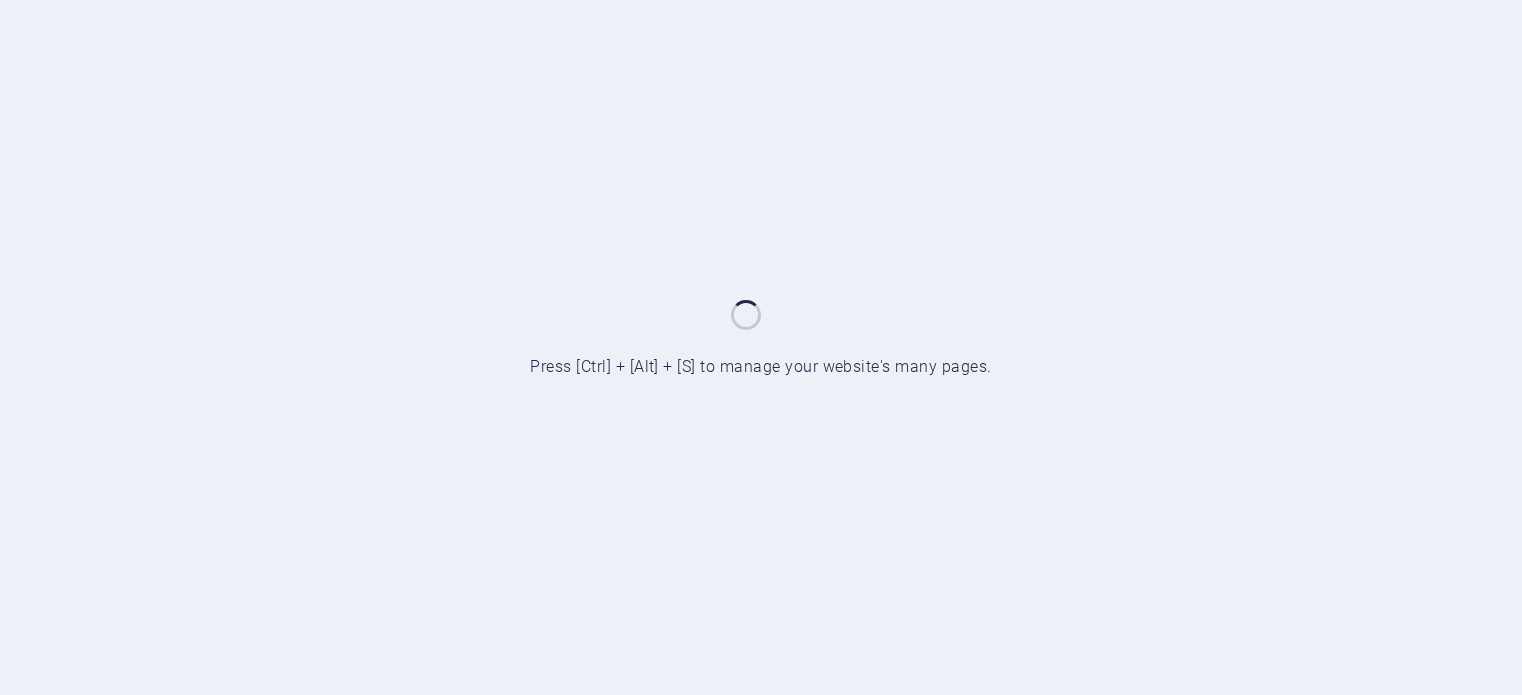 scroll, scrollTop: 0, scrollLeft: 0, axis: both 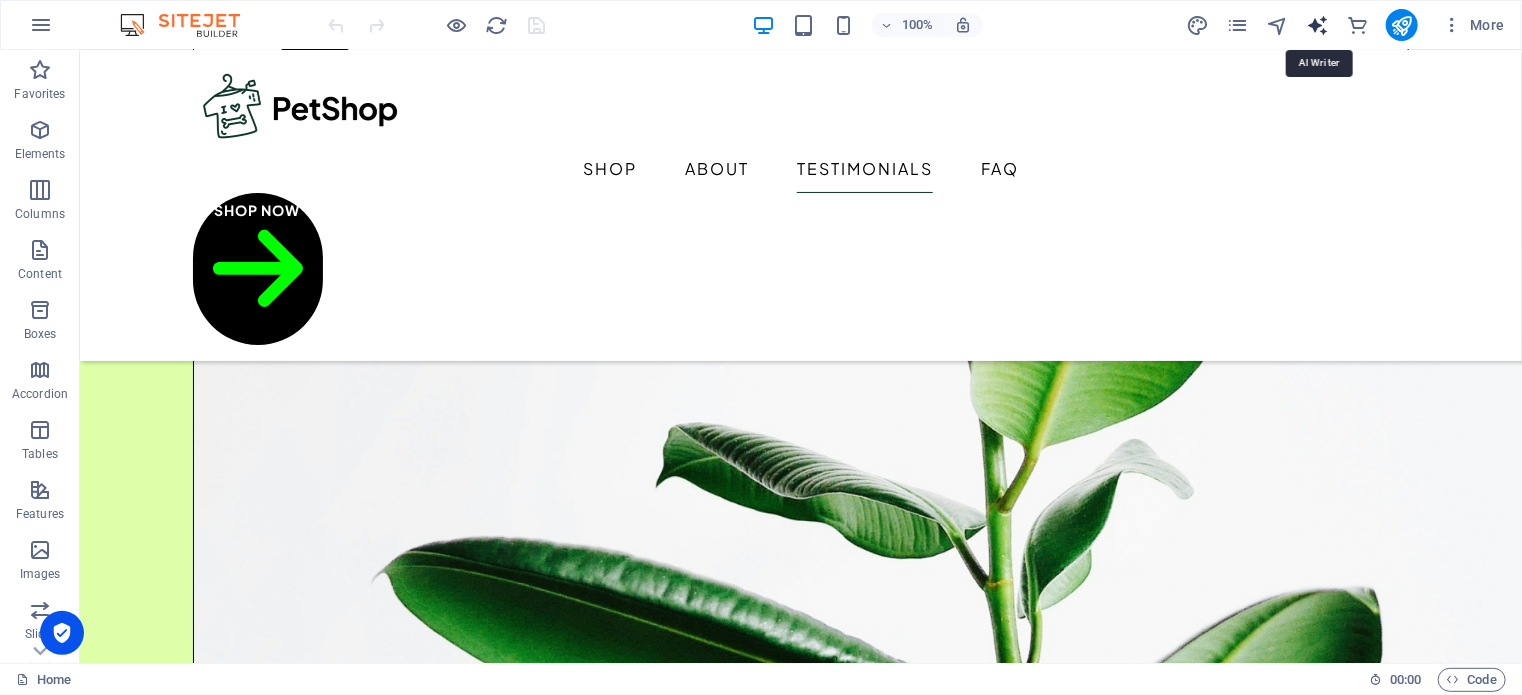 click at bounding box center (1317, 25) 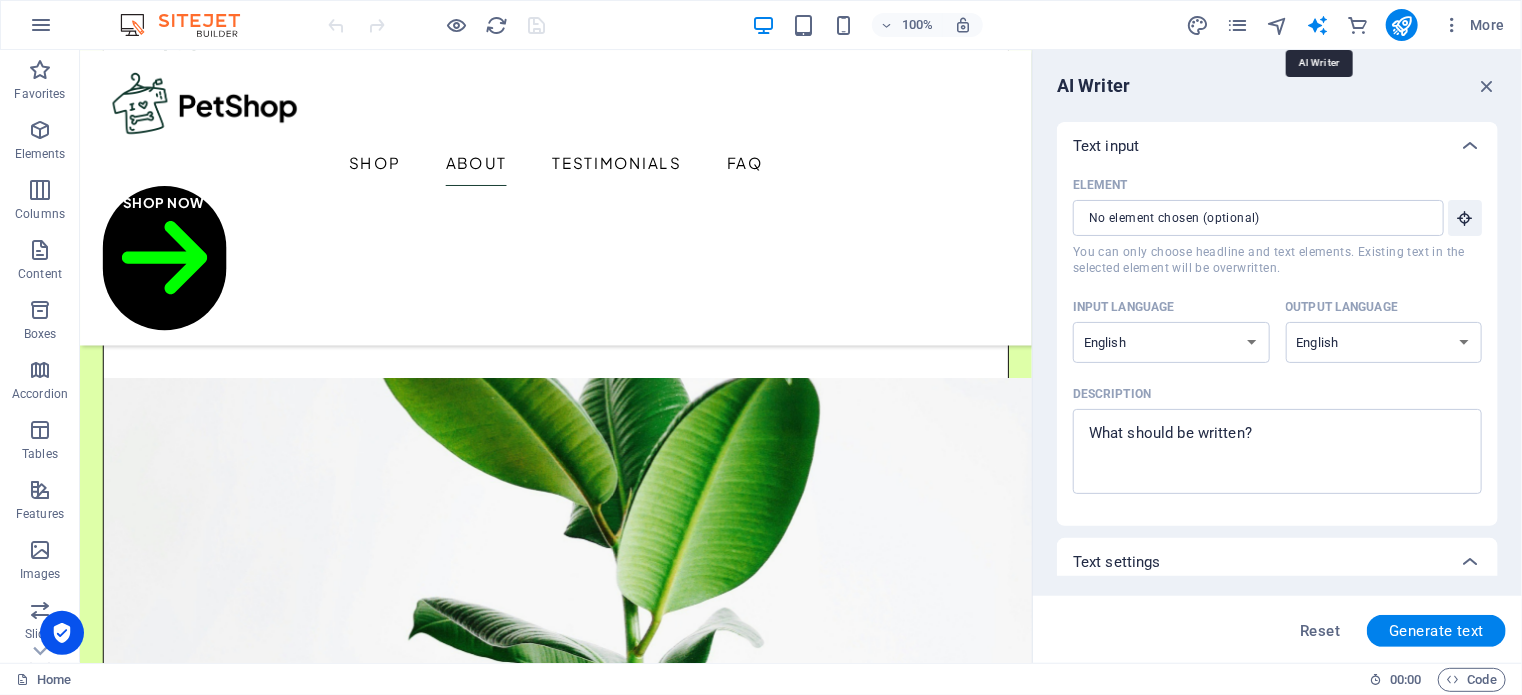 scroll, scrollTop: 3150, scrollLeft: 0, axis: vertical 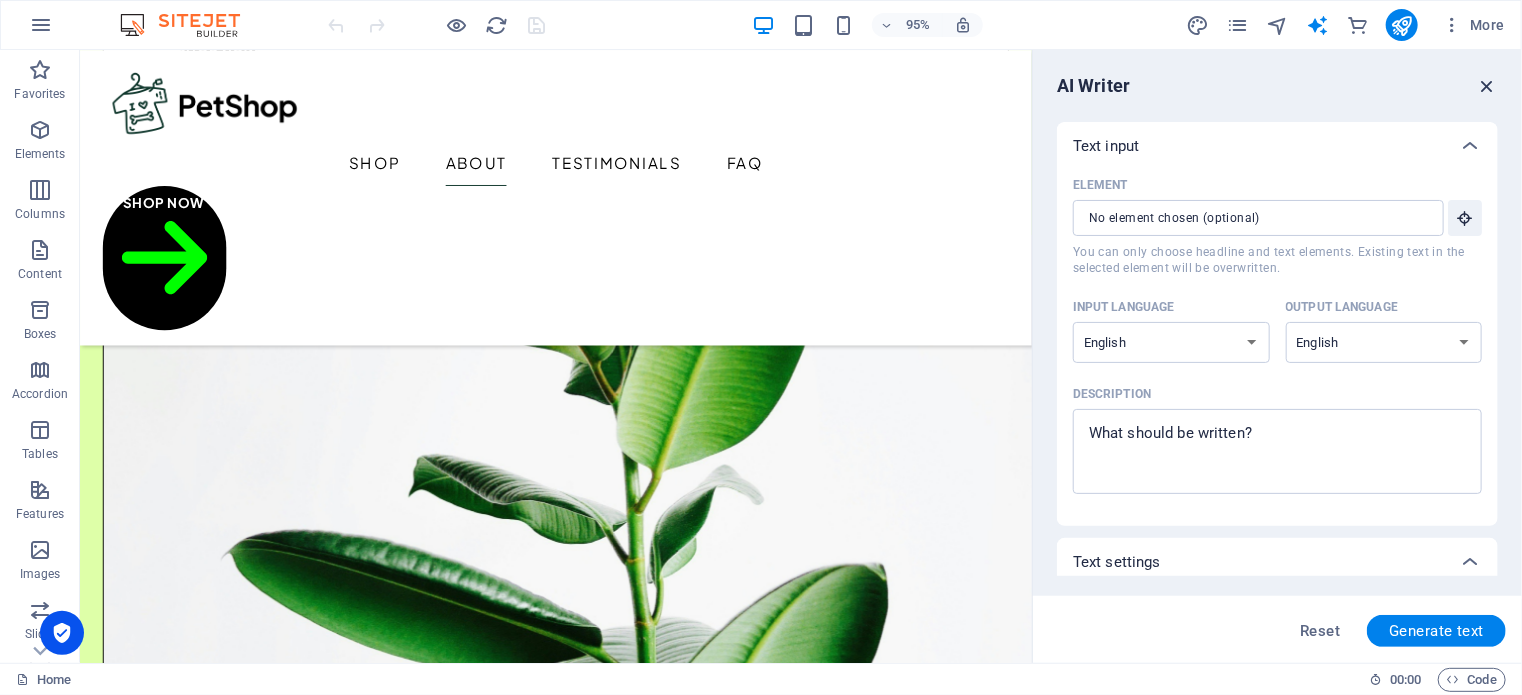 click at bounding box center [1487, 86] 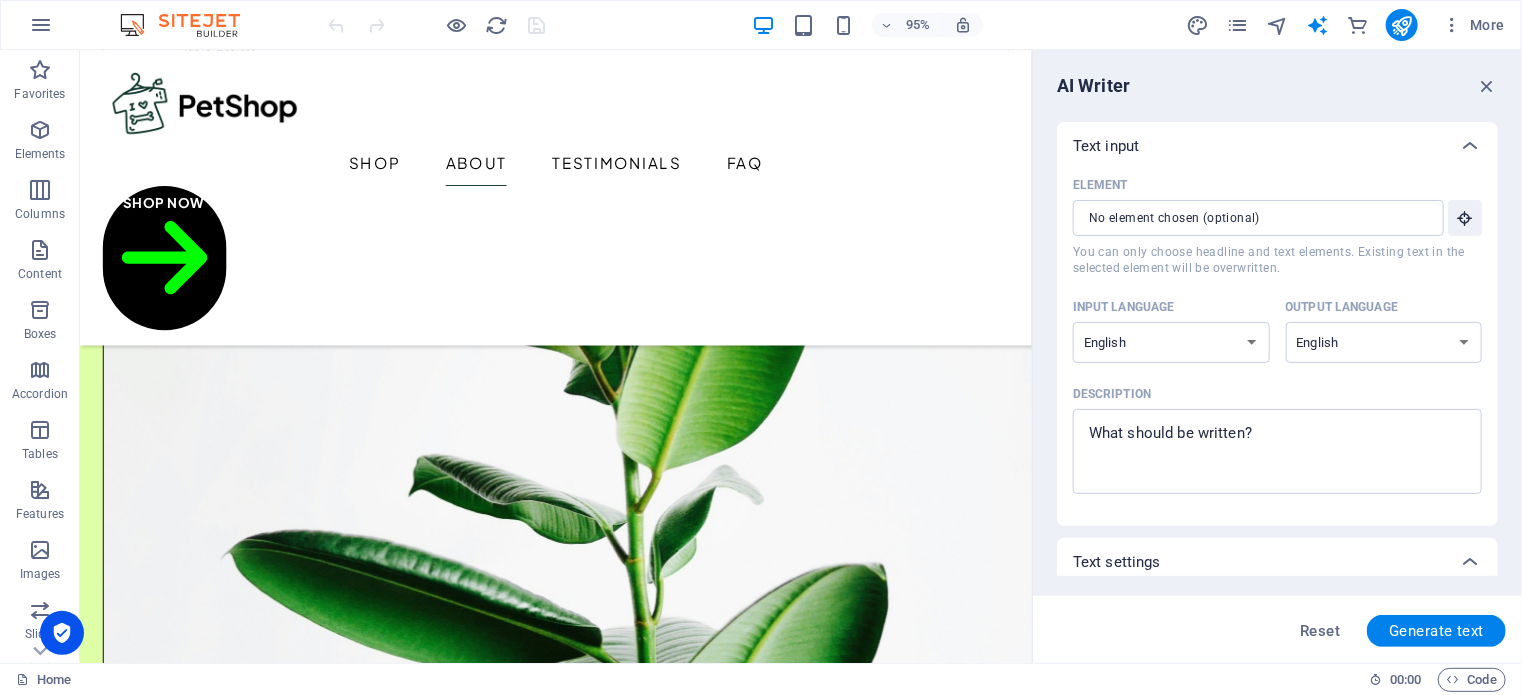 scroll, scrollTop: 3000, scrollLeft: 0, axis: vertical 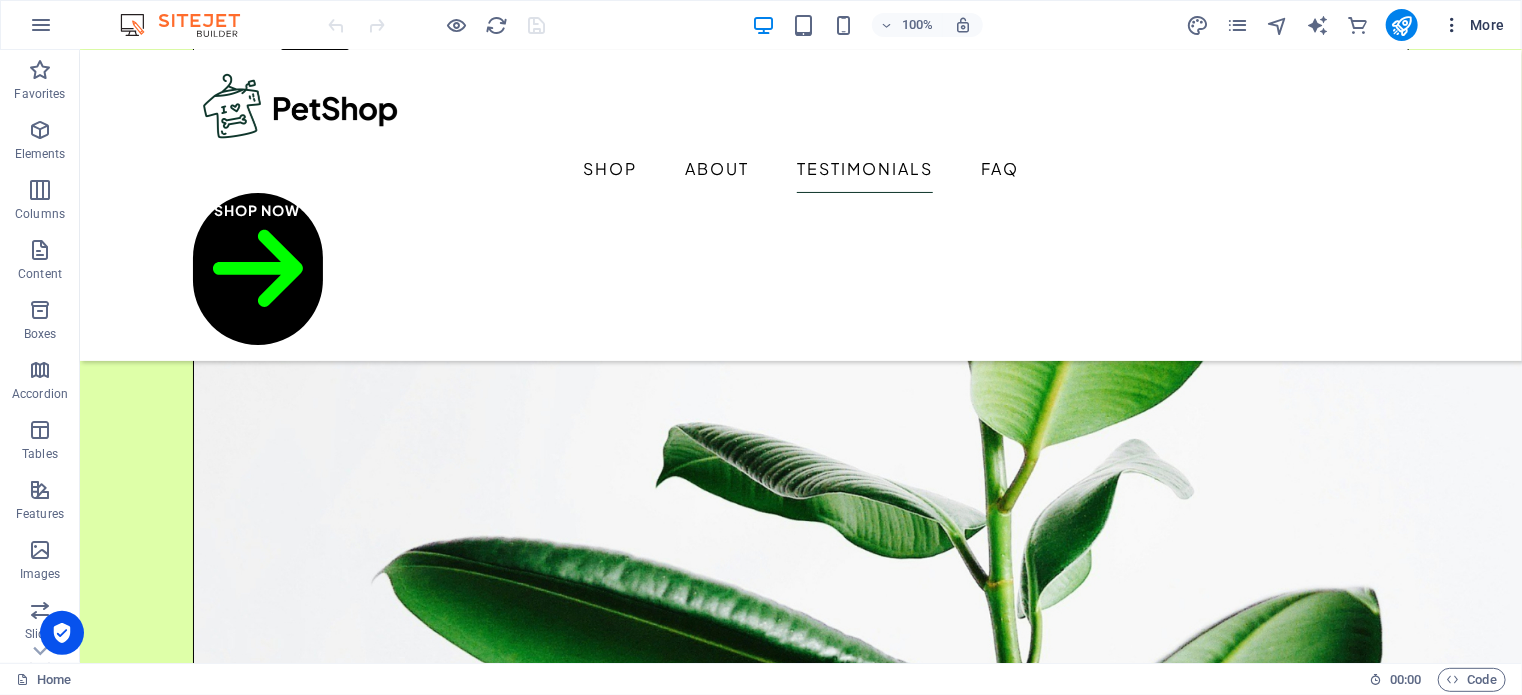 click on "More" at bounding box center (1473, 25) 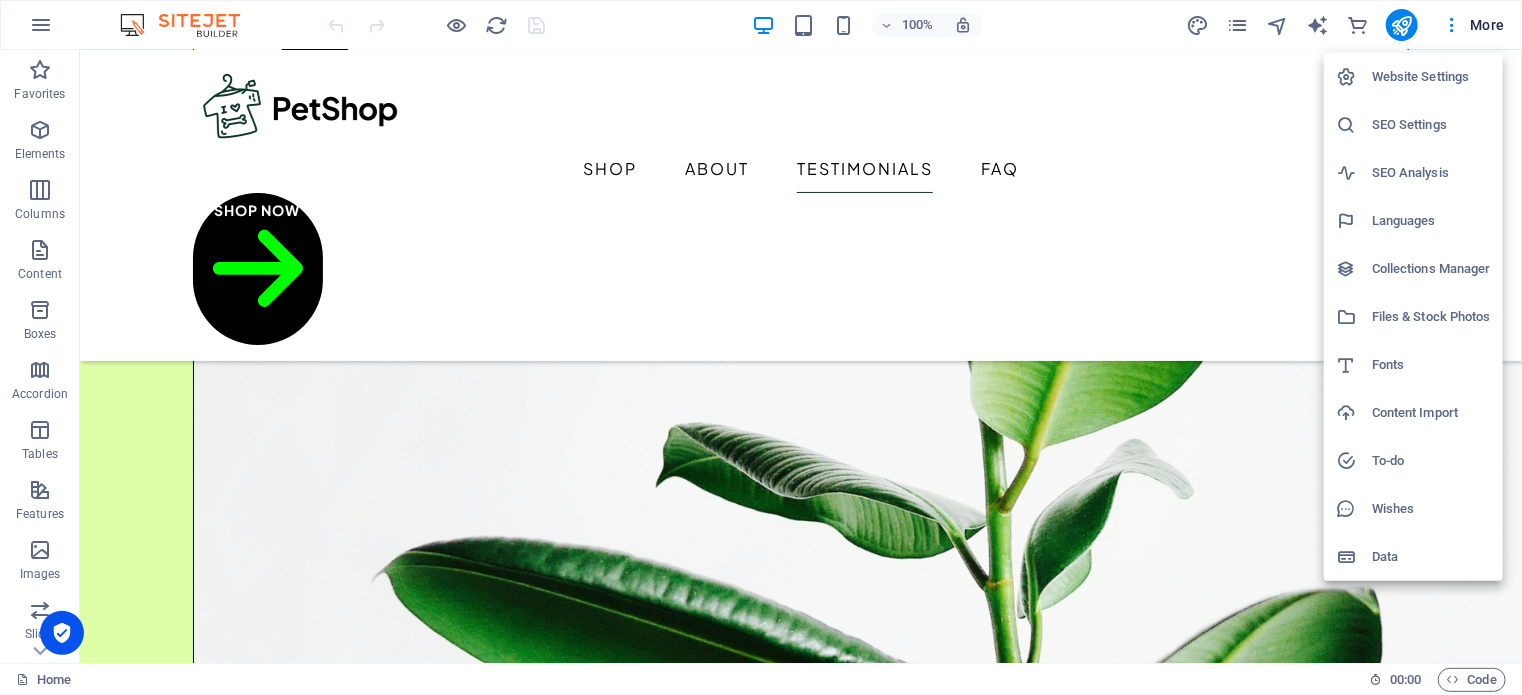 click on "Website Settings" at bounding box center [1431, 77] 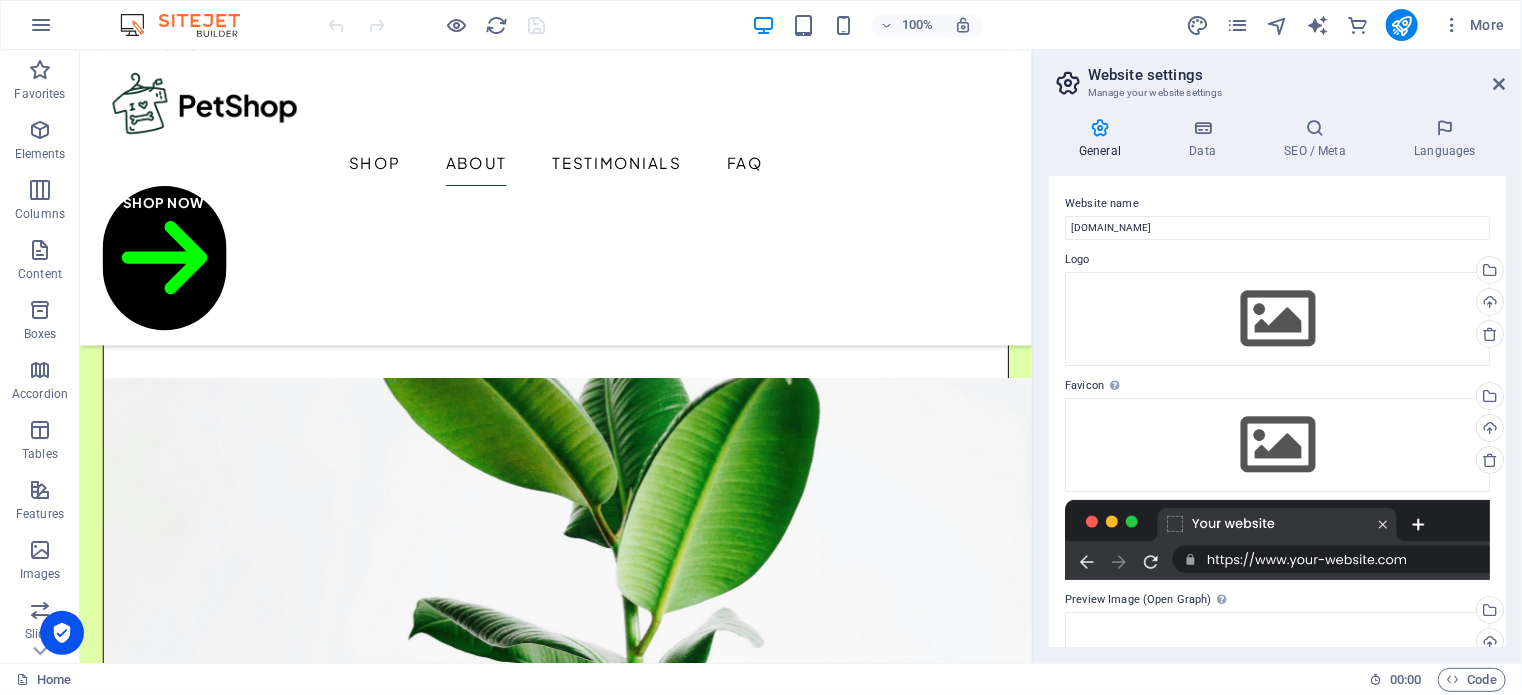 scroll, scrollTop: 3150, scrollLeft: 0, axis: vertical 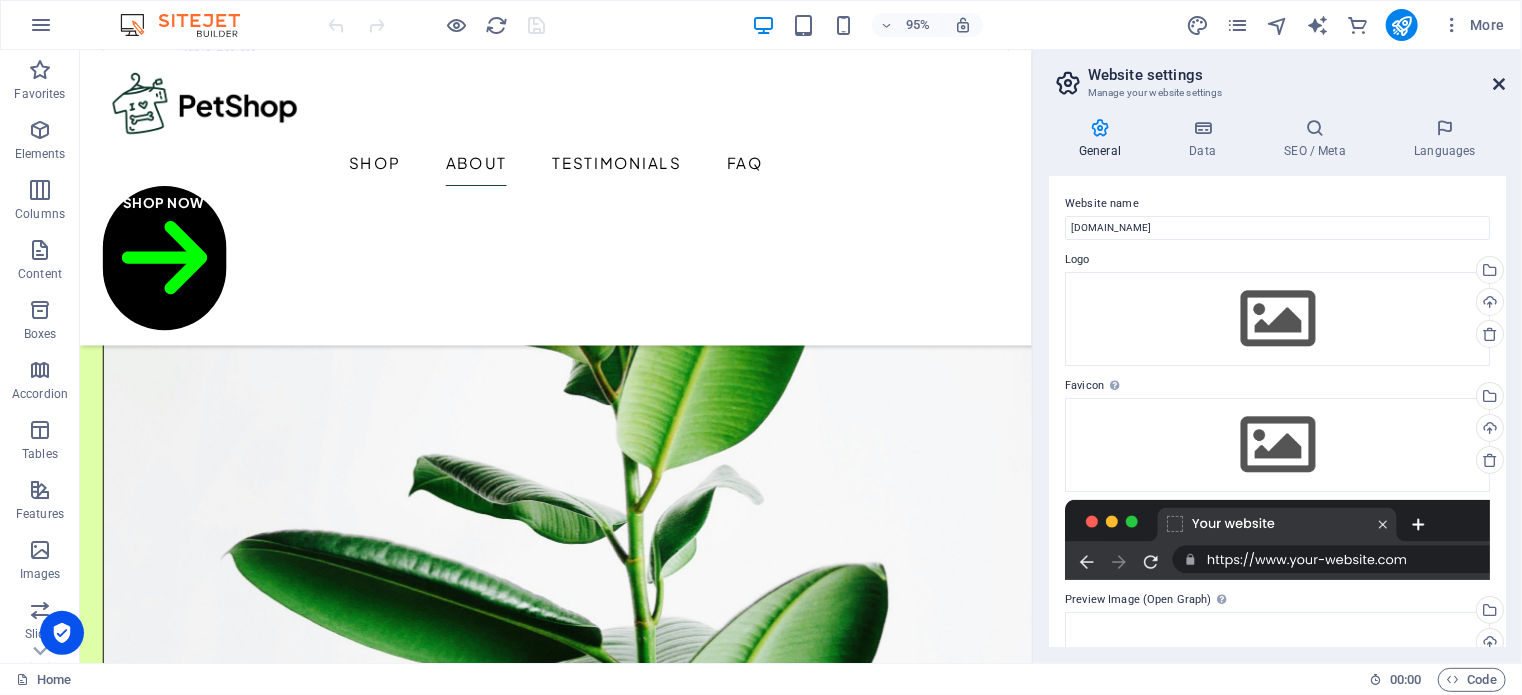 drag, startPoint x: 1502, startPoint y: 83, endPoint x: 1416, endPoint y: 20, distance: 106.60675 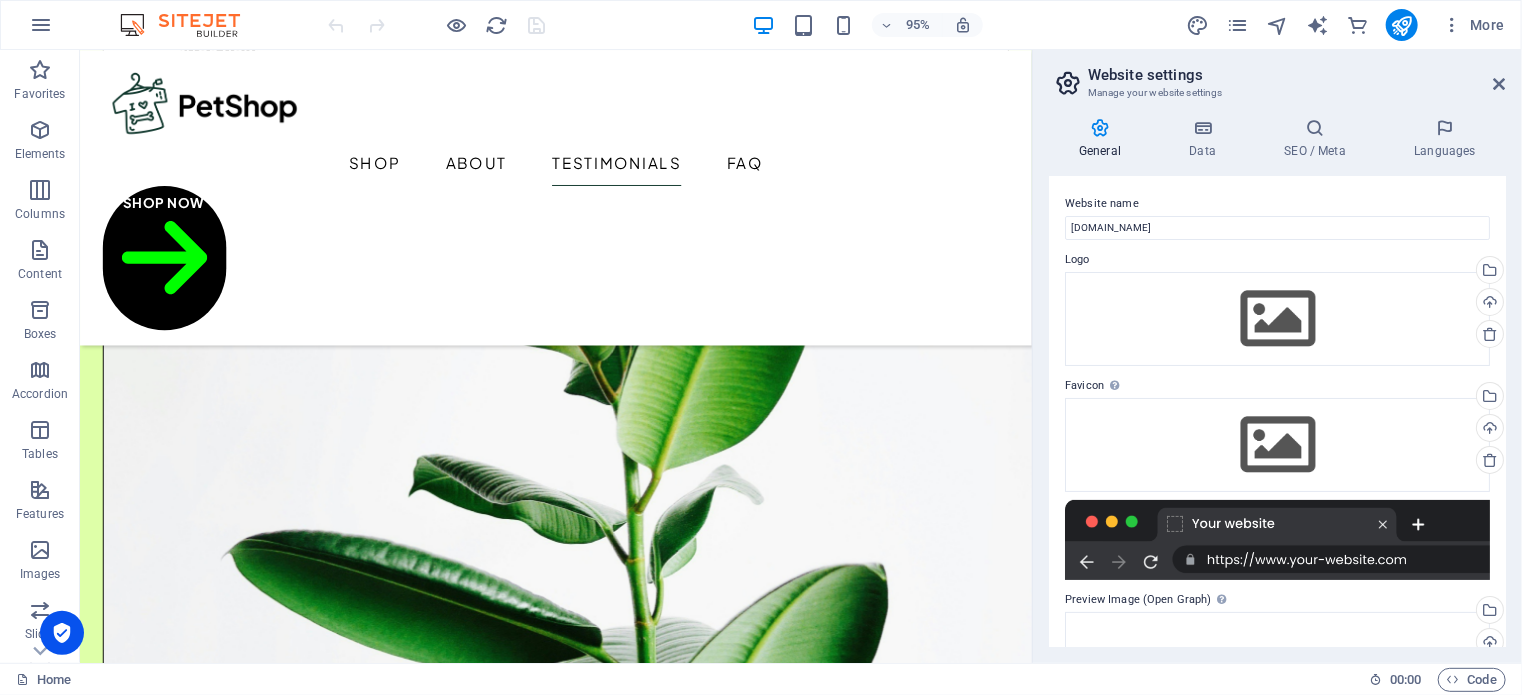 scroll, scrollTop: 3000, scrollLeft: 0, axis: vertical 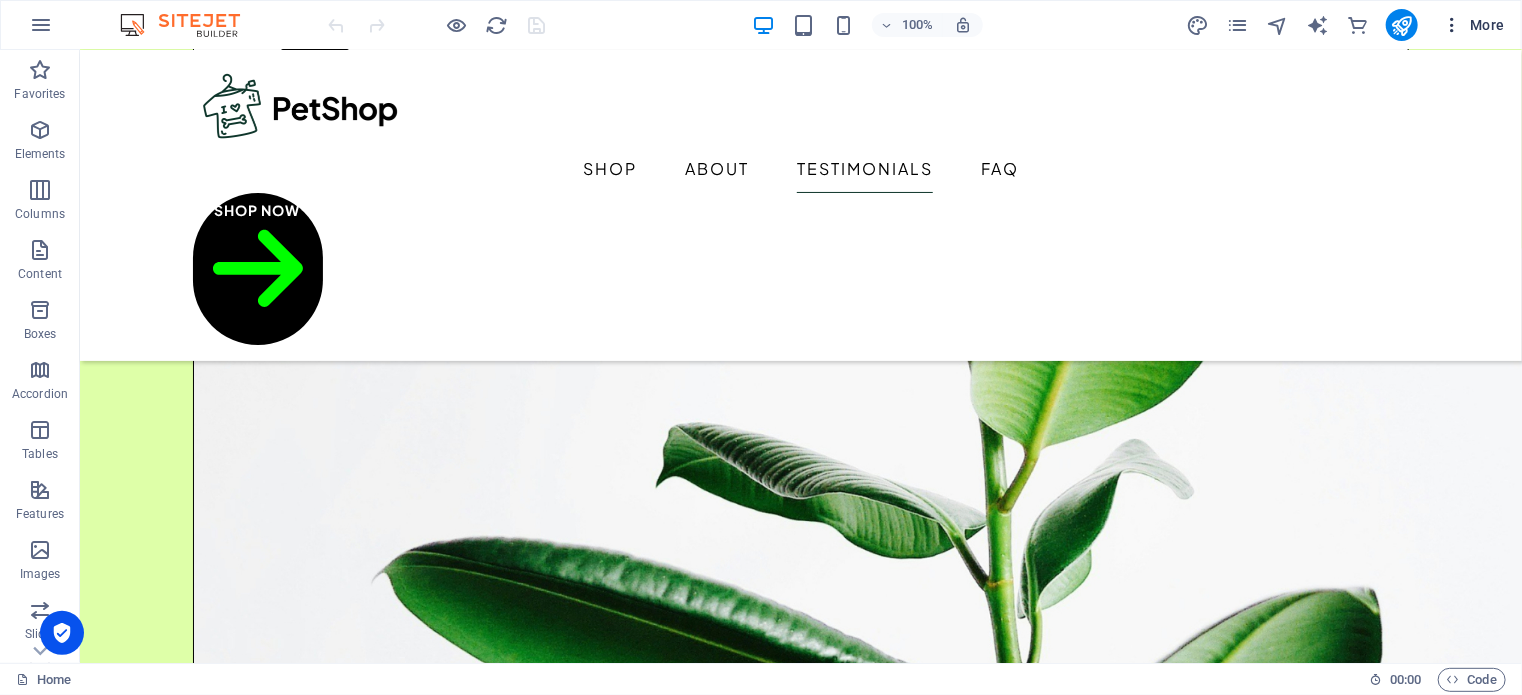 click on "More" at bounding box center [1473, 25] 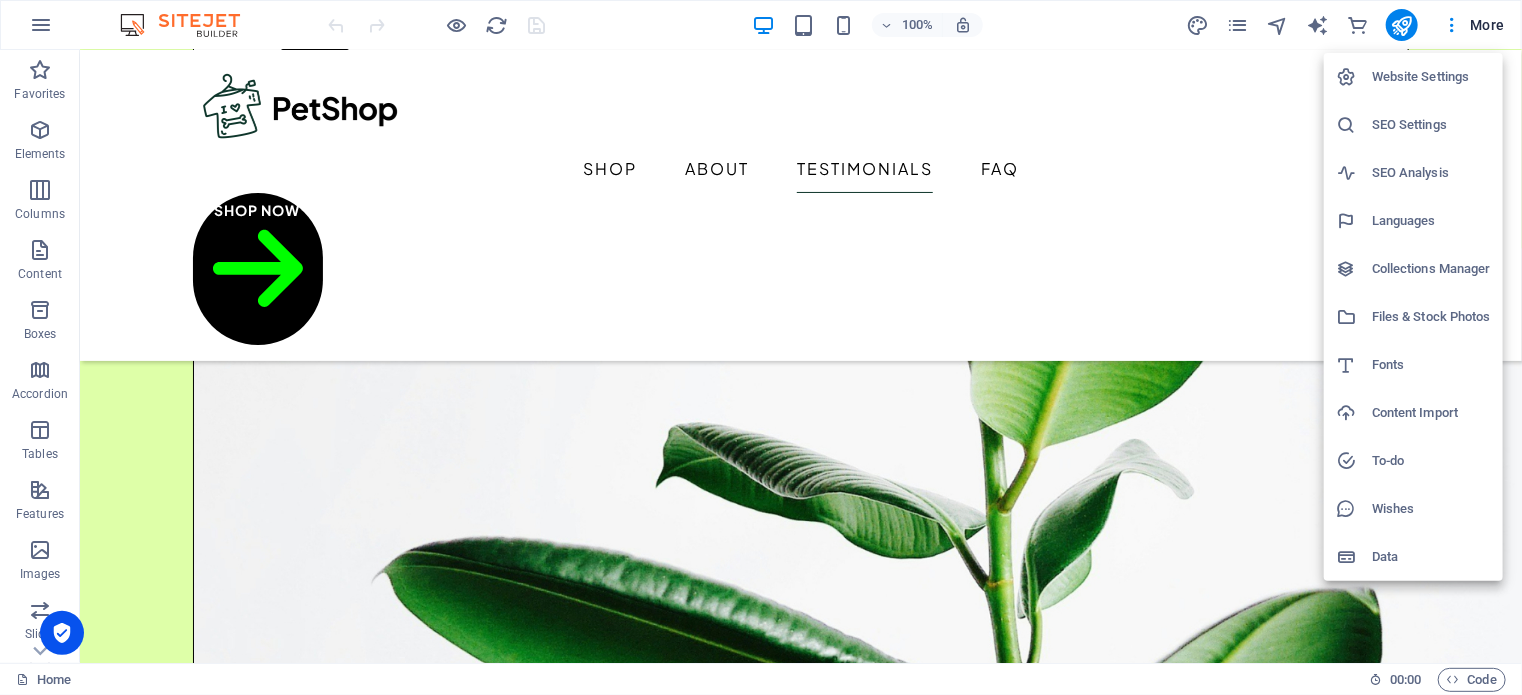 click at bounding box center (761, 347) 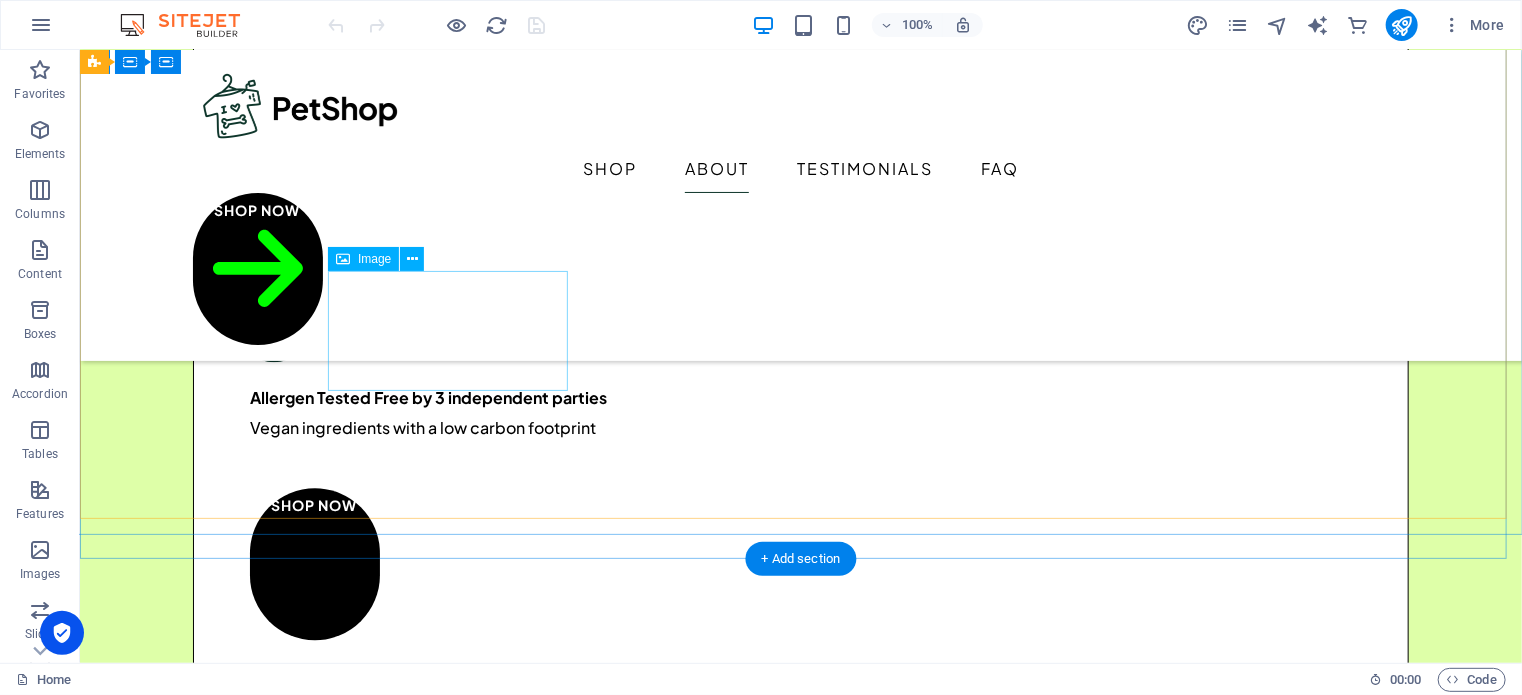 scroll, scrollTop: 2500, scrollLeft: 0, axis: vertical 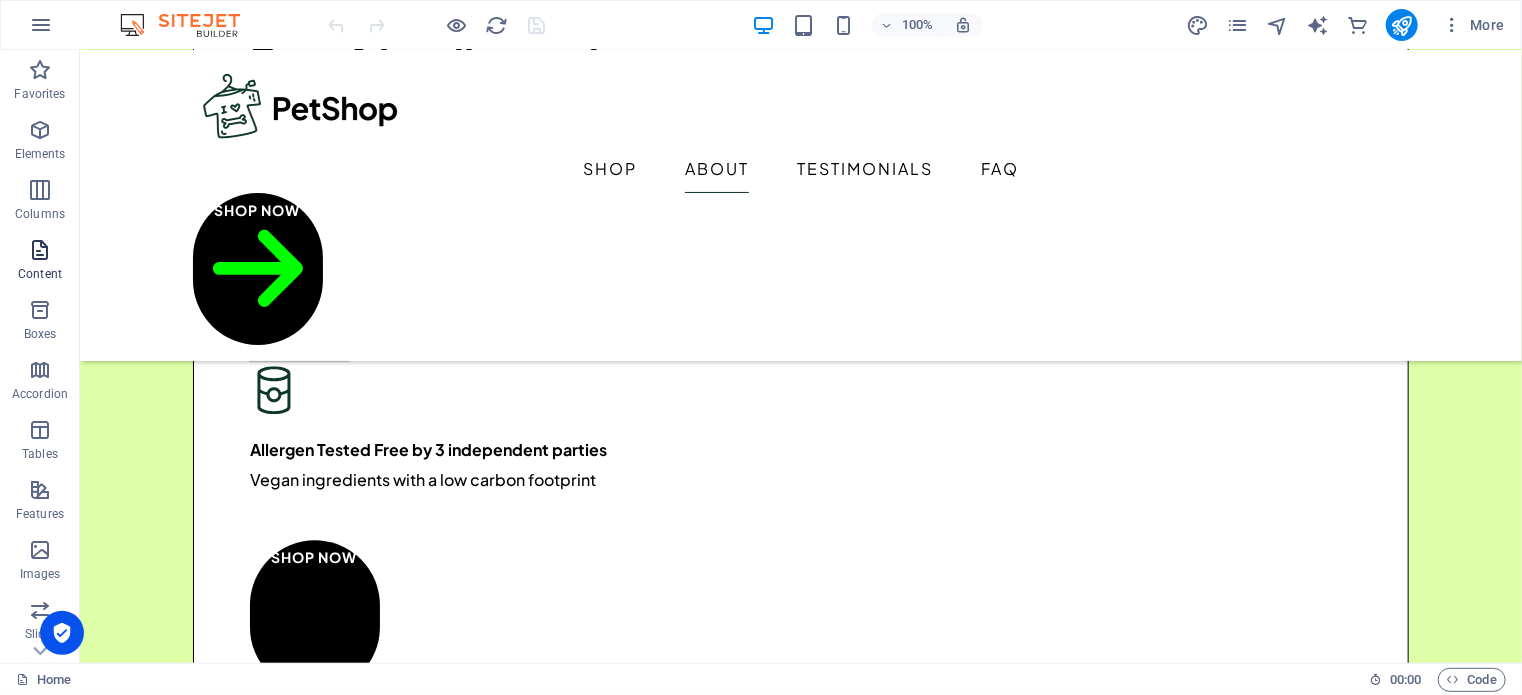 click at bounding box center [40, 250] 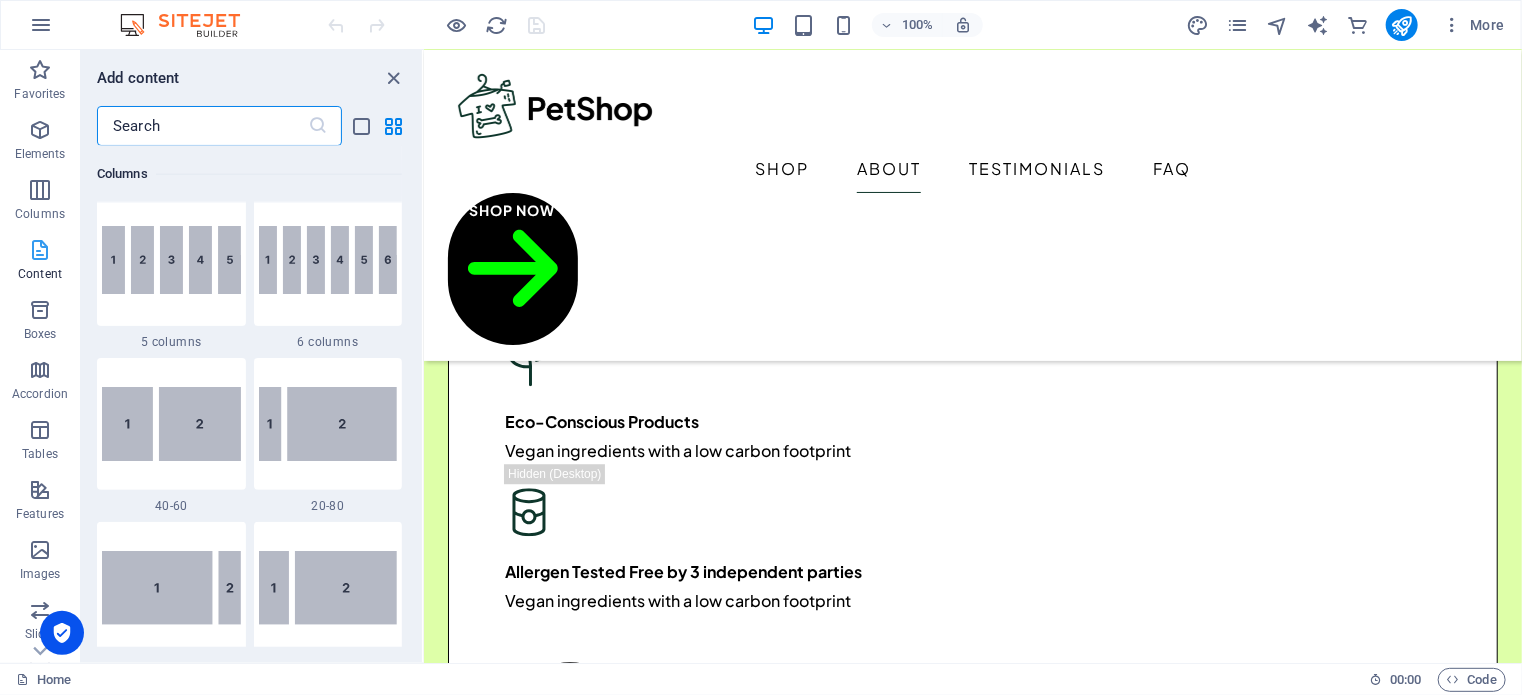scroll, scrollTop: 2573, scrollLeft: 0, axis: vertical 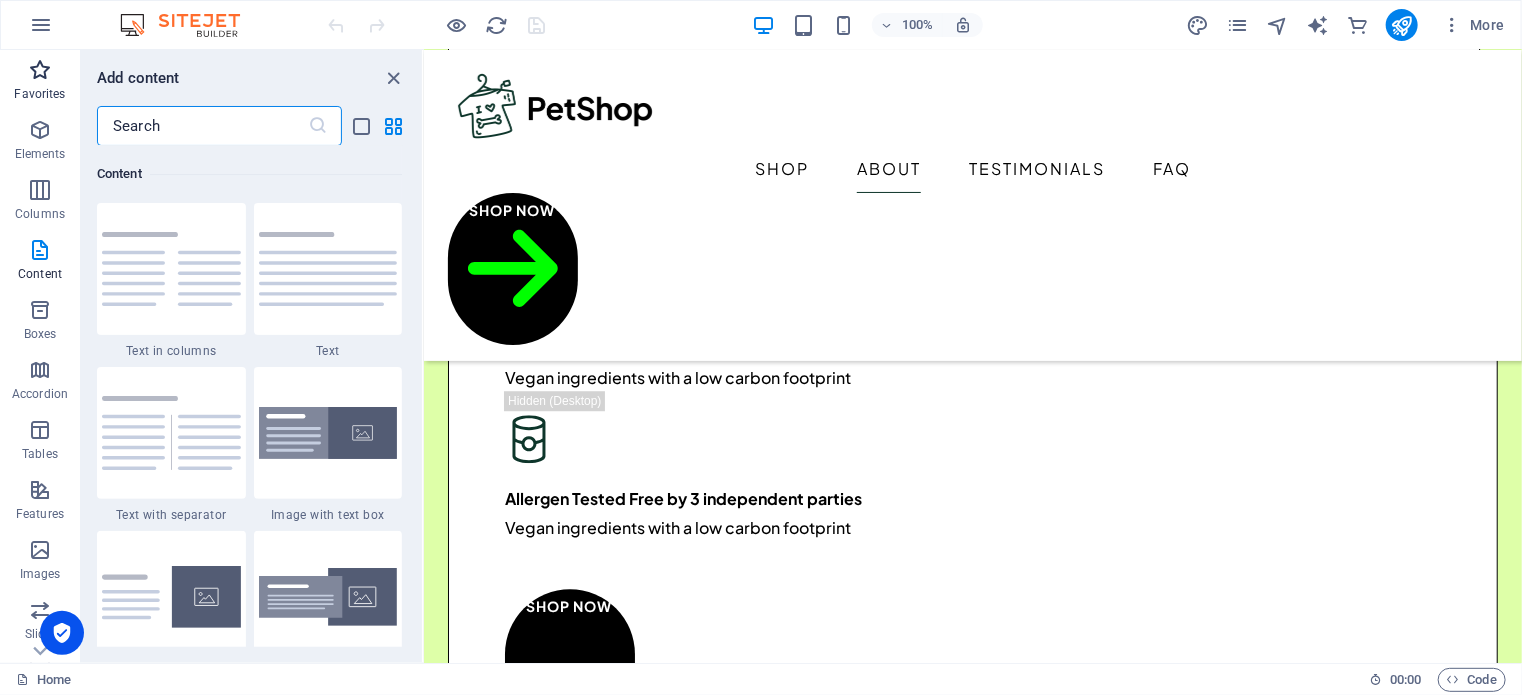 click at bounding box center (40, 70) 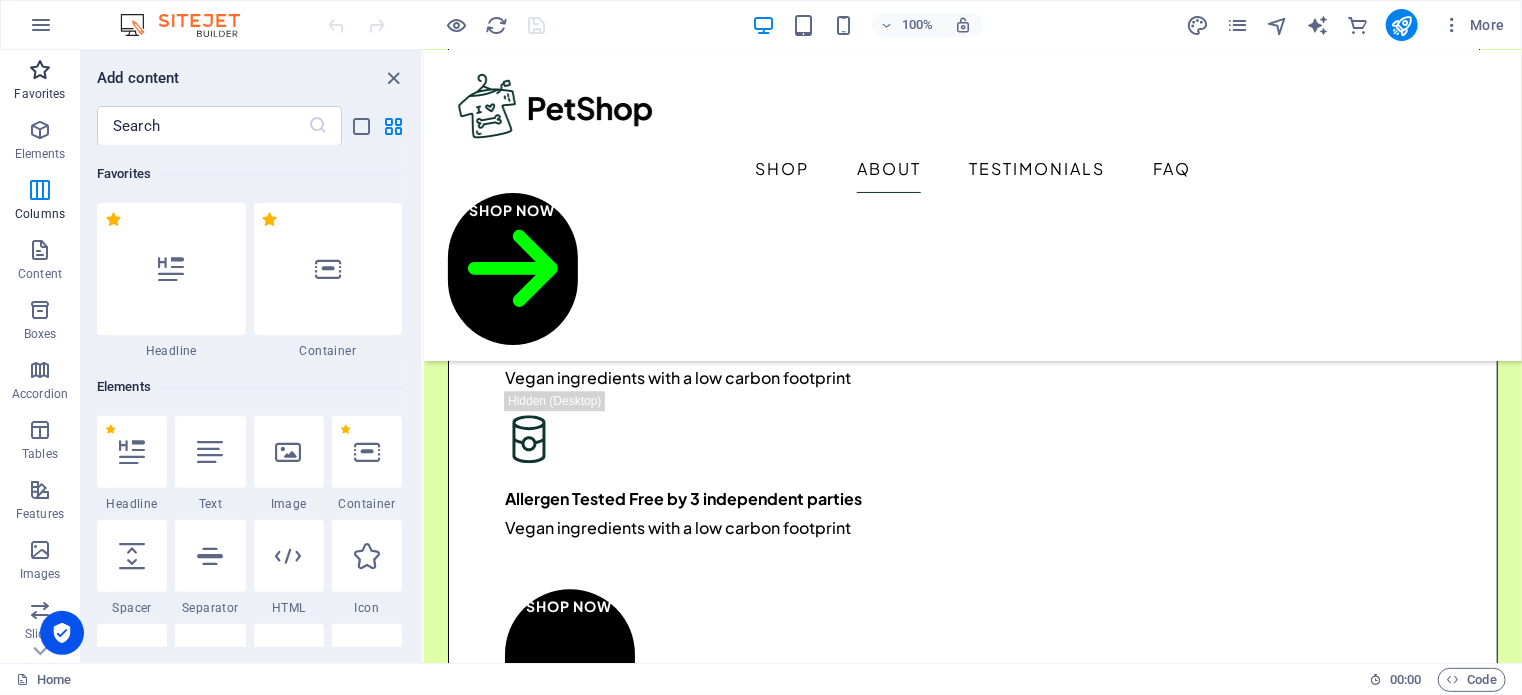 scroll, scrollTop: 0, scrollLeft: 0, axis: both 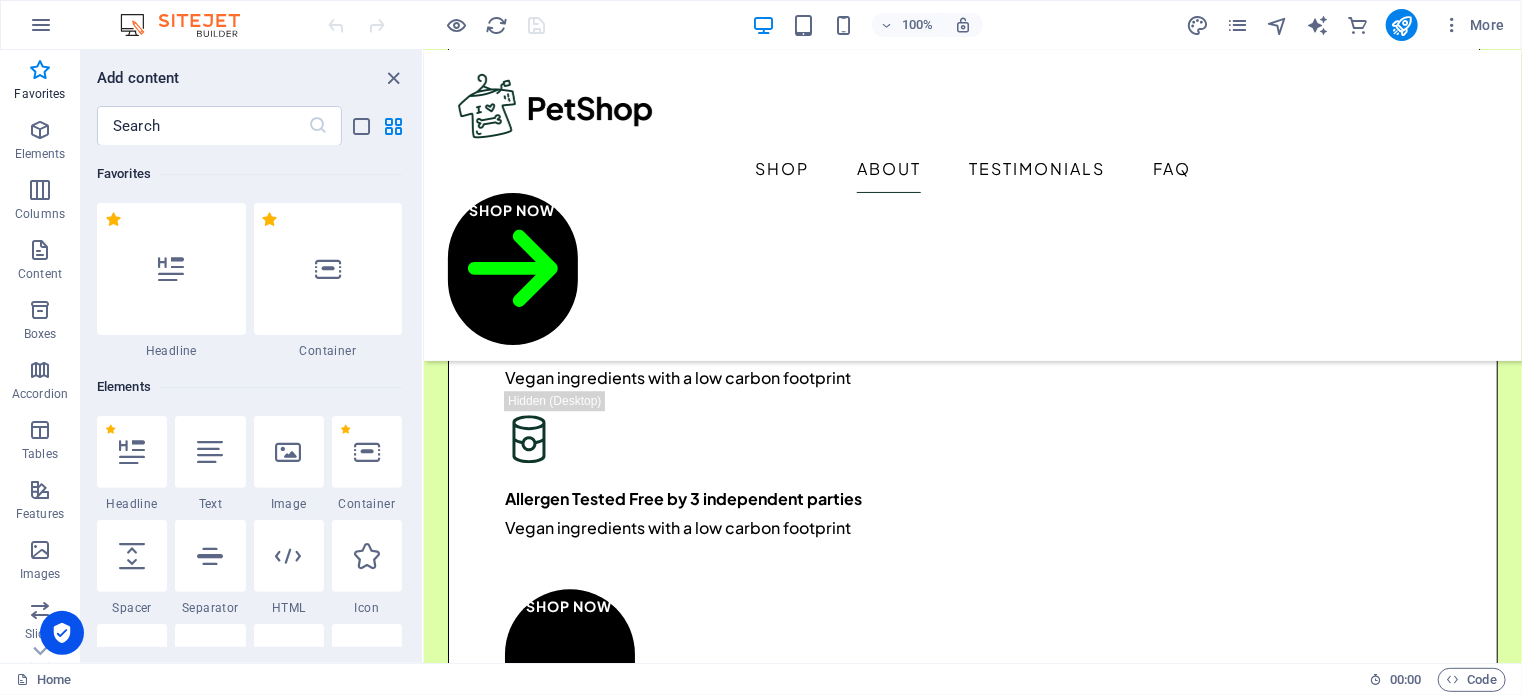 click on "100% More" at bounding box center (919, 25) 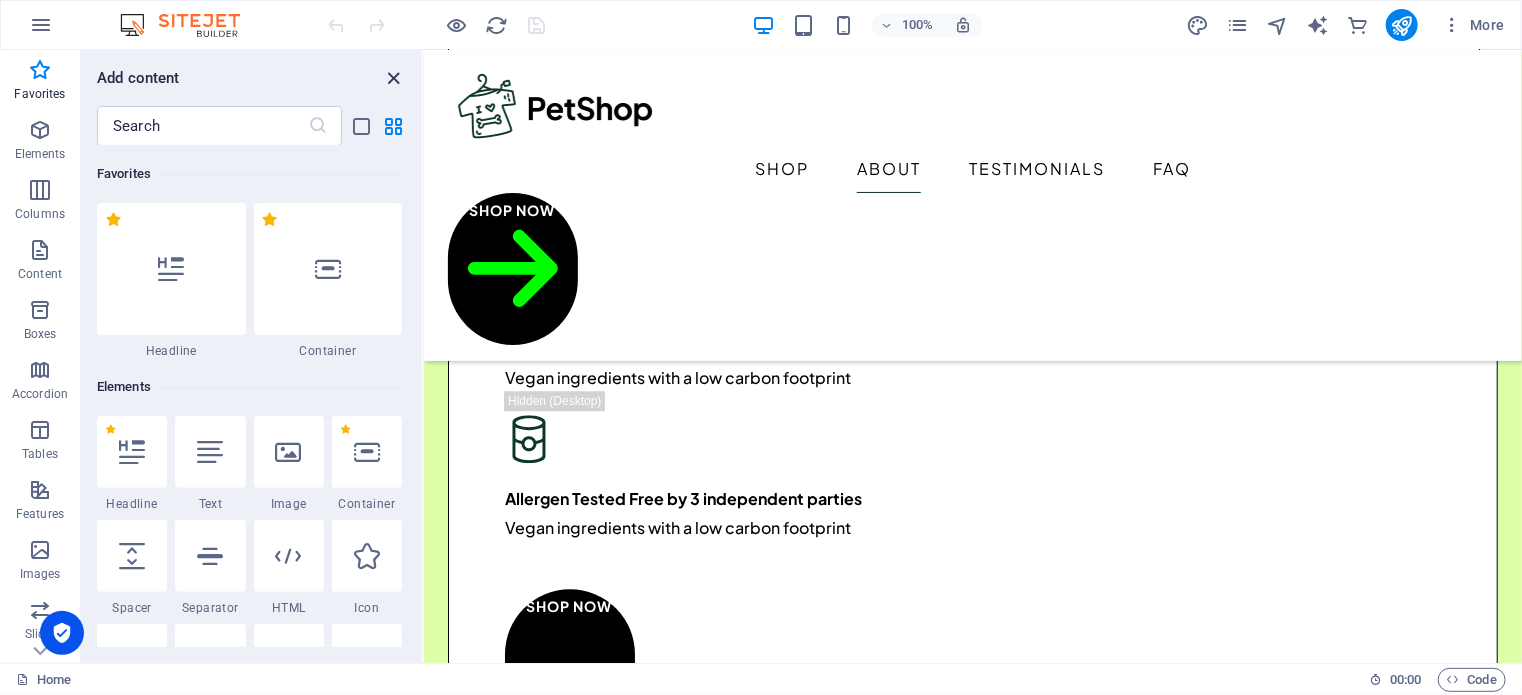 click at bounding box center [394, 78] 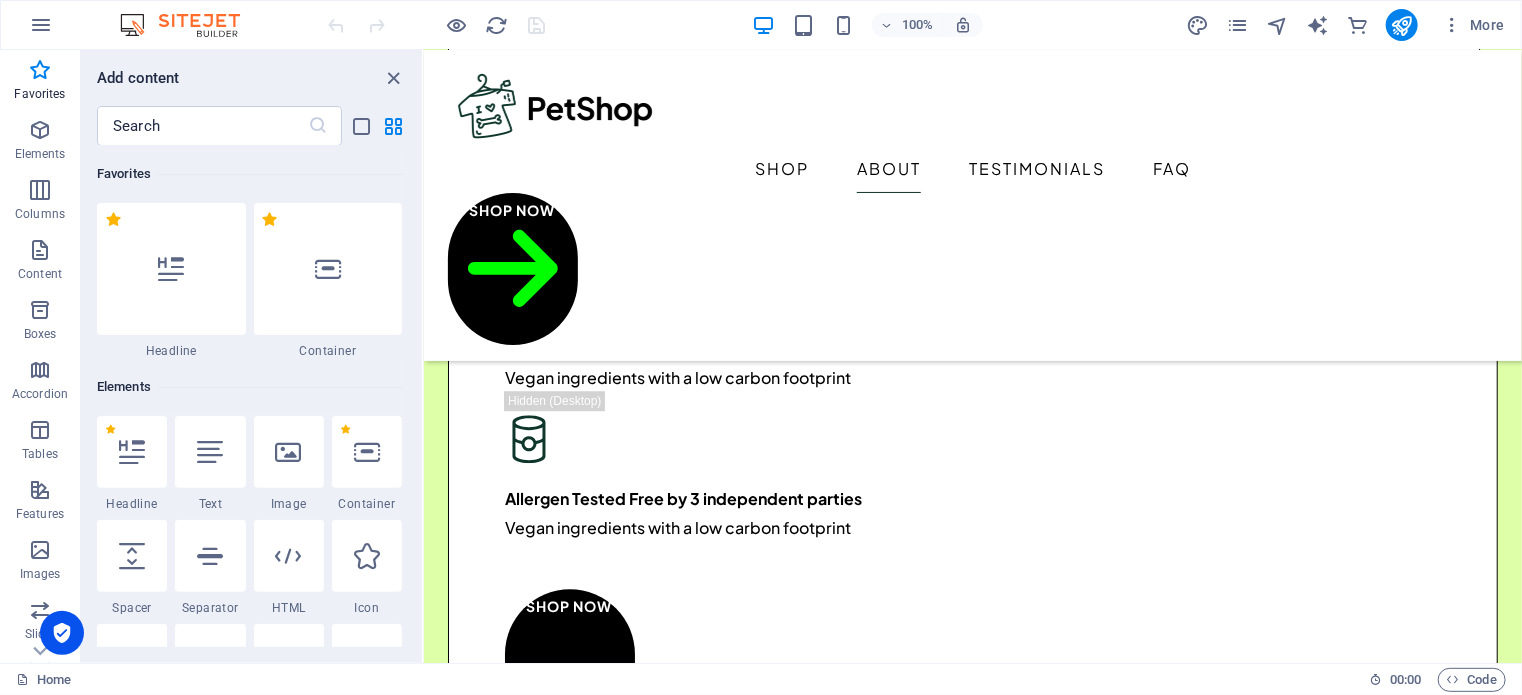 scroll, scrollTop: 2500, scrollLeft: 0, axis: vertical 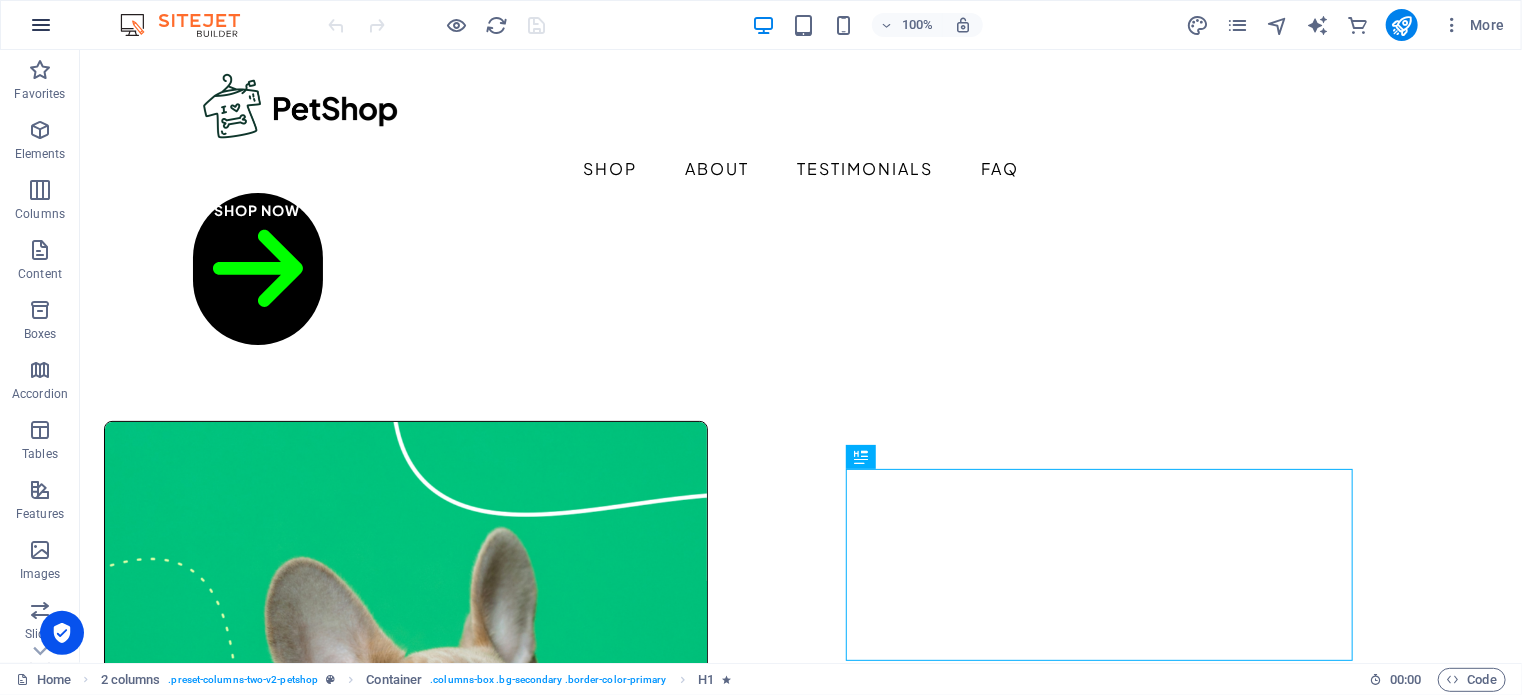 click at bounding box center [41, 25] 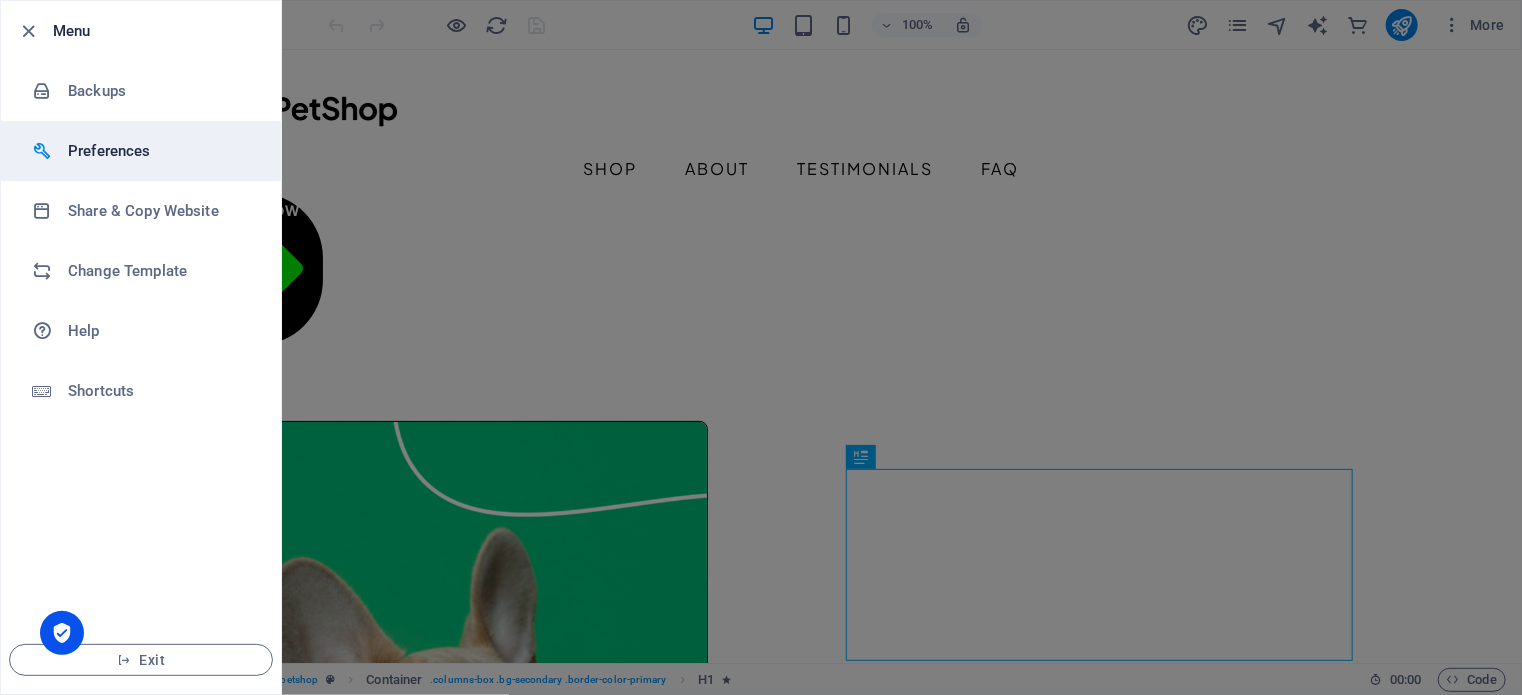 click on "Preferences" at bounding box center (160, 151) 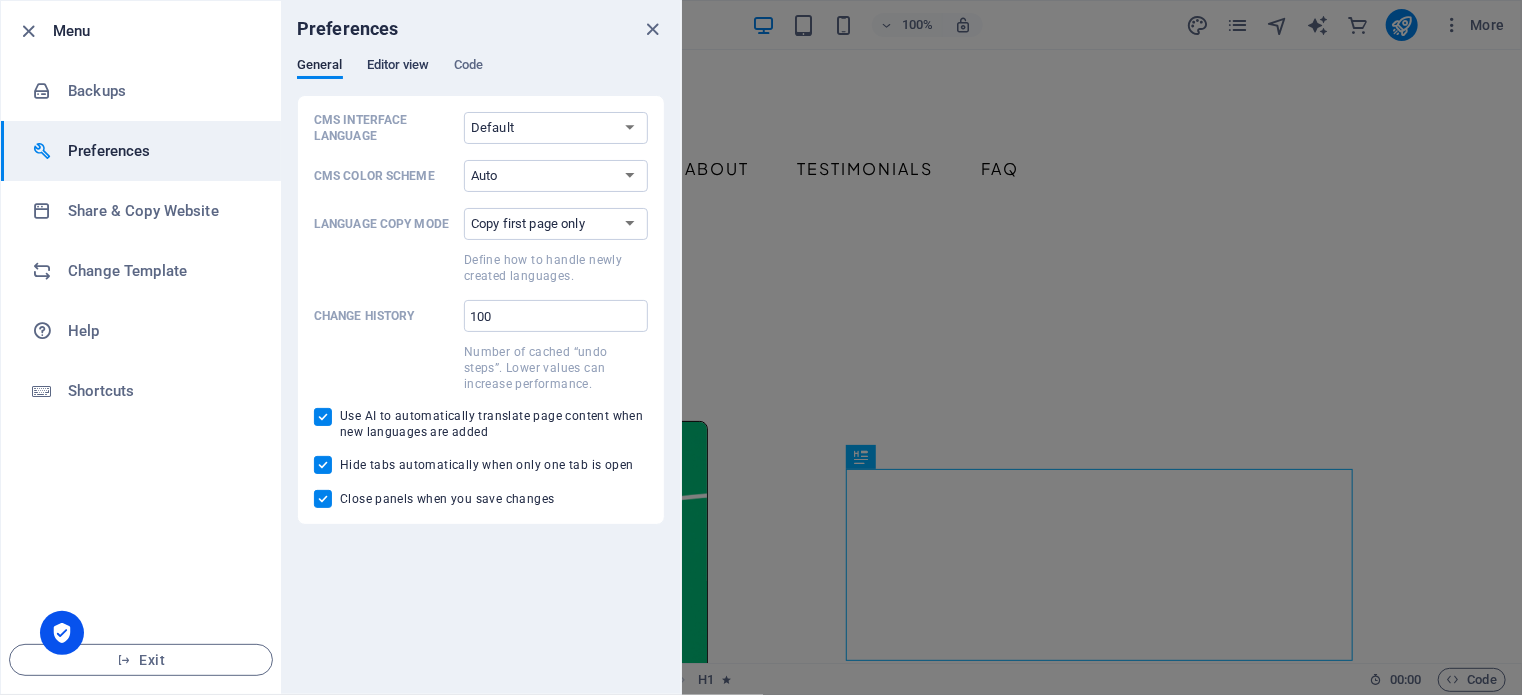 click on "Editor view" at bounding box center [398, 67] 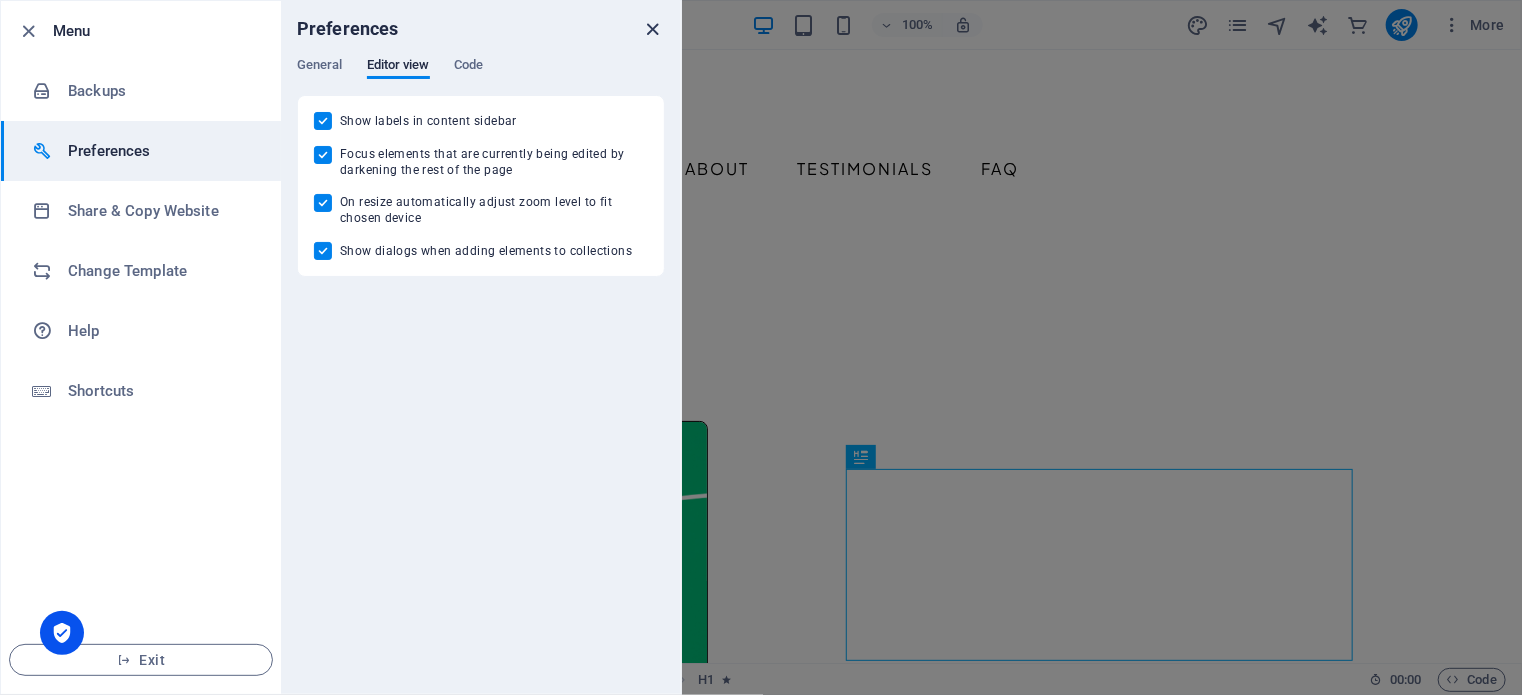 click at bounding box center [653, 29] 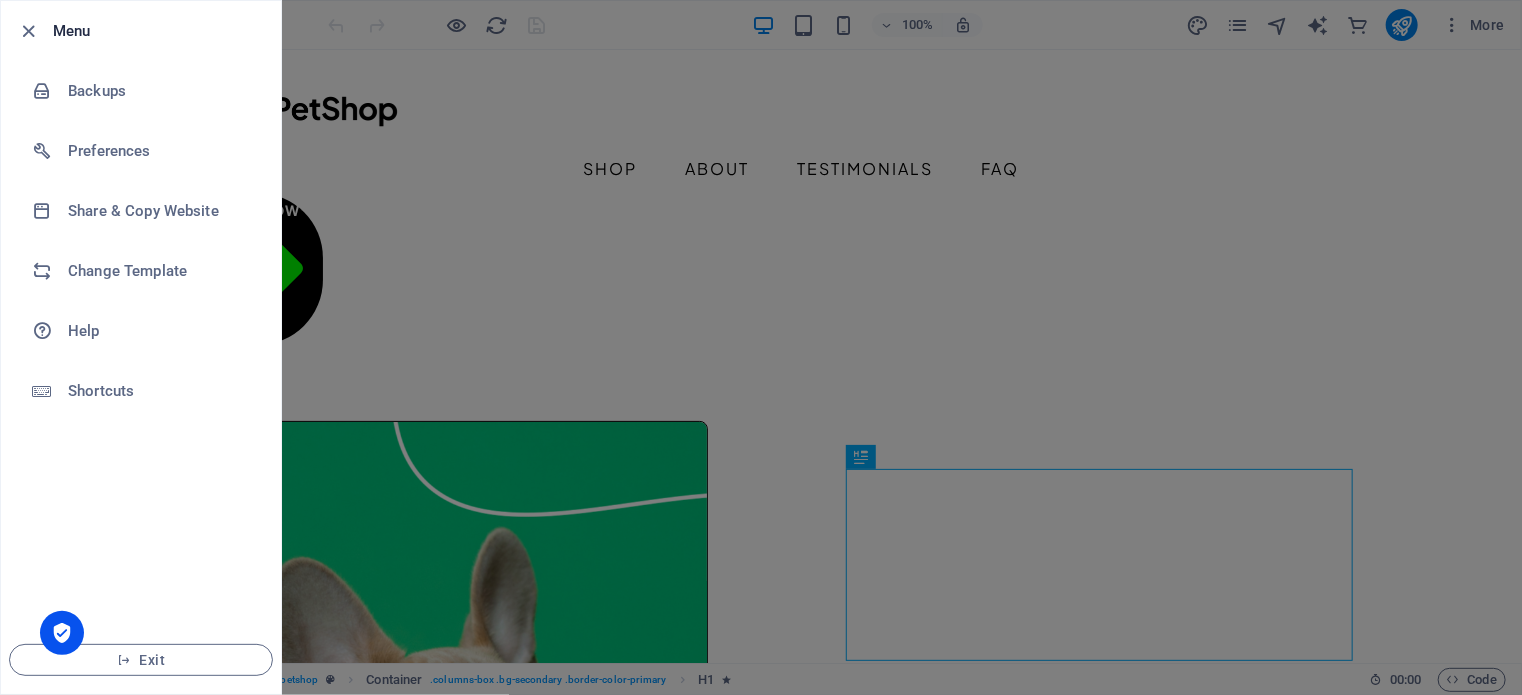 click at bounding box center [761, 347] 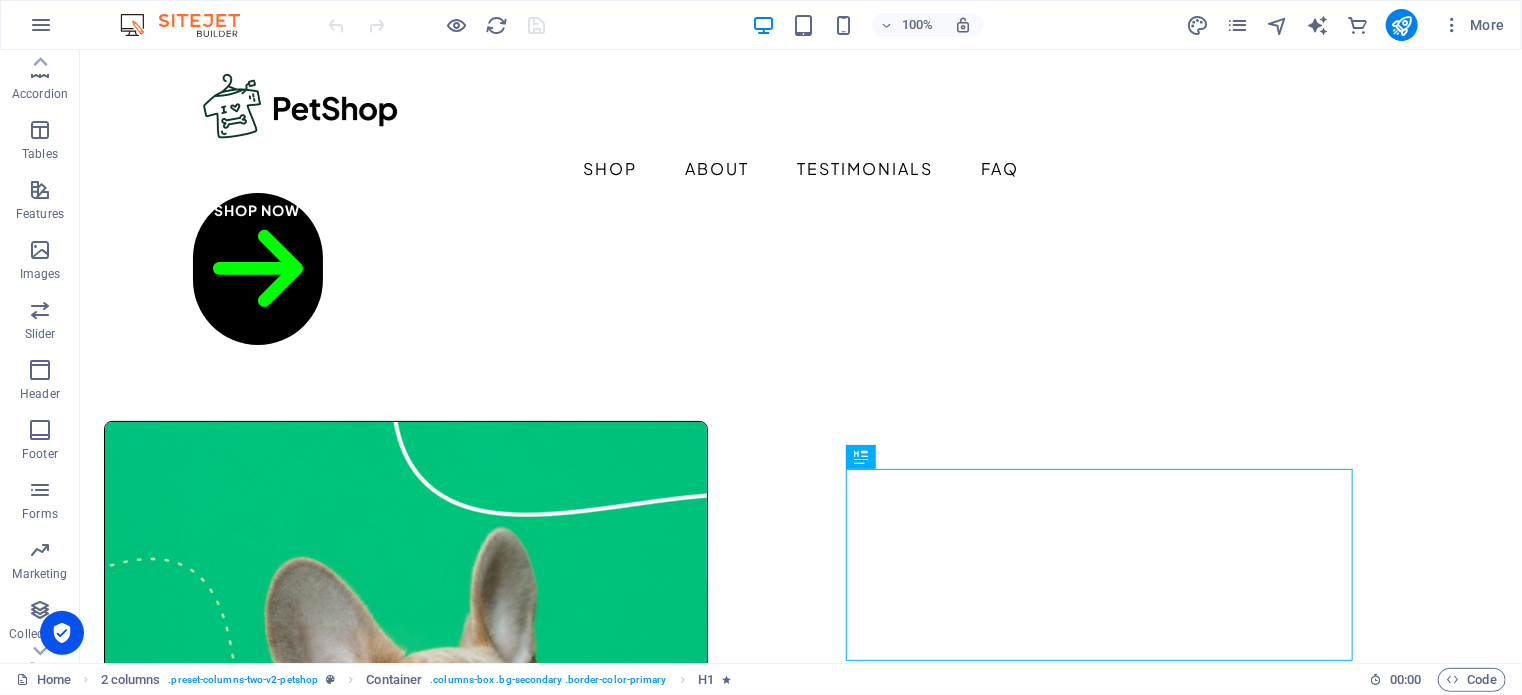 scroll, scrollTop: 346, scrollLeft: 0, axis: vertical 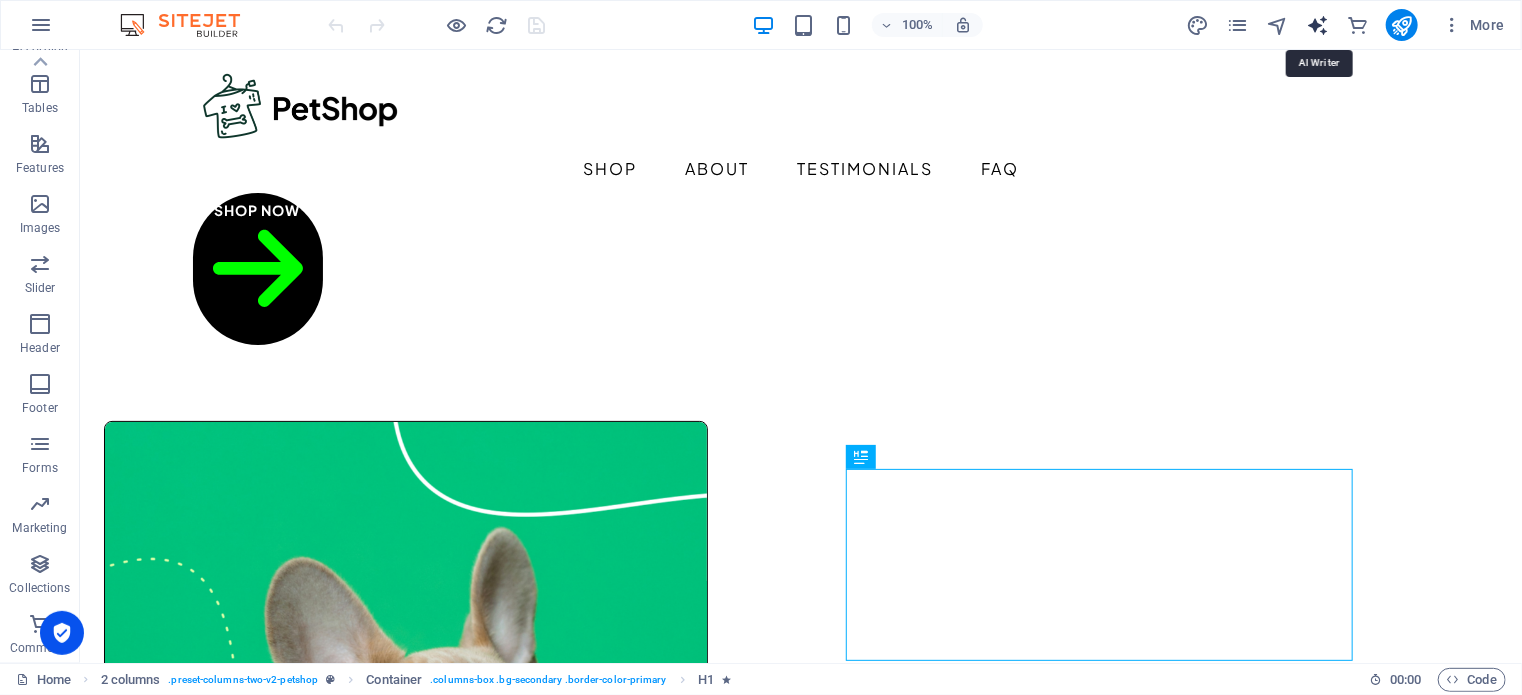 click at bounding box center (1317, 25) 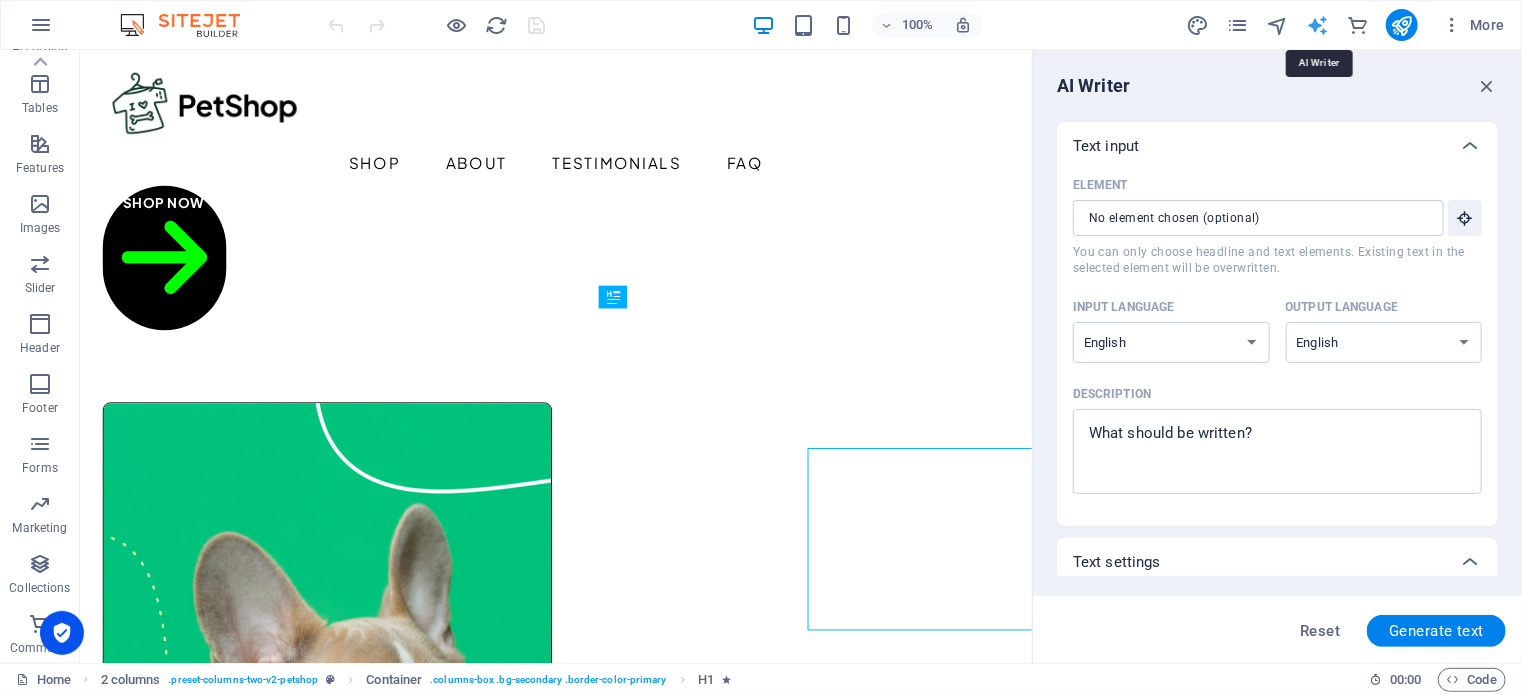 scroll, scrollTop: 0, scrollLeft: 0, axis: both 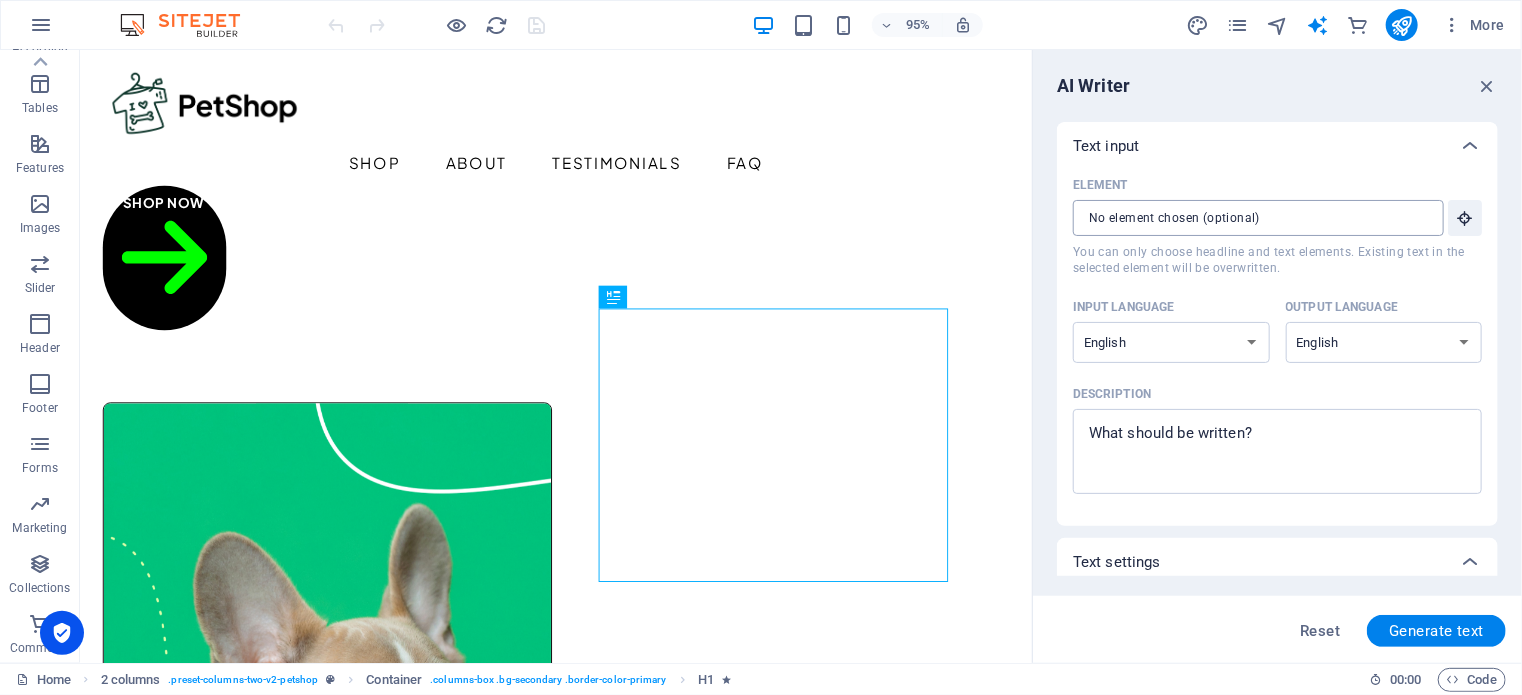 click on "Element ​ You can only choose headline and text elements. Existing text in the selected element will be overwritten." at bounding box center [1251, 218] 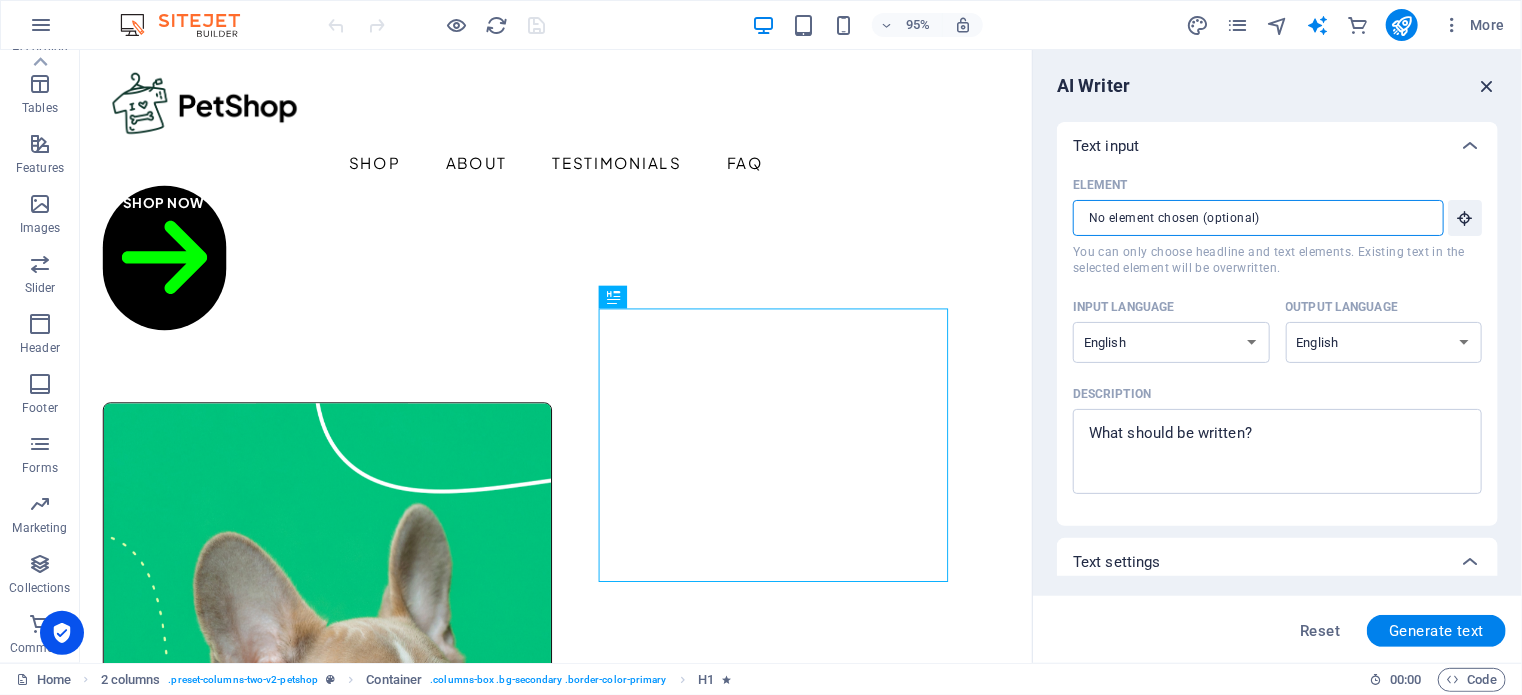 click at bounding box center (1487, 86) 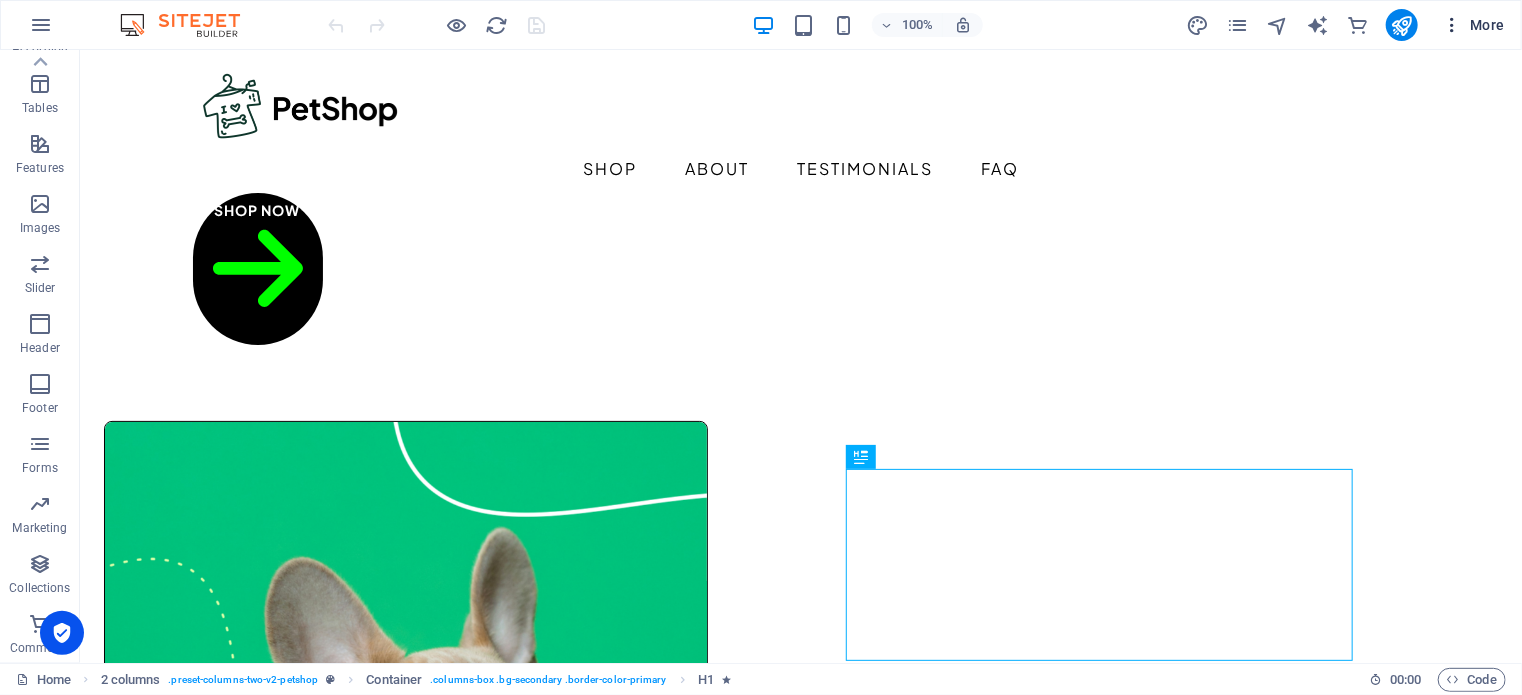click on "More" at bounding box center [1473, 25] 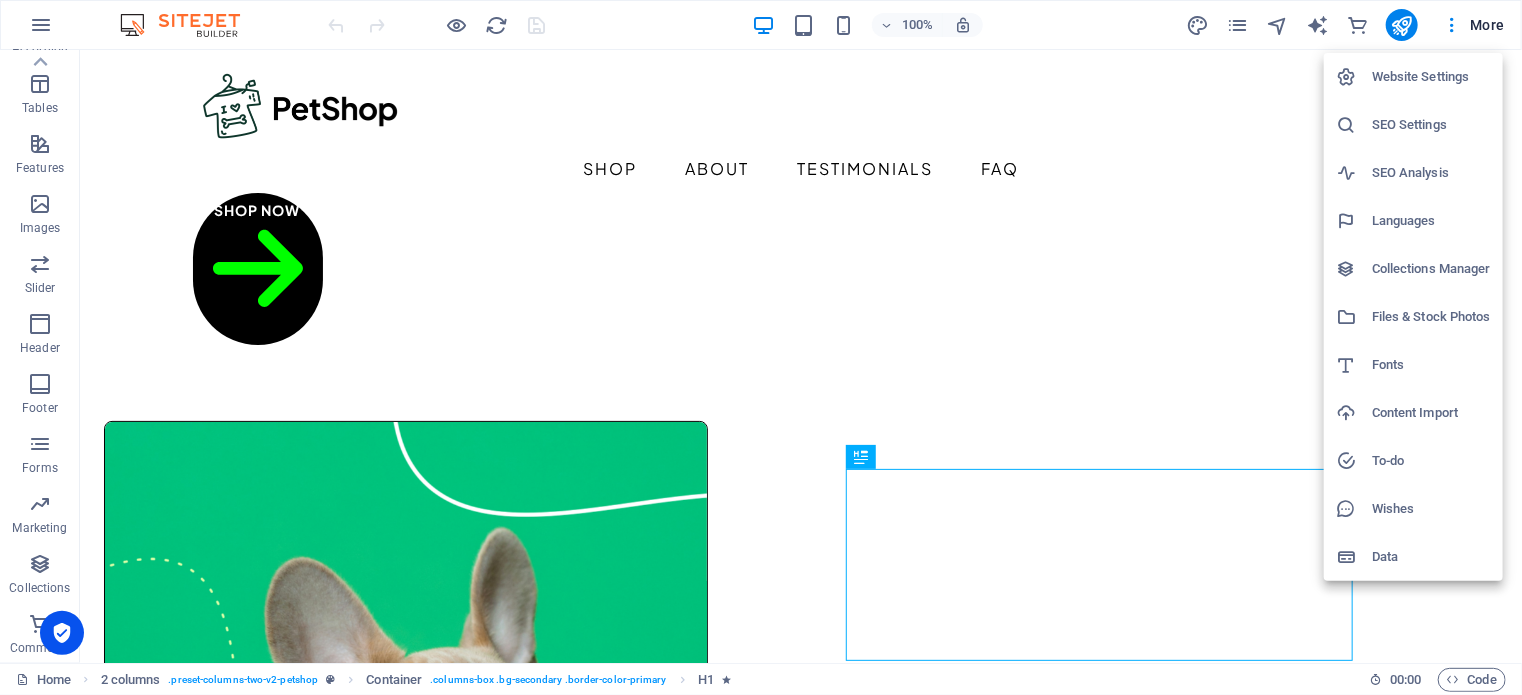 click at bounding box center [761, 347] 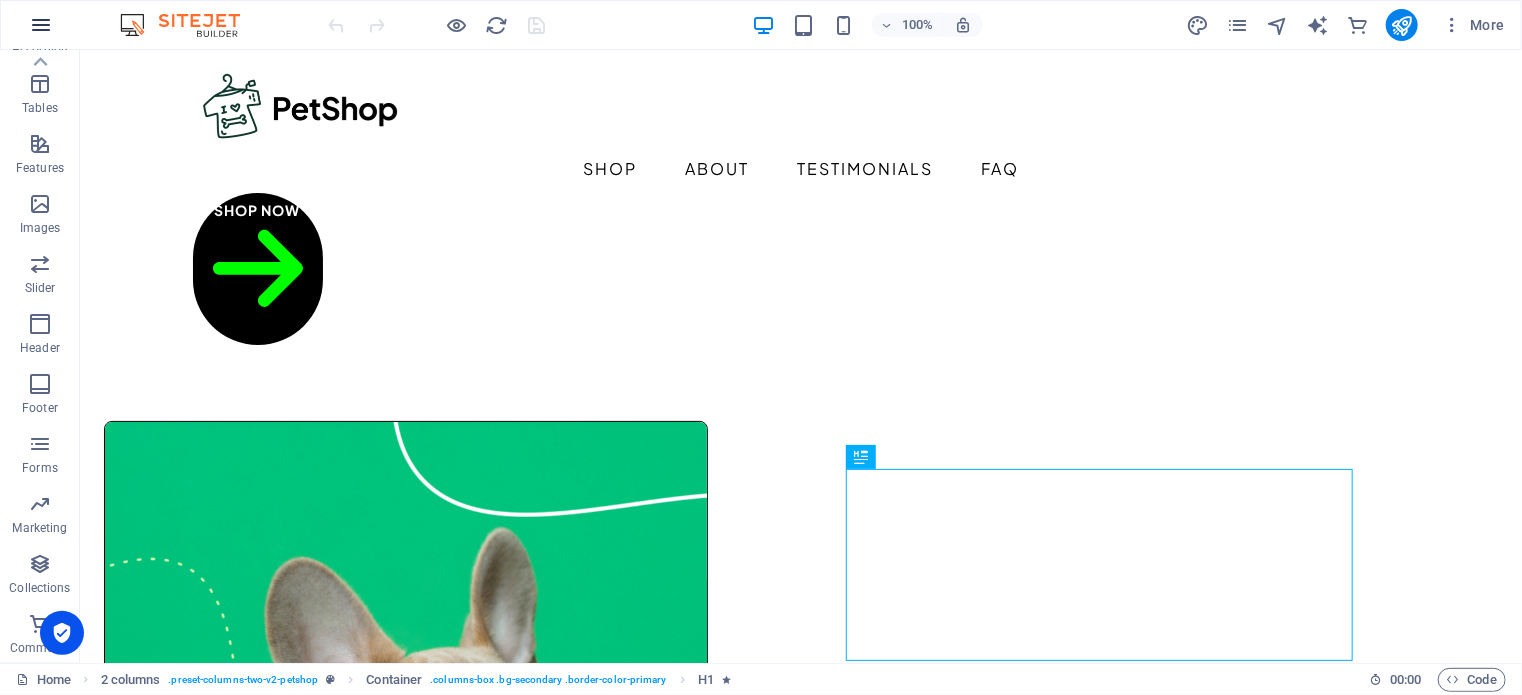 click at bounding box center [41, 25] 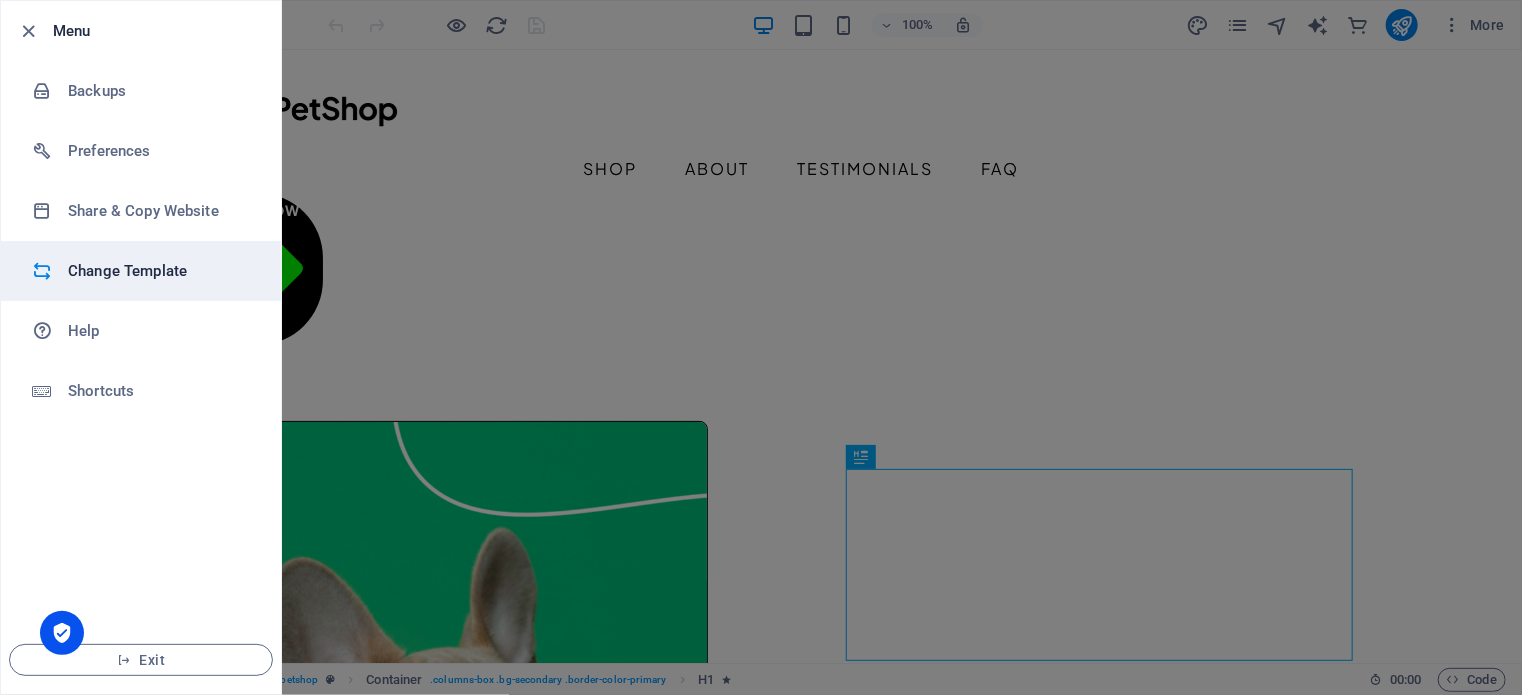 click on "Change Template" at bounding box center [160, 271] 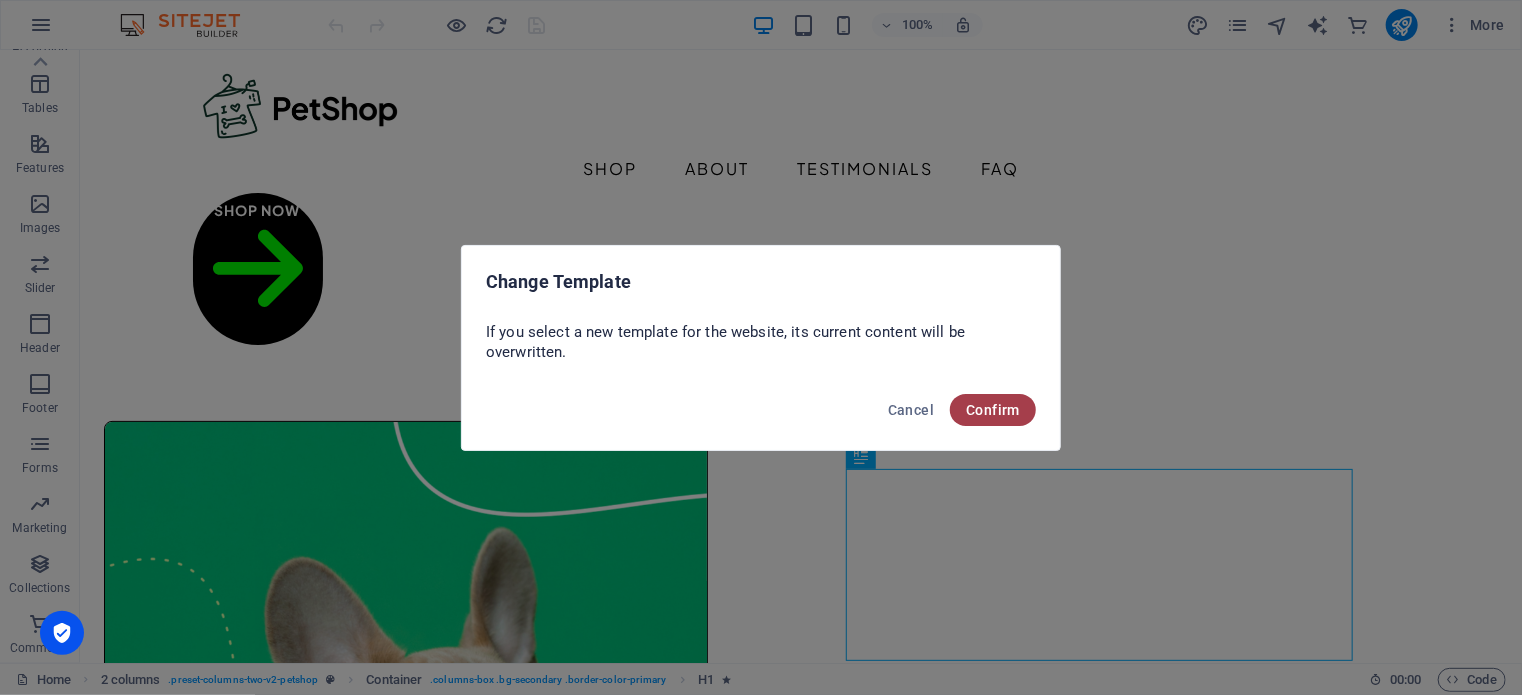 click on "Confirm" at bounding box center (993, 410) 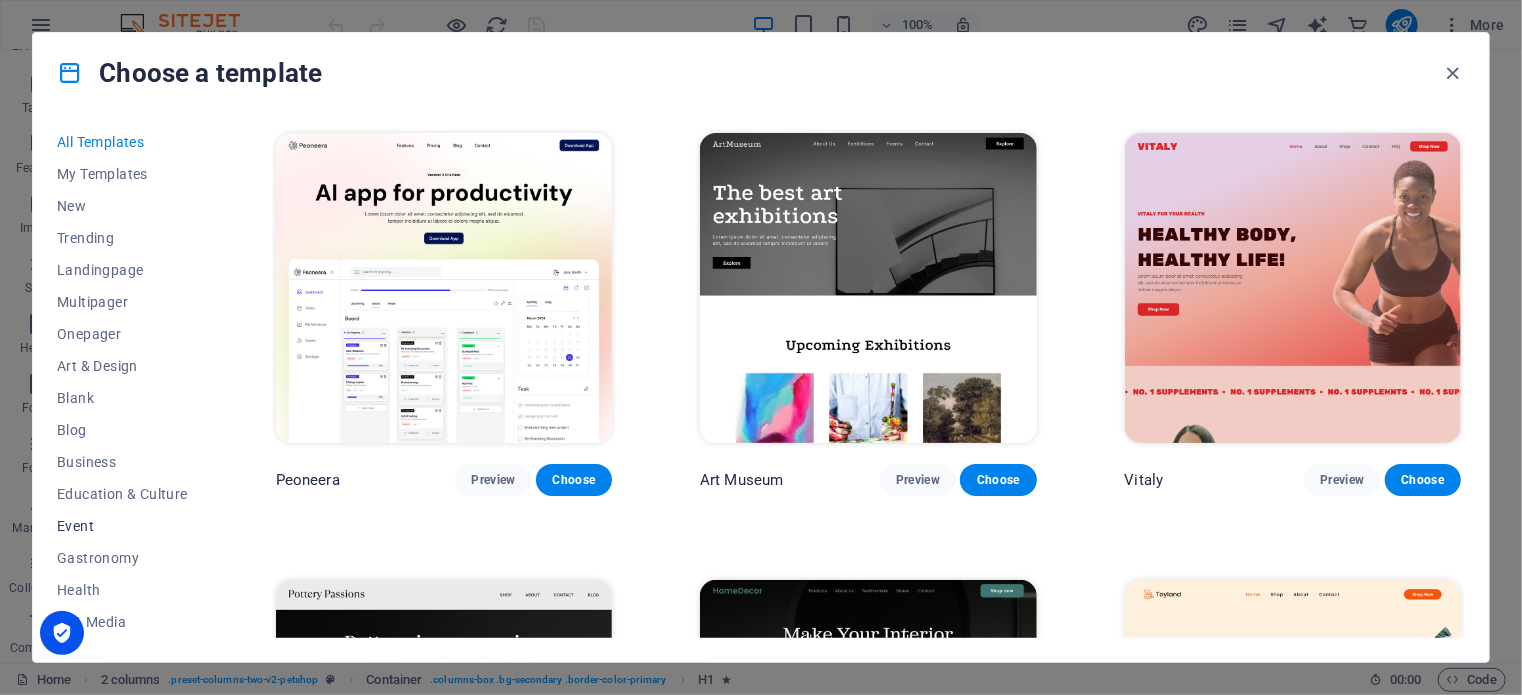 scroll, scrollTop: 0, scrollLeft: 0, axis: both 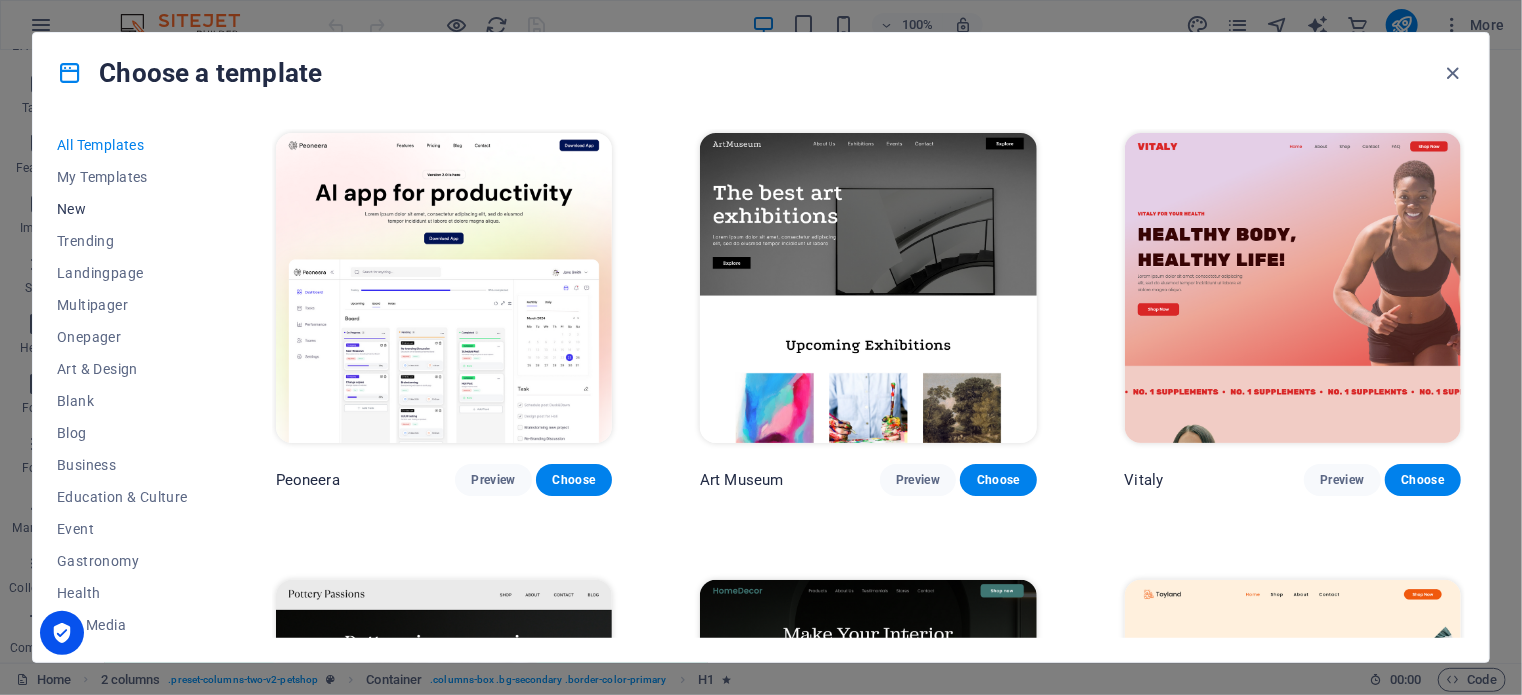 click on "New" at bounding box center (122, 209) 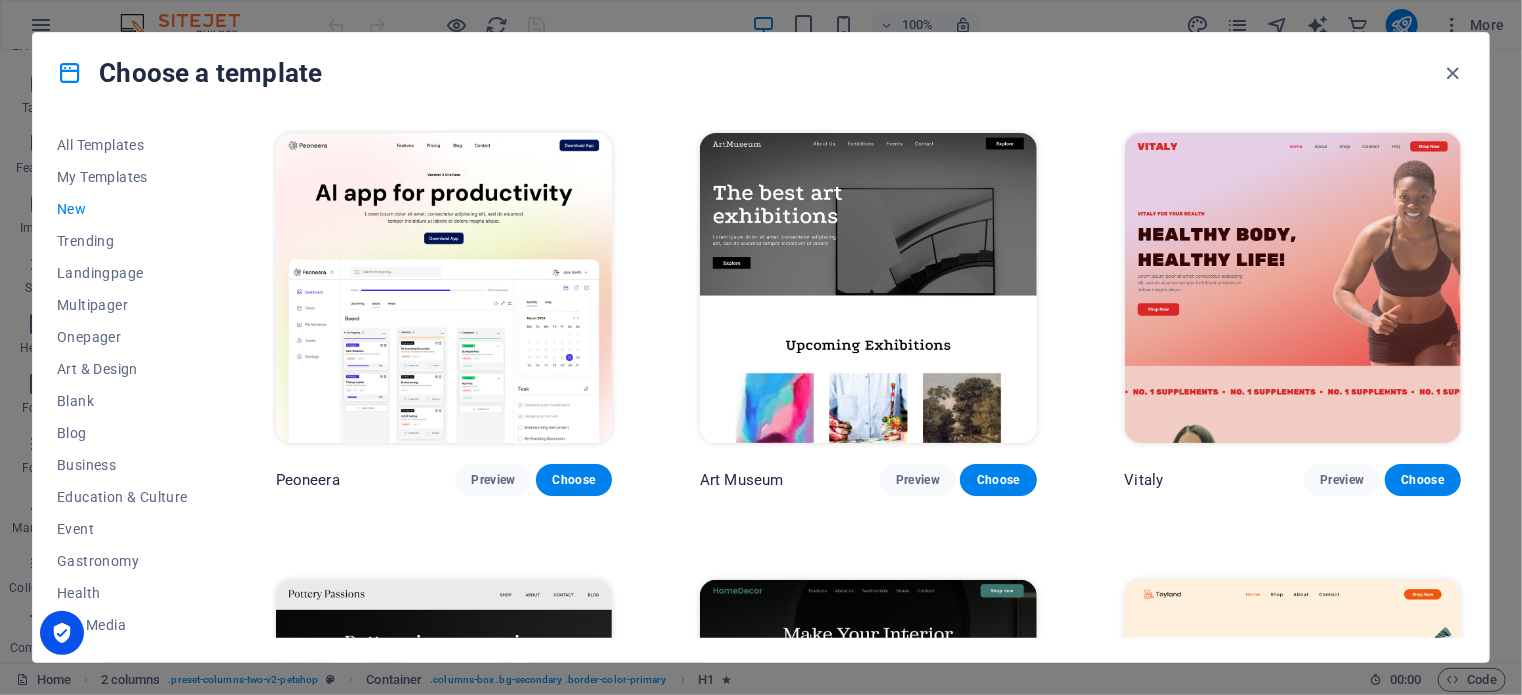 click on "New" at bounding box center [122, 209] 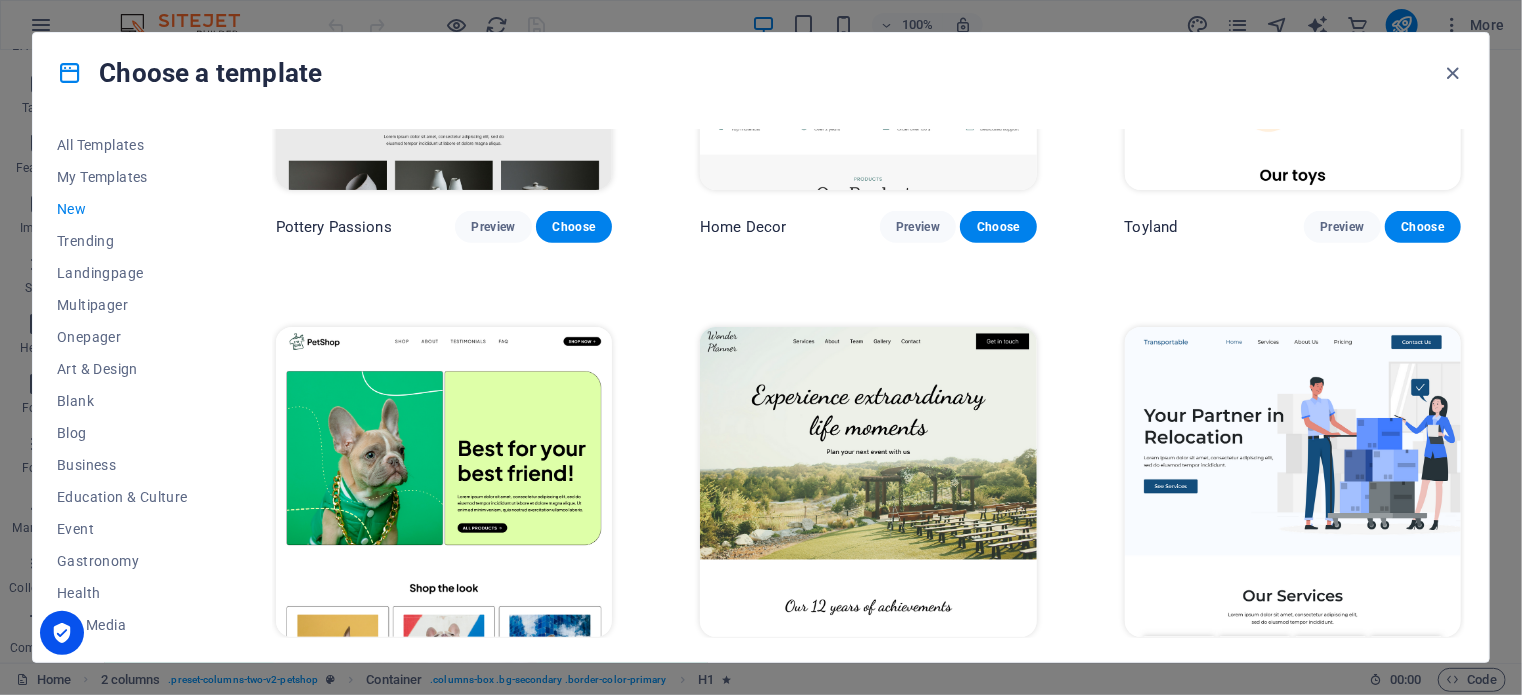 scroll, scrollTop: 1100, scrollLeft: 0, axis: vertical 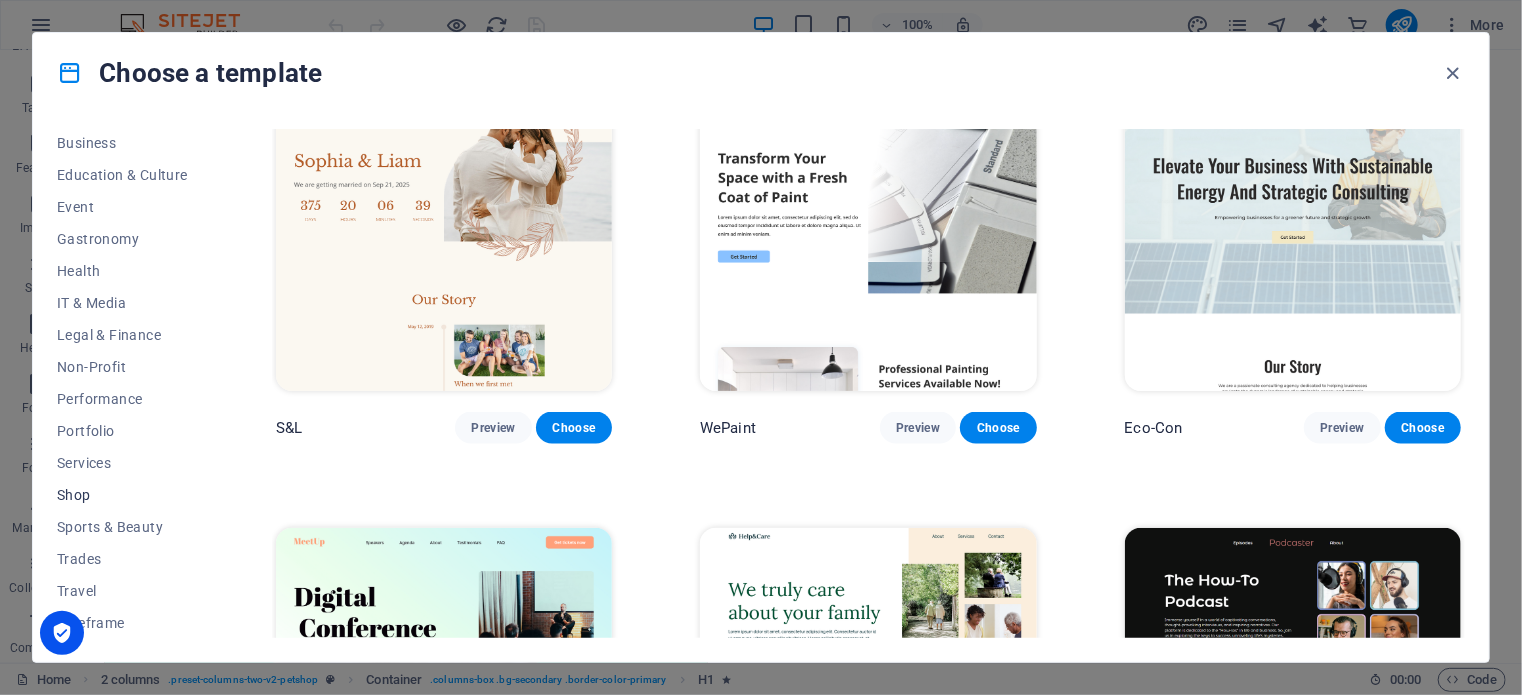 click on "Shop" at bounding box center (122, 495) 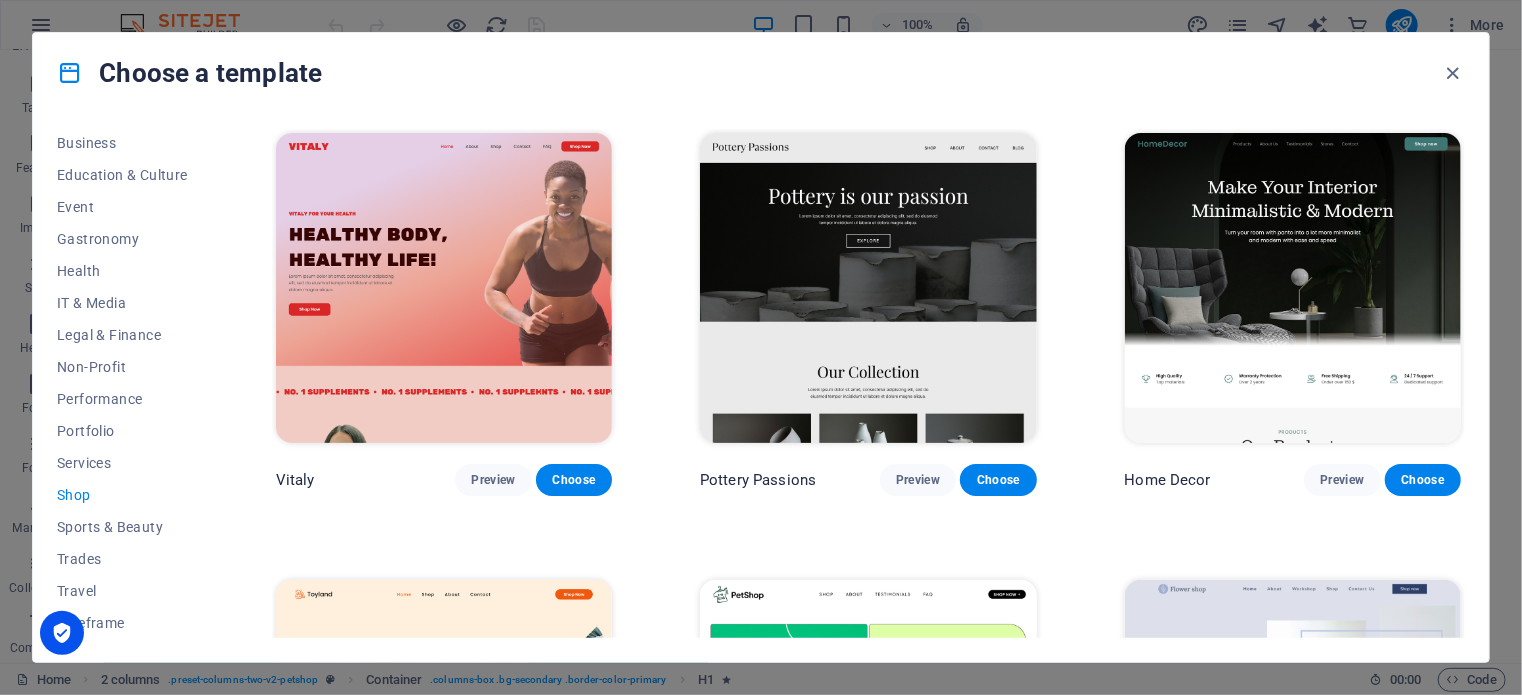 scroll, scrollTop: 0, scrollLeft: 0, axis: both 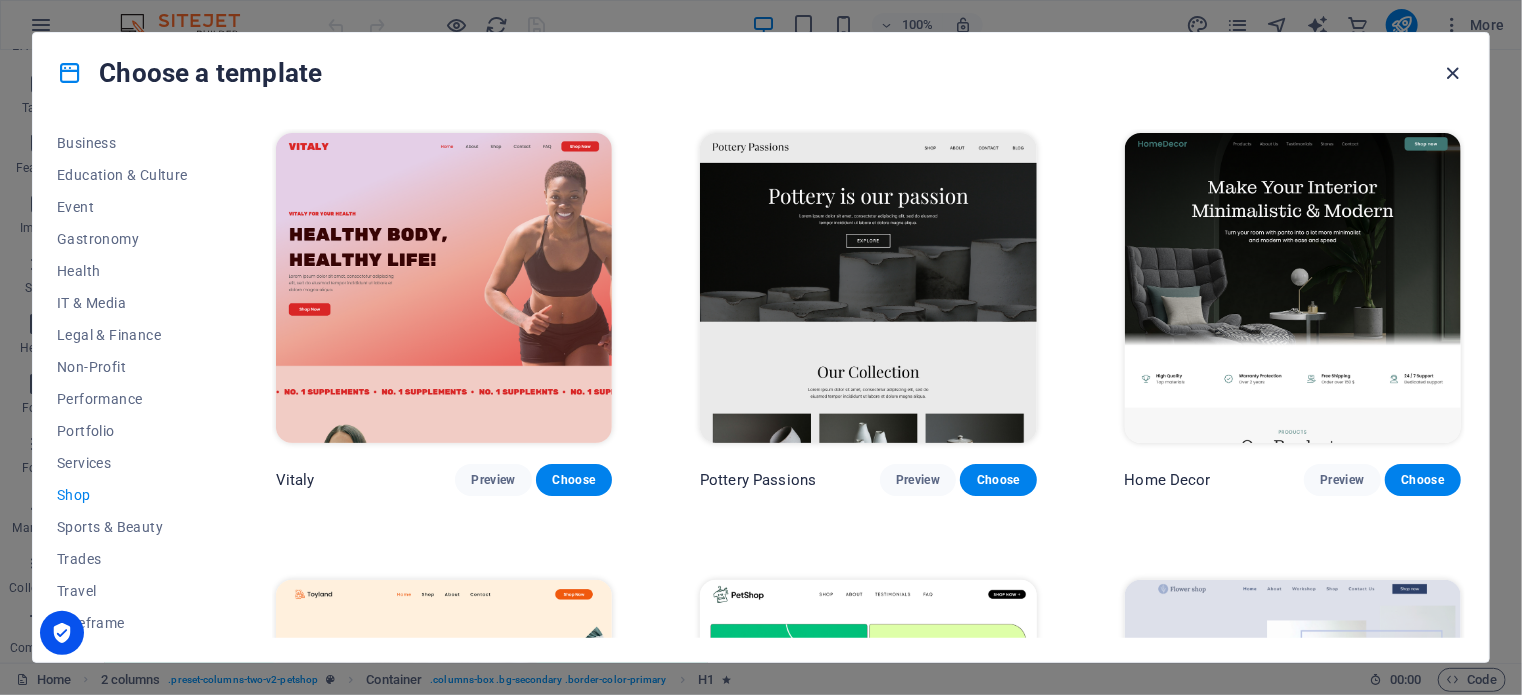 click at bounding box center [1453, 73] 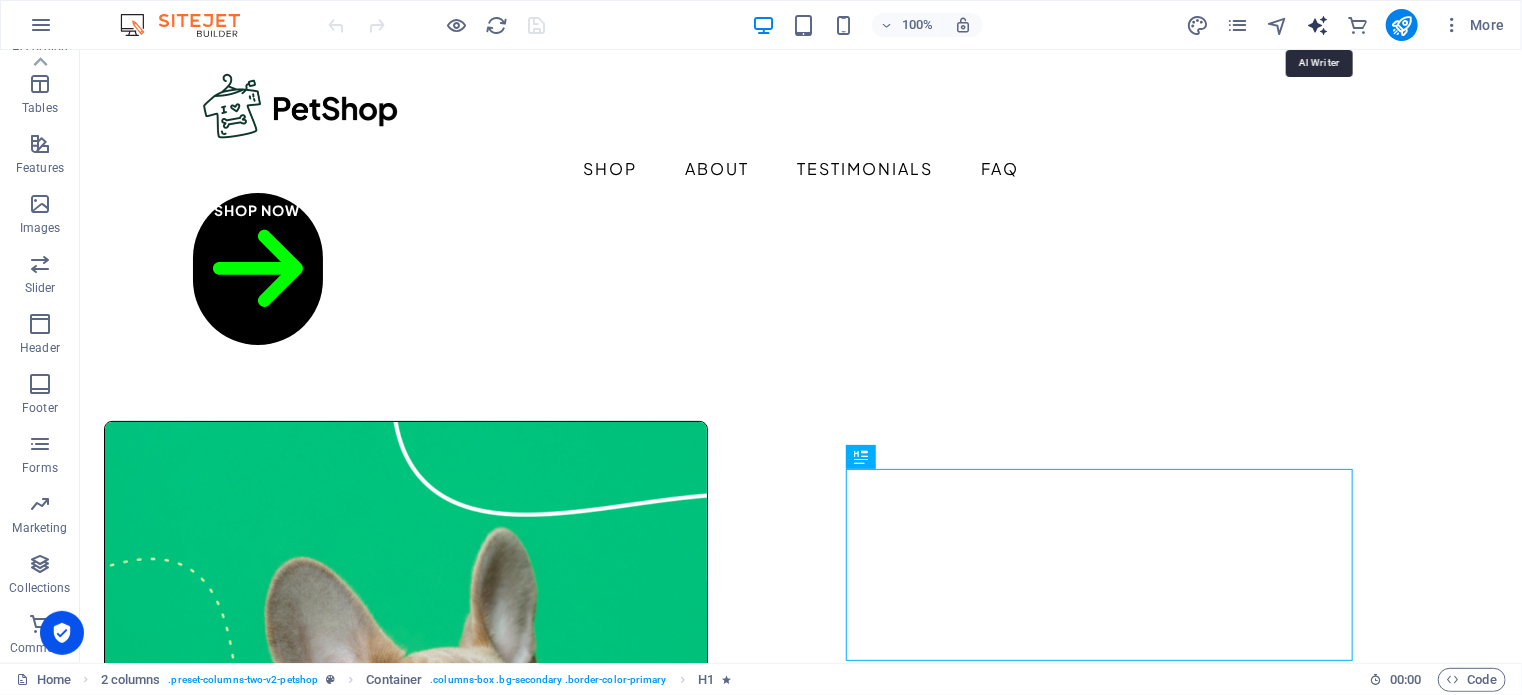 click at bounding box center (1317, 25) 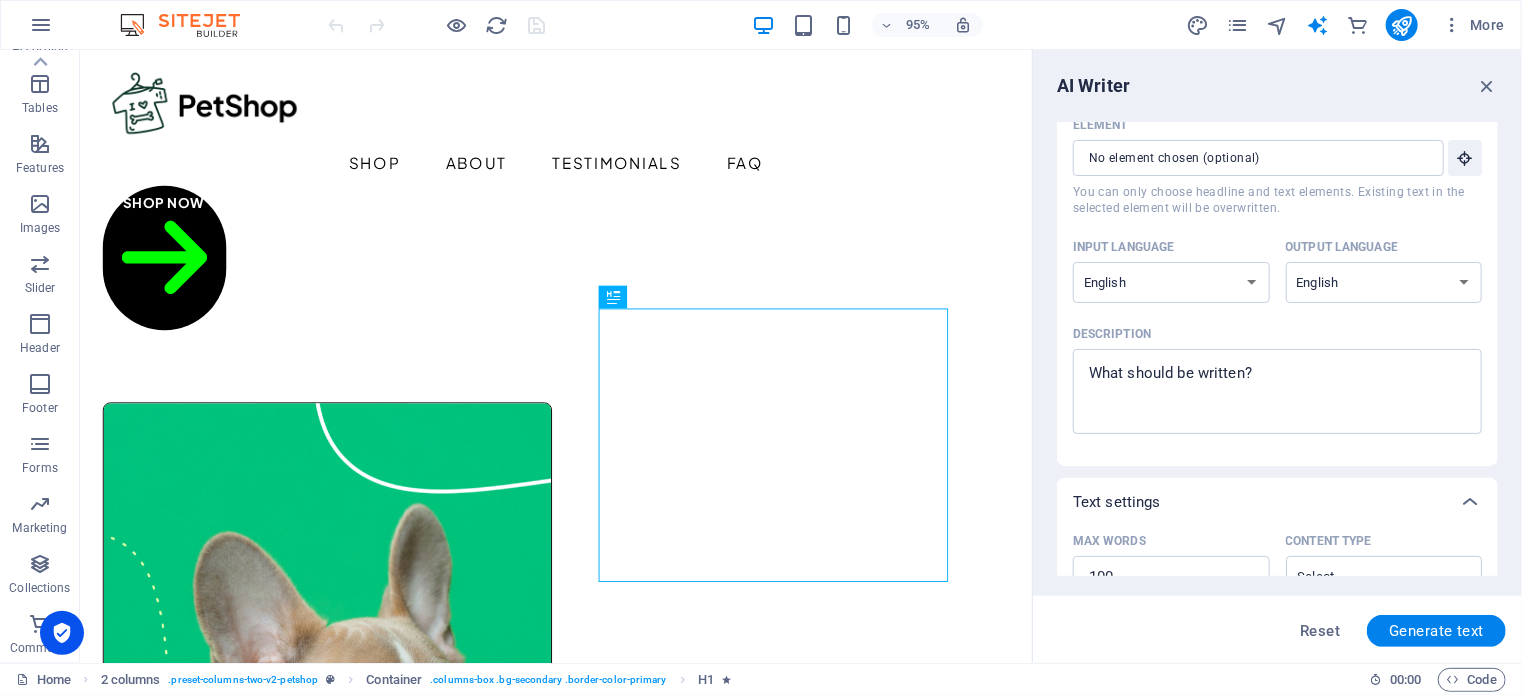 scroll, scrollTop: 0, scrollLeft: 0, axis: both 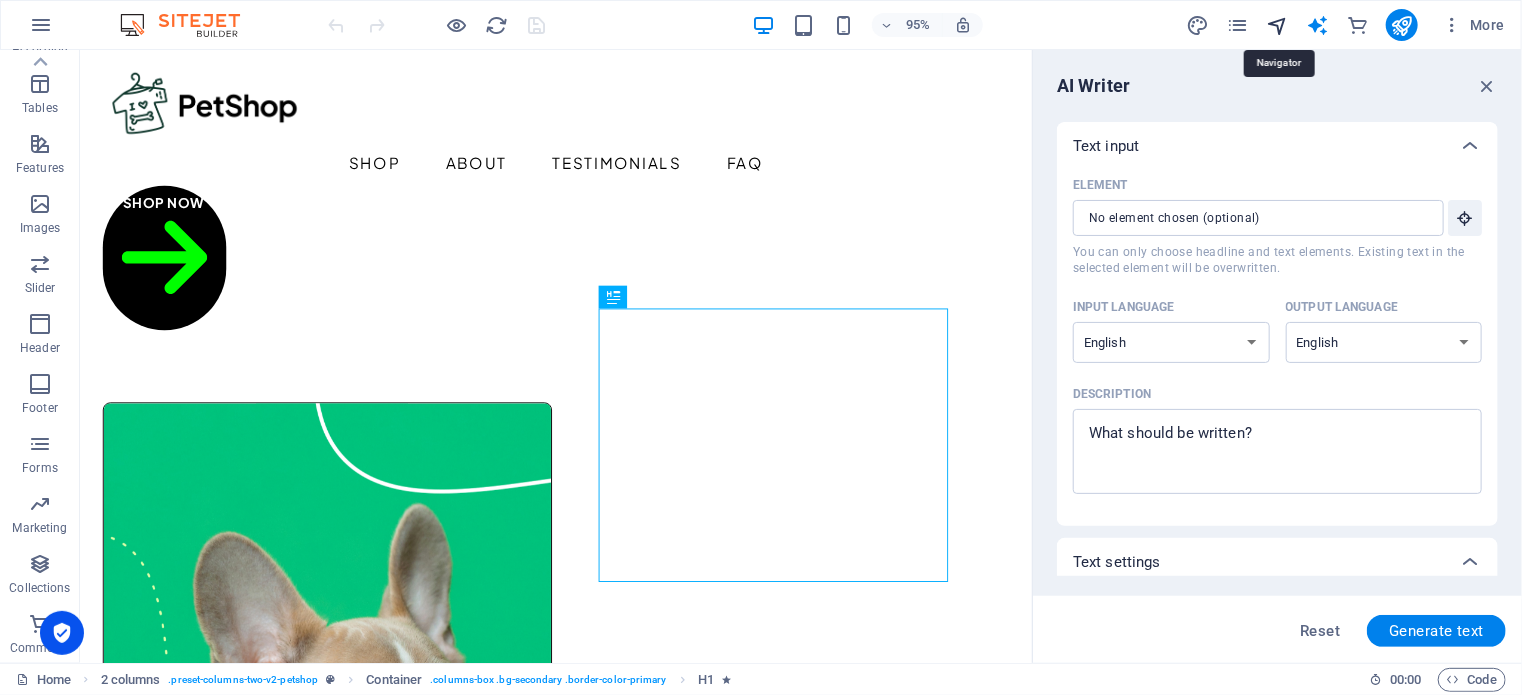 click at bounding box center [1277, 25] 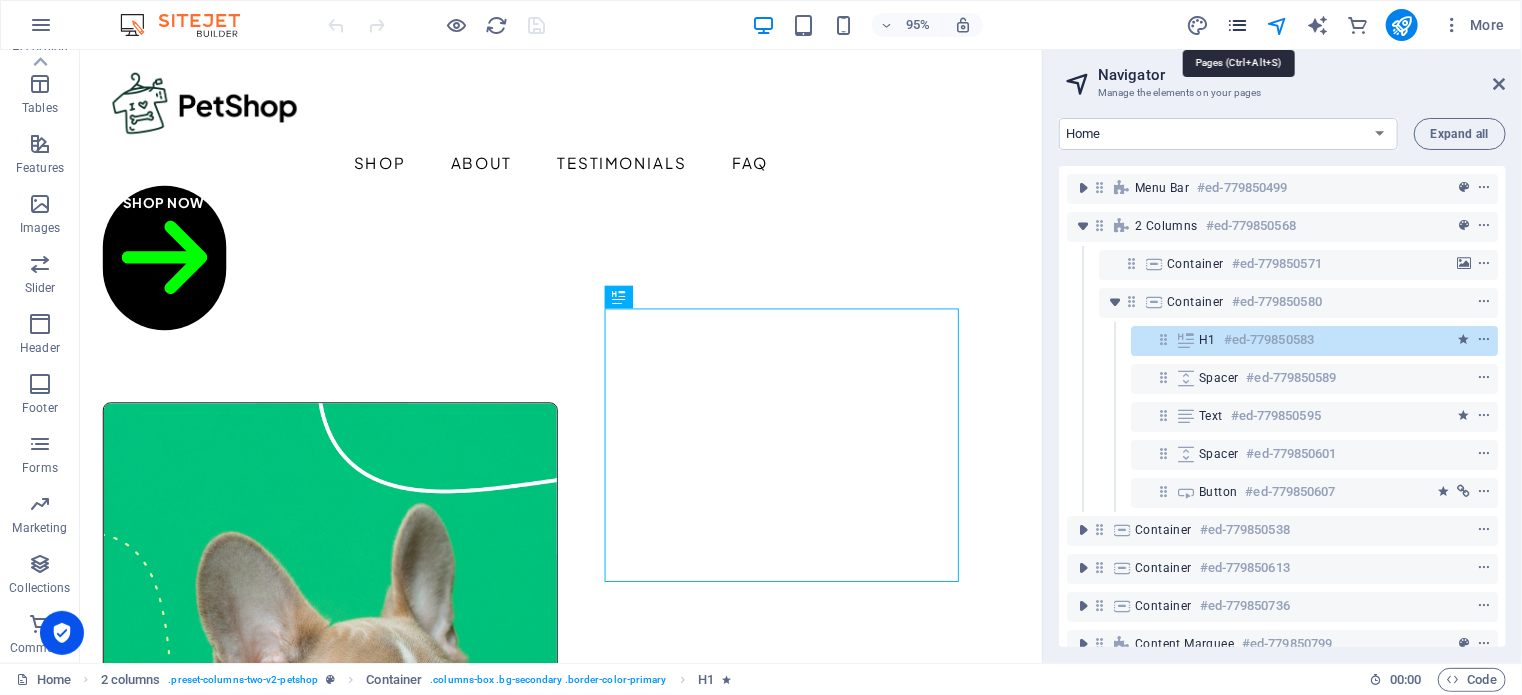 click at bounding box center [1237, 25] 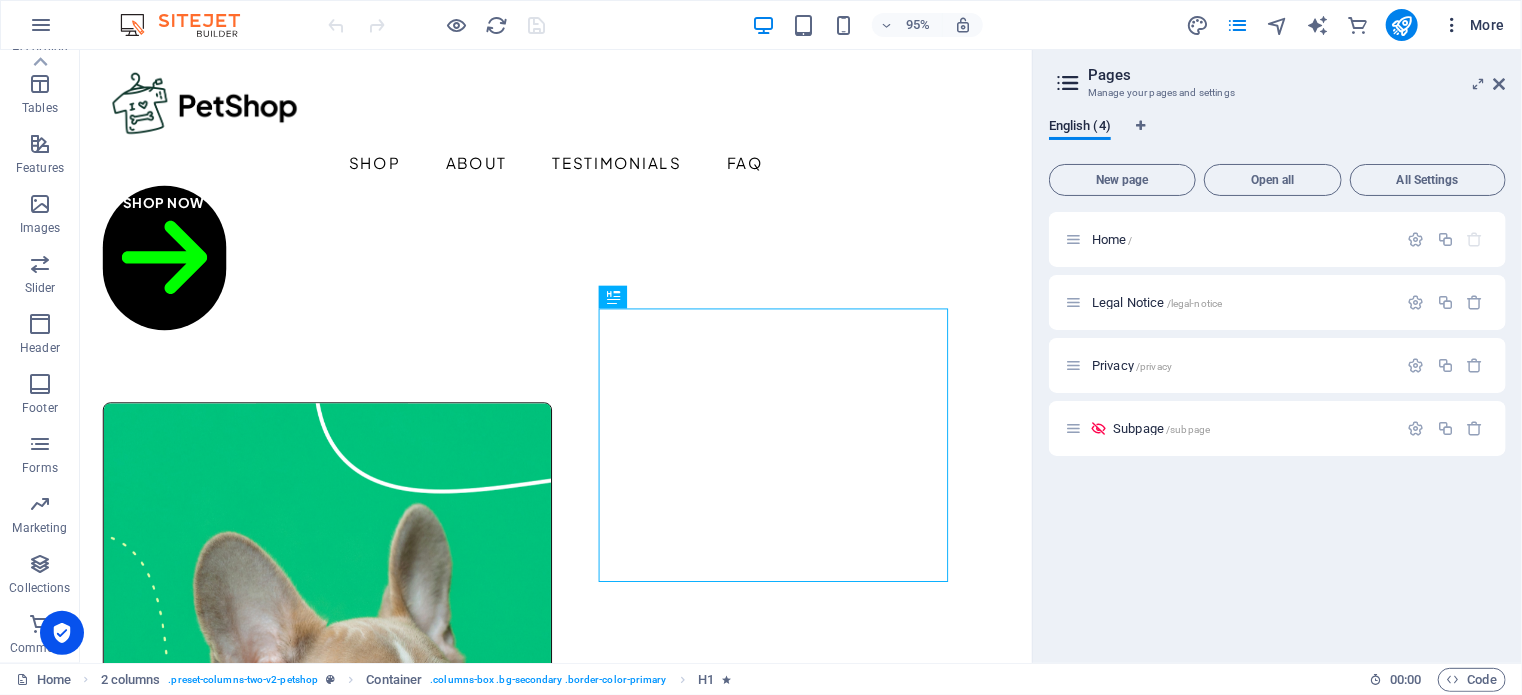 click at bounding box center (1452, 25) 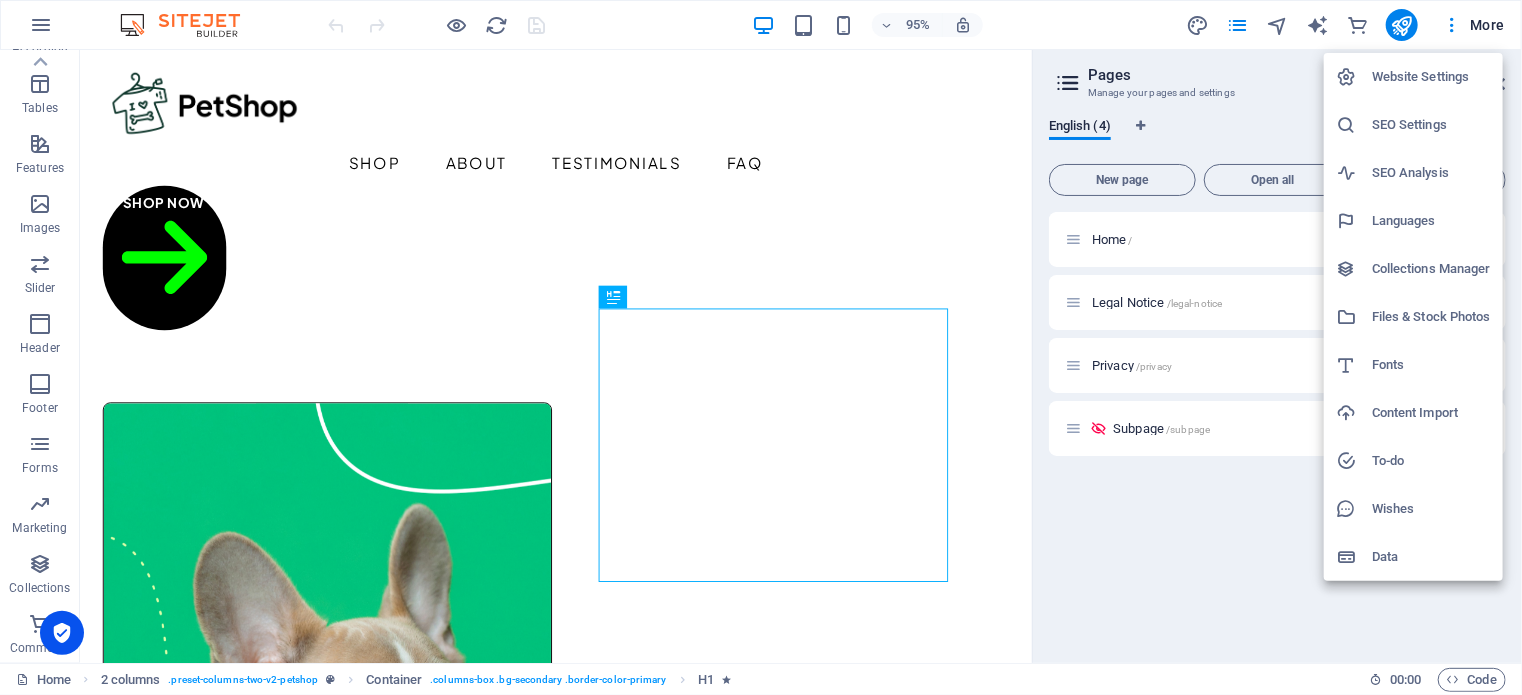 click on "Website Settings" at bounding box center [1431, 77] 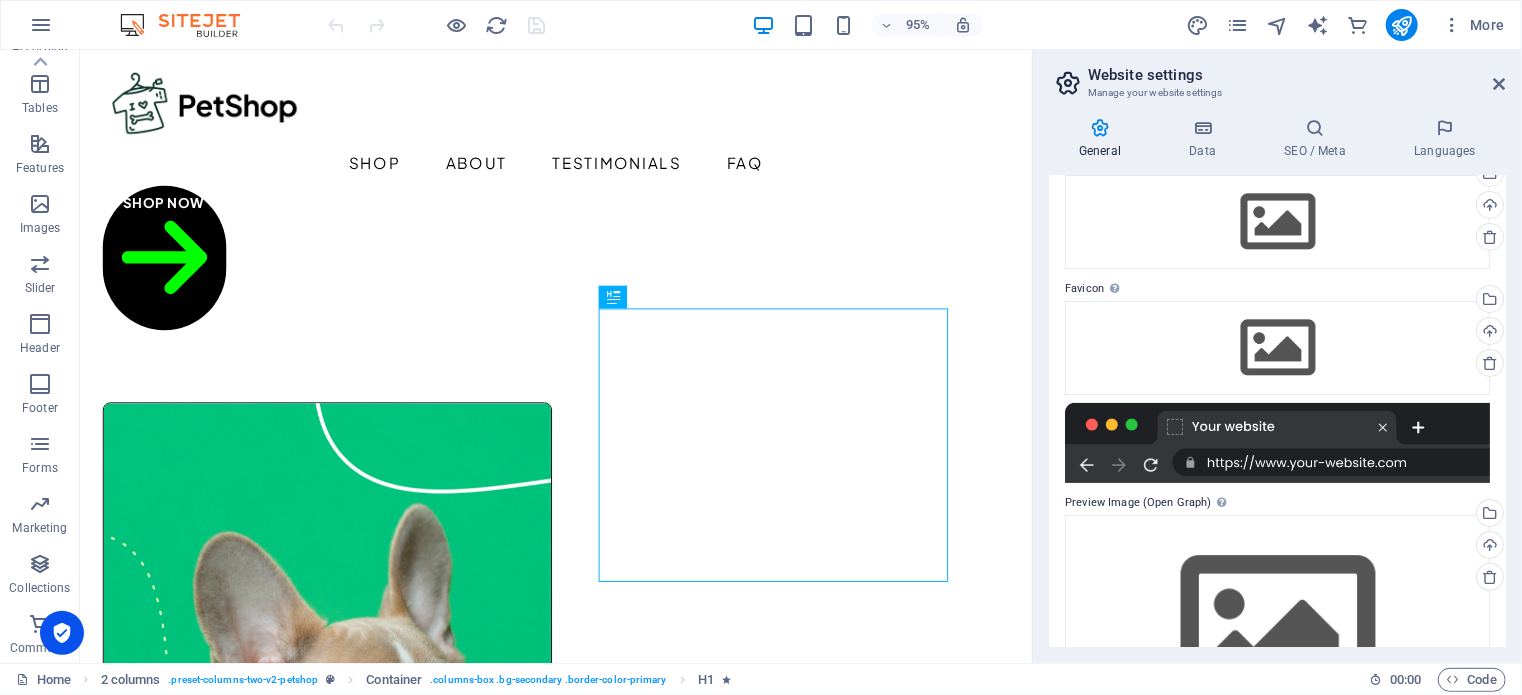 scroll, scrollTop: 0, scrollLeft: 0, axis: both 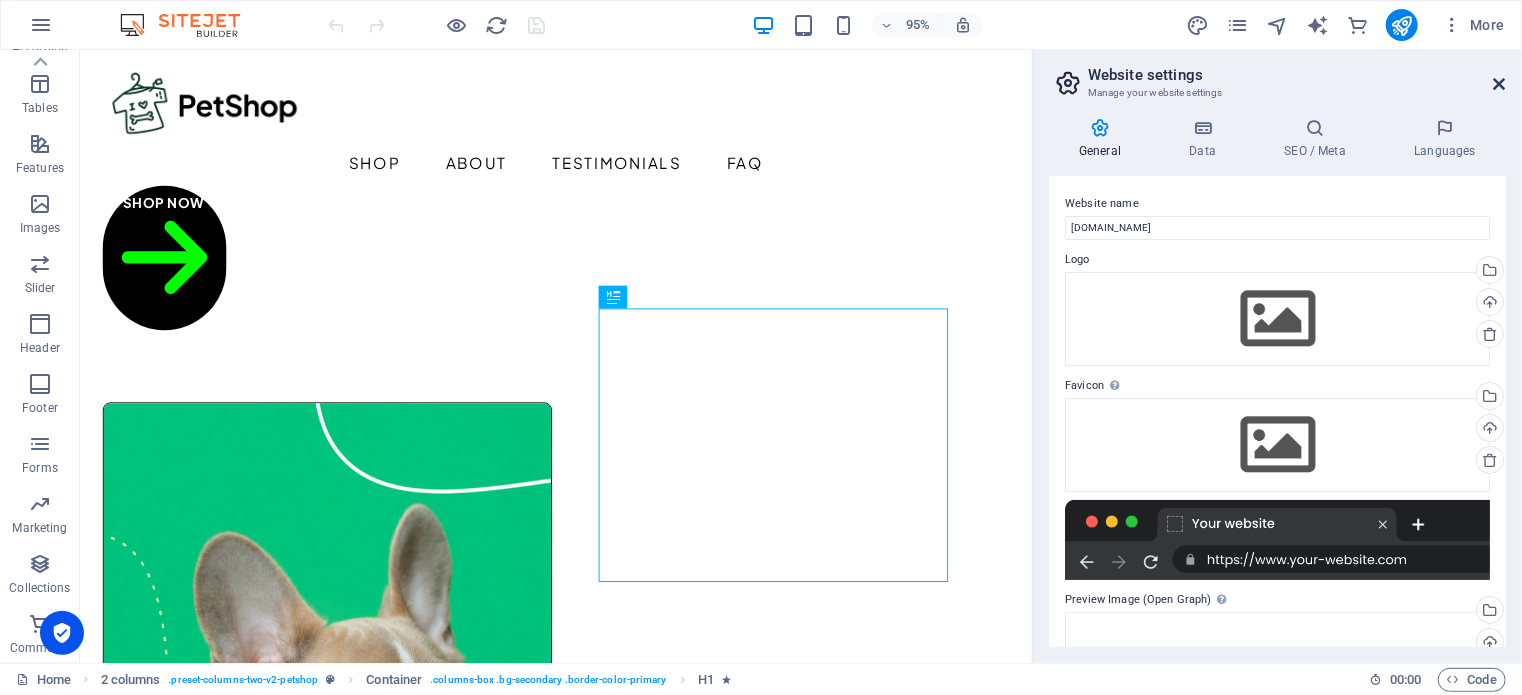 click at bounding box center (1500, 84) 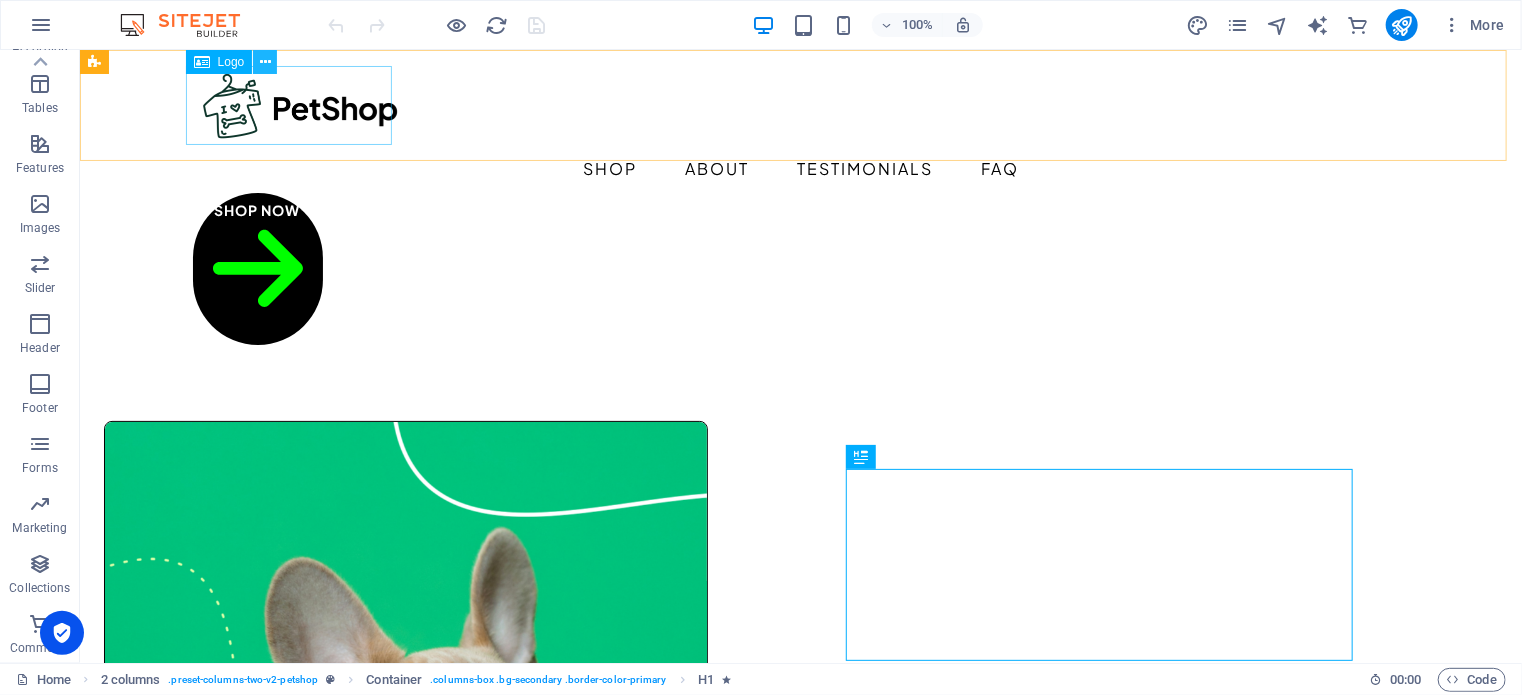 click at bounding box center [265, 62] 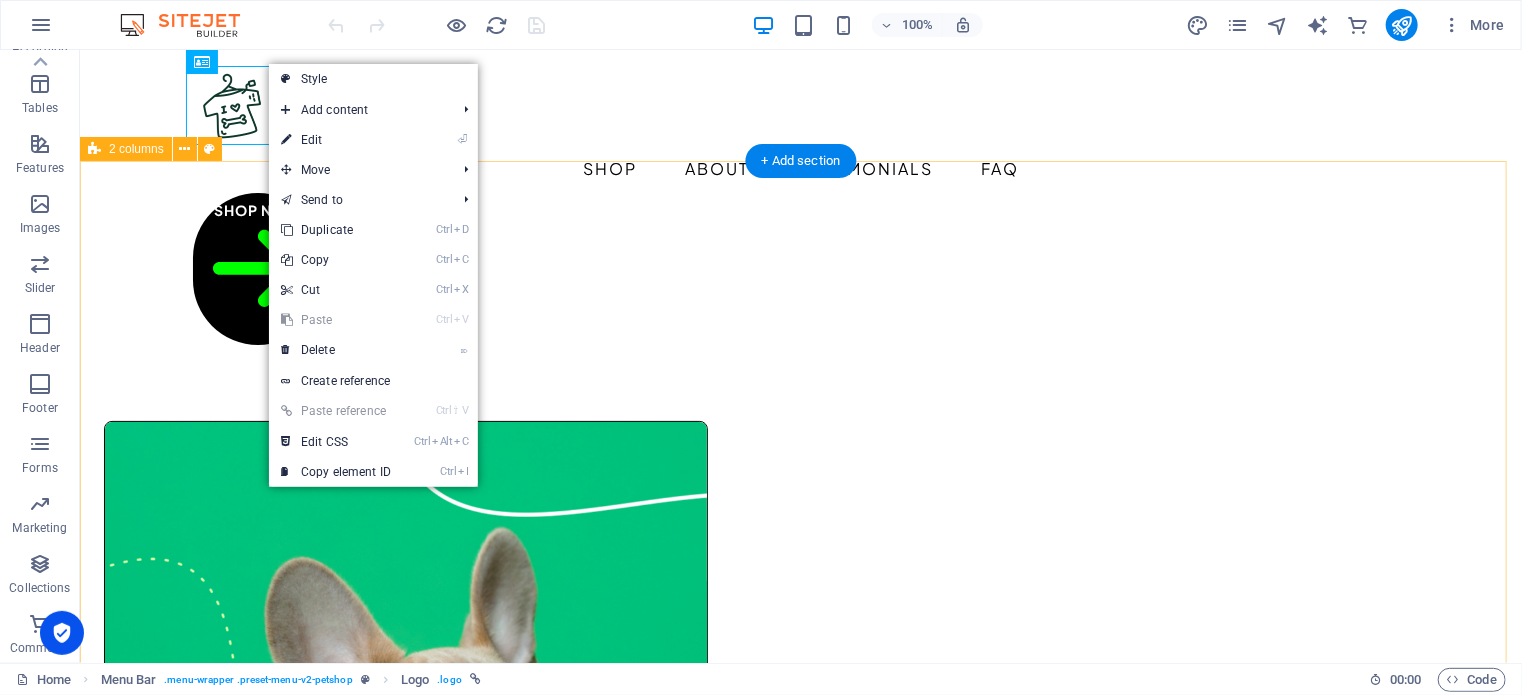 click on "Drop content here or  Add elements  Paste clipboard Best for your best friend! Lorem ipsum dolor sit amet, consectetur adipiscing elit, sed do eiusmod tempor incididunt ut labore et dolore magna aliqua. Ut enim ad minim veniam, quis nostrud exercitation ullamco laboris. All products" at bounding box center [800, 1155] 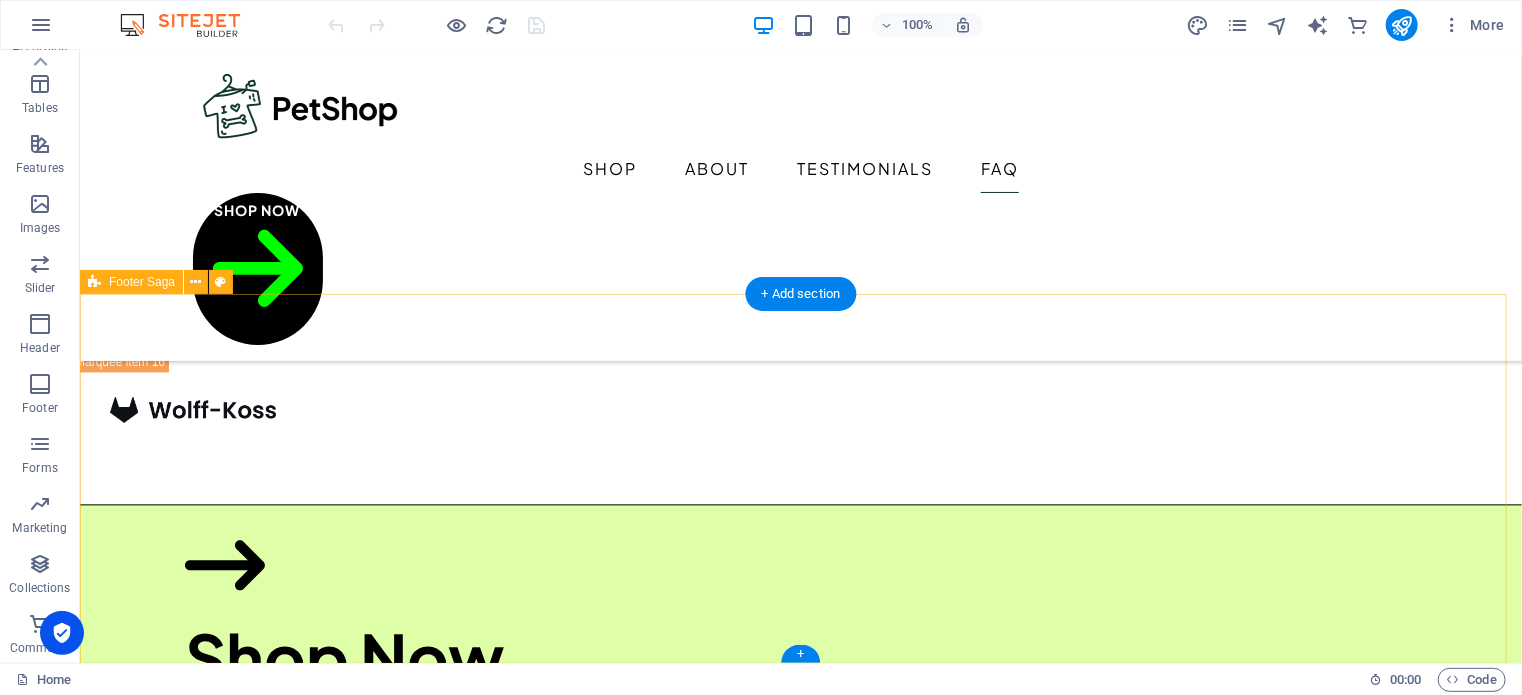 scroll, scrollTop: 5780, scrollLeft: 0, axis: vertical 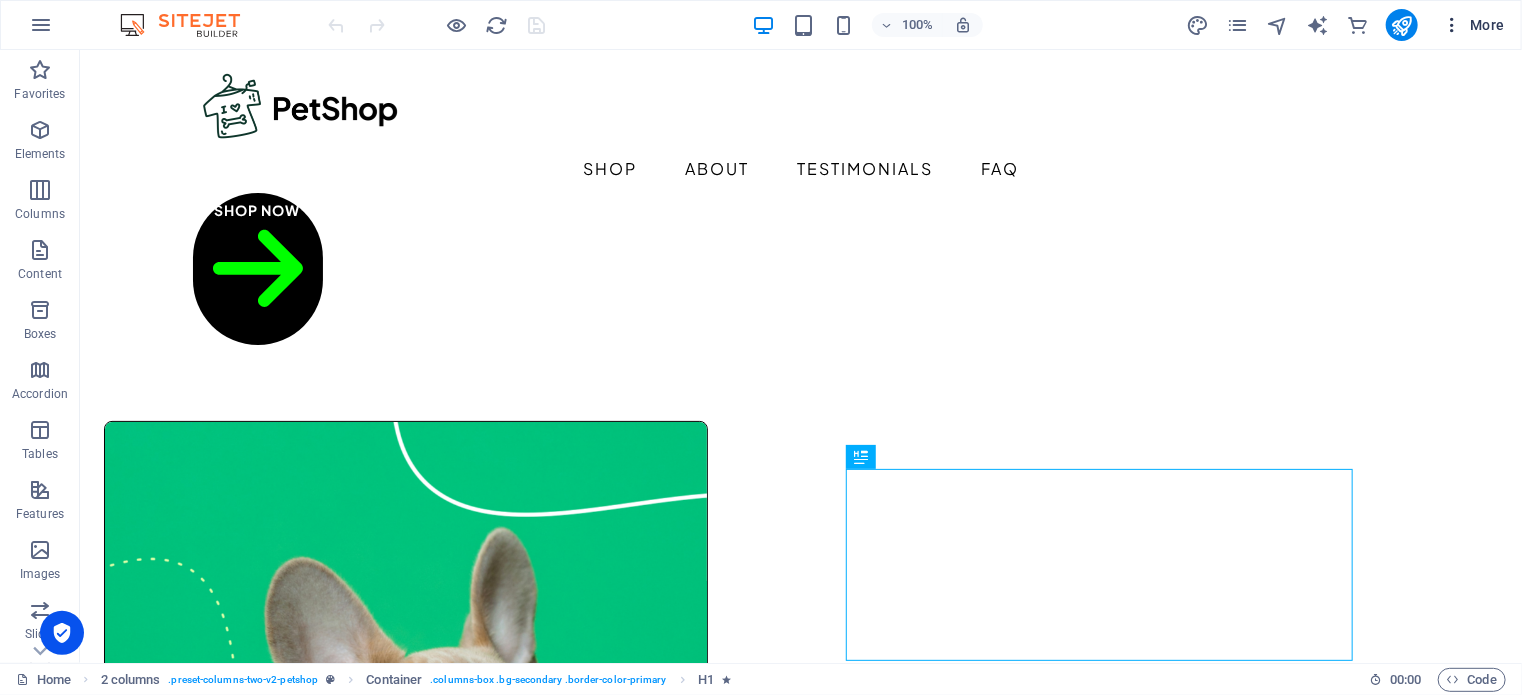 click on "More" at bounding box center [1473, 25] 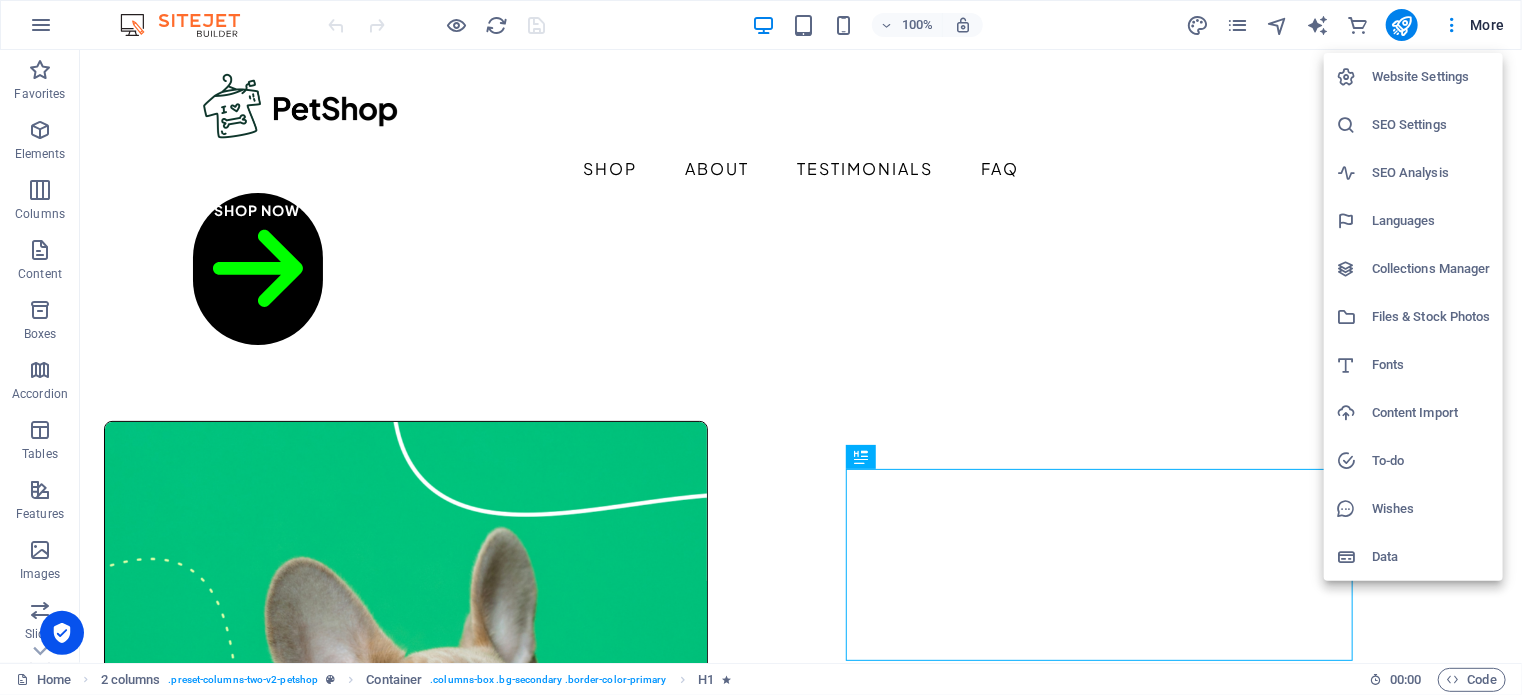 click on "Wishes" at bounding box center (1431, 509) 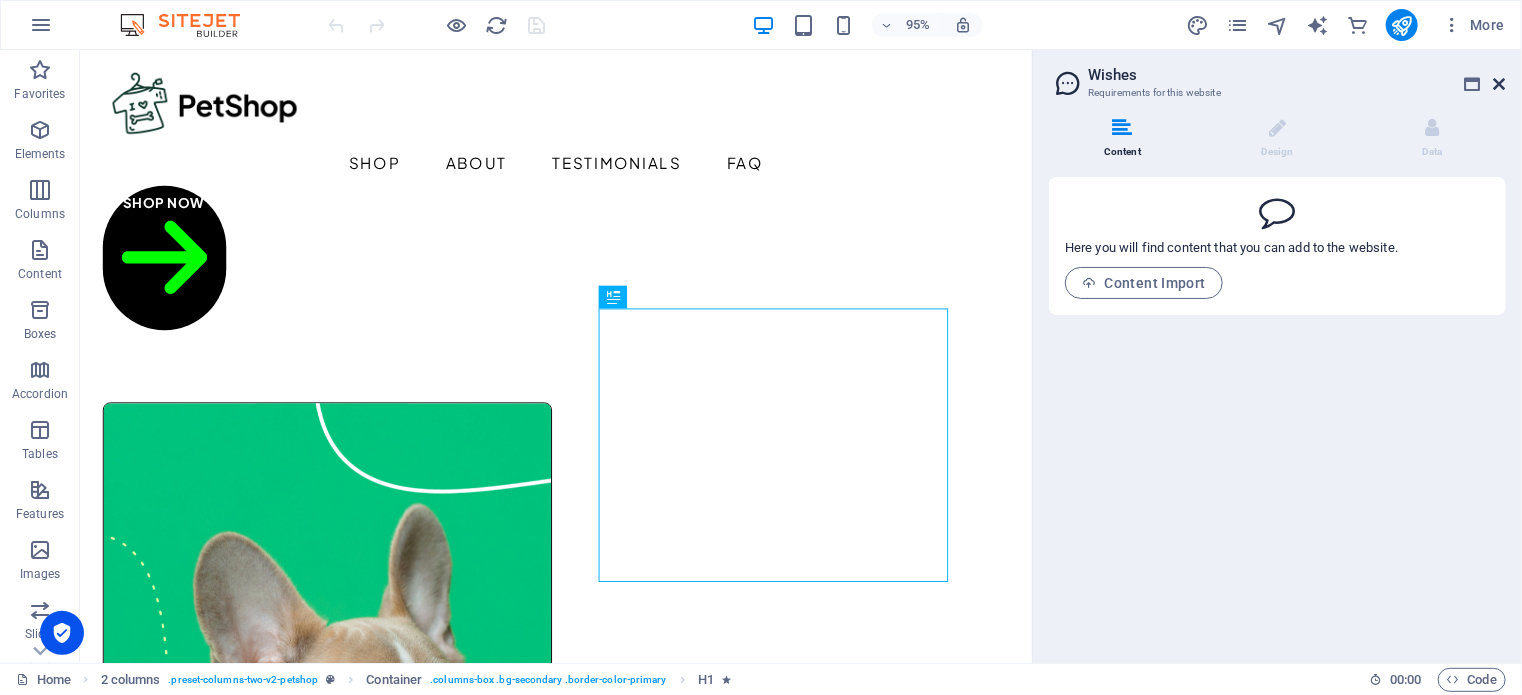 click at bounding box center (1500, 84) 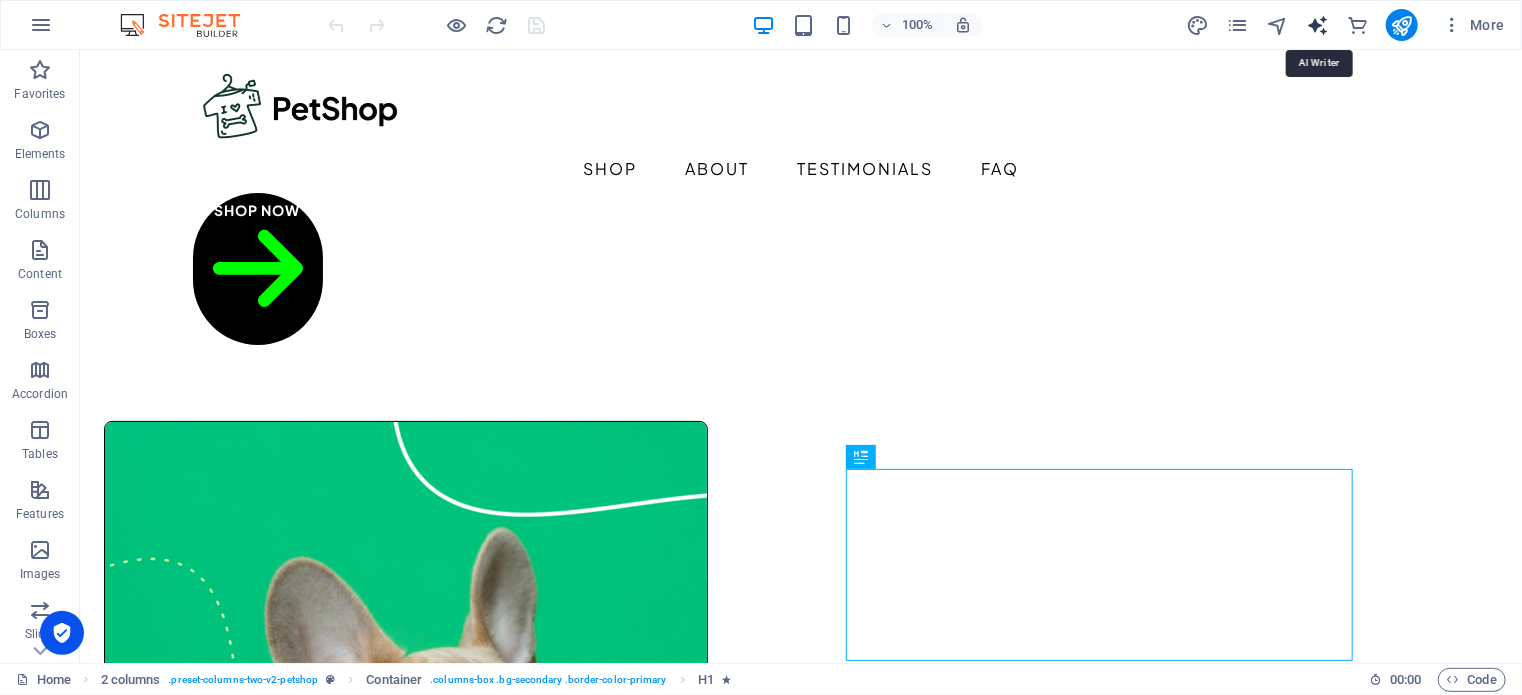 click at bounding box center [1317, 25] 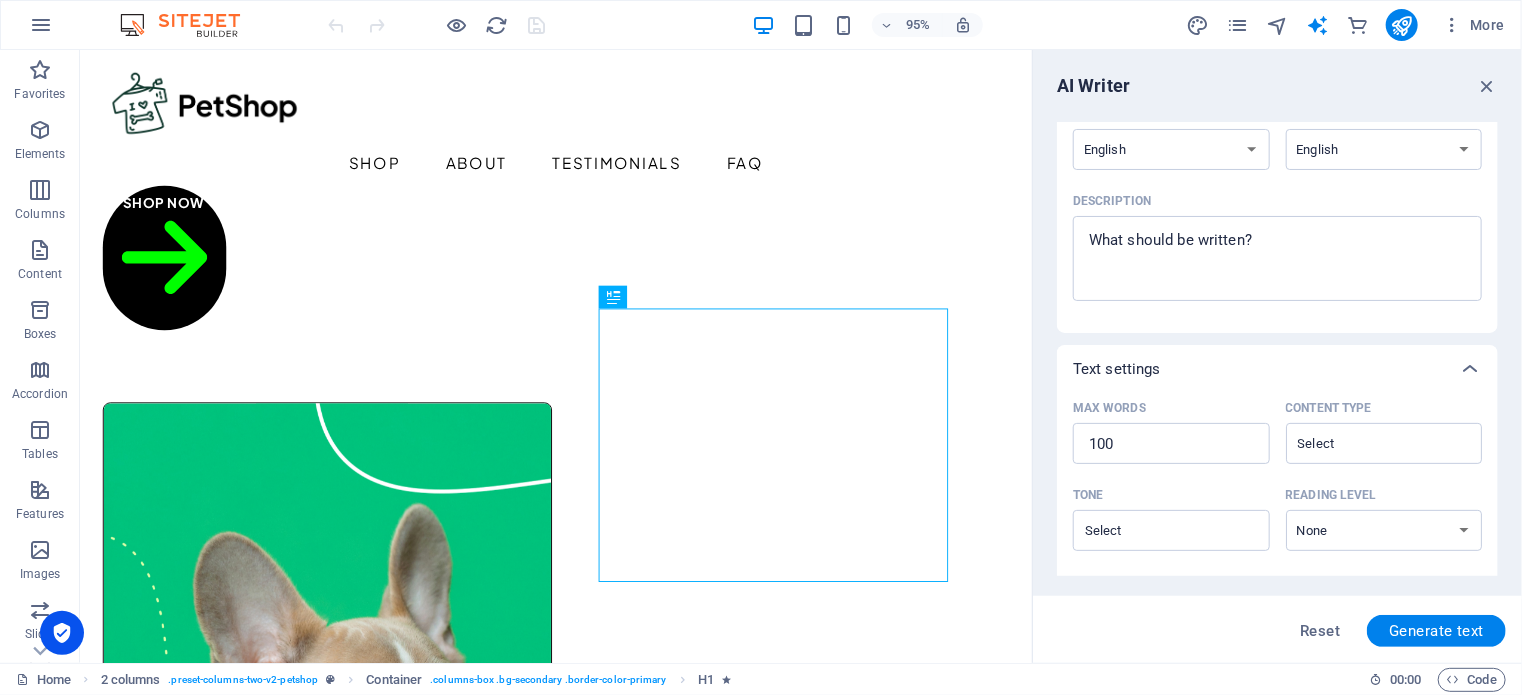scroll, scrollTop: 300, scrollLeft: 0, axis: vertical 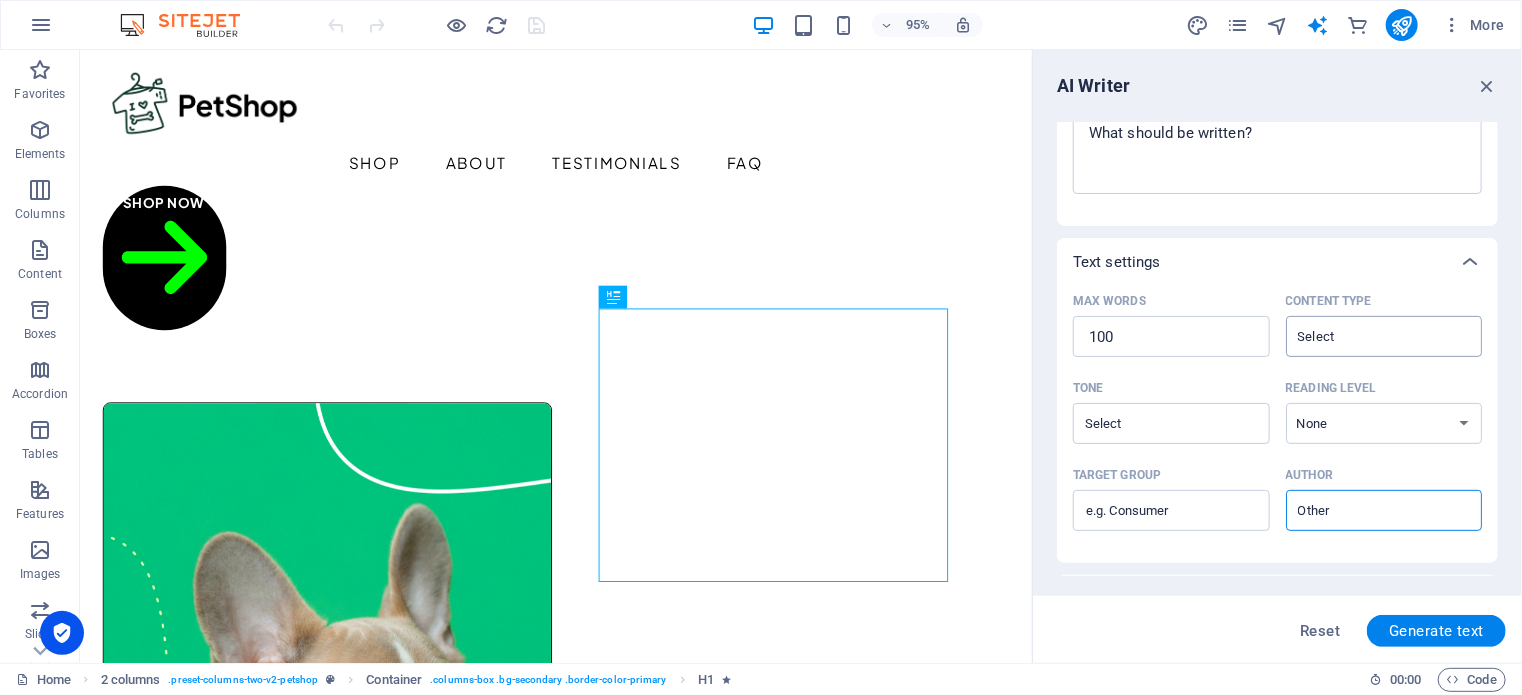 click on "Content type ​" at bounding box center (1368, 336) 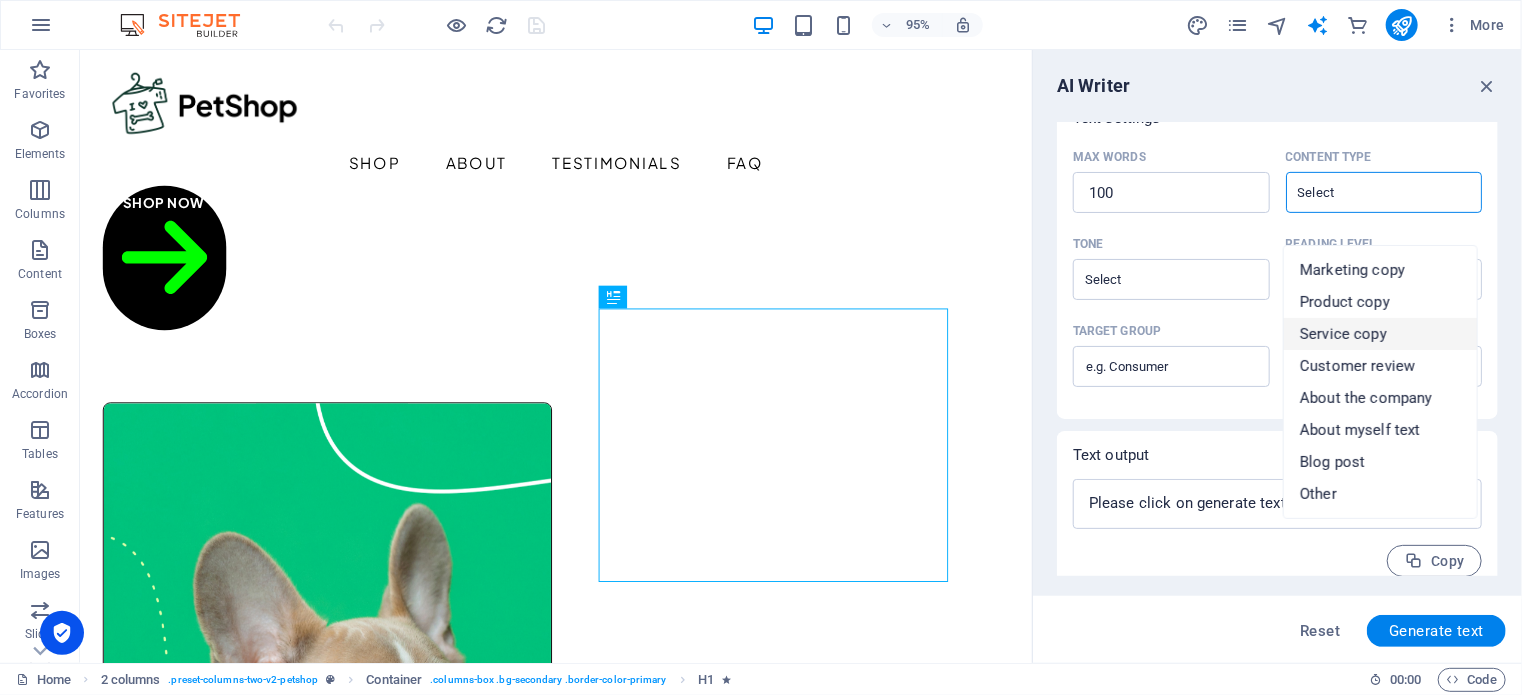 scroll, scrollTop: 460, scrollLeft: 0, axis: vertical 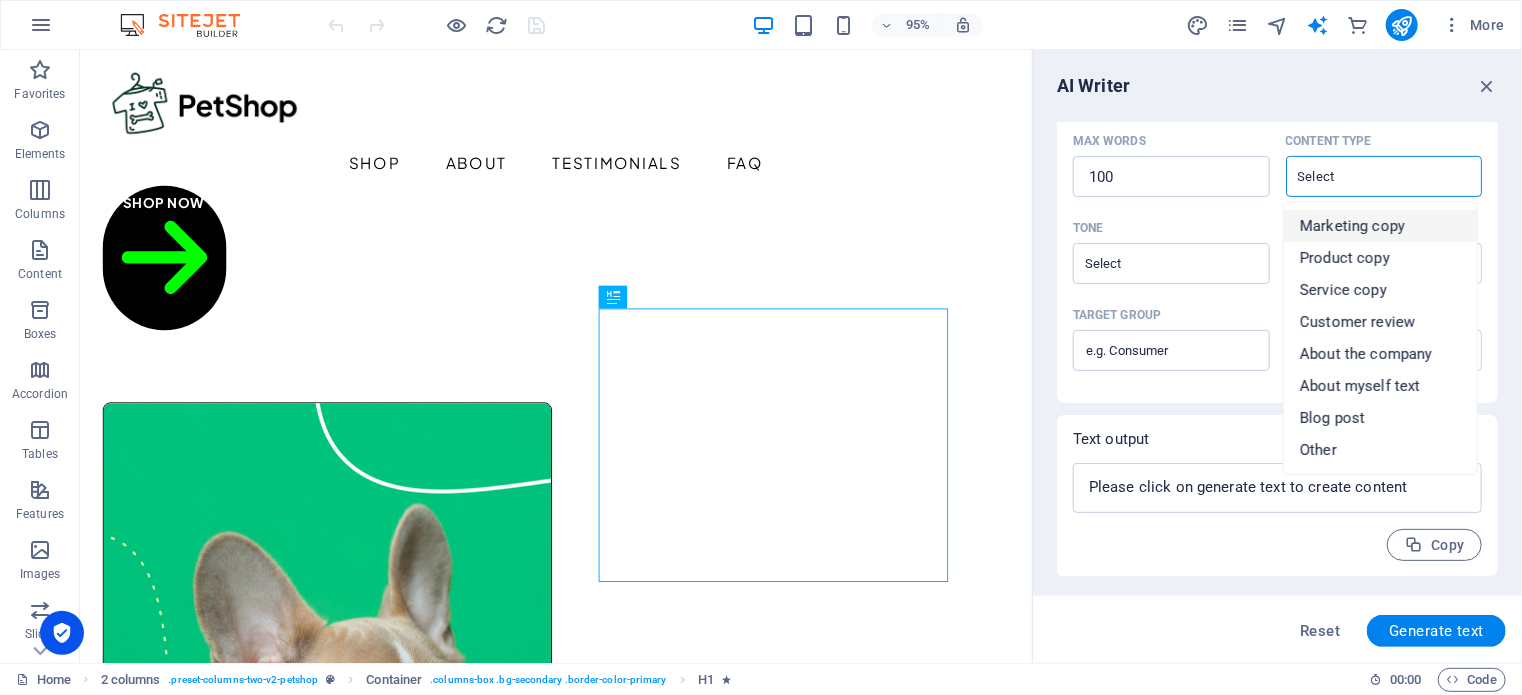 click on "Marketing copy" at bounding box center (1352, 226) 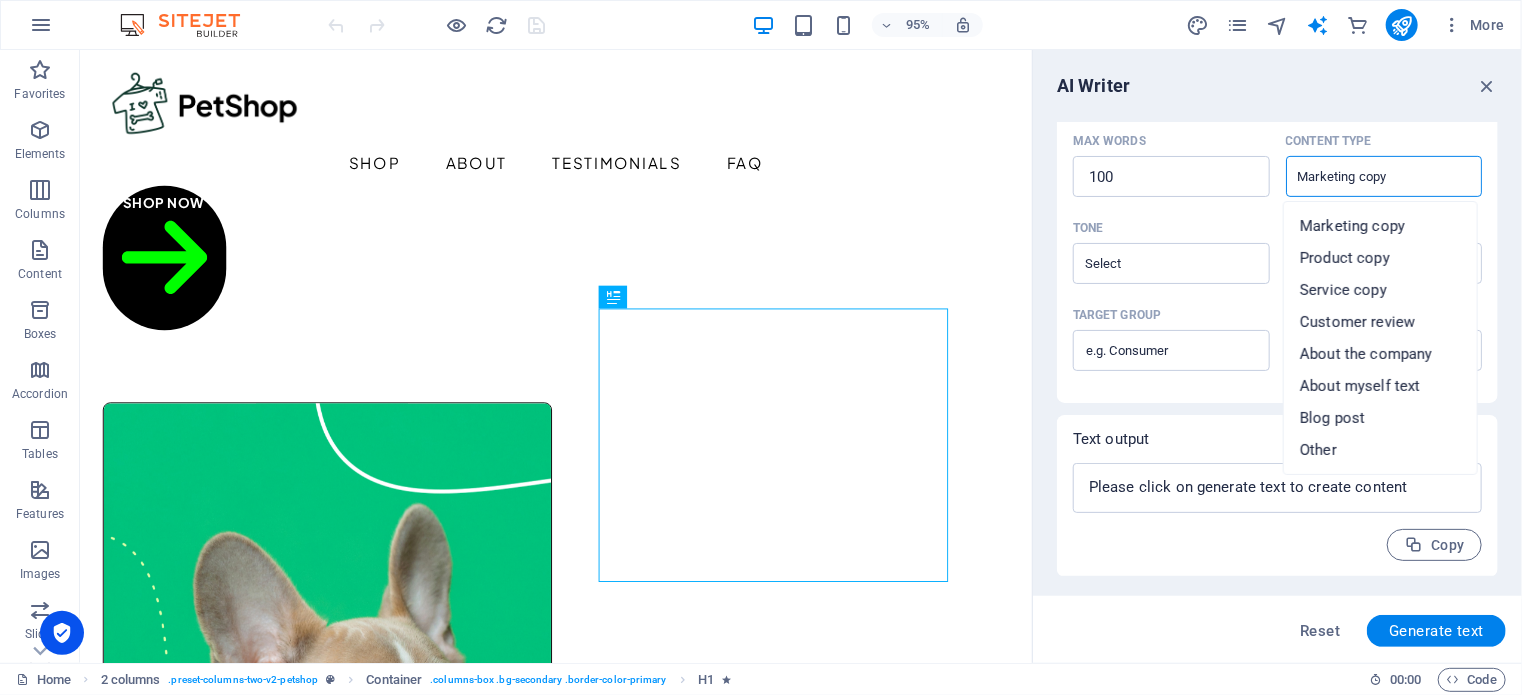 click on "Marketing copy" at bounding box center [1368, 176] 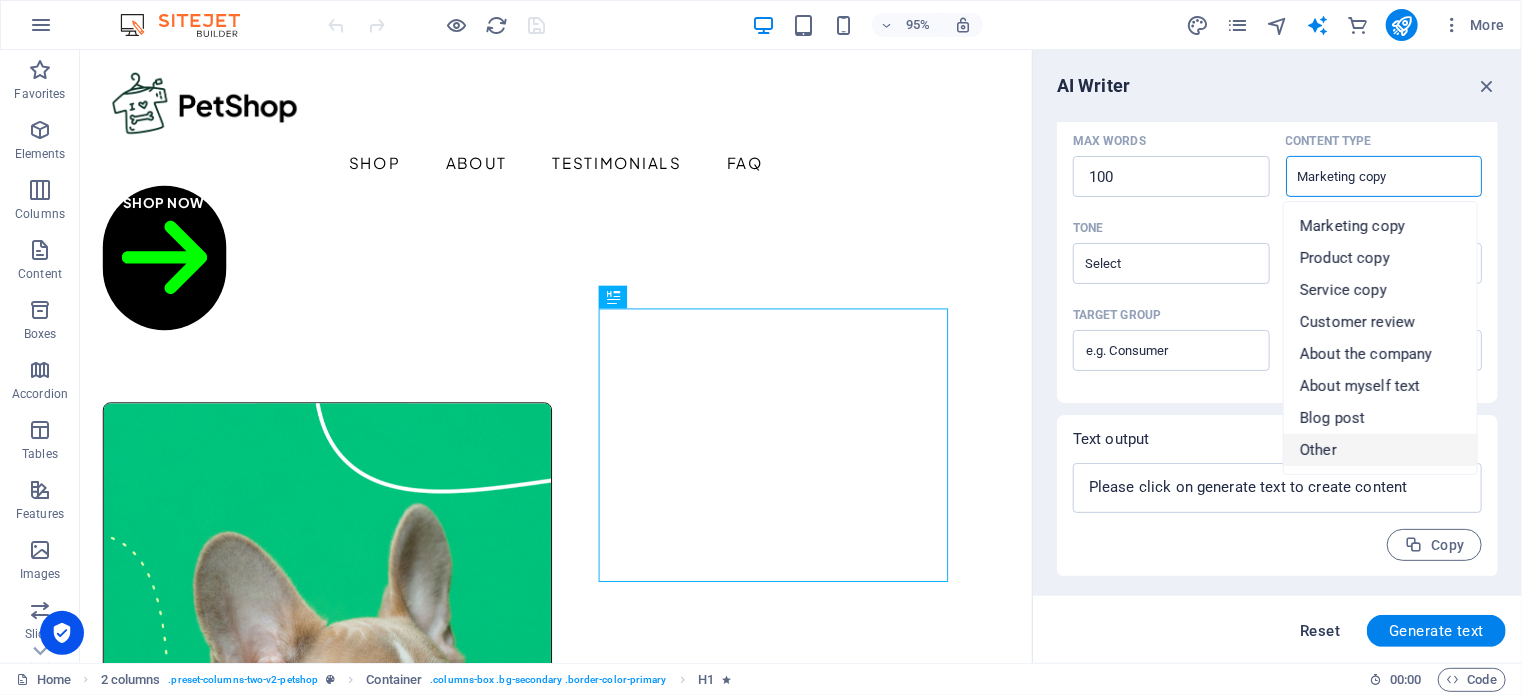 click on "Reset" at bounding box center [1320, 631] 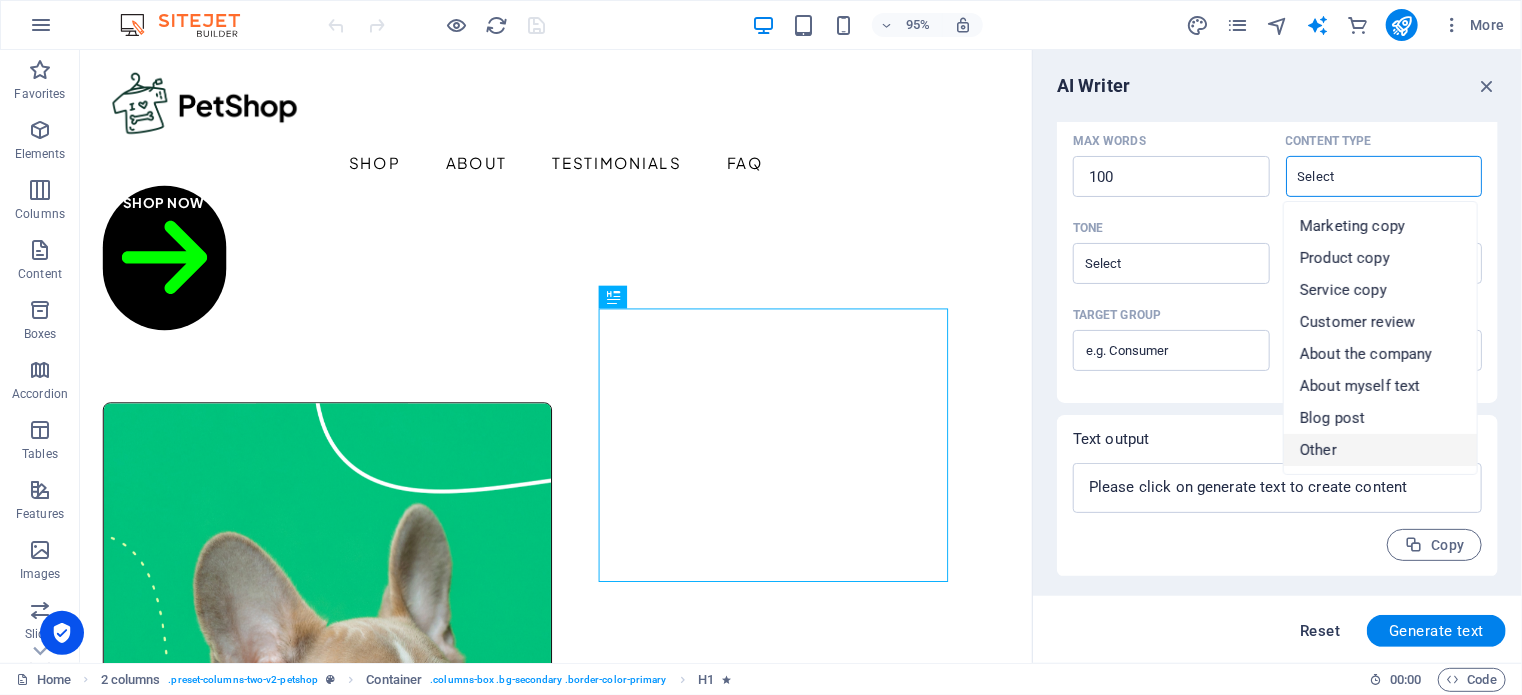 type on "x" 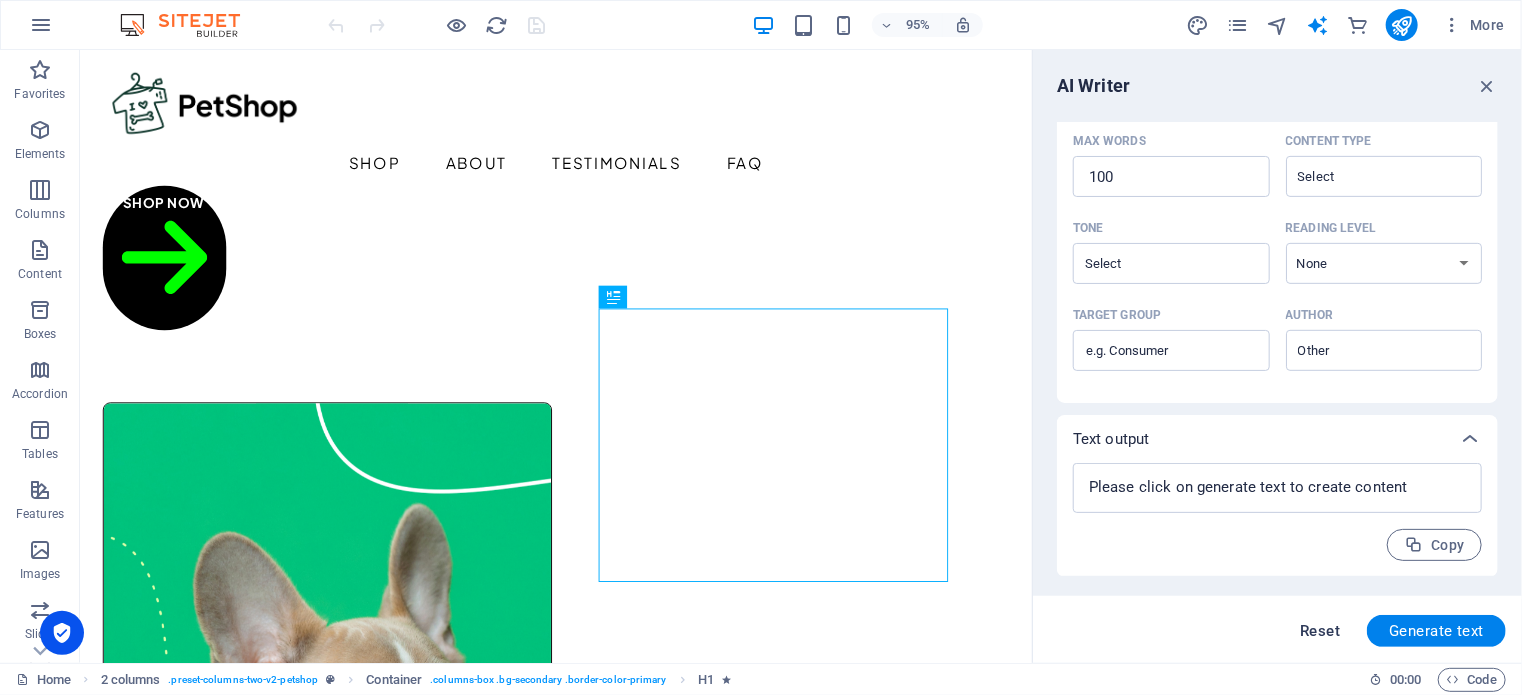 click on "Reset" at bounding box center [1320, 631] 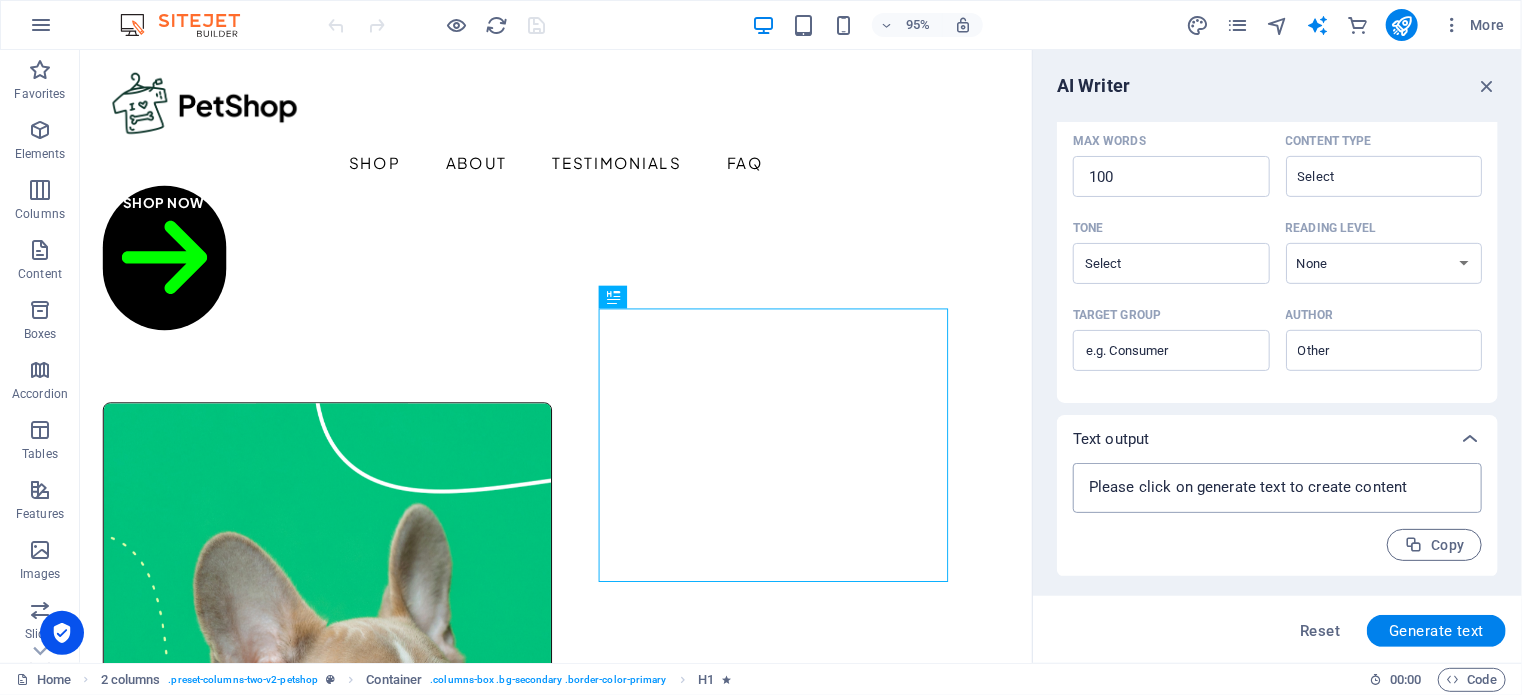 type on "x" 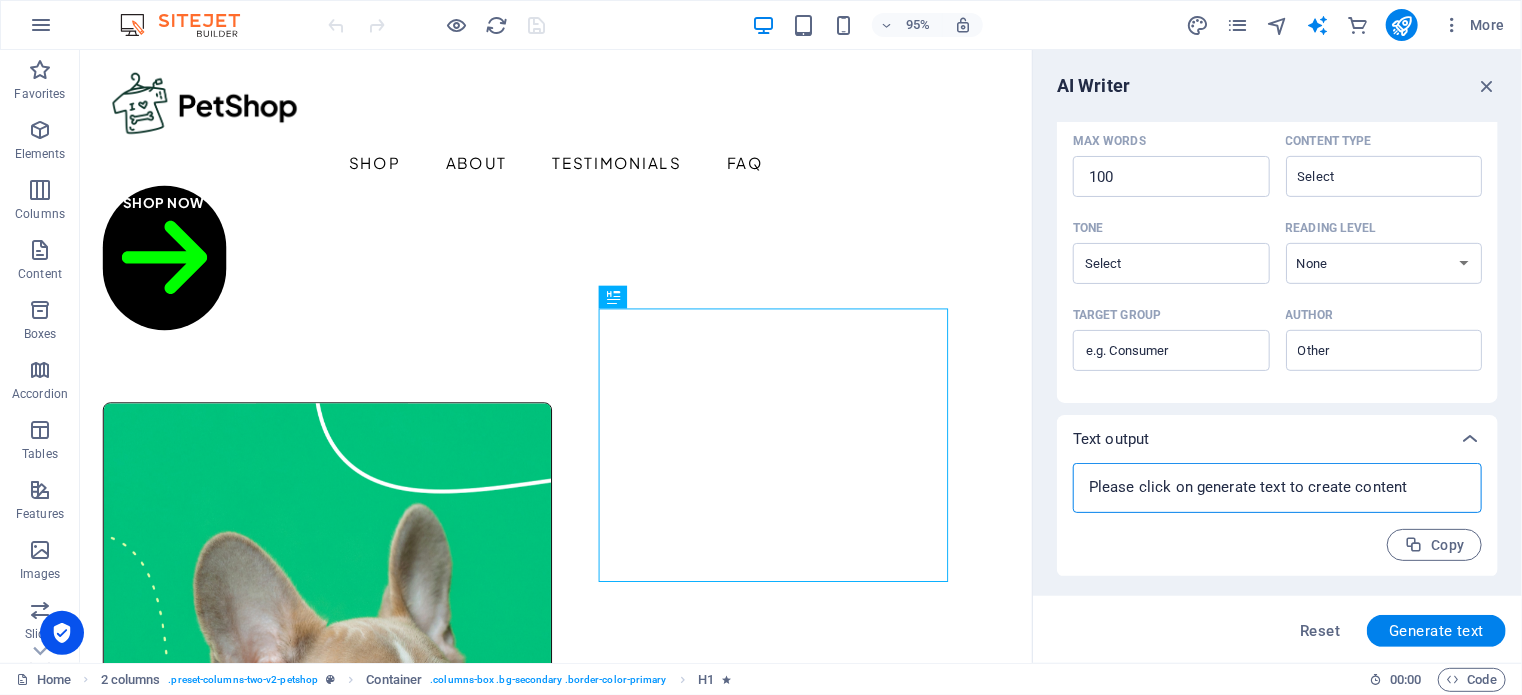 click at bounding box center (1277, 488) 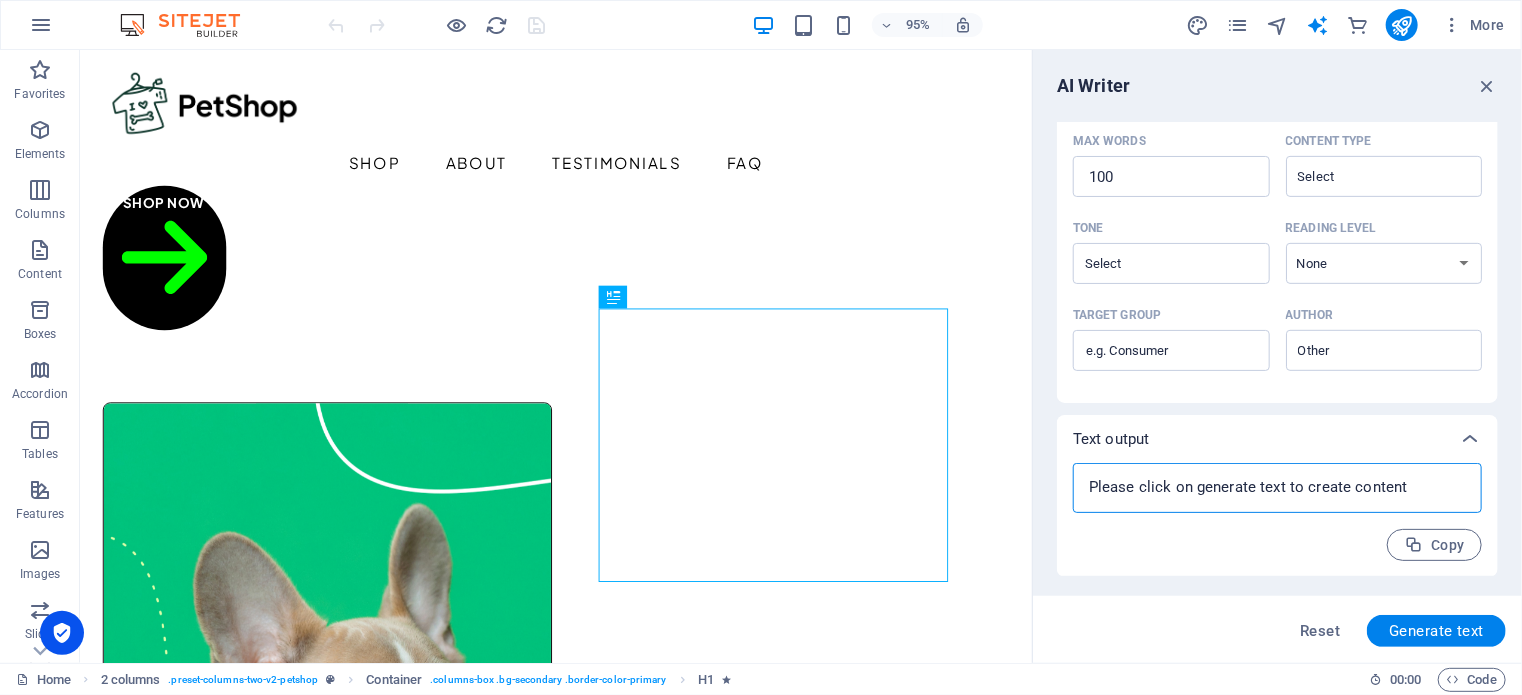 drag, startPoint x: 1415, startPoint y: 481, endPoint x: 1108, endPoint y: 483, distance: 307.0065 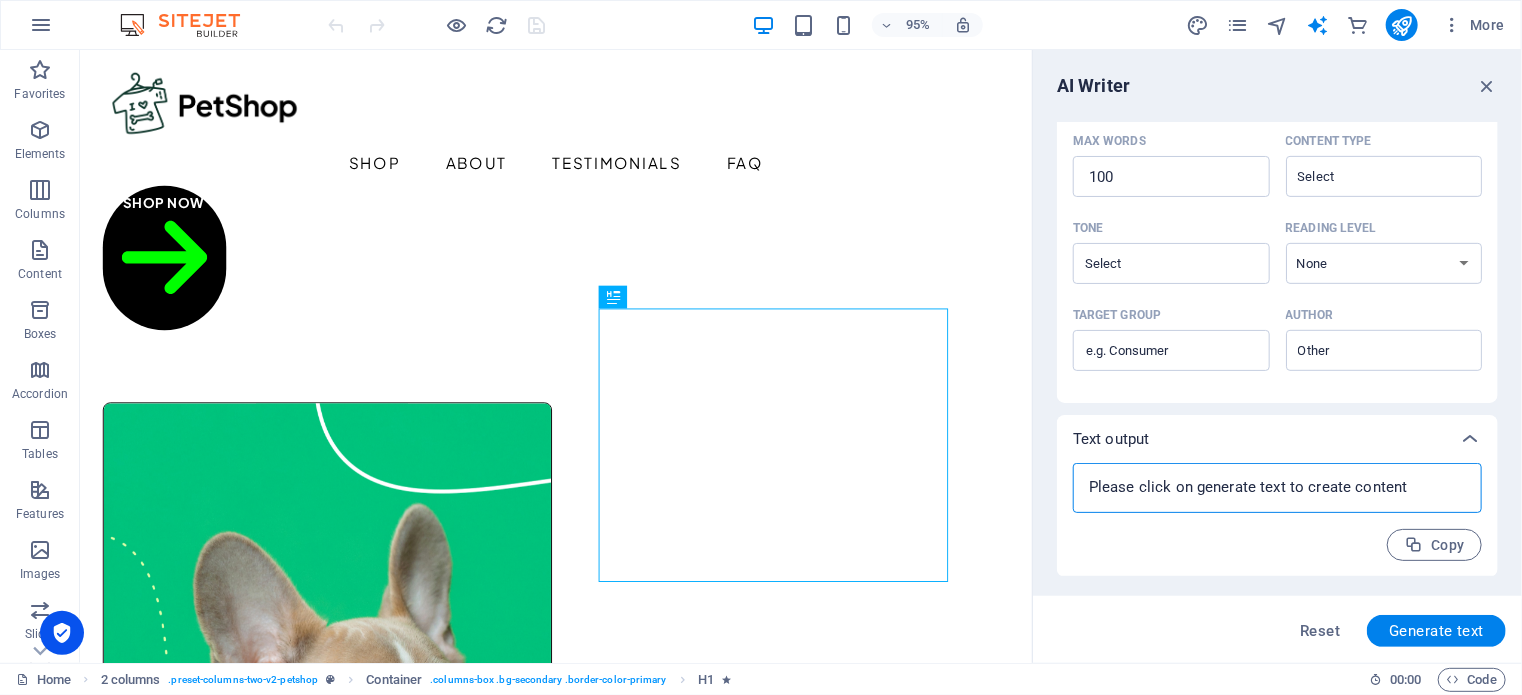 type 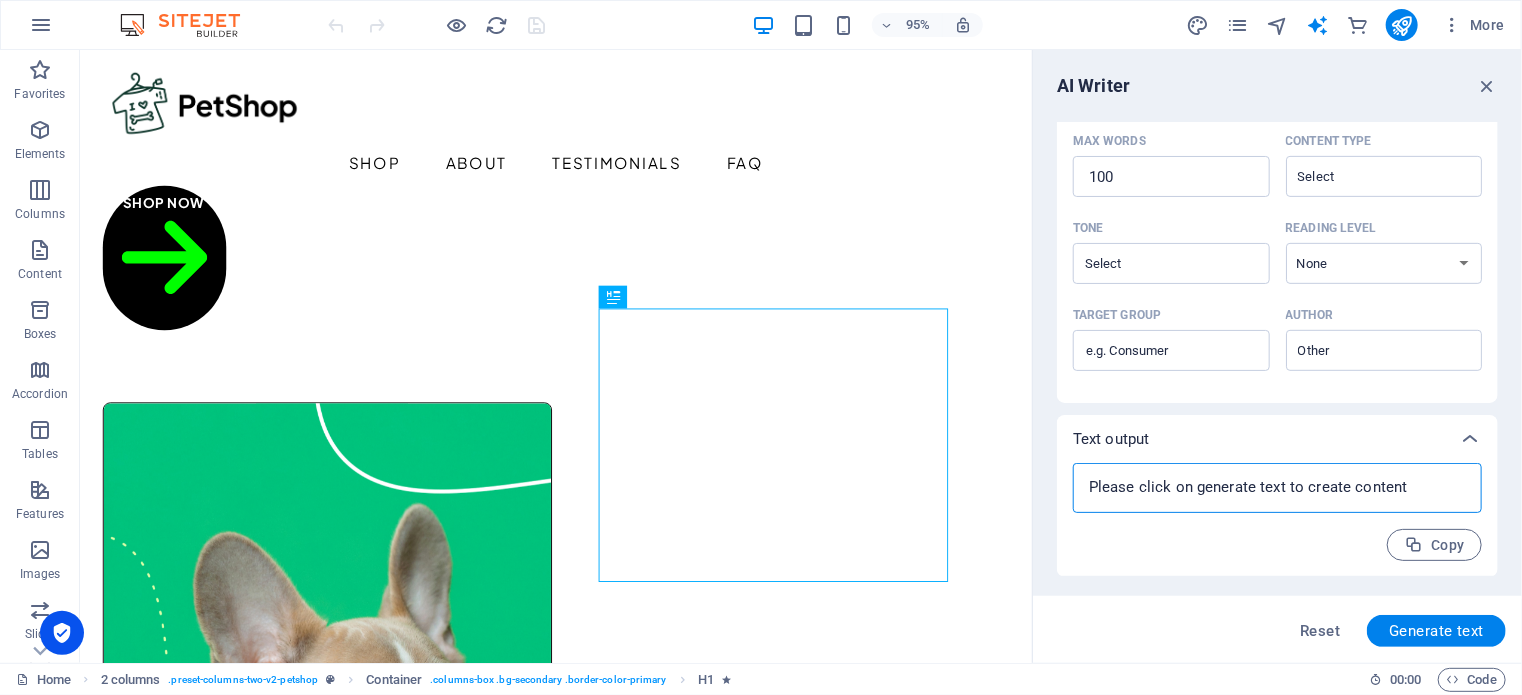 click at bounding box center (1277, 488) 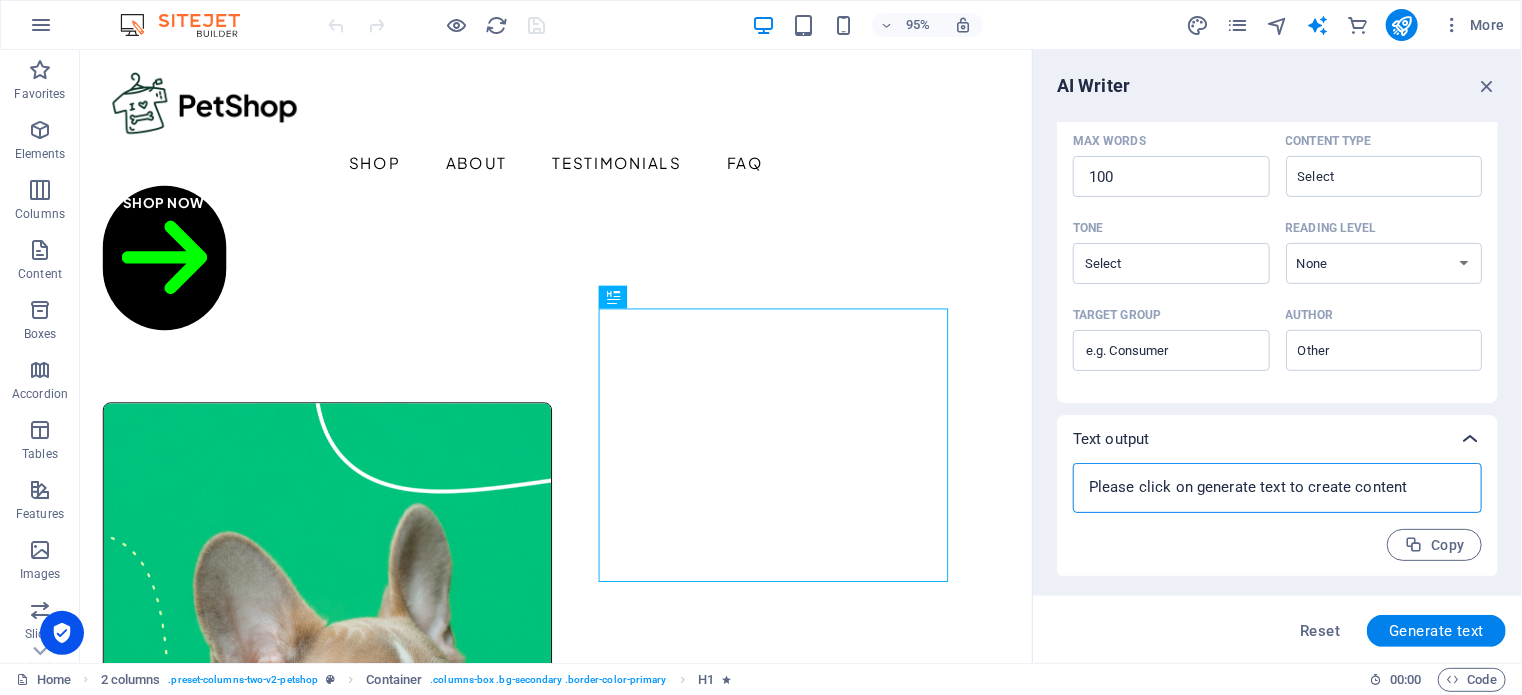 type on "x" 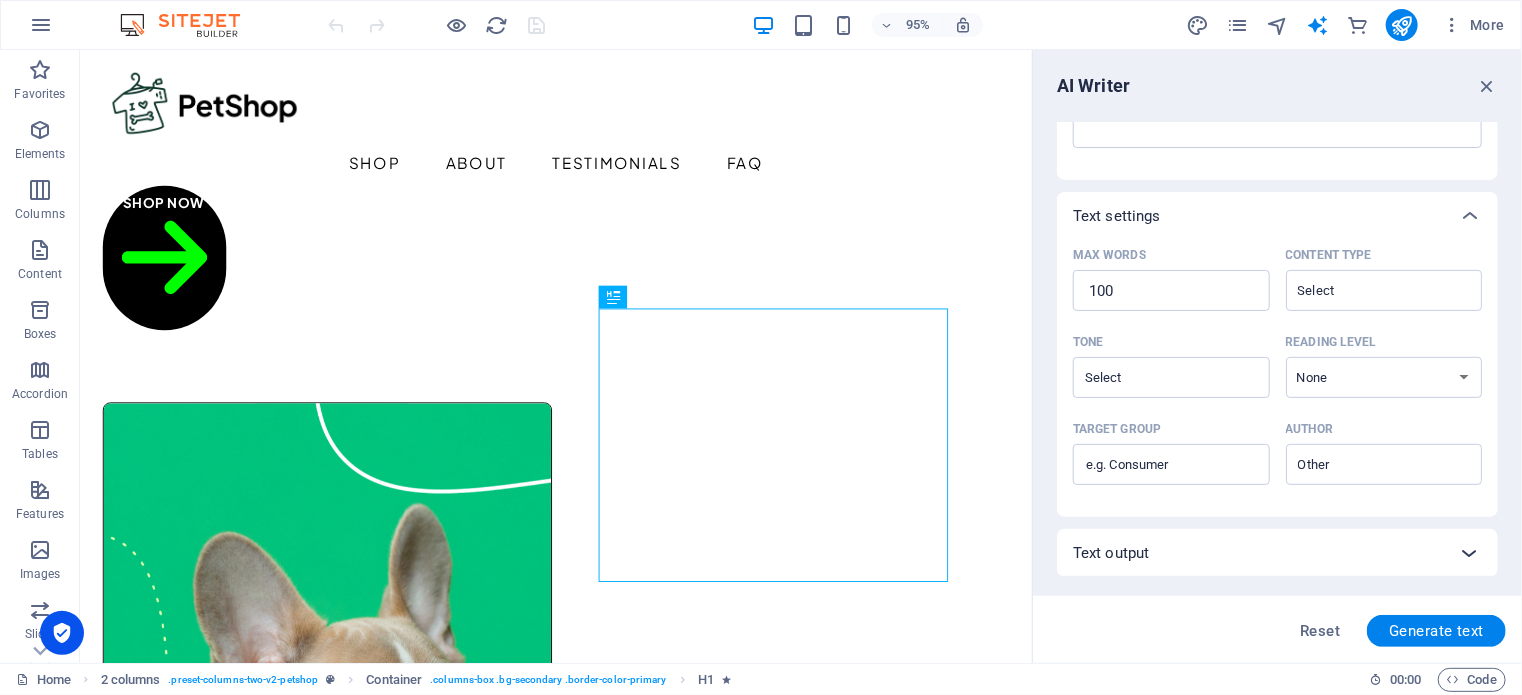 click at bounding box center (1470, 553) 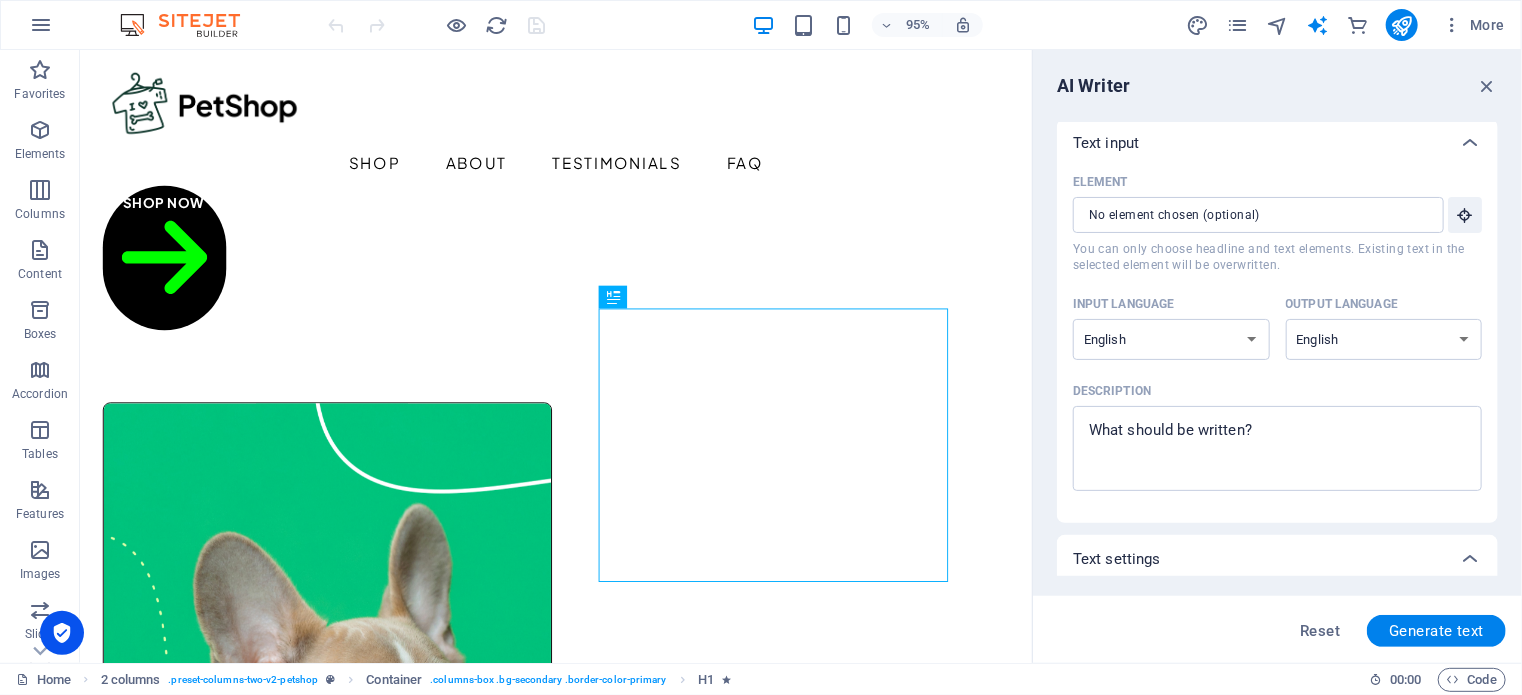 scroll, scrollTop: 0, scrollLeft: 0, axis: both 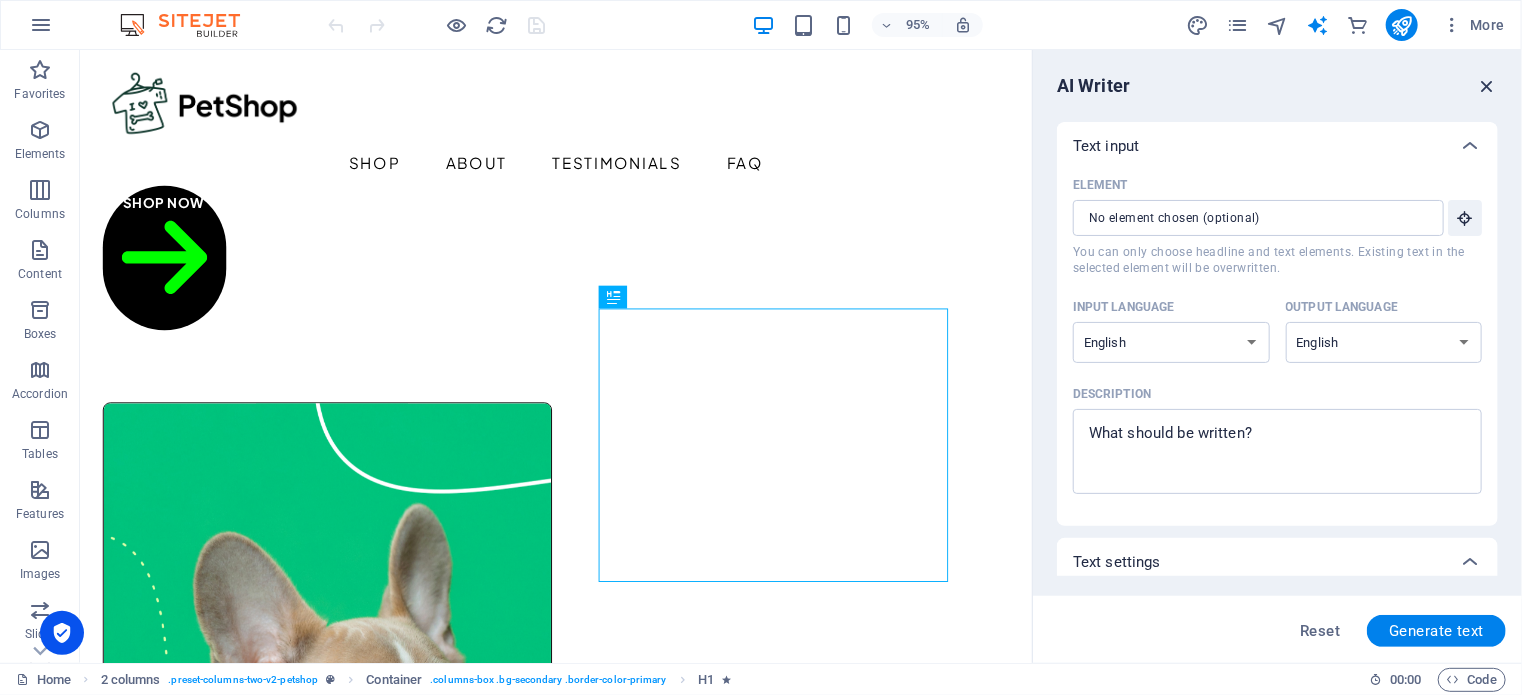 click at bounding box center [1487, 86] 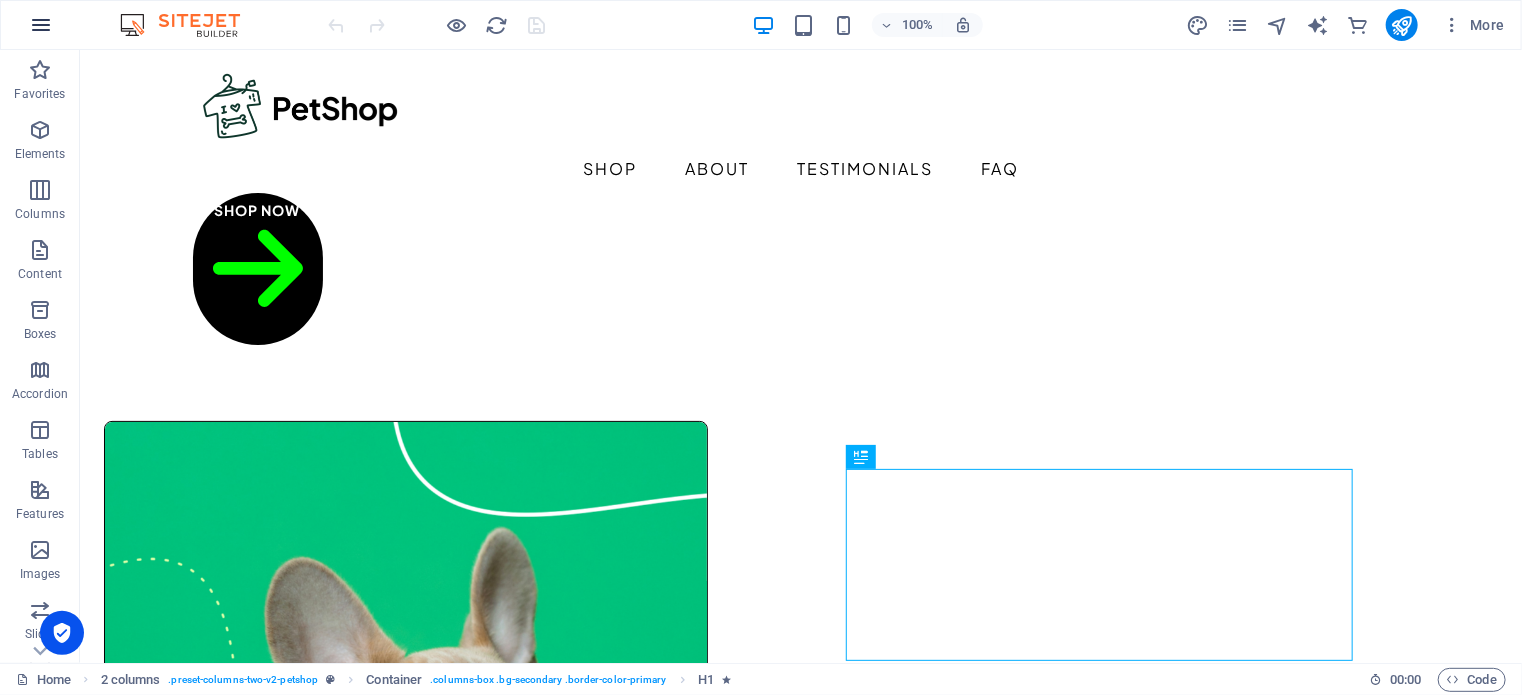 click at bounding box center (41, 25) 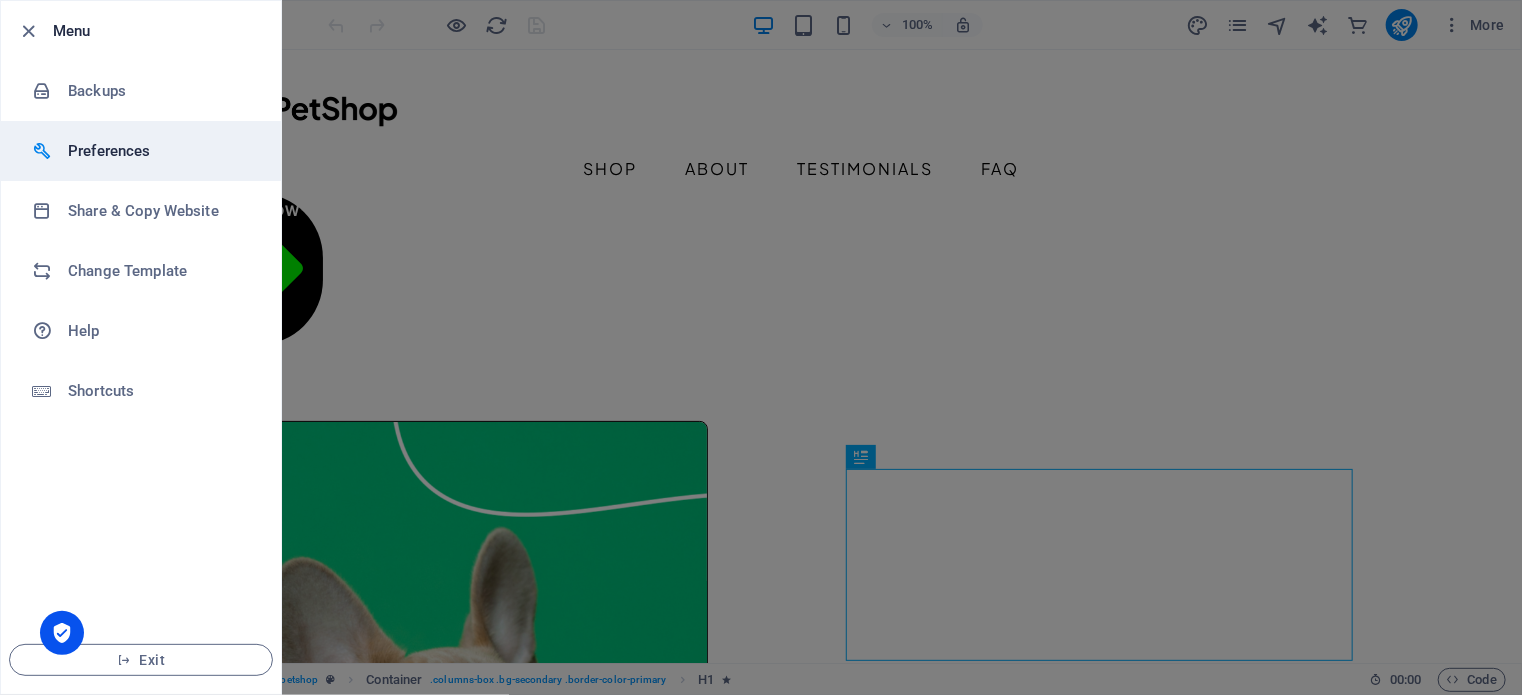 click on "Preferences" at bounding box center (160, 151) 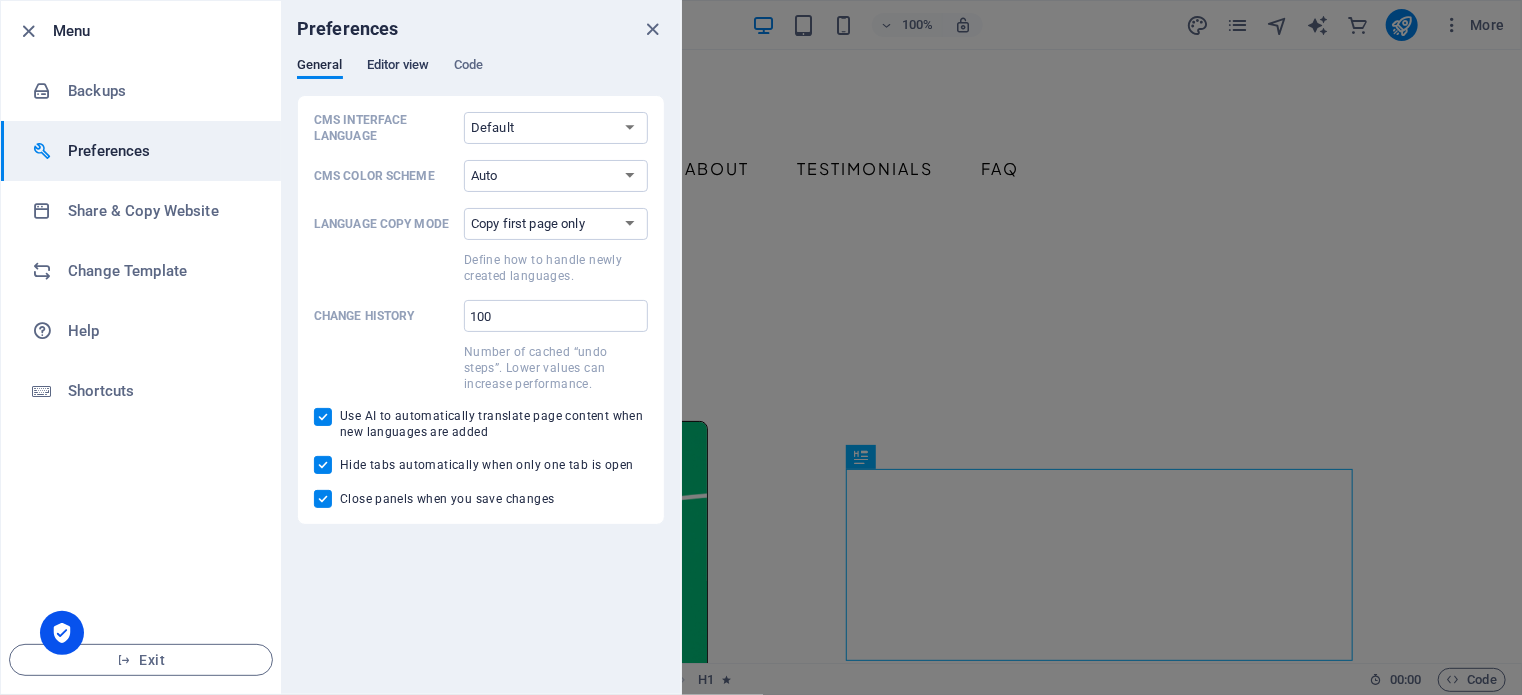 click on "Editor view" at bounding box center (398, 67) 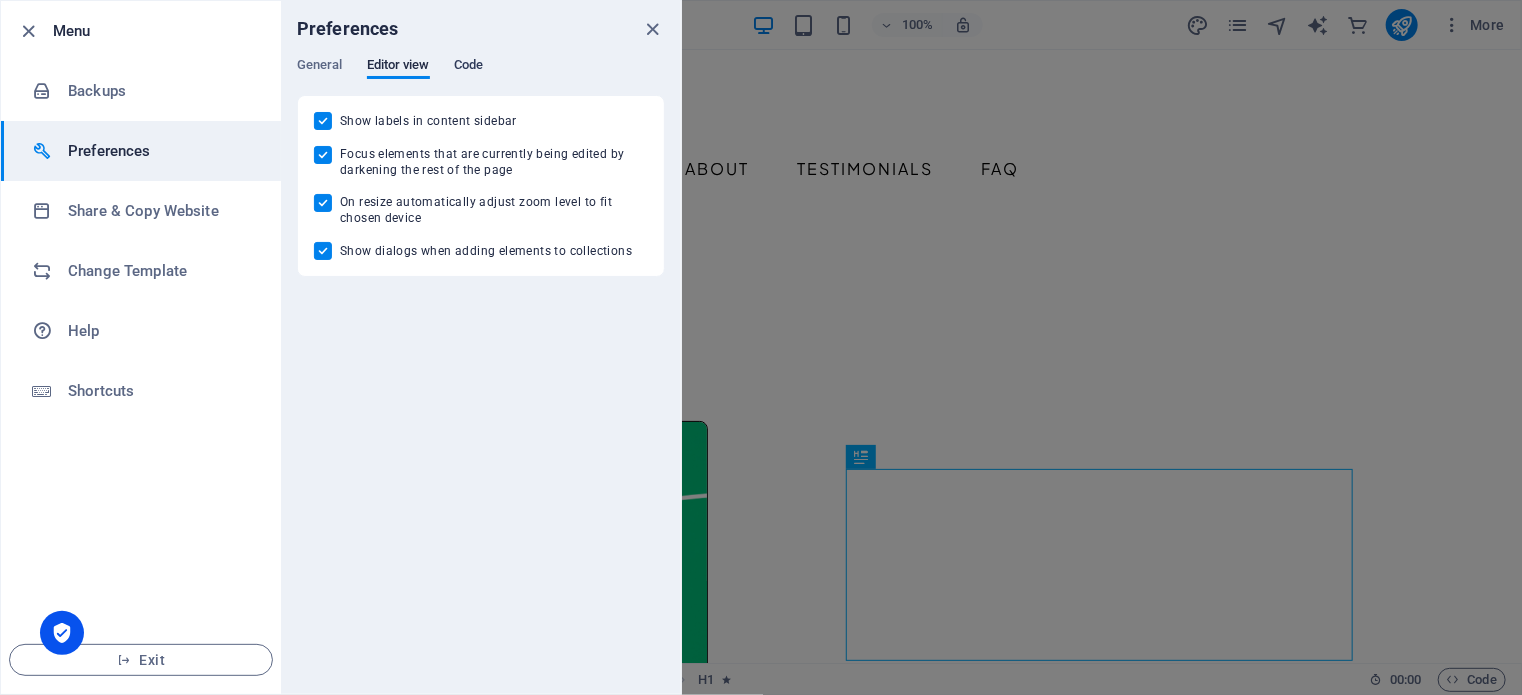 click on "Code" at bounding box center (468, 67) 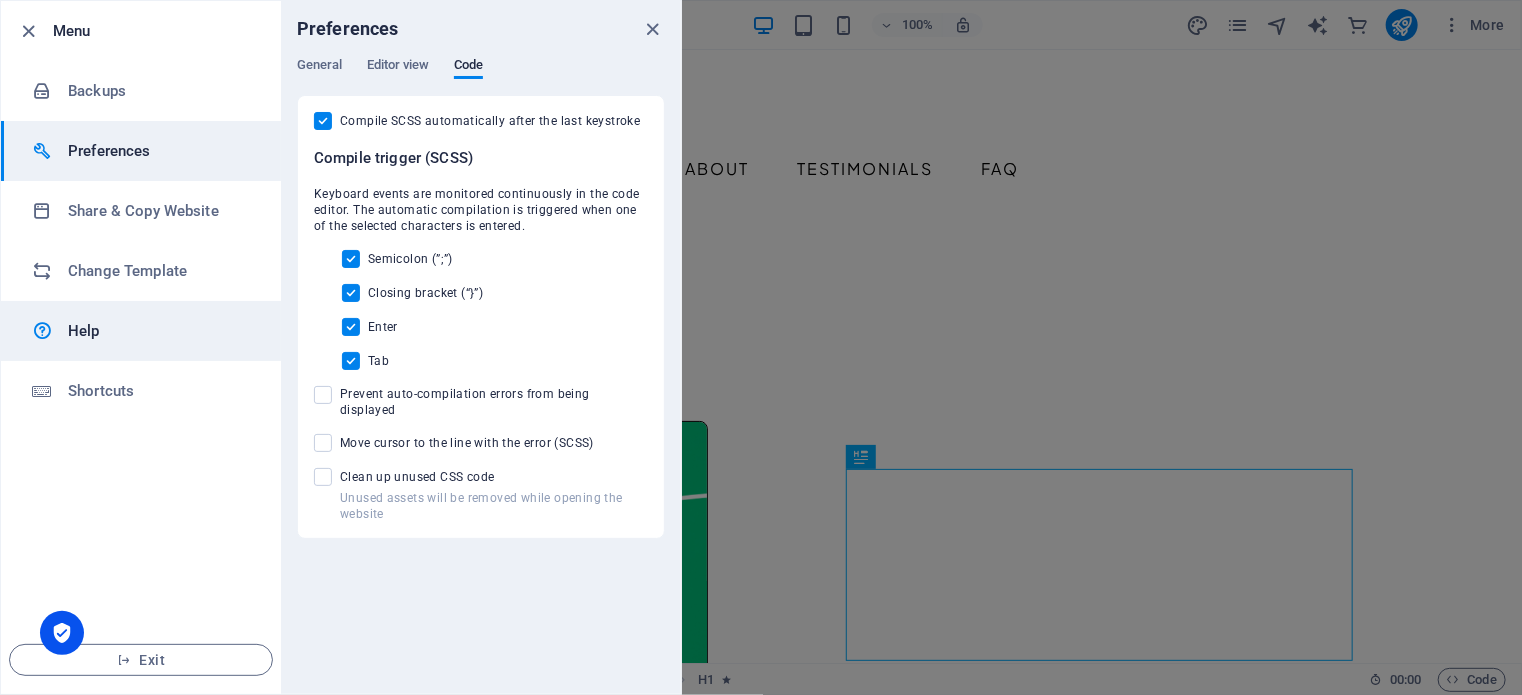 click on "Help" at bounding box center (160, 331) 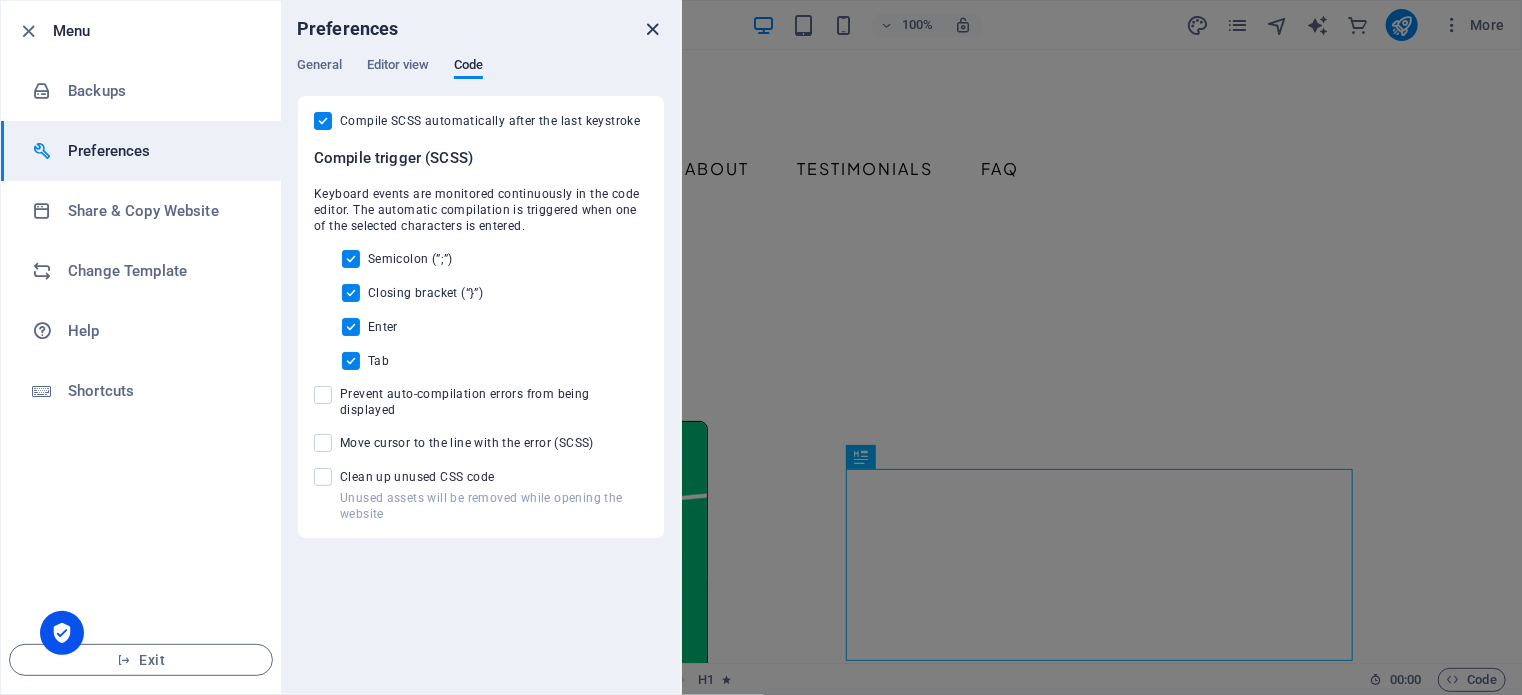 click at bounding box center [653, 29] 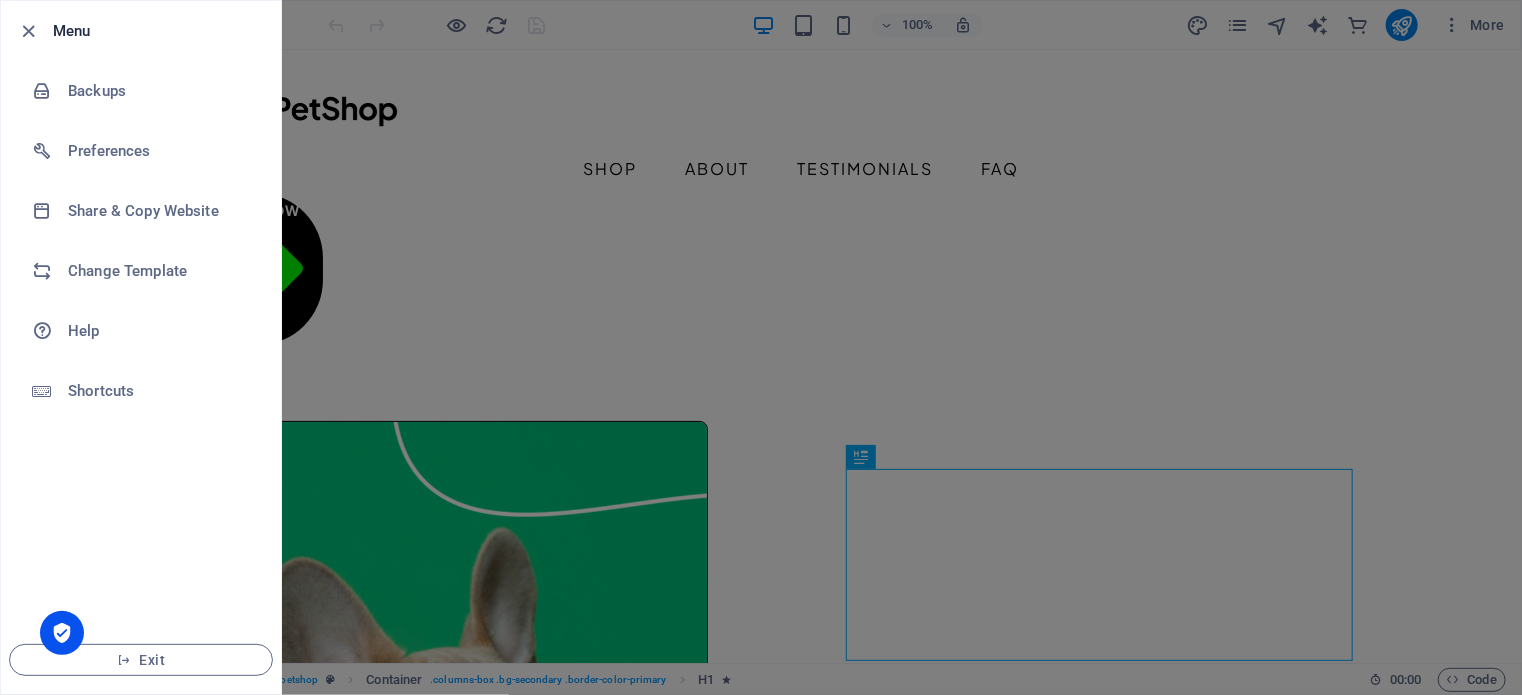click at bounding box center (761, 347) 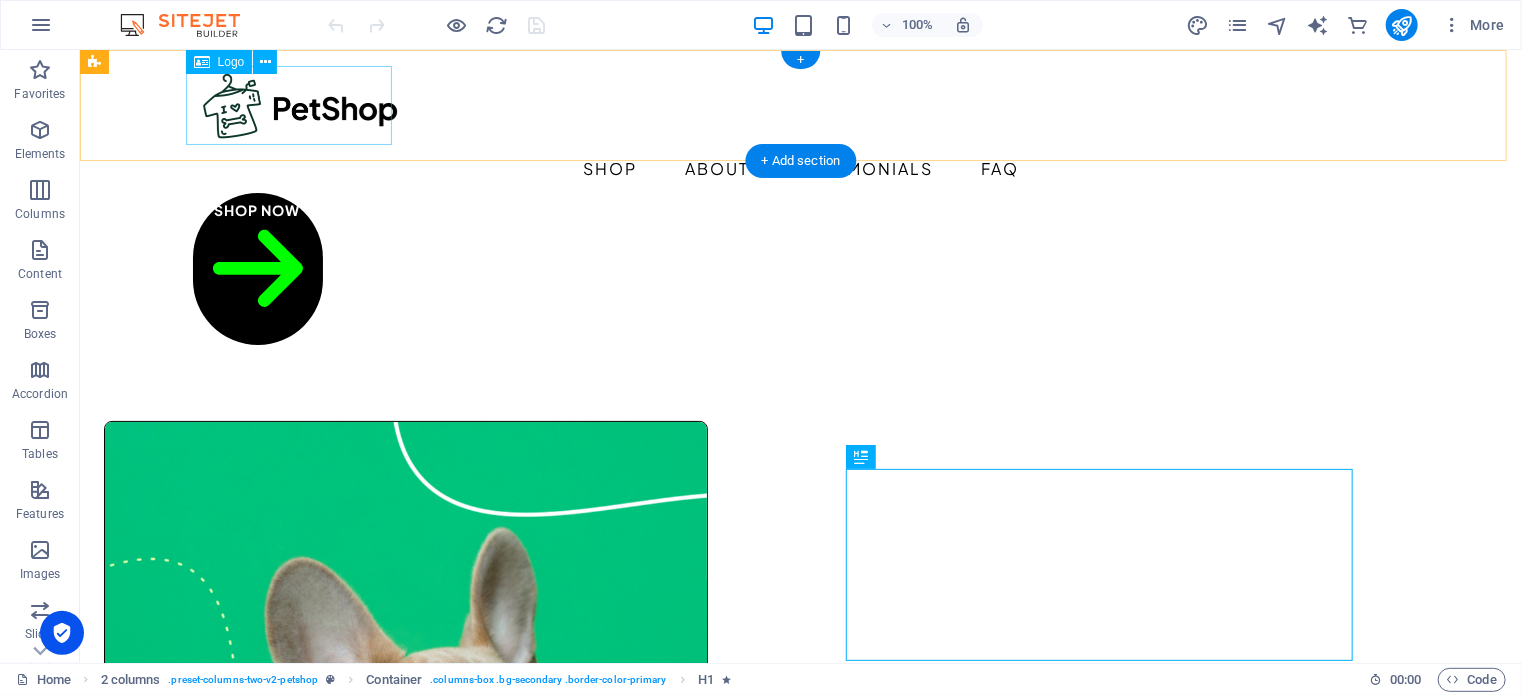 click at bounding box center [800, 104] 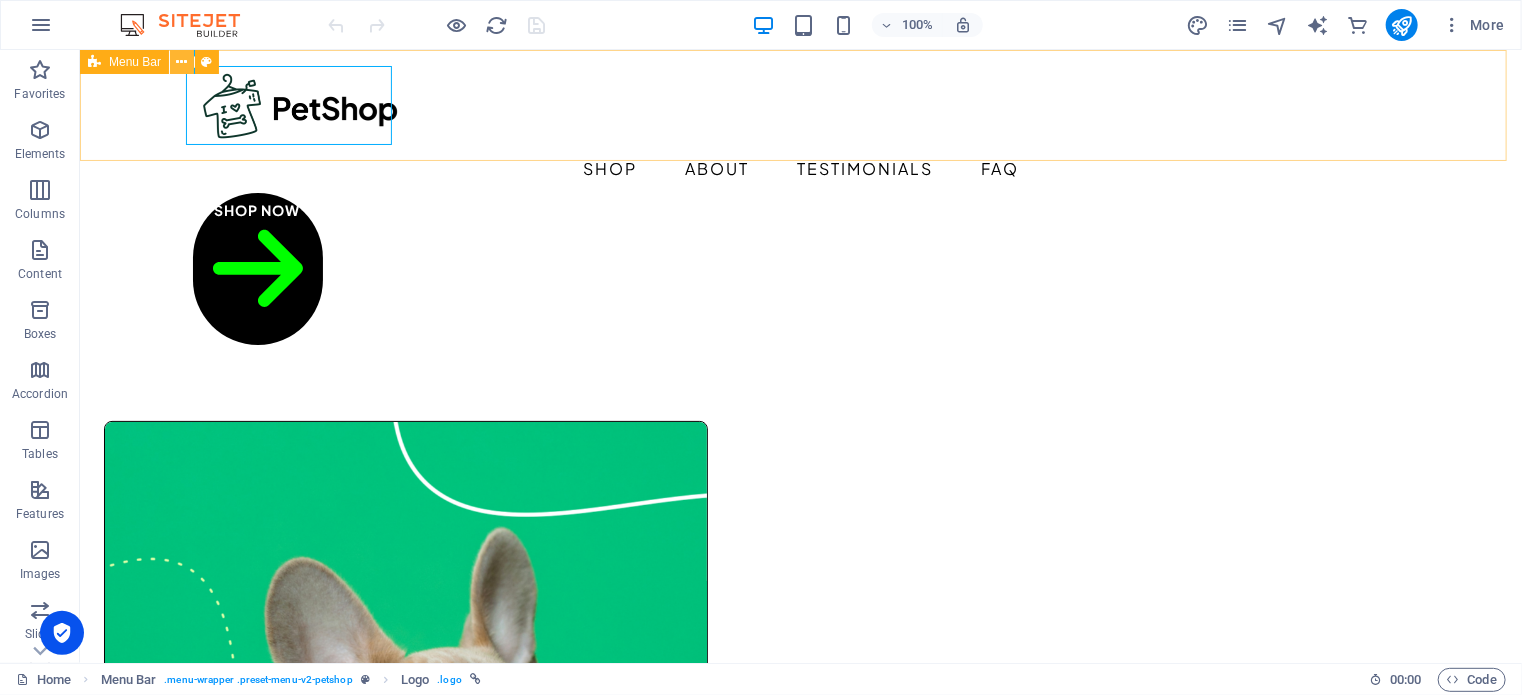 click at bounding box center [182, 62] 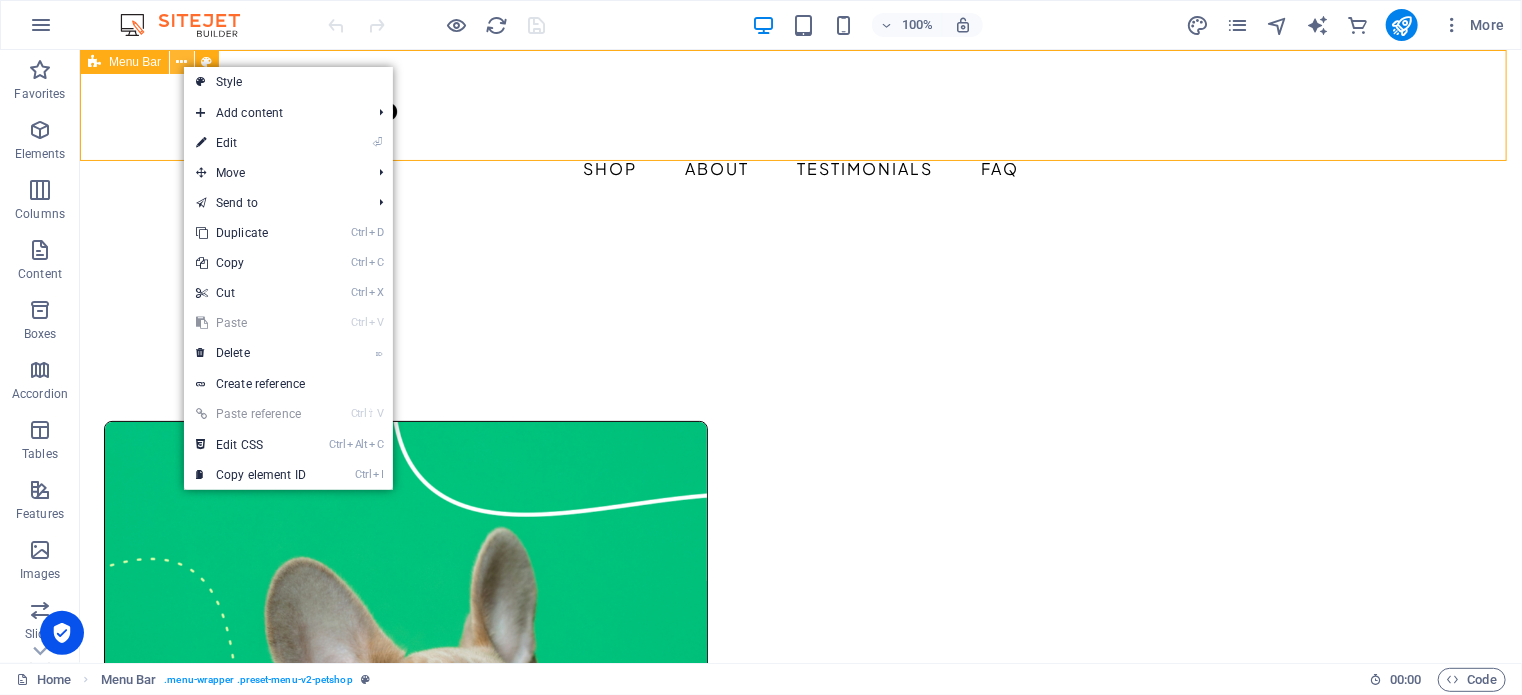 click at bounding box center (182, 62) 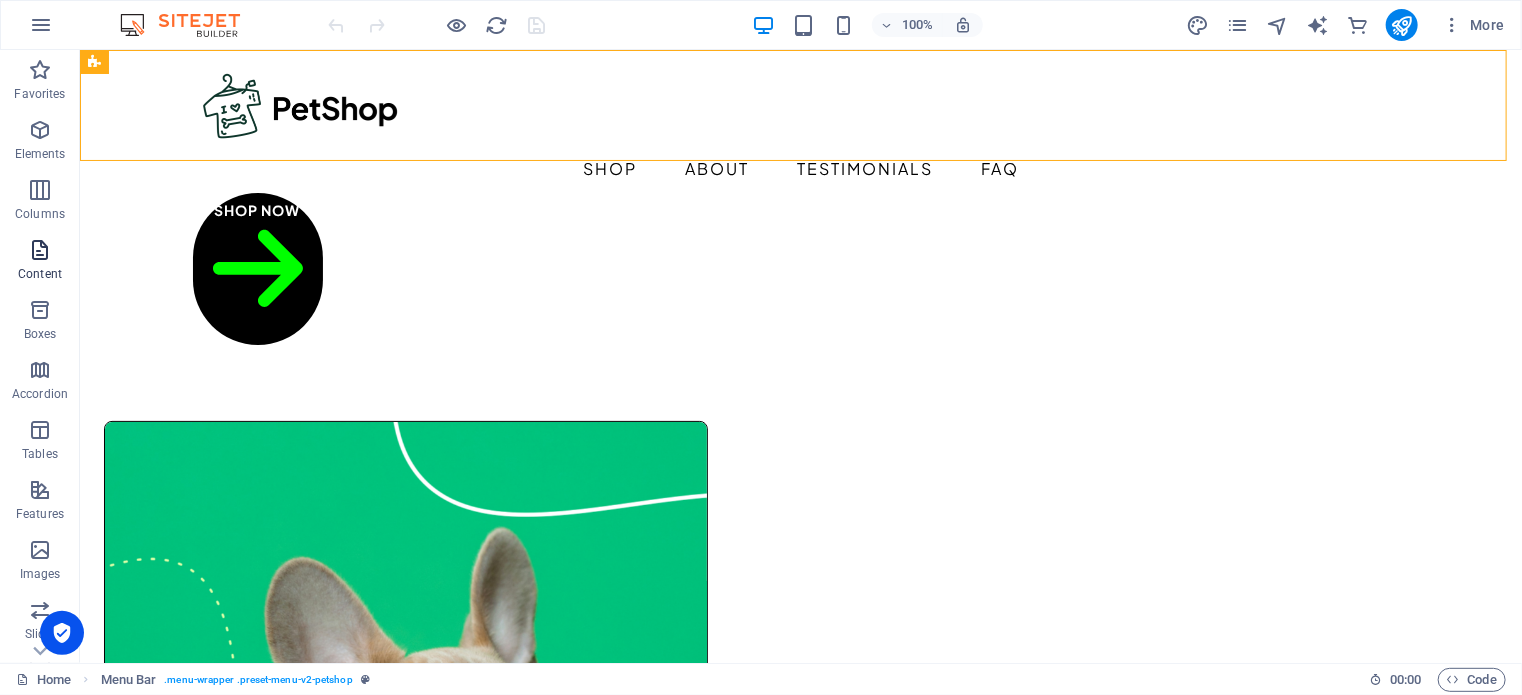 scroll, scrollTop: 200, scrollLeft: 0, axis: vertical 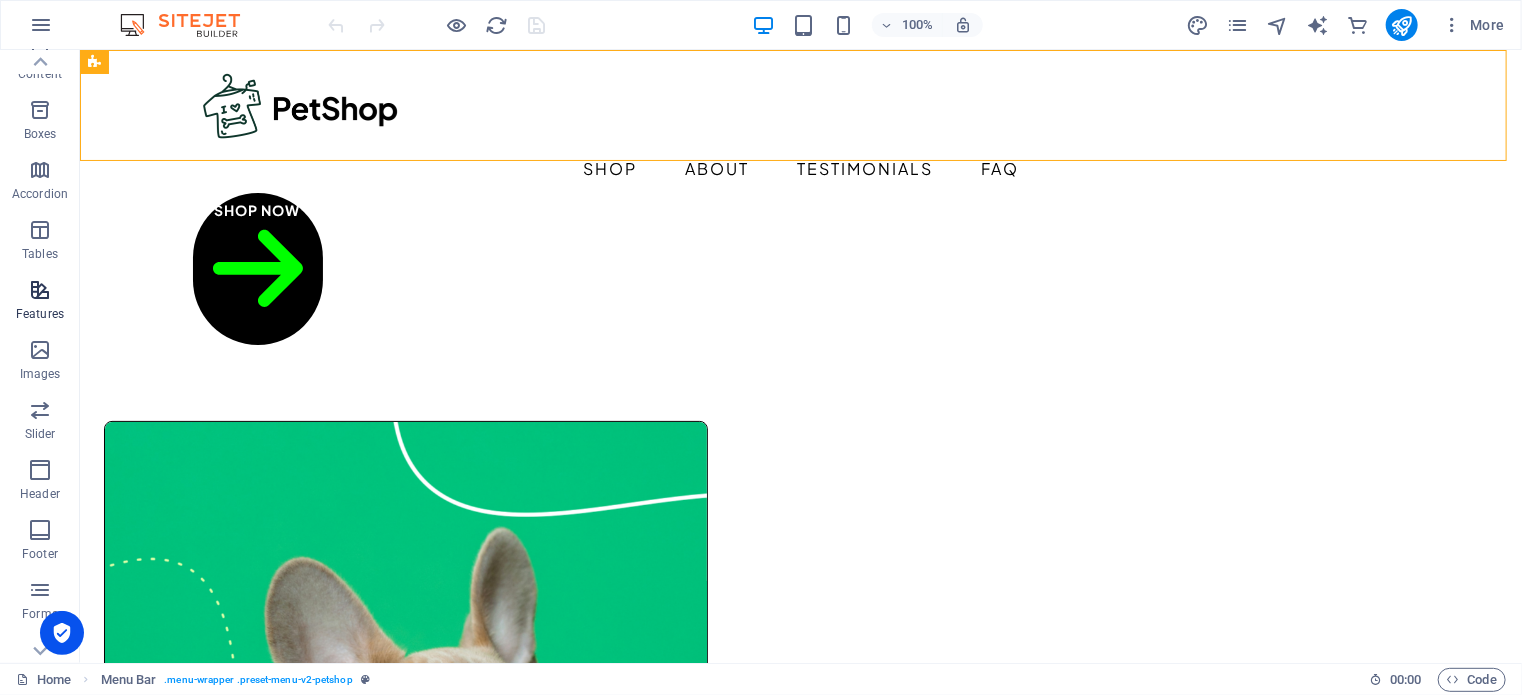 click at bounding box center [40, 290] 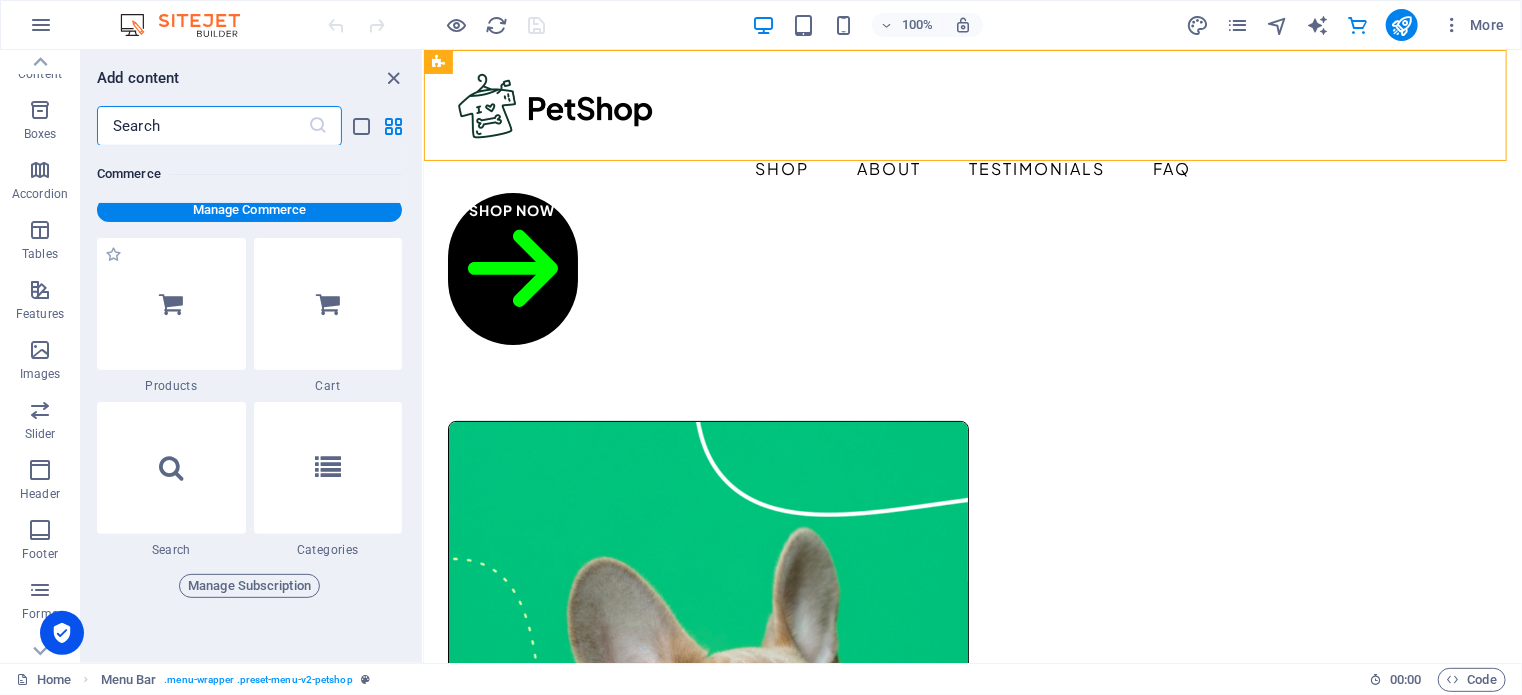 scroll, scrollTop: 18931, scrollLeft: 0, axis: vertical 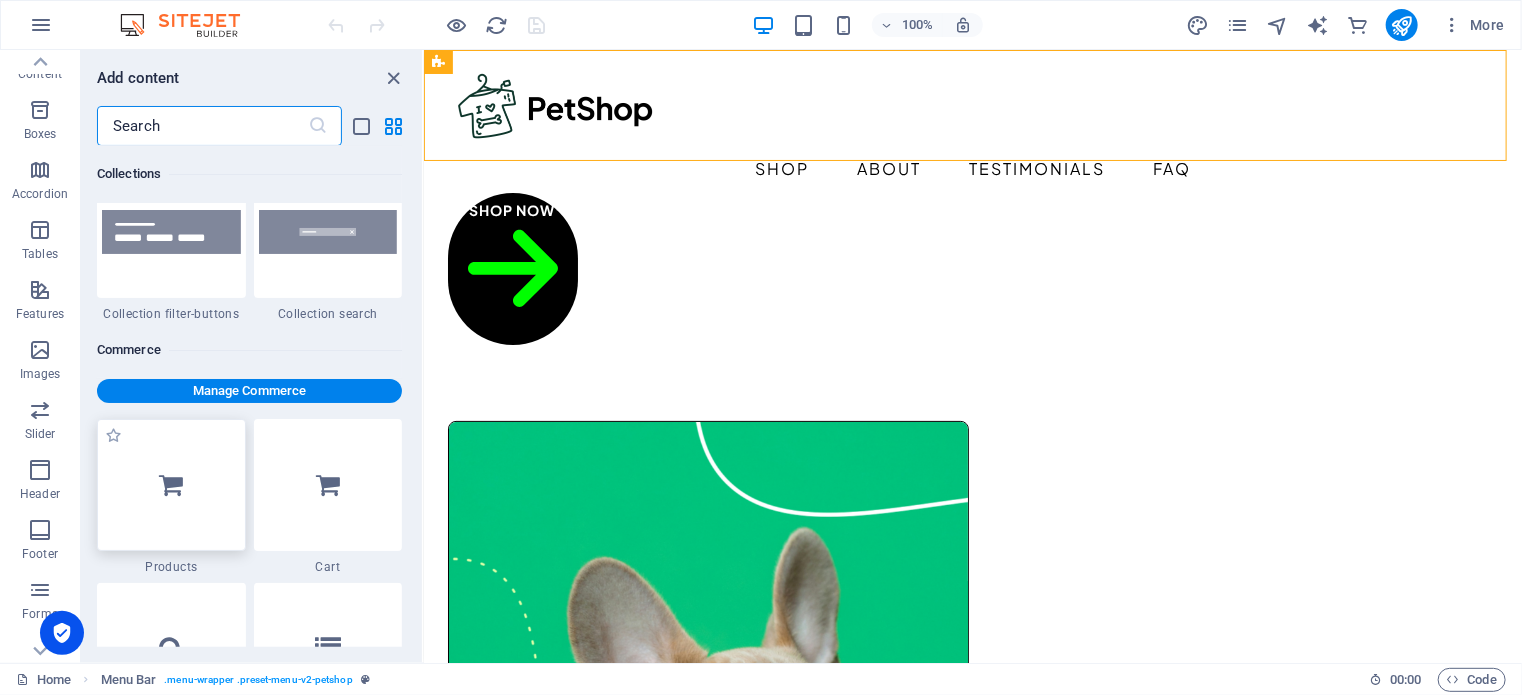 click at bounding box center [171, 485] 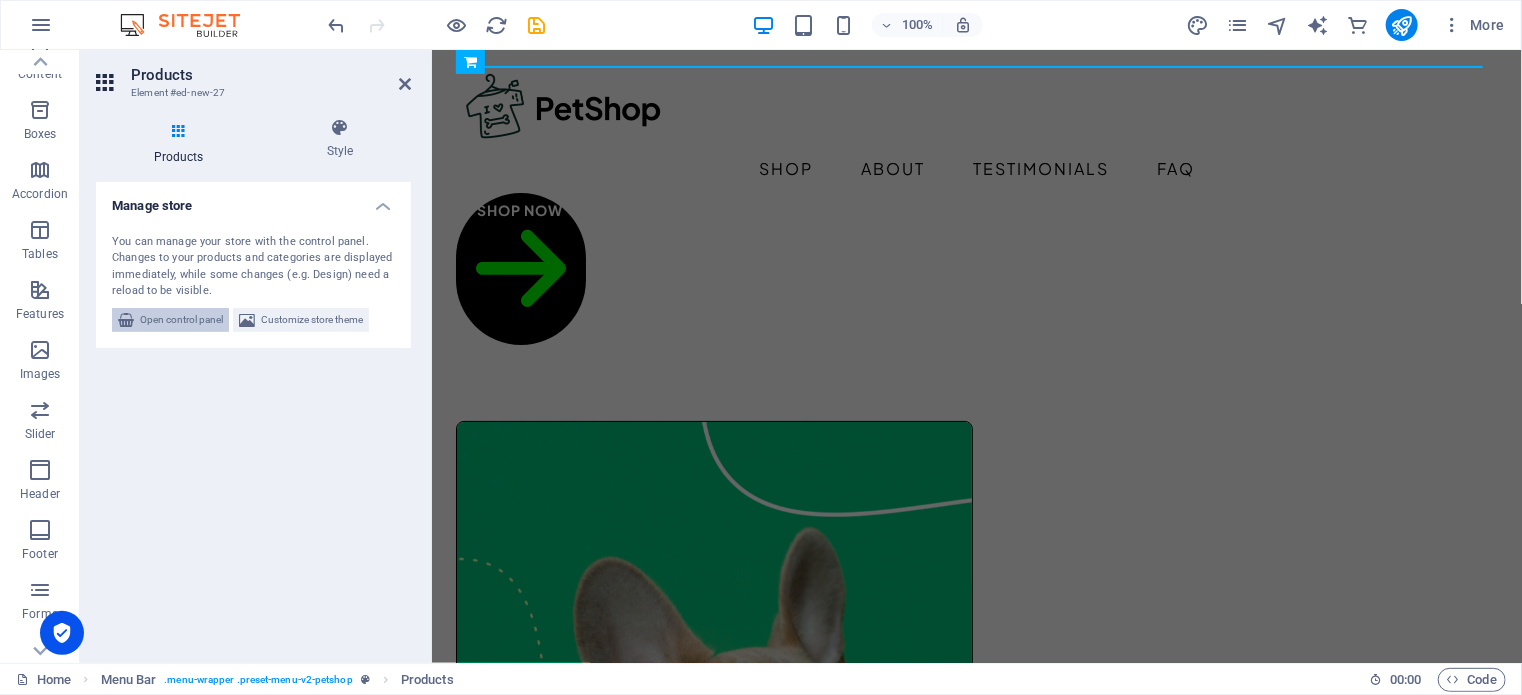 click on "Open control panel" at bounding box center (181, 320) 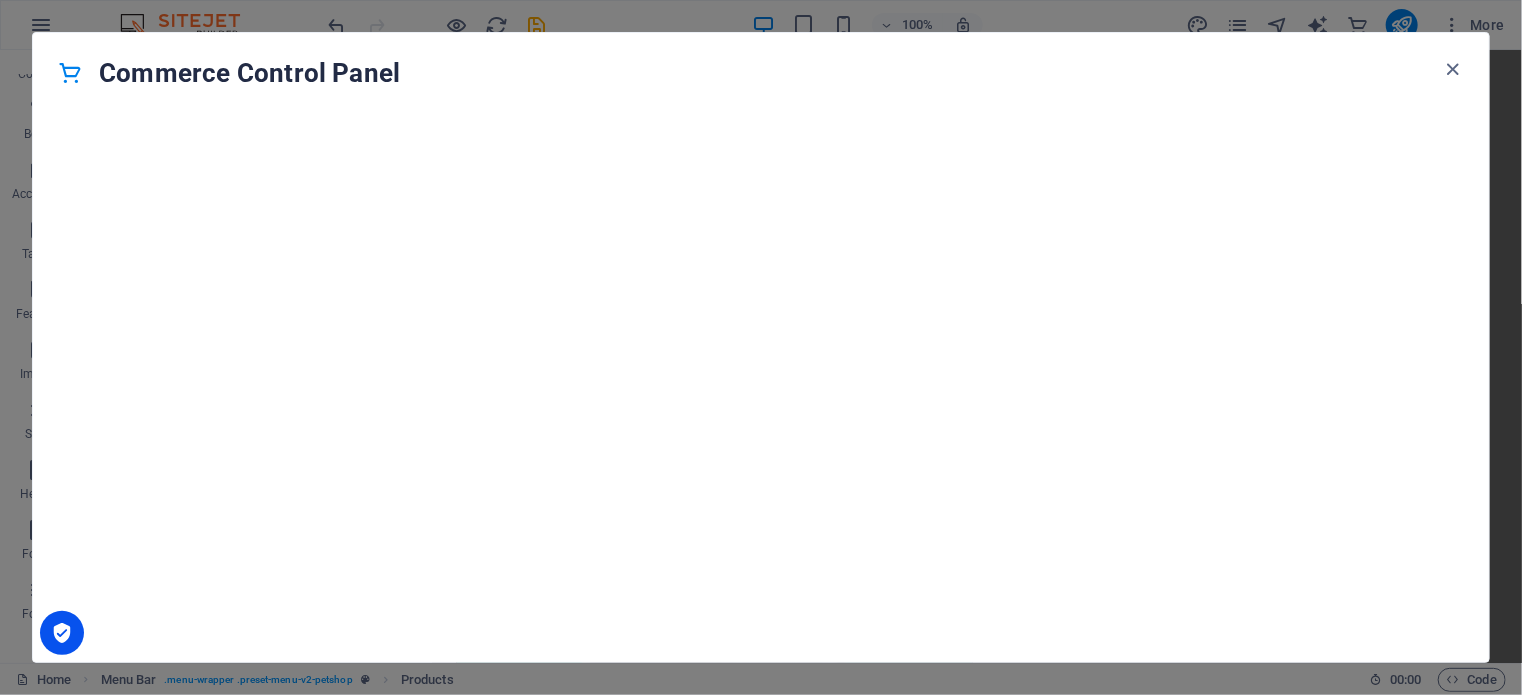 click on "Commerce Control Panel" at bounding box center [761, 347] 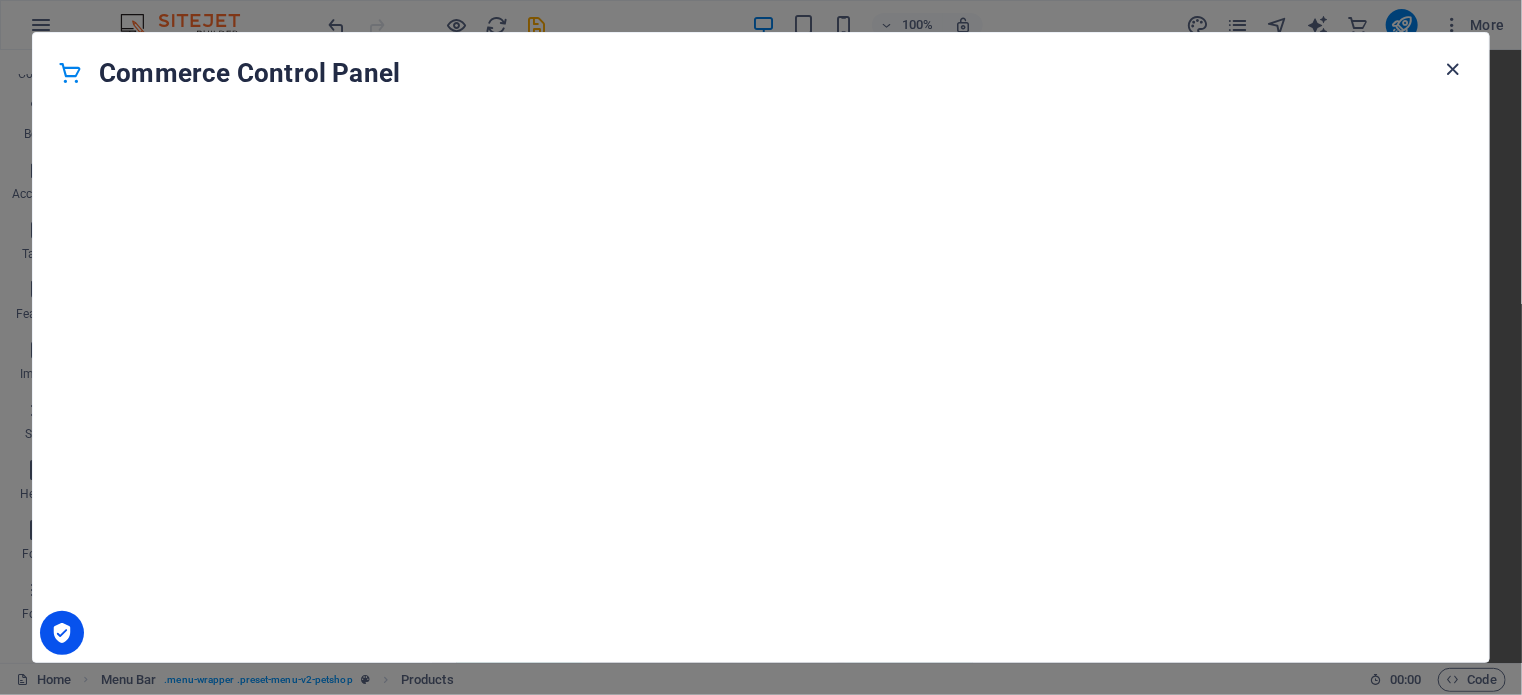 click at bounding box center [1453, 69] 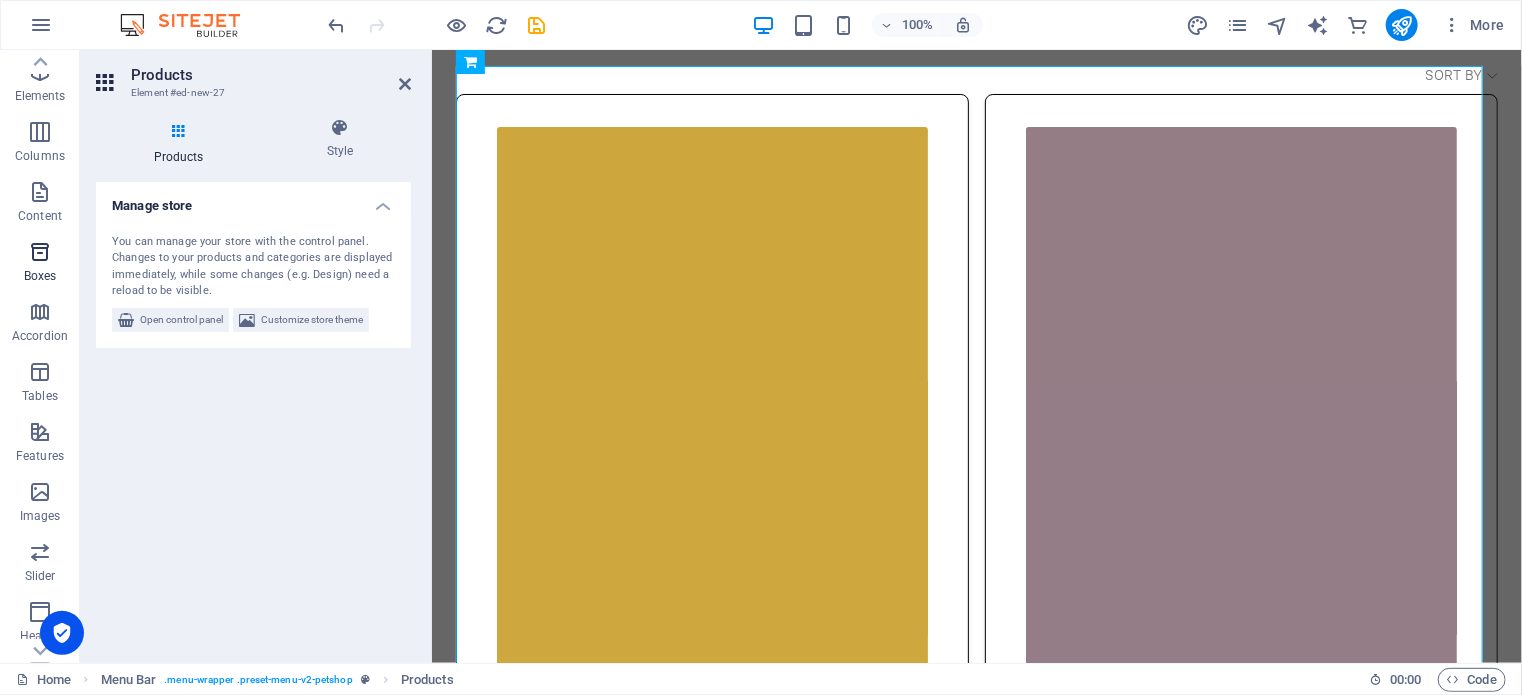 scroll, scrollTop: 0, scrollLeft: 0, axis: both 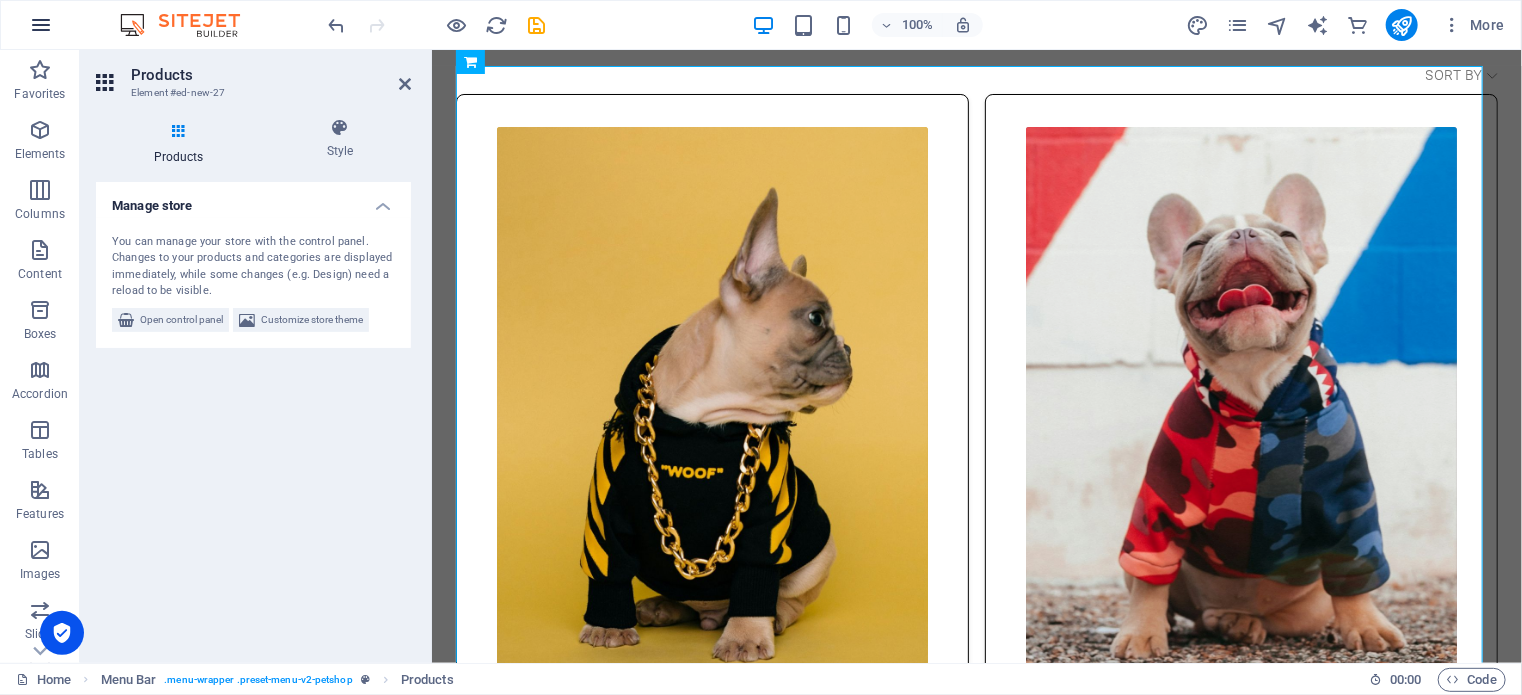 click at bounding box center [41, 25] 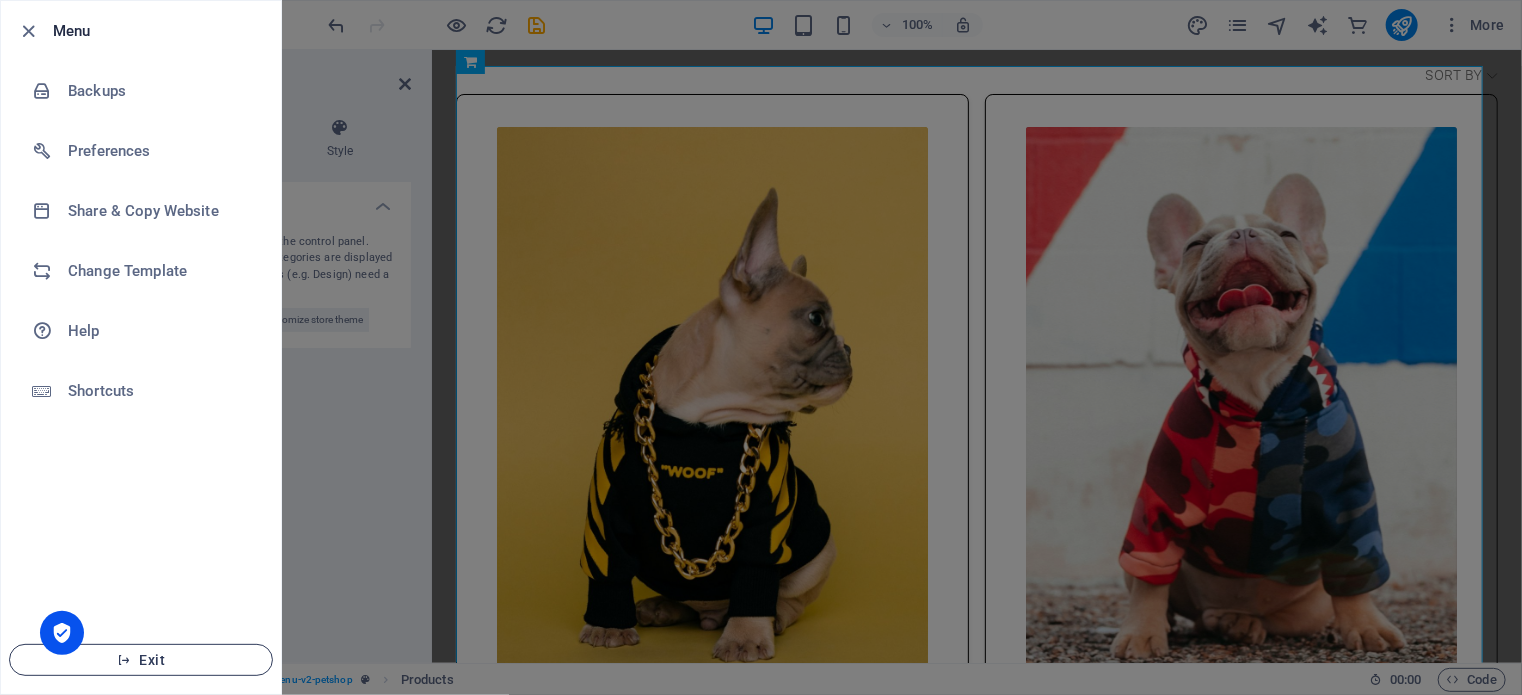 click on "Exit" at bounding box center (141, 660) 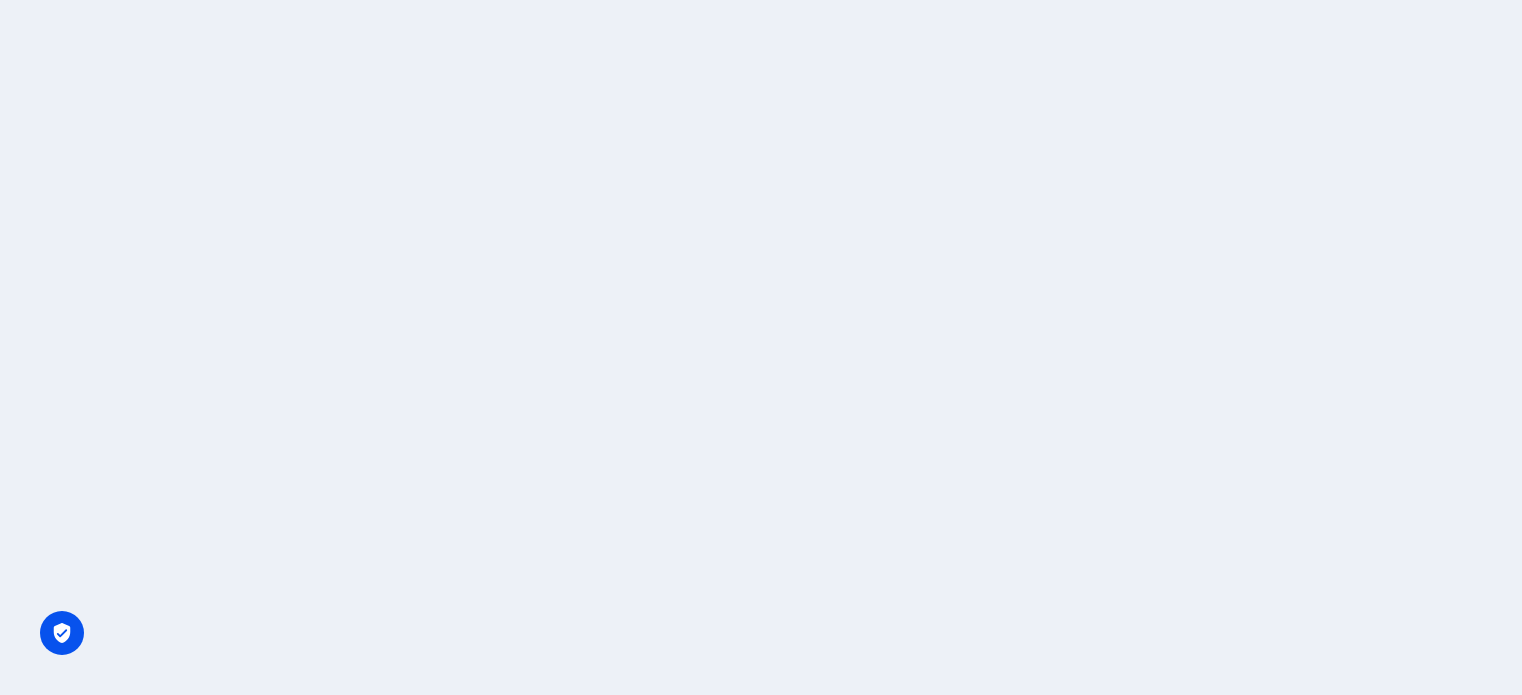 scroll, scrollTop: 0, scrollLeft: 0, axis: both 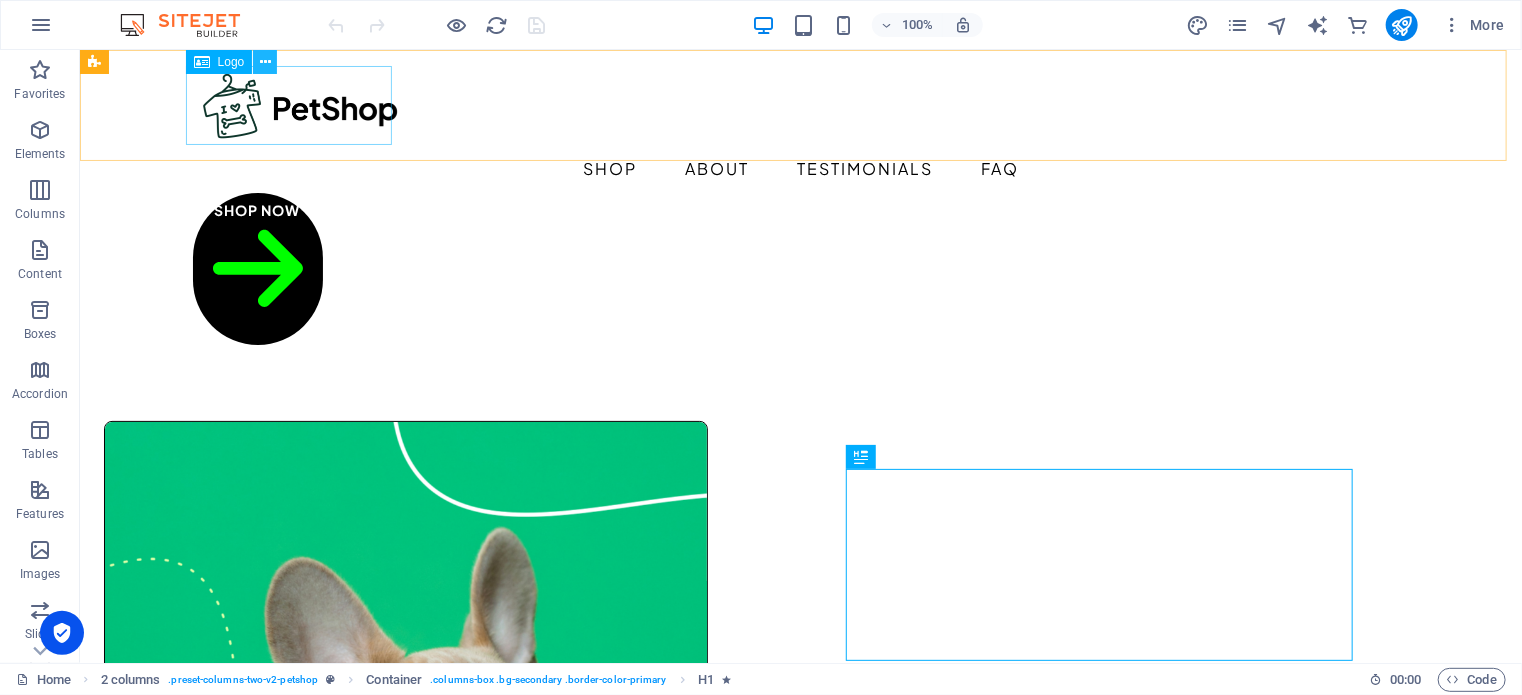 click at bounding box center (265, 62) 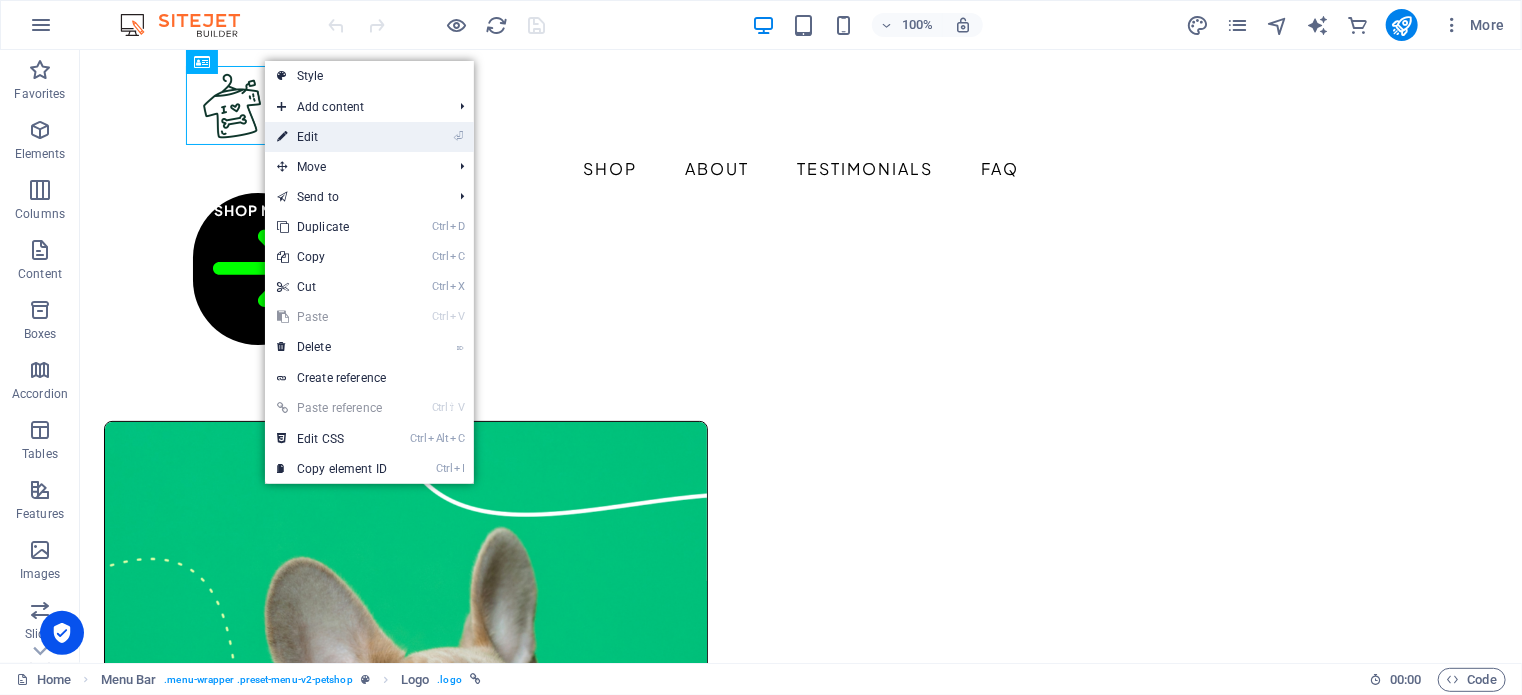 click on "⏎  Edit" at bounding box center (332, 137) 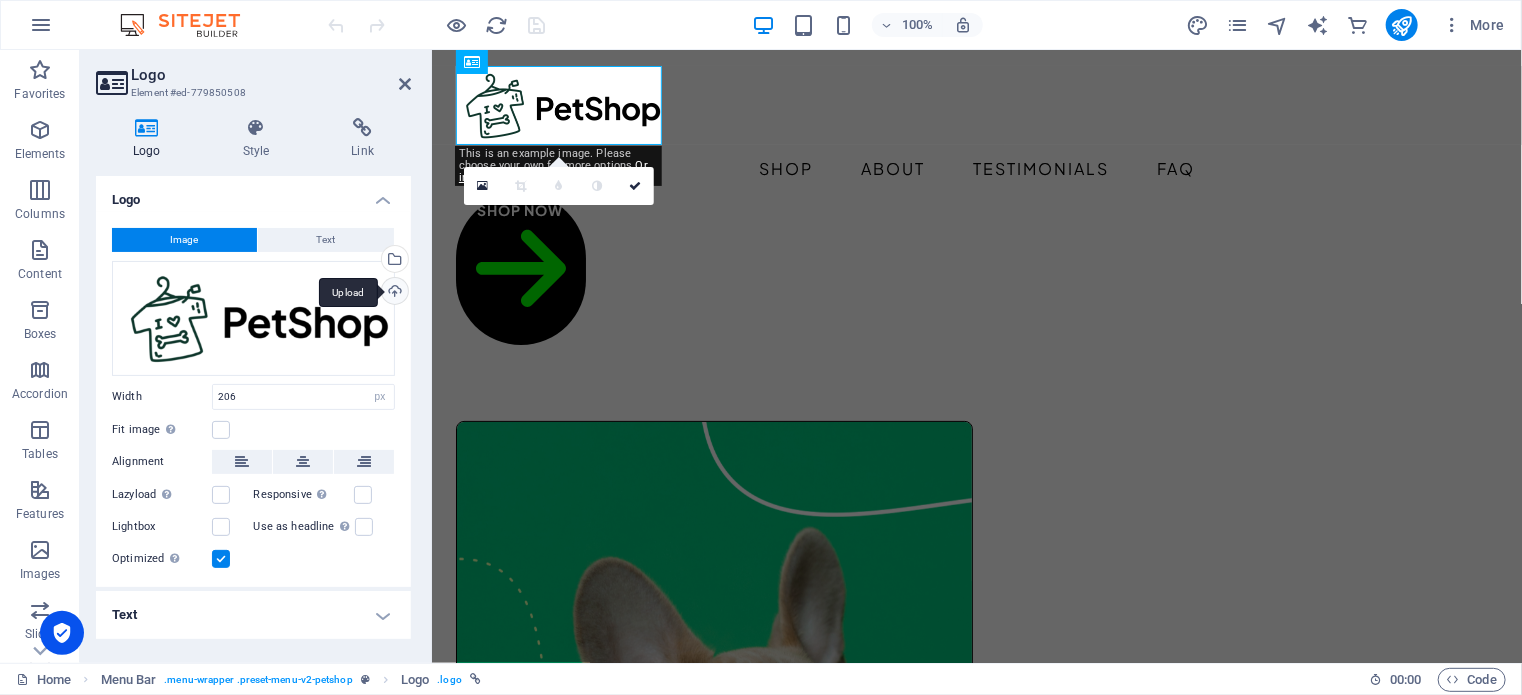 click on "Upload" at bounding box center [393, 293] 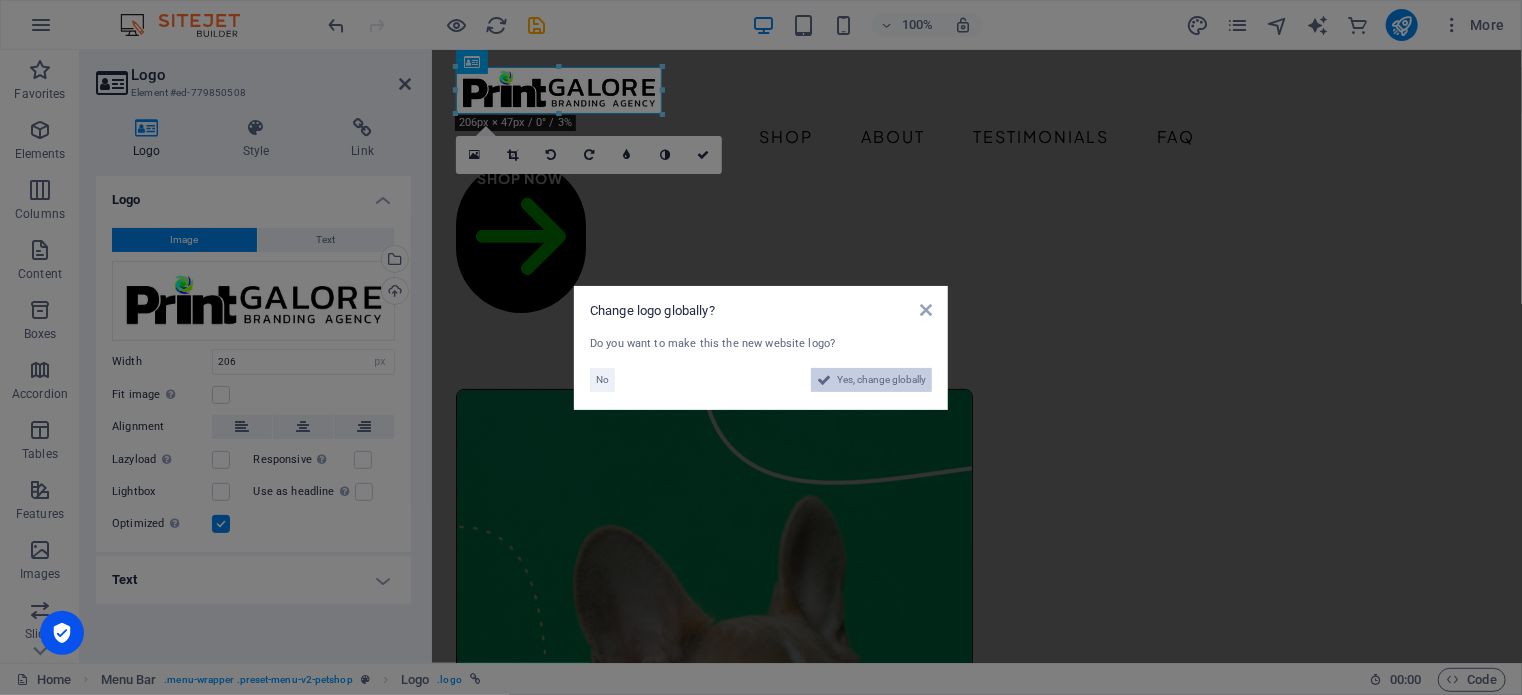 click on "Yes, change globally" at bounding box center (881, 380) 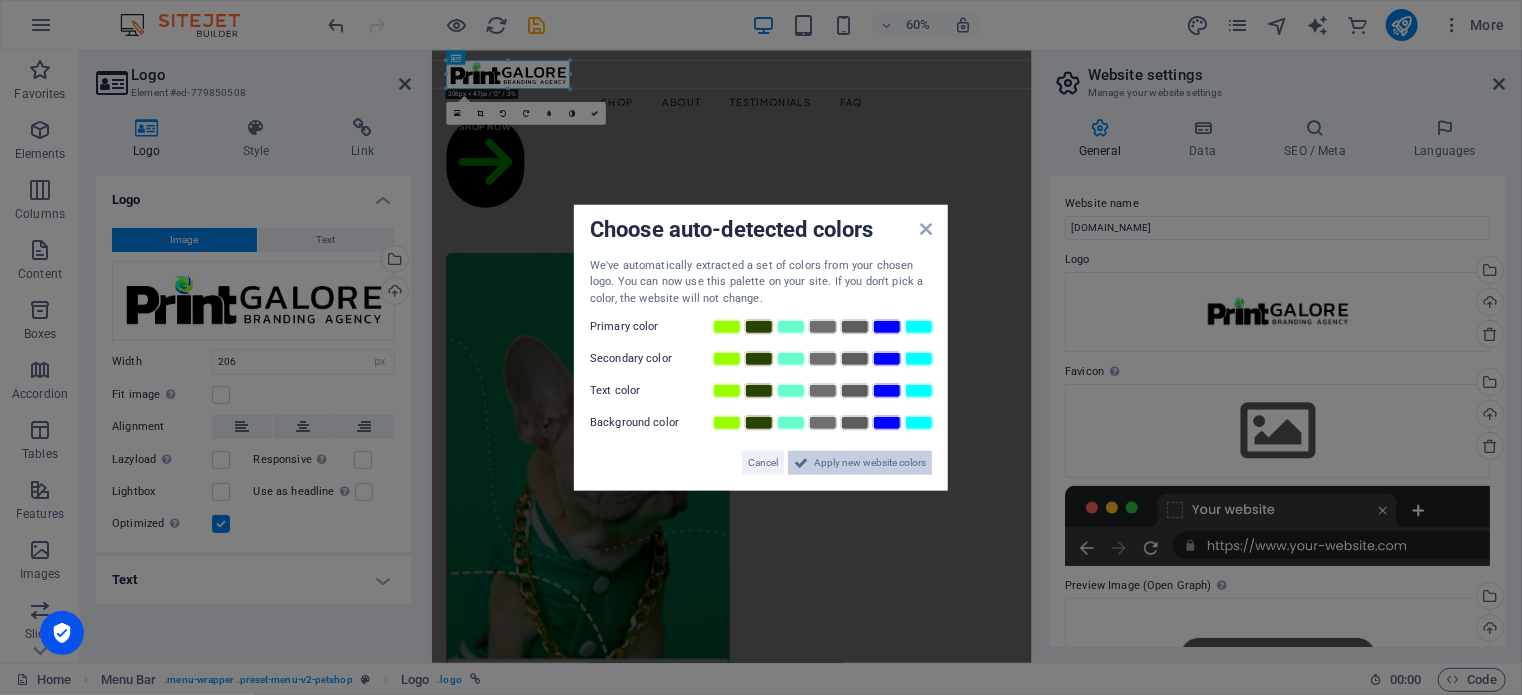click on "Apply new website colors" at bounding box center [870, 463] 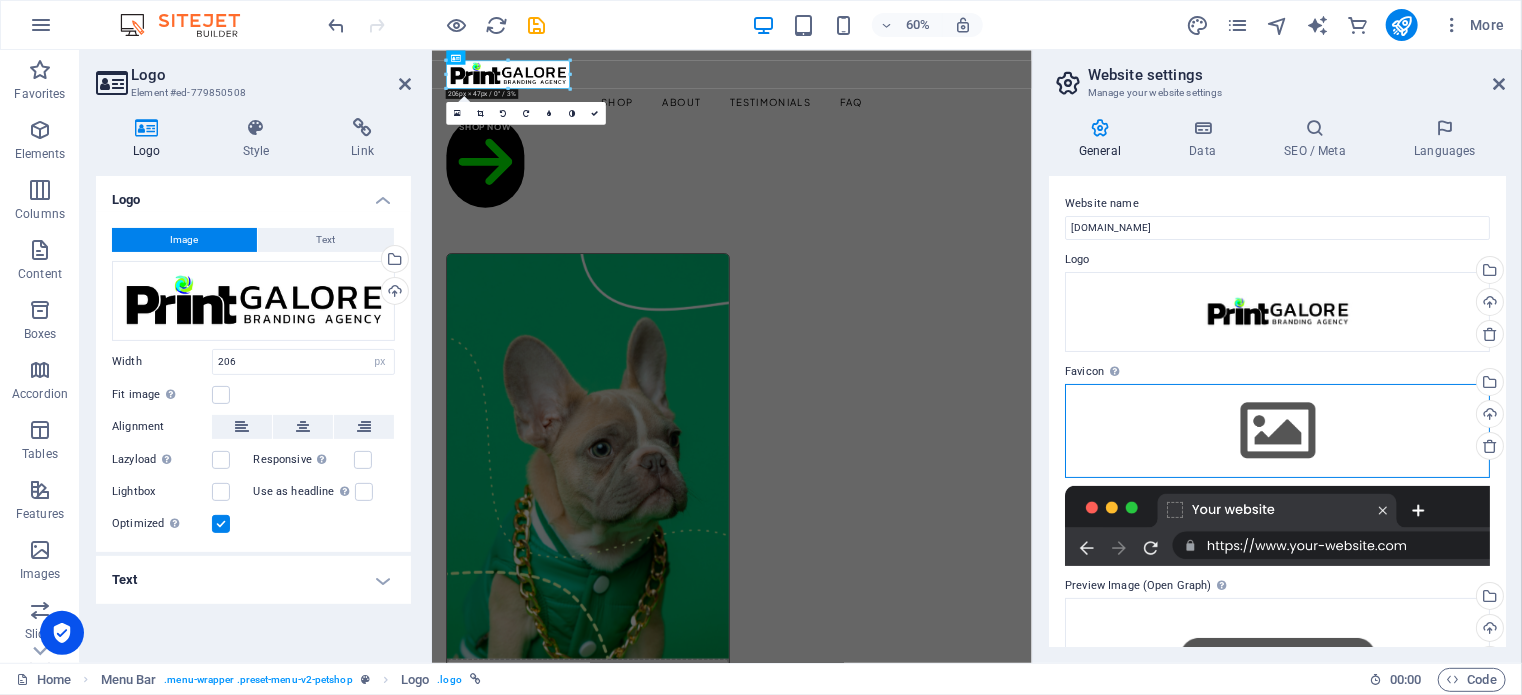 click on "Drag files here, click to choose files or select files from Files or our free stock photos & videos" at bounding box center [1277, 431] 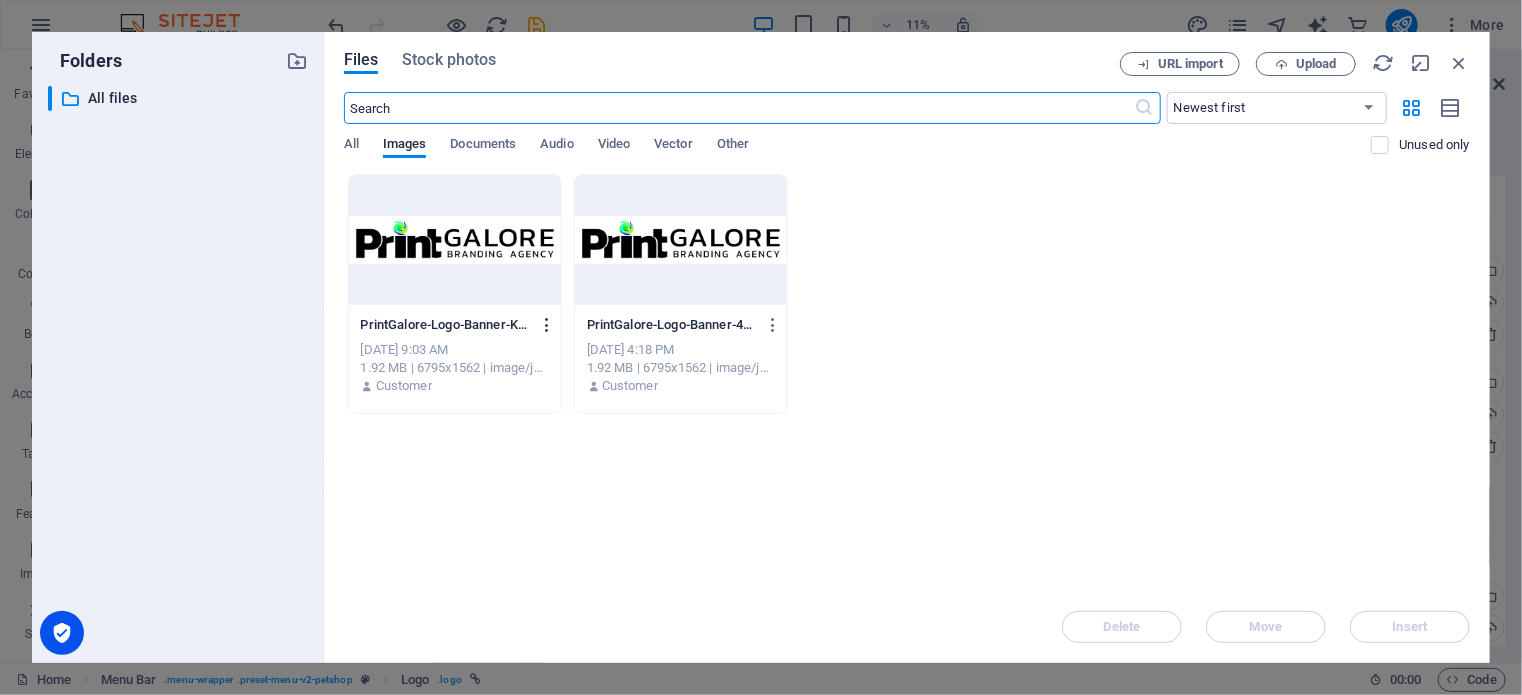 click at bounding box center [547, 325] 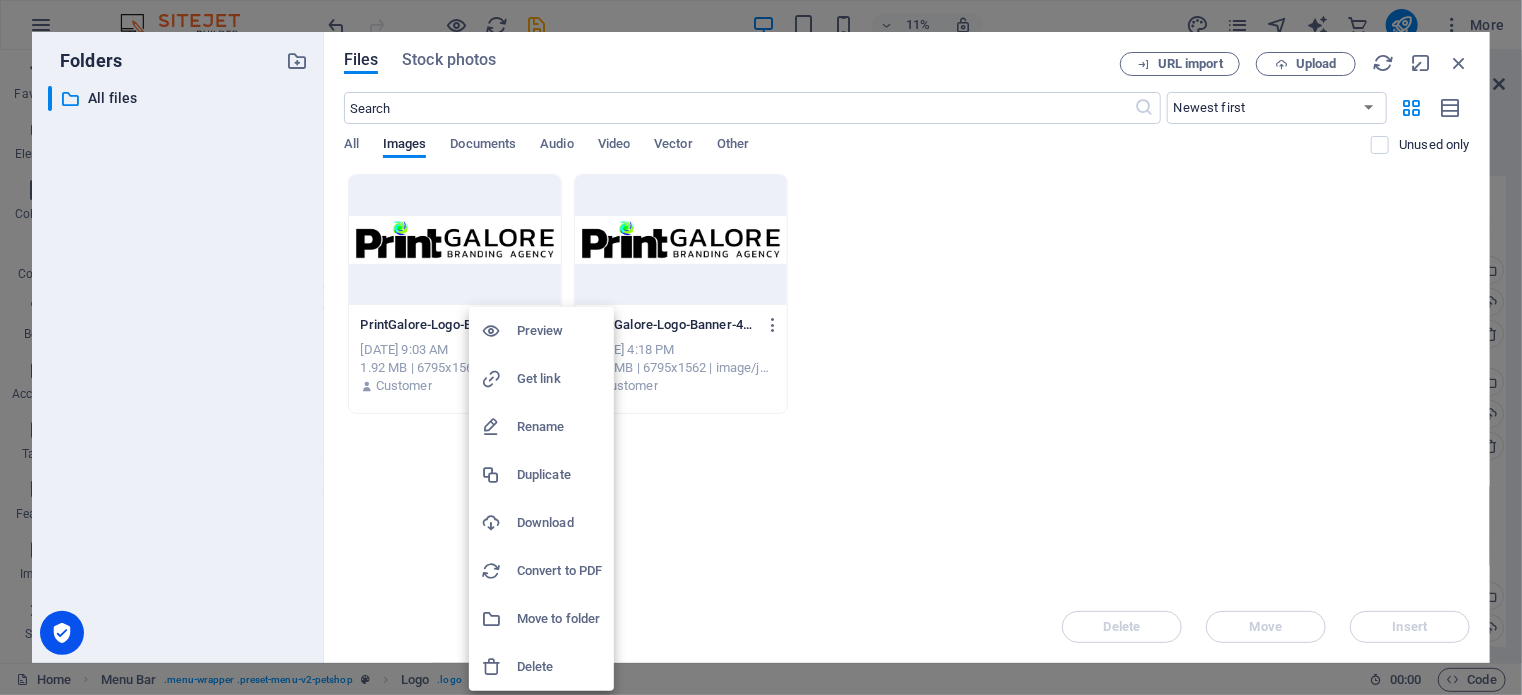 click at bounding box center [761, 347] 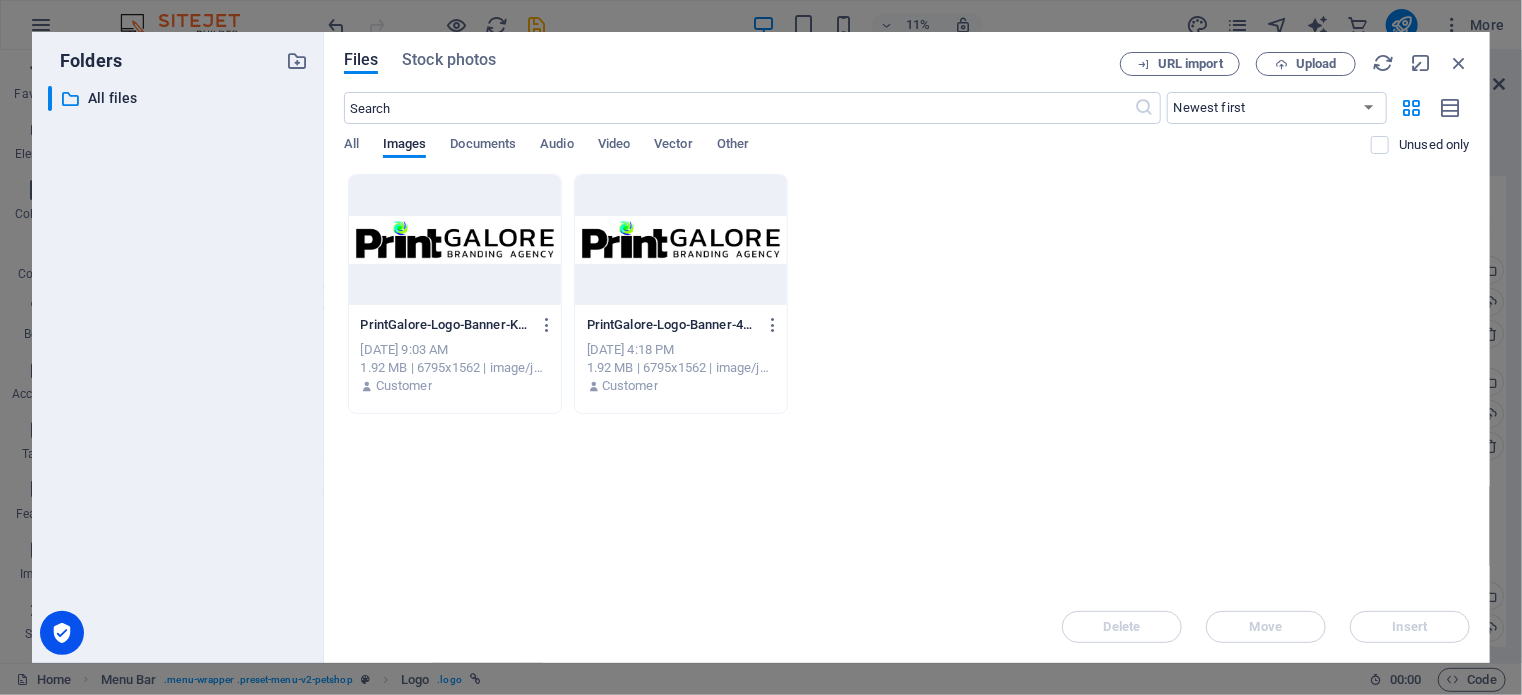 click at bounding box center (455, 240) 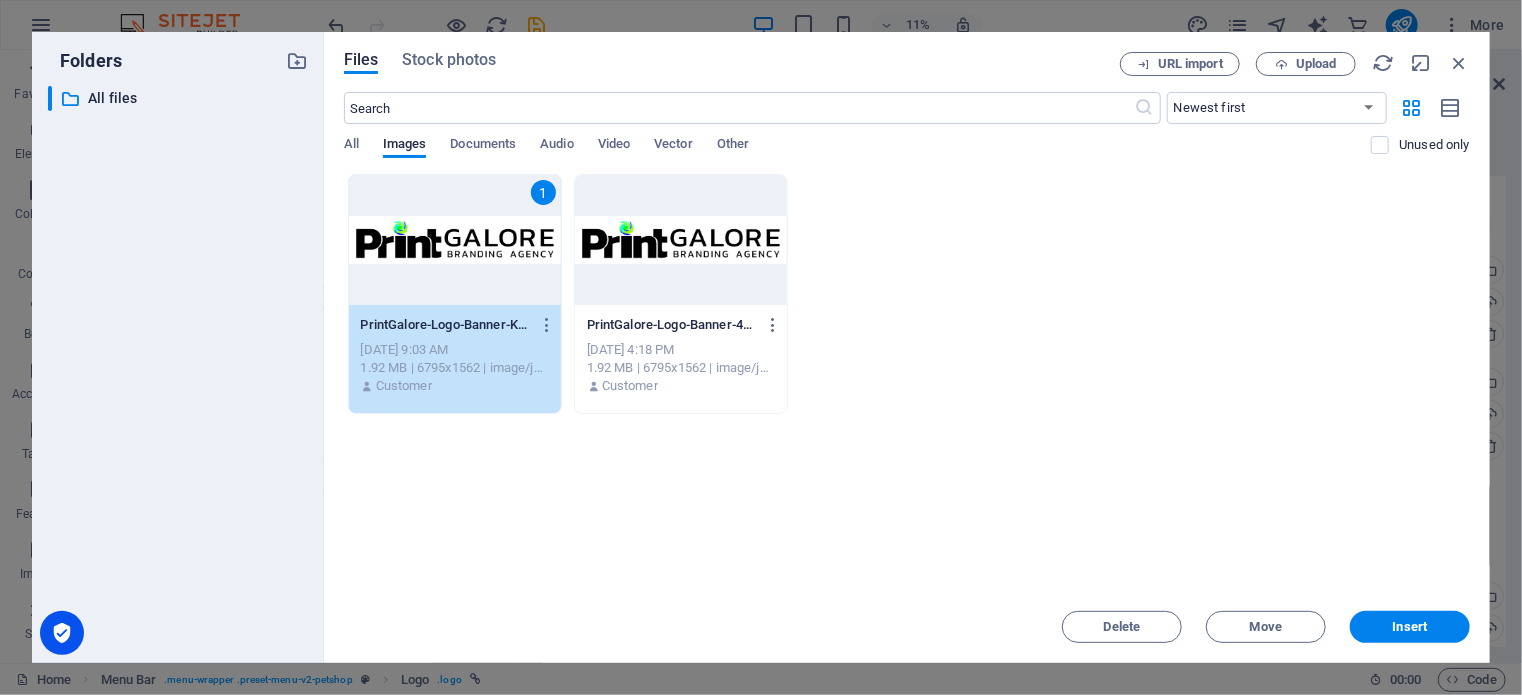 click on "1" at bounding box center [455, 240] 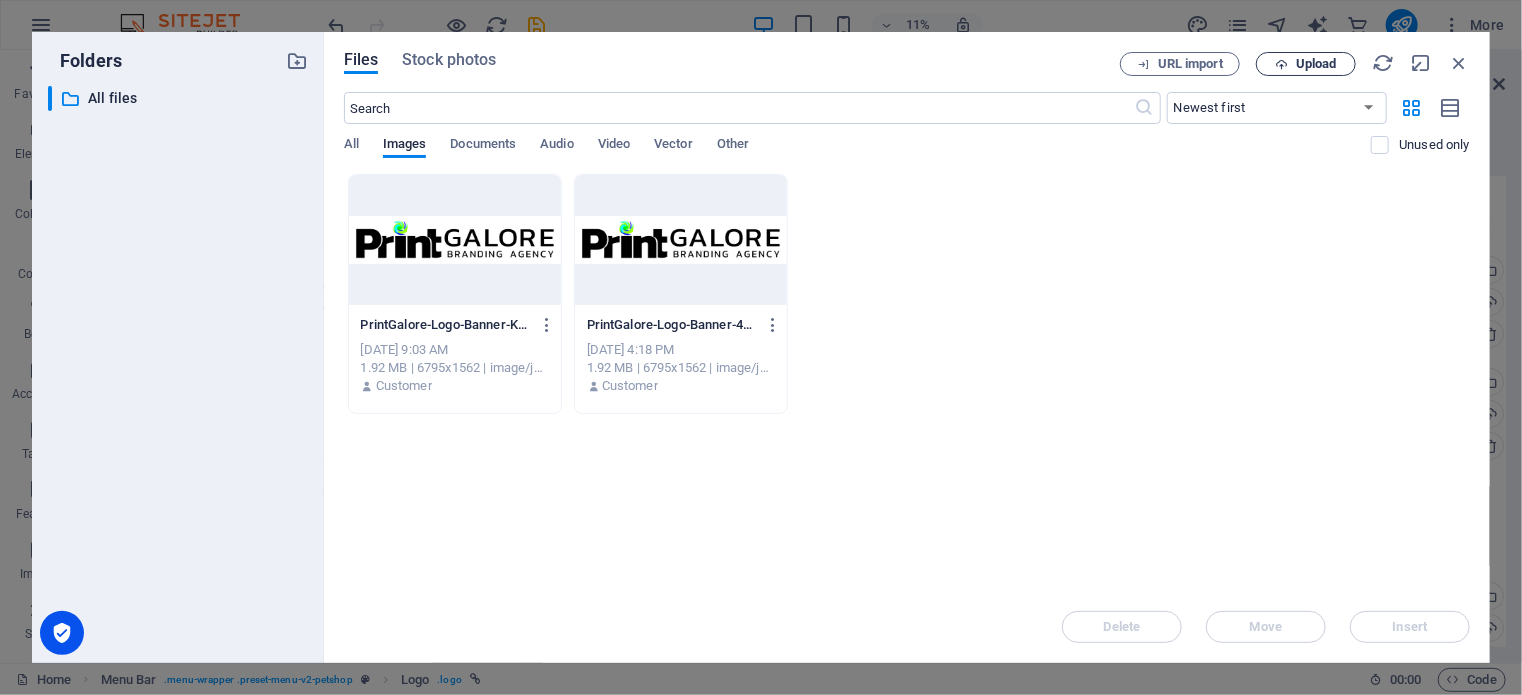 click on "Upload" at bounding box center (1316, 64) 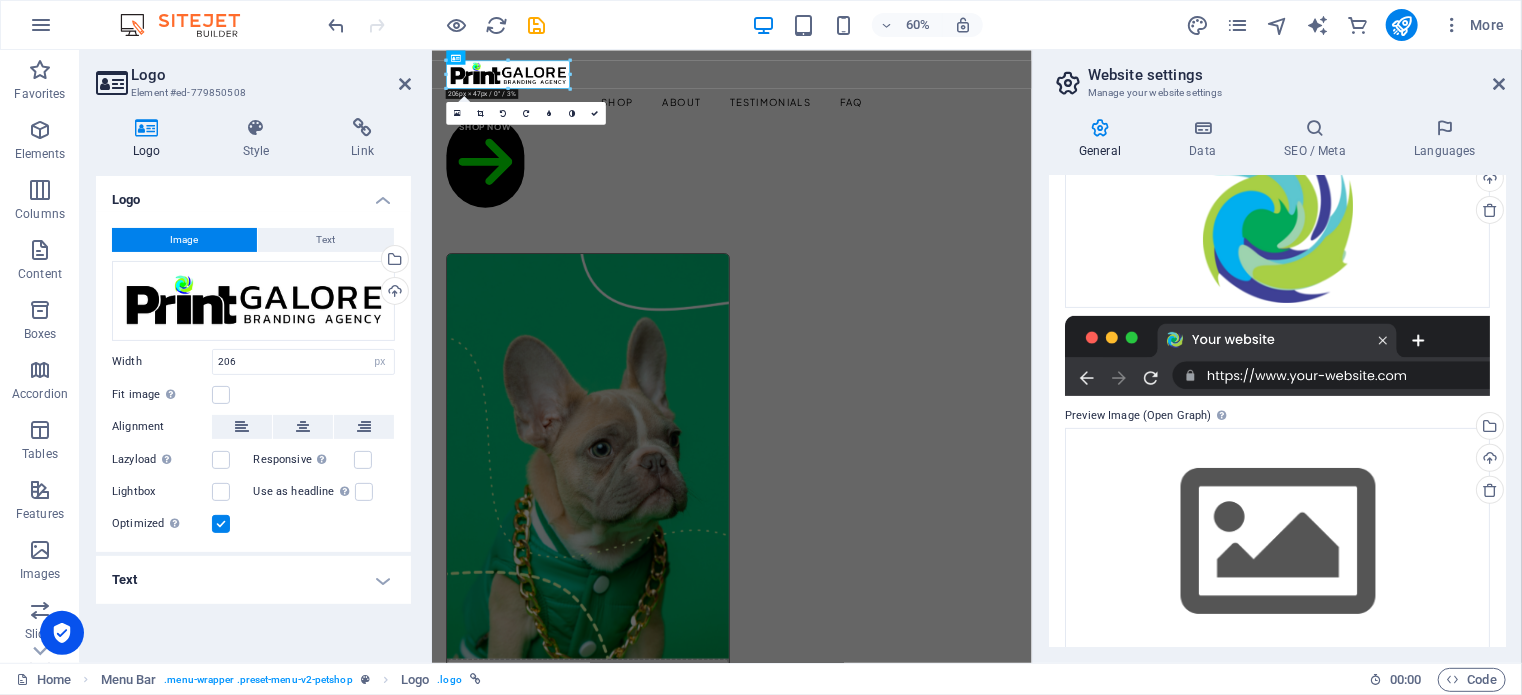 scroll, scrollTop: 261, scrollLeft: 0, axis: vertical 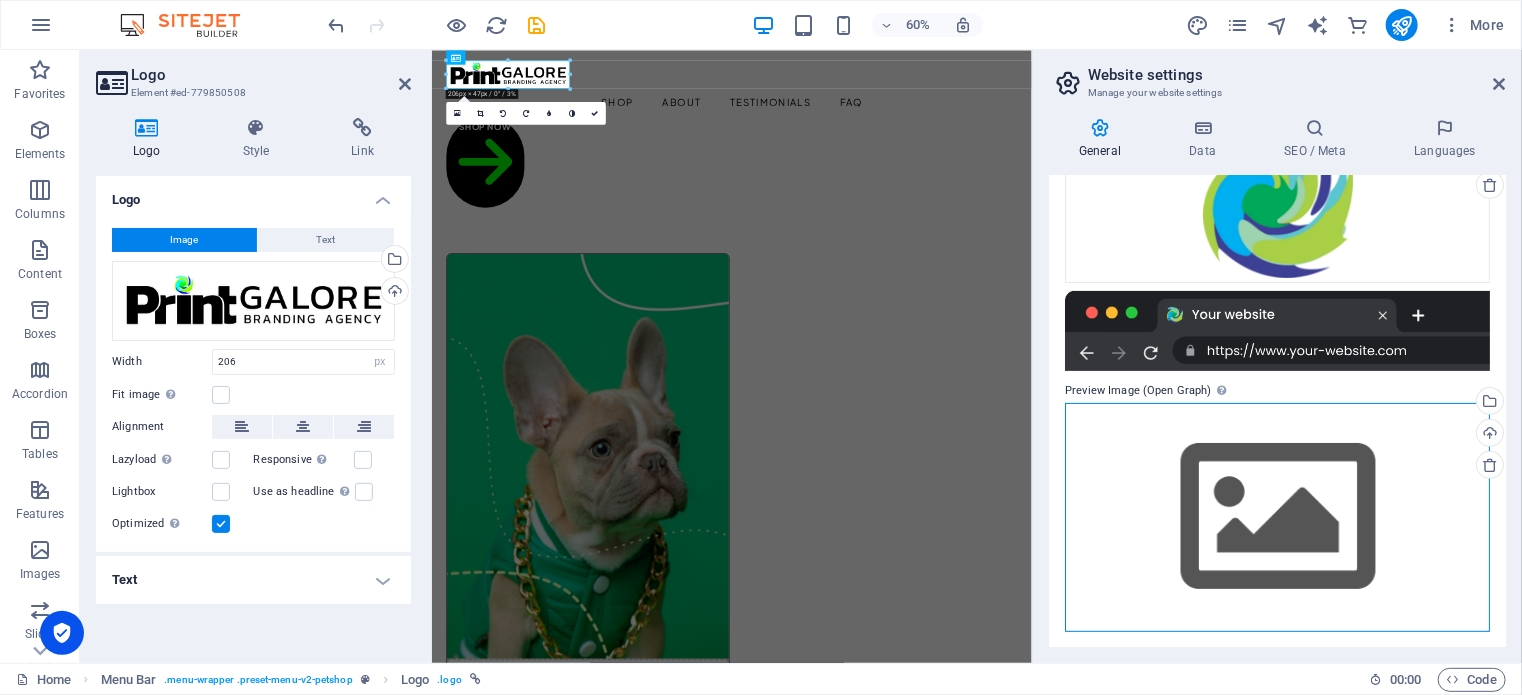 click on "Drag files here, click to choose files or select files from Files or our free stock photos & videos" at bounding box center (1277, 517) 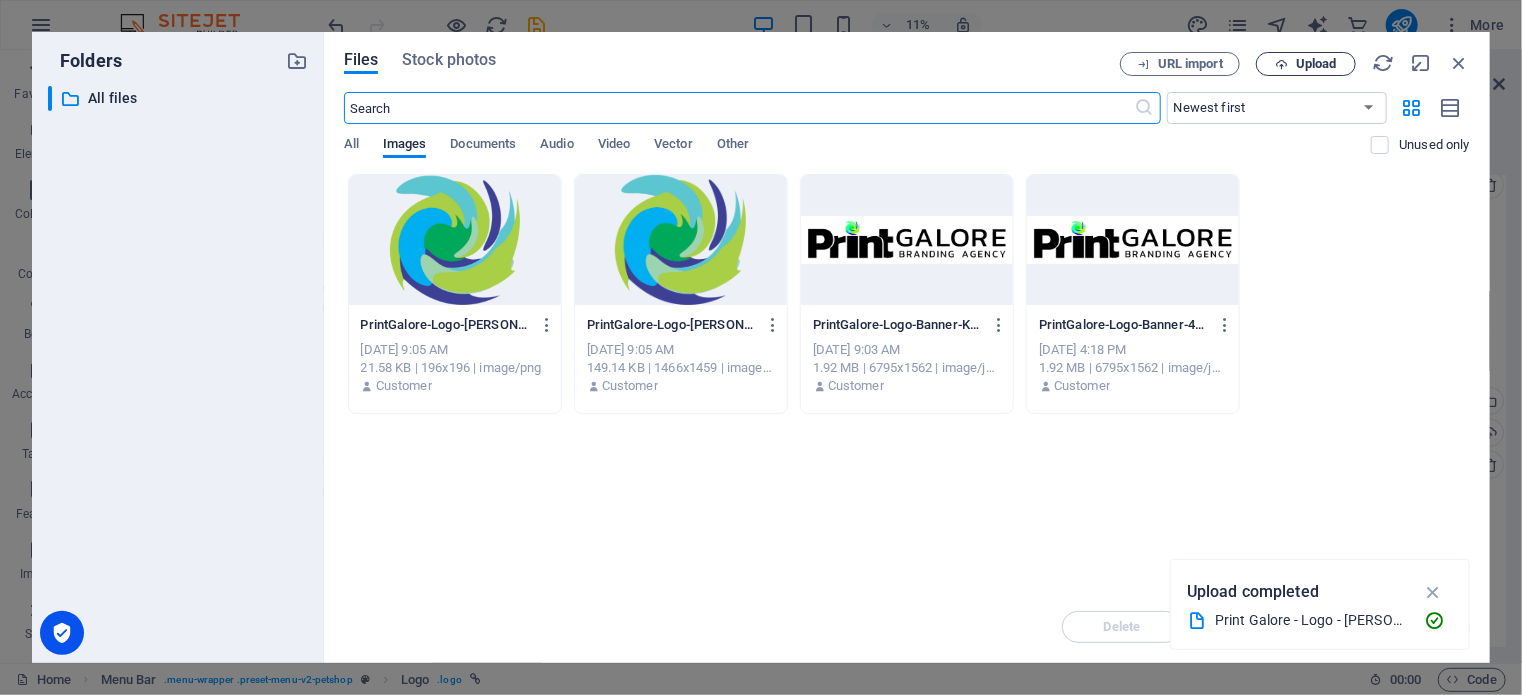 click on "Upload" at bounding box center (1316, 64) 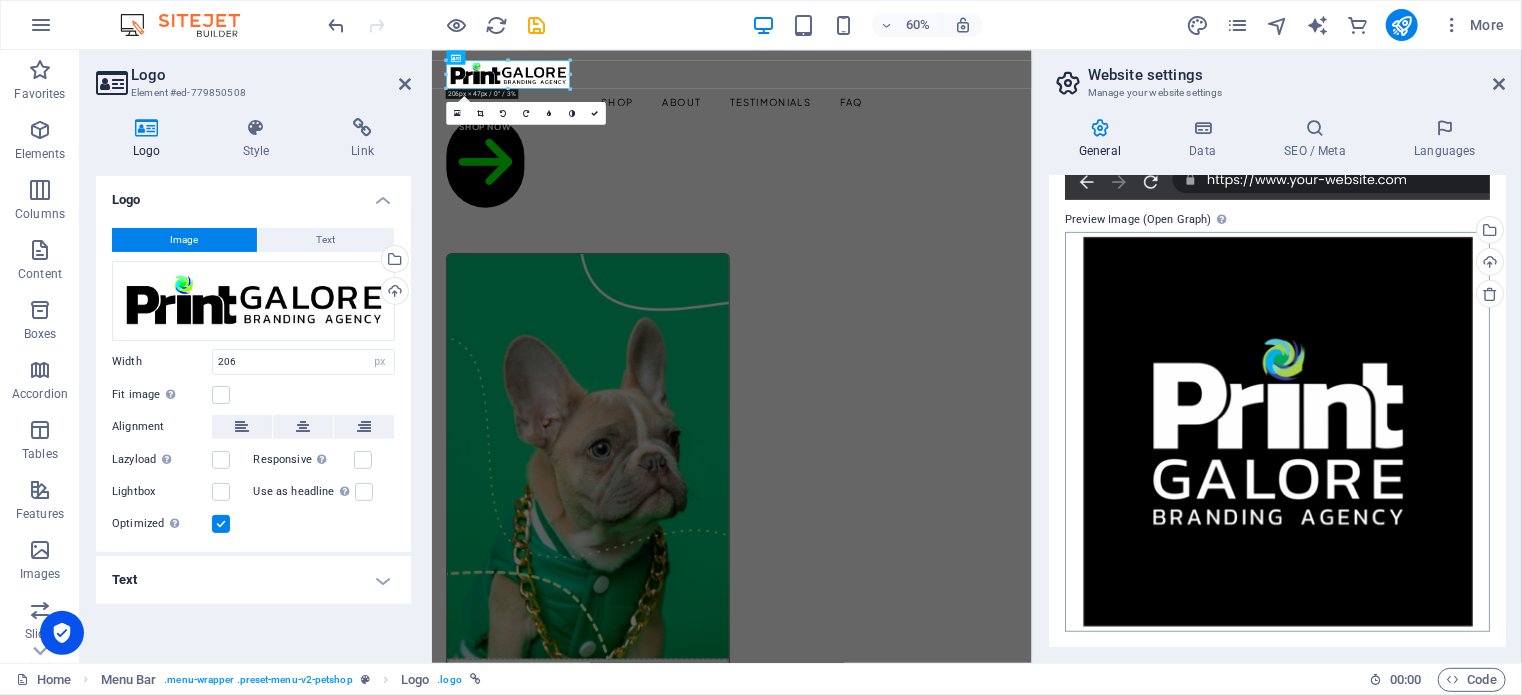 scroll, scrollTop: 0, scrollLeft: 0, axis: both 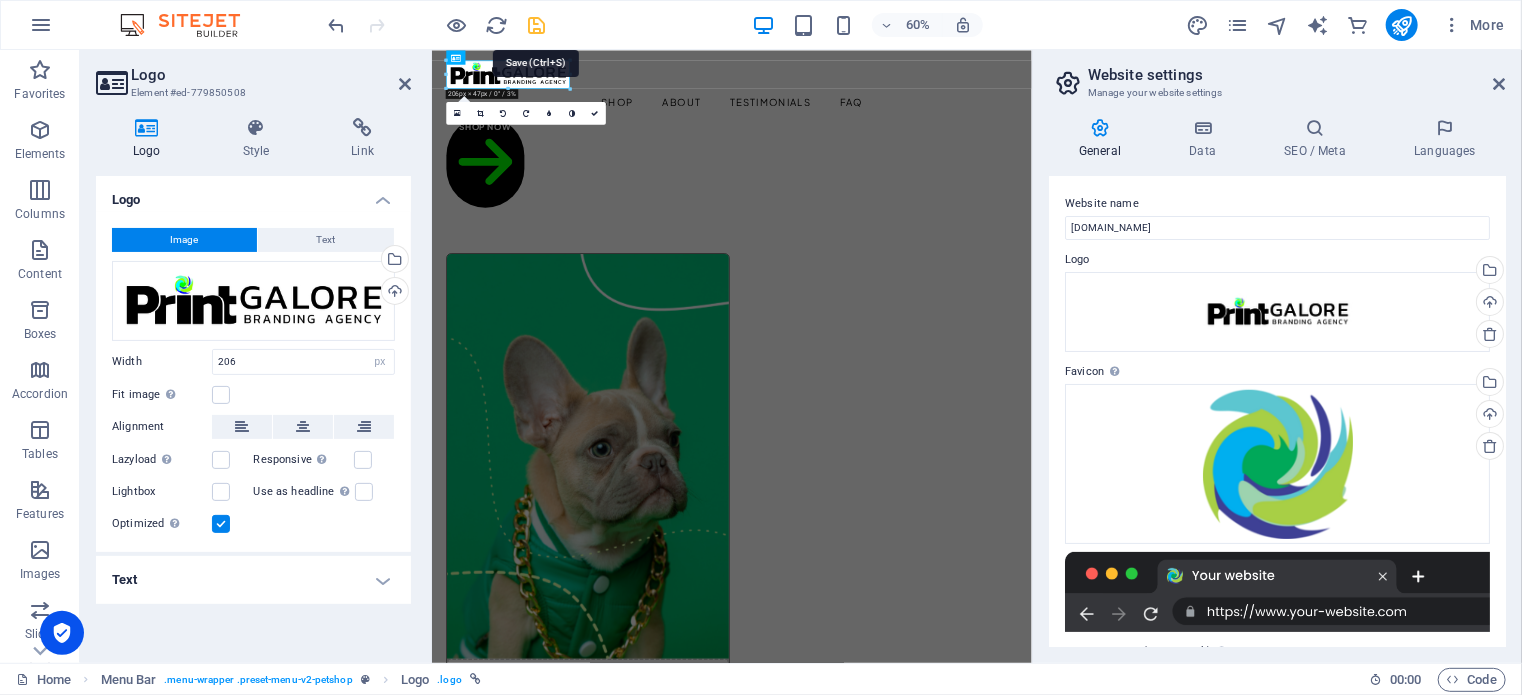 click at bounding box center (537, 25) 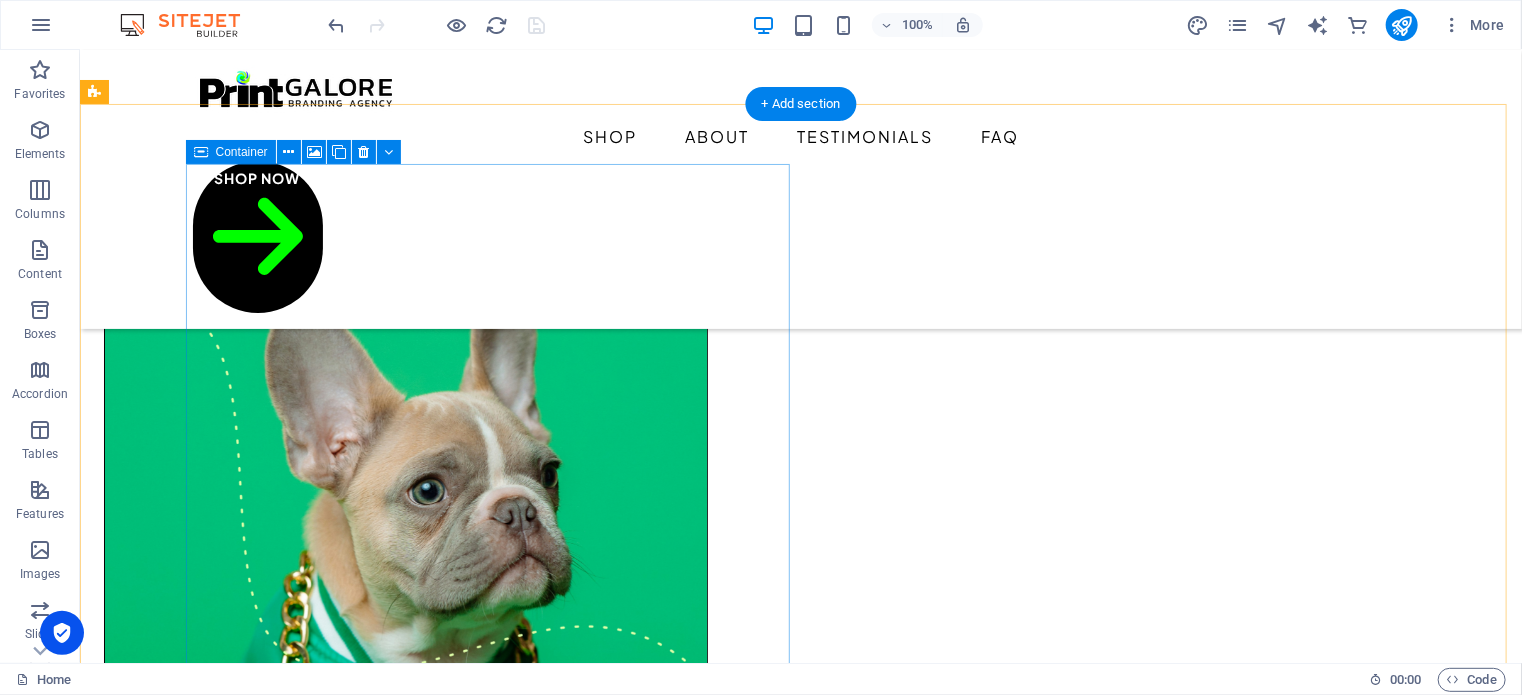 scroll, scrollTop: 0, scrollLeft: 0, axis: both 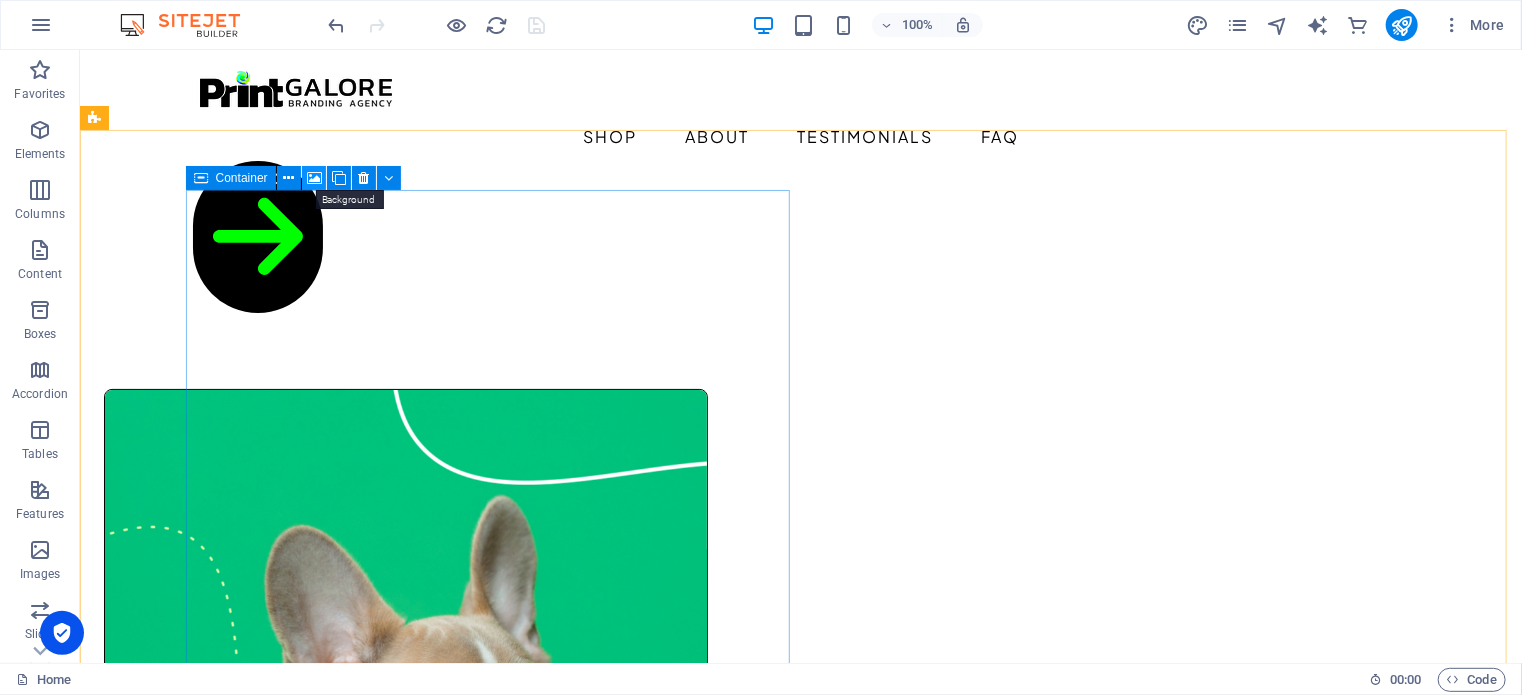 click at bounding box center [314, 178] 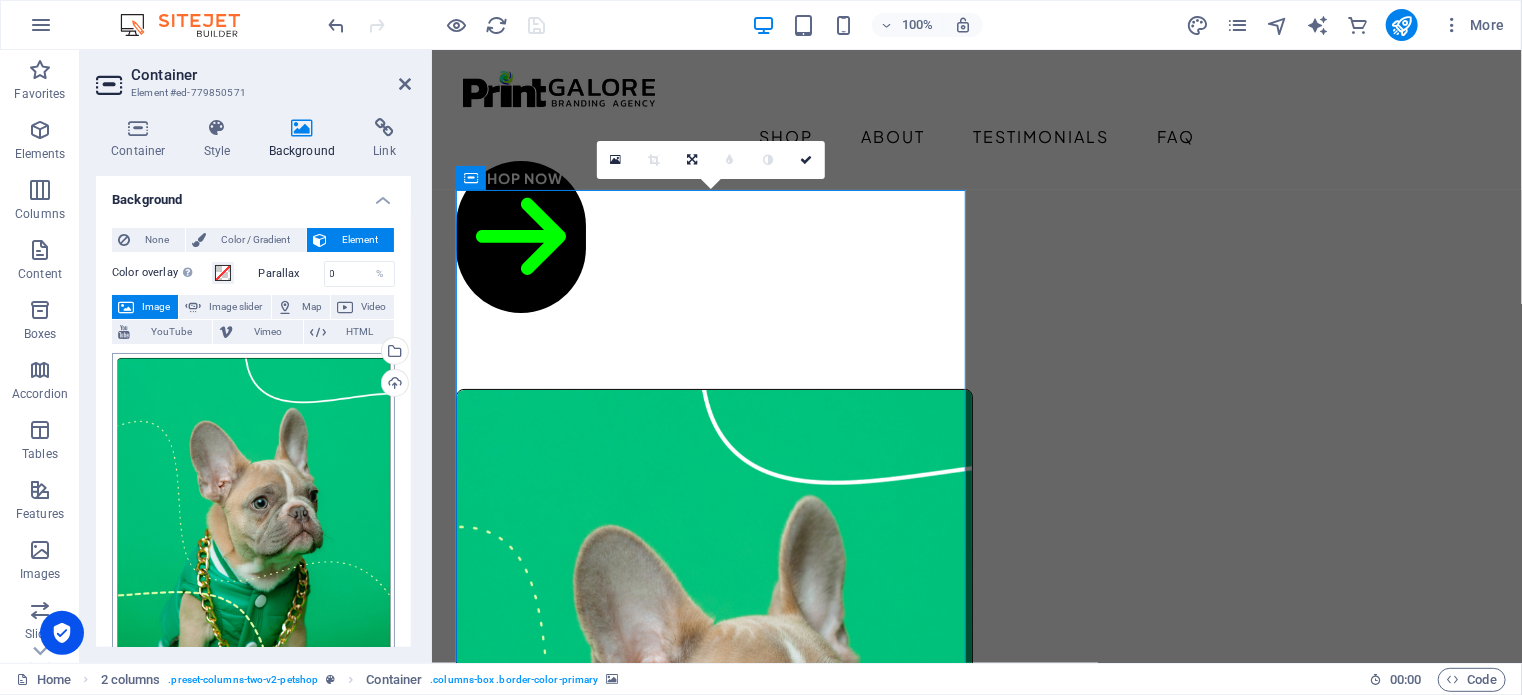scroll, scrollTop: 100, scrollLeft: 0, axis: vertical 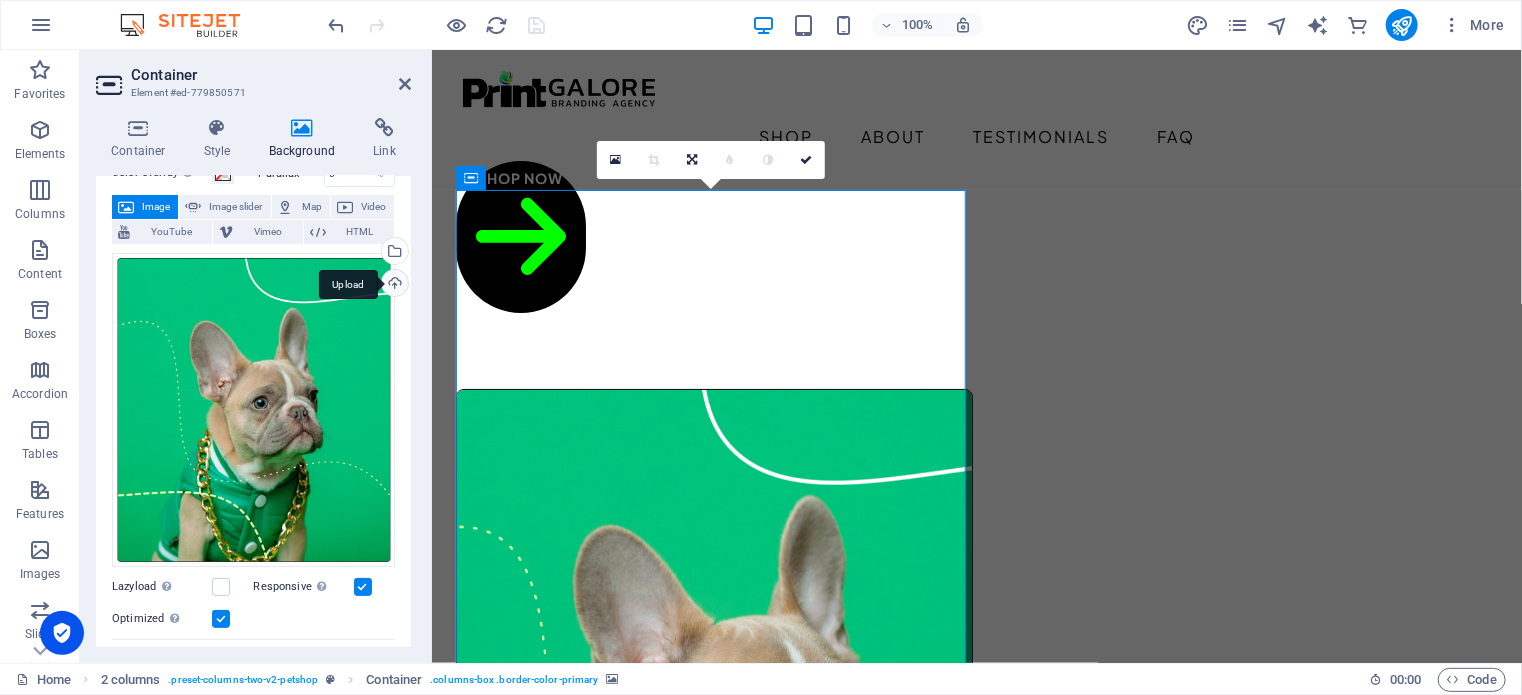 click on "Upload" at bounding box center [393, 285] 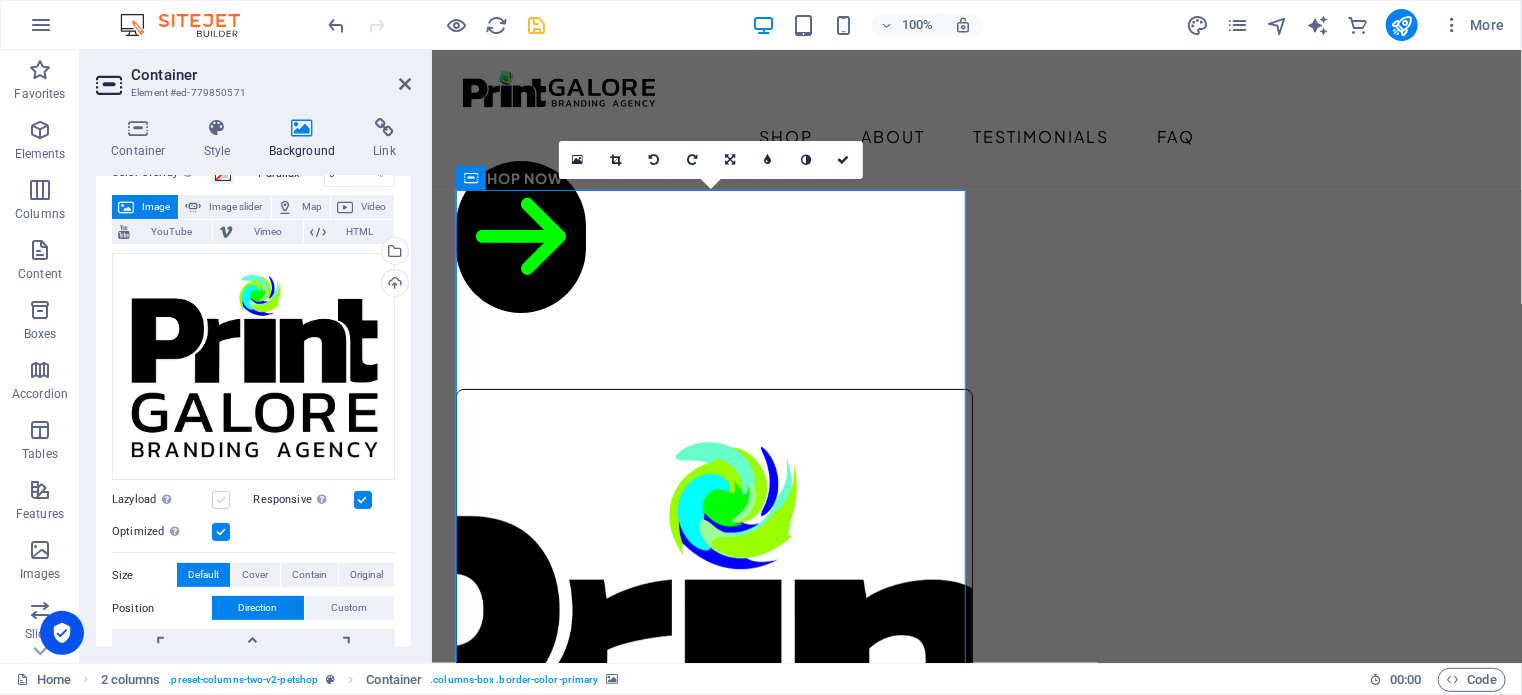 click at bounding box center (221, 500) 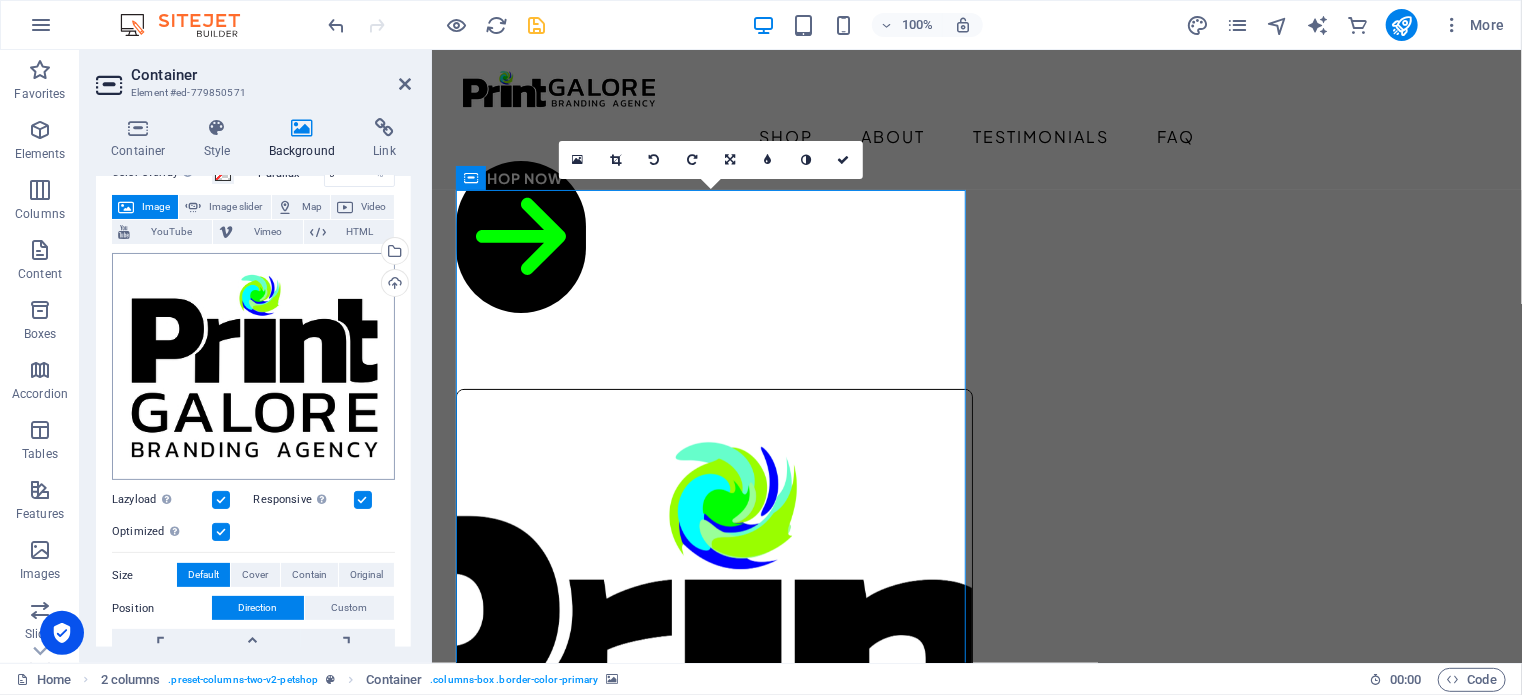scroll, scrollTop: 200, scrollLeft: 0, axis: vertical 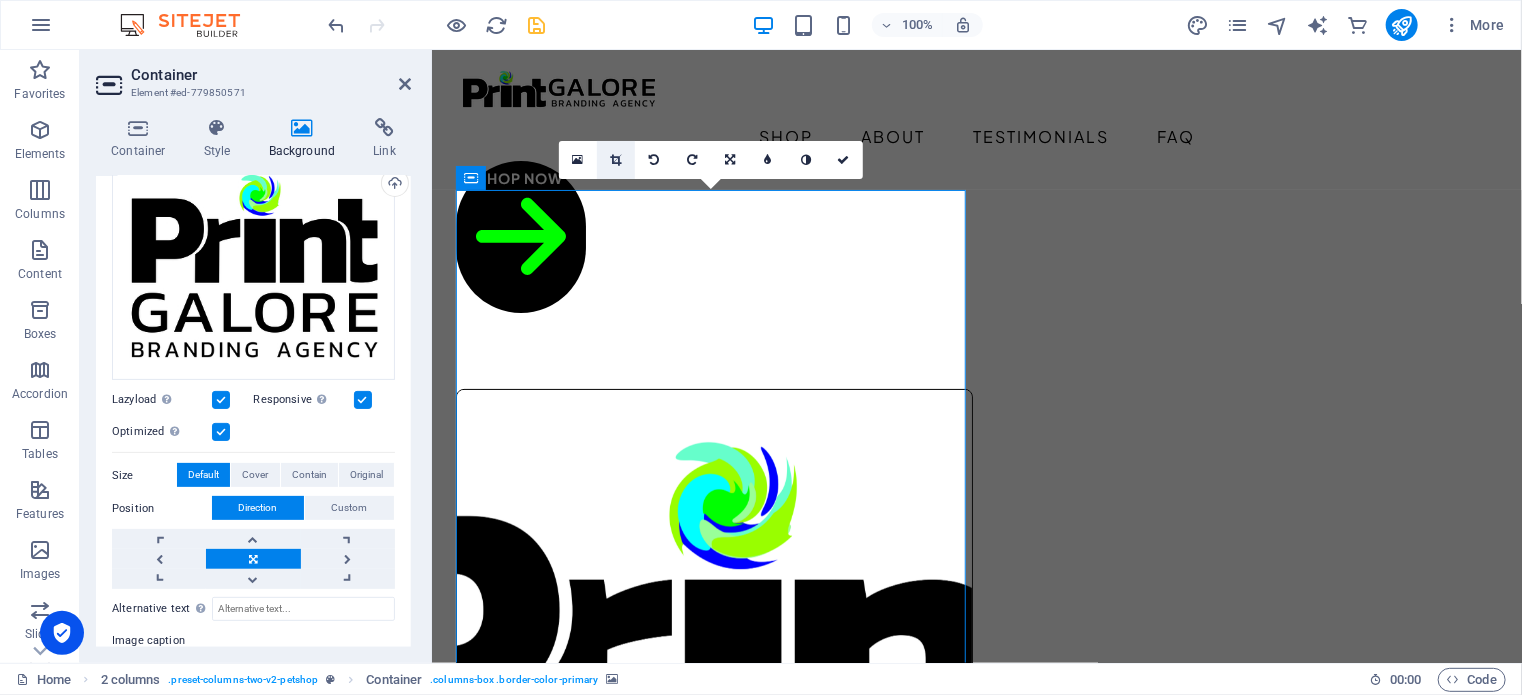 click at bounding box center [615, 160] 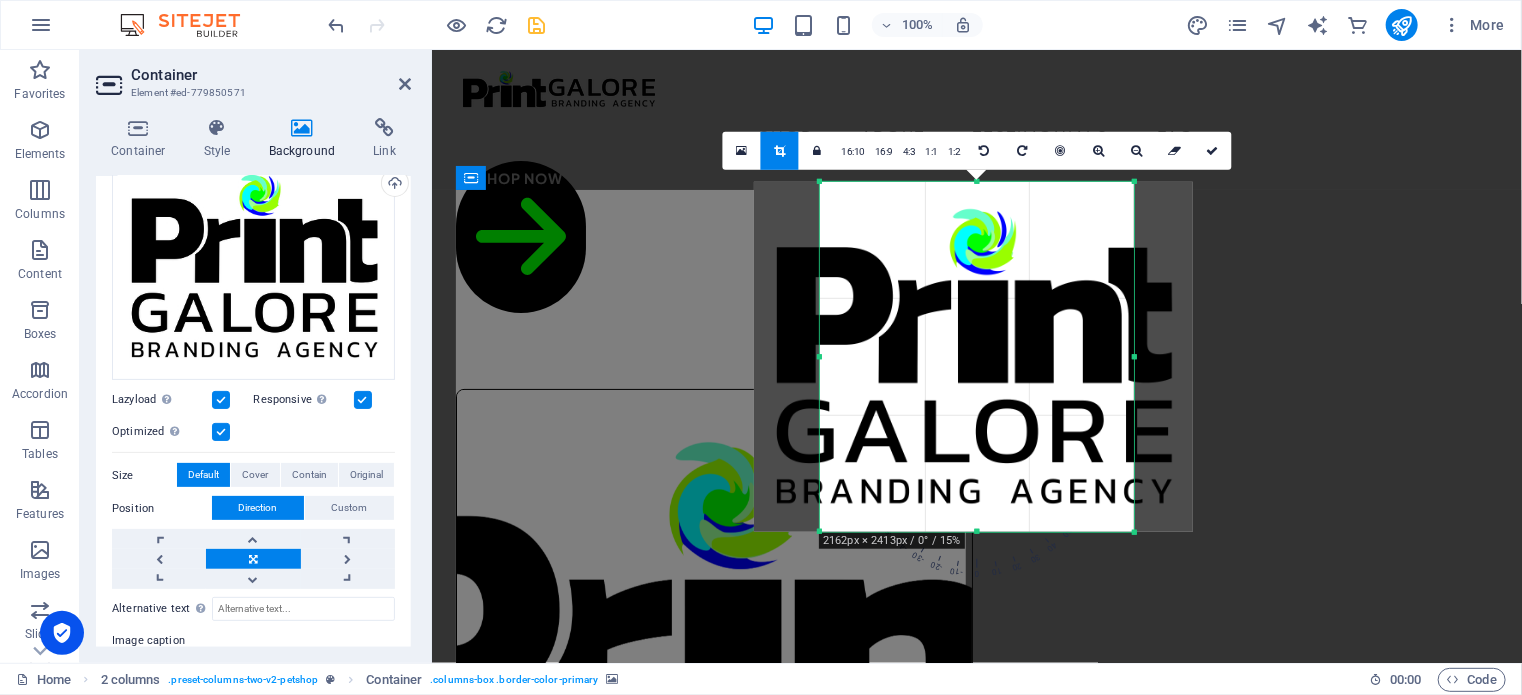 drag, startPoint x: 1168, startPoint y: 513, endPoint x: 1176, endPoint y: 521, distance: 11.313708 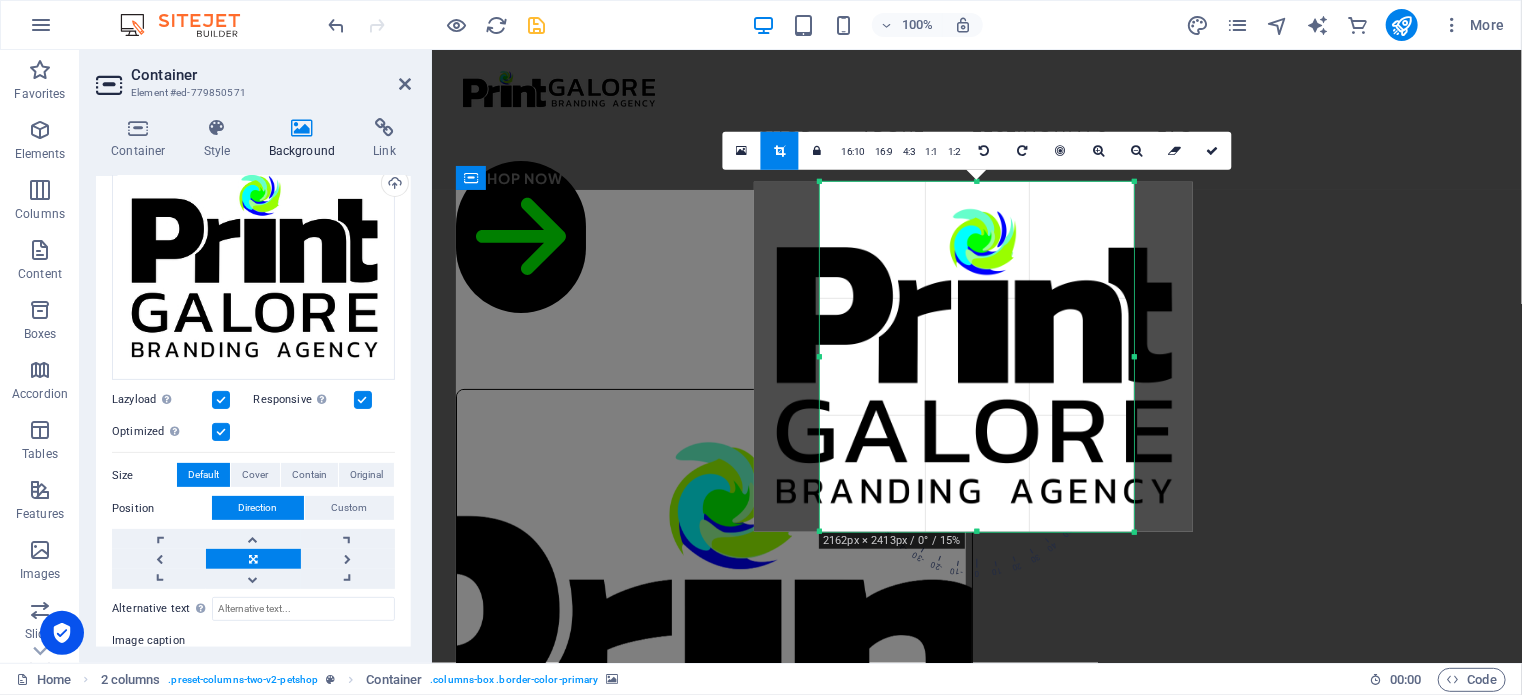 click at bounding box center [973, 357] 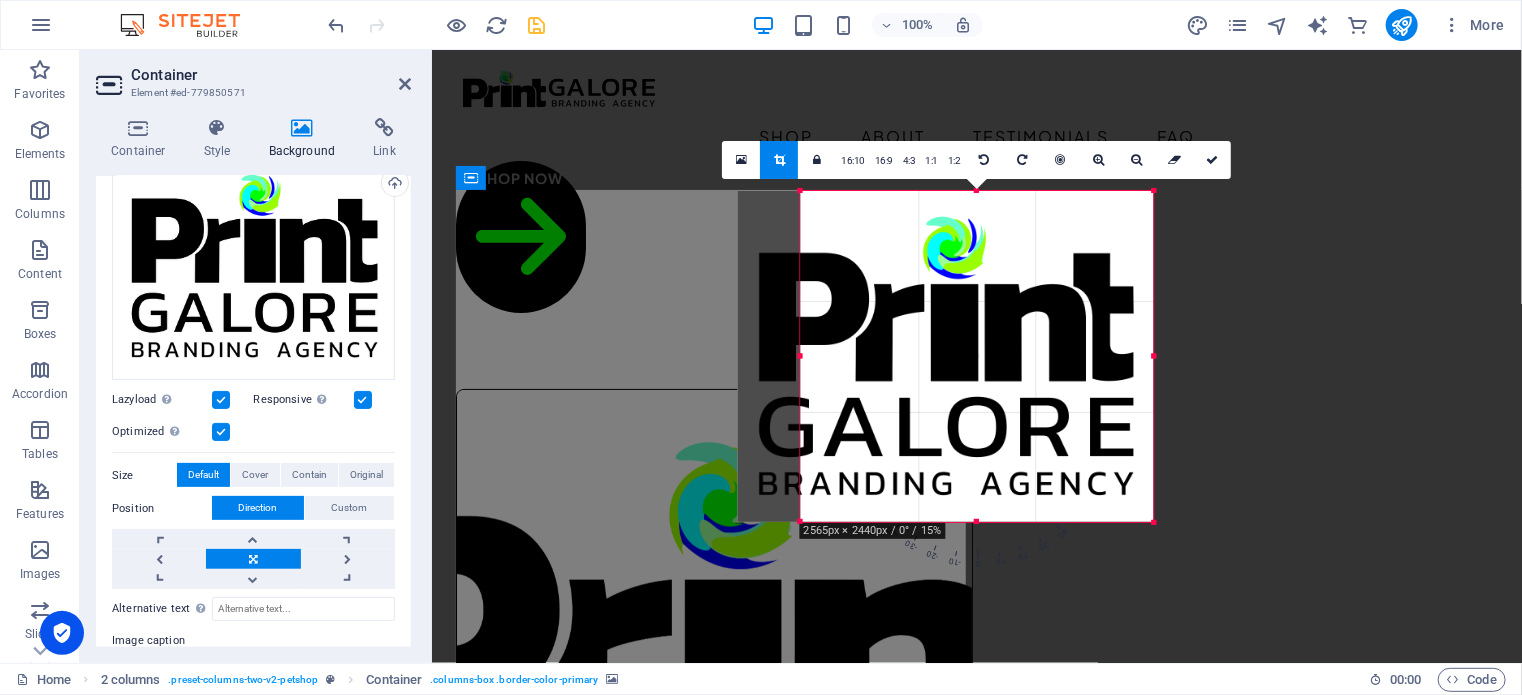 drag, startPoint x: 1137, startPoint y: 355, endPoint x: 1176, endPoint y: 350, distance: 39.319206 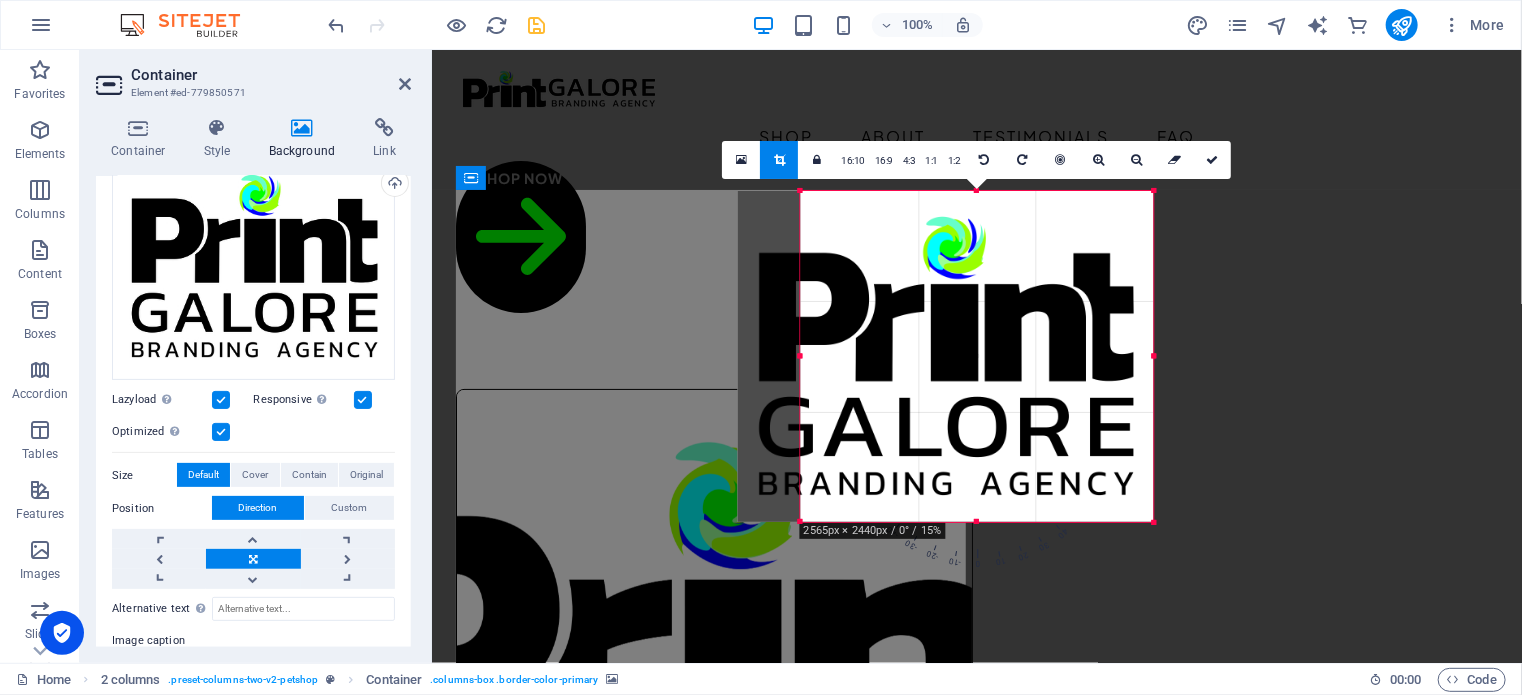 click on "Drag here to replace the existing content. Press “Ctrl” if you want to create a new element.
H1   2 columns   Container   Menu Bar   Menu   Placeholder   Container   Logo   Spacer   Text   Spacer   Container   H2   Spacer 180 170 160 150 140 130 120 110 100 90 80 70 60 50 40 30 20 10 0 -10 -20 -30 -40 -50 -60 -70 -80 -90 -100 -110 -120 -130 -140 -150 -160 -170 2565px × 2440px / 0° / 15% 16:10 16:9 4:3 1:1 1:2 0" at bounding box center [977, 356] 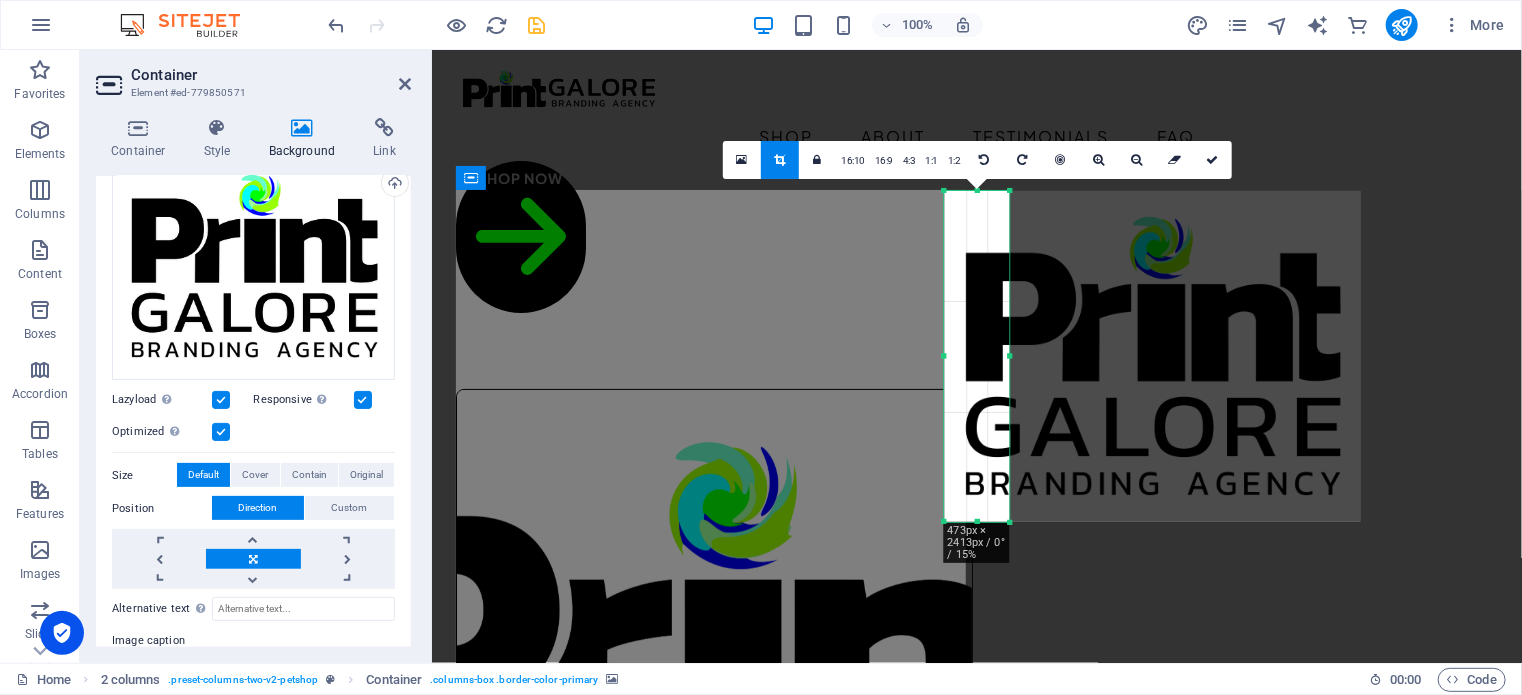 drag, startPoint x: 973, startPoint y: 355, endPoint x: 908, endPoint y: 355, distance: 65 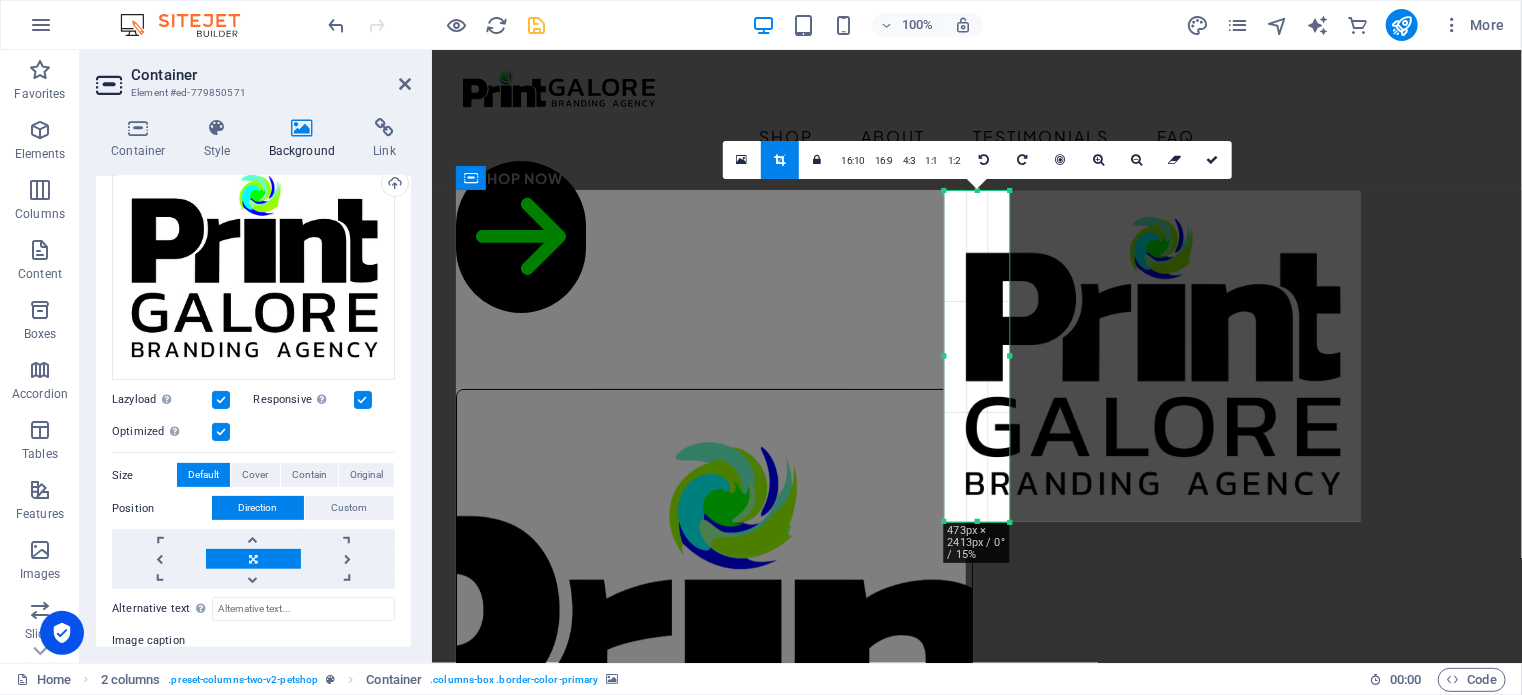 click on "Drag here to replace the existing content. Press “Ctrl” if you want to create a new element.
H1   2 columns   Container   Menu Bar   Menu   Placeholder   Container   Logo   Spacer   Text   Spacer   Container   H2   Spacer 180 170 160 150 140 130 120 110 100 90 80 70 60 50 40 30 20 10 0 -10 -20 -30 -40 -50 -60 -70 -80 -90 -100 -110 -120 -130 -140 -150 -160 -170 473px × 2413px / 0° / 15% 16:10 16:9 4:3 1:1 1:2 0" at bounding box center (977, 356) 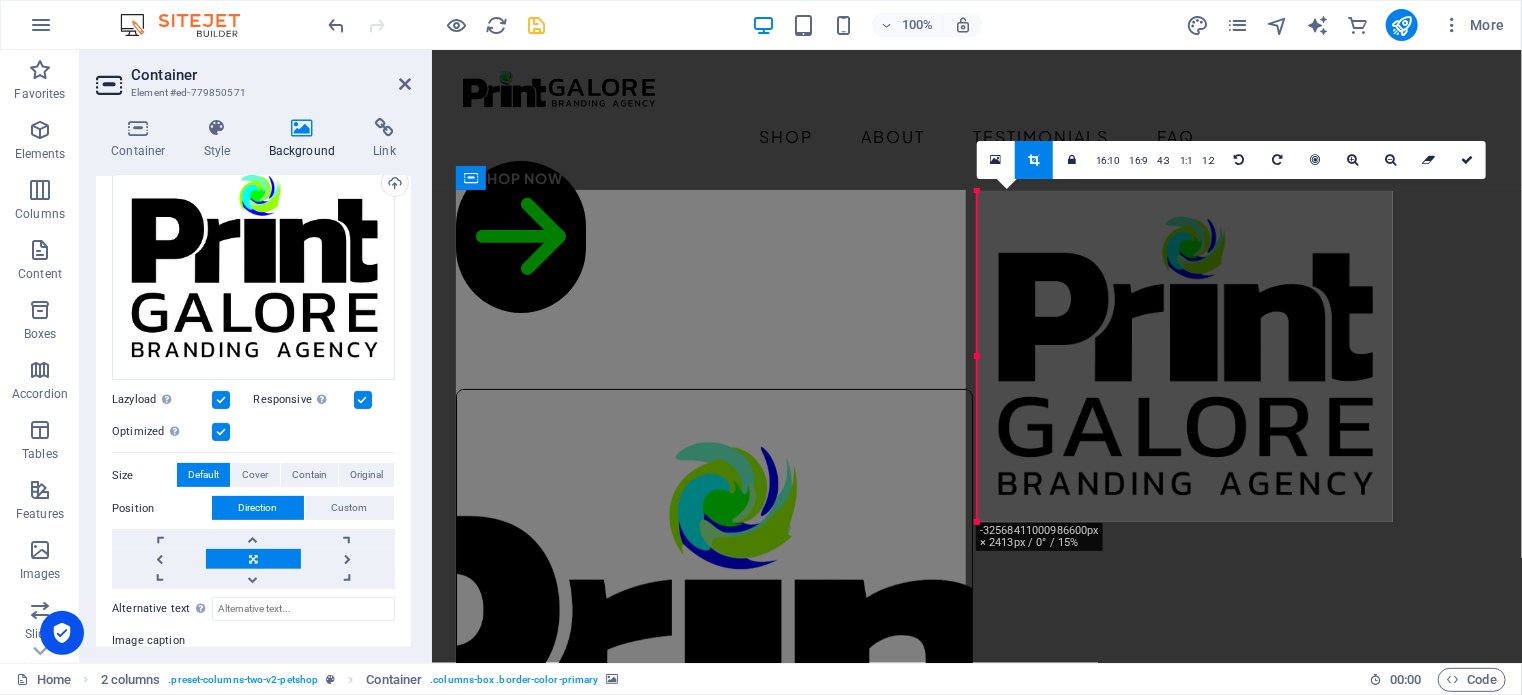 click at bounding box center (977, 120) 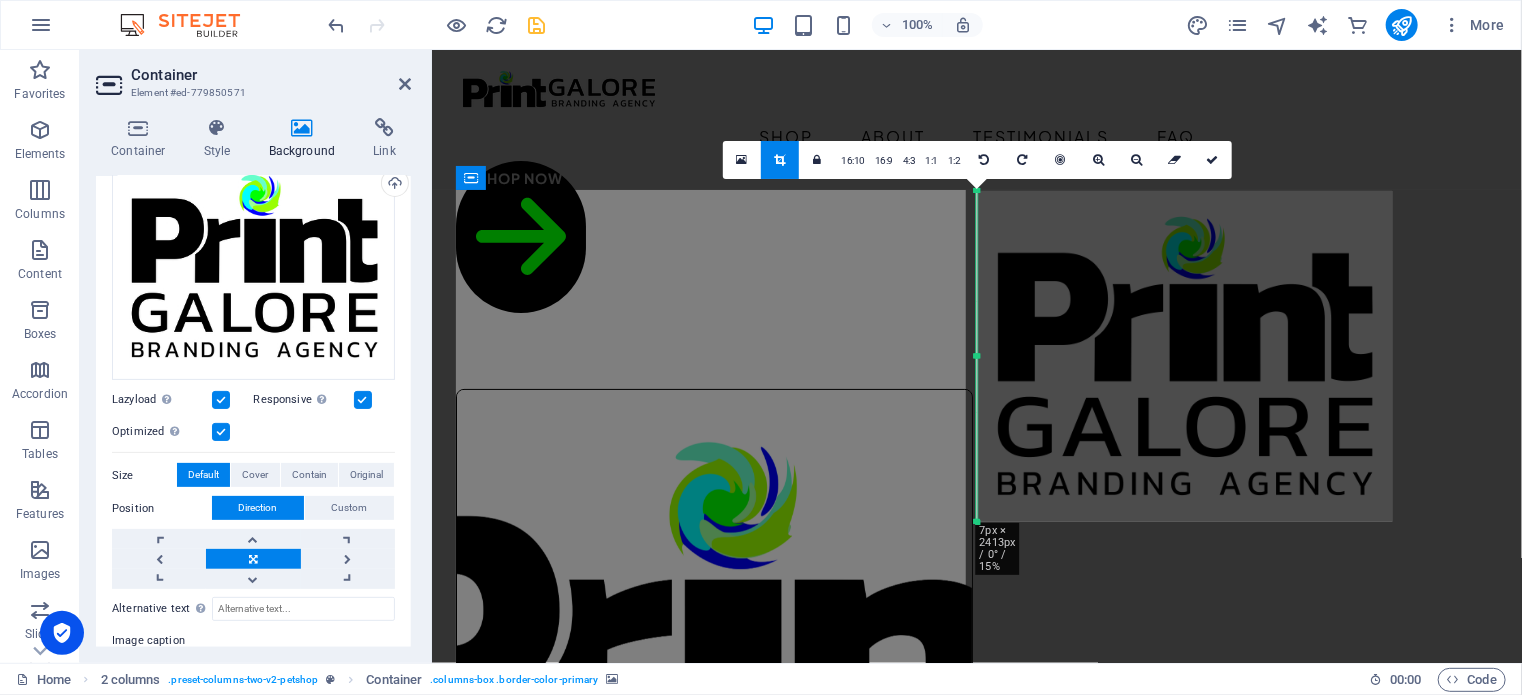 drag, startPoint x: 1040, startPoint y: 359, endPoint x: 1152, endPoint y: 349, distance: 112.44554 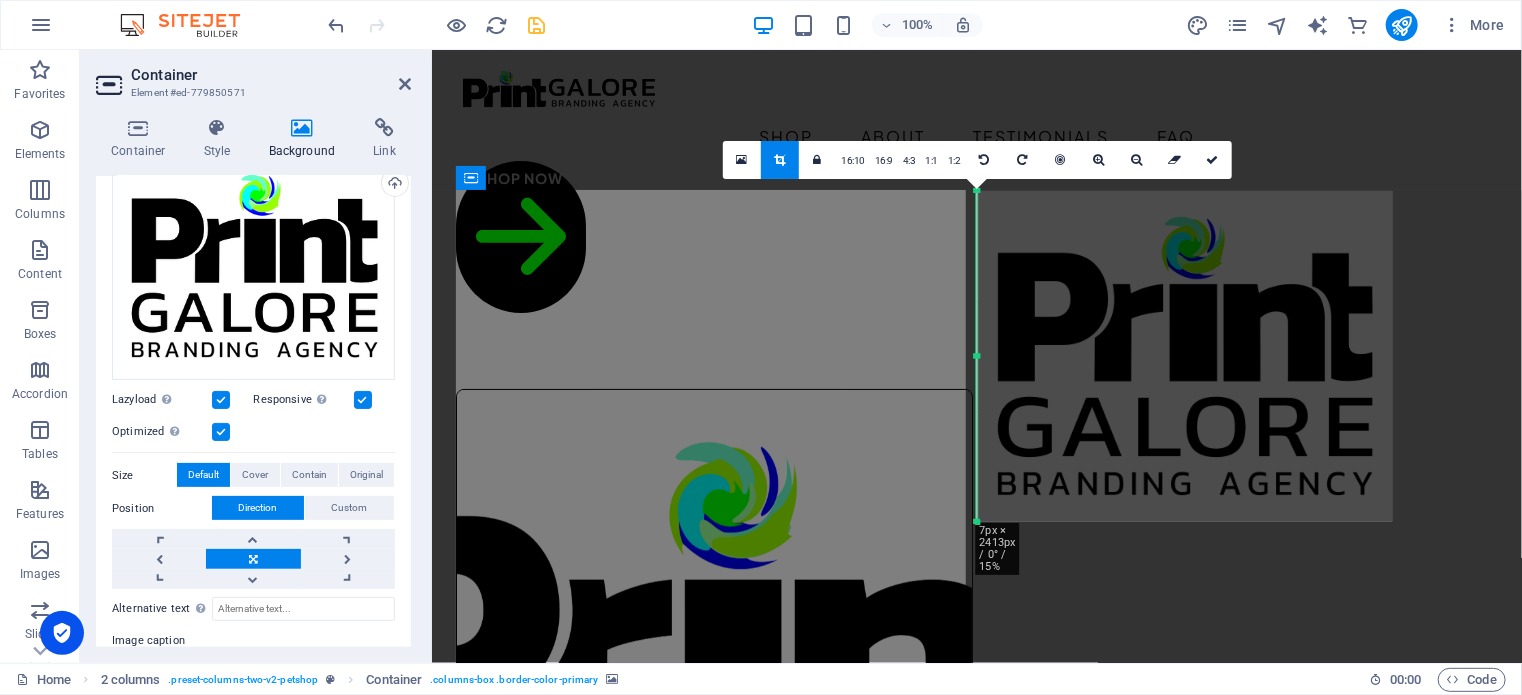 click on "180 170 160 150 140 130 120 110 100 90 80 70 60 50 40 30 20 10 0 -10 -20 -30 -40 -50 -60 -70 -80 -90 -100 -110 -120 -130 -140 -150 -160 -170 7px × 2413px / 0° / 15% 16:10 16:9 4:3 1:1 1:2 0" at bounding box center (977, 357) 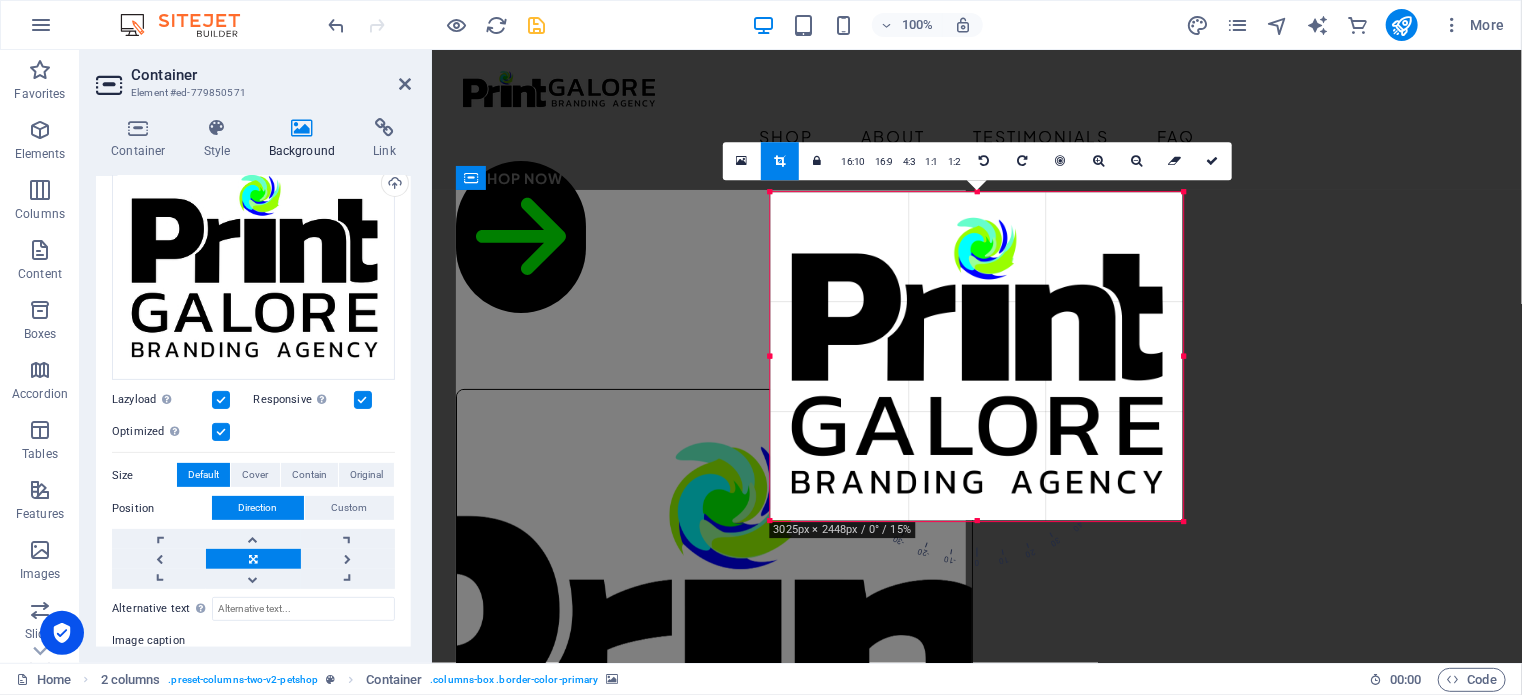 drag, startPoint x: 1004, startPoint y: 363, endPoint x: 563, endPoint y: 387, distance: 441.6526 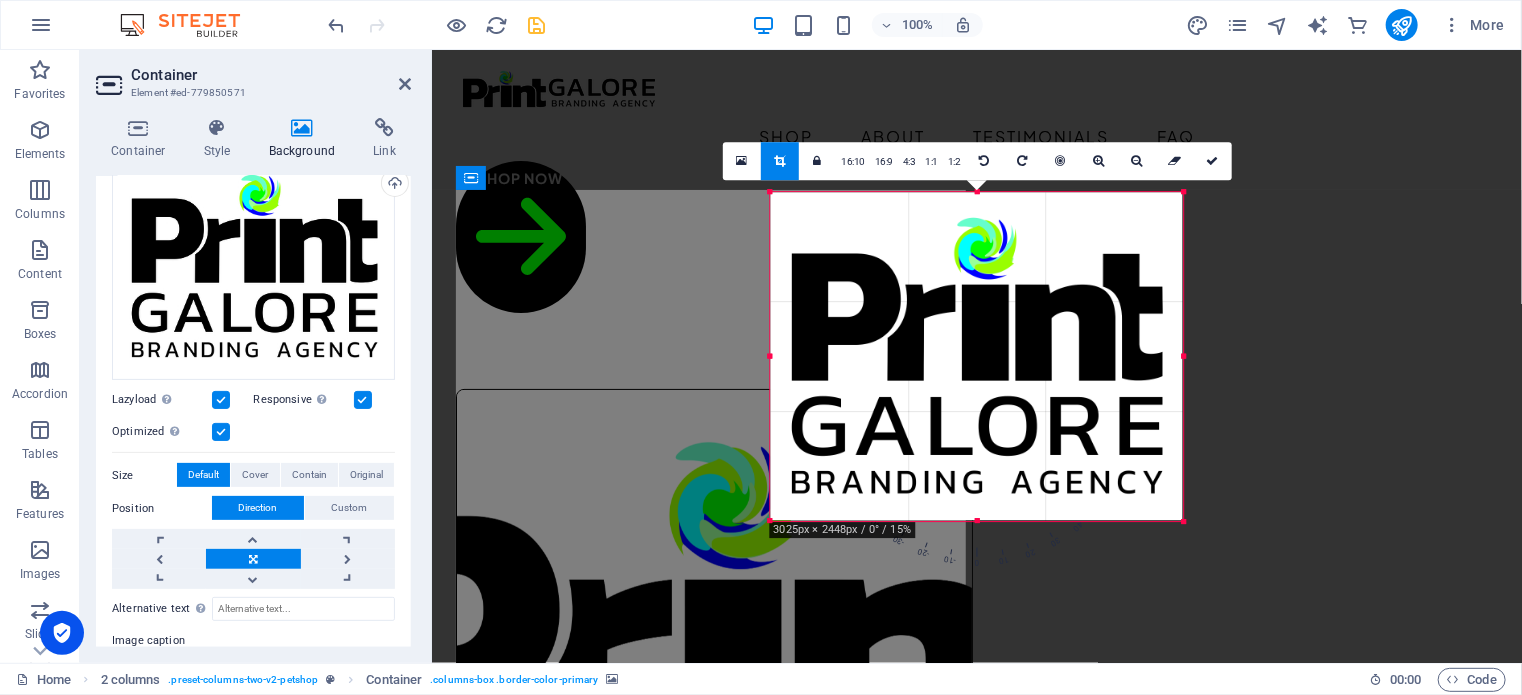 click on "Drag here to replace the existing content. Press “Ctrl” if you want to create a new element.
H1   2 columns   Container   Menu Bar   Menu   Placeholder   Container   Logo   Spacer   Text   Spacer   Container   H2   Spacer 180 170 160 150 140 130 120 110 100 90 80 70 60 50 40 30 20 10 0 -10 -20 -30 -40 -50 -60 -70 -80 -90 -100 -110 -120 -130 -140 -150 -160 -170 3025px × 2448px / 0° / 15% 16:10 16:9 4:3 1:1 1:2 0" at bounding box center (977, 356) 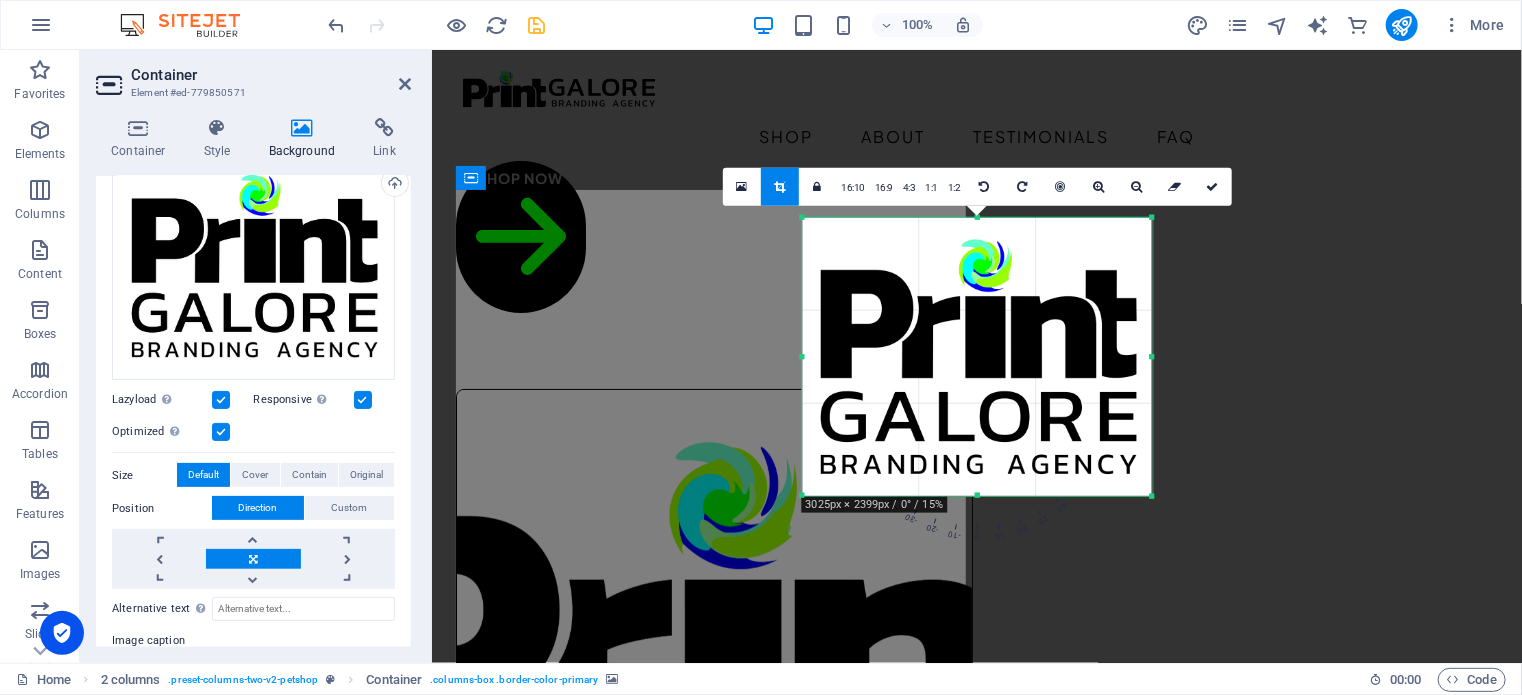 drag, startPoint x: 977, startPoint y: 358, endPoint x: 626, endPoint y: 361, distance: 351.01282 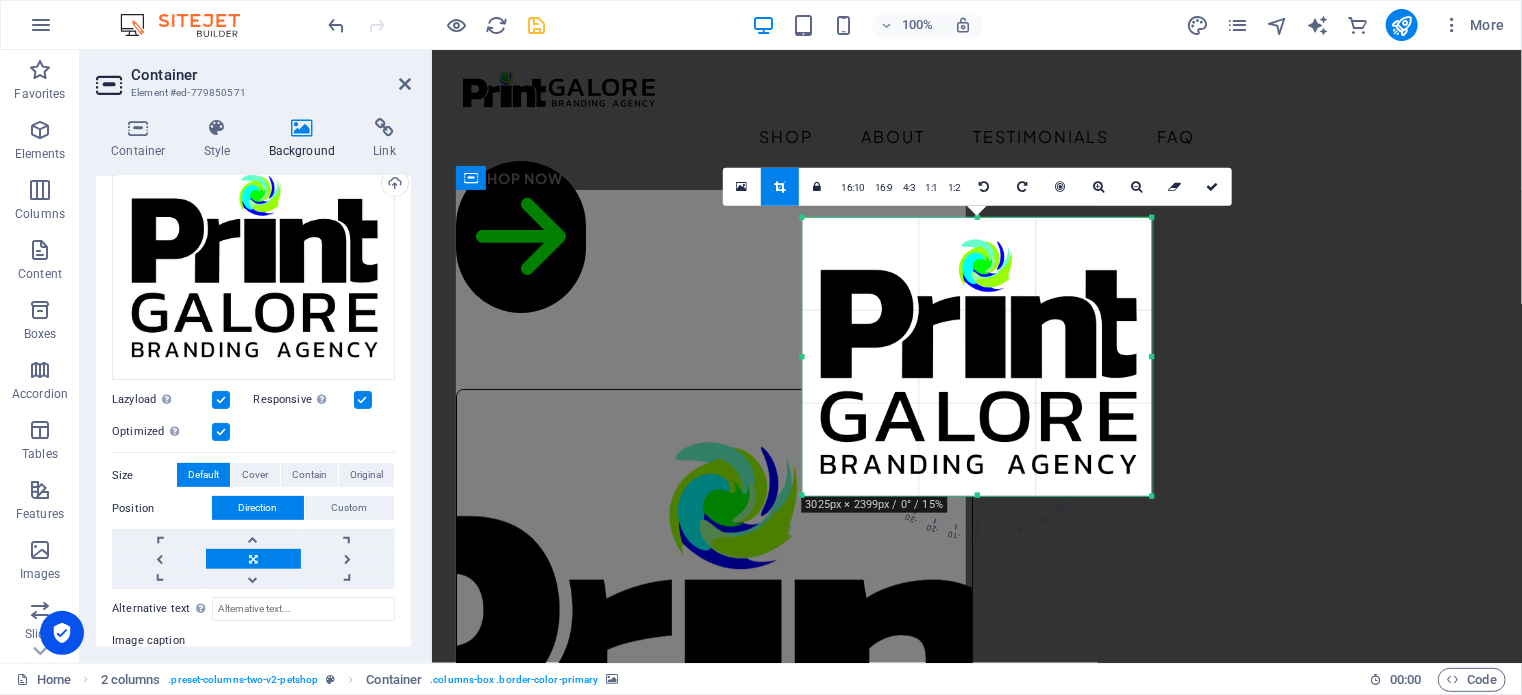 click on "Drag here to replace the existing content. Press “Ctrl” if you want to create a new element.
H1   2 columns   Container   Menu Bar   Menu   Placeholder   Container   Logo   Spacer   Text   Spacer   Container   H2   Spacer 180 170 160 150 140 130 120 110 100 90 80 70 60 50 40 30 20 10 0 -10 -20 -30 -40 -50 -60 -70 -80 -90 -100 -110 -120 -130 -140 -150 -160 -170 3025px × 2399px / 0° / 15% 16:10 16:9 4:3 1:1 1:2 0" at bounding box center (977, 356) 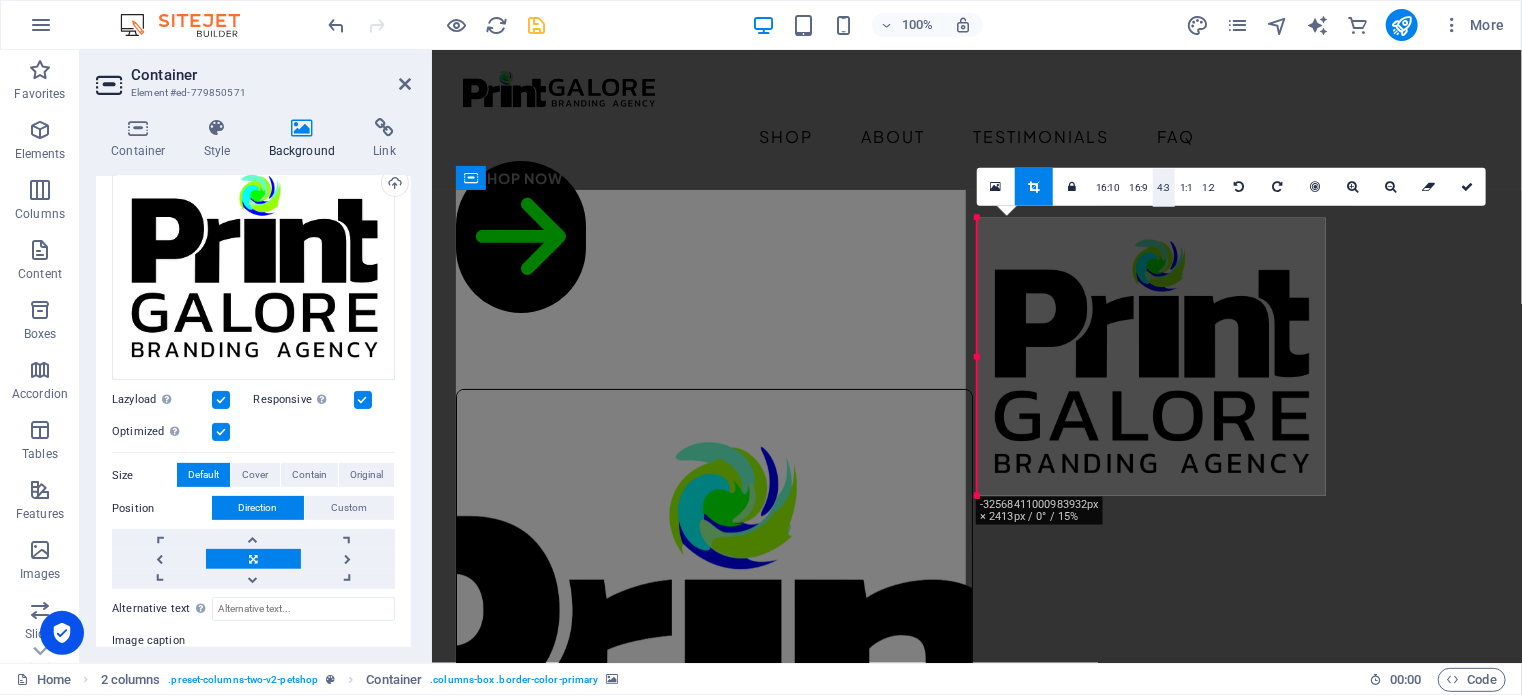 click on "4:3" at bounding box center [1164, 187] 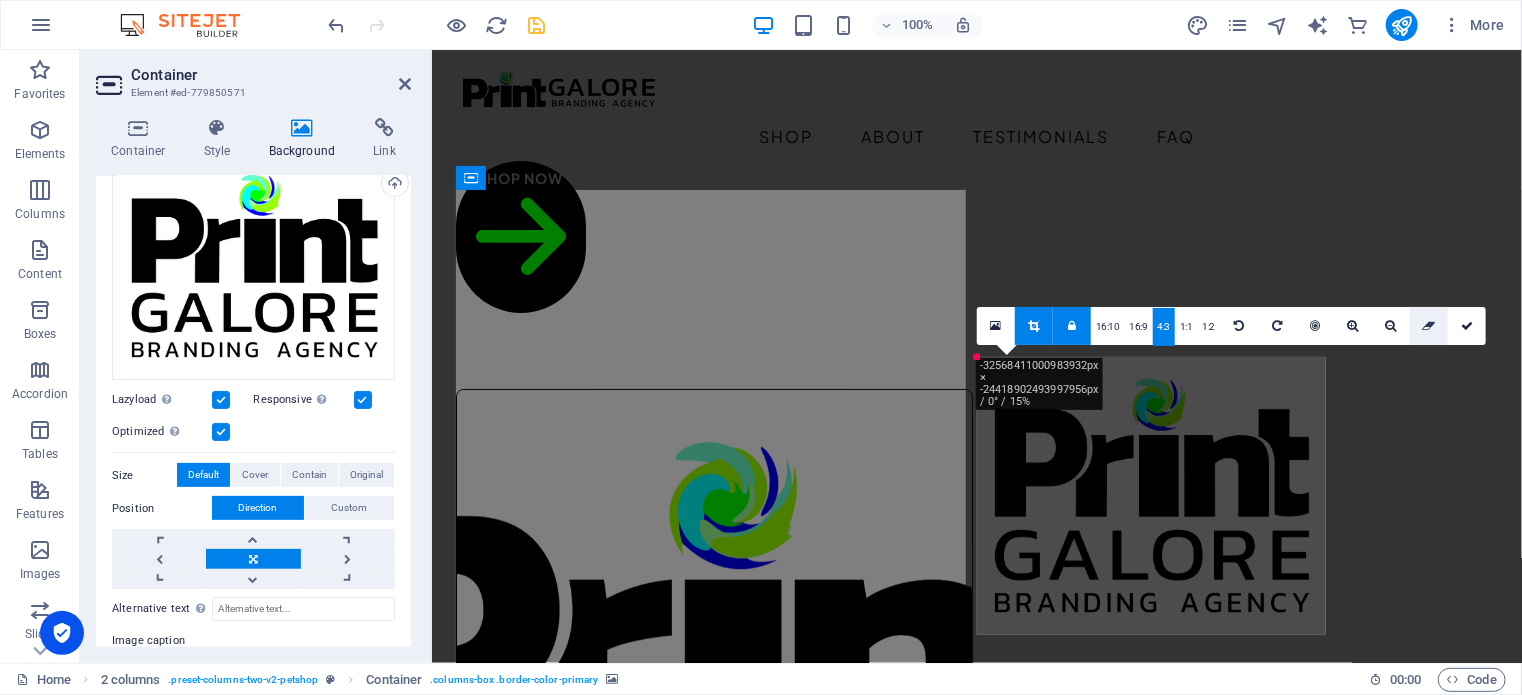 click at bounding box center (1428, 326) 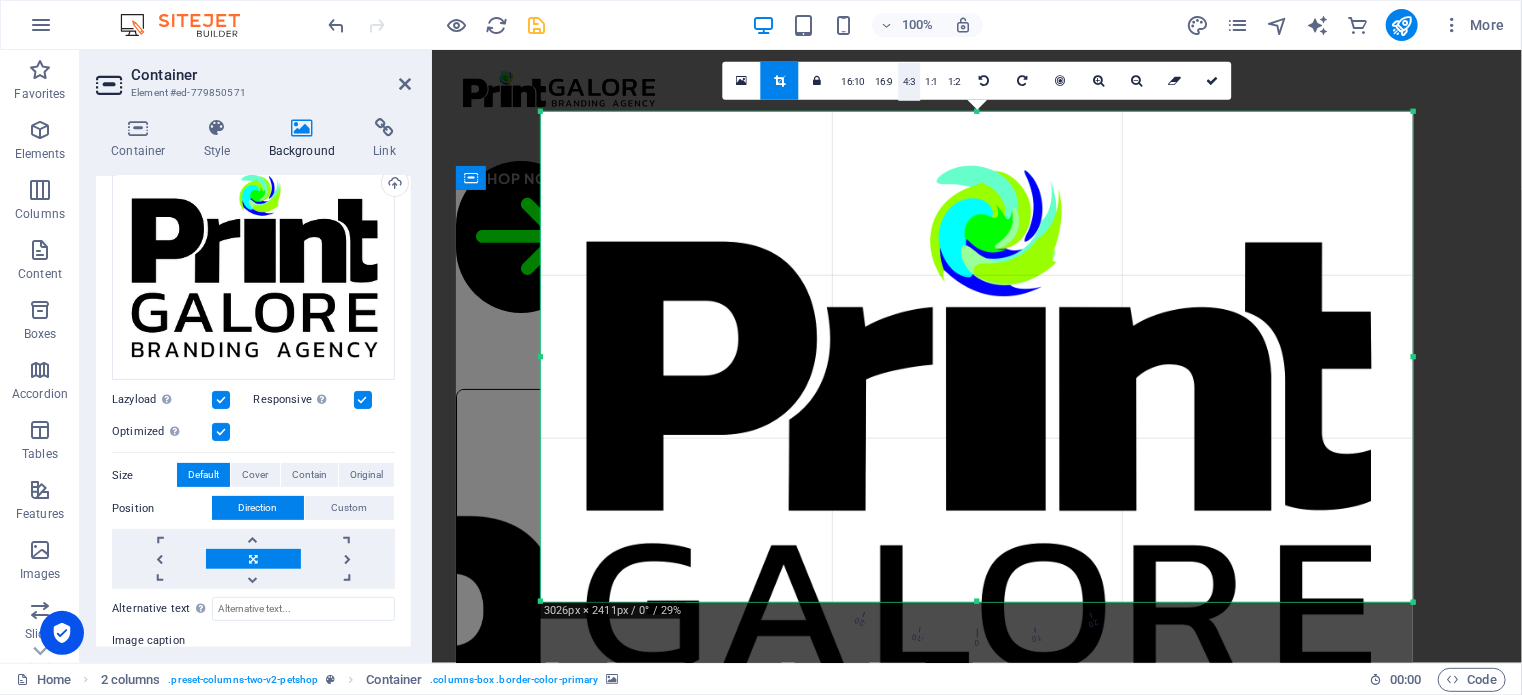 click on "4:3" at bounding box center [909, 81] 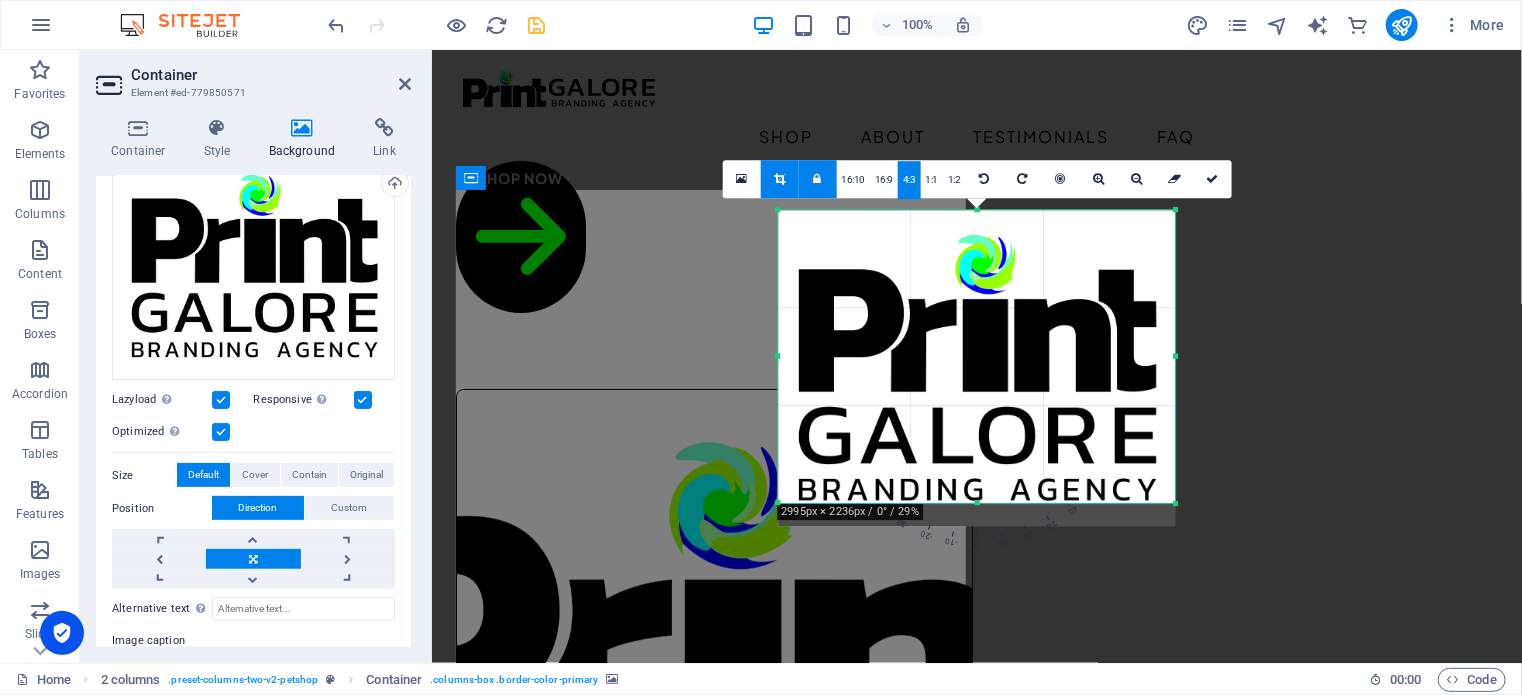 drag, startPoint x: 1416, startPoint y: 603, endPoint x: 937, endPoint y: 406, distance: 517.9286 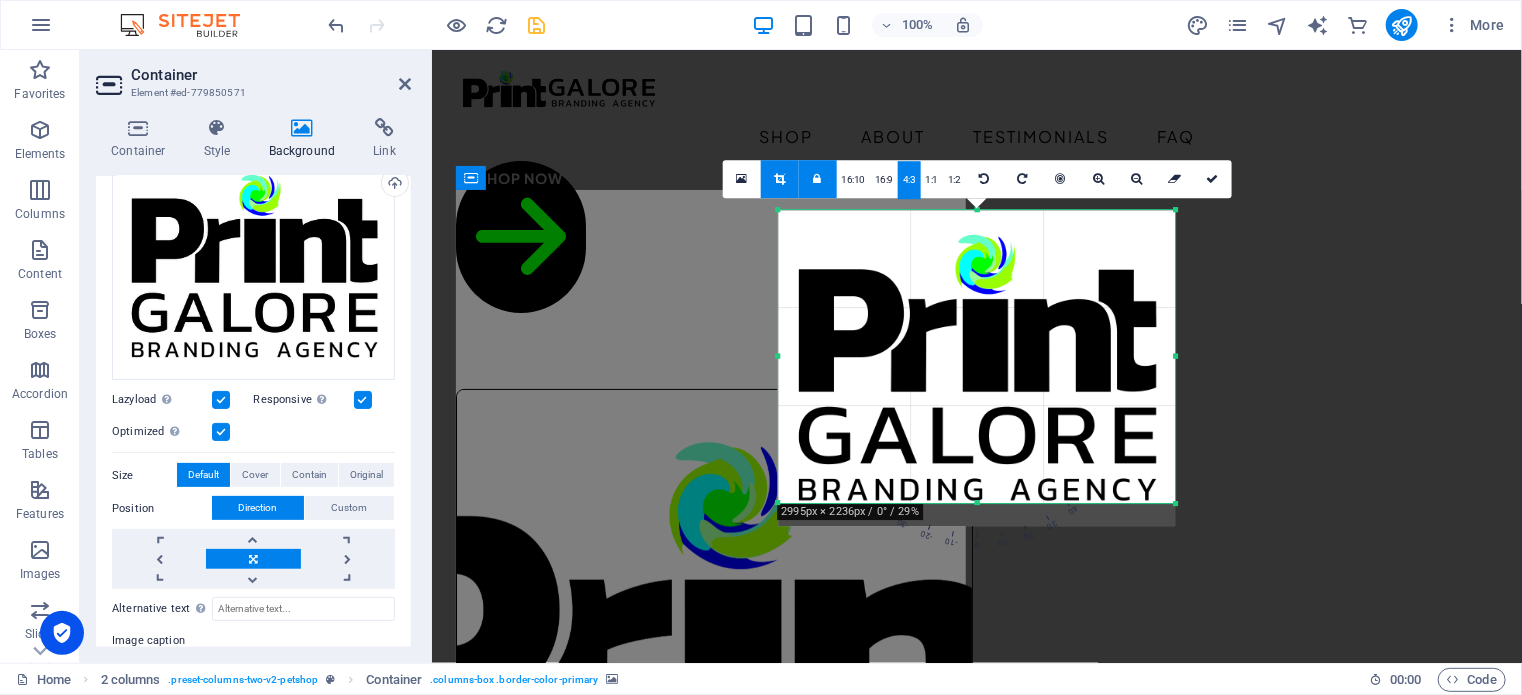click on "180 170 160 150 140 130 120 110 100 90 80 70 60 50 40 30 20 10 0 -10 -20 -30 -40 -50 -60 -70 -80 -90 -100 -110 -120 -130 -140 -150 -160 -170 2995px × 2236px / 0° / 29% 16:10 16:9 4:3 1:1 1:2 0" at bounding box center (976, 357) 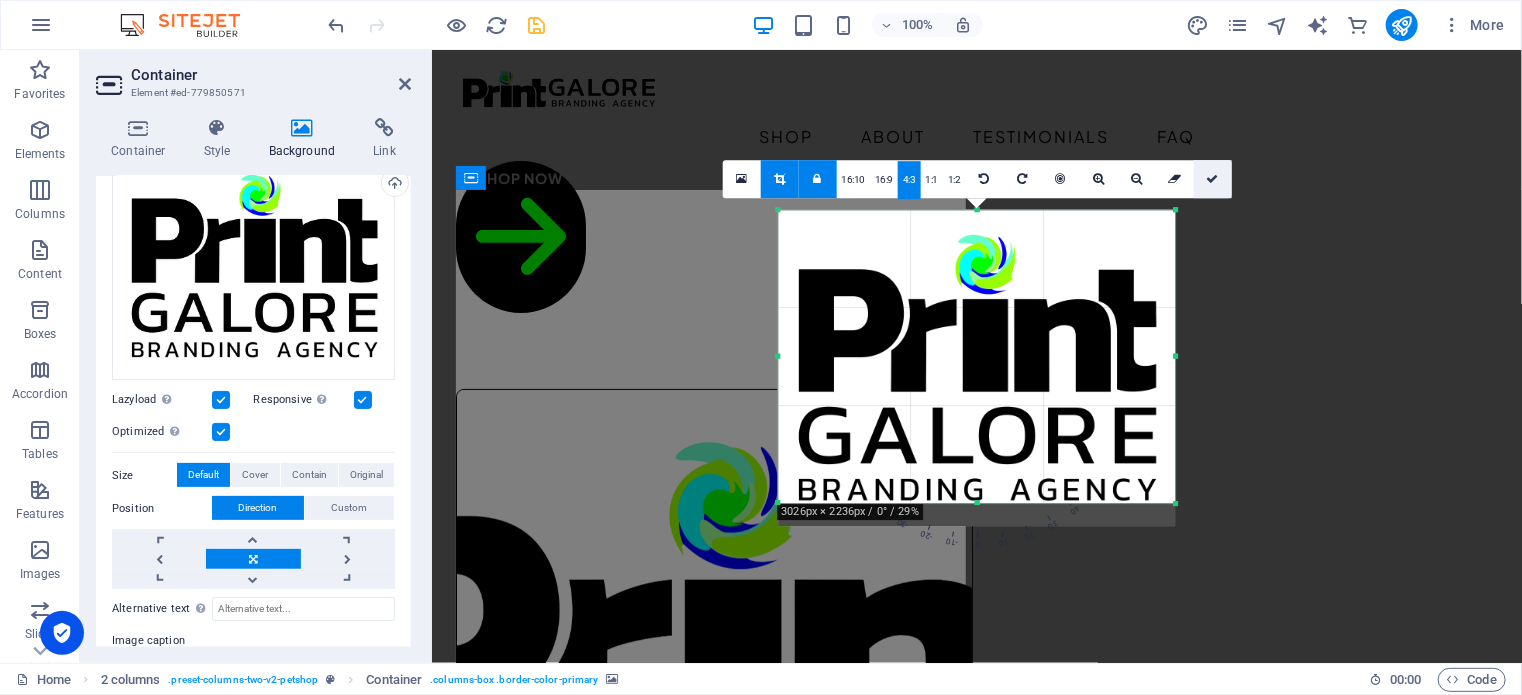 click at bounding box center [1212, 179] 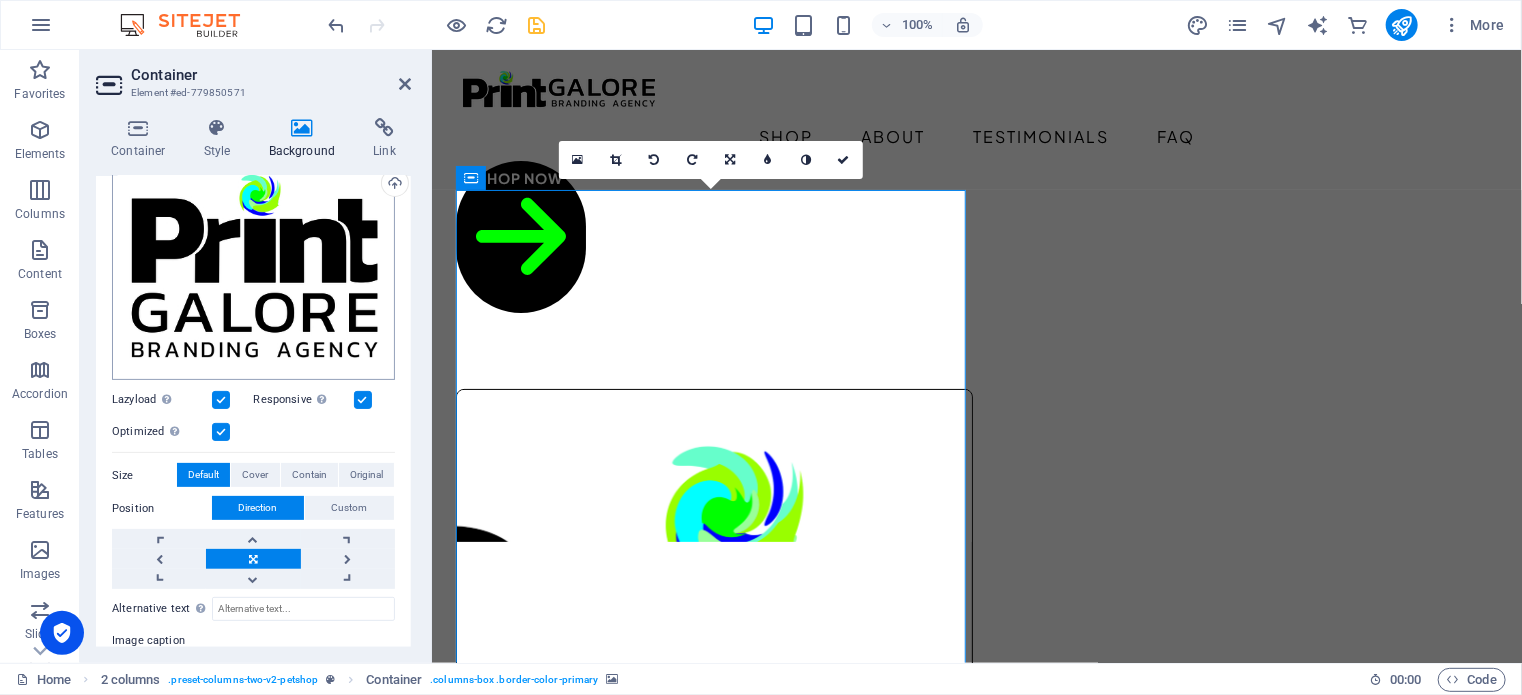 scroll, scrollTop: 100, scrollLeft: 0, axis: vertical 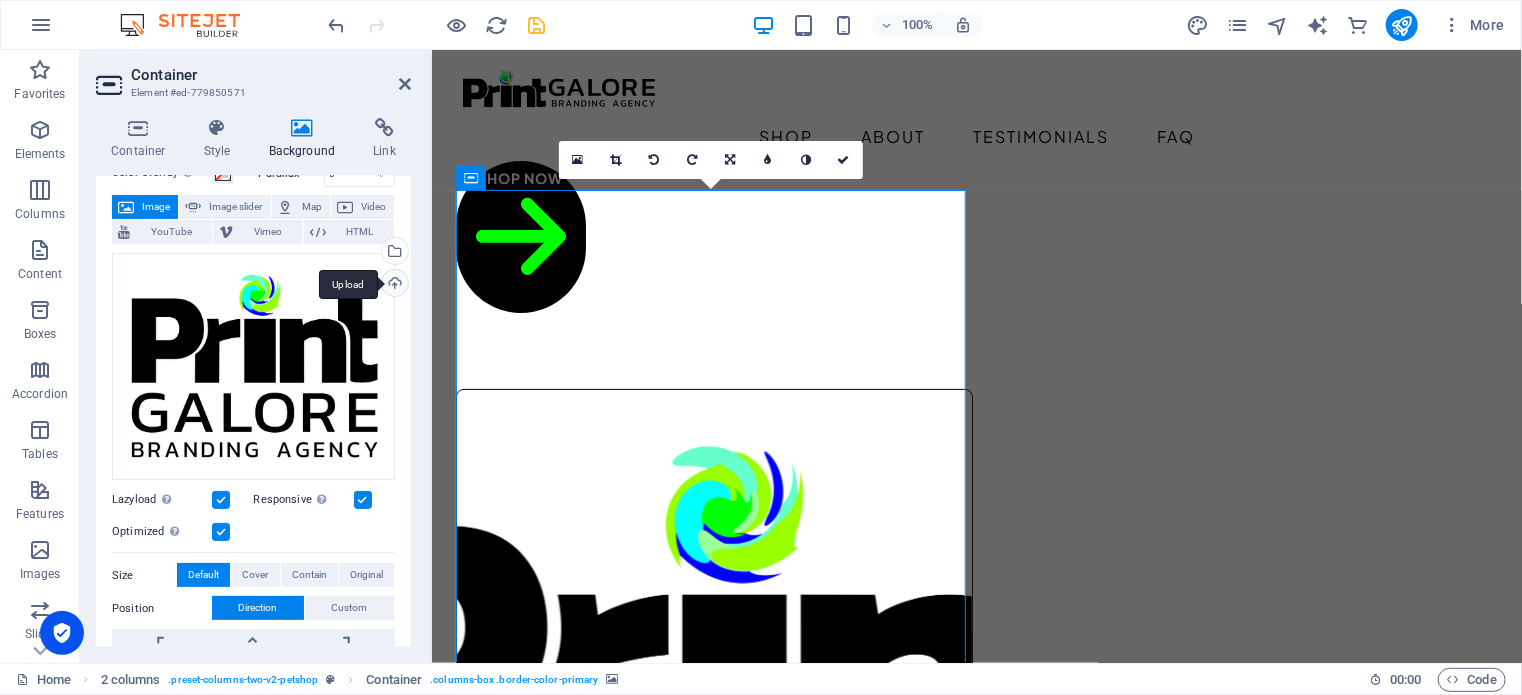 click on "Upload" at bounding box center (393, 285) 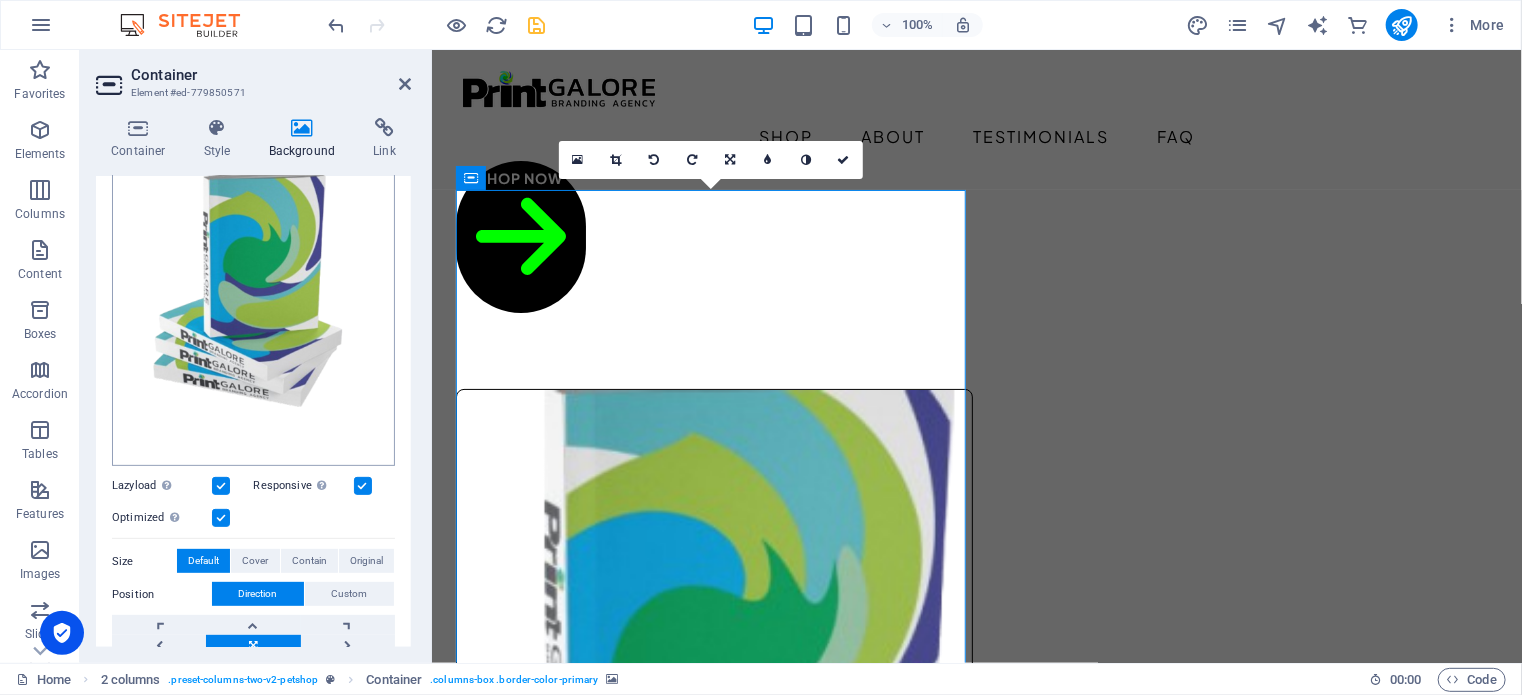 scroll, scrollTop: 300, scrollLeft: 0, axis: vertical 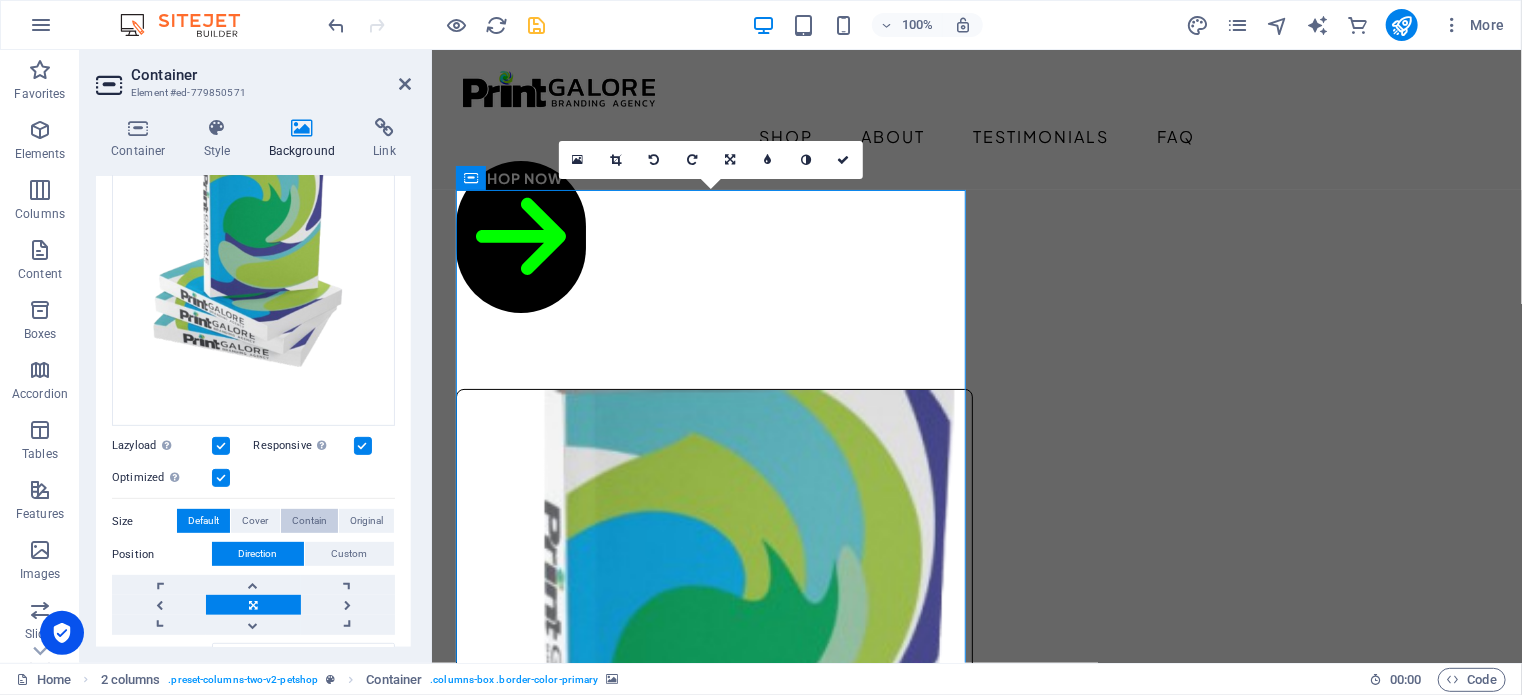 click on "Contain" at bounding box center (309, 521) 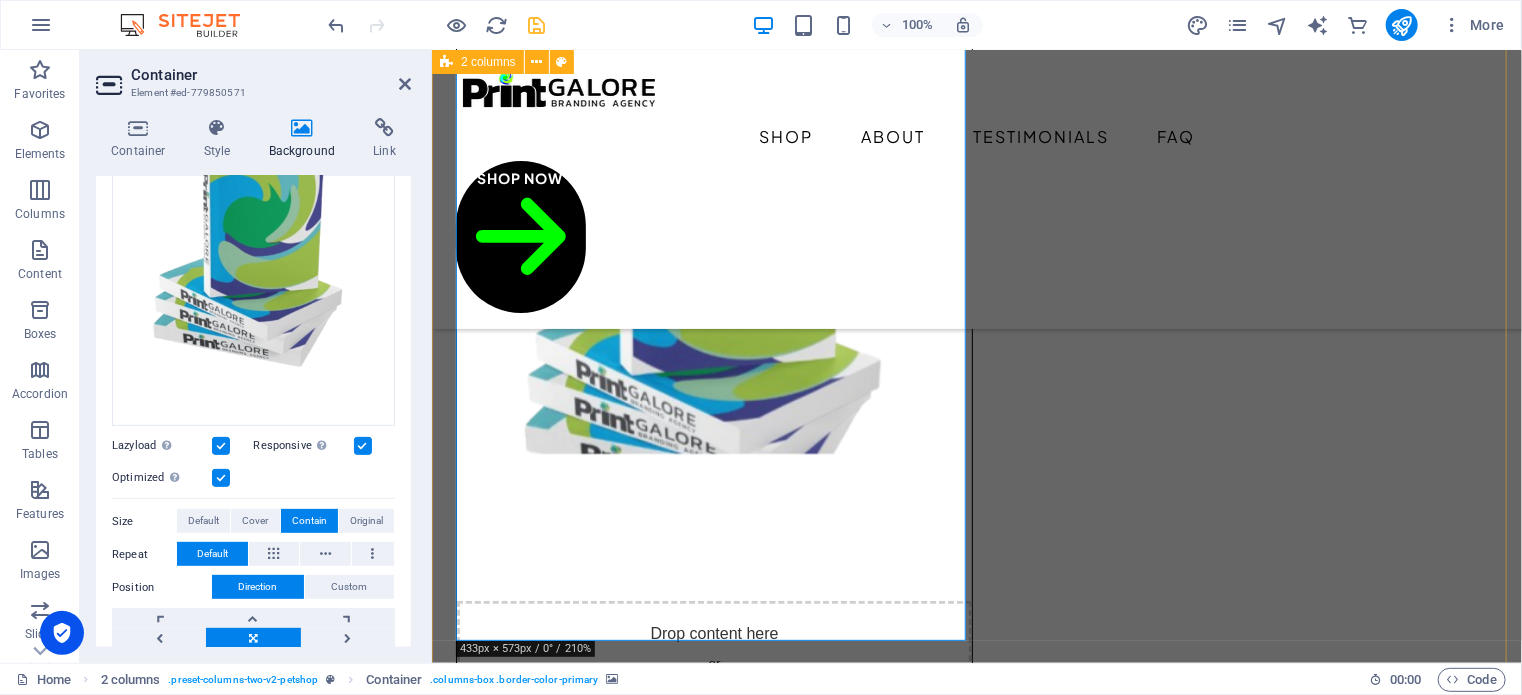 scroll, scrollTop: 300, scrollLeft: 0, axis: vertical 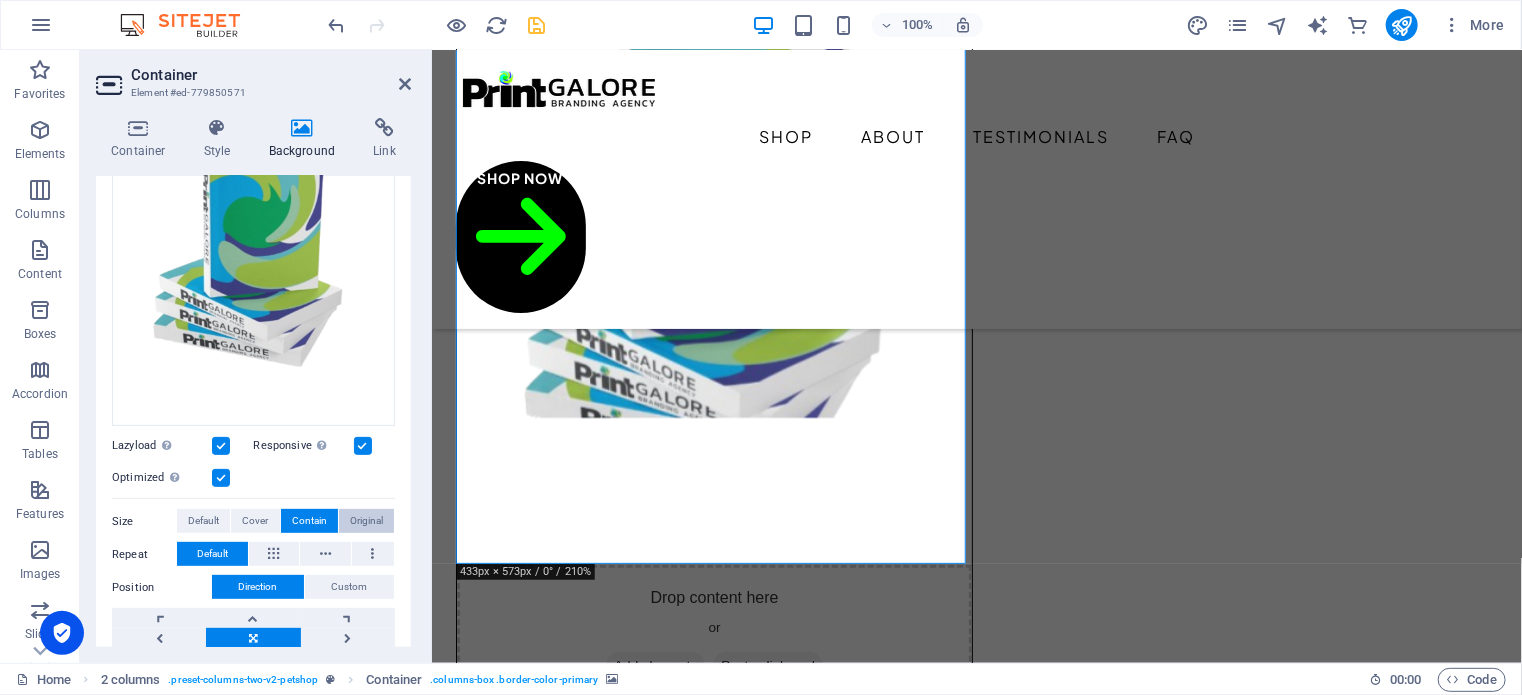 click on "Original" at bounding box center (366, 521) 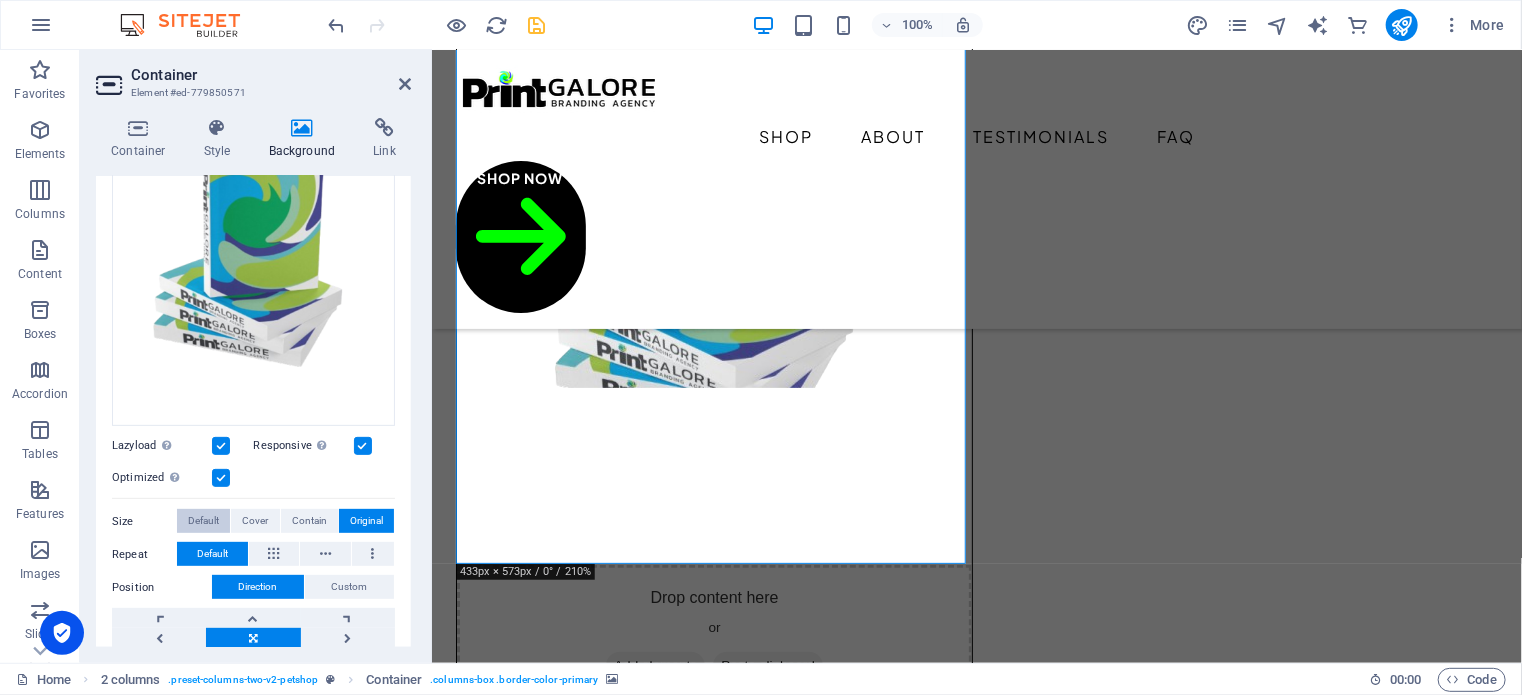 click on "Default" at bounding box center (203, 521) 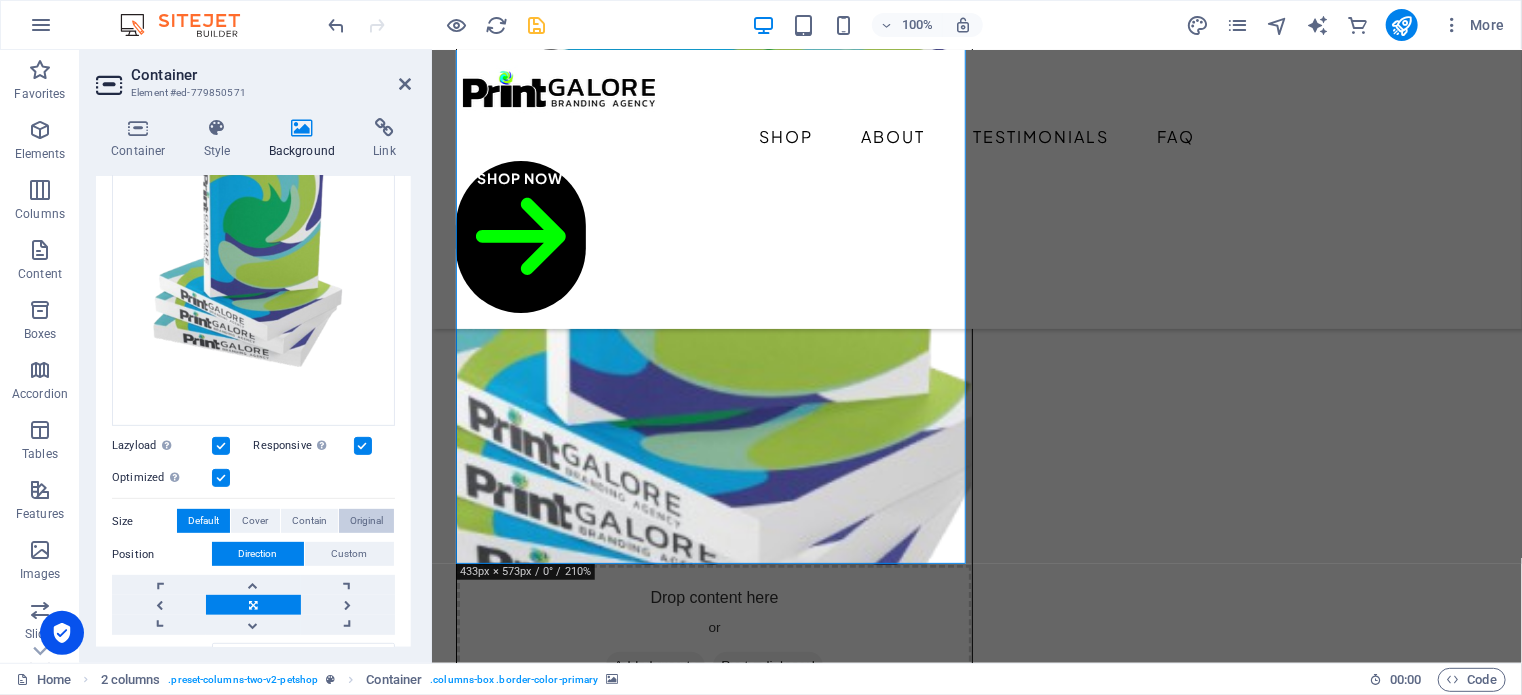 click on "Original" at bounding box center [366, 521] 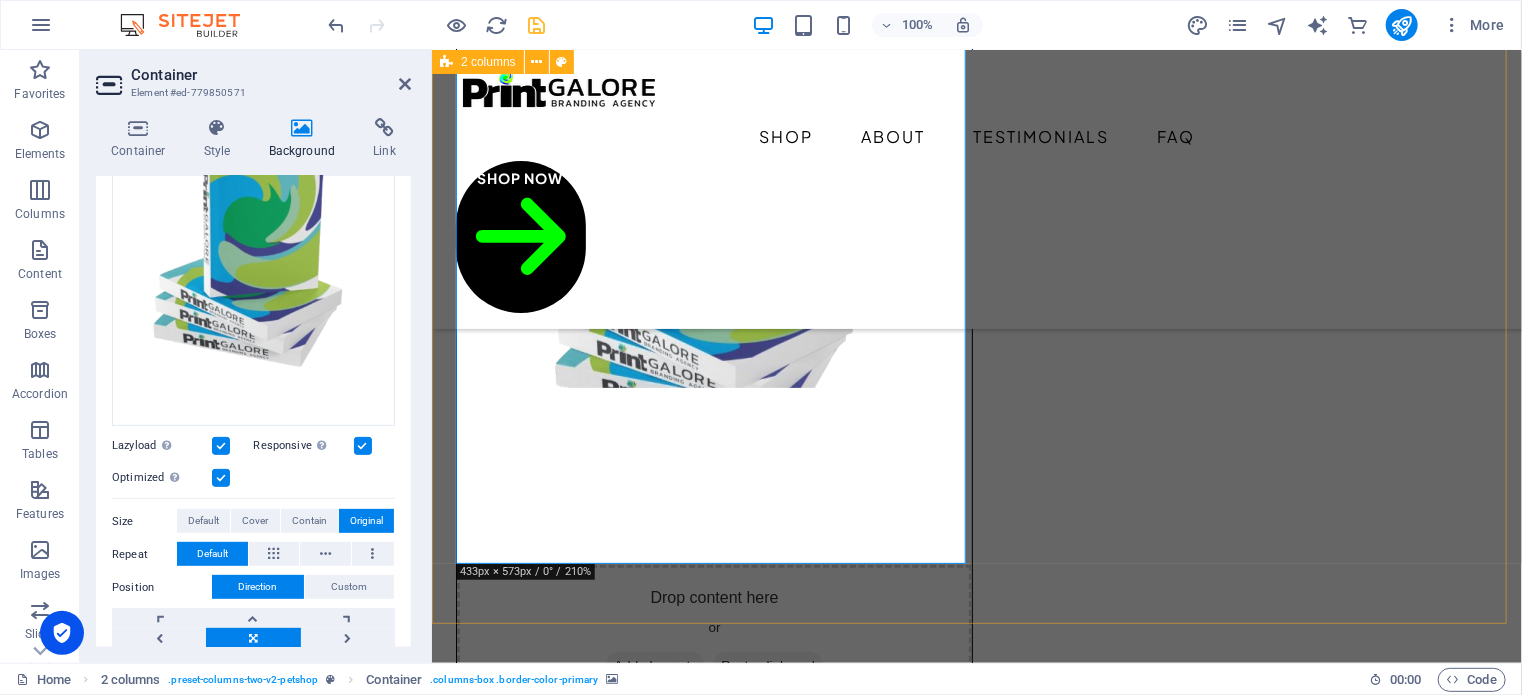drag, startPoint x: 663, startPoint y: 326, endPoint x: 675, endPoint y: 401, distance: 75.95393 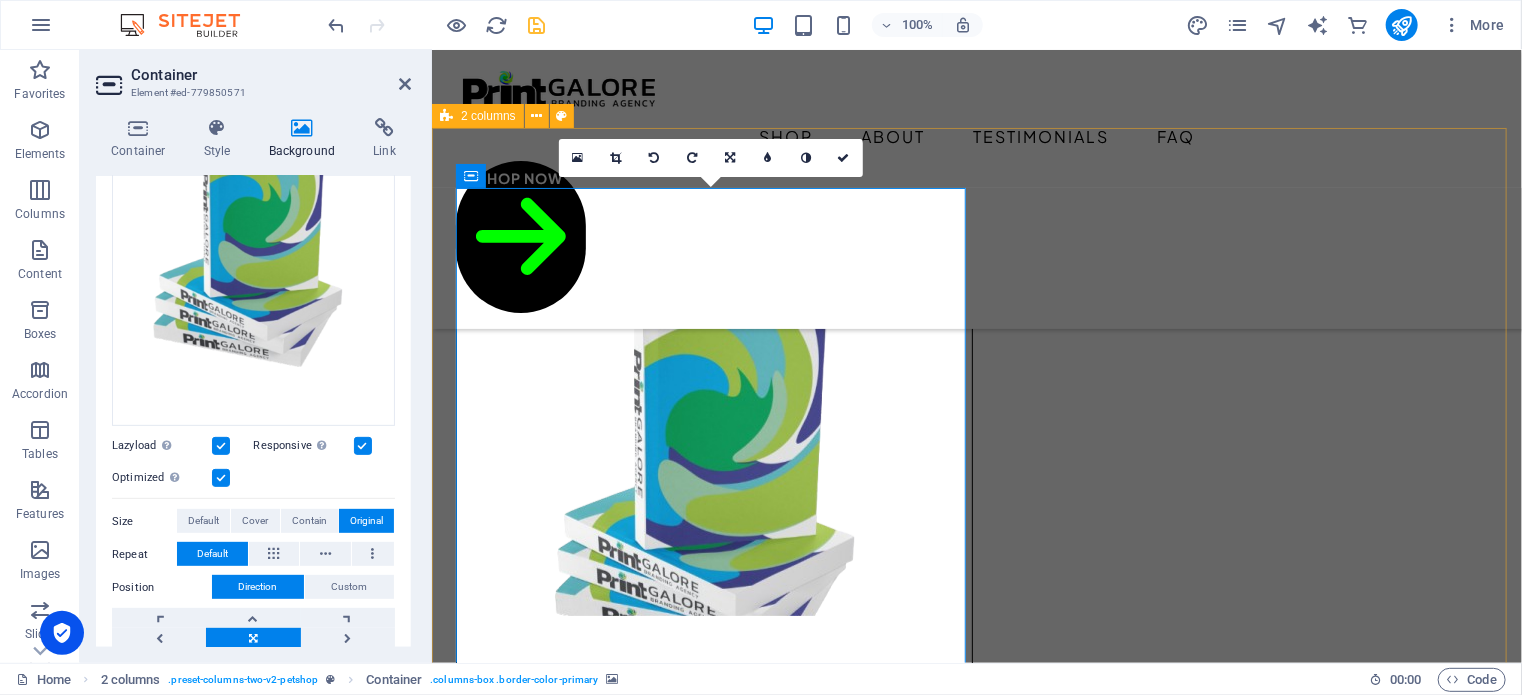 scroll, scrollTop: 100, scrollLeft: 0, axis: vertical 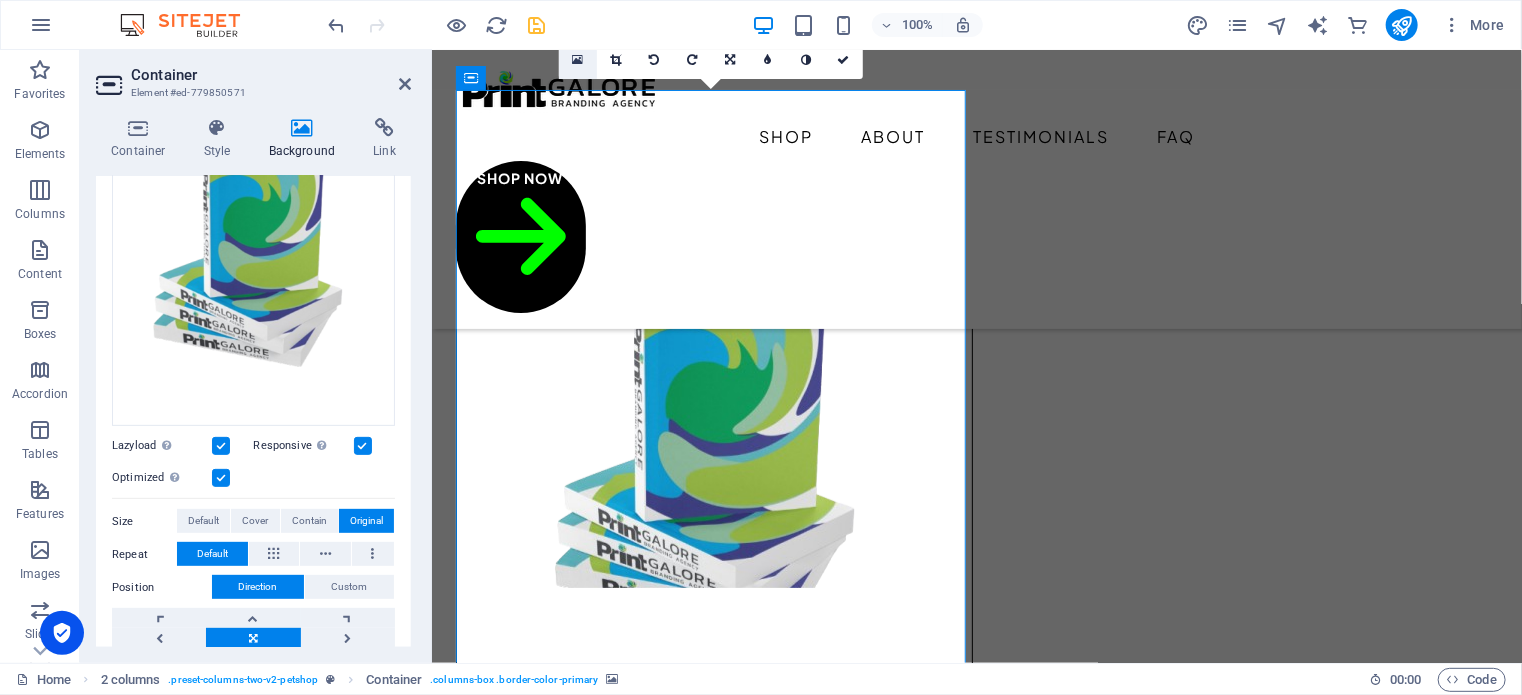 click at bounding box center [577, 60] 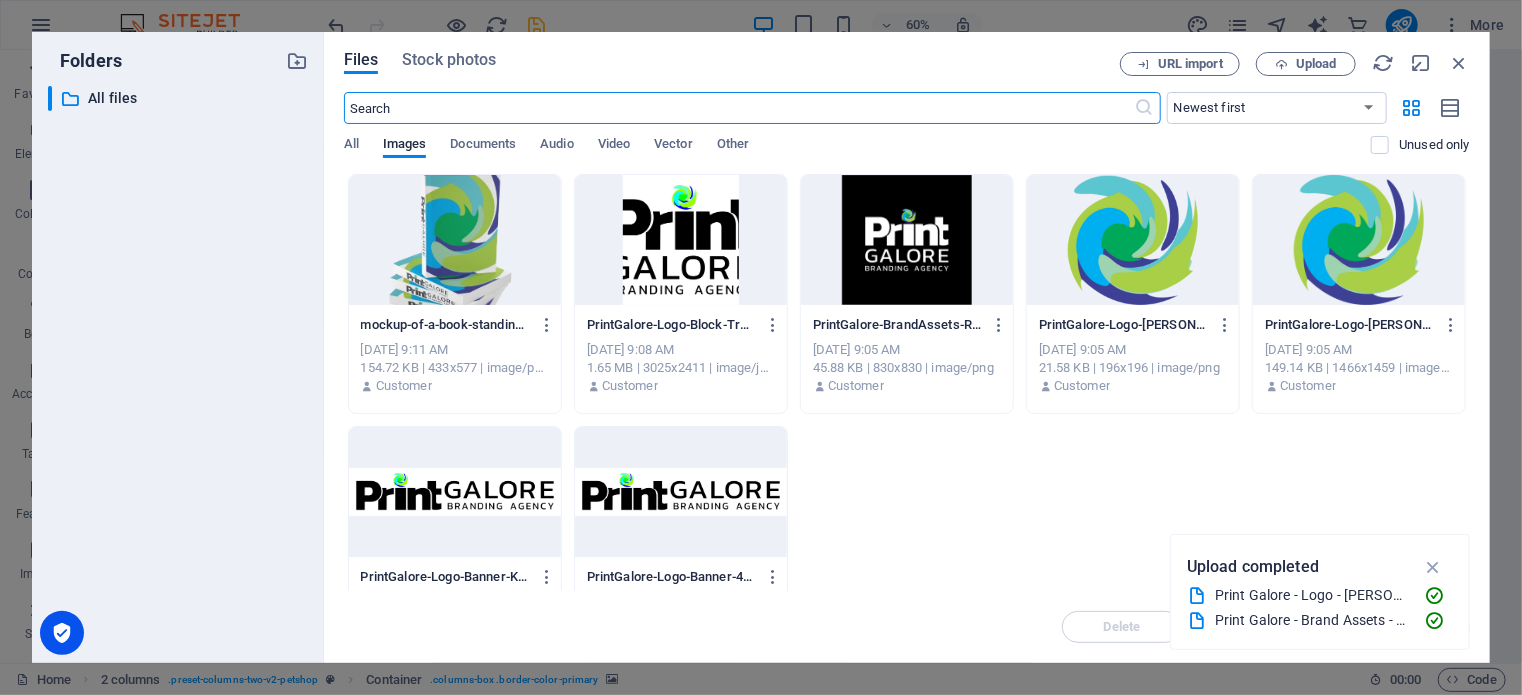 click at bounding box center [907, 240] 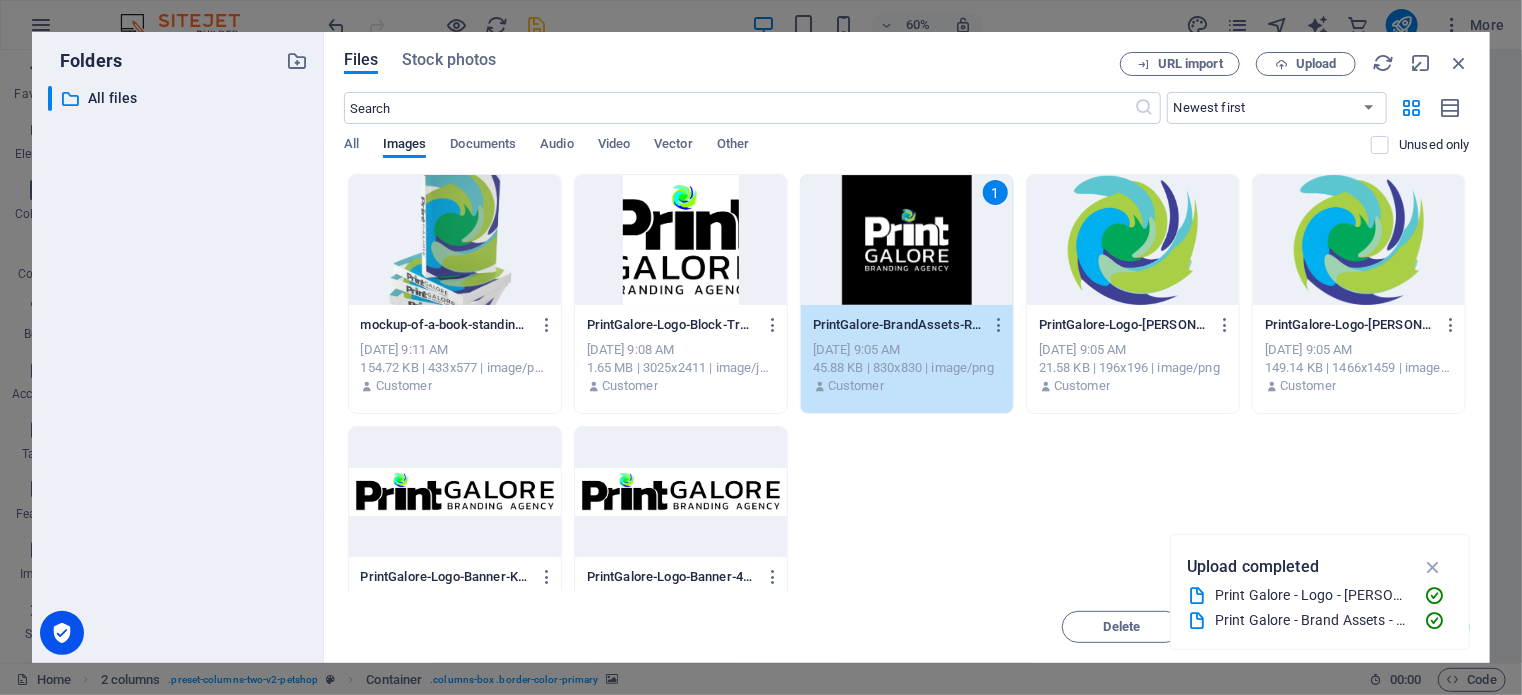 drag, startPoint x: 1431, startPoint y: 571, endPoint x: 1428, endPoint y: 556, distance: 15.297058 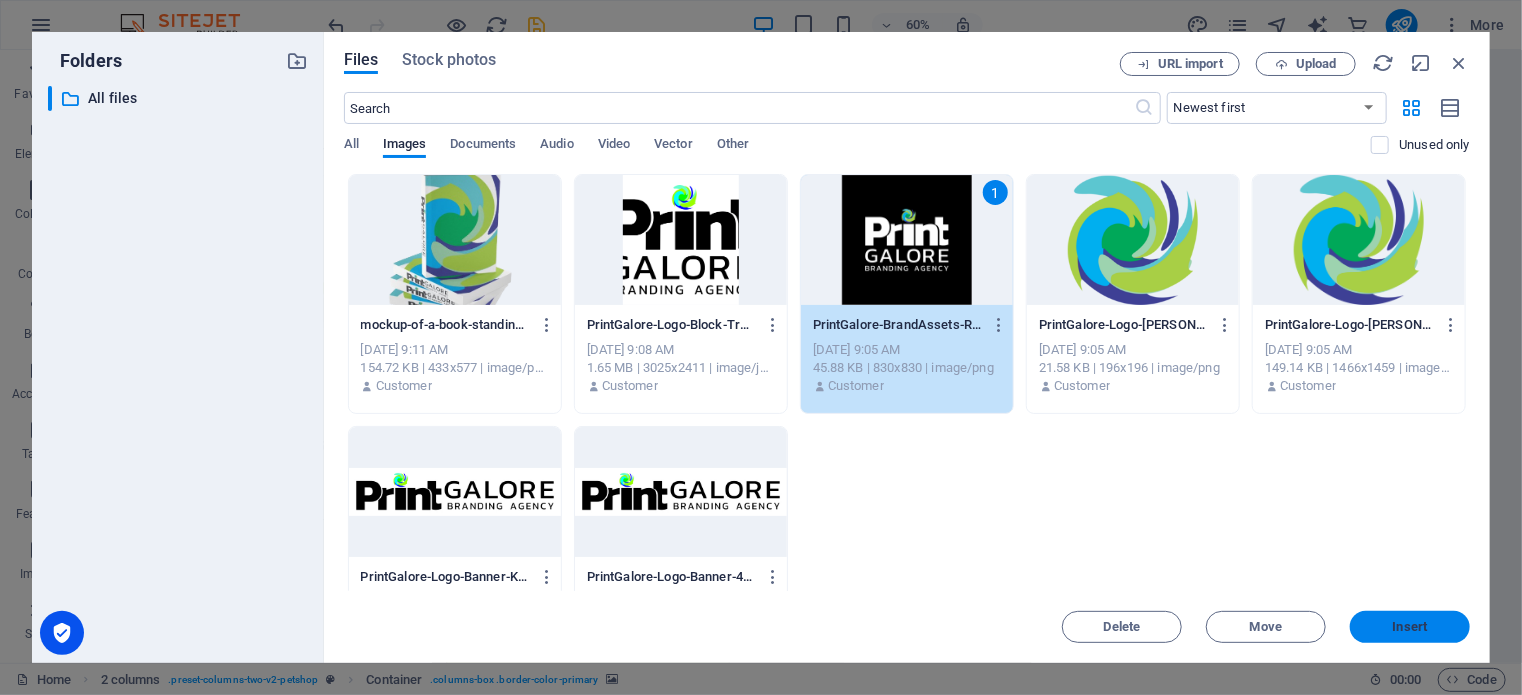 click on "Insert" at bounding box center [1410, 627] 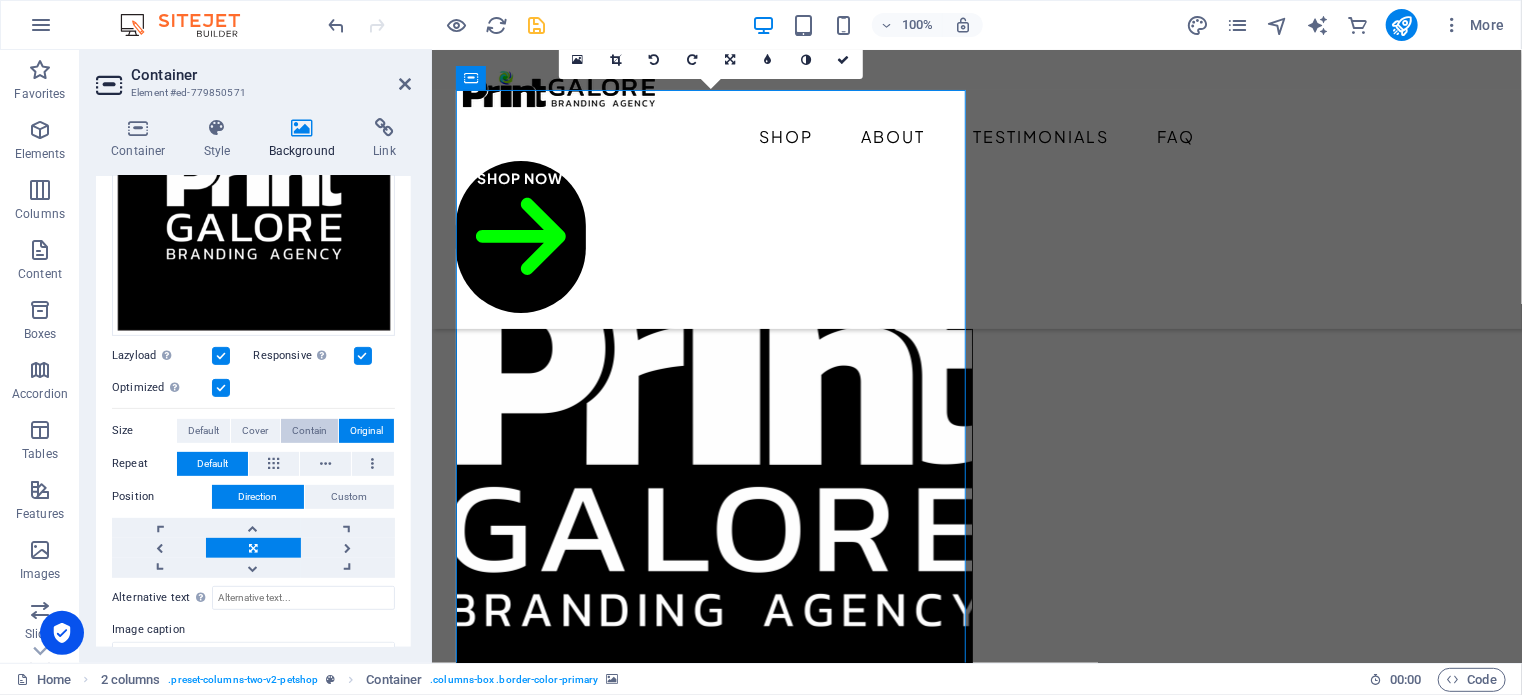 click on "Contain" at bounding box center (309, 431) 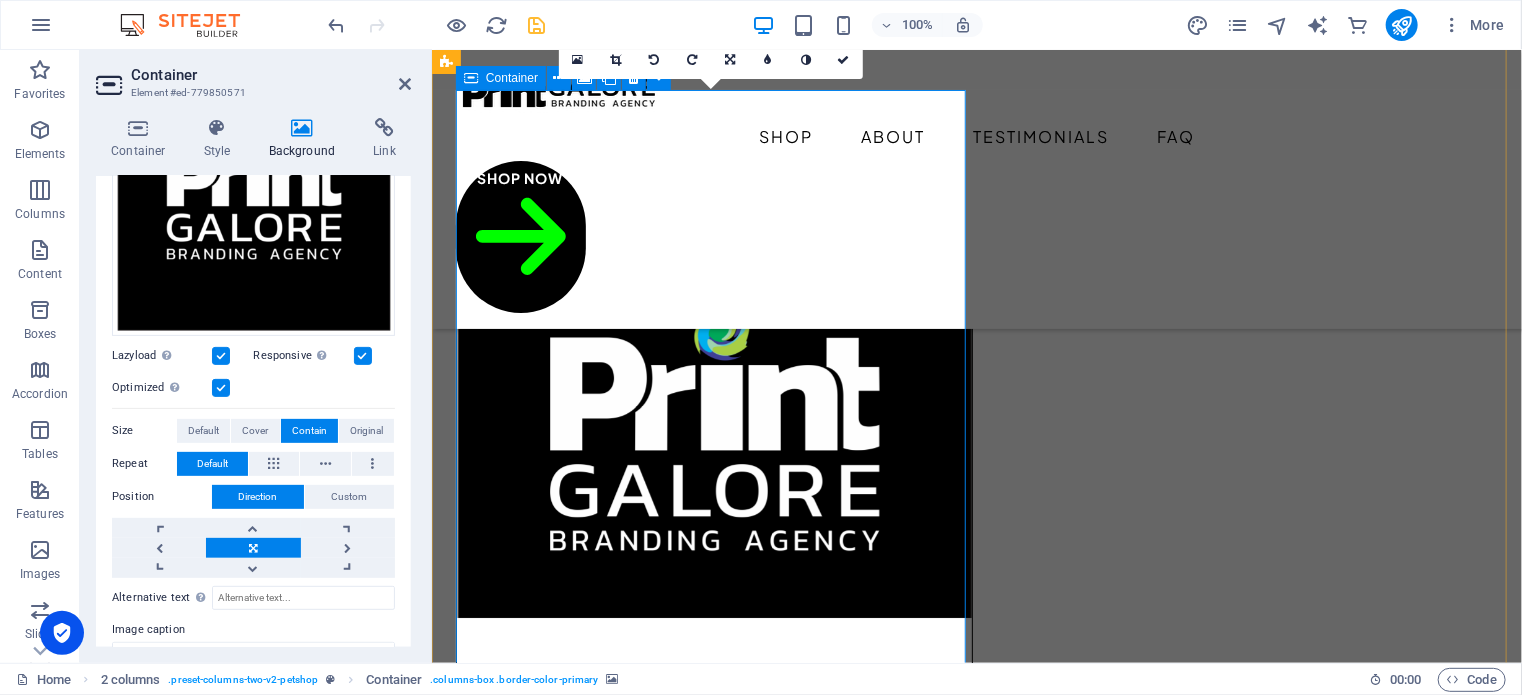 scroll, scrollTop: 0, scrollLeft: 0, axis: both 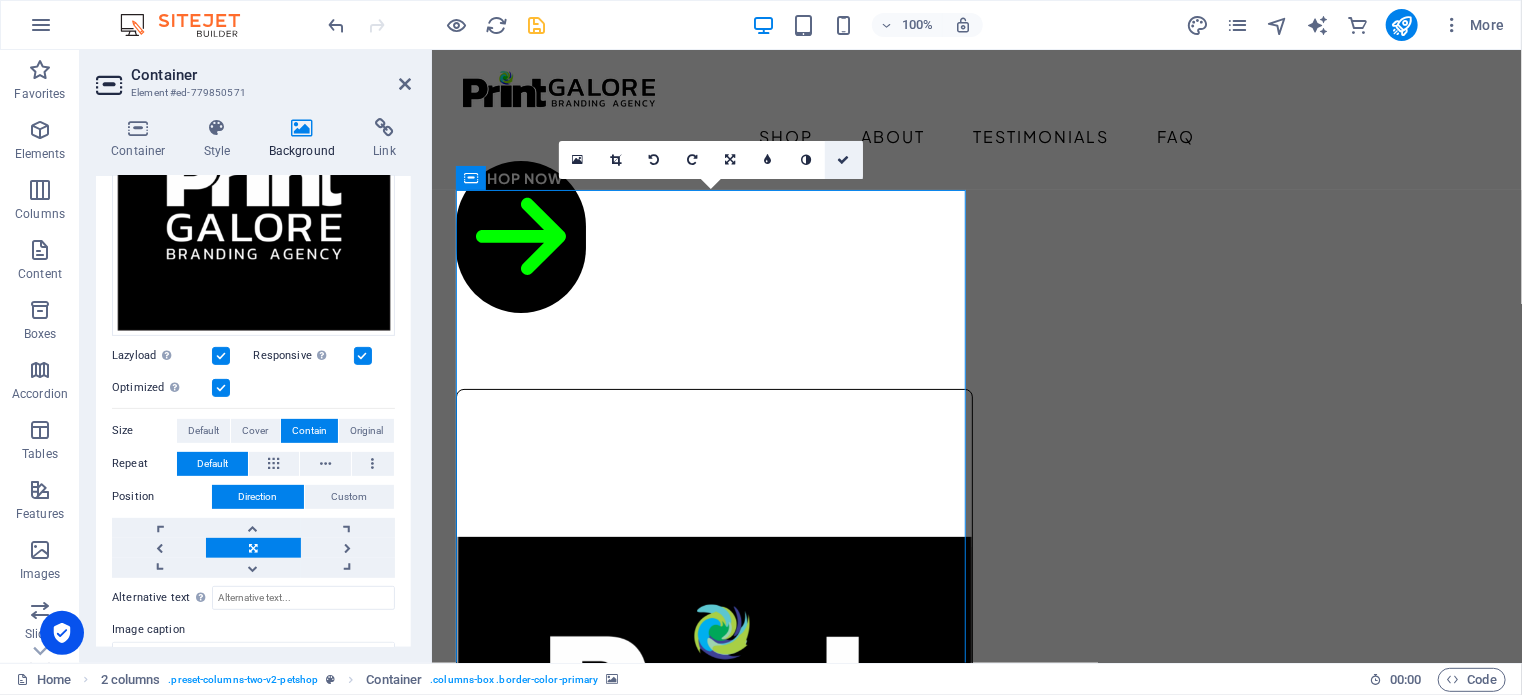 click at bounding box center [844, 160] 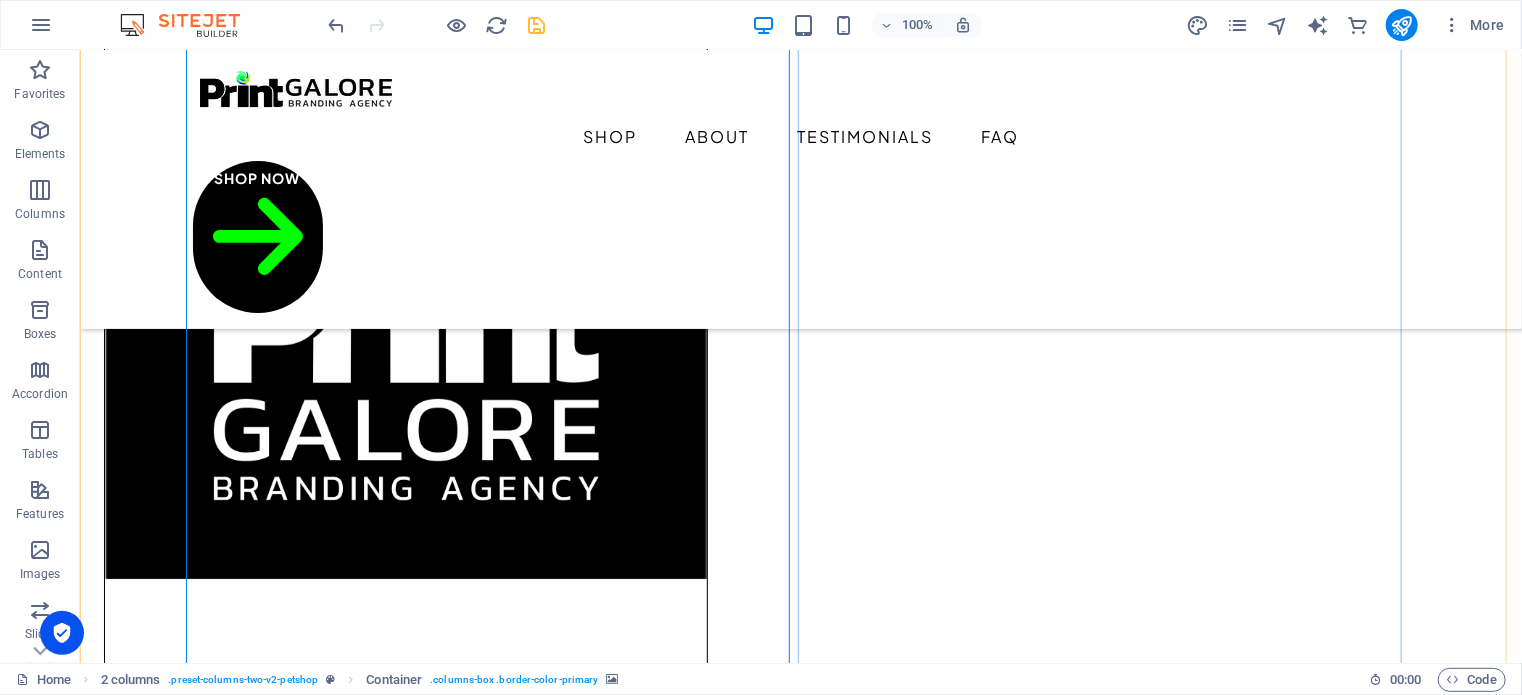 scroll, scrollTop: 200, scrollLeft: 0, axis: vertical 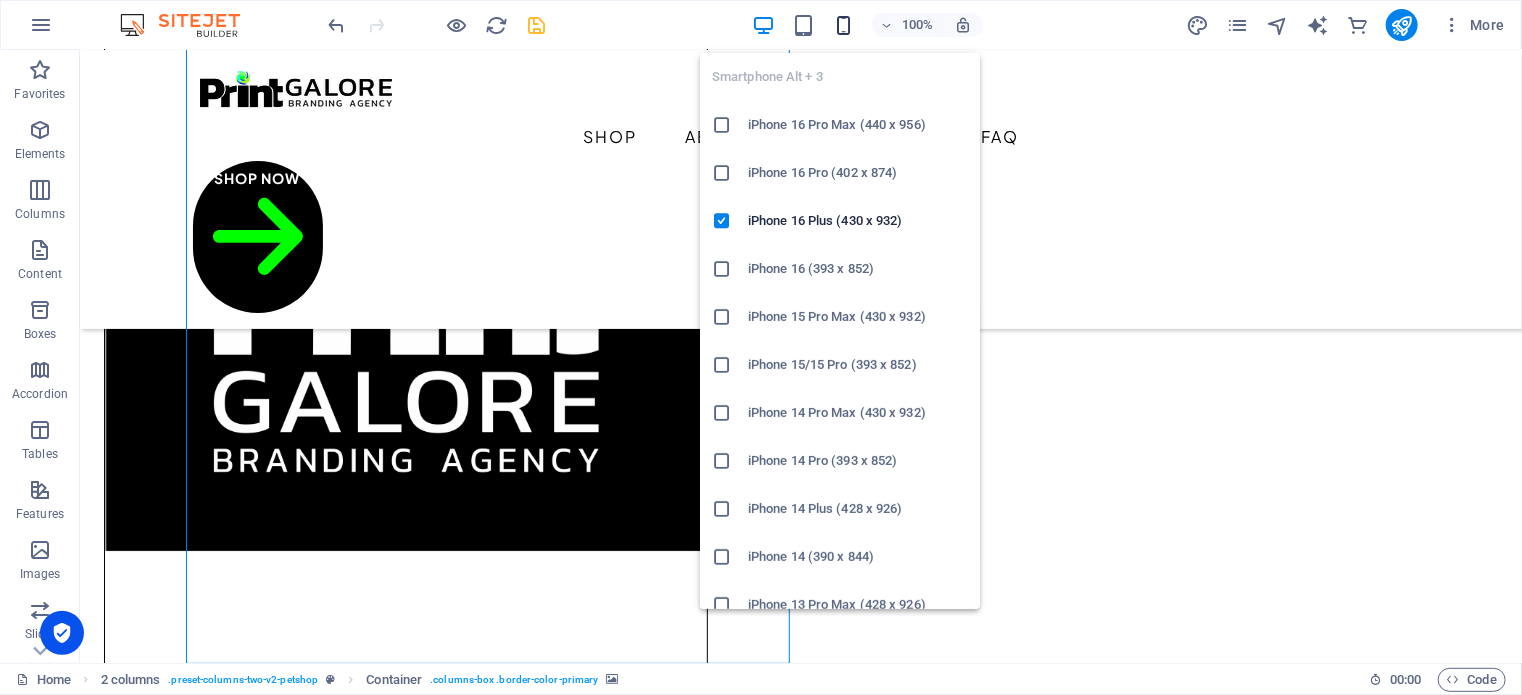 click at bounding box center (843, 25) 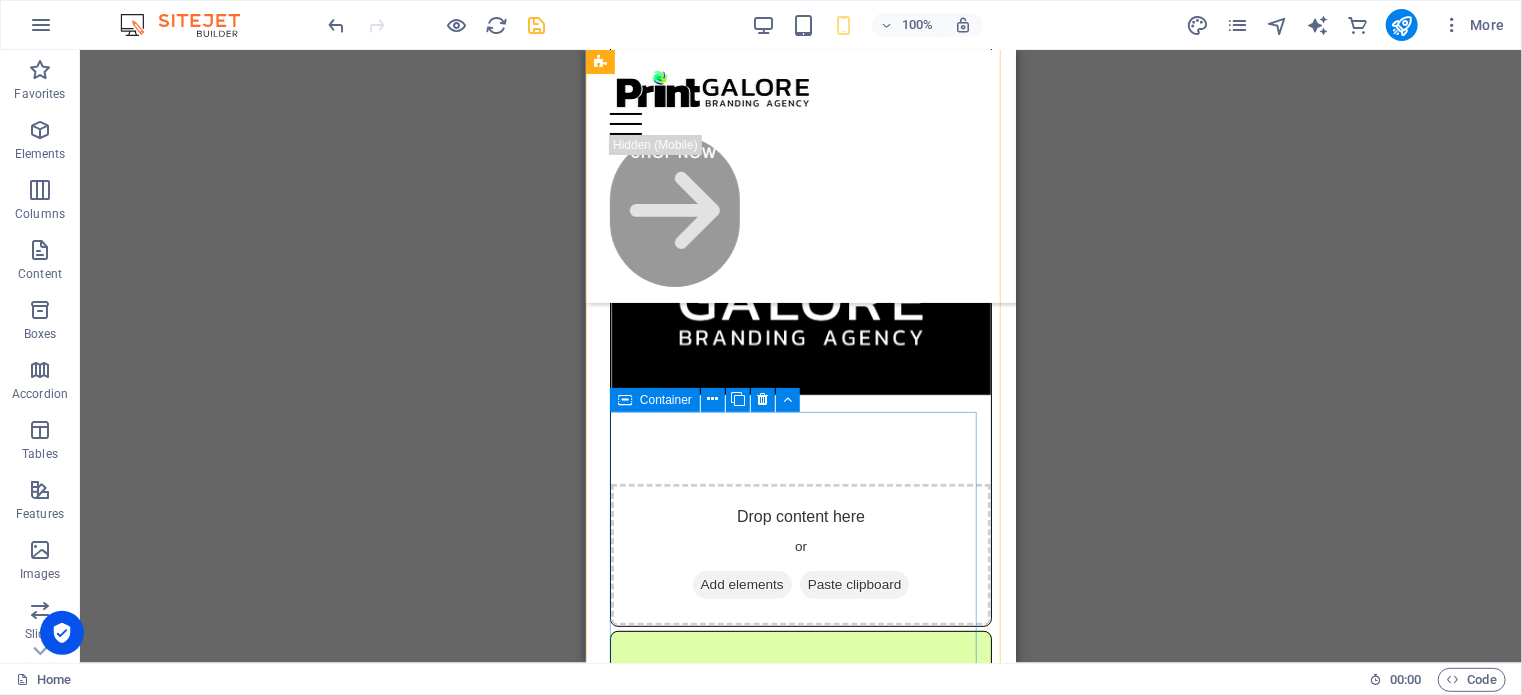 scroll, scrollTop: 0, scrollLeft: 0, axis: both 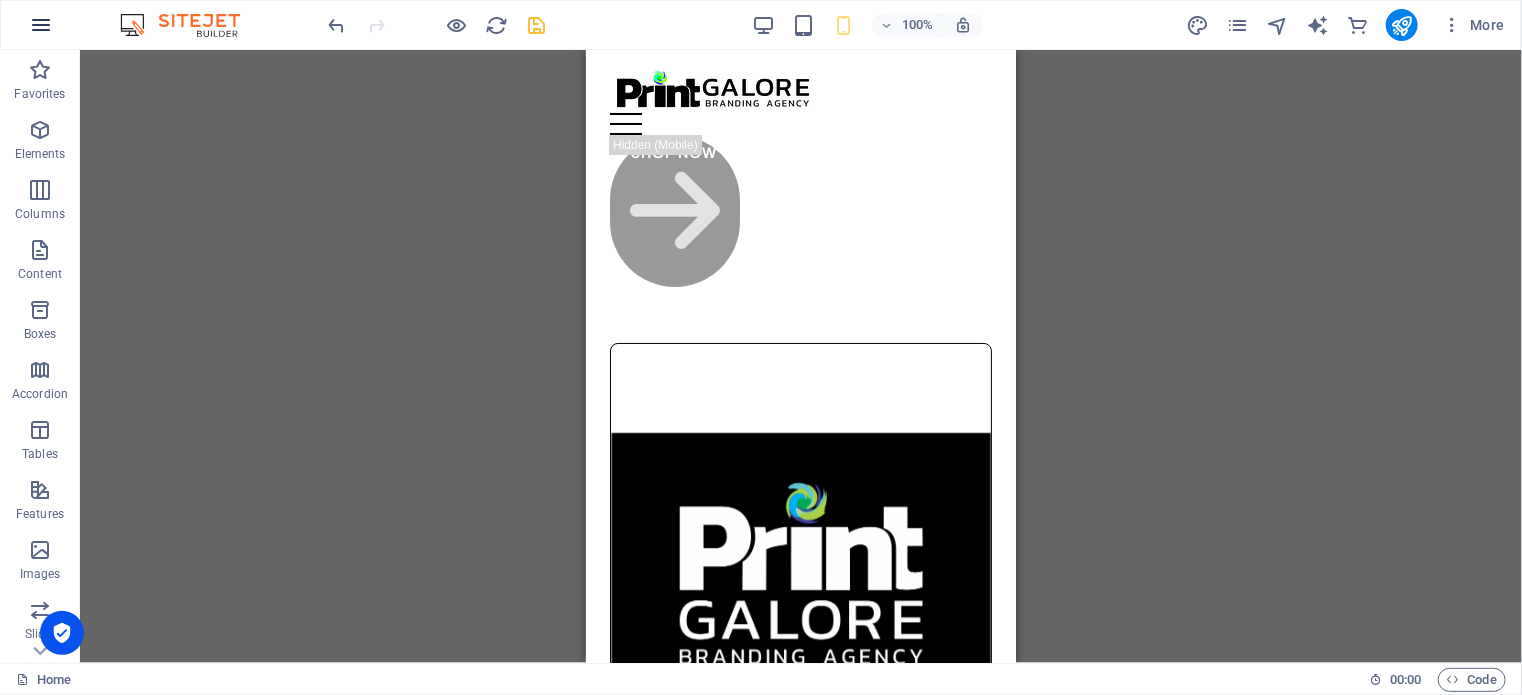 click at bounding box center [41, 25] 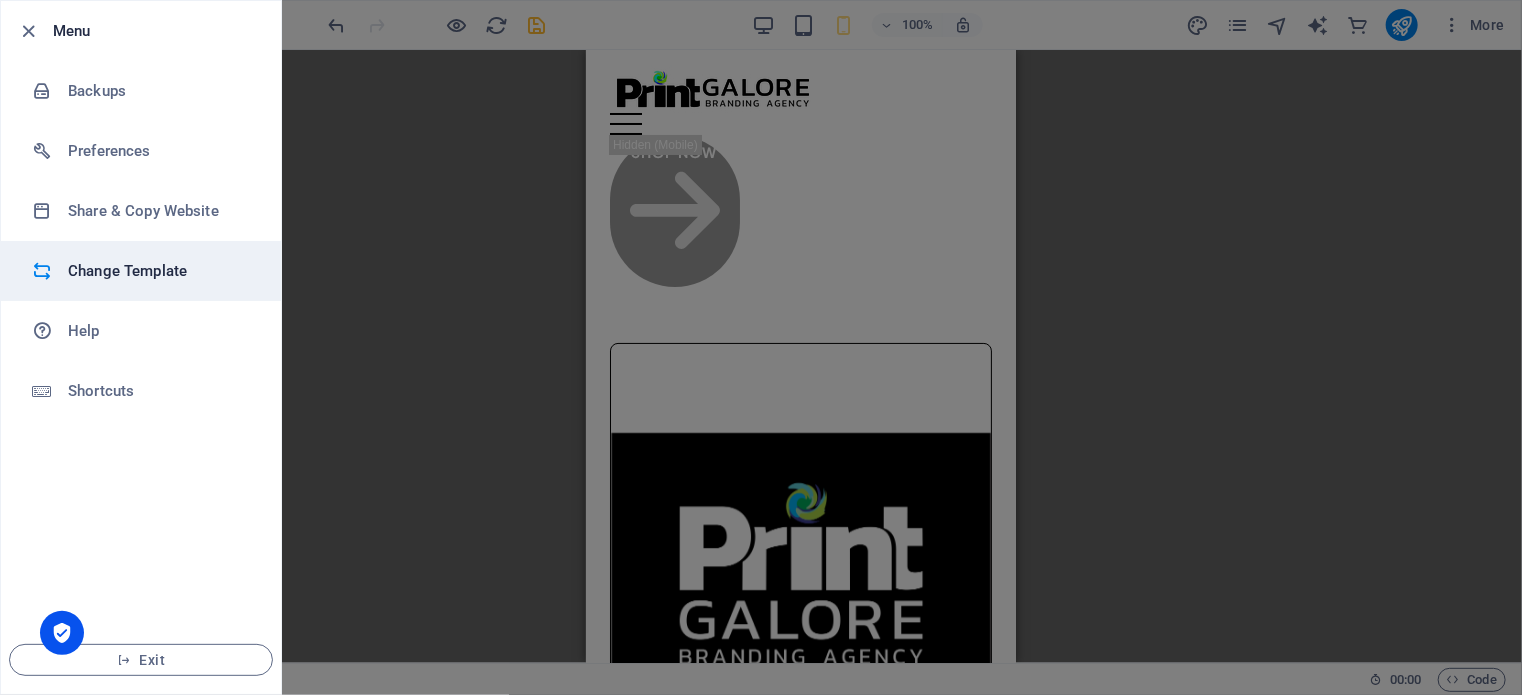 click on "Change Template" at bounding box center [160, 271] 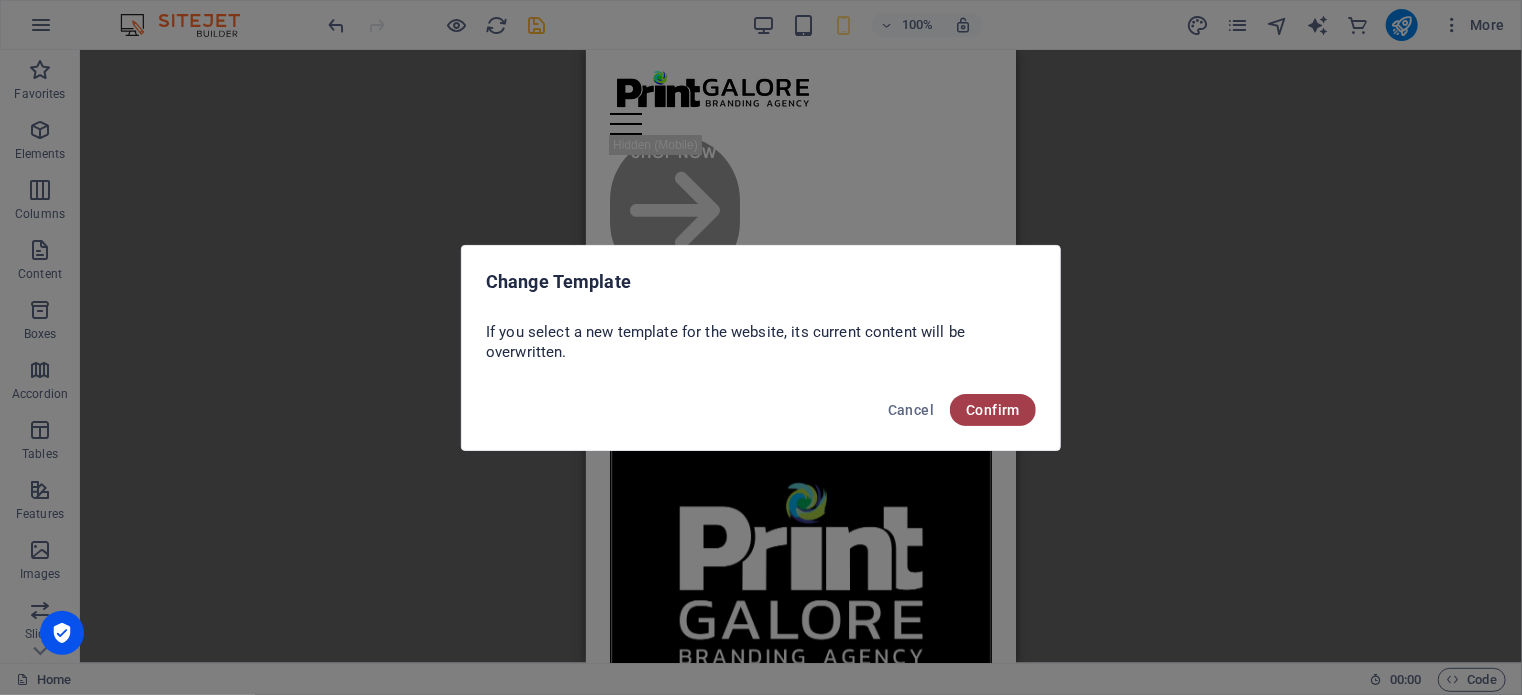 click on "Confirm" at bounding box center (993, 410) 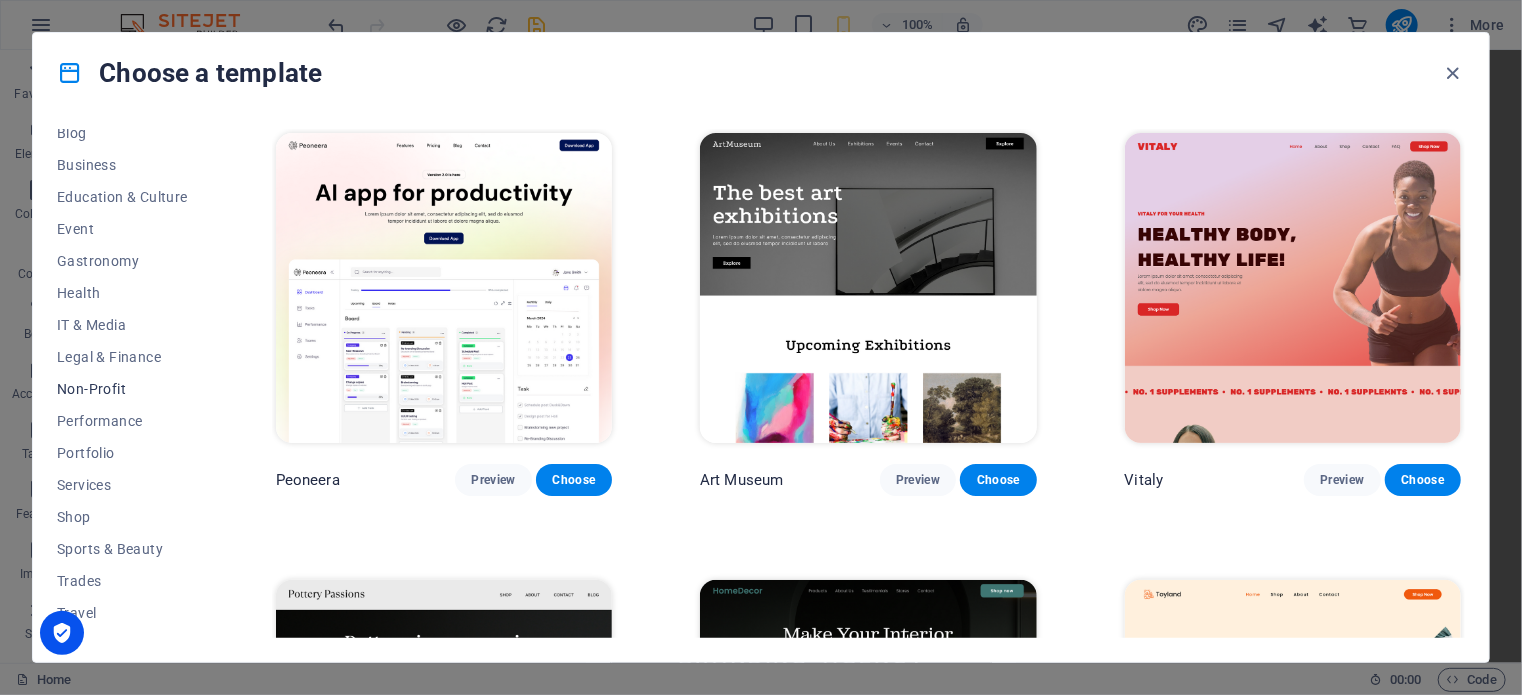 scroll, scrollTop: 322, scrollLeft: 0, axis: vertical 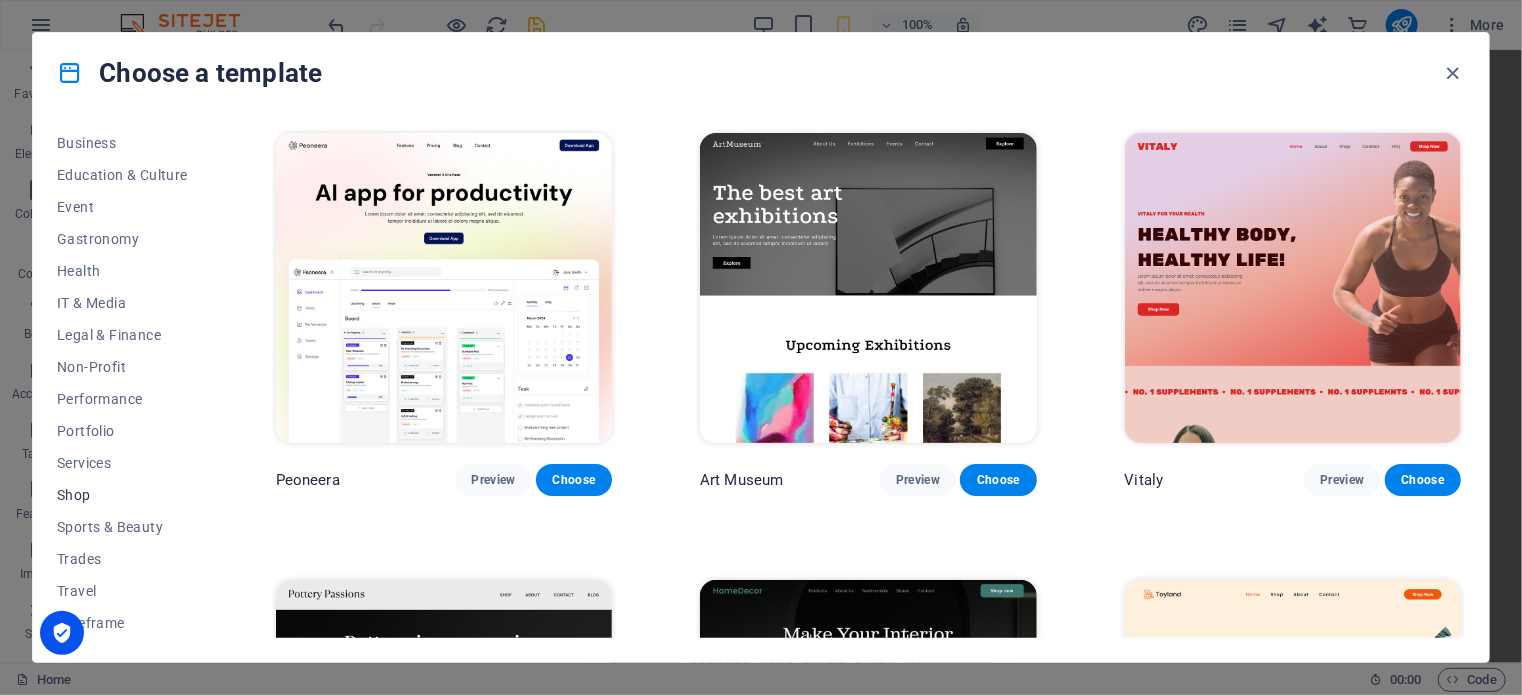 click on "Shop" at bounding box center (122, 495) 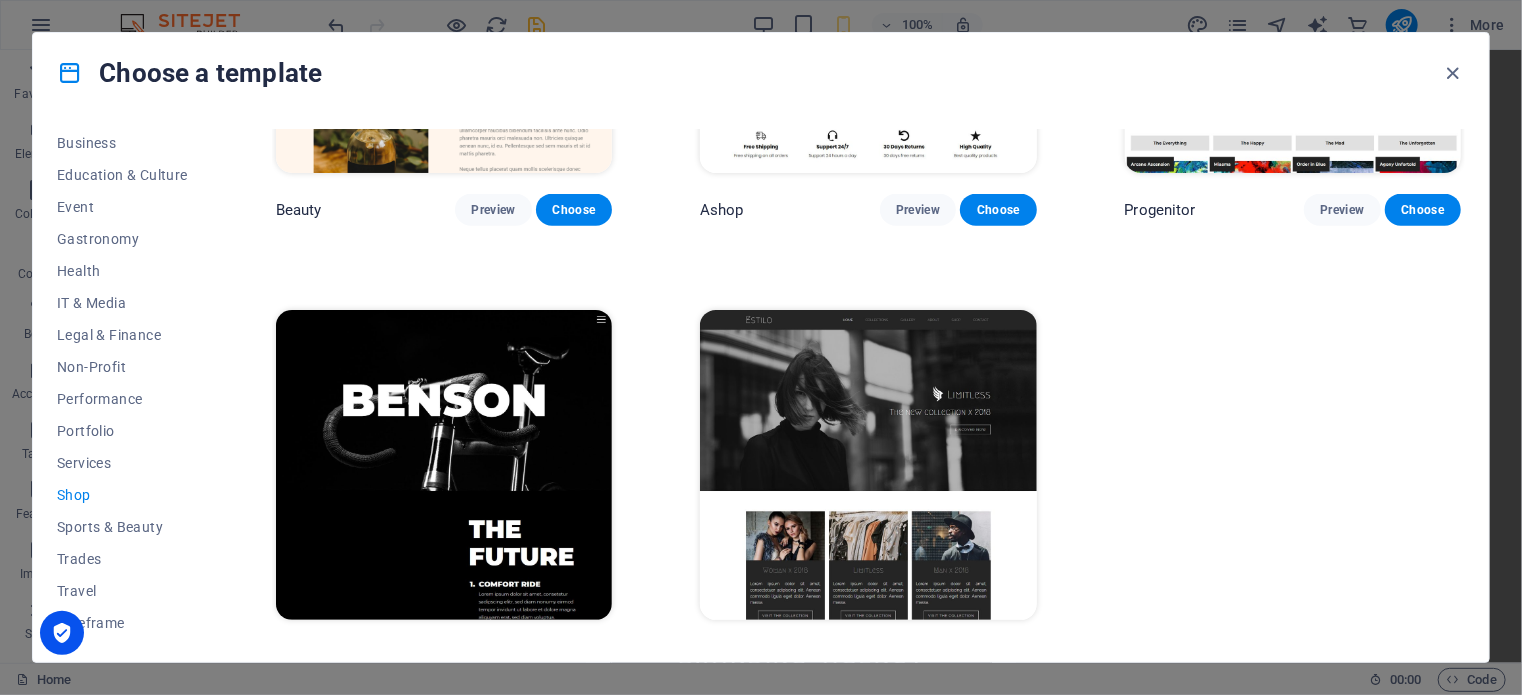 scroll, scrollTop: 1191, scrollLeft: 0, axis: vertical 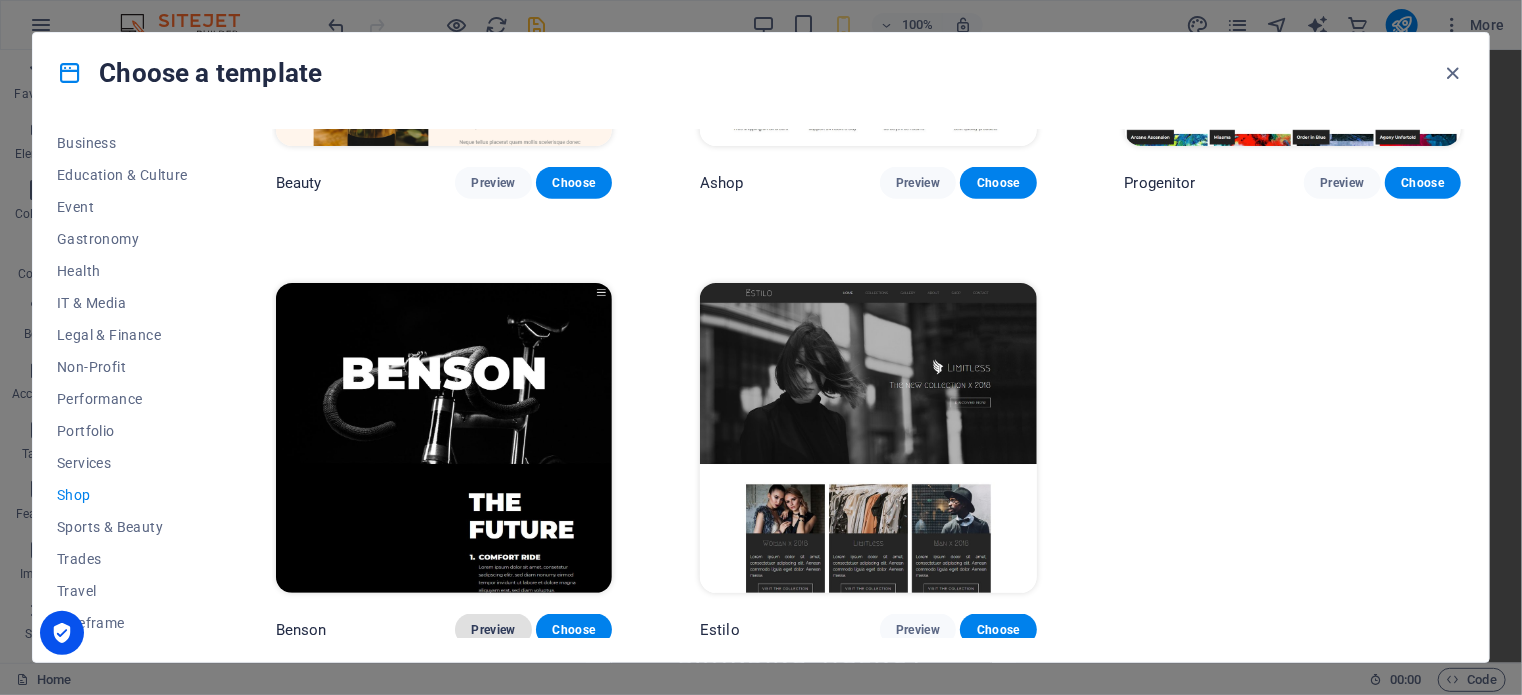 click on "Preview" at bounding box center [493, 630] 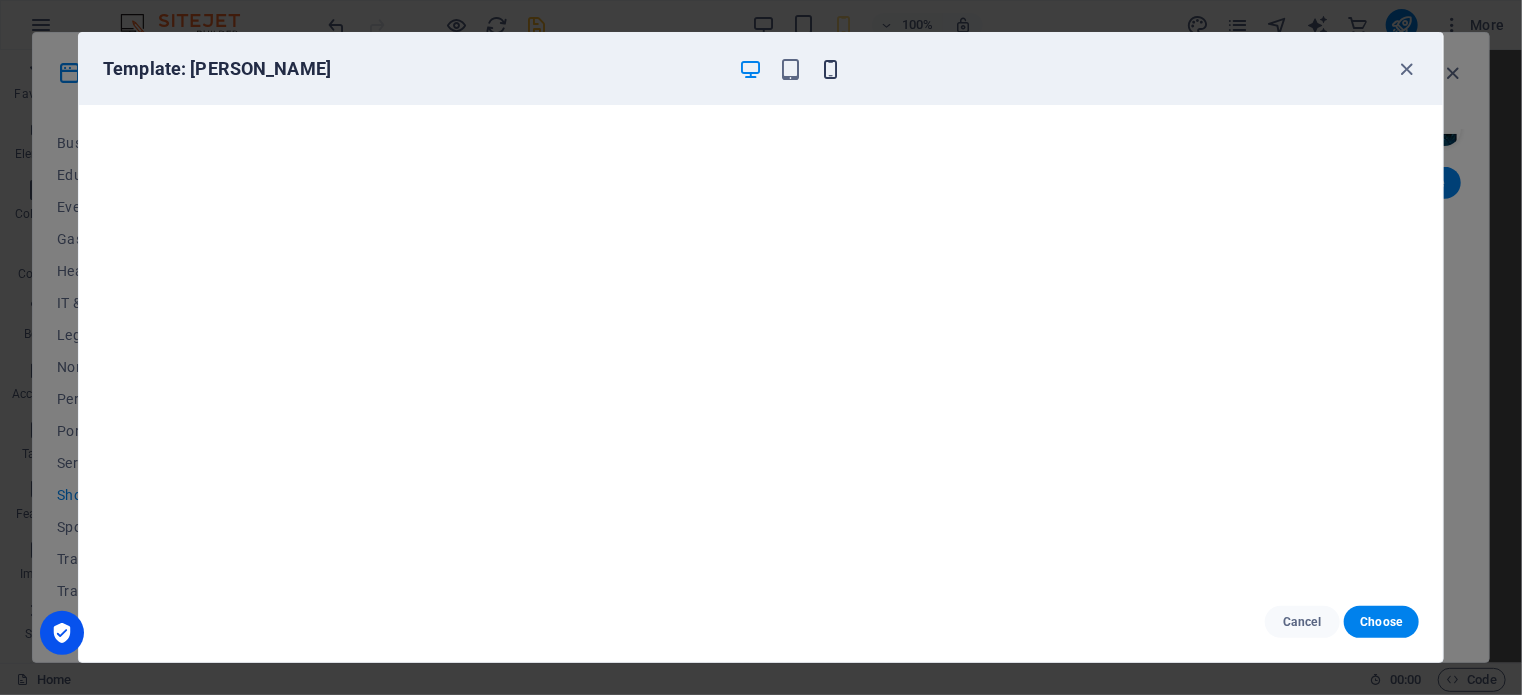 click at bounding box center (831, 69) 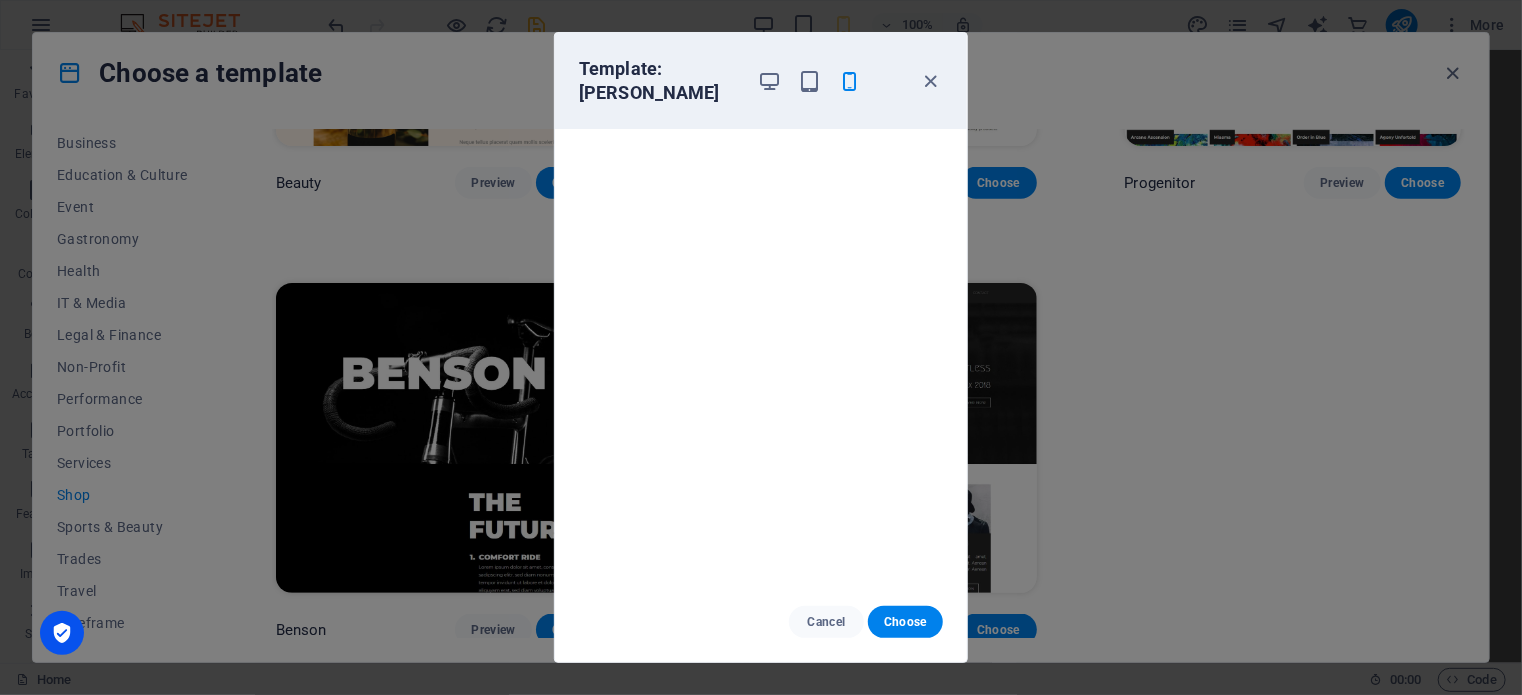 scroll, scrollTop: 5, scrollLeft: 0, axis: vertical 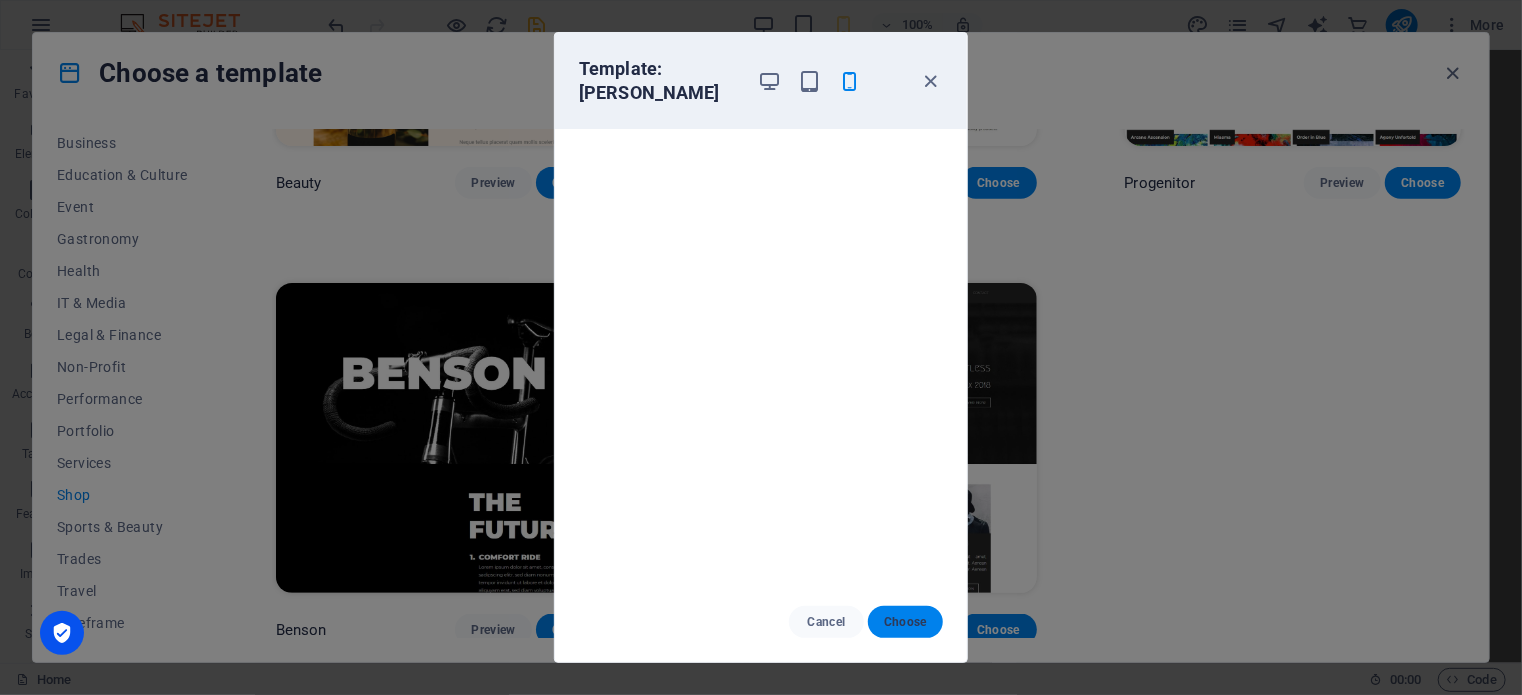 click on "Choose" at bounding box center [905, 622] 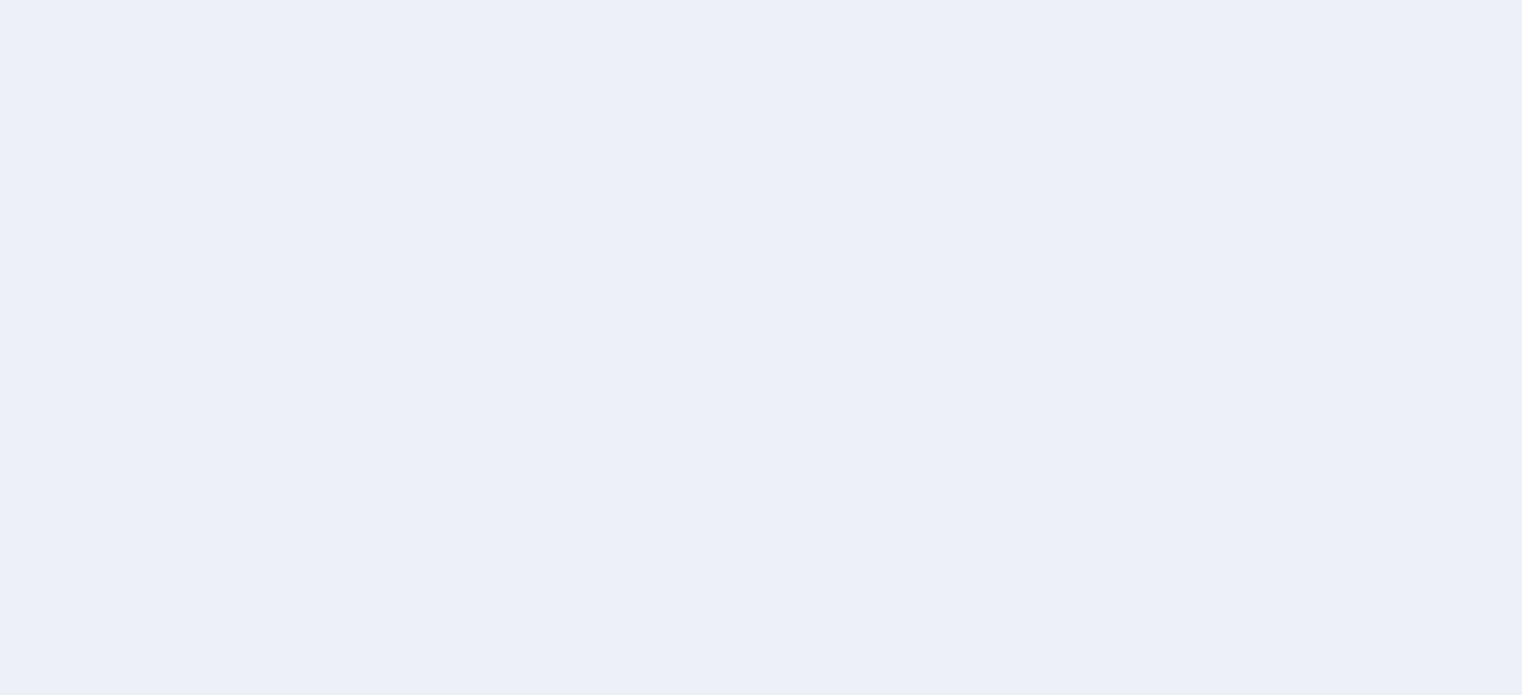 scroll, scrollTop: 0, scrollLeft: 0, axis: both 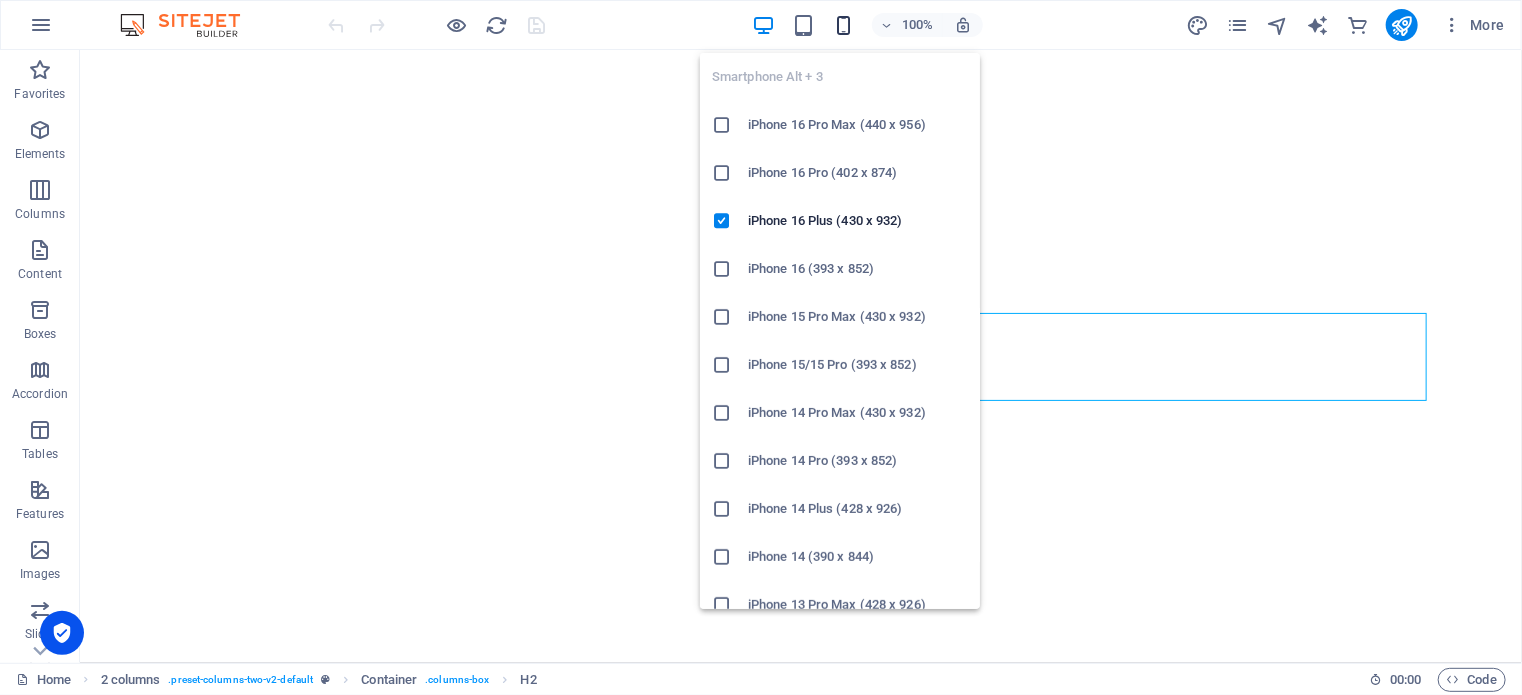 click at bounding box center [843, 25] 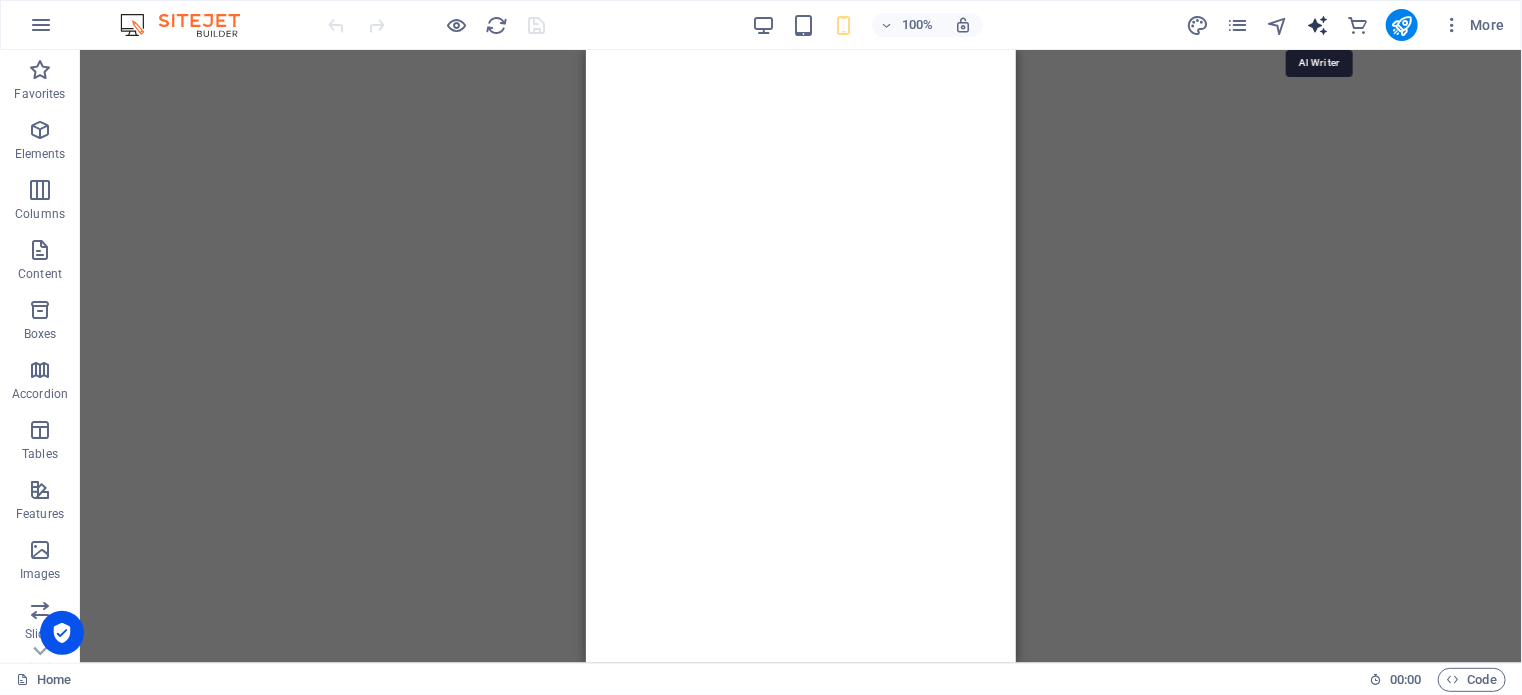 click at bounding box center (1317, 25) 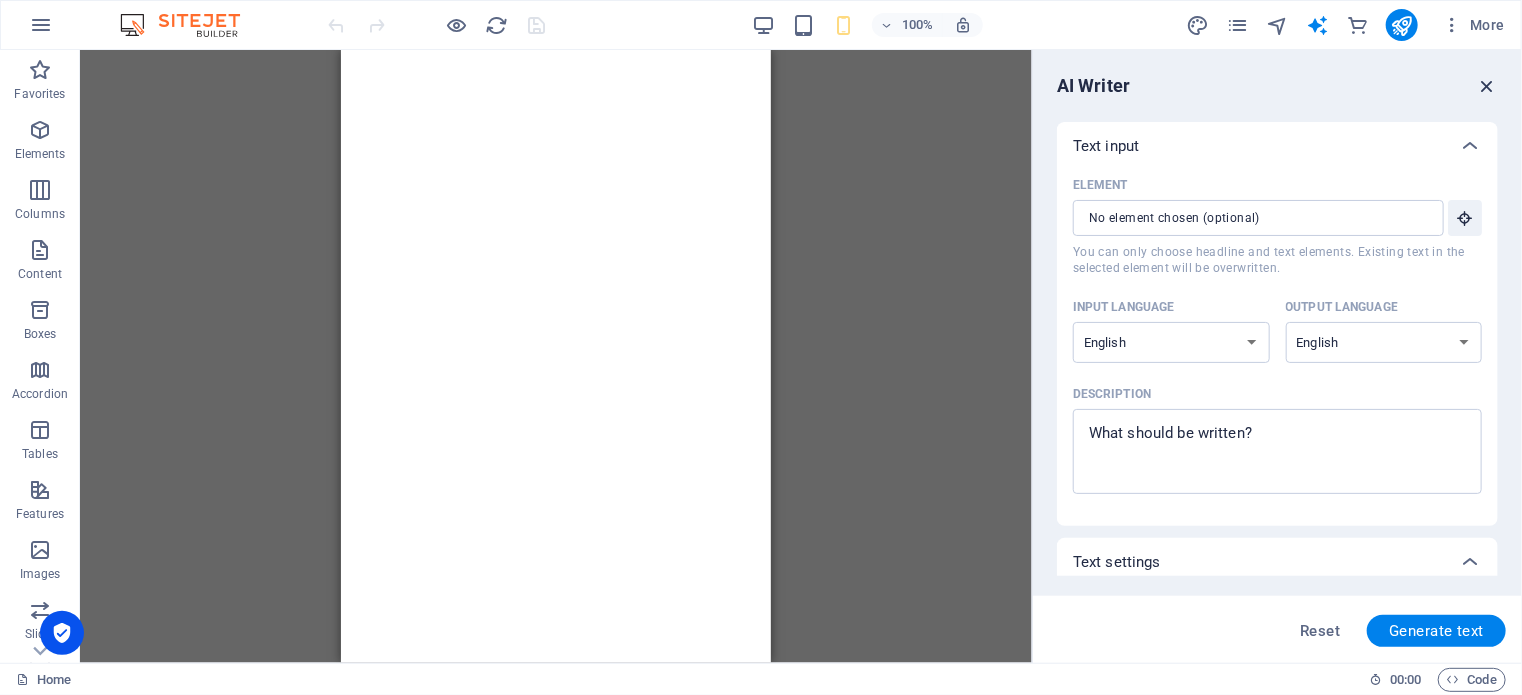 click at bounding box center (1487, 86) 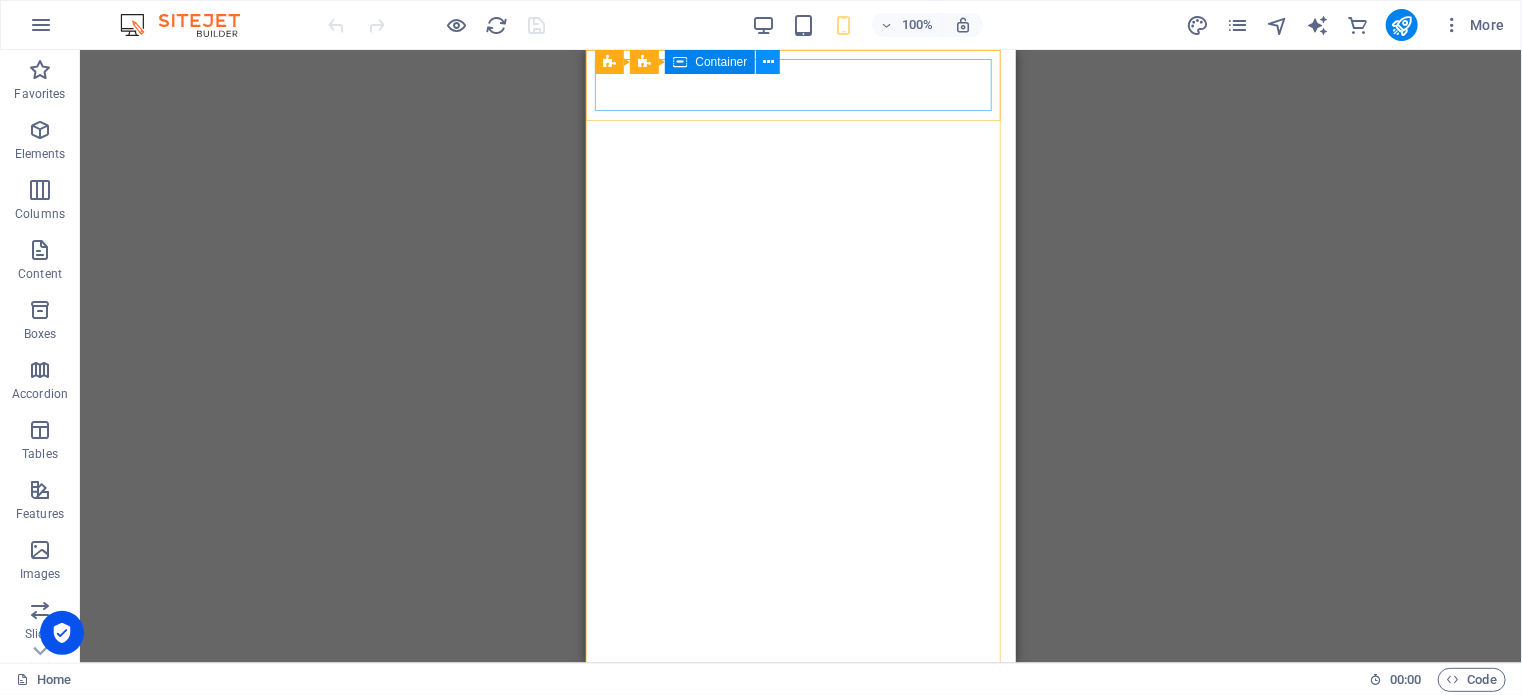 click at bounding box center (768, 62) 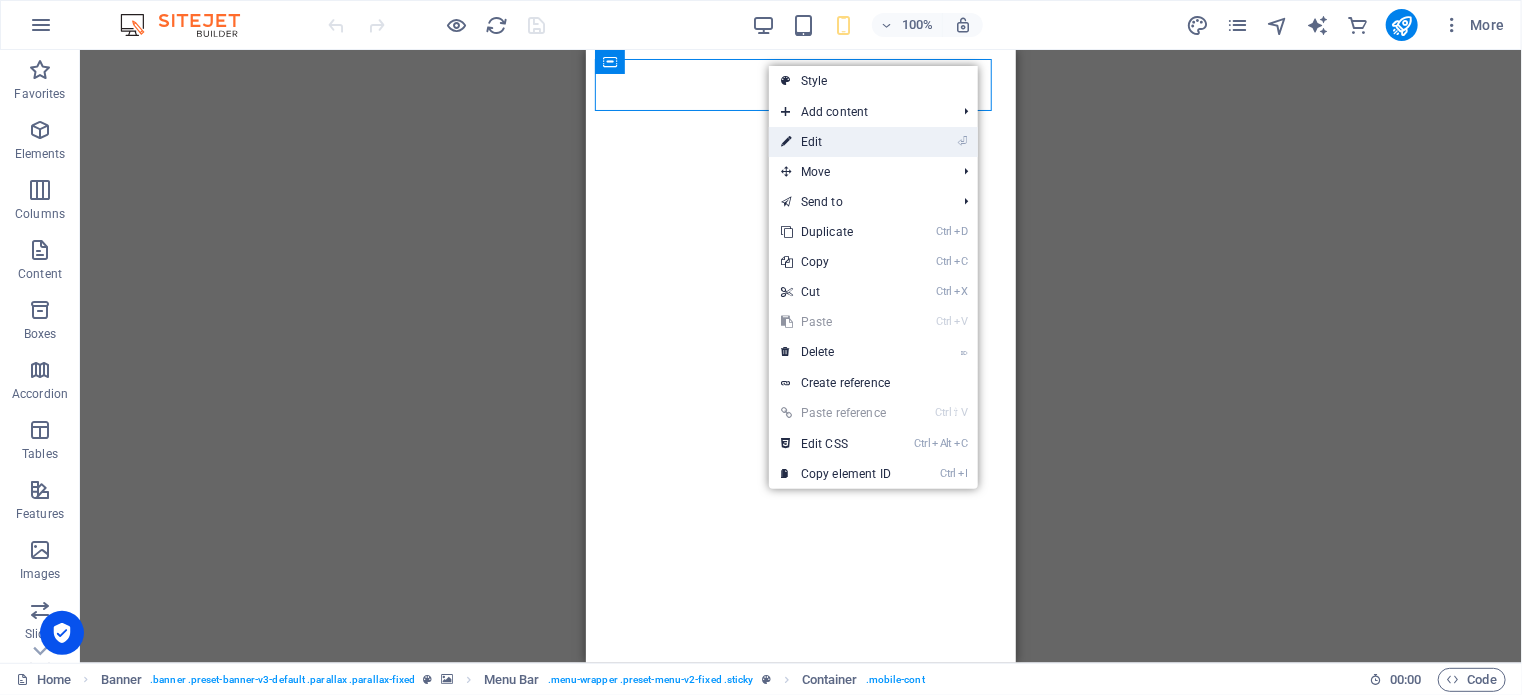 click on "⏎  Edit" at bounding box center [836, 142] 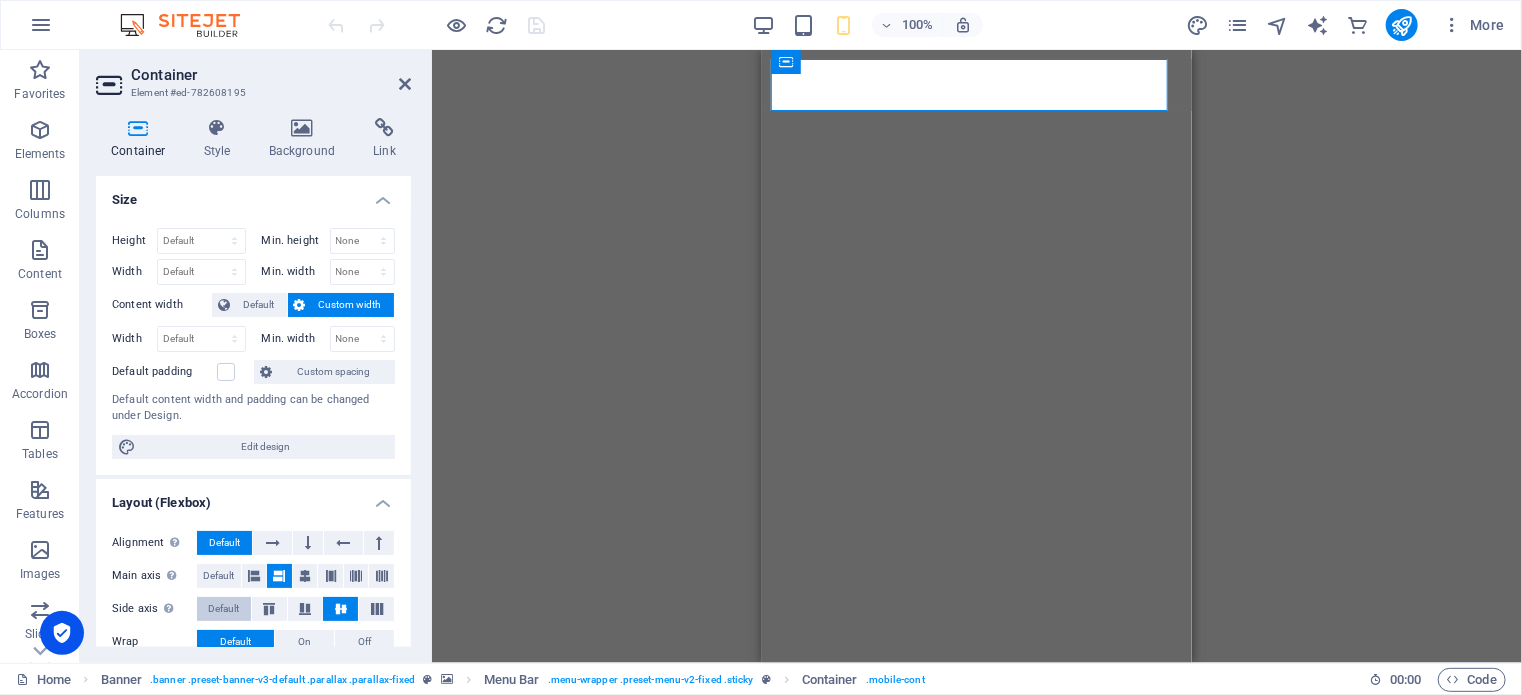 scroll, scrollTop: 0, scrollLeft: 0, axis: both 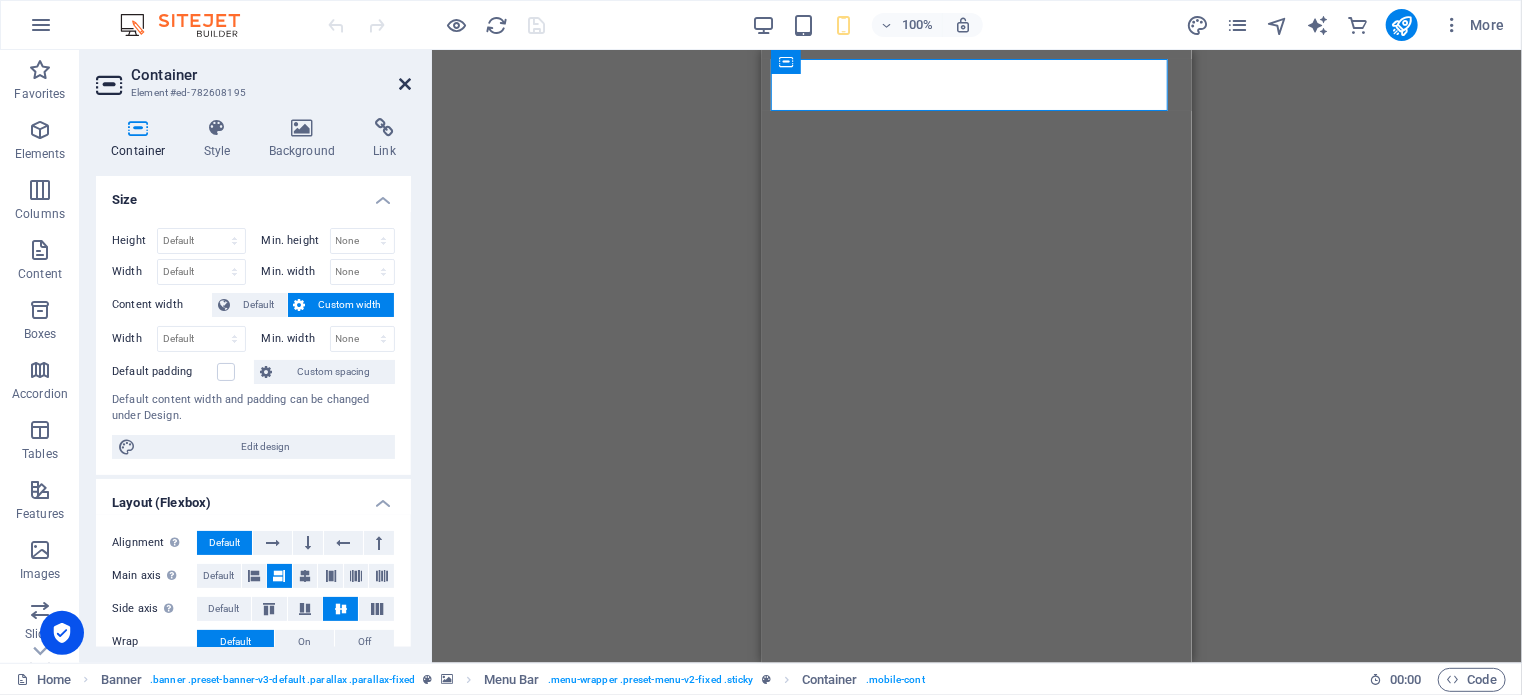 click at bounding box center (405, 84) 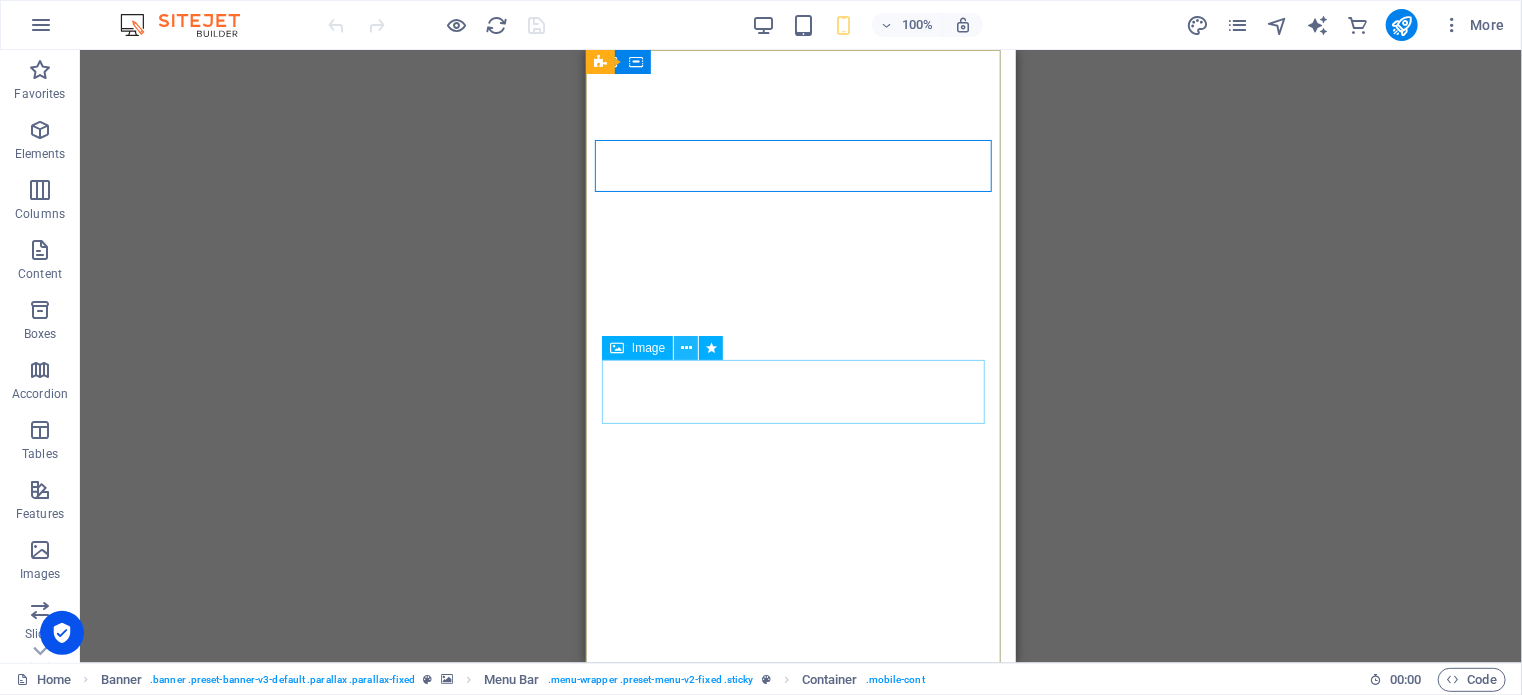 click at bounding box center [686, 348] 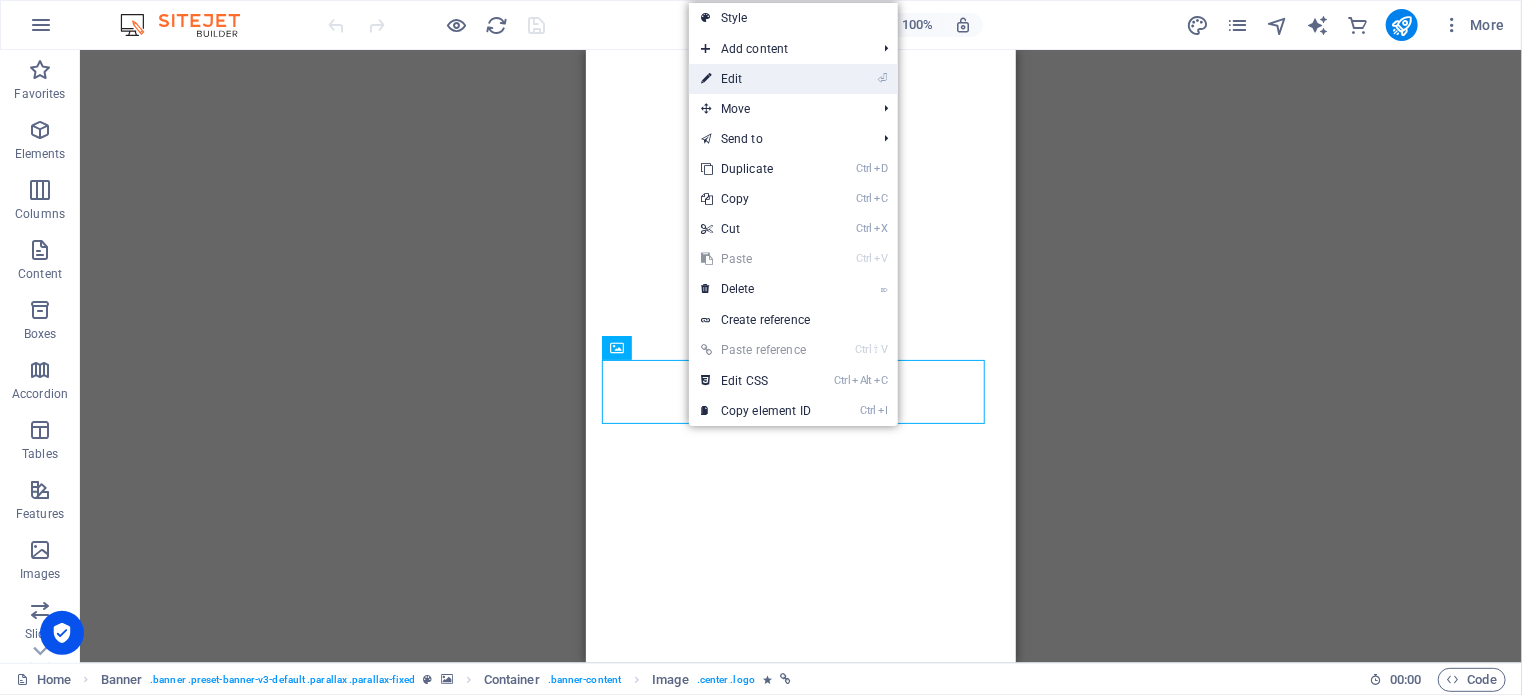 click on "⏎  Edit" at bounding box center [756, 79] 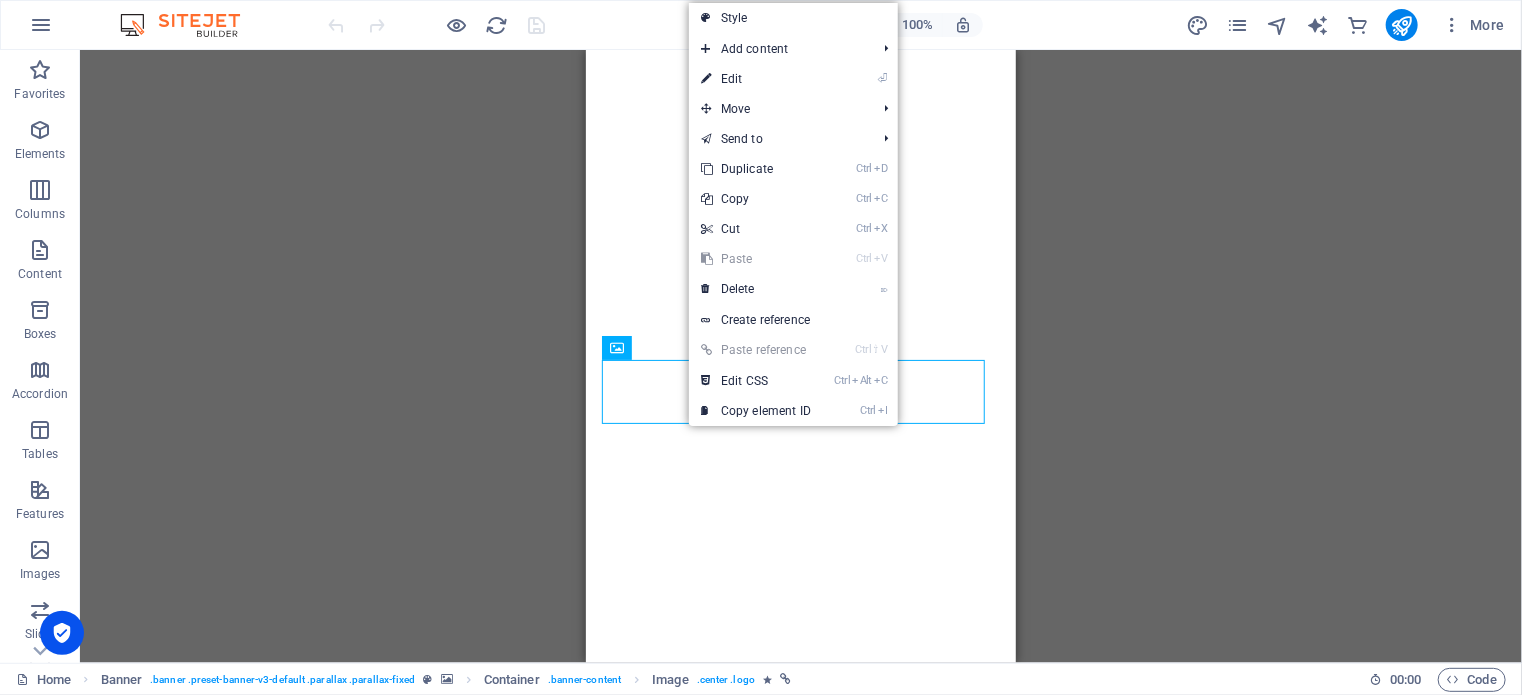 select on "px" 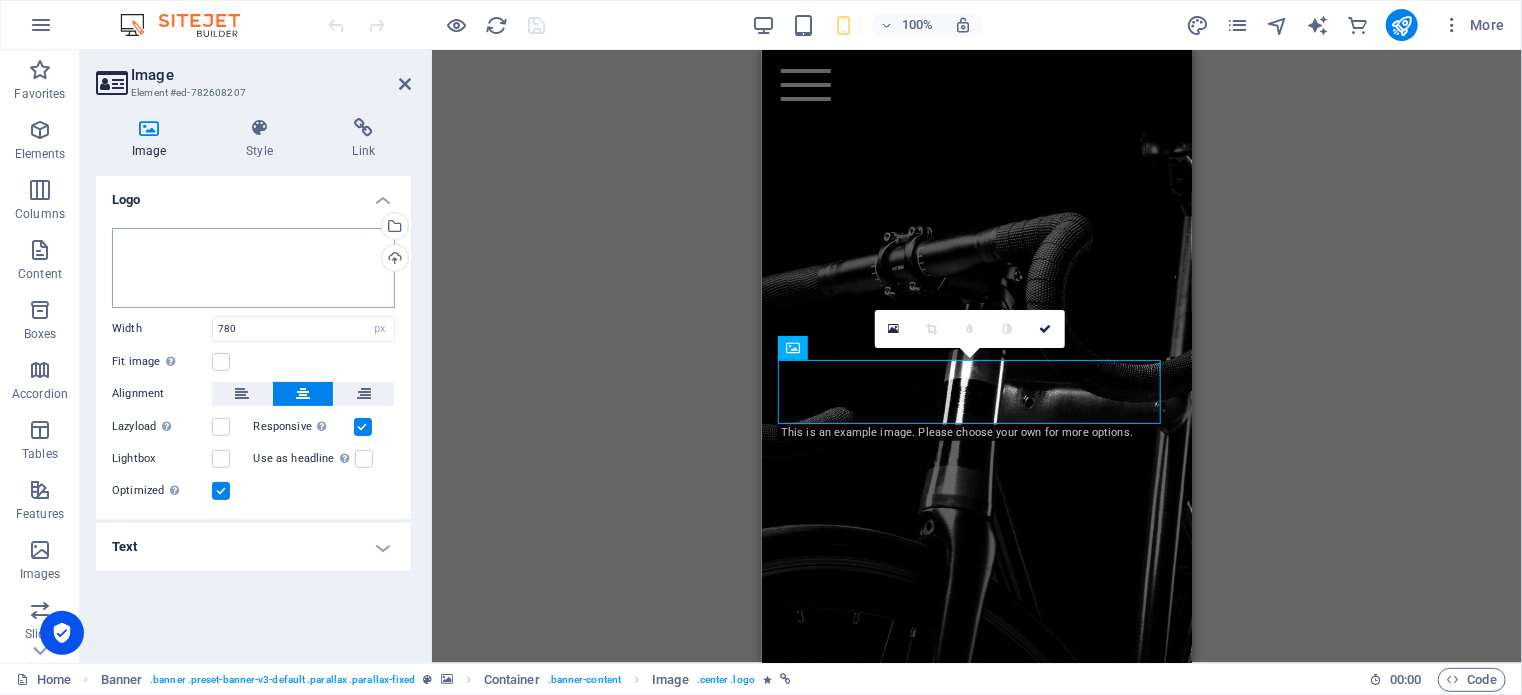 scroll, scrollTop: 0, scrollLeft: 0, axis: both 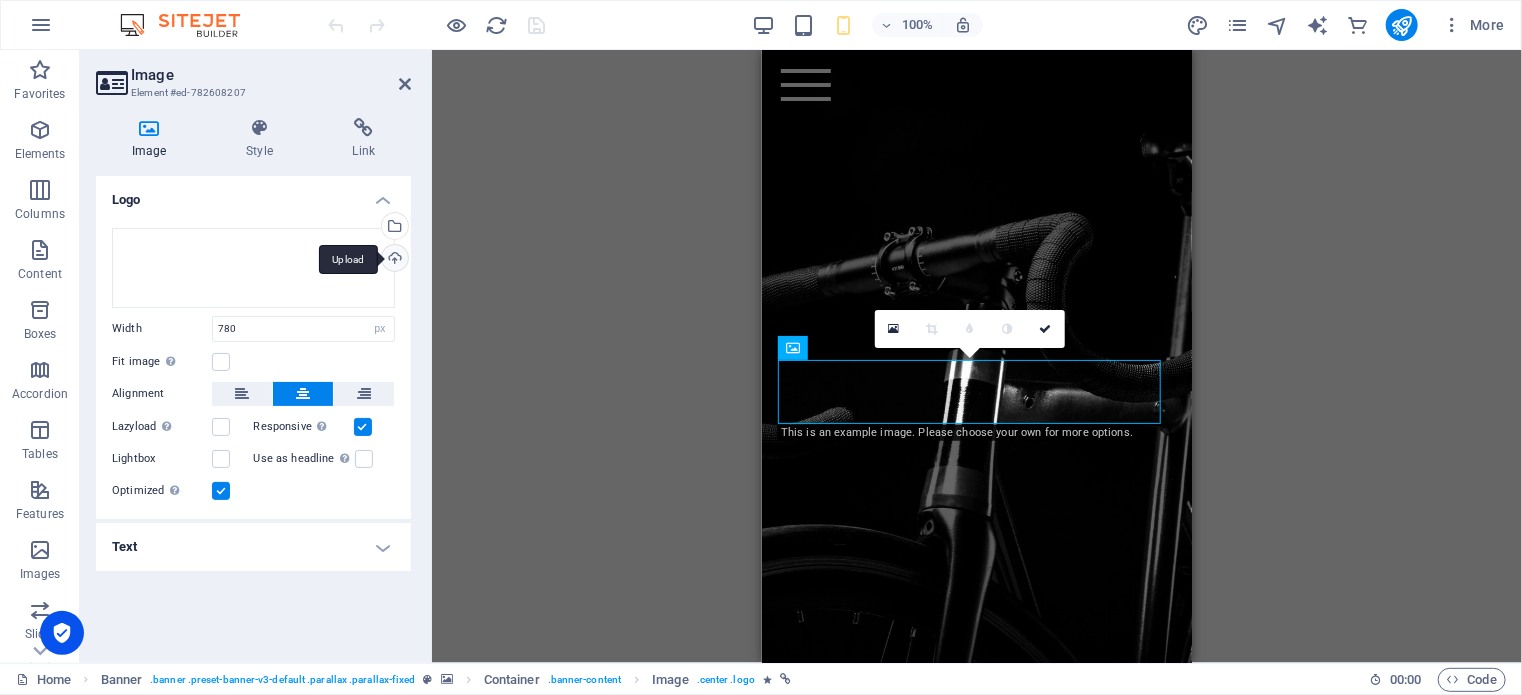 click on "Upload" at bounding box center (393, 260) 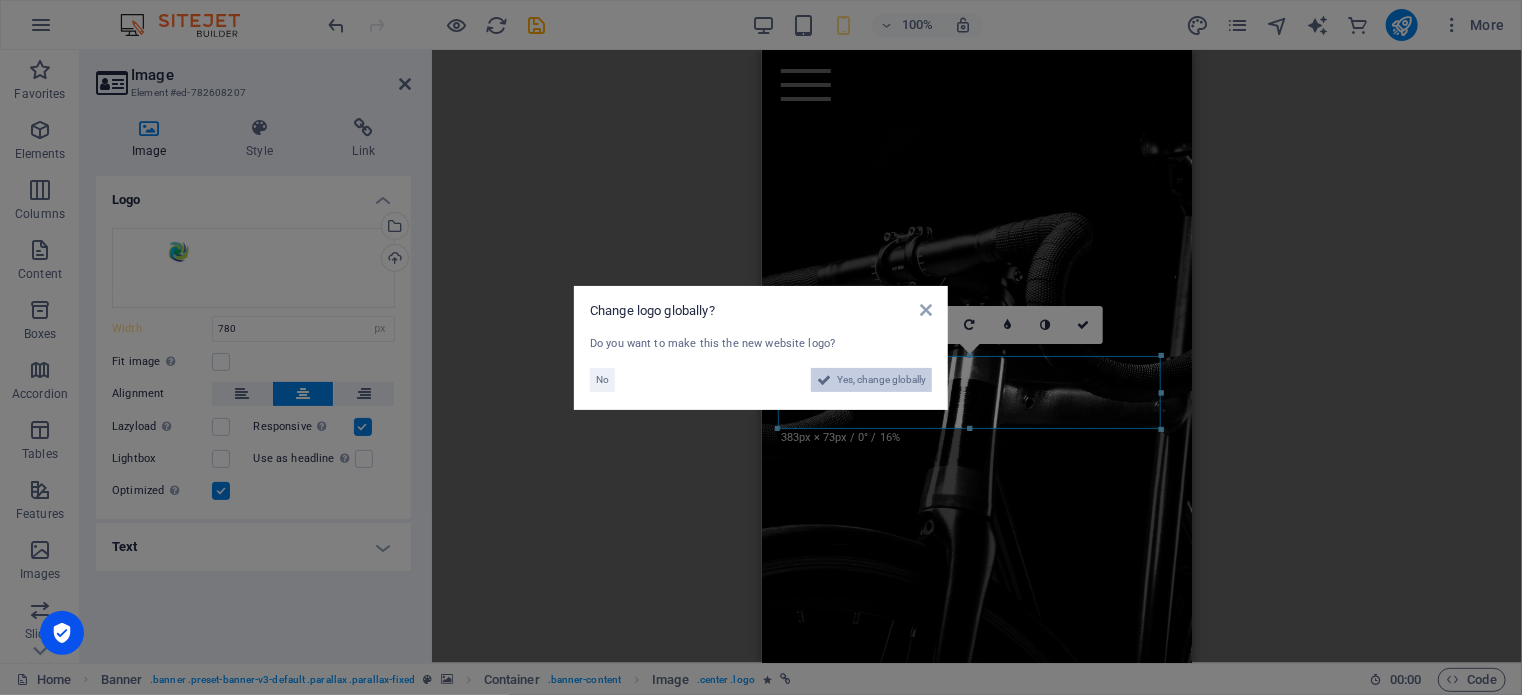 click on "Yes, change globally" at bounding box center [881, 380] 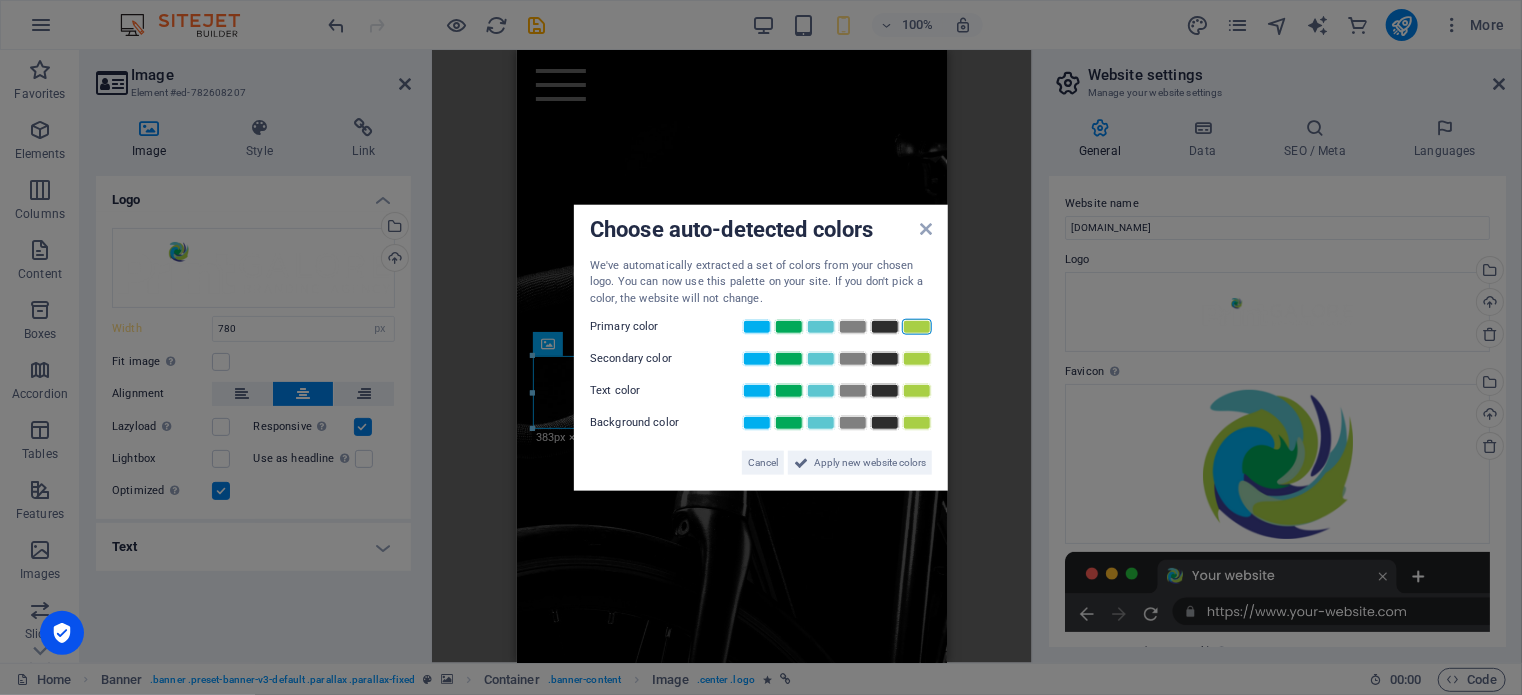 click at bounding box center [917, 327] 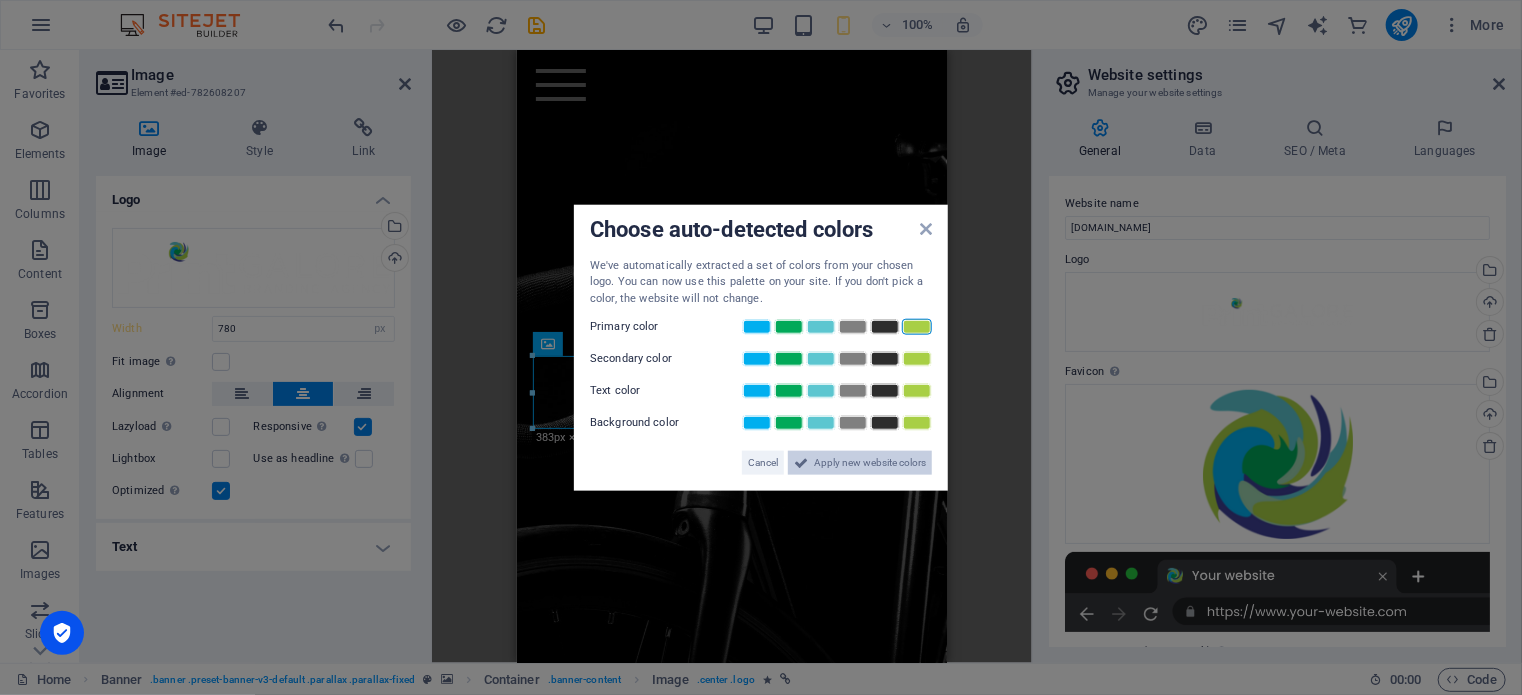 click on "Apply new website colors" at bounding box center [870, 463] 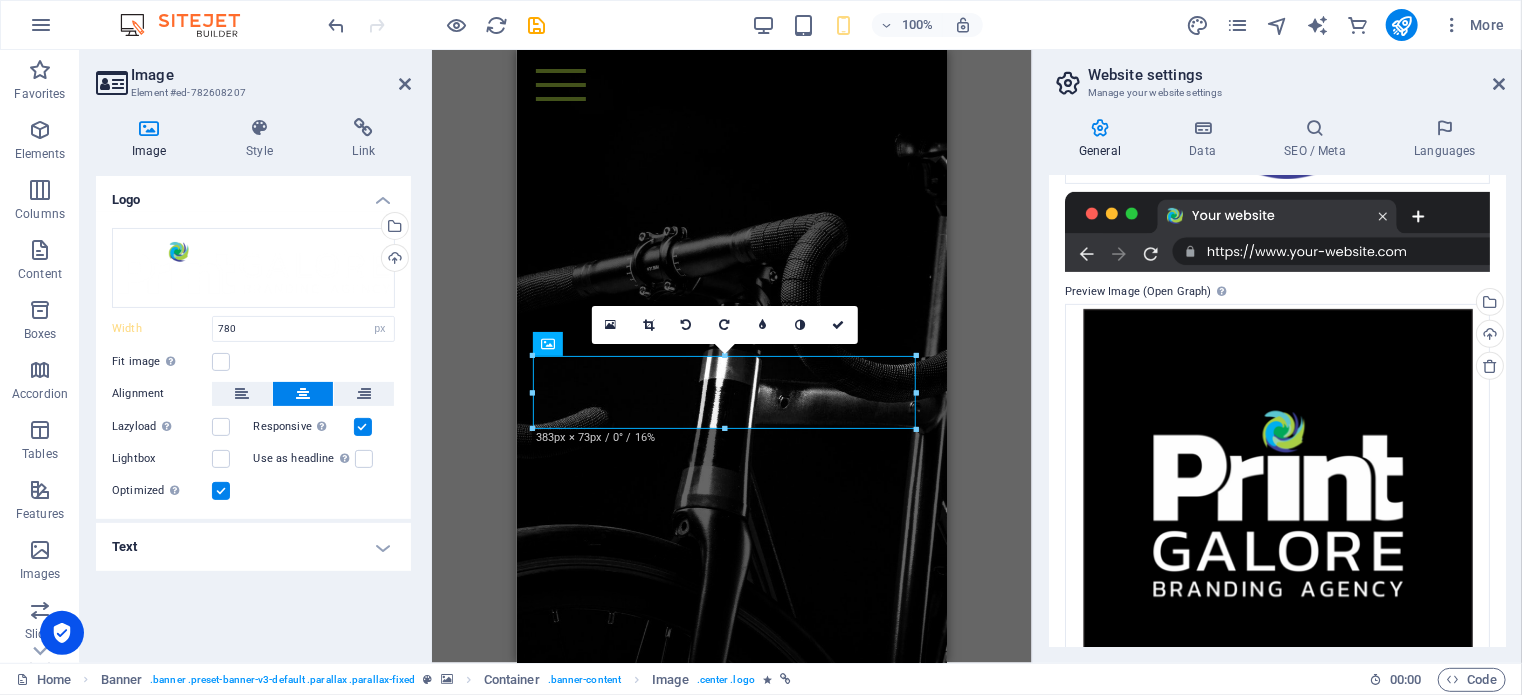 scroll, scrollTop: 332, scrollLeft: 0, axis: vertical 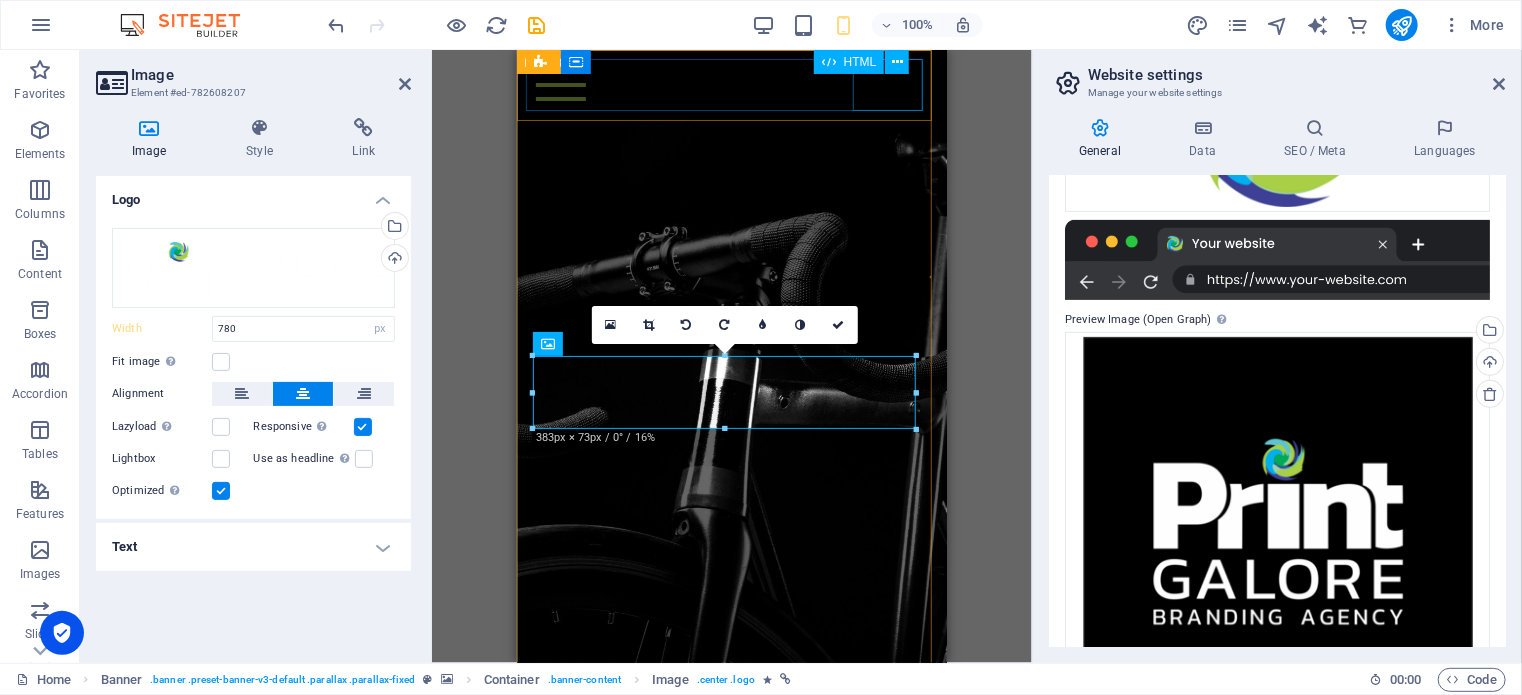 click at bounding box center [730, 84] 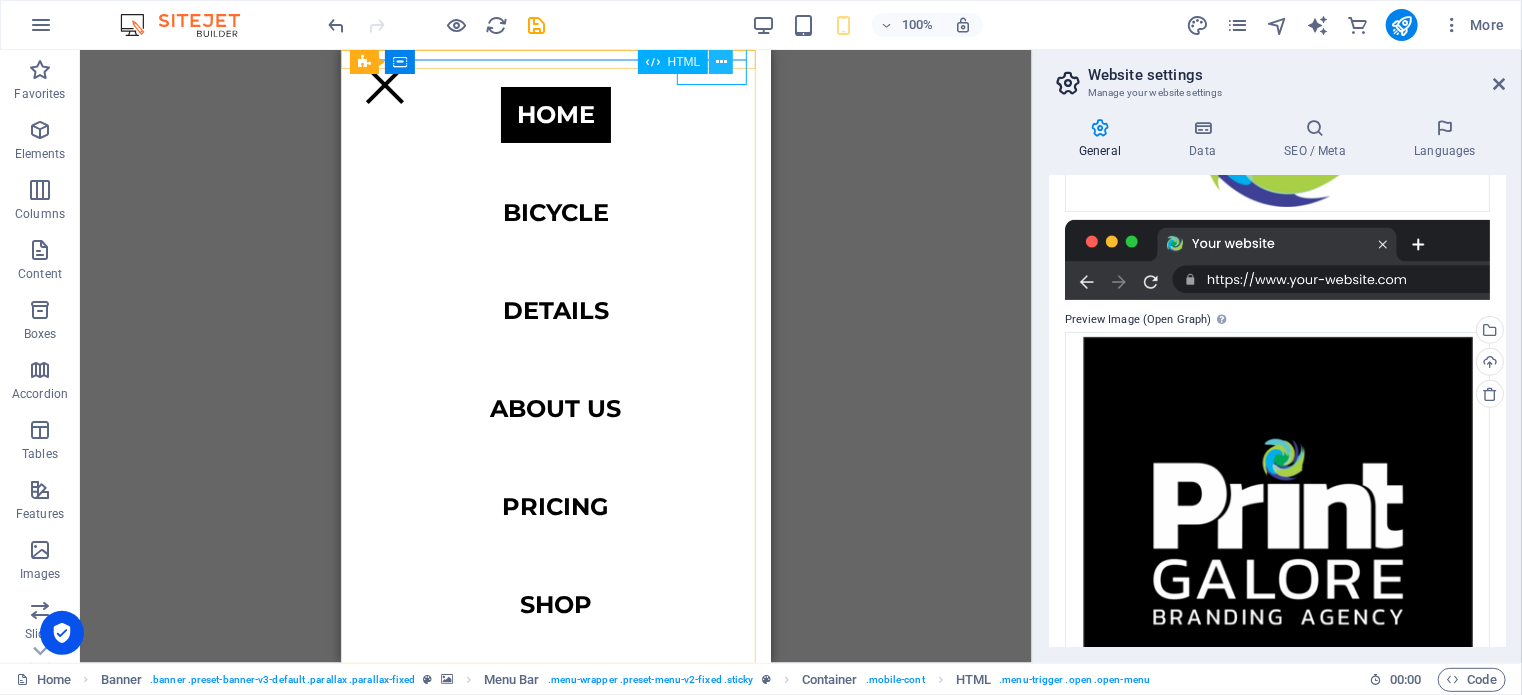 click at bounding box center [721, 62] 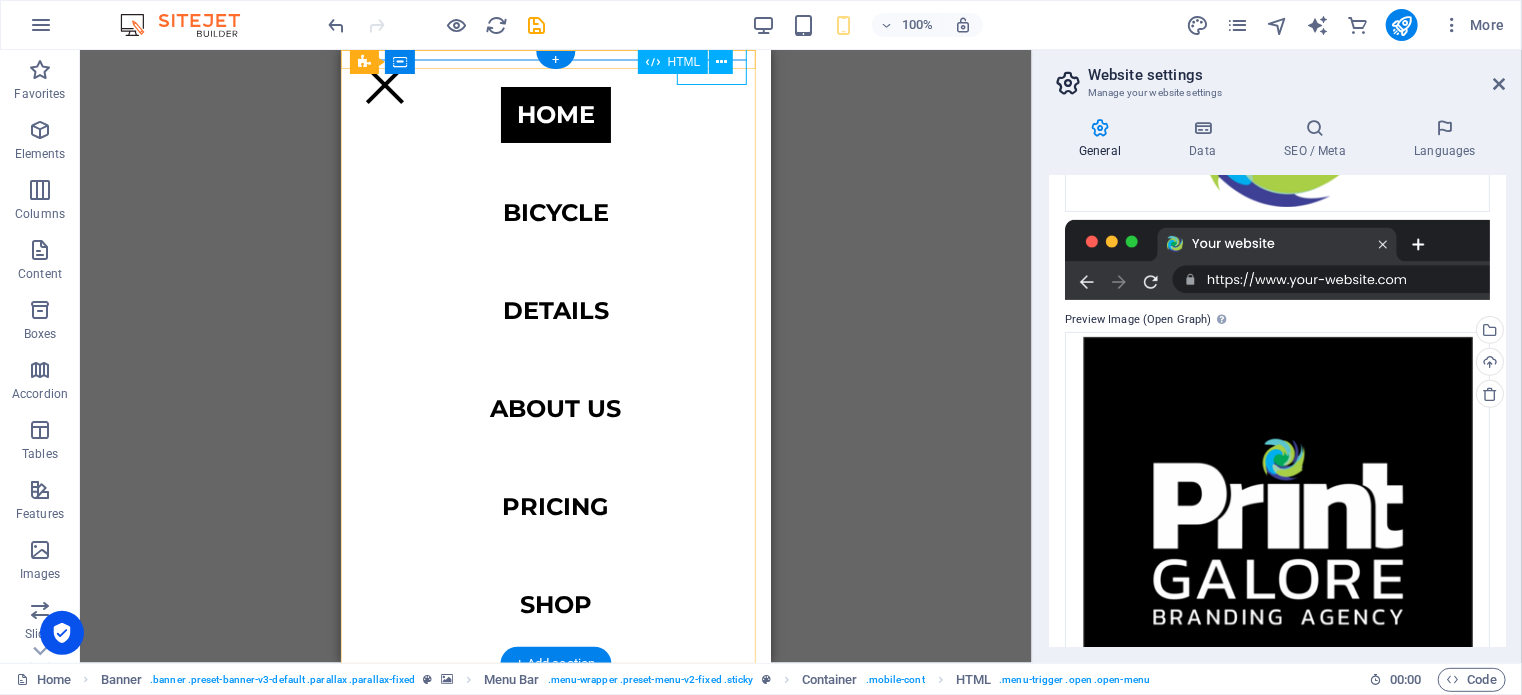 click at bounding box center (384, 84) 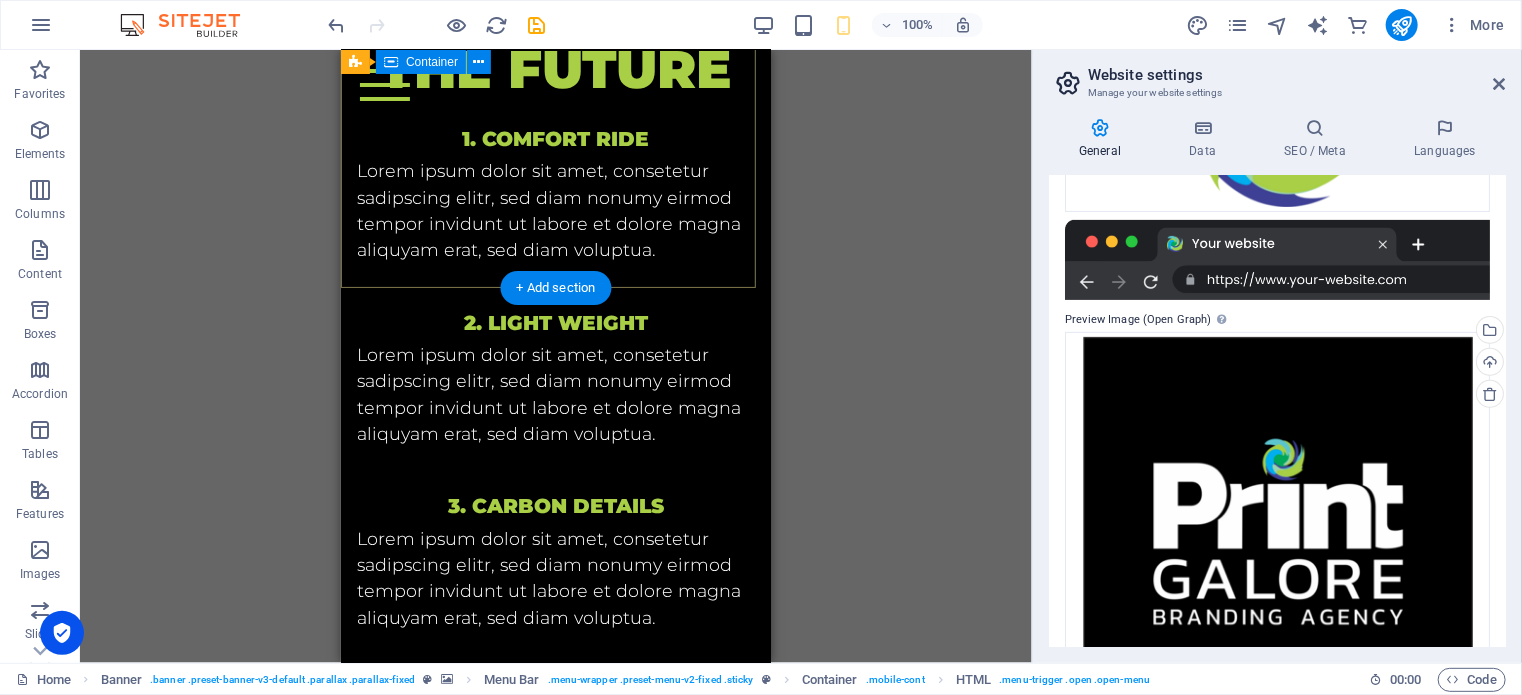 scroll, scrollTop: 0, scrollLeft: 0, axis: both 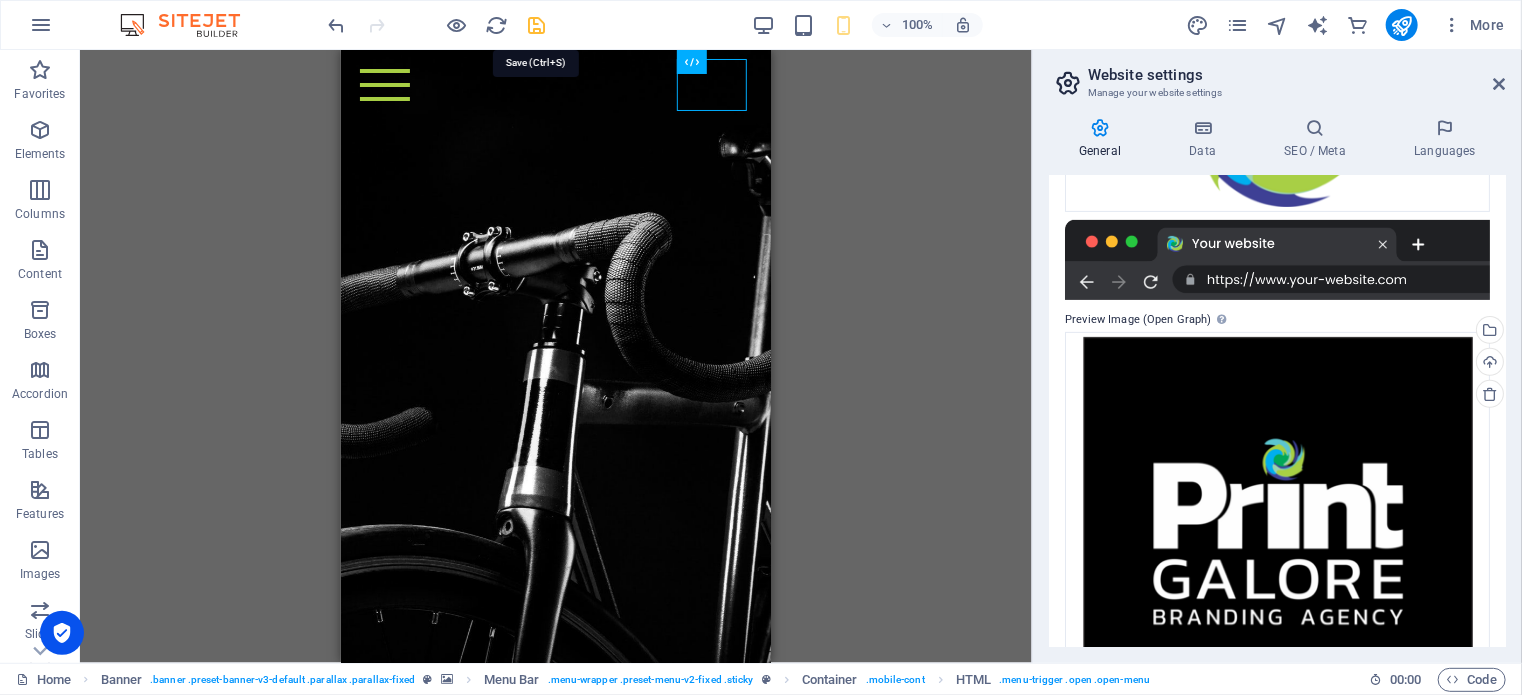 click at bounding box center [537, 25] 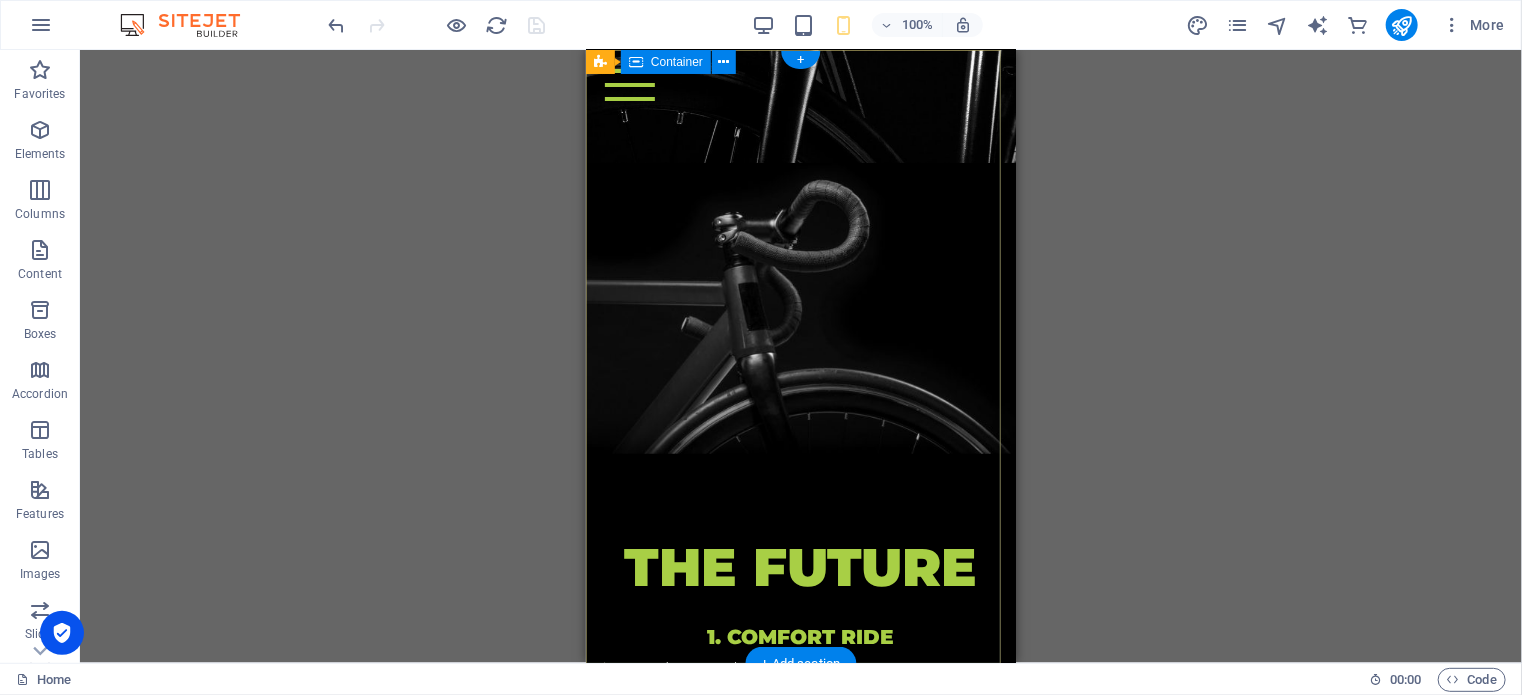 scroll, scrollTop: 0, scrollLeft: 0, axis: both 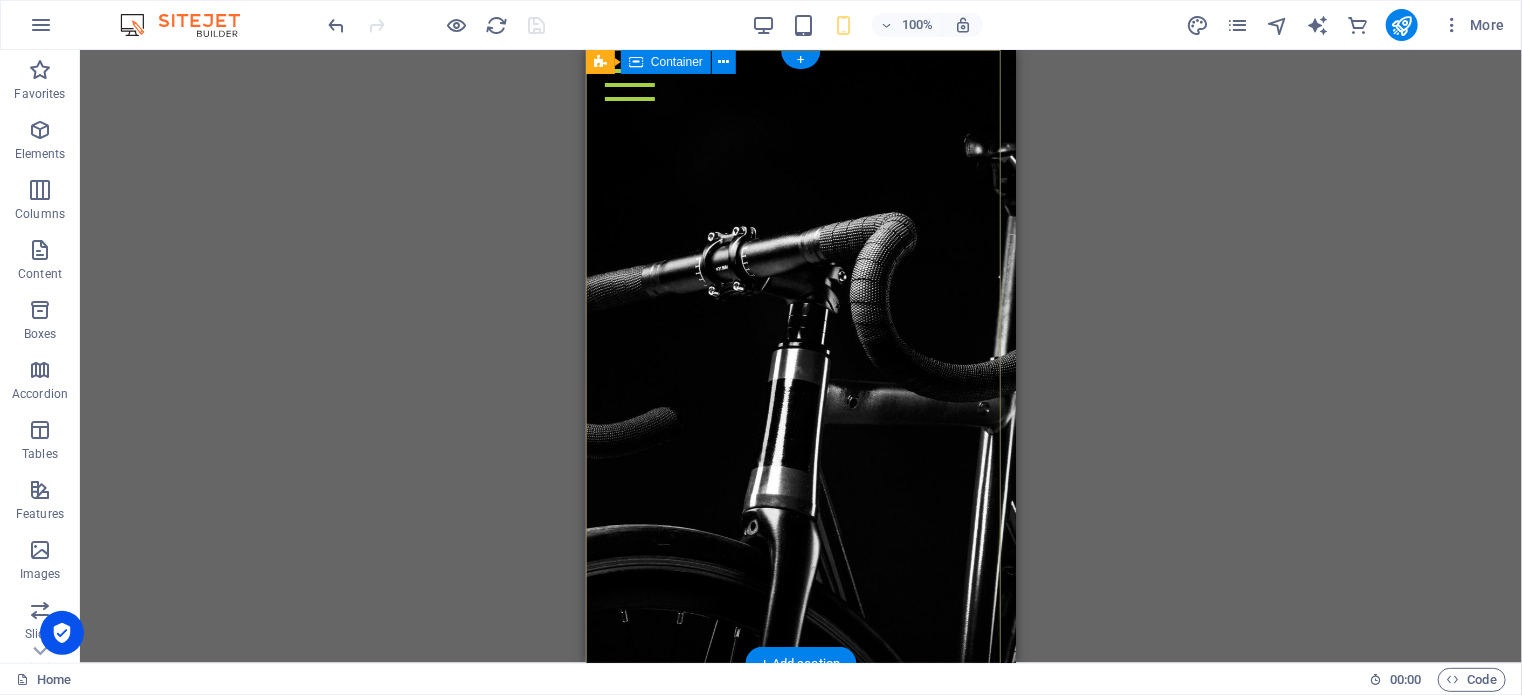 click at bounding box center [800, 222] 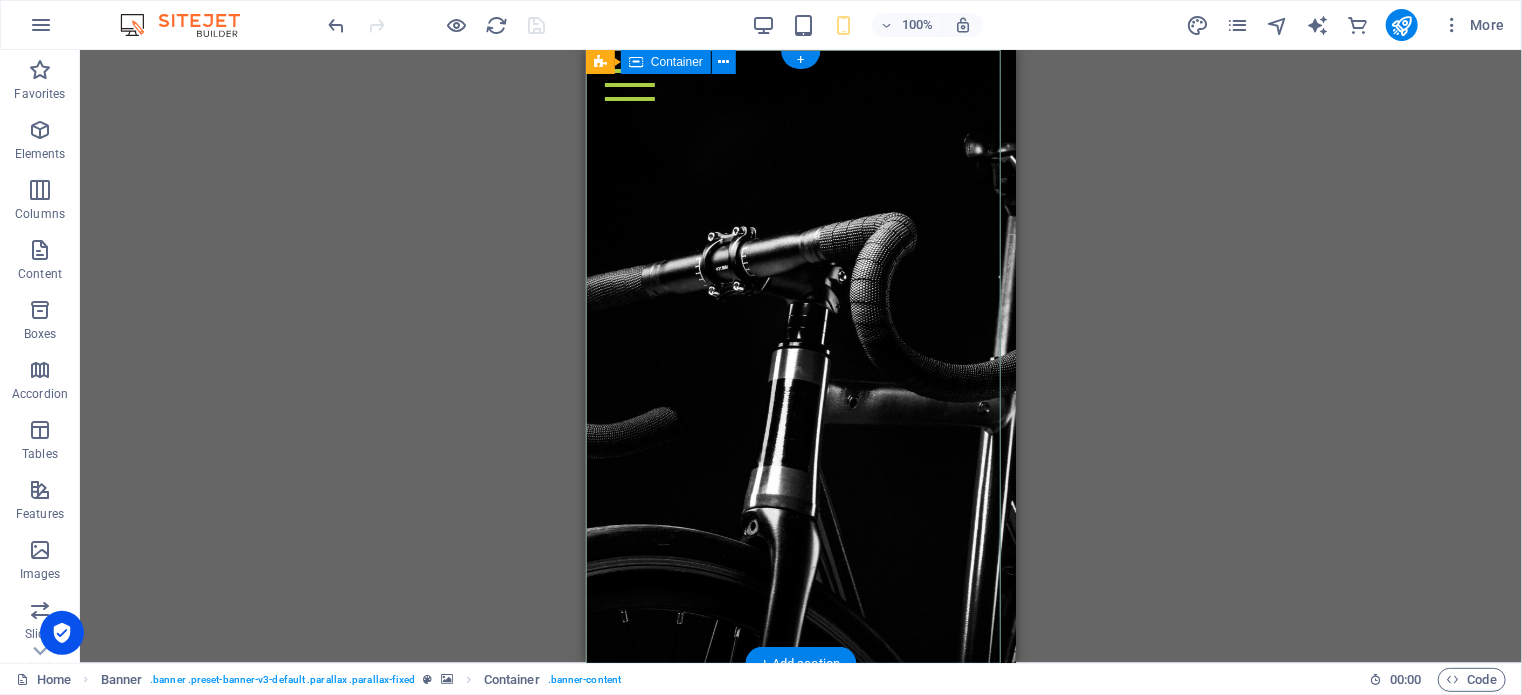 click at bounding box center [800, 222] 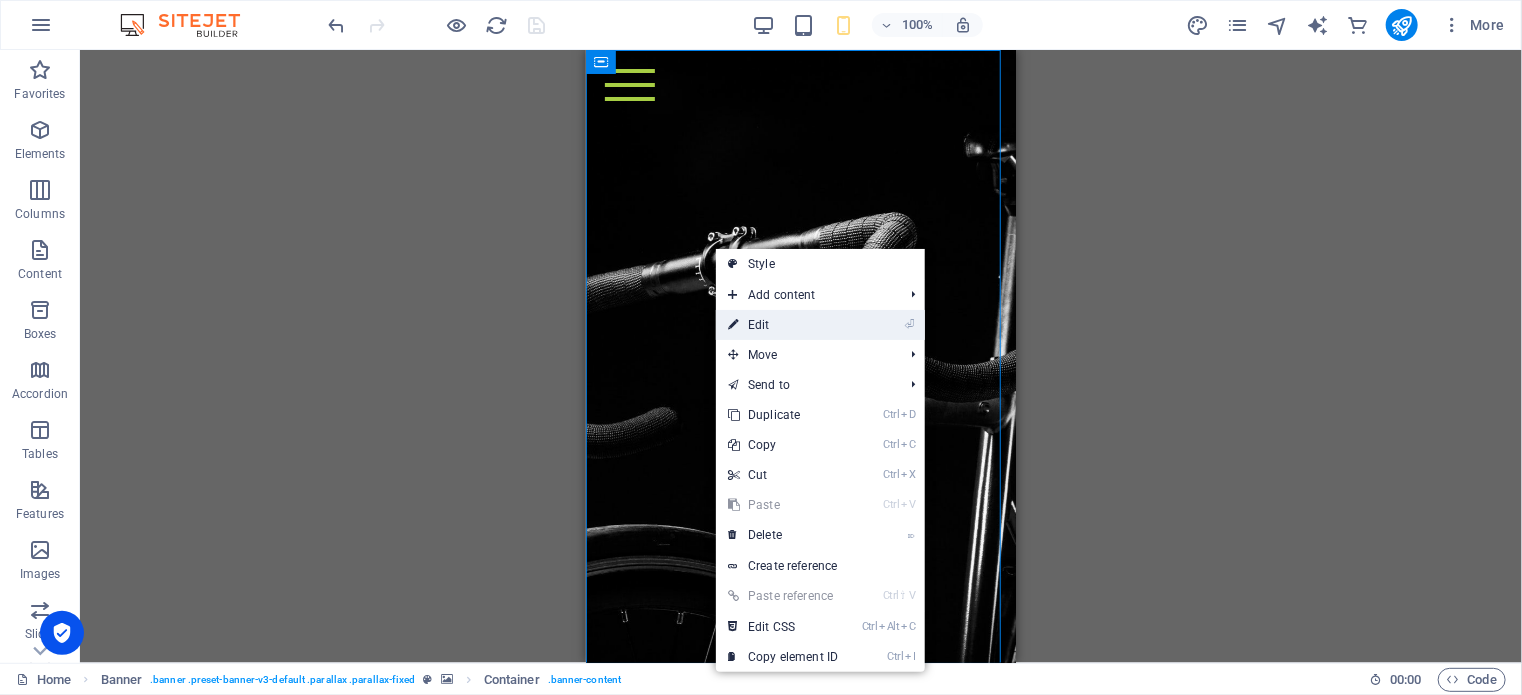 click on "⏎  Edit" at bounding box center (783, 325) 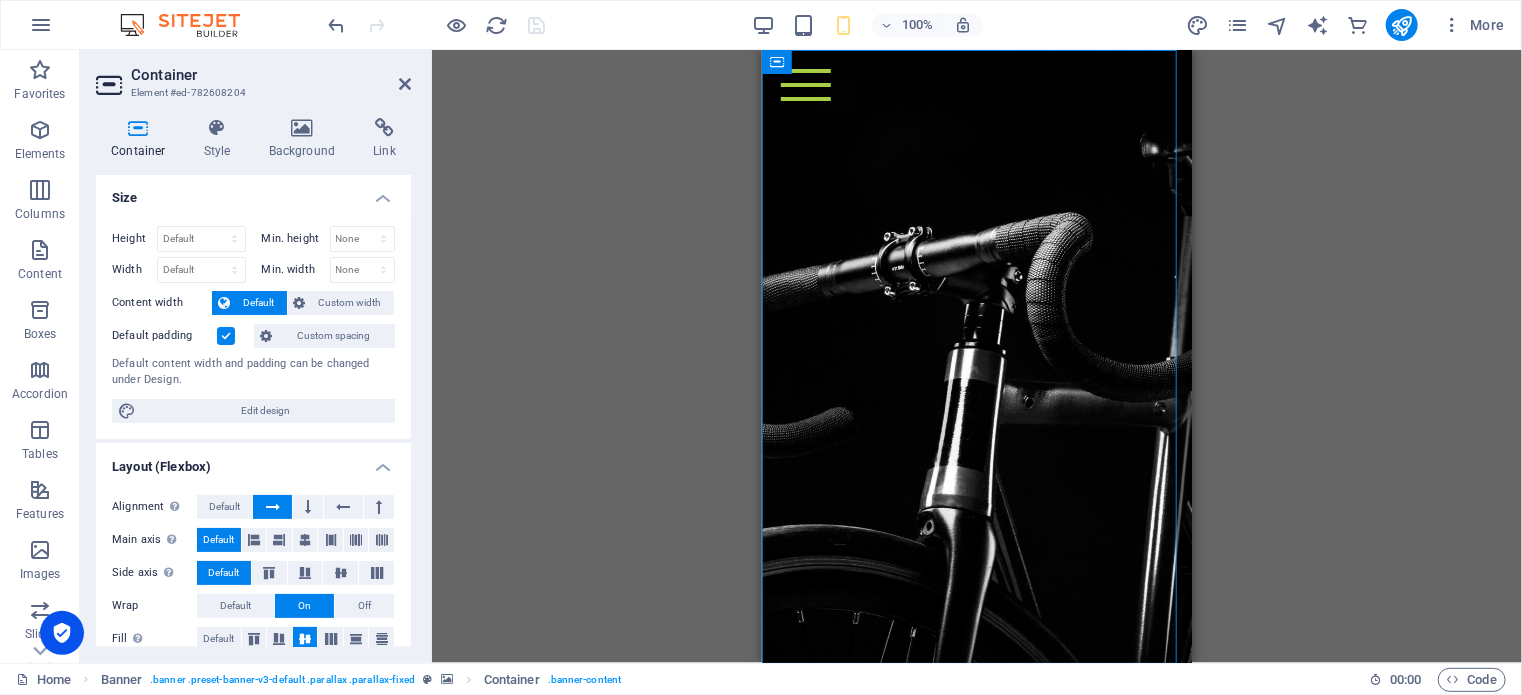 scroll, scrollTop: 0, scrollLeft: 0, axis: both 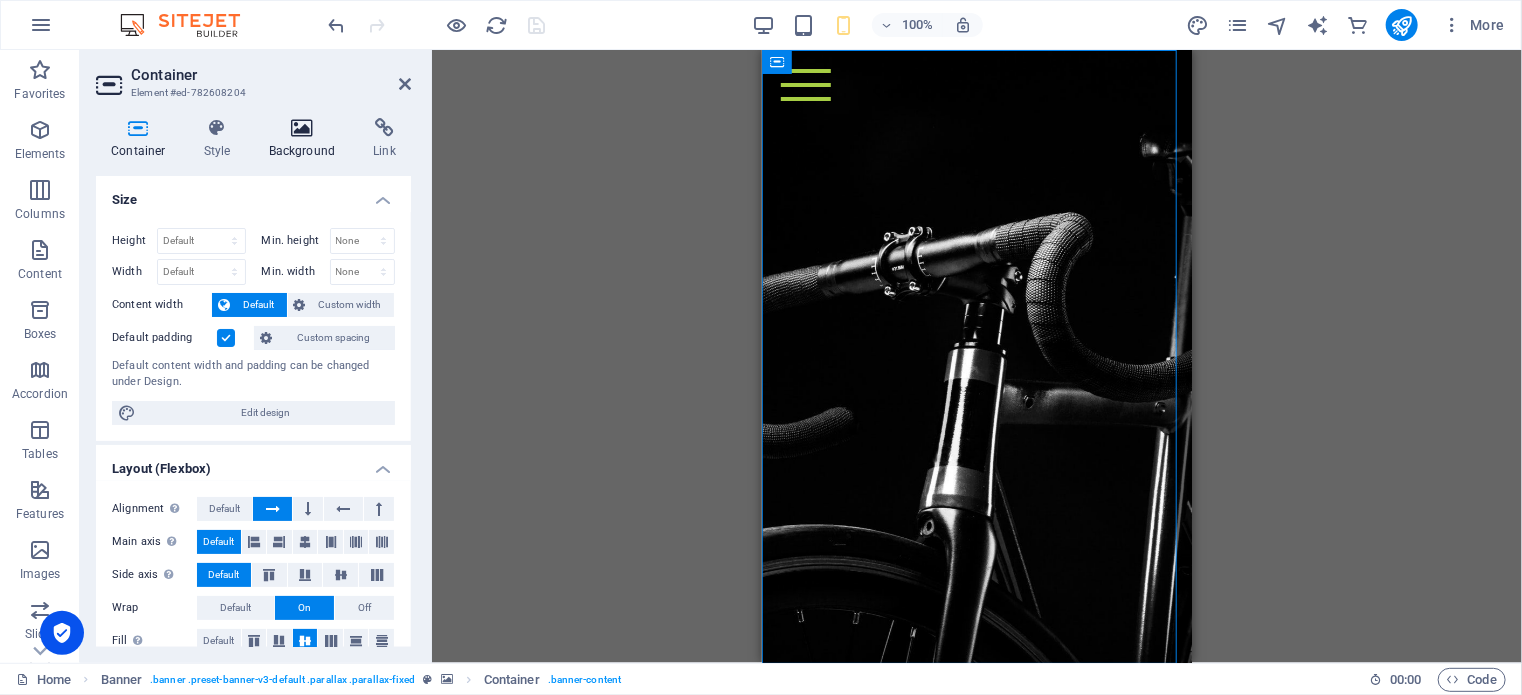 click at bounding box center [302, 128] 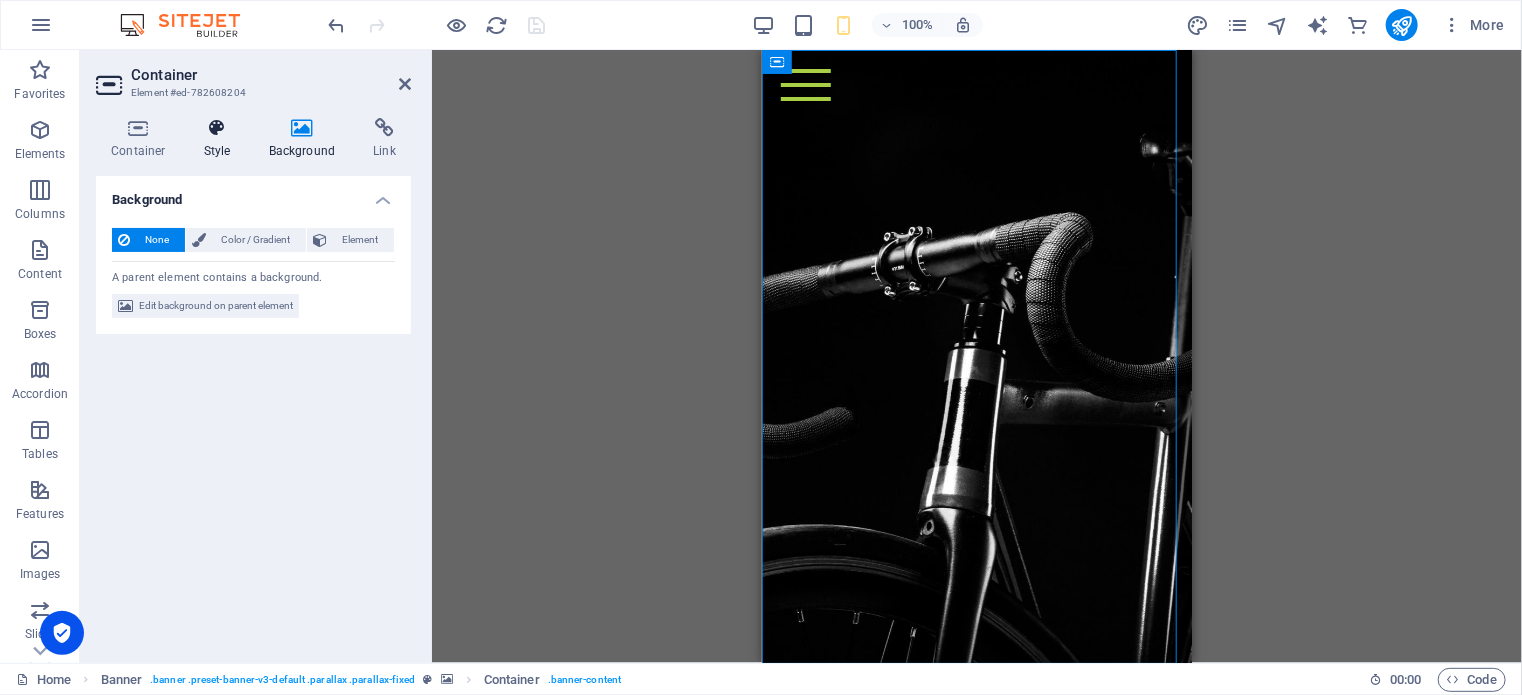 click at bounding box center (217, 128) 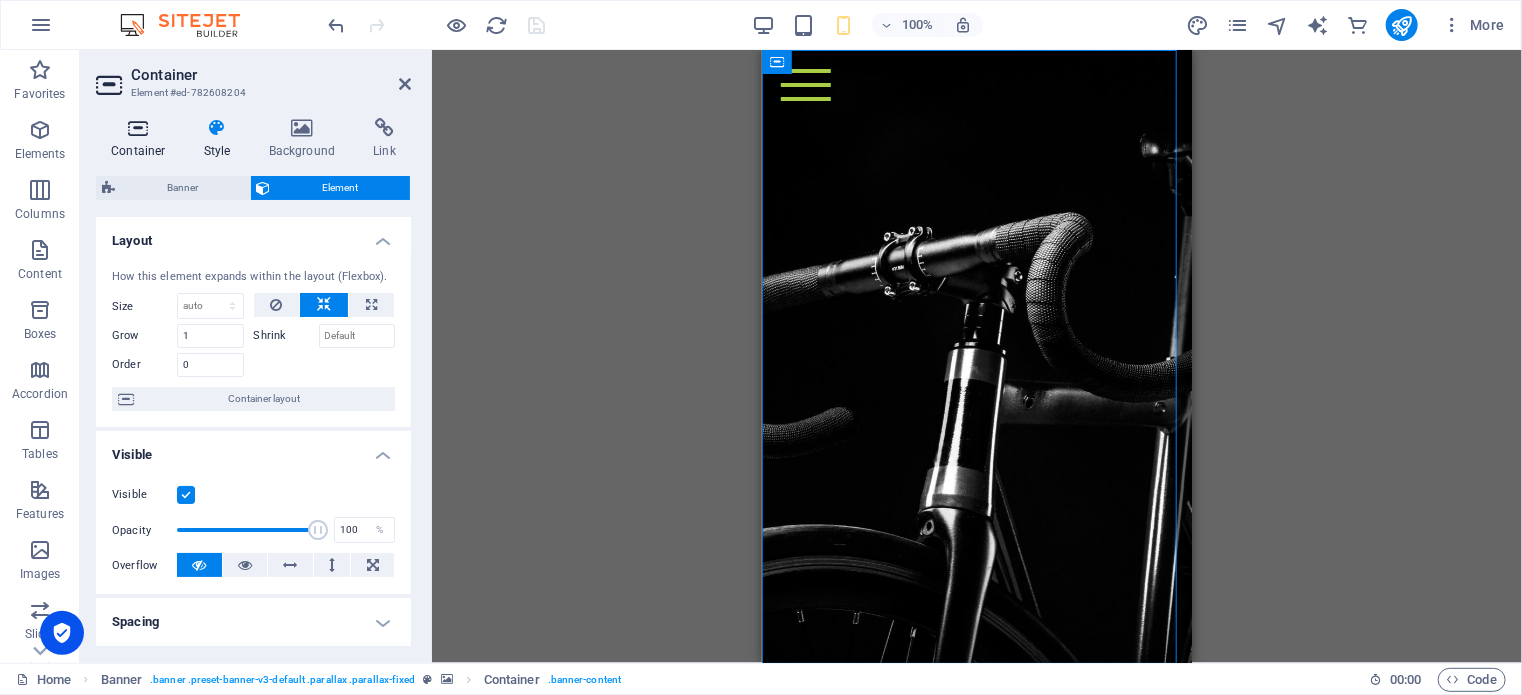 click on "Container" at bounding box center (142, 139) 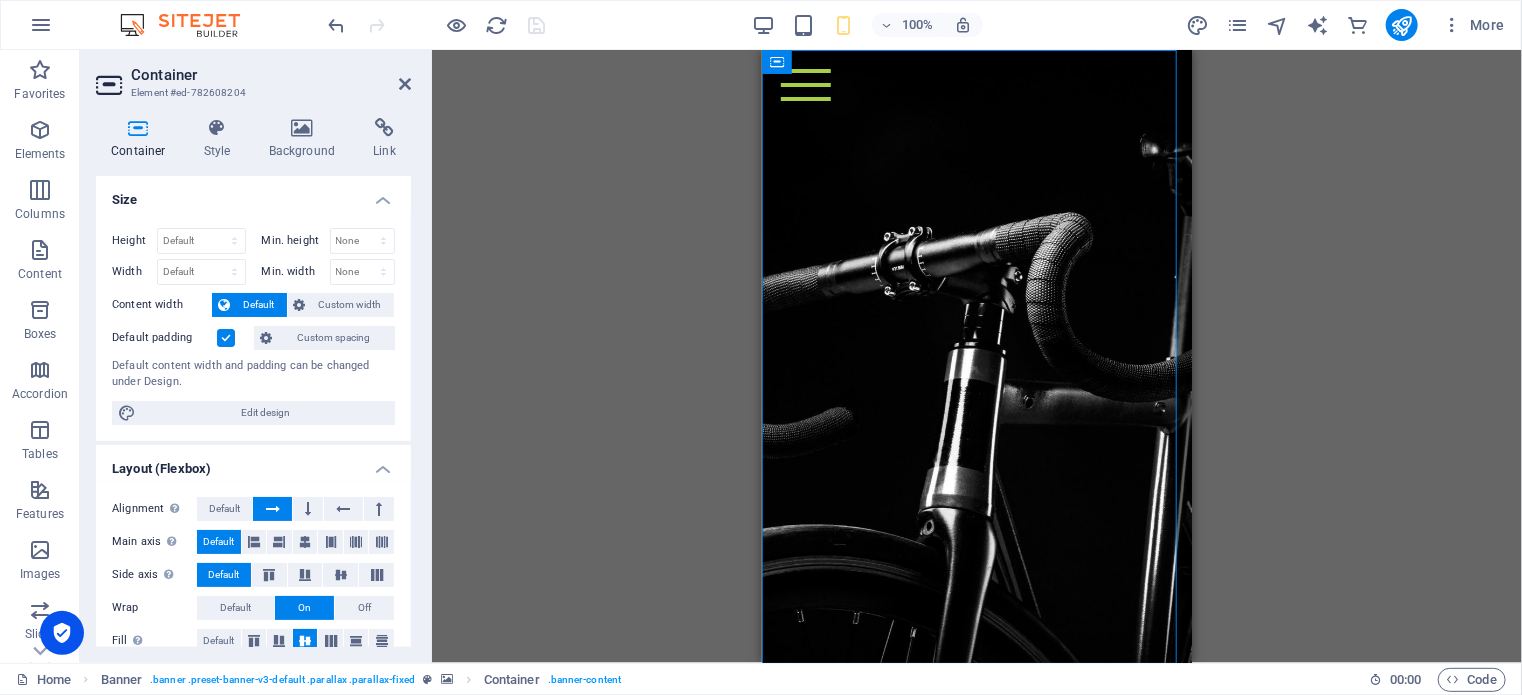 click on "Drag here to replace the existing content. Press “Ctrl” if you want to create a new element.
H2   2 columns   2 columns   Container   Container   Banner   Container   Banner   Banner   Menu Bar   Banner   Container   HTML   Menu Bar   Banner   Menu   Spacer   H4   Text   Image   Spacer   H4   Text   Spacer   H4   Text   Container   Image   Placeholder   Container   Container   H2   Spacer   Container   Grid   Icon   Container   Text   Container   H4   Container   Container   Container   Container   Text   Placeholder   Container   Wide image with text   Container   Wide image with text   H2   Text   Spacer   Placeholder   Container   Spacer   Container   Container   Container" at bounding box center (977, 356) 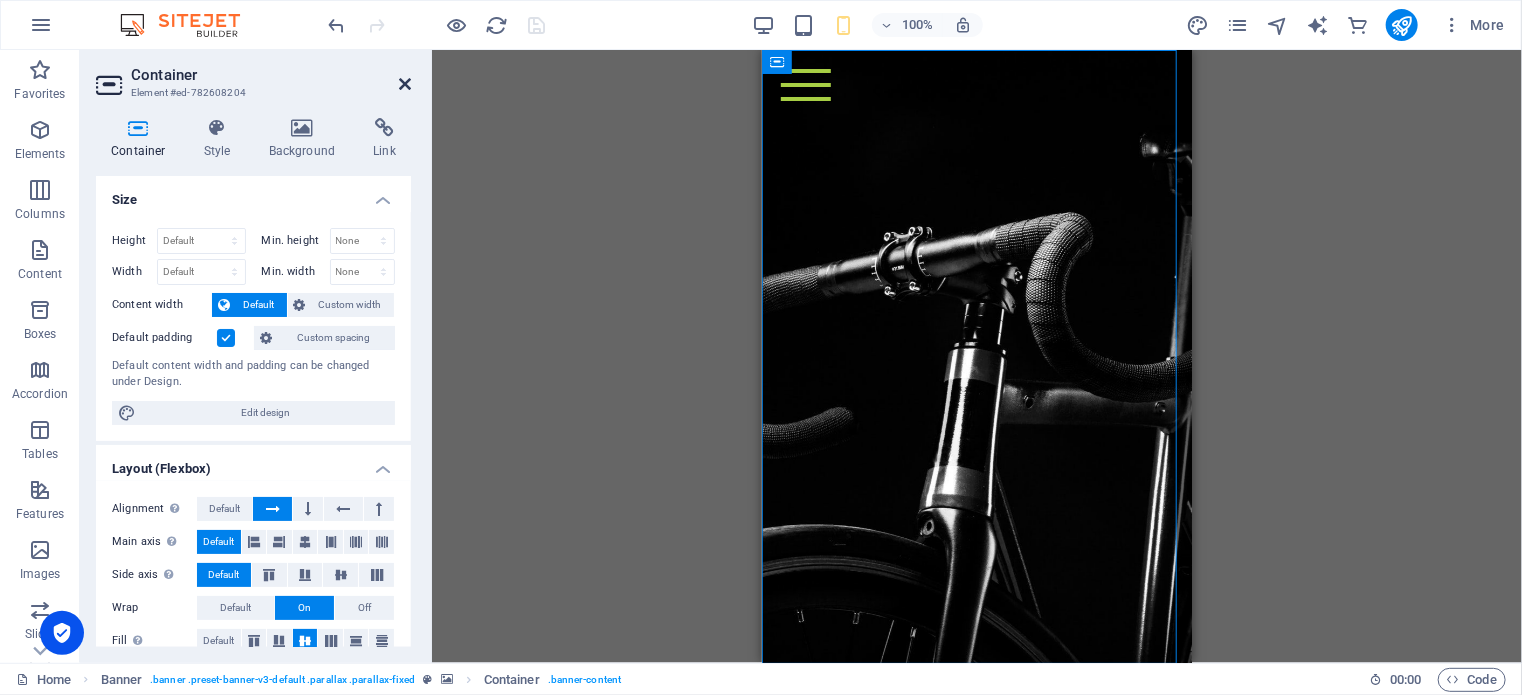 click at bounding box center [405, 84] 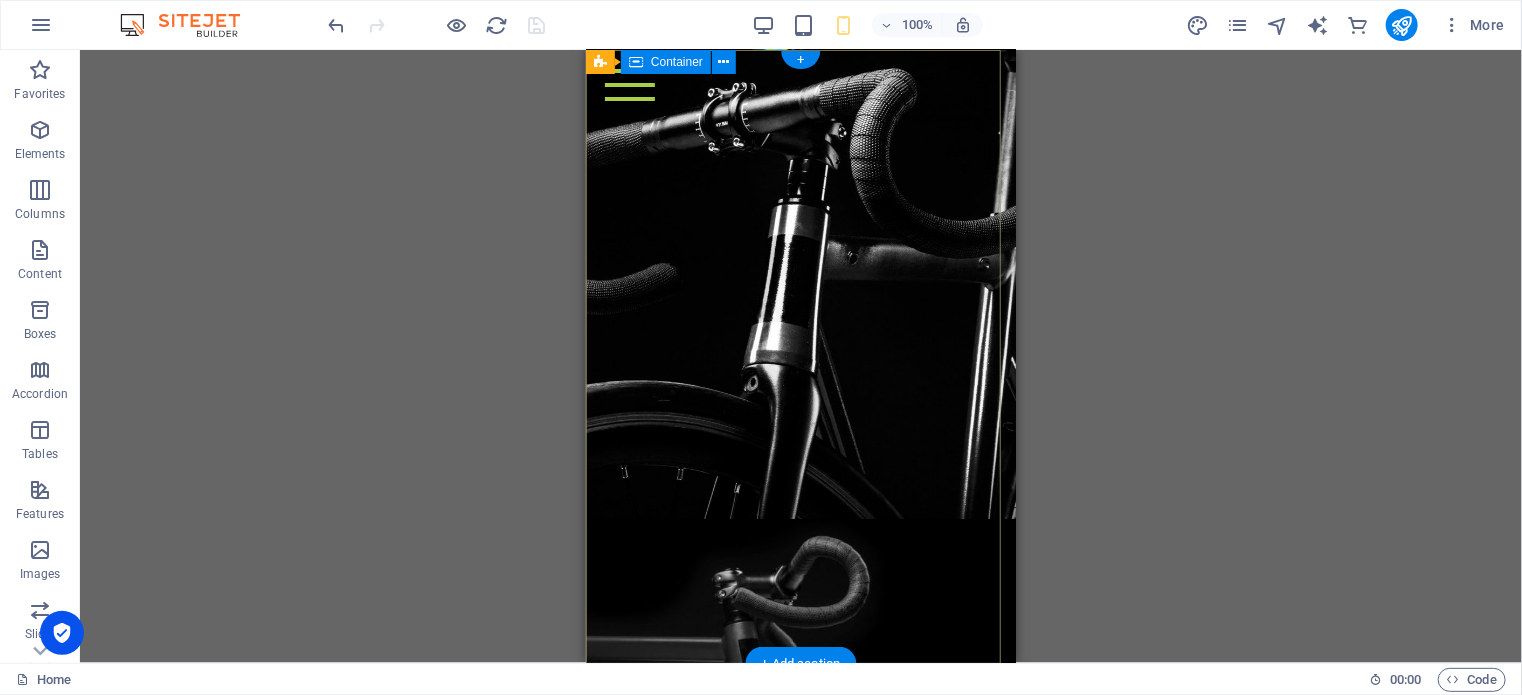 scroll, scrollTop: 0, scrollLeft: 0, axis: both 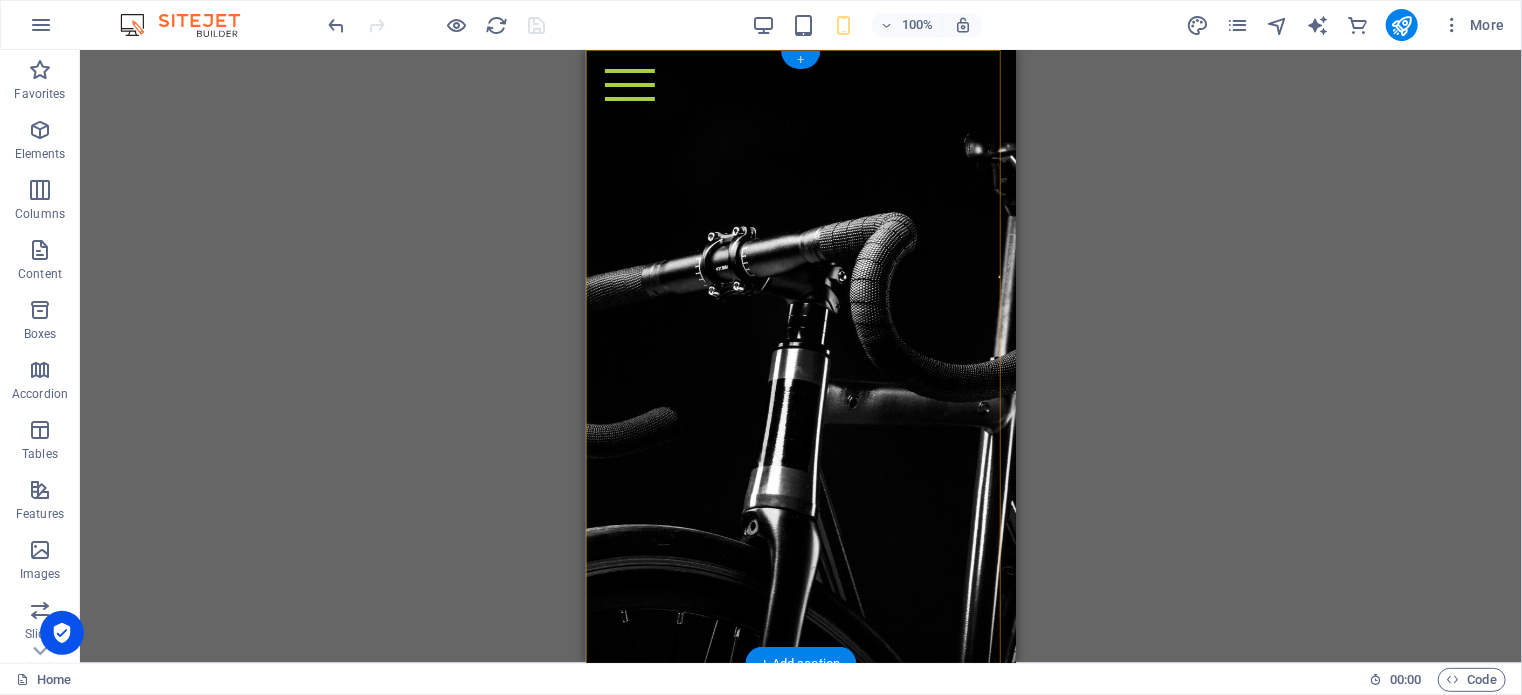 click on "+" at bounding box center [800, 60] 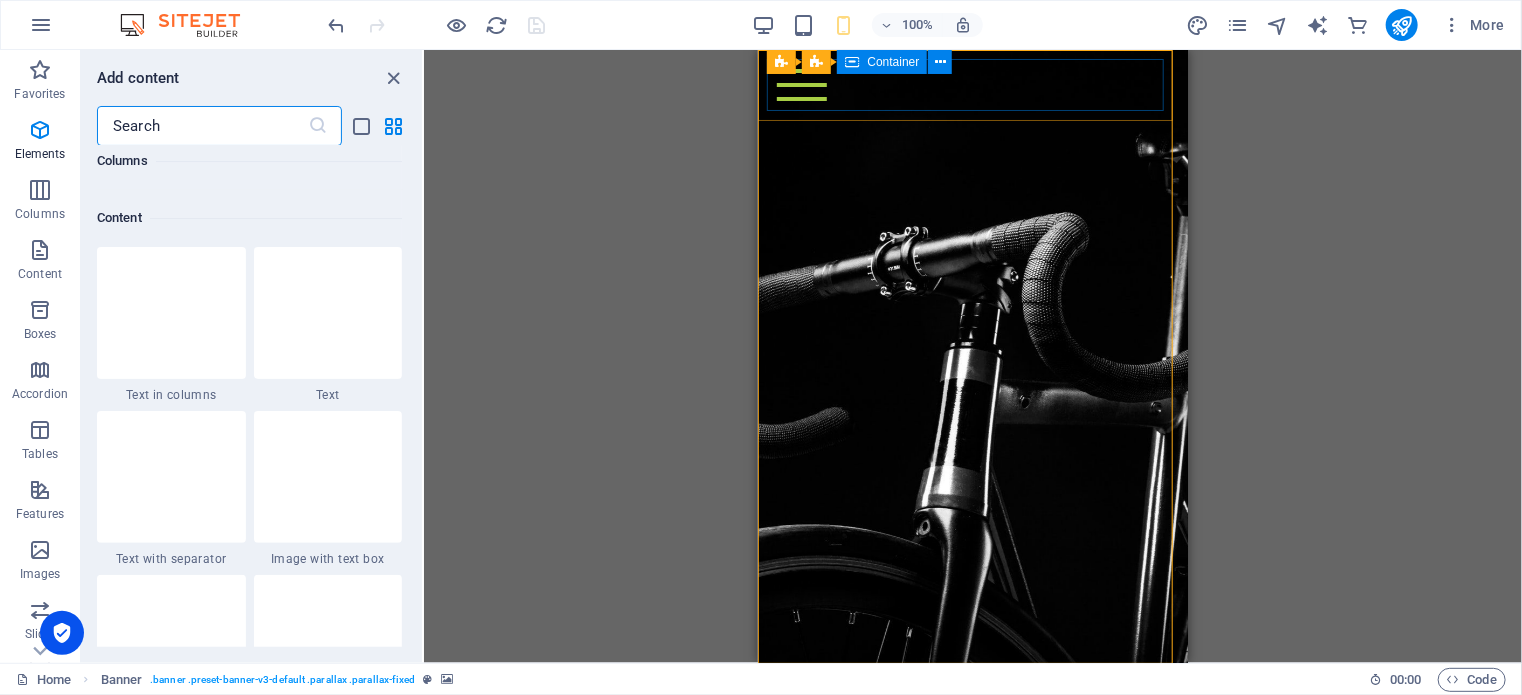 scroll, scrollTop: 3499, scrollLeft: 0, axis: vertical 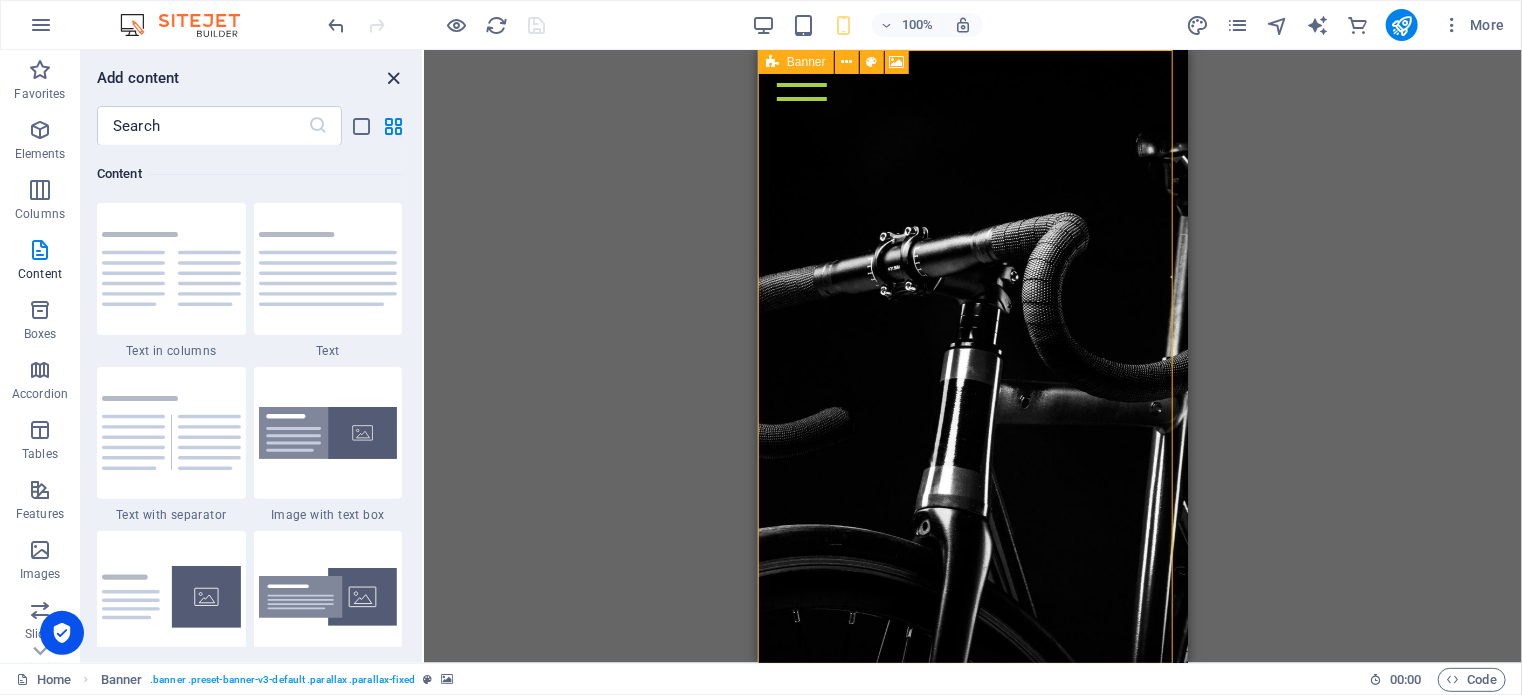 click at bounding box center (394, 78) 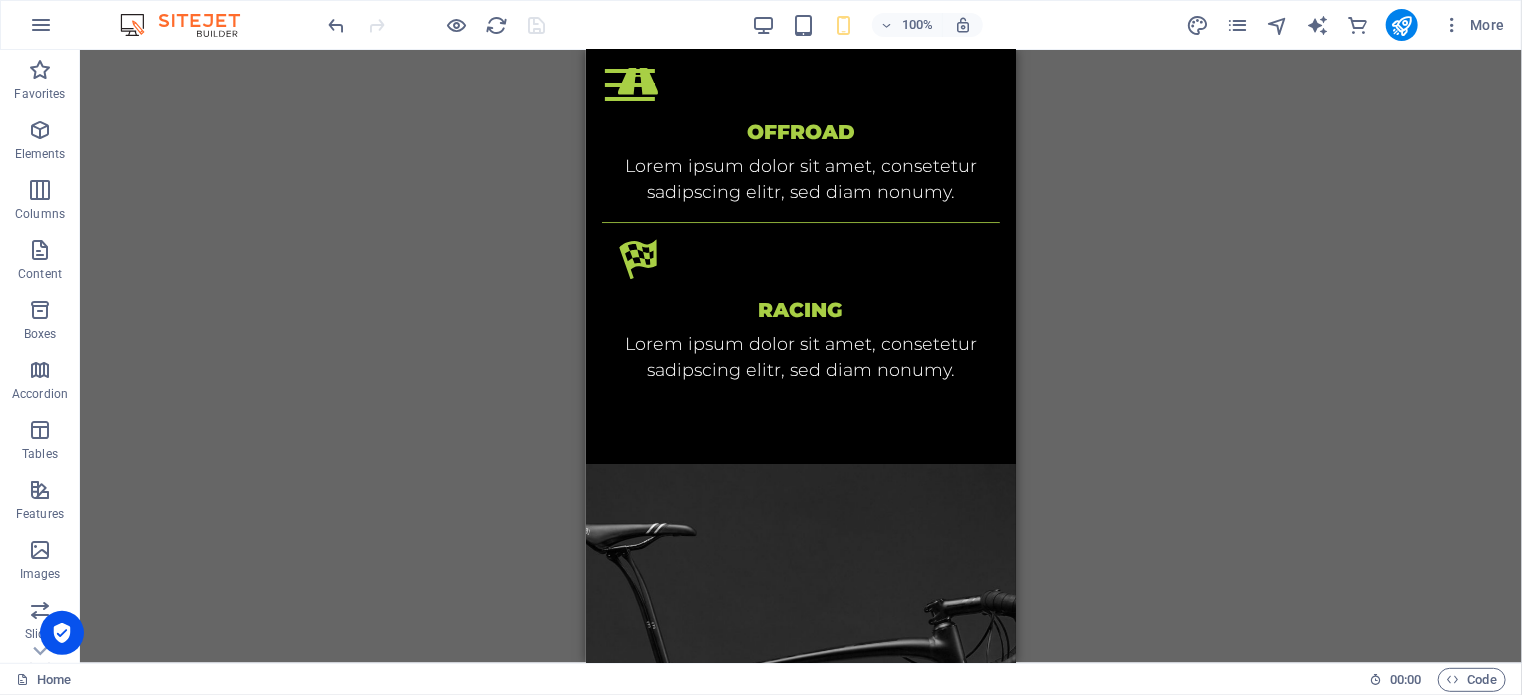 scroll, scrollTop: 2200, scrollLeft: 0, axis: vertical 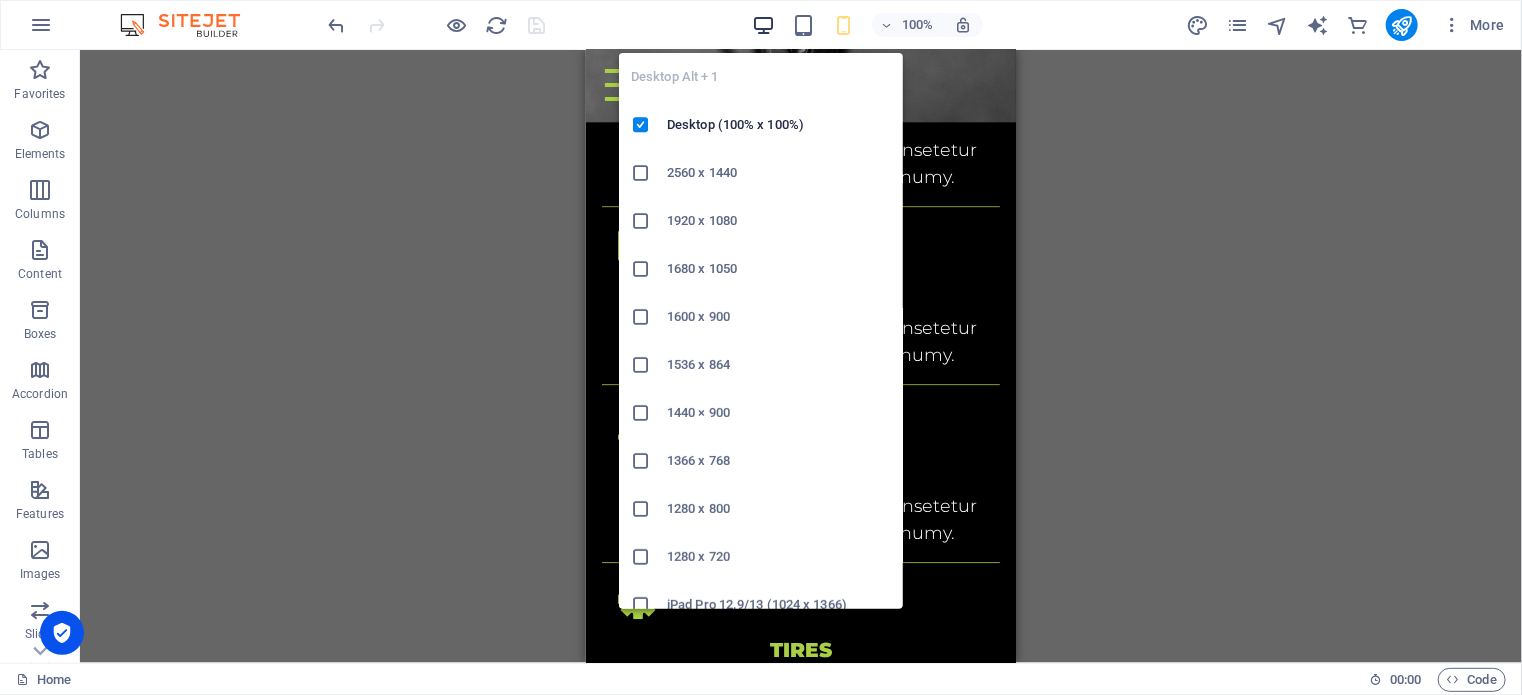 click at bounding box center [763, 25] 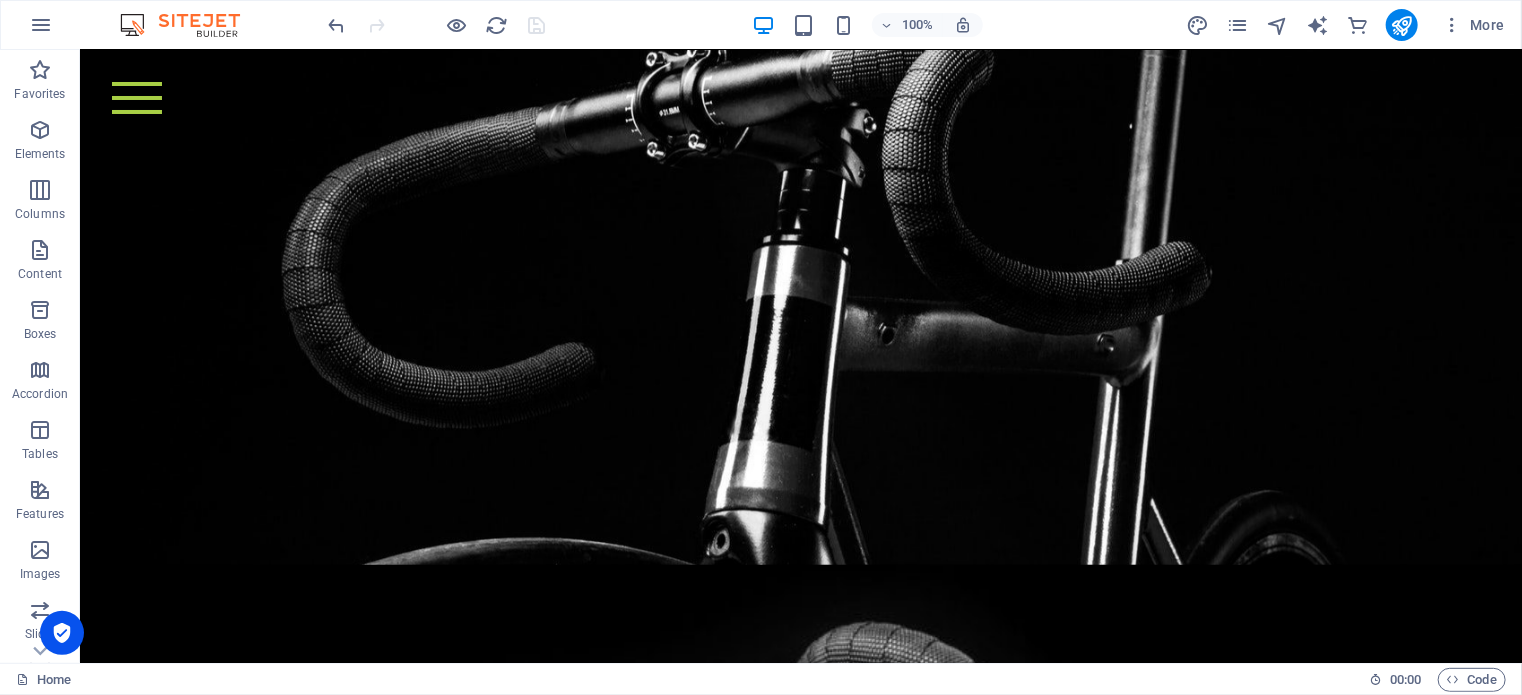 scroll, scrollTop: 0, scrollLeft: 0, axis: both 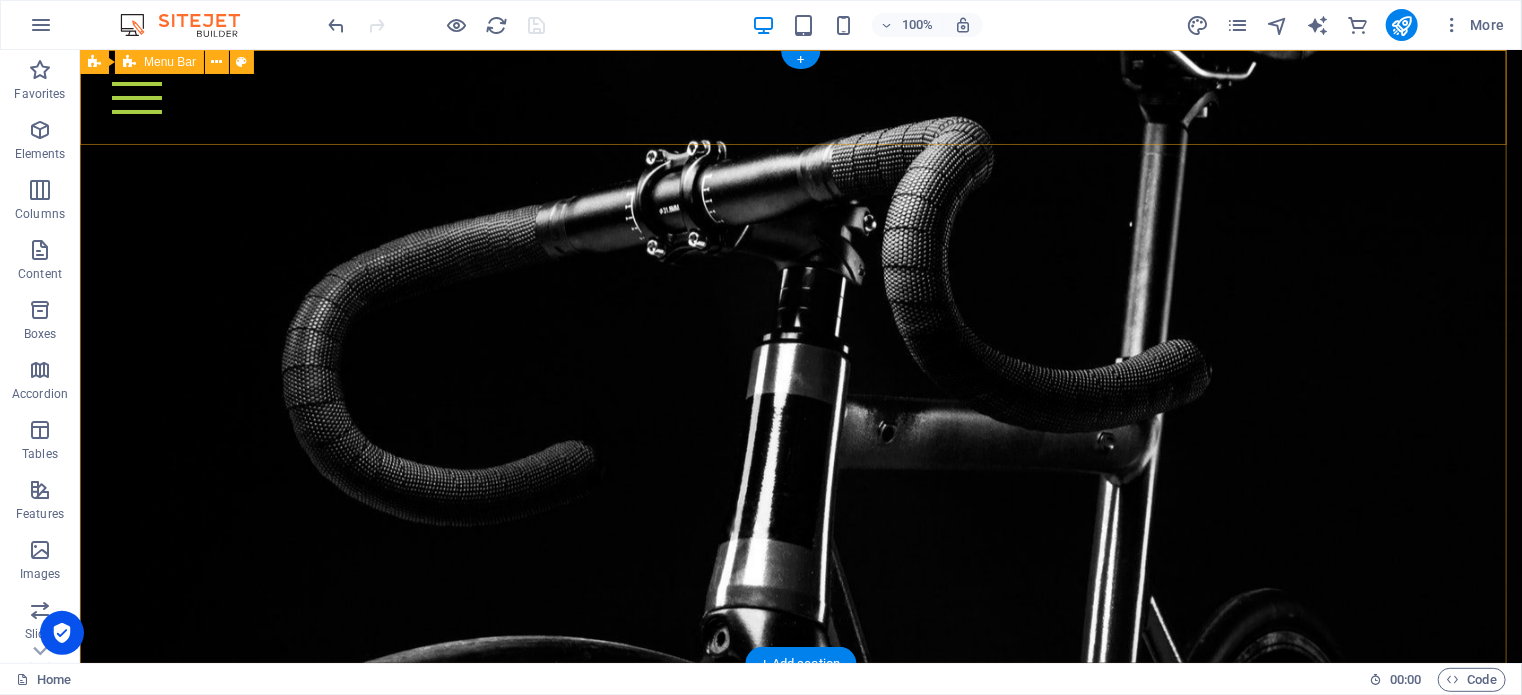 click on "Home Bicycle Details About us Pricing Shop Contact" at bounding box center [800, 96] 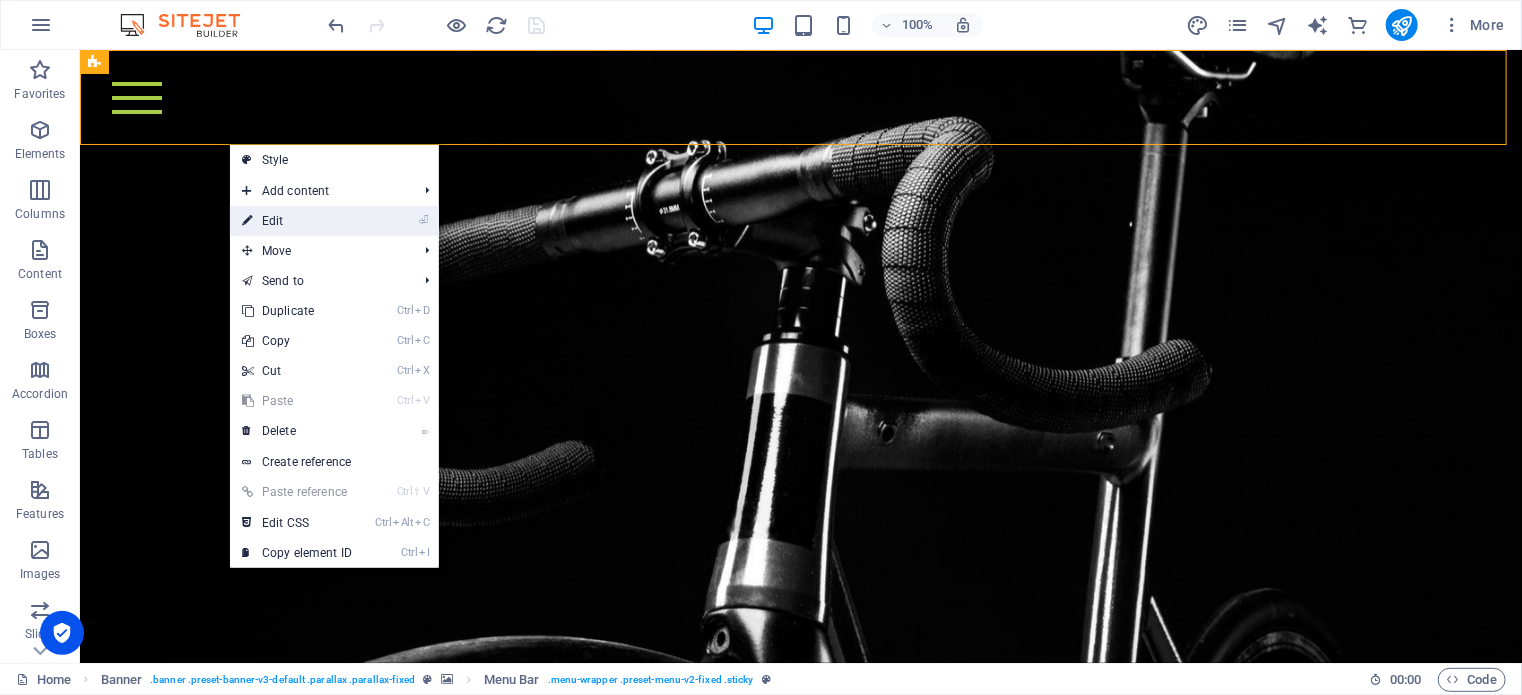 click on "⏎  Edit" at bounding box center (297, 221) 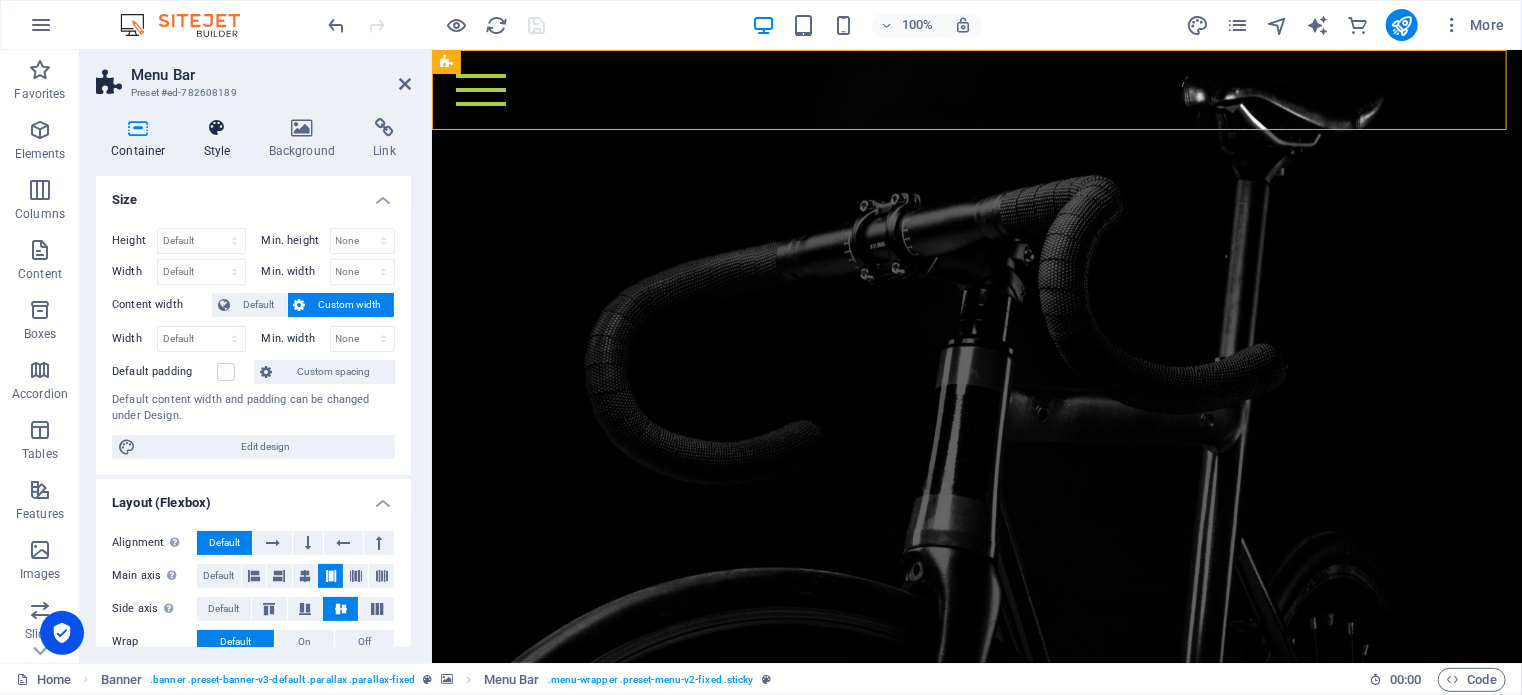 click at bounding box center [217, 128] 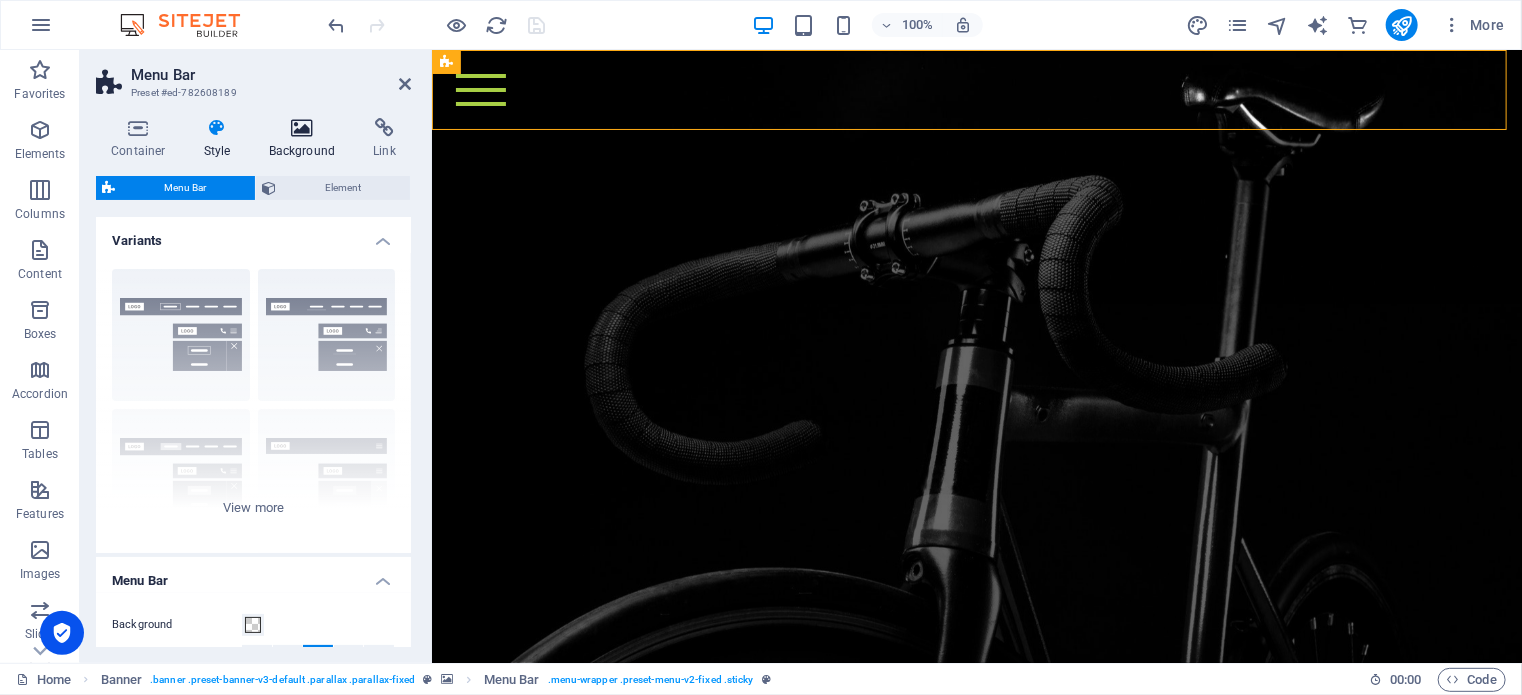 click at bounding box center [302, 128] 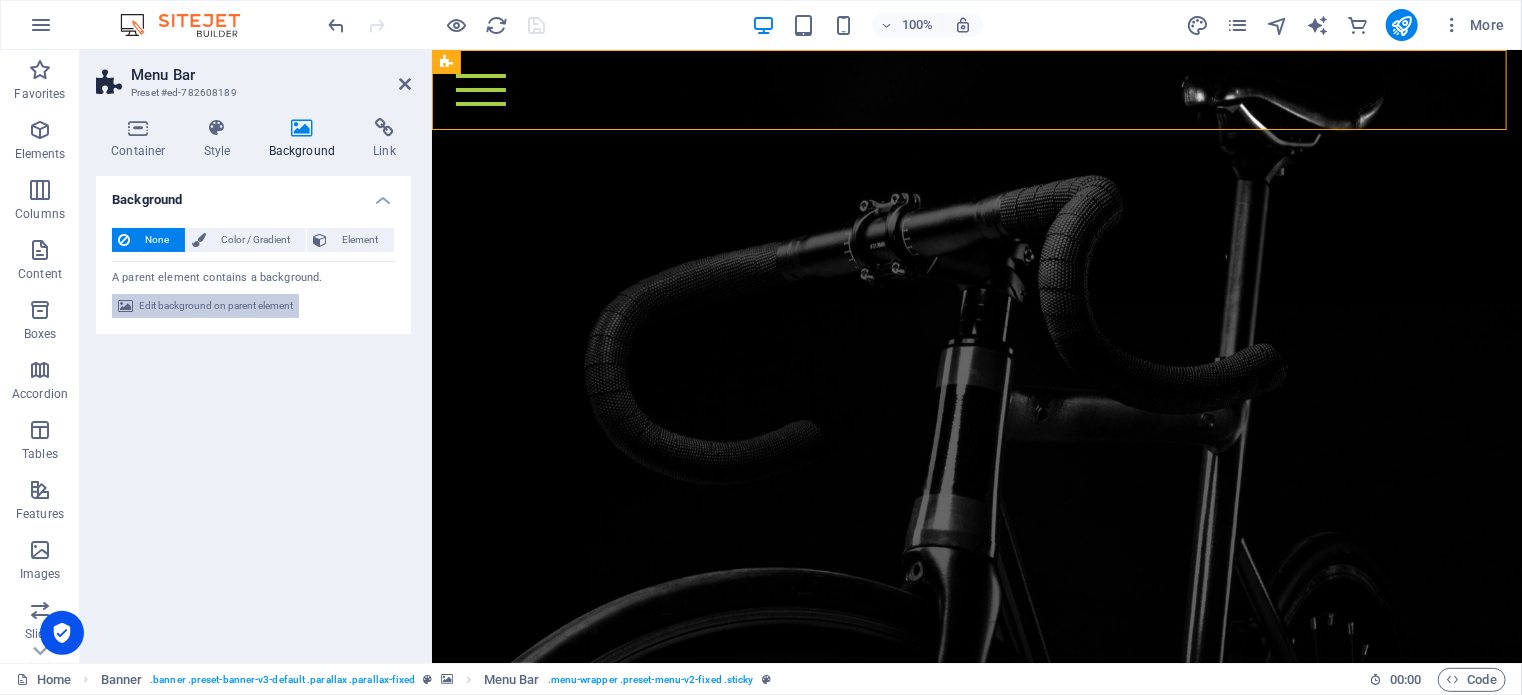 click on "Edit background on parent element" at bounding box center (216, 306) 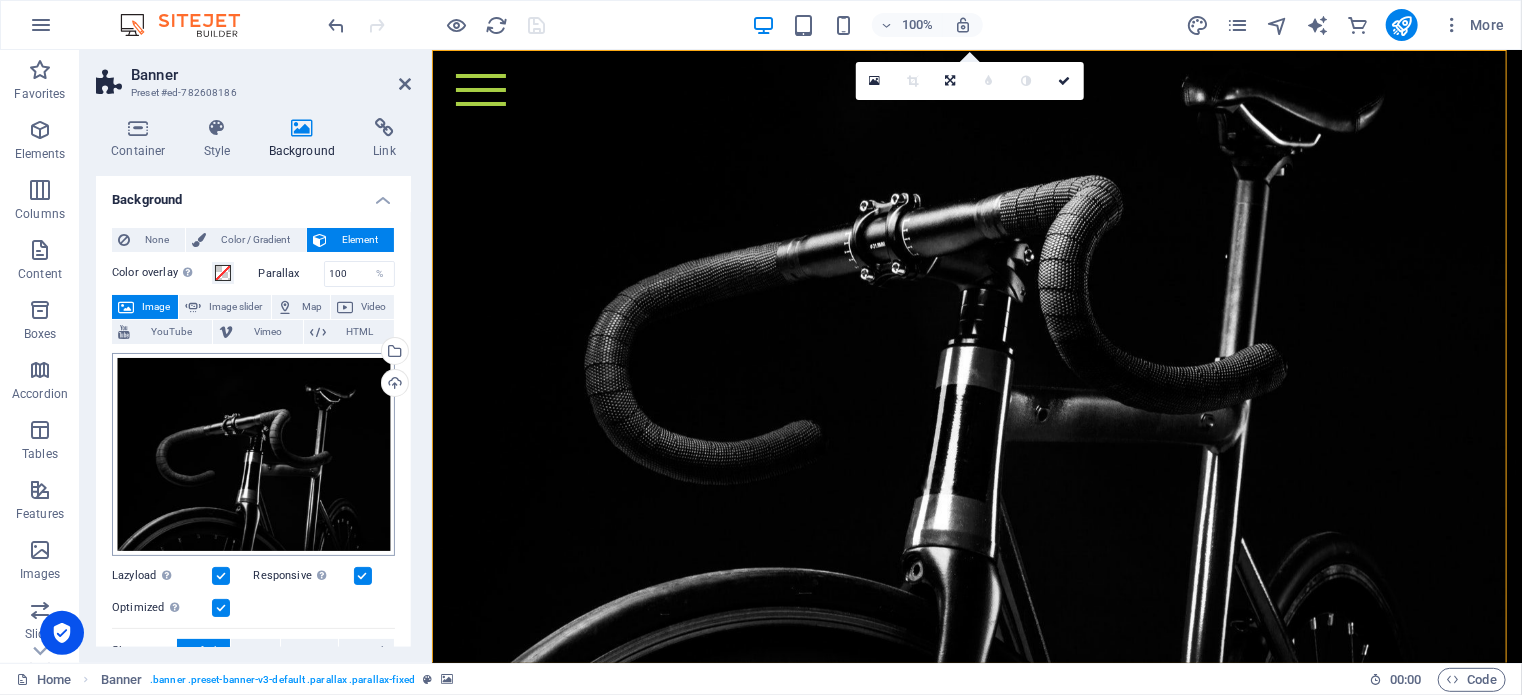 scroll, scrollTop: 200, scrollLeft: 0, axis: vertical 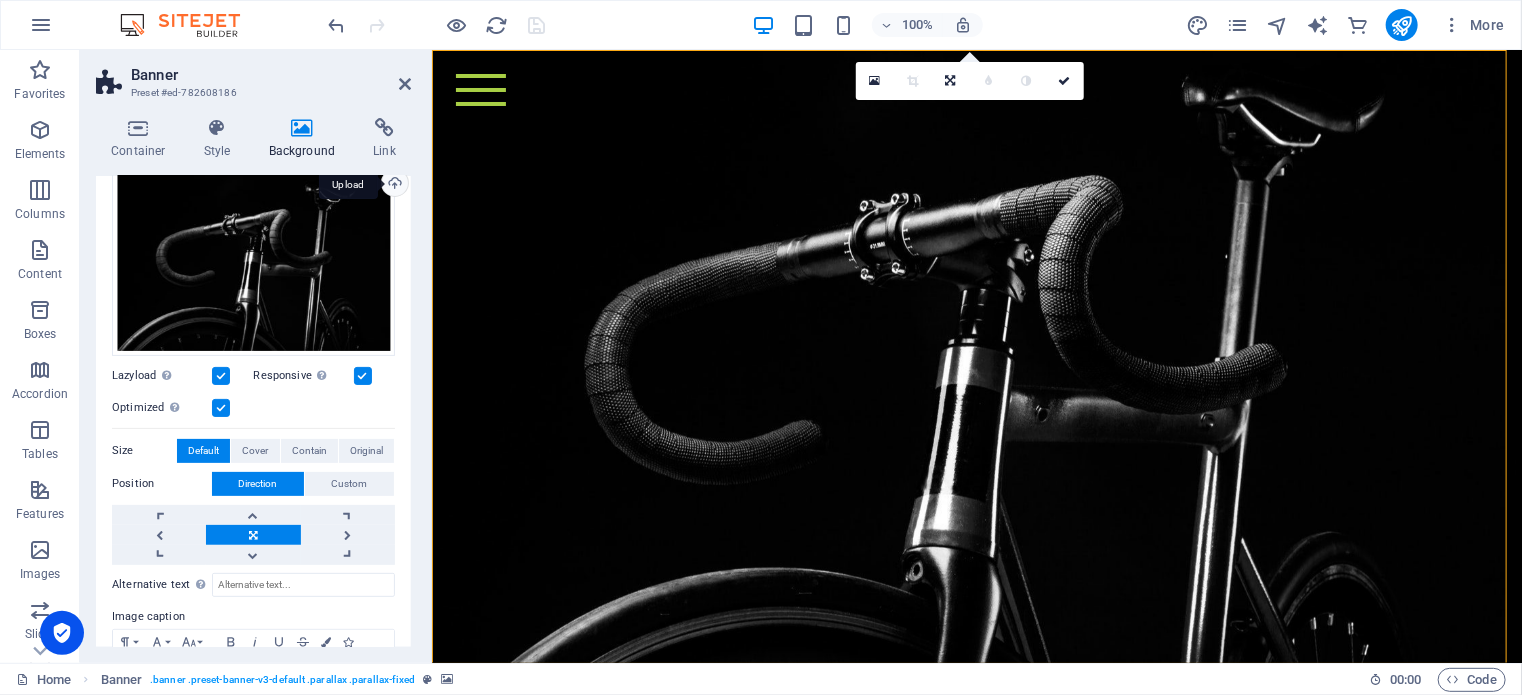 click on "Upload" at bounding box center (393, 185) 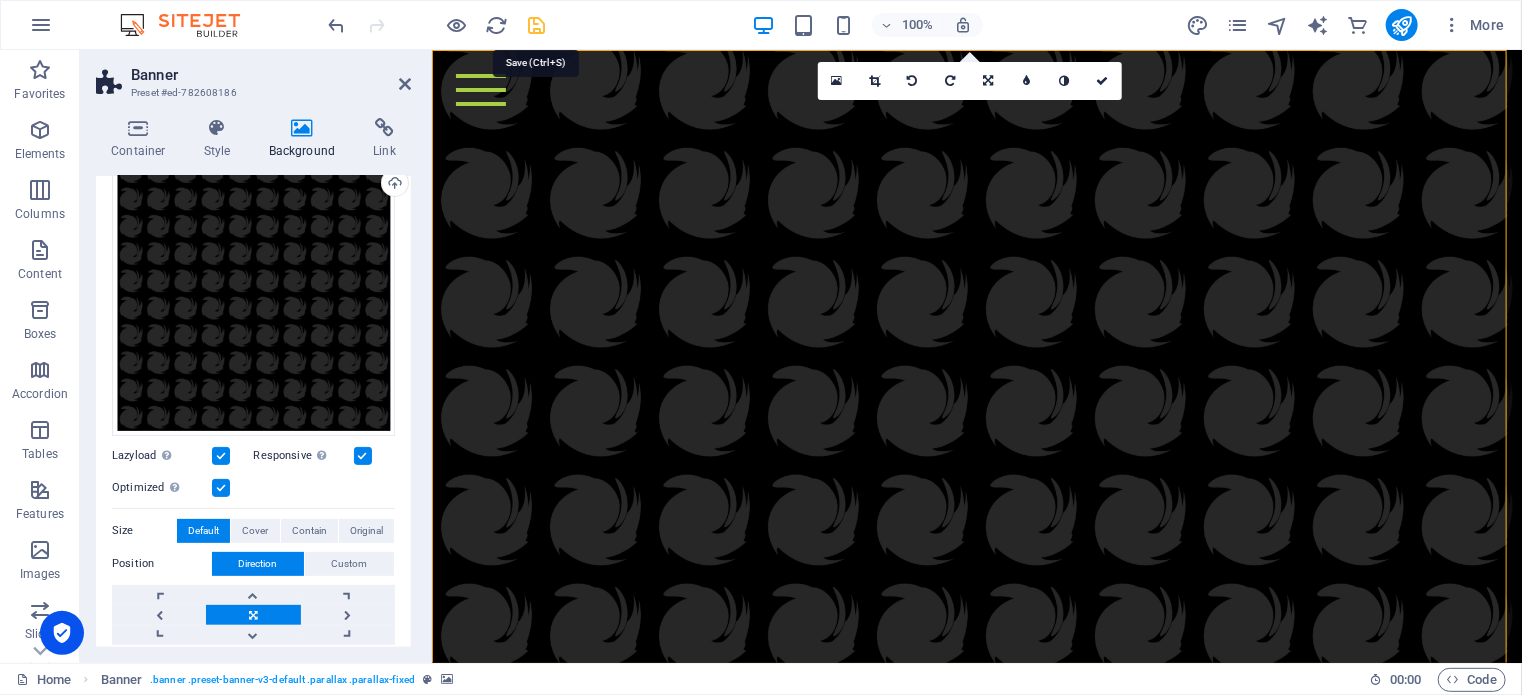click at bounding box center [537, 25] 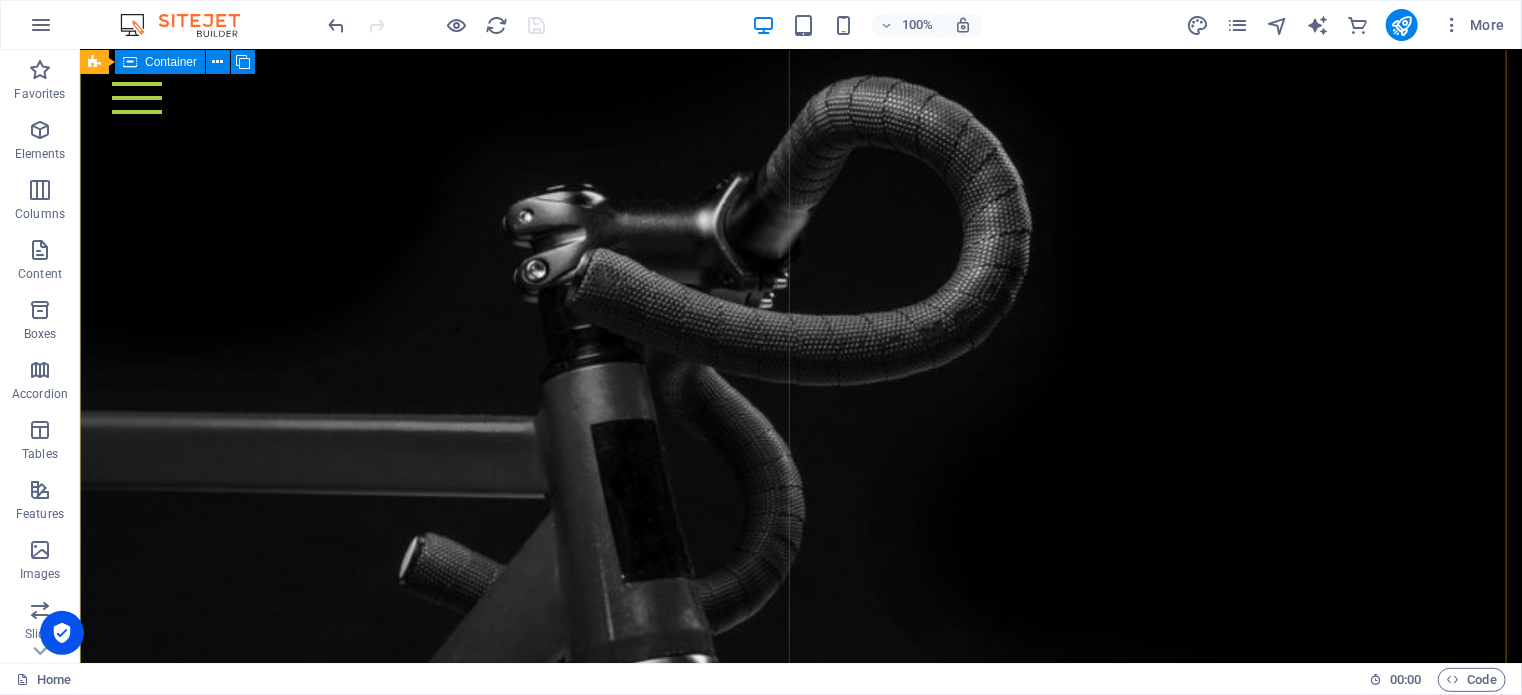 scroll, scrollTop: 800, scrollLeft: 0, axis: vertical 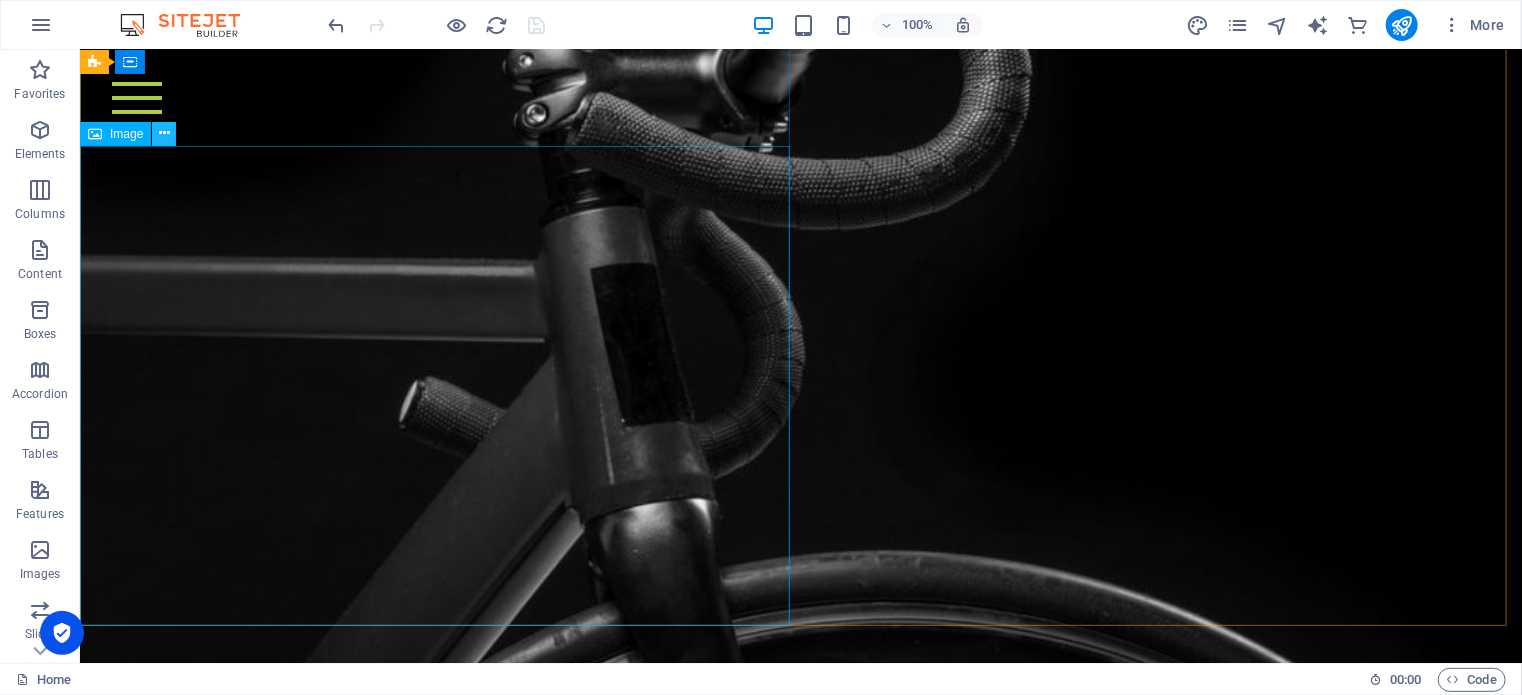 click at bounding box center [164, 133] 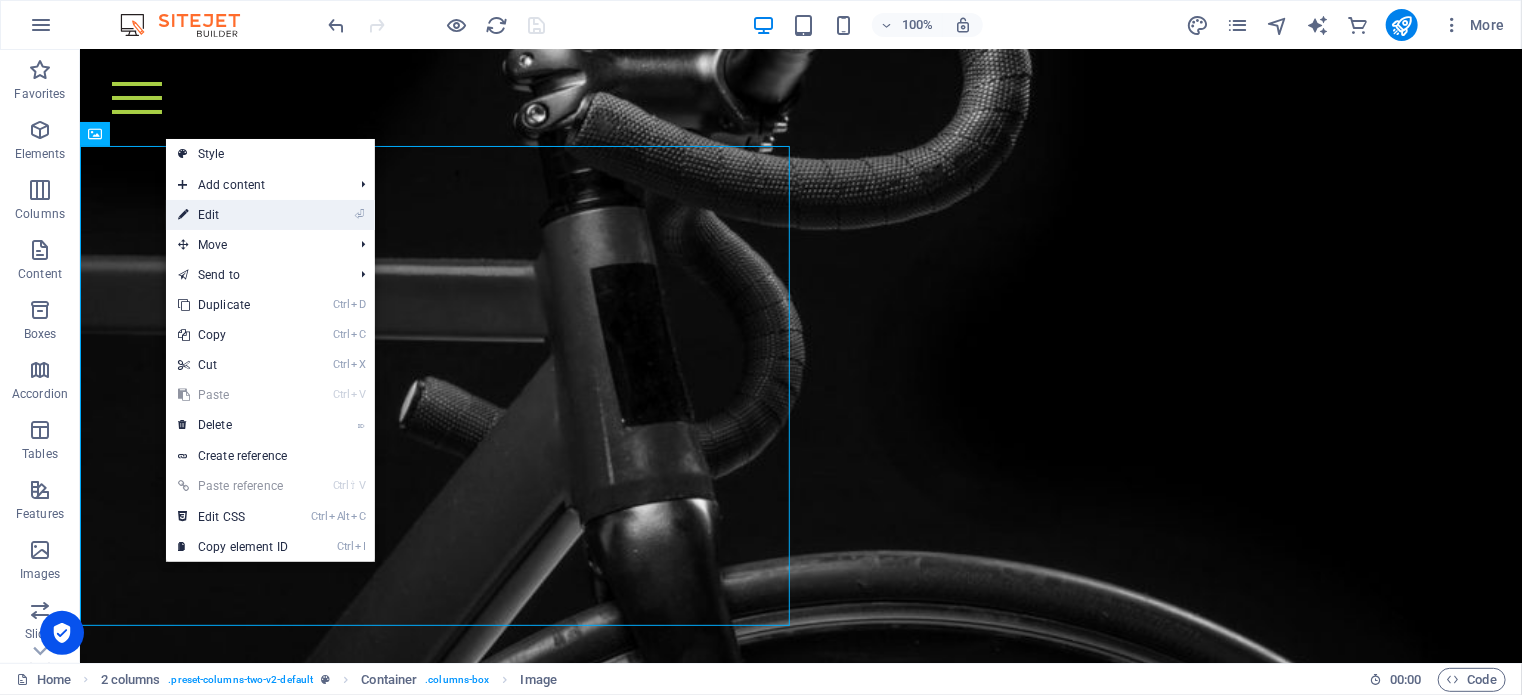 click on "⏎  Edit" at bounding box center (233, 215) 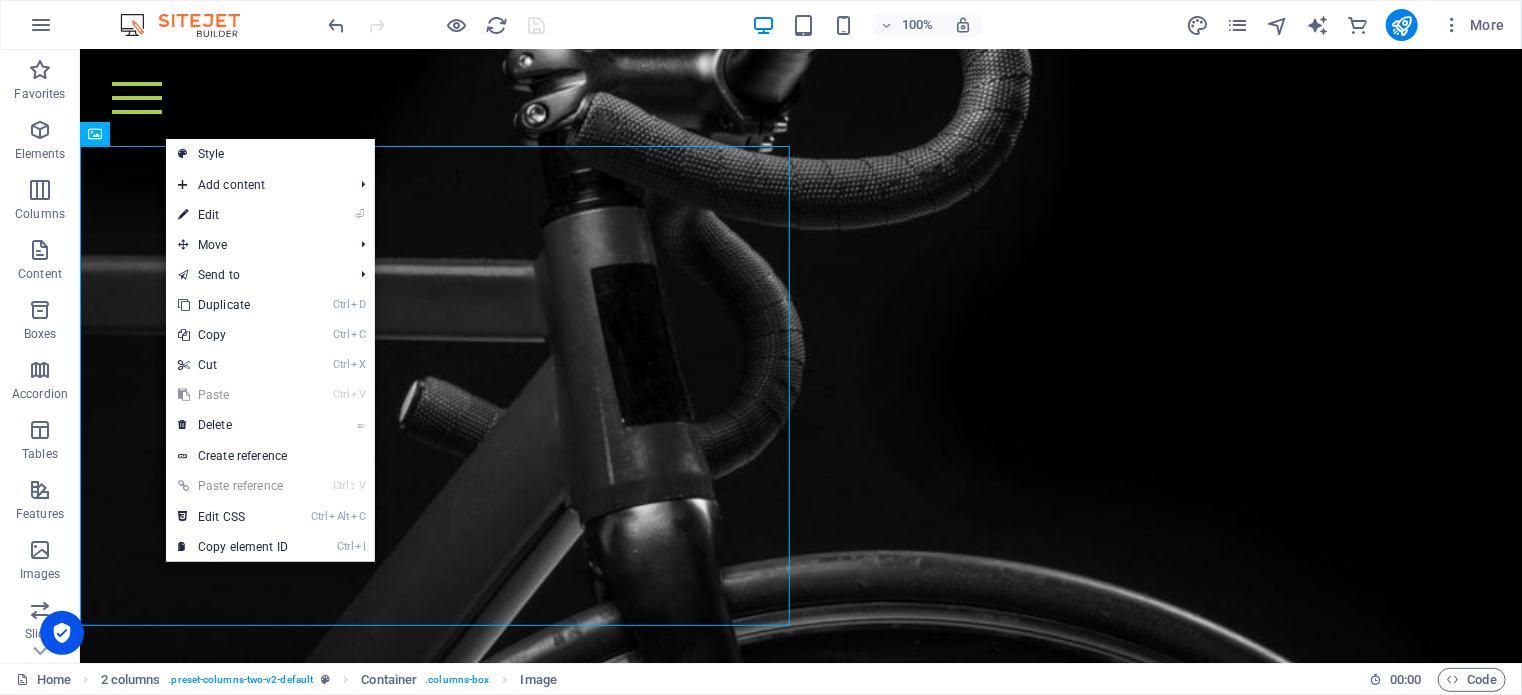 select on "%" 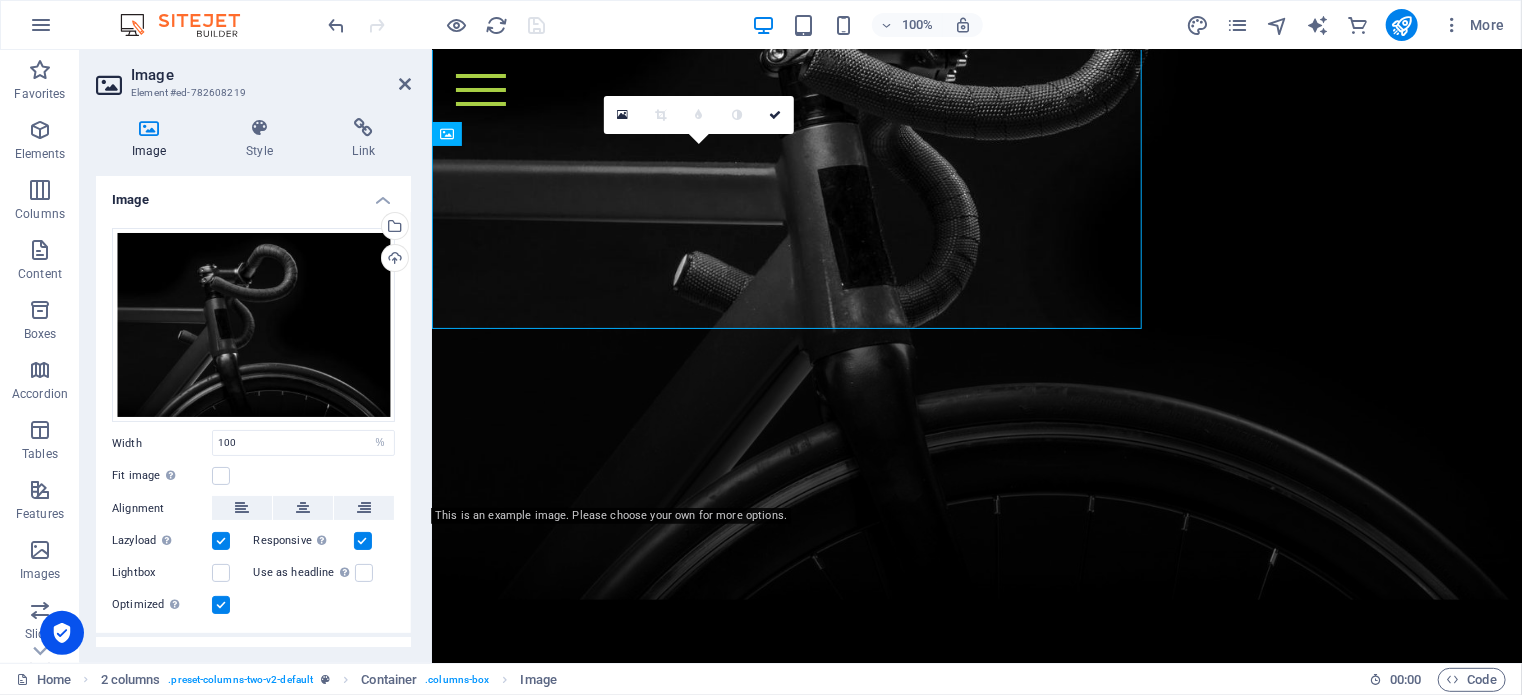 scroll, scrollTop: 1096, scrollLeft: 0, axis: vertical 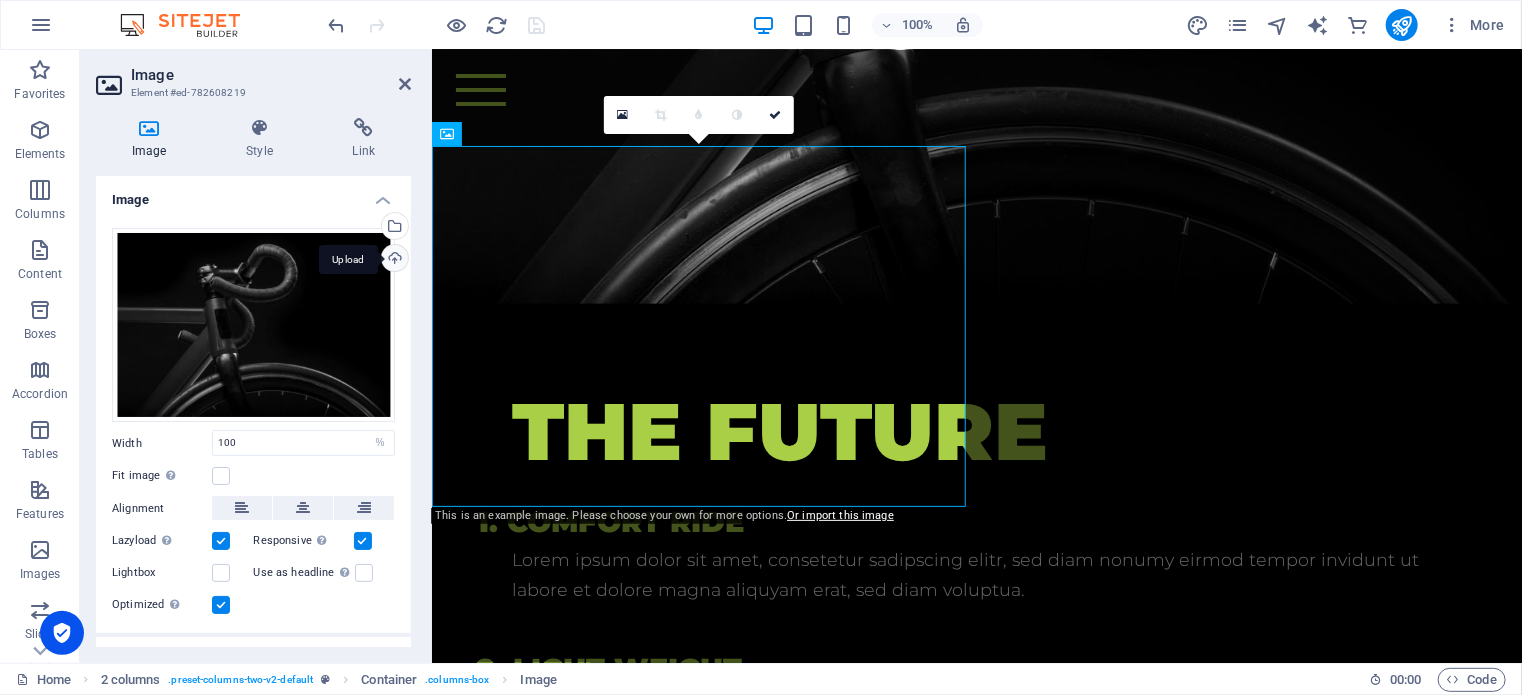 click on "Upload" at bounding box center (393, 260) 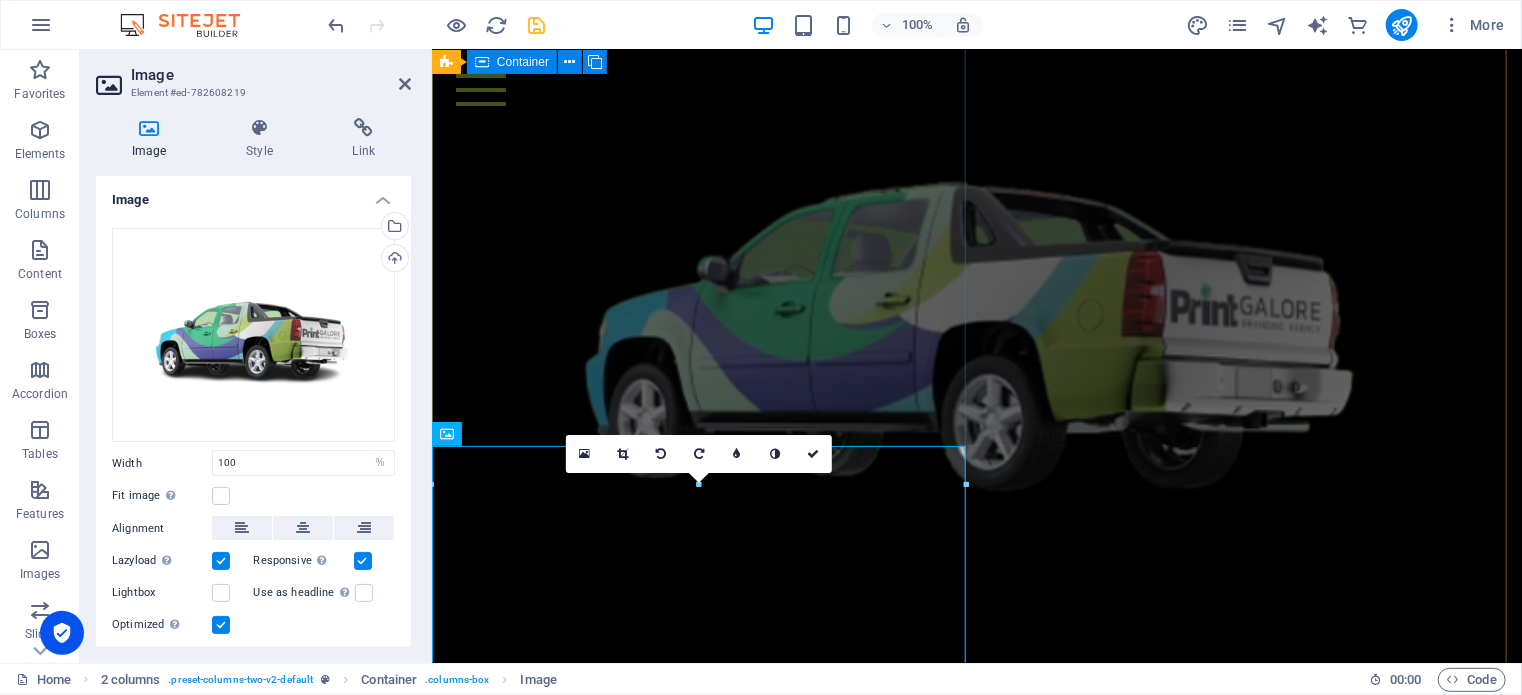 scroll, scrollTop: 1057, scrollLeft: 0, axis: vertical 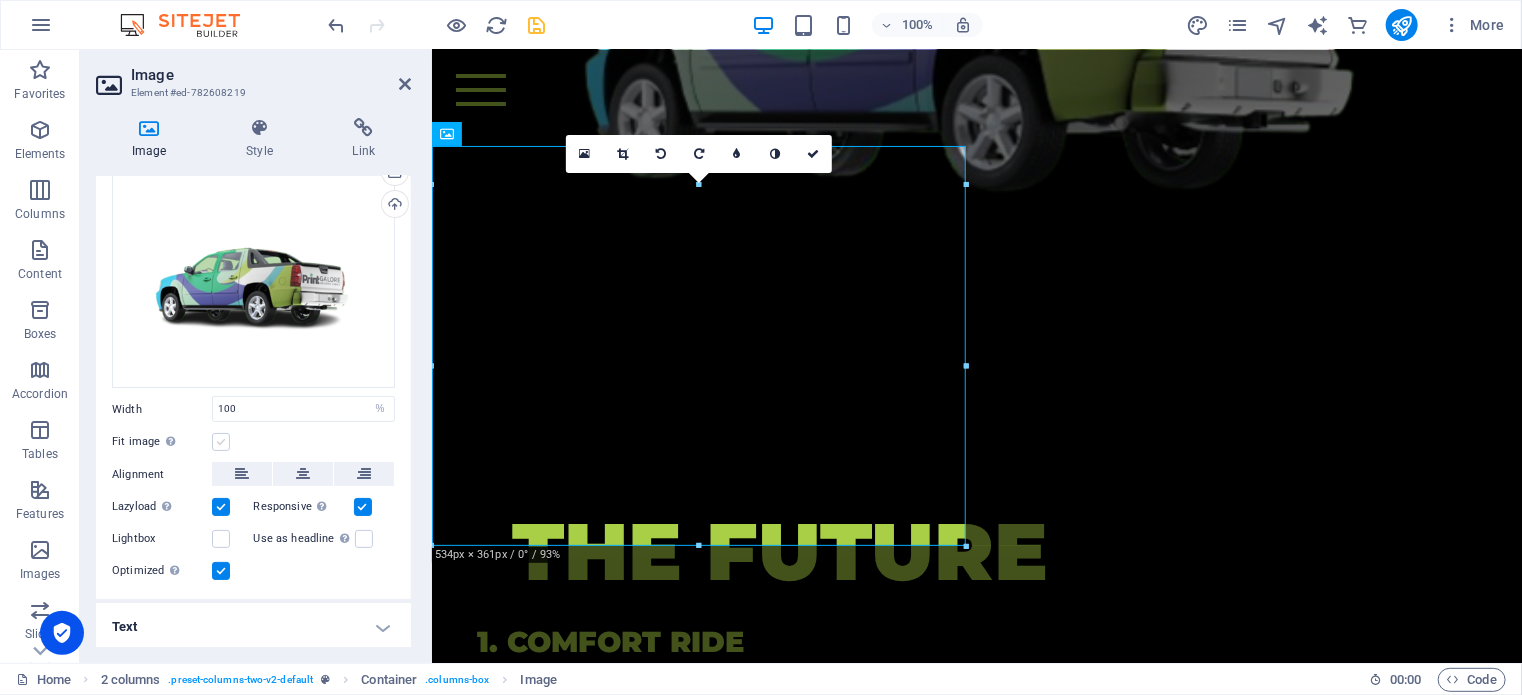 click at bounding box center (221, 442) 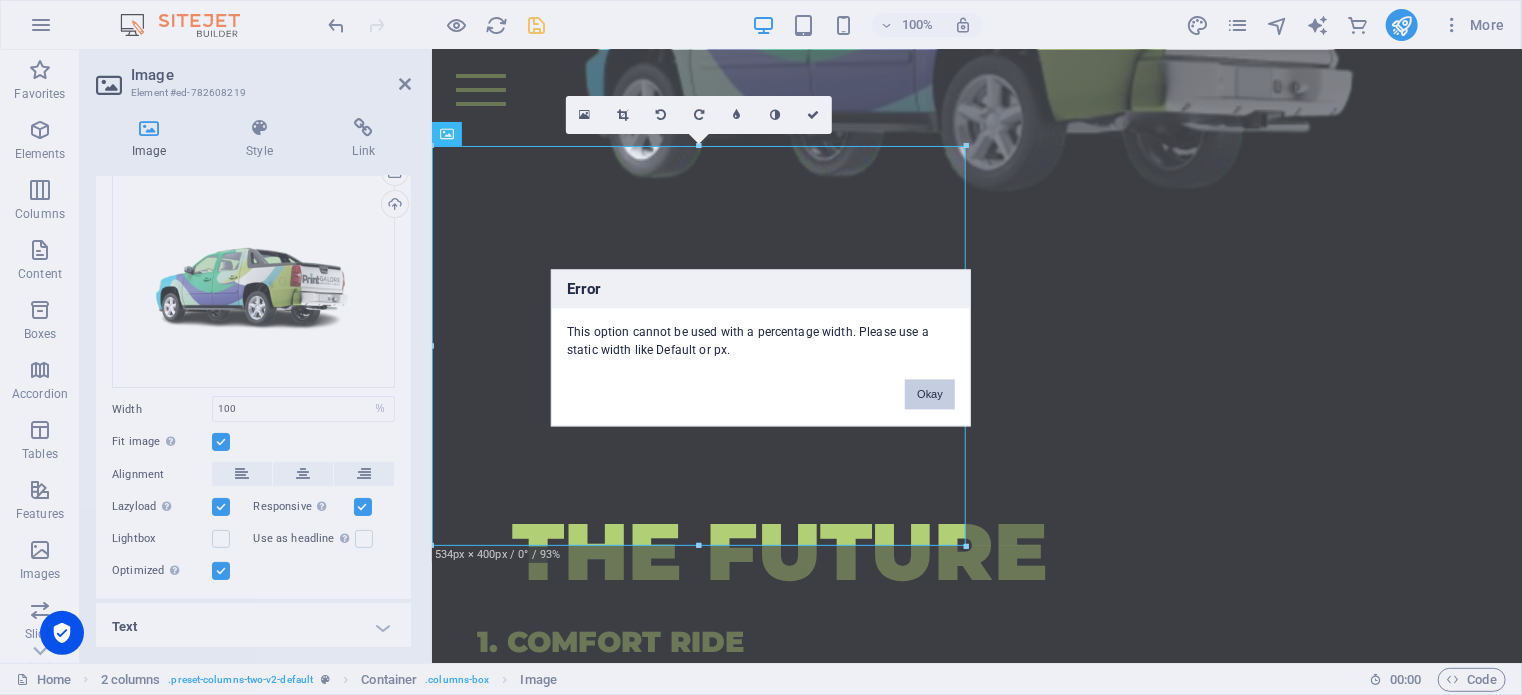 click on "Okay" at bounding box center [930, 394] 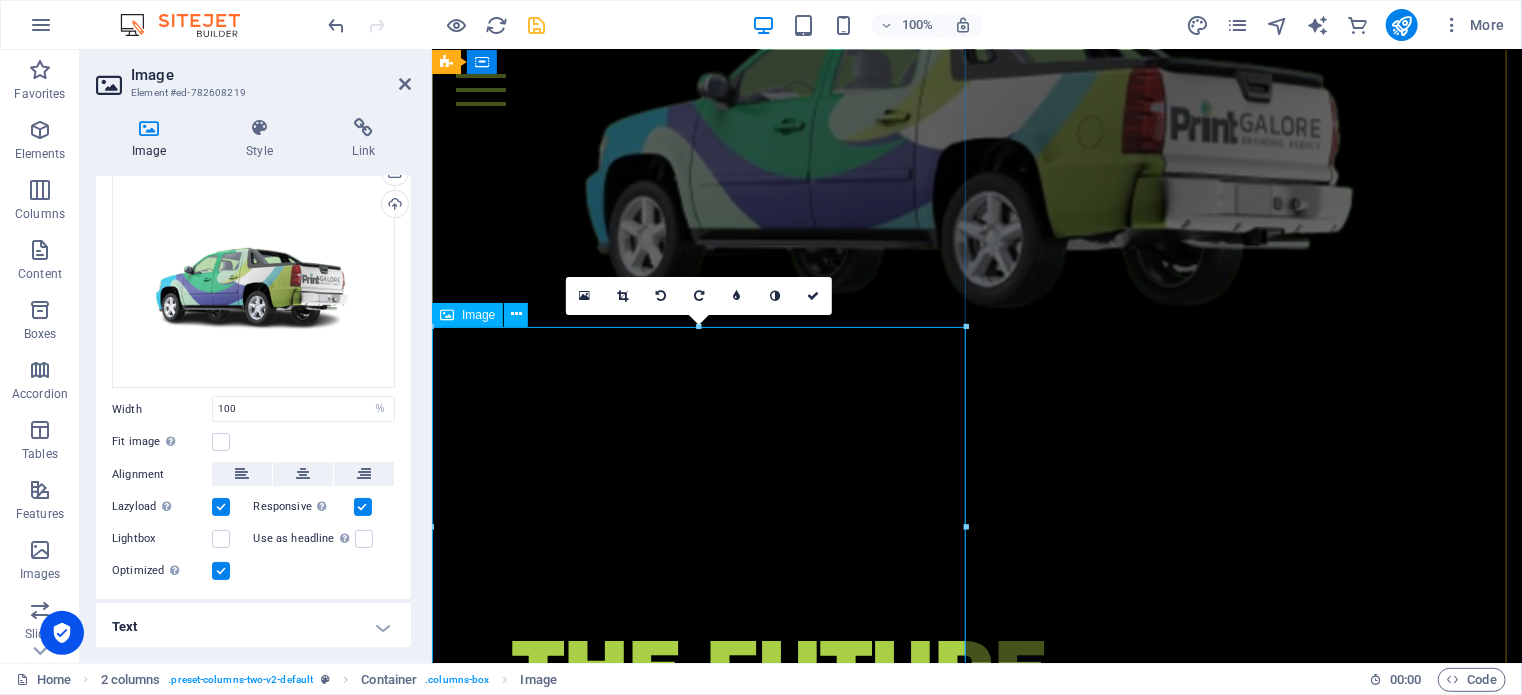 scroll, scrollTop: 1057, scrollLeft: 0, axis: vertical 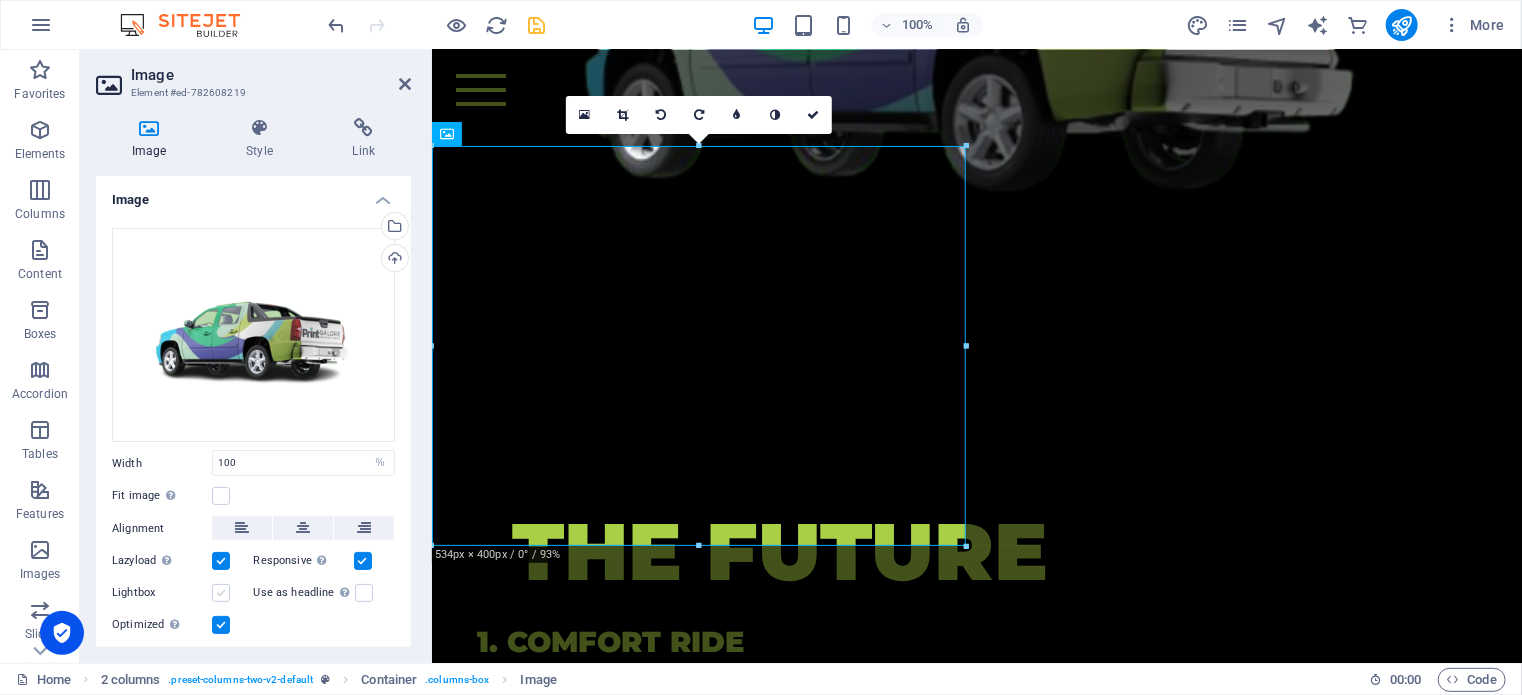 click at bounding box center (221, 593) 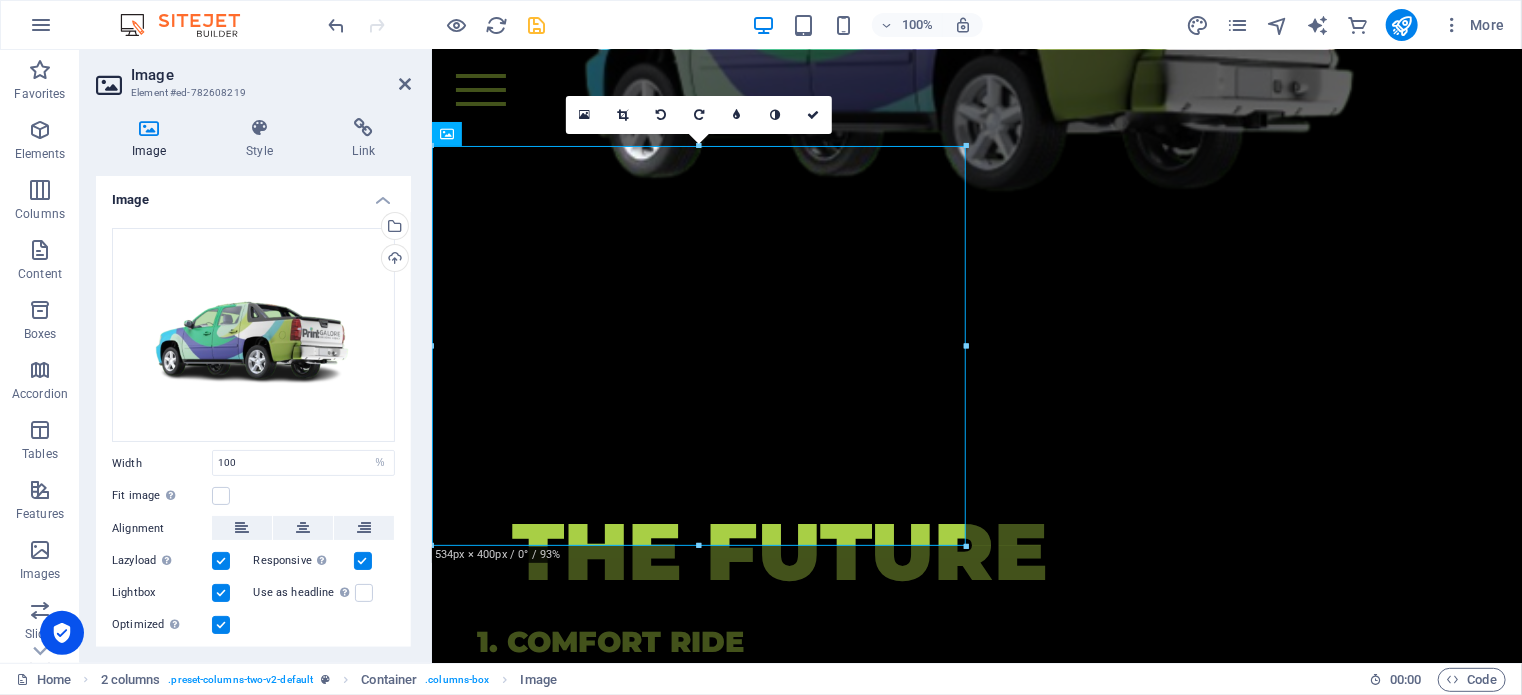 click at bounding box center (221, 593) 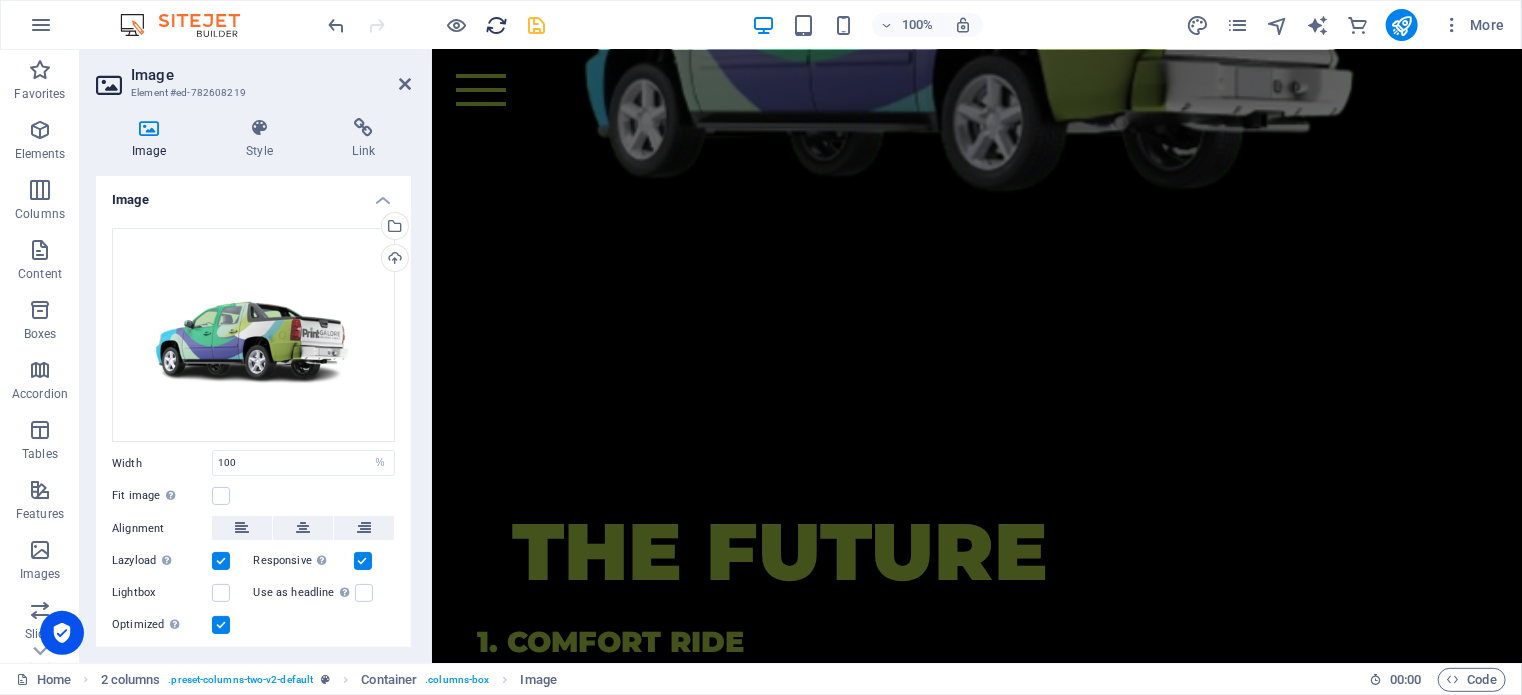 scroll, scrollTop: 57, scrollLeft: 0, axis: vertical 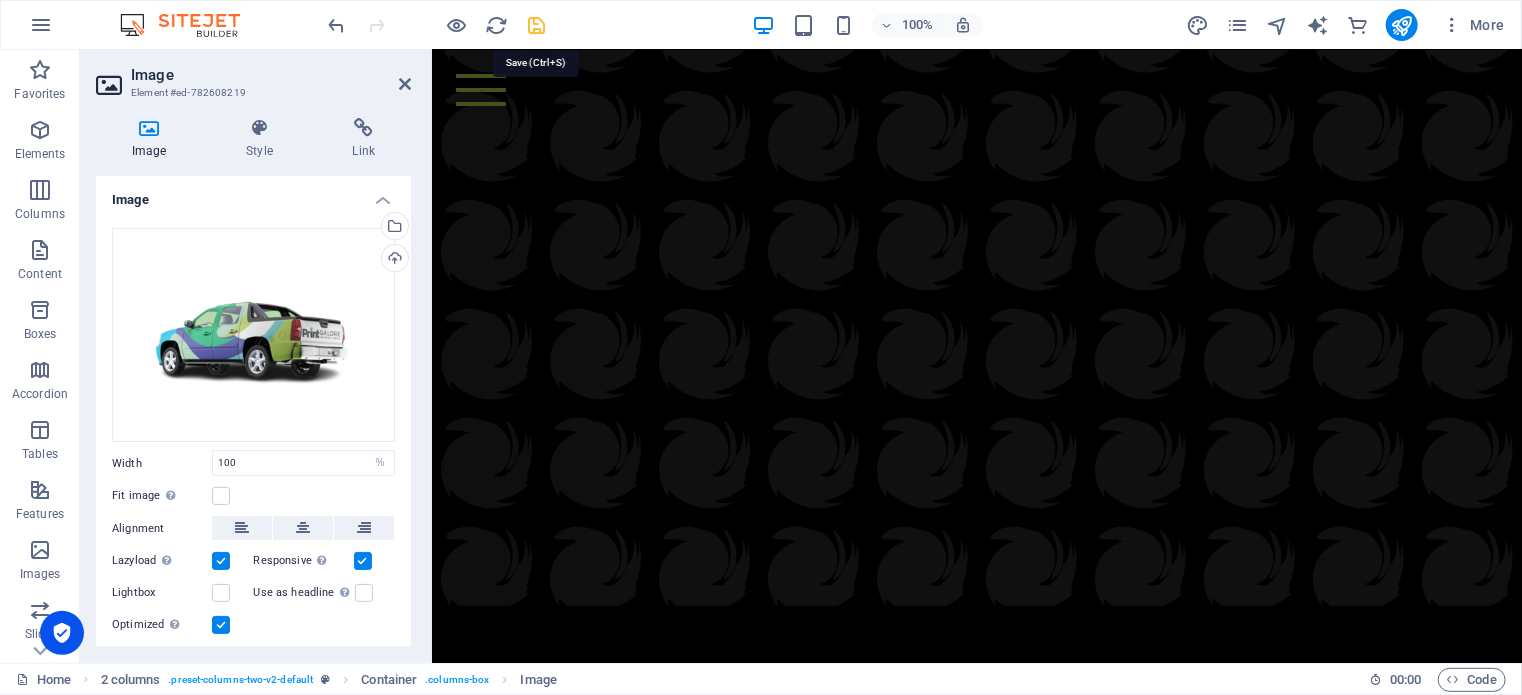 click at bounding box center (537, 25) 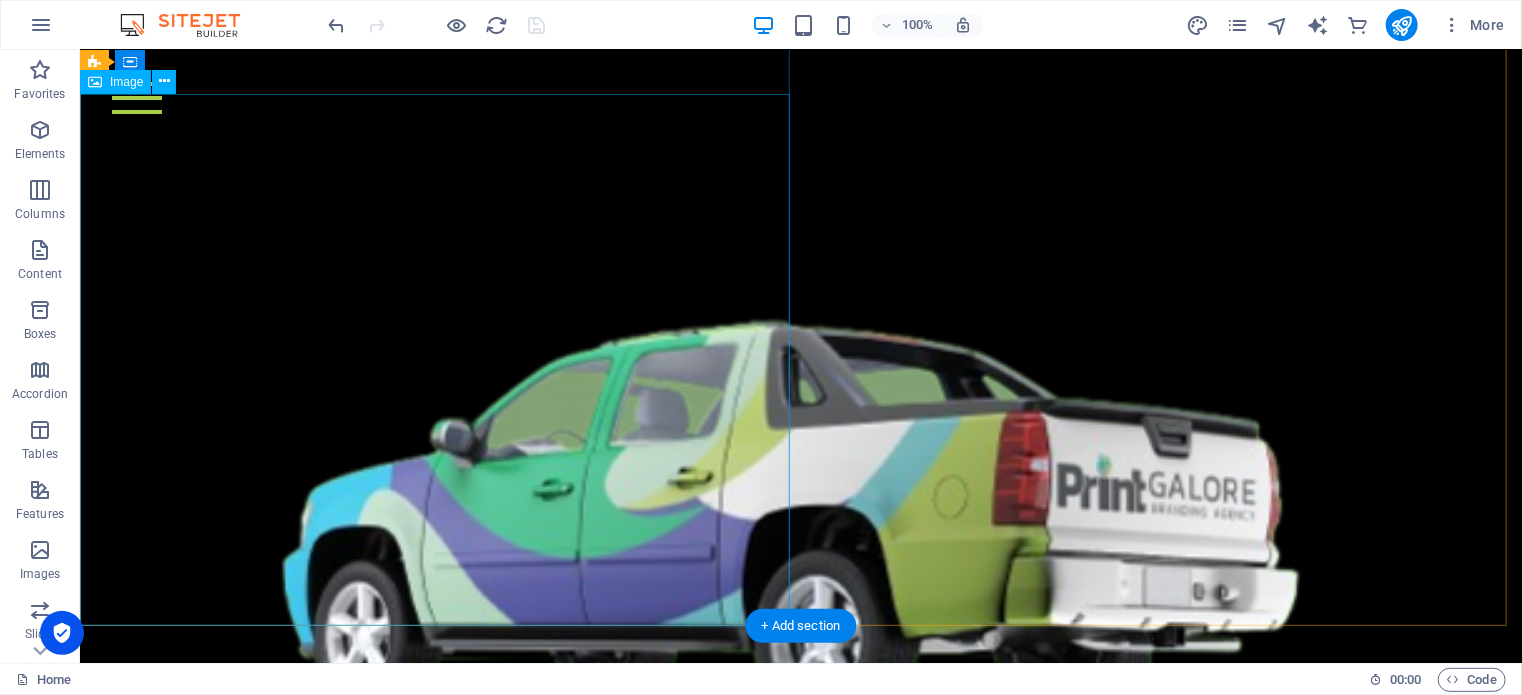 scroll, scrollTop: 800, scrollLeft: 0, axis: vertical 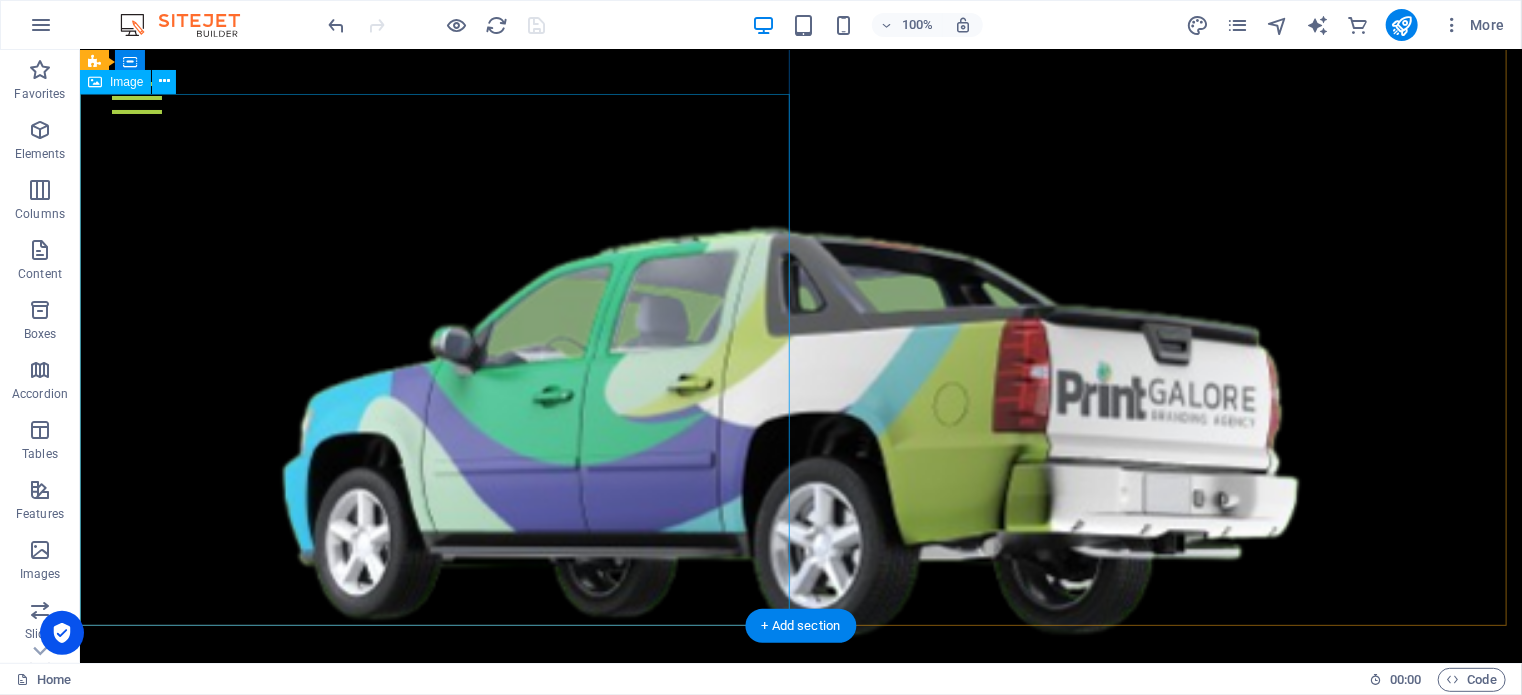 drag, startPoint x: 384, startPoint y: 370, endPoint x: 753, endPoint y: 68, distance: 476.82806 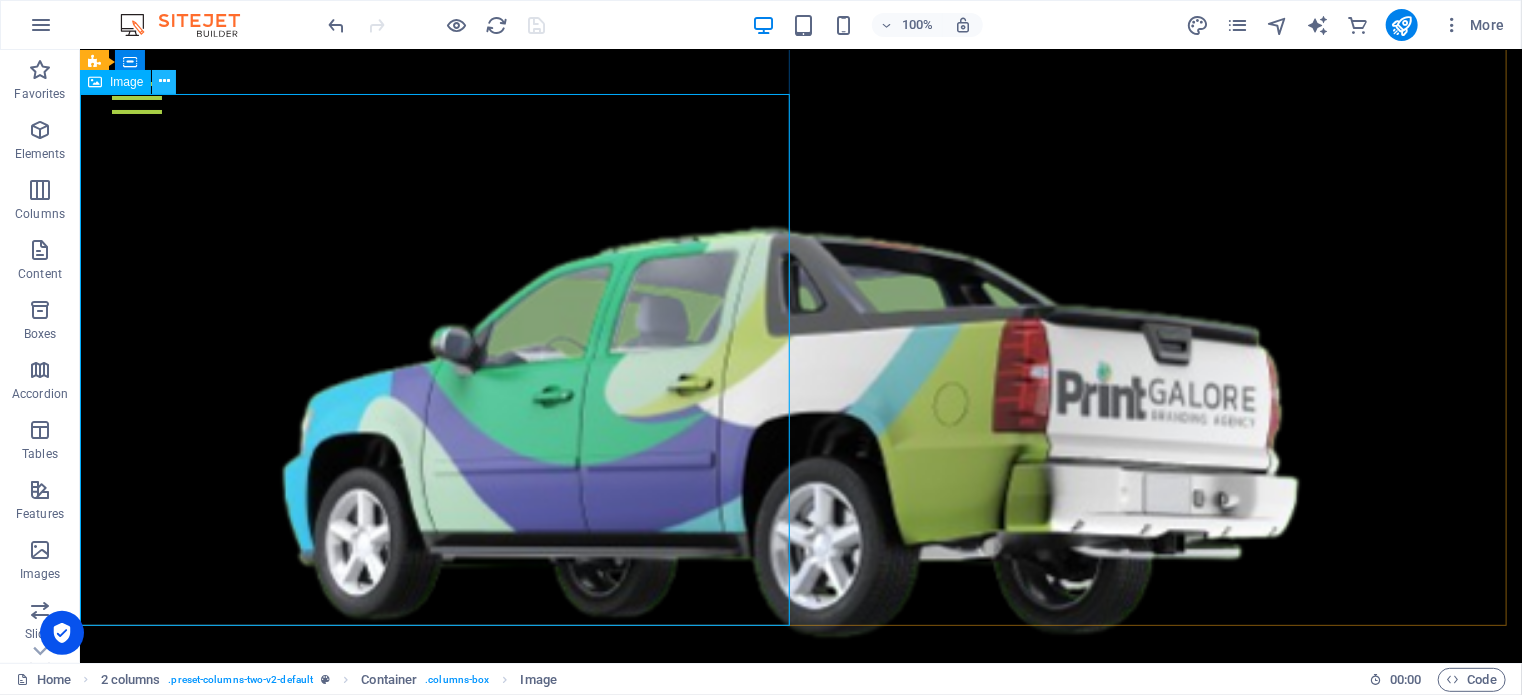 click at bounding box center (164, 81) 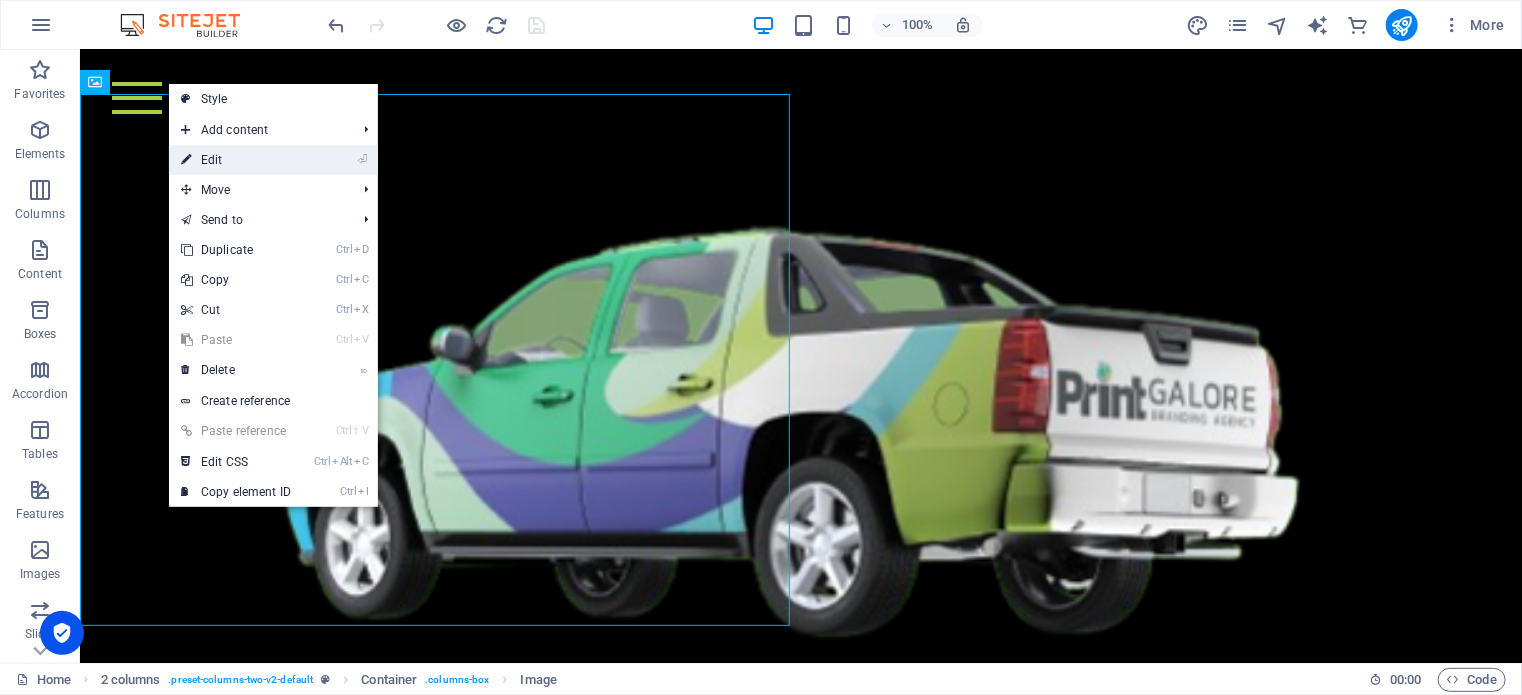 click on "⏎  Edit" at bounding box center [236, 160] 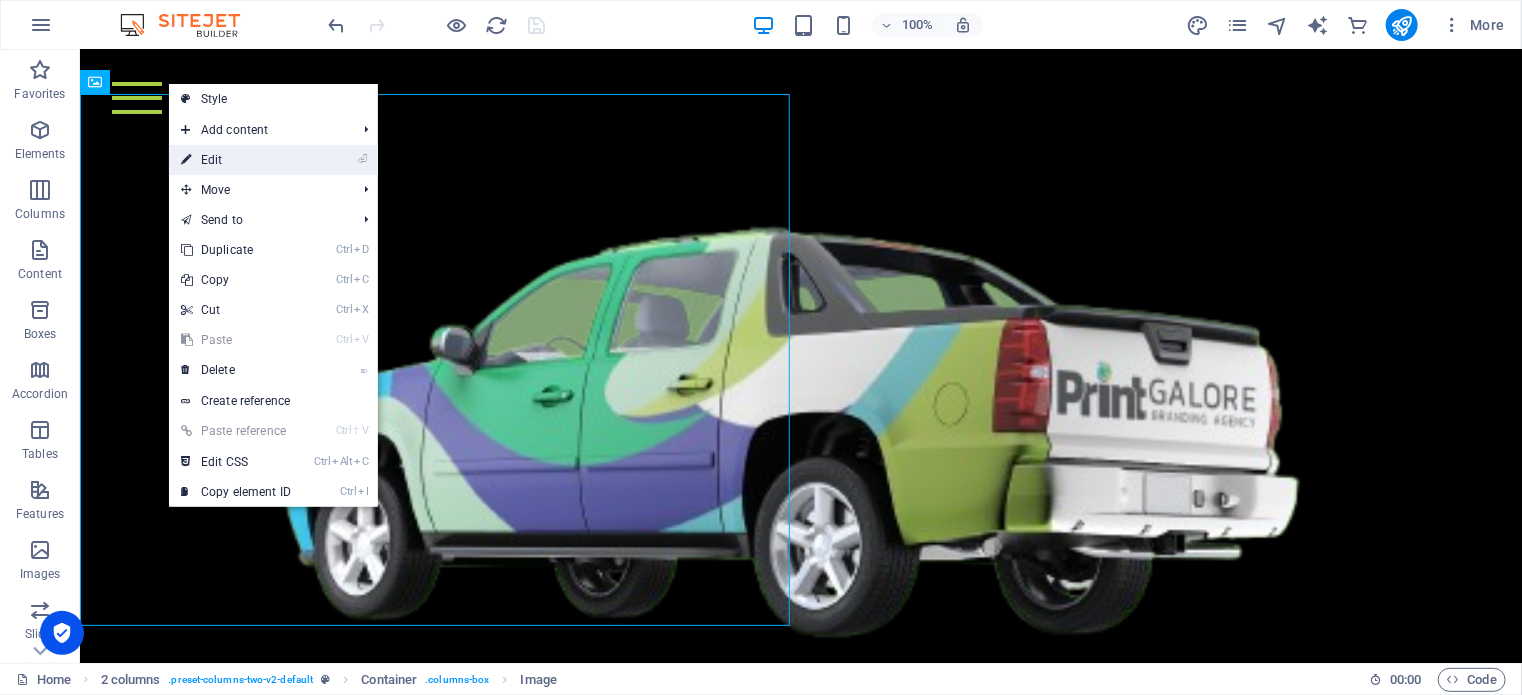 select on "%" 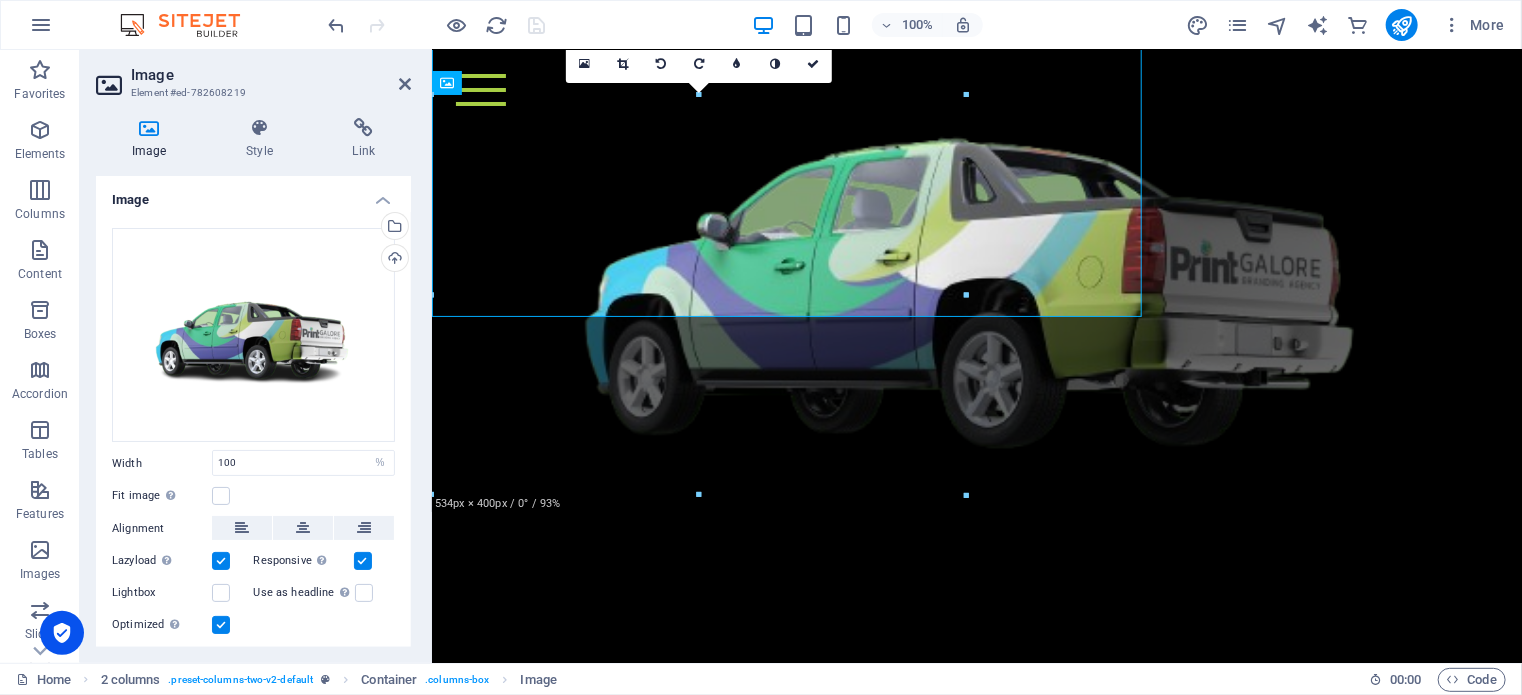 scroll, scrollTop: 1108, scrollLeft: 0, axis: vertical 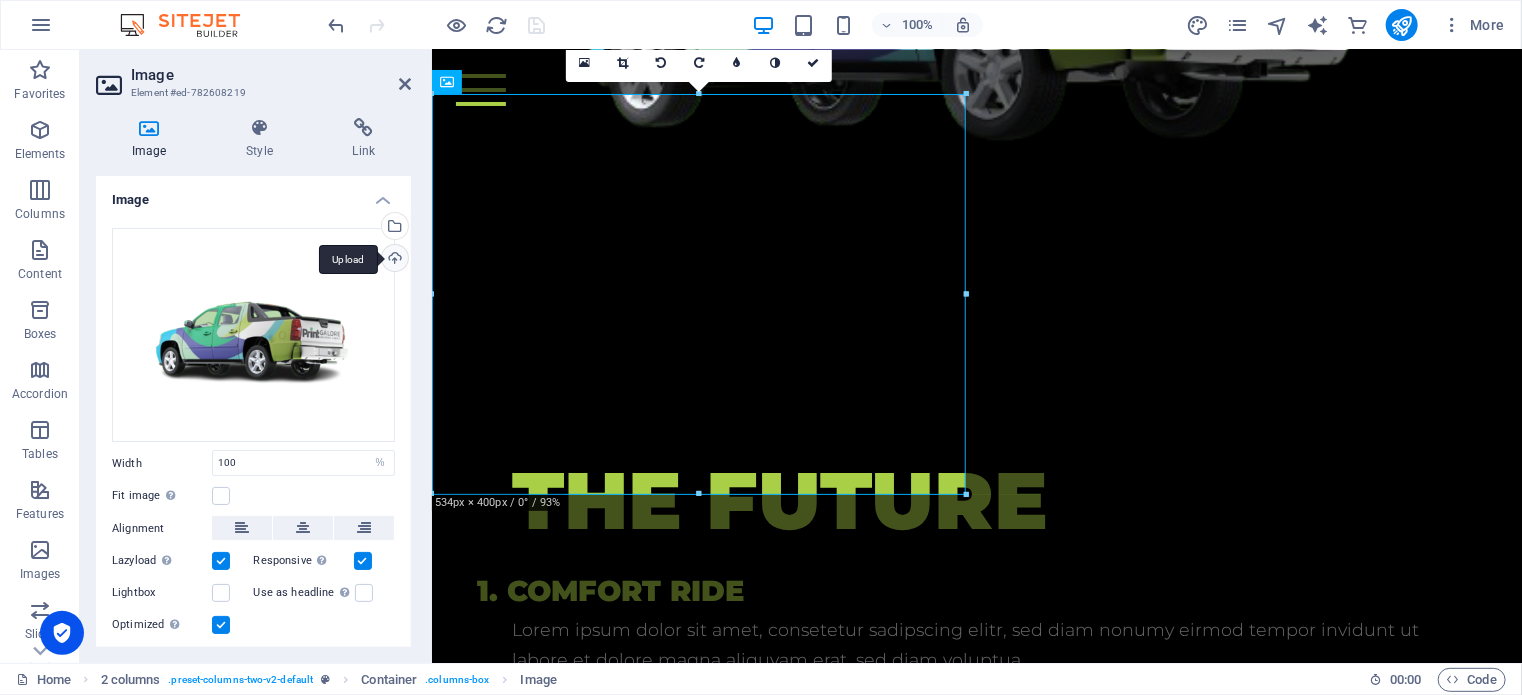 click on "Upload" at bounding box center (393, 260) 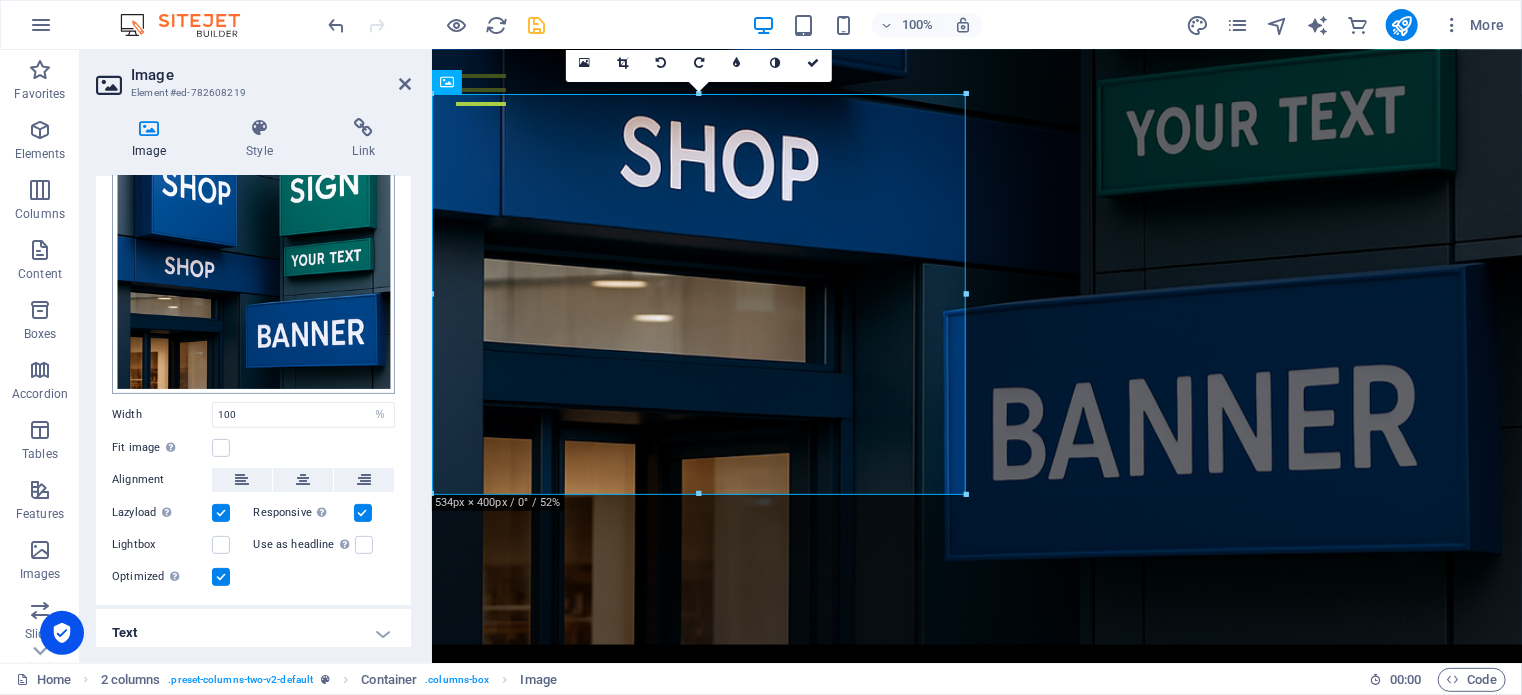 scroll, scrollTop: 121, scrollLeft: 0, axis: vertical 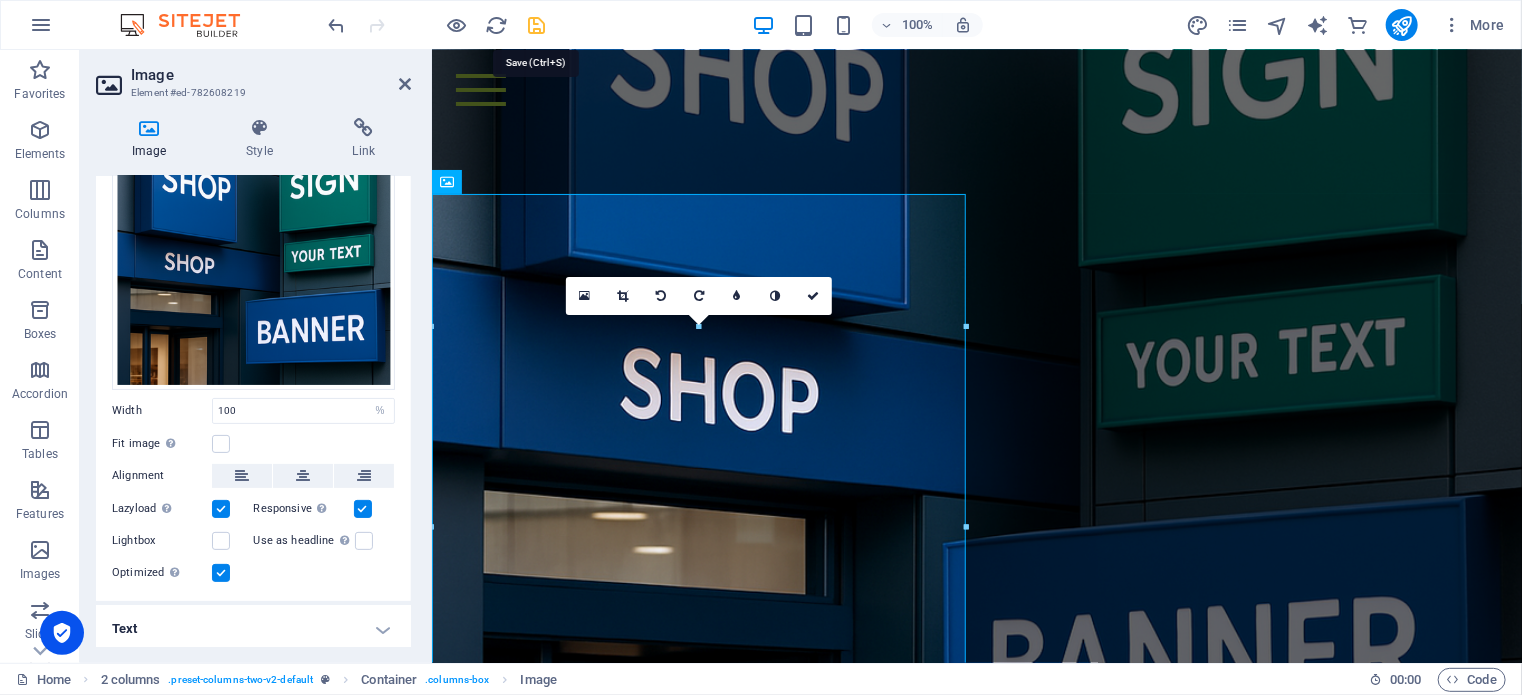 click at bounding box center (537, 25) 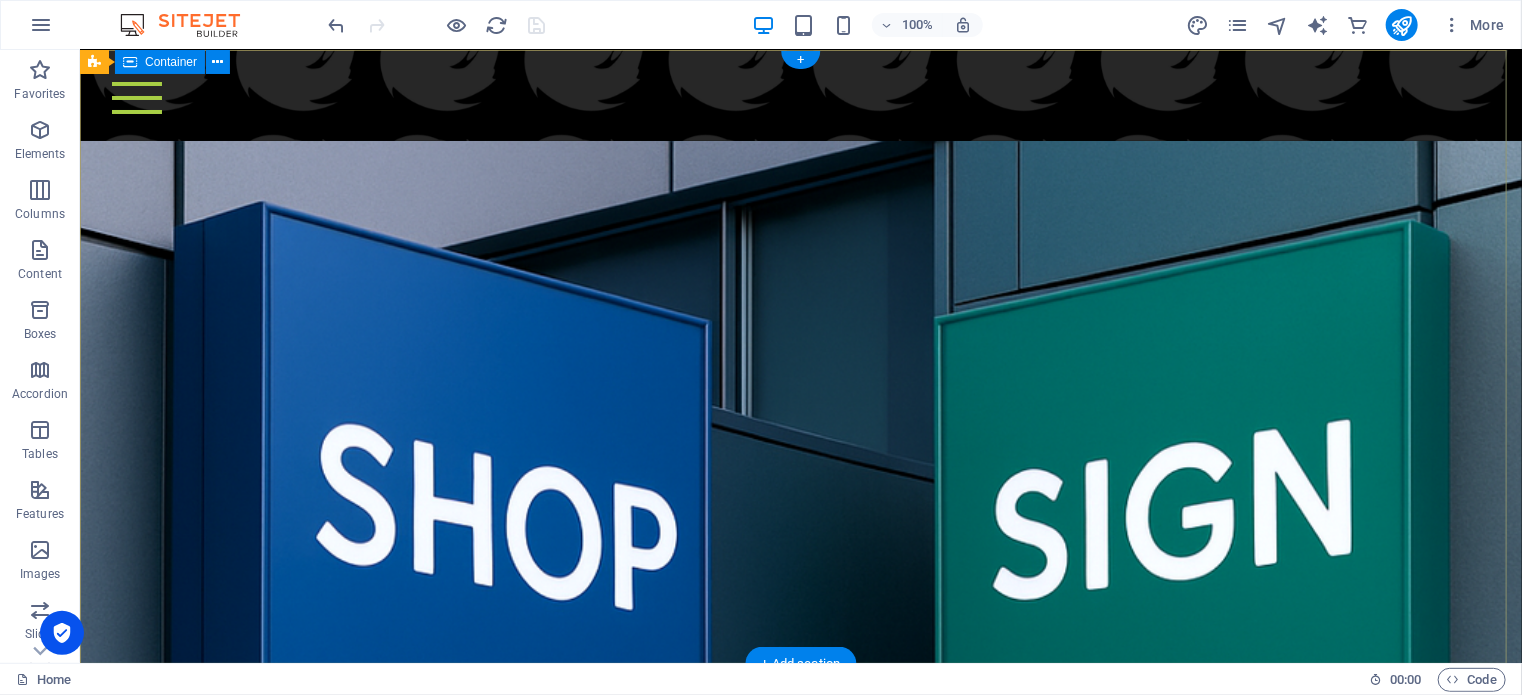 scroll, scrollTop: 0, scrollLeft: 0, axis: both 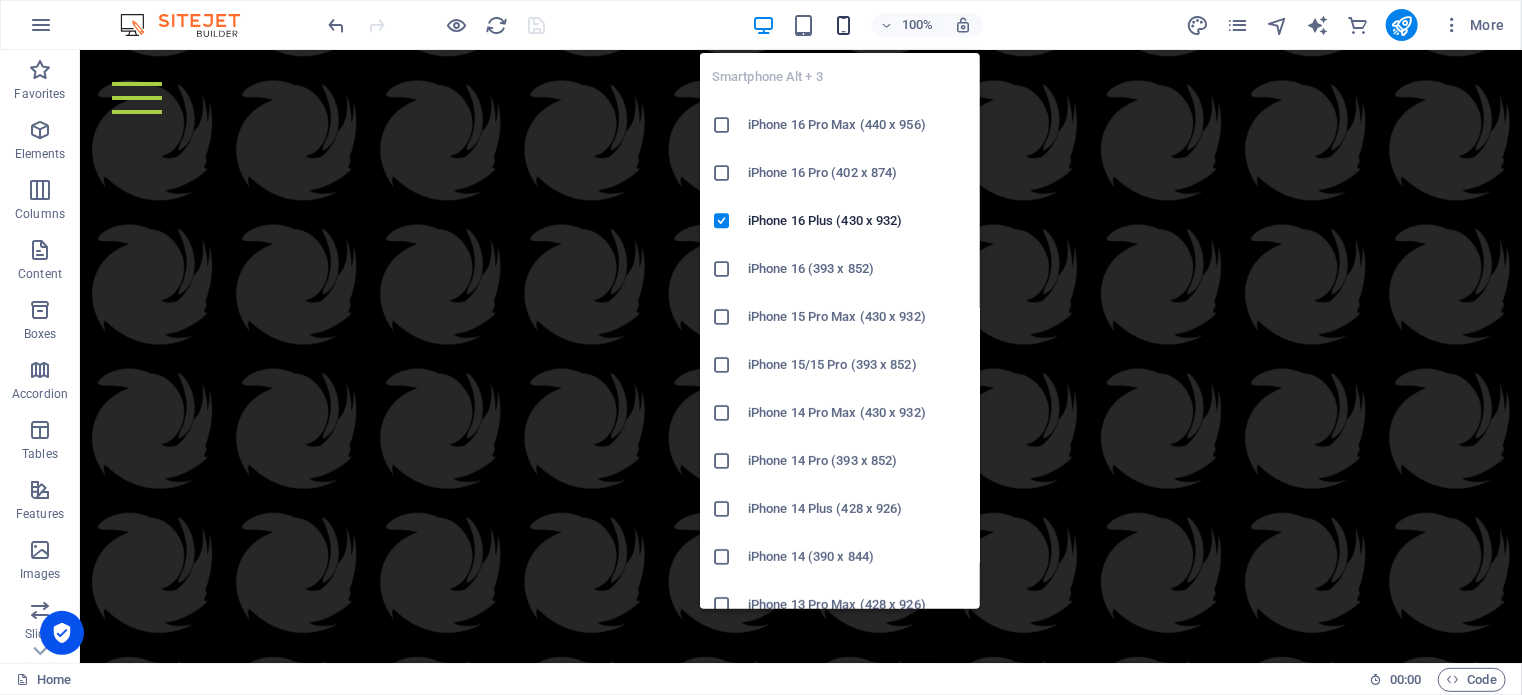 click at bounding box center [843, 25] 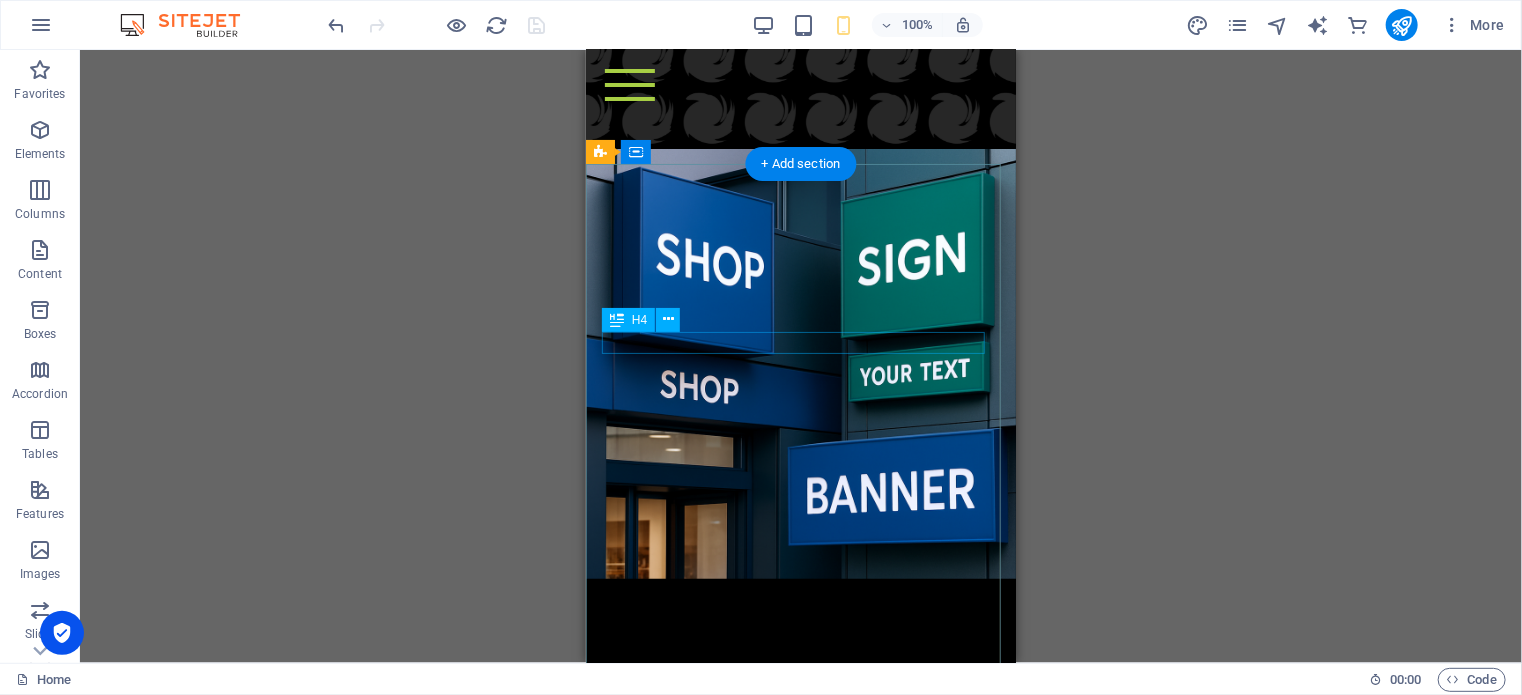 scroll, scrollTop: 500, scrollLeft: 0, axis: vertical 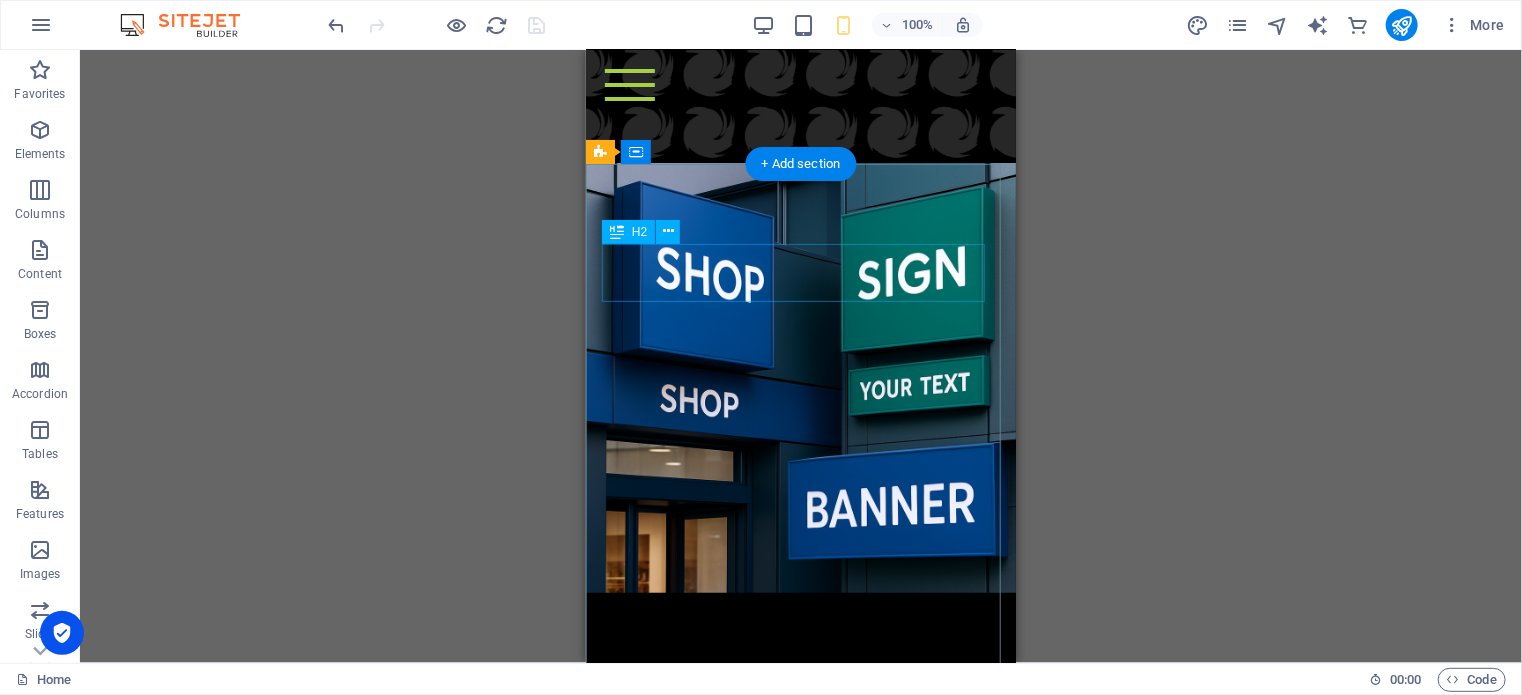 click on "The Future" at bounding box center (800, 705) 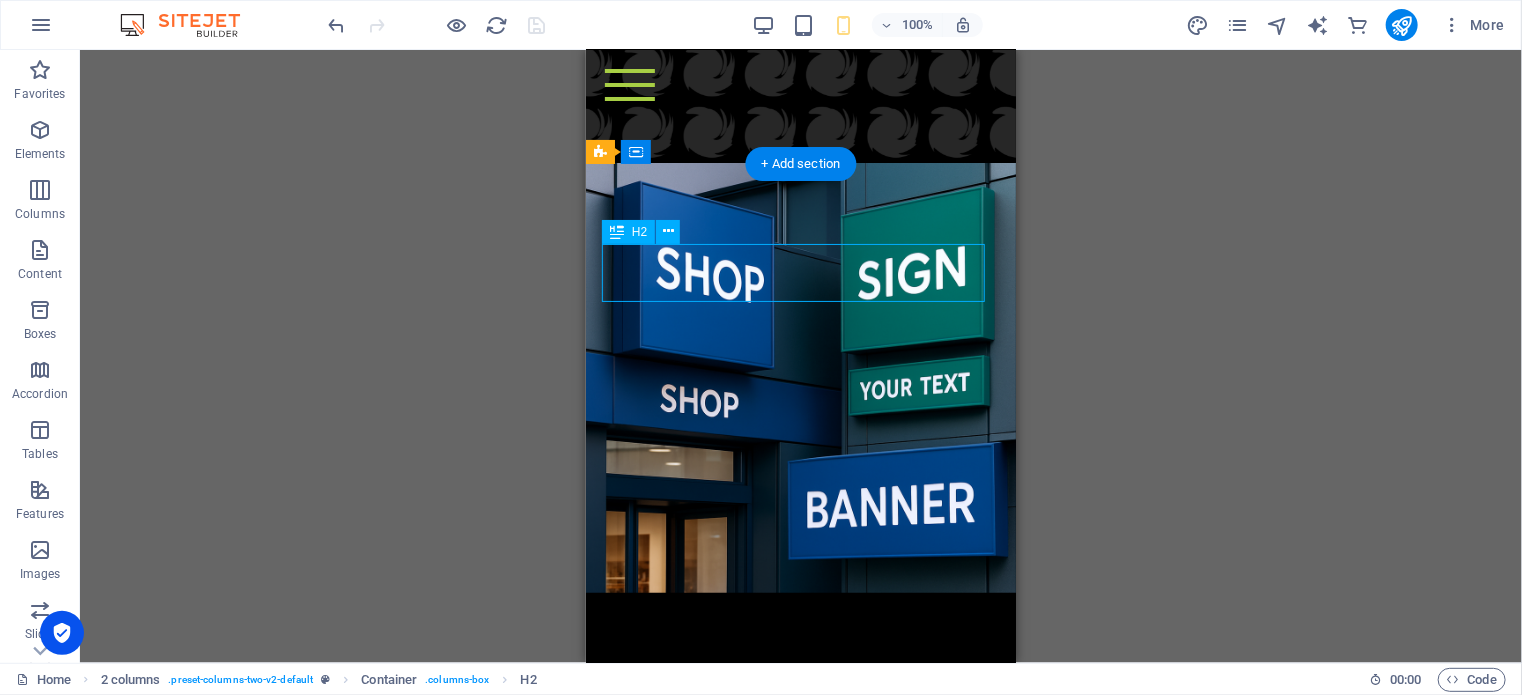 click on "The Future" at bounding box center [800, 705] 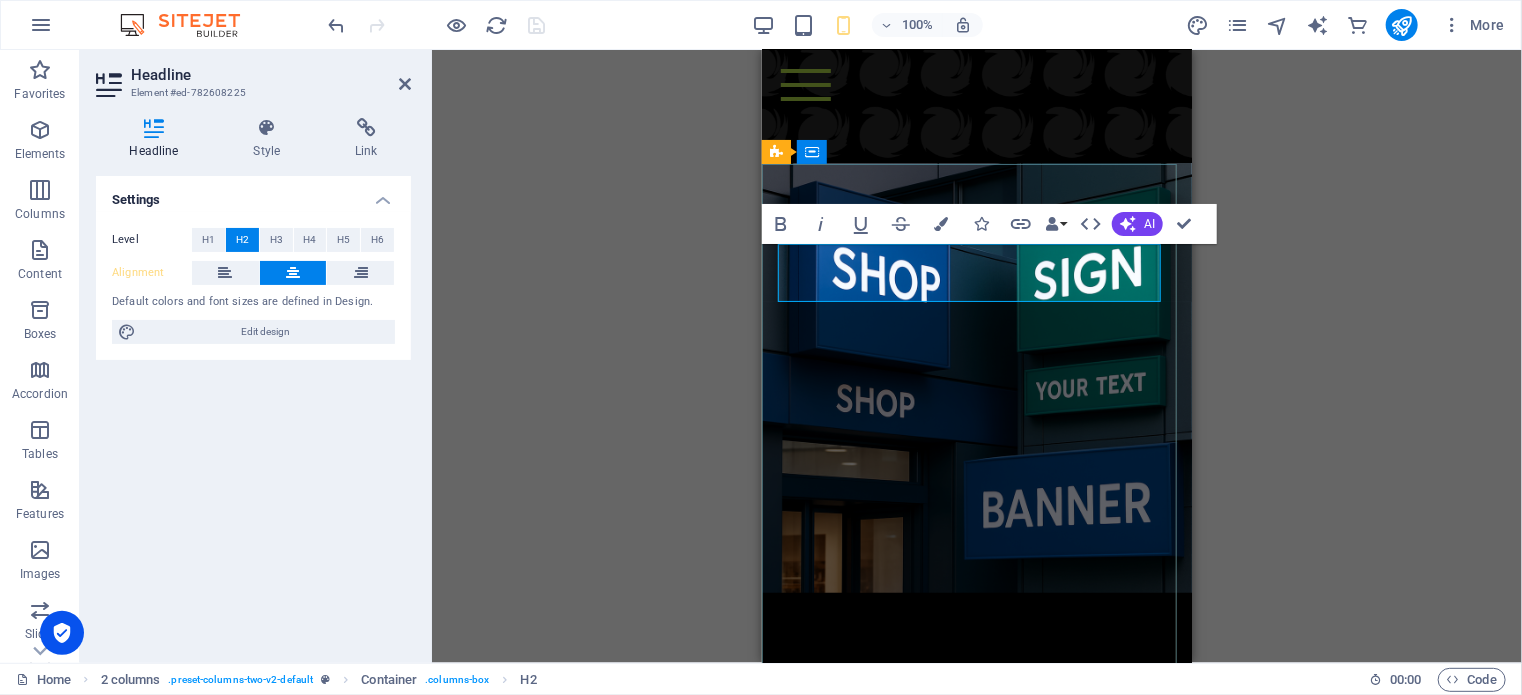 click on "The Future" at bounding box center [976, 705] 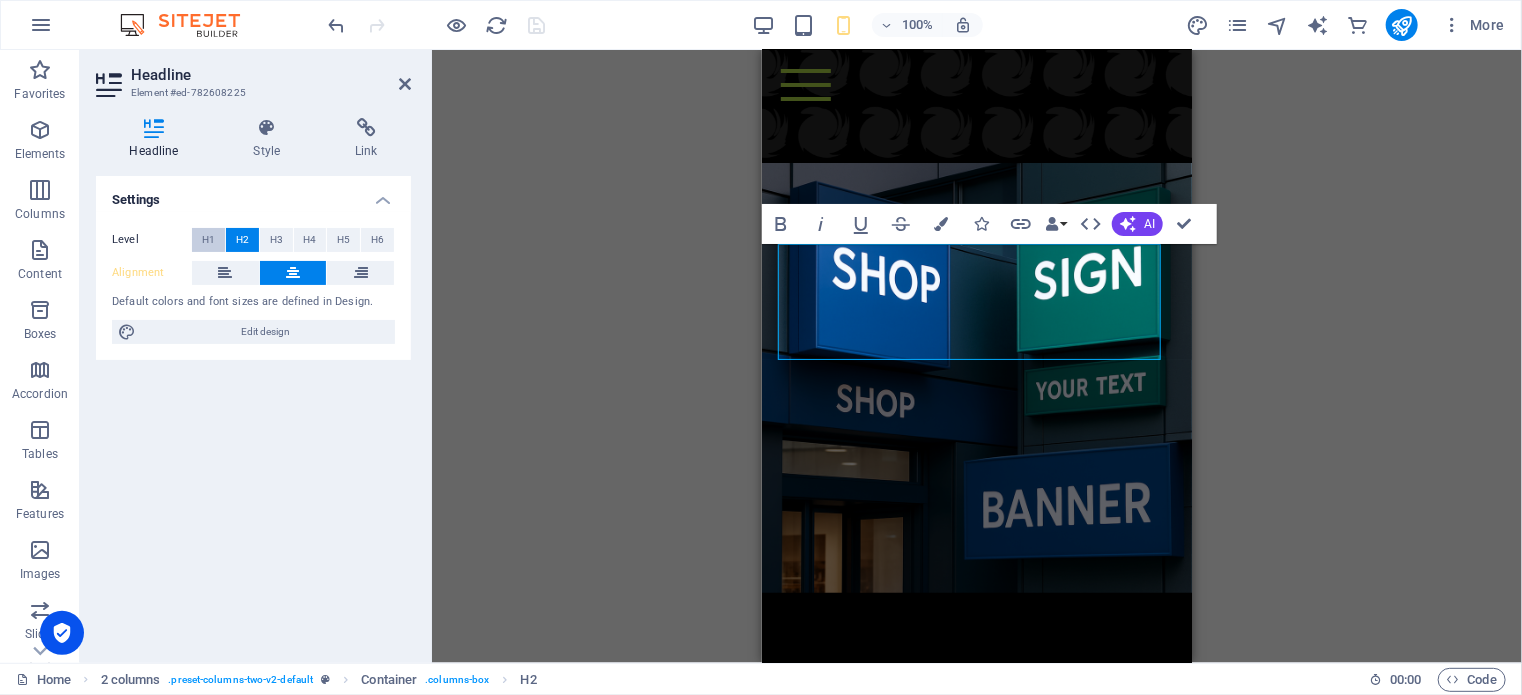 click on "H1" at bounding box center [208, 240] 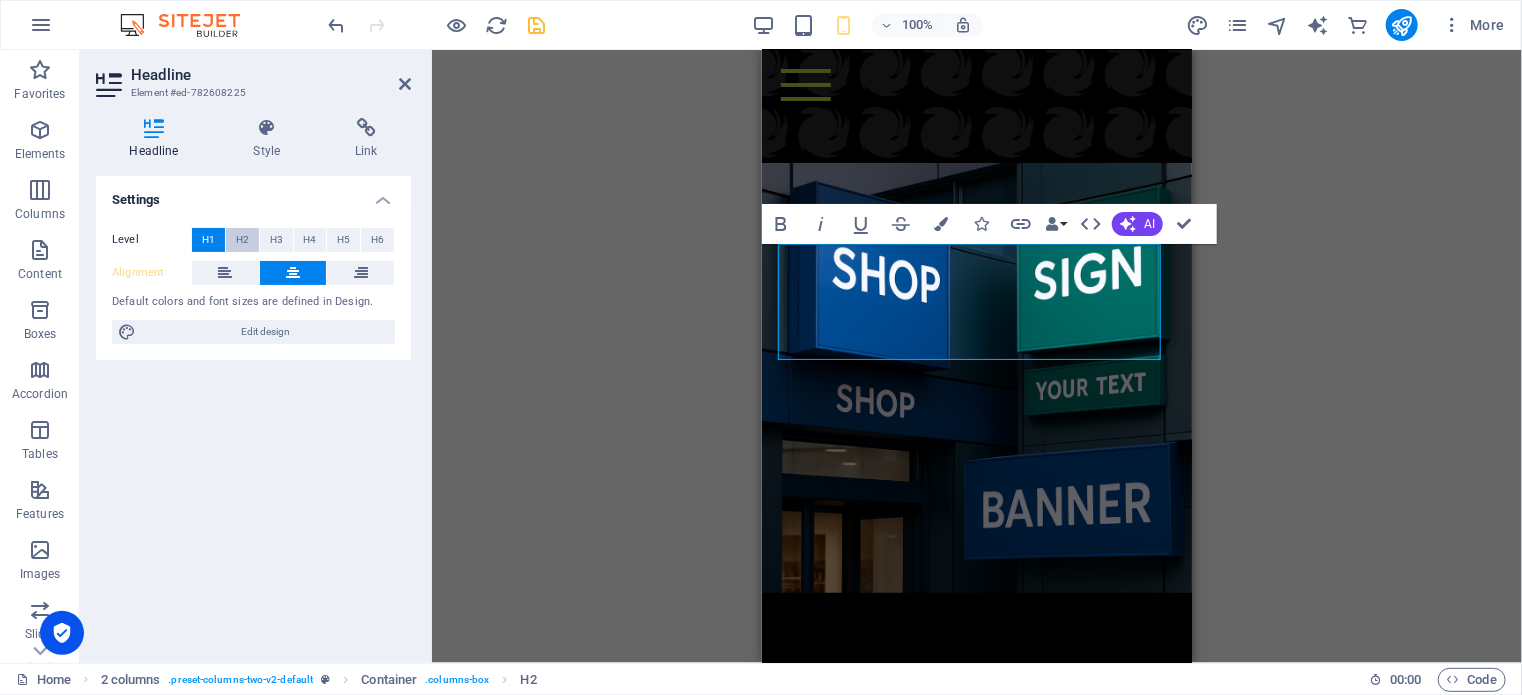 click on "H2" at bounding box center [242, 240] 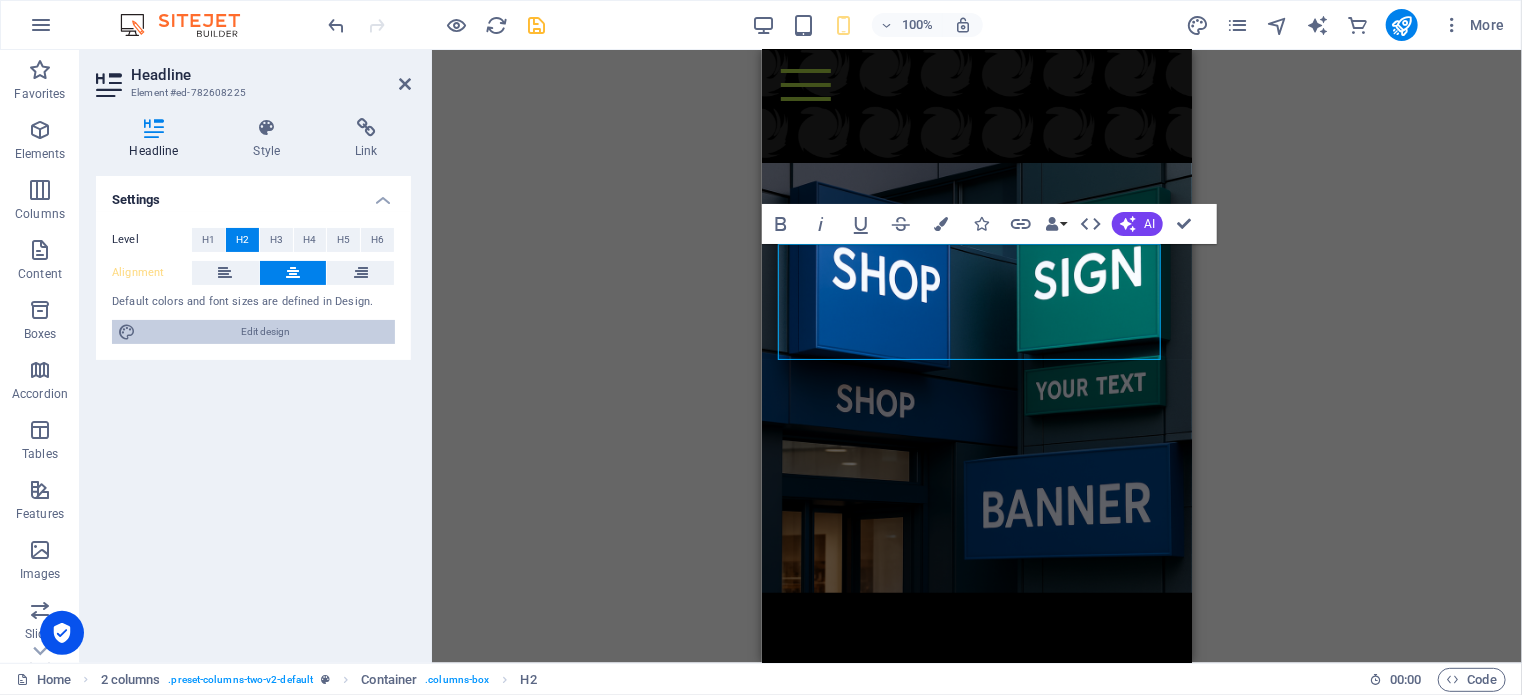 click on "Edit design" at bounding box center (265, 332) 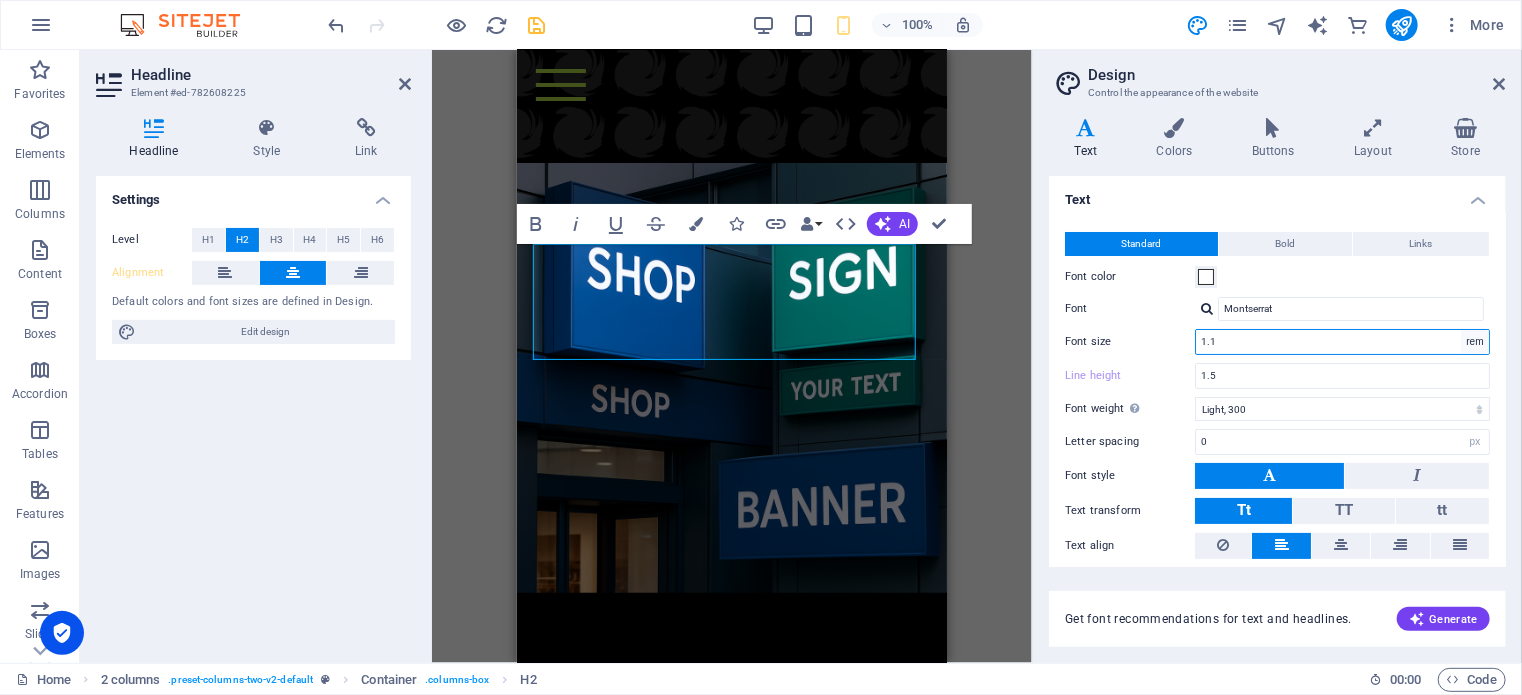 click on "rem px" at bounding box center (1475, 342) 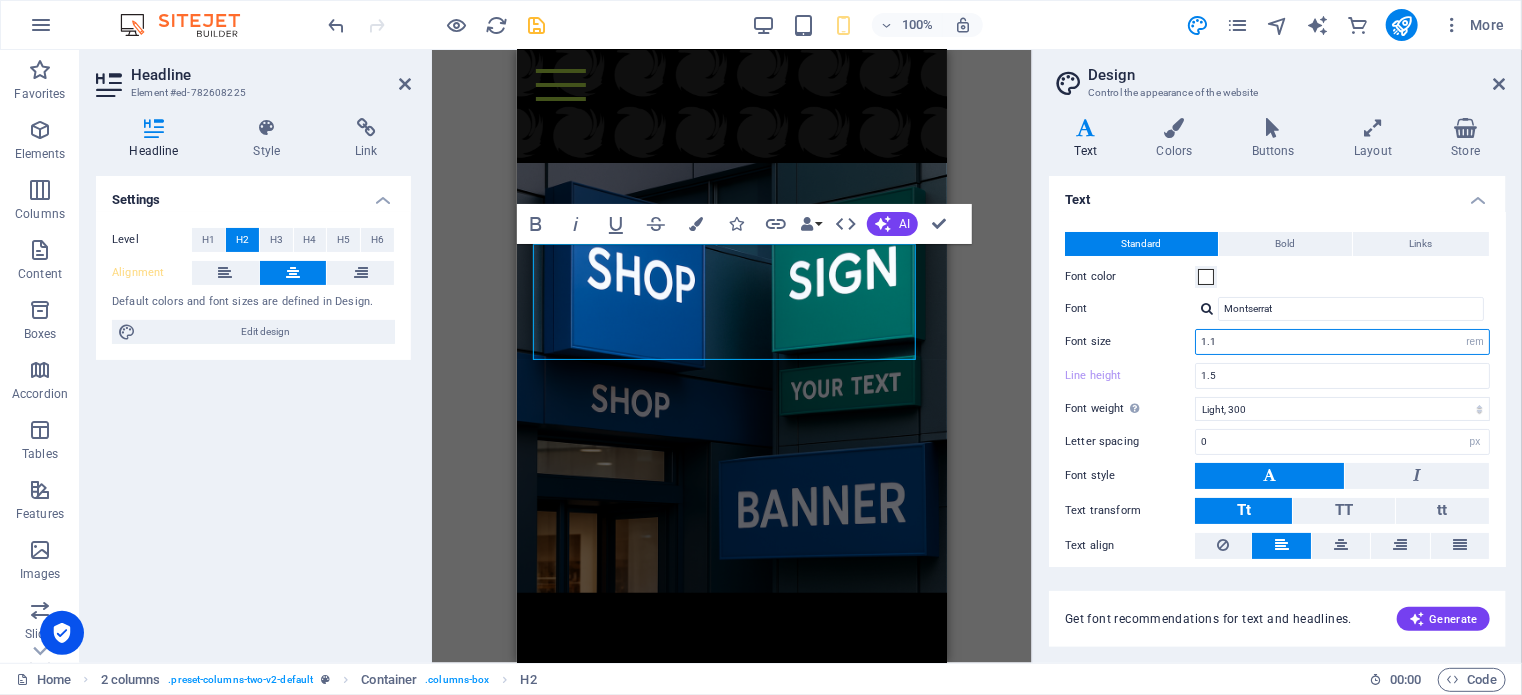 click on "1.1" at bounding box center (1342, 342) 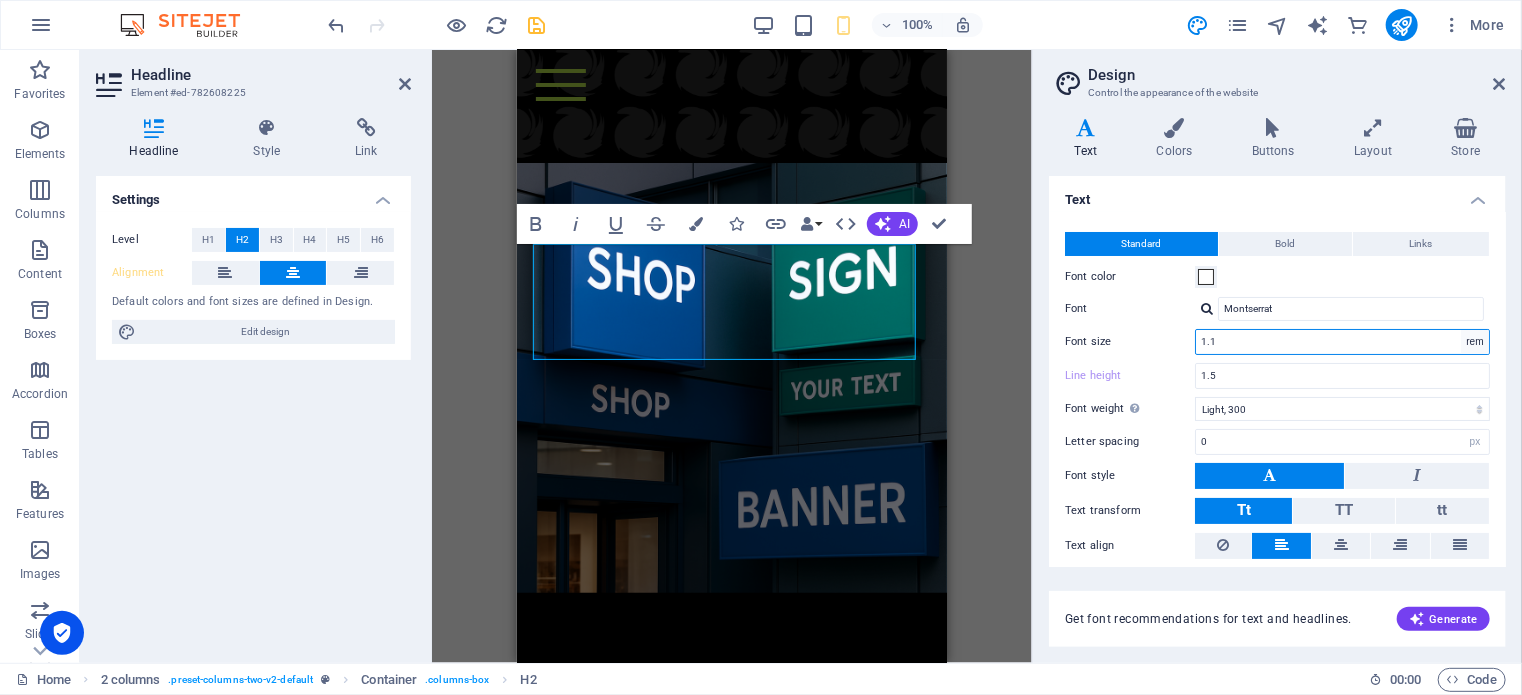click on "rem px" at bounding box center [1475, 342] 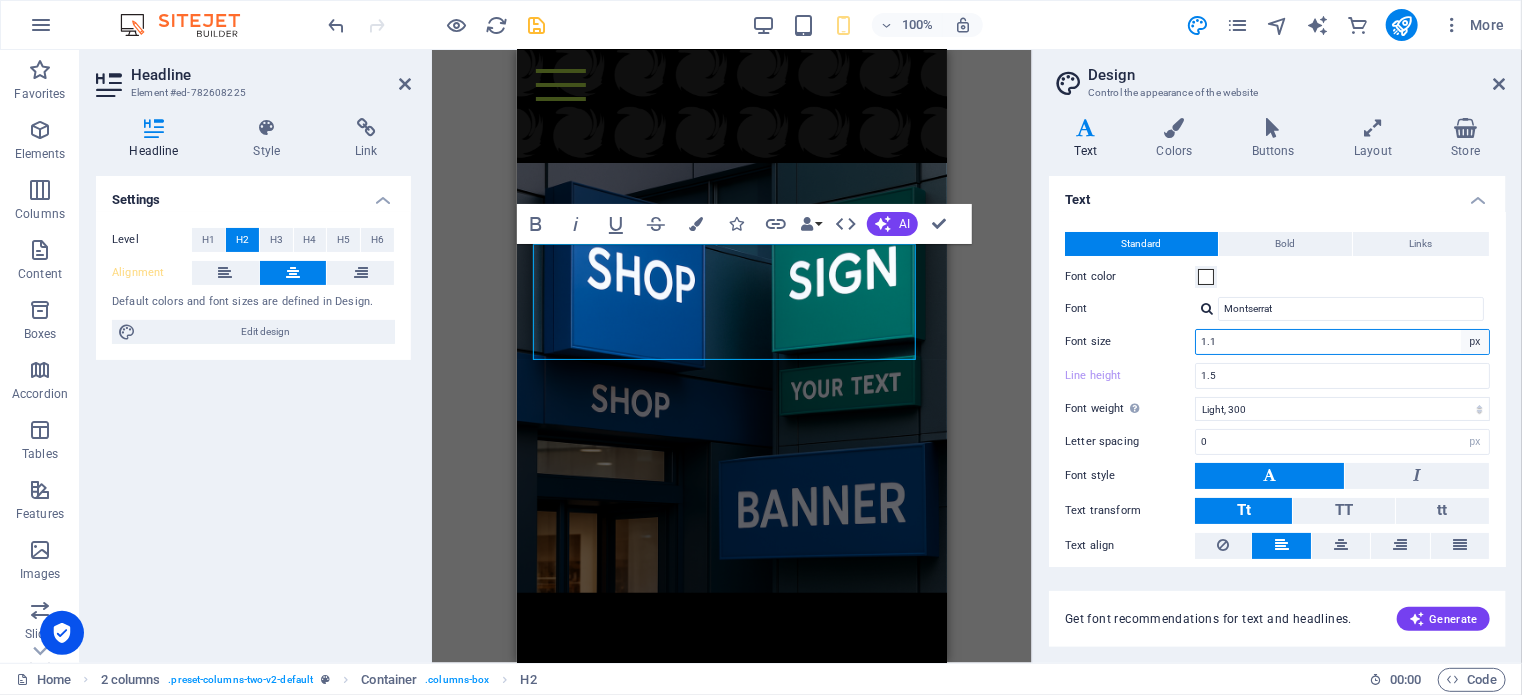 click on "rem px" at bounding box center [1475, 342] 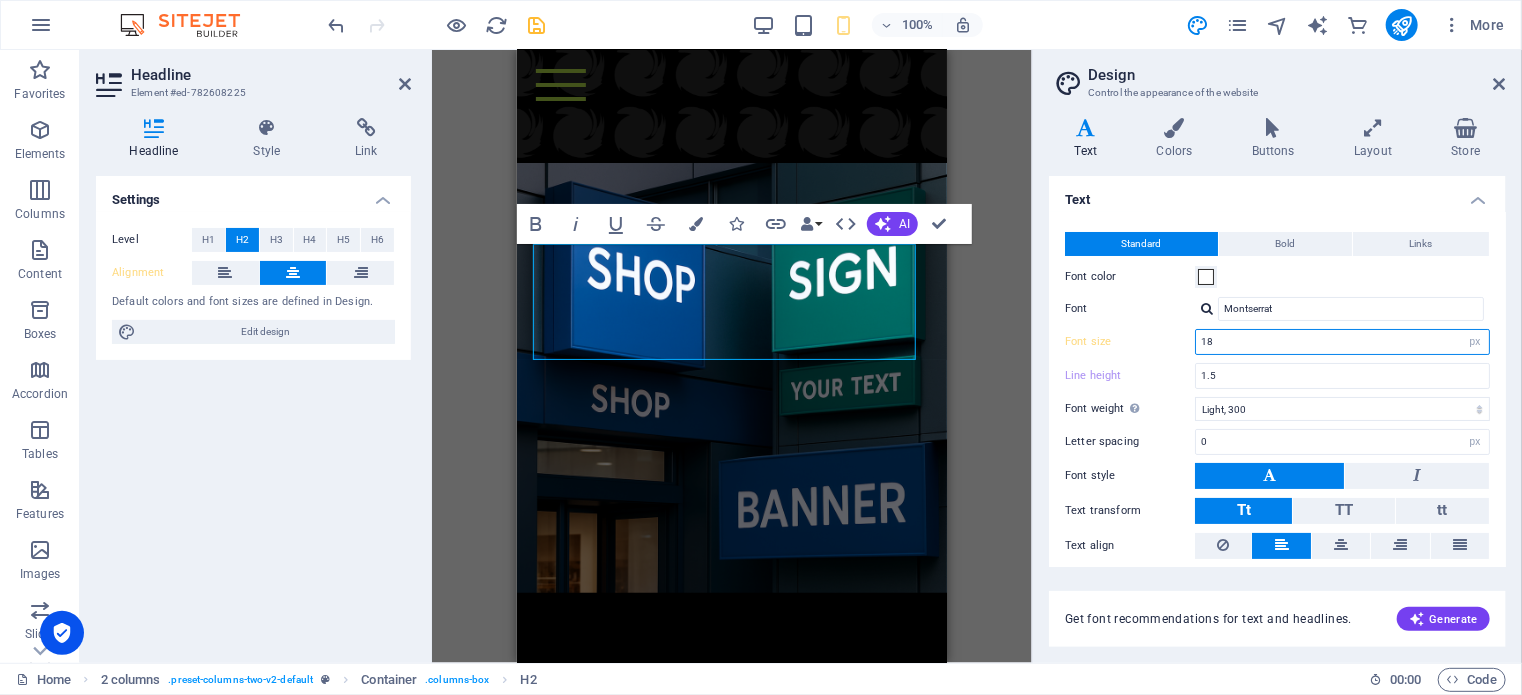 click on "18" at bounding box center [1342, 342] 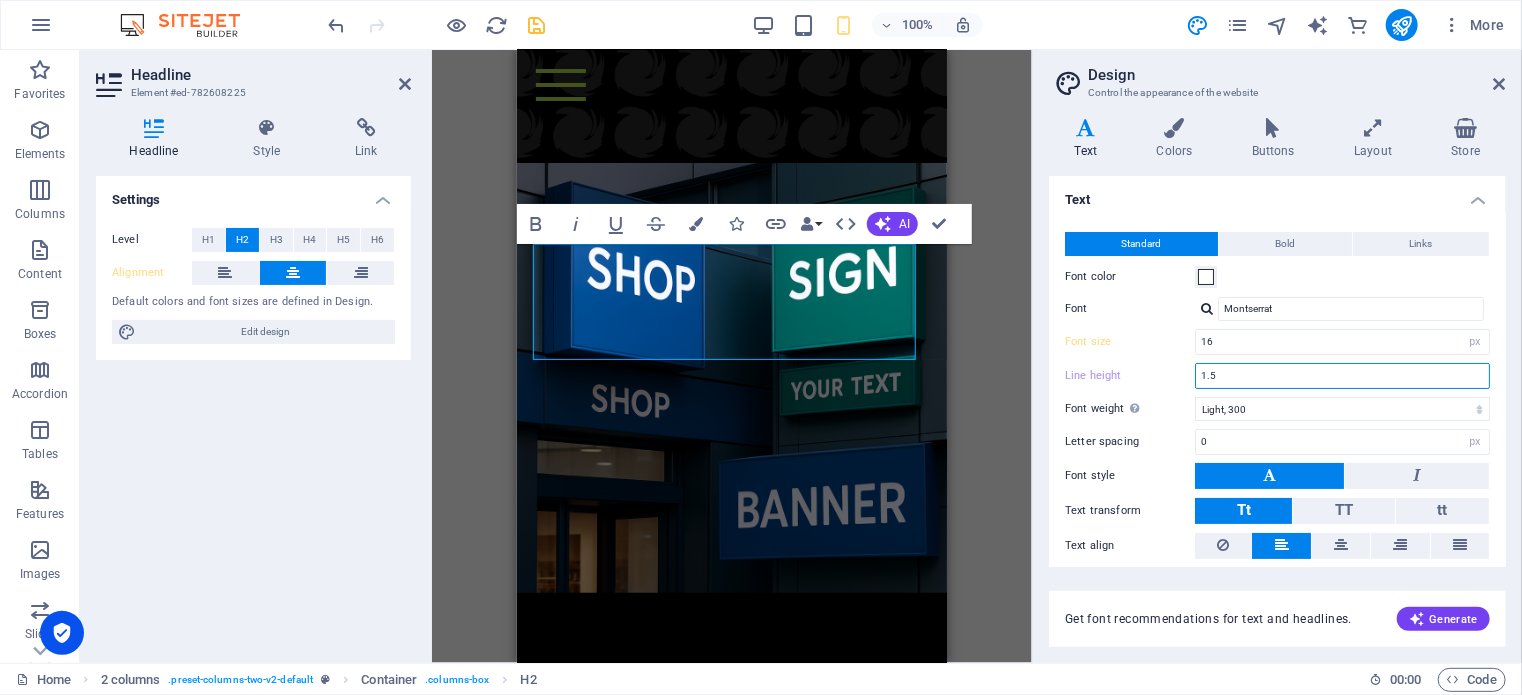 click on "1.5" at bounding box center (1342, 376) 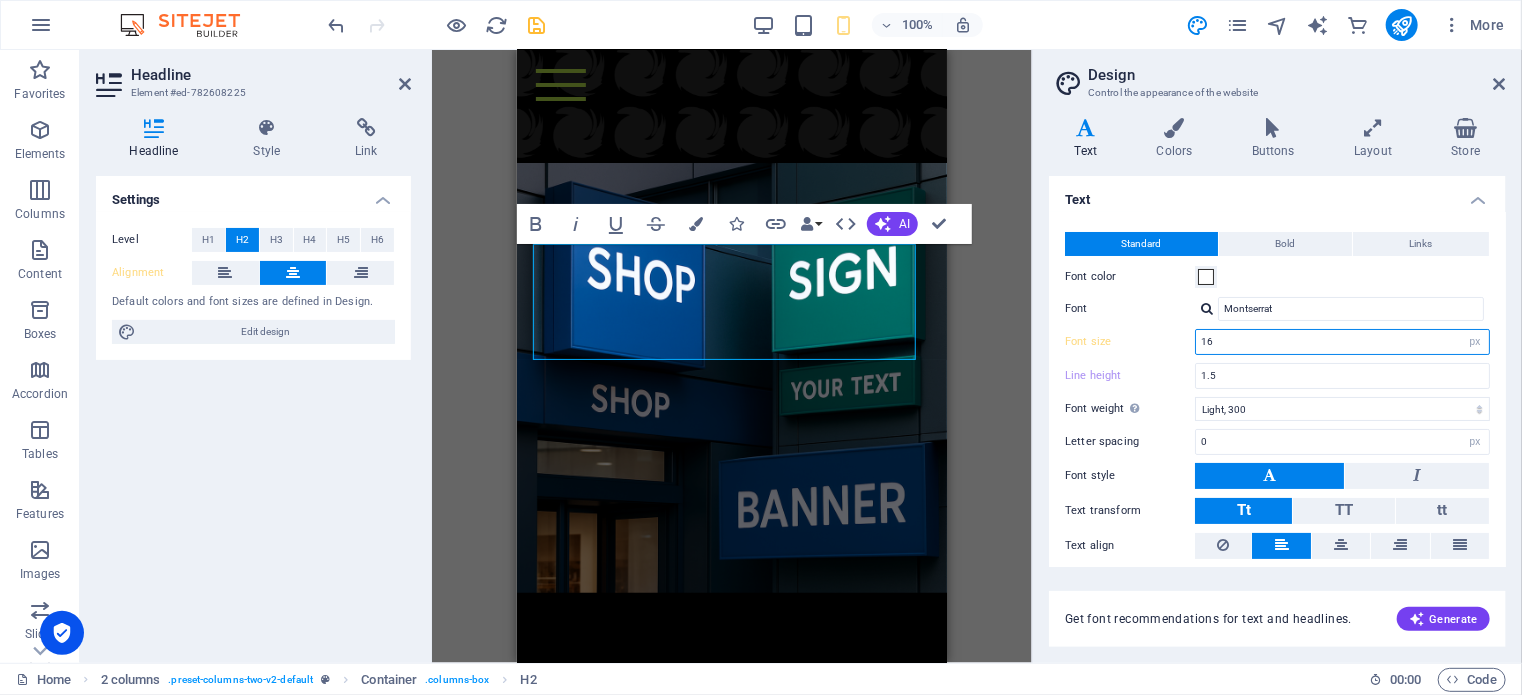 click on "16" at bounding box center (1342, 342) 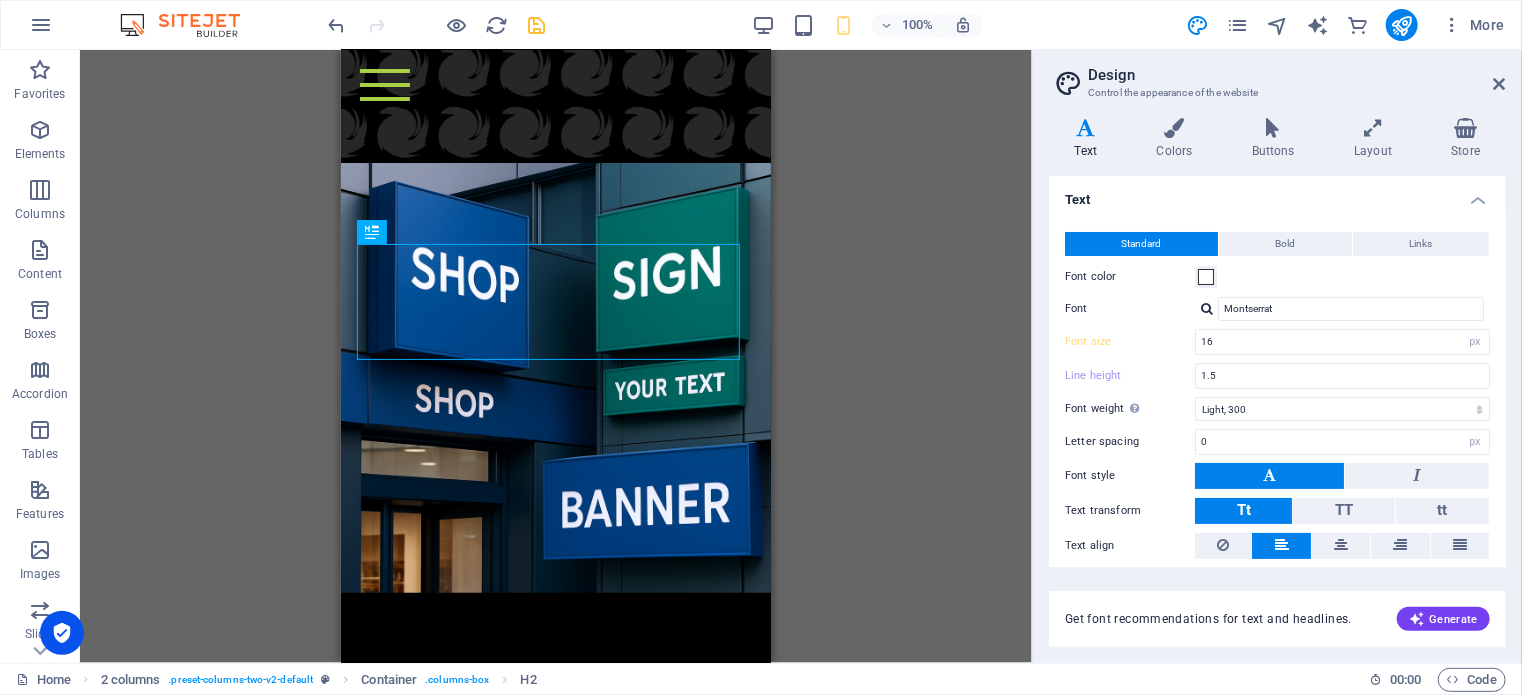 click on "GET NOTICED" at bounding box center [555, 705] 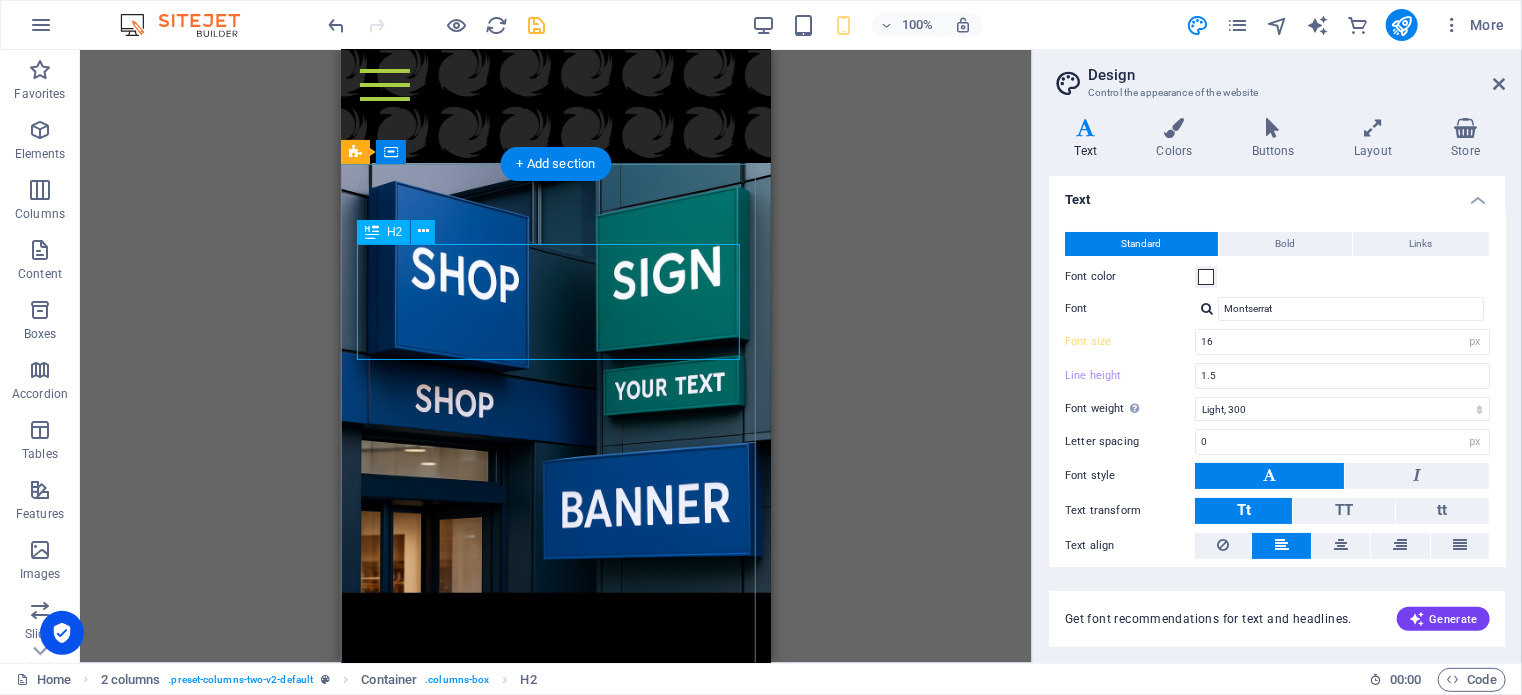 scroll, scrollTop: 61, scrollLeft: 0, axis: vertical 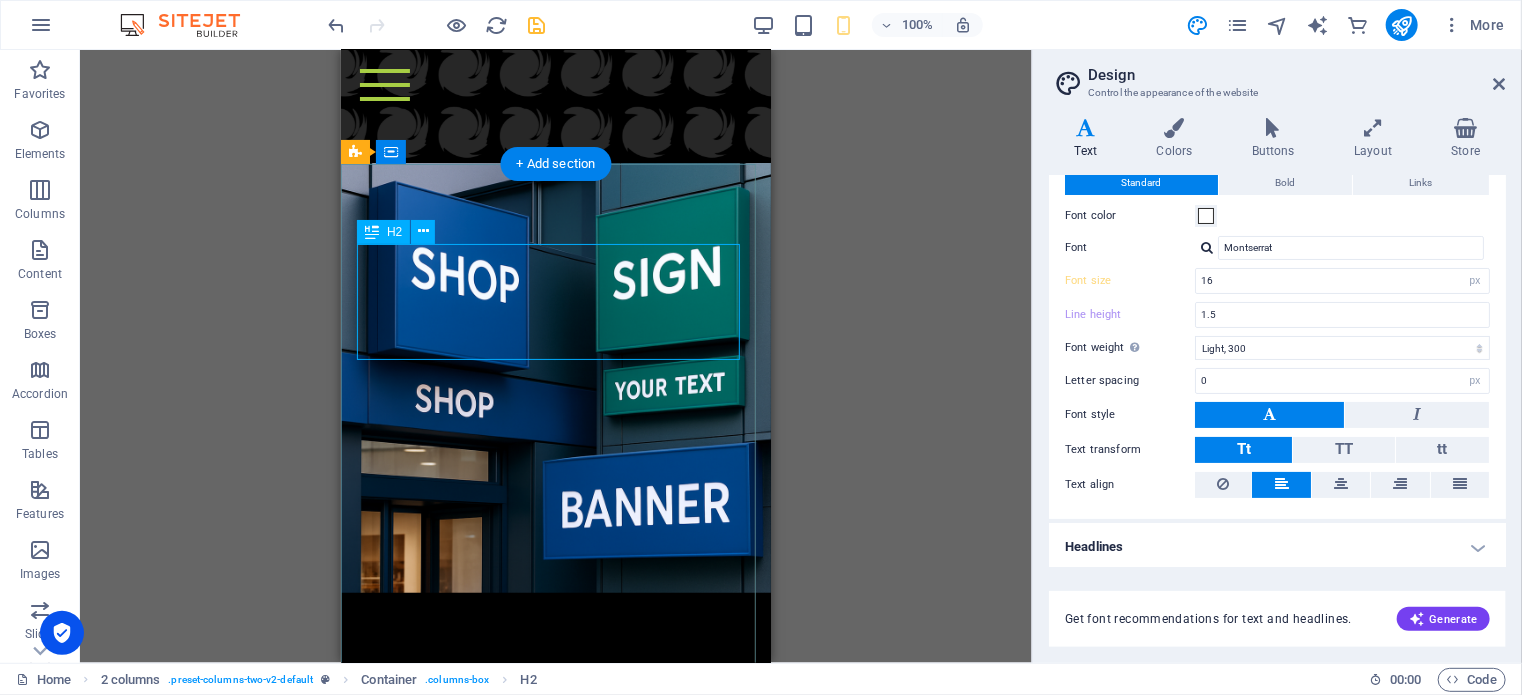 click on "GET NOTICED 1. Comfort ride Lorem ipsum dolor sit amet, consetetur sadipscing elitr, sed diam nonumy eirmod tempor invidunt ut labore et dolore magna aliquyam erat, sed diam voluptua.  2. Light Weight Lorem ipsum dolor sit amet, consetetur sadipscing elitr, sed diam nonumy eirmod tempor invidunt ut labore et dolore magna aliquyam erat, sed diam voluptua.  3. Carbon Details Lorem ipsum dolor sit amet, consetetur sadipscing elitr, sed diam nonumy eirmod tempor invidunt ut labore et dolore magna aliquyam erat, sed diam voluptua." at bounding box center [555, 957] 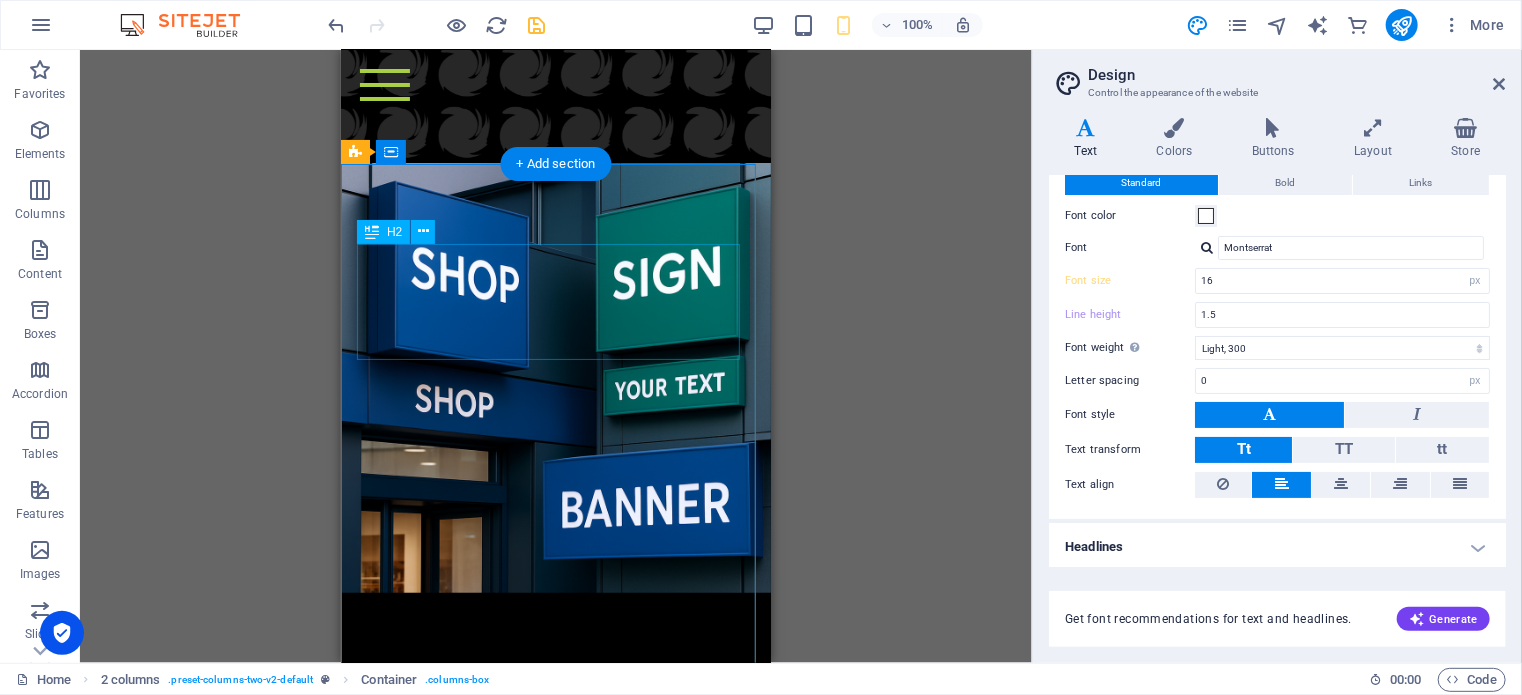 drag, startPoint x: 626, startPoint y: 332, endPoint x: 1488, endPoint y: 366, distance: 862.6703 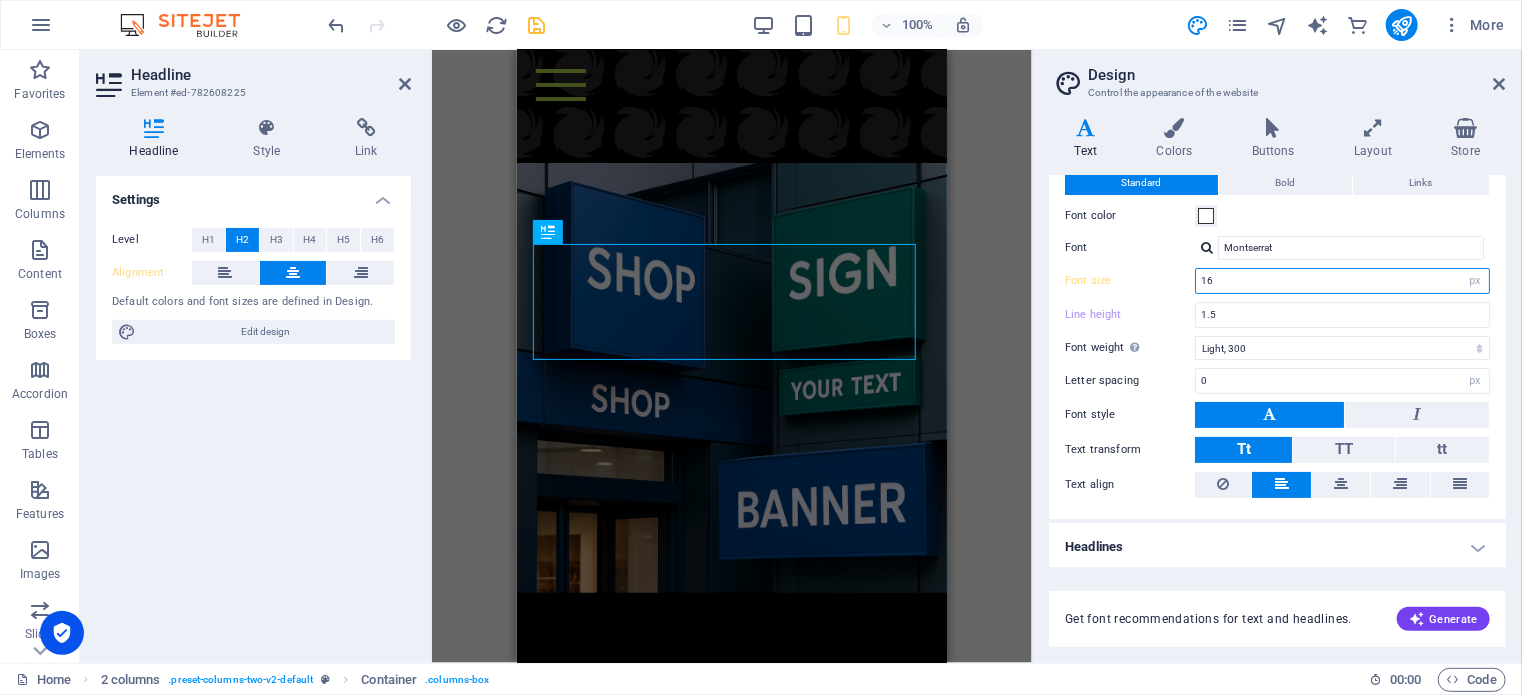 click on "16" at bounding box center [1342, 281] 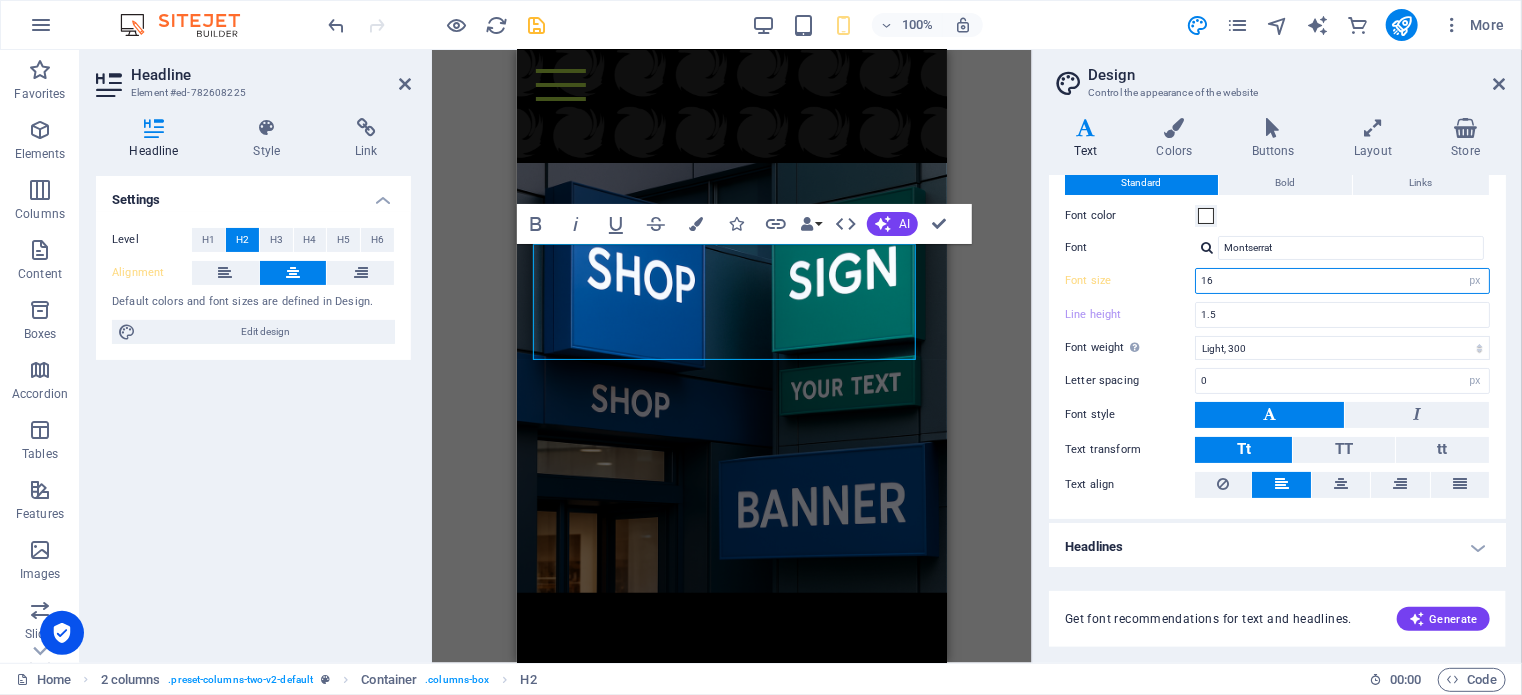 drag, startPoint x: 1228, startPoint y: 278, endPoint x: 1163, endPoint y: 278, distance: 65 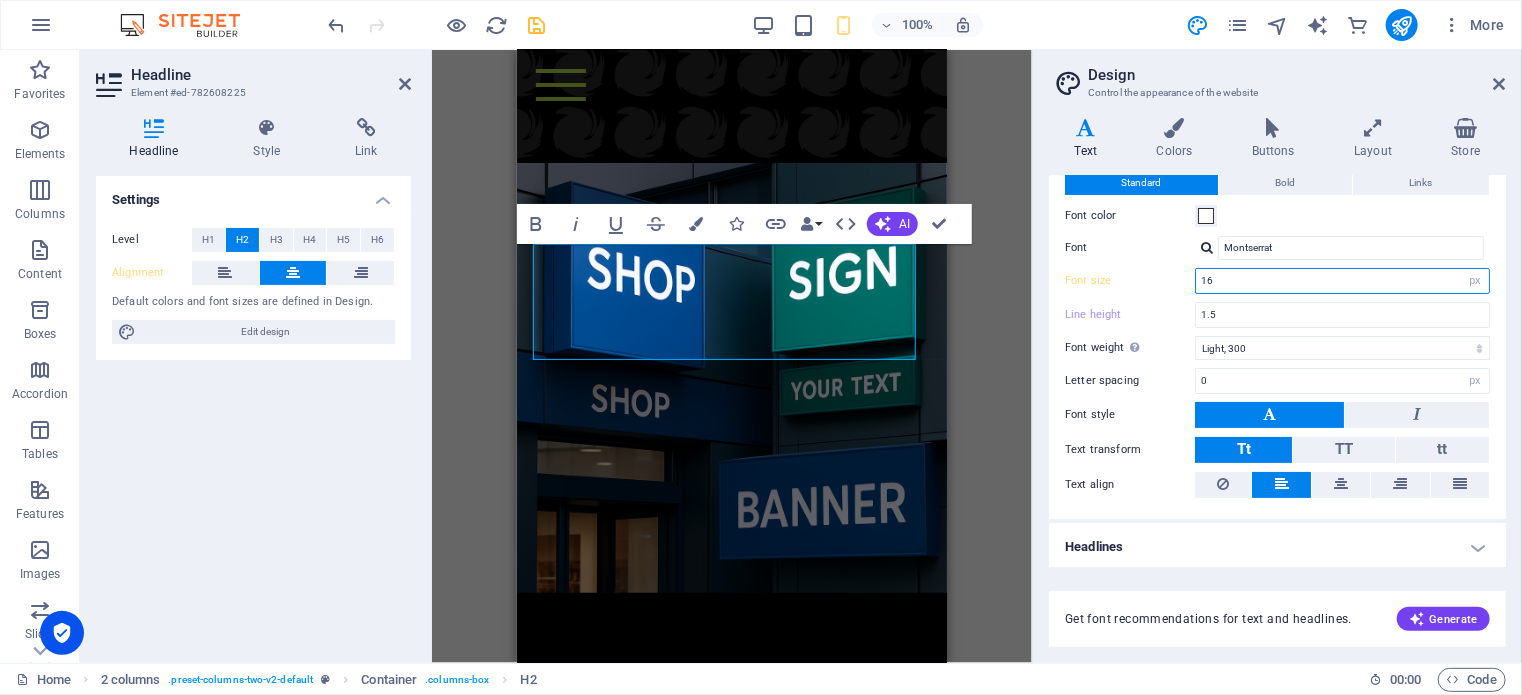 click on "Font size 16 rem px" at bounding box center (1277, 281) 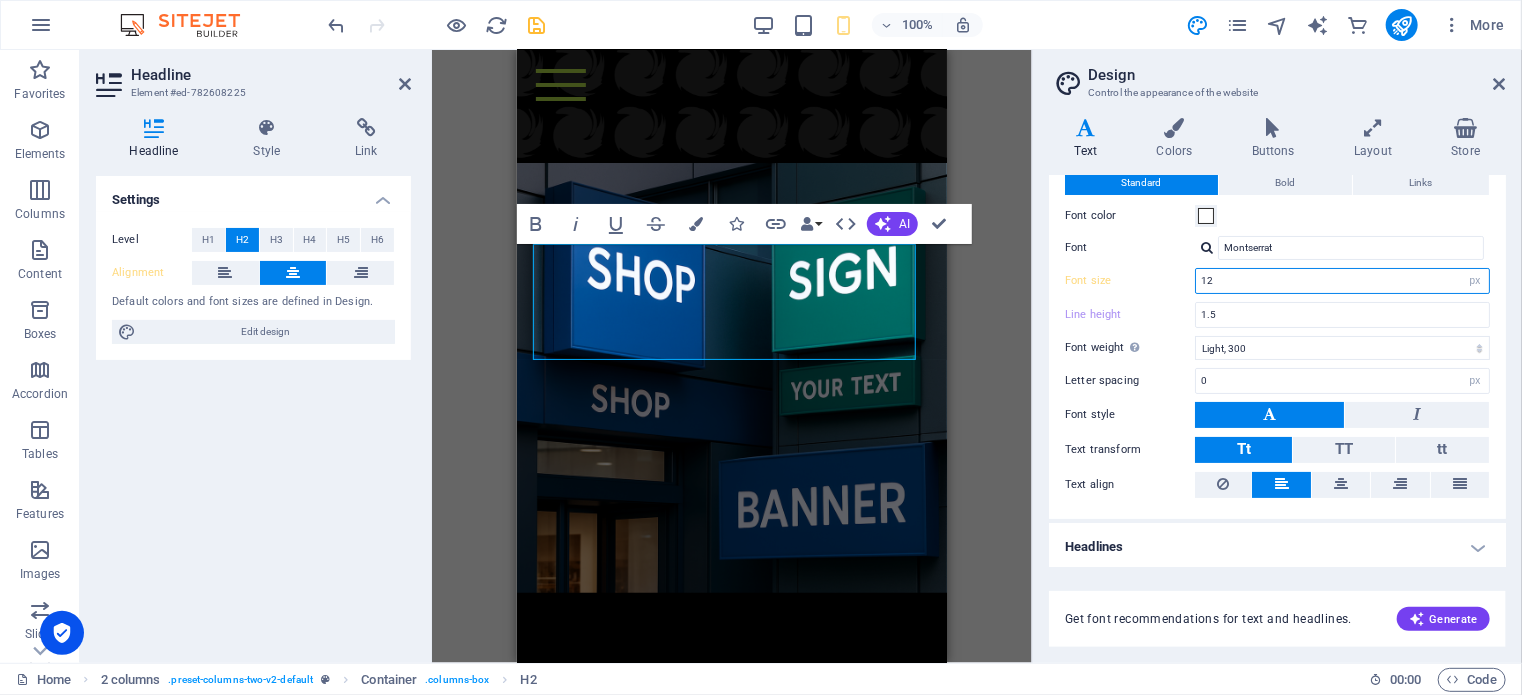 type on "16" 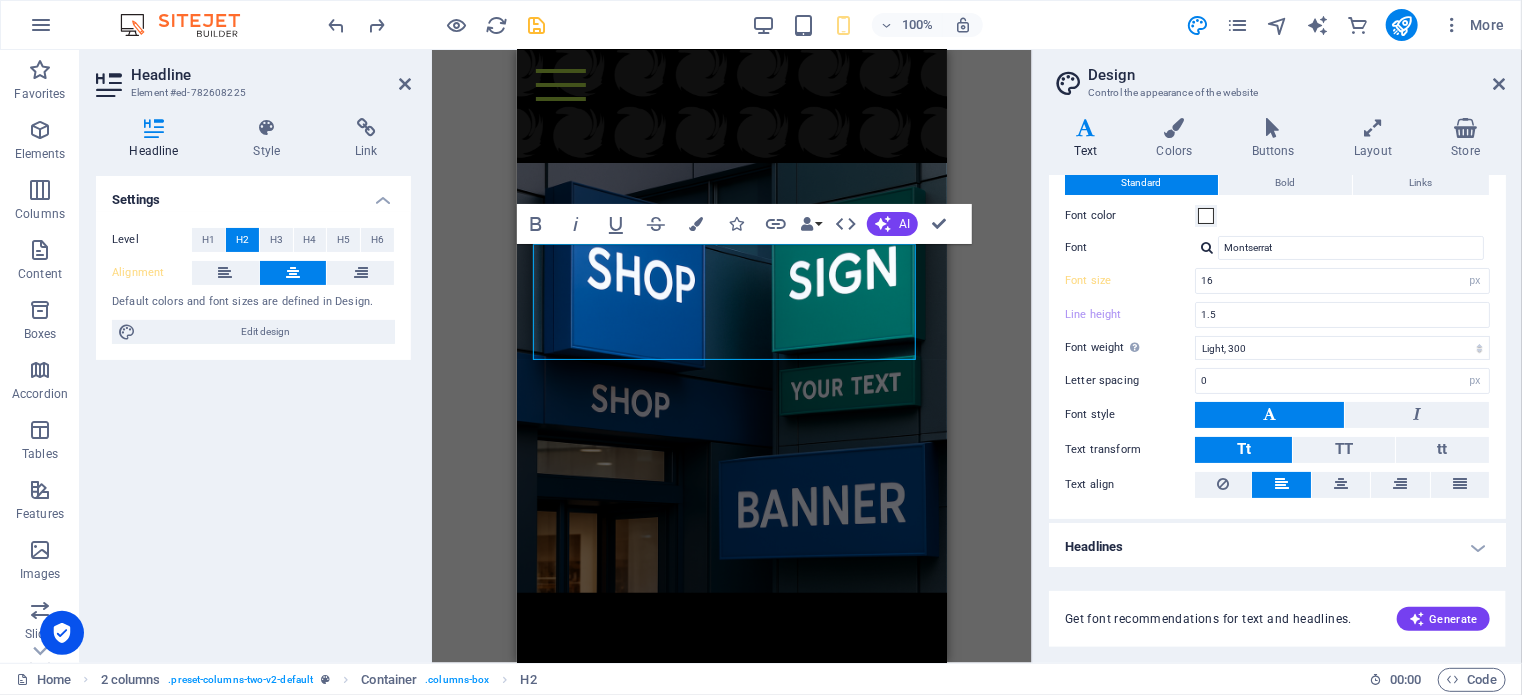 click on "Drag here to replace the existing content. Press “Ctrl” if you want to create a new element.
H2   2 columns   2 columns   Container   Container   Banner   Container   Banner   Menu Bar   Container   HTML   Menu Bar   Banner   Menu   Spacer   H4   Text   Image   Spacer   H4   Text   Spacer   H4   Text   Container   Image   Placeholder   Container   Container   H2   Spacer   Container   Grid   Icon   Container   Text   Container   H4   Container   Container   Container   Container   Text   Placeholder   Container   Wide image with text   Container   Wide image with text   H2   Text   Spacer   Placeholder   Container   Spacer   Container   Container   Container   Text   Container   Container   Placeholder   Container   Container   H2   Spacer   Container   Plans   Container   Container   Container   Container   Container   Text   Container   Container   Container   Container   Container   Text   Placeholder   Container   H2   Container   Spacer   Products   Placeholder   Container" at bounding box center [732, 356] 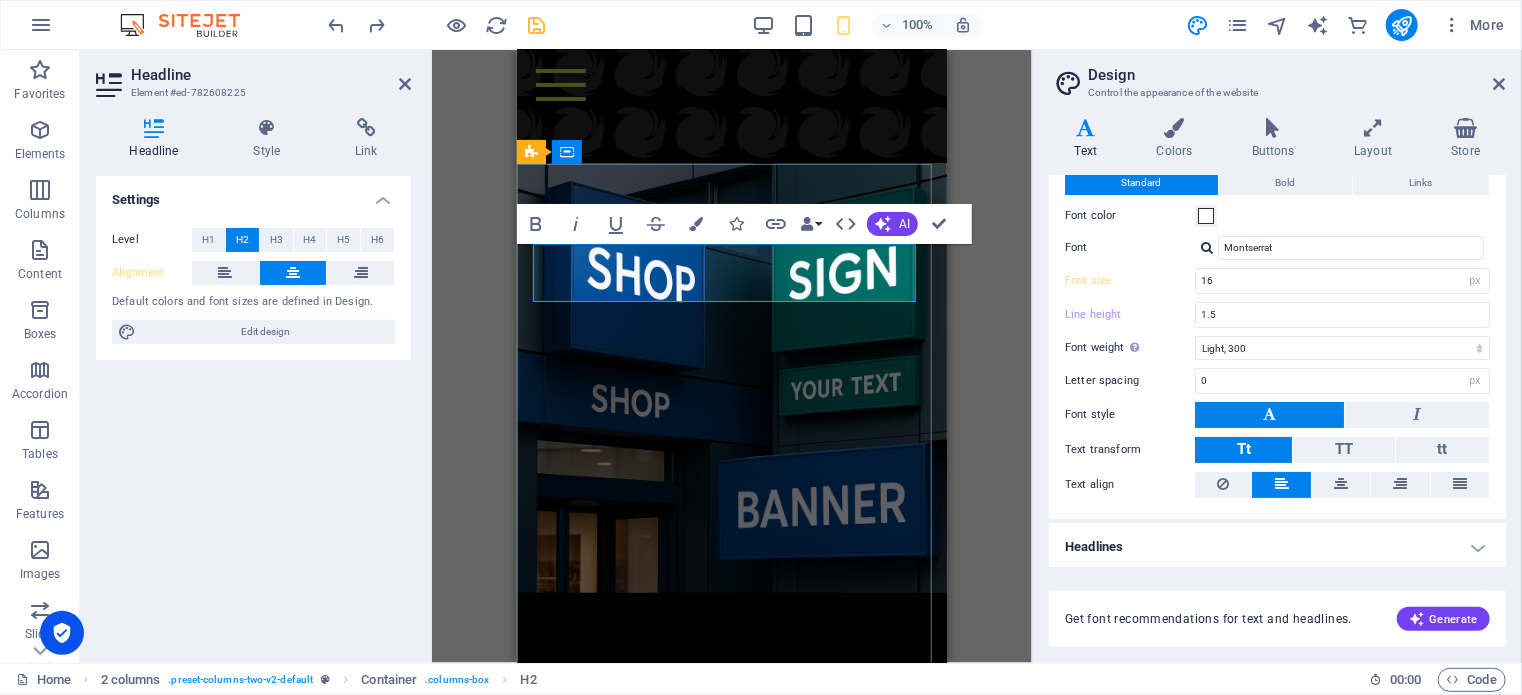 click on "The Future" at bounding box center (731, 705) 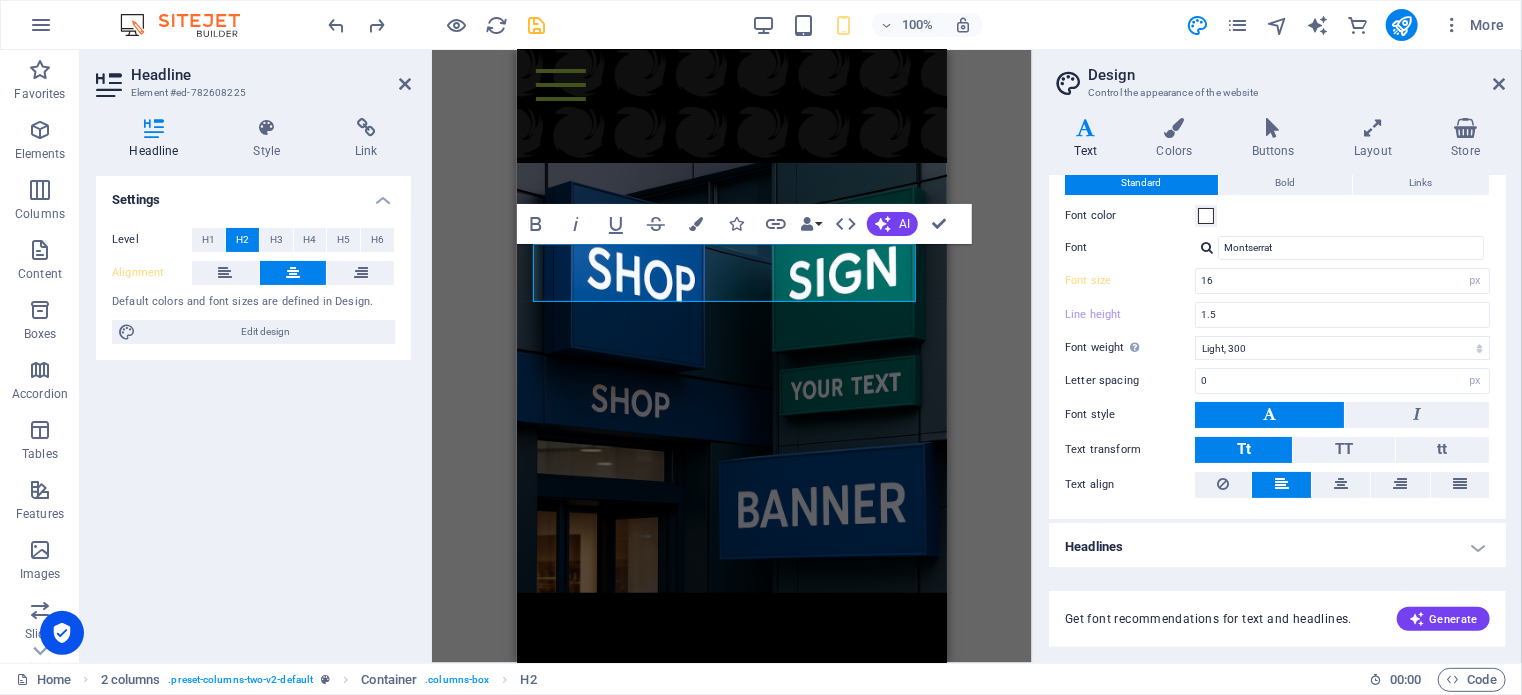 click on "H2   2 columns   2 columns   Container   Container   Banner   Container   Banner   Menu Bar   Menu Bar   Container   HTML   Menu Bar   Banner   Menu   Spacer   H4   Text   Image   Spacer   H4   Text   Spacer   H4   Text   Container   Image   Placeholder   Container   Container   H2   Spacer   Container   Grid   Icon   Container   Text   Container   H4   Container   Container   Container   Container   Text   Placeholder   Container   Wide image with text   Container   Wide image with text   H2   Text   Spacer   Placeholder   Container   Spacer   Container   Container   Container   Text   Container   Container   Placeholder   Container   Container   H2   Spacer   Container   Plans   Container   Container   Container   Container   Container   Text   Container   Container   Container   Container   Container   Text   Placeholder   Container   H2   Container   Spacer   Products   Placeholder   Container   2 columns   Container   2 columns   H2   Textarea   Container   2 columns   Contact Form" at bounding box center [732, 356] 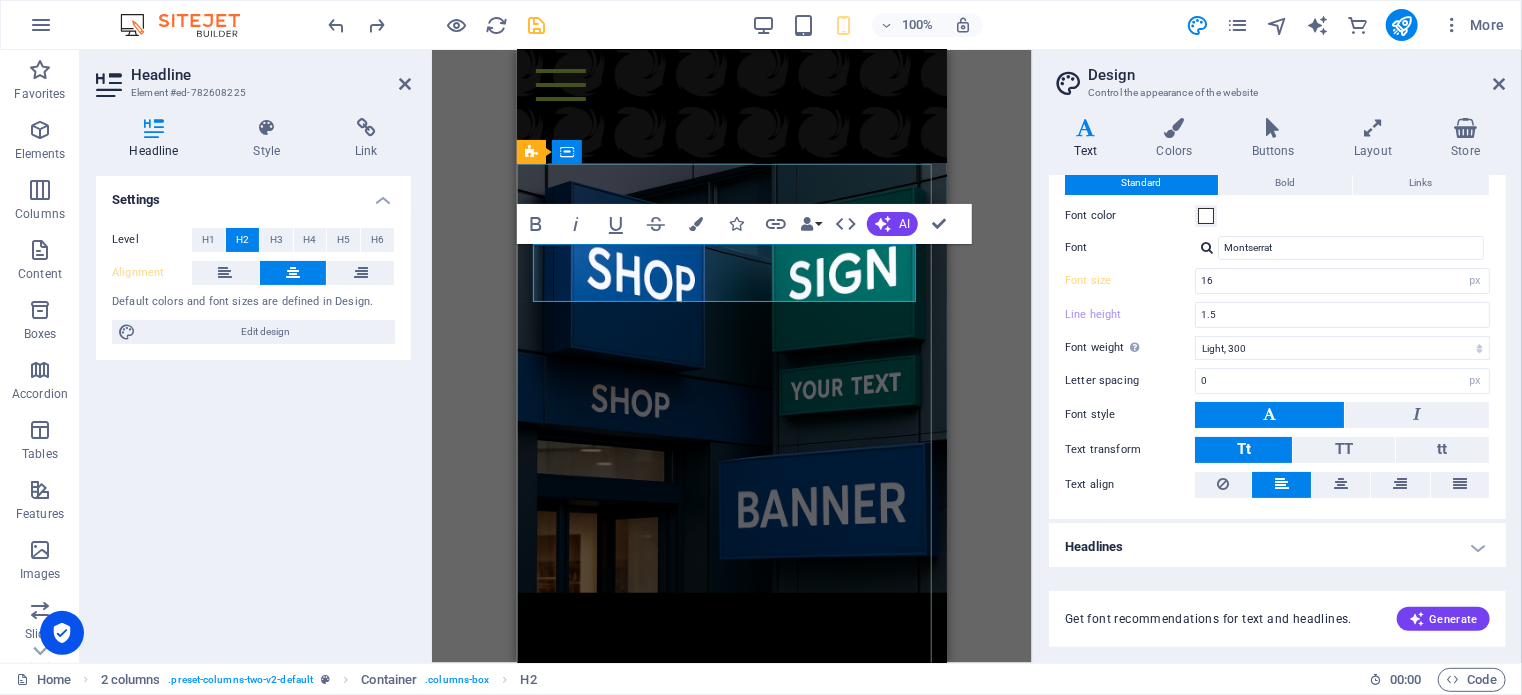 click on "The Future" at bounding box center [731, 705] 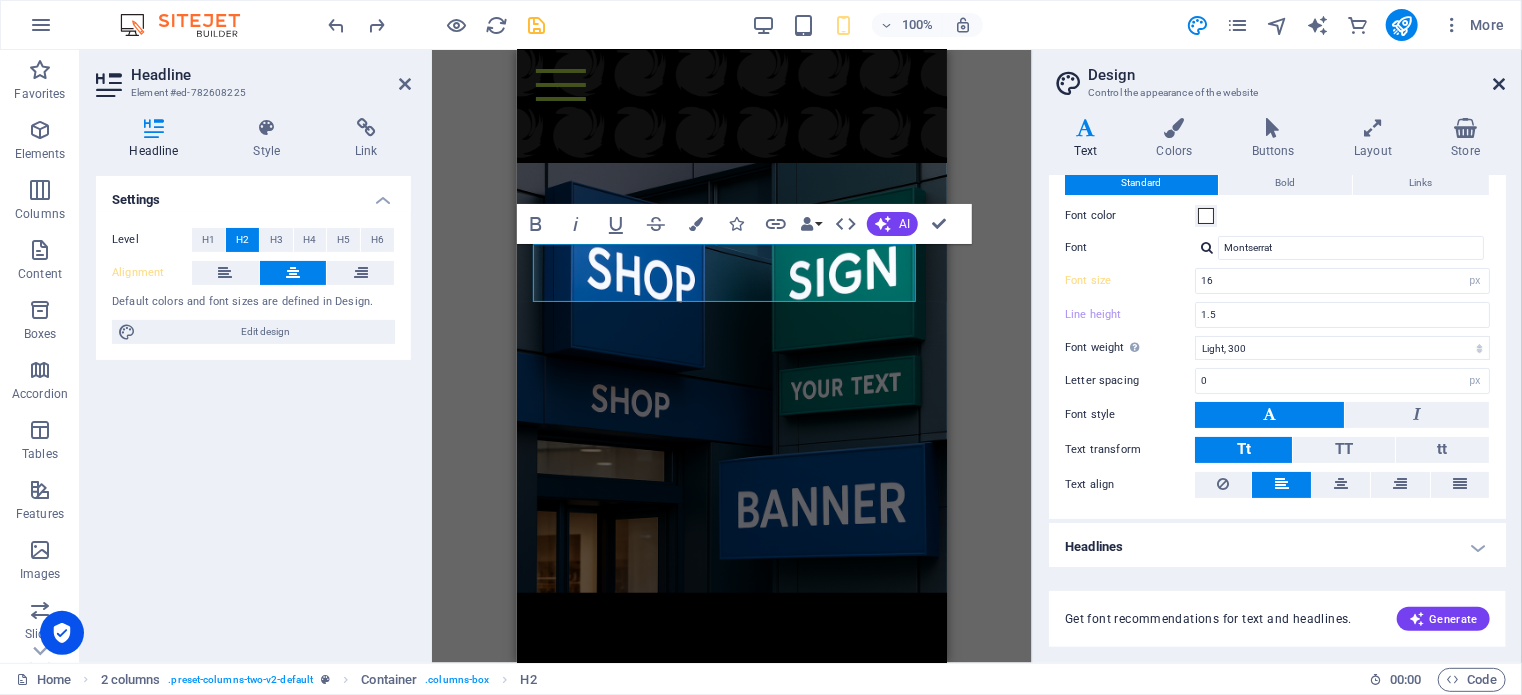 click at bounding box center (1500, 84) 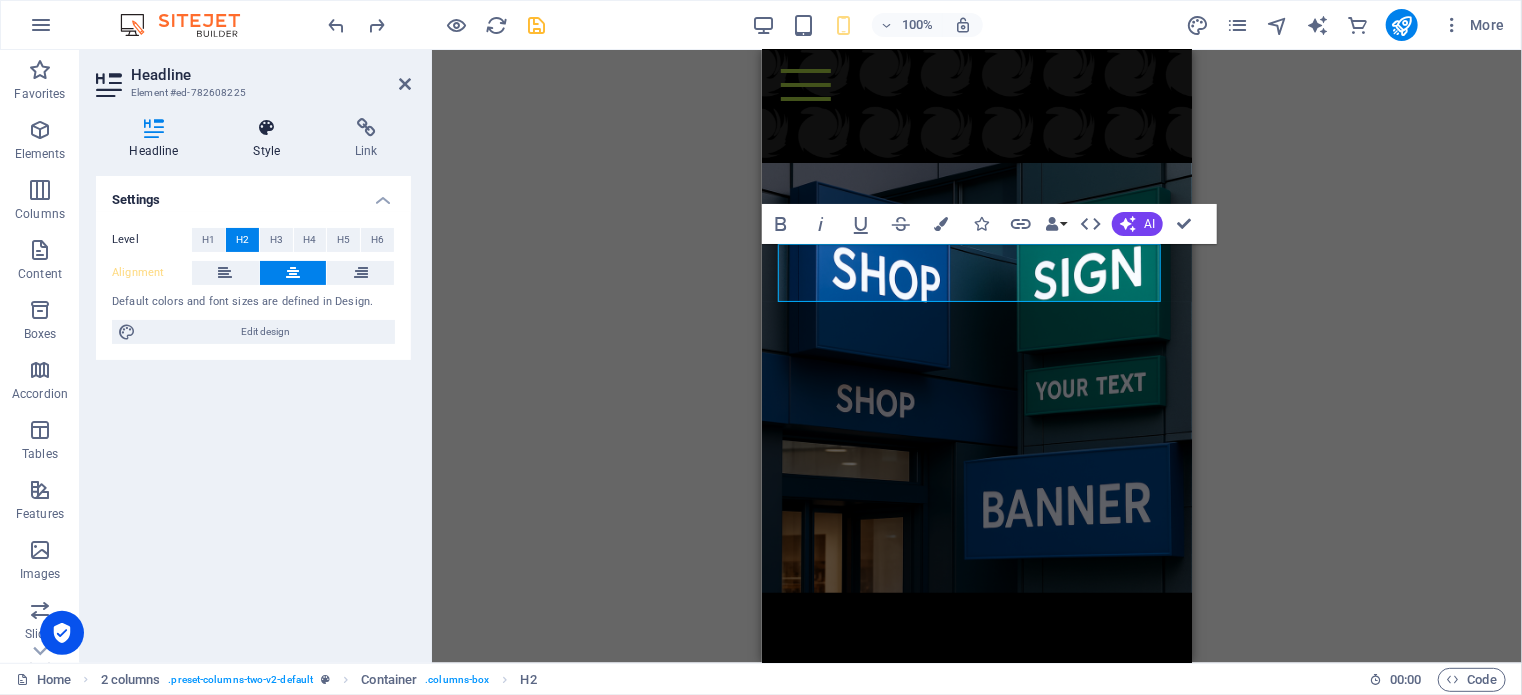 click on "Style" at bounding box center [271, 139] 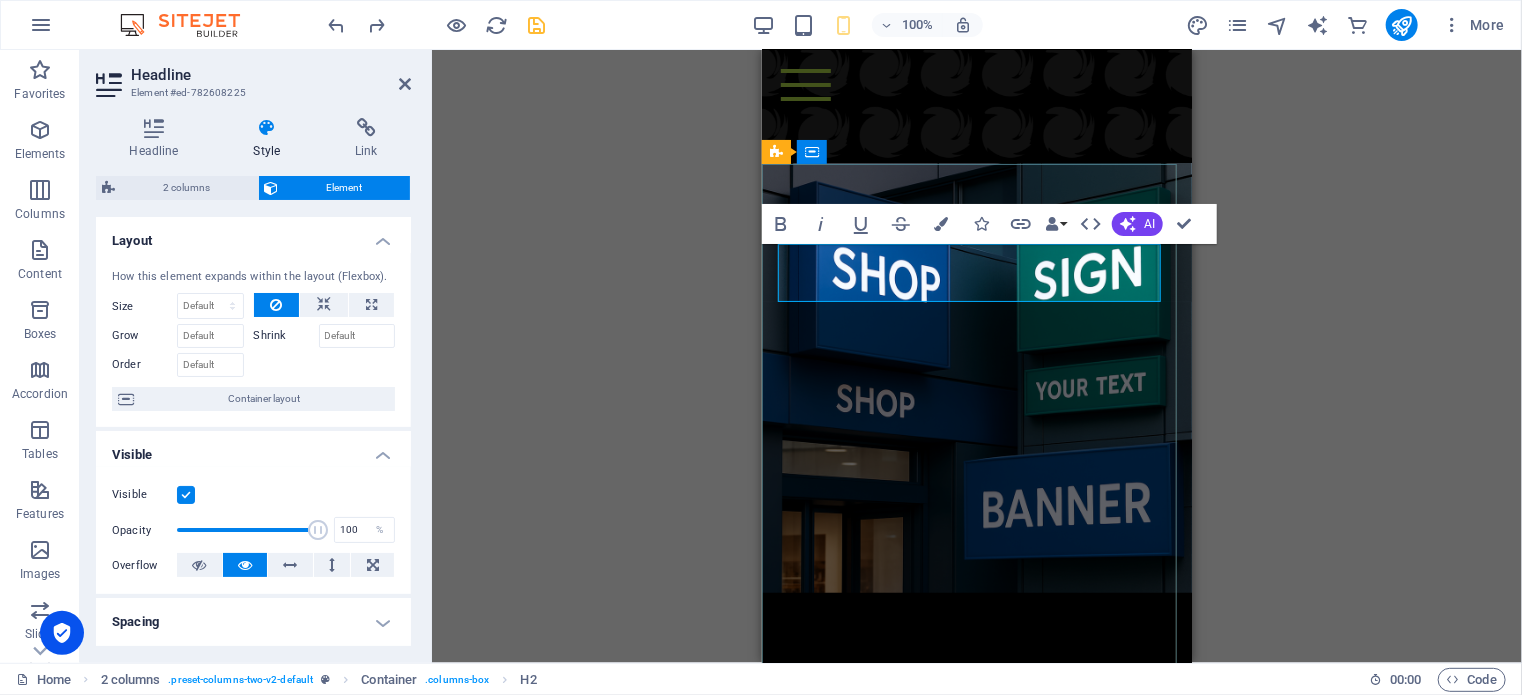 click on "The Future" at bounding box center (976, 705) 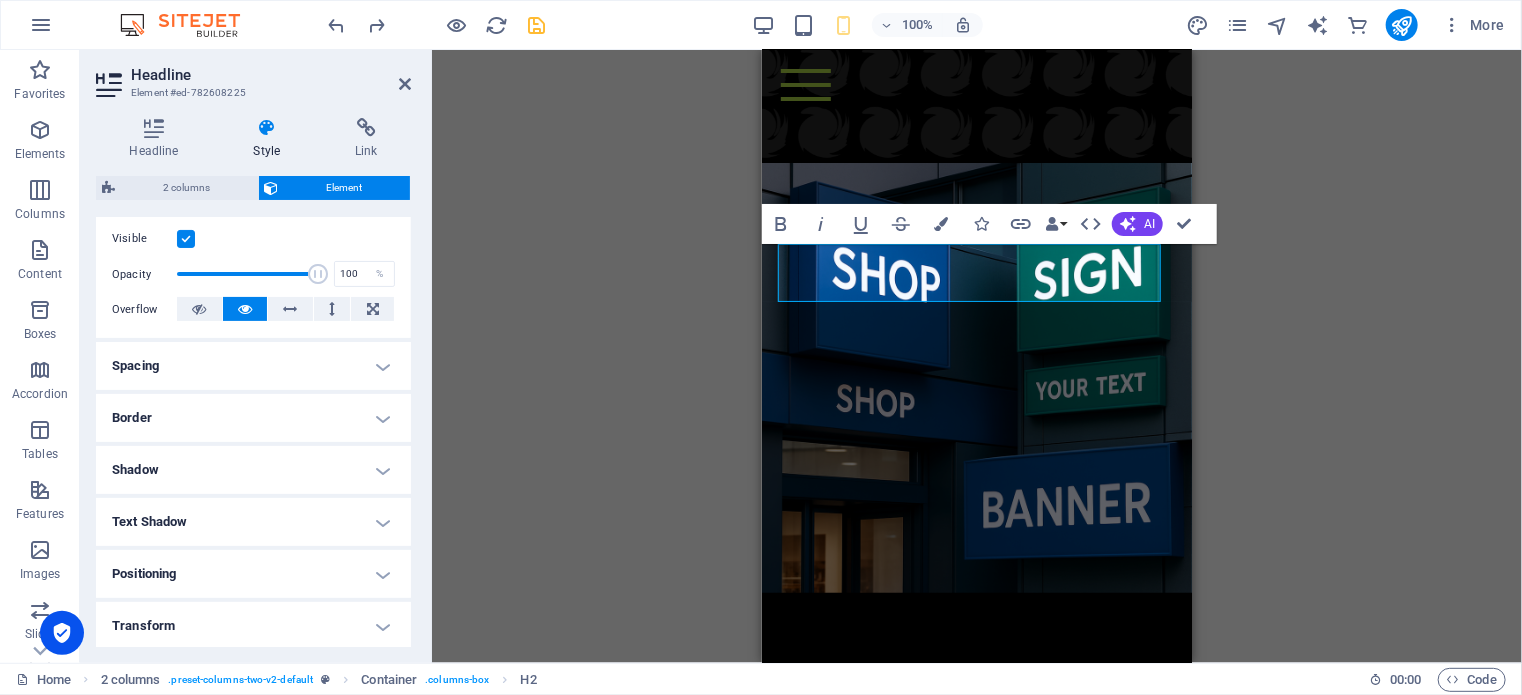 scroll, scrollTop: 214, scrollLeft: 0, axis: vertical 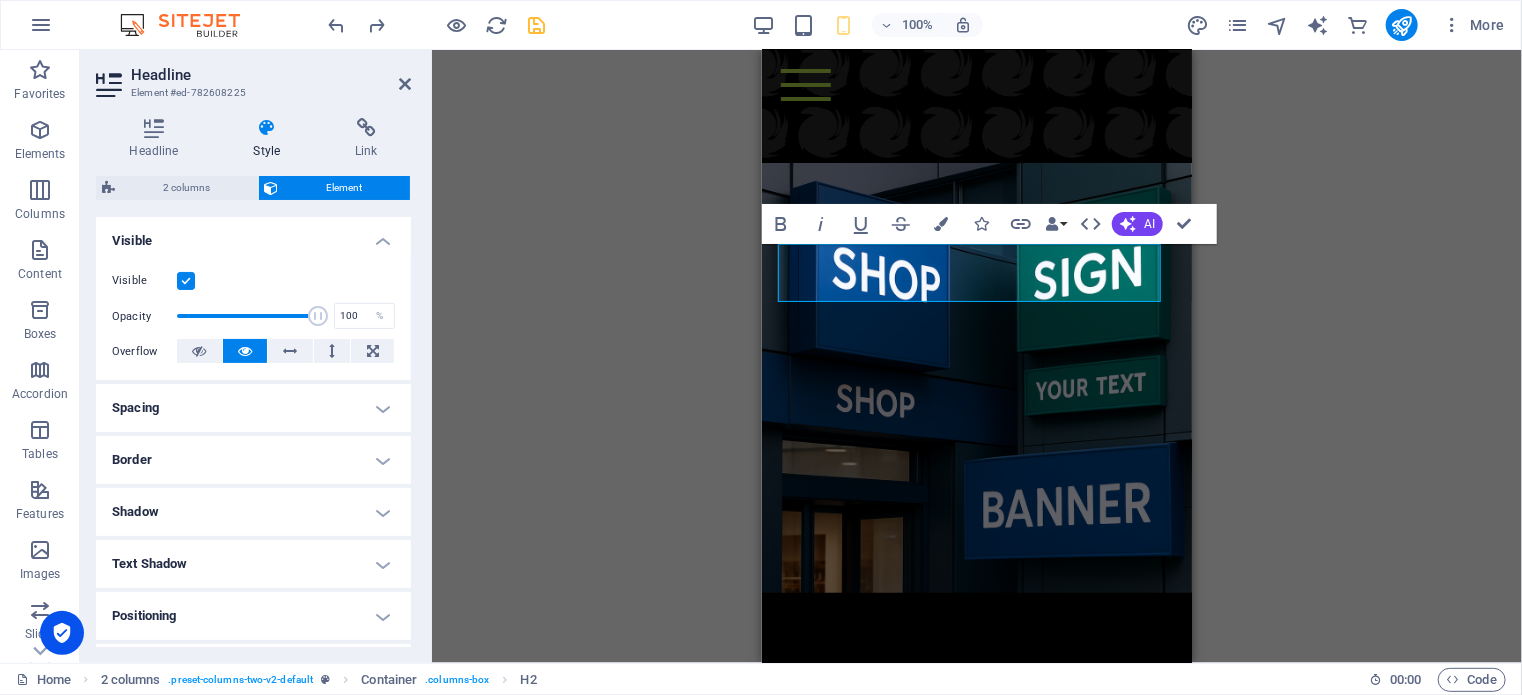 click on "Spacing" at bounding box center (253, 408) 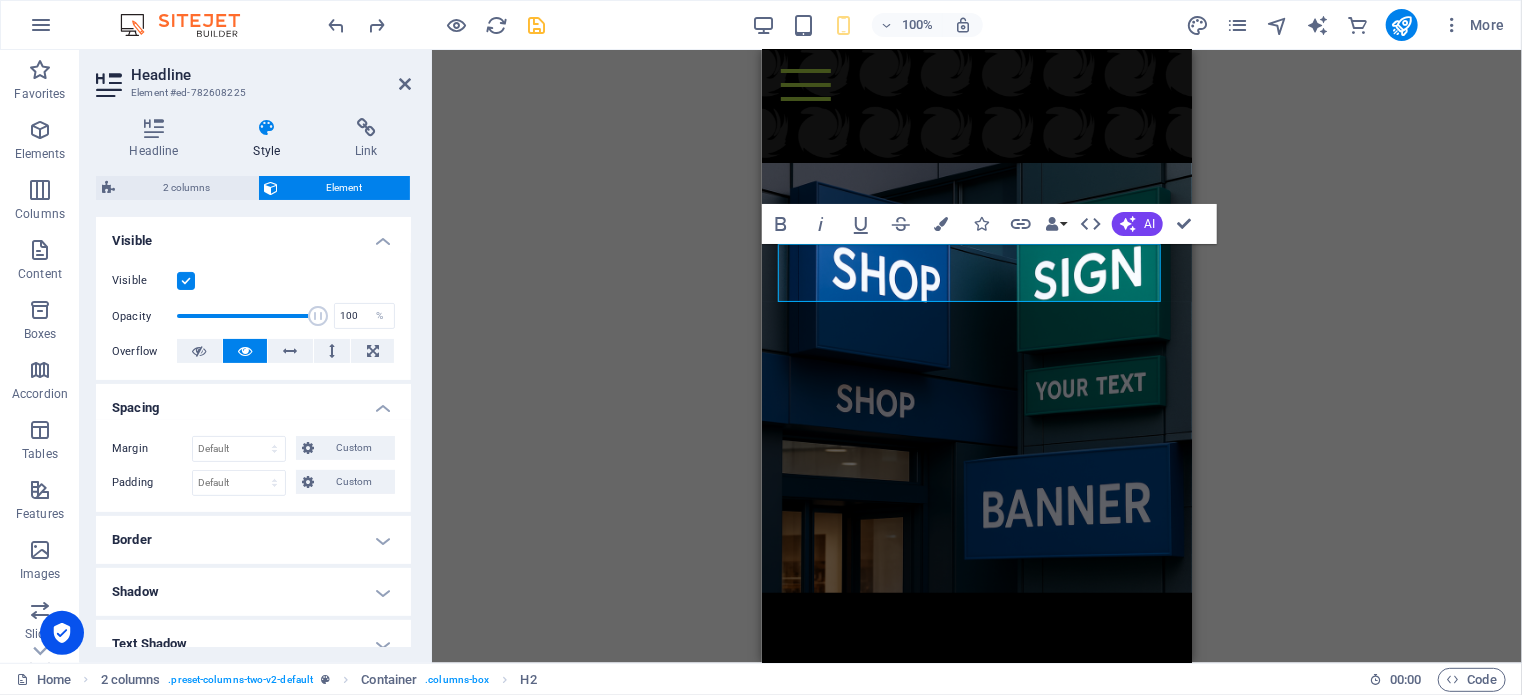 click on "Spacing" at bounding box center (253, 402) 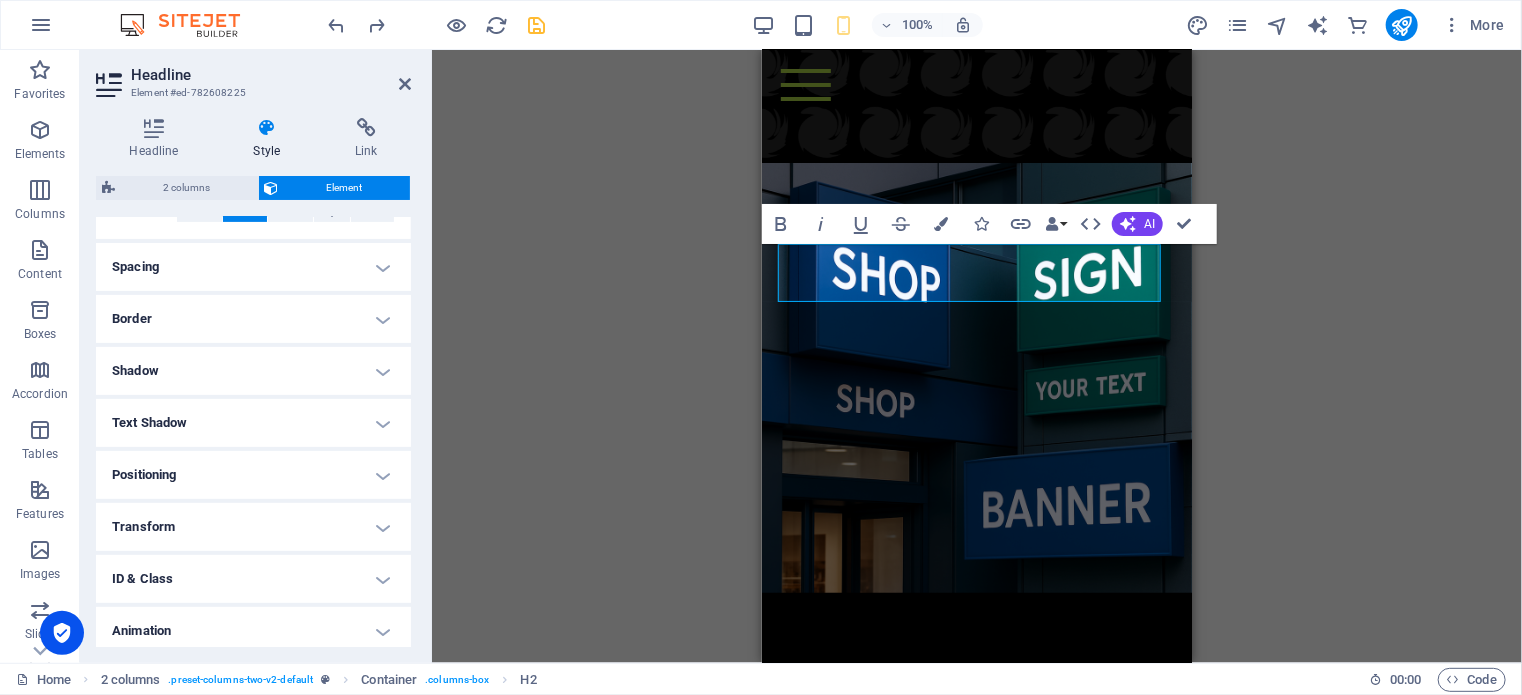 scroll, scrollTop: 414, scrollLeft: 0, axis: vertical 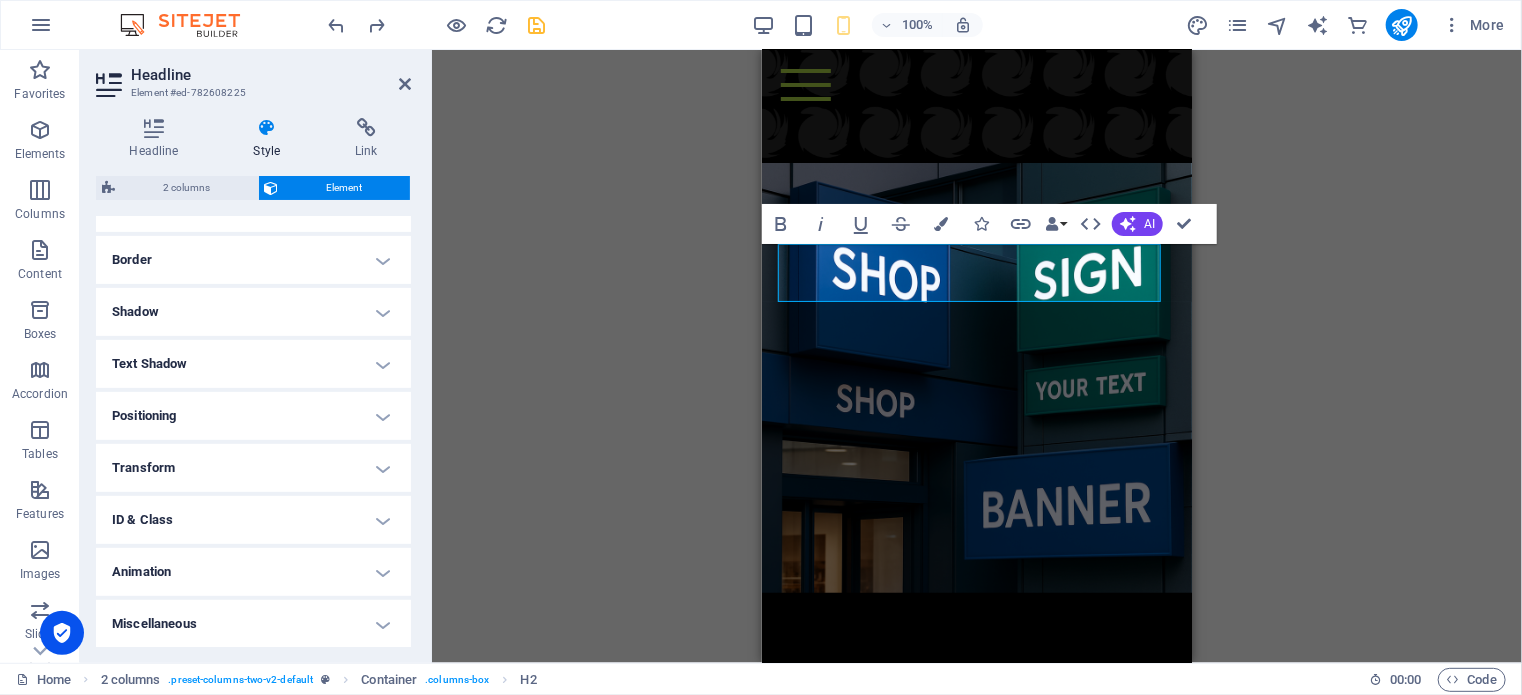 click on "The Future" at bounding box center (976, 705) 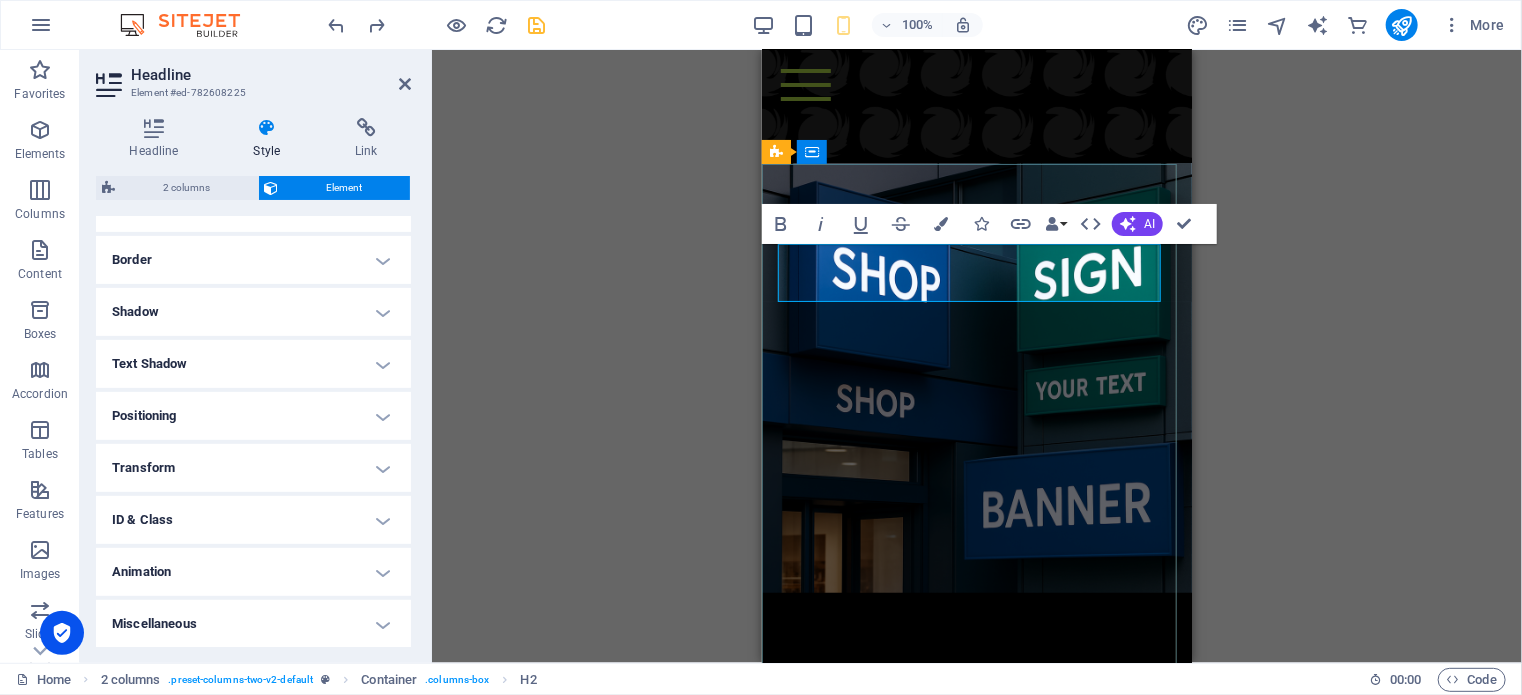 drag, startPoint x: 1143, startPoint y: 270, endPoint x: 777, endPoint y: 275, distance: 366.03415 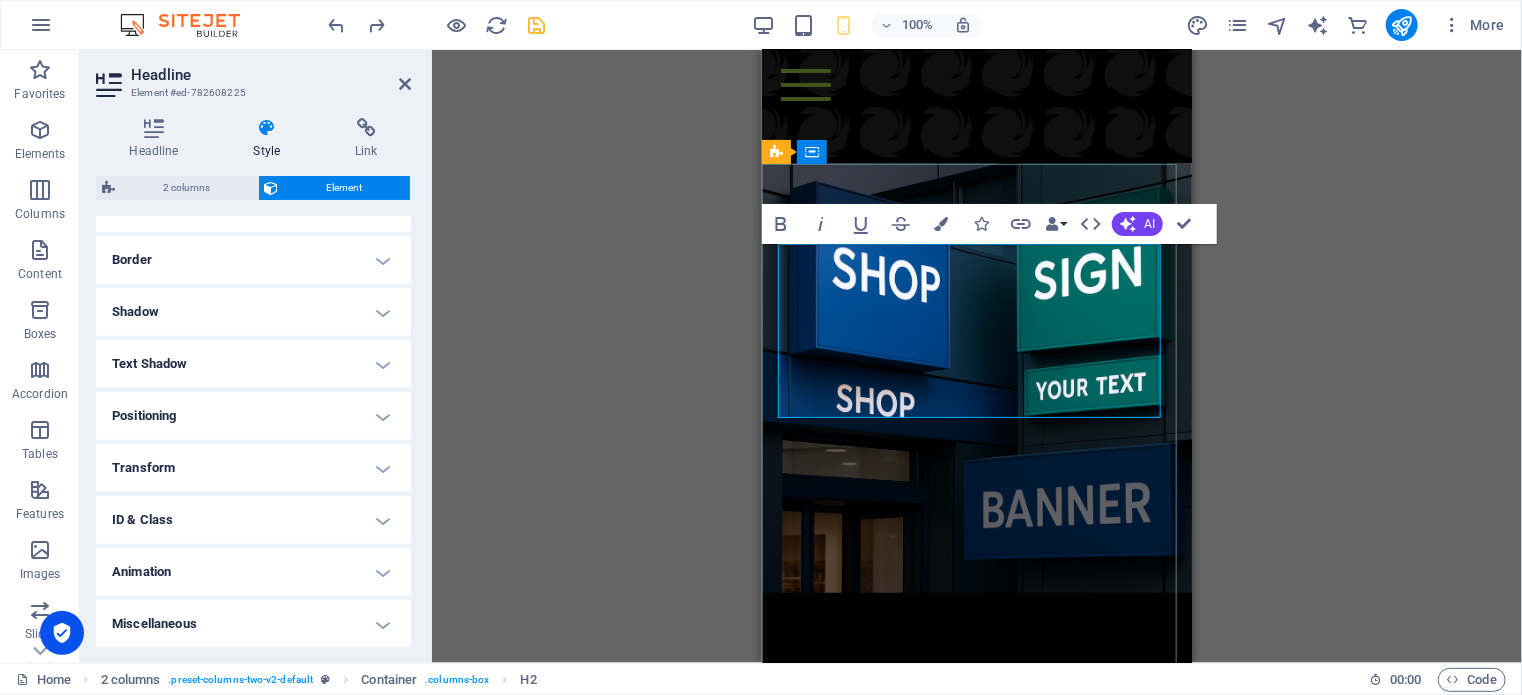 click on "THE POWER OF BRANDING" at bounding box center [976, 763] 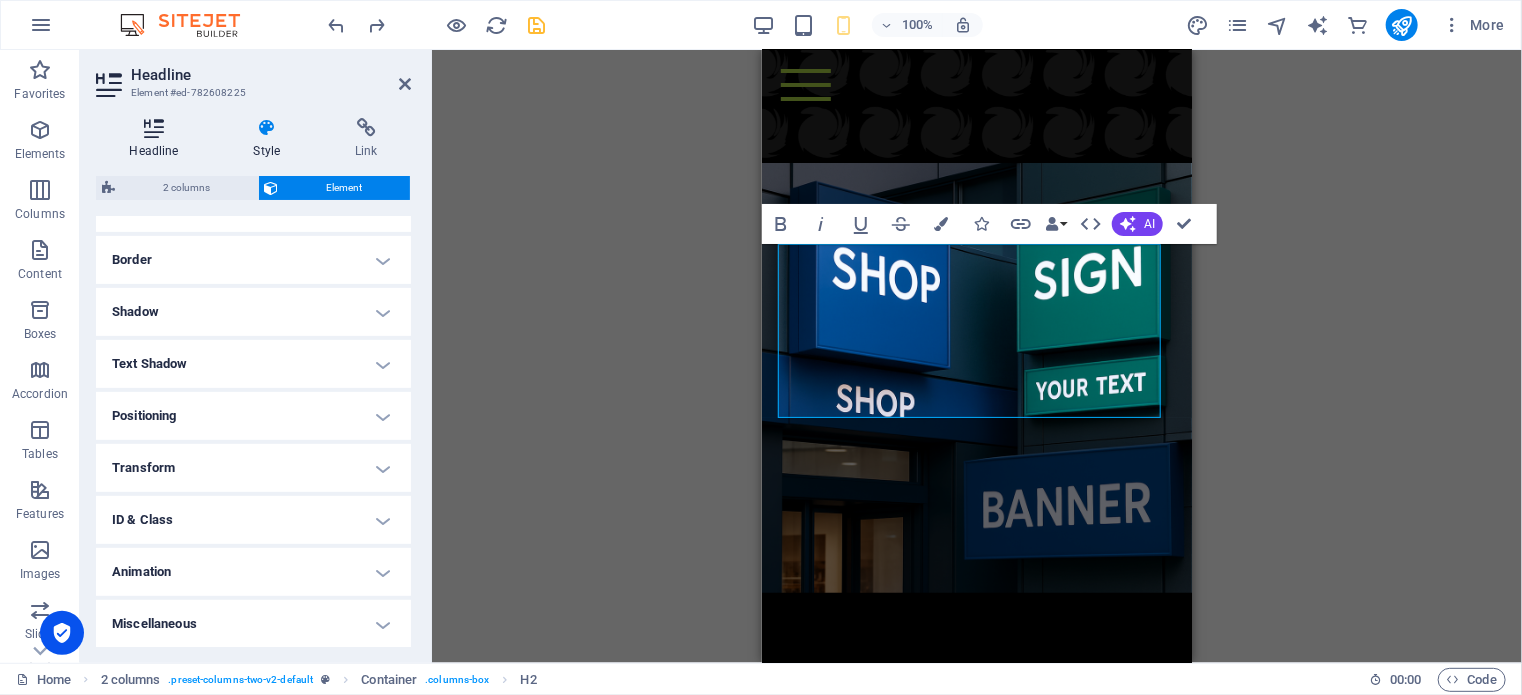 click at bounding box center (154, 128) 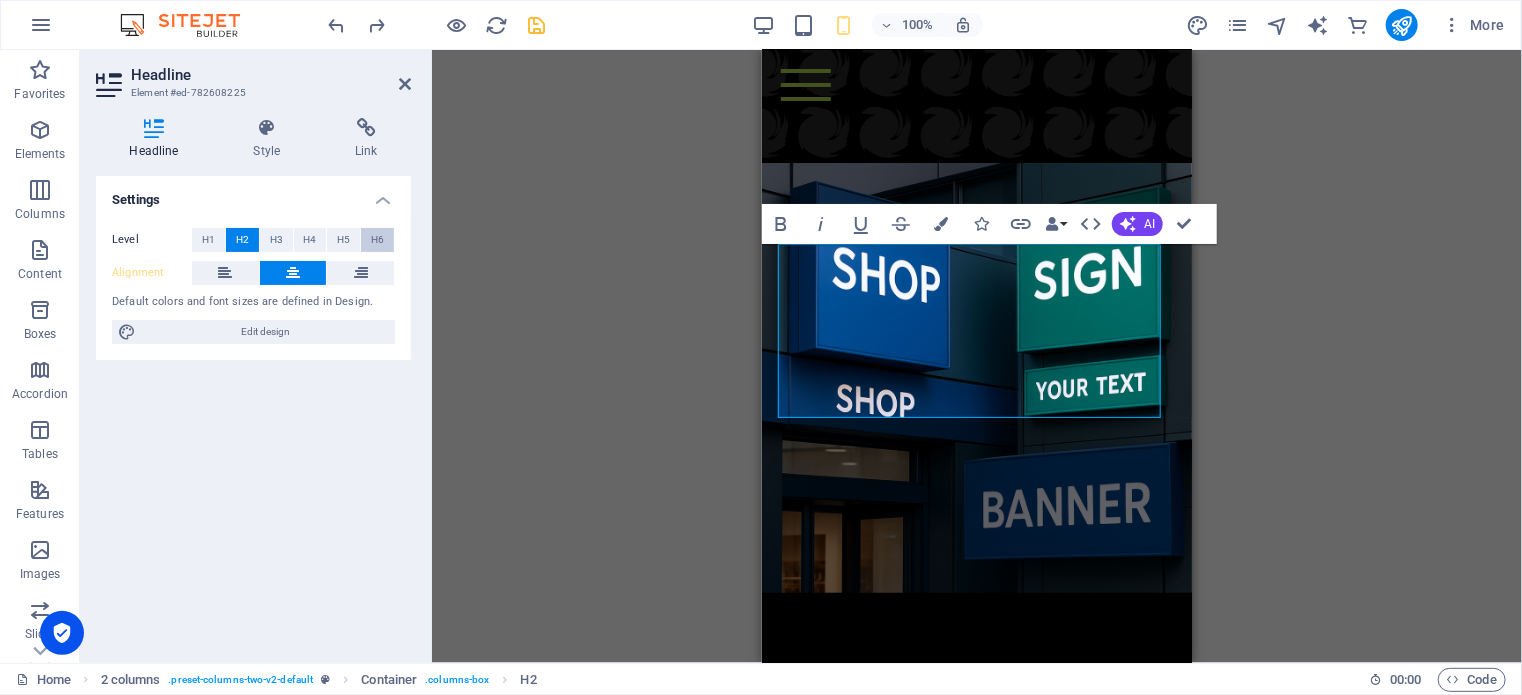click on "H6" at bounding box center [377, 240] 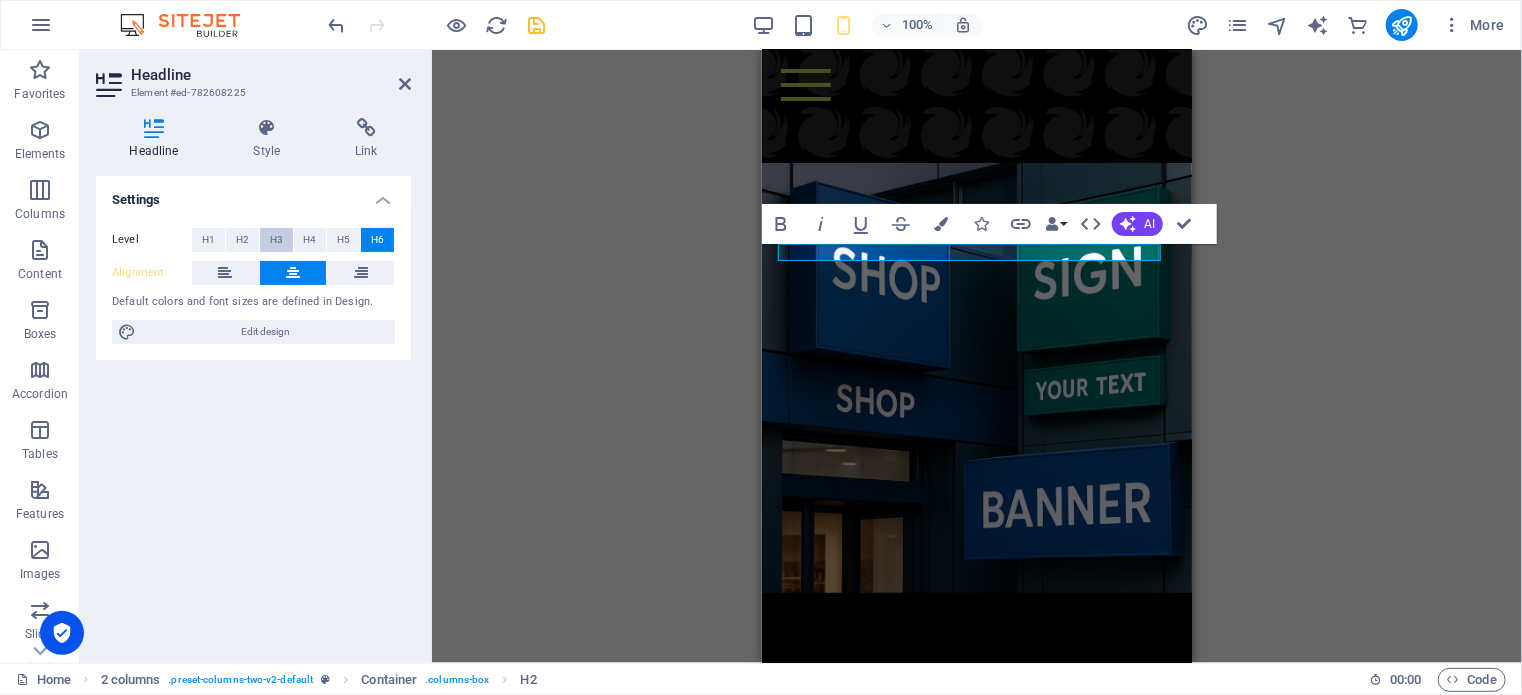 click on "H3" at bounding box center (276, 240) 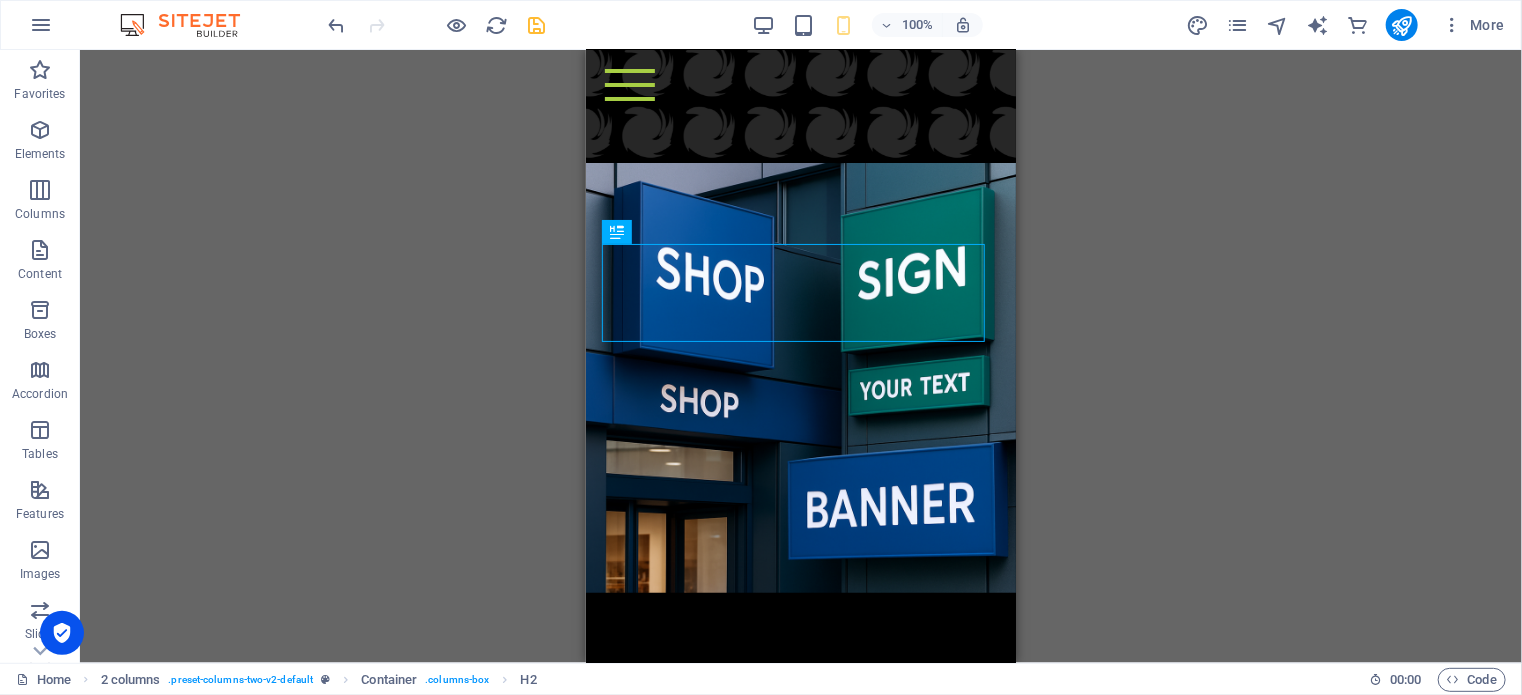 click on "H3   2 columns   2 columns   Container   Container   Banner   Container   Banner   Menu Bar   Menu Bar   Container   HTML   Menu Bar   Banner   Menu   Spacer   H4   Text   Image   Spacer   H4   Text   Spacer   H4   Text   Container   Image   Placeholder   Container   Container   H2   Spacer   Container   Grid   Icon   Container   Text   Container   H4   Container   Container   Container   Container   Text   Placeholder   Container   Wide image with text   Container   Wide image with text   H2   Text   Spacer   Placeholder   Container   Spacer   Container   Container   Container   Text   Container   Container   Placeholder   Container   Container   H2   Spacer   Container   Plans   Container   Container   Container   Container   Container   Text   Container   Container   Container   Container   Container   Text   Placeholder   Container   H2   Container   Spacer   Products   Placeholder   Container   2 columns   Container   2 columns   H2   Textarea   Container   2 columns   Contact Form" at bounding box center (801, 356) 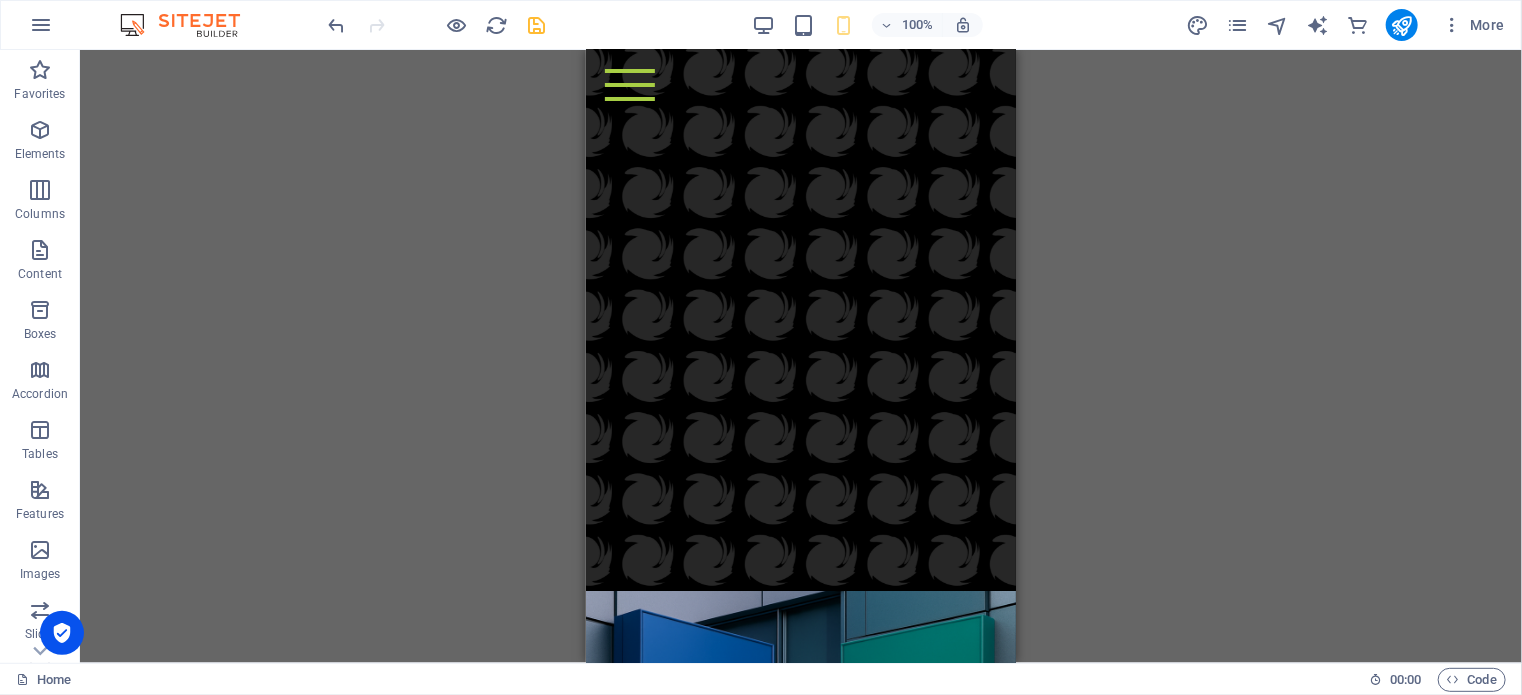 scroll, scrollTop: 1000, scrollLeft: 0, axis: vertical 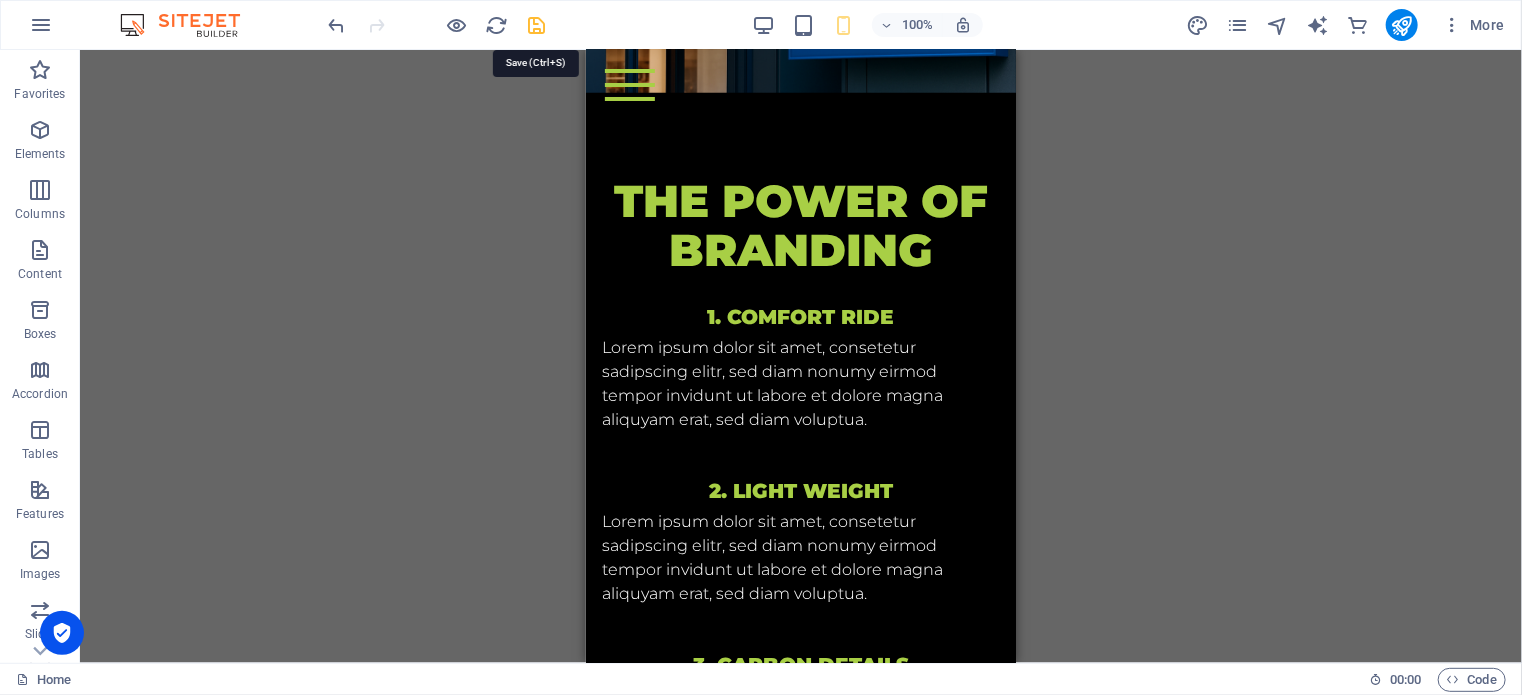 click at bounding box center [537, 25] 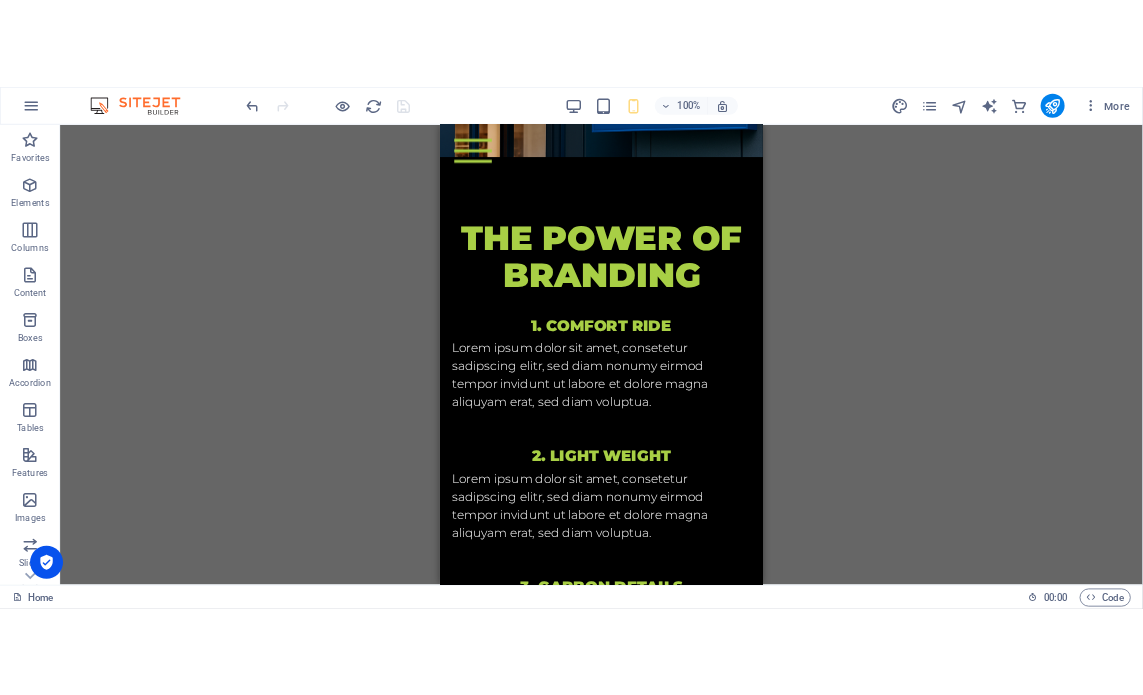 scroll, scrollTop: 800, scrollLeft: 0, axis: vertical 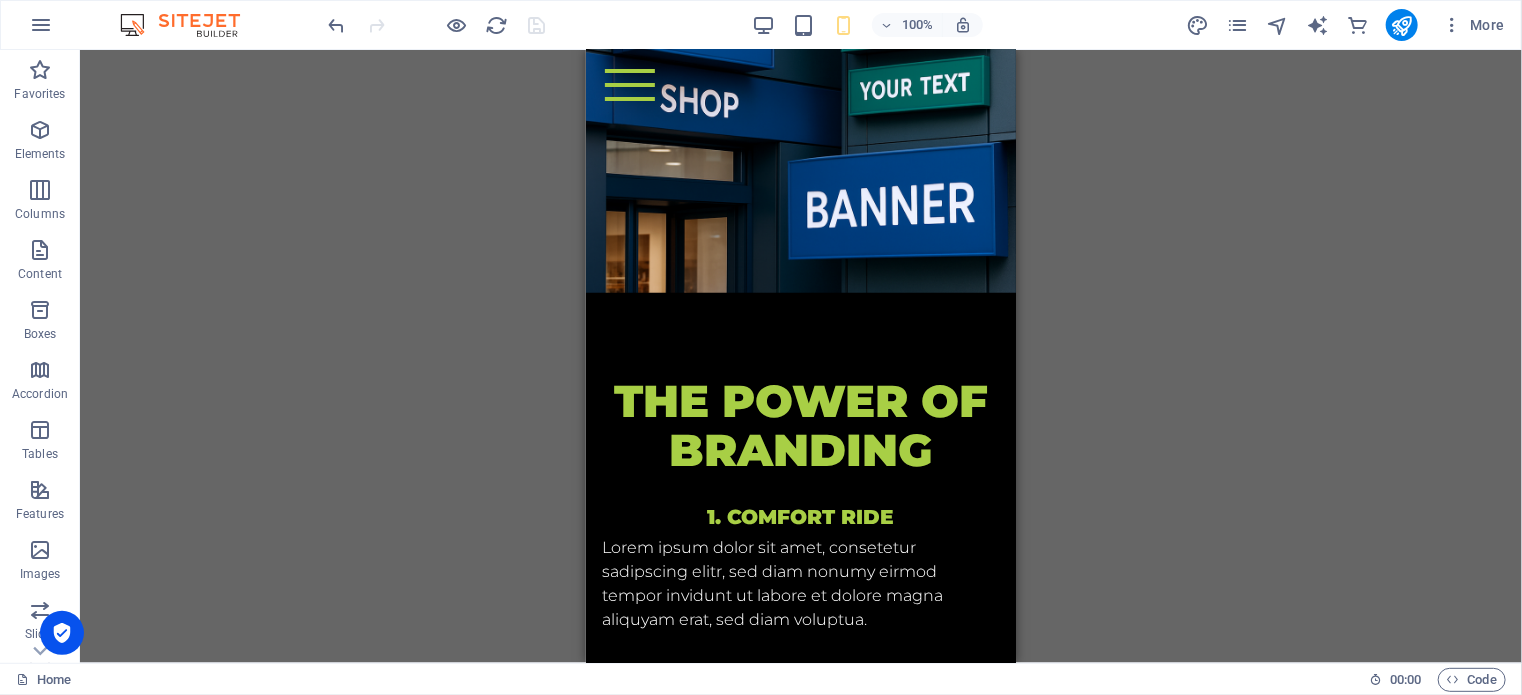 click at bounding box center [8, 8] 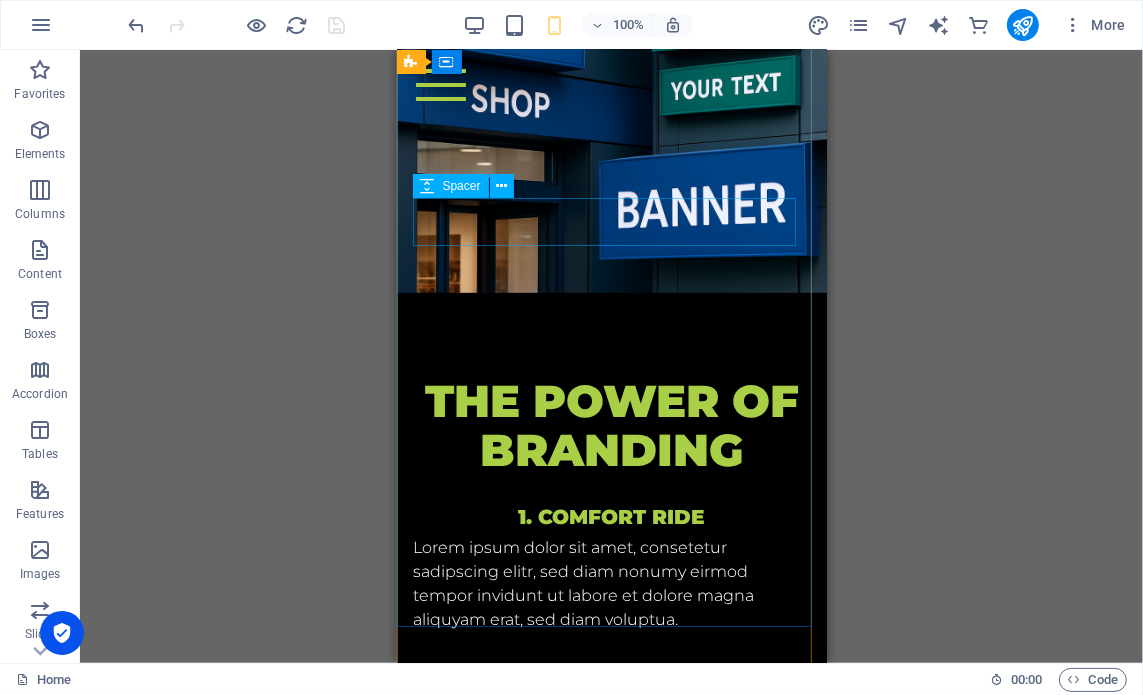 click on "1. Comfort ride" at bounding box center (611, 516) 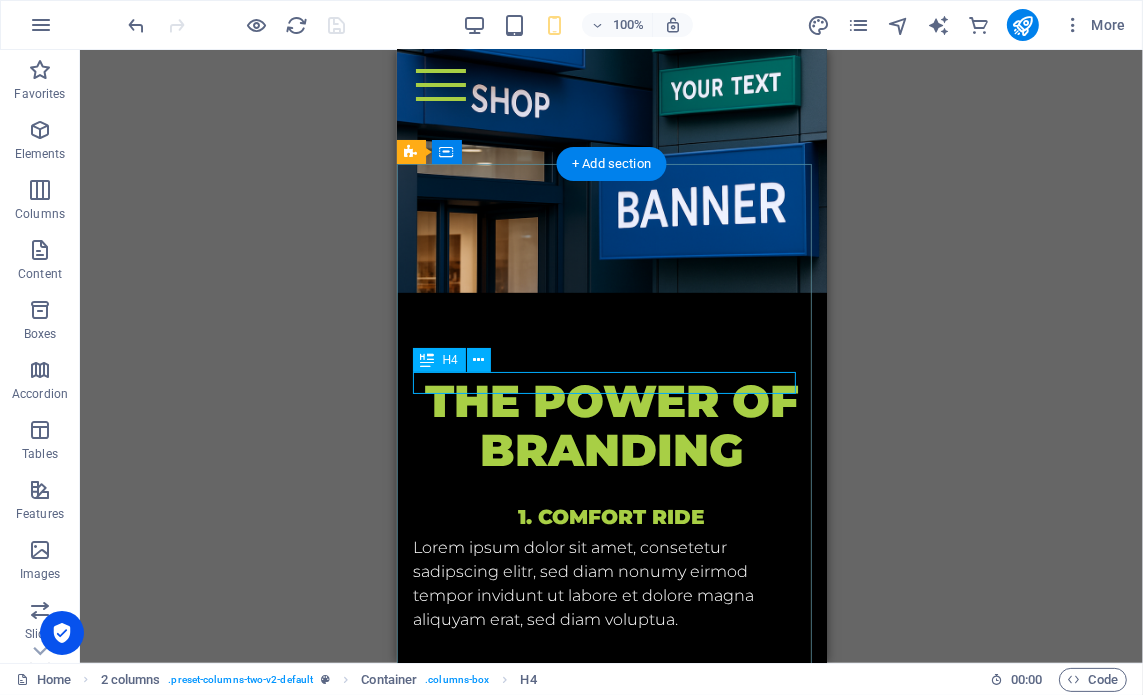 scroll, scrollTop: 500, scrollLeft: 0, axis: vertical 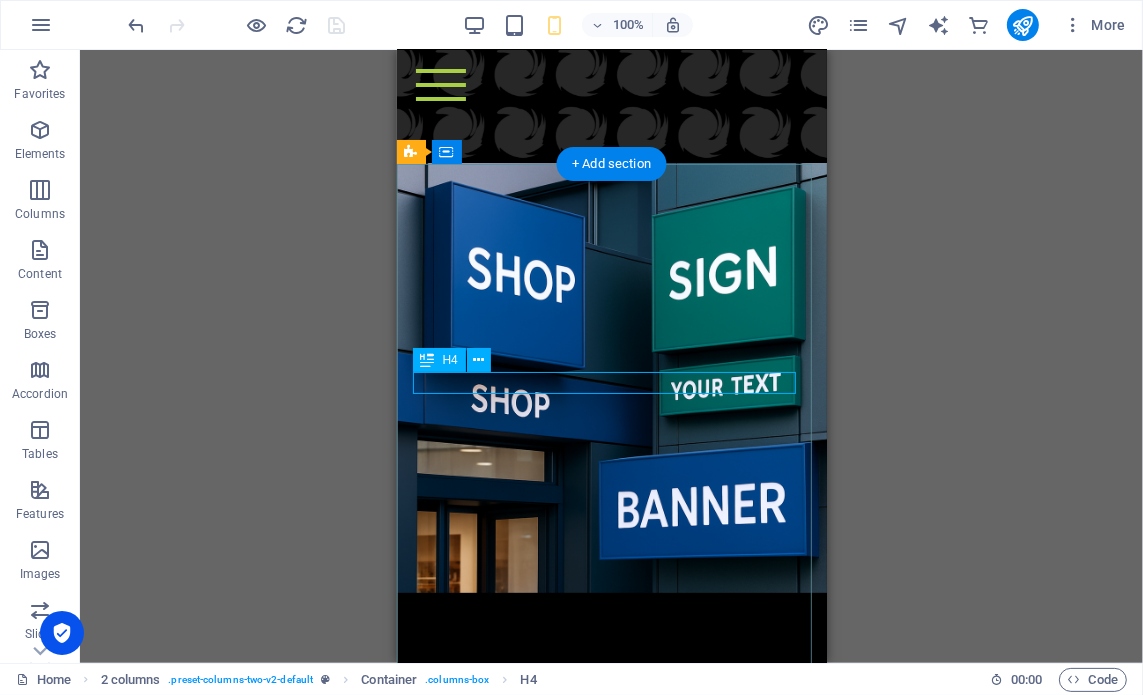 click at bounding box center (610, 84) 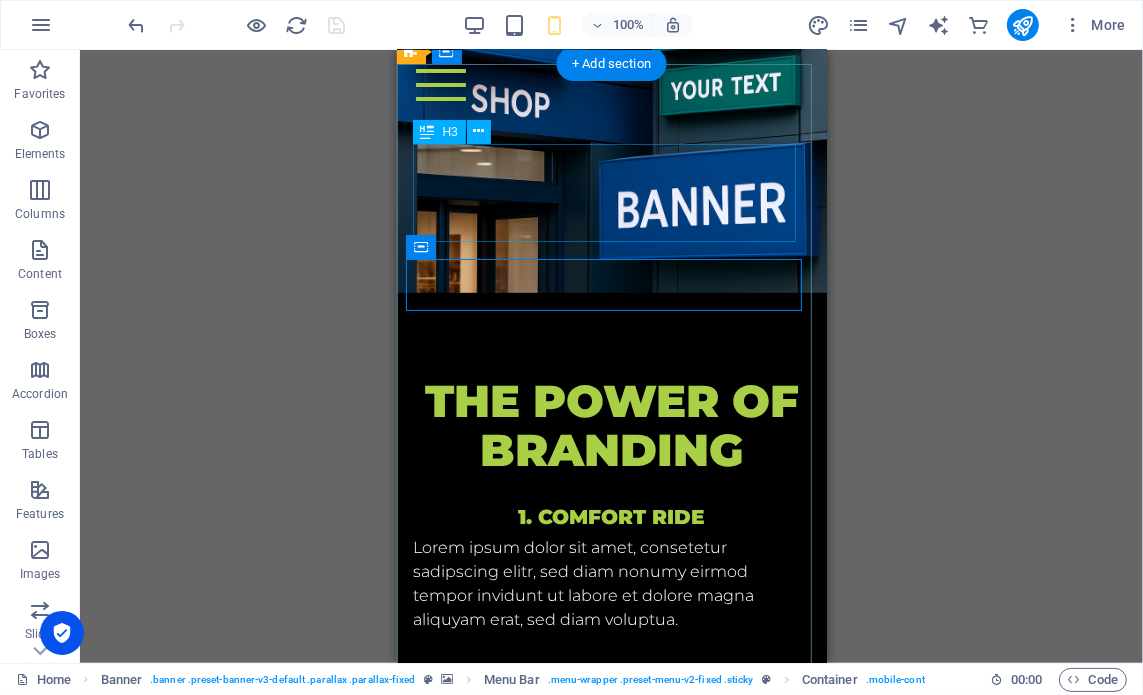 scroll, scrollTop: 600, scrollLeft: 0, axis: vertical 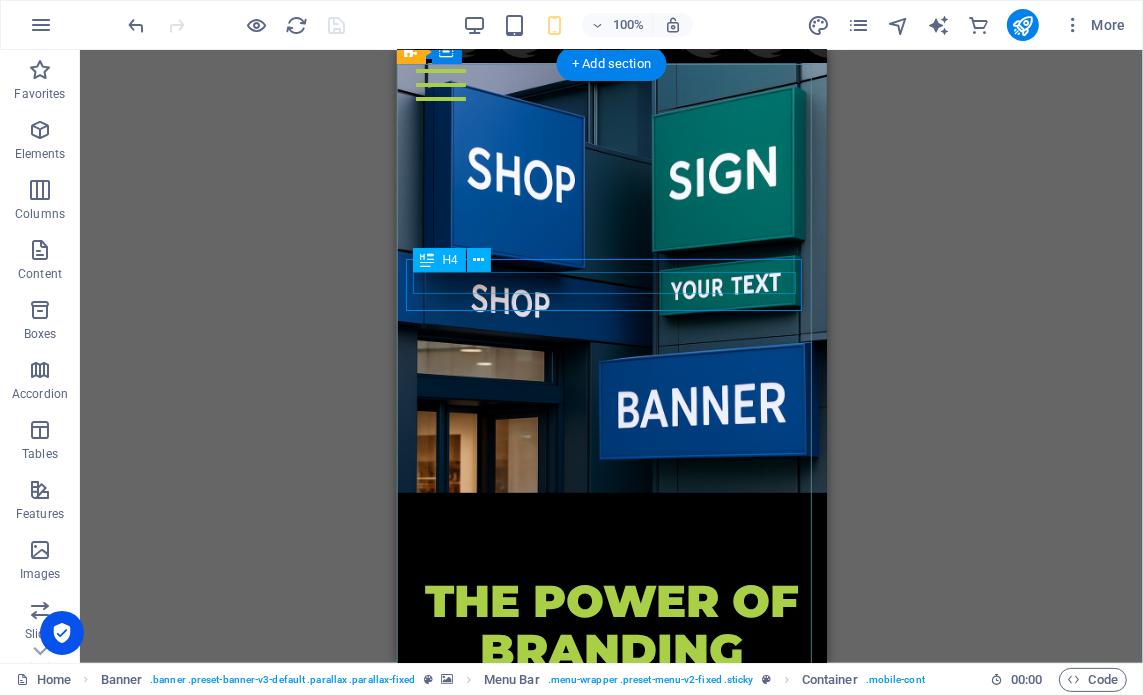 click on "1. Comfort ride" at bounding box center [611, 716] 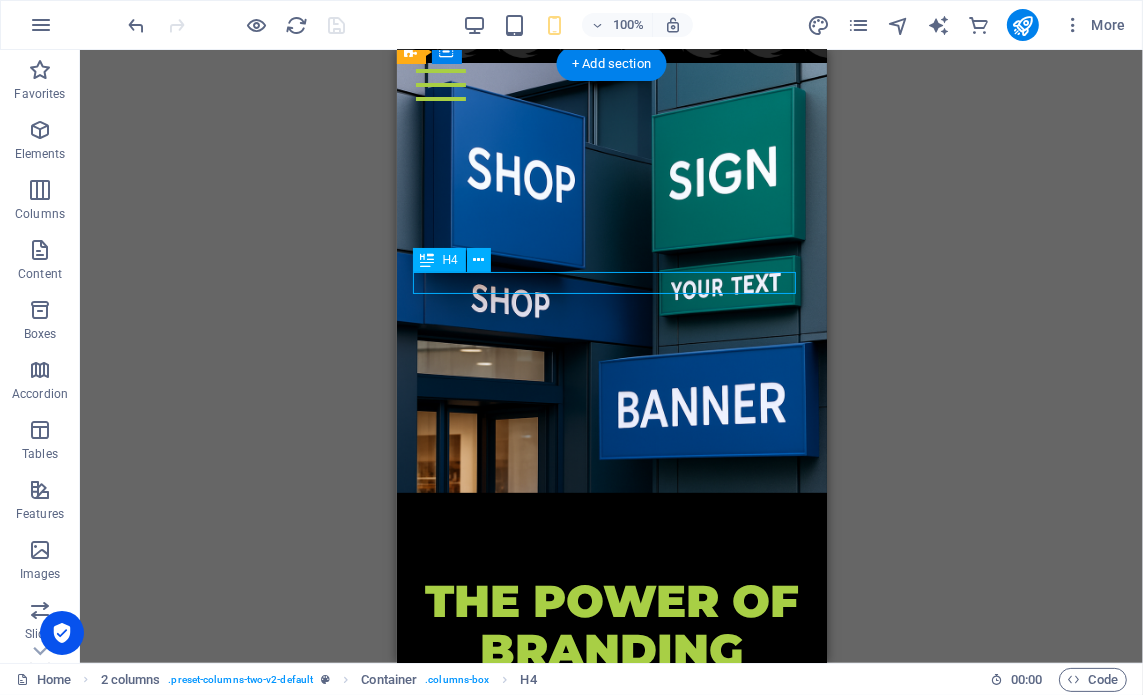 click on "1. Comfort ride" at bounding box center [611, 716] 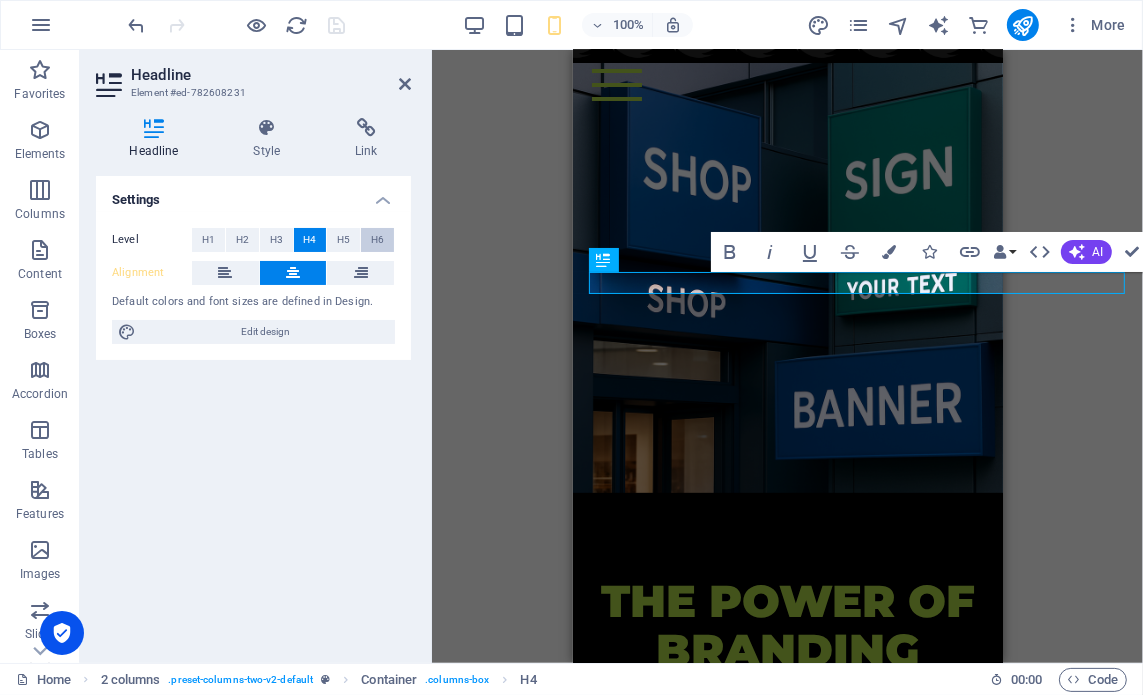 click on "H6" at bounding box center [377, 240] 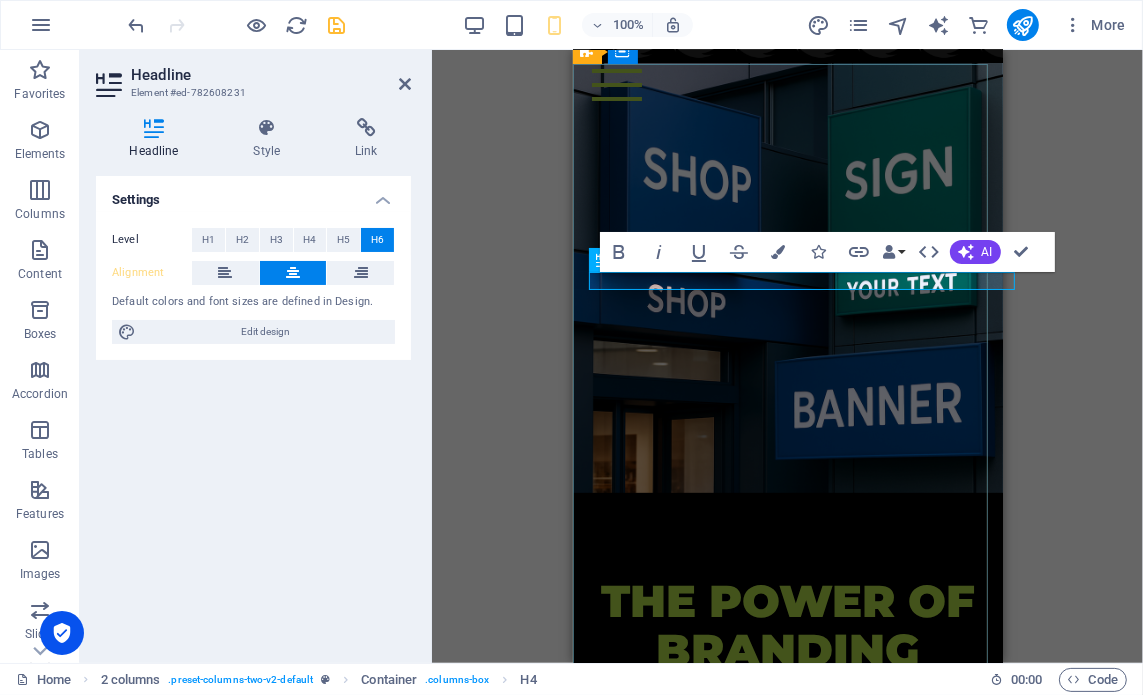 click on "The Essence of Recognition: Beyond a Logo" at bounding box center (787, 722) 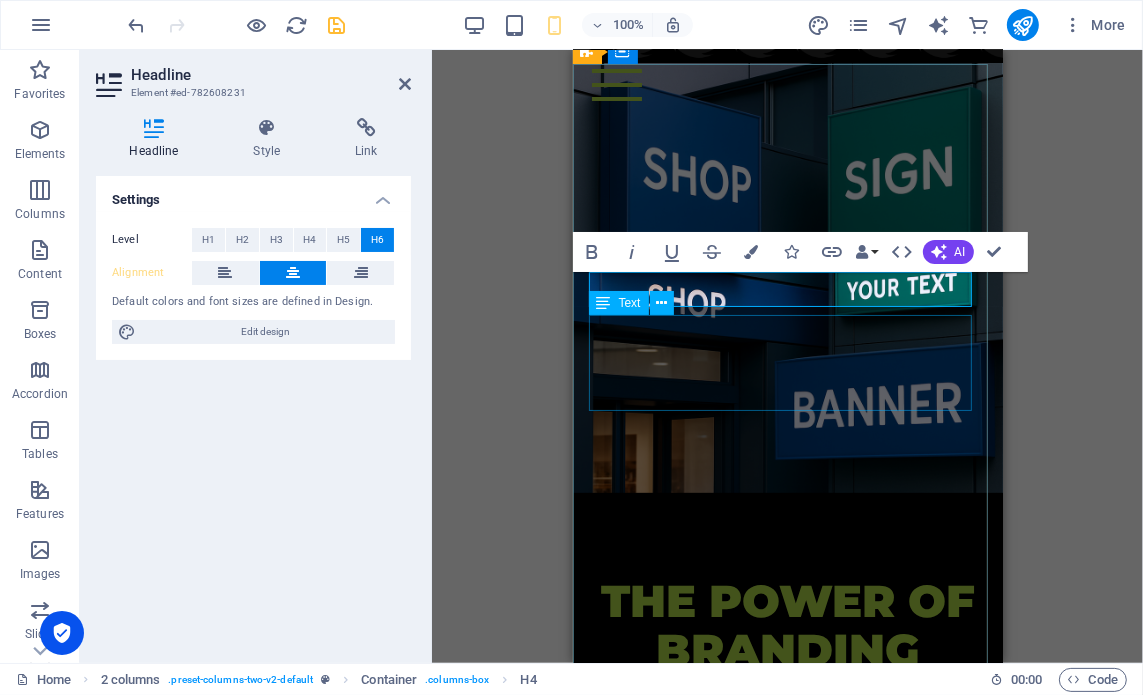 drag, startPoint x: 726, startPoint y: 362, endPoint x: 913, endPoint y: 359, distance: 187.02406 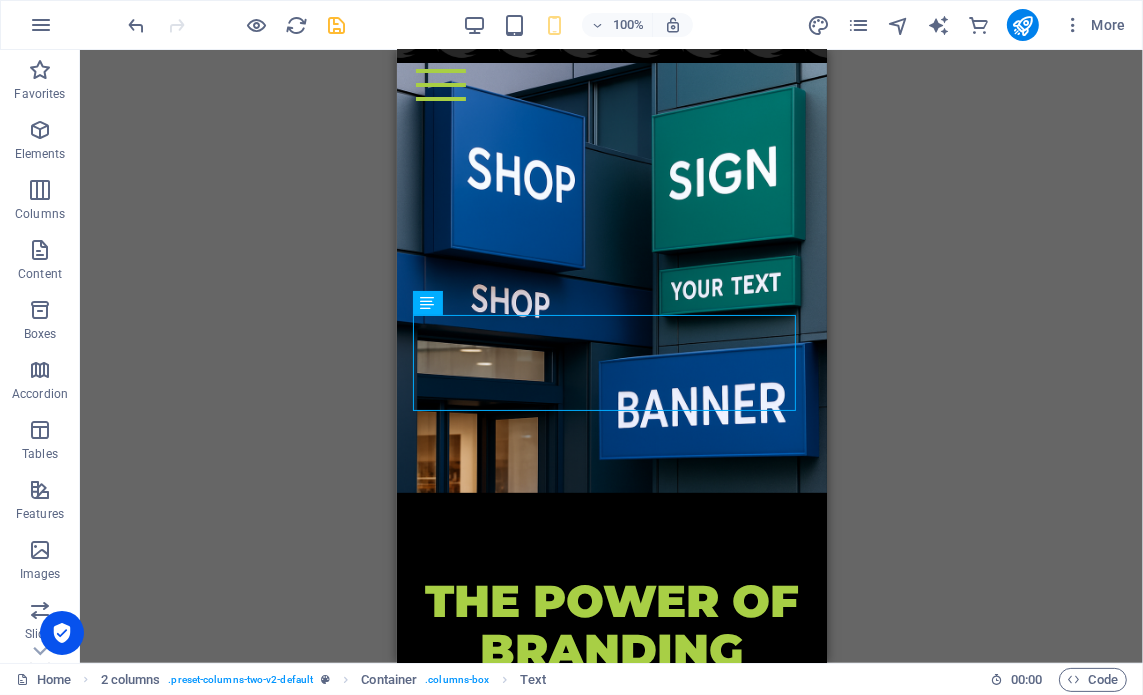 click on "Lorem ipsum dolor sit amet, consetetur sadipscing elitr, sed diam nonumy eirmod tempor invidunt ut labore et dolore magna aliquyam erat, sed diam voluptua." at bounding box center [611, 796] 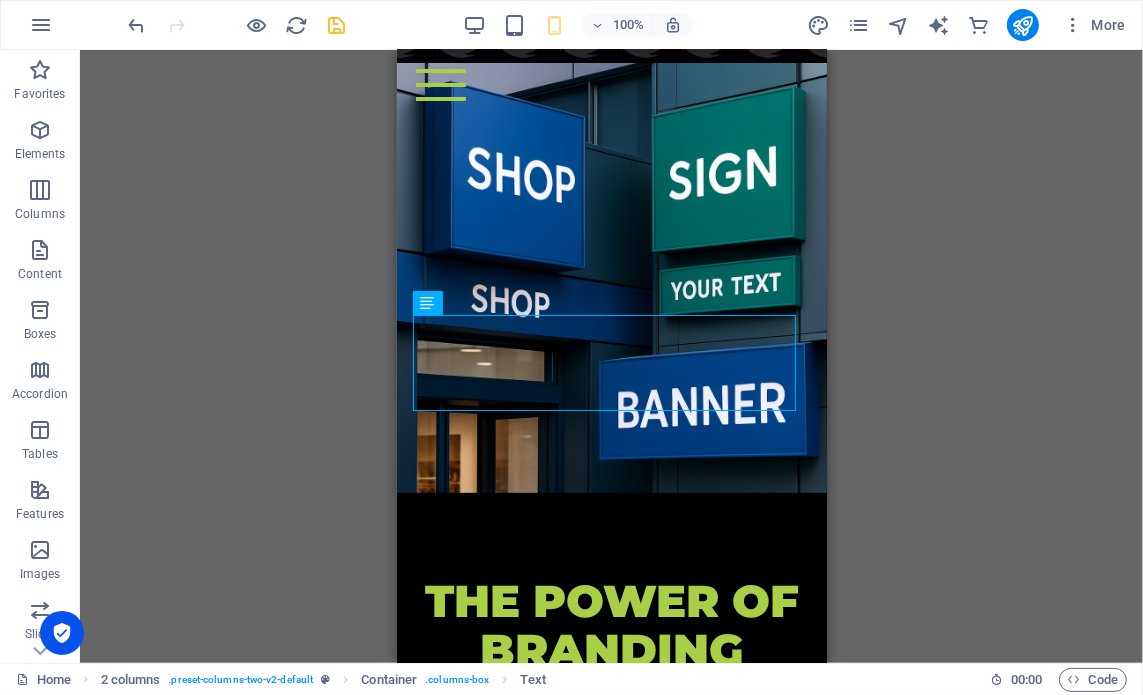 click on "Lorem ipsum dolor sit amet, consetetur sadipscing elitr, sed diam nonumy eirmod tempor invidunt ut labore et dolore magna aliquyam erat, sed diam voluptua." at bounding box center (611, 796) 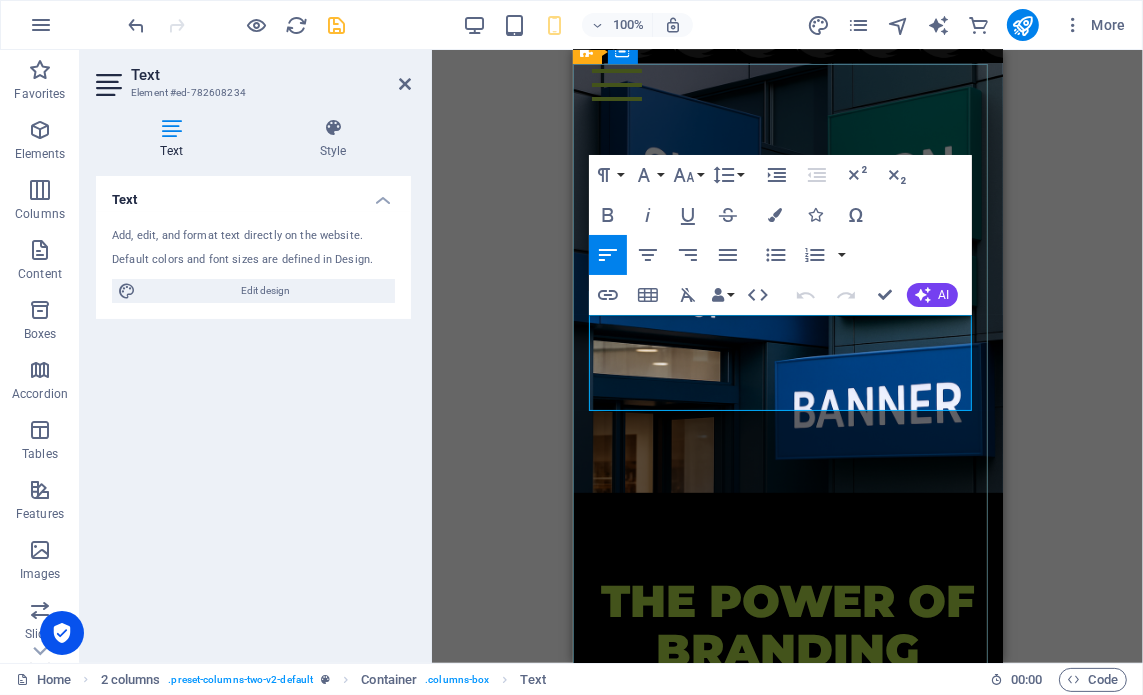 drag, startPoint x: 861, startPoint y: 394, endPoint x: 927, endPoint y: 402, distance: 66.48308 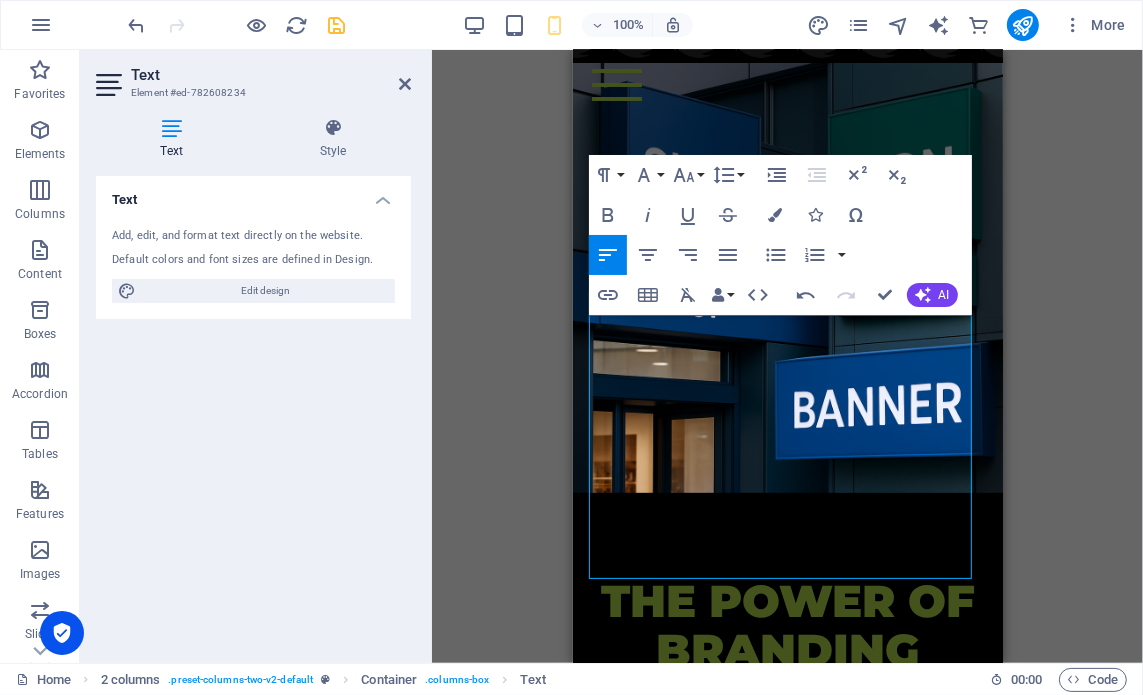 click on "Drag here to replace the existing content. Press “Ctrl” if you want to create a new element.
H3   2 columns   2 columns   Container   Container   Banner   Container   Banner   Menu Bar   Container   HTML   Menu Bar   Banner   Menu   Spacer   H6   Text   Image   Spacer   H4   Text   Spacer   H4   Text   Container   Image   Placeholder   Container   Container   H2   Spacer   Container   Grid   Icon   Container   Text   Container   H4   Container   Container   Container   Container   Text   Placeholder   Container   Wide image with text   Container   Wide image with text   H2   Text   Spacer   Placeholder   Container   Spacer   Container   Container   Container   Text   Container   Container   Placeholder   Container   Container   H2   Spacer   Container   Plans   Container   Container   Container   Container   Container   Text   Container   Container   Container   Container   Container   Text   Placeholder   Container   H2   Container   Spacer   Products   Placeholder   Container" at bounding box center (787, 356) 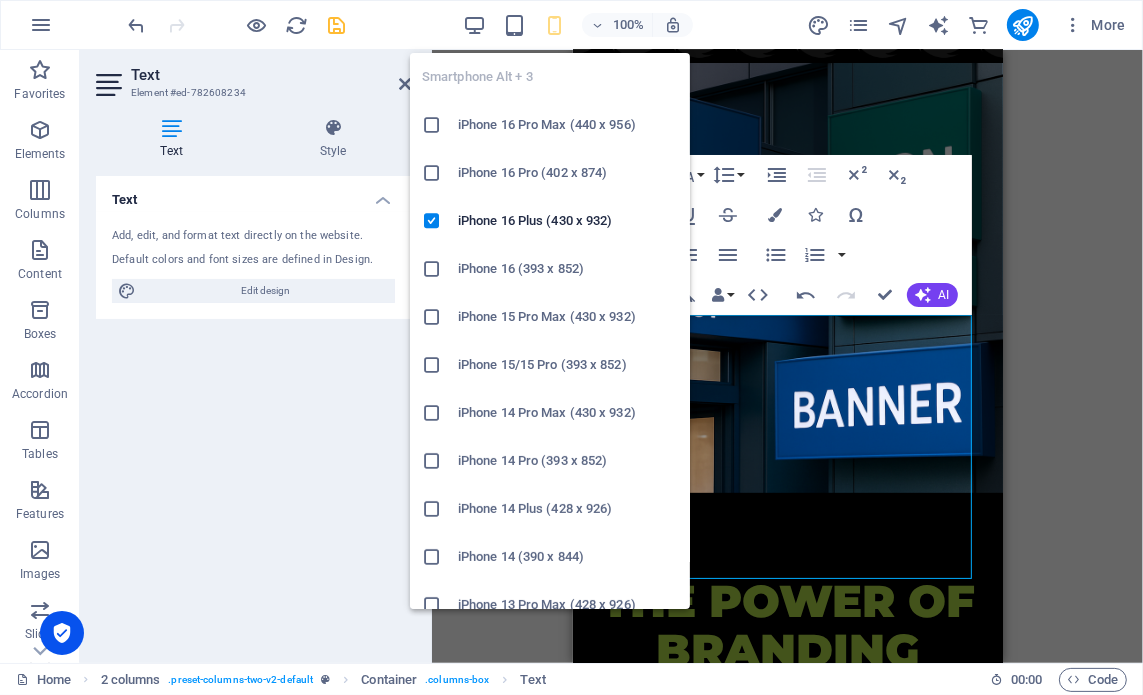click on "Drag here to replace the existing content. Press “Ctrl” if you want to create a new element.
H3   2 columns   2 columns   Container   Container   Banner   Container   Banner   Menu Bar   Container   HTML   Menu Bar   Banner   Menu   Spacer   H6   Text   Image   Spacer   H4   Text   Spacer   H4   Text   Container   Image   Placeholder   Container   Container   H2   Spacer   Container   Grid   Icon   Container   Text   Container   H4   Container   Container   Container   Container   Text   Placeholder   Container   Wide image with text   Container   Wide image with text   H2   Text   Spacer   Placeholder   Container   Spacer   Container   Container   Container   Text   Container   Container   Placeholder   Container   Container   H2   Spacer   Container   Plans   Container   Container   Container   Container   Container   Text   Container   Container   Container   Container   Container   Text   Placeholder   Container   H2   Container   Spacer   Products   Placeholder   Container" at bounding box center (787, 356) 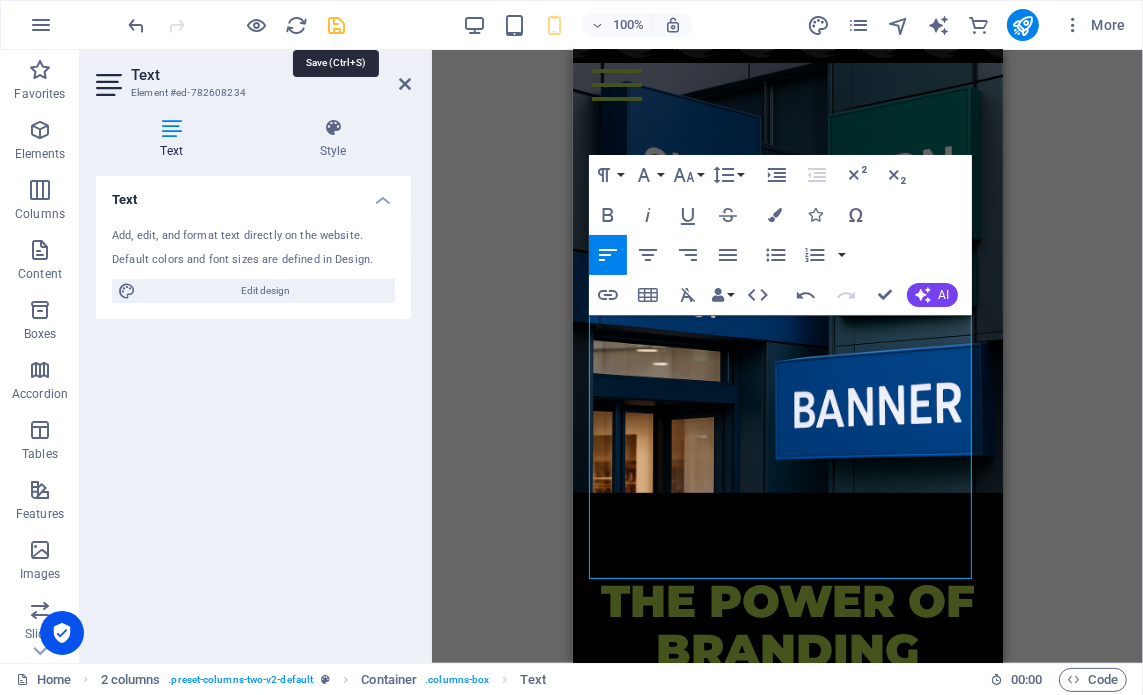 click at bounding box center (337, 25) 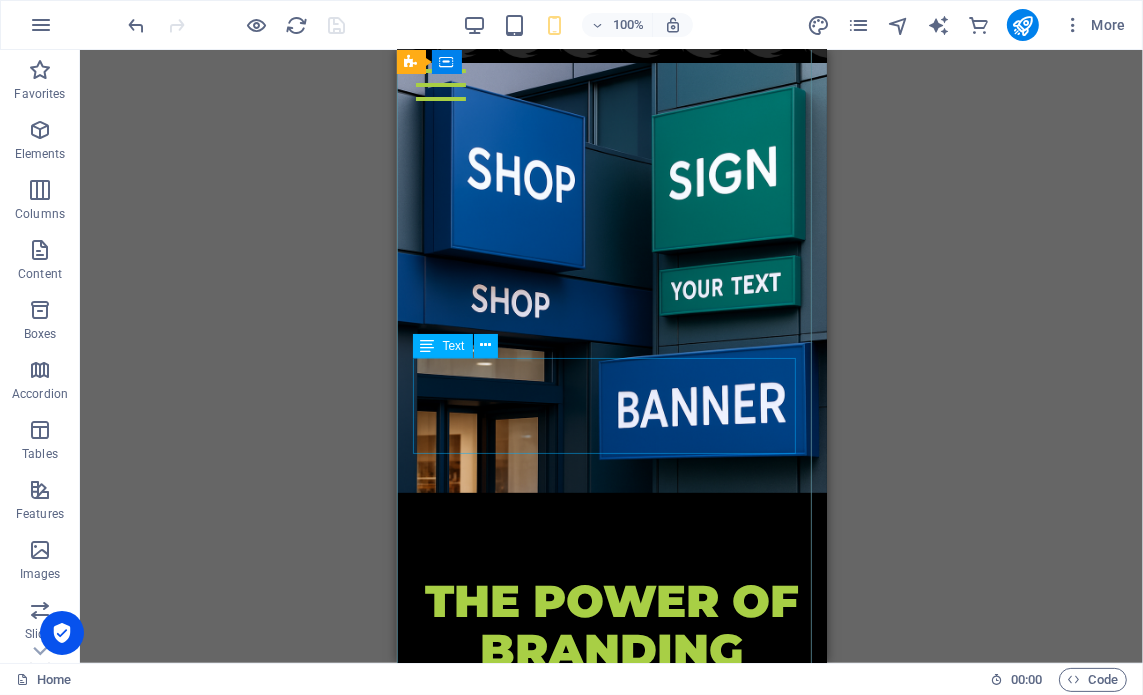scroll, scrollTop: 900, scrollLeft: 0, axis: vertical 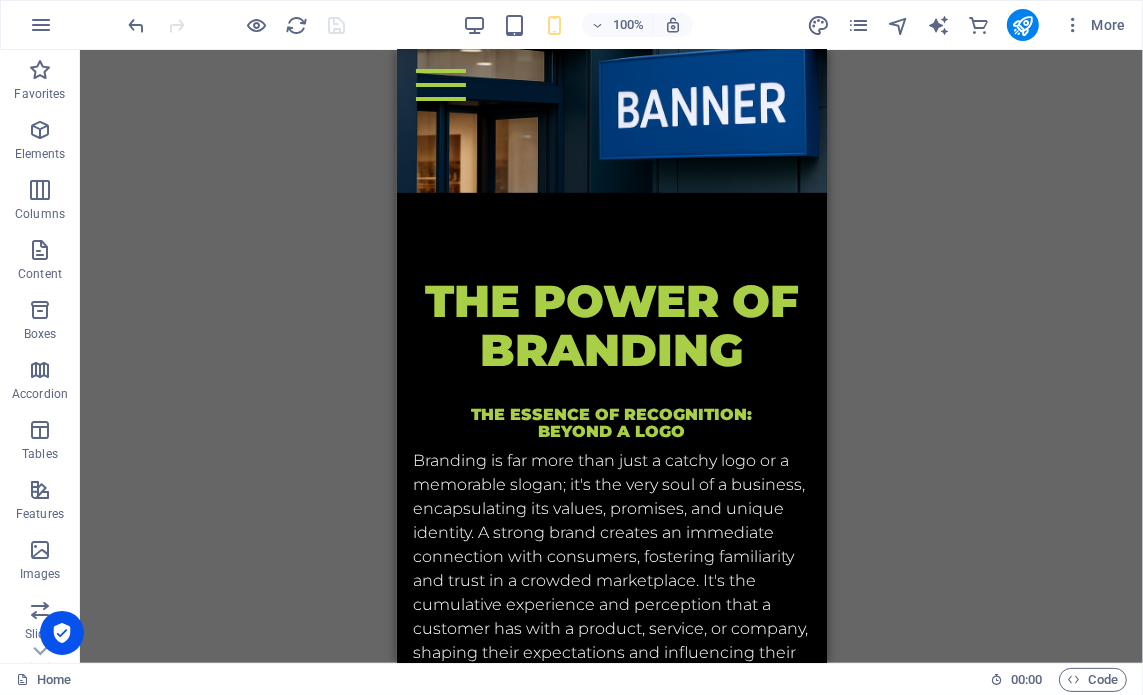 click on "2. Light Weight" at bounding box center [611, 771] 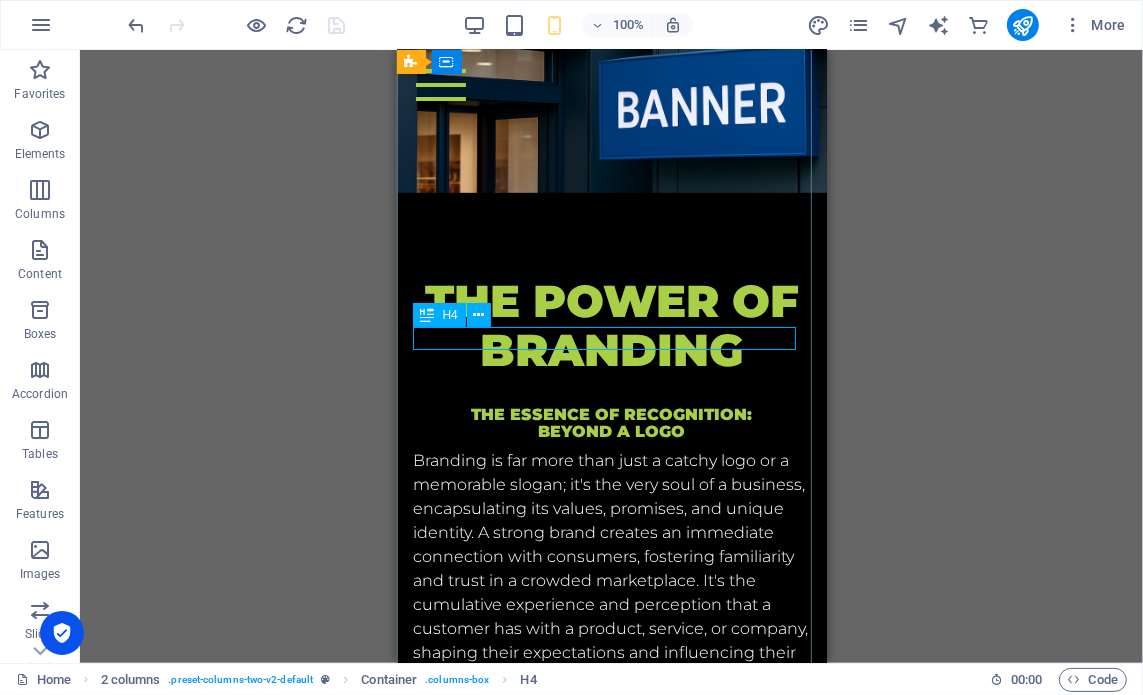 click on "2. Light Weight" at bounding box center (611, 771) 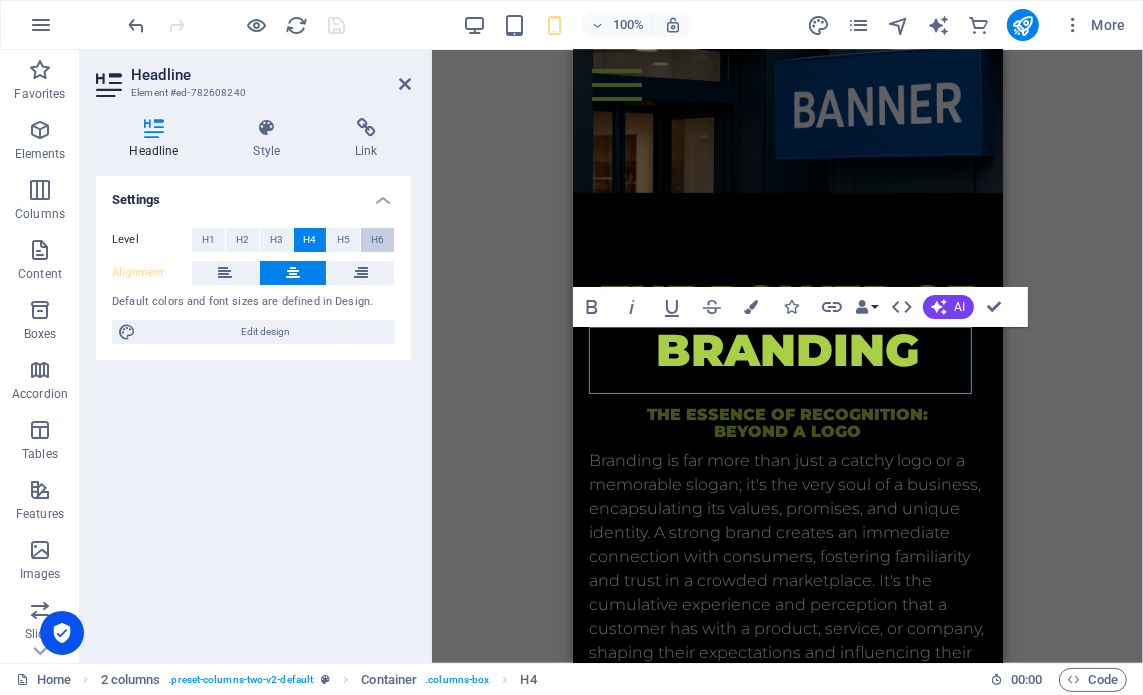 click on "H6" at bounding box center [377, 240] 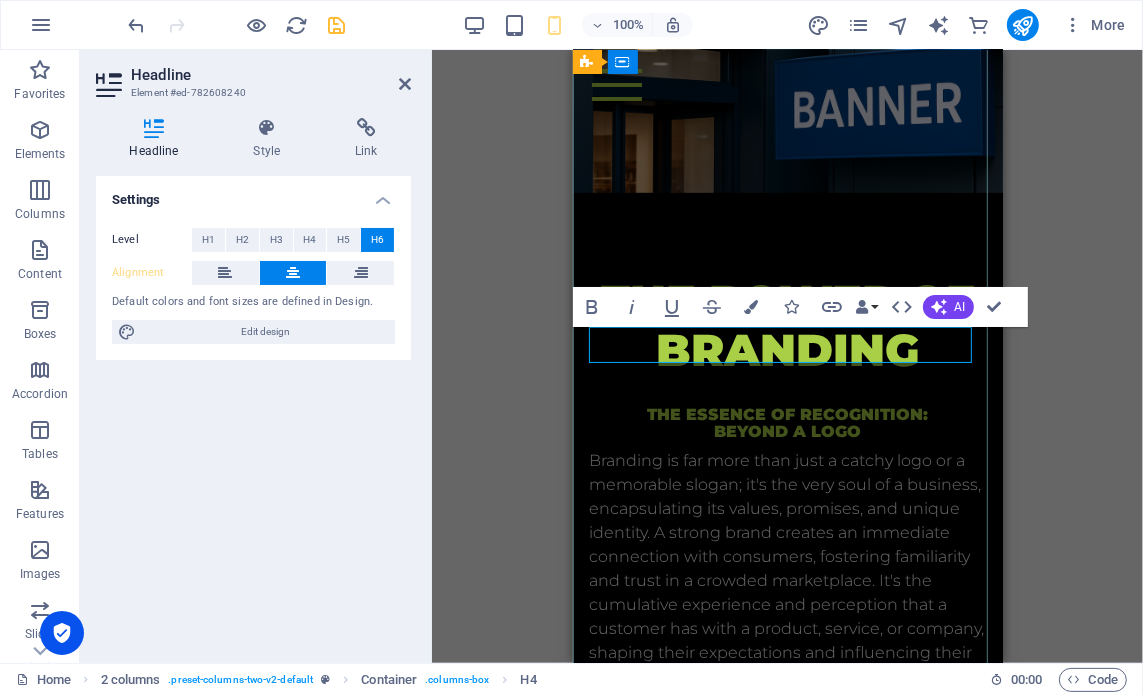 click on "Building Trust and Loyalty: The Foundation of Repeat Business" at bounding box center [787, 777] 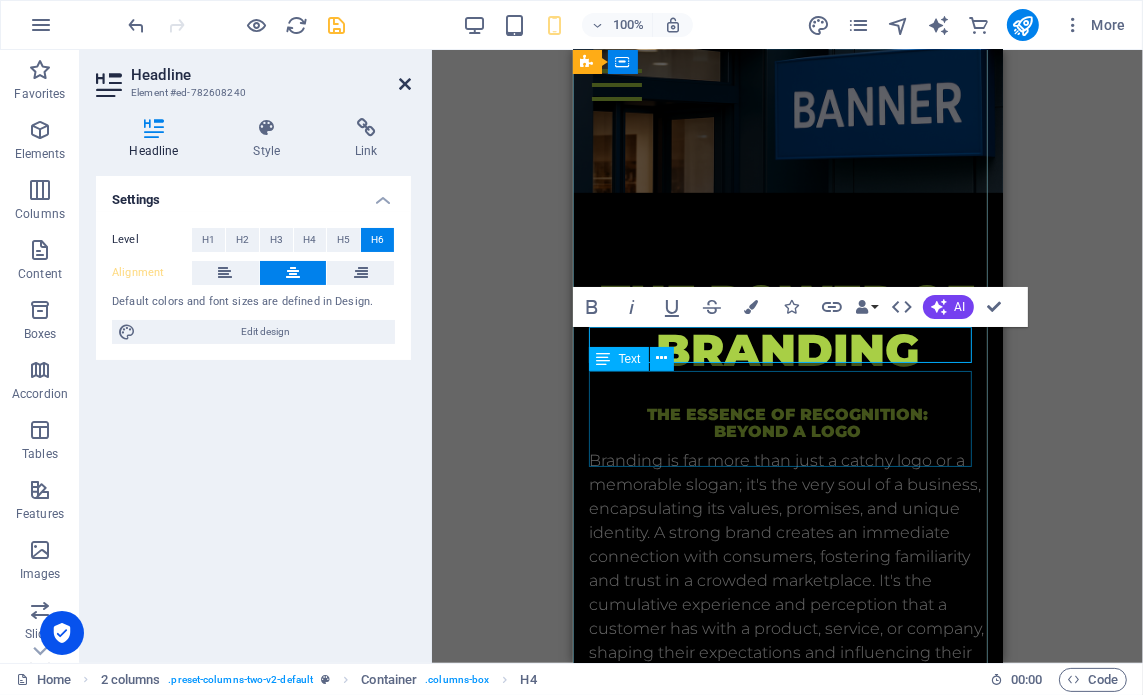 click at bounding box center [405, 84] 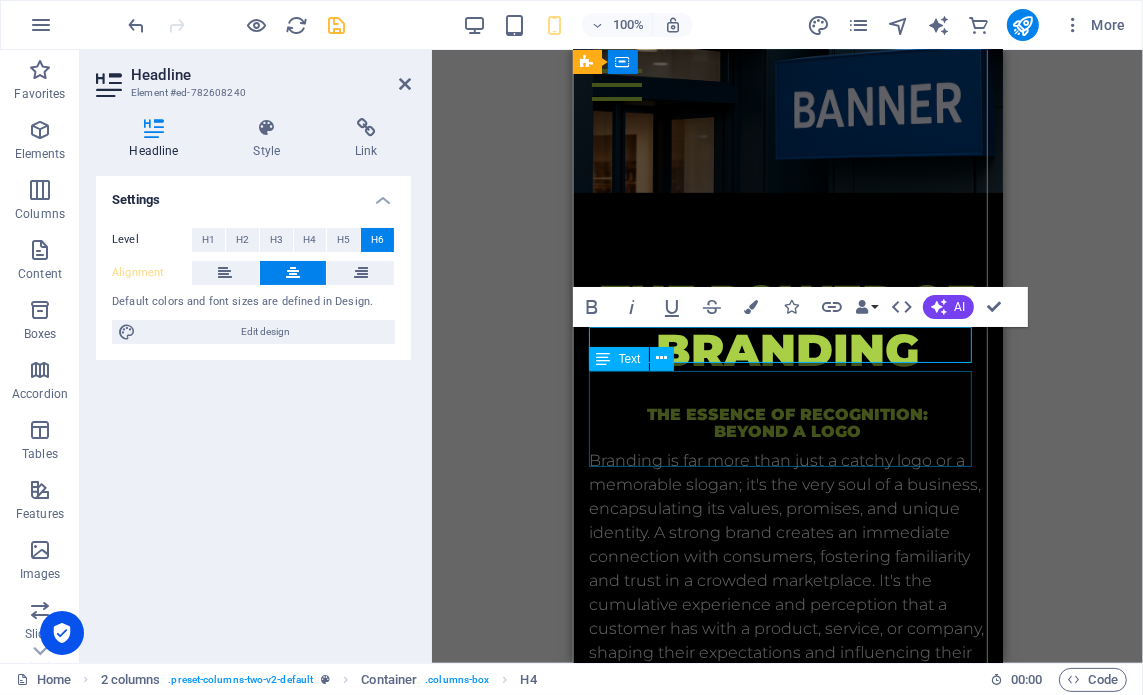 click on "Home Bicycle Details About us Pricing Shop Contact" at bounding box center [787, 84] 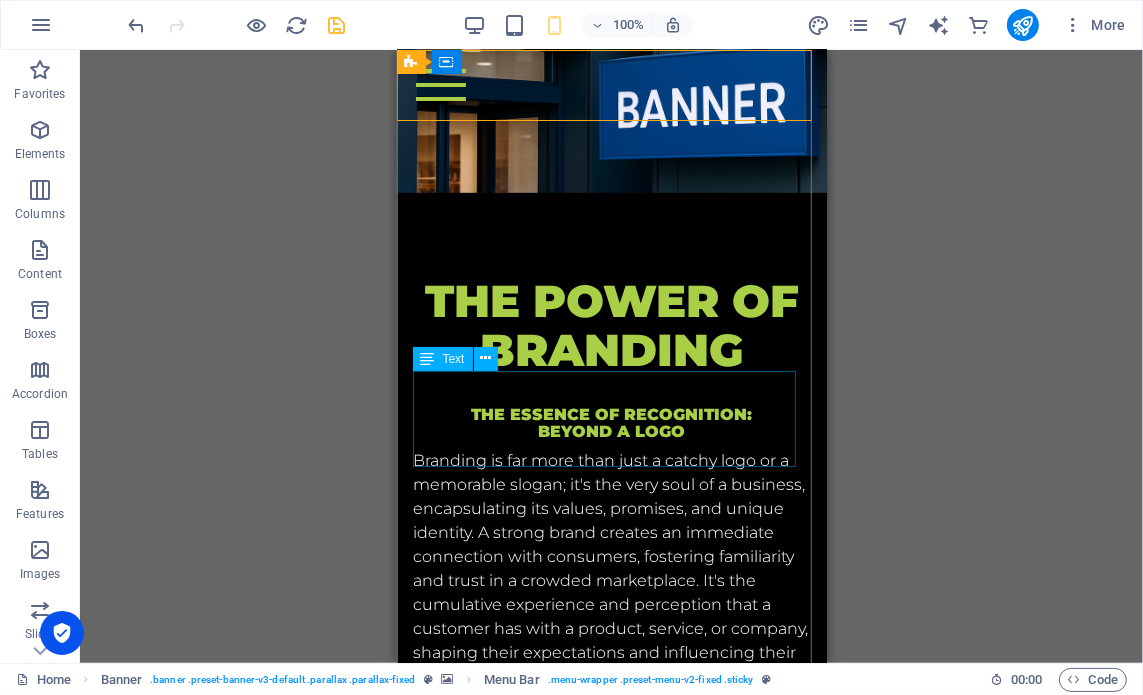 click on "Lorem ipsum dolor sit amet, consetetur sadipscing elitr, sed diam nonumy eirmod tempor invidunt ut labore et dolore magna aliquyam erat, sed diam voluptua." at bounding box center [611, 851] 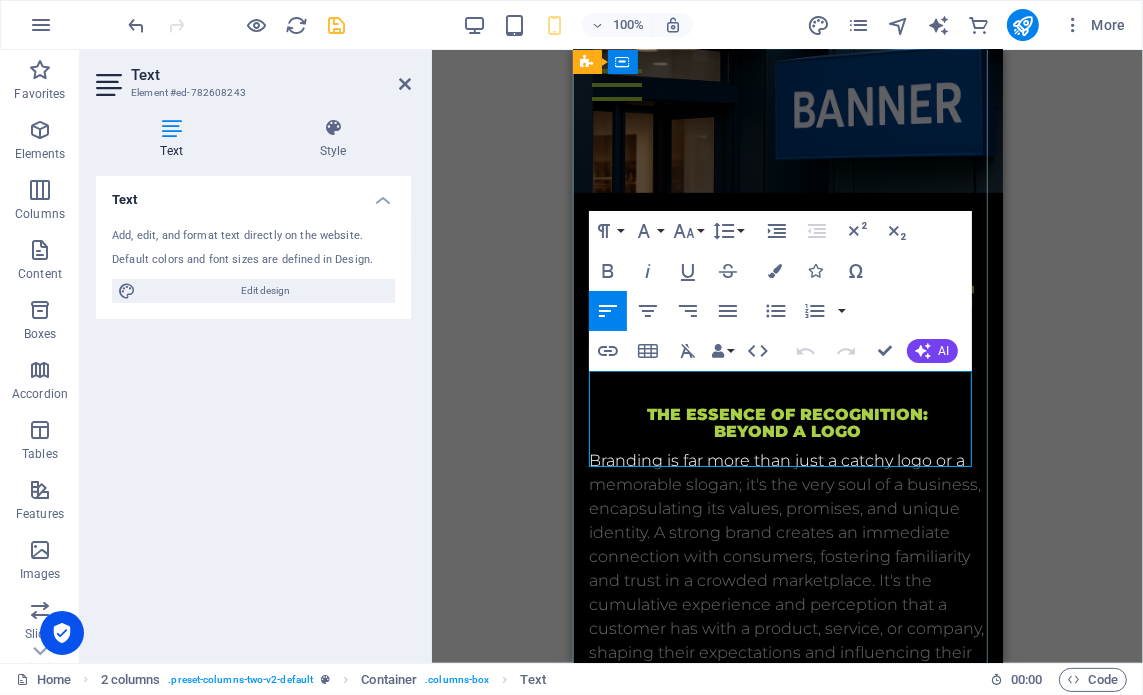 drag, startPoint x: 870, startPoint y: 453, endPoint x: 924, endPoint y: 454, distance: 54.00926 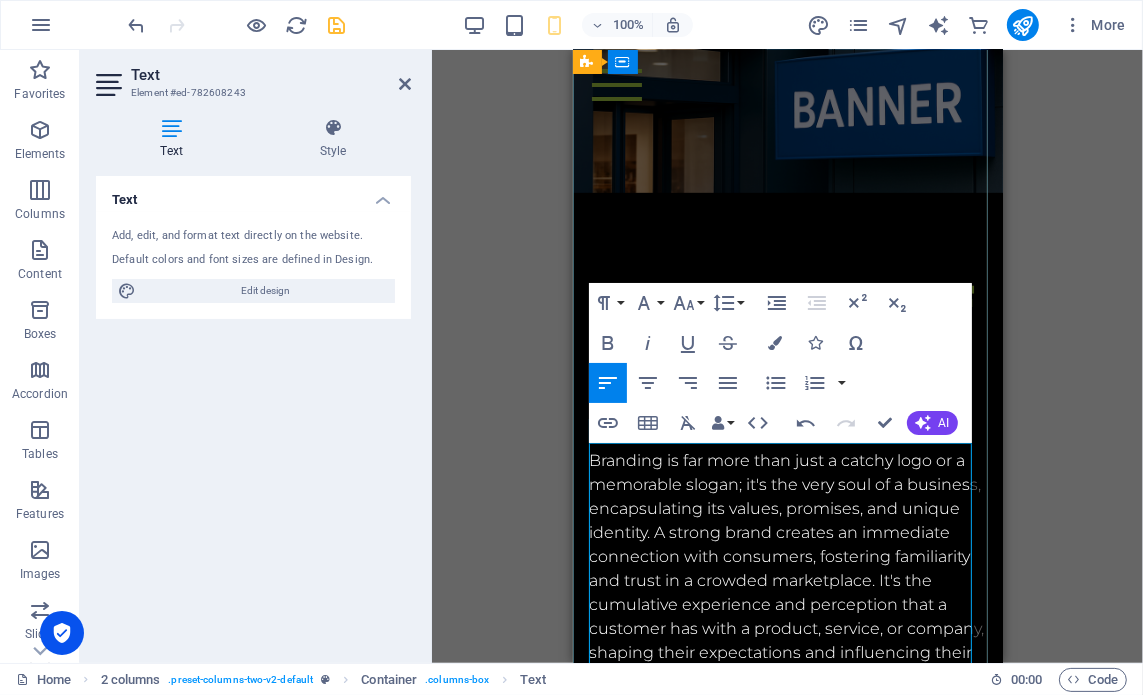scroll, scrollTop: 800, scrollLeft: 0, axis: vertical 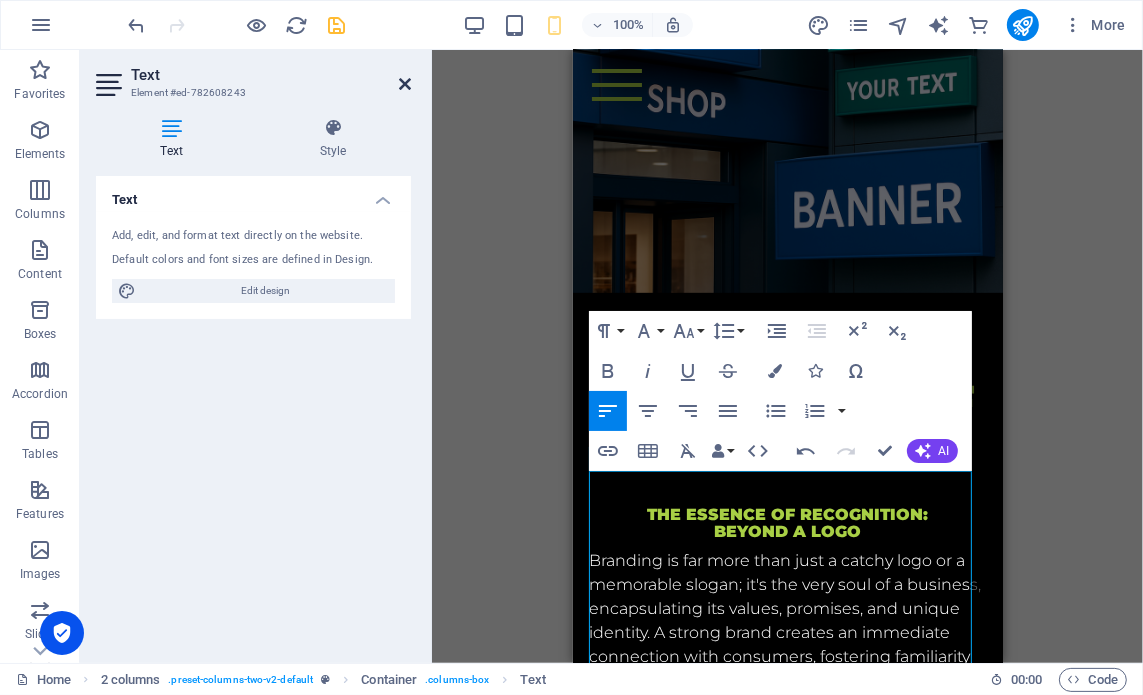 click at bounding box center [405, 84] 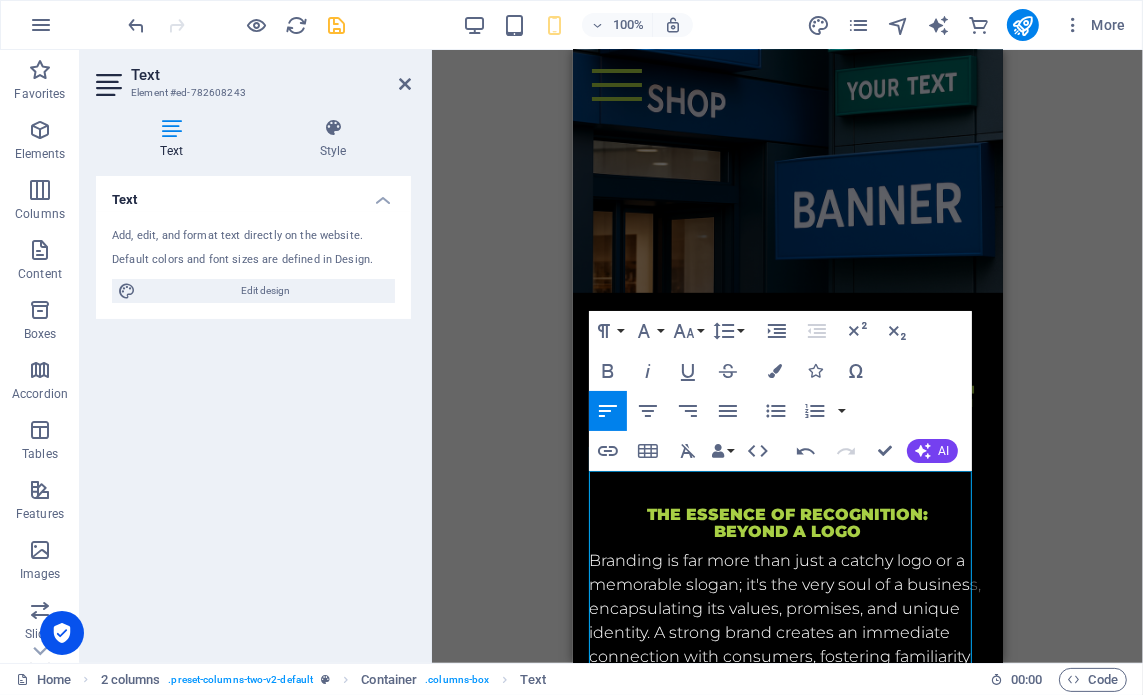 click on "Drag here to replace the existing content. Press “Ctrl” if you want to create a new element.
H3   2 columns   2 columns   Container   Container   Banner   Container   Banner   Menu Bar   Container   HTML   Menu Bar   Banner   Menu   Spacer   H6   2 columns   Text   Image   Spacer   H6   Text   Spacer   H4   Text   Container   Image   Placeholder   Container   Container   H2   Spacer   Container   Grid   Icon   Container   Text   Container   H4   Container   Container   Container   Container   Text   Placeholder   Container   Wide image with text   Container   Wide image with text   H2   Text   Spacer   Placeholder   Container   Spacer   Container   Container   Container   Text   Container   Container   Placeholder   Container   Container   H2   Spacer   Container   Plans   Container   Container   Container   Container   Container   Text   Container   Container   Container   Container   Container   Text   Placeholder   Container   H2   Container   Spacer   Products   Placeholder" at bounding box center (787, 356) 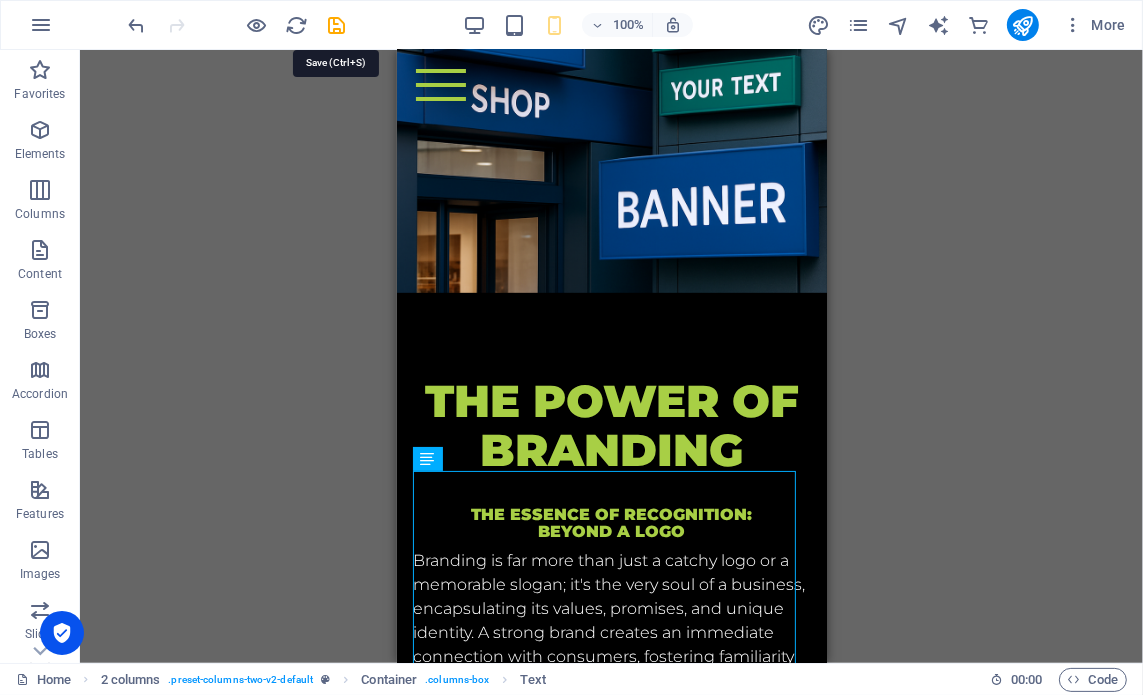 click at bounding box center [337, 25] 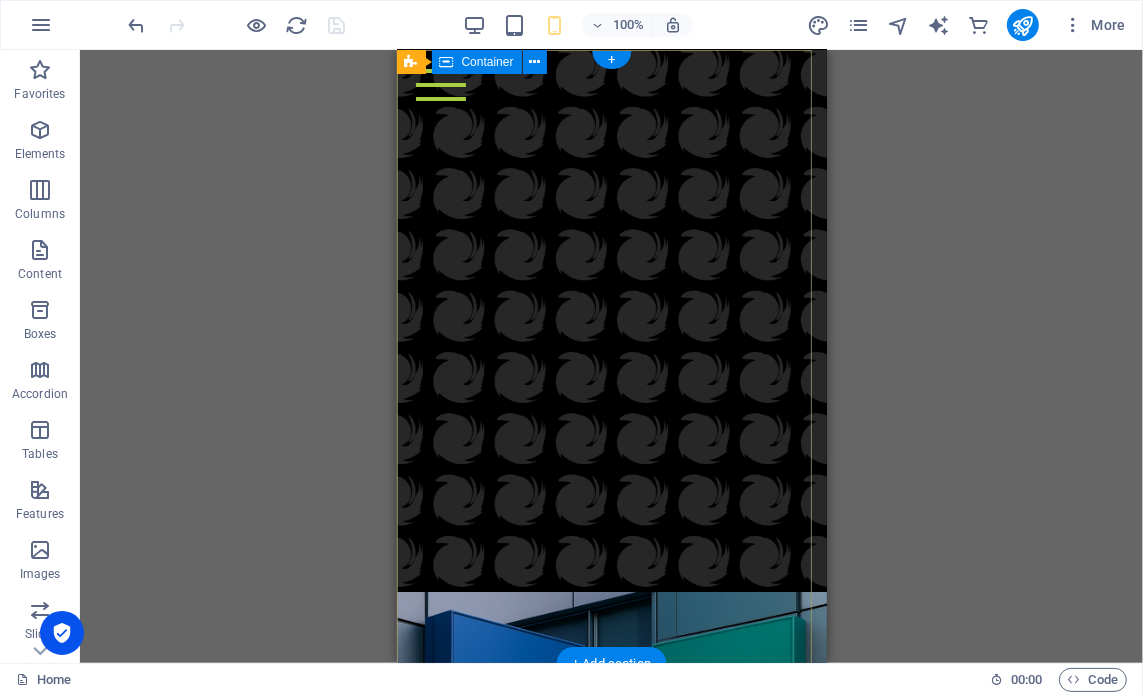 scroll, scrollTop: 500, scrollLeft: 0, axis: vertical 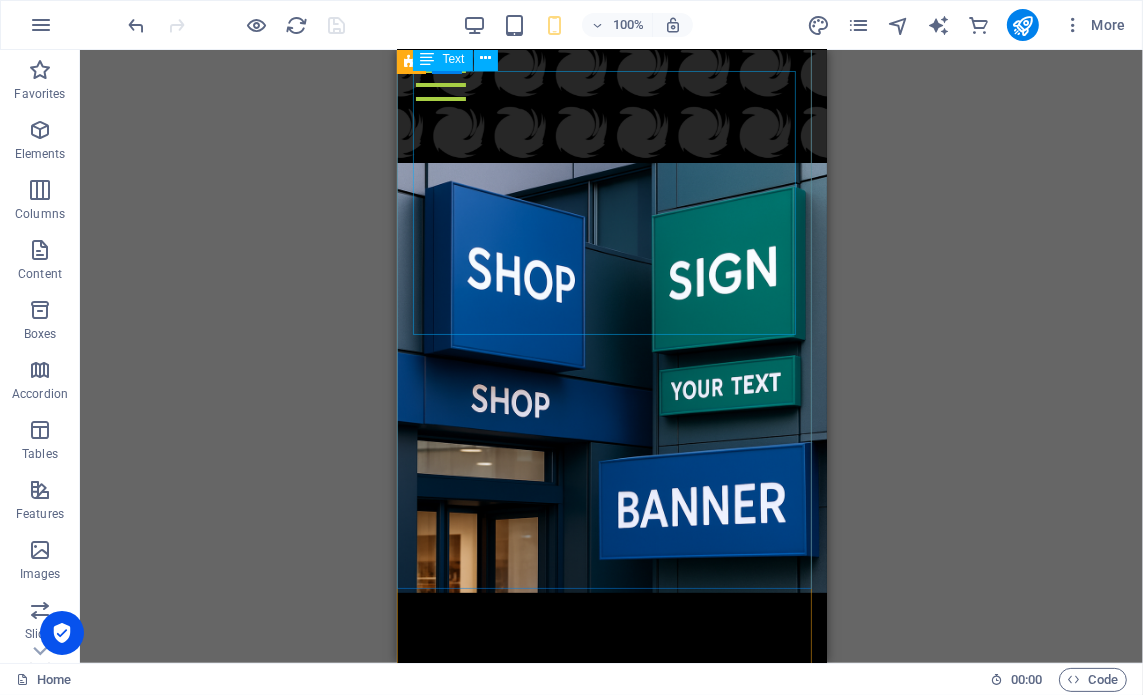 click on "3. Carbon Details" at bounding box center [611, 1502] 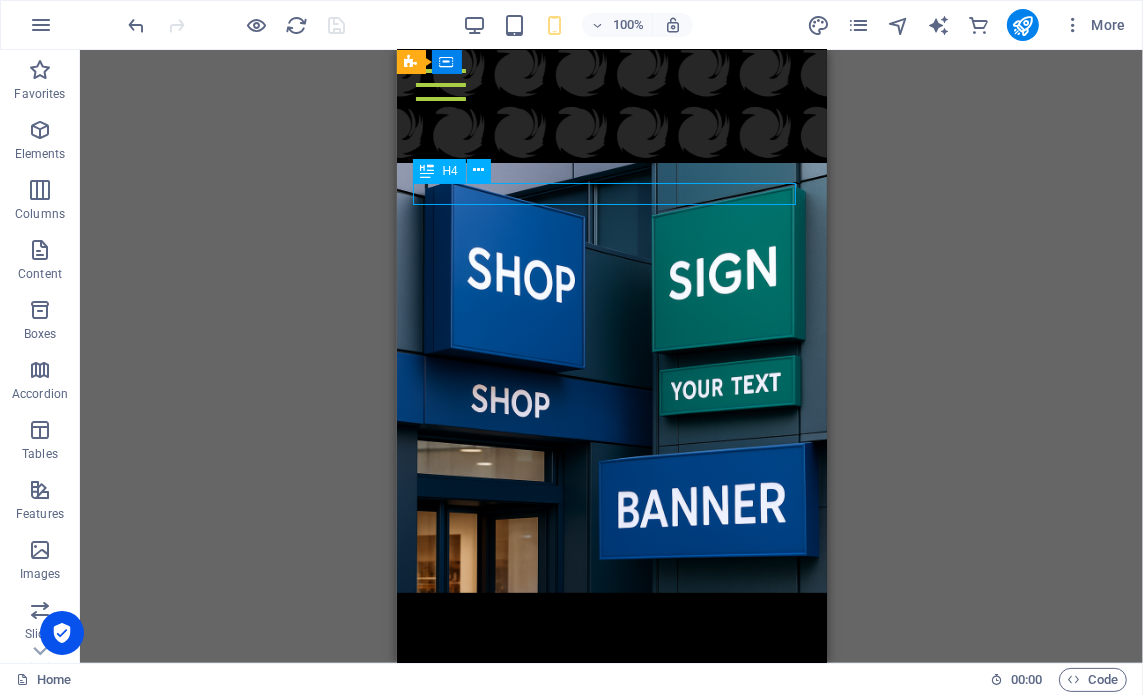scroll, scrollTop: 1400, scrollLeft: 0, axis: vertical 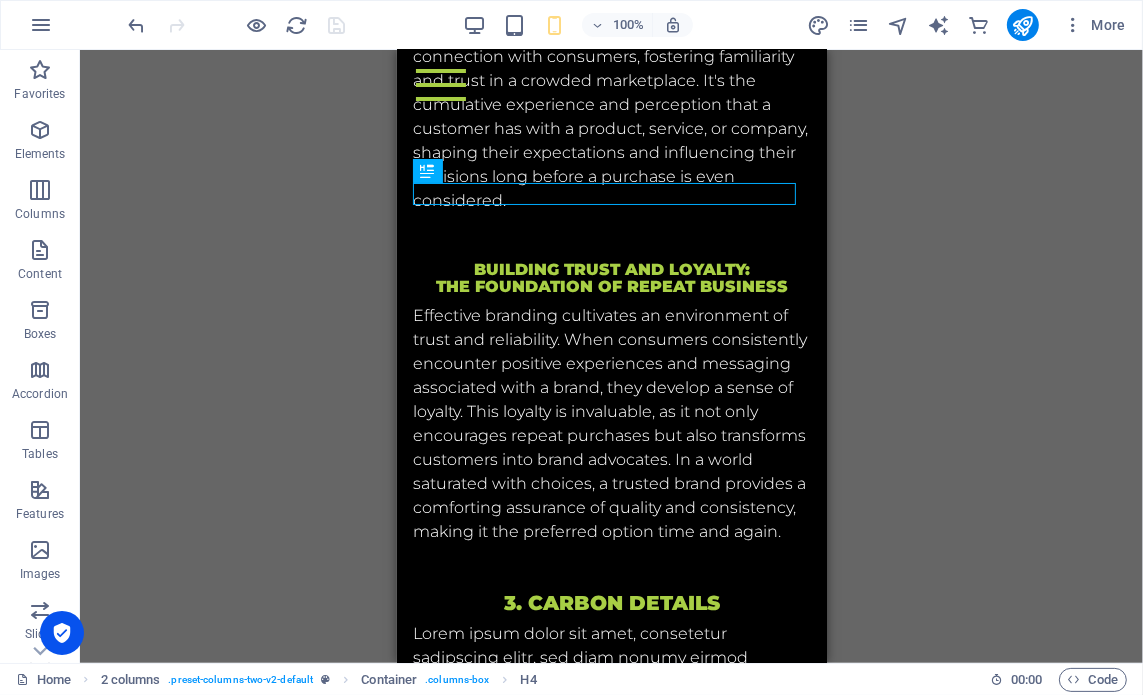 click on "3. Carbon Details" at bounding box center (611, 602) 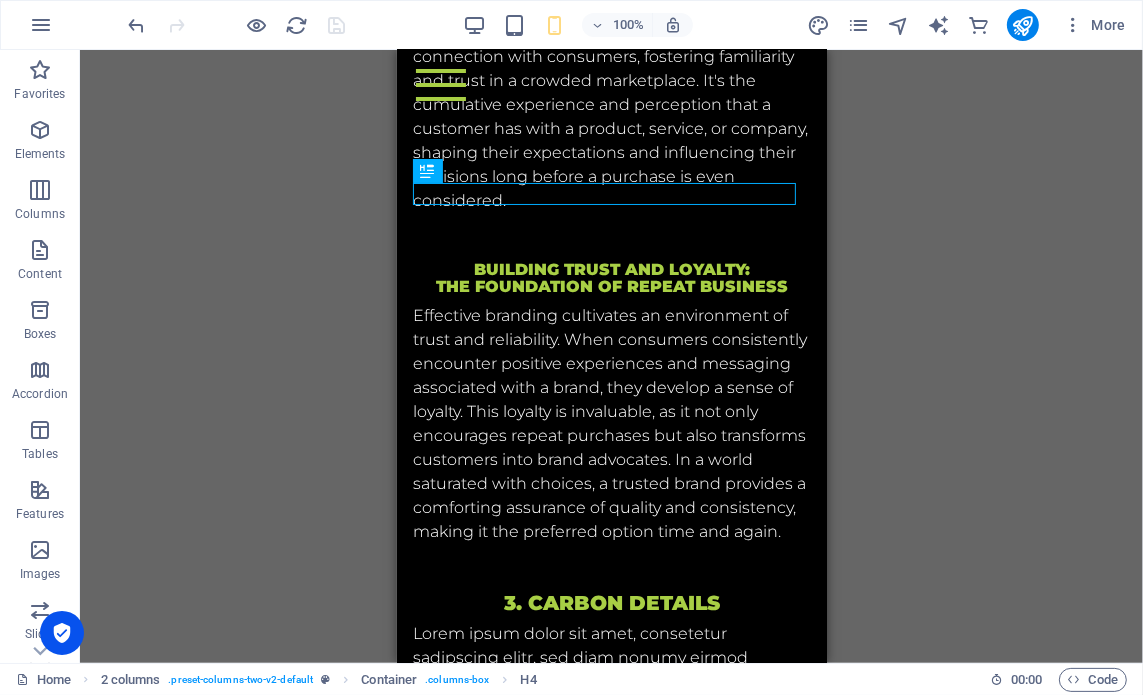 click on "3. Carbon Details" at bounding box center [611, 602] 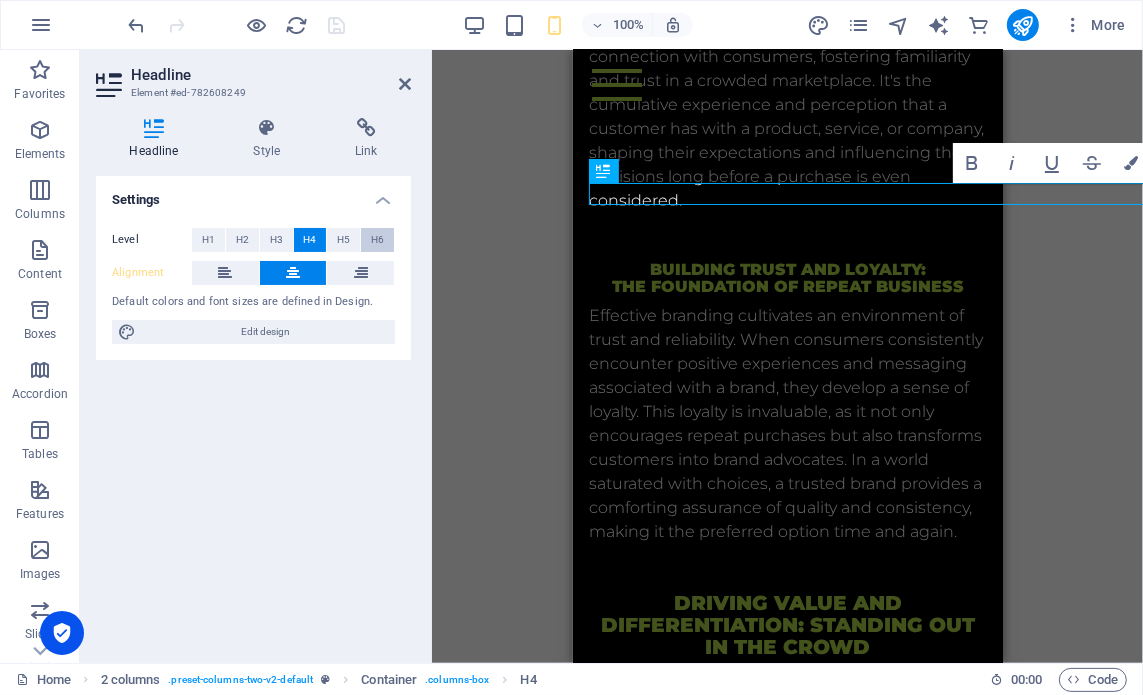 click on "H6" at bounding box center (377, 240) 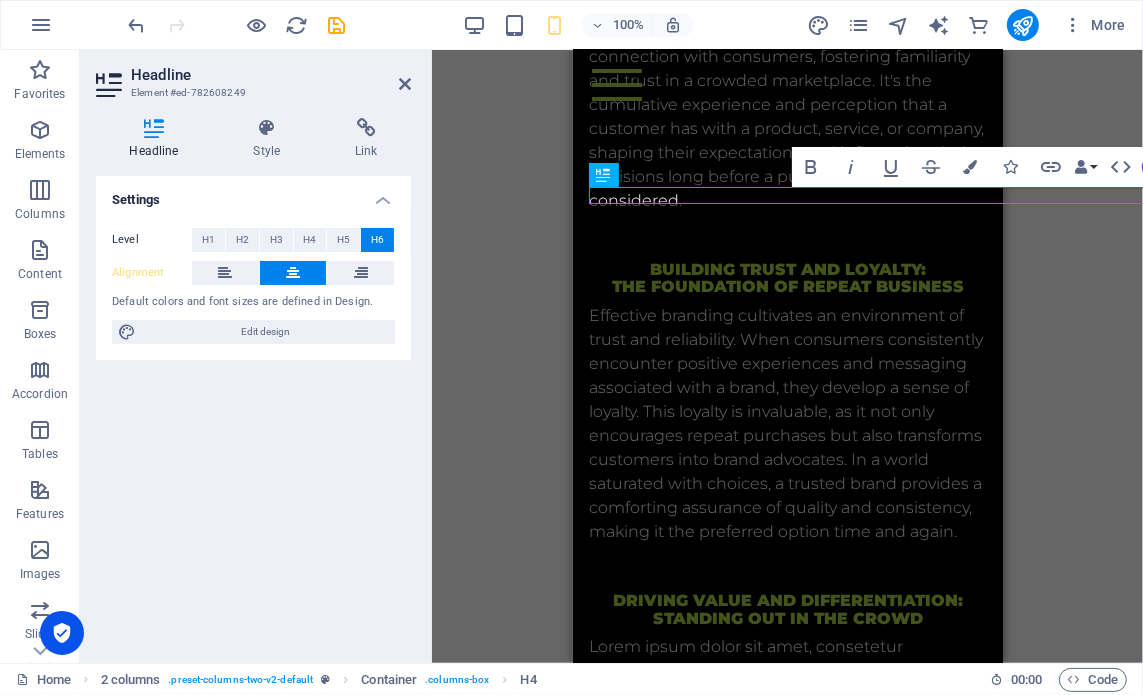 scroll, scrollTop: 1396, scrollLeft: 0, axis: vertical 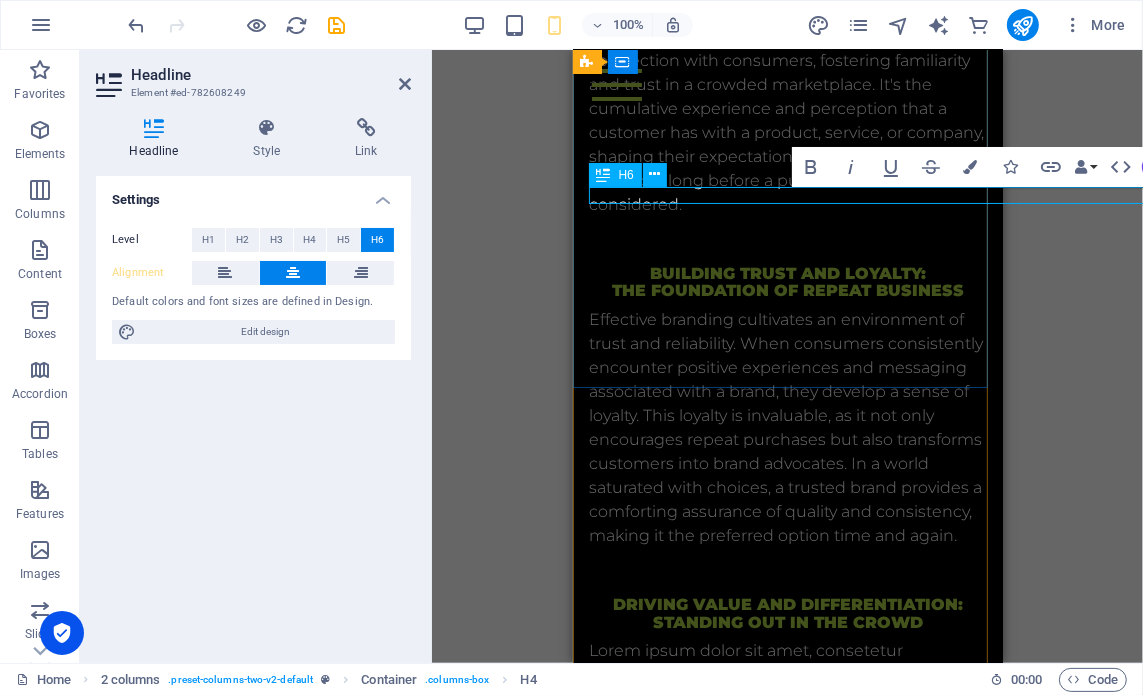 click on "Driving Value and Differentiation: Standing Out in the Crowd" at bounding box center (787, 612) 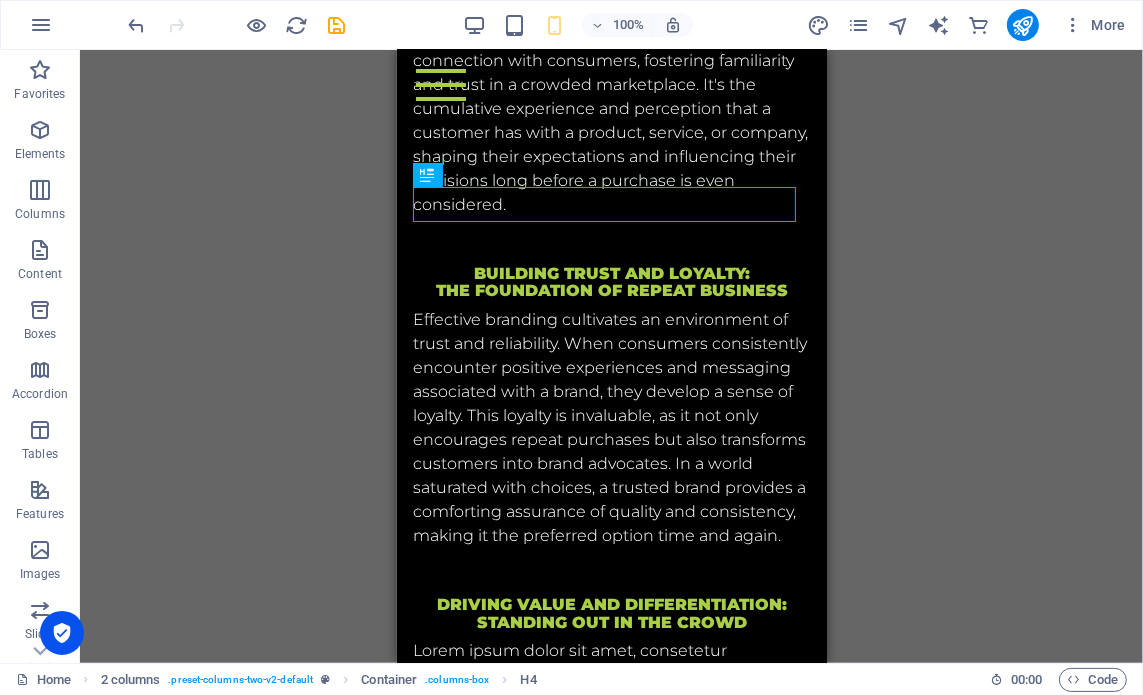 click on "Lorem ipsum dolor sit amet, consetetur sadipscing elitr, sed diam nonumy eirmod tempor invidunt ut labore et dolore magna aliquyam erat, sed diam voluptua." at bounding box center [611, 686] 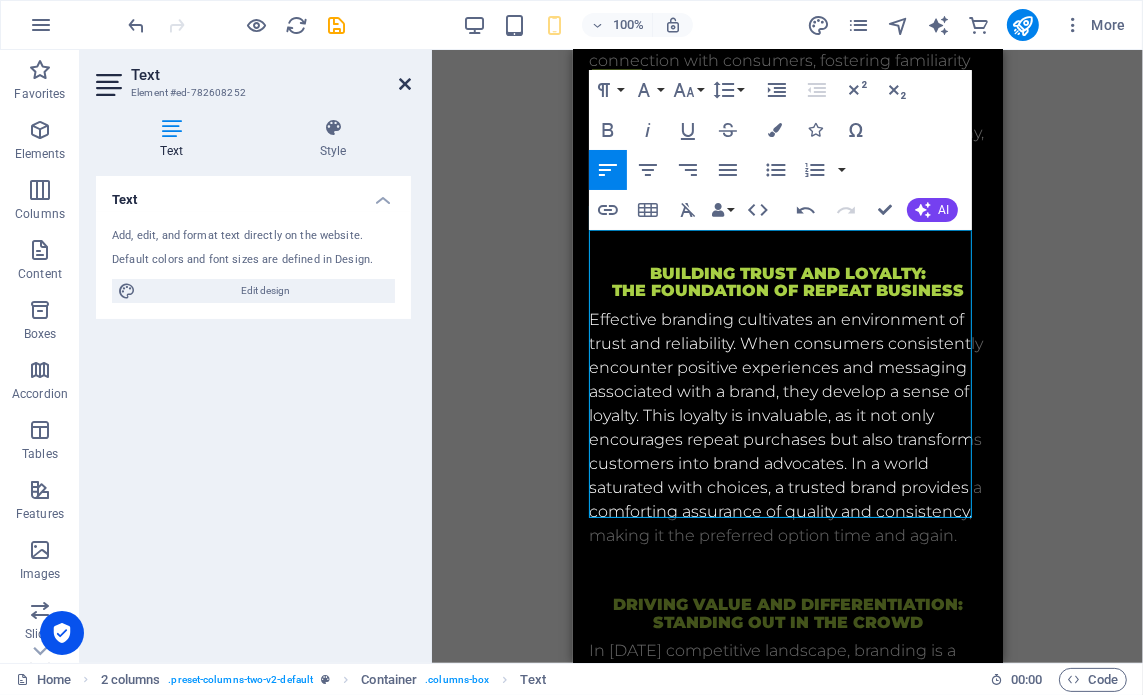 click at bounding box center (405, 84) 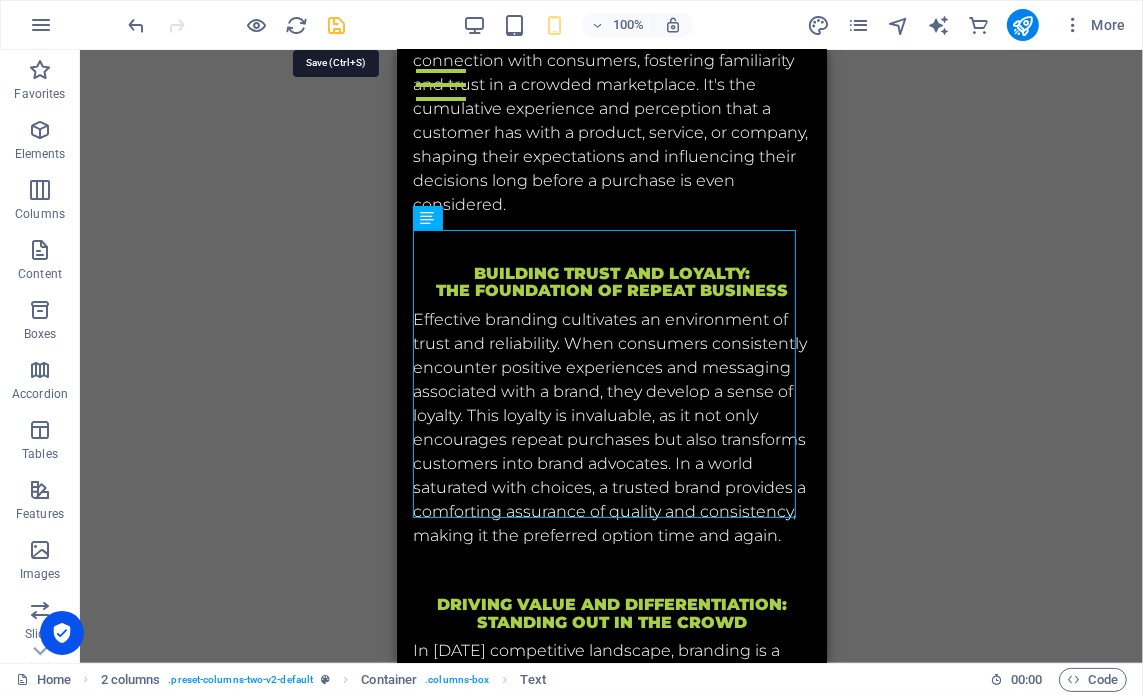 click at bounding box center [337, 25] 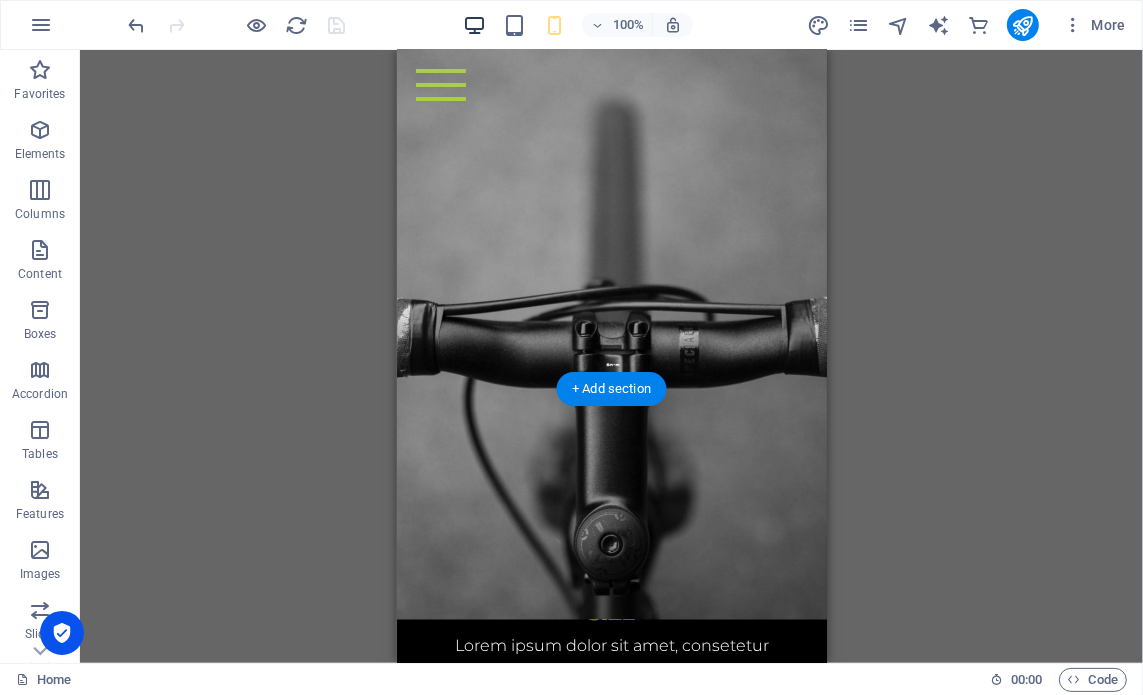 scroll, scrollTop: 2196, scrollLeft: 0, axis: vertical 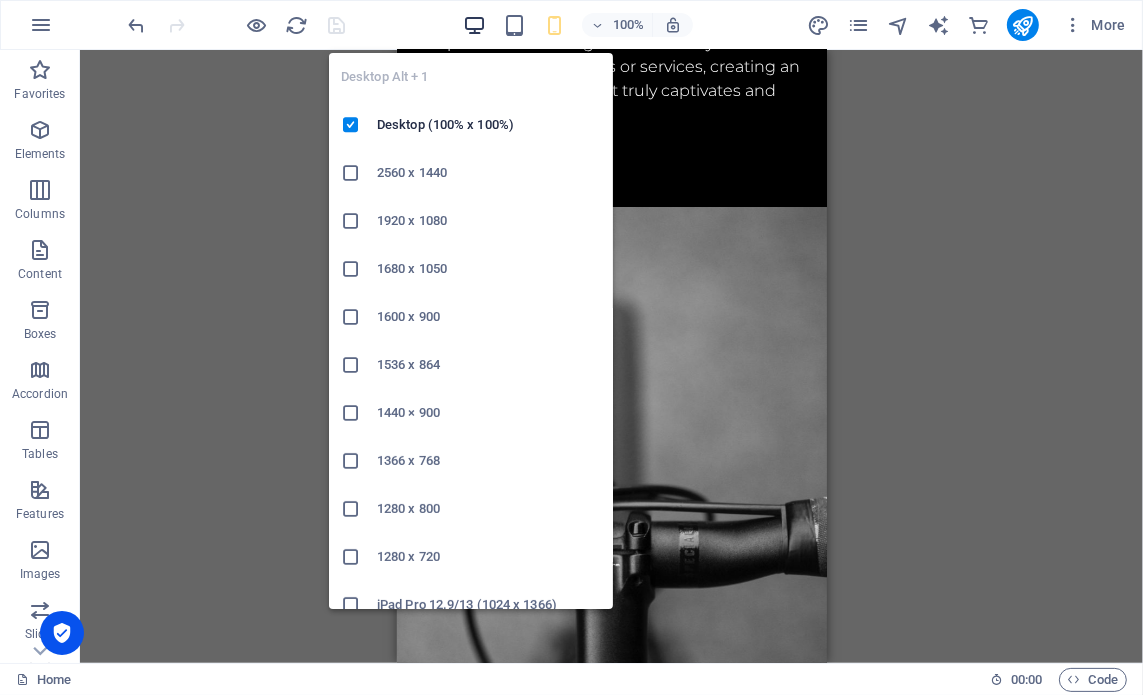 click at bounding box center (474, 25) 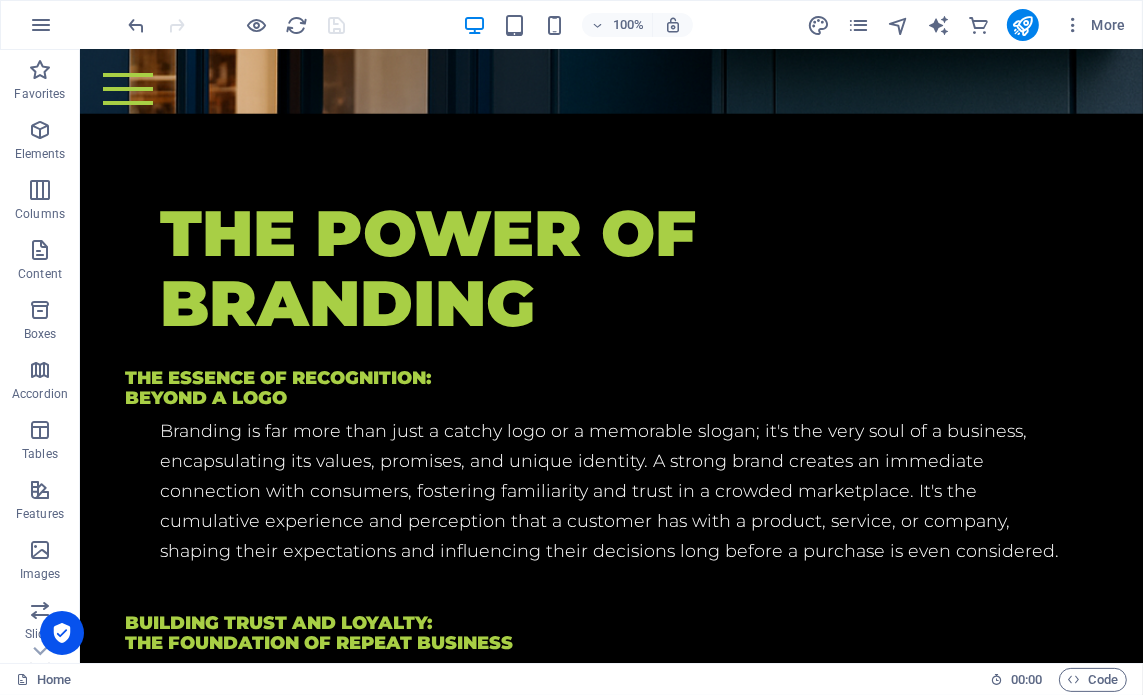 scroll, scrollTop: 1577, scrollLeft: 0, axis: vertical 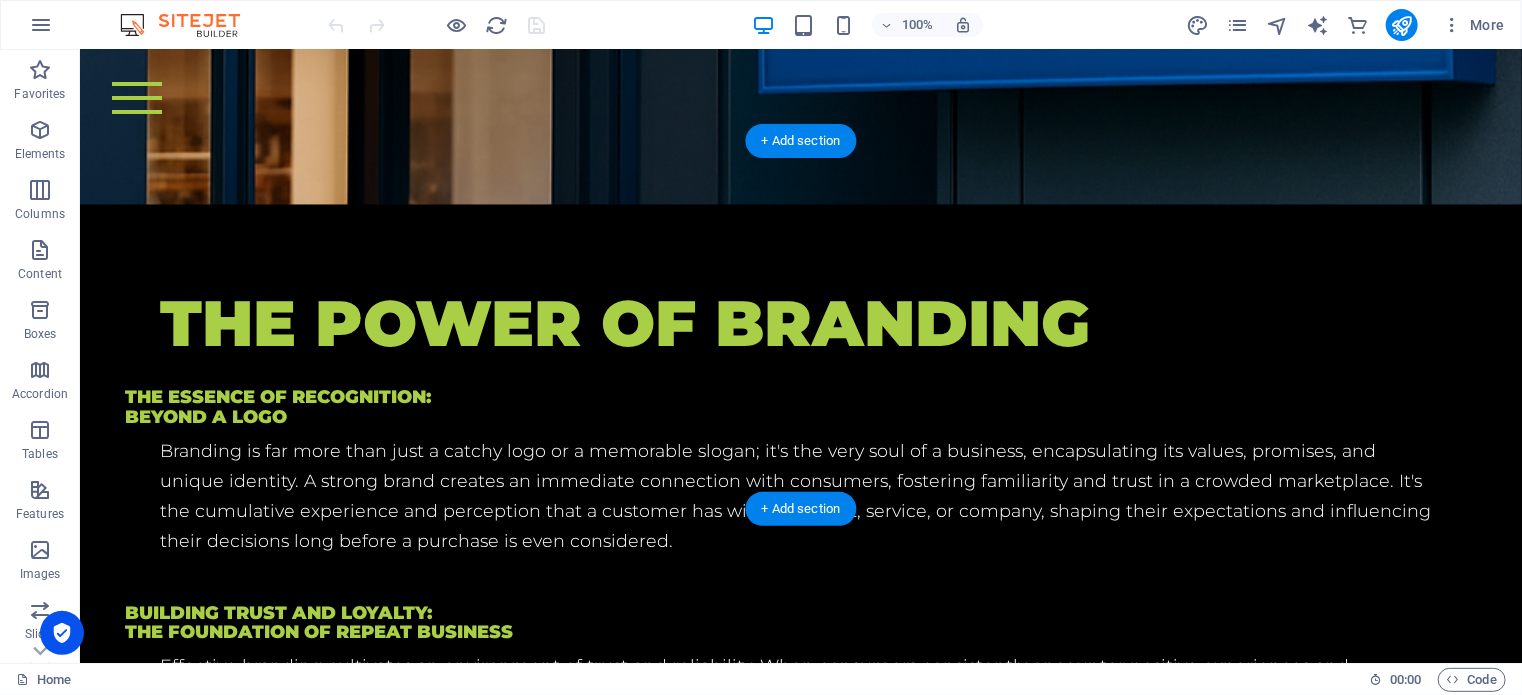 click at bounding box center [800, 1372] 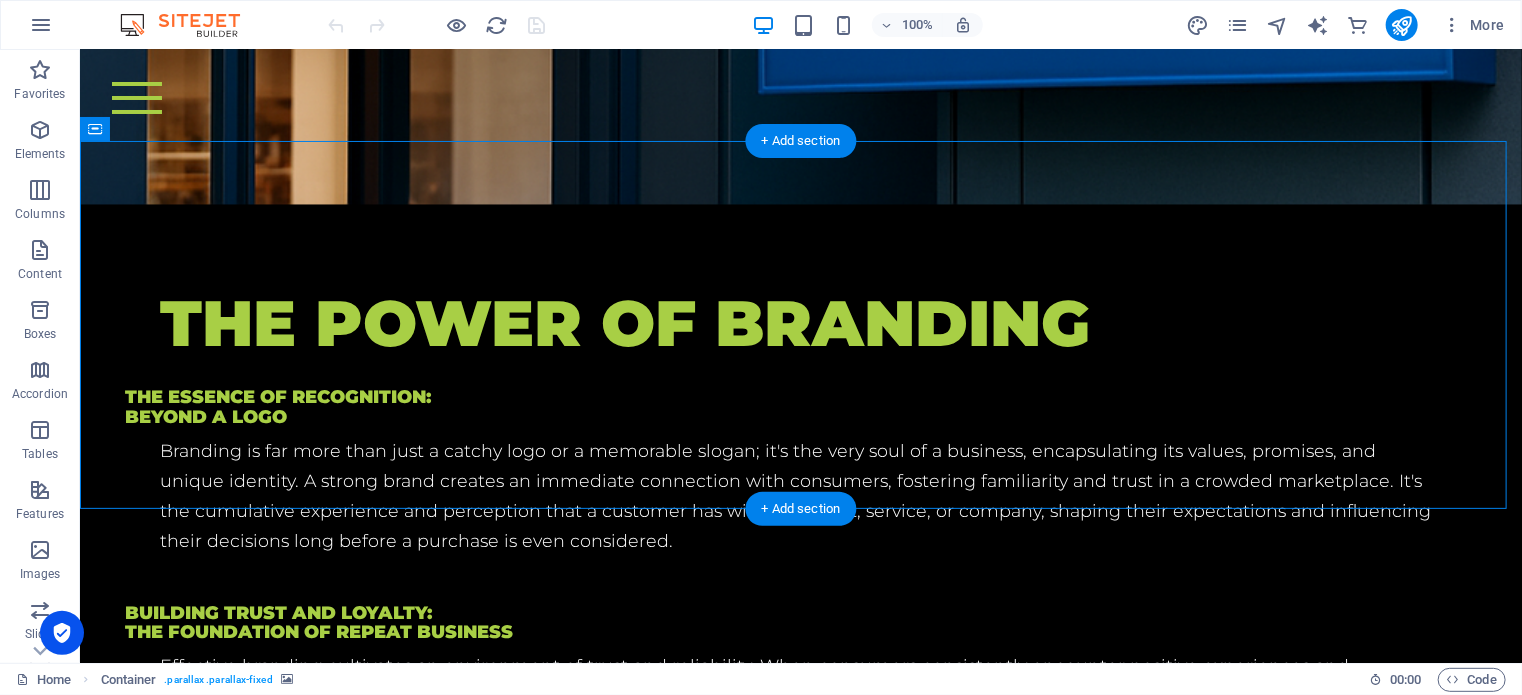 click at bounding box center [800, 1372] 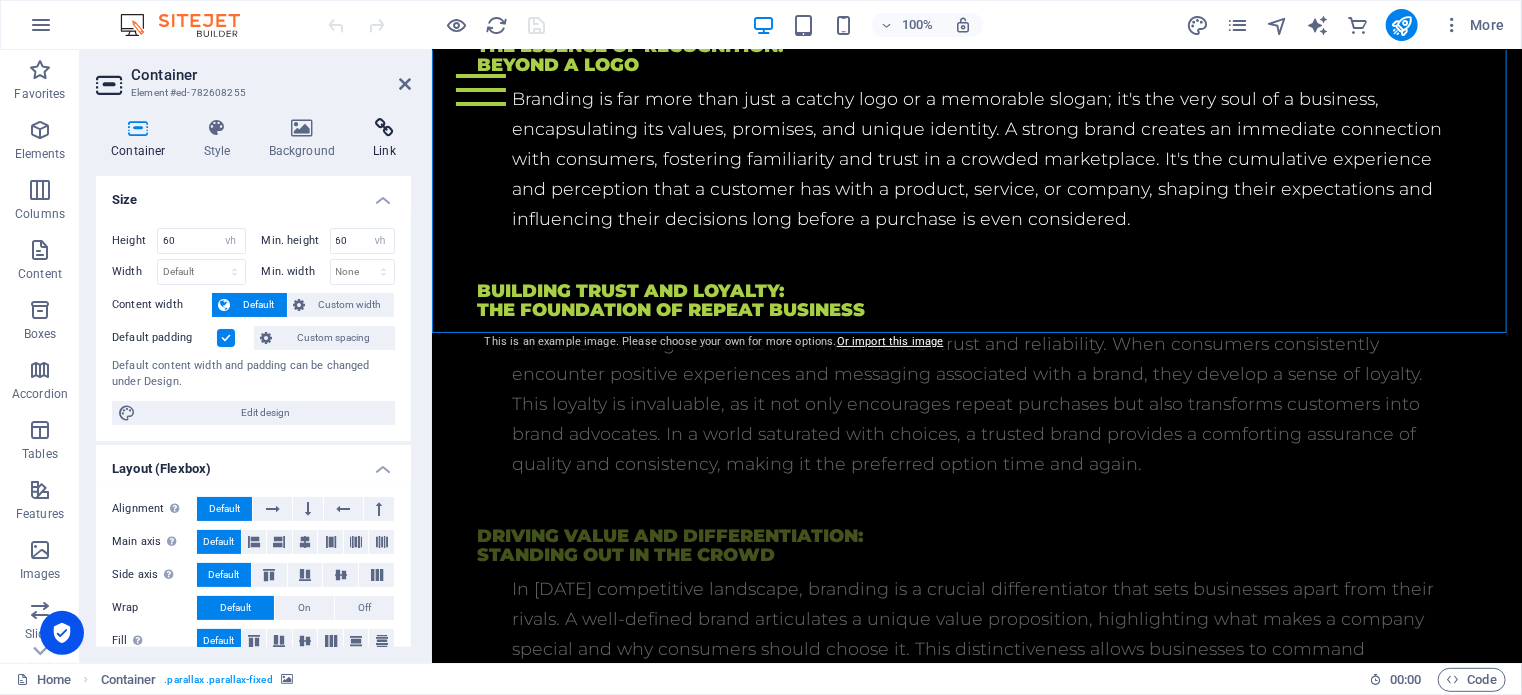 scroll, scrollTop: 2605, scrollLeft: 0, axis: vertical 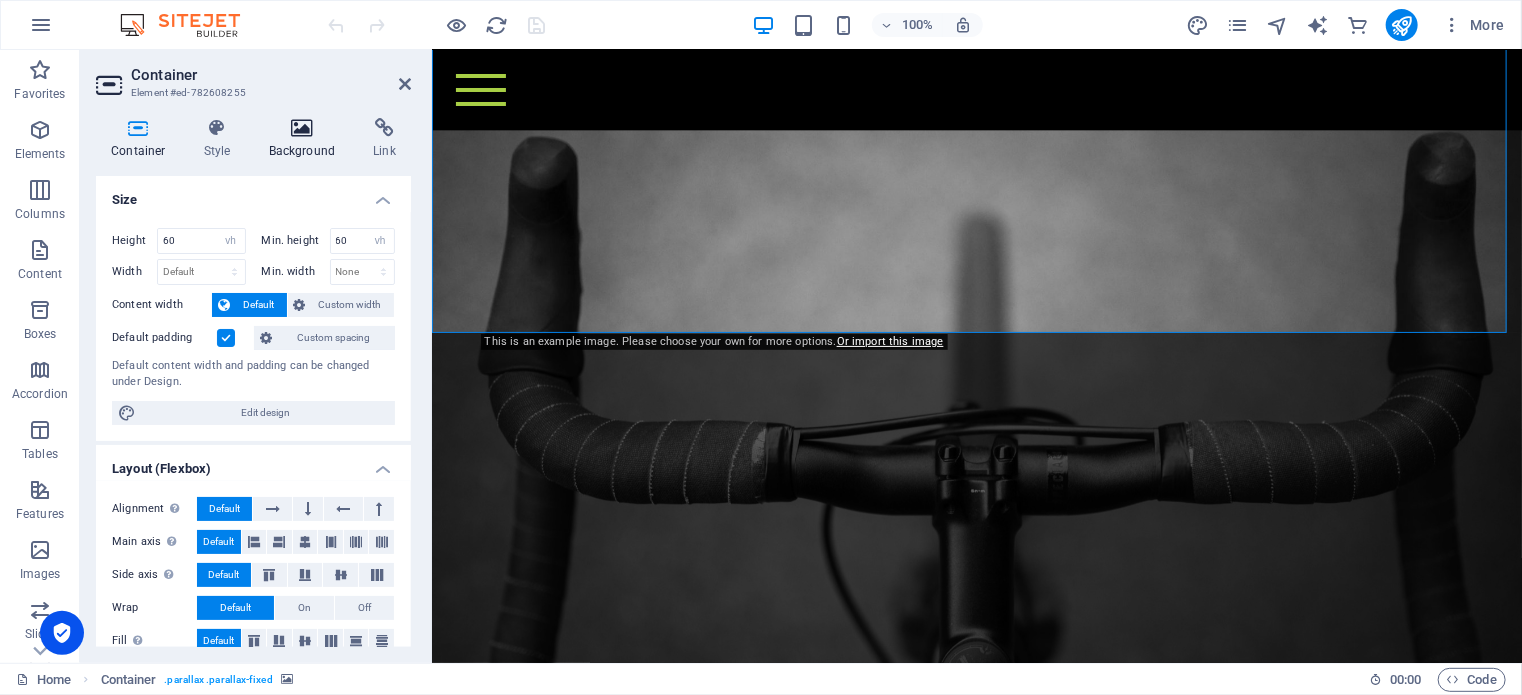 click at bounding box center (302, 128) 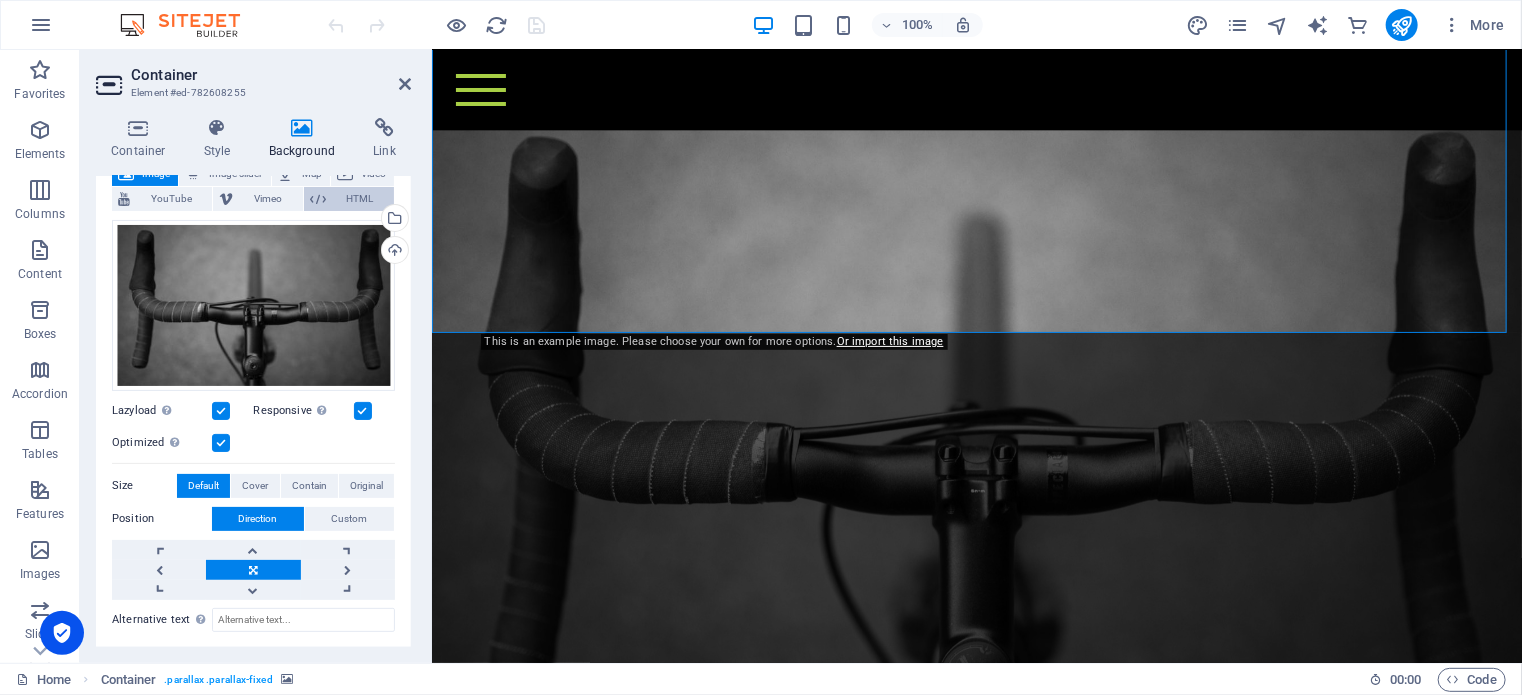 scroll, scrollTop: 100, scrollLeft: 0, axis: vertical 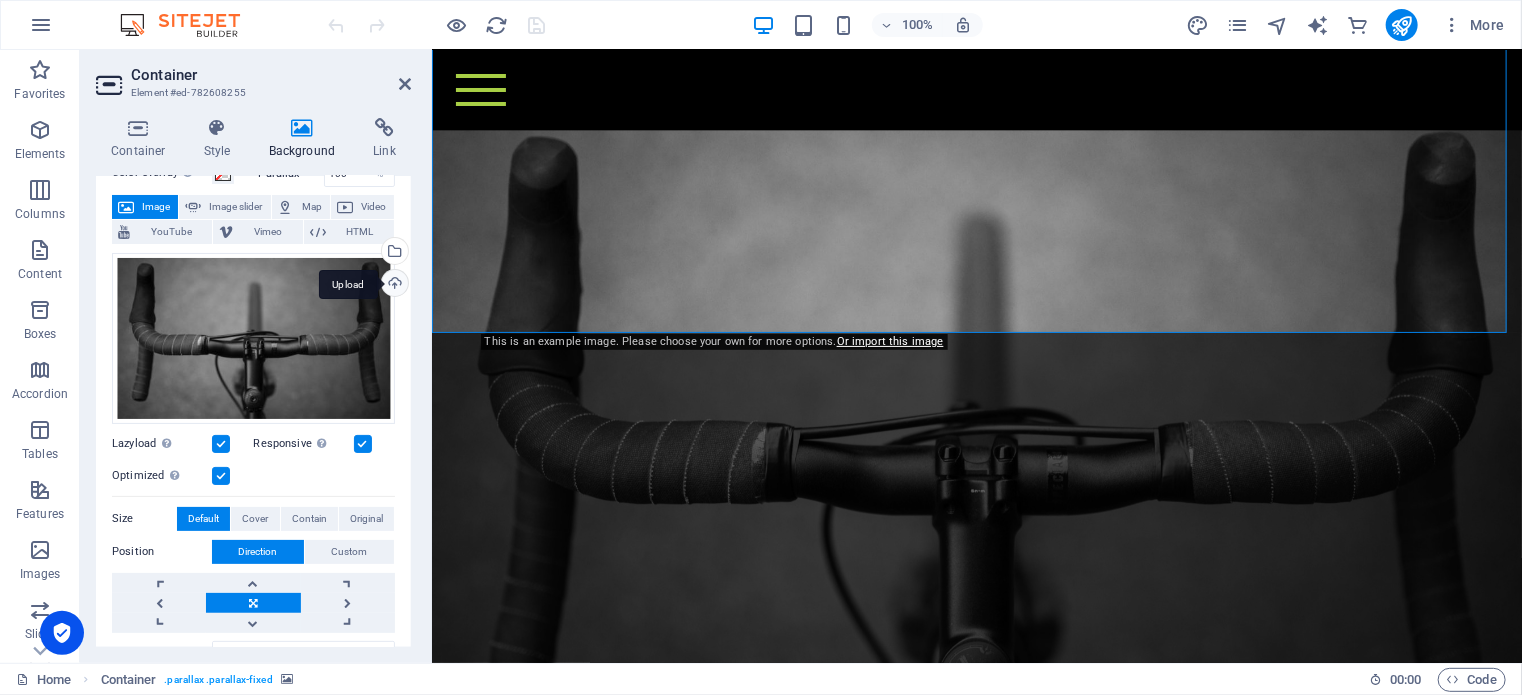 click on "Upload" at bounding box center [393, 285] 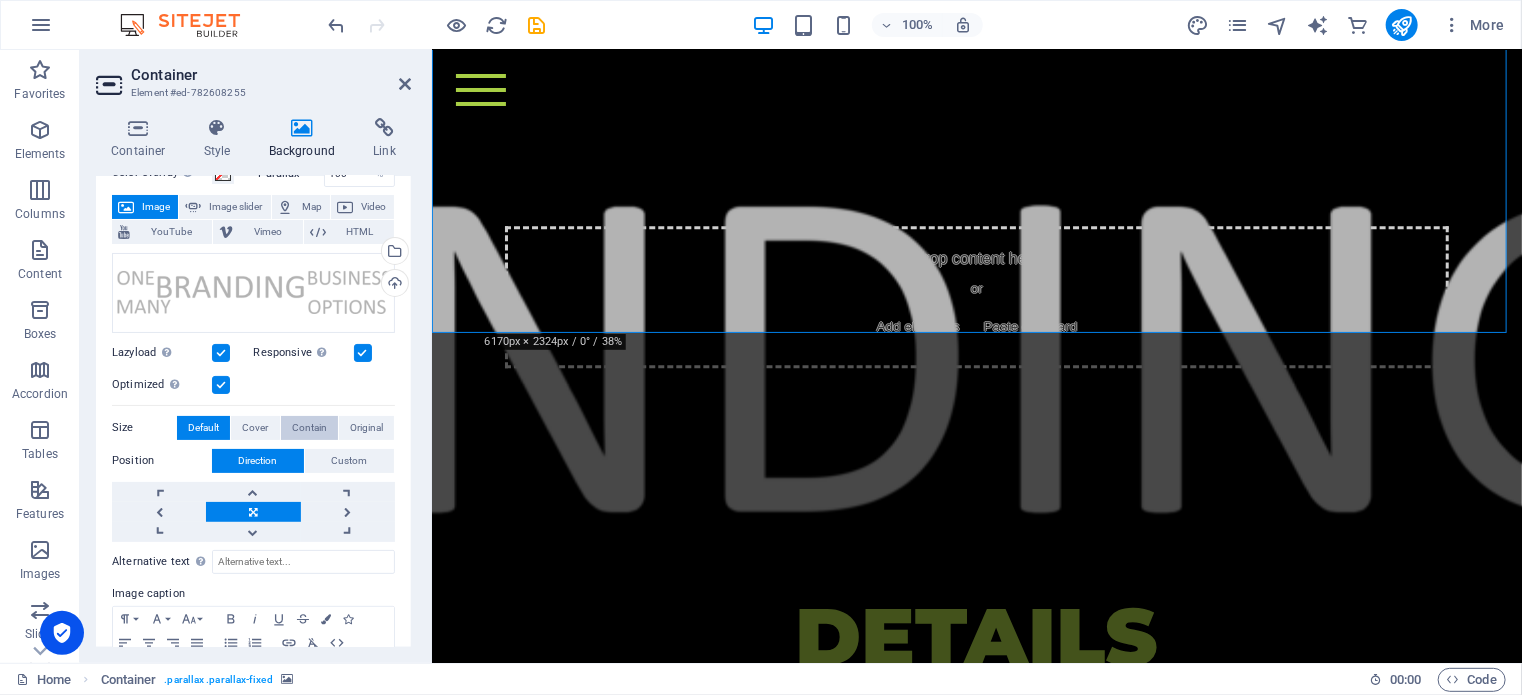 click on "Contain" at bounding box center [309, 428] 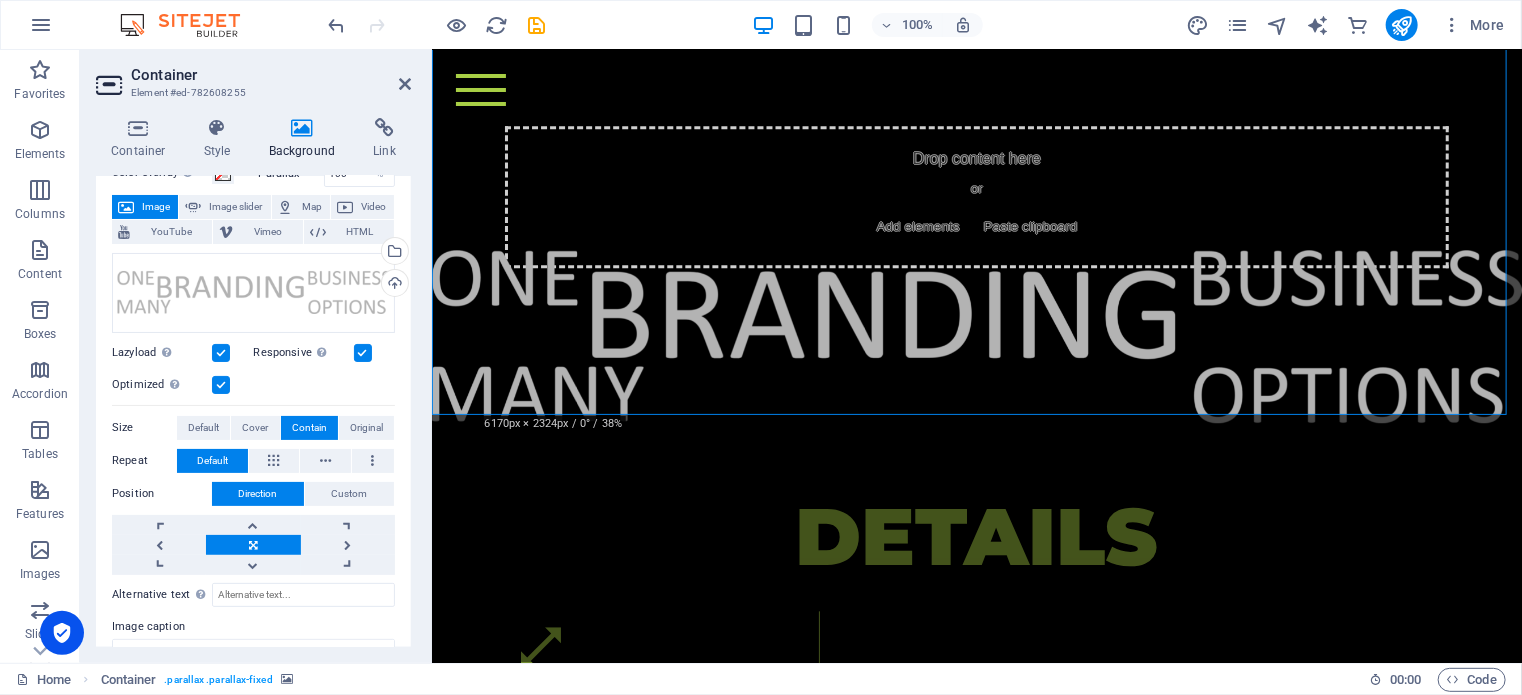 scroll, scrollTop: 2405, scrollLeft: 0, axis: vertical 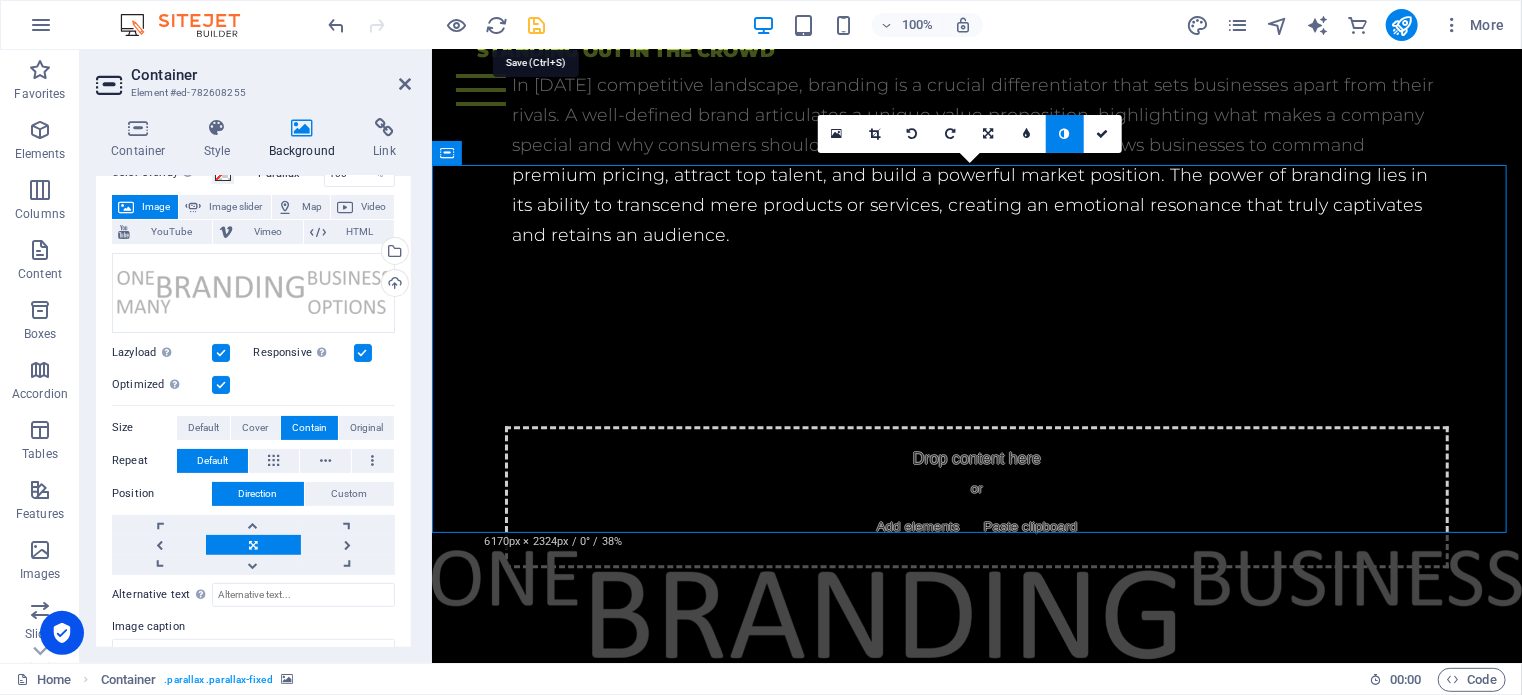 click at bounding box center (537, 25) 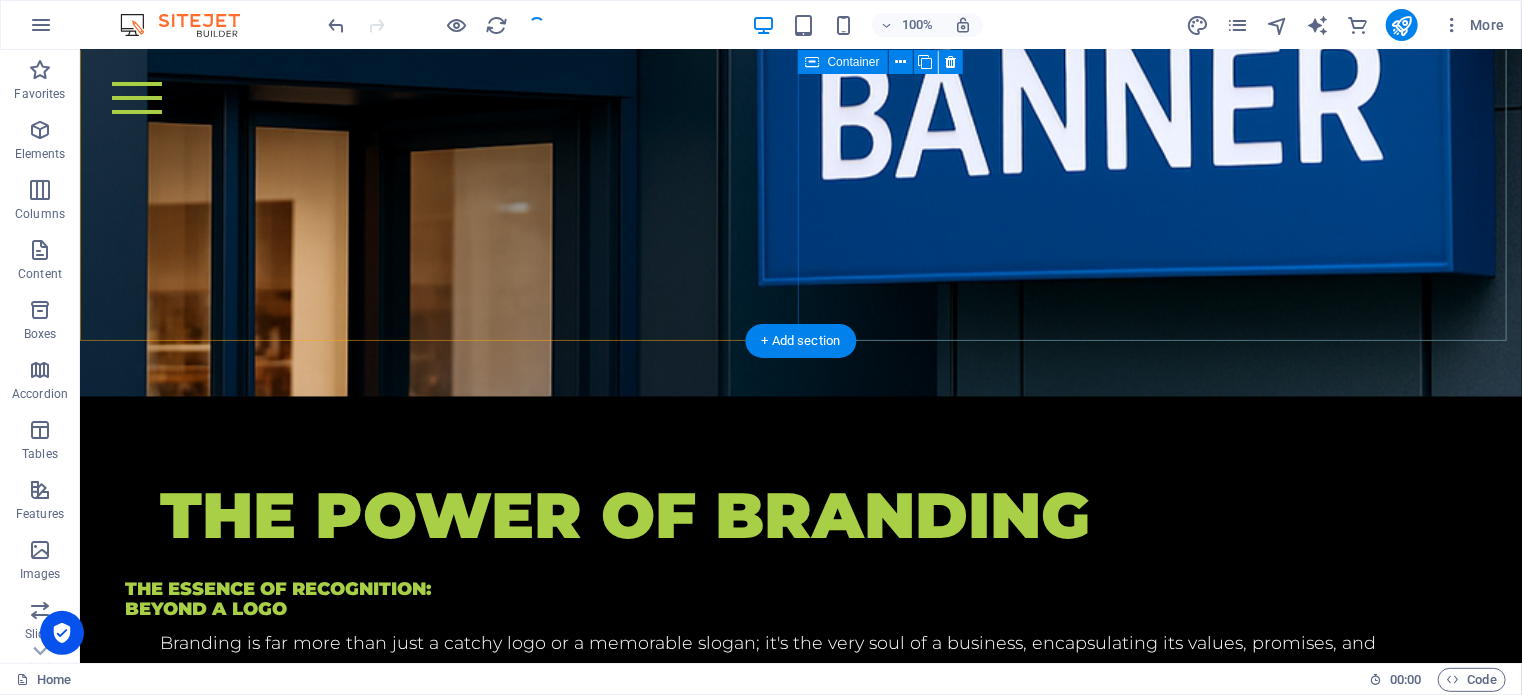 scroll, scrollTop: 1800, scrollLeft: 0, axis: vertical 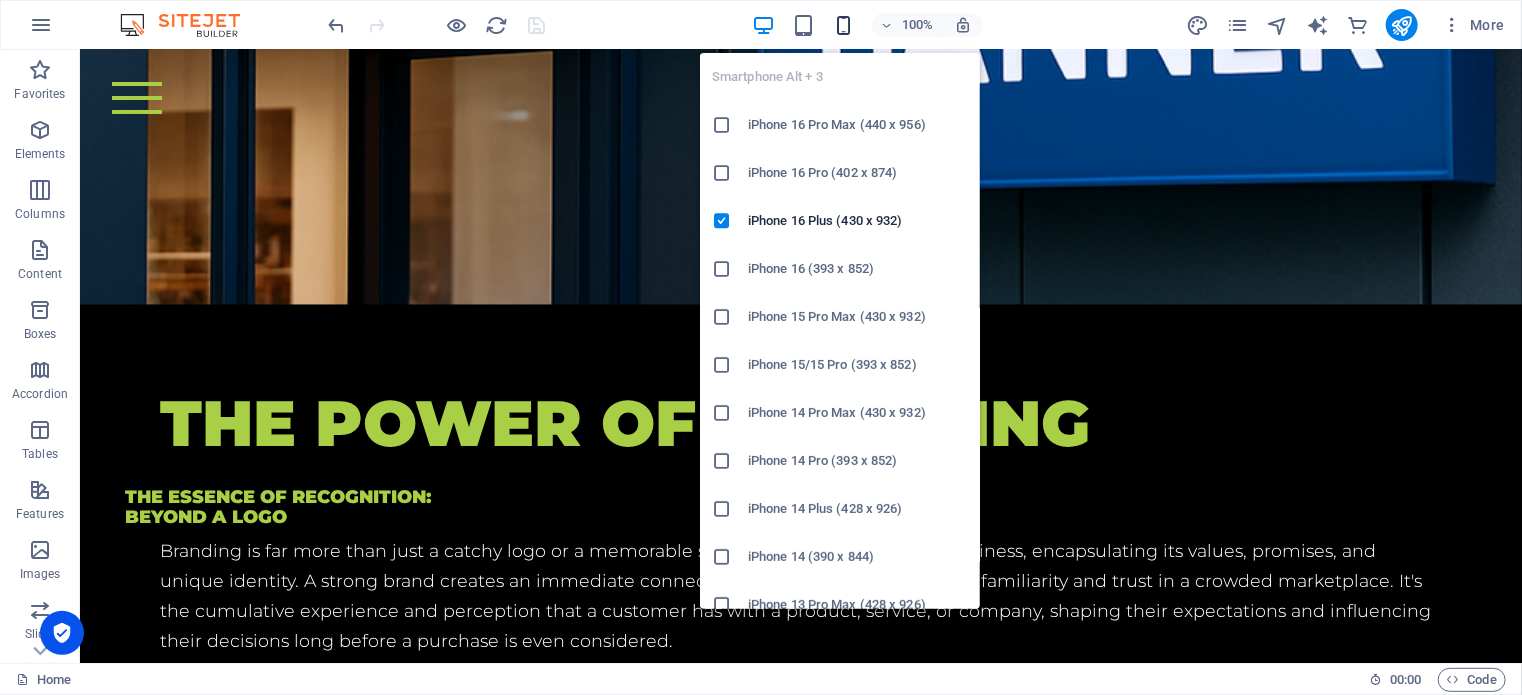click at bounding box center (843, 25) 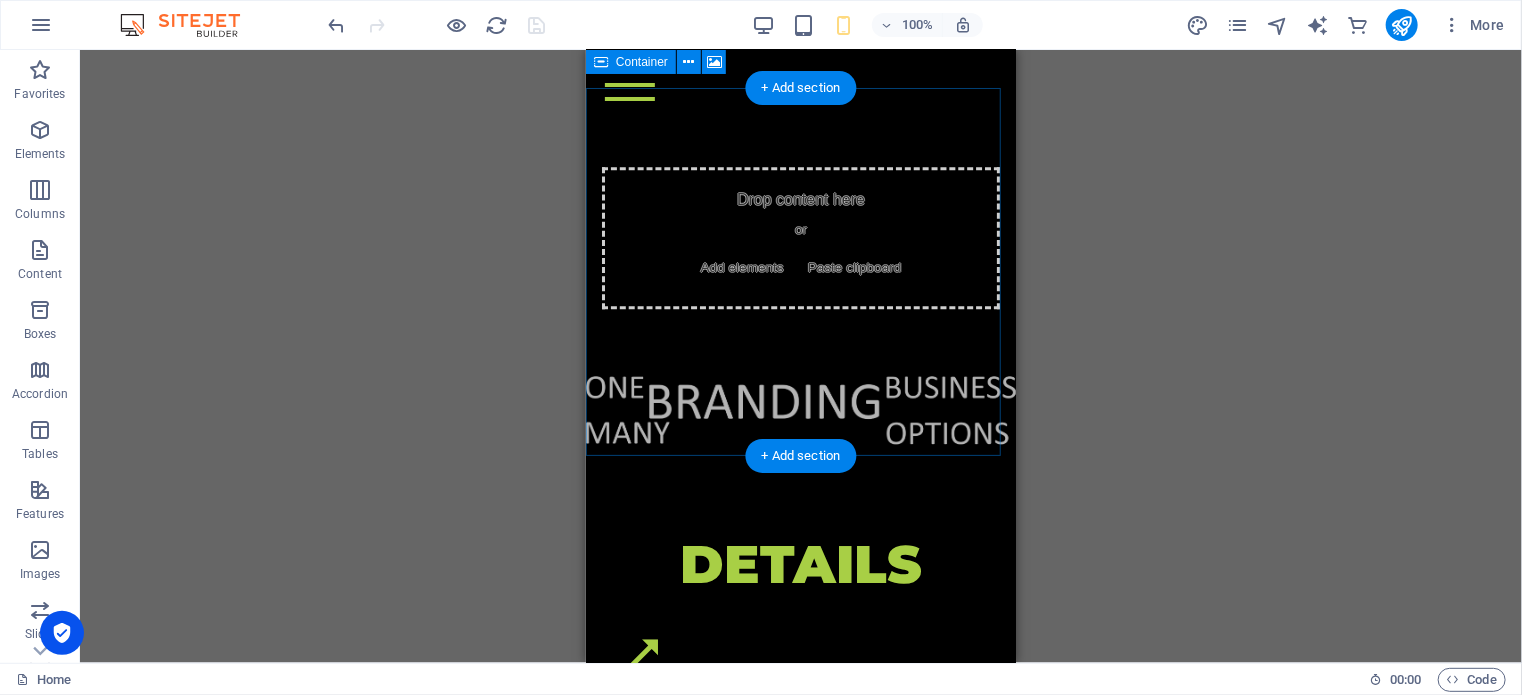 scroll, scrollTop: 2270, scrollLeft: 0, axis: vertical 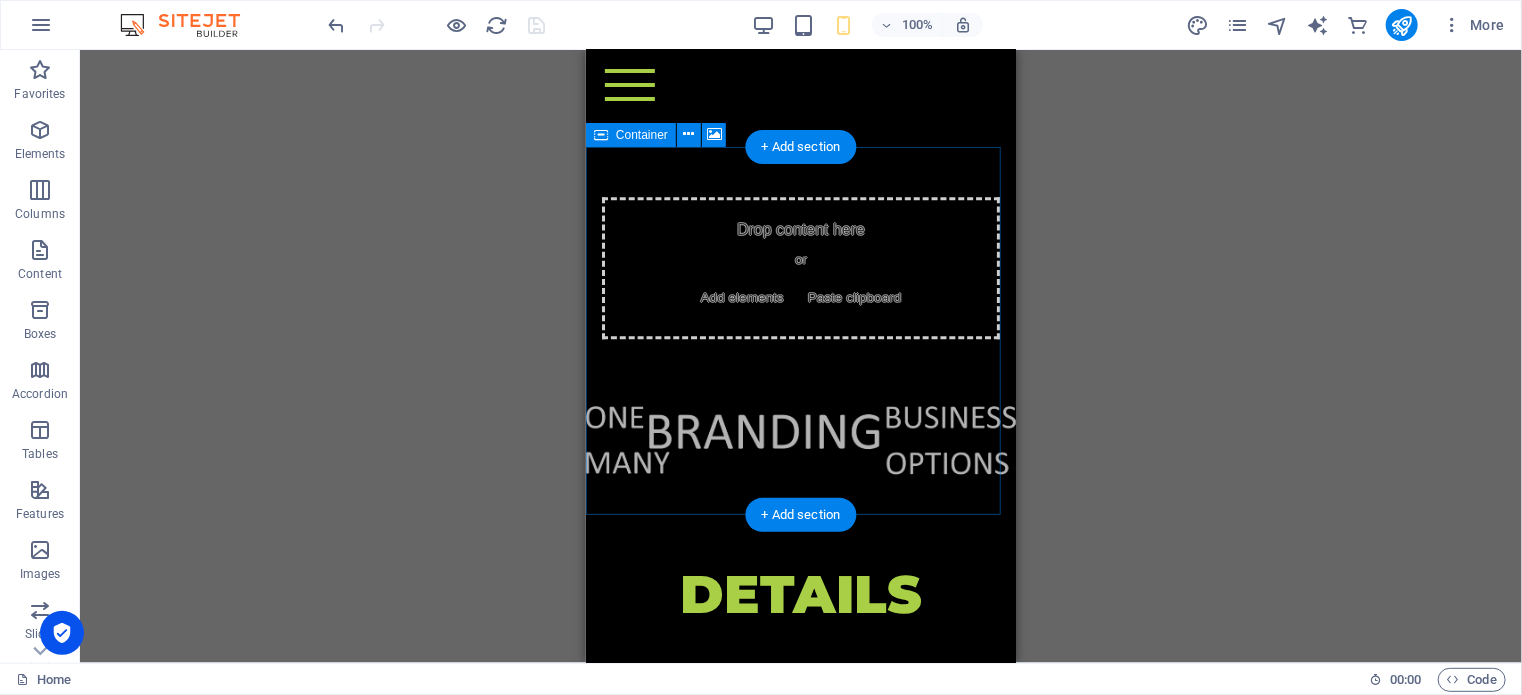 click on "Drop content here or  Add elements  Paste clipboard" at bounding box center [800, 267] 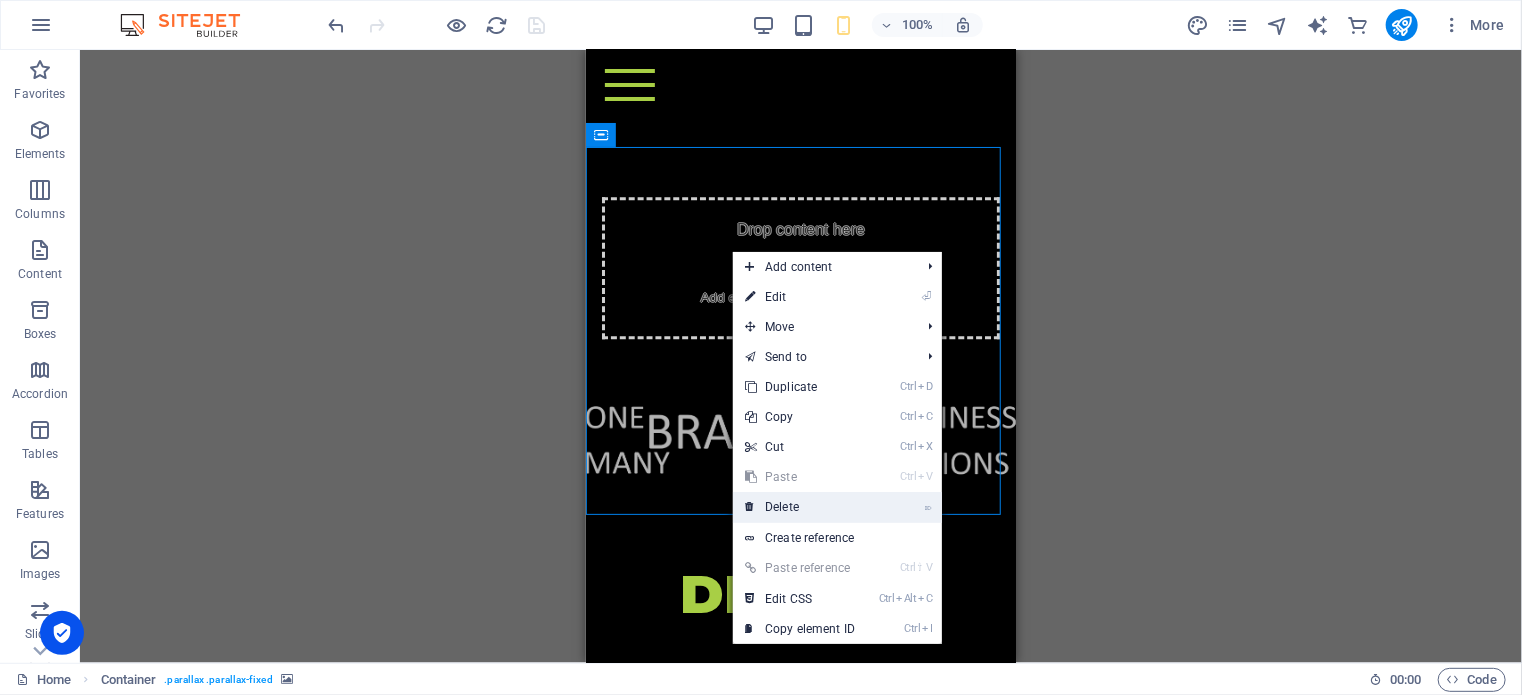 click on "⌦  Delete" at bounding box center [800, 507] 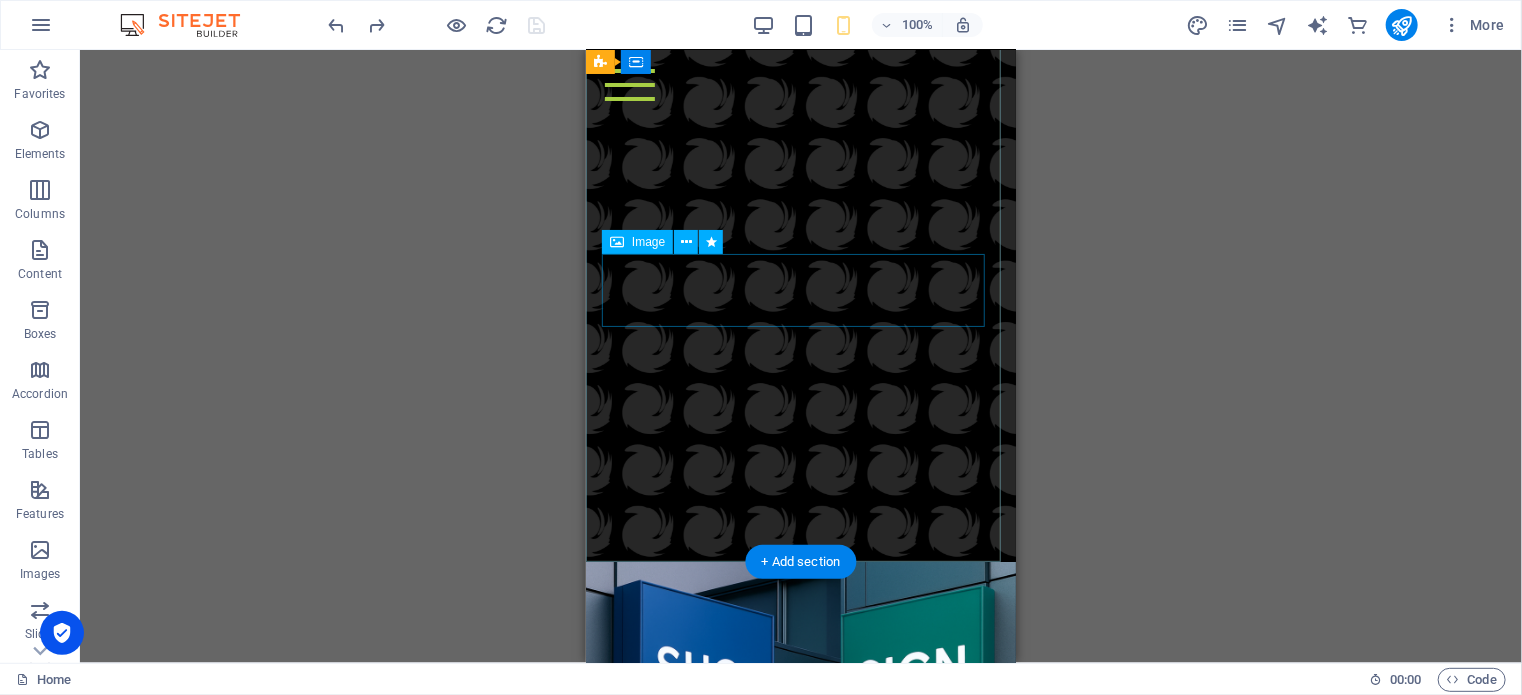 scroll, scrollTop: 200, scrollLeft: 0, axis: vertical 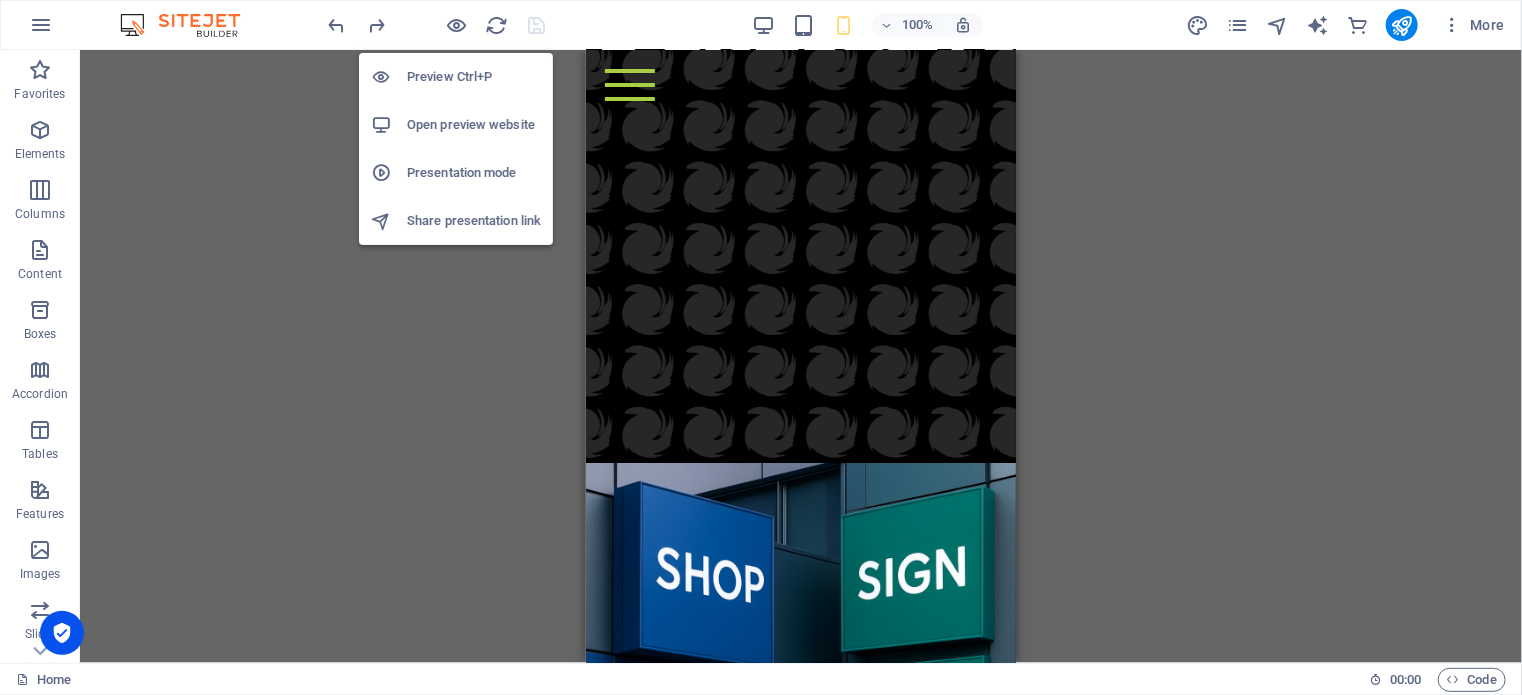 click on "Open preview website" at bounding box center [474, 125] 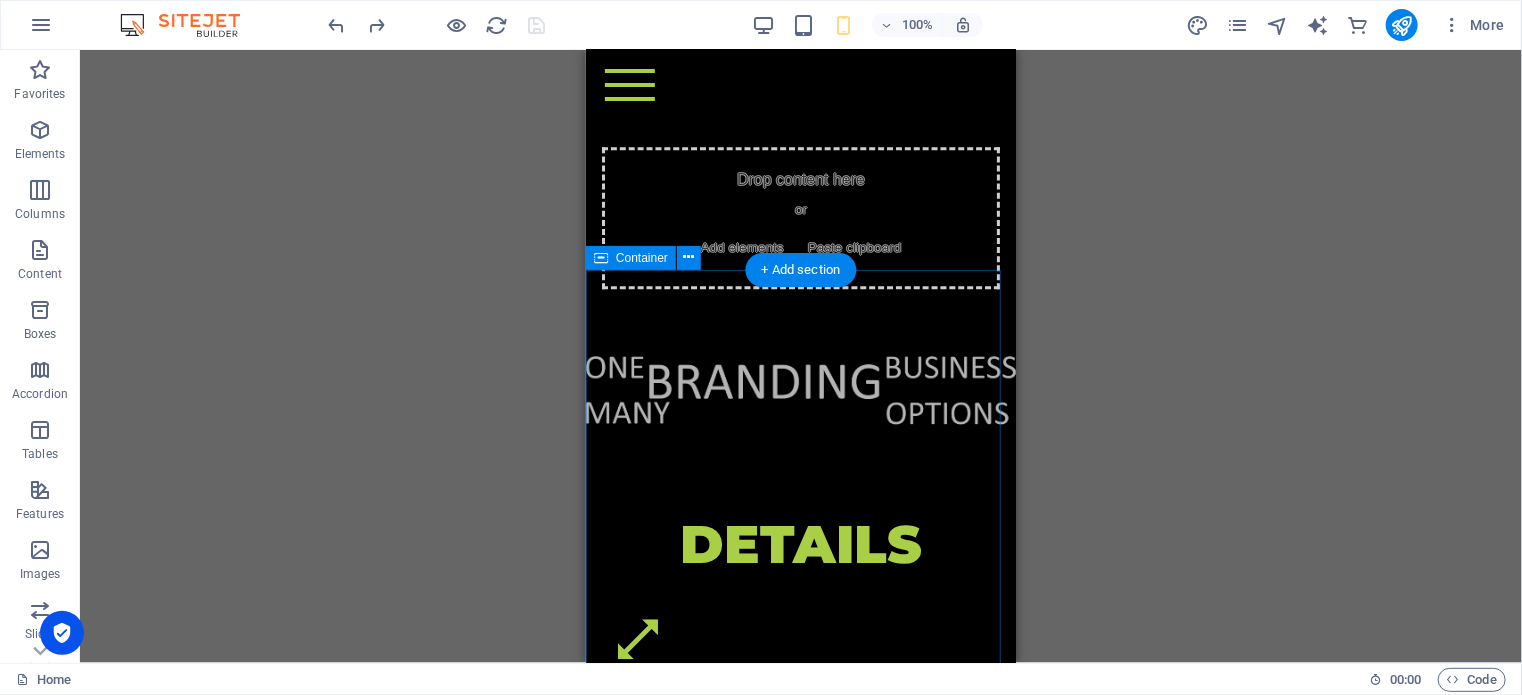 scroll, scrollTop: 2600, scrollLeft: 0, axis: vertical 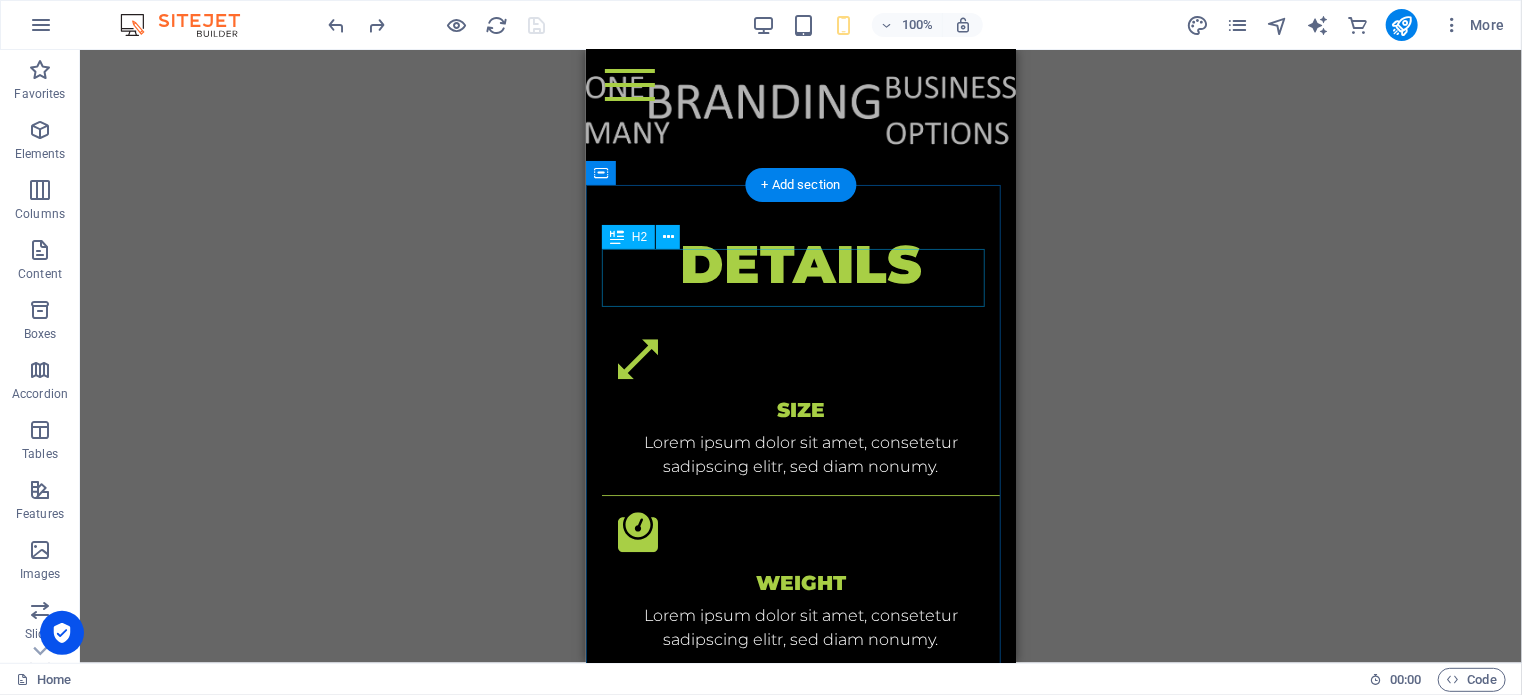 click on "Details" at bounding box center (800, 263) 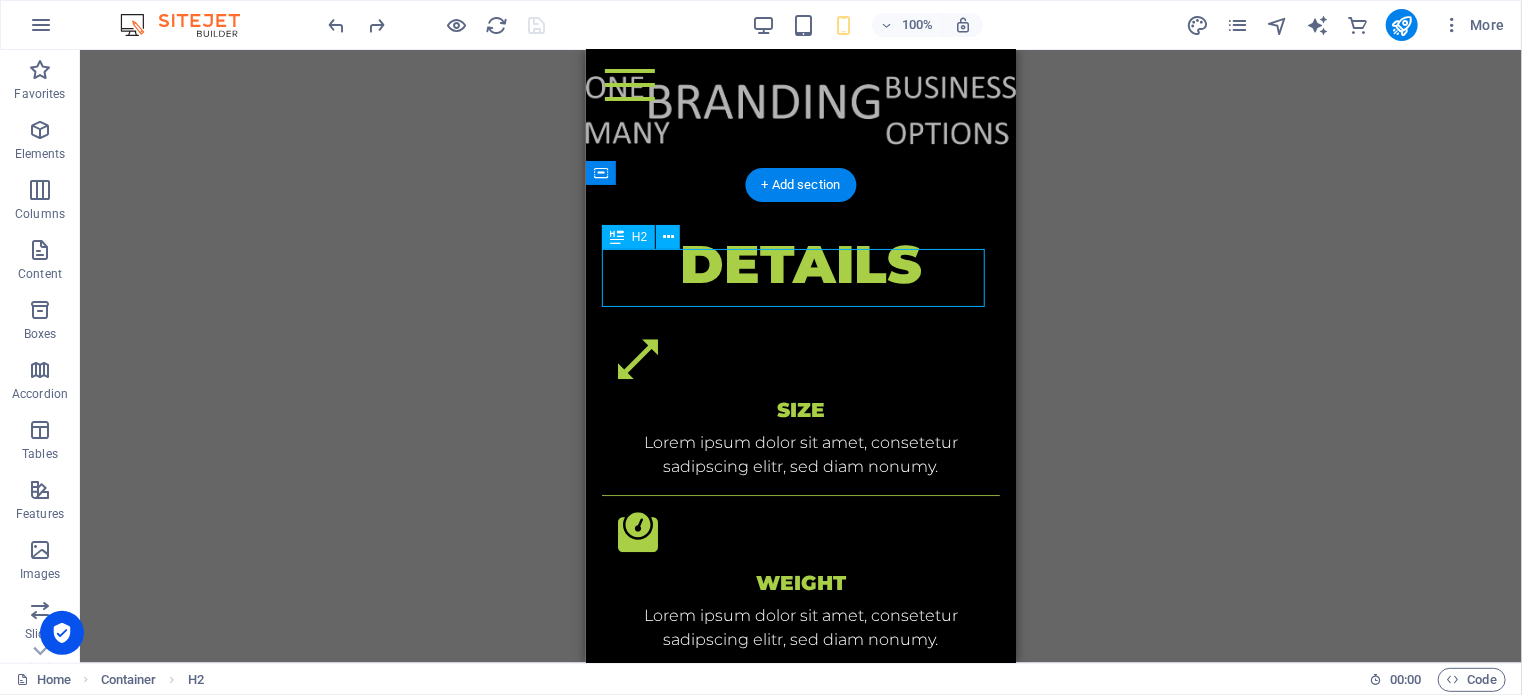 click on "Details" at bounding box center (800, 263) 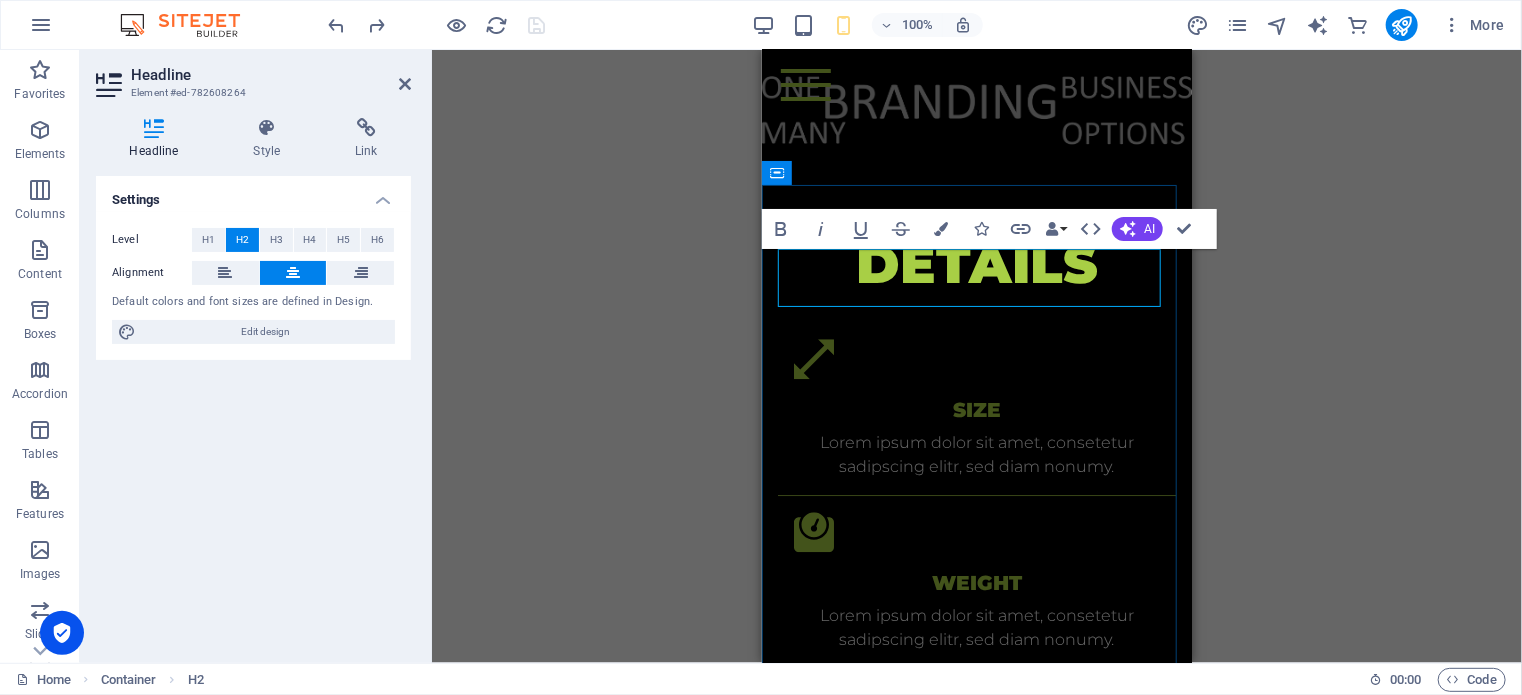 type 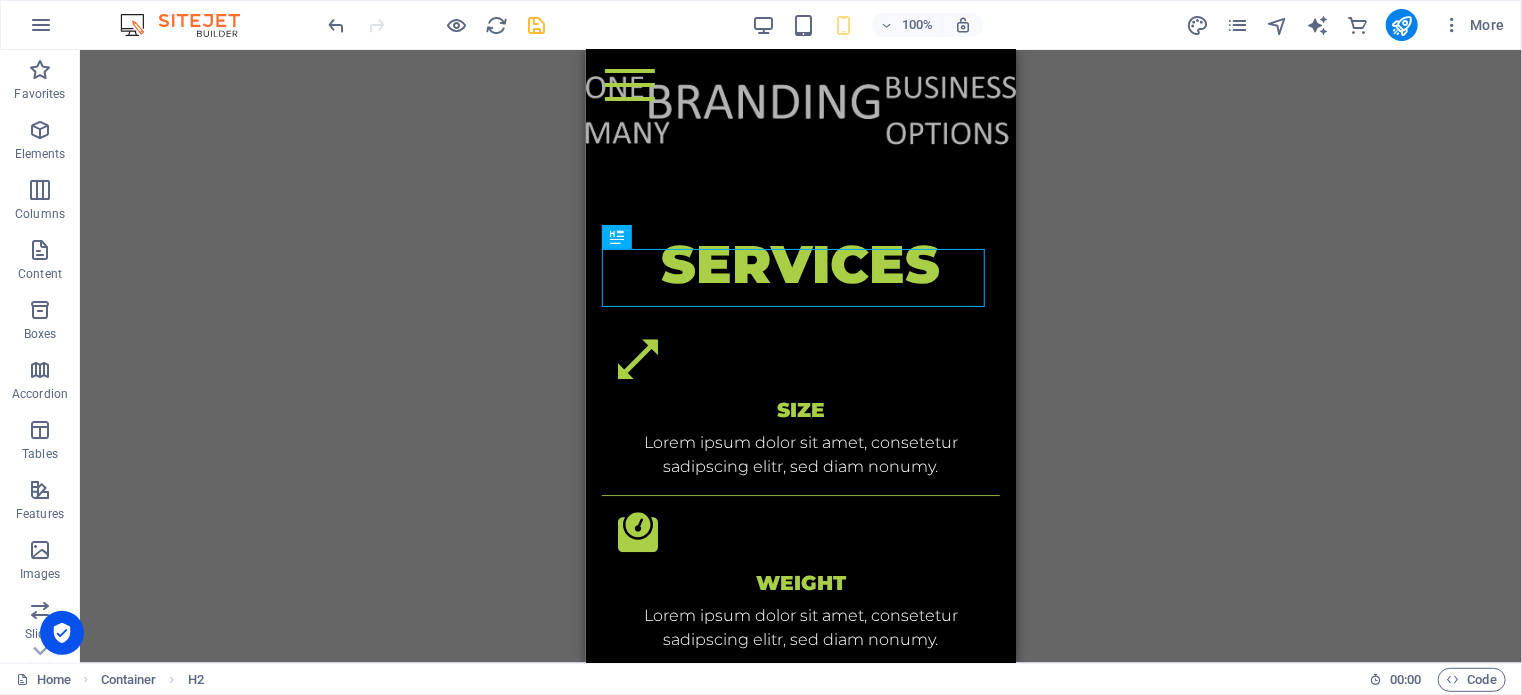 click on "H3   2 columns   Container   Container   Menu Bar   Banner   Menu Bar   Container   Banner   Container   Image   Spacer   H6   Text   Spacer   H6   Text   Placeholder   Container   Container   H2   Container   Image   Spacer   Icon   Grid   Container   Container   Grid   Container   H4   Text   Text   Container   Container   Container   H4   Container   Container   Text   Container   Text   Container   Container   Placeholder   Container   Wide image with text   Container   Wide image with text   H2   Text   Spacer   Button   Placeholder   Container   Placeholder   Container   Container   H2   Spacer   Plans   Container   Container   H4   Container   Plans   Plans   Container   Plans   Container   Container   Text   Container   Text   Container   Container   Container   Text   Container   Text   Container   Container   Placeholder   Container   Container   H2   Spacer   Products   Placeholder   Container   2 columns   Container   2 columns   H2   Contact Form   Dropdown   Container" at bounding box center (801, 356) 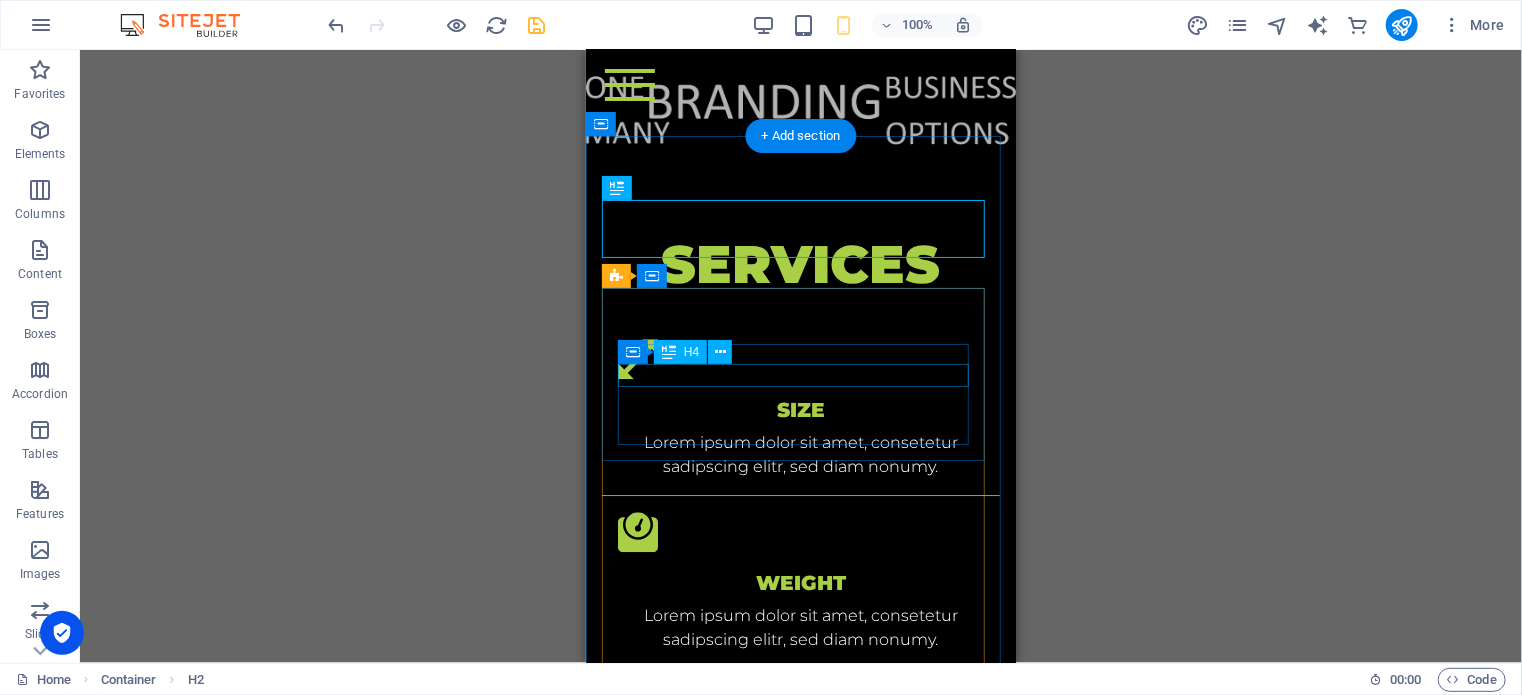 scroll, scrollTop: 2700, scrollLeft: 0, axis: vertical 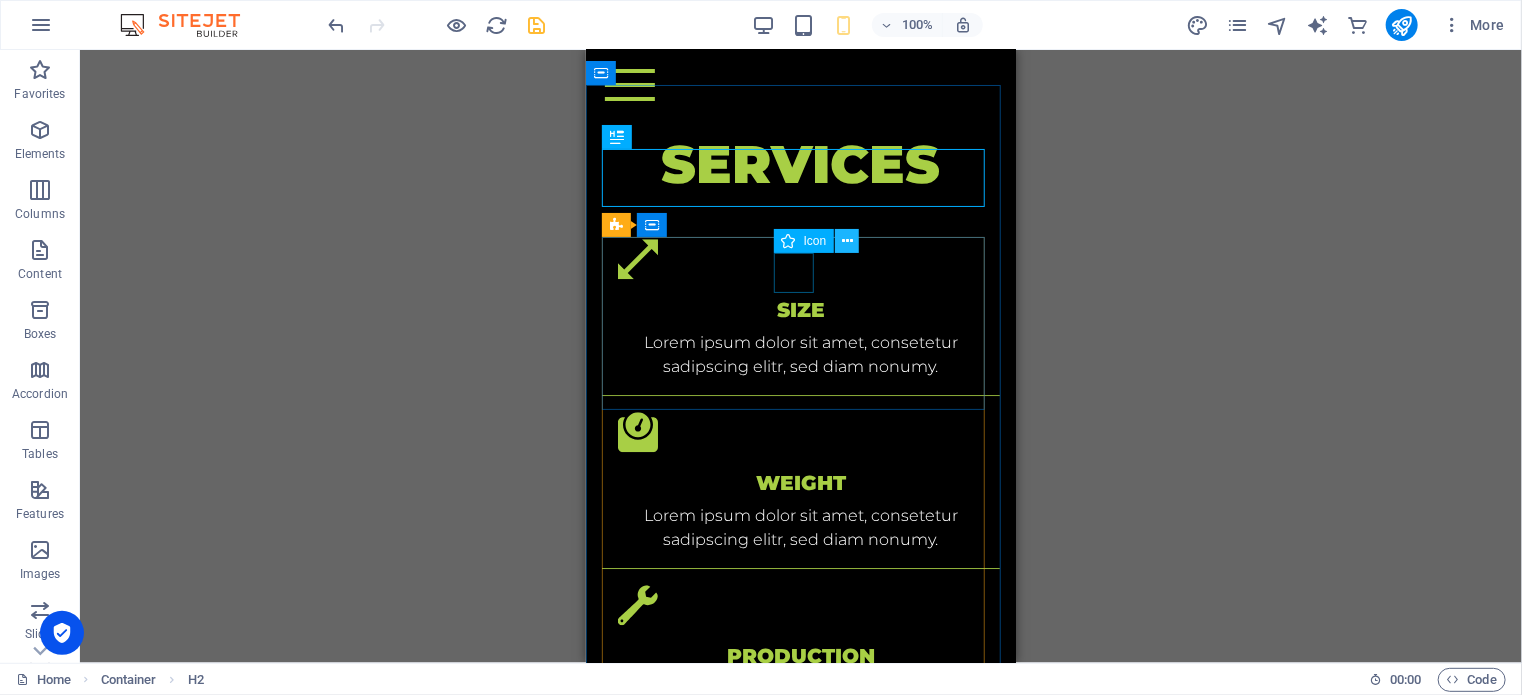 click at bounding box center [847, 241] 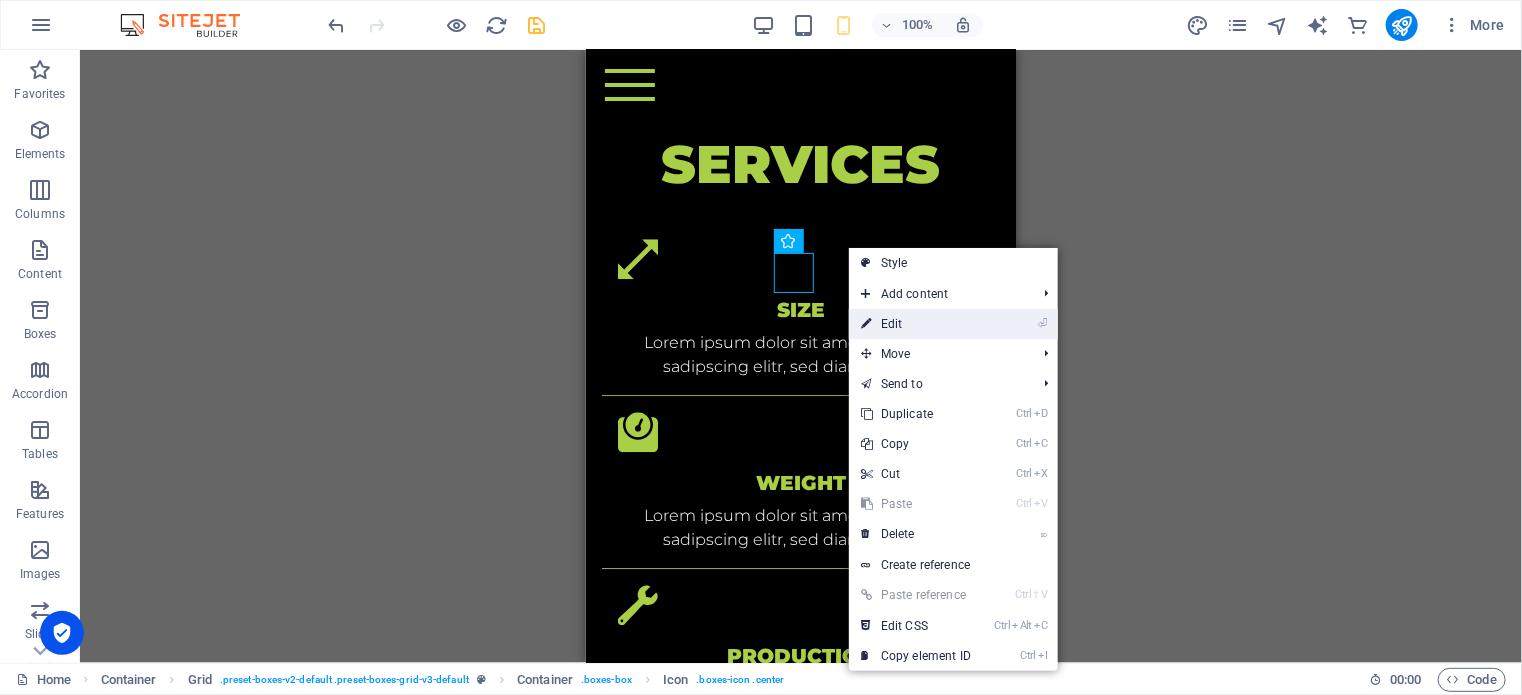 drag, startPoint x: 895, startPoint y: 322, endPoint x: 161, endPoint y: 271, distance: 735.76965 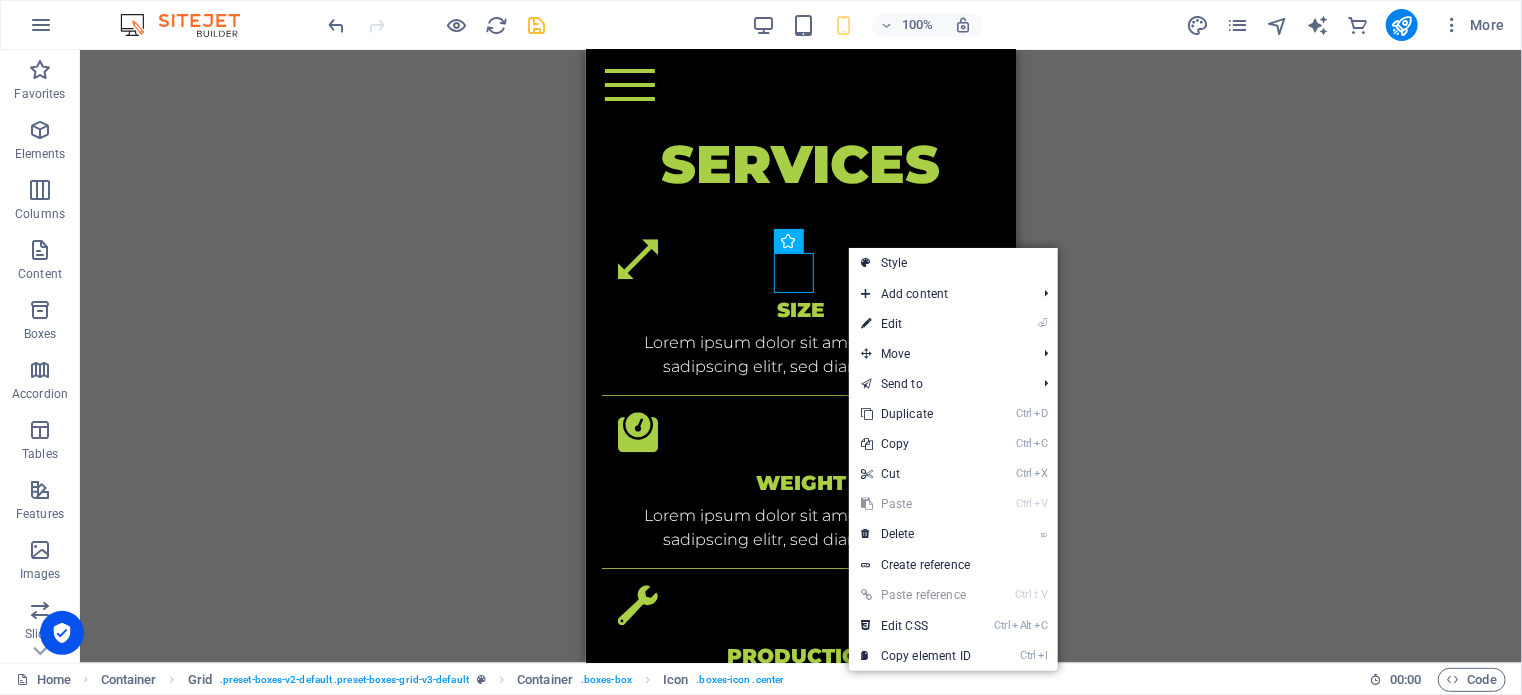 select on "xMidYMid" 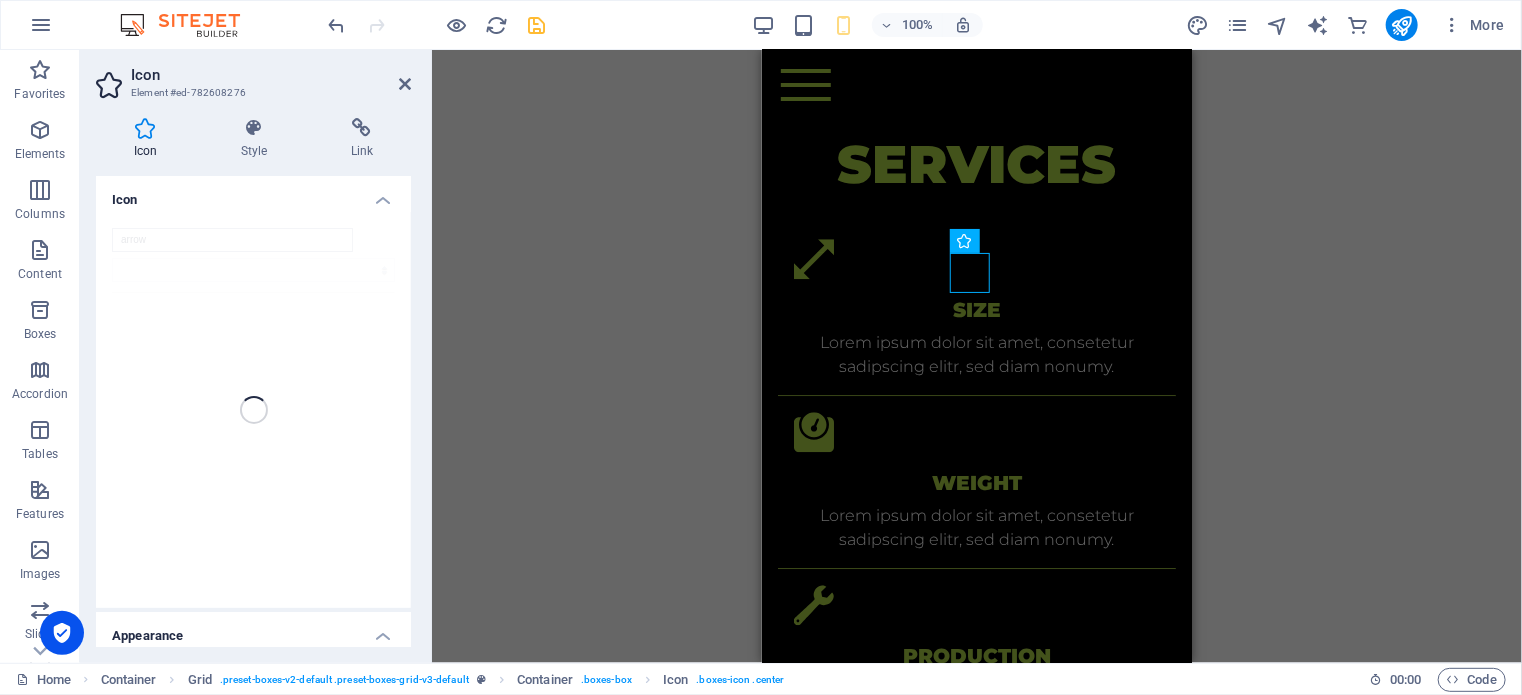 click on "arrow" at bounding box center (232, 240) 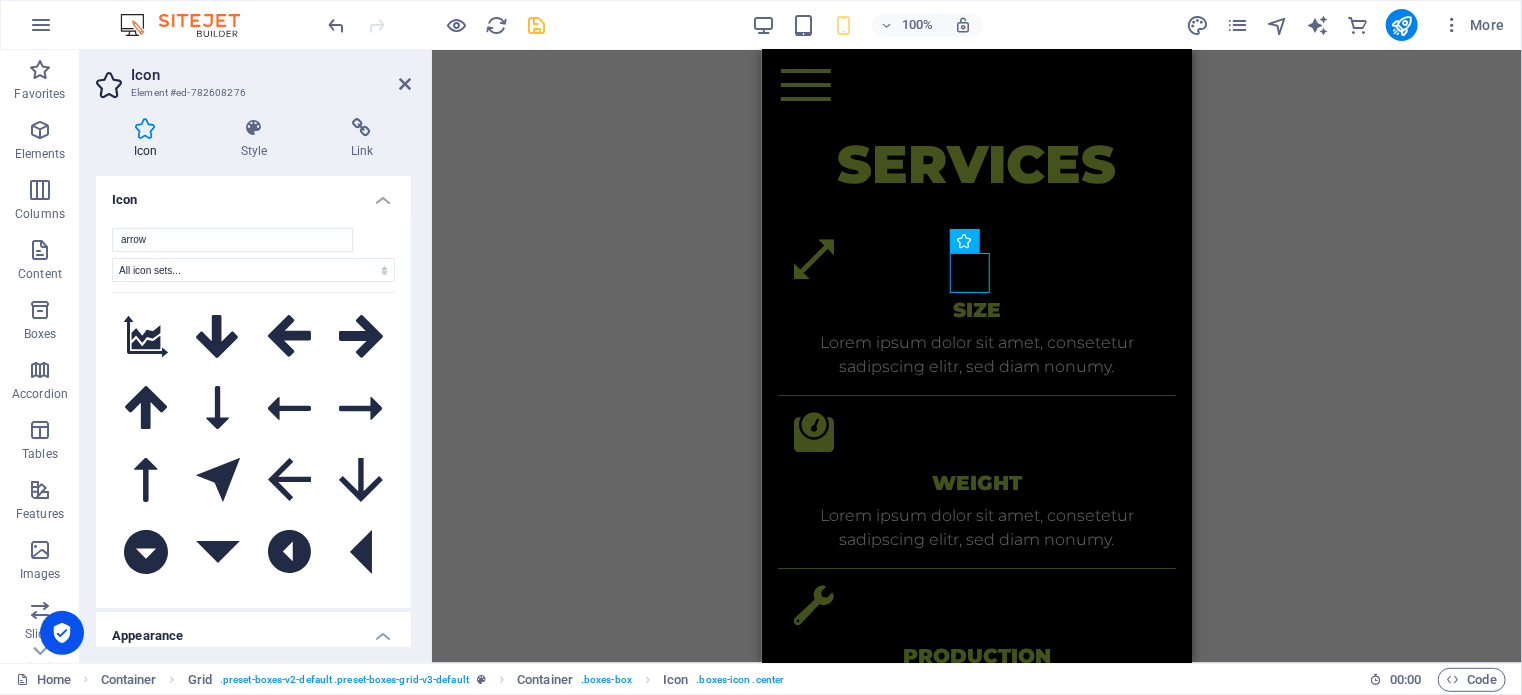 drag, startPoint x: 148, startPoint y: 235, endPoint x: 85, endPoint y: 240, distance: 63.1981 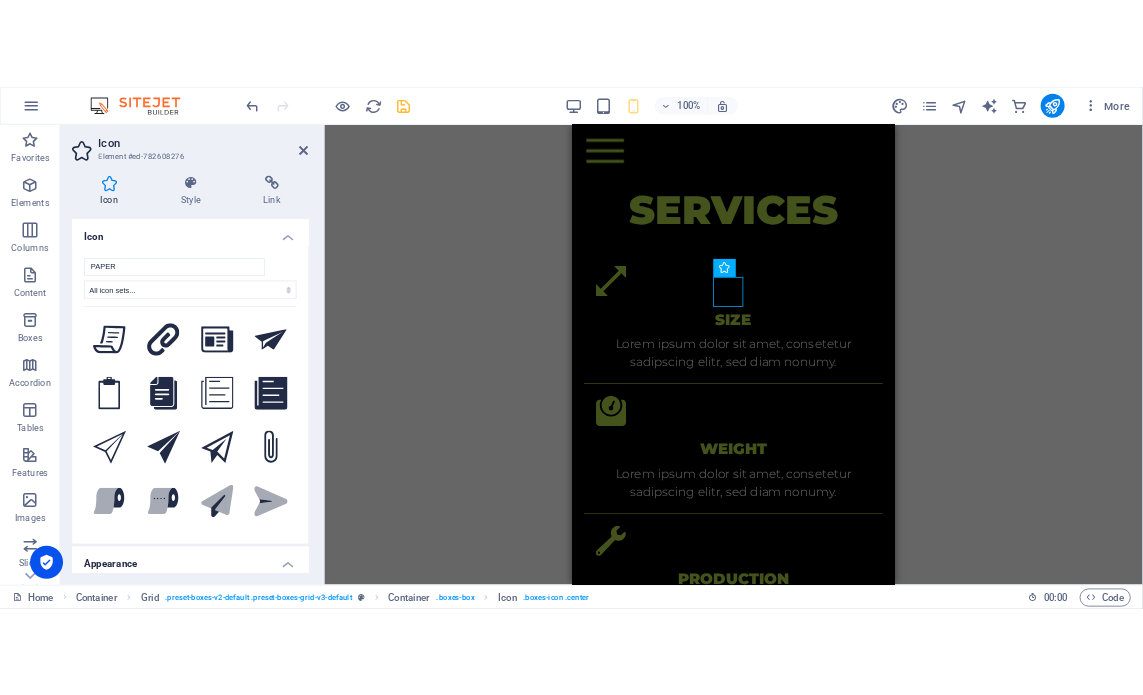 scroll, scrollTop: 0, scrollLeft: 0, axis: both 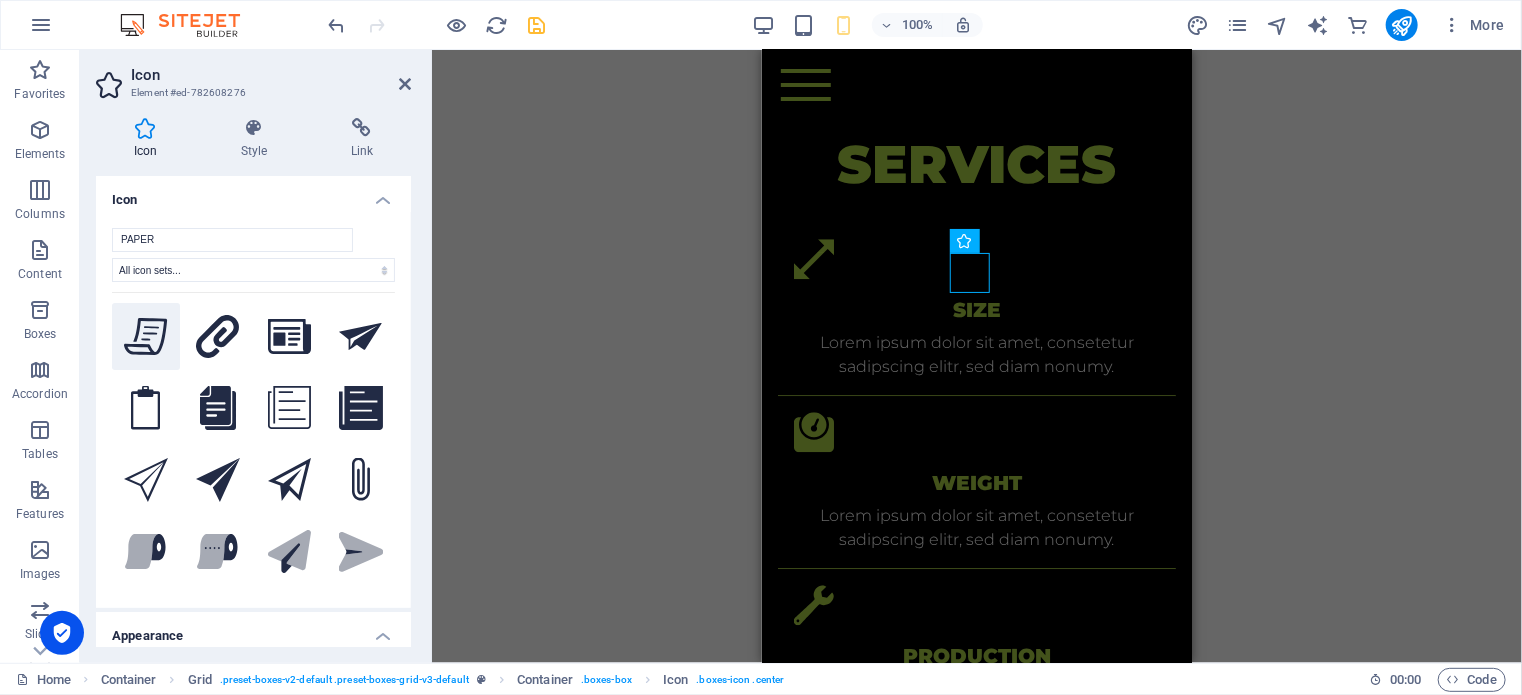 type on "PAPER" 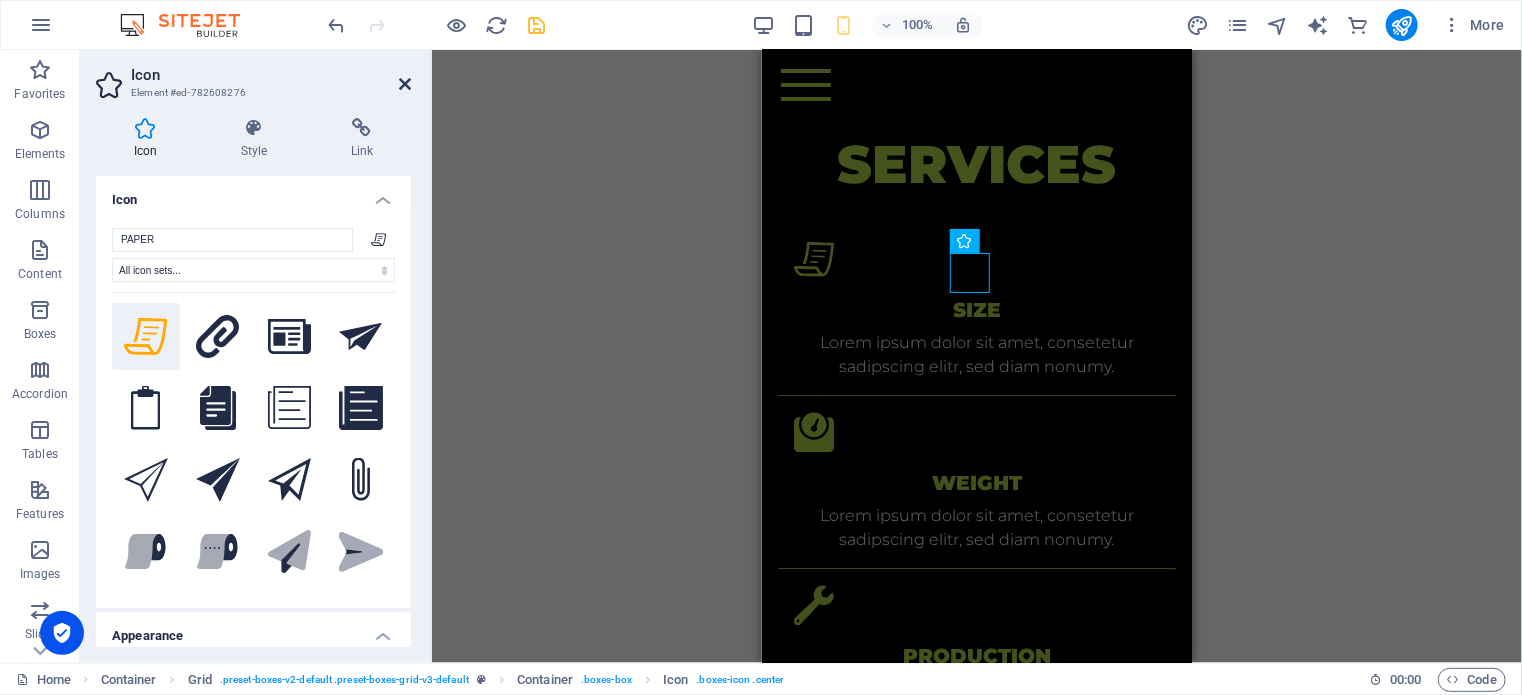 click at bounding box center (405, 84) 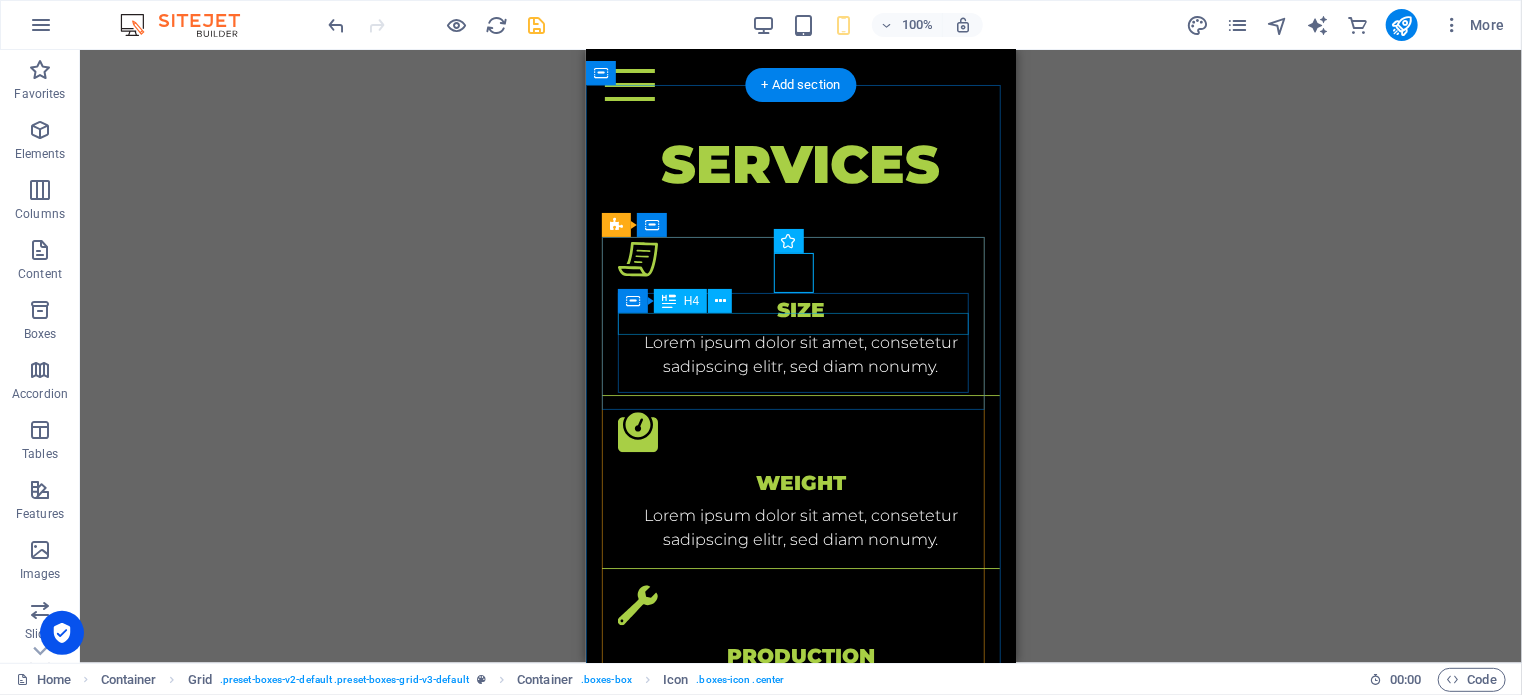 click on "Size" at bounding box center [800, 309] 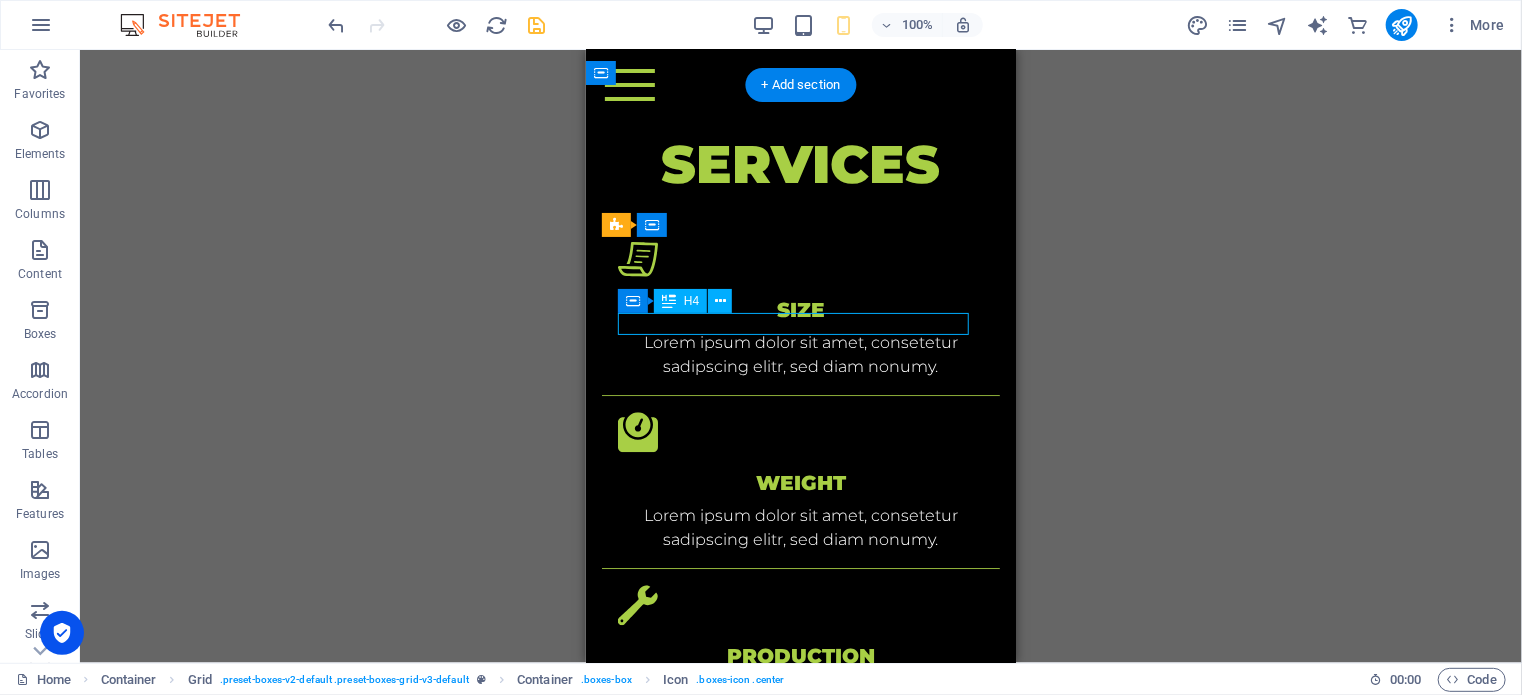 click on "Size" at bounding box center [800, 309] 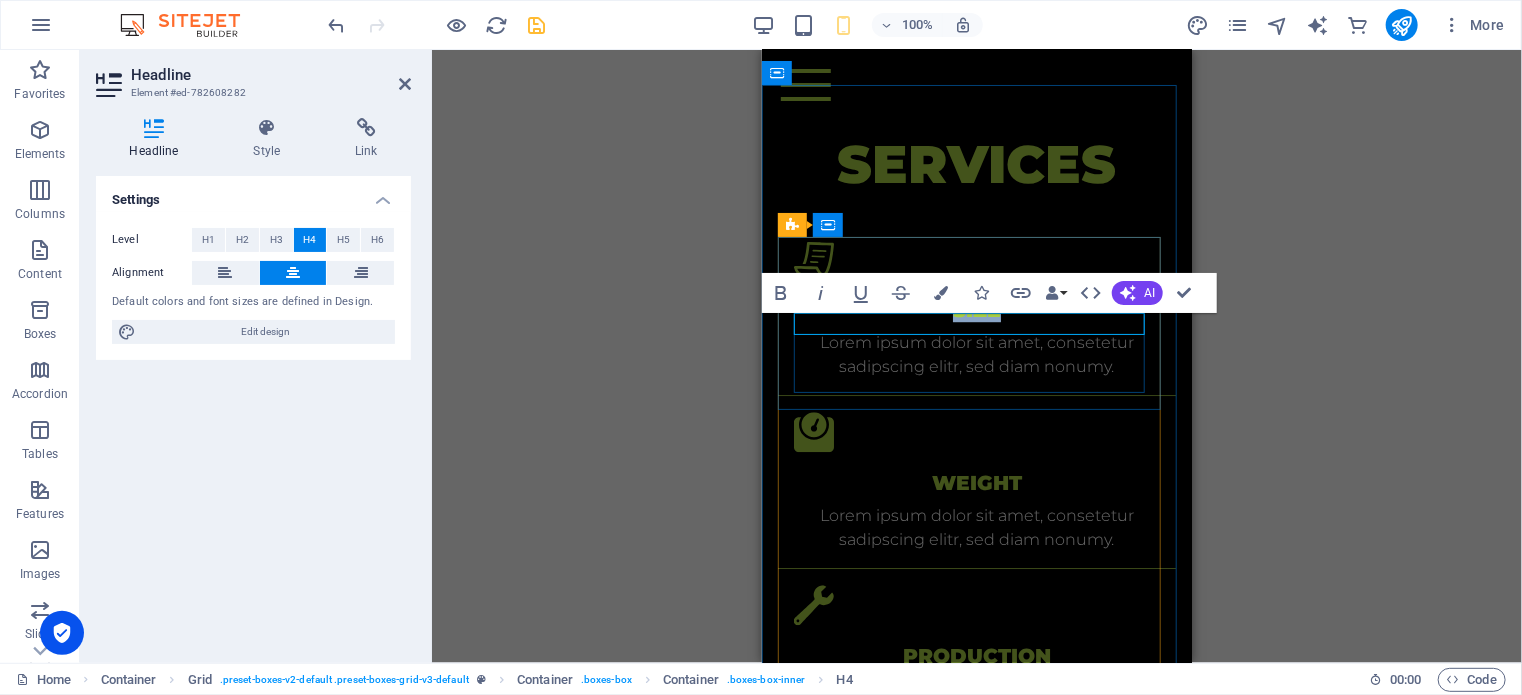 type 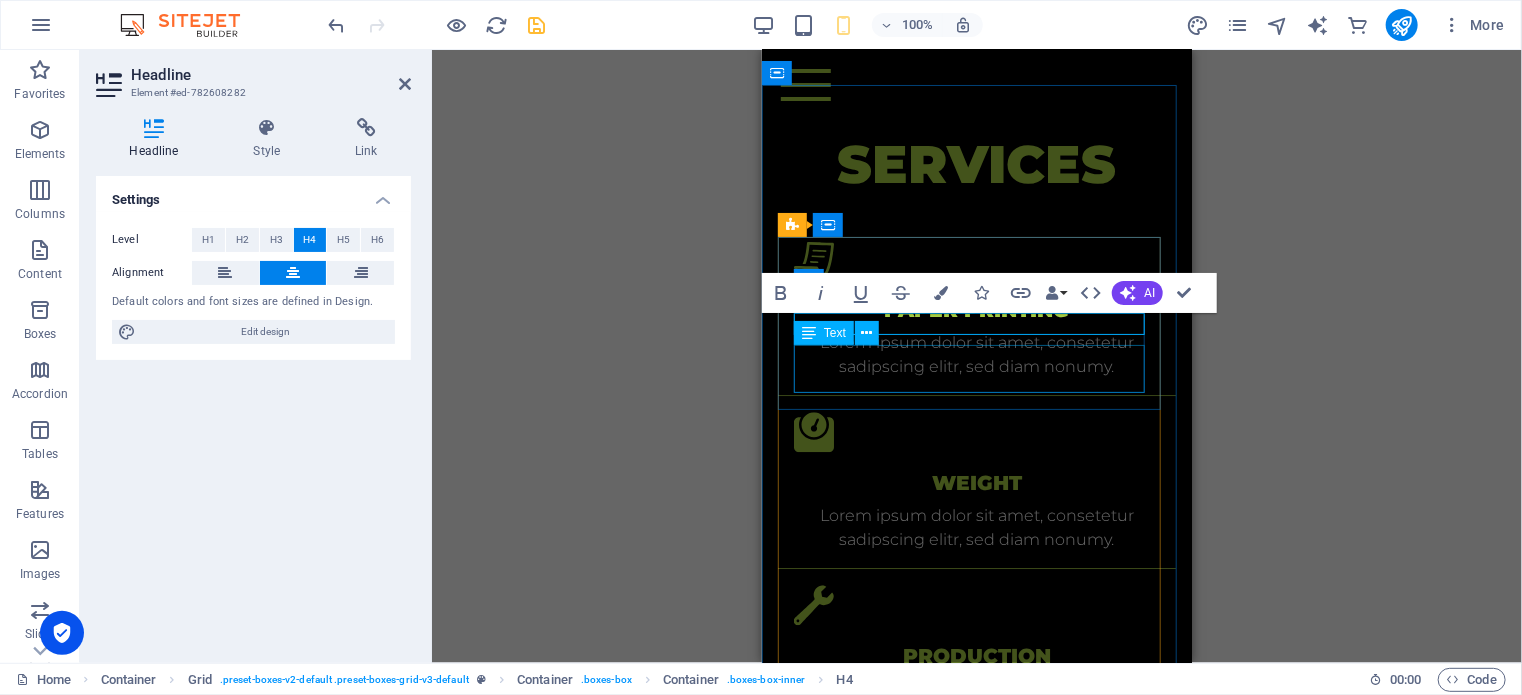 click on "Lorem ipsum dolor sit amet, consetetur sadipscing elitr, sed diam nonumy." at bounding box center (976, 354) 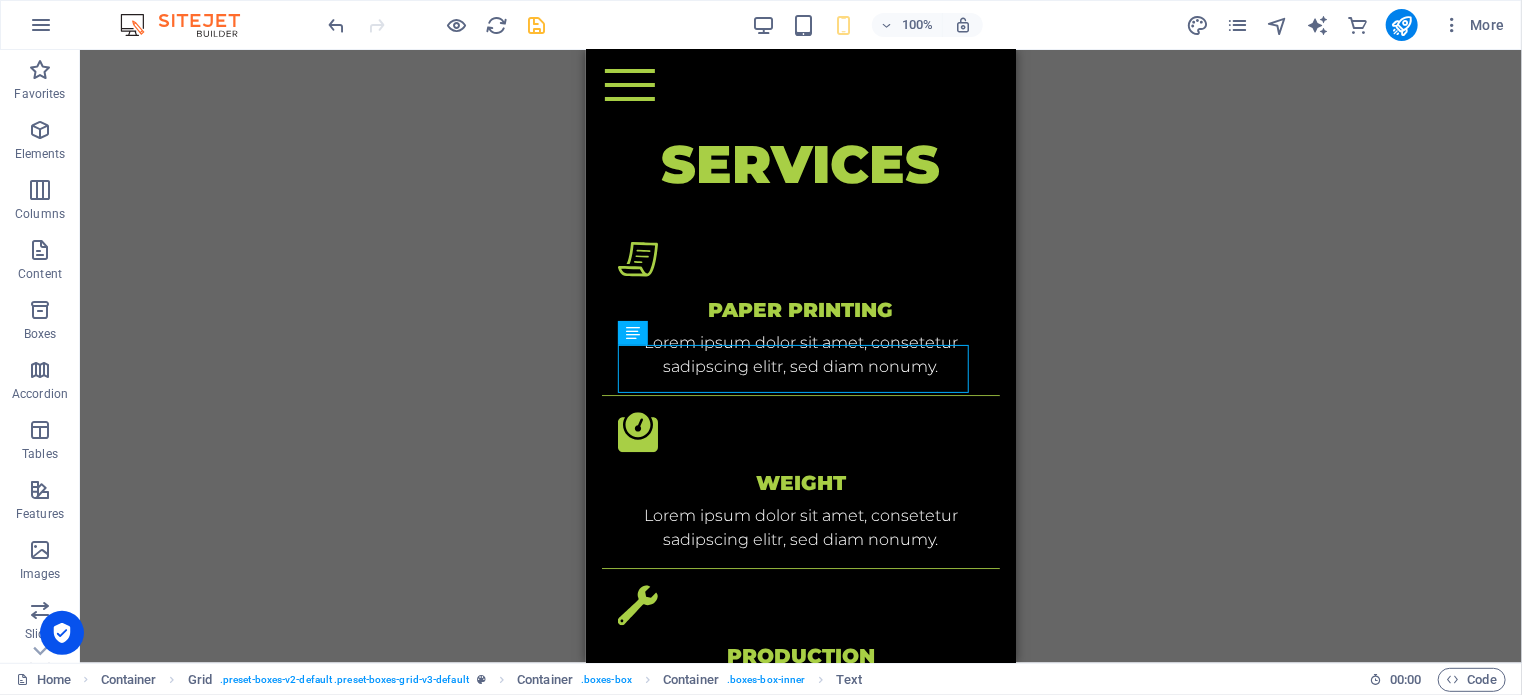 click at bounding box center (8, 8) 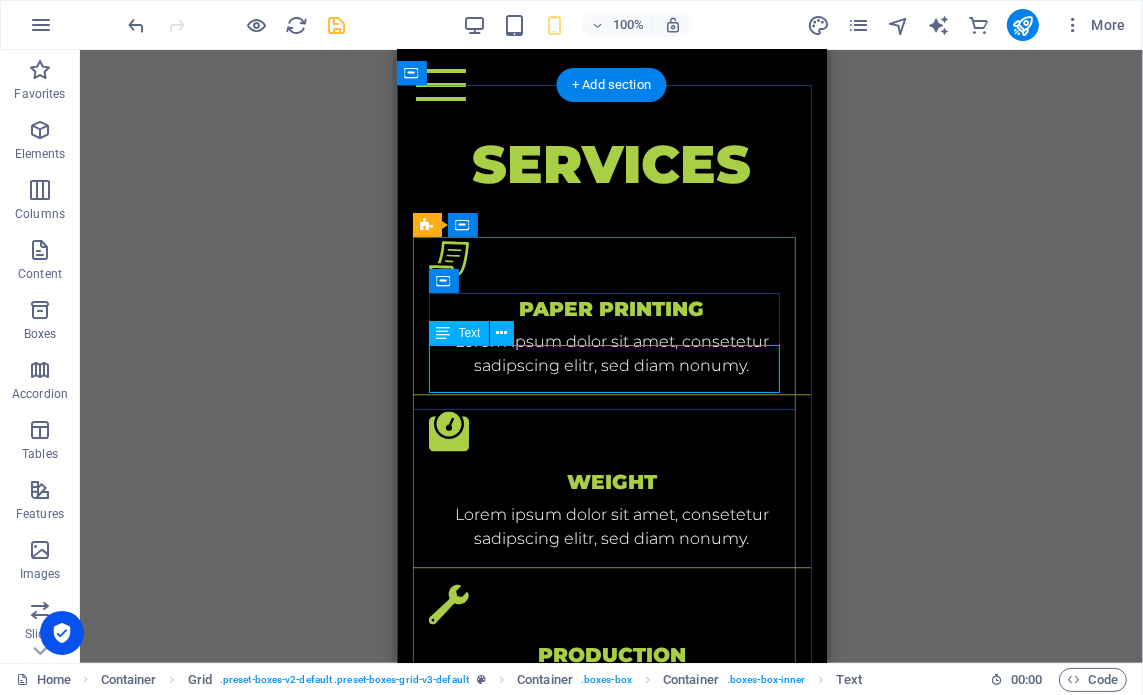 click on "Lorem ipsum dolor sit amet, consetetur sadipscing elitr, sed diam nonumy." at bounding box center (611, 354) 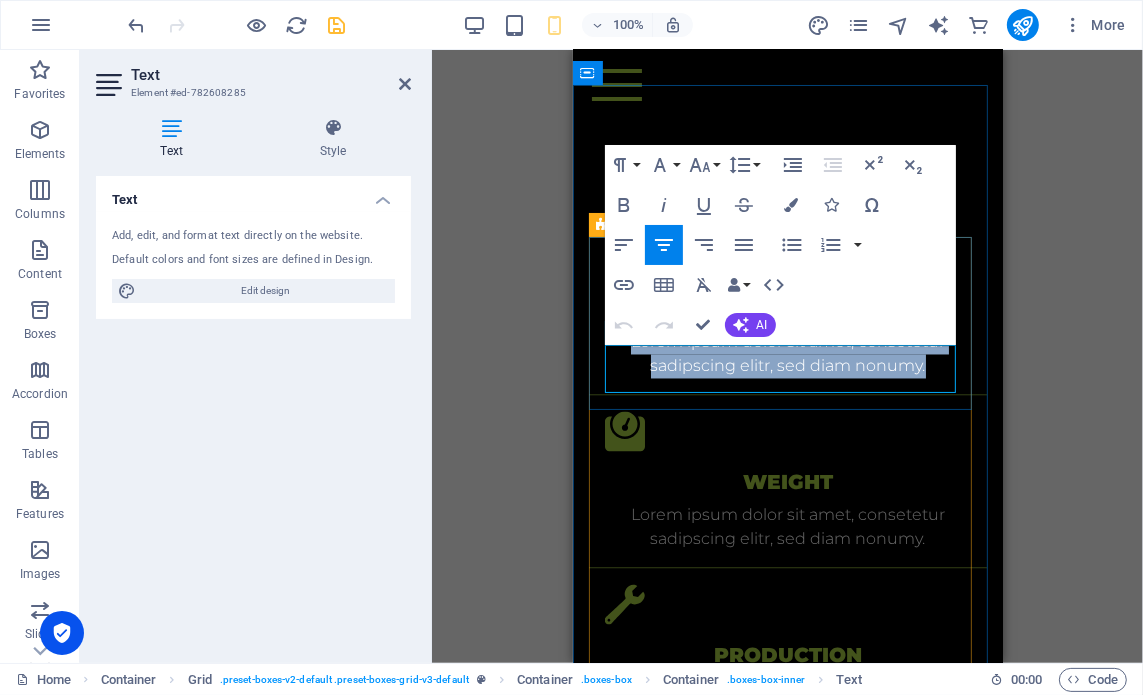drag, startPoint x: 633, startPoint y: 360, endPoint x: 920, endPoint y: 392, distance: 288.77847 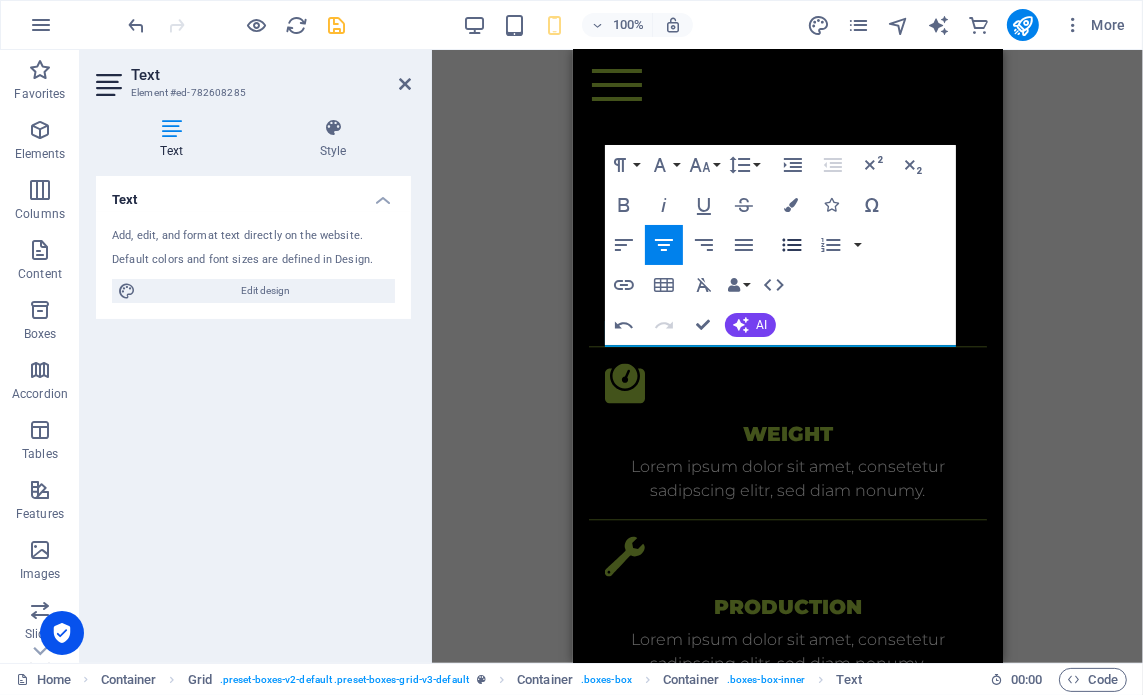 click 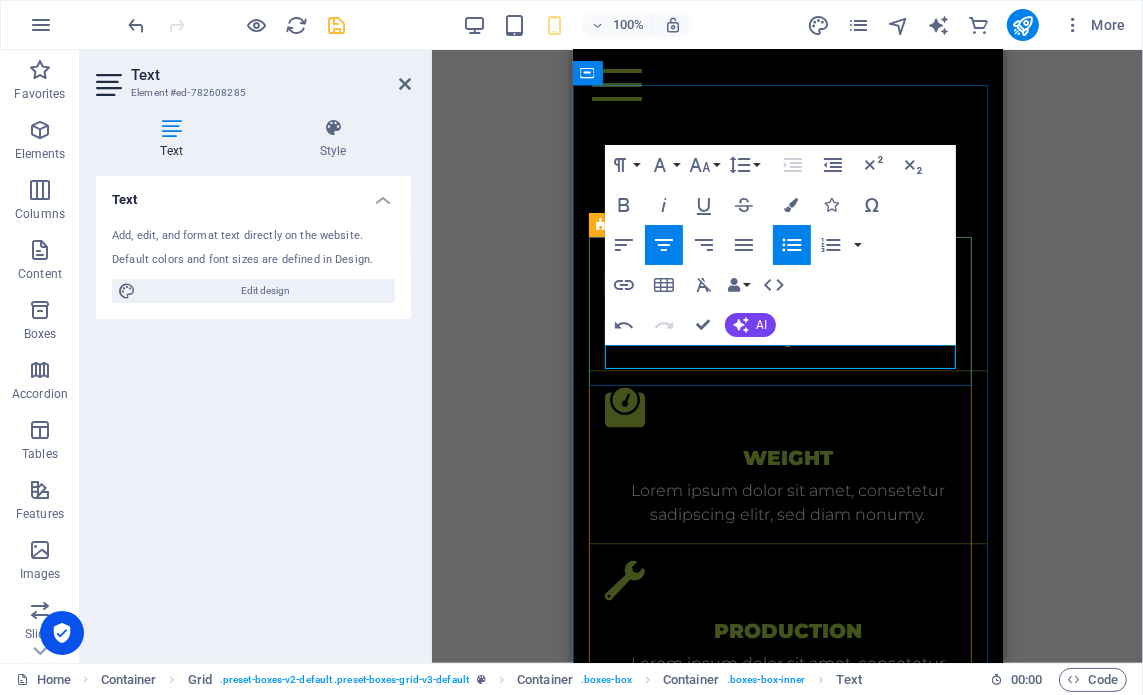 type 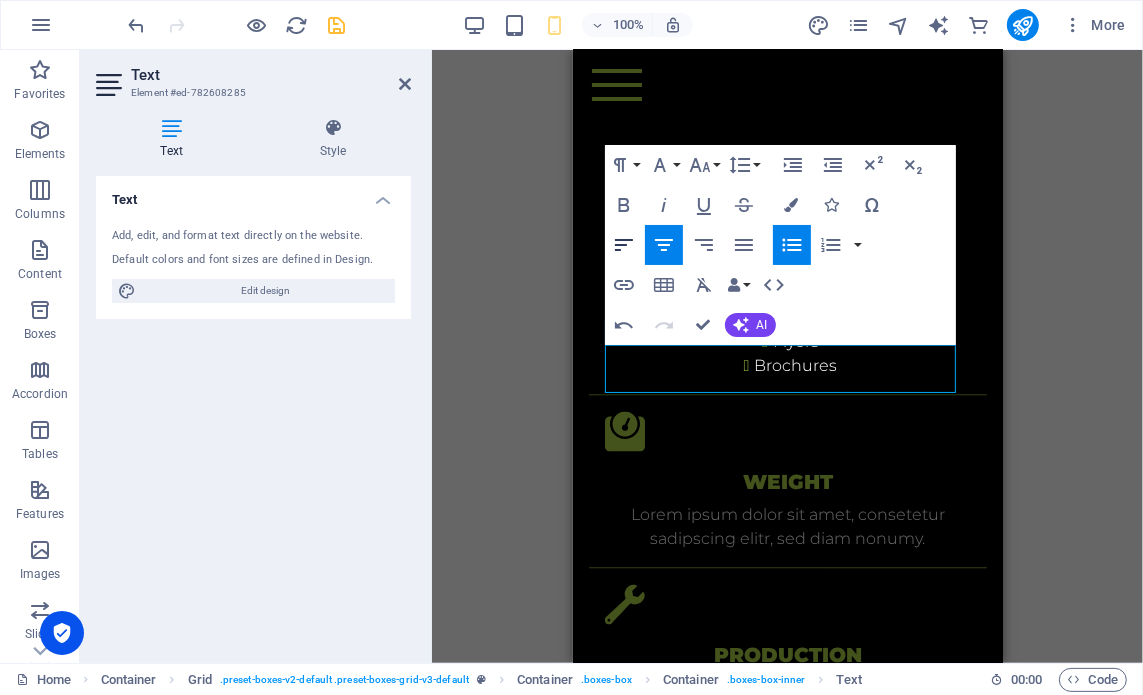 click 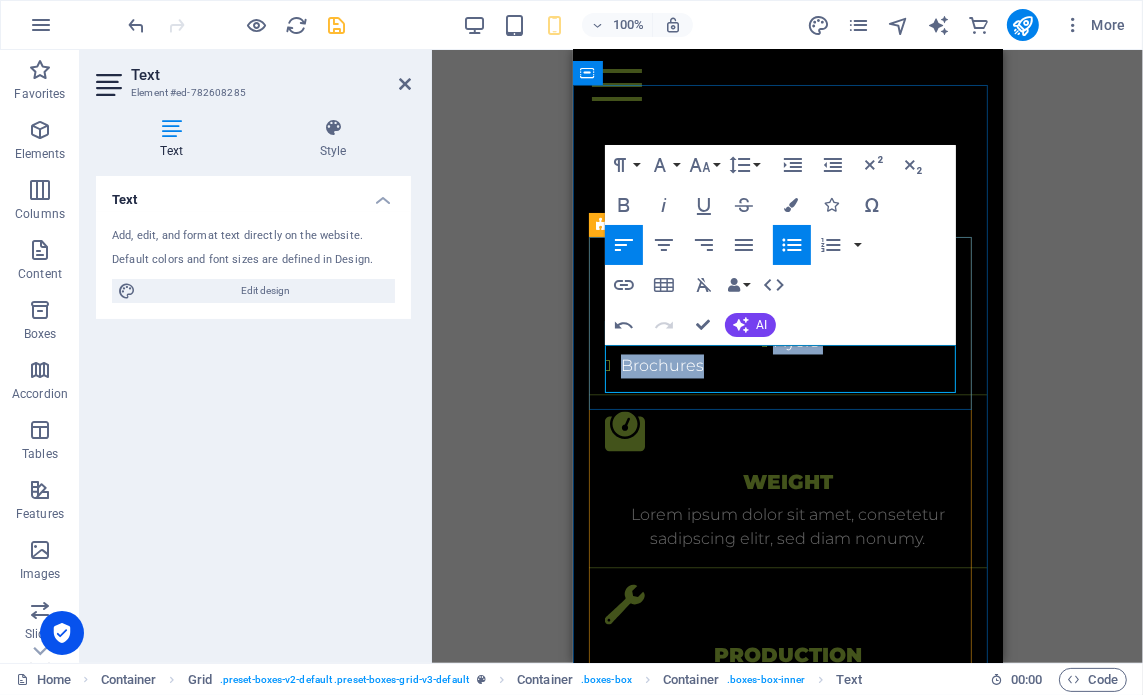 drag, startPoint x: 817, startPoint y: 370, endPoint x: 609, endPoint y: 347, distance: 209.26778 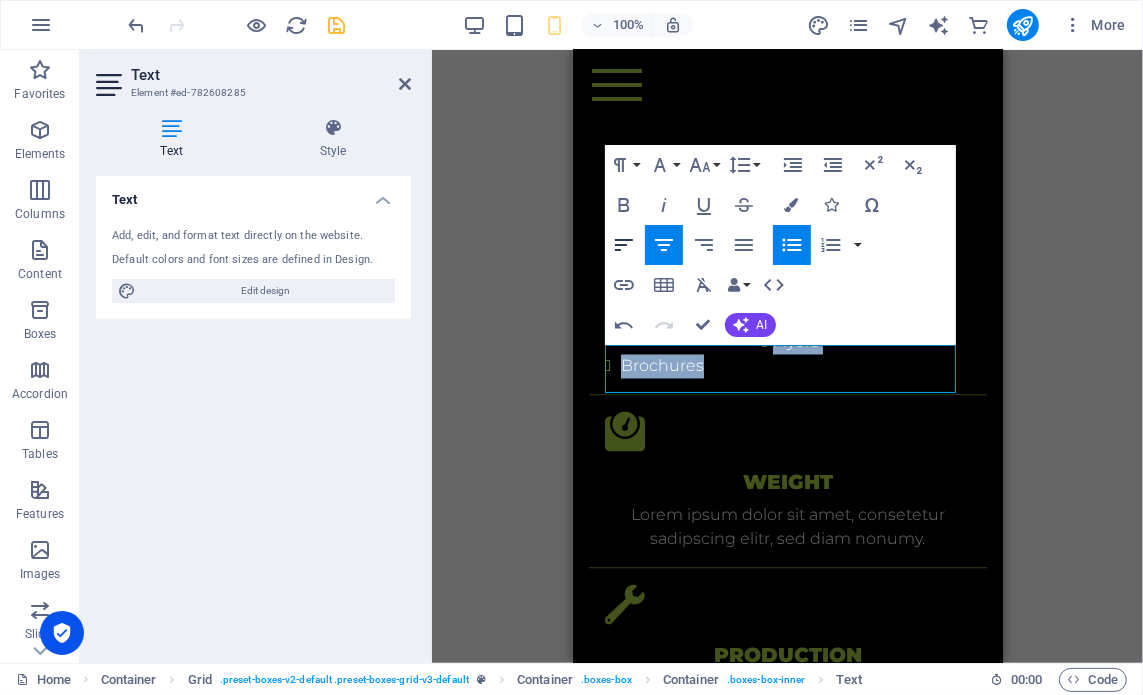 click 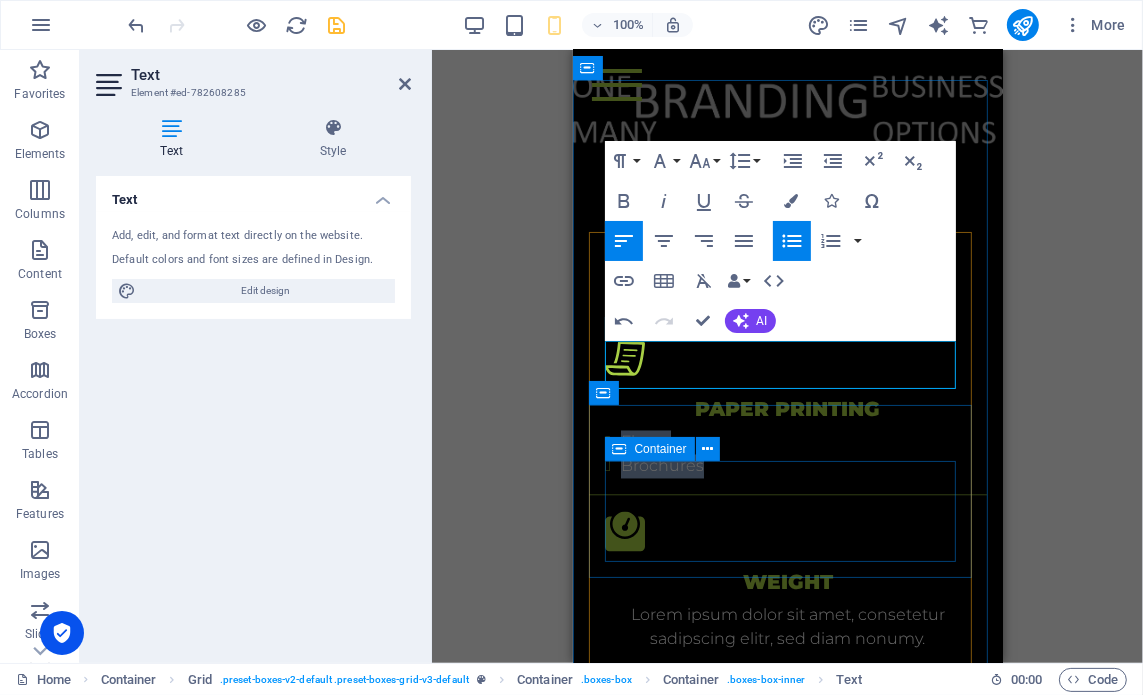 scroll, scrollTop: 2800, scrollLeft: 0, axis: vertical 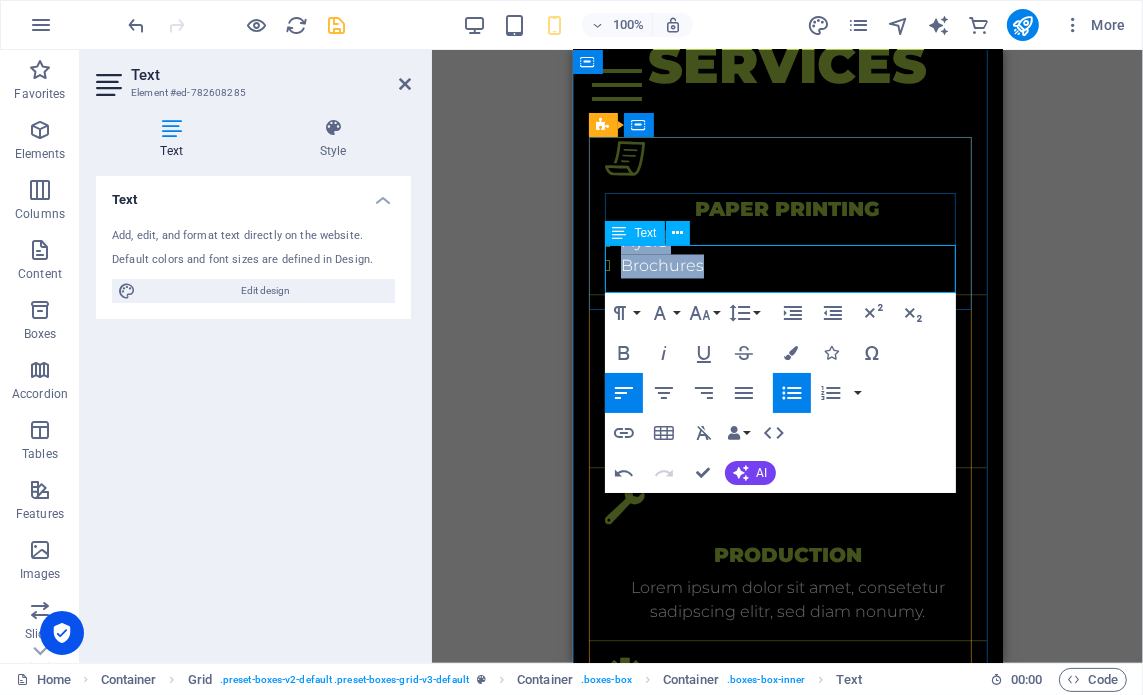 click on "Brochures" at bounding box center (795, 266) 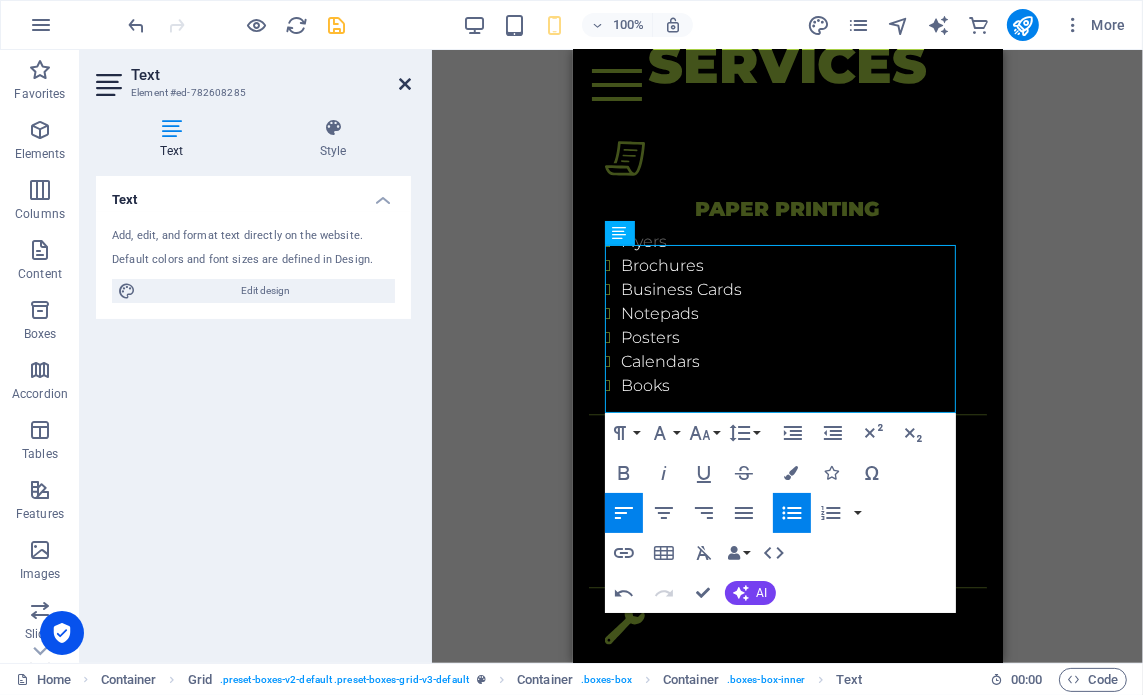 drag, startPoint x: 400, startPoint y: 85, endPoint x: 33, endPoint y: 21, distance: 372.53857 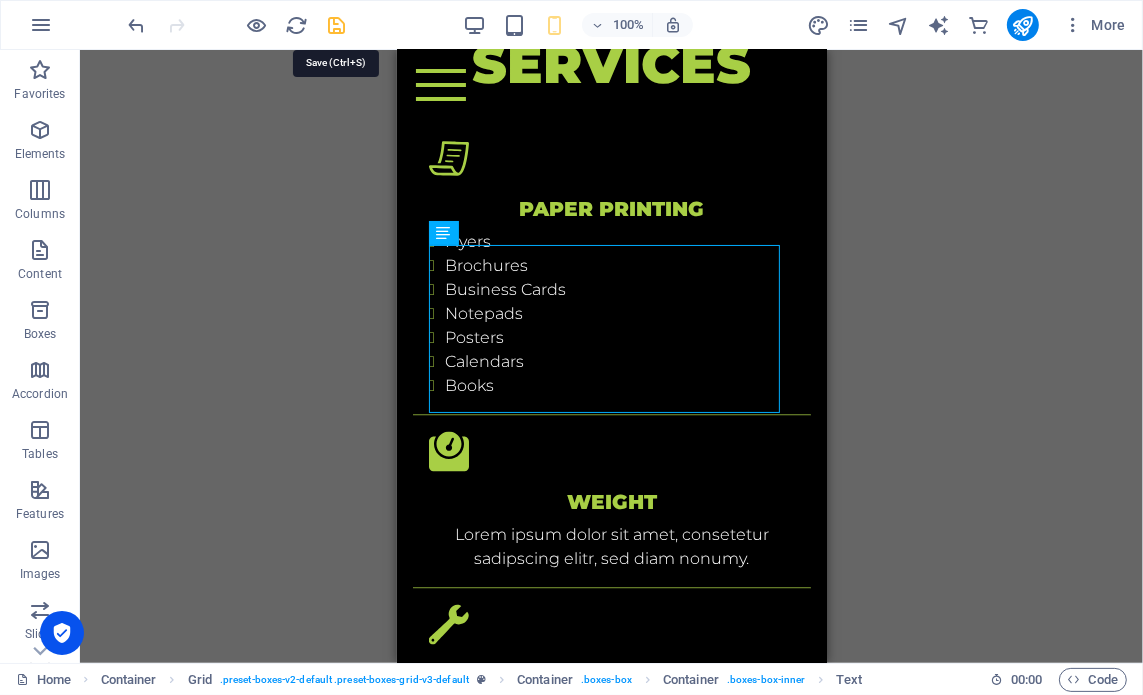 click at bounding box center [337, 25] 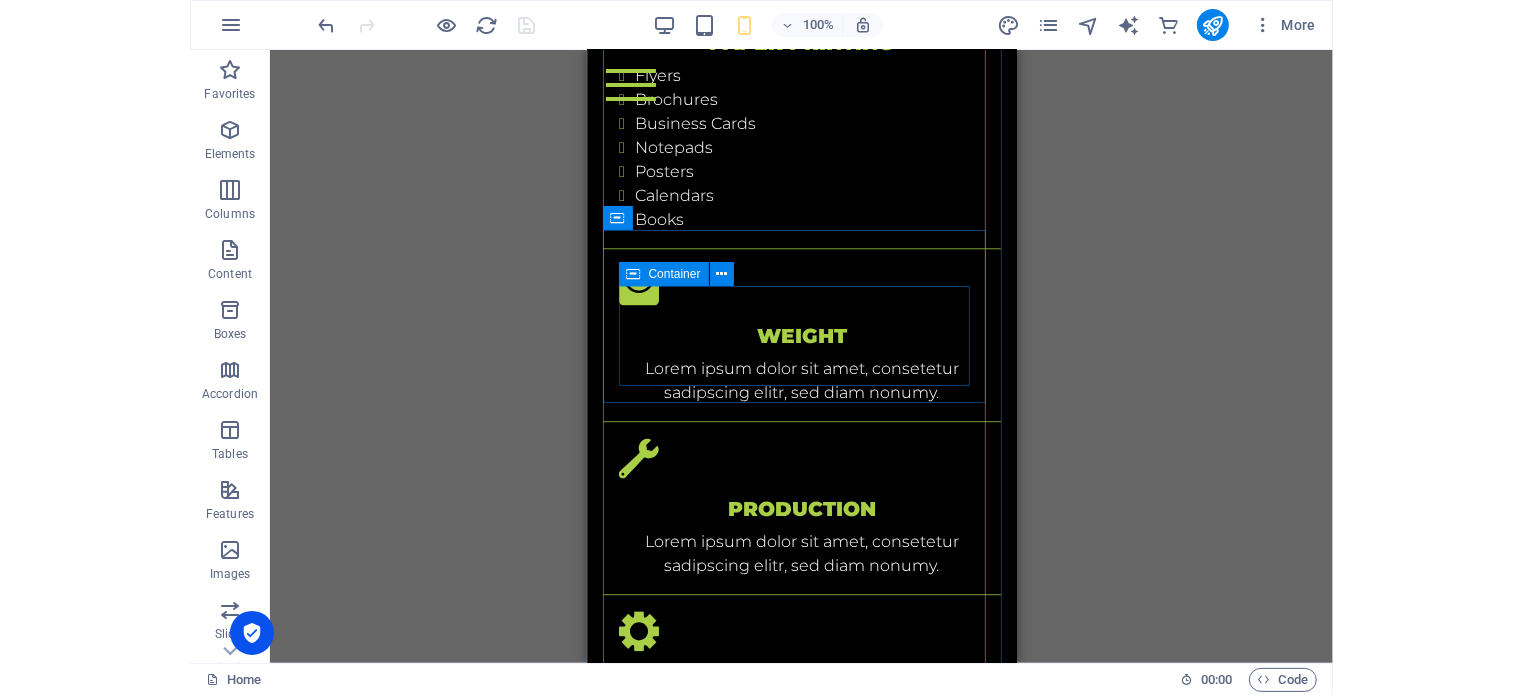 scroll, scrollTop: 3000, scrollLeft: 0, axis: vertical 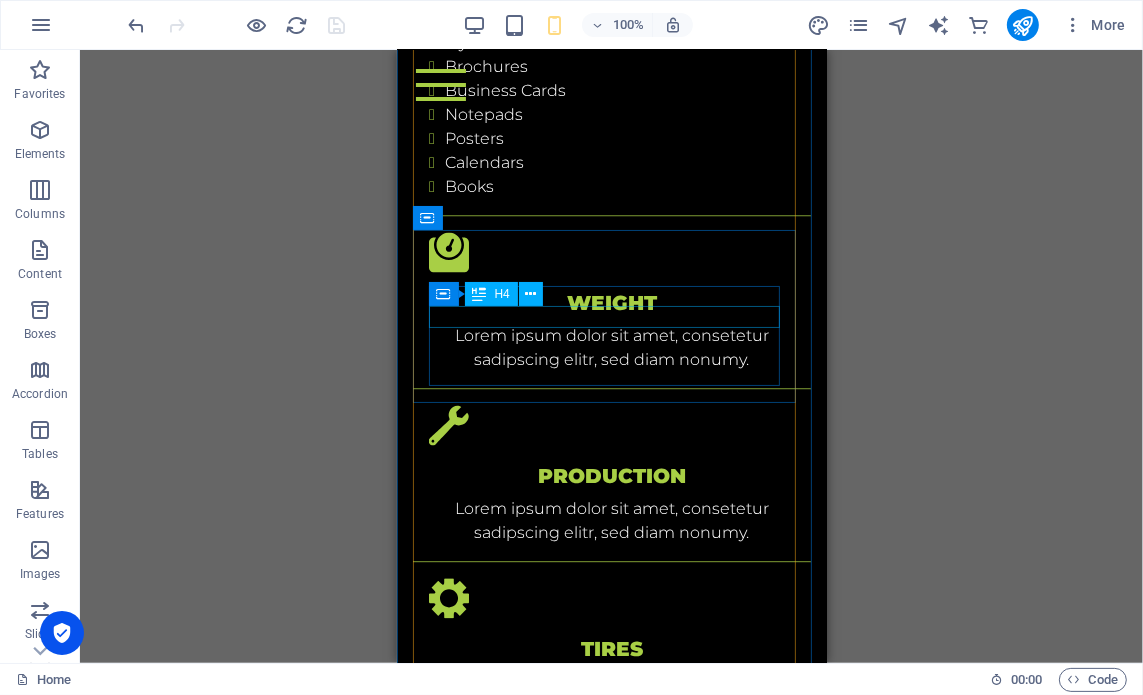 click on "Weight" at bounding box center [611, 302] 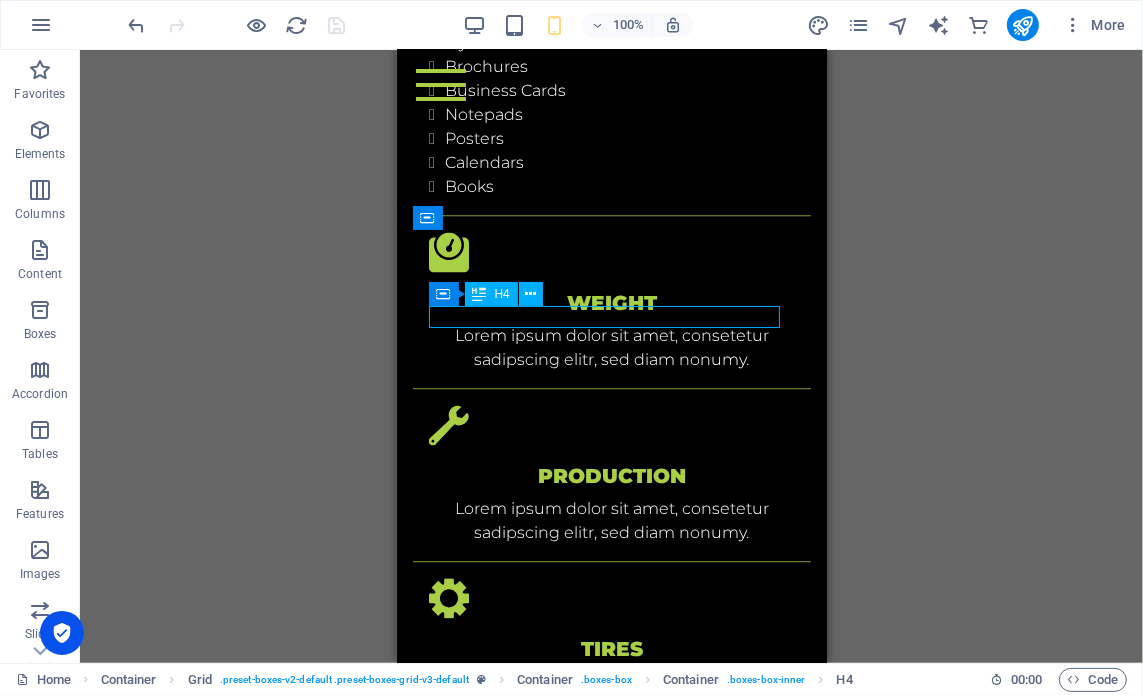 click on "Weight" at bounding box center (611, 302) 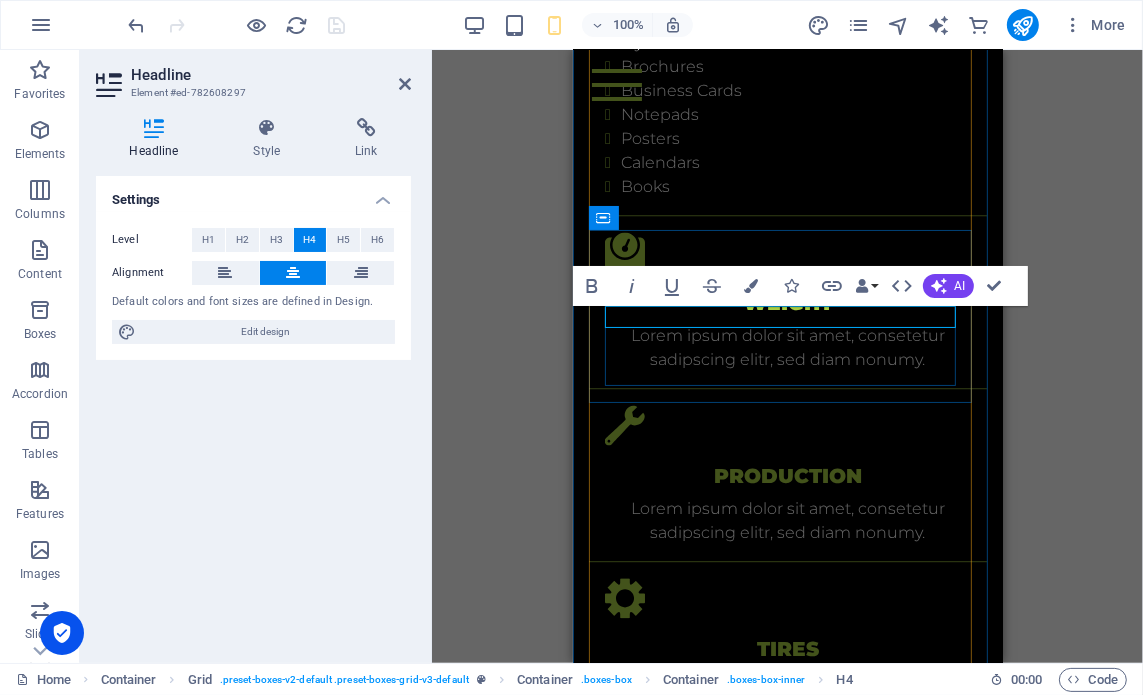 type 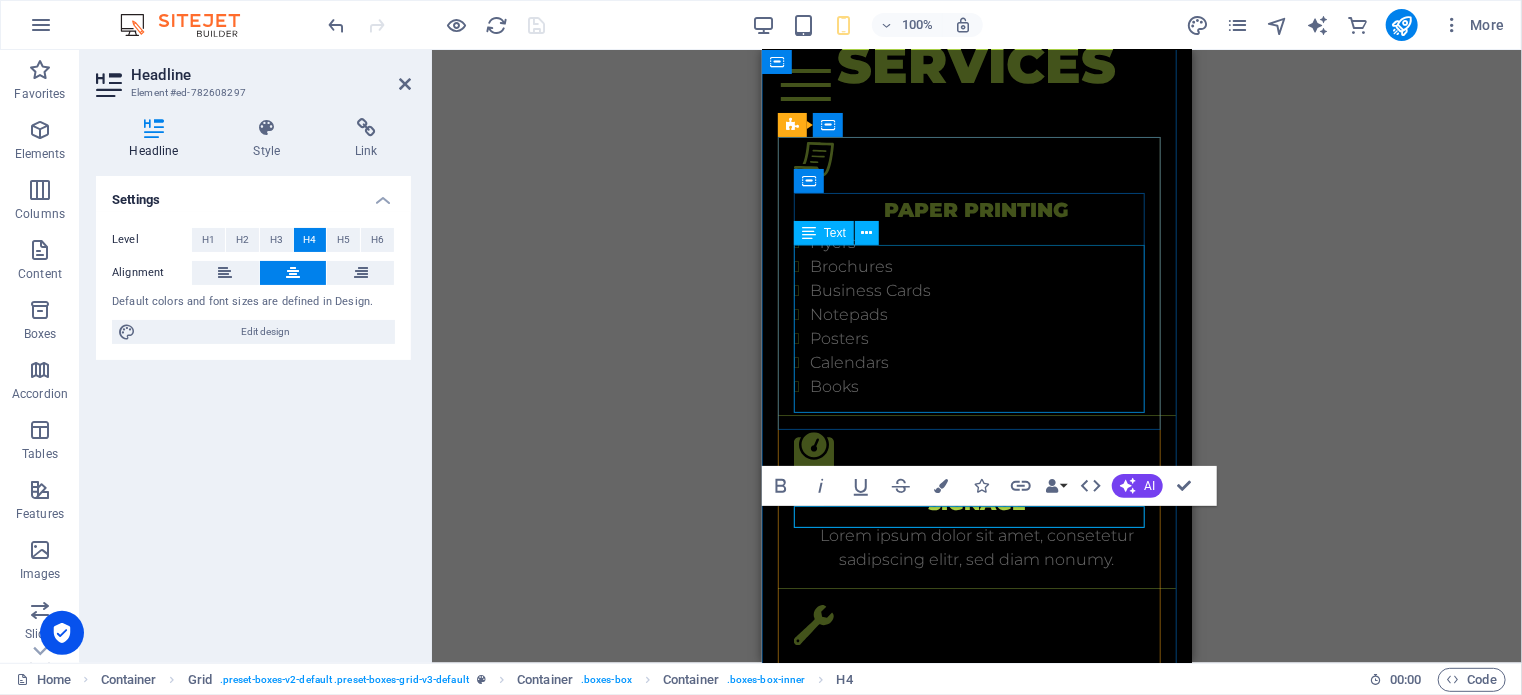 scroll, scrollTop: 2700, scrollLeft: 0, axis: vertical 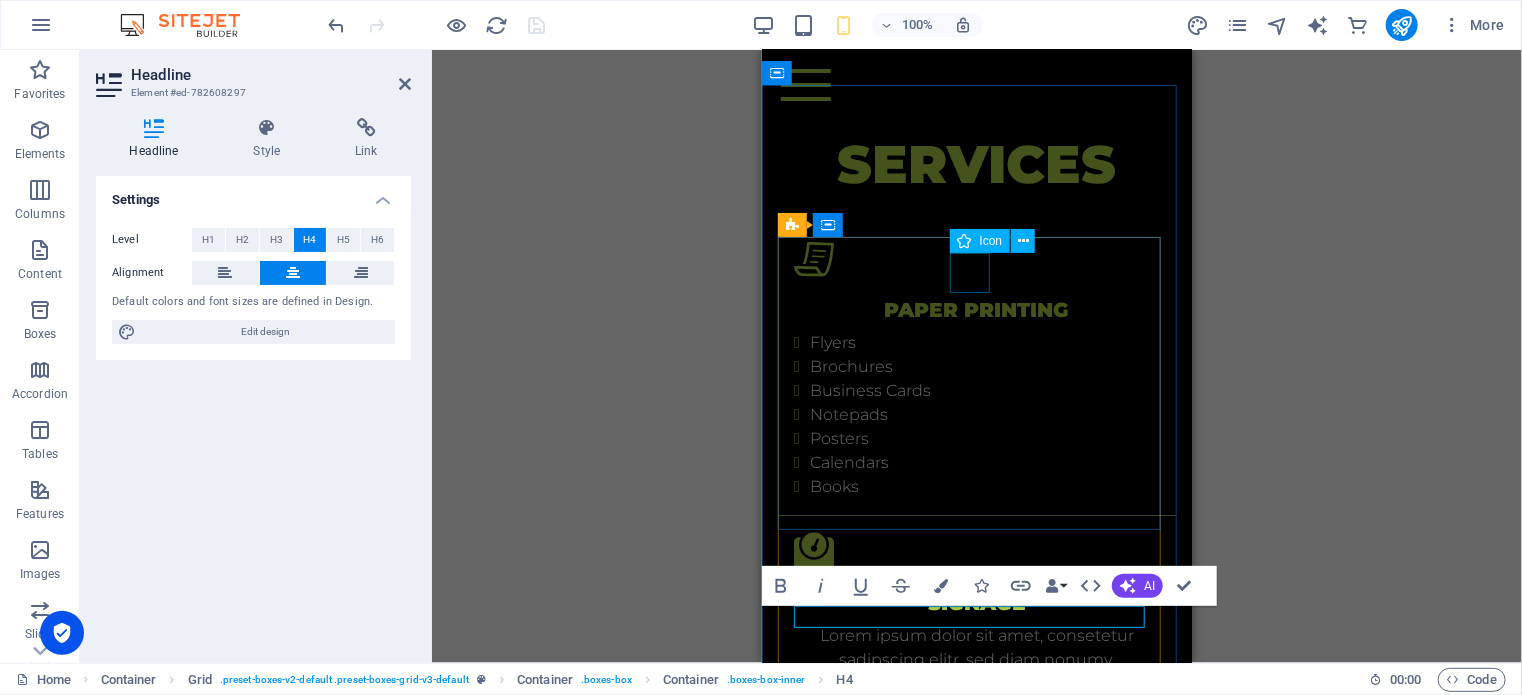 click at bounding box center [976, 258] 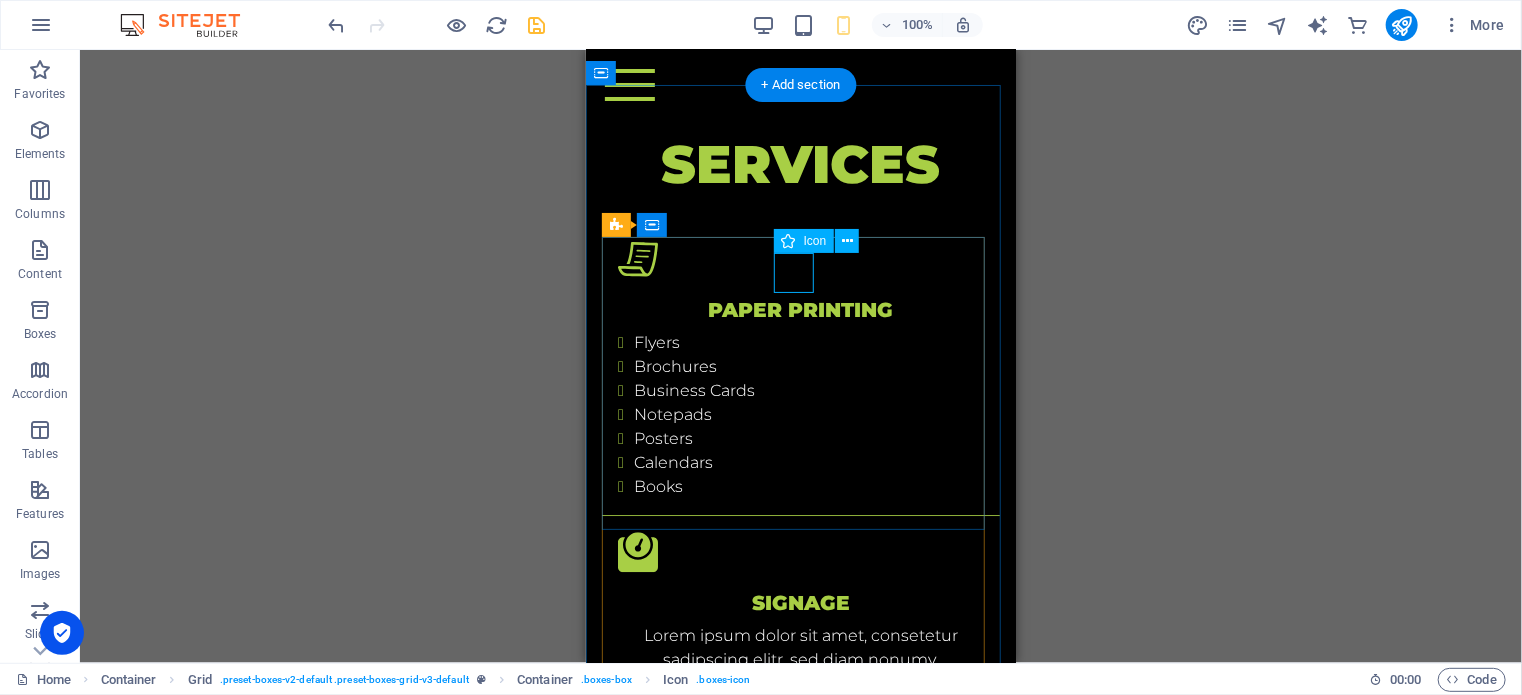 click at bounding box center (800, 258) 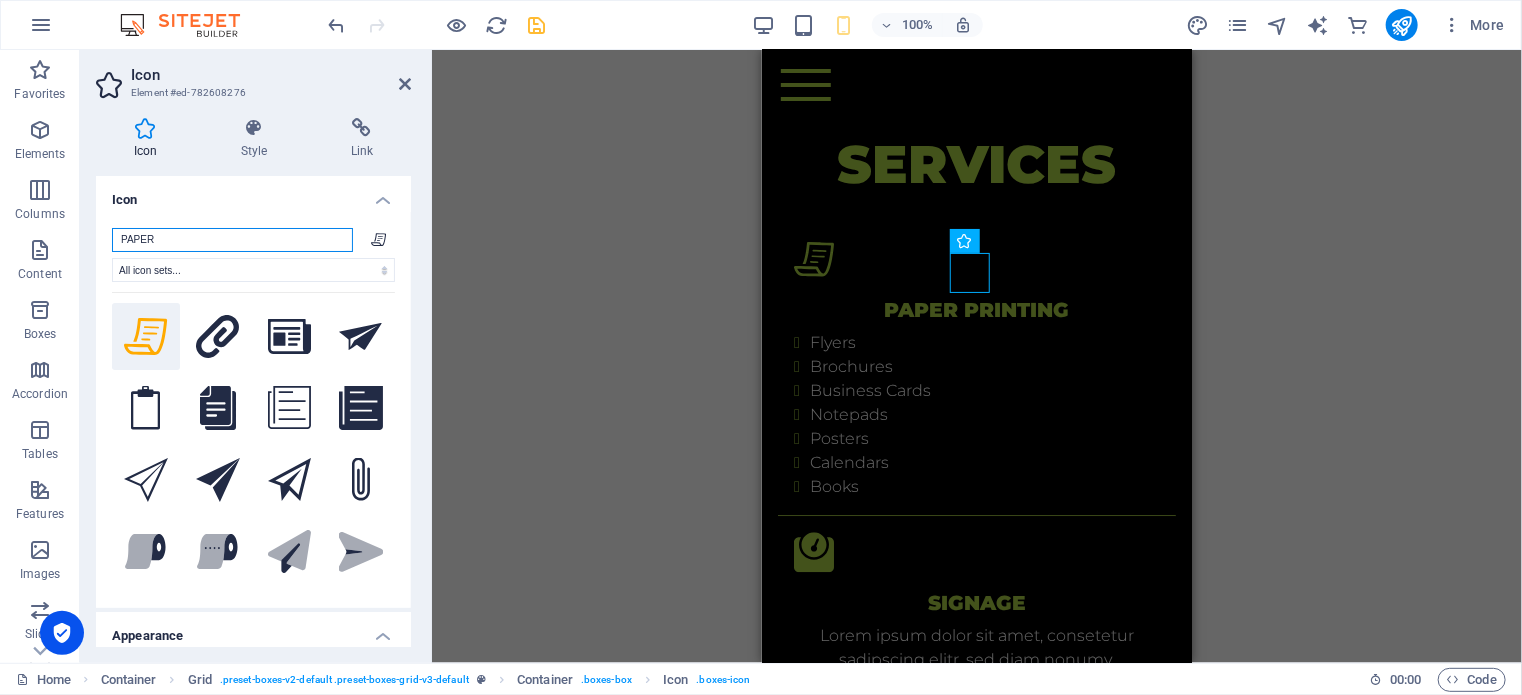 drag, startPoint x: 169, startPoint y: 231, endPoint x: 79, endPoint y: 244, distance: 90.934044 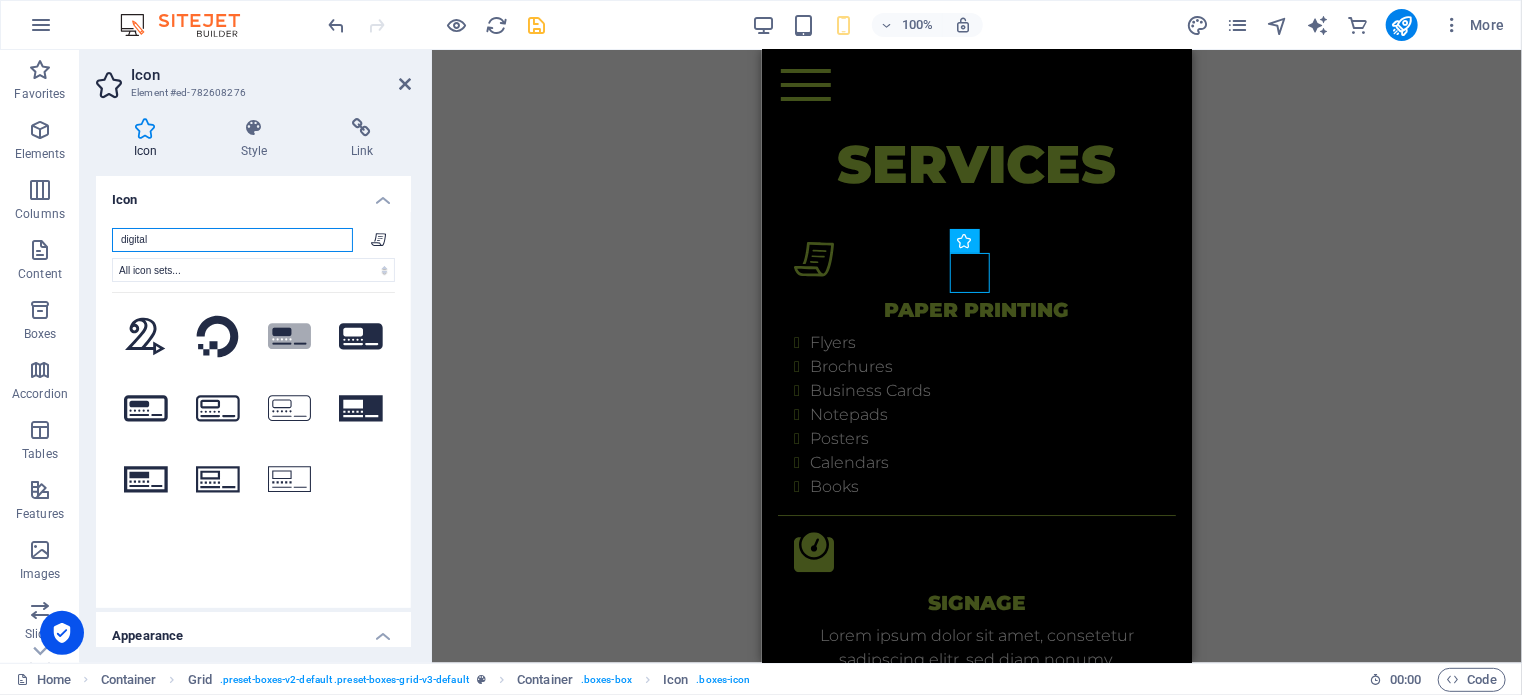 drag, startPoint x: 156, startPoint y: 237, endPoint x: 105, endPoint y: 235, distance: 51.0392 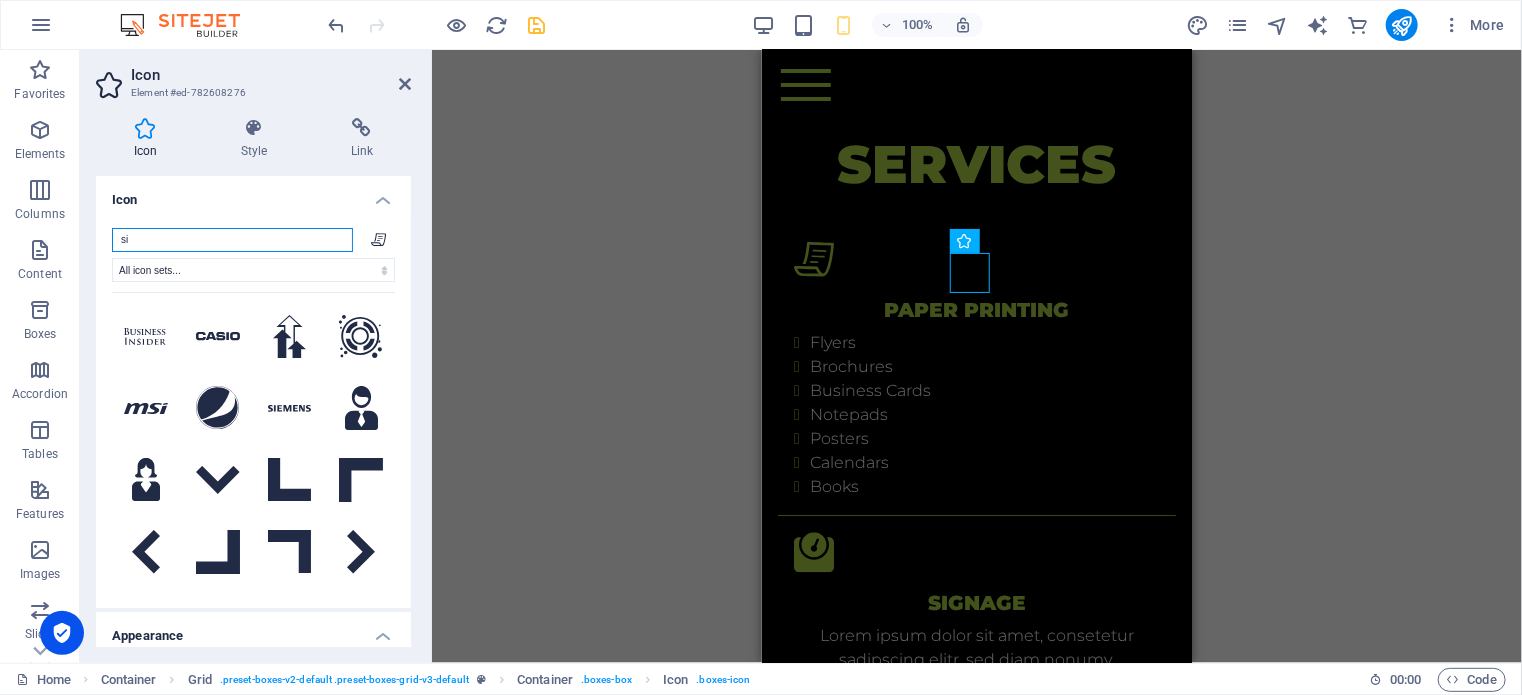 type on "s" 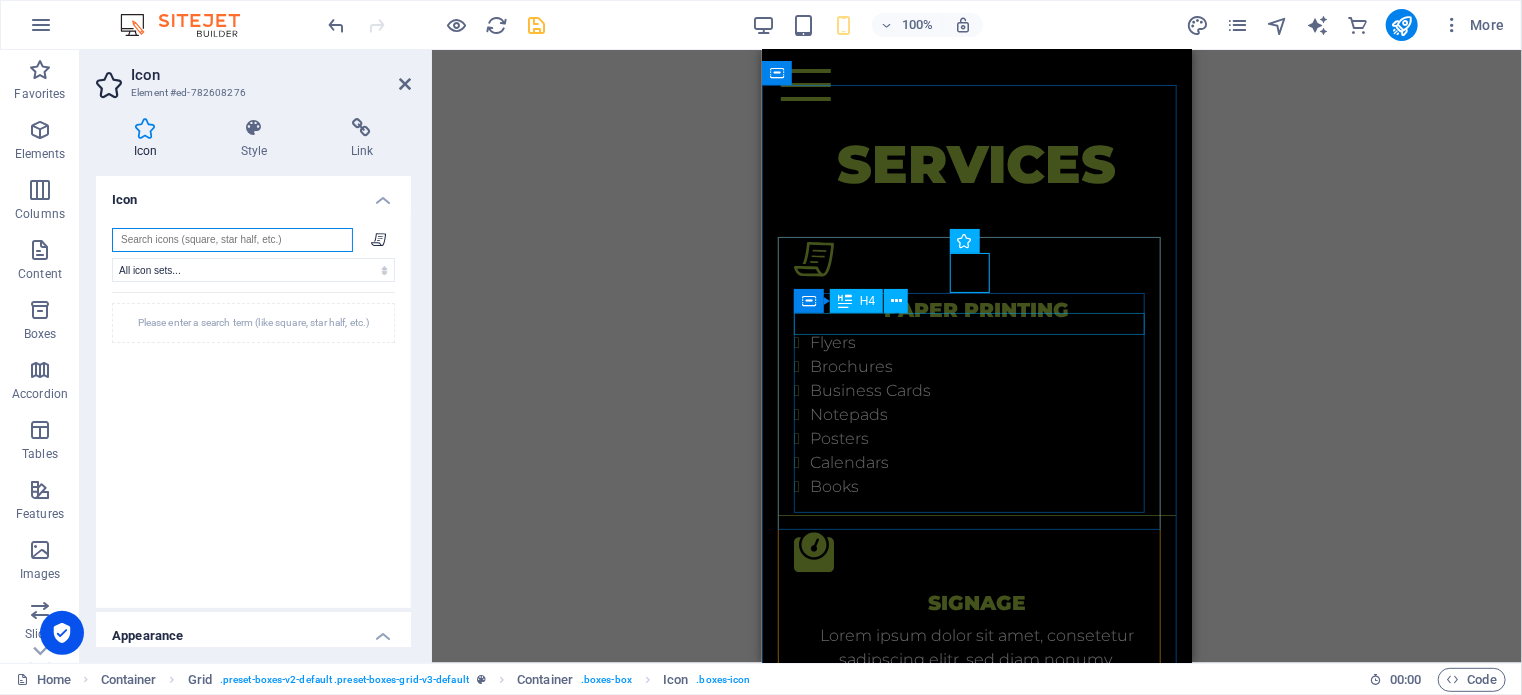 type 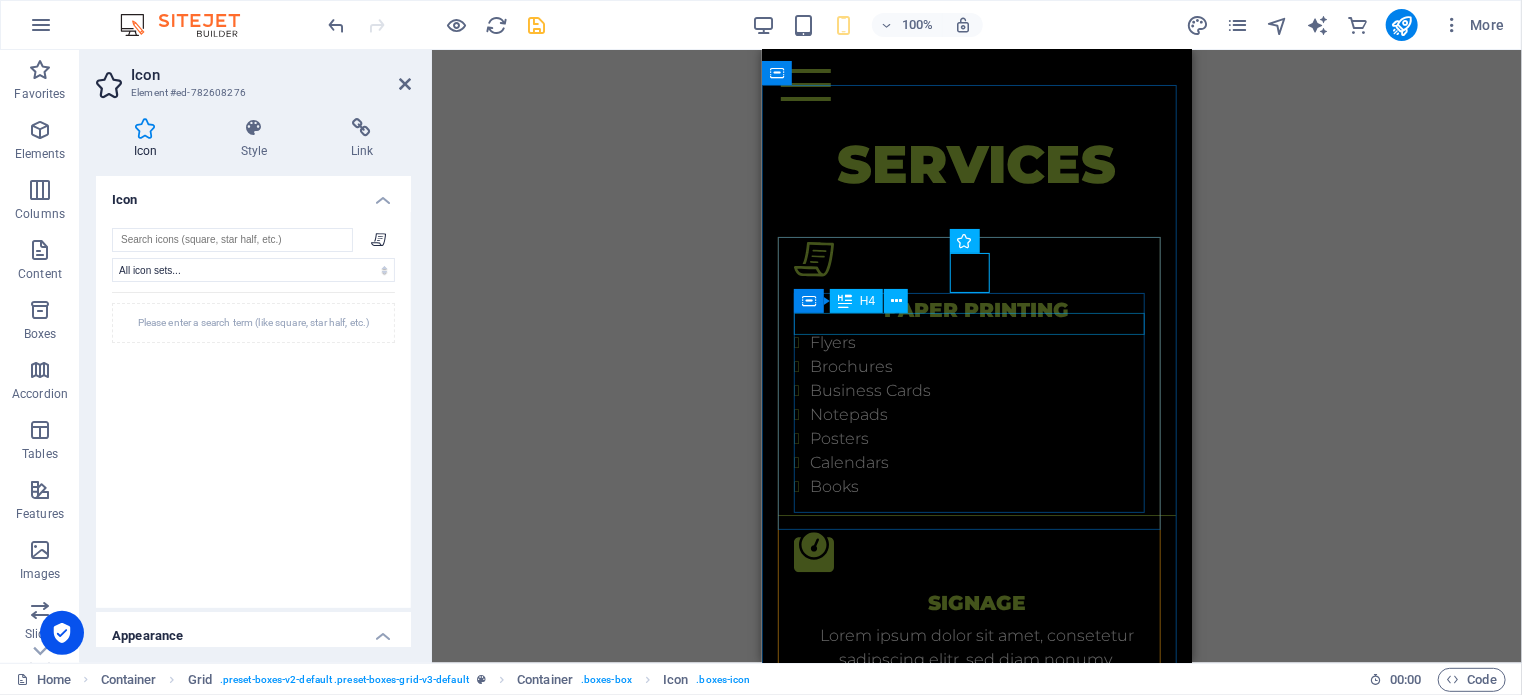 click on "PAPER PRINTING" at bounding box center (976, 309) 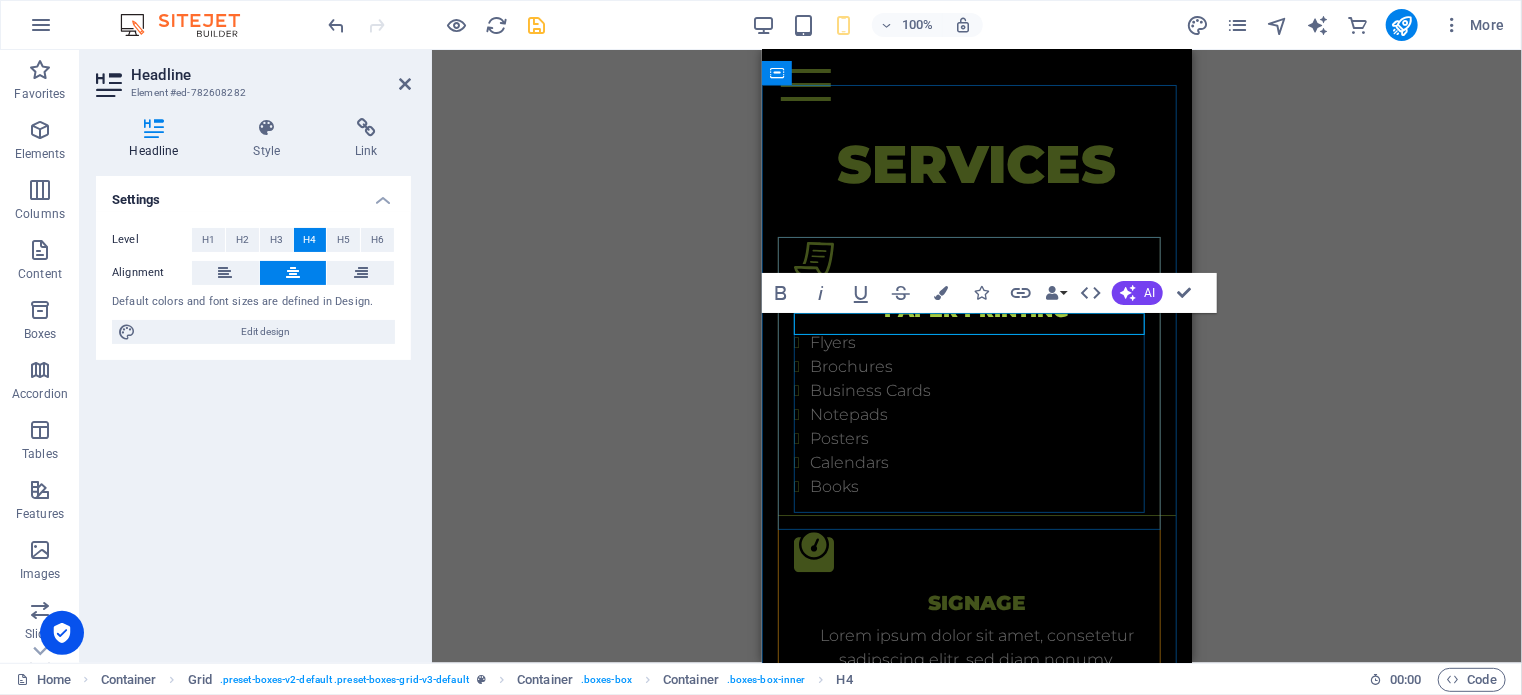 click on "PAPER PRINTING" at bounding box center [976, 309] 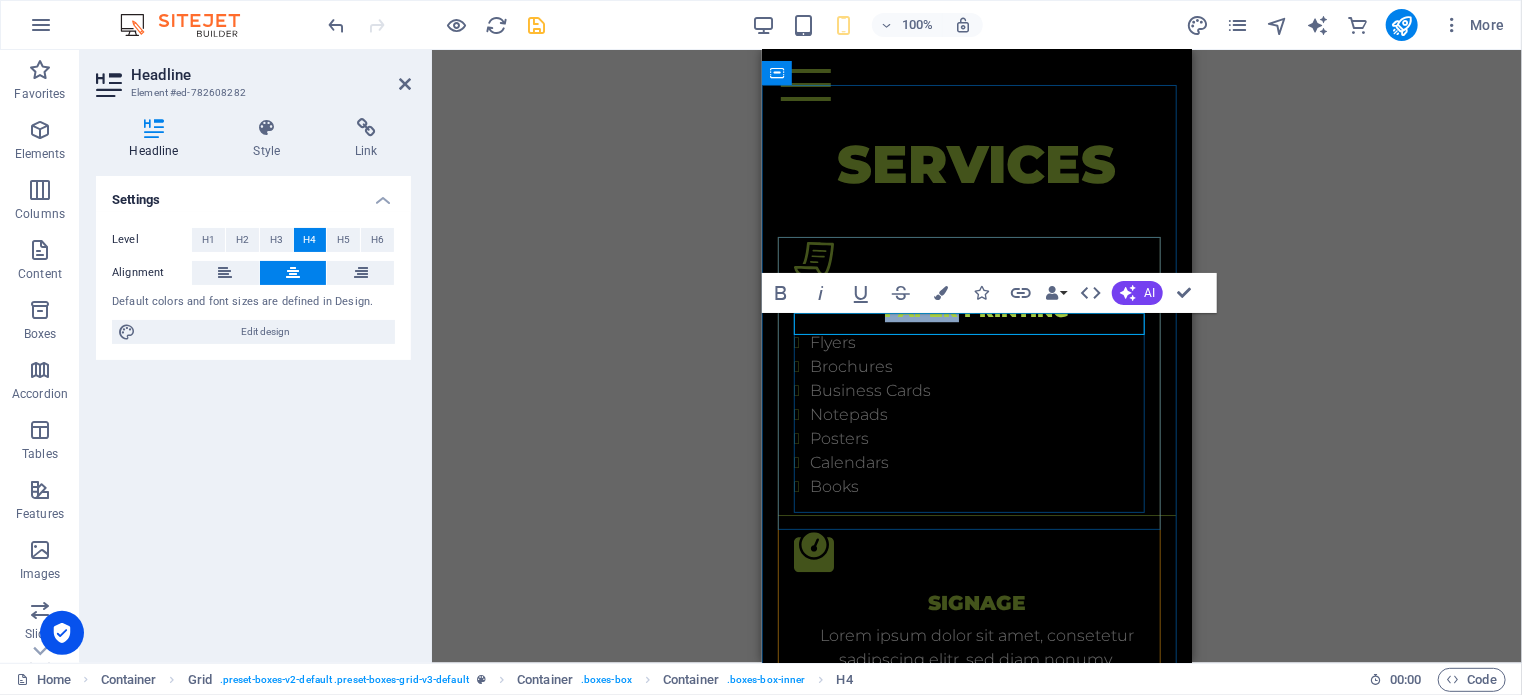drag, startPoint x: 886, startPoint y: 322, endPoint x: 942, endPoint y: 323, distance: 56.008926 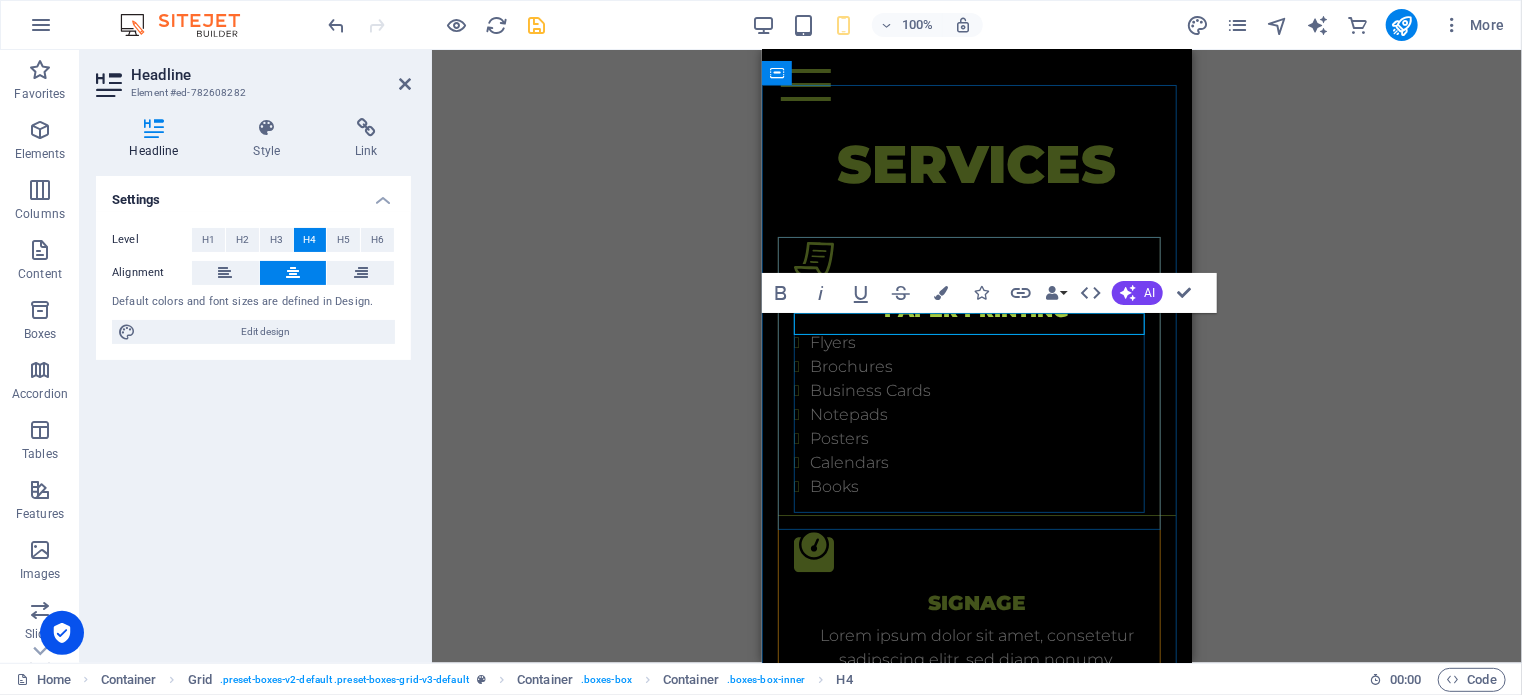 type 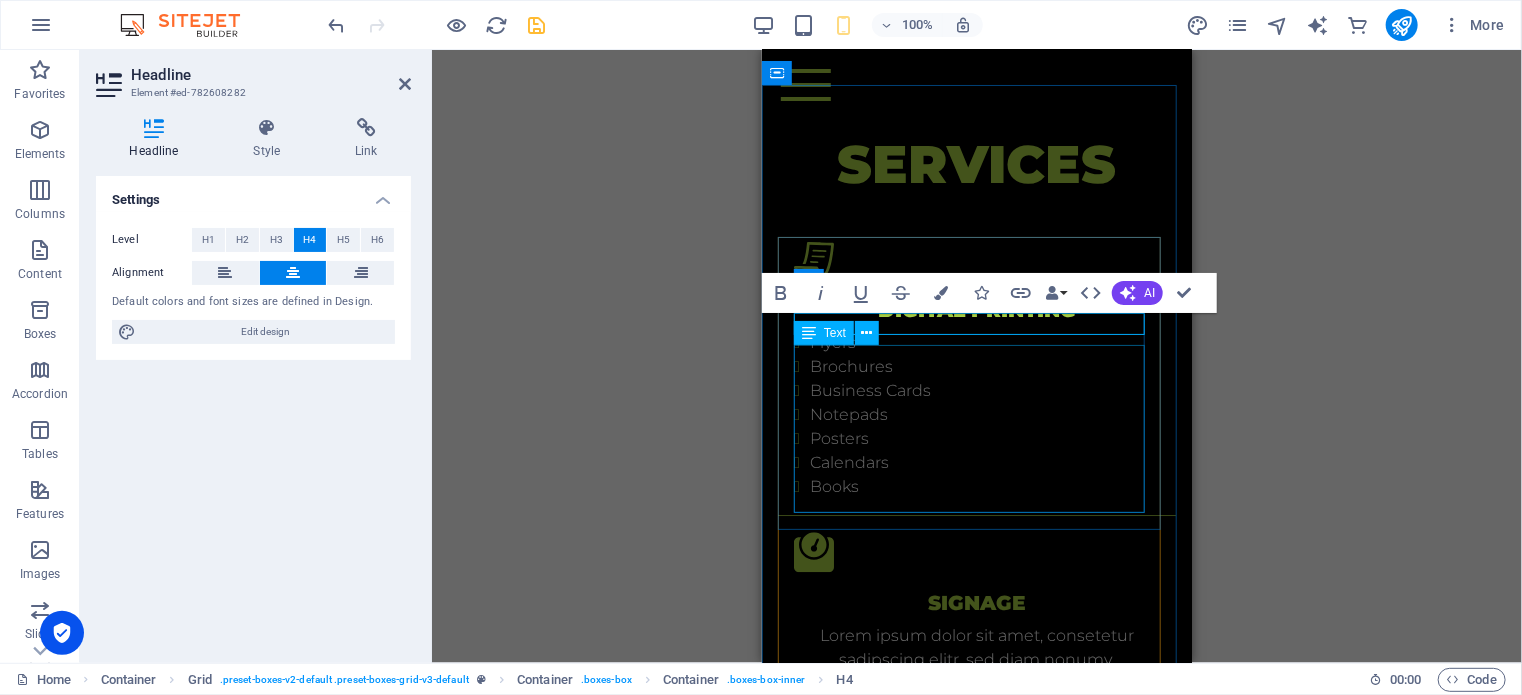 click on "Flyers Brochures Business Cards Notepads  Posters Calendars Books" at bounding box center [976, 414] 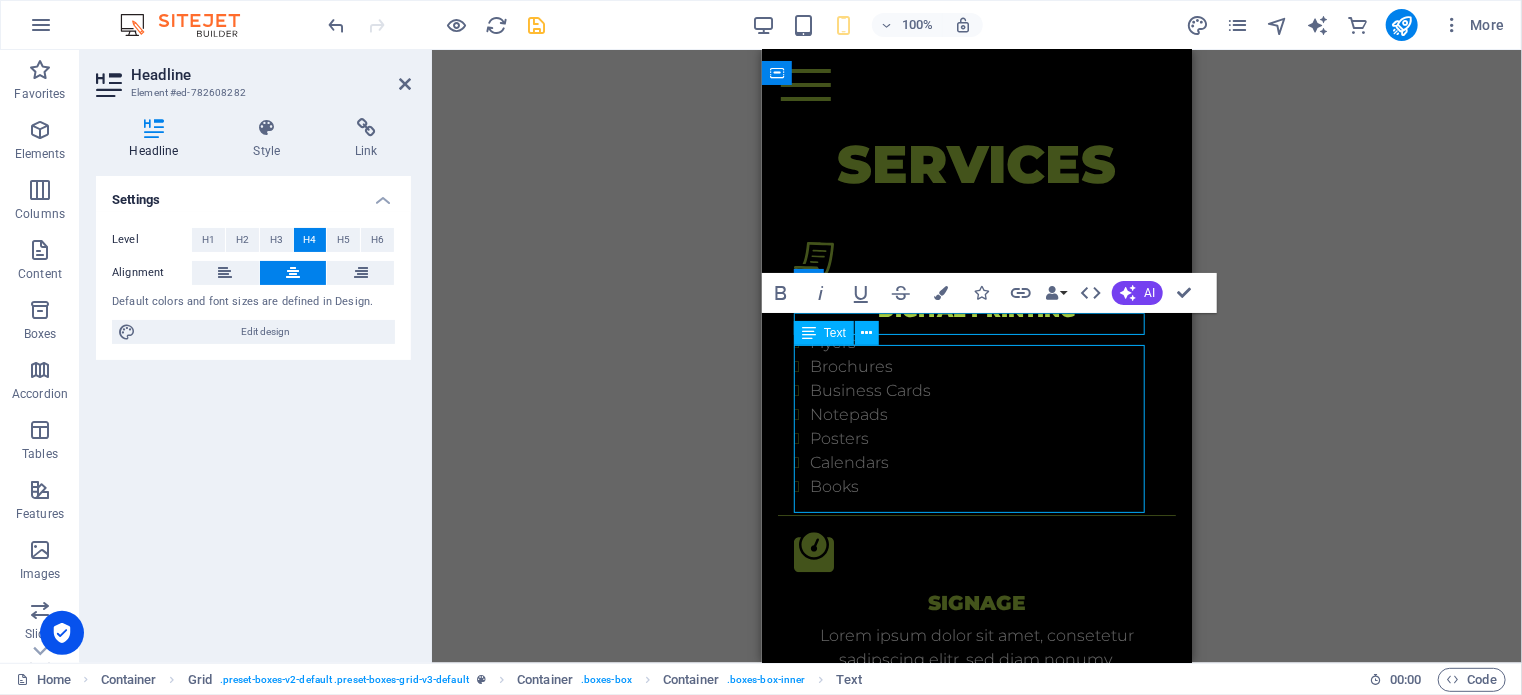 click on "Flyers Brochures Business Cards Notepads  Posters Calendars Books" at bounding box center (976, 414) 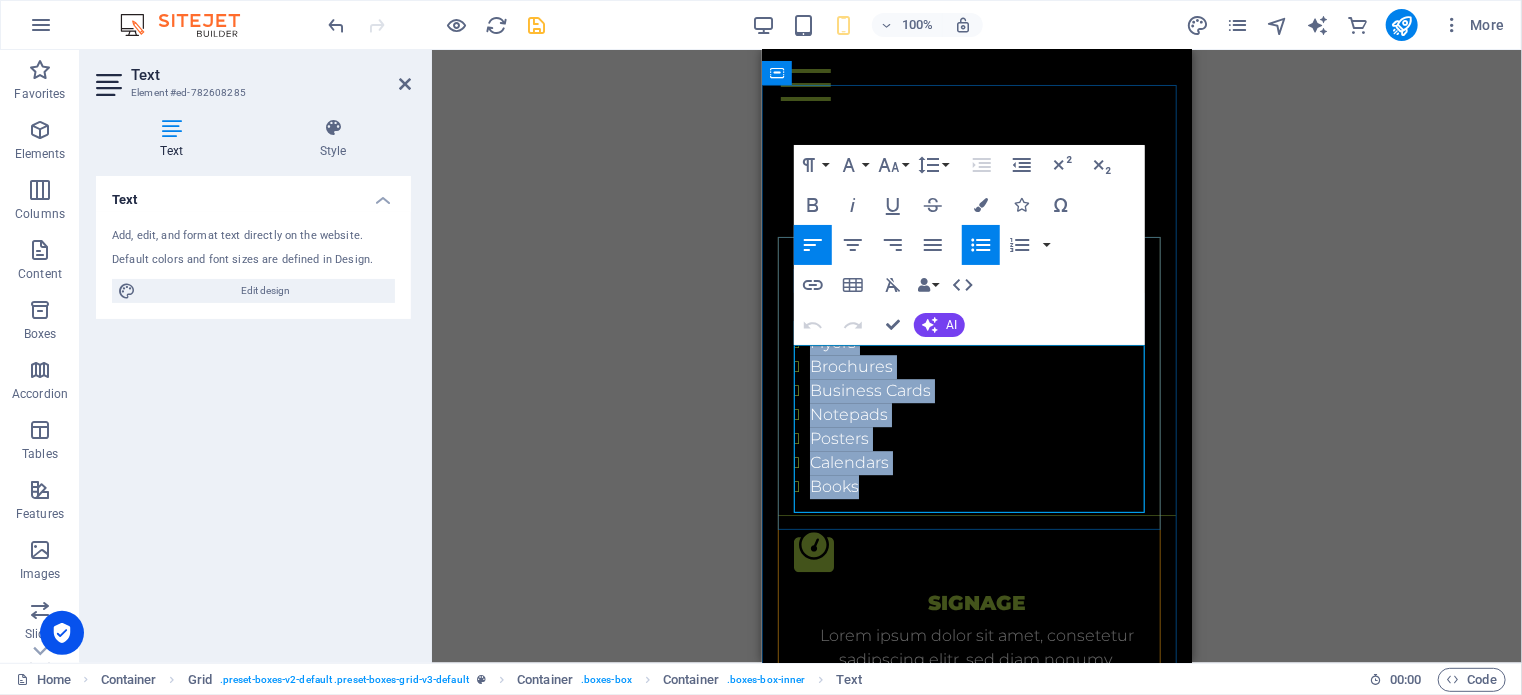 drag, startPoint x: 867, startPoint y: 393, endPoint x: 884, endPoint y: 498, distance: 106.36729 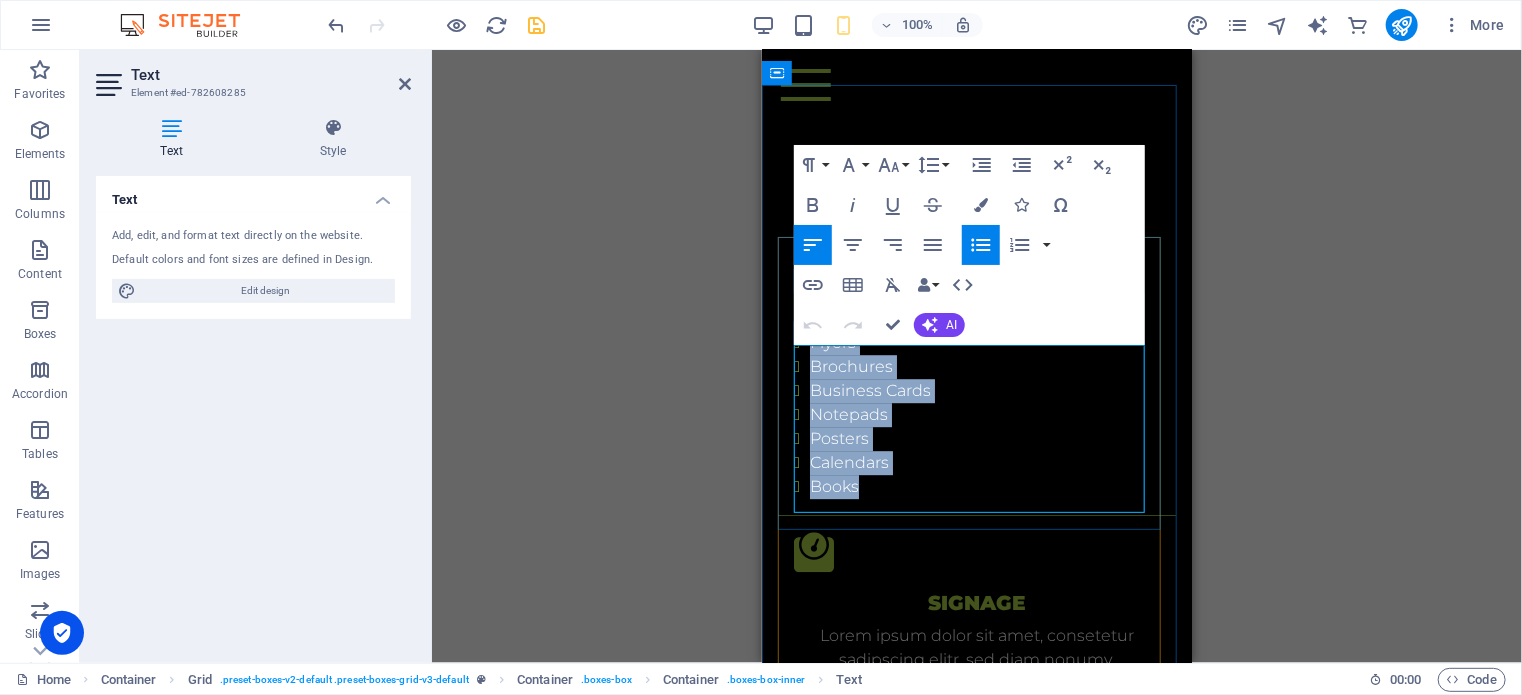 type 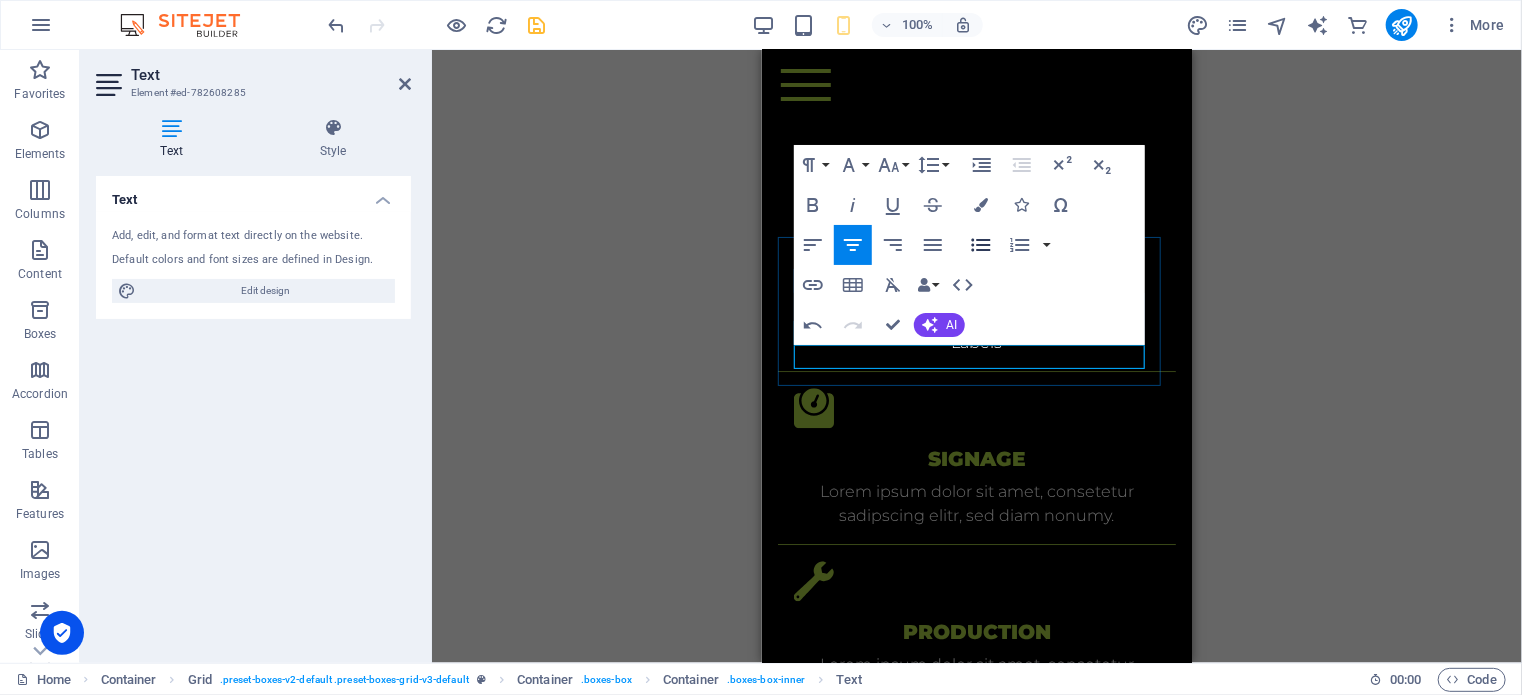 click 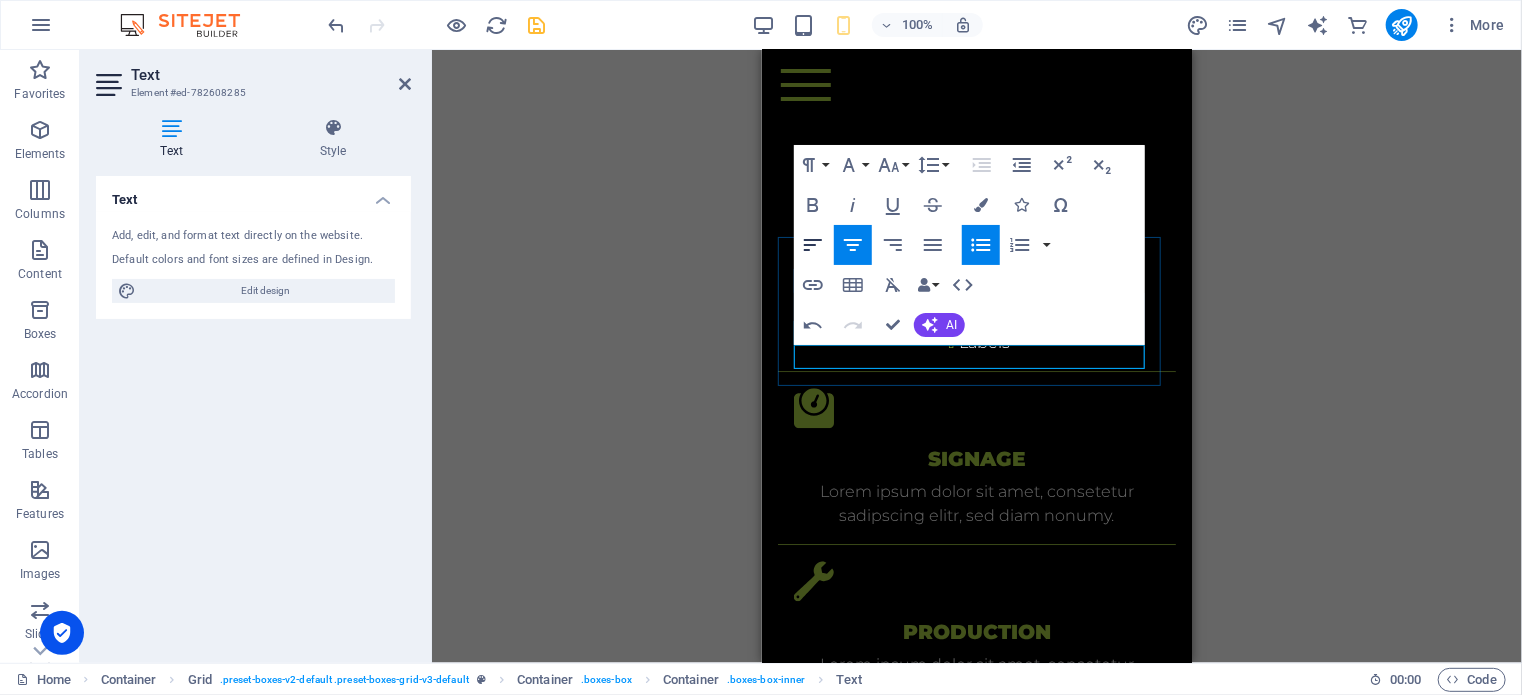 click 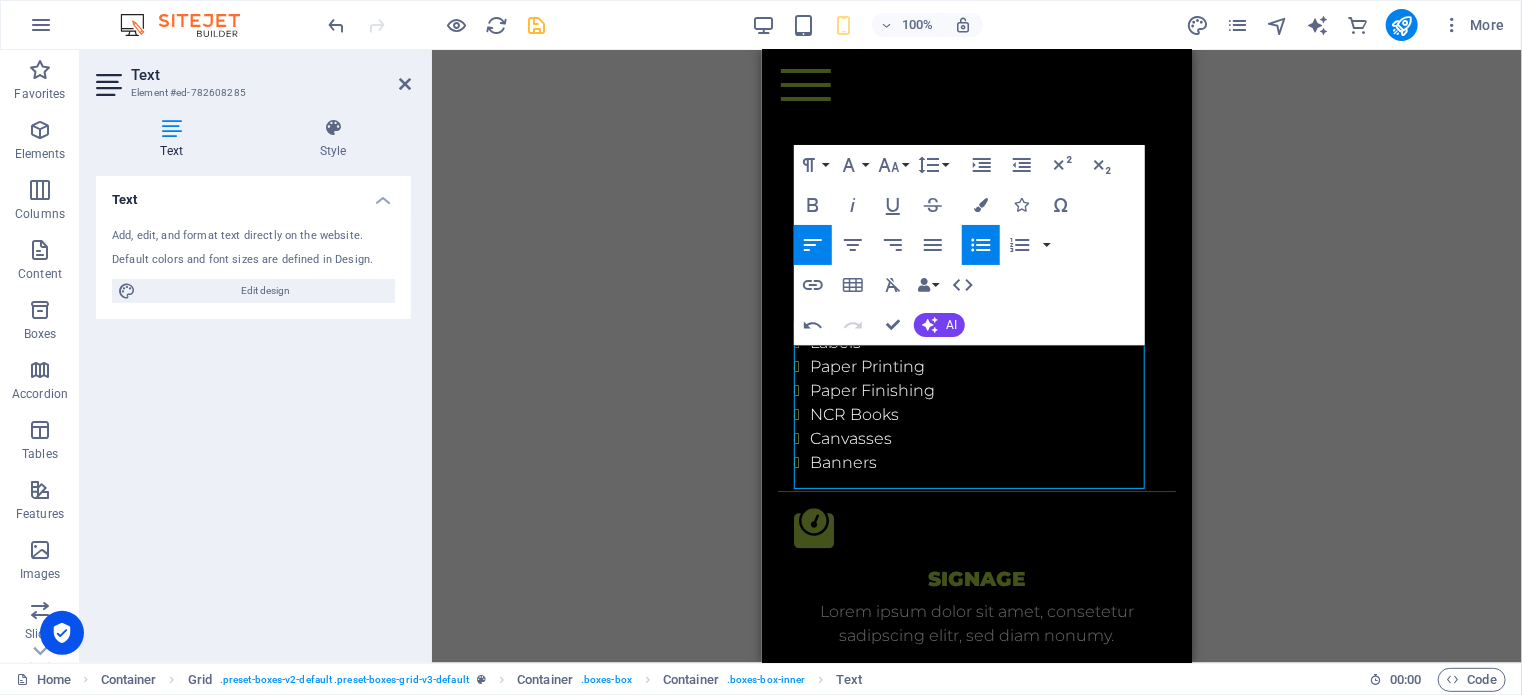 click on "Drag here to replace the existing content. Press “Ctrl” if you want to create a new element.
H3   2 columns   Container   Container   Menu Bar   Banner   Container   Banner   Container   Image   Spacer   H6   Text   Spacer   H6   Text   Placeholder   Container   Container   H2   Container   Image   Spacer   Icon   Grid   Container   Container   Grid   Container   H4   Text   Text   Container   Container   Container   Container   H4   Container   Container   Text   Container   Text   Container   Container   Placeholder   Container   Wide image with text   Container   Wide image with text   H2   Text   Spacer   Button   Placeholder   Container   Placeholder   Container   Container   H2   Spacer   Plans   Container   Container   H4   Container   Plans   Plans   Container   Plans   Container   Container   Text   Container   Text   Container   Container   Container   Text   Container   Text   Container   Container   Placeholder   Container   Container   H2   Spacer   Products   Placeholder" at bounding box center (977, 356) 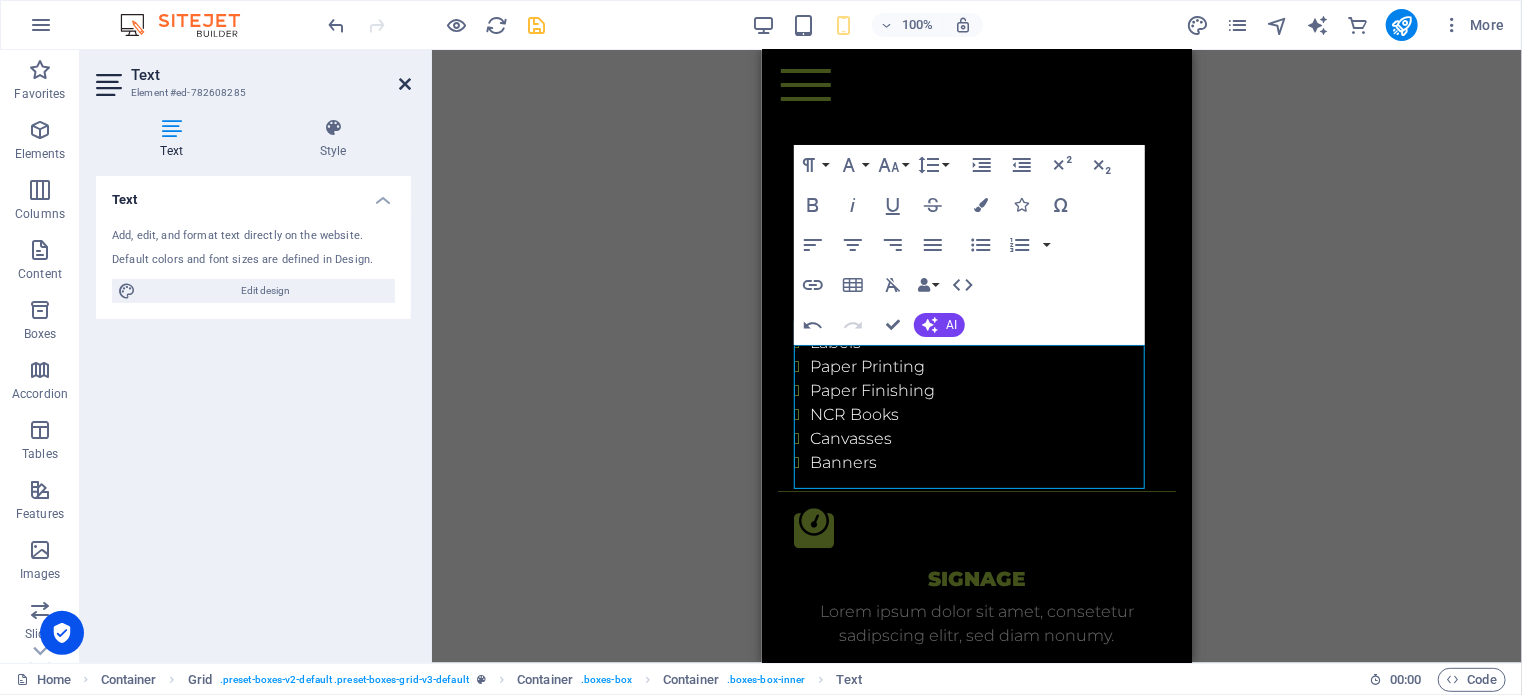 click at bounding box center [405, 84] 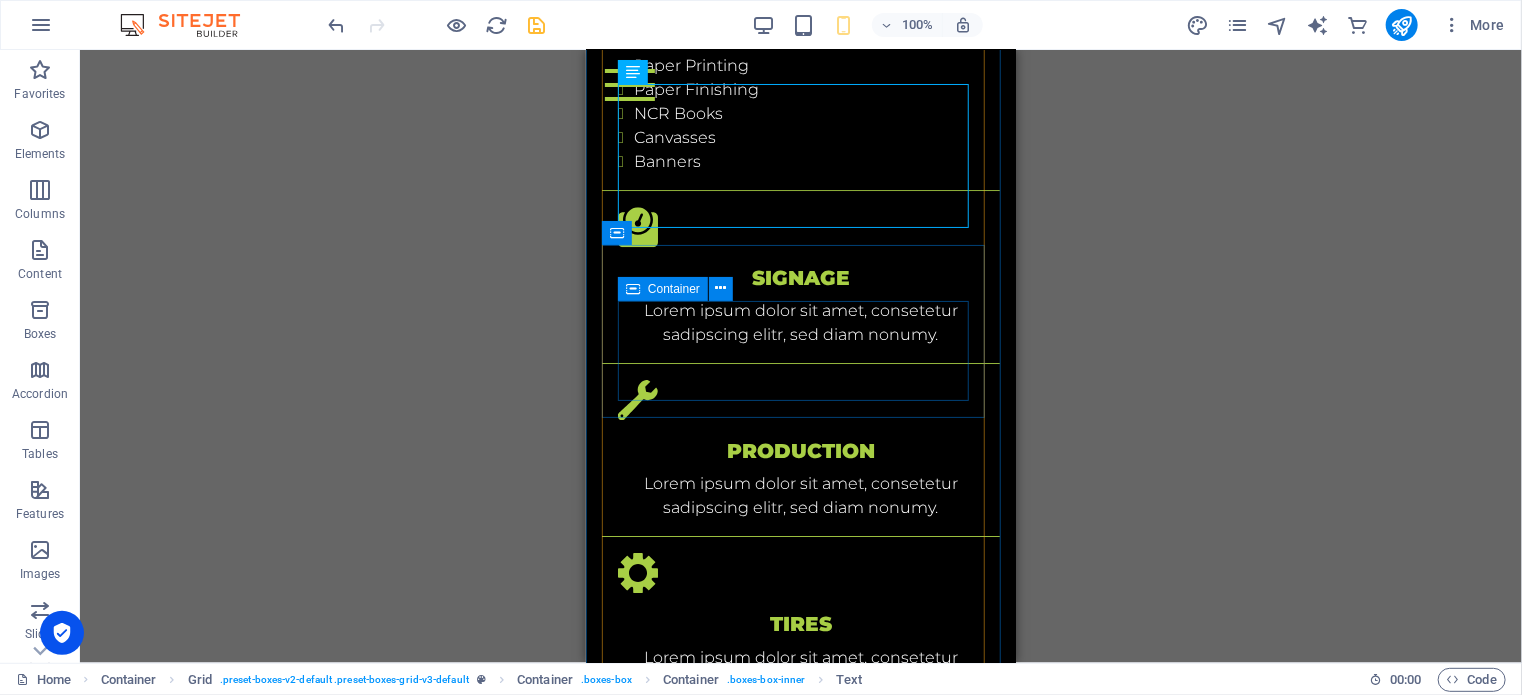 scroll, scrollTop: 2900, scrollLeft: 0, axis: vertical 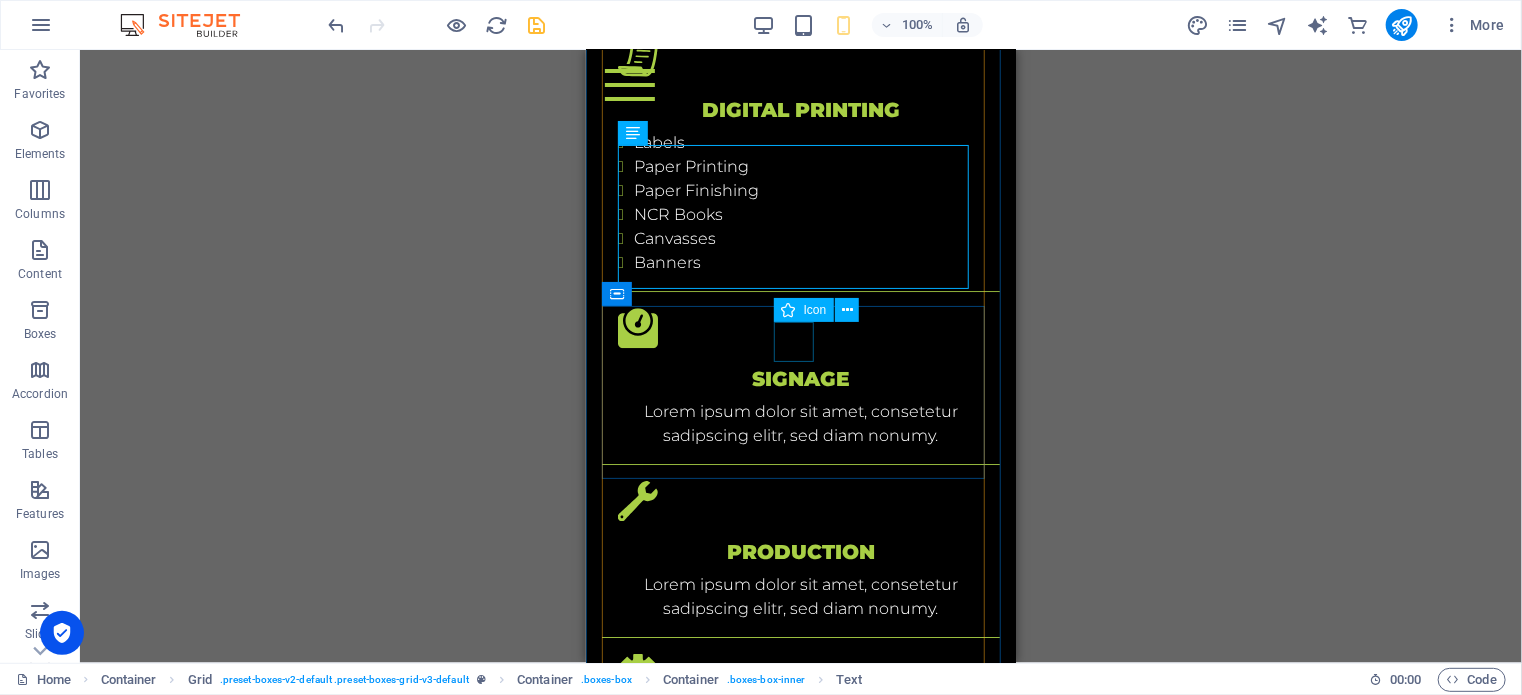 click at bounding box center [800, 327] 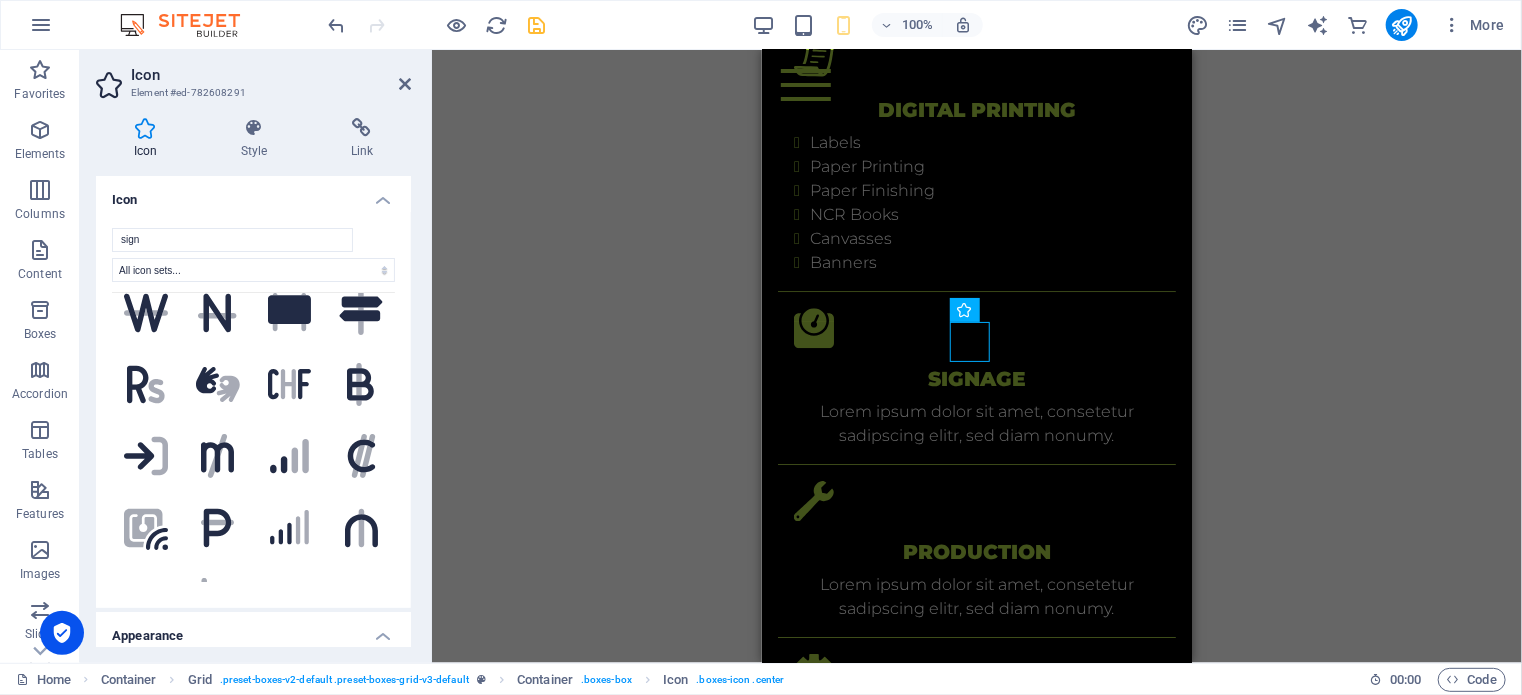 scroll, scrollTop: 1200, scrollLeft: 0, axis: vertical 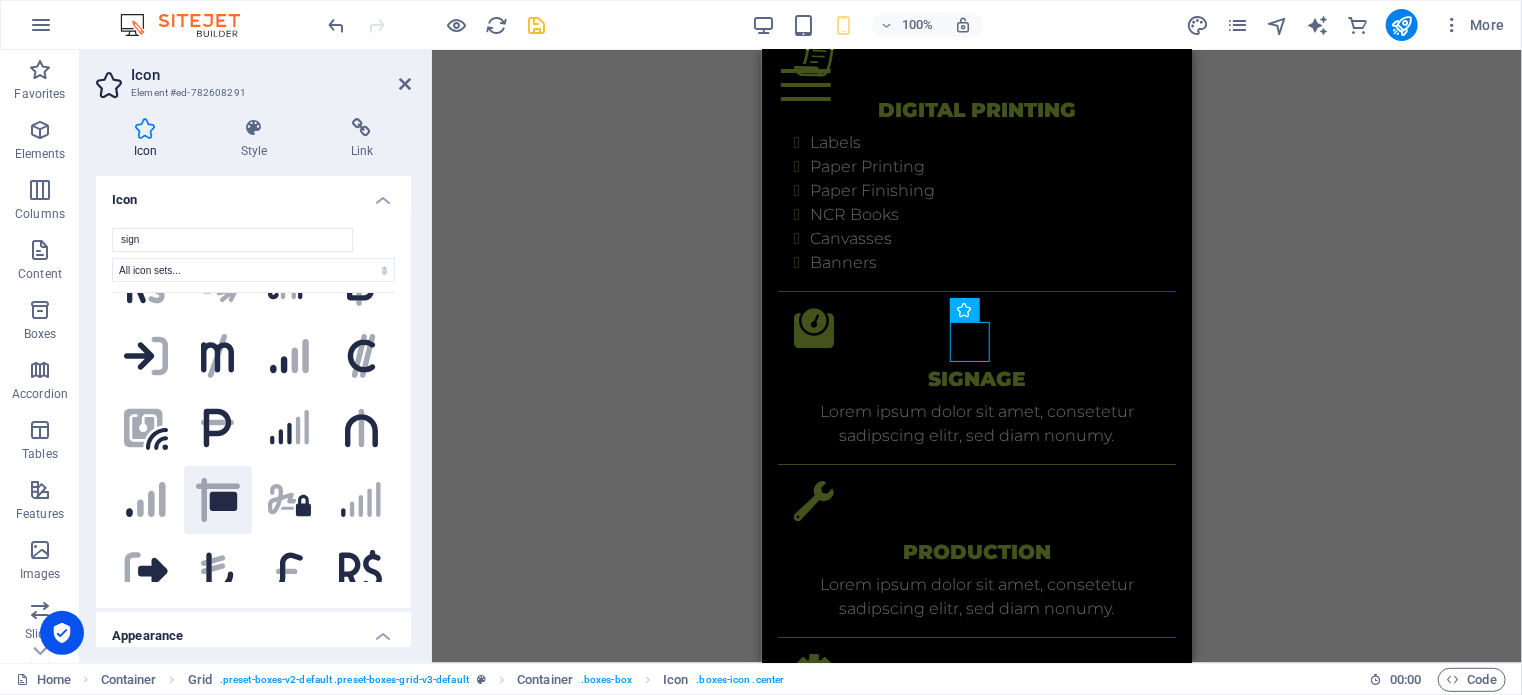 type on "sign" 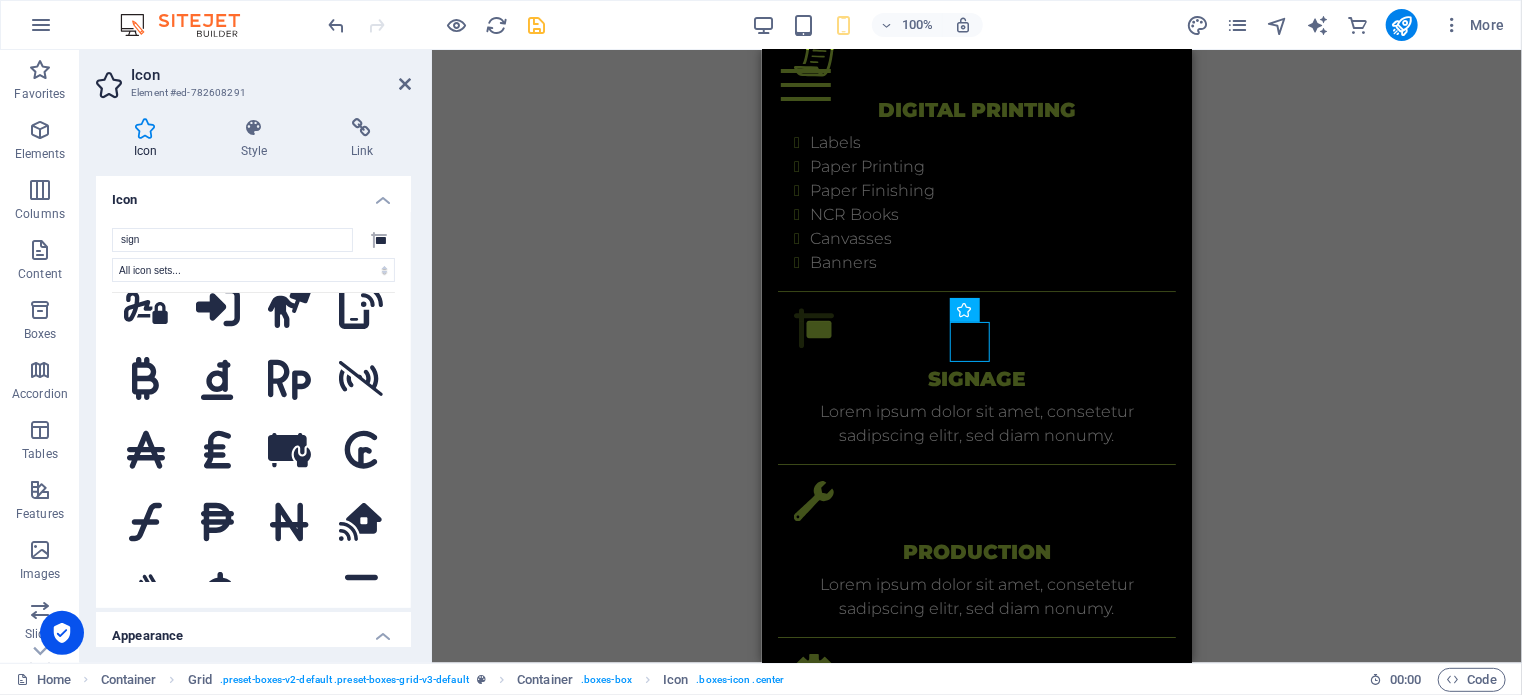 scroll, scrollTop: 1800, scrollLeft: 0, axis: vertical 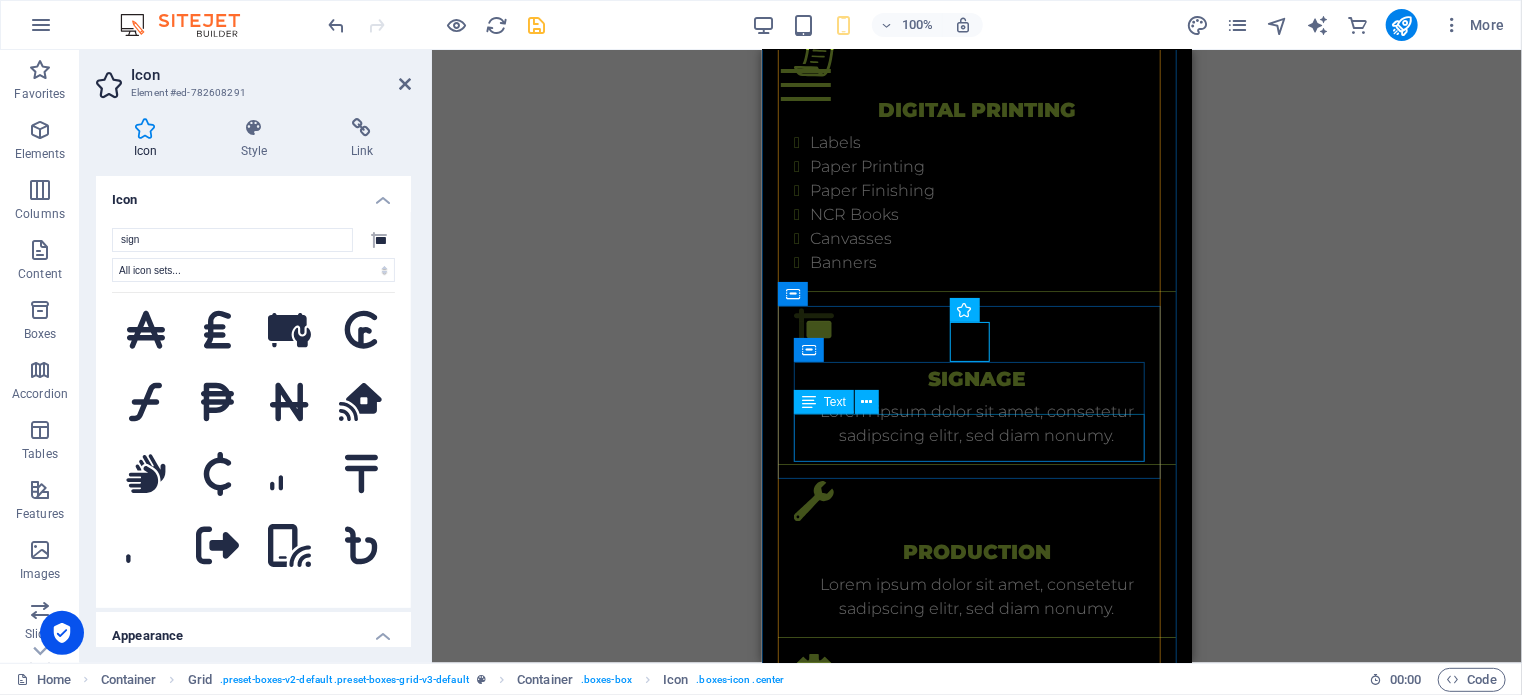 click on "Lorem ipsum dolor sit amet, consetetur sadipscing elitr, sed diam nonumy." at bounding box center [976, 423] 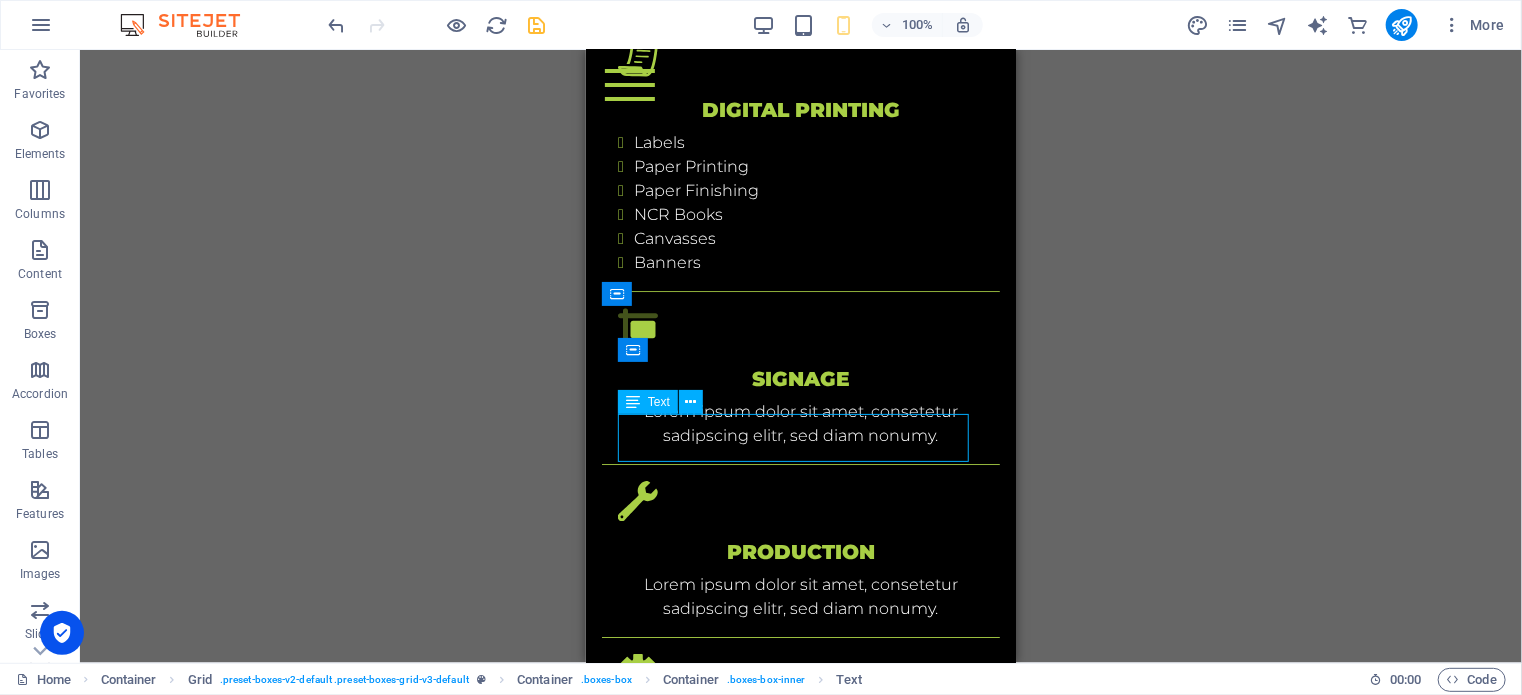 click on "Lorem ipsum dolor sit amet, consetetur sadipscing elitr, sed diam nonumy." at bounding box center [800, 423] 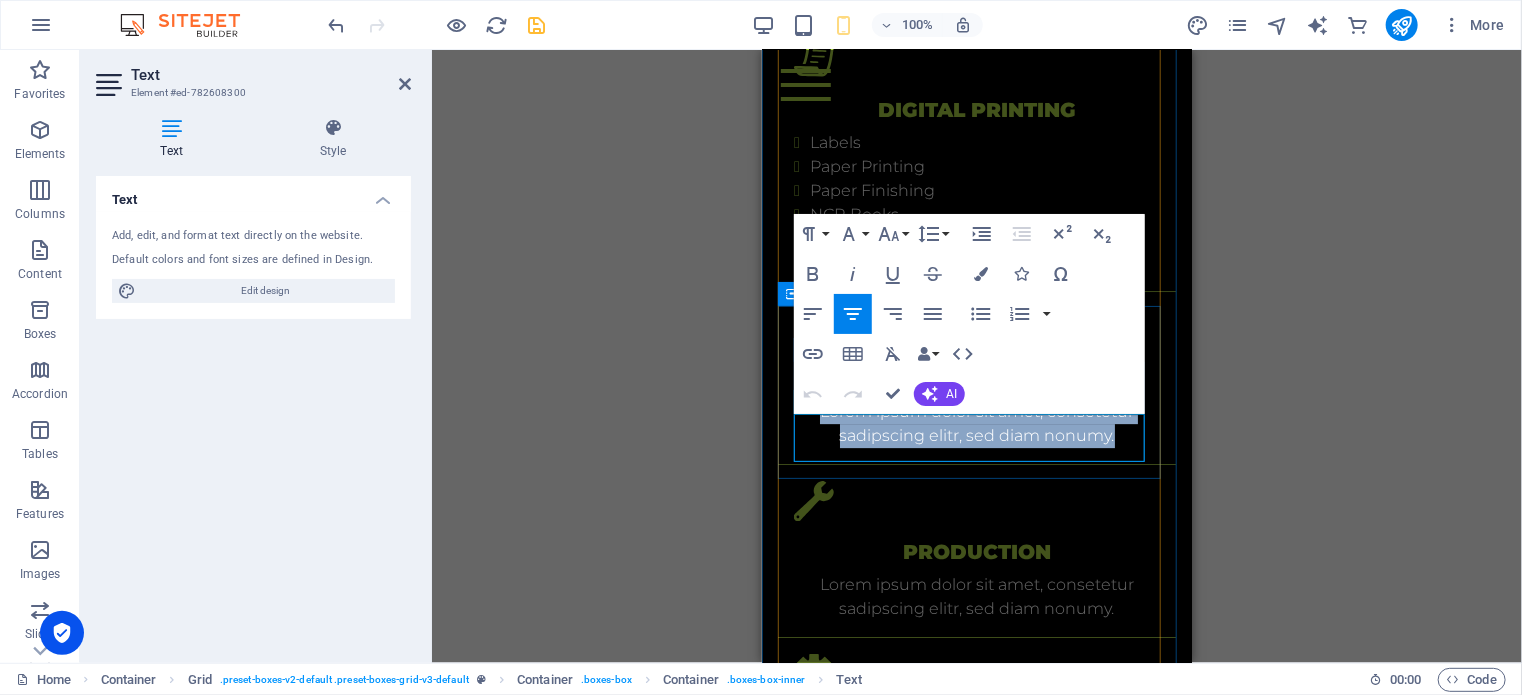 drag, startPoint x: 813, startPoint y: 426, endPoint x: 1099, endPoint y: 427, distance: 286.00174 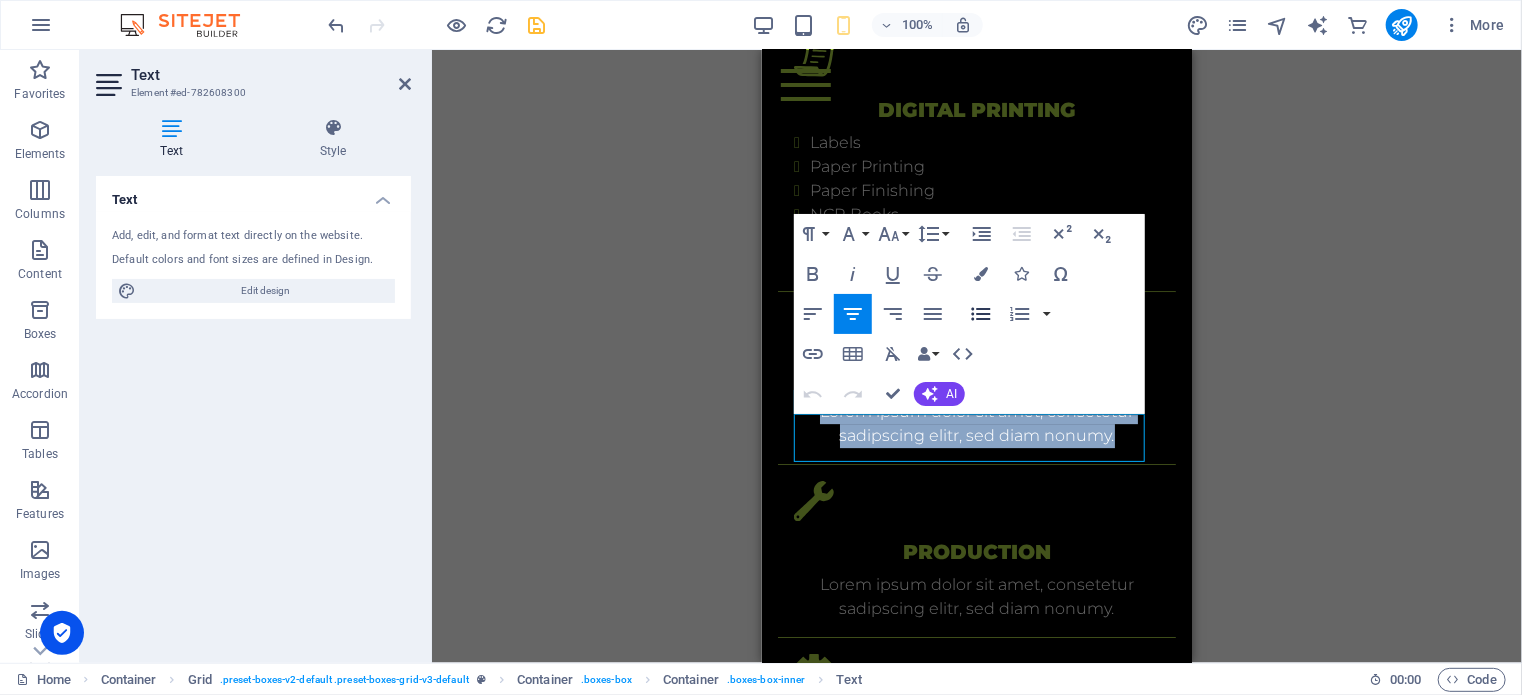 click 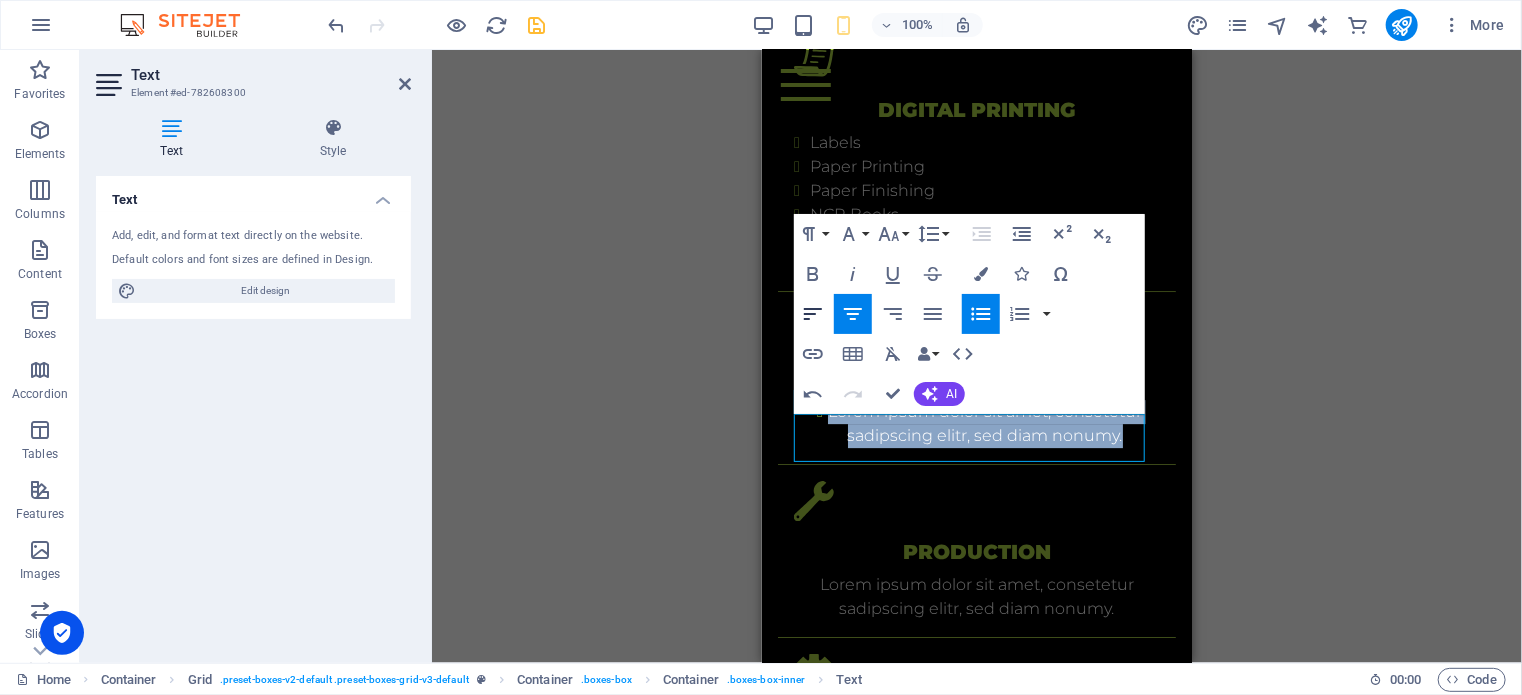 click 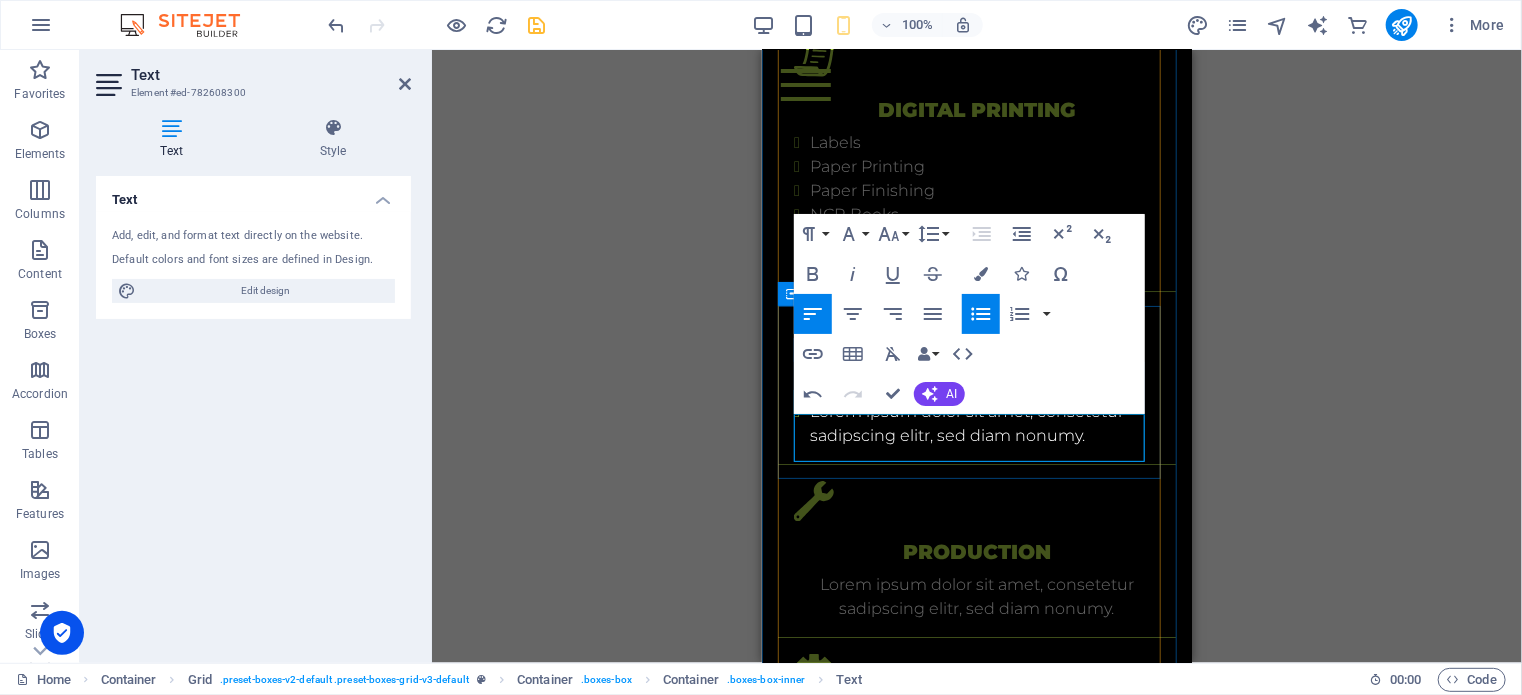 type 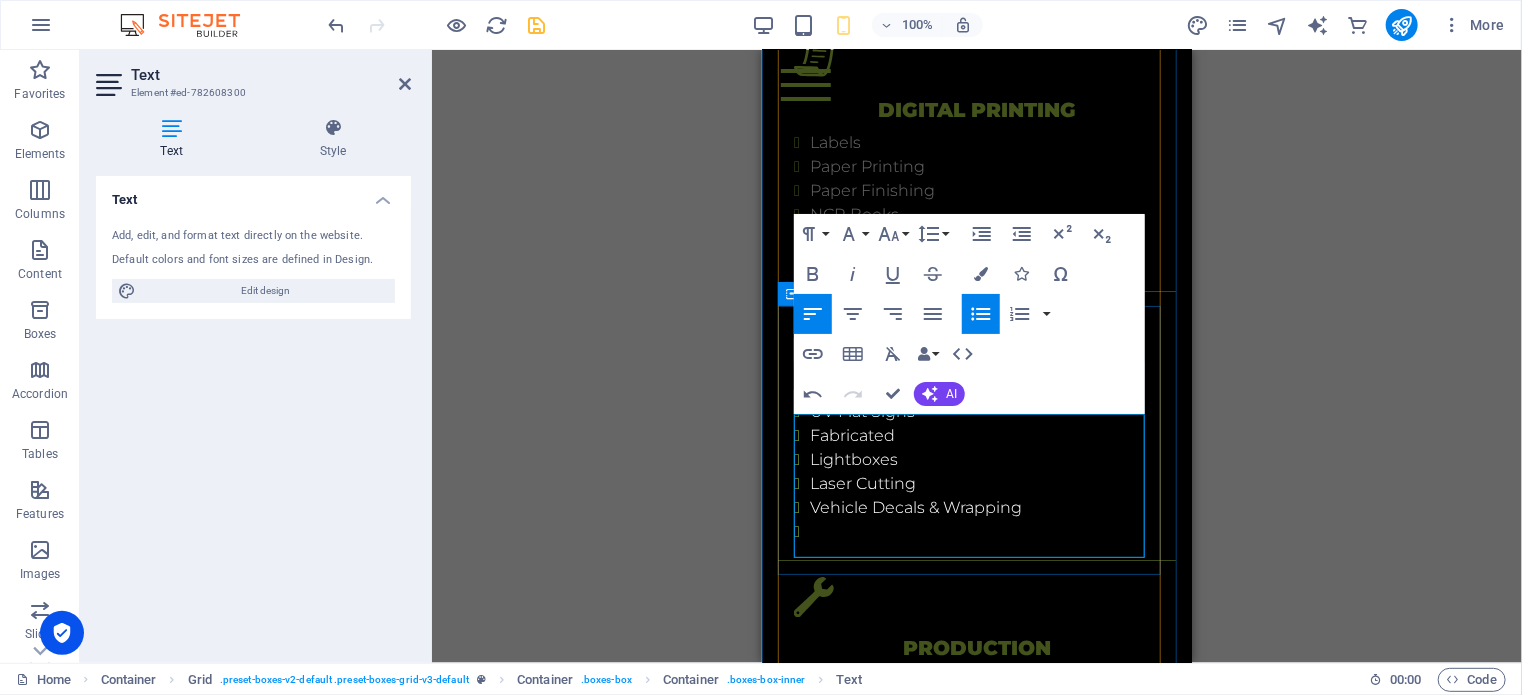 click on "Fabricated" at bounding box center (984, 435) 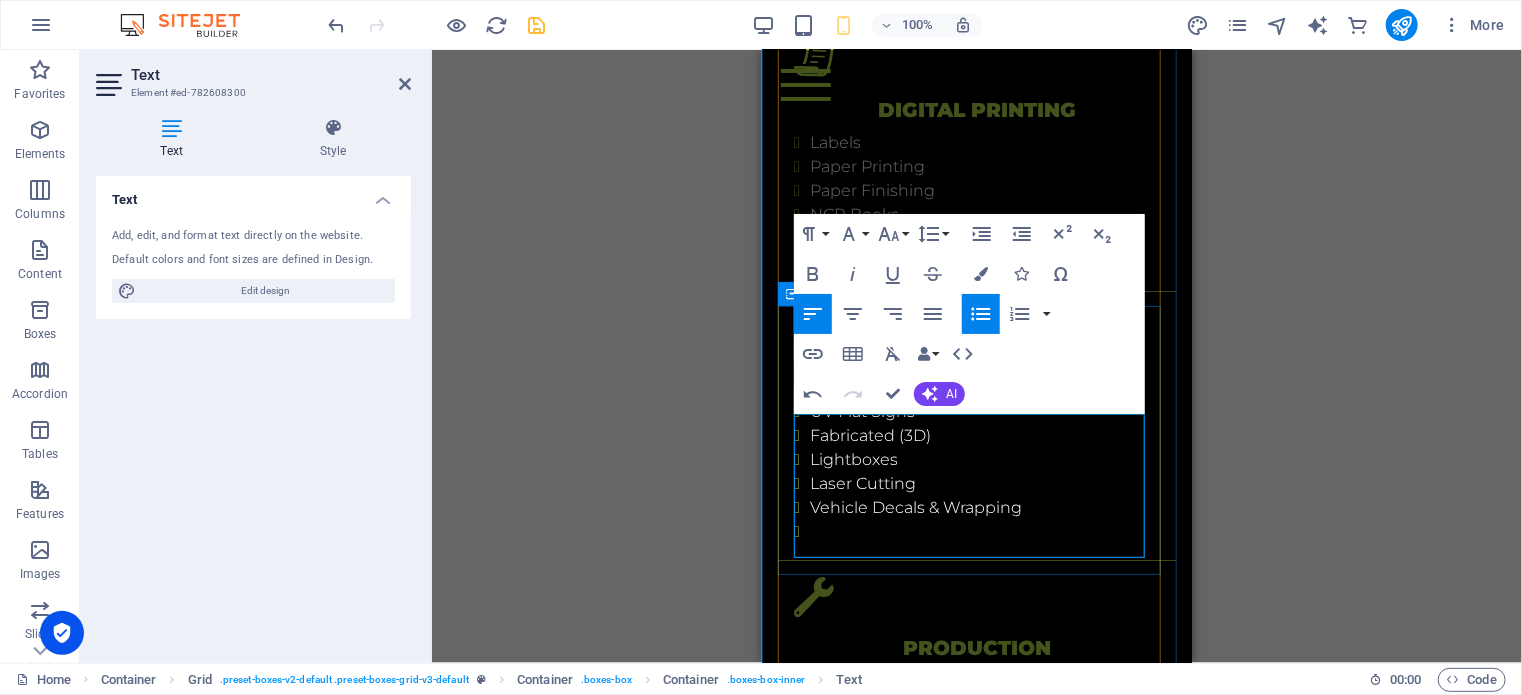 click on "Vehicle Decals & Wrapping" at bounding box center [984, 507] 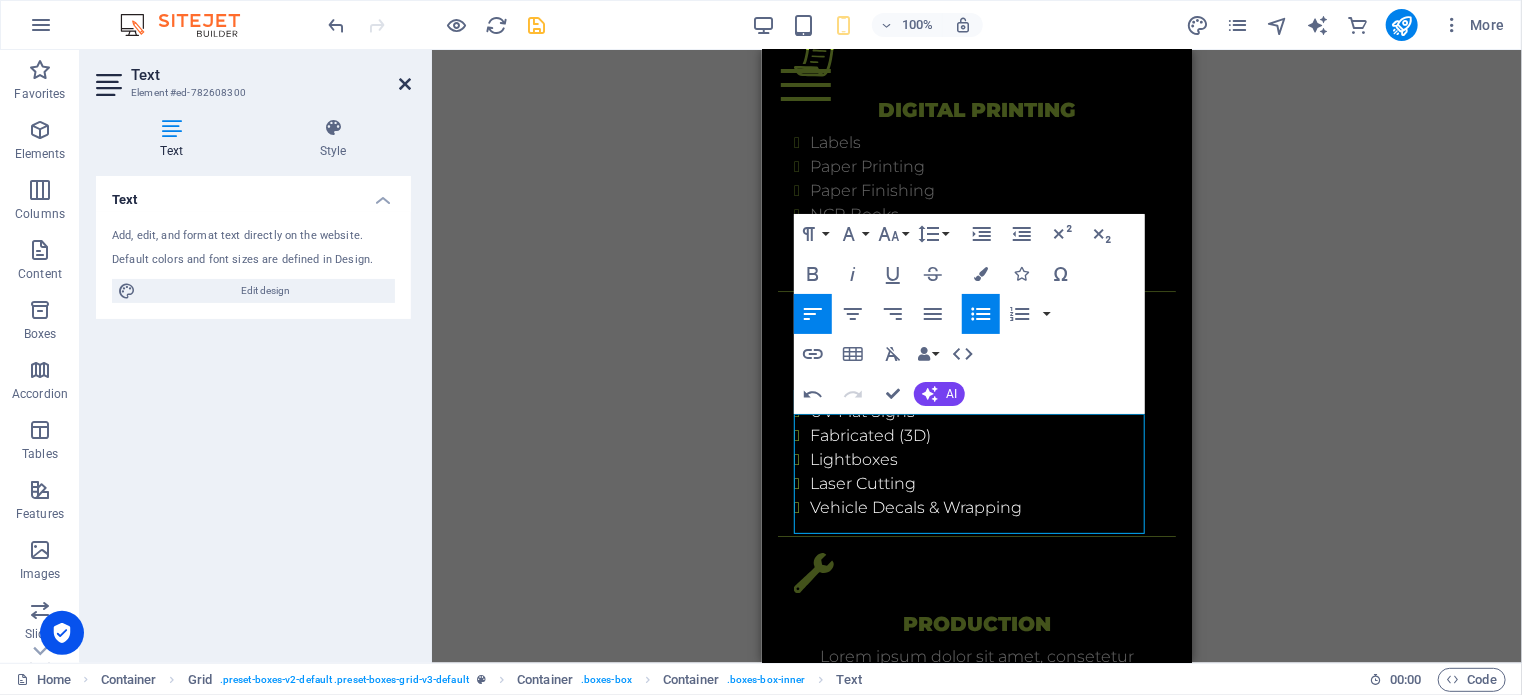 click at bounding box center [405, 84] 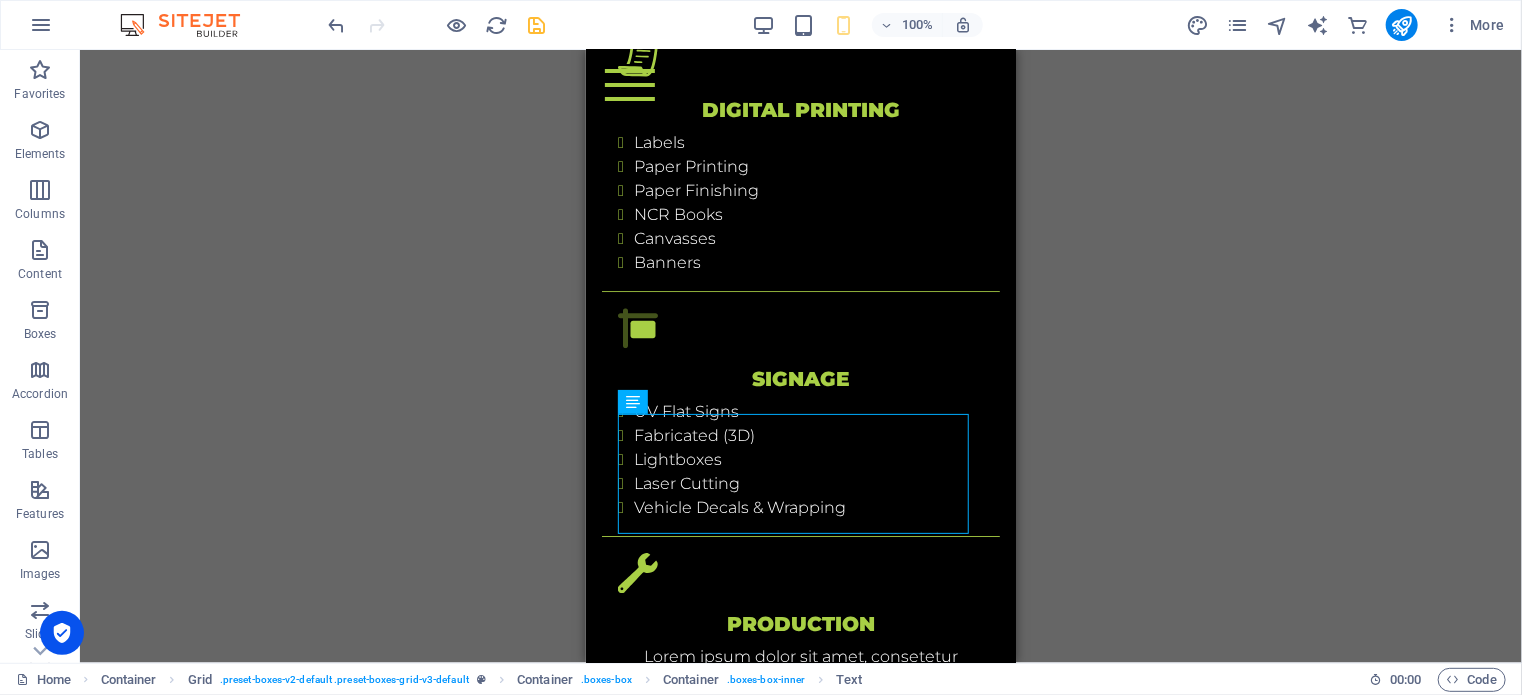 click on "Drag here to replace the existing content. Press “Ctrl” if you want to create a new element.
H3   2 columns   Container   Container   Menu Bar   Banner   Container   Banner   Container   Image   Spacer   H6   Text   Spacer   H6   Text   Placeholder   Container   Container   H2   Container   Image   Spacer   Icon   Container   Grid   Container   Container   Container   Grid   Container   H4   Text   Text   Container   Container   Container   H4   Container   Container   Text   Container   Text   Container   Container   Placeholder   Container   Wide image with text   Container   Wide image with text   H2   Text   Spacer   Button   Placeholder   Container   Placeholder   Container   Container   H2   Spacer   Plans   Container   Container   H4   Container   Plans   Plans   Container   Plans   Container   Container   Text   Container   Text   Container   Container   Container   Text   Container   Text   Container   Container   Placeholder   Container   Container   H2   Spacer   Products" at bounding box center [801, 356] 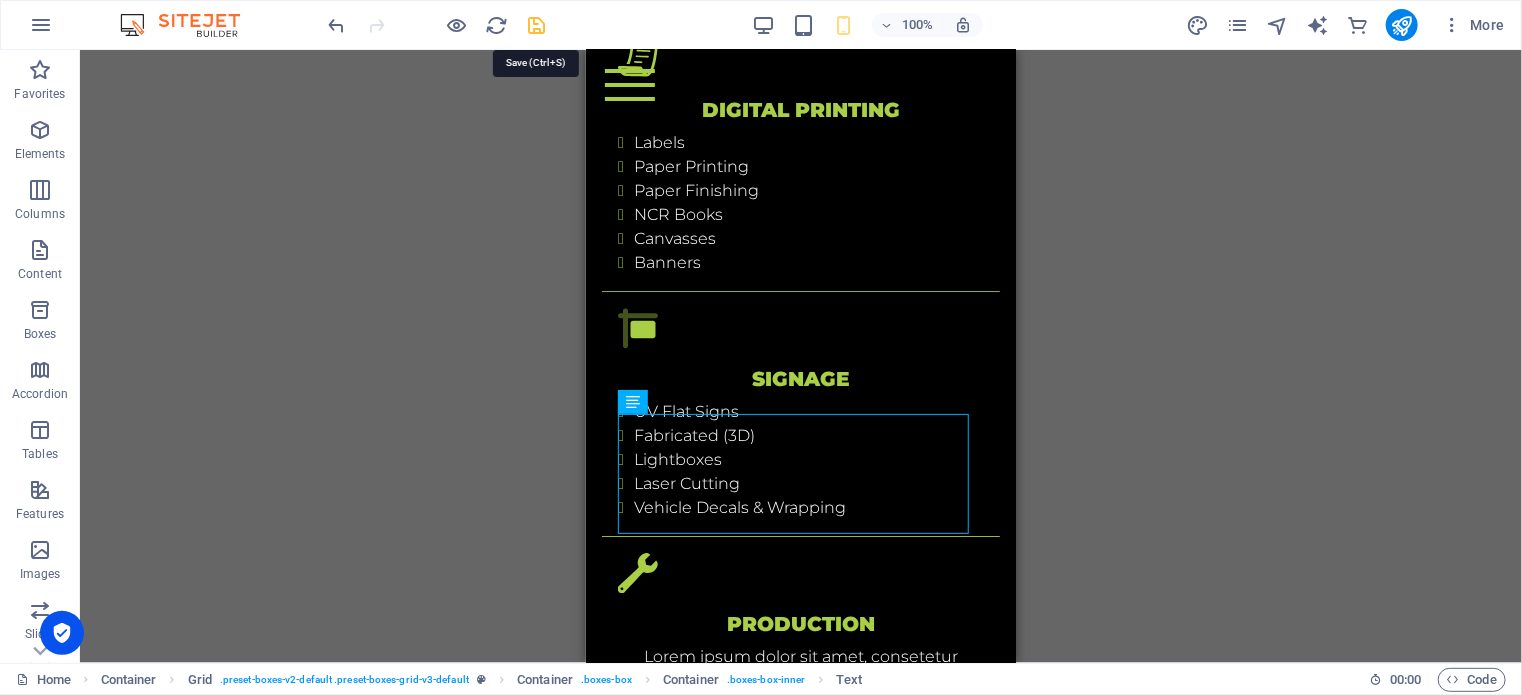 click at bounding box center [537, 25] 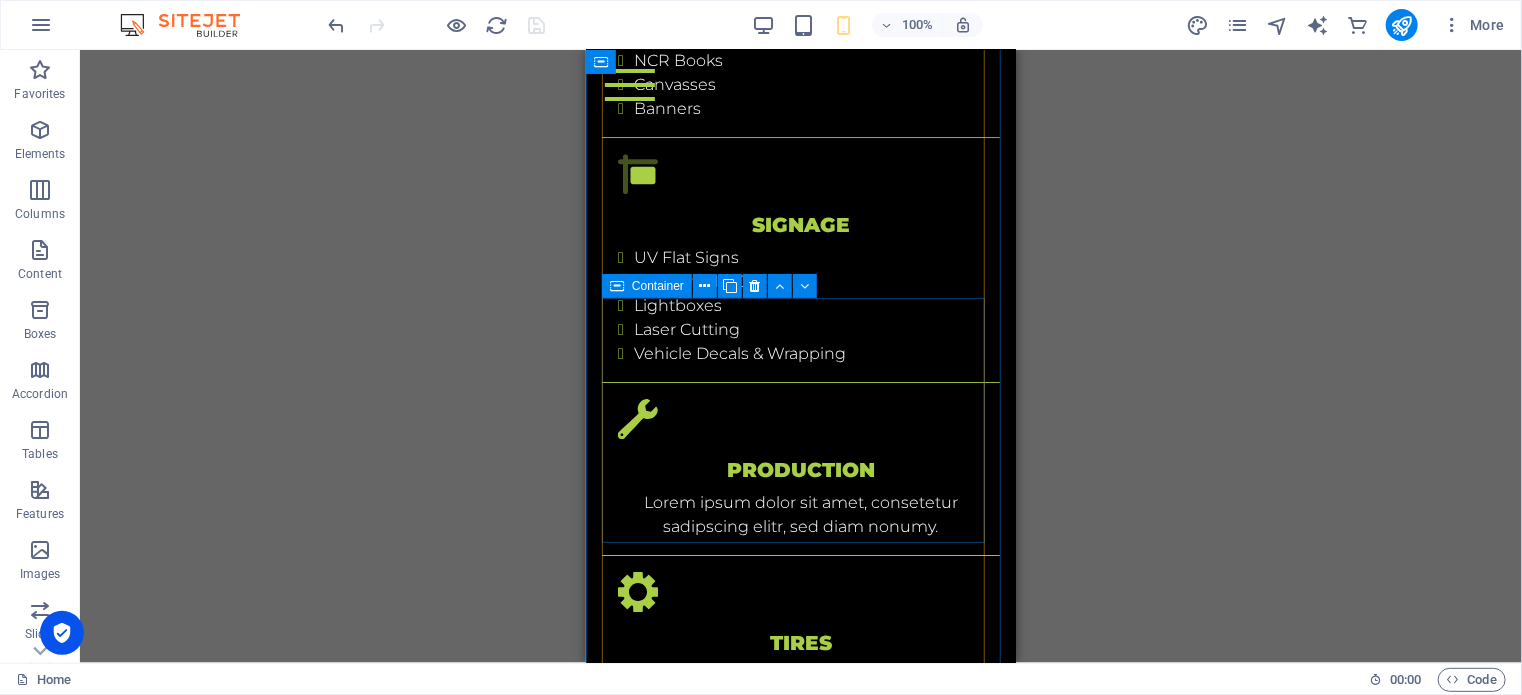 scroll, scrollTop: 3200, scrollLeft: 0, axis: vertical 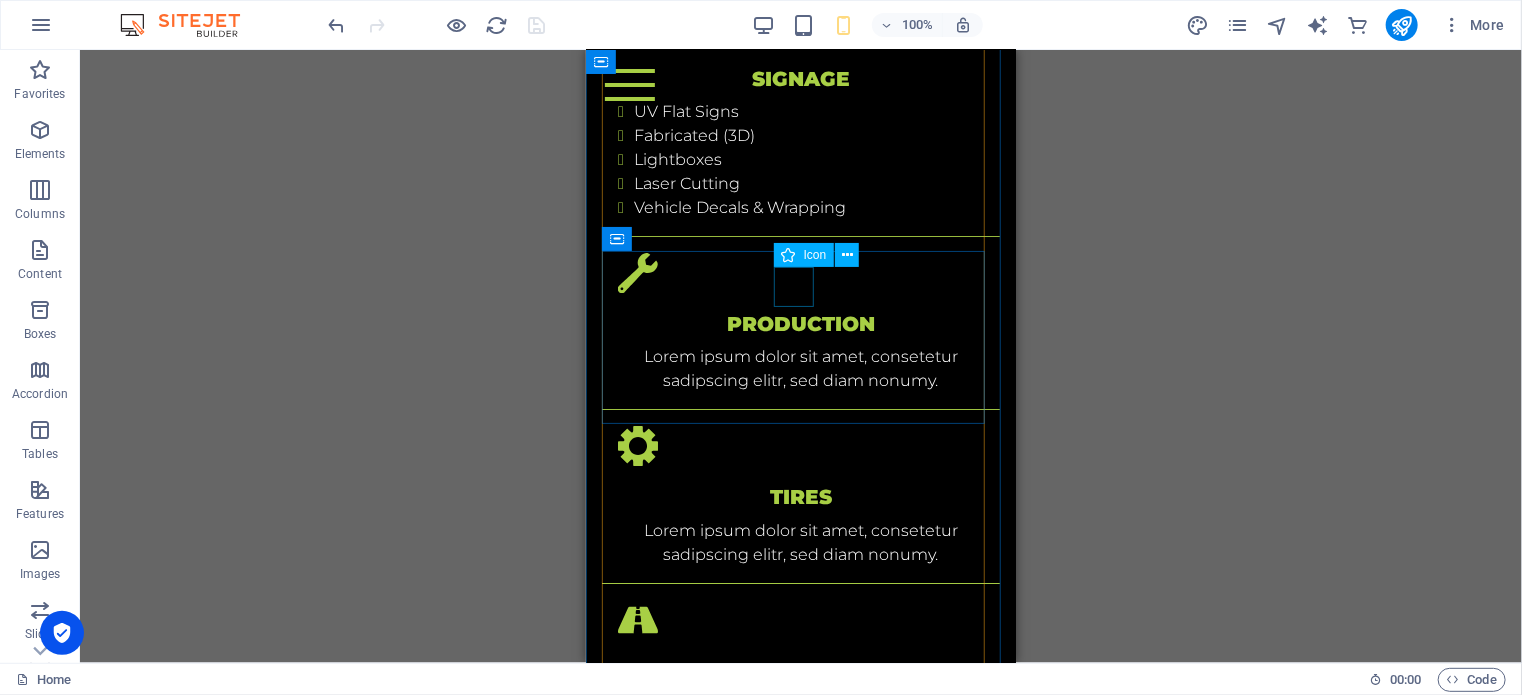 click at bounding box center [800, 272] 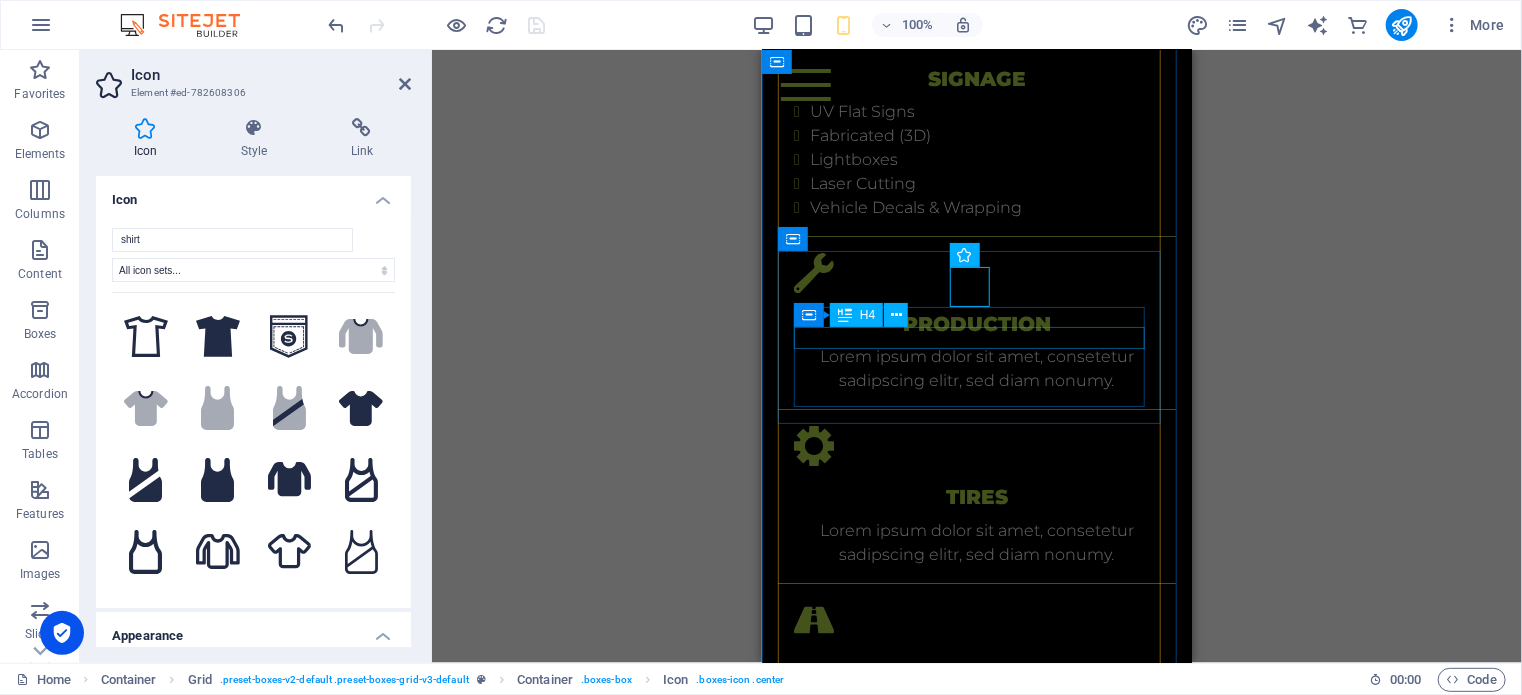type on "shirt" 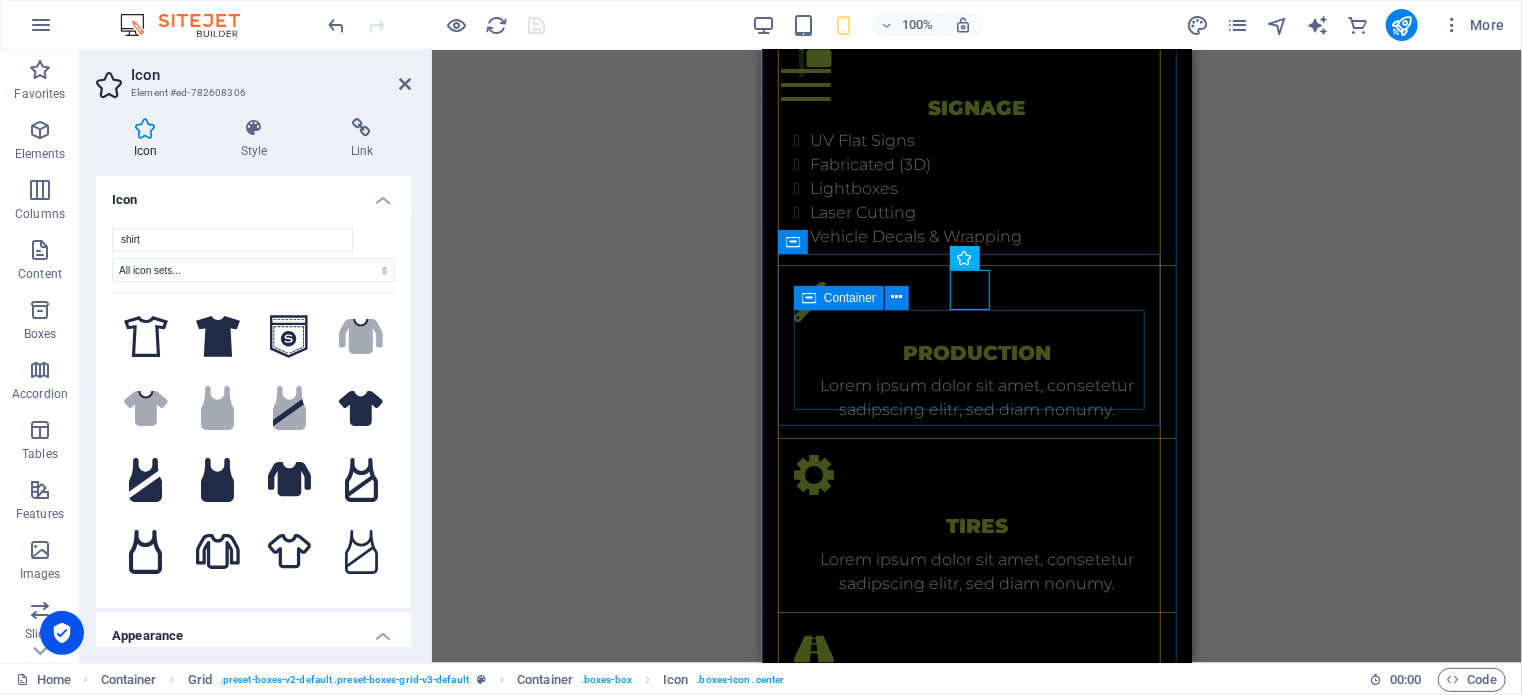 scroll, scrollTop: 3200, scrollLeft: 0, axis: vertical 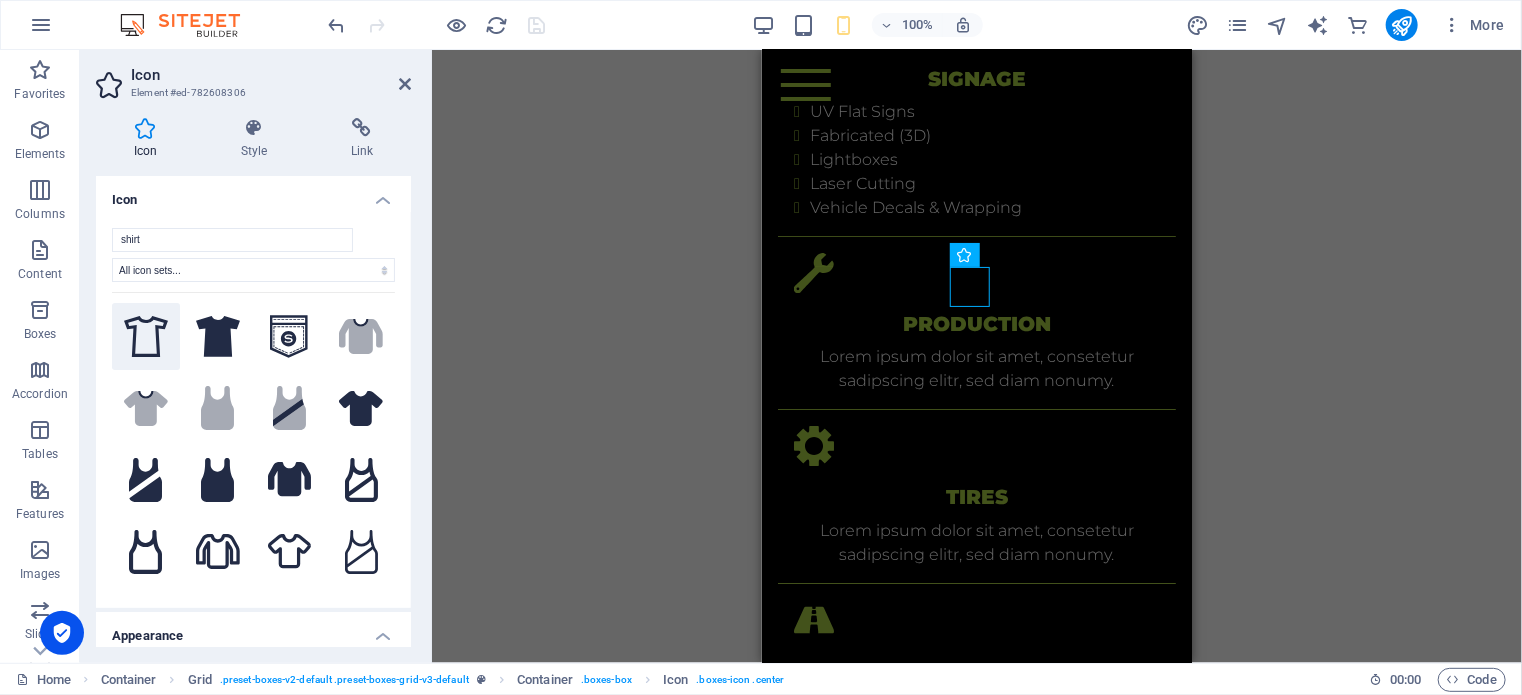click 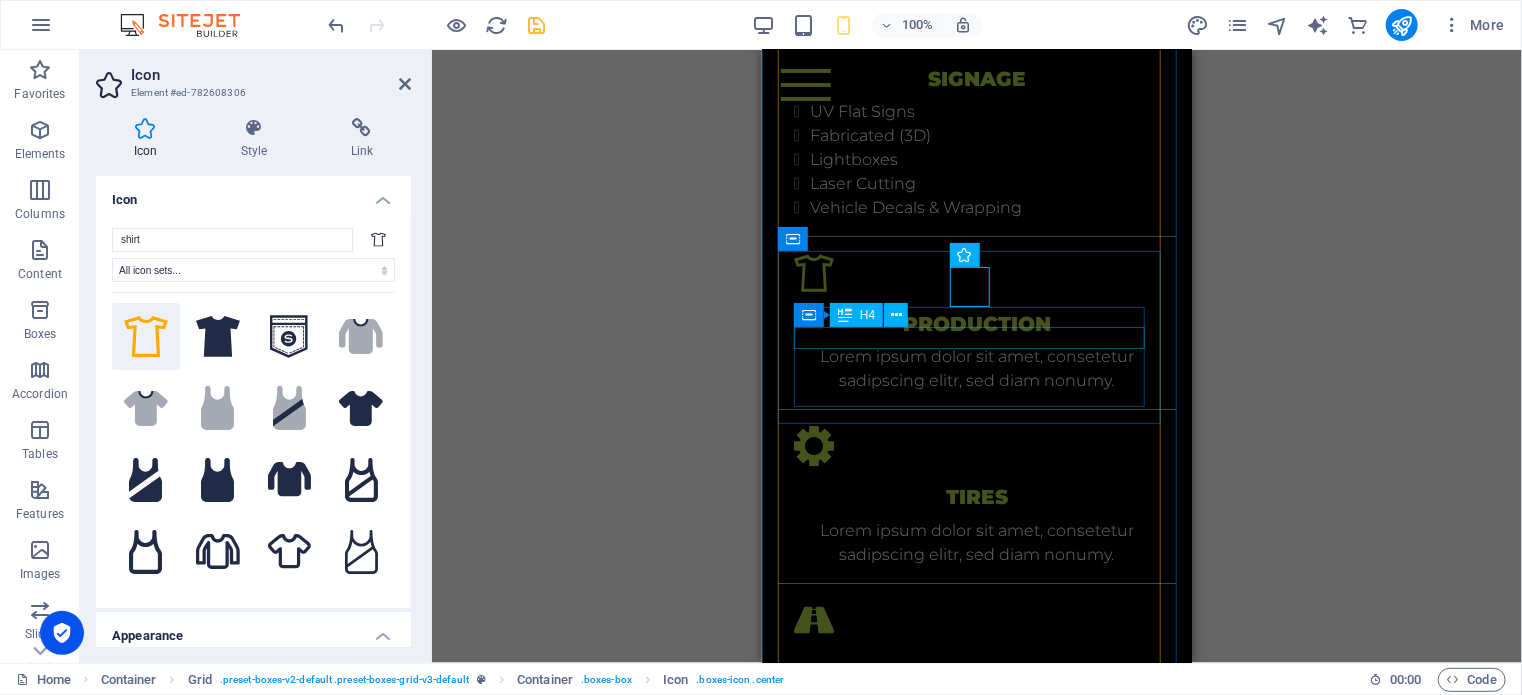 click on "Production" at bounding box center [976, 323] 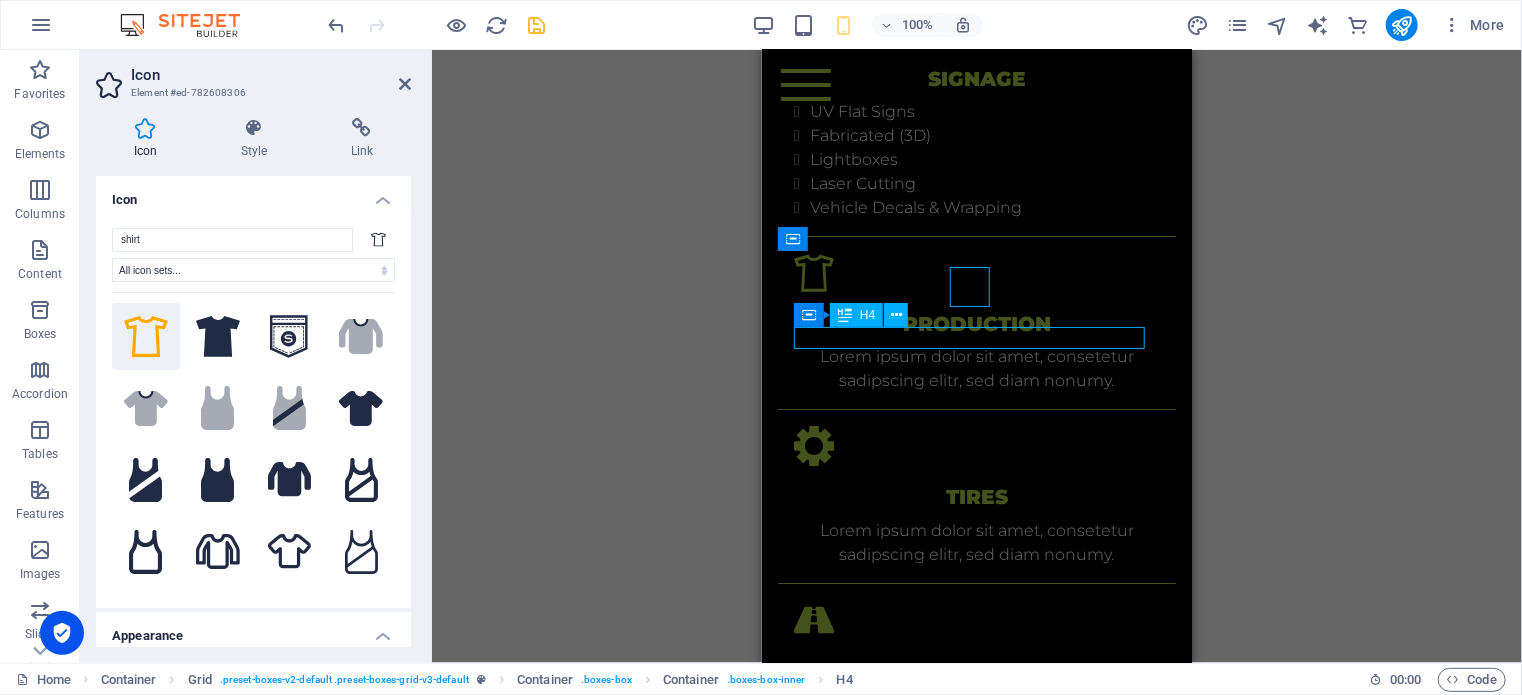 click on "Production" at bounding box center [976, 323] 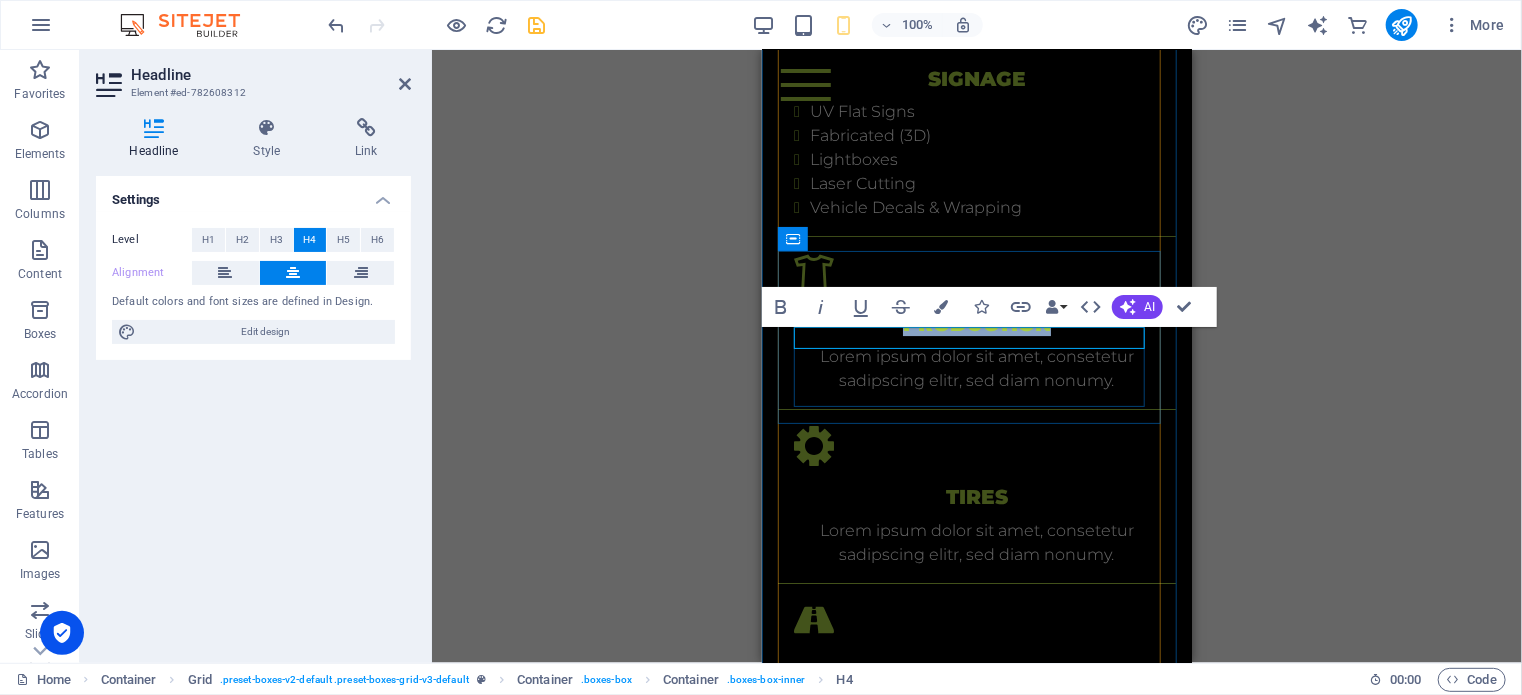 type 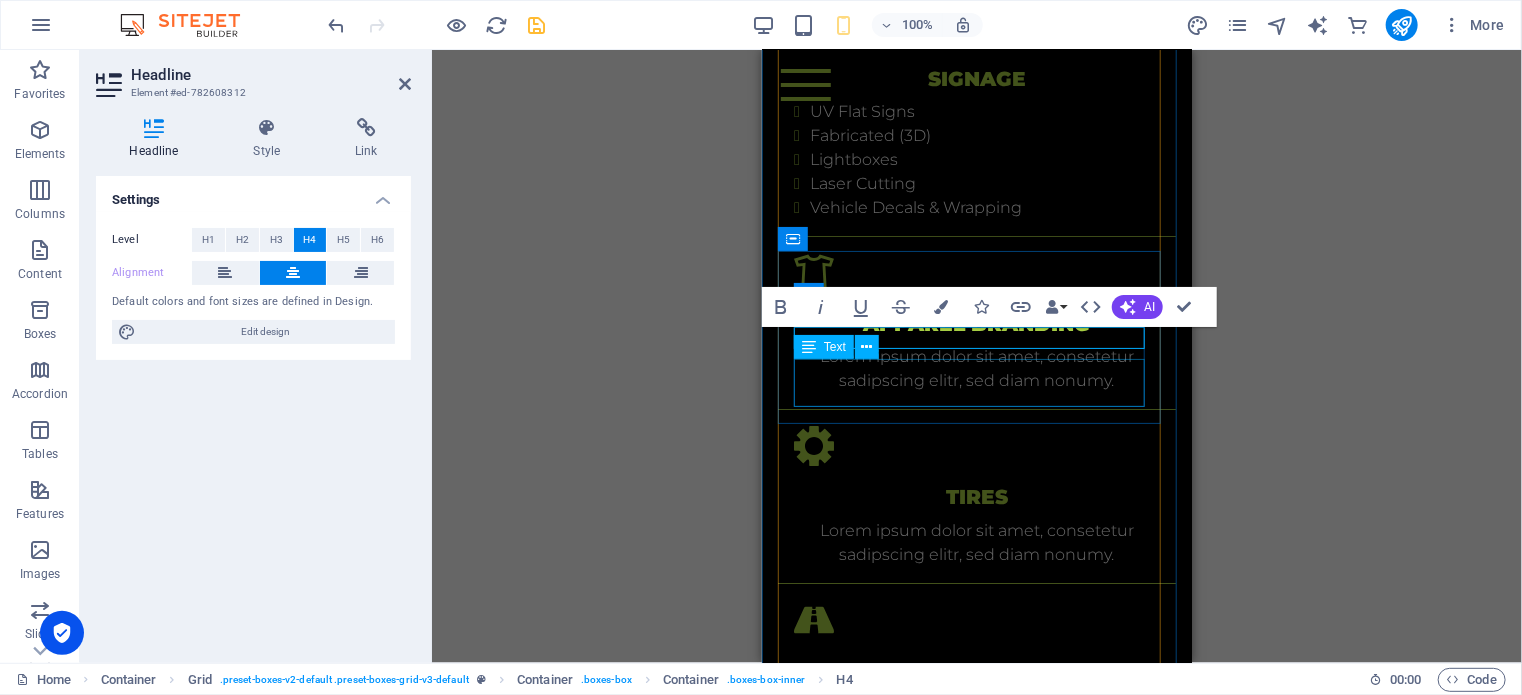 click on "Lorem ipsum dolor sit amet, consetetur sadipscing elitr, sed diam nonumy." at bounding box center (976, 368) 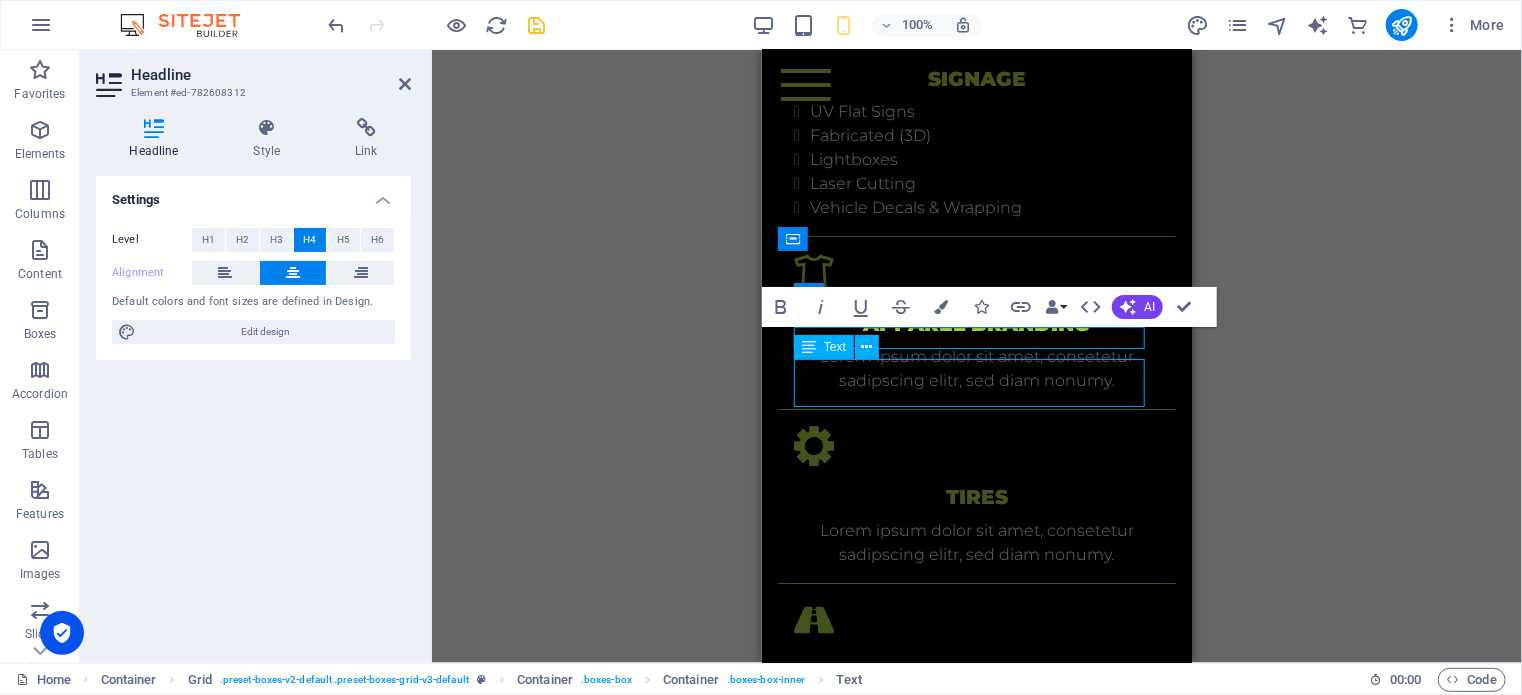 click on "Lorem ipsum dolor sit amet, consetetur sadipscing elitr, sed diam nonumy." at bounding box center [976, 368] 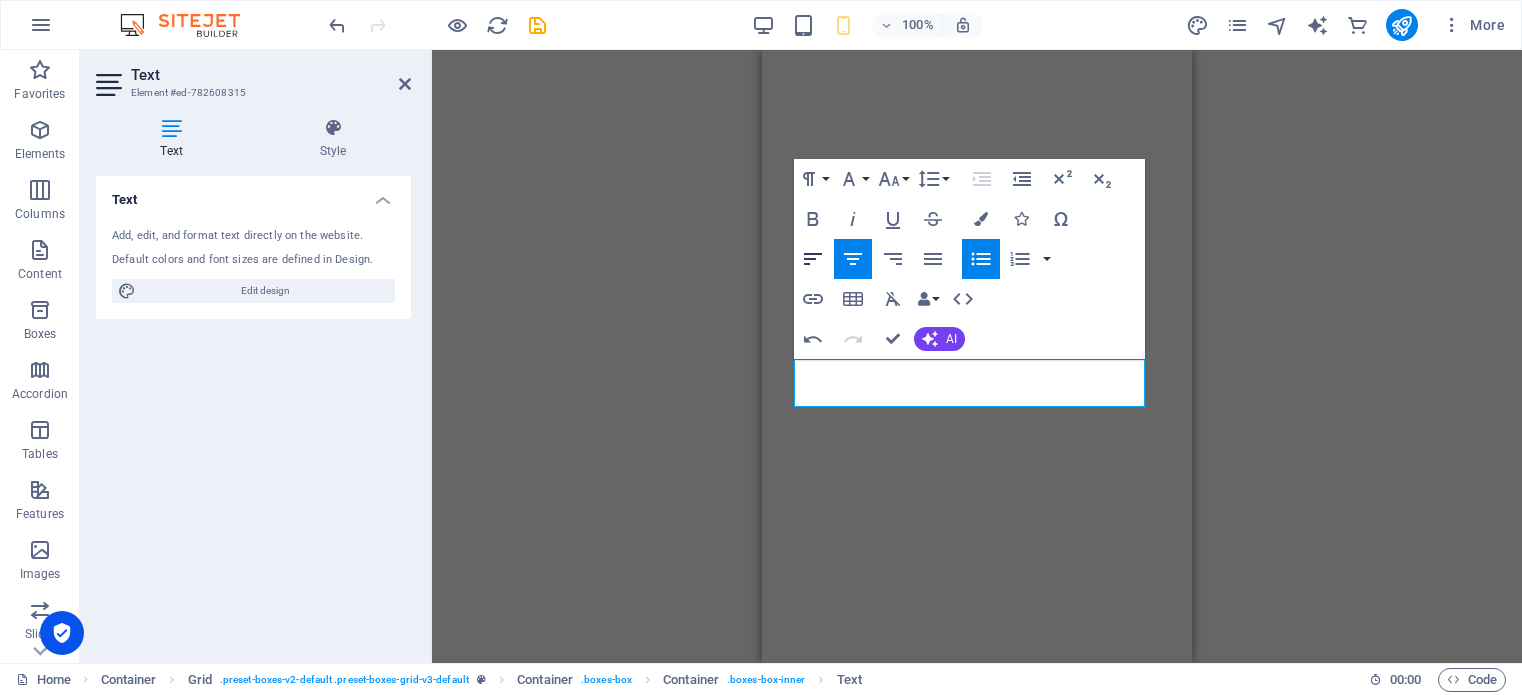 scroll, scrollTop: 0, scrollLeft: 0, axis: both 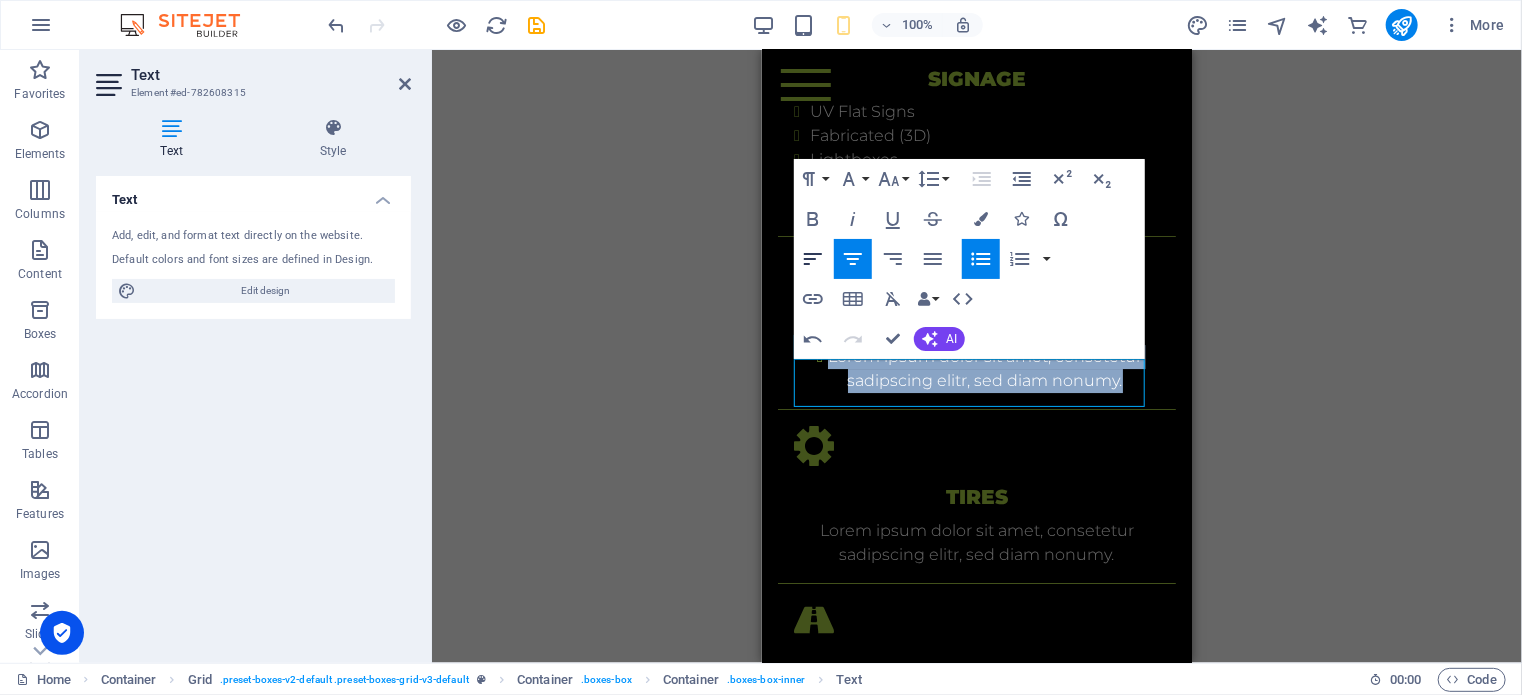 click 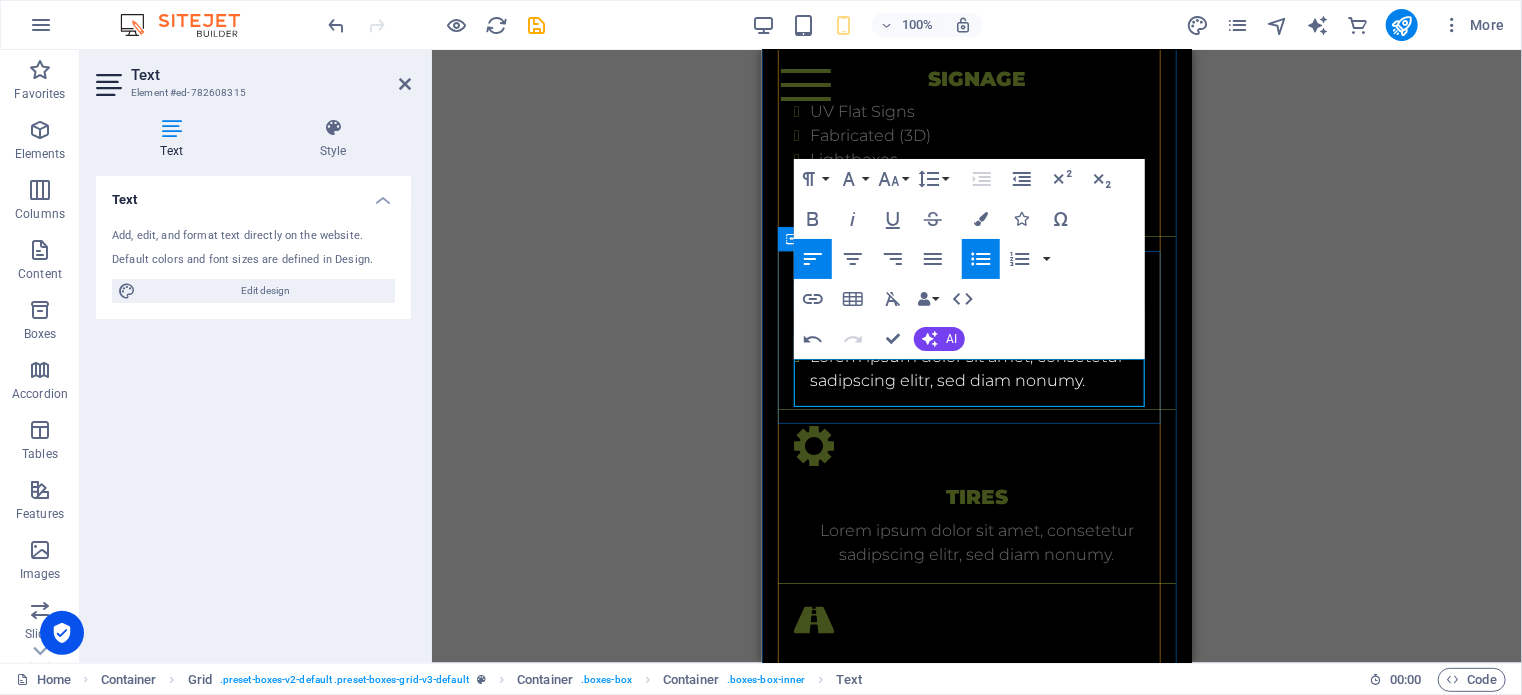 type 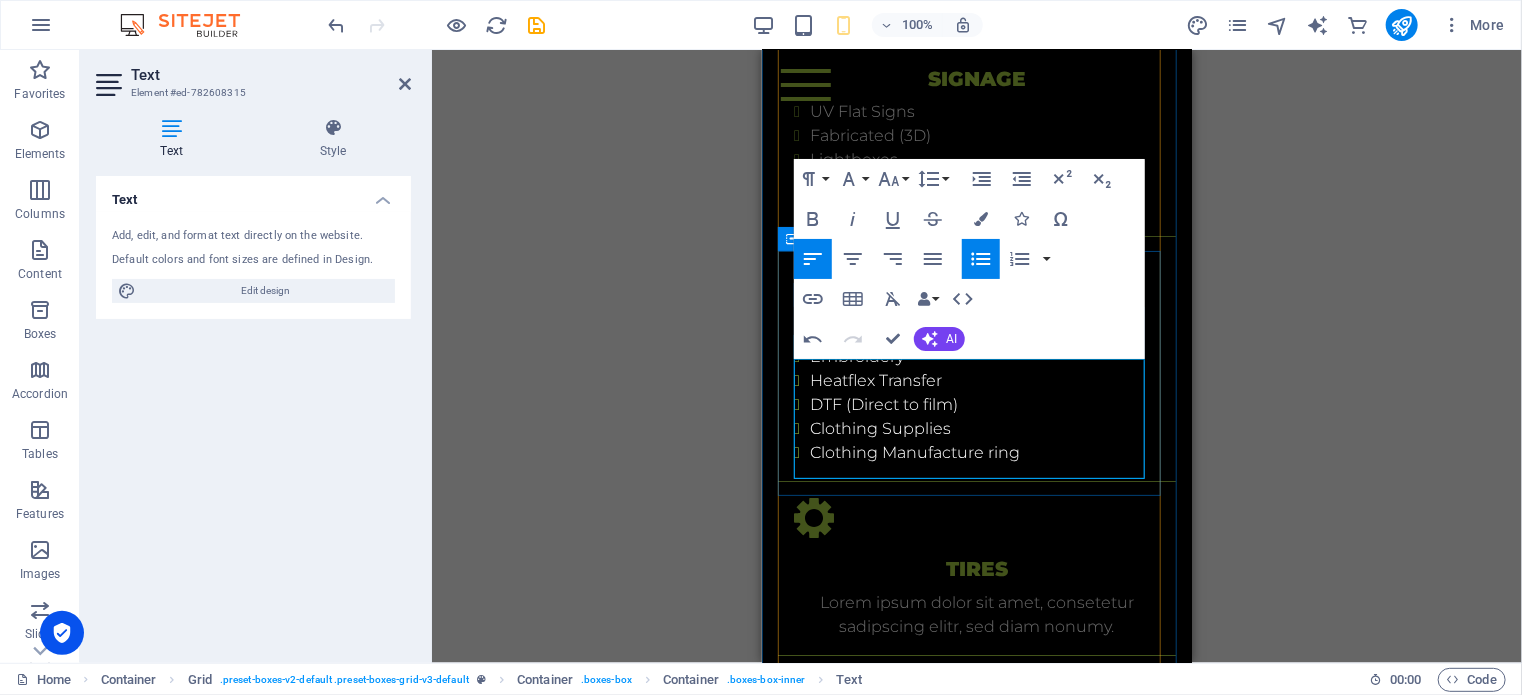 click on "Clothing Manufacture ring" at bounding box center (984, 452) 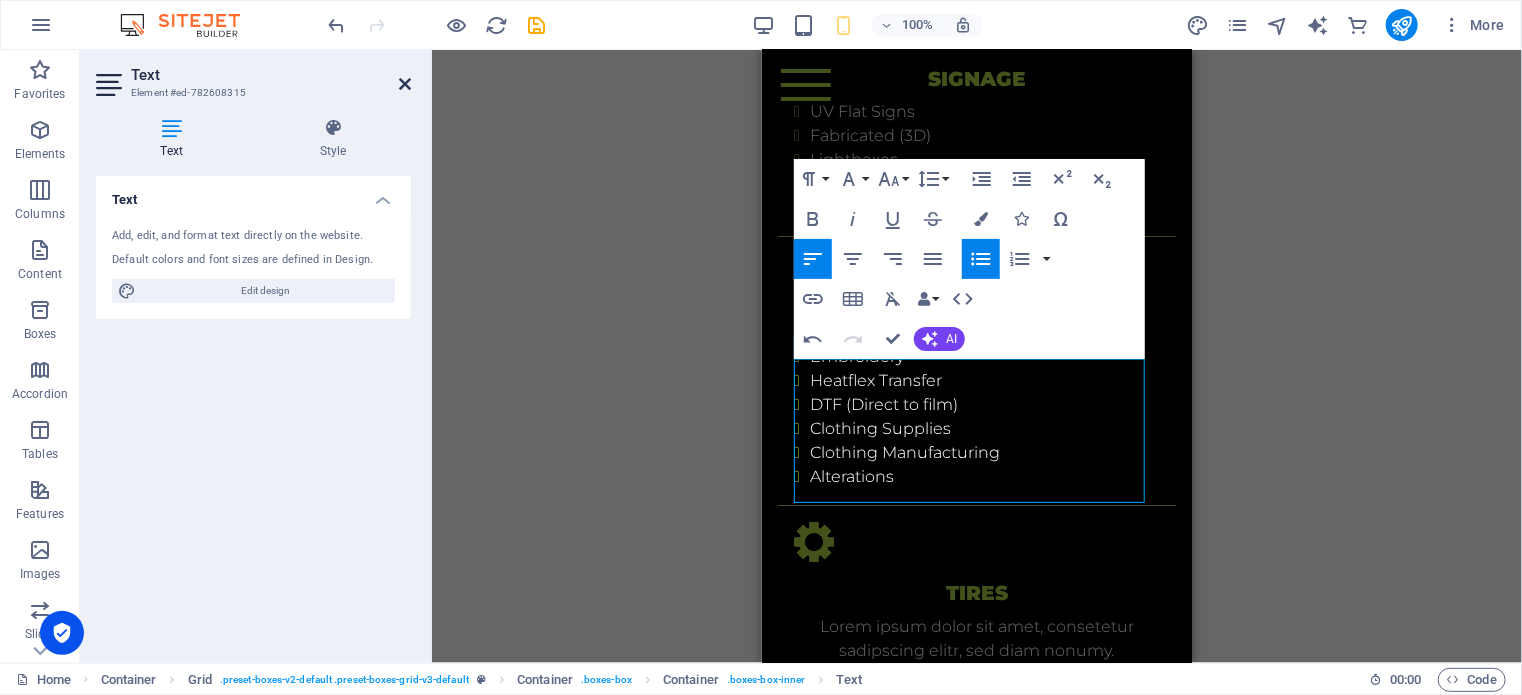 click at bounding box center [405, 84] 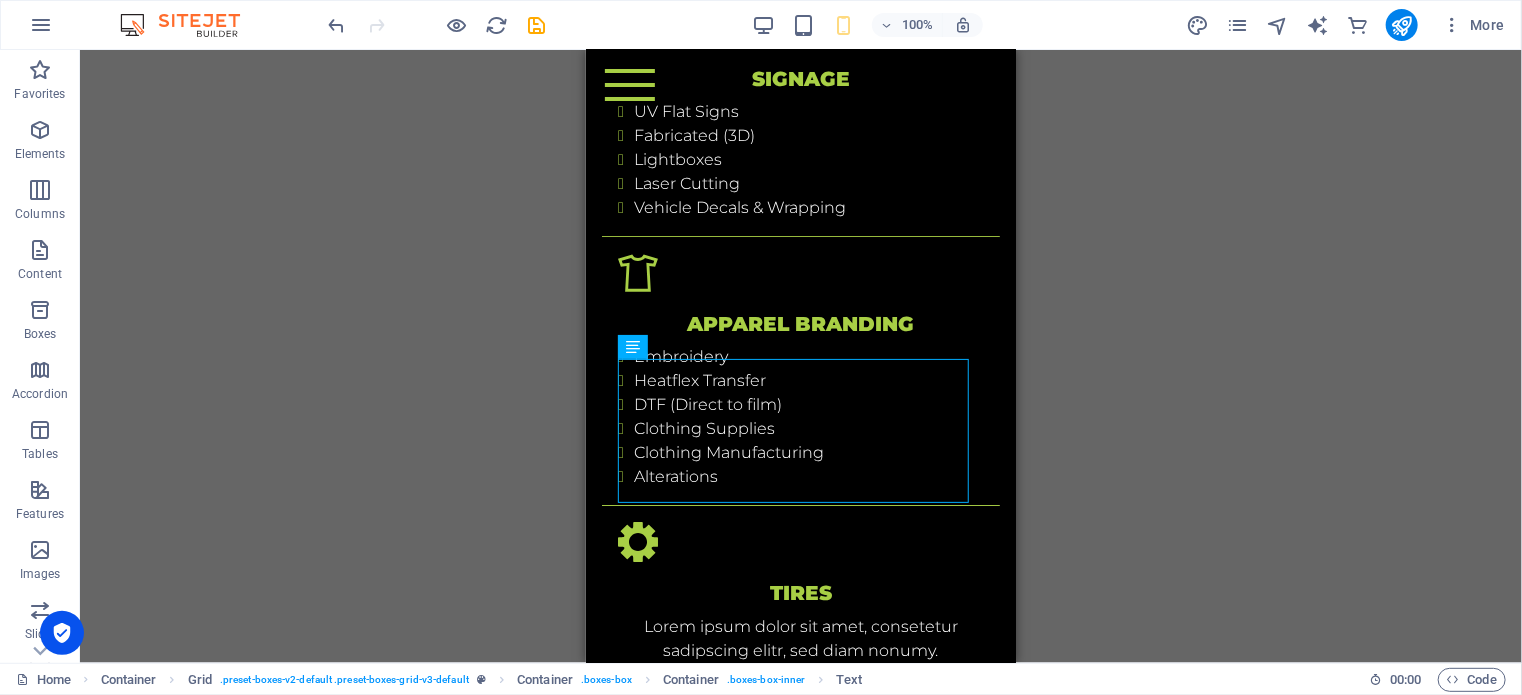 click on "Drag here to replace the existing content. Press “Ctrl” if you want to create a new element.
H3   2 columns   Container   Container   Menu Bar   Banner   Menu Bar   Container   Banner   Container   Image   Spacer   H6   Text   Spacer   H6   Text   Placeholder   Container   Container   H2   Container   Image   Spacer   Icon   Grid   Container   Container   Grid   Container   H4   Text   Text   Container   Container   Container   Container   H4   Container   Container   Text   Container   Text   Container   Container   Placeholder   Container   Wide image with text   Container   Wide image with text   H2   Text   Spacer   Button   Placeholder   Container   Placeholder   Container   Container   H2   Spacer   Plans   Container   Container   H4   Container   Plans   Plans   Container   Plans   Container   Container   Text   Container   Text   Container   Container   Container   Text   Container   Text   Container   Container   Placeholder   Container   Container   H2   Spacer   Products" at bounding box center (801, 356) 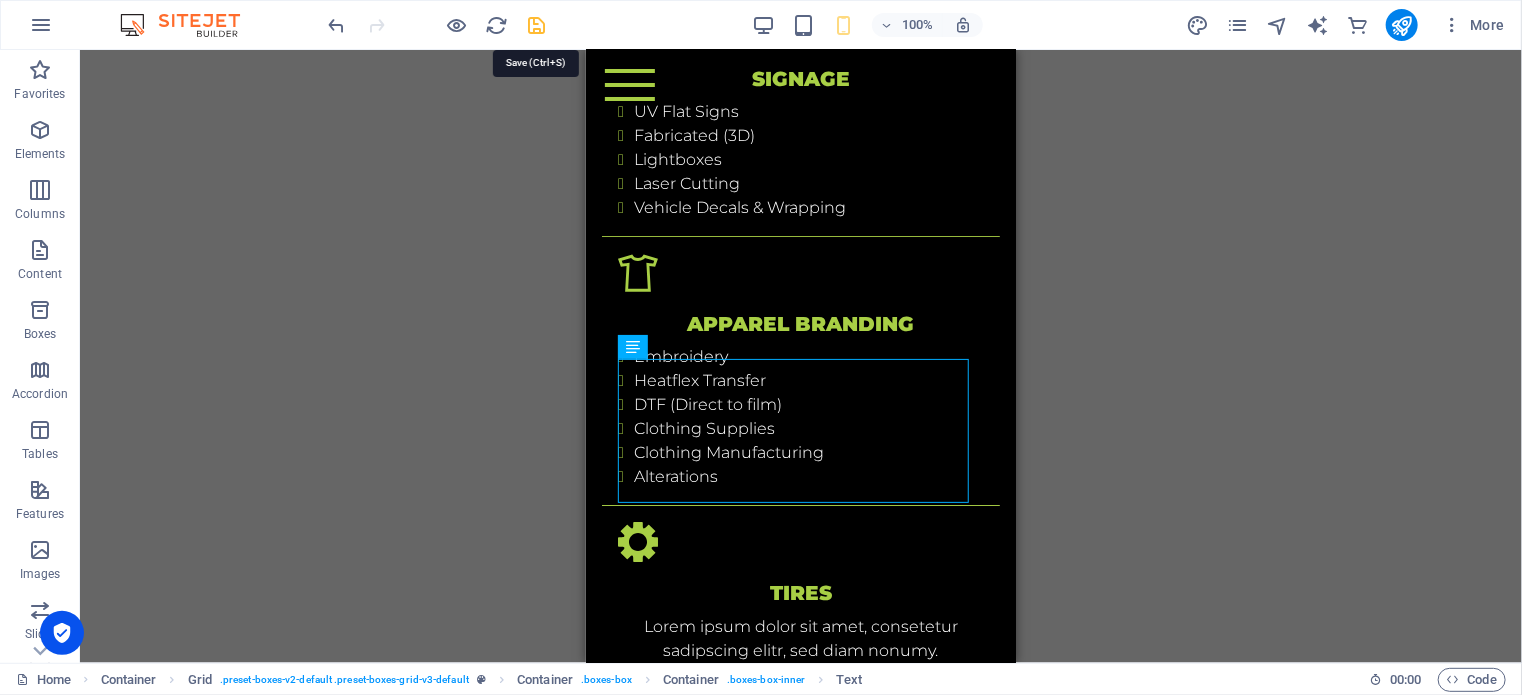 click at bounding box center [537, 25] 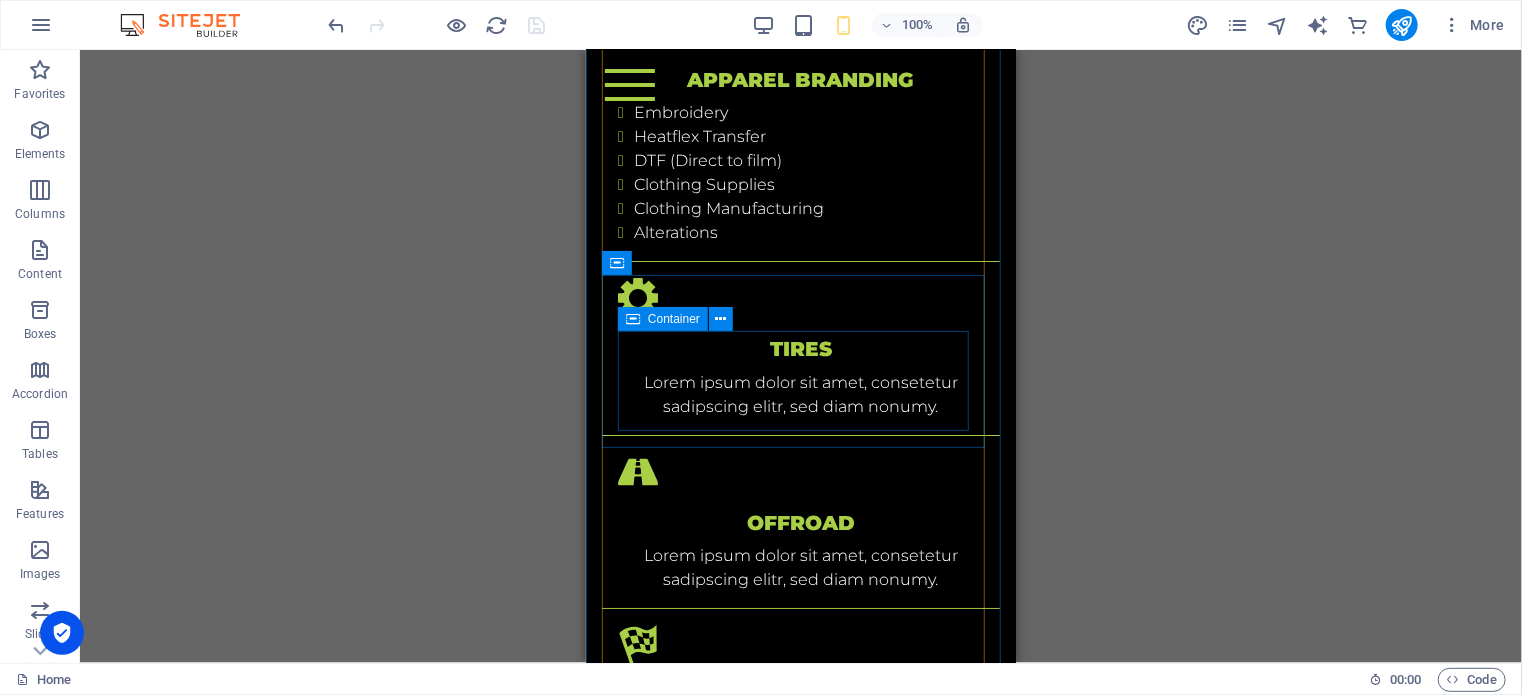 scroll, scrollTop: 3500, scrollLeft: 0, axis: vertical 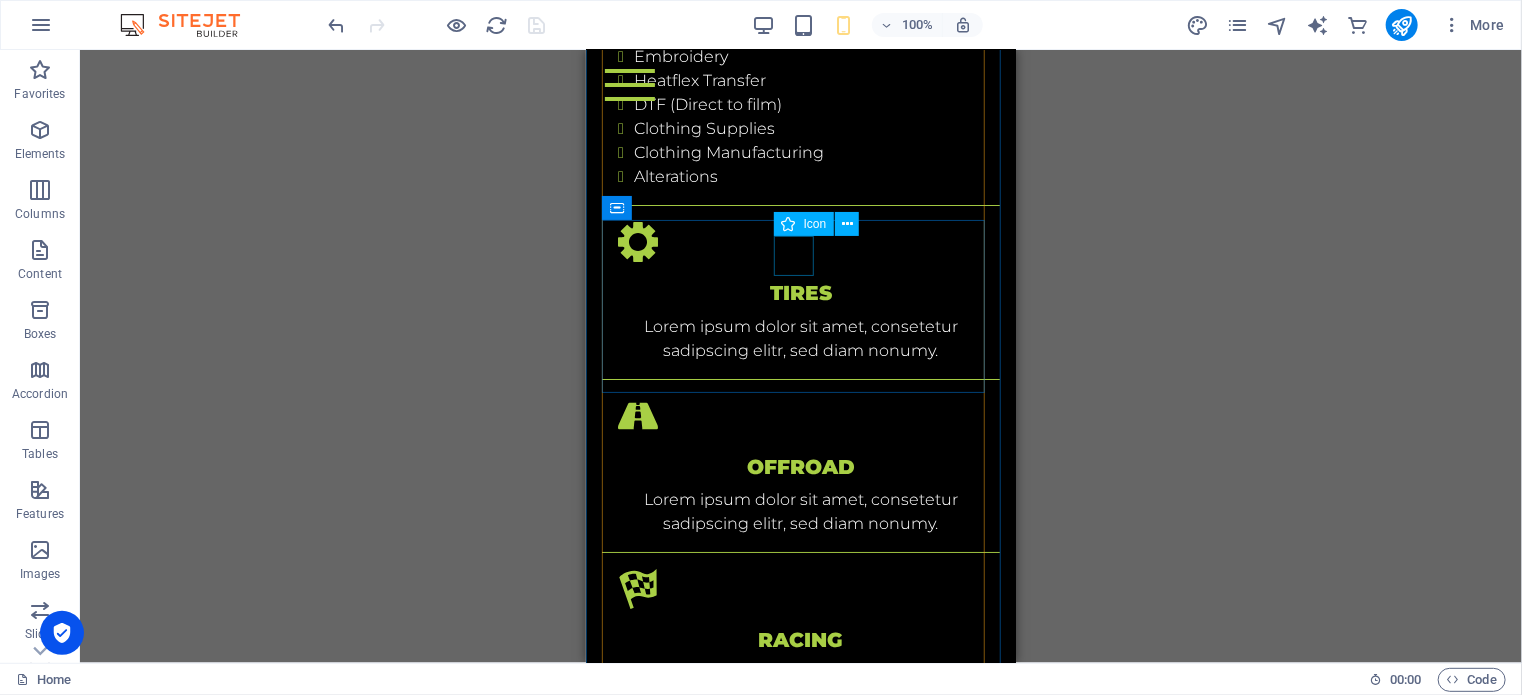 click at bounding box center (800, 241) 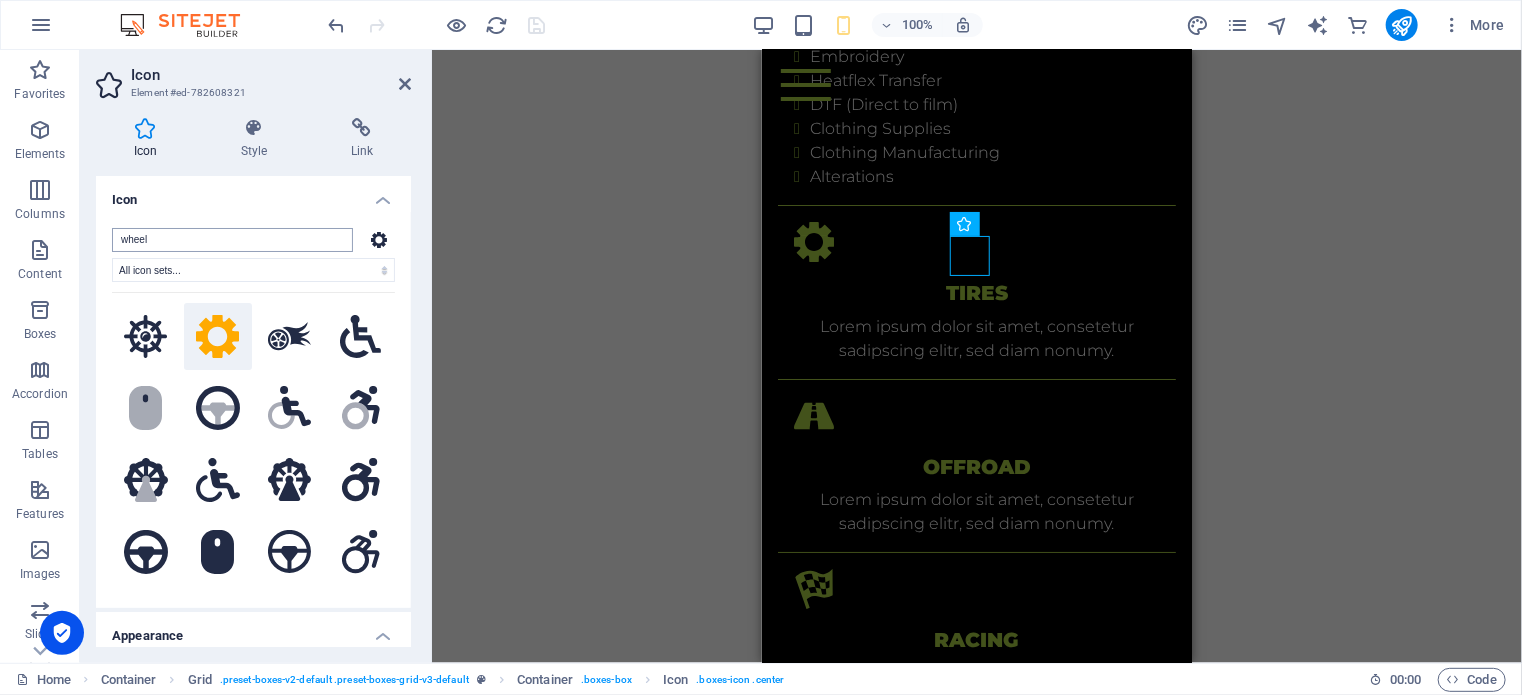 click on "wheel" at bounding box center (232, 240) 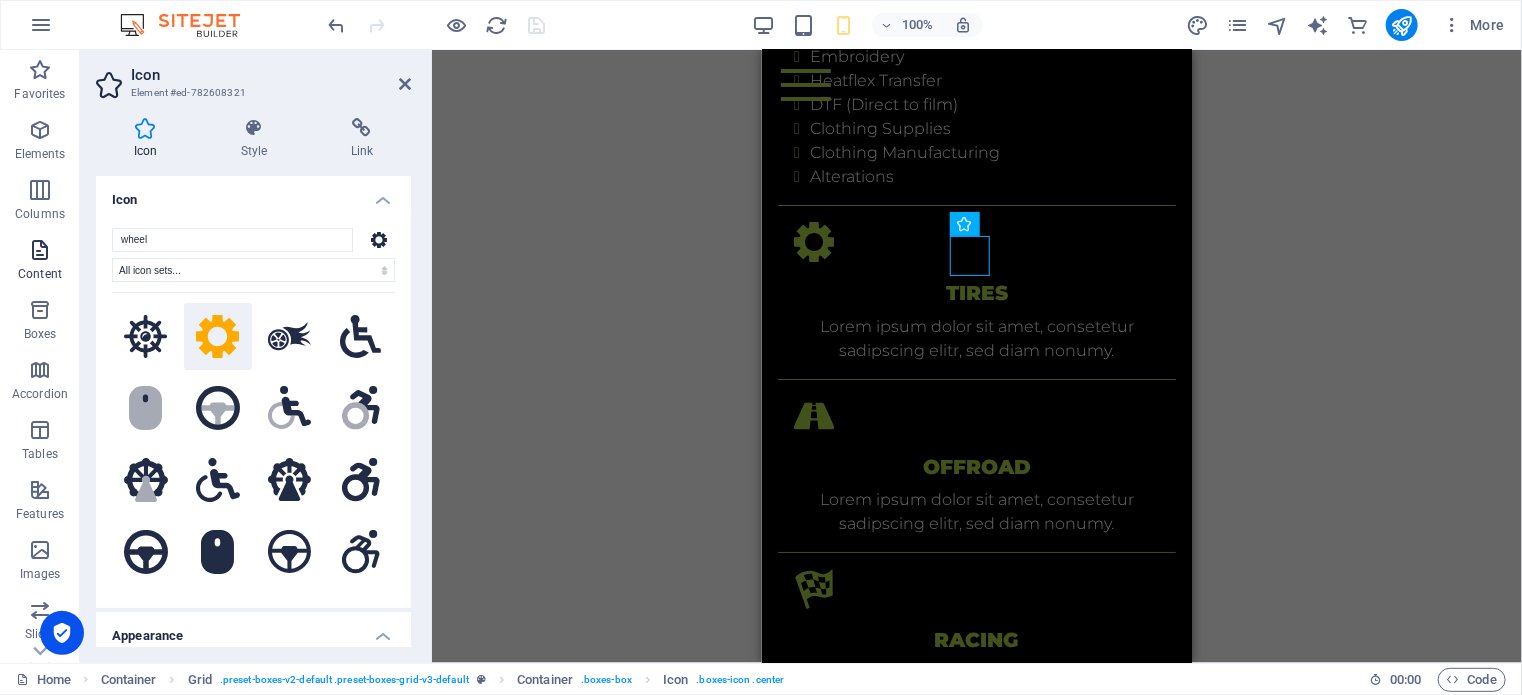 drag, startPoint x: 166, startPoint y: 234, endPoint x: 52, endPoint y: 238, distance: 114.07015 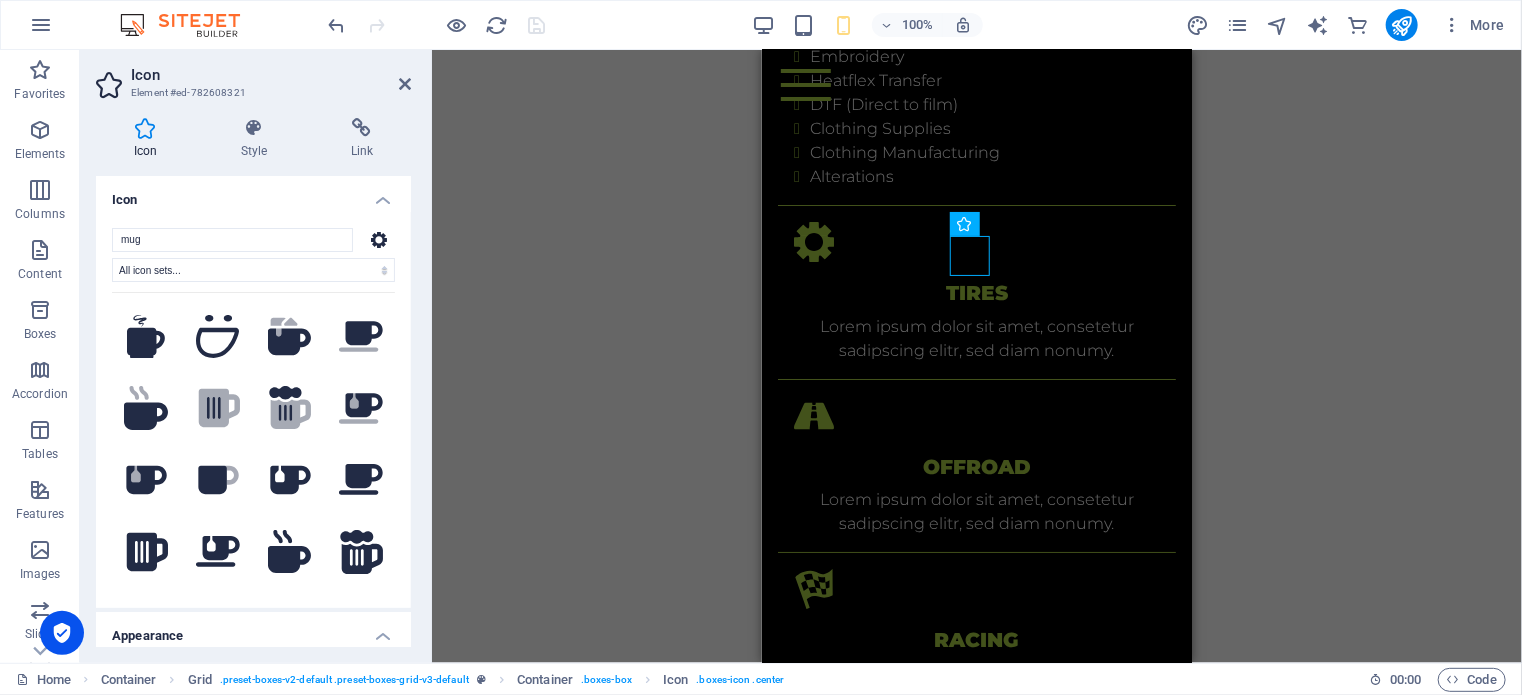 click on "mug All icon sets... IcoFont Ionicons FontAwesome Brands FontAwesome Duotone FontAwesome Solid FontAwesome Regular FontAwesome Light FontAwesome Thin FontAwesome Sharp Solid FontAwesome Sharp Regular FontAwesome Sharp Light FontAwesome Sharp Thin .fa-secondary{opacity:.4} .fa-secondary{opacity:.4} .fa-secondary{opacity:.4} .fa-secondary{opacity:.4} .fa-secondary{opacity:.4} .fa-secondary{opacity:.4} .fa-secondary{opacity:.4} .fa-secondary{opacity:.4} Your search returned more icons than we are able to display. Please narrow your search." at bounding box center (253, 410) 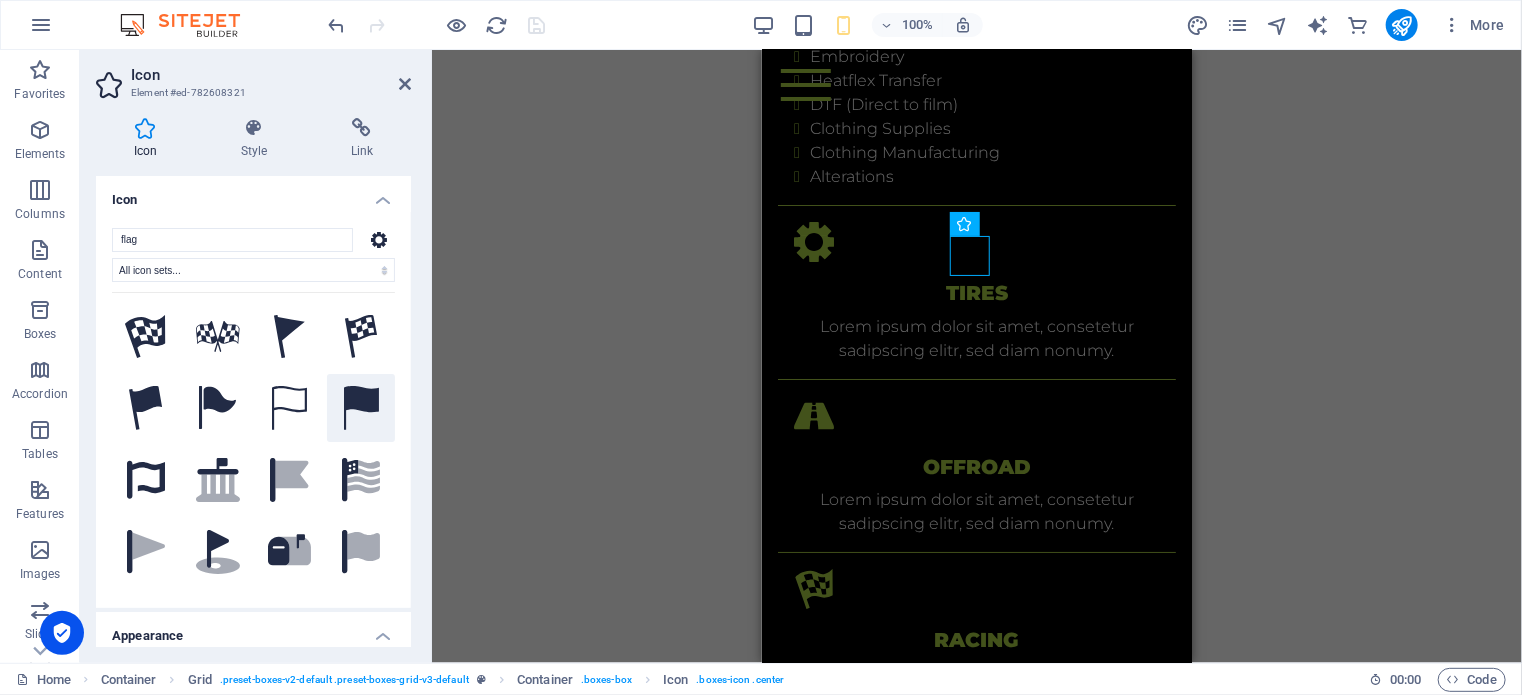 type on "flag" 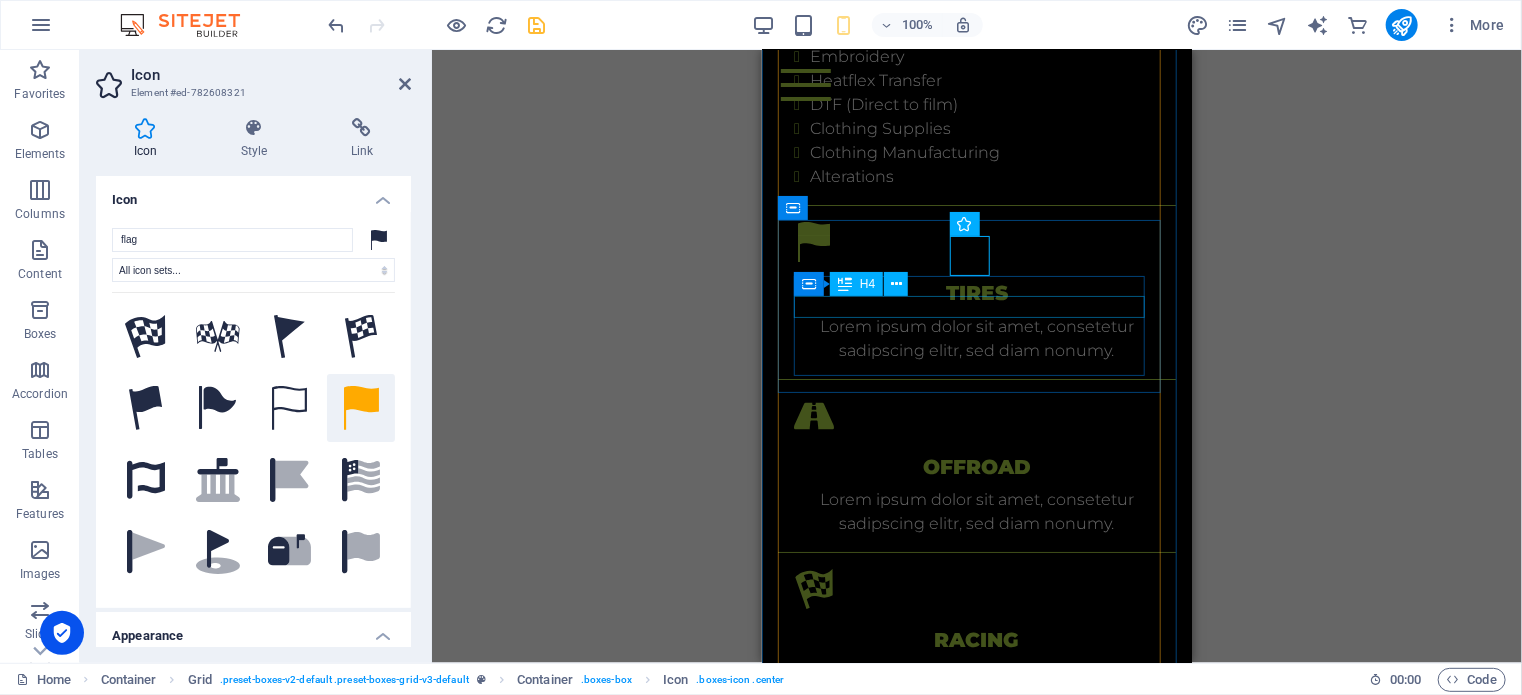 click on "Tires" at bounding box center (976, 292) 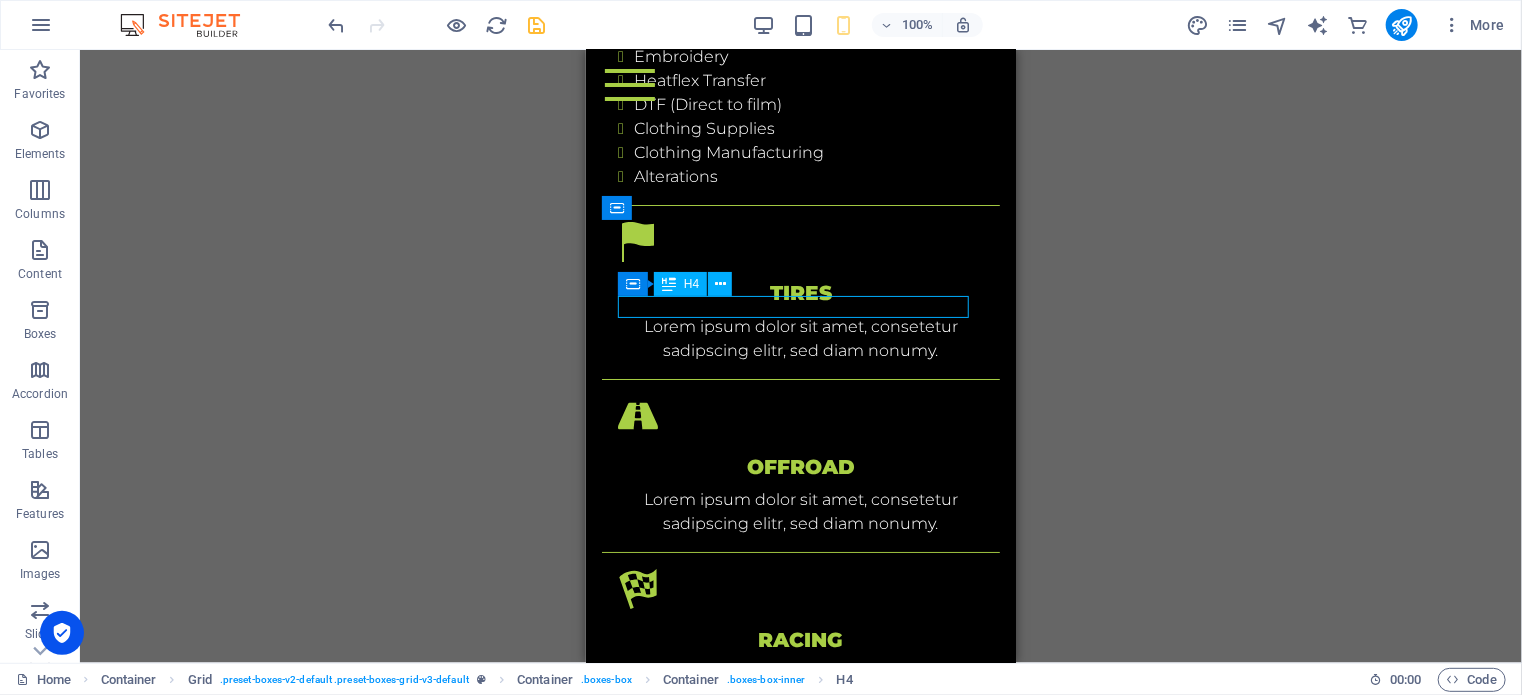 click on "Tires" at bounding box center [800, 292] 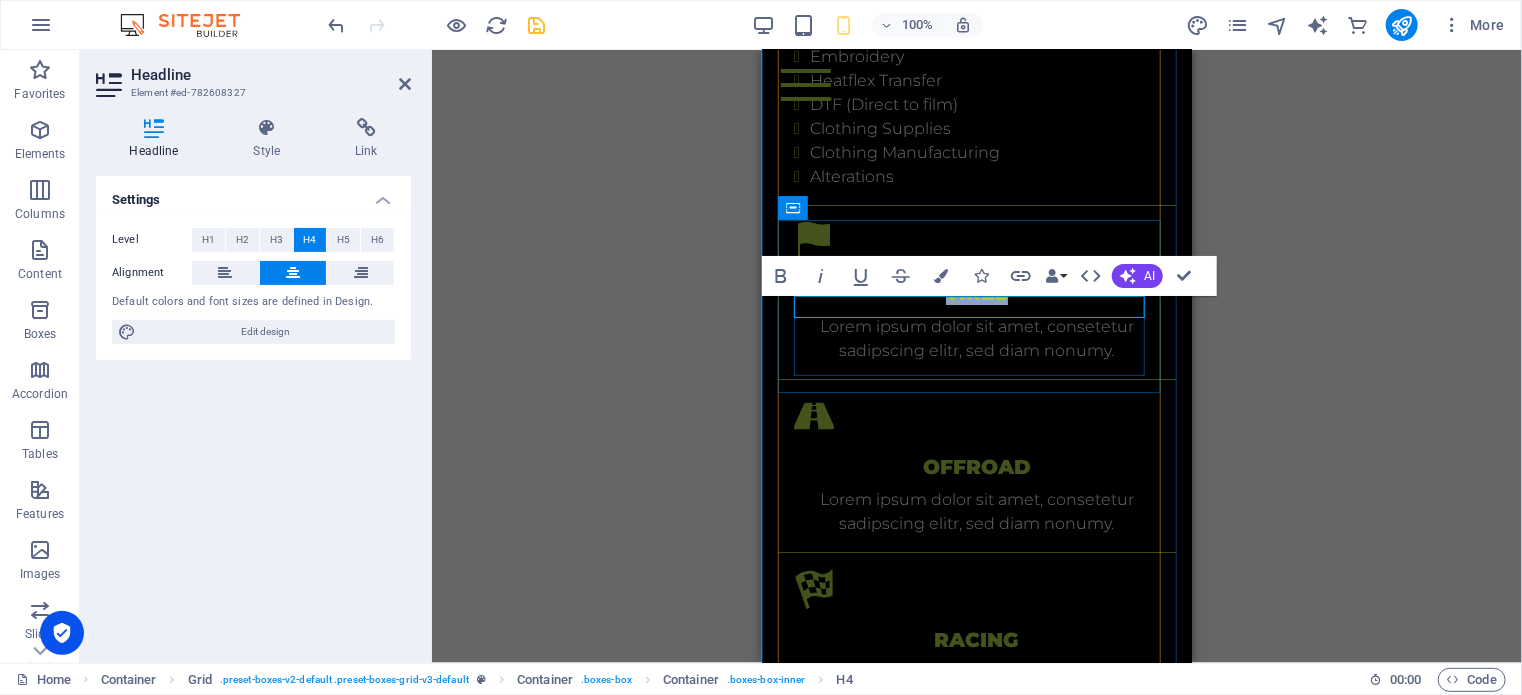 type 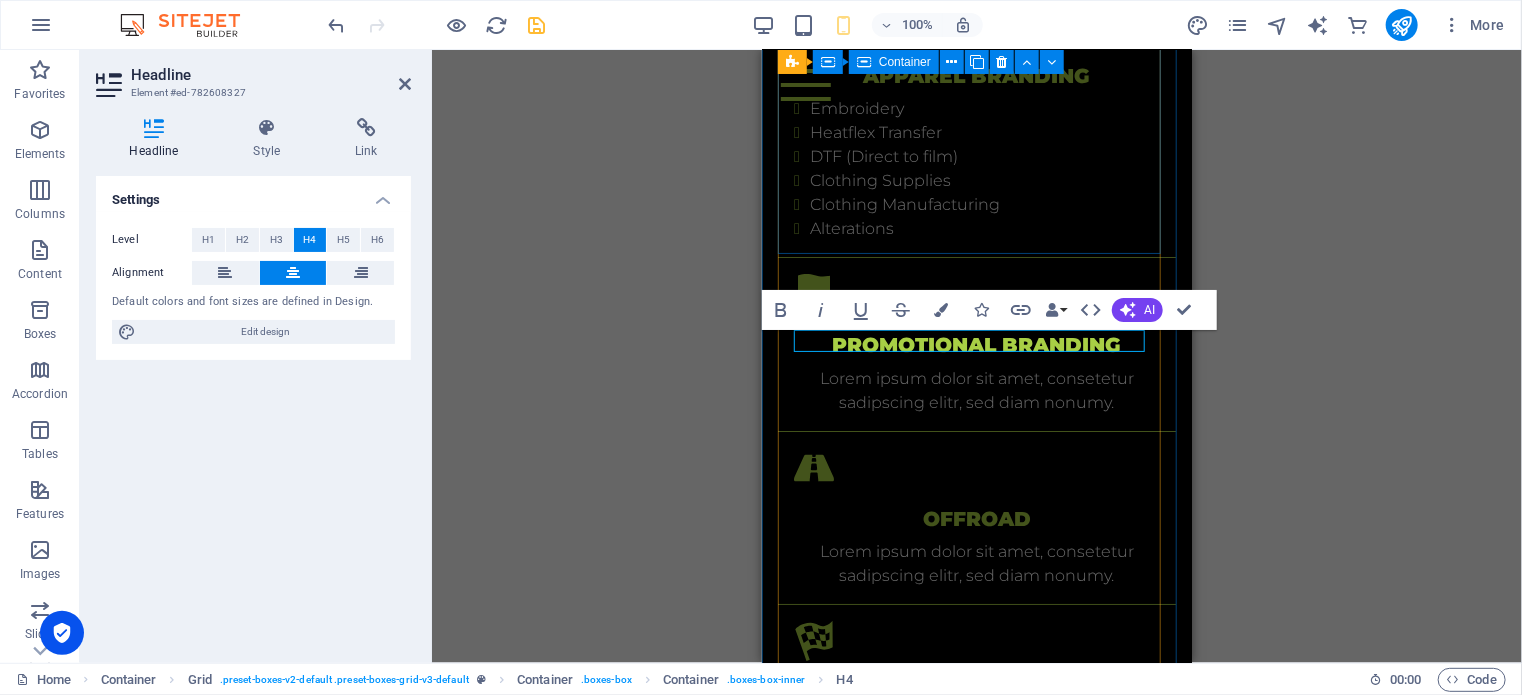 scroll, scrollTop: 3500, scrollLeft: 0, axis: vertical 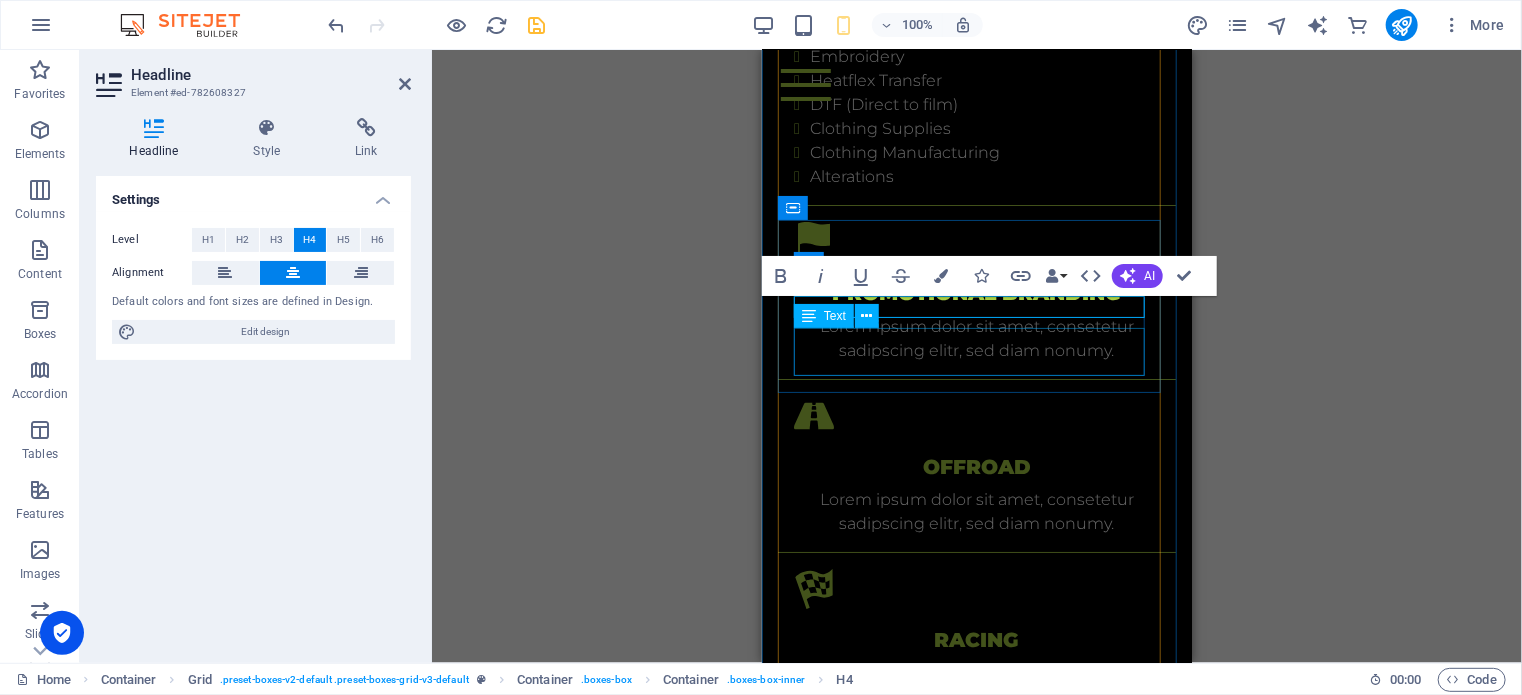 click on "Lorem ipsum dolor sit amet, consetetur sadipscing elitr, sed diam nonumy." at bounding box center [976, 338] 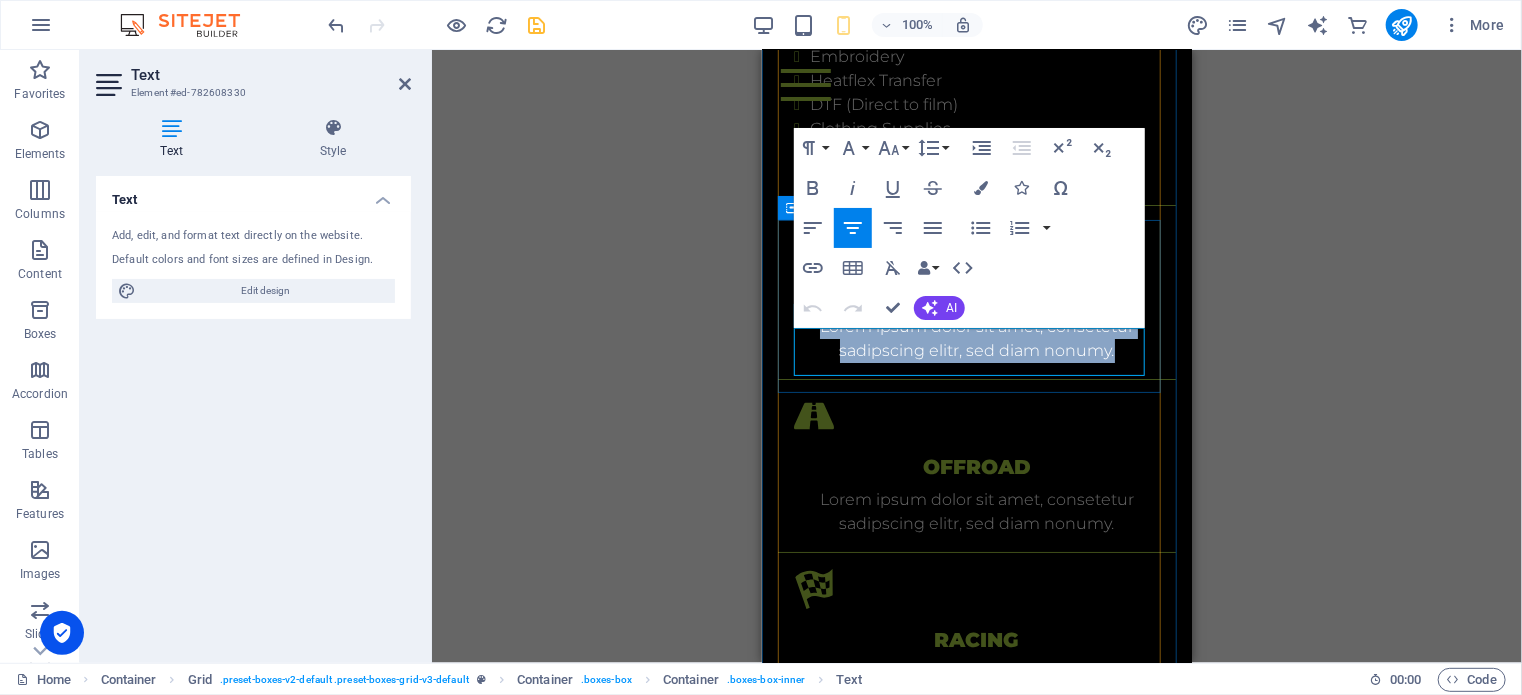 drag, startPoint x: 810, startPoint y: 336, endPoint x: 1125, endPoint y: 342, distance: 315.05713 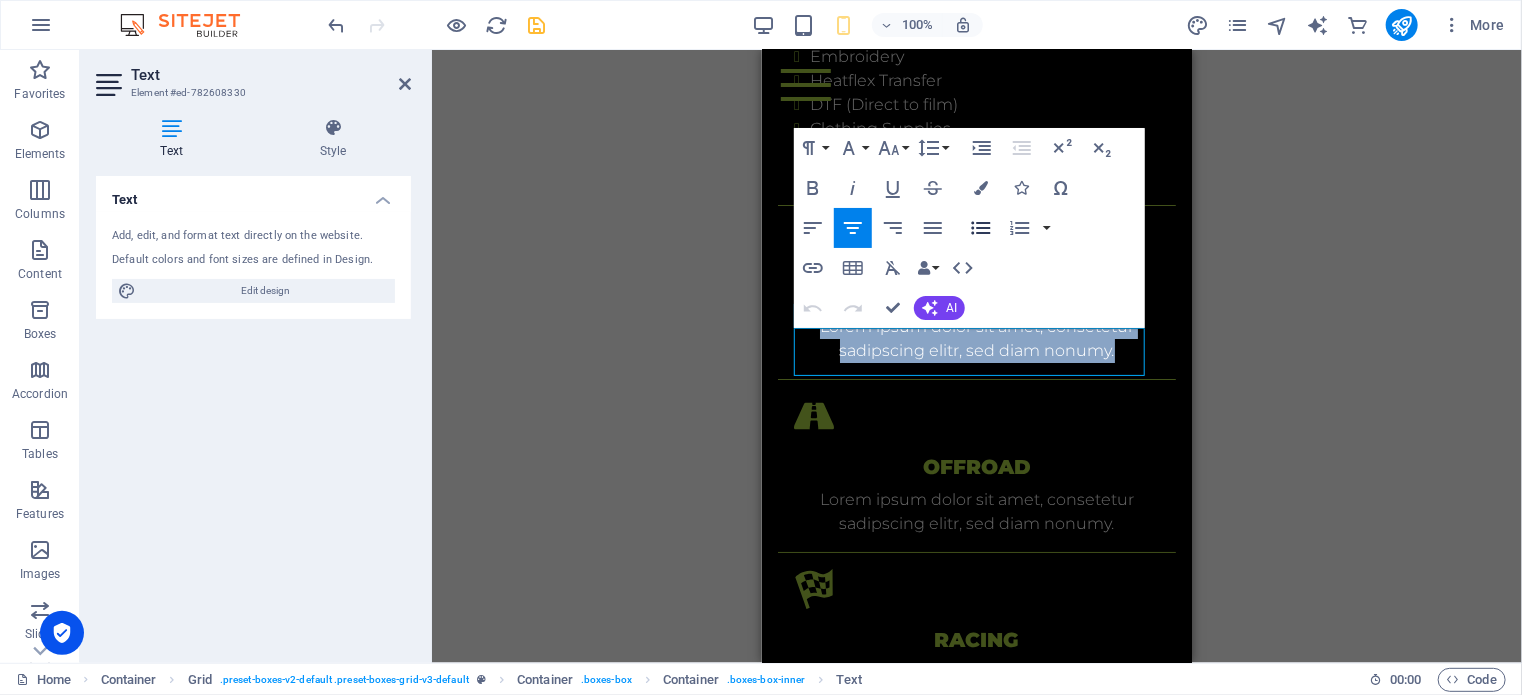 click 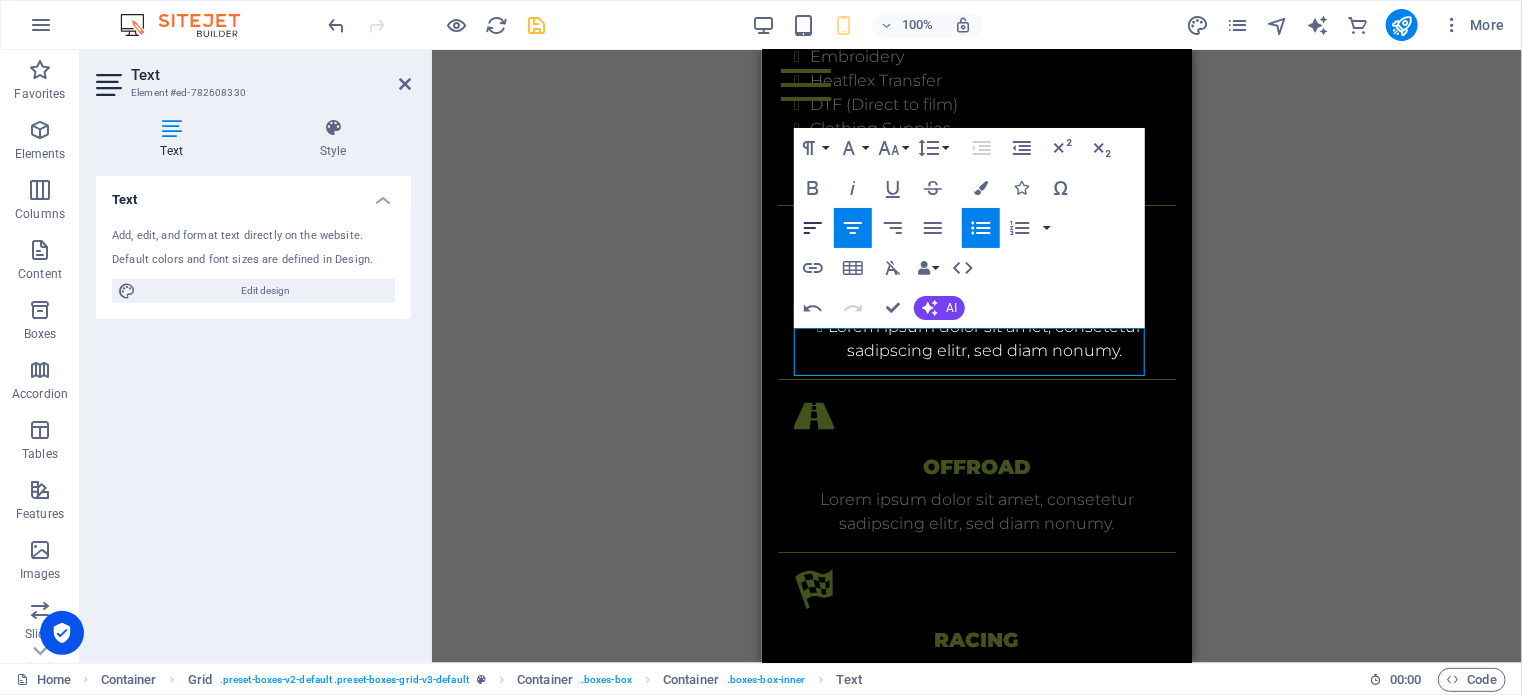 click 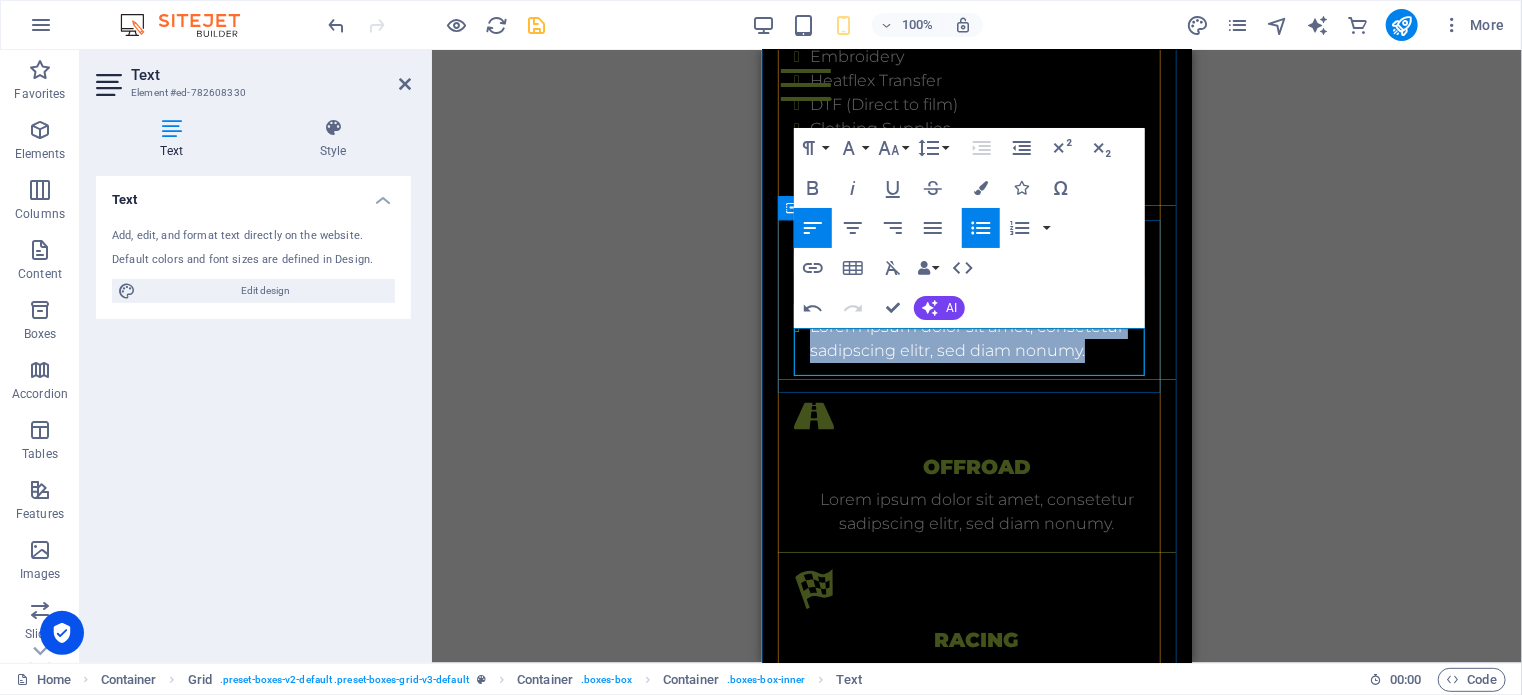 type 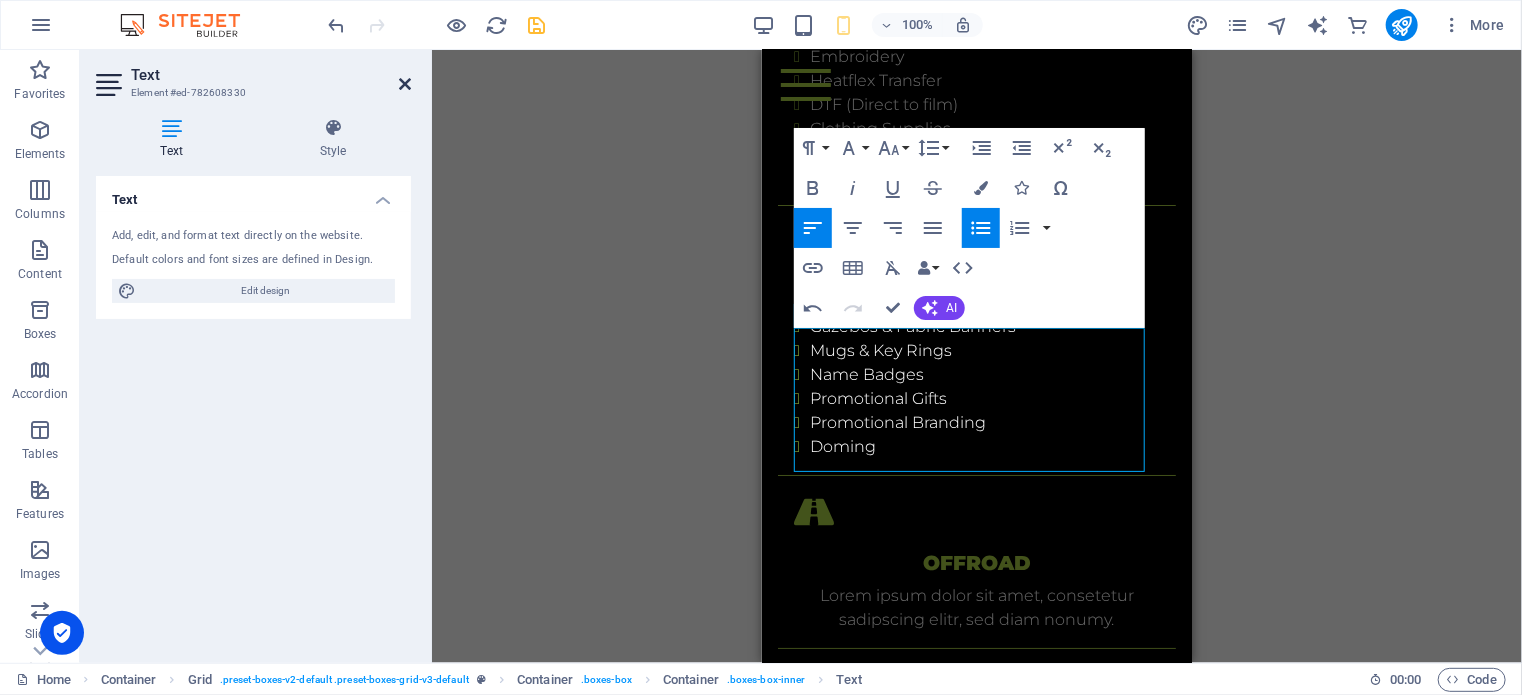 click at bounding box center [405, 84] 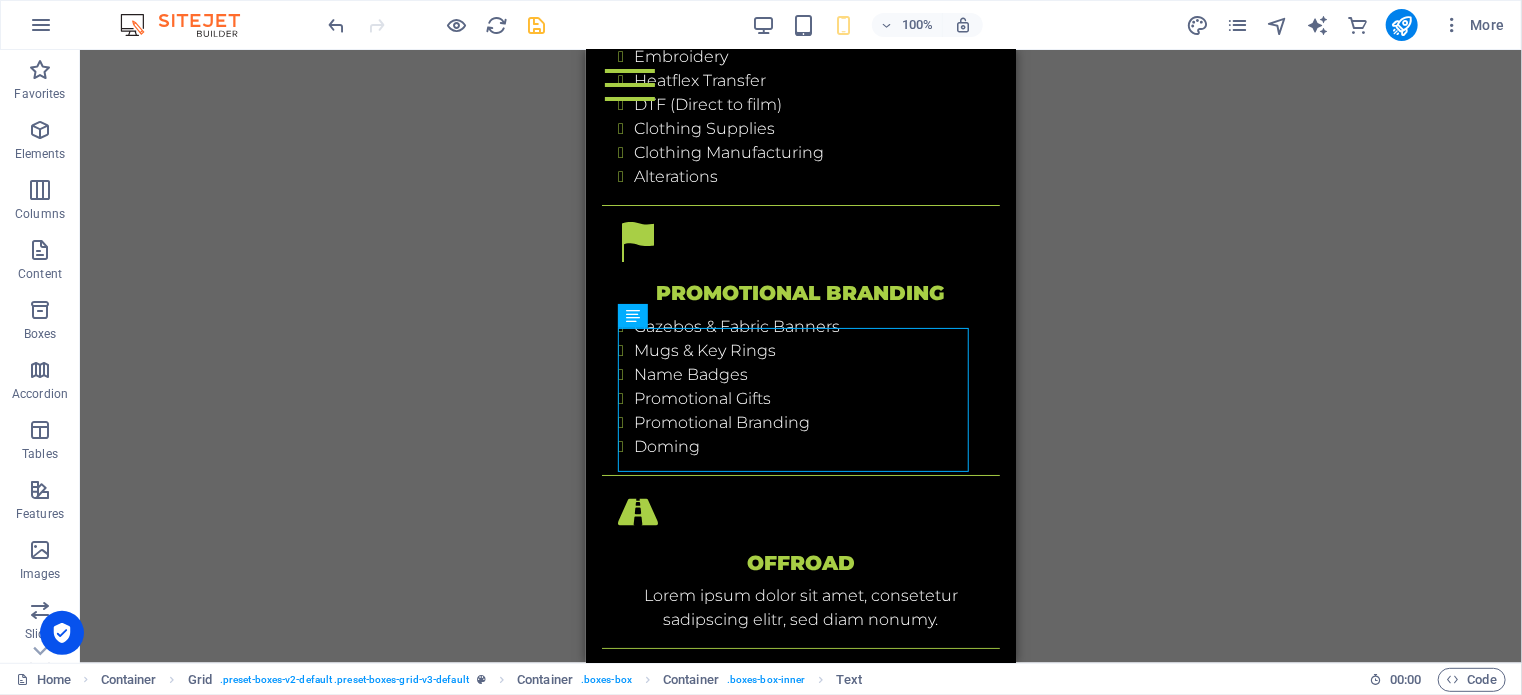 click on "Drag here to replace the existing content. Press “Ctrl” if you want to create a new element.
H3   2 columns   Container   Container   Menu Bar   Banner   Menu Bar   Container   Banner   Container   Image   Spacer   H6   Text   Spacer   H6   Text   Placeholder   Container   Container   H2   Container   Image   Spacer   Icon   Container   Grid   Container   Container   Grid   Container   H4   Text   Text   Container   Grid   Container   Container   Container   Container   H4   Container   Container   Text   Container   Text   Container   Container   Placeholder   Container   Wide image with text   Container   Wide image with text   H2   Text   Spacer   Button   Placeholder   Container   Placeholder   Container   Container   H2   Spacer   Plans   Container   Container   H4   Container   Plans   Plans   Container   Plans   Container   Container   Text   Container   Text   Container   Container   Container   Text   Container   Text   Container   Container   Placeholder   Container     H2" at bounding box center [801, 356] 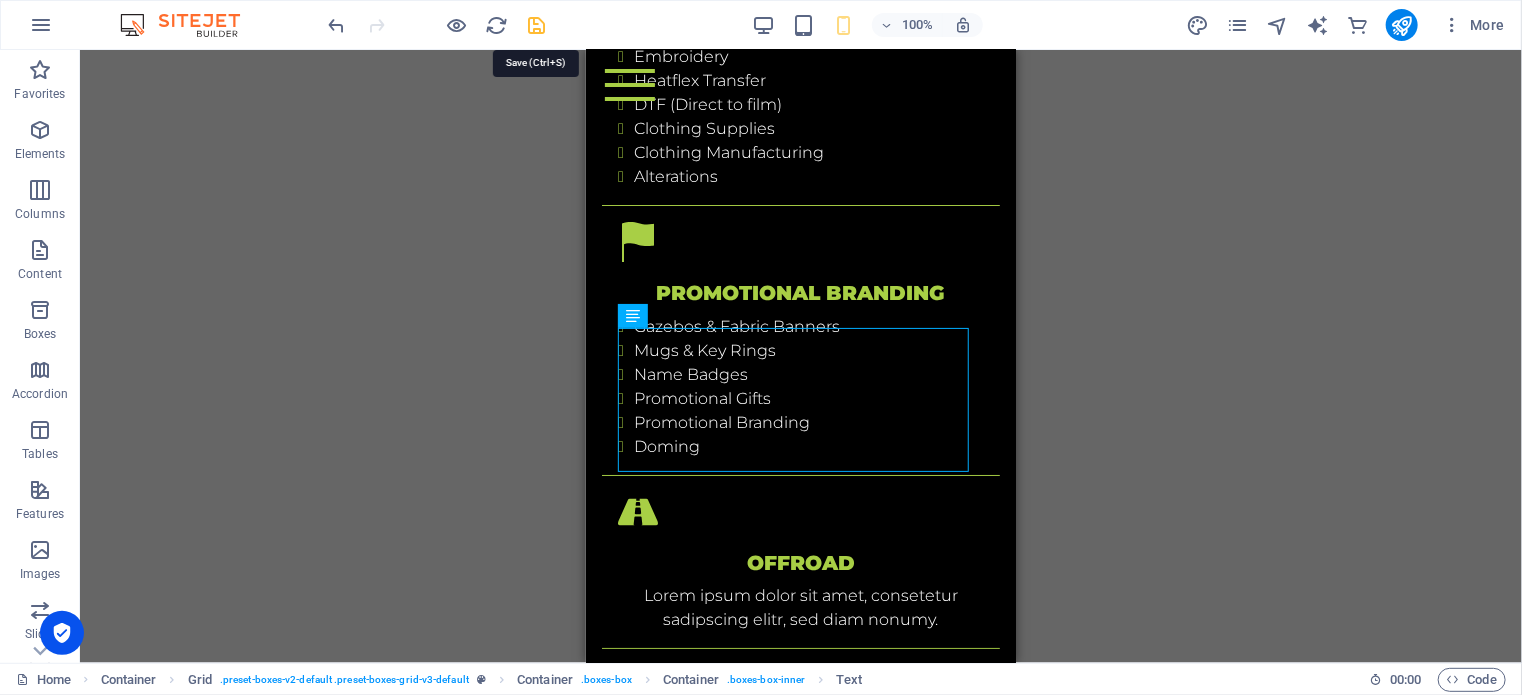 click at bounding box center [537, 25] 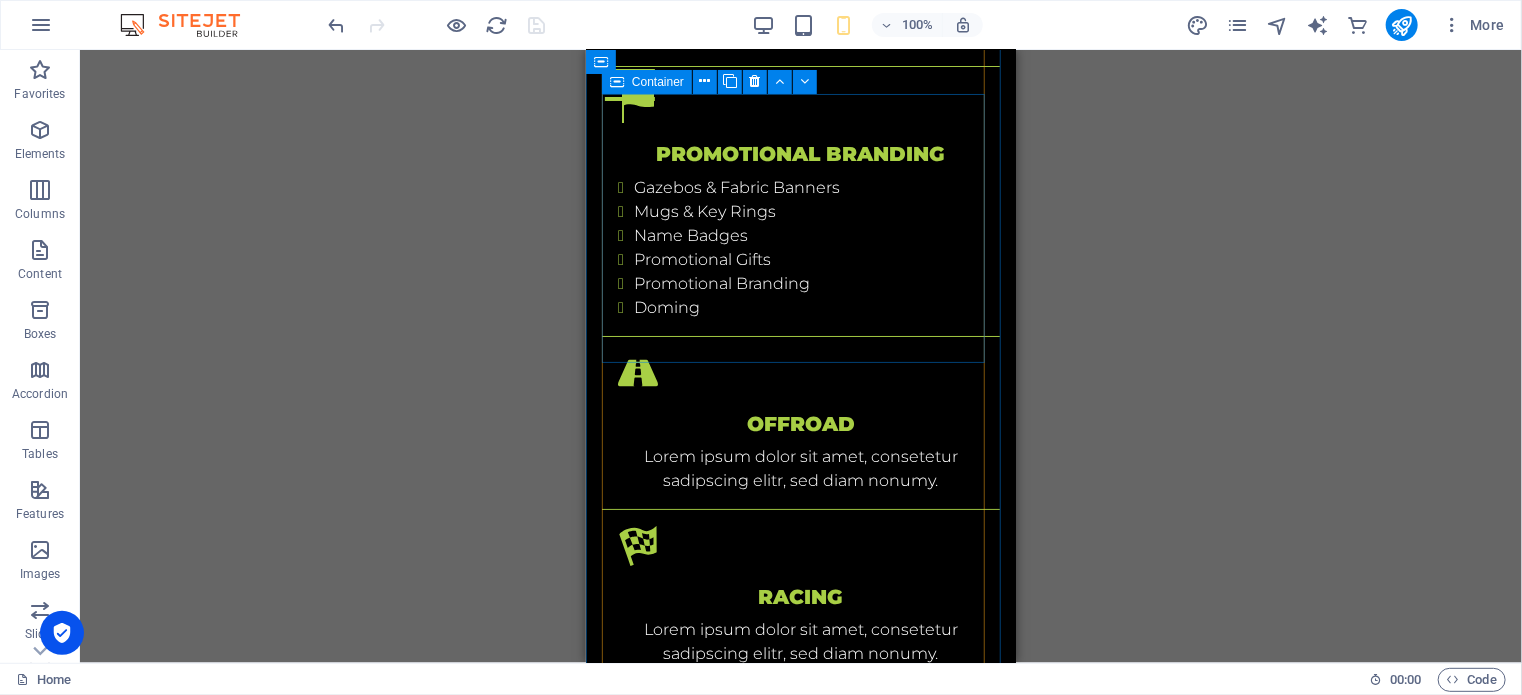 scroll, scrollTop: 3700, scrollLeft: 0, axis: vertical 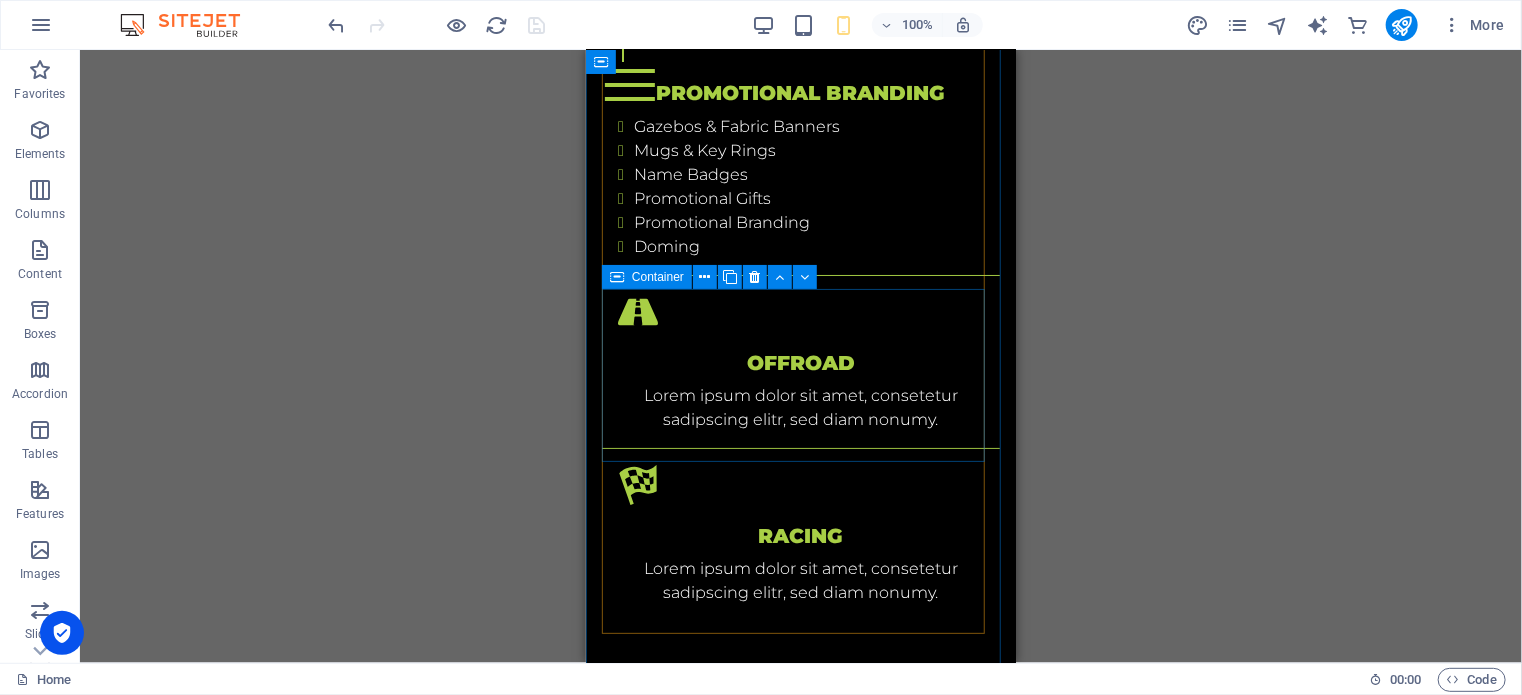 click on "Offroad Lorem ipsum dolor sit amet, consetetur sadipscing elitr, sed diam nonumy." at bounding box center (800, 361) 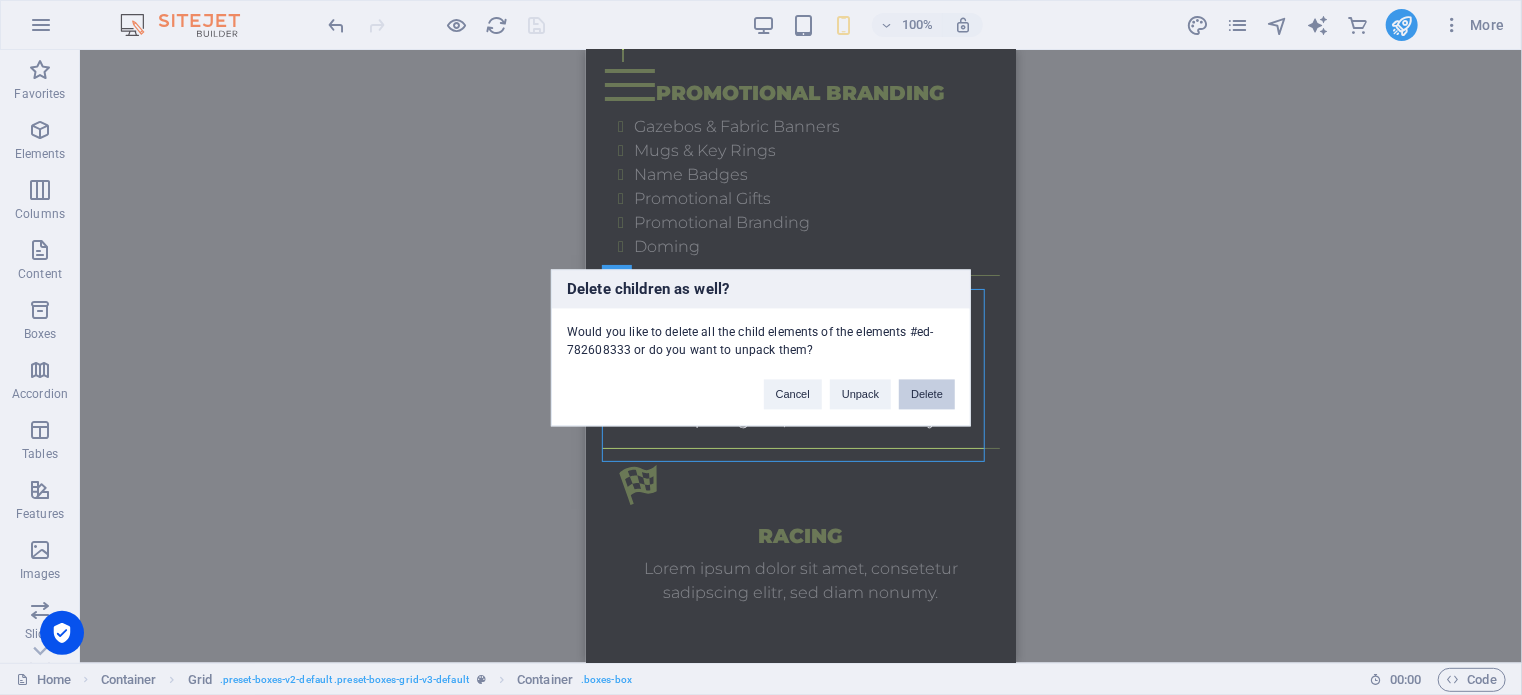 click on "Delete" at bounding box center (927, 394) 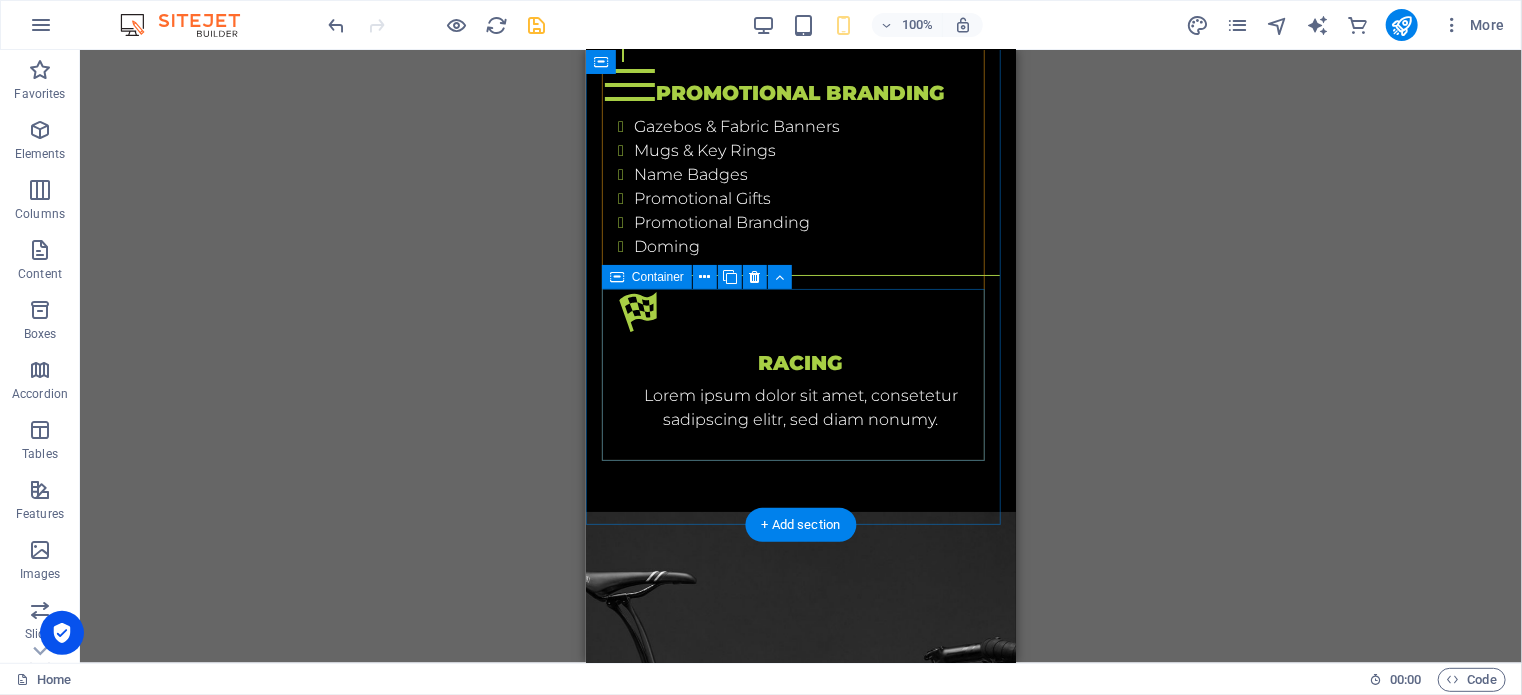 click on "Racing Lorem ipsum dolor sit amet, consetetur sadipscing elitr, sed diam nonumy." at bounding box center [800, 361] 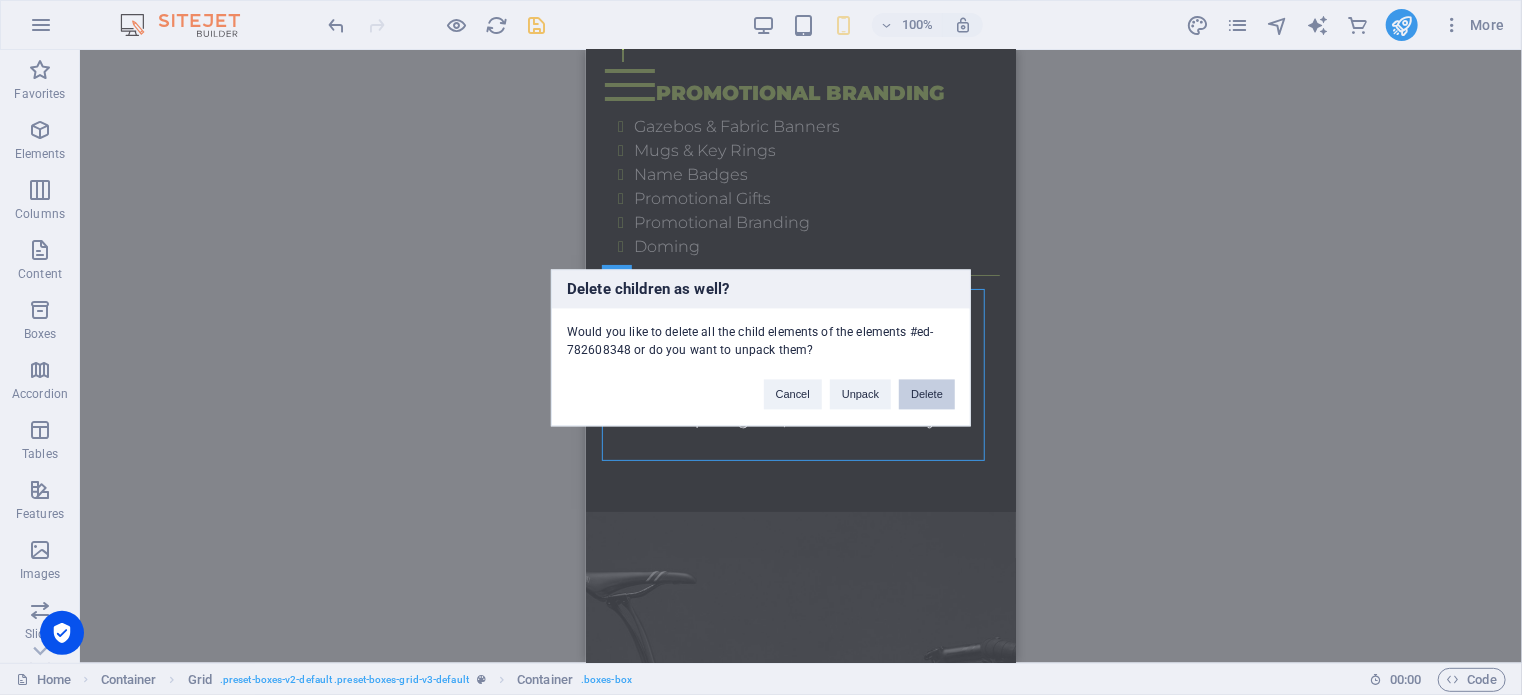 drag, startPoint x: 932, startPoint y: 391, endPoint x: 345, endPoint y: 337, distance: 589.4786 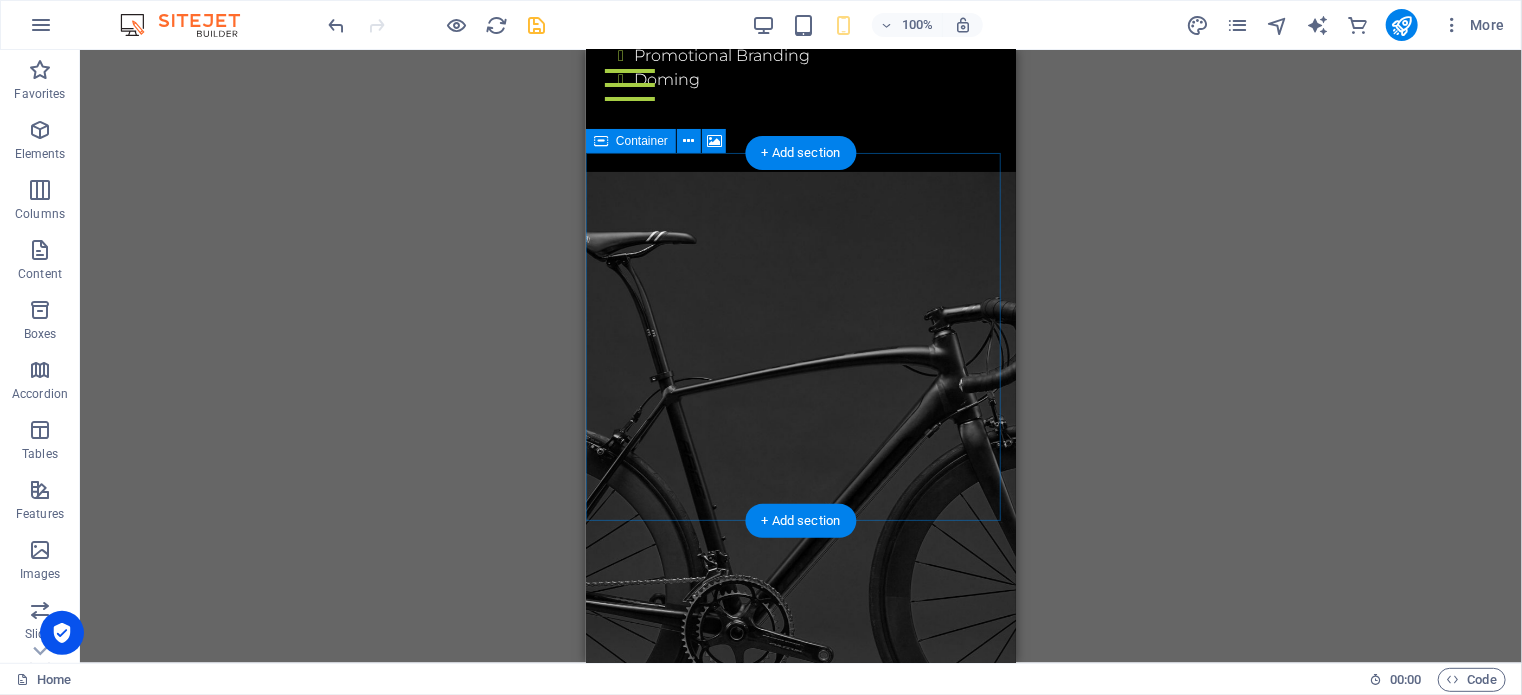 scroll, scrollTop: 3900, scrollLeft: 0, axis: vertical 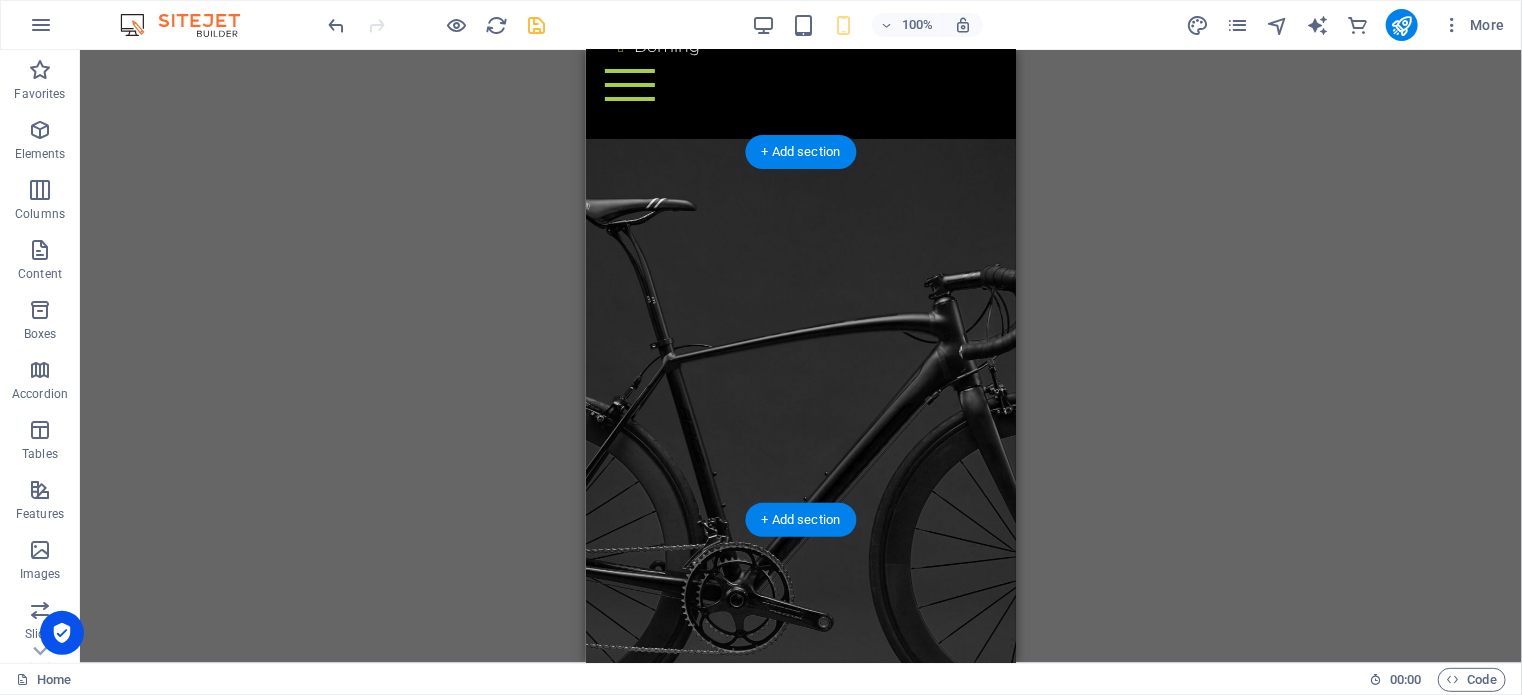 click at bounding box center [800, 444] 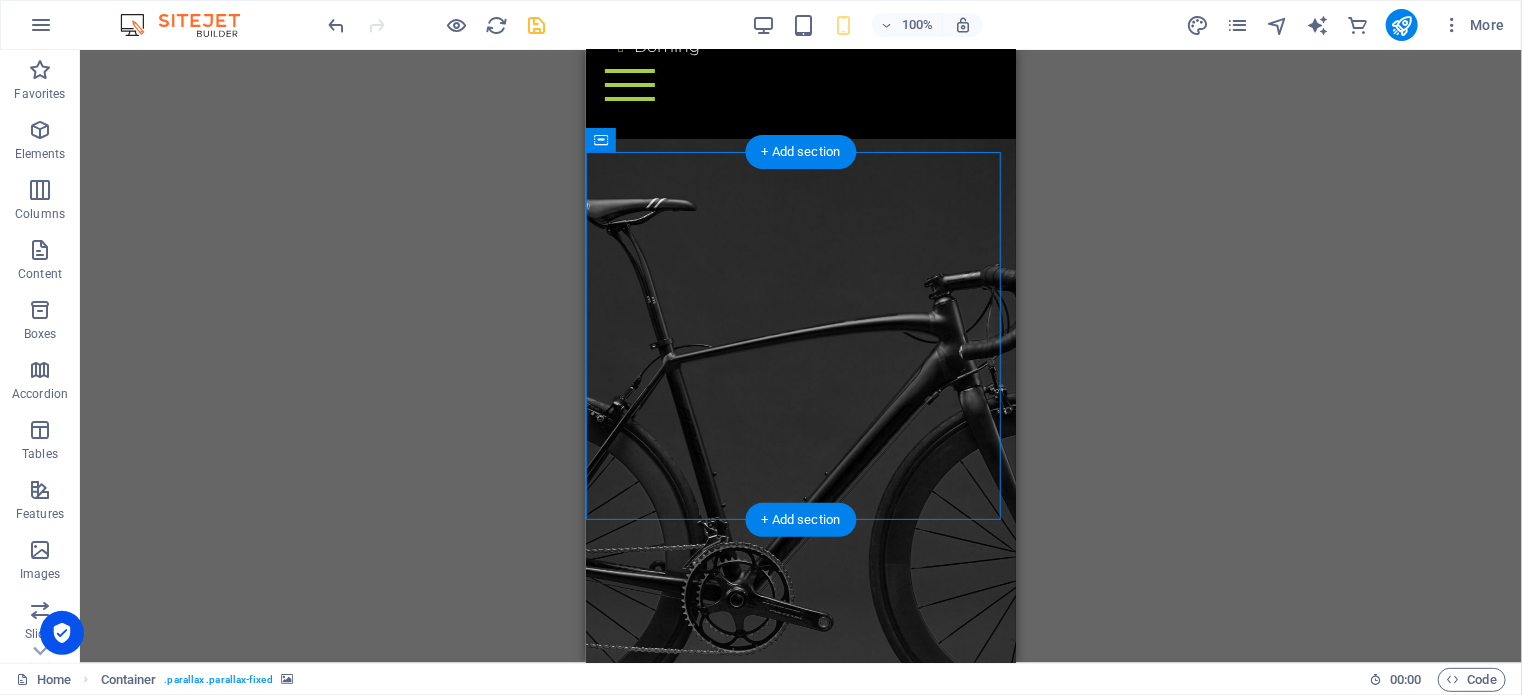 click at bounding box center (800, 444) 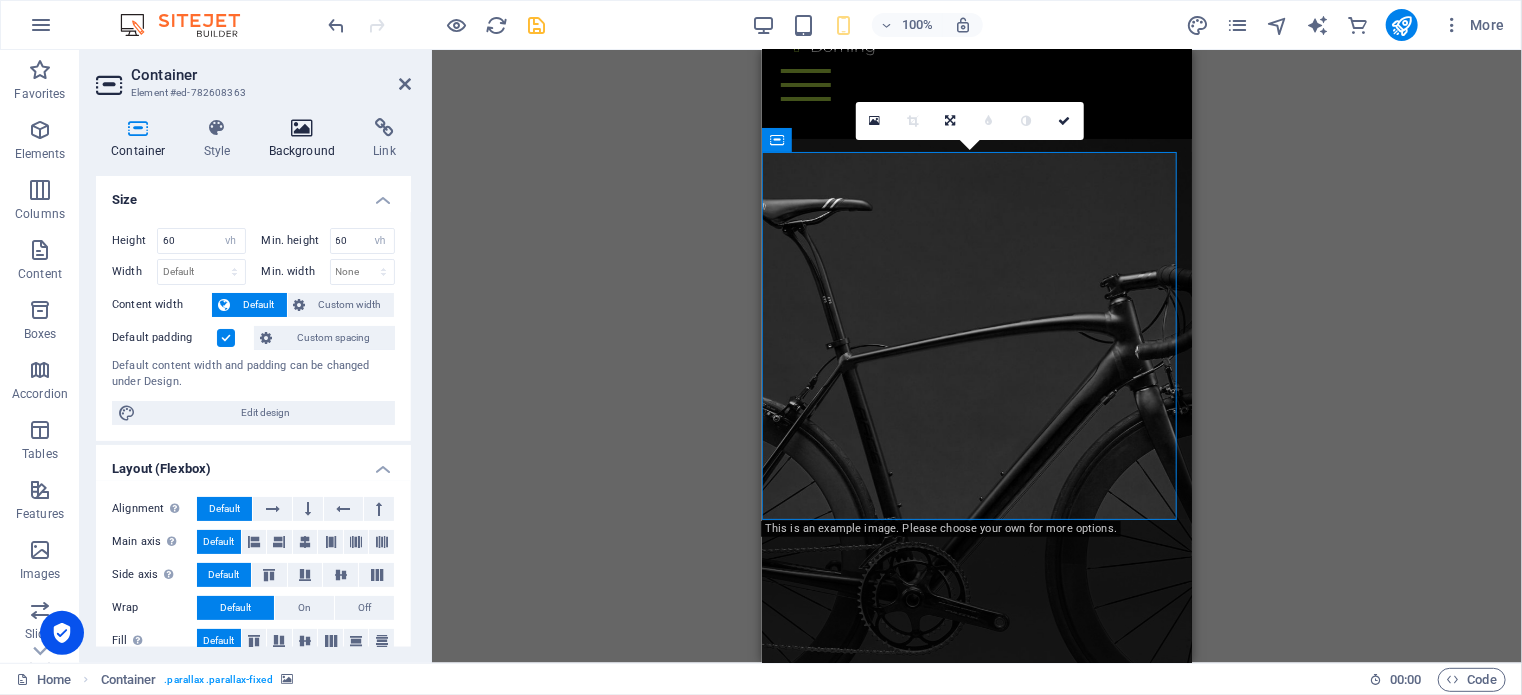 click on "Background" at bounding box center (306, 139) 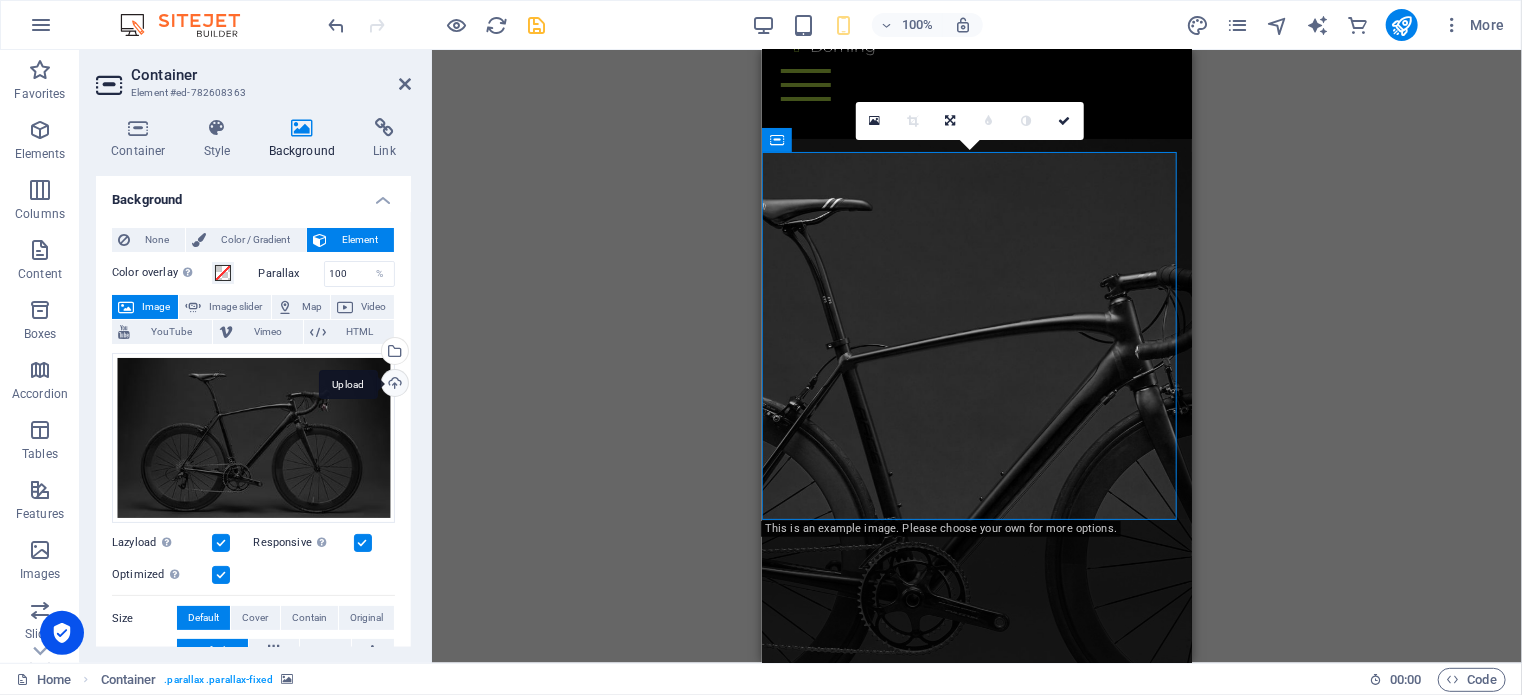 click on "Upload" at bounding box center (393, 385) 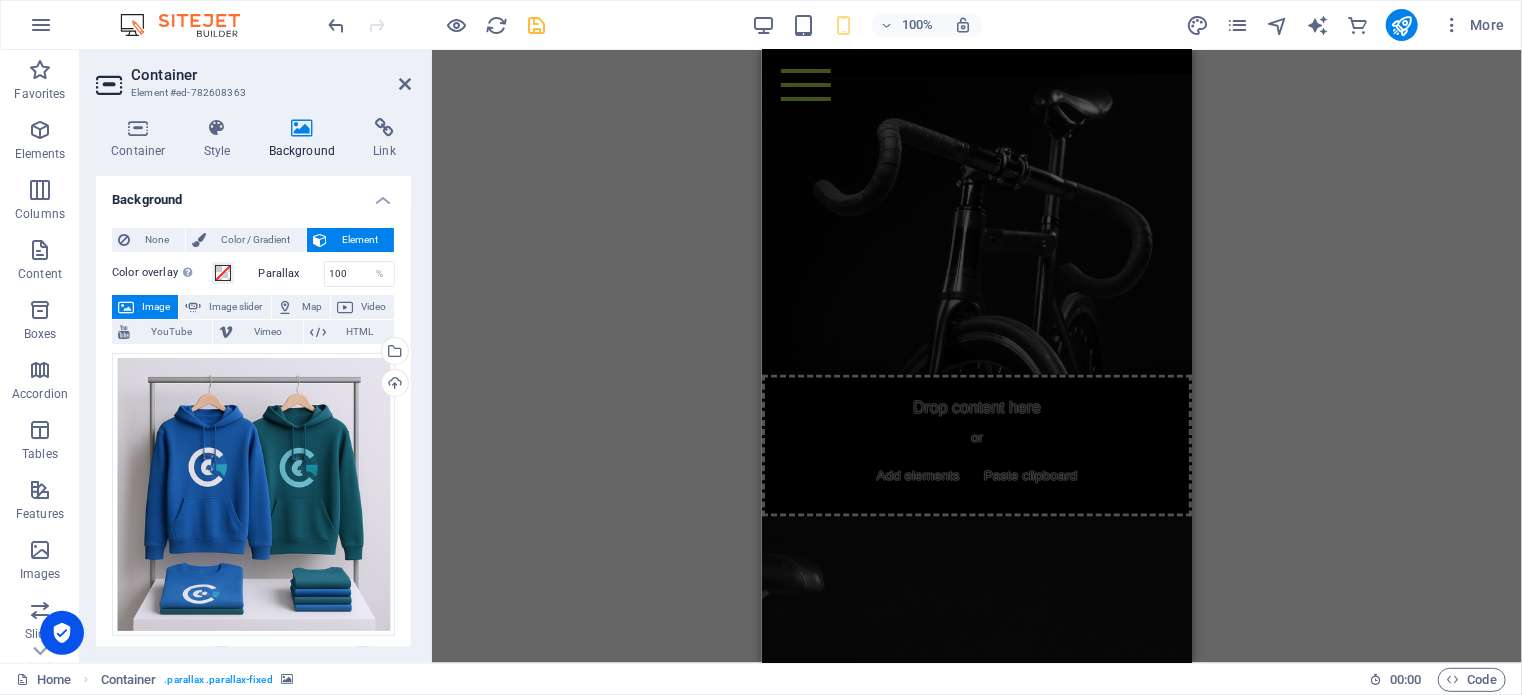 scroll, scrollTop: 4800, scrollLeft: 0, axis: vertical 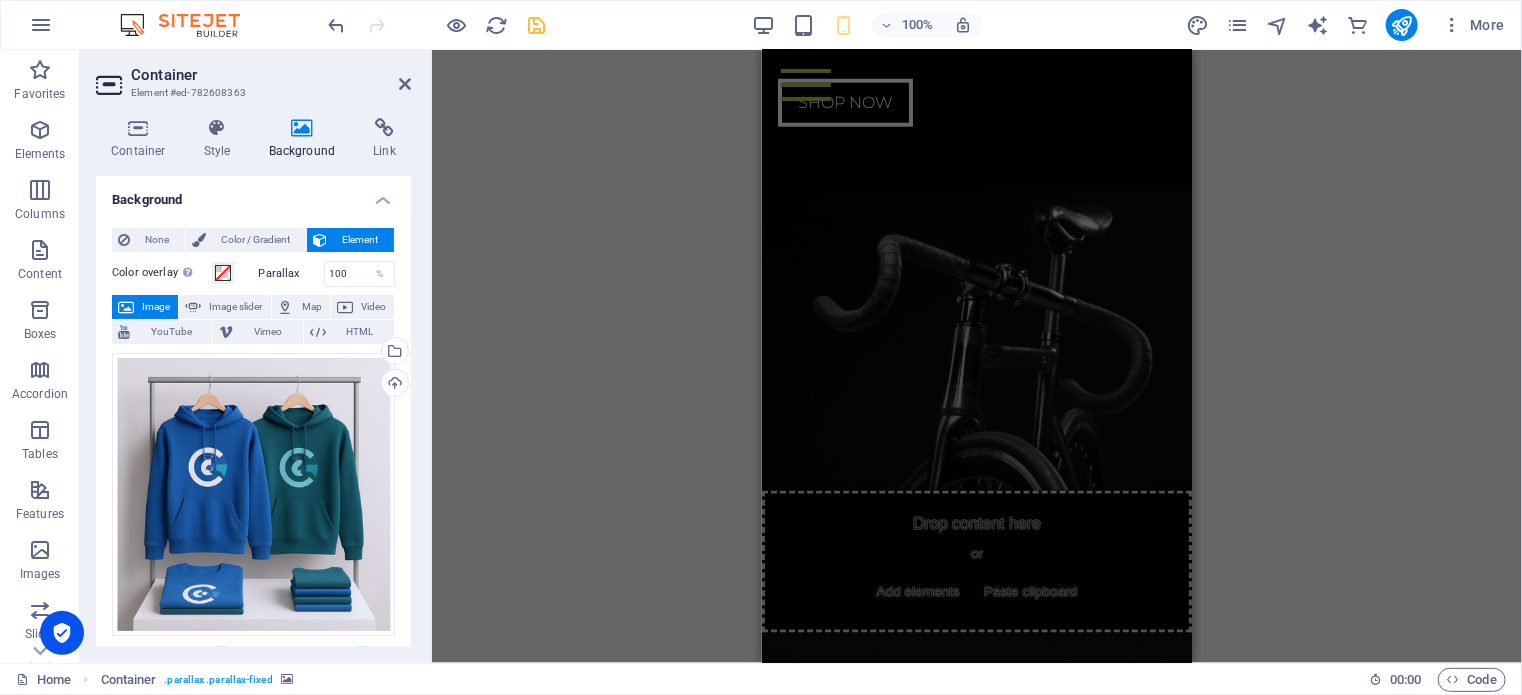 click at bounding box center (976, 340) 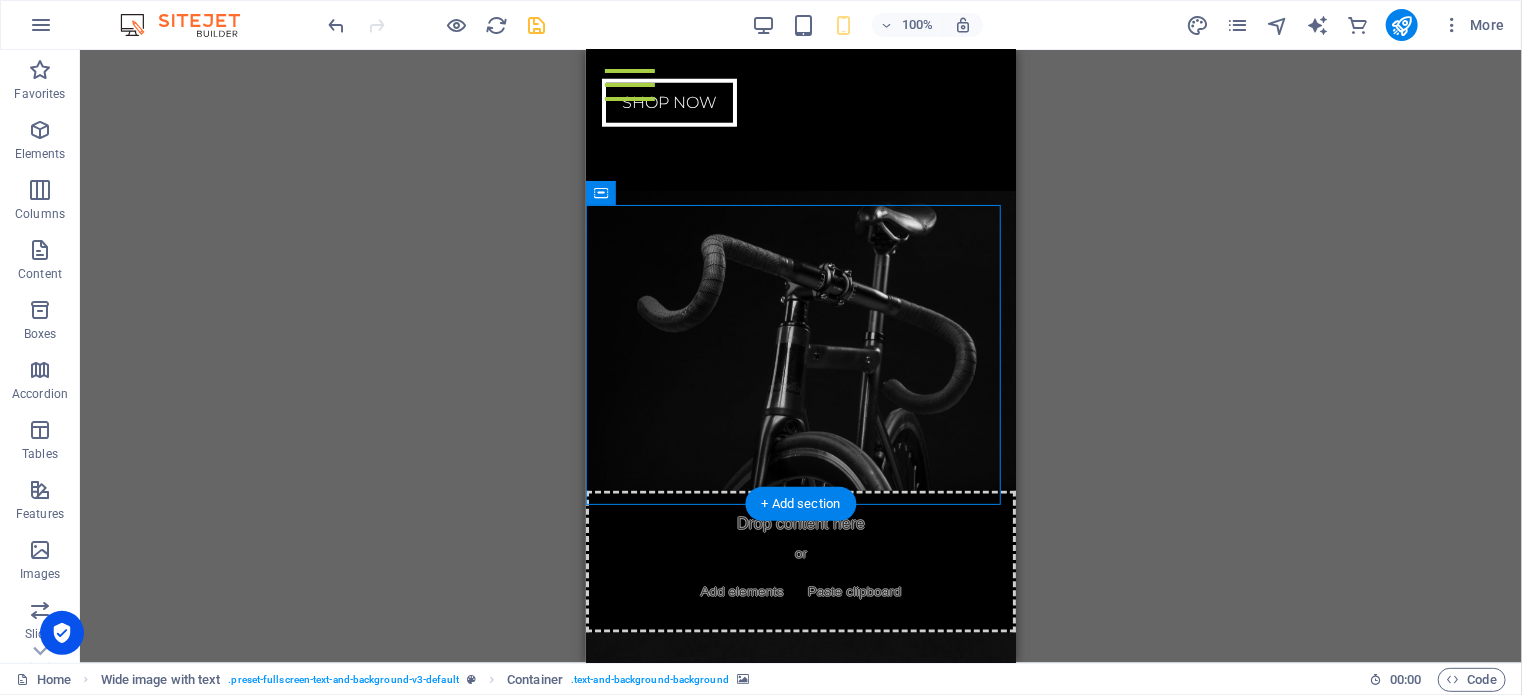 click at bounding box center (800, 340) 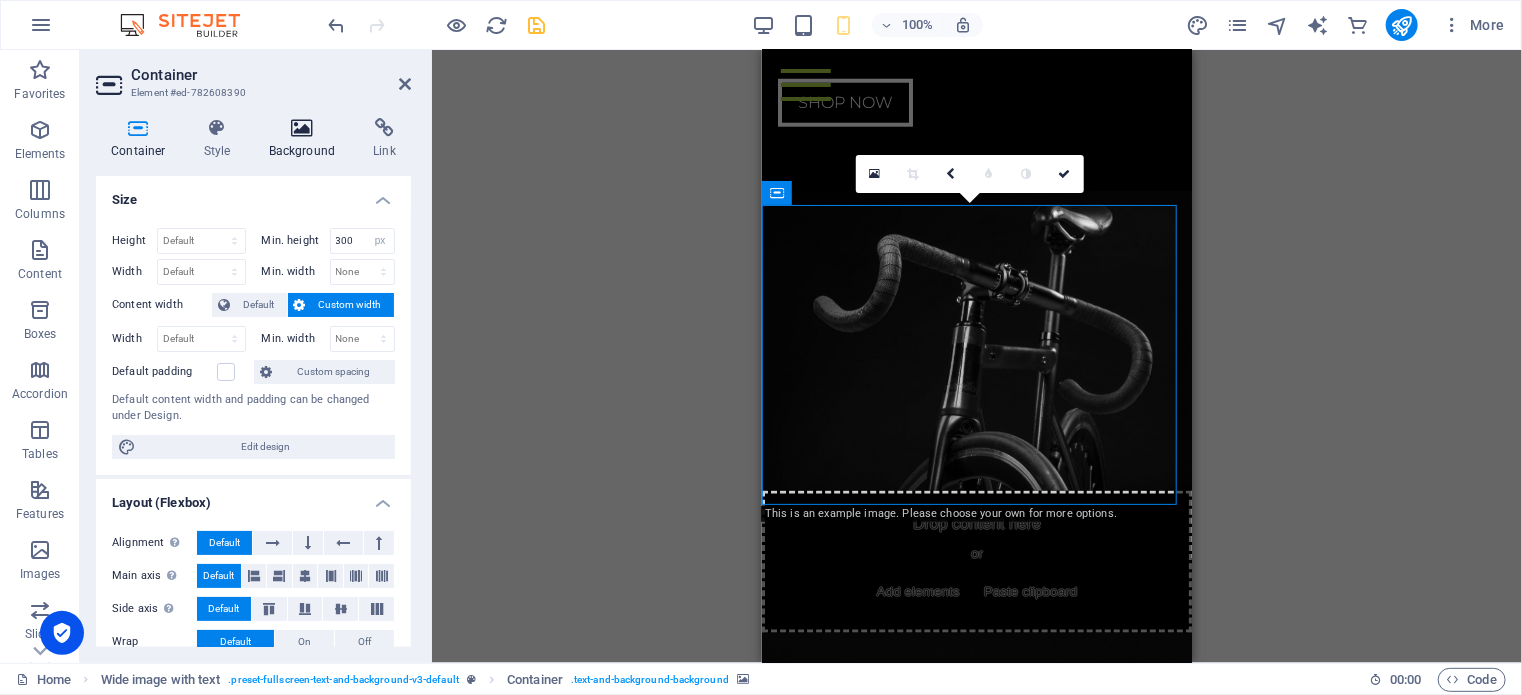click at bounding box center (302, 128) 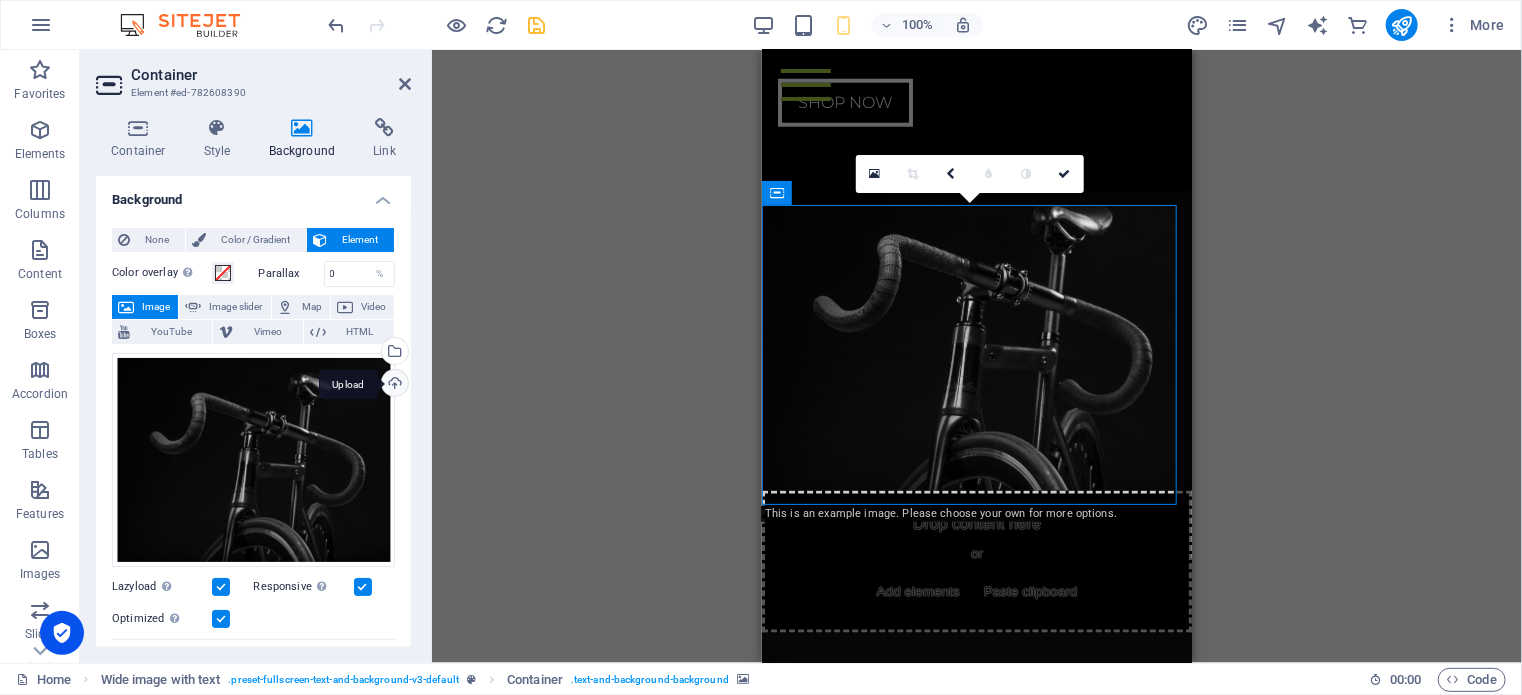 click on "Upload" at bounding box center (393, 385) 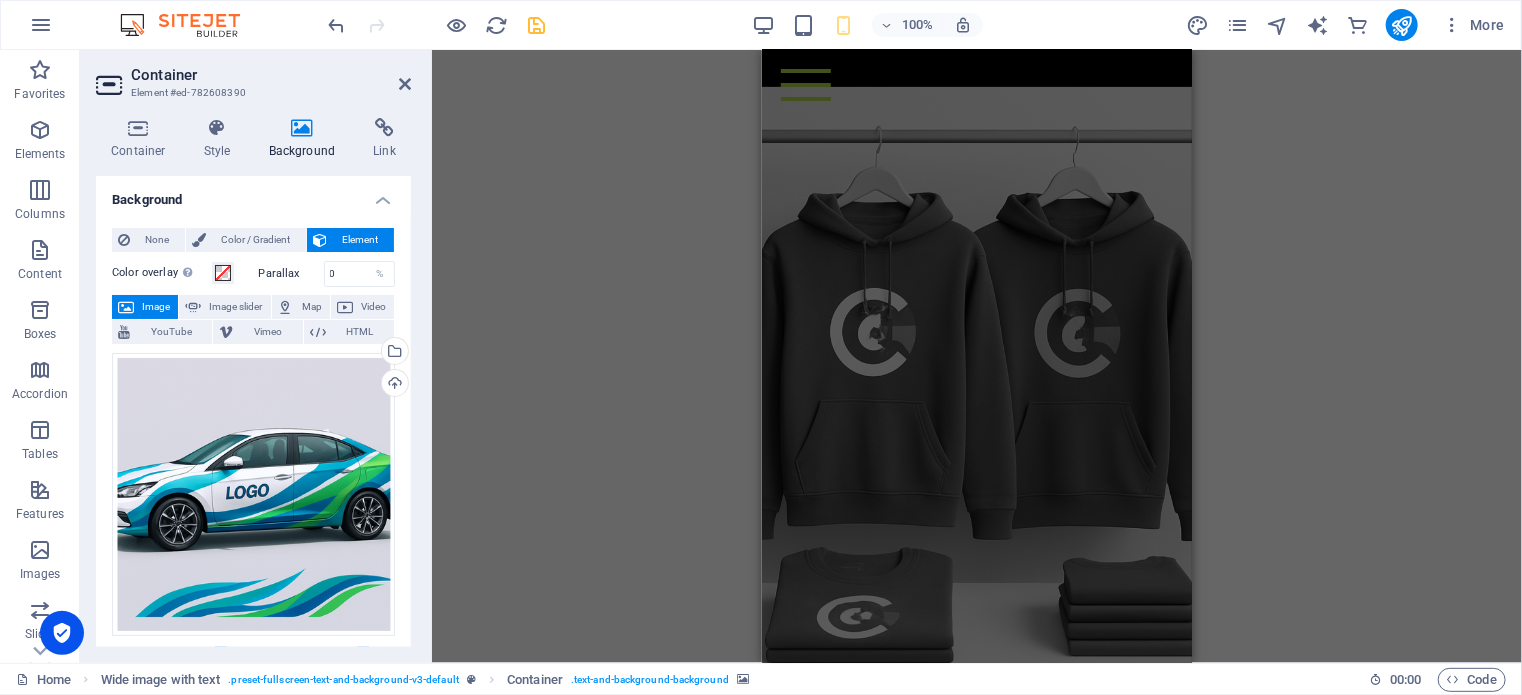 scroll, scrollTop: 3900, scrollLeft: 0, axis: vertical 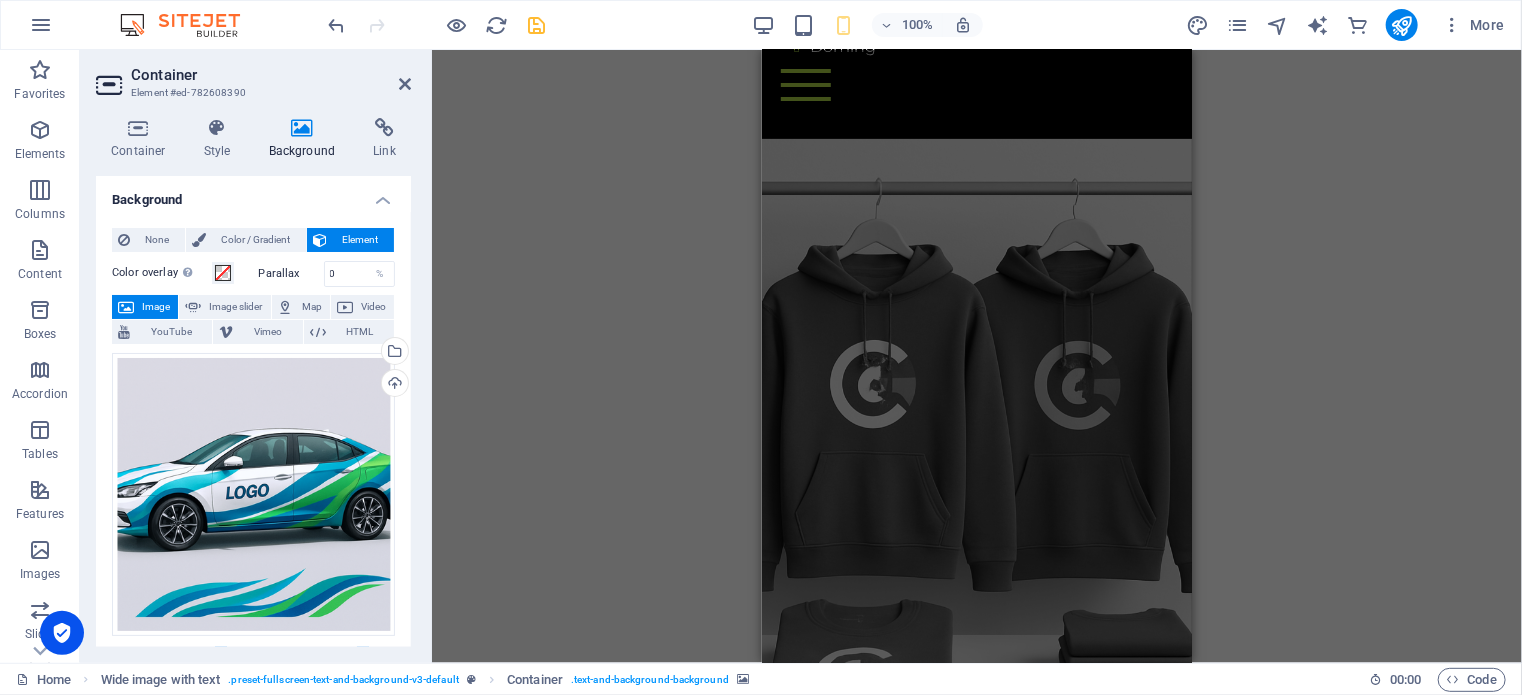 click at bounding box center [976, 444] 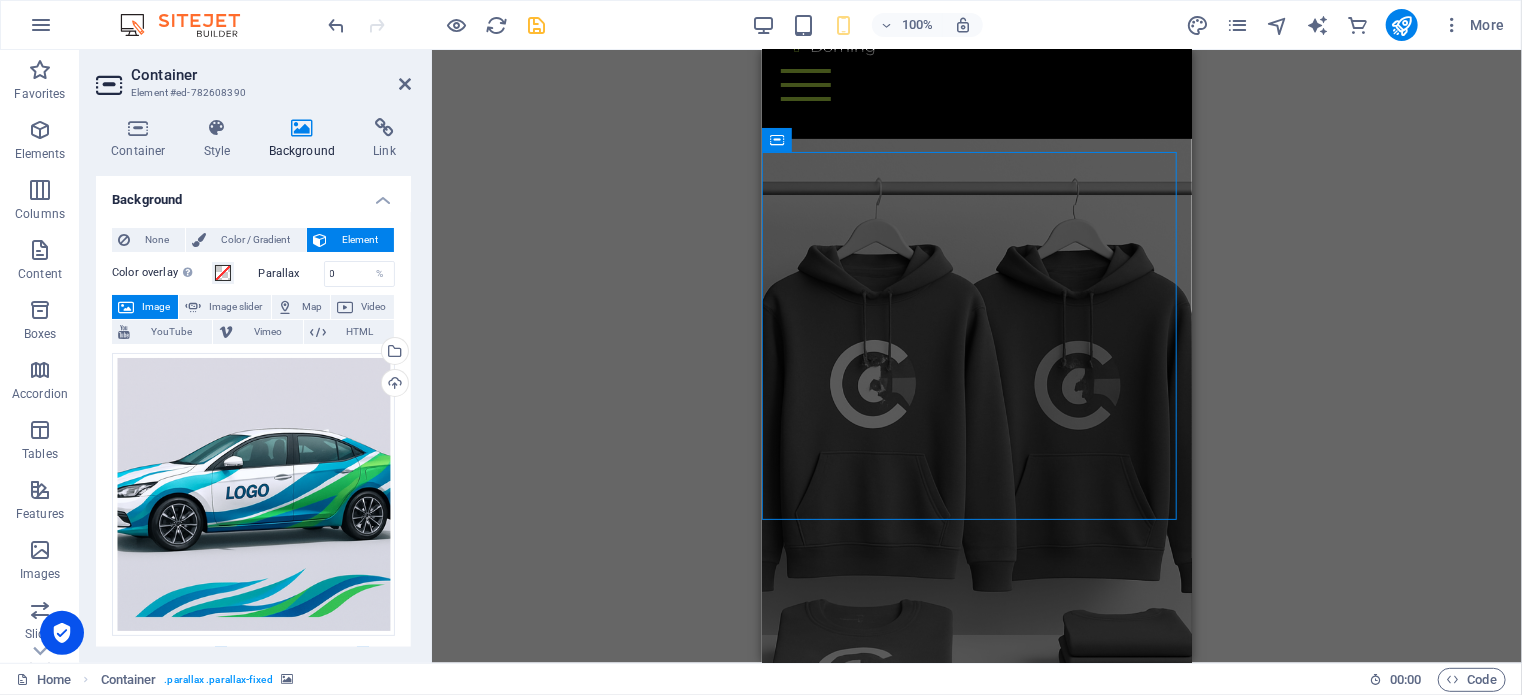 click at bounding box center (976, 444) 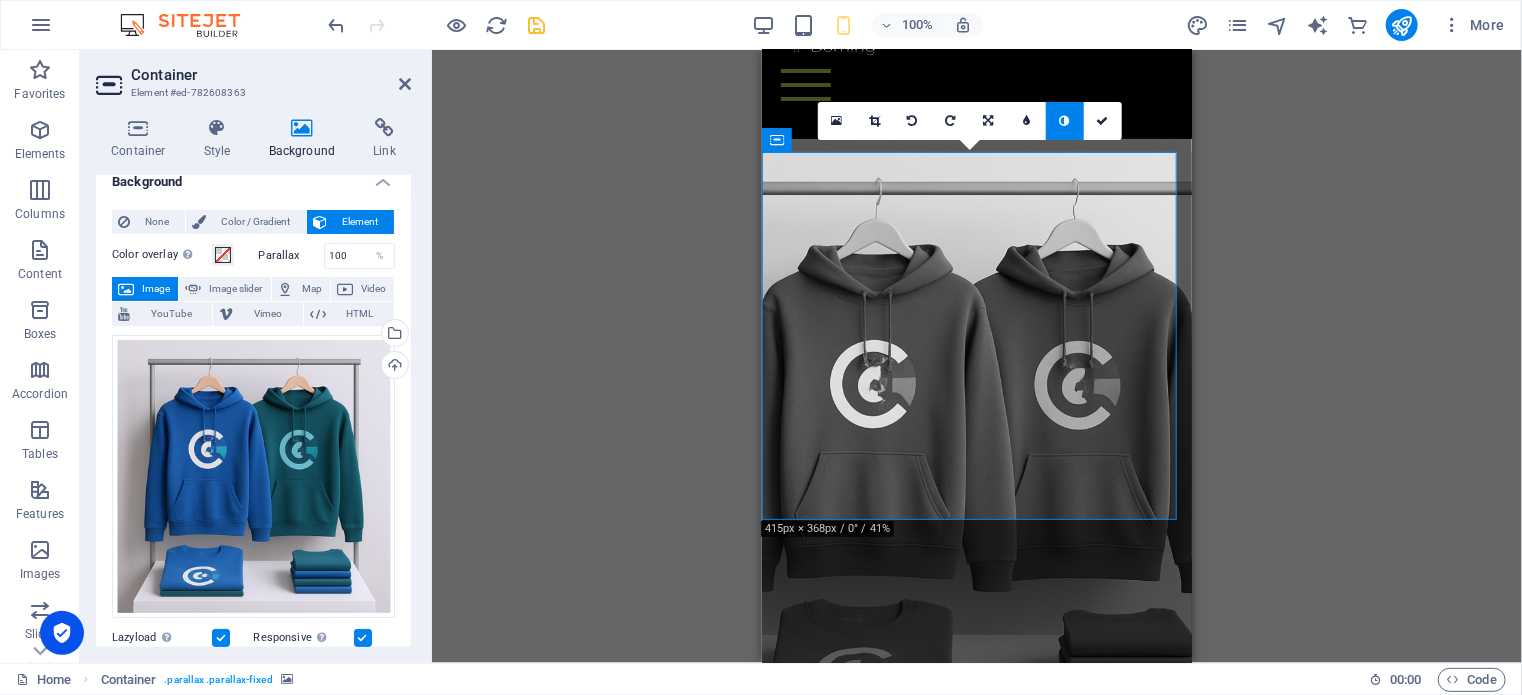 scroll, scrollTop: 0, scrollLeft: 0, axis: both 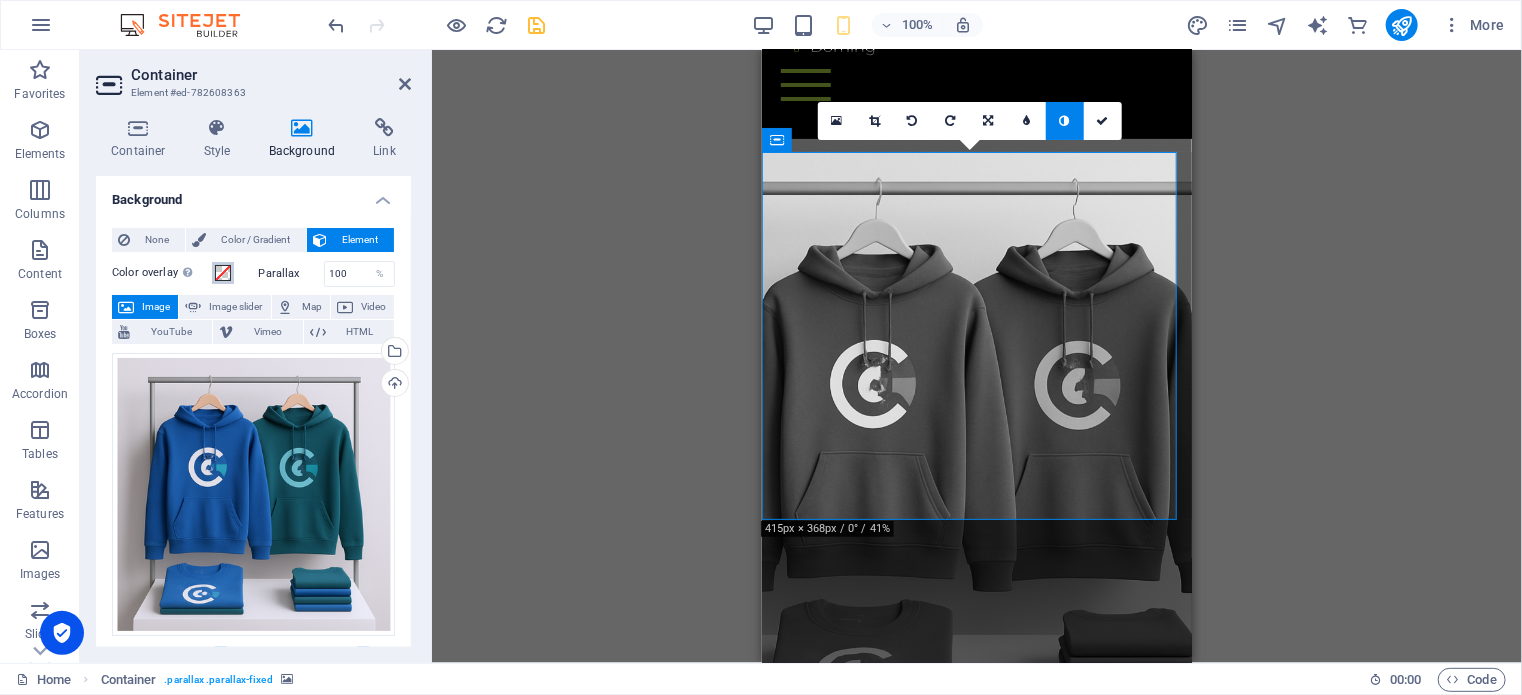 click at bounding box center [223, 273] 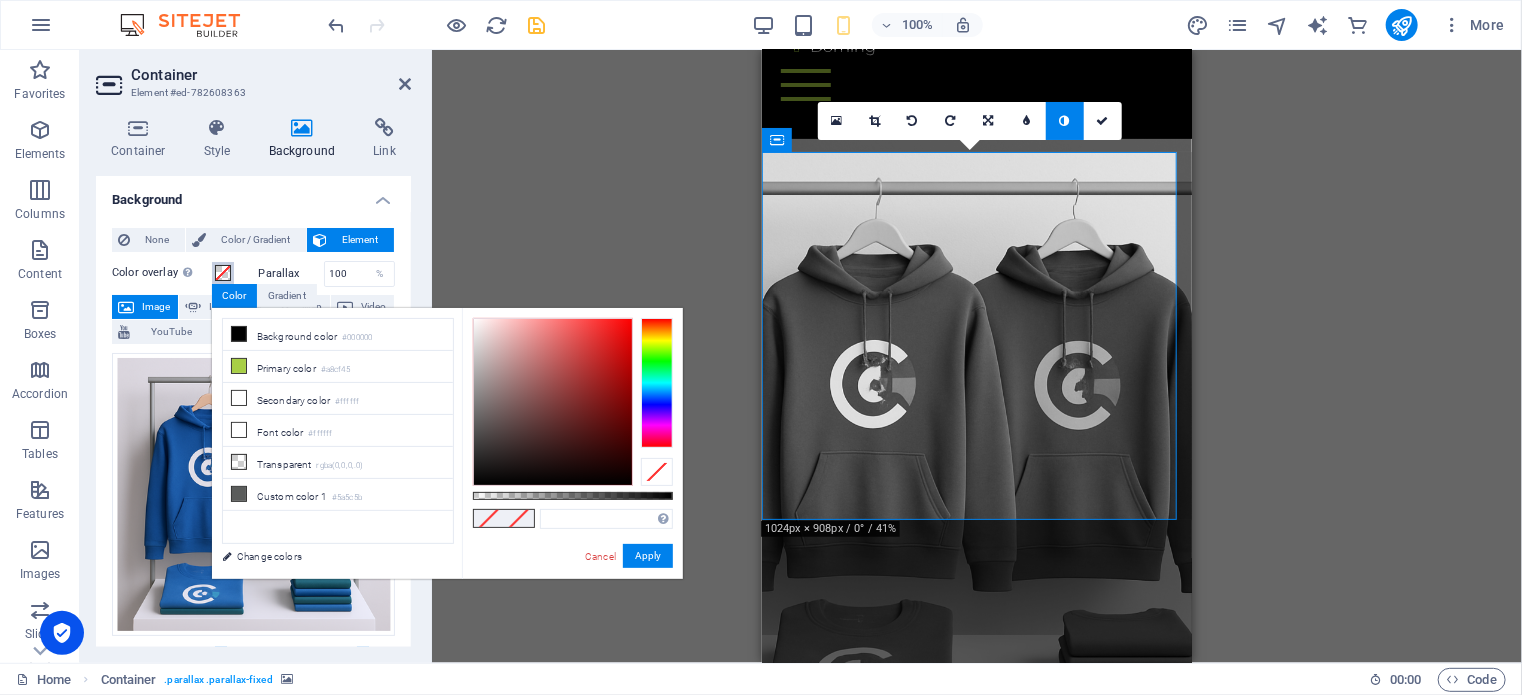 click at bounding box center (223, 273) 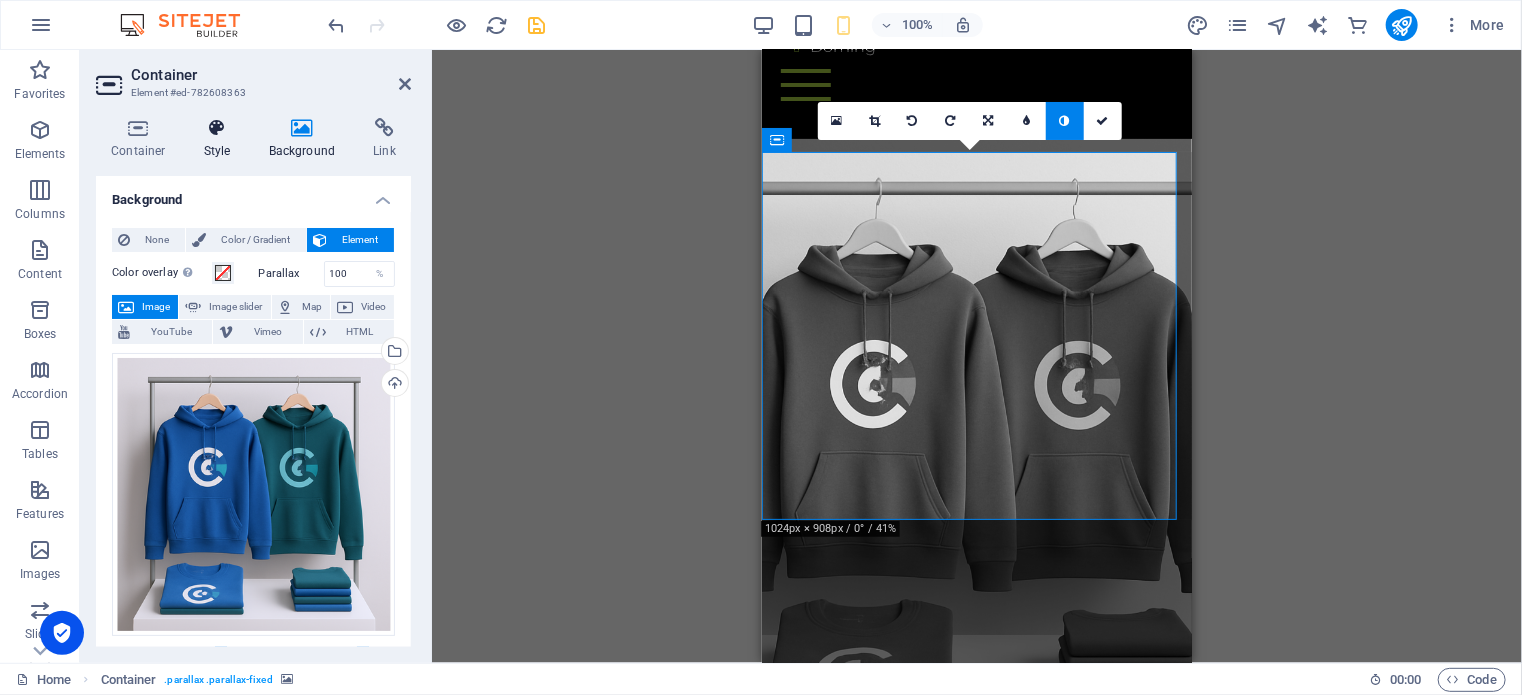 click on "Style" at bounding box center (221, 139) 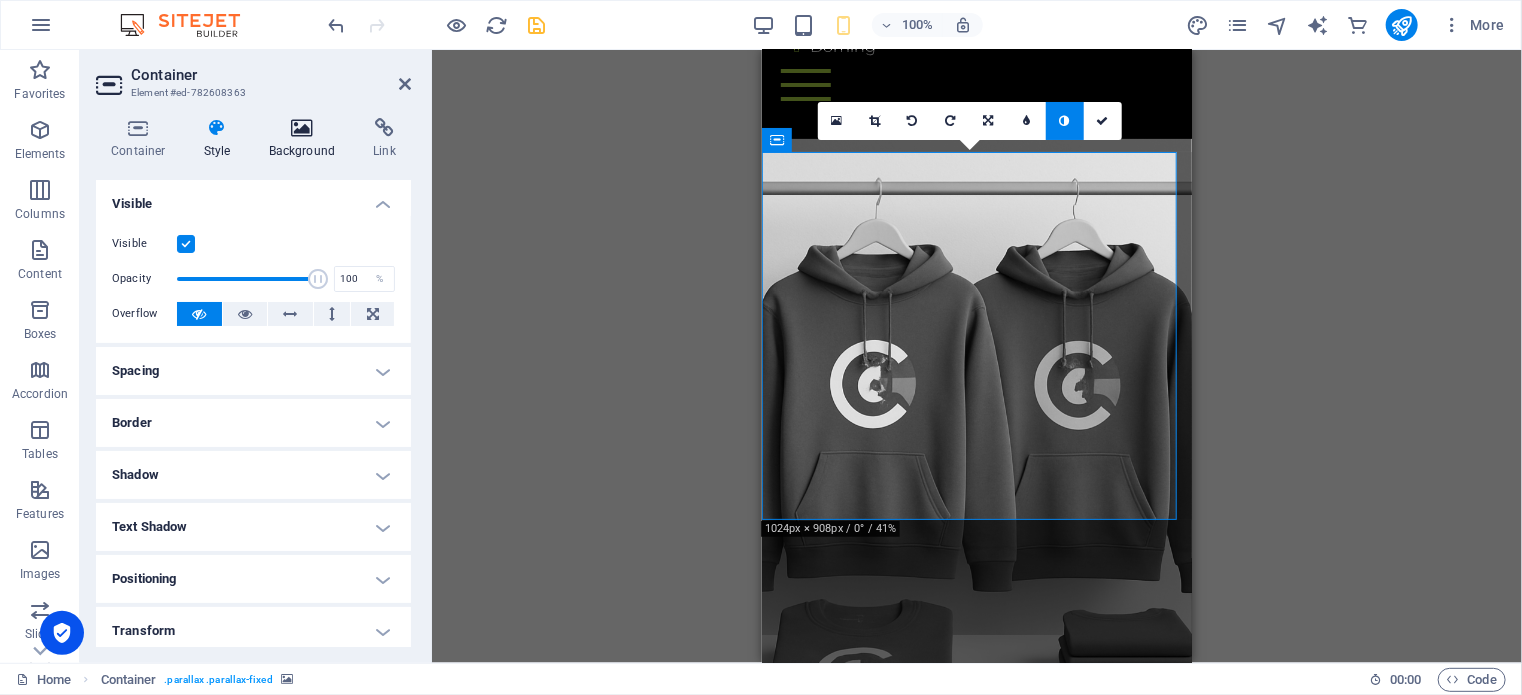 click on "Background" at bounding box center (306, 139) 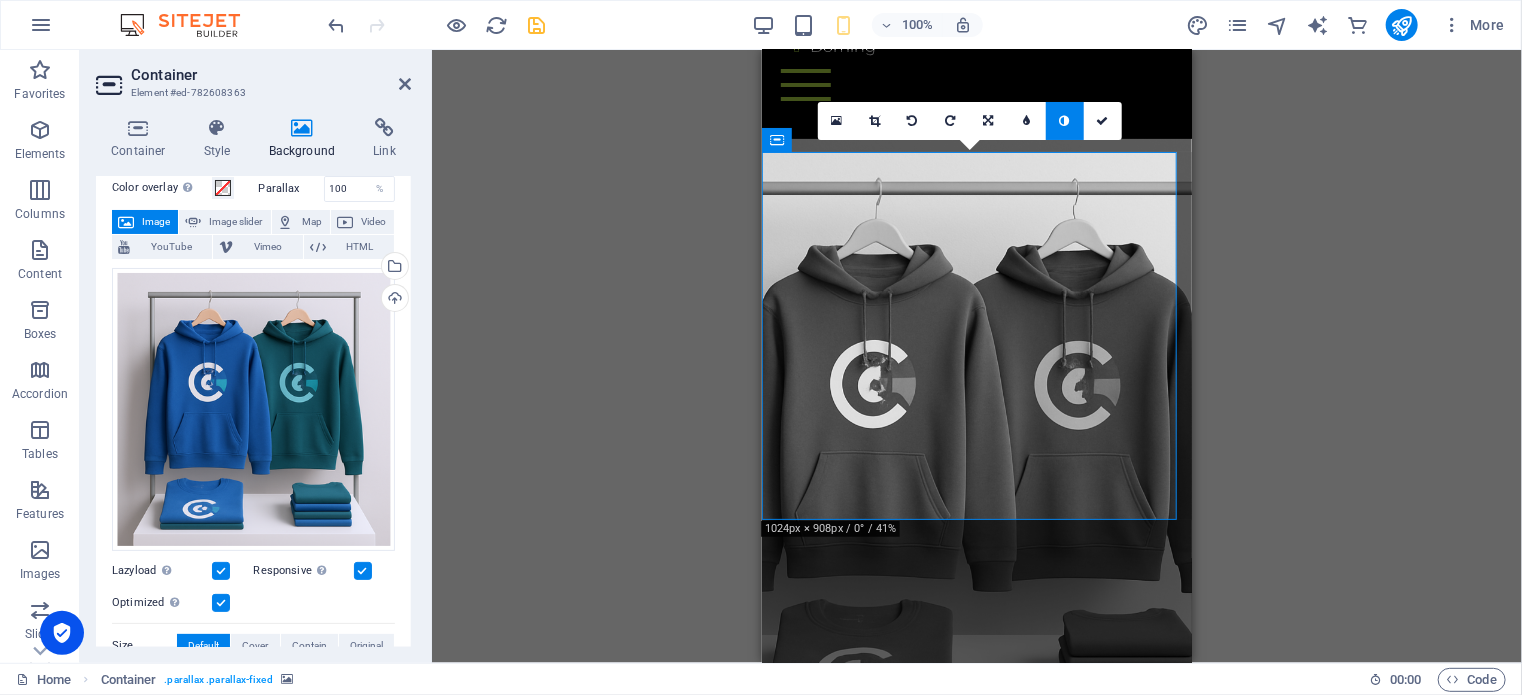 scroll, scrollTop: 0, scrollLeft: 0, axis: both 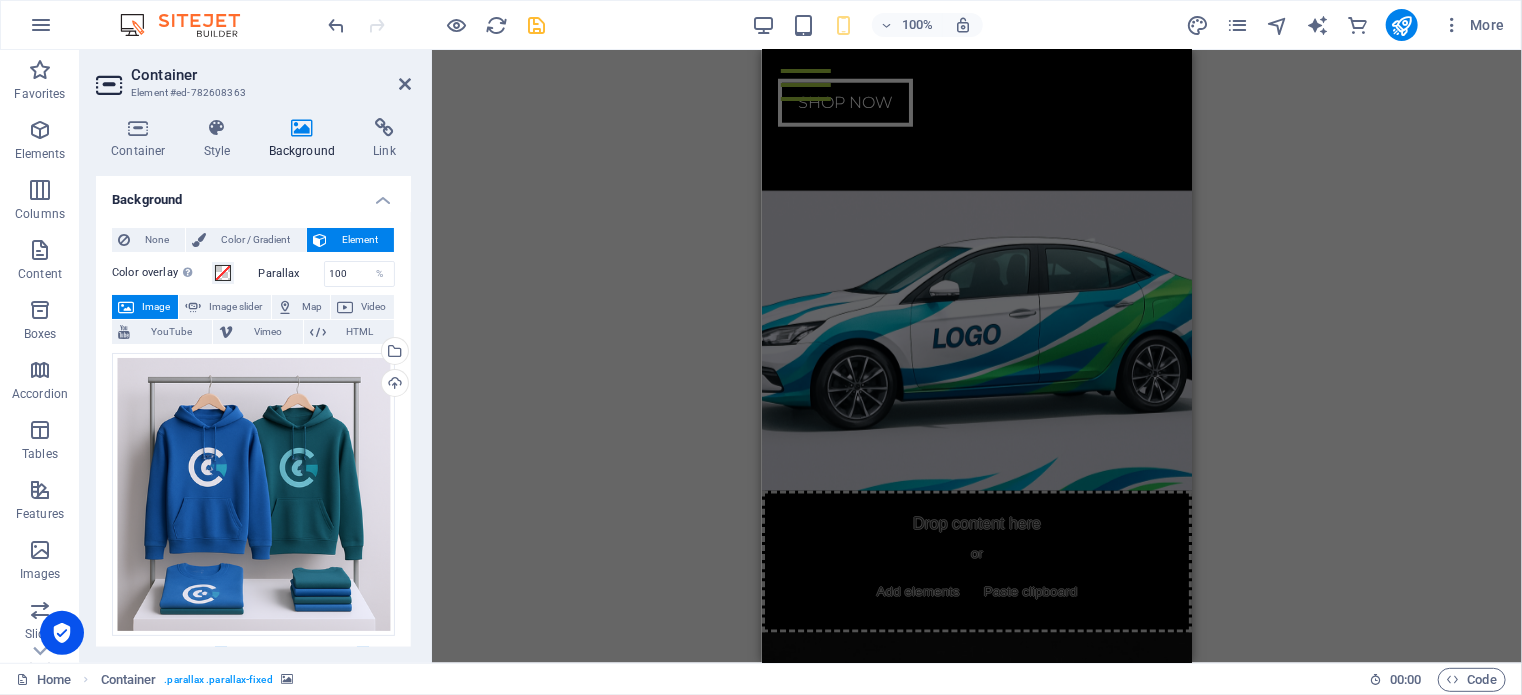 click on "Drag here to replace the existing content. Press “Ctrl” if you want to create a new element.
H3   2 columns   2 columns   Container   2 columns   Container   Menu Bar   Banner   Container   Banner   Container   Image   Spacer   H6   Text   Spacer   H6   Text   Placeholder   Container   Container   H2   2 columns   Container   Image   Spacer   Icon   Grid   Container   Container   Grid   Container   Container   H4   Text   Text   Container   Container   Container   Container   H4   Container   Container   Text   Container   Text   Container   Container   Placeholder   Container   Wide image with text   Container   Wide image with text   H2   Text   Spacer   Button   Placeholder   Container   Placeholder   Container   Container   H2   Spacer   Plans   Container   Container   H4   Plans   Plans   Container   Container   Container   Text   Text   Container   Container   Container   Container   Text   Text   Container   Container   Placeholder   Container   Container   H2   Spacer" at bounding box center (977, 356) 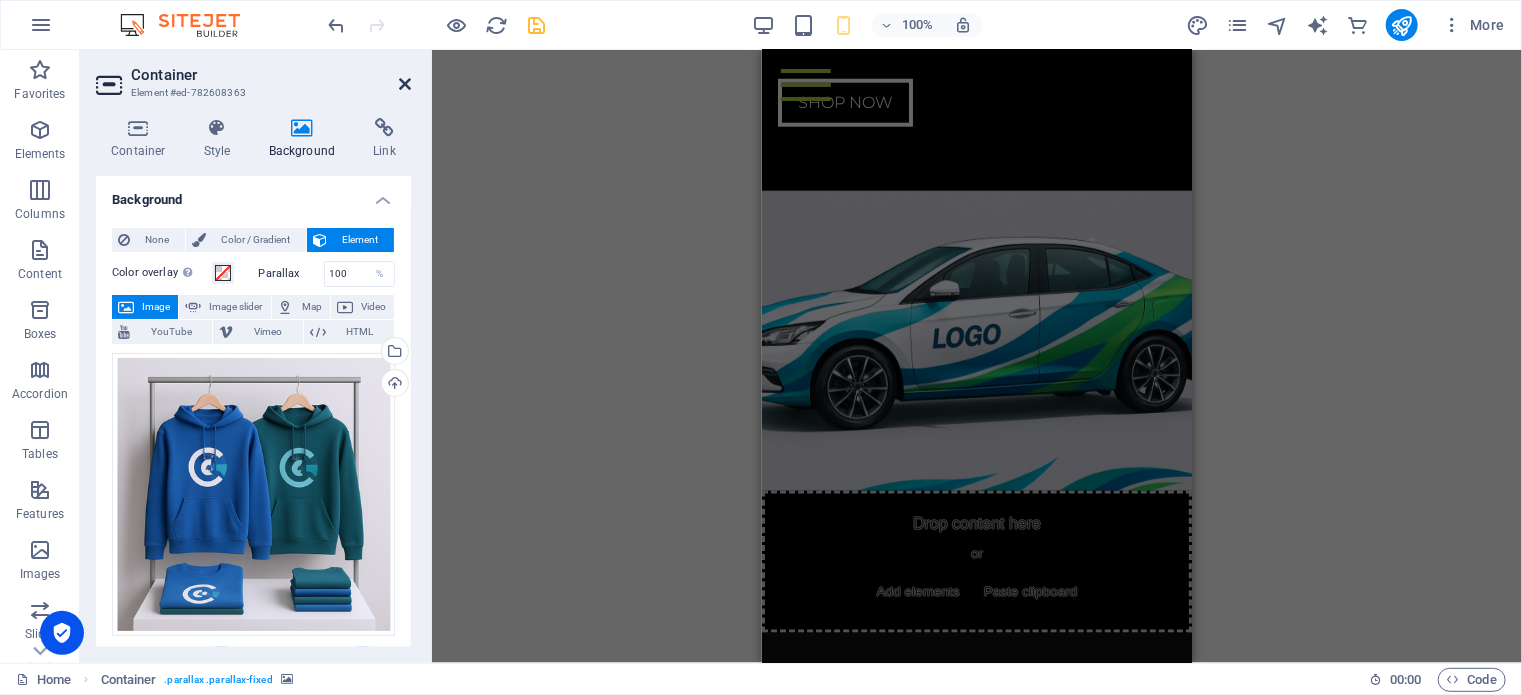 click at bounding box center [405, 84] 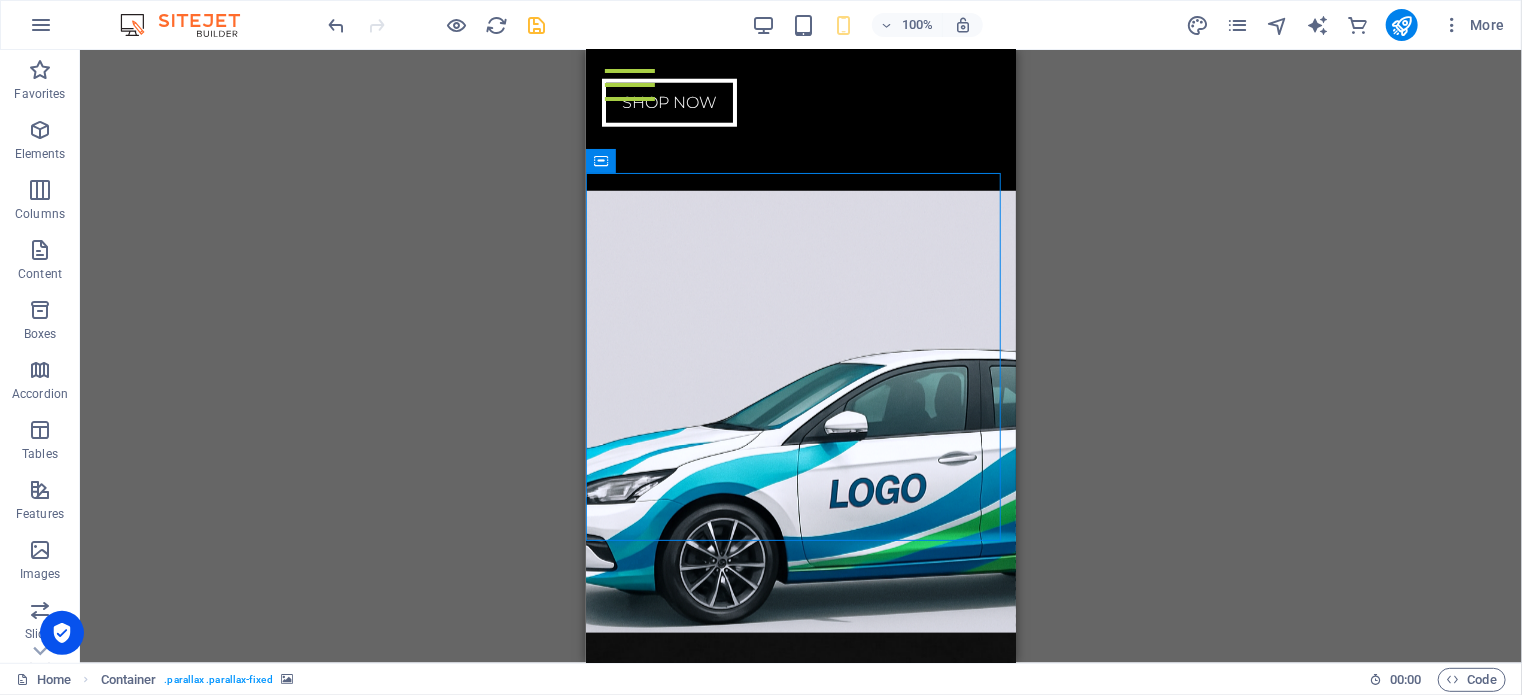 scroll, scrollTop: 3879, scrollLeft: 0, axis: vertical 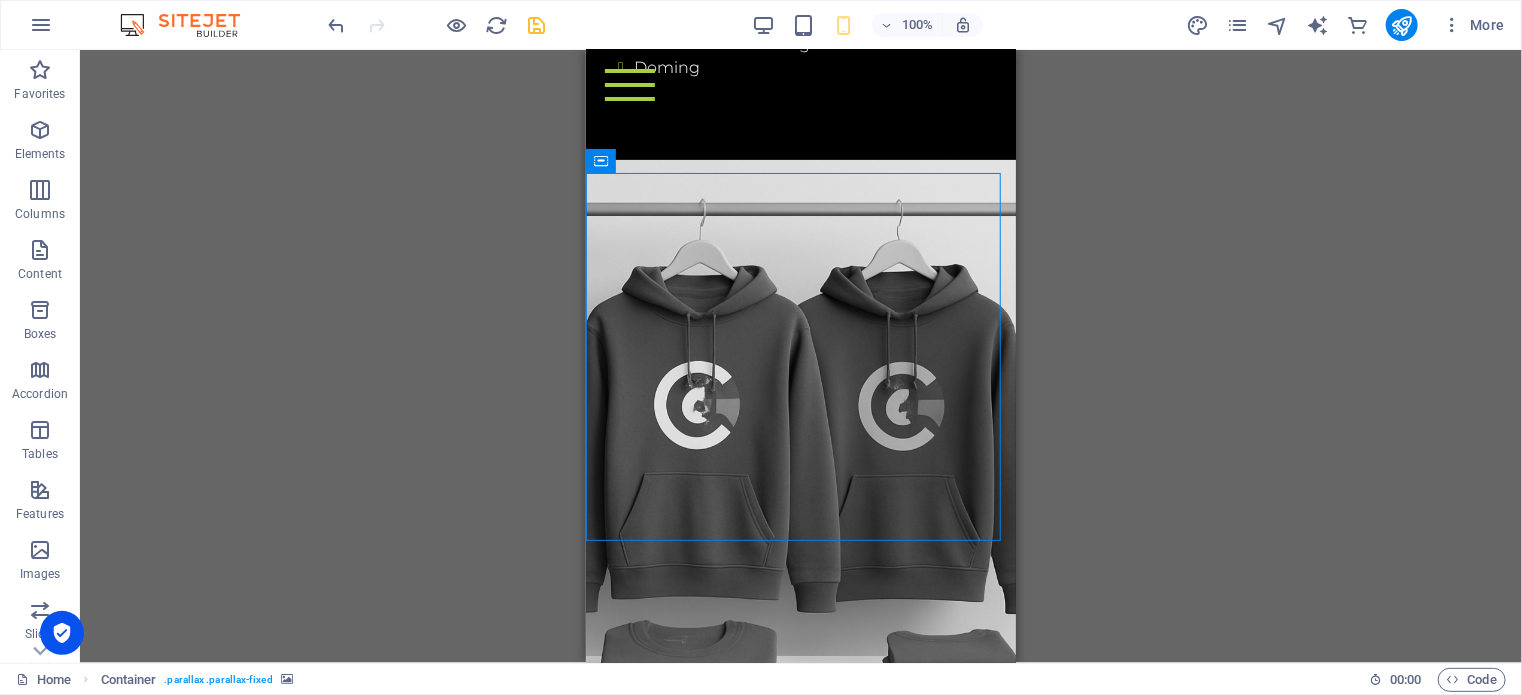 click on "Drag here to replace the existing content. Press “Ctrl” if you want to create a new element.
H3   2 columns   2 columns   Container   2 columns   Container   Menu Bar   Banner   Container   Banner   Container   Image   Spacer   H6   Text   Spacer   H6   Text   Placeholder   Container   Container   H2   2 columns   Container   Image   Spacer   Icon   Grid   Container   Container   Grid   Container   Container   H4   Text   Text   Container   Container   Container   Container   H4   Container   Container   Text   Container   Text   Container   Container   Placeholder   Container   Wide image with text   Container   Wide image with text   H2   Text   Spacer   Button   Placeholder   Container   Placeholder   Container   Container   H2   Spacer   Plans   Container   Container   H4   Plans   Plans   Container   Container   Container   Text   Text   Container   Container   Container   Container   Text   Text   Container   Container   Placeholder   Container   Container   H2   Spacer" at bounding box center [801, 356] 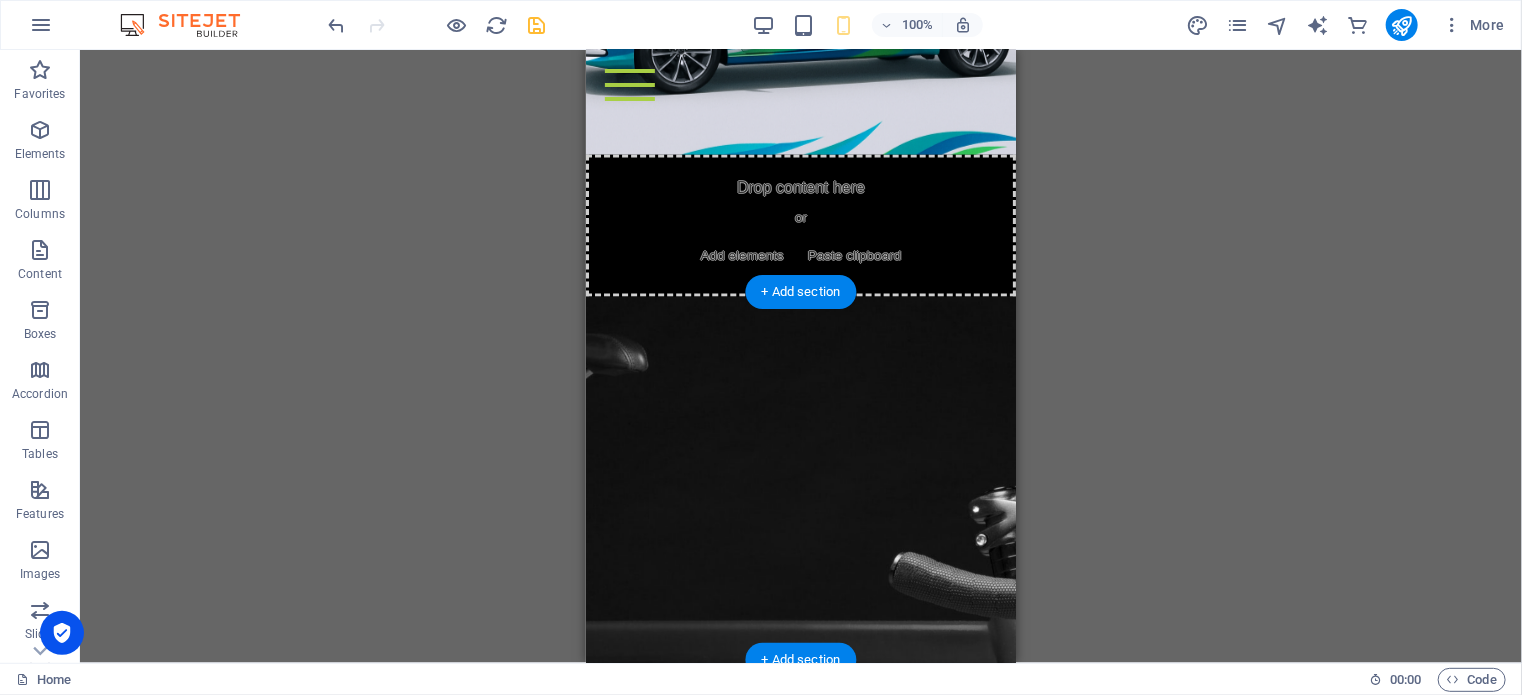 scroll, scrollTop: 5179, scrollLeft: 0, axis: vertical 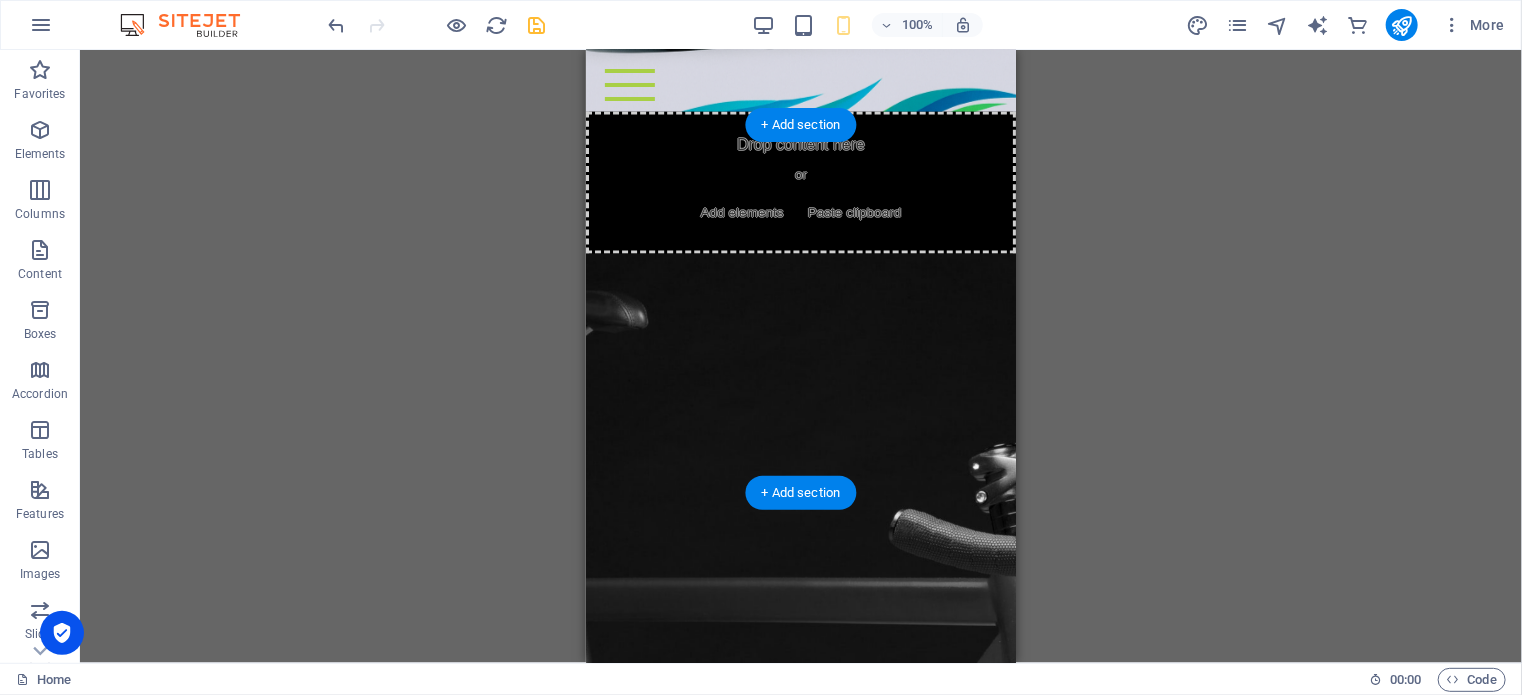 click at bounding box center (800, 559) 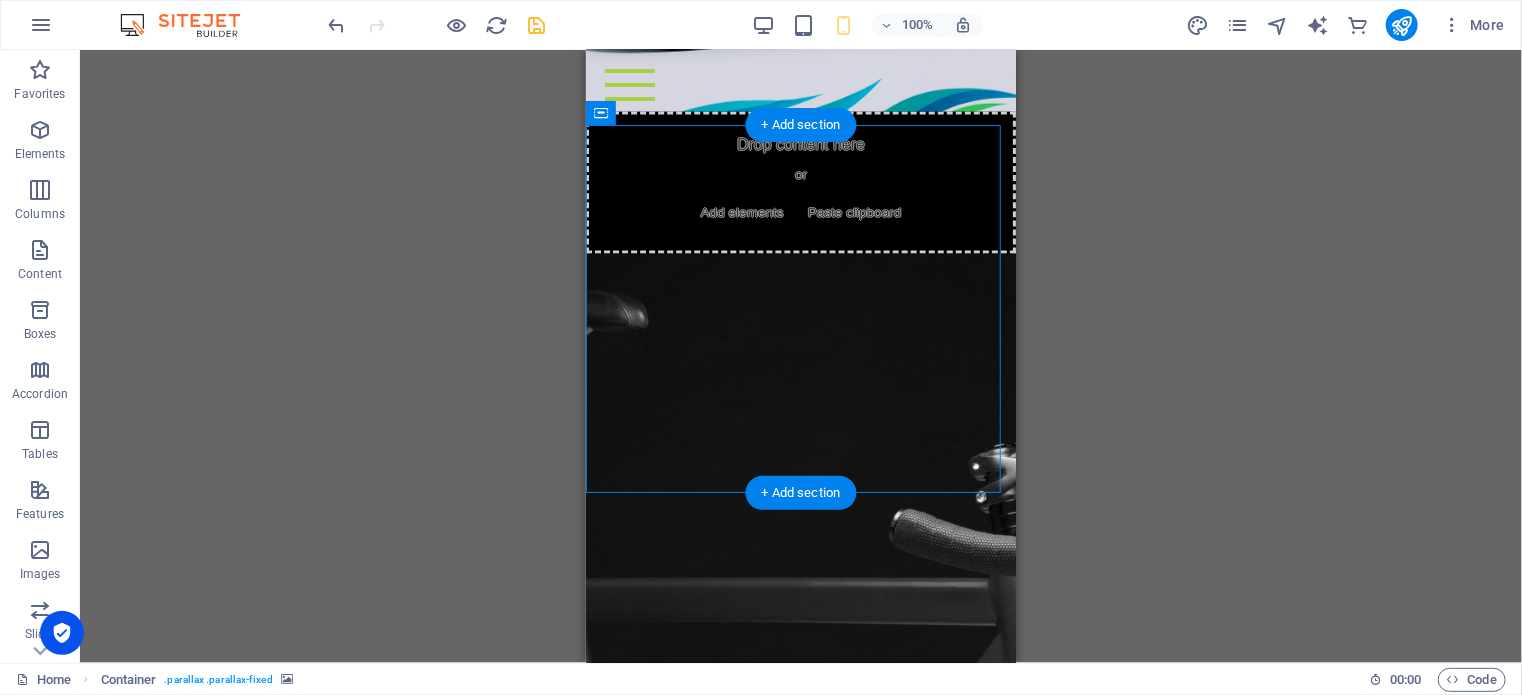 click at bounding box center [800, 559] 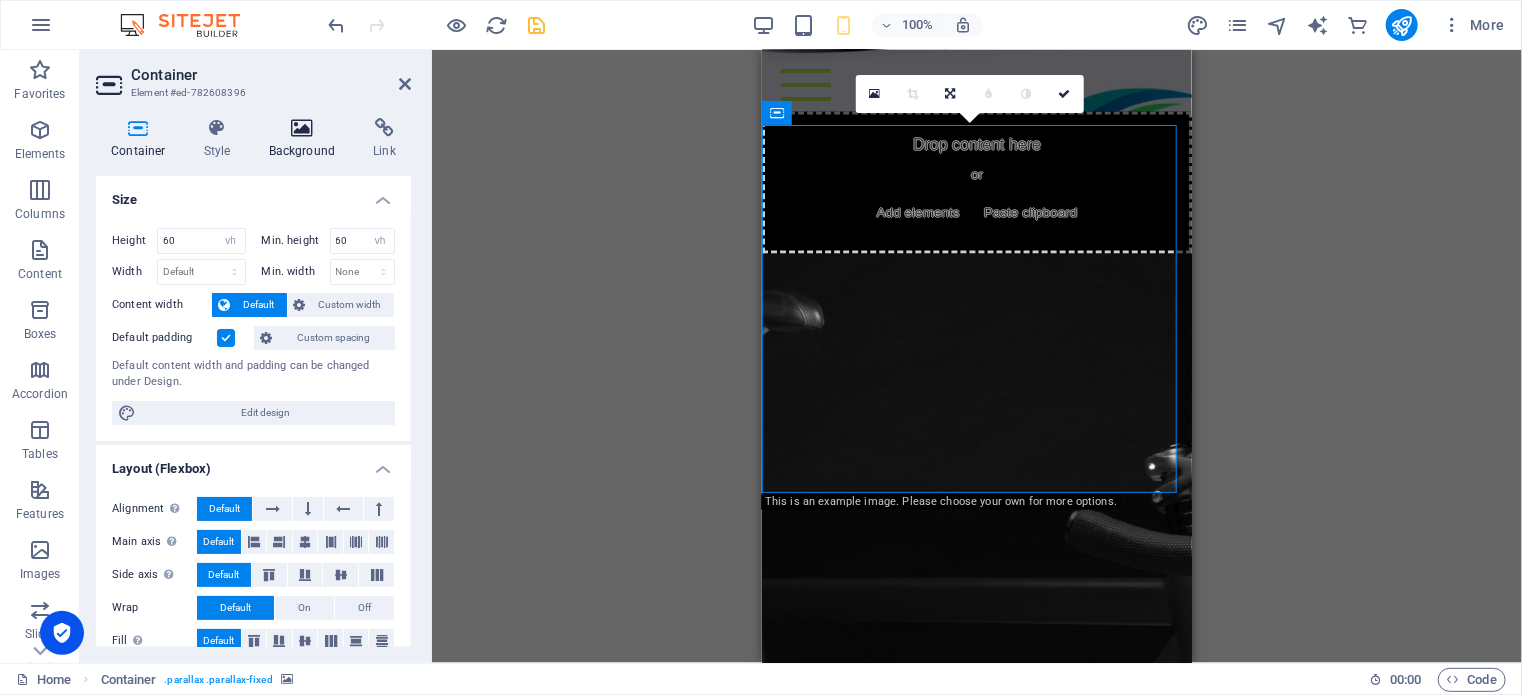 click at bounding box center (302, 128) 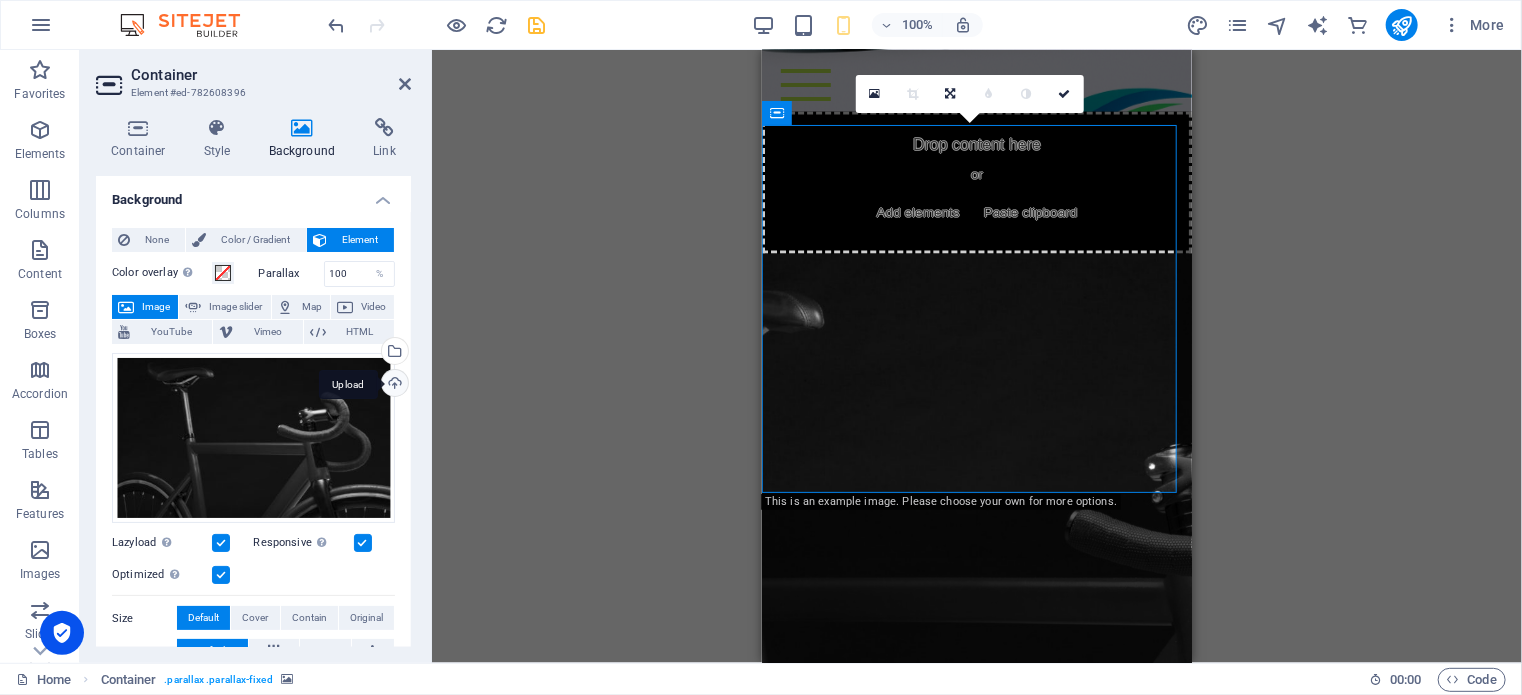 click on "Upload" at bounding box center [393, 385] 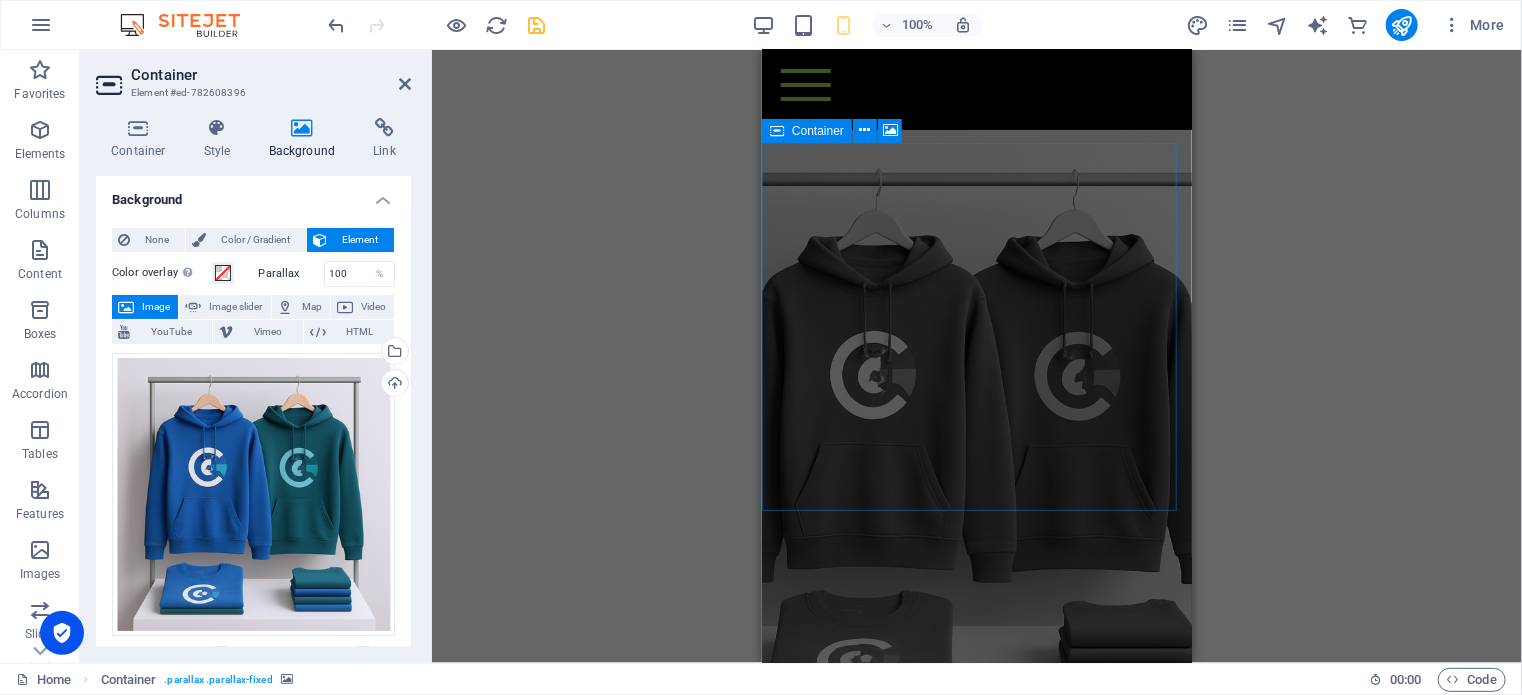 scroll, scrollTop: 3879, scrollLeft: 0, axis: vertical 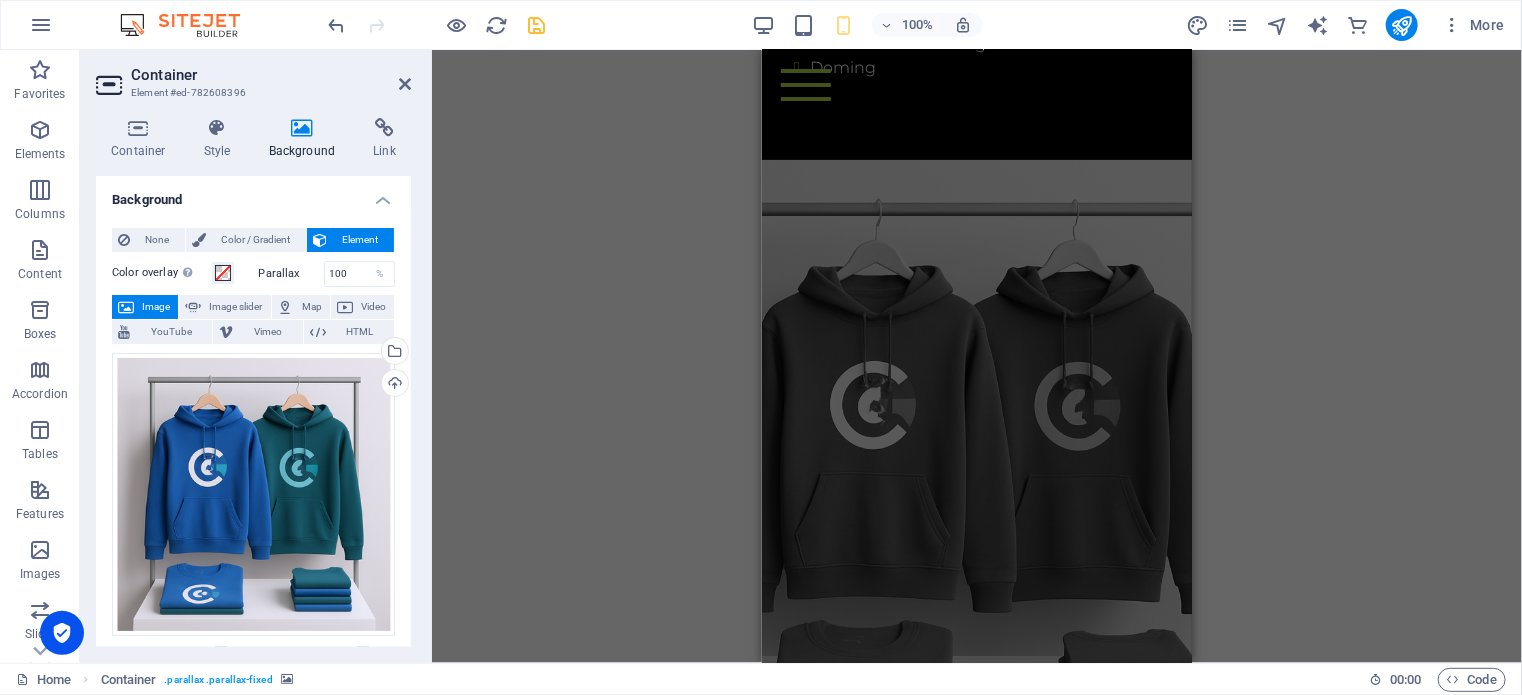 click at bounding box center [976, 465] 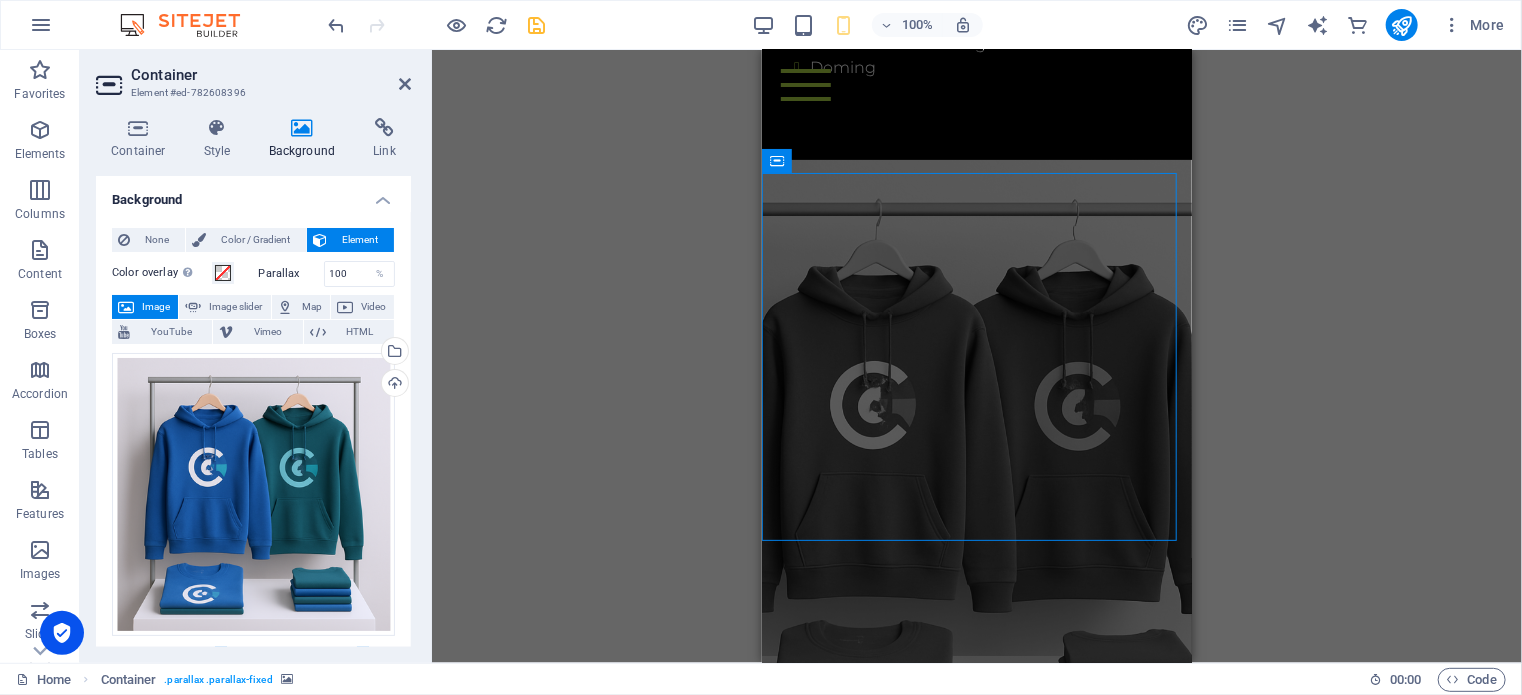 click at bounding box center [976, 465] 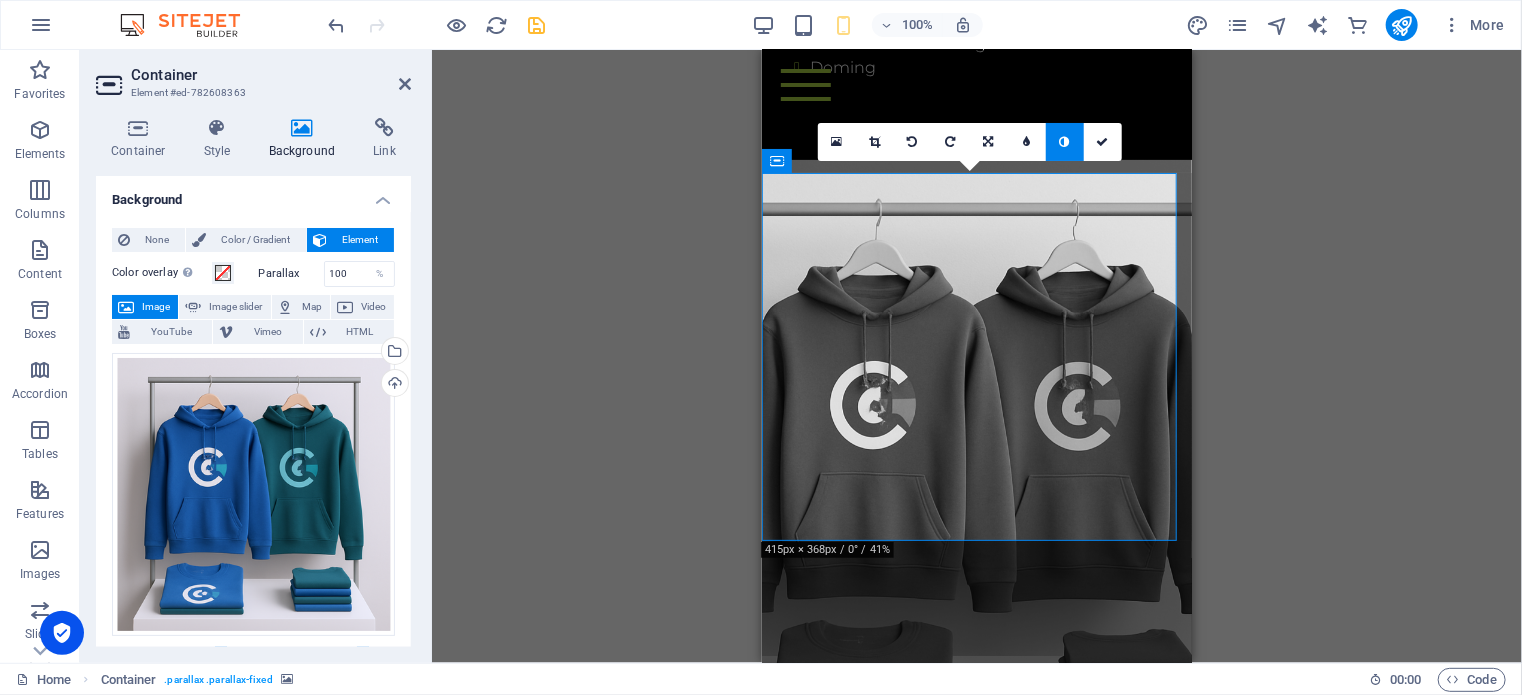 click at bounding box center (976, 465) 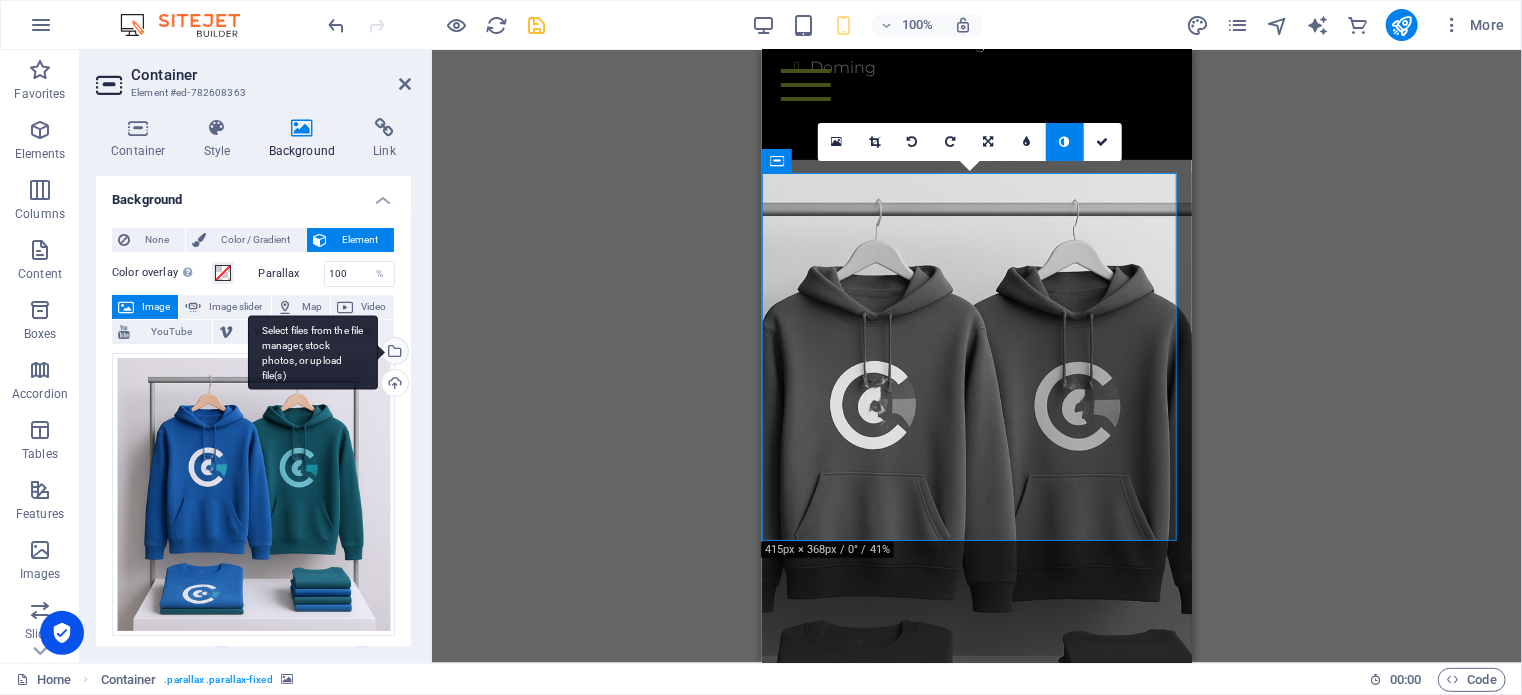 click on "Select files from the file manager, stock photos, or upload file(s)" at bounding box center (393, 353) 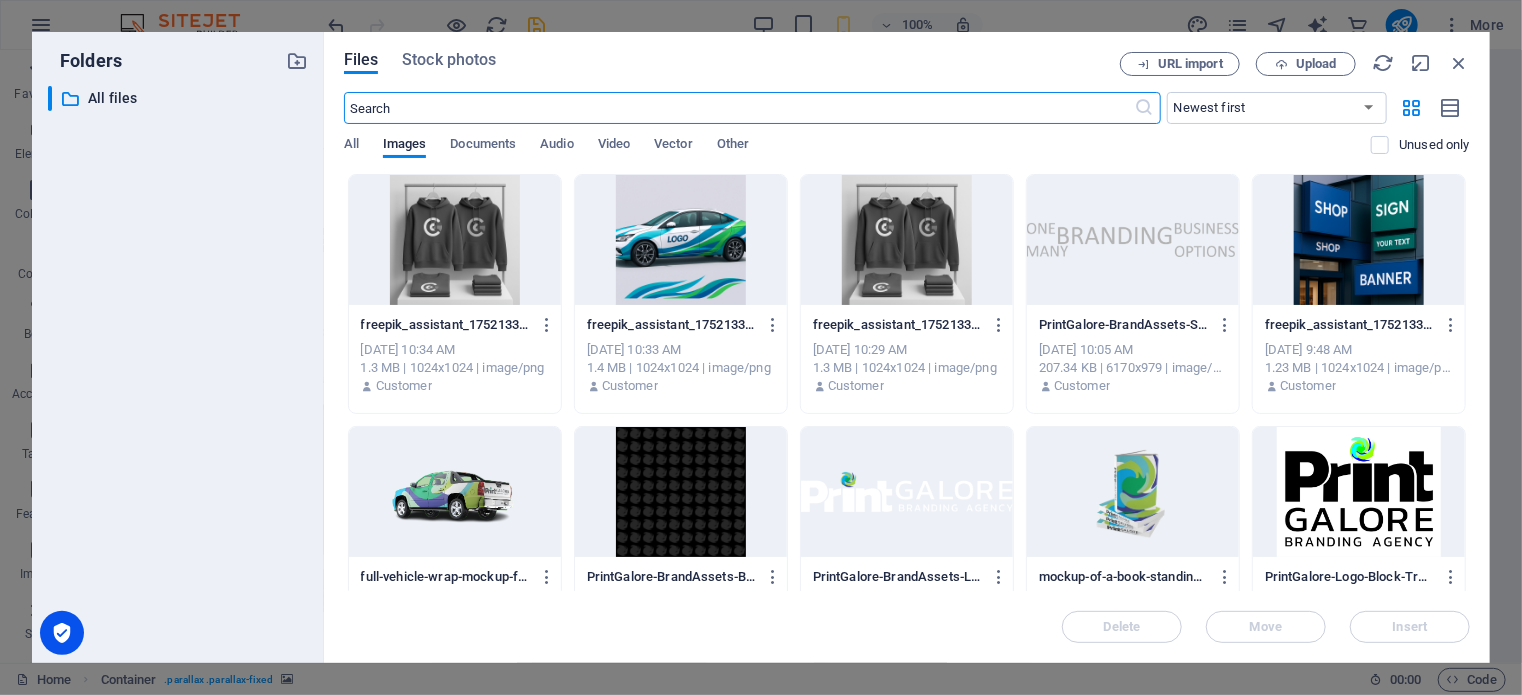 click at bounding box center [681, 492] 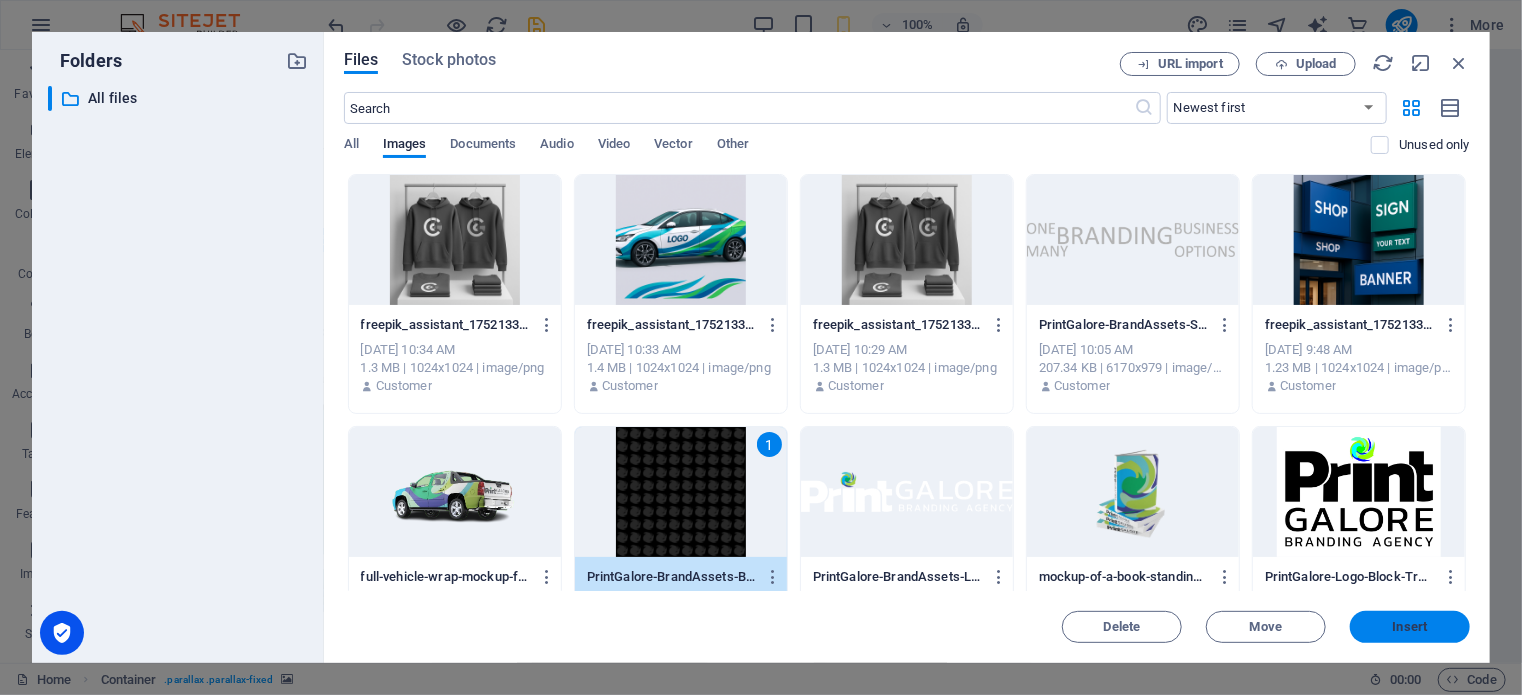 click on "Insert" at bounding box center (1410, 627) 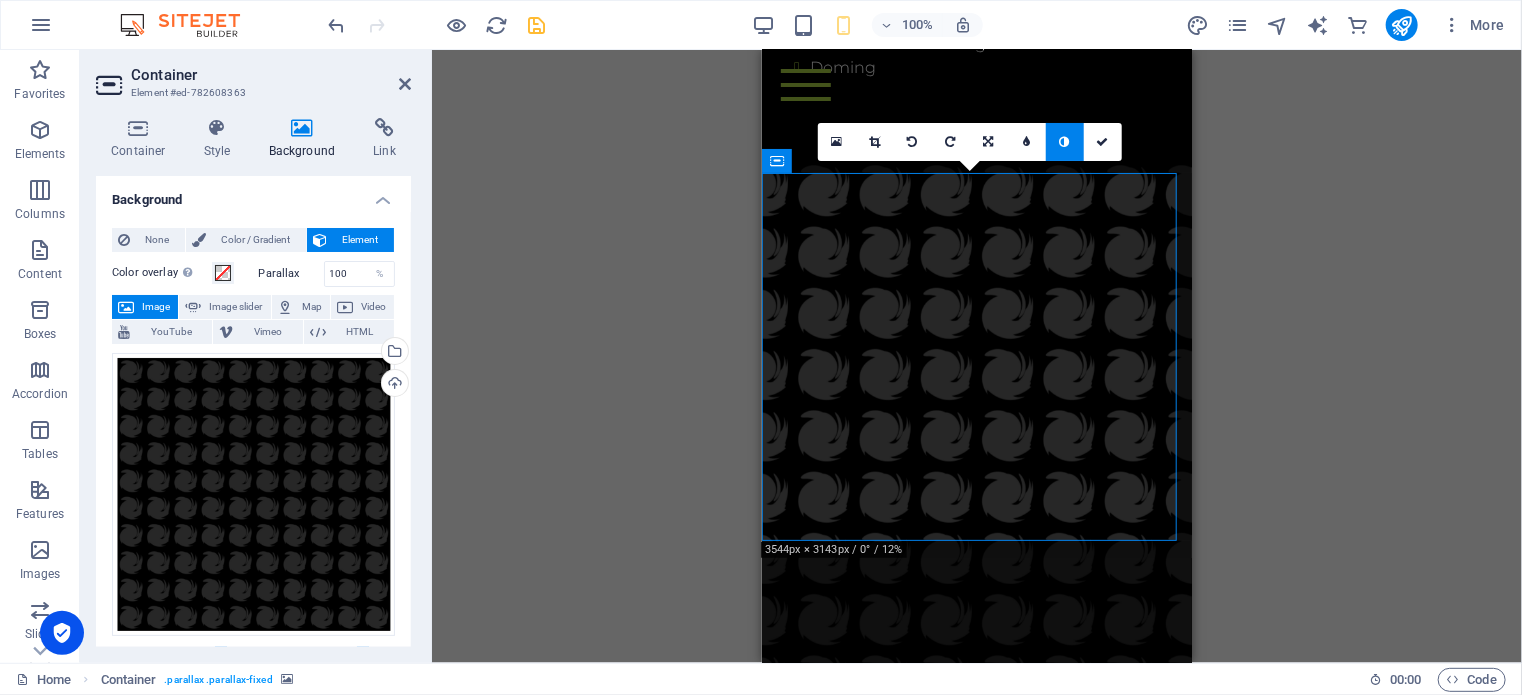 click on "Container Element #ed-782608363" at bounding box center [253, 76] 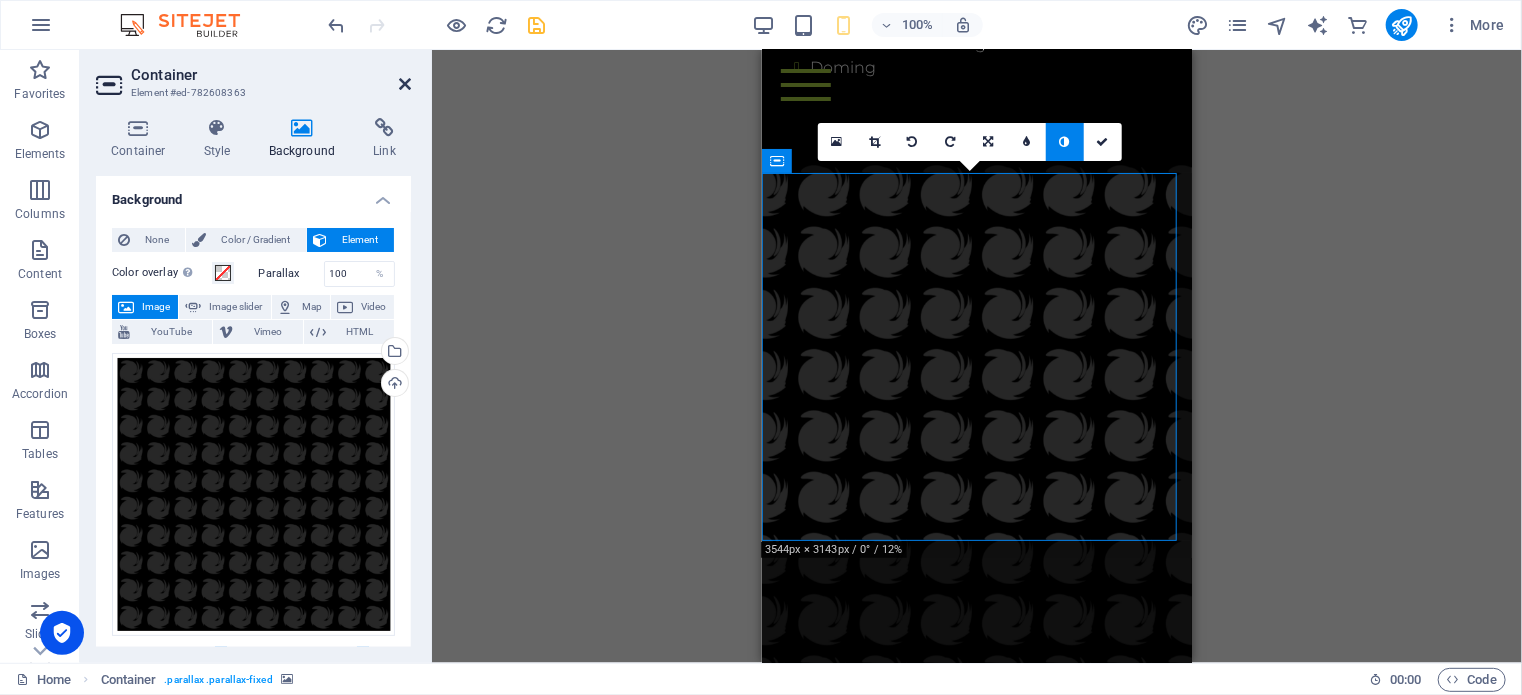click at bounding box center (405, 84) 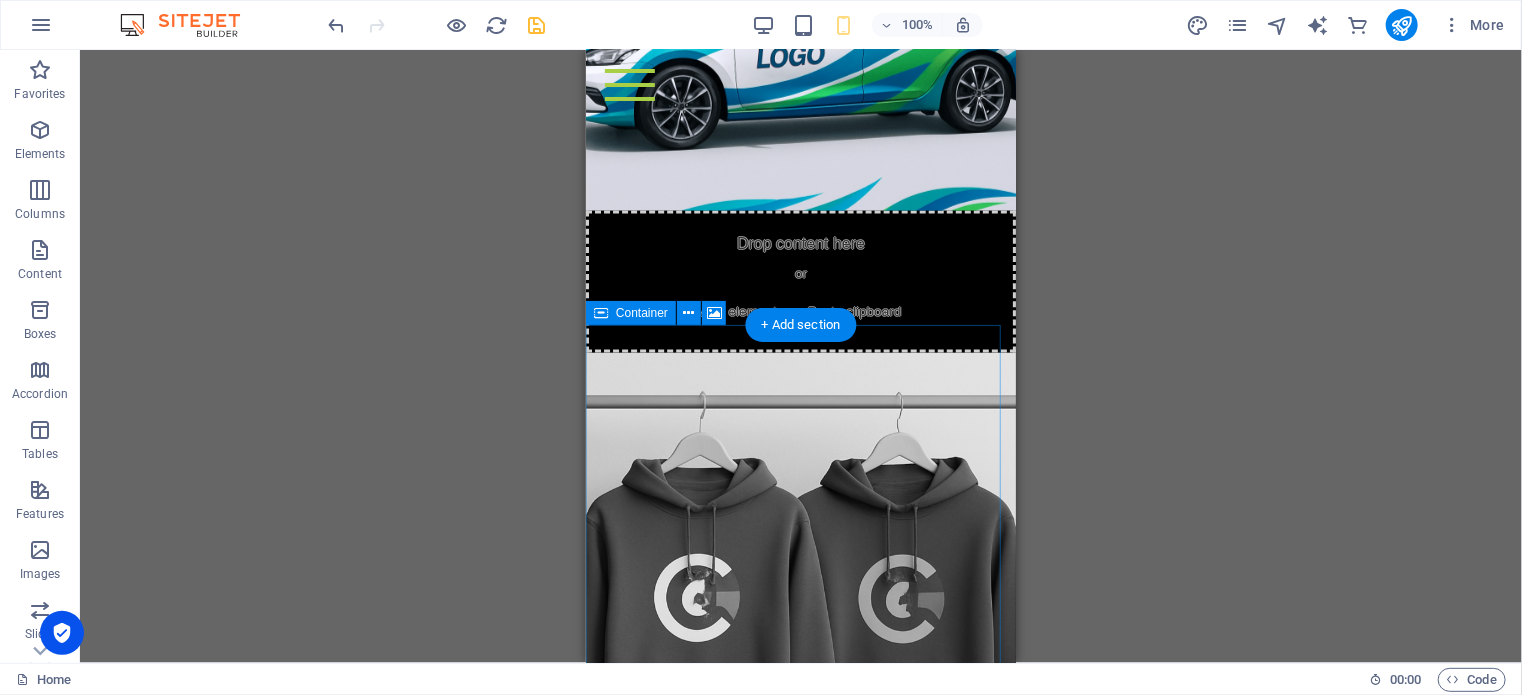 scroll, scrollTop: 5179, scrollLeft: 0, axis: vertical 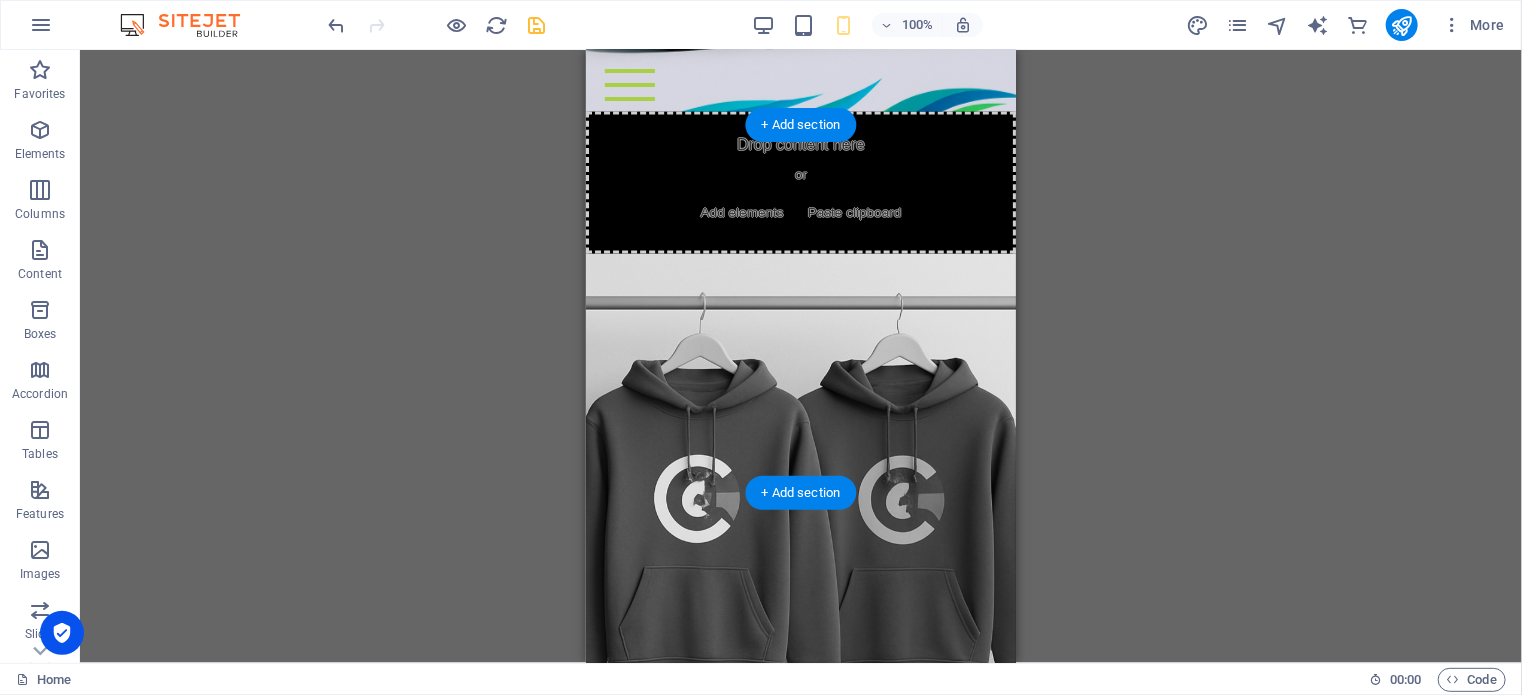 click at bounding box center [800, 559] 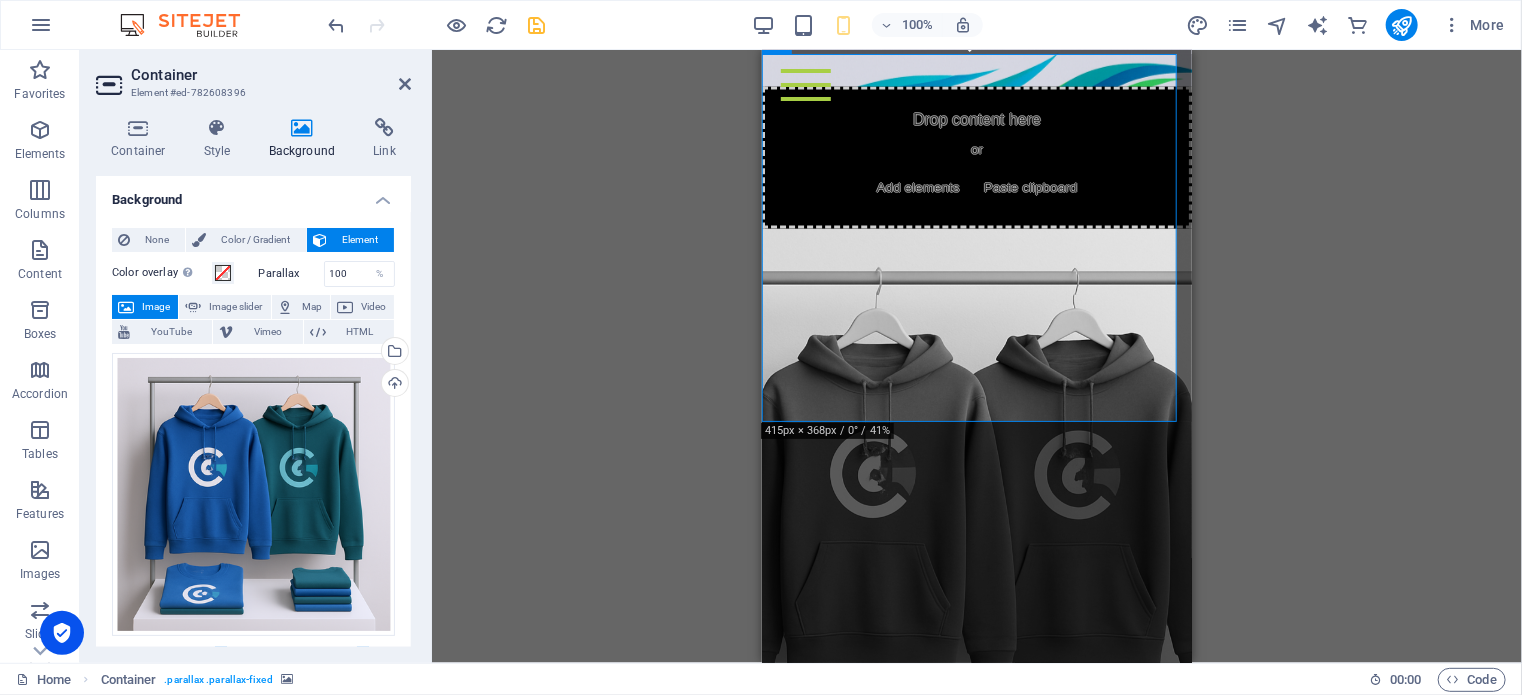 scroll, scrollTop: 5179, scrollLeft: 0, axis: vertical 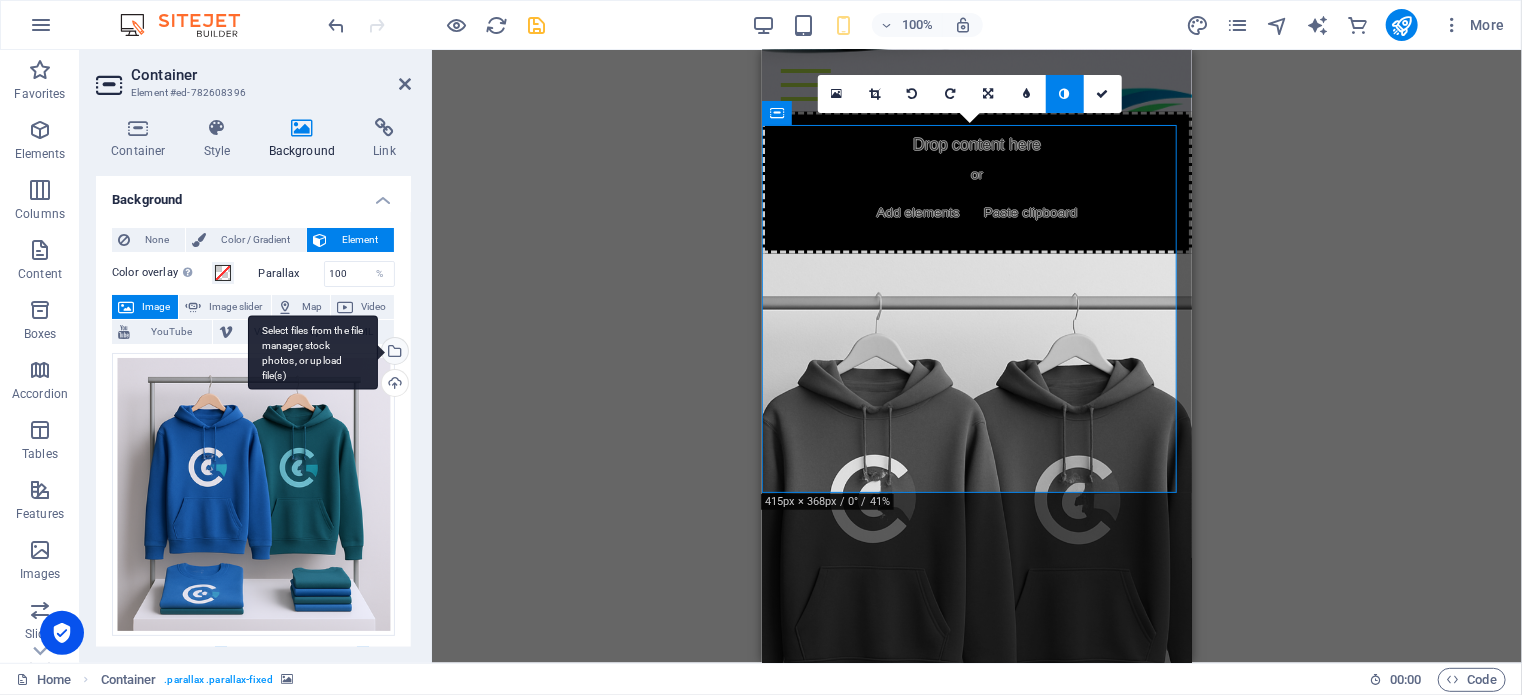 click on "Select files from the file manager, stock photos, or upload file(s)" at bounding box center [393, 353] 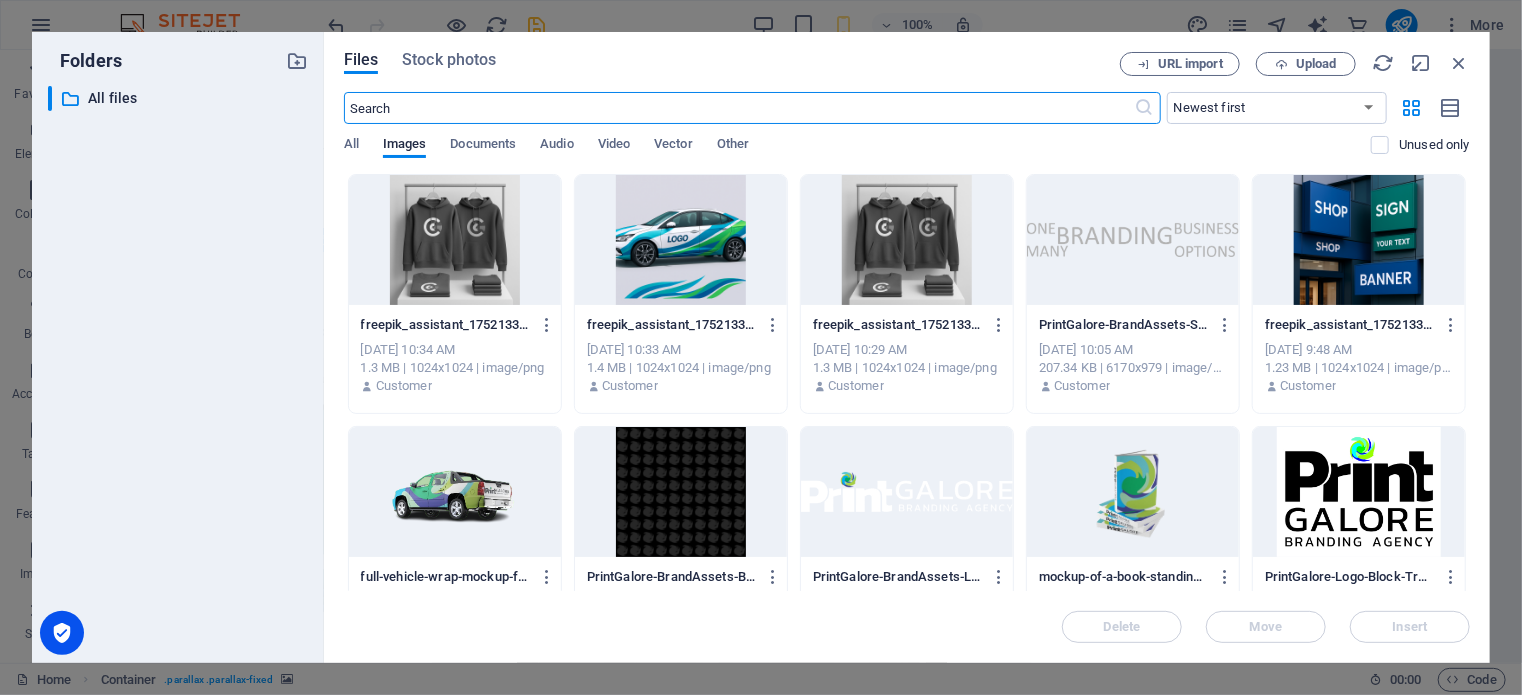 click at bounding box center (681, 492) 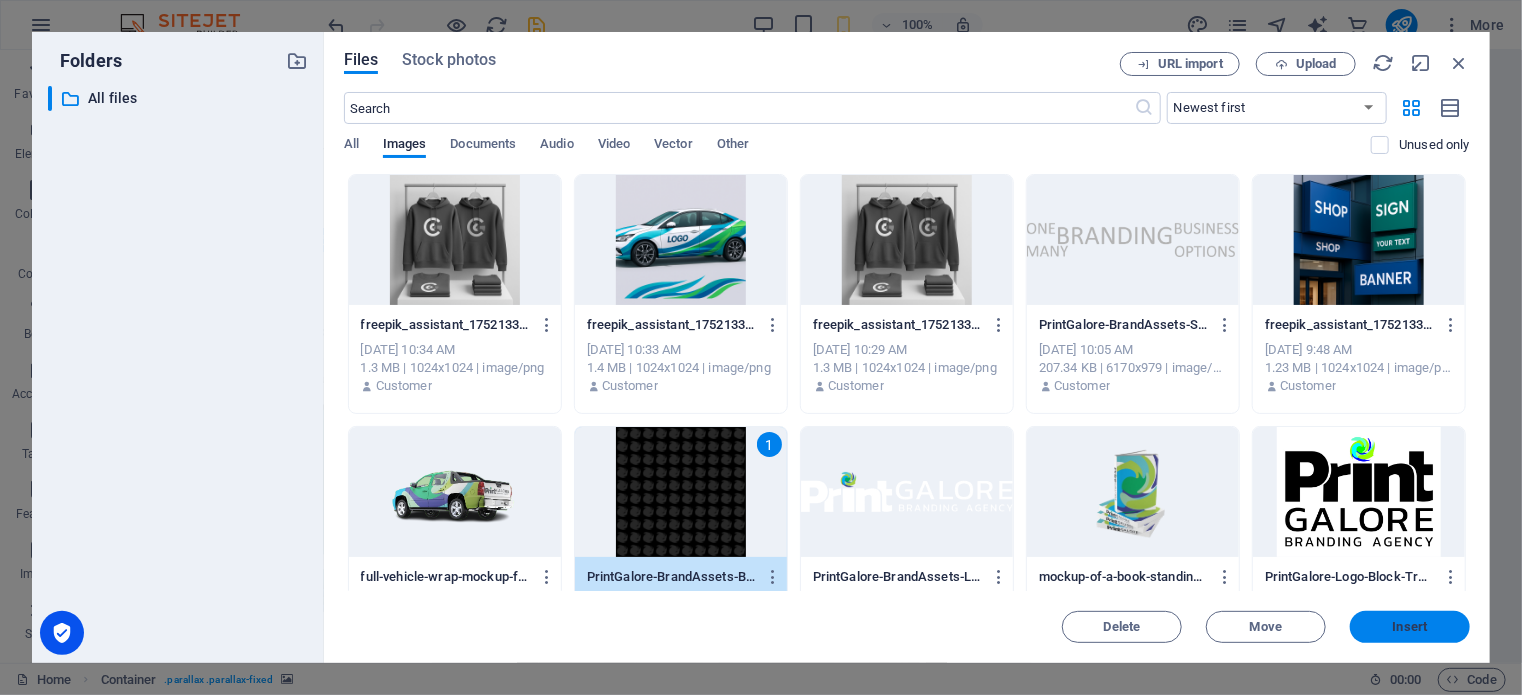 click on "Insert" at bounding box center (1410, 627) 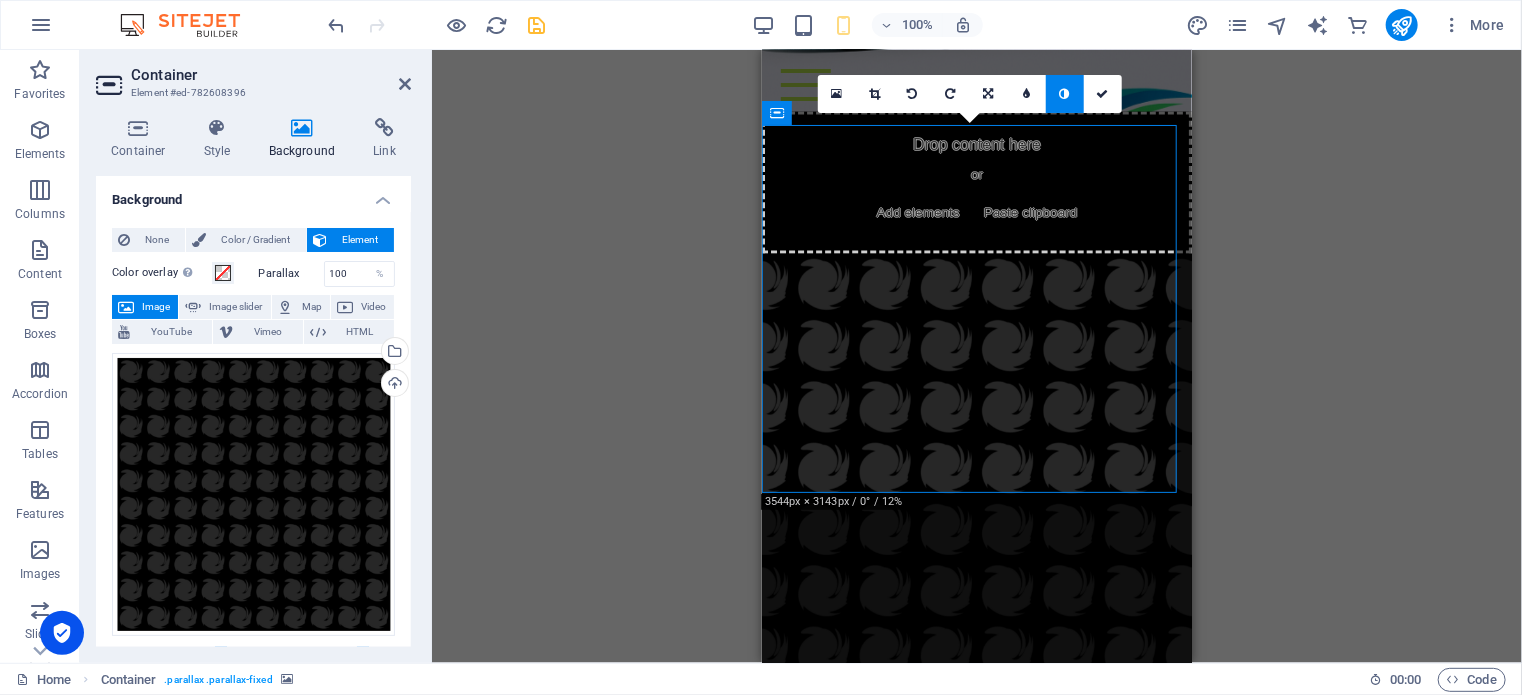 click at bounding box center (405, 84) 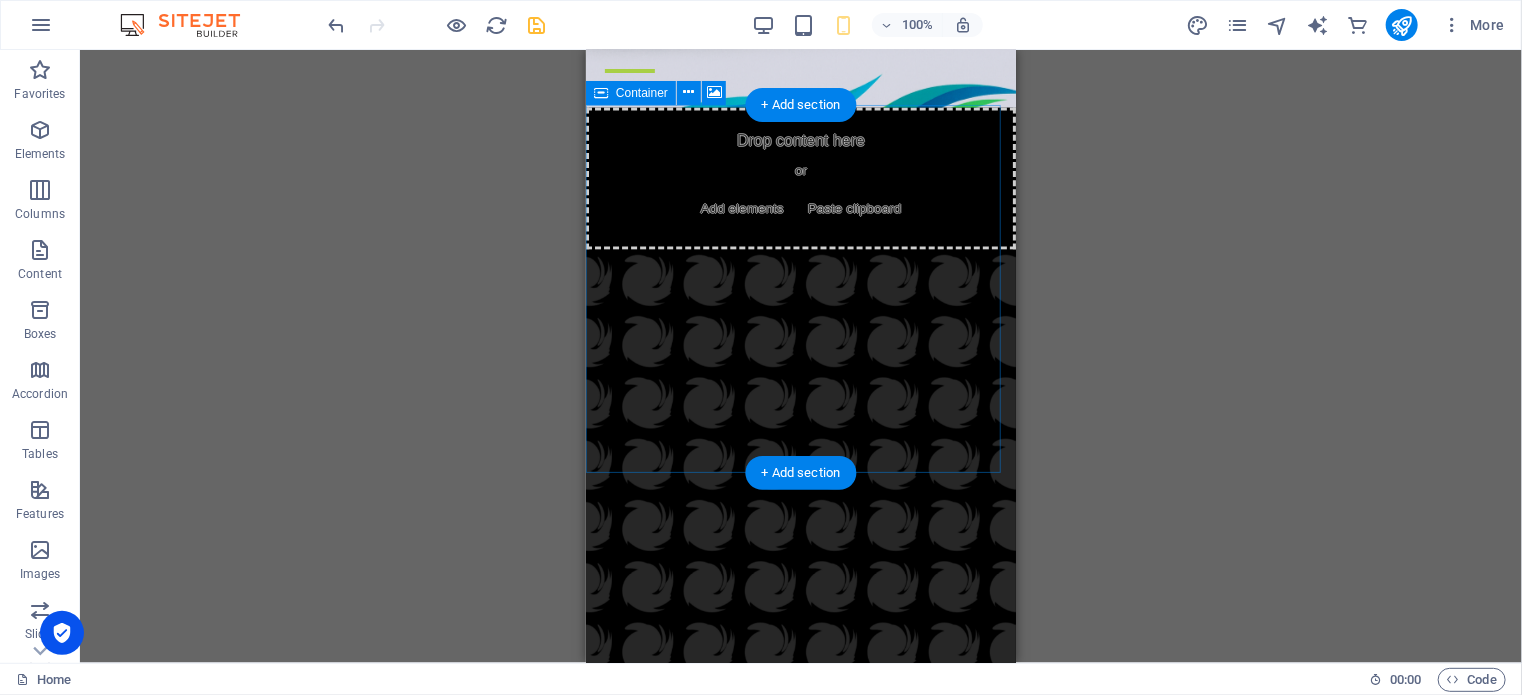 scroll, scrollTop: 5200, scrollLeft: 0, axis: vertical 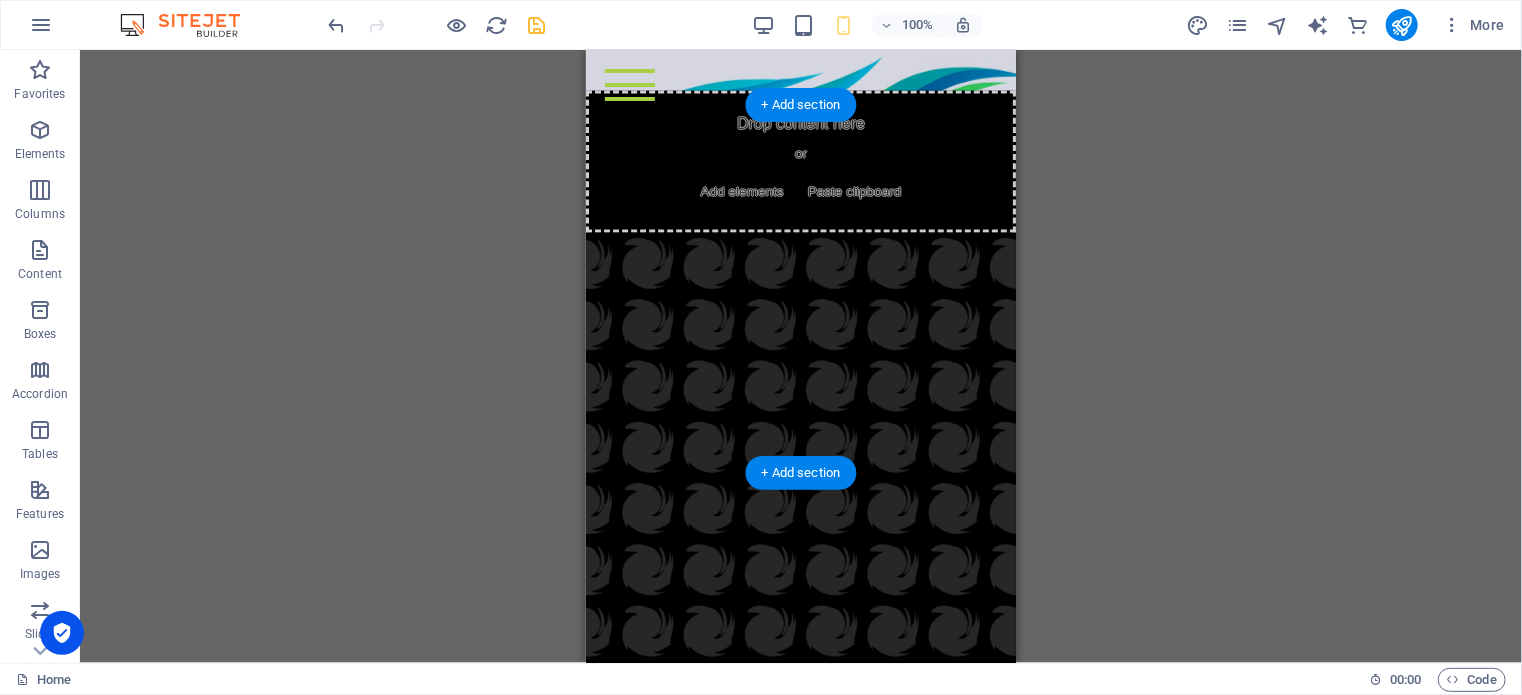 click at bounding box center (800, 538) 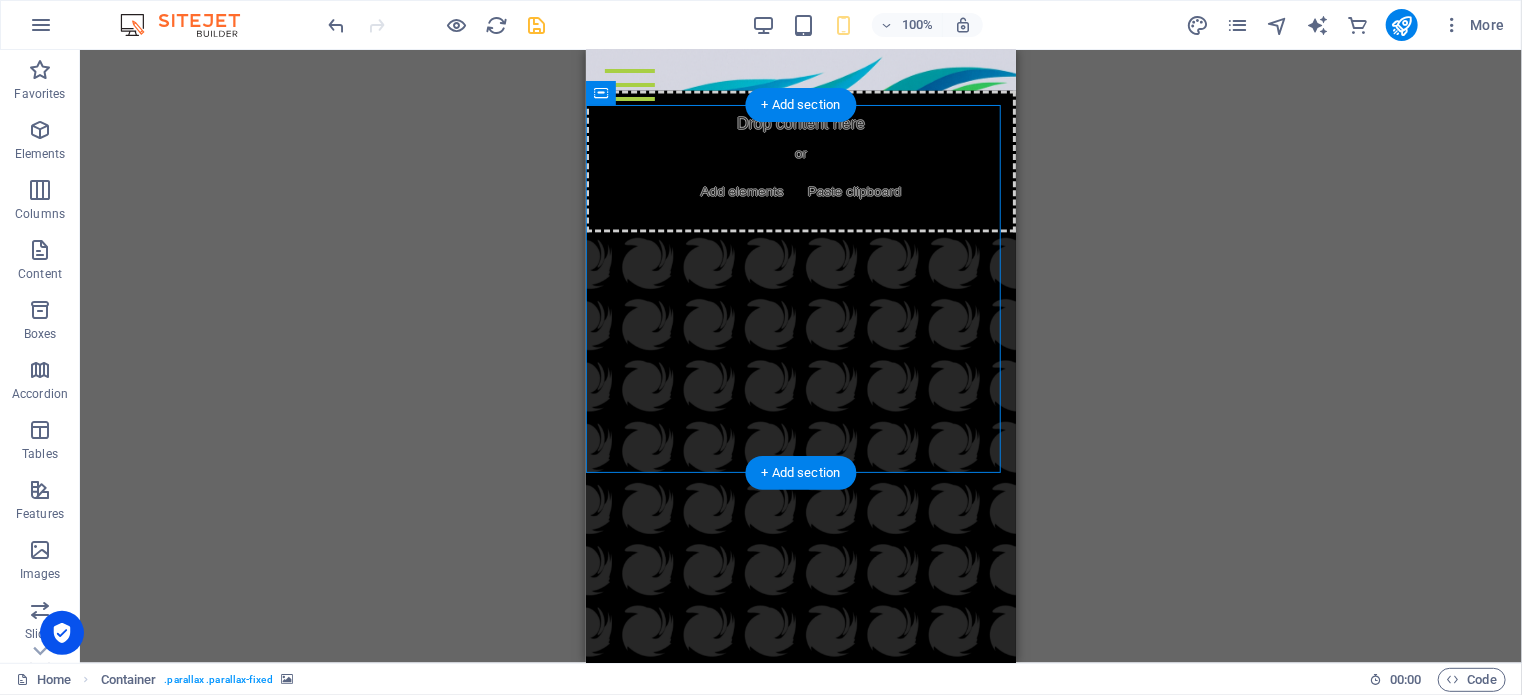 click at bounding box center (800, 538) 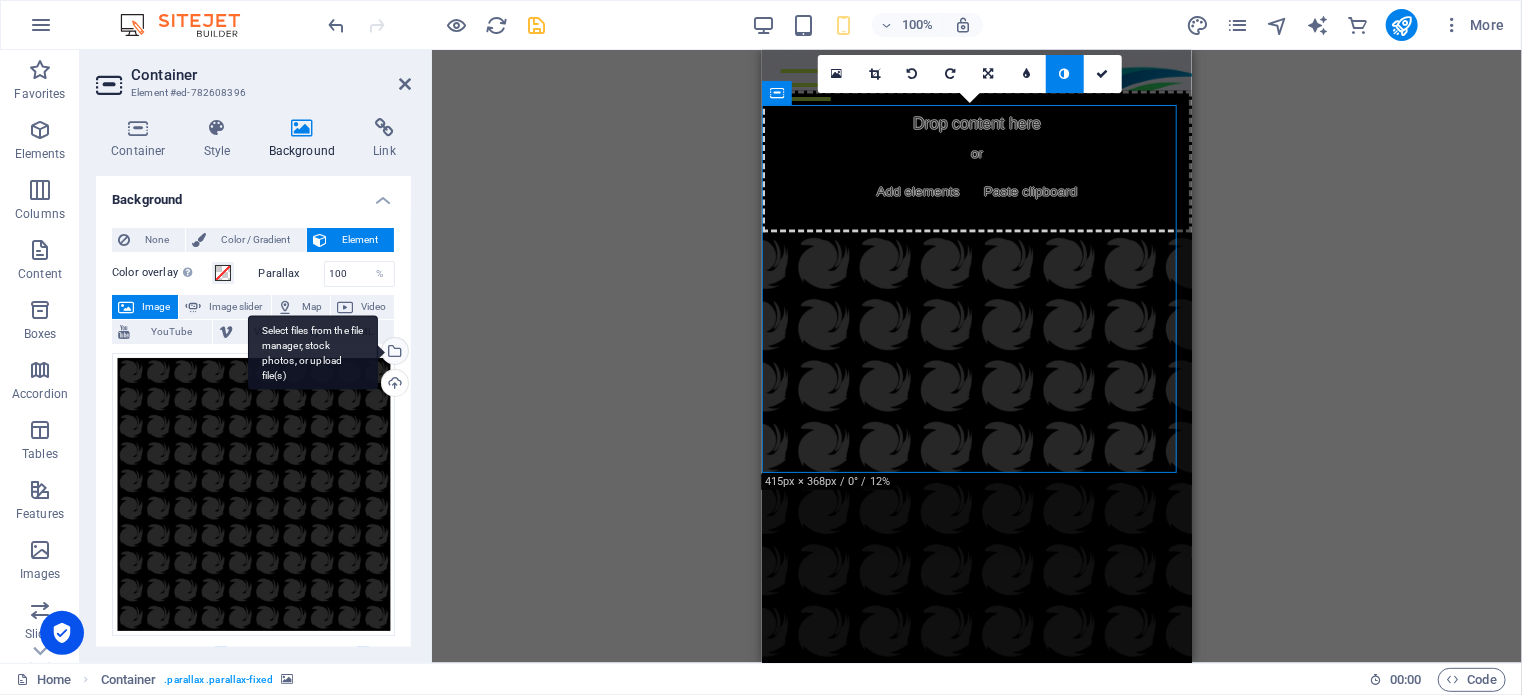 click on "Select files from the file manager, stock photos, or upload file(s)" at bounding box center [393, 353] 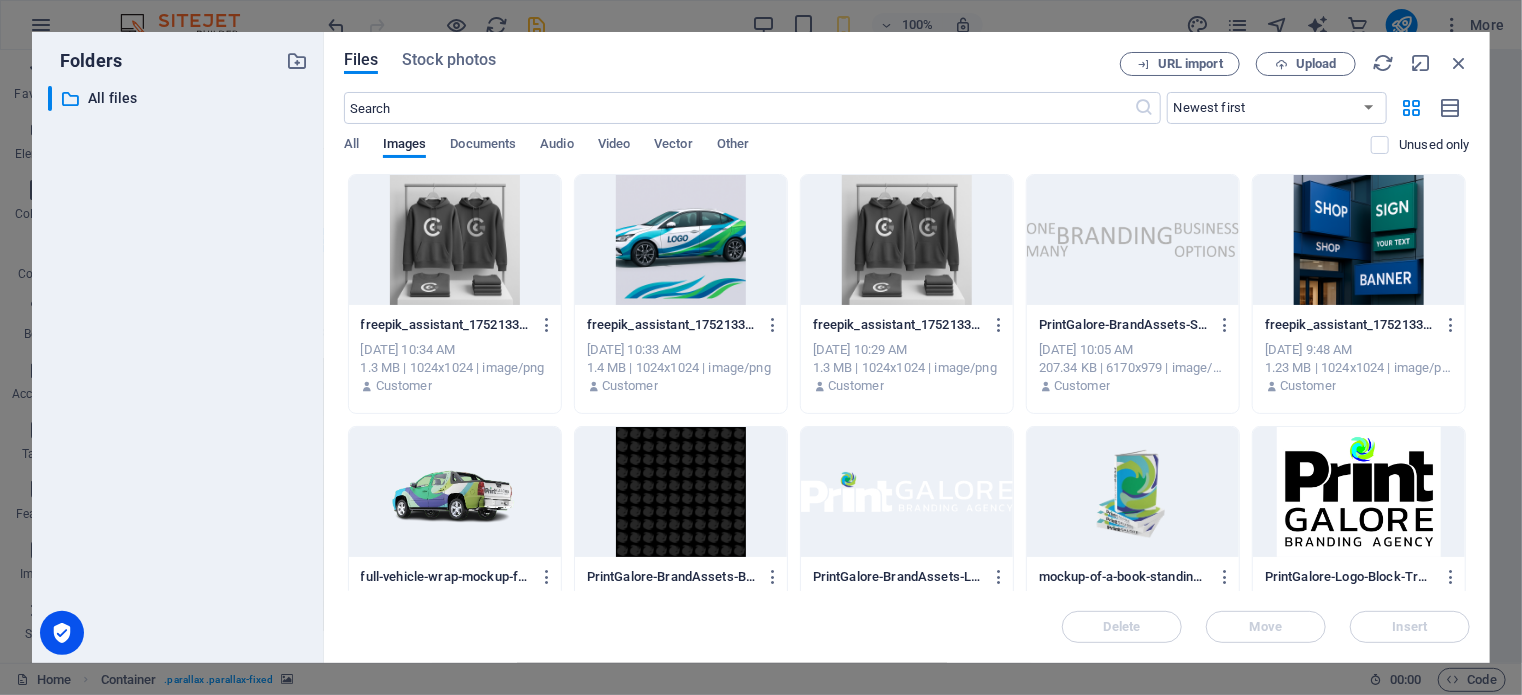 click at bounding box center (1133, 240) 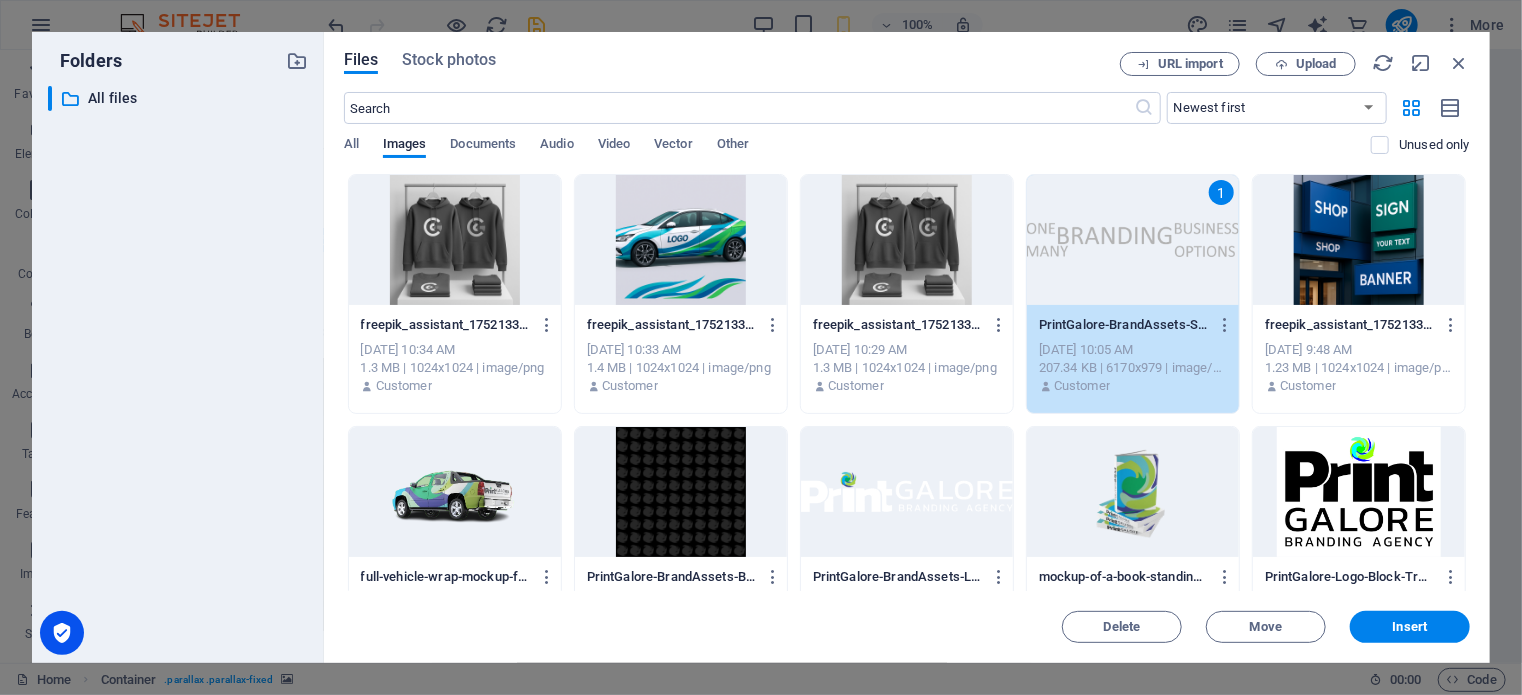 click on "Insert" at bounding box center [1410, 627] 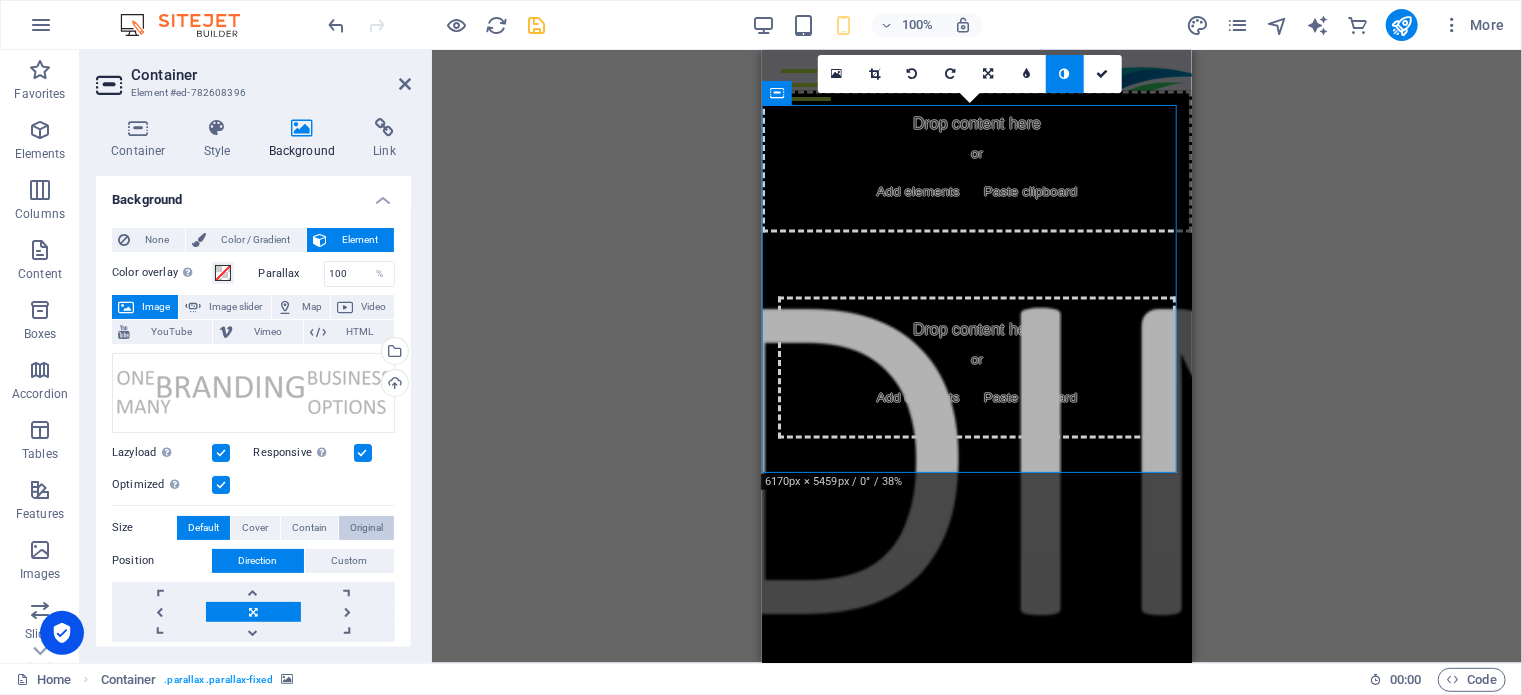 click on "Original" at bounding box center [366, 528] 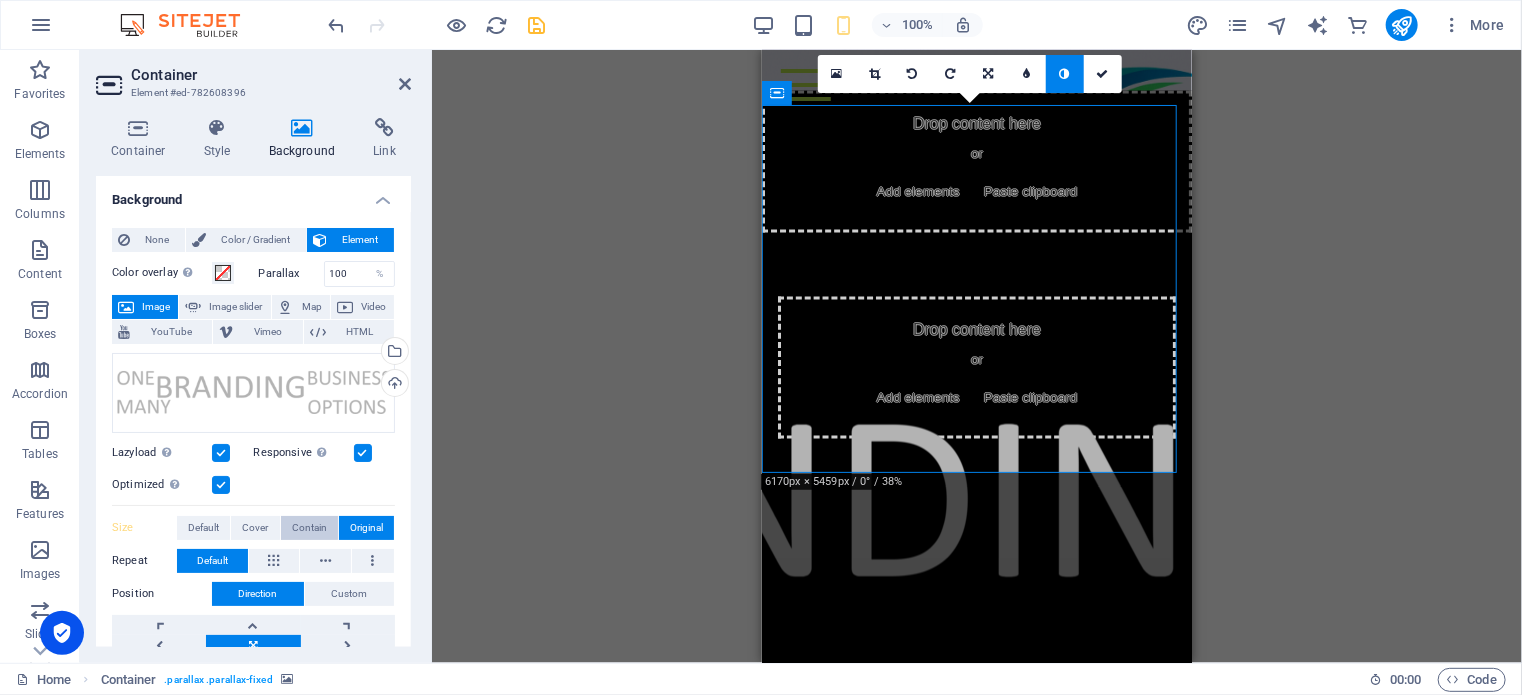 click on "Contain" at bounding box center [309, 528] 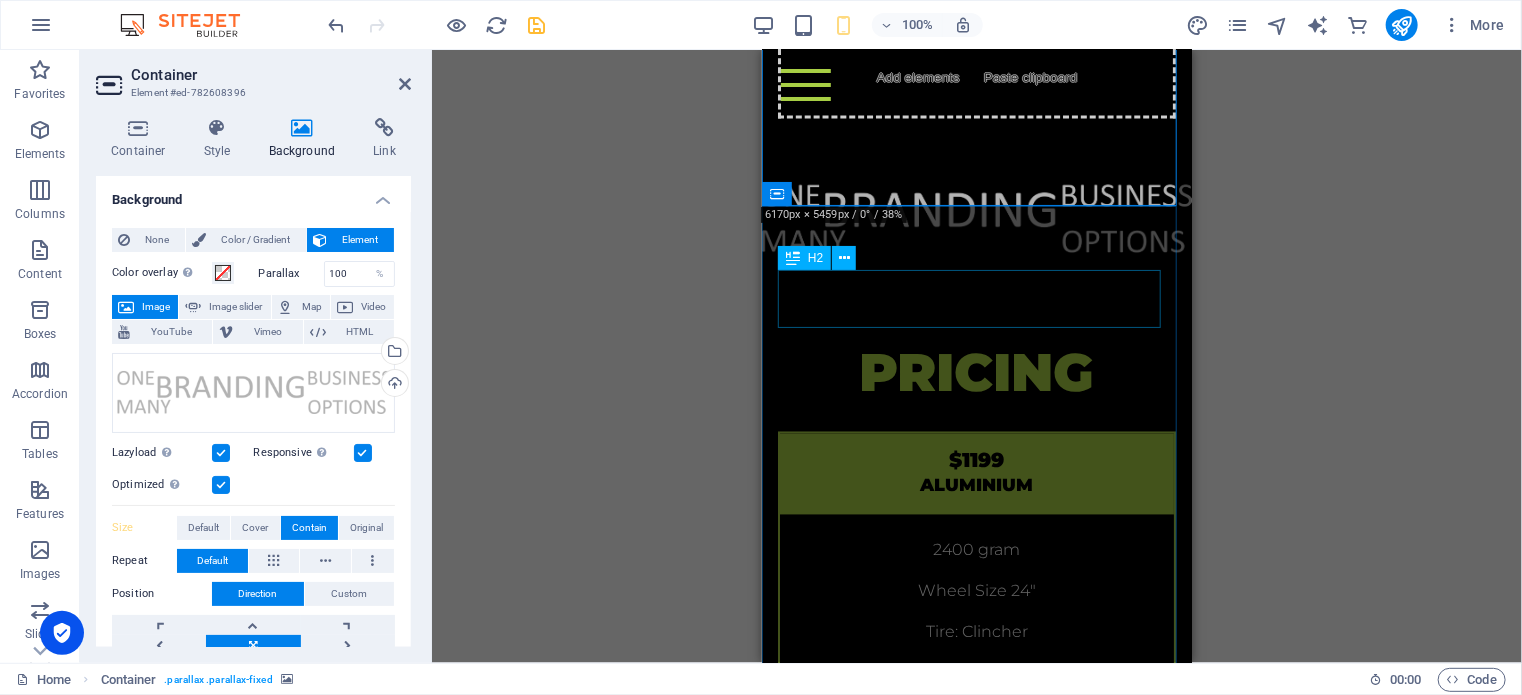 scroll, scrollTop: 5600, scrollLeft: 0, axis: vertical 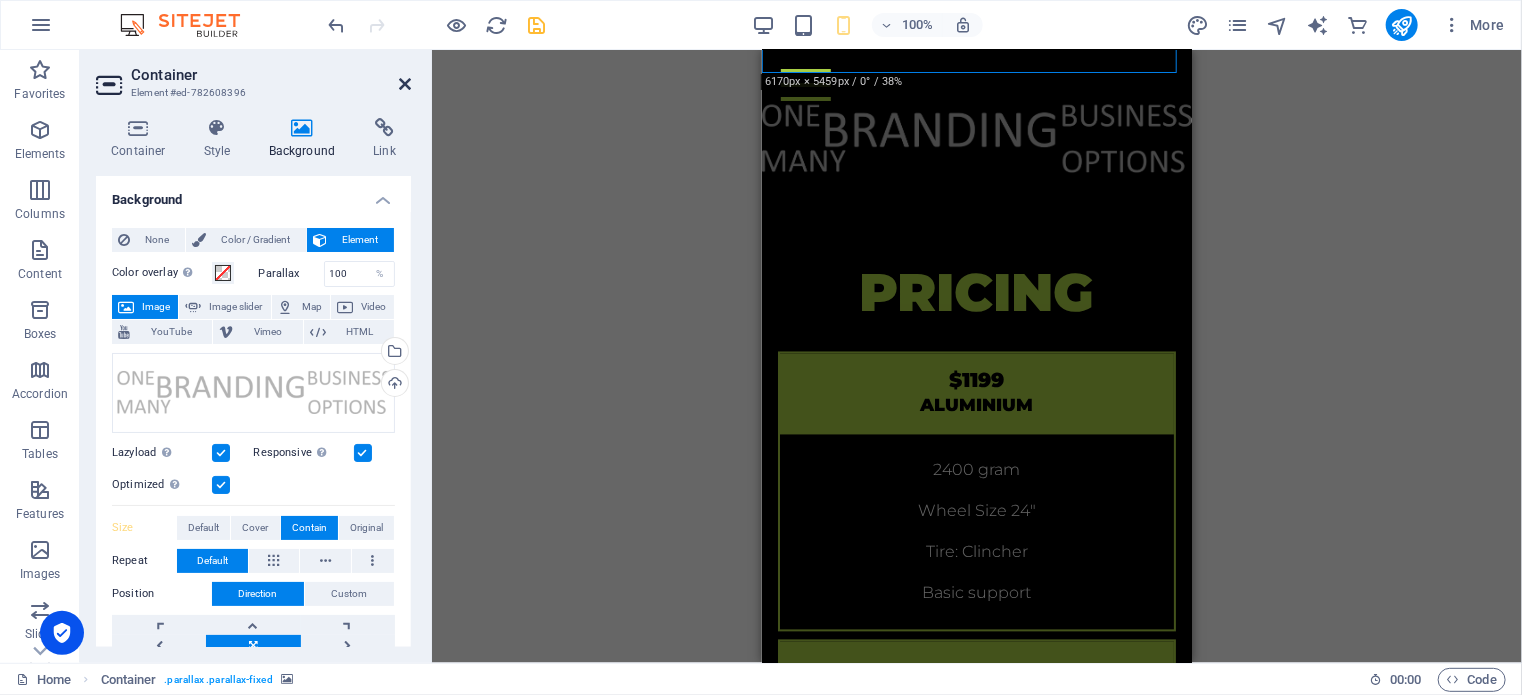 click at bounding box center [405, 84] 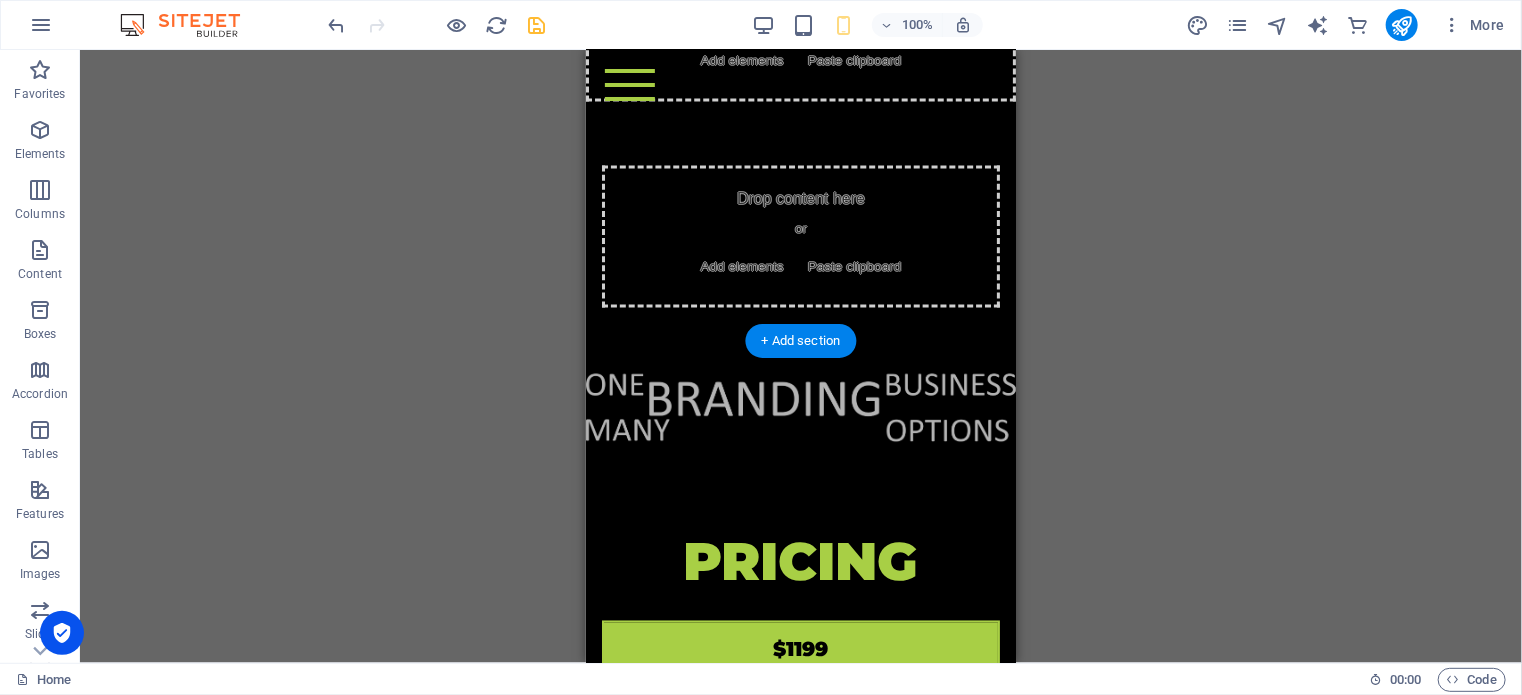 scroll, scrollTop: 5431, scrollLeft: 0, axis: vertical 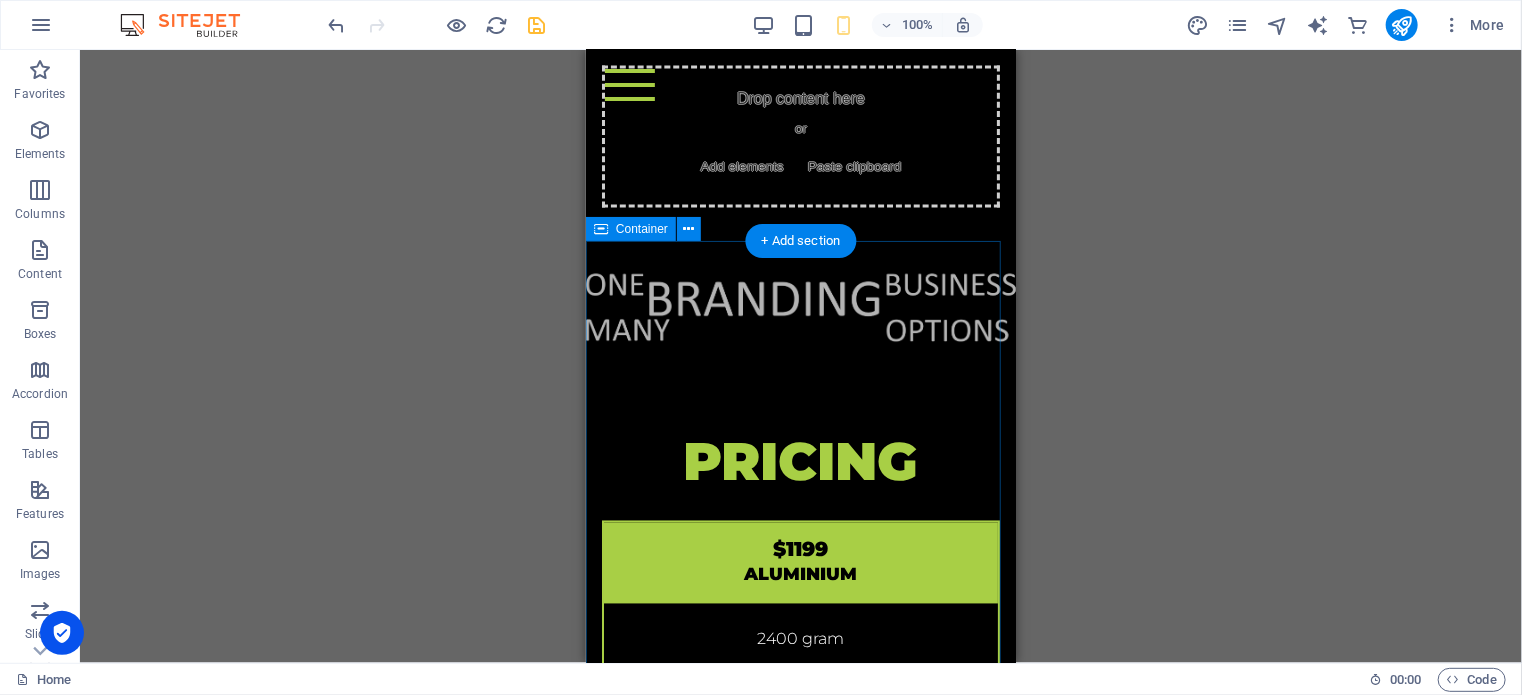 click on "Pricing $1199 Aluminium 2400 gram Wheel Size 24" Tire: Clincher Basic support $1499 Carbon 1900 gram Wheel size 26" Tire: Tubeless Pro support $1799 Fibreglass 1700 gram Wheel size 27" Tire:  Tubular   Pro support" at bounding box center (800, 925) 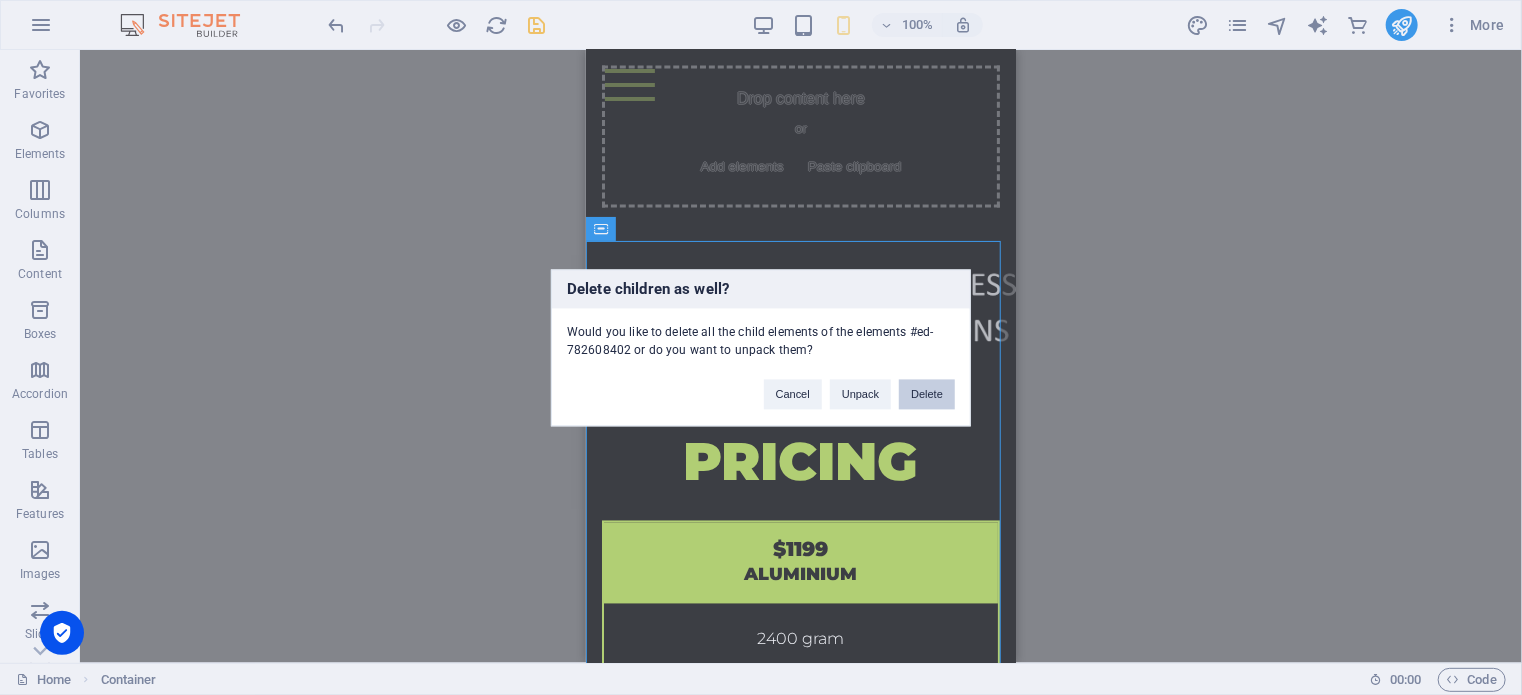 click on "Delete" at bounding box center (927, 394) 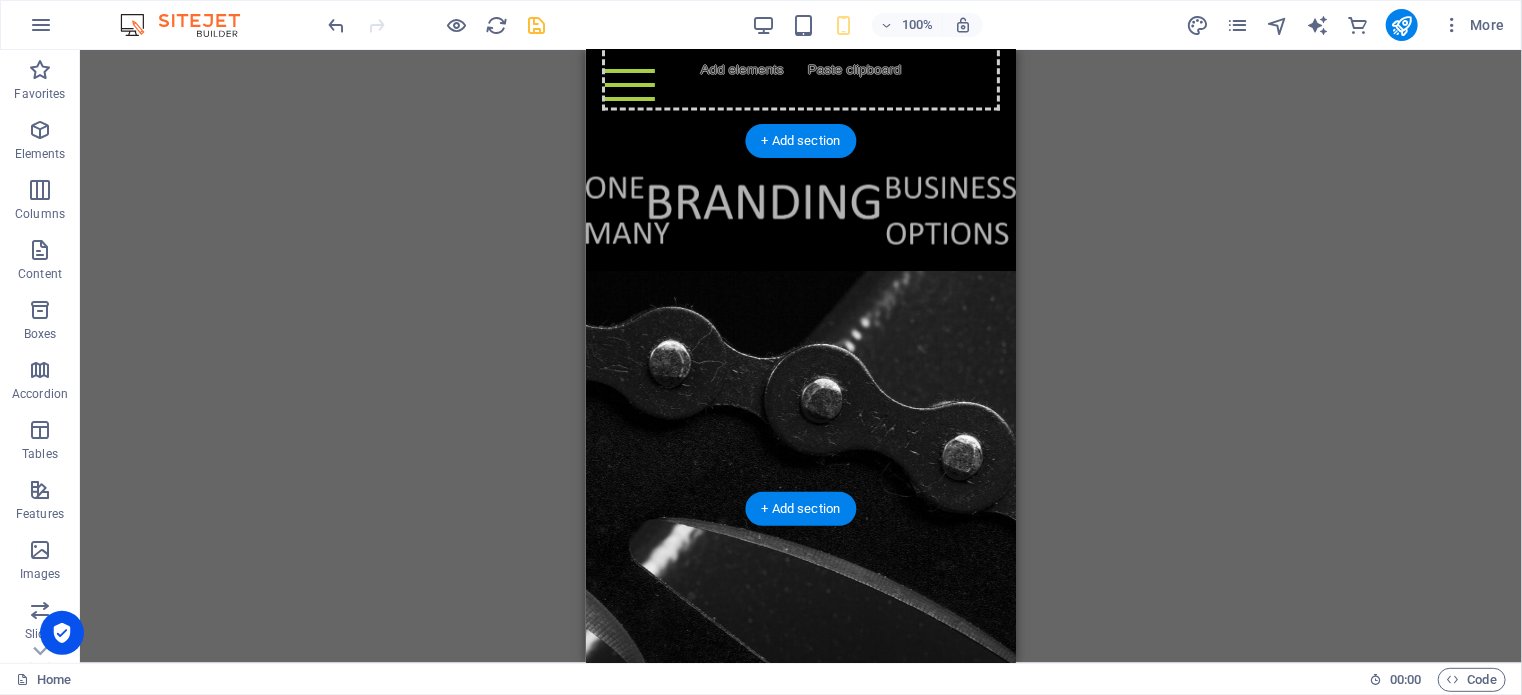 scroll, scrollTop: 5531, scrollLeft: 0, axis: vertical 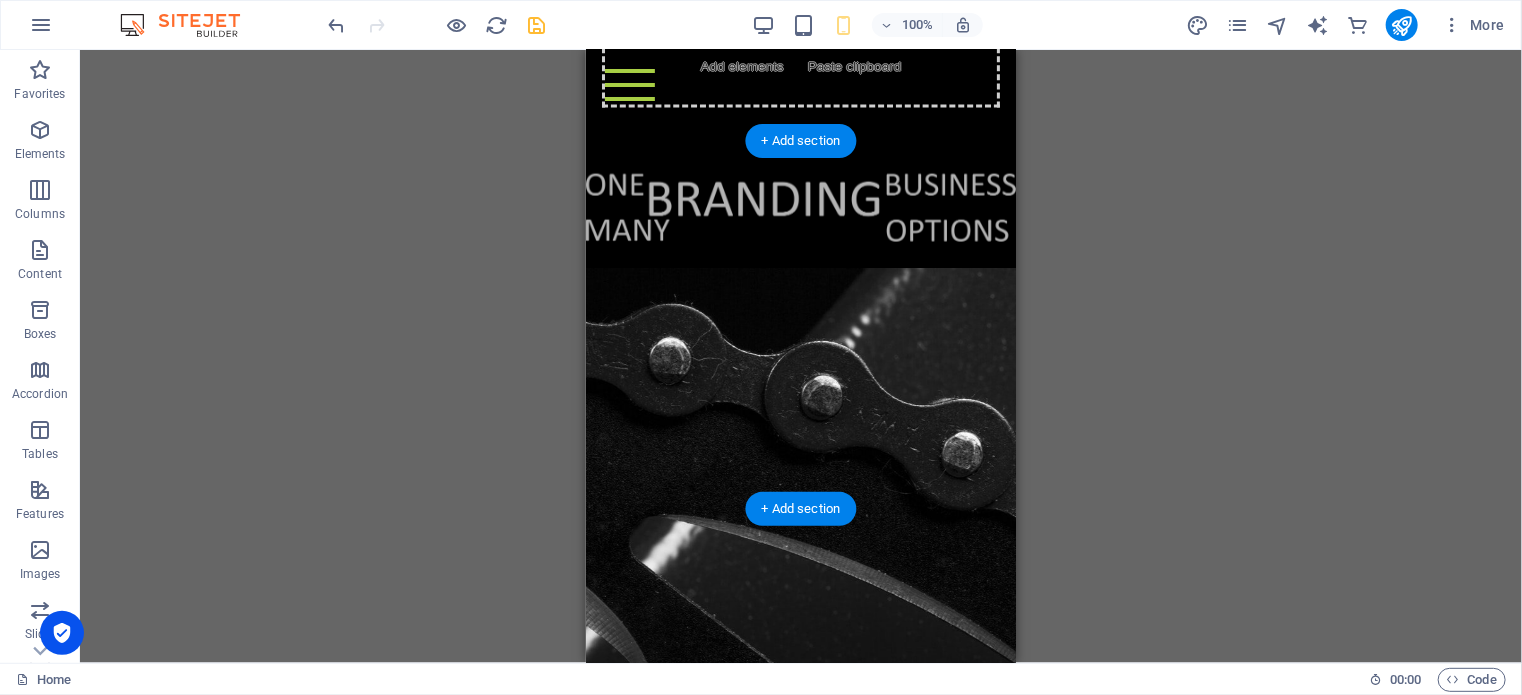 click at bounding box center [800, 574] 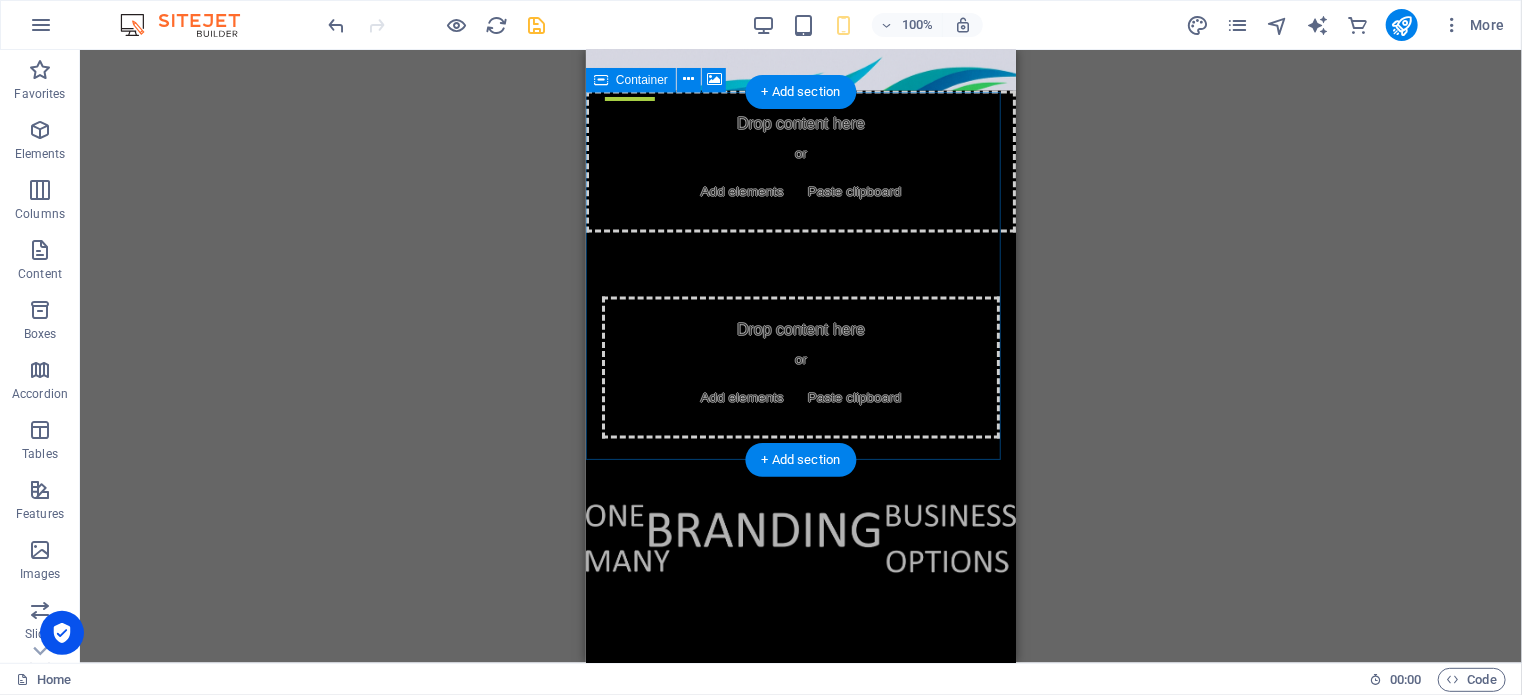 scroll, scrollTop: 5231, scrollLeft: 0, axis: vertical 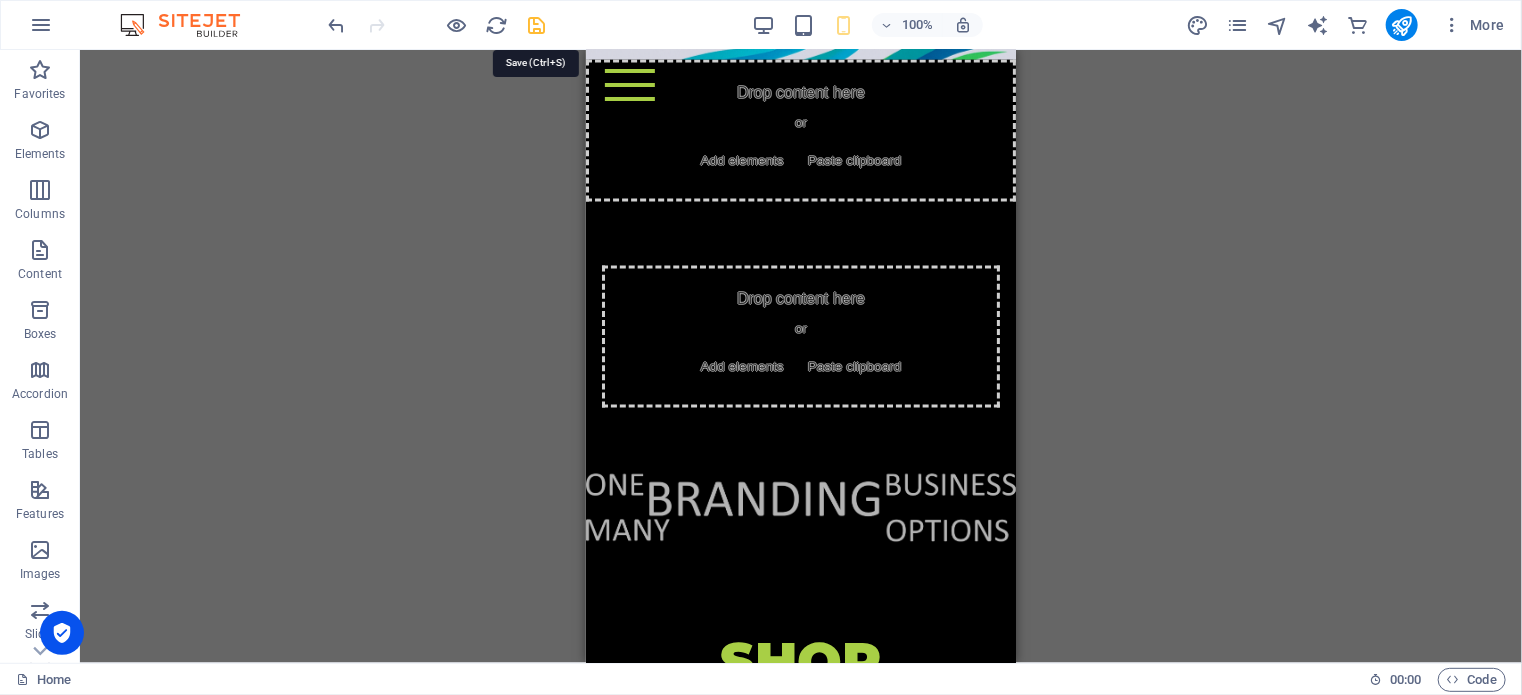 click at bounding box center [537, 25] 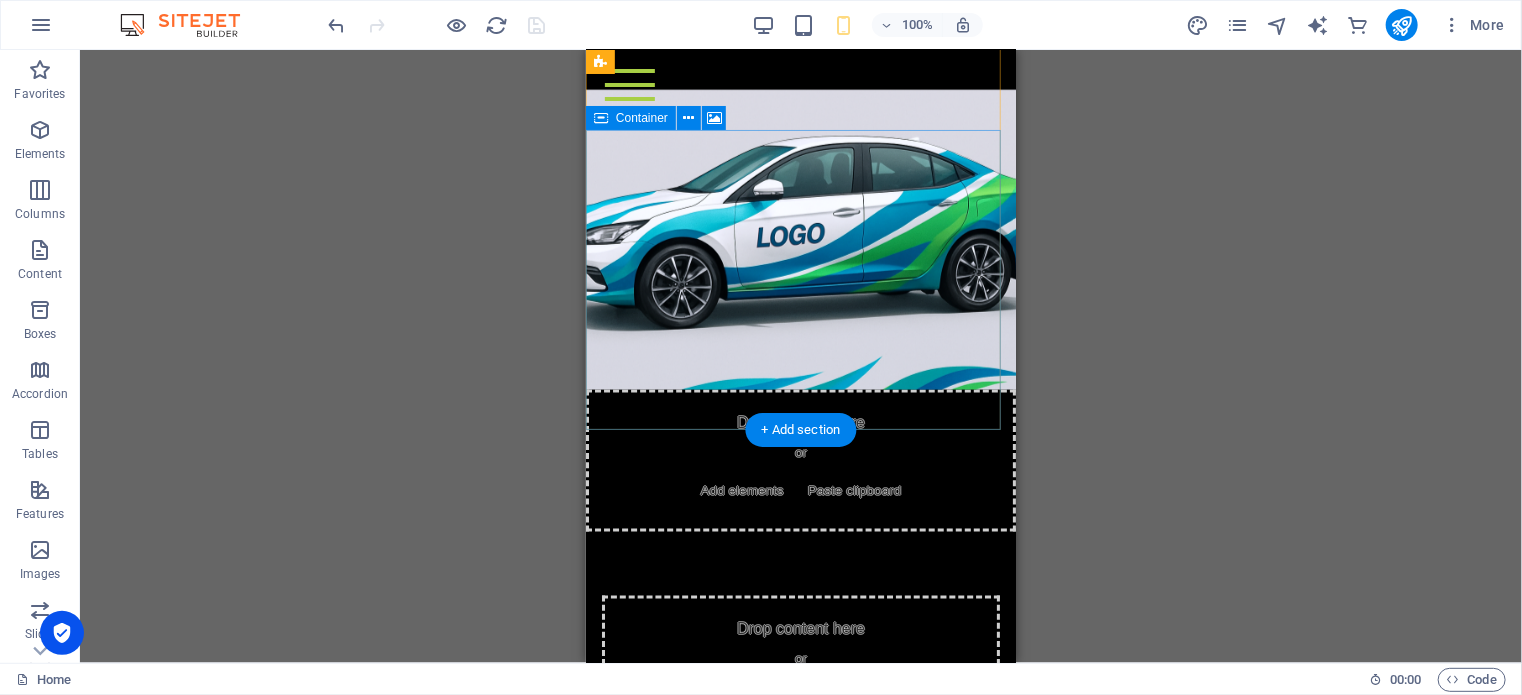 scroll, scrollTop: 4874, scrollLeft: 0, axis: vertical 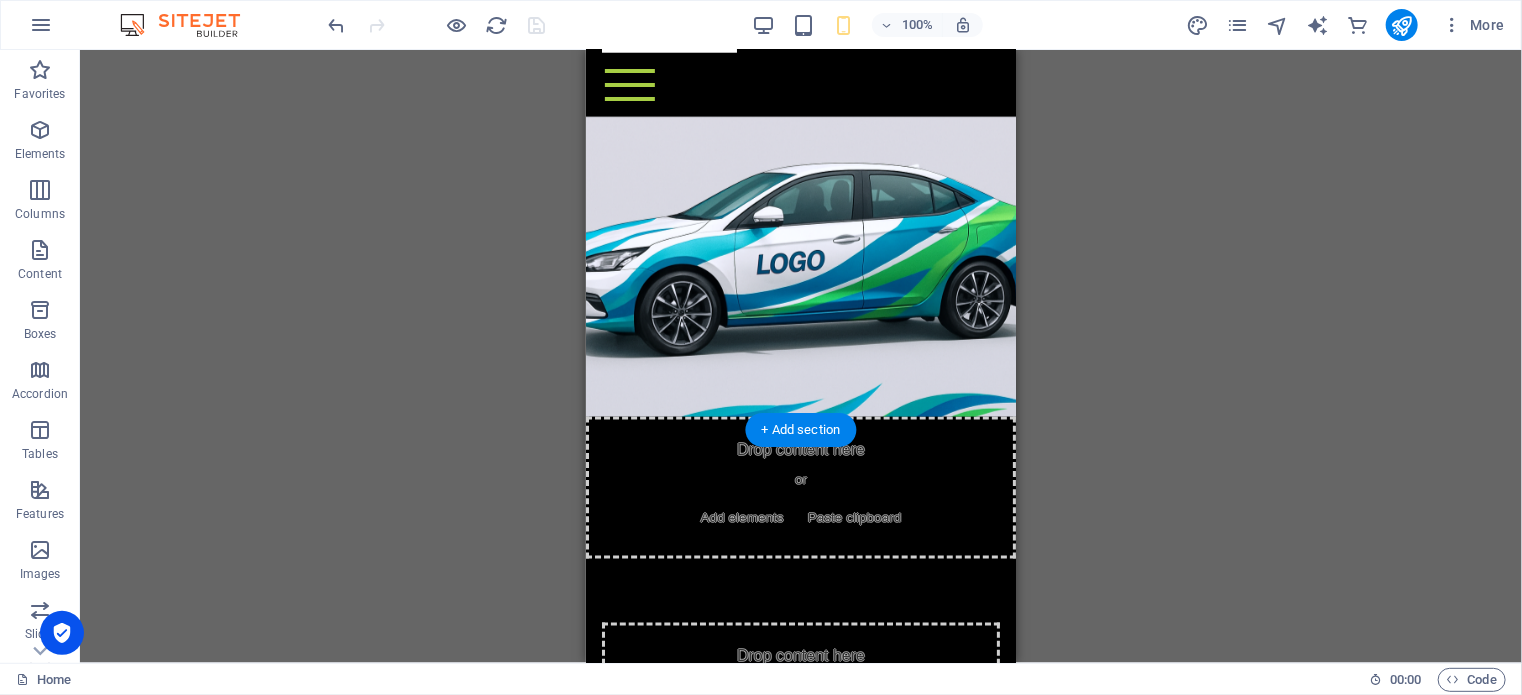 click at bounding box center [800, 266] 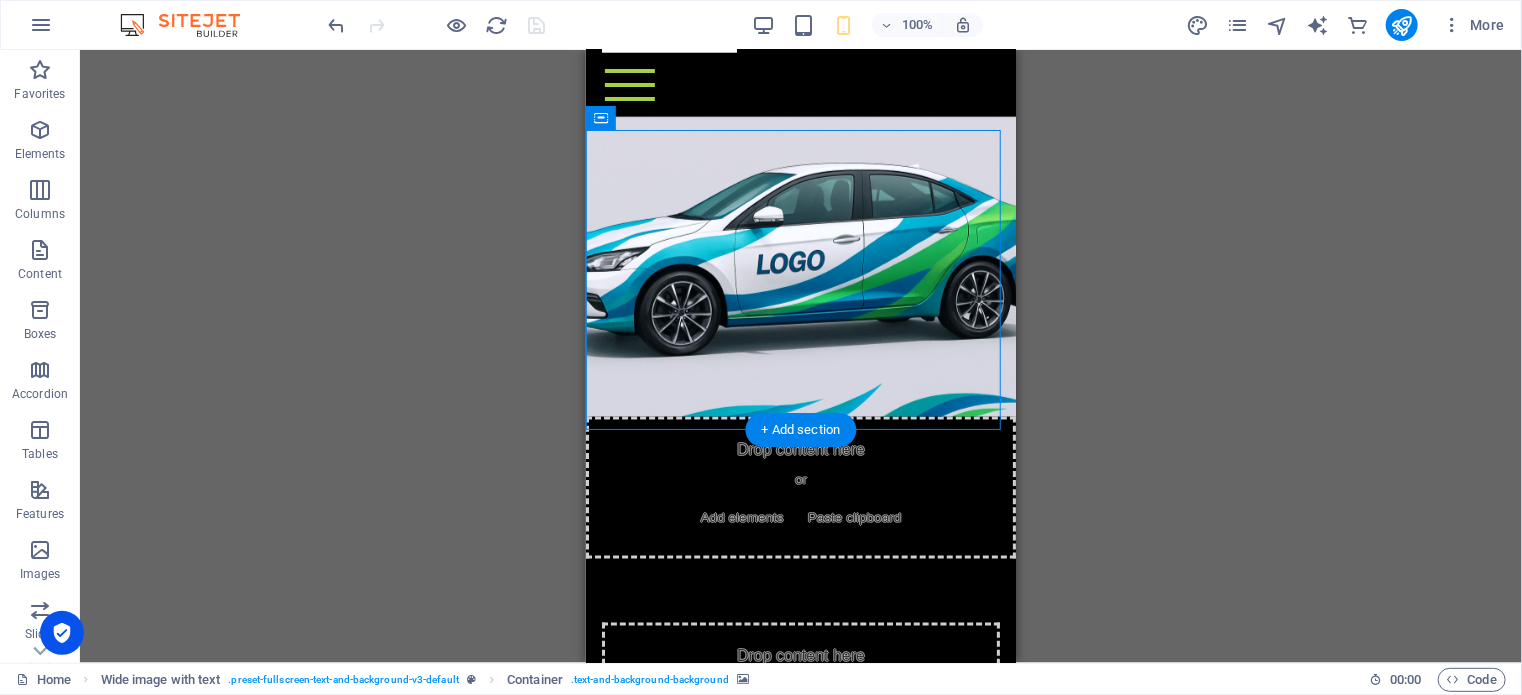 click at bounding box center [800, 266] 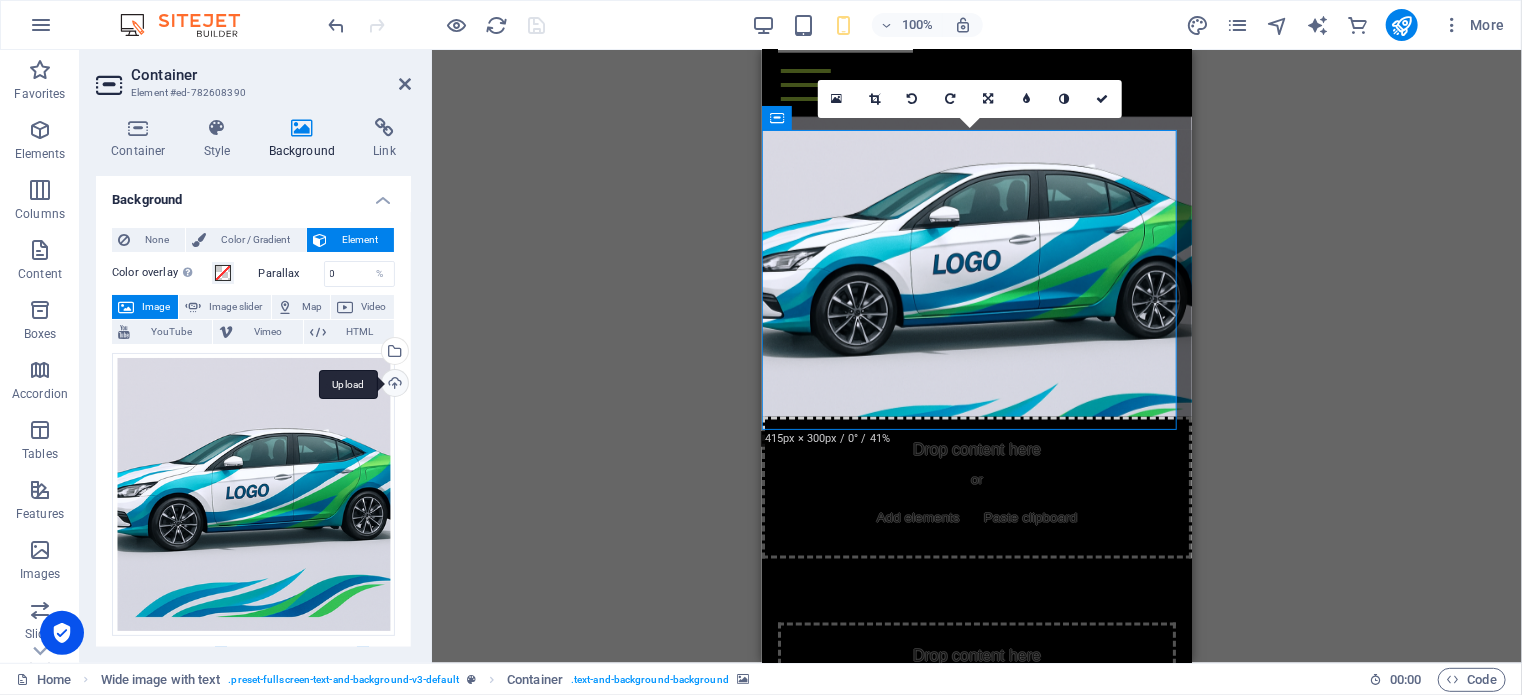 click on "Upload" at bounding box center [393, 385] 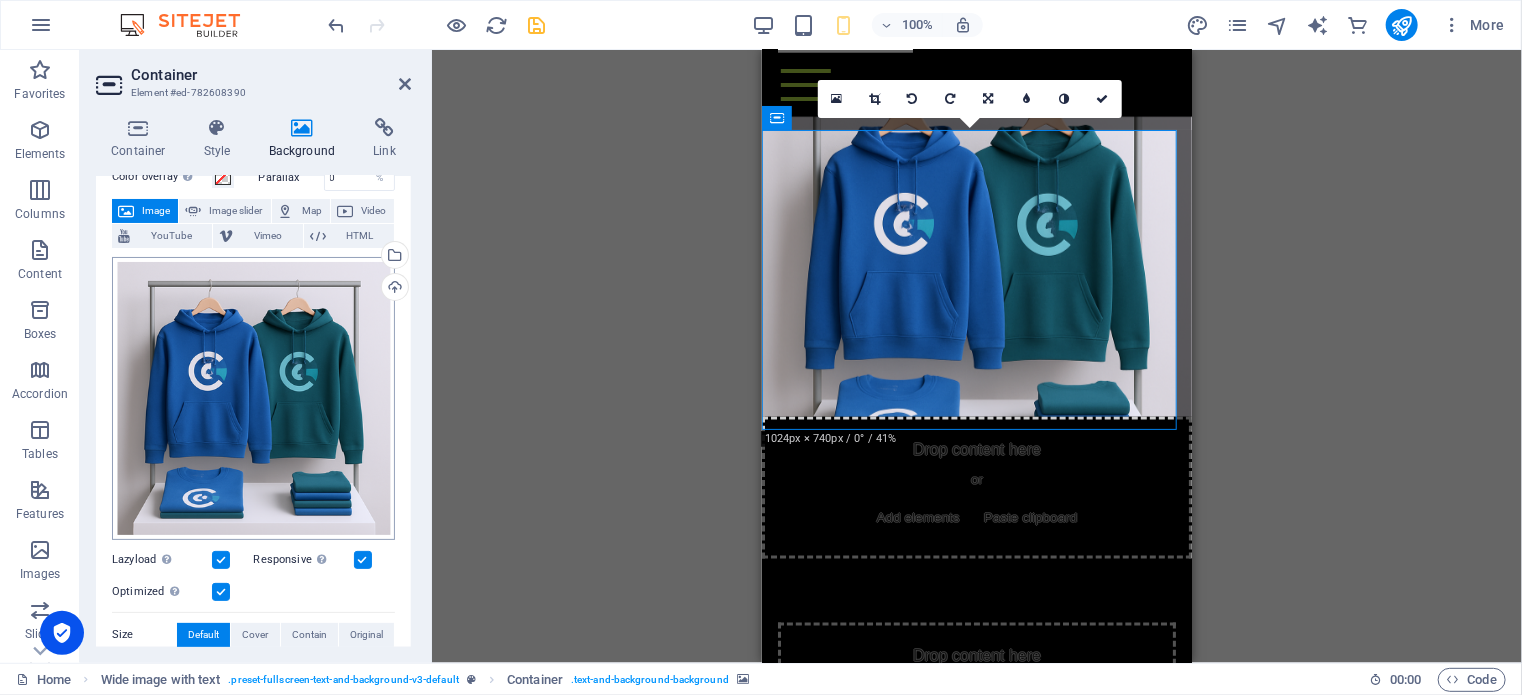 scroll, scrollTop: 200, scrollLeft: 0, axis: vertical 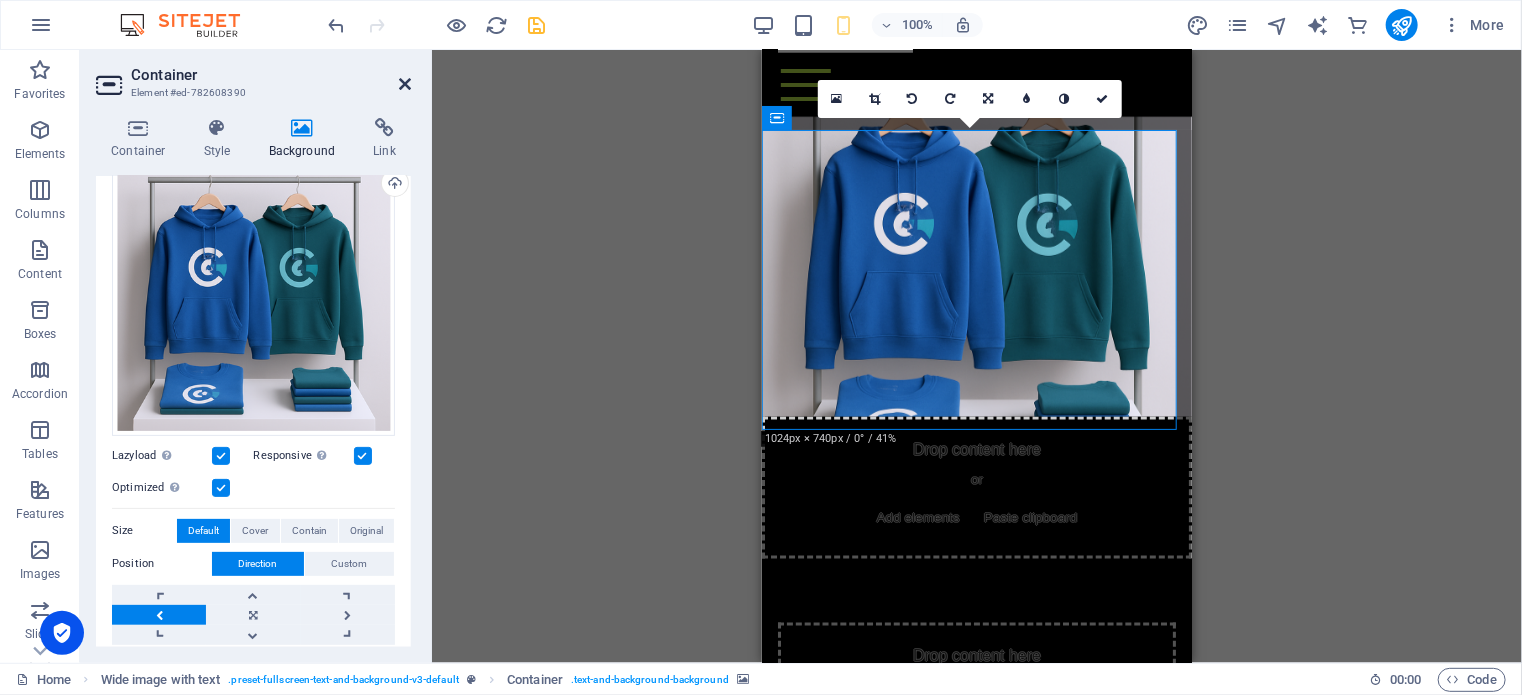 click at bounding box center (405, 84) 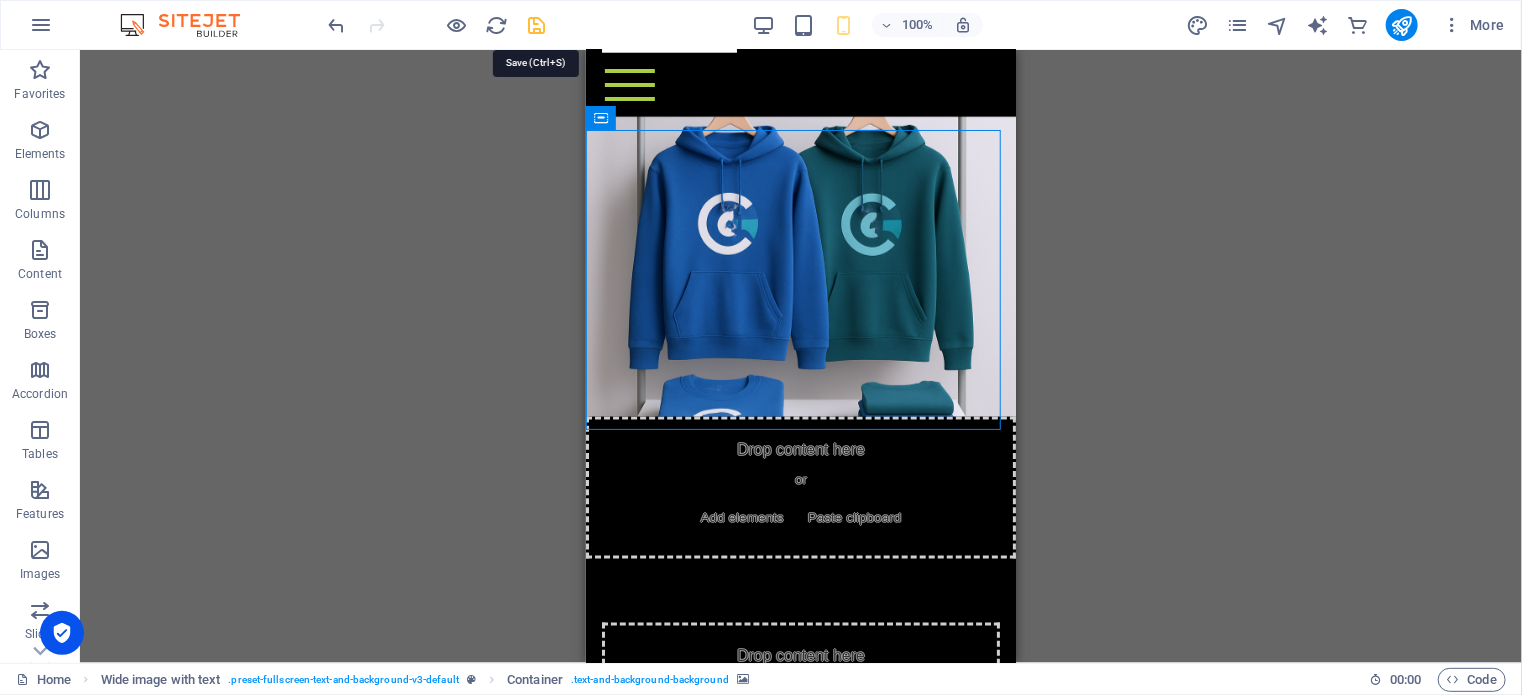 click at bounding box center [537, 25] 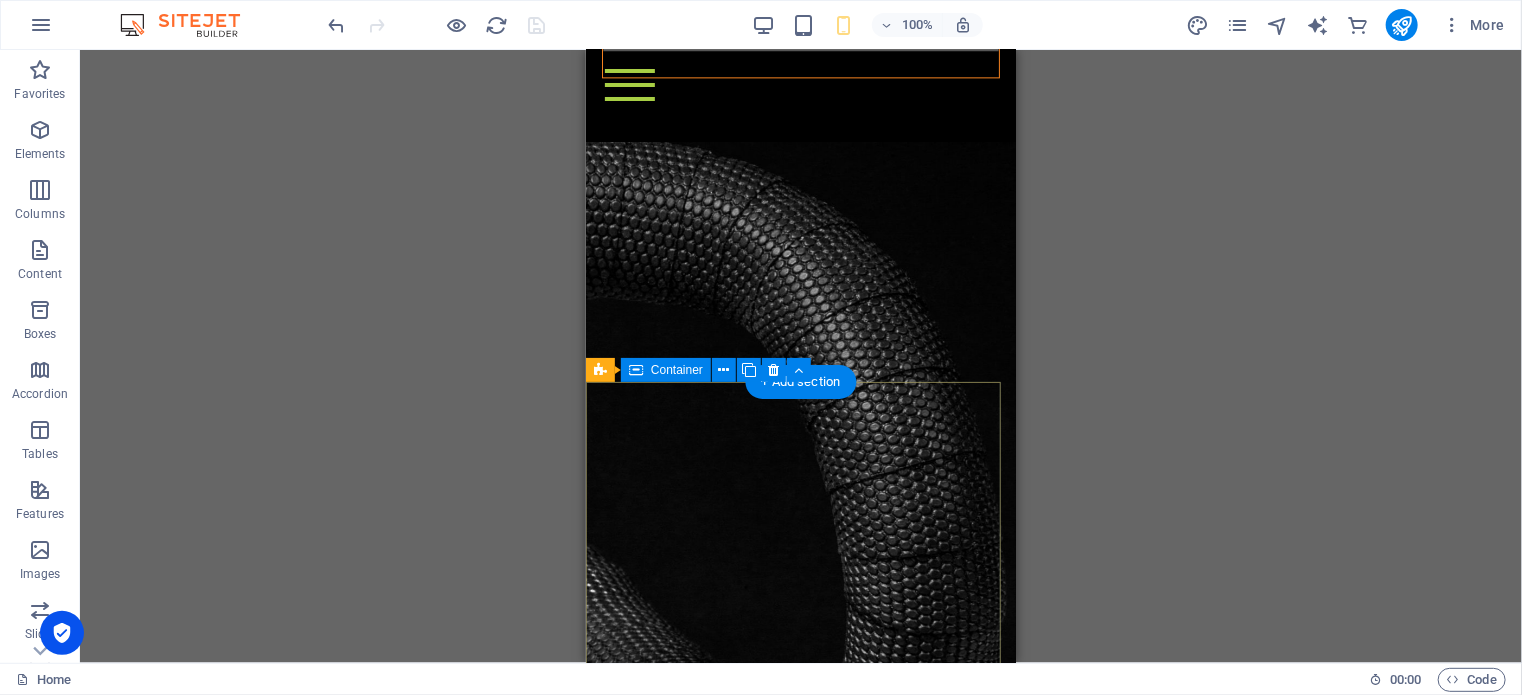 scroll, scrollTop: 6074, scrollLeft: 0, axis: vertical 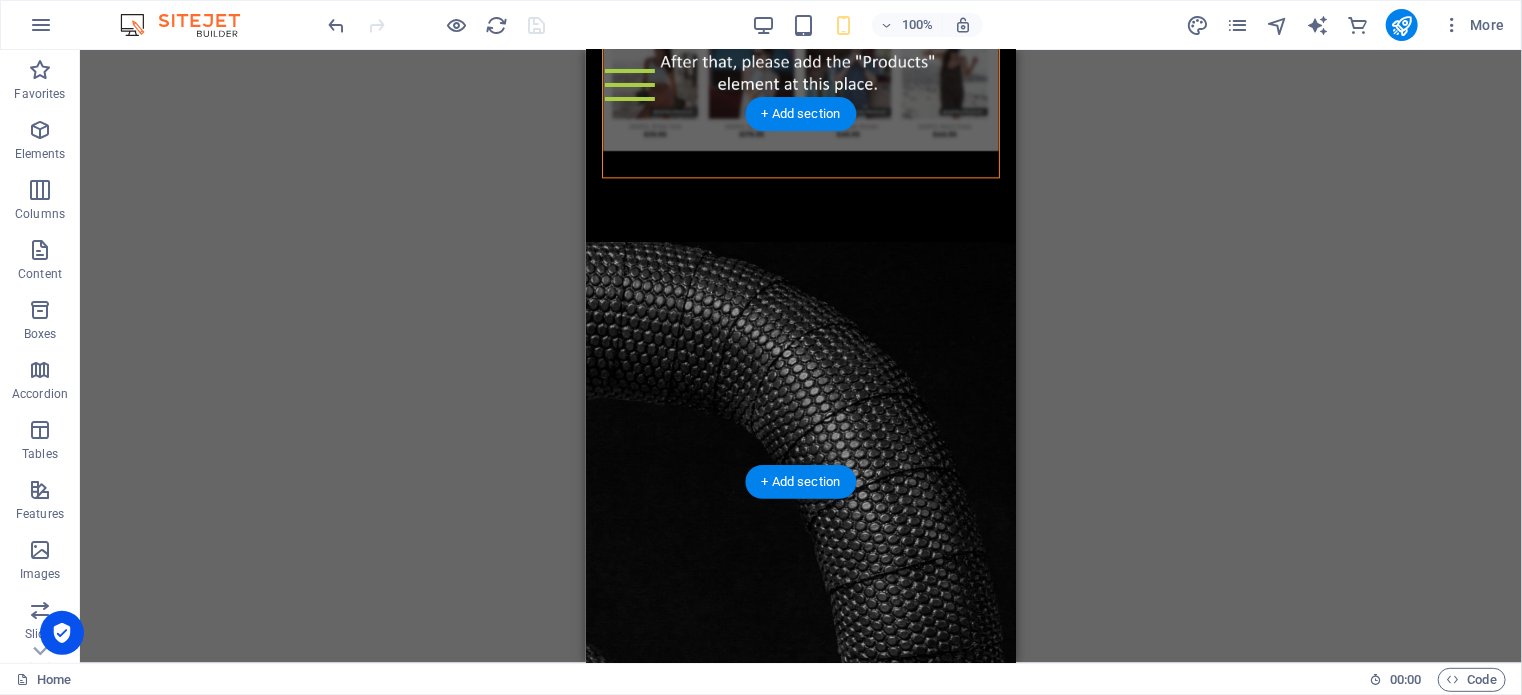 click at bounding box center [800, 547] 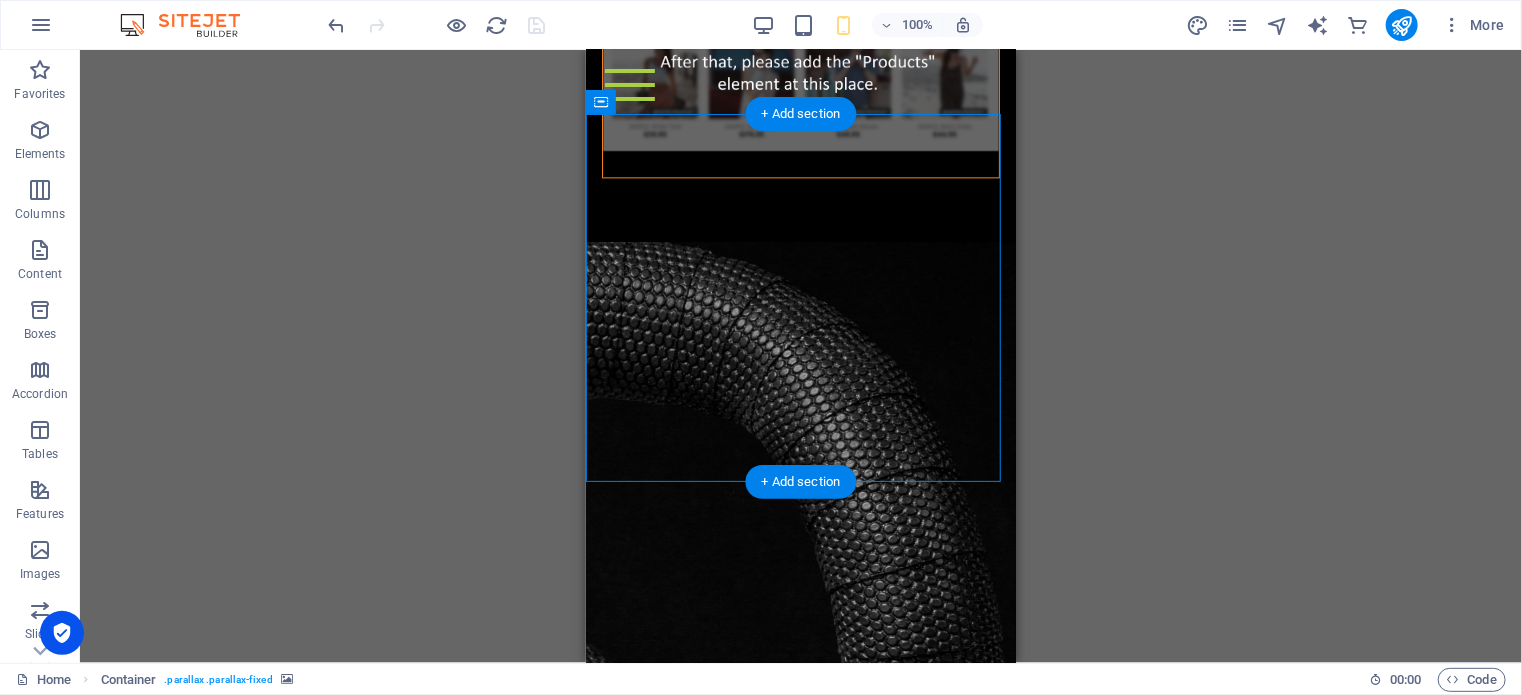 click at bounding box center (800, 547) 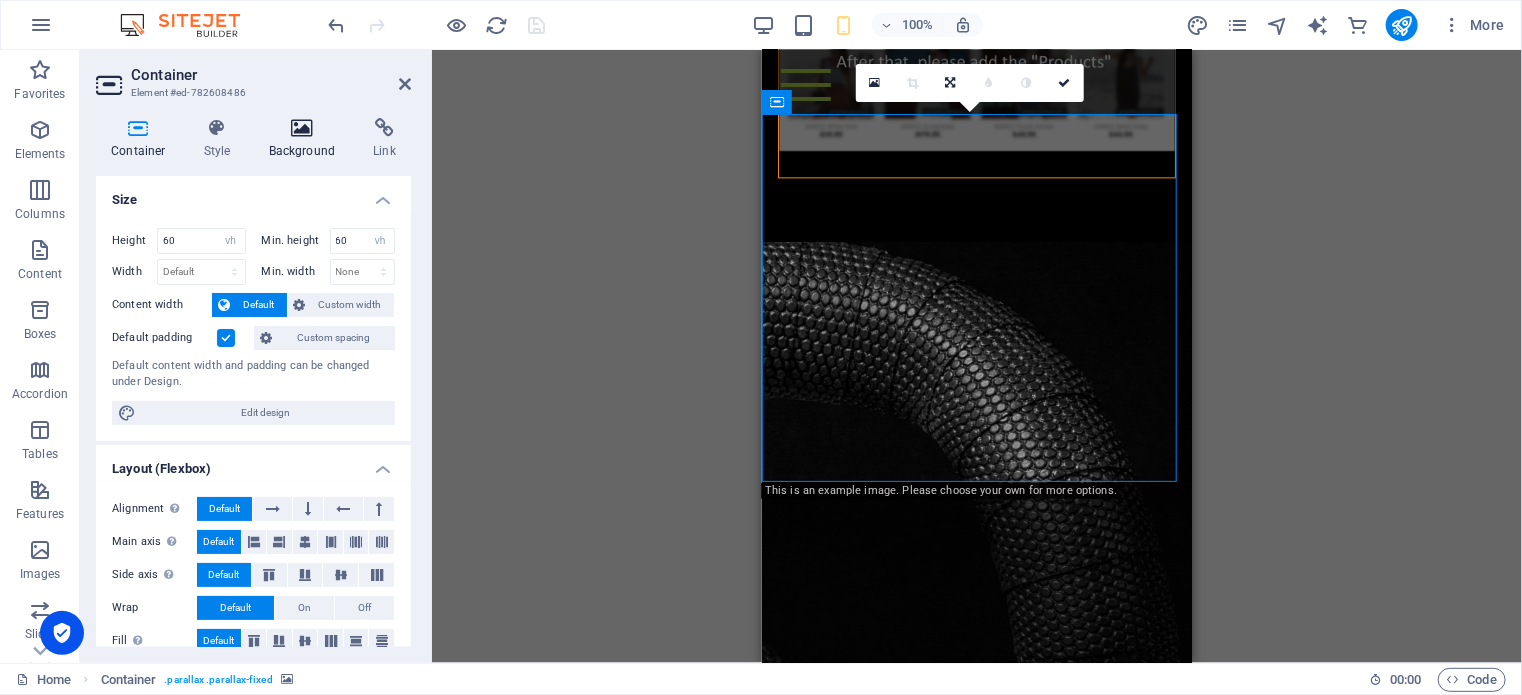 click at bounding box center (302, 128) 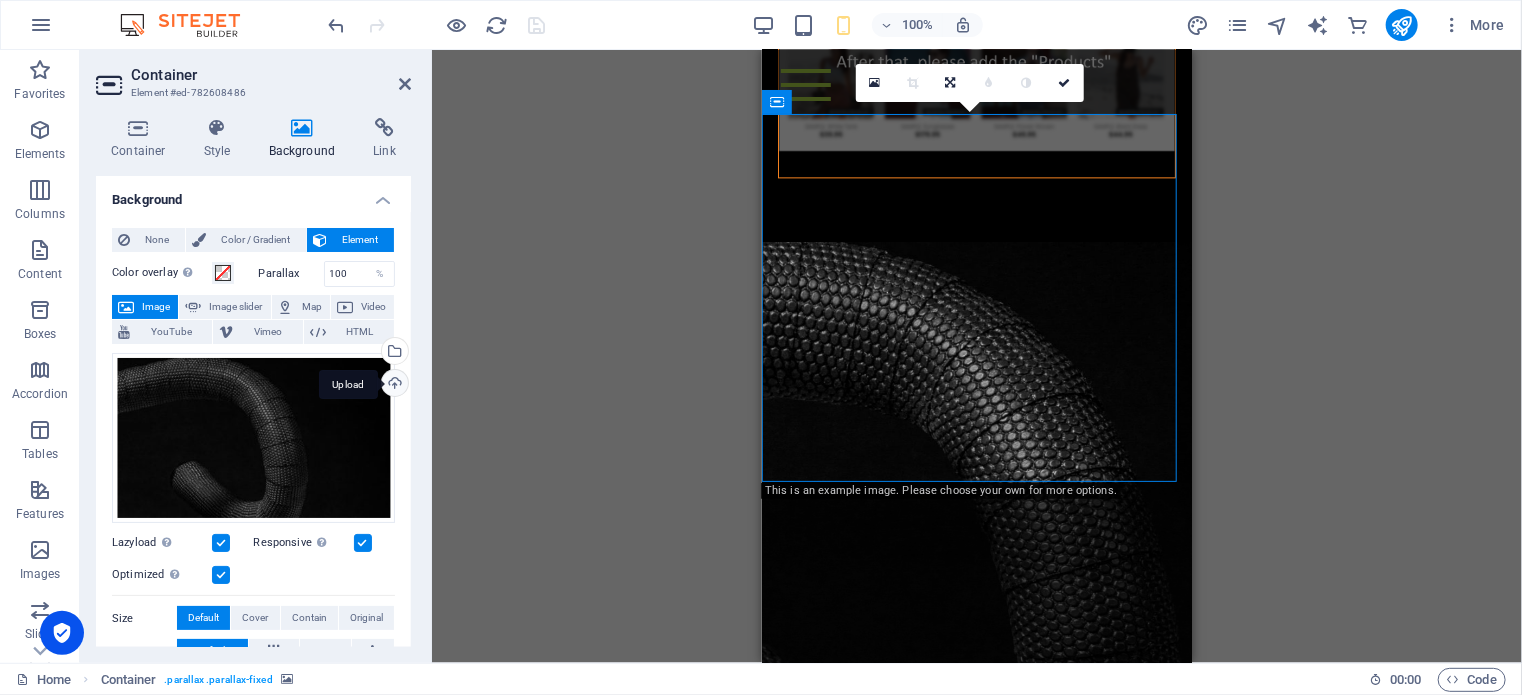 click on "Upload" at bounding box center (393, 385) 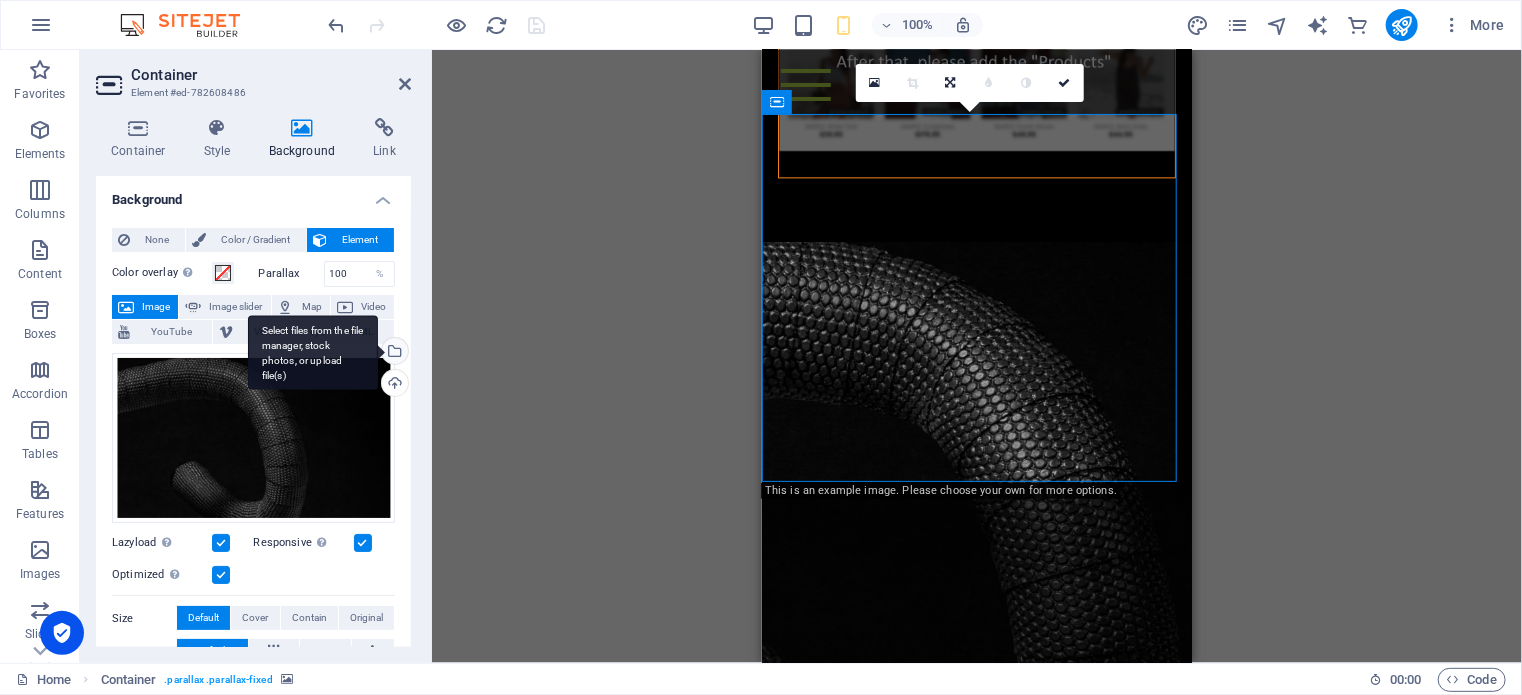 click on "Select files from the file manager, stock photos, or upload file(s)" at bounding box center [393, 353] 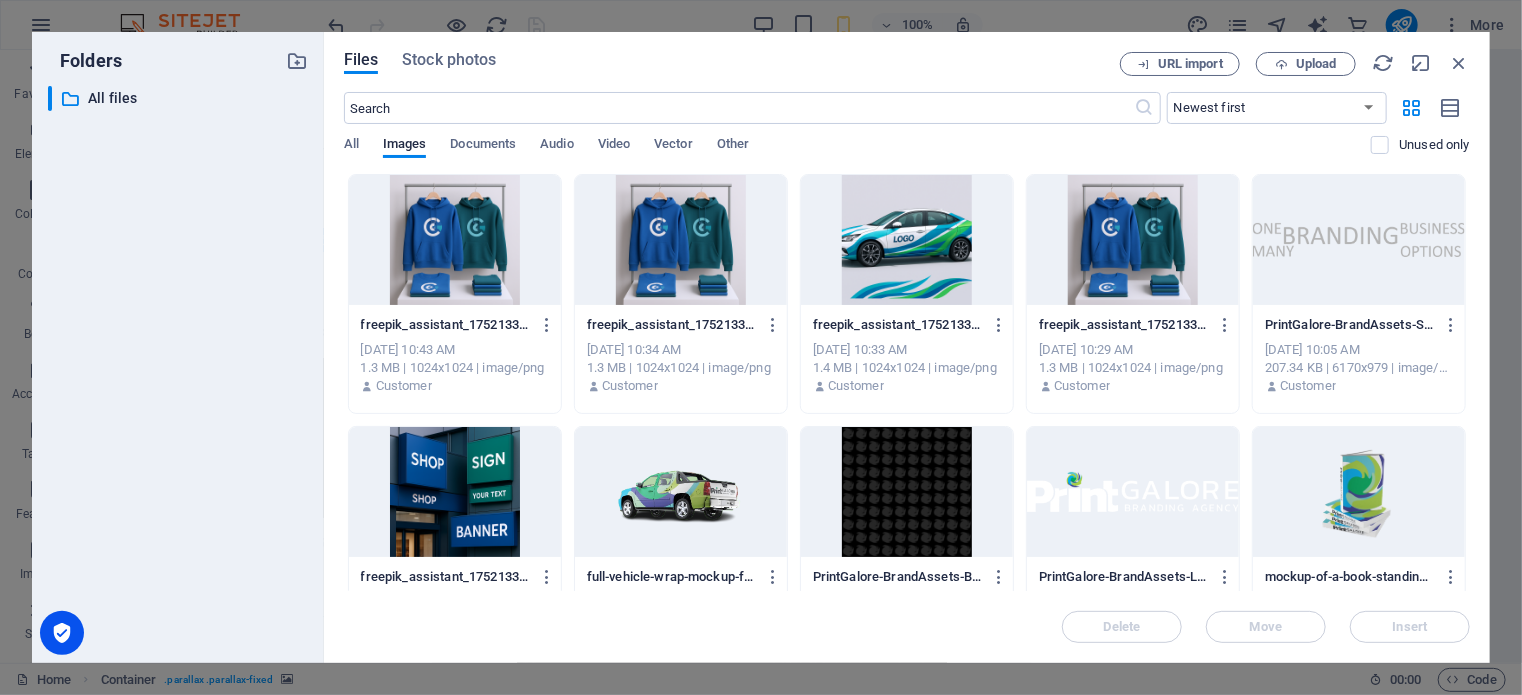 click at bounding box center [907, 492] 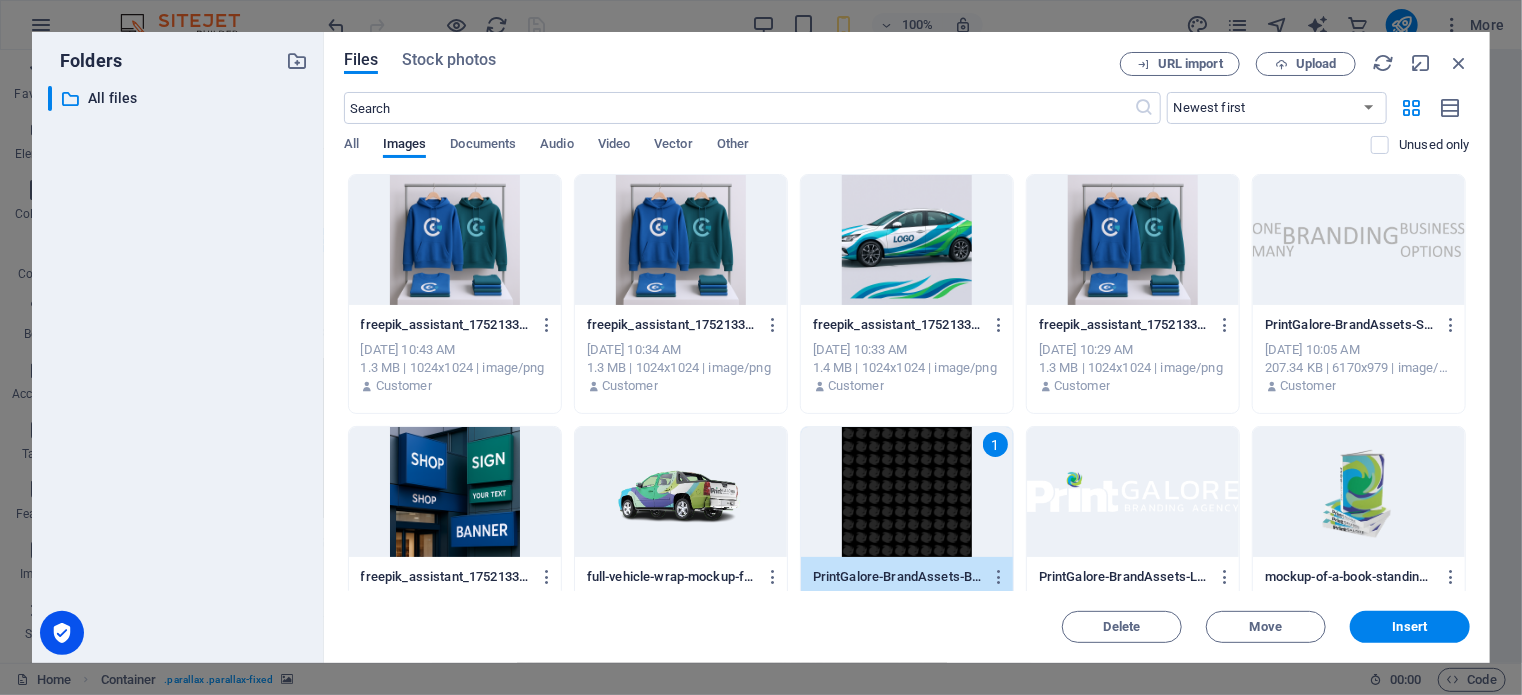 click on "Insert" at bounding box center [1410, 627] 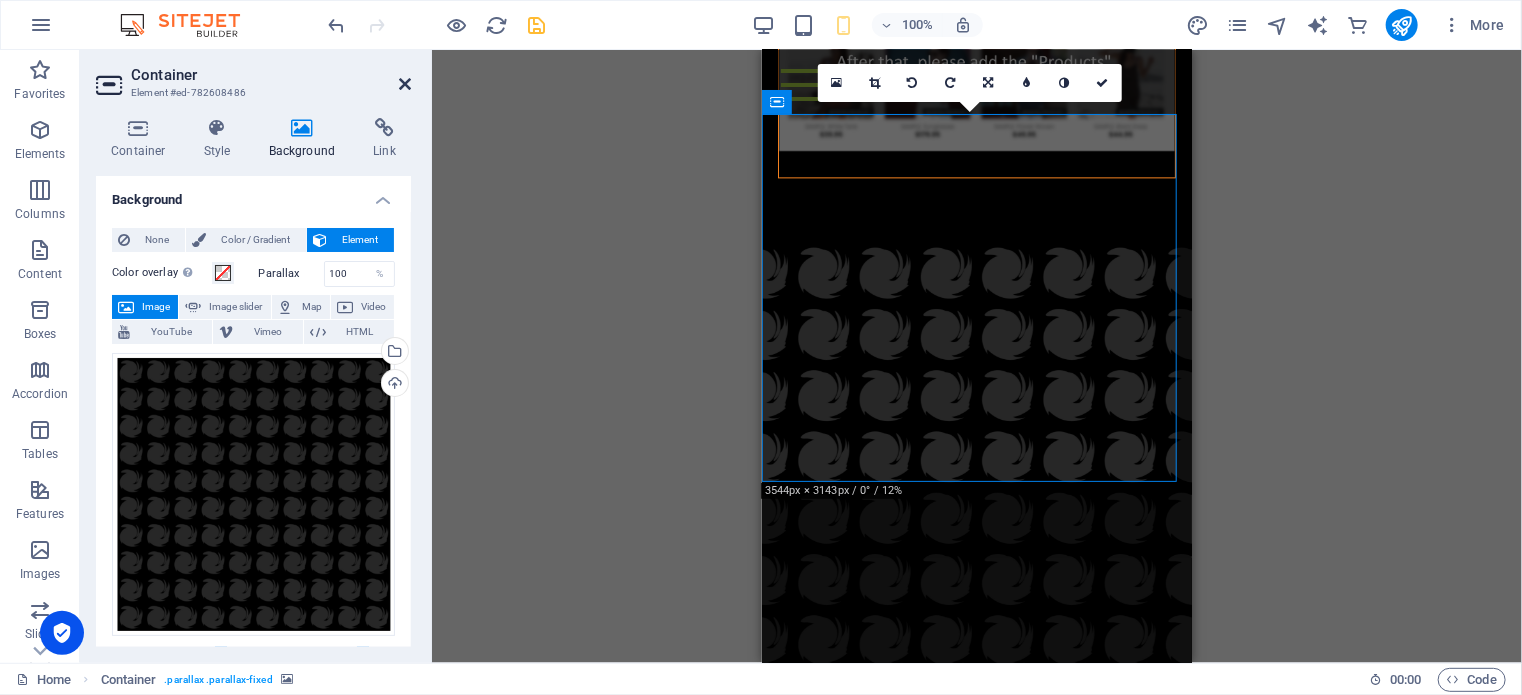 click at bounding box center (405, 84) 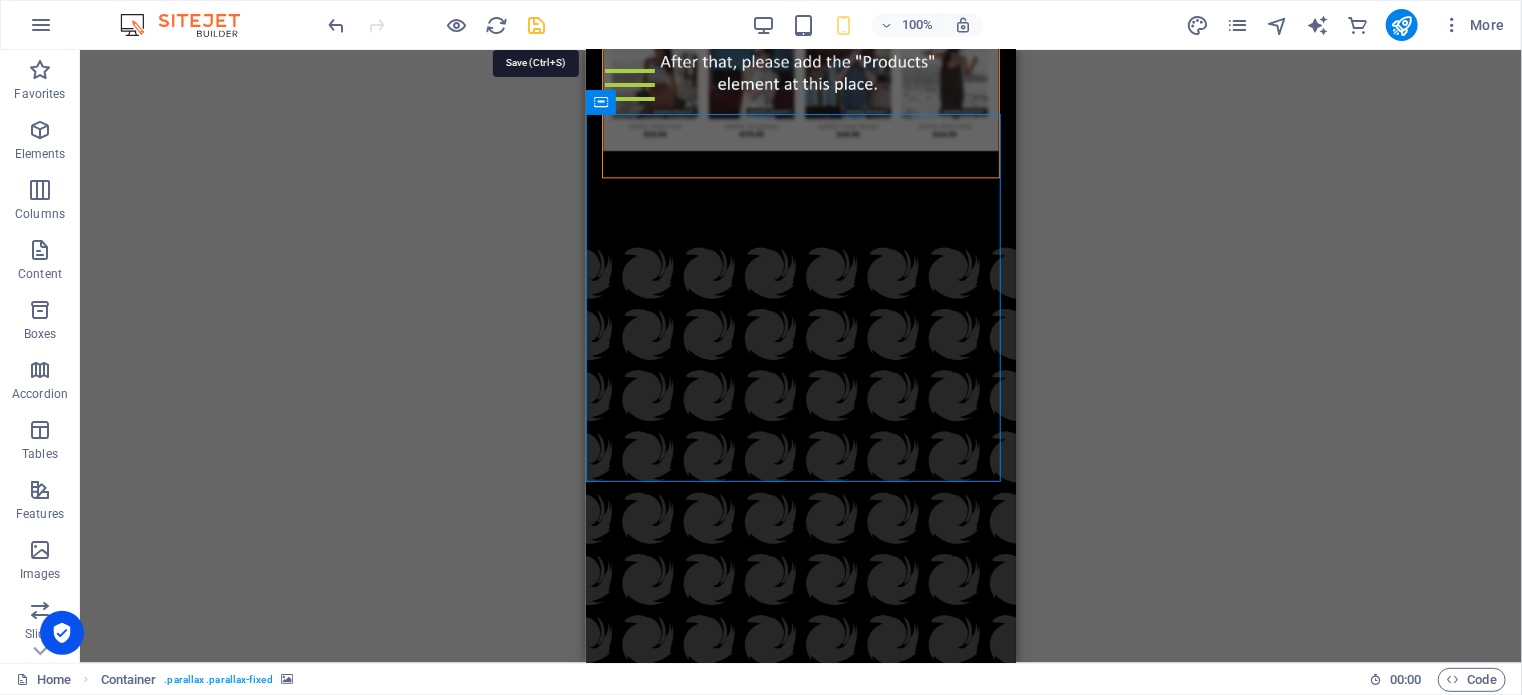 click at bounding box center (537, 25) 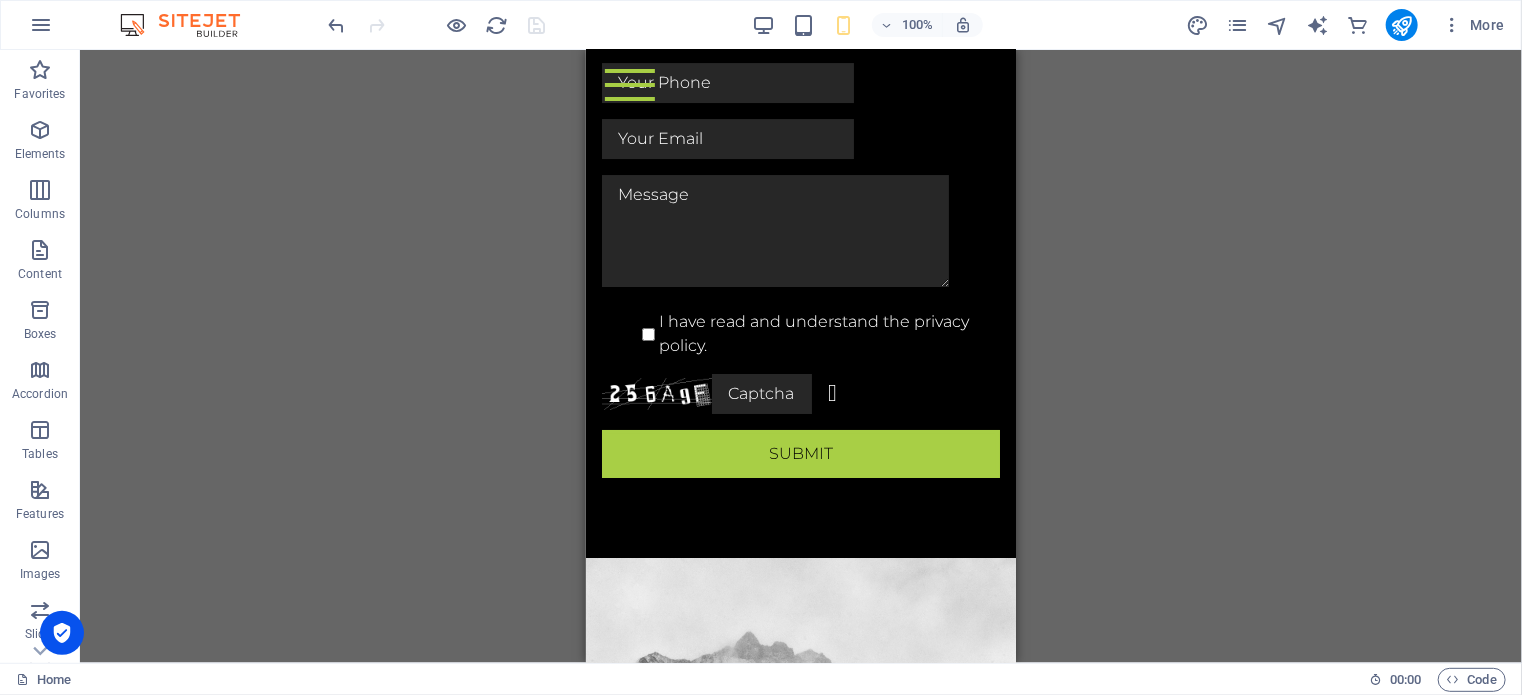 scroll, scrollTop: 7274, scrollLeft: 0, axis: vertical 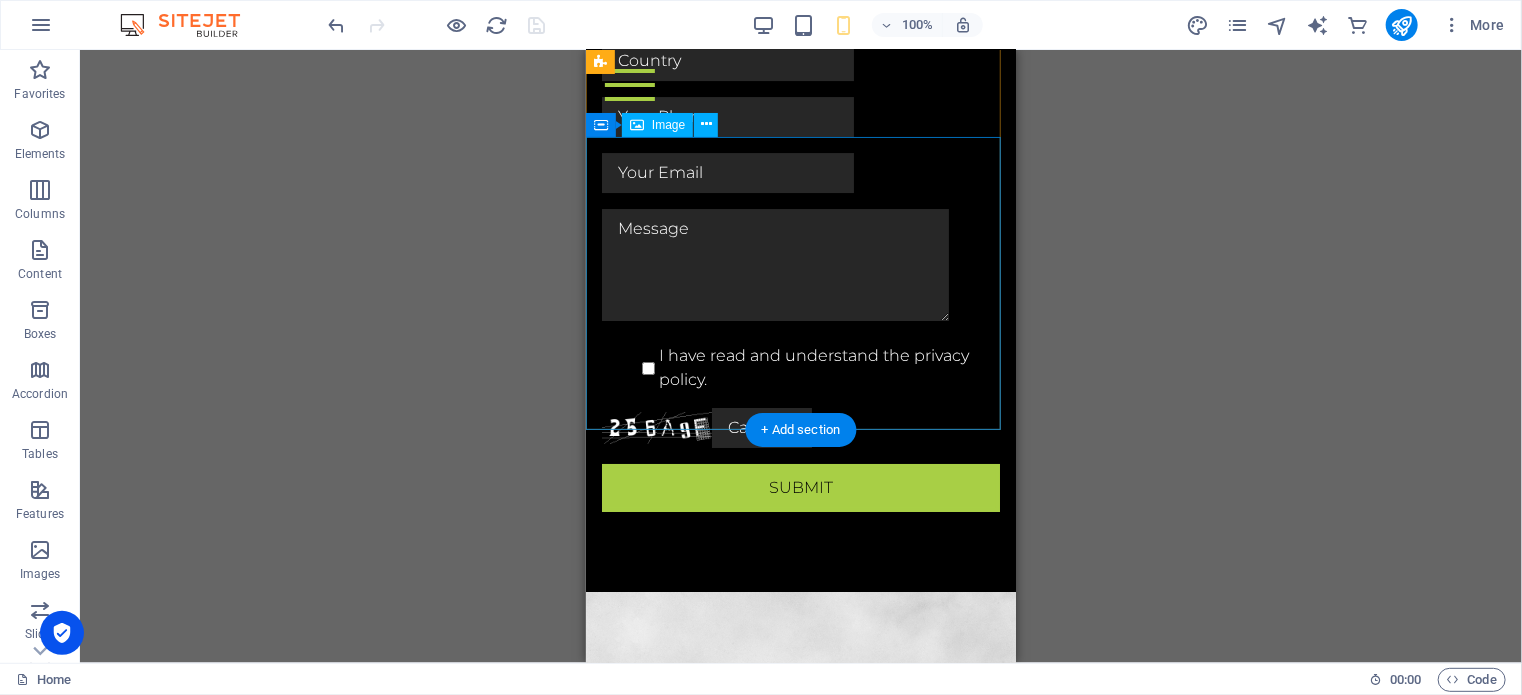 click at bounding box center (800, -439) 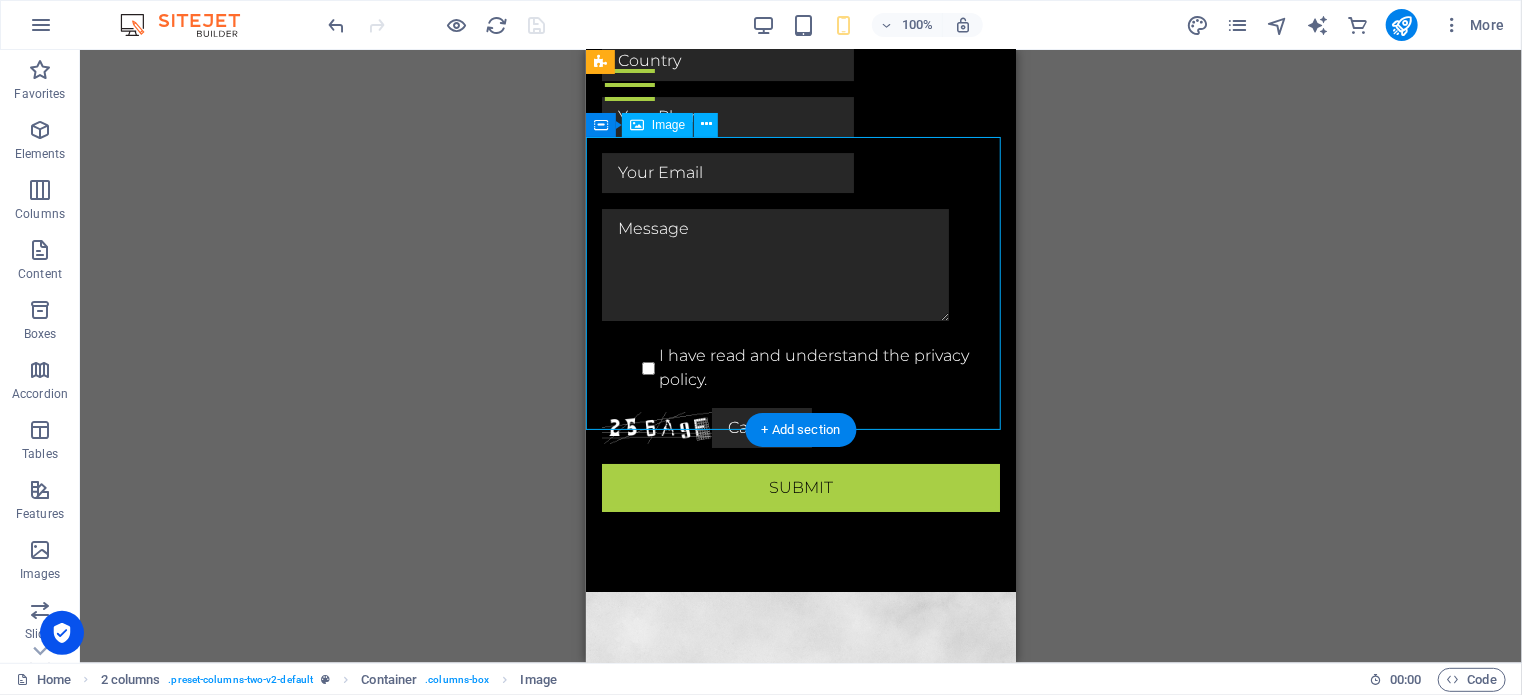 click at bounding box center (800, -439) 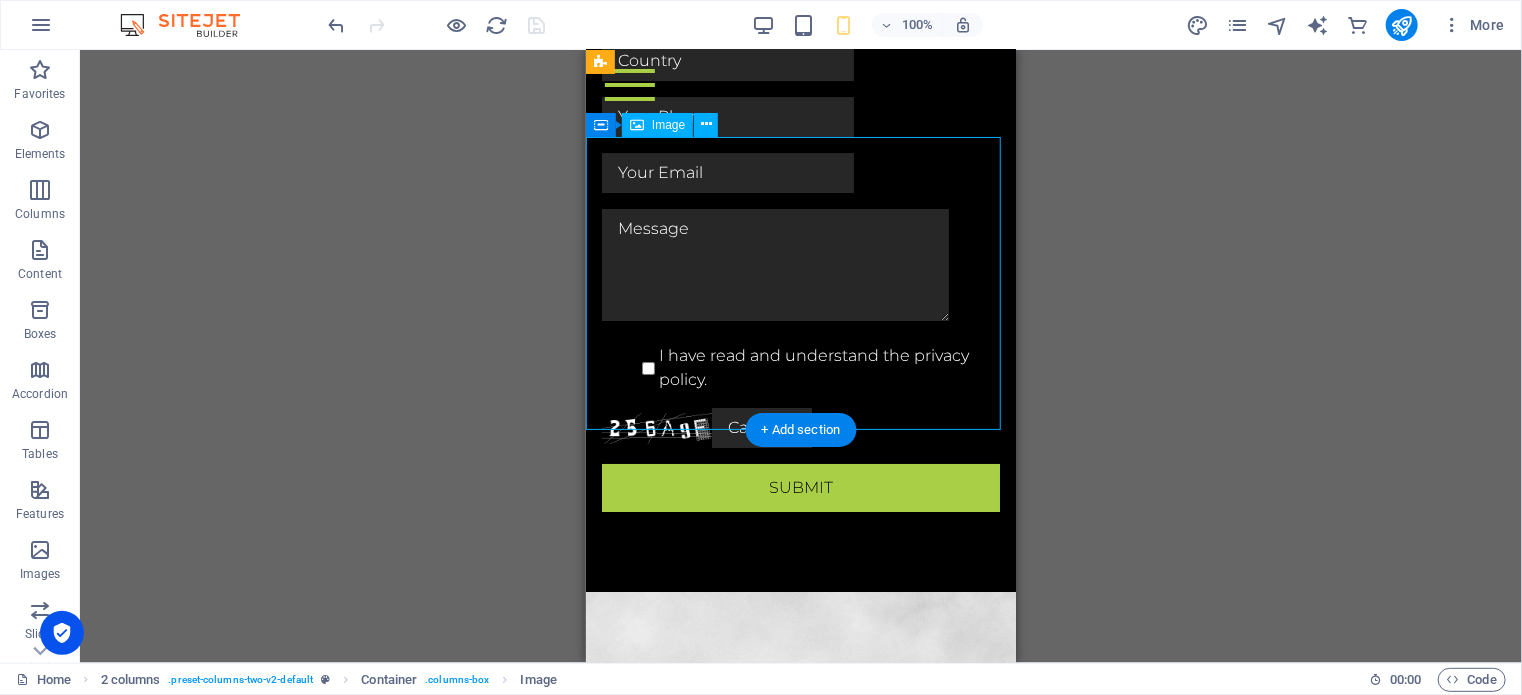 select on "%" 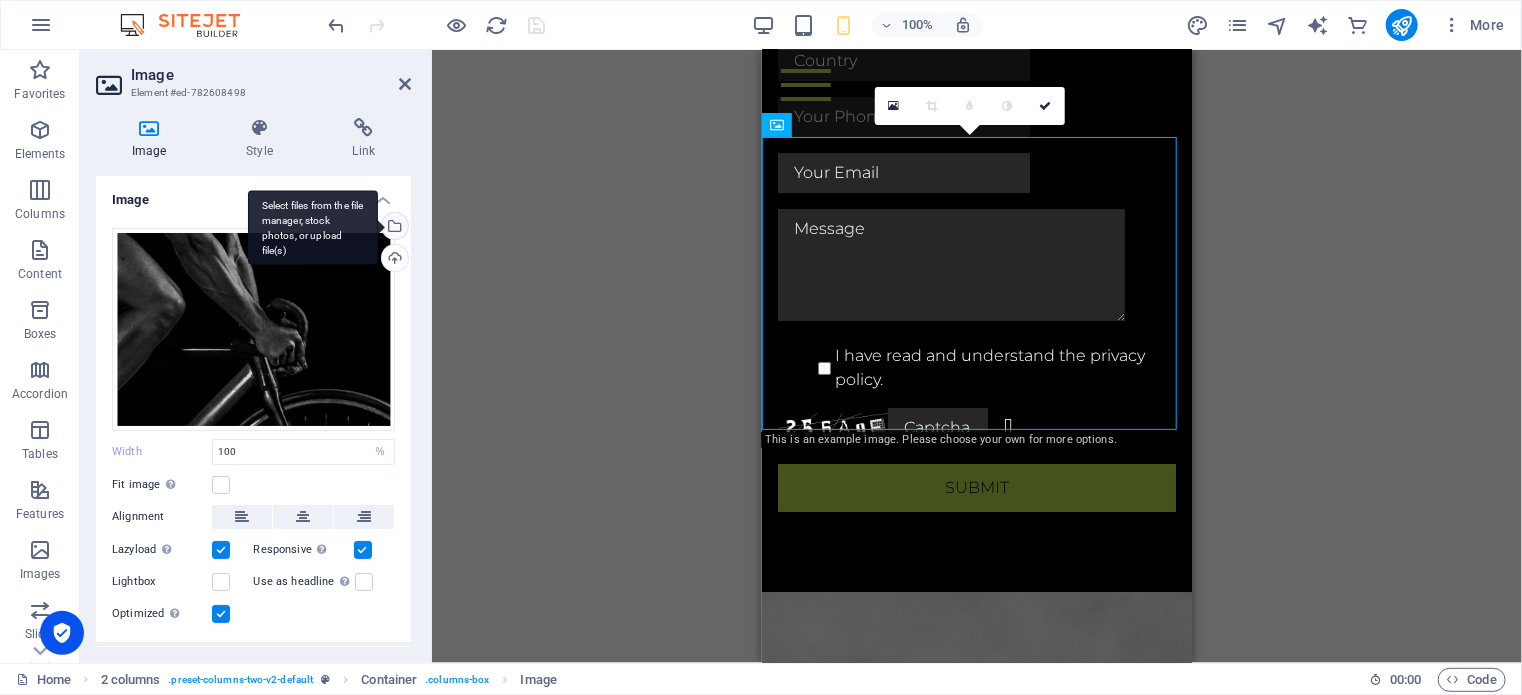 click on "Select files from the file manager, stock photos, or upload file(s)" at bounding box center (393, 228) 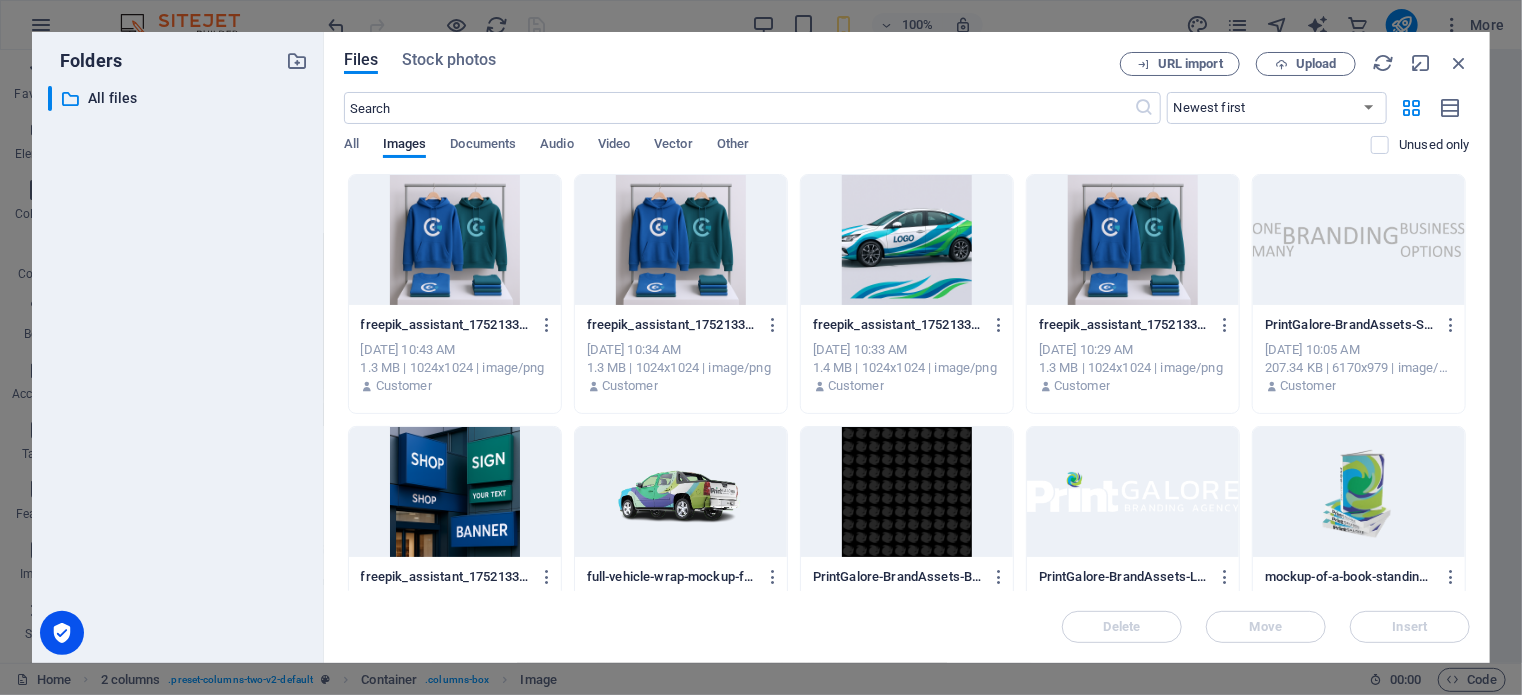 click at bounding box center (907, 240) 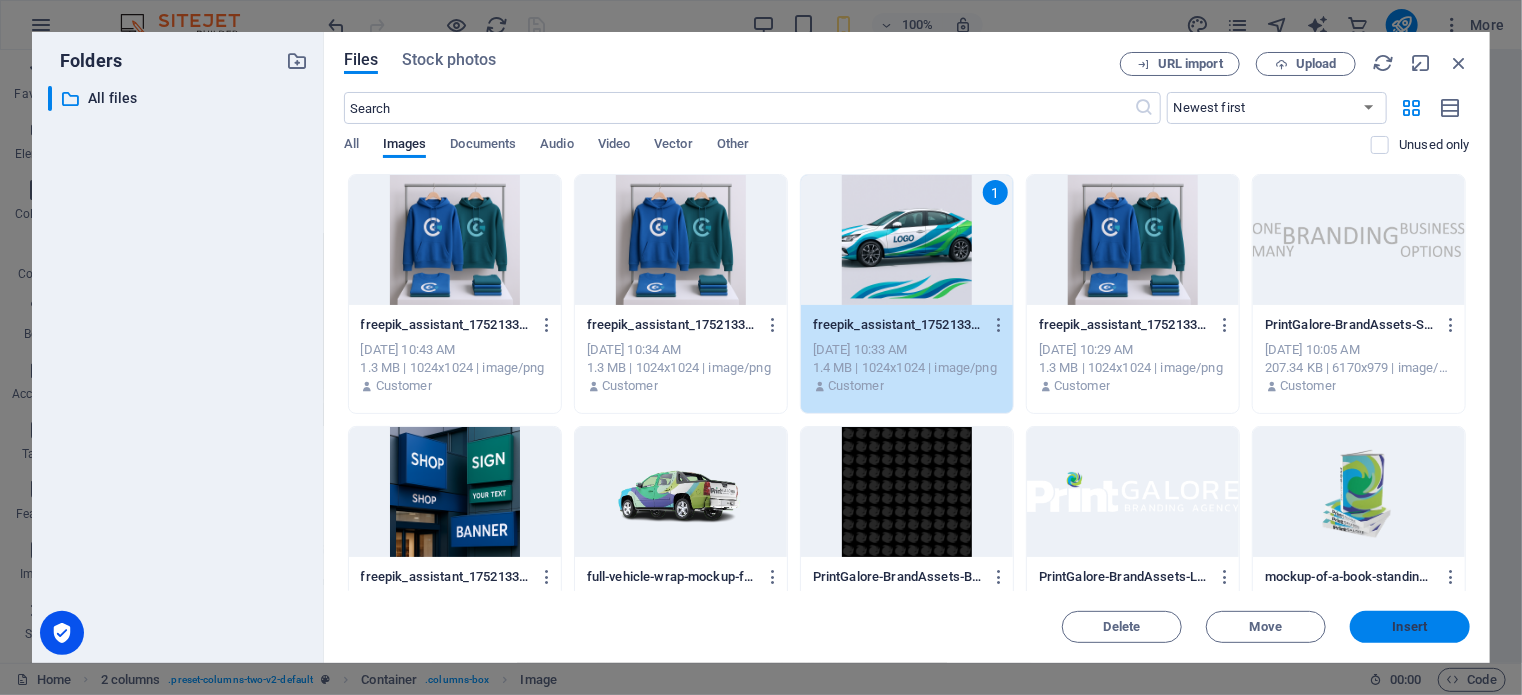 click on "Insert" at bounding box center (1410, 627) 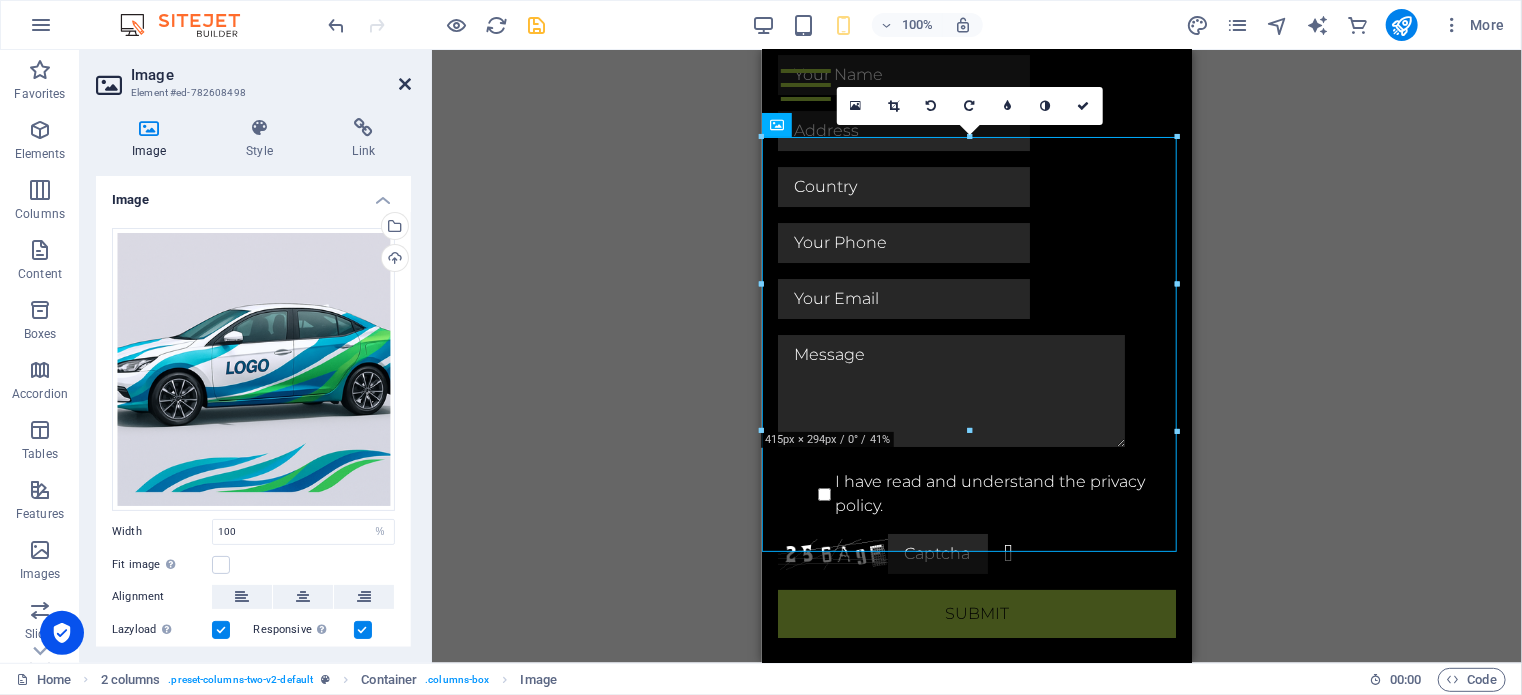 click at bounding box center [405, 84] 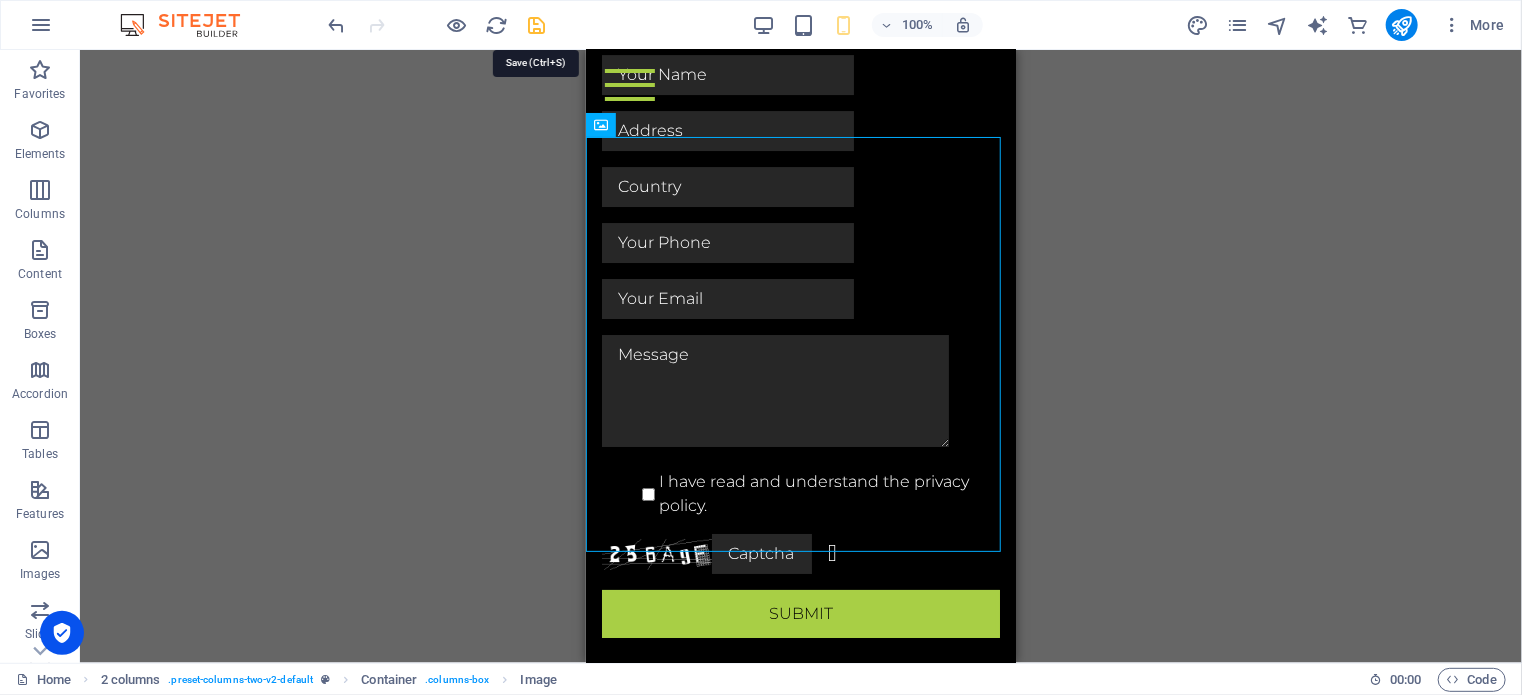 click at bounding box center [537, 25] 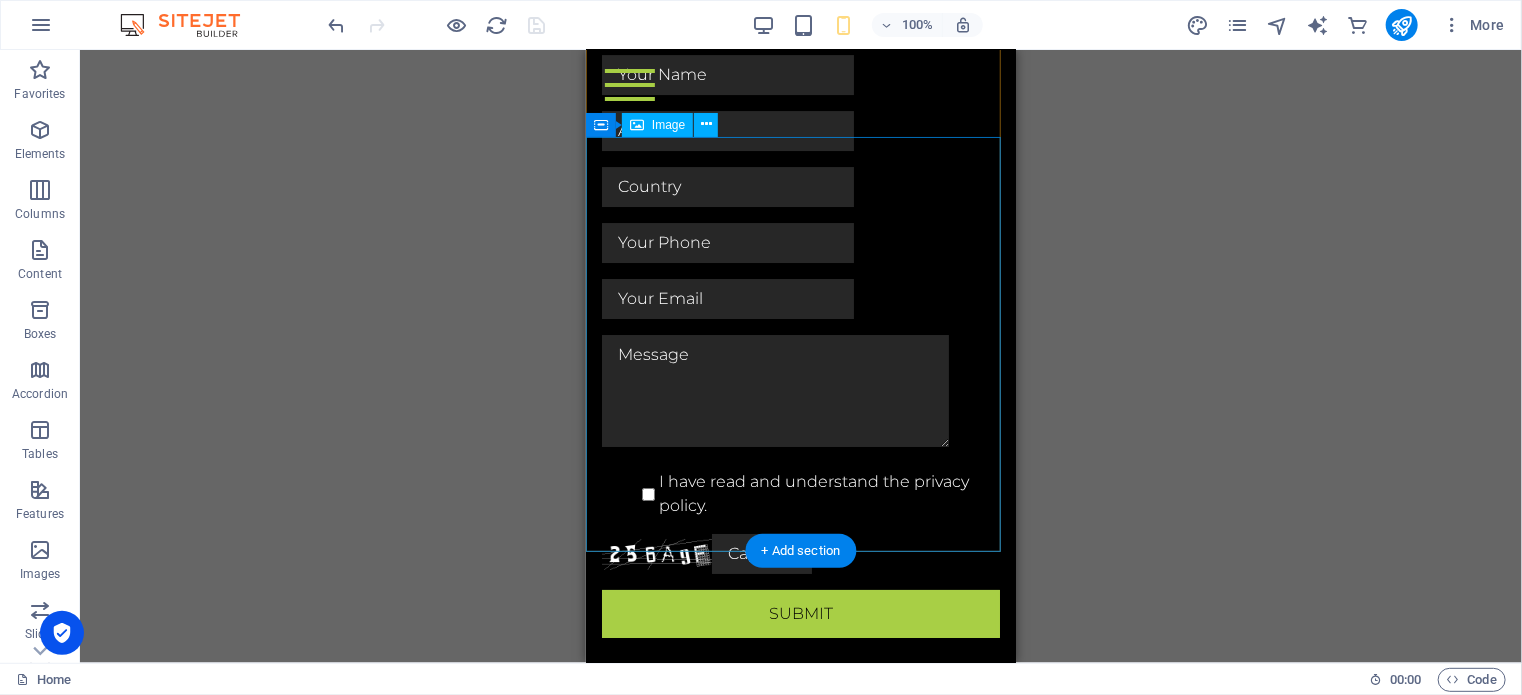scroll, scrollTop: 7174, scrollLeft: 0, axis: vertical 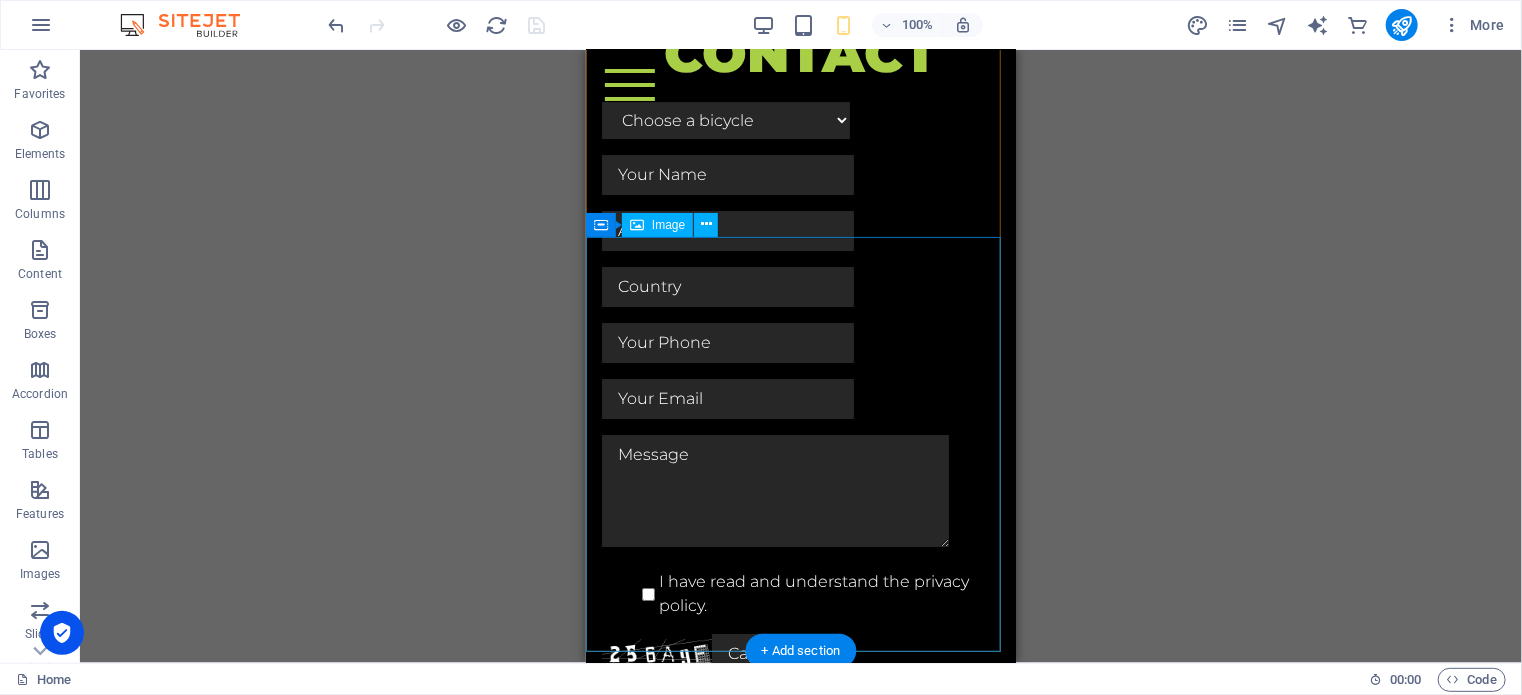 click at bounding box center [800, -276] 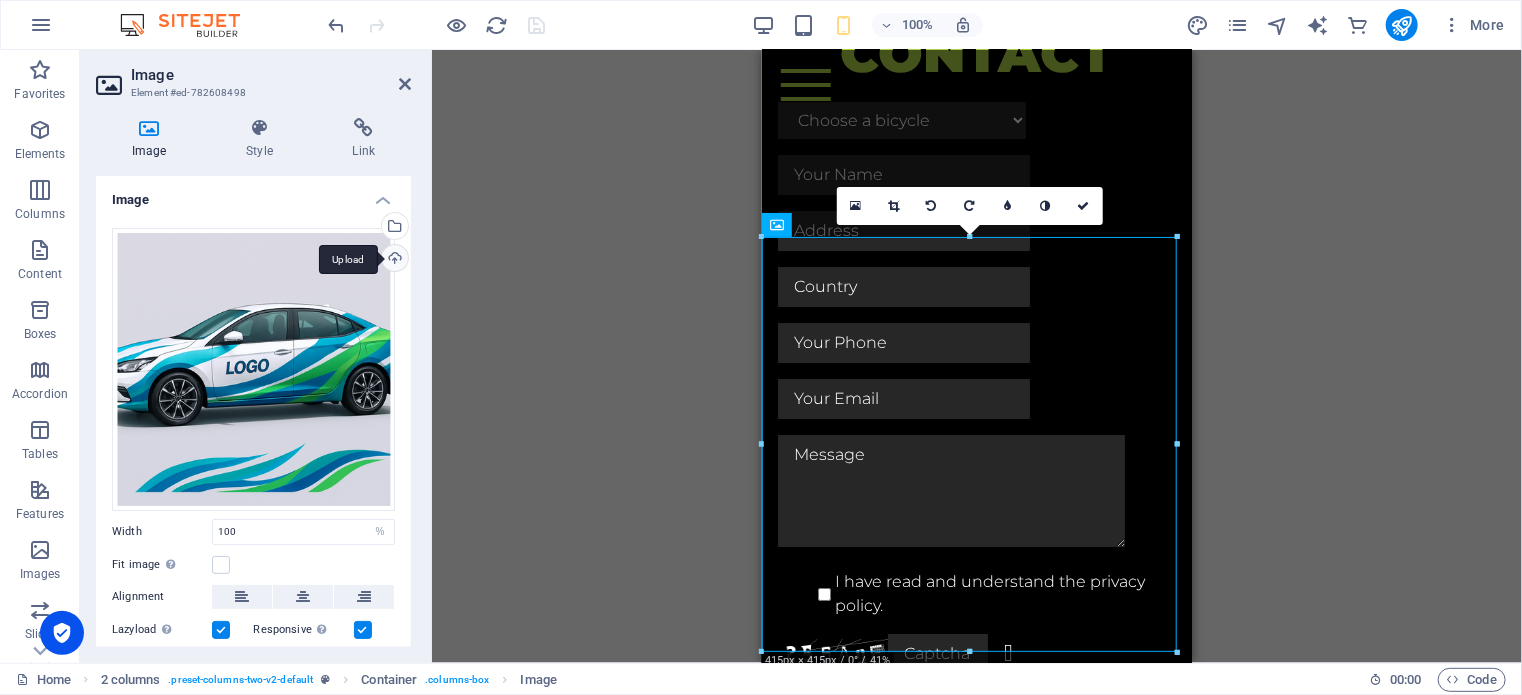 click on "Upload" at bounding box center (393, 260) 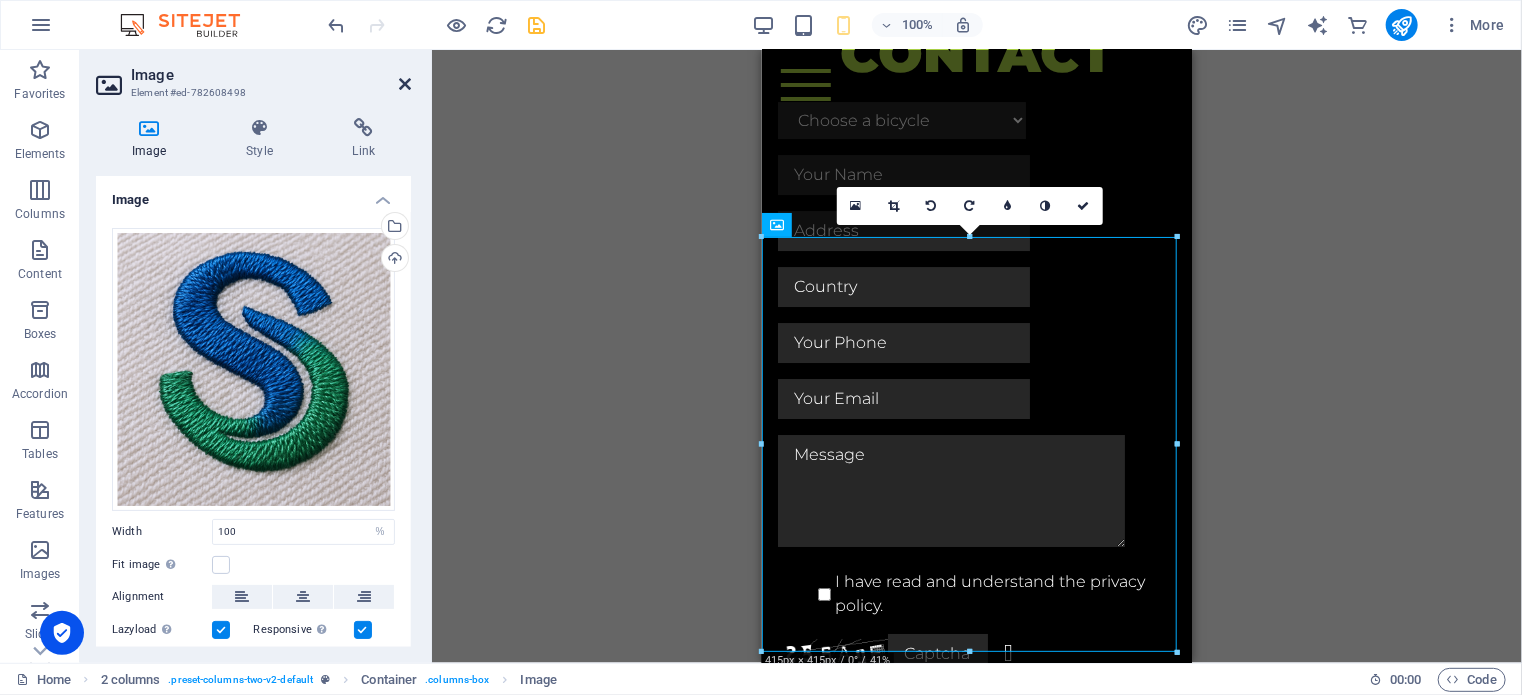 click at bounding box center [405, 84] 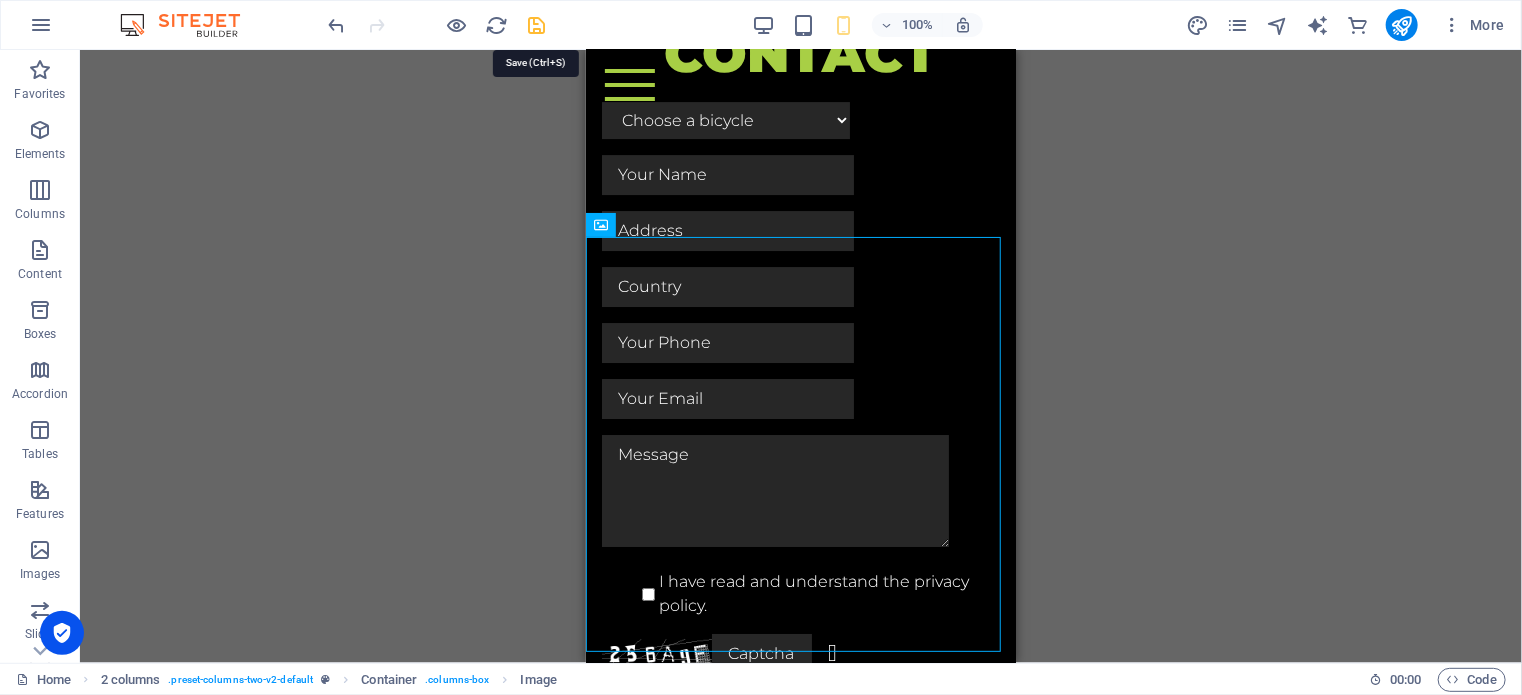 click at bounding box center [537, 25] 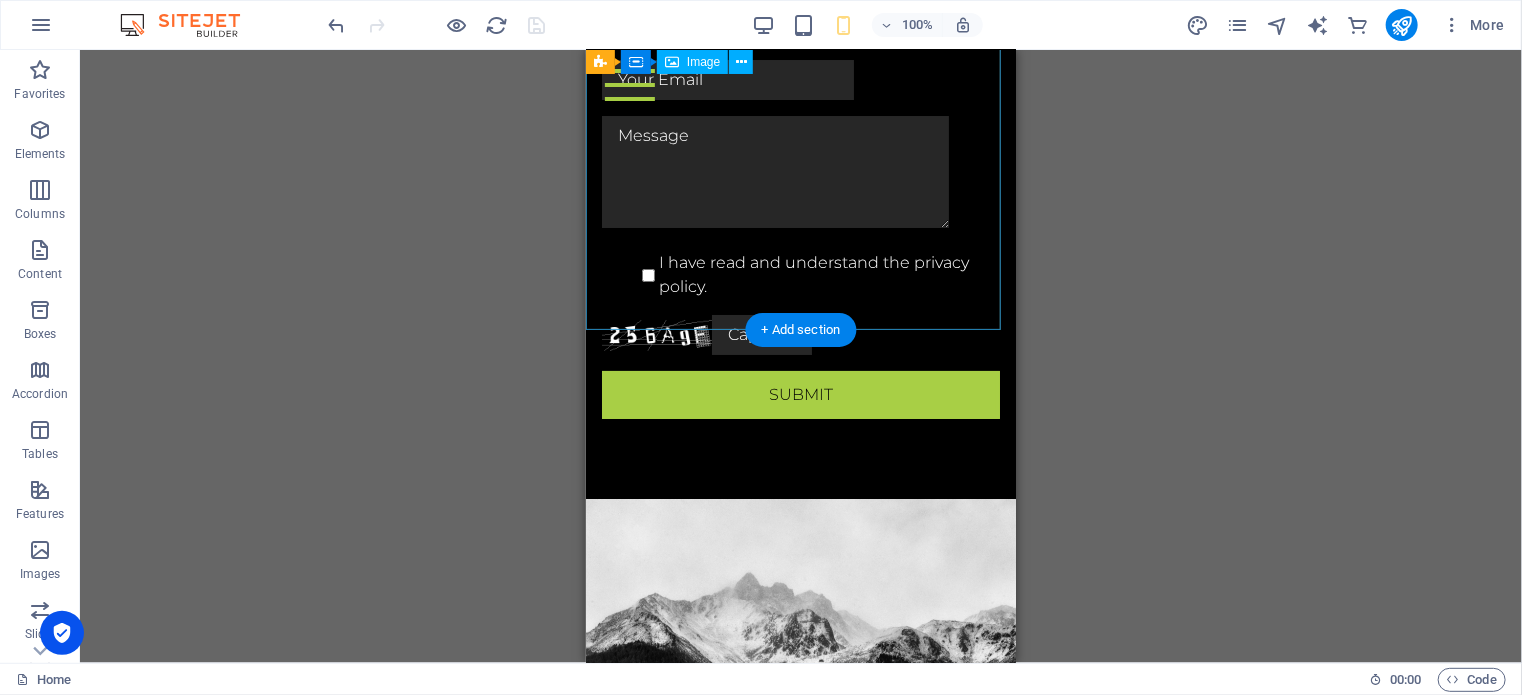 scroll, scrollTop: 7496, scrollLeft: 0, axis: vertical 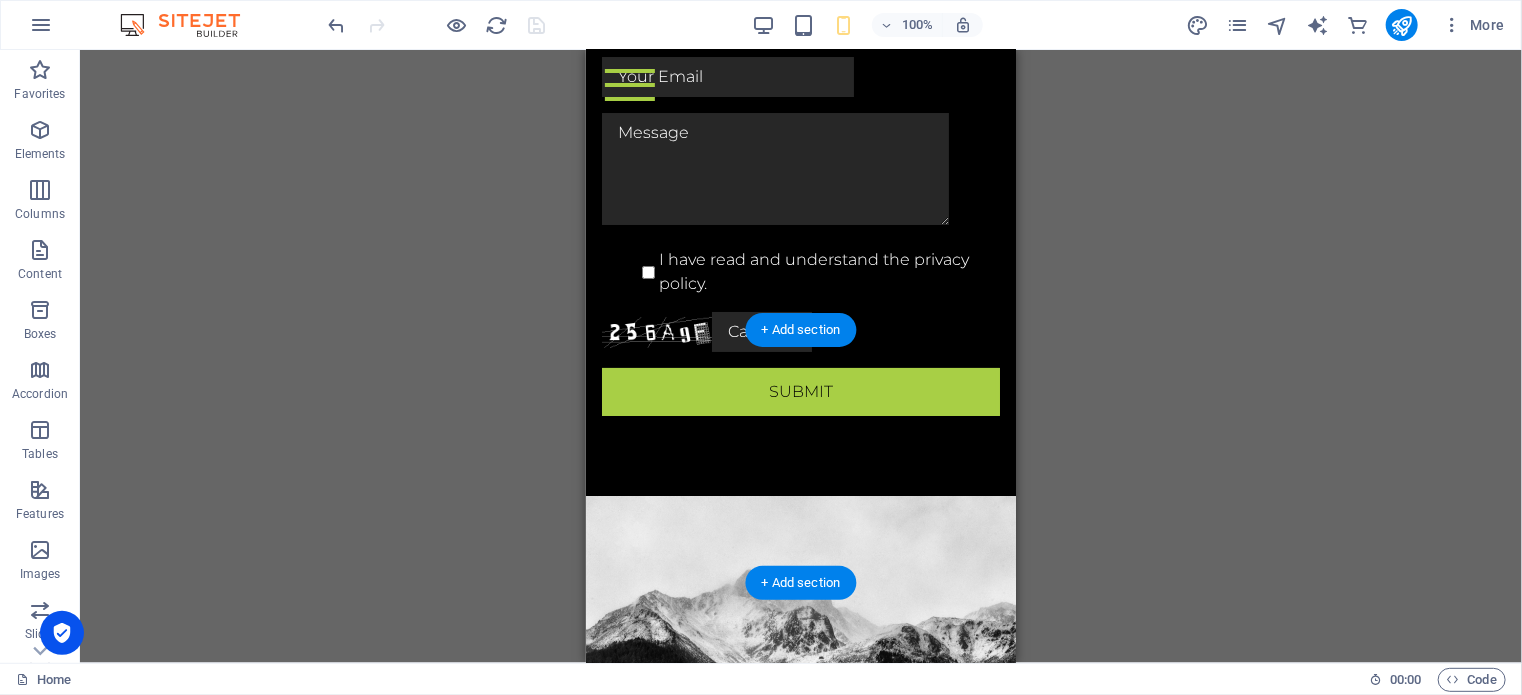 click at bounding box center (800, 621) 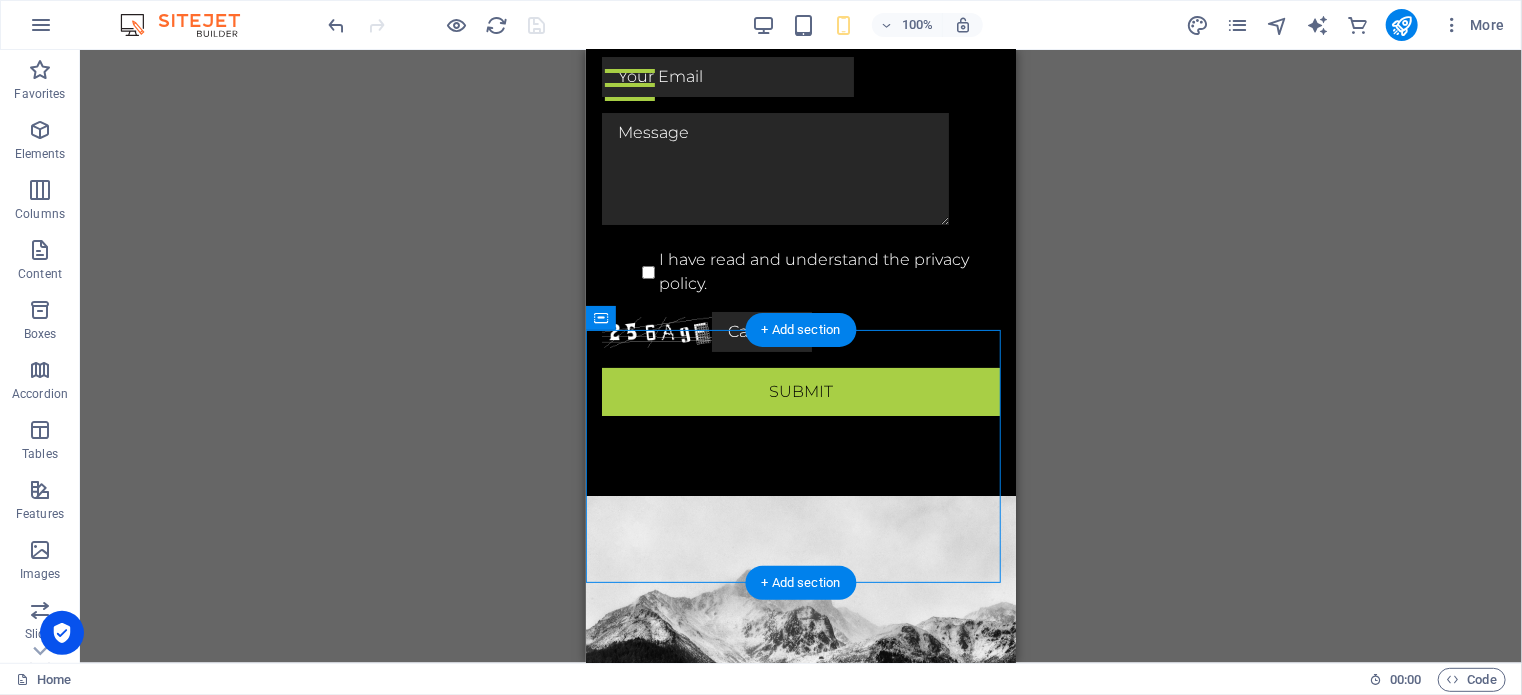 click at bounding box center [800, 621] 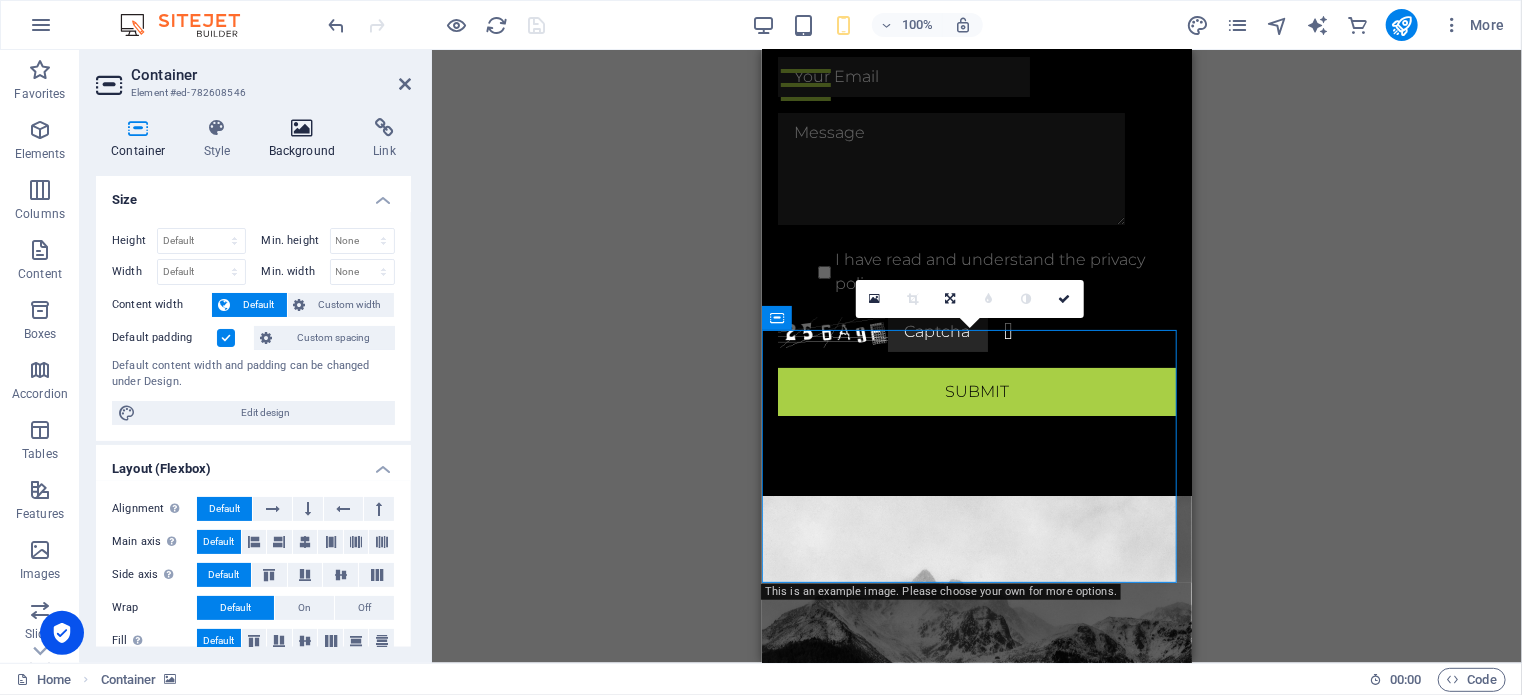 click on "Background" at bounding box center (306, 139) 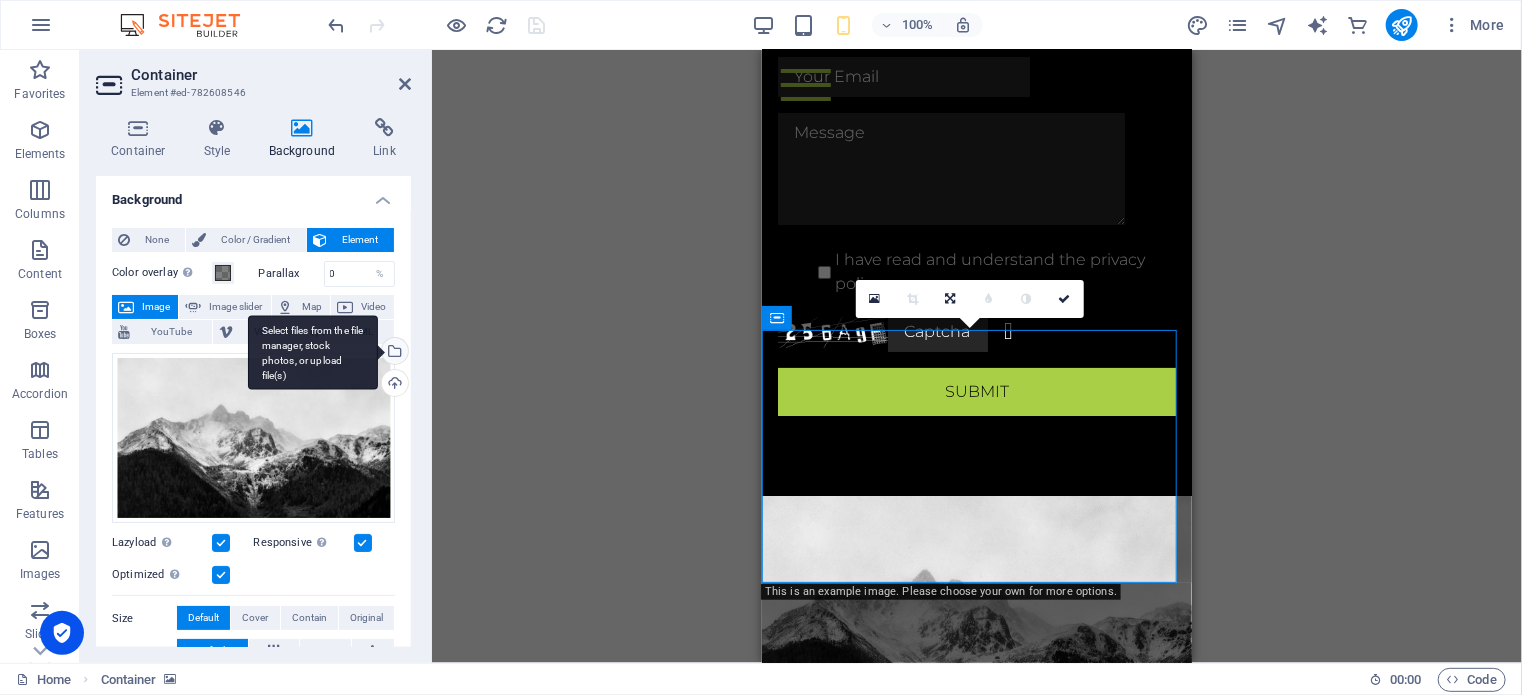 click on "Select files from the file manager, stock photos, or upload file(s)" at bounding box center (393, 353) 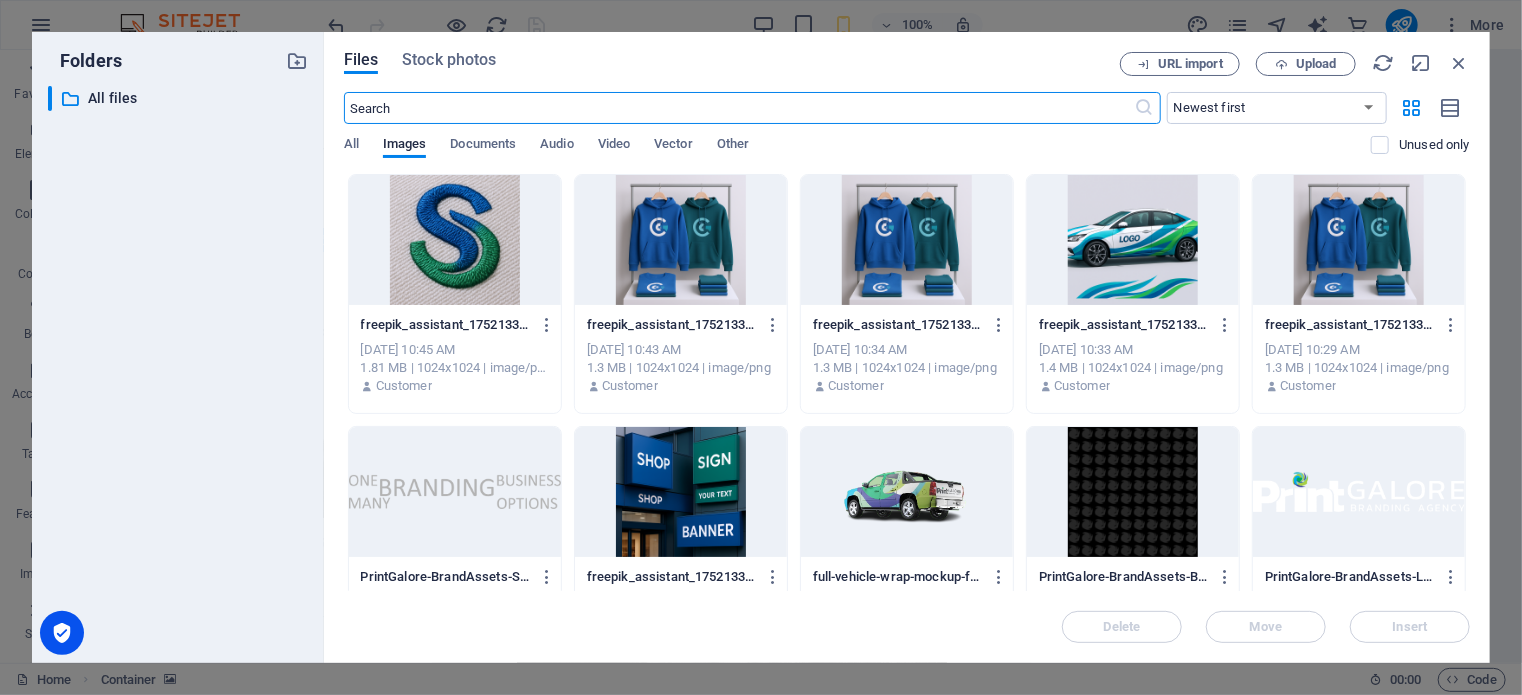 click at bounding box center [1133, 492] 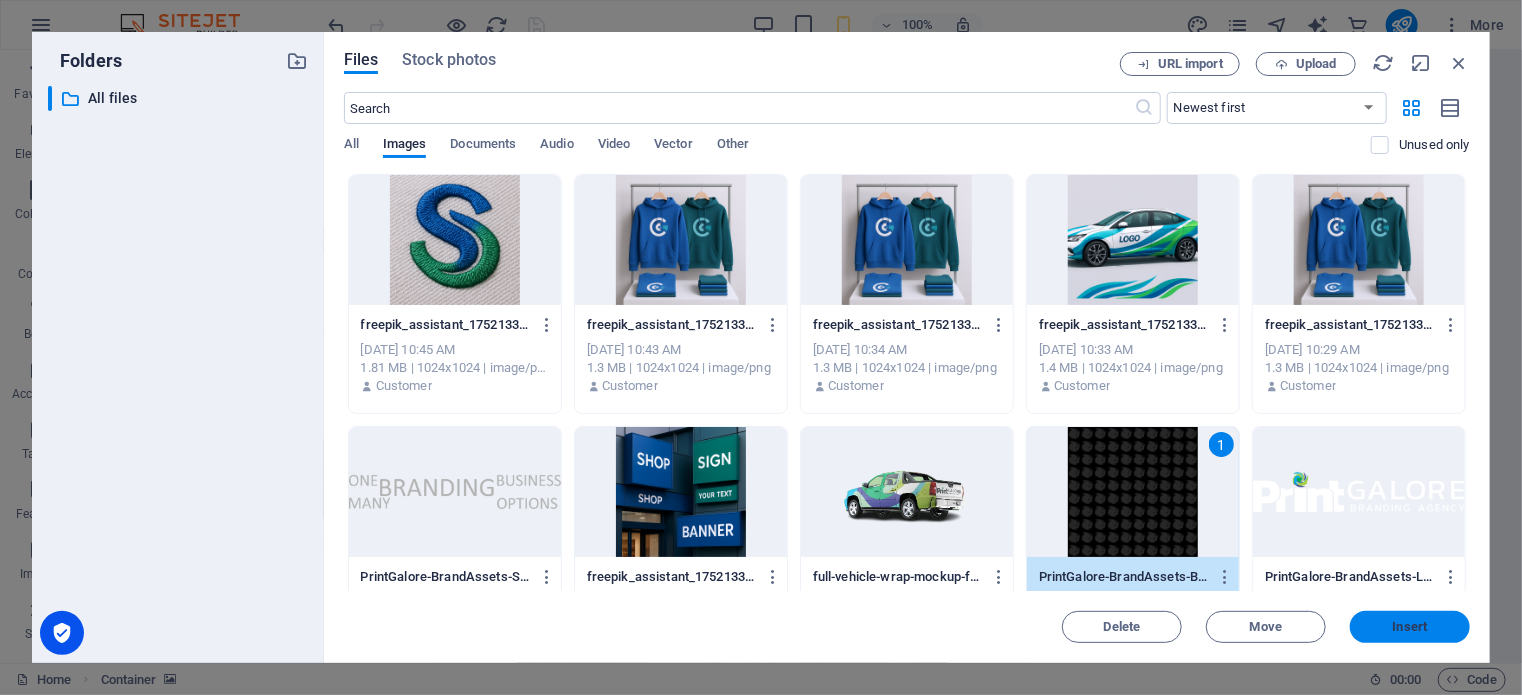 click on "Insert" at bounding box center (1410, 627) 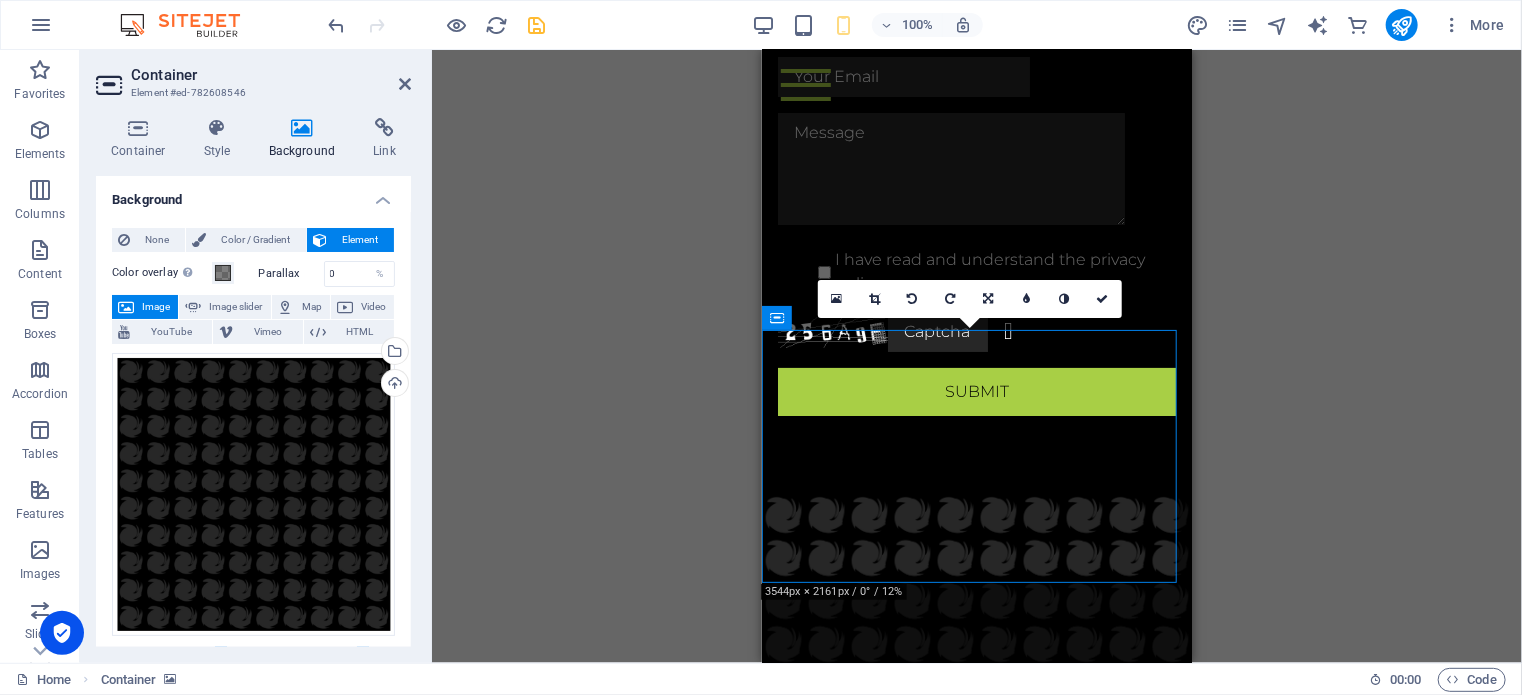click on "Drag here to replace the existing content. Press “Ctrl” if you want to create a new element.
H3   2 columns   2 columns   Container   2 columns   Container   Menu Bar   Banner   Menu Bar   Container   Banner   Container   Image   Spacer   H6   Text   Spacer   H6   Text   Placeholder   Container   Container   H2   2 columns   Container   Image   Spacer   Icon   Container   Grid   Container   Container   Grid   Container   Container   H4   Text   Text   Container   Container   Container   Container   H4   Container   Container   Text   Container   Text   Container   Container   Placeholder   Container   Wide image with text   Container   Wide image with text   H2   Text   Spacer   Button   Placeholder   Container   Placeholder   Container   Container   H2   Spacer   Plans   Container   Container   H4   Plans   Plans   Container   Plans   Container   Container   Text   Container   Text   Container   Container   Container   Container   Text   Text   Container   Container   Placeholder" at bounding box center (977, 356) 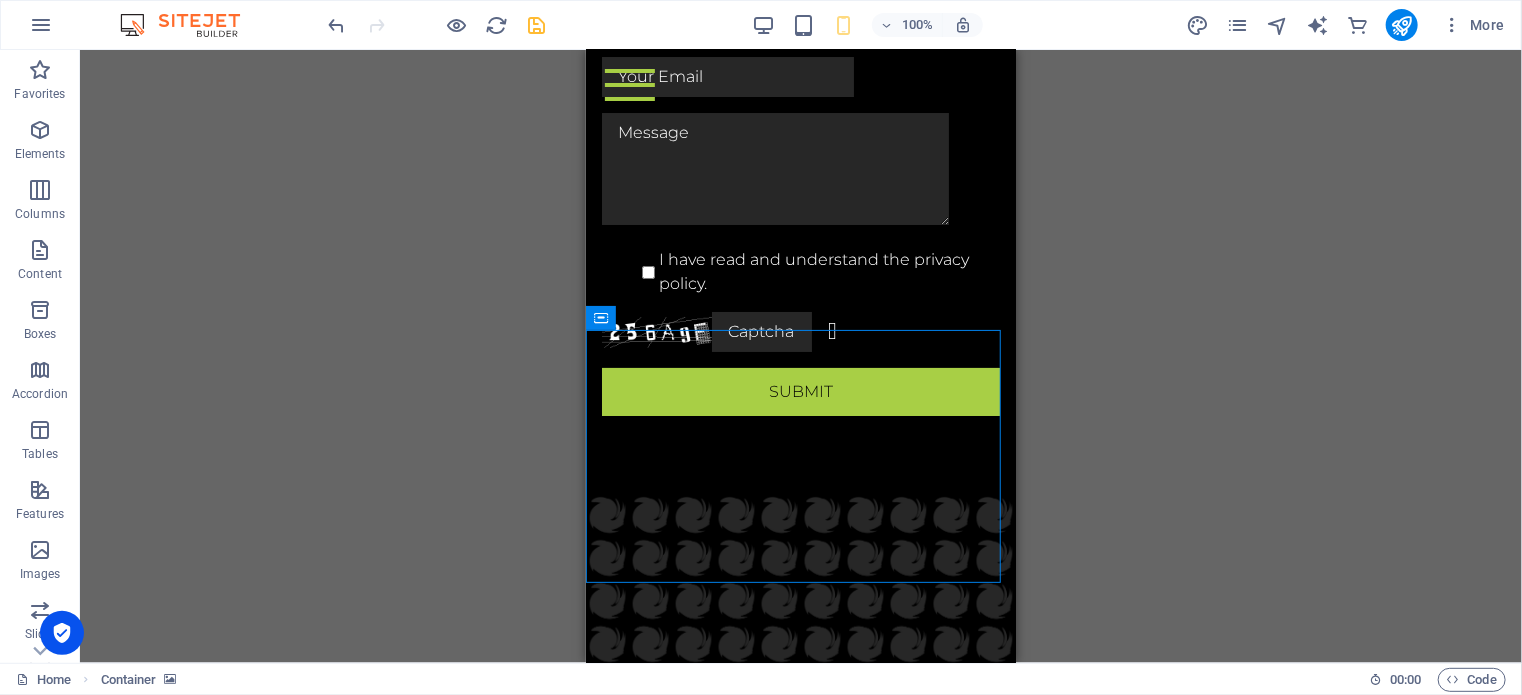 click on "Drag here to replace the existing content. Press “Ctrl” if you want to create a new element.
H3   2 columns   2 columns   Container   2 columns   Container   Menu Bar   Banner   Menu Bar   Container   Banner   Container   Image   Spacer   H6   Text   Spacer   H6   Text   Placeholder   Container   Container   H2   2 columns   Container   Image   Spacer   Icon   Container   Grid   Container   Container   Grid   Container   Container   H4   Text   Text   Container   Container   Container   Container   H4   Container   Container   Text   Container   Text   Container   Container   Placeholder   Container   Wide image with text   Container   Wide image with text   H2   Text   Spacer   Button   Placeholder   Container   Placeholder   Container   Container   H2   Spacer   Plans   Container   Container   H4   Plans   Plans   Container   Plans   Container   Container   Text   Container   Text   Container   Container   Container   Container   Text   Text   Container   Container   Placeholder" at bounding box center [801, 356] 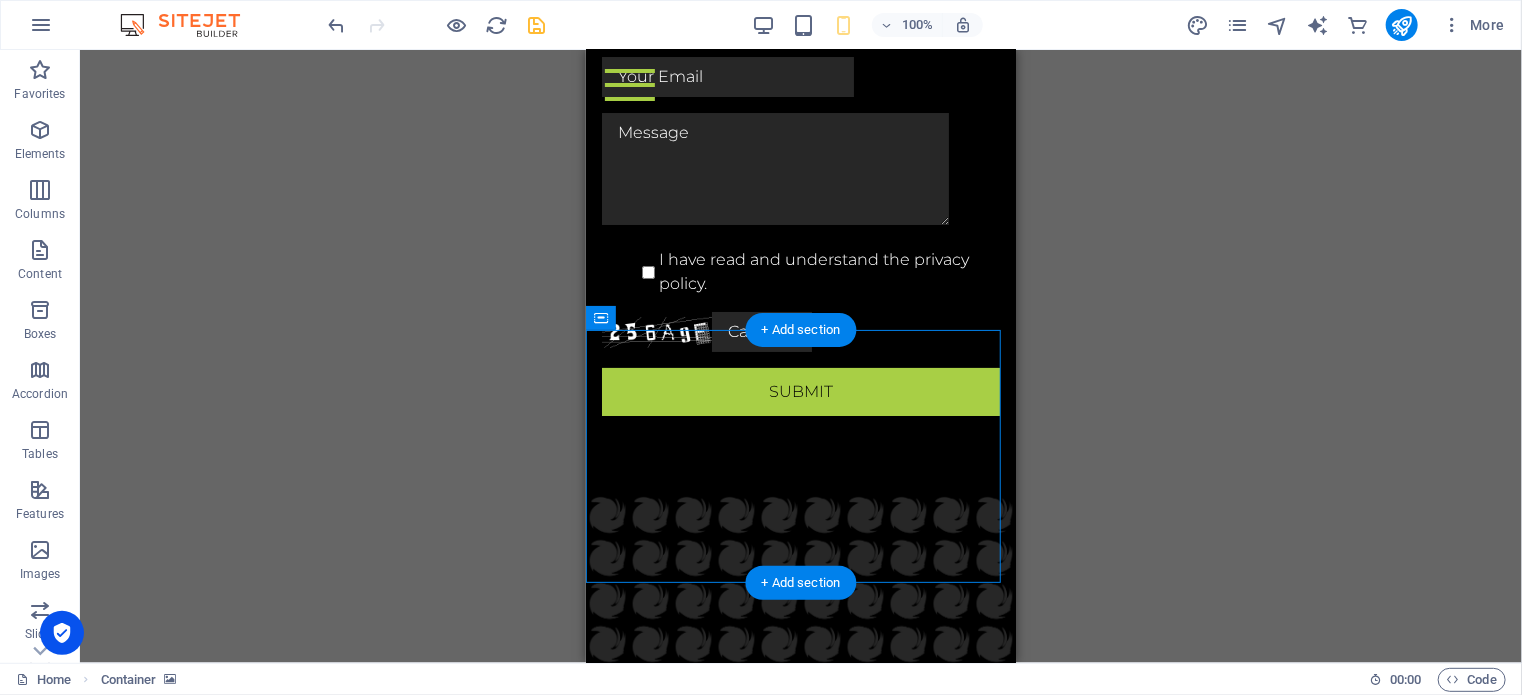 click at bounding box center [800, 621] 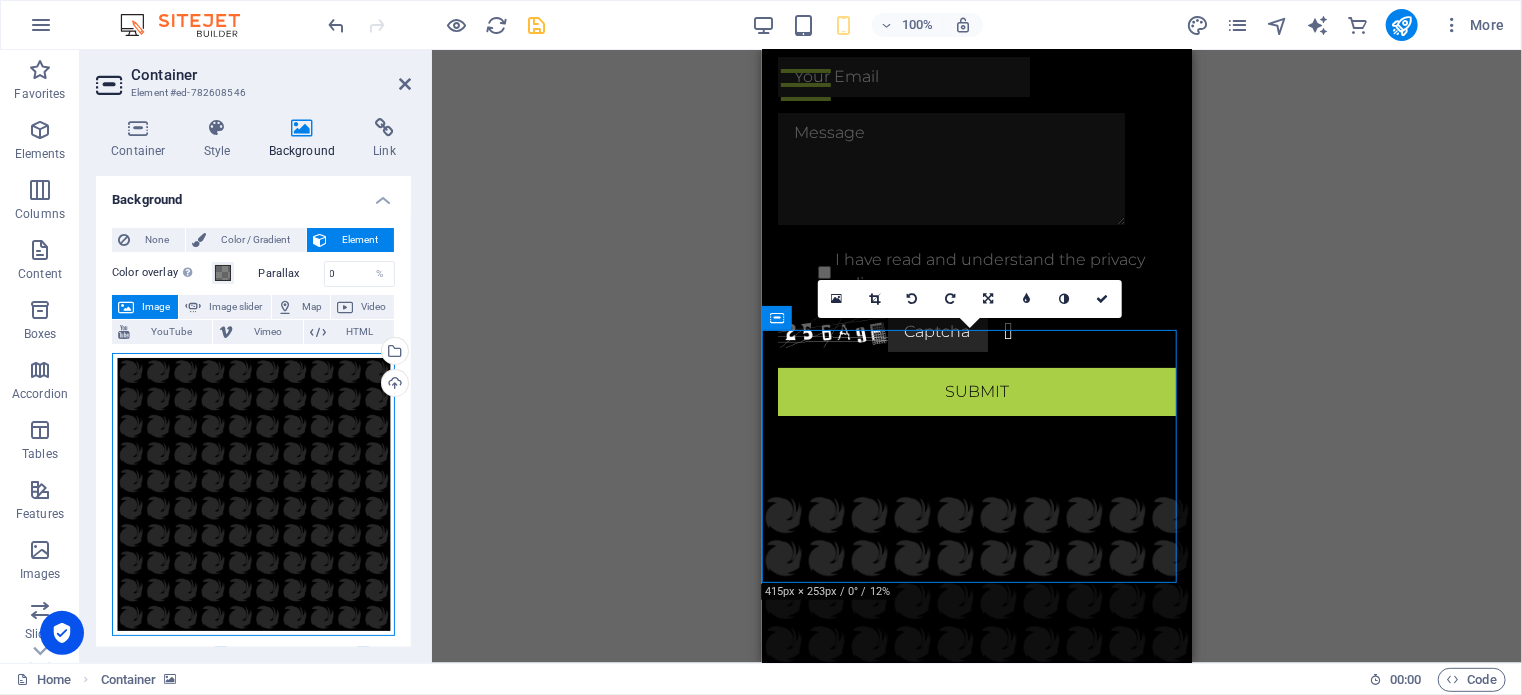 click on "Drag files here, click to choose files or select files from Files or our free stock photos & videos" at bounding box center [253, 494] 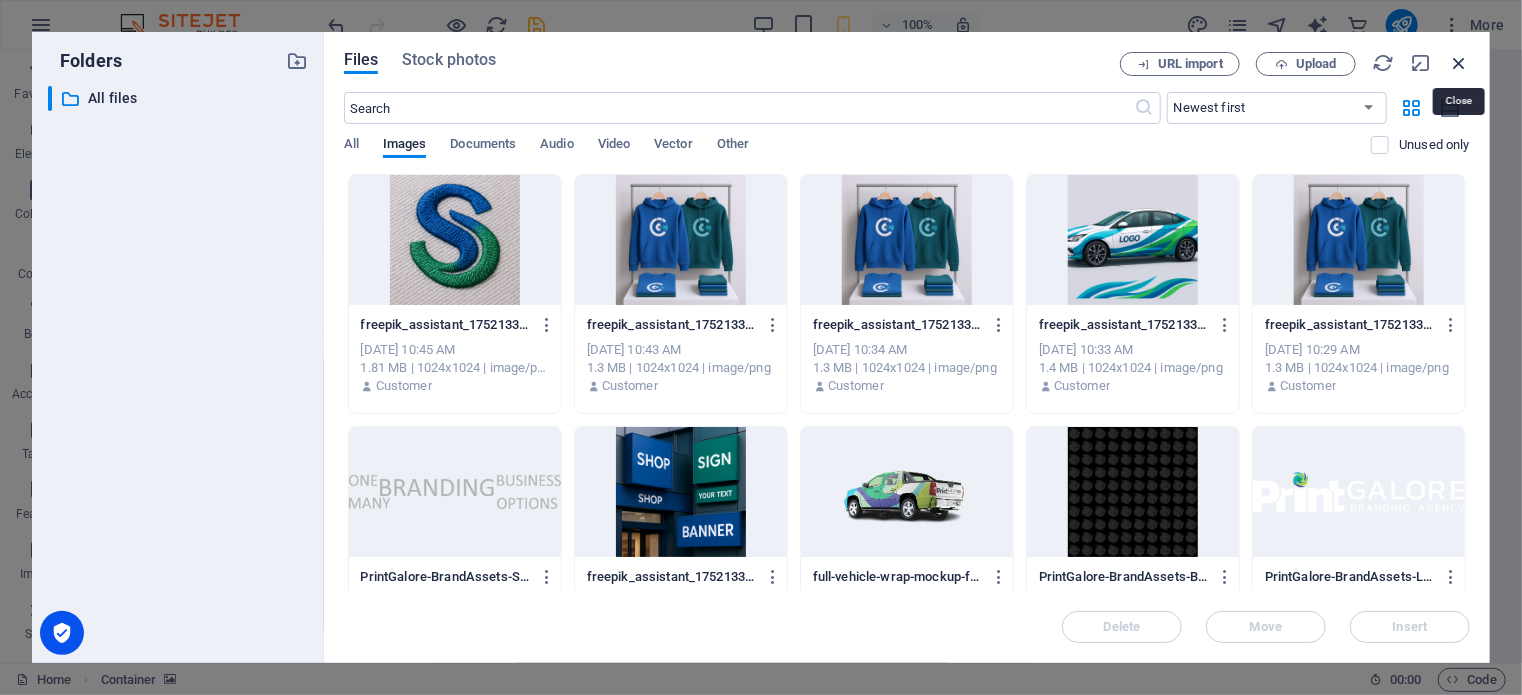 click at bounding box center [1459, 63] 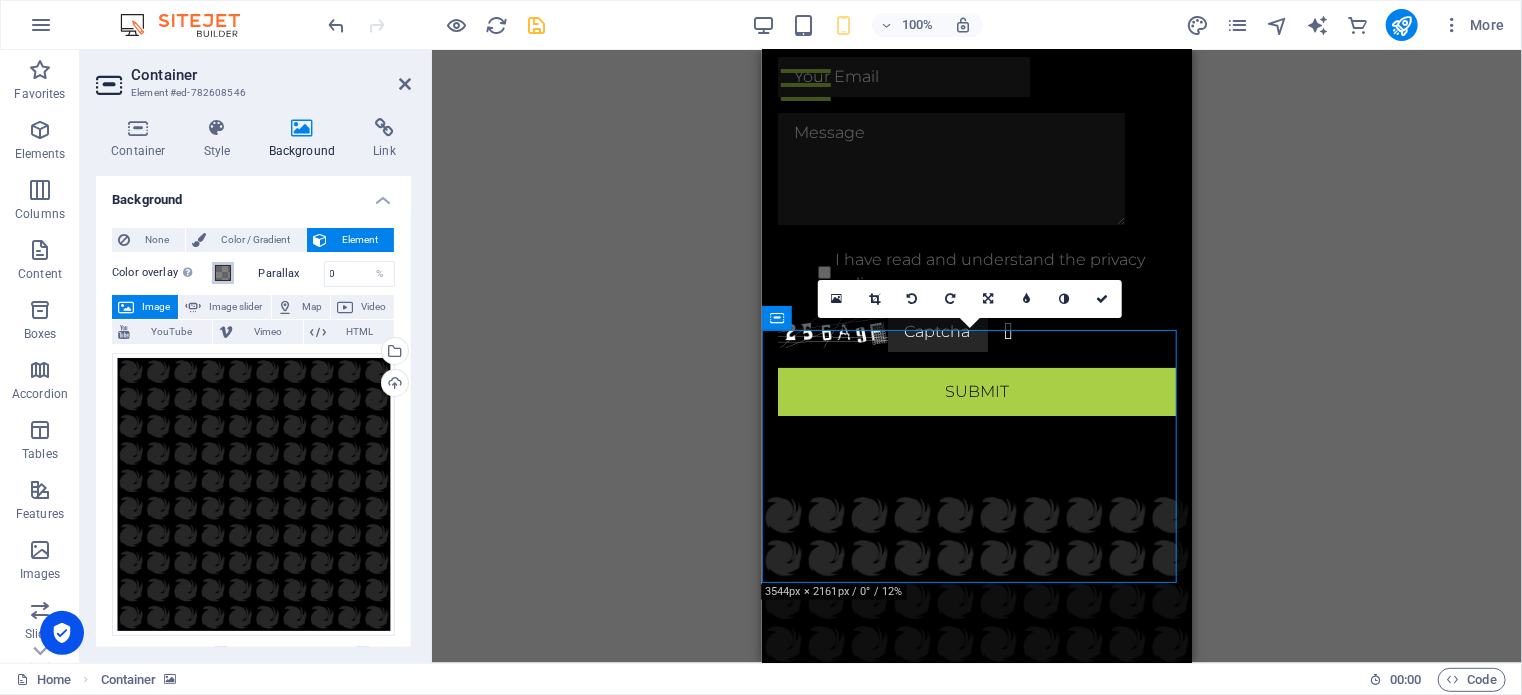click at bounding box center [223, 273] 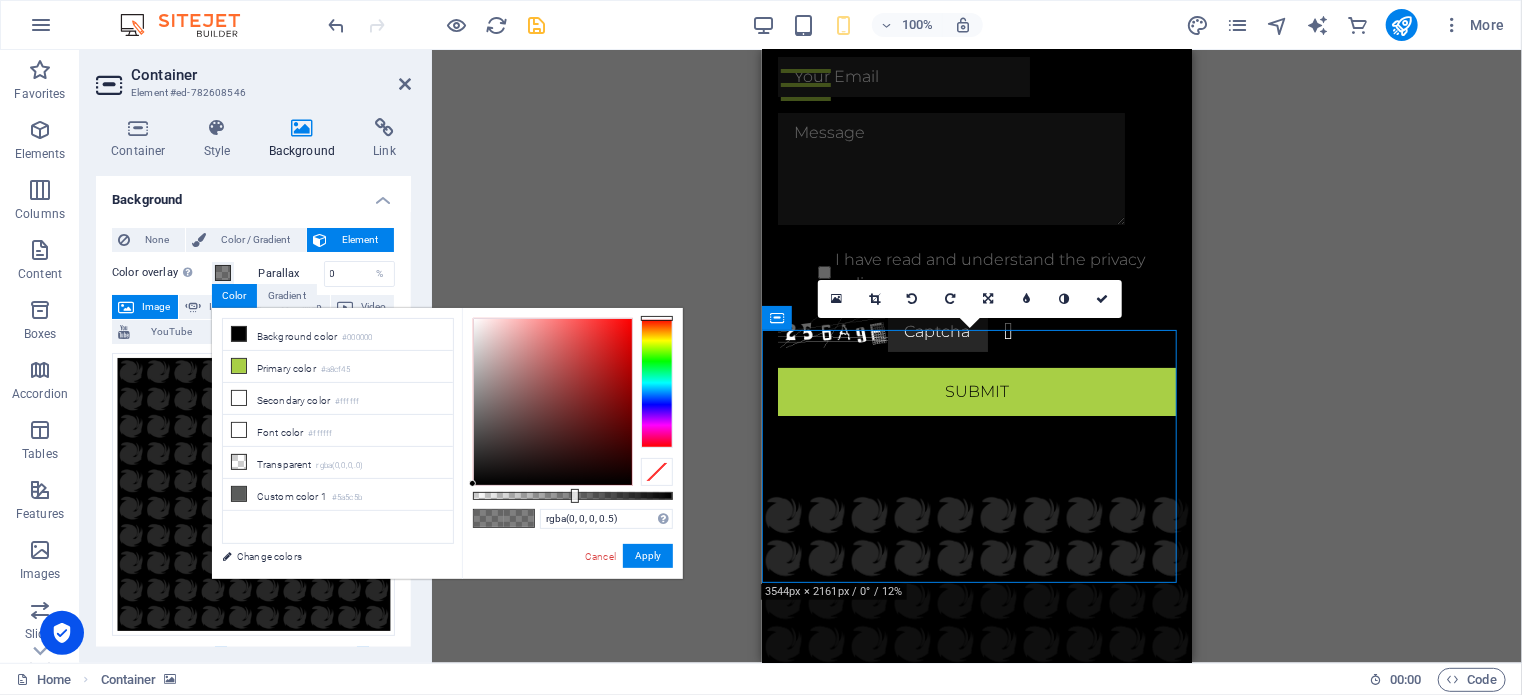 click at bounding box center [657, 472] 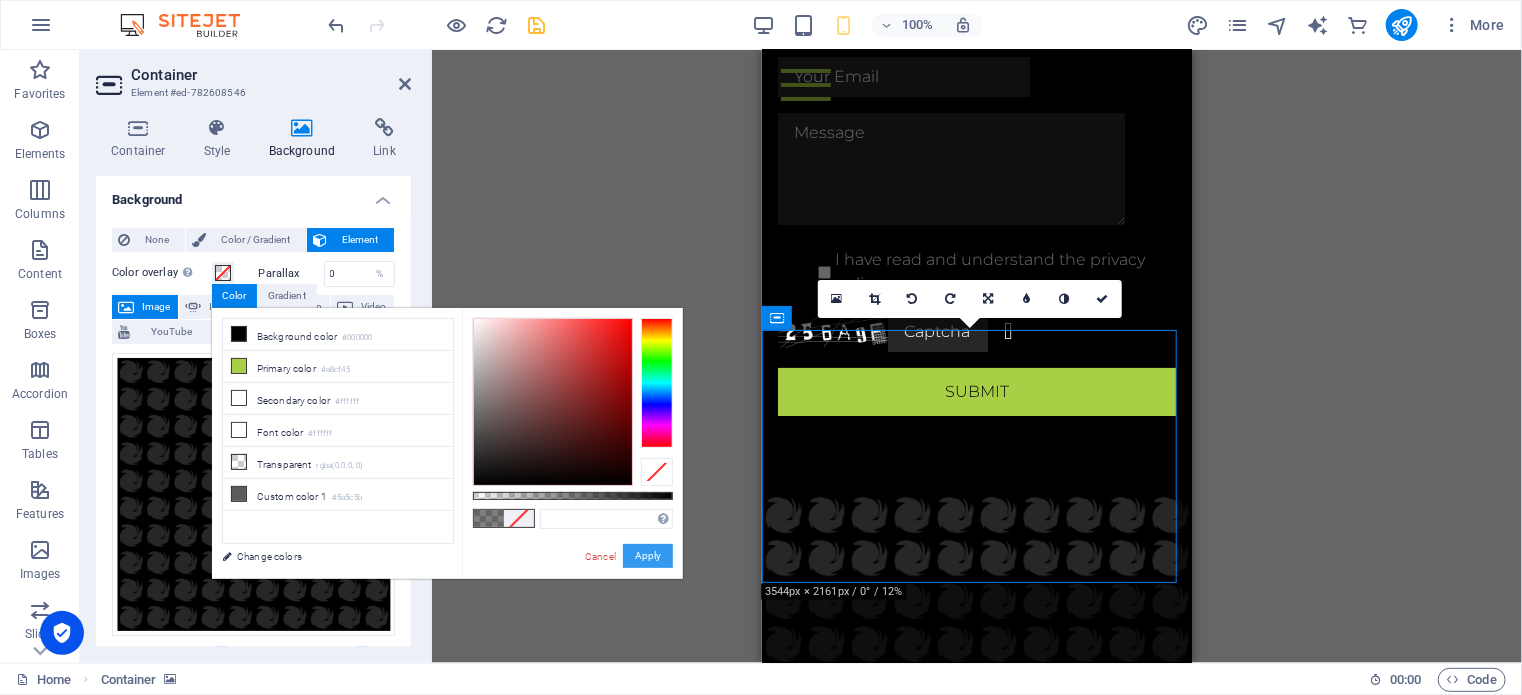 click on "Apply" at bounding box center (648, 556) 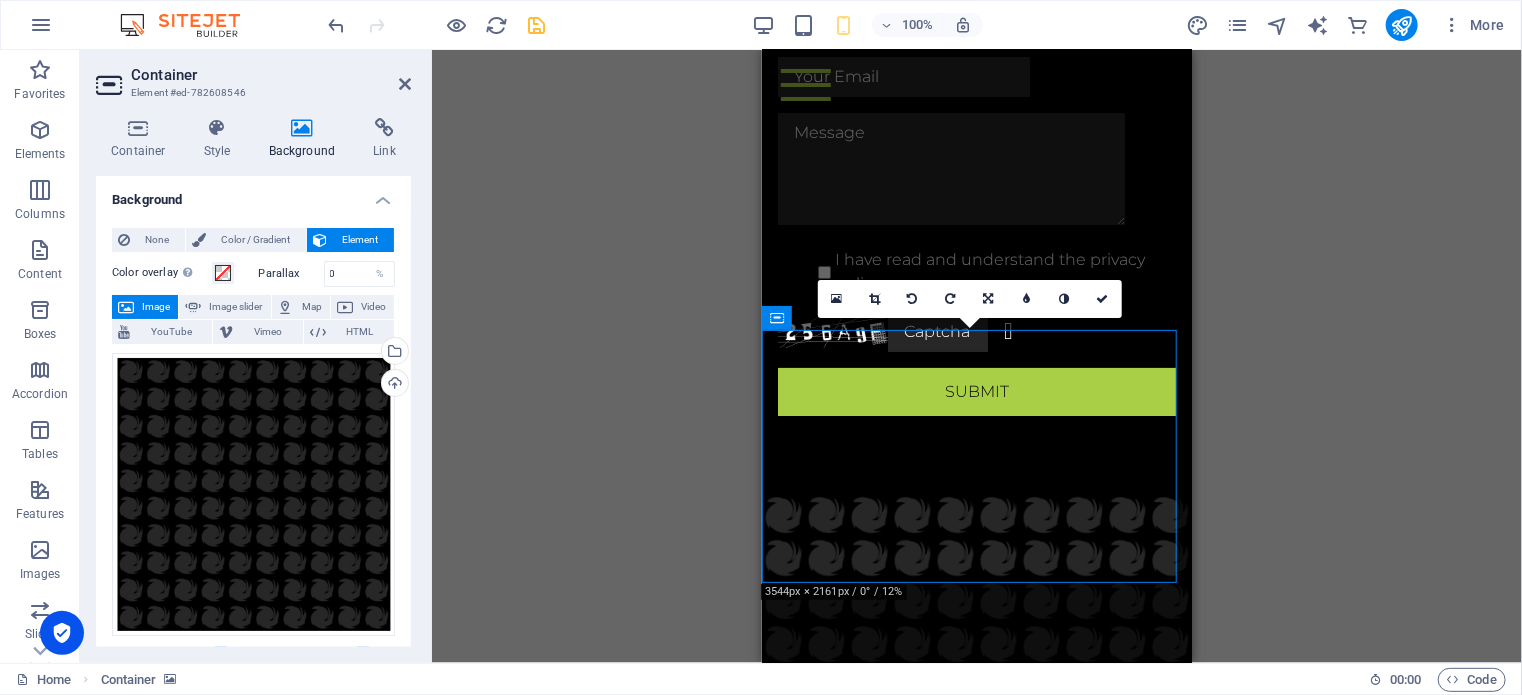 click at bounding box center [405, 84] 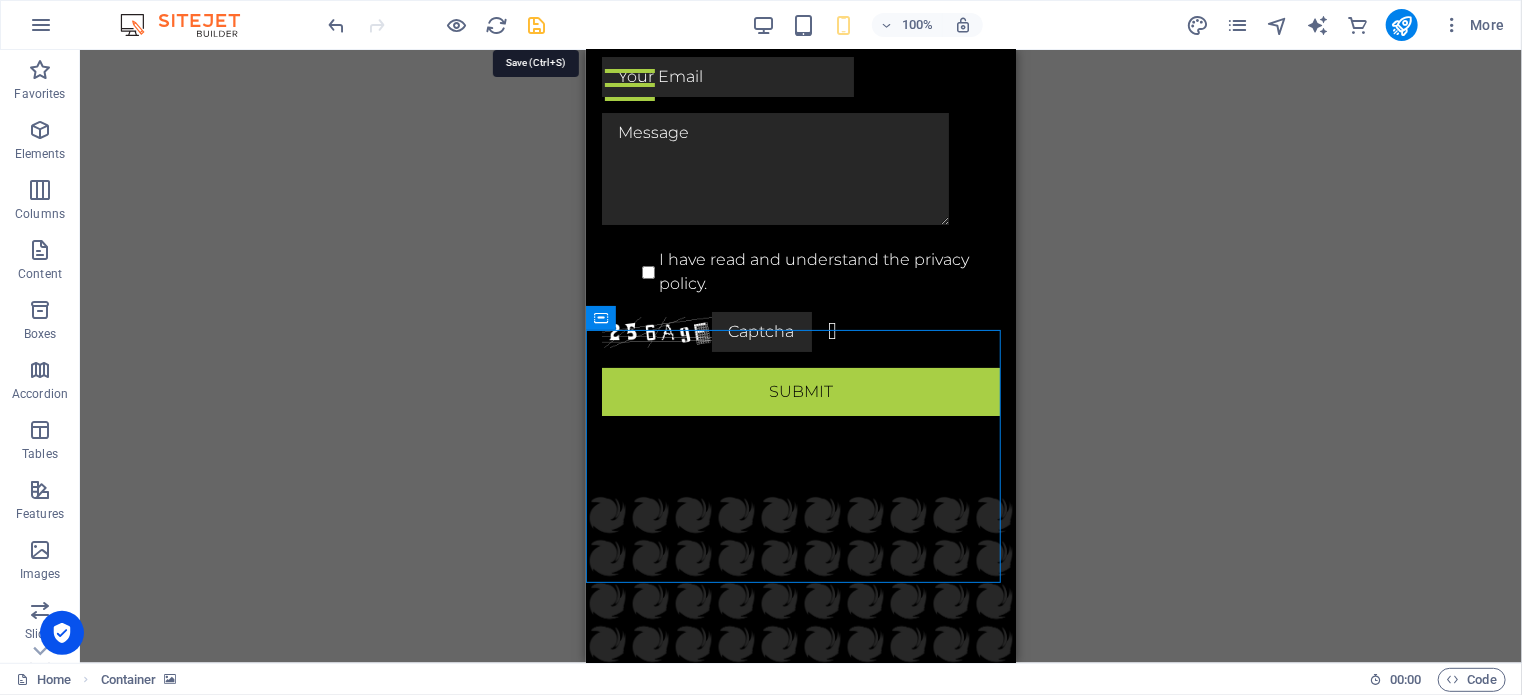 click at bounding box center [537, 25] 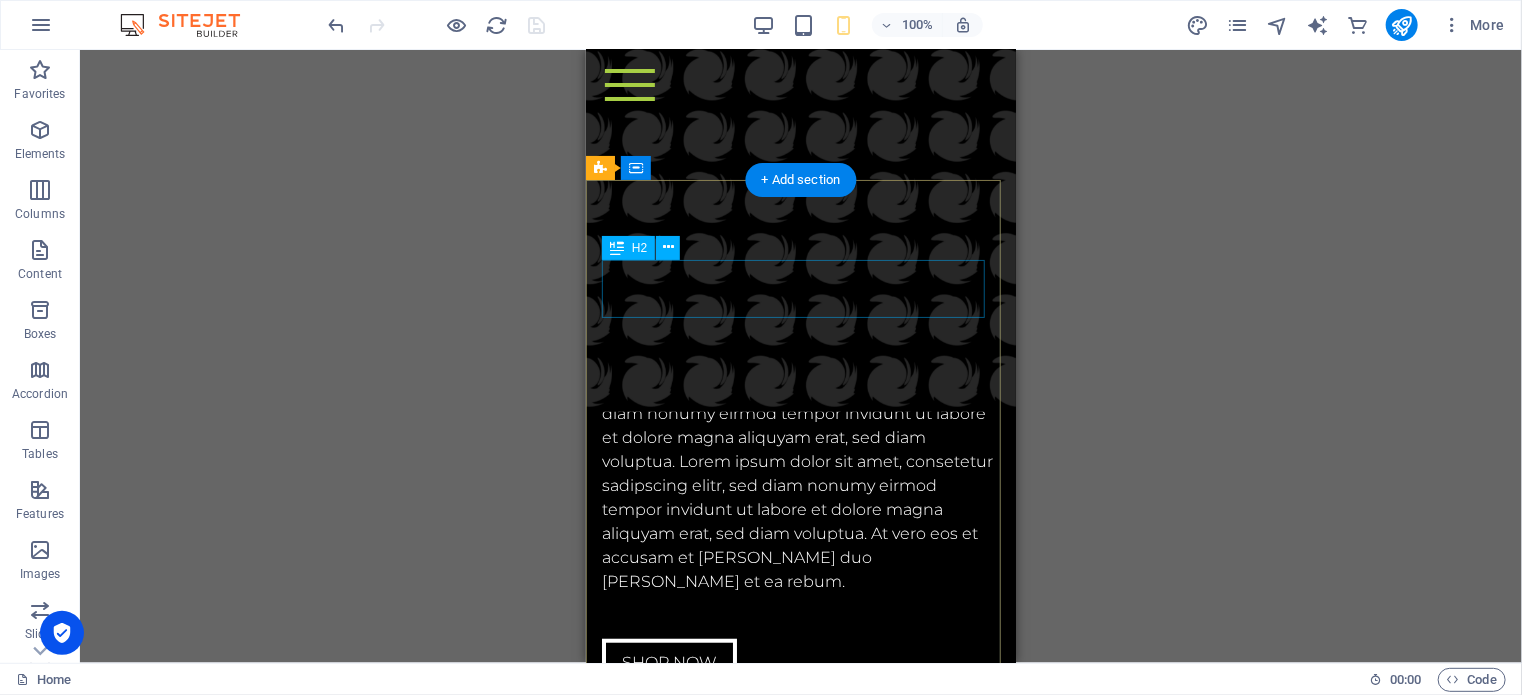 scroll, scrollTop: 4400, scrollLeft: 0, axis: vertical 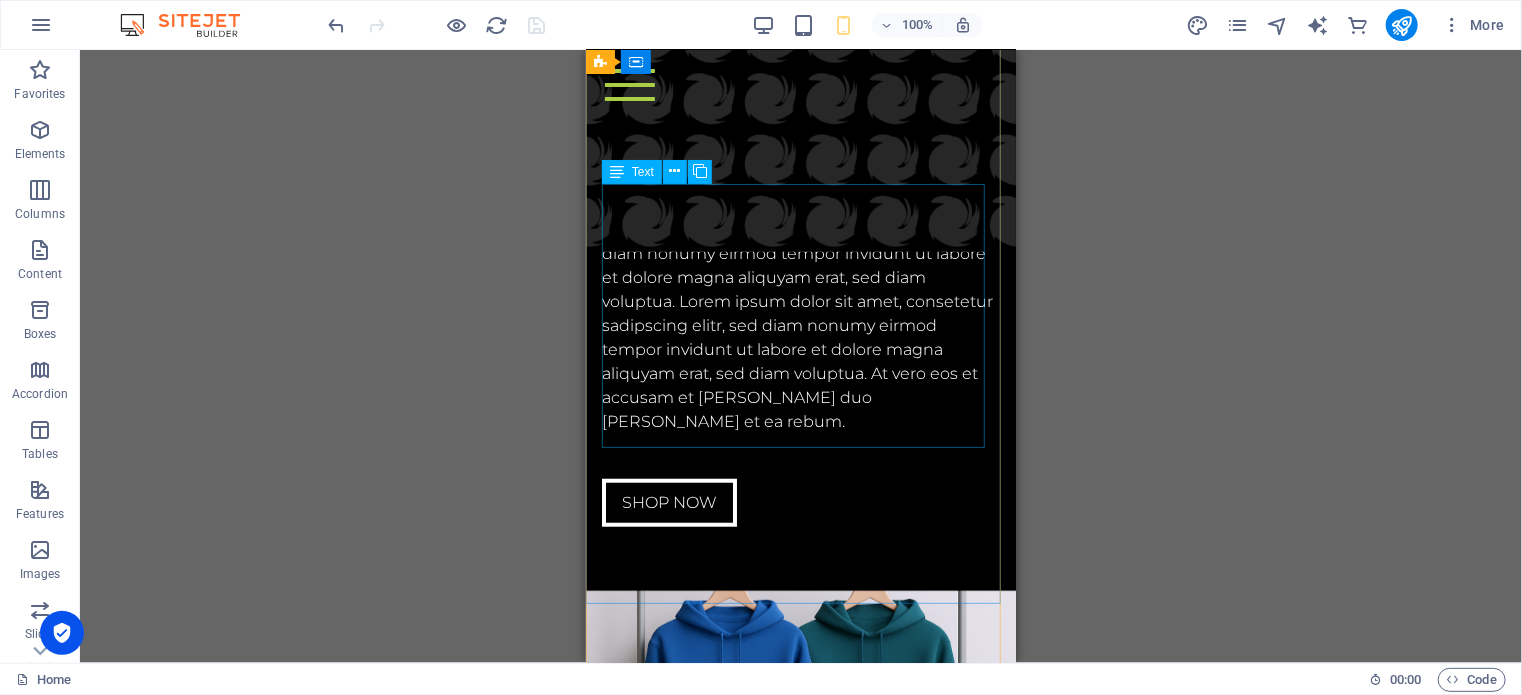 click on "Stet clita kasd gubergren, no sea takimata sanctus est Lorem ipsum dolor sit amet. Lorem ipsum dolor sit amet, consetetur sadipscing elitr, sed diam nonumy eirmod tempor invidunt ut labore et dolore magna aliquyam erat, sed diam voluptua. Lorem ipsum dolor sit amet, consetetur sadipscing elitr, sed diam nonumy eirmod tempor invidunt ut labore et dolore magna aliquyam erat, sed diam voluptua. At vero eos et accusam et justo duo dolores et ea rebum." at bounding box center (800, 301) 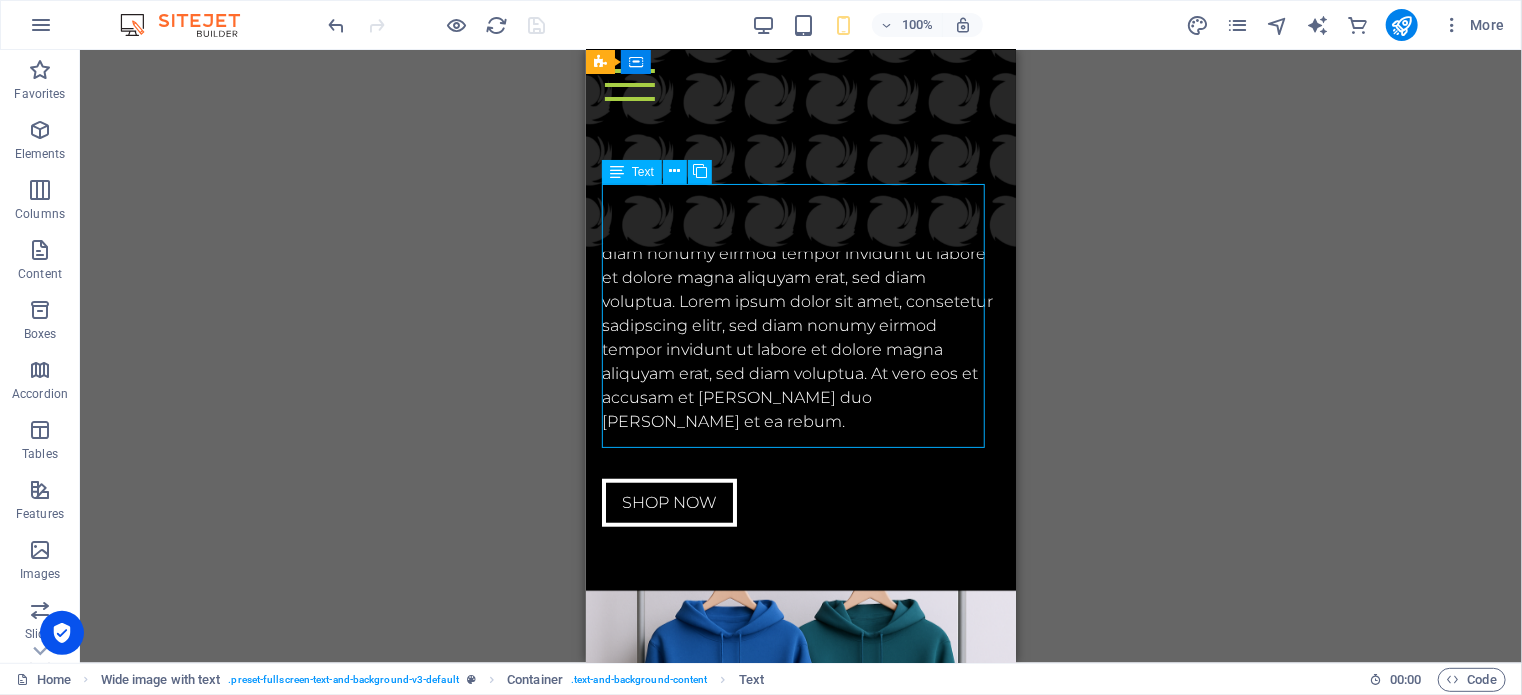 click on "Stet clita kasd gubergren, no sea takimata sanctus est Lorem ipsum dolor sit amet. Lorem ipsum dolor sit amet, consetetur sadipscing elitr, sed diam nonumy eirmod tempor invidunt ut labore et dolore magna aliquyam erat, sed diam voluptua. Lorem ipsum dolor sit amet, consetetur sadipscing elitr, sed diam nonumy eirmod tempor invidunt ut labore et dolore magna aliquyam erat, sed diam voluptua. At vero eos et accusam et justo duo dolores et ea rebum." at bounding box center [800, 301] 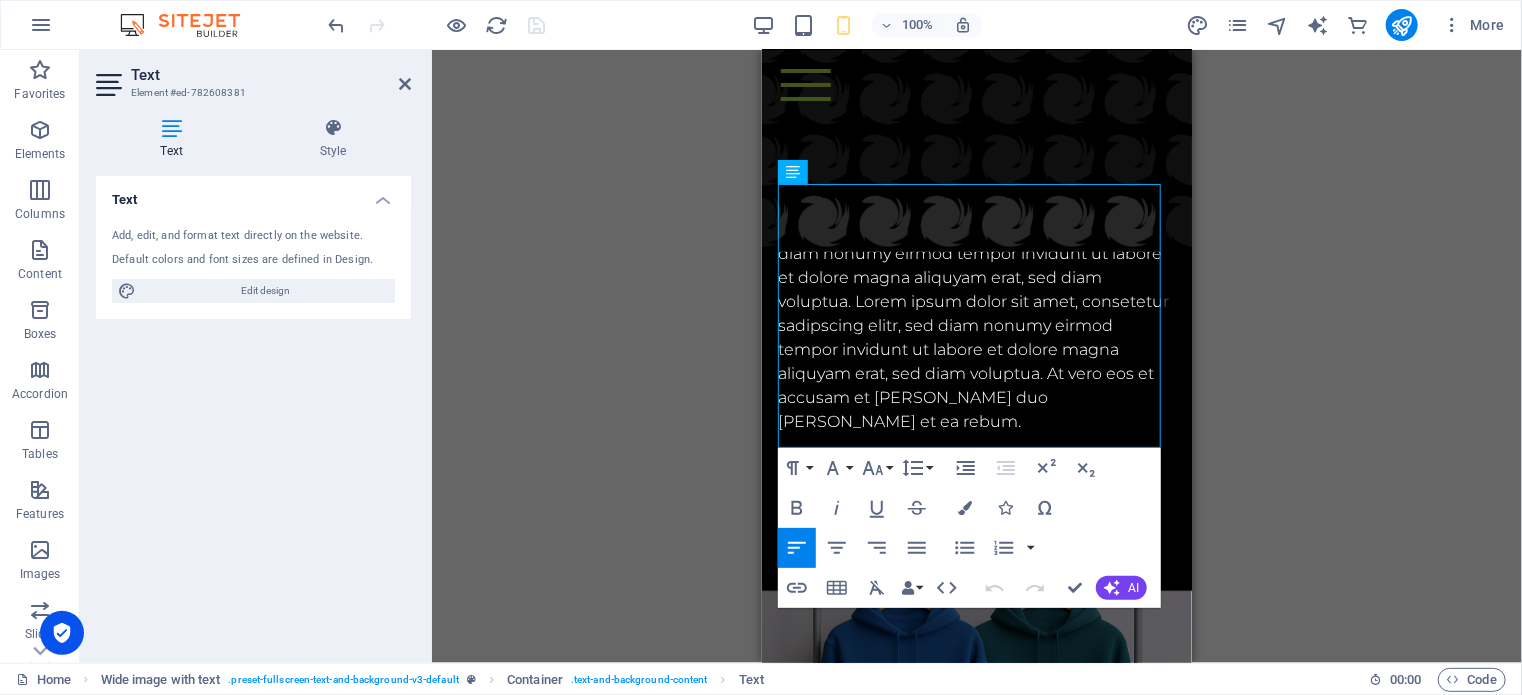click at bounding box center [8, 8] 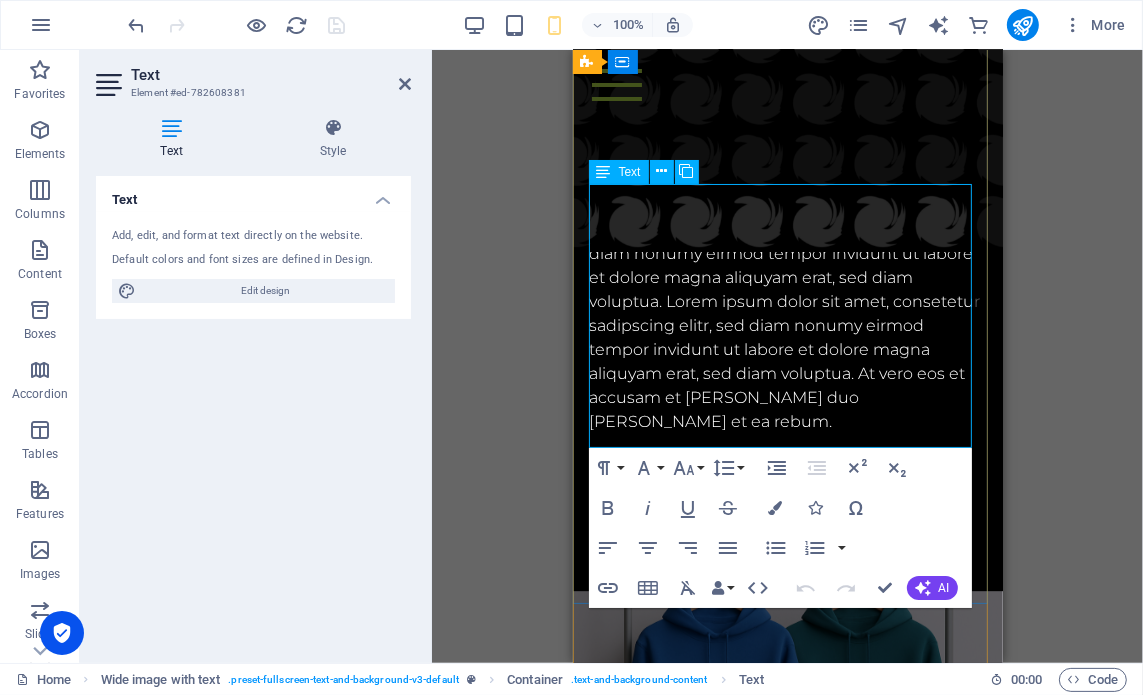 click on "Stet clita kasd gubergren, no sea takimata sanctus est Lorem ipsum dolor sit amet. Lorem ipsum dolor sit amet, consetetur sadipscing elitr, sed diam nonumy eirmod tempor invidunt ut labore et dolore magna aliquyam erat, sed diam voluptua. Lorem ipsum dolor sit amet, consetetur sadipscing elitr, sed diam nonumy eirmod tempor invidunt ut labore et dolore magna aliquyam erat, sed diam voluptua. At vero eos et accusam et justo duo dolores et ea rebum." at bounding box center (787, 301) 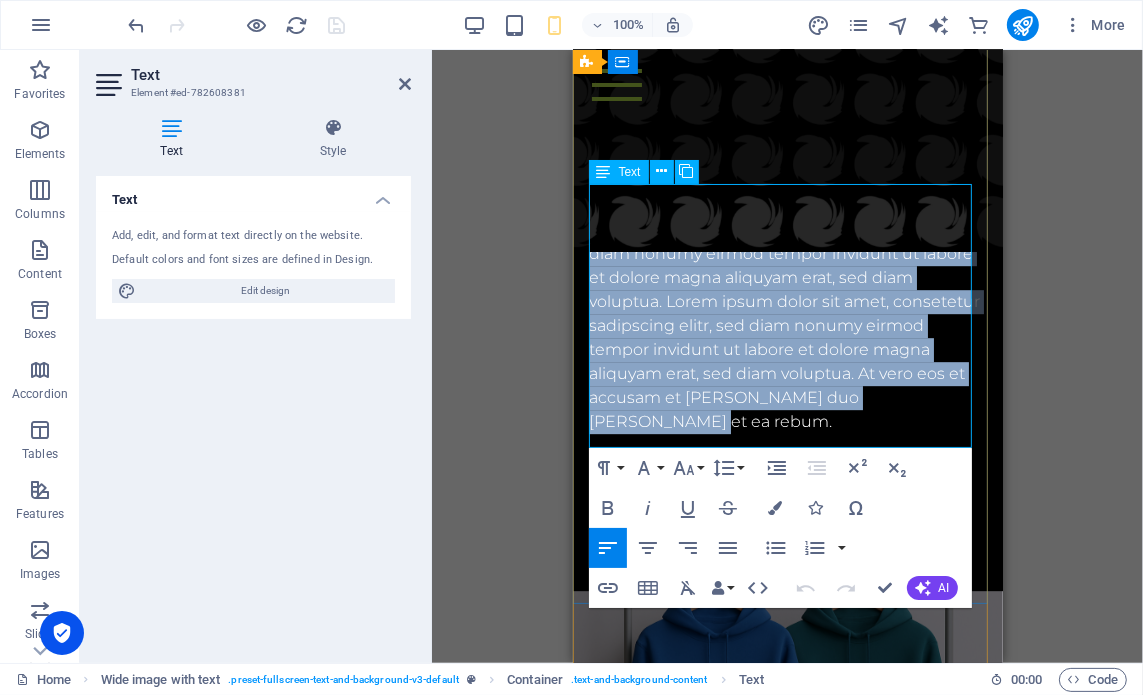 drag, startPoint x: 591, startPoint y: 194, endPoint x: 923, endPoint y: 427, distance: 405.60202 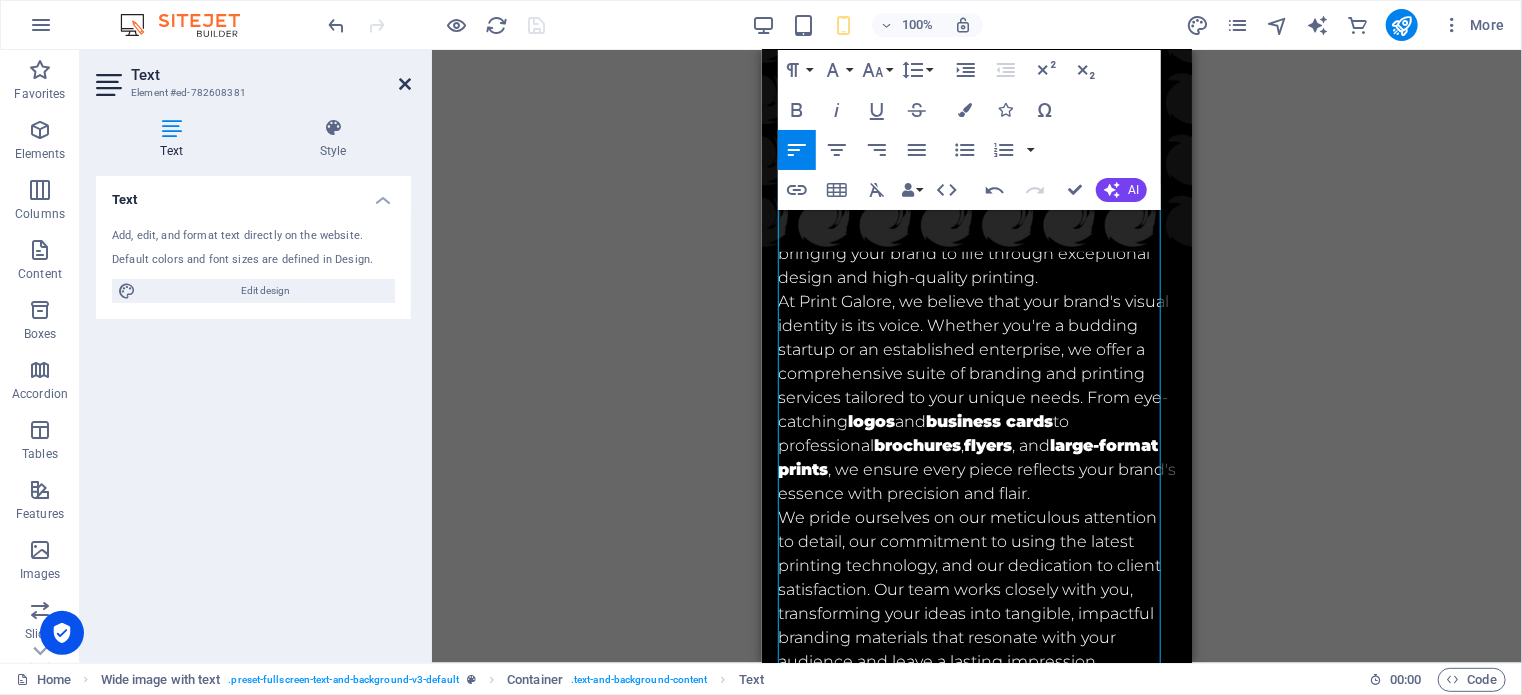 click at bounding box center [405, 84] 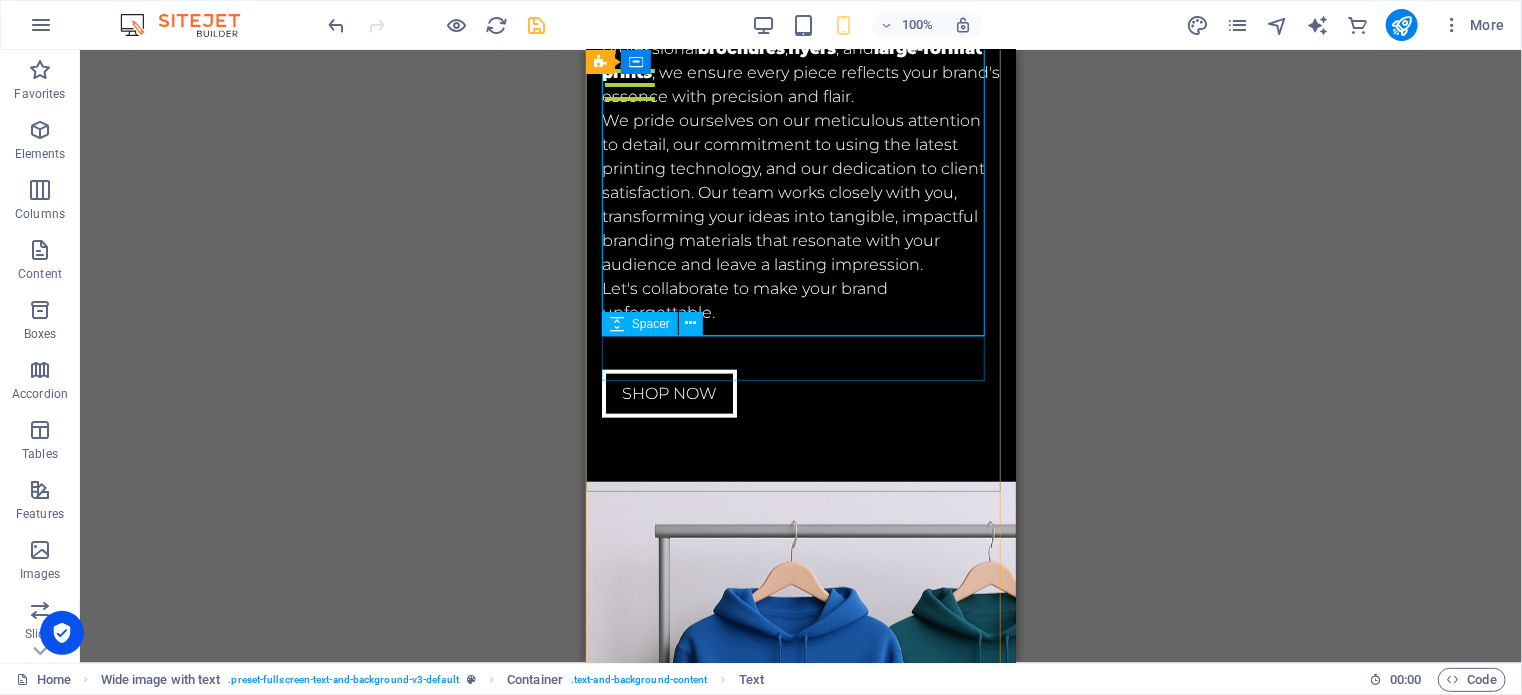 scroll, scrollTop: 4800, scrollLeft: 0, axis: vertical 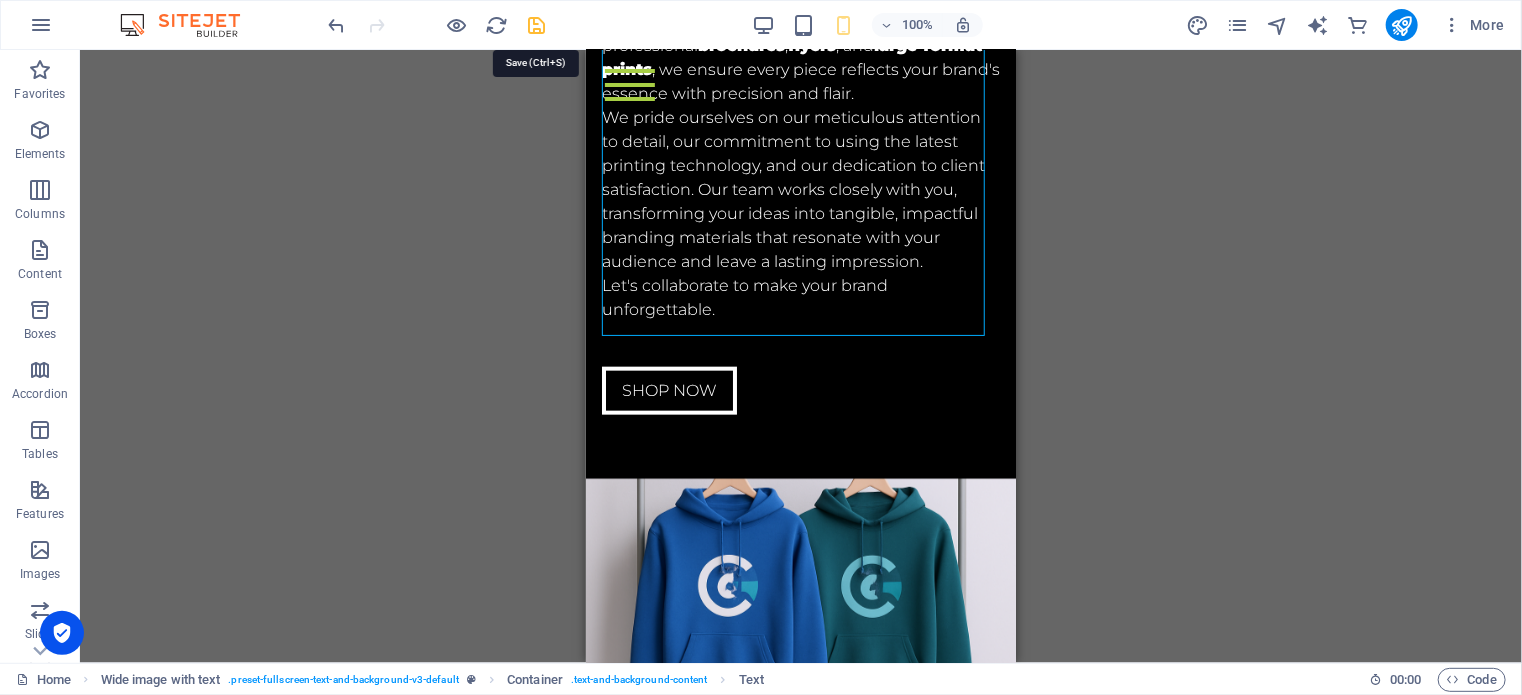 click at bounding box center (537, 25) 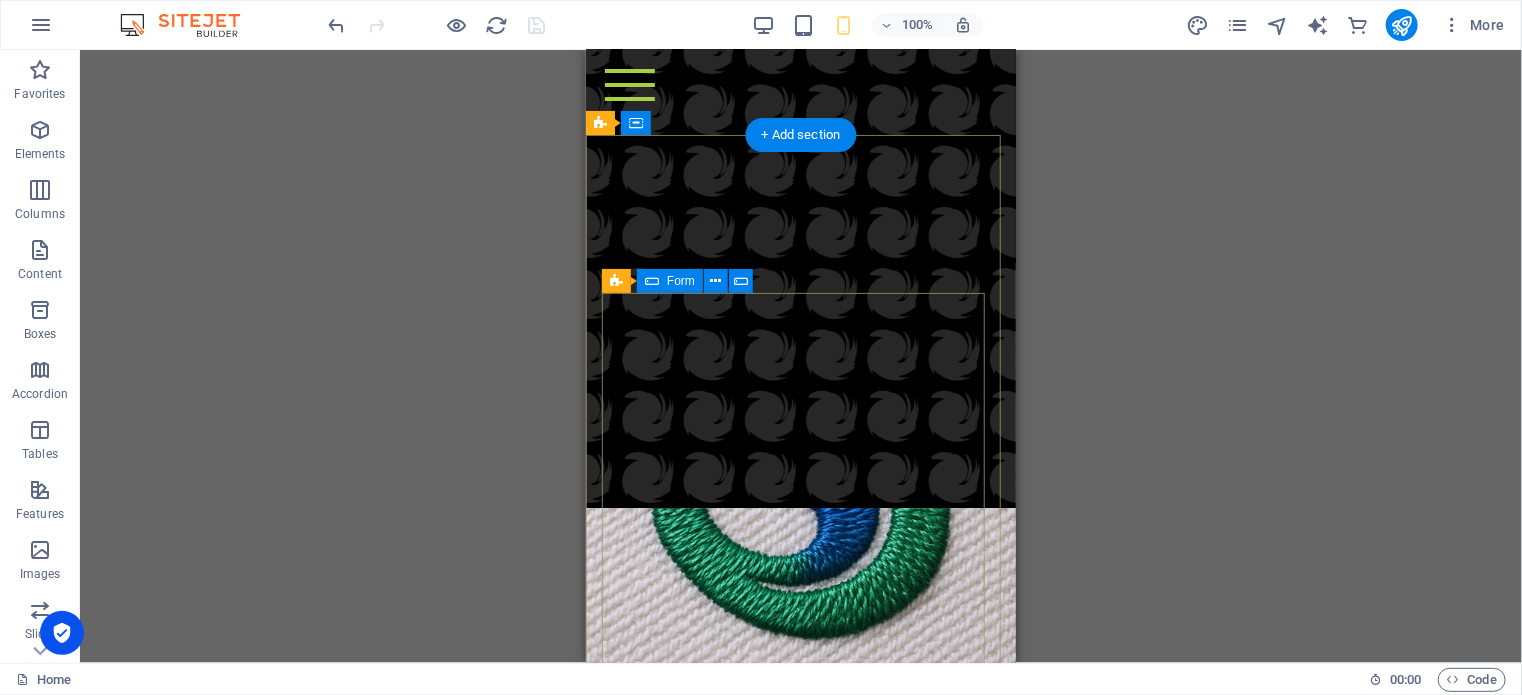 scroll, scrollTop: 6684, scrollLeft: 0, axis: vertical 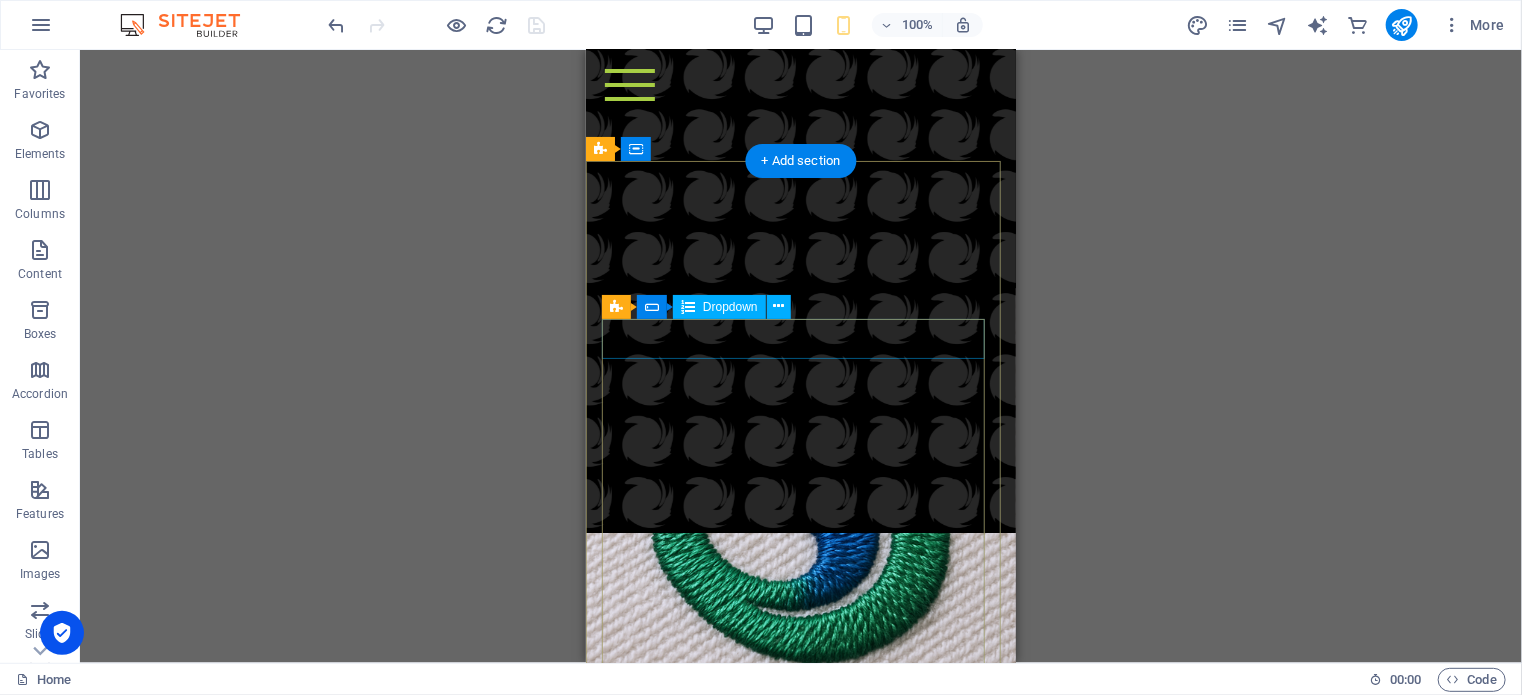 click on "Choose a bicycle
Aluminium bicyle - $1199
Carbon bicyle - $1499
Fibreglass bicyle - $1799" at bounding box center [800, 897] 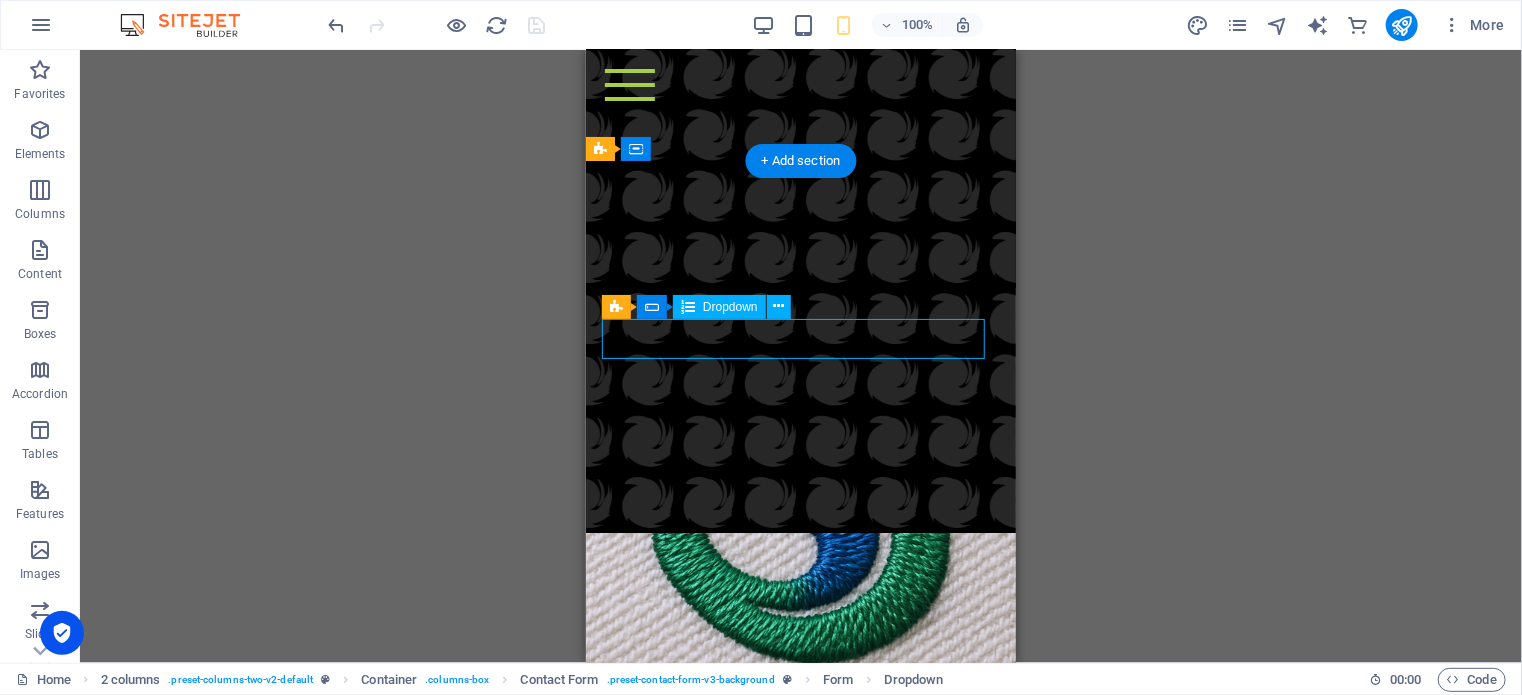 click on "Choose a bicycle
Aluminium bicyle - $1199
Carbon bicyle - $1499
Fibreglass bicyle - $1799" at bounding box center [800, 897] 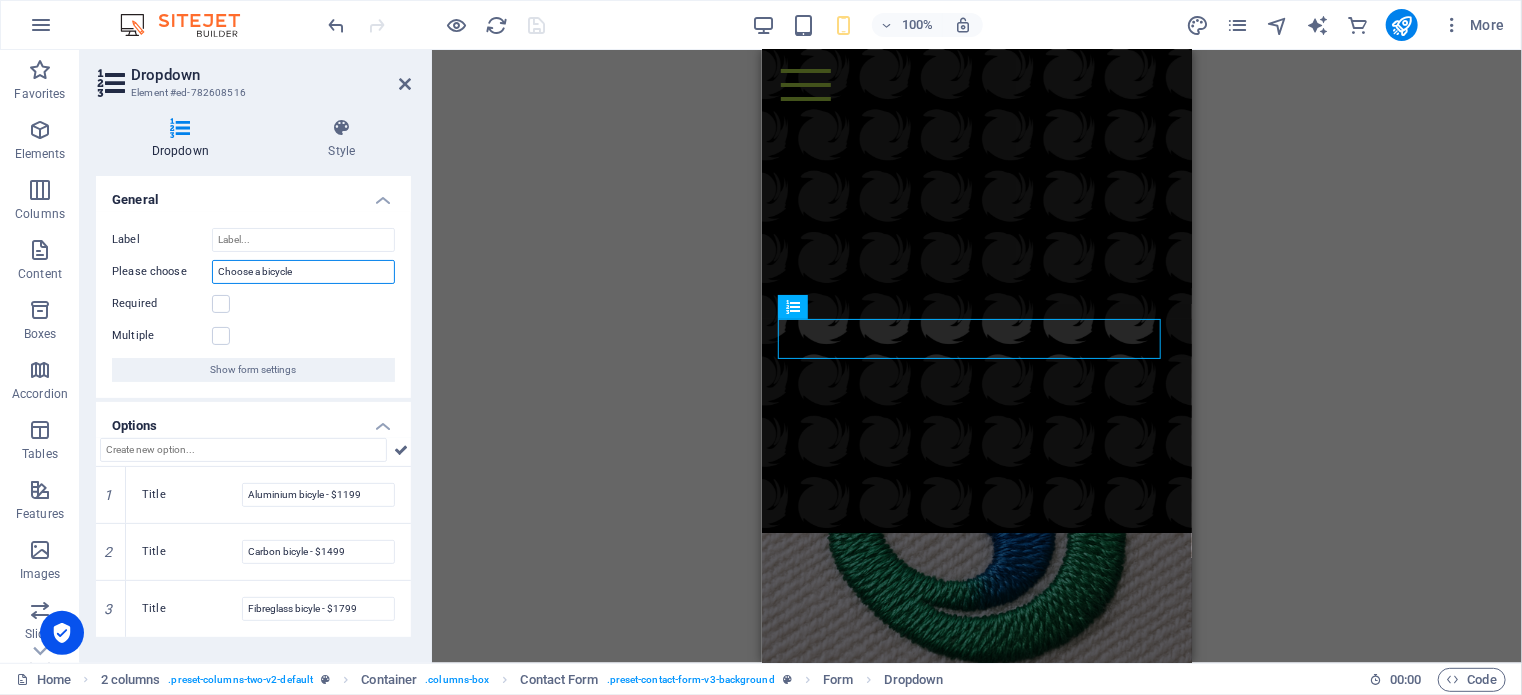 click on "Choose a bicycle" at bounding box center [303, 272] 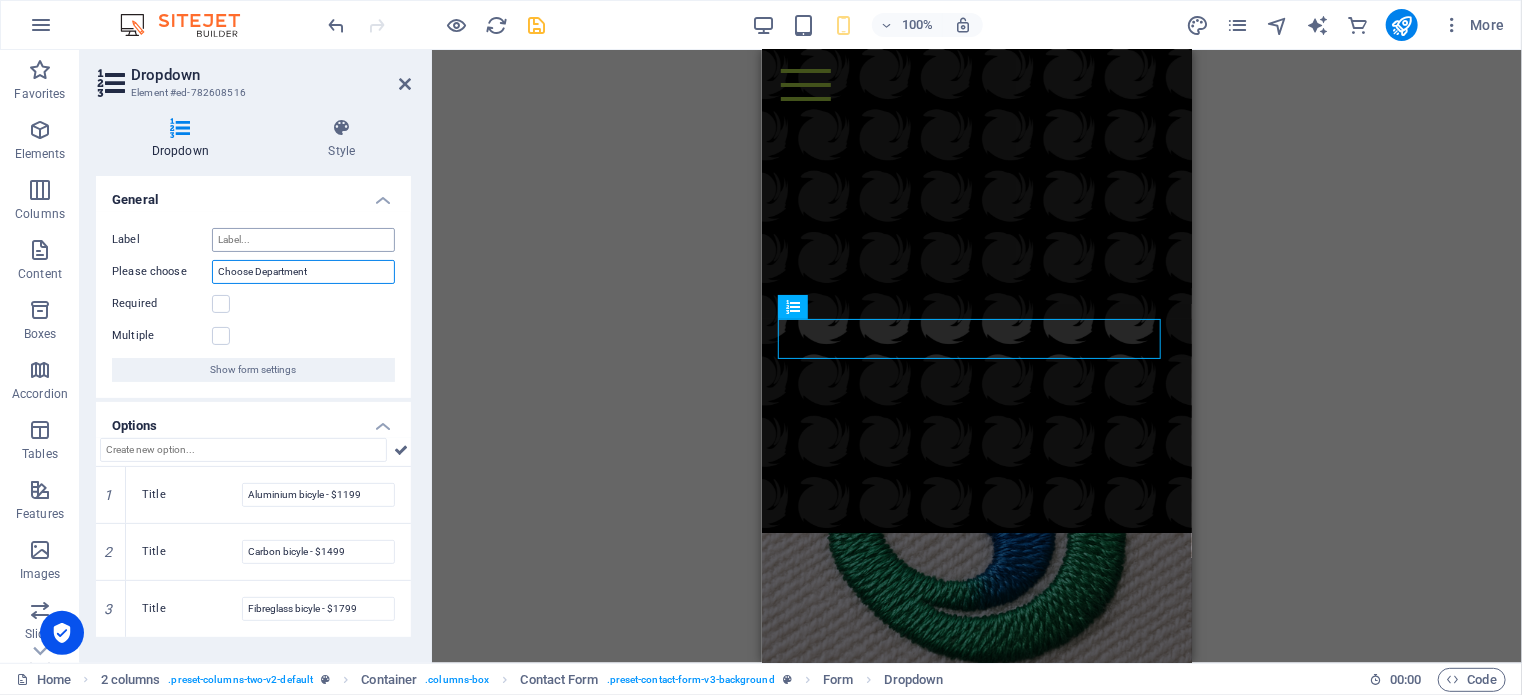 type on "Choose Department" 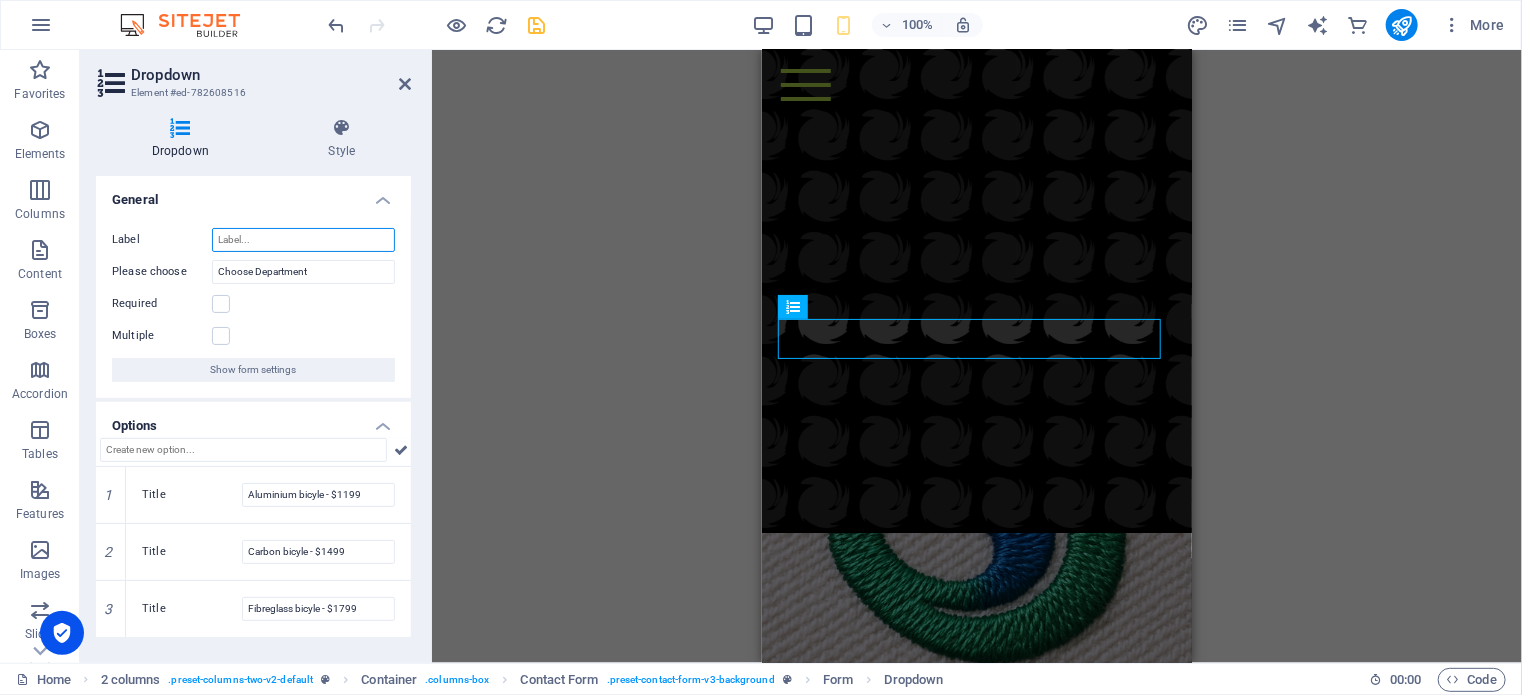 click on "Label" at bounding box center (303, 240) 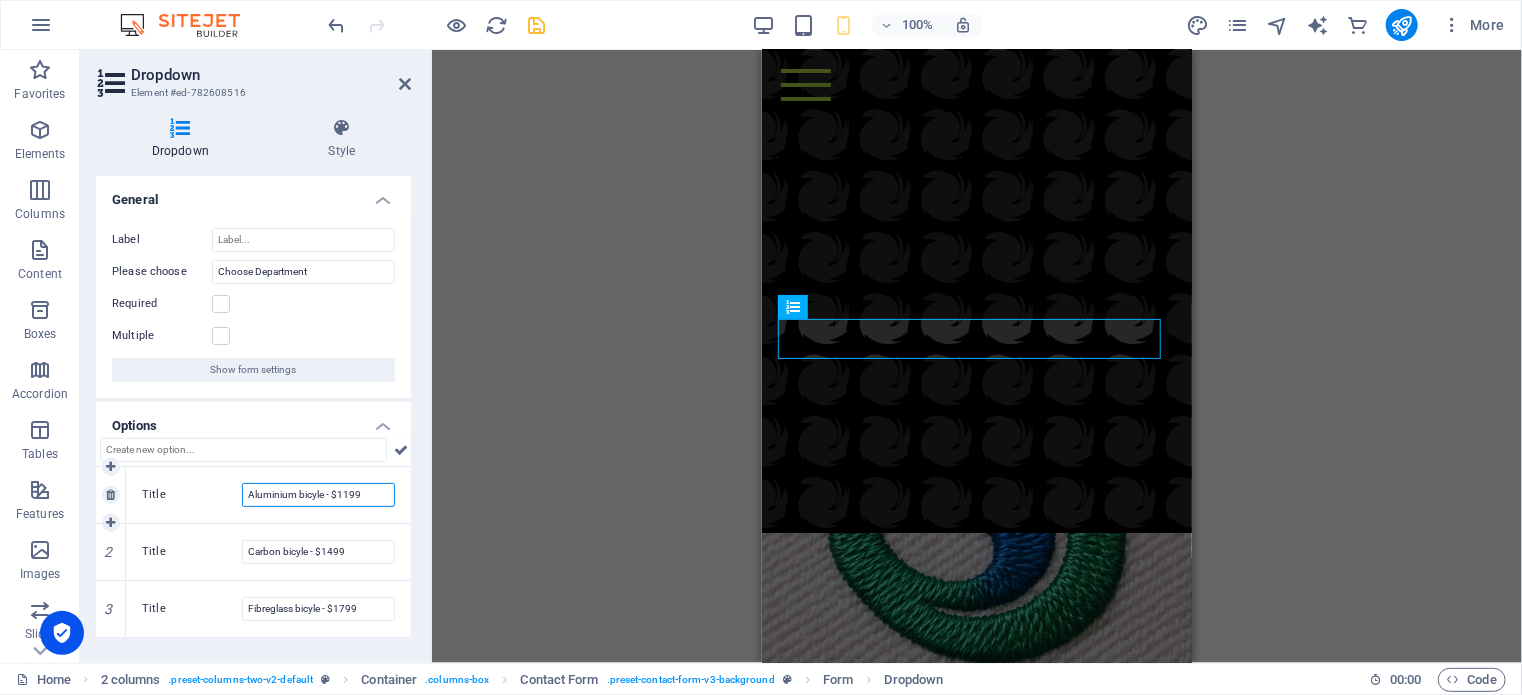 click on "Aluminium bicyle - $1199" at bounding box center (318, 495) 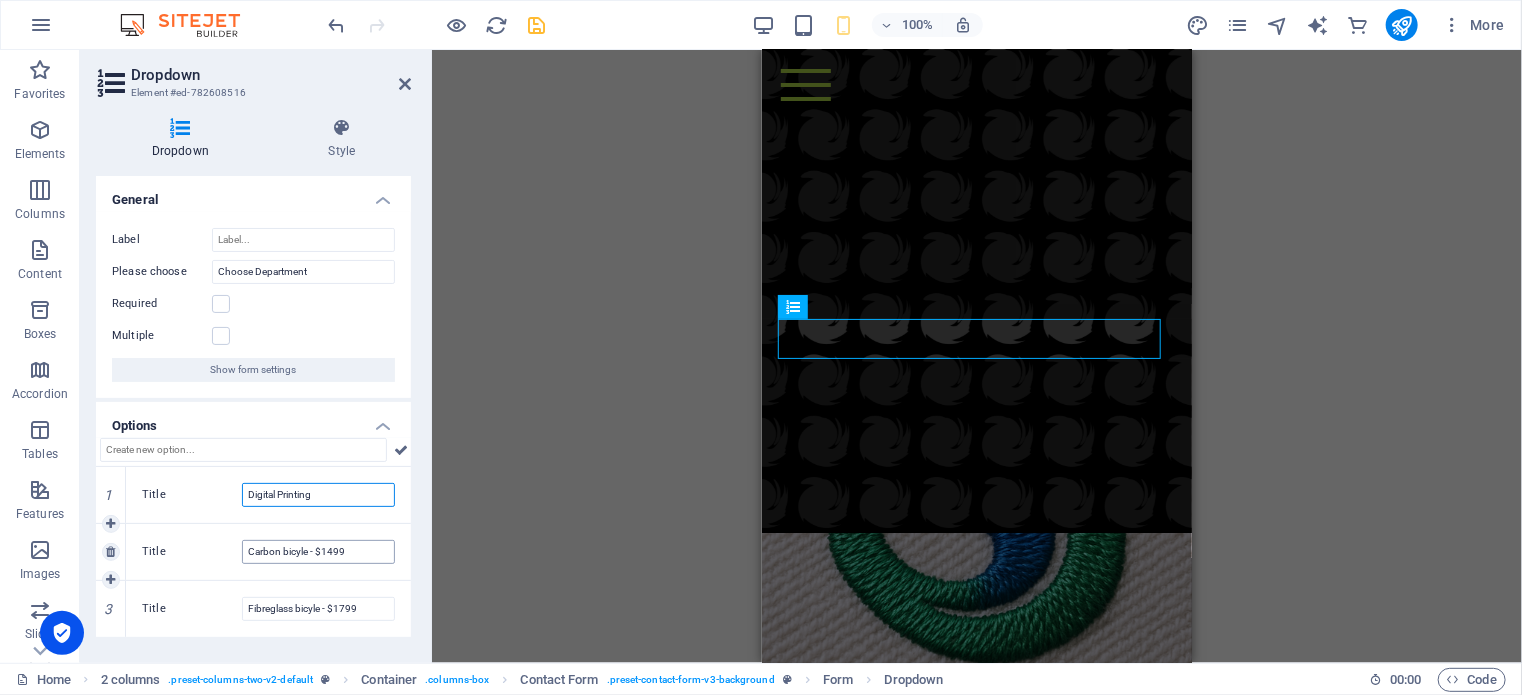 type on "Digital Printing" 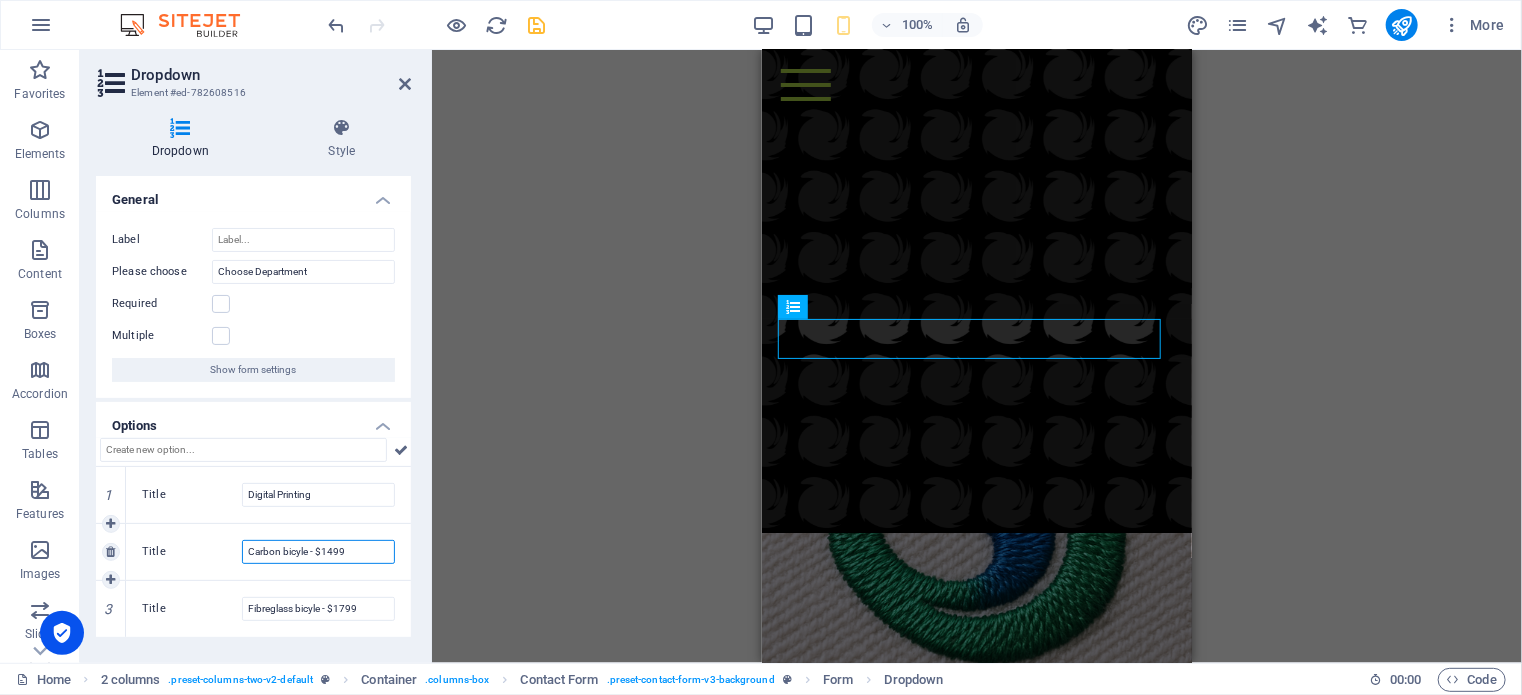 click on "Carbon bicyle - $1499" at bounding box center [318, 552] 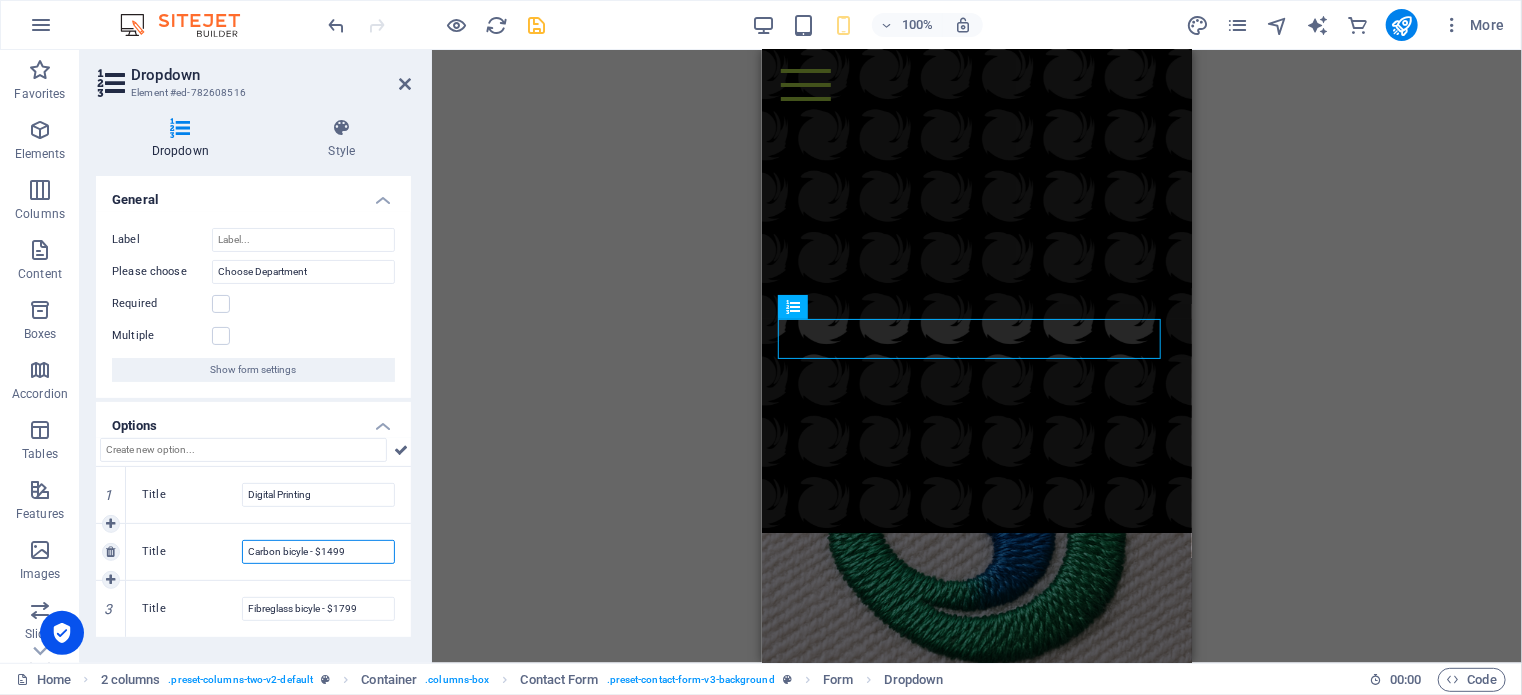drag, startPoint x: 288, startPoint y: 551, endPoint x: 223, endPoint y: 551, distance: 65 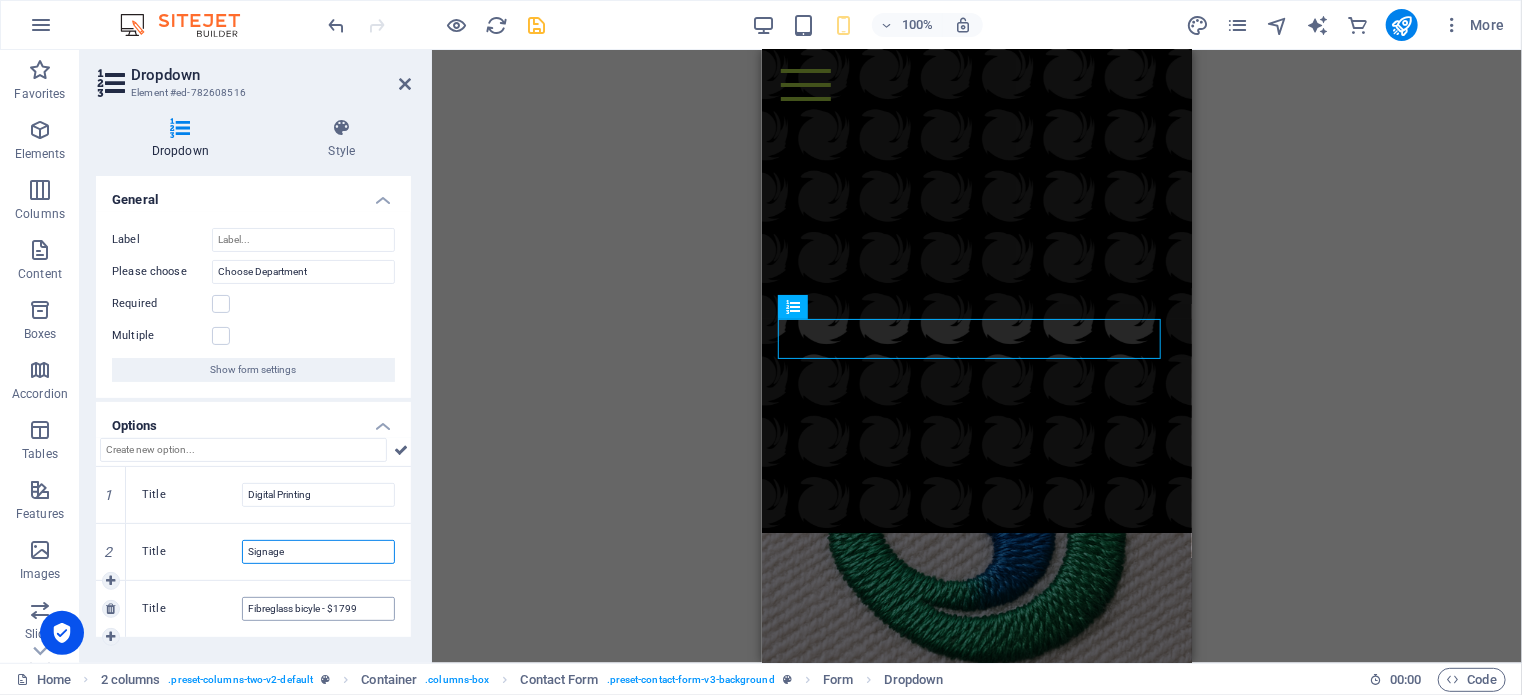 type on "Signage" 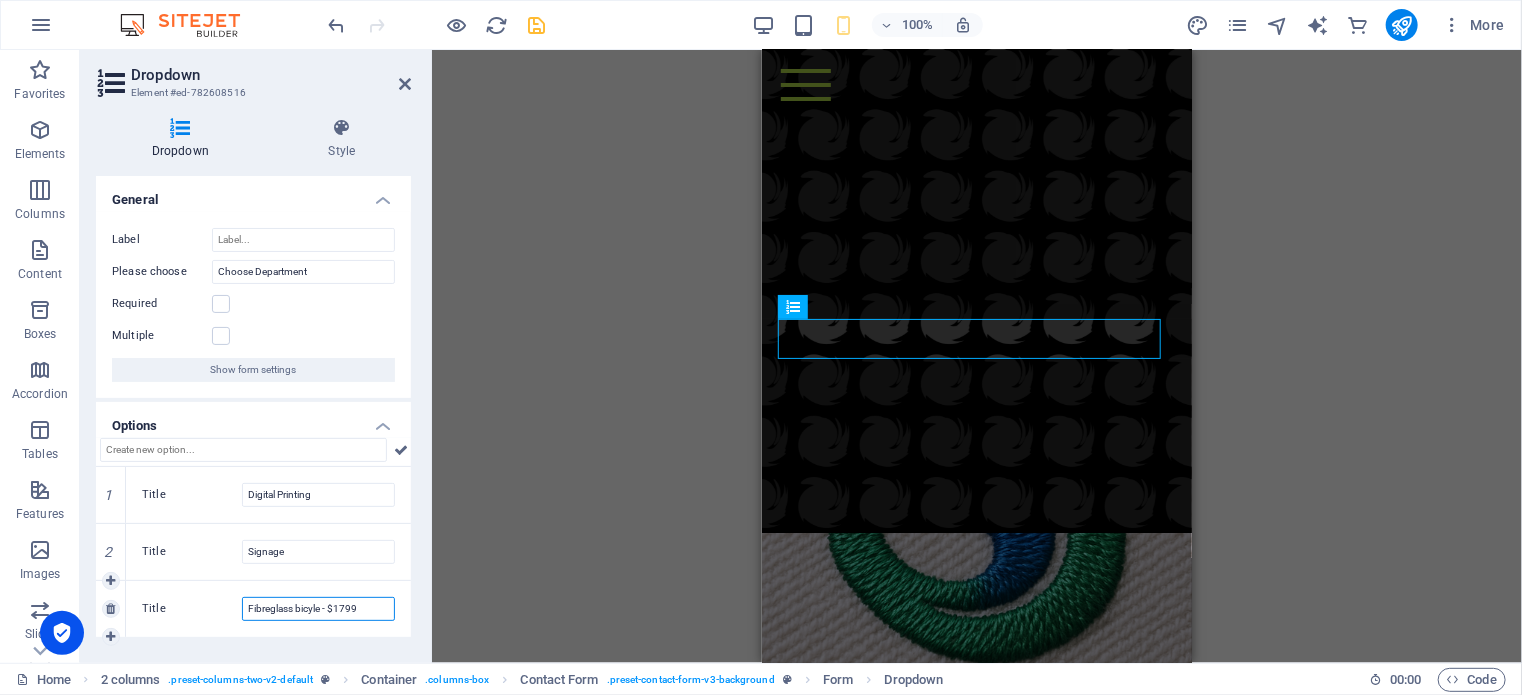 click on "Fibreglass bicyle - $1799" at bounding box center (318, 609) 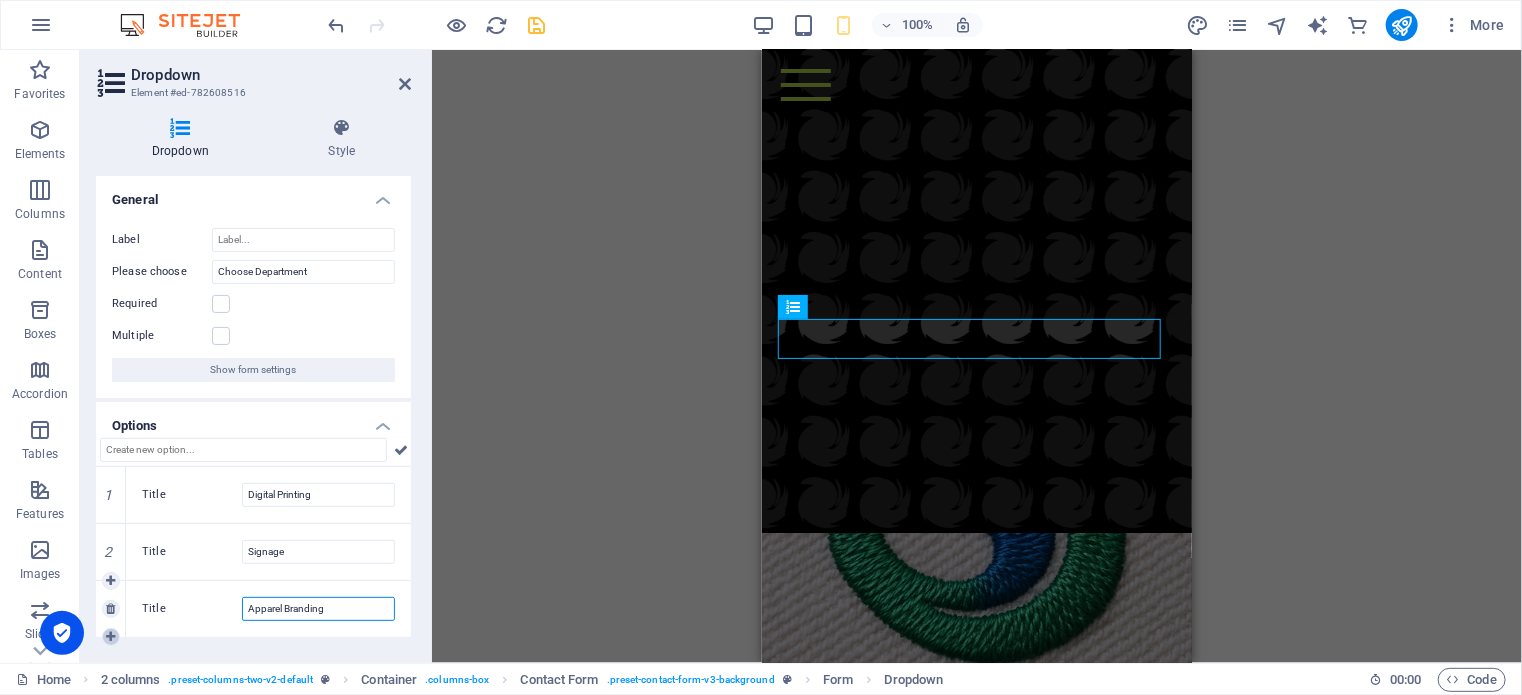 click at bounding box center (110, 637) 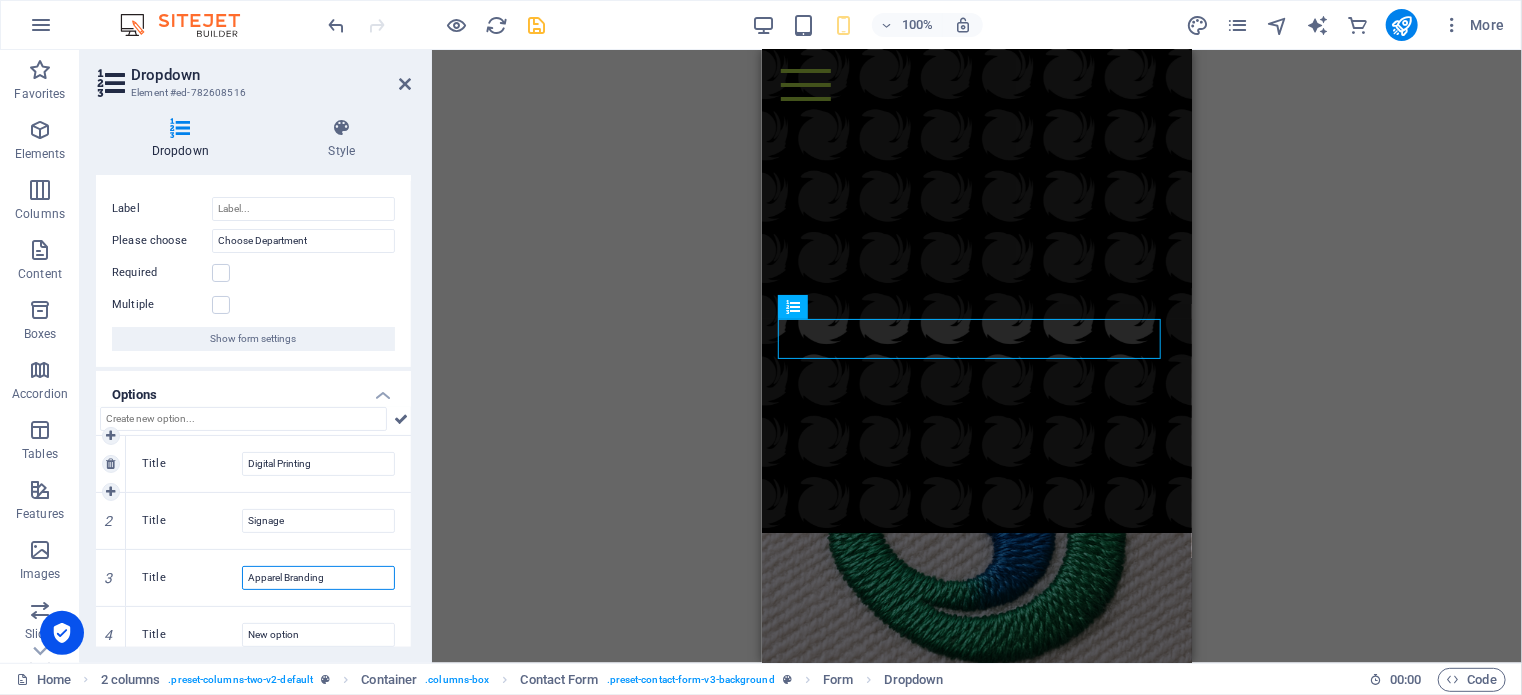 scroll, scrollTop: 45, scrollLeft: 0, axis: vertical 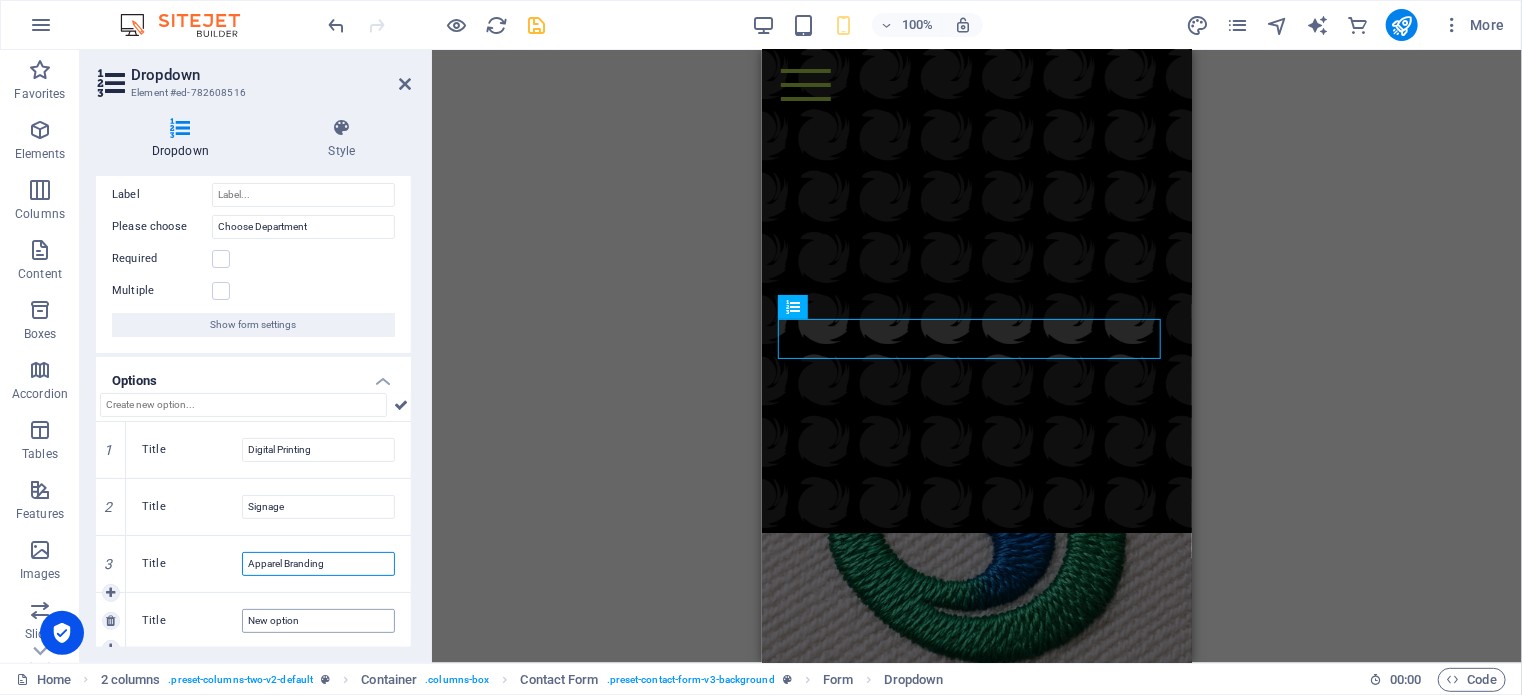 type on "Apparel Branding" 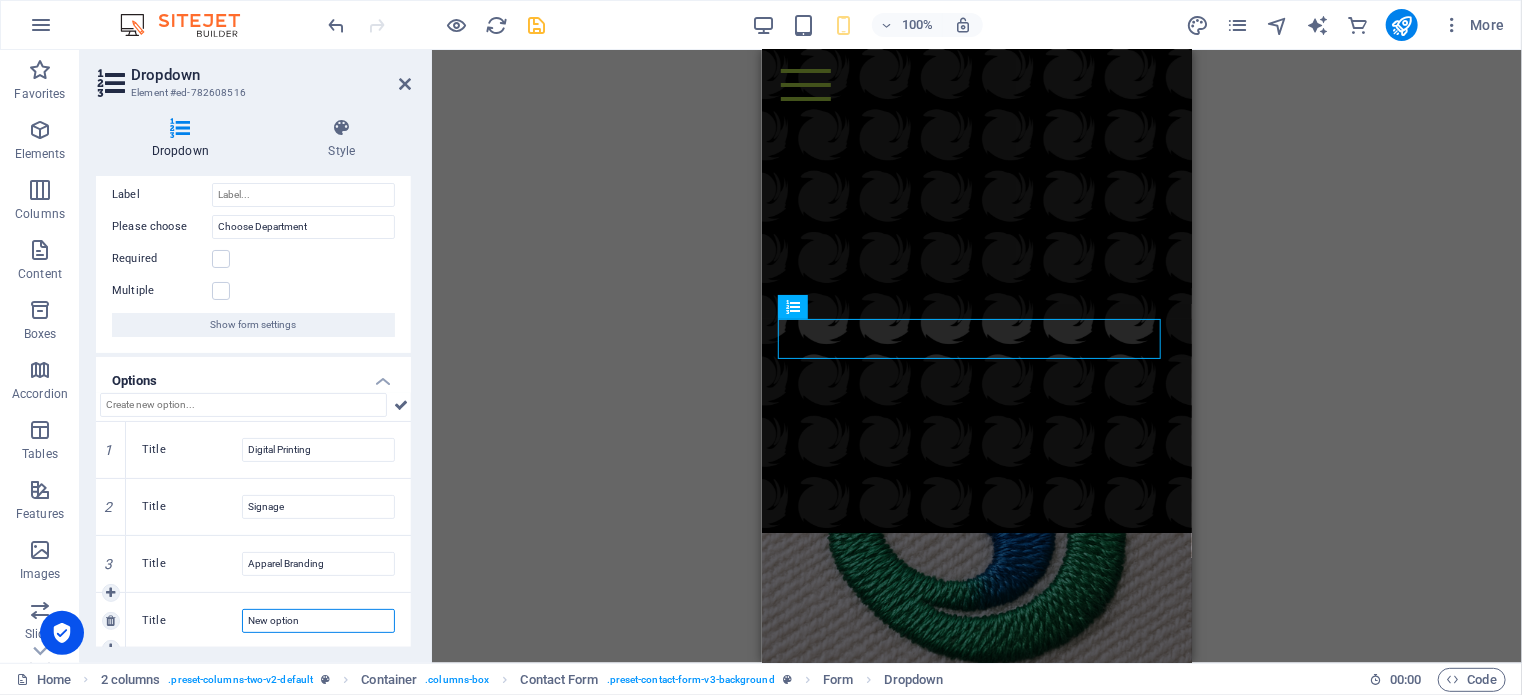 click on "New option" at bounding box center [318, 621] 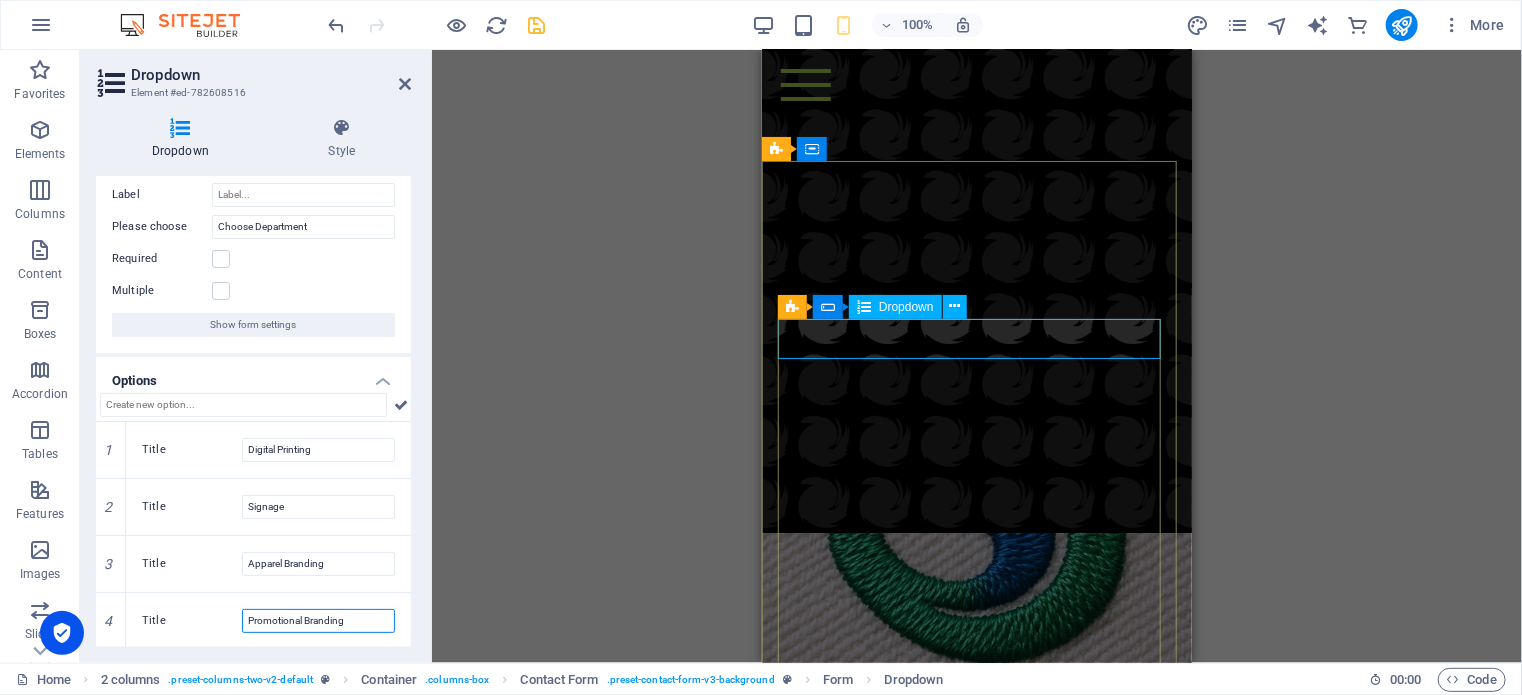 type on "Promotional Branding" 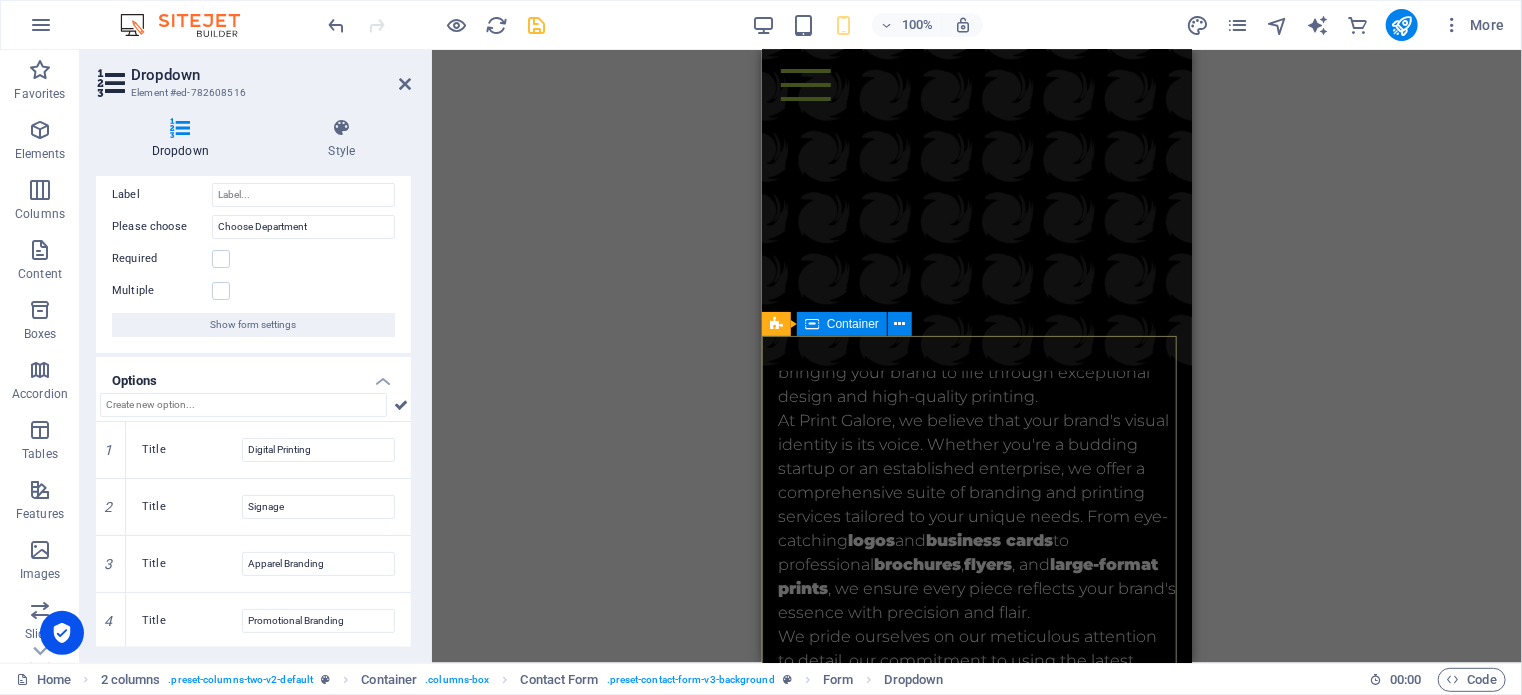 scroll, scrollTop: 4384, scrollLeft: 0, axis: vertical 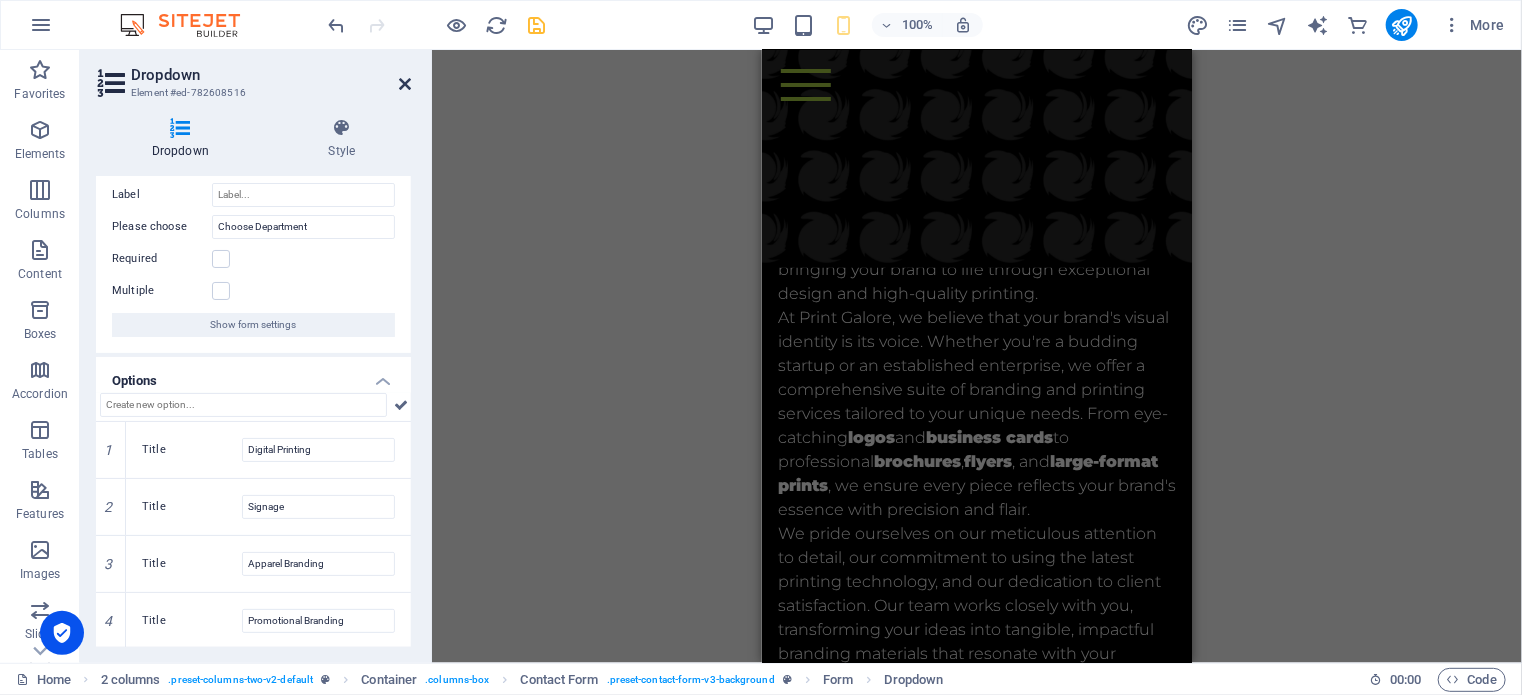 click at bounding box center (405, 84) 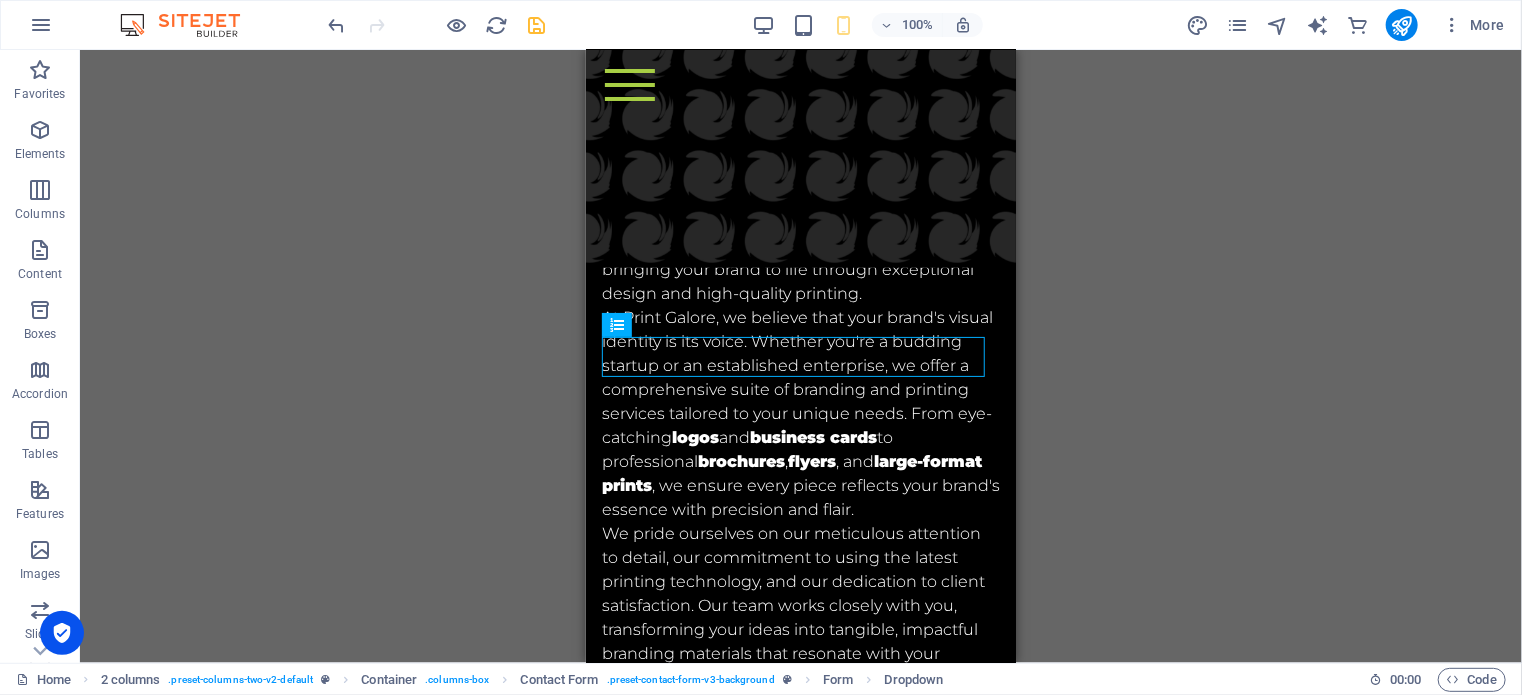 scroll, scrollTop: 6665, scrollLeft: 0, axis: vertical 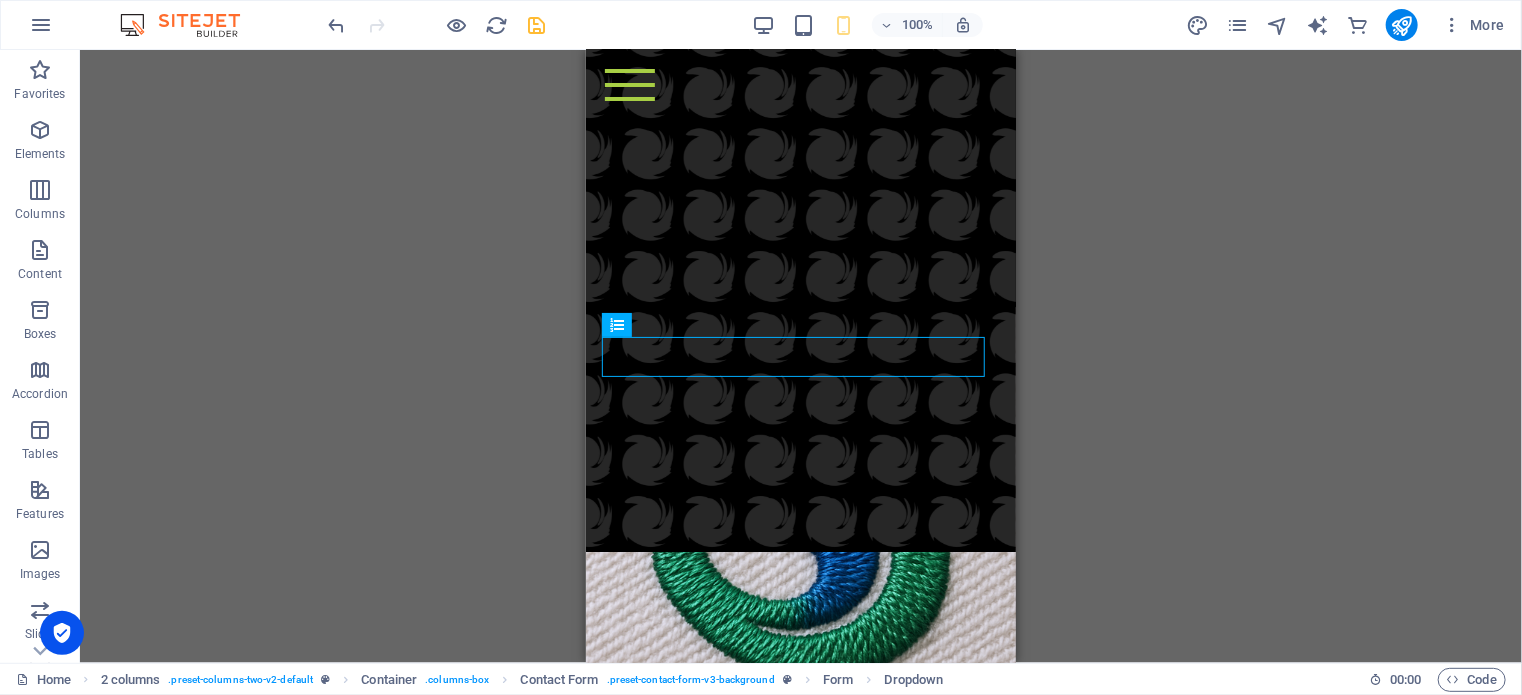 click on "H3   2 columns   2 columns   Container   Container   Menu Bar   Banner   Menu Bar   Container   Banner   Container   Image   Spacer   H6   Text   Spacer   H6   Text   Placeholder   Container   Container   H2   Container   Image   Spacer   Icon   Container   Grid   Container   Container   Grid   Container   Container   H4   Text   Text   Container   Container   Container   Container   H4   Grid   Container   Container   Text   Container   Text   Container   Container   Placeholder   Container   Wide image with text   Container   Wide image with text   H2   Text   Spacer   Button   Placeholder   Container   Placeholder   Container   Container   H2   Spacer   Plans   Container   Container   H4   Plans   Plans   Container   Plans   Container   Container   Text   Container   Text   Container   Container   Container   Container   Text   Text   Container   Container   Placeholder   Container   Container   H2   Spacer   Products   Placeholder   Container   2 columns   Container   2 columns   H2" at bounding box center (801, 356) 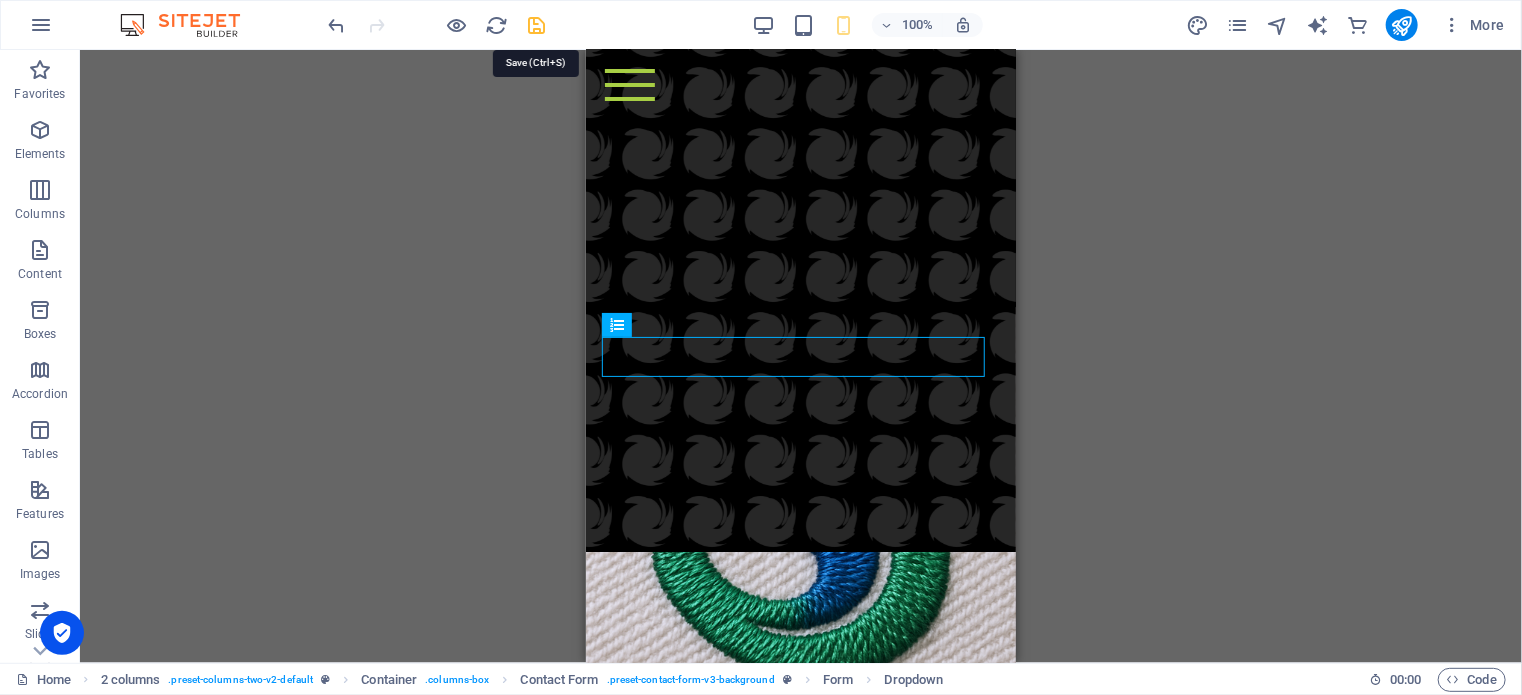 click at bounding box center (537, 25) 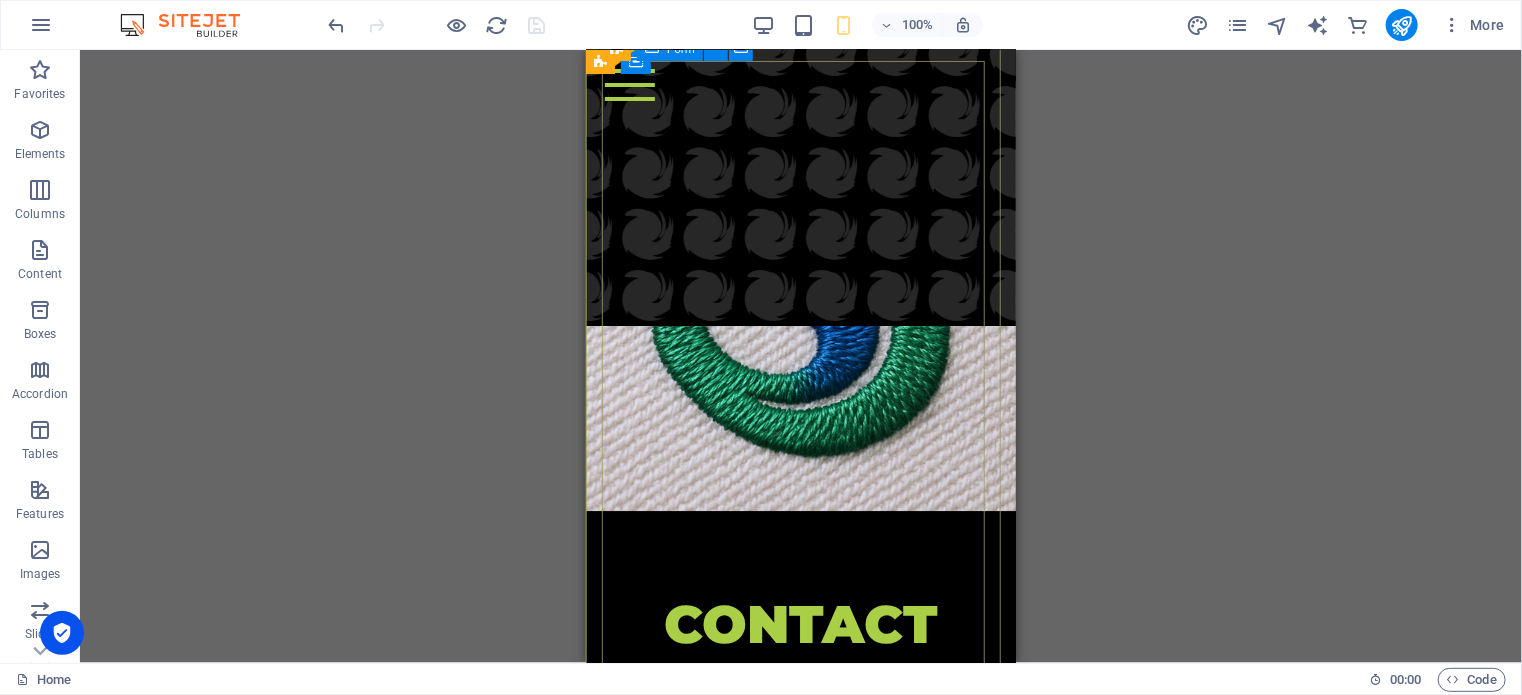 scroll, scrollTop: 6865, scrollLeft: 0, axis: vertical 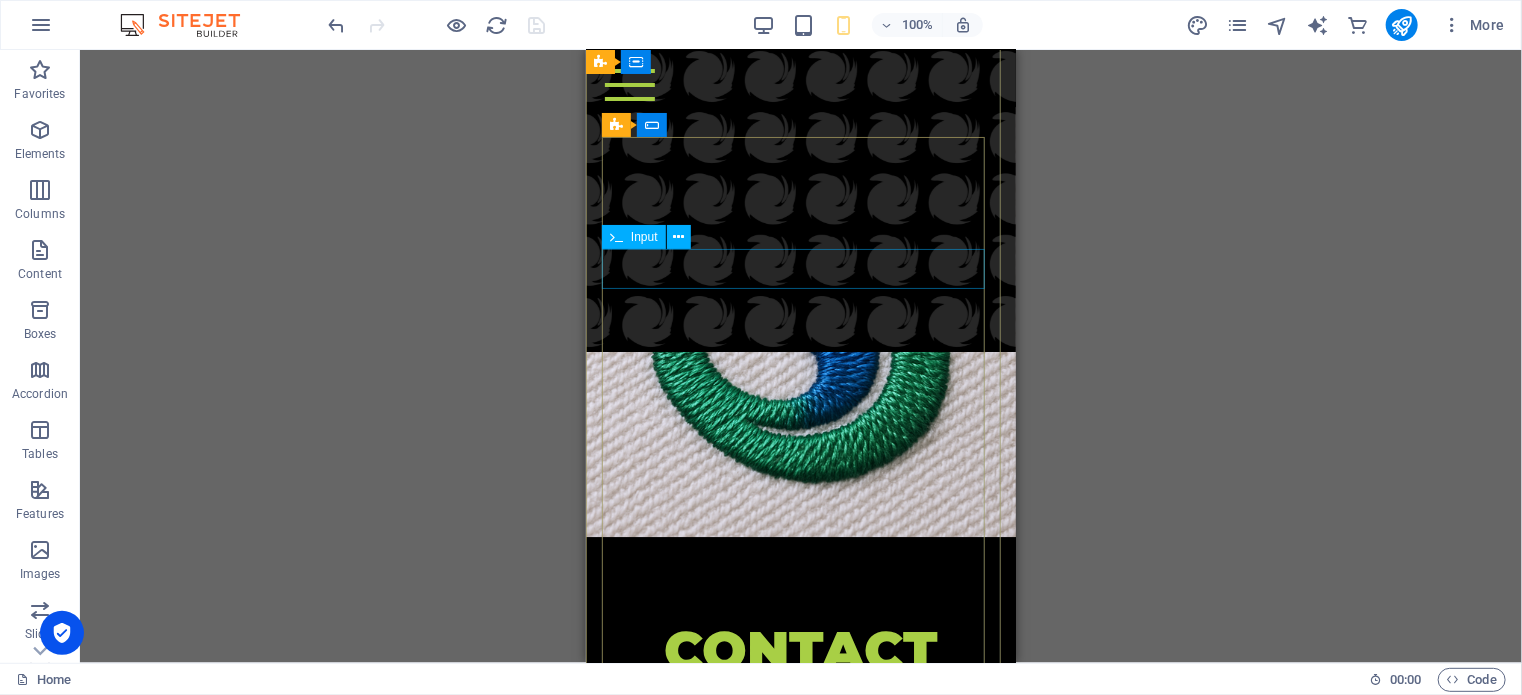 click at bounding box center [800, 827] 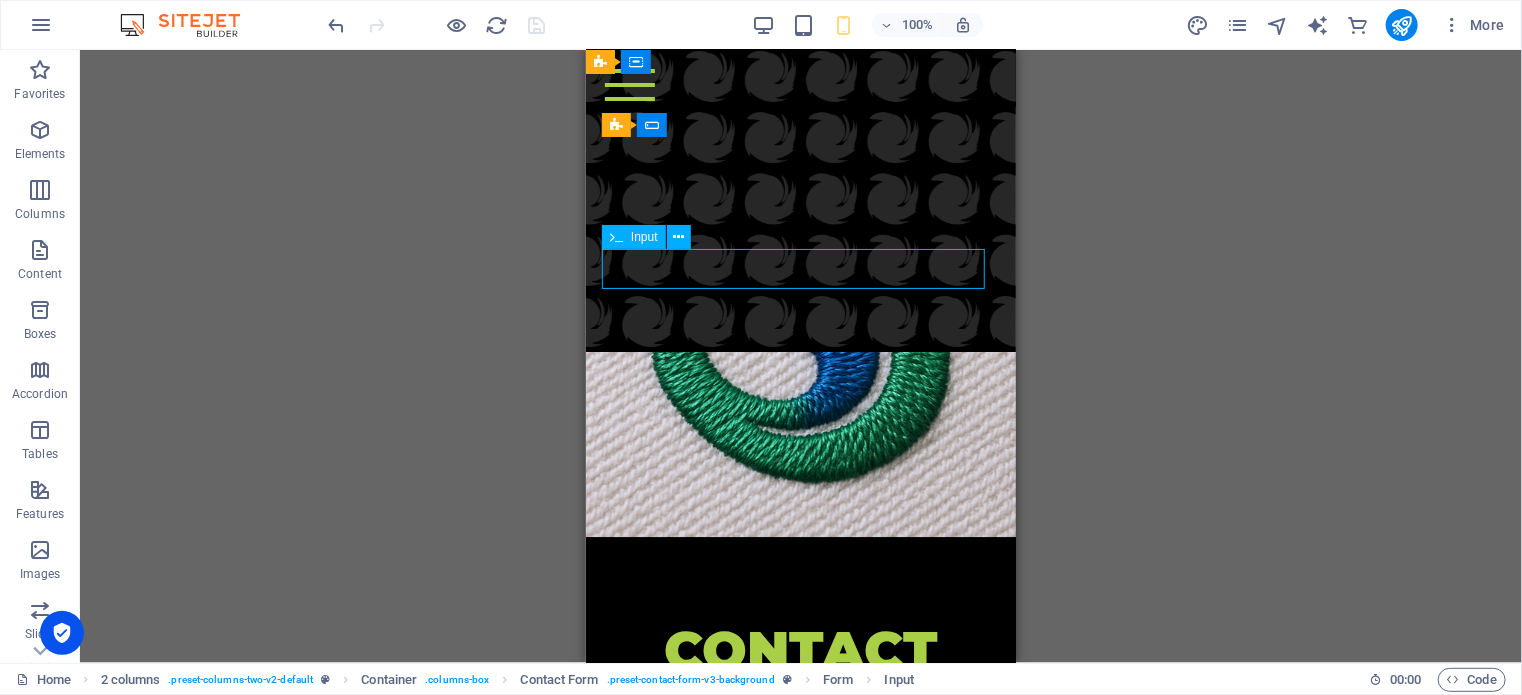 click at bounding box center (800, 827) 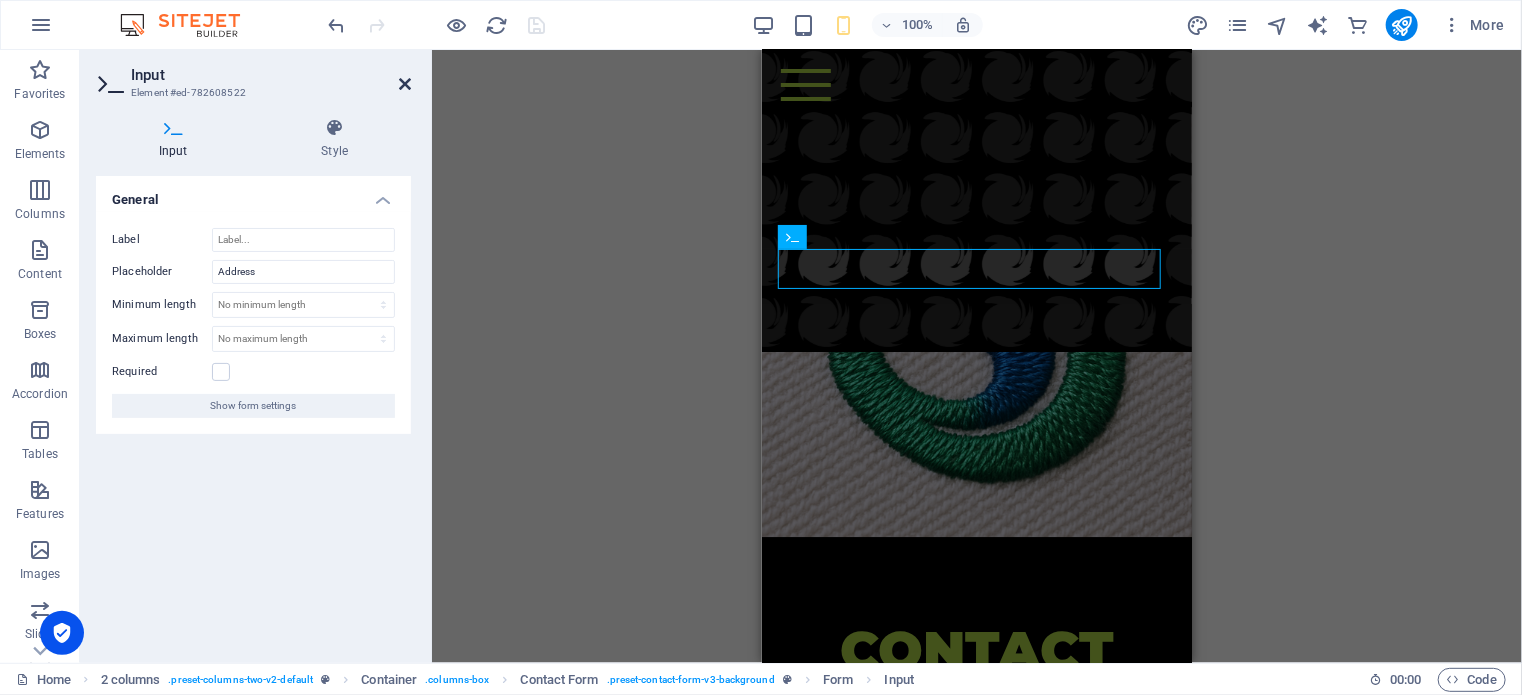 click at bounding box center (405, 84) 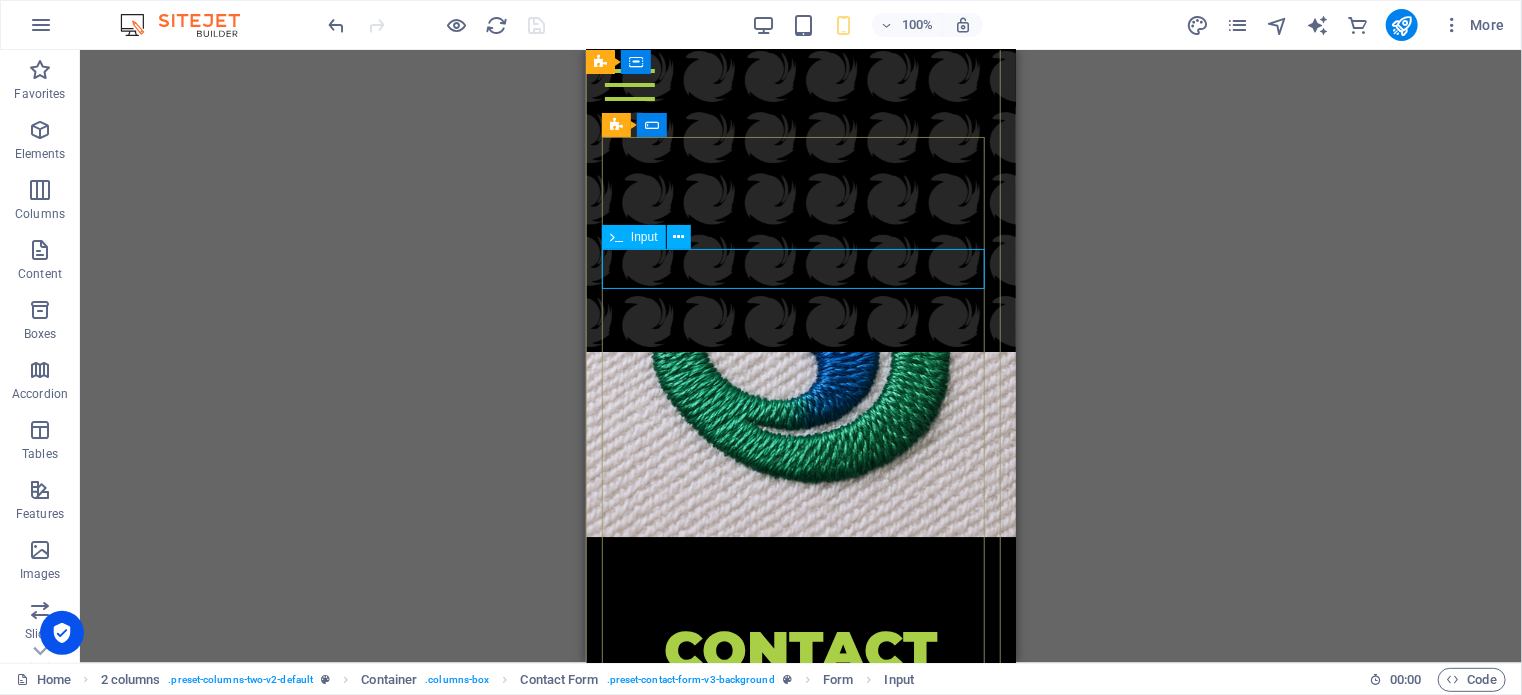 click at bounding box center (800, 827) 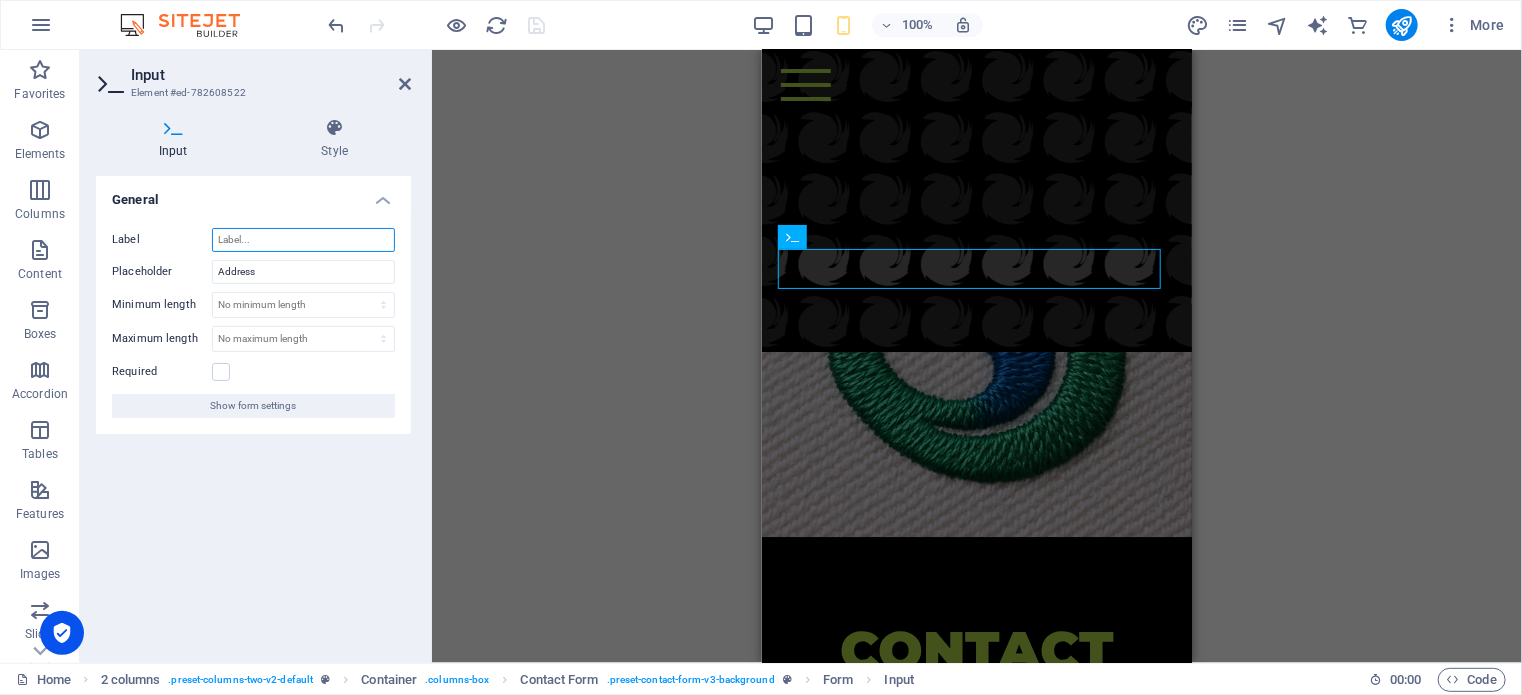 click on "Label" at bounding box center (303, 240) 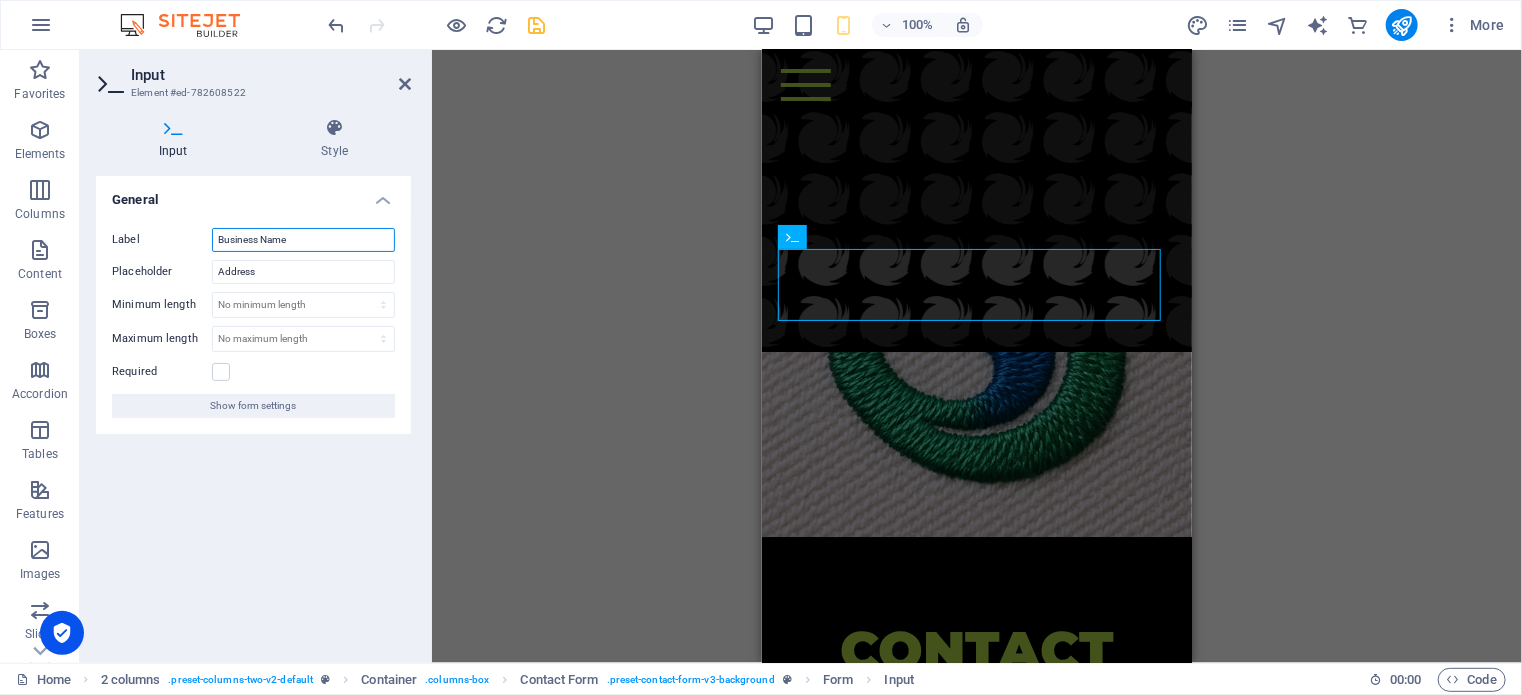 type on "Business Name" 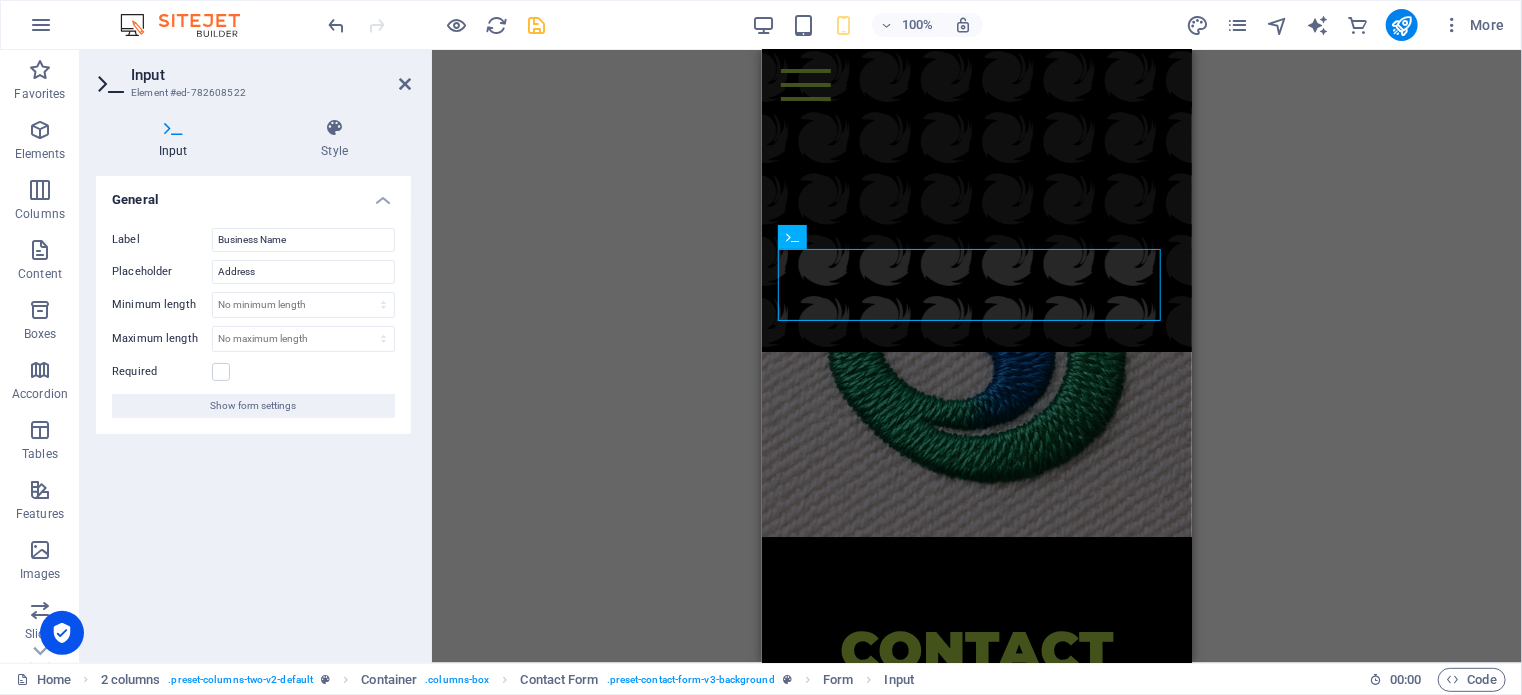 click on "H3   2 columns   2 columns   Container   Container   Menu Bar   Banner   Menu Bar   Container   Banner   Container   Image   Spacer   H6   Text   Spacer   H6   Text   Placeholder   Container   Container   H2   Container   Image   Spacer   Icon   Container   Grid   Container   Container   Grid   Container   Container   H4   Text   Text   Container   Container   Container   Container   H4   Grid   Container   Container   Text   Container   Text   Container   Container   Placeholder   Container   Wide image with text   Container   Wide image with text   H2   Text   Spacer   Button   Placeholder   Container   Placeholder   Container   Container   H2   Spacer   Plans   Container   Container   H4   Plans   Plans   Container   Plans   Container   Container   Text   Container   Text   Container   Container   Container   Container   Text   Text   Container   Container   Placeholder   Container   Container   H2   Spacer   Products   Placeholder   Container   2 columns   Container   2 columns   H2" at bounding box center (977, 356) 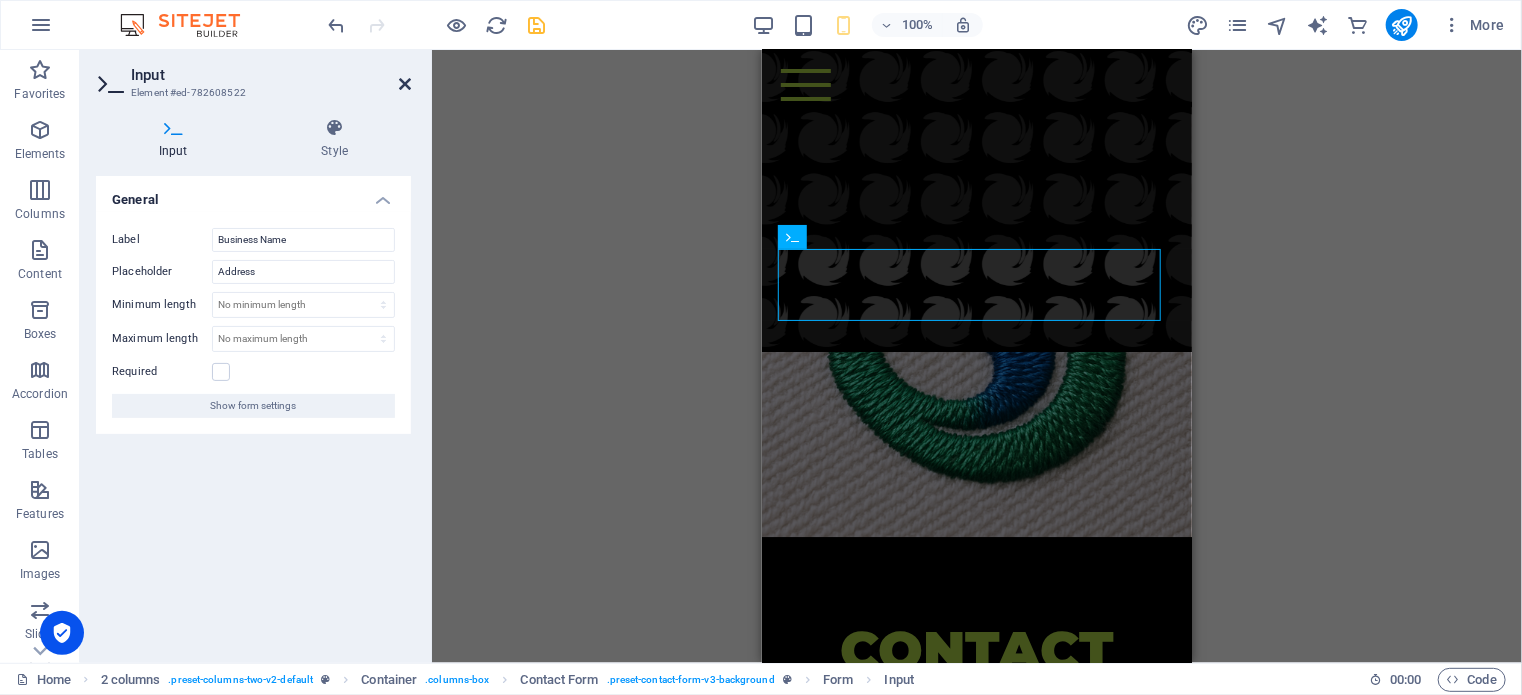 click at bounding box center [405, 84] 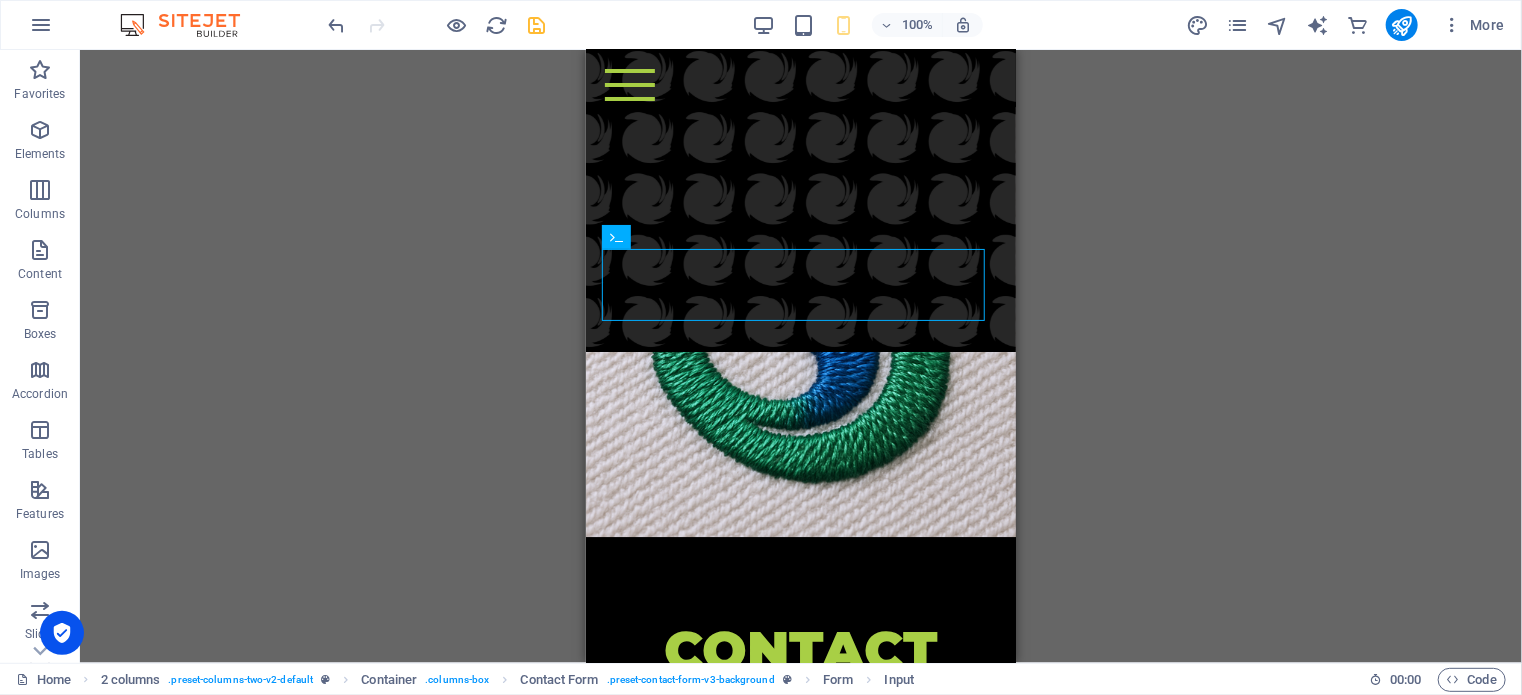 click on "H3   2 columns   2 columns   Container   Container   Menu Bar   Banner   Menu Bar   Container   Banner   Container   Image   Spacer   H6   Text   Spacer   H6   Text   Placeholder   Container   Container   H2   Container   Image   Spacer   Icon   Container   Grid   Container   Container   Grid   Container   Container   H4   Text   Text   Container   Container   Container   Container   H4   Grid   Container   Container   Text   Container   Text   Container   Container   Placeholder   Container   Wide image with text   Container   Wide image with text   H2   Text   Spacer   Button   Placeholder   Container   Placeholder   Container   Container   H2   Spacer   Plans   Container   Container   H4   Plans   Plans   Container   Plans   Container   Container   Text   Container   Text   Container   Container   Container   Container   Text   Text   Container   Container   Placeholder   Container   Container   H2   Spacer   Products   Placeholder   Container   2 columns   Container   2 columns   H2" at bounding box center [801, 356] 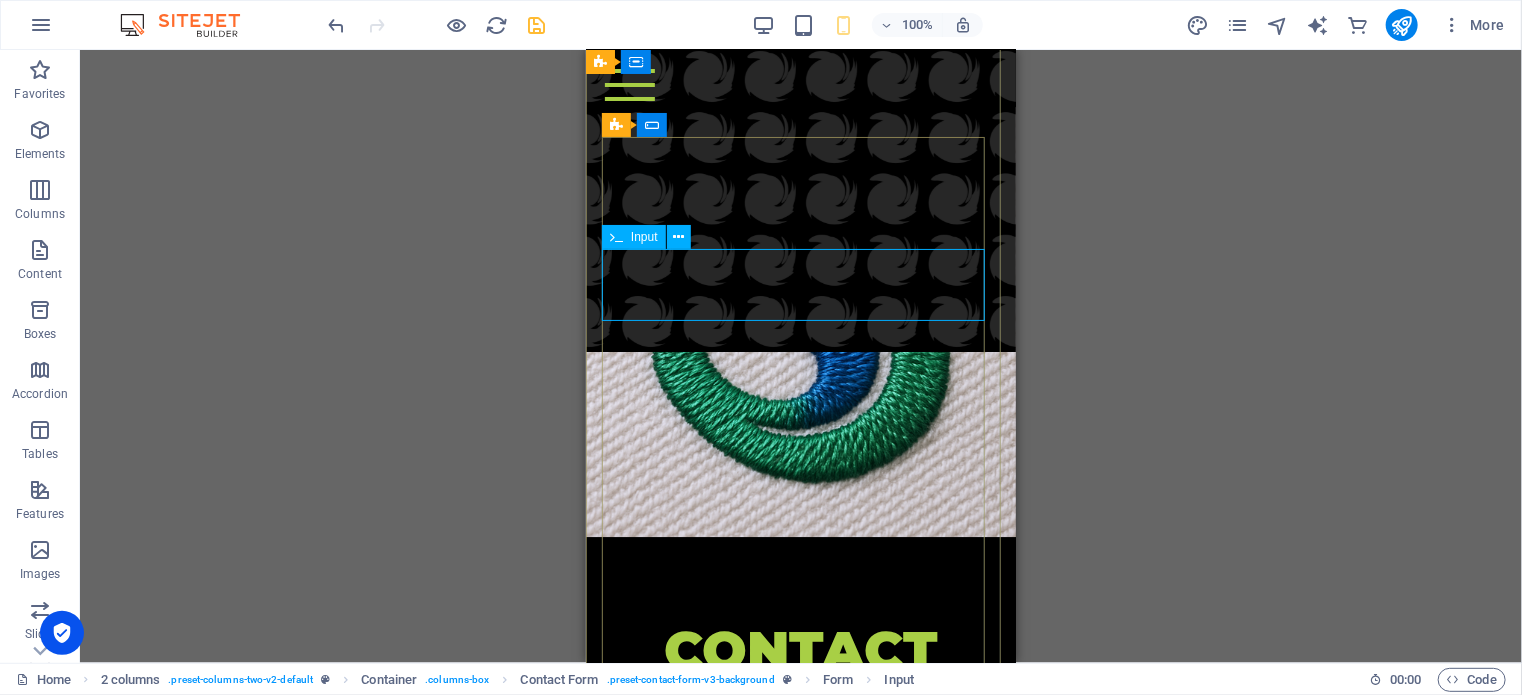 click on "Business Name" at bounding box center (800, 827) 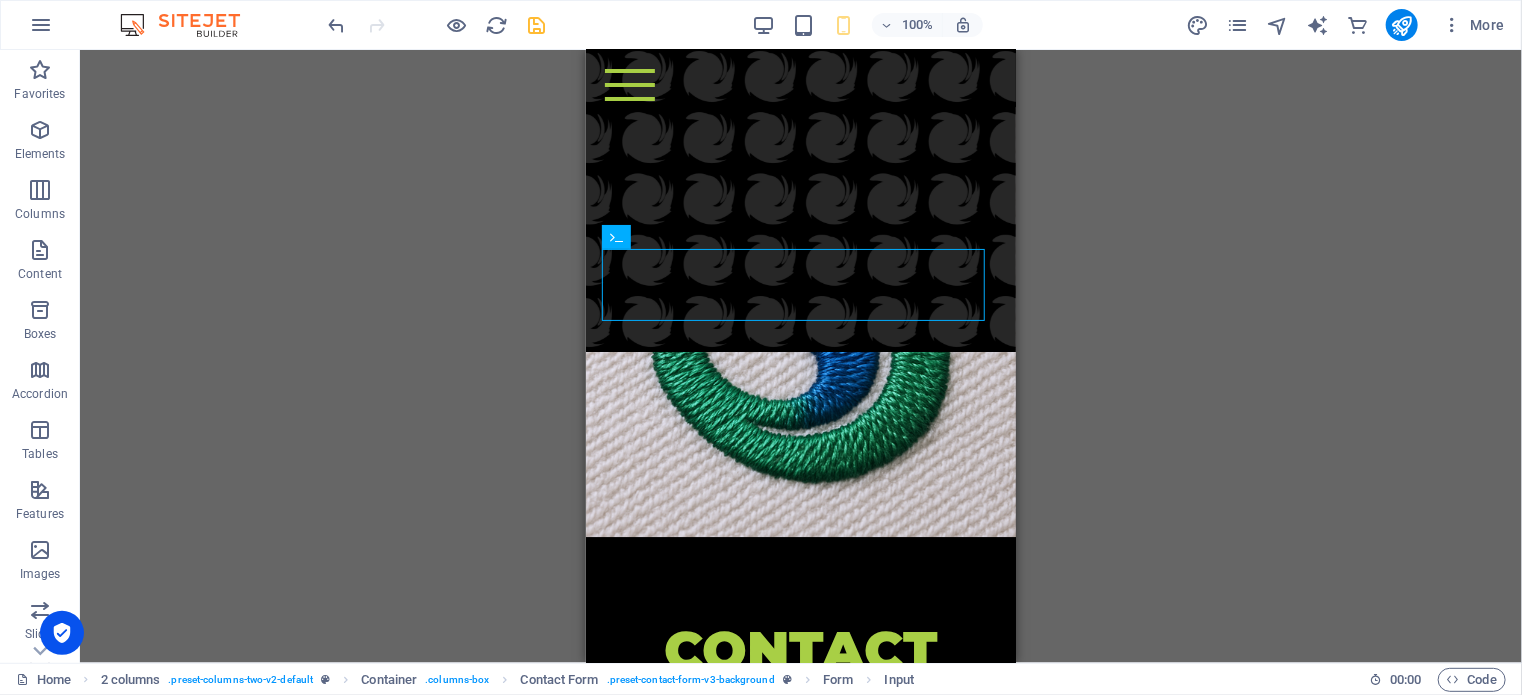 click on "H3   2 columns   2 columns   Container   Container   Menu Bar   Banner   Menu Bar   Container   Banner   Container   Image   Spacer   H6   Text   Spacer   H6   Text   Placeholder   Container   Container   H2   Container   Image   Spacer   Icon   Container   Grid   Container   Container   Grid   Container   Container   H4   Text   Text   Container   Container   Container   Container   H4   Grid   Container   Container   Text   Container   Text   Container   Container   Placeholder   Container   Wide image with text   Container   Wide image with text   H2   Text   Spacer   Button   Placeholder   Container   Placeholder   Container   Container   H2   Spacer   Plans   Container   Container   H4   Plans   Plans   Container   Plans   Container   Container   Text   Container   Text   Container   Container   Container   Container   Text   Text   Container   Container   Placeholder   Container   Container   H2   Spacer   Products   Placeholder   Container   2 columns   Container   2 columns   H2" at bounding box center (801, 356) 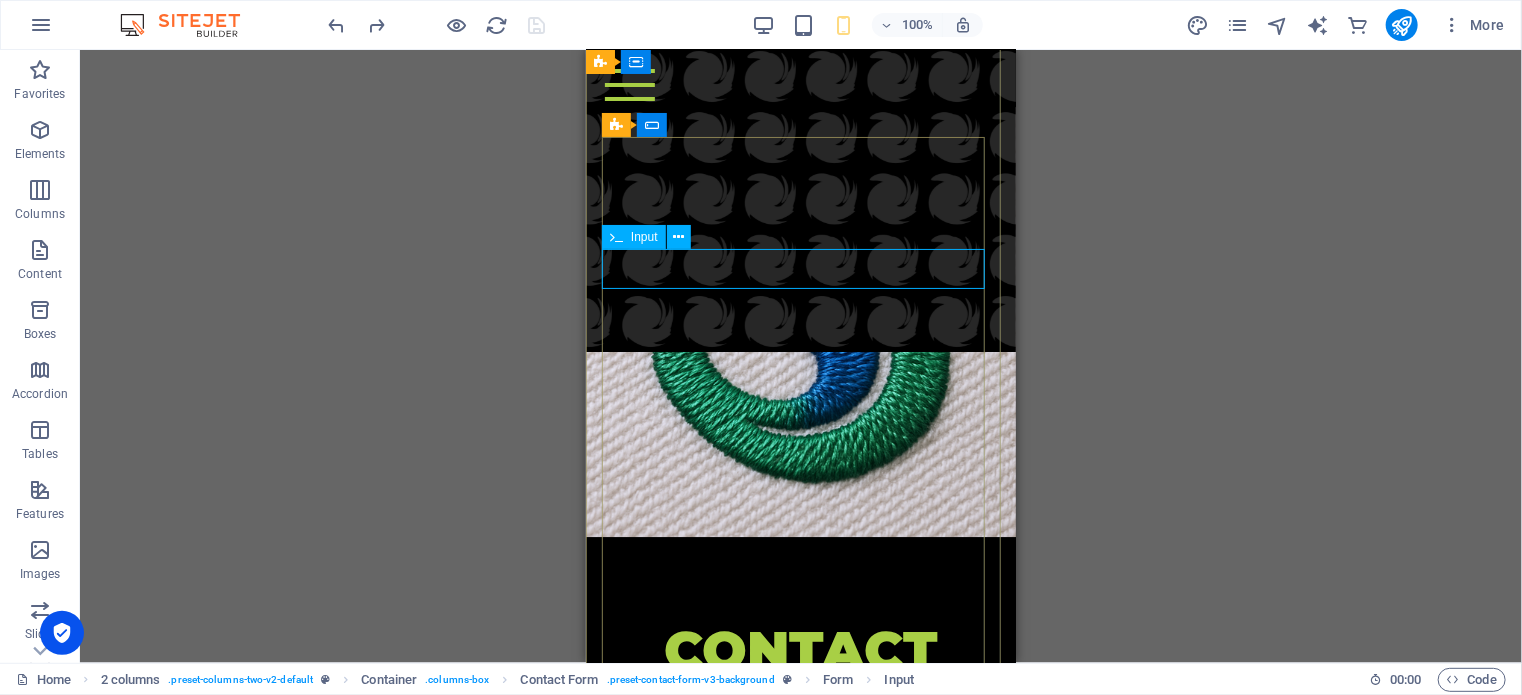 click at bounding box center [800, 827] 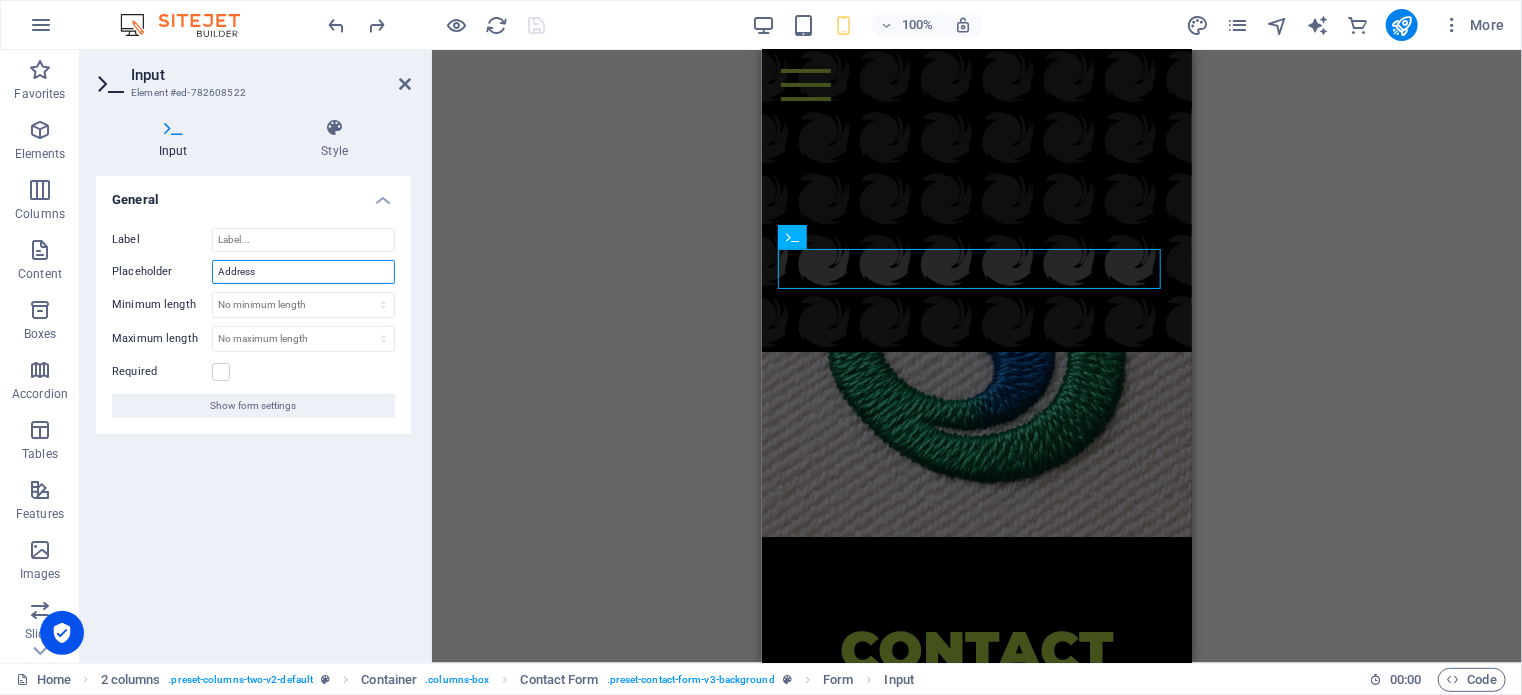 click on "Address" at bounding box center (303, 272) 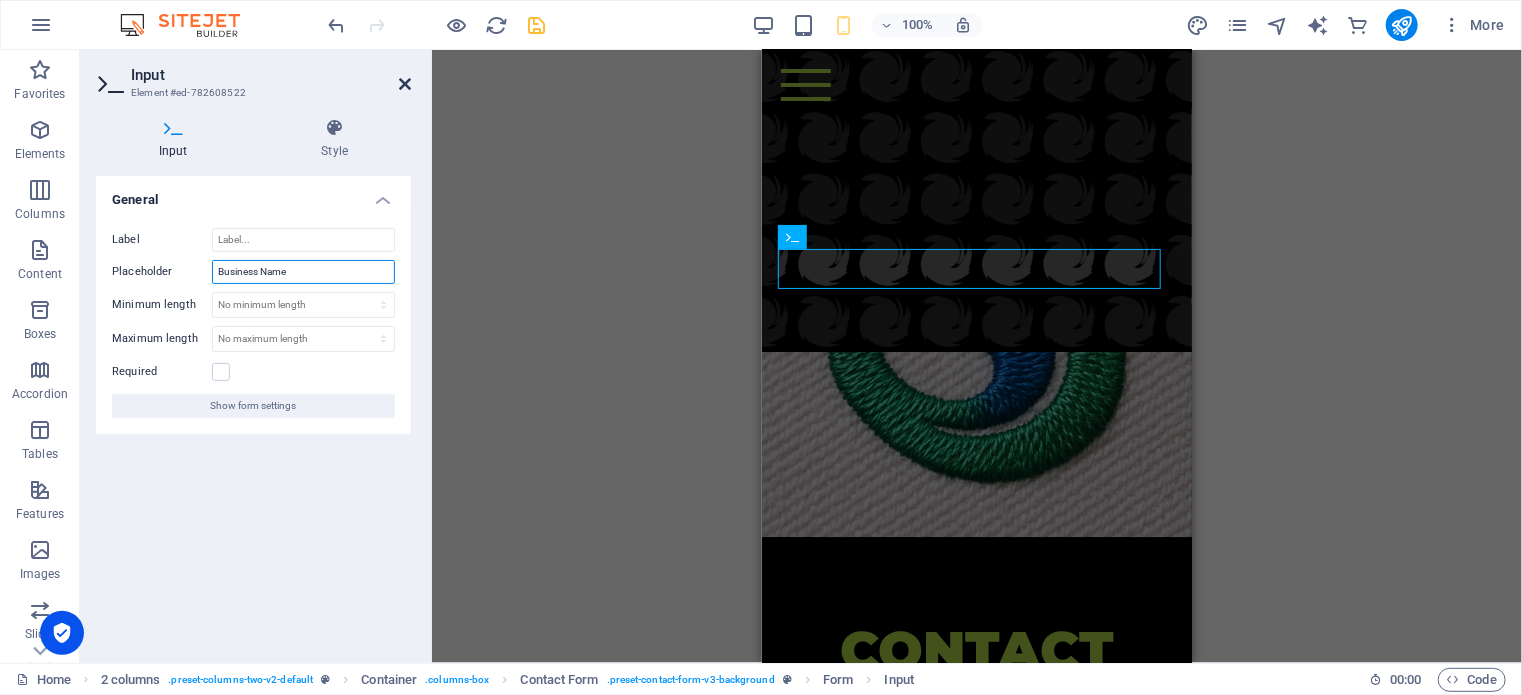 type on "Business Name" 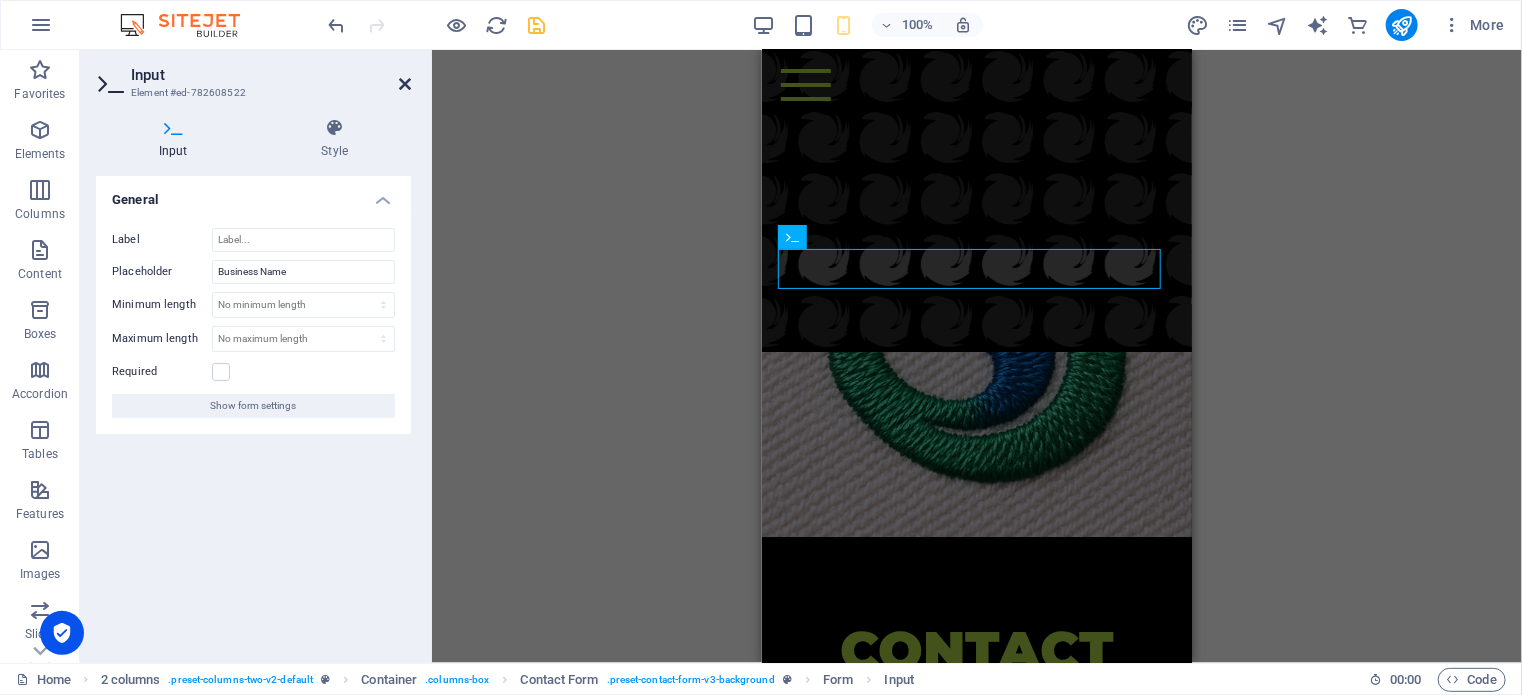 click at bounding box center [405, 84] 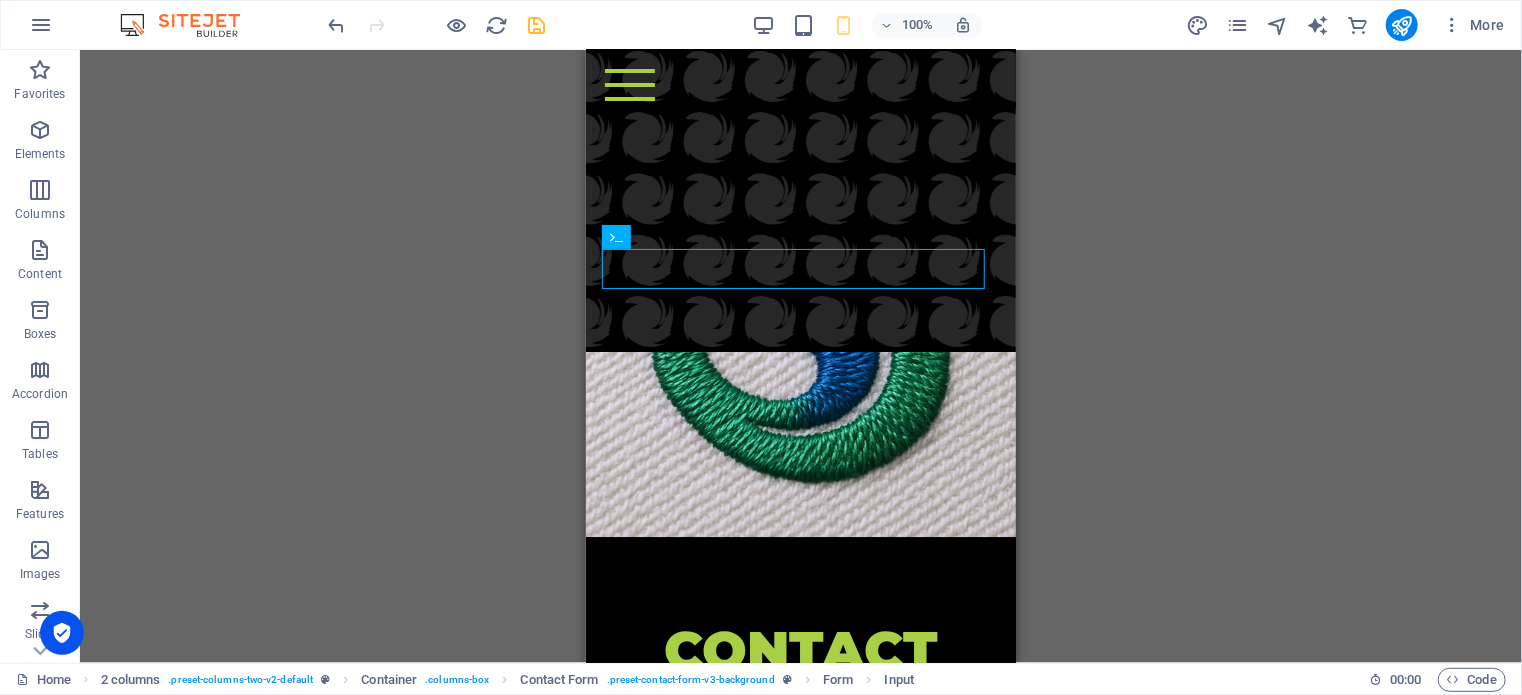 click on "H3   2 columns   2 columns   Container   Container   Menu Bar   Banner   Menu Bar   Container   Banner   Container   Image   Spacer   H6   Text   Spacer   H6   Text   Placeholder   Container   Container   H2   Container   Image   Spacer   Icon   Container   Grid   Container   Container   Grid   Container   Container   H4   Text   Text   Container   Container   Container   Container   H4   Grid   Container   Container   Text   Container   Text   Container   Container   Placeholder   Container   Wide image with text   Container   Wide image with text   H2   Text   Spacer   Button   Placeholder   Container   Placeholder   Container   Container   H2   Spacer   Plans   Container   Container   H4   Plans   Plans   Container   Plans   Container   Container   Text   Container   Text   Container   Container   Container   Container   Text   Text   Container   Container   Placeholder   Container   Container   H2   Spacer   Products   Placeholder   Container   2 columns   Container   2 columns   H2" at bounding box center [801, 356] 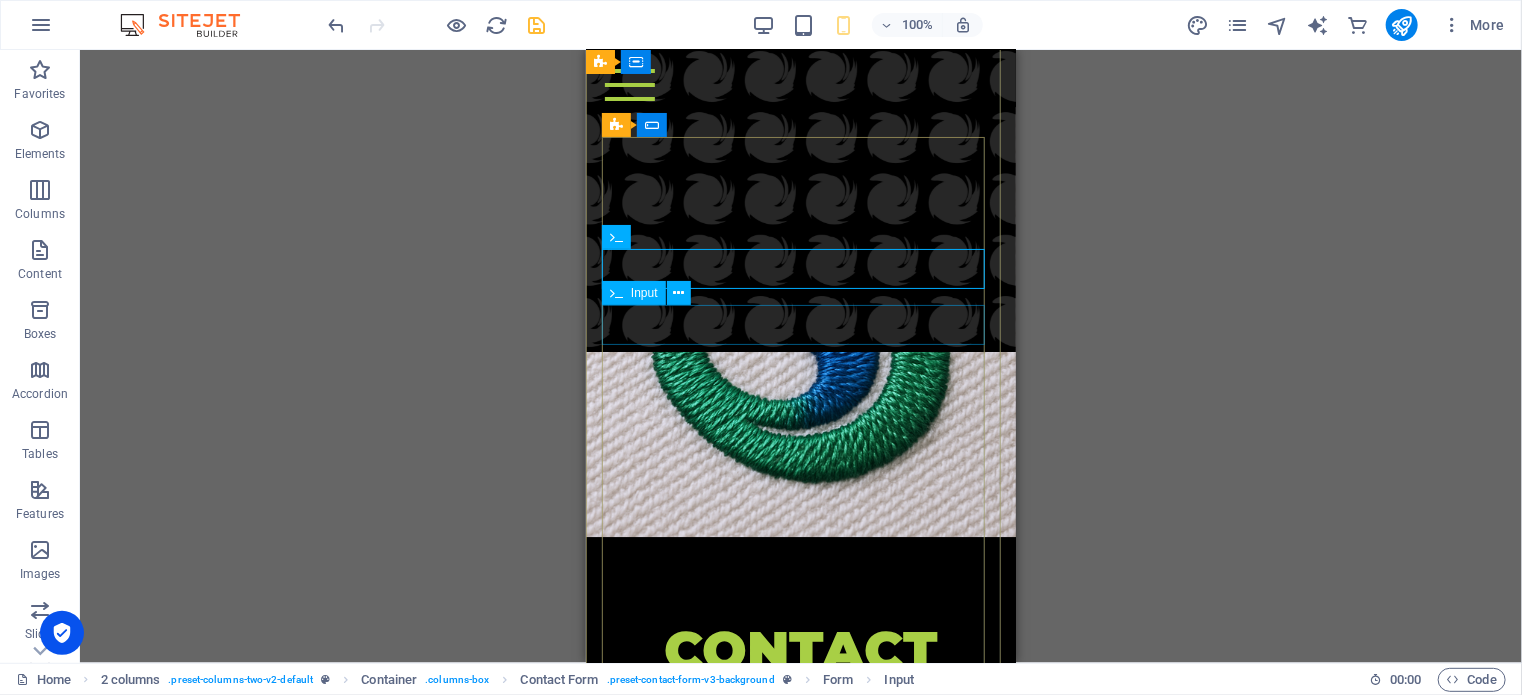 click at bounding box center [800, 883] 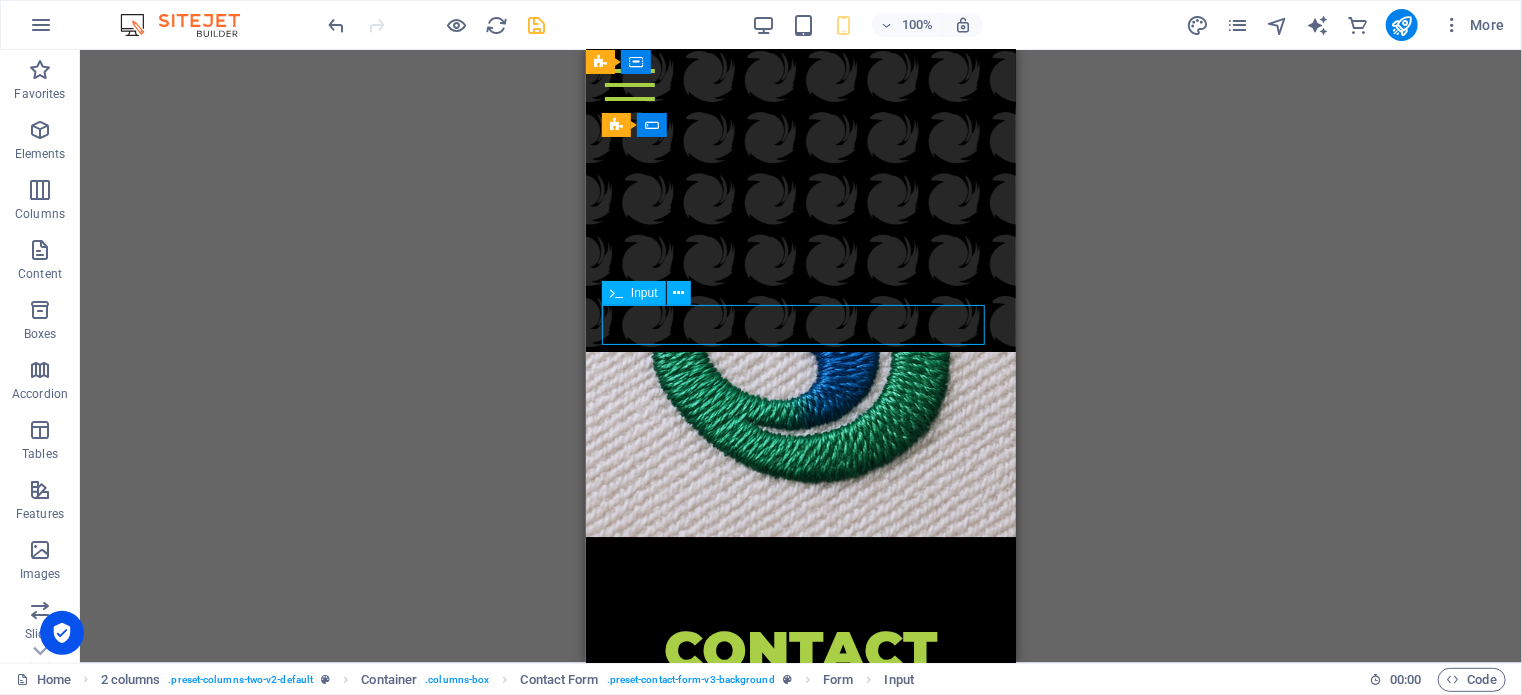 click at bounding box center [800, 883] 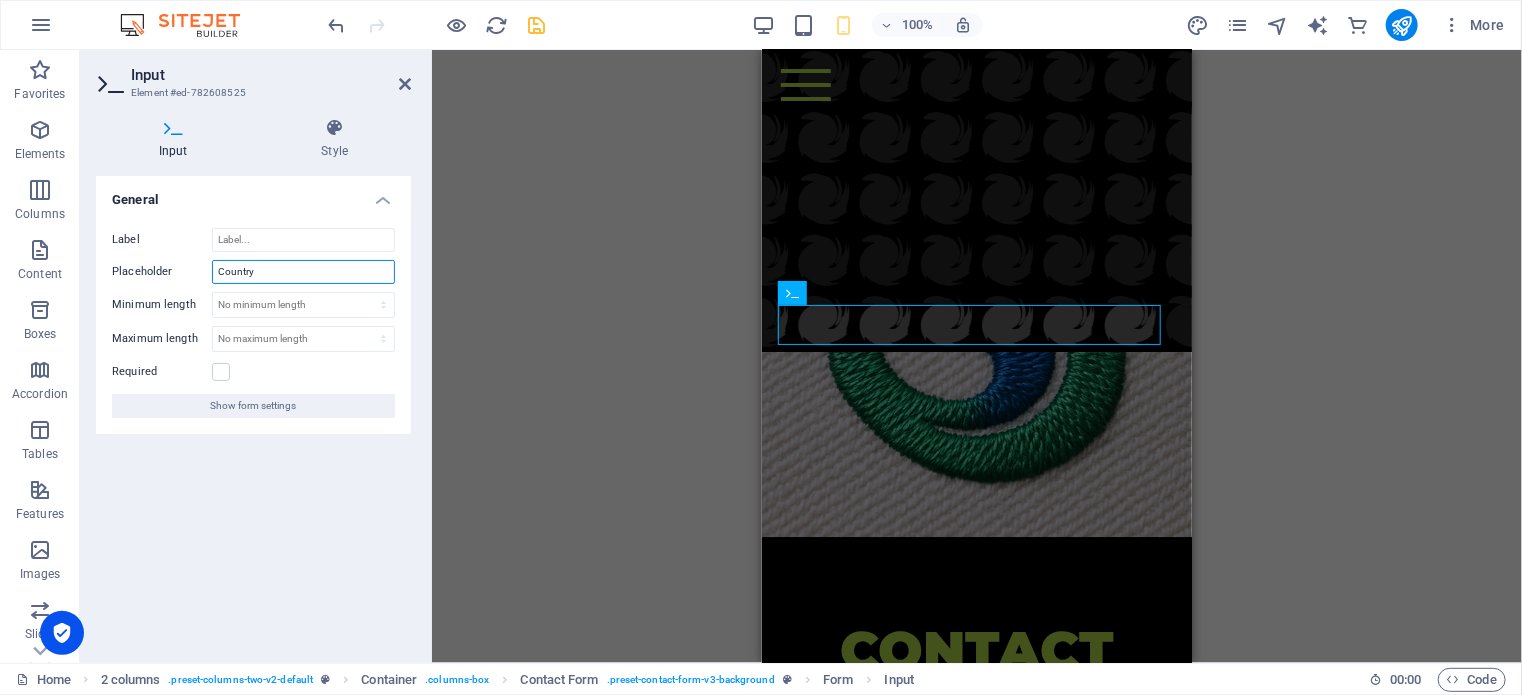 click on "Country" at bounding box center (303, 272) 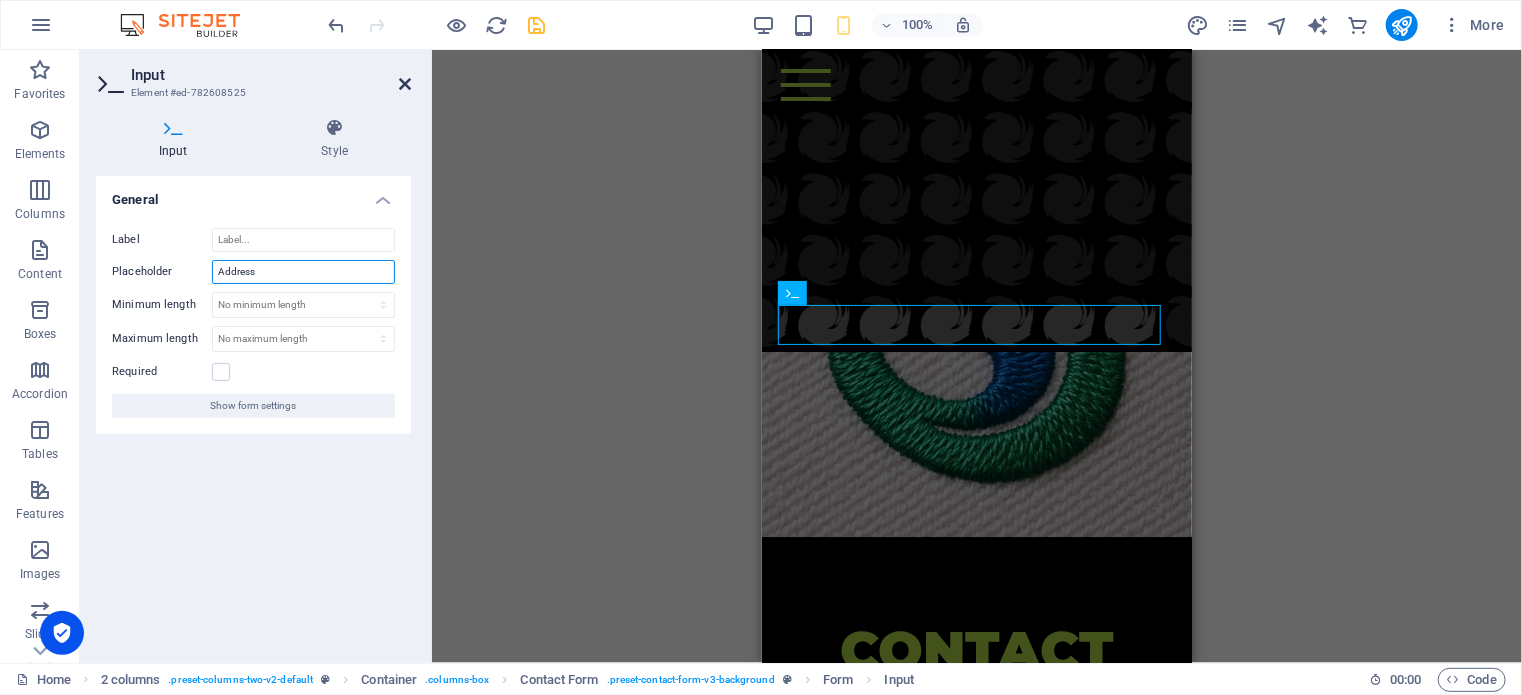 type on "Address" 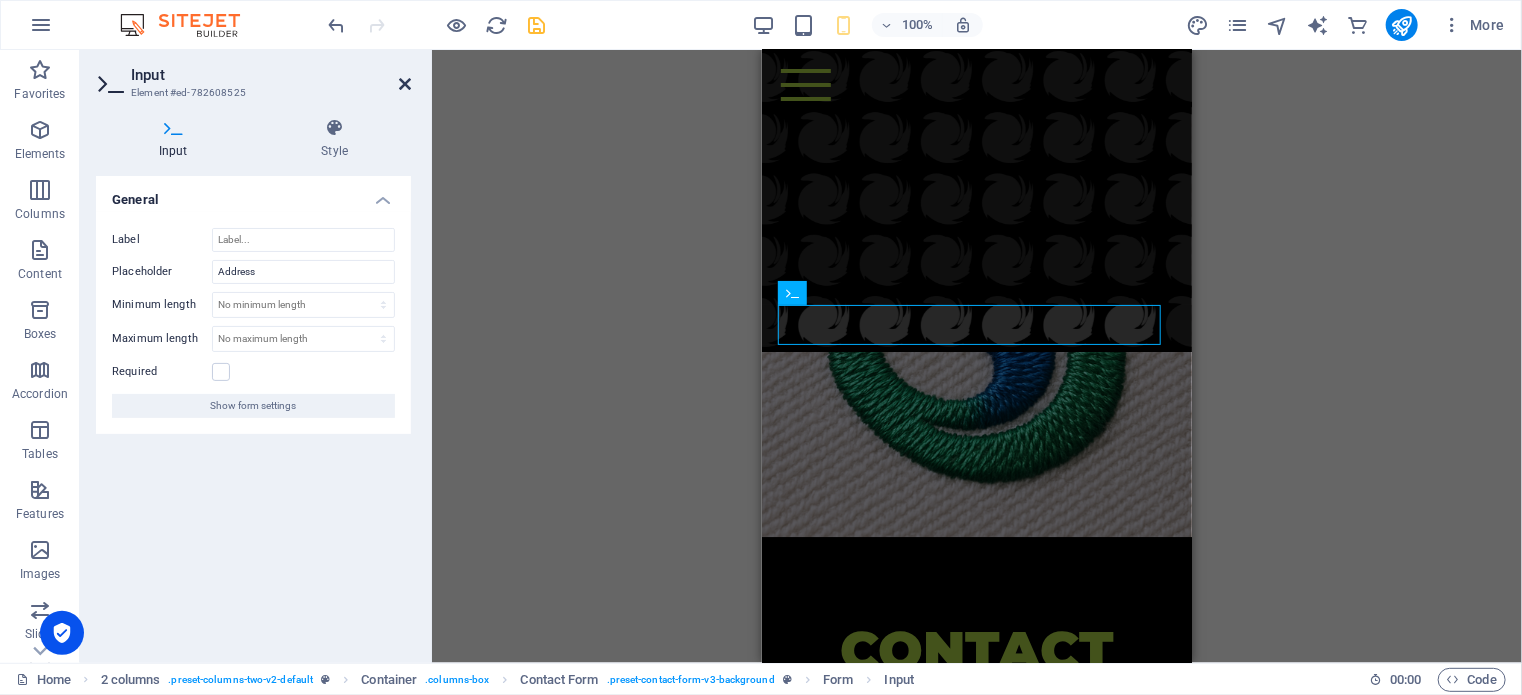 click at bounding box center (405, 84) 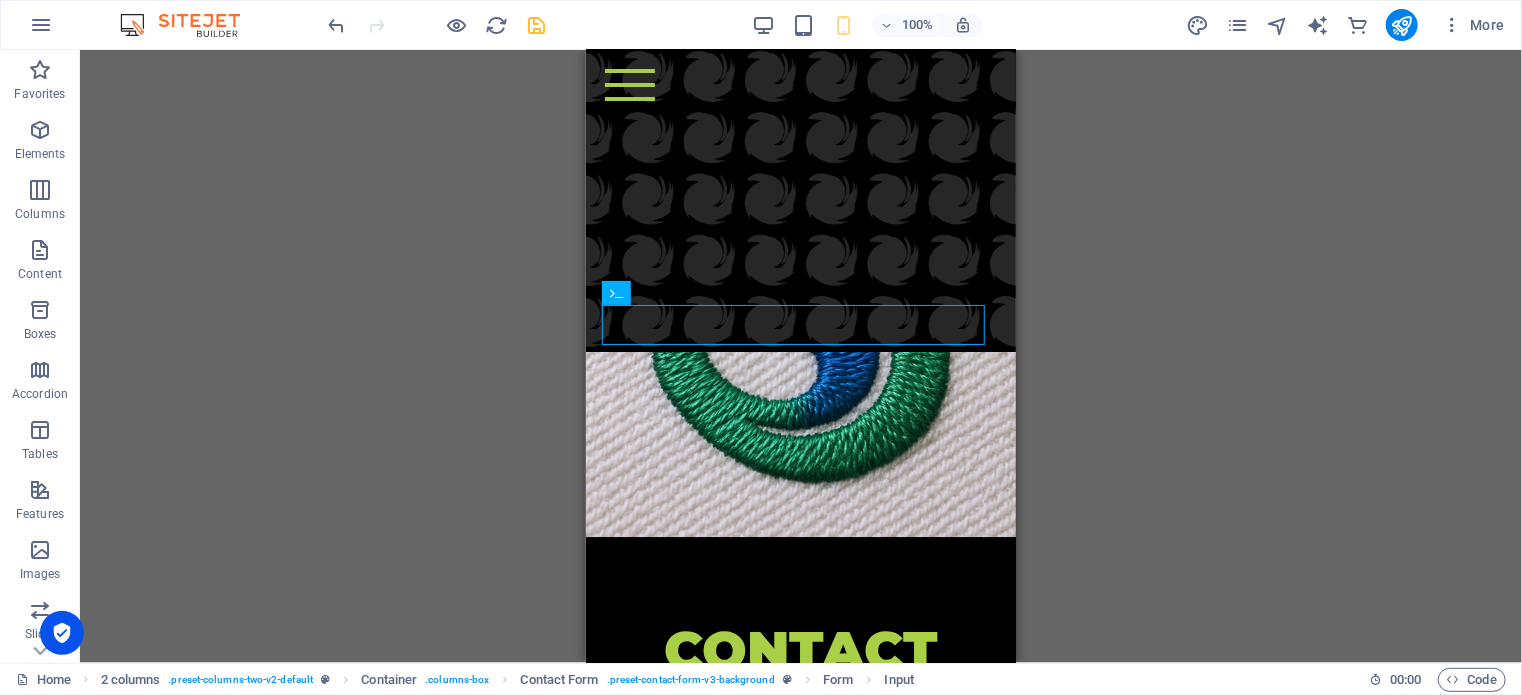 click on "H3   2 columns   2 columns   Container   Container   Menu Bar   Banner   Menu Bar   Container   Banner   Container   Image   Spacer   H6   Text   Spacer   H6   Text   Placeholder   Container   Container   H2   Container   Image   Spacer   Icon   Container   Grid   Container   Container   Grid   Container   Container   H4   Text   Text   Container   Container   Container   Container   H4   Grid   Container   Container   Text   Container   Text   Container   Container   Placeholder   Container   Wide image with text   Container   Wide image with text   H2   Text   Spacer   Button   Placeholder   Container   Placeholder   Container   Container   H2   Spacer   Plans   Container   Container   H4   Plans   Plans   Container   Plans   Container   Container   Text   Container   Text   Container   Container   Container   Container   Text   Text   Container   Container   Placeholder   Container   Container   H2   Spacer   Products   Placeholder   Container   2 columns   Container   2 columns   H2" at bounding box center (801, 356) 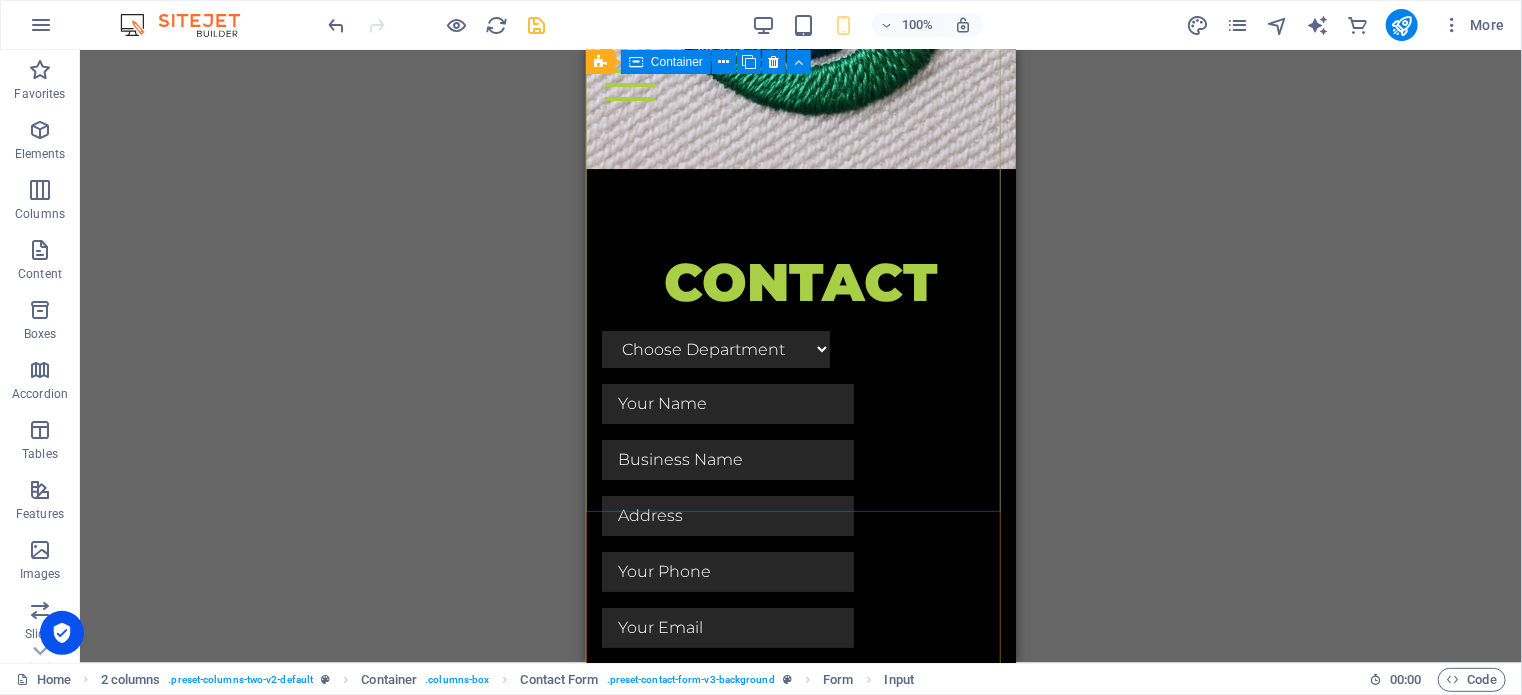 scroll, scrollTop: 7265, scrollLeft: 0, axis: vertical 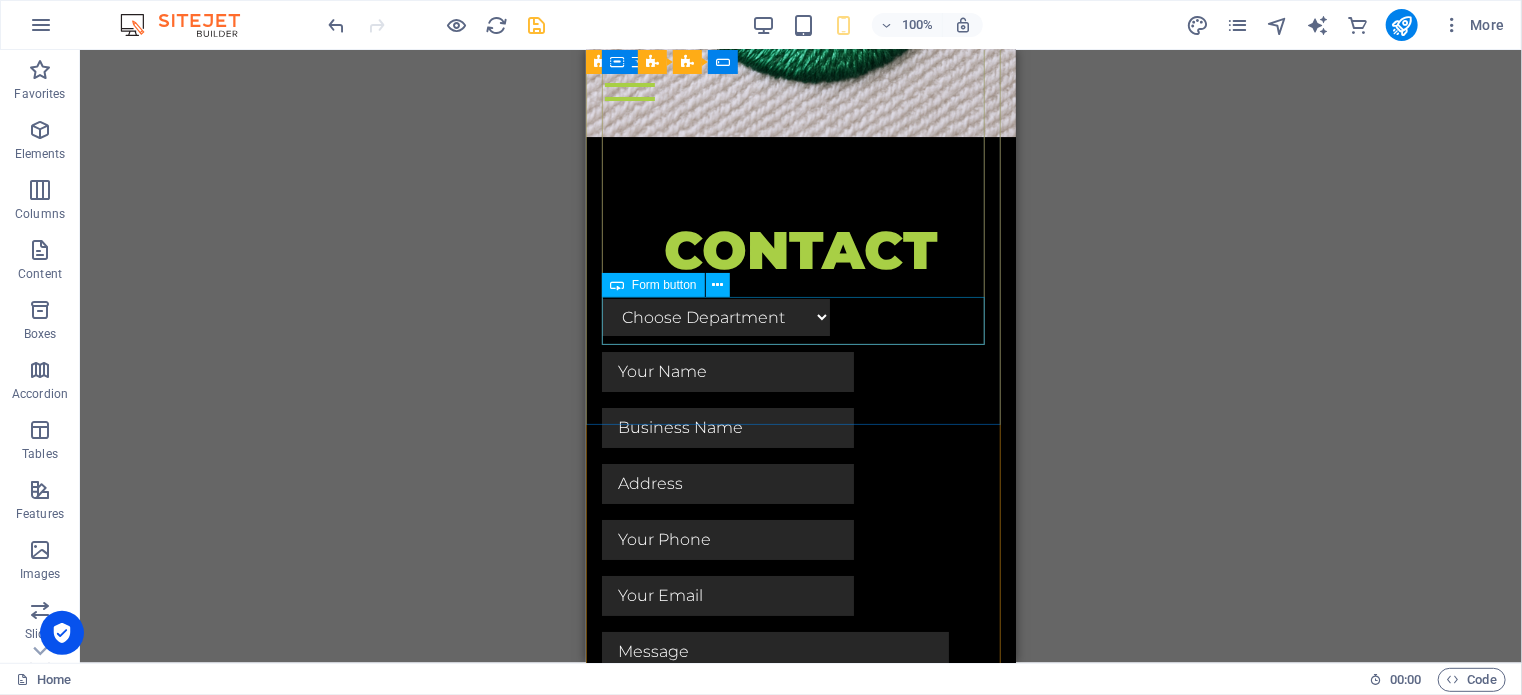 click on "Submit" at bounding box center (800, 910) 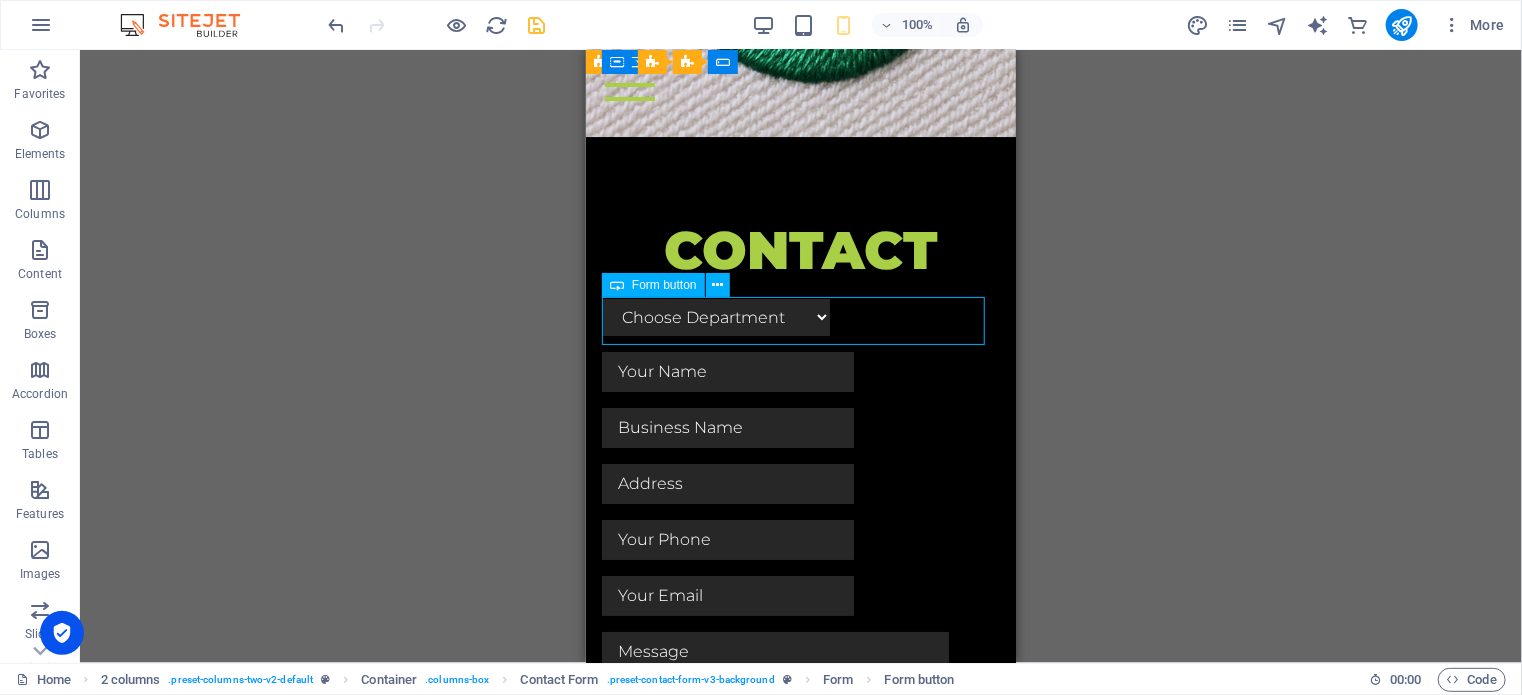 click on "Submit" at bounding box center (800, 910) 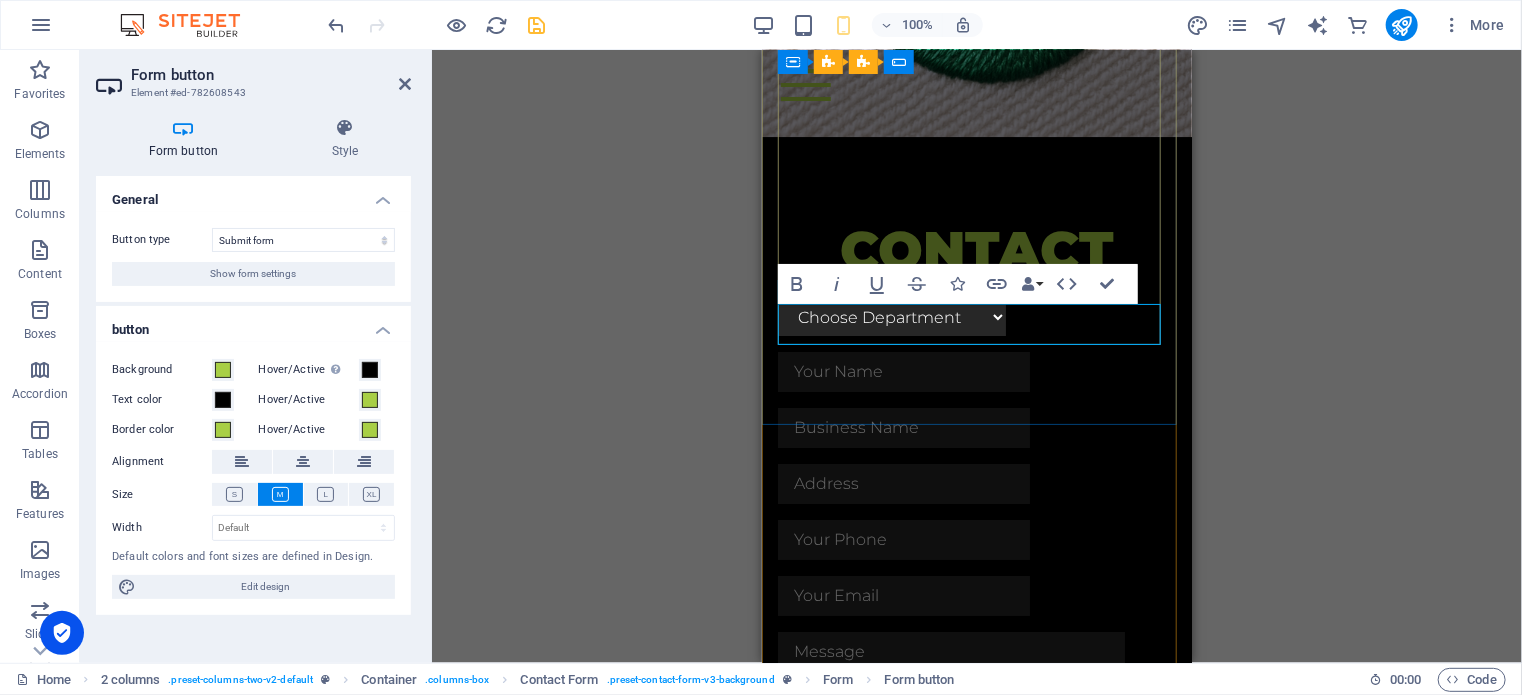 scroll, scrollTop: 7259, scrollLeft: 0, axis: vertical 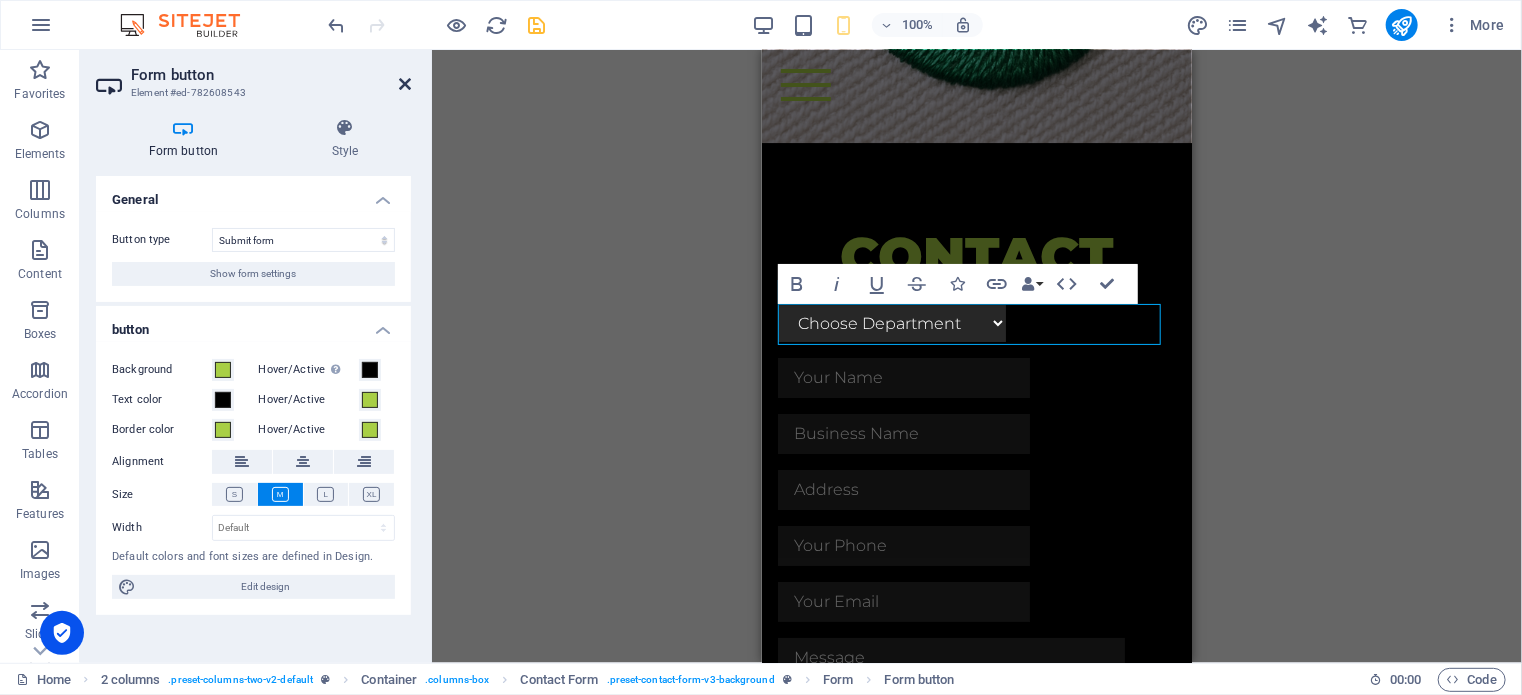 click at bounding box center (405, 84) 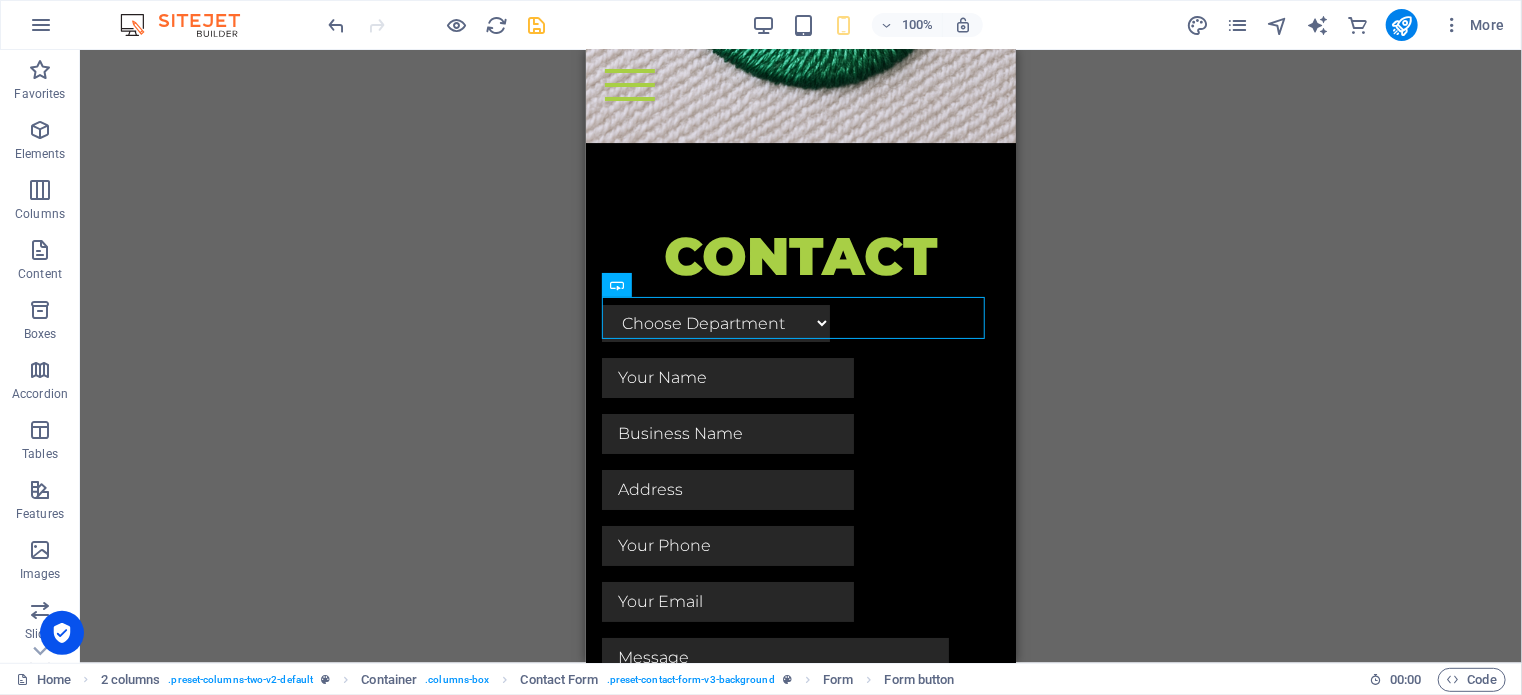 scroll, scrollTop: 7265, scrollLeft: 0, axis: vertical 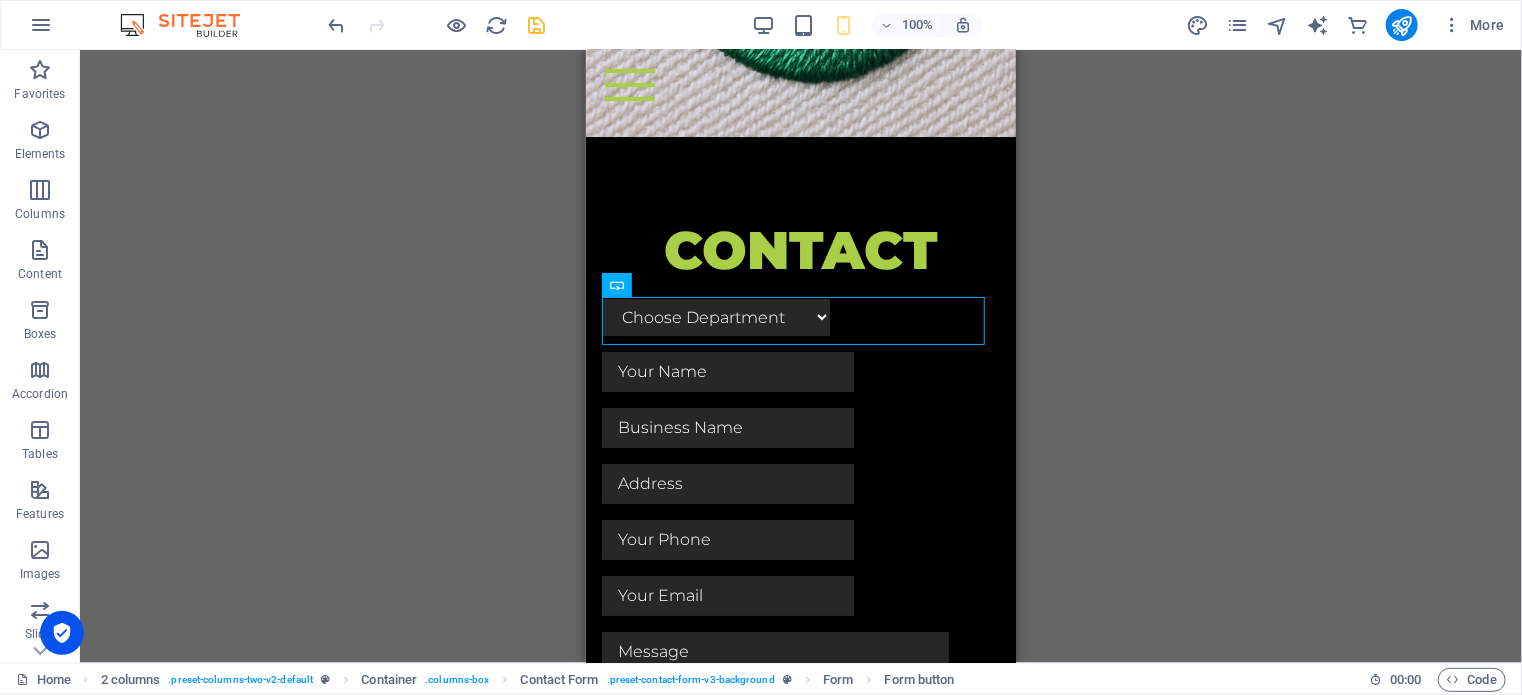 click on "H3   2 columns   2 columns   Container   Container   Menu Bar   Banner   Menu Bar   Container   Banner   Container   Image   Spacer   H6   Text   Spacer   H6   Text   Placeholder   Container   Container   H2   Container   Image   Spacer   Icon   Container   Grid   Container   Container   Grid   Container   Container   H4   Text   Text   Container   Container   Container   Container   H4   Grid   Container   Container   Text   Container   Text   Container   Container   Placeholder   Container   Wide image with text   Container   Wide image with text   H2   Text   Spacer   Button   Placeholder   Container   Placeholder   Container   Container   H2   Spacer   Plans   Container   Container   H4   Plans   Plans   Container   Plans   Container   Container   Text   Container   Text   Container   Container   Container   Container   Text   Text   Container   Container   Placeholder   Container   Container   H2   Spacer   Products   Placeholder   Container   2 columns   Container   2 columns   H2" at bounding box center [801, 356] 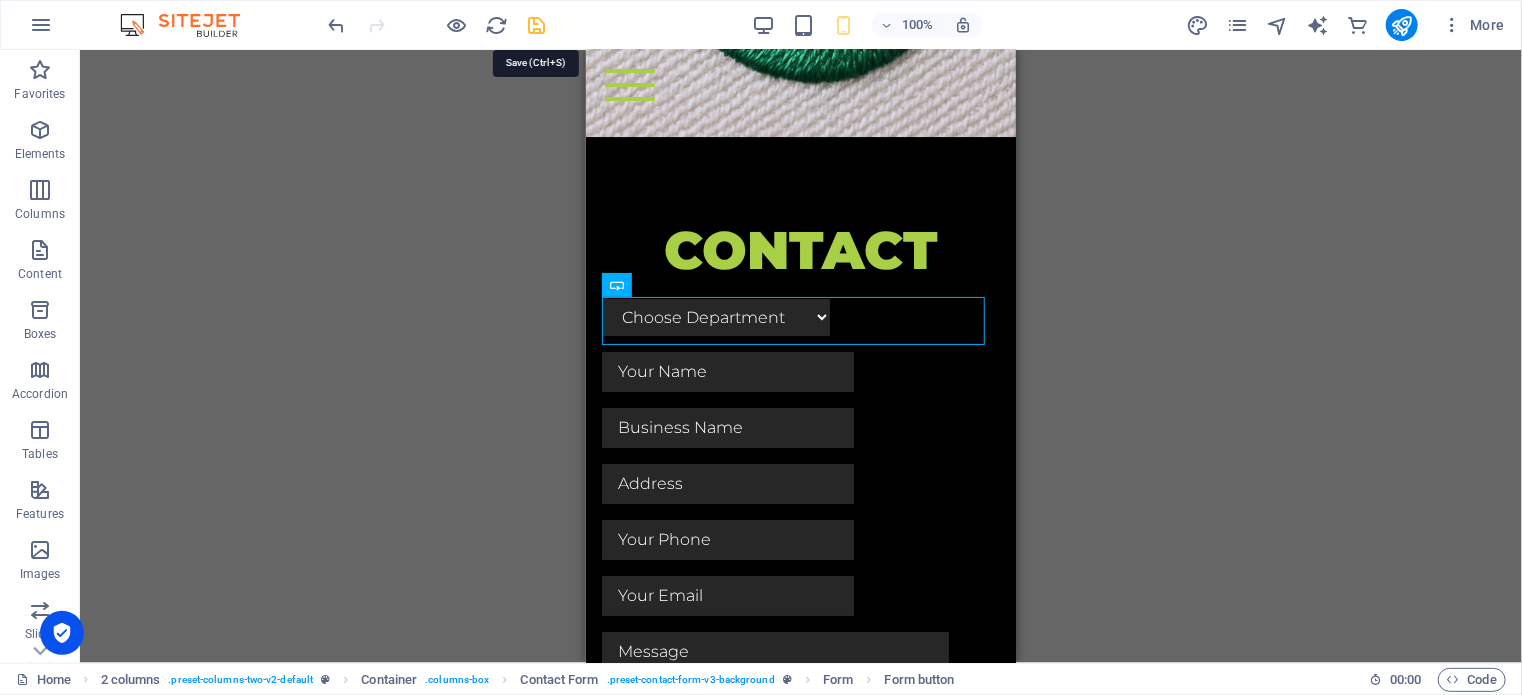 click at bounding box center [537, 25] 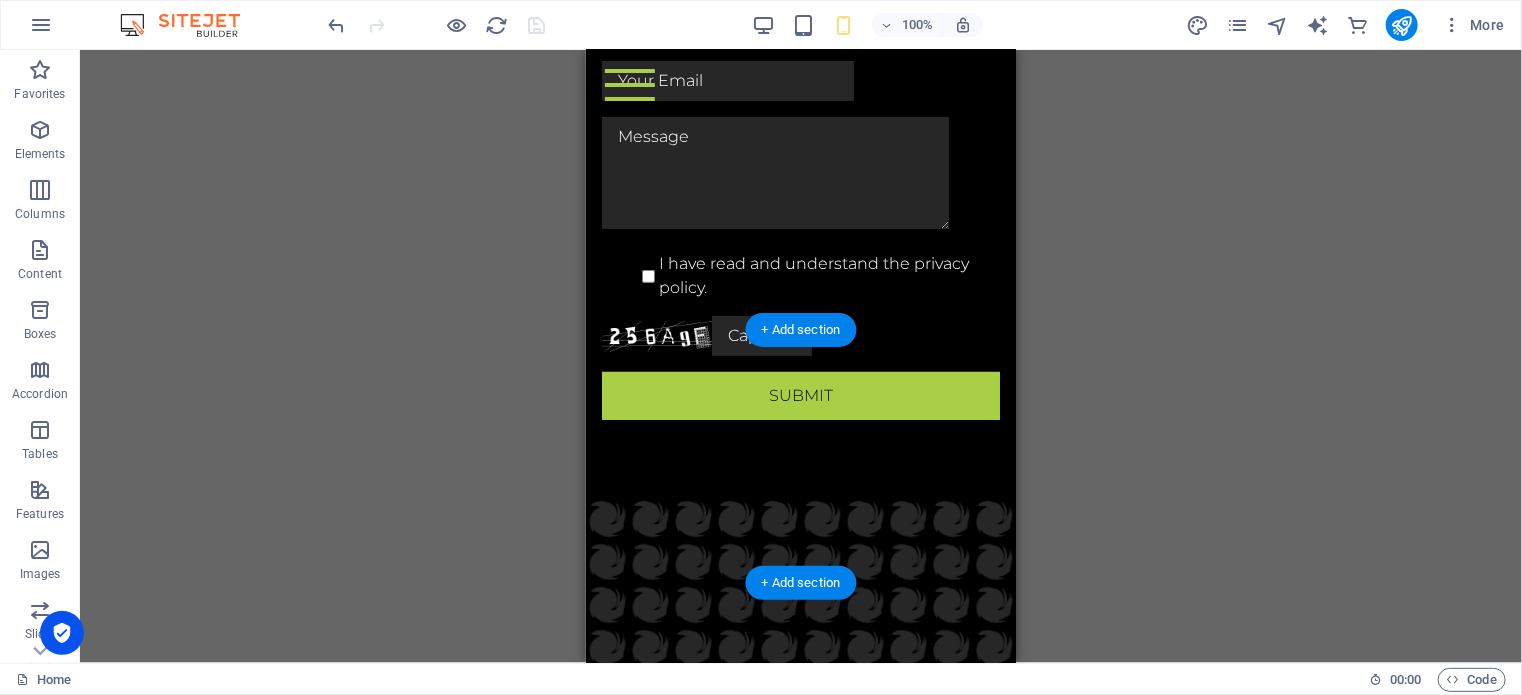 scroll, scrollTop: 7784, scrollLeft: 0, axis: vertical 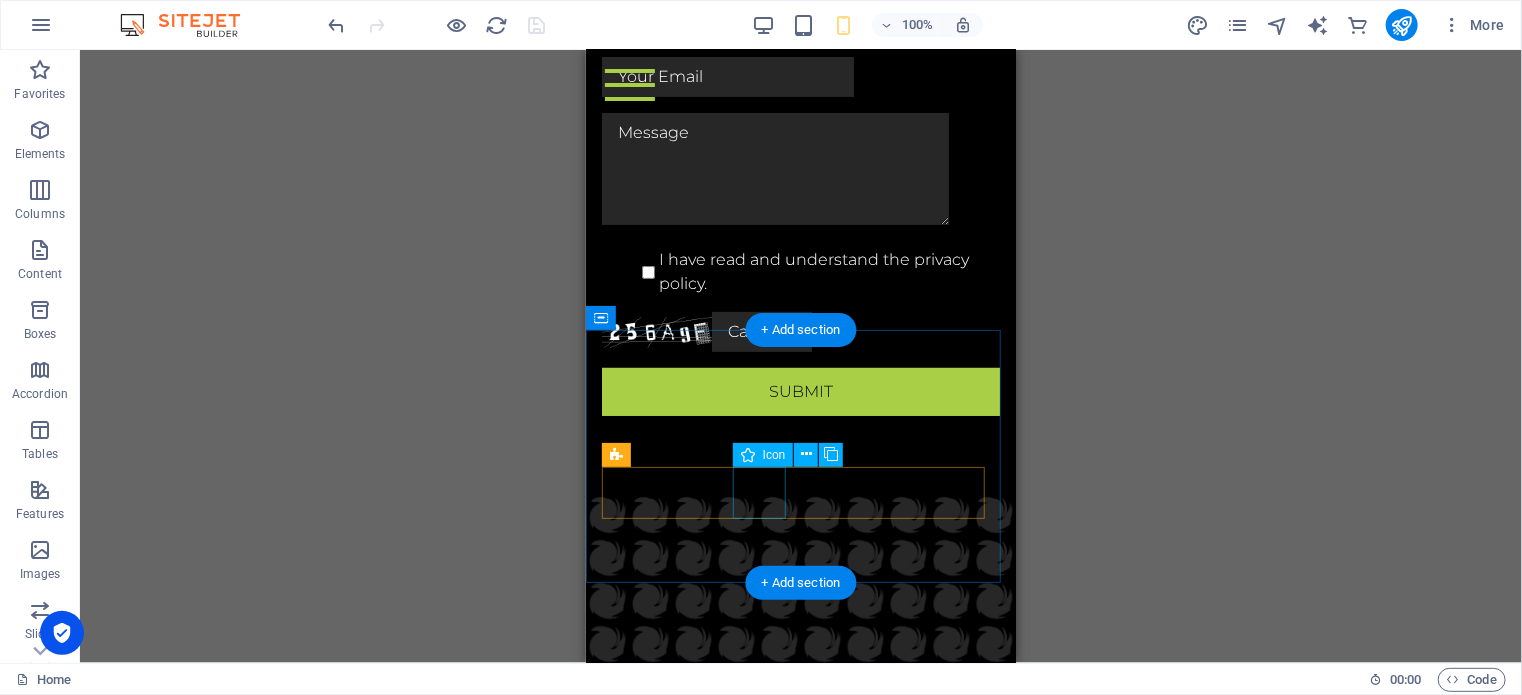 click at bounding box center [800, 972] 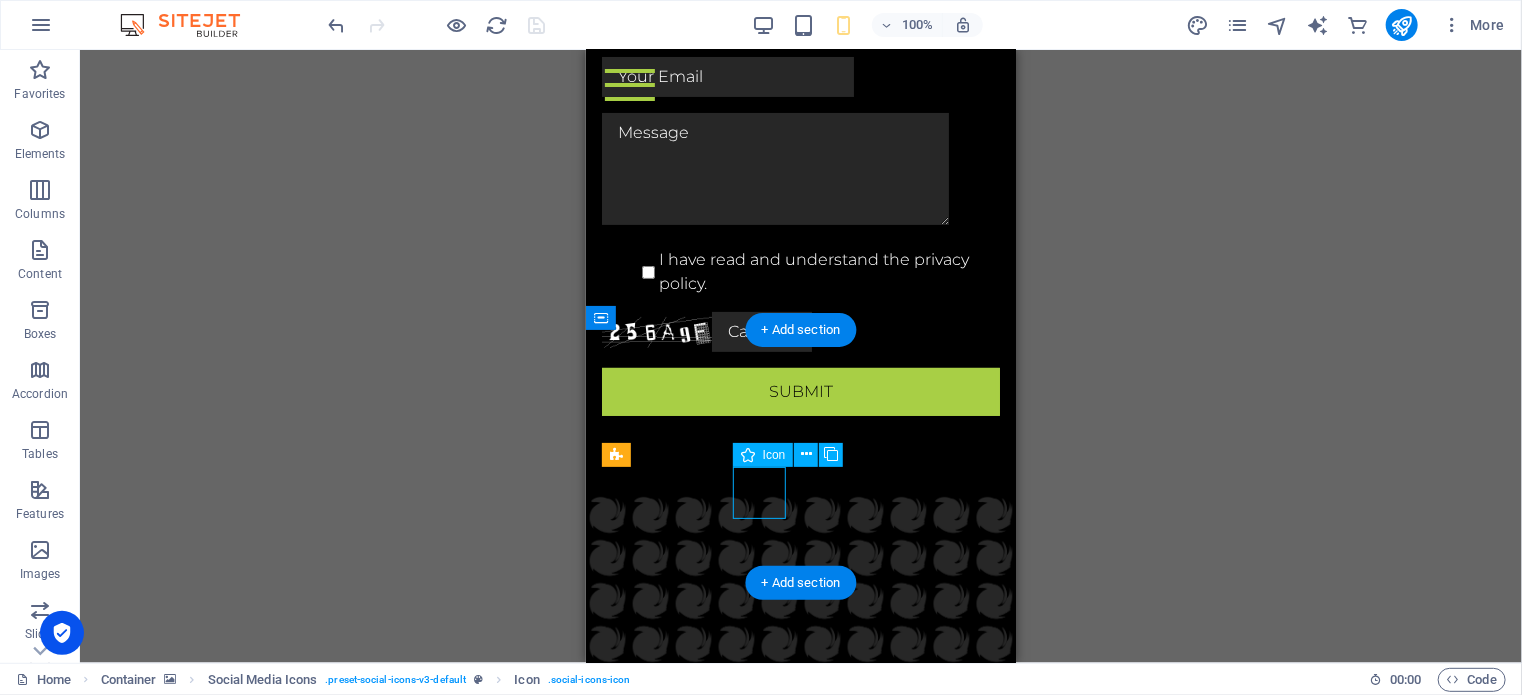 click at bounding box center [800, 972] 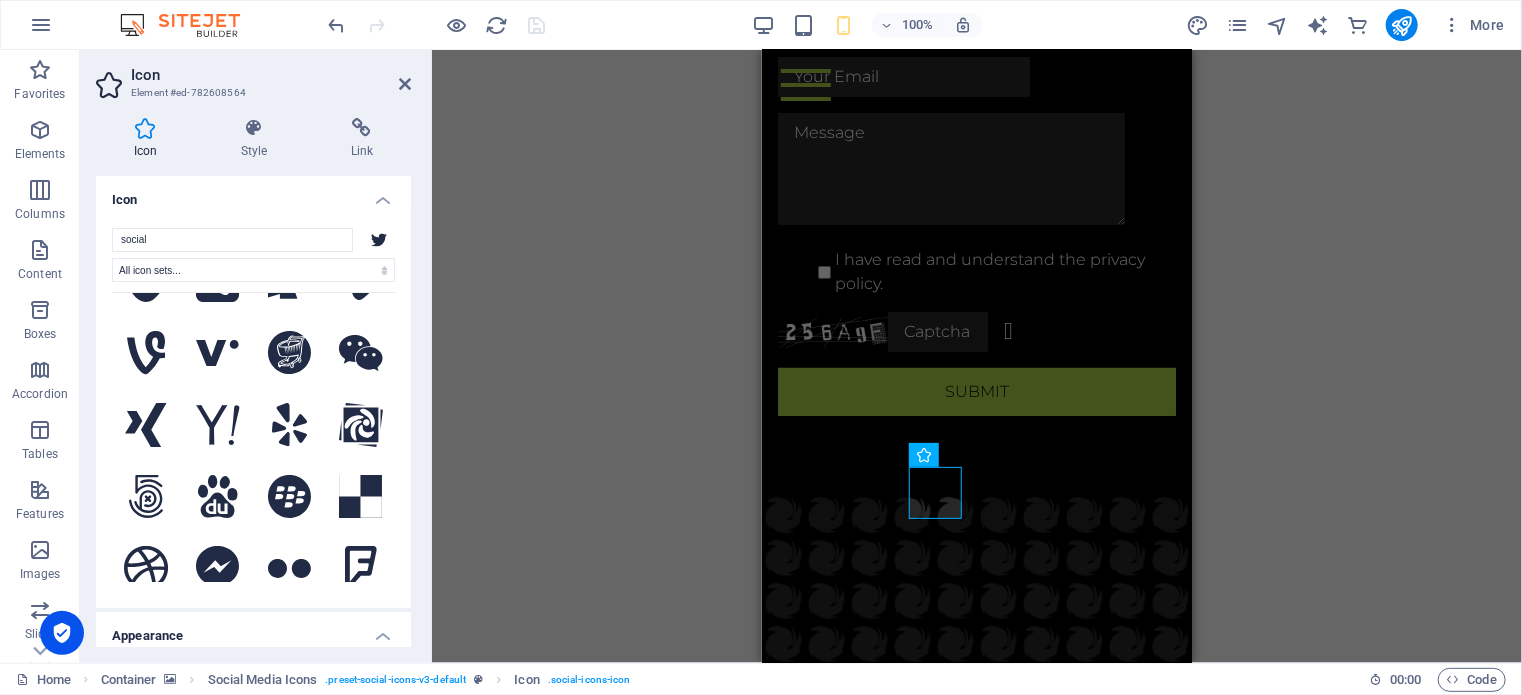 scroll, scrollTop: 1300, scrollLeft: 0, axis: vertical 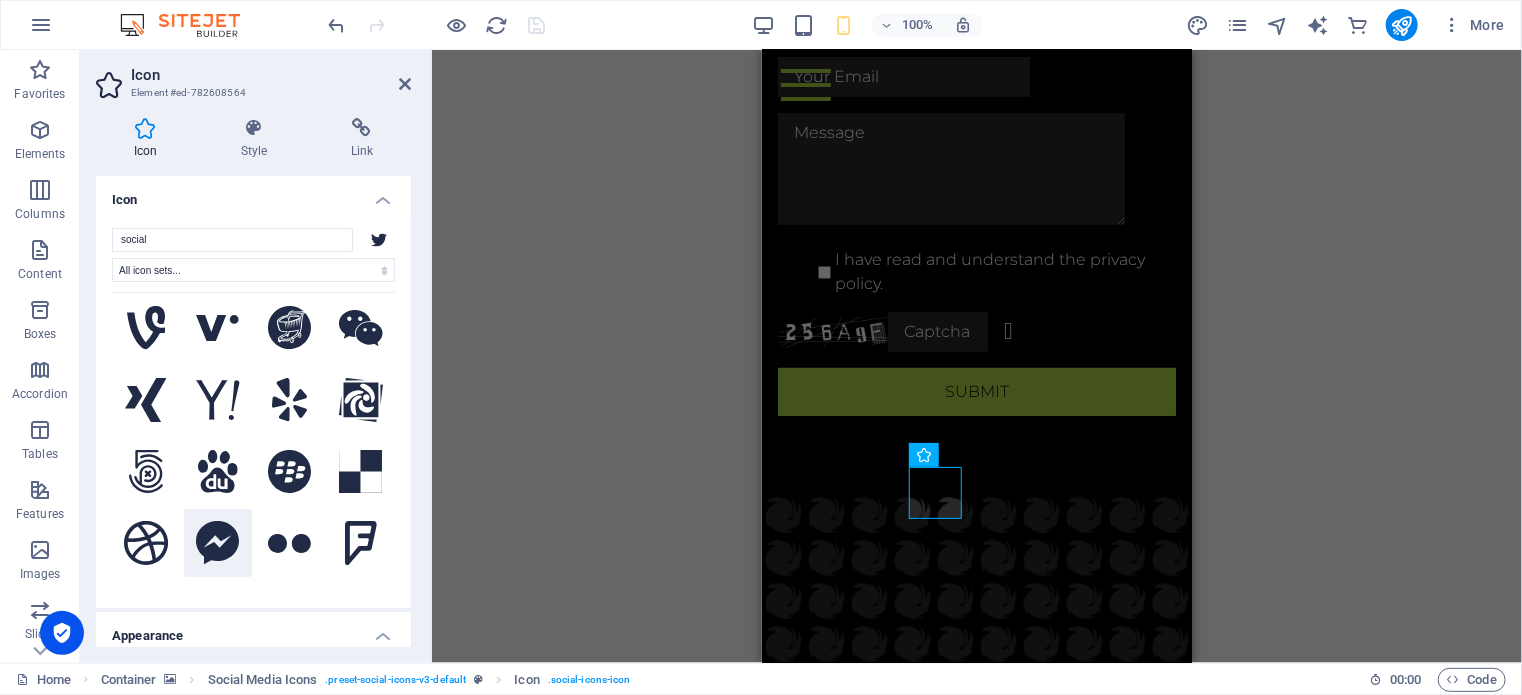 click 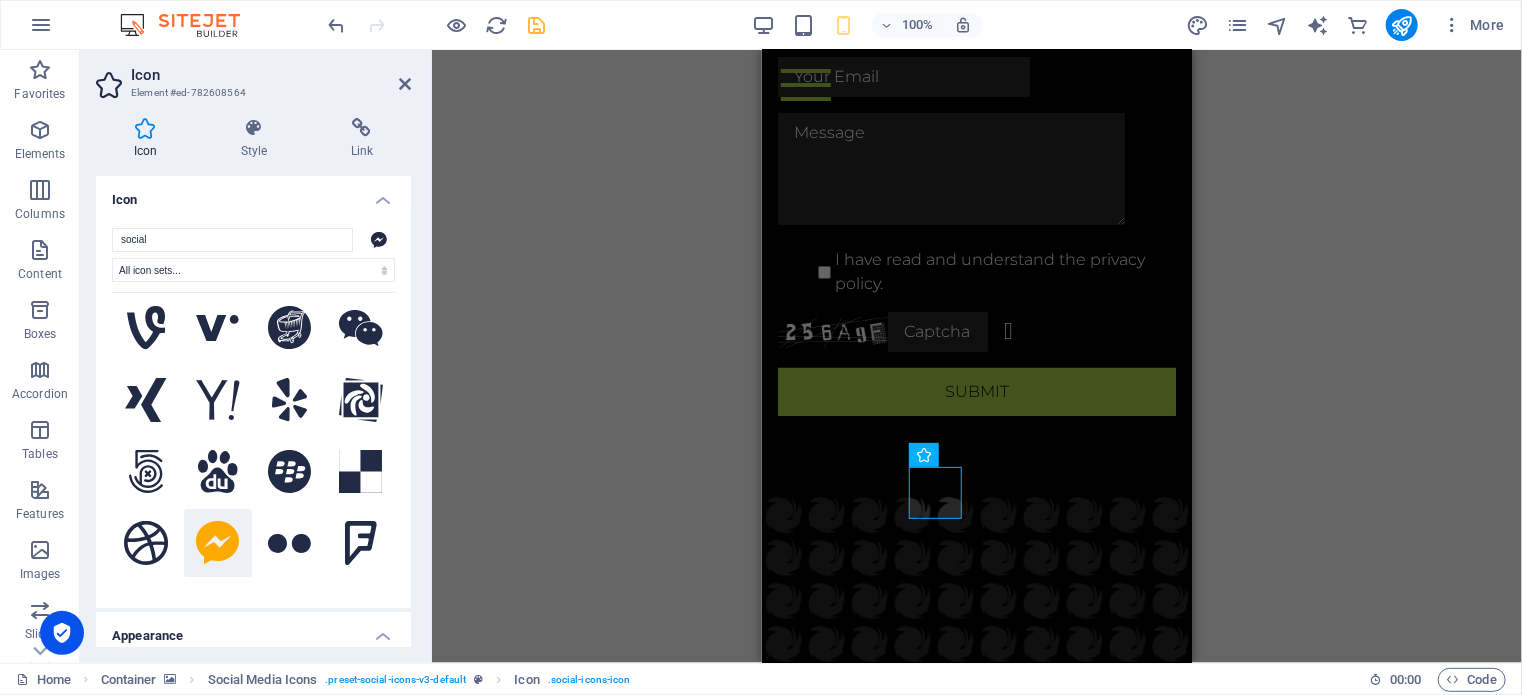 click on "H3   2 columns   2 columns   Container   Container   Menu Bar   Banner   Menu Bar   Container   Banner   Container   Image   Spacer   H6   Text   Spacer   H6   Text   Placeholder   Container   Container   H2   Container   Image   Spacer   Icon   Container   Grid   Container   Container   Grid   Container   Container   H4   Text   Text   Container   Container   Container   Container   H4   Grid   Container   Container   Text   Container   Text   Container   Container   Placeholder   Container   Wide image with text   Container   Wide image with text   H2   Text   Spacer   Button   Placeholder   Container   Placeholder   Container   Container   H2   Spacer   Plans   Container   Container   H4   Plans   Plans   Container   Plans   Container   Container   Text   Container   Text   Container   Container   Container   Container   Text   Text   Container   Container   Placeholder   Container   Container   H2   Spacer   Products   Placeholder   Container   2 columns   Container   2 columns   H2" at bounding box center (977, 356) 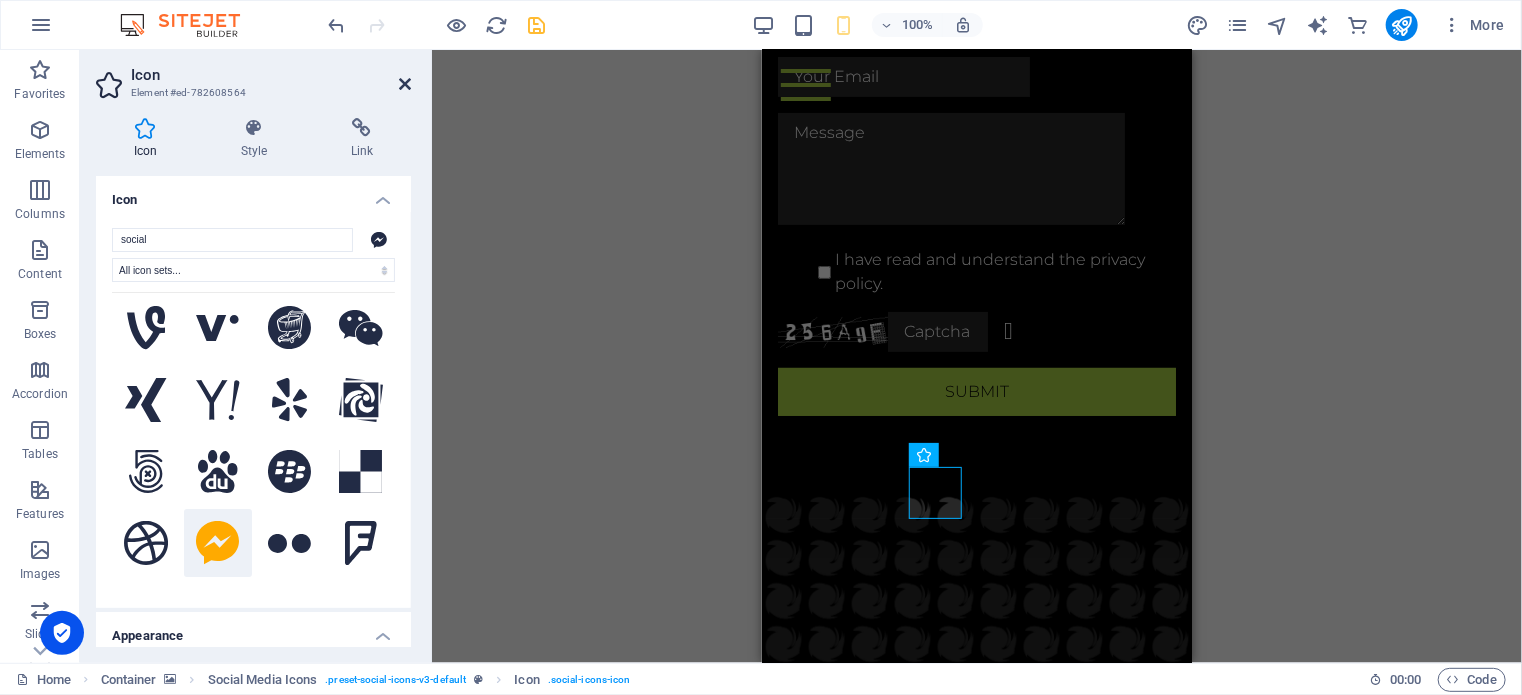 click at bounding box center [405, 84] 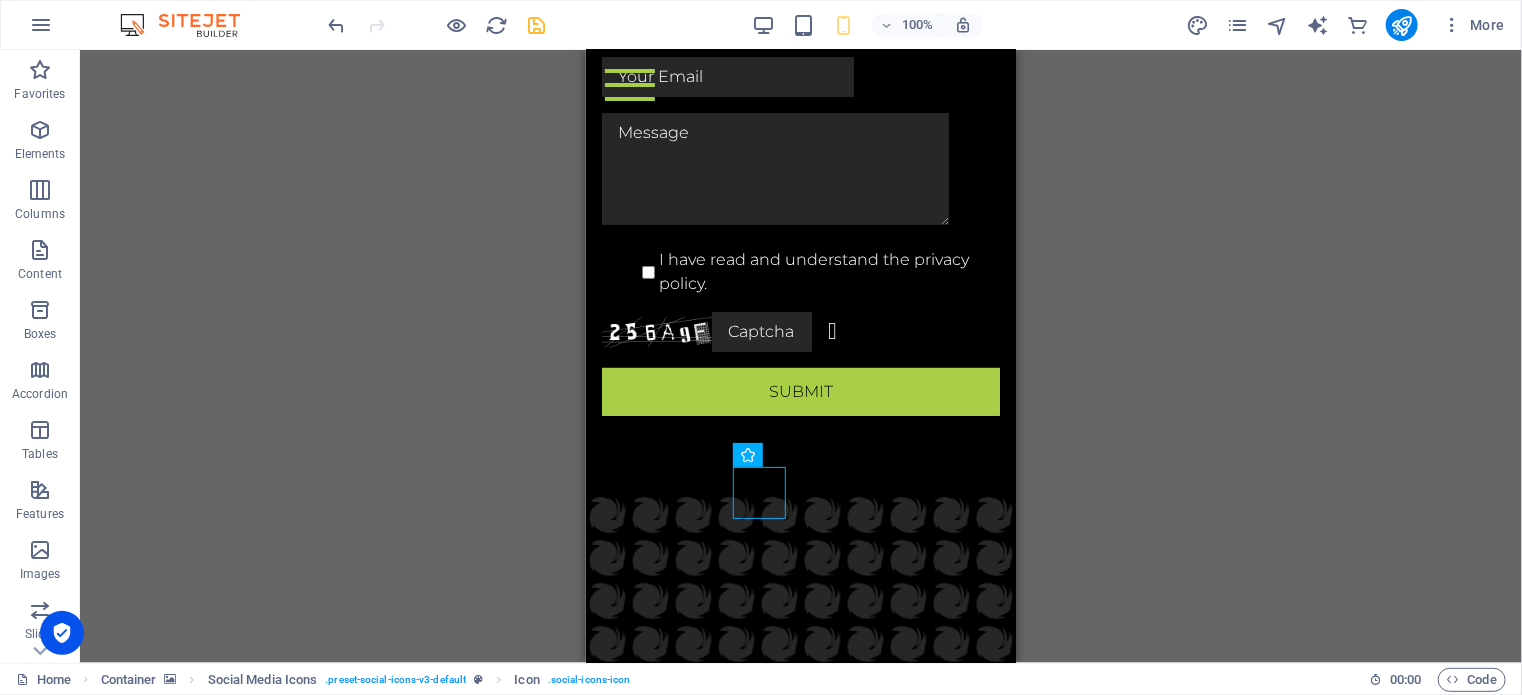 click on "H3   2 columns   2 columns   Container   Container   Menu Bar   Banner   Menu Bar   Container   Banner   Container   Image   Spacer   H6   Text   Spacer   H6   Text   Placeholder   Container   Container   H2   Container   Image   Spacer   Icon   Container   Grid   Container   Container   Grid   Container   Container   H4   Text   Text   Container   Container   Container   Container   H4   Grid   Container   Container   Text   Container   Text   Container   Container   Placeholder   Container   Wide image with text   Container   Wide image with text   H2   Text   Spacer   Button   Placeholder   Container   Placeholder   Container   Container   H2   Spacer   Plans   Container   Container   H4   Plans   Plans   Container   Plans   Container   Container   Text   Container   Text   Container   Container   Container   Container   Text   Text   Container   Container   Placeholder   Container   Container   H2   Spacer   Products   Placeholder   Container   2 columns   Container   2 columns   H2" at bounding box center (801, 356) 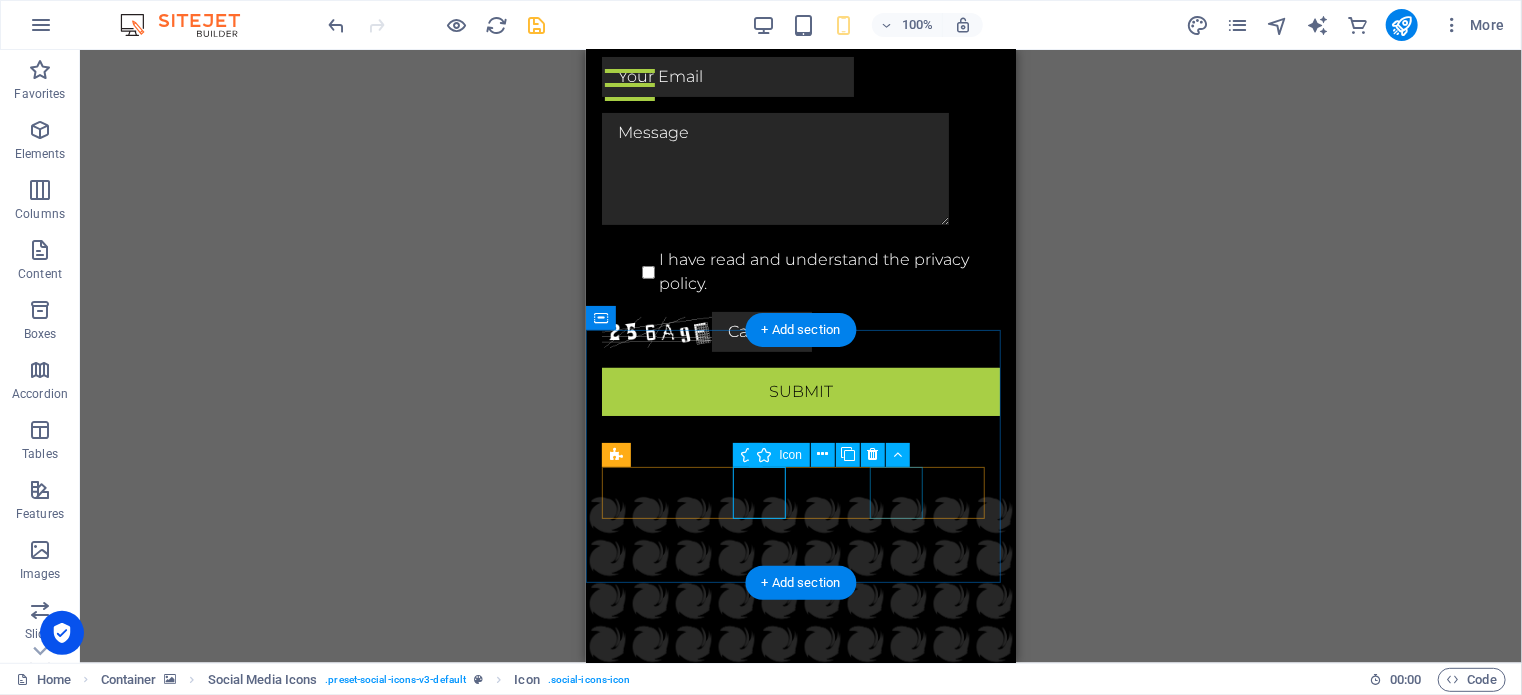click at bounding box center [800, 1094] 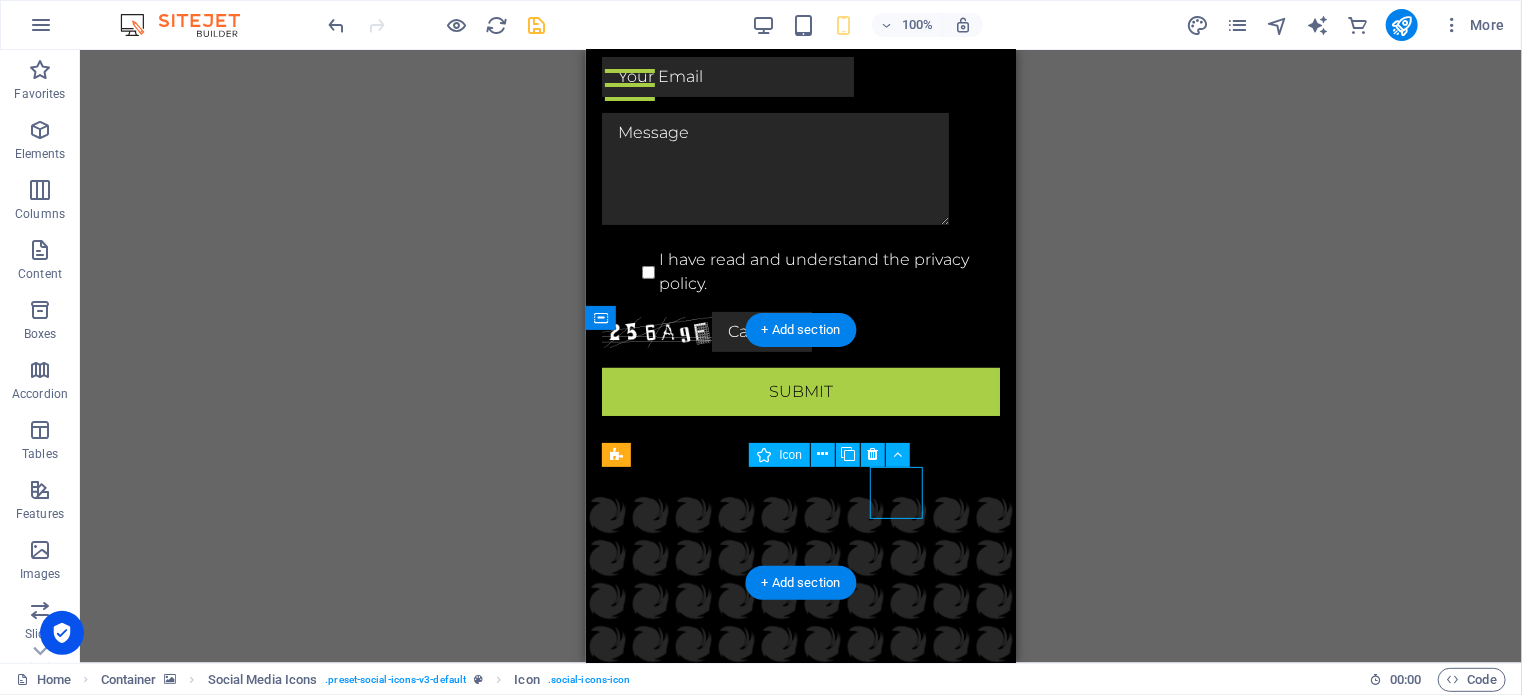 click at bounding box center [800, 1094] 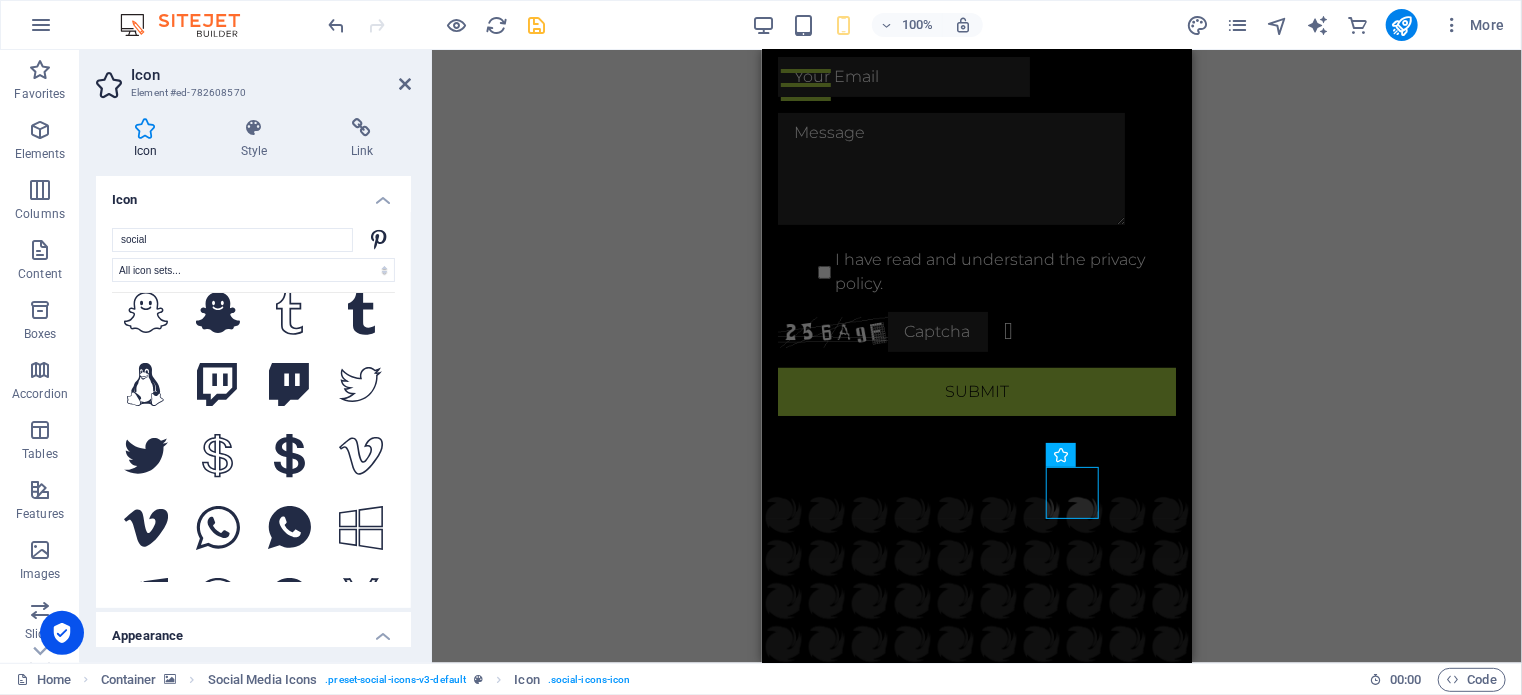 scroll, scrollTop: 3206, scrollLeft: 0, axis: vertical 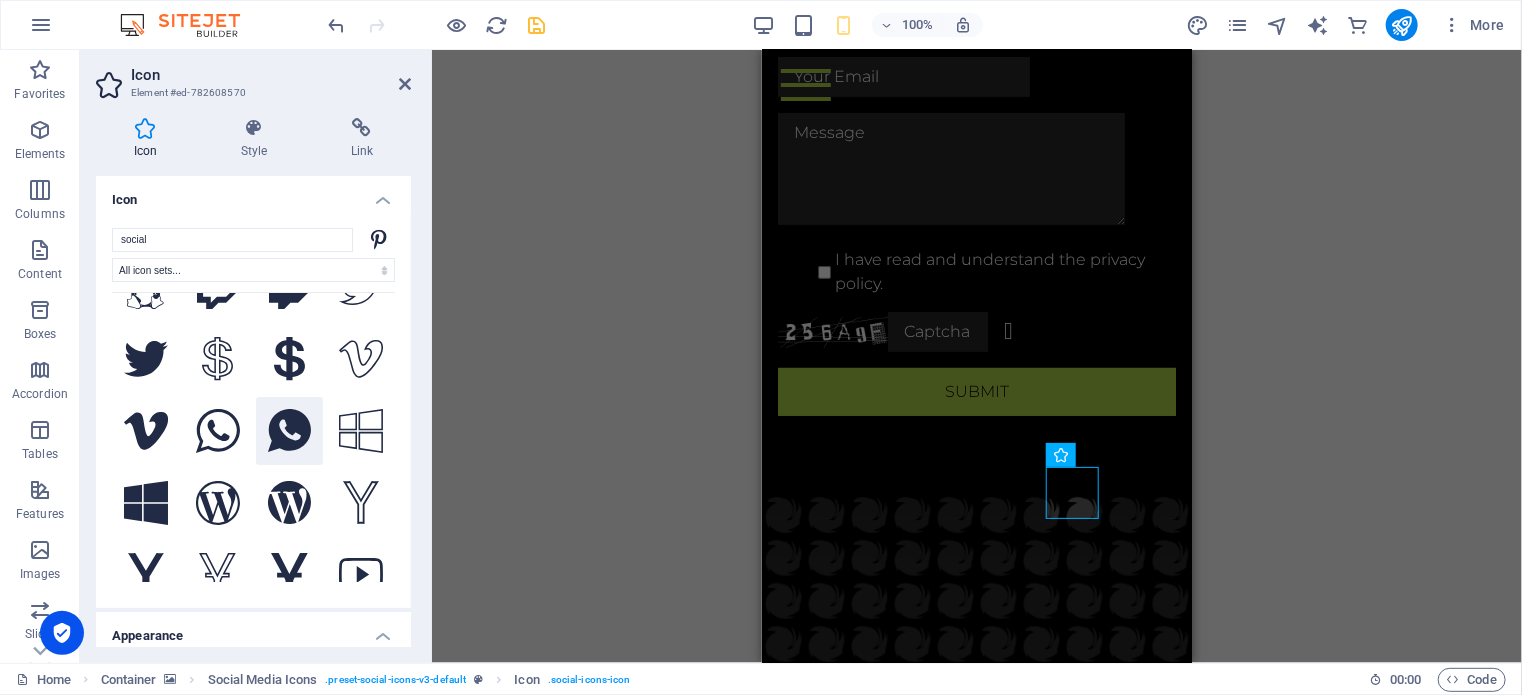 click 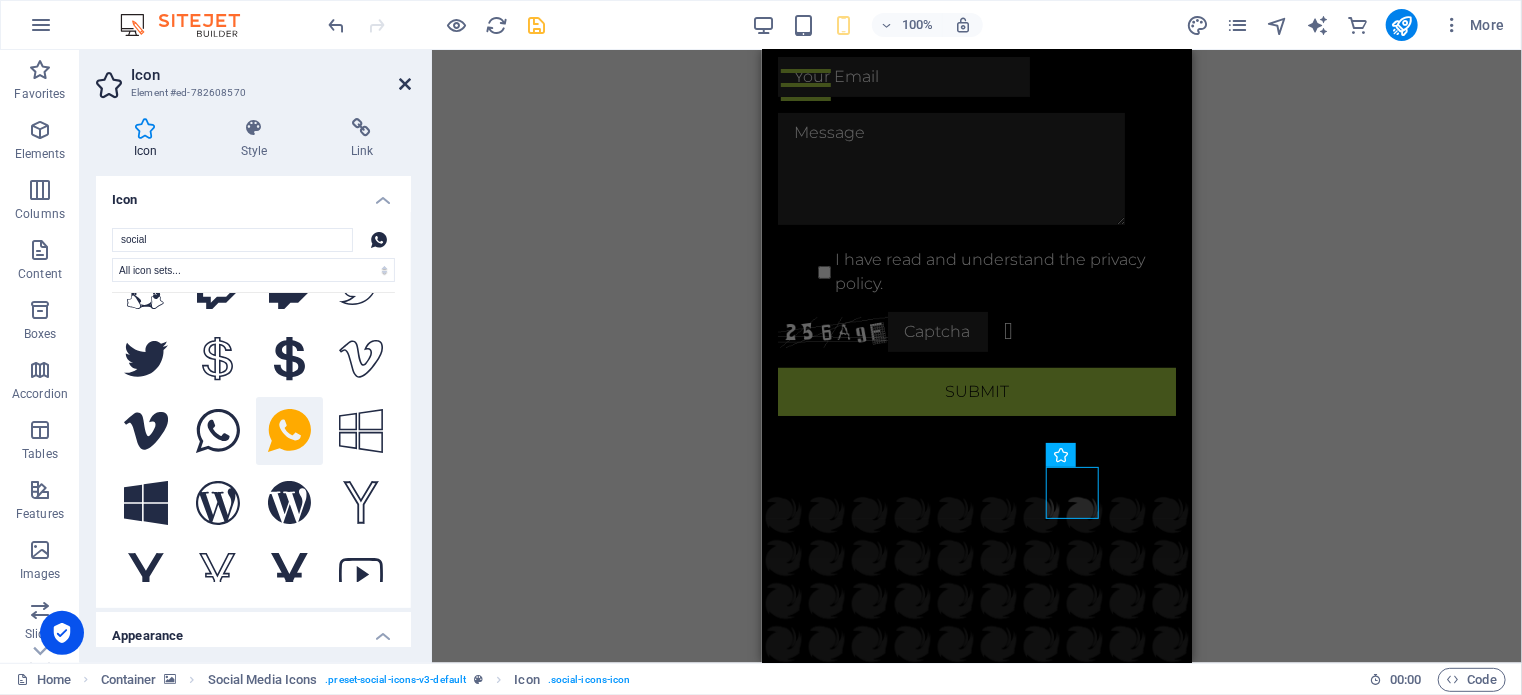 click at bounding box center (405, 84) 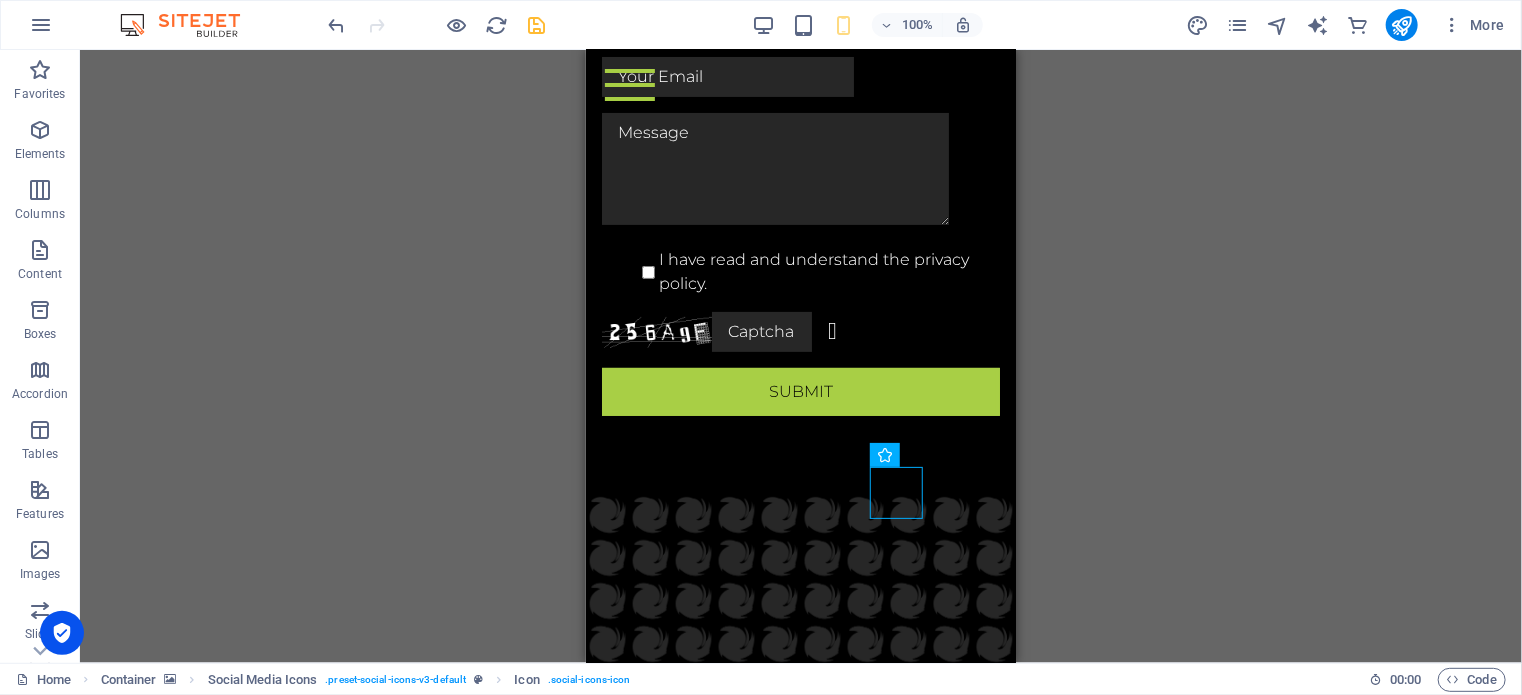click on "H3   2 columns   2 columns   Container   Container   Menu Bar   Banner   Menu Bar   Container   Banner   Container   Image   Spacer   H6   Text   Spacer   H6   Text   Placeholder   Container   Container   H2   Container   Image   Spacer   Icon   Container   Grid   Container   Container   Grid   Container   Container   H4   Text   Text   Container   Container   Container   Container   H4   Grid   Container   Container   Text   Container   Text   Container   Container   Placeholder   Container   Wide image with text   Container   Wide image with text   H2   Text   Spacer   Button   Placeholder   Container   Placeholder   Container   Container   H2   Spacer   Plans   Container   Container   H4   Plans   Plans   Container   Plans   Container   Container   Text   Container   Text   Container   Container   Container   Container   Text   Text   Container   Container   Placeholder   Container   Container   H2   Spacer   Products   Placeholder   Container   2 columns   Container   2 columns   H2" at bounding box center [801, 356] 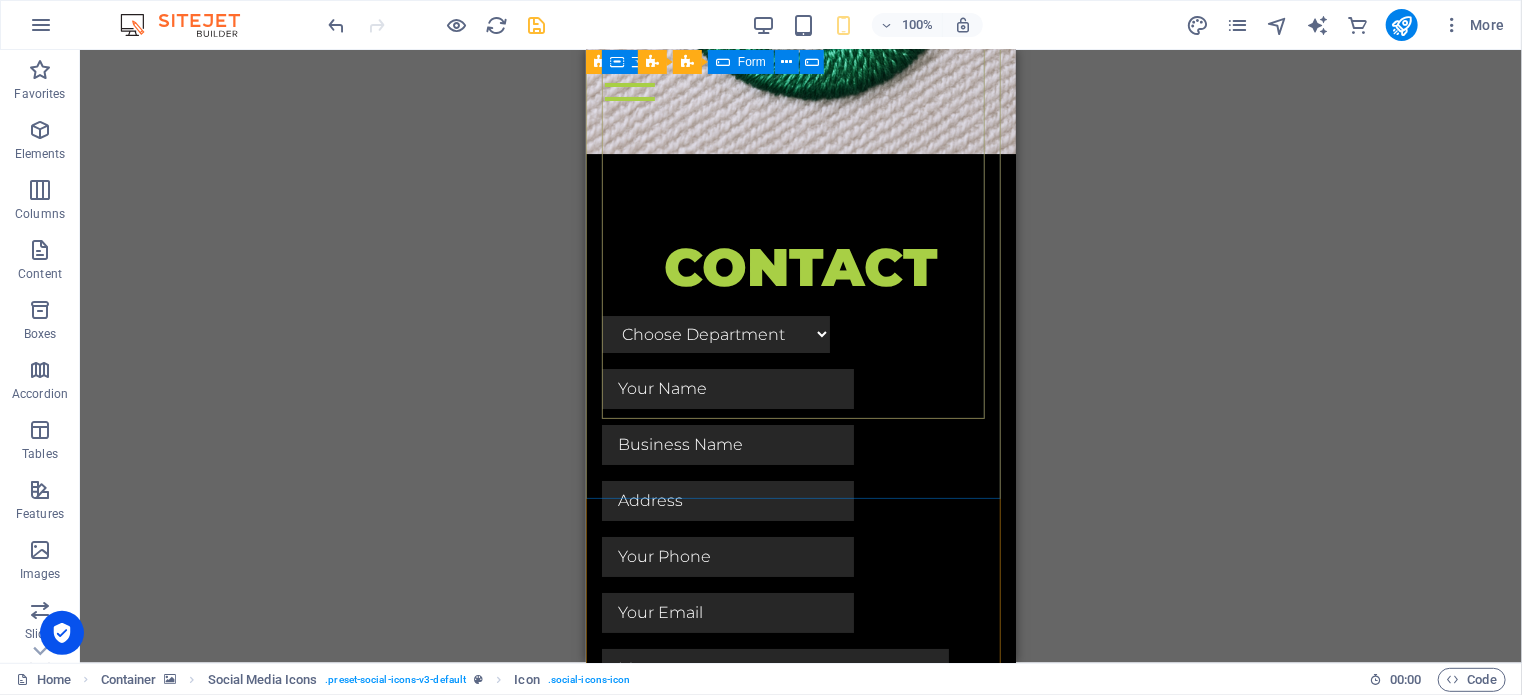scroll, scrollTop: 7184, scrollLeft: 0, axis: vertical 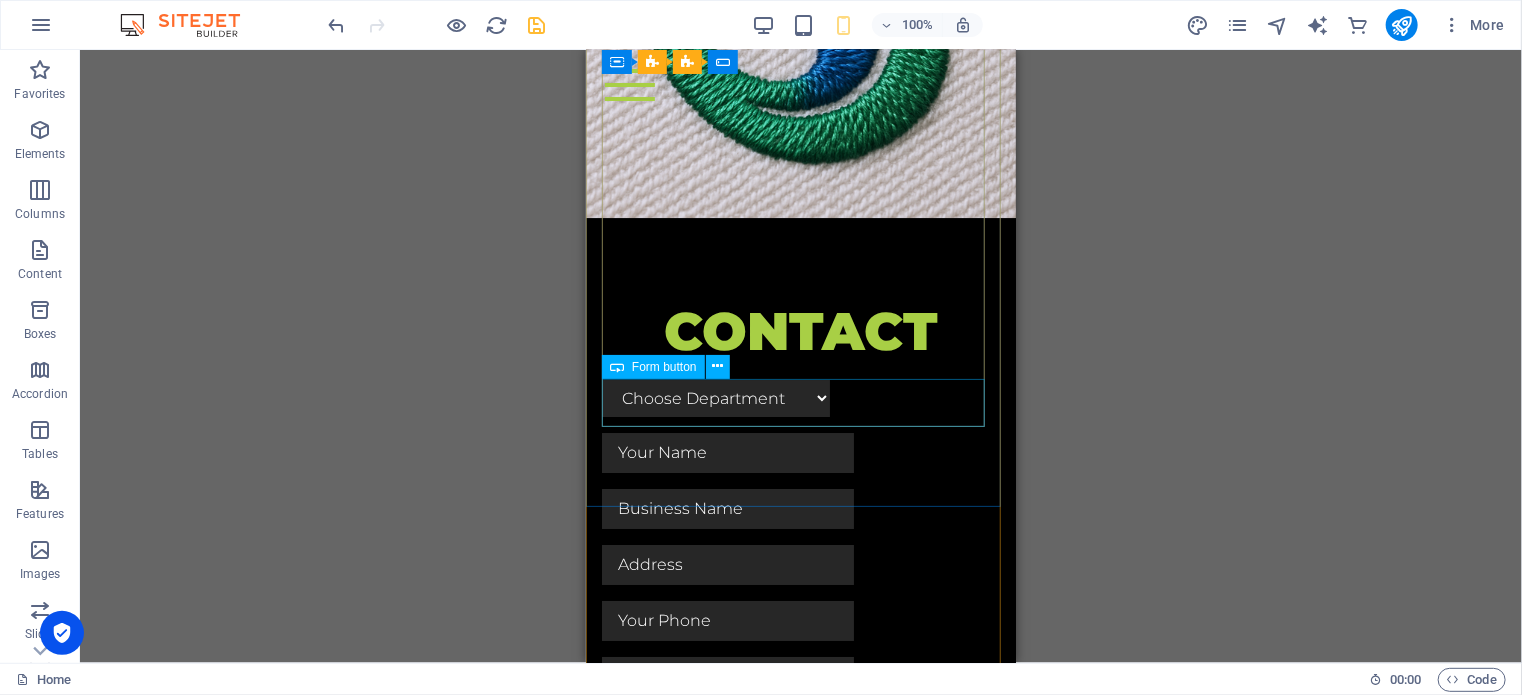 click on "Submit" at bounding box center (800, 991) 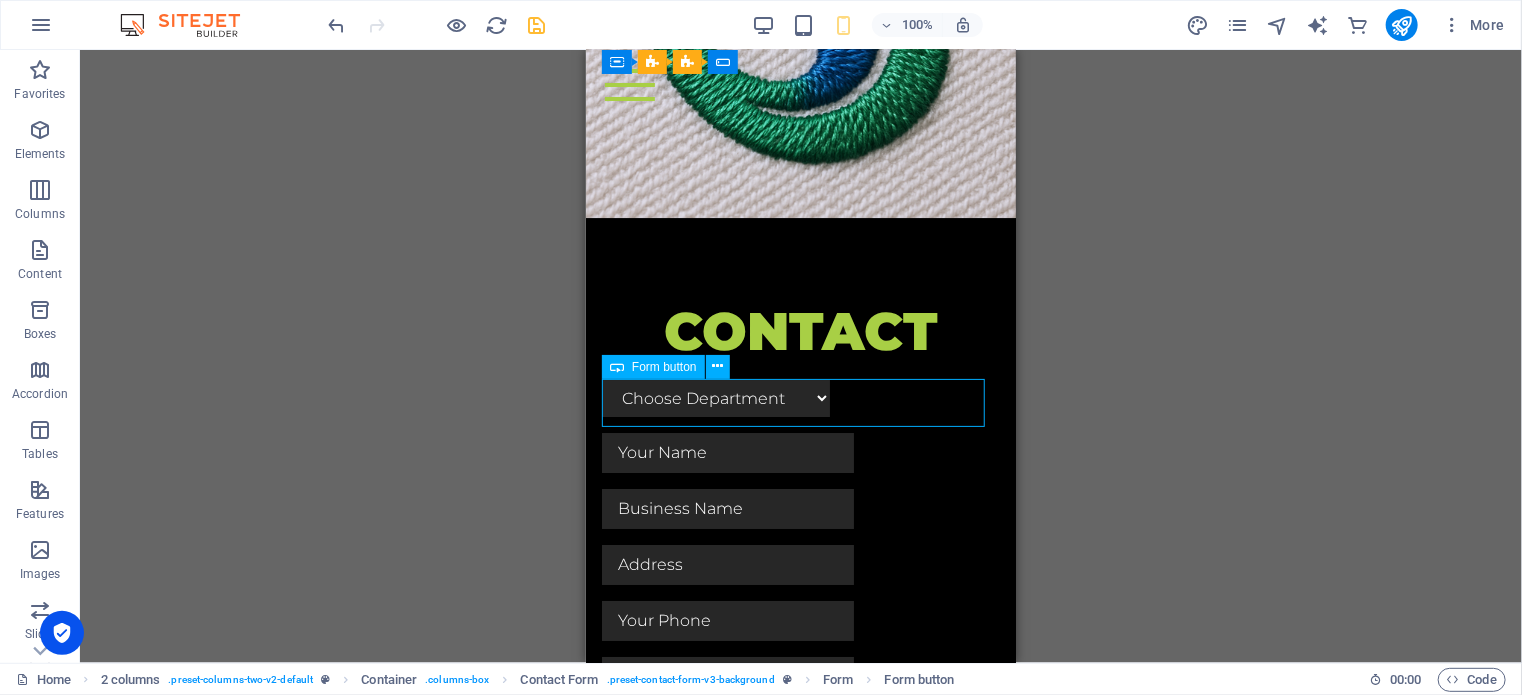 click on "Submit" at bounding box center (800, 991) 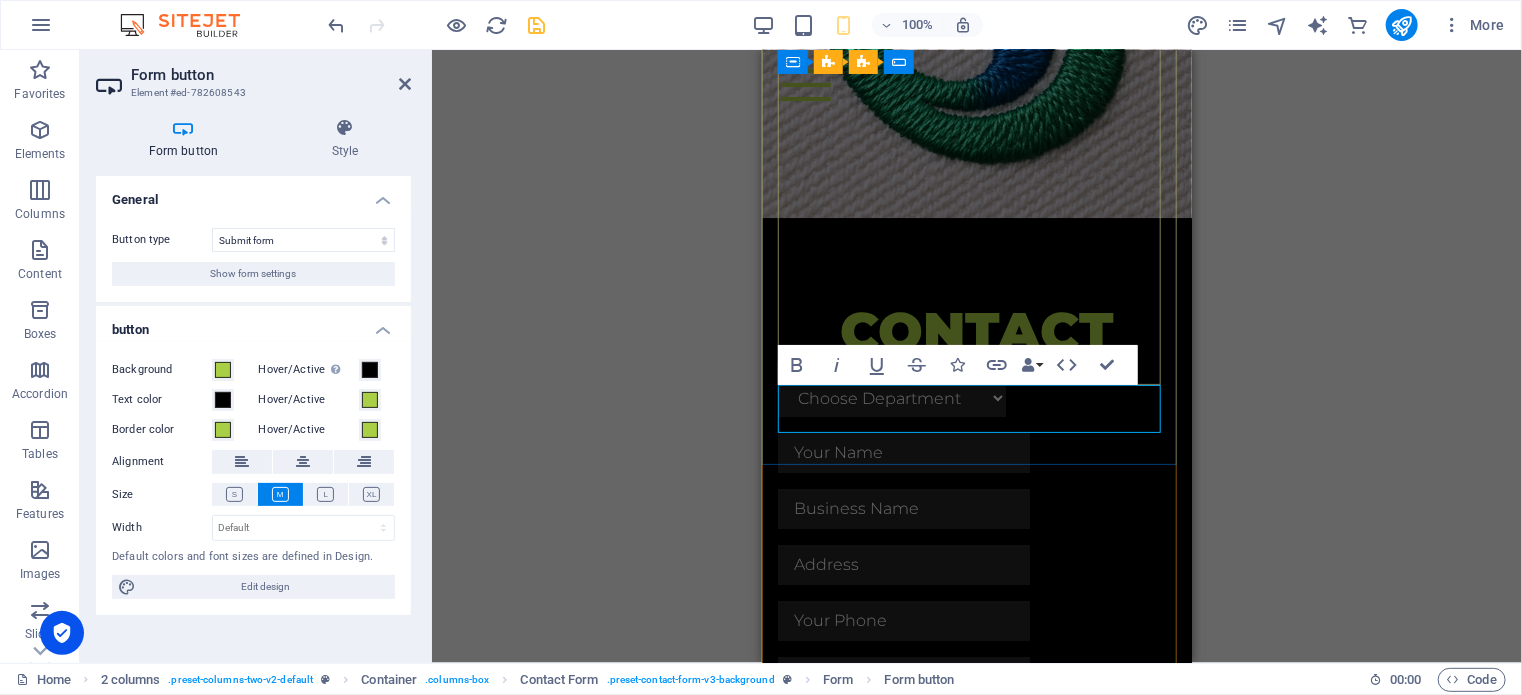 scroll, scrollTop: 7177, scrollLeft: 0, axis: vertical 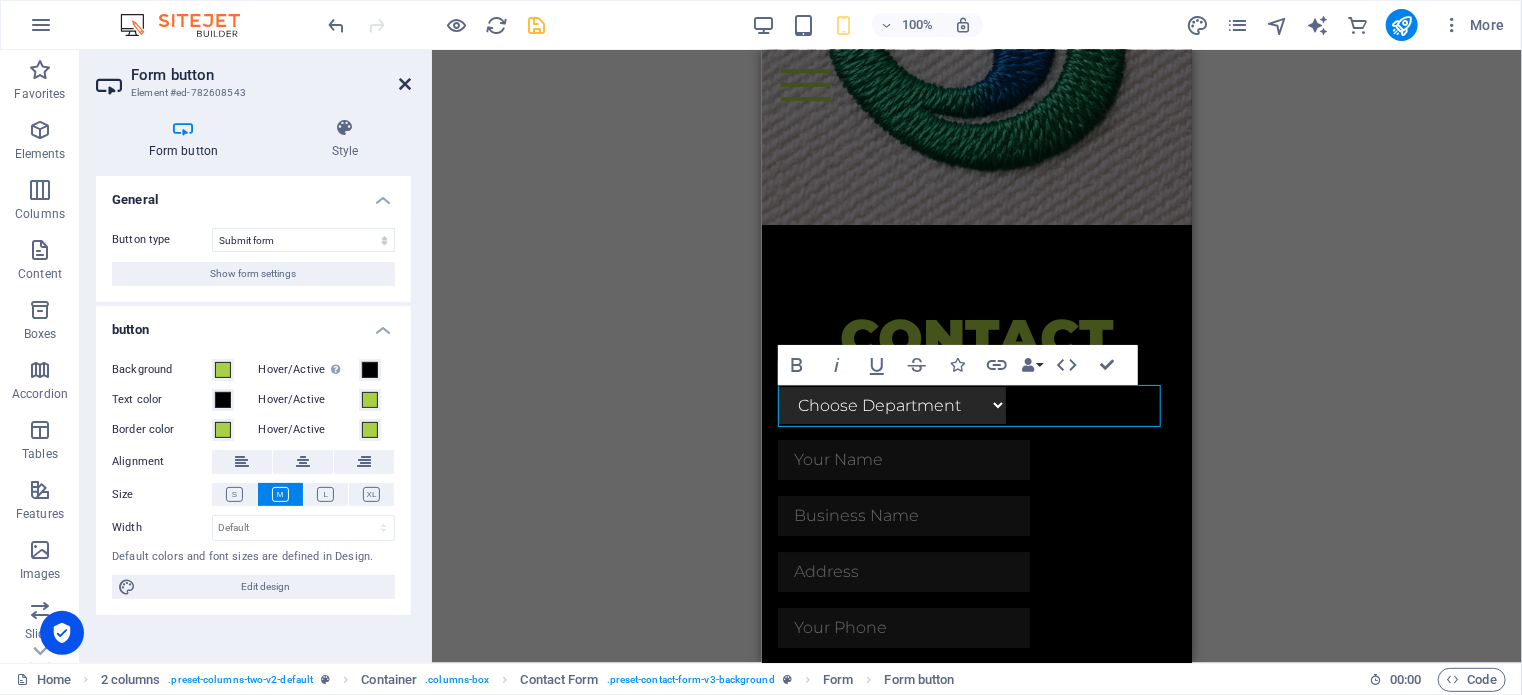 click at bounding box center [405, 84] 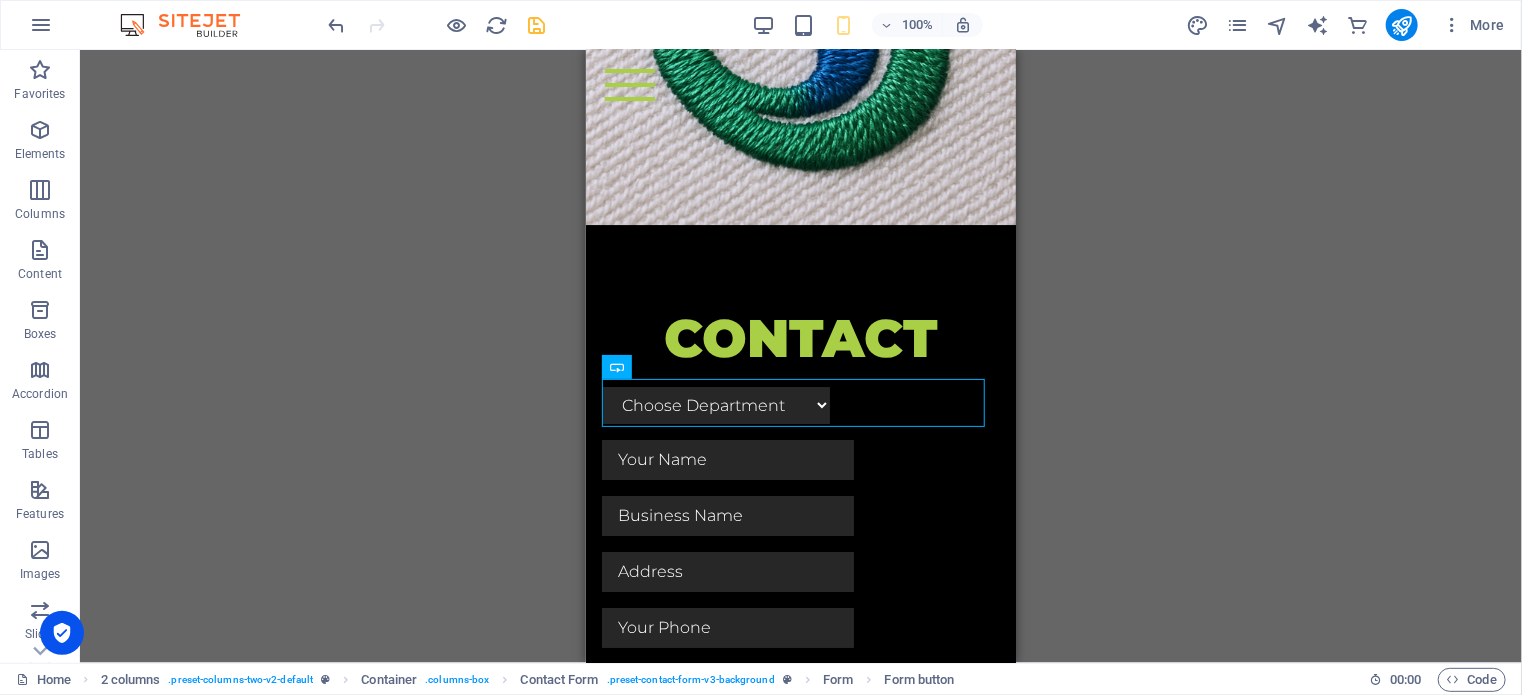scroll, scrollTop: 7184, scrollLeft: 0, axis: vertical 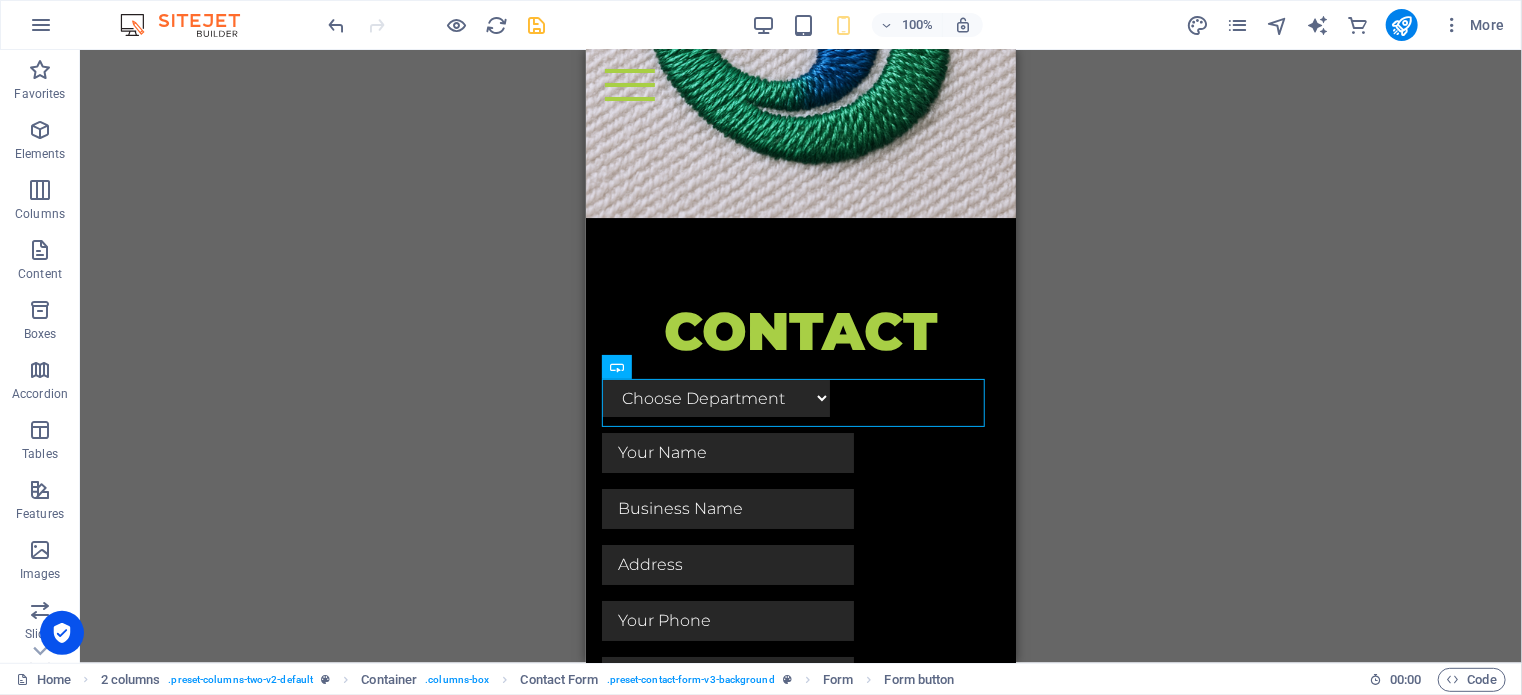 click on "H3   2 columns   2 columns   Container   Container   Menu Bar   Banner   Container   Banner   Container   Image   Spacer   H6   Text   Spacer   H6   Text   Placeholder   Container   Container   H2   Container   Image   Spacer   Icon   Container   Grid   Container   Container   Grid   Container   Container   H4   Text   Text   Container   Container   Container   Container   H4   Grid   Container   Container   Text   Container   Text   Container   Container   Placeholder   Container   Wide image with text   Container   Wide image with text   H2   Text   Spacer   Button   Placeholder   Container   Placeholder   Container   Container   H2   Spacer   Plans   Container   Container   H4   Plans   Plans   Container   Plans   Container   Container   Text   Container   Text   Container   Container   Container   Container   Text   Text   Container   Container   Placeholder   Container   Container   H2   Spacer   Products   Placeholder   Container   2 columns   Container   2 columns   H2     Dropdown" at bounding box center (801, 356) 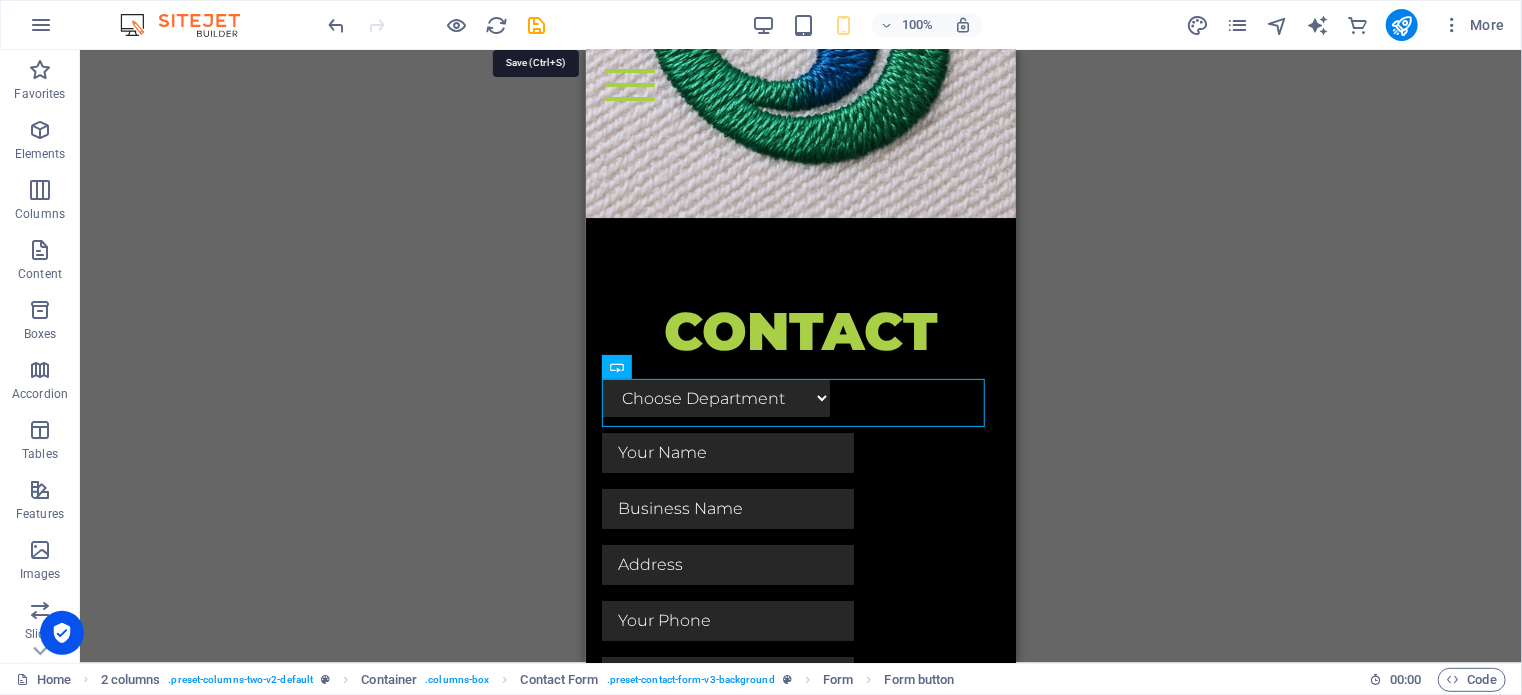 click at bounding box center (537, 25) 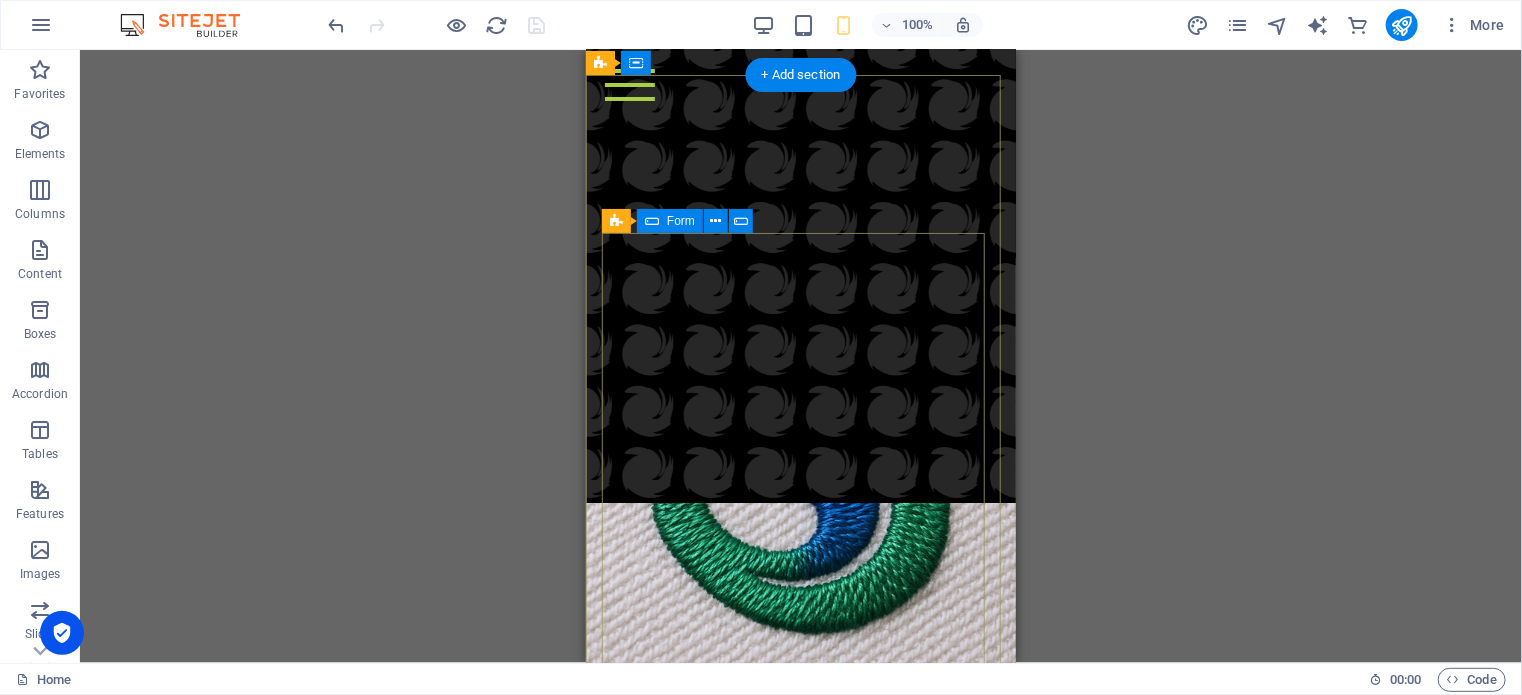 scroll, scrollTop: 6684, scrollLeft: 0, axis: vertical 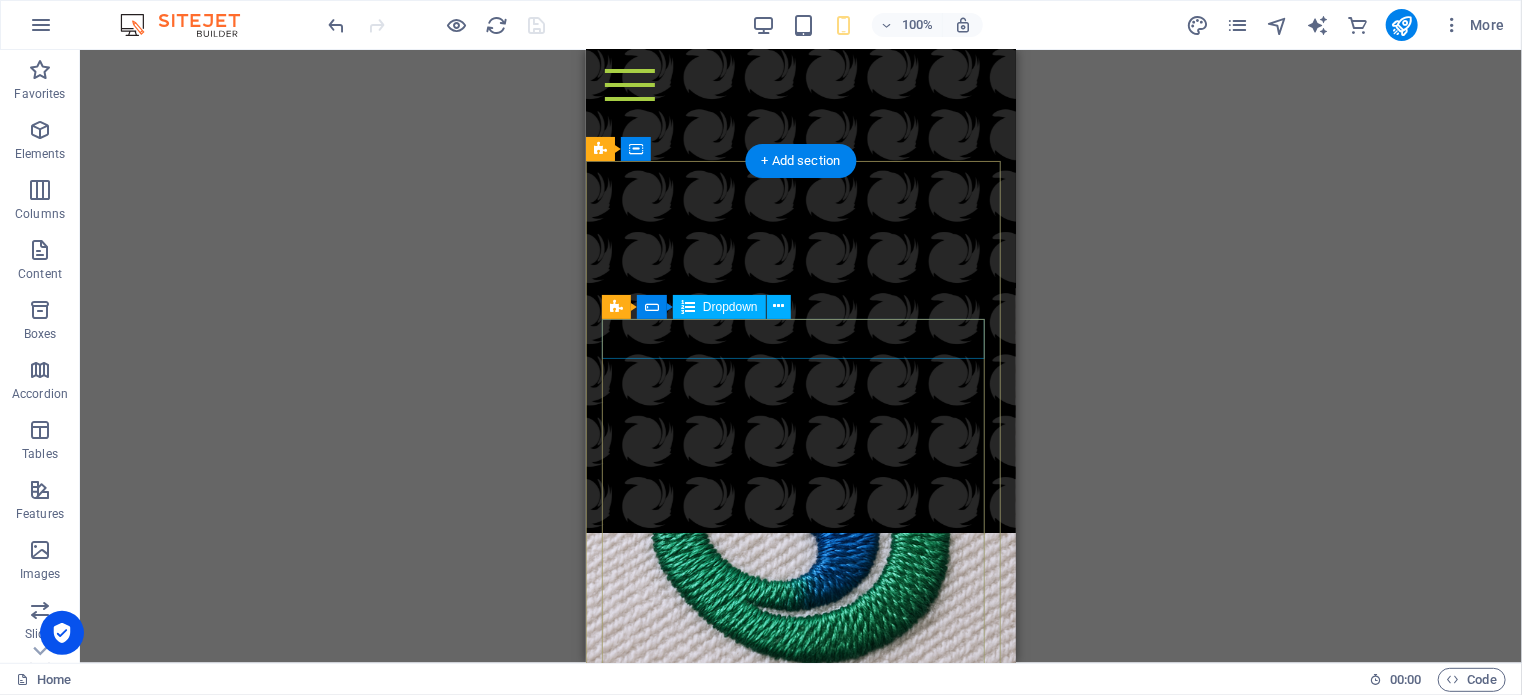 click on "Choose Department
Digital Printing  Signage  Apparel Branding  Promotional Branding" at bounding box center [800, 897] 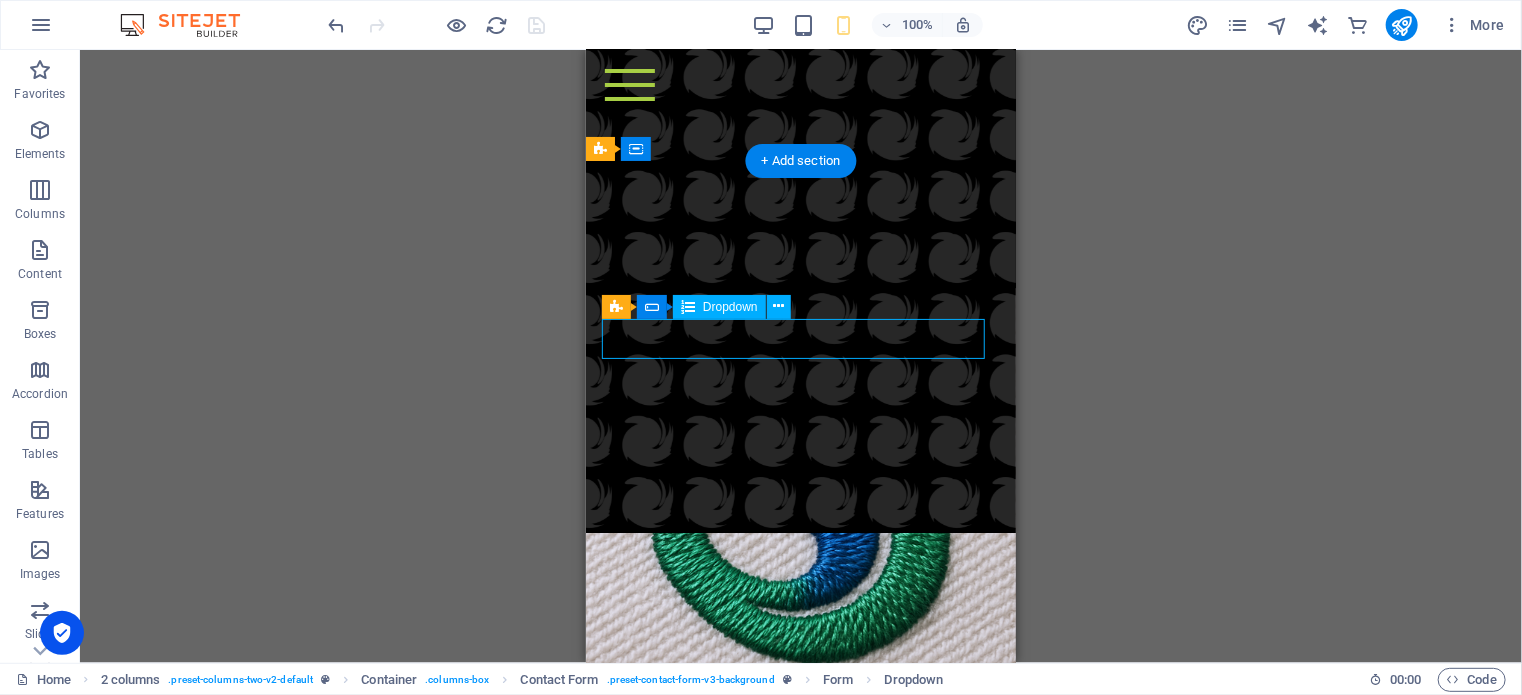 click on "Choose Department
Digital Printing  Signage  Apparel Branding  Promotional Branding" at bounding box center [800, 897] 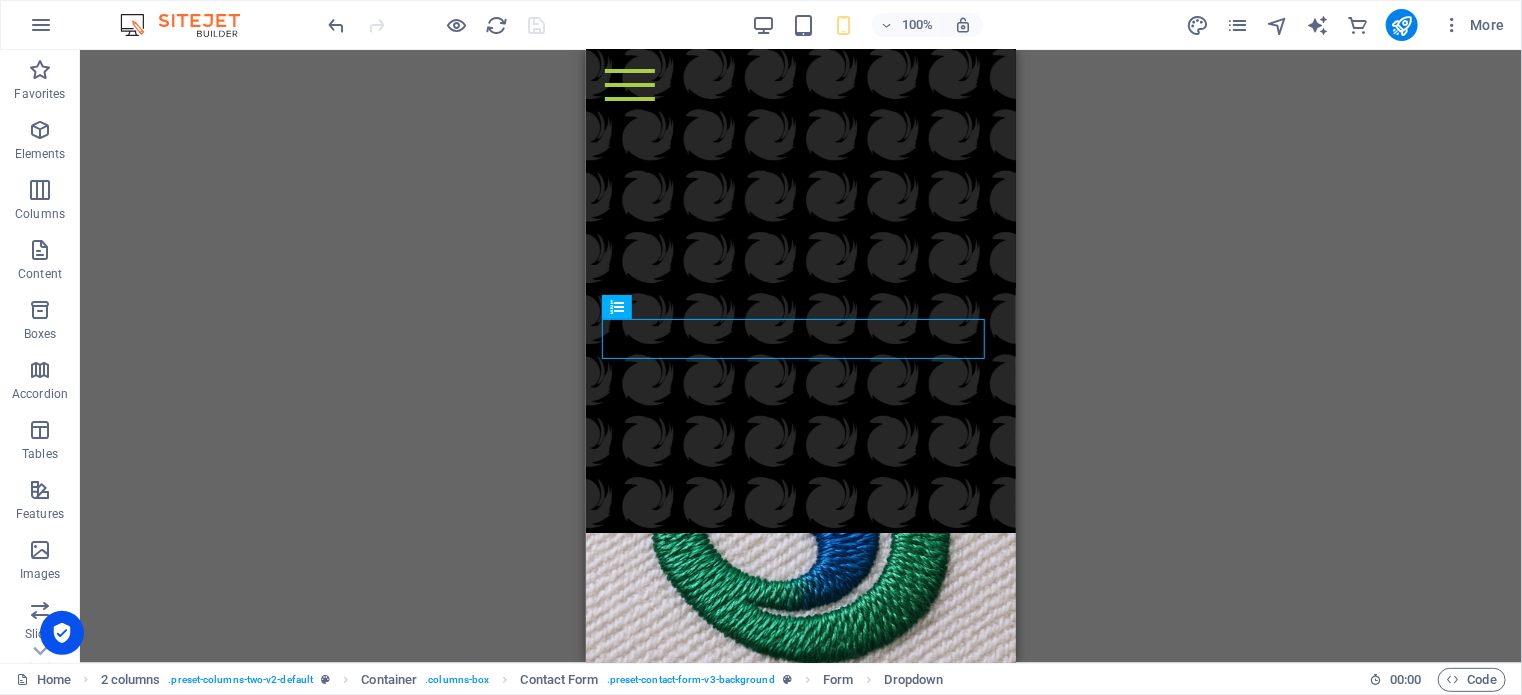 click on "H3   2 columns   2 columns   Container   Container   Menu Bar   Banner   Container   Banner   Container   Image   Spacer   H6   Text   Spacer   H6   Text   Placeholder   Container   Container   H2   Container   Image   Spacer   Icon   Container   Grid   Container   Container   Grid   Container   Container   H4   Text   Text   Container   Container   Container   Container   H4   Grid   Container   Container   Text   Container   Text   Container   Container   Placeholder   Container   Wide image with text   Container   Wide image with text   H2   Text   Spacer   Button   Placeholder   Container   Placeholder   Container   Container   H2   Spacer   Plans   Container   Container   H4   Plans   Plans   Container   Plans   Container   Container   Text   Container   Text   Container   Container   Container   Container   Text   Text   Container   Container   Placeholder   Container   Container   H2   Spacer   Products   Placeholder   Container   2 columns   Container   2 columns   H2     Form" at bounding box center (801, 356) 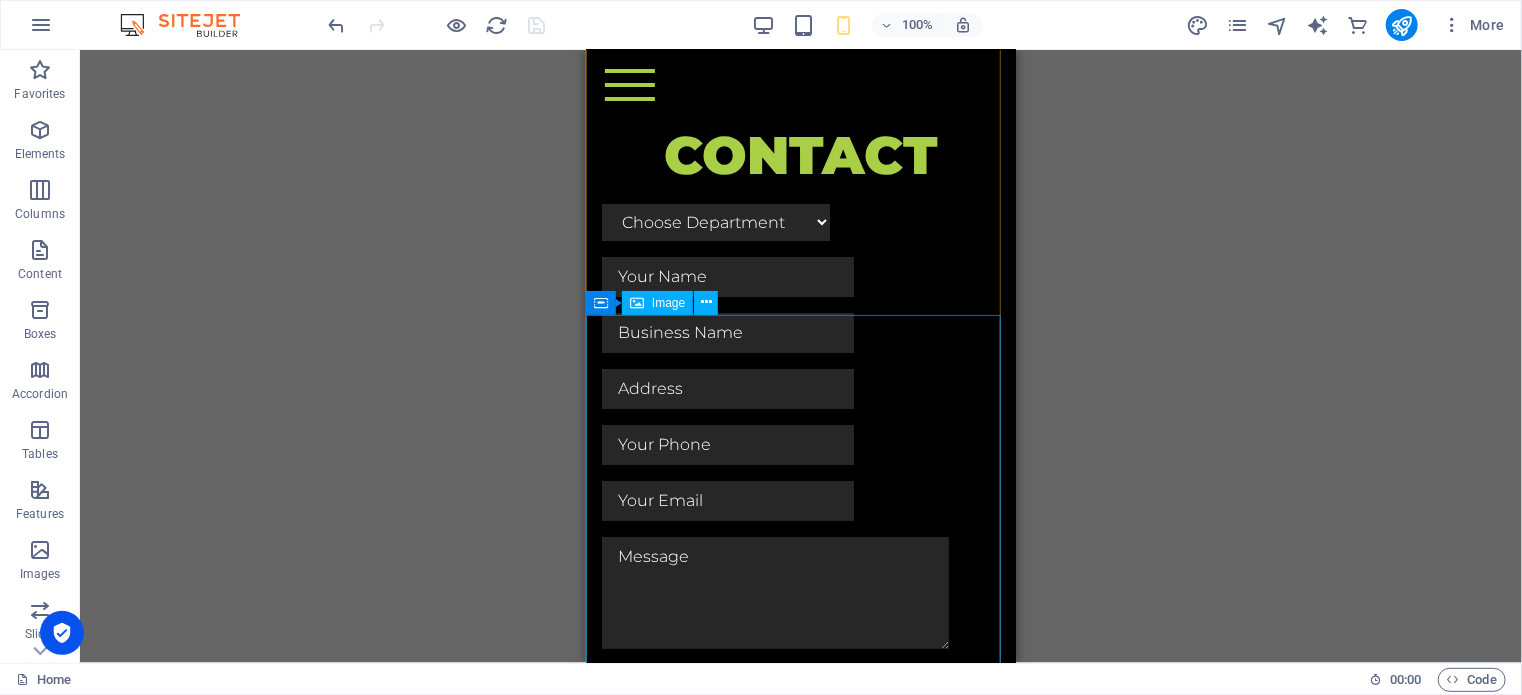 scroll, scrollTop: 7384, scrollLeft: 0, axis: vertical 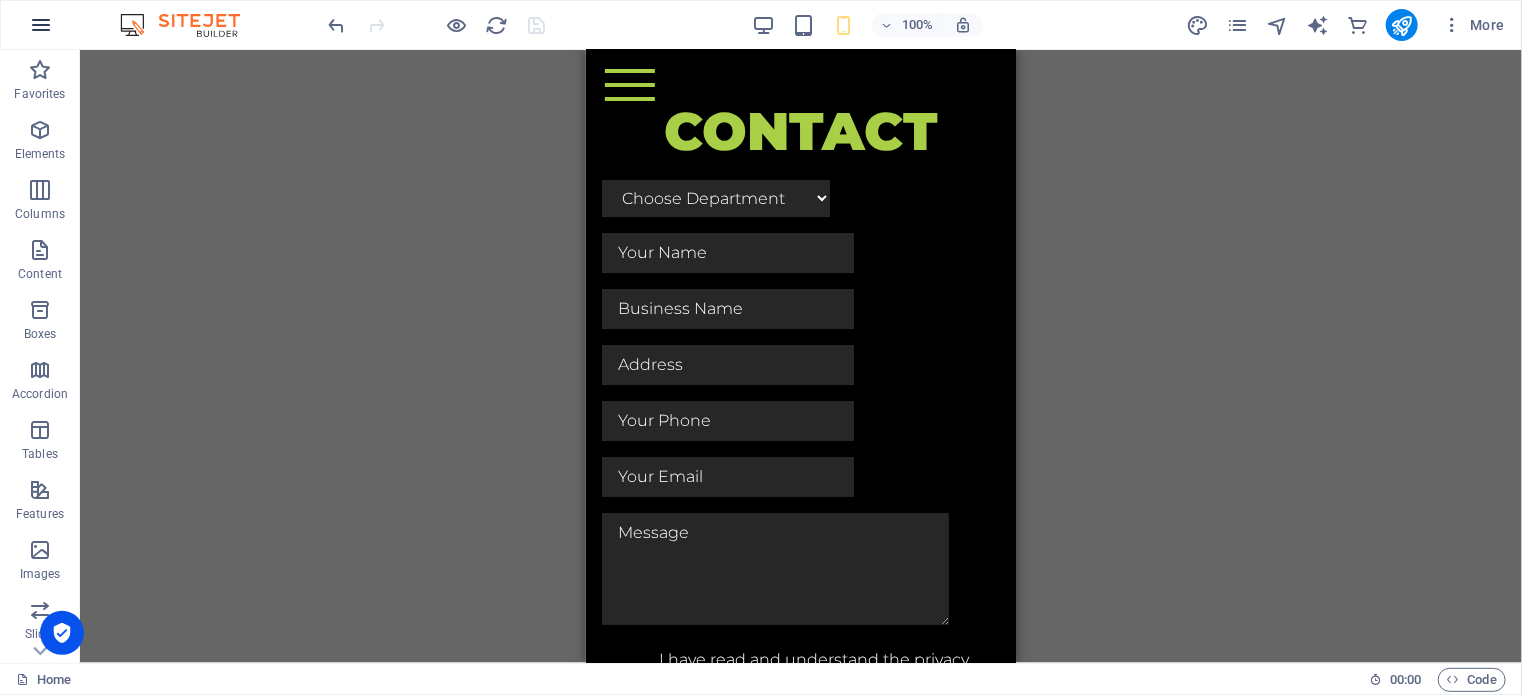 click at bounding box center [41, 25] 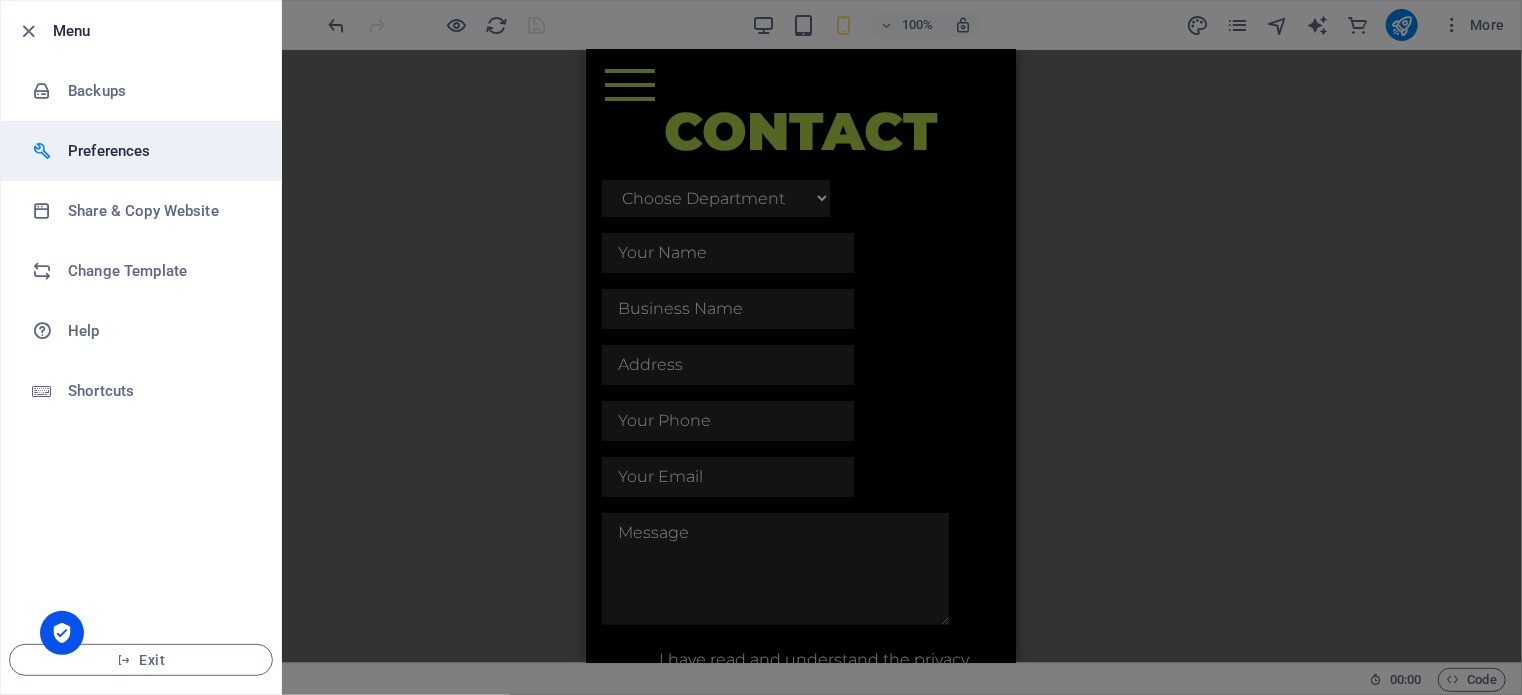 click on "Preferences" at bounding box center [160, 151] 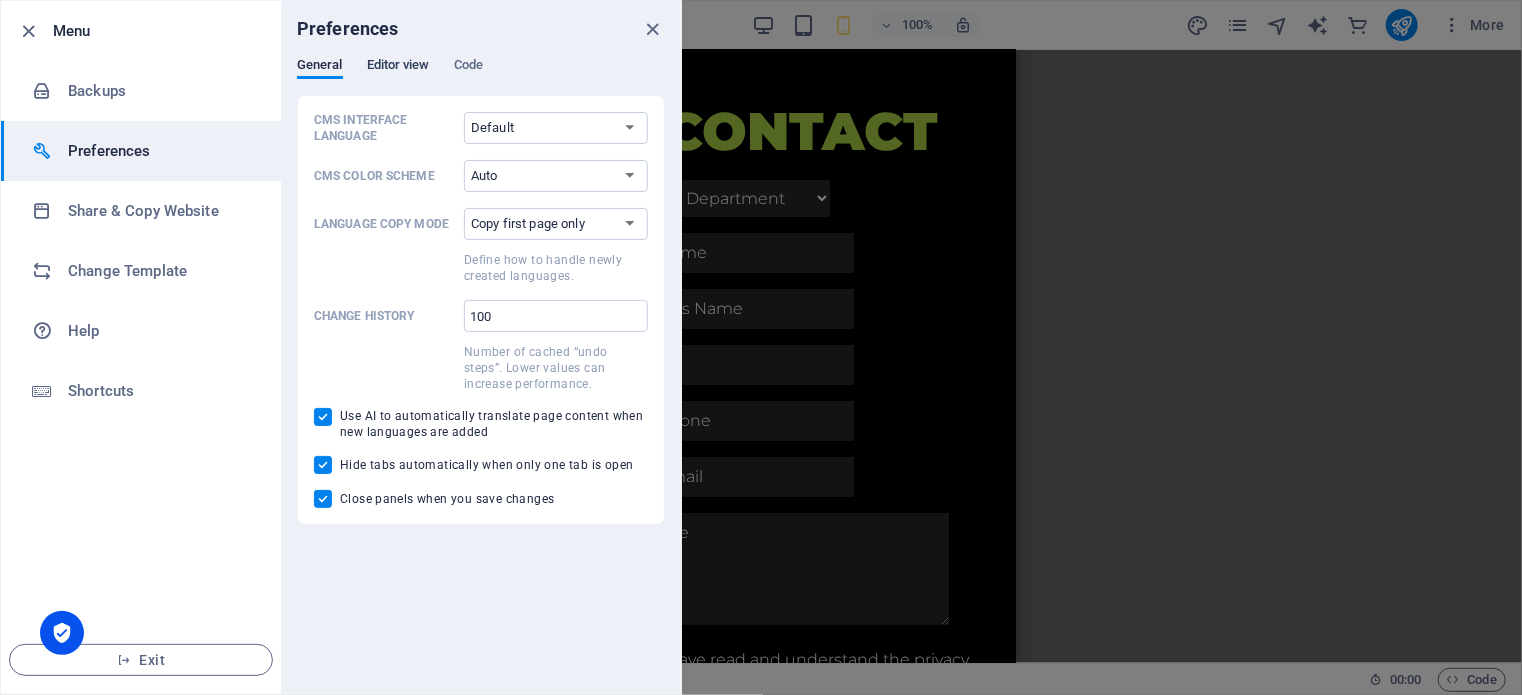 click on "Editor view" at bounding box center [398, 67] 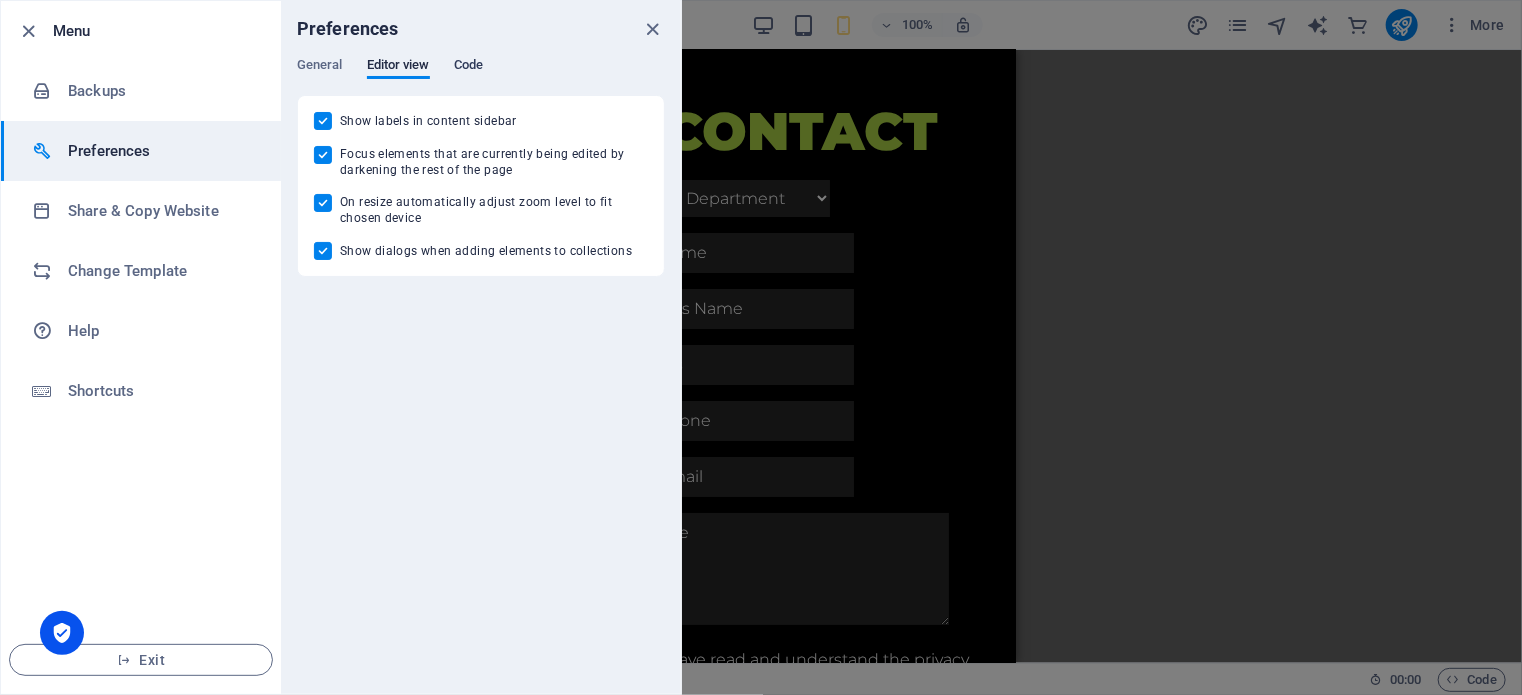 click on "Code" at bounding box center [468, 67] 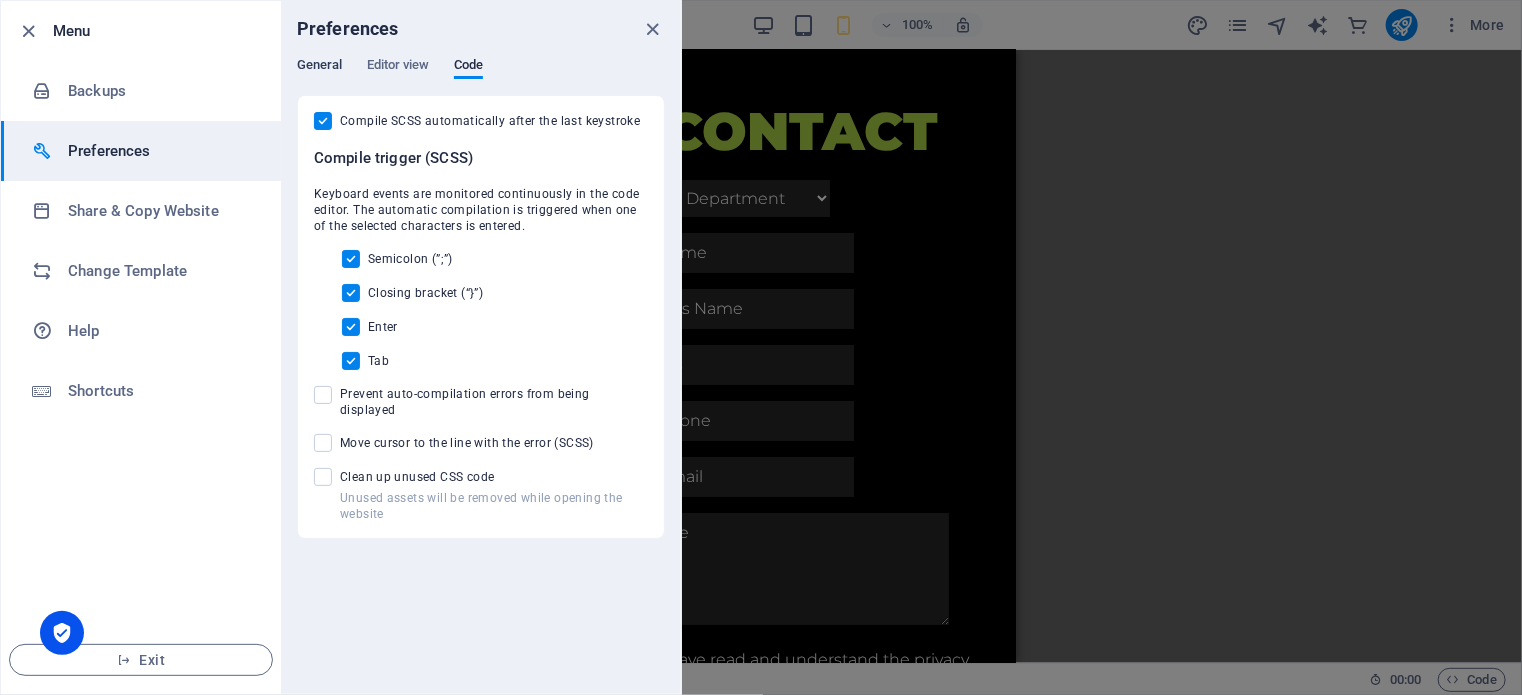 click on "General" at bounding box center [320, 67] 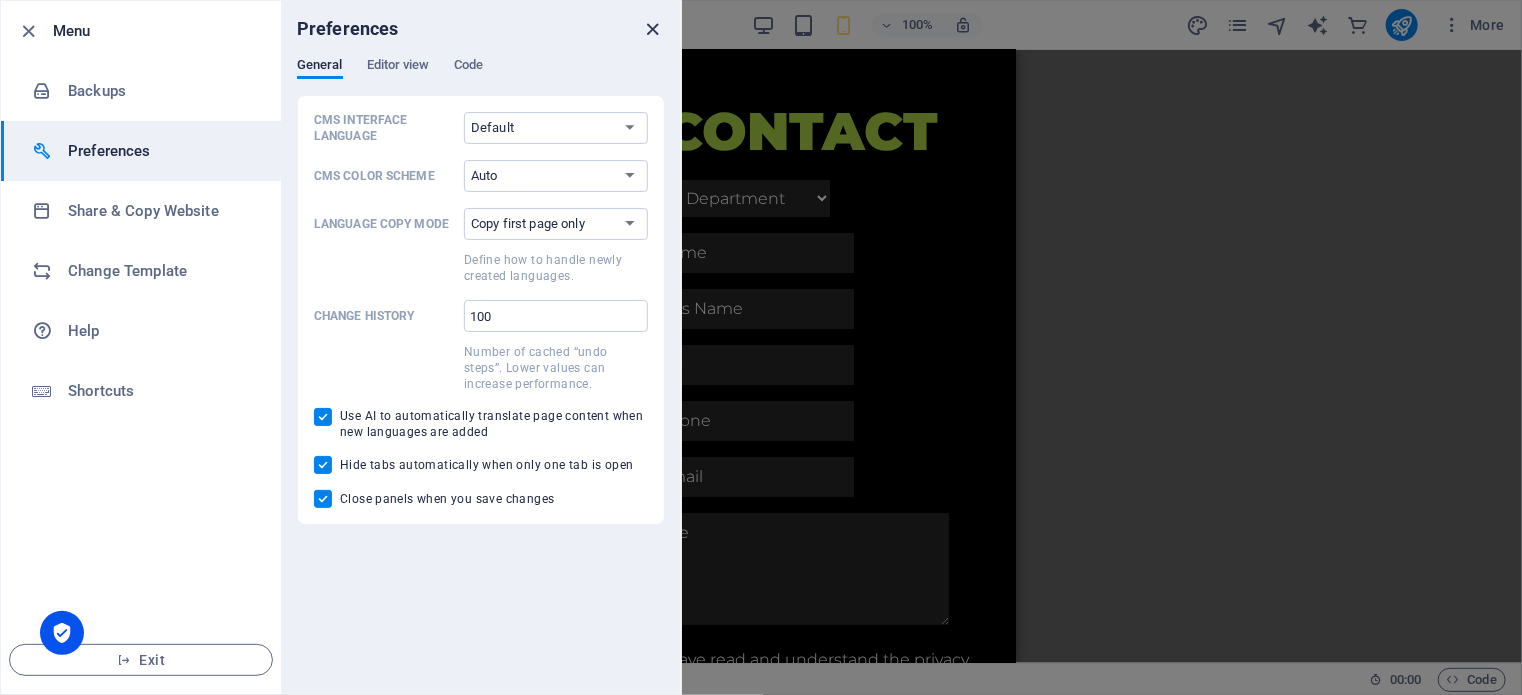 click at bounding box center [653, 29] 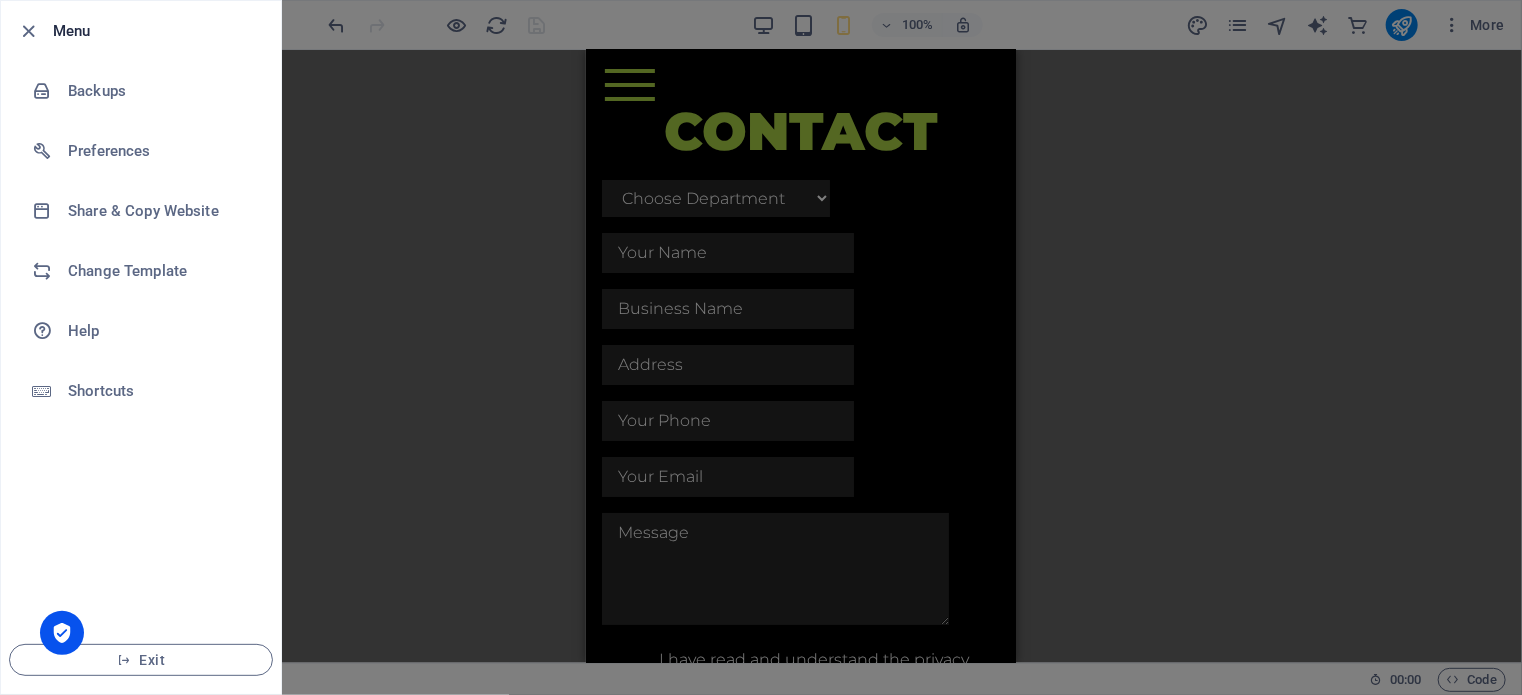 click at bounding box center [761, 347] 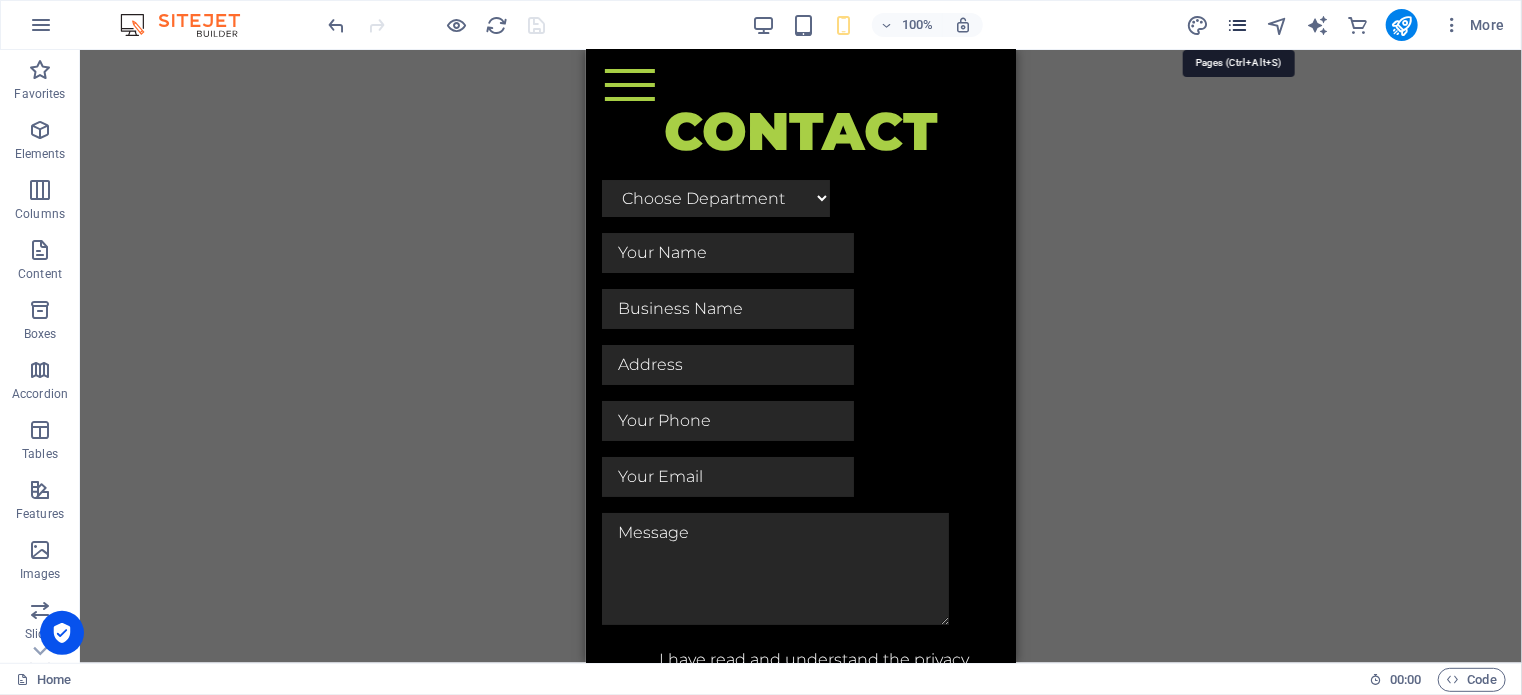 click at bounding box center (1237, 25) 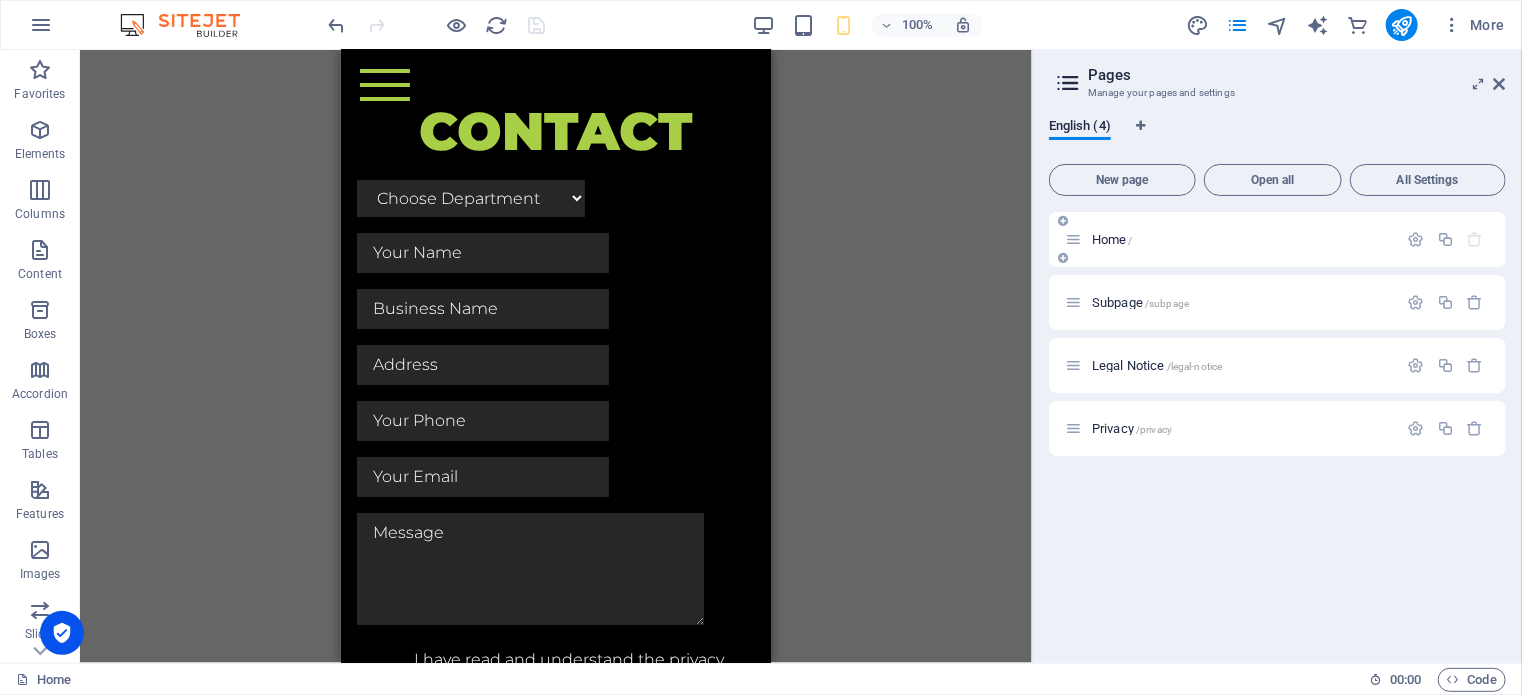 click on "Home /" at bounding box center (1242, 239) 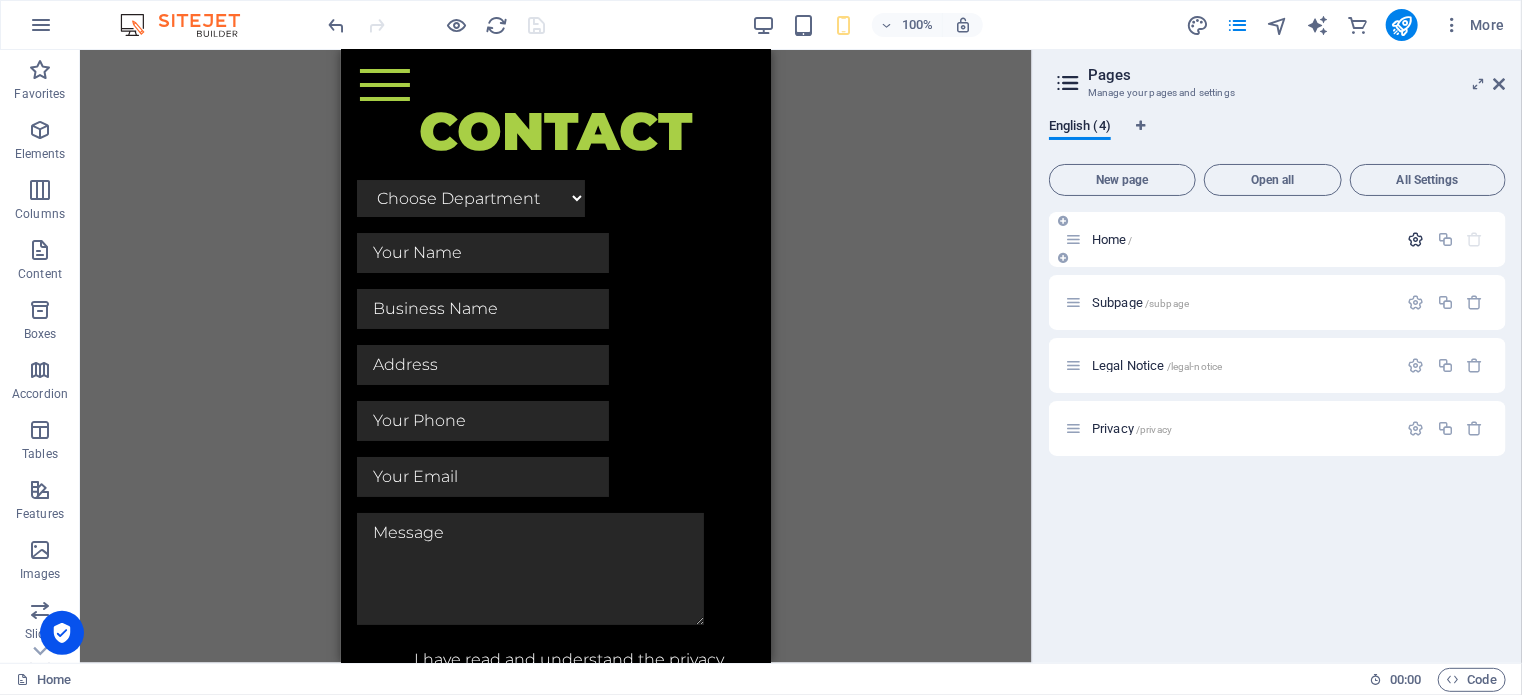 click at bounding box center [1416, 239] 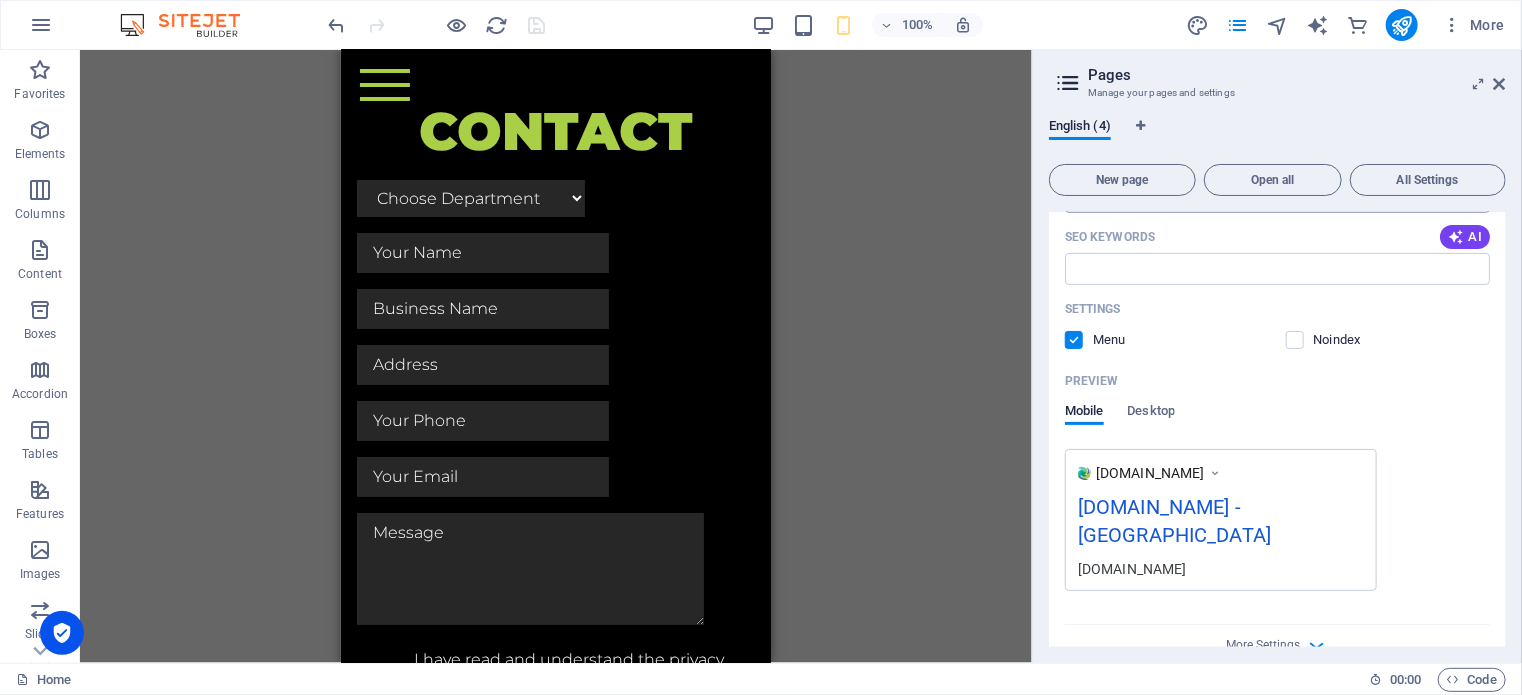 scroll, scrollTop: 400, scrollLeft: 0, axis: vertical 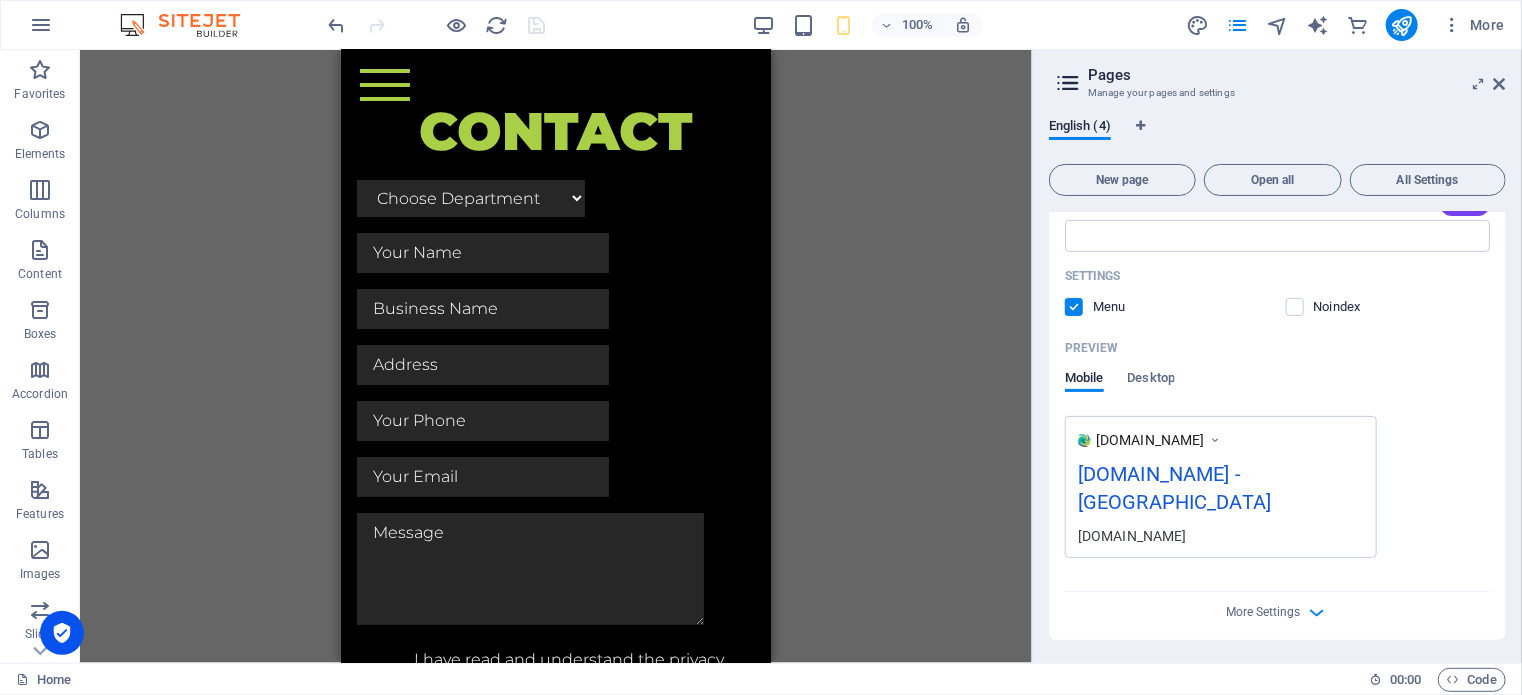 click on "printgalore.co.za - Berlin" at bounding box center (1221, 492) 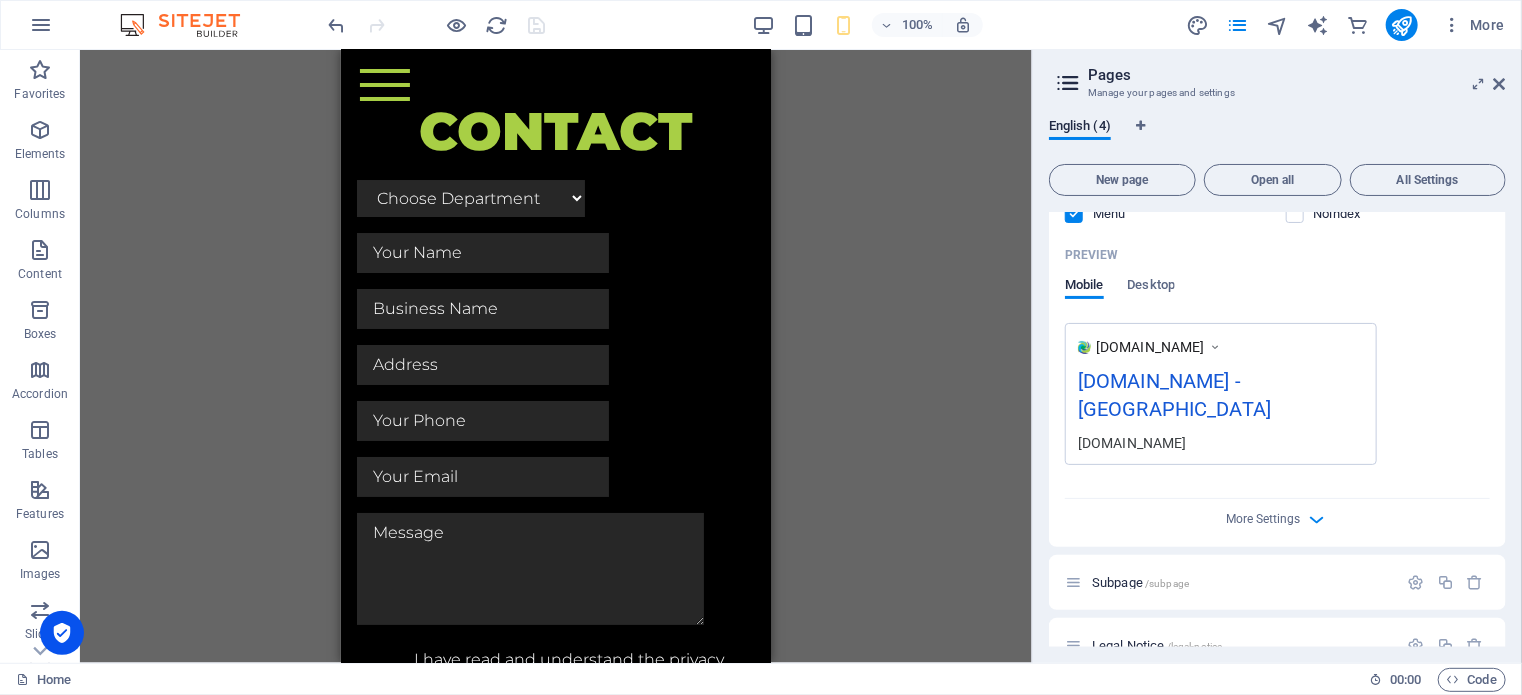 scroll, scrollTop: 461, scrollLeft: 0, axis: vertical 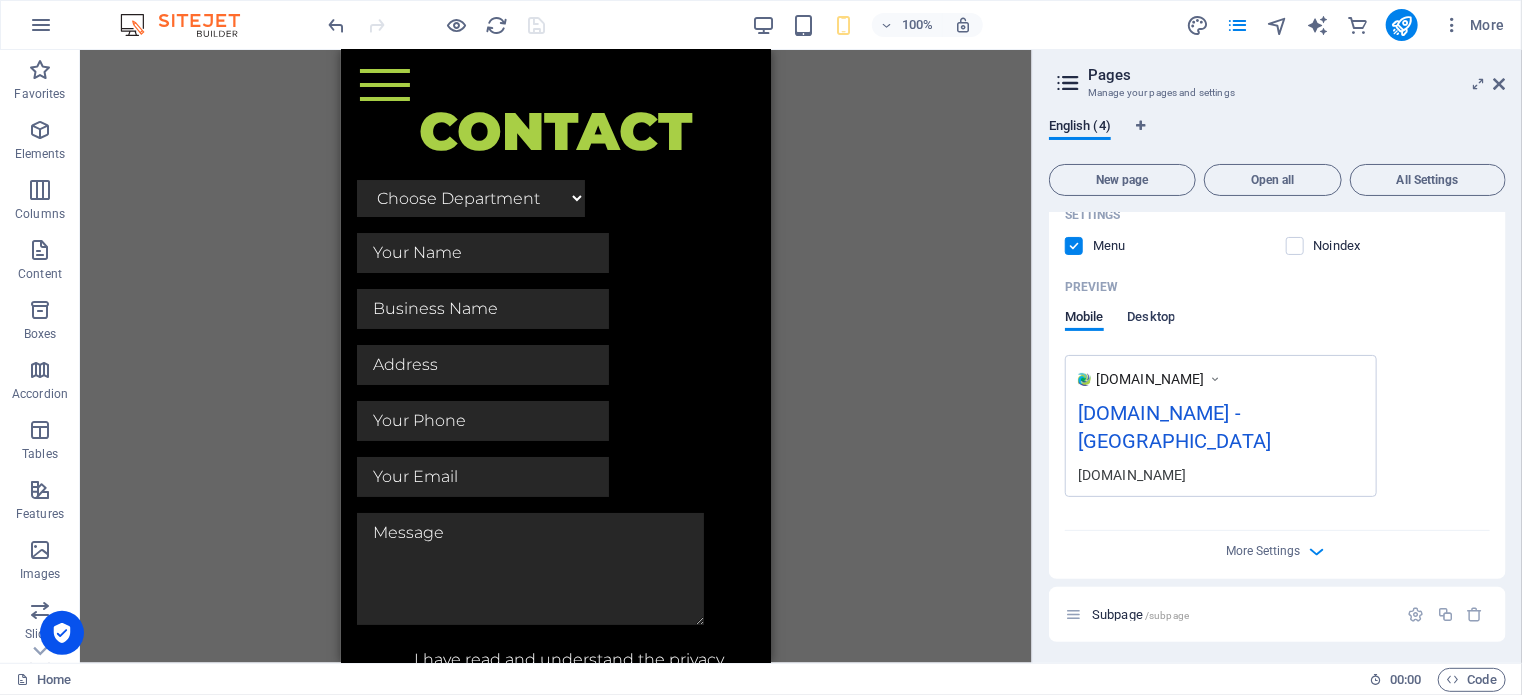 click on "Desktop" at bounding box center [1152, 319] 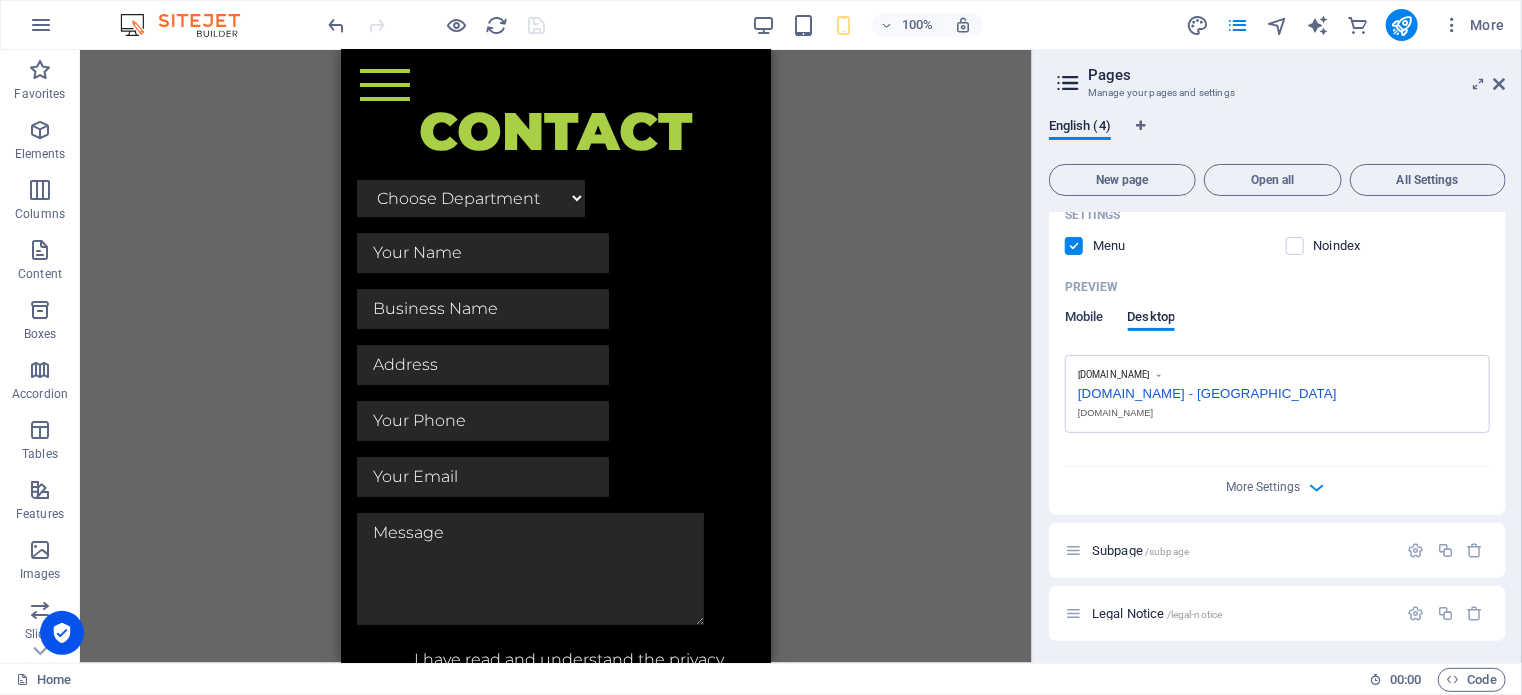 click on "Mobile" at bounding box center (1084, 319) 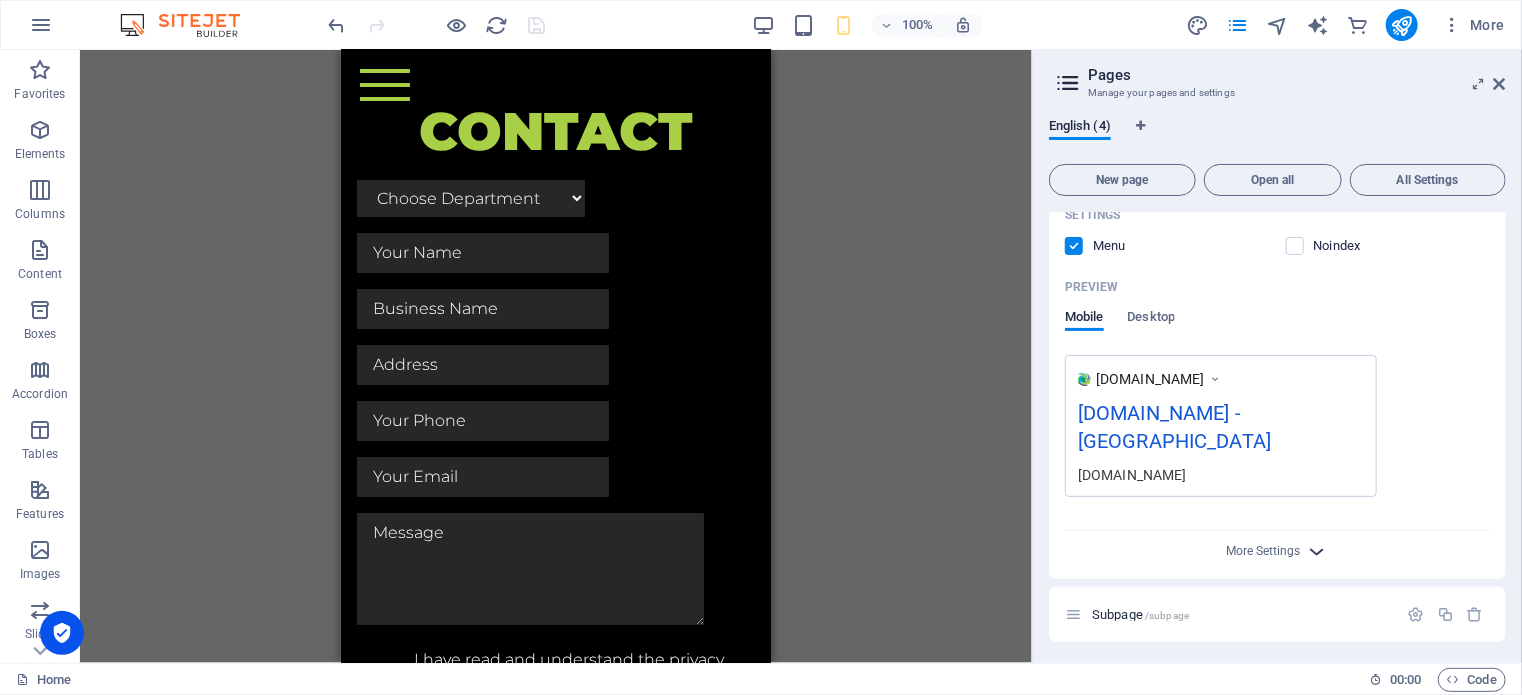 click at bounding box center [1317, 551] 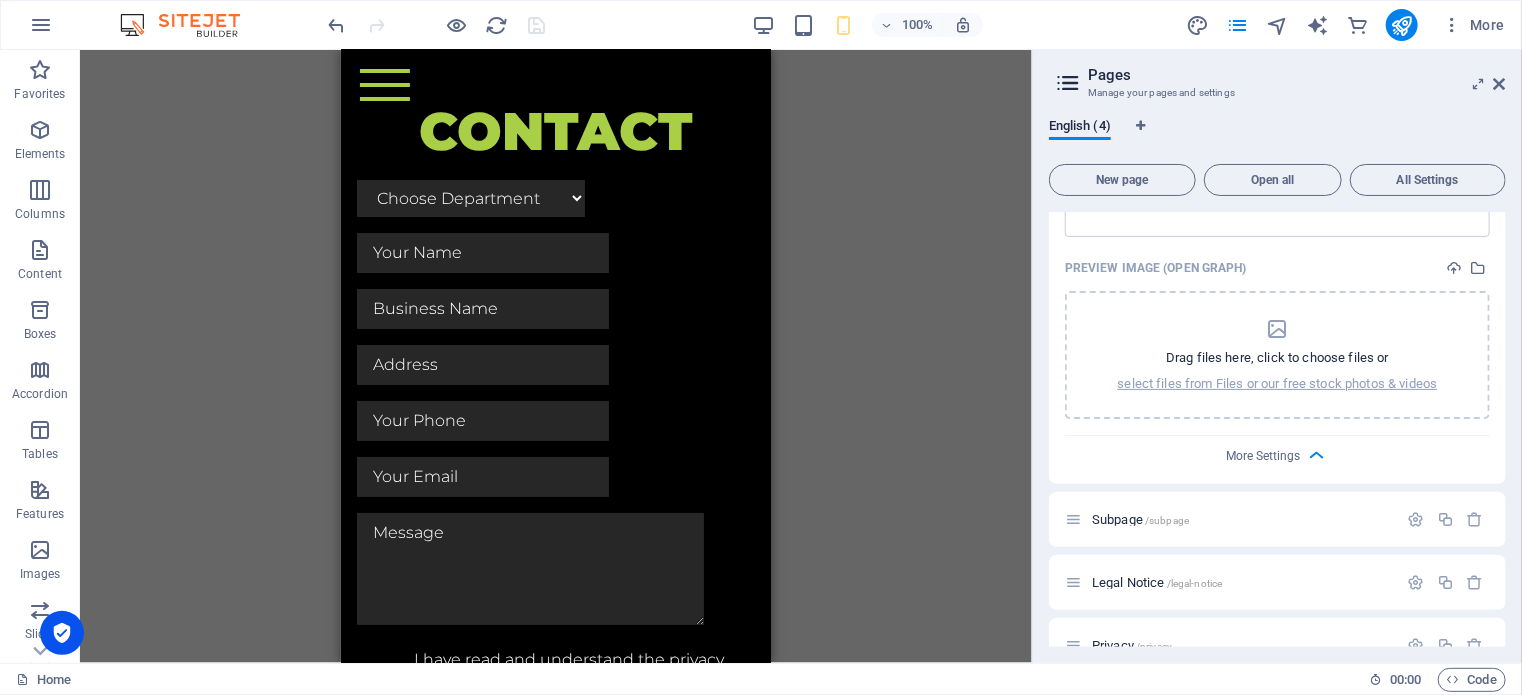 scroll, scrollTop: 848, scrollLeft: 0, axis: vertical 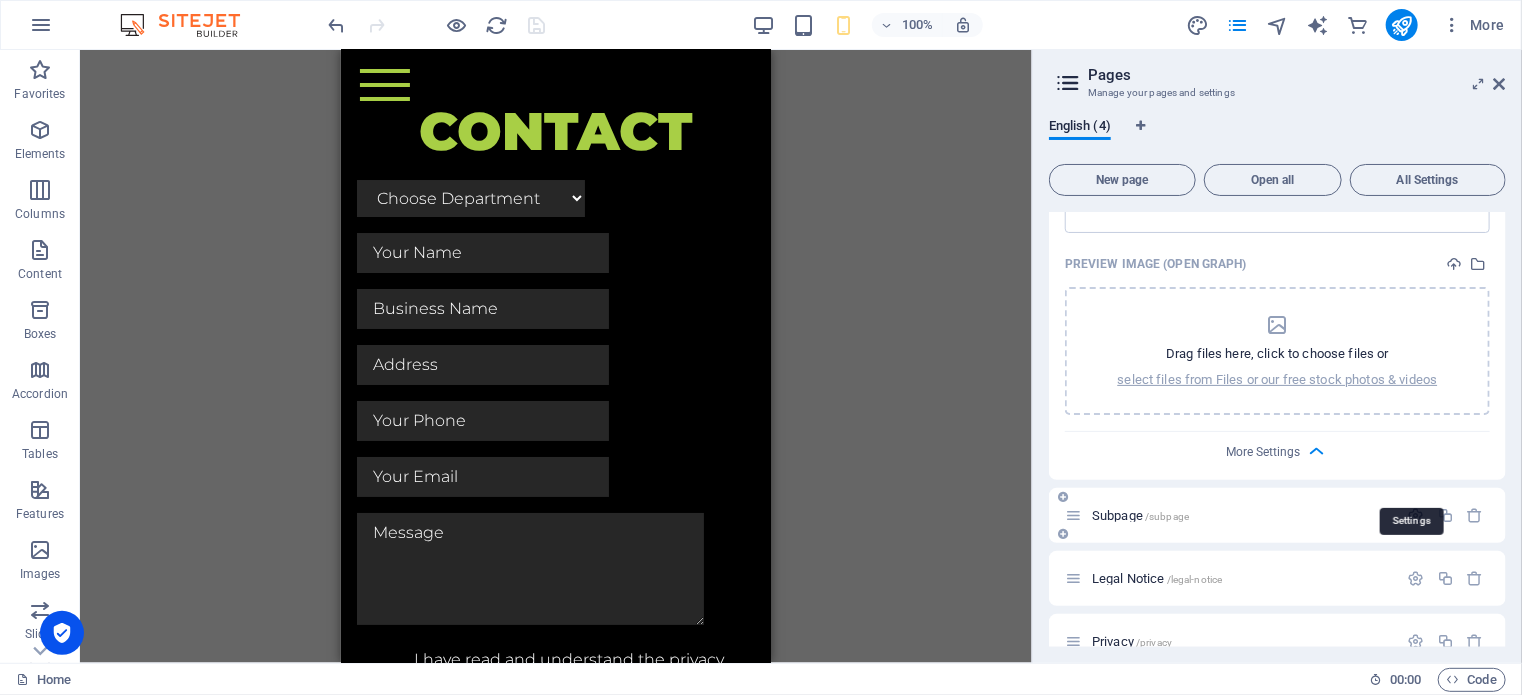 click at bounding box center (1416, 515) 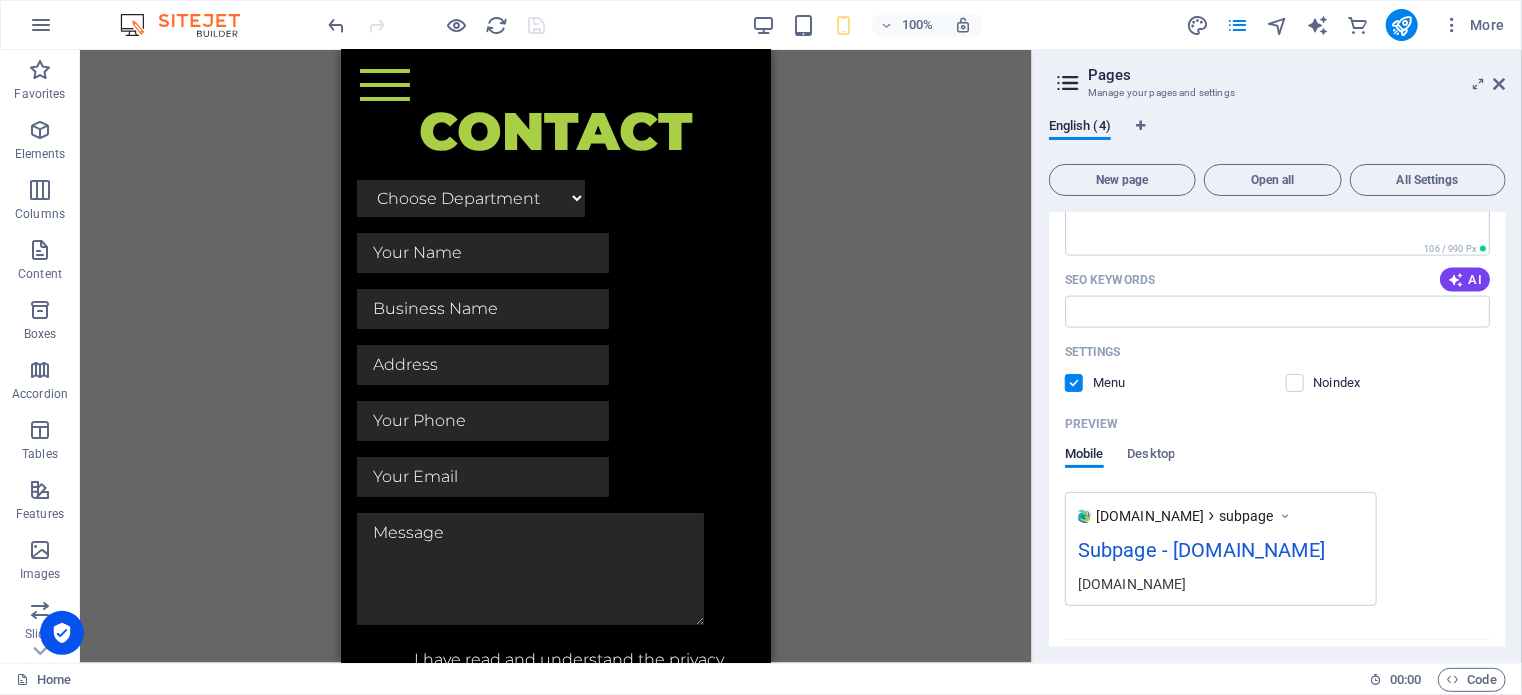 scroll, scrollTop: 1593, scrollLeft: 0, axis: vertical 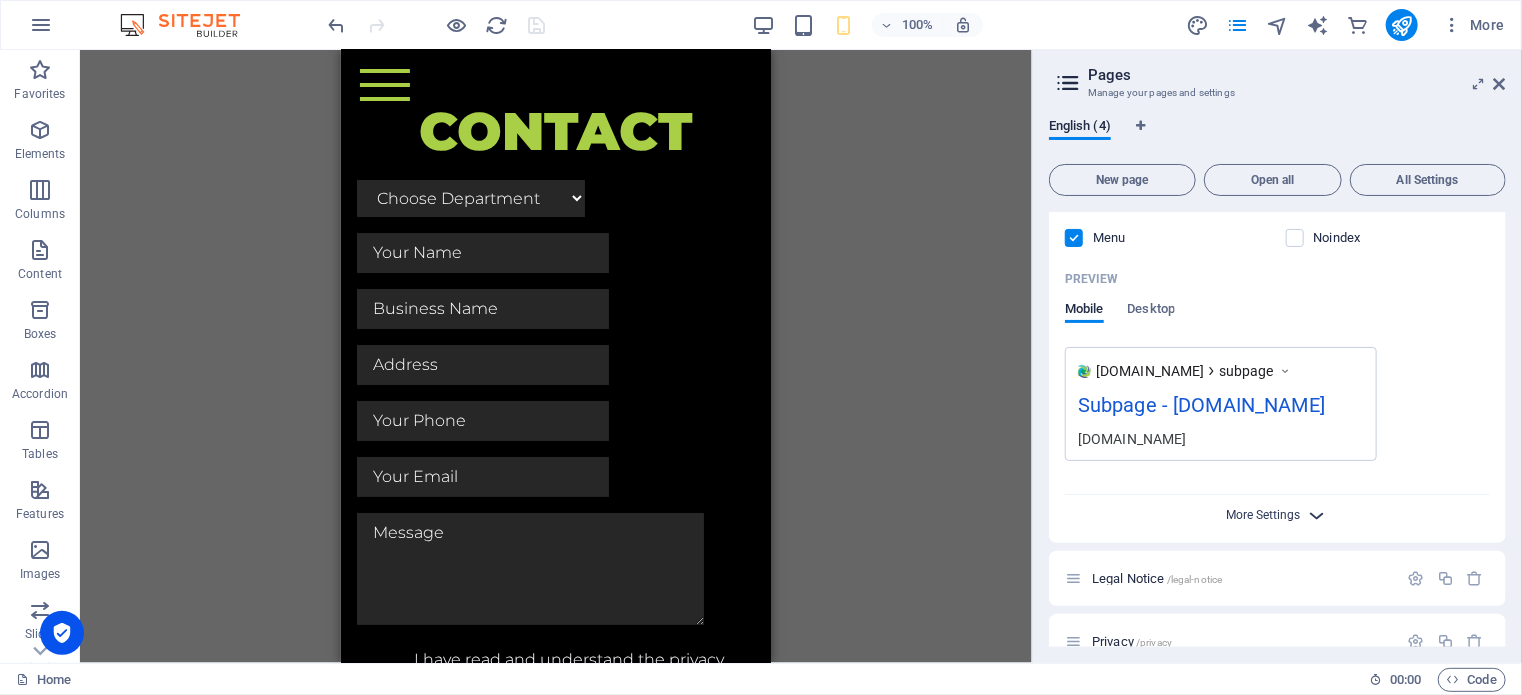 click on "More Settings" at bounding box center [1264, 515] 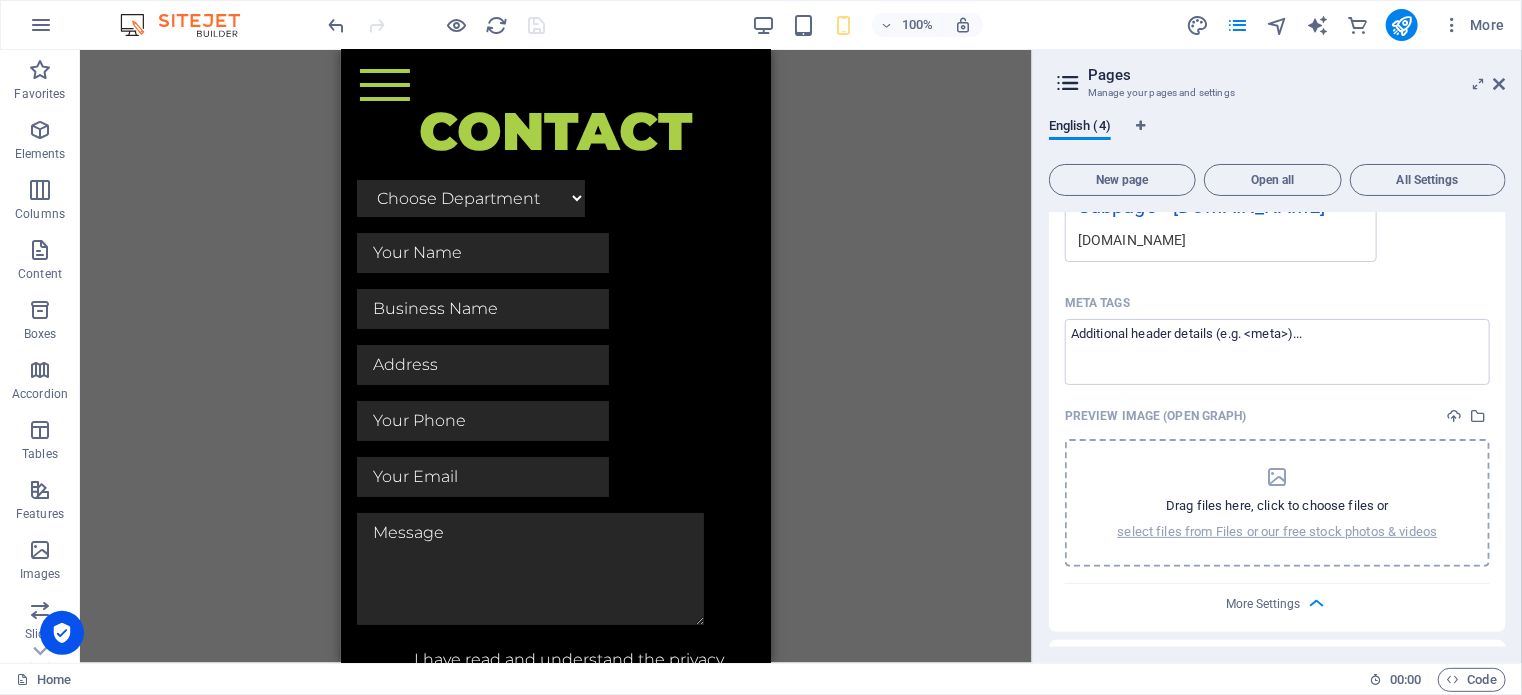 scroll, scrollTop: 1880, scrollLeft: 0, axis: vertical 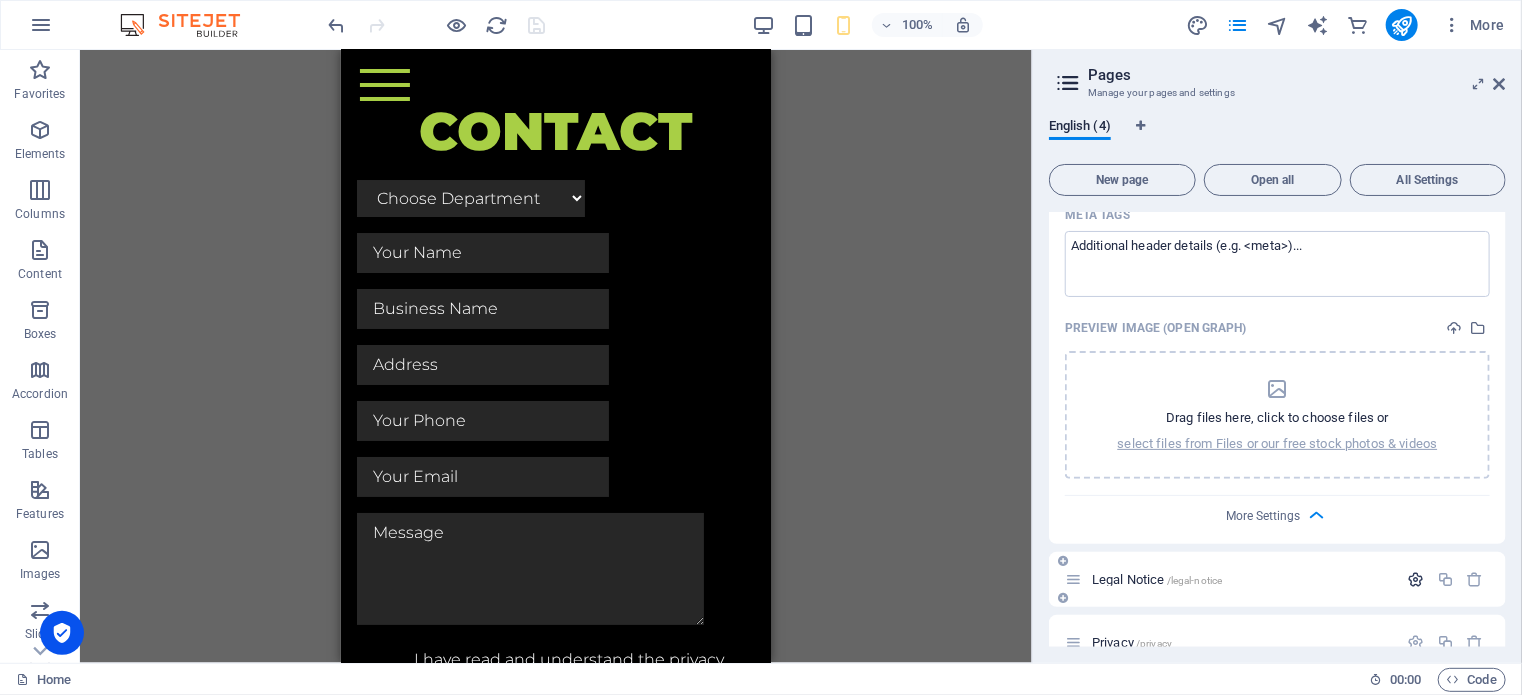 click at bounding box center (1416, 579) 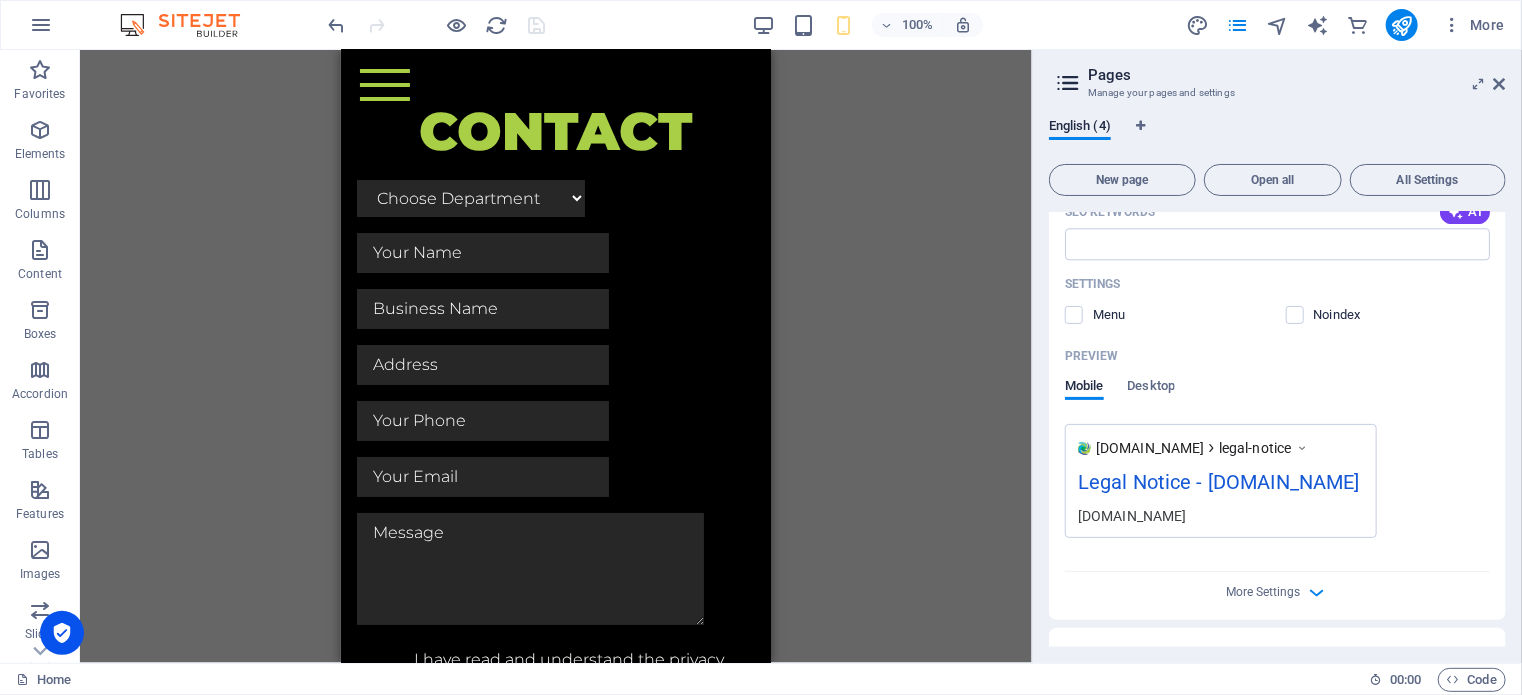 scroll, scrollTop: 2624, scrollLeft: 0, axis: vertical 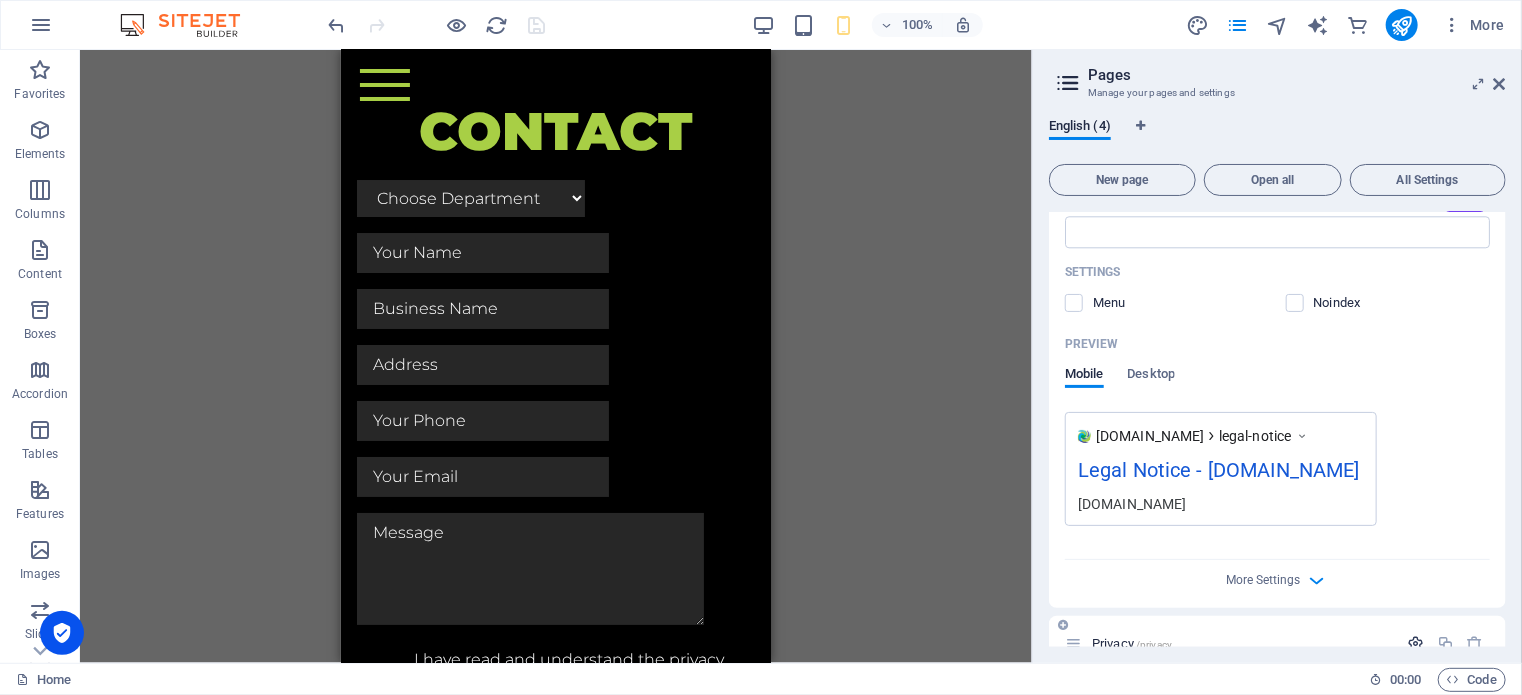click at bounding box center [1416, 643] 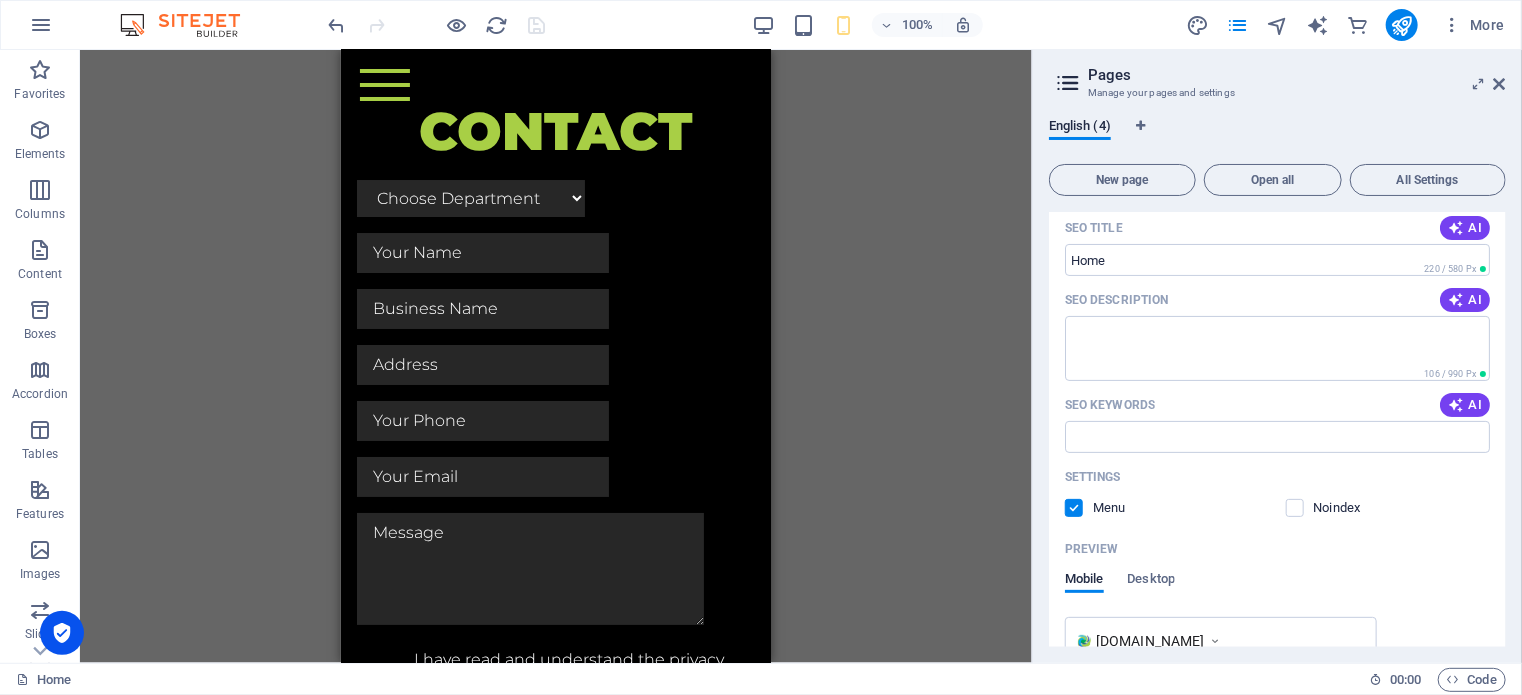 scroll, scrollTop: 170, scrollLeft: 0, axis: vertical 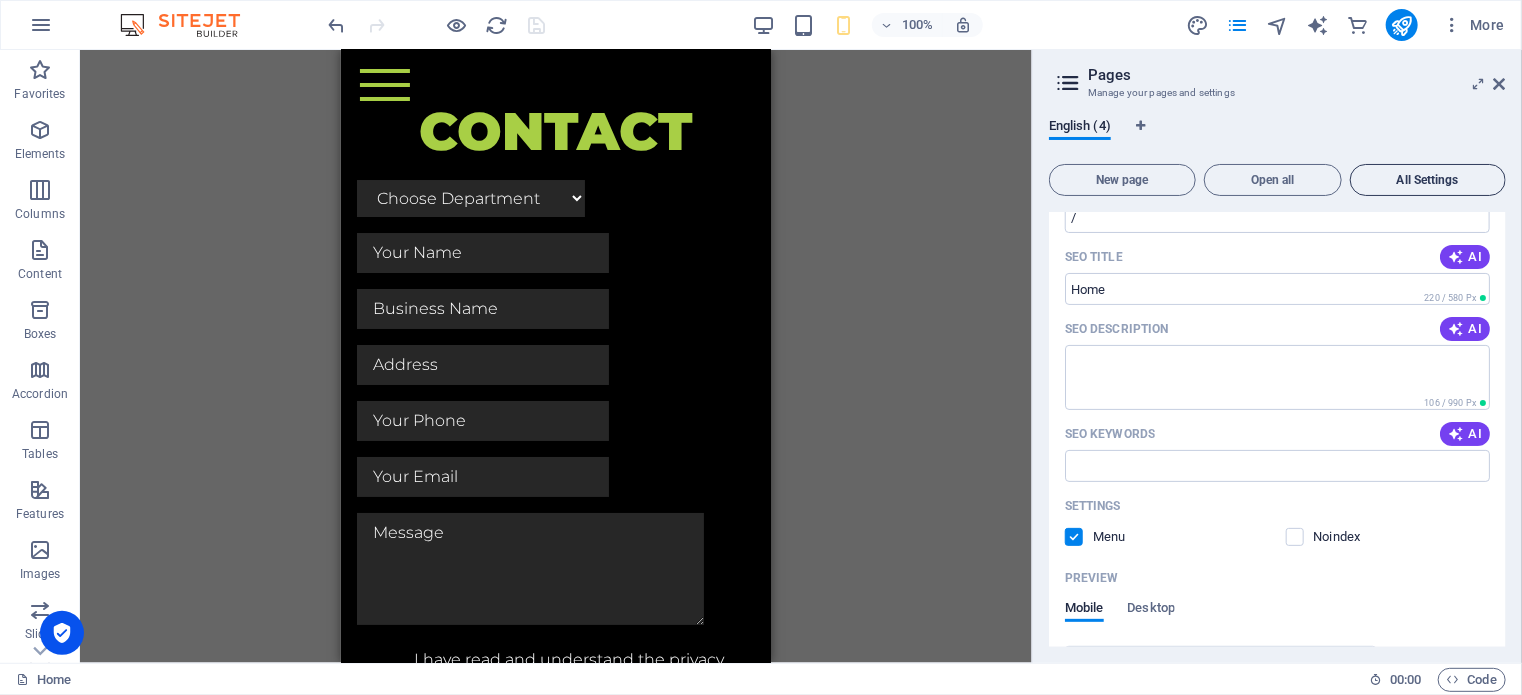 click on "All Settings" at bounding box center [1428, 180] 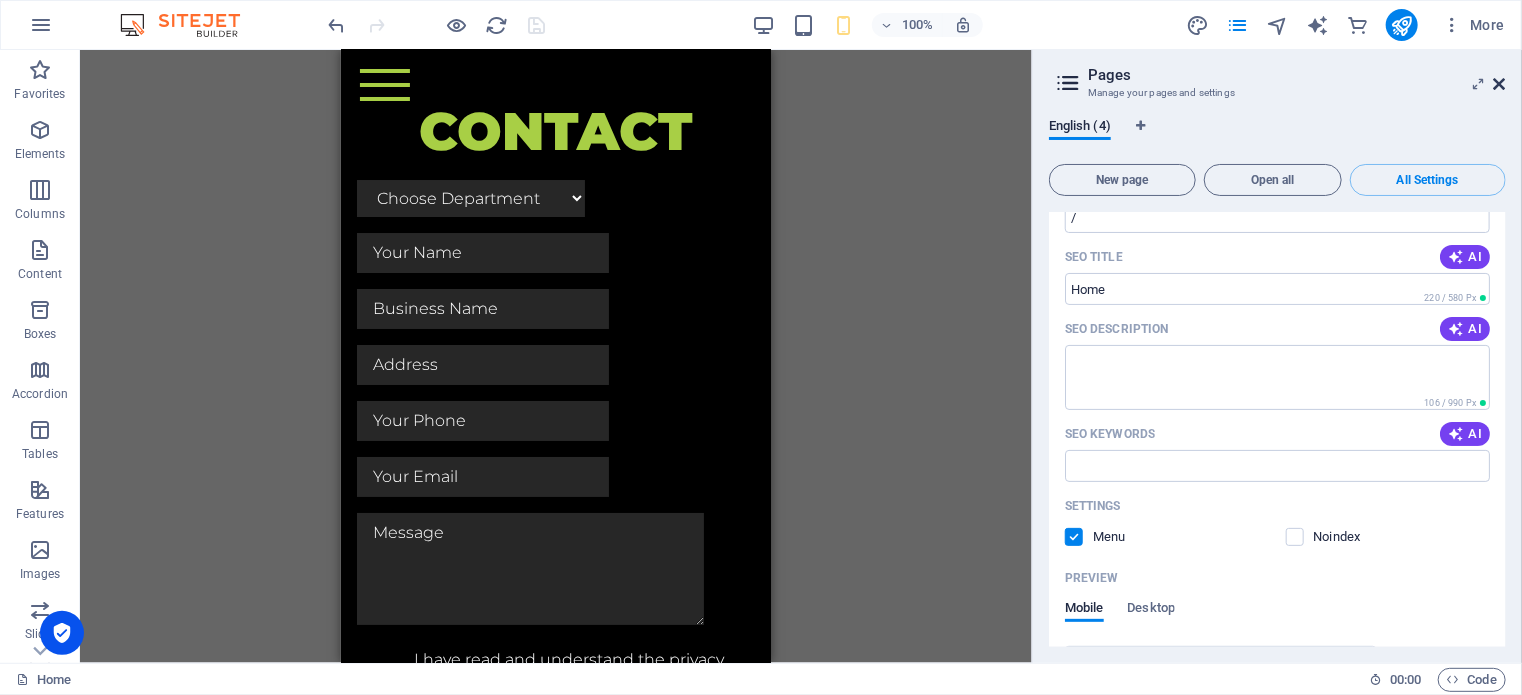 click at bounding box center [1500, 84] 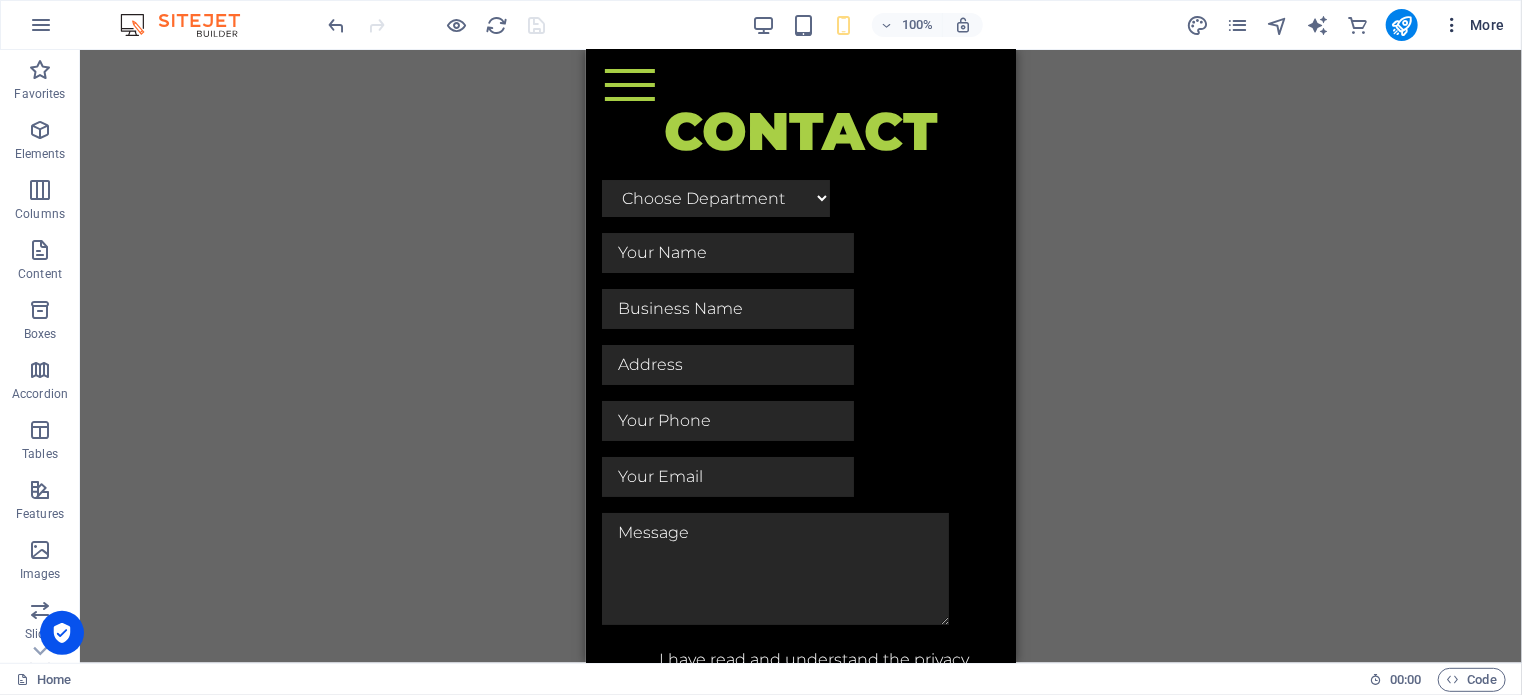 click at bounding box center [1452, 25] 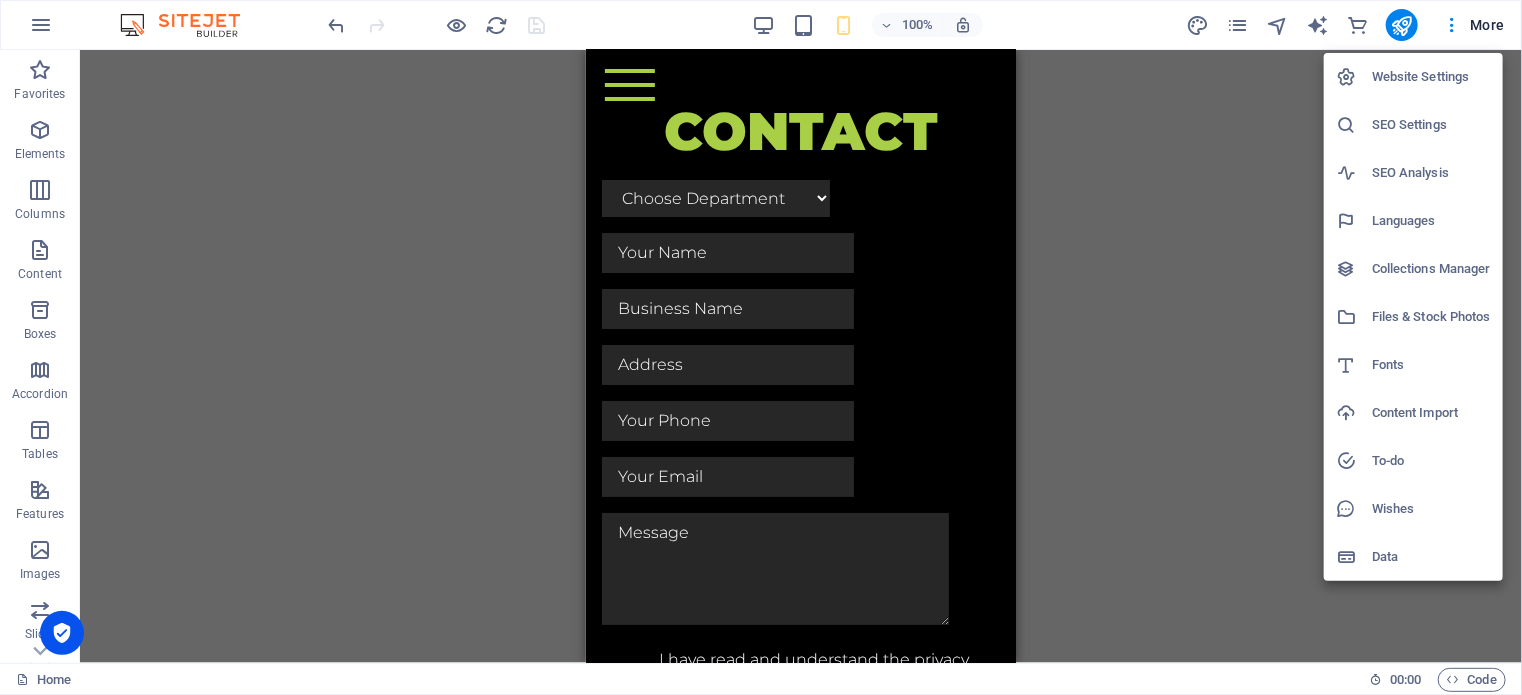click on "Website Settings" at bounding box center [1431, 77] 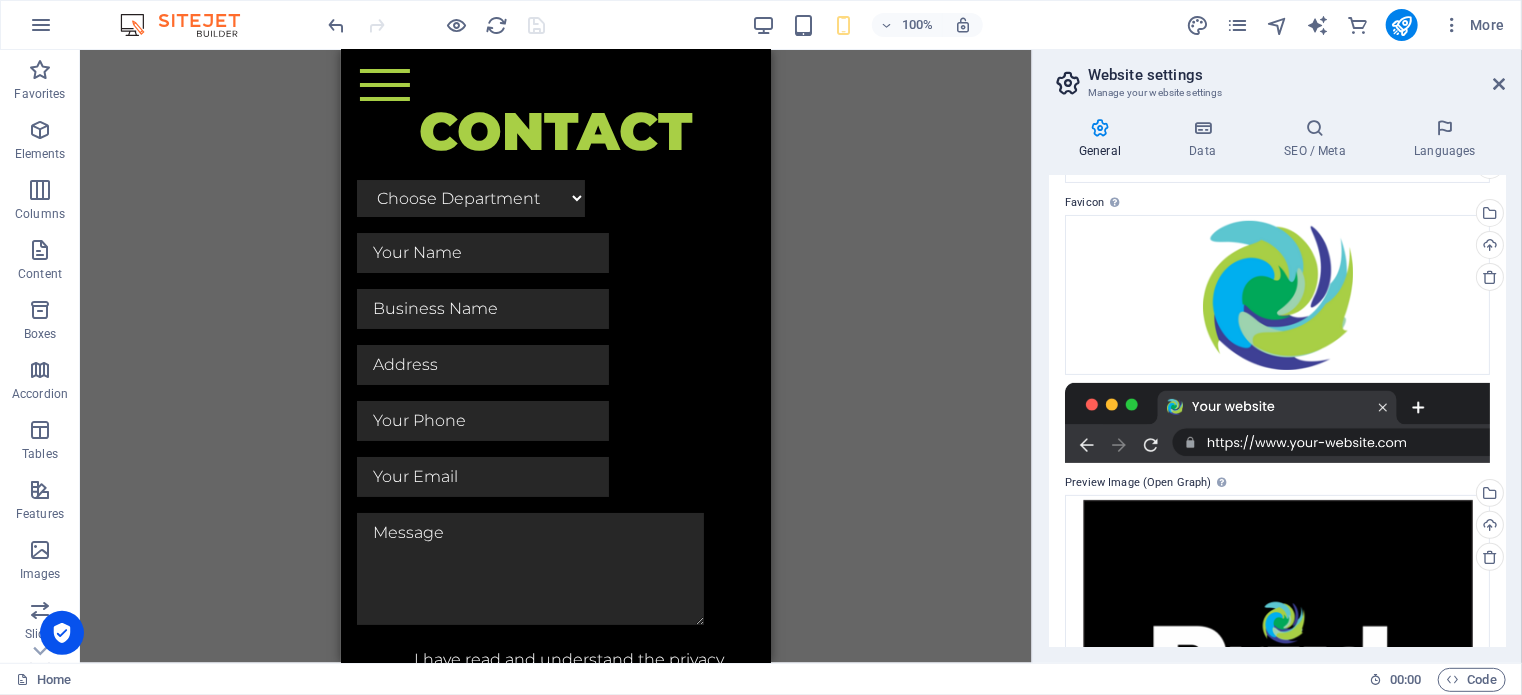 scroll, scrollTop: 0, scrollLeft: 0, axis: both 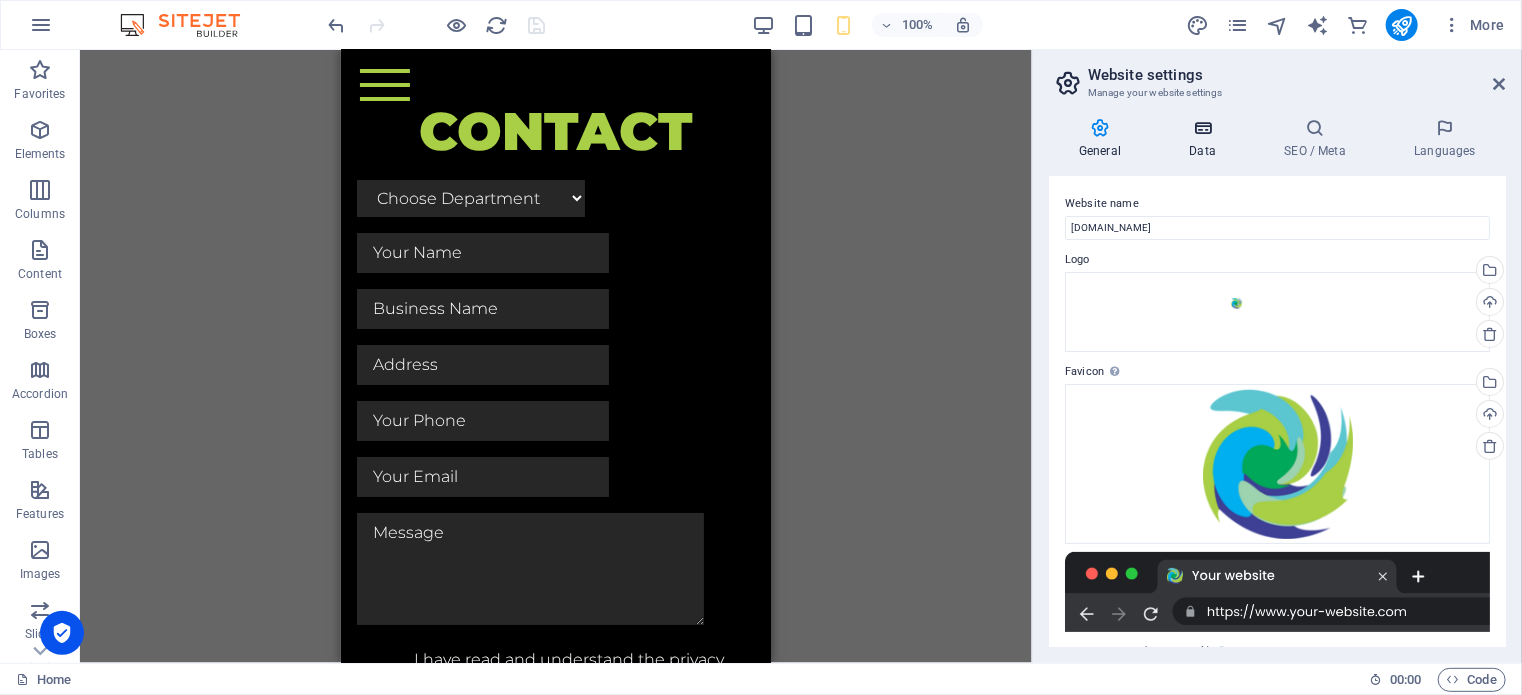 click on "Data" at bounding box center (1206, 139) 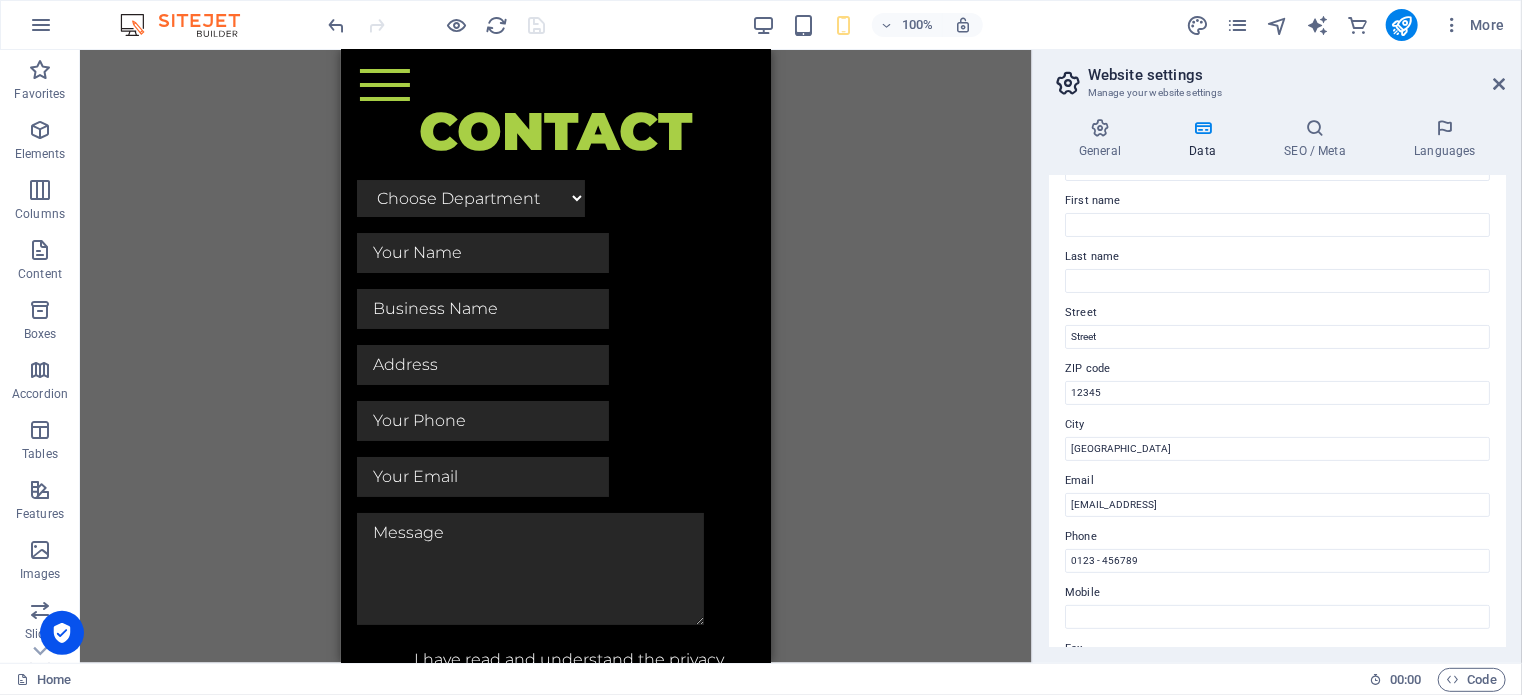 scroll, scrollTop: 0, scrollLeft: 0, axis: both 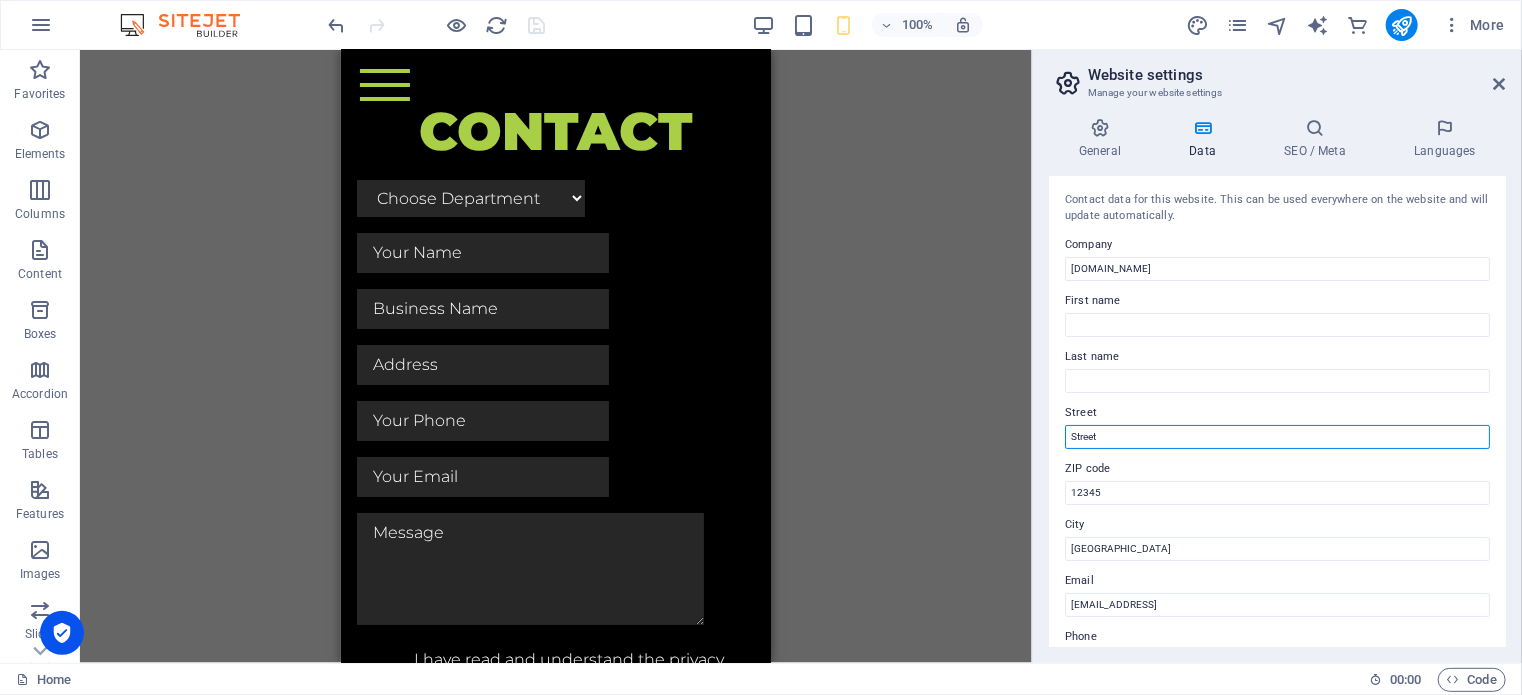 click on "Street" at bounding box center [1277, 437] 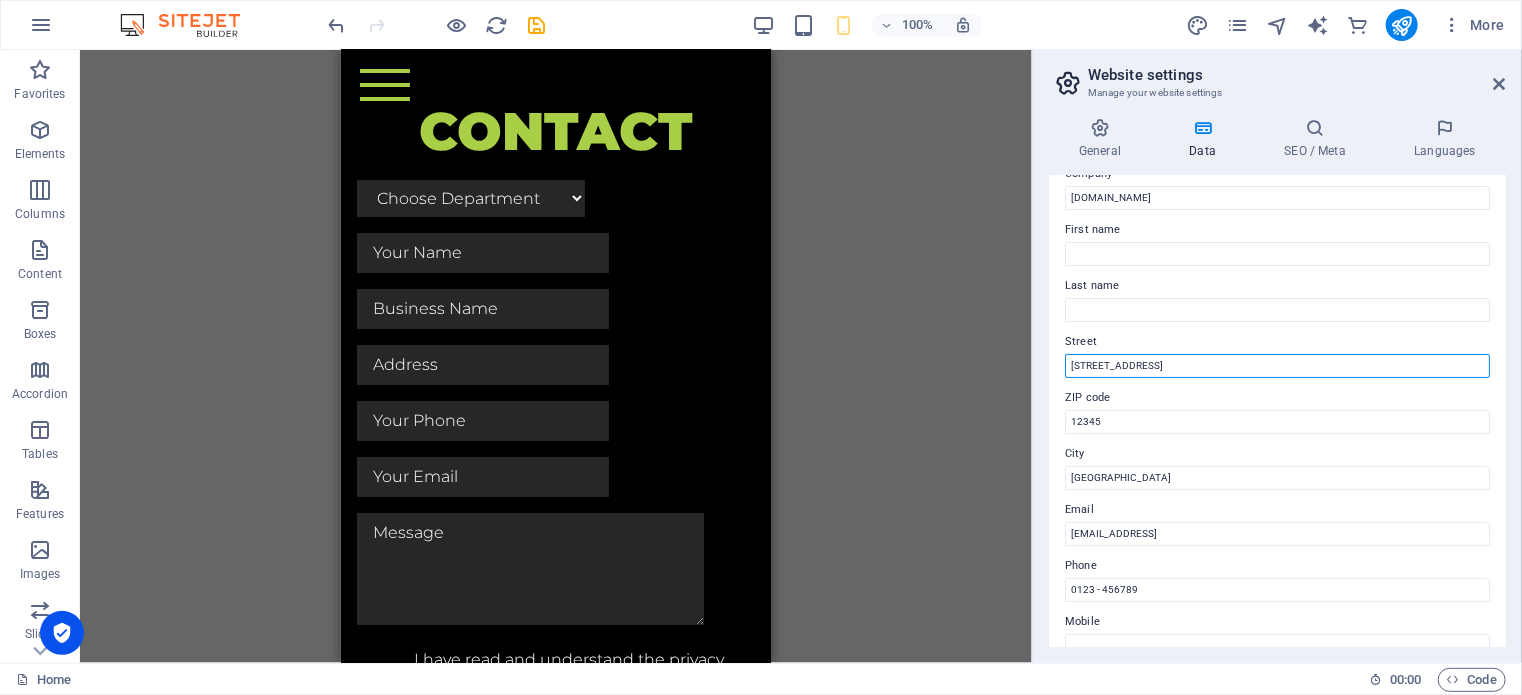 scroll, scrollTop: 100, scrollLeft: 0, axis: vertical 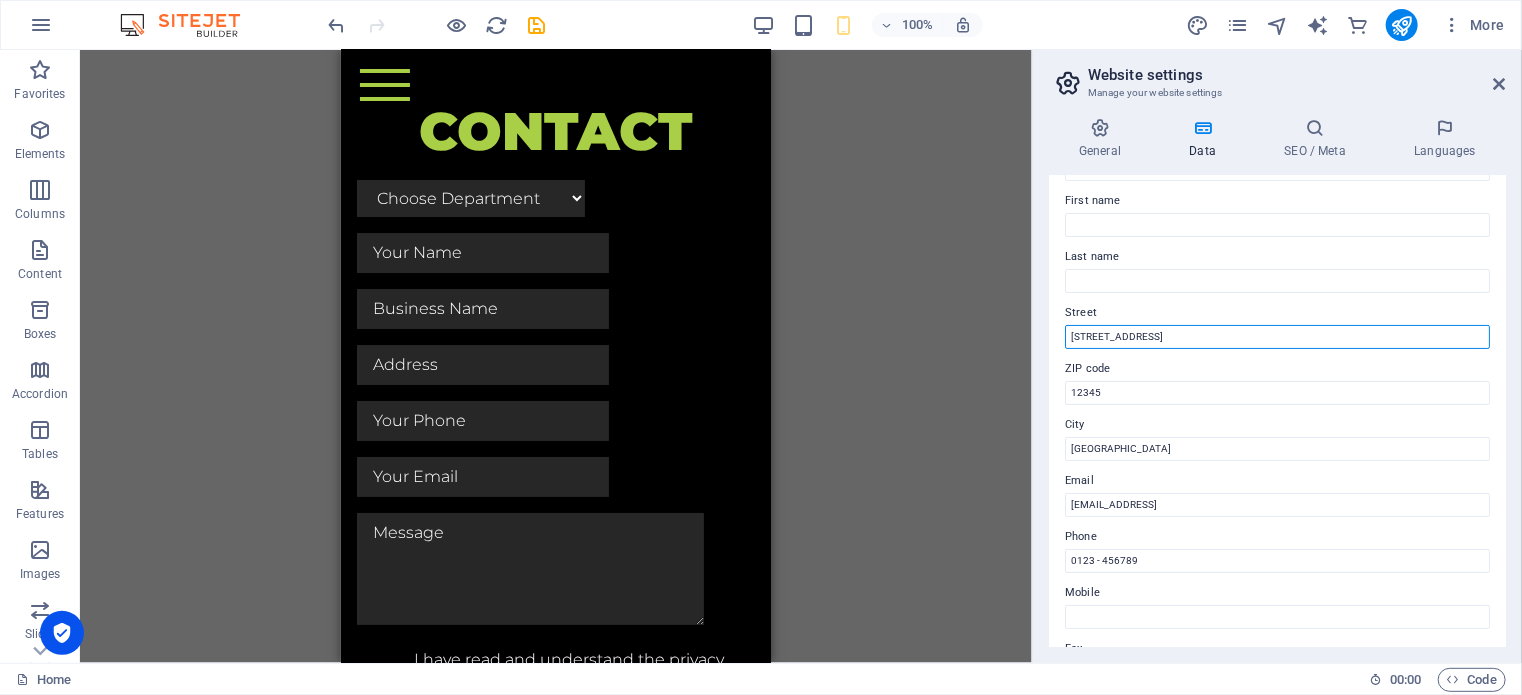 type on "14 Discovery Street, Pacaltsdorp" 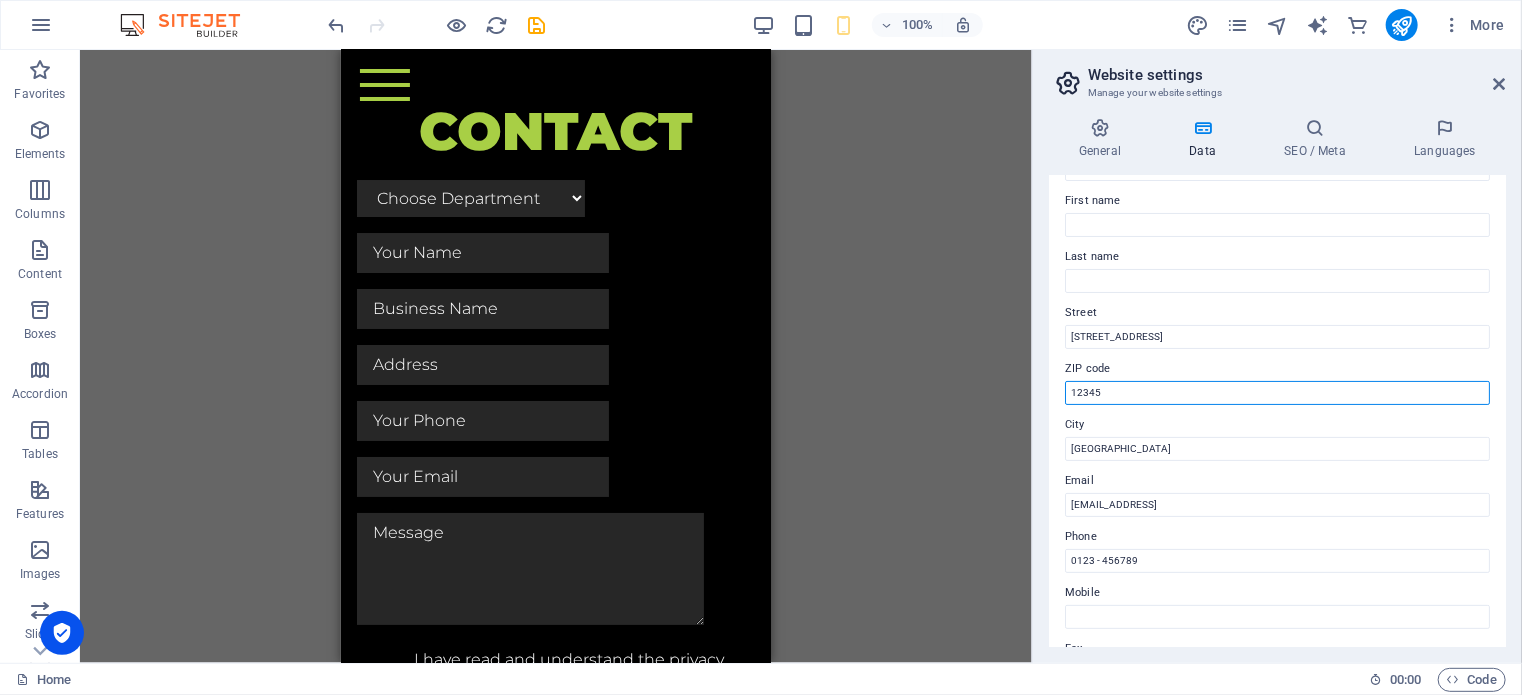 drag, startPoint x: 1181, startPoint y: 335, endPoint x: 1129, endPoint y: 390, distance: 75.690155 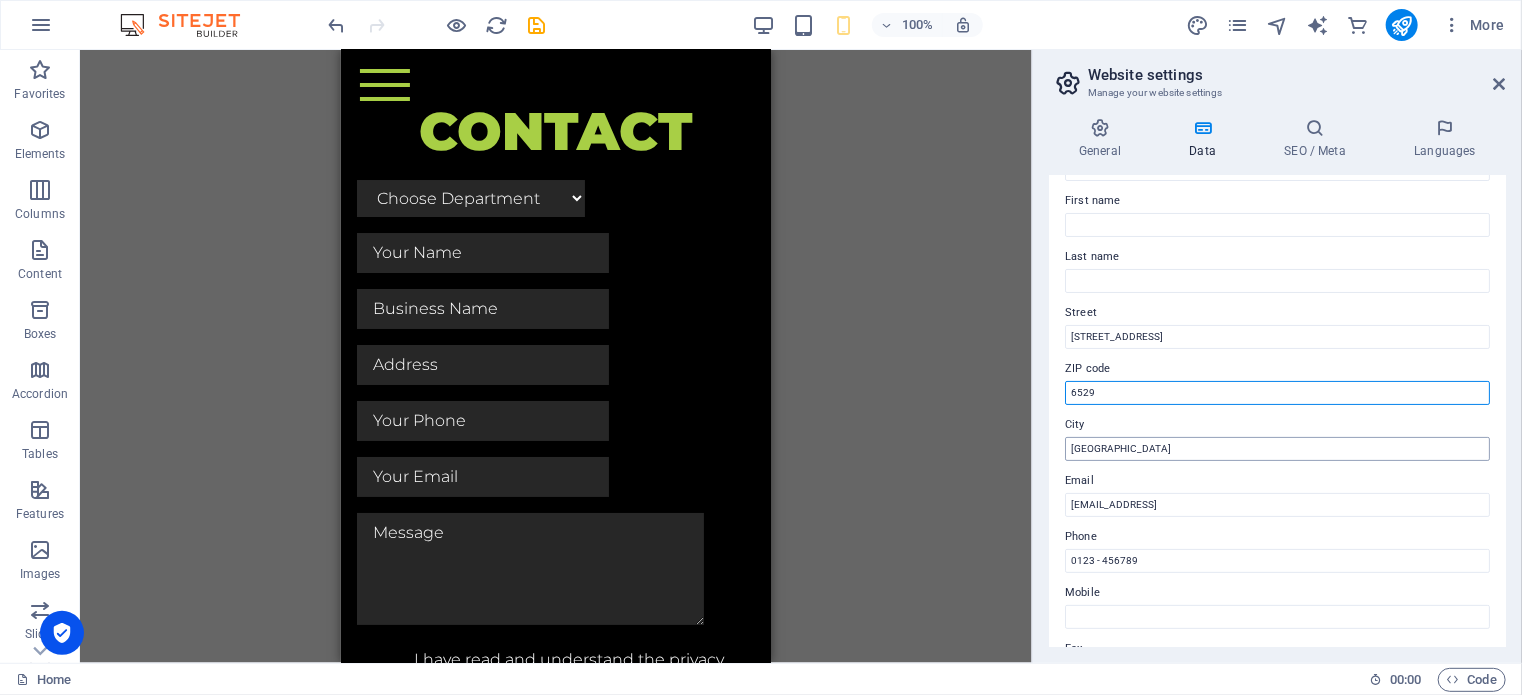 type on "6529" 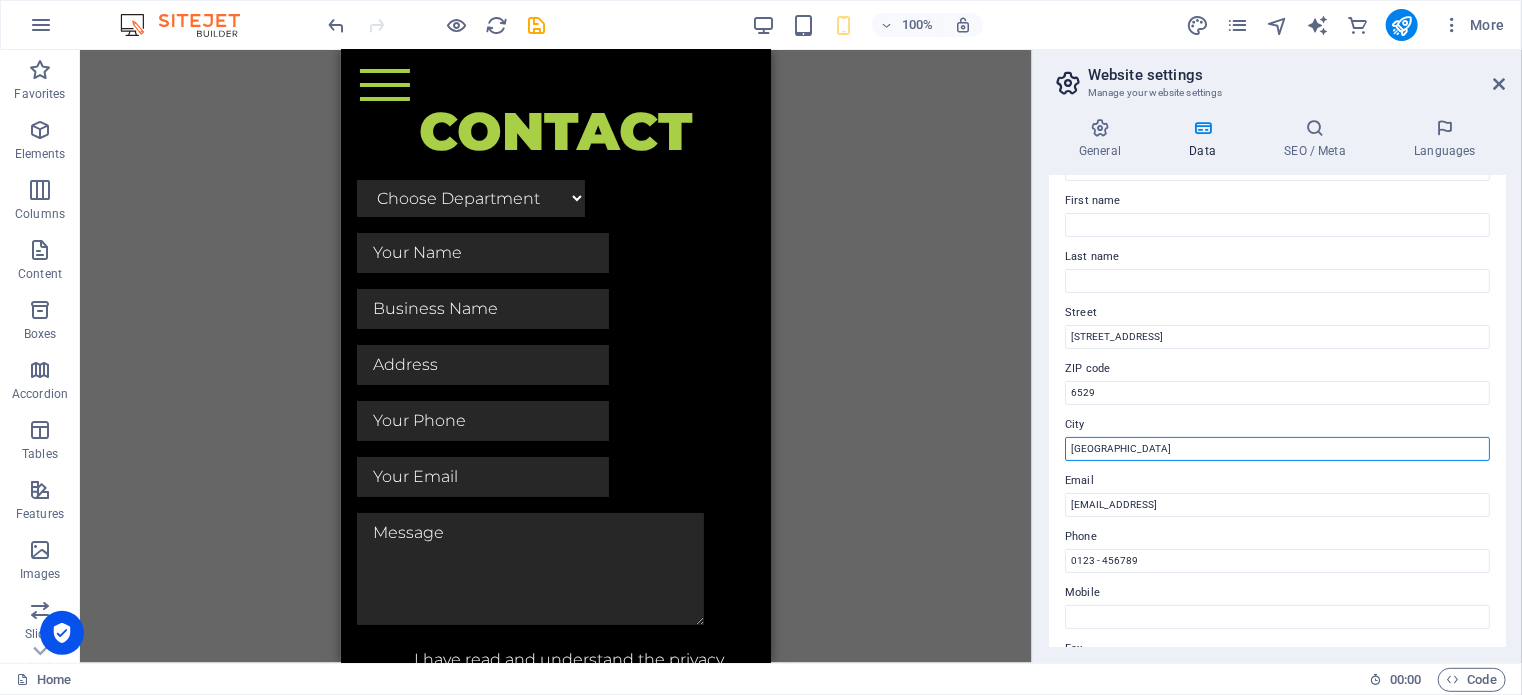 drag, startPoint x: 1124, startPoint y: 443, endPoint x: 1026, endPoint y: 445, distance: 98.02041 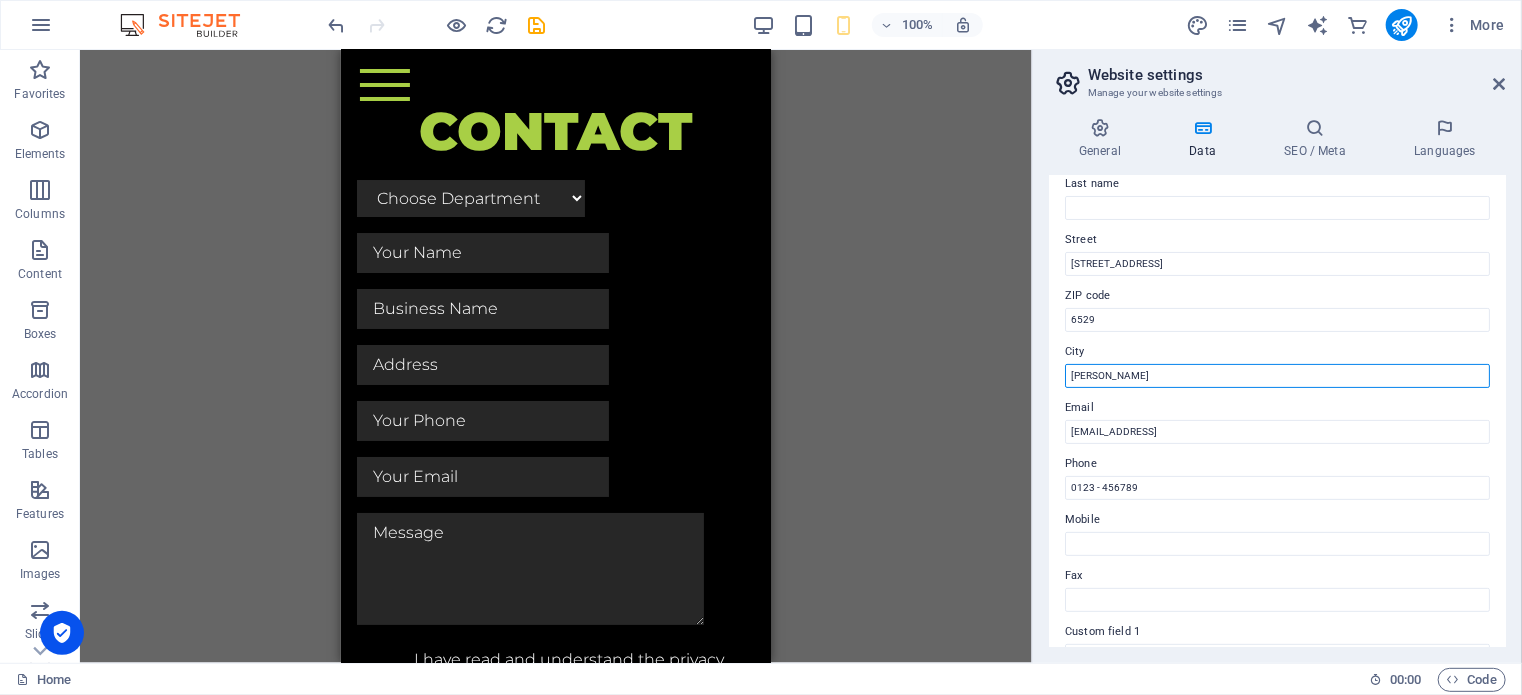 scroll, scrollTop: 200, scrollLeft: 0, axis: vertical 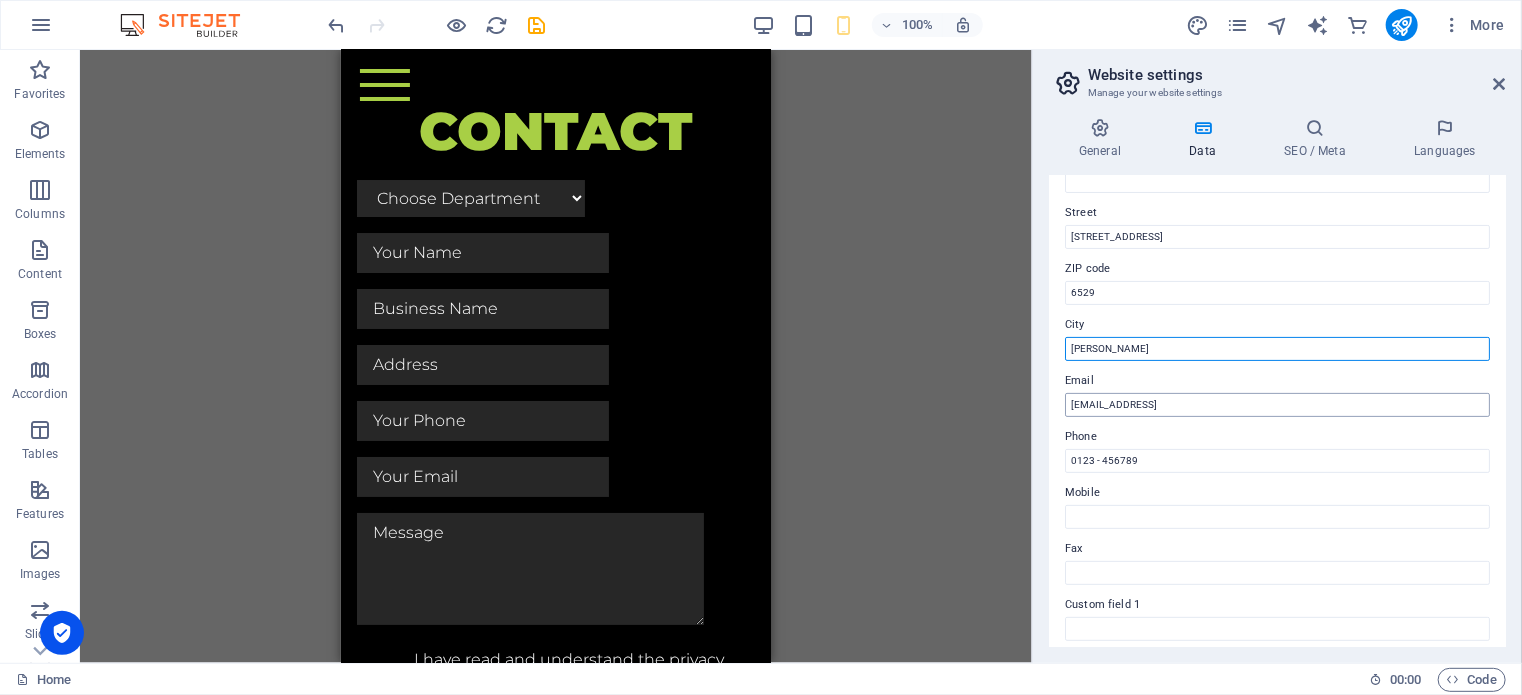 type on "George" 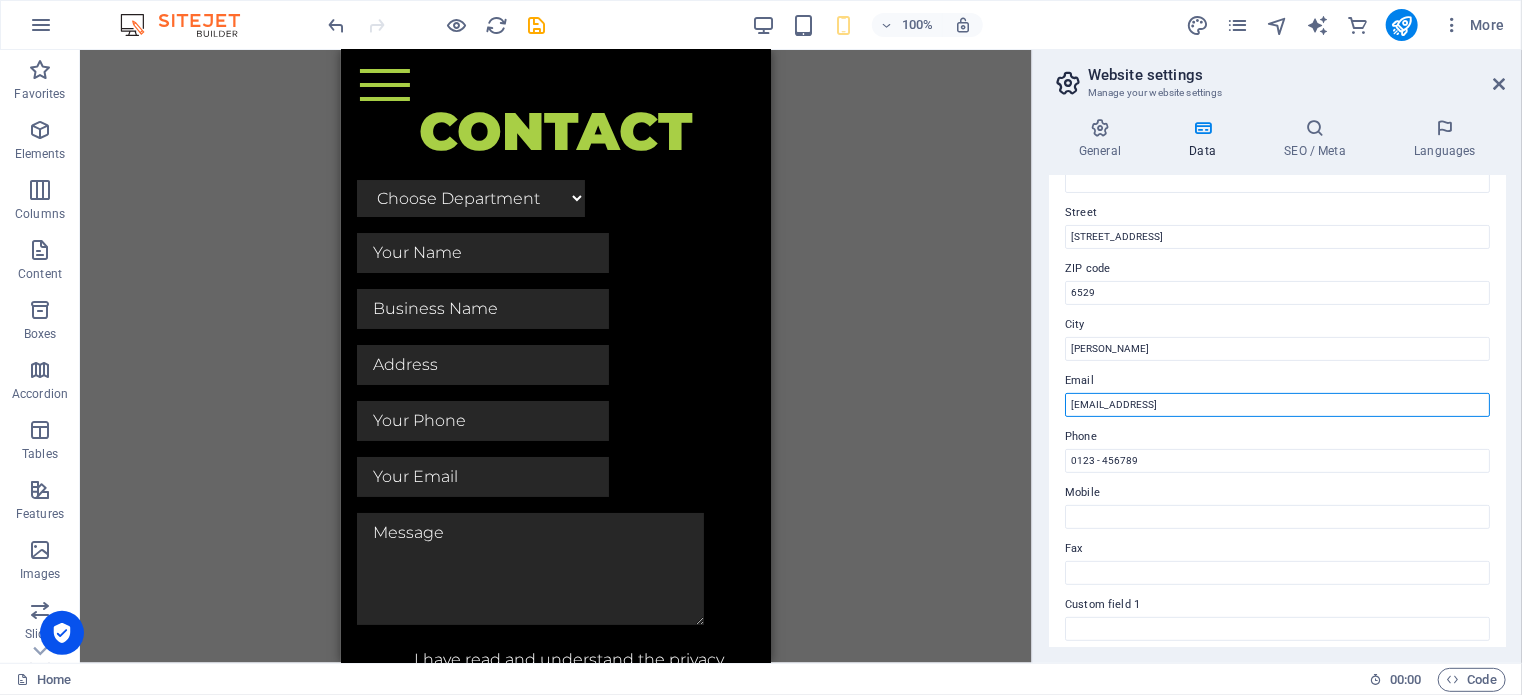 click on "d82bd4e7429e3db597c02447924715@cpanel.local" at bounding box center [1277, 405] 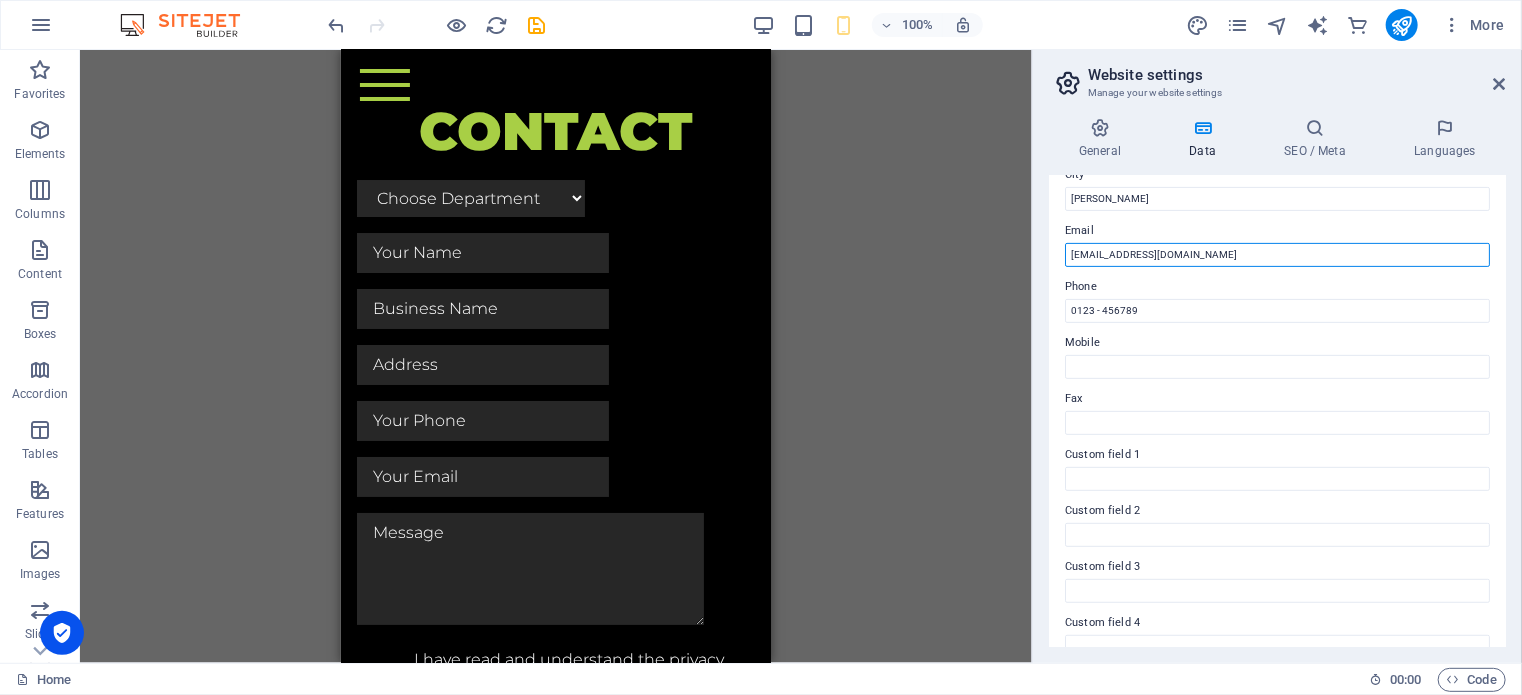 scroll, scrollTop: 400, scrollLeft: 0, axis: vertical 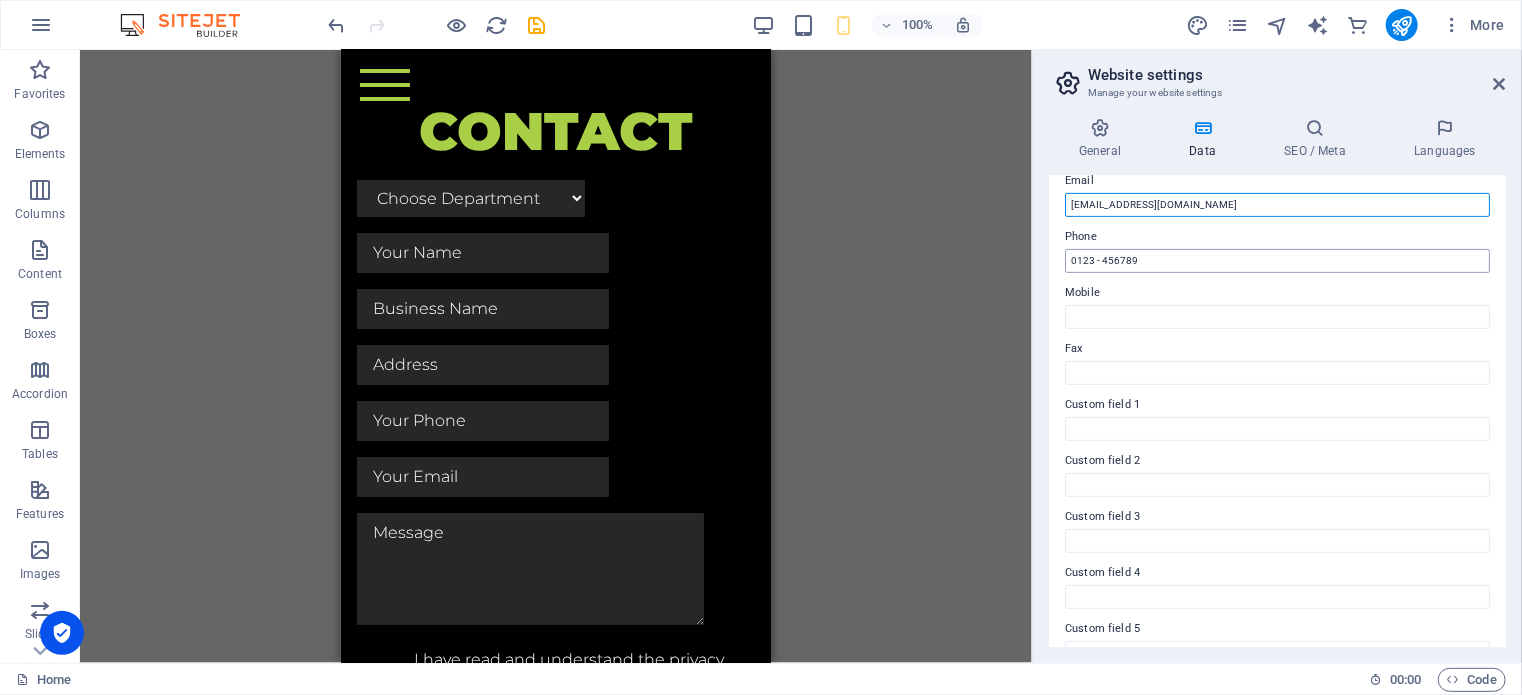 type on "[EMAIL_ADDRESS][DOMAIN_NAME]" 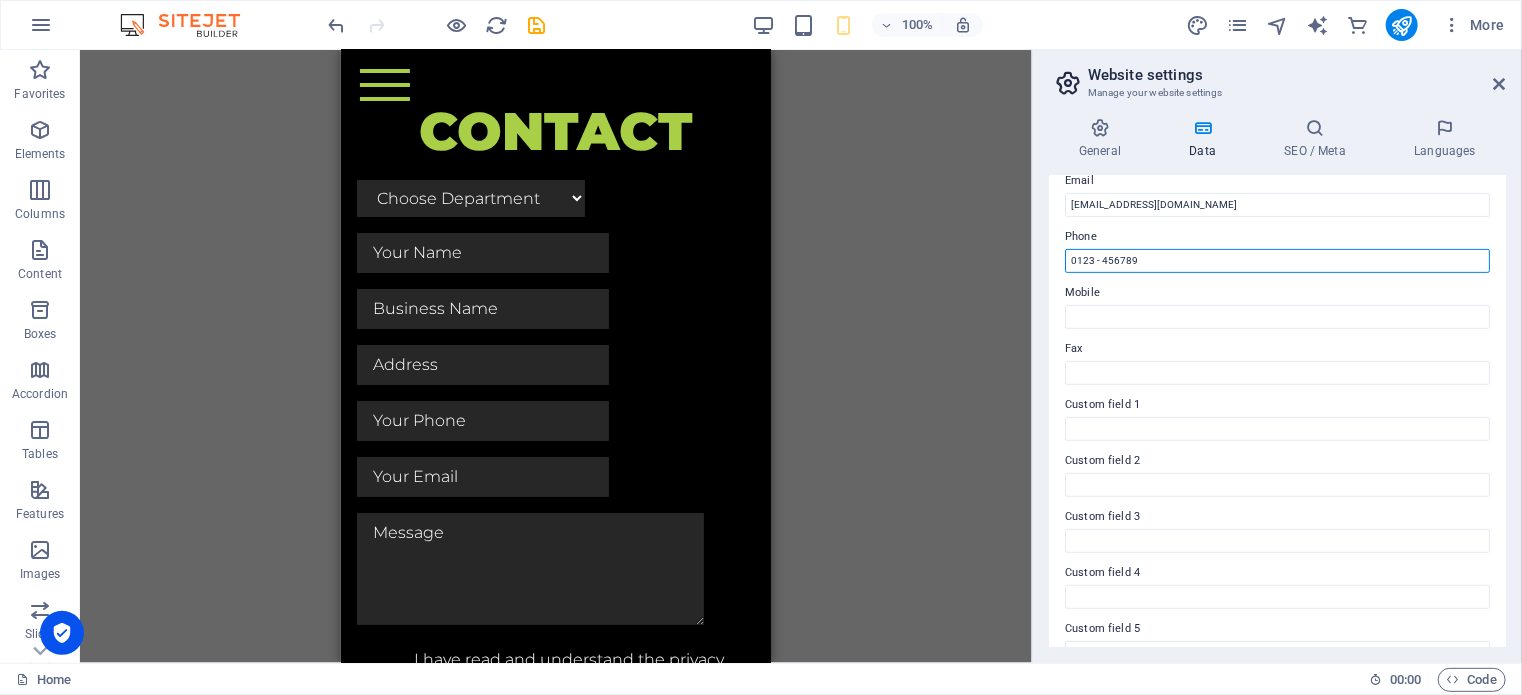 drag, startPoint x: 1170, startPoint y: 266, endPoint x: 1016, endPoint y: 271, distance: 154.08115 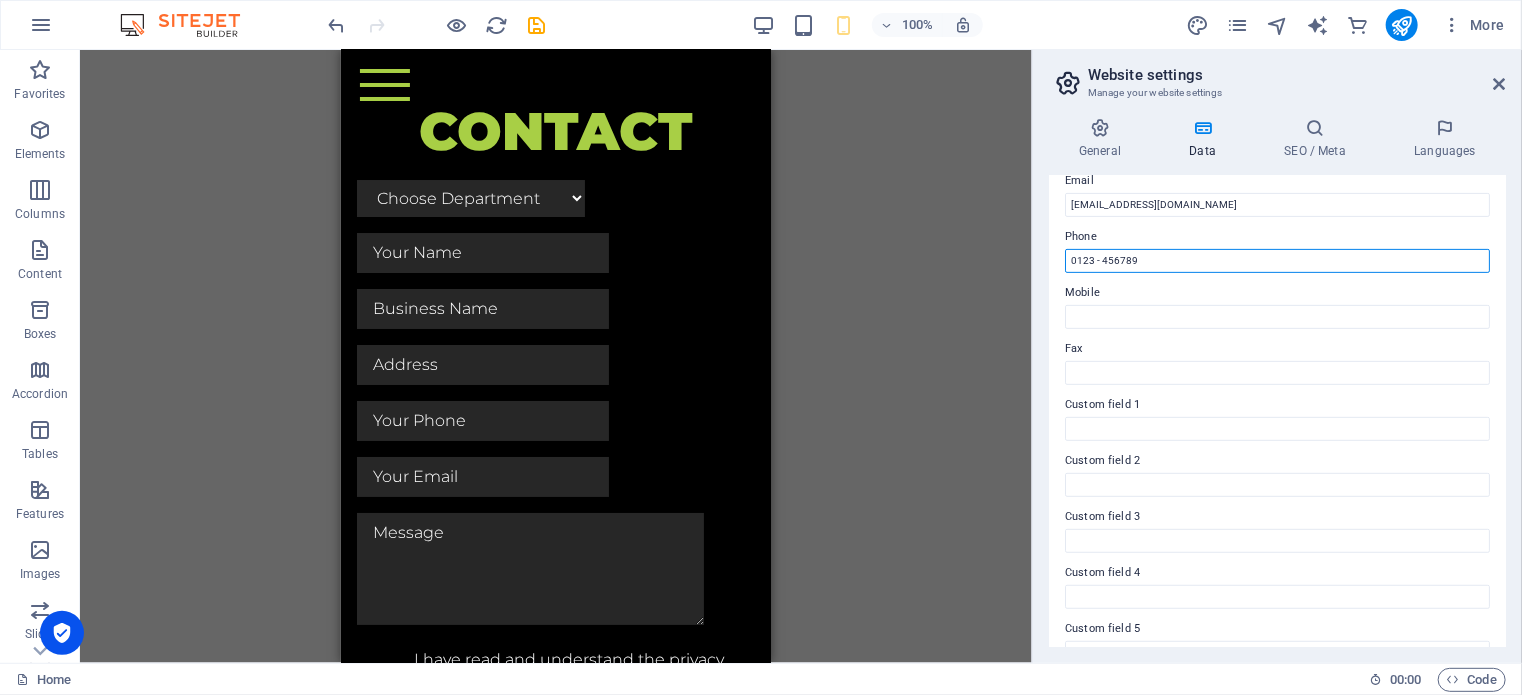 click on "Home Favorites Elements Columns Content Boxes Accordion Tables Features Images Slider Header Footer Forms Marketing Collections Commerce
H3   2 columns   2 columns   Container   Container   Menu Bar   Banner   Menu Bar   Container   Banner   Container   Image   Spacer   H6   Text   Spacer   H6   Text   Placeholder   Container   Container   H2   Container   Image   Spacer   Icon   Container   Grid   Container   Container   Grid   Container   Container   H4   Text   Text   Container   Container   Container   Container   H4   Grid   Container   Container   Text   Container   Text   Container   Container   Placeholder   Container   Wide image with text   Container   Wide image with text   H2   Text   Spacer   Button   Placeholder   Container   Placeholder   Container   Container   H2   Spacer   Plans   Container   Container   H4   Plans   Plans   Container   Plans   Container   Container   Text   Container   Text   Container   Container   Container   Container   Text   Text   Container" at bounding box center [761, 356] 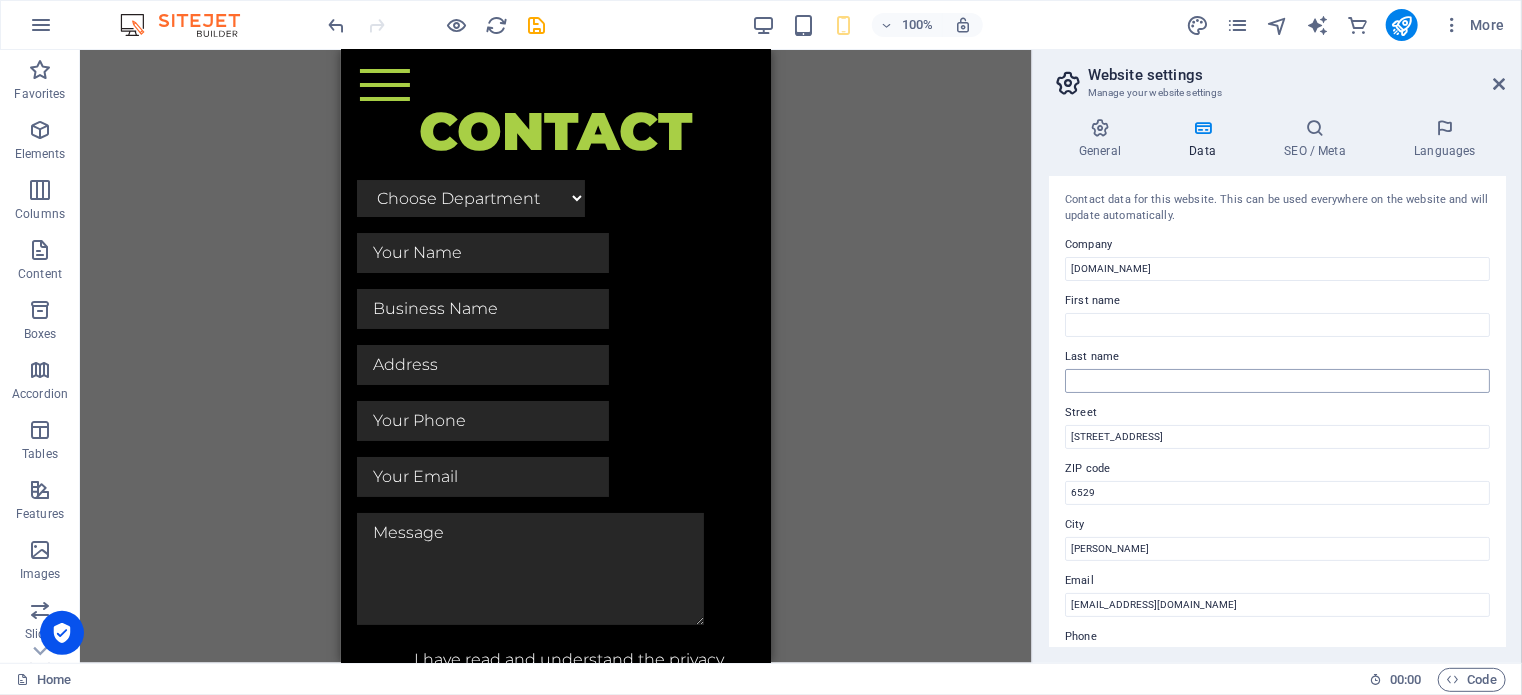 scroll, scrollTop: 0, scrollLeft: 0, axis: both 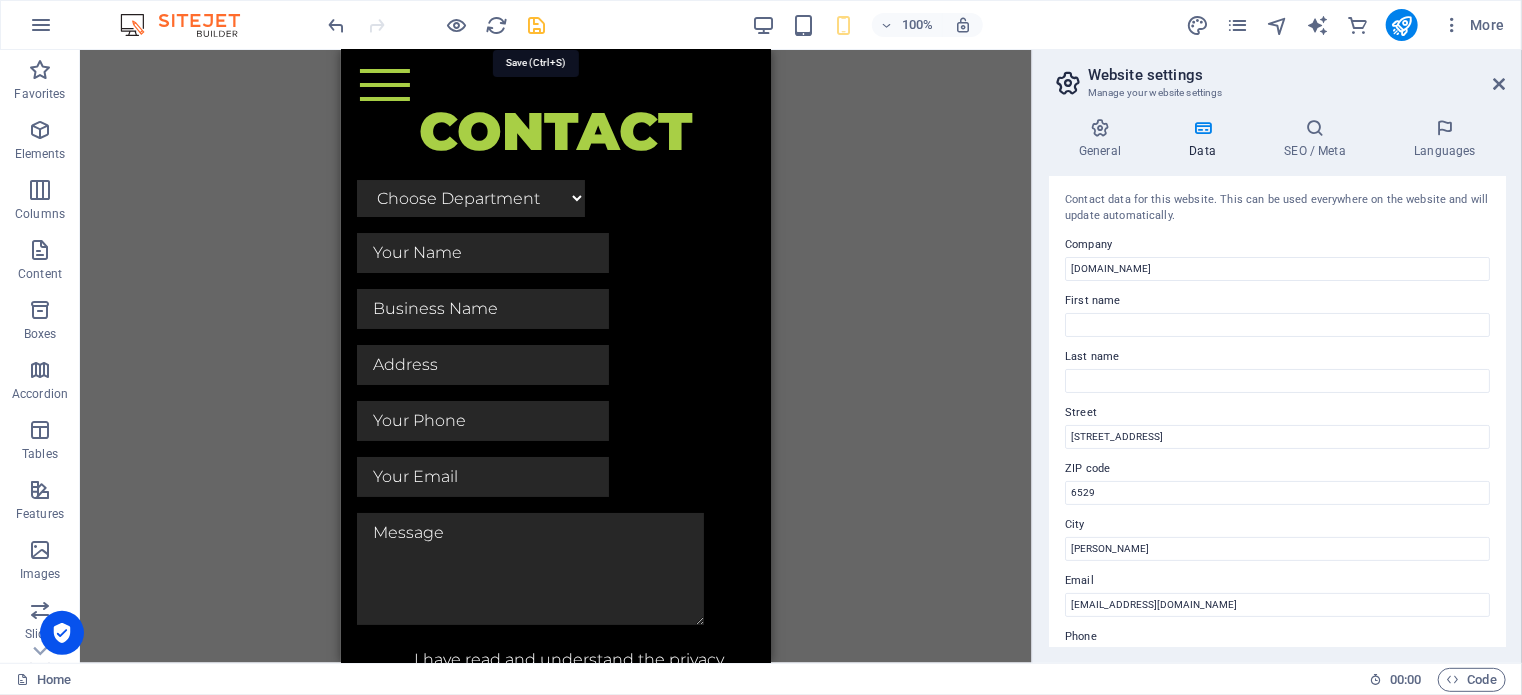 type on "044 874 0438" 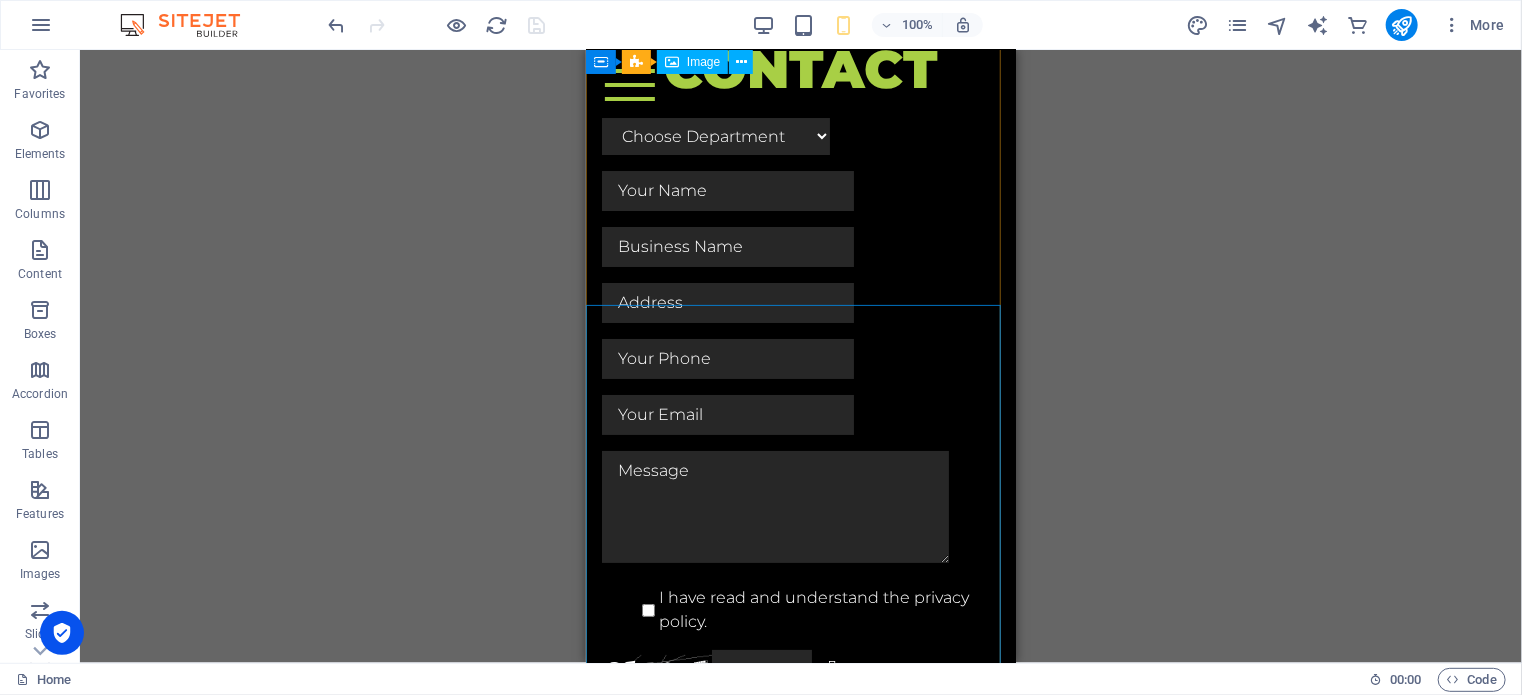 scroll, scrollTop: 7260, scrollLeft: 0, axis: vertical 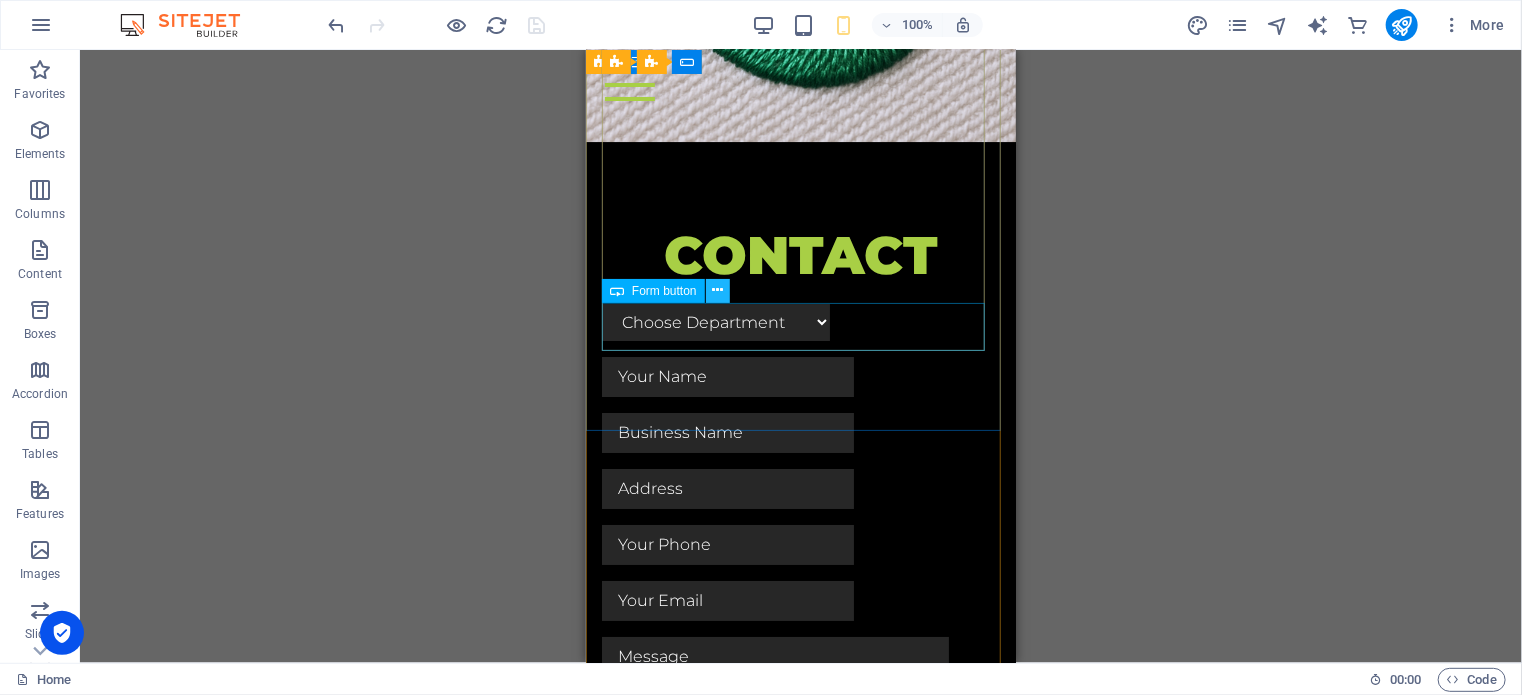 click at bounding box center (717, 290) 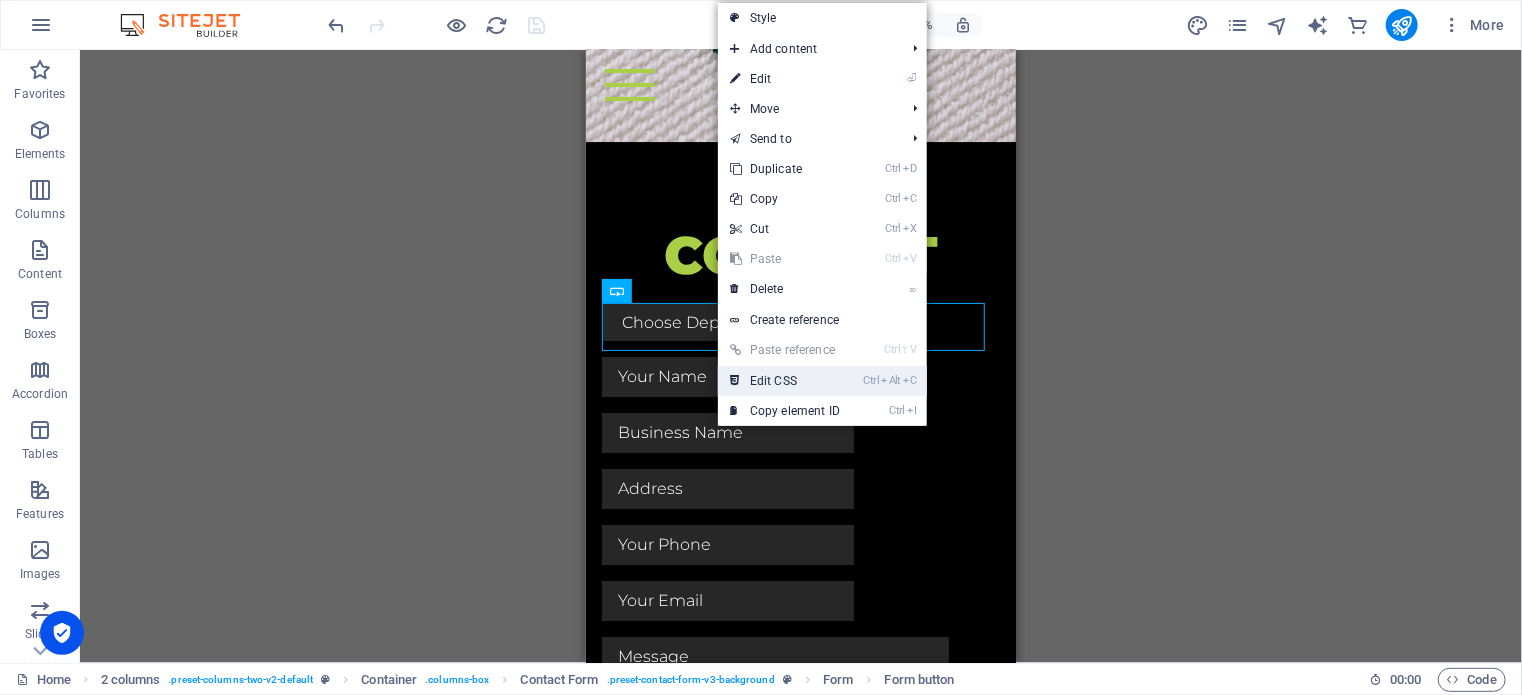 click on "Ctrl Alt C  Edit CSS" at bounding box center (785, 381) 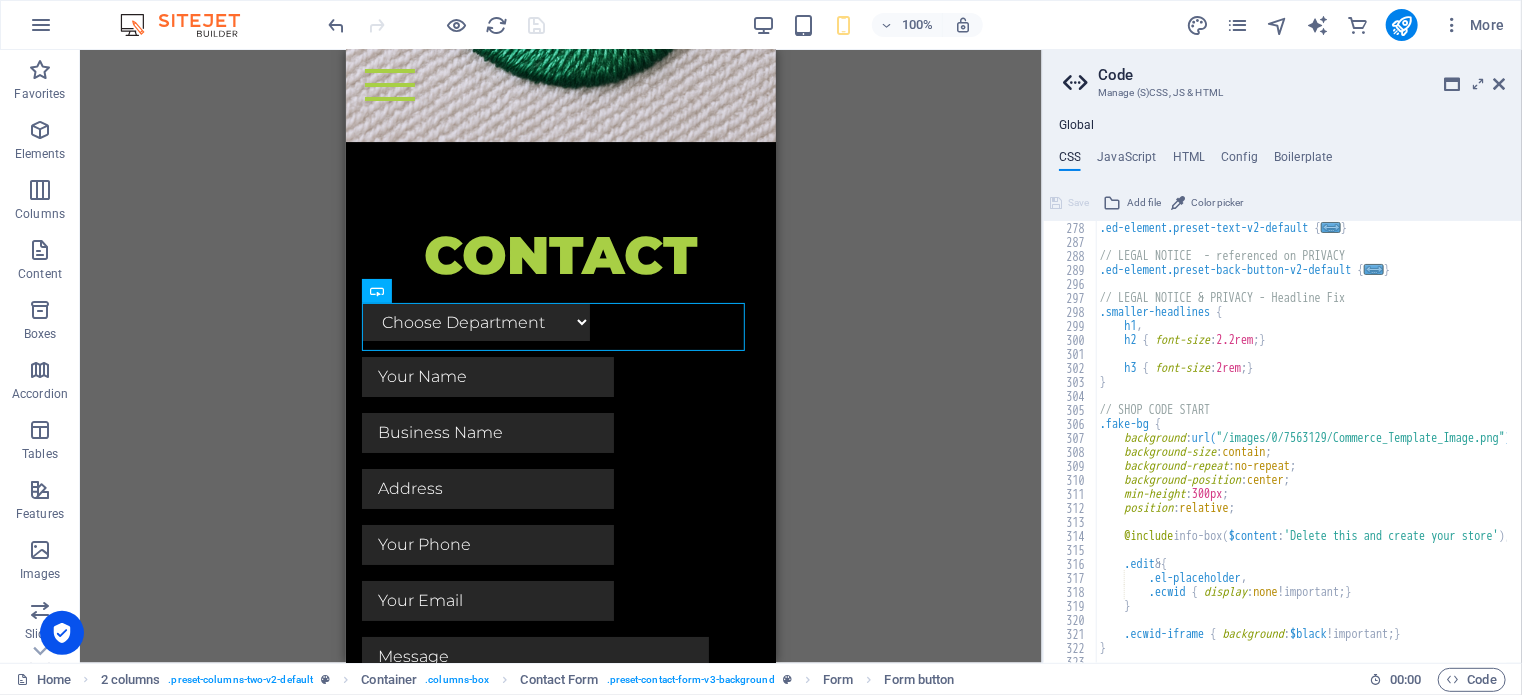 scroll, scrollTop: 595, scrollLeft: 0, axis: vertical 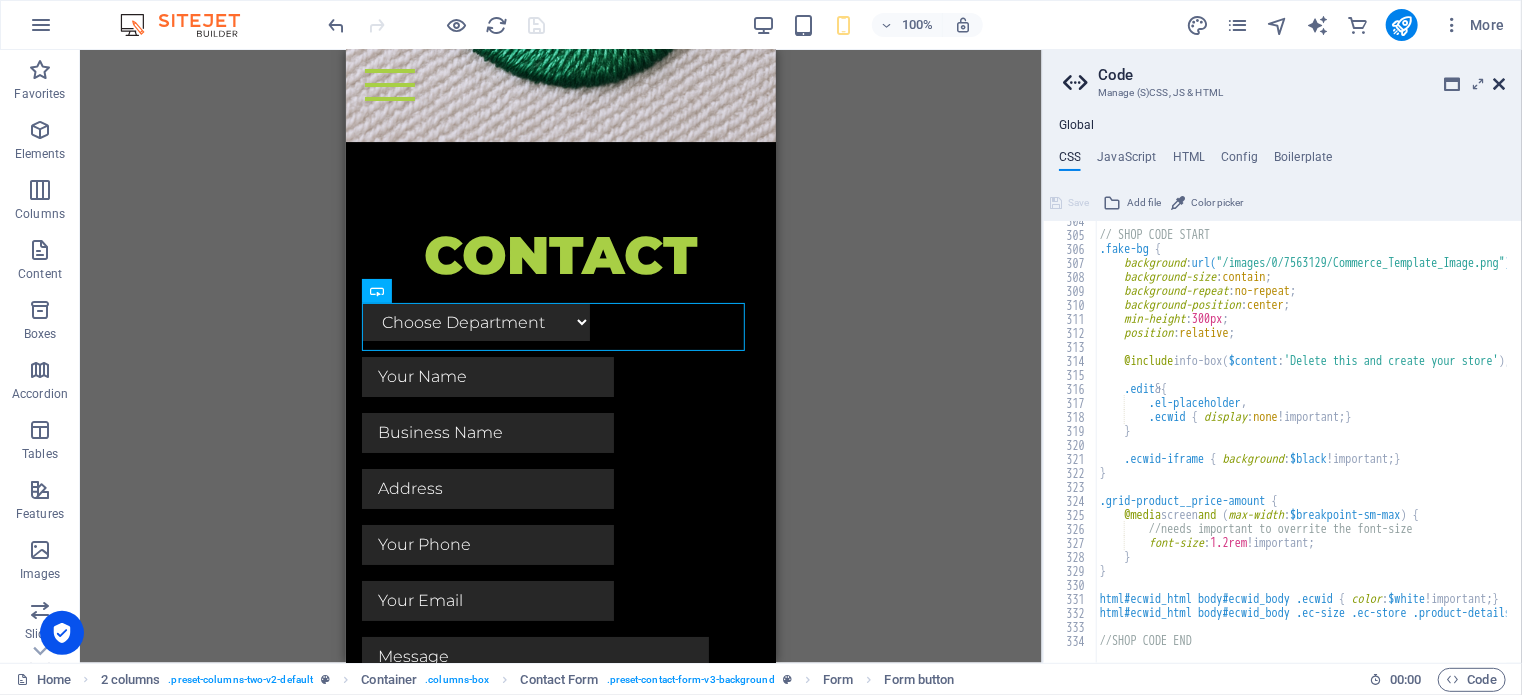 click at bounding box center (1500, 84) 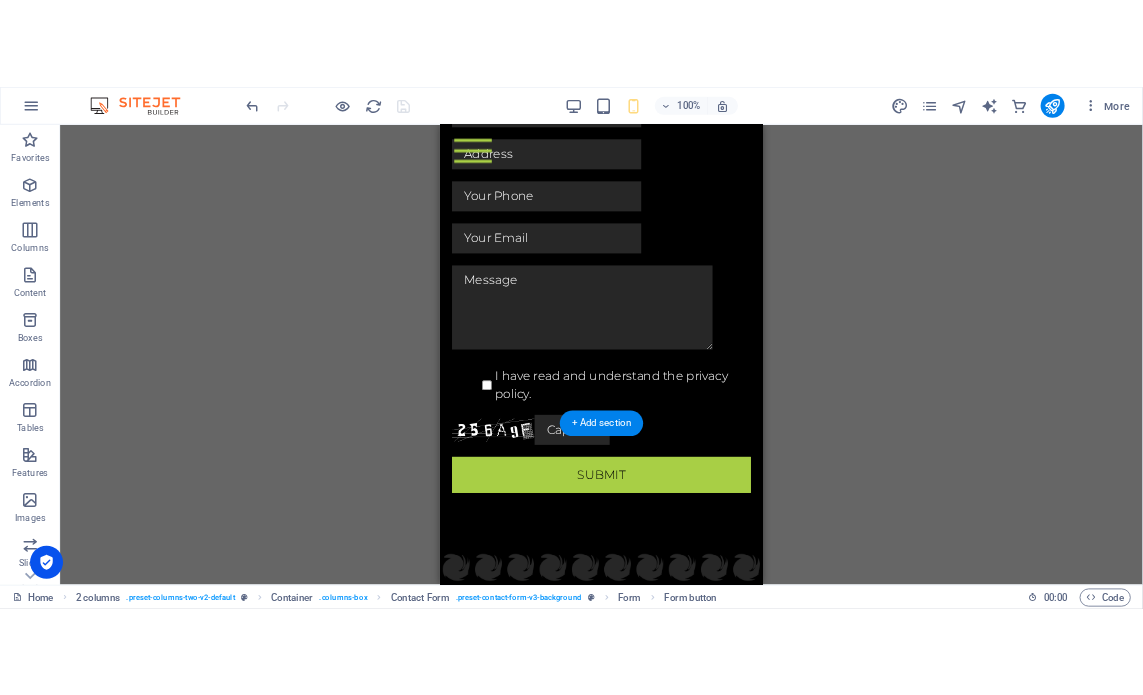 scroll, scrollTop: 7760, scrollLeft: 0, axis: vertical 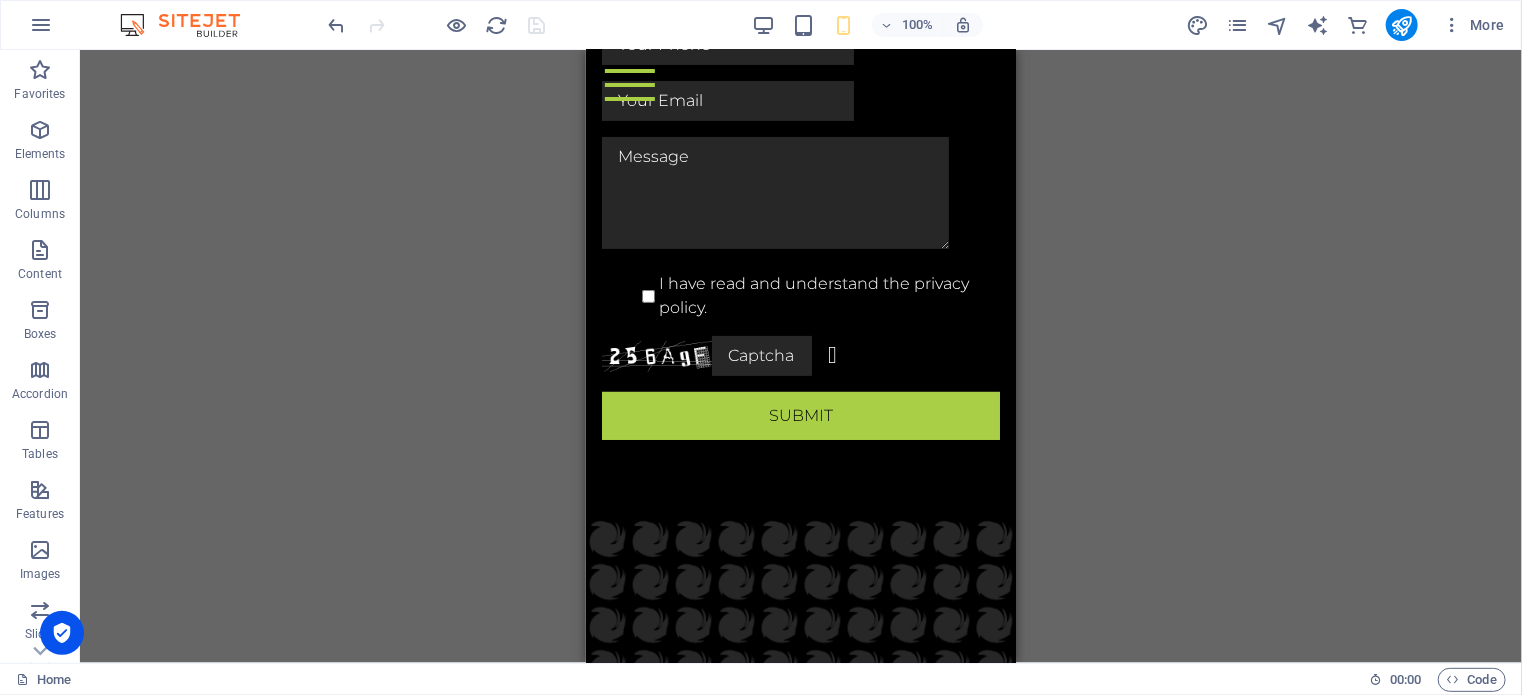 click at bounding box center [8, 8] 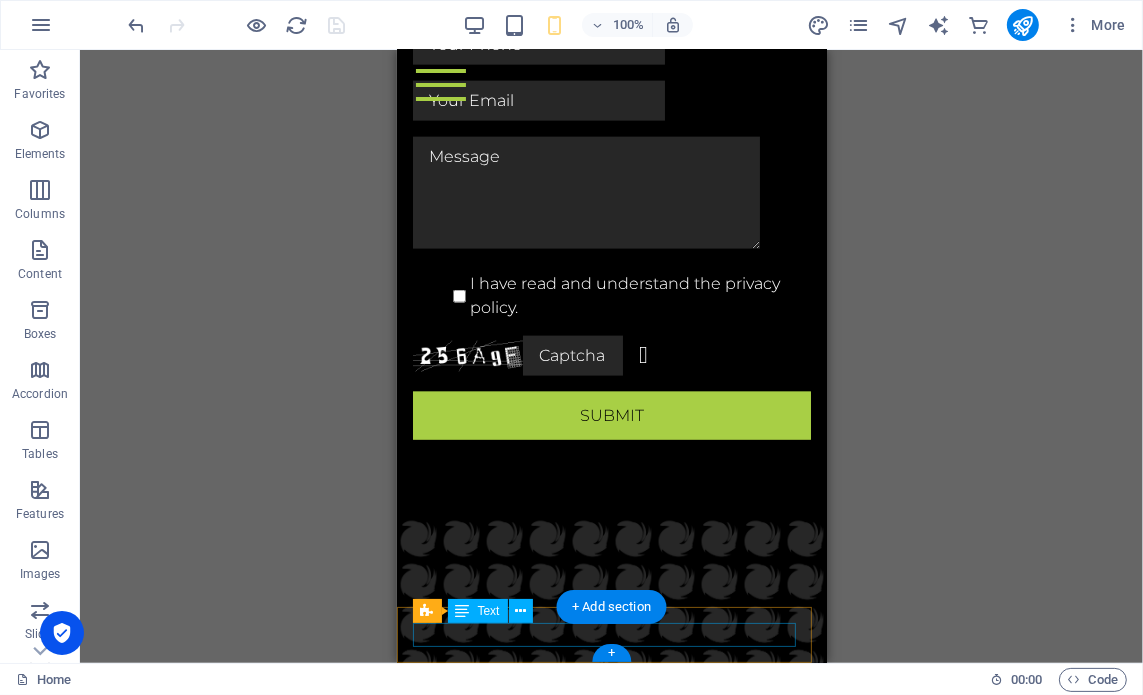 click on "print@printgalore.co.za  |  Legal Notice  |  Privacy" at bounding box center (611, 1249) 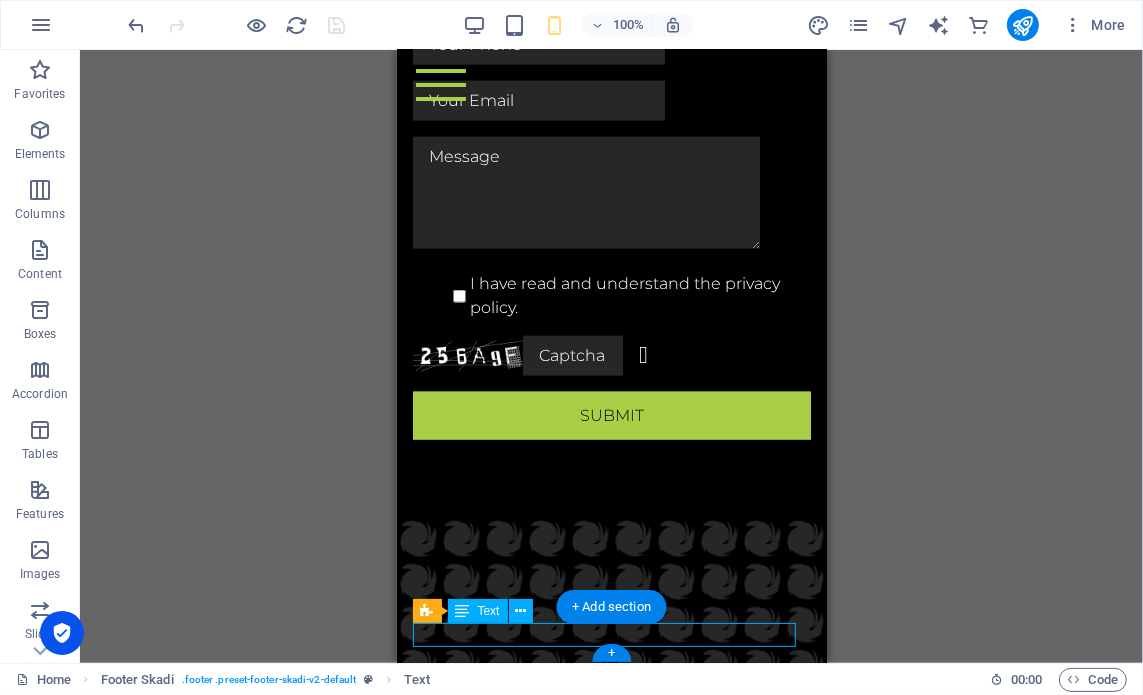 click on "print@printgalore.co.za  |  Legal Notice  |  Privacy" at bounding box center (611, 1249) 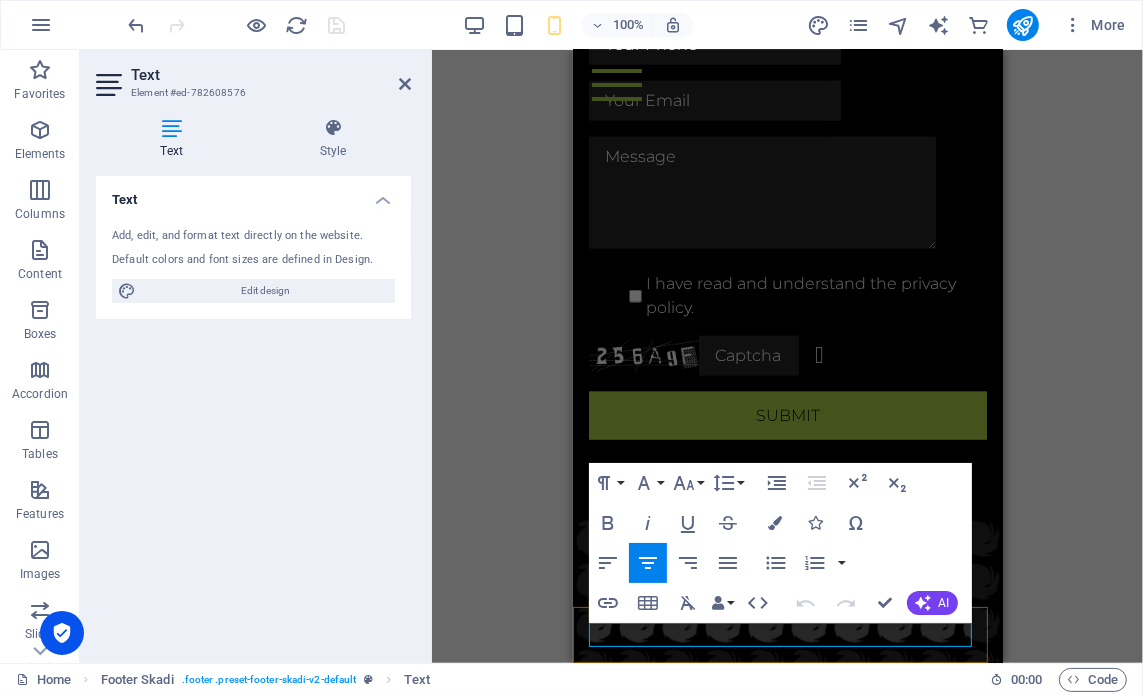 click on "Legal Notice" at bounding box center [842, 1248] 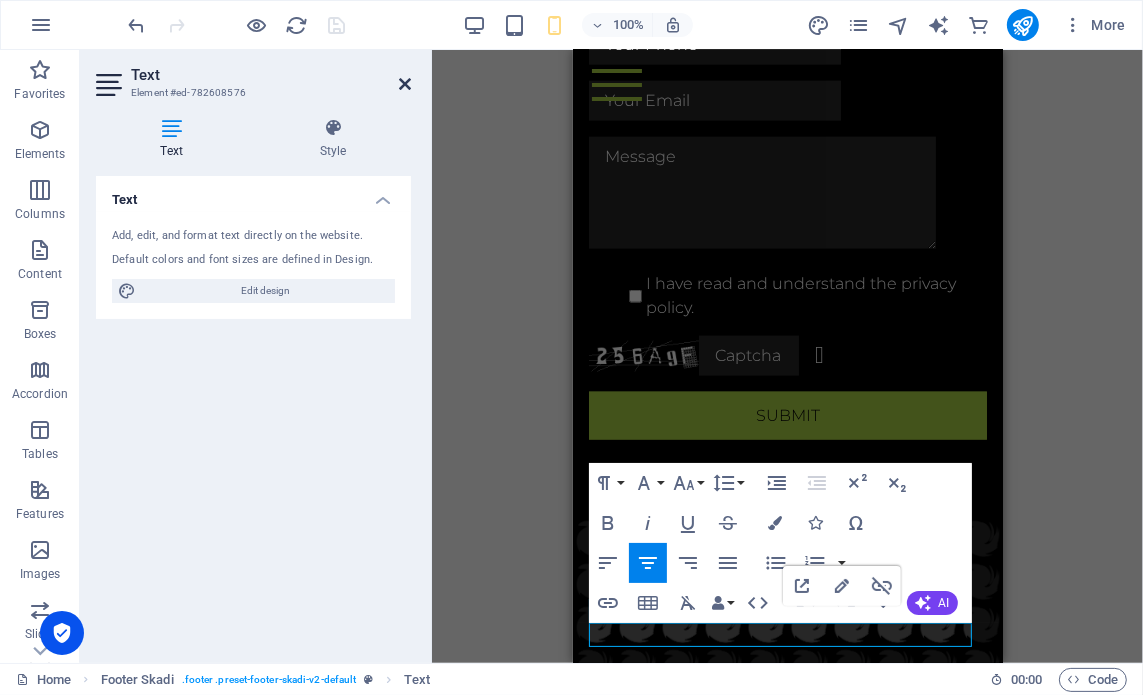 click at bounding box center (405, 84) 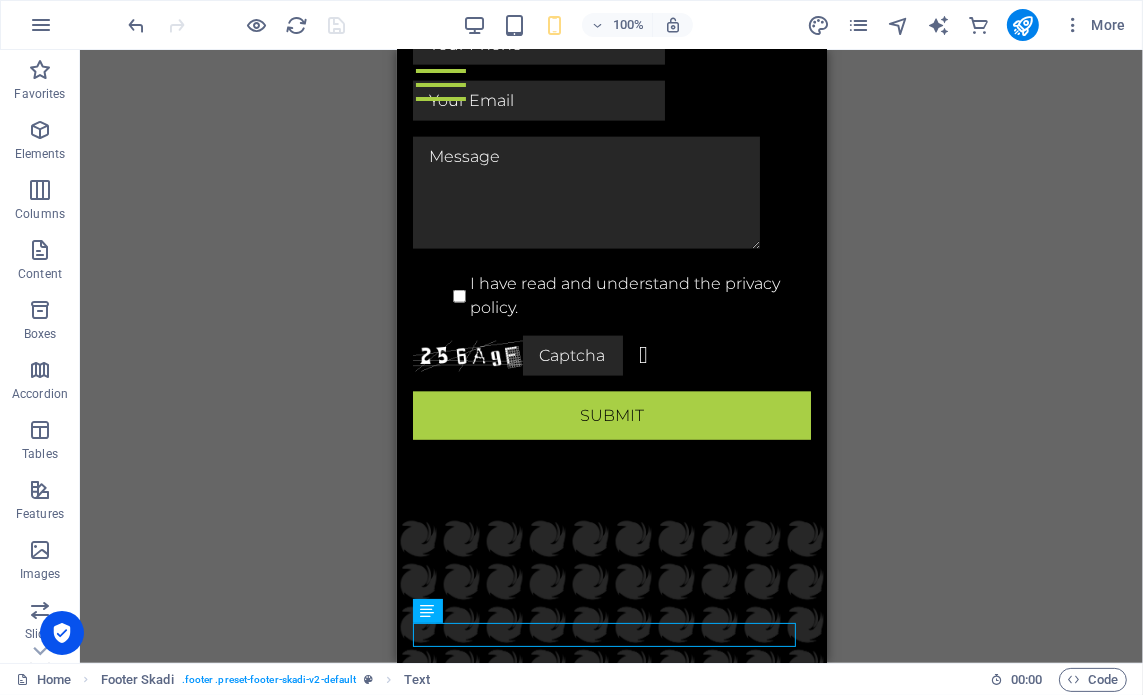 click on "H3   2 columns   2 columns   Container   Container   Menu Bar   Banner   Menu Bar   Container   Banner   Container   Image   Spacer   H6   Text   Spacer   H6   Text   Placeholder   Container   Container   H2   Container   Image   Spacer   Icon   Container   Grid   Container   Container   Grid   Container   Container   H4   Text   Text   Container   Container   Container   Container   H4   Grid   Container   Container   Text   Container   Text   Container   Container   Placeholder   Container   Wide image with text   Container   Wide image with text   H2   Text   Spacer   Button   Placeholder   Container   Placeholder   Container   Container   H2   Spacer   Plans   Container   Container   H4   Plans   Plans   Container   Plans   Container   Container   Text   Container   Text   Container   Container   Container   Container   Text   Text   Container   Container   Placeholder   Container   Container   H2   Spacer   Products   Placeholder   Container   2 columns   Container   2 columns   H2" at bounding box center [611, 356] 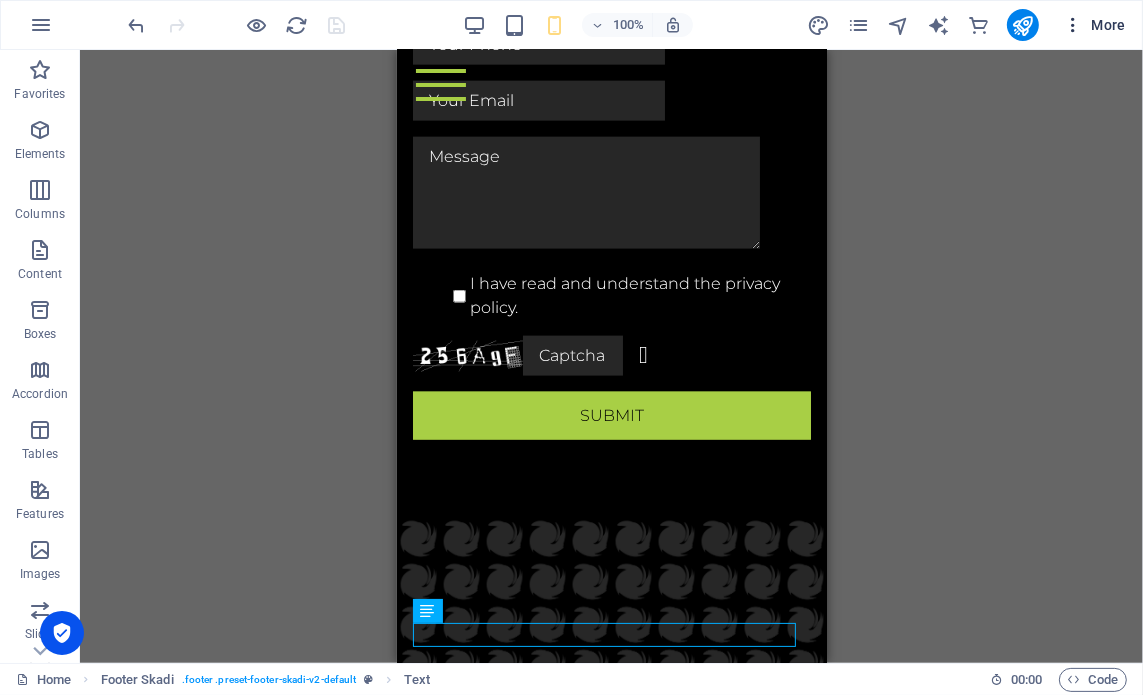 click on "More" at bounding box center [1094, 25] 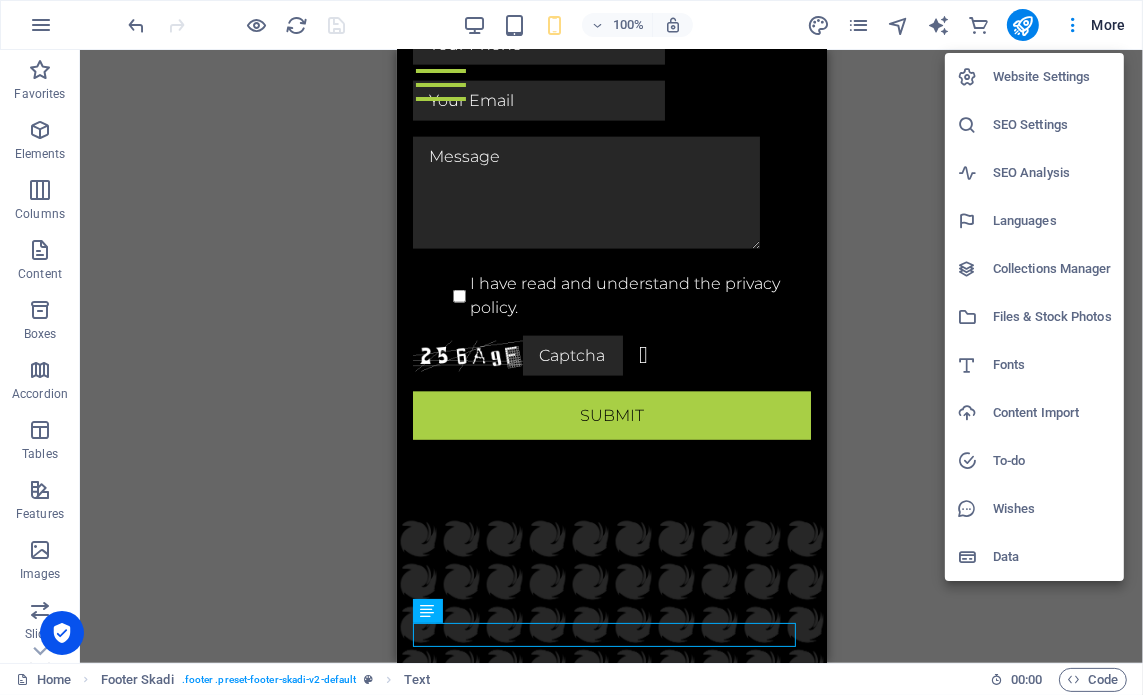 click on "Website Settings" at bounding box center (1052, 77) 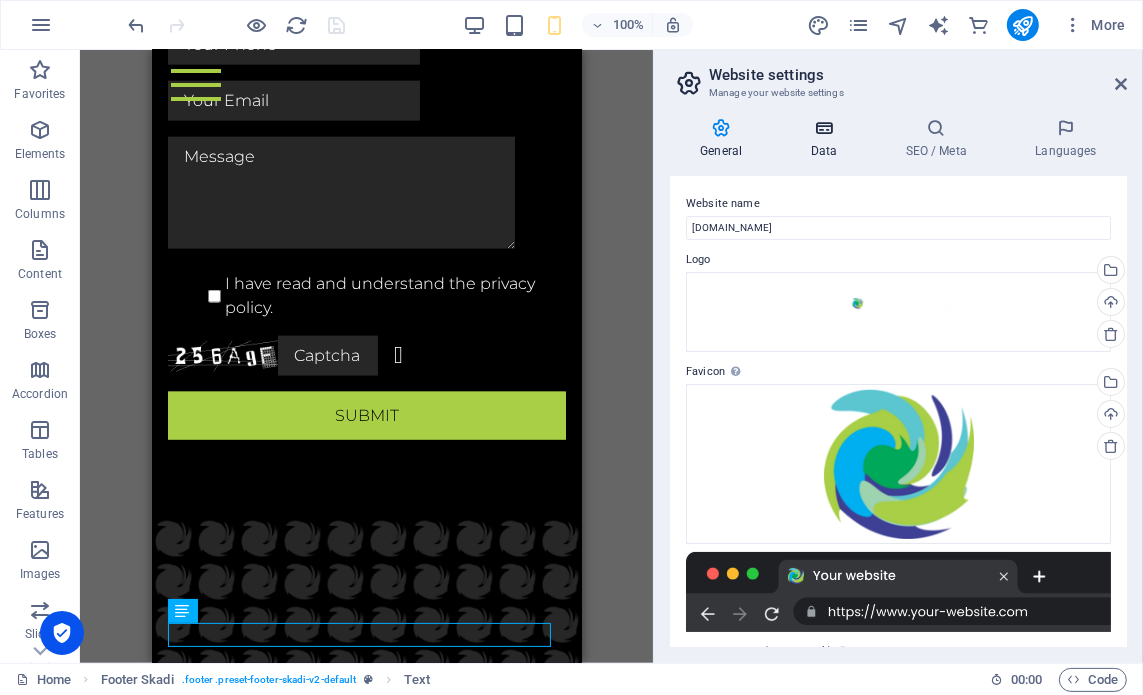 click on "Data" at bounding box center [827, 139] 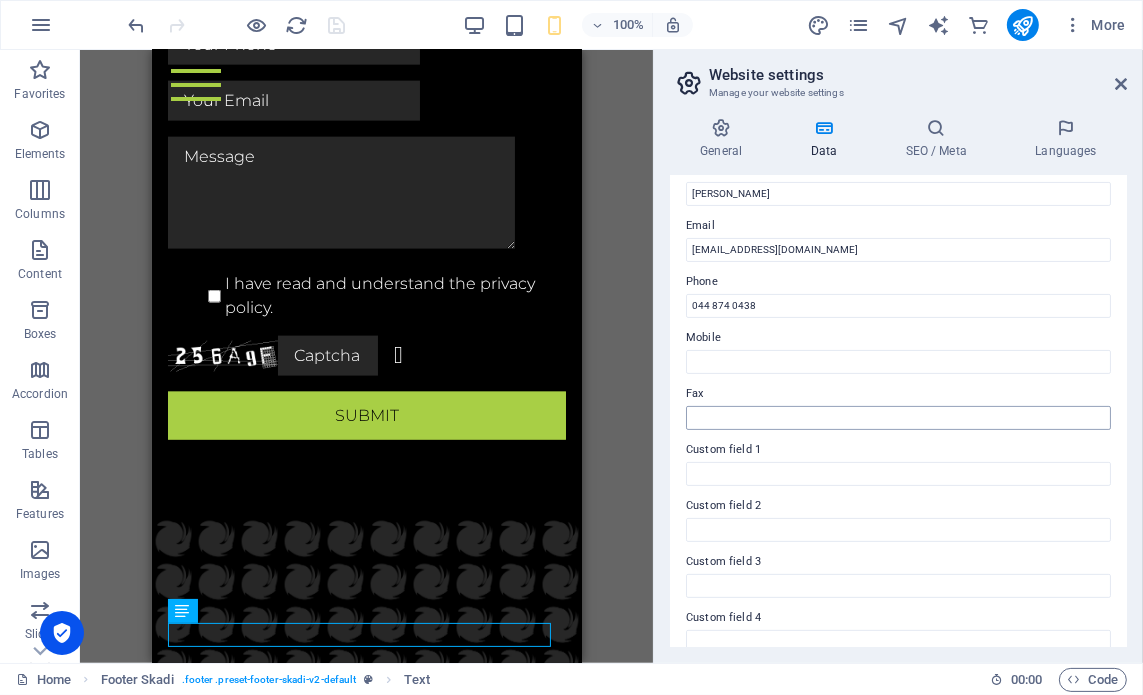scroll, scrollTop: 0, scrollLeft: 0, axis: both 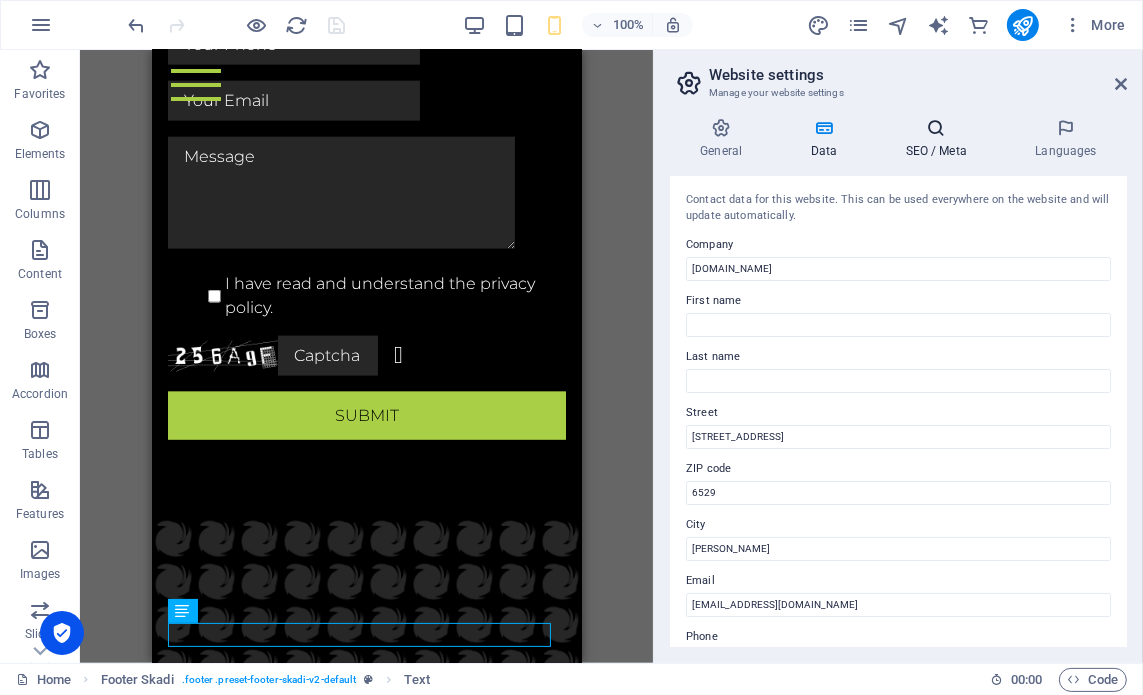 click at bounding box center (936, 128) 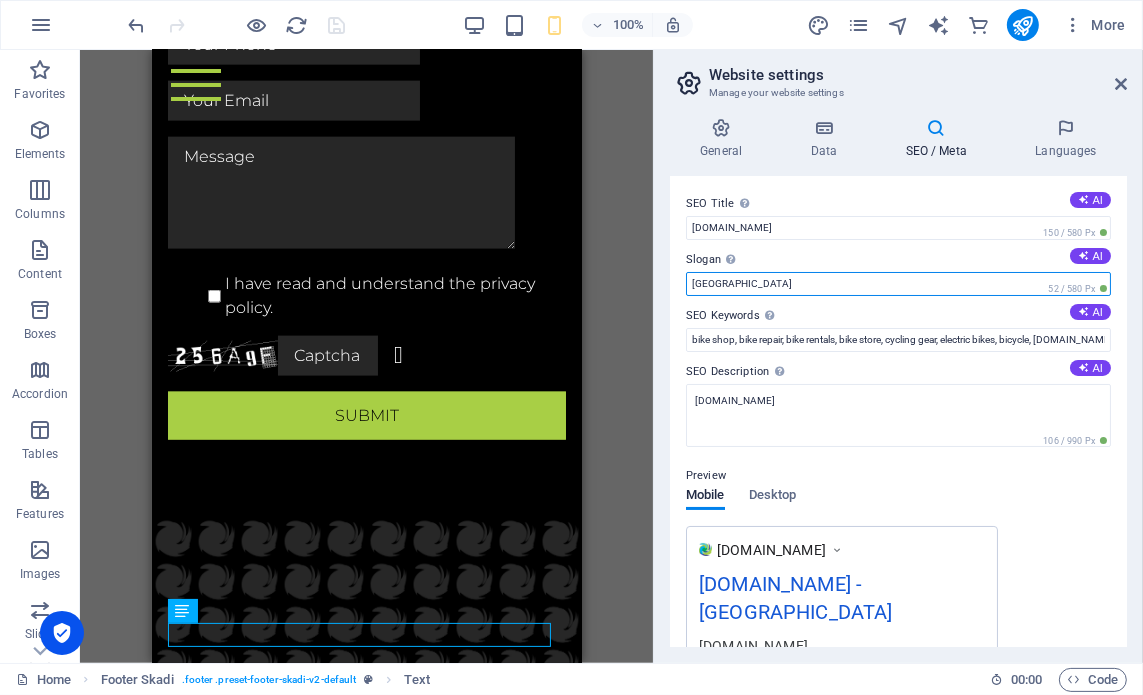 click on "Berlin" at bounding box center [898, 284] 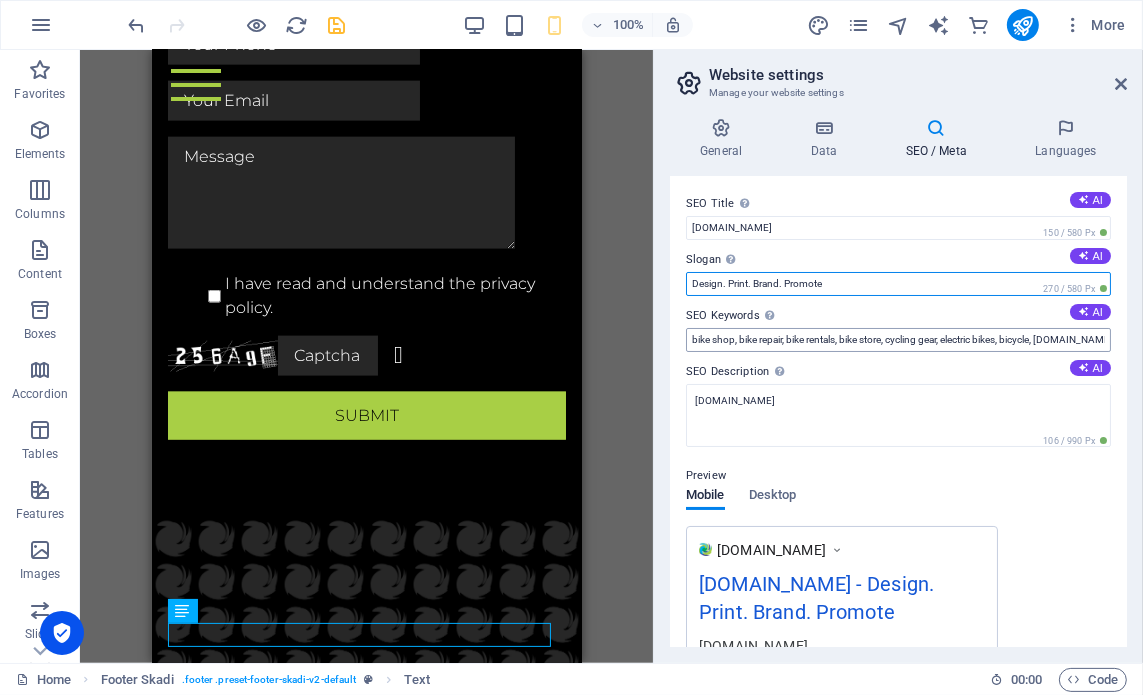 type on "Design. Print. Brand. Promote" 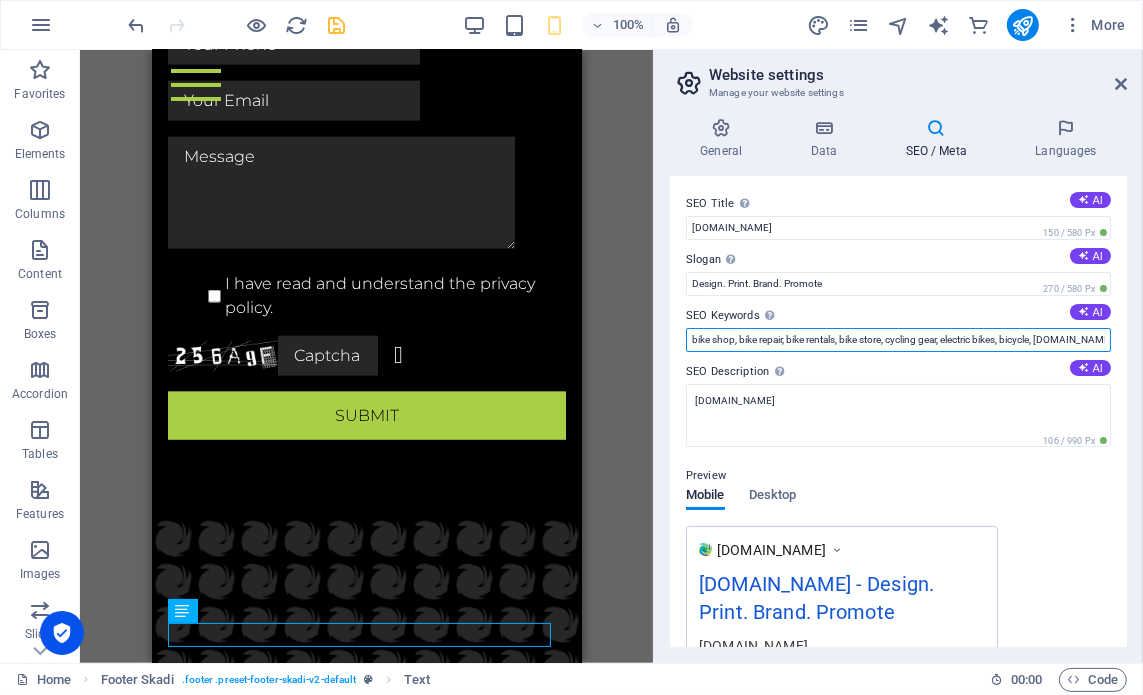 click on "bike shop, bike repair, bike rentals, bike store, cycling gear, electric bikes, bicycle, printgalore.co.za, Berlin" at bounding box center [898, 340] 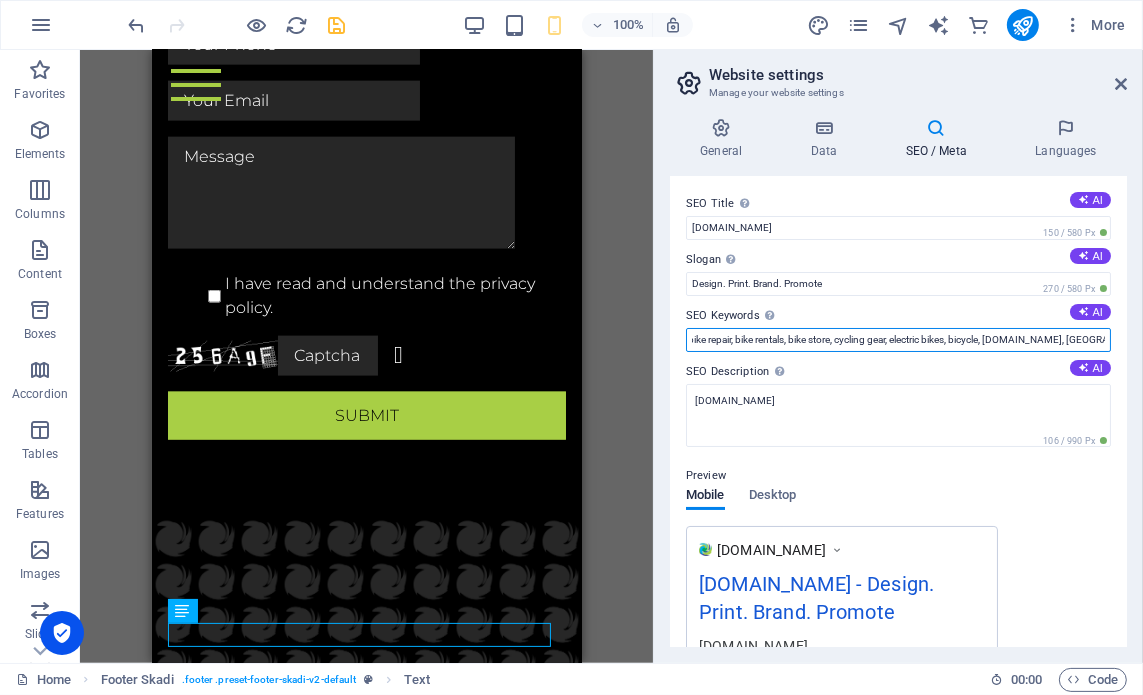 drag, startPoint x: 708, startPoint y: 338, endPoint x: 1183, endPoint y: 329, distance: 475.08527 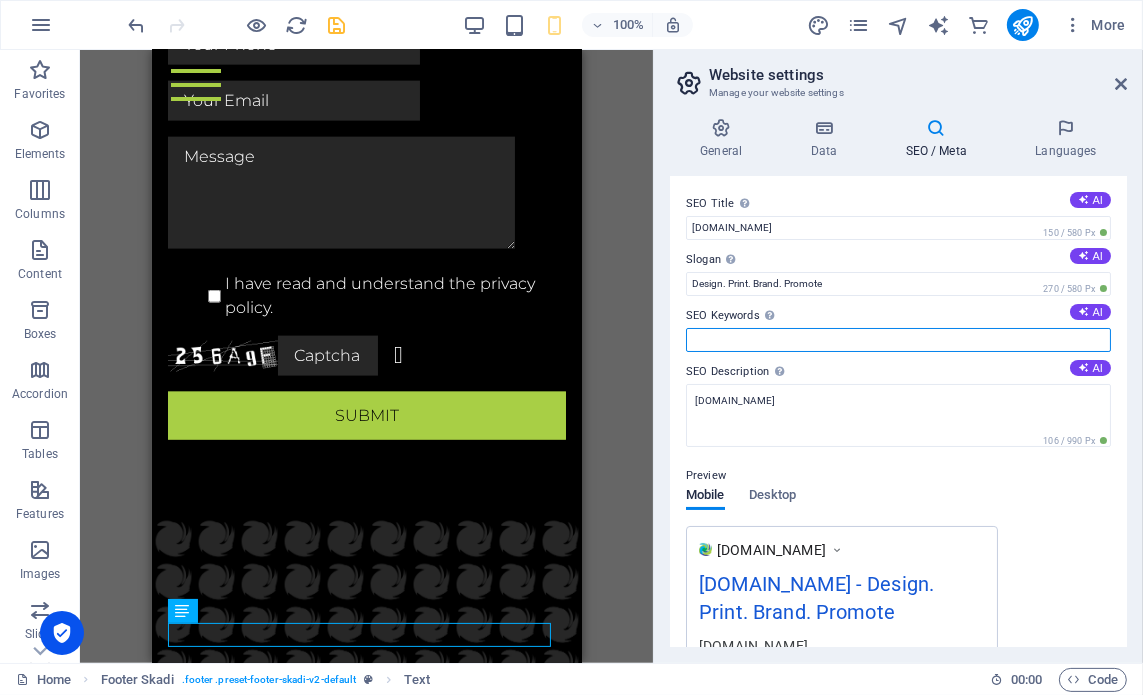 scroll, scrollTop: 0, scrollLeft: 0, axis: both 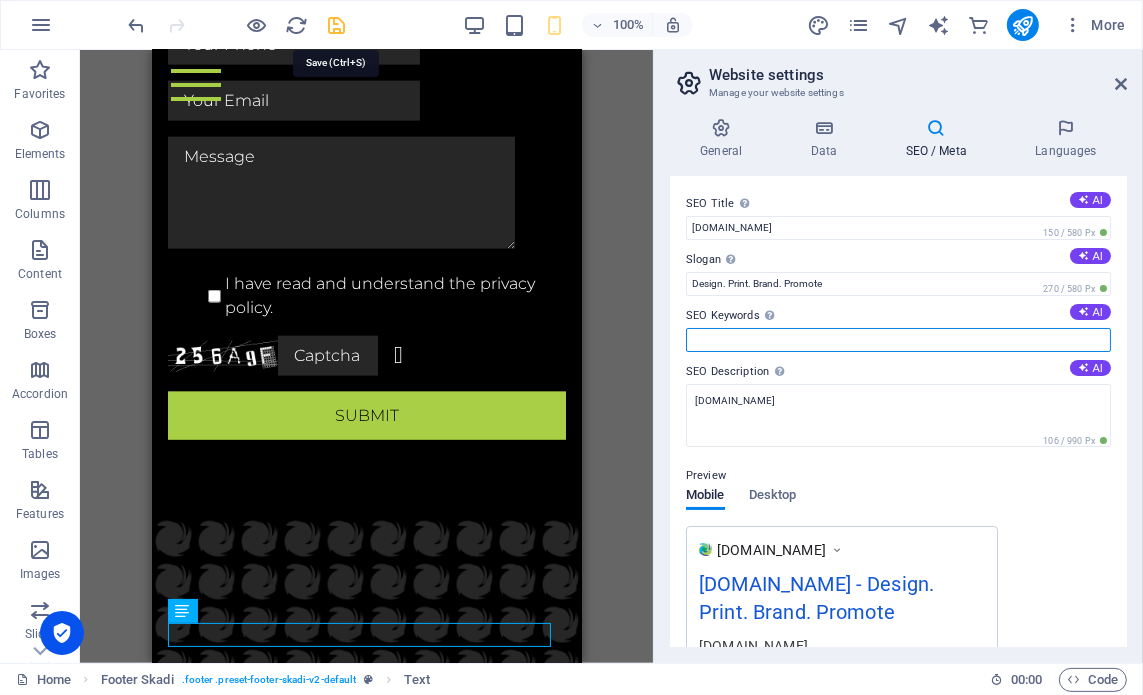 type 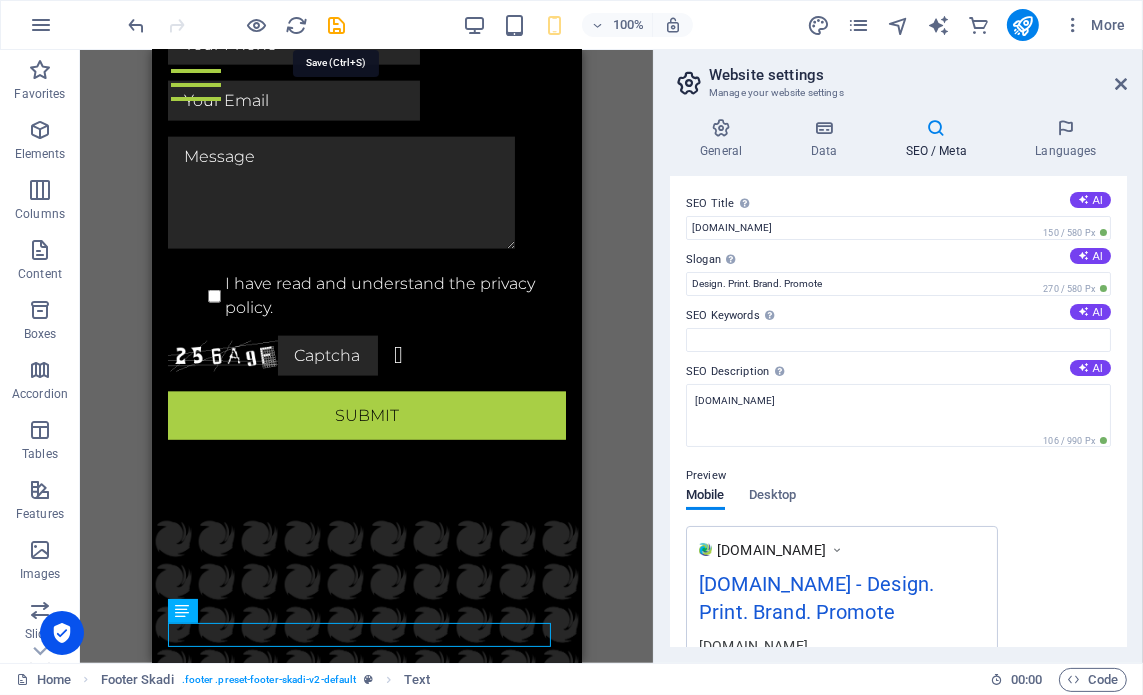click at bounding box center [337, 25] 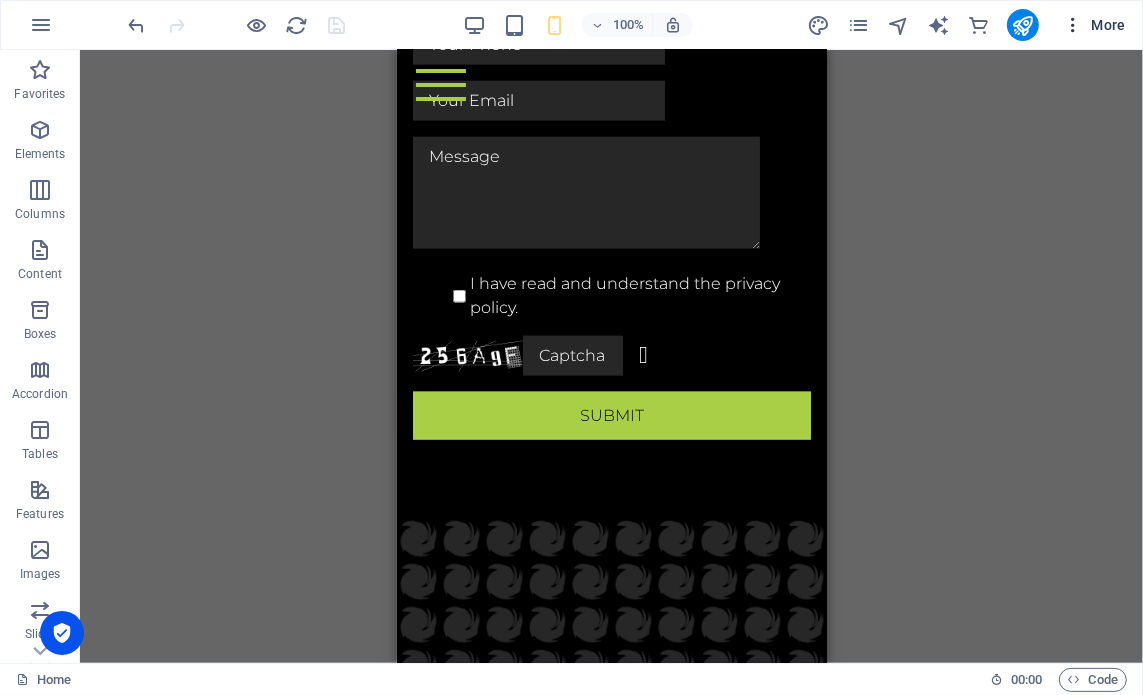 click at bounding box center [1073, 25] 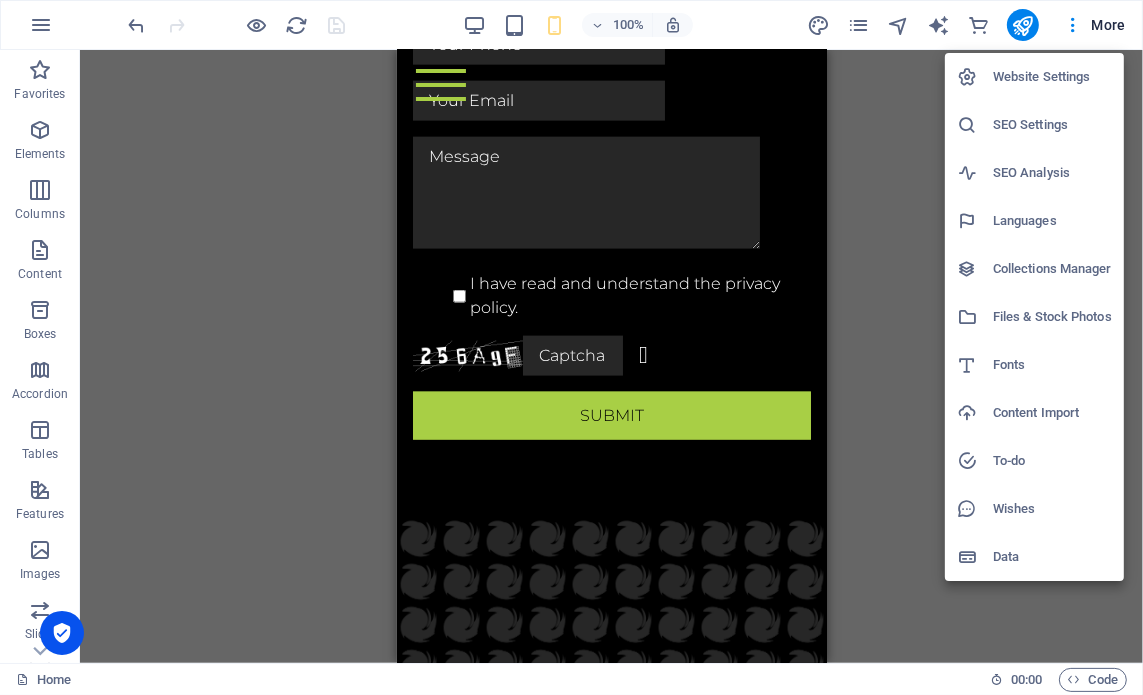 click on "SEO Settings" at bounding box center [1052, 125] 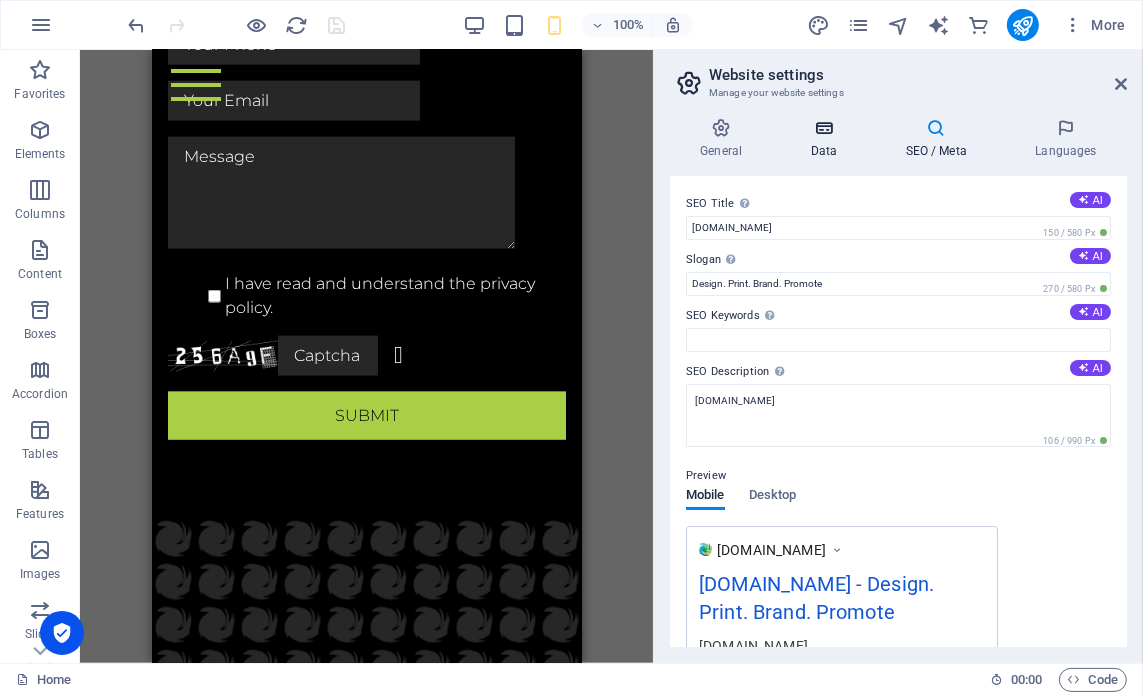 click on "Data" at bounding box center [827, 139] 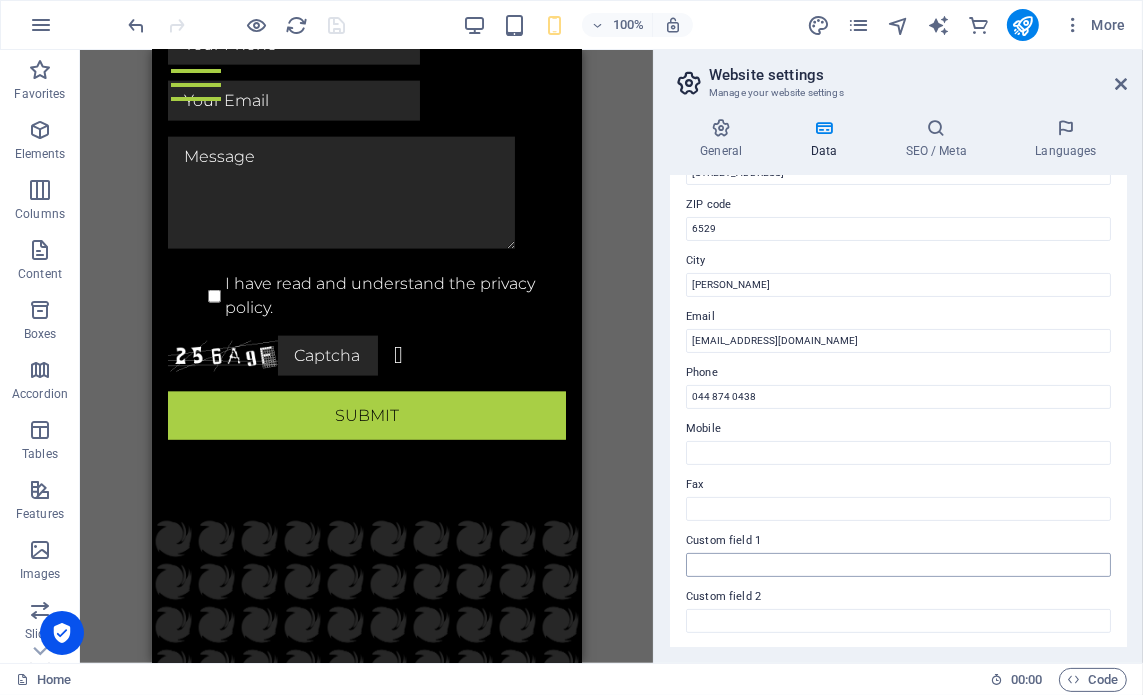scroll, scrollTop: 0, scrollLeft: 0, axis: both 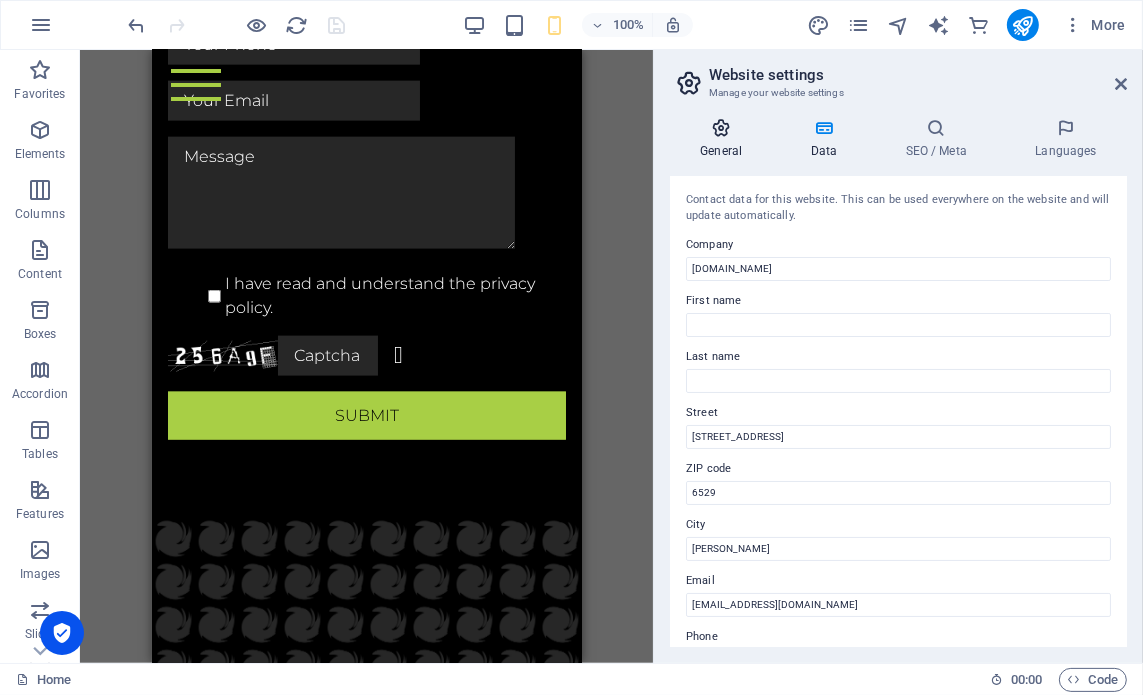 click at bounding box center [721, 128] 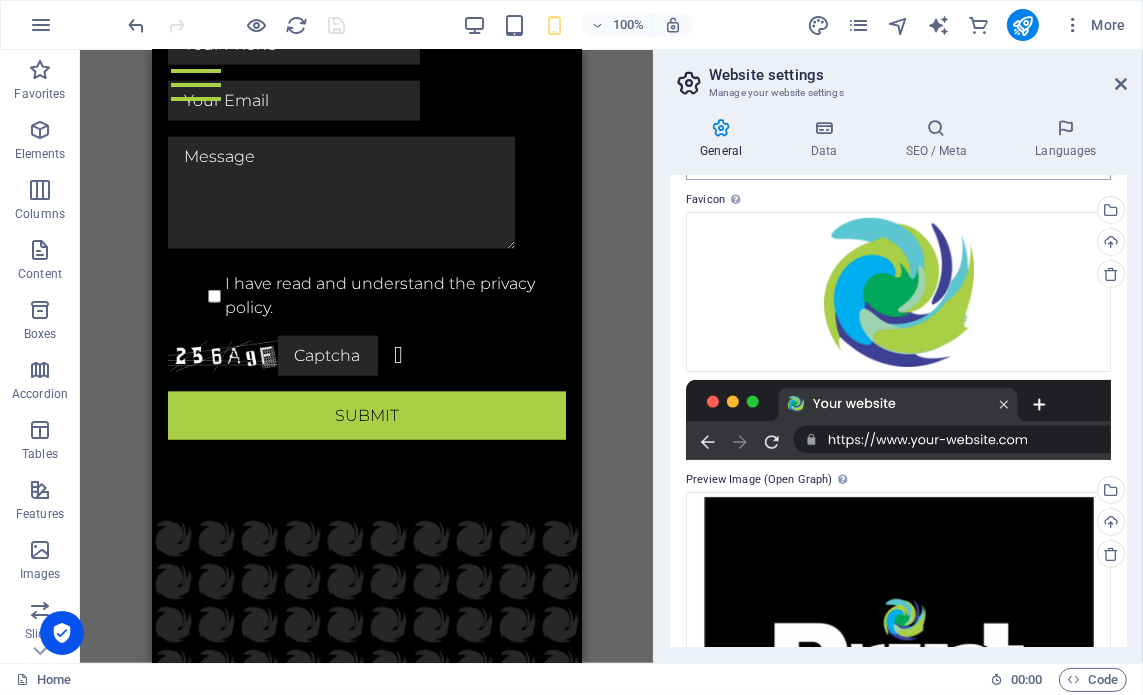 scroll, scrollTop: 0, scrollLeft: 0, axis: both 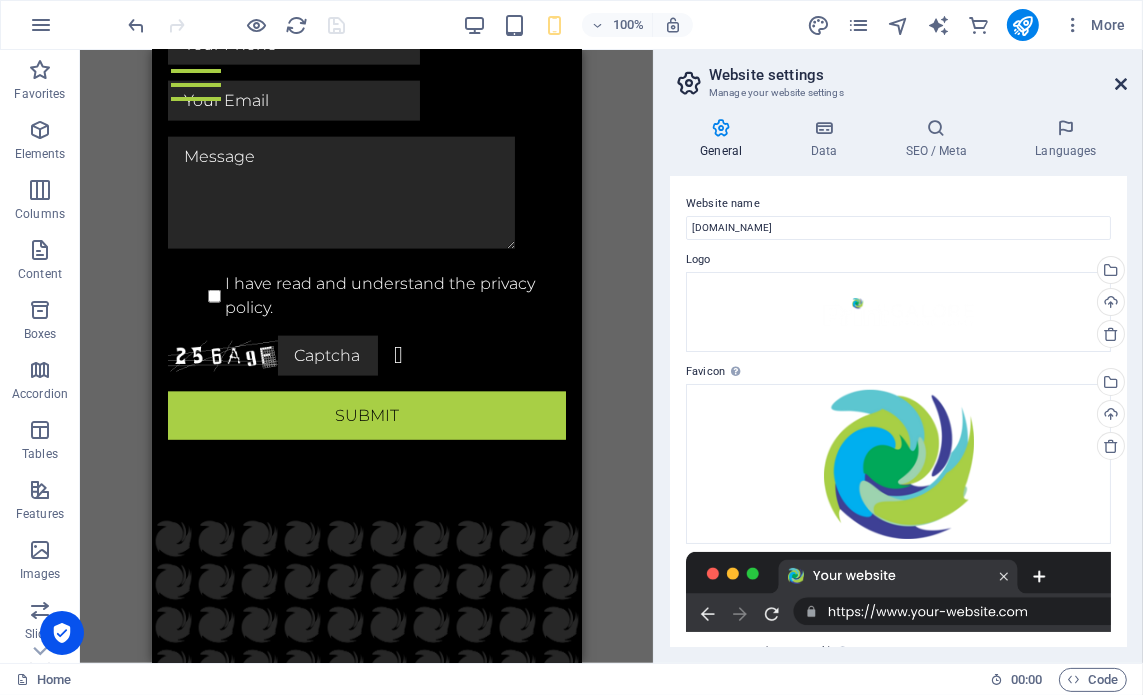 click at bounding box center [1121, 84] 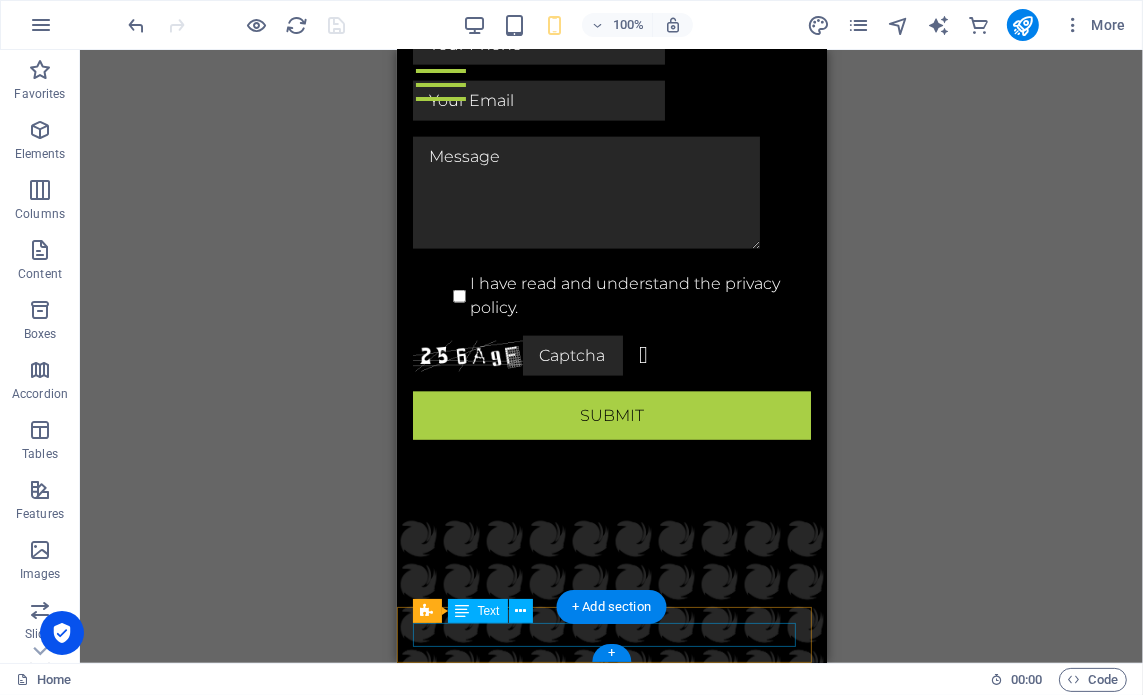 click on "print@printgalore.co.za  |  Legal Notice  |  Privacy" at bounding box center (611, 1249) 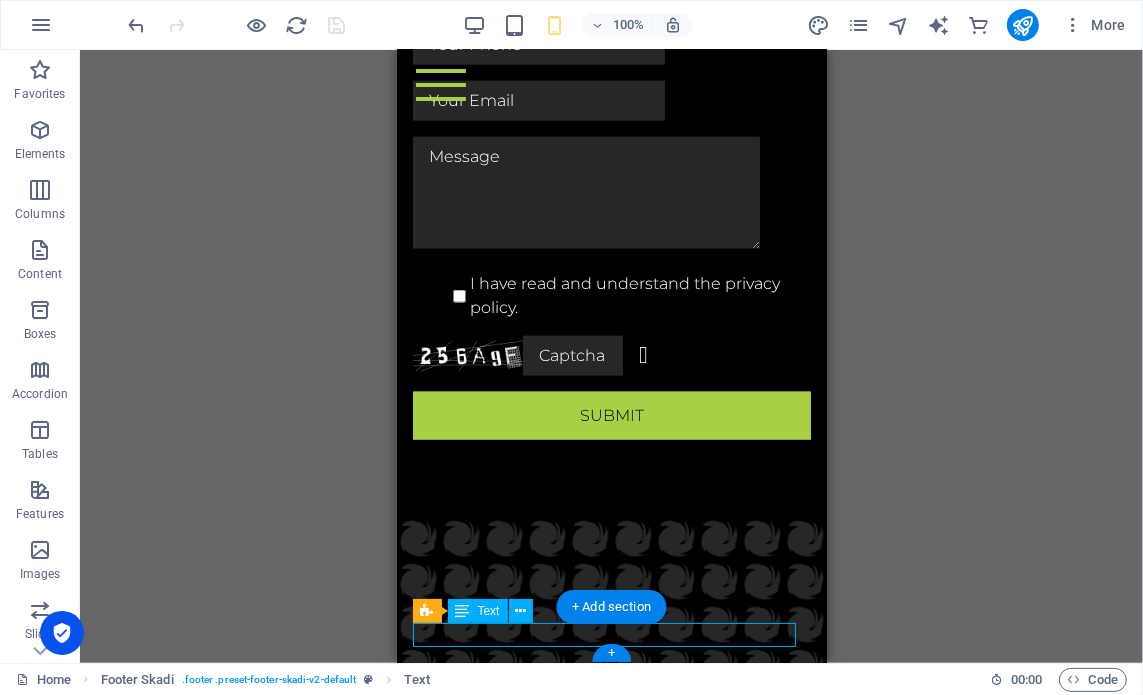 click on "print@printgalore.co.za  |  Legal Notice  |  Privacy" at bounding box center (611, 1249) 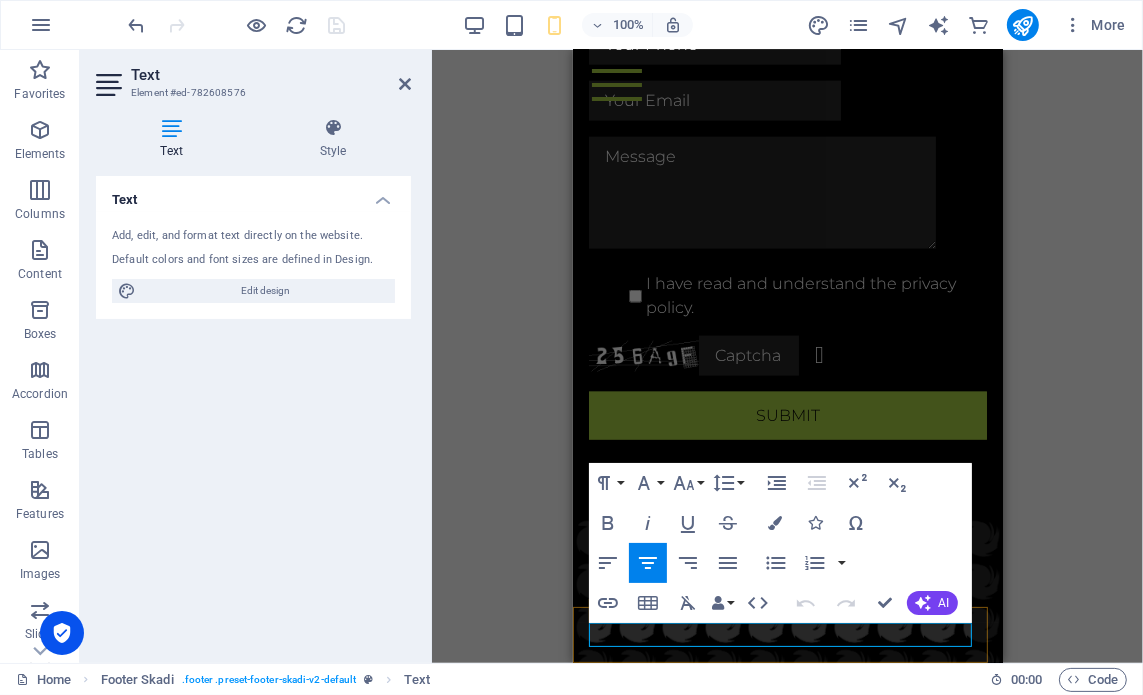 click on "Legal Notice" at bounding box center (842, 1248) 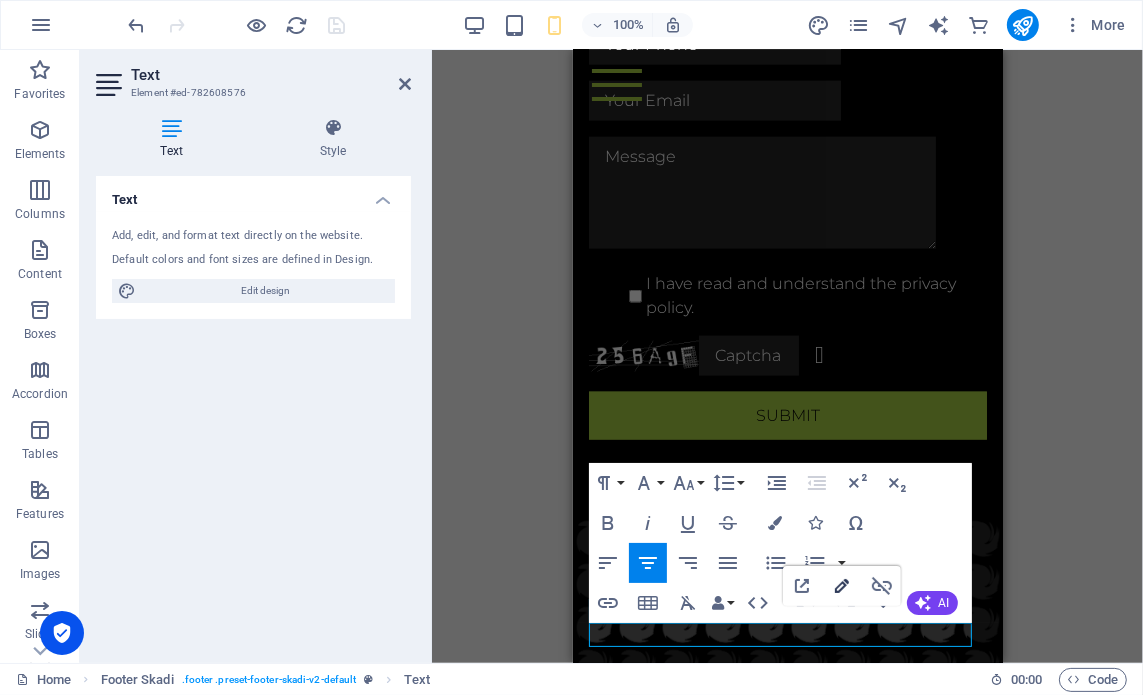 click 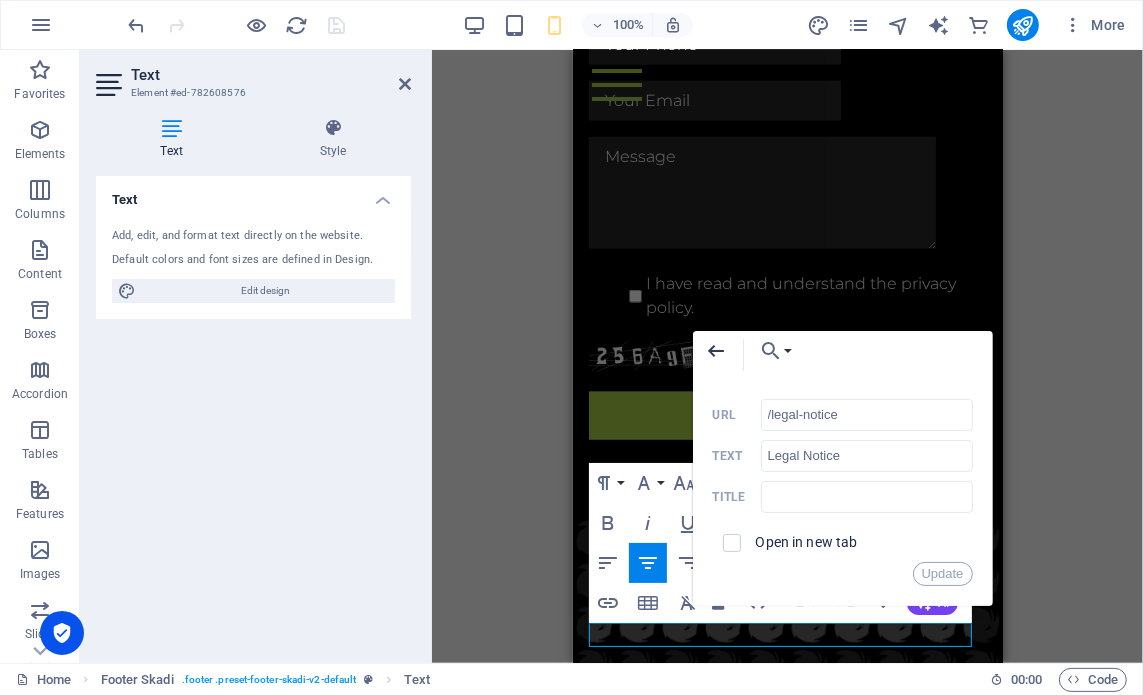 click 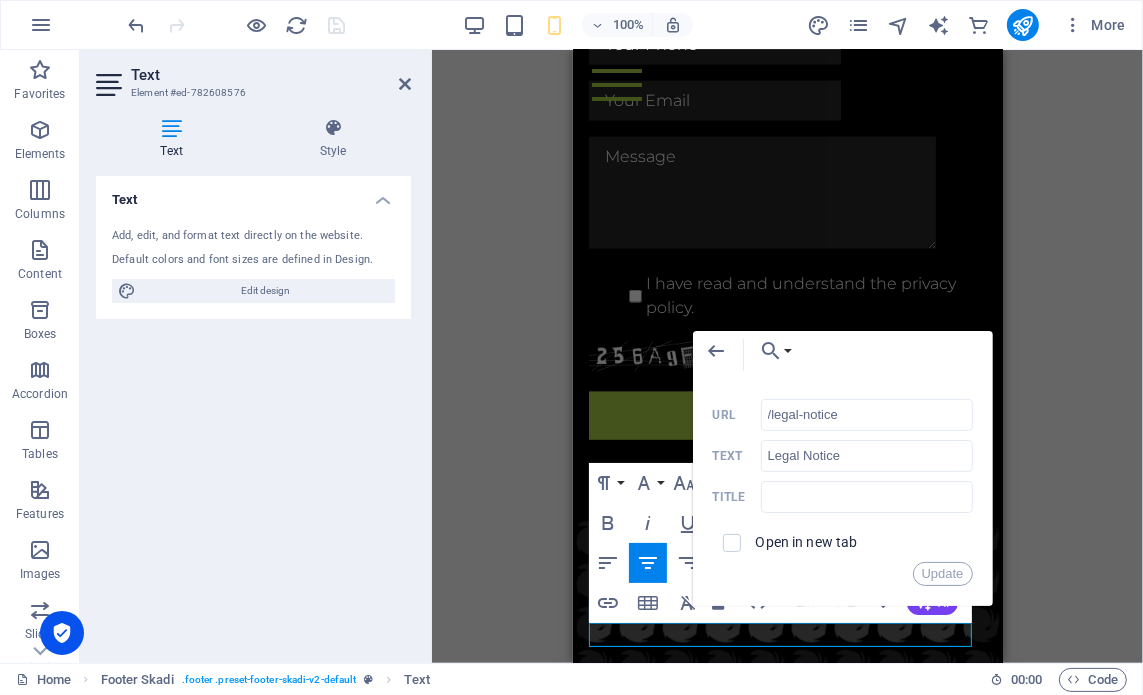 click on "H3   2 columns   2 columns   Container   Container   Menu Bar   Banner   Menu Bar   Container   Banner   Container   Image   Spacer   H6   Text   Spacer   H6   Text   Placeholder   Container   Container   H2   Container   Image   Spacer   Icon   Container   Grid   Container   Container   Grid   Container   Container   H4   Text   Text   Container   Container   Container   Container   H4   Grid   Container   Container   Text   Container   Text   Container   Container   Placeholder   Container   Wide image with text   Container   Wide image with text   H2   Text   Spacer   Button   Placeholder   Container   Placeholder   Container   Container   H2   Spacer   Plans   Container   Container   H4   Plans   Plans   Container   Plans   Container   Container   Text   Container   Text   Container   Container   Container   Container   Text   Text   Container   Container   Placeholder   Container   Container   H2   Spacer   Products   Placeholder   Container   2 columns   Container   2 columns   H2" at bounding box center [787, 356] 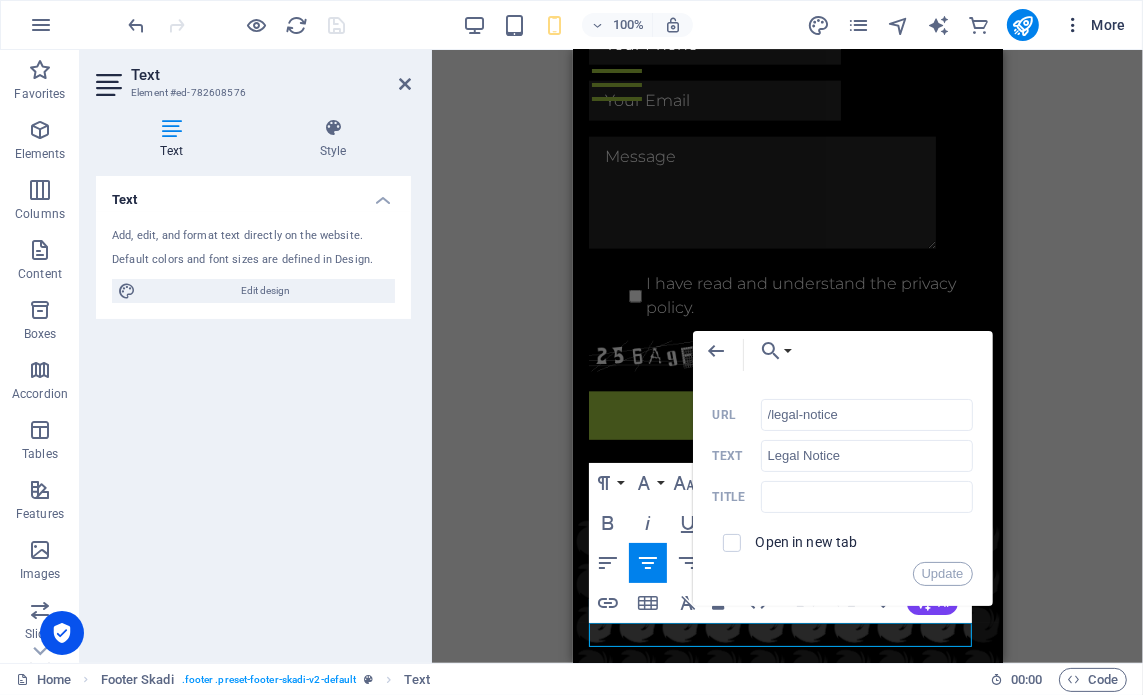 click on "More" at bounding box center (1094, 25) 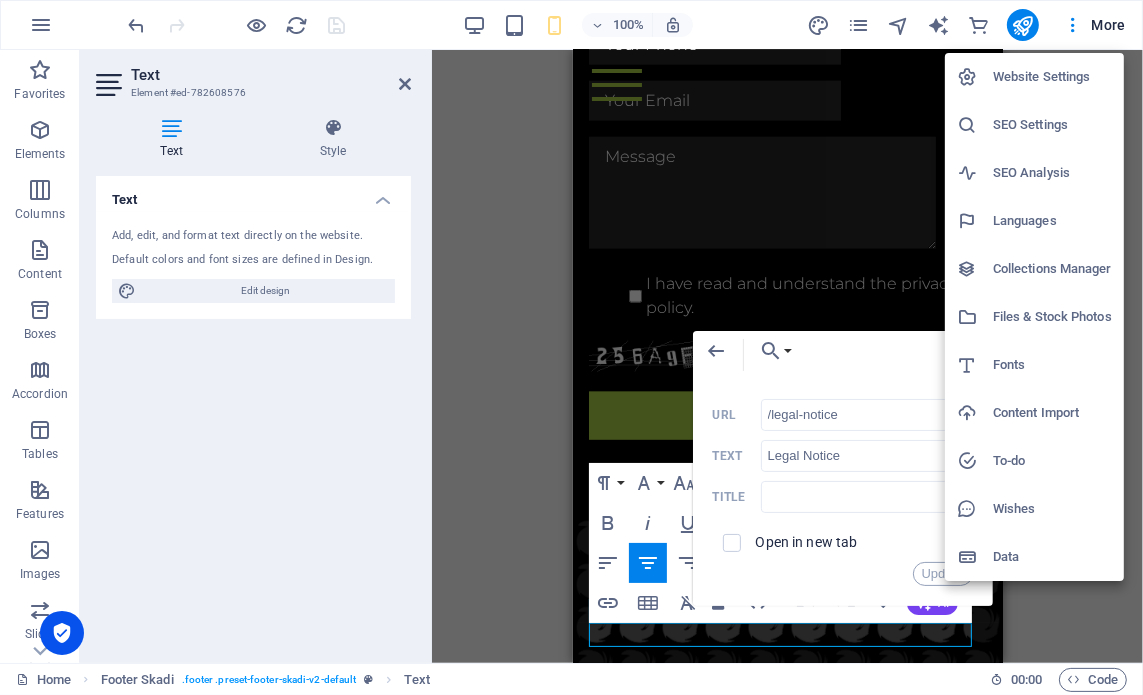 click on "Website Settings" at bounding box center [1052, 77] 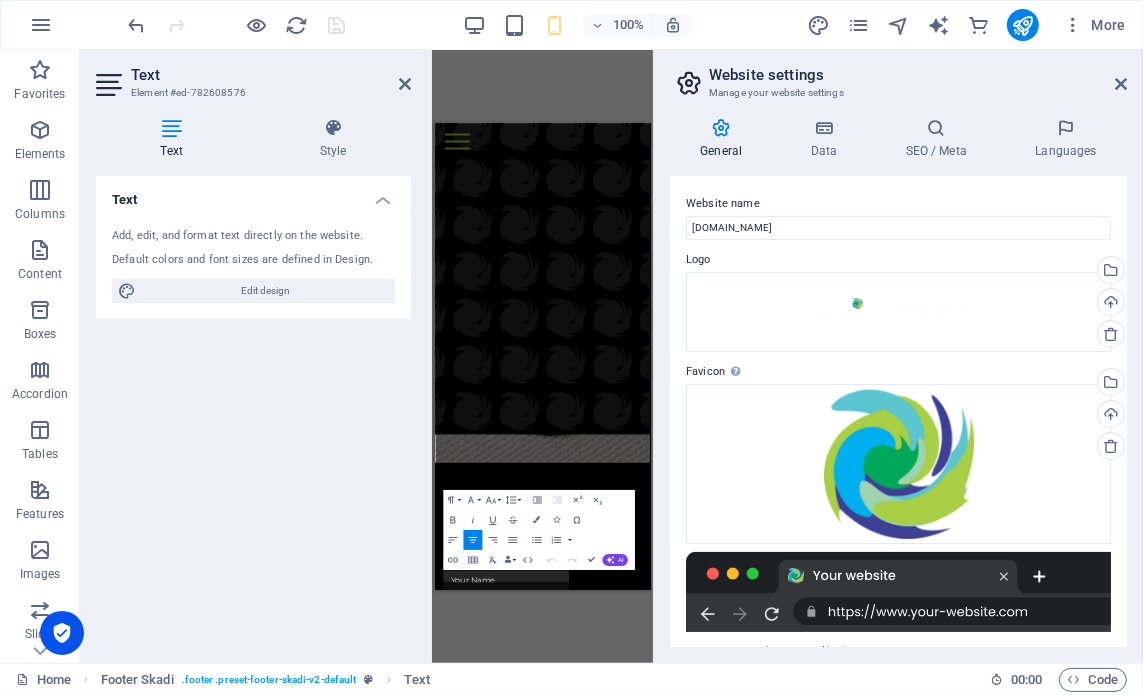 scroll, scrollTop: 8524, scrollLeft: 0, axis: vertical 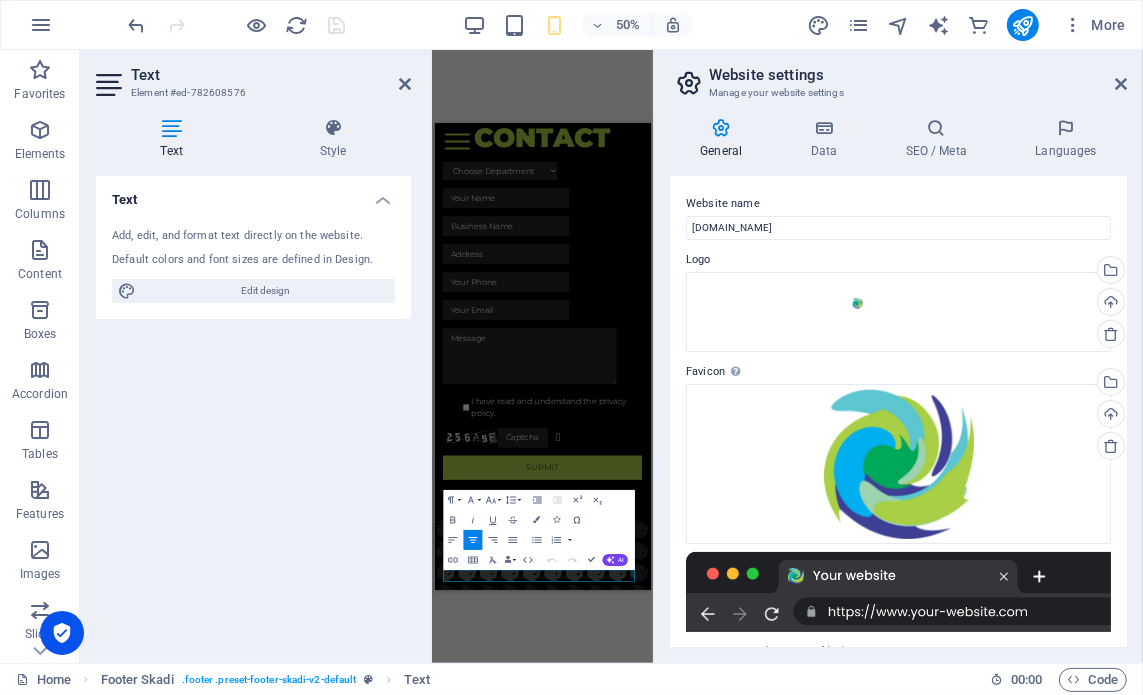 click on "Website settings Manage your website settings  General  Data  SEO / Meta  Languages Website name printgalore.co.za Logo Drag files here, click to choose files or select files from Files or our free stock photos & videos Select files from the file manager, stock photos, or upload file(s) Upload Favicon Set the favicon of your website here. A favicon is a small icon shown in the browser tab next to your website title. It helps visitors identify your website. Drag files here, click to choose files or select files from Files or our free stock photos & videos Select files from the file manager, stock photos, or upload file(s) Upload Preview Image (Open Graph) This image will be shown when the website is shared on social networks Drag files here, click to choose files or select files from Files or our free stock photos & videos Select files from the file manager, stock photos, or upload file(s) Upload Contact data for this website. This can be used everywhere on the website and will update automatically. Company AI" at bounding box center [898, 356] 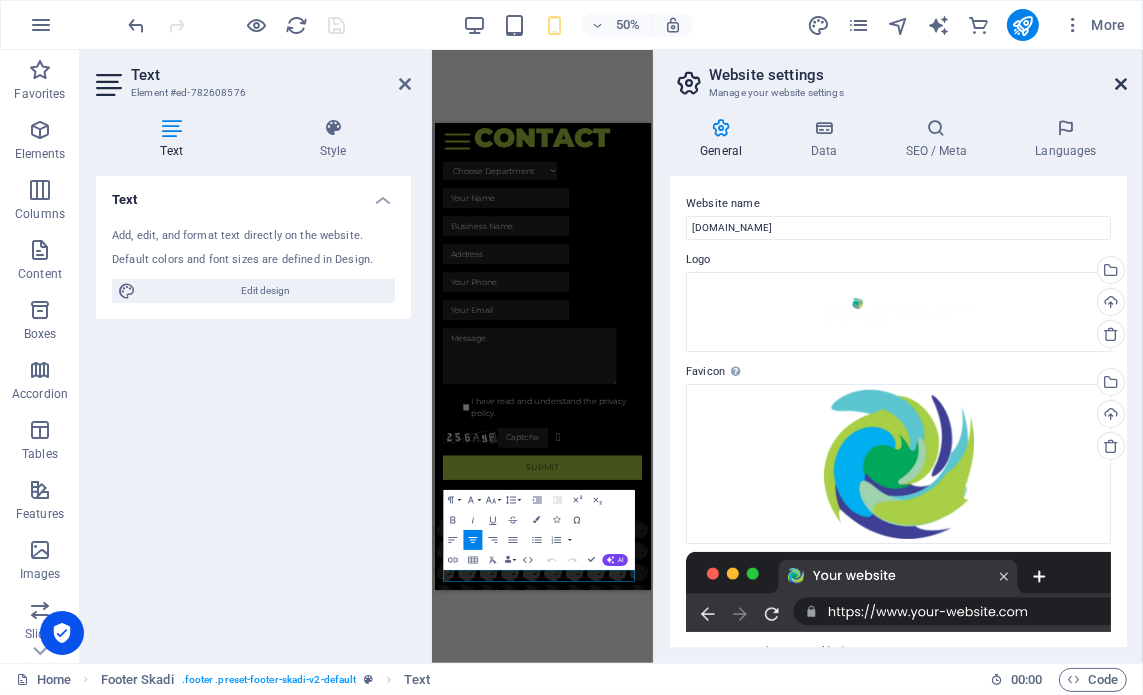click at bounding box center [1121, 84] 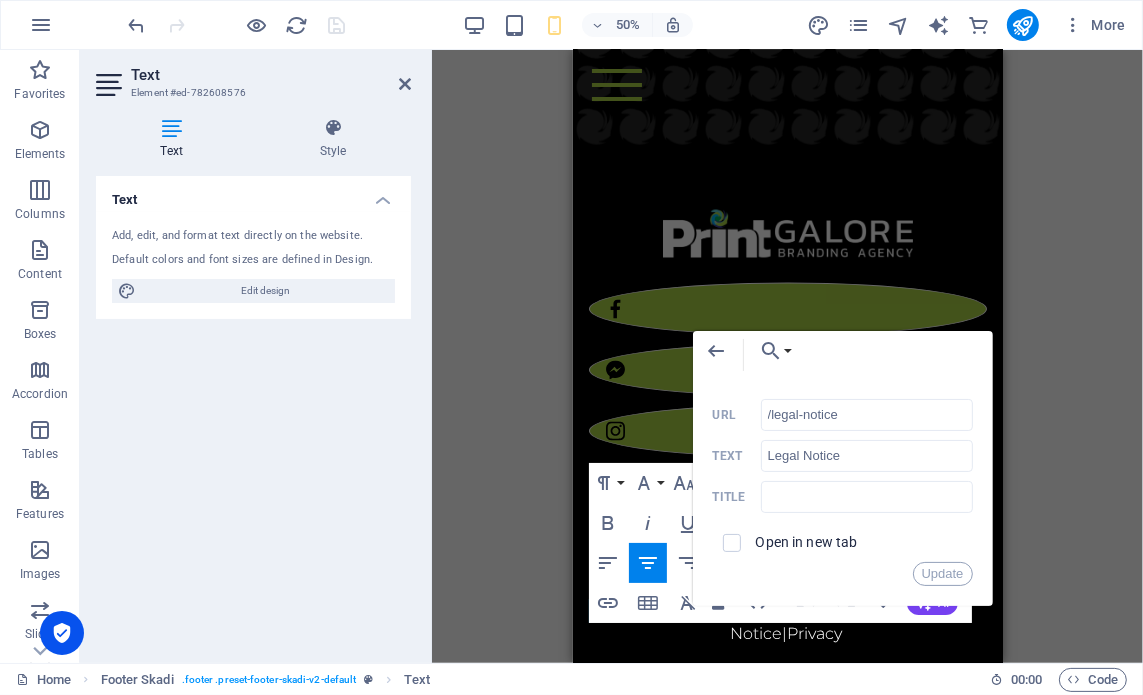 scroll, scrollTop: 7760, scrollLeft: 0, axis: vertical 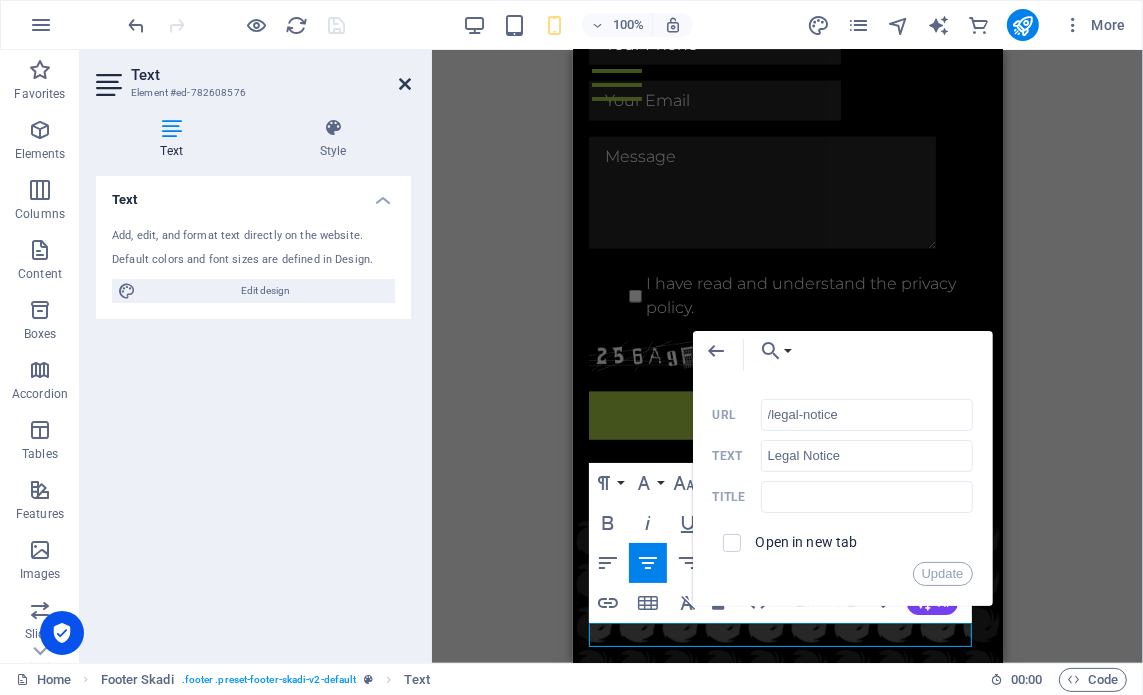 click at bounding box center (405, 84) 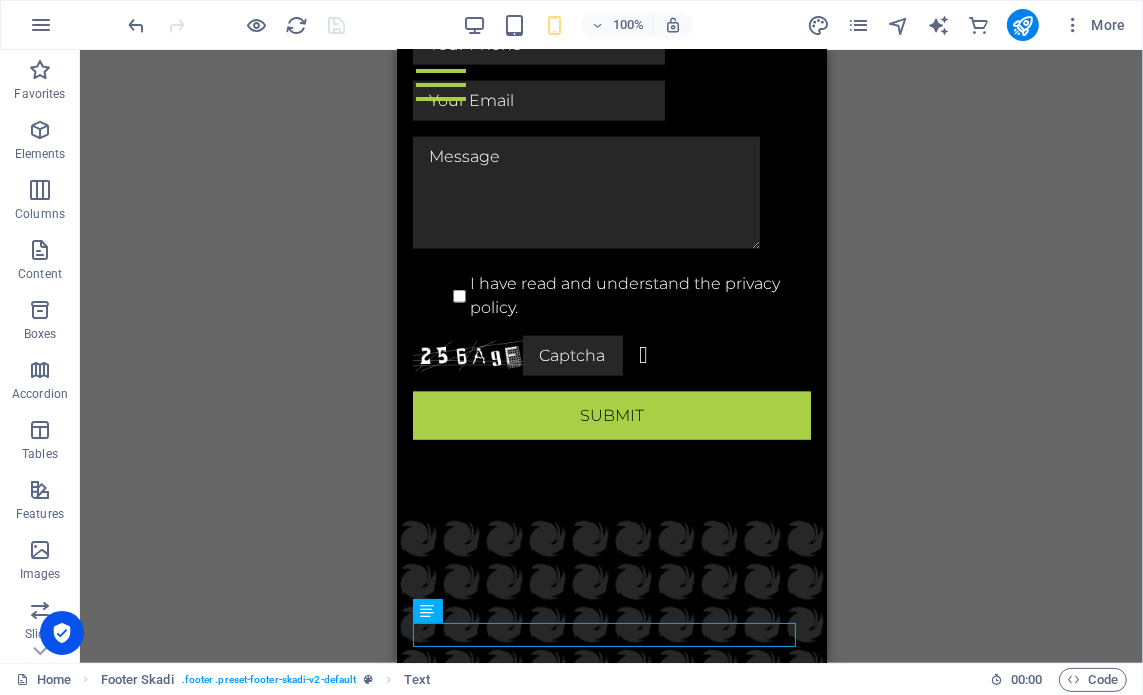 click on "H3   2 columns   2 columns   Container   Container   Menu Bar   Banner   Container   Banner   Container   Image   Spacer   H6   Text   Spacer   H6   Text   Placeholder   Container   Container   H2   Container   Image   Spacer   Icon   Container   Grid   Container   Container   Grid   Container   Container   H4   Text   Text   Container   Container   Container   Container   H4   Grid   Container   Container   Text   Container   Text   Container   Container   Placeholder   Container   Wide image with text   Container   Wide image with text   H2   Text   Spacer   Button   Placeholder   Container   Placeholder   Container   Container   H2   Spacer   Plans   Container   Container   H4   Plans   Plans   Container   Plans   Container   Container   Text   Container   Text   Container   Container   Container   Container   Text   Text   Container   Container   Placeholder   Container   Container   H2   Spacer   Products   Placeholder   Container   2 columns   Container   2 columns   H2   Dropdown" at bounding box center (611, 356) 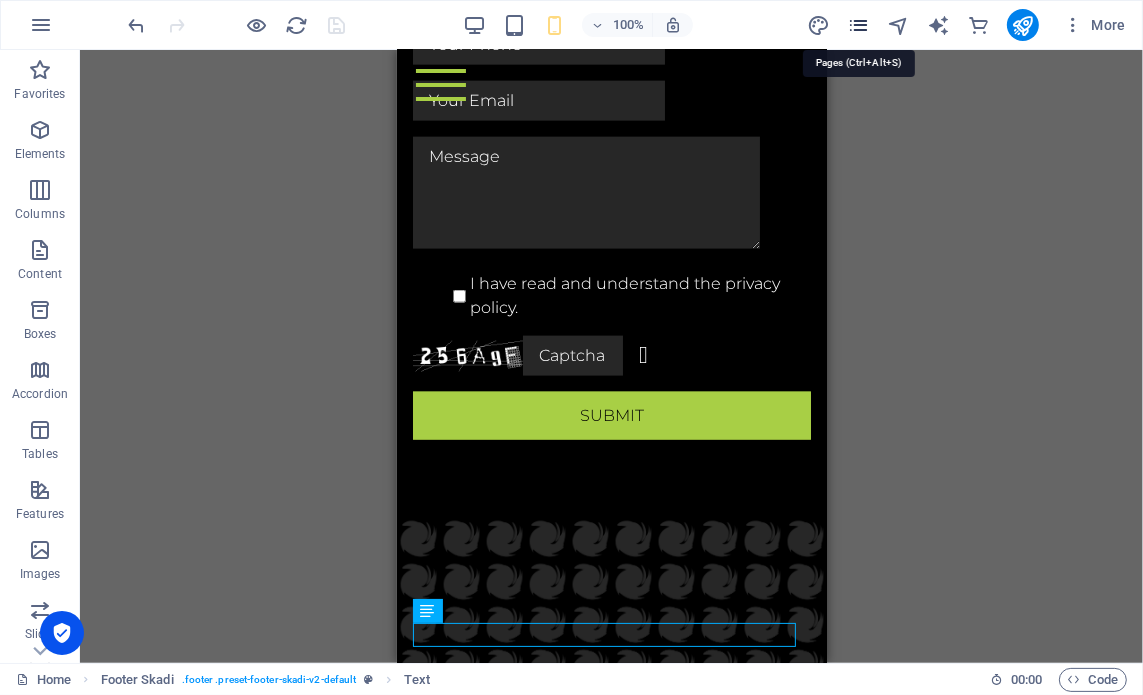 click at bounding box center [858, 25] 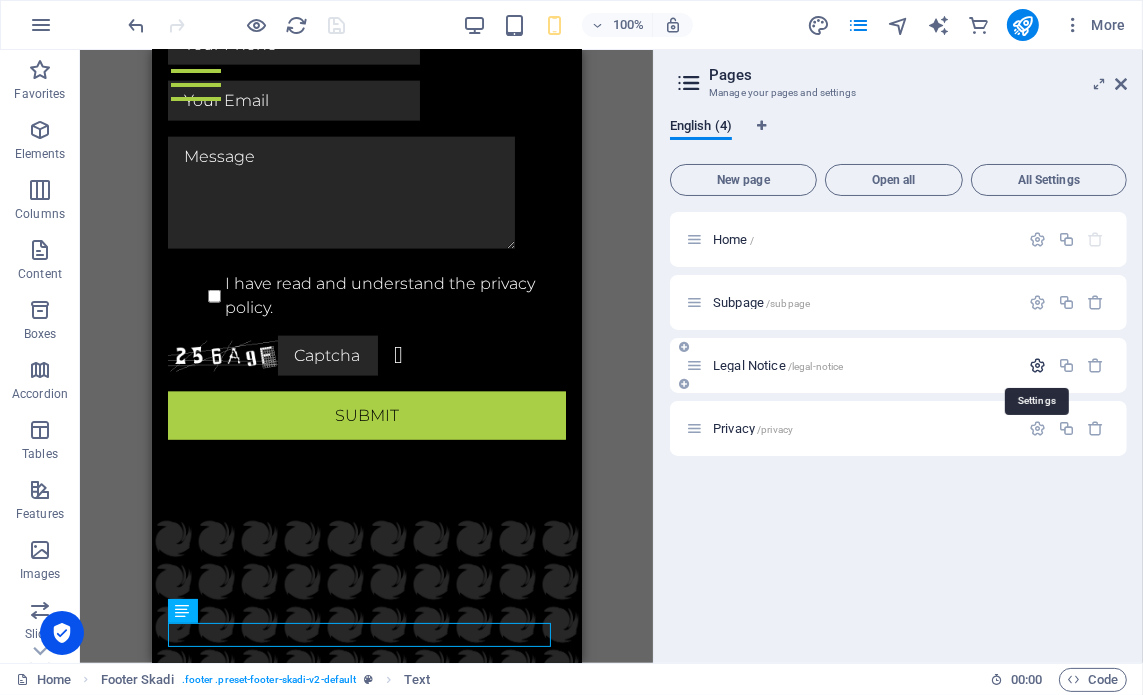click at bounding box center [1037, 365] 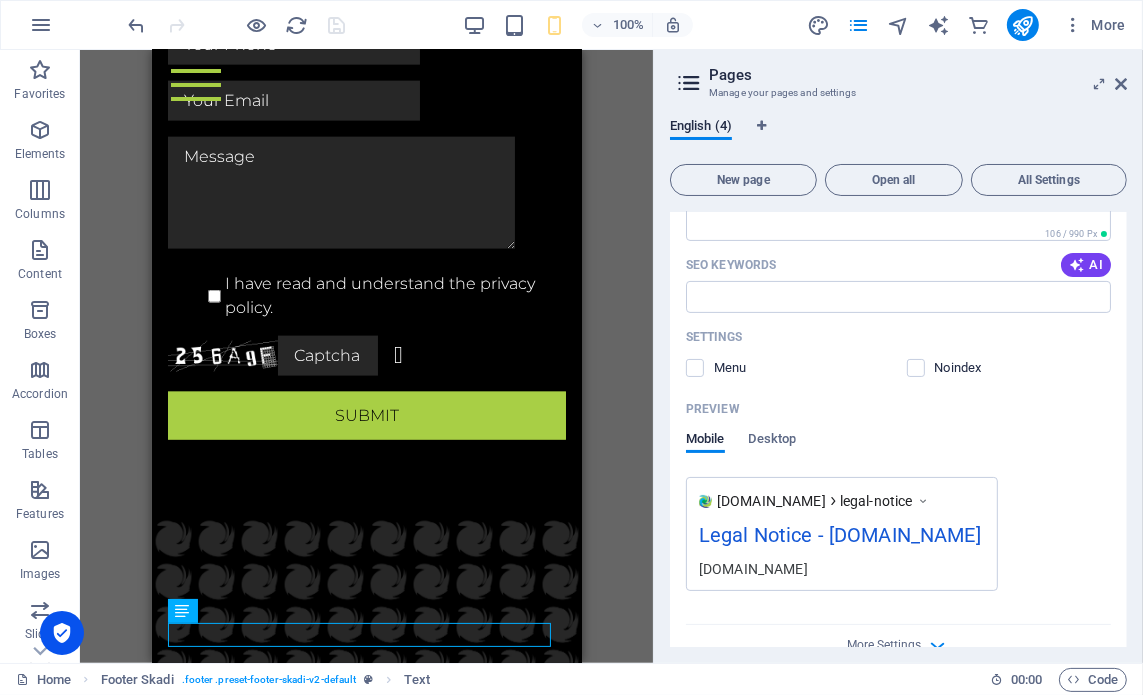 scroll, scrollTop: 261, scrollLeft: 0, axis: vertical 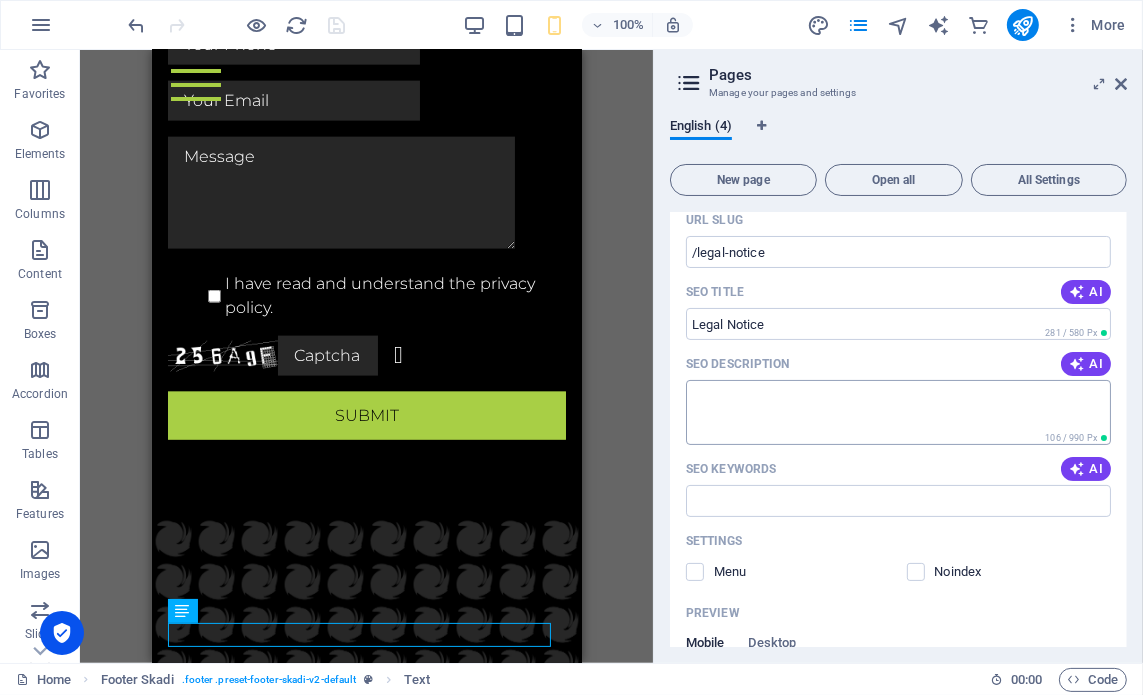 click on "SEO Description" at bounding box center [898, 412] 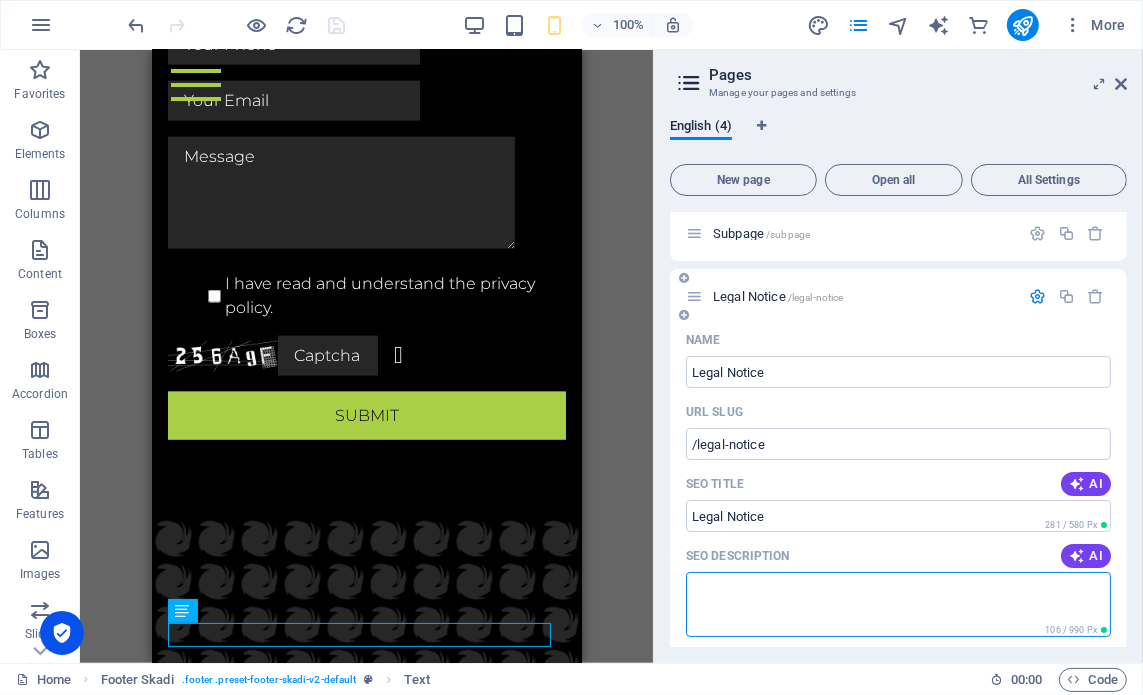 scroll, scrollTop: 200, scrollLeft: 0, axis: vertical 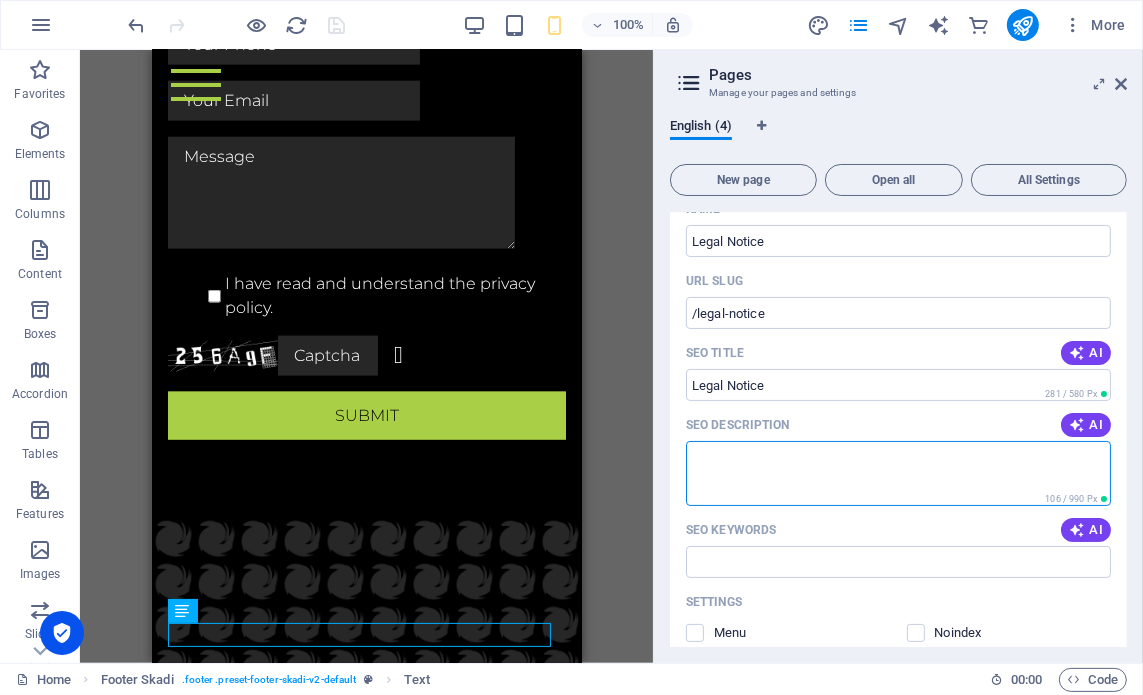 click on "SEO Description" at bounding box center (898, 473) 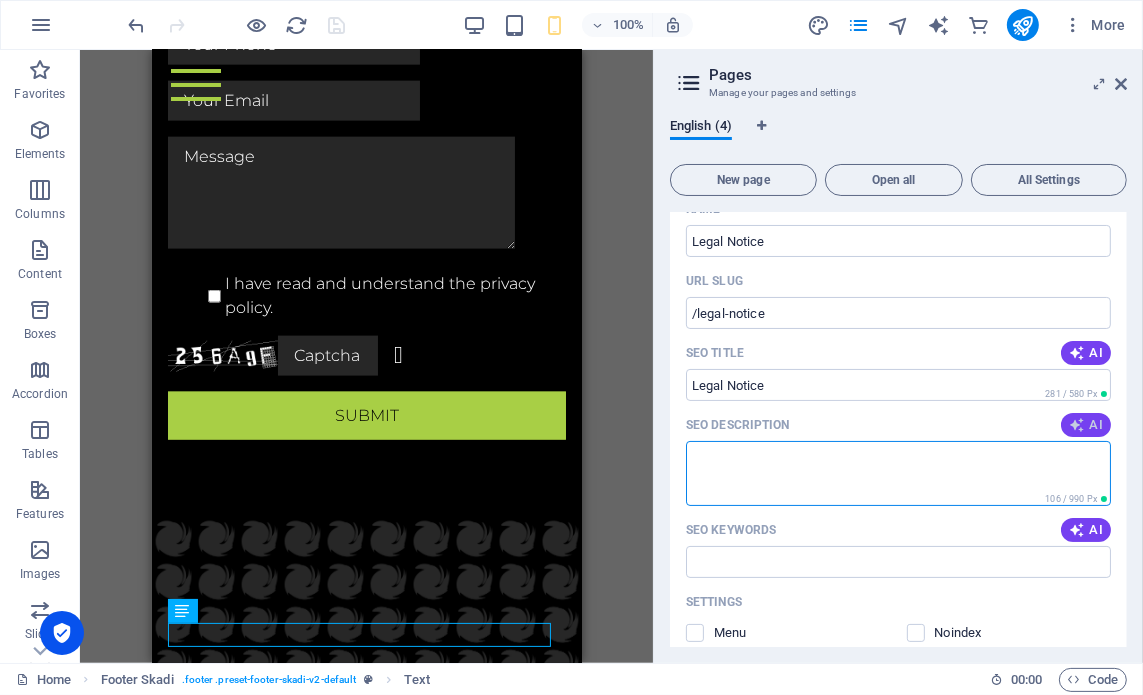 click at bounding box center [1077, 425] 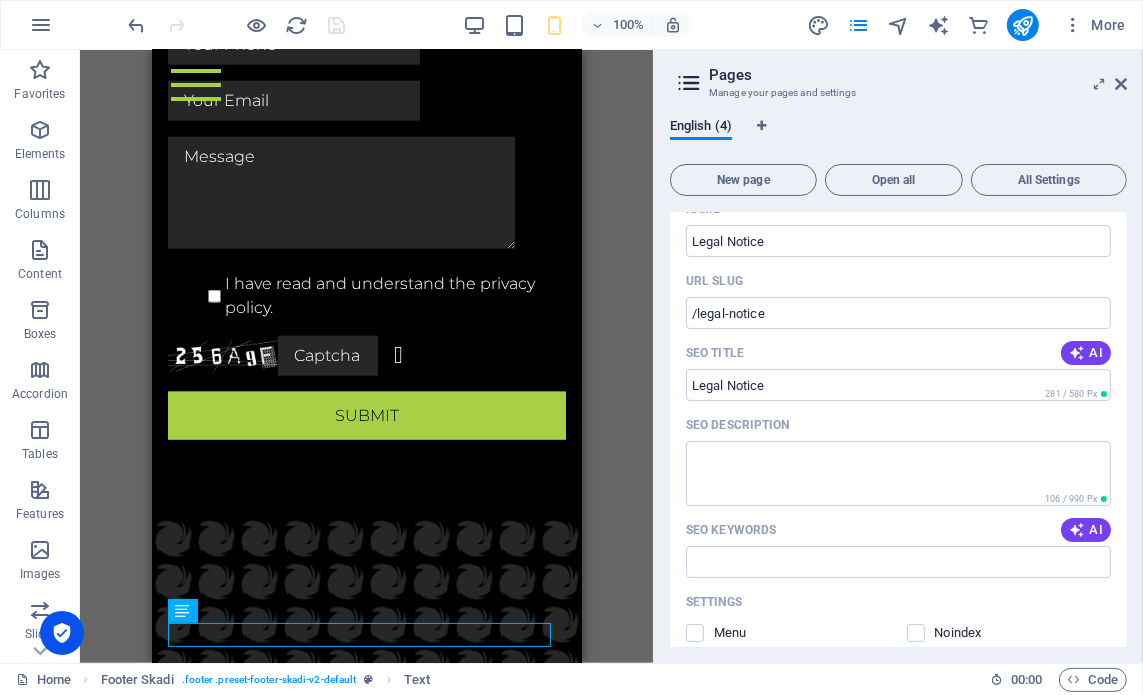 type on "Discover Print Galores Legal Notice. Contact us at 14 Discovery Street, Pacaltsdorp for all your printing needs!" 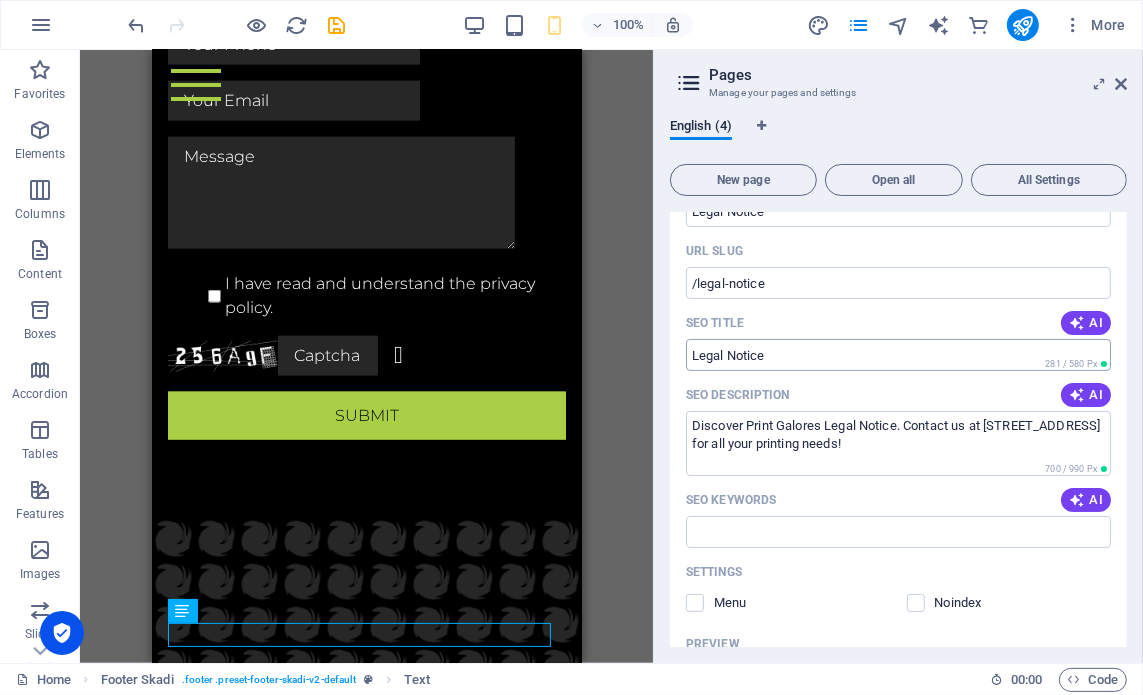 scroll, scrollTop: 200, scrollLeft: 0, axis: vertical 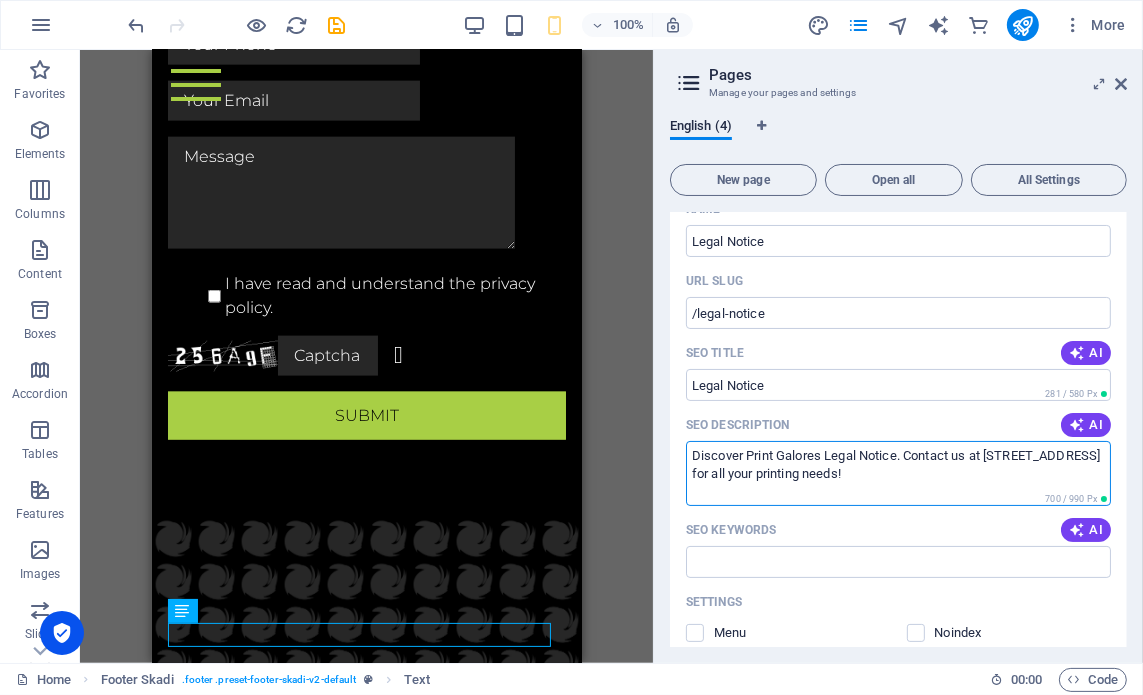 drag, startPoint x: 692, startPoint y: 450, endPoint x: 1001, endPoint y: 479, distance: 310.35785 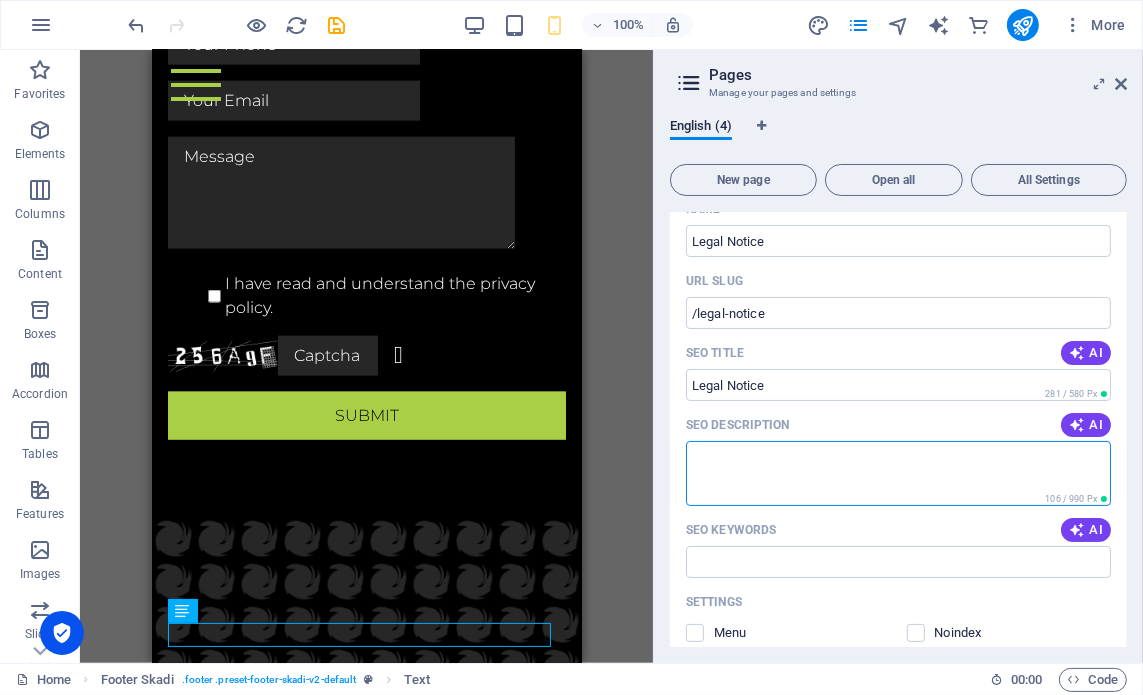 scroll, scrollTop: 300, scrollLeft: 0, axis: vertical 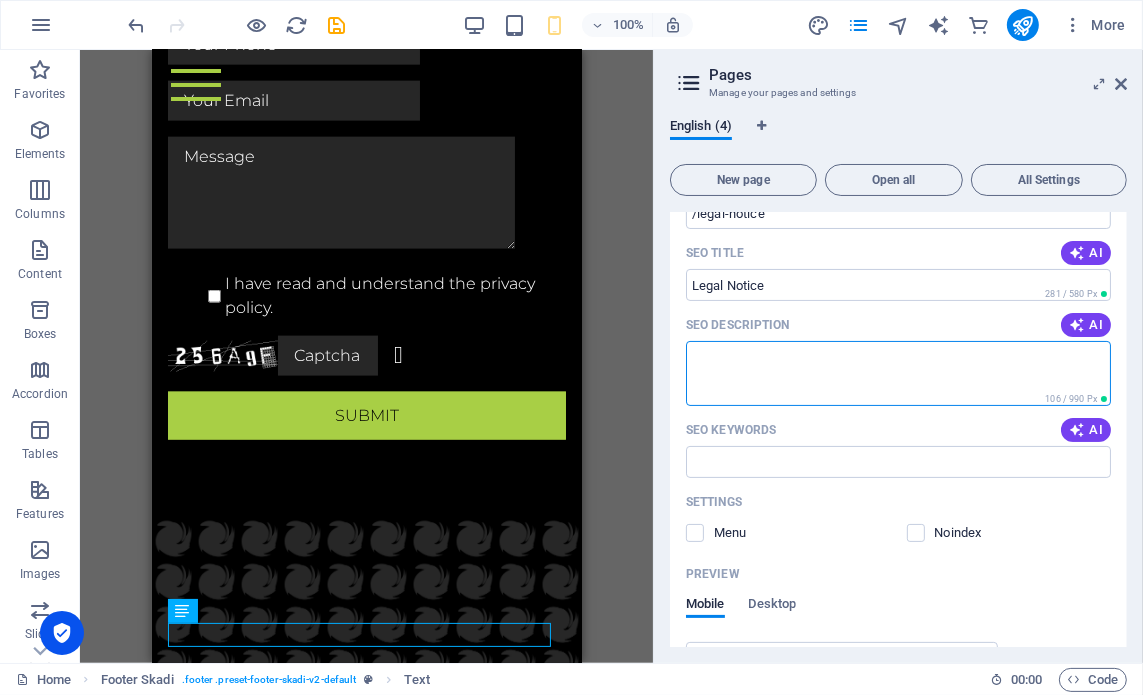 click on "SEO Description" at bounding box center [898, 373] 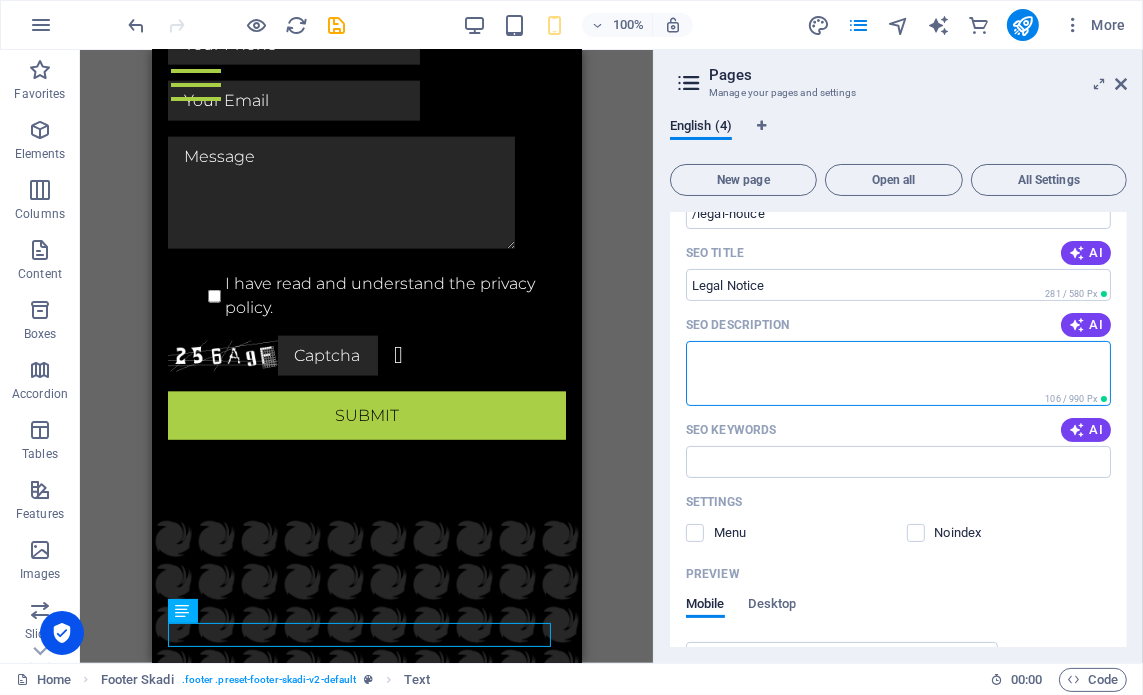 paste on "Legal Notice
Welcome to Print Galore!
This legal notice governs your use of the Print Galore website. By accessing and using our website, you agree to comply with and be bound by the following terms and conditions. If you do not agree with these terms, please do not use our website.
1. Intellectual Property:
All content on this website, including but not limited to text, graphics, logos, images, audio clips, digital downloads, and software, is the property of Print Galore or its content suppliers and is protected by international copyright laws. The compilation of all content on this site is the exclusive property of Print Galore and protected by international copyright laws.
You may not reproduce, duplicate, copy, sell, resell, visit, or otherwise exploit for any commercial purpose any portion of this website without the express written consent of Print Galore.
2. Use of Website:
This website is provided for your personal and non-commercial use. You agree not to use the website for any unlawful purp..." 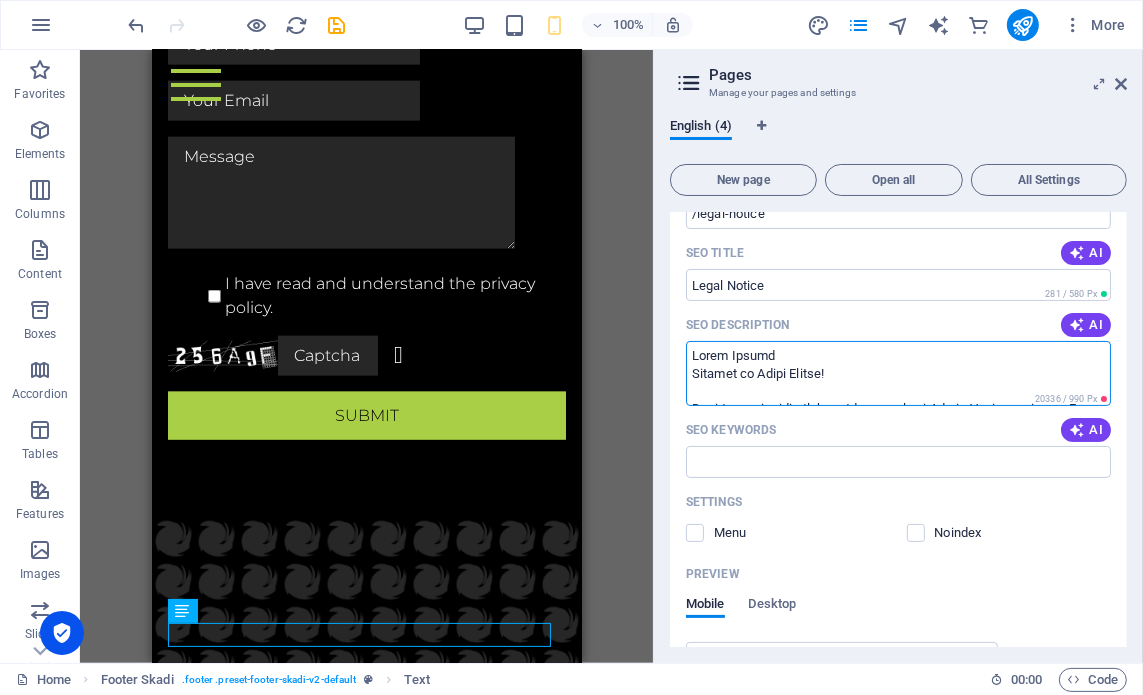 scroll, scrollTop: 1364, scrollLeft: 0, axis: vertical 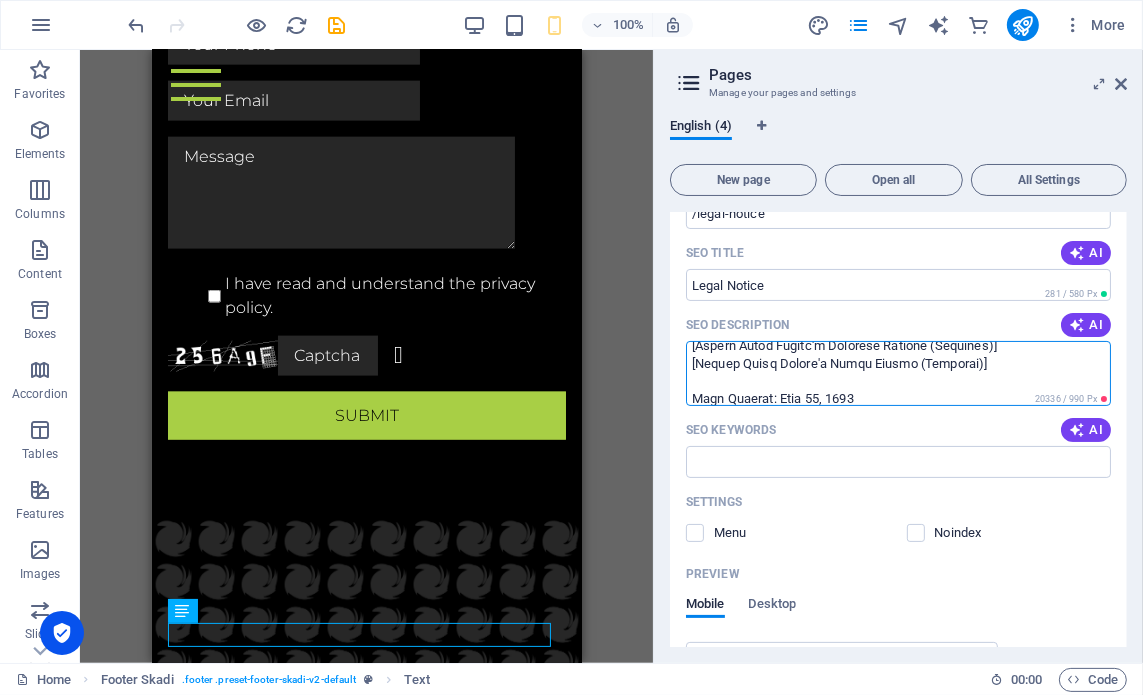 type on "Legal Notice
Welcome to Print Galore!
This legal notice governs your use of the Print Galore website. By accessing and using our website, you agree to comply with and be bound by the following terms and conditions. If you do not agree with these terms, please do not use our website.
1. Intellectual Property:
All content on this website, including but not limited to text, graphics, logos, images, audio clips, digital downloads, and software, is the property of Print Galore or its content suppliers and is protected by international copyright laws. The compilation of all content on this site is the exclusive property of Print Galore and protected by international copyright laws.
You may not reproduce, duplicate, copy, sell, resell, visit, or otherwise exploit for any commercial purpose any portion of this website without the express written consent of Print Galore.
2. Use of Website:
This website is provided for your personal and non-commercial use. You agree not to use the website for any unlawful purp..." 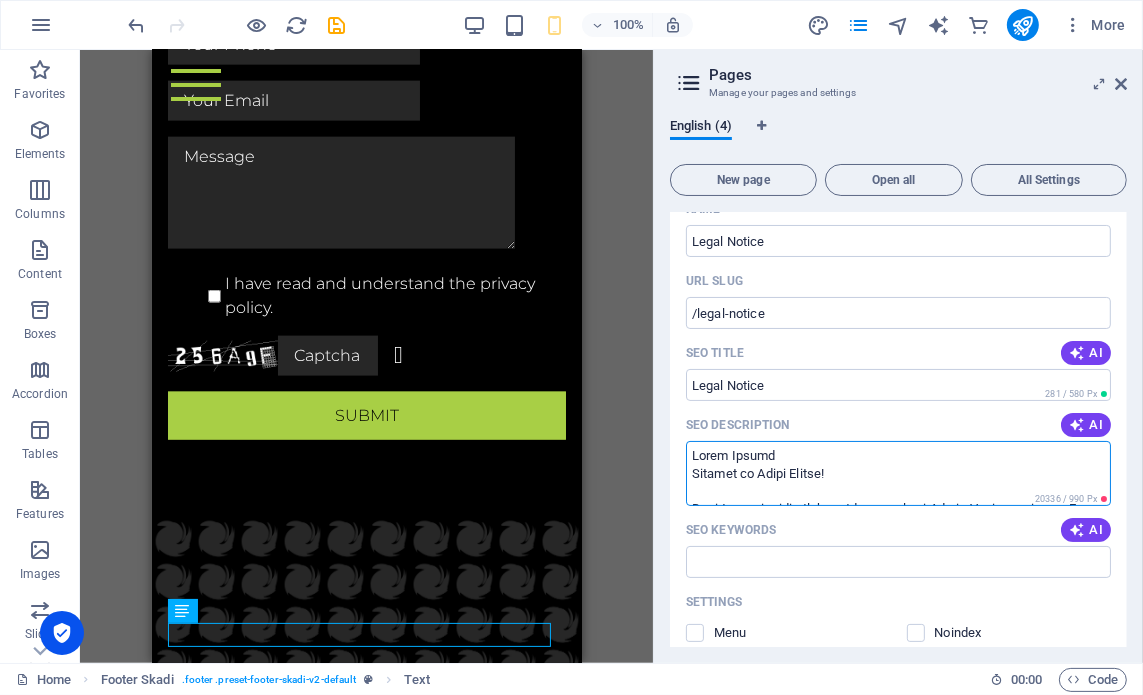 scroll, scrollTop: 300, scrollLeft: 0, axis: vertical 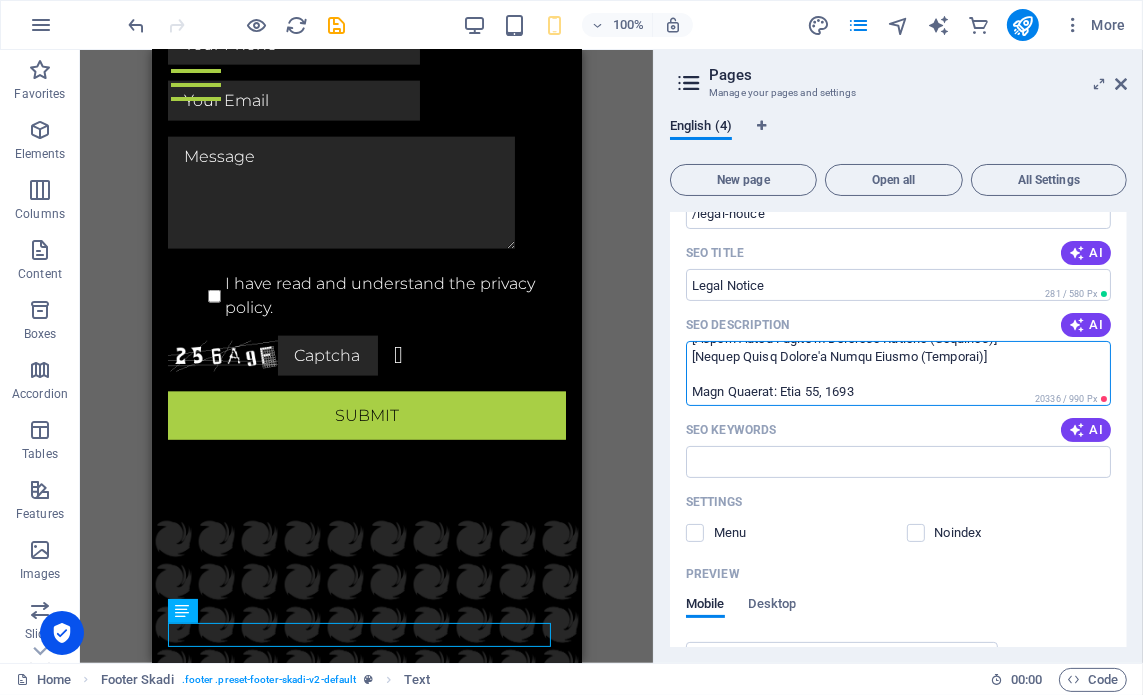 drag, startPoint x: 692, startPoint y: 351, endPoint x: 963, endPoint y: 400, distance: 275.39426 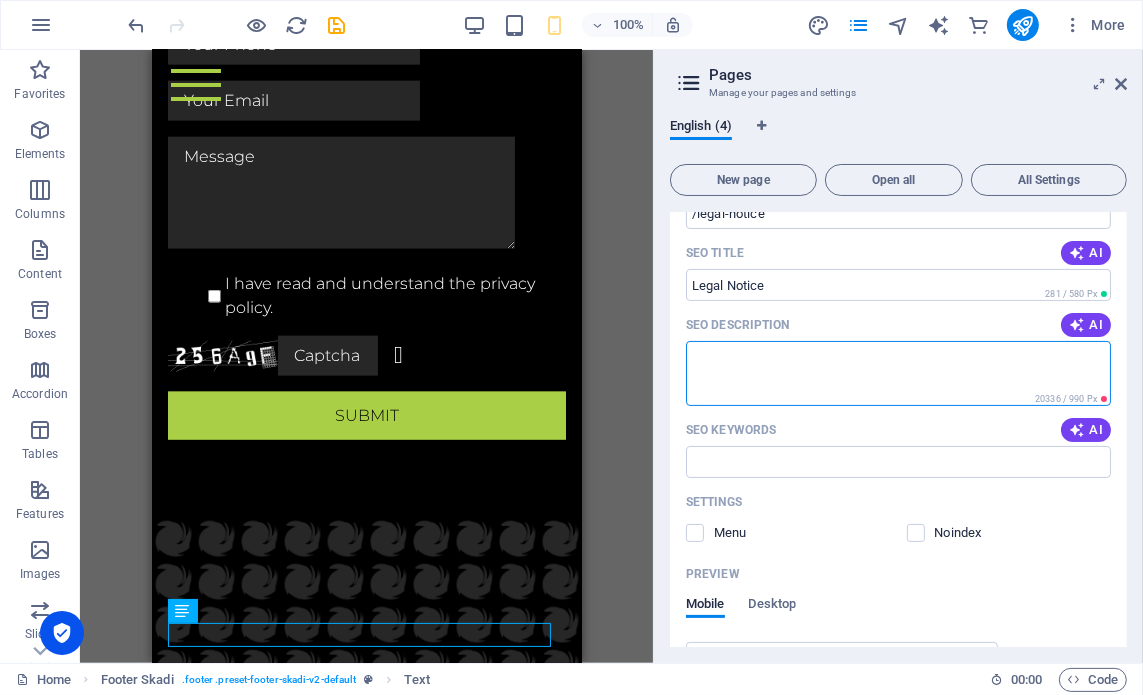 scroll, scrollTop: 0, scrollLeft: 0, axis: both 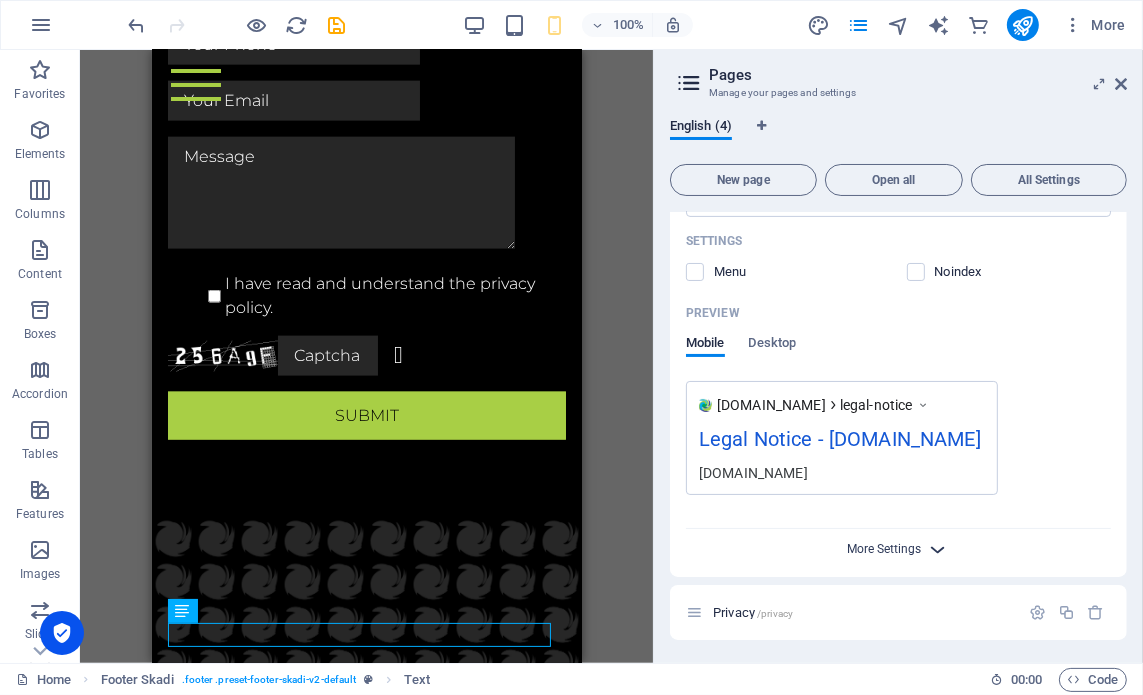 type 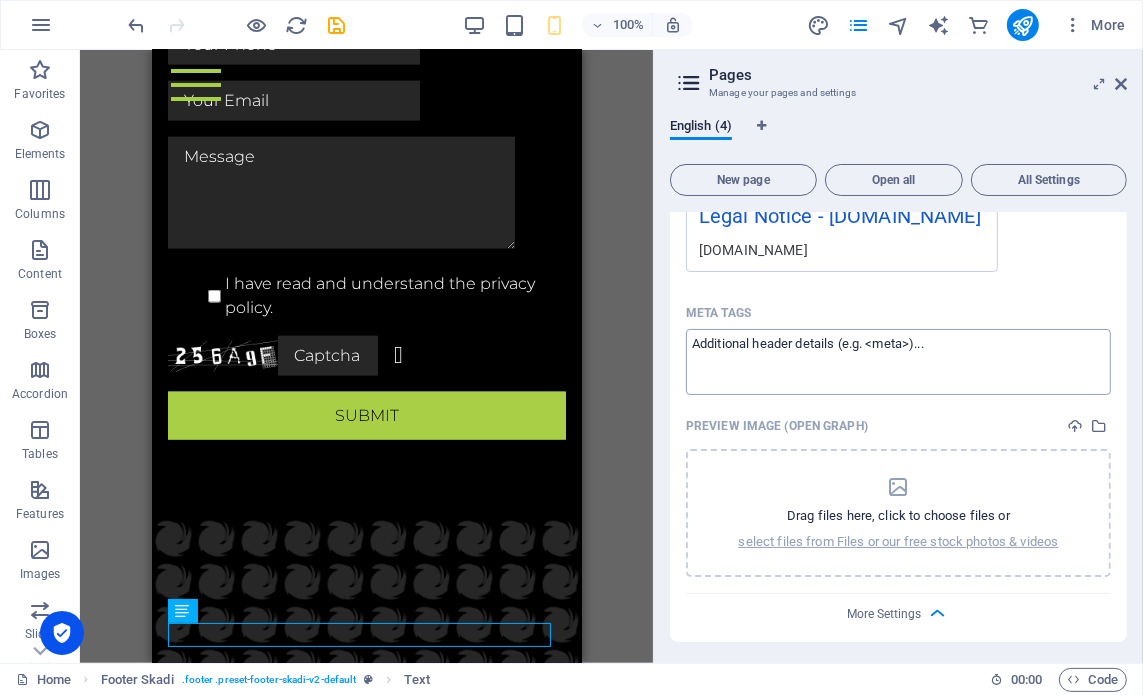 scroll, scrollTop: 848, scrollLeft: 0, axis: vertical 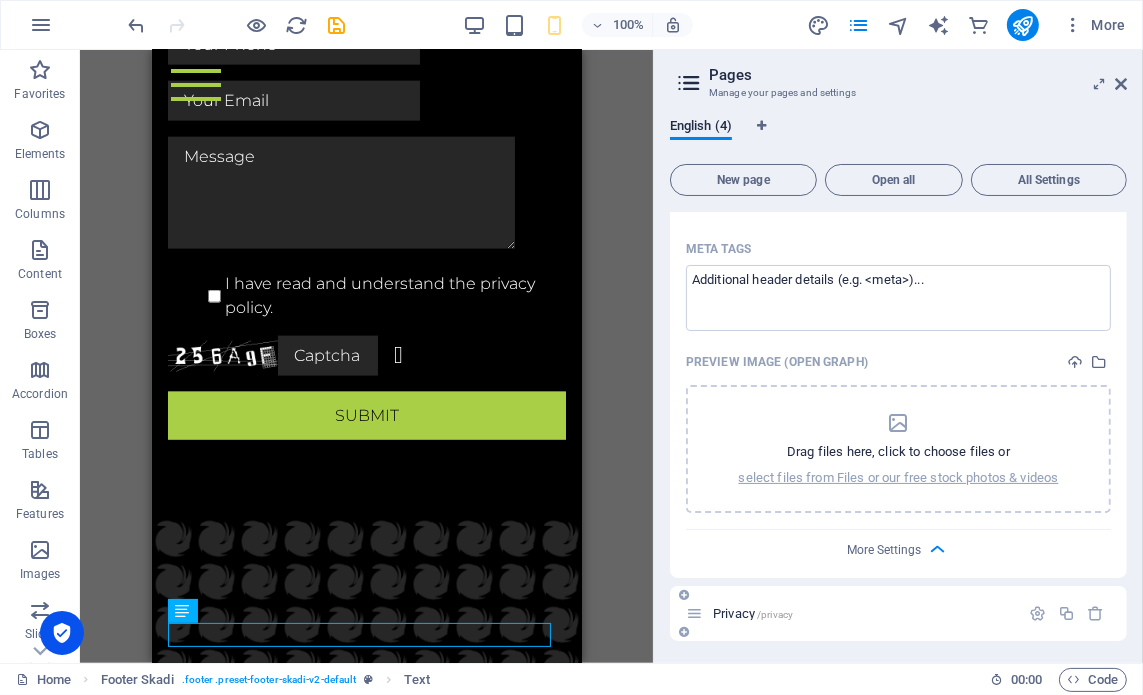 click on "Privacy /privacy" at bounding box center (852, 613) 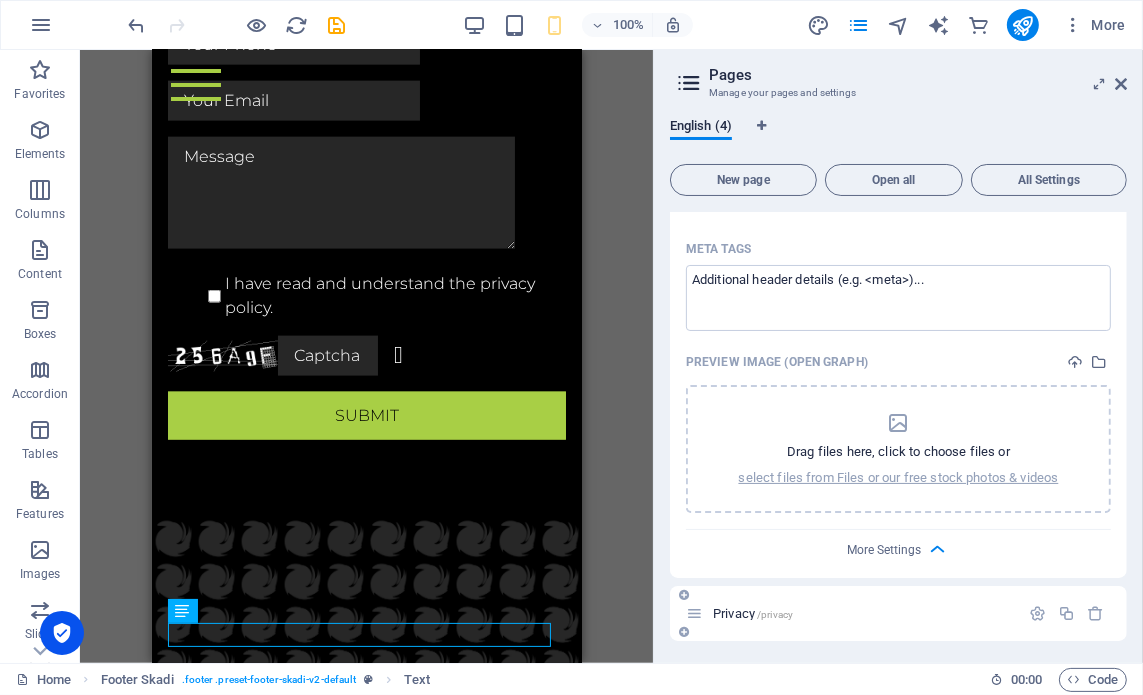 click at bounding box center [694, 613] 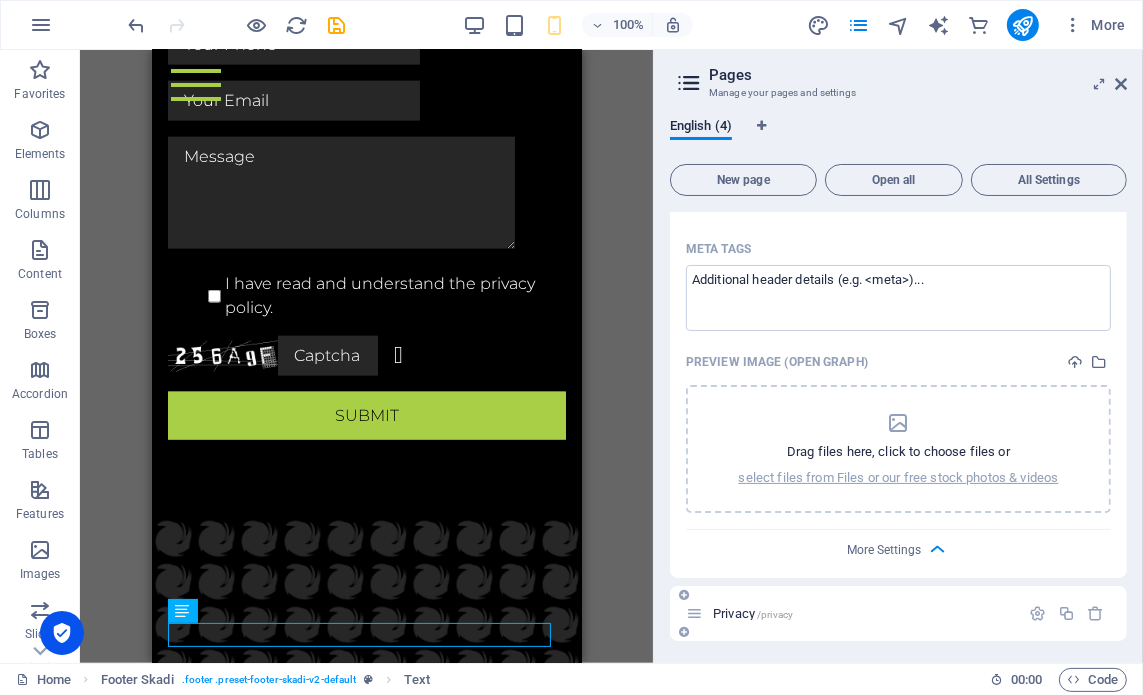 click on "/privacy" at bounding box center [775, 614] 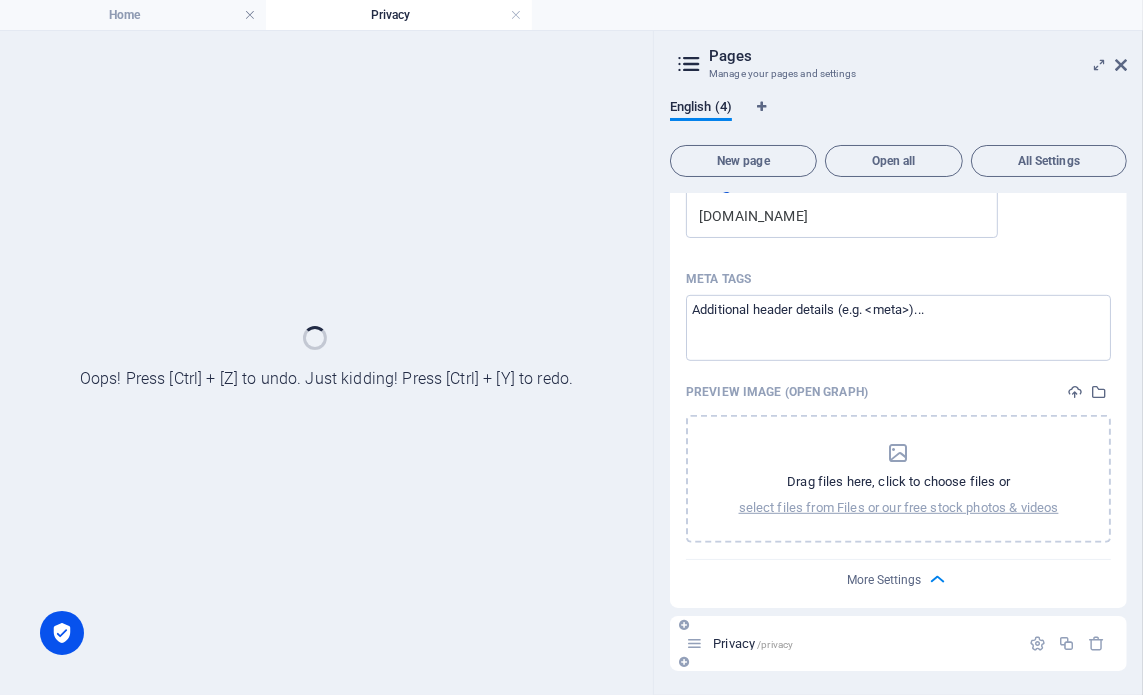 scroll, scrollTop: 797, scrollLeft: 0, axis: vertical 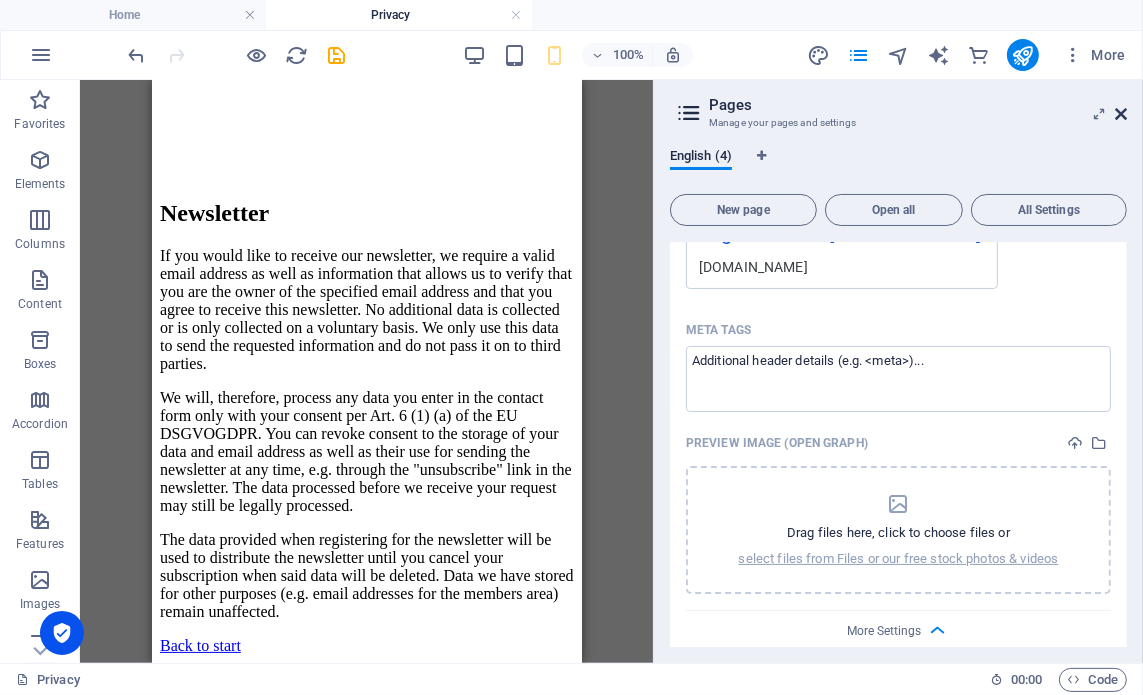 click at bounding box center (1121, 114) 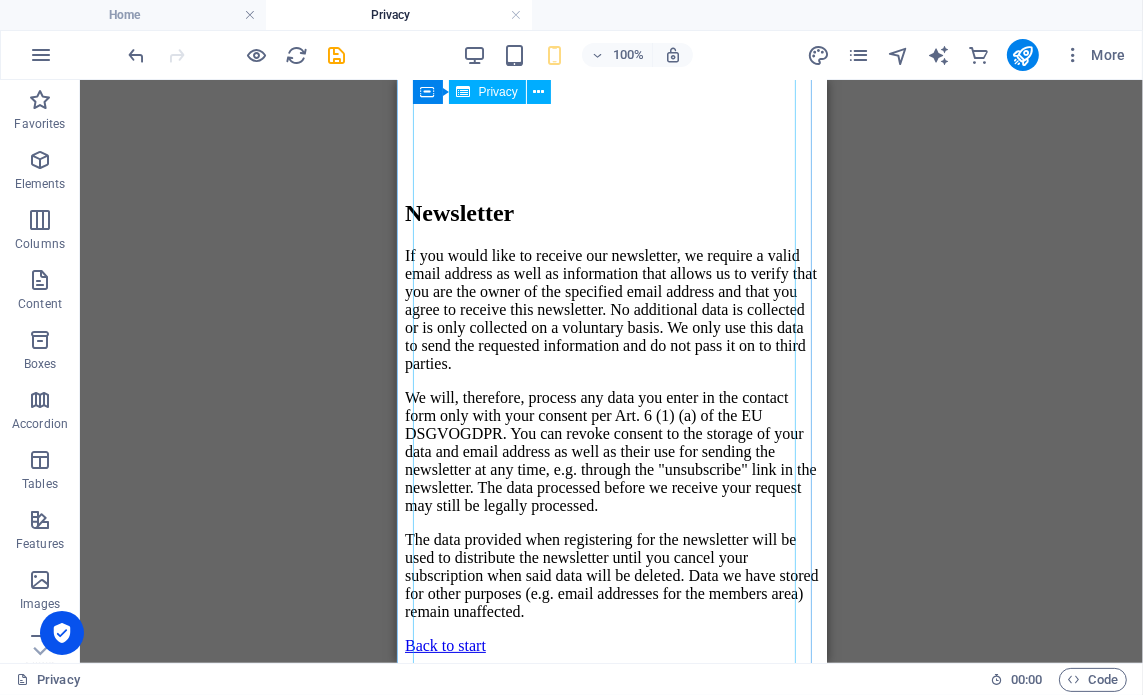 scroll, scrollTop: 8790, scrollLeft: 0, axis: vertical 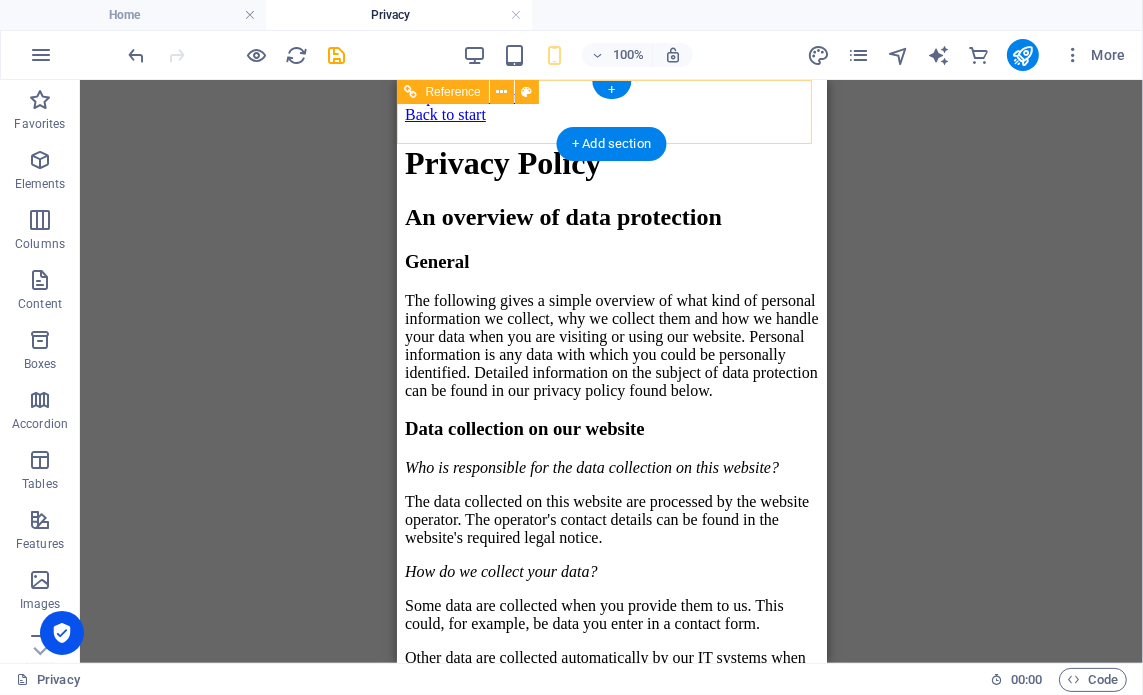 click on "Back to start" at bounding box center (611, 114) 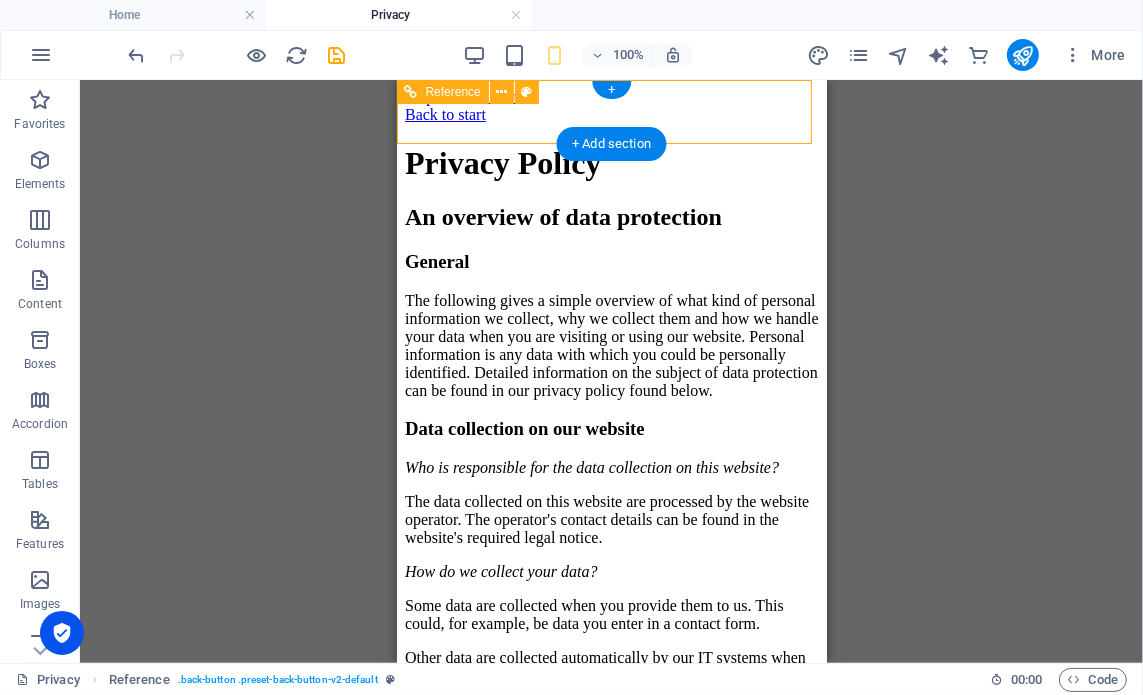 click on "Back to start" at bounding box center (611, 114) 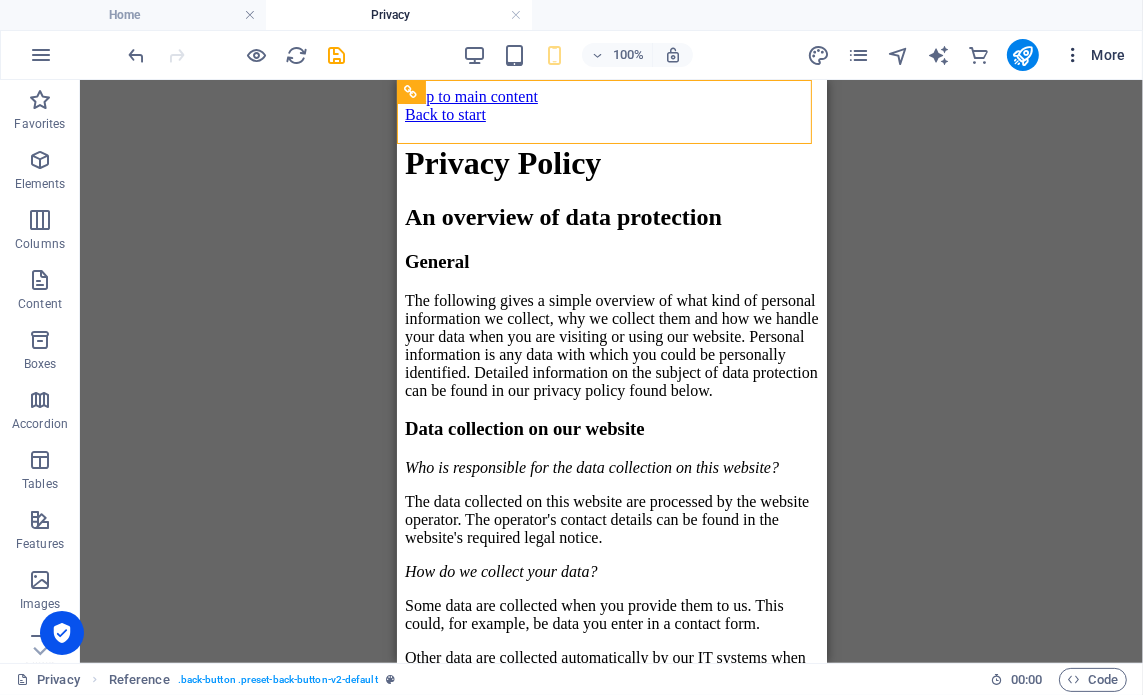 click on "More" at bounding box center [1094, 55] 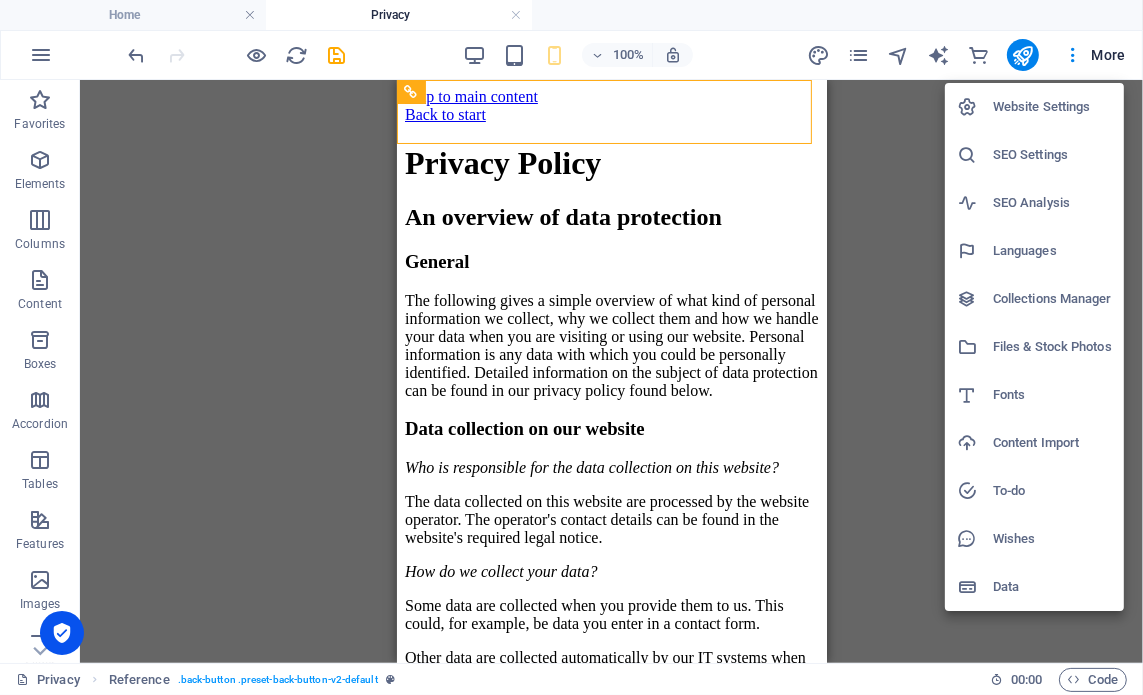 click at bounding box center (571, 347) 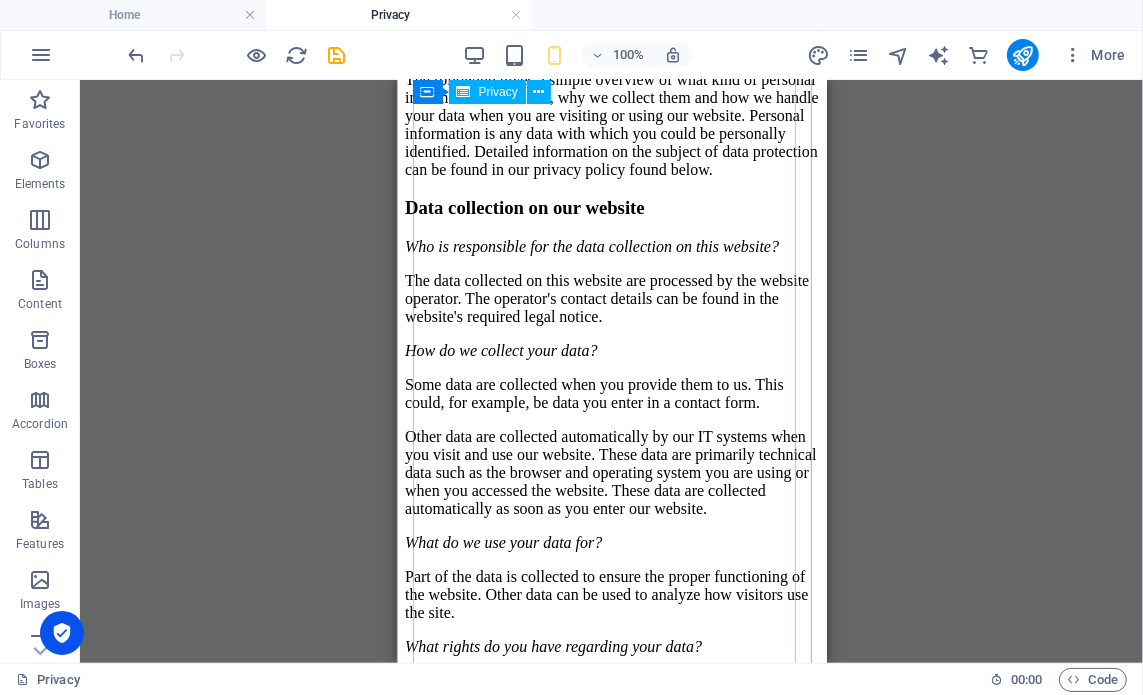 scroll, scrollTop: 0, scrollLeft: 0, axis: both 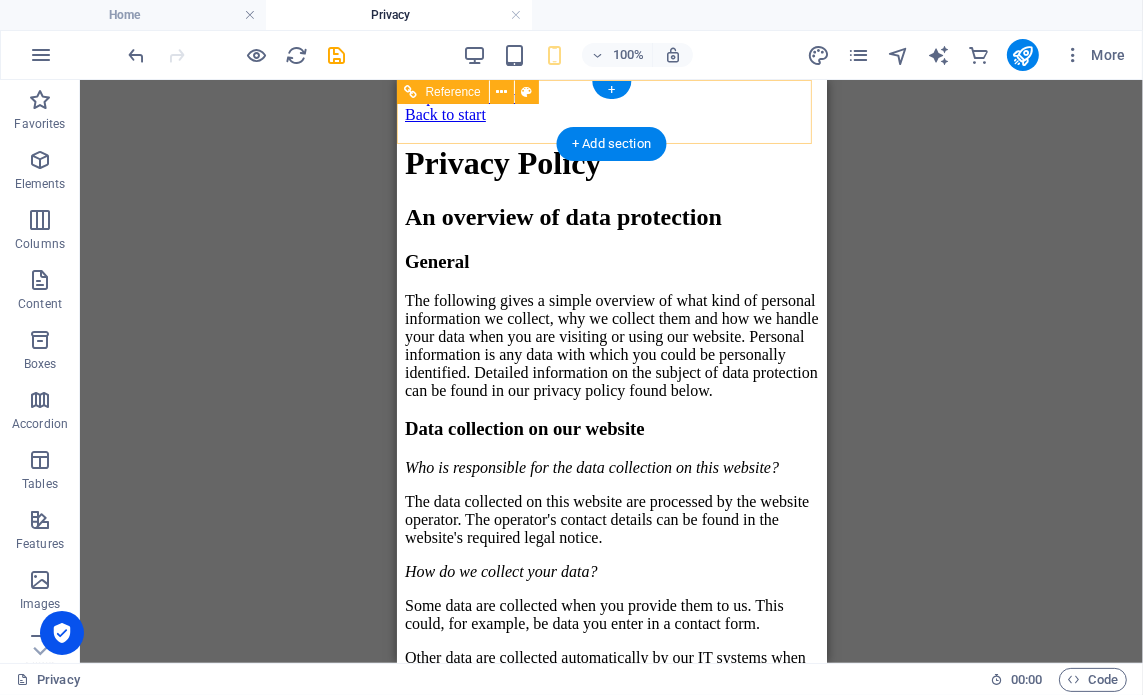 click on "Back to start" at bounding box center (611, 114) 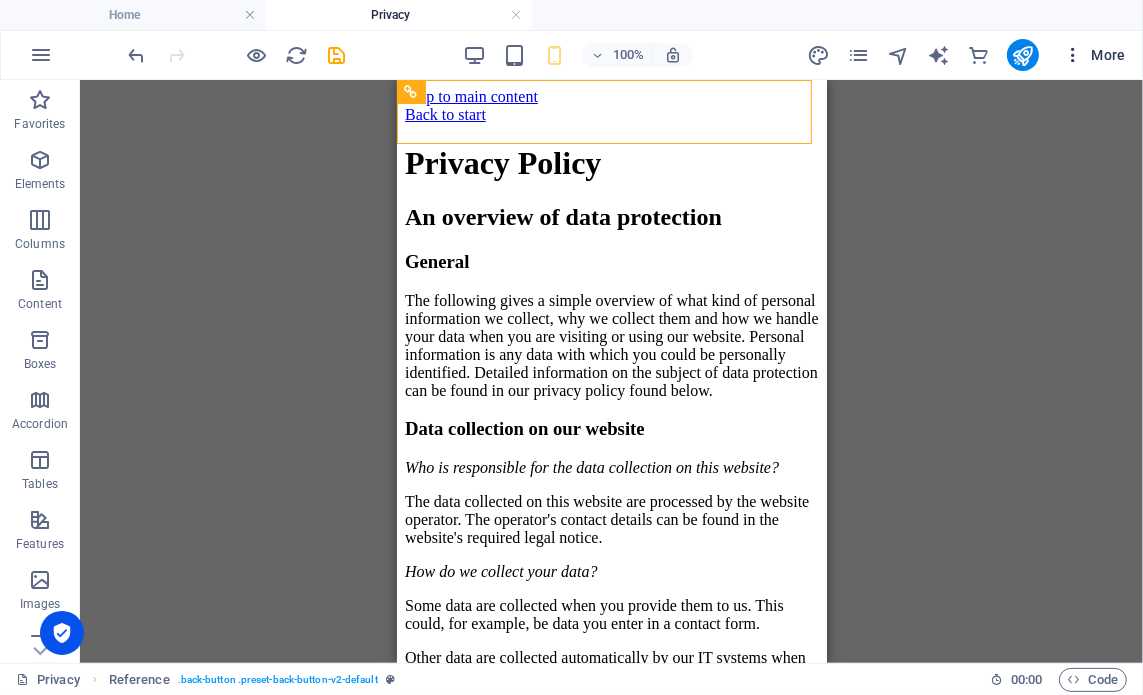 click at bounding box center [1073, 55] 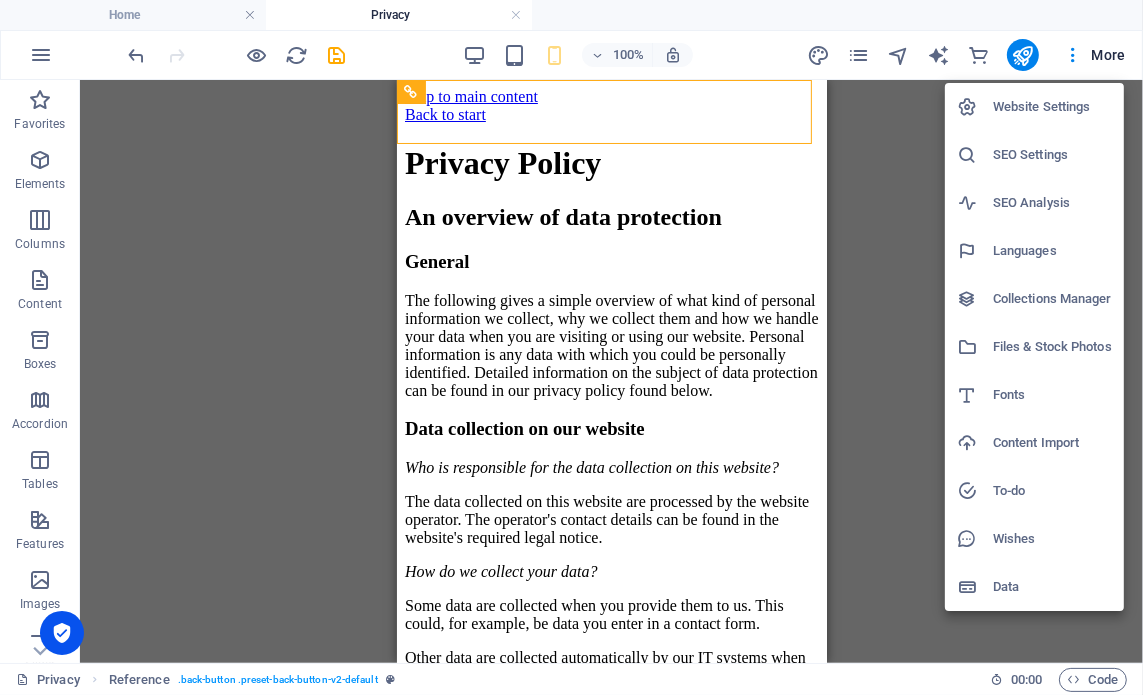 click on "Website Settings" at bounding box center [1052, 107] 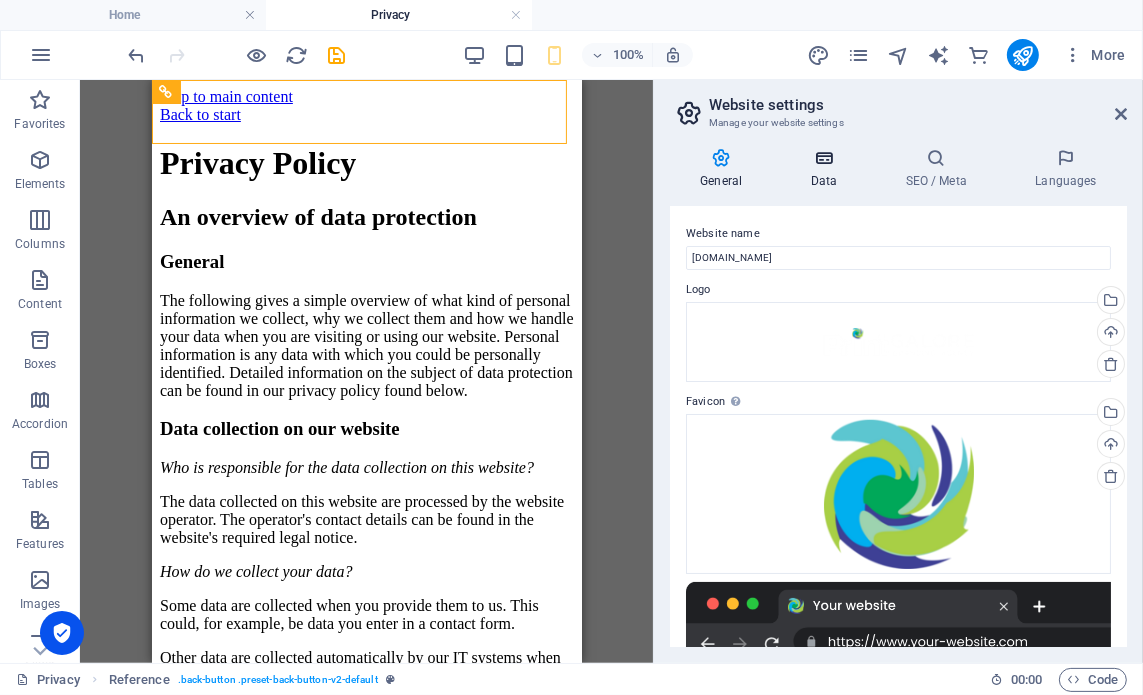 click on "Data" at bounding box center (827, 169) 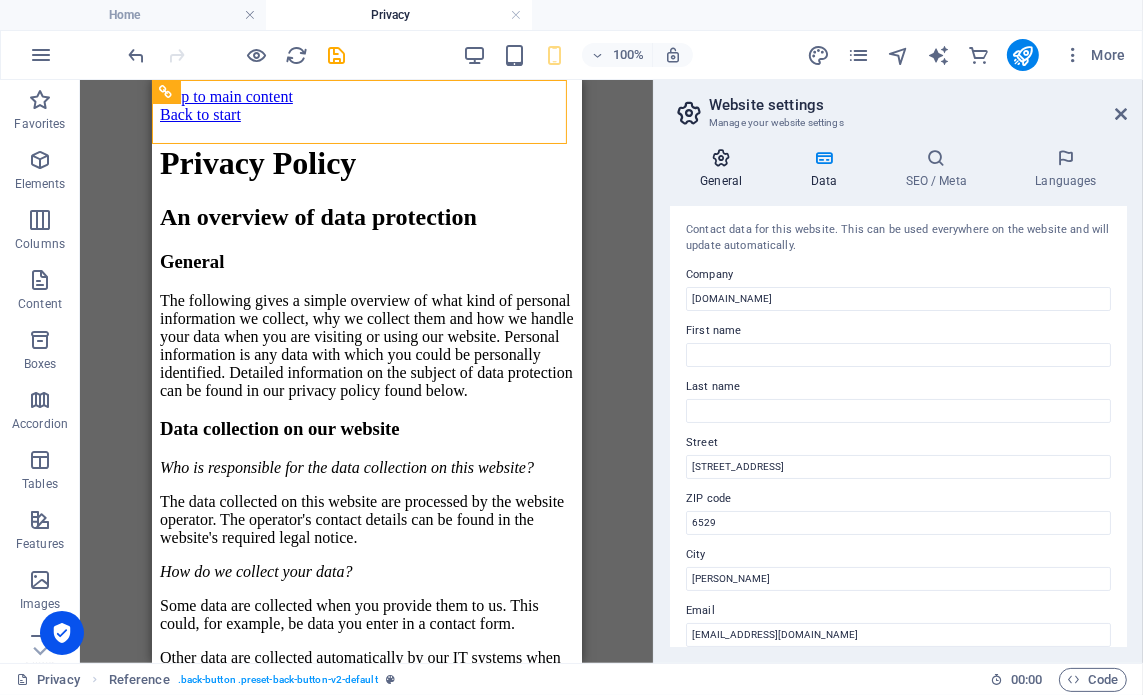 click at bounding box center (721, 158) 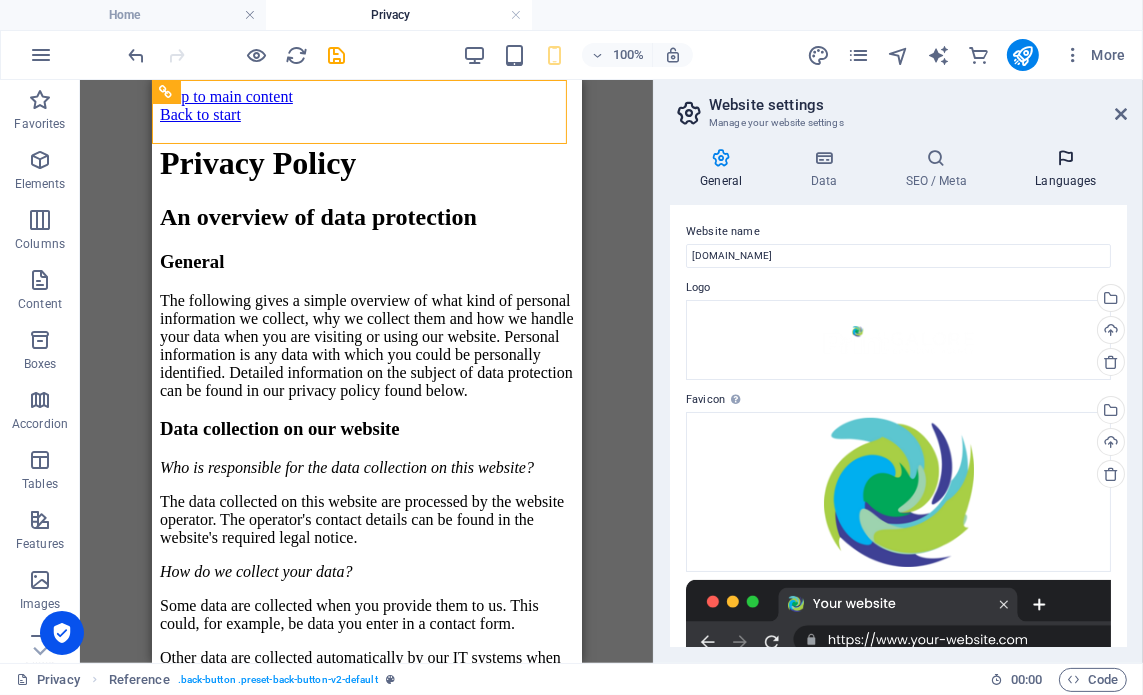 scroll, scrollTop: 0, scrollLeft: 0, axis: both 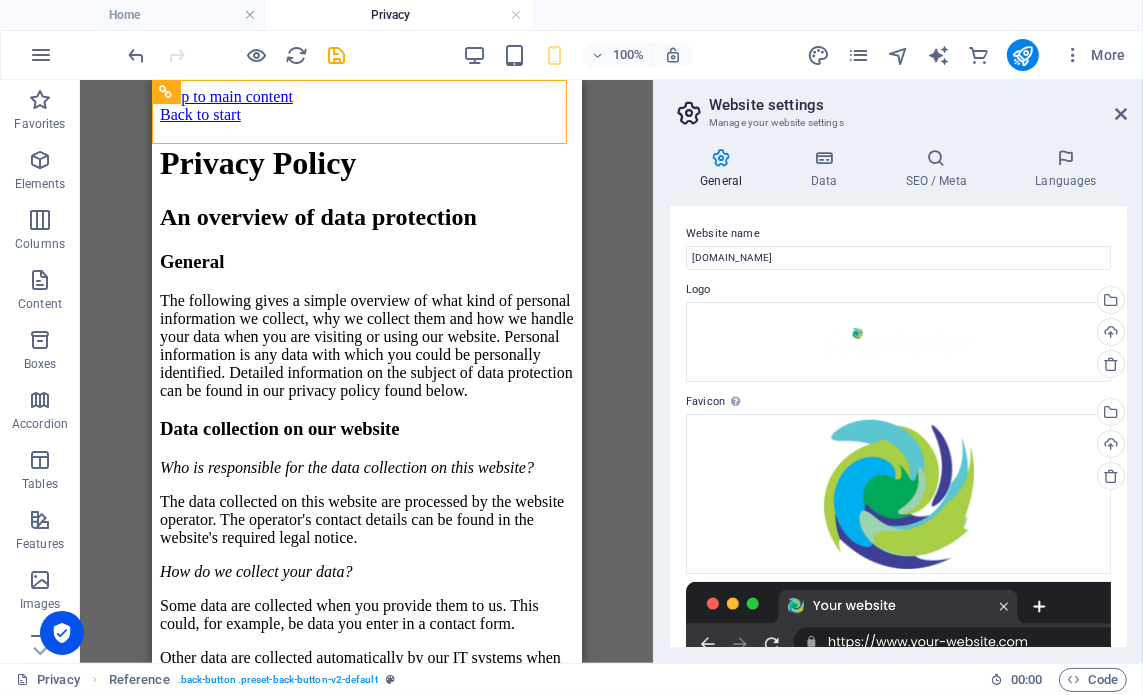 click on "Website settings" at bounding box center [918, 105] 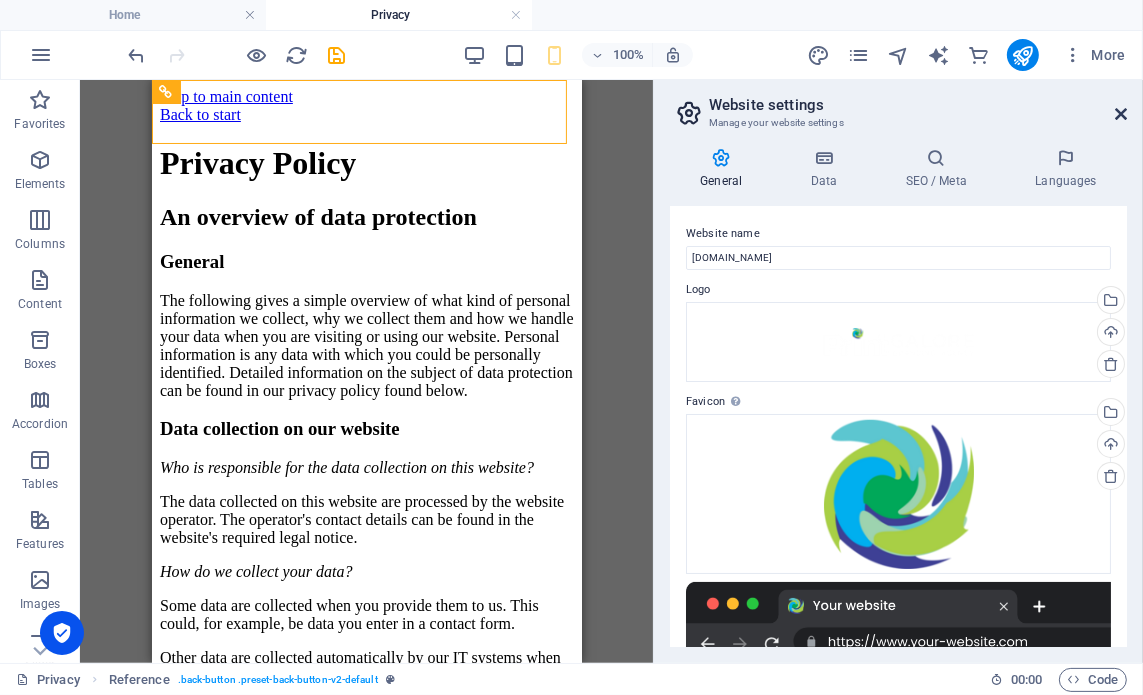 click at bounding box center (1121, 114) 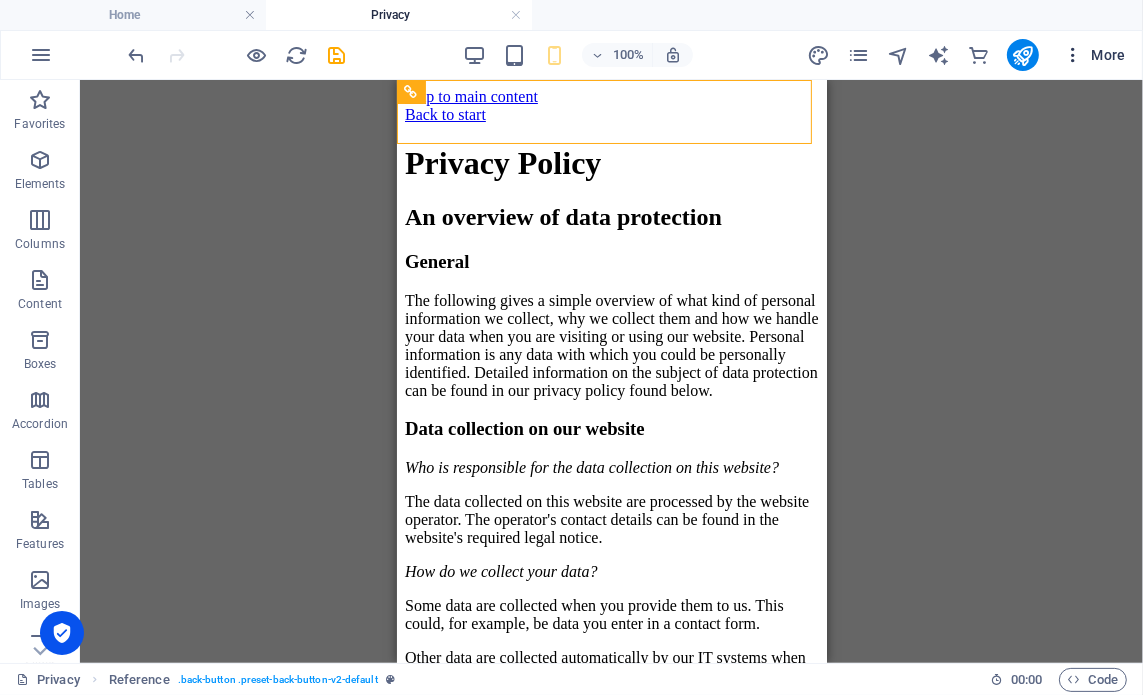 click at bounding box center (1073, 55) 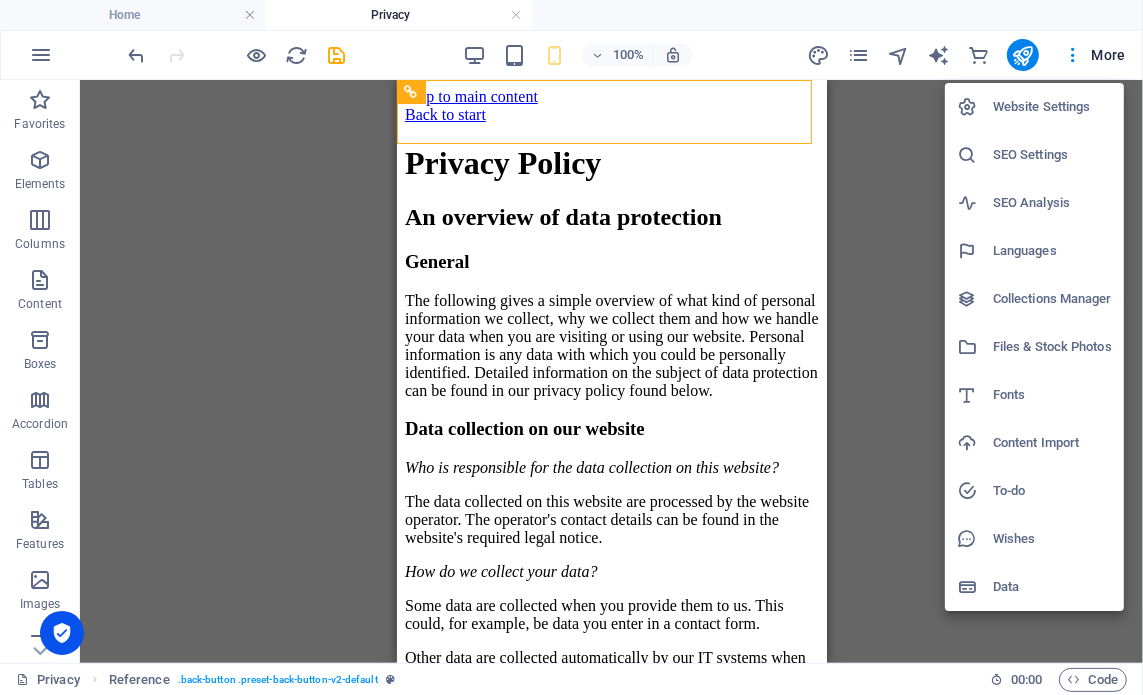 click on "SEO Settings" at bounding box center [1052, 155] 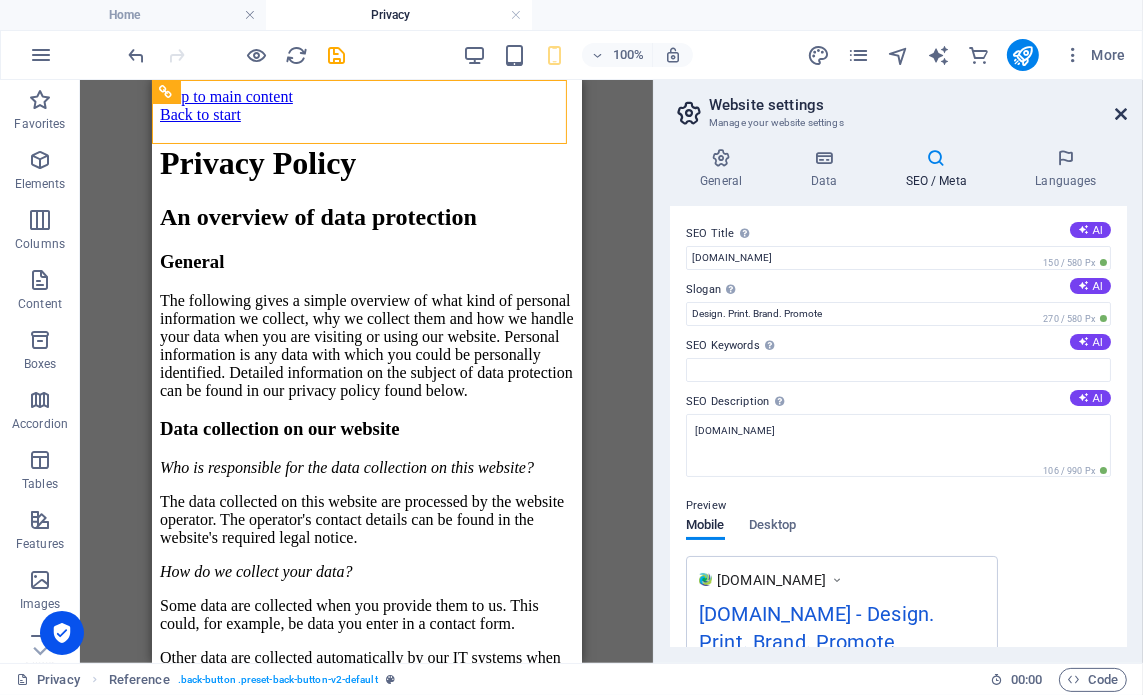 click at bounding box center [1121, 114] 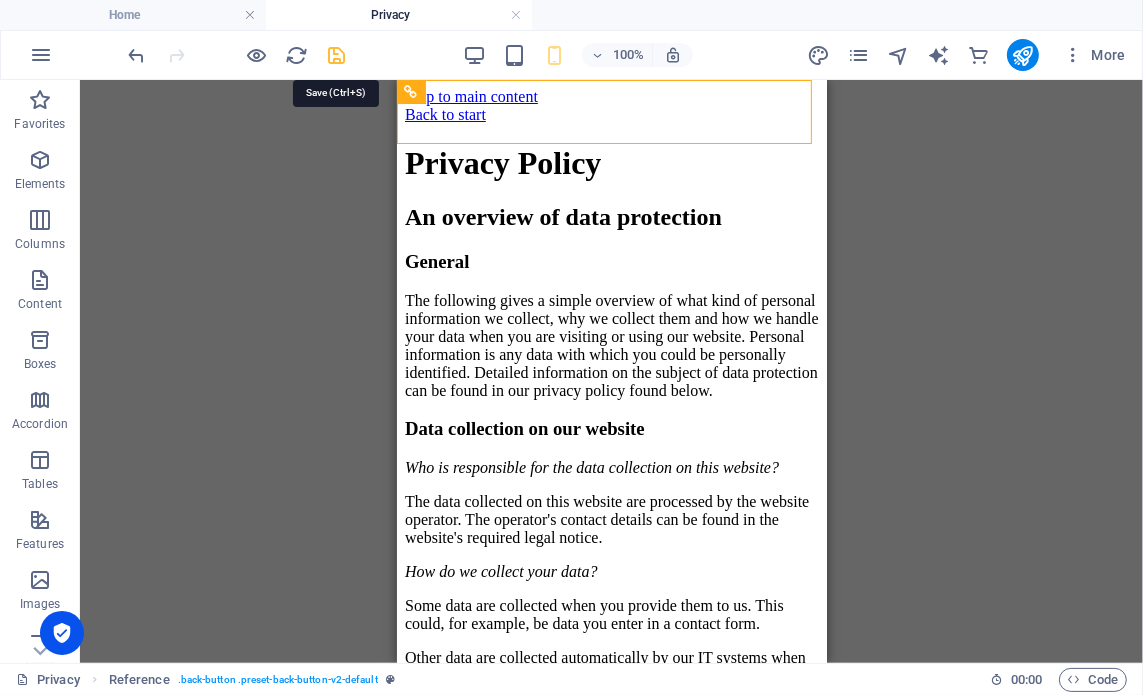 click at bounding box center [337, 55] 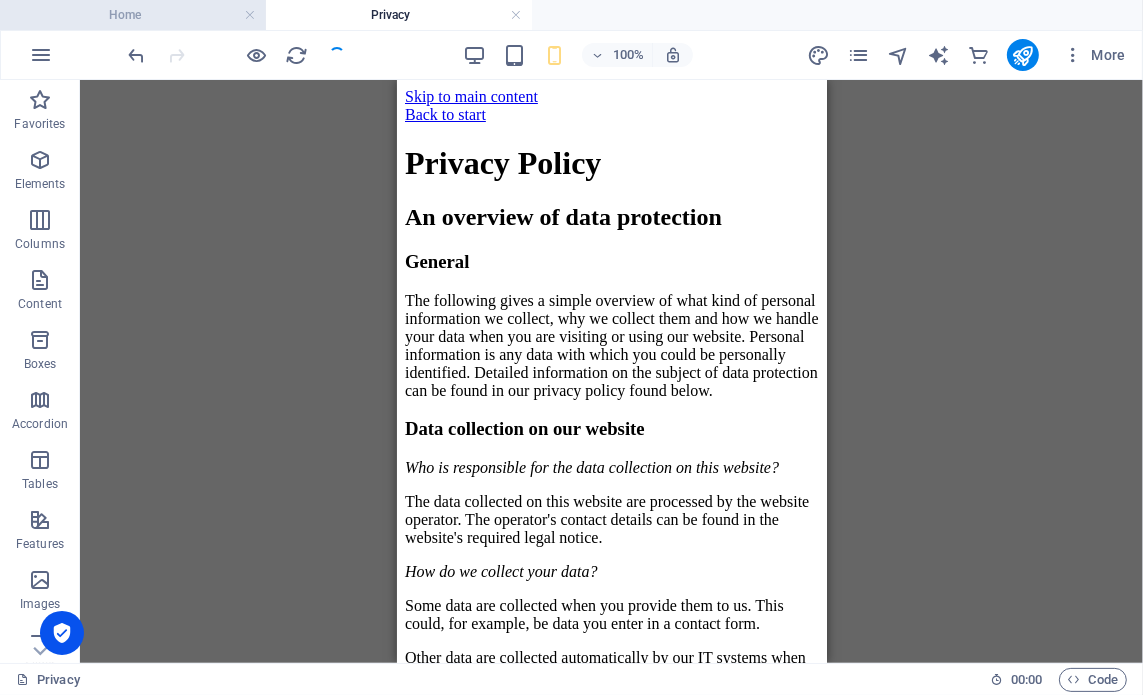 click on "Home" at bounding box center (133, 15) 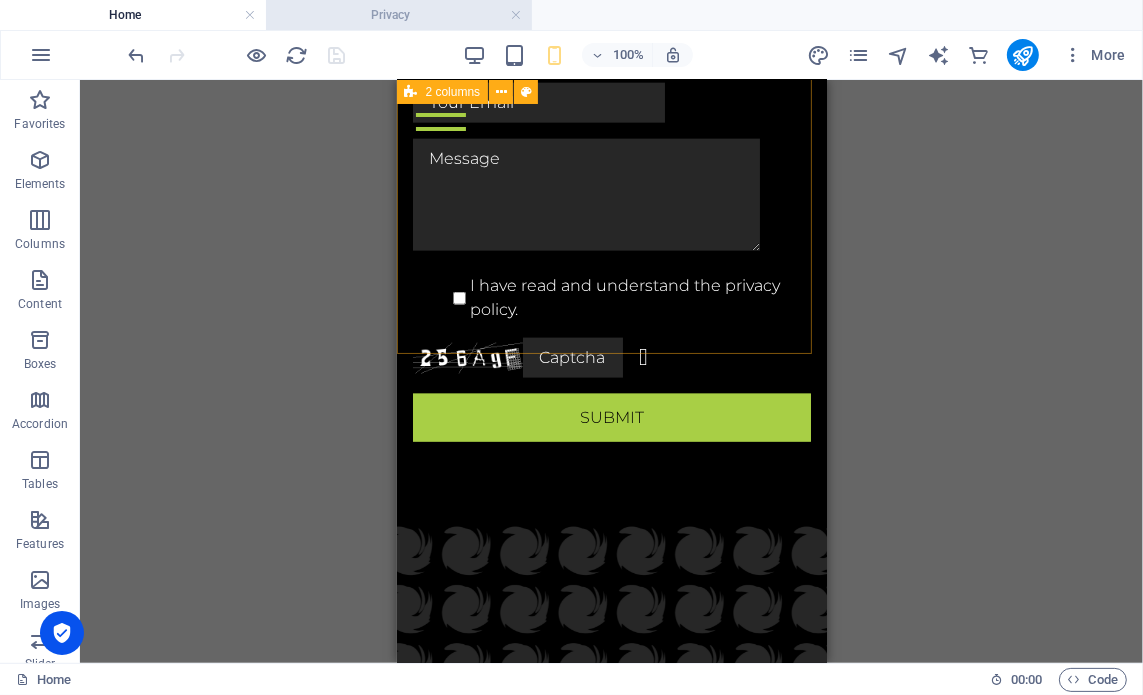 click on "Privacy" at bounding box center (399, 15) 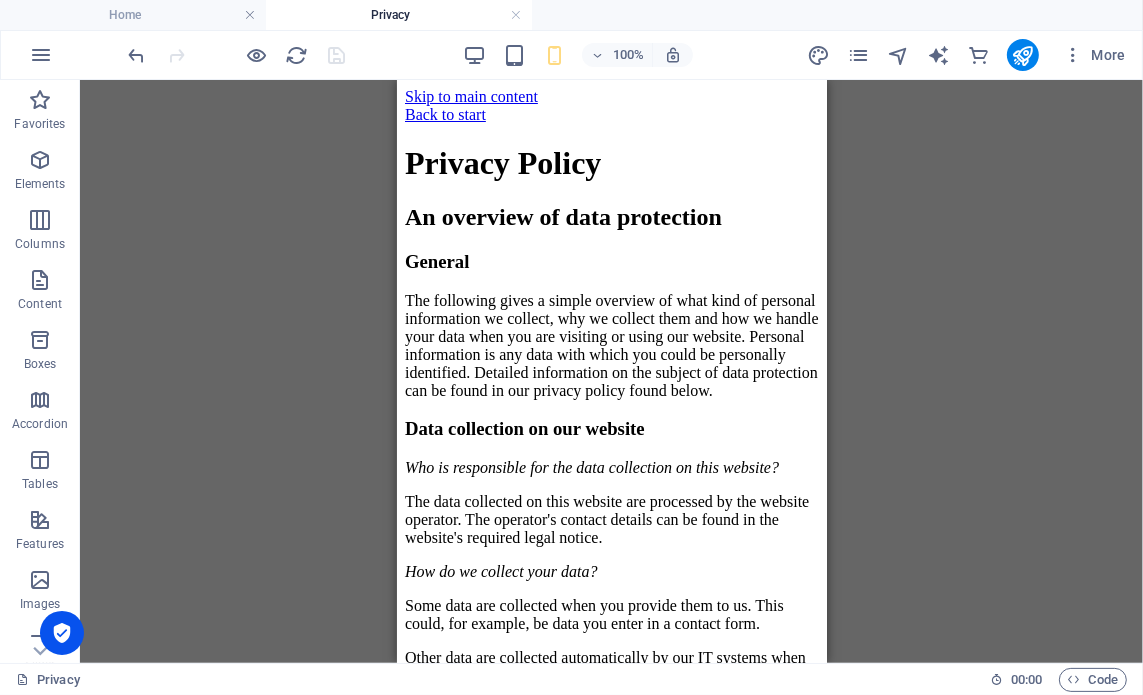 scroll, scrollTop: 0, scrollLeft: 0, axis: both 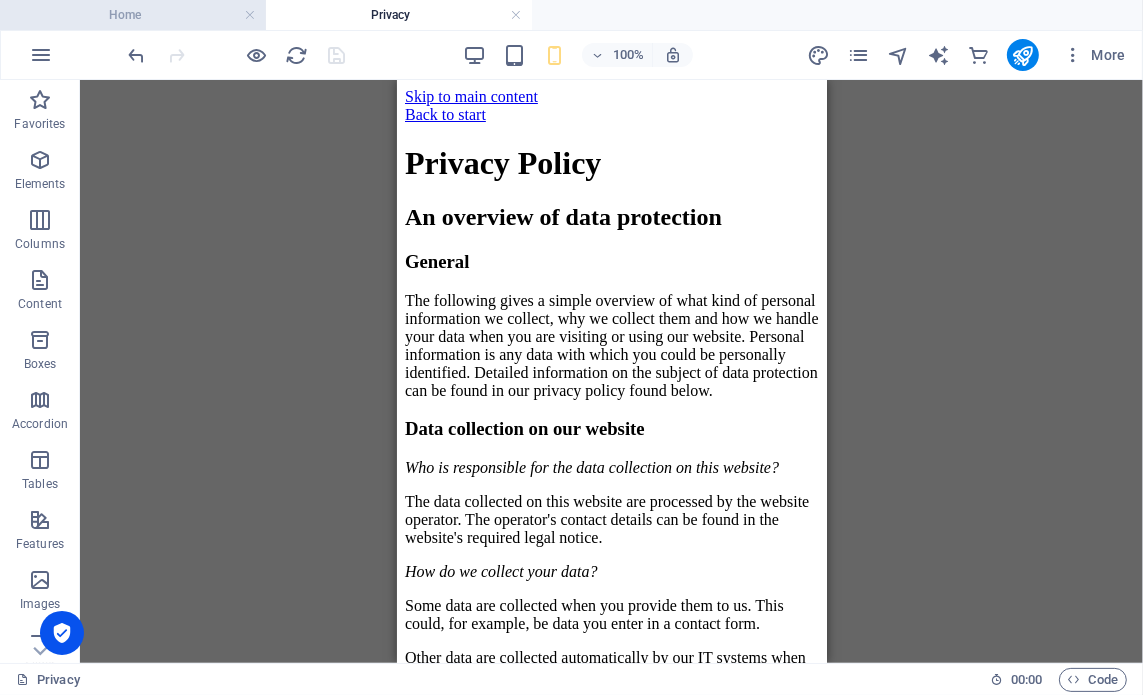 click on "Home" at bounding box center [133, 15] 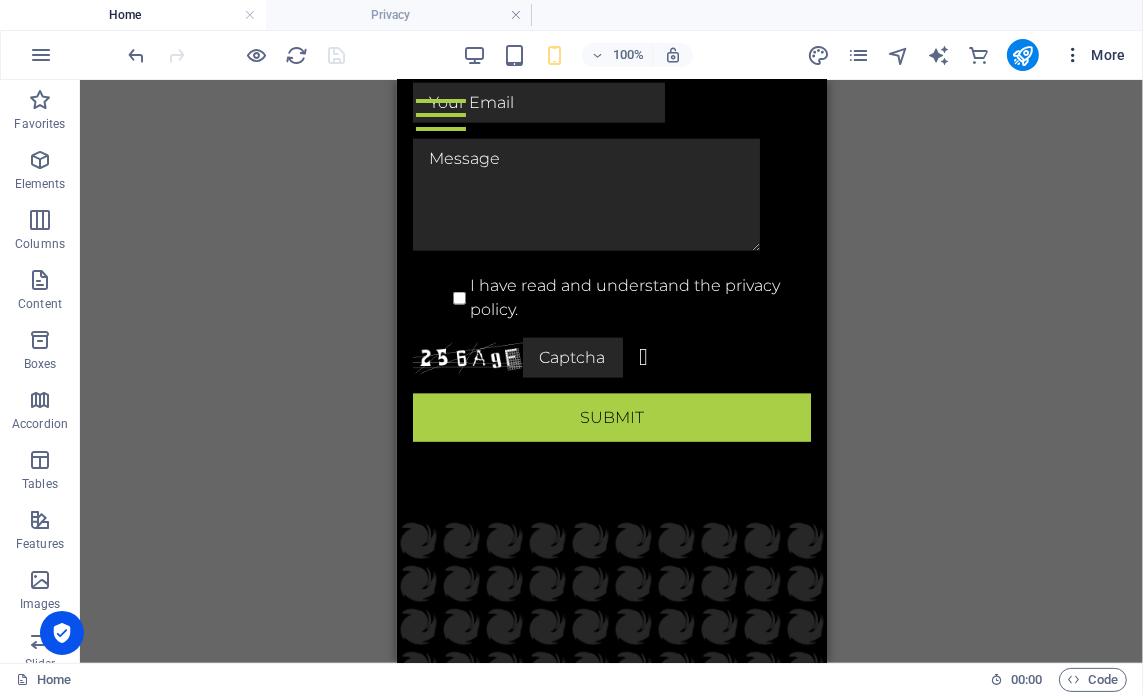 click on "More" at bounding box center [1094, 55] 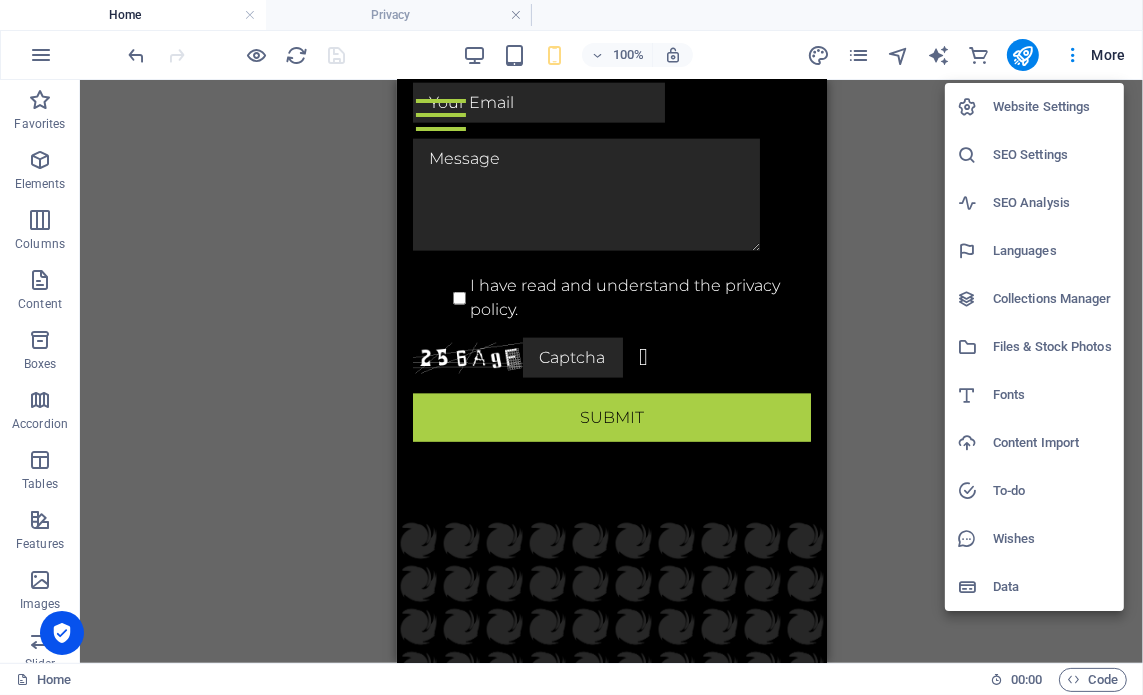 click on "Website Settings" at bounding box center [1052, 107] 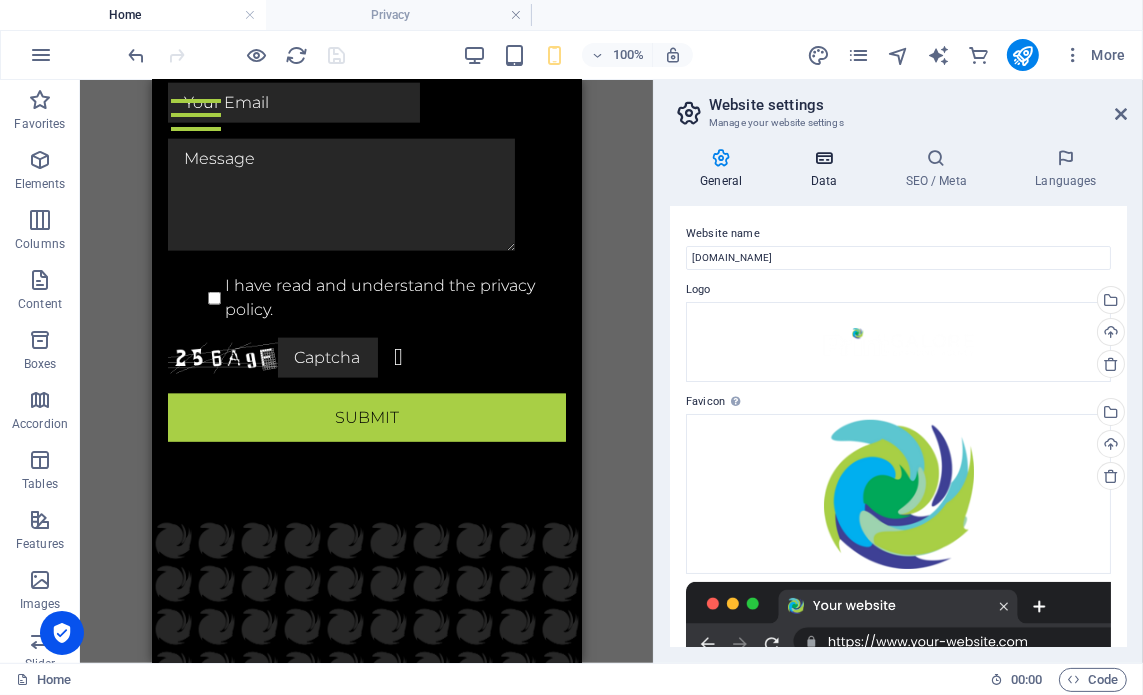 click at bounding box center [823, 158] 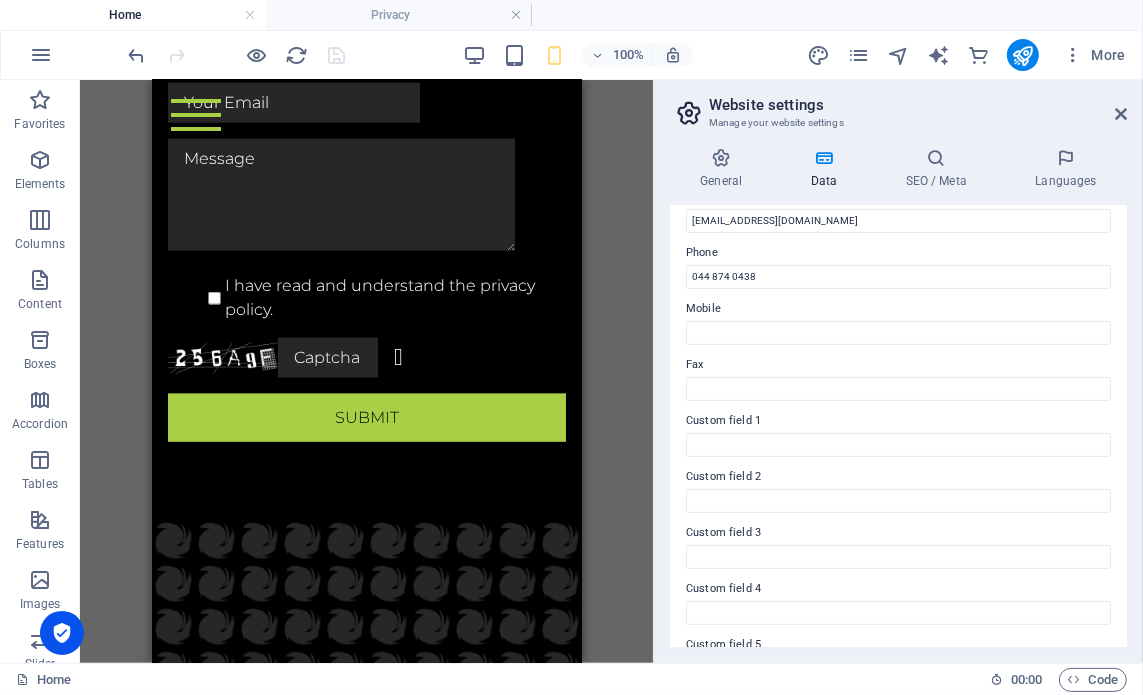 scroll, scrollTop: 519, scrollLeft: 0, axis: vertical 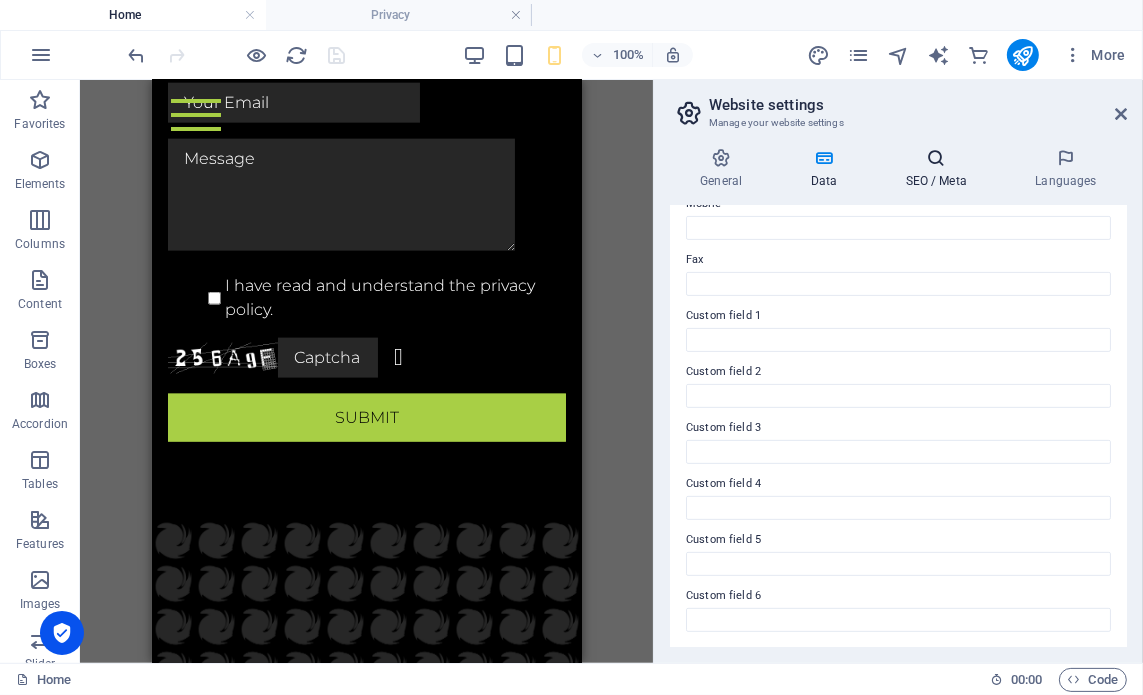 click at bounding box center [936, 158] 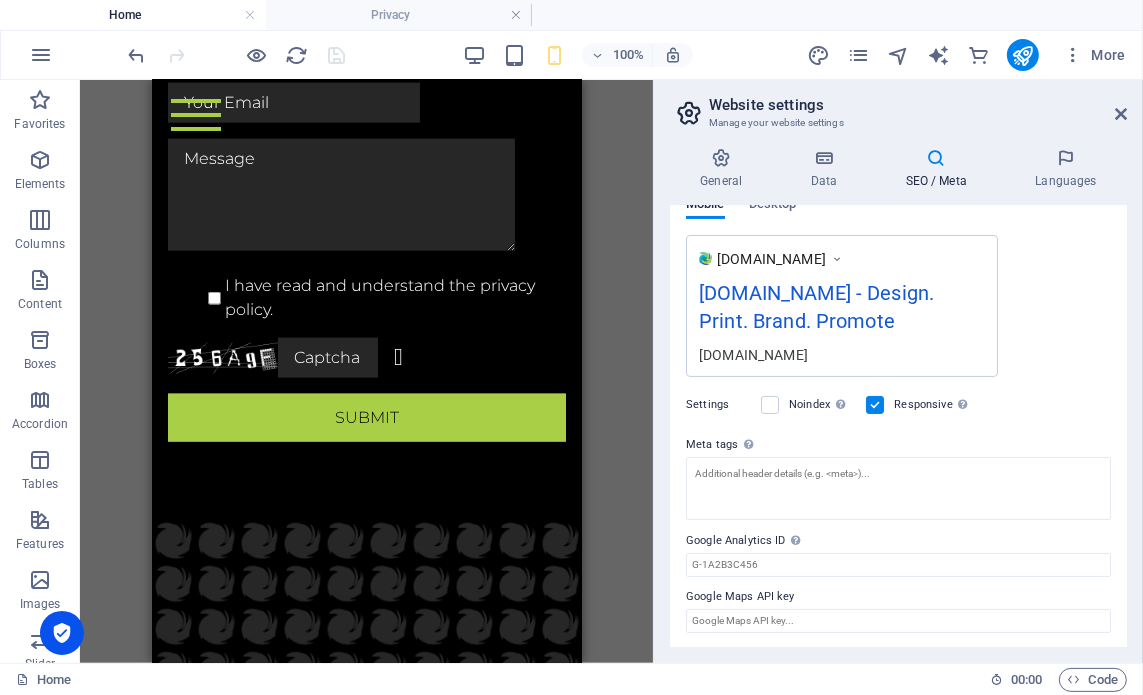 scroll, scrollTop: 0, scrollLeft: 0, axis: both 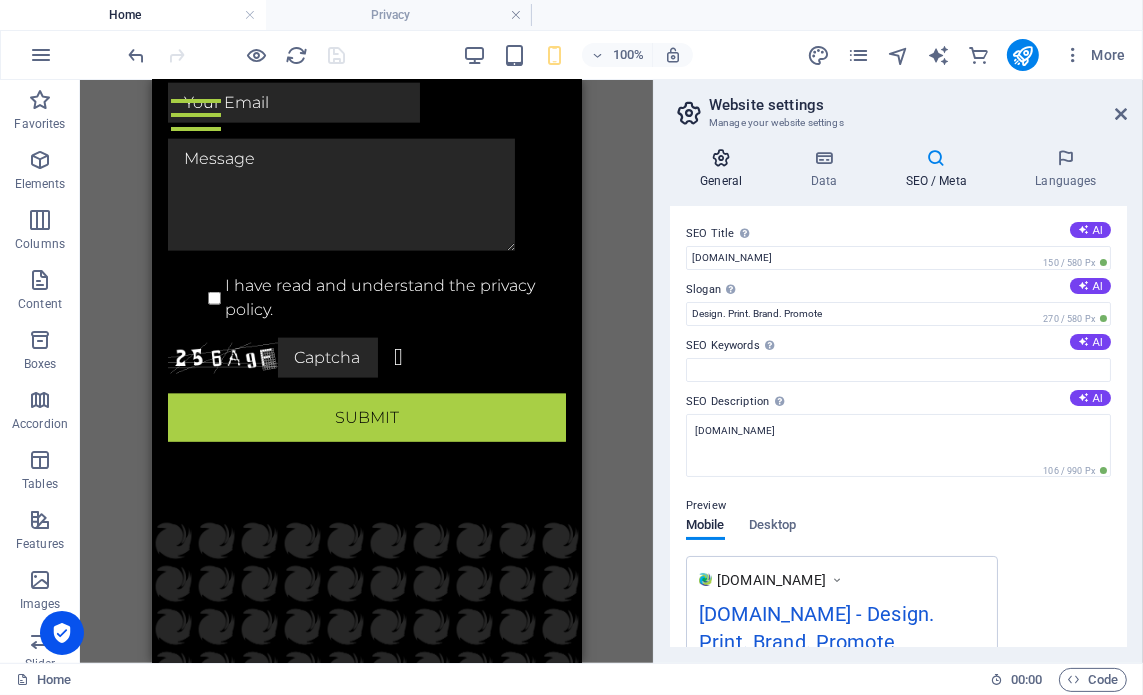click at bounding box center [721, 158] 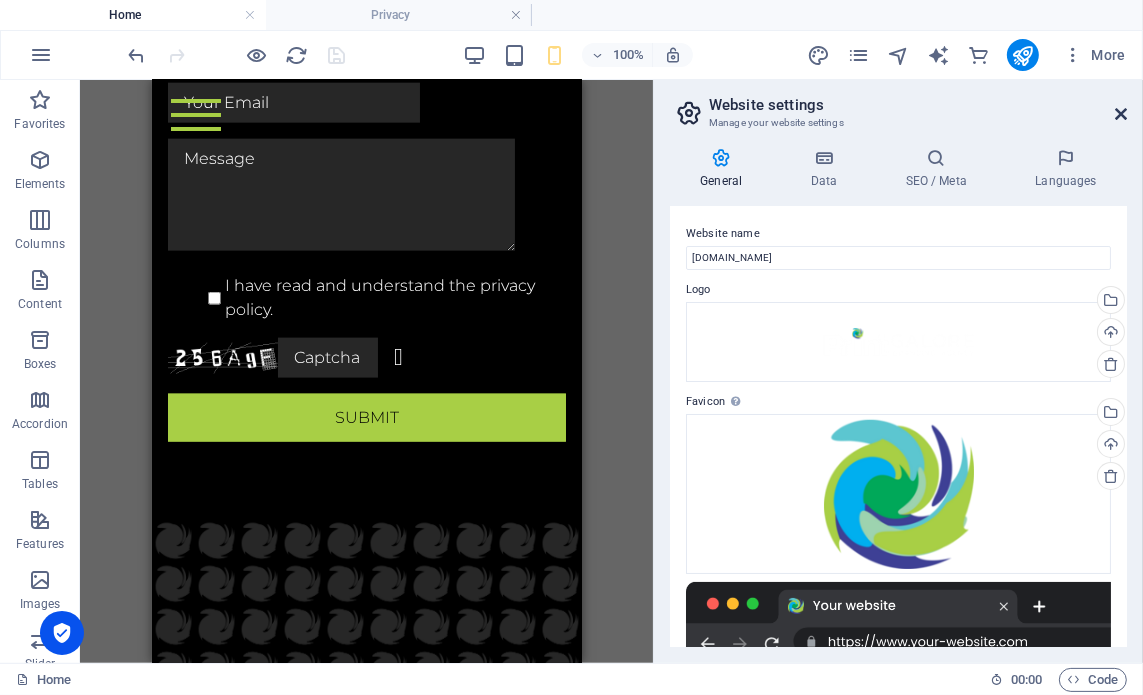 click at bounding box center [1121, 114] 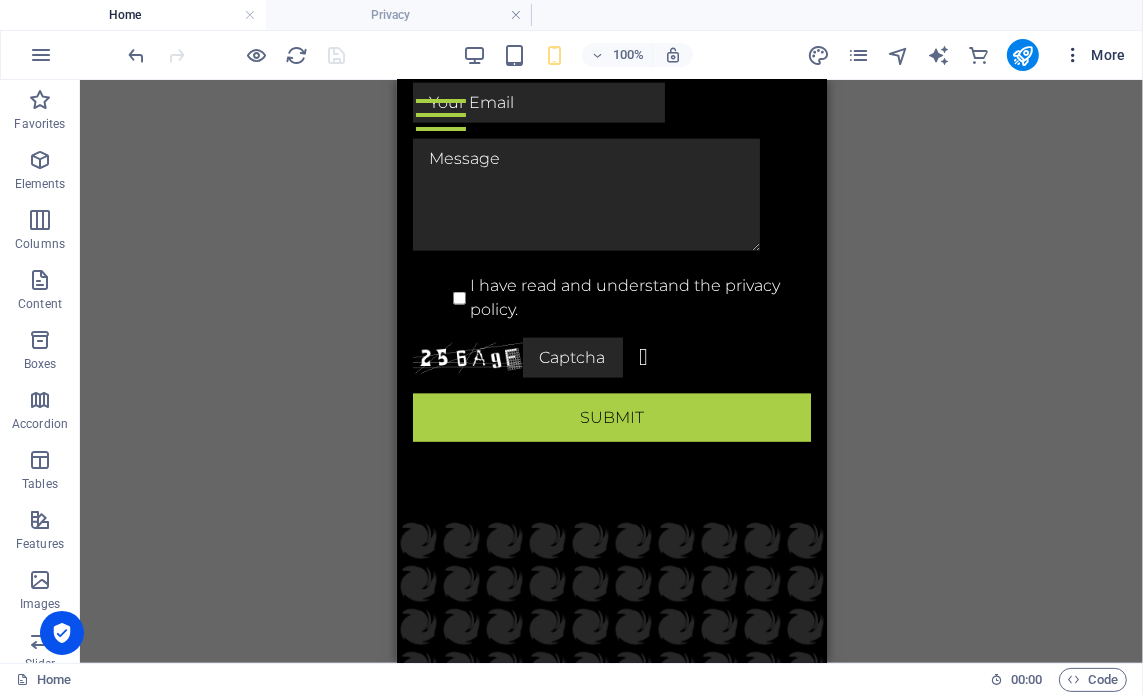 click at bounding box center (1073, 55) 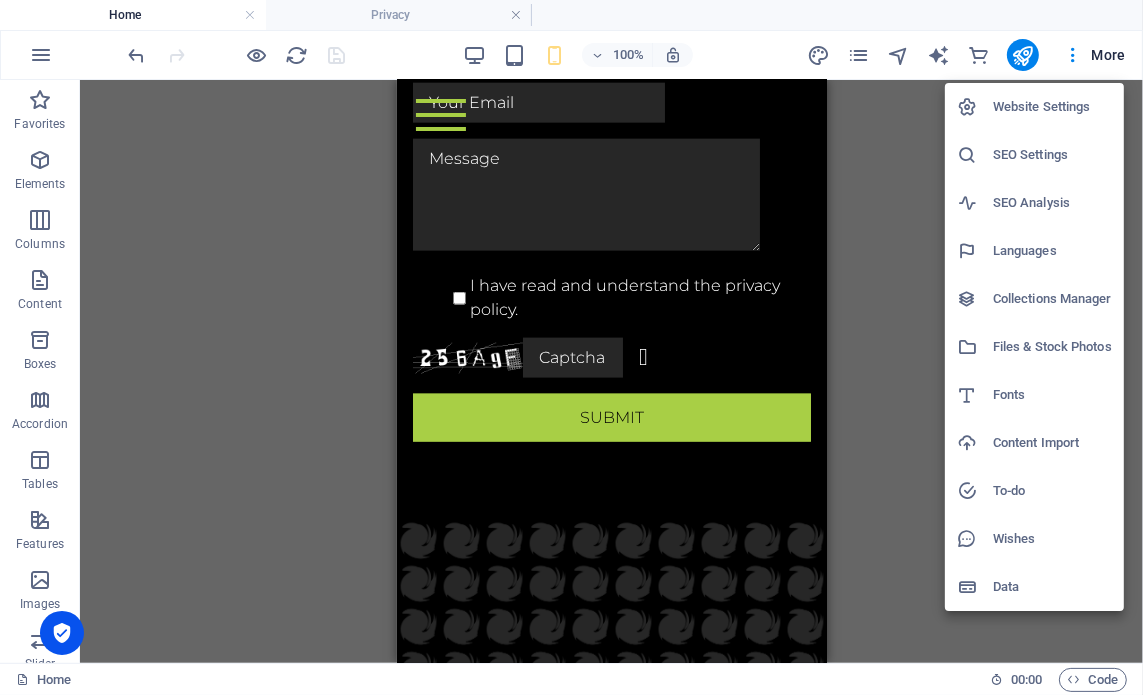 click on "SEO Settings" at bounding box center (1052, 155) 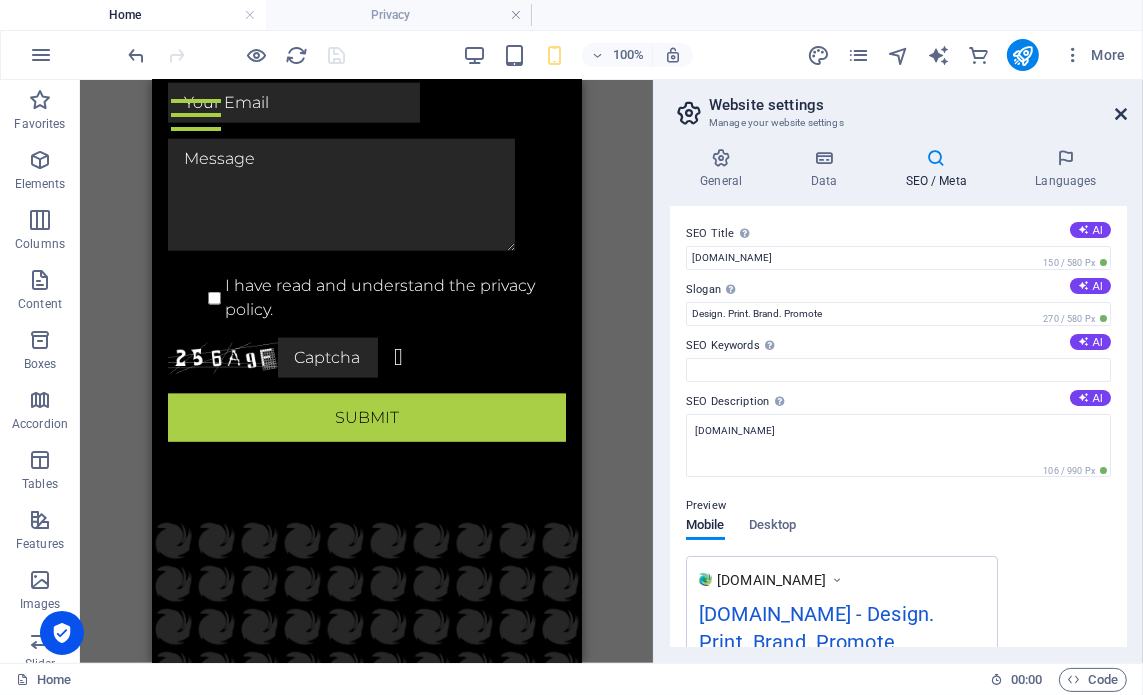 click at bounding box center [1121, 114] 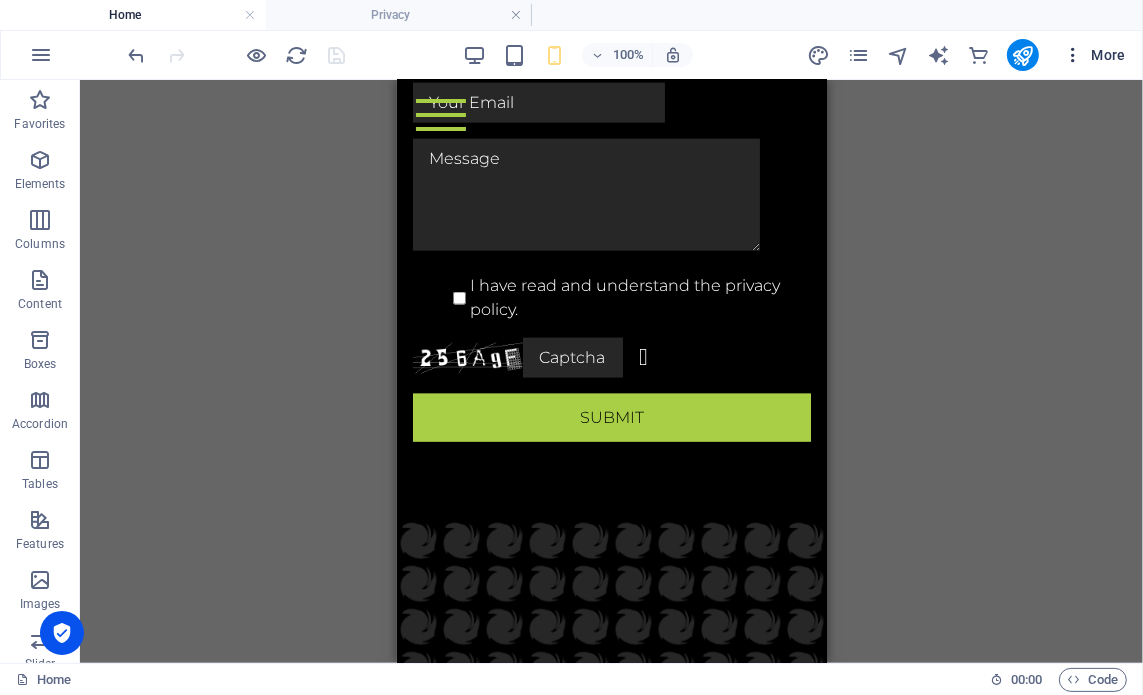 click at bounding box center [1073, 55] 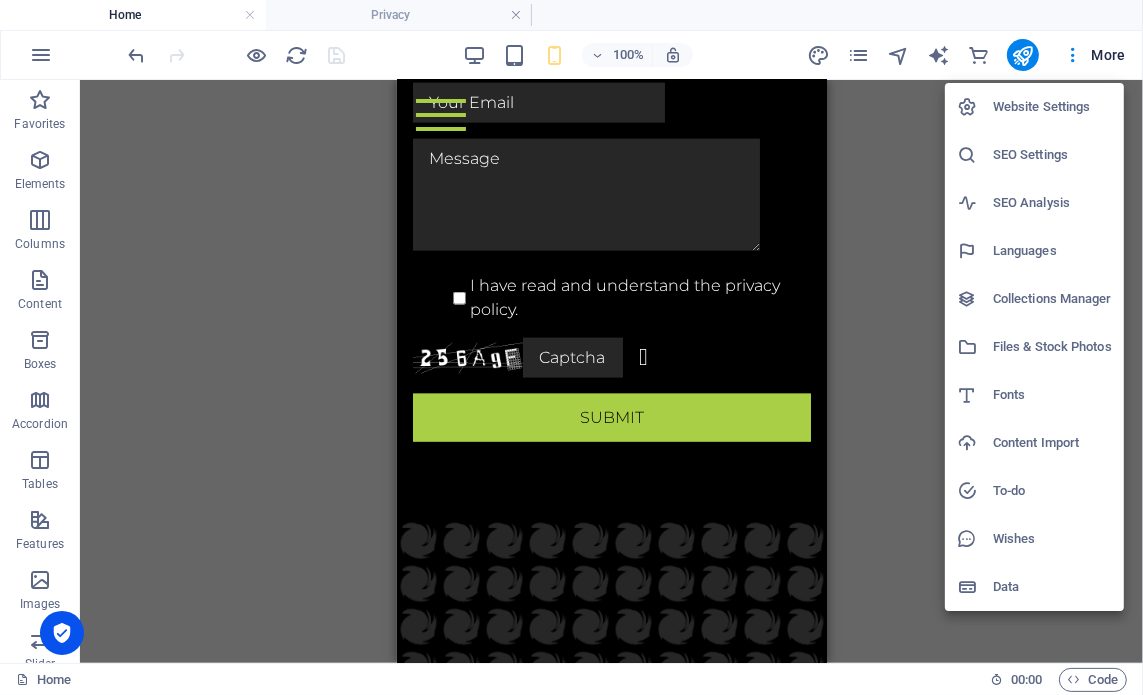 click on "Website Settings" at bounding box center (1052, 107) 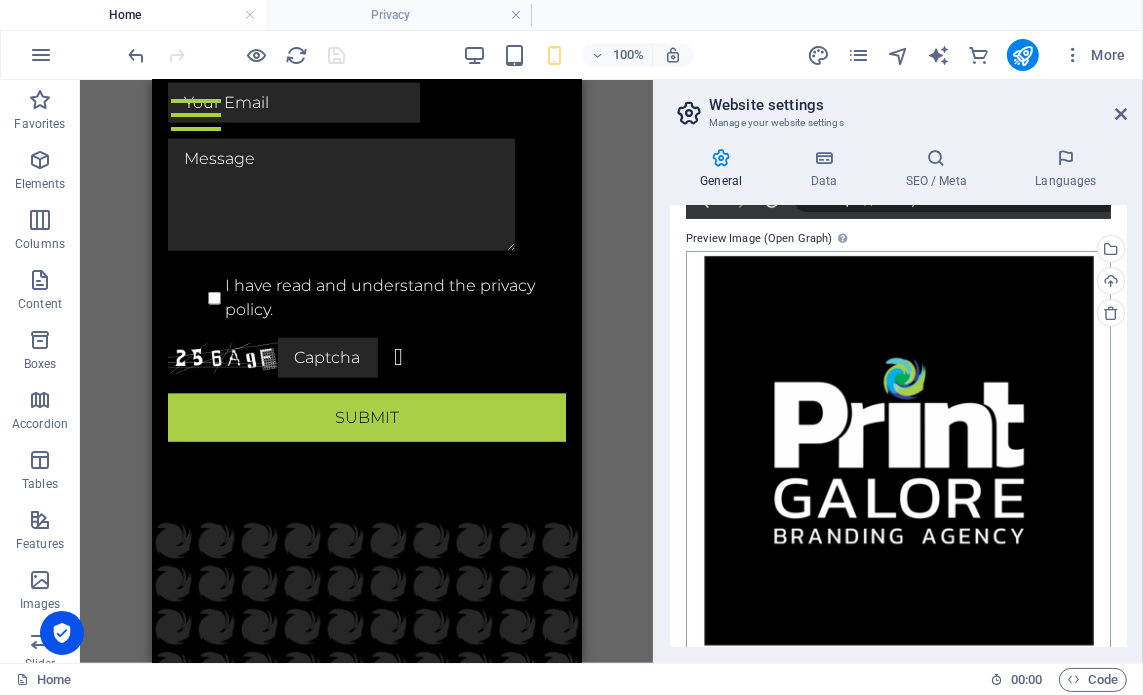scroll, scrollTop: 462, scrollLeft: 0, axis: vertical 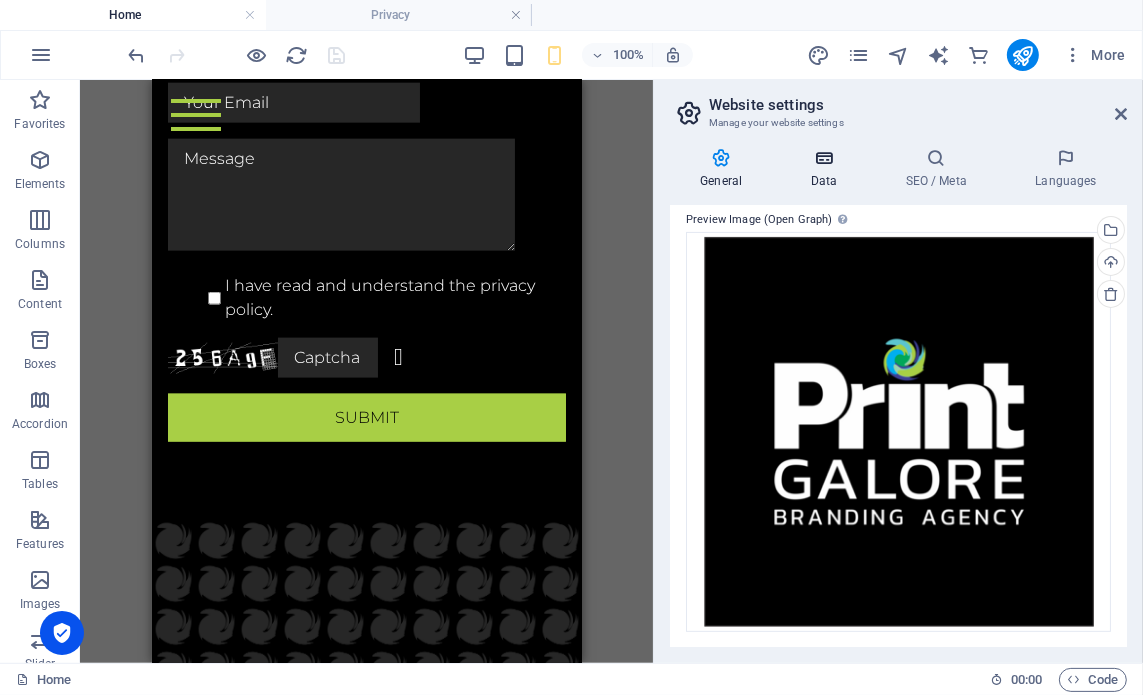 click on "Data" at bounding box center (827, 169) 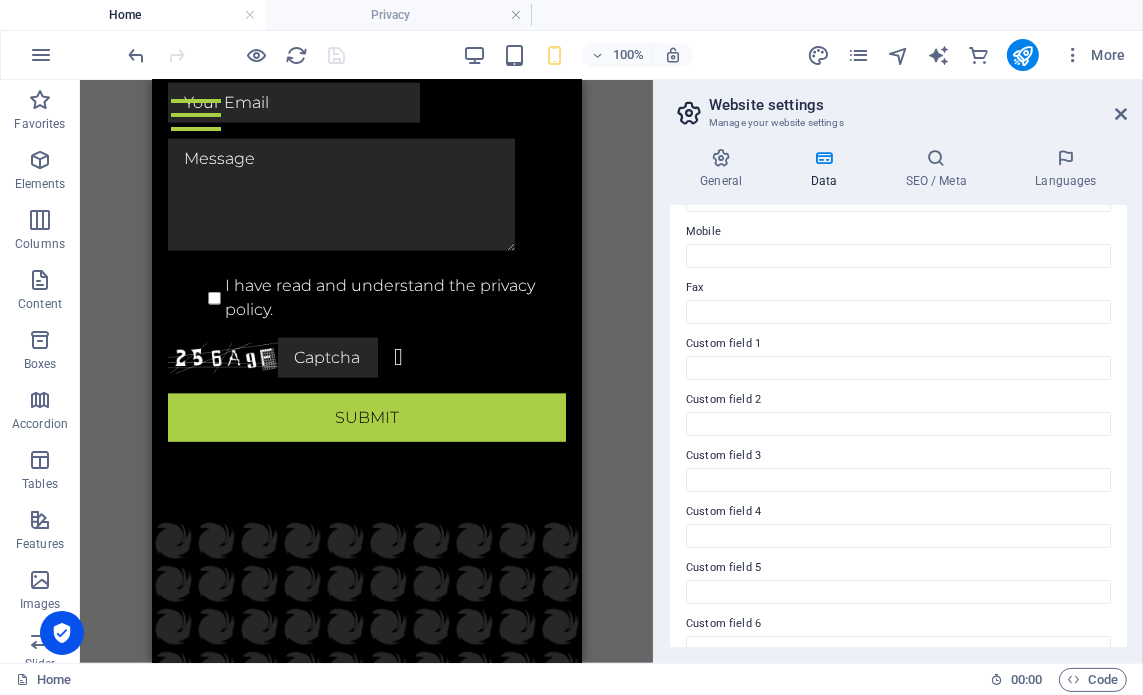 scroll, scrollTop: 519, scrollLeft: 0, axis: vertical 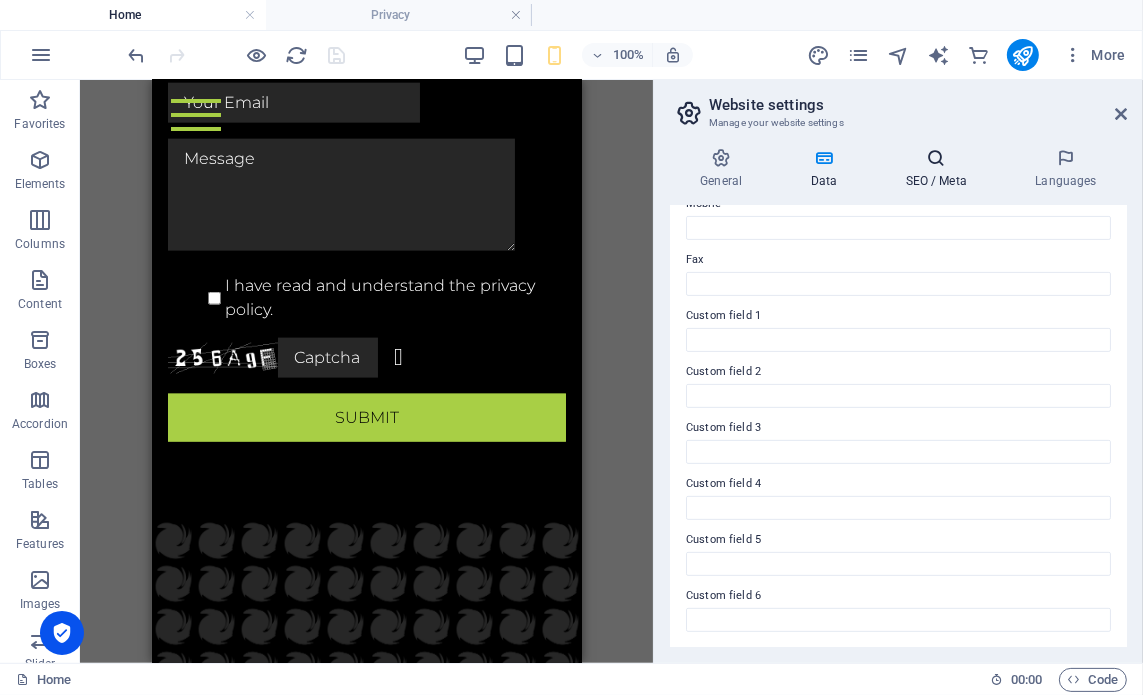 click at bounding box center [936, 158] 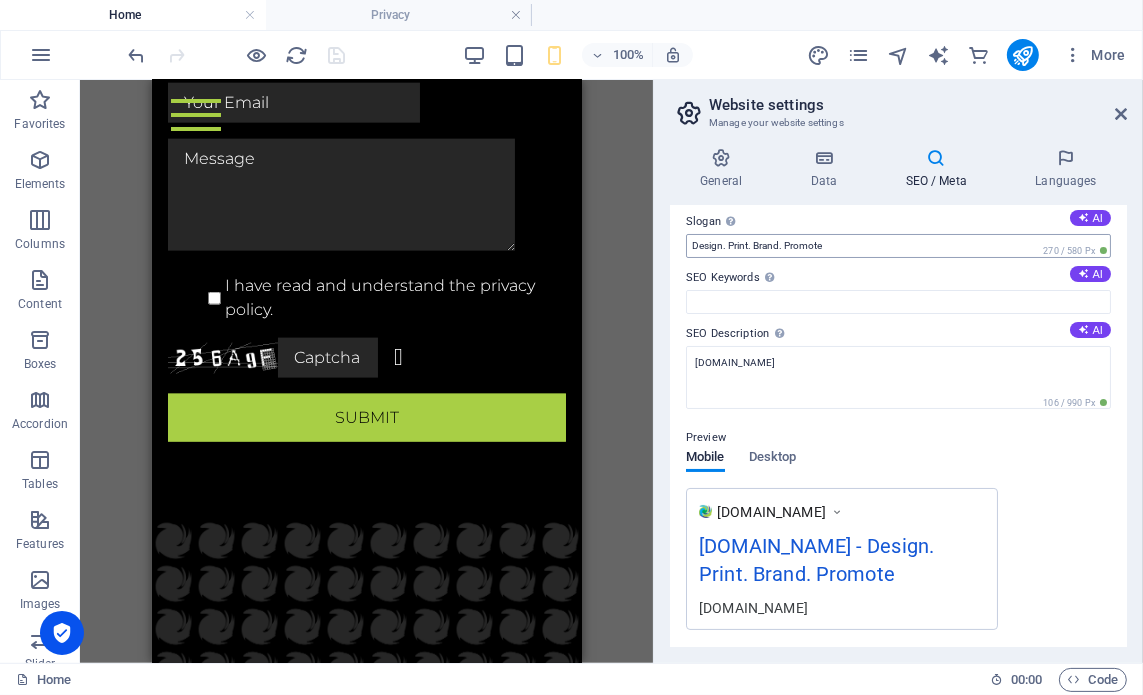 scroll, scrollTop: 0, scrollLeft: 0, axis: both 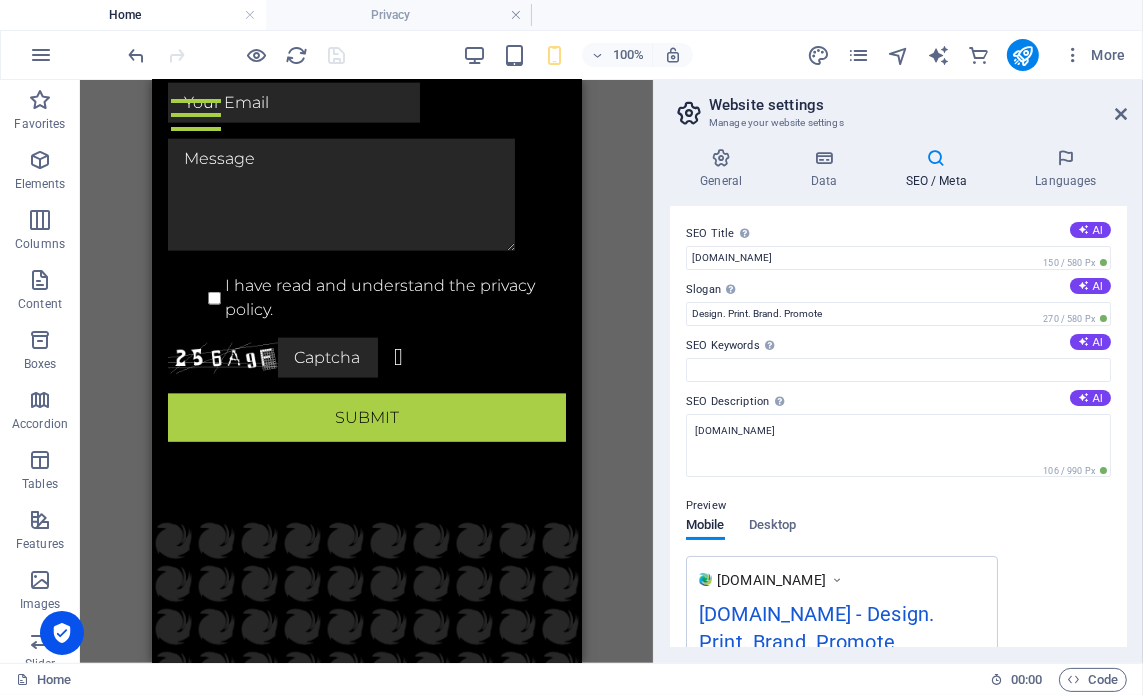 click at bounding box center [1121, 114] 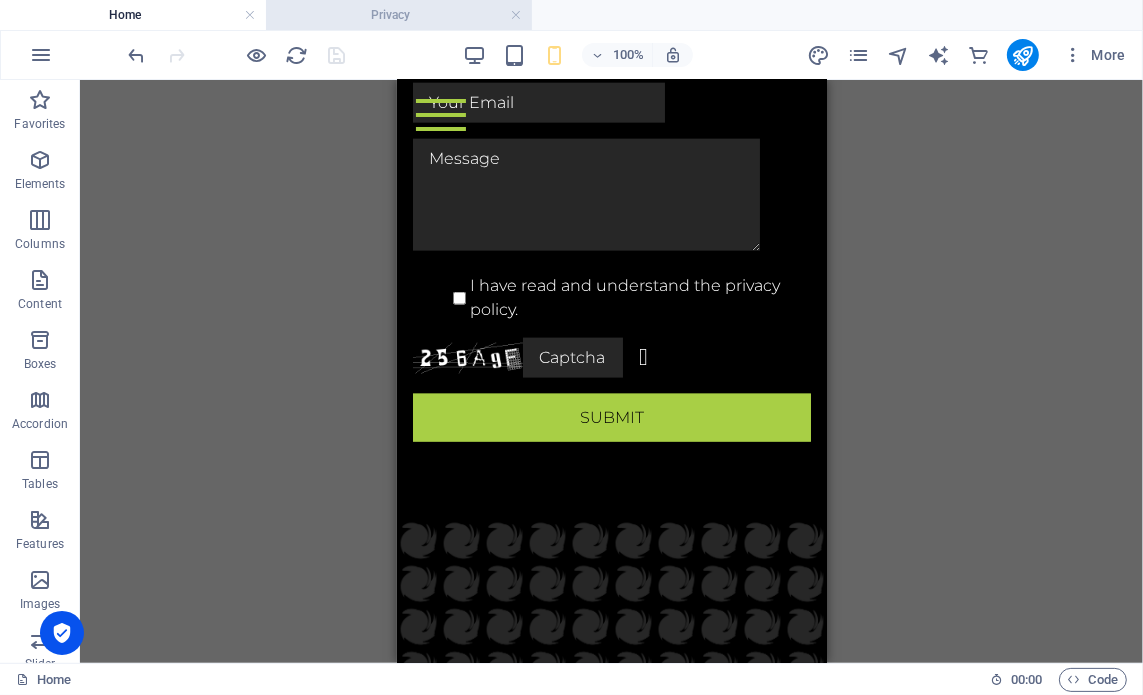 click on "Privacy" at bounding box center [399, 15] 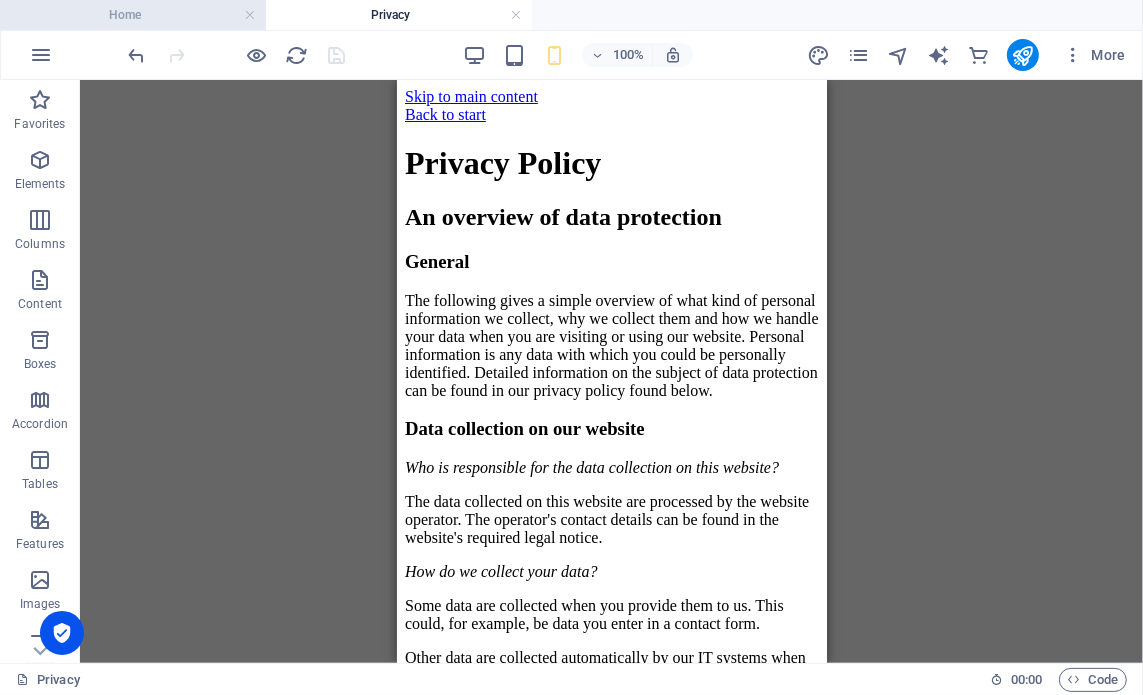 click on "Home" at bounding box center (133, 15) 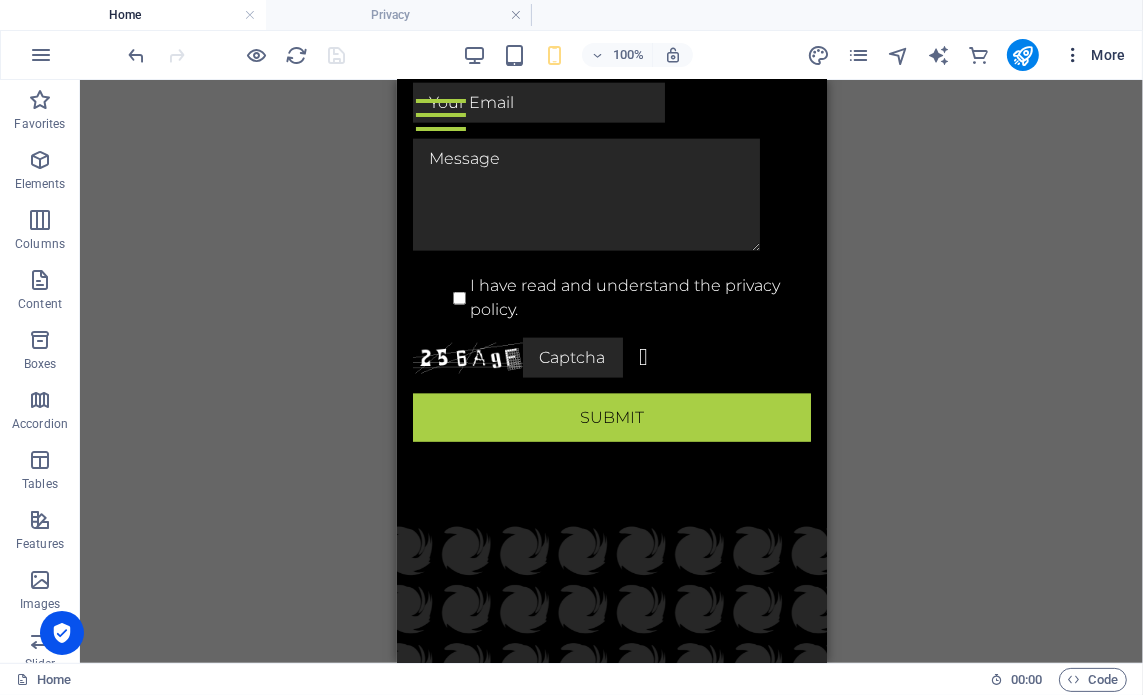 click on "More" at bounding box center [1094, 55] 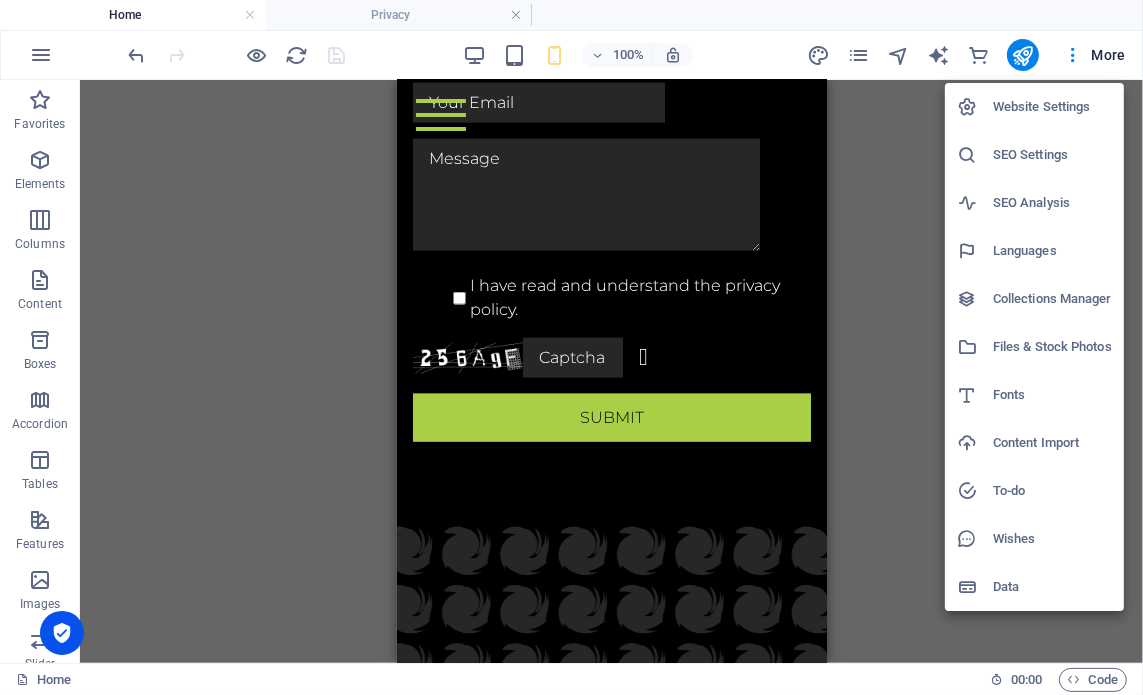 click on "Data" at bounding box center (1052, 587) 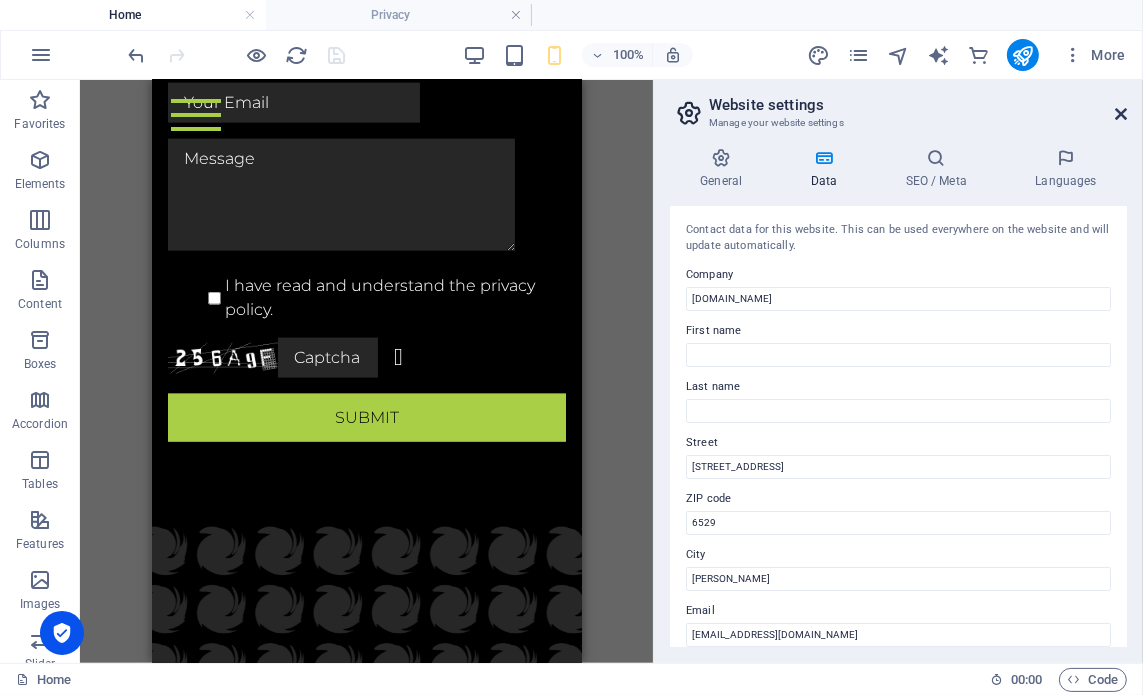 click at bounding box center [1121, 114] 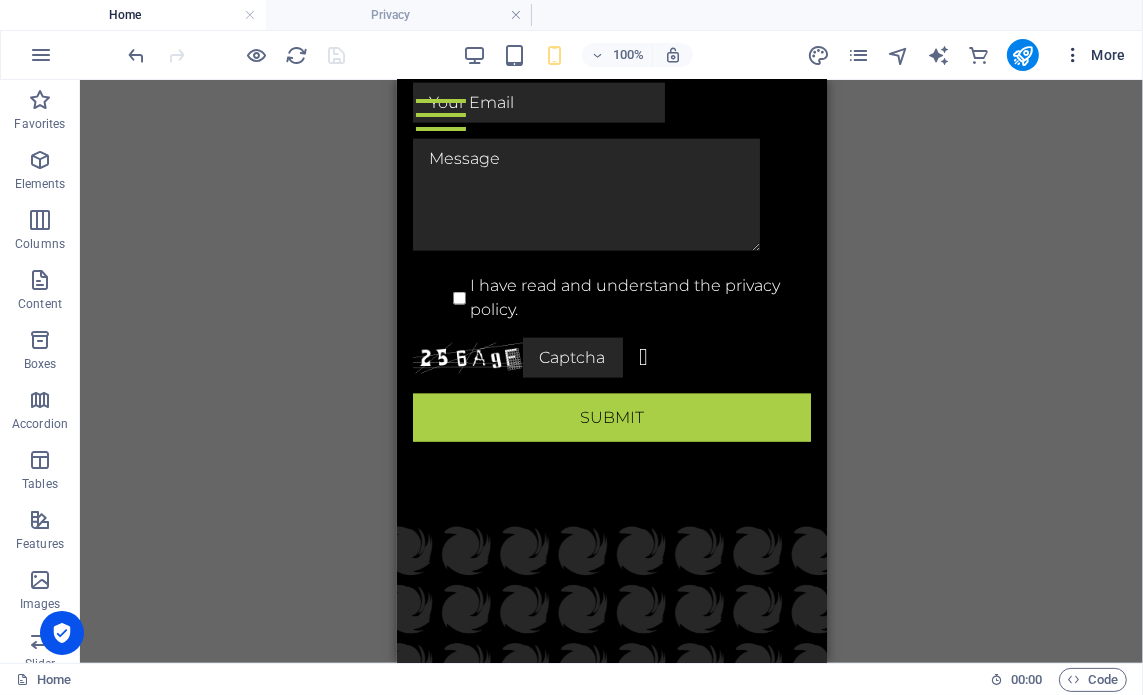 click at bounding box center (1073, 55) 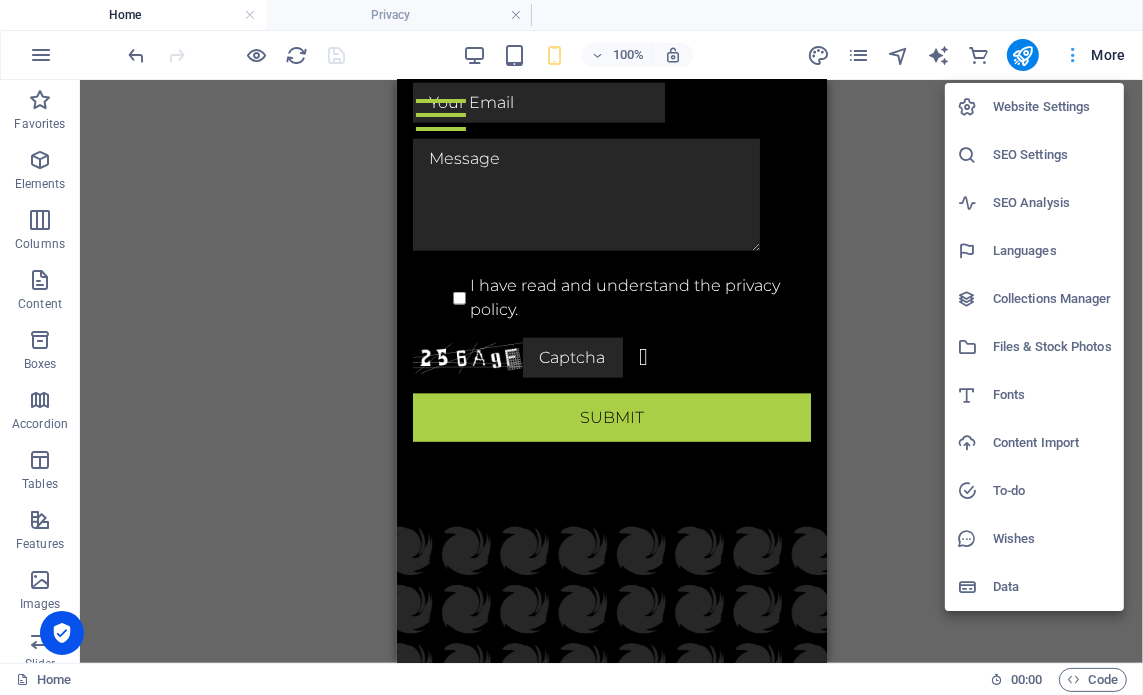 click at bounding box center [571, 347] 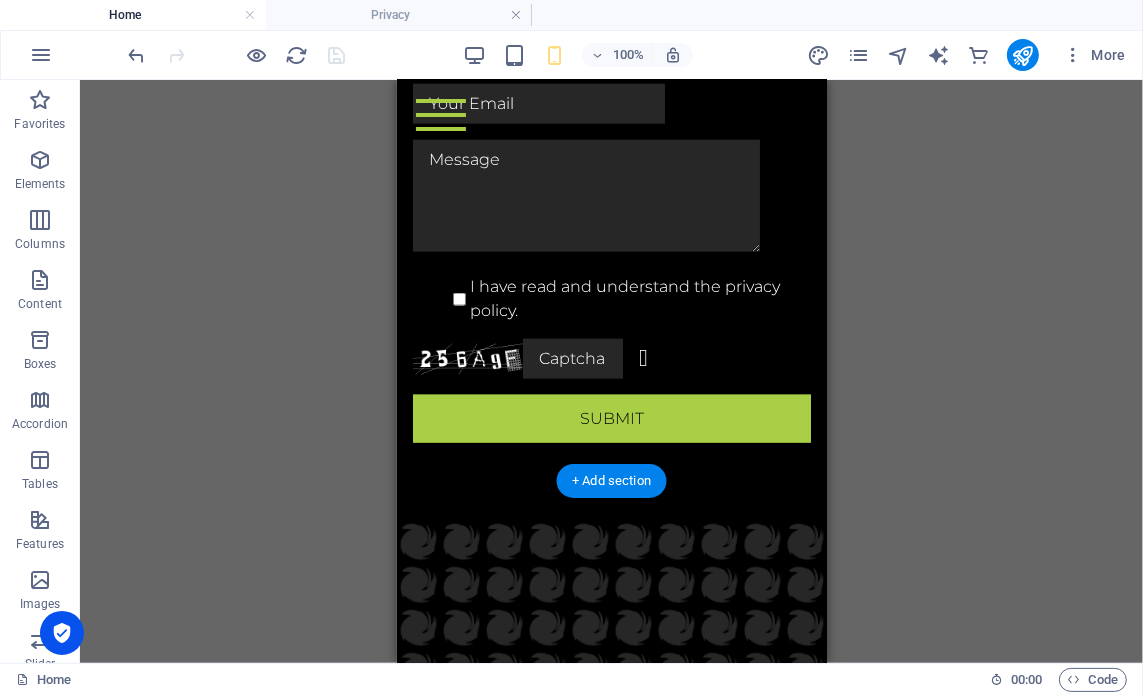 scroll, scrollTop: 7686, scrollLeft: 0, axis: vertical 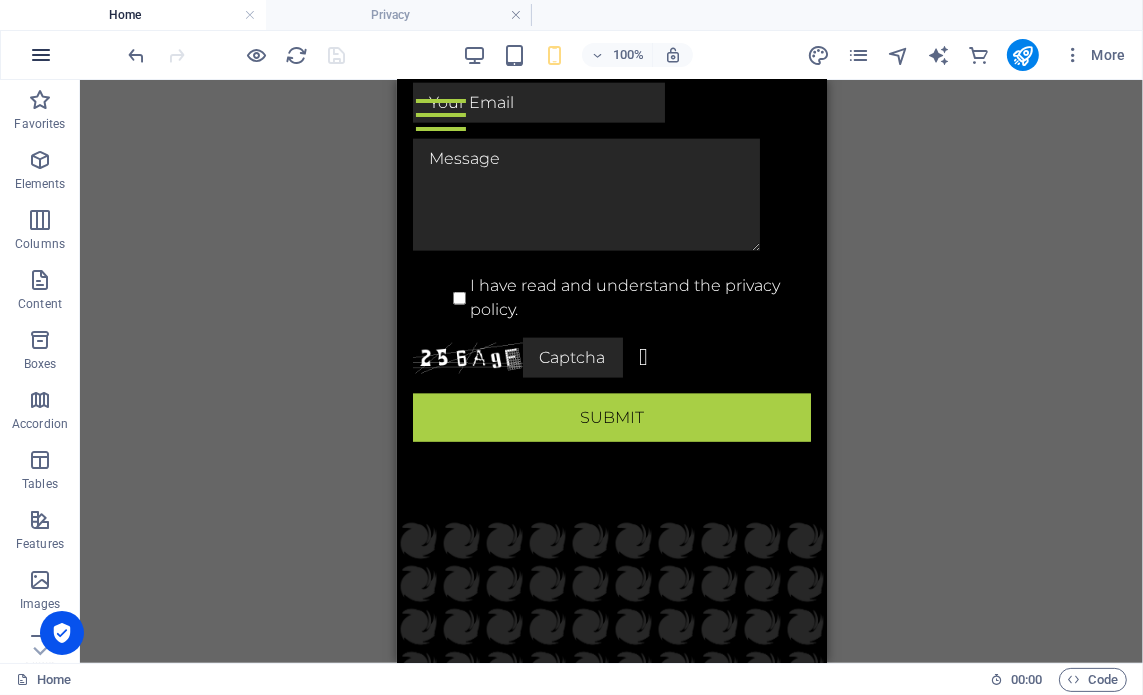 click at bounding box center (41, 55) 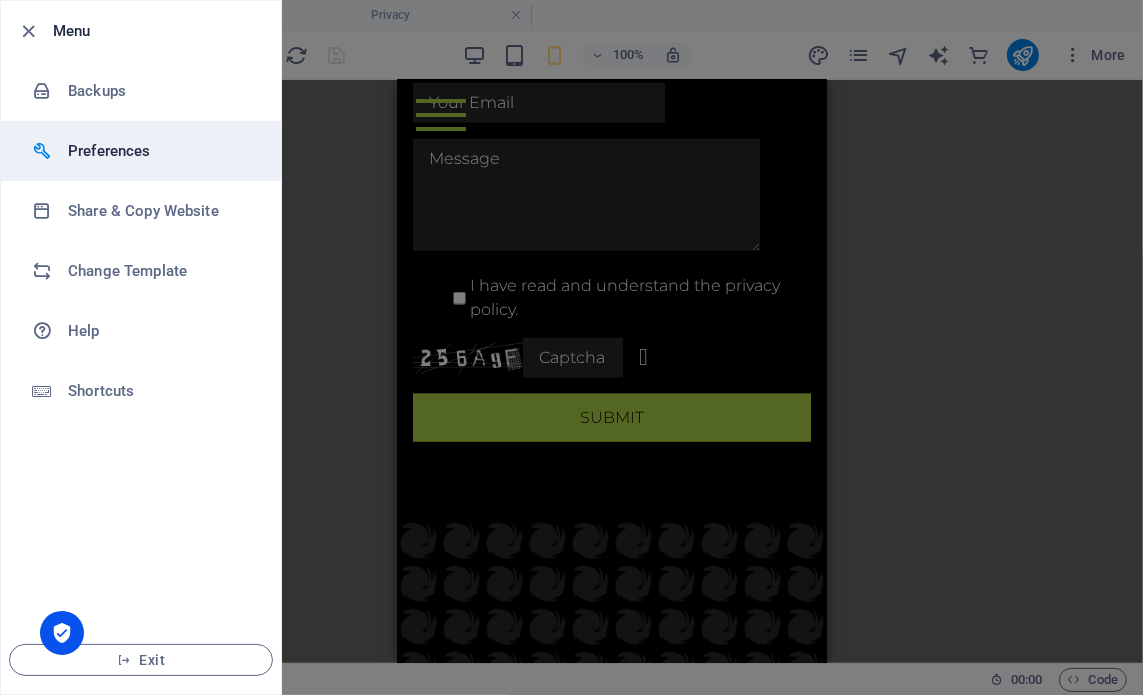 click on "Preferences" at bounding box center (160, 151) 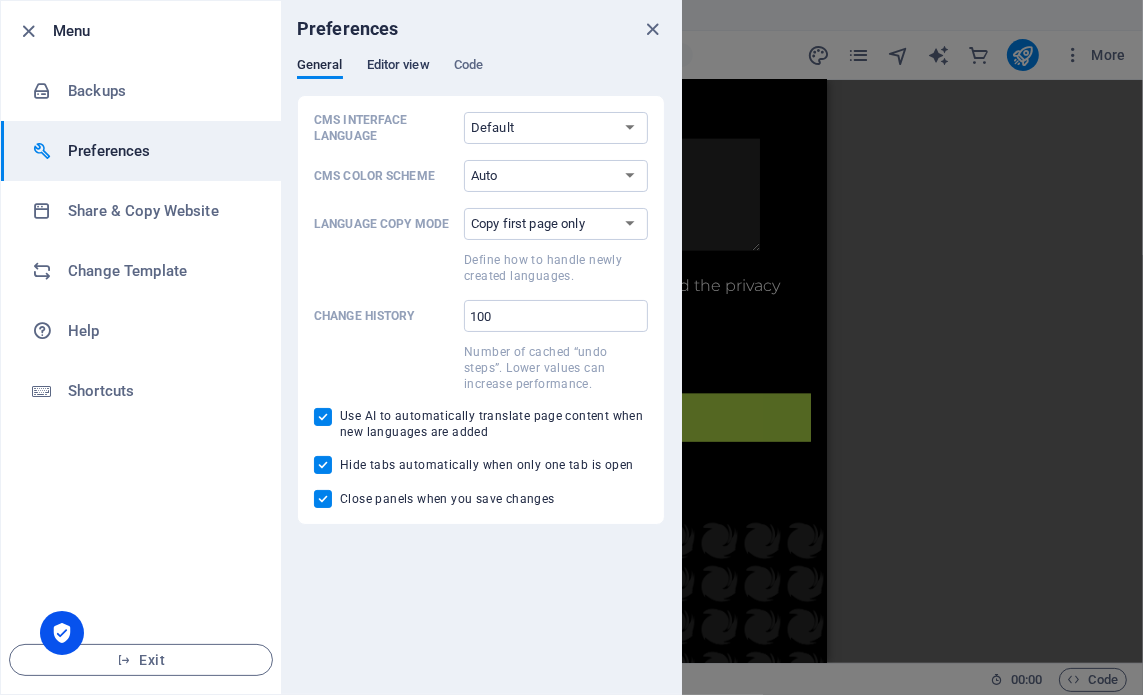 click on "Editor view" at bounding box center [398, 67] 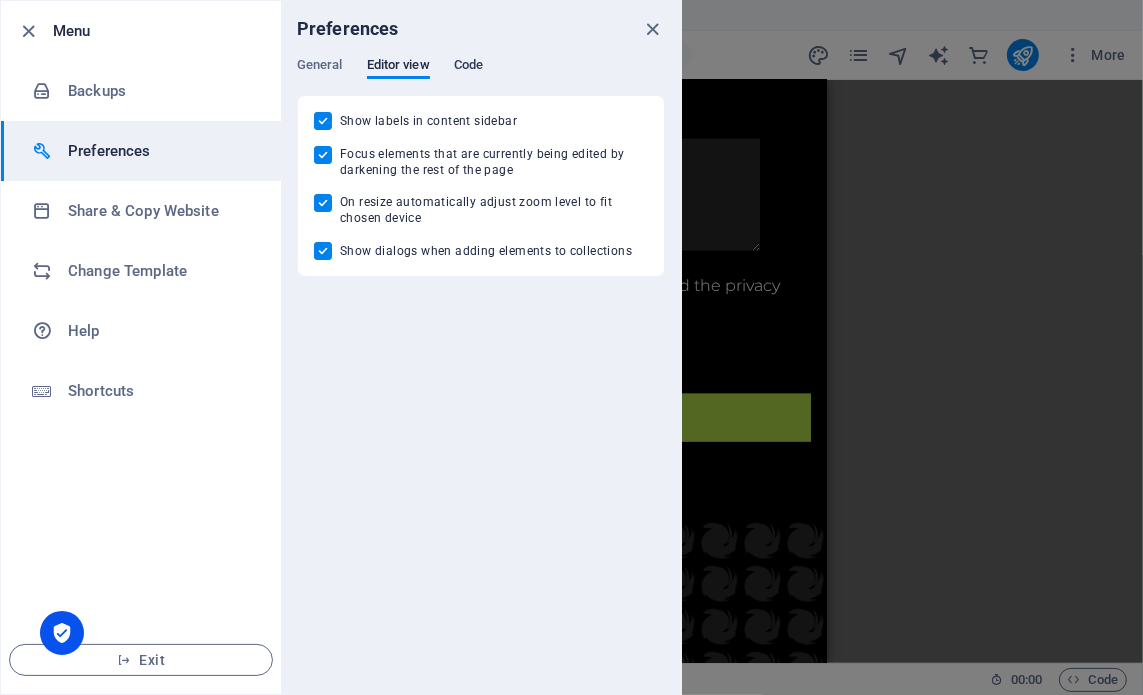 click on "Code" at bounding box center (468, 67) 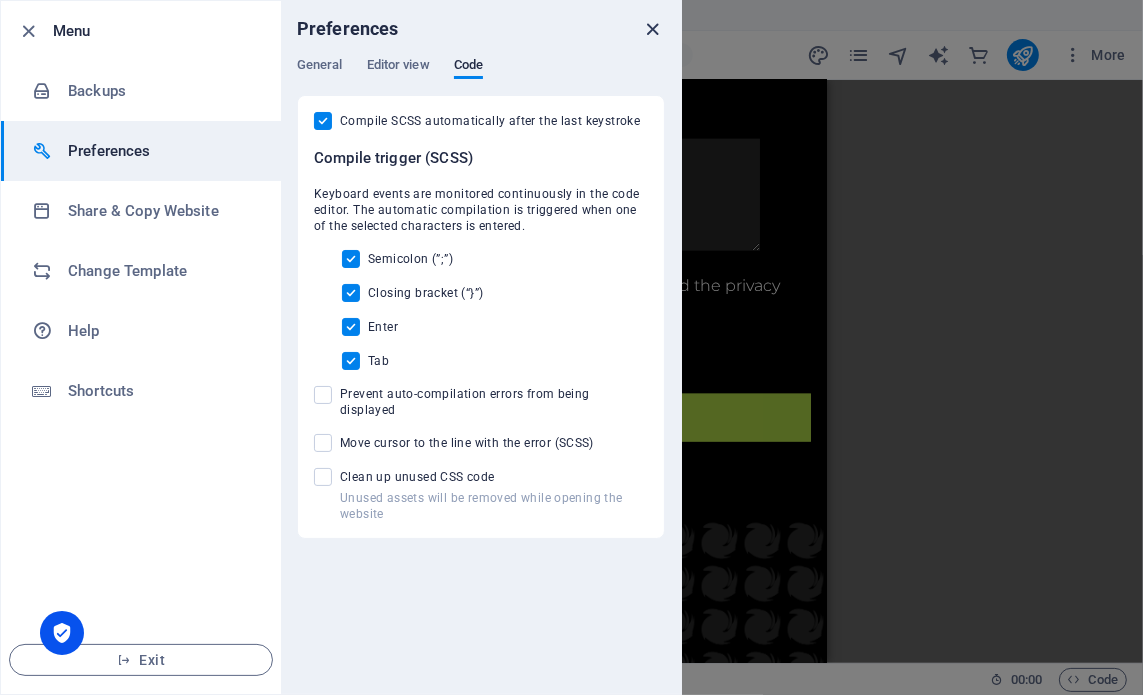 click at bounding box center (653, 29) 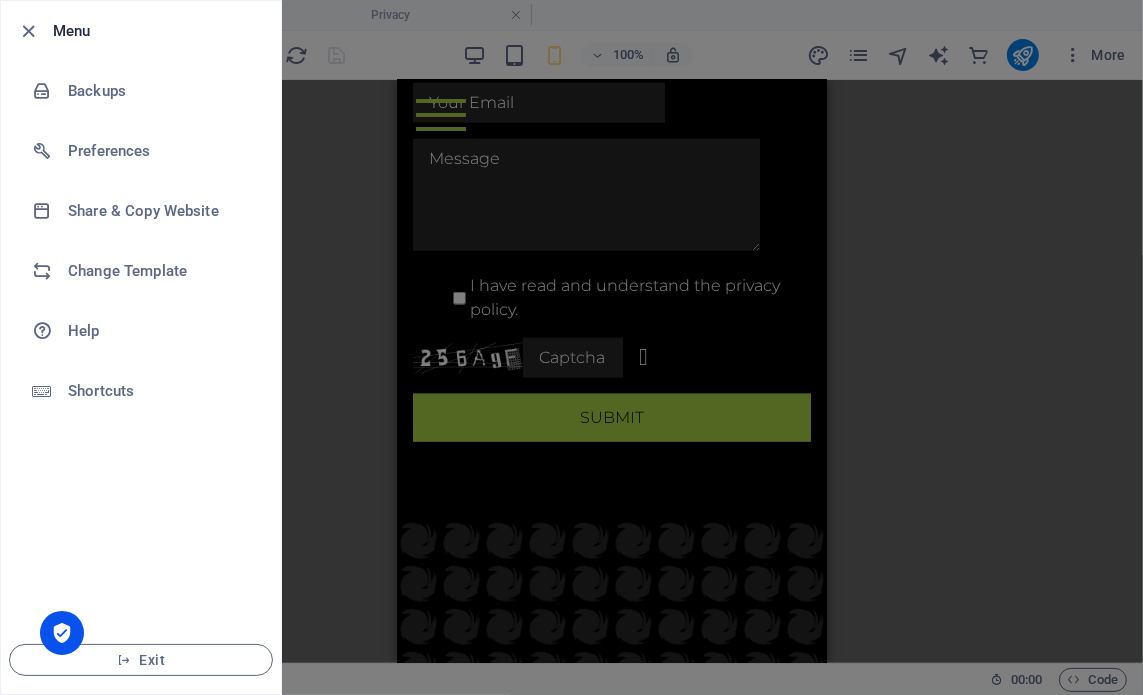 click at bounding box center [571, 347] 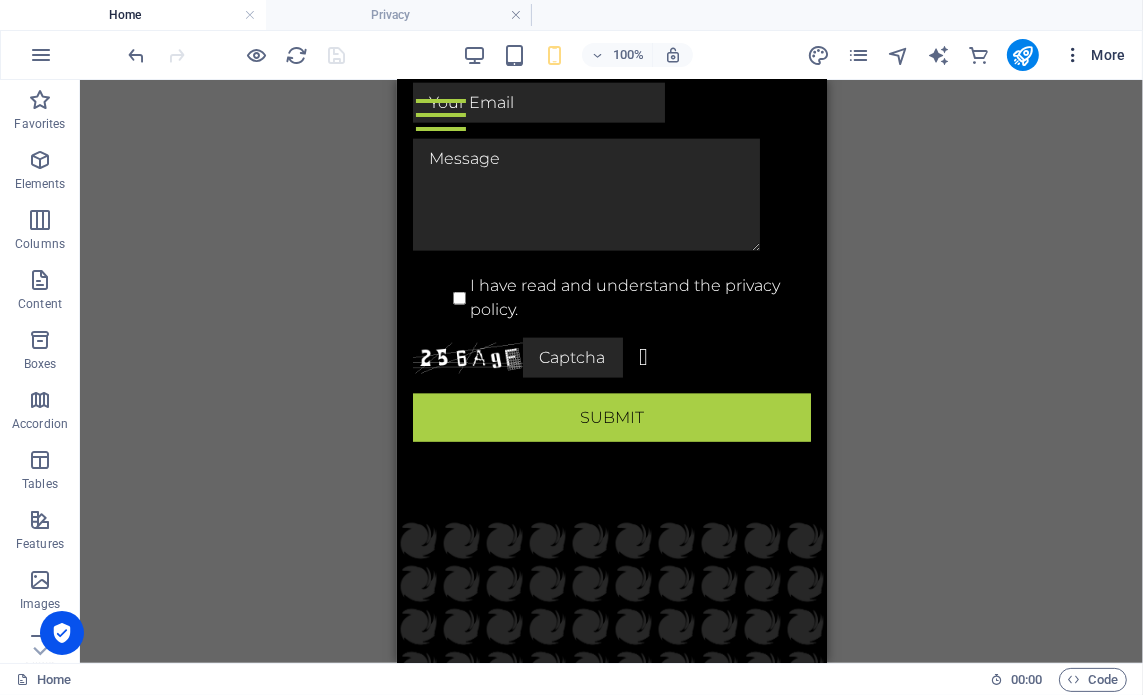 click on "More" at bounding box center [1094, 55] 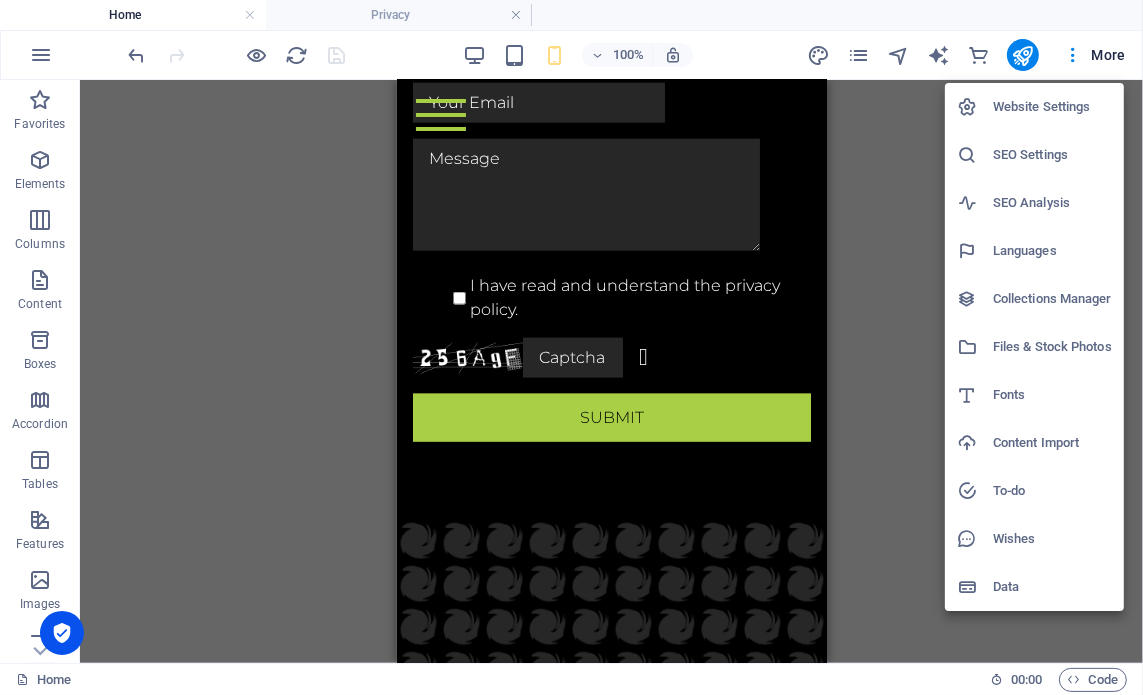 click at bounding box center (571, 347) 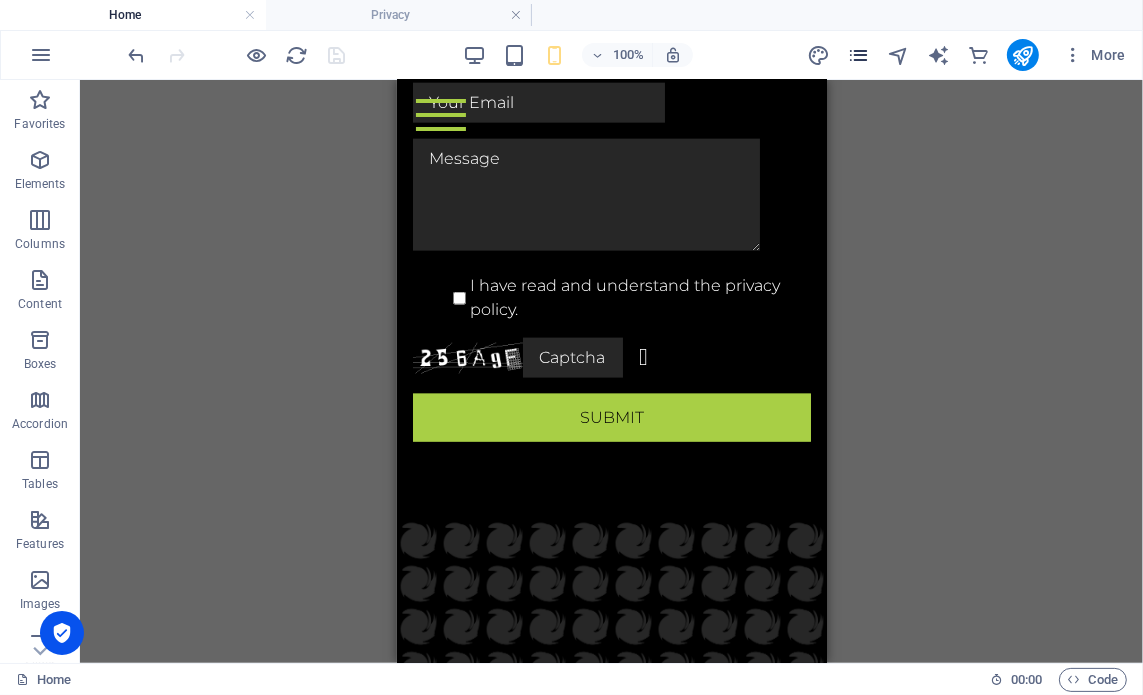 click at bounding box center [858, 55] 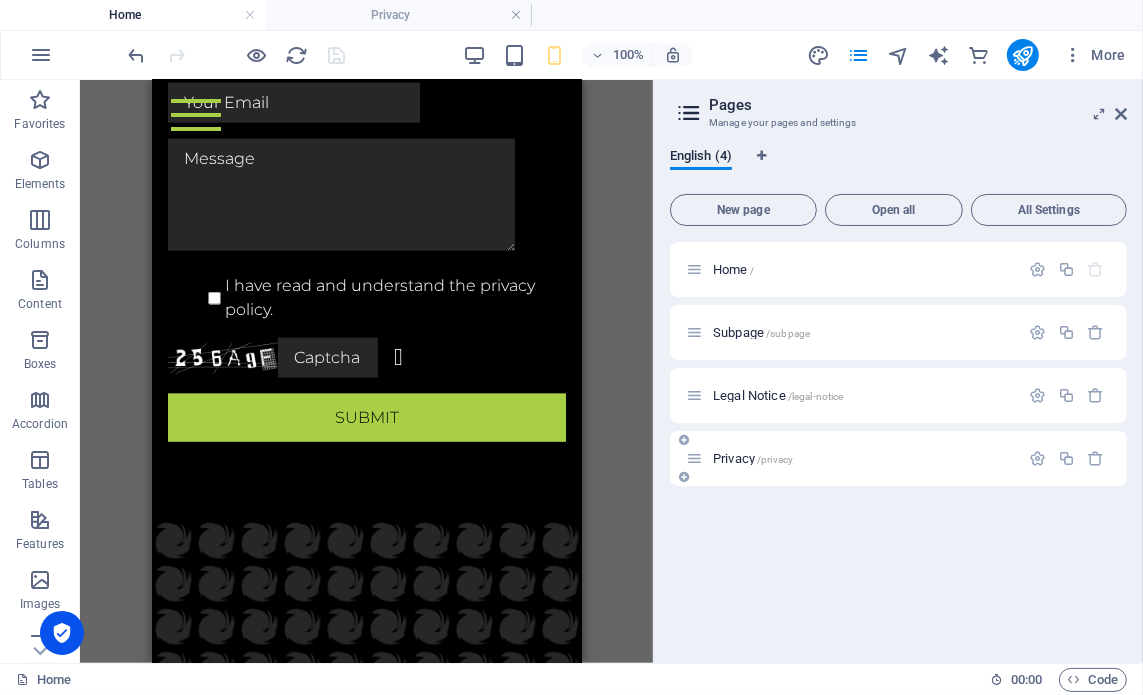 click on "Privacy /privacy" at bounding box center (863, 458) 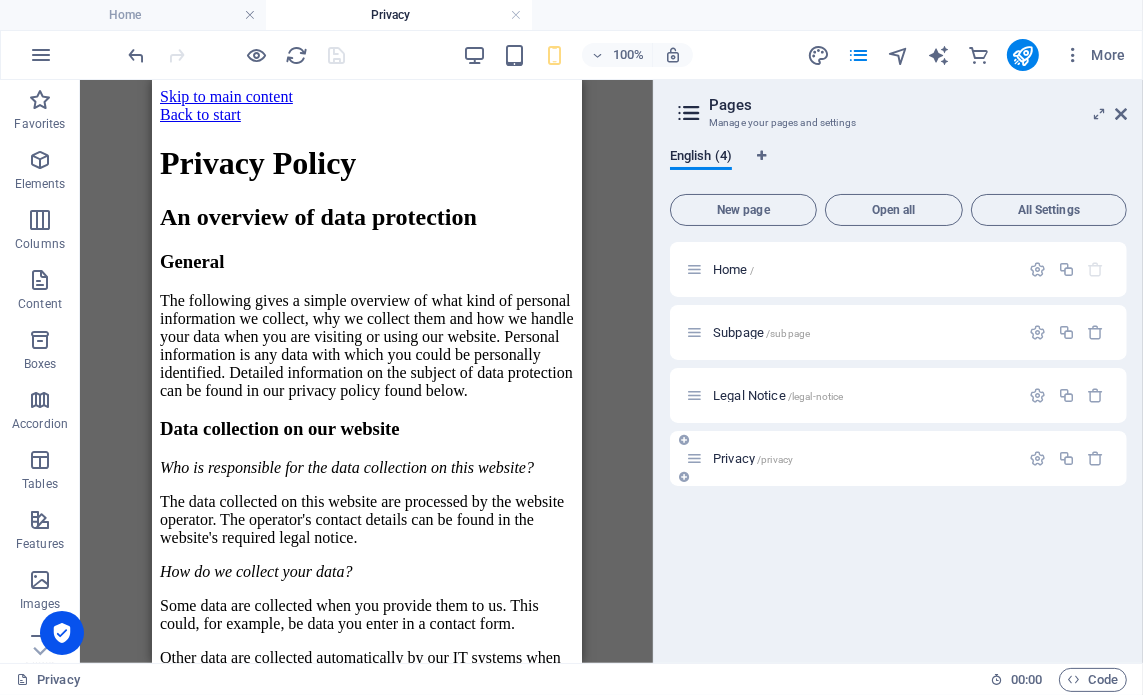 scroll, scrollTop: 0, scrollLeft: 0, axis: both 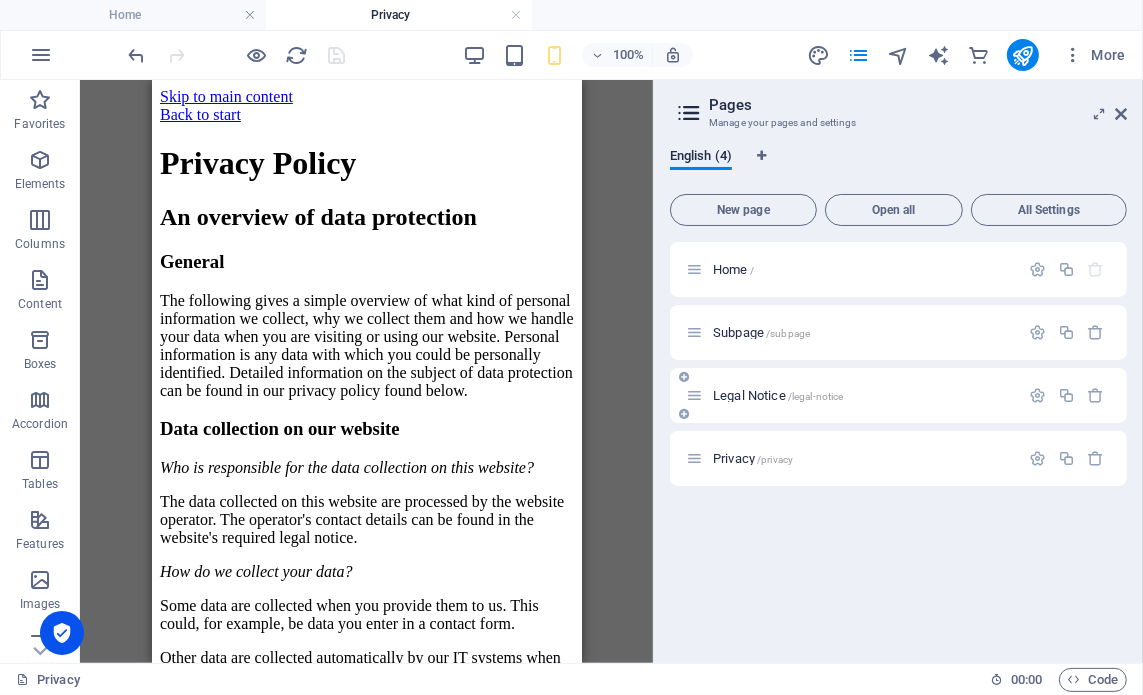 click on "Legal Notice /legal-notice" at bounding box center [863, 395] 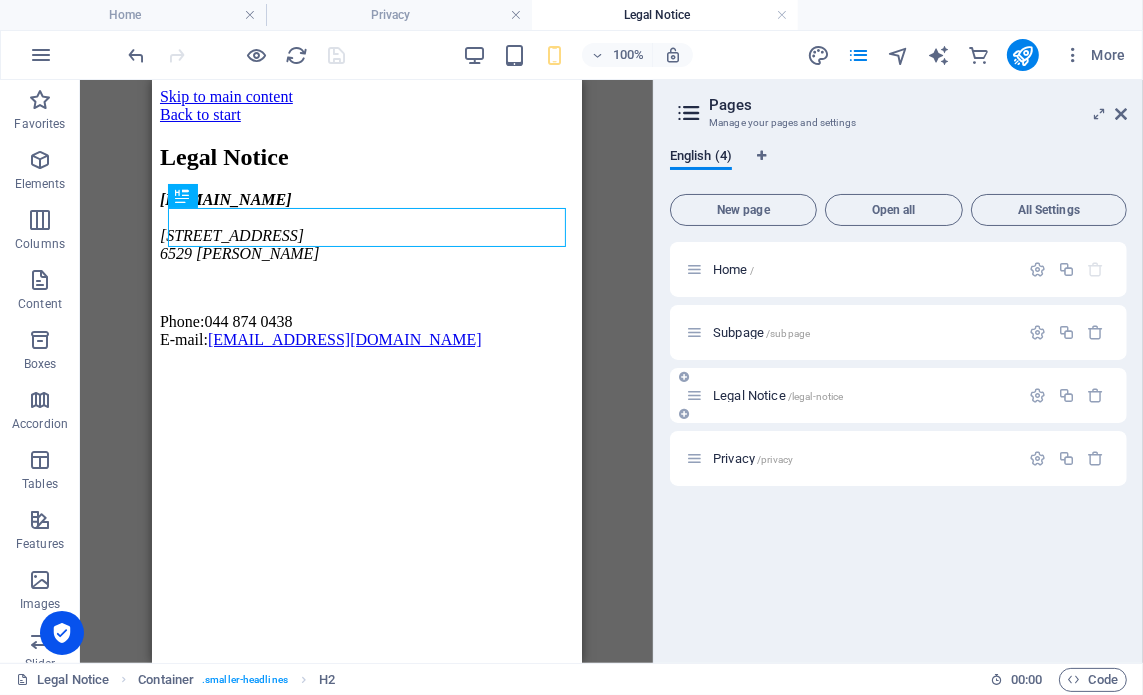 scroll, scrollTop: 0, scrollLeft: 0, axis: both 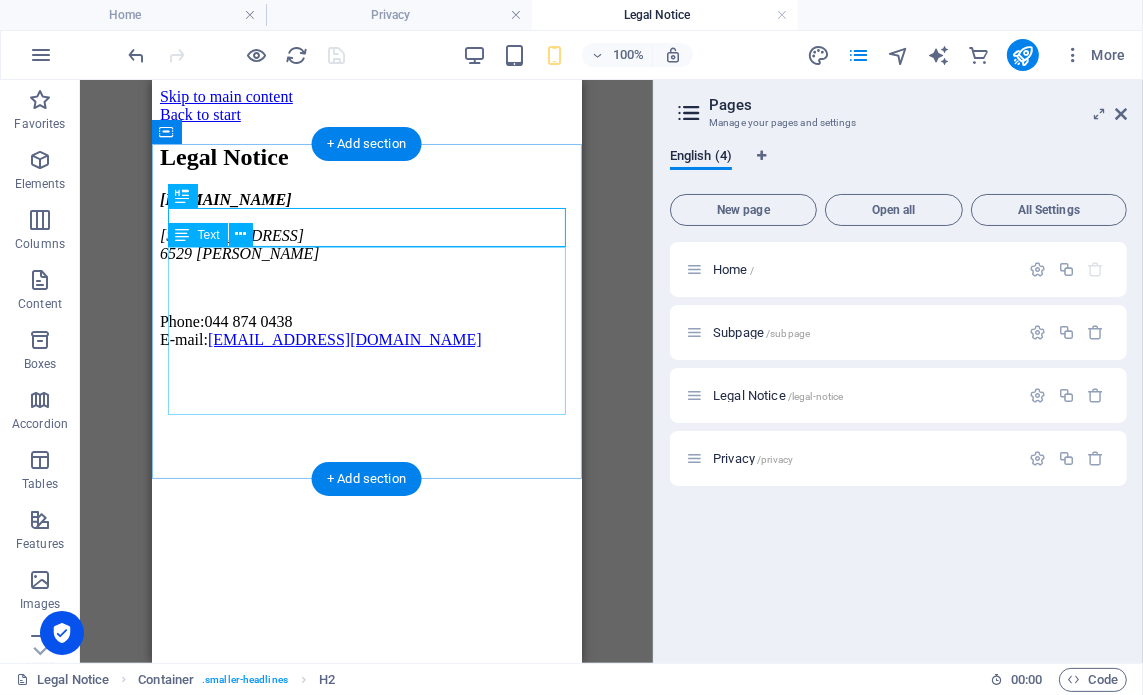 click on "printgalore.co.za   14 Discovery Street, Pacaltsdorp 6529   George Phone:  044 874 0438 E-mail:  print@printgalore.co.za" at bounding box center (366, 269) 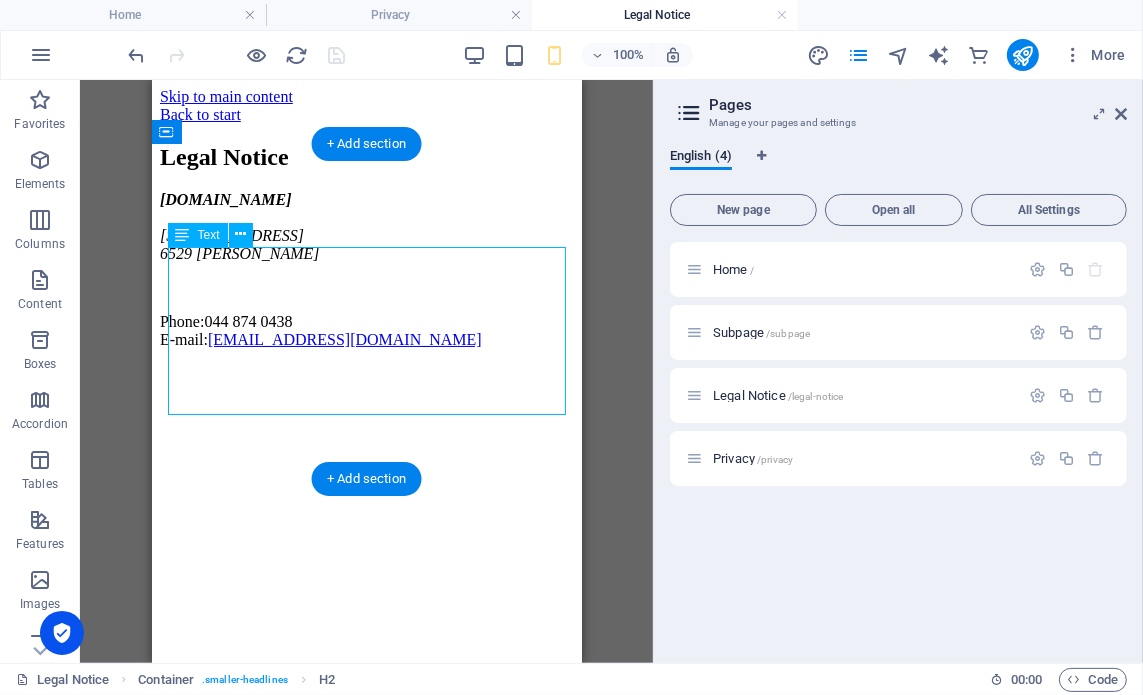 click on "printgalore.co.za   14 Discovery Street, Pacaltsdorp 6529   George Phone:  044 874 0438 E-mail:  print@printgalore.co.za" at bounding box center (366, 269) 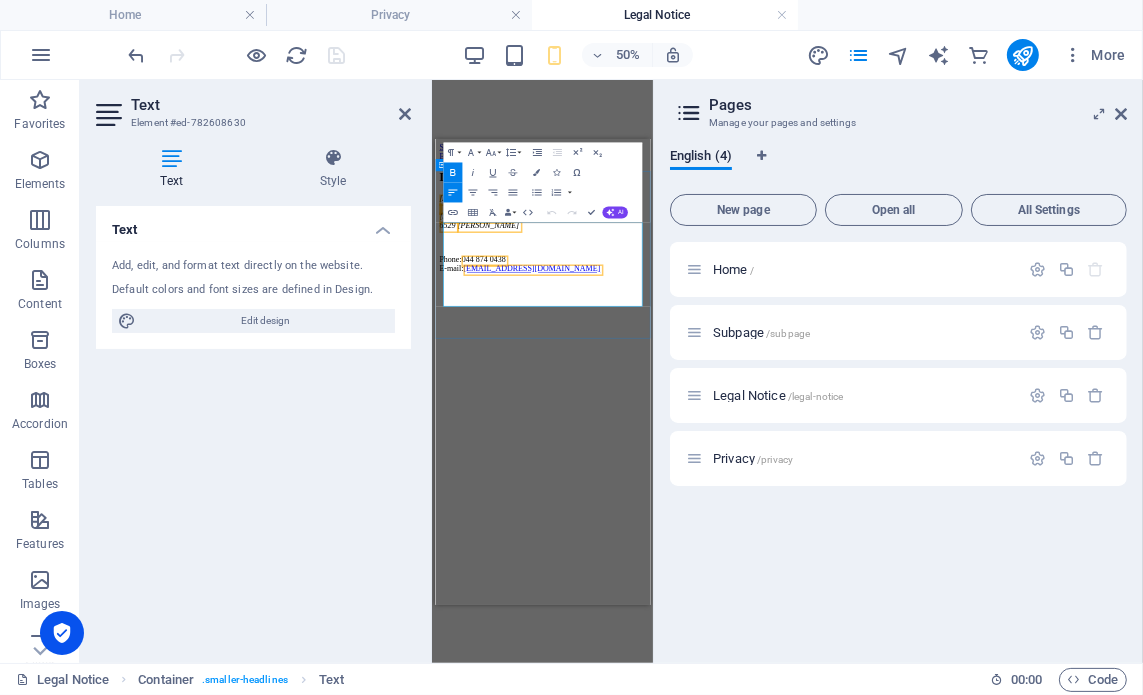 click on "Phone:  044 874 0438 E-mail:  print@printgalore.co.za" at bounding box center (649, 389) 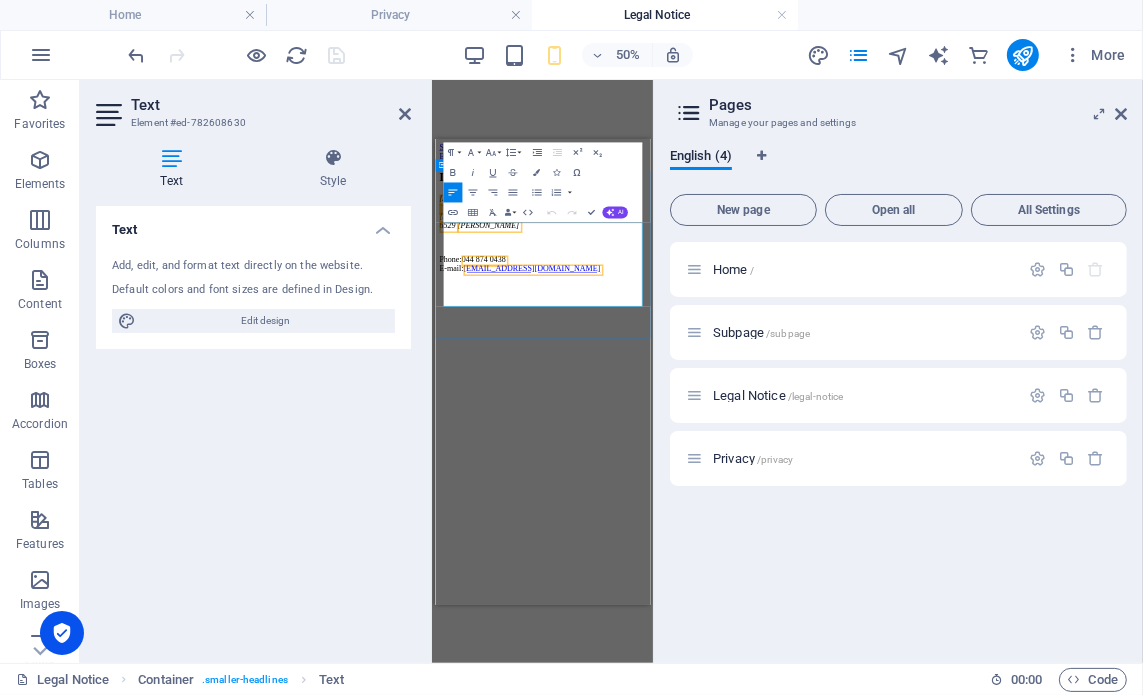 click on "Phone:  044 874 0438 E-mail:  print@printgalore.co.za" at bounding box center (649, 389) 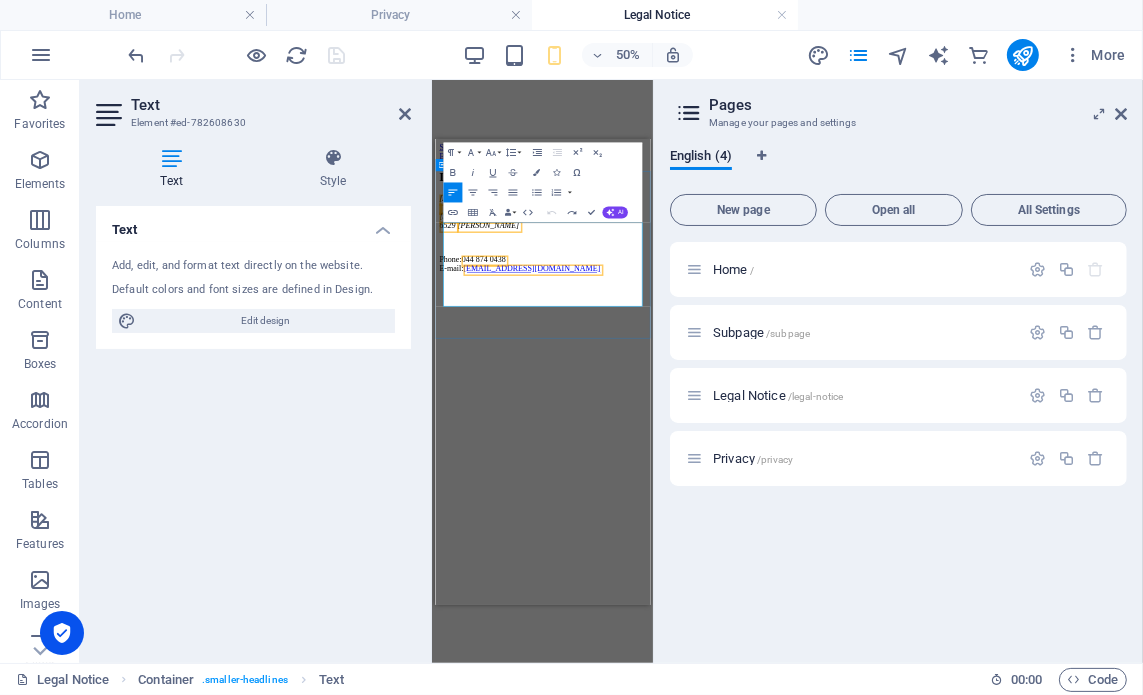 click on "Phone:  044 874 0438 E-mail:  print@printgalore.co.za" at bounding box center [649, 389] 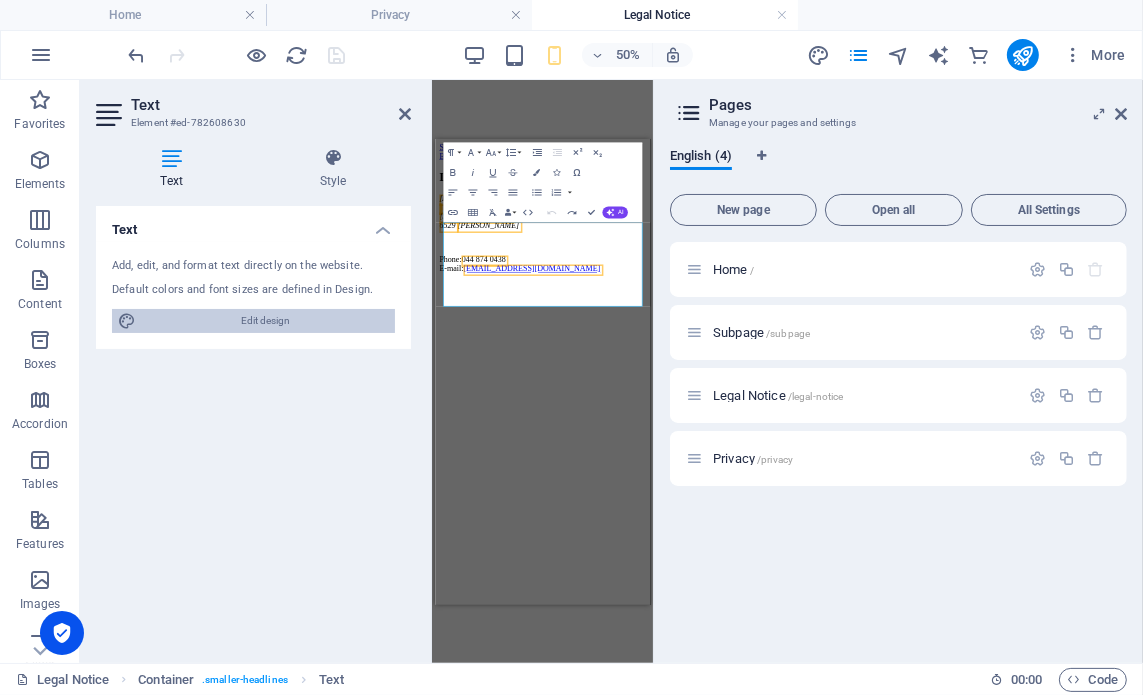 click on "Edit design" at bounding box center (265, 321) 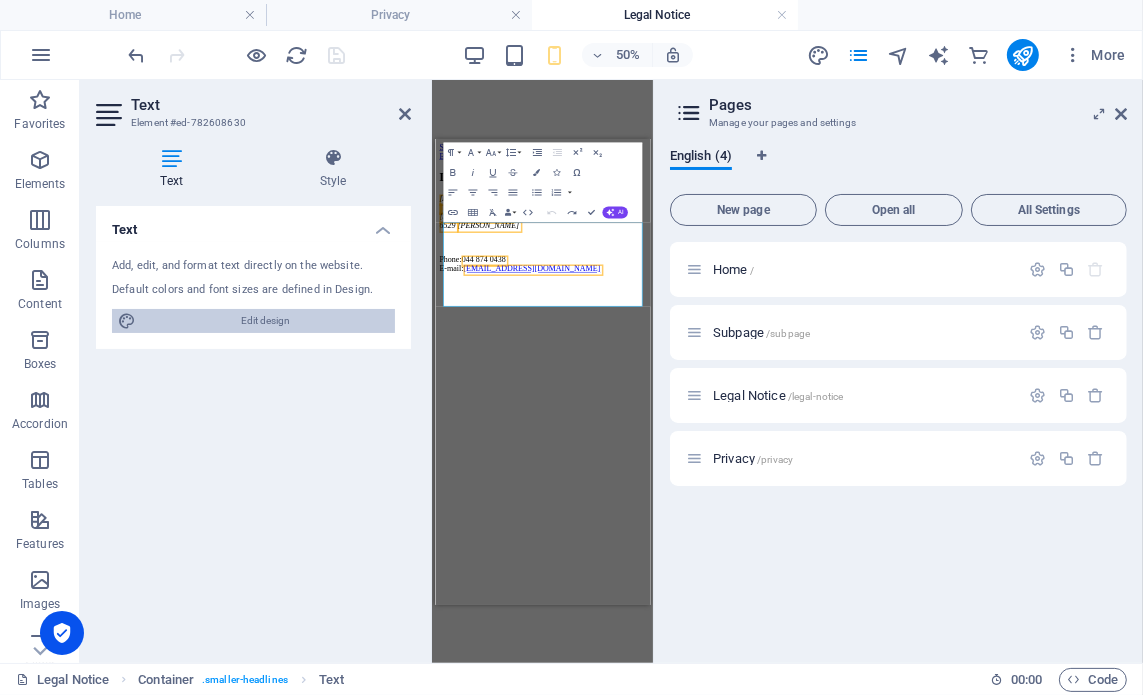 select on "px" 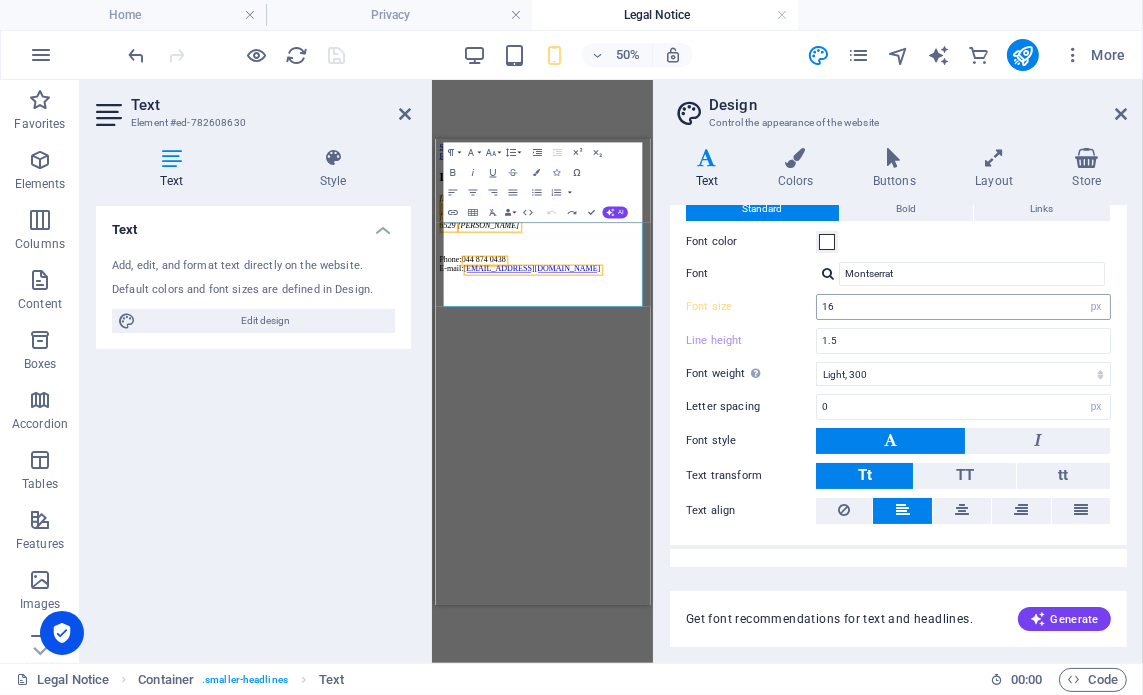 scroll, scrollTop: 92, scrollLeft: 0, axis: vertical 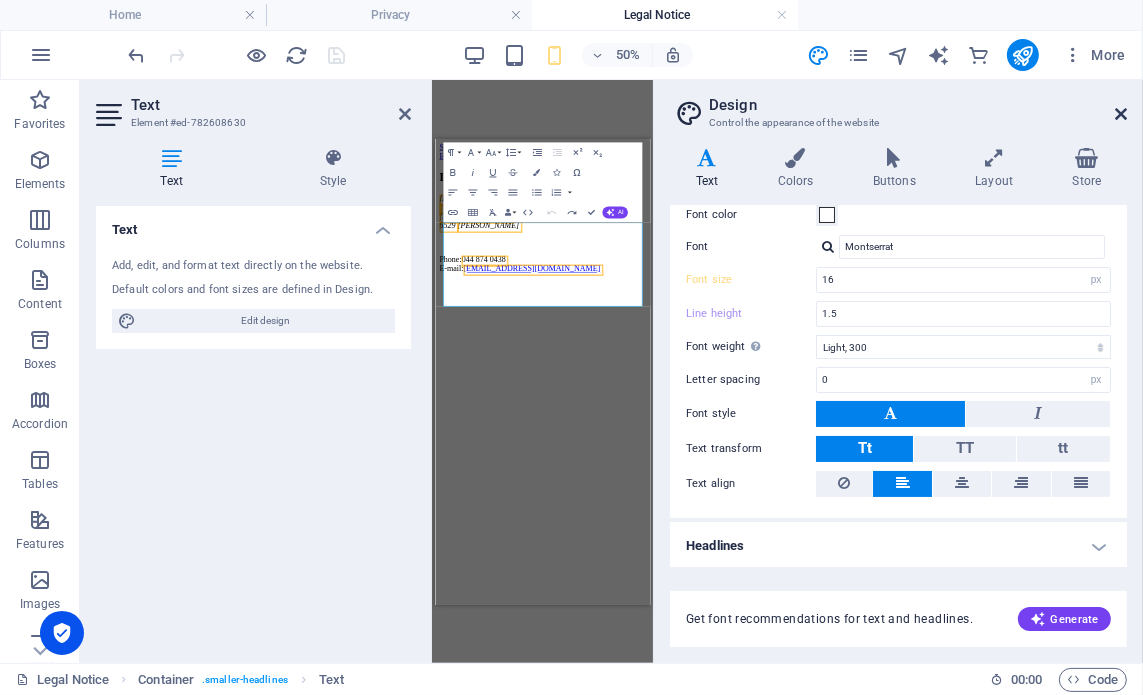 click at bounding box center [1121, 114] 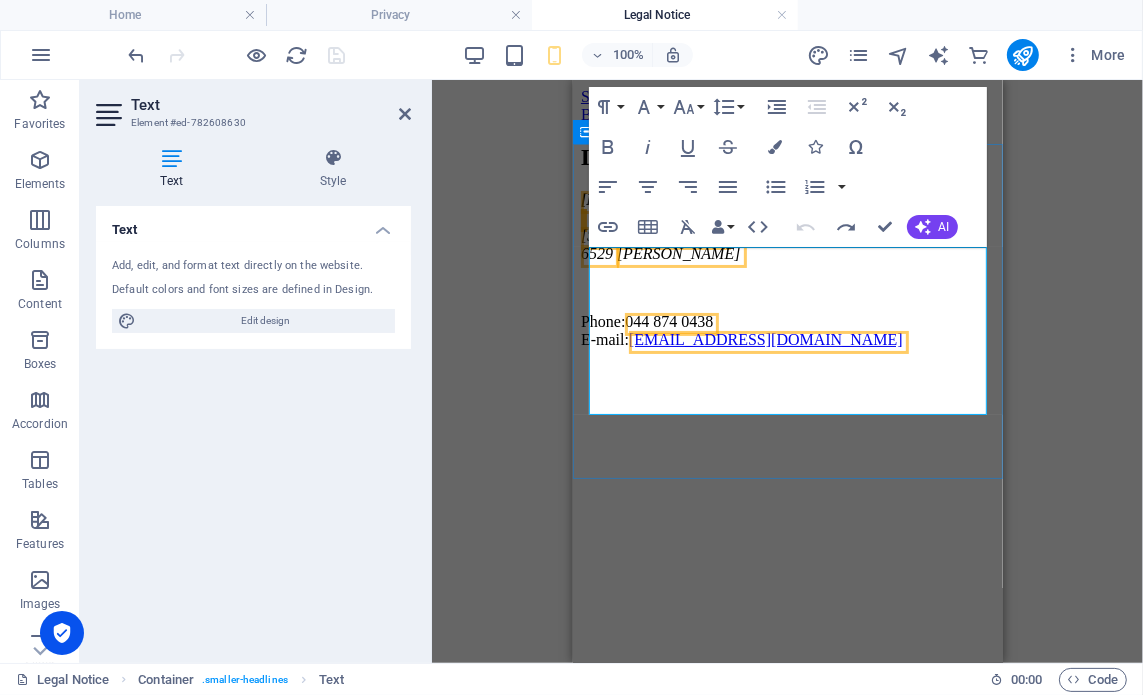 click on "Phone:  044 874 0438 E-mail:  print@printgalore.co.za" at bounding box center (787, 330) 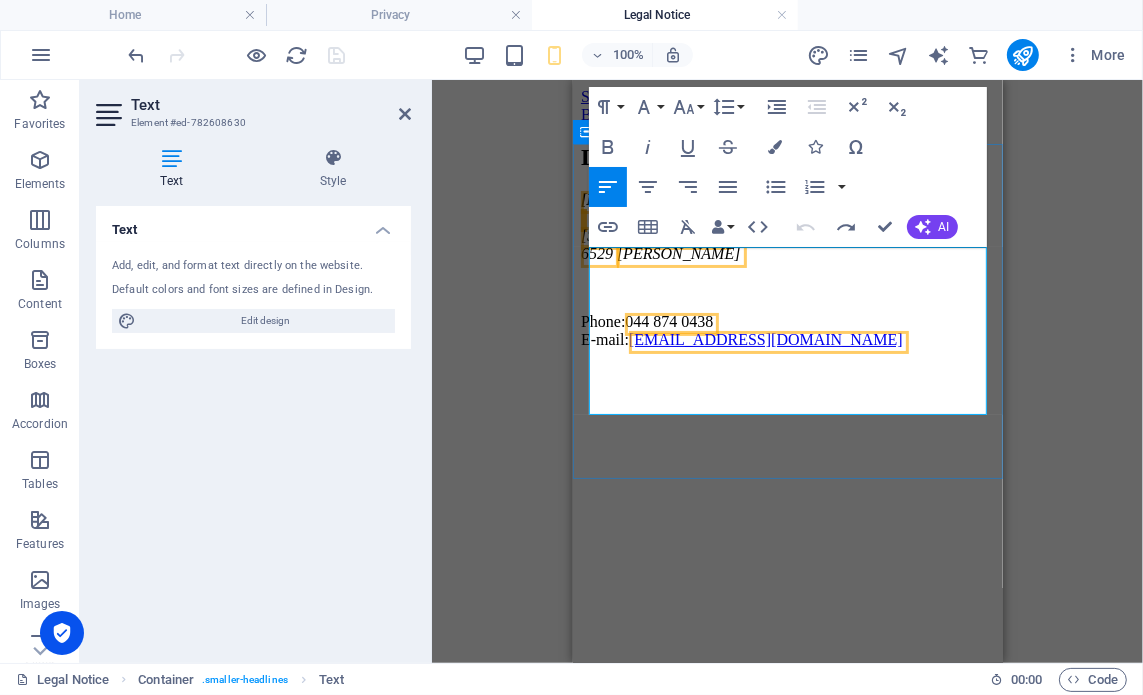 type 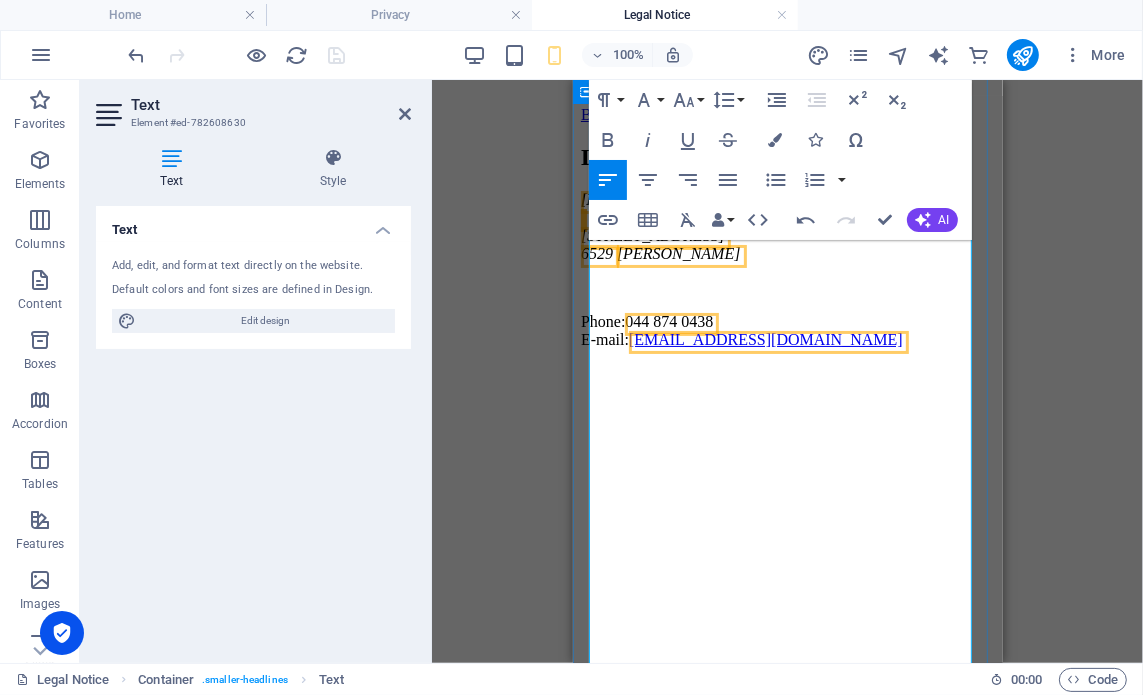 scroll, scrollTop: 0, scrollLeft: 0, axis: both 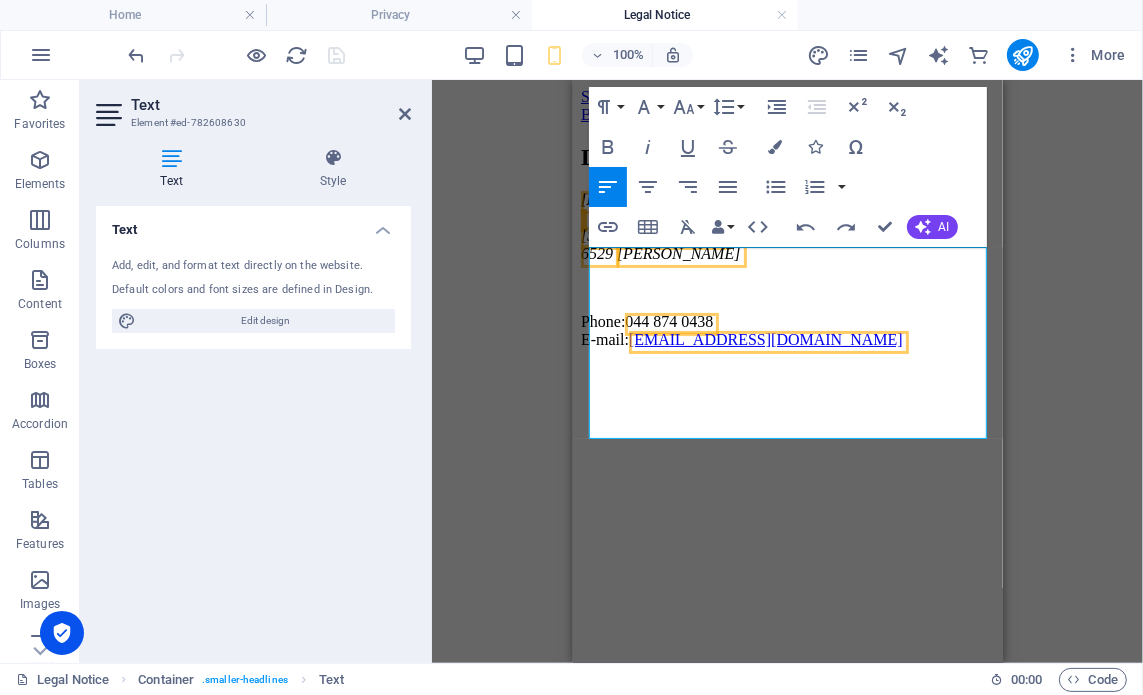 click on "Paragraph Format Normal Heading 1 Heading 2 Heading 3 Heading 4 Heading 5 Heading 6 Code Font Family Arial Georgia Impact Tahoma Times New Roman Verdana Montserrat Font Size 8 9 10 11 12 14 18 24 30 36 48 60 72 96 Line Height Default Single 1.15 1.5 Double Increase Indent Decrease Indent Superscript Subscript Bold Italic Underline Strikethrough Colors Icons Special Characters Align Left Align Center Align Right Align Justify Unordered List   Default Circle Disc Square    Ordered List   Default Lower Alpha Lower Greek Lower Roman Upper Alpha Upper Roman    Insert Link Insert Table Clear Formatting Data Bindings Company First name Last name Street ZIP code City Email Phone Mobile Fax Custom field 1 Custom field 2 Custom field 3 Custom field 4 Custom field 5 Custom field 6 HTML Undo Redo Confirm (Ctrl+⏎) AI Improve Make shorter Make longer Fix spelling & grammar Translate to English Generate text" at bounding box center (788, 167) 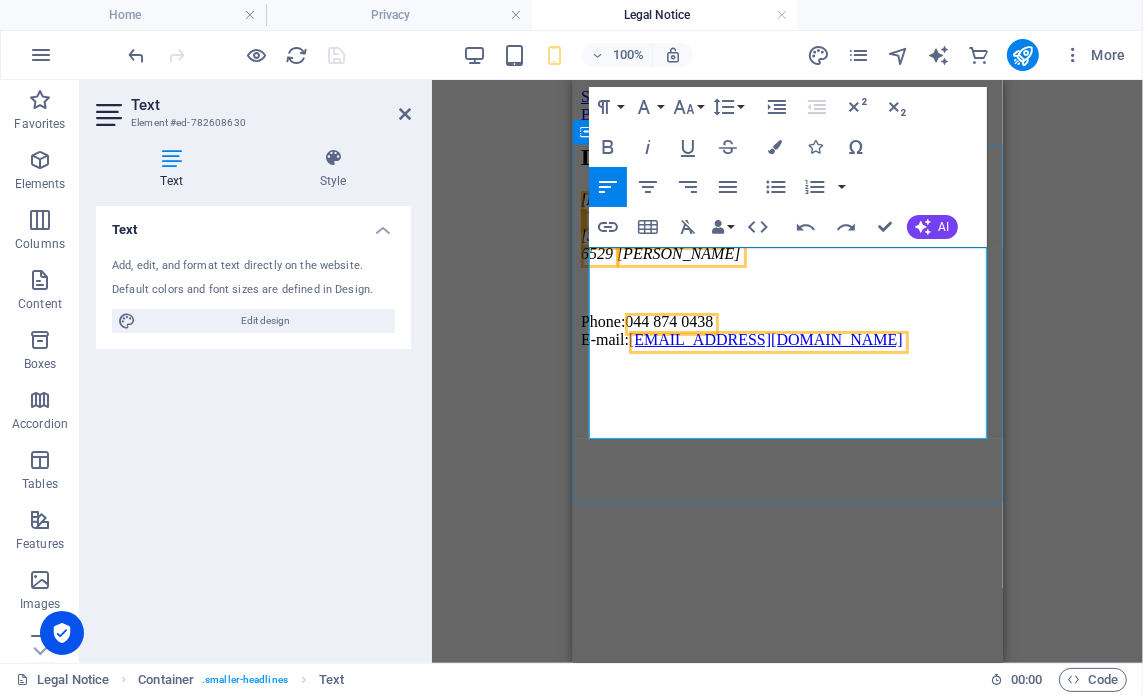 click at bounding box center (787, 373) 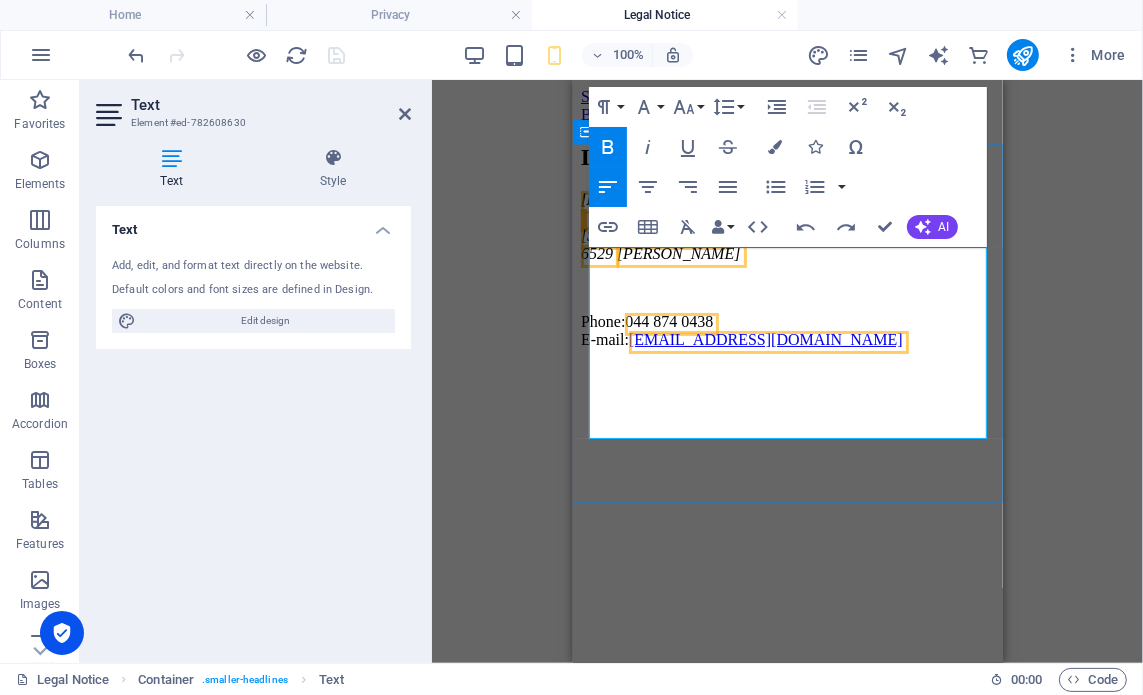 click on "[DOMAIN_NAME]" at bounding box center (646, 198) 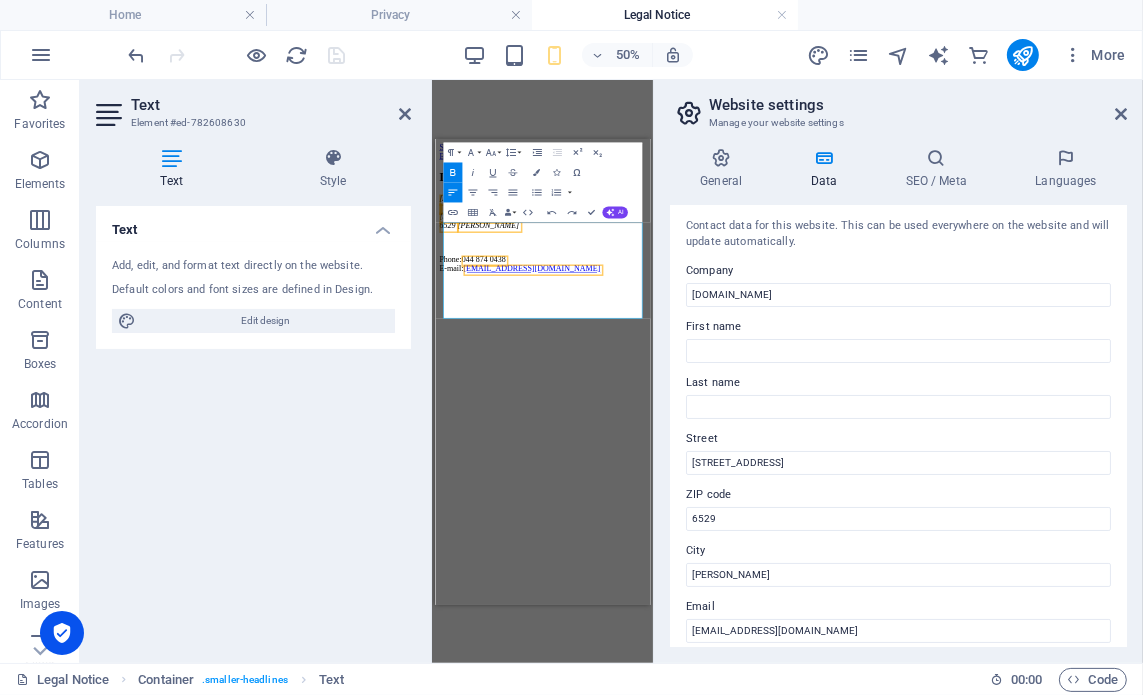 scroll, scrollTop: 0, scrollLeft: 0, axis: both 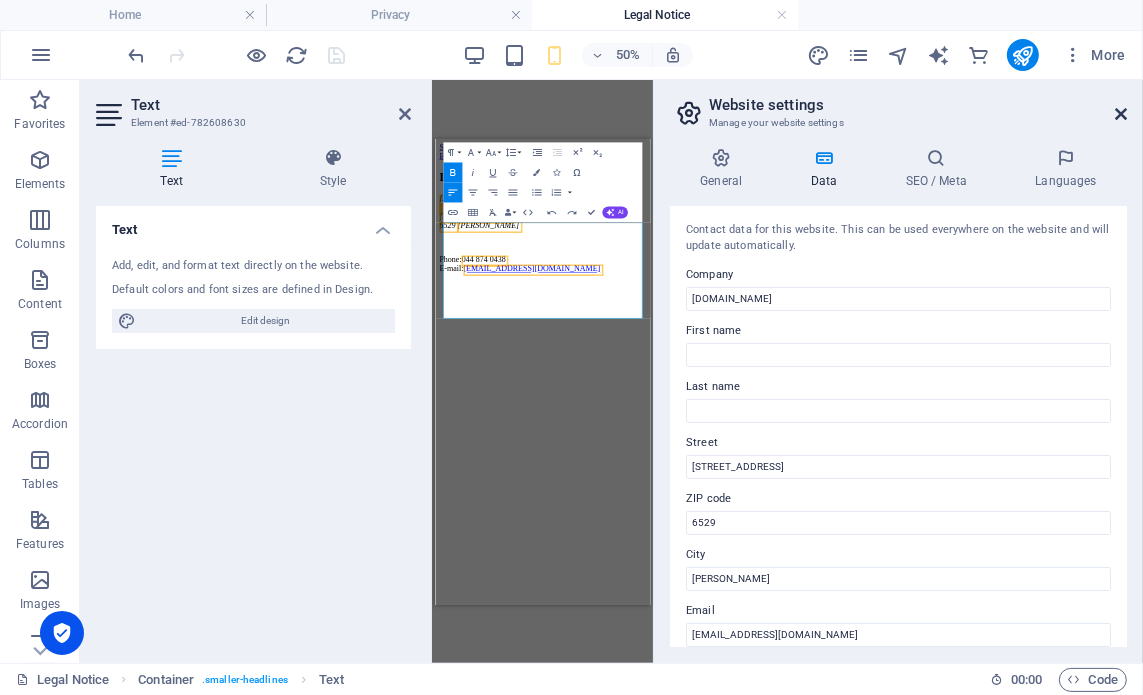 click at bounding box center (1121, 114) 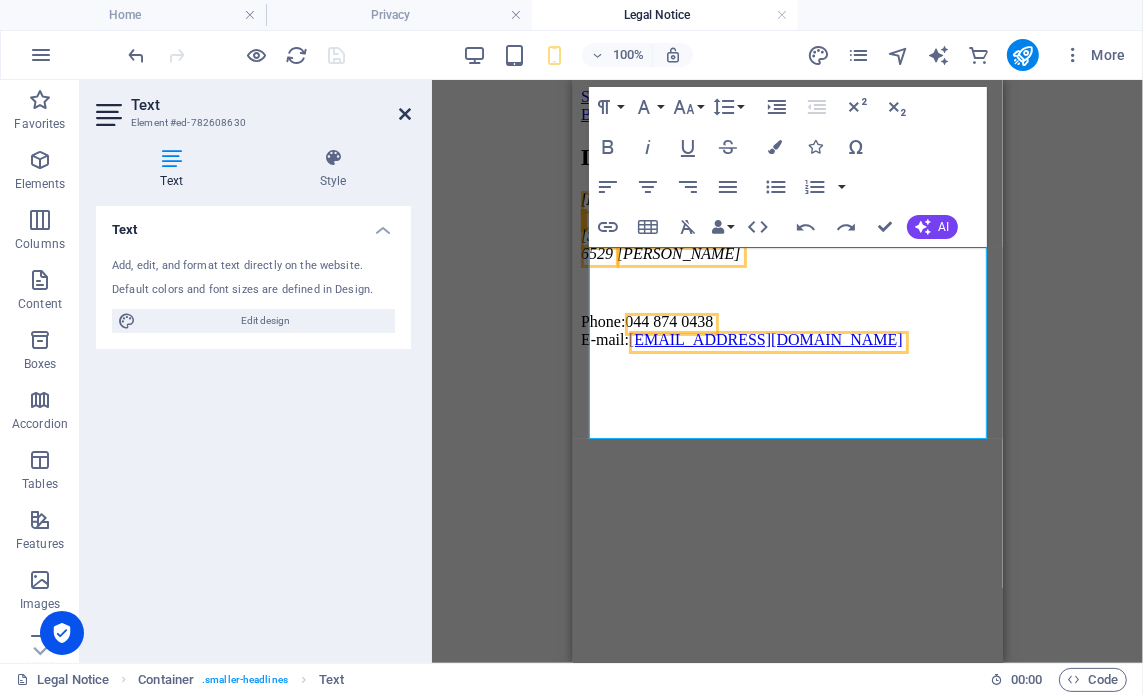 click at bounding box center (405, 114) 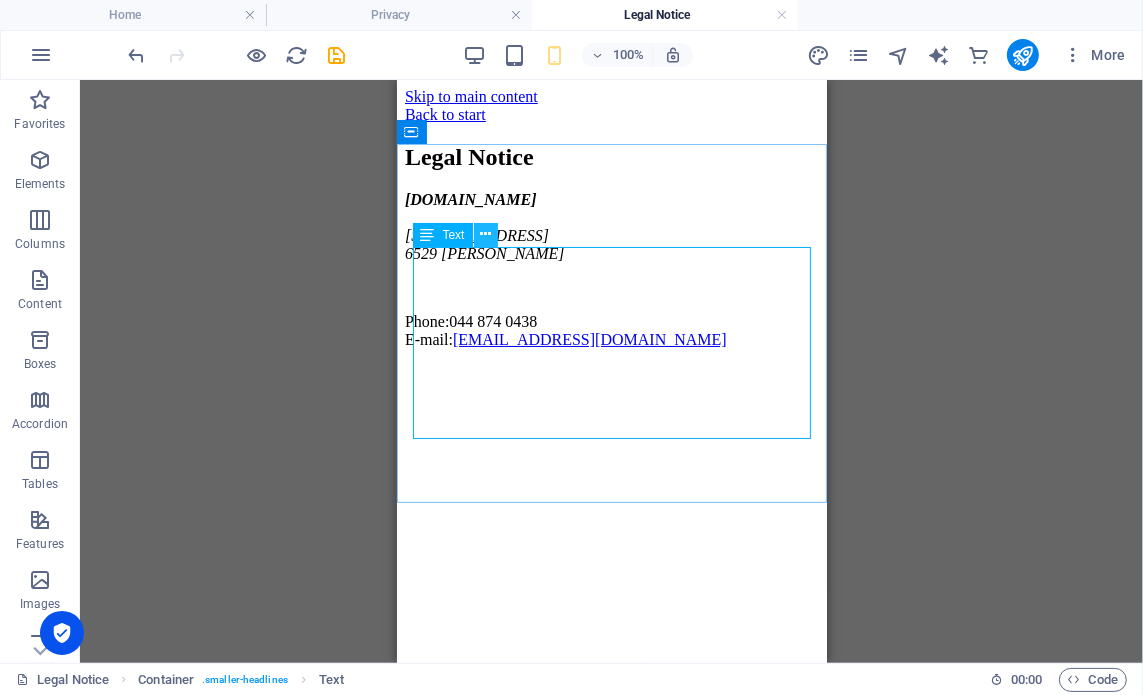 click at bounding box center [485, 234] 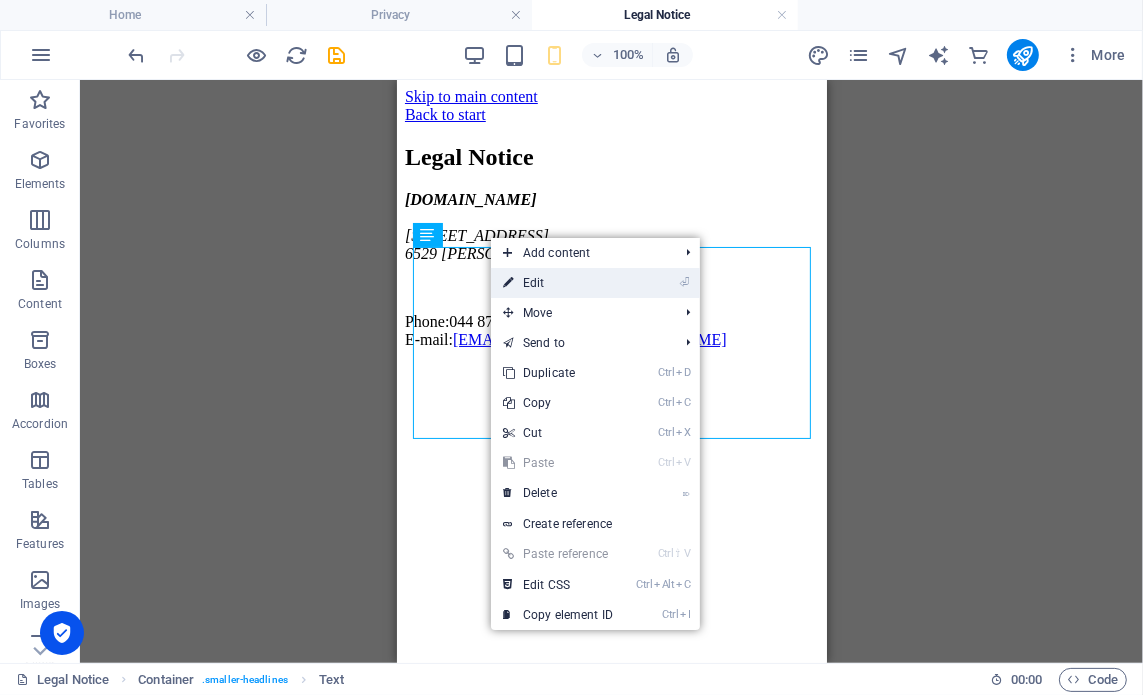 click on "⏎  Edit" at bounding box center (558, 283) 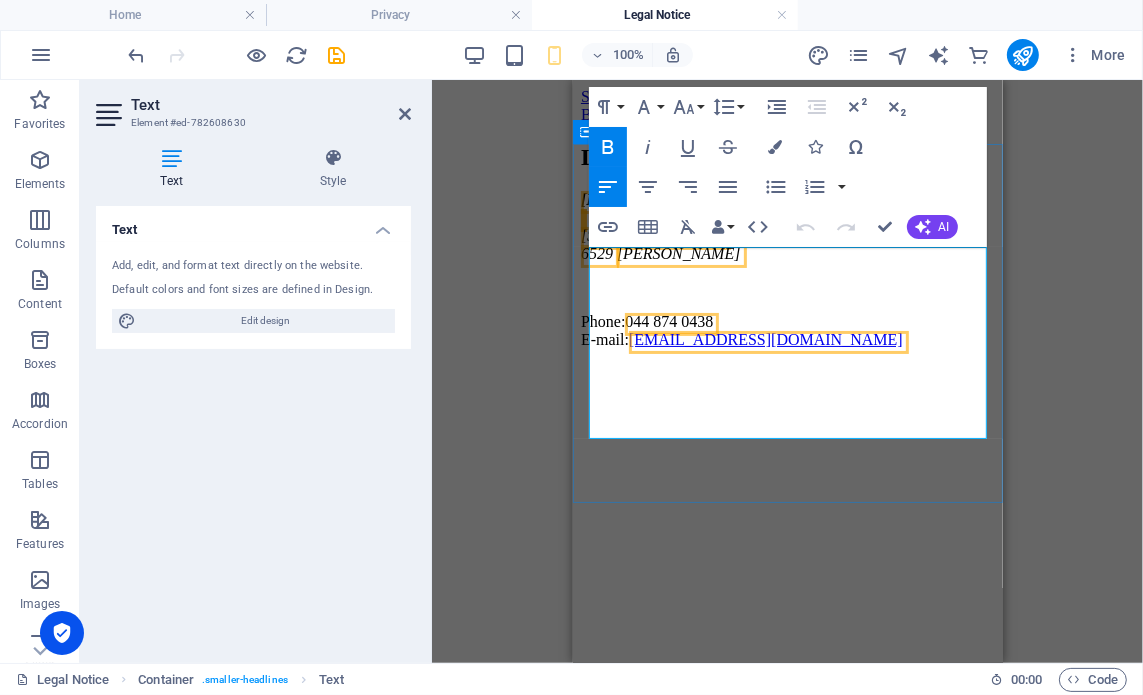 click on "[DOMAIN_NAME]" at bounding box center [646, 198] 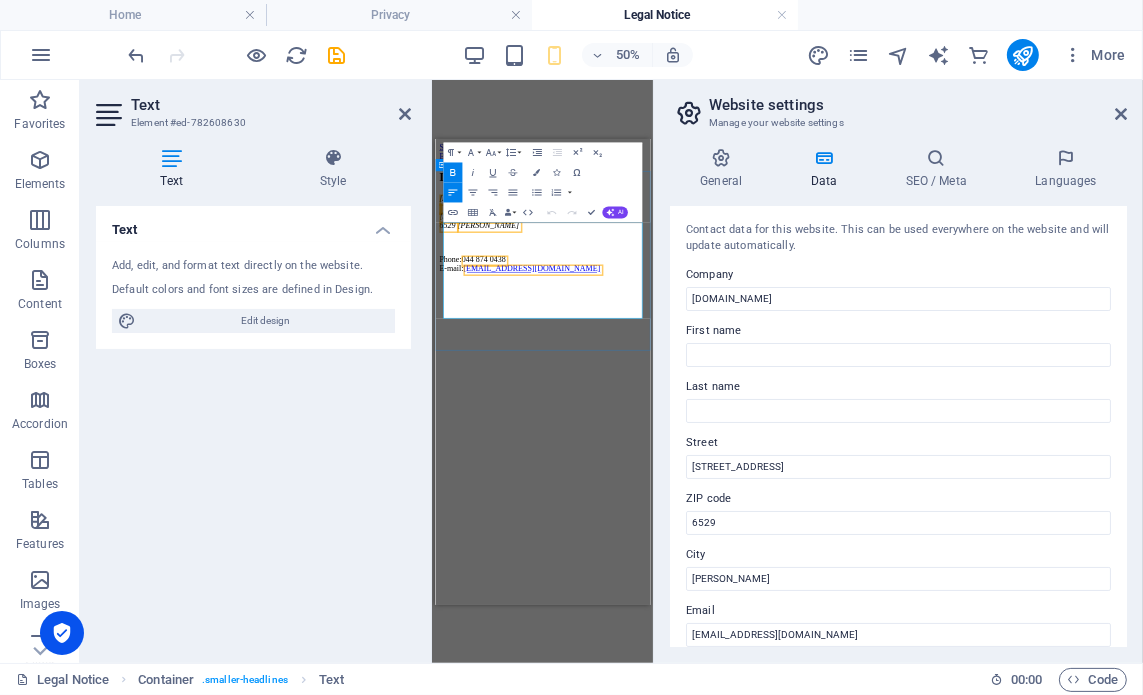 click on "[DOMAIN_NAME]" at bounding box center [508, 257] 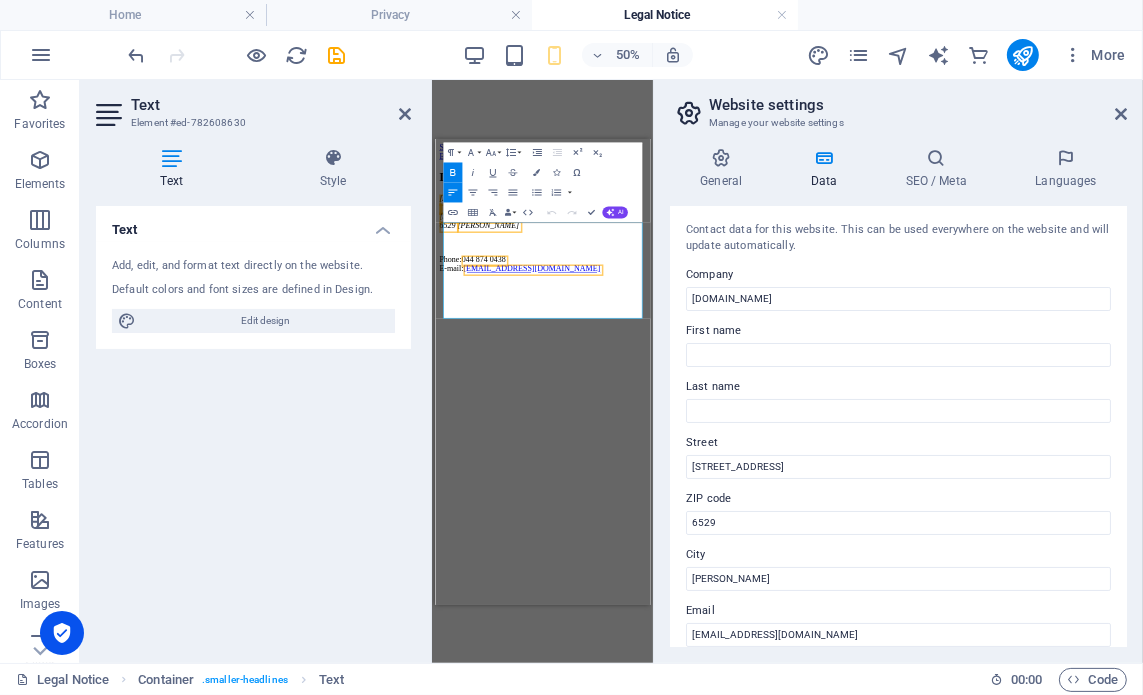 click at bounding box center [1121, 114] 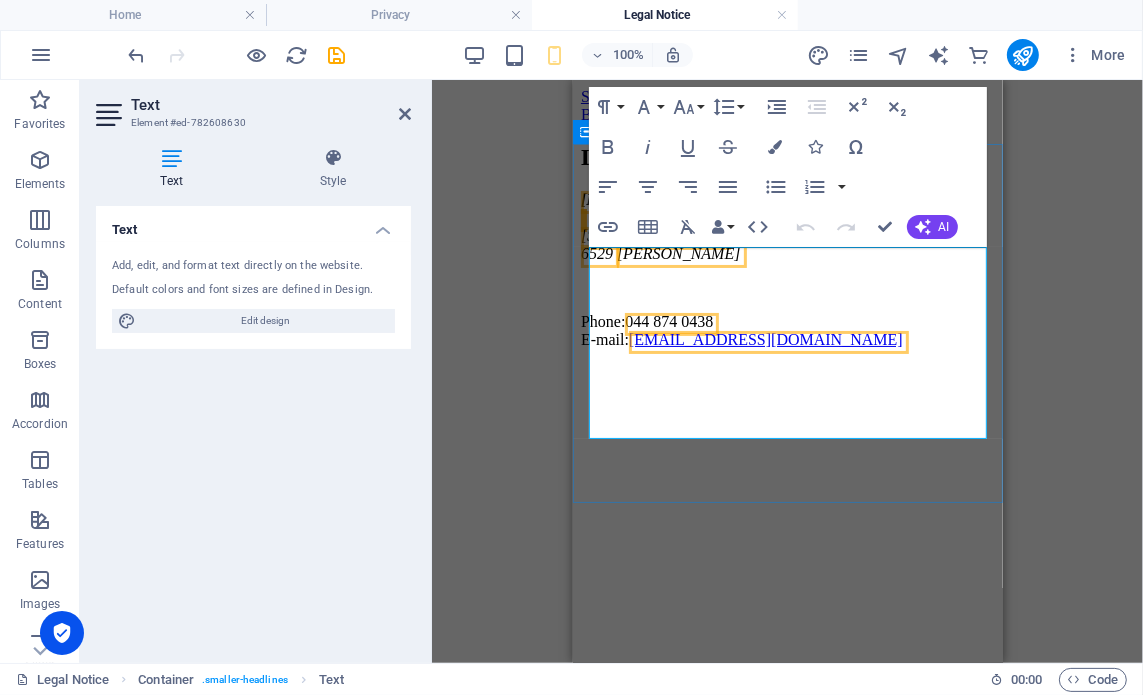 click on "printgalore.co.za   14 Discovery Street, Pacaltsdorp 6529   George" at bounding box center (787, 226) 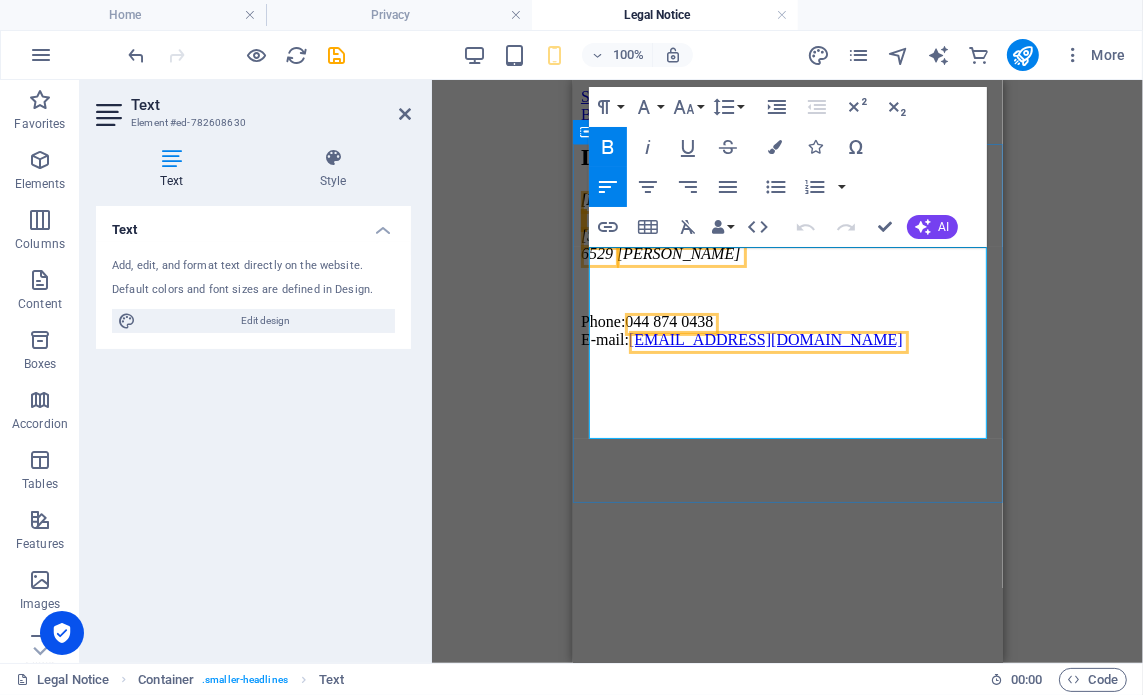 click on "Phone:  044 874 0438 E-mail:  print@printgalore.co.za" at bounding box center (787, 330) 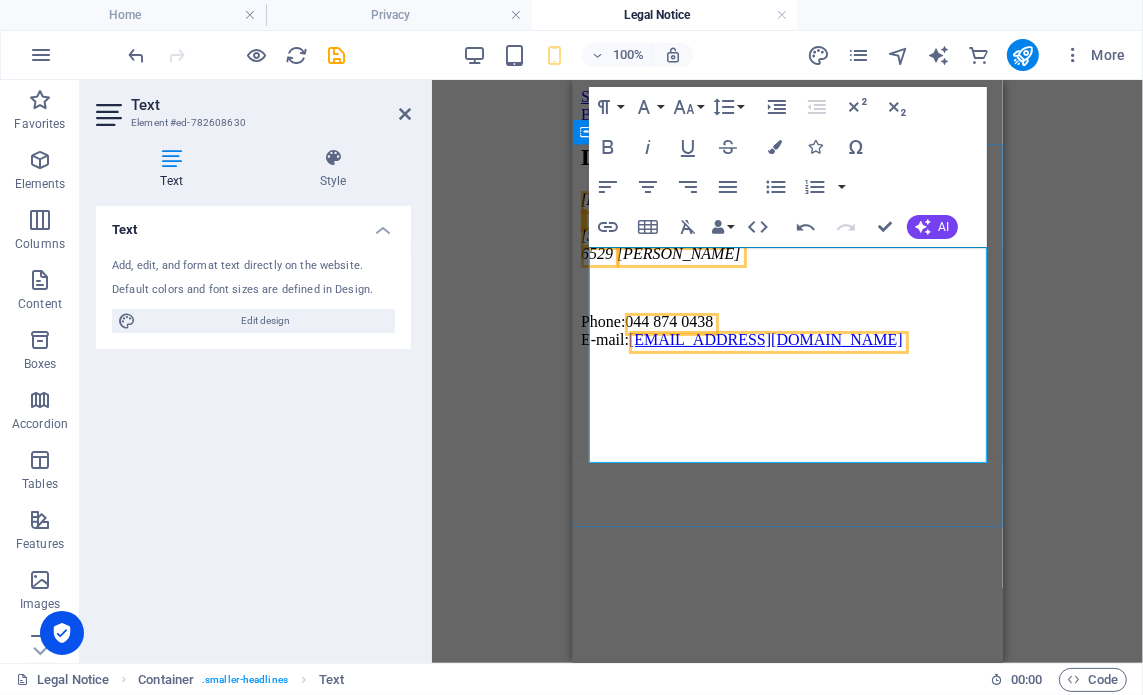 click on "Phone:  044 874 0438 E-mail:  print@printgalore.co.za" at bounding box center [787, 330] 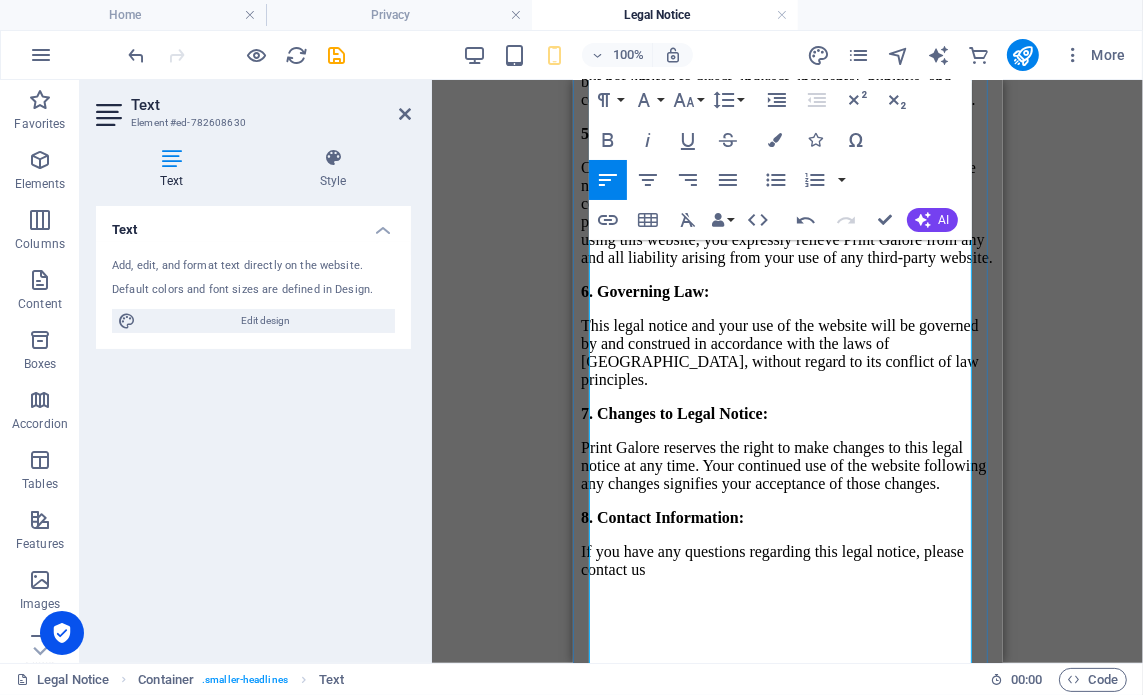 scroll, scrollTop: 1663, scrollLeft: 0, axis: vertical 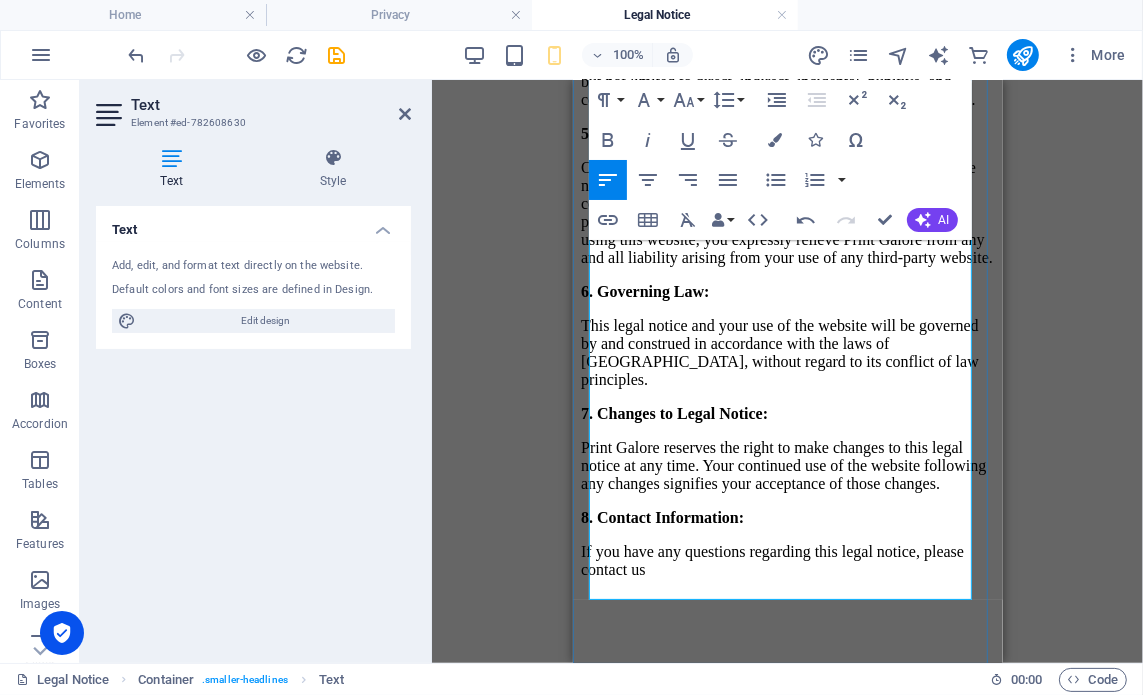 type 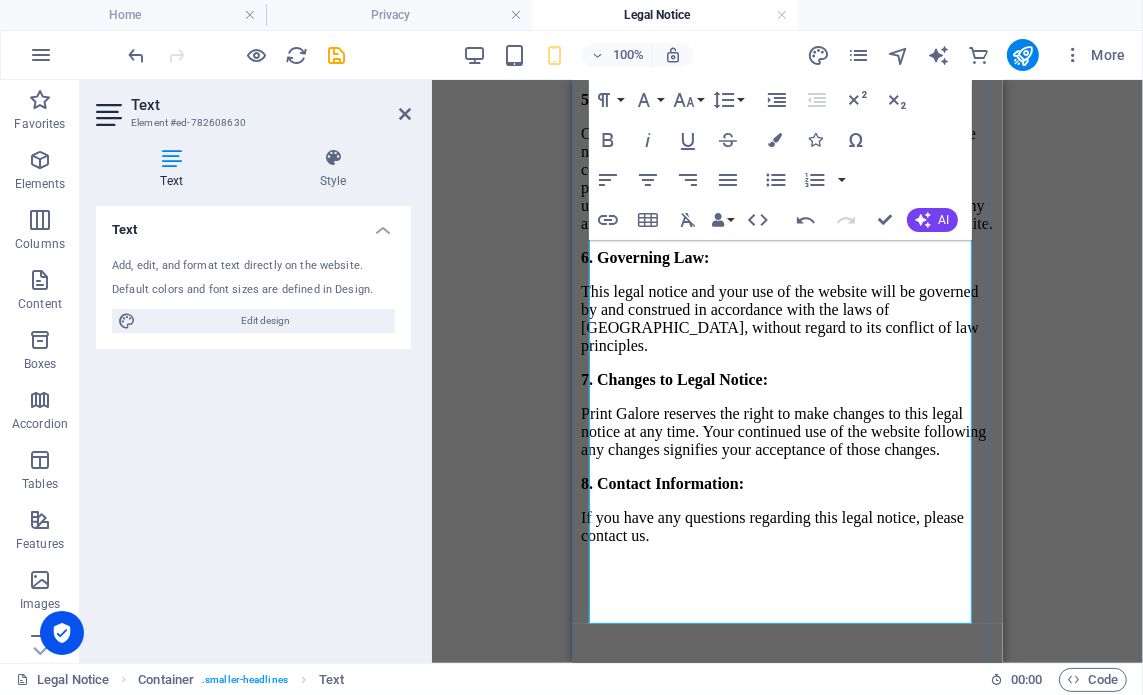 click on "If you have any questions regarding this legal notice, please contact us." at bounding box center (787, 526) 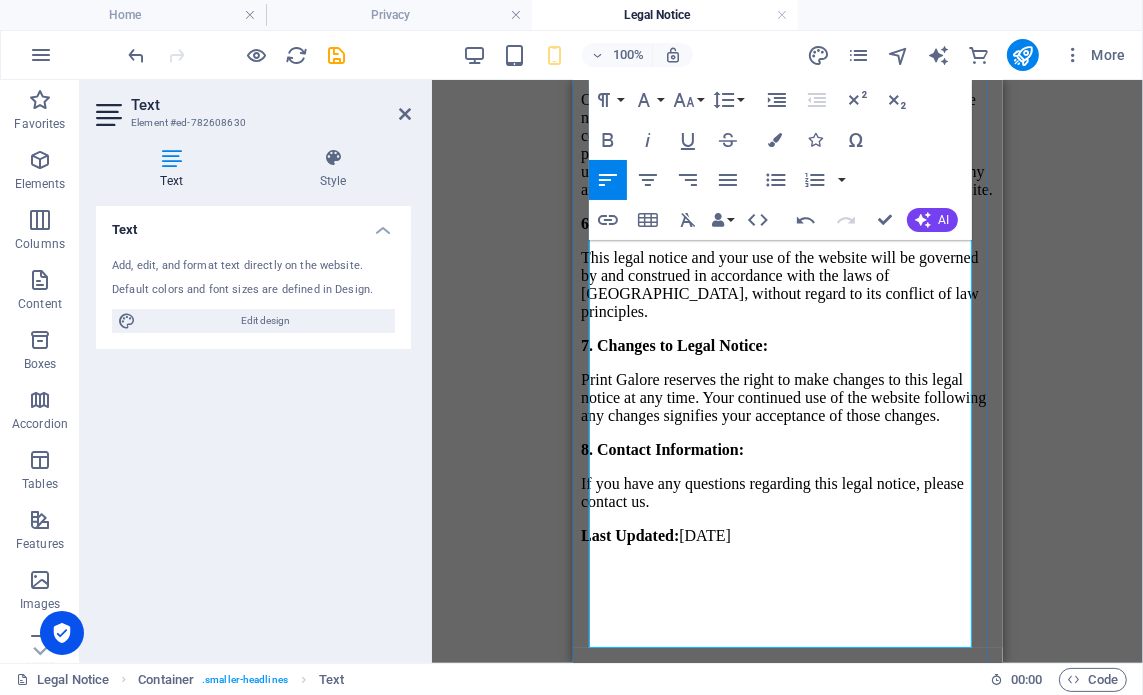 click on "If you have any questions regarding this legal notice, please contact us." at bounding box center (787, 492) 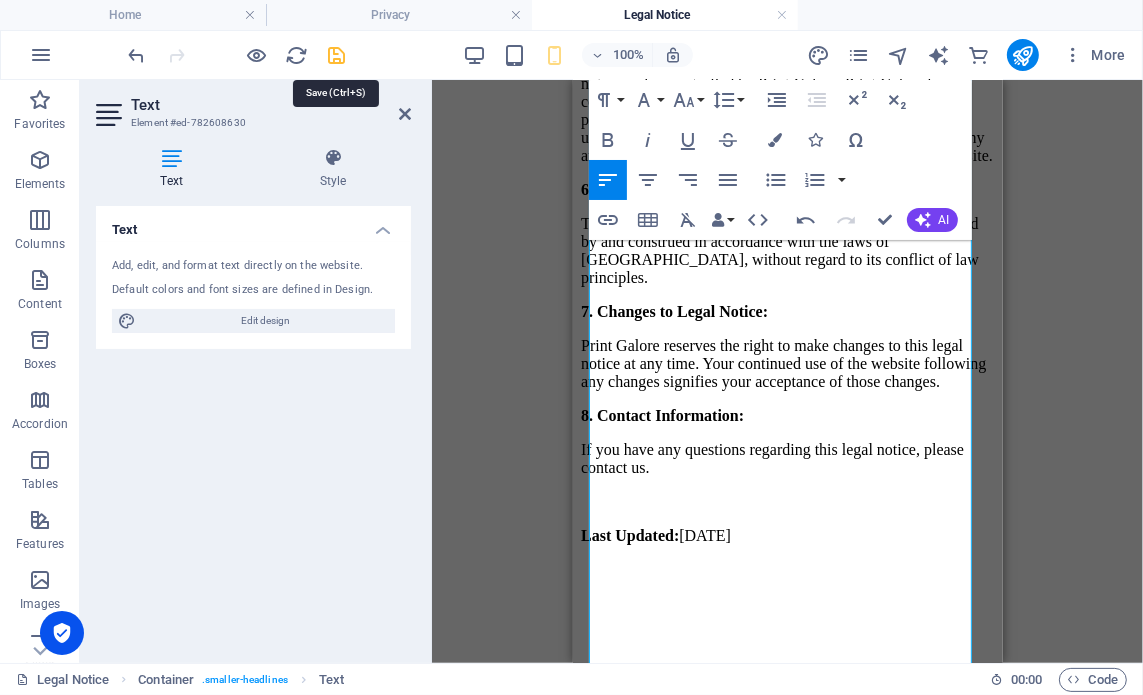 click at bounding box center [337, 55] 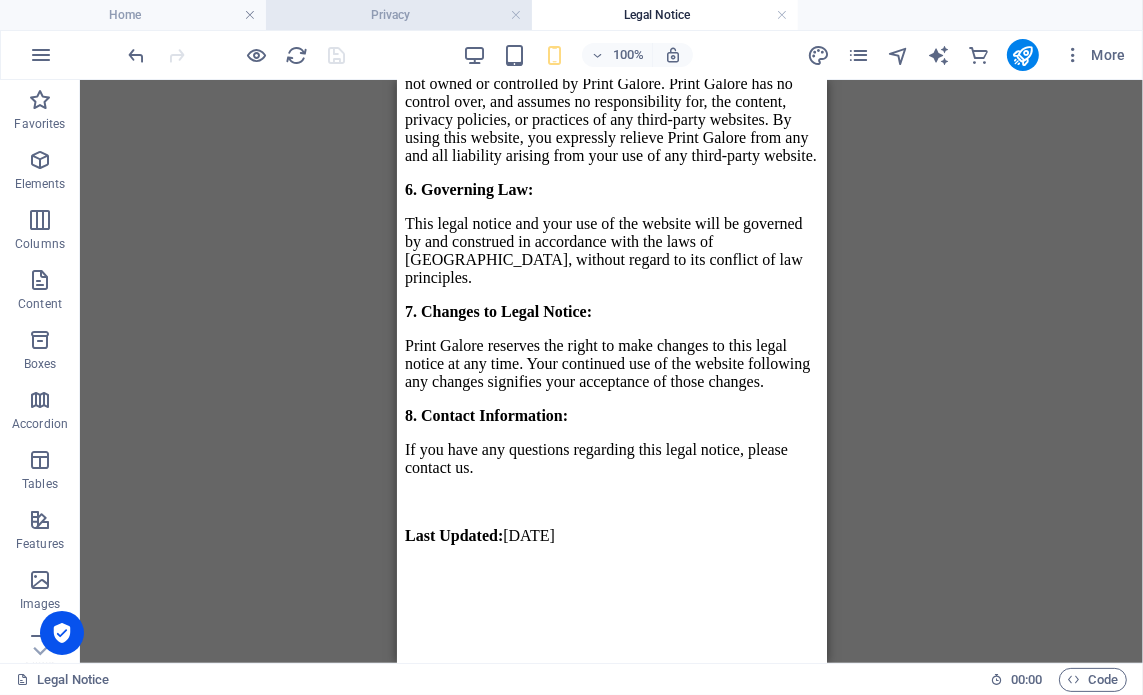 click on "Privacy" at bounding box center [399, 15] 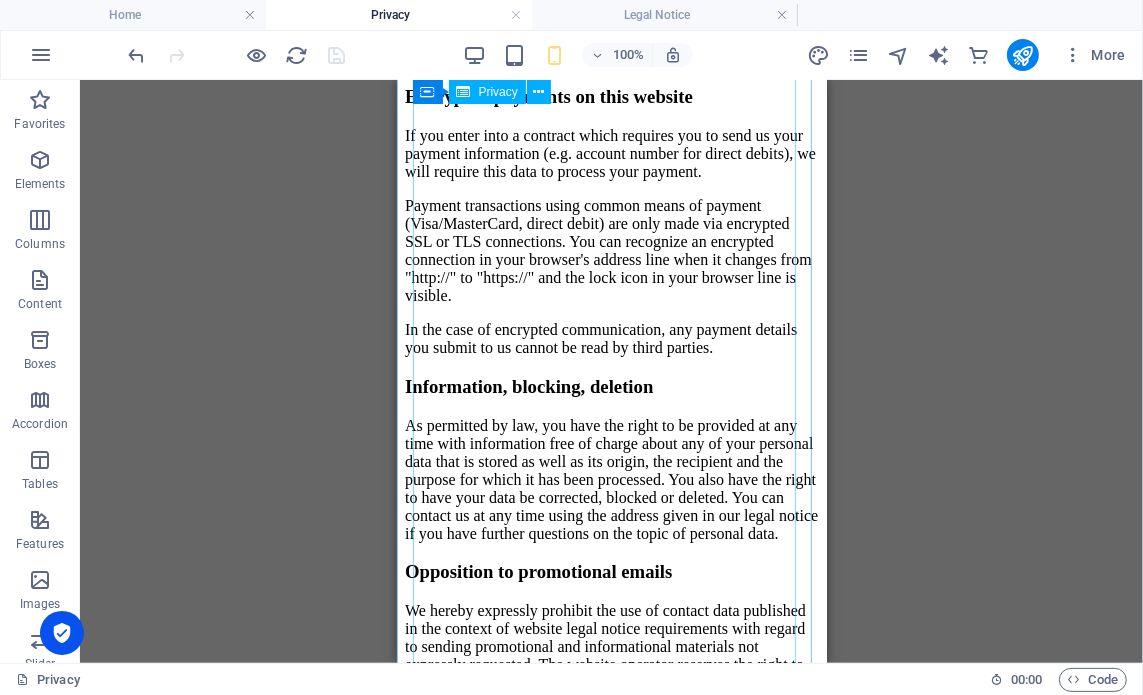 scroll, scrollTop: 2300, scrollLeft: 0, axis: vertical 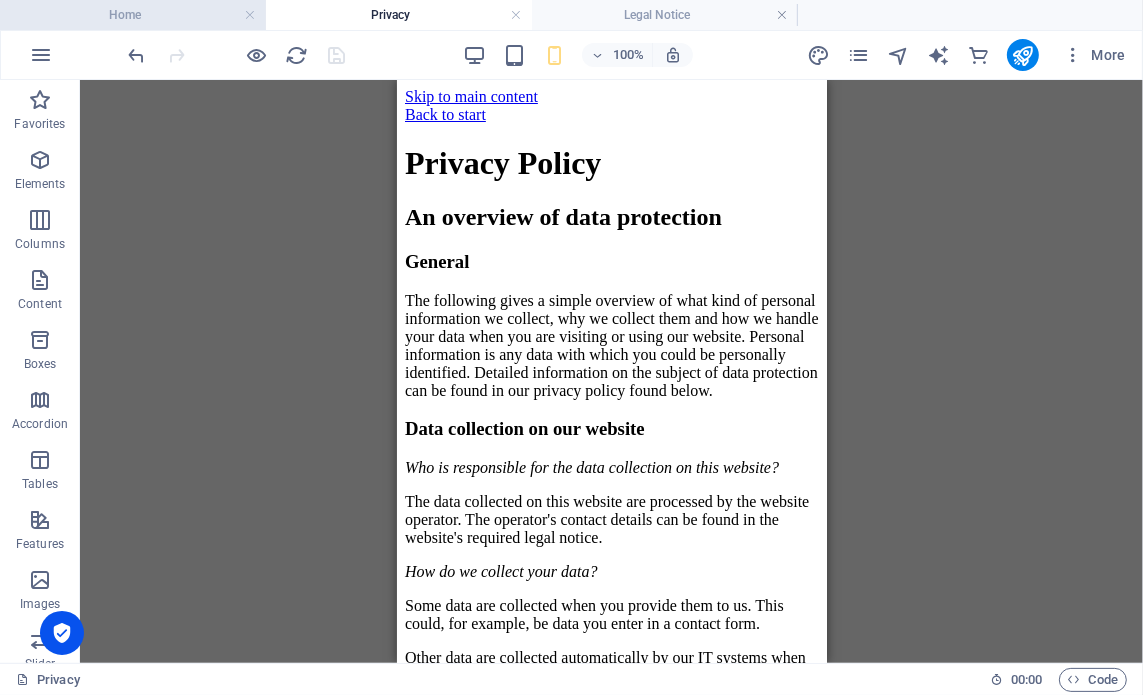 click on "Home" at bounding box center [133, 15] 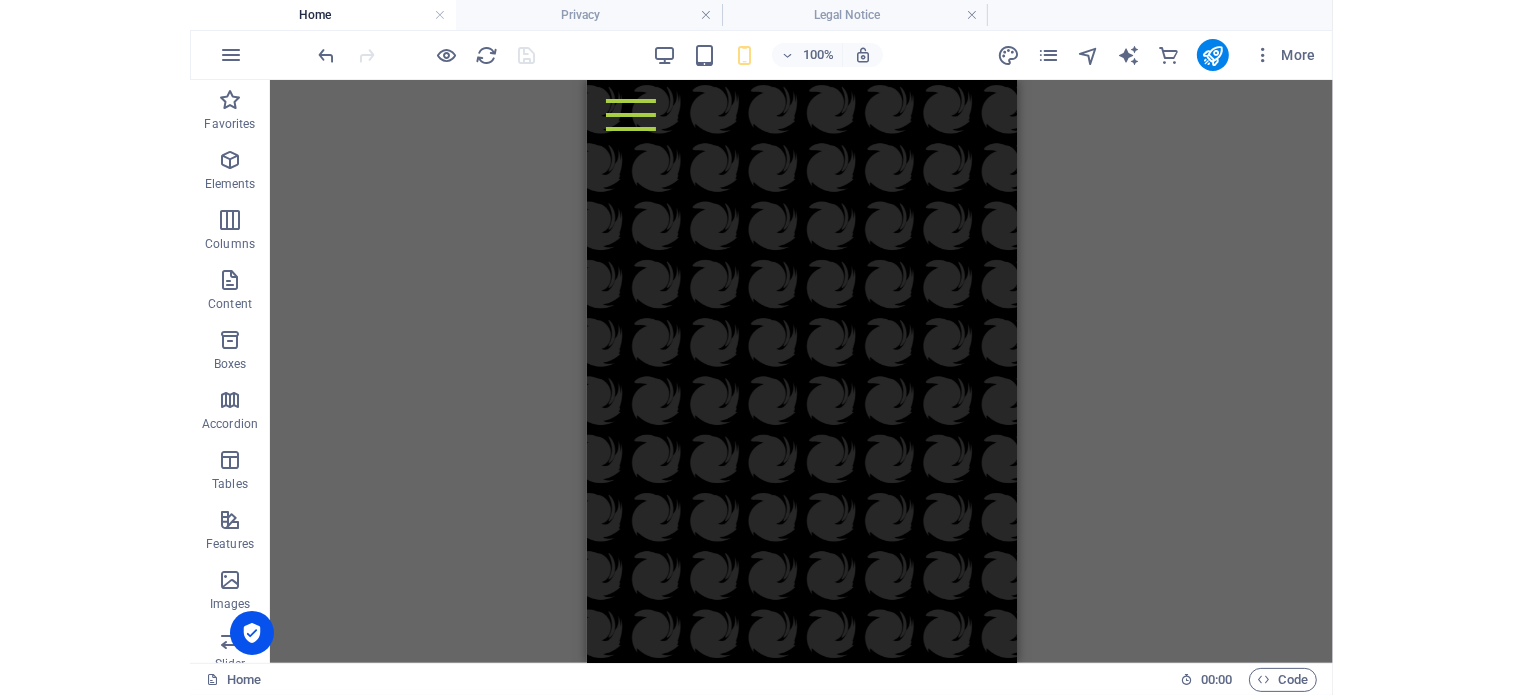scroll, scrollTop: 7686, scrollLeft: 0, axis: vertical 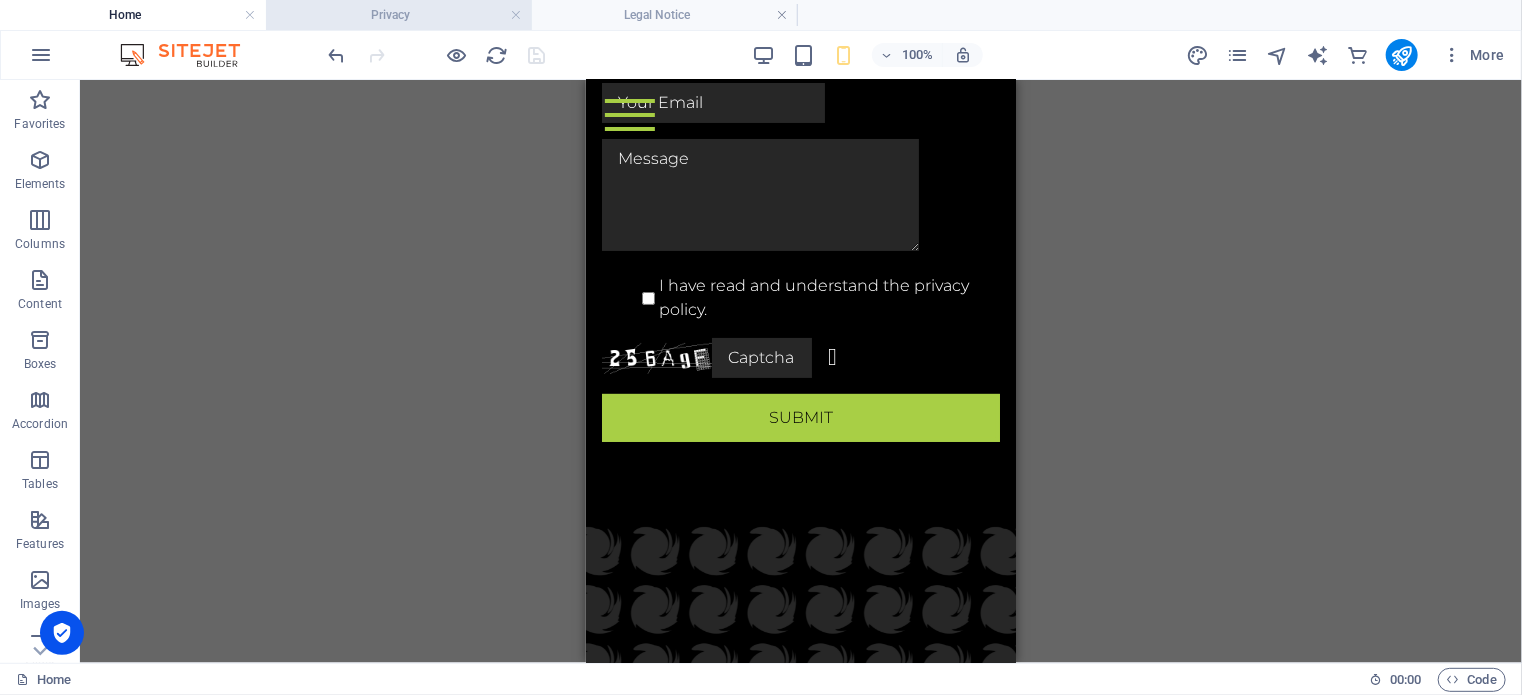 click on "Privacy" at bounding box center (399, 15) 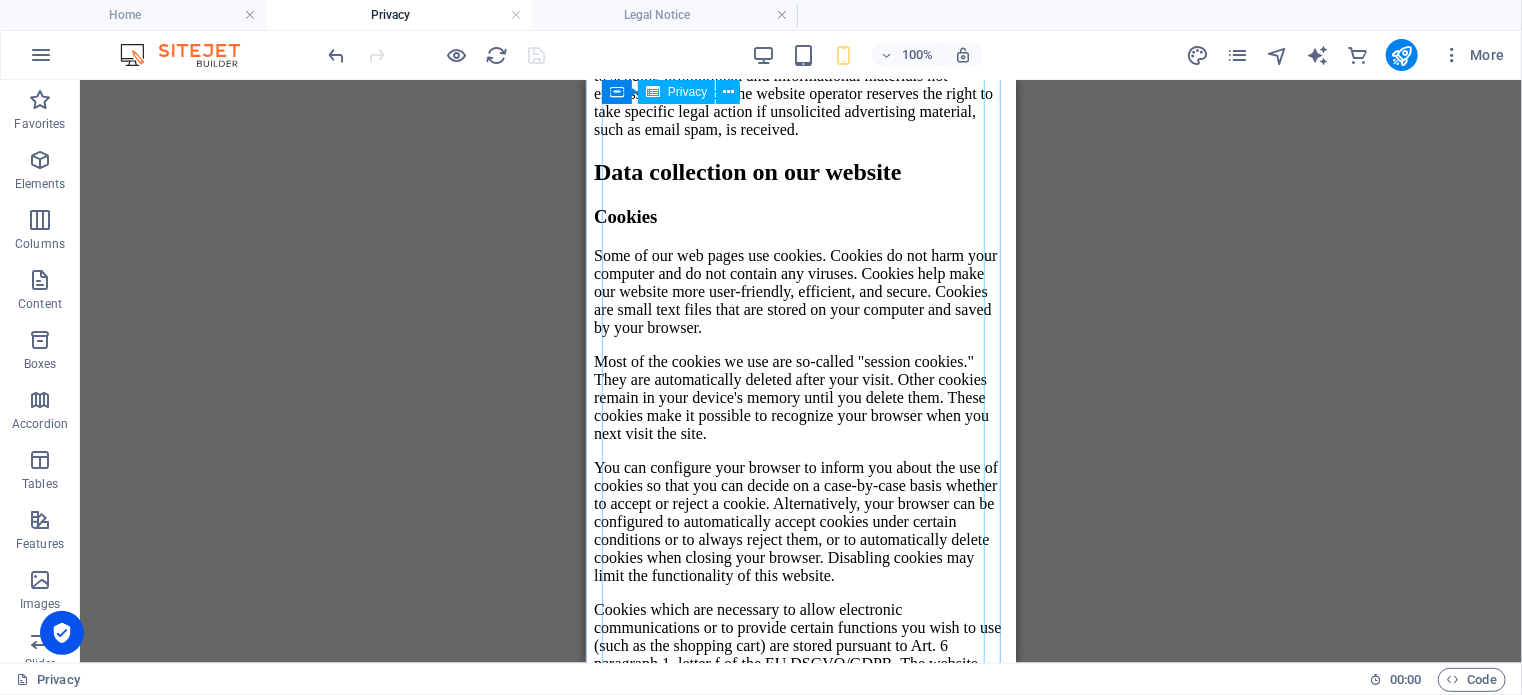 scroll, scrollTop: 2800, scrollLeft: 0, axis: vertical 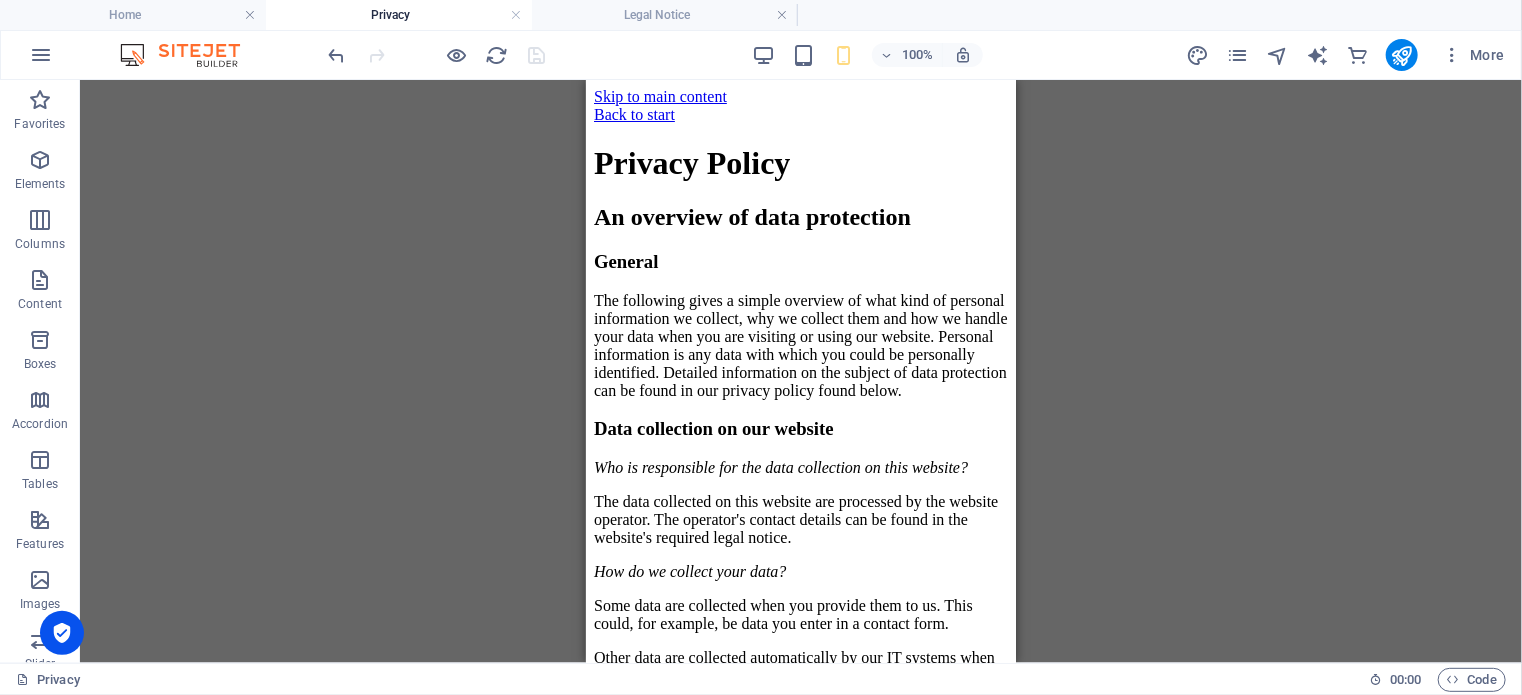 drag, startPoint x: 1012, startPoint y: 253, endPoint x: 1333, endPoint y: 134, distance: 342.34778 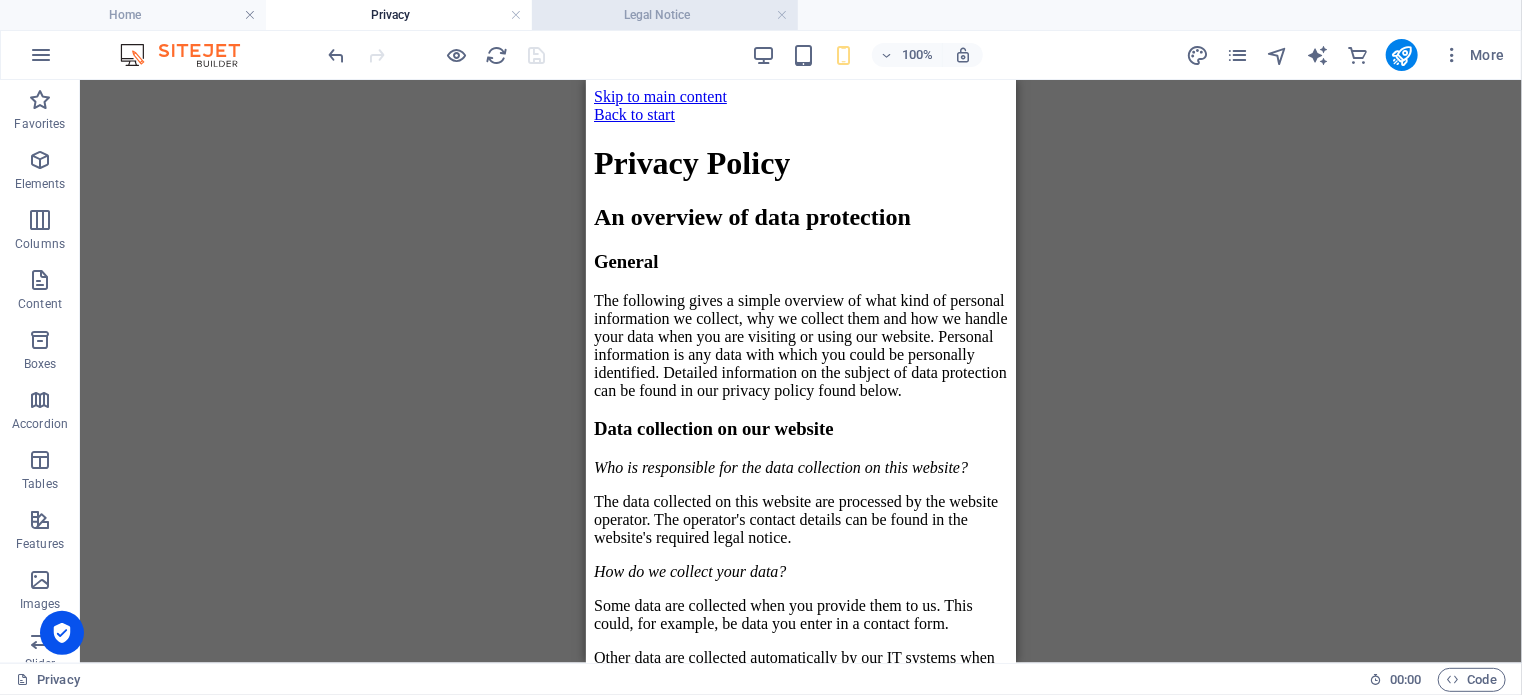 click on "Legal Notice" at bounding box center (665, 15) 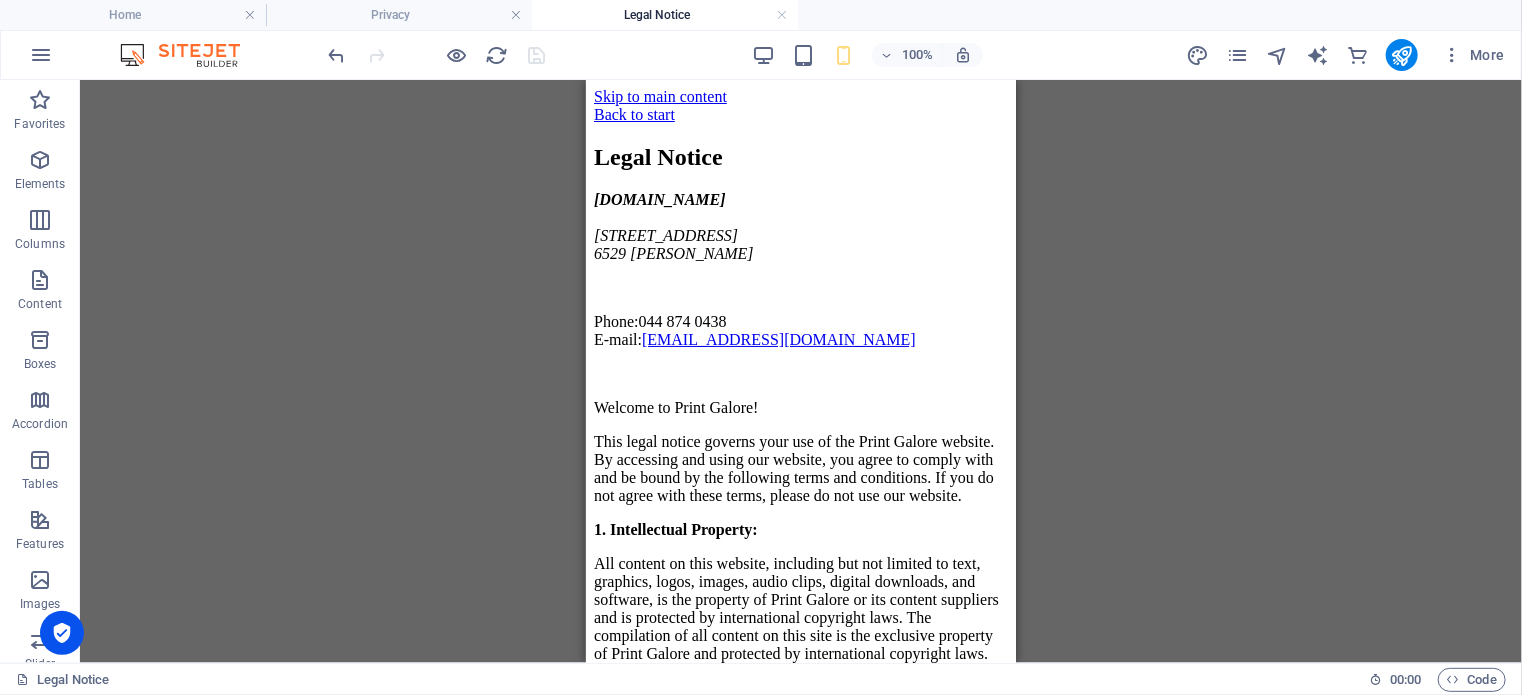 scroll, scrollTop: 1663, scrollLeft: 0, axis: vertical 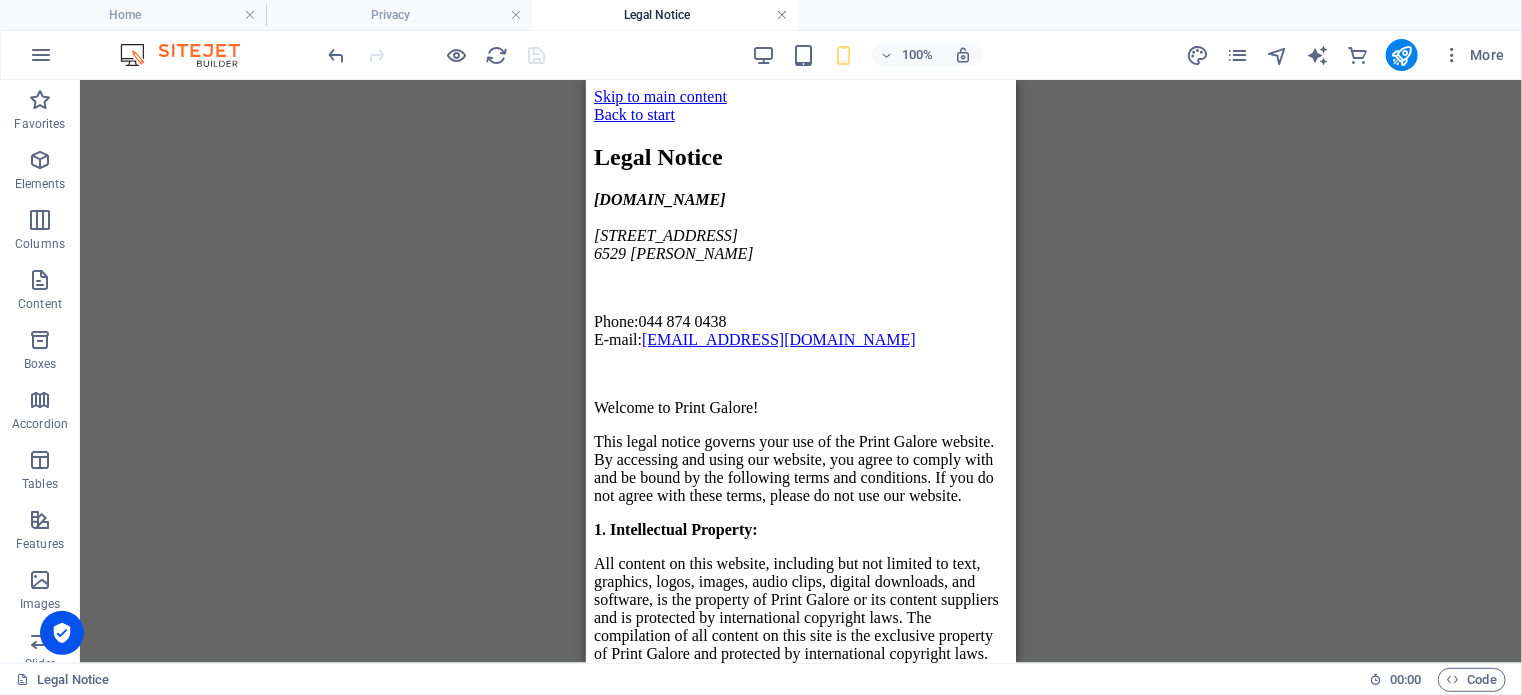 click at bounding box center (782, 15) 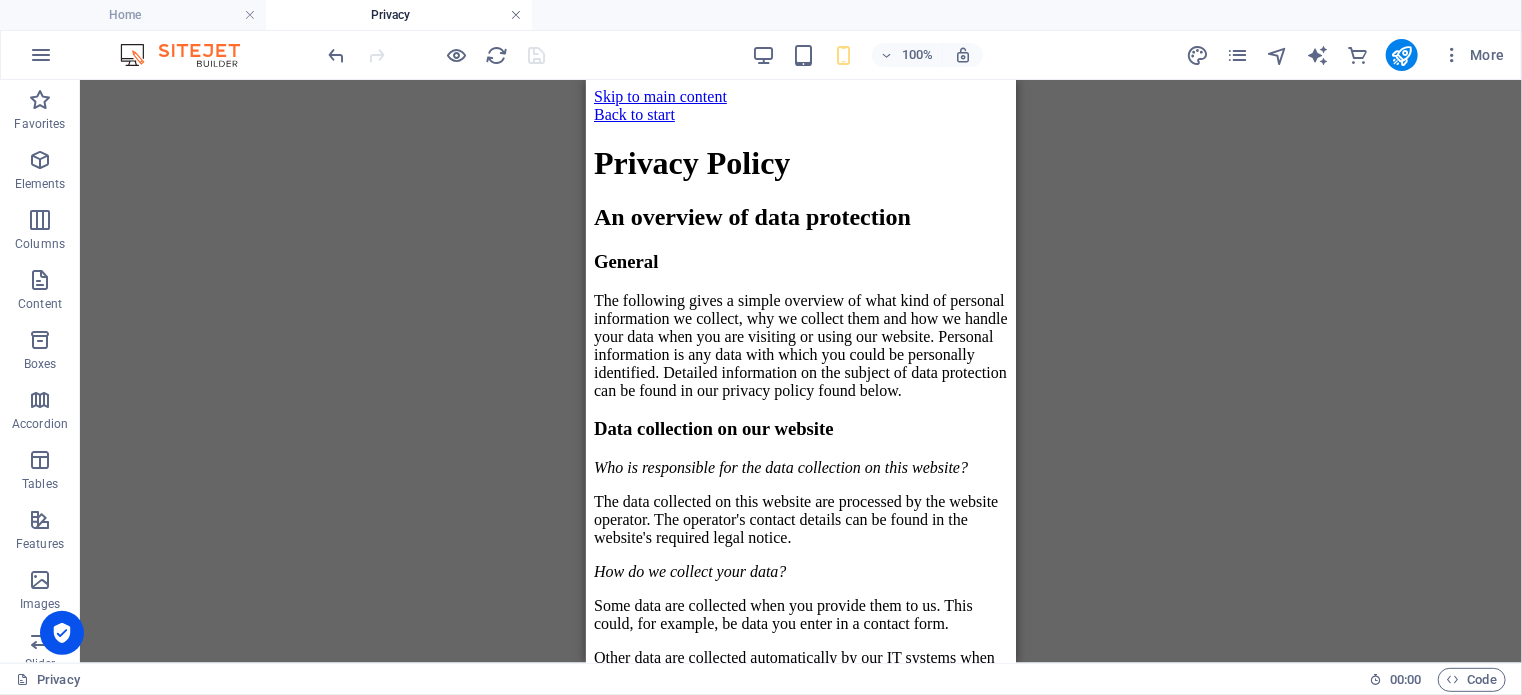 click at bounding box center (516, 15) 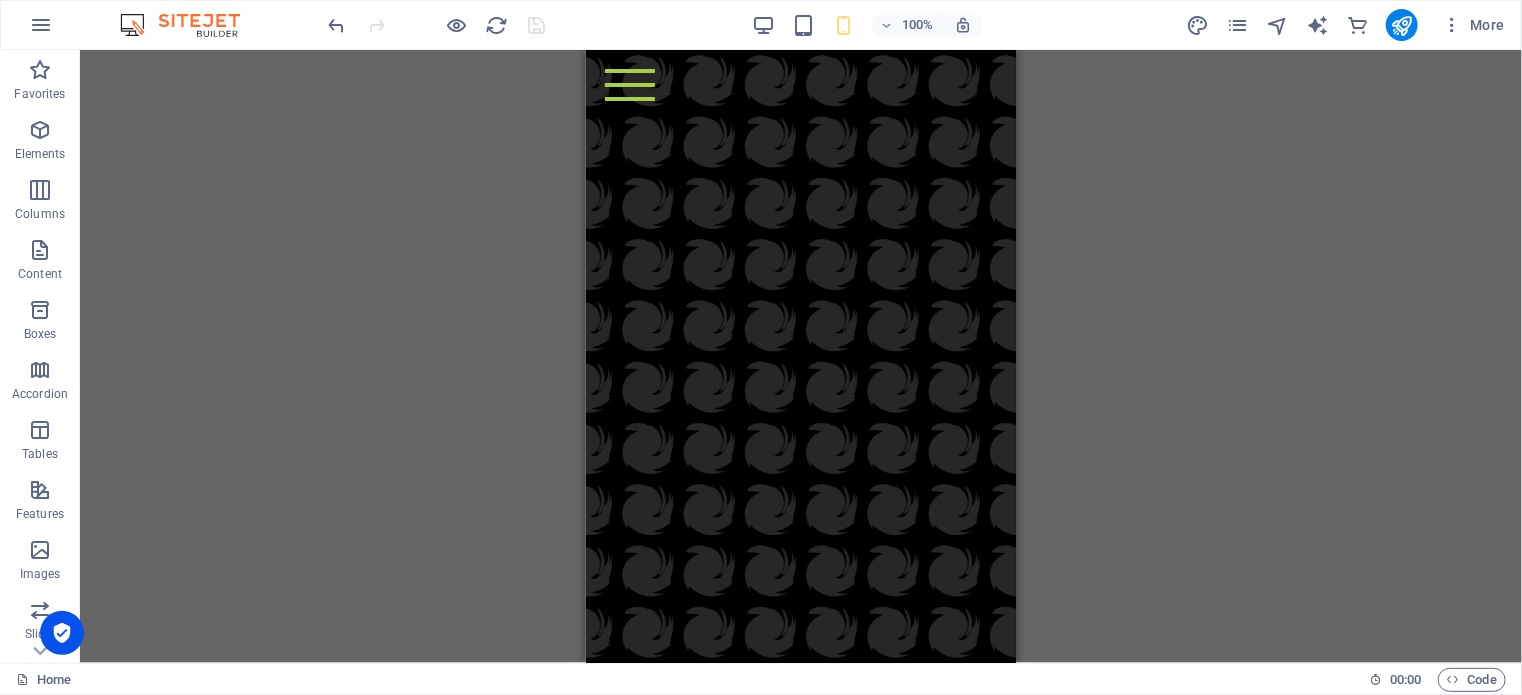 scroll, scrollTop: 7686, scrollLeft: 0, axis: vertical 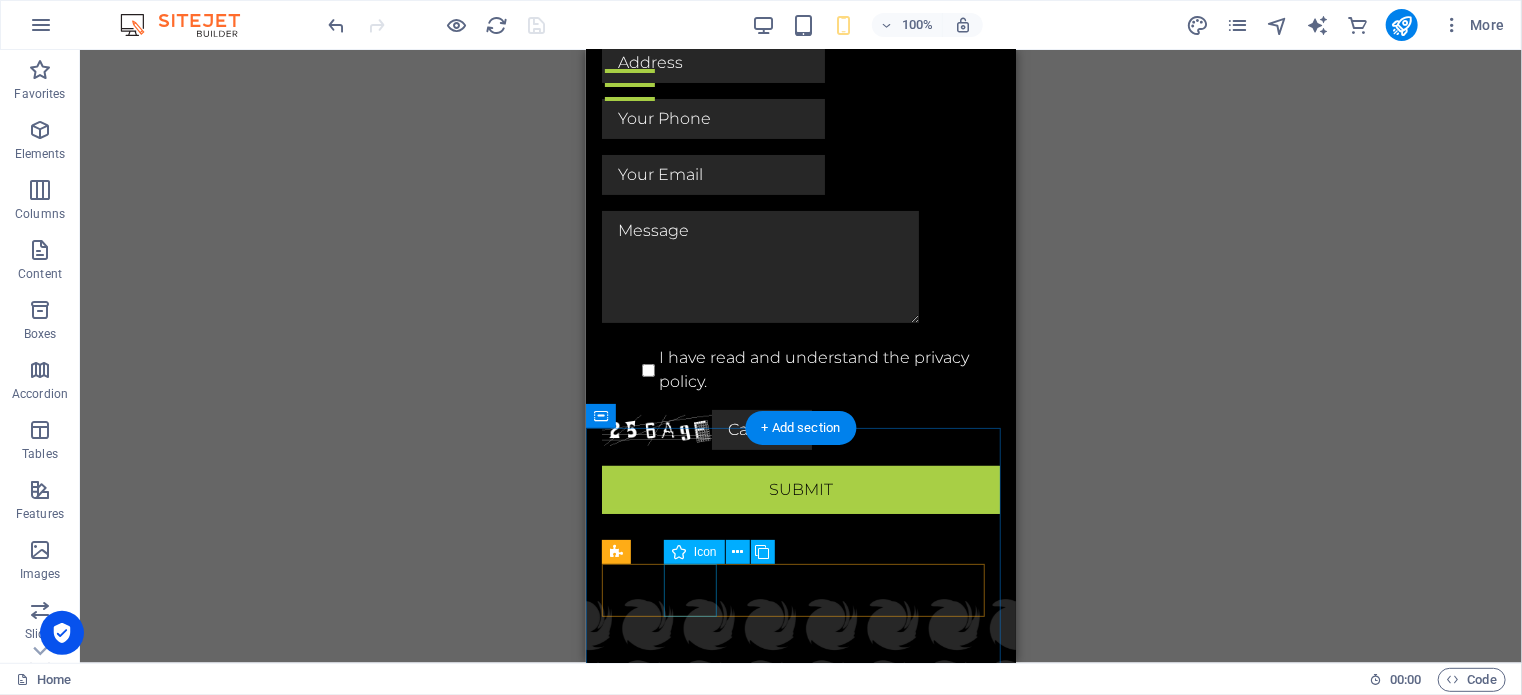 click at bounding box center [800, 1009] 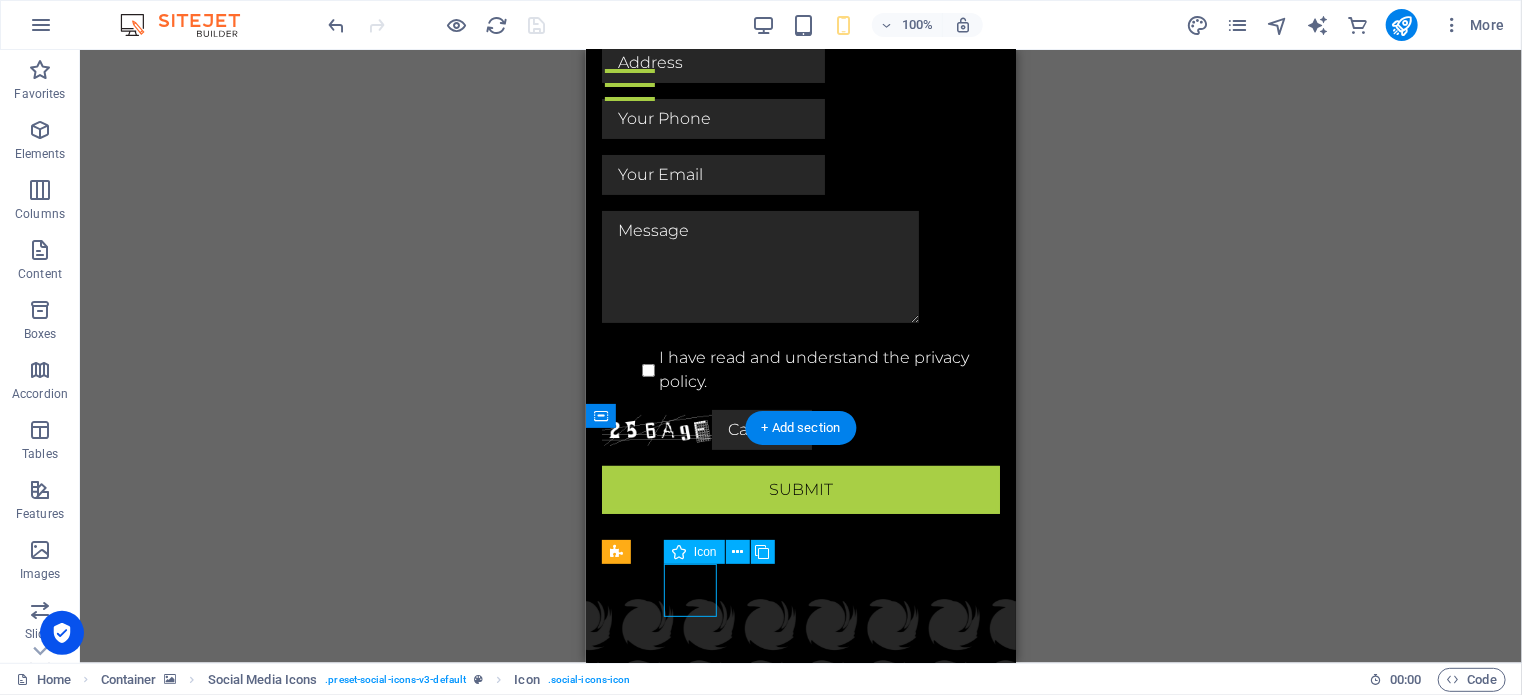 click at bounding box center [800, 1009] 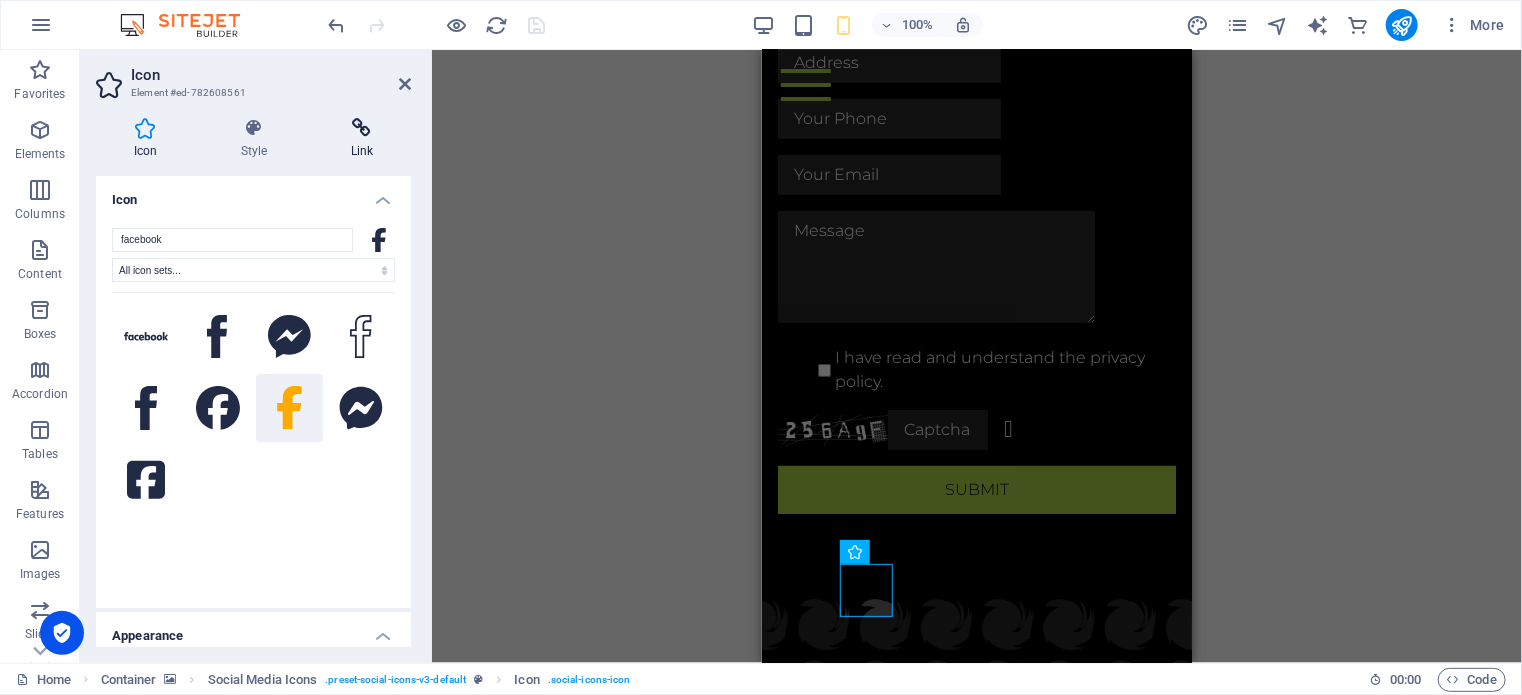 click at bounding box center (362, 128) 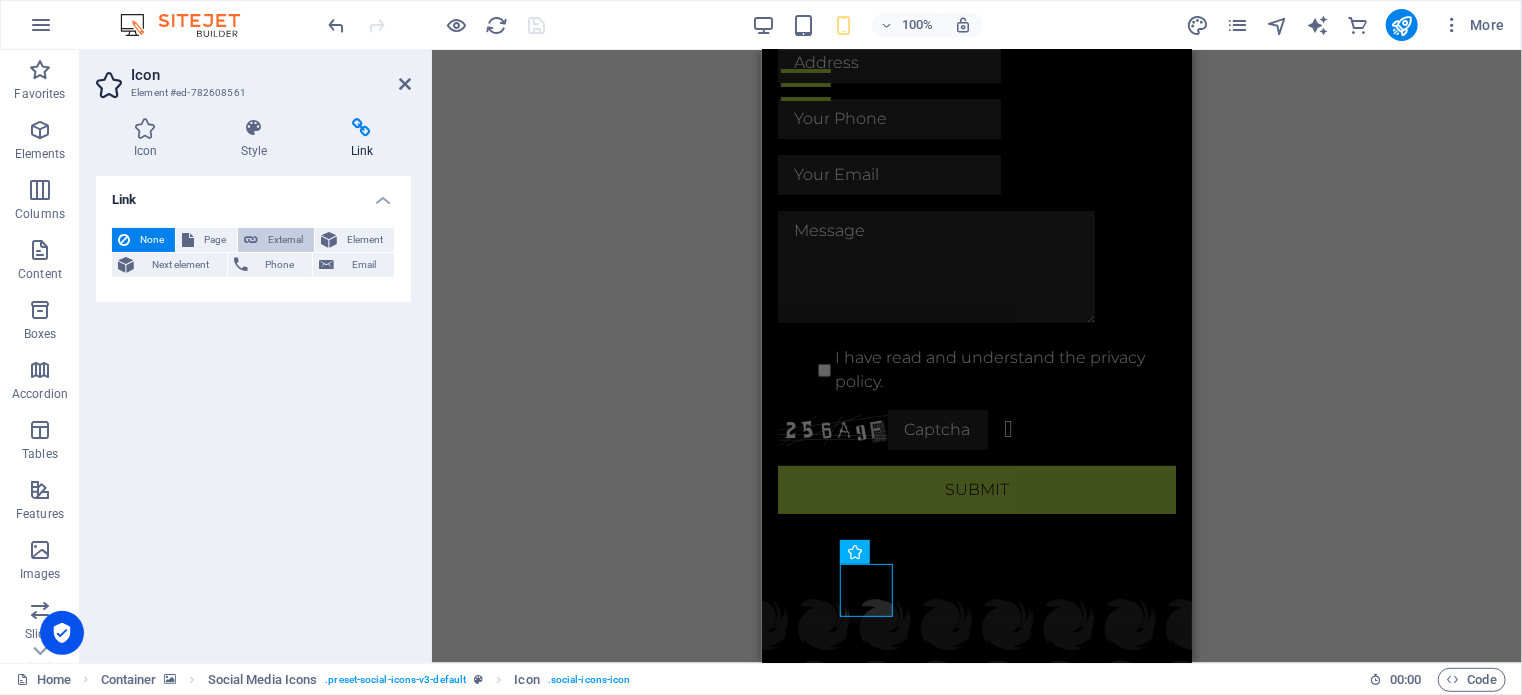 click on "External" at bounding box center (286, 240) 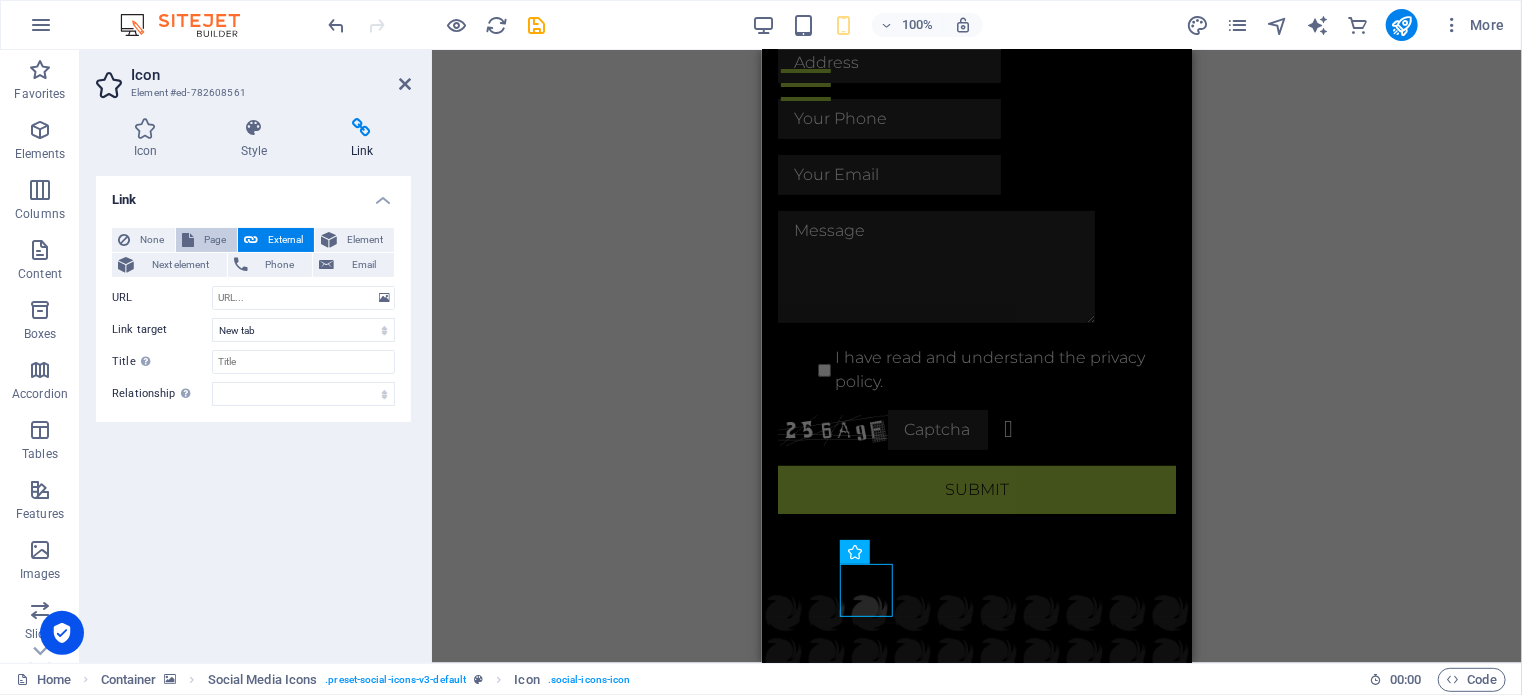 click on "Page" at bounding box center (215, 240) 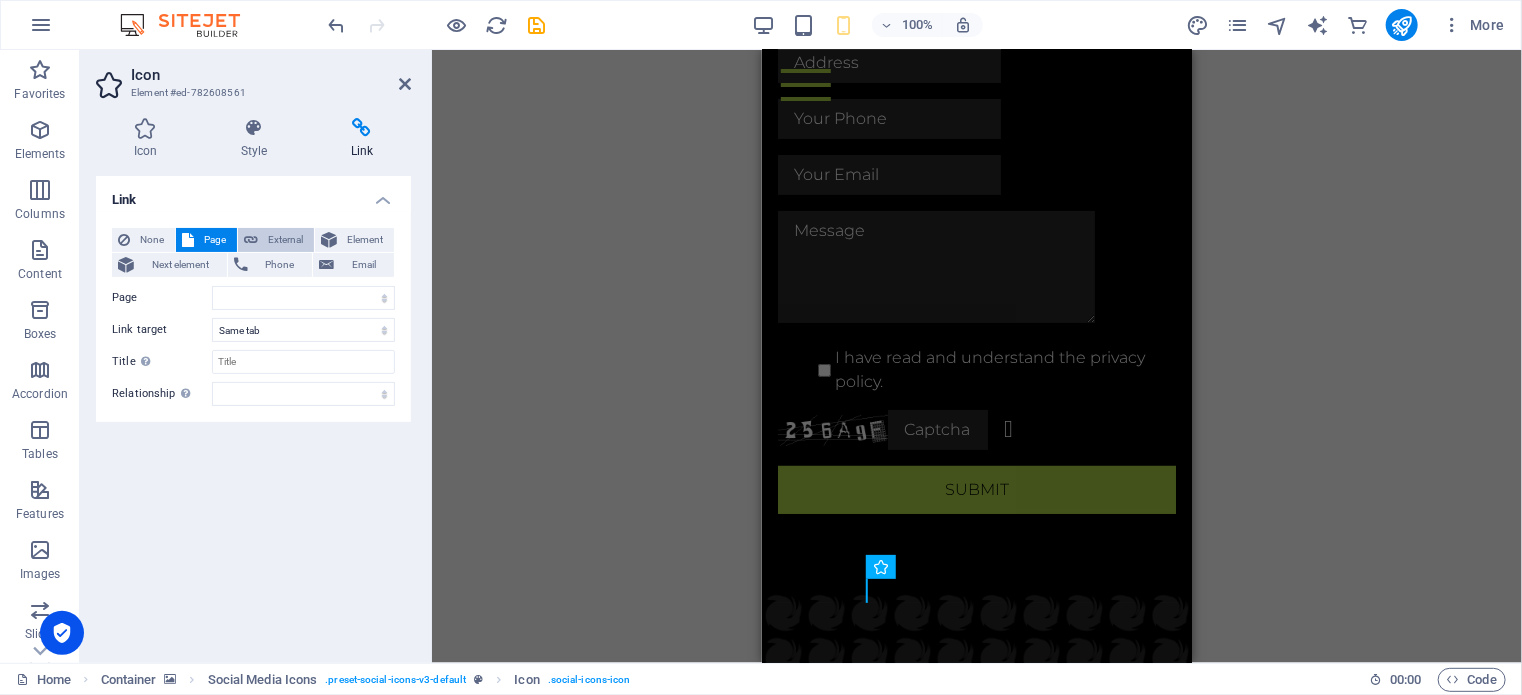 click on "External" at bounding box center [286, 240] 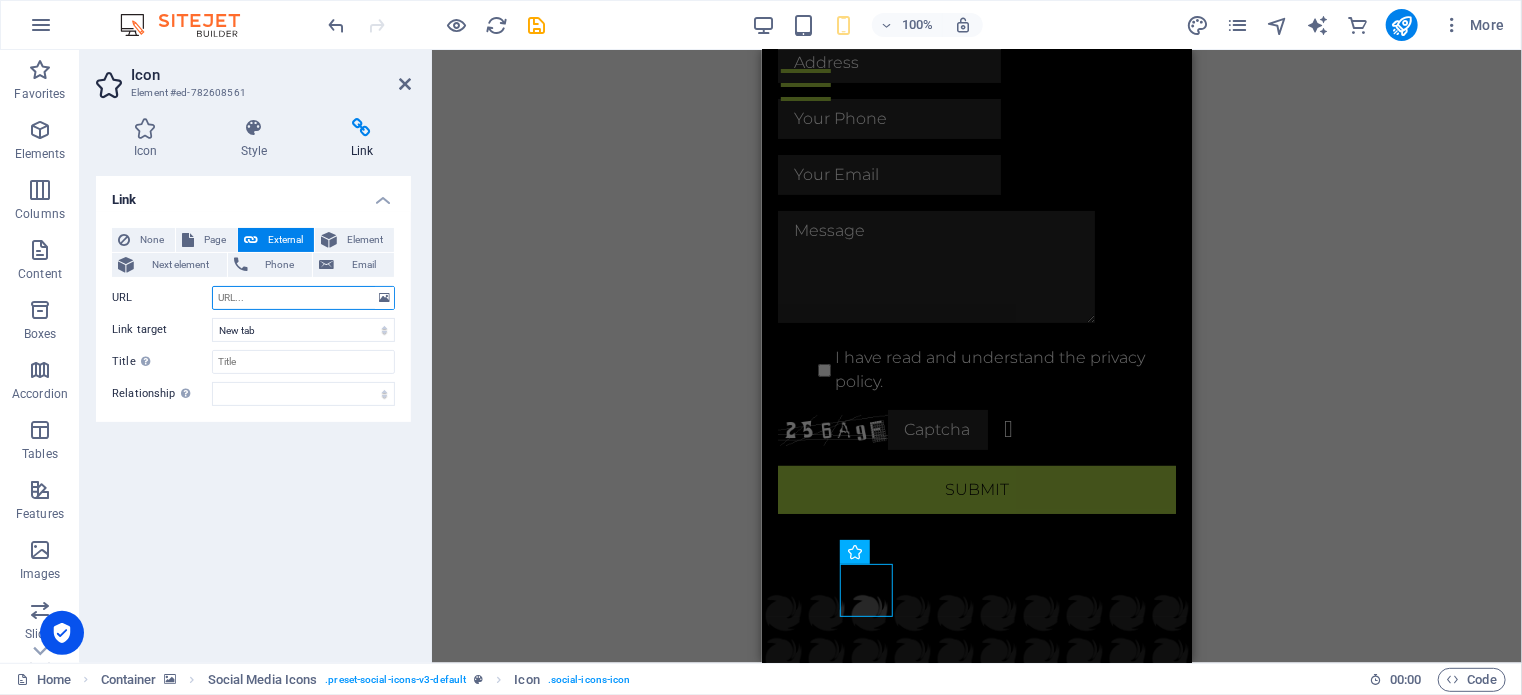 paste on "https://web.facebook.com/galoreprint" 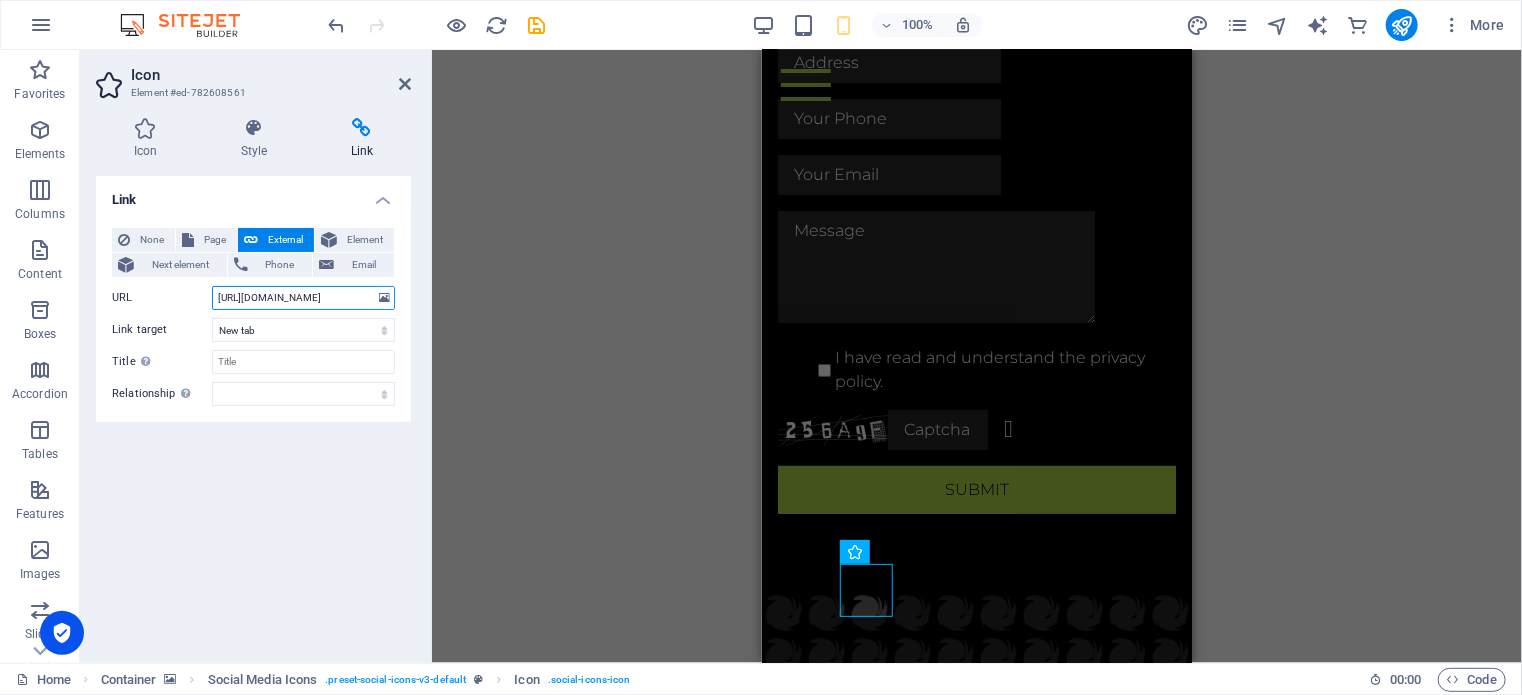 scroll, scrollTop: 0, scrollLeft: 17, axis: horizontal 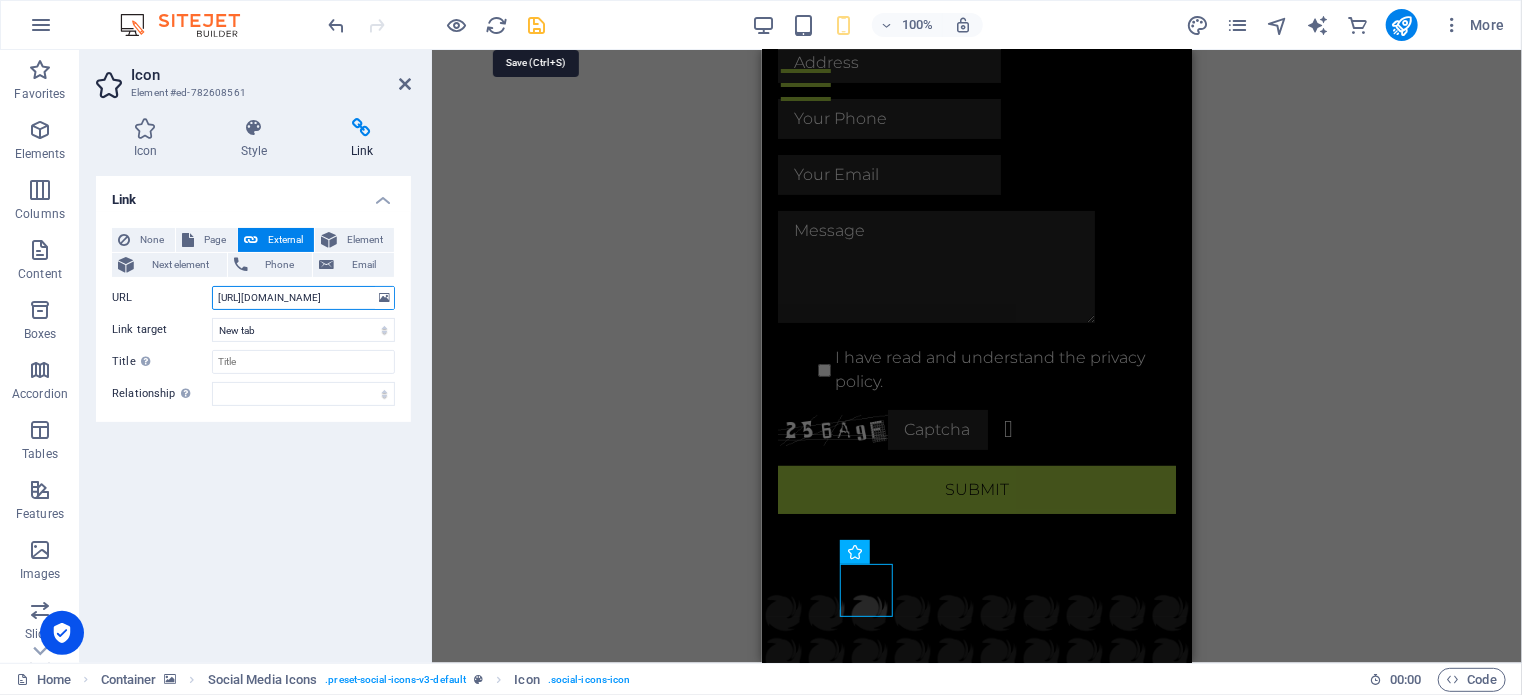 type on "https://web.facebook.com/galoreprint" 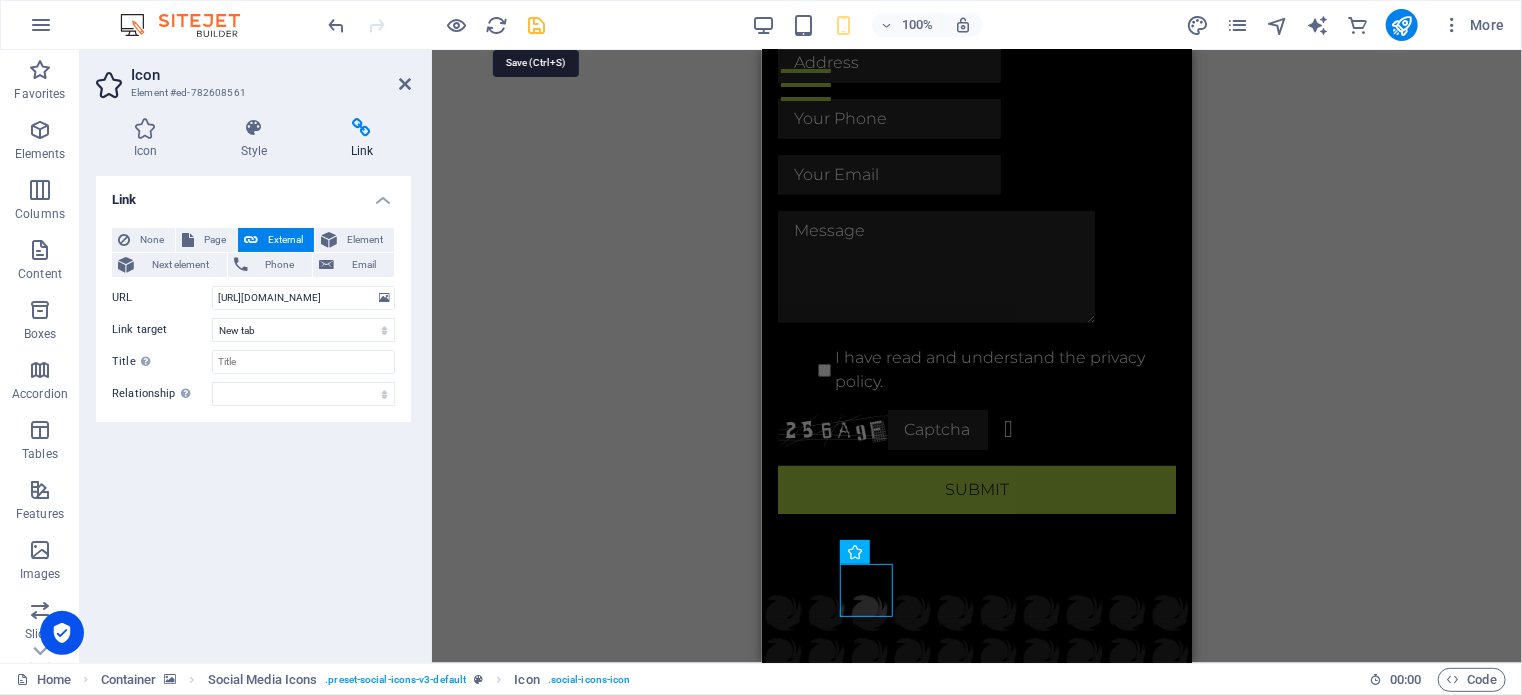 scroll, scrollTop: 0, scrollLeft: 0, axis: both 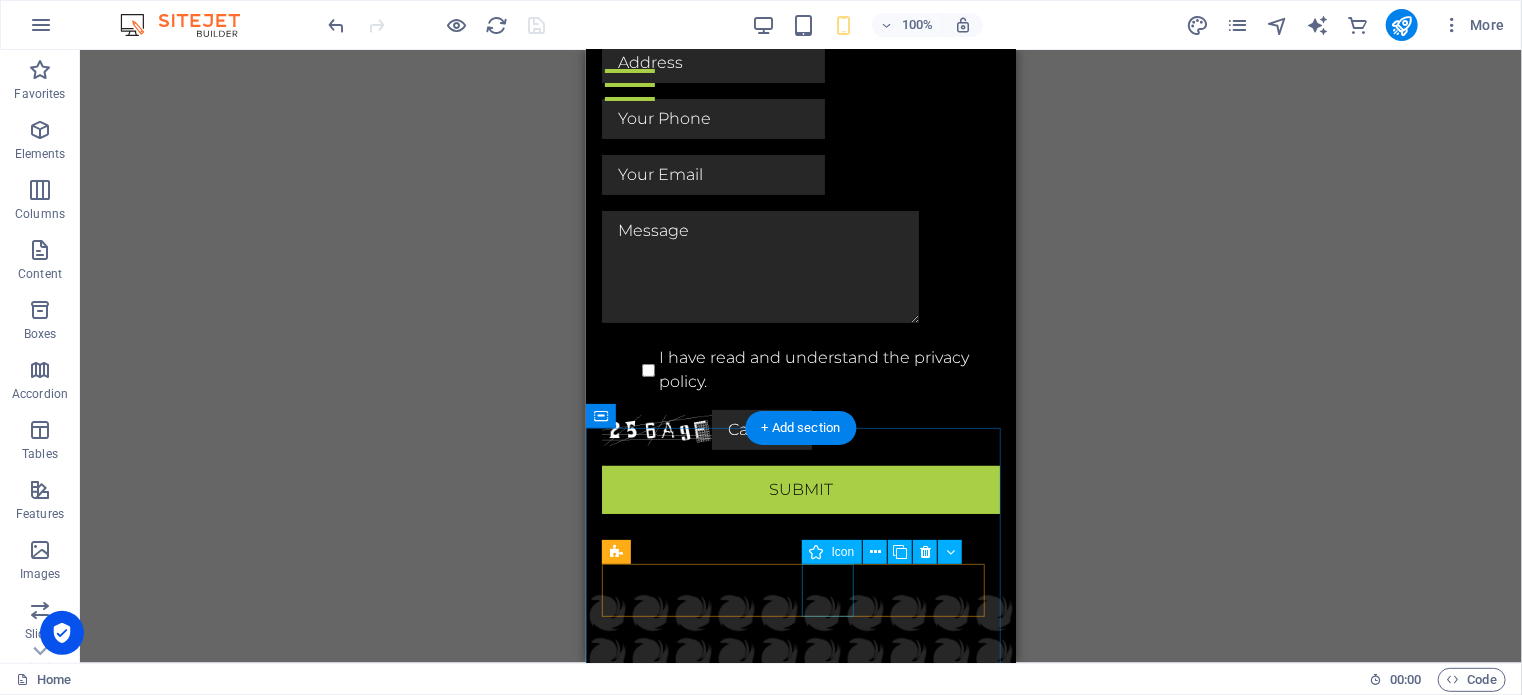 click at bounding box center (800, 1131) 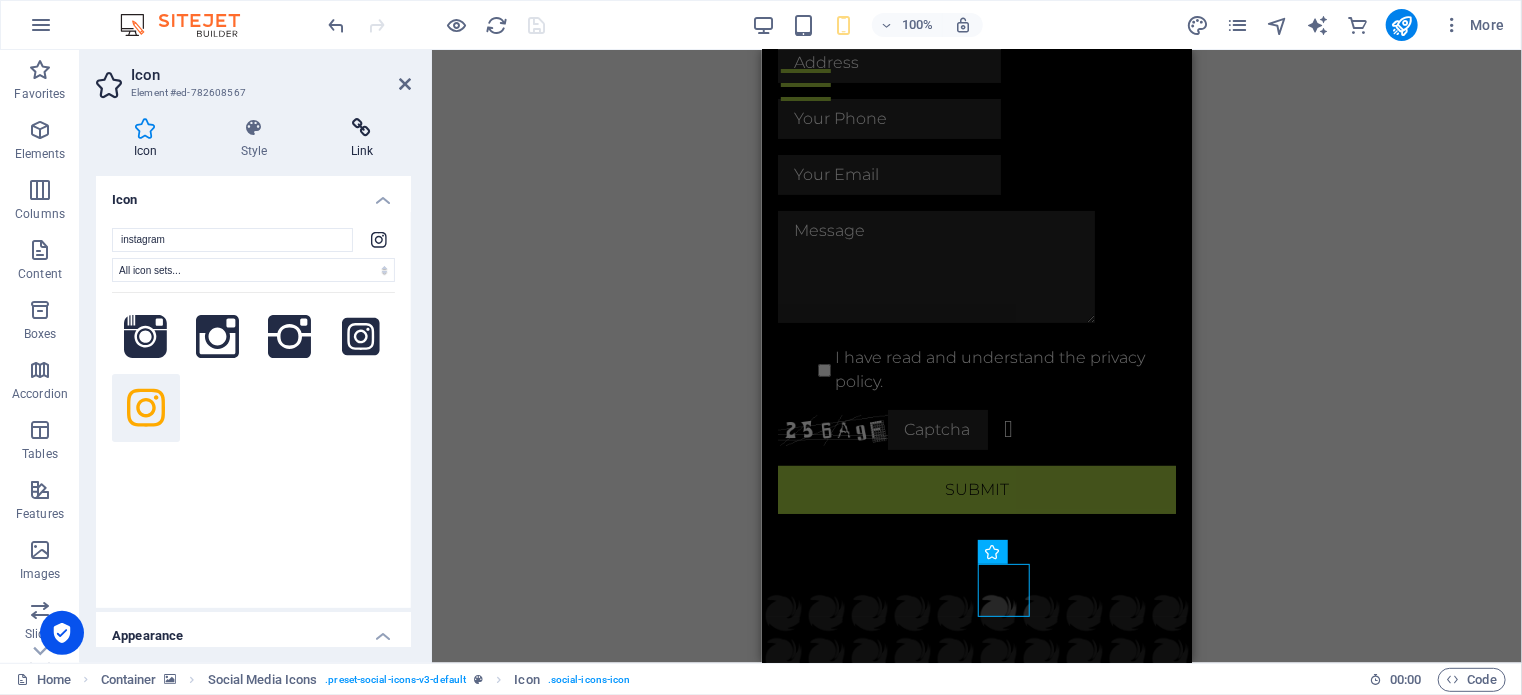 click on "Link" at bounding box center (362, 139) 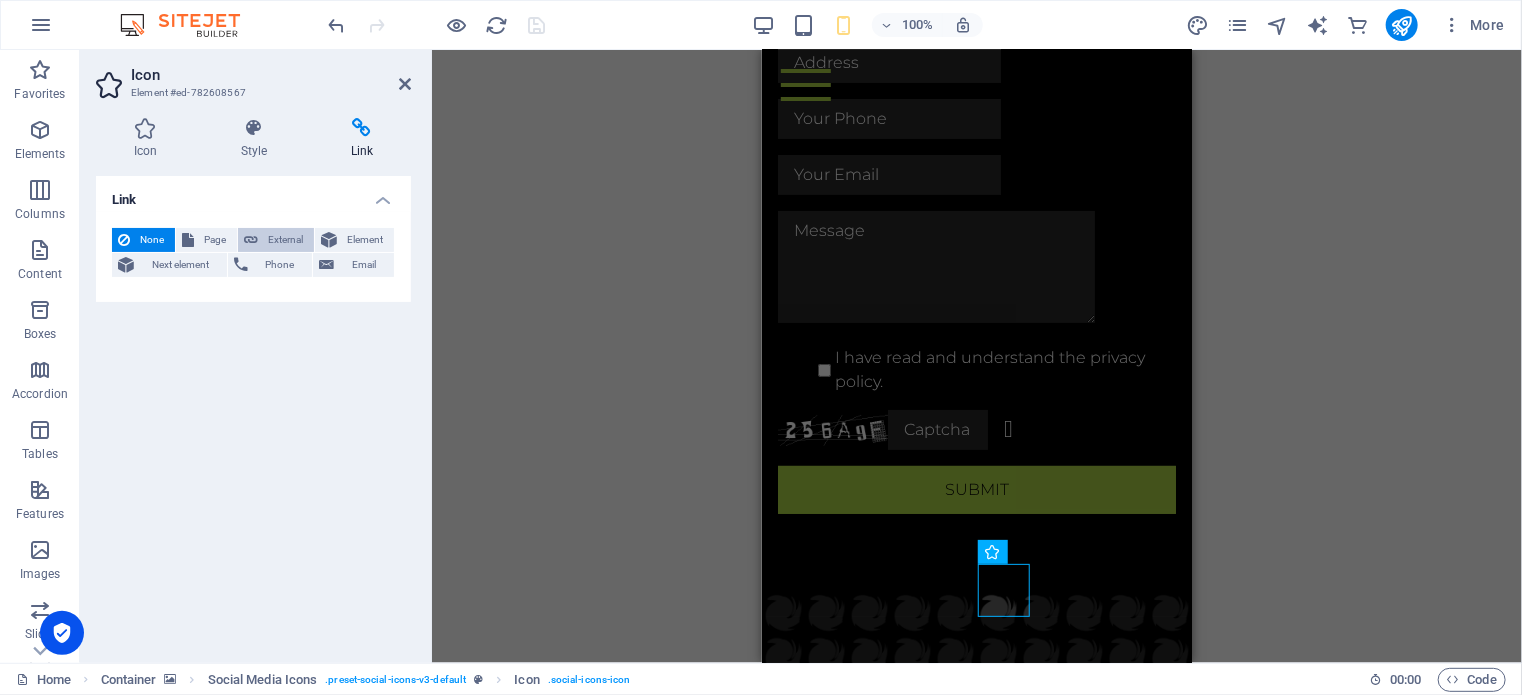 click on "External" at bounding box center (286, 240) 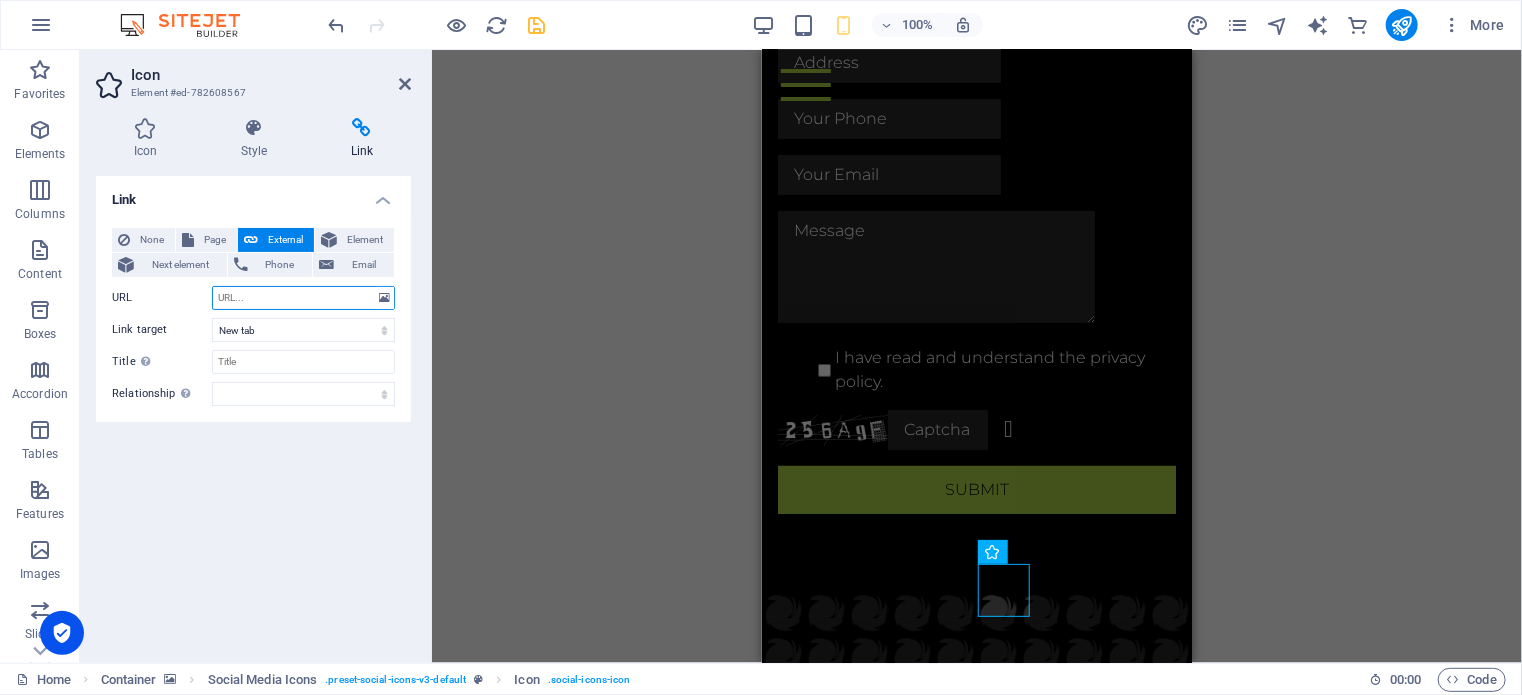 paste on "https://www.instagram.com/galore.print/" 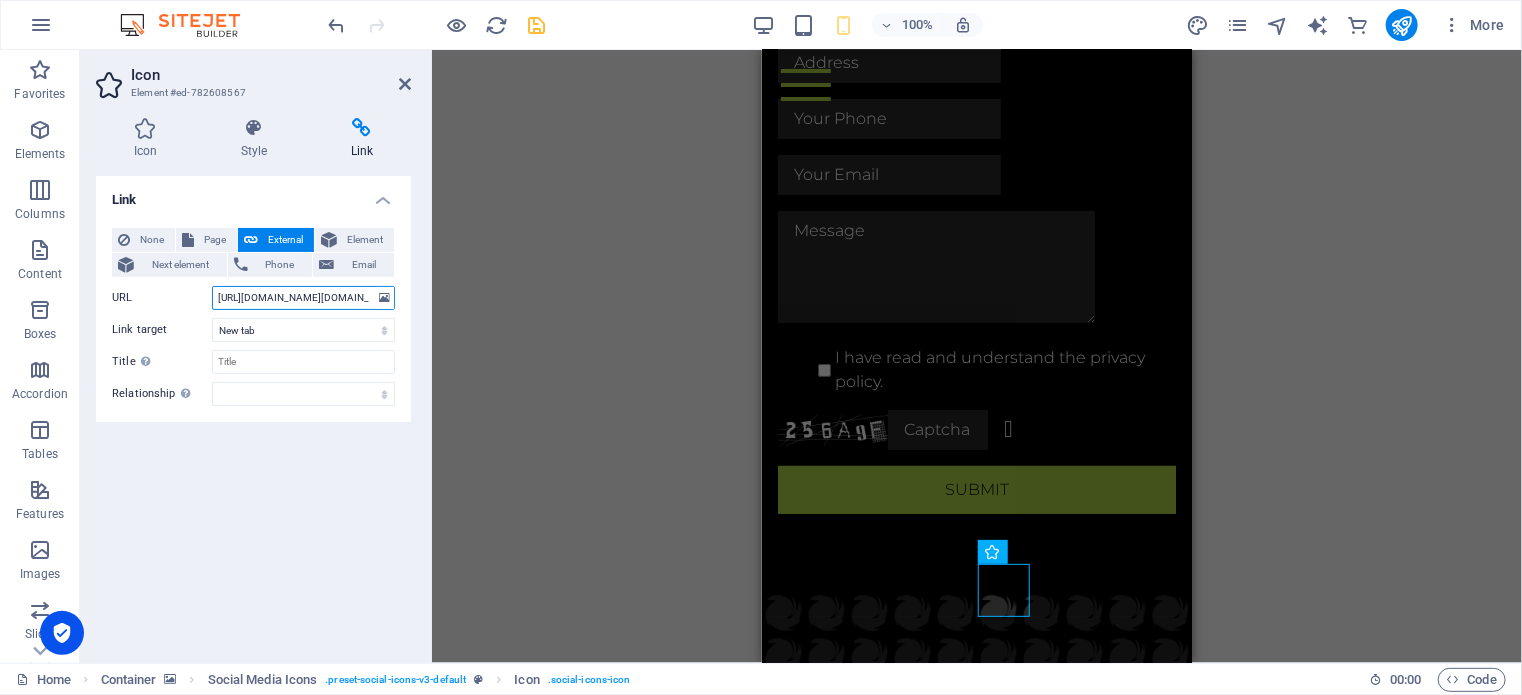 scroll, scrollTop: 0, scrollLeft: 31, axis: horizontal 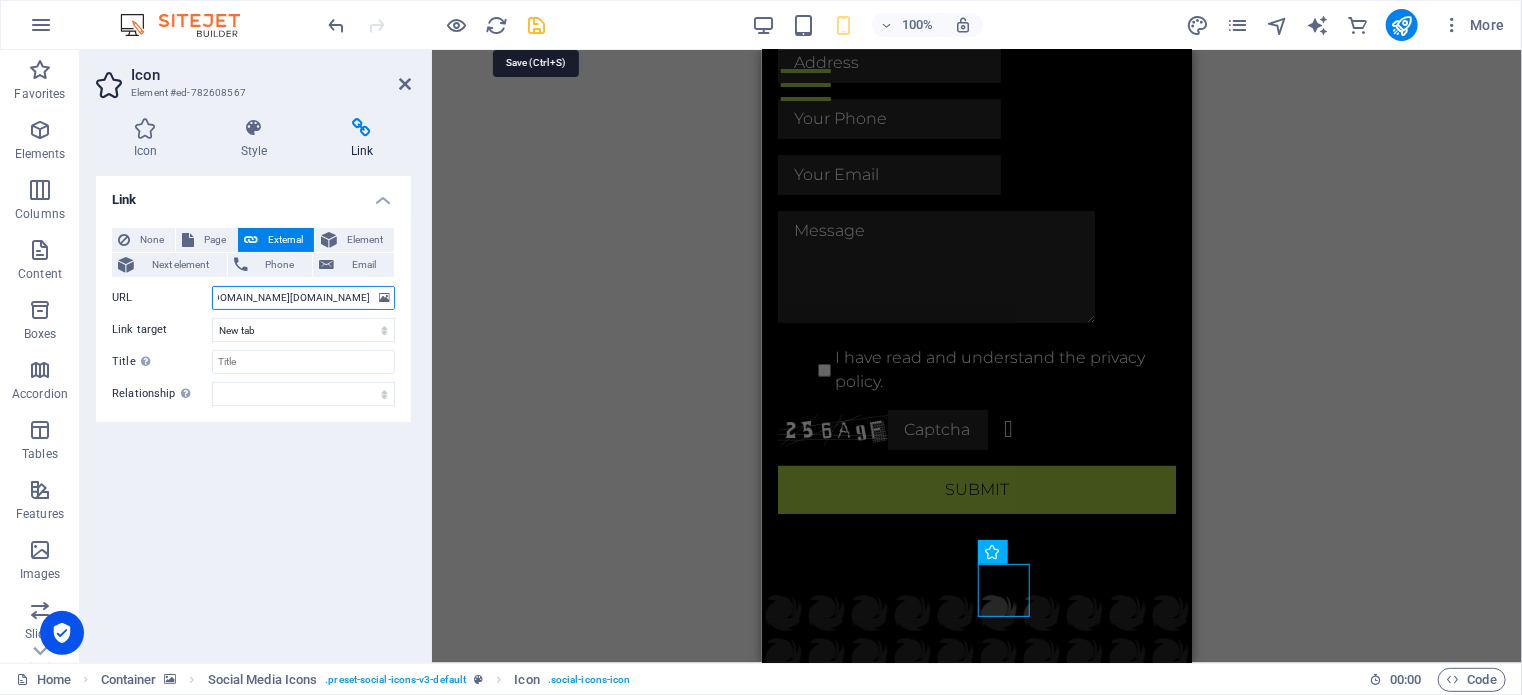 type on "https://www.instagram.com/galore.print/" 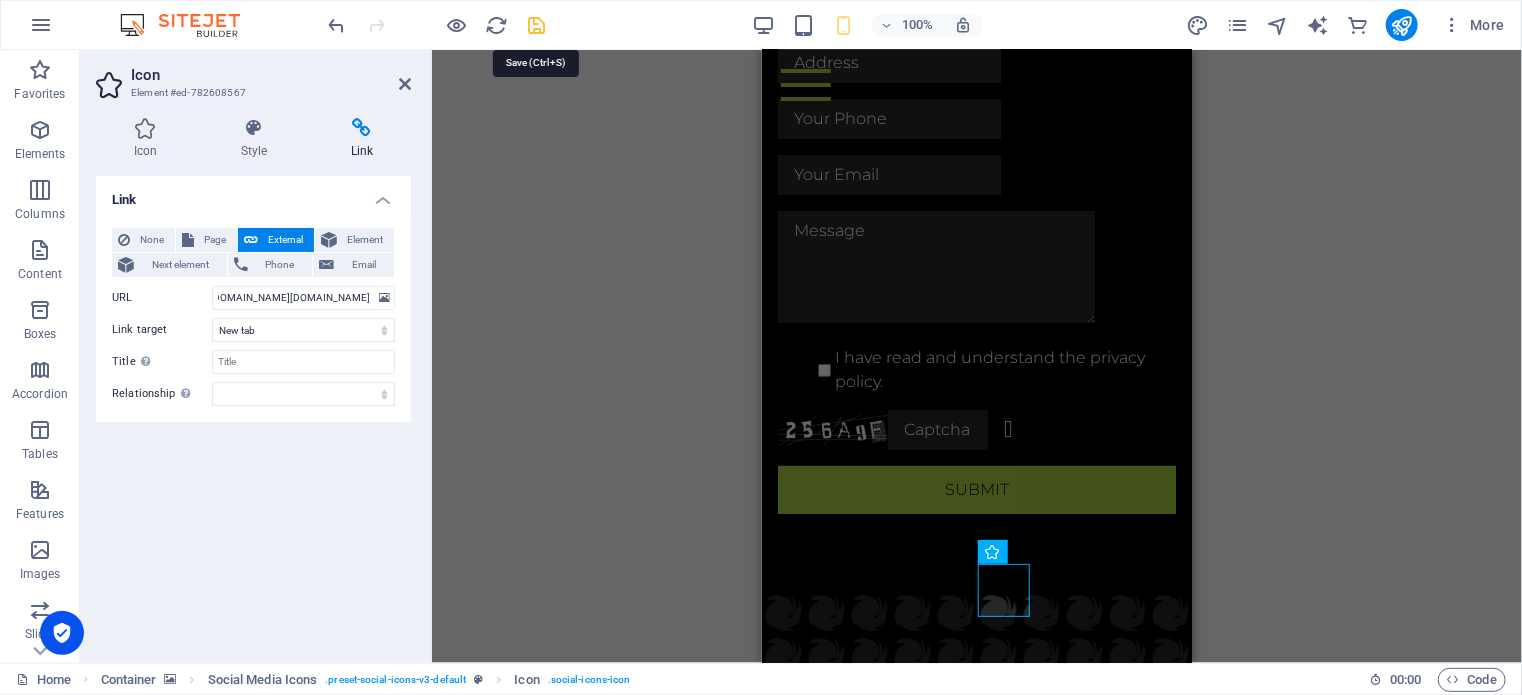 scroll, scrollTop: 0, scrollLeft: 0, axis: both 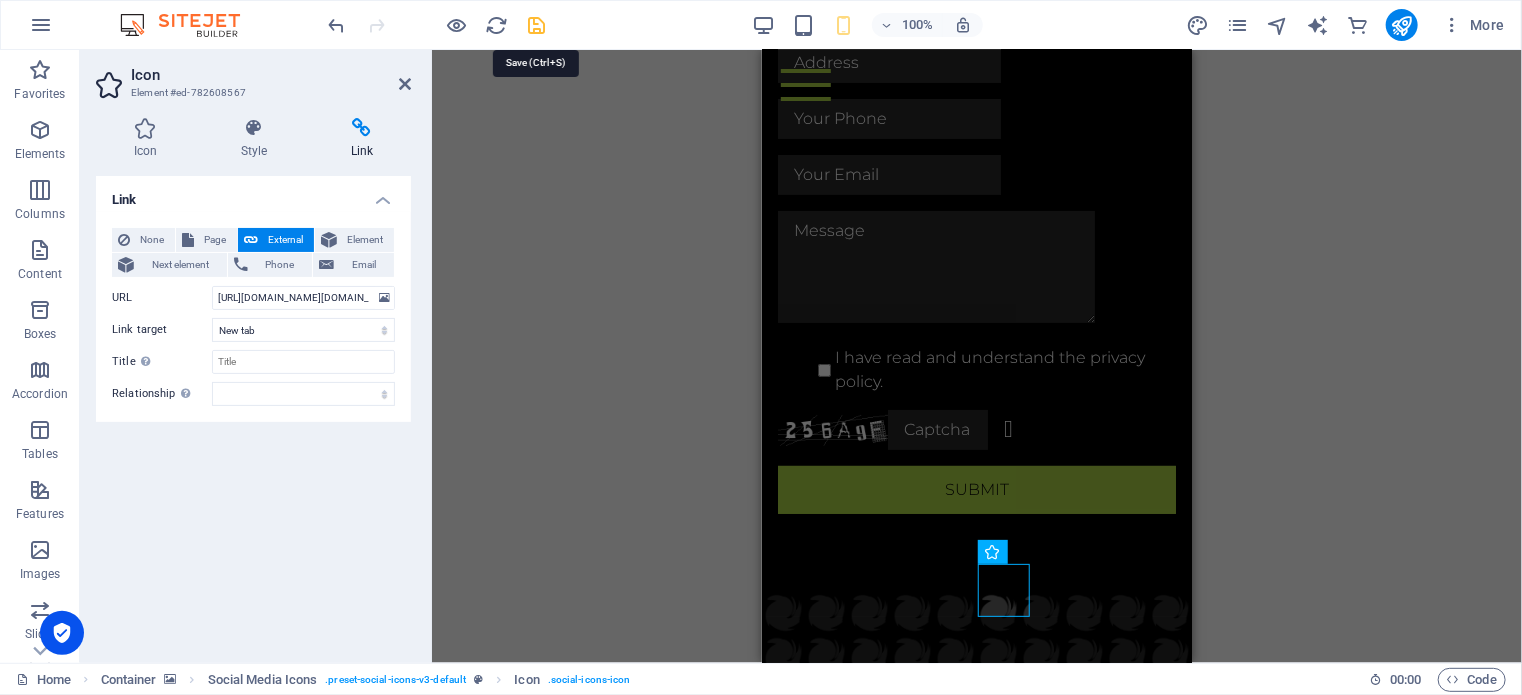 click at bounding box center [537, 25] 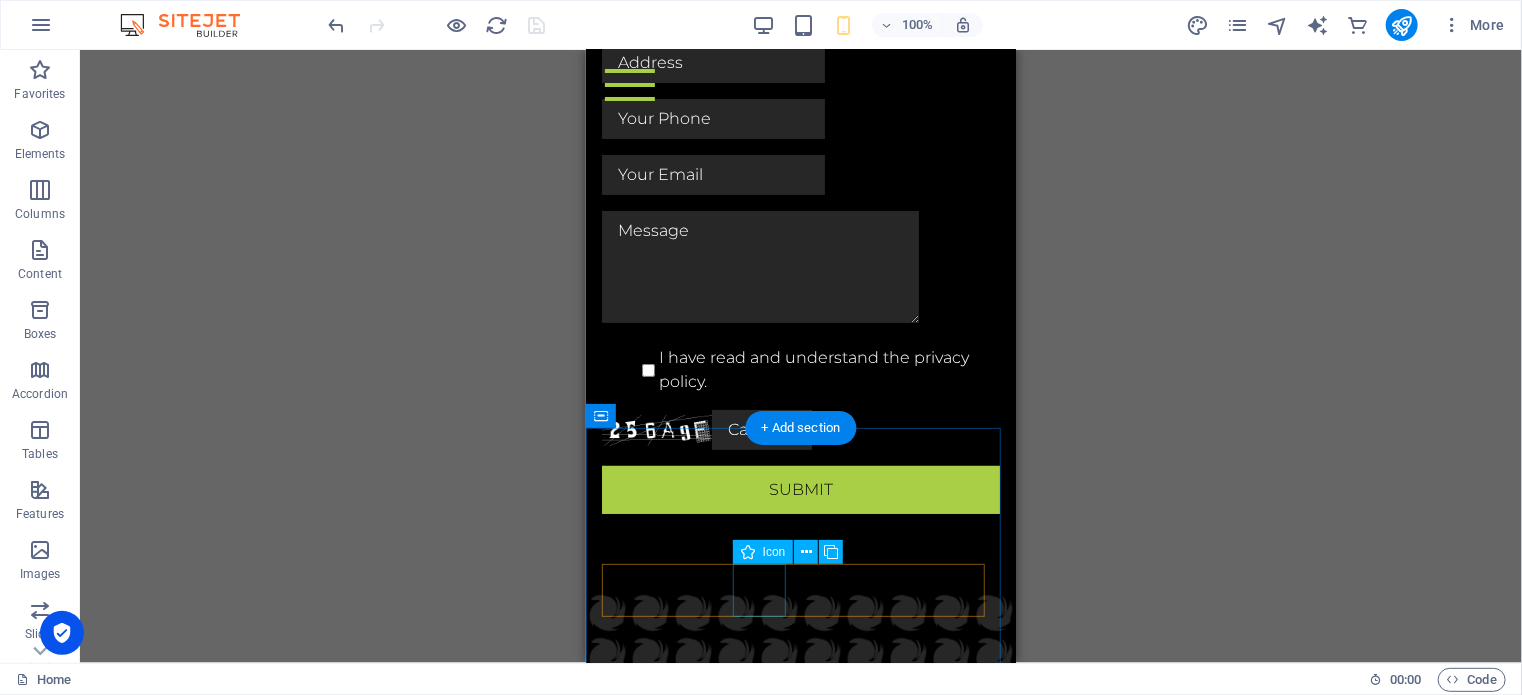 click at bounding box center (800, 1070) 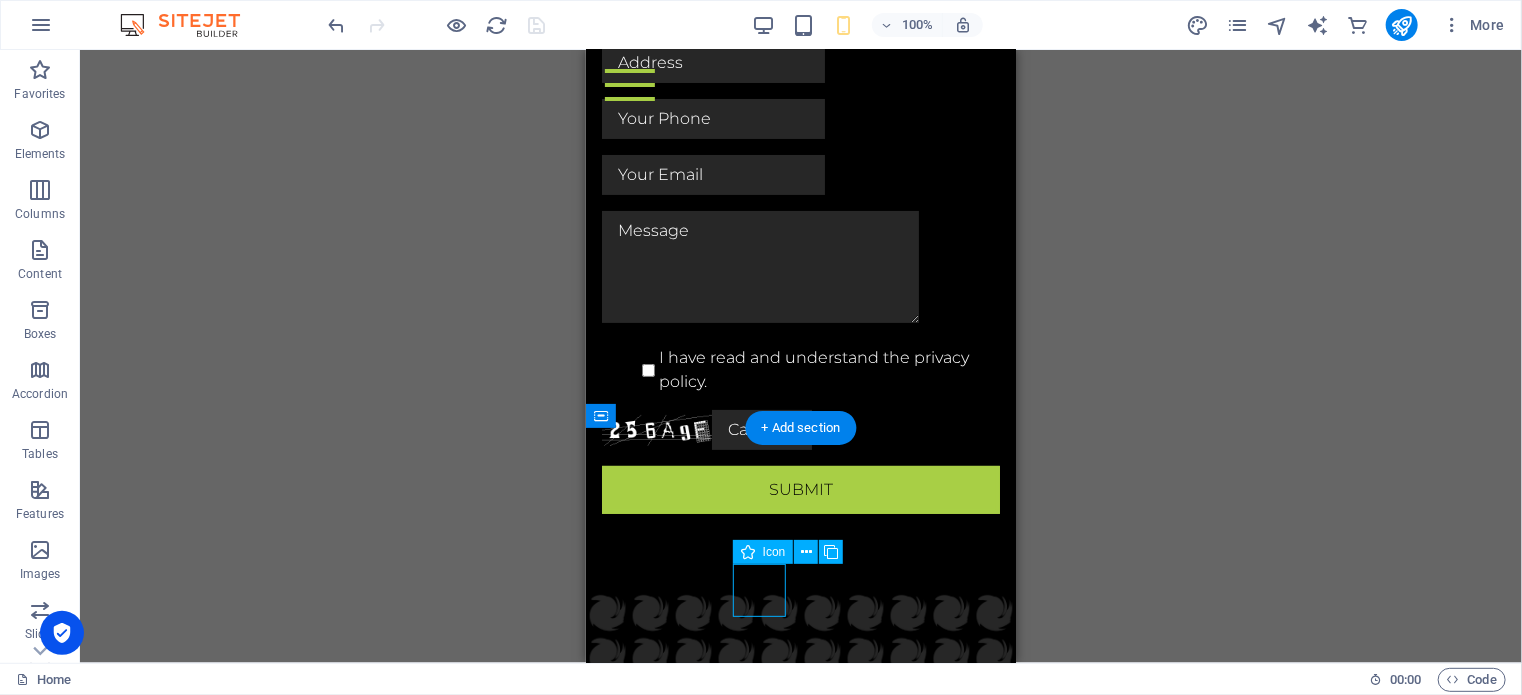 click at bounding box center [800, 1070] 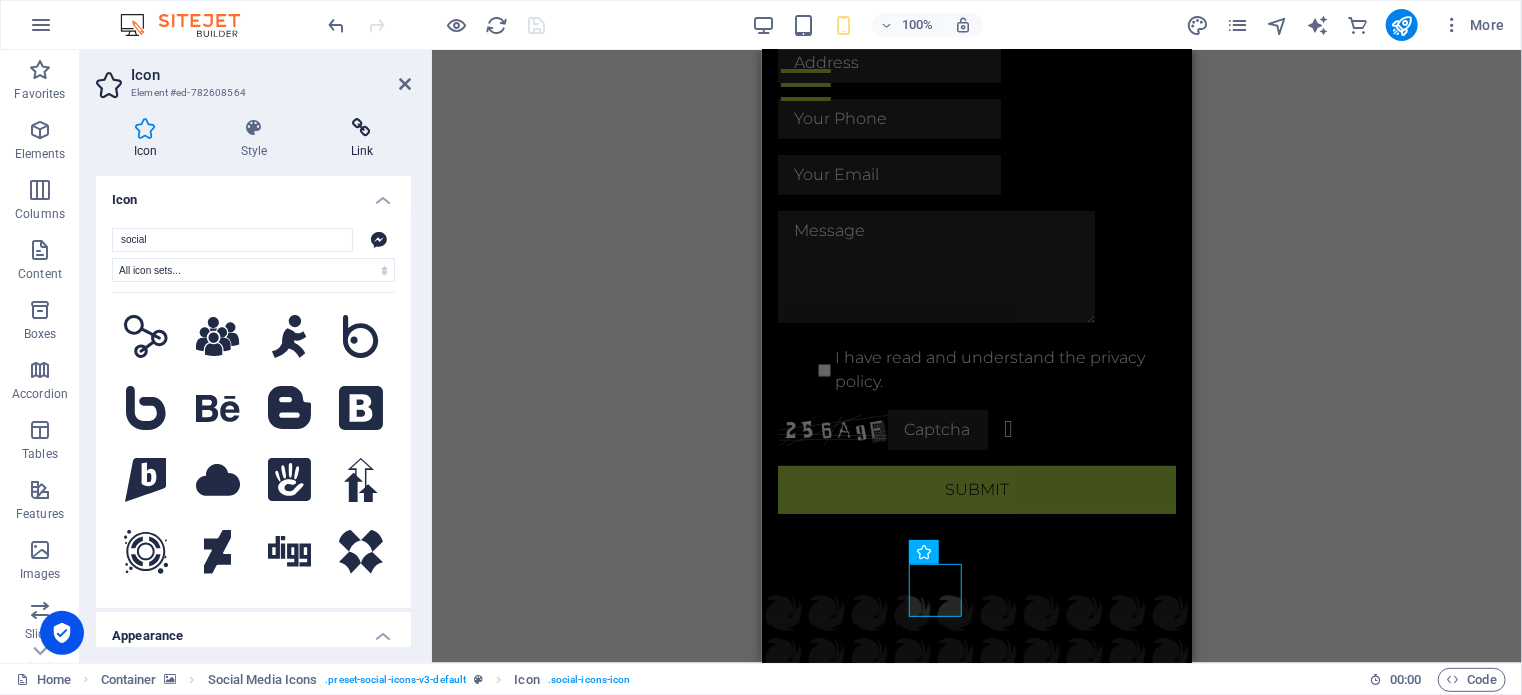 click at bounding box center [362, 128] 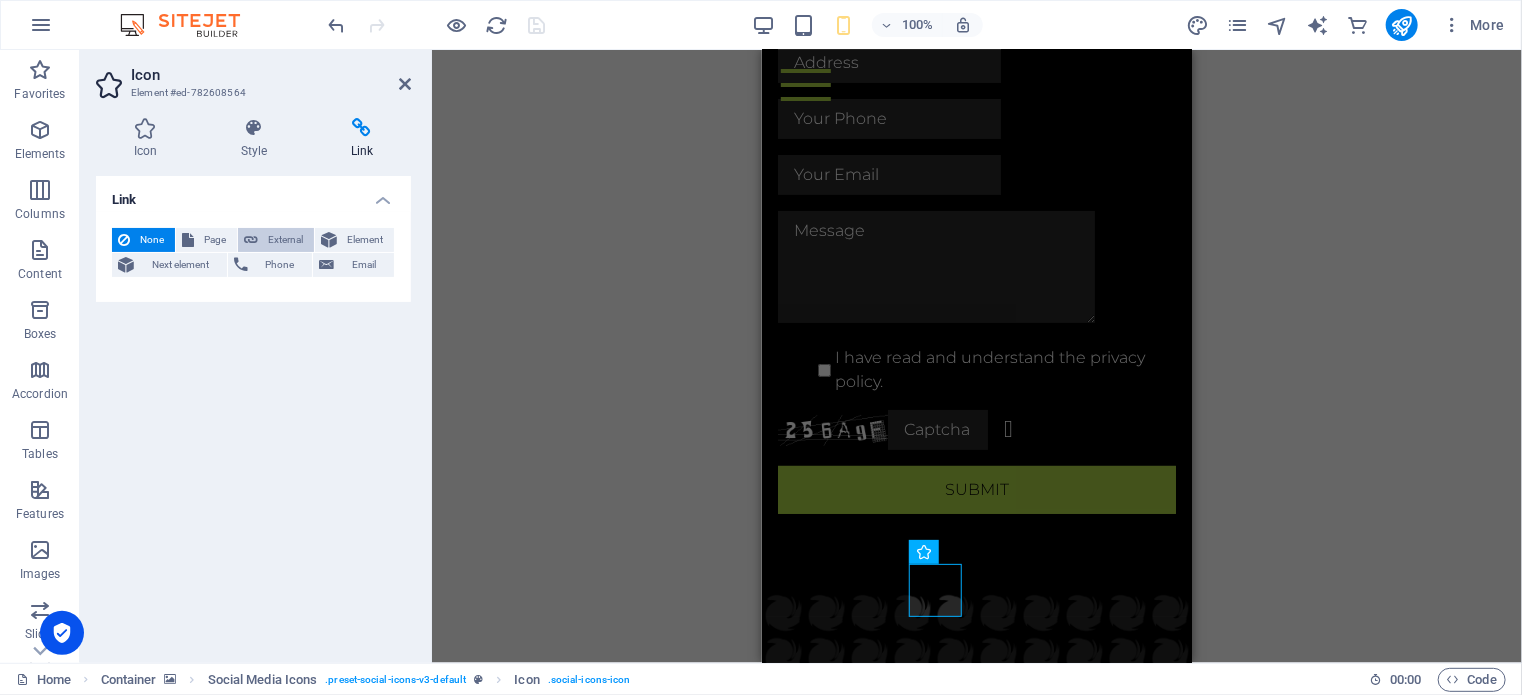 click on "External" at bounding box center [286, 240] 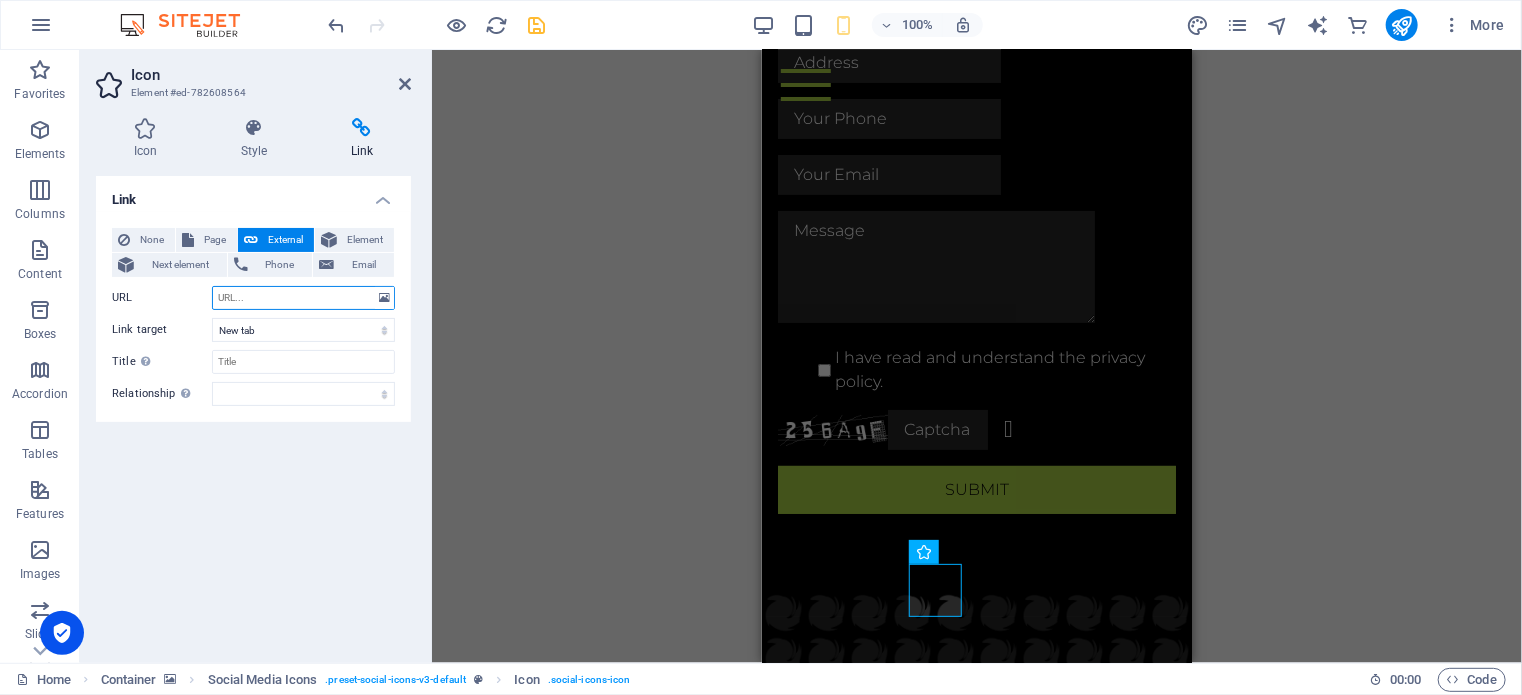 paste on "https://m.me/yourusername" 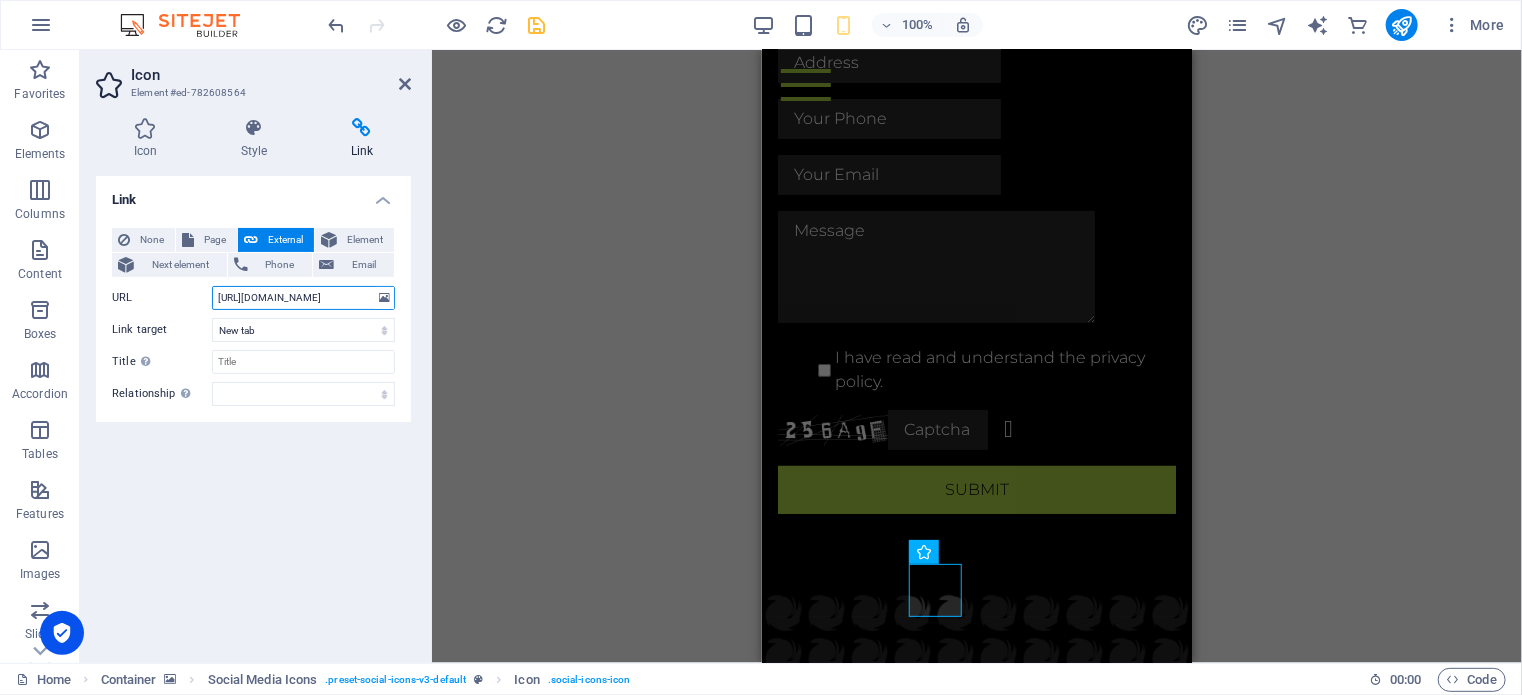 click on "https://m.me/yourusername" at bounding box center (303, 298) 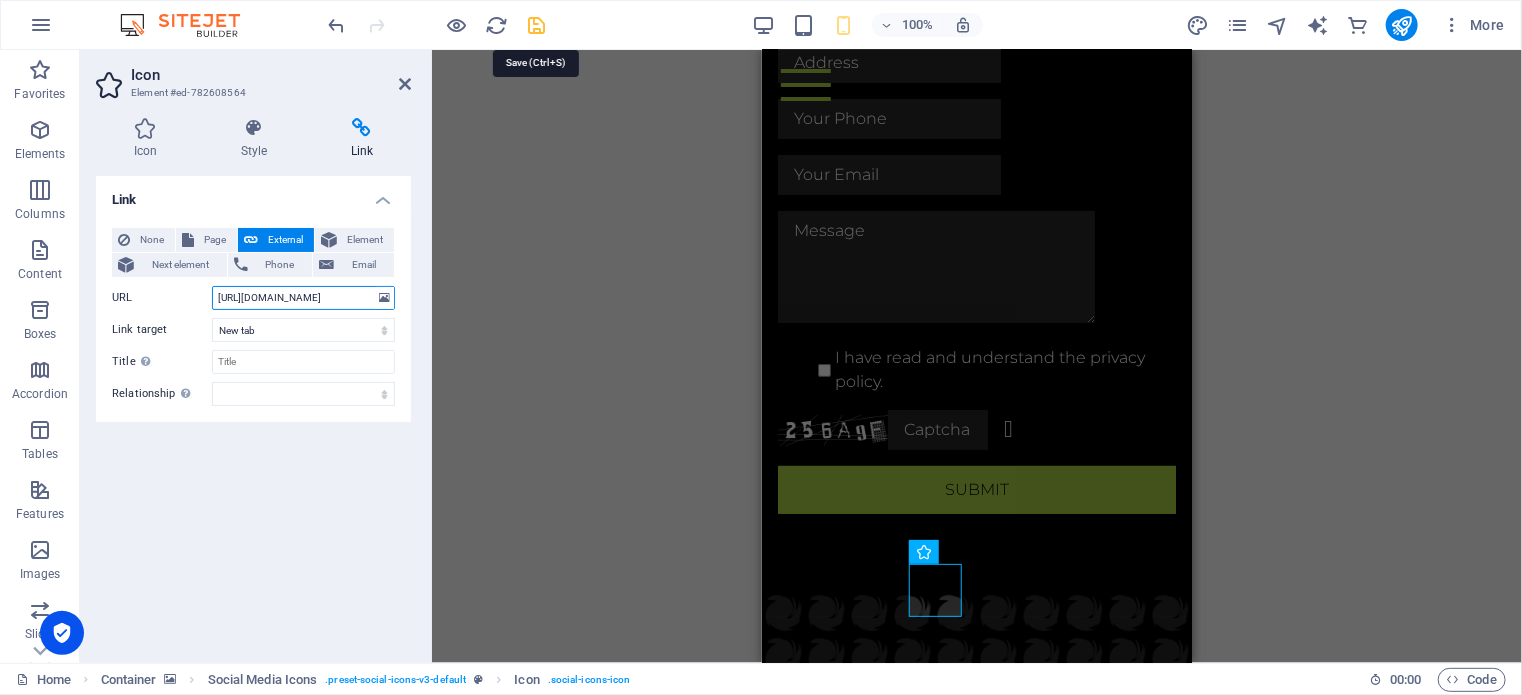 type on "https://m.me/galoreprint" 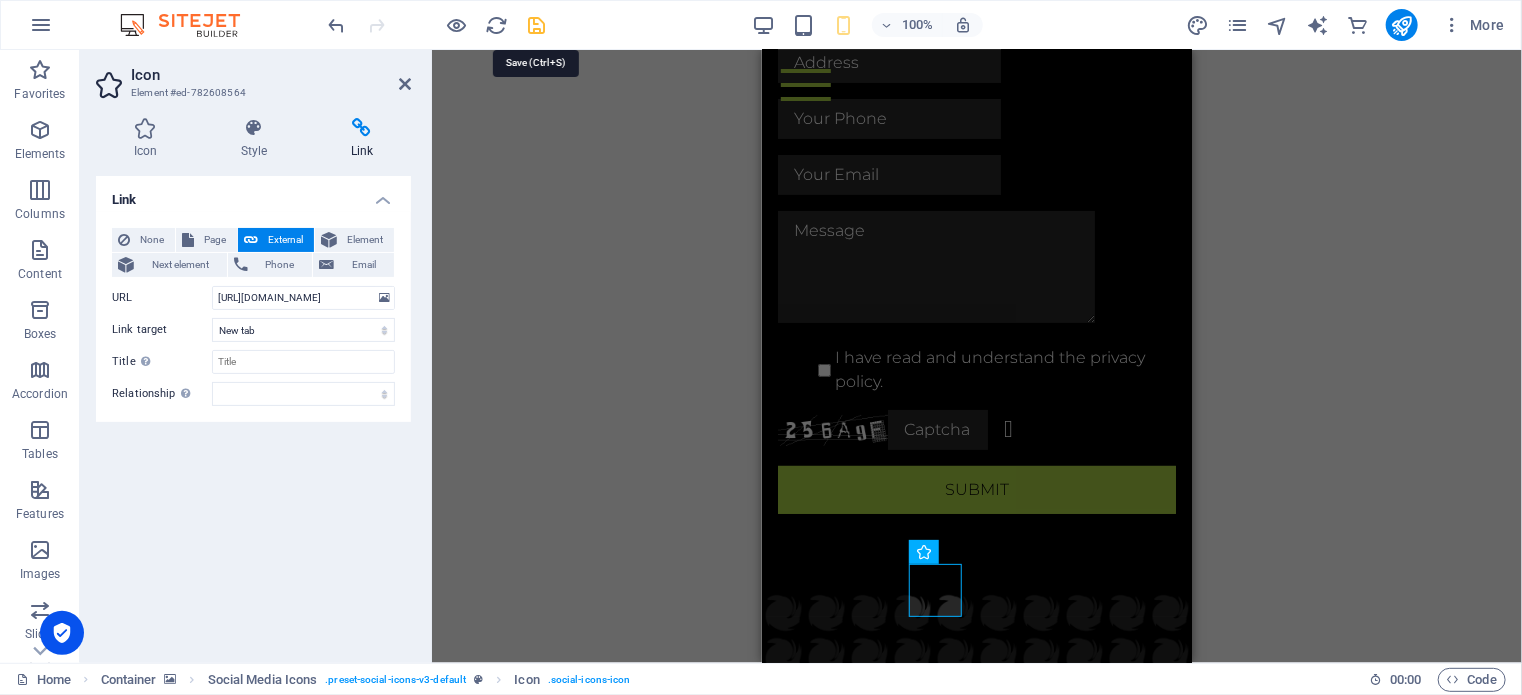 click at bounding box center [537, 25] 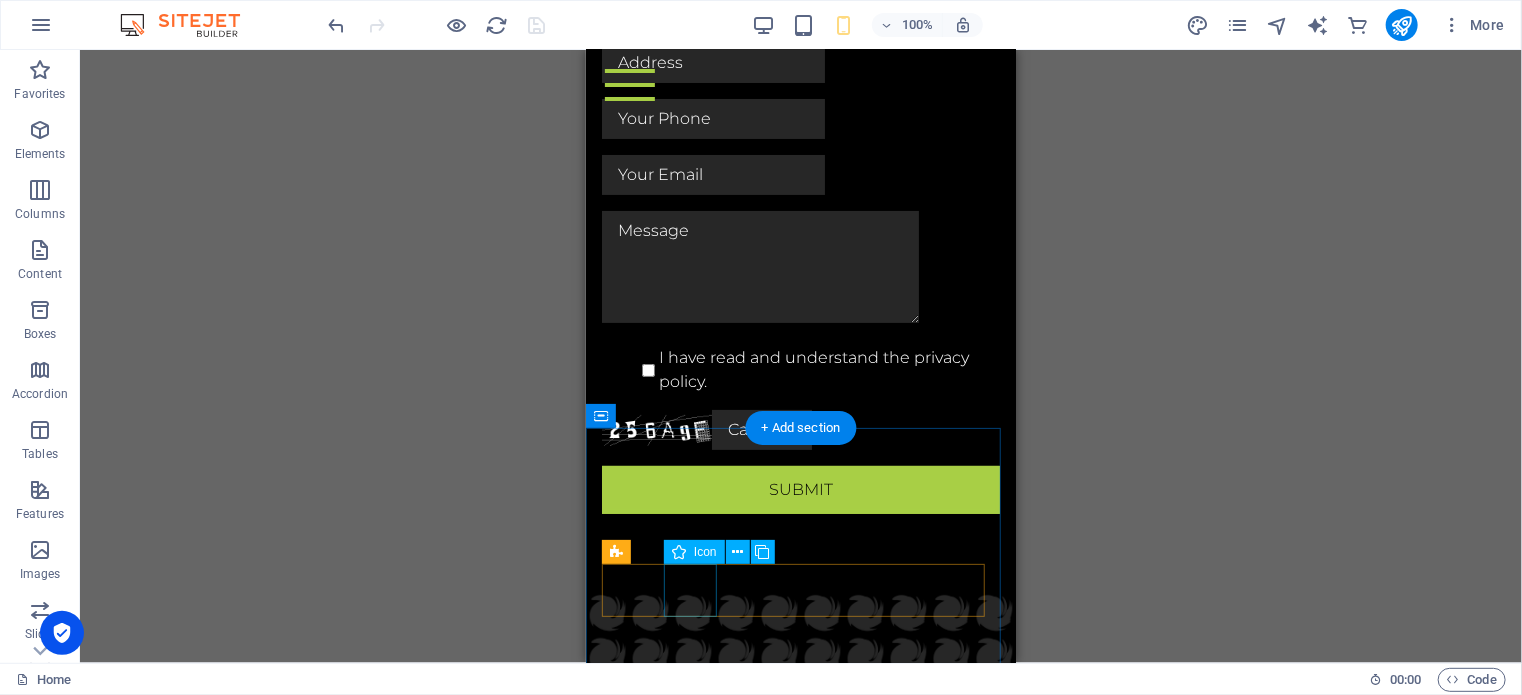 click at bounding box center (800, 1009) 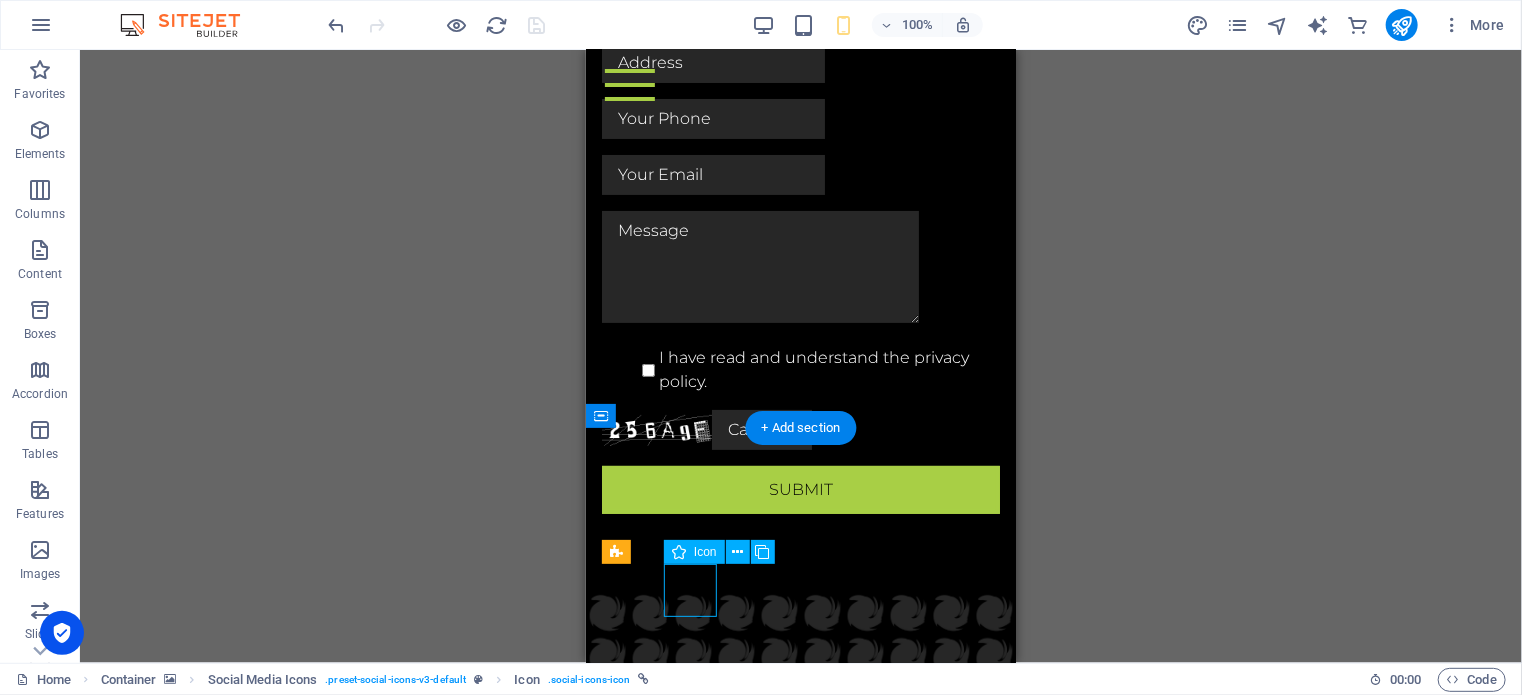 click at bounding box center [800, 1009] 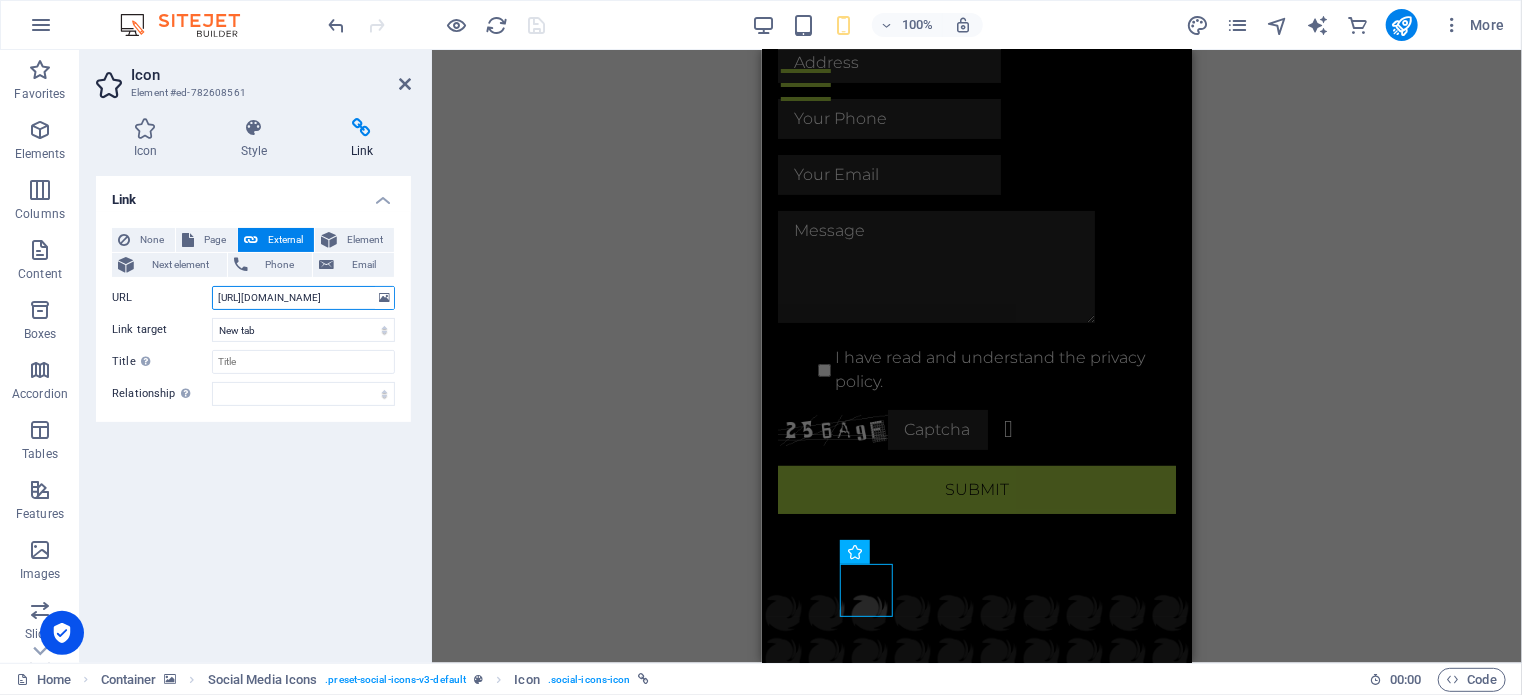 click on "https://web.facebook.com/galoreprint" at bounding box center (303, 298) 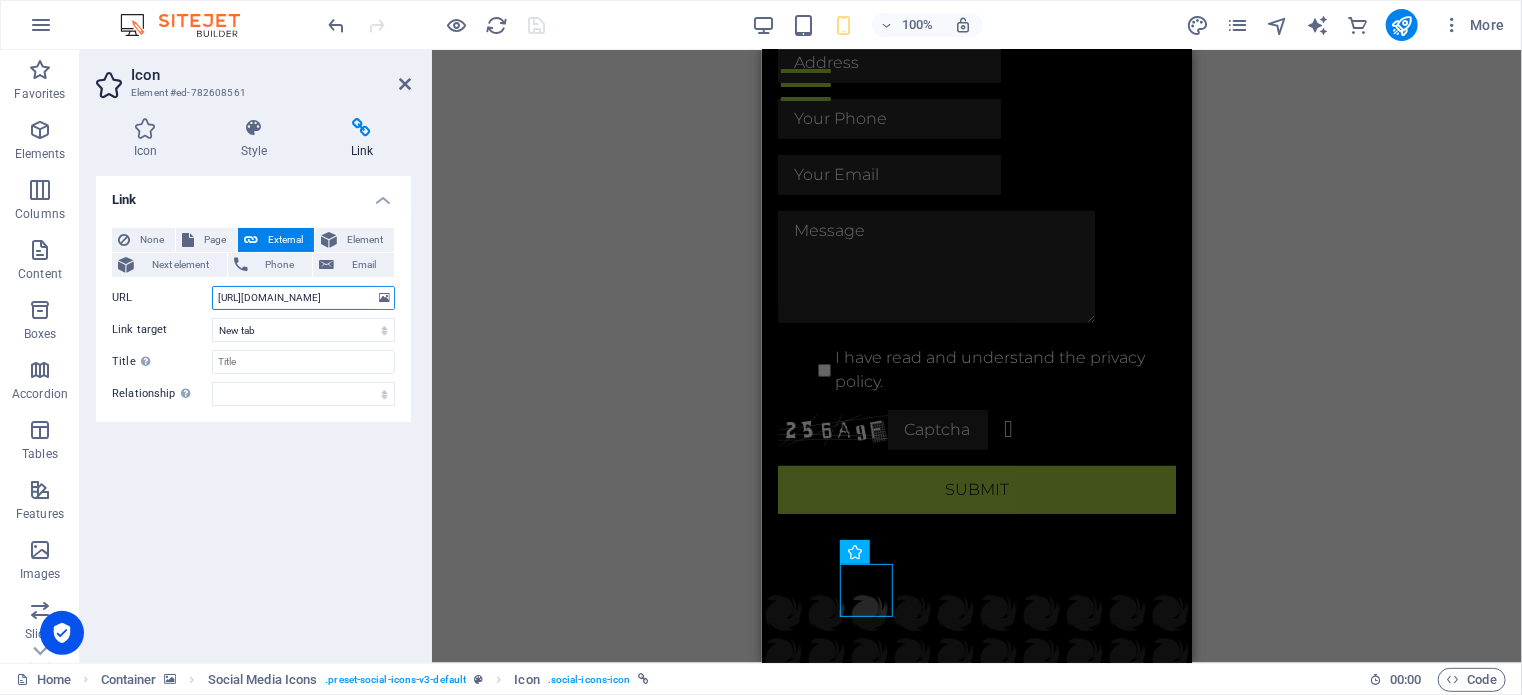 scroll, scrollTop: 0, scrollLeft: 17, axis: horizontal 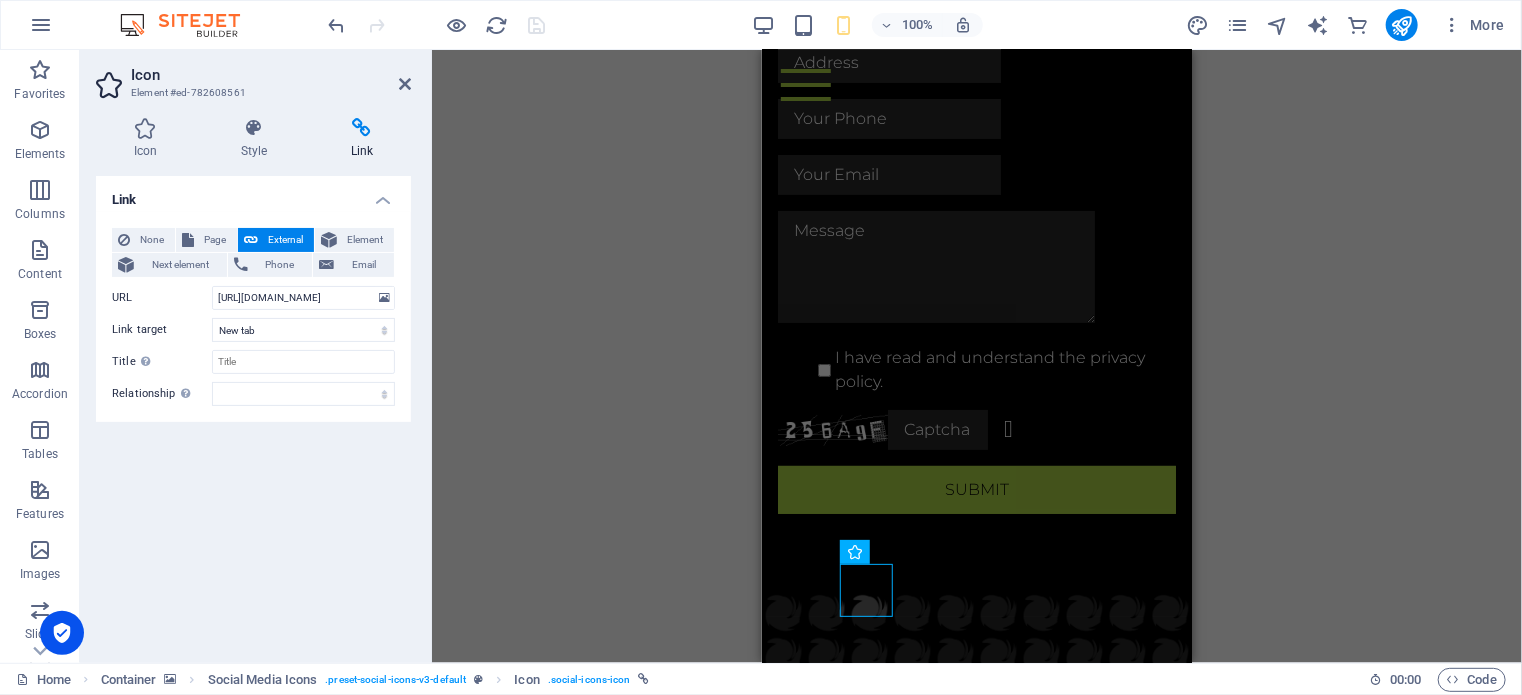 click at bounding box center [405, 84] 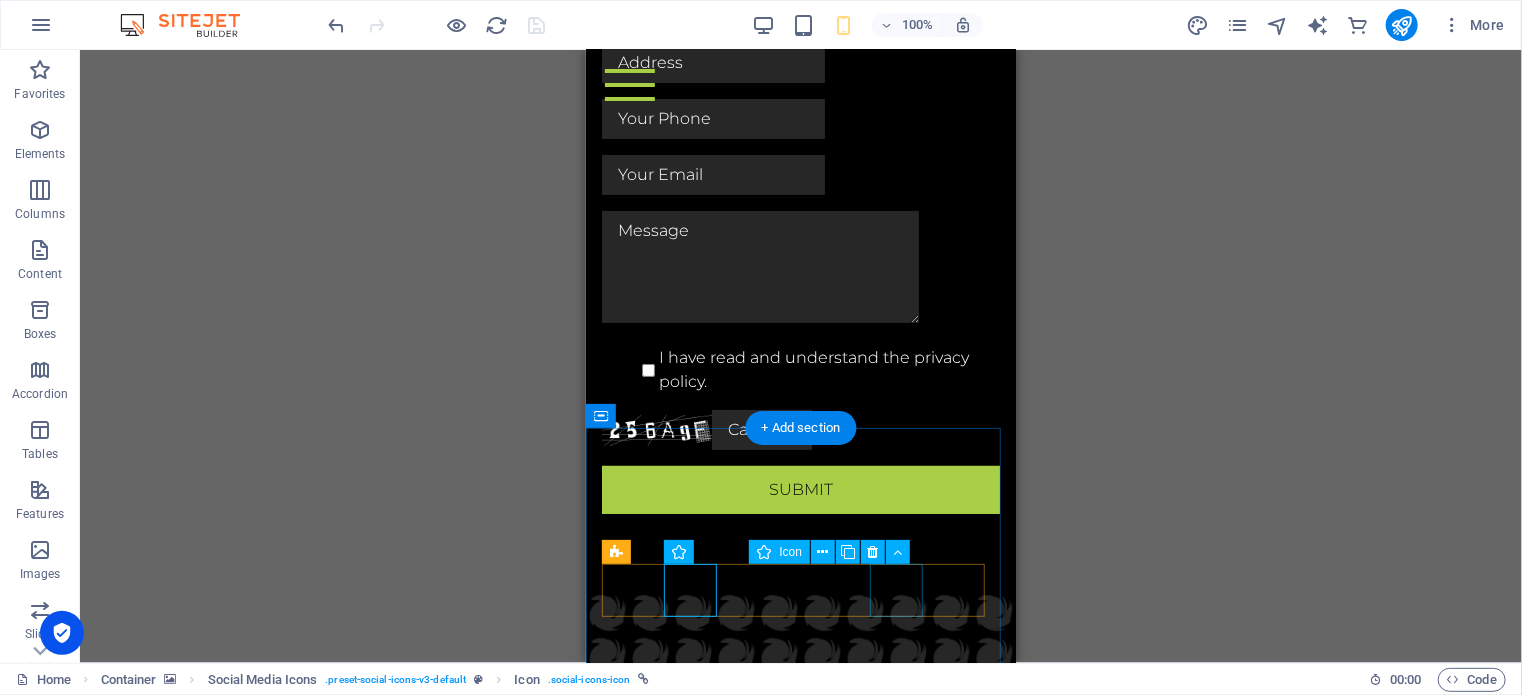 click at bounding box center (800, 1192) 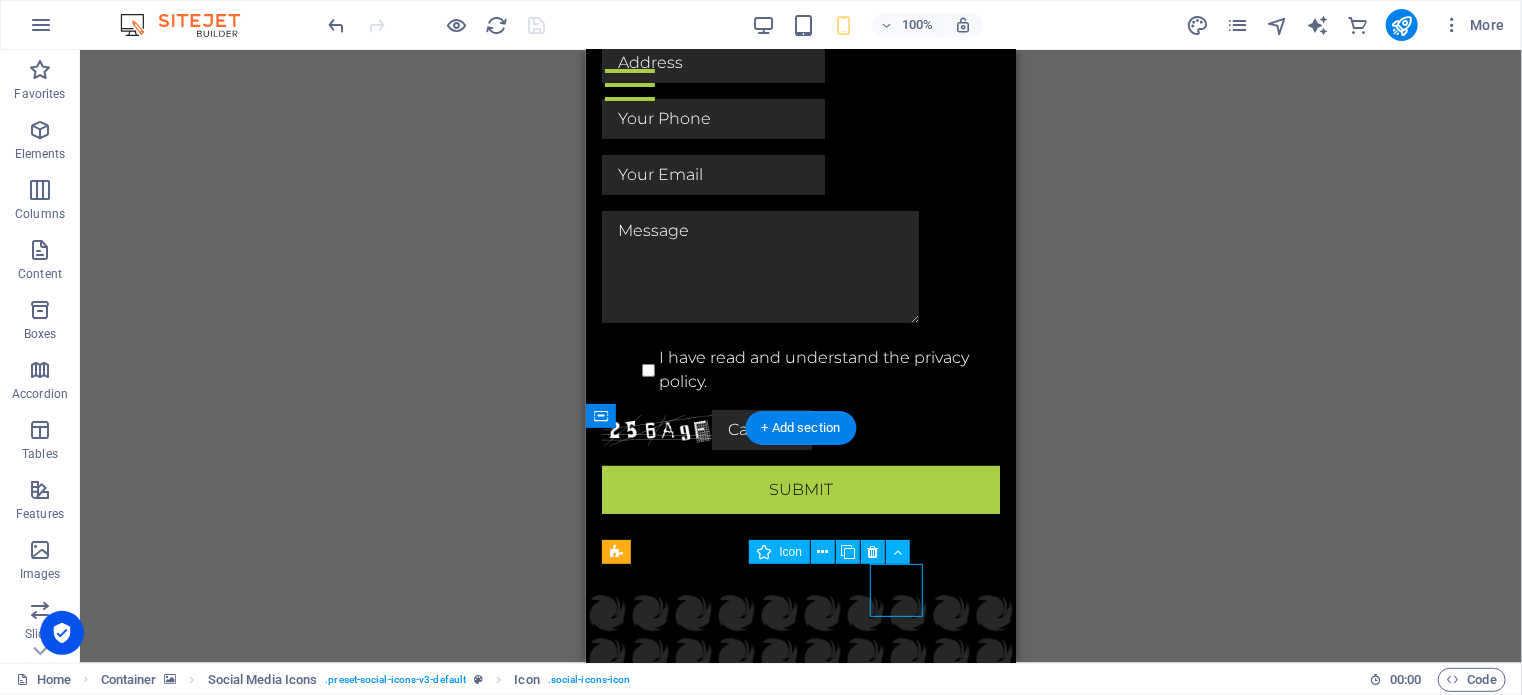 click at bounding box center (800, 1192) 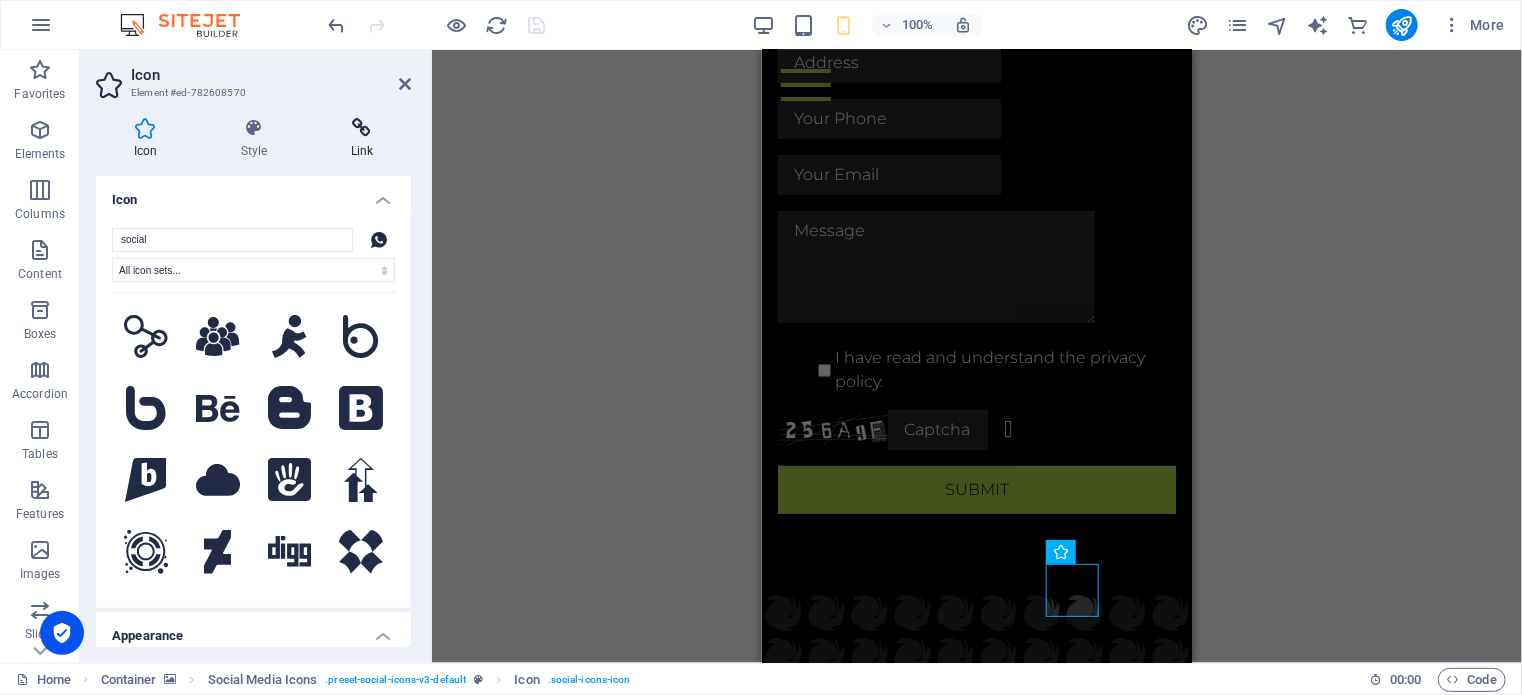 click on "Link" at bounding box center (362, 139) 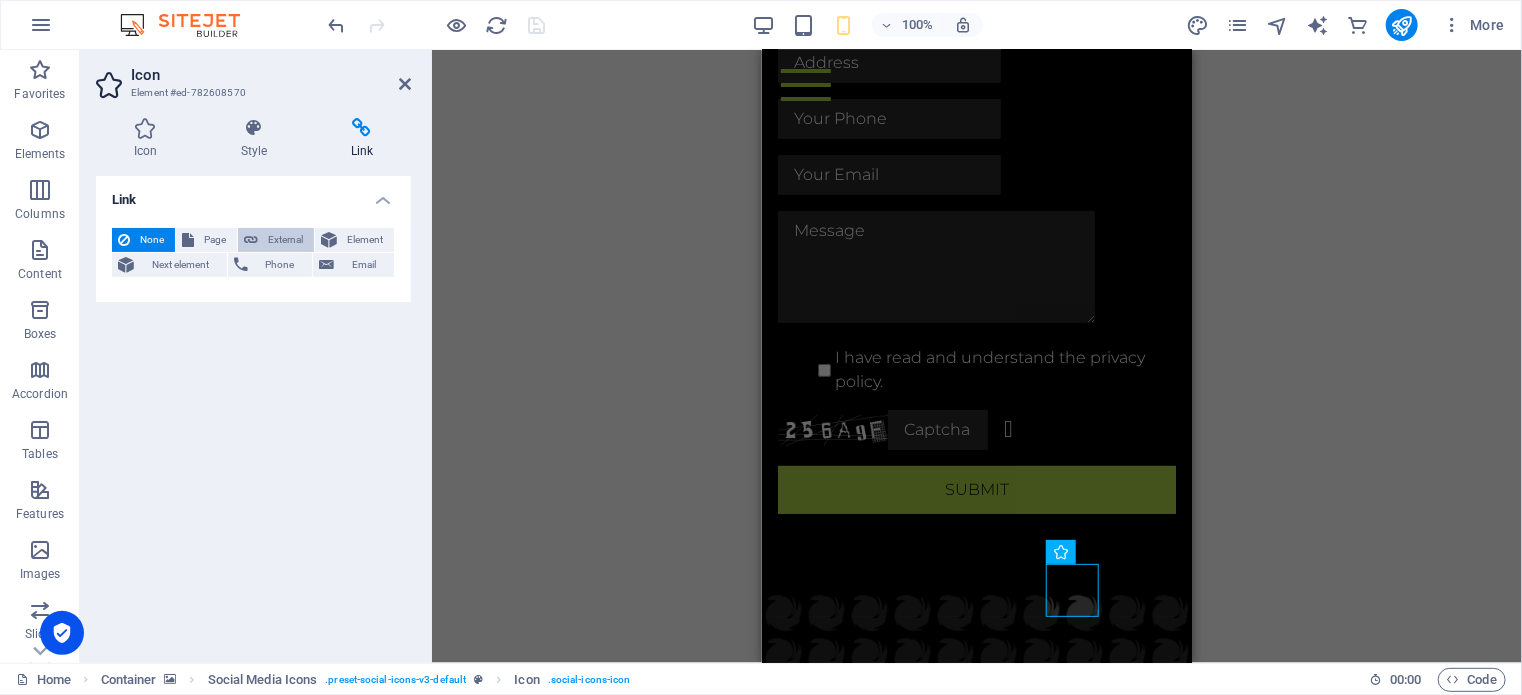 click on "External" at bounding box center [286, 240] 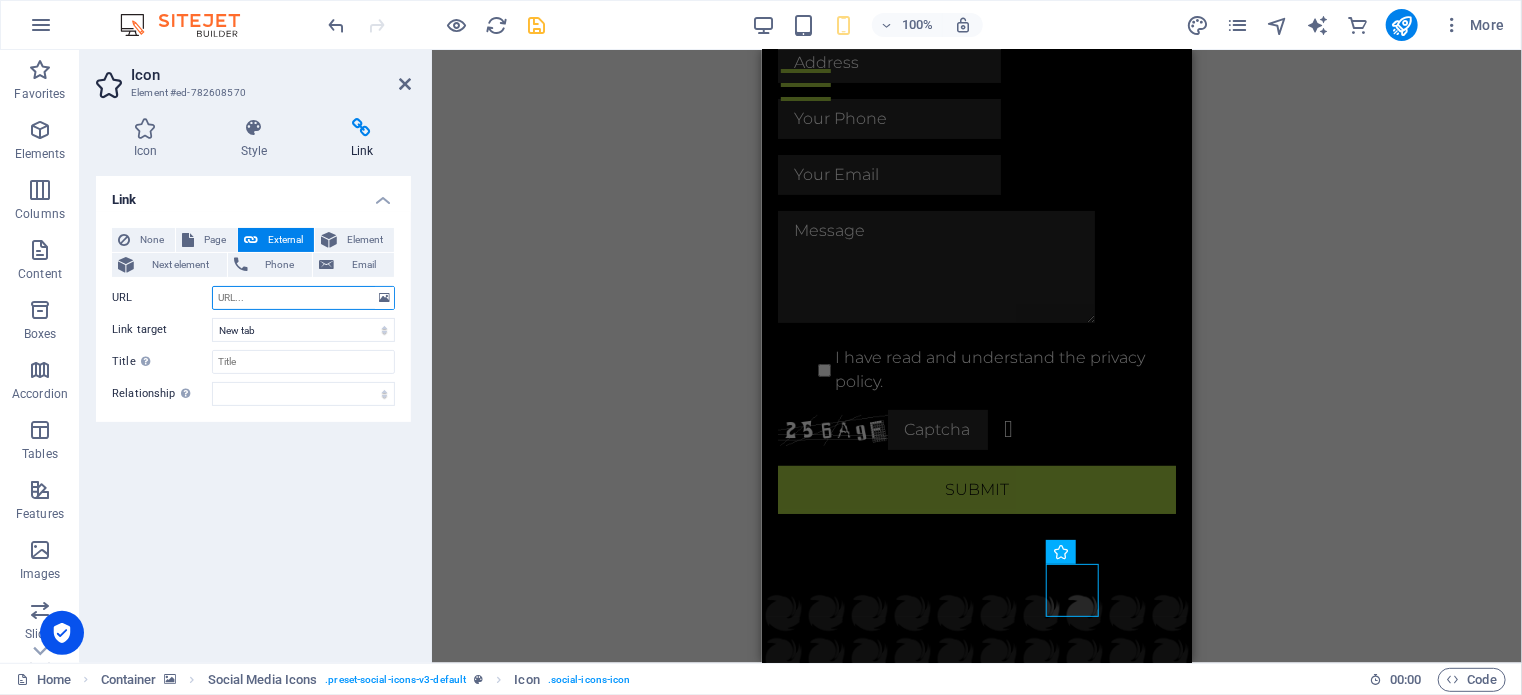 click on "URL" at bounding box center (303, 298) 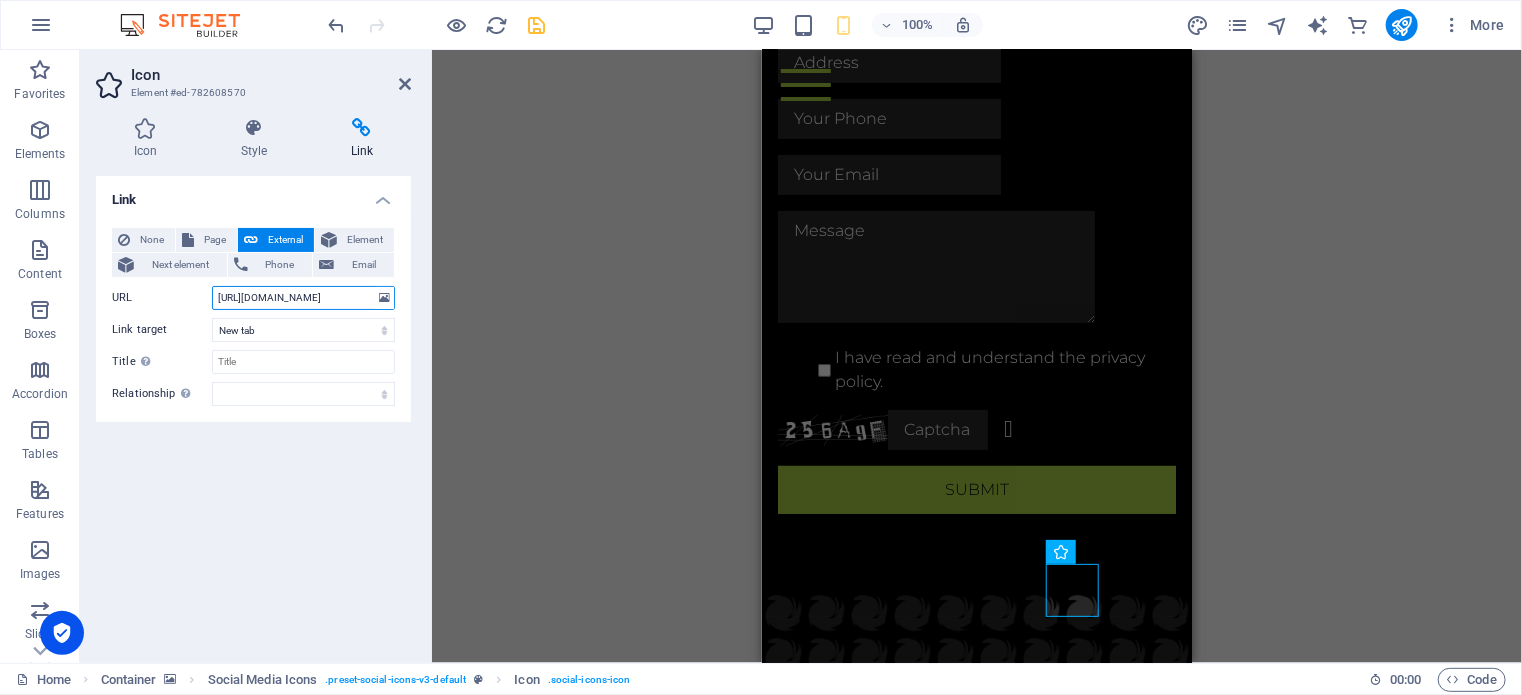 type on "https://wa.me/printgalore" 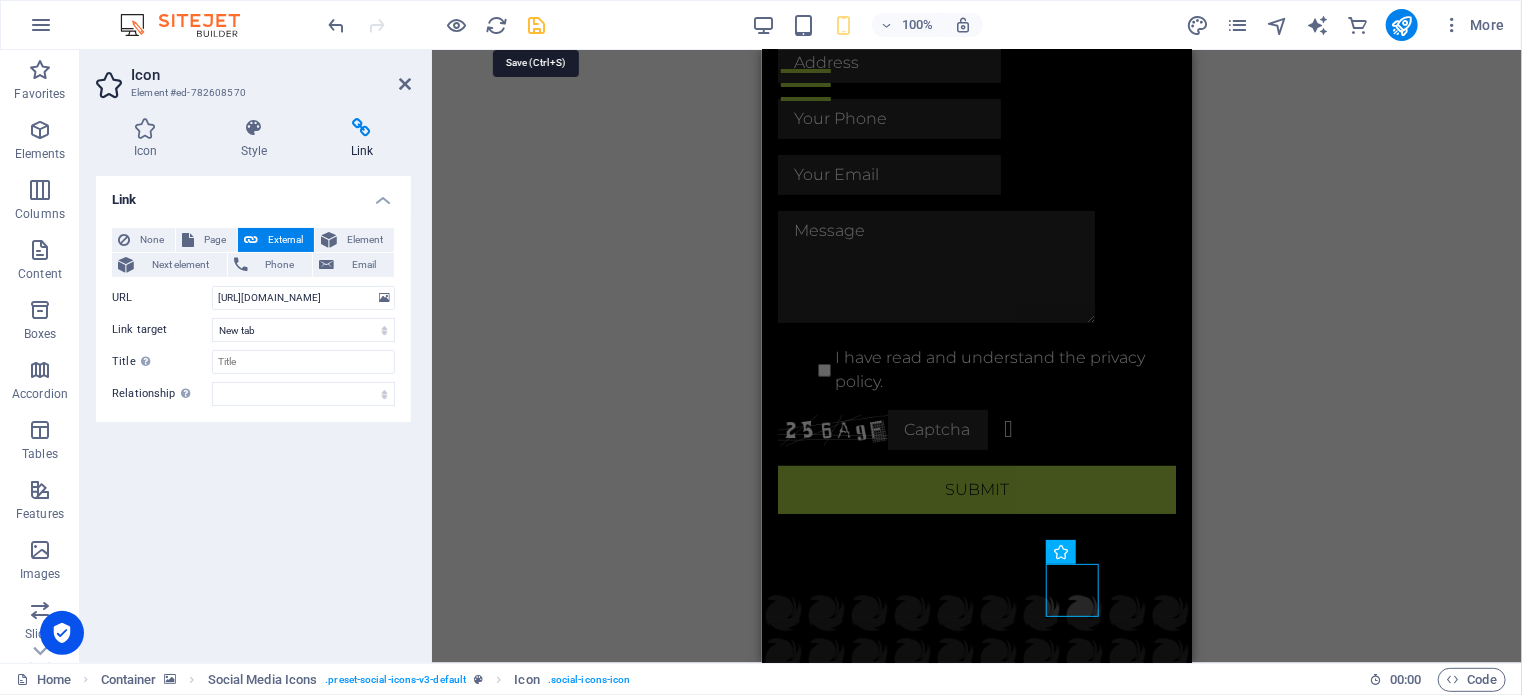 click at bounding box center (537, 25) 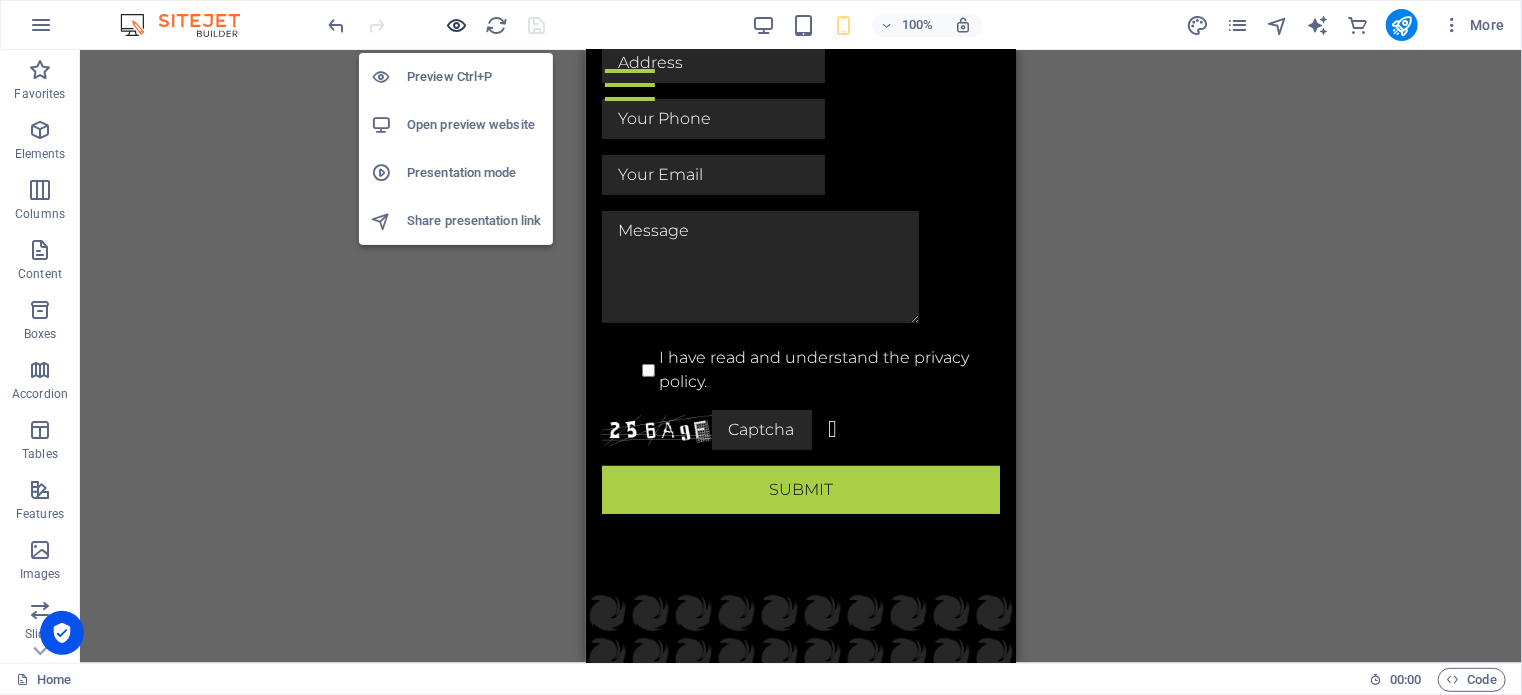 click at bounding box center [457, 25] 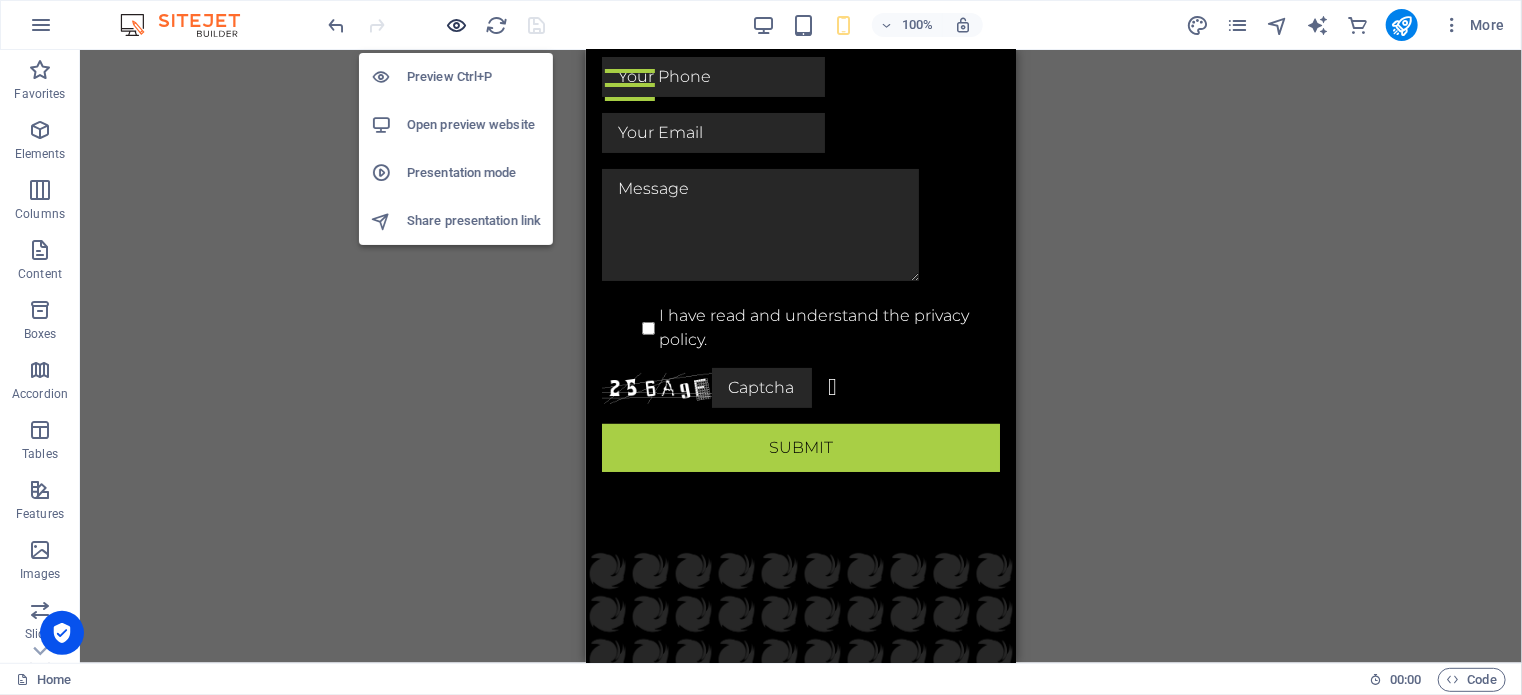 scroll, scrollTop: 7786, scrollLeft: 0, axis: vertical 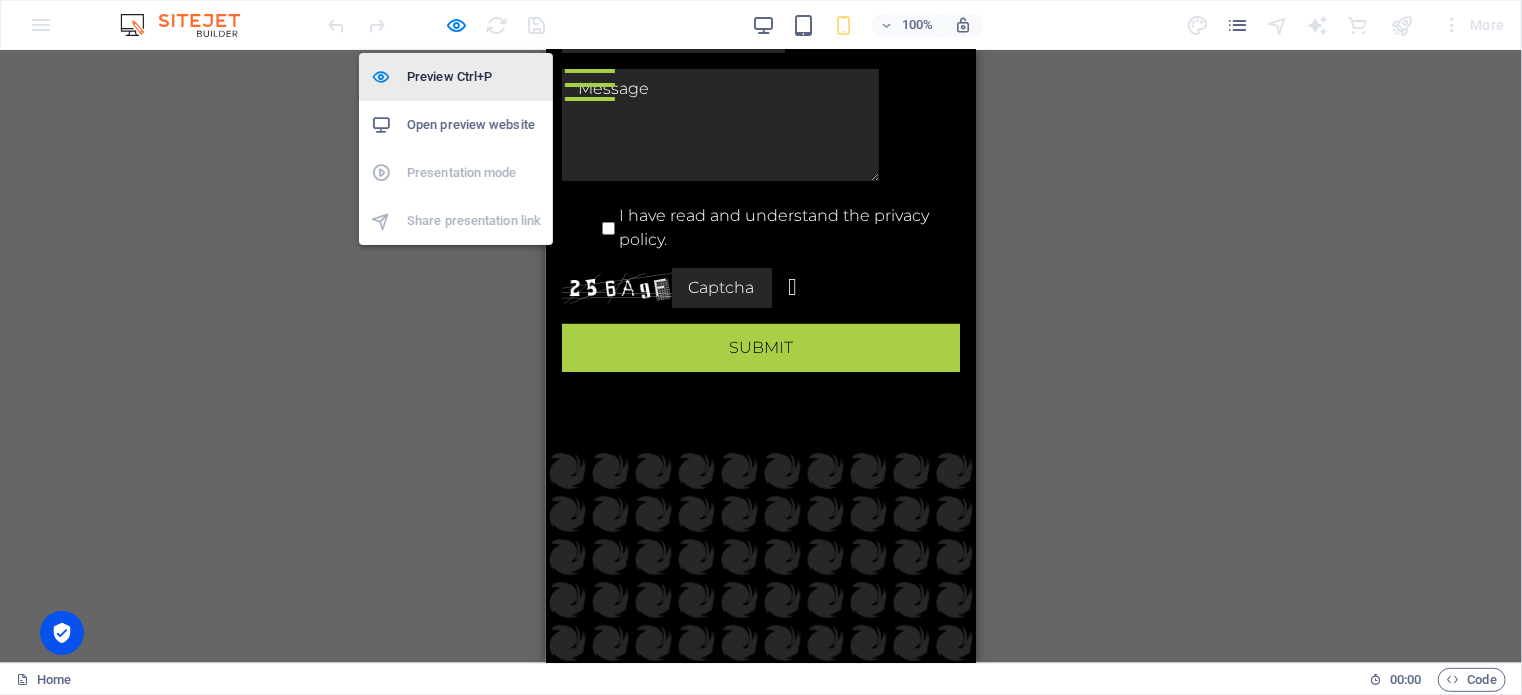 click on "Preview Ctrl+P" at bounding box center (474, 77) 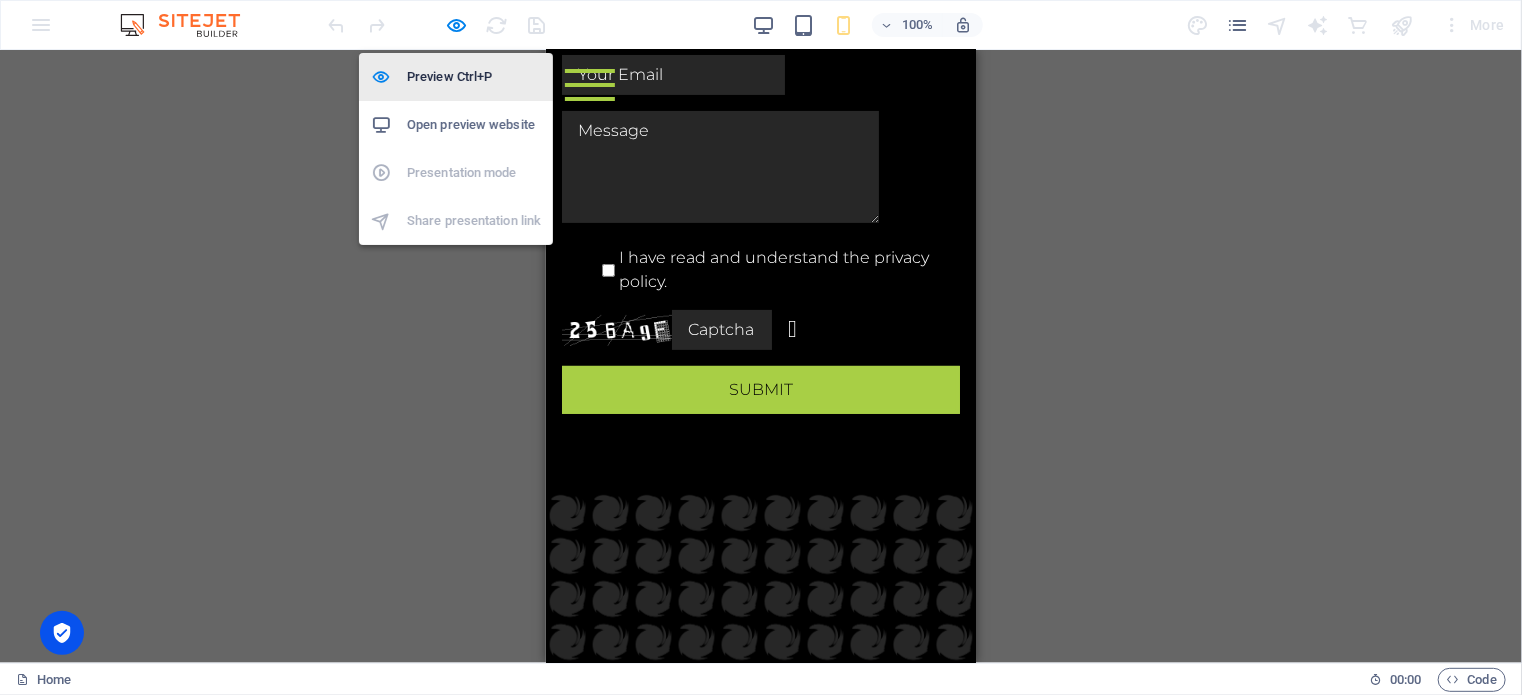 scroll, scrollTop: 7686, scrollLeft: 0, axis: vertical 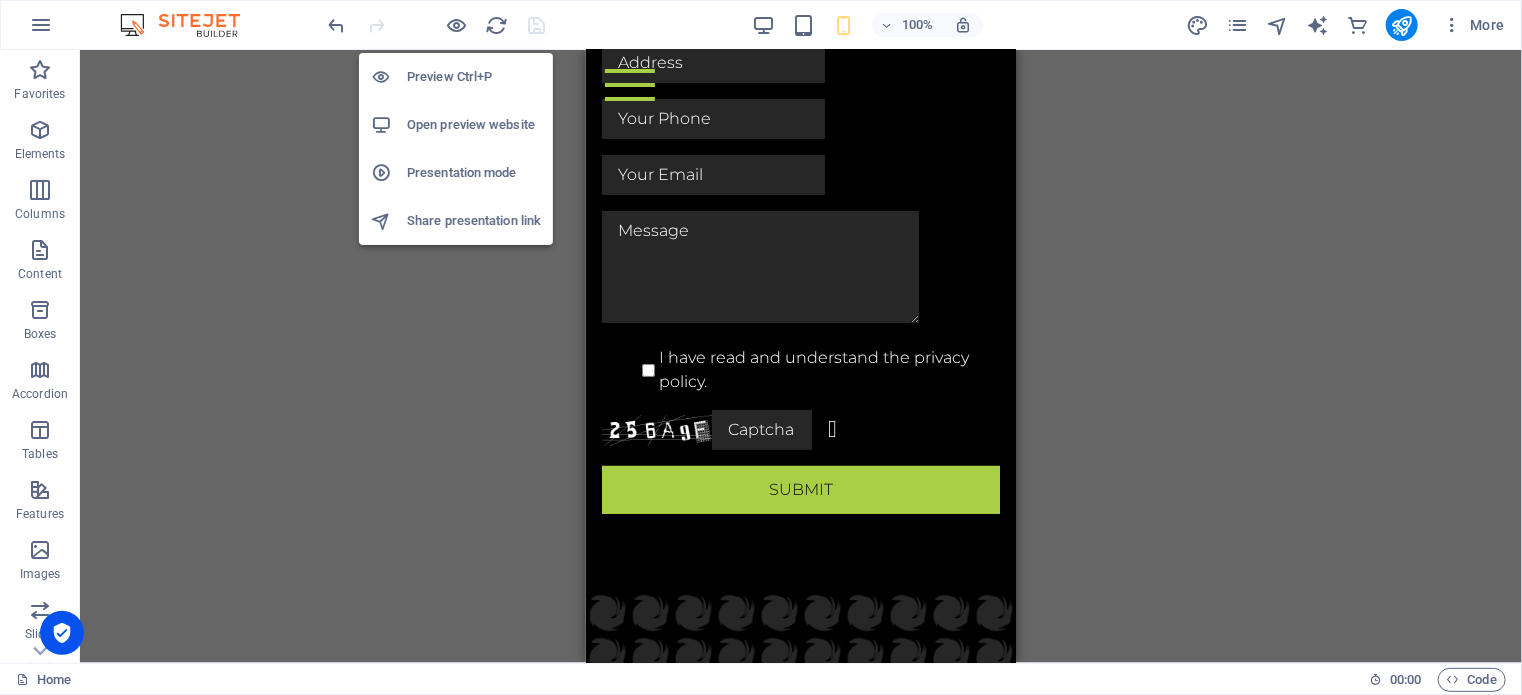 click on "Open preview website" at bounding box center (474, 125) 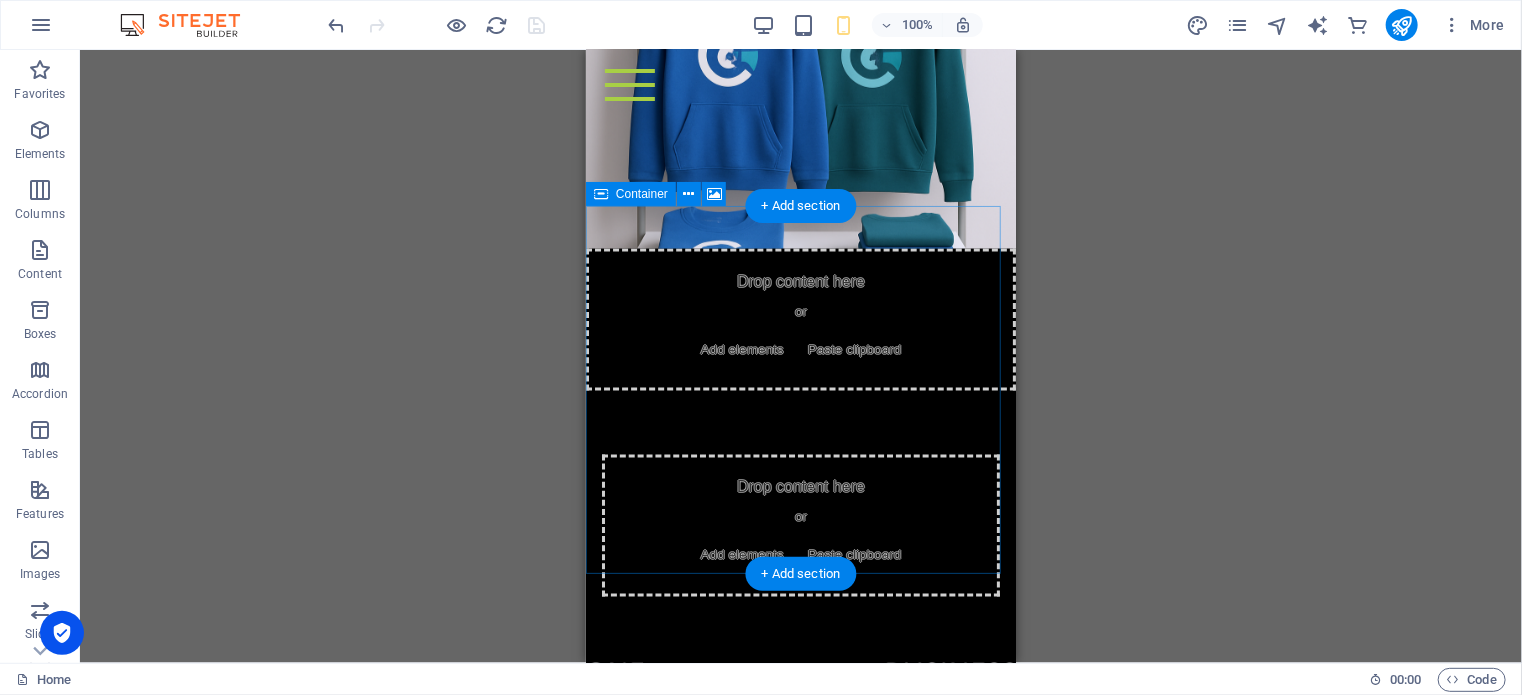 scroll, scrollTop: 5286, scrollLeft: 0, axis: vertical 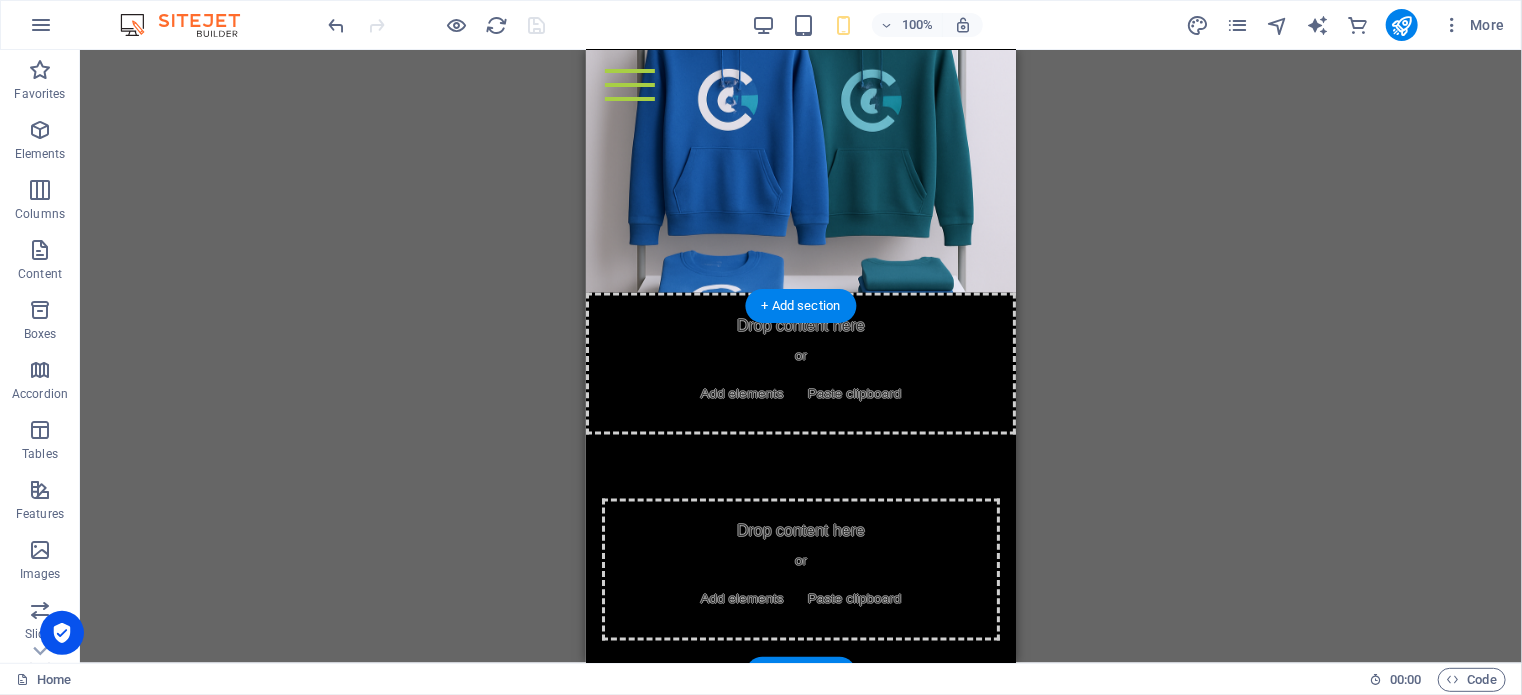 click at bounding box center [800, 740] 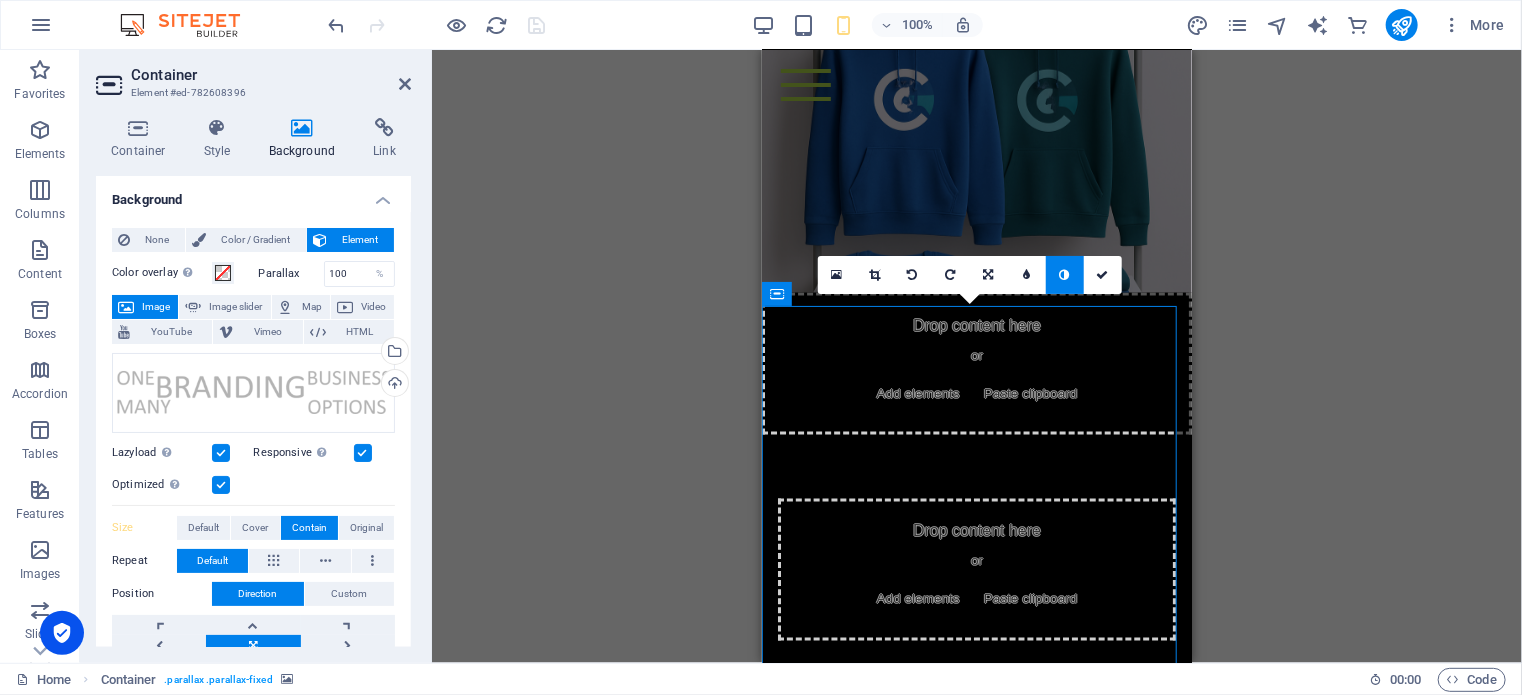 click at bounding box center (405, 84) 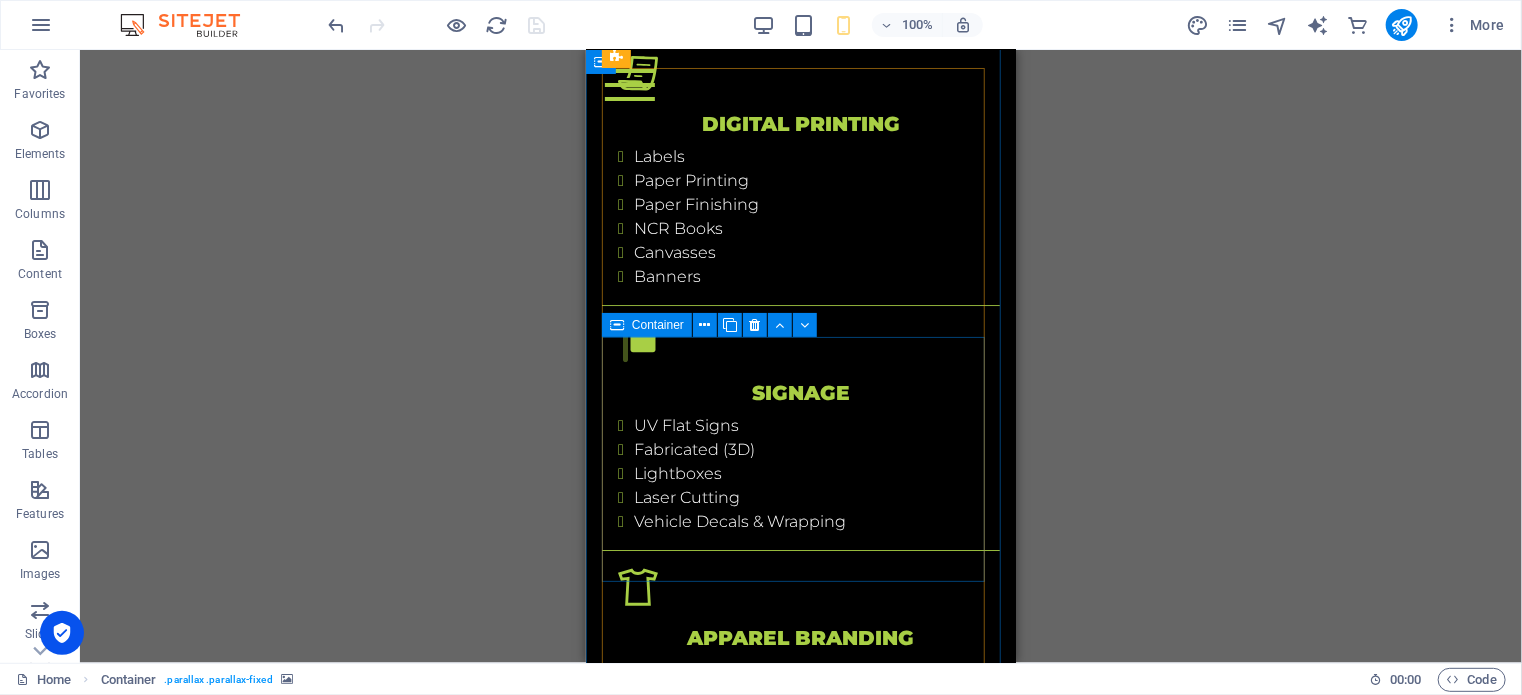 scroll, scrollTop: 2386, scrollLeft: 0, axis: vertical 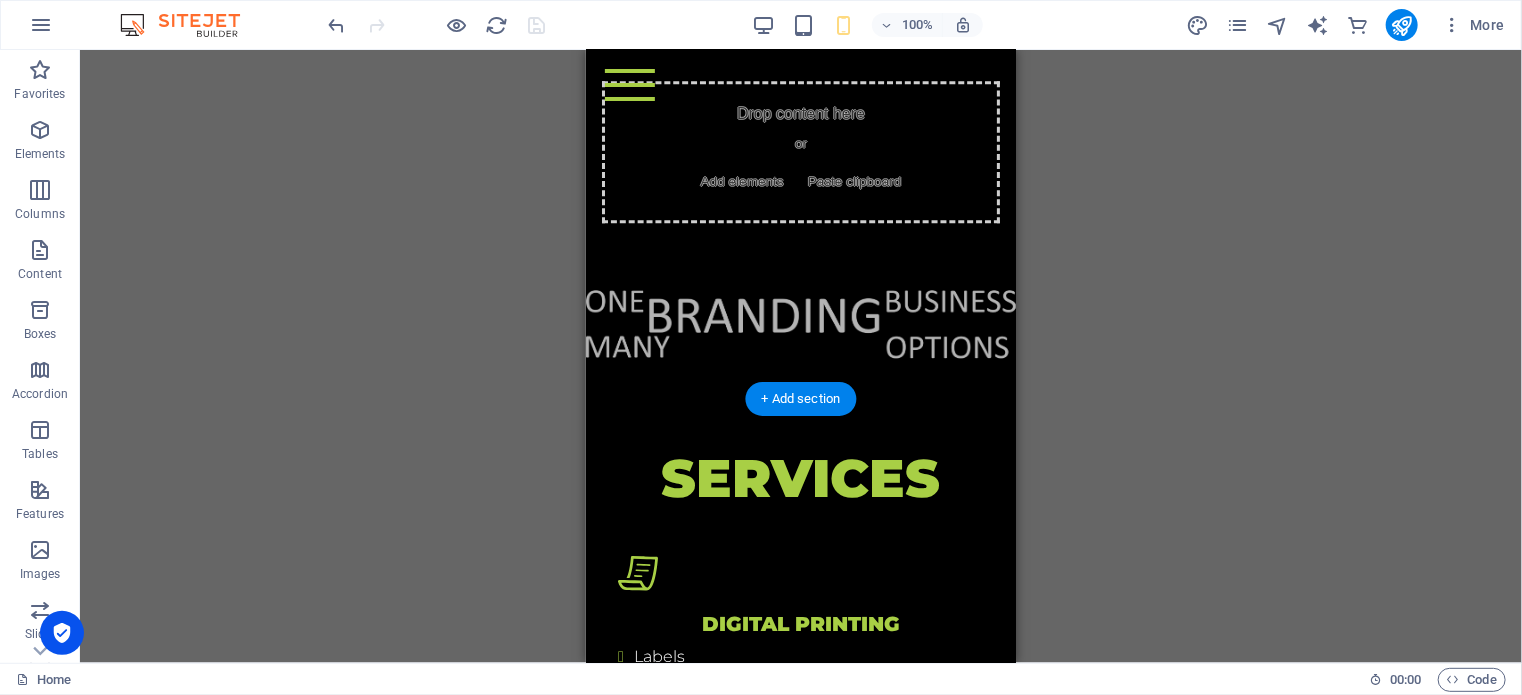 click at bounding box center [800, 322] 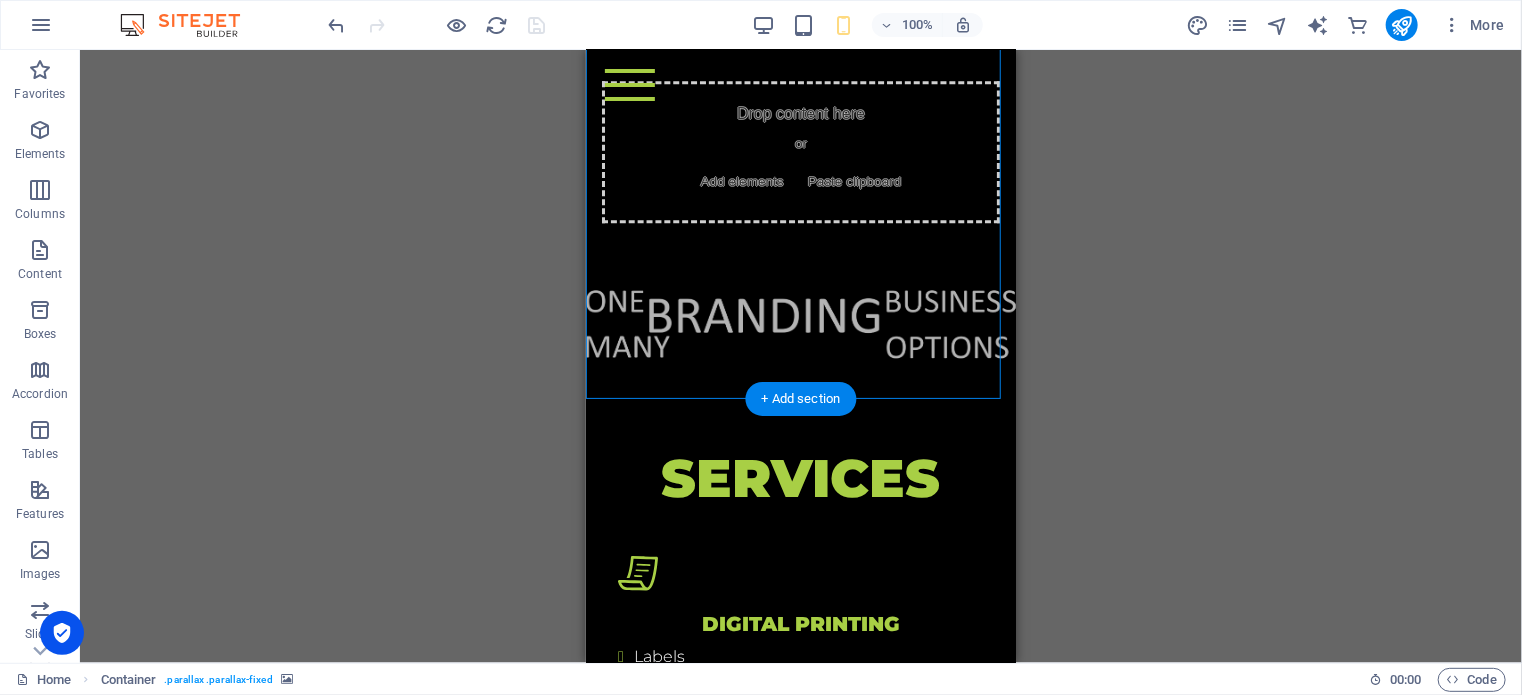 click at bounding box center [800, 322] 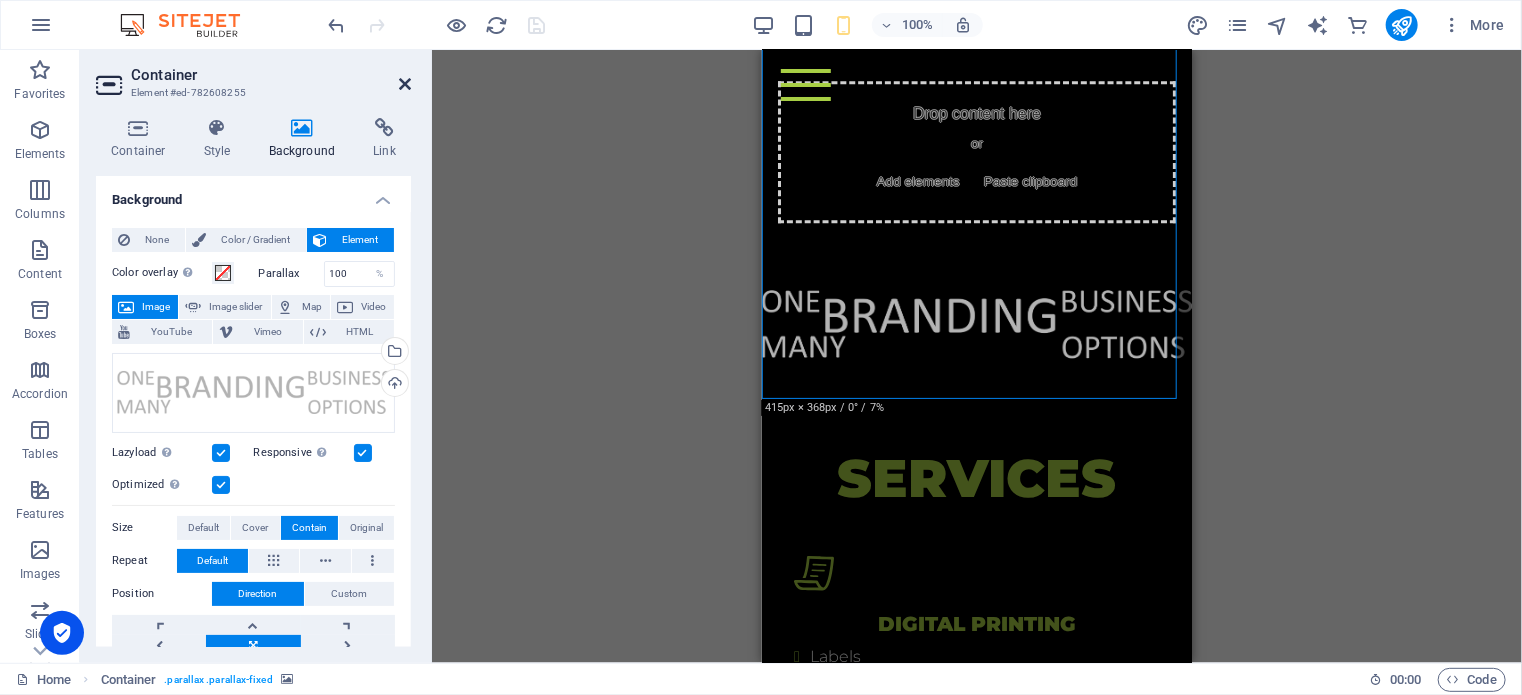 click at bounding box center [405, 84] 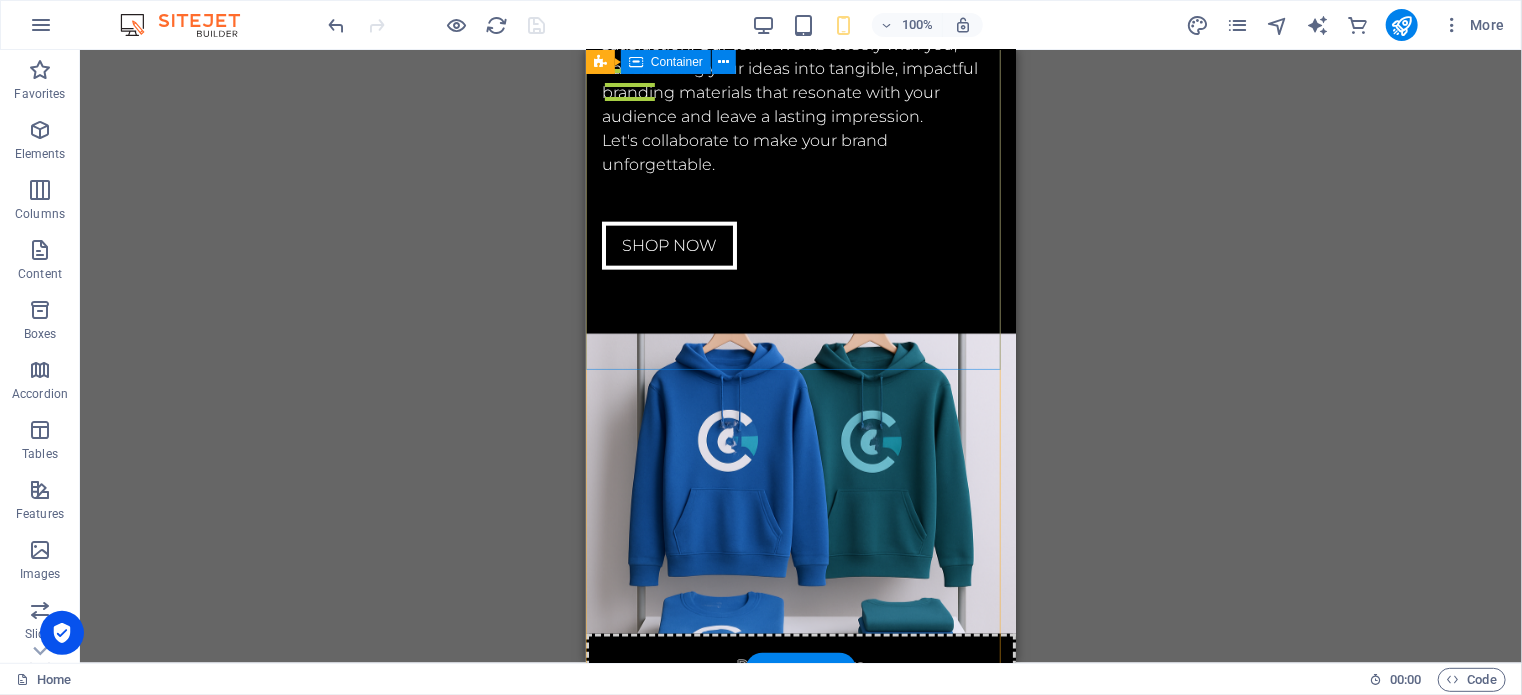 scroll, scrollTop: 4986, scrollLeft: 0, axis: vertical 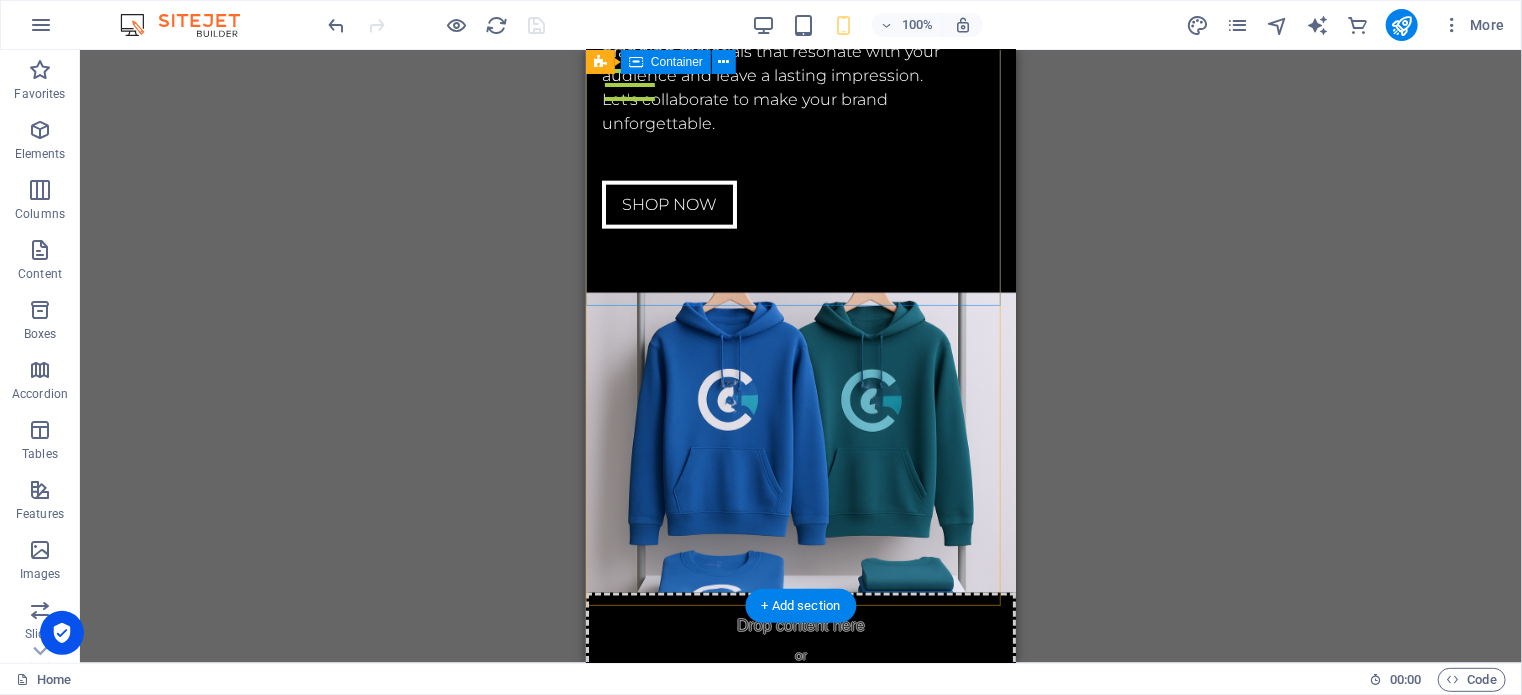 click on "About us Welcome to Print Galore, your go-to branding agency in George, Western Cape! We're passionate about bringing your brand to life through exceptional design and high-quality printing. At Print Galore, we believe that your brand's visual identity is its voice. Whether you're a budding startup or an established enterprise, we offer a comprehensive suite of branding and printing services tailored to your unique needs. From eye-catching  logos  and  business cards  to professional  brochures ,  flyers , and  large-format prints , we ensure every piece reflects your brand's essence with precision and flair. We pride ourselves on our meticulous attention to detail, our commitment to using the latest printing technology, and our dedication to client satisfaction. Our team works closely with you, transforming your ideas into tangible, impactful branding materials that resonate with your audience and leave a lasting impression. Let's collaborate to make your brand unforgettable. Shop now" at bounding box center [800, -145] 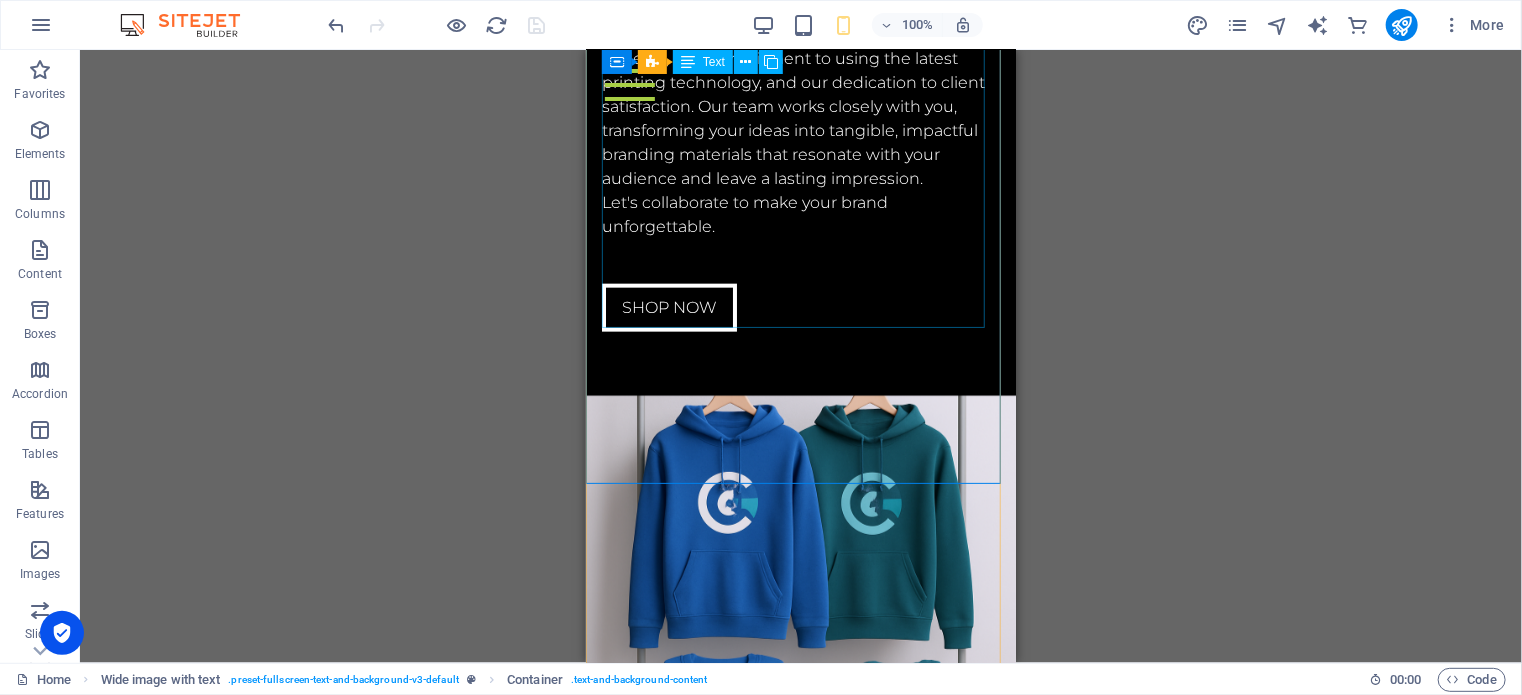scroll, scrollTop: 4786, scrollLeft: 0, axis: vertical 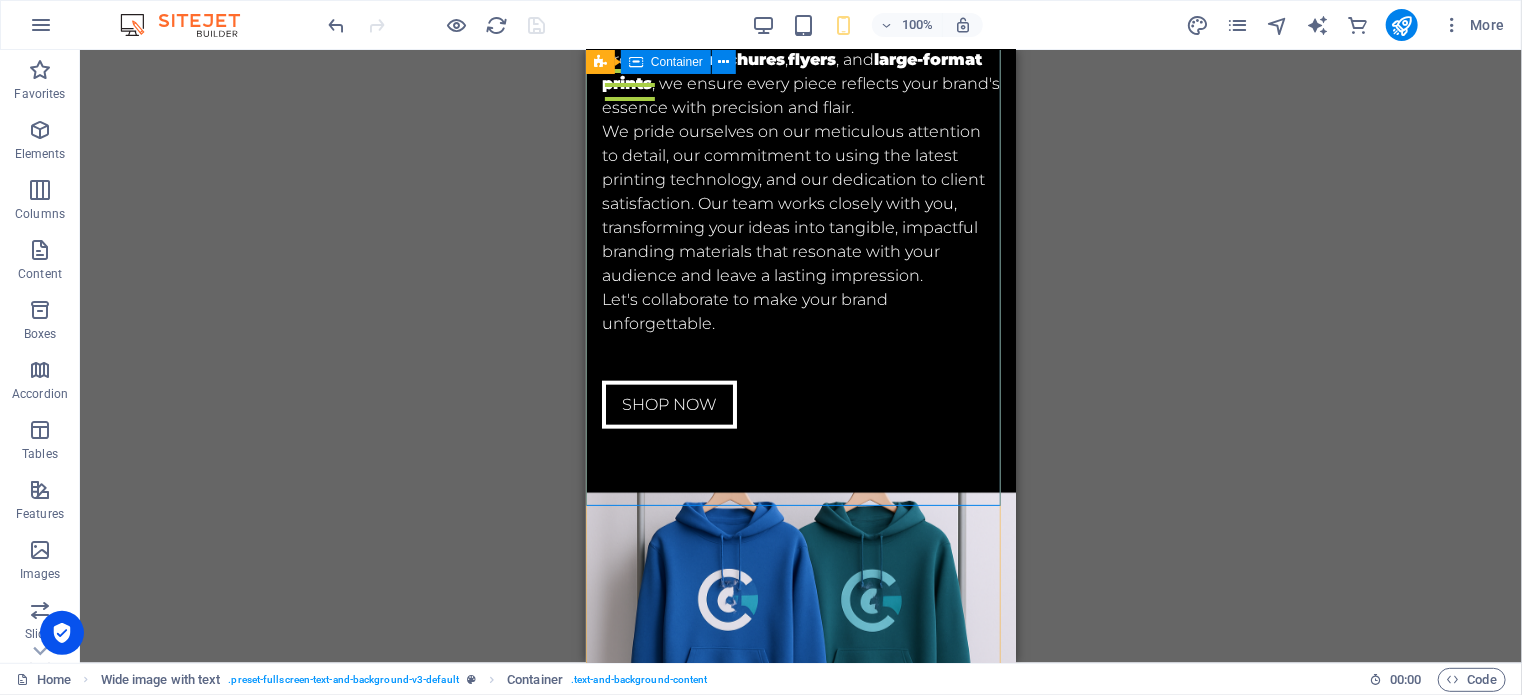 click on "About us Welcome to Print Galore, your go-to branding agency in George, Western Cape! We're passionate about bringing your brand to life through exceptional design and high-quality printing. At Print Galore, we believe that your brand's visual identity is its voice. Whether you're a budding startup or an established enterprise, we offer a comprehensive suite of branding and printing services tailored to your unique needs. From eye-catching  logos  and  business cards  to professional  brochures ,  flyers , and  large-format prints , we ensure every piece reflects your brand's essence with precision and flair. We pride ourselves on our meticulous attention to detail, our commitment to using the latest printing technology, and our dedication to client satisfaction. Our team works closely with you, transforming your ideas into tangible, impactful branding materials that resonate with your audience and leave a lasting impression. Let's collaborate to make your brand unforgettable. Shop now" at bounding box center [800, 55] 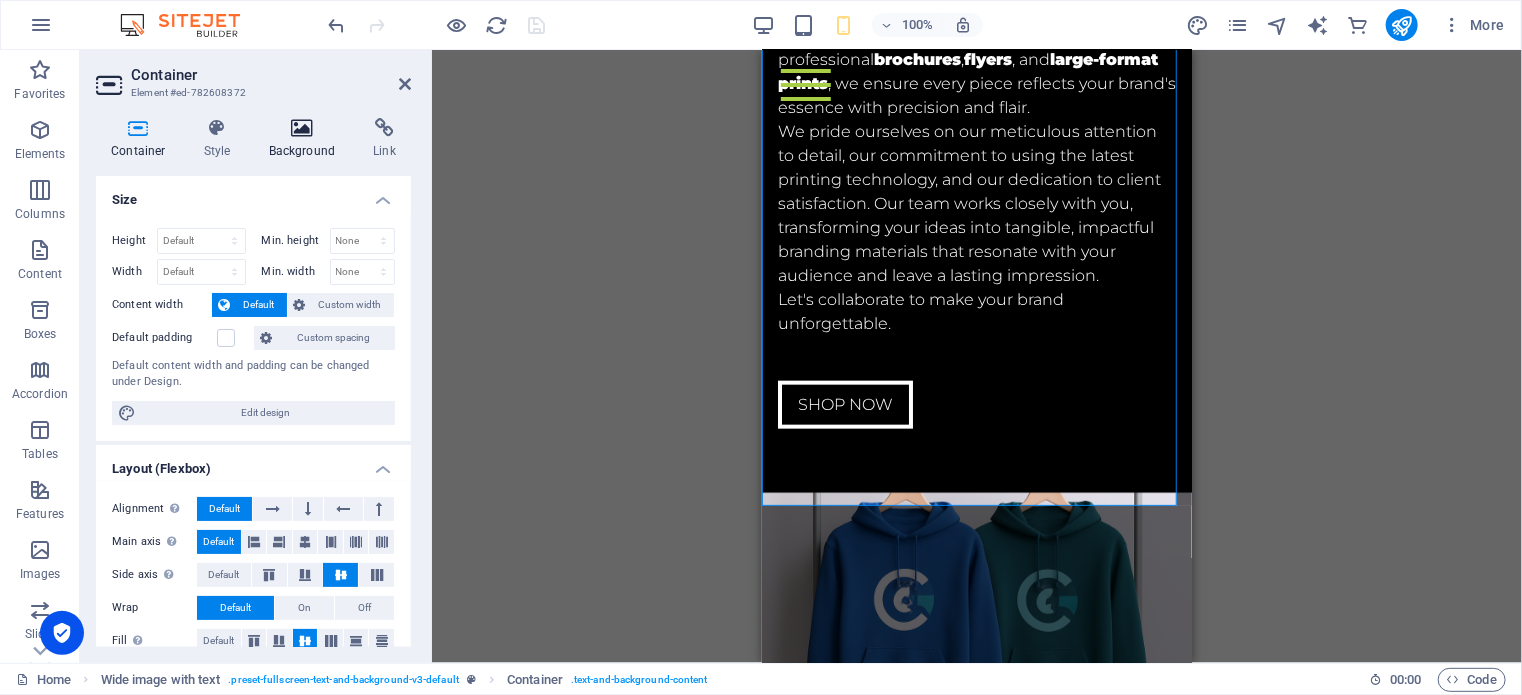 click at bounding box center (302, 128) 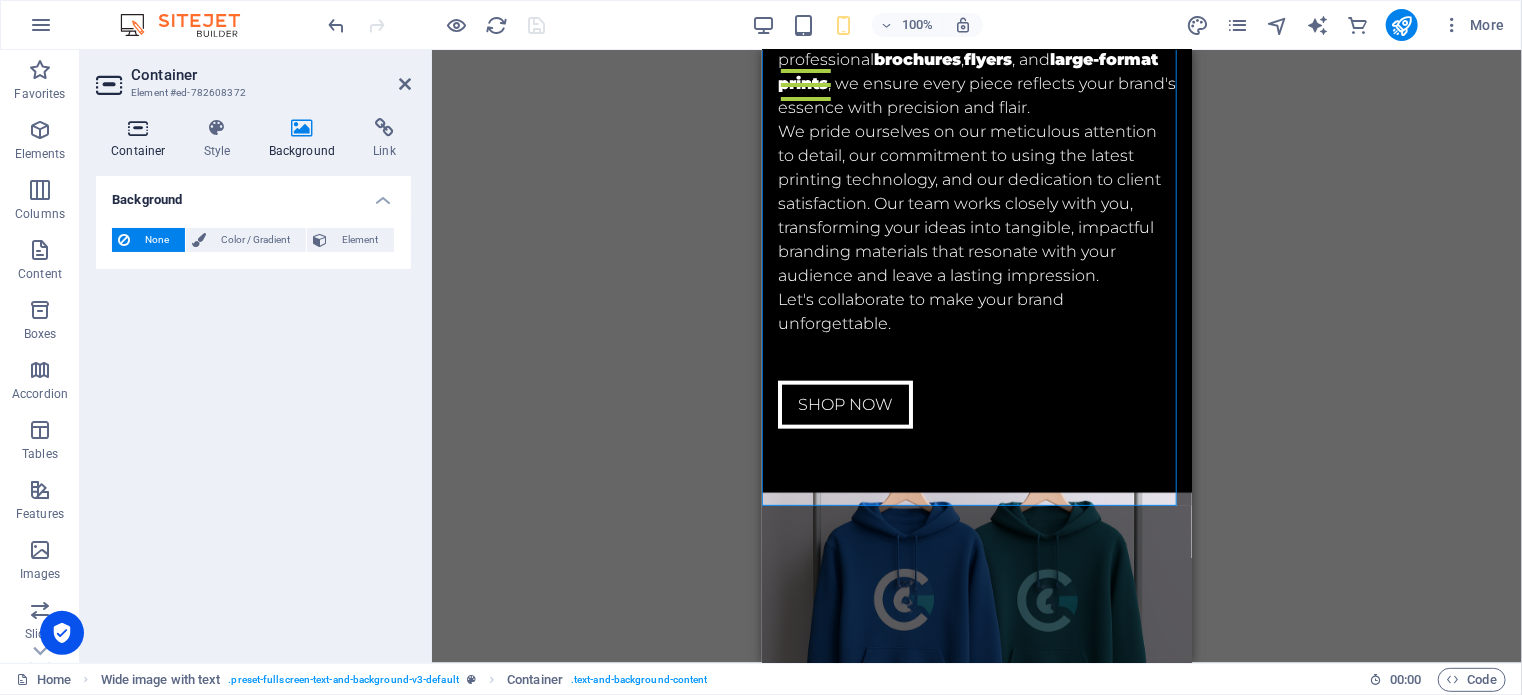 click at bounding box center (138, 128) 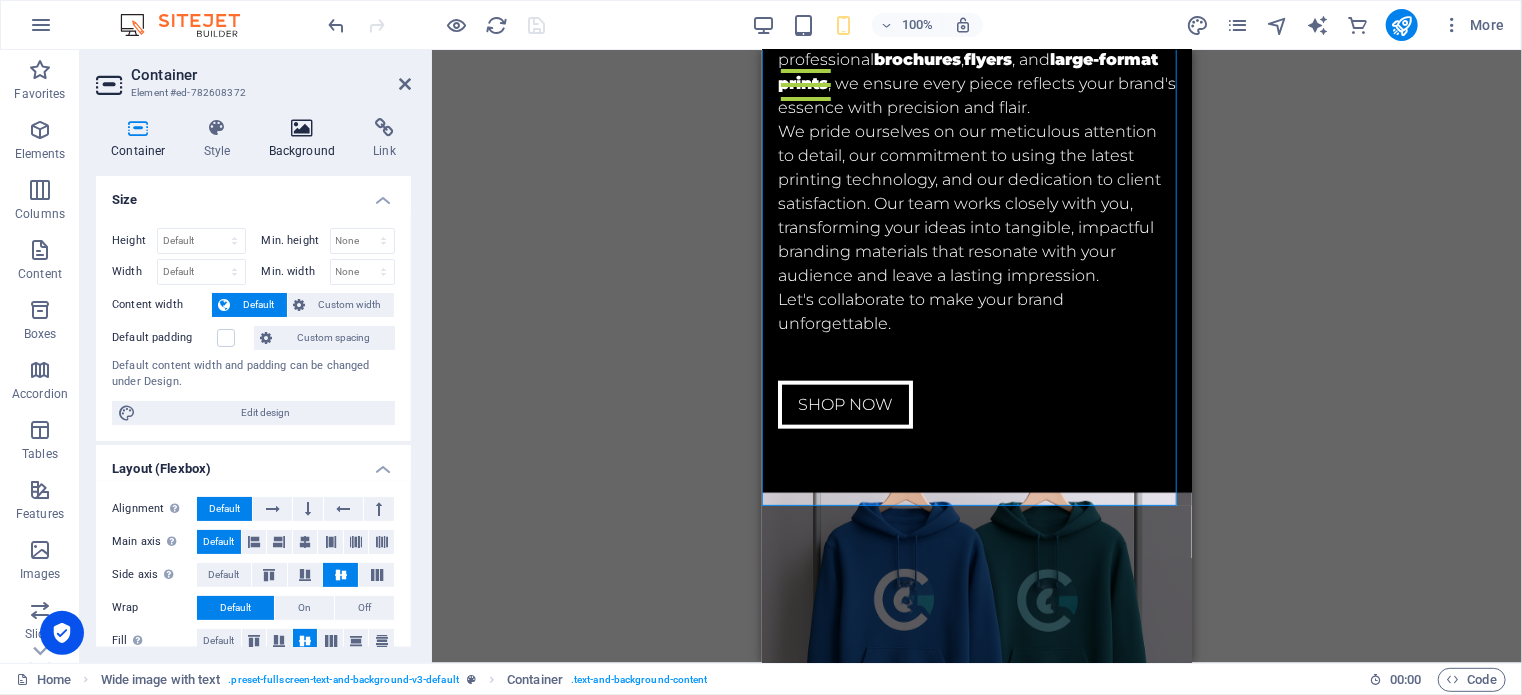 click at bounding box center (302, 128) 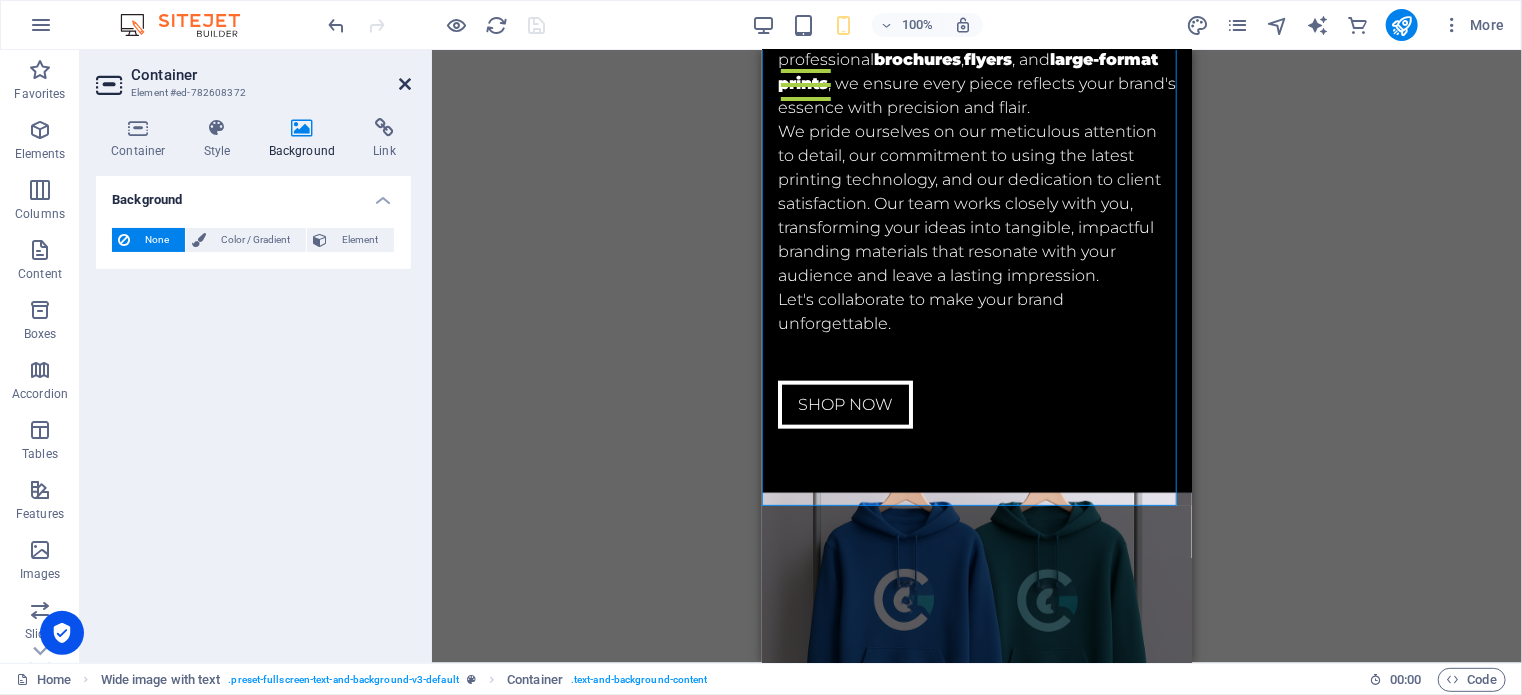 click at bounding box center (405, 84) 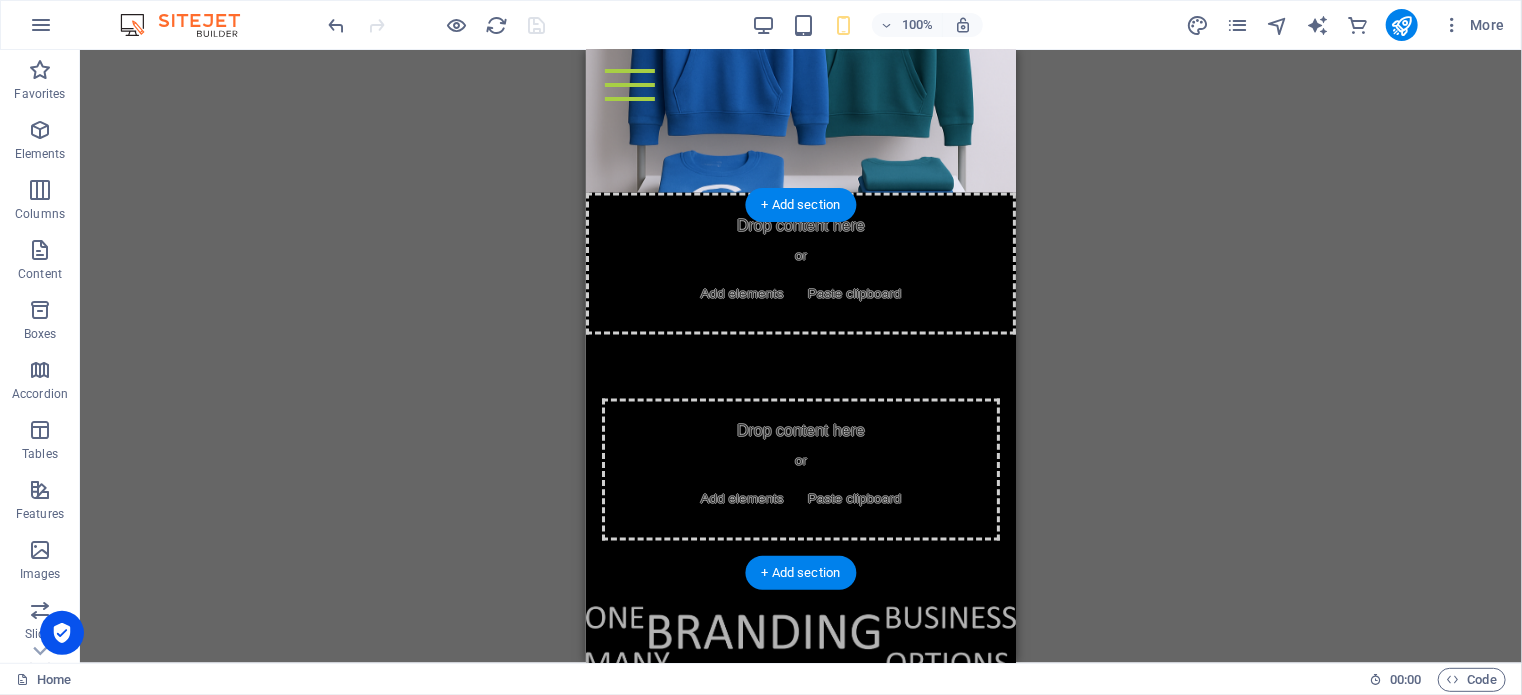 scroll, scrollTop: 5486, scrollLeft: 0, axis: vertical 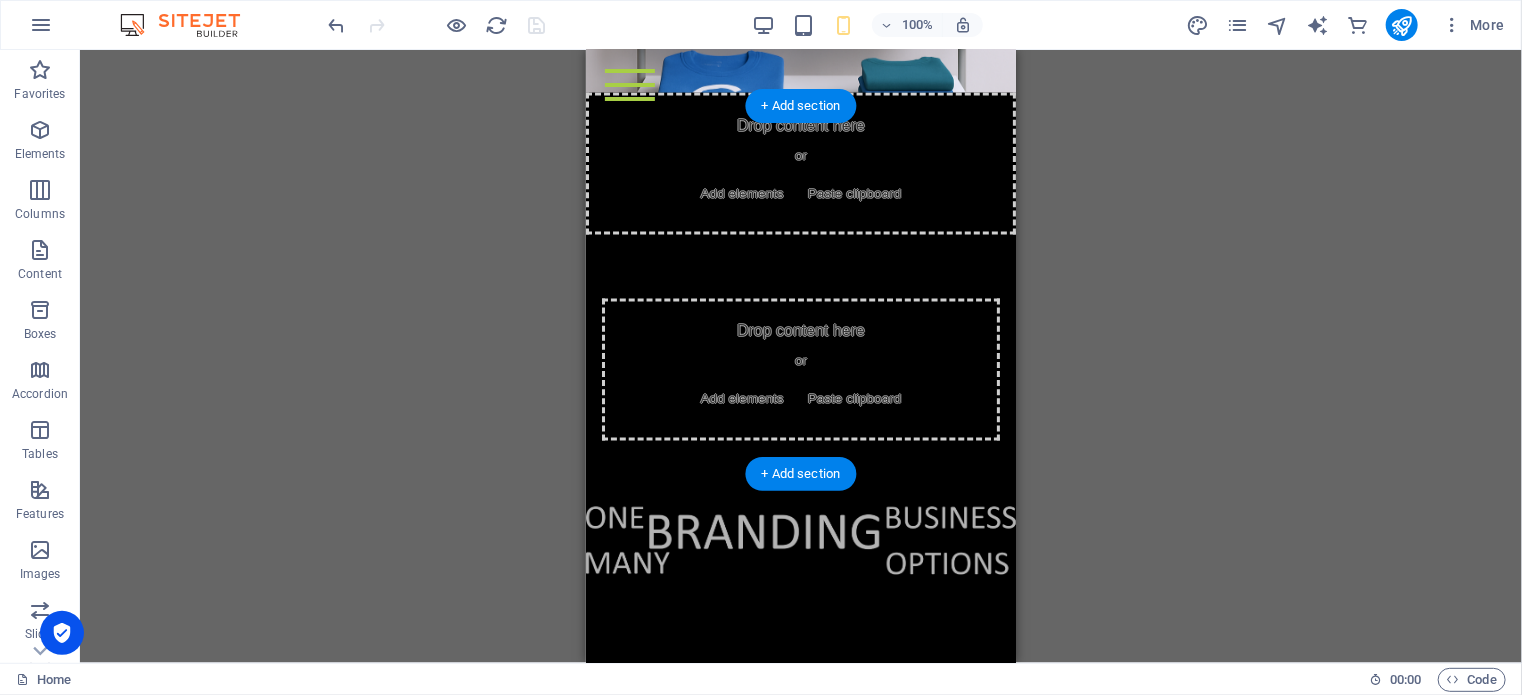 click at bounding box center [800, 540] 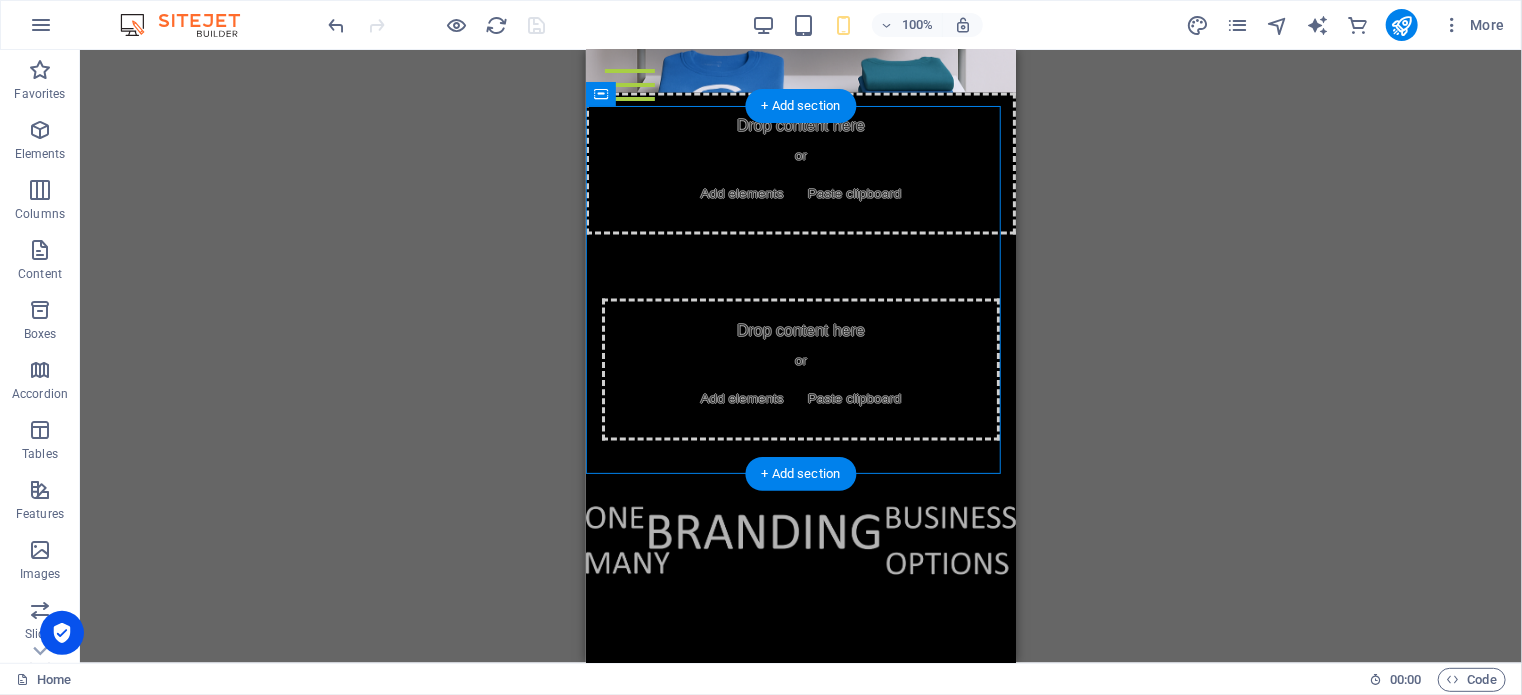 click at bounding box center (800, 540) 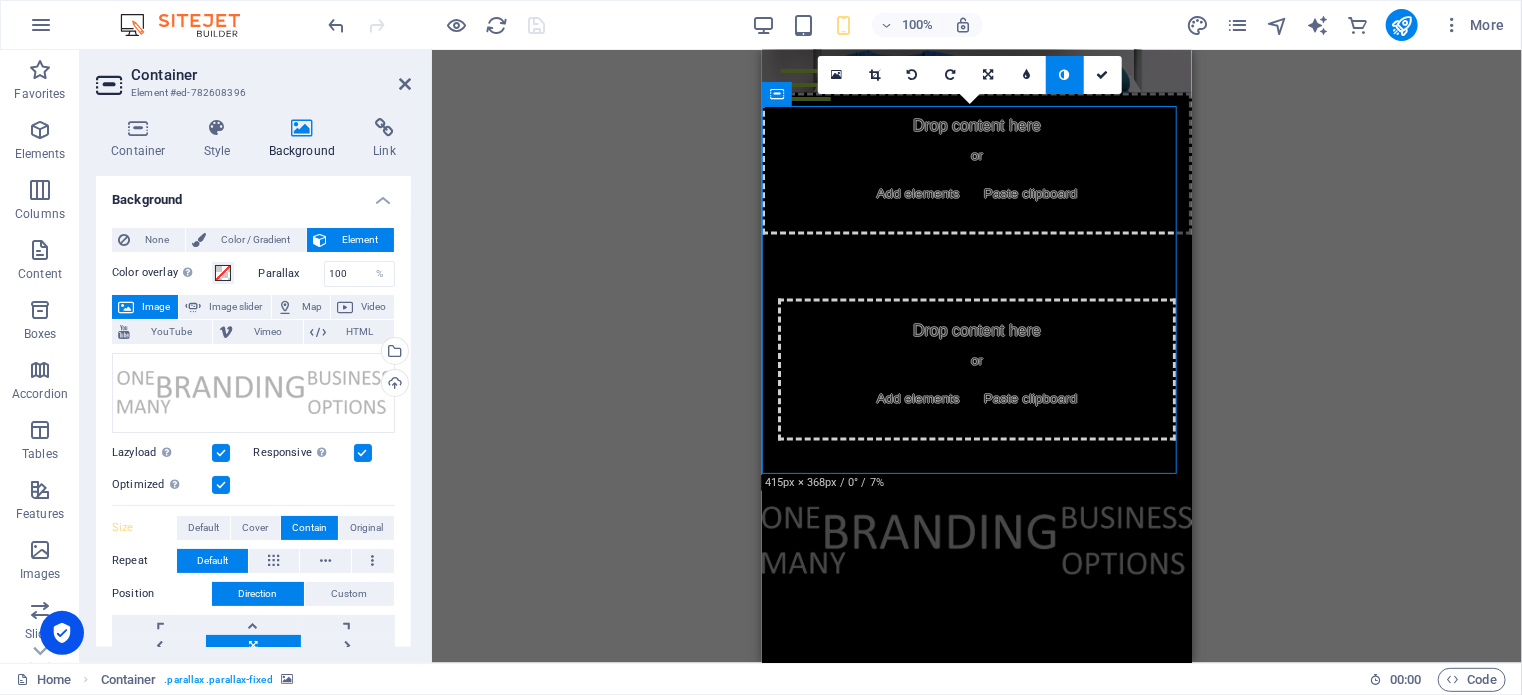 click at bounding box center [302, 128] 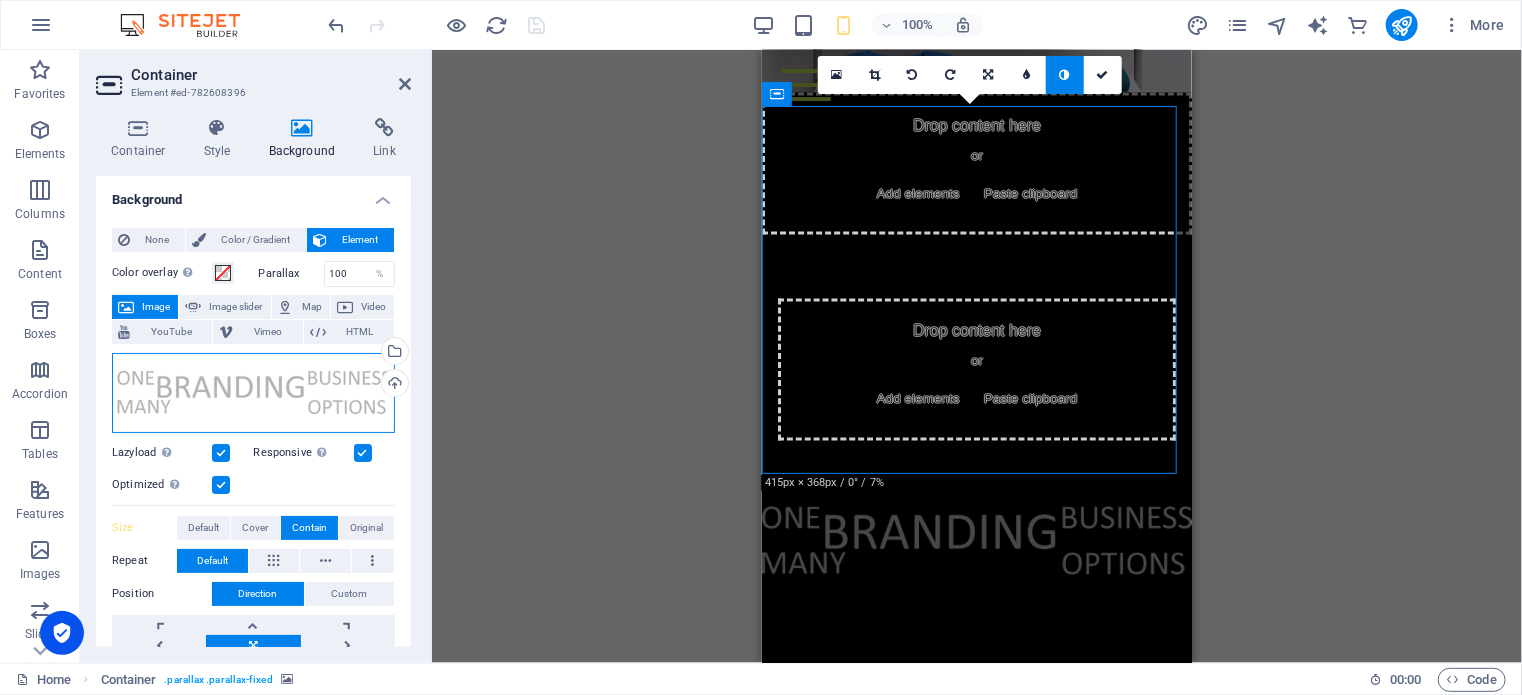 click on "Drag files here, click to choose files or select files from Files or our free stock photos & videos" at bounding box center (253, 393) 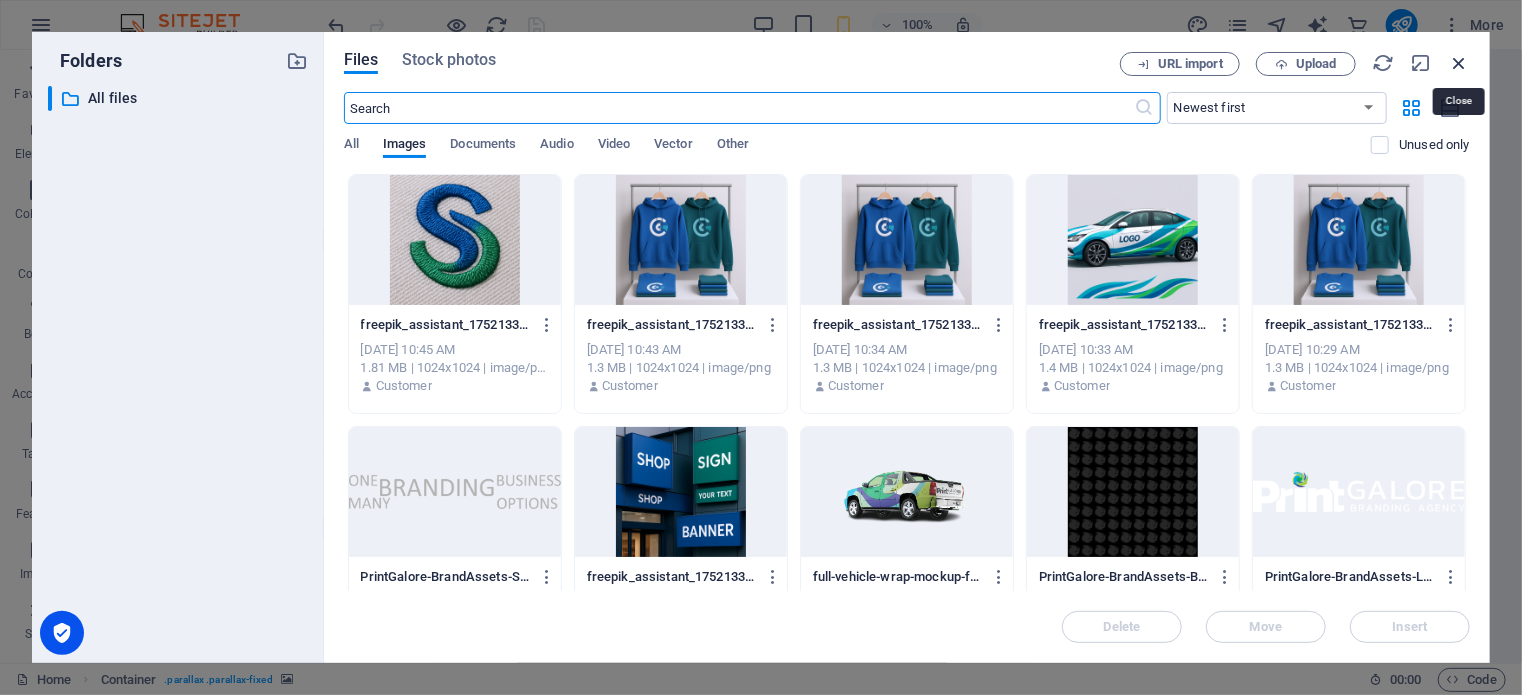 click at bounding box center (1459, 63) 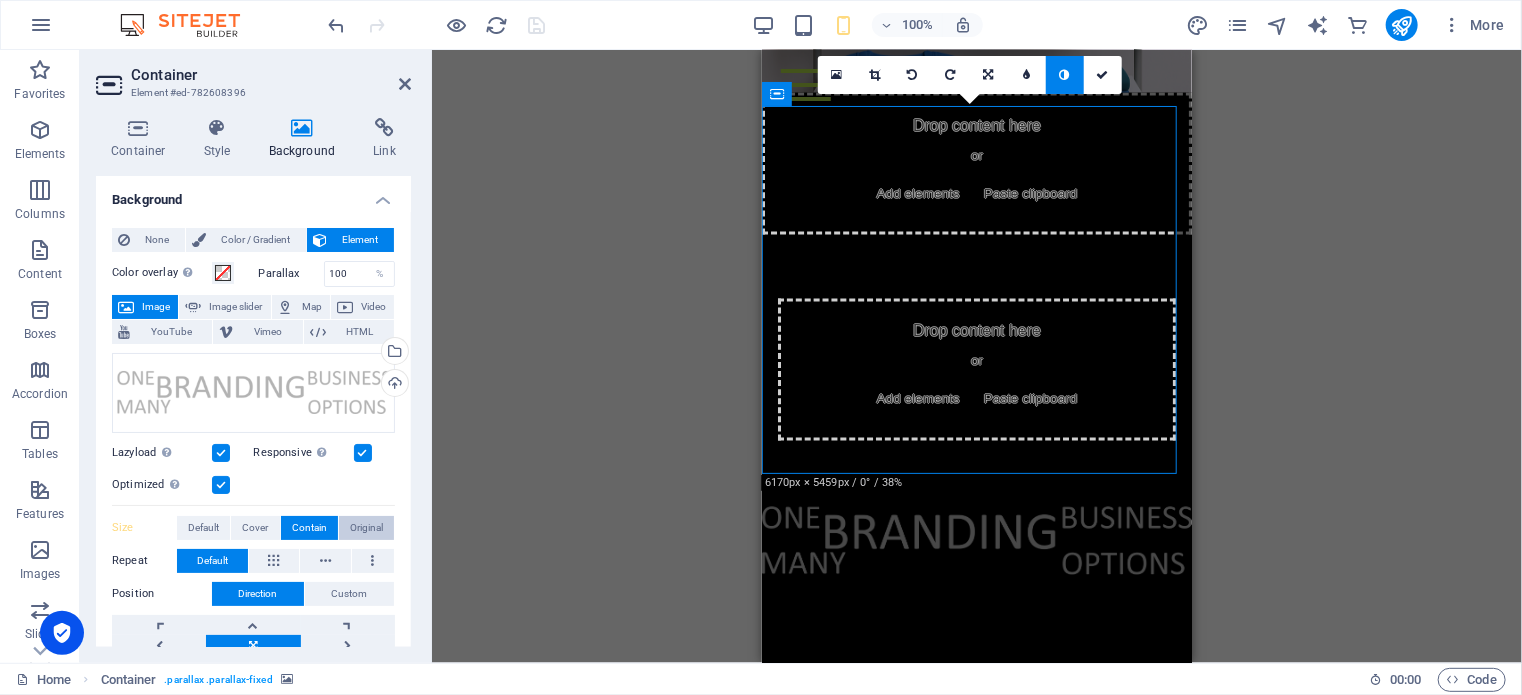 click on "Original" at bounding box center (366, 528) 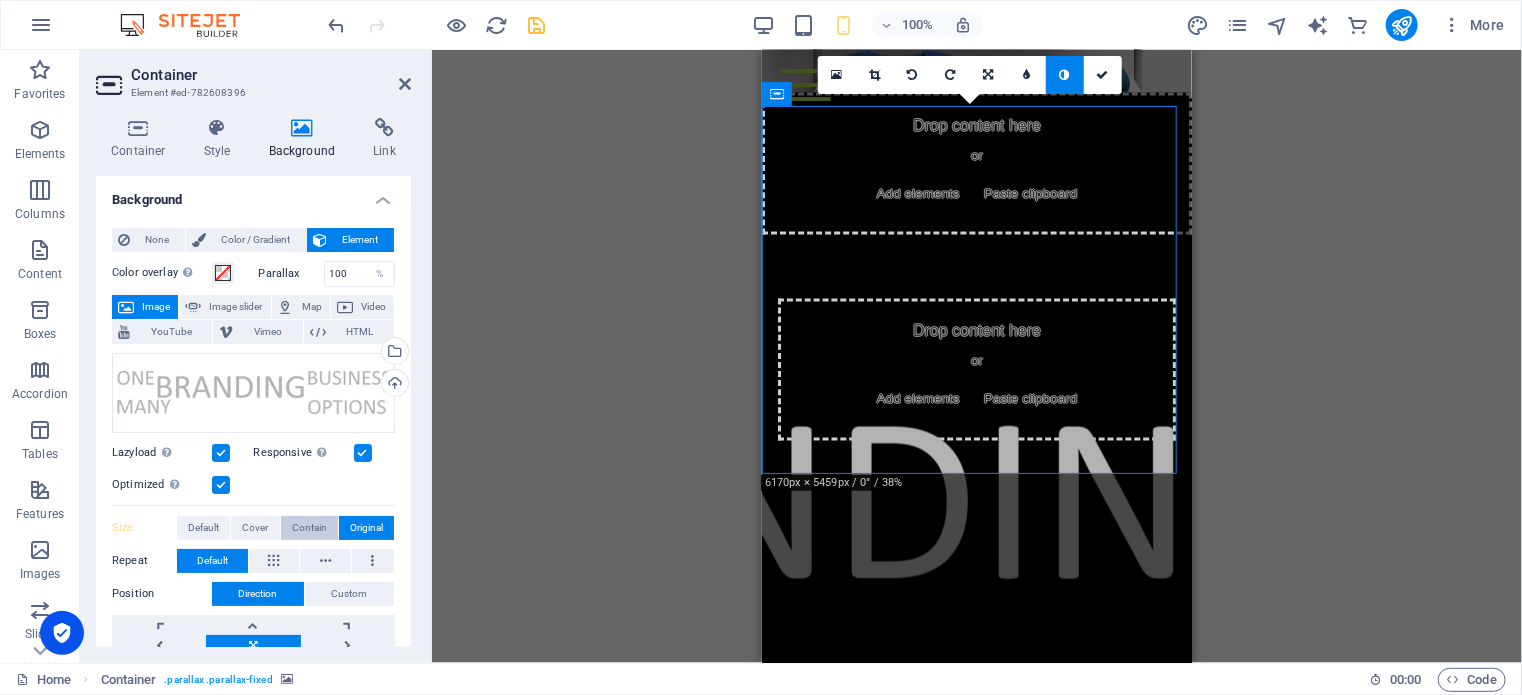 click on "Contain" at bounding box center [309, 528] 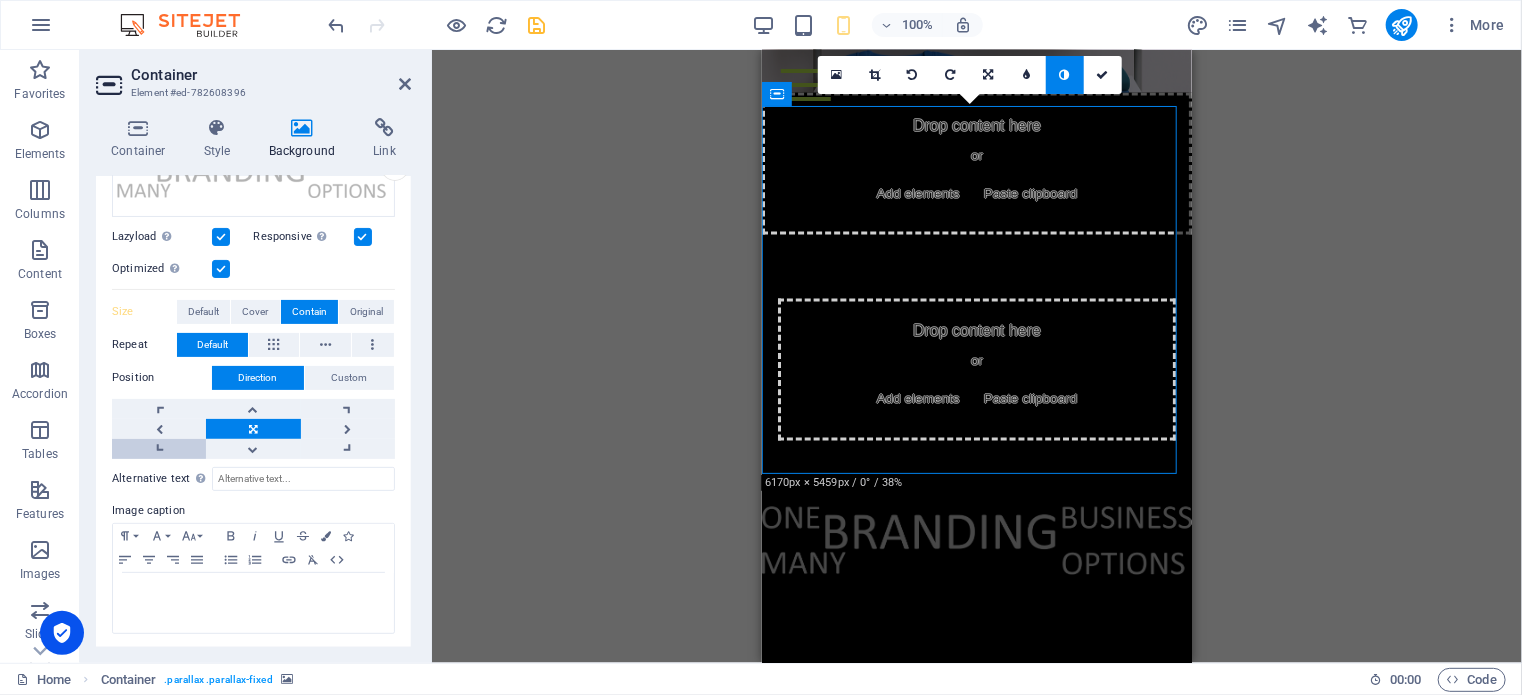 scroll, scrollTop: 218, scrollLeft: 0, axis: vertical 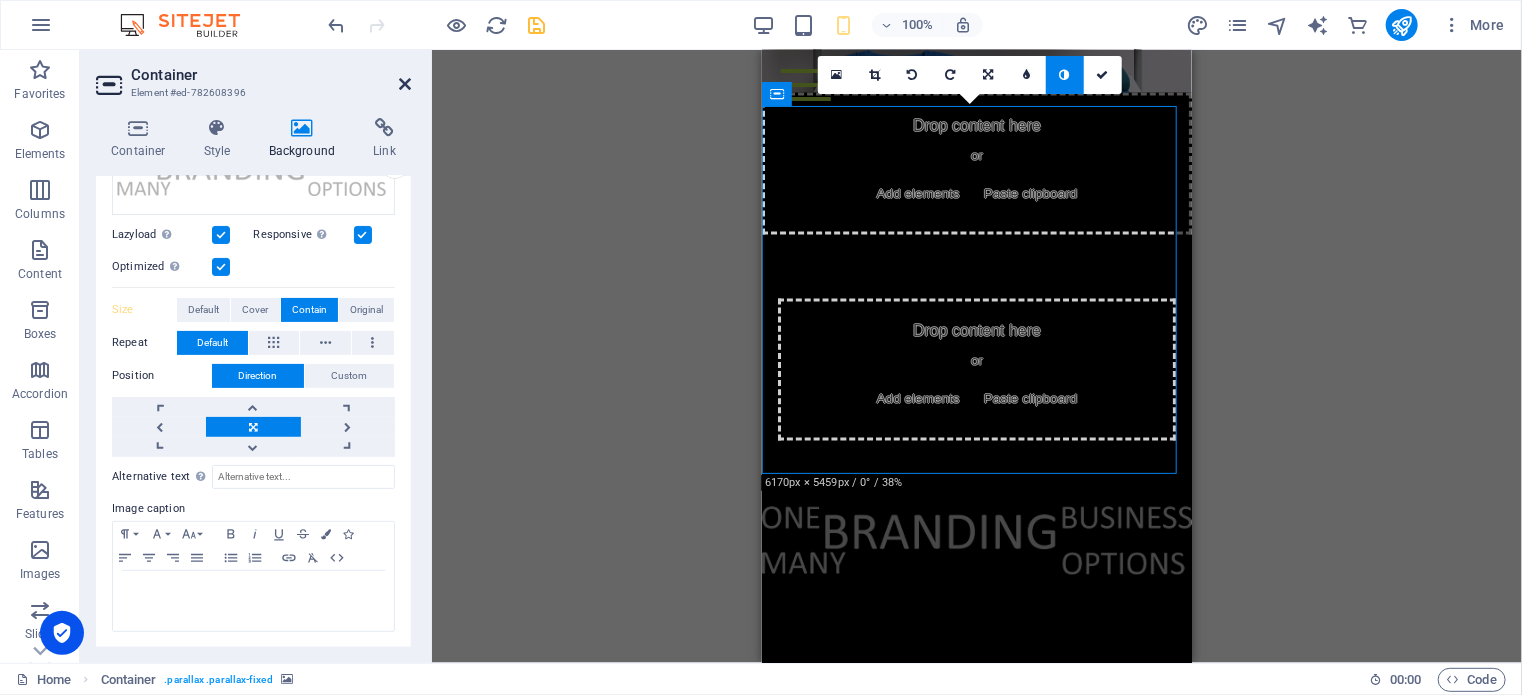click at bounding box center [405, 84] 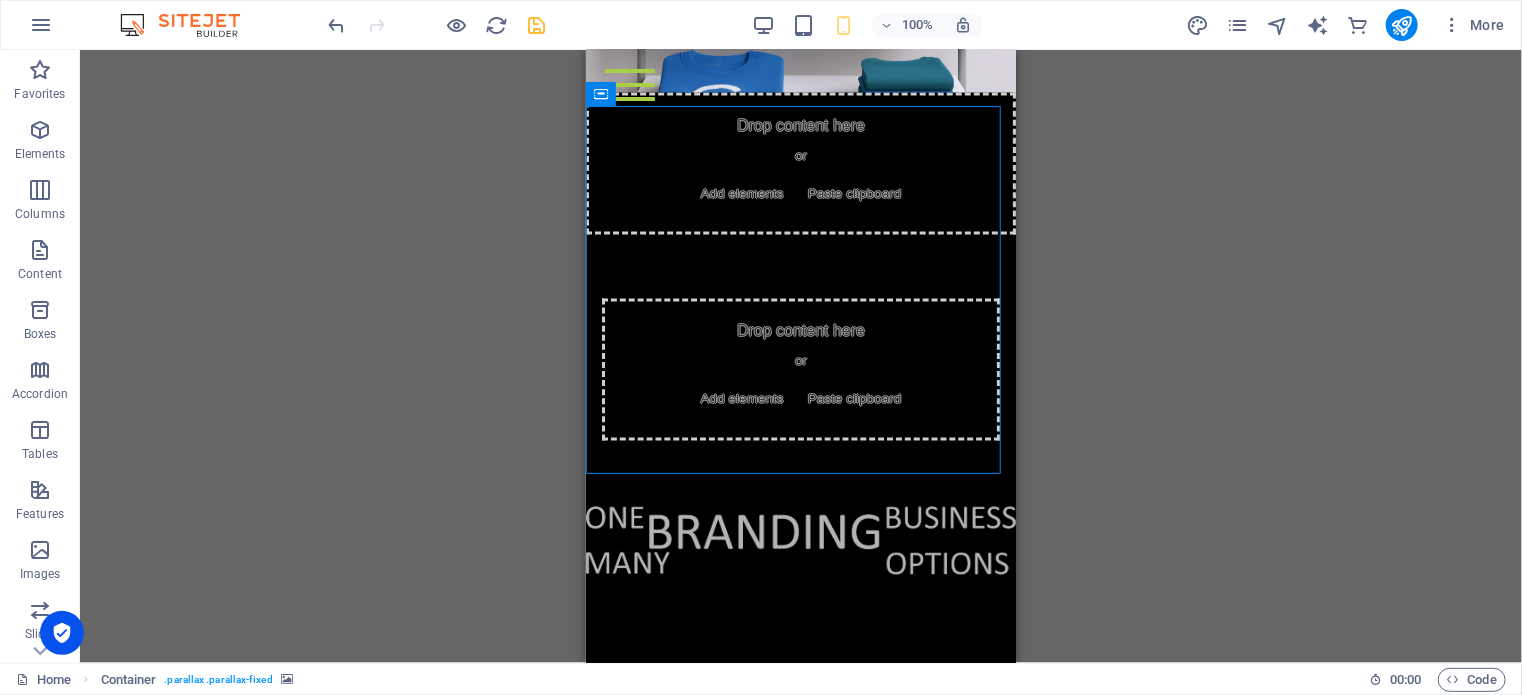 click on "Drag here to replace the existing content. Press “Ctrl” if you want to create a new element.
H3   2 columns   2 columns   Container   Container   Menu Bar   Banner   Container   Banner   Container   Image   Spacer   H6   Text   Spacer   H6   Text   Placeholder   Container   Container   H2   Container   Image   Spacer   Icon   Grid   Container   Container   Grid   Container   Container   H4   Text   Text   Container   Container   Container   Container   H4   Container   Container   Text   Container   Text   Container   Container   Placeholder   Container   Container   Wide image with text   H2   Wide image with text   Text   Spacer   Button   Placeholder   Container   Placeholder   Container   Container   H2   Spacer   Plans   Container   Container   H4   Plans   Plans   Container   Plans   Container   Container   Text   Container   Text   Container   Container   Container   Container   Text   Text   Container   Container   Placeholder   Container   Container   H2   Spacer   Products" at bounding box center [801, 356] 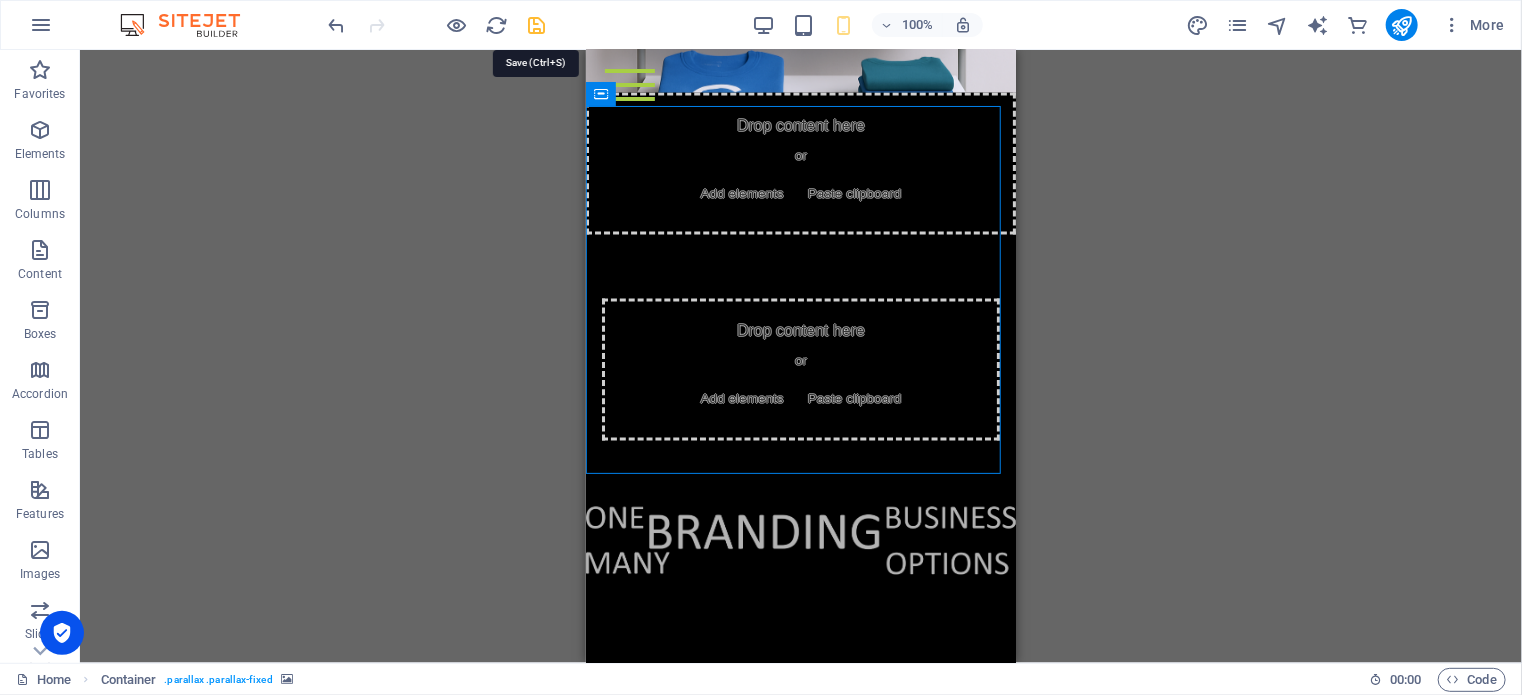 click at bounding box center [537, 25] 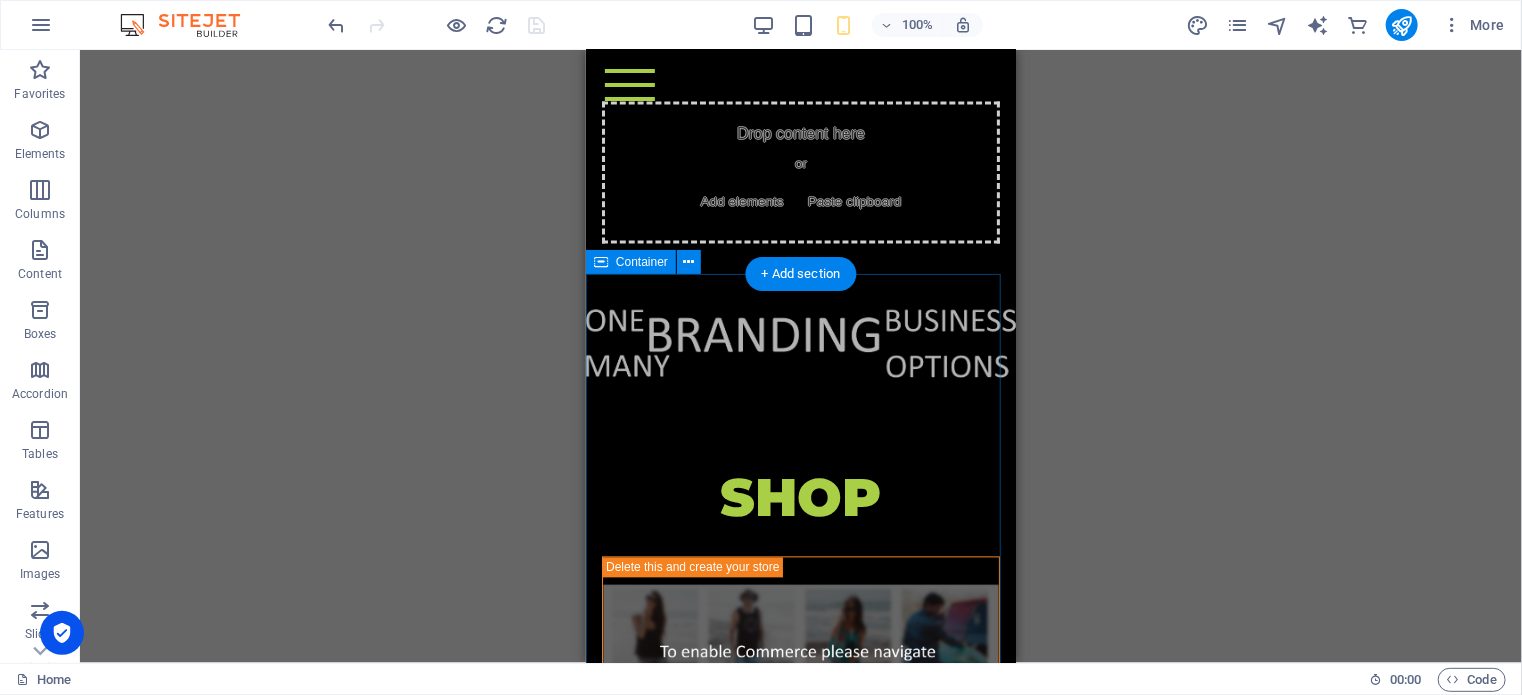 scroll, scrollTop: 5686, scrollLeft: 0, axis: vertical 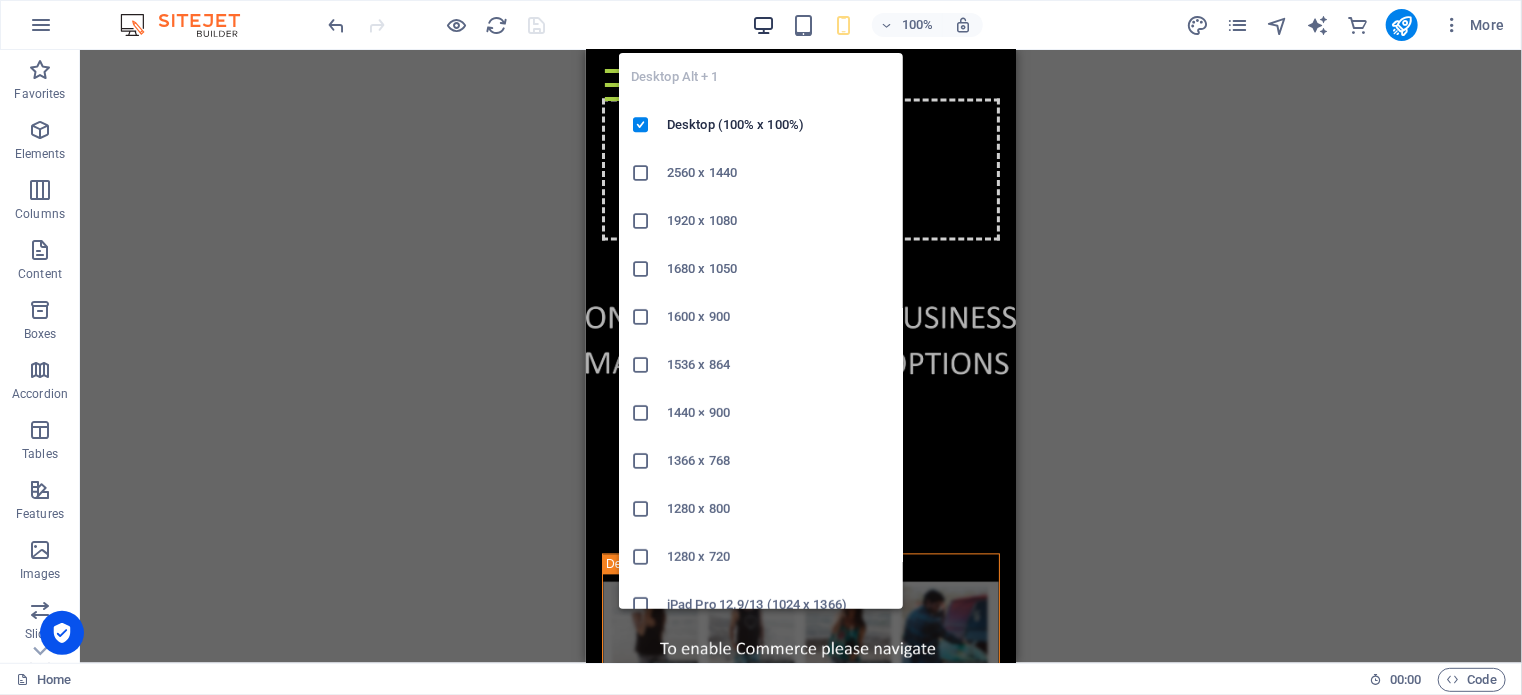 click at bounding box center (763, 25) 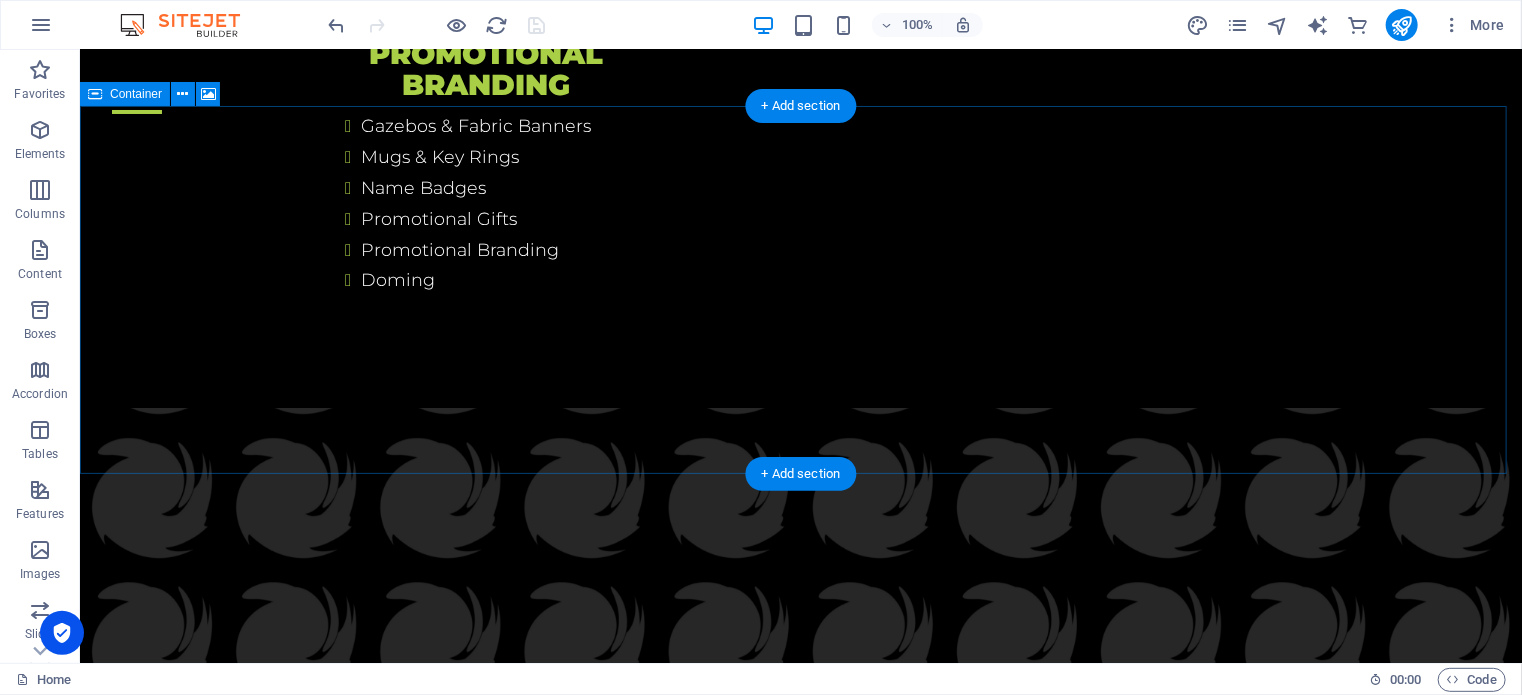 scroll, scrollTop: 4578, scrollLeft: 0, axis: vertical 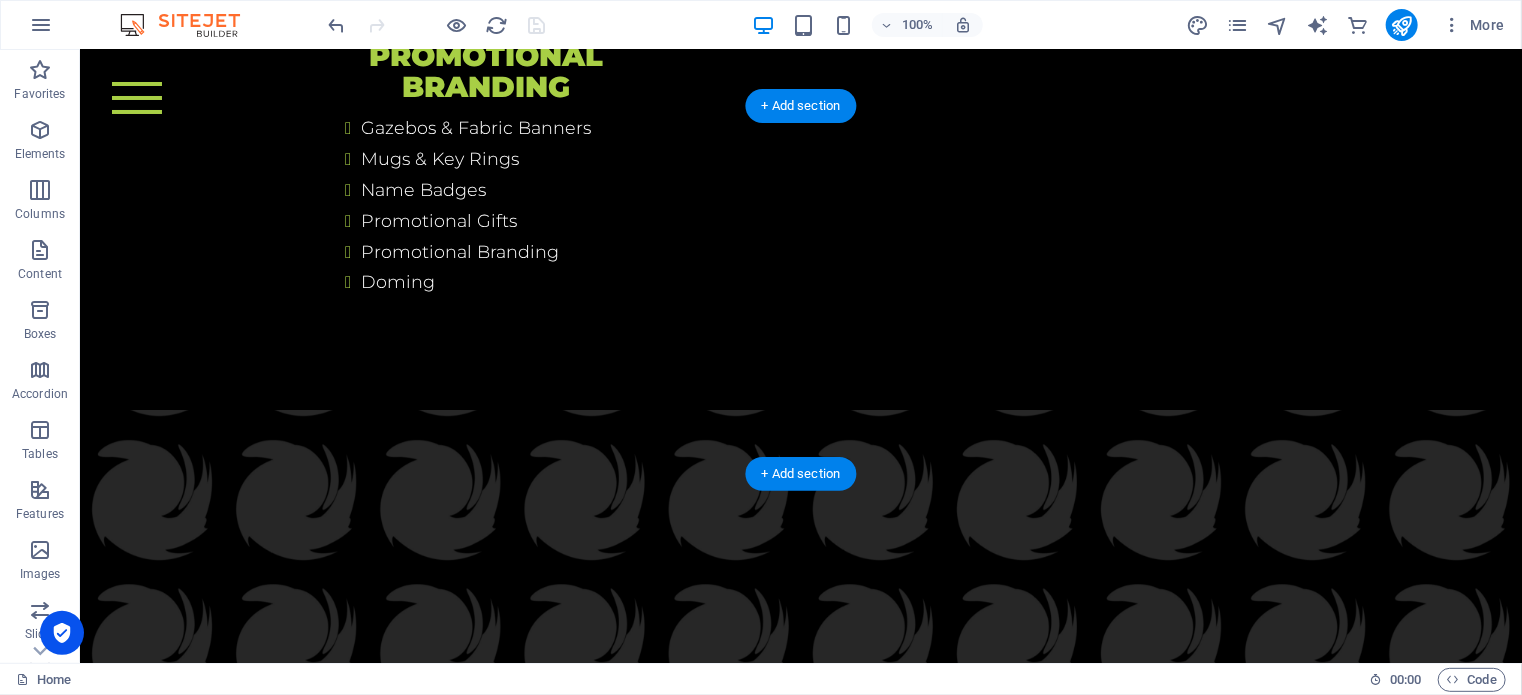 click at bounding box center [800, 2889] 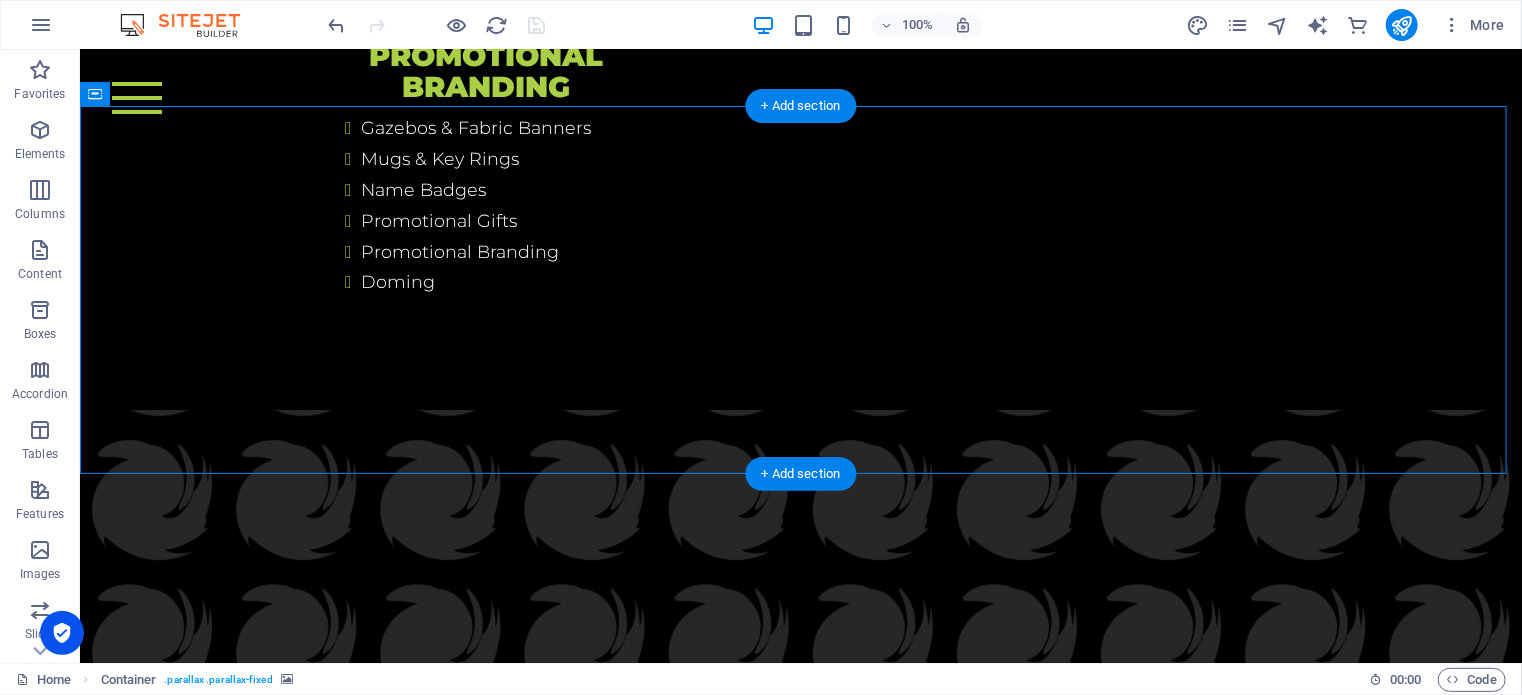click at bounding box center [800, 2889] 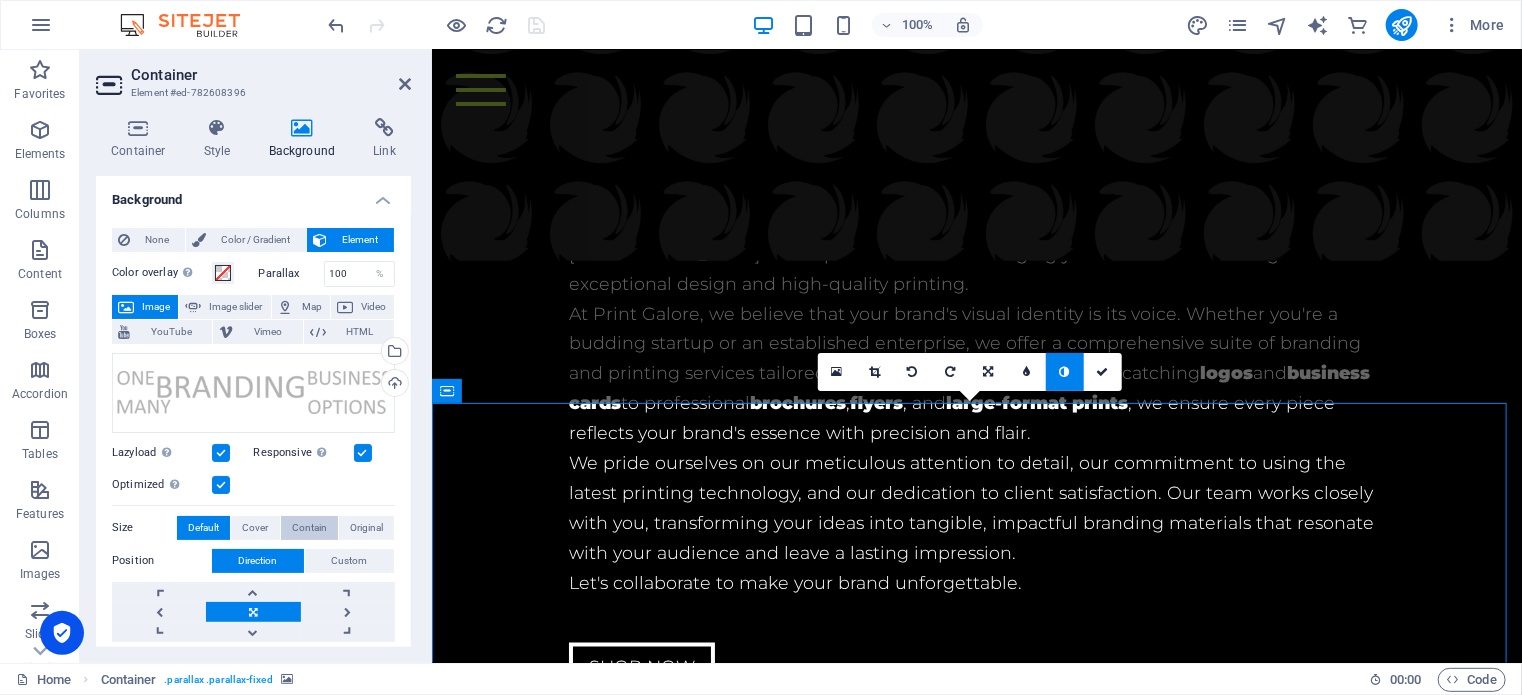 click on "Contain" at bounding box center (309, 528) 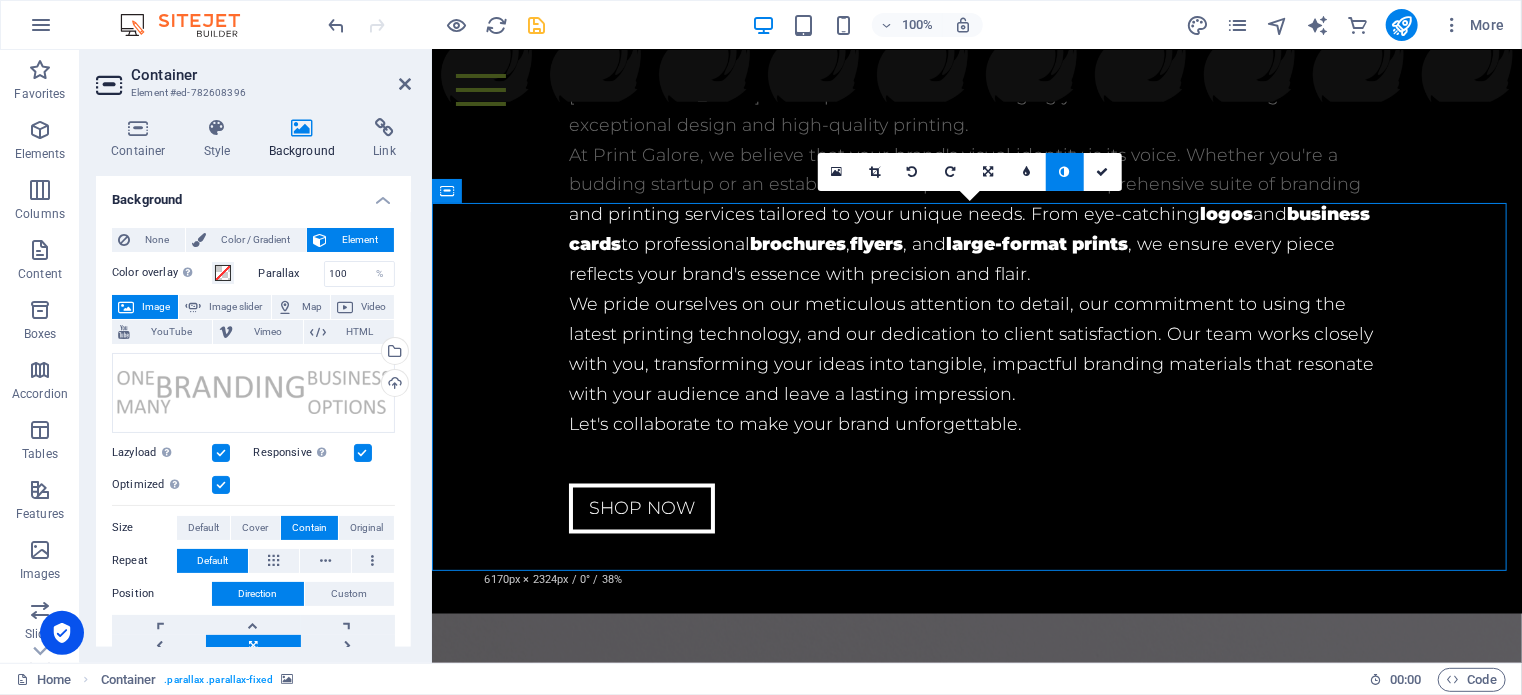 scroll, scrollTop: 5308, scrollLeft: 0, axis: vertical 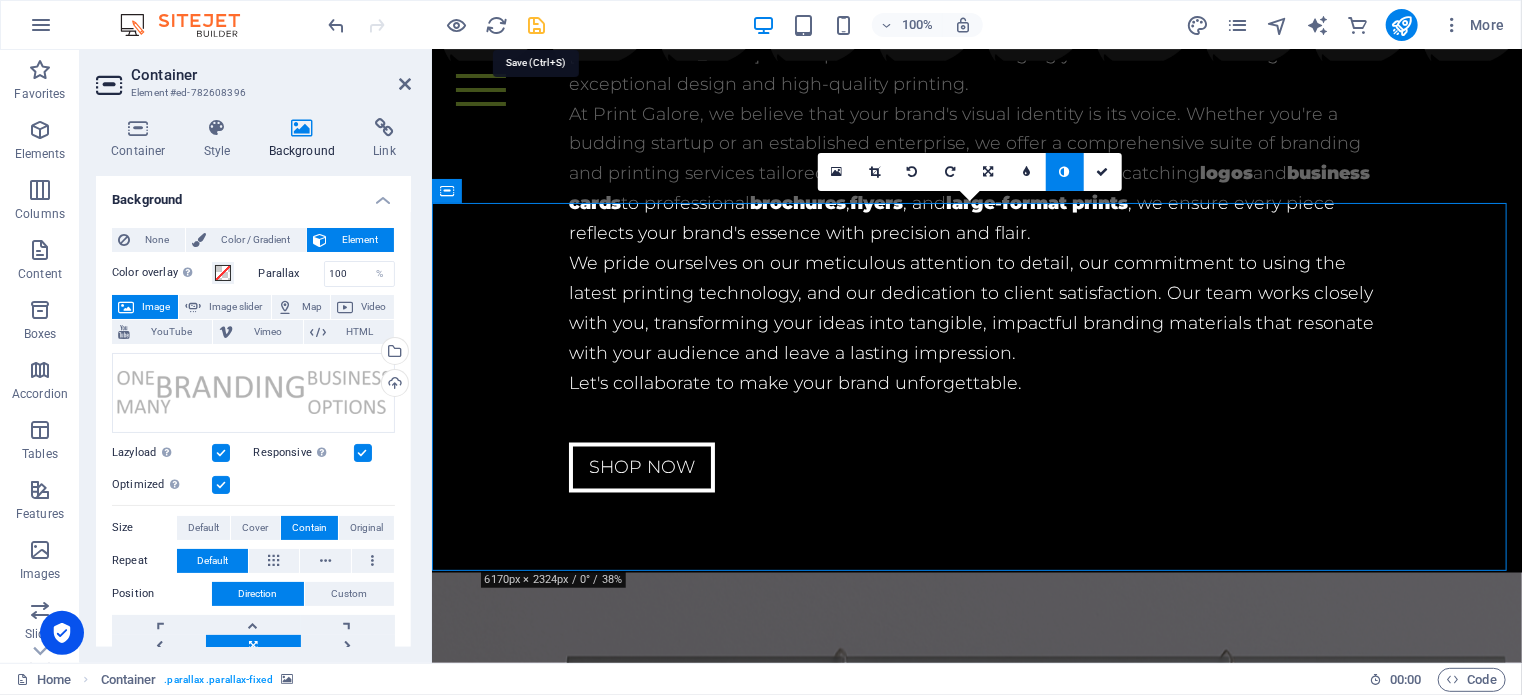 click at bounding box center [537, 25] 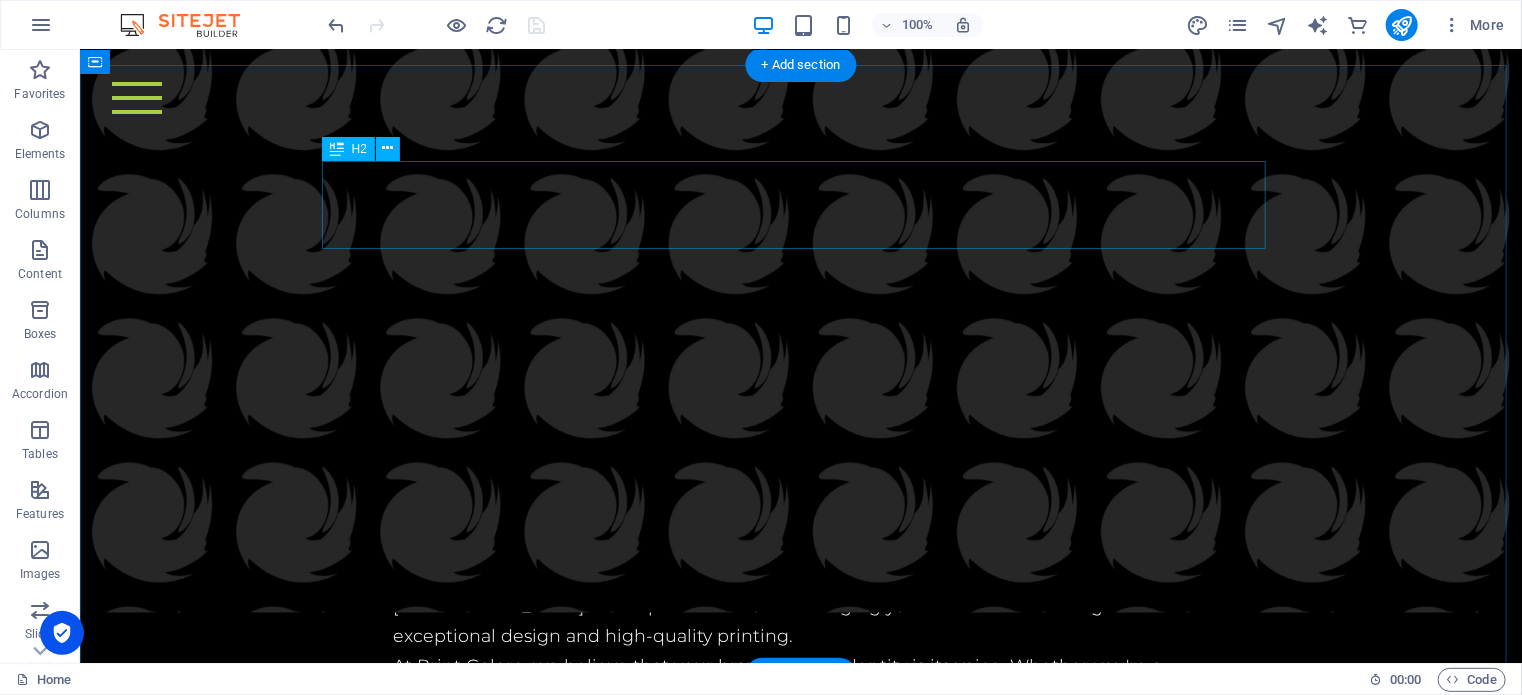 scroll, scrollTop: 4865, scrollLeft: 0, axis: vertical 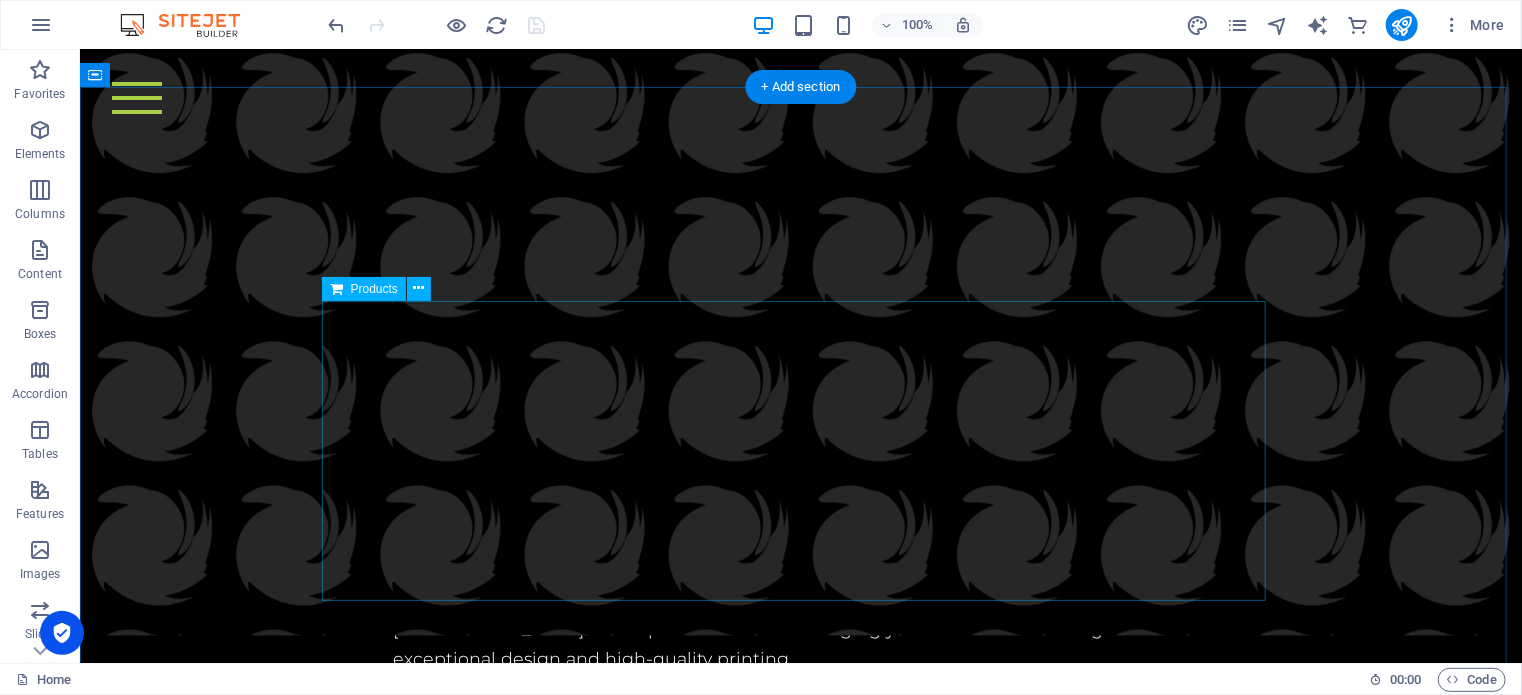 click at bounding box center (800, 2928) 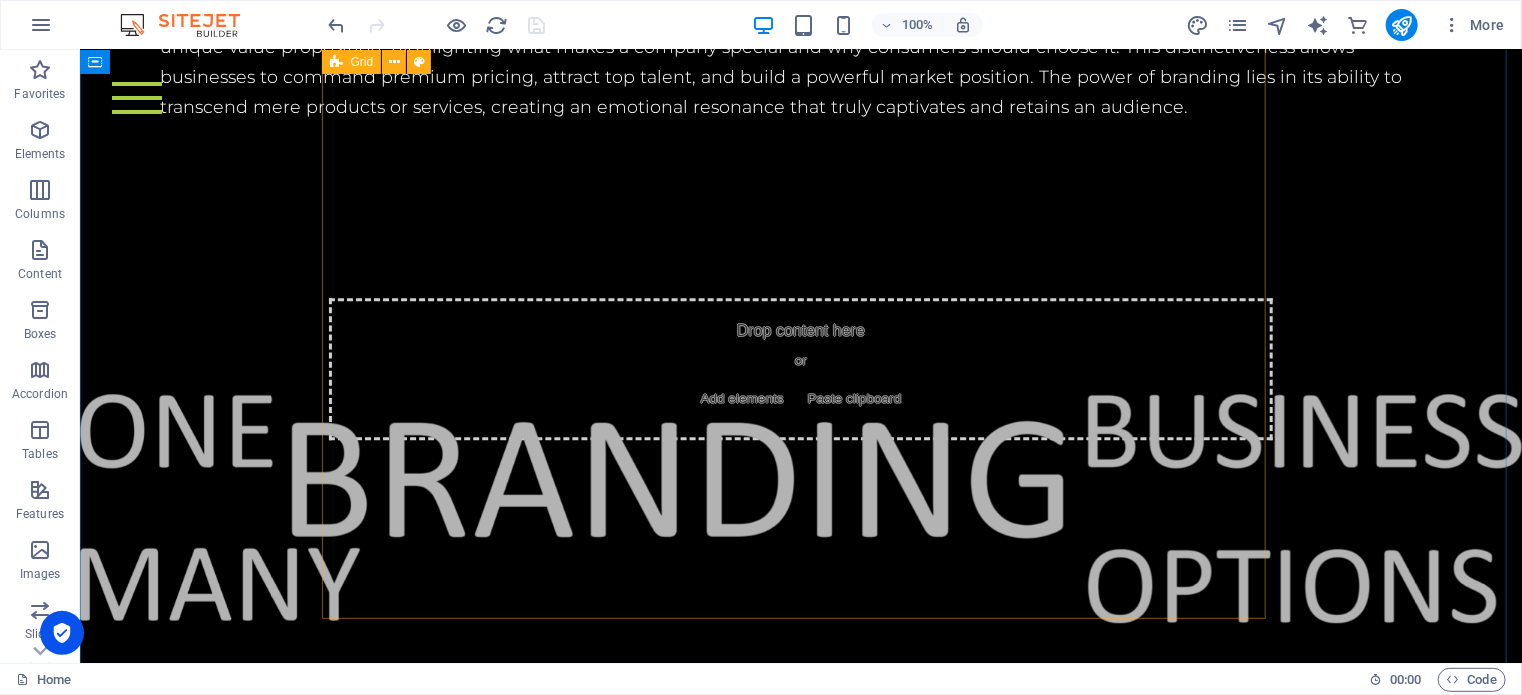 scroll, scrollTop: 2665, scrollLeft: 0, axis: vertical 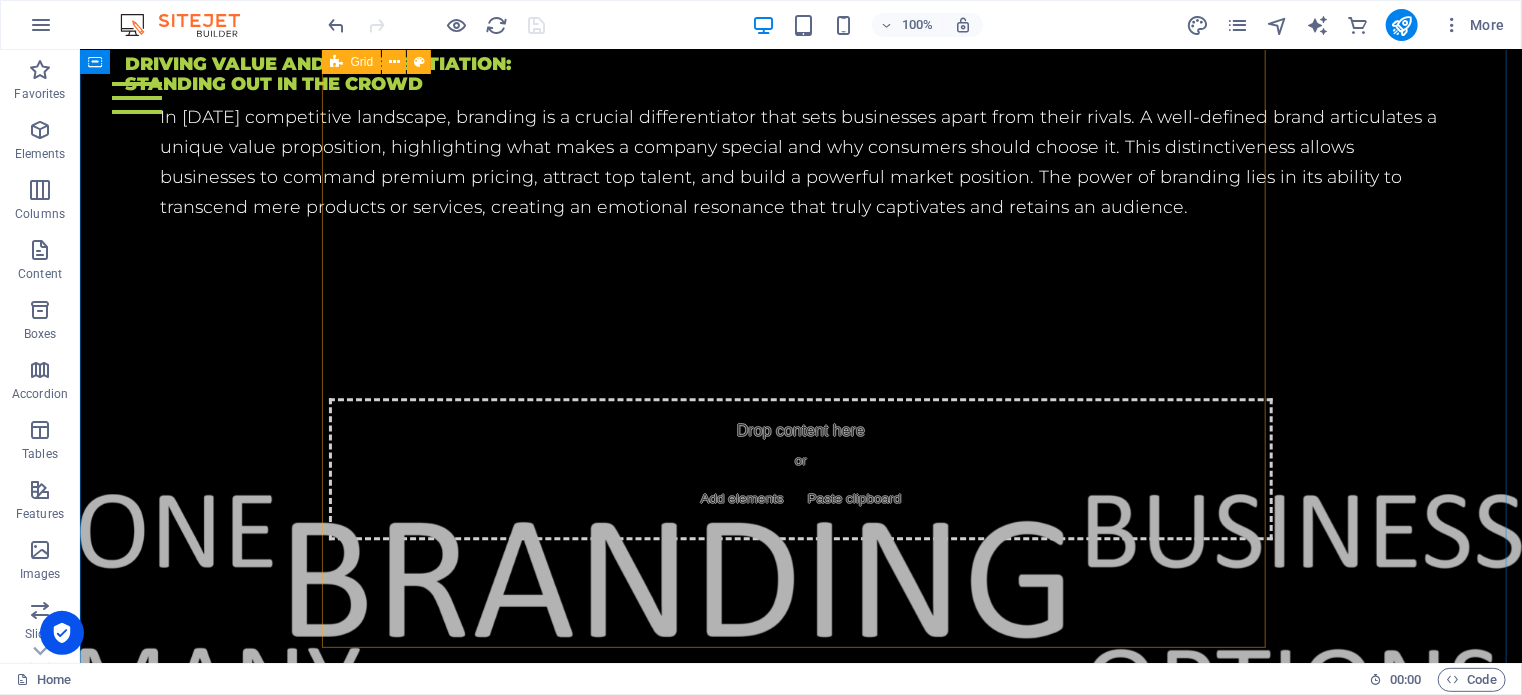 click on "DIGITAL PRINTING  Labels Paper Printing Paper Finishing NCR Books Canvasses Banners .fa-secondary{opacity:.4} SIGNAGE  UV Flat Signs Fabricated (3D)  Lightboxes  Laser Cutting Vehicle Decals & Wrapping APPAREL BRANDING Embroidery Heatflex Transfer DTF (Direct to film) Clothing Supplies Clothing Manufacturing  Alterations  PROMOTIONAL BRANDING  Gazebos & Fabric Banners Mugs & Key Rings Name Badges Promotional Gifts Promotional Branding Doming" at bounding box center [800, 1555] 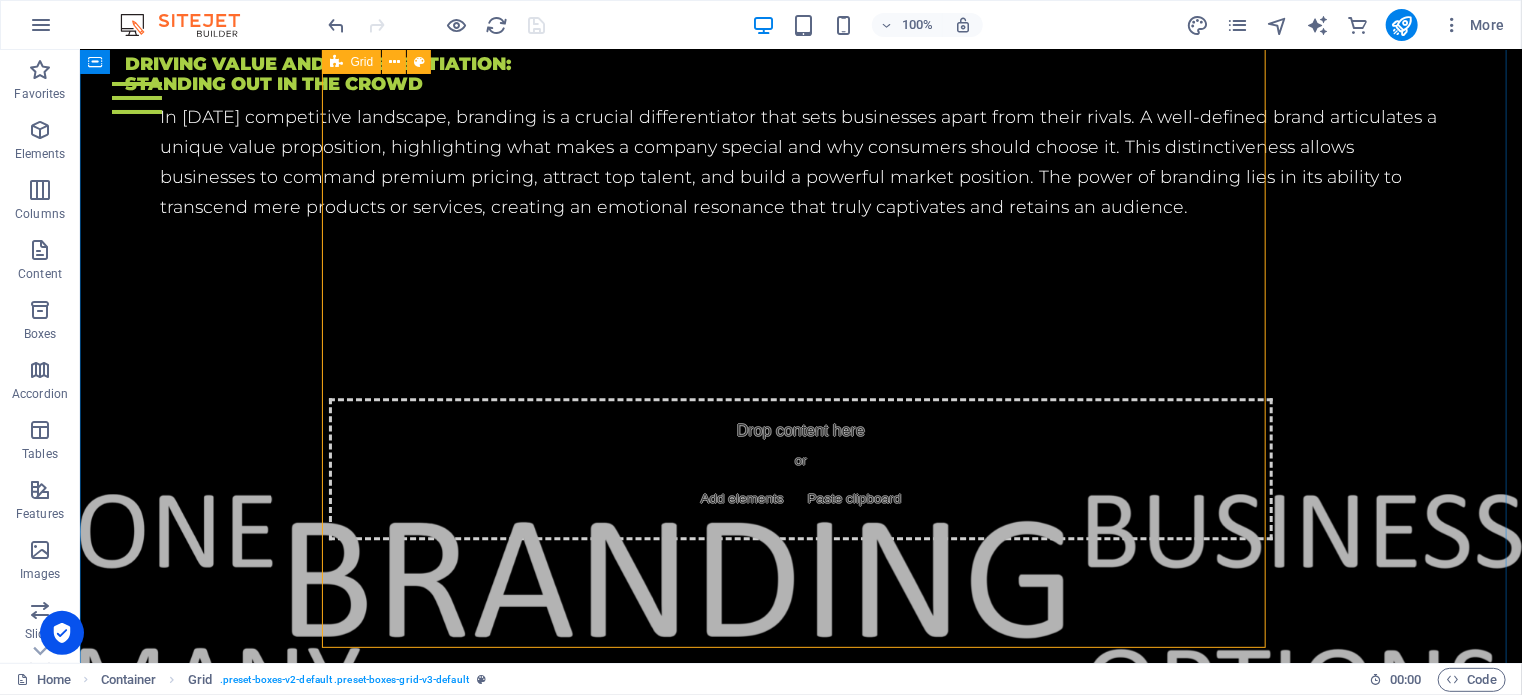 click on "DIGITAL PRINTING  Labels Paper Printing Paper Finishing NCR Books Canvasses Banners .fa-secondary{opacity:.4} SIGNAGE  UV Flat Signs Fabricated (3D)  Lightboxes  Laser Cutting Vehicle Decals & Wrapping APPAREL BRANDING Embroidery Heatflex Transfer DTF (Direct to film) Clothing Supplies Clothing Manufacturing  Alterations  PROMOTIONAL BRANDING  Gazebos & Fabric Banners Mugs & Key Rings Name Badges Promotional Gifts Promotional Branding Doming" at bounding box center [800, 1555] 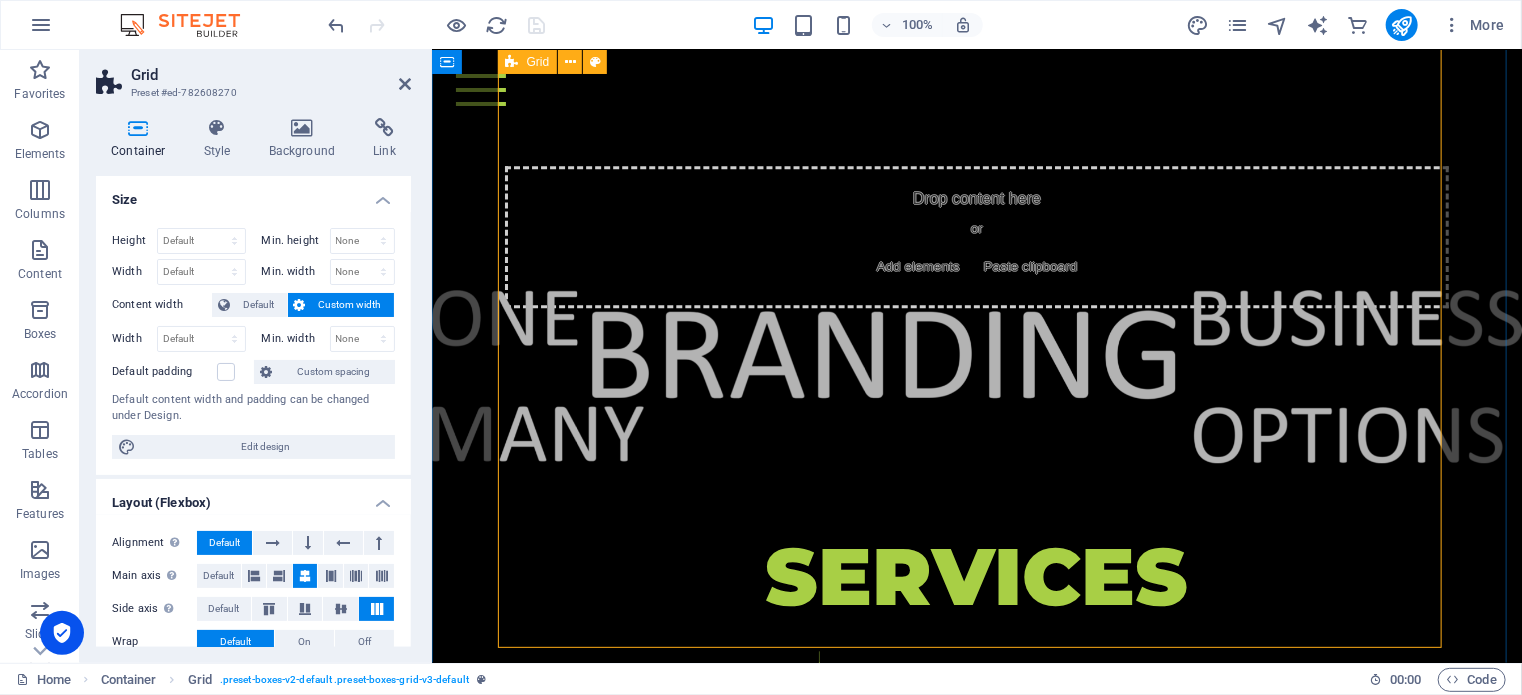 scroll, scrollTop: 3195, scrollLeft: 0, axis: vertical 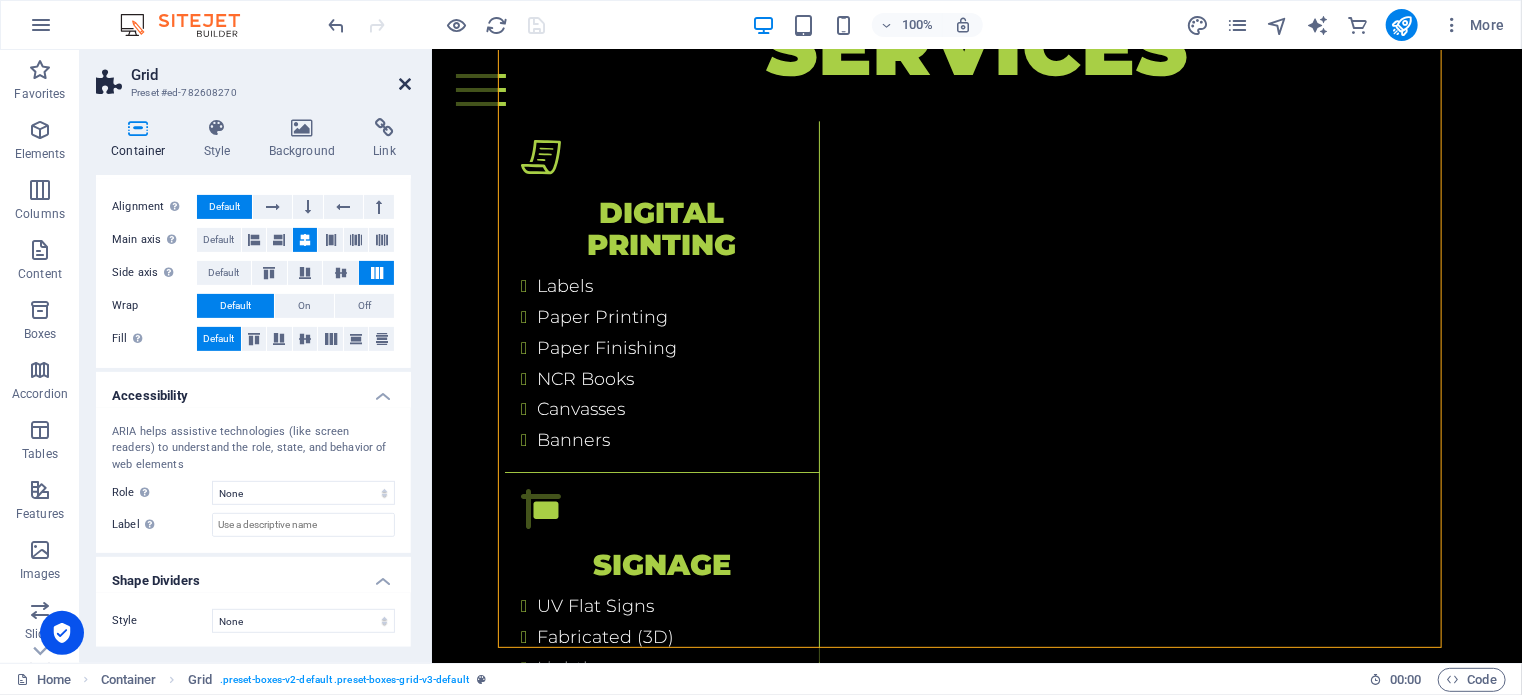 click at bounding box center [405, 84] 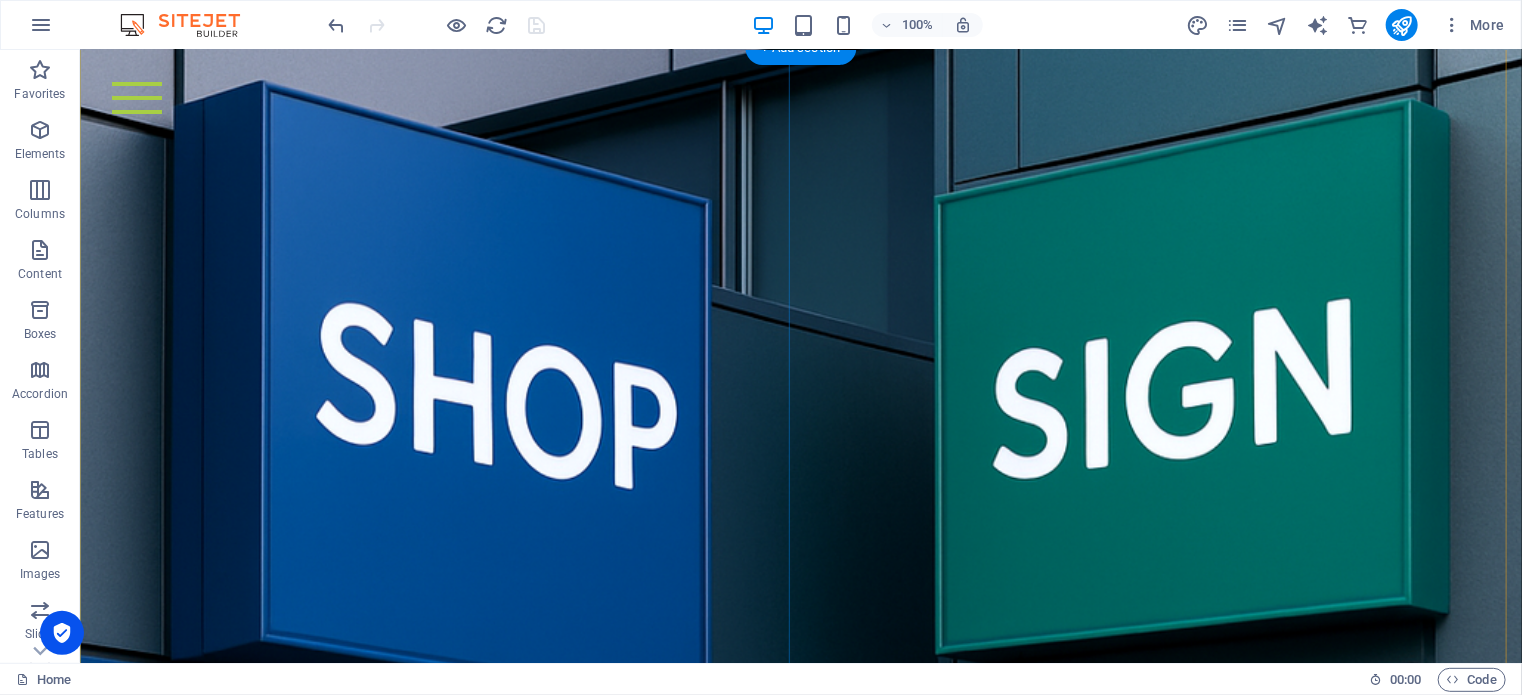 scroll, scrollTop: 665, scrollLeft: 0, axis: vertical 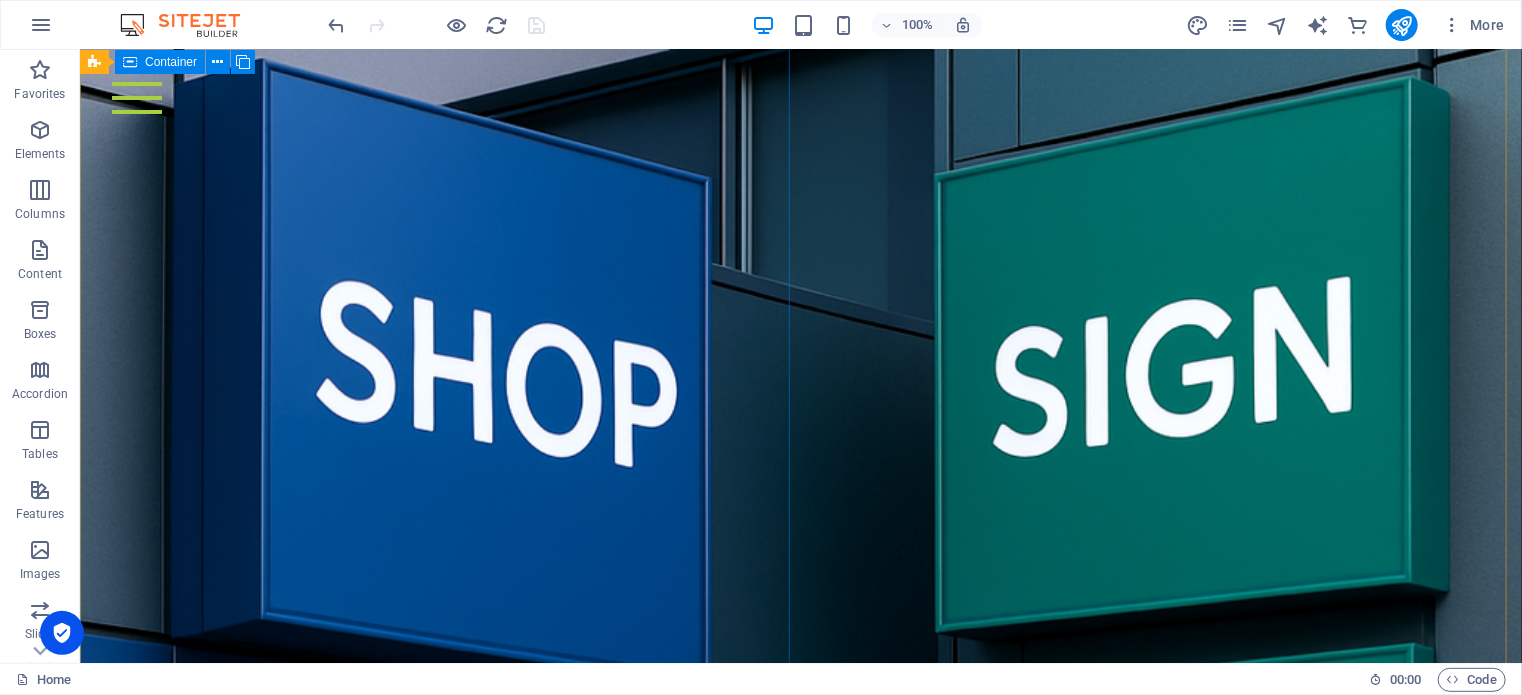 click at bounding box center [800, 718] 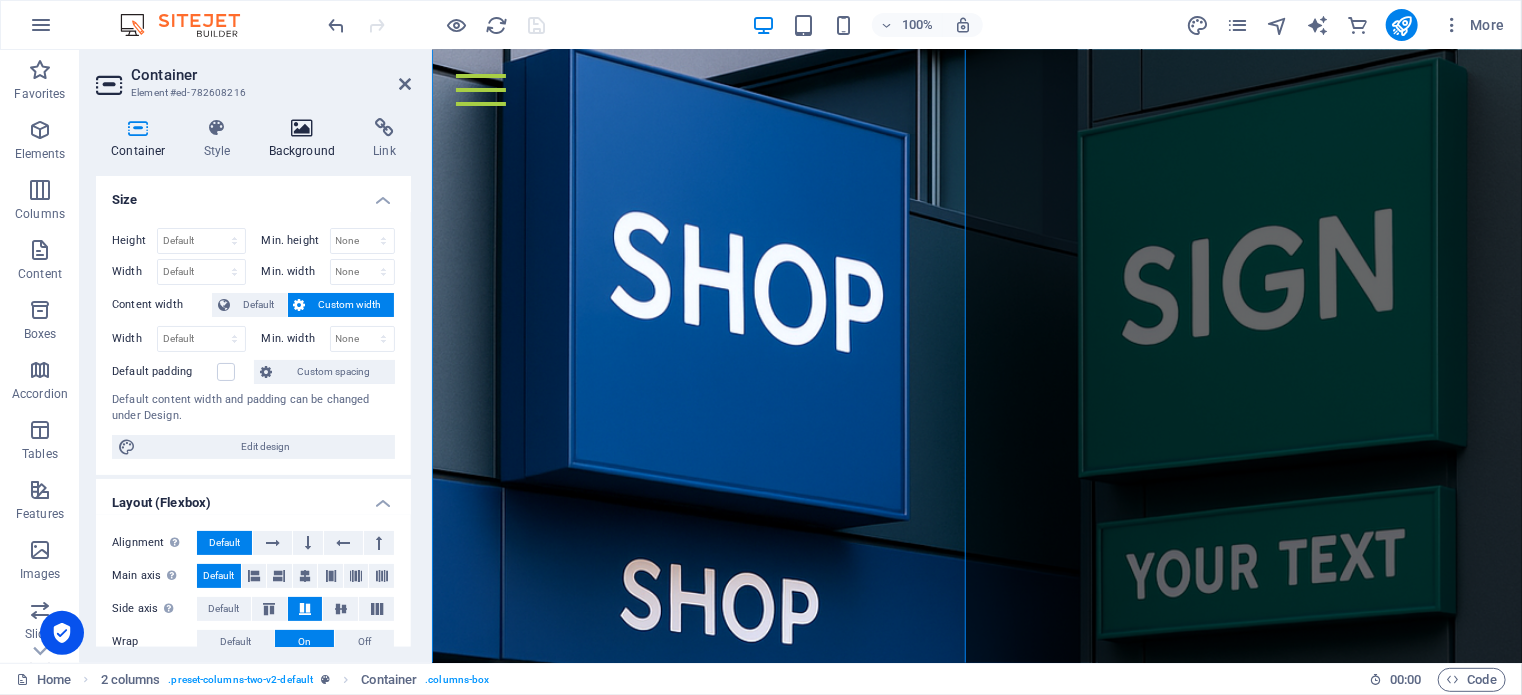 click at bounding box center [302, 128] 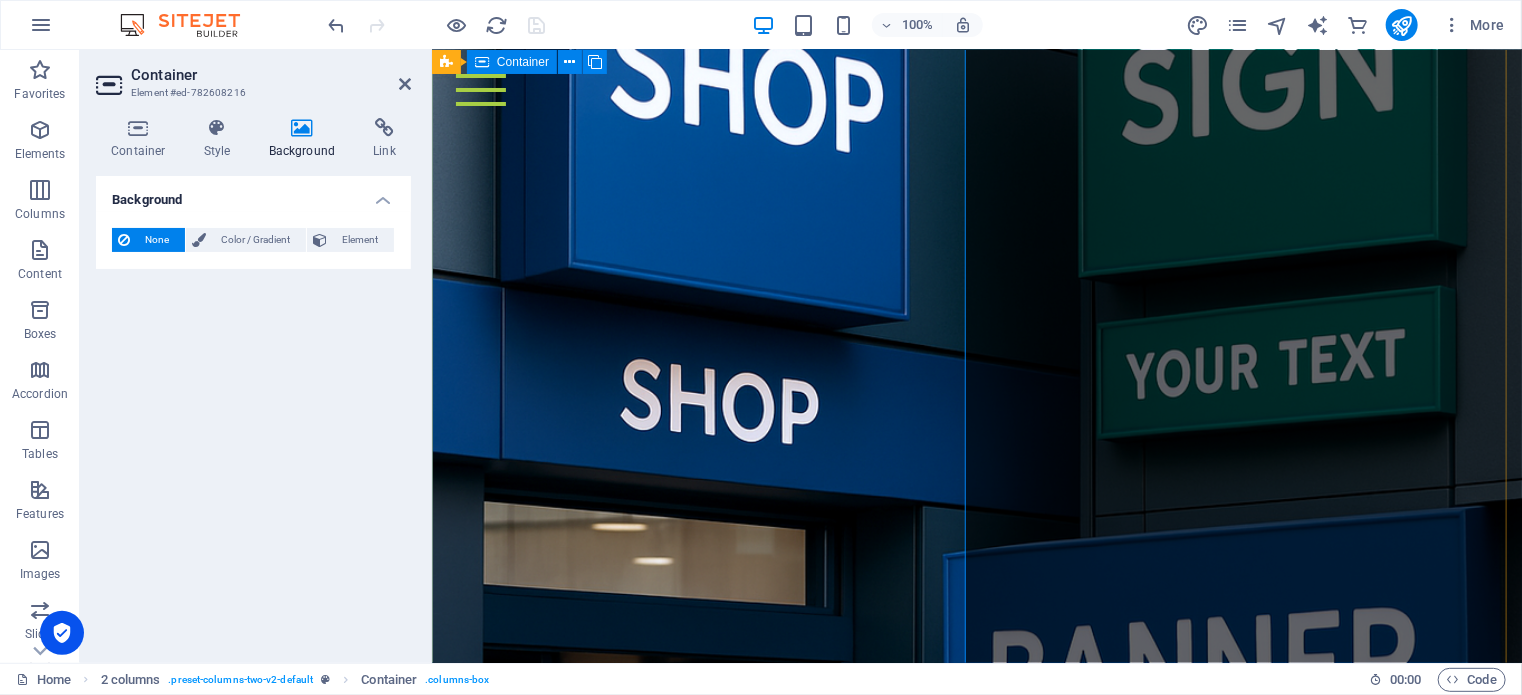 scroll, scrollTop: 665, scrollLeft: 0, axis: vertical 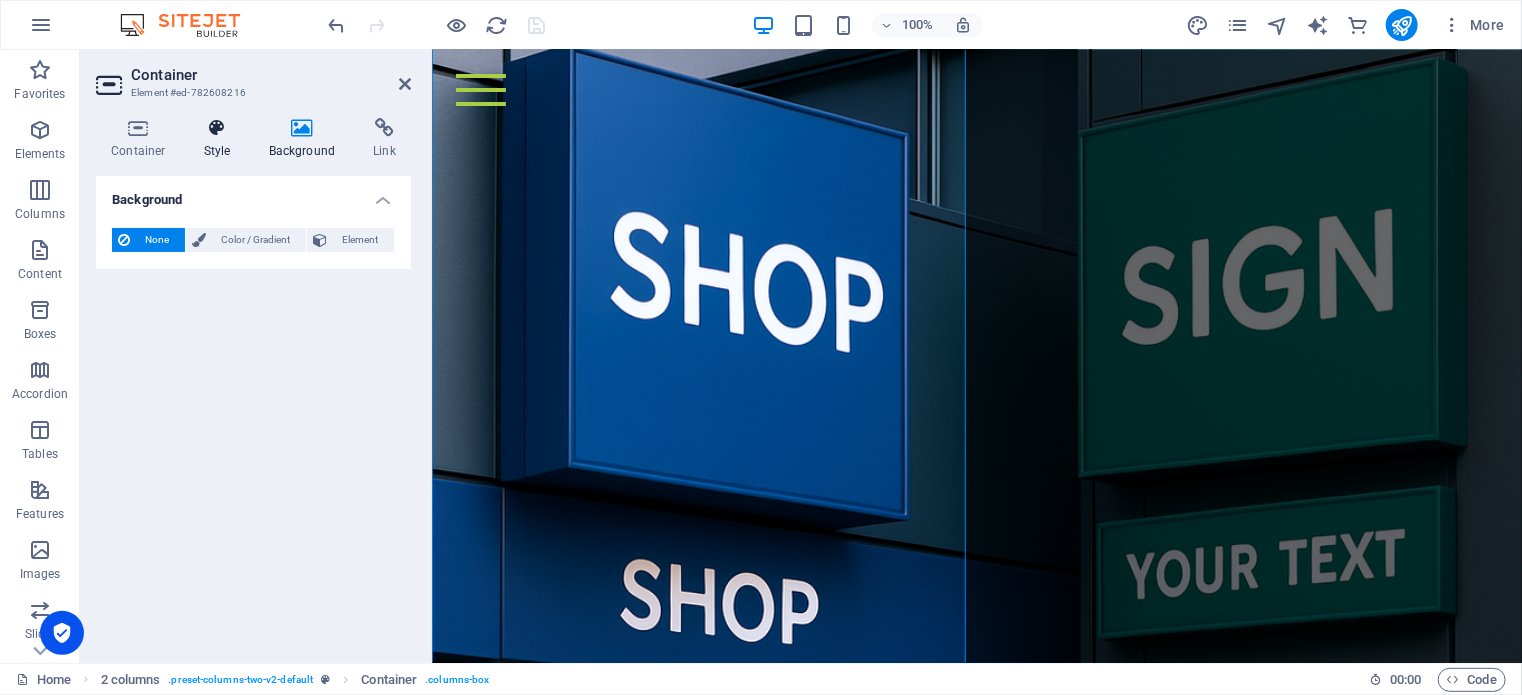 click at bounding box center (217, 128) 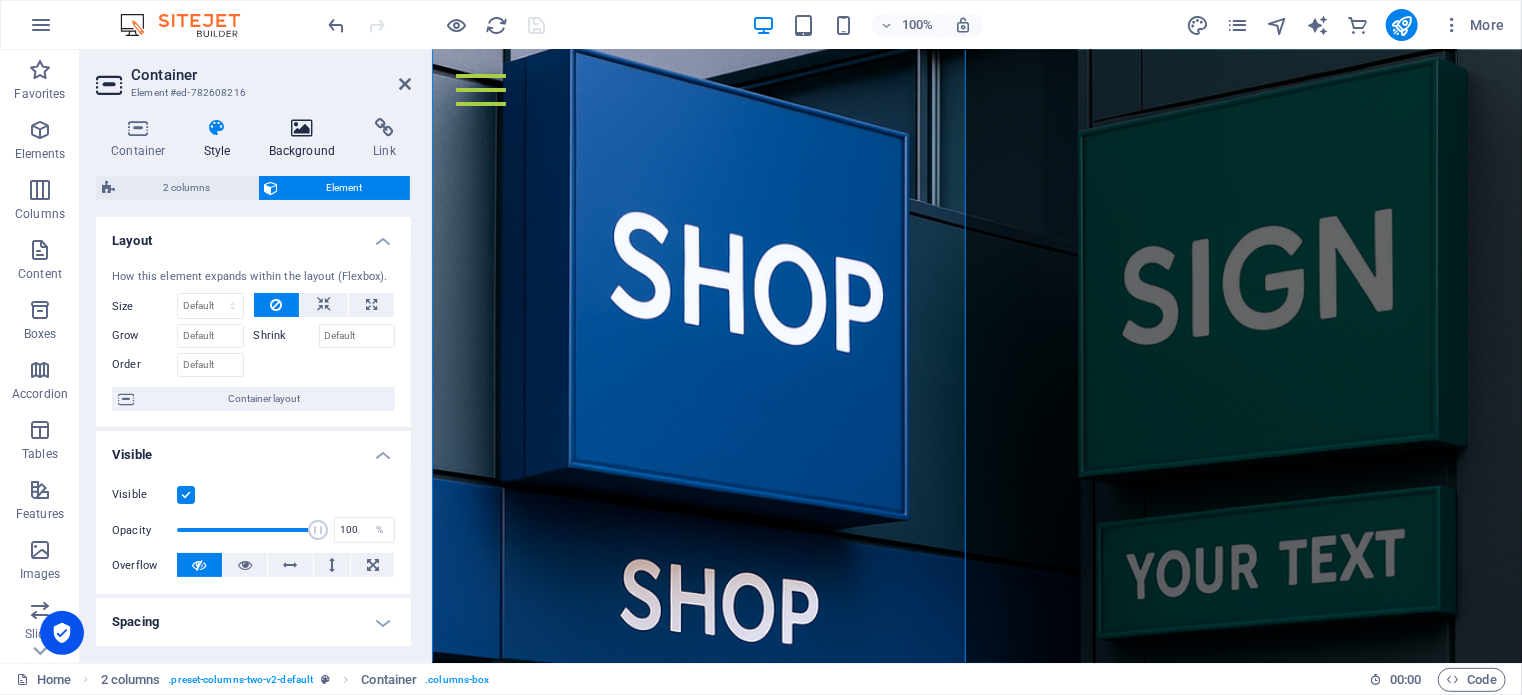 click at bounding box center [302, 128] 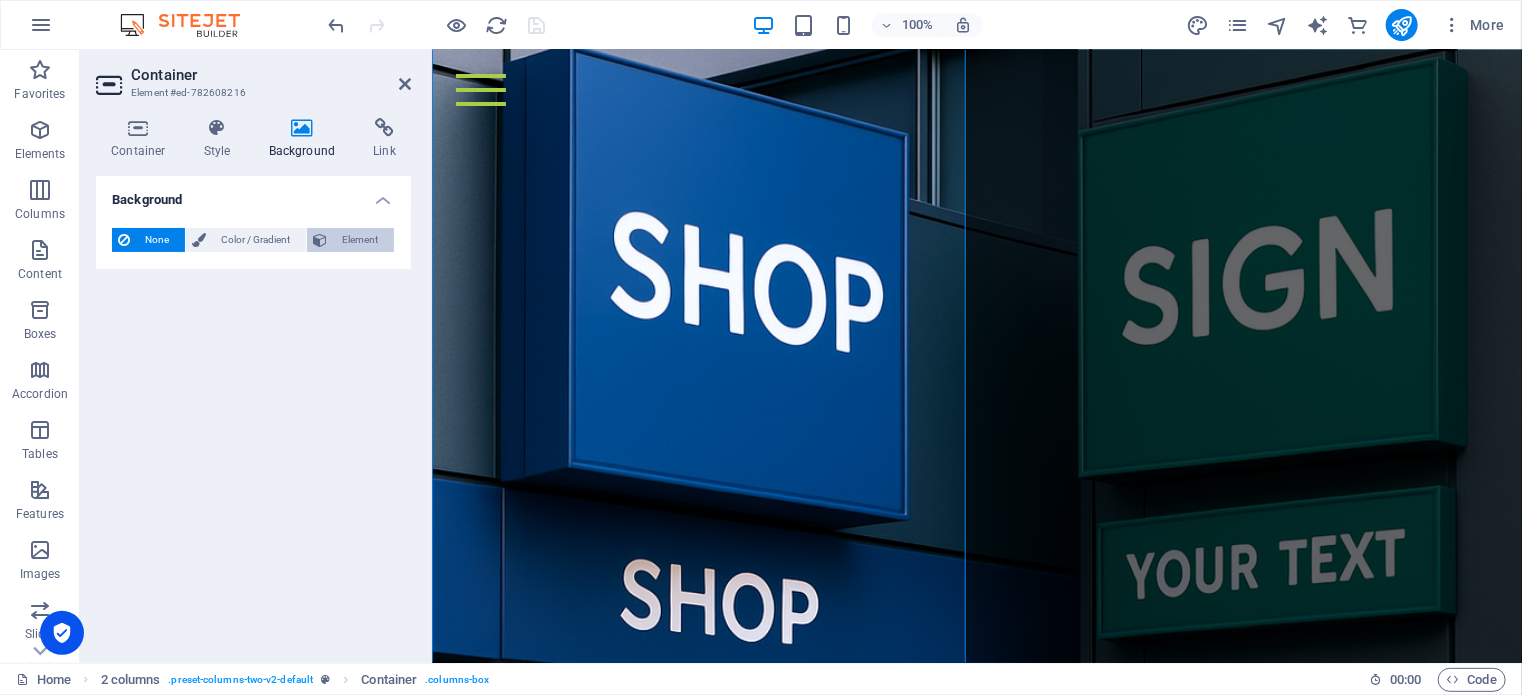 click on "Element" at bounding box center (360, 240) 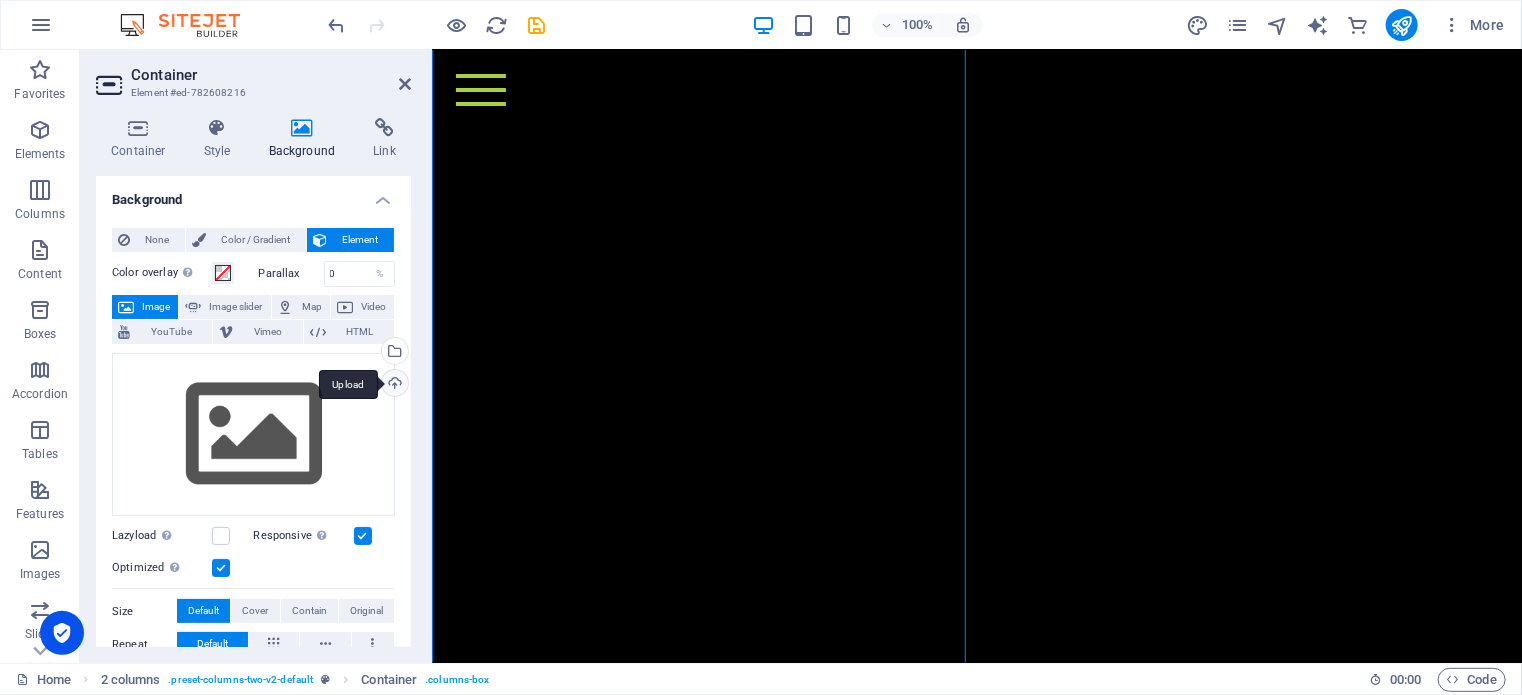 click on "Upload" at bounding box center (393, 385) 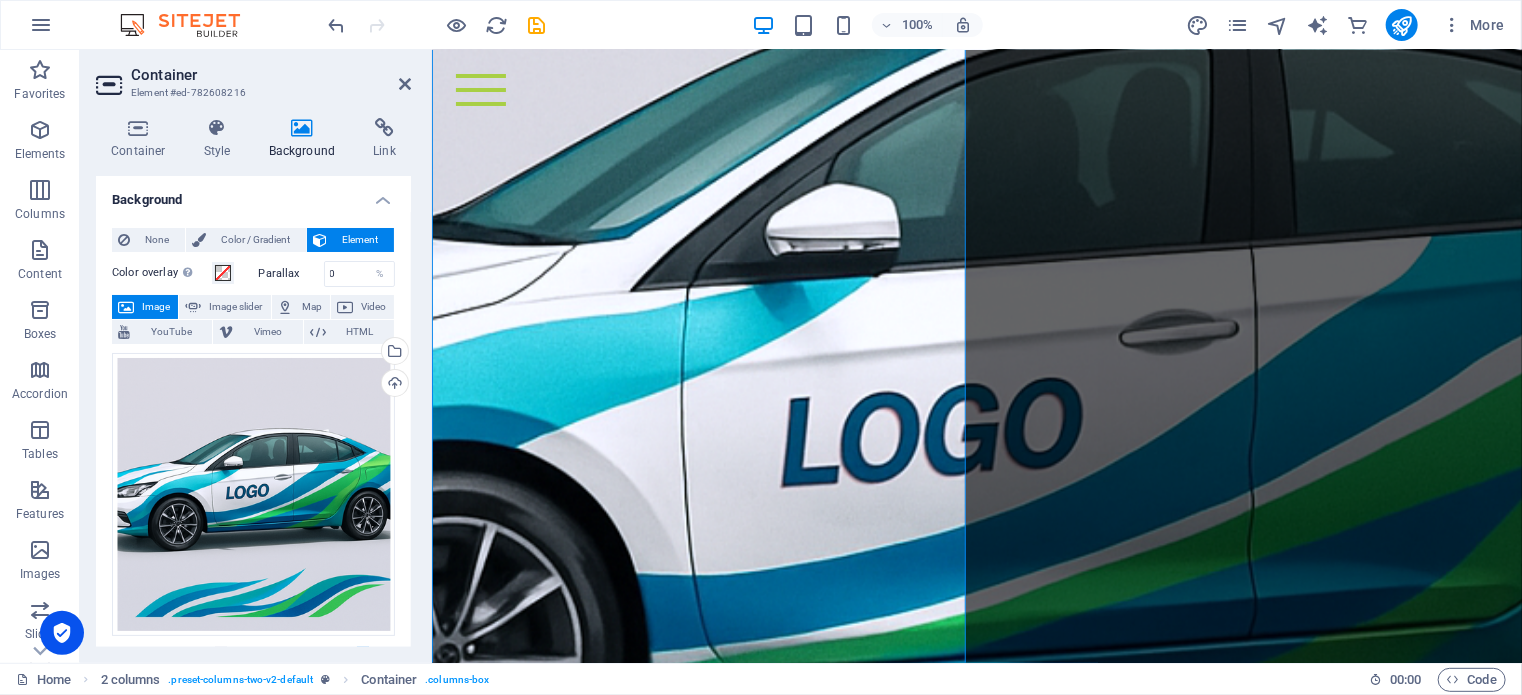 scroll, scrollTop: 1165, scrollLeft: 0, axis: vertical 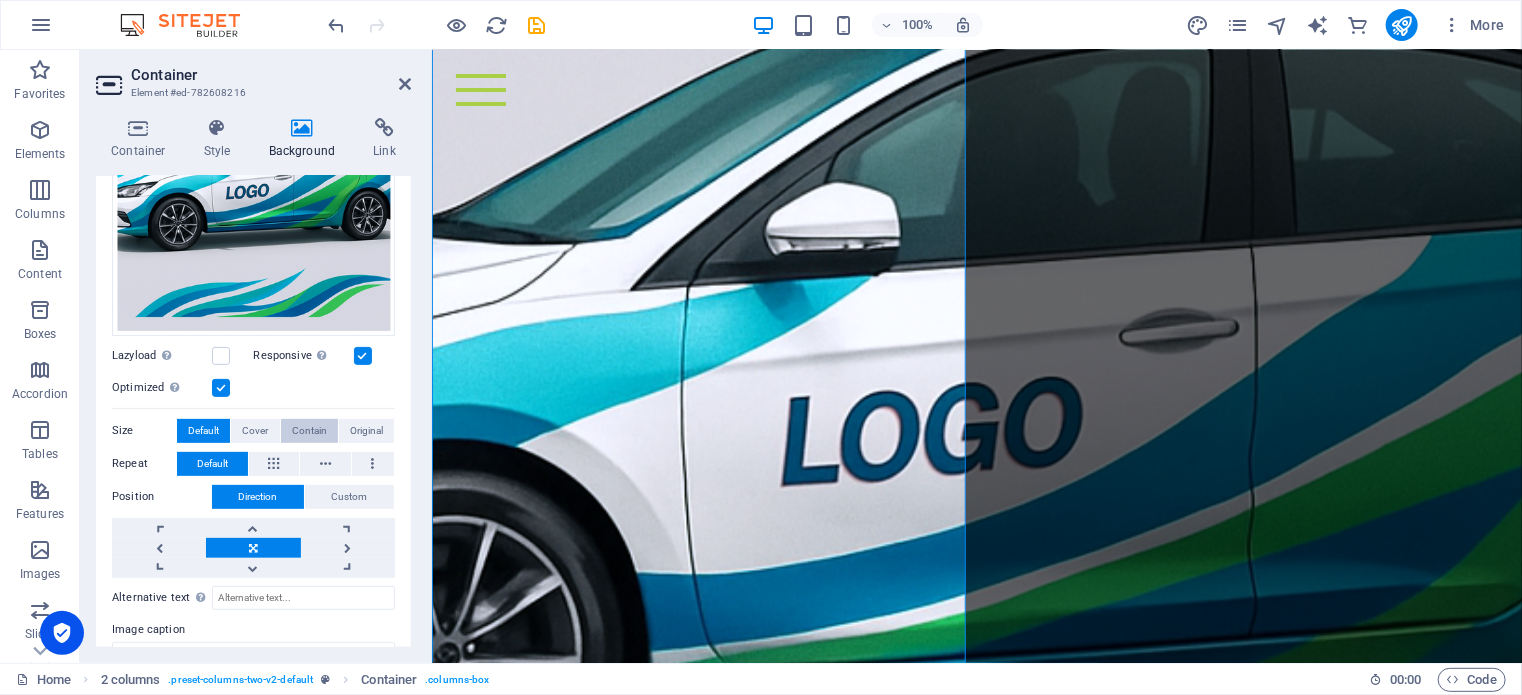 click on "Contain" at bounding box center (309, 431) 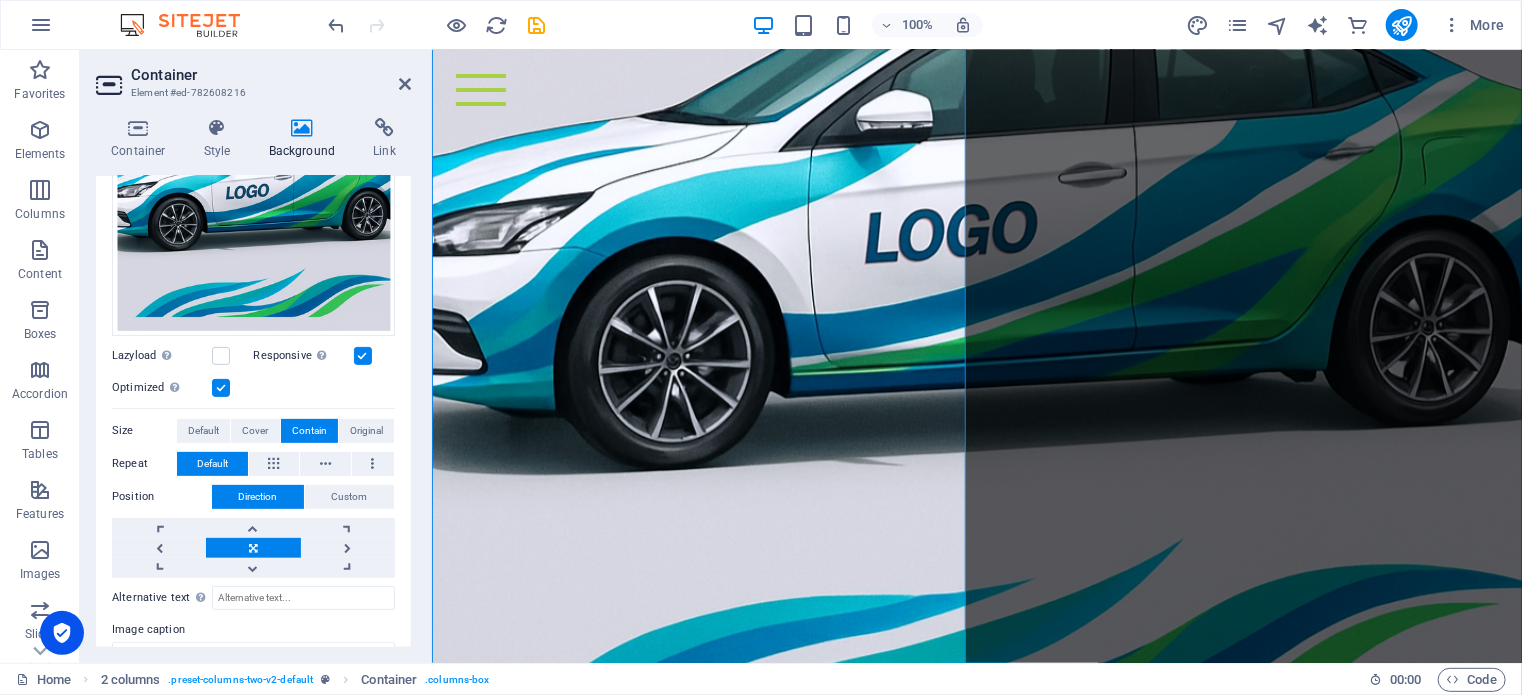 scroll, scrollTop: 1365, scrollLeft: 0, axis: vertical 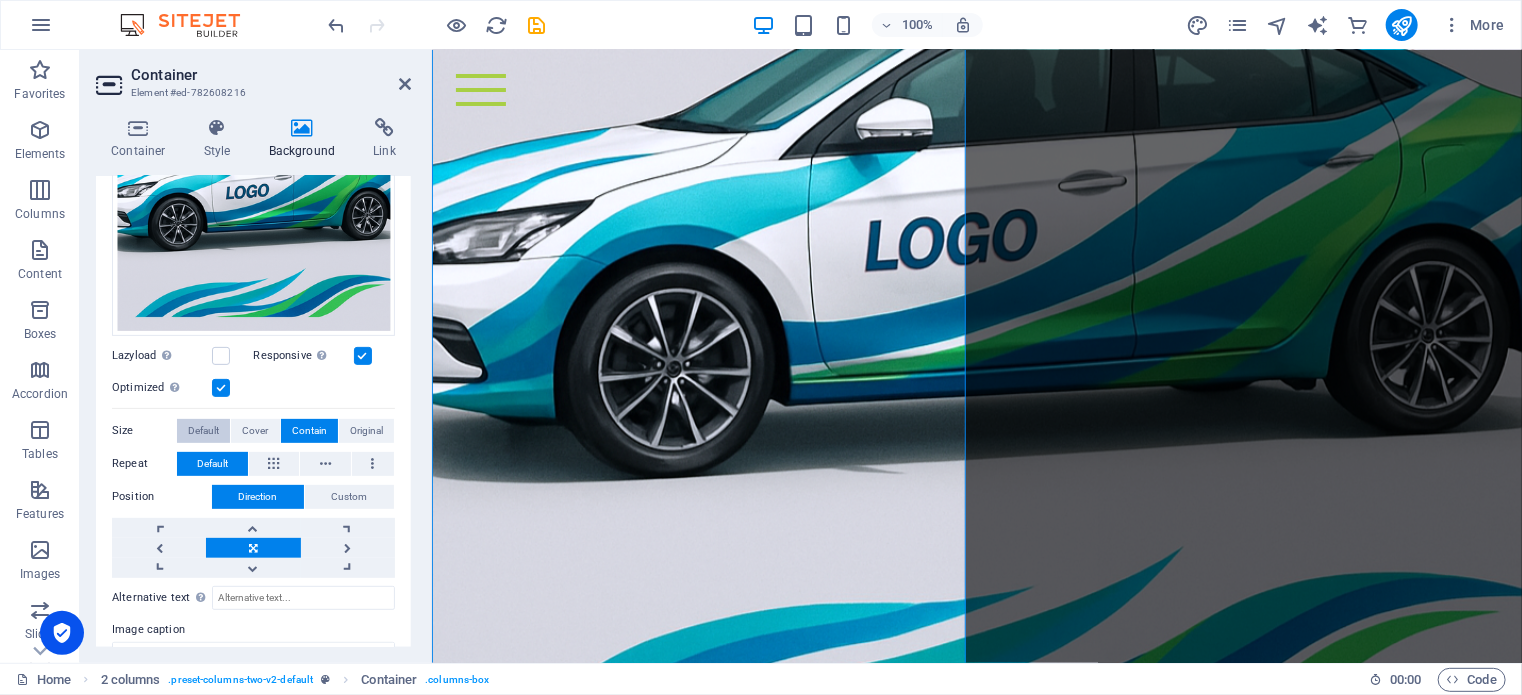 click on "Default" at bounding box center (203, 431) 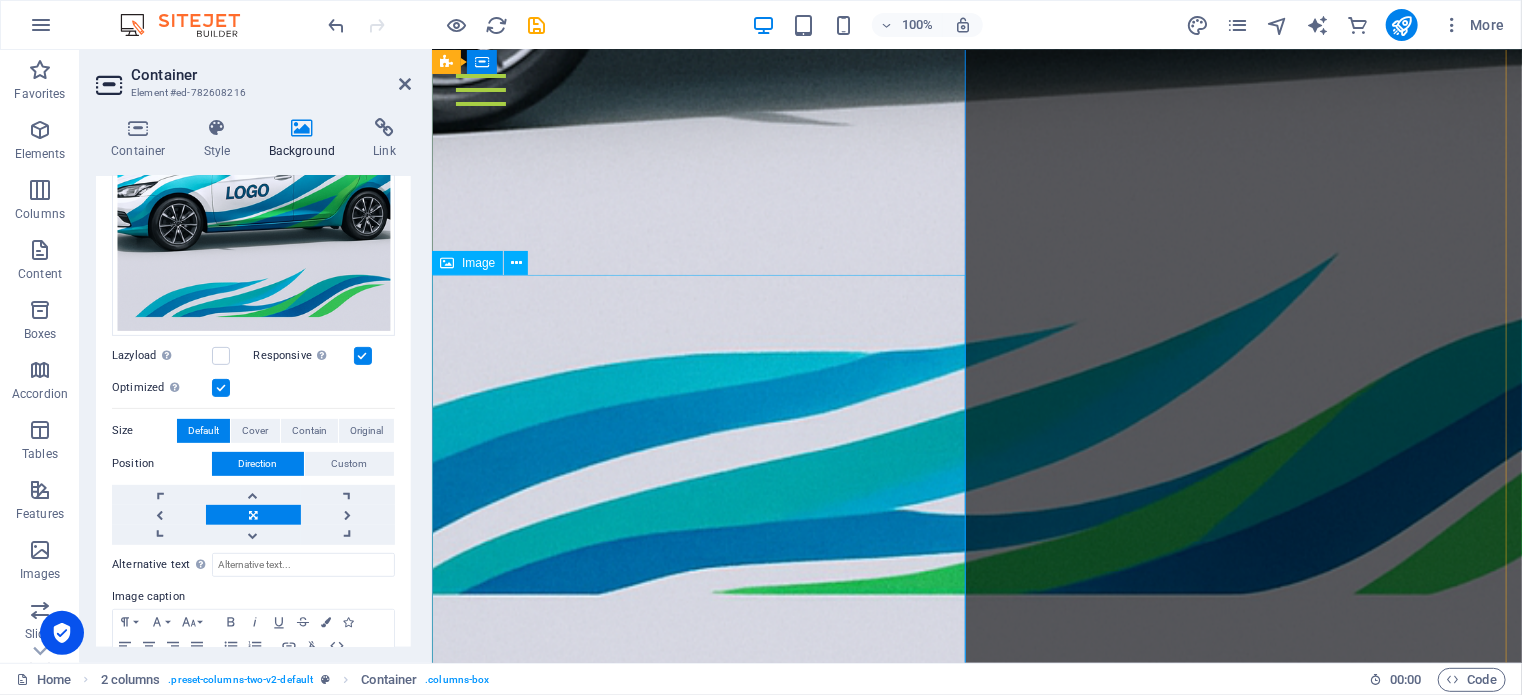 scroll, scrollTop: 2065, scrollLeft: 0, axis: vertical 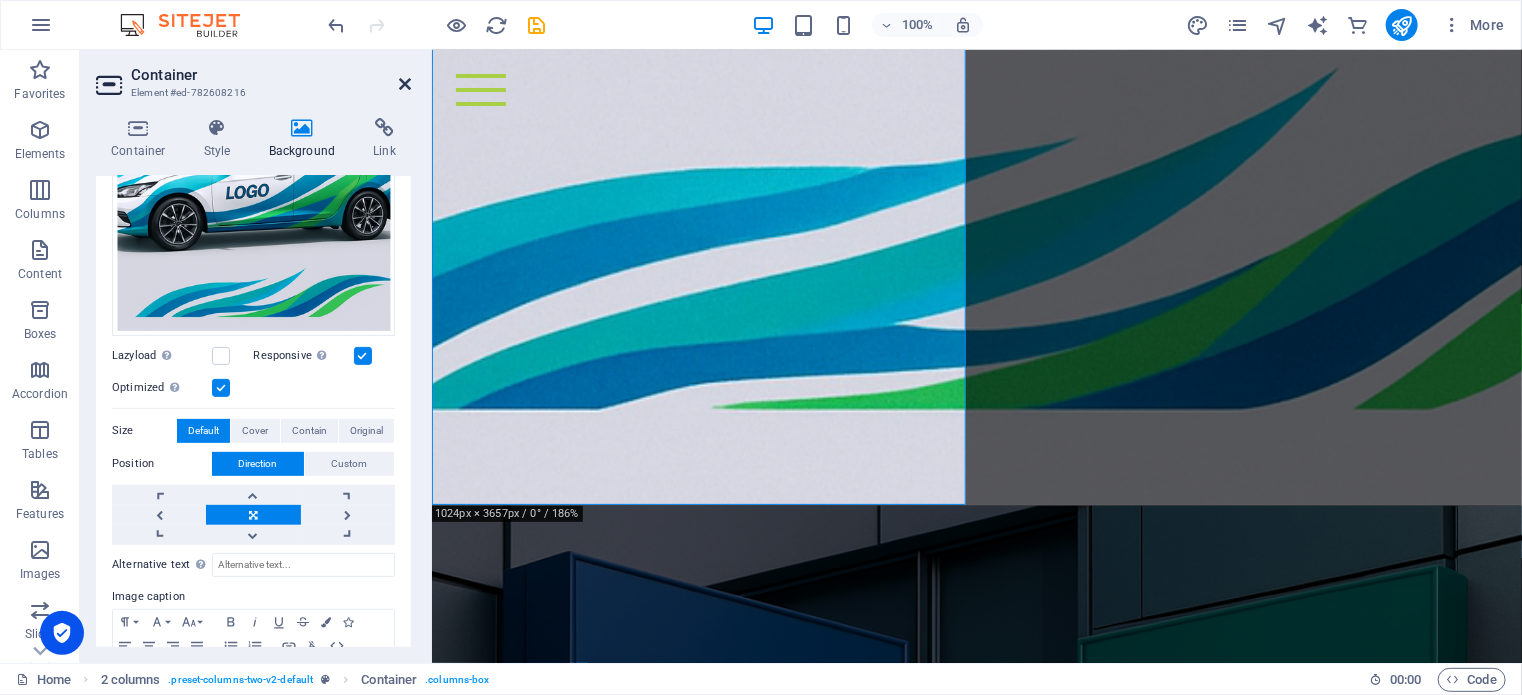 drag, startPoint x: 404, startPoint y: 83, endPoint x: 295, endPoint y: 13, distance: 129.5415 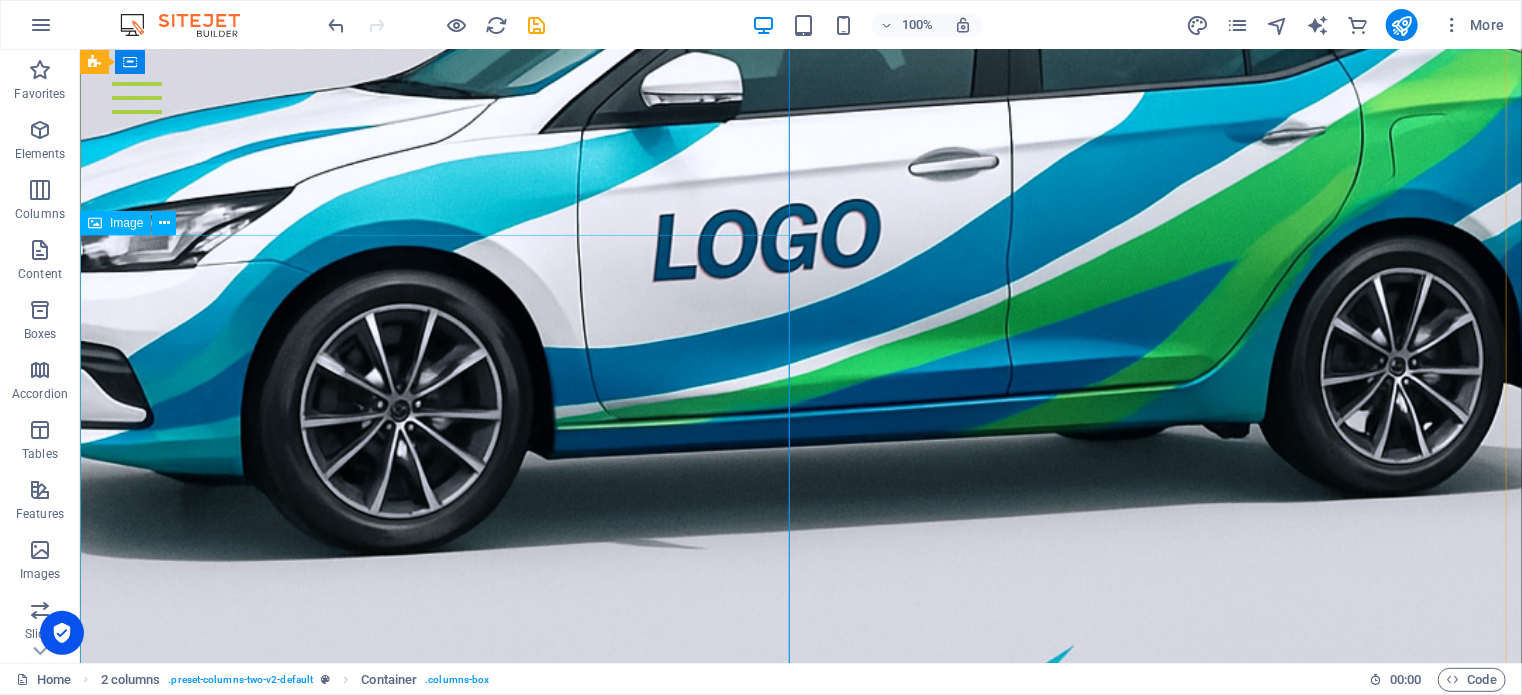 scroll, scrollTop: 1000, scrollLeft: 0, axis: vertical 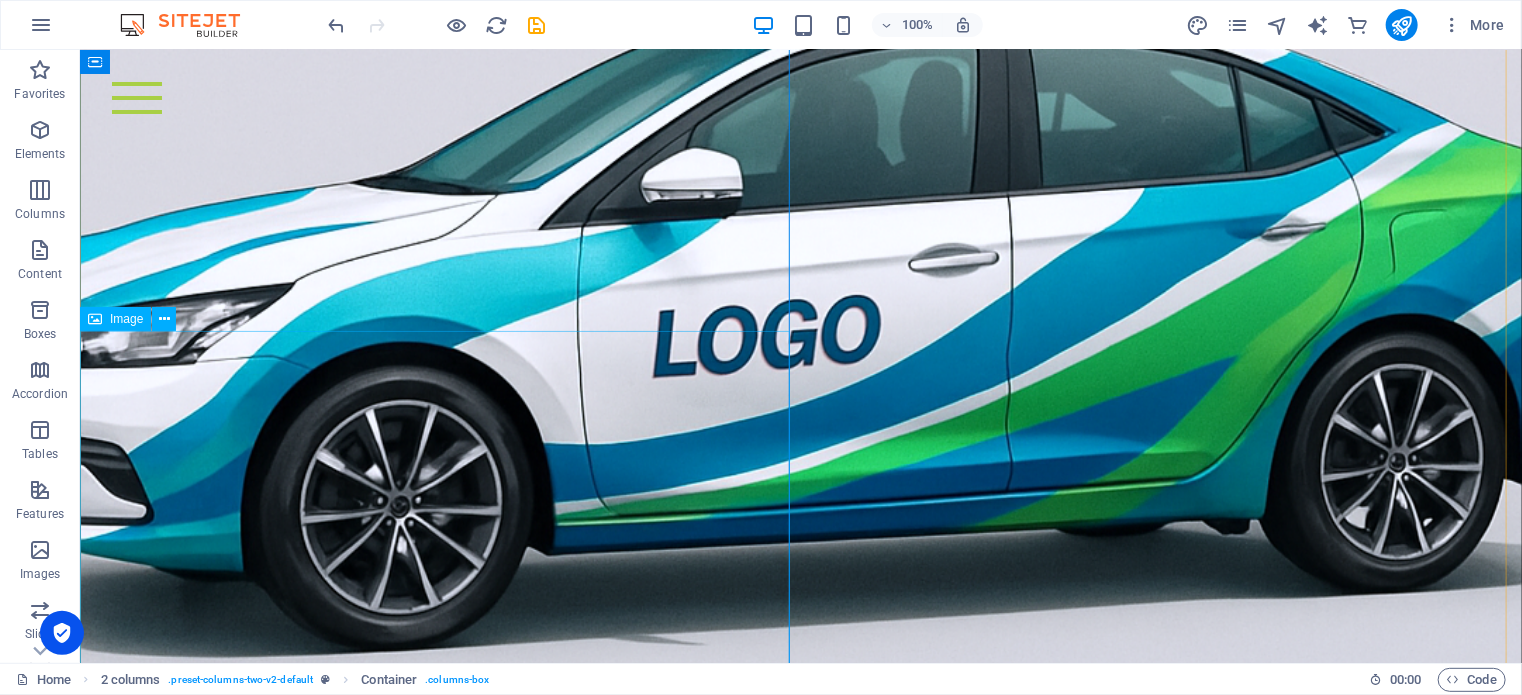 click at bounding box center [800, 1760] 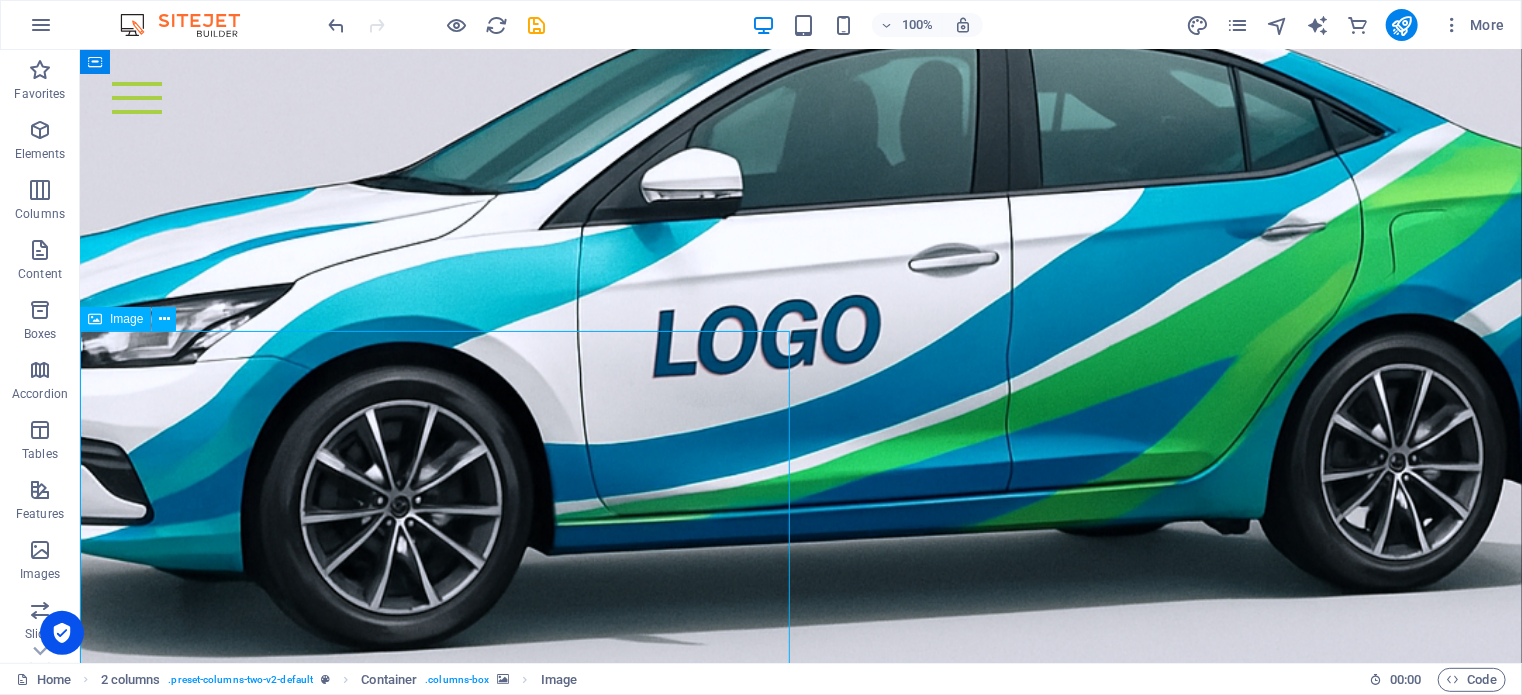 click at bounding box center [800, 1760] 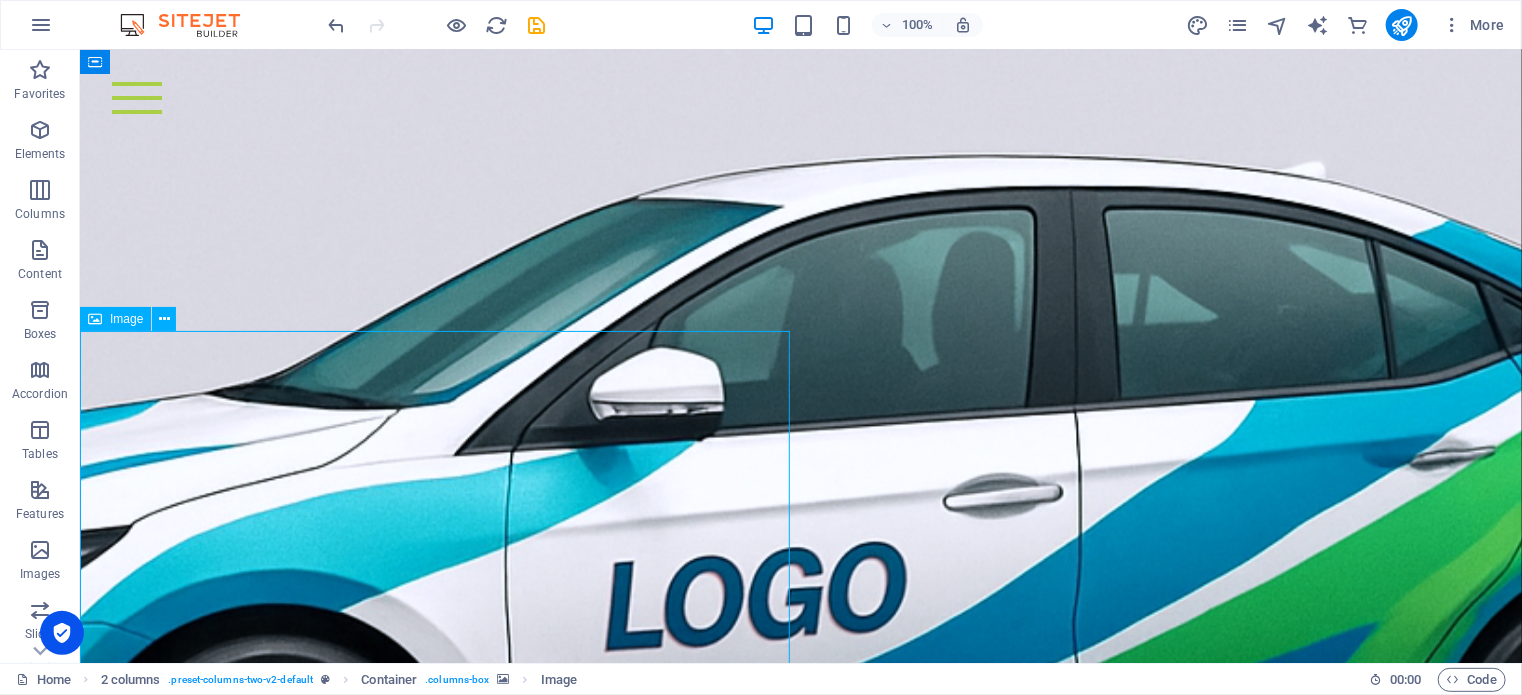 scroll, scrollTop: 1947, scrollLeft: 0, axis: vertical 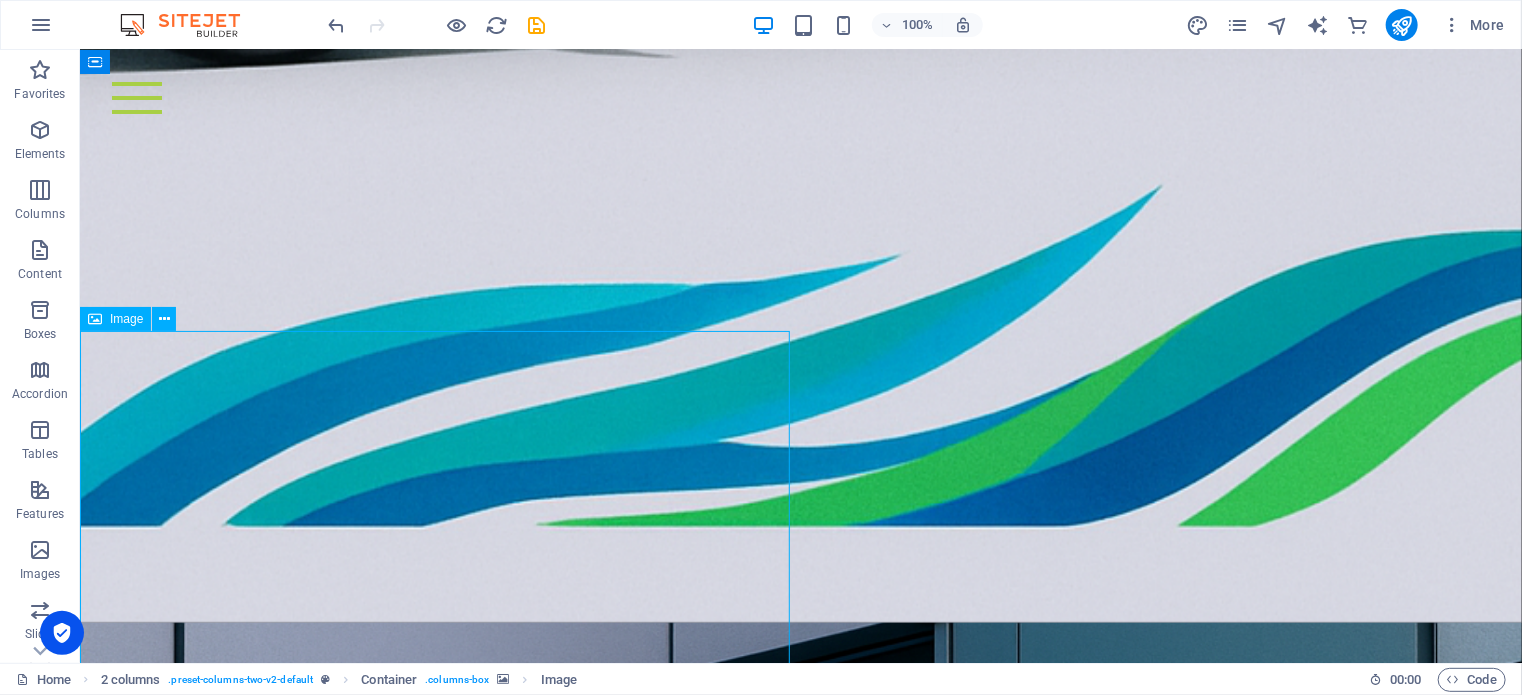 select on "%" 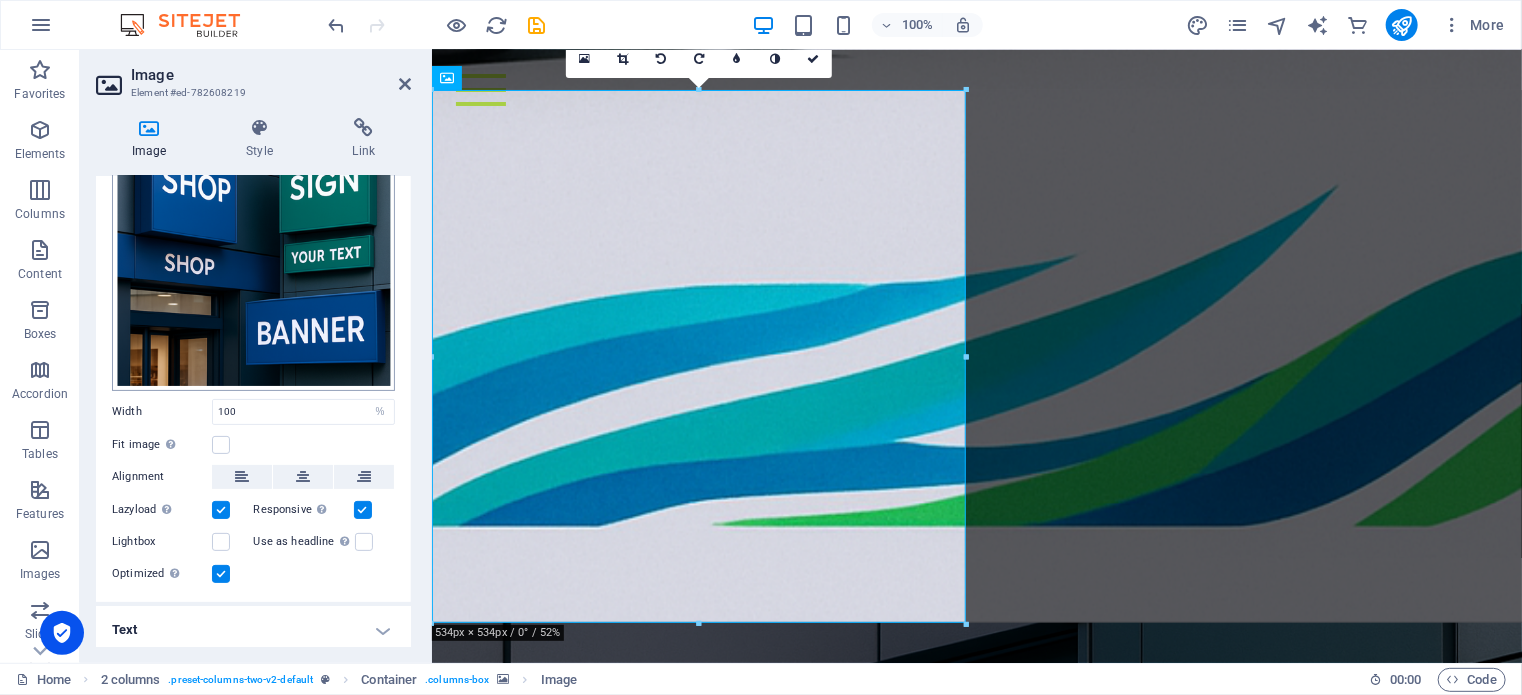 scroll, scrollTop: 121, scrollLeft: 0, axis: vertical 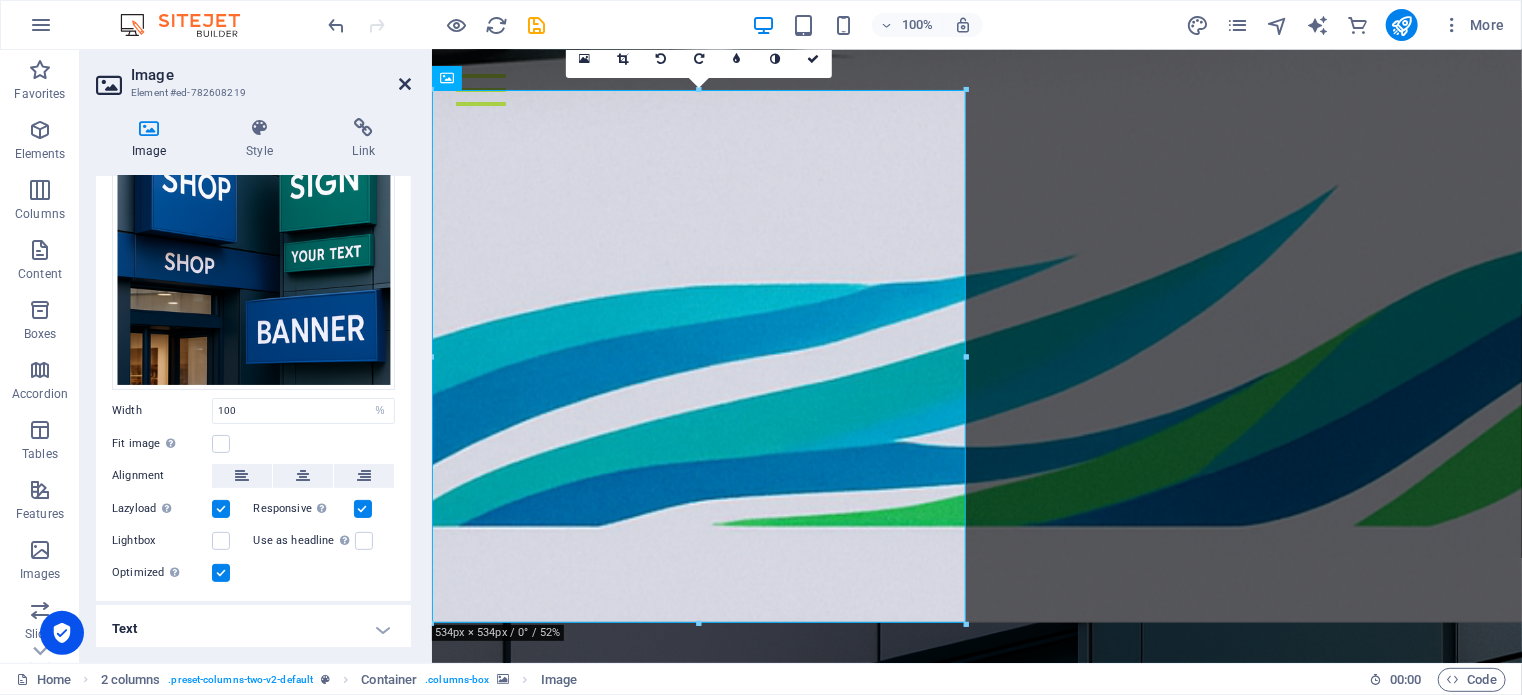 click at bounding box center [405, 84] 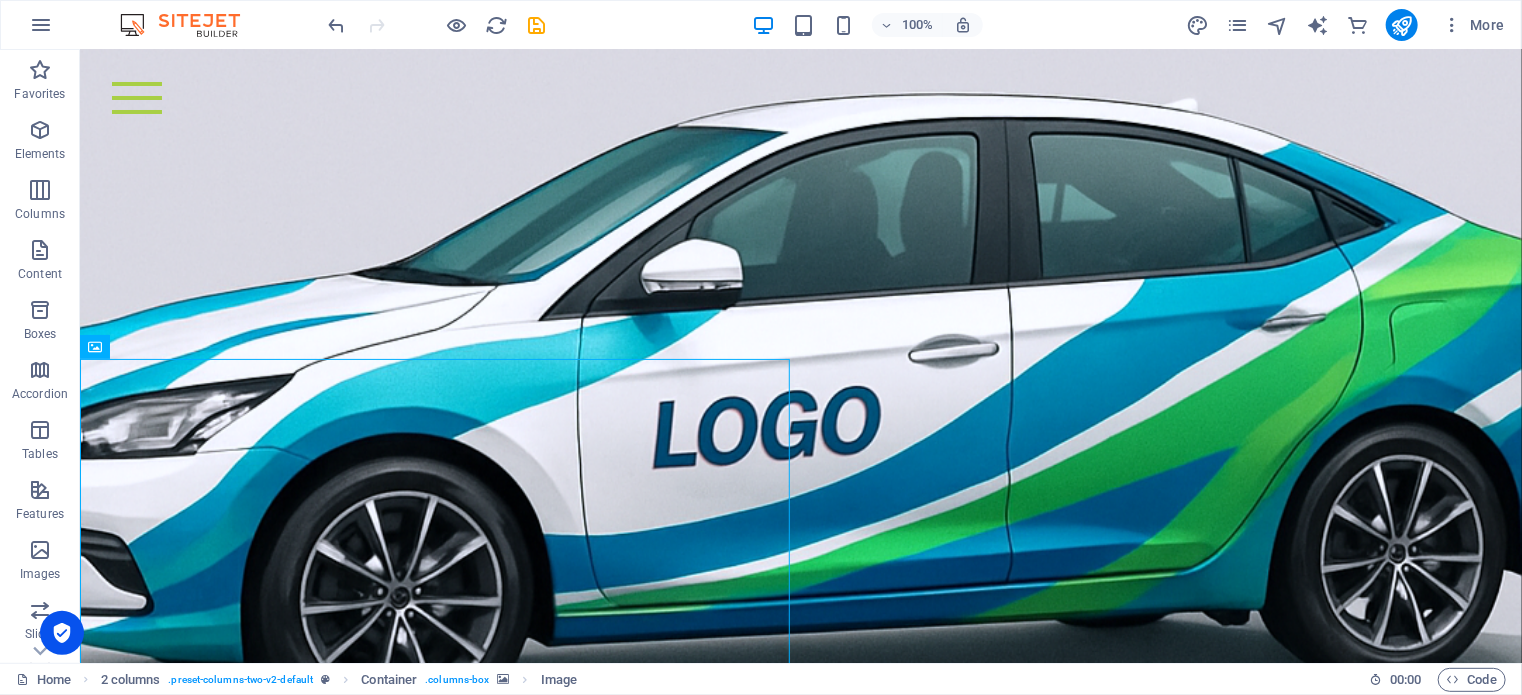 scroll, scrollTop: 747, scrollLeft: 0, axis: vertical 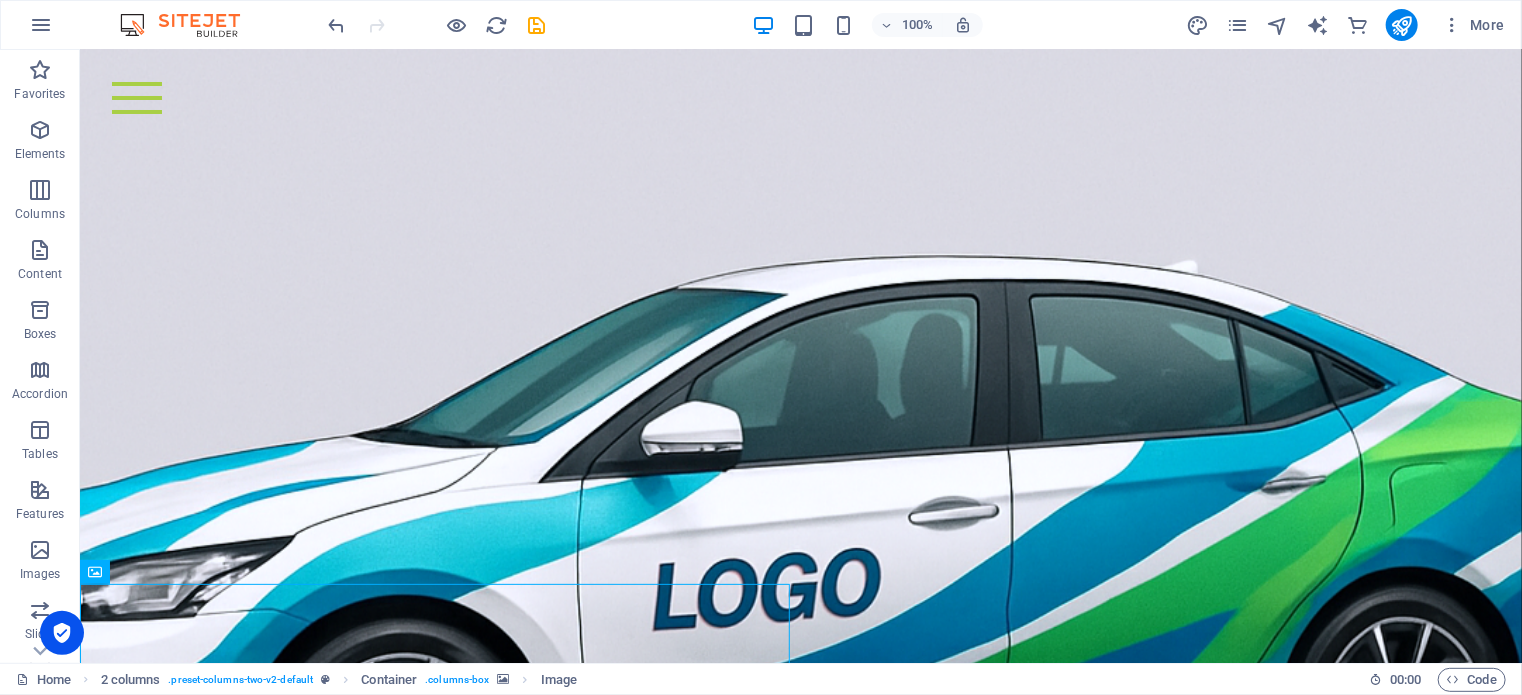 click at bounding box center [800, 603] 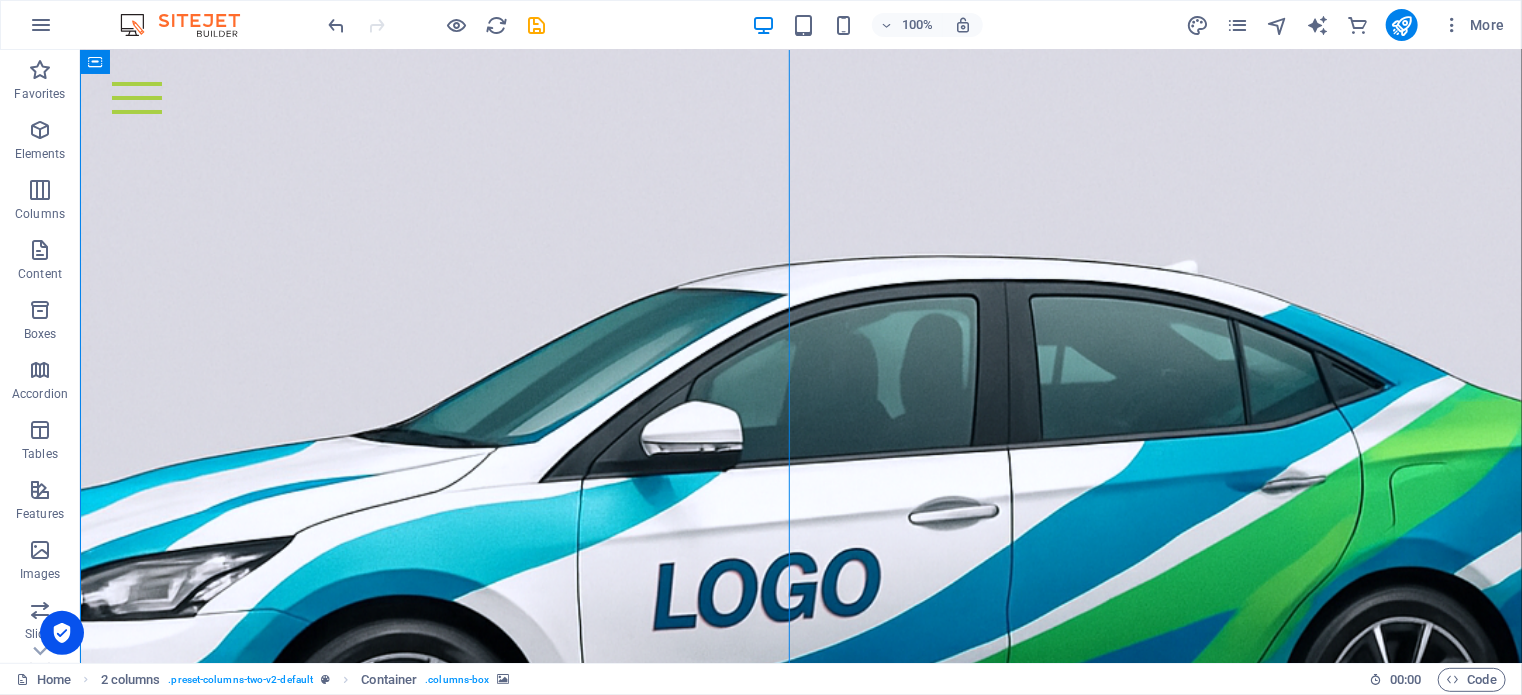 click at bounding box center [800, 603] 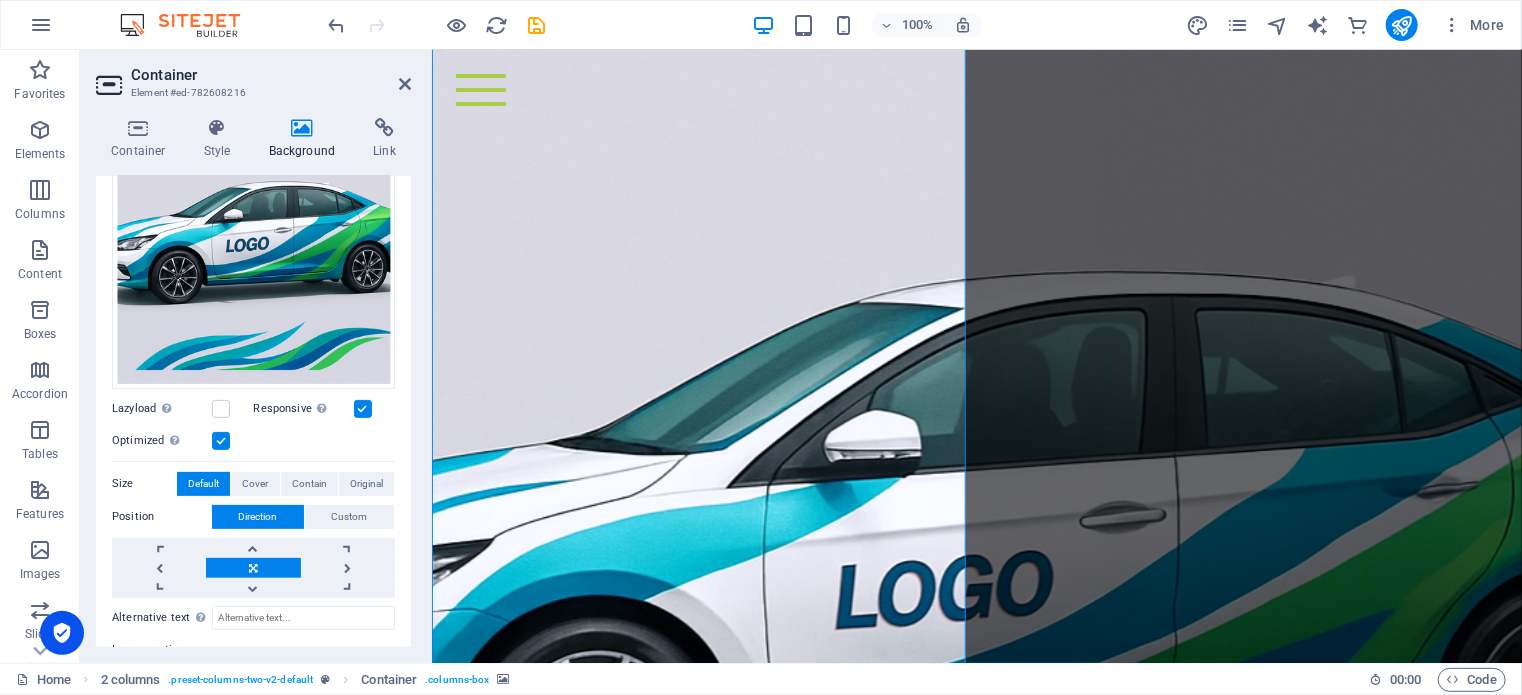 scroll, scrollTop: 300, scrollLeft: 0, axis: vertical 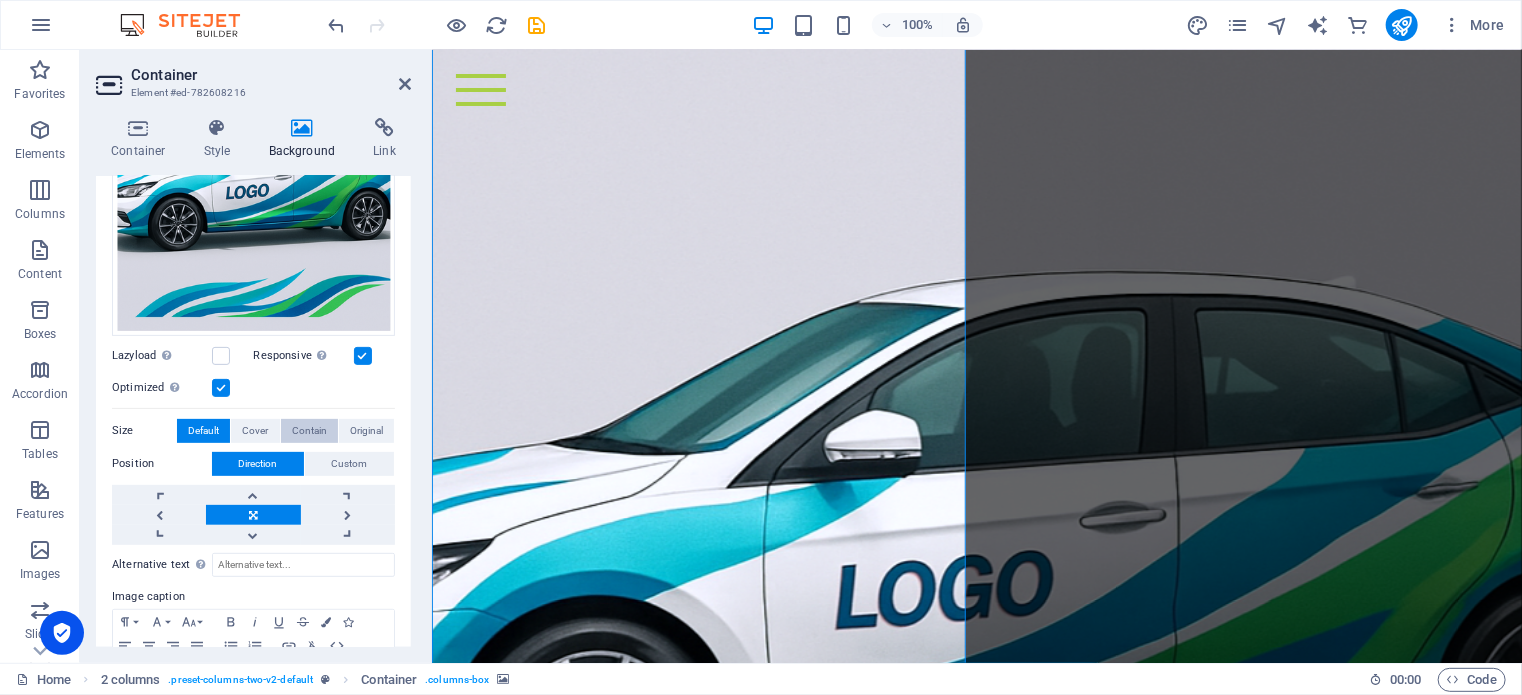 click on "Contain" at bounding box center (309, 431) 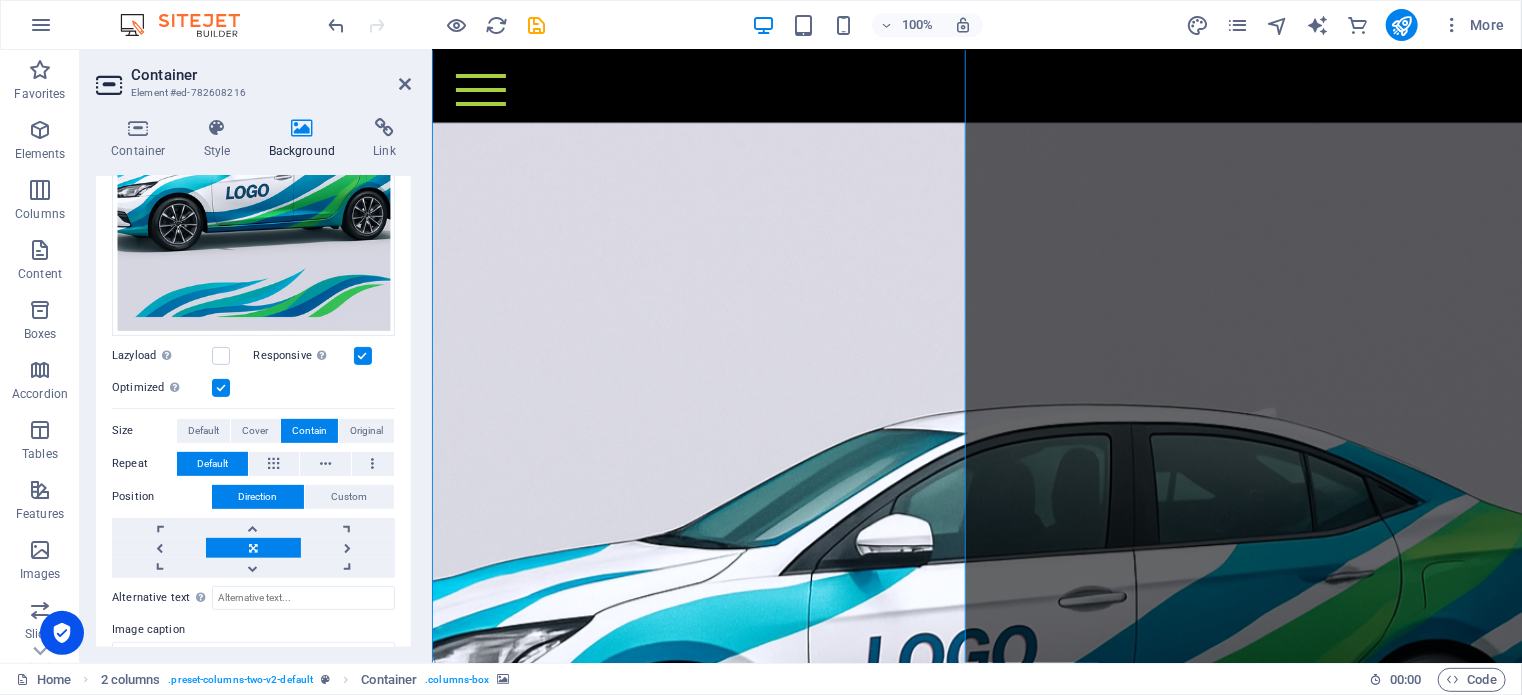 scroll, scrollTop: 947, scrollLeft: 0, axis: vertical 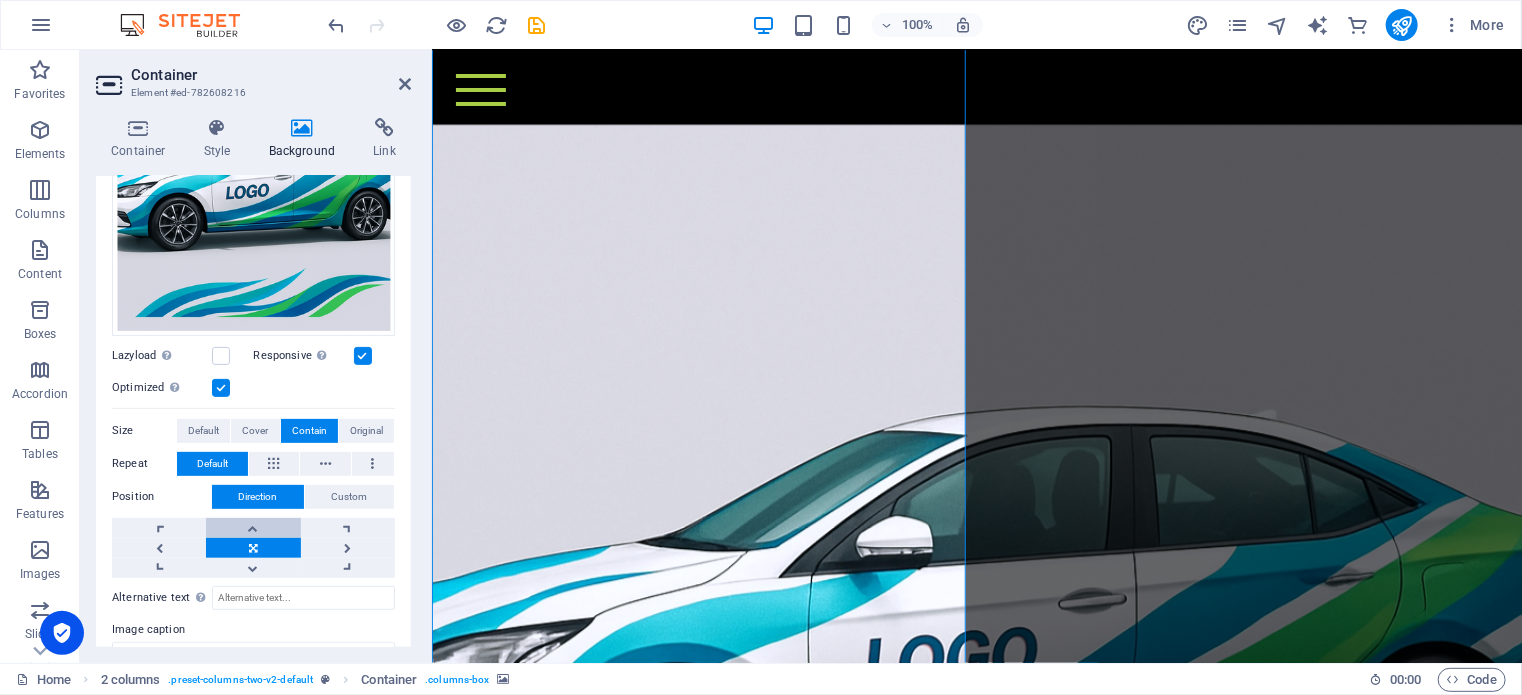 click at bounding box center [253, 528] 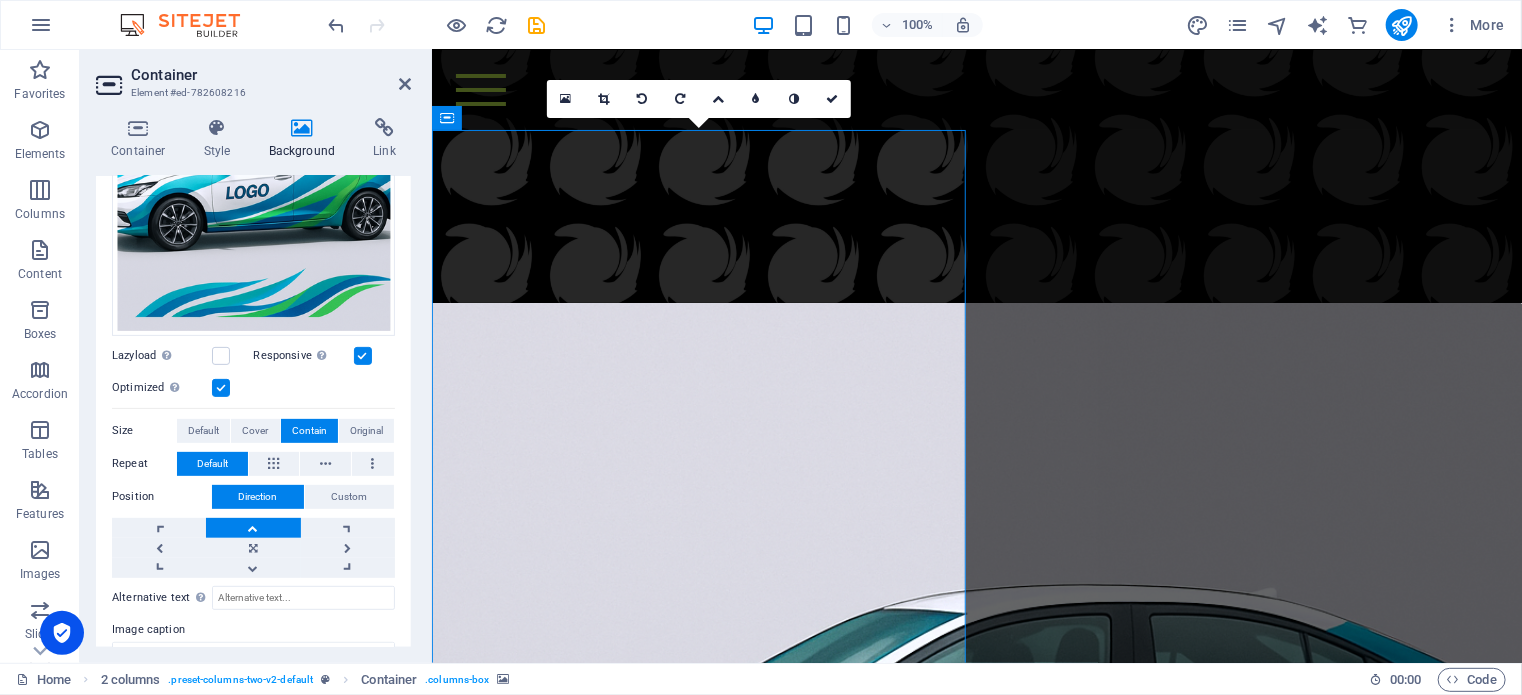 scroll, scrollTop: 347, scrollLeft: 0, axis: vertical 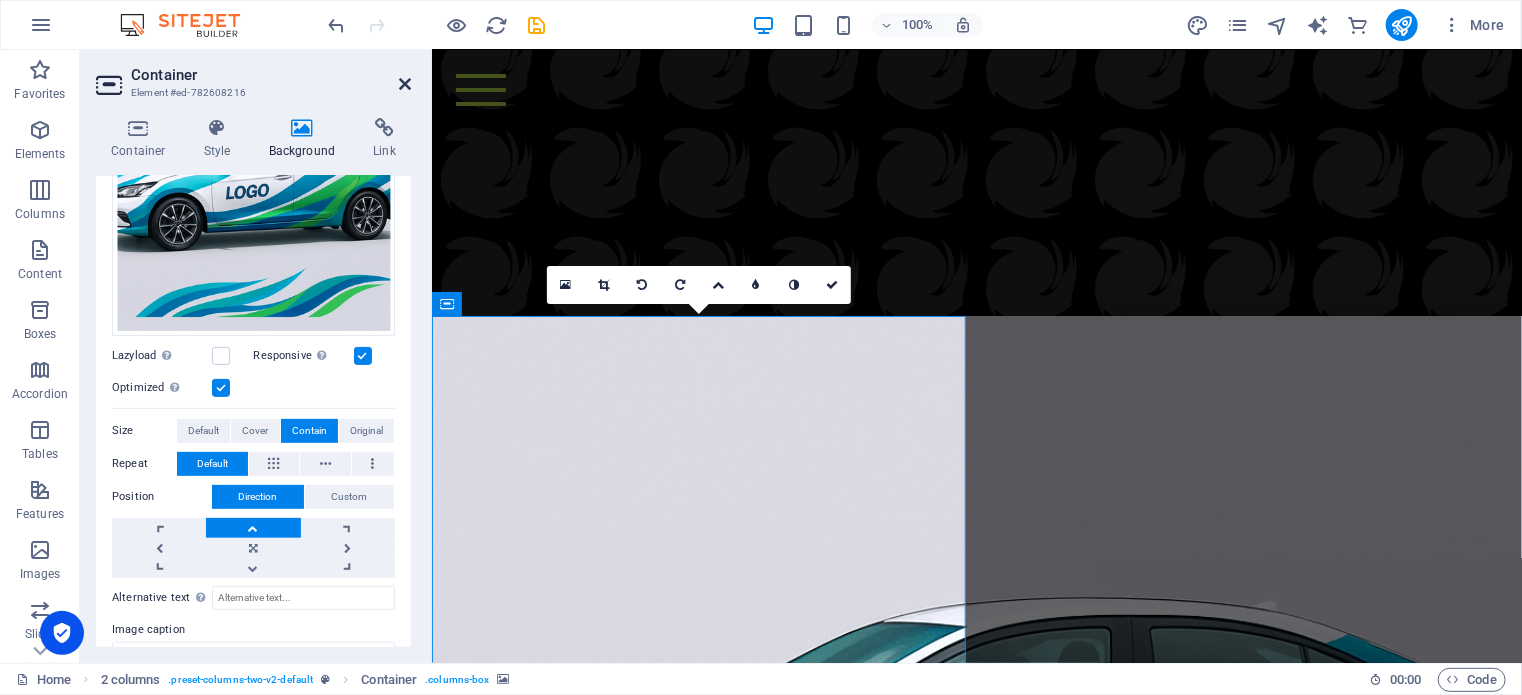click at bounding box center (405, 84) 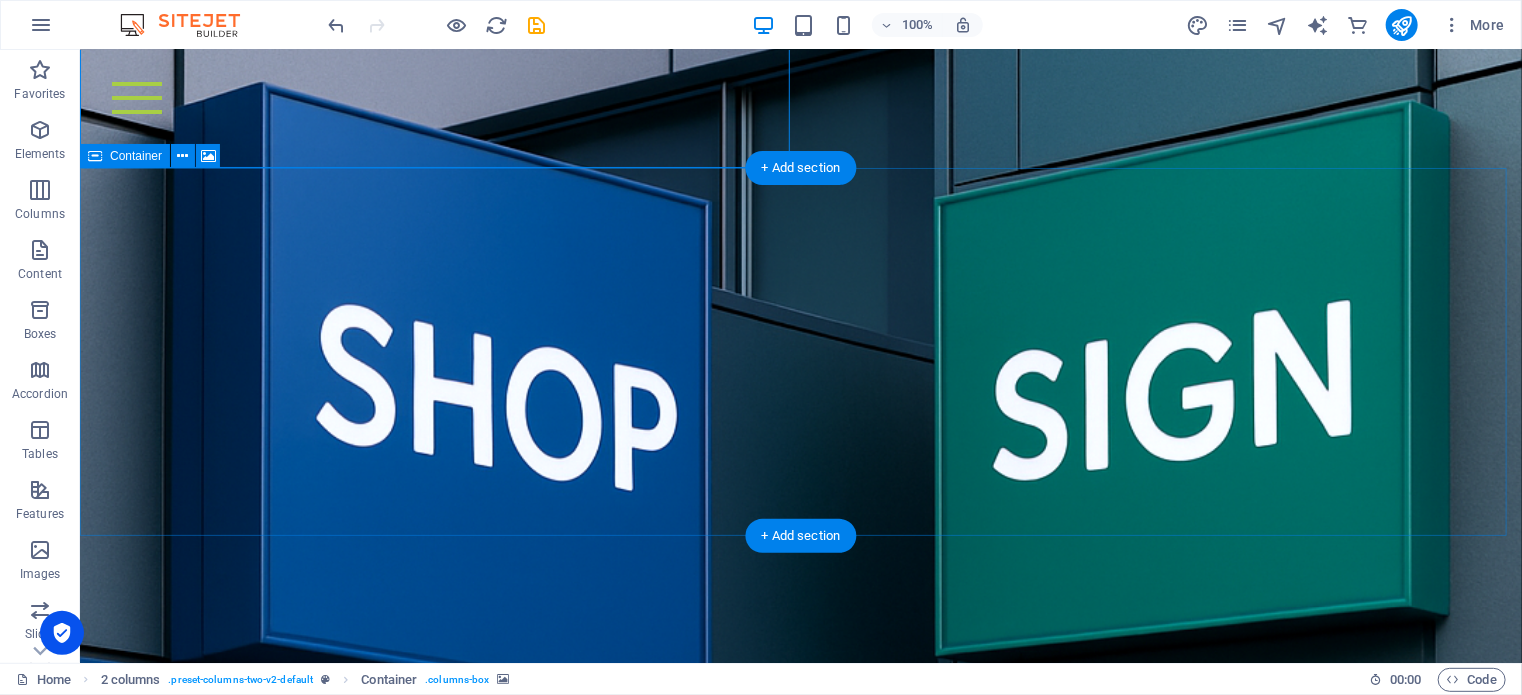 scroll, scrollTop: 2047, scrollLeft: 0, axis: vertical 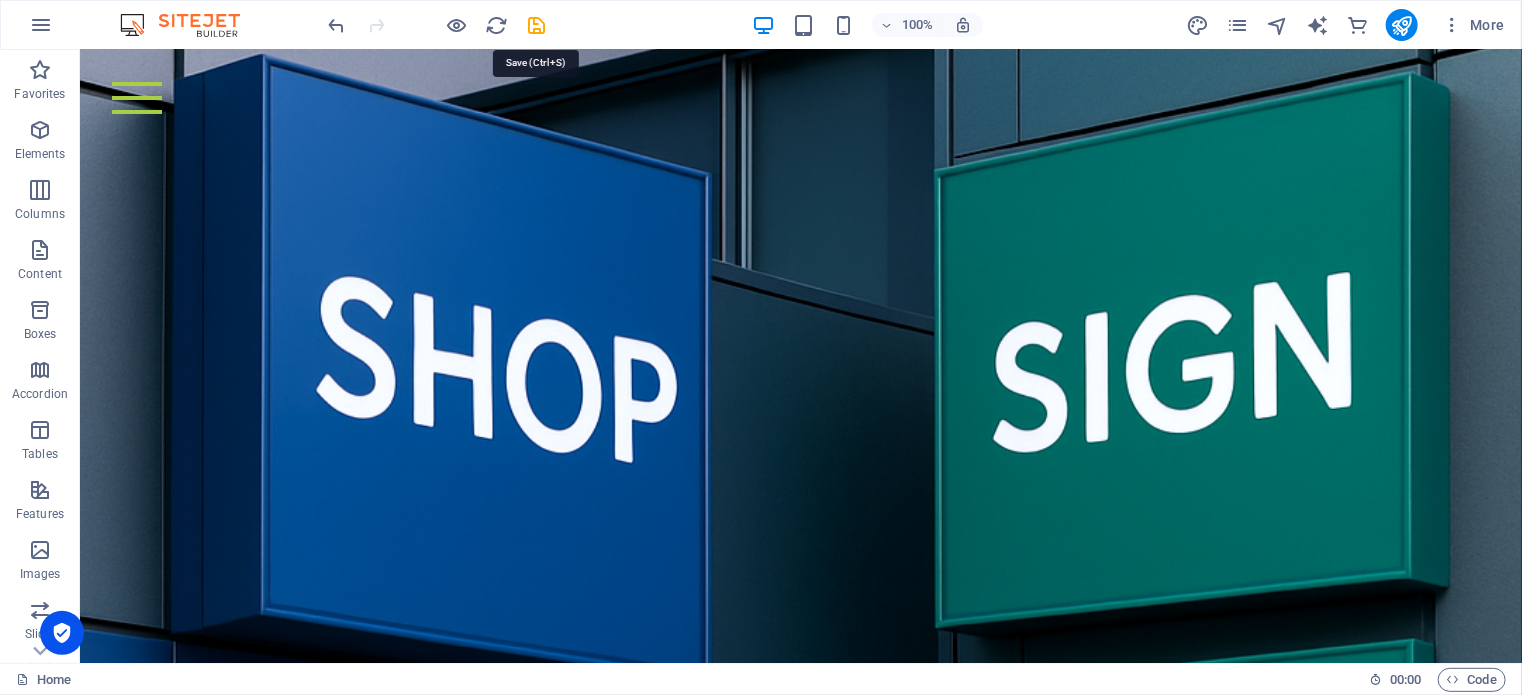 click at bounding box center (537, 25) 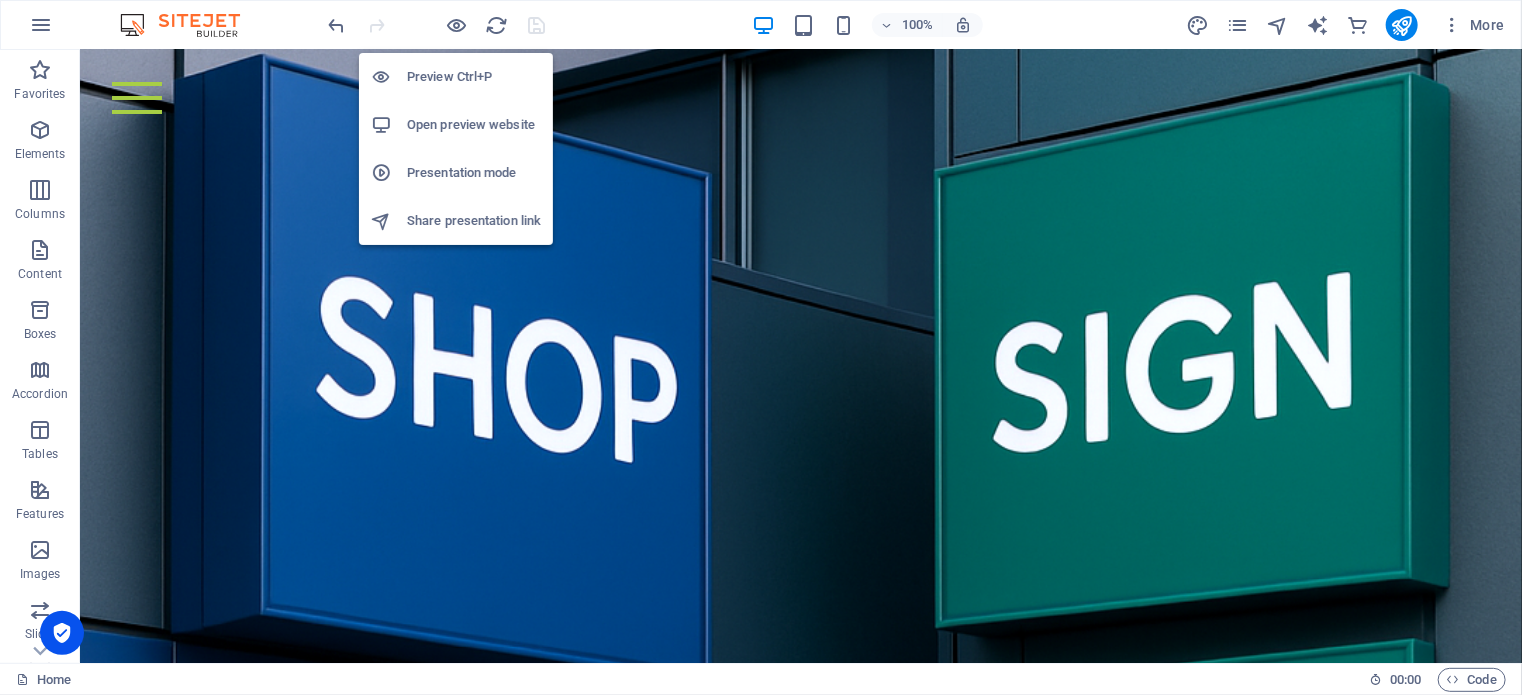 click on "Open preview website" at bounding box center (474, 125) 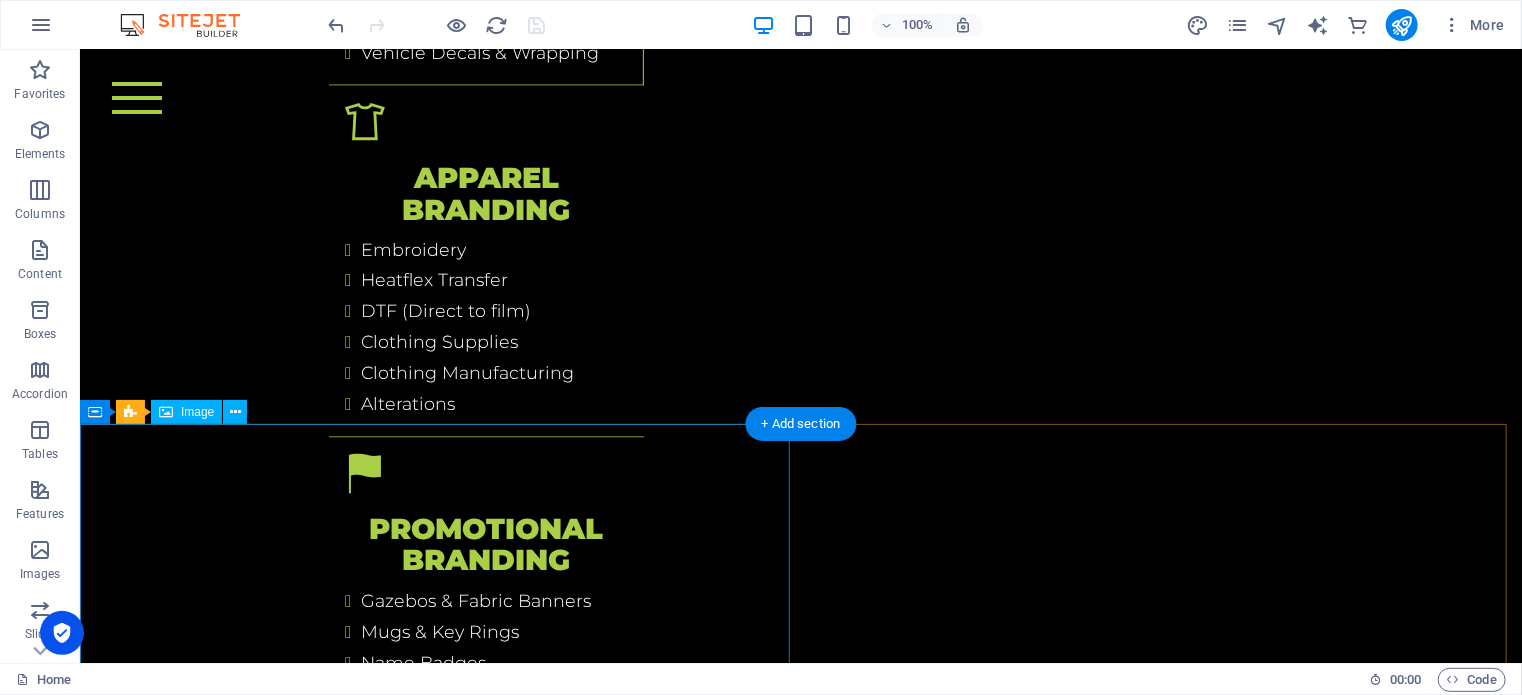 scroll, scrollTop: 5447, scrollLeft: 0, axis: vertical 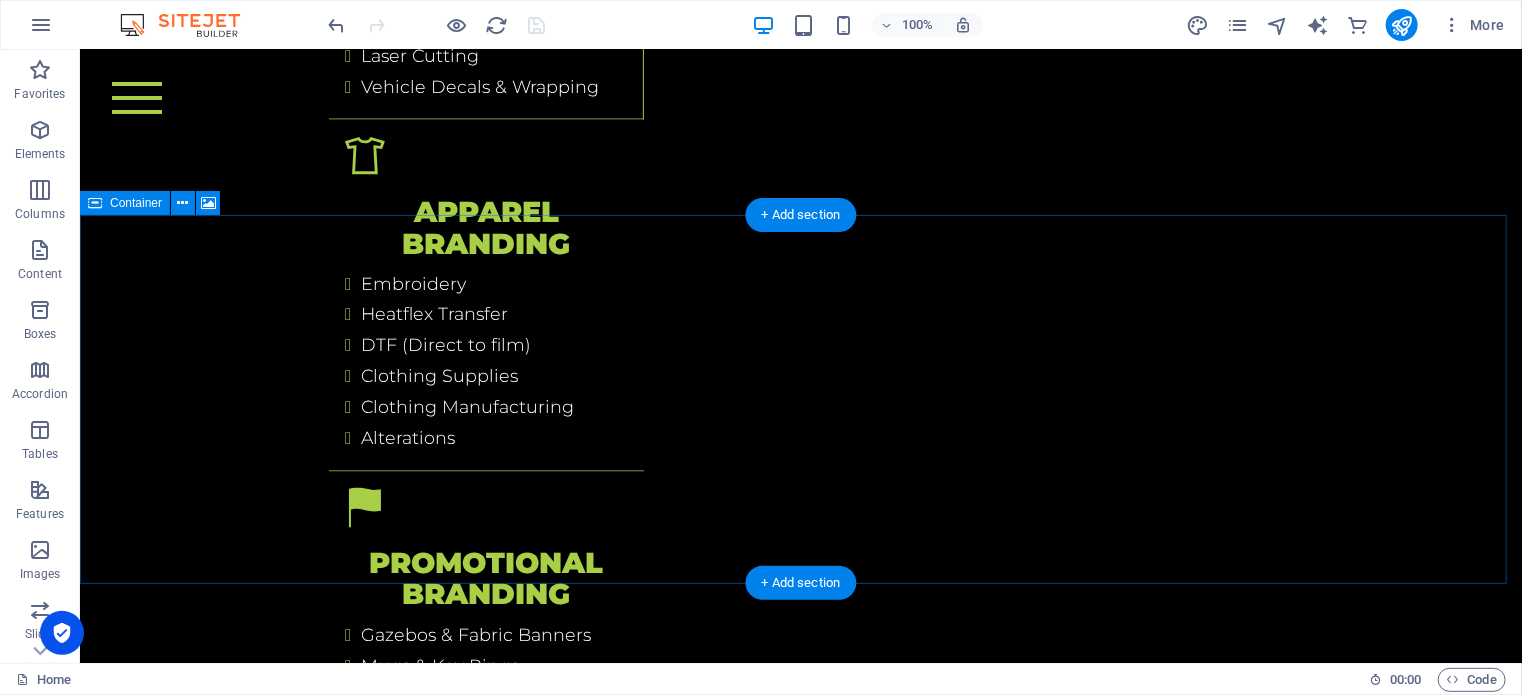 click on "Drop content here or  Add elements  Paste clipboard" at bounding box center [800, 4236] 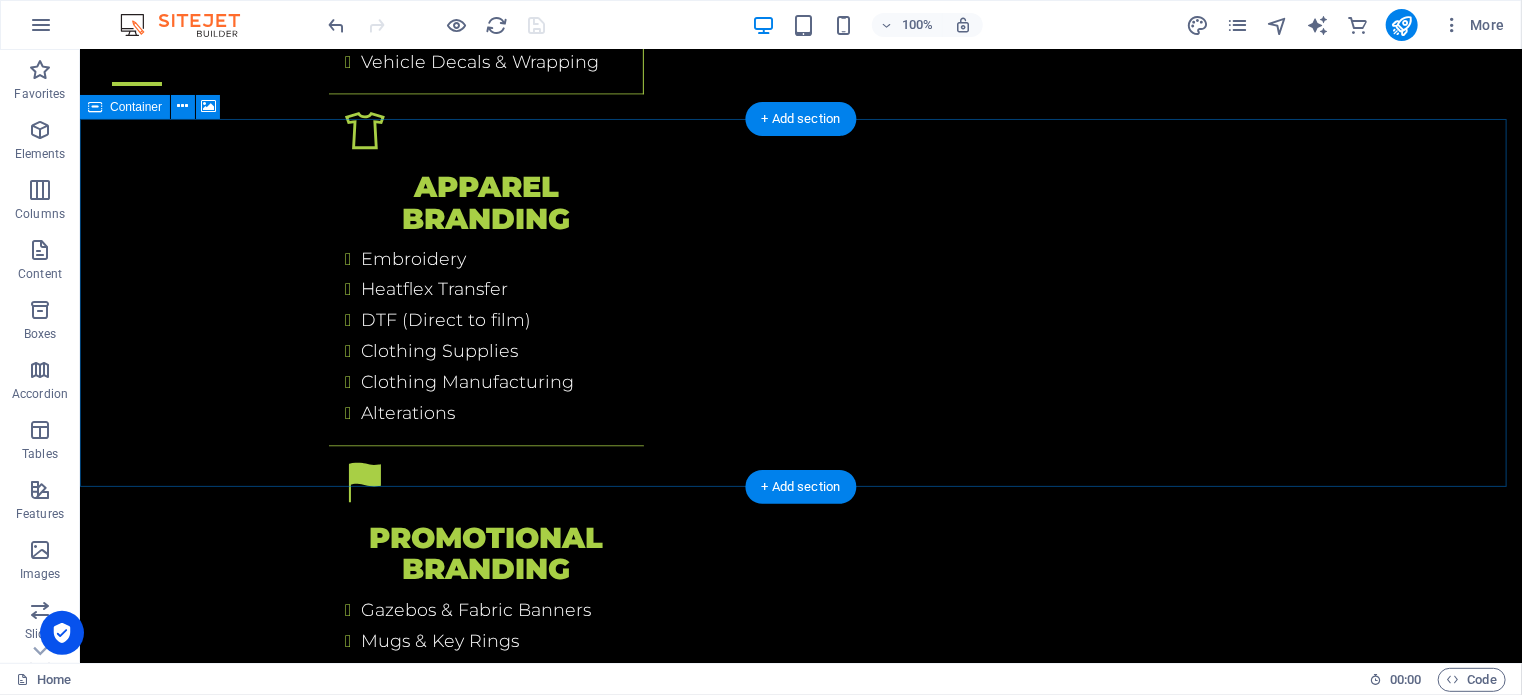 scroll, scrollTop: 5547, scrollLeft: 0, axis: vertical 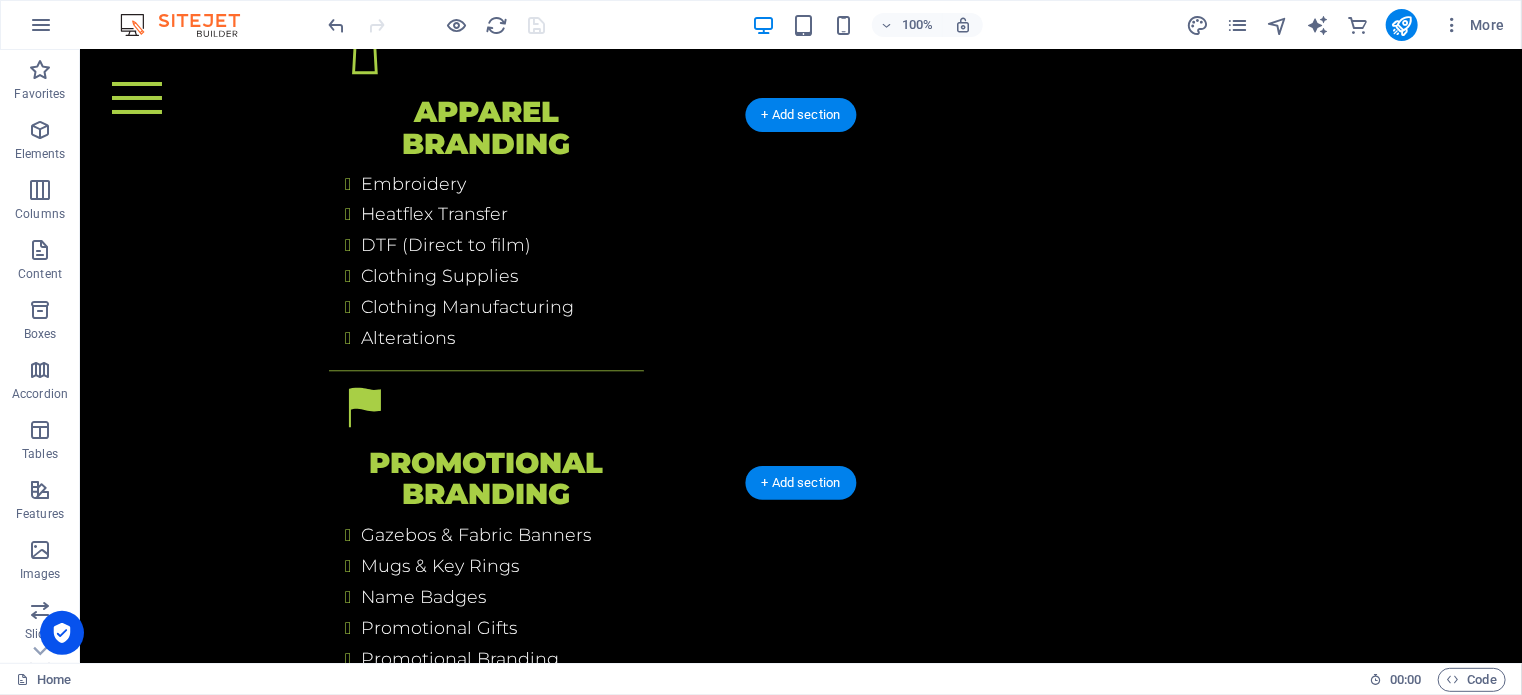 click at bounding box center (800, 4275) 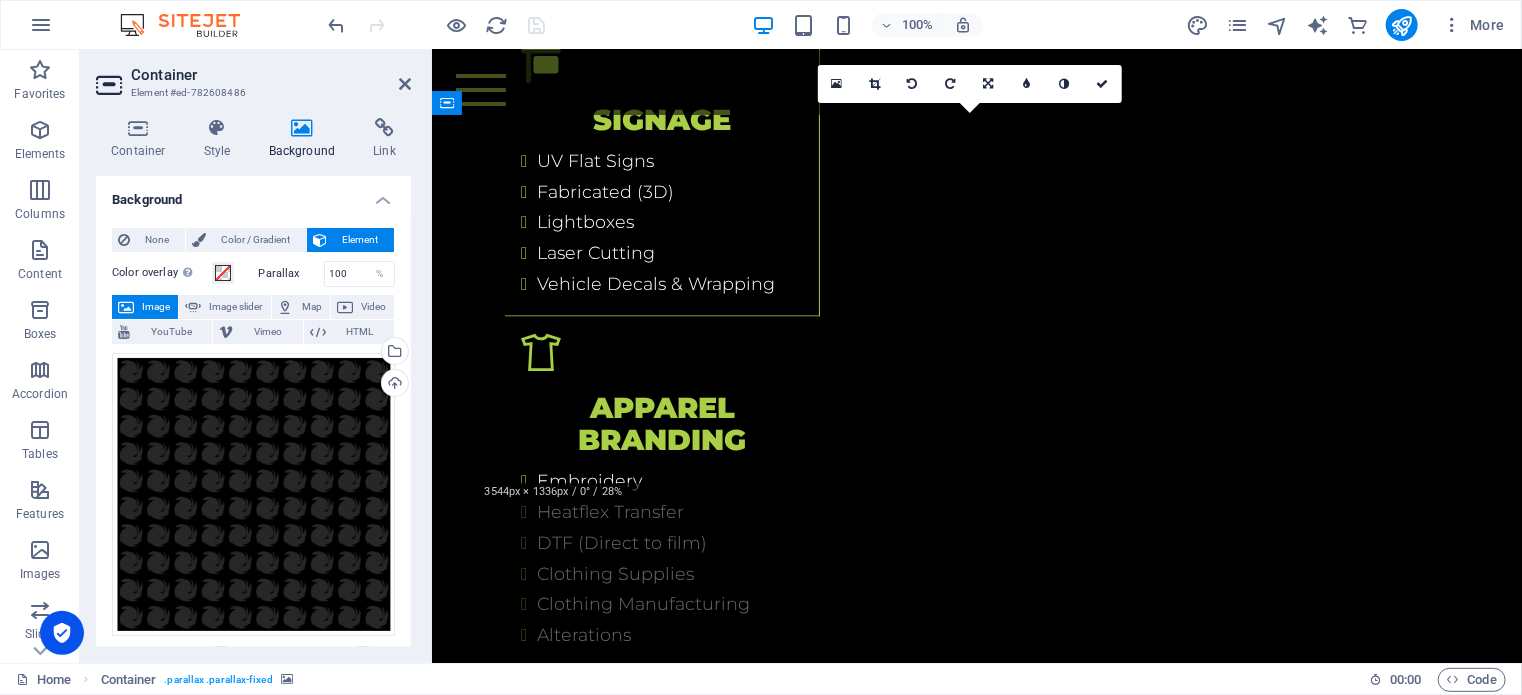 scroll, scrollTop: 6374, scrollLeft: 0, axis: vertical 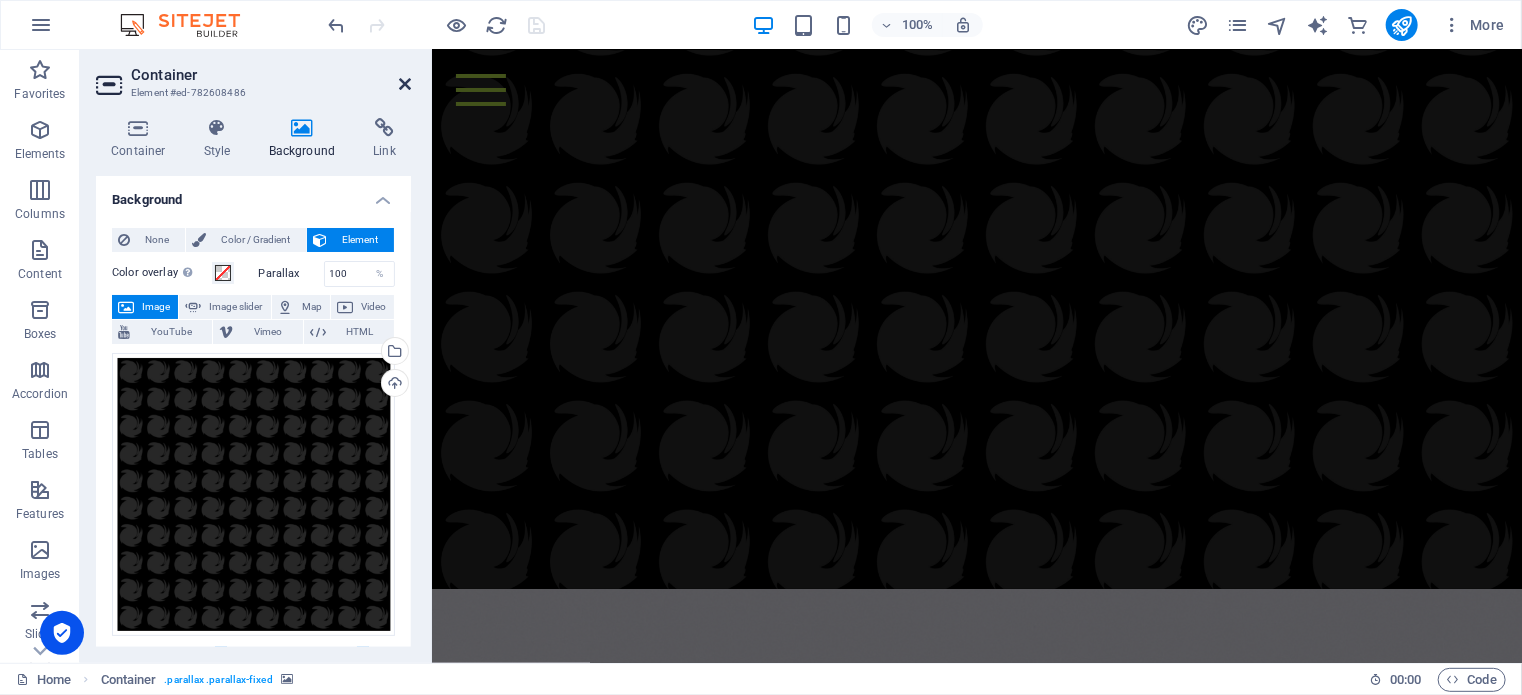 click at bounding box center (405, 84) 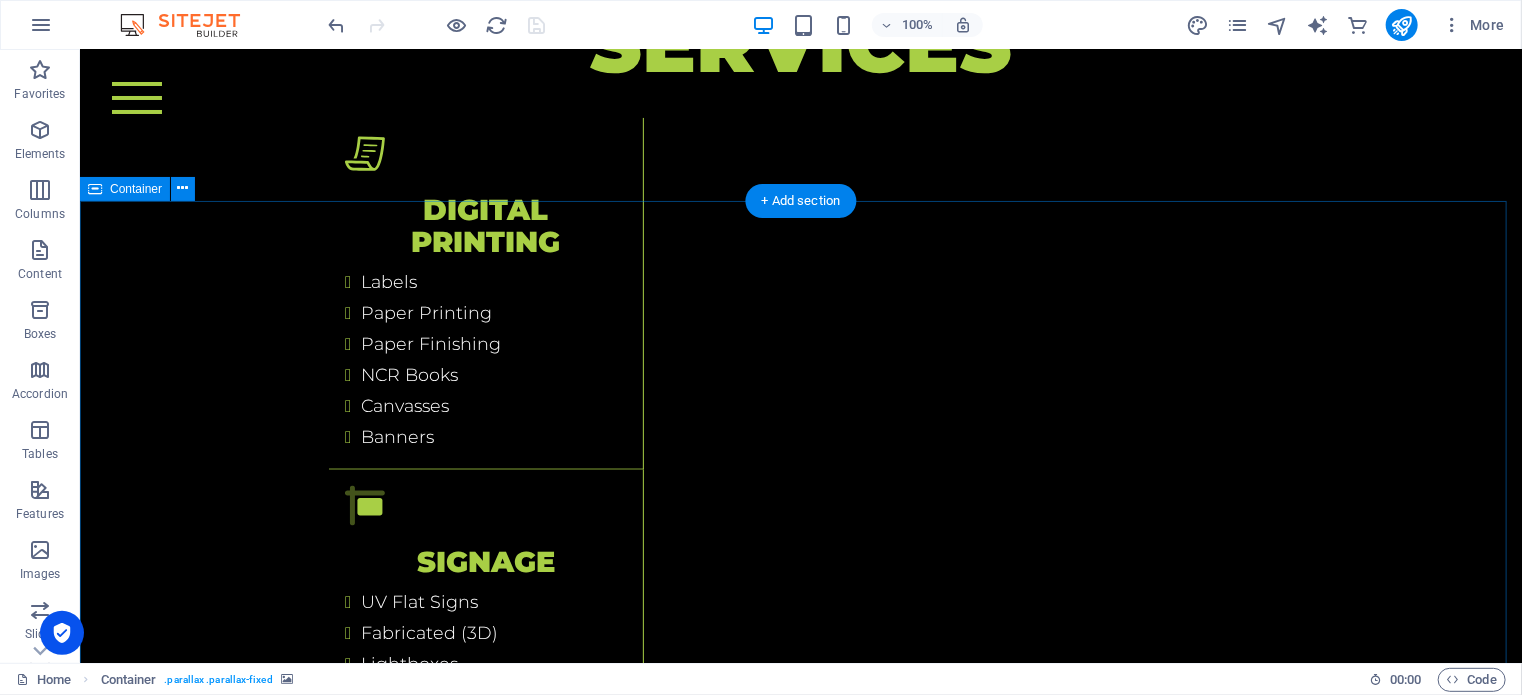 scroll, scrollTop: 4689, scrollLeft: 0, axis: vertical 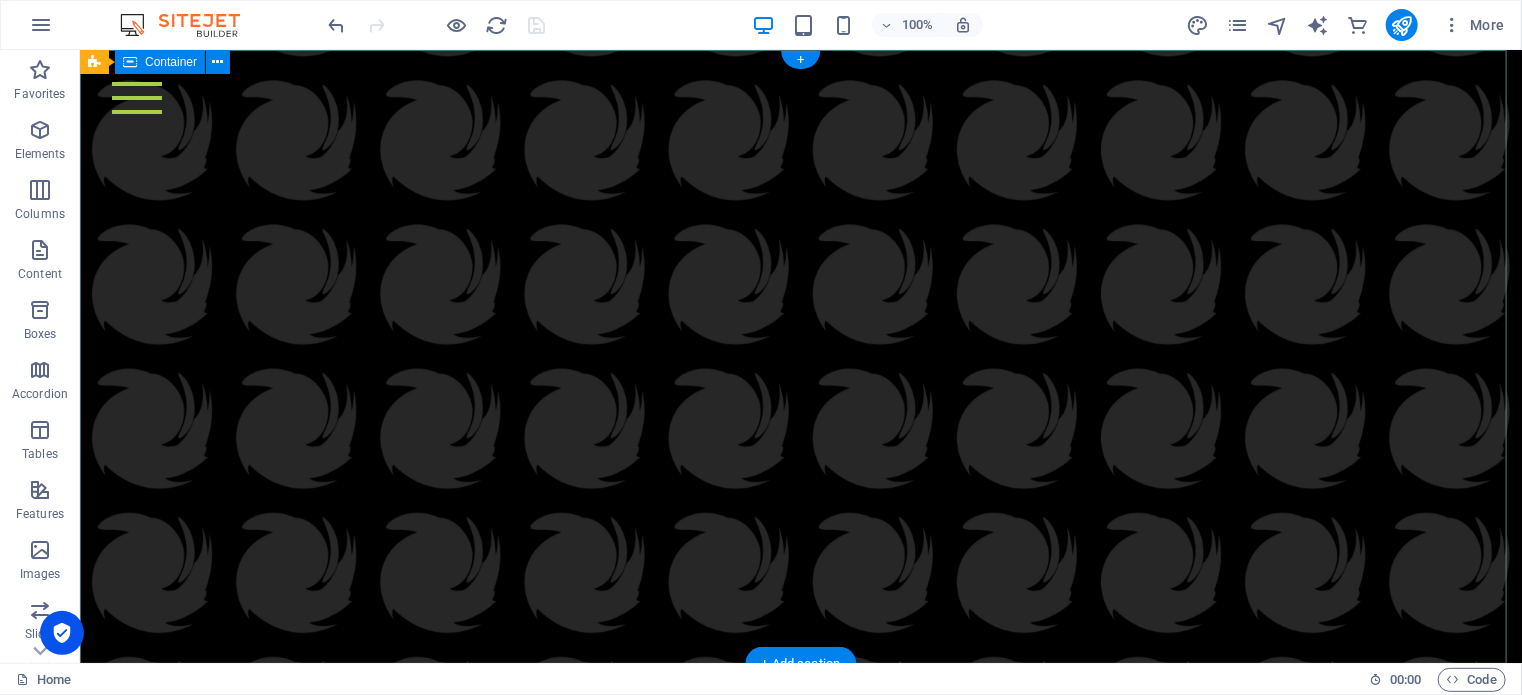 click at bounding box center [800, 266] 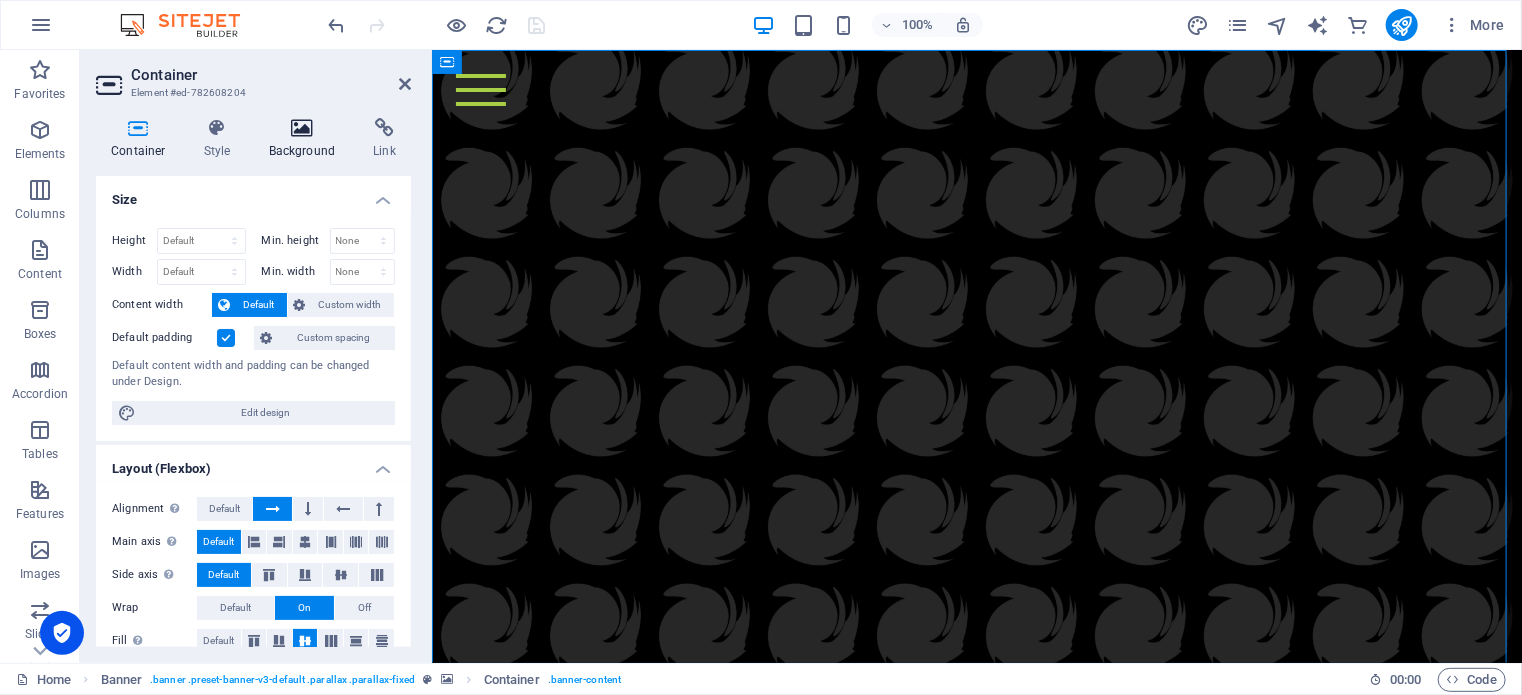 click on "Background" at bounding box center (306, 139) 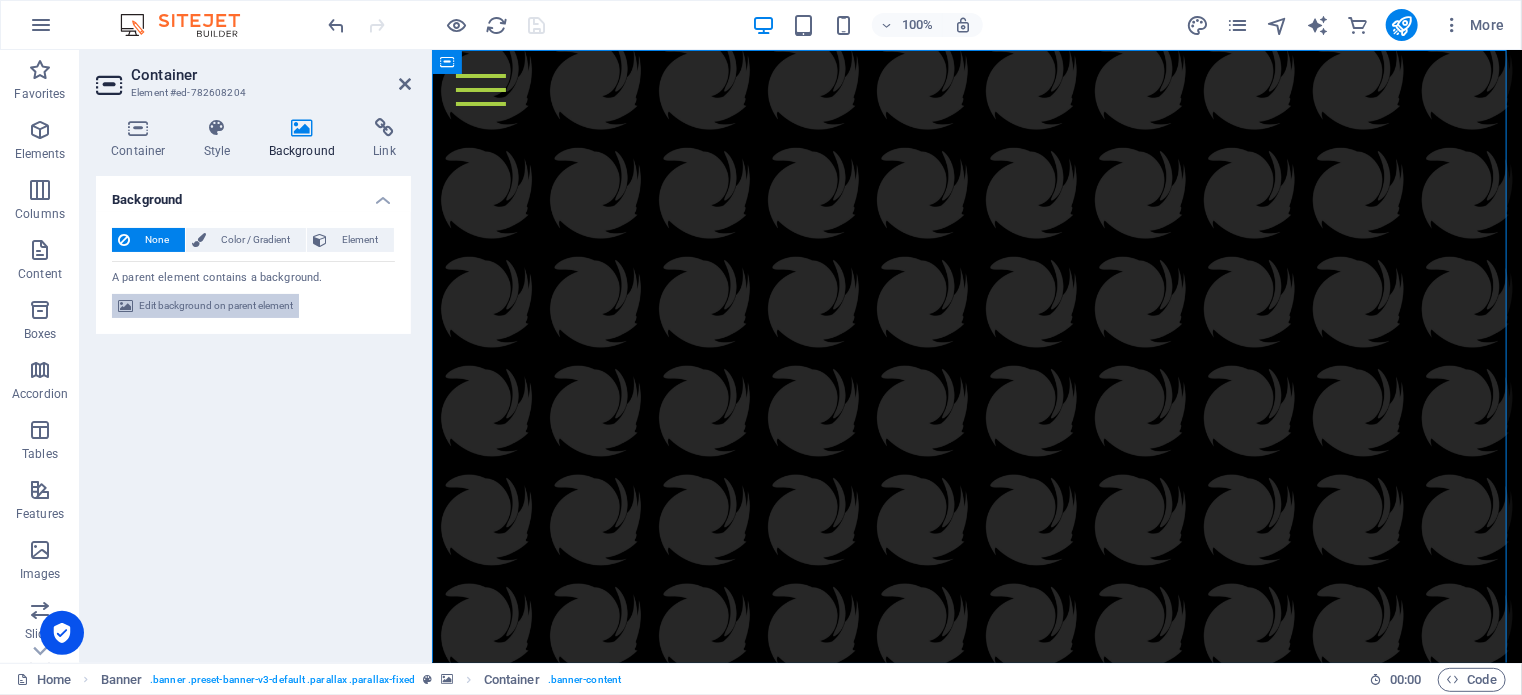 click on "Edit background on parent element" at bounding box center (216, 306) 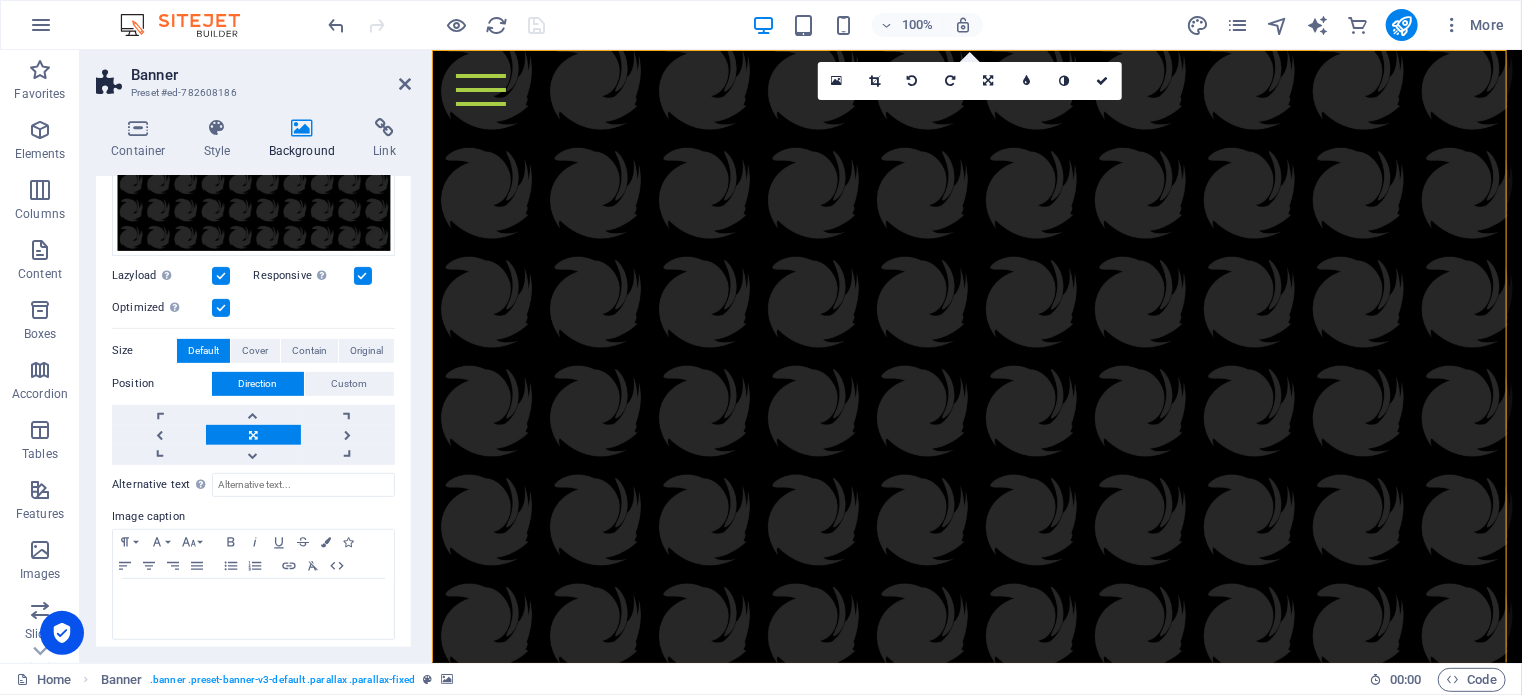 scroll, scrollTop: 384, scrollLeft: 0, axis: vertical 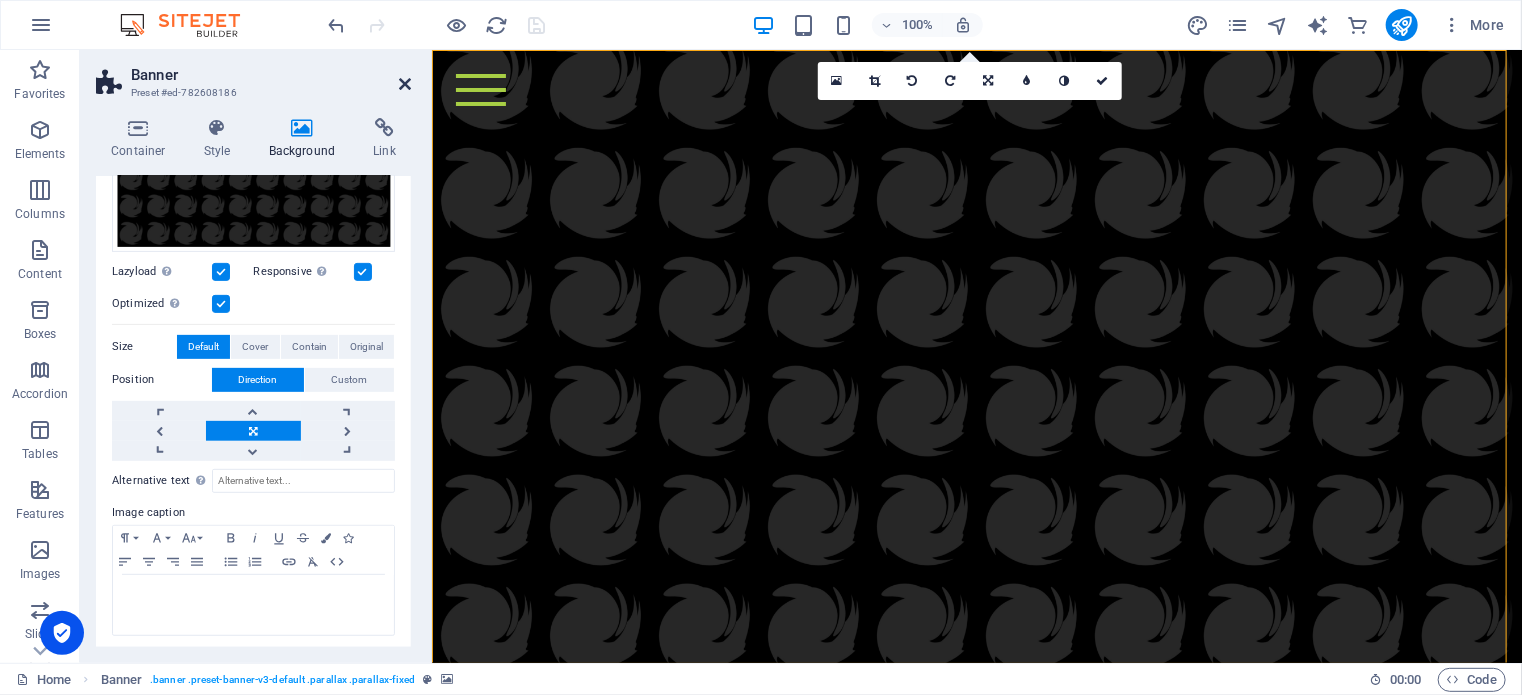 click at bounding box center [405, 84] 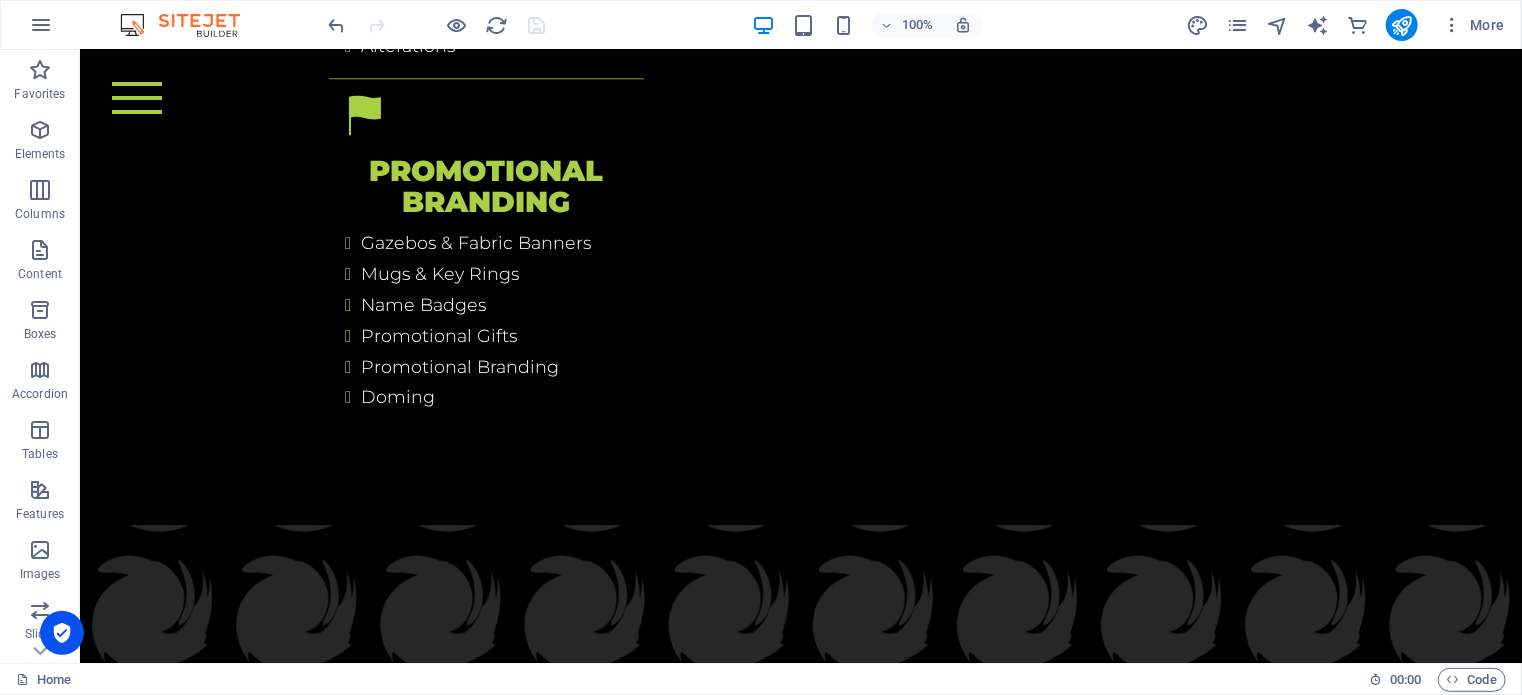 scroll, scrollTop: 5702, scrollLeft: 0, axis: vertical 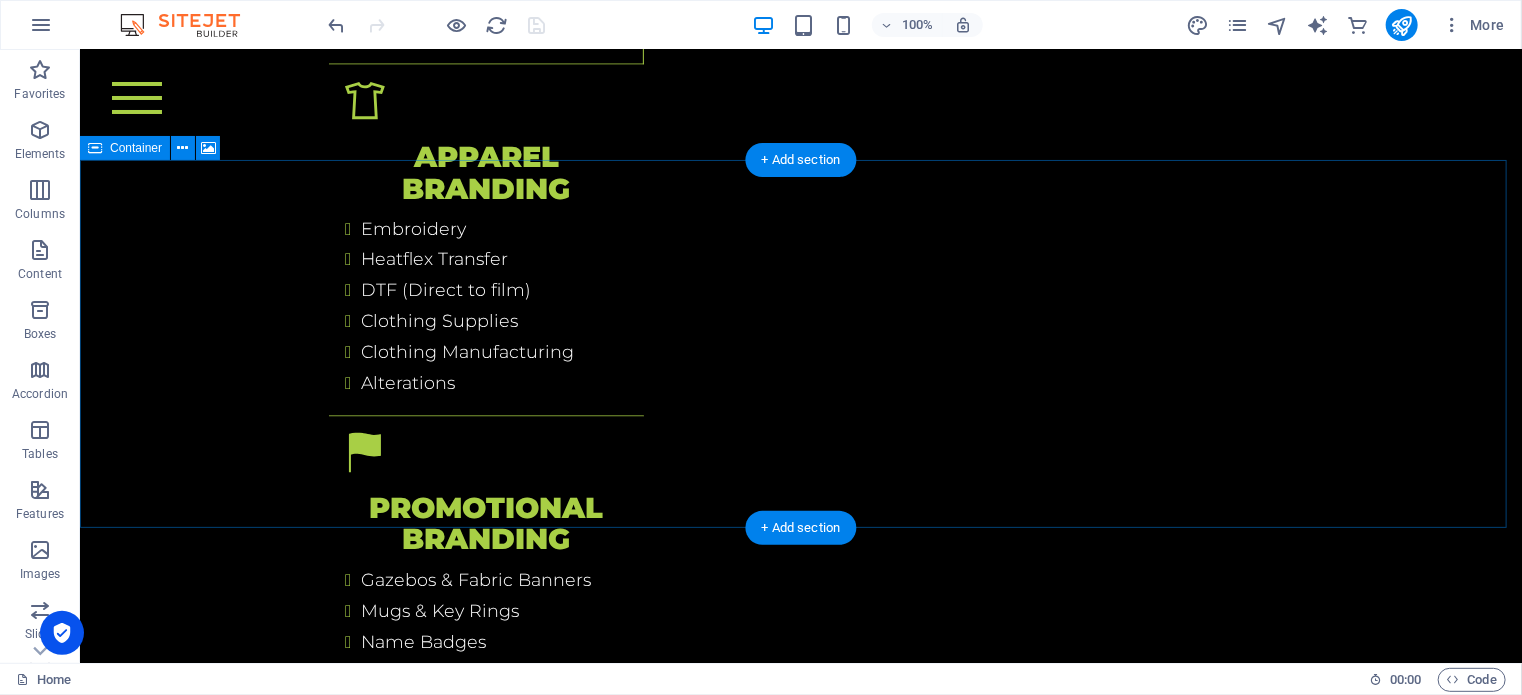 click on "Drop content here or  Add elements  Paste clipboard" at bounding box center [800, 4181] 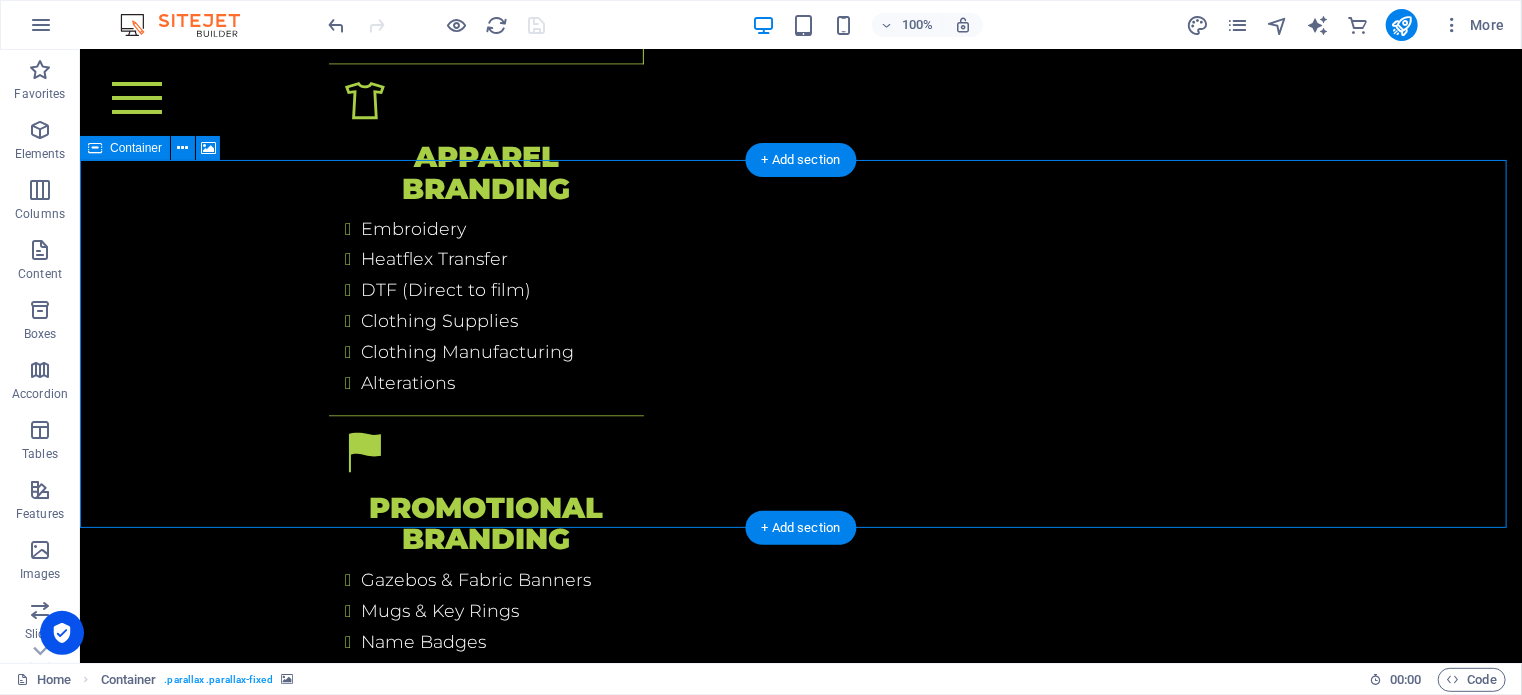 drag, startPoint x: 553, startPoint y: 322, endPoint x: 200, endPoint y: 322, distance: 353 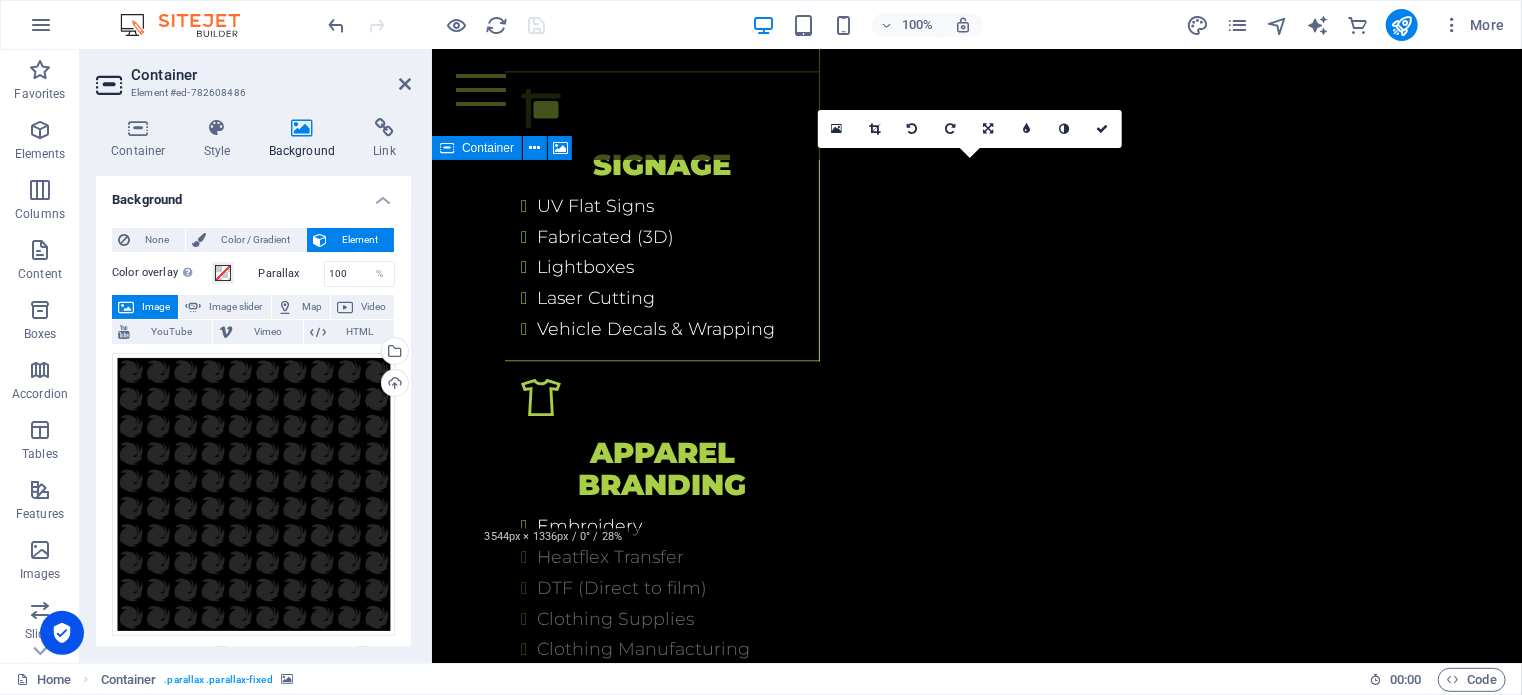scroll, scrollTop: 6329, scrollLeft: 0, axis: vertical 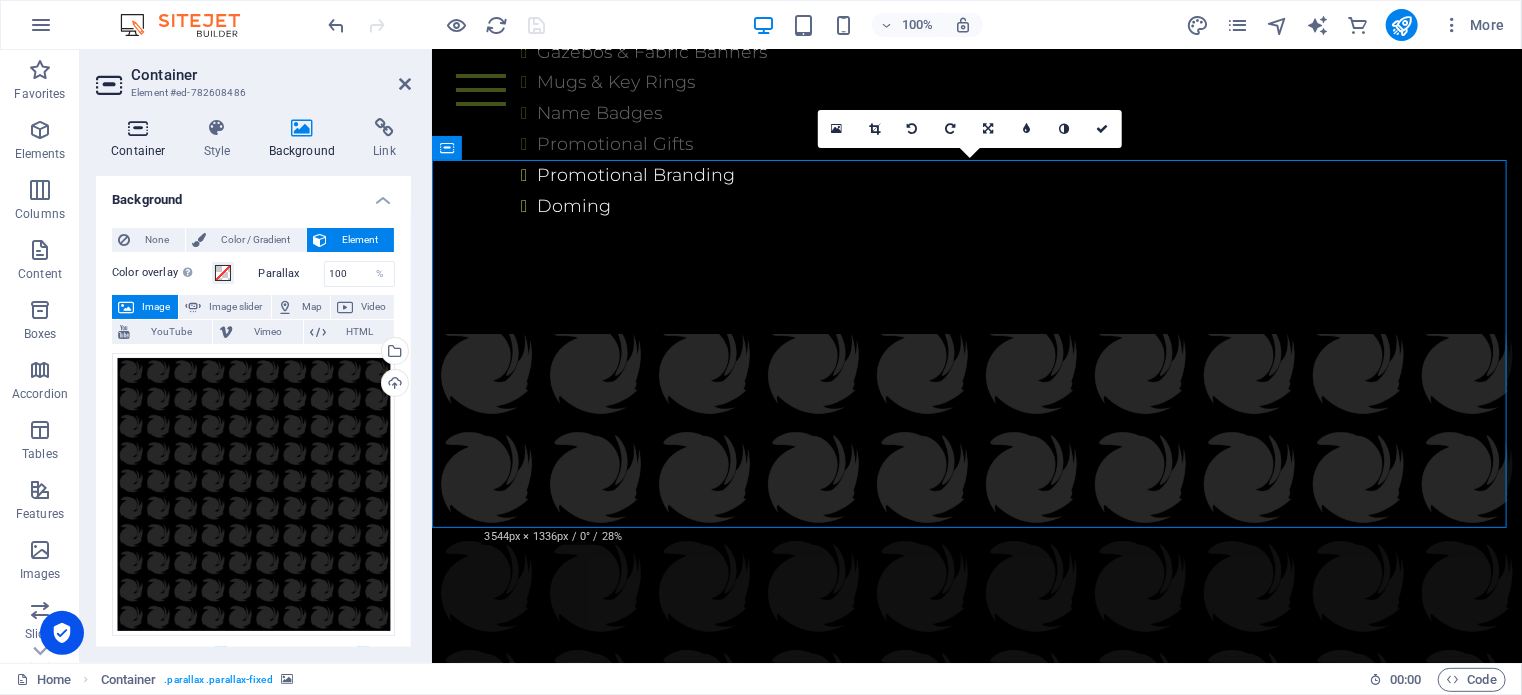 click at bounding box center [138, 128] 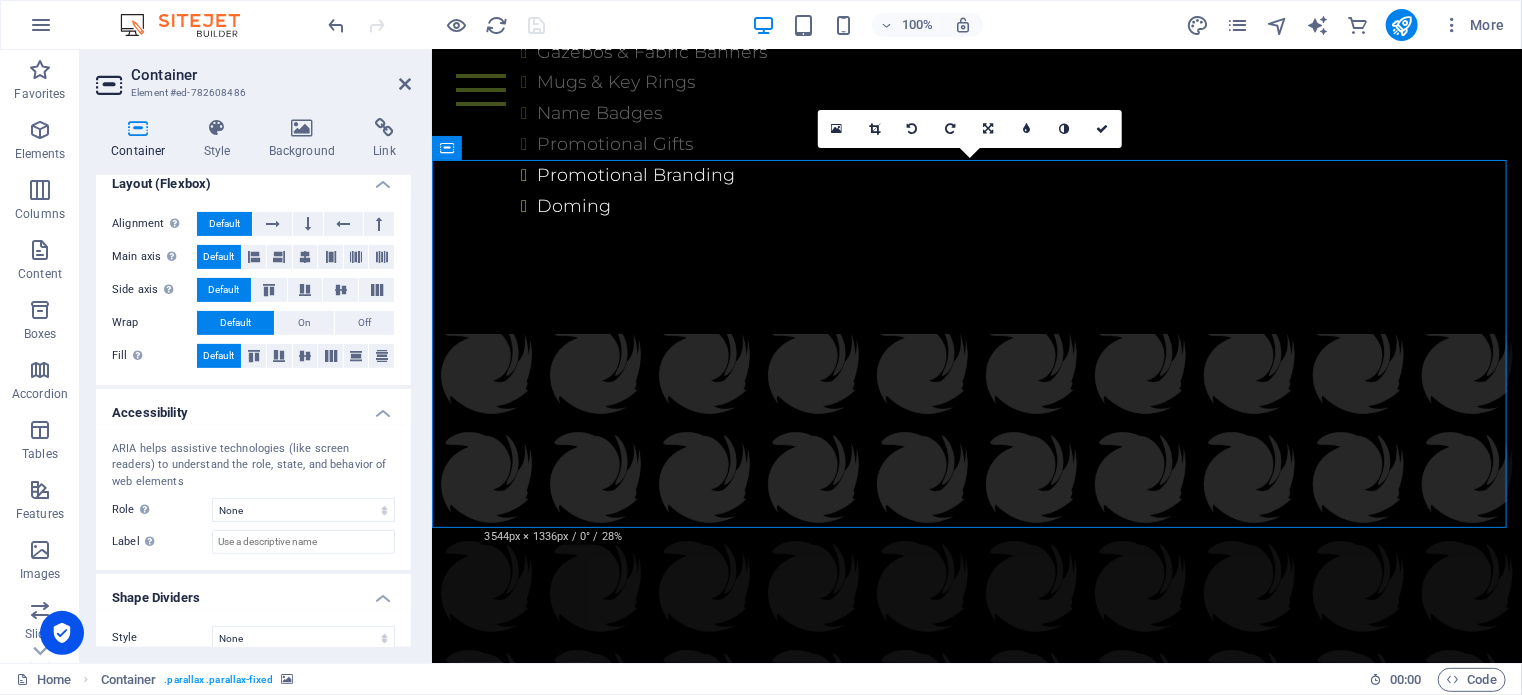 scroll, scrollTop: 302, scrollLeft: 0, axis: vertical 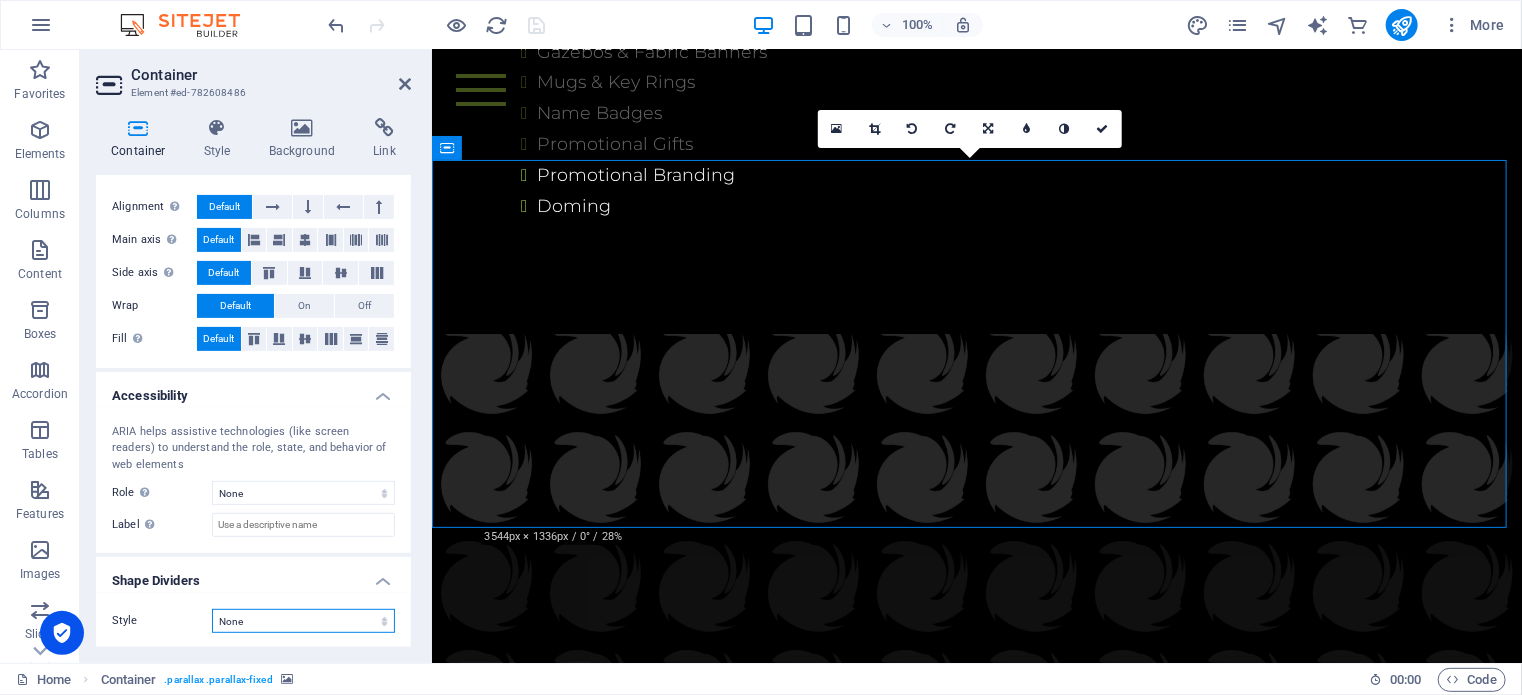 click on "None Triangle Square Diagonal Polygon 1 Polygon 2 Zigzag Multiple Zigzags Waves Multiple Waves Half Circle Circle Circle Shadow Blocks Hexagons Clouds Multiple Clouds Fan Pyramids Book Paint Drip Fire Shredded Paper Arrow" at bounding box center (303, 621) 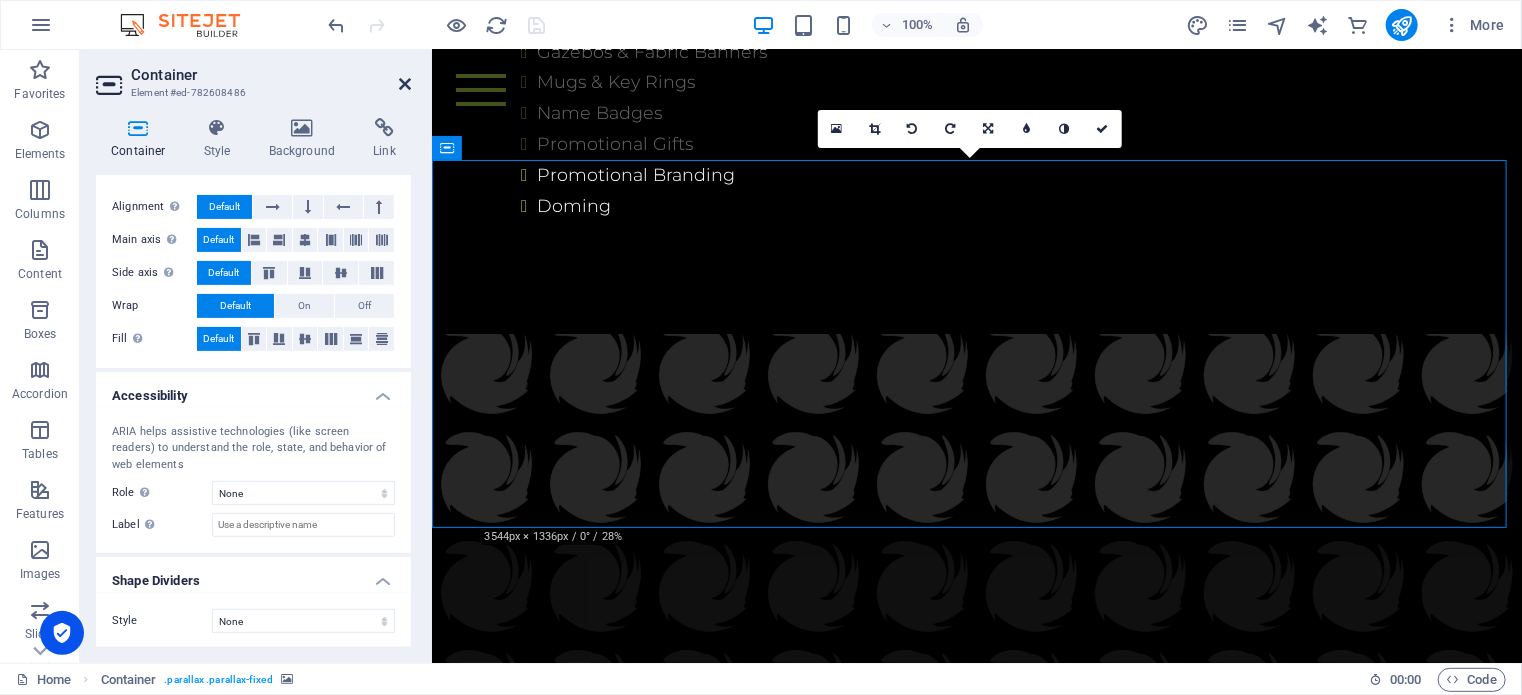 click at bounding box center (405, 84) 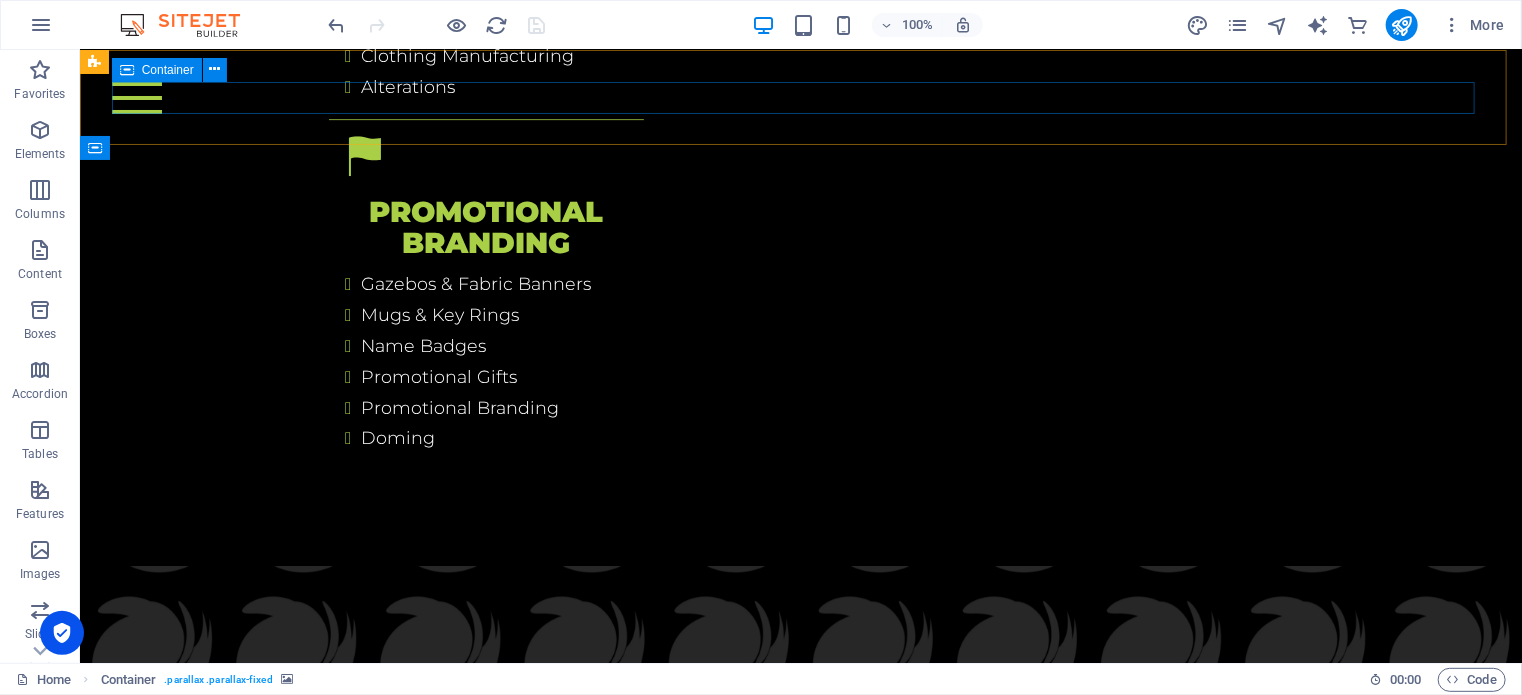 scroll, scrollTop: 5502, scrollLeft: 0, axis: vertical 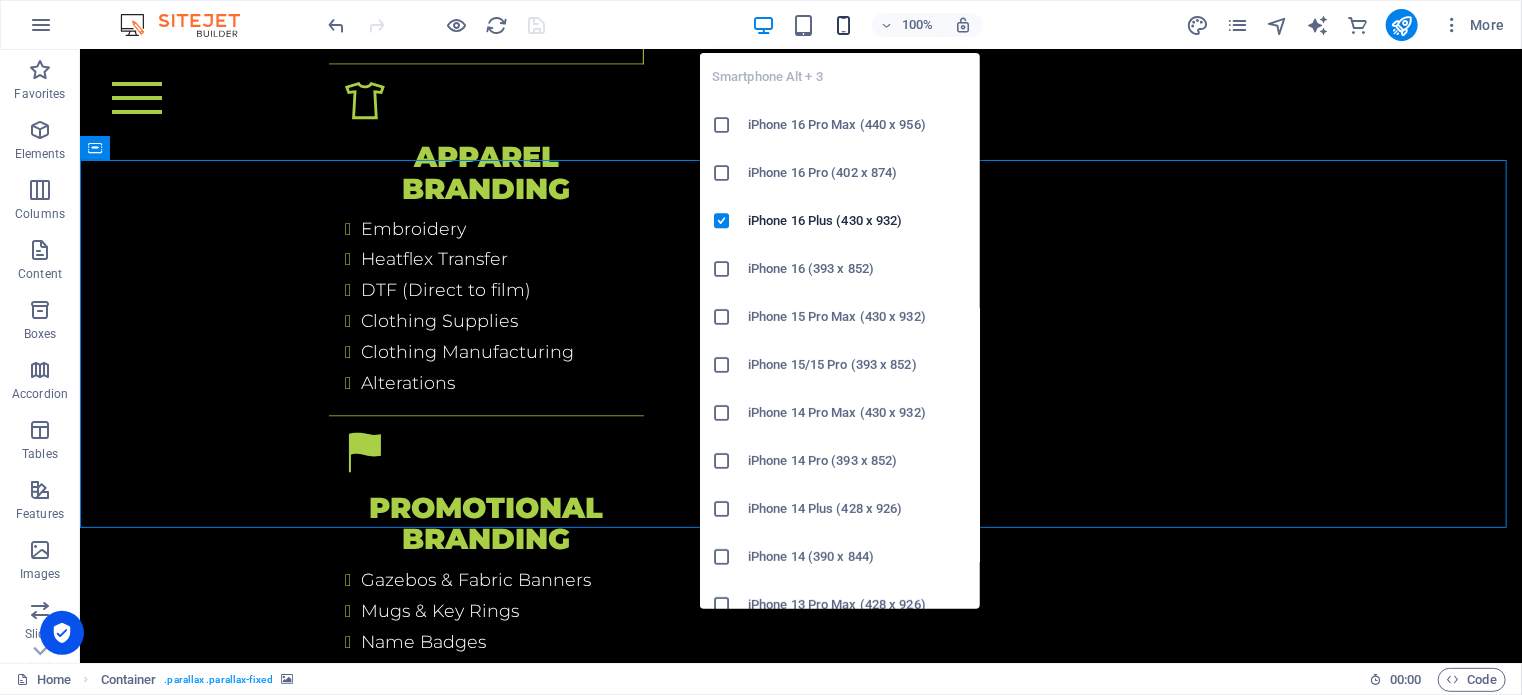 click at bounding box center [843, 25] 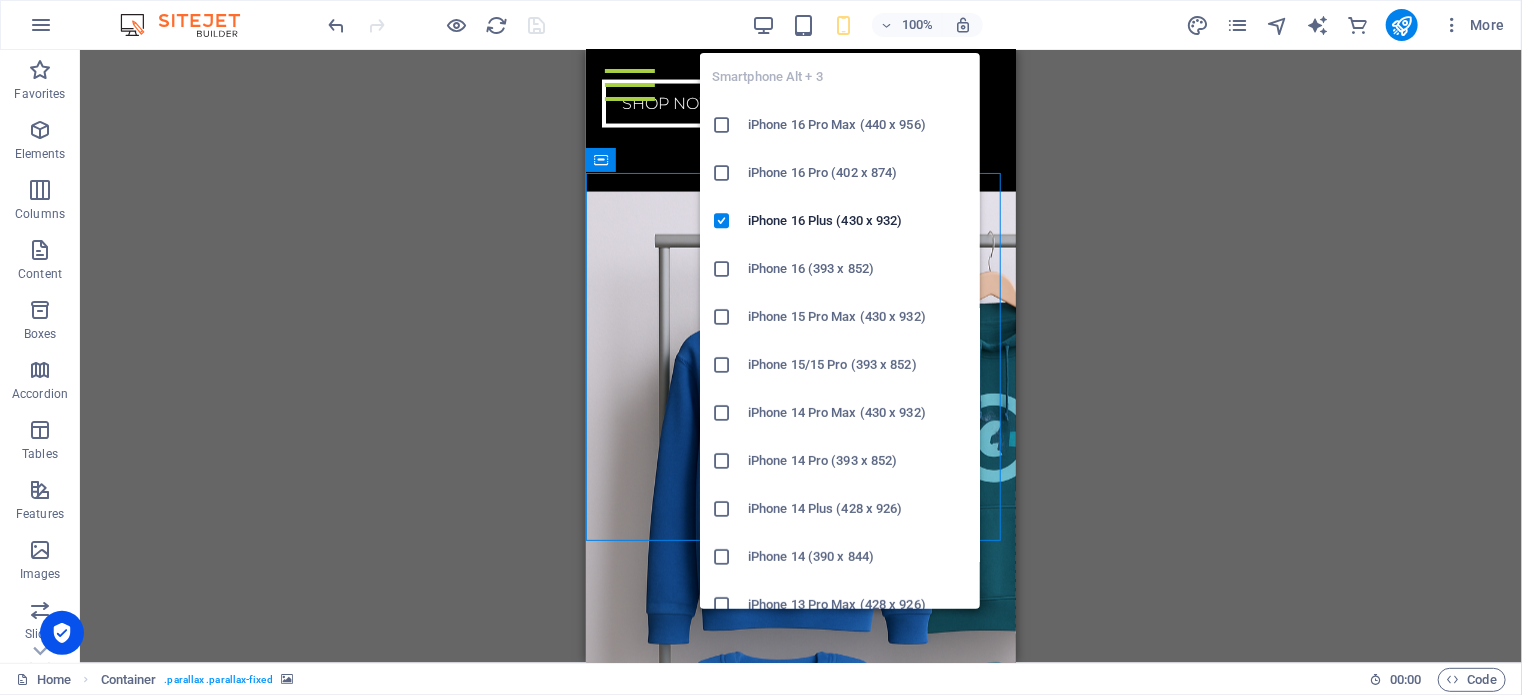 scroll, scrollTop: 6304, scrollLeft: 0, axis: vertical 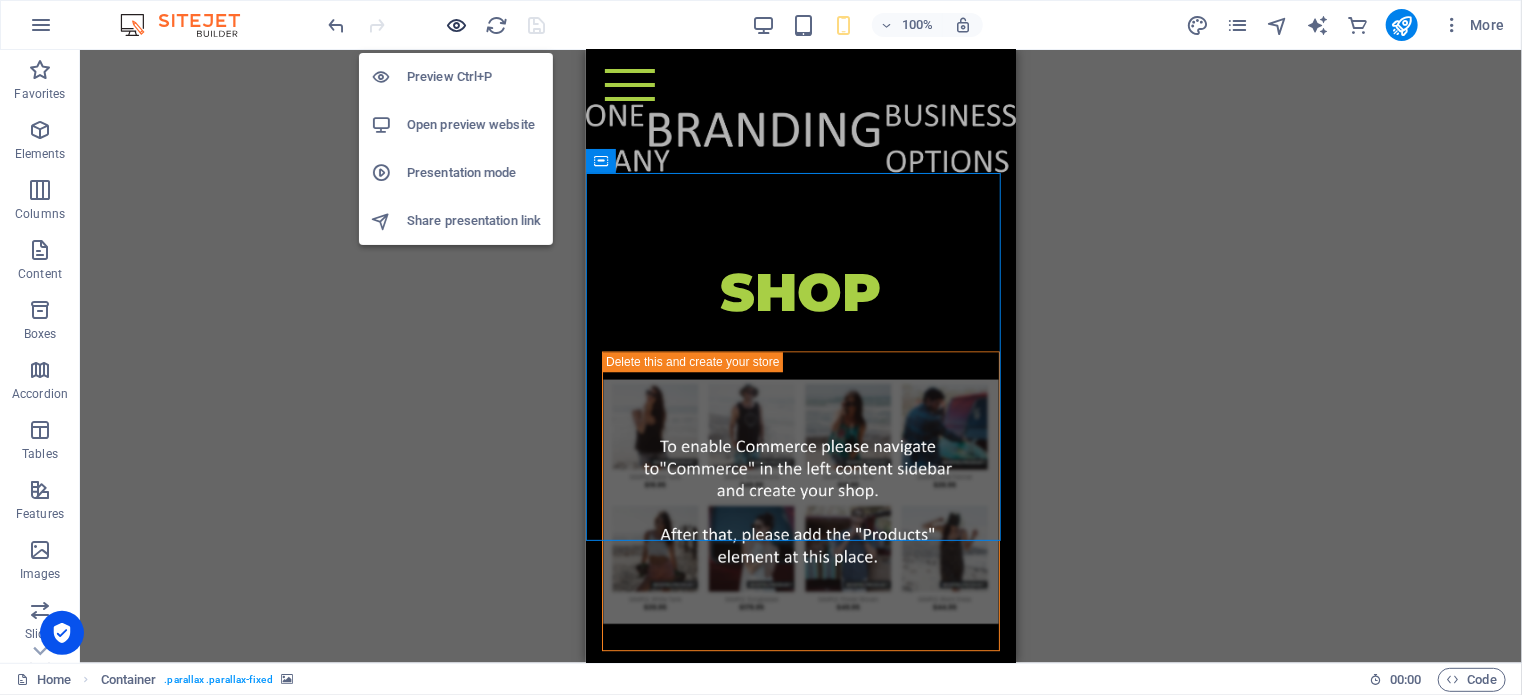click at bounding box center [457, 25] 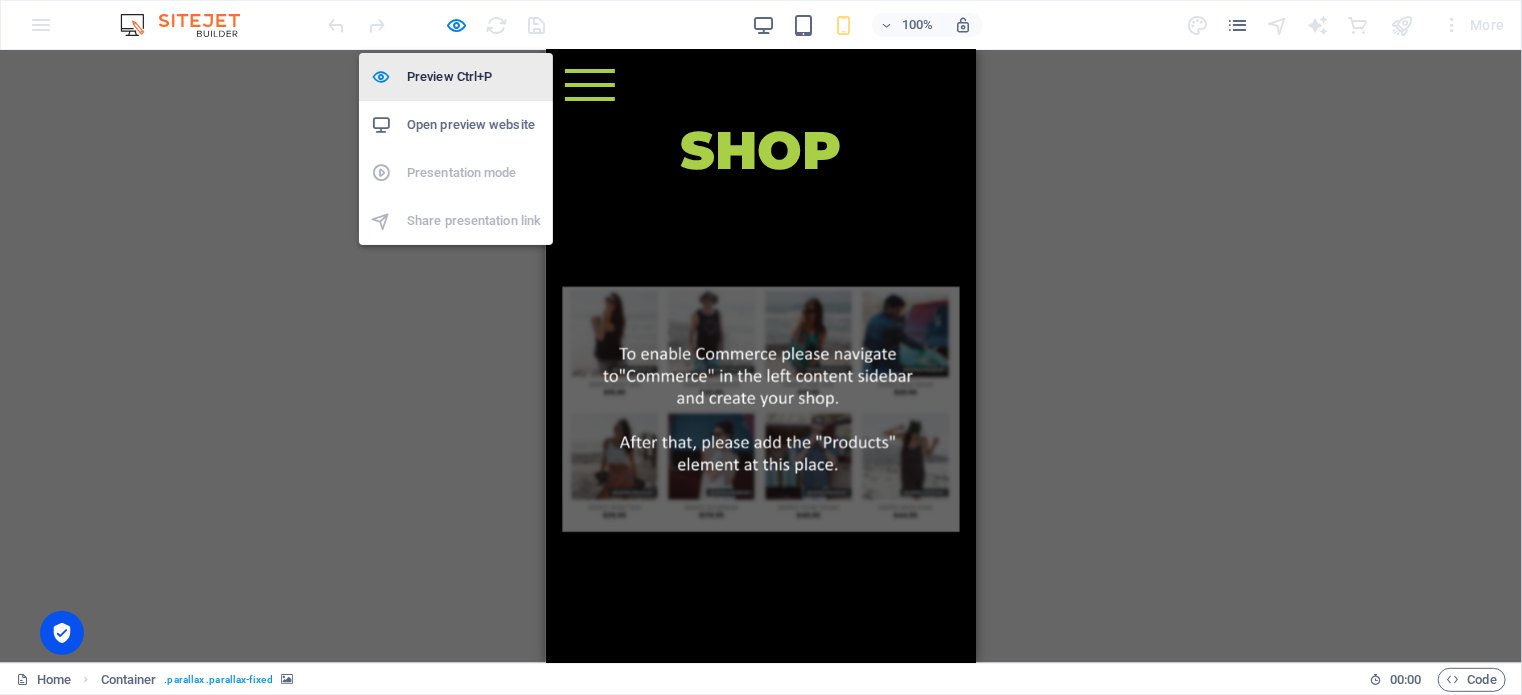click on "Preview Ctrl+P" at bounding box center [474, 77] 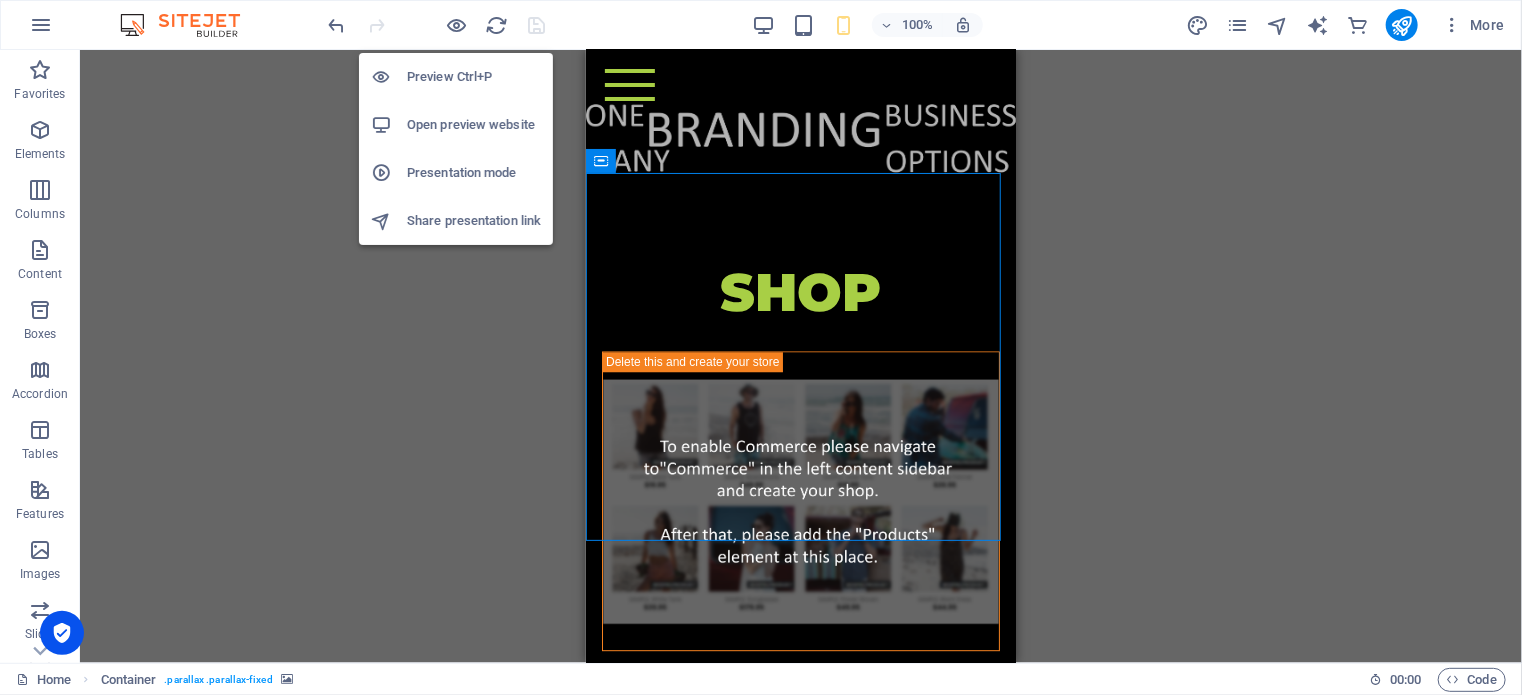 click on "Open preview website" at bounding box center [474, 125] 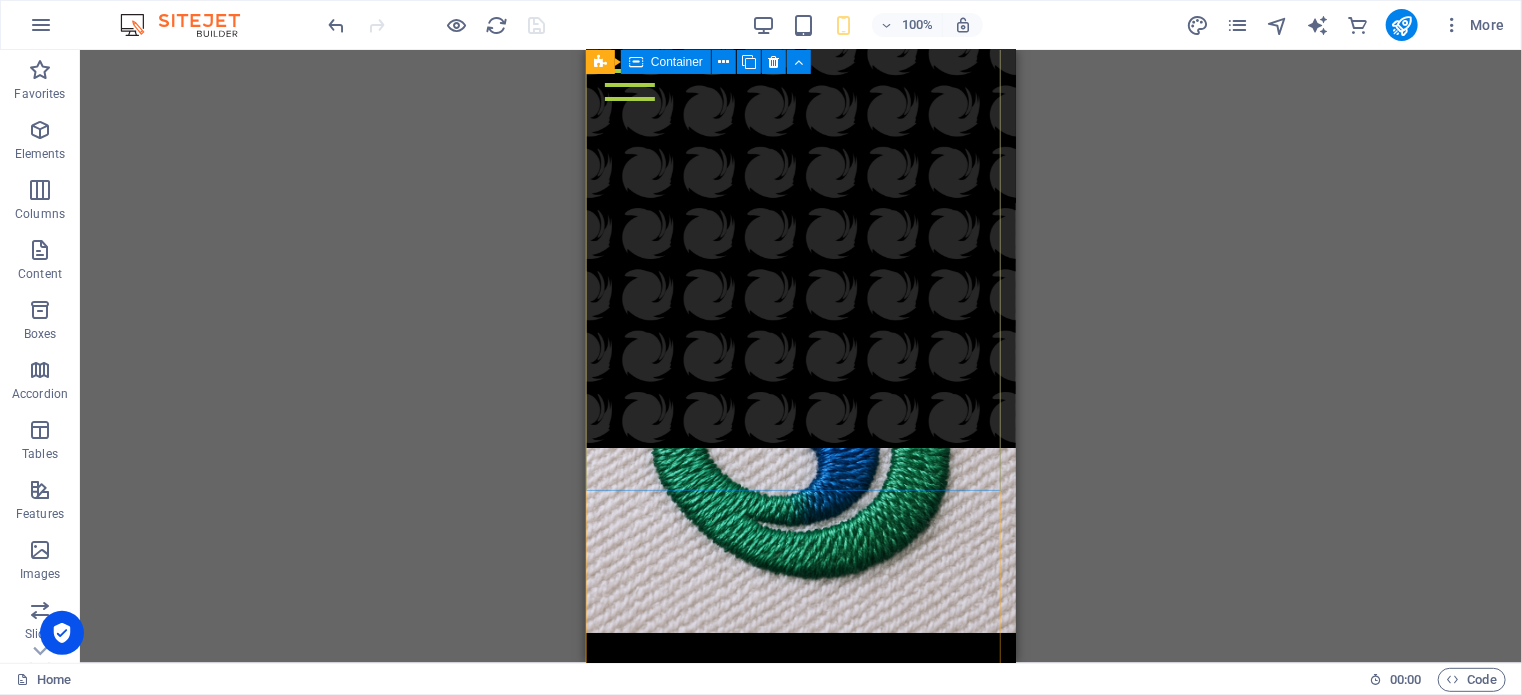 scroll, scrollTop: 7204, scrollLeft: 0, axis: vertical 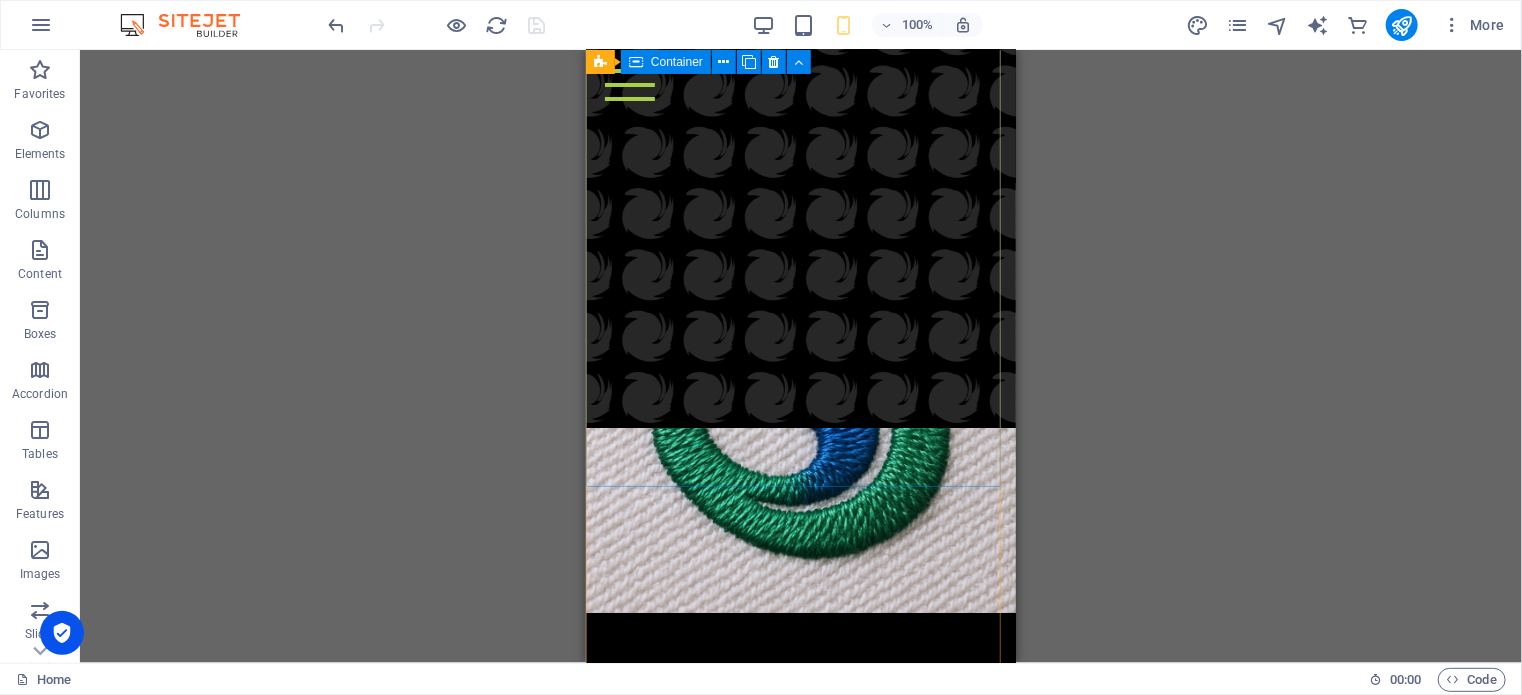 click on "Contact
Choose Department
Digital Printing  Signage  Apparel Branding  Promotional Branding    I have read and understand the privacy policy. Unreadable? Regenerate Submit" at bounding box center [800, 1053] 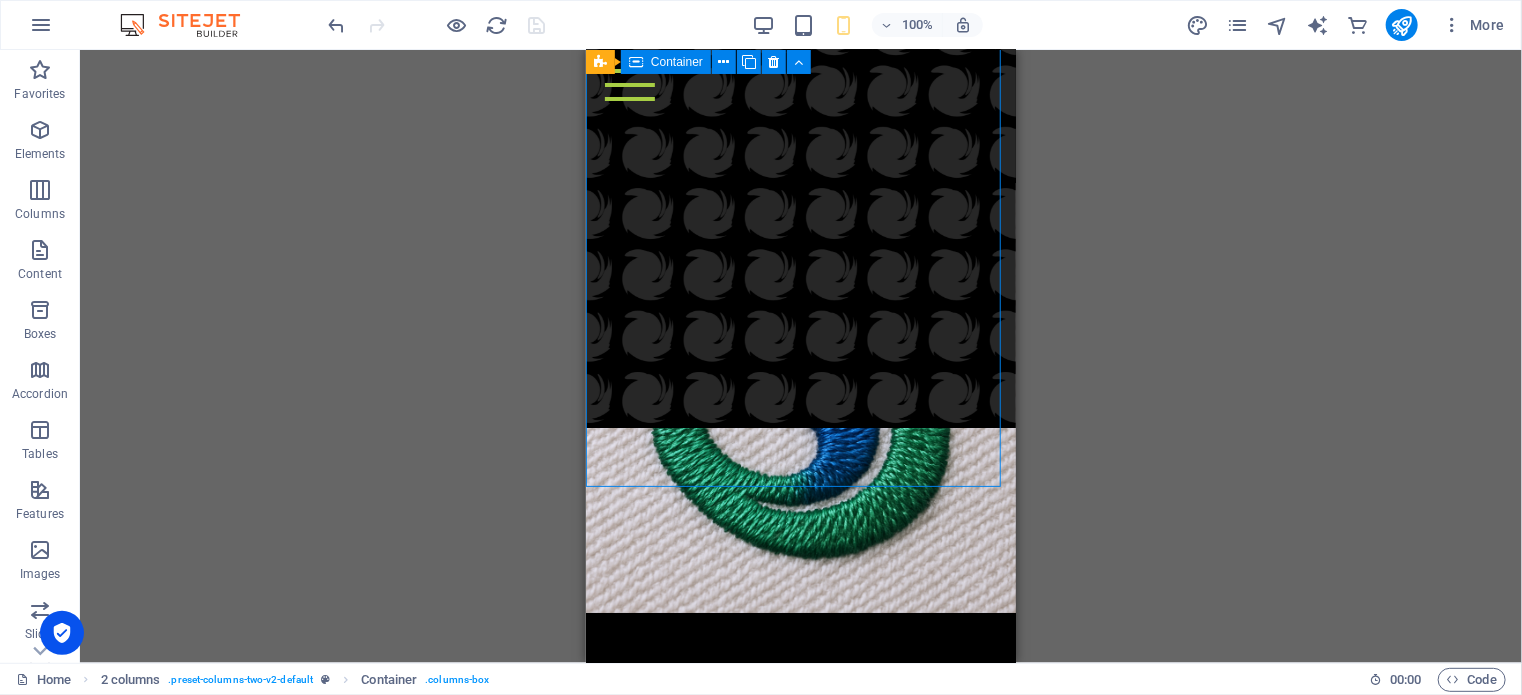 click on "Contact
Choose Department
Digital Printing  Signage  Apparel Branding  Promotional Branding    I have read and understand the privacy policy. Unreadable? Regenerate Submit" at bounding box center (800, 1053) 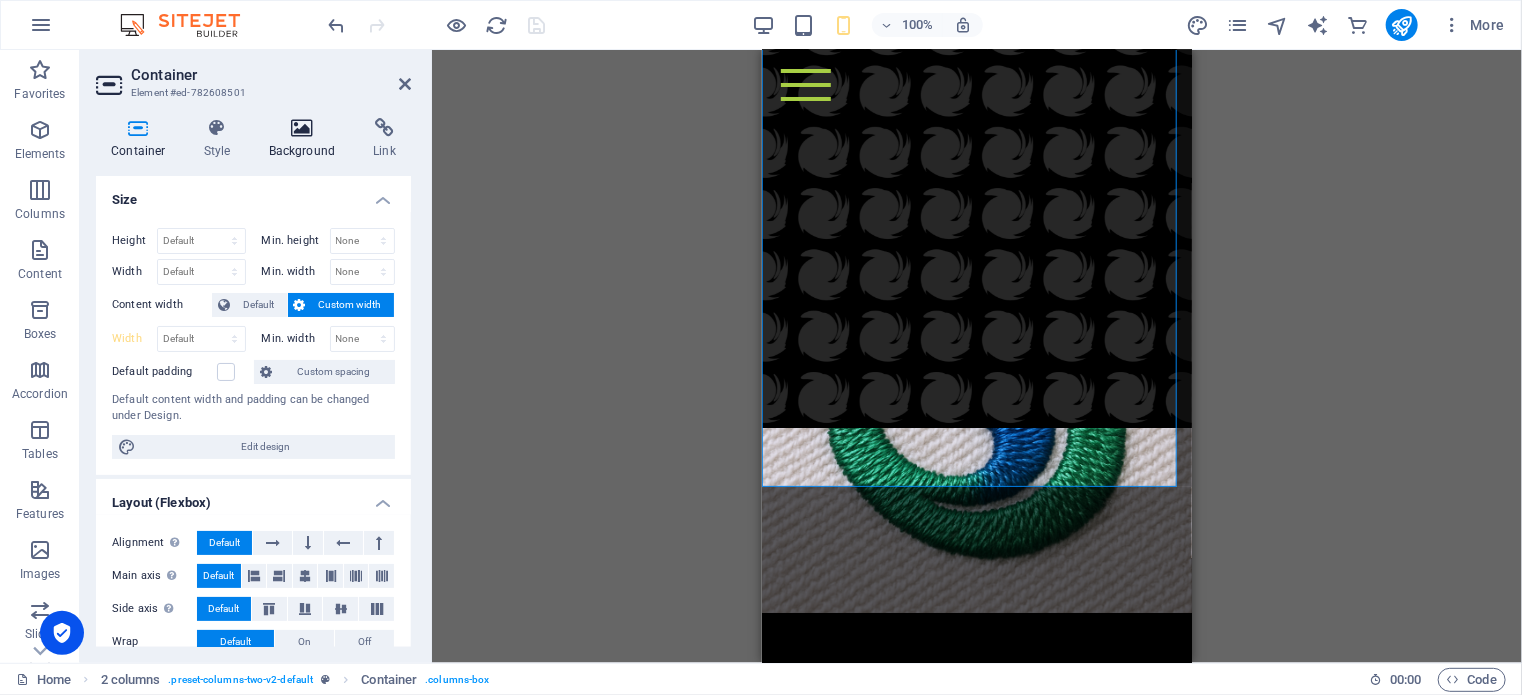click at bounding box center [302, 128] 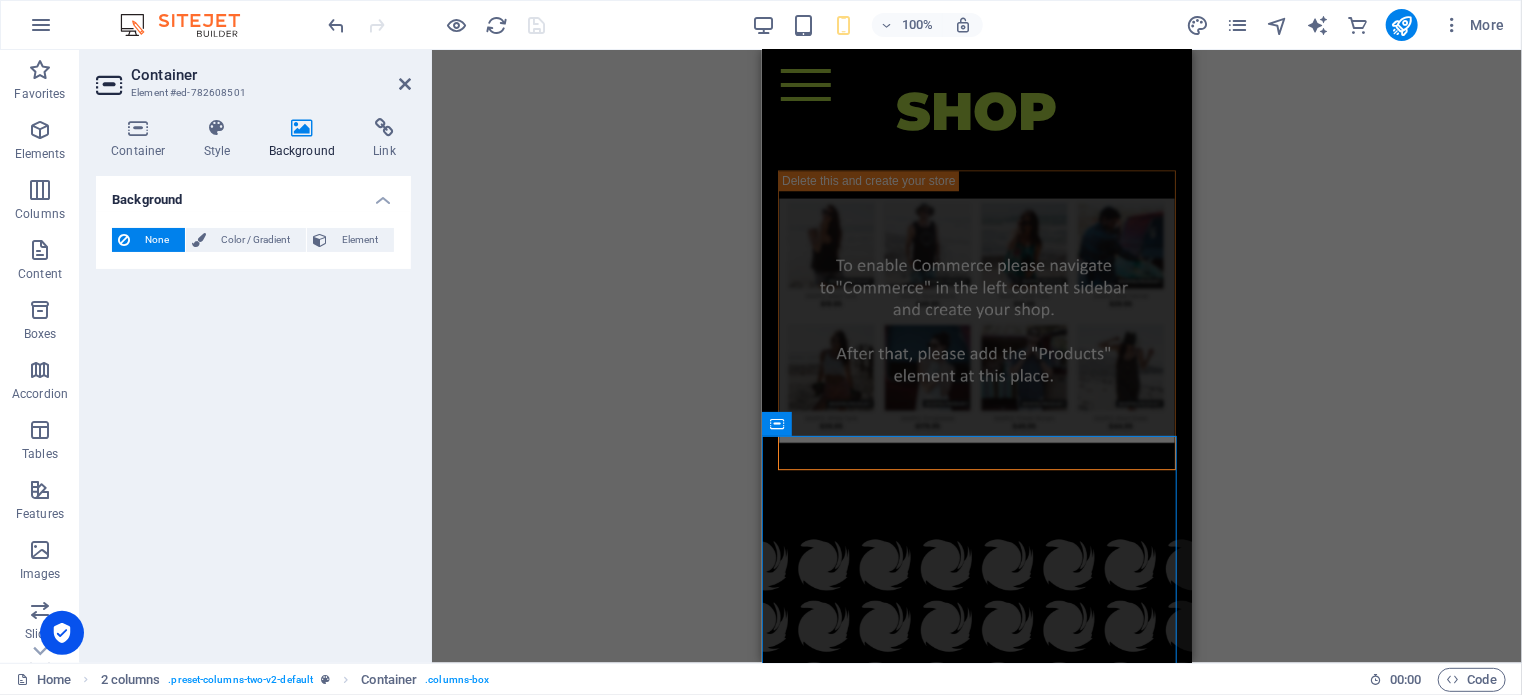 scroll, scrollTop: 6404, scrollLeft: 0, axis: vertical 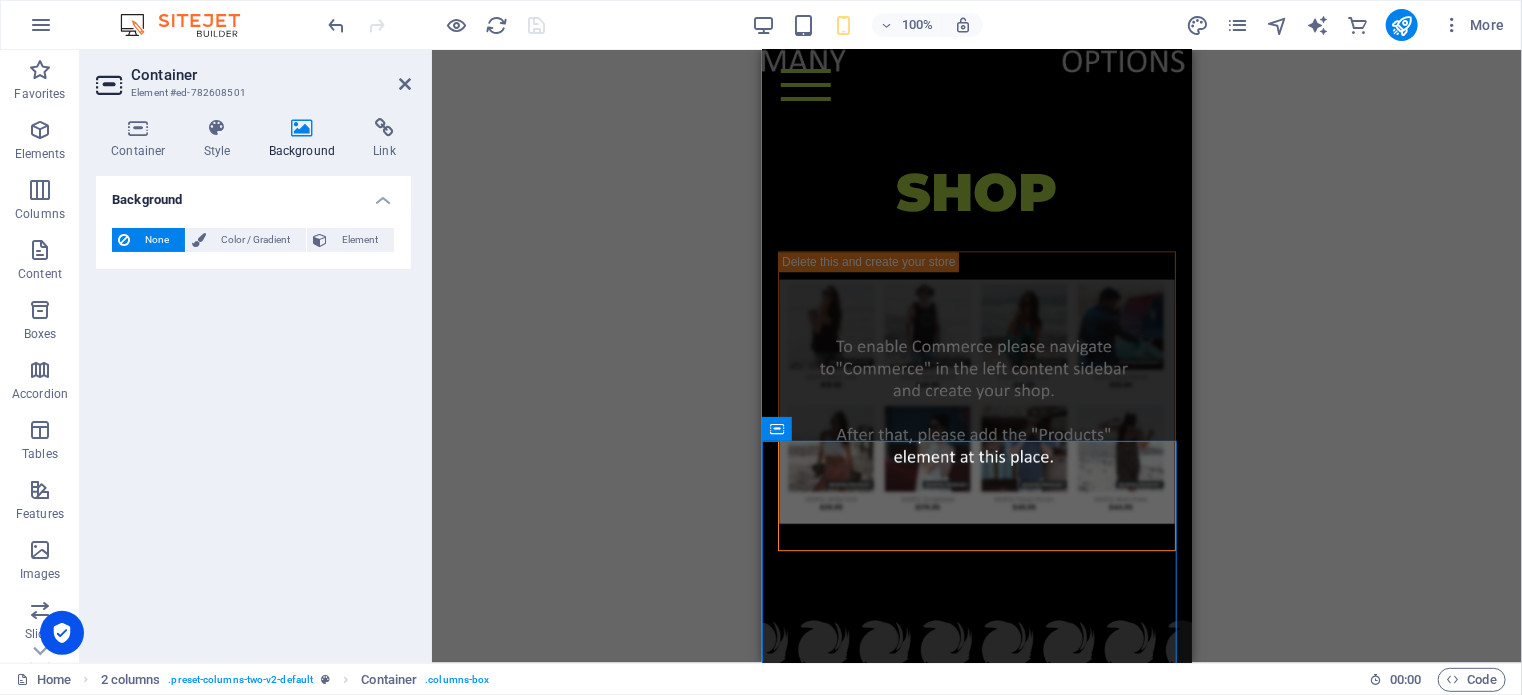 click at bounding box center (976, 920) 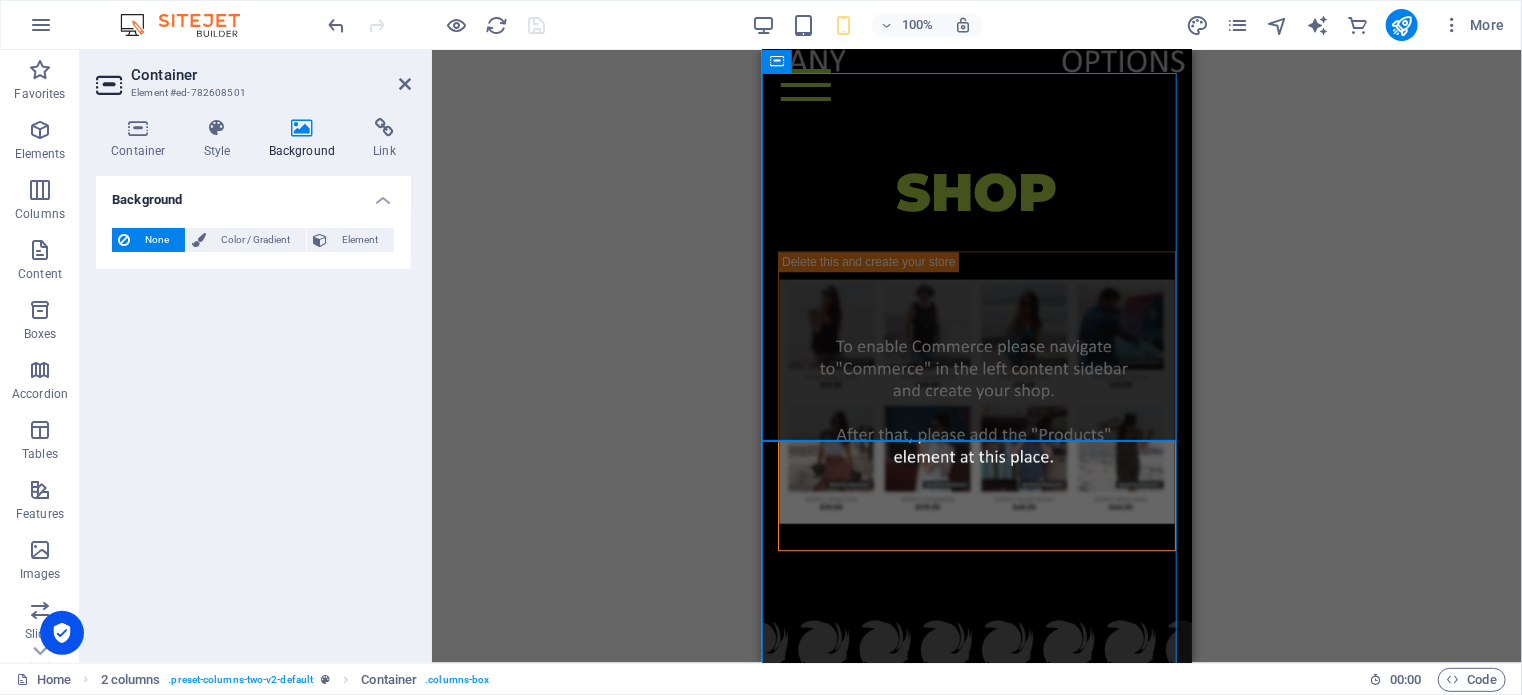 click at bounding box center (976, 920) 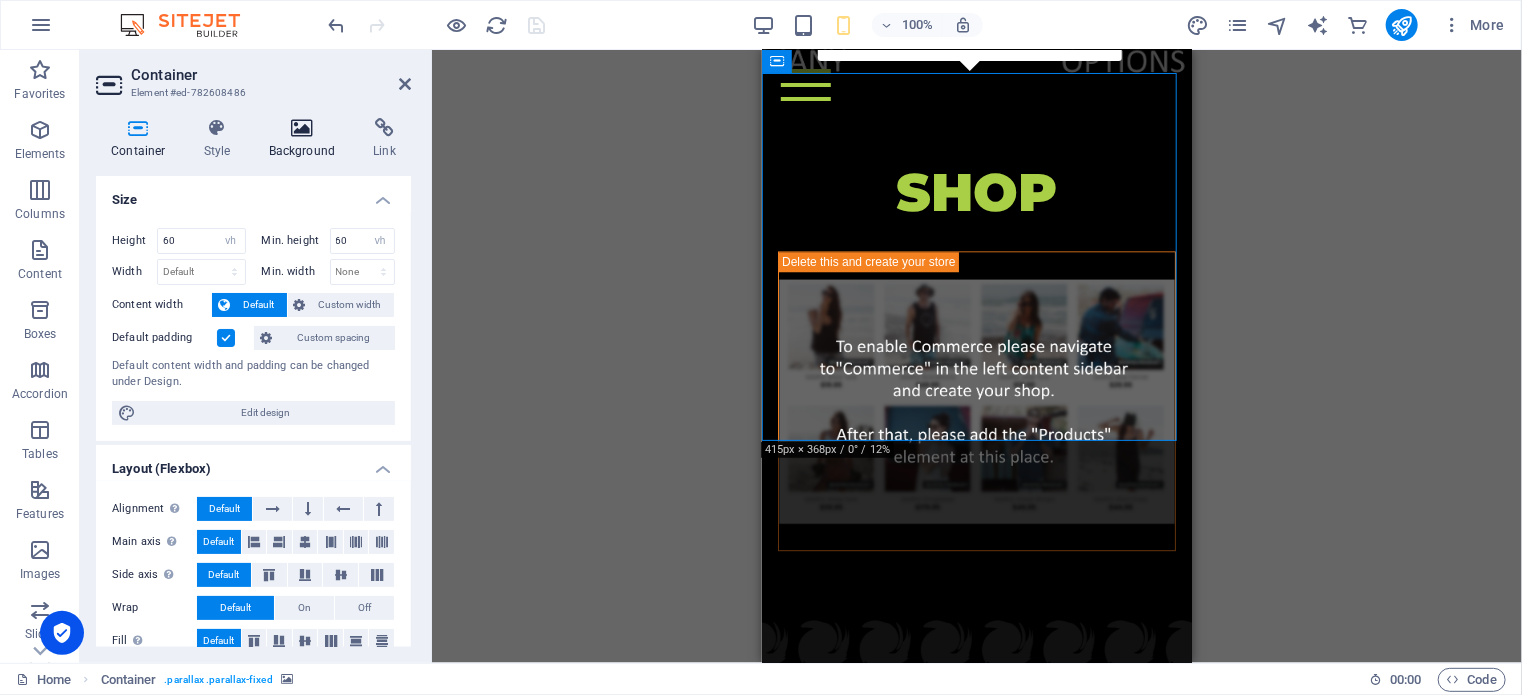 click on "Background" at bounding box center [306, 139] 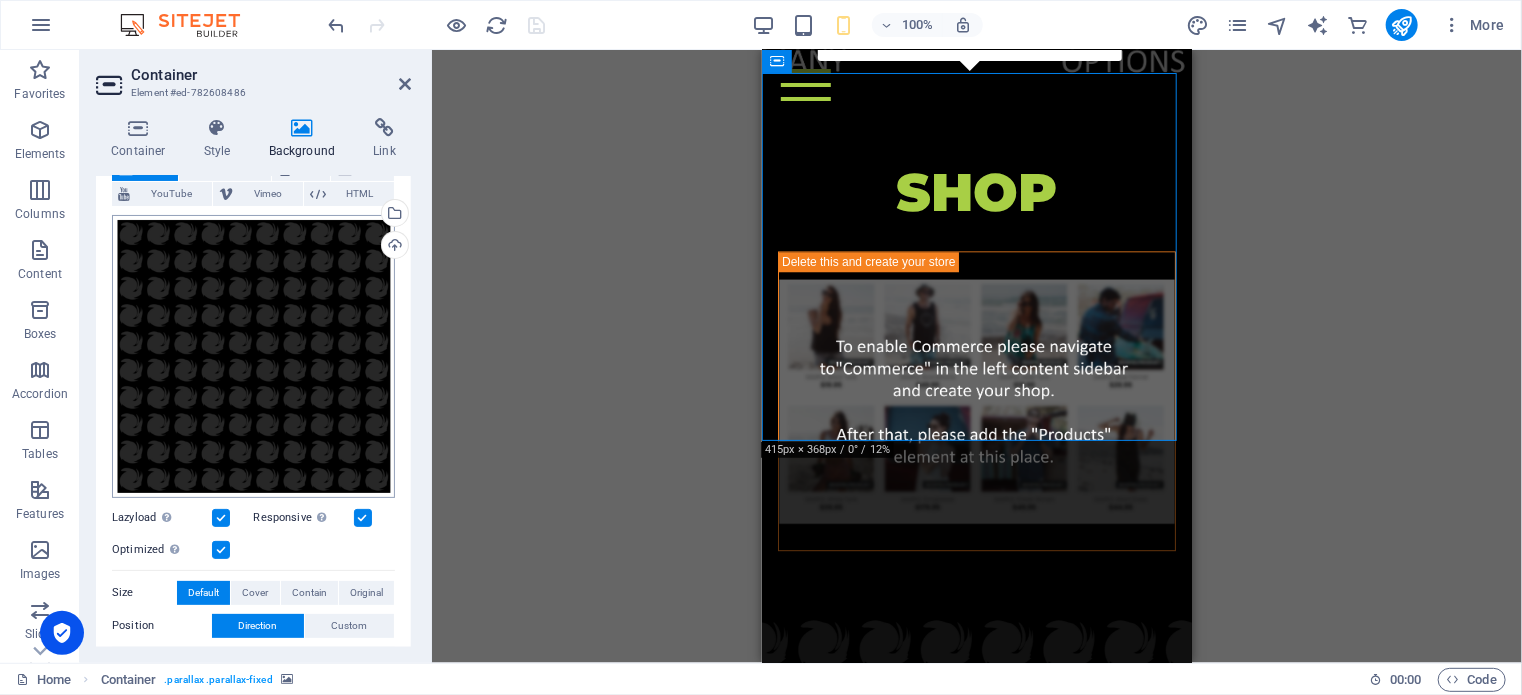 scroll, scrollTop: 200, scrollLeft: 0, axis: vertical 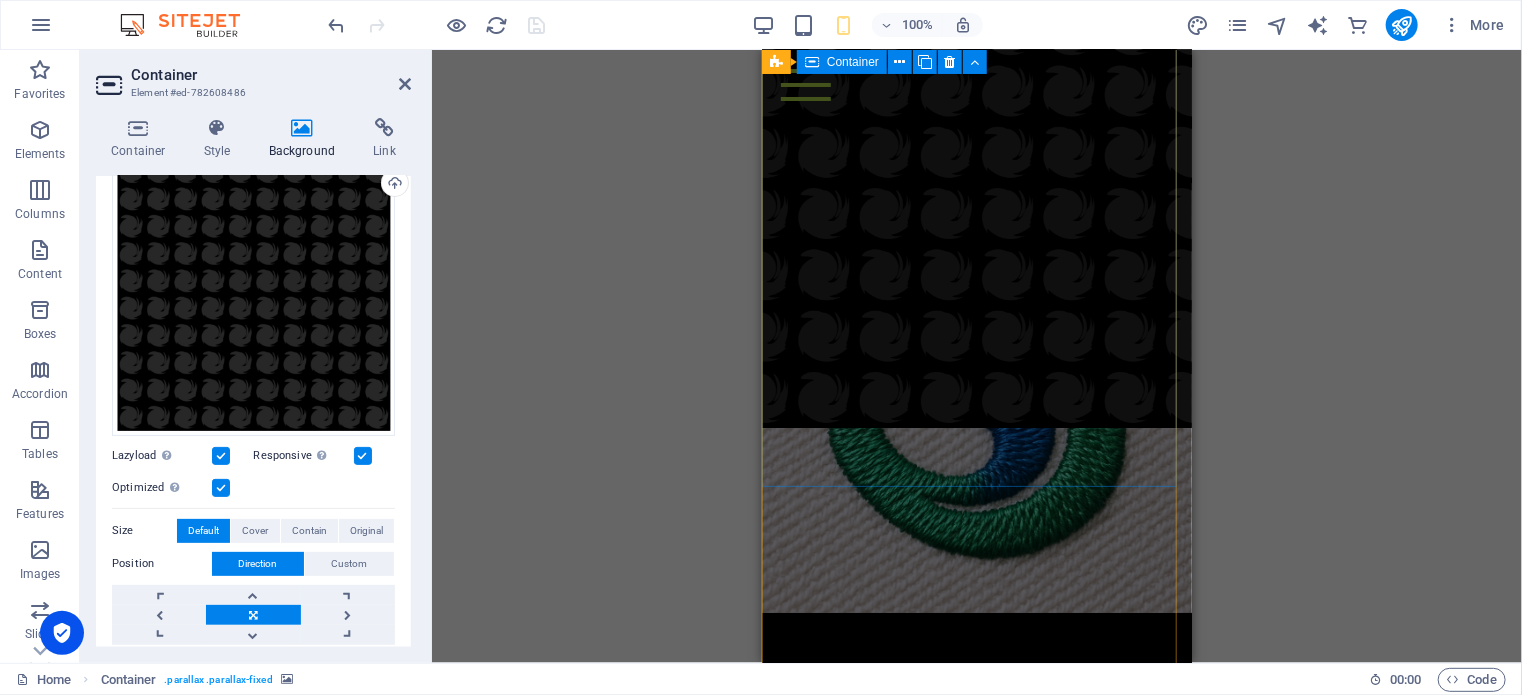 click on "Contact
Choose Department
Digital Printing  Signage  Apparel Branding  Promotional Branding    I have read and understand the privacy policy. Unreadable? Regenerate Submit" at bounding box center [976, 1053] 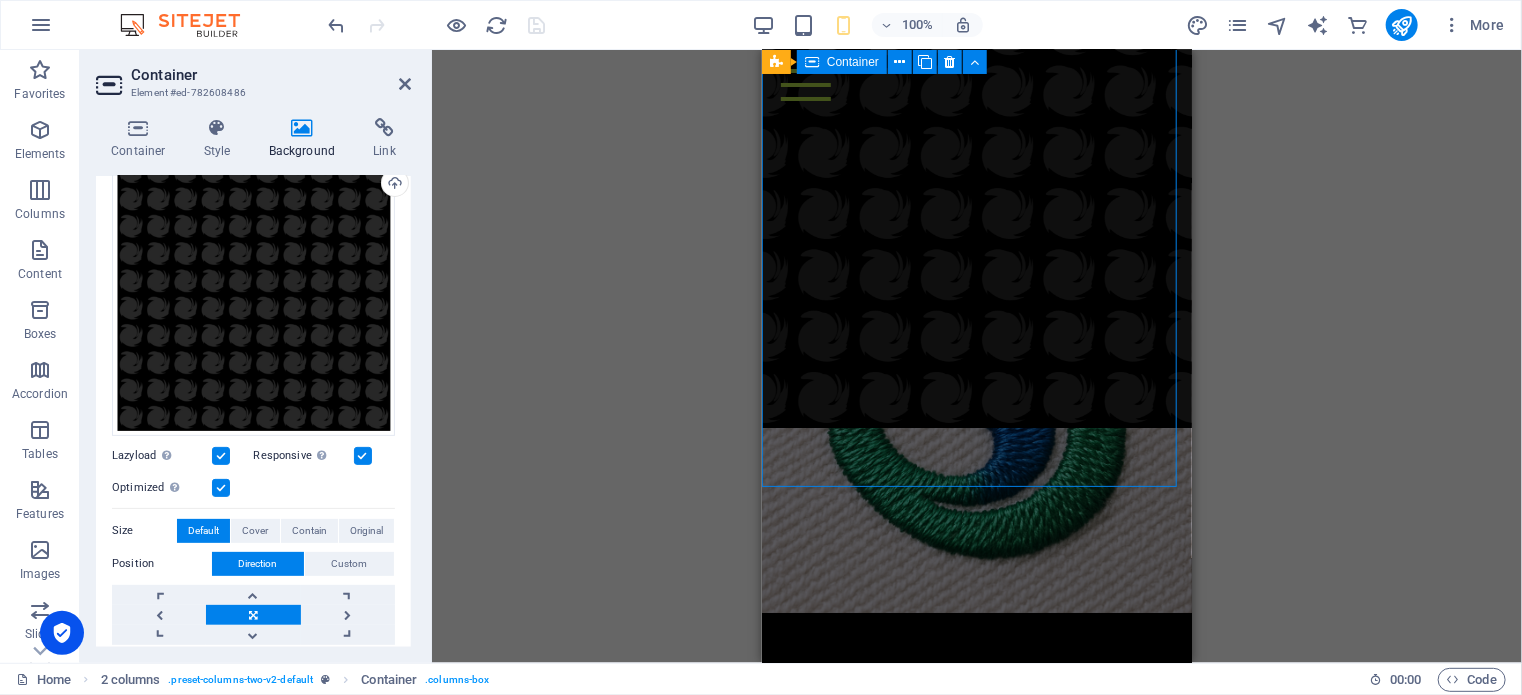 click on "Contact
Choose Department
Digital Printing  Signage  Apparel Branding  Promotional Branding    I have read and understand the privacy policy. Unreadable? Regenerate Submit" at bounding box center [976, 1053] 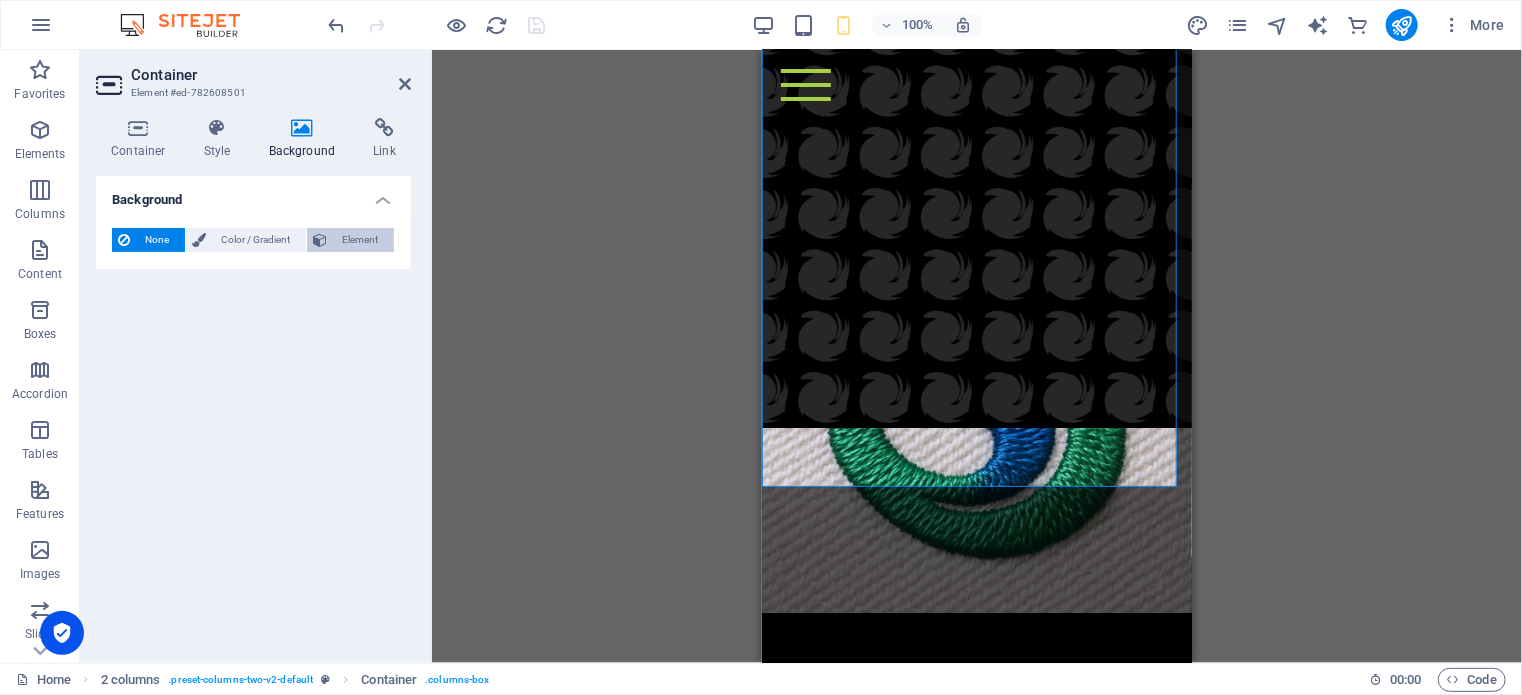 click on "Element" at bounding box center [360, 240] 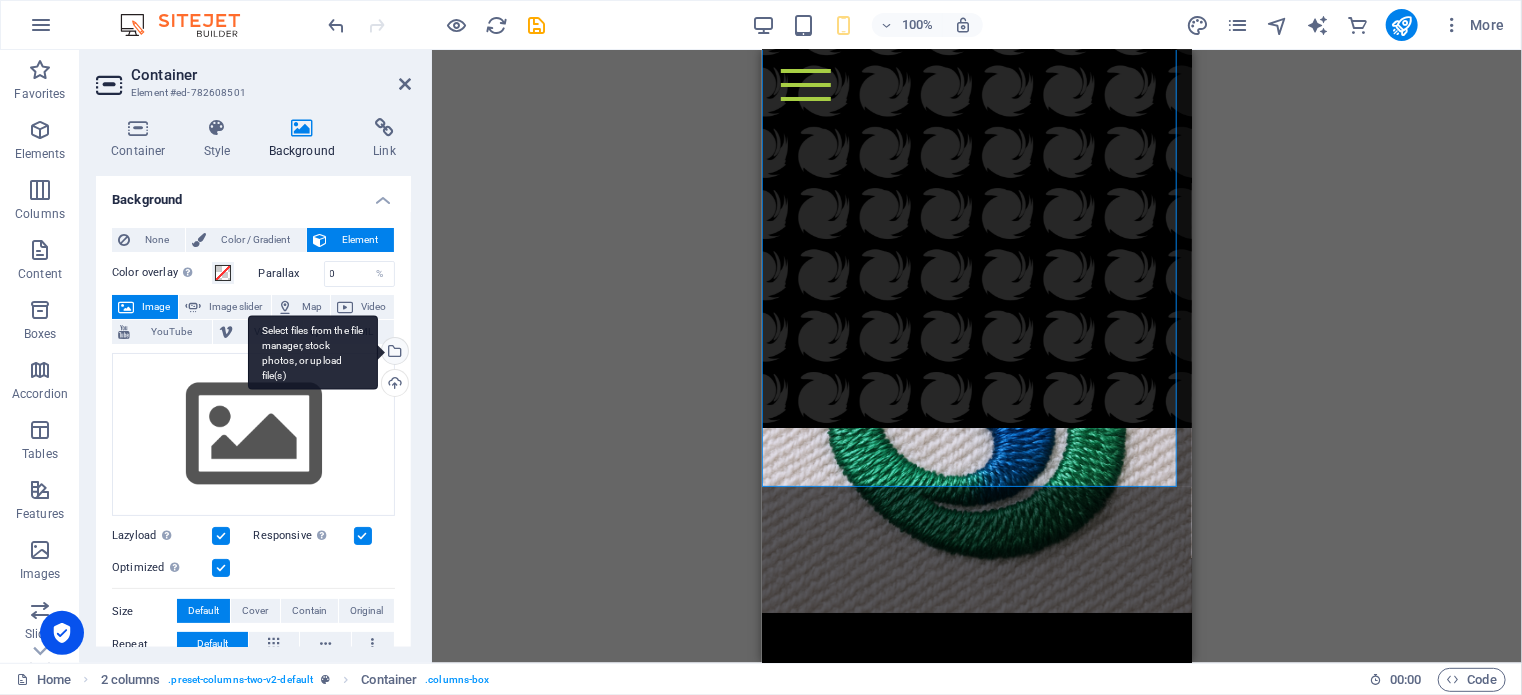 click on "Select files from the file manager, stock photos, or upload file(s)" at bounding box center (393, 353) 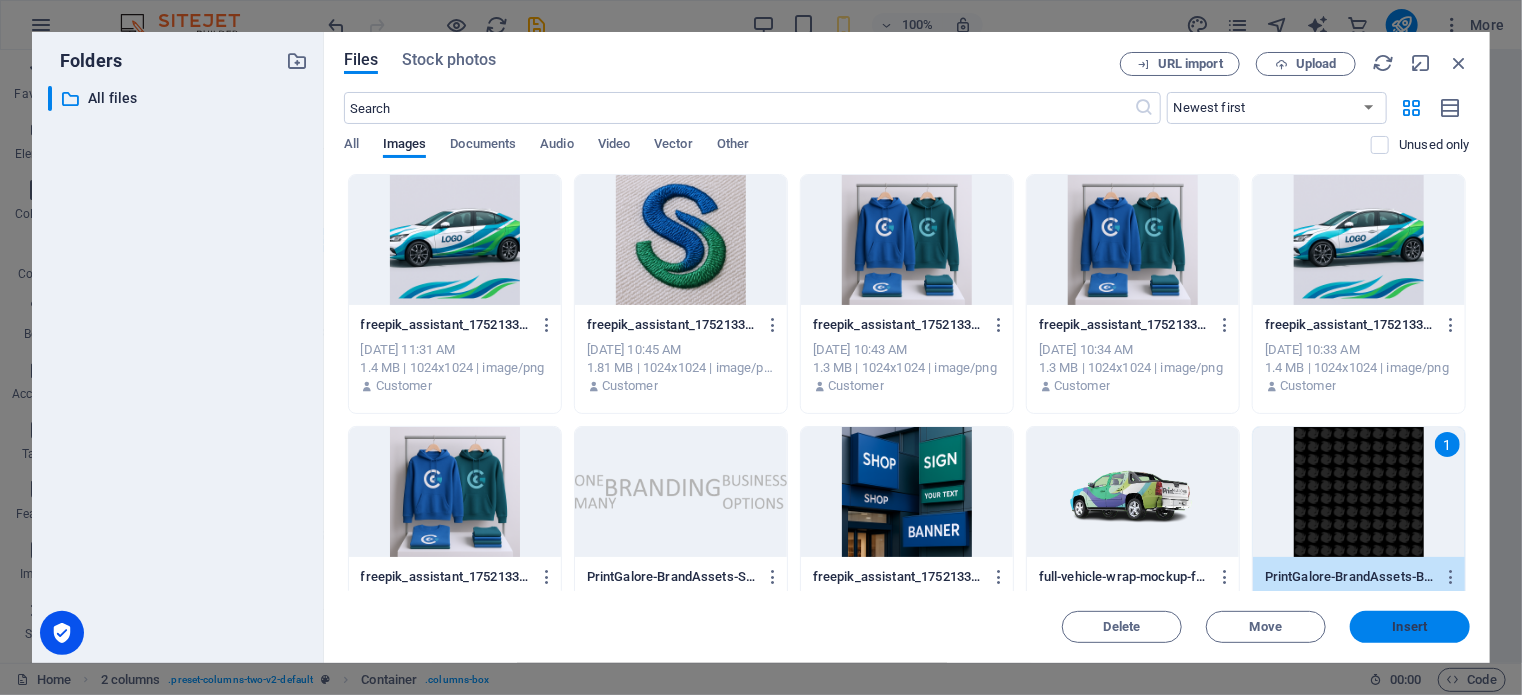 click on "Insert" at bounding box center [1410, 627] 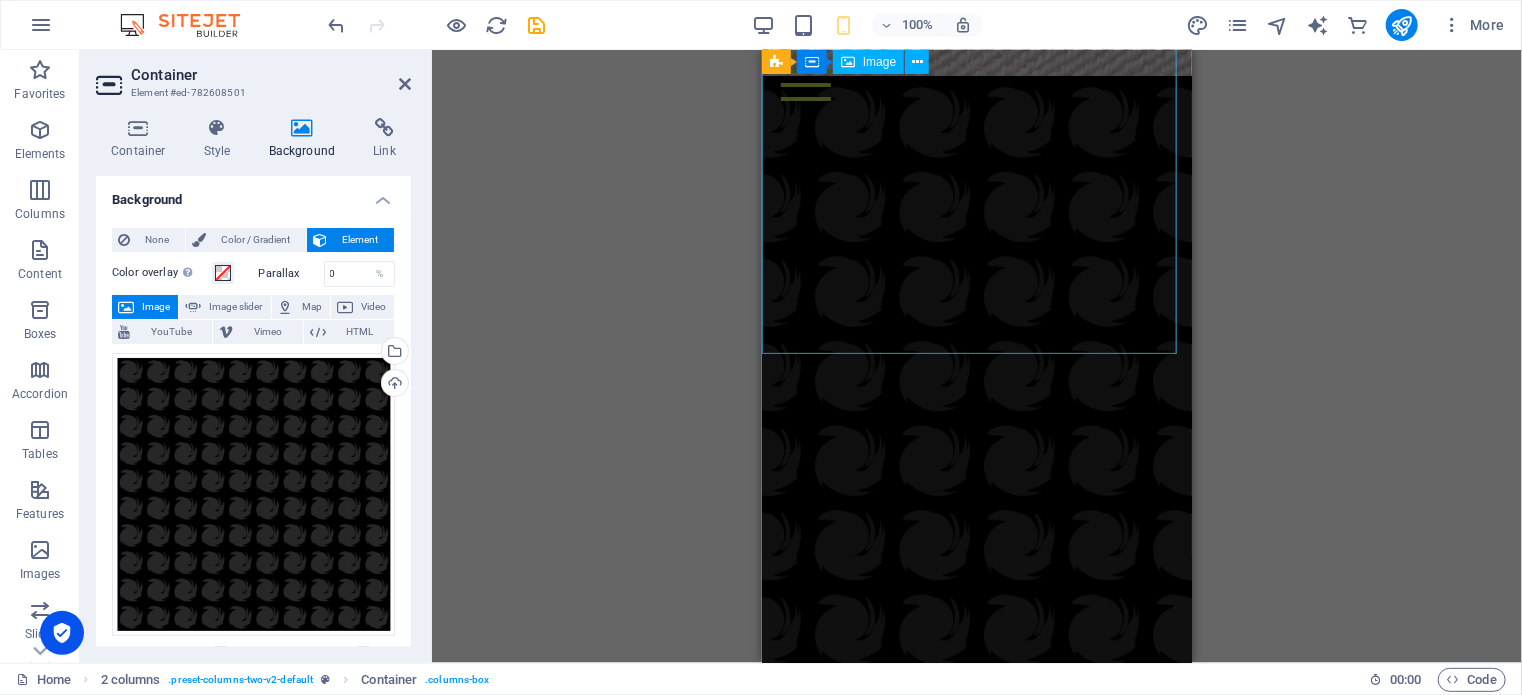 scroll, scrollTop: 7760, scrollLeft: 0, axis: vertical 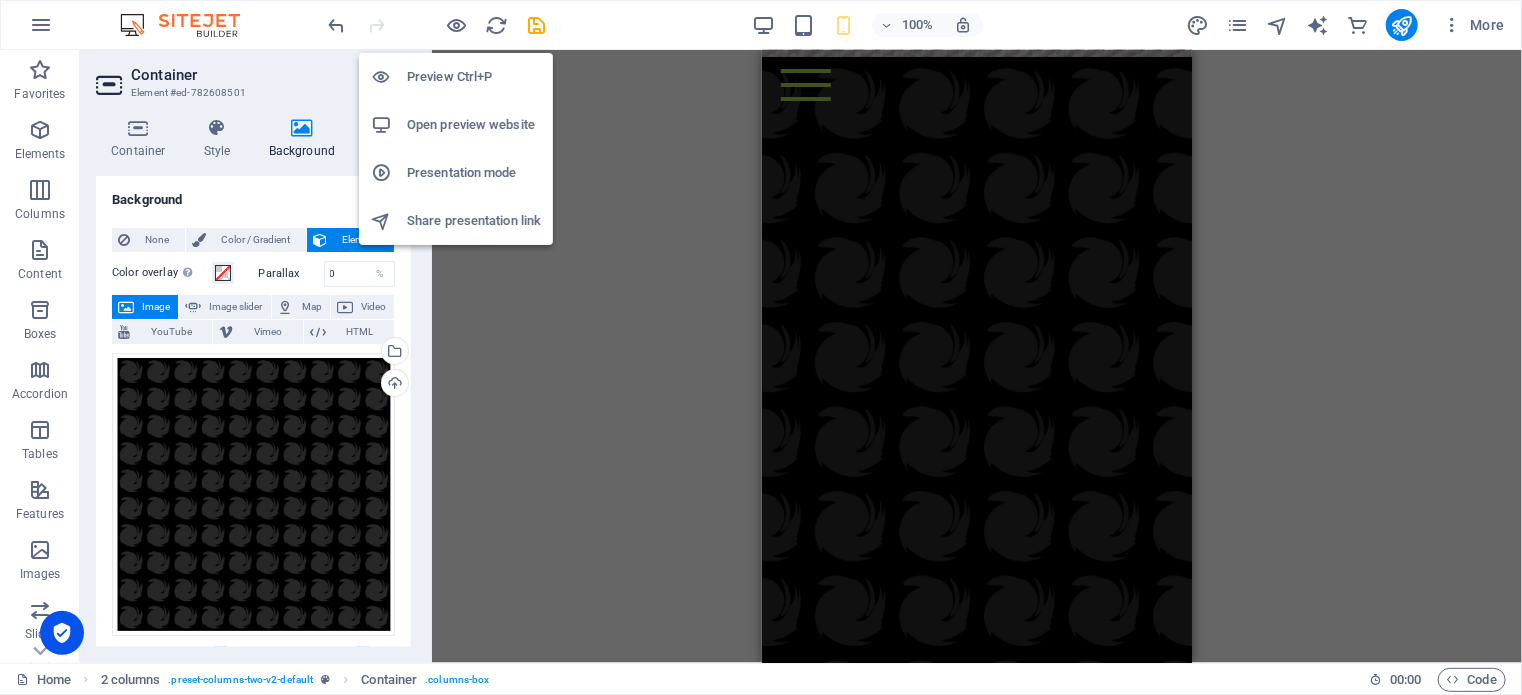 click on "Open preview website" at bounding box center (474, 125) 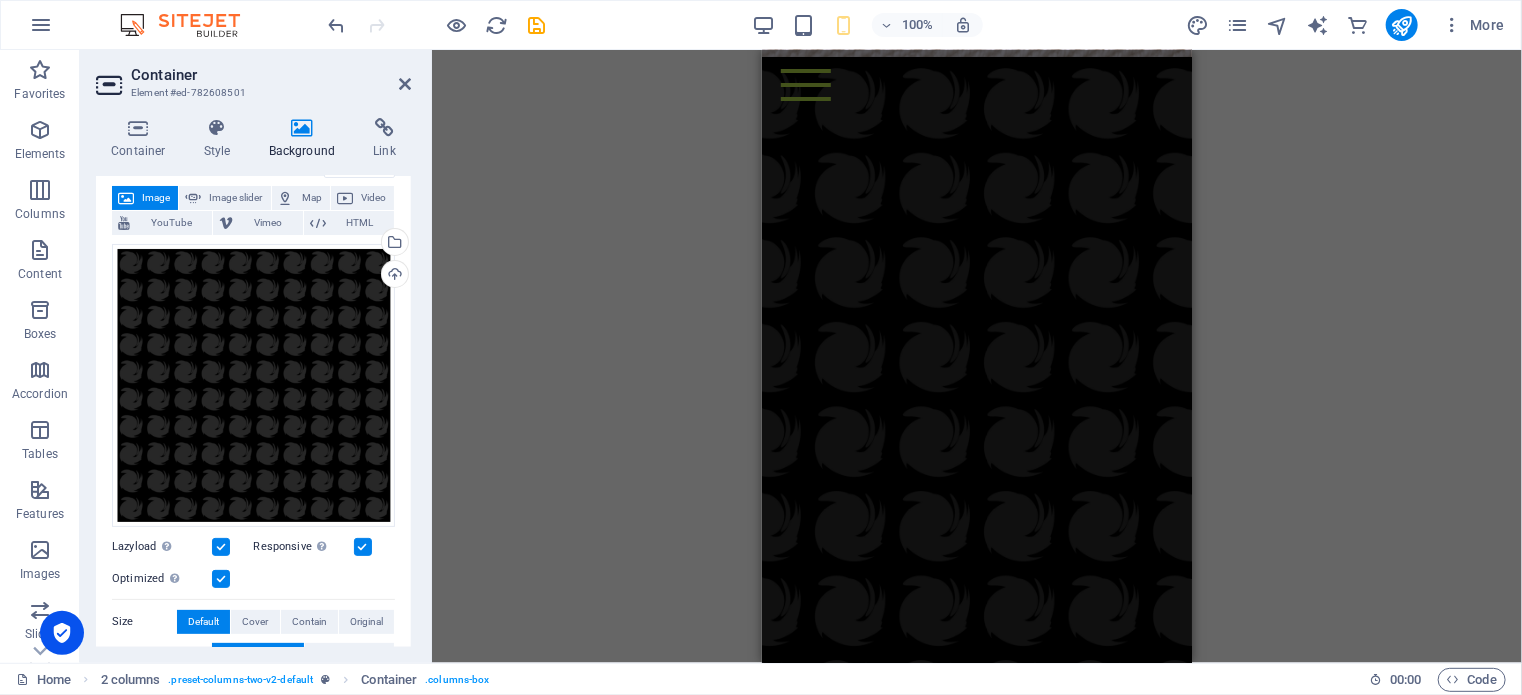 scroll, scrollTop: 300, scrollLeft: 0, axis: vertical 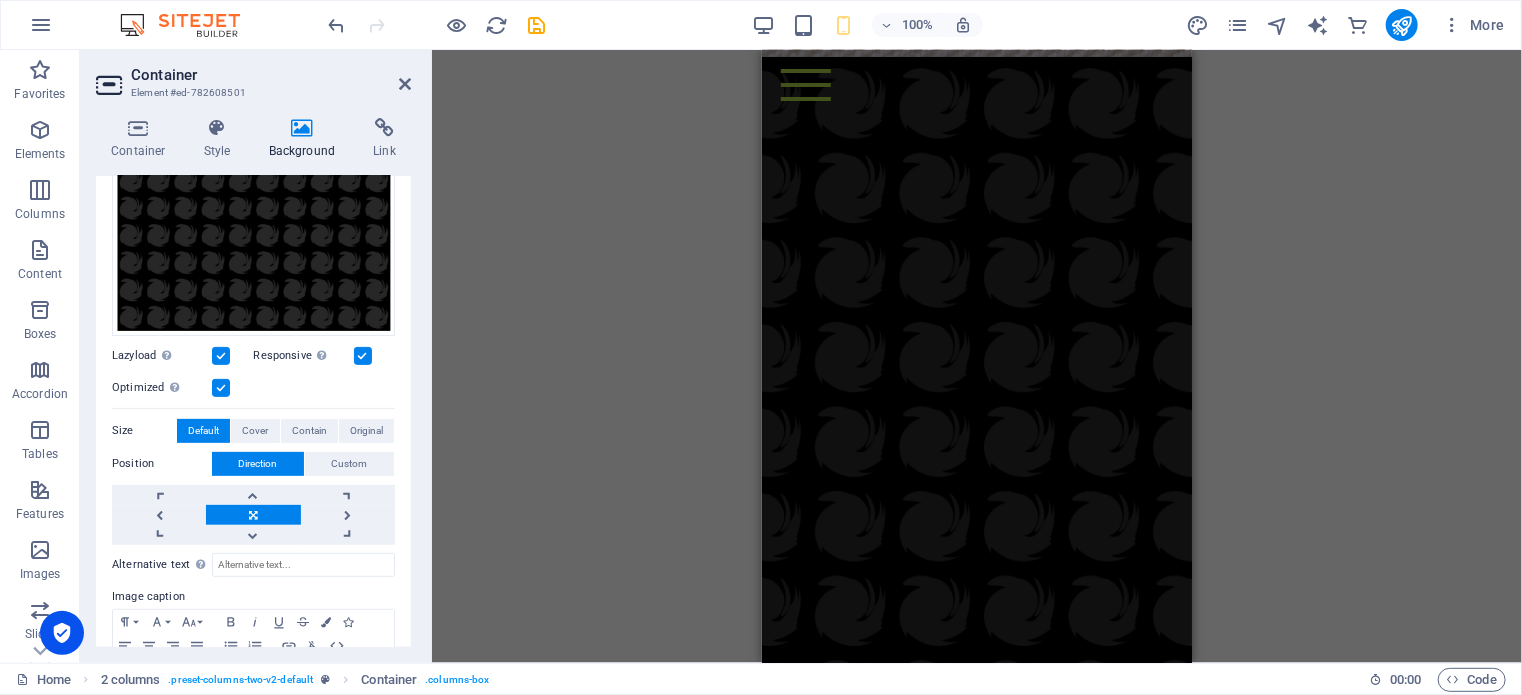 click on "Drag here to replace the existing content. Press “Ctrl” if you want to create a new element.
H3   2 columns   Container   2 columns   Container   Menu Bar   Banner   Container   Banner   Container   Image   Spacer   H6   Text   Spacer   H6   Text   Placeholder   Container   Container   H2   Image   Spacer   Icon   Grid   Container   Container   Container   Container   H4   Text   Text   Container   Container   Container   Container   H4   Container   Container   Text   Container   Text   Container   Container   Placeholder   Container   Wide image with text   Container   Wide image with text   H2   Text   Spacer   Button   Placeholder   Container   Placeholder   Container   Container   H2   Spacer   Plans   Container   Container   H4   Plans   Plans   Container   Plans   Container   Container   Text   Container   Text   Container   Container   Container   Container   Text   Text   Container   Container   Placeholder   Container   Container   H2   Spacer   Products   Placeholder" at bounding box center (977, 356) 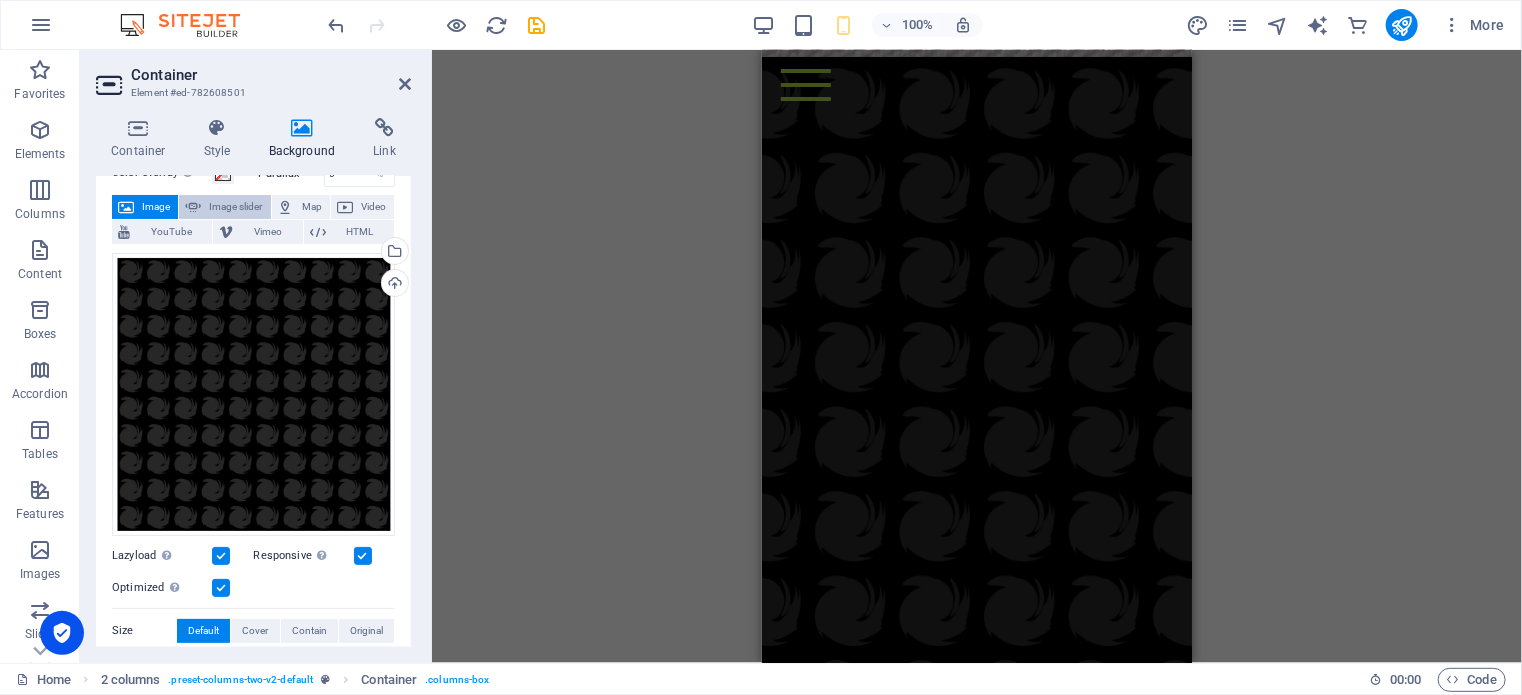 scroll, scrollTop: 0, scrollLeft: 0, axis: both 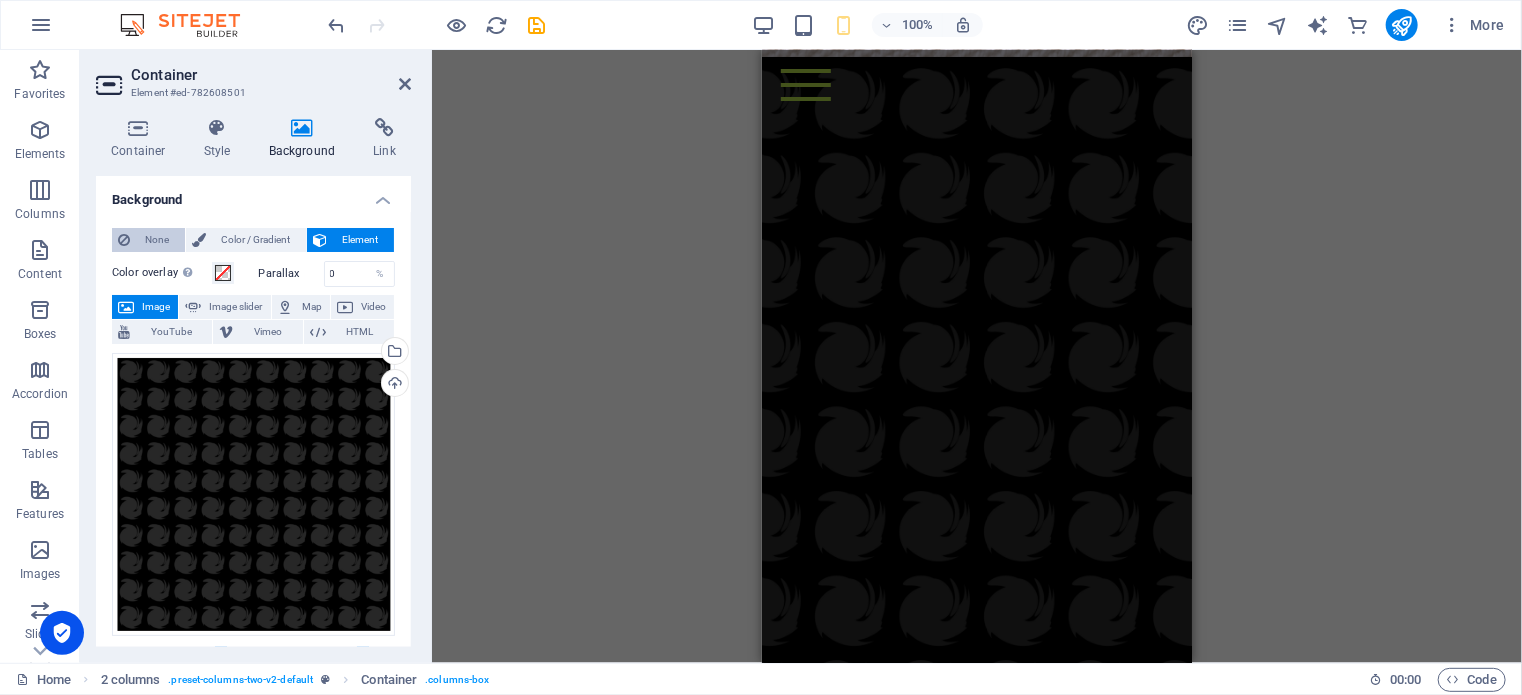 click on "None" at bounding box center (157, 240) 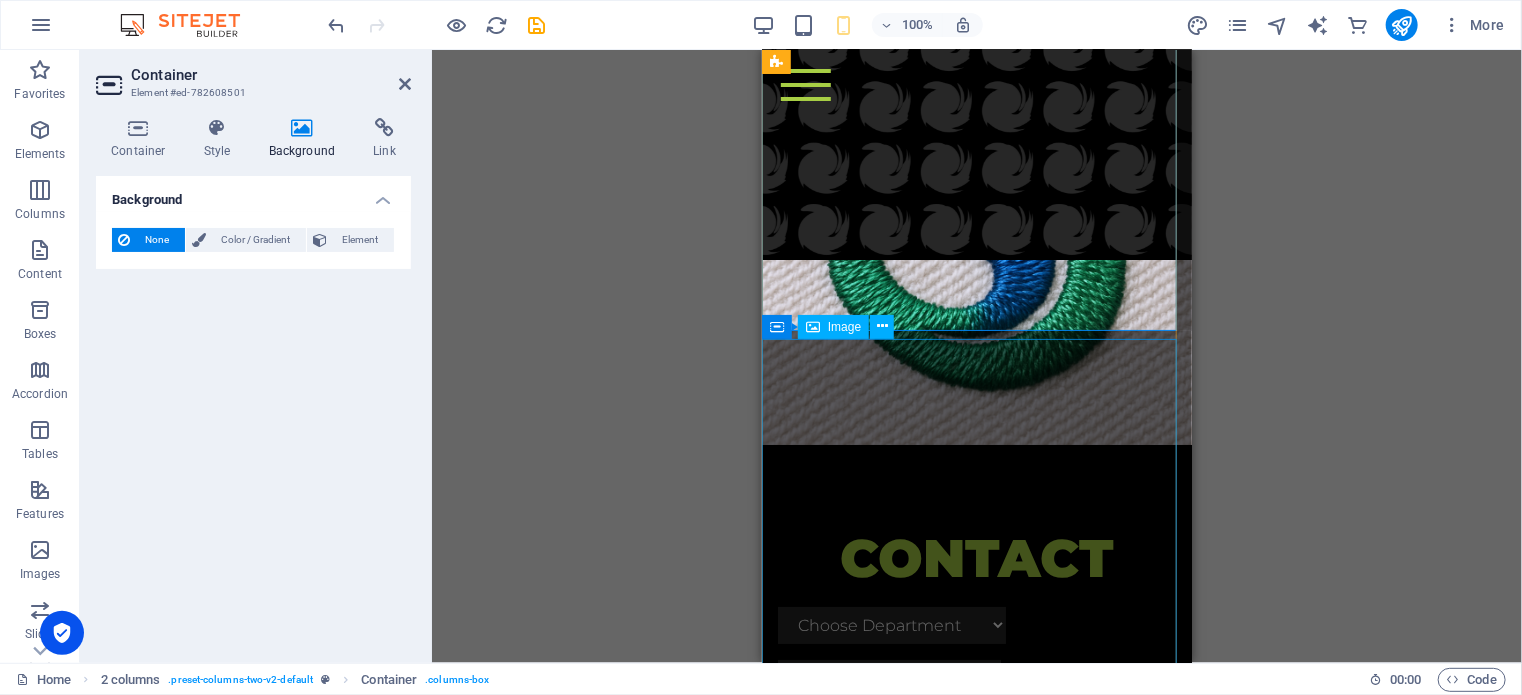 scroll, scrollTop: 7360, scrollLeft: 0, axis: vertical 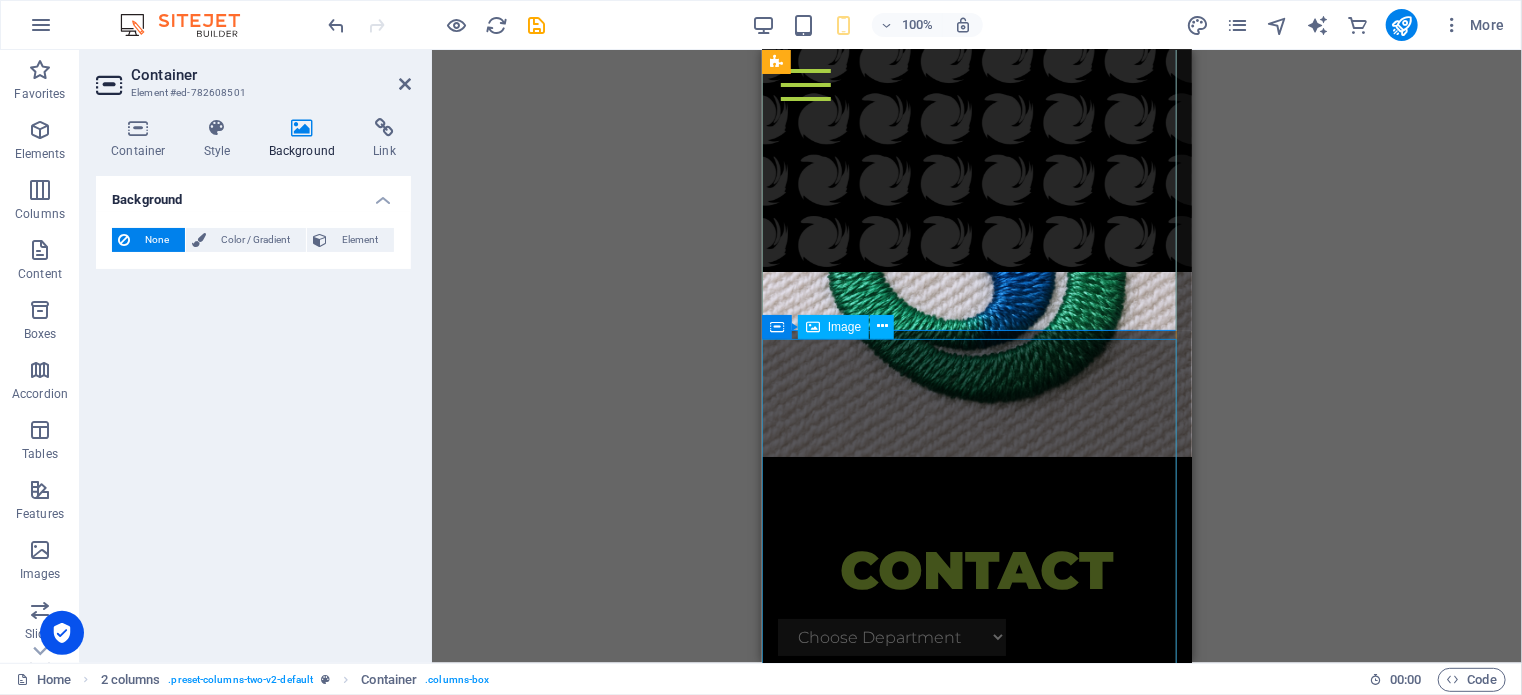 click at bounding box center (976, 241) 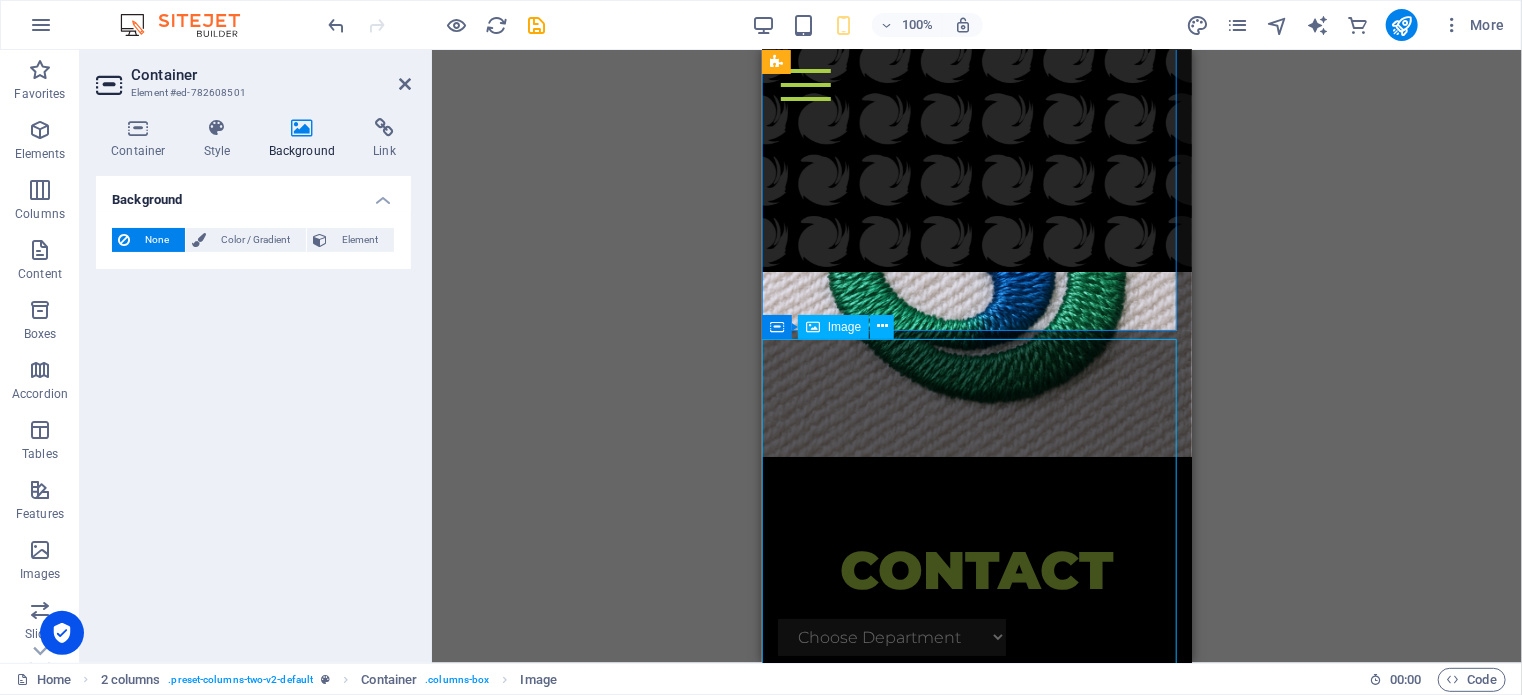 click at bounding box center [976, 241] 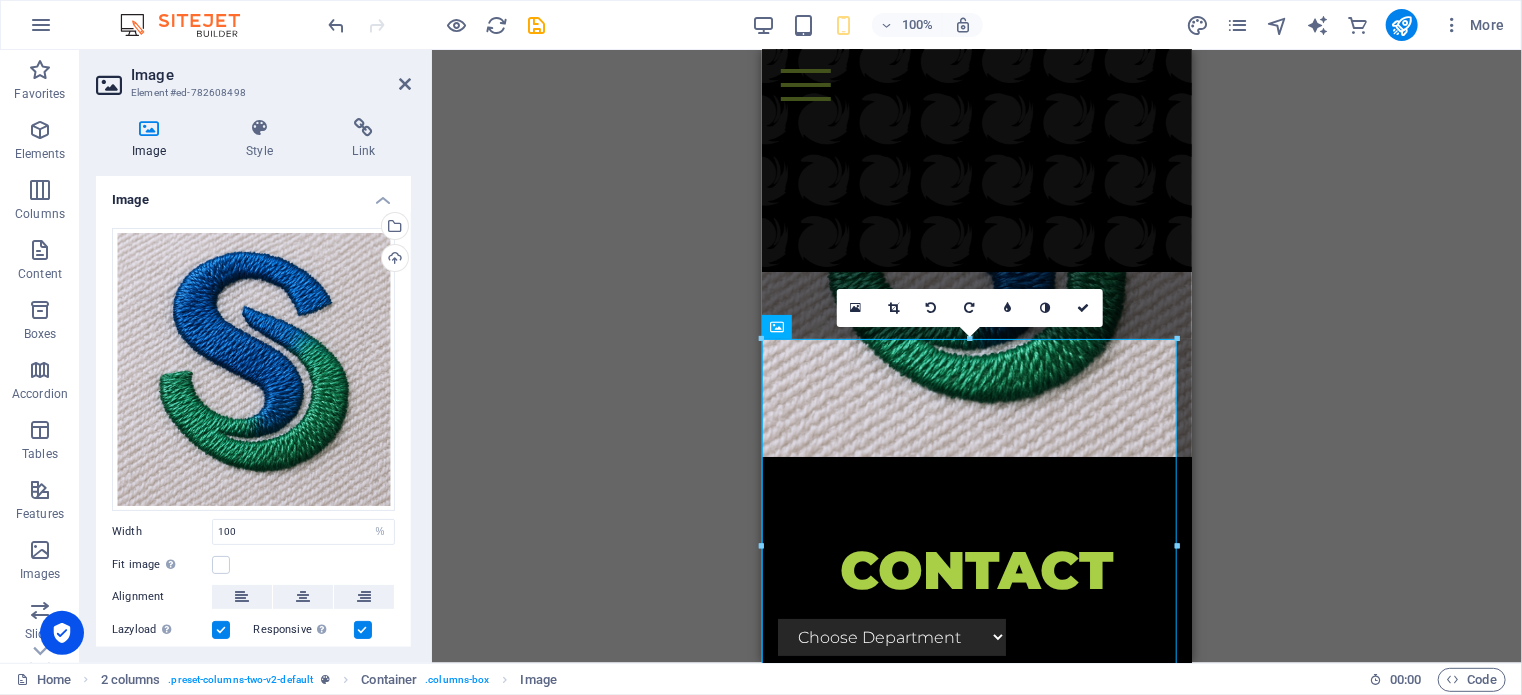 click on "16:10 16:9 4:3 1:1 1:2 0" at bounding box center (970, 308) 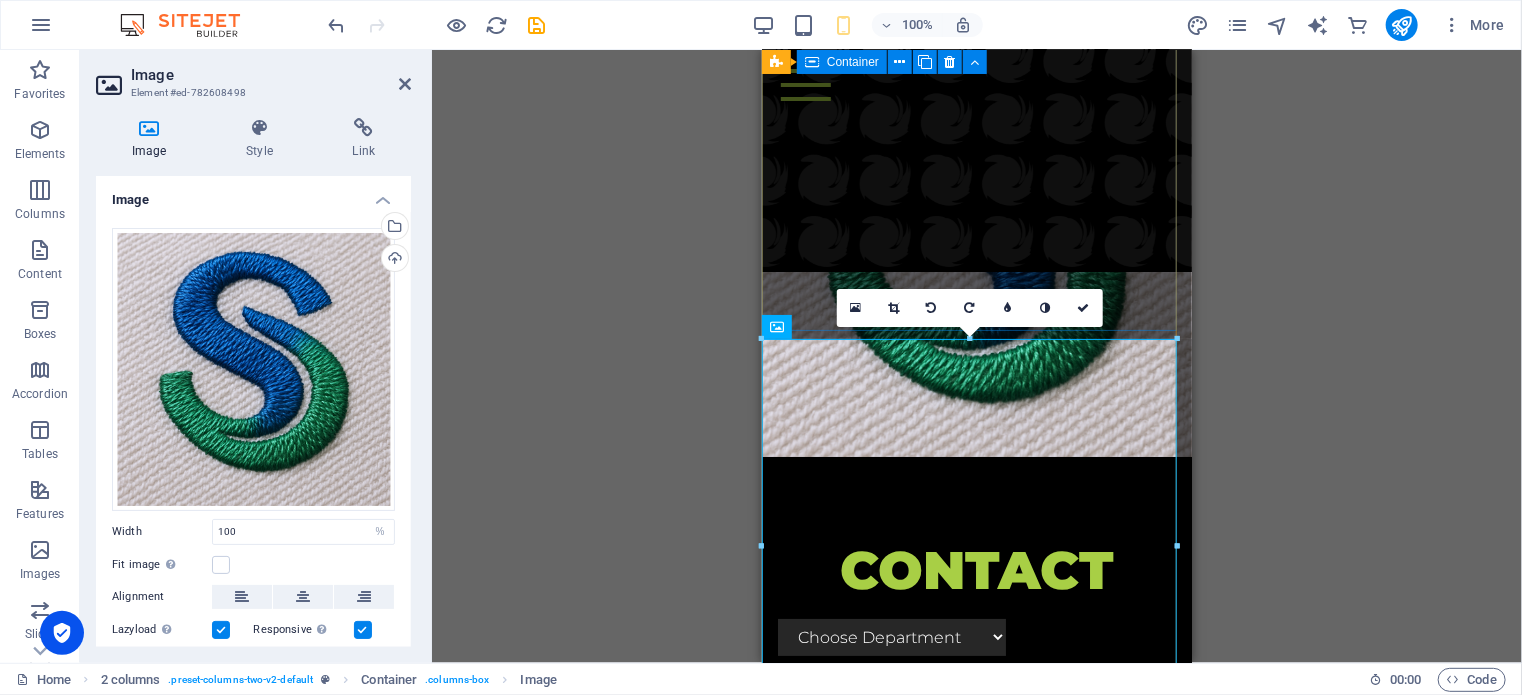 click on "Contact
Choose Department
Digital Printing  Signage  Apparel Branding  Promotional Branding    I have read and understand the privacy policy. Unreadable? Regenerate Submit" at bounding box center [976, 897] 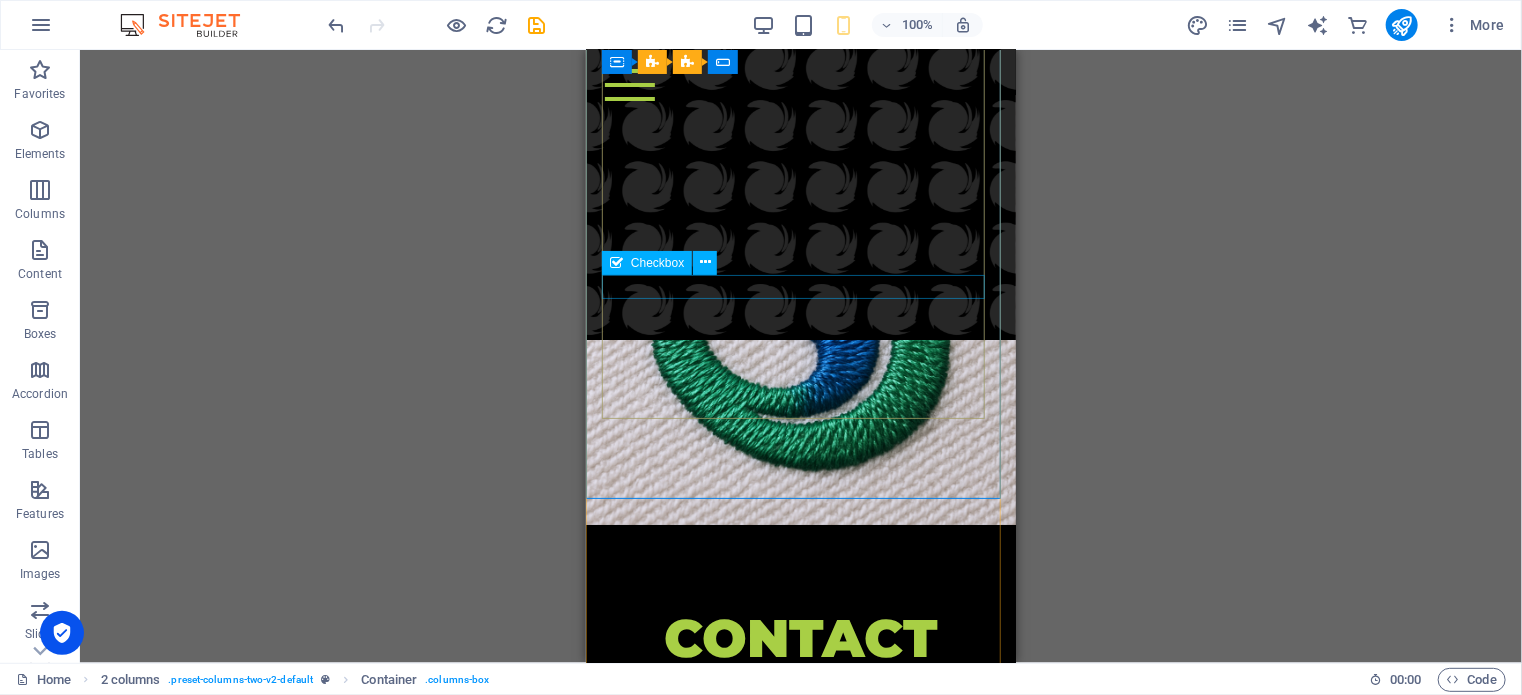 scroll, scrollTop: 7360, scrollLeft: 0, axis: vertical 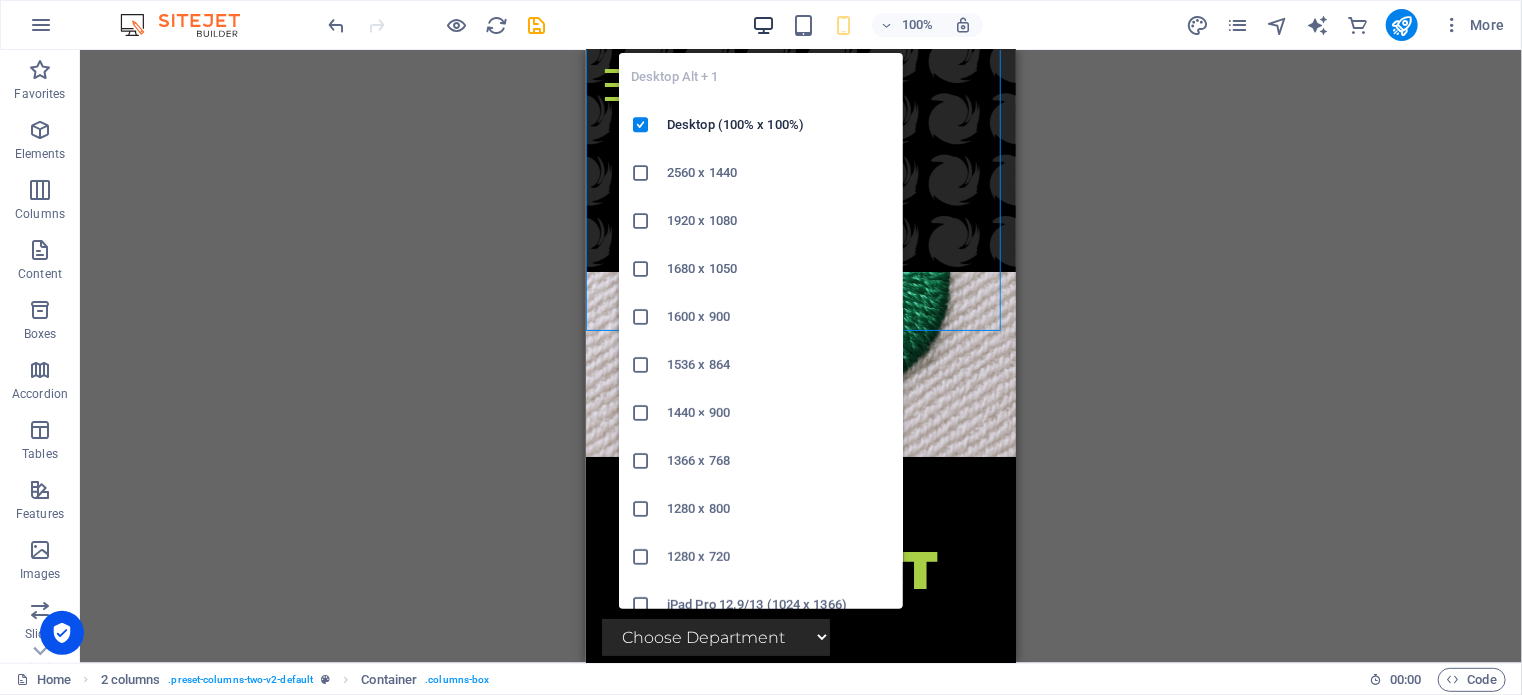 click at bounding box center (763, 25) 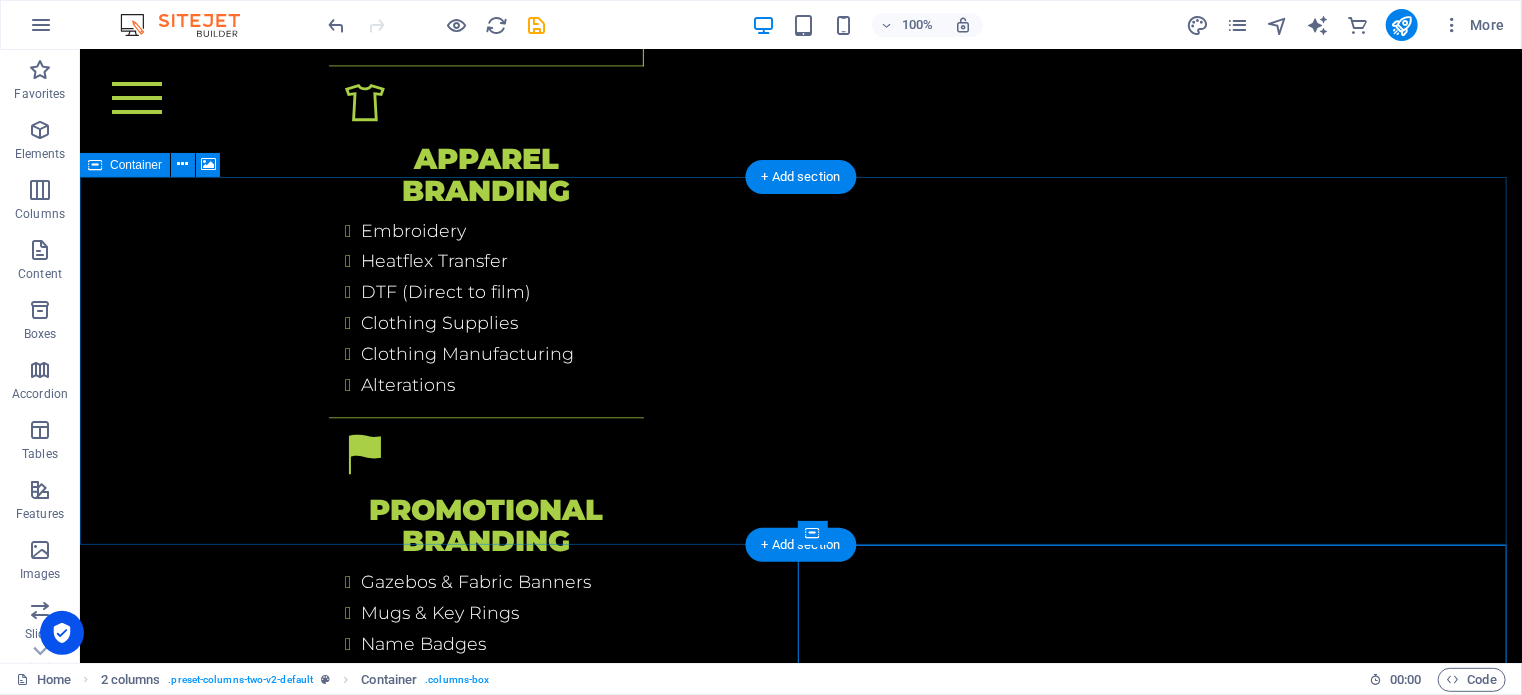 scroll, scrollTop: 5485, scrollLeft: 0, axis: vertical 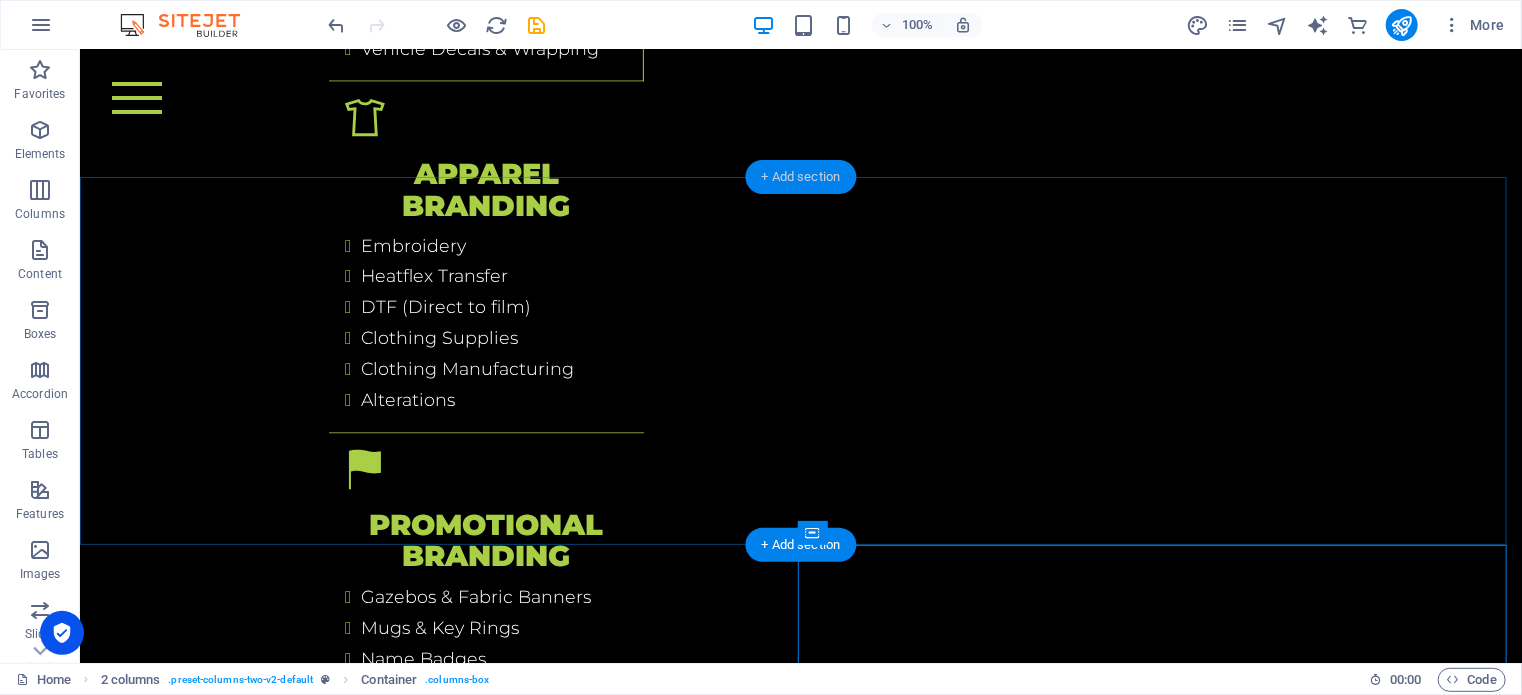 click on "+ Add section" at bounding box center [801, 177] 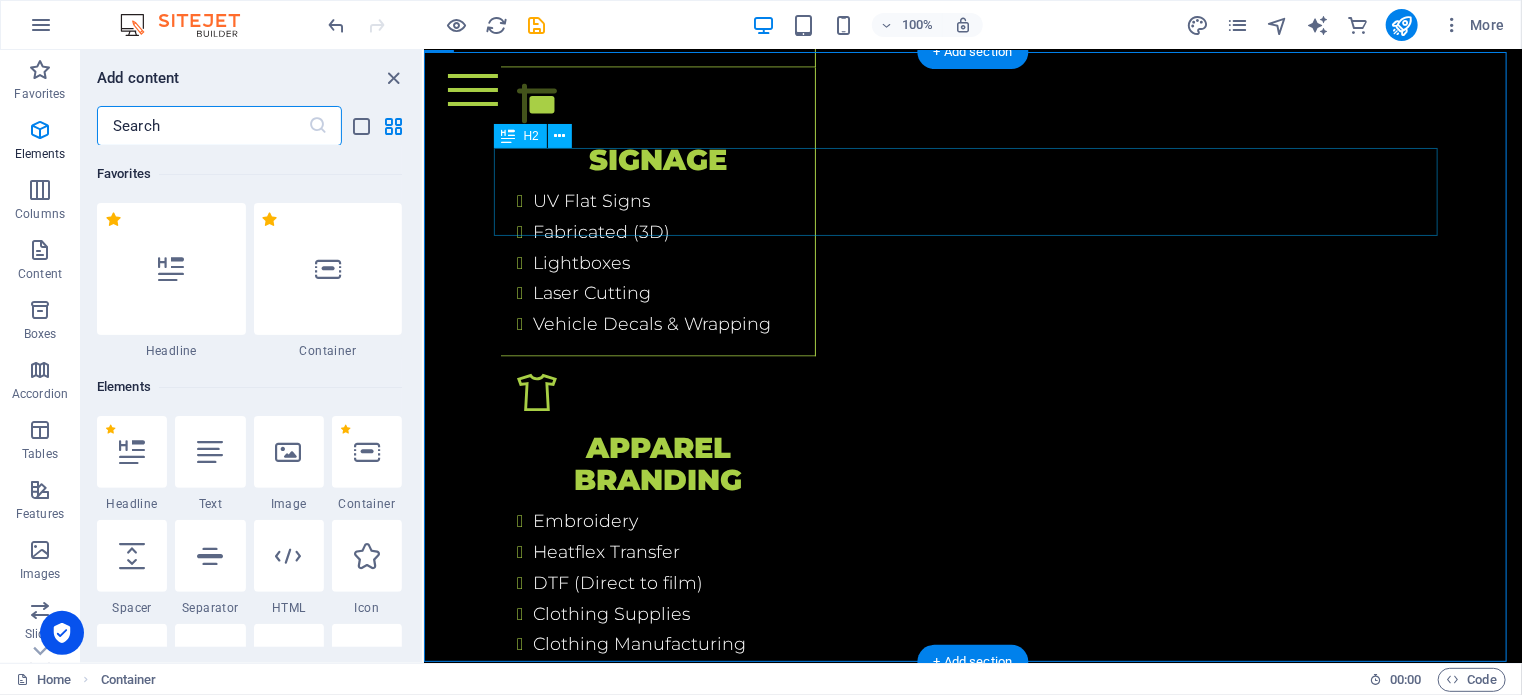 scroll, scrollTop: 5797, scrollLeft: 0, axis: vertical 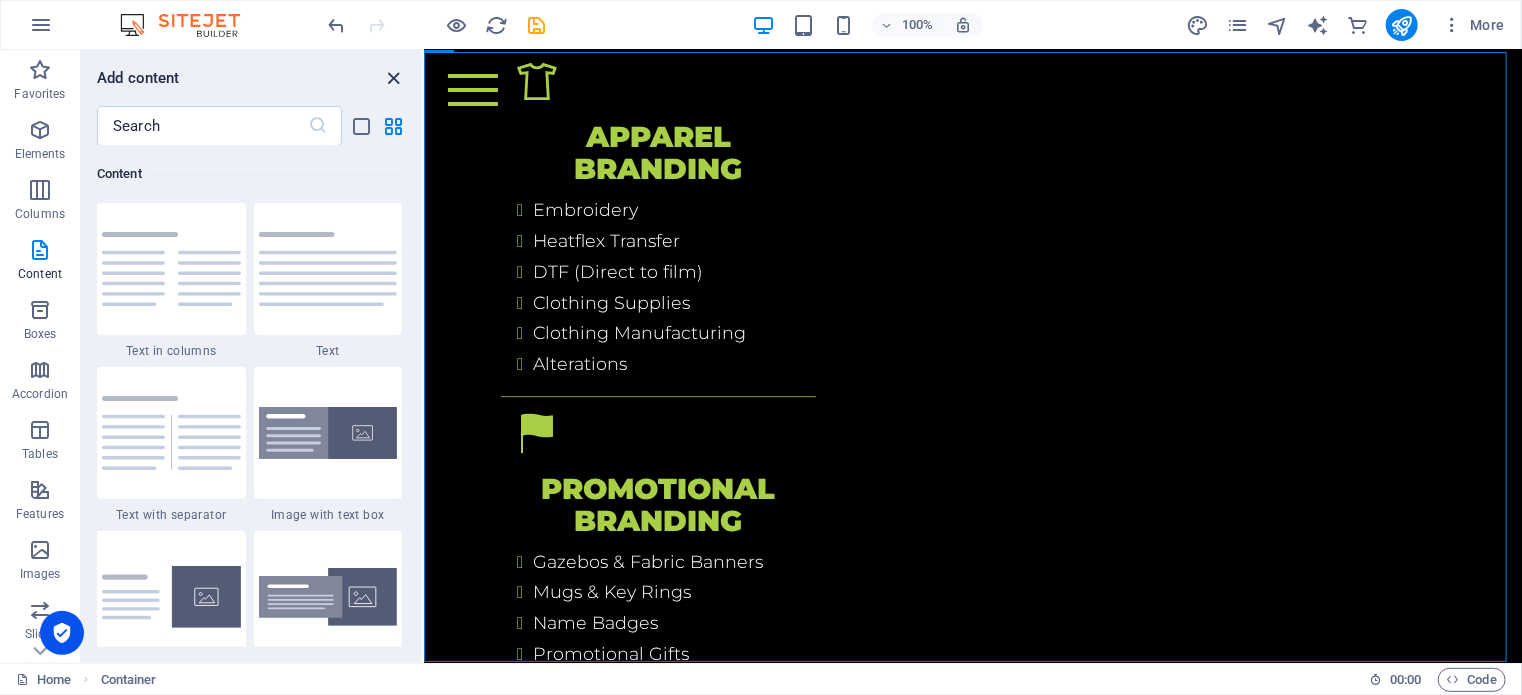 click at bounding box center [394, 78] 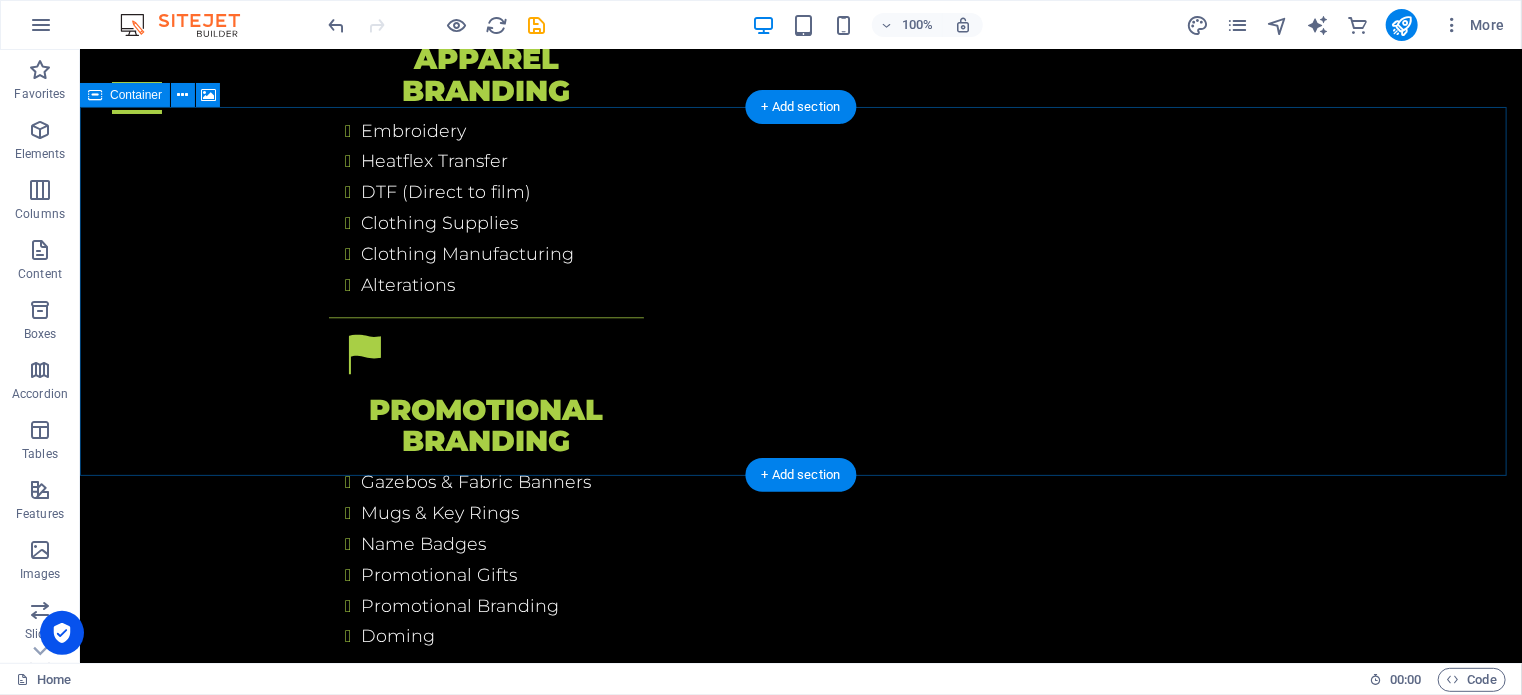 scroll, scrollTop: 5500, scrollLeft: 0, axis: vertical 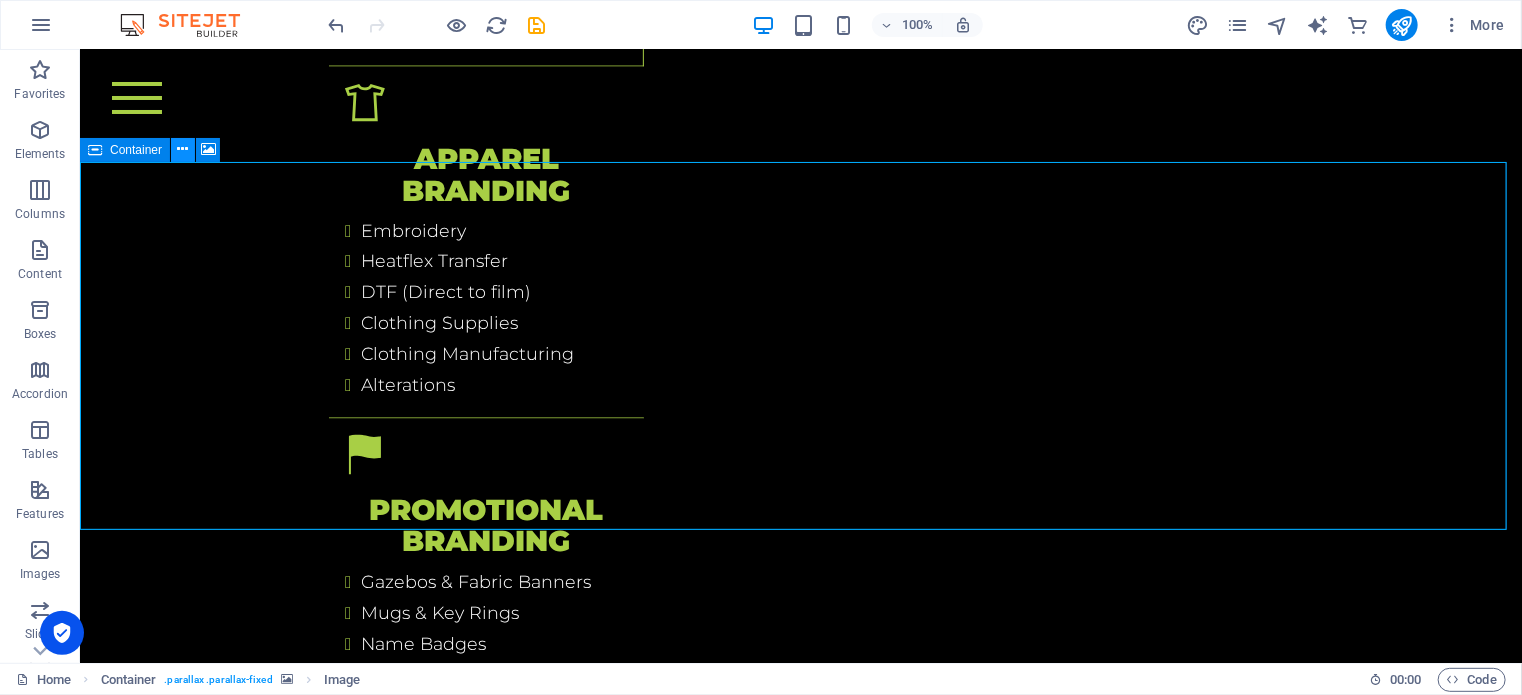 click at bounding box center [183, 149] 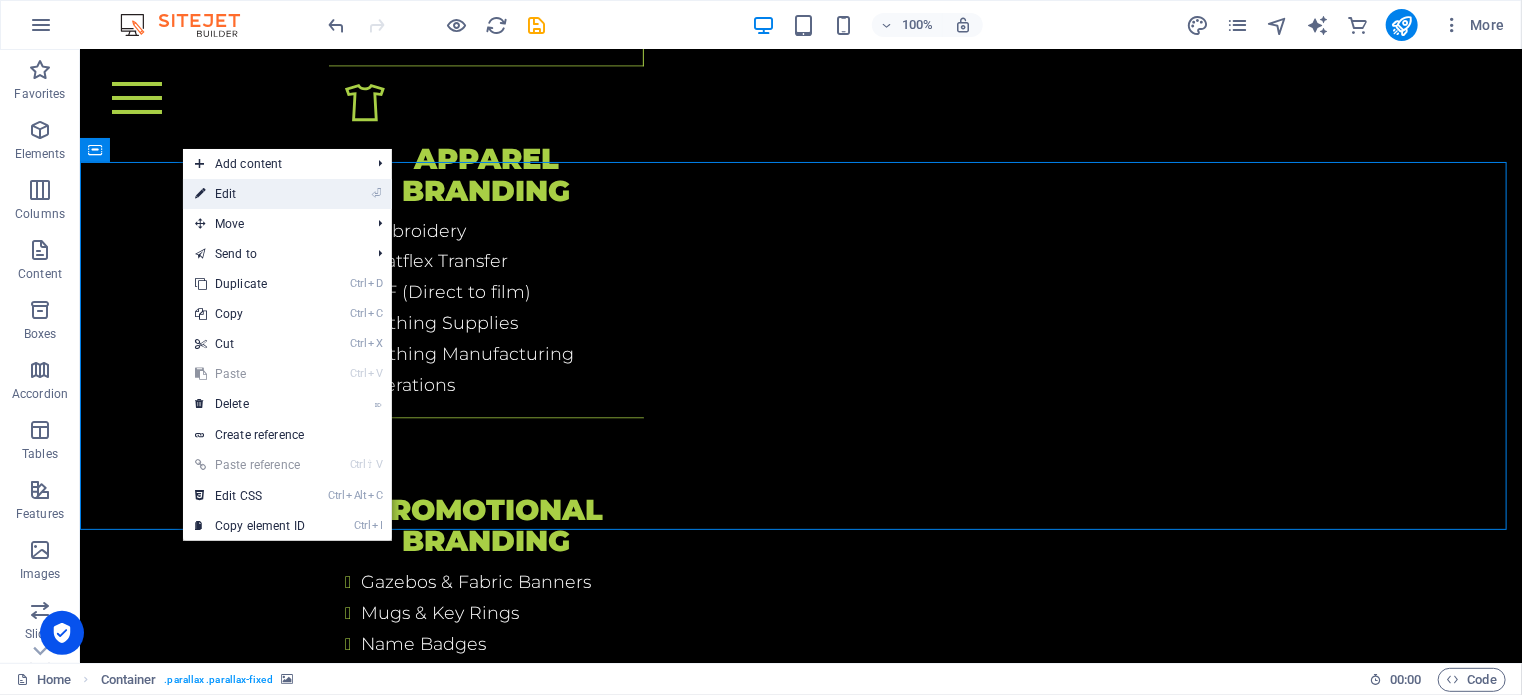 click on "⏎  Edit" at bounding box center (250, 194) 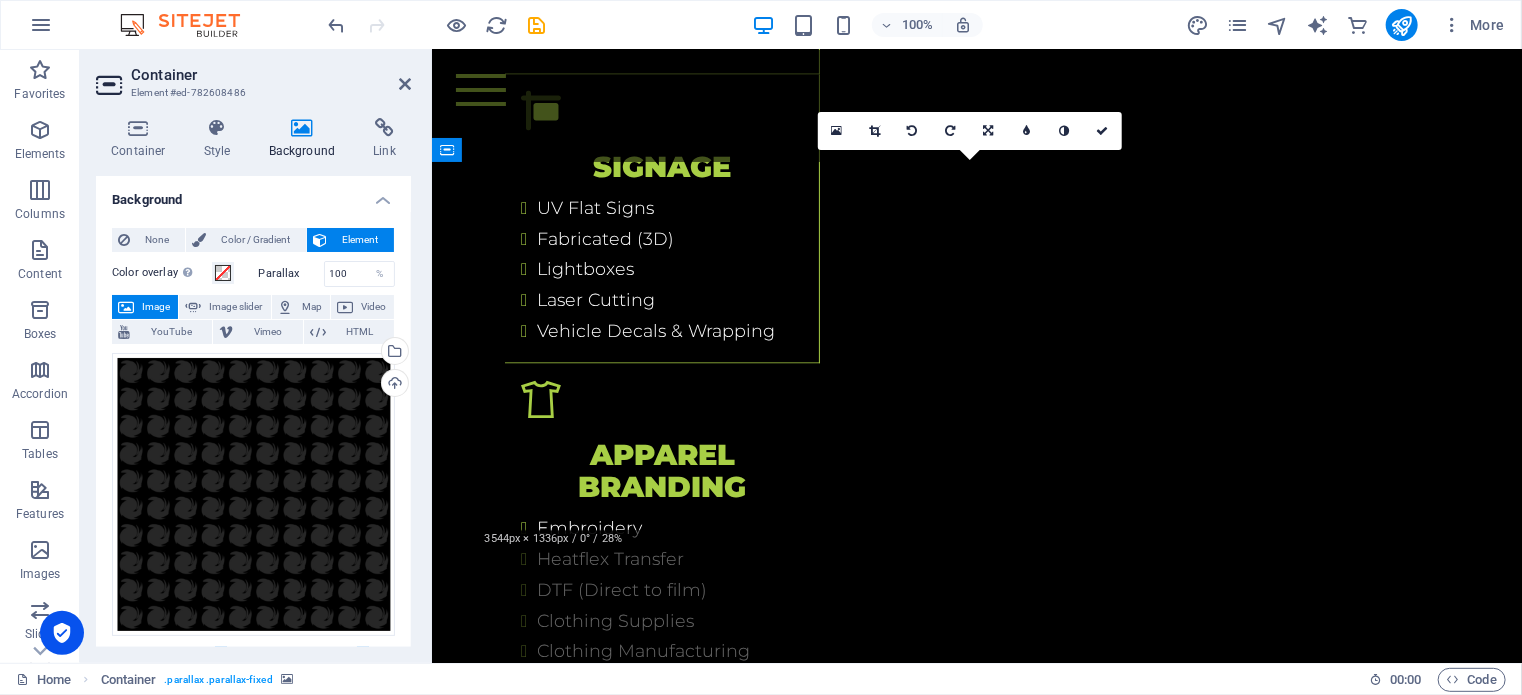 scroll, scrollTop: 6328, scrollLeft: 0, axis: vertical 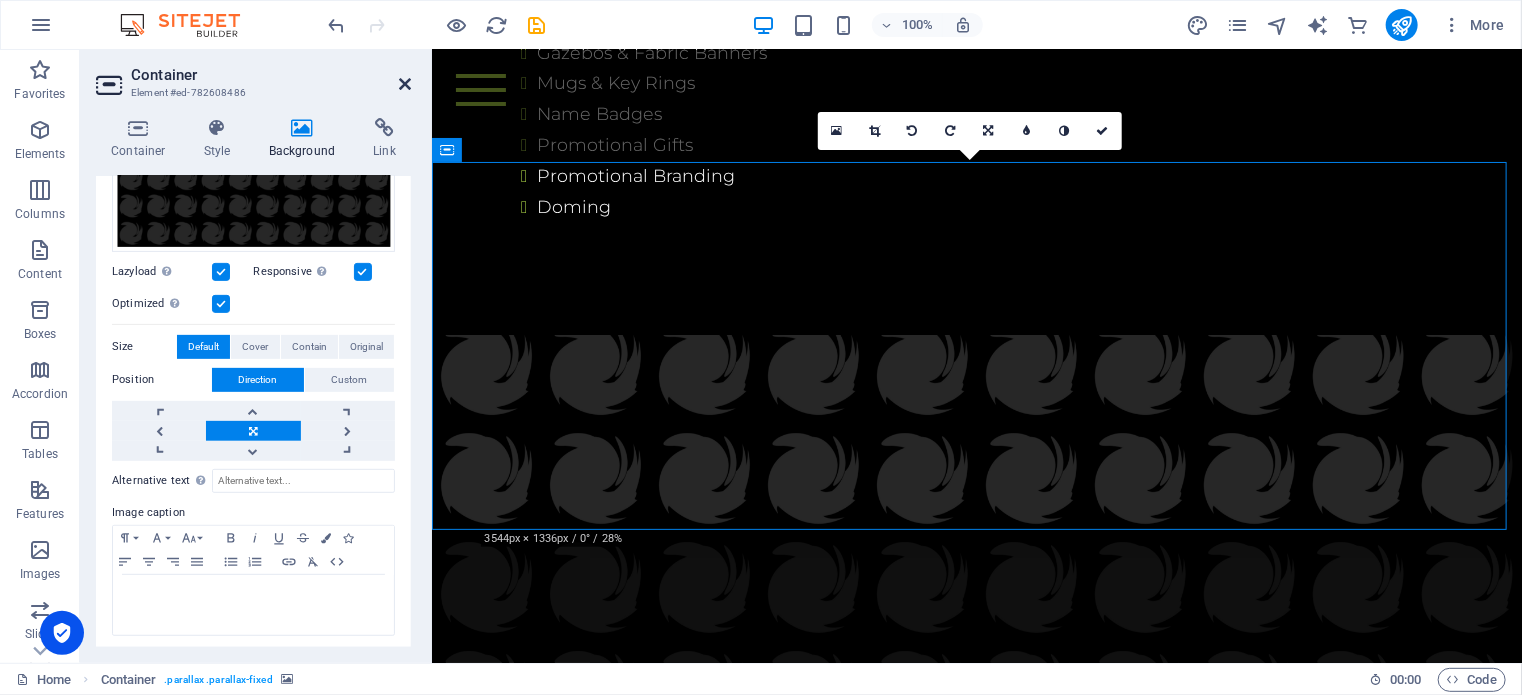 click at bounding box center (405, 84) 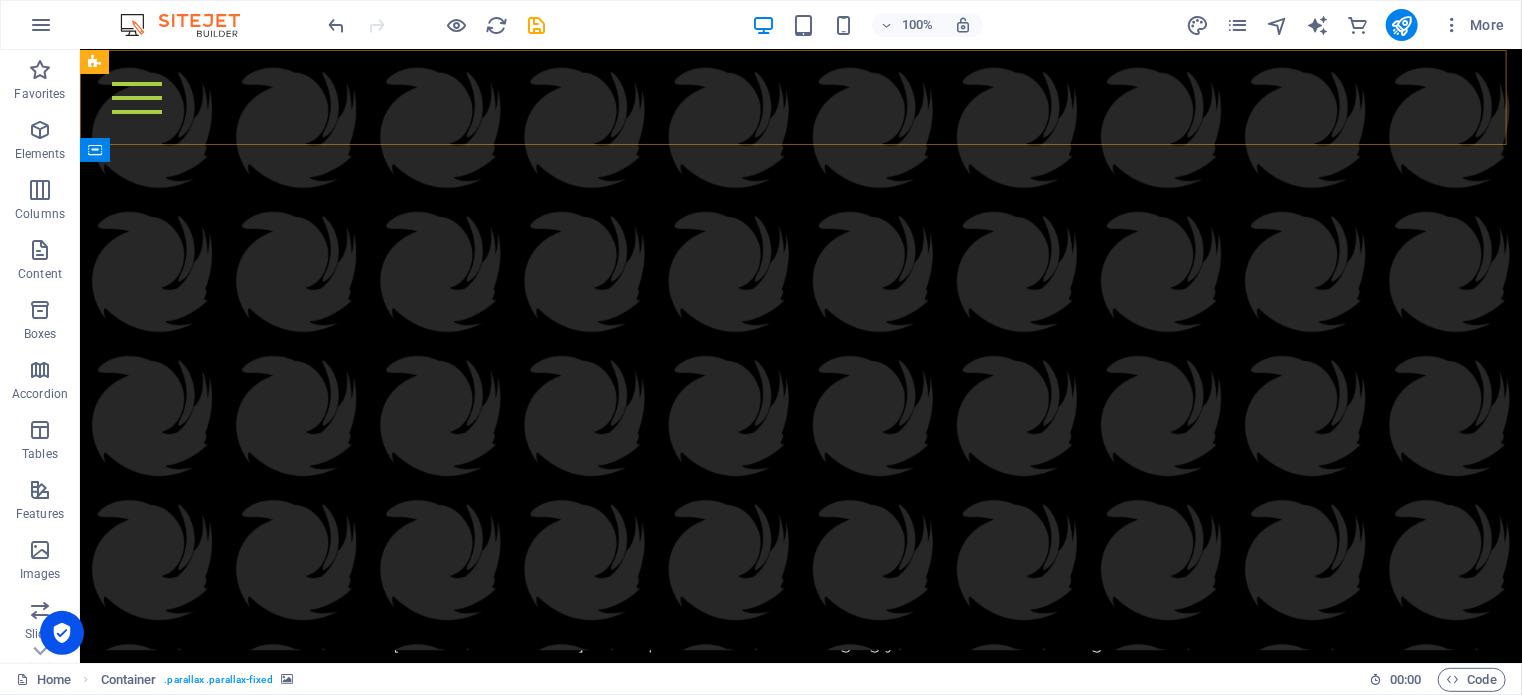 scroll, scrollTop: 5500, scrollLeft: 0, axis: vertical 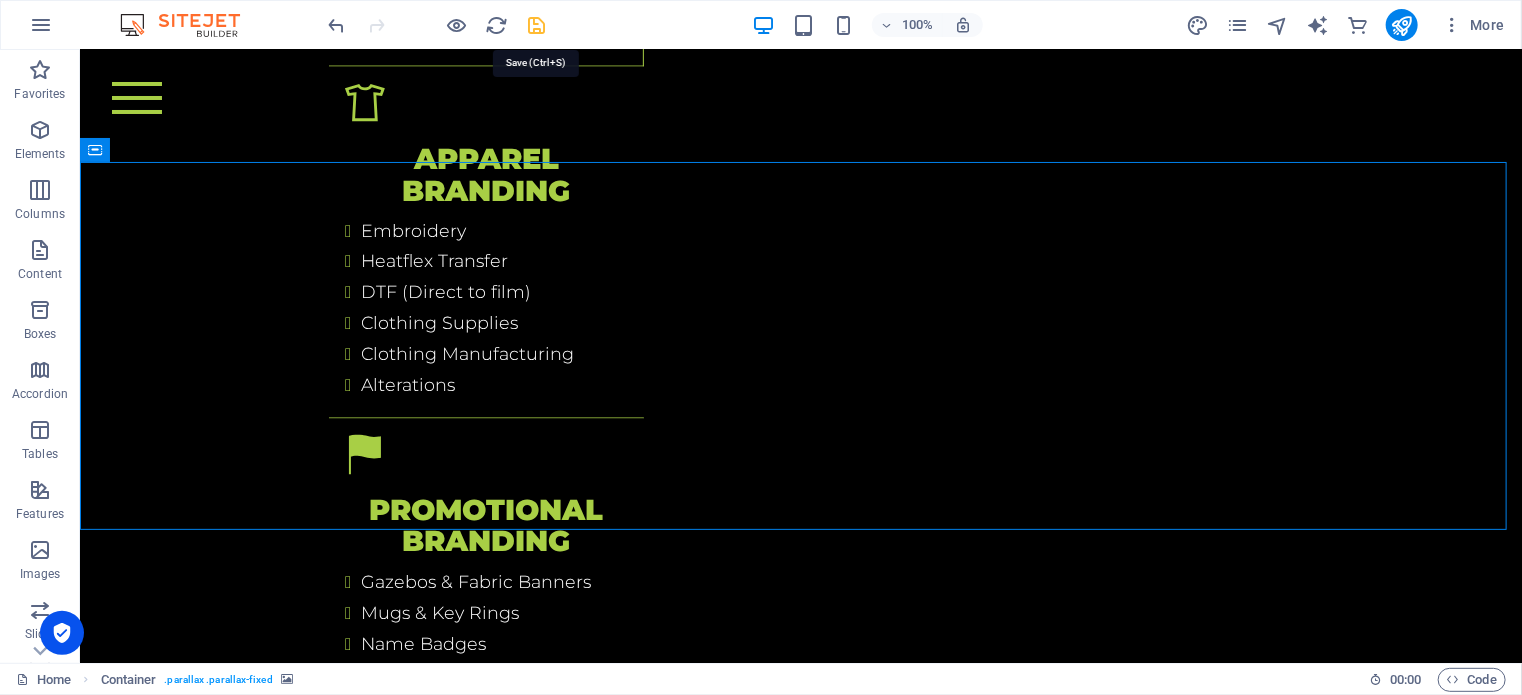 click at bounding box center (537, 25) 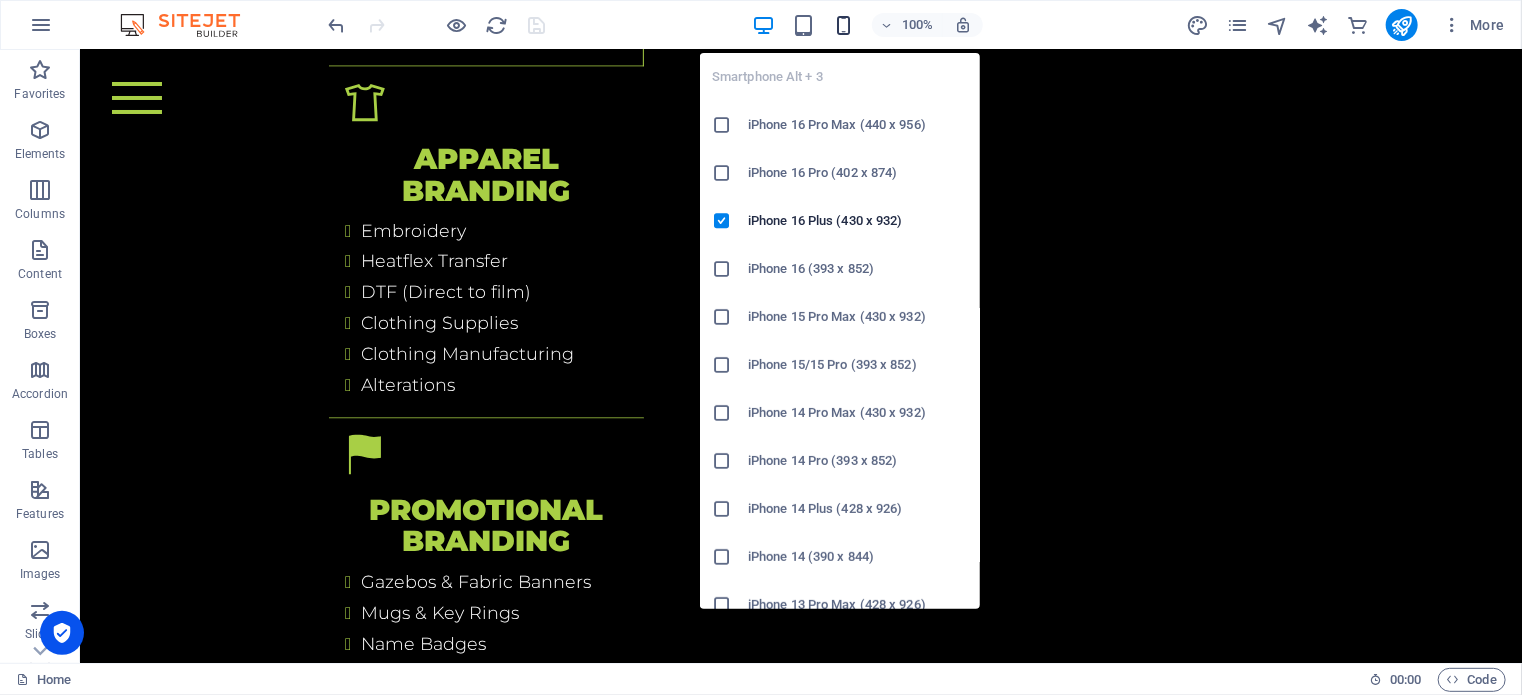 click at bounding box center [843, 25] 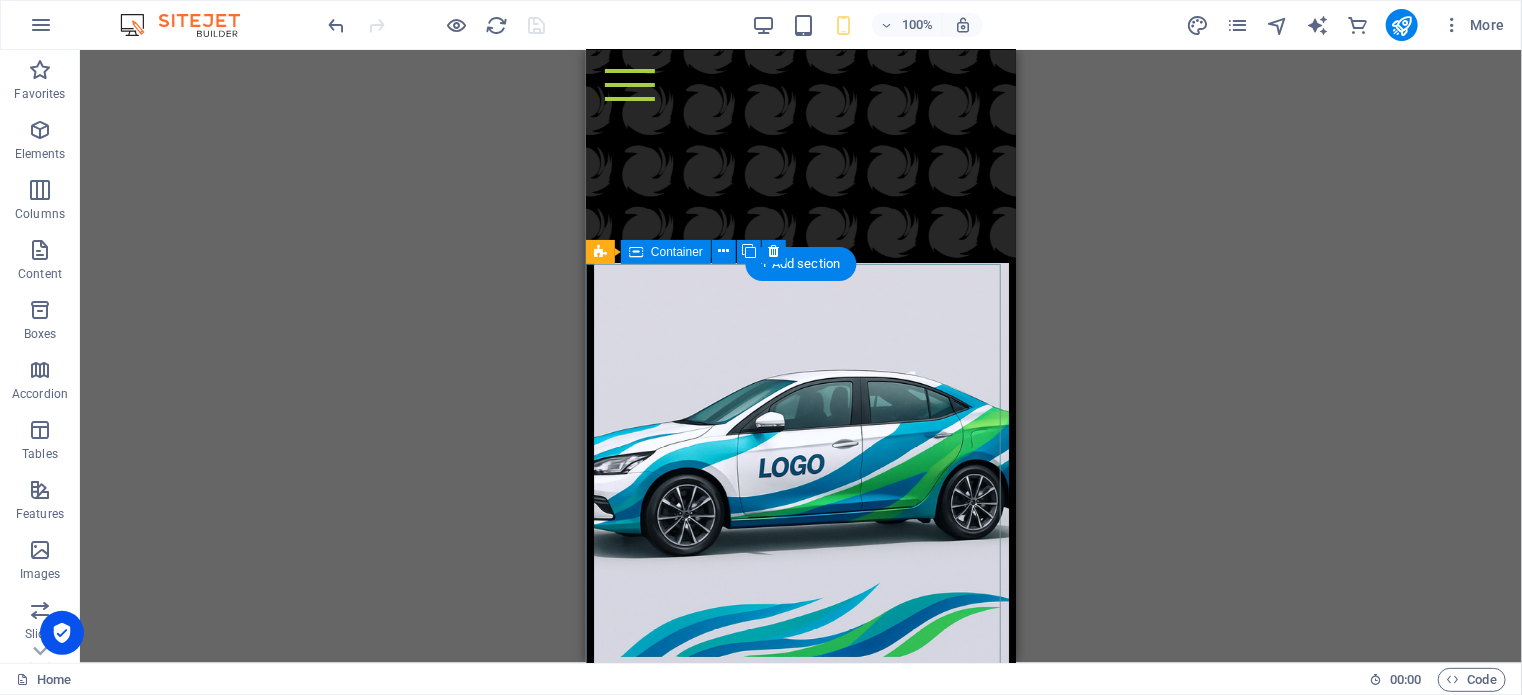 scroll, scrollTop: 0, scrollLeft: 0, axis: both 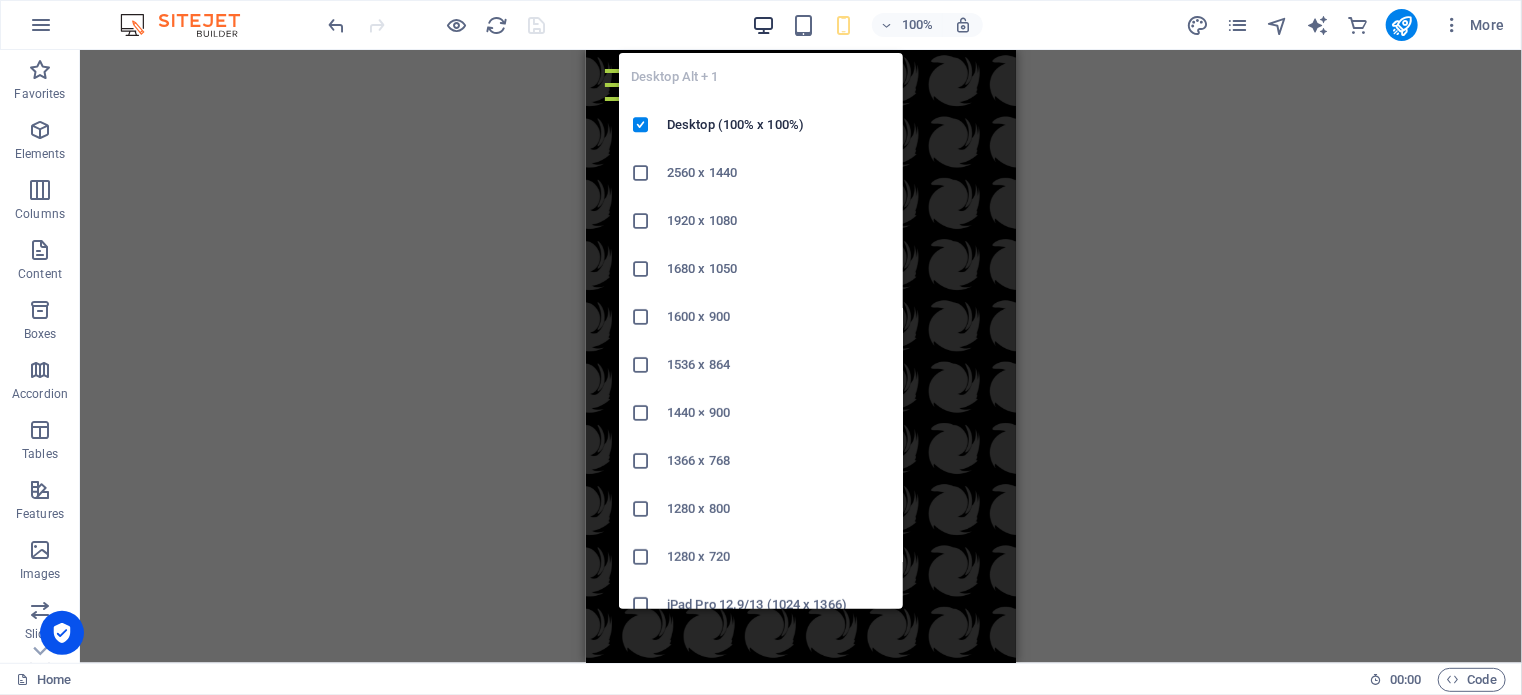 click at bounding box center (763, 25) 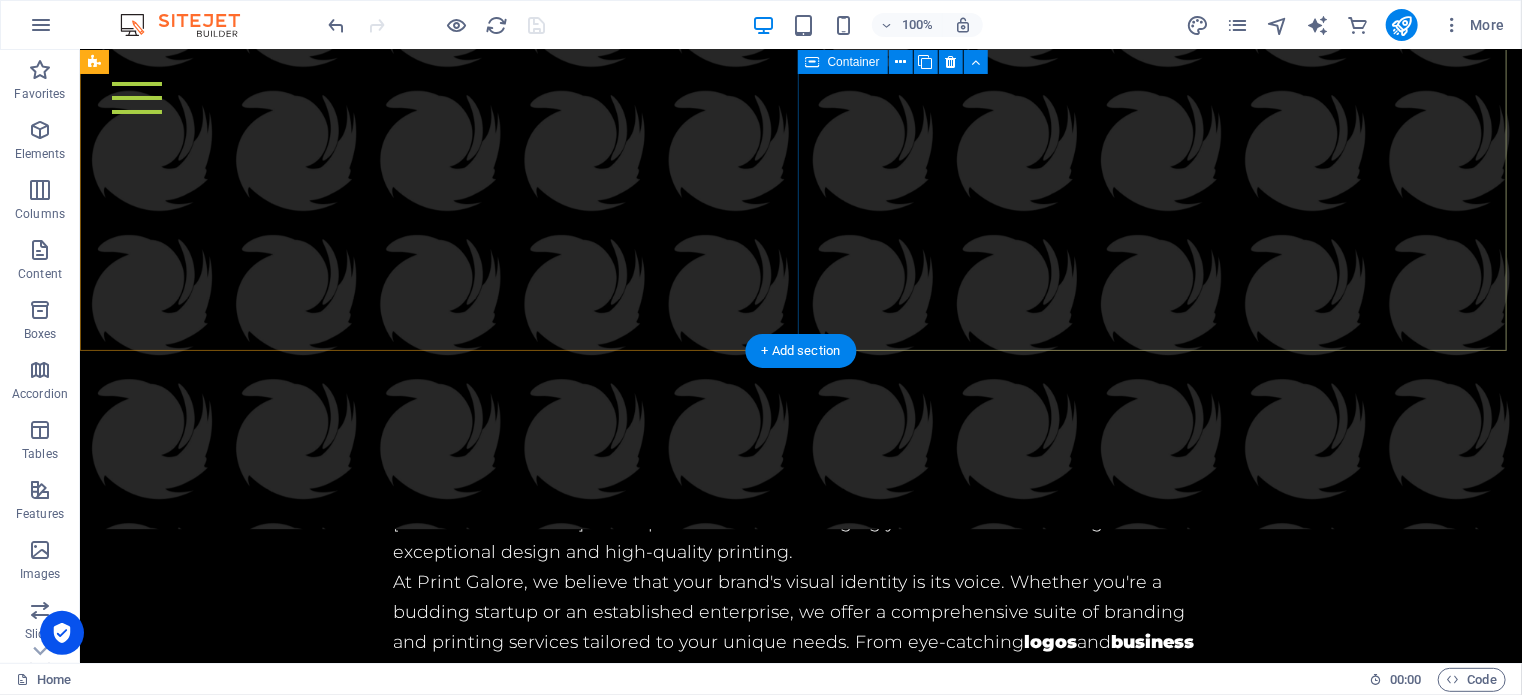 scroll, scrollTop: 6465, scrollLeft: 0, axis: vertical 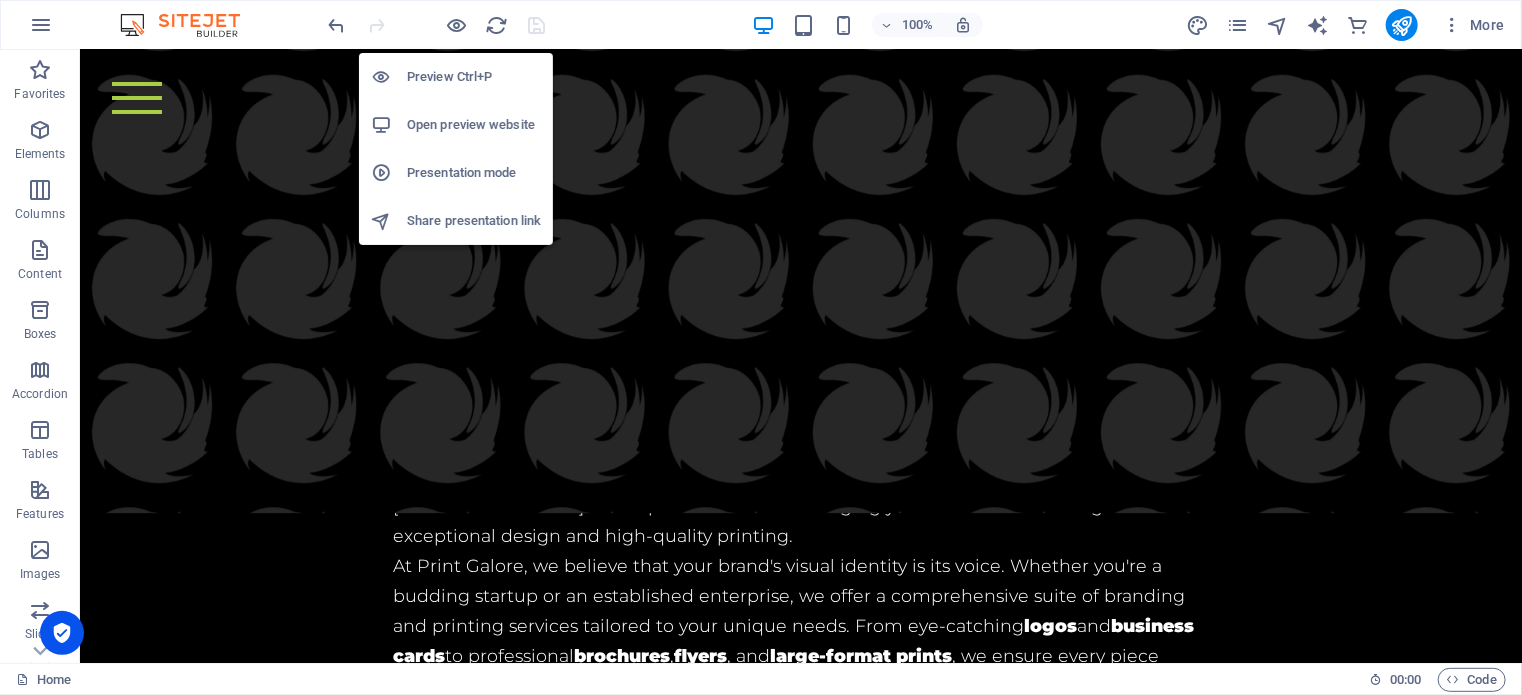 click on "Open preview website" at bounding box center (474, 125) 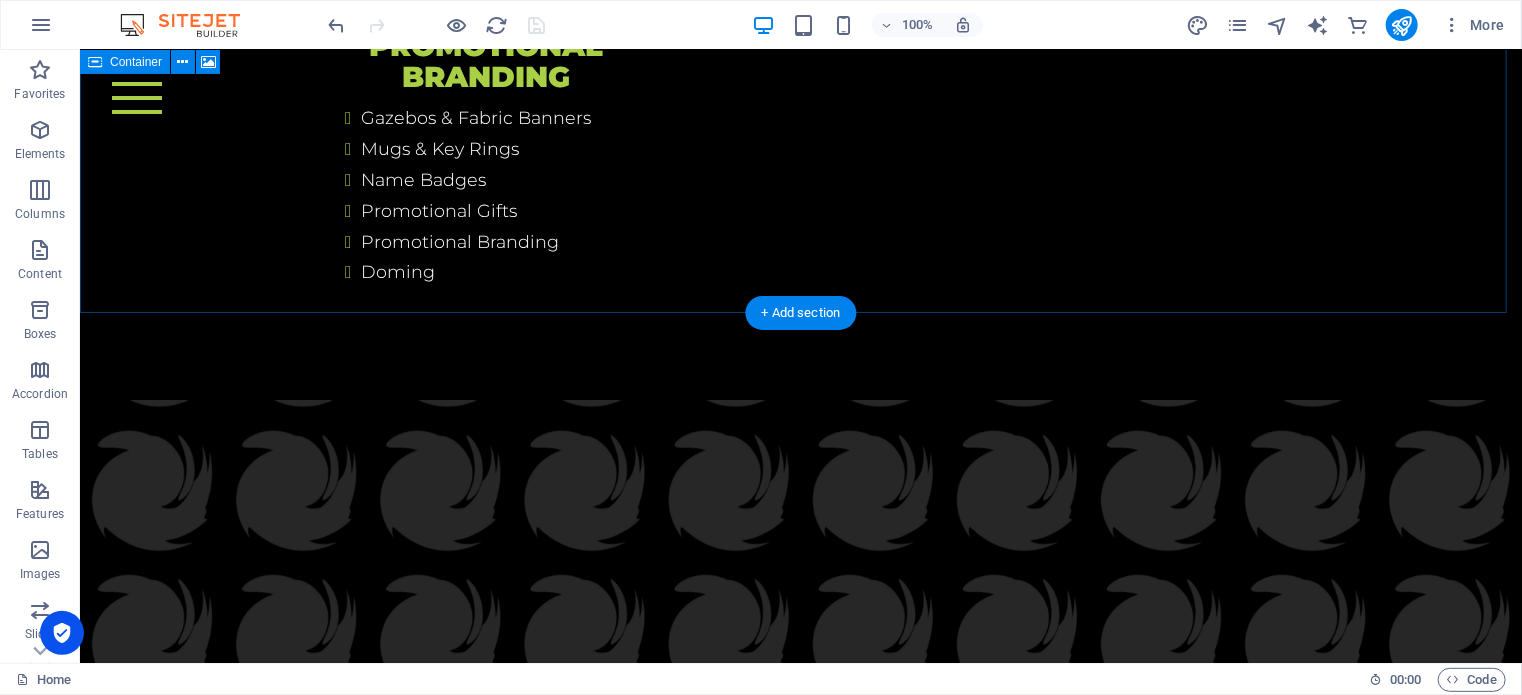 scroll, scrollTop: 5465, scrollLeft: 0, axis: vertical 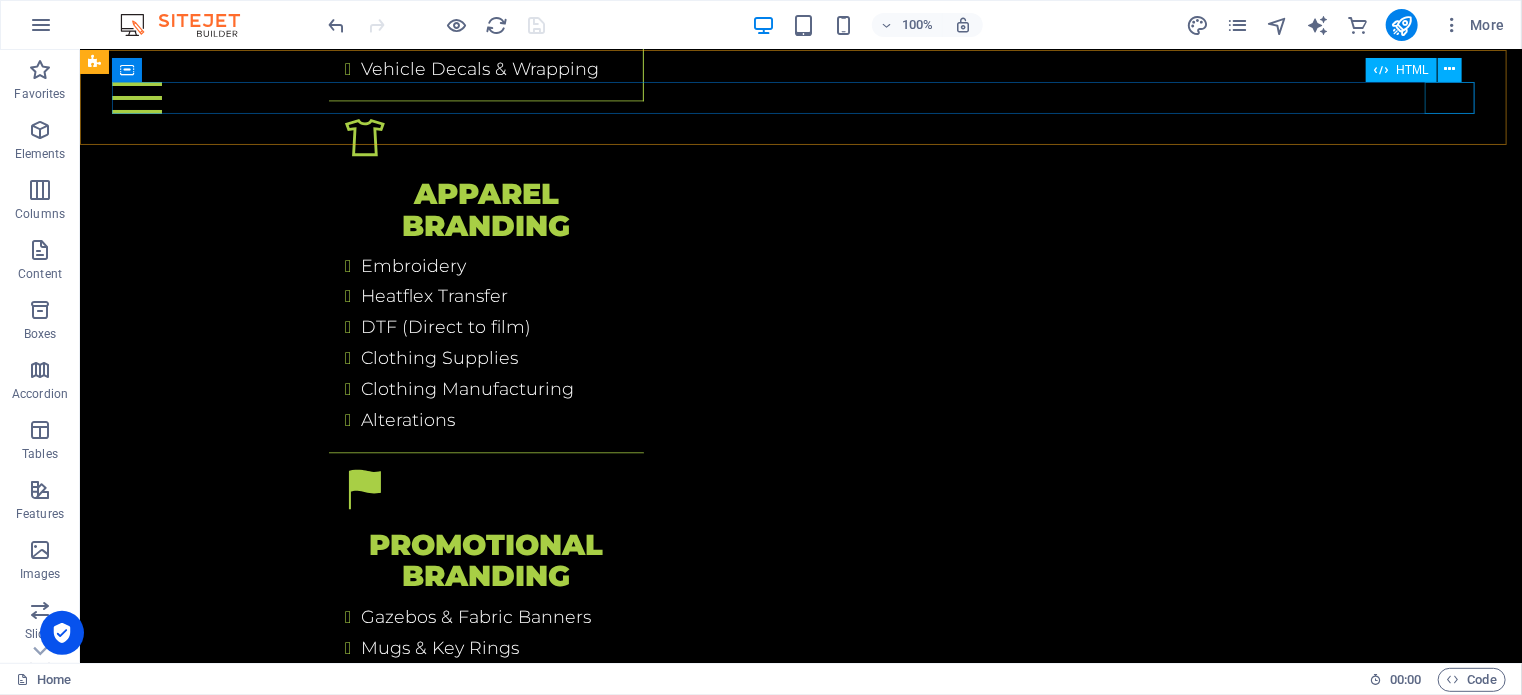 click at bounding box center [800, 97] 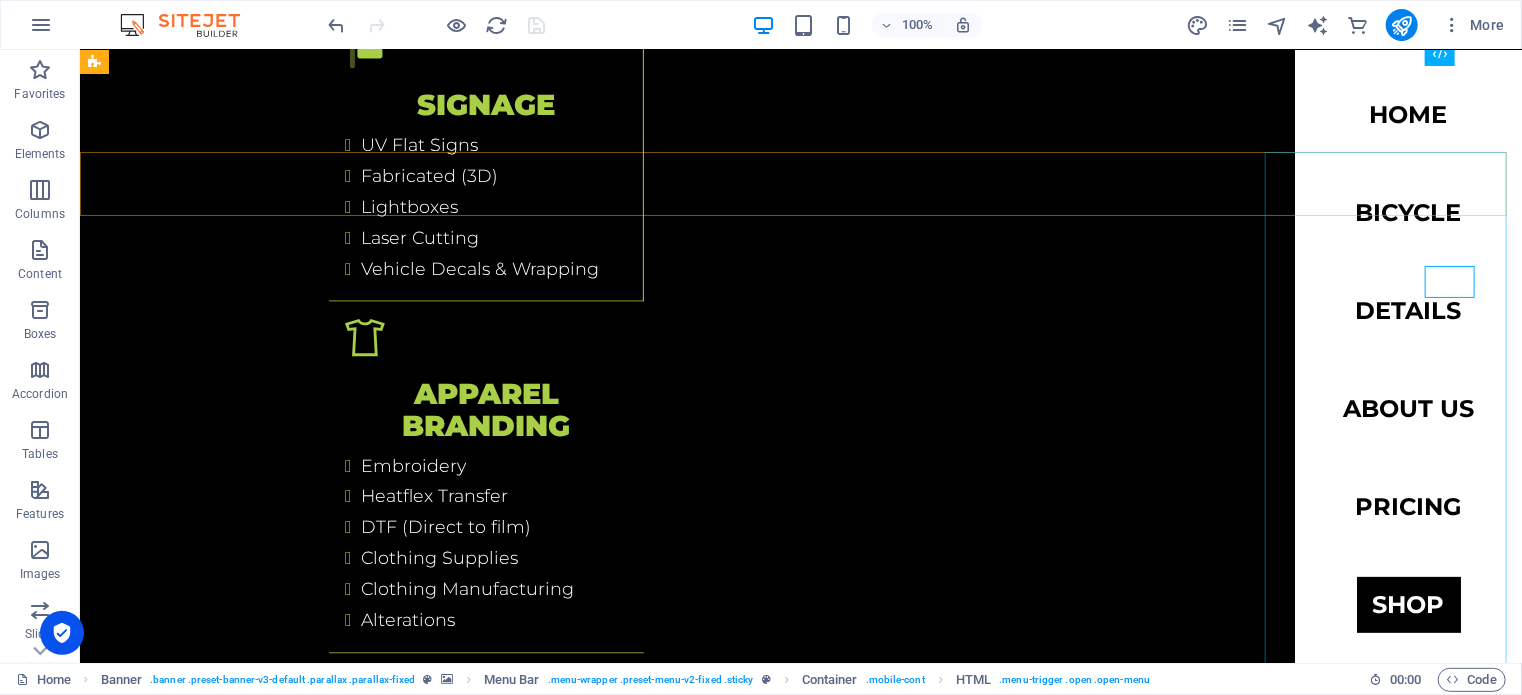 scroll, scrollTop: 5065, scrollLeft: 0, axis: vertical 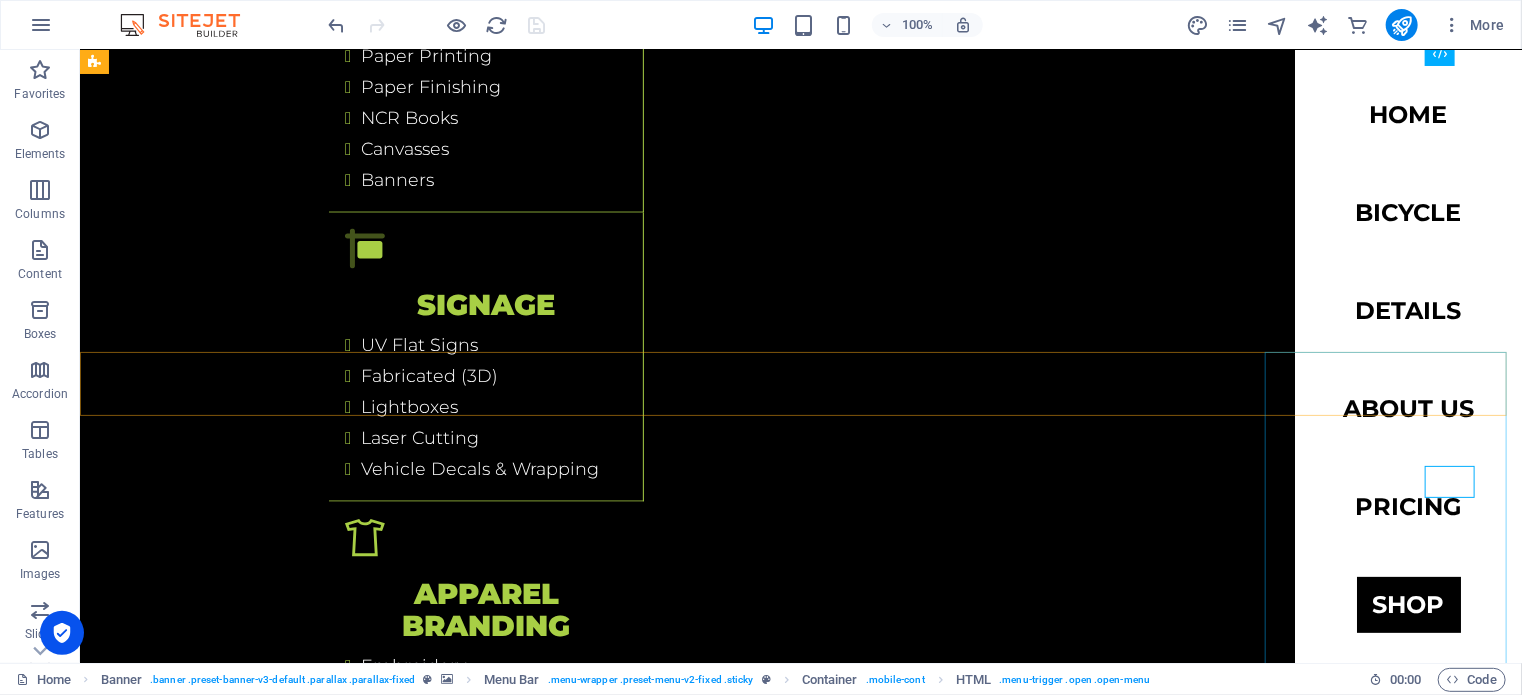 click on "Home Bicycle Details About us Pricing Shop Contact" at bounding box center (1407, 355) 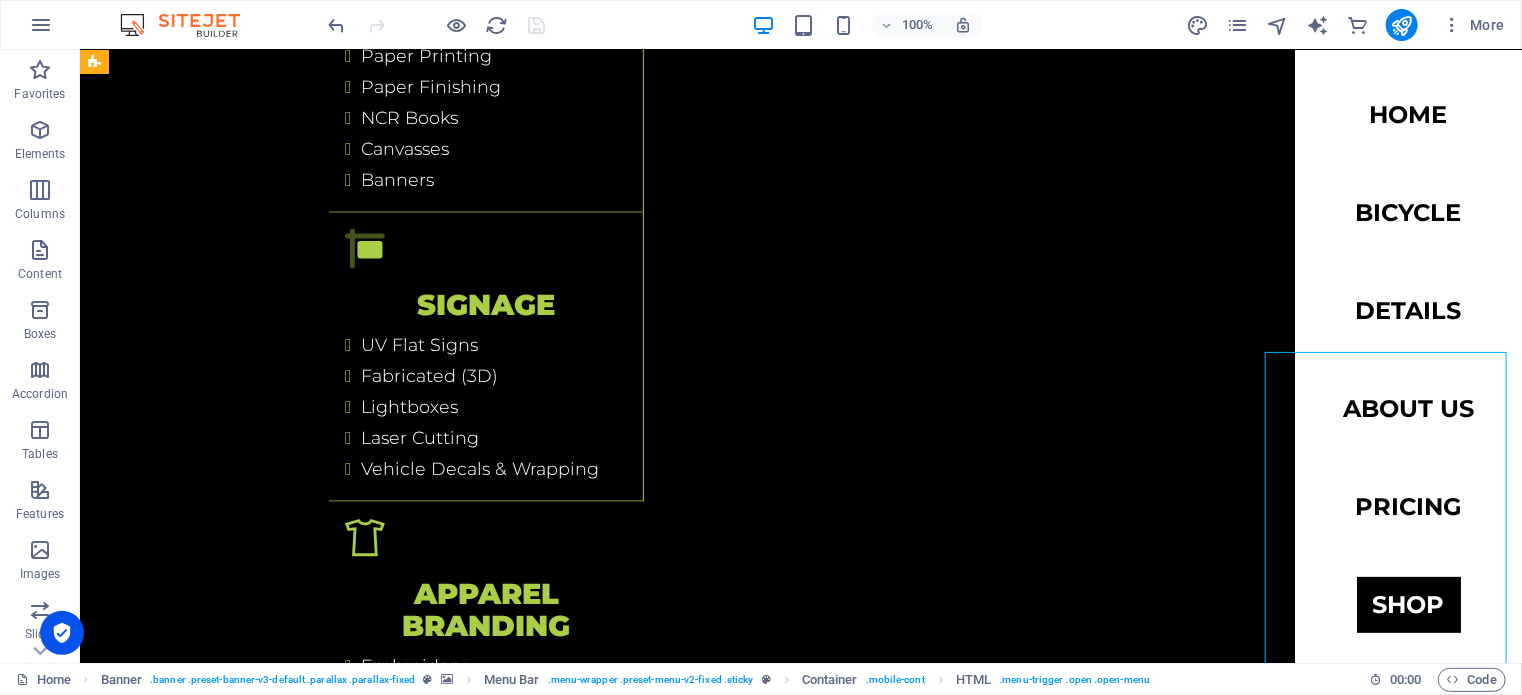 click on "Home Bicycle Details About us Pricing Shop Contact" at bounding box center [1407, 355] 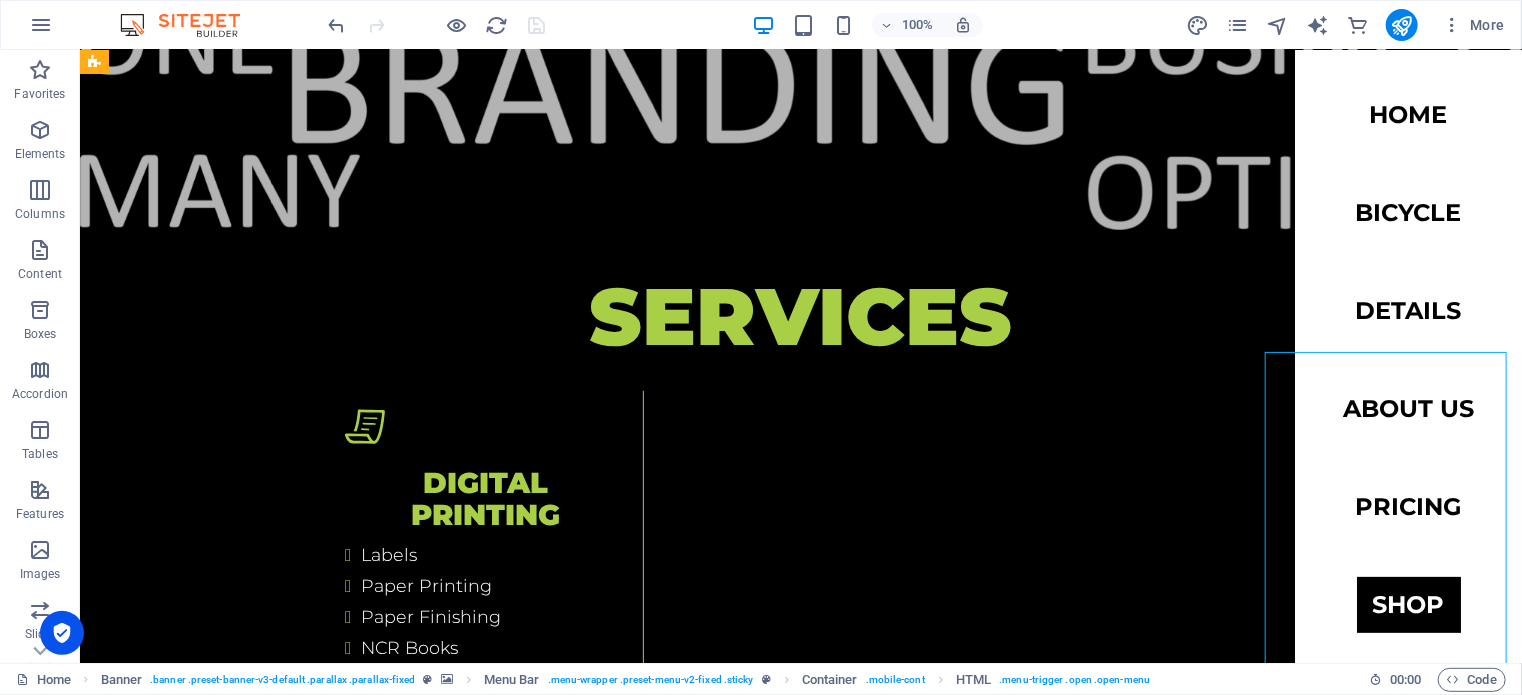 select 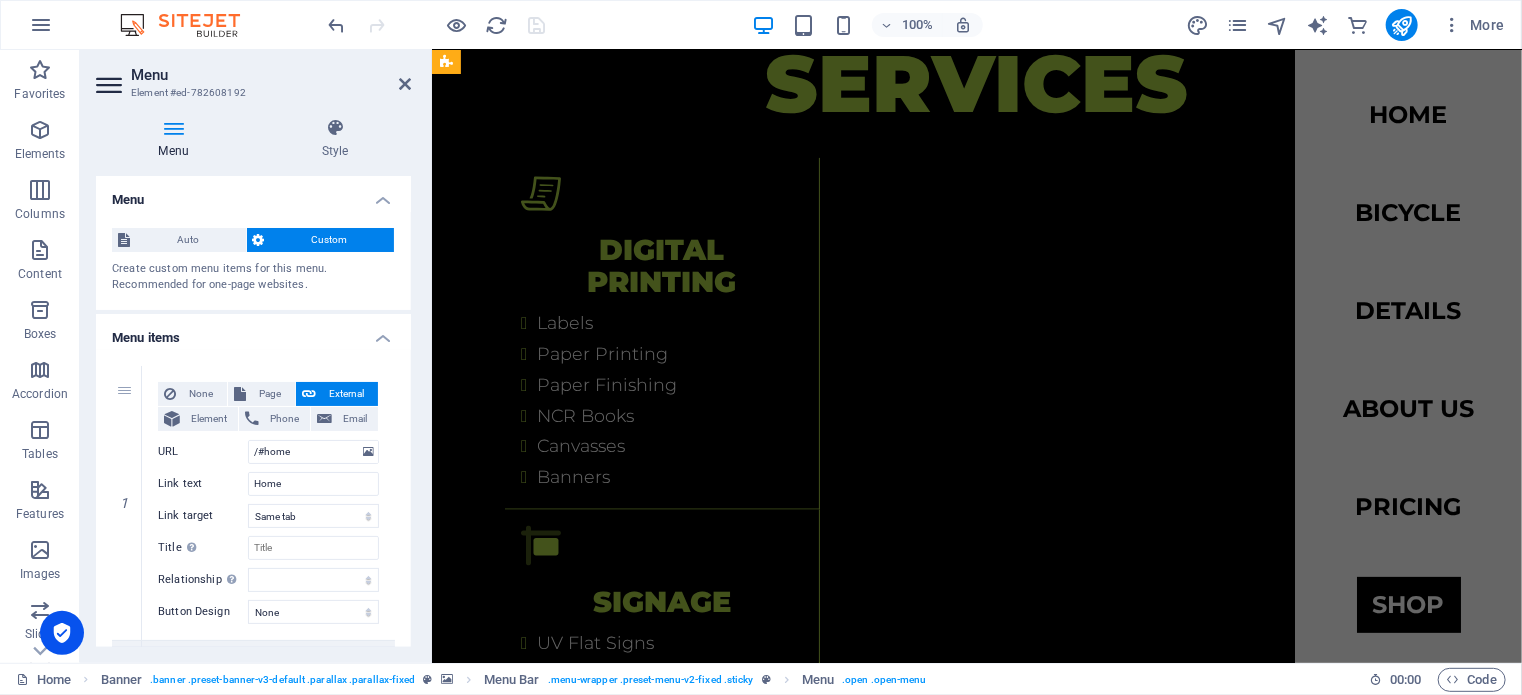 scroll, scrollTop: 5892, scrollLeft: 0, axis: vertical 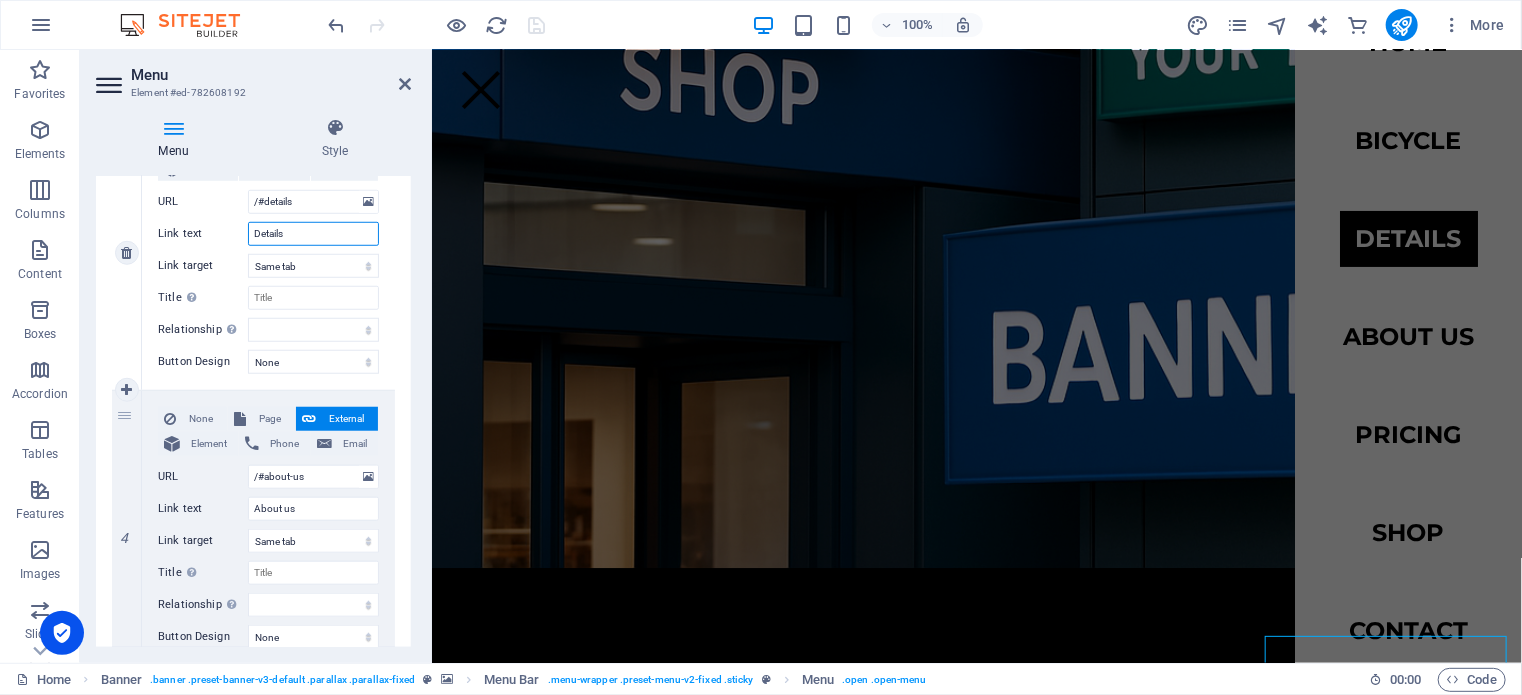 click on "Details" at bounding box center (313, 234) 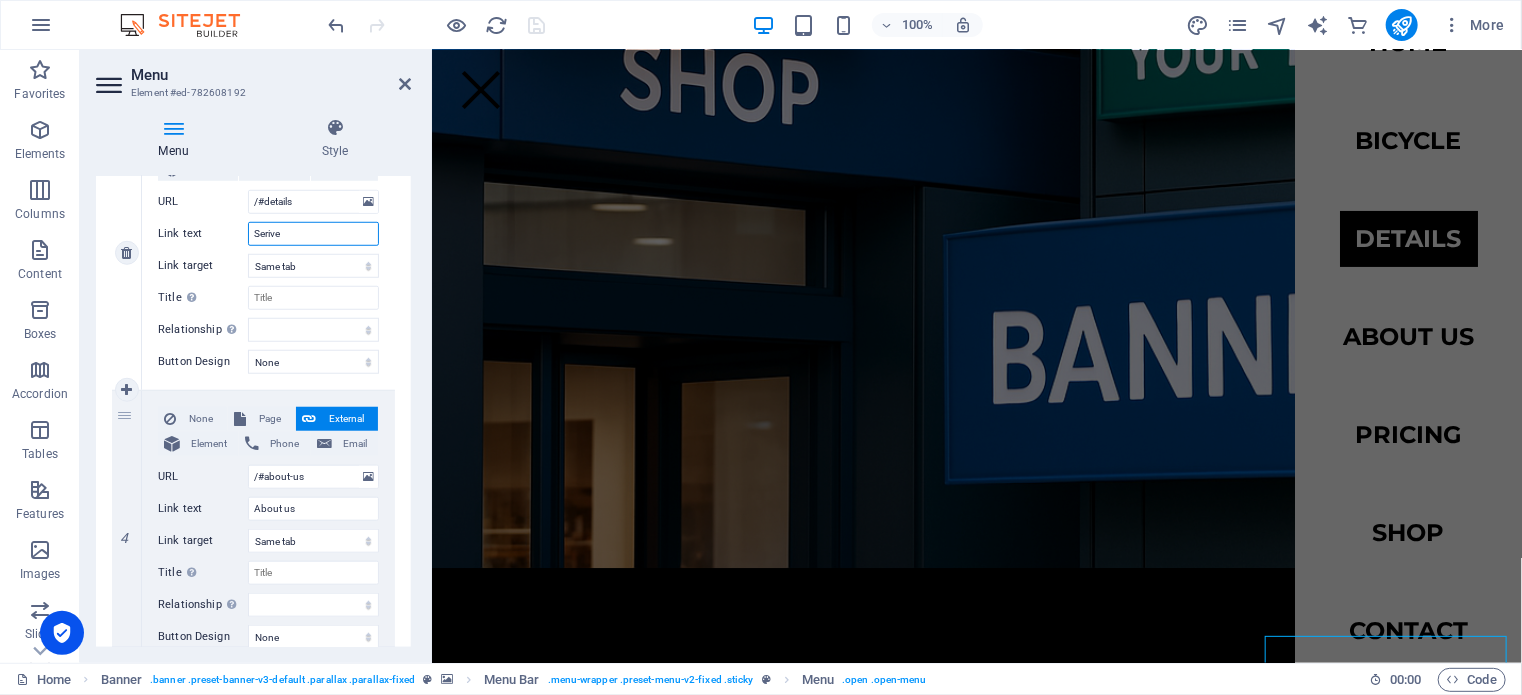 type on "Serives" 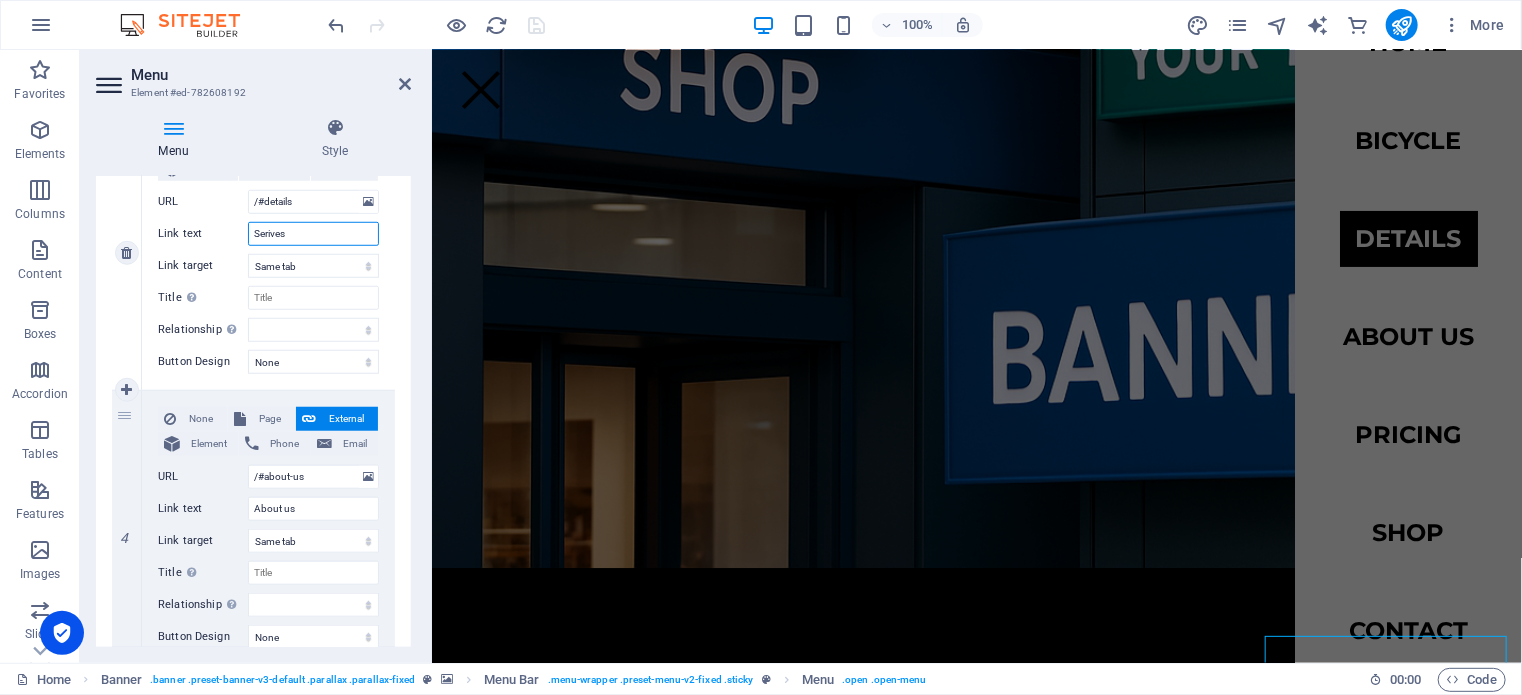 select 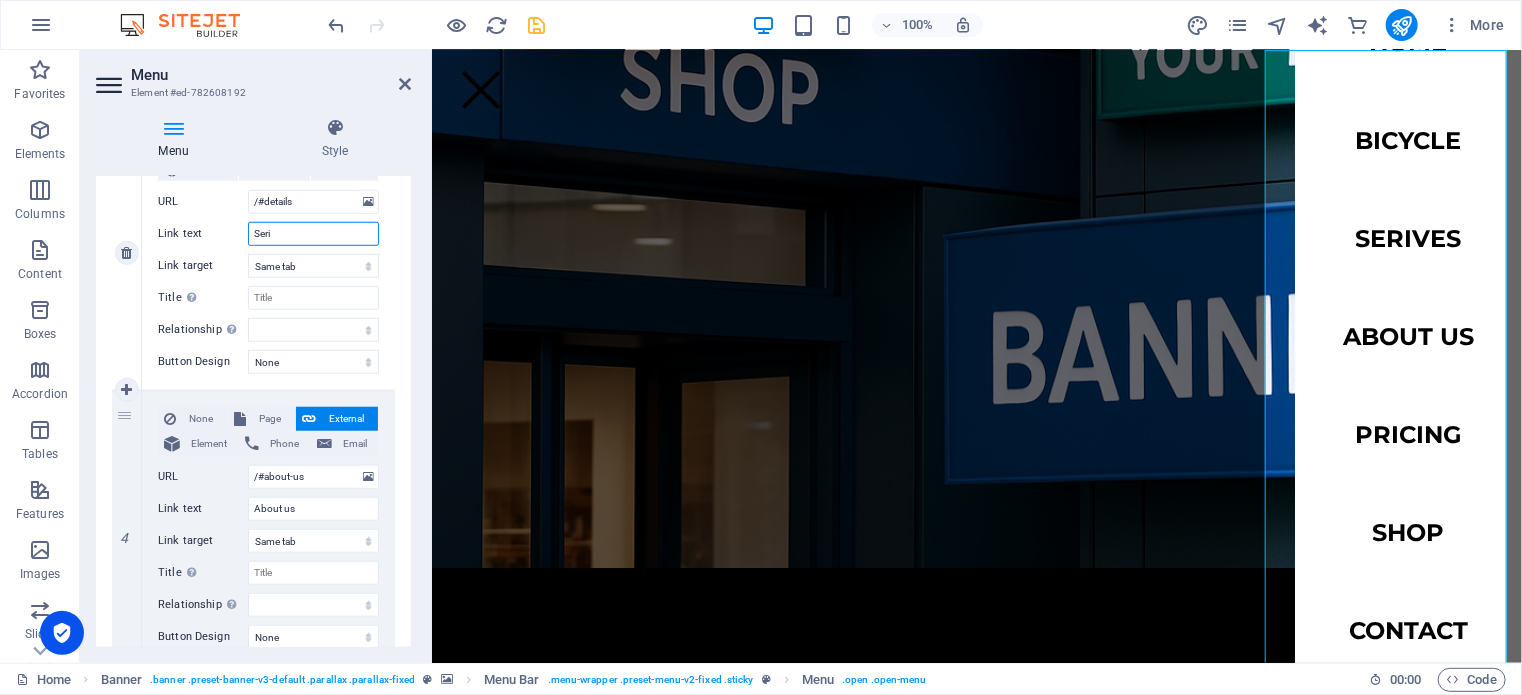 type on "Ser" 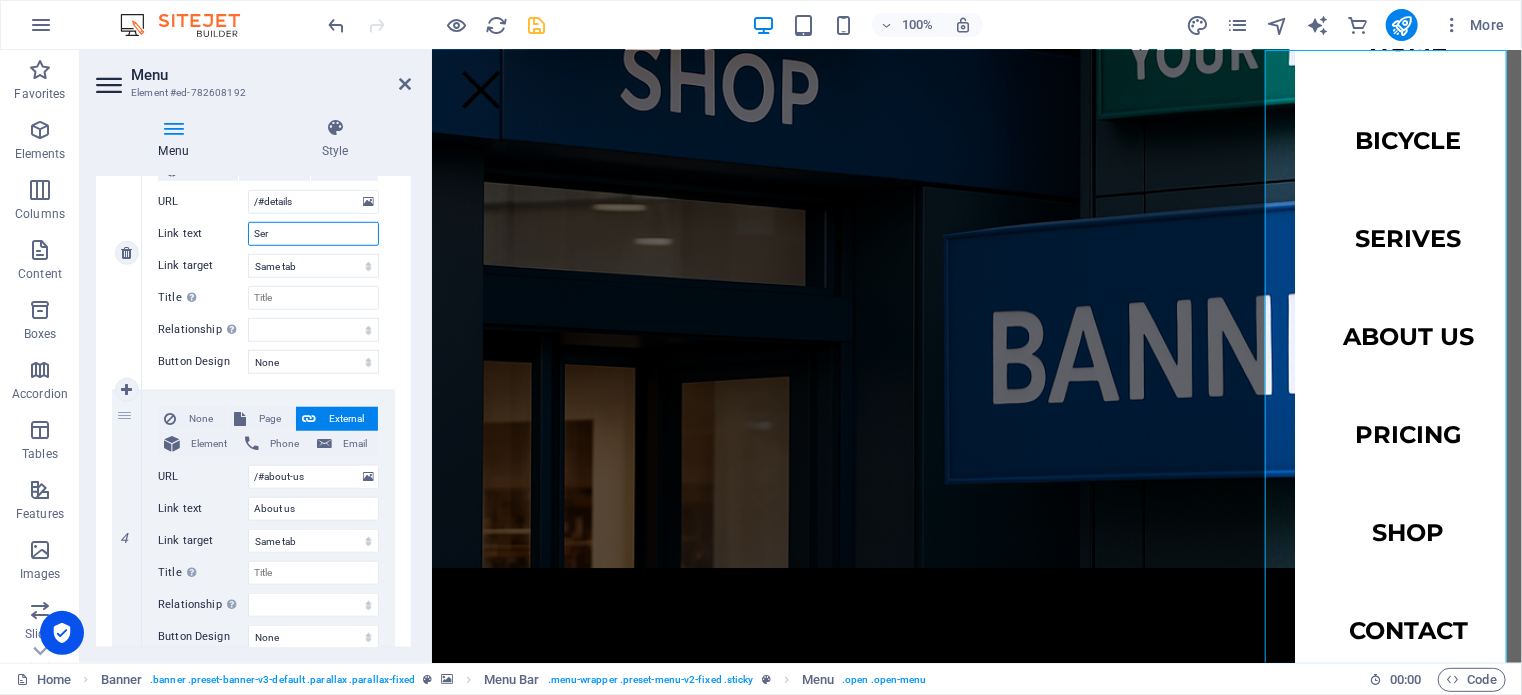 select 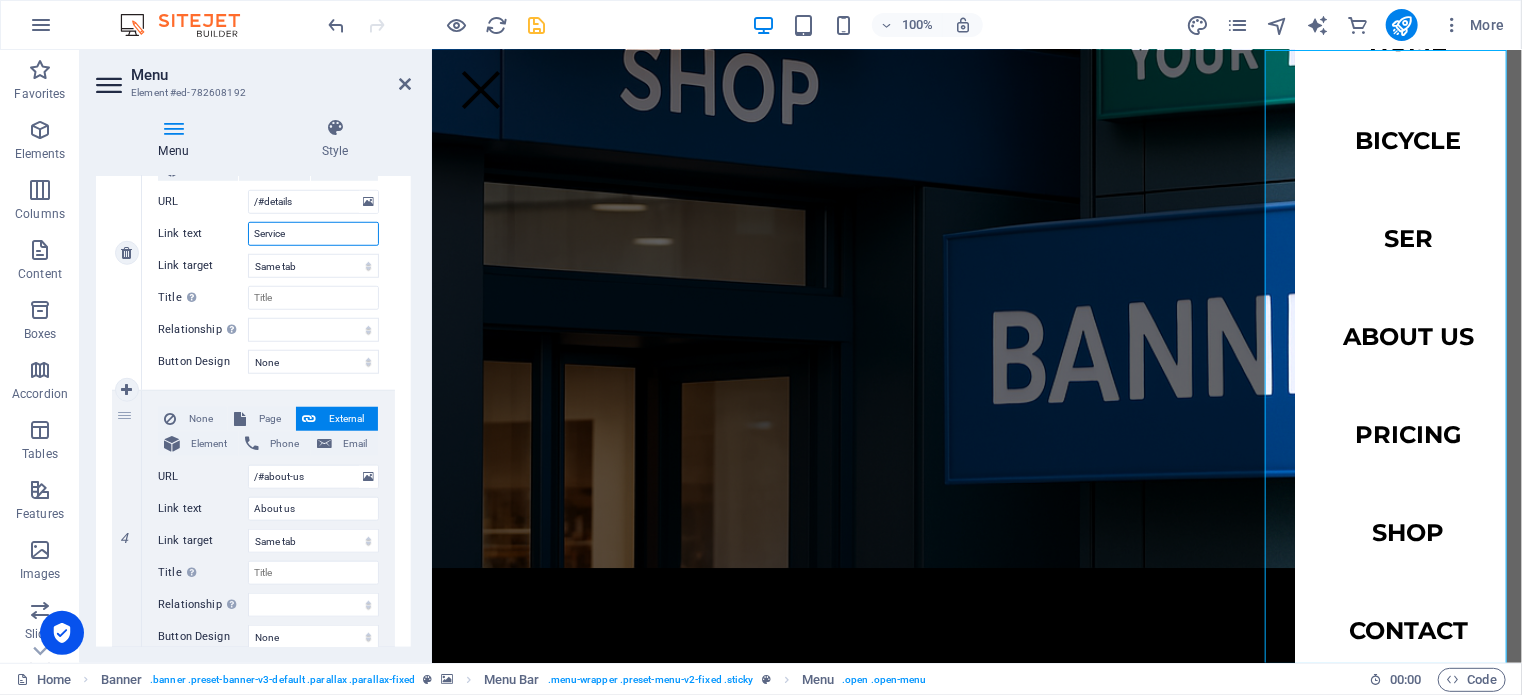type on "Services" 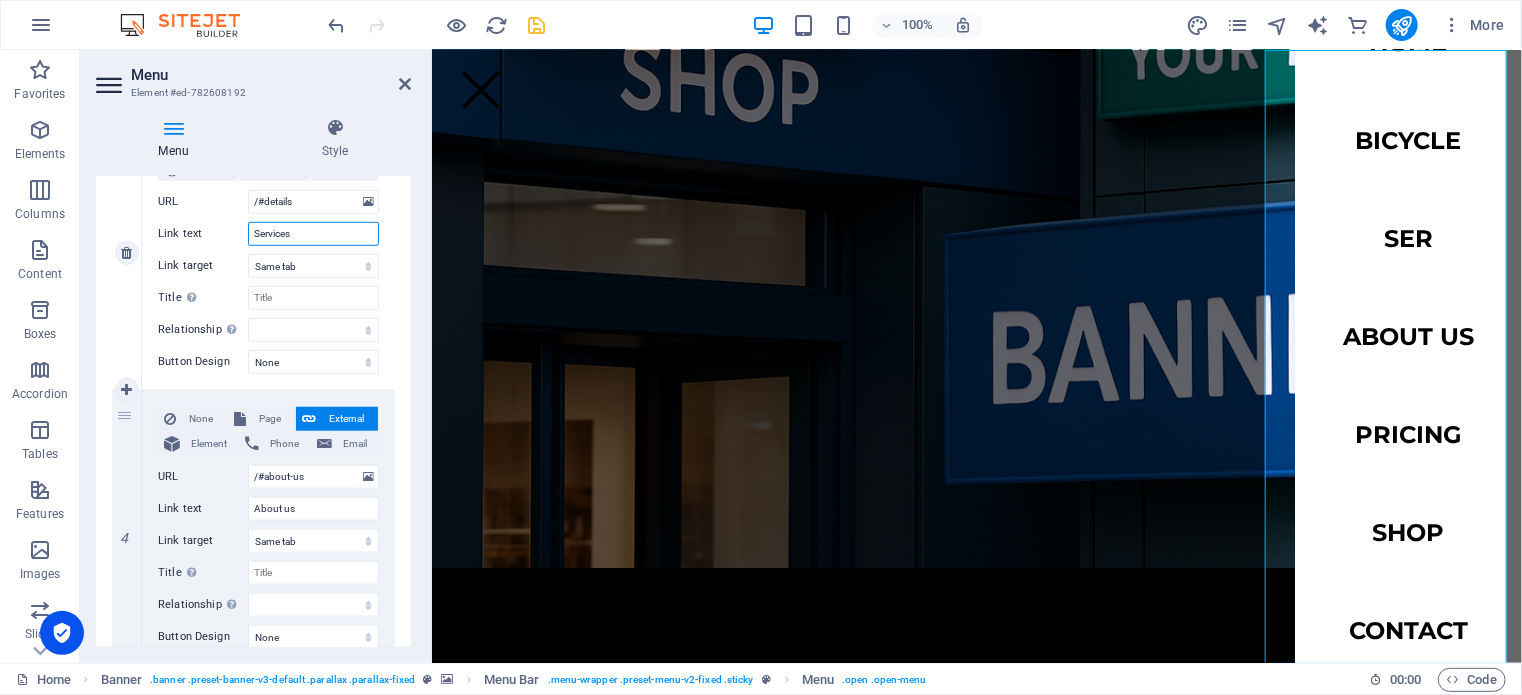 select 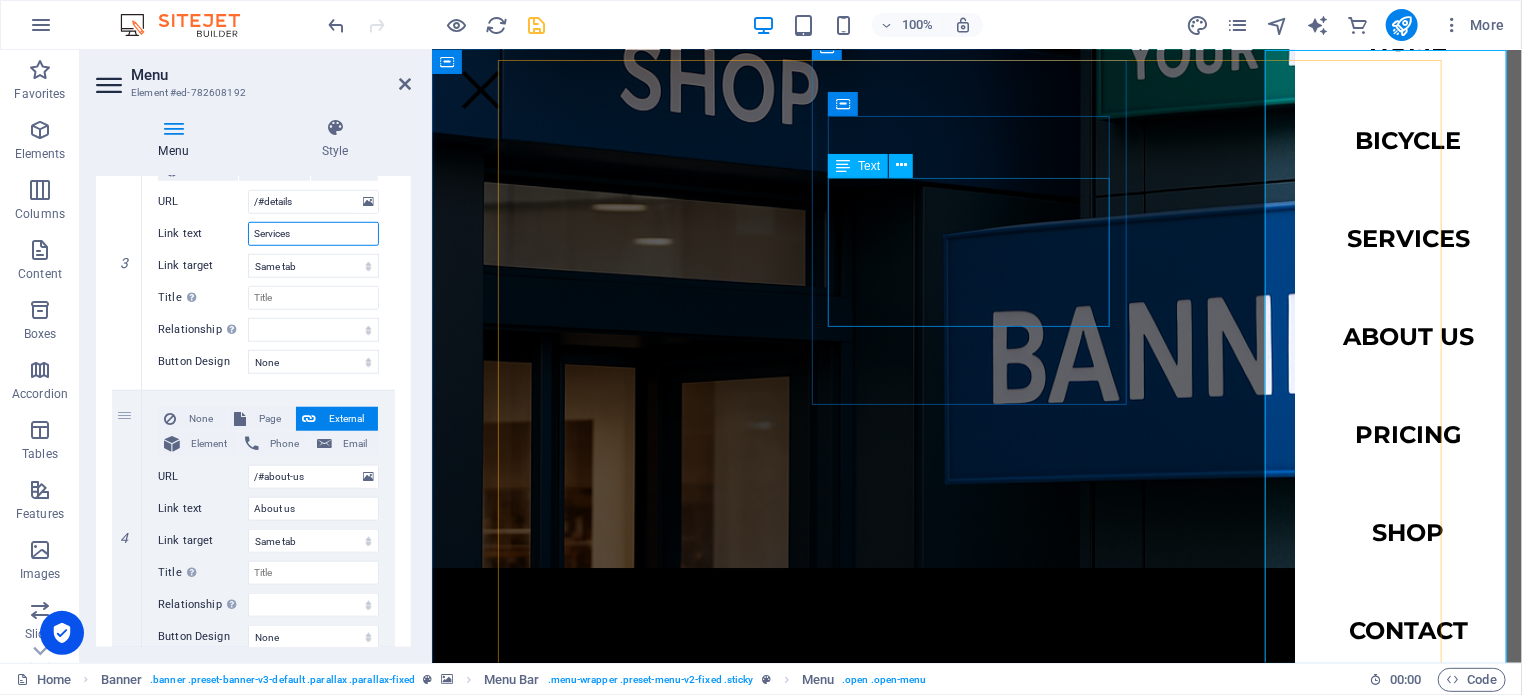 type on "Services" 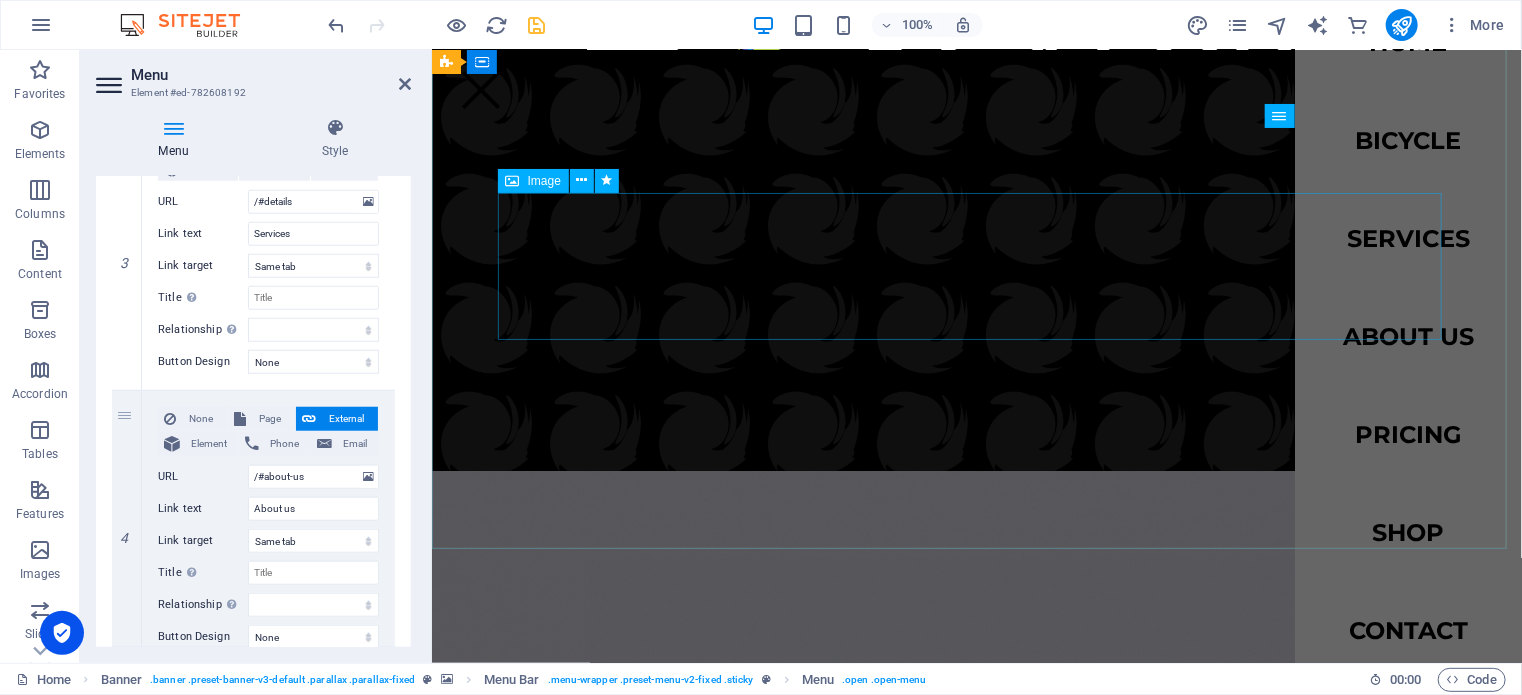 scroll, scrollTop: 0, scrollLeft: 0, axis: both 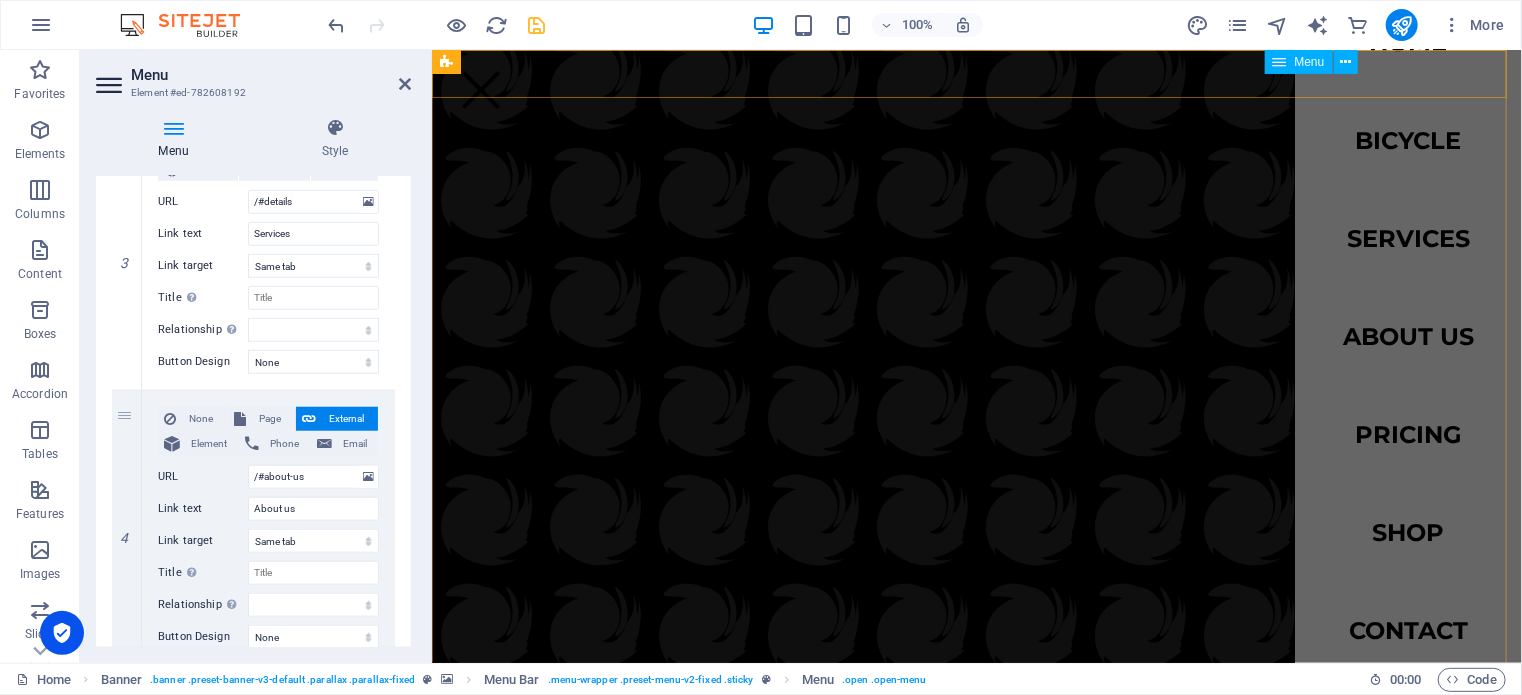 click on "Home Bicycle Services About us Pricing Shop Contact" at bounding box center (1407, 355) 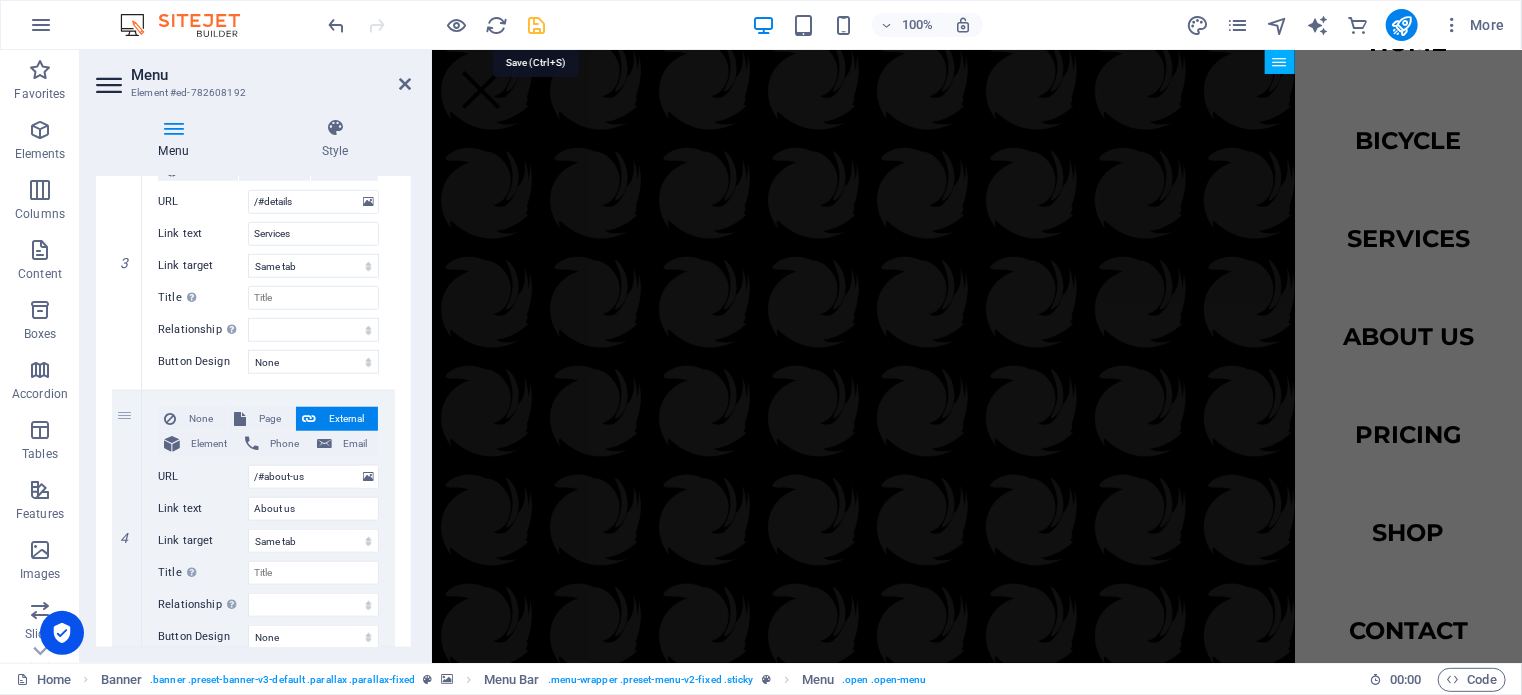 click at bounding box center (537, 25) 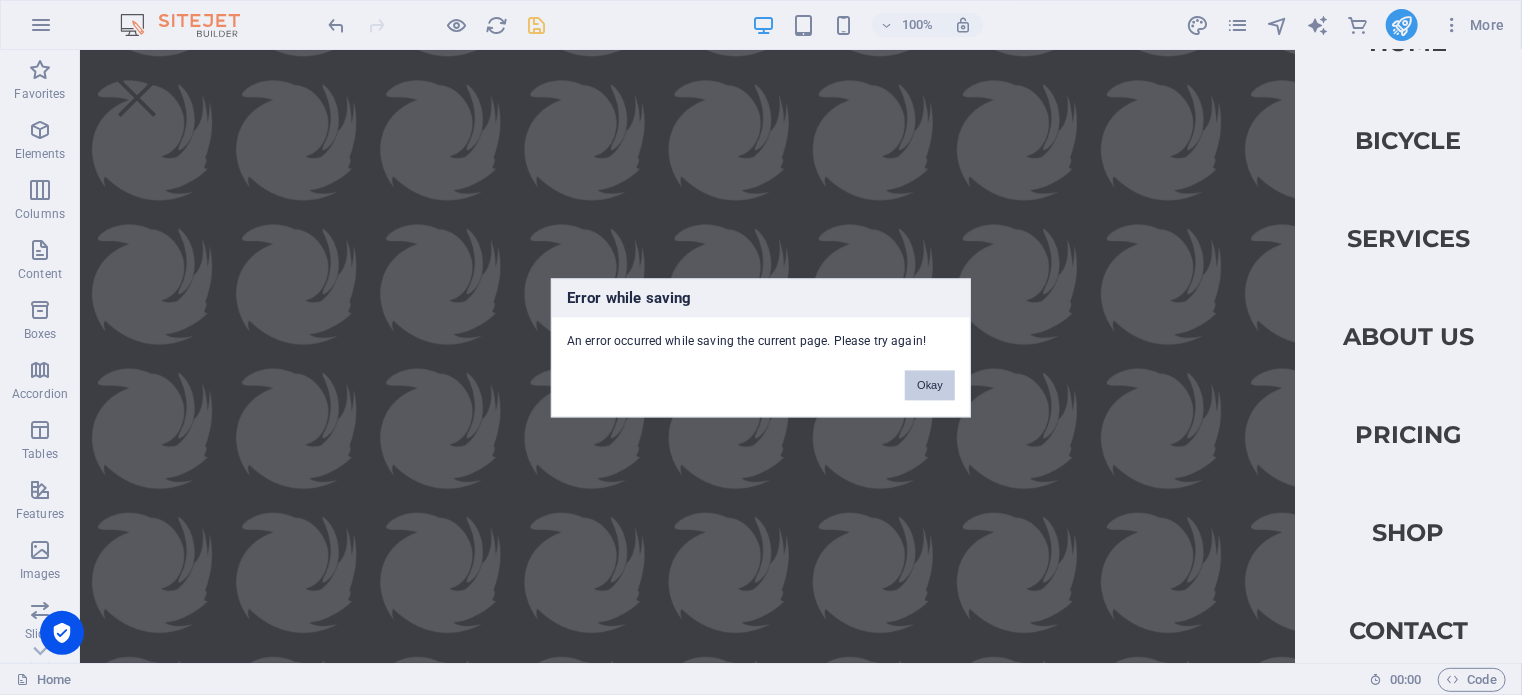drag, startPoint x: 852, startPoint y: 338, endPoint x: 932, endPoint y: 388, distance: 94.33981 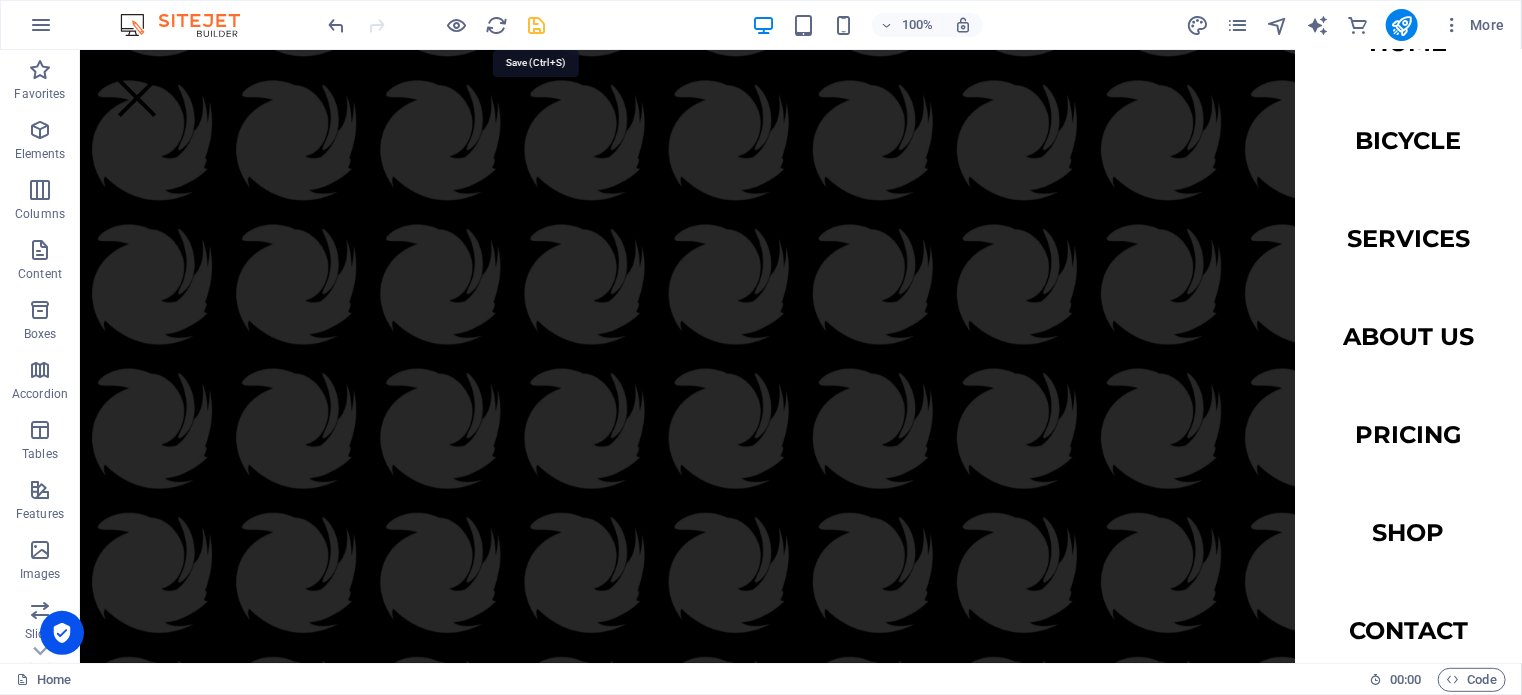 click at bounding box center [537, 25] 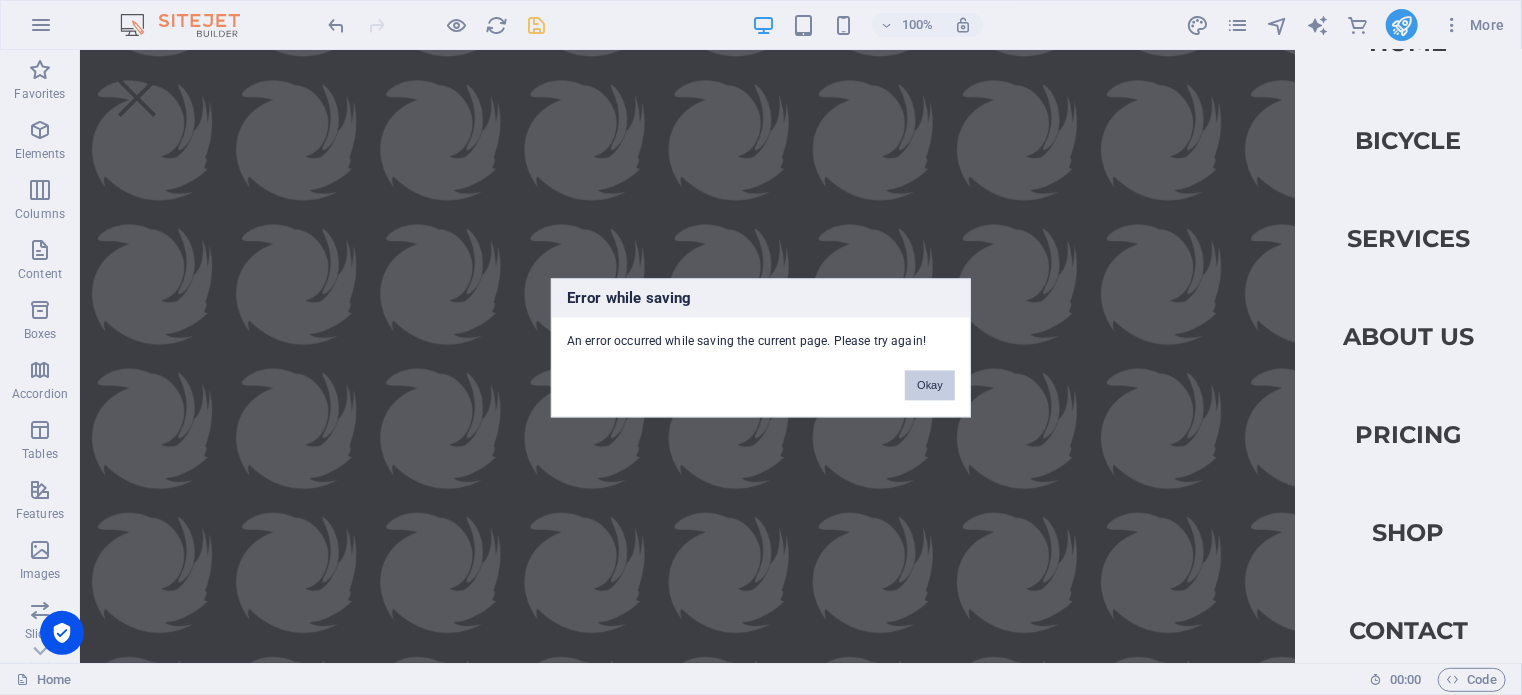drag, startPoint x: 929, startPoint y: 387, endPoint x: 849, endPoint y: 336, distance: 94.873604 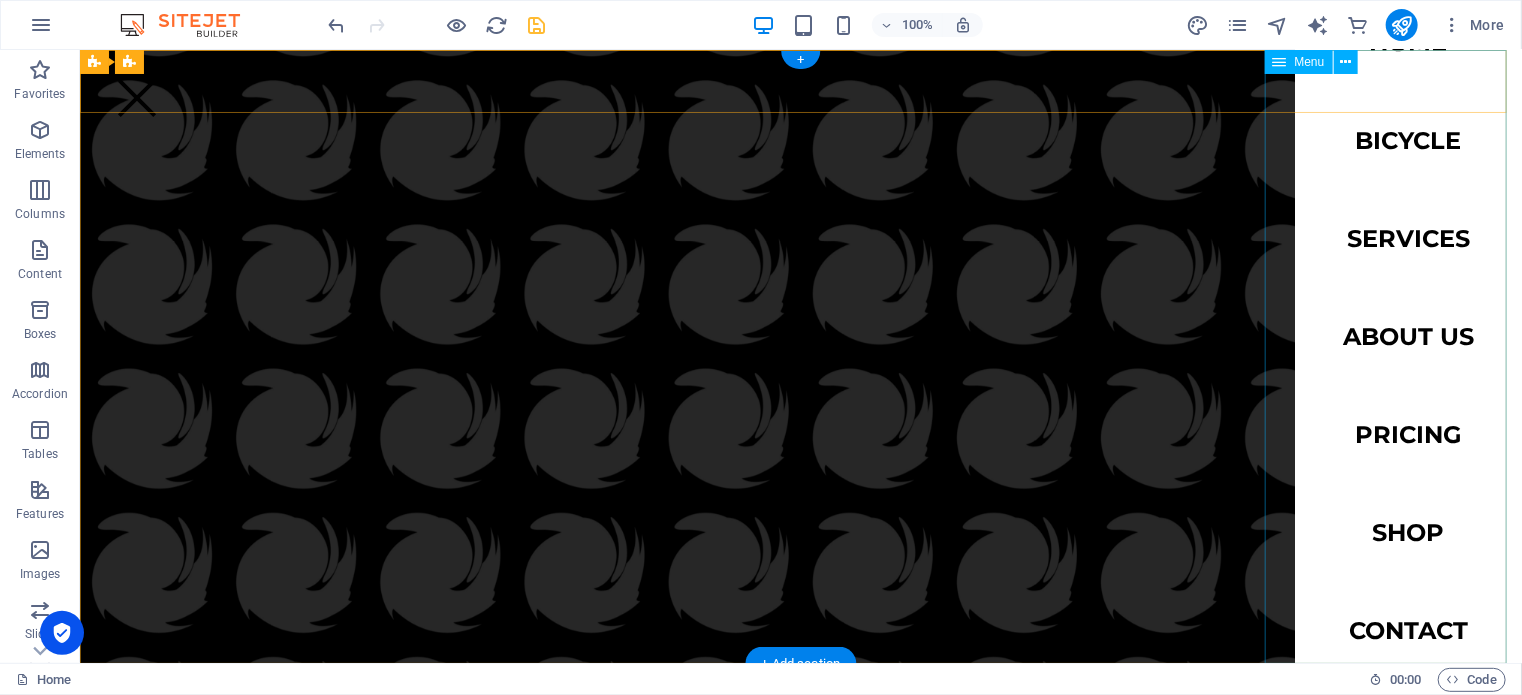 click on "Home Bicycle Services About us Pricing Shop Contact" at bounding box center [1407, 355] 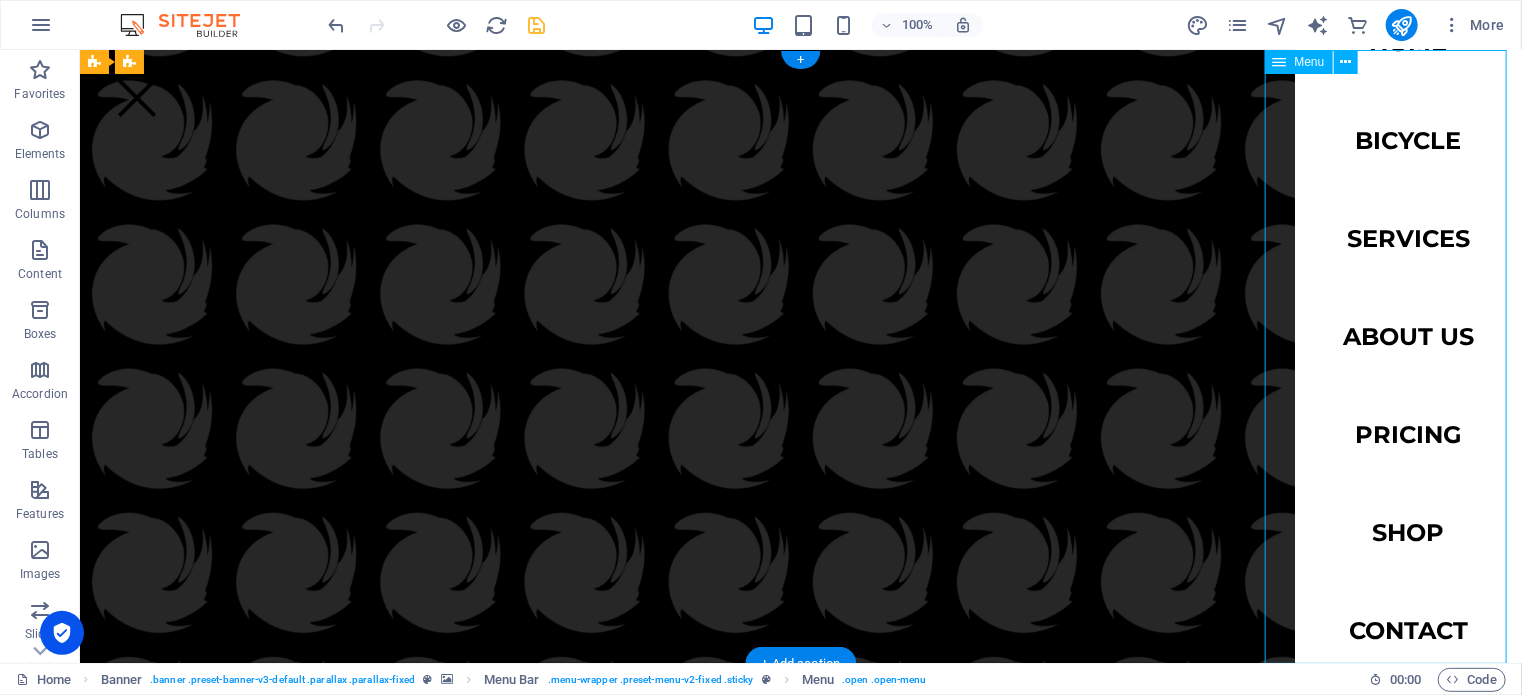 click on "Home Bicycle Services About us Pricing Shop Contact" at bounding box center (1407, 355) 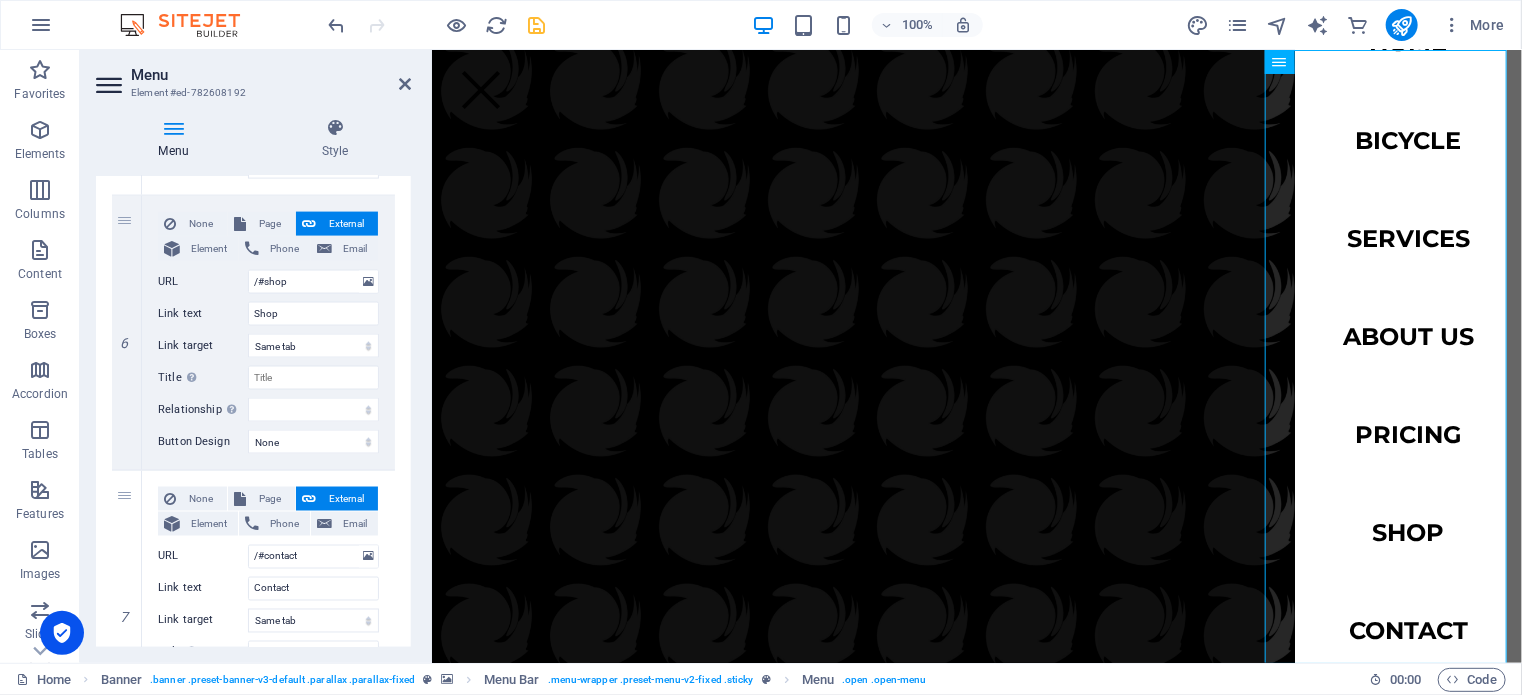 scroll, scrollTop: 1697, scrollLeft: 0, axis: vertical 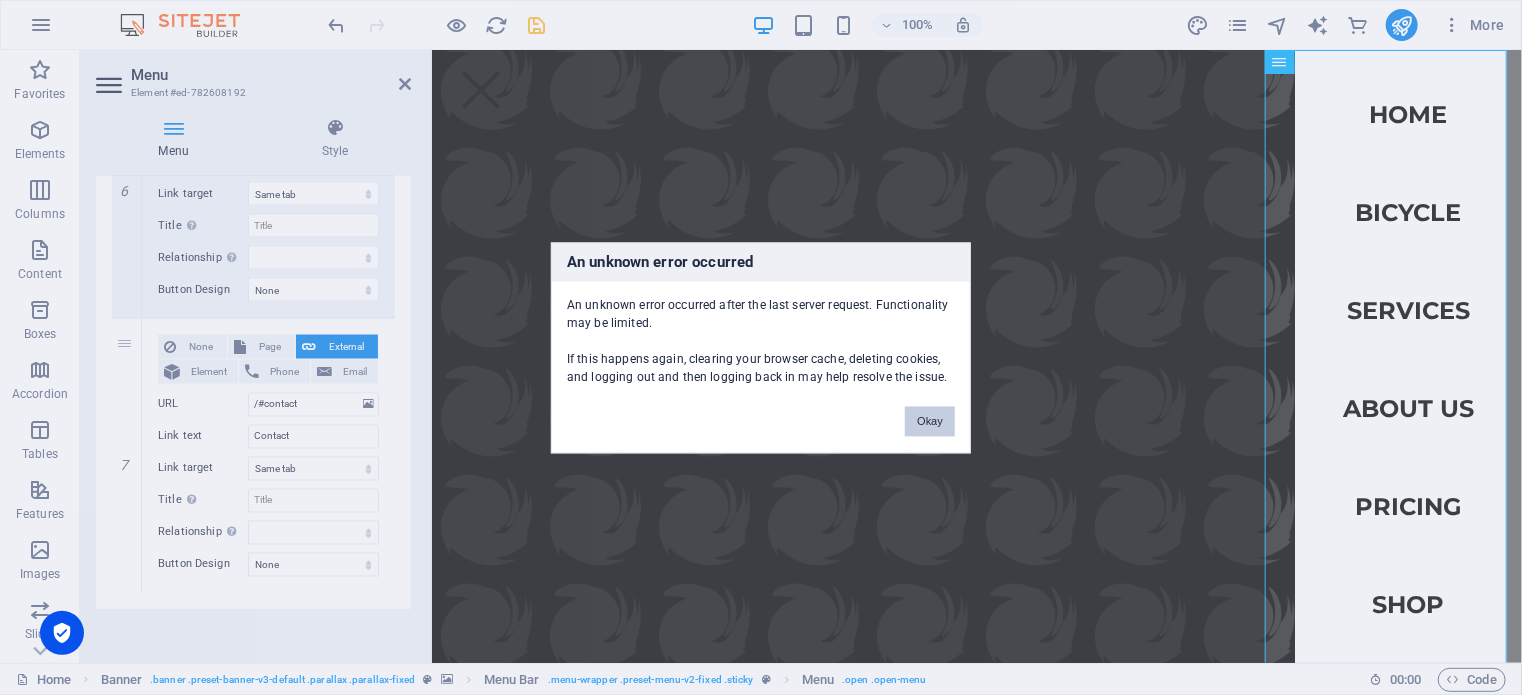 click on "Okay" at bounding box center (930, 421) 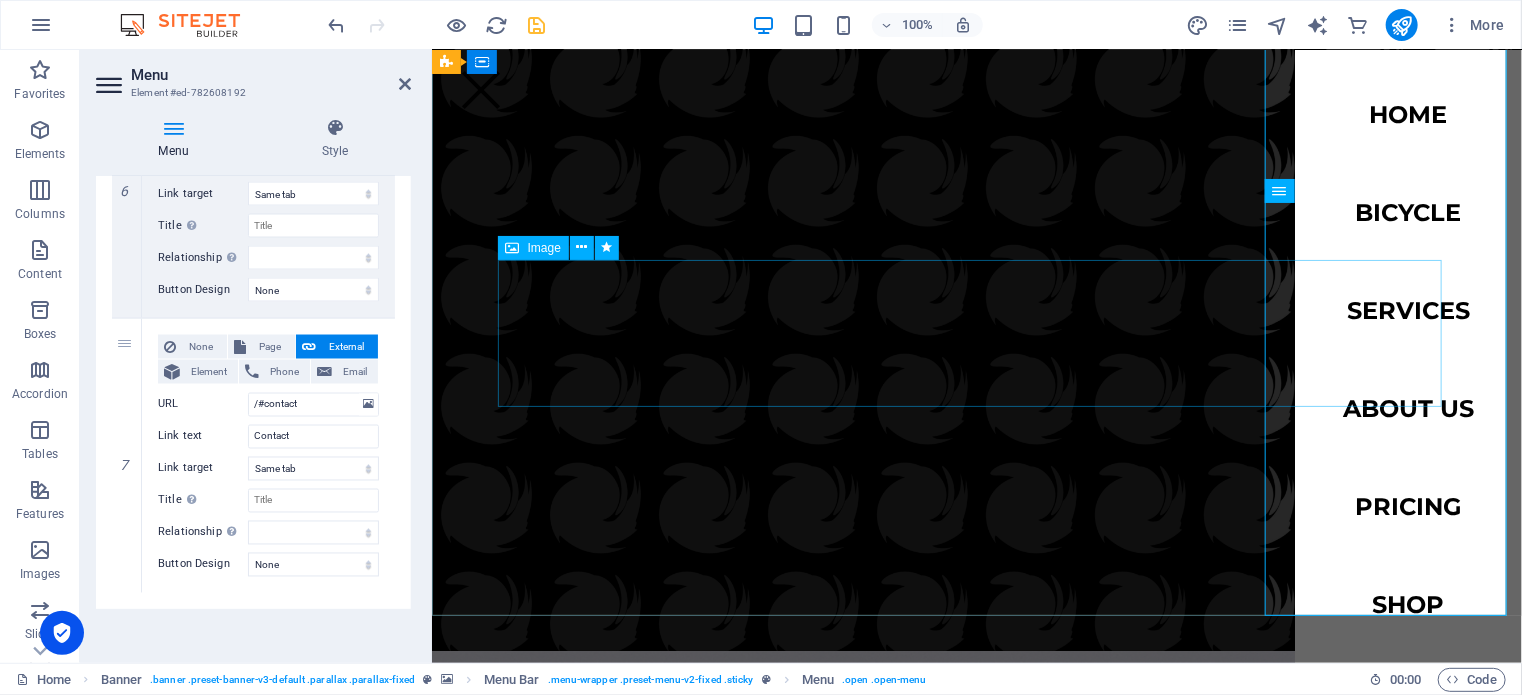scroll, scrollTop: 0, scrollLeft: 0, axis: both 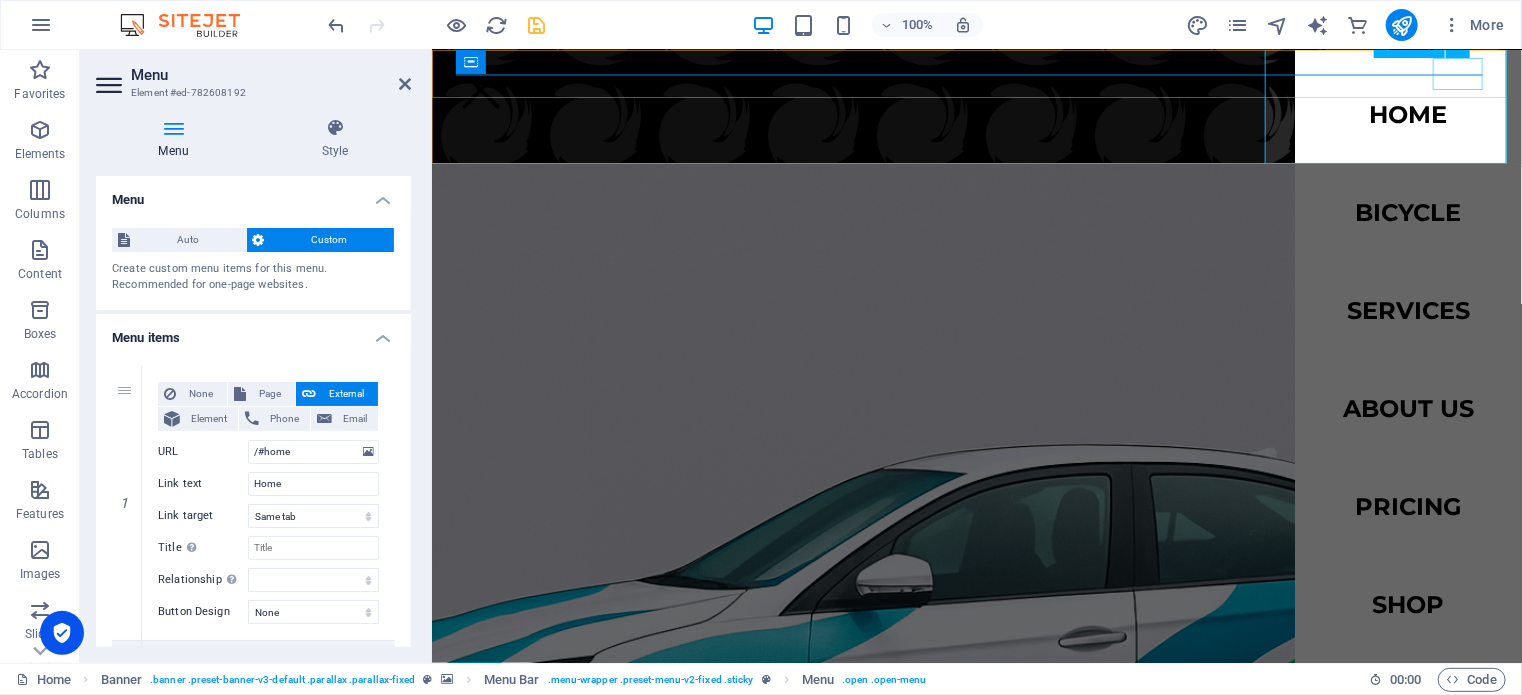 click at bounding box center [480, 89] 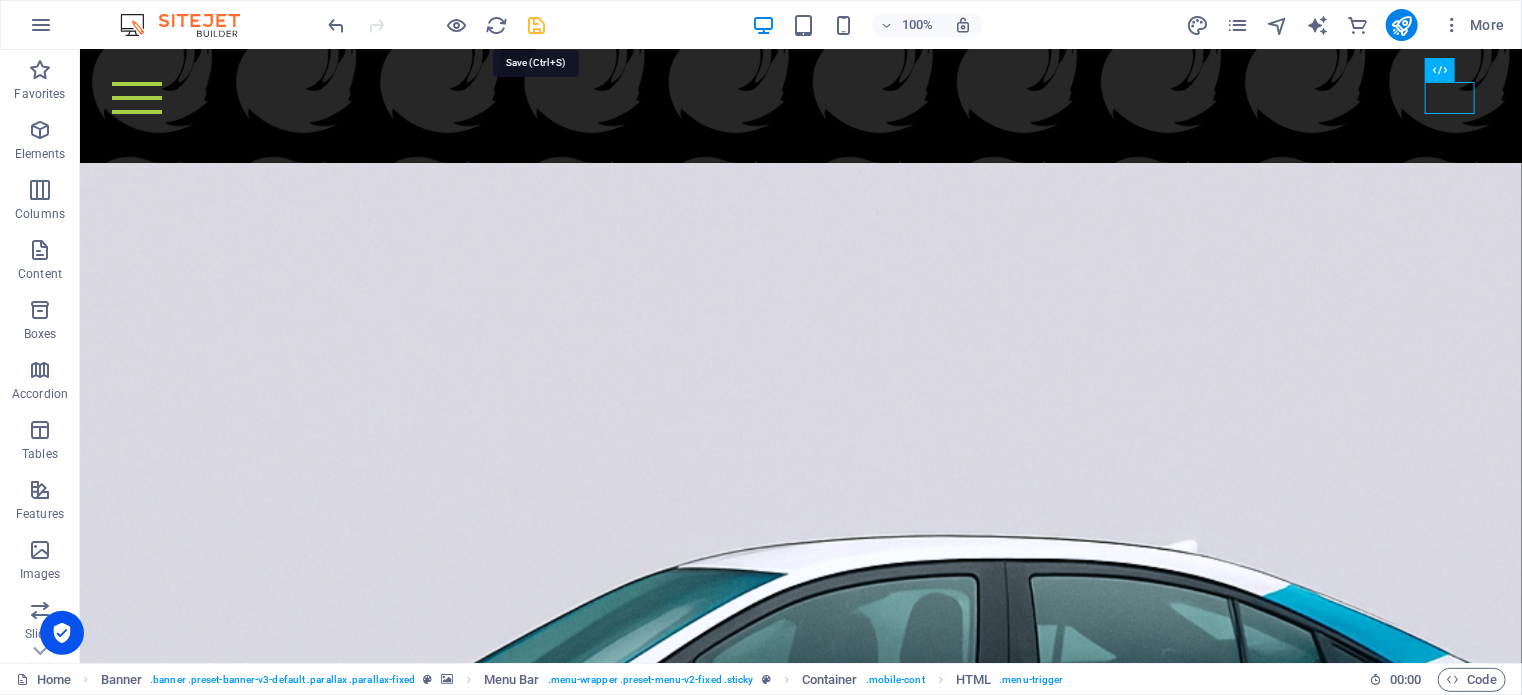 click at bounding box center (537, 25) 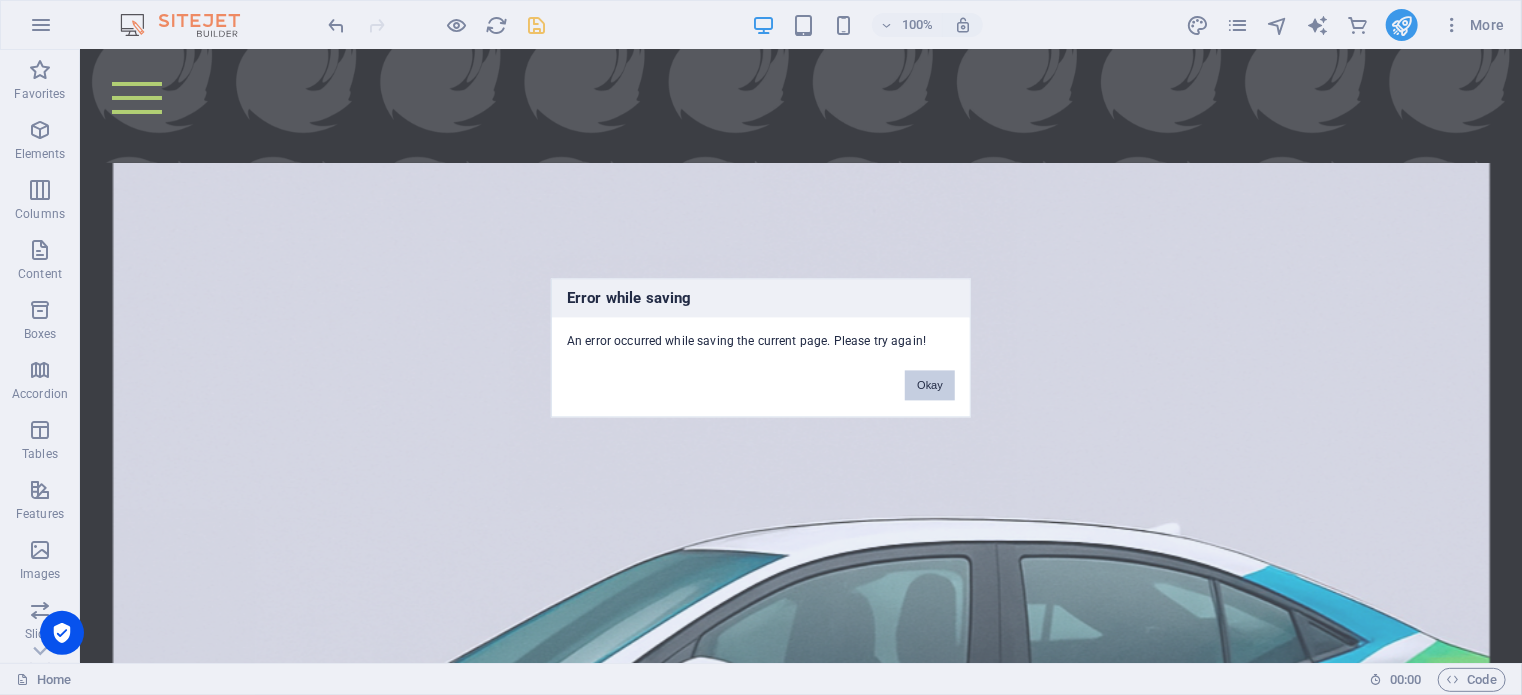 click on "Okay" at bounding box center (930, 385) 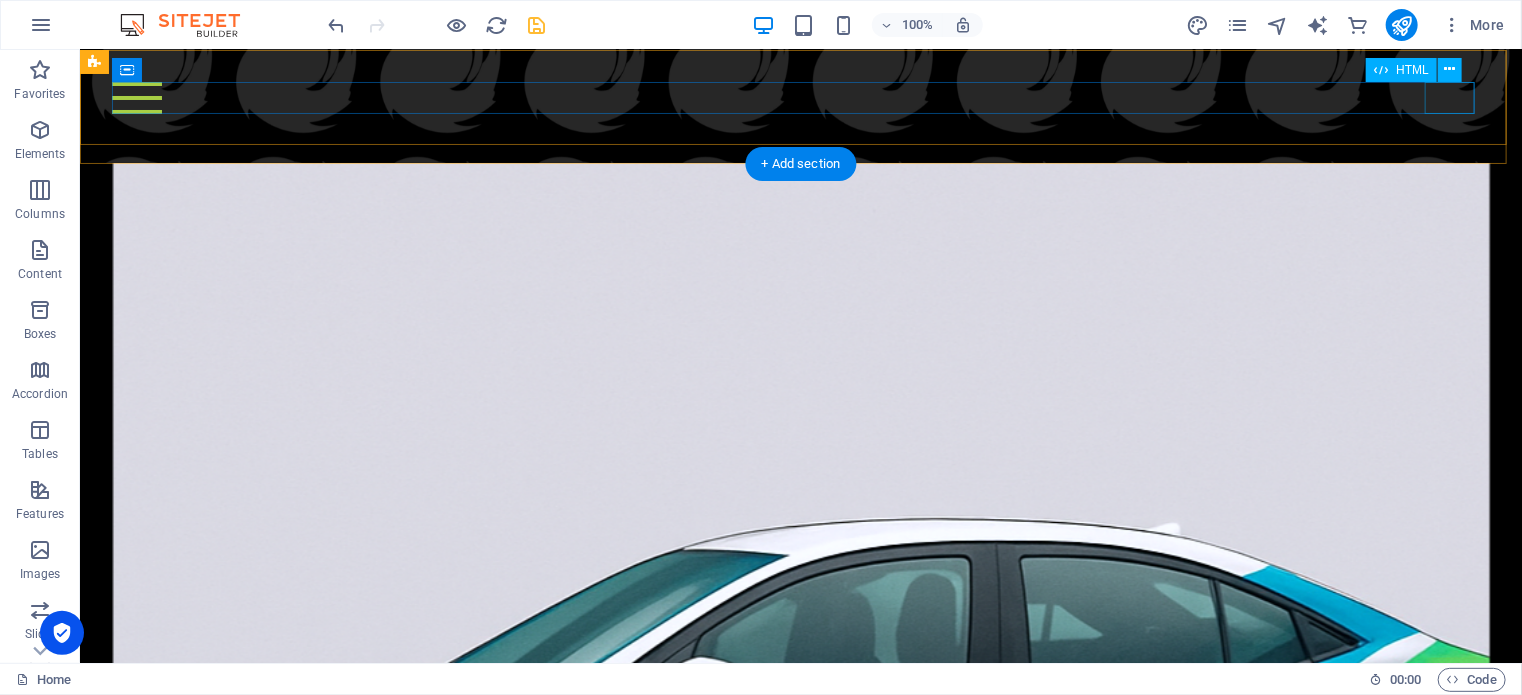 click at bounding box center (800, 97) 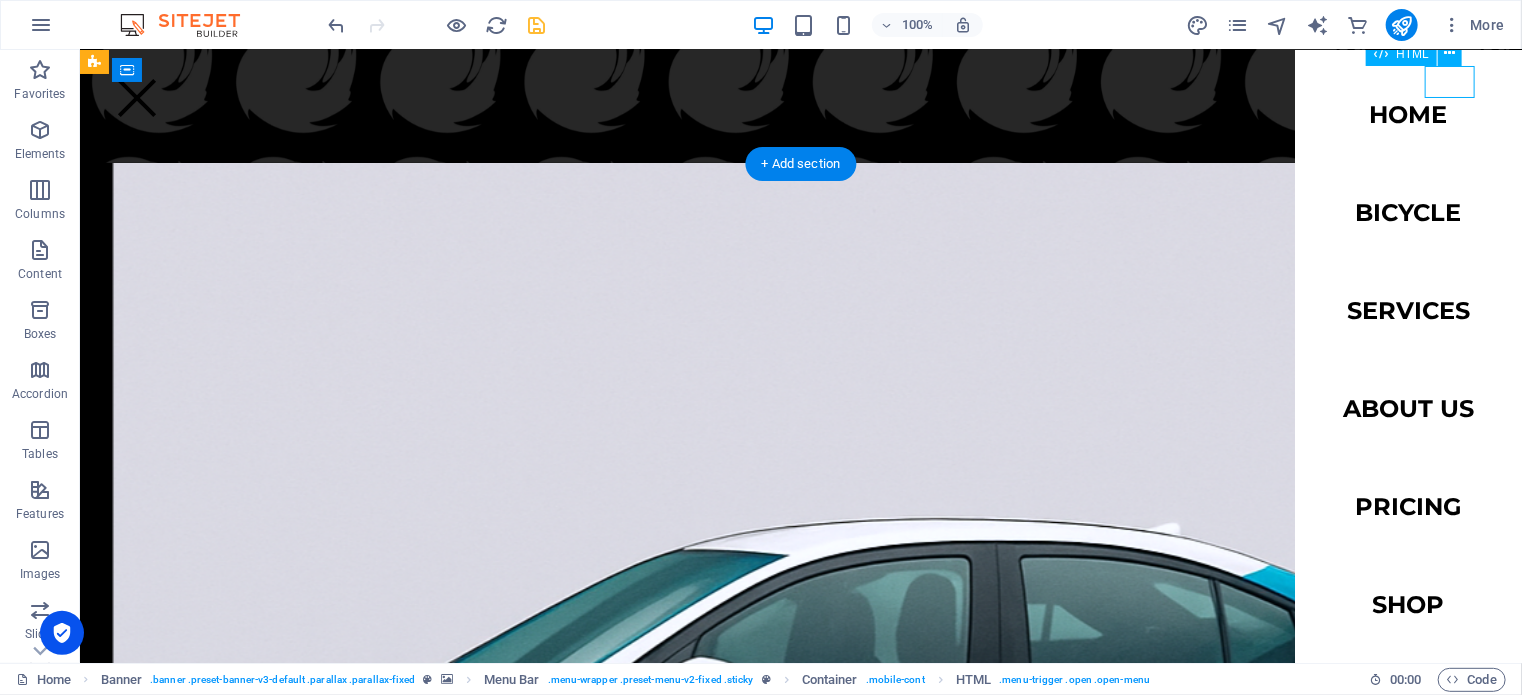 click at bounding box center (136, 97) 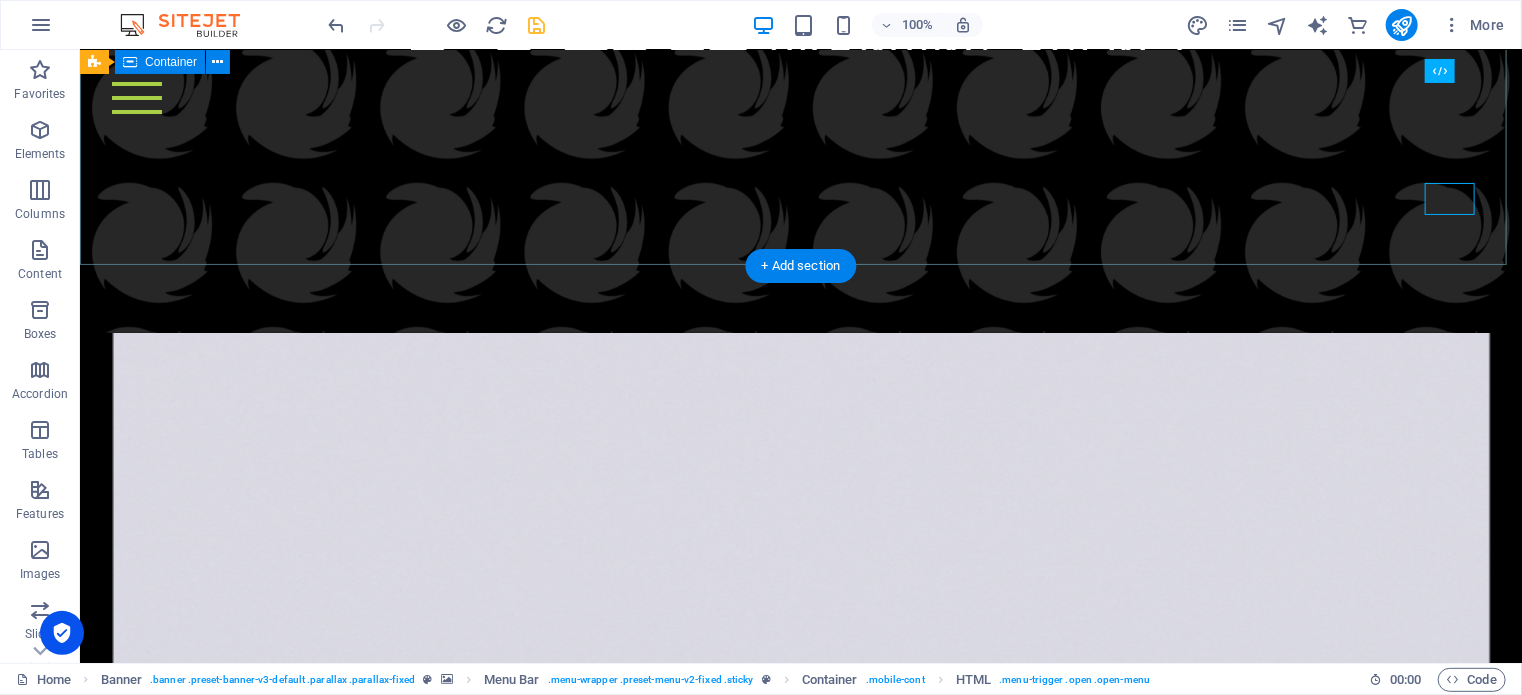 scroll, scrollTop: 300, scrollLeft: 0, axis: vertical 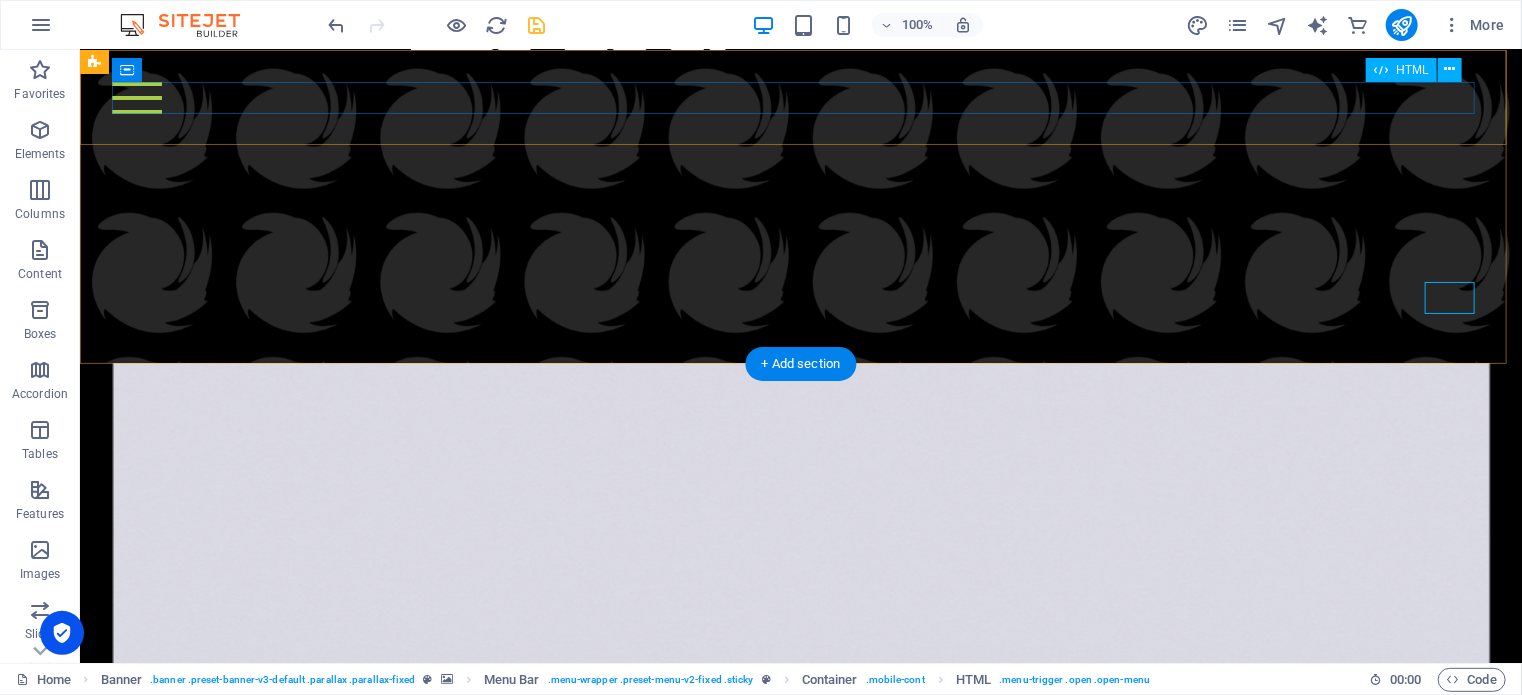 click at bounding box center [800, 97] 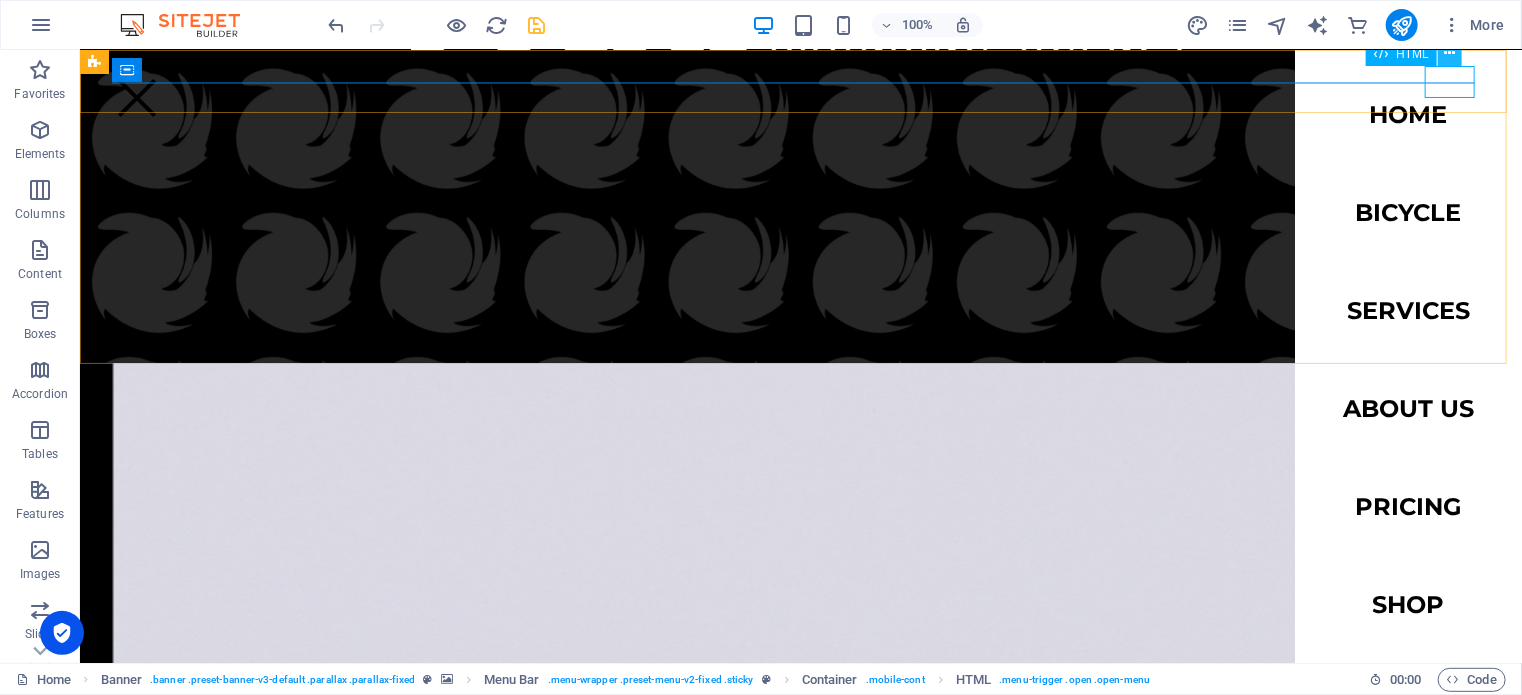 click at bounding box center (1450, 53) 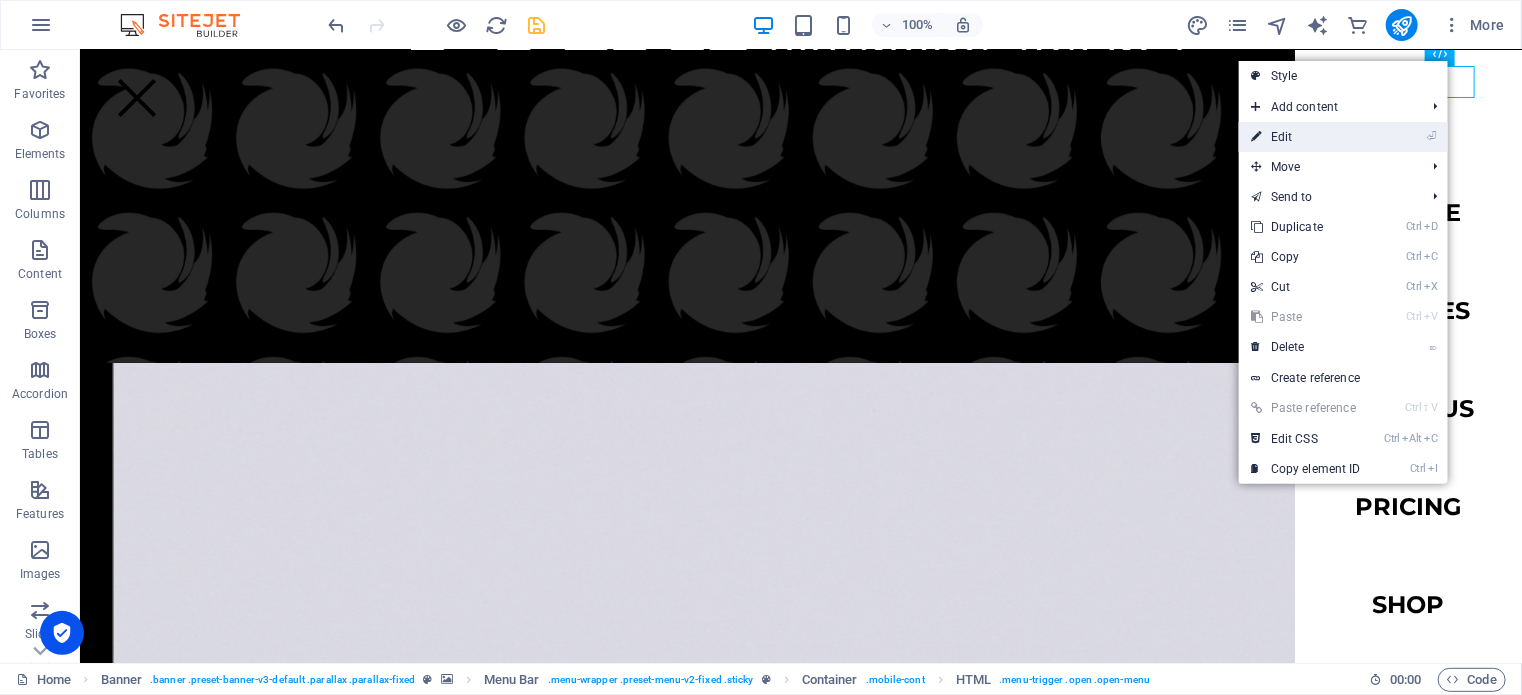 drag, startPoint x: 1303, startPoint y: 137, endPoint x: 871, endPoint y: 85, distance: 435.11838 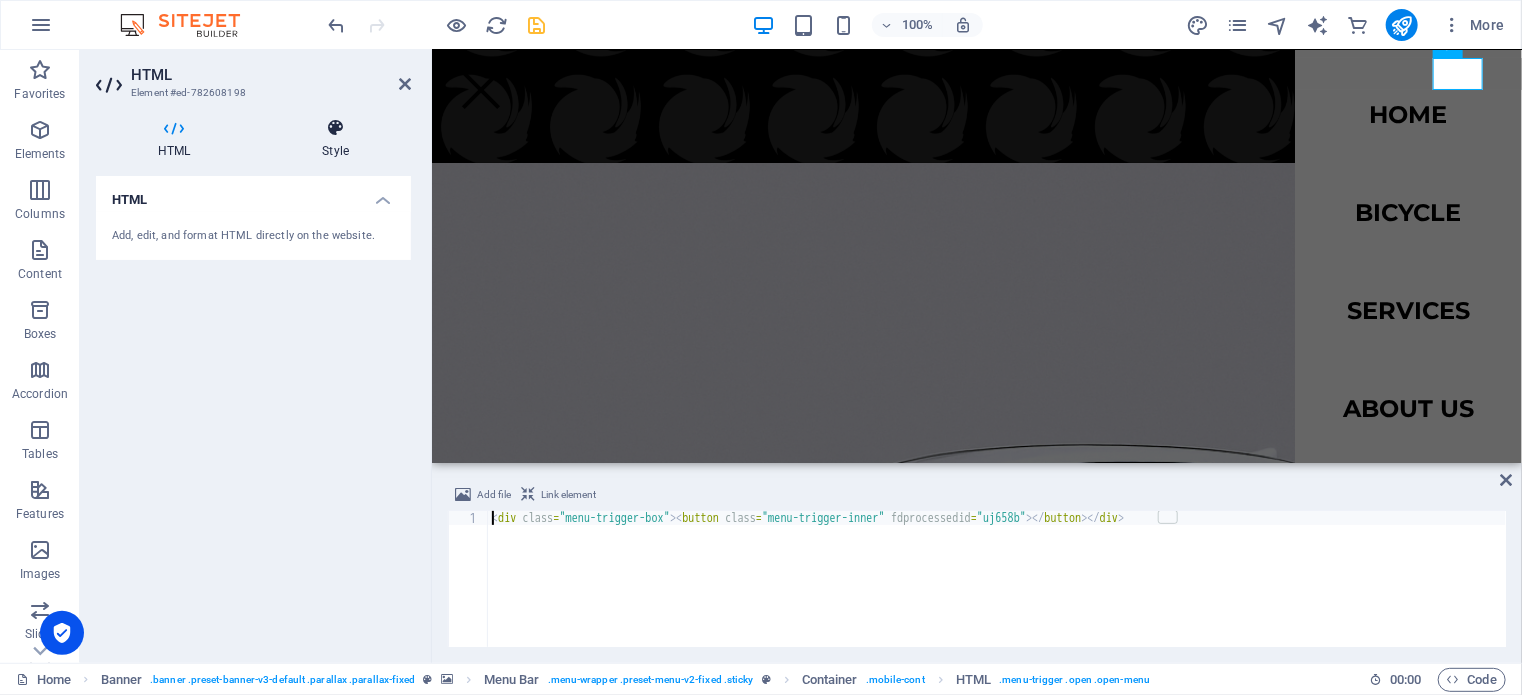 click on "Style" at bounding box center (335, 139) 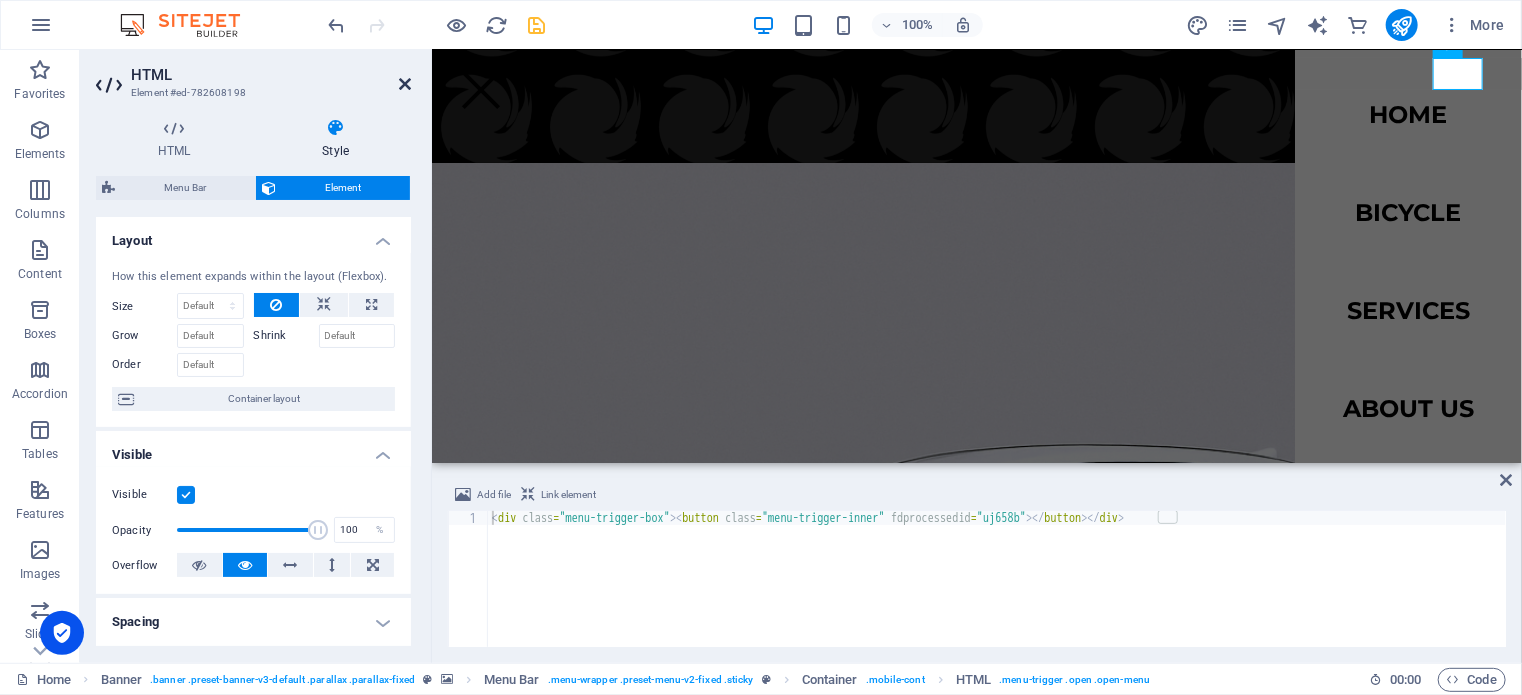 click at bounding box center [405, 84] 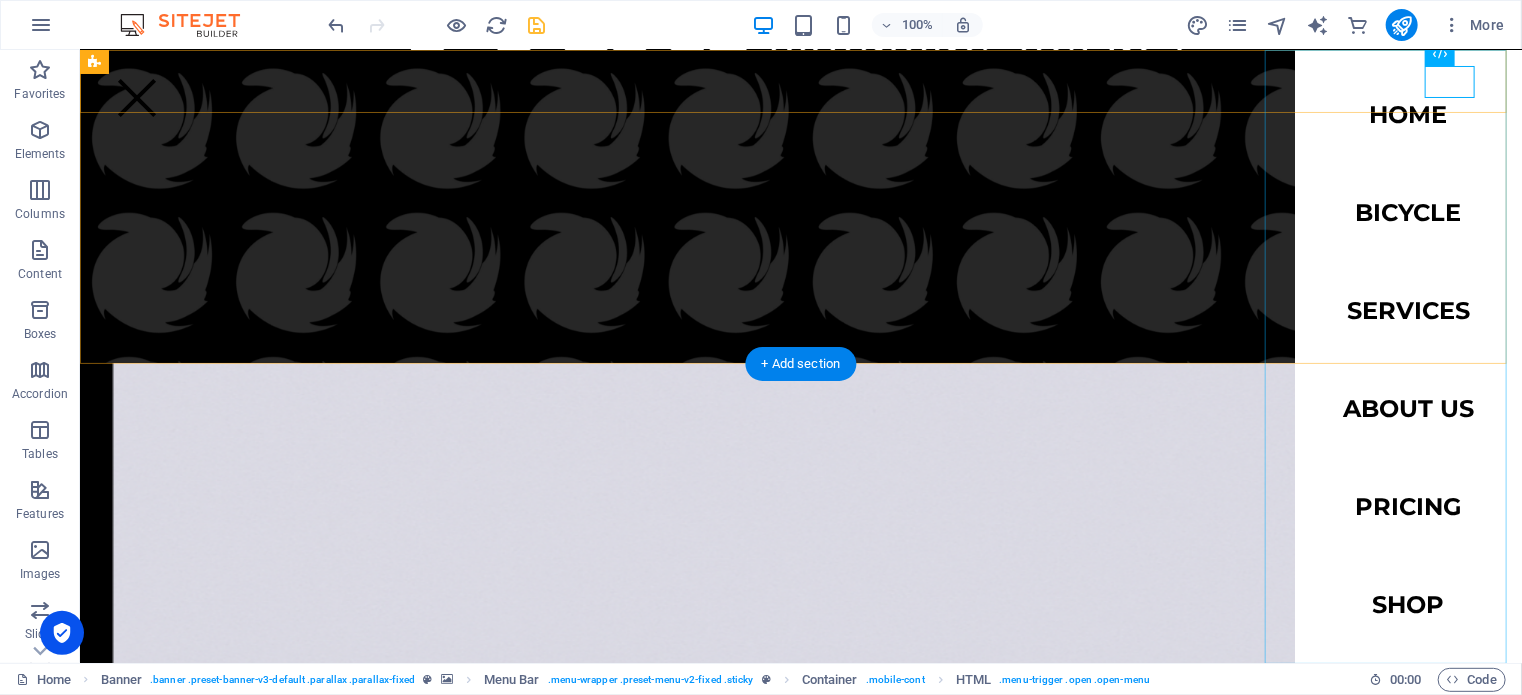 click on "Home Bicycle Services About us Pricing Shop Contact" at bounding box center [1407, 355] 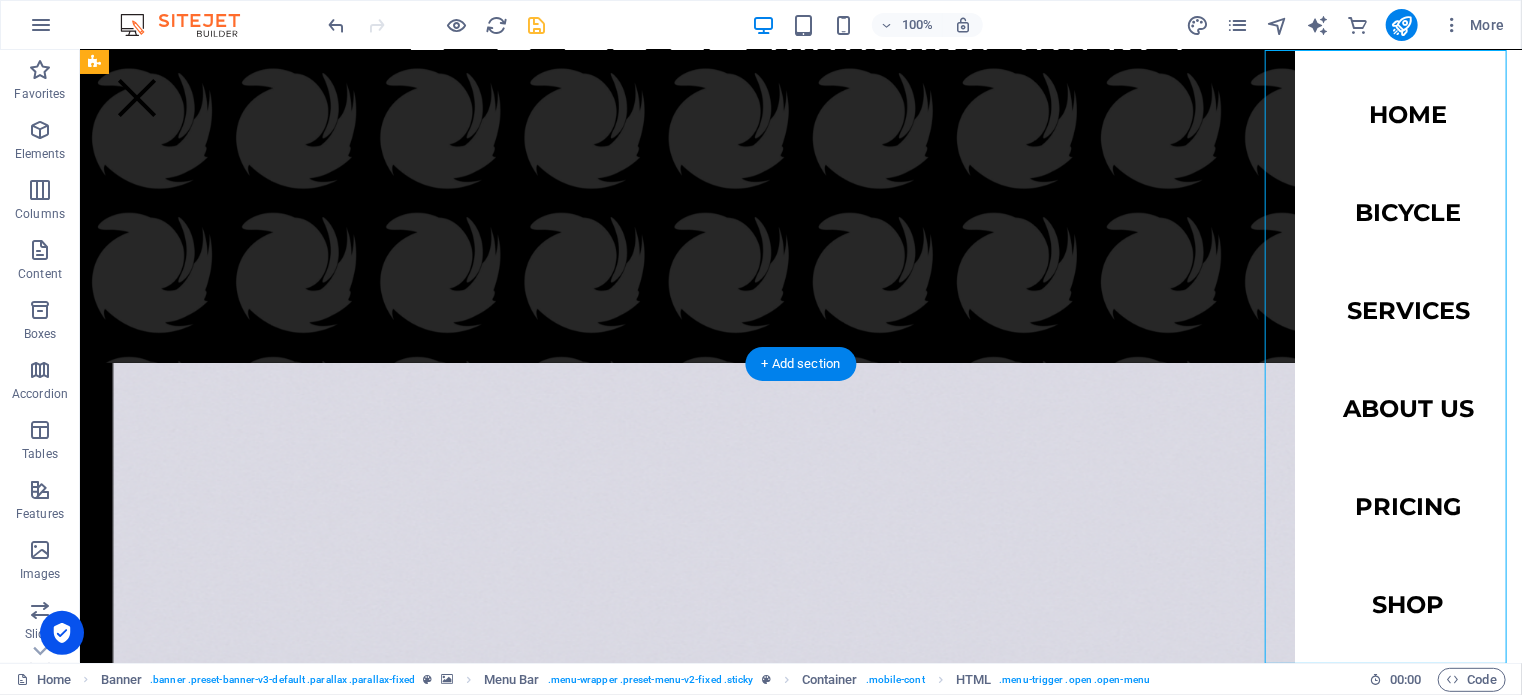 click on "Home Bicycle Services About us Pricing Shop Contact" at bounding box center (1407, 355) 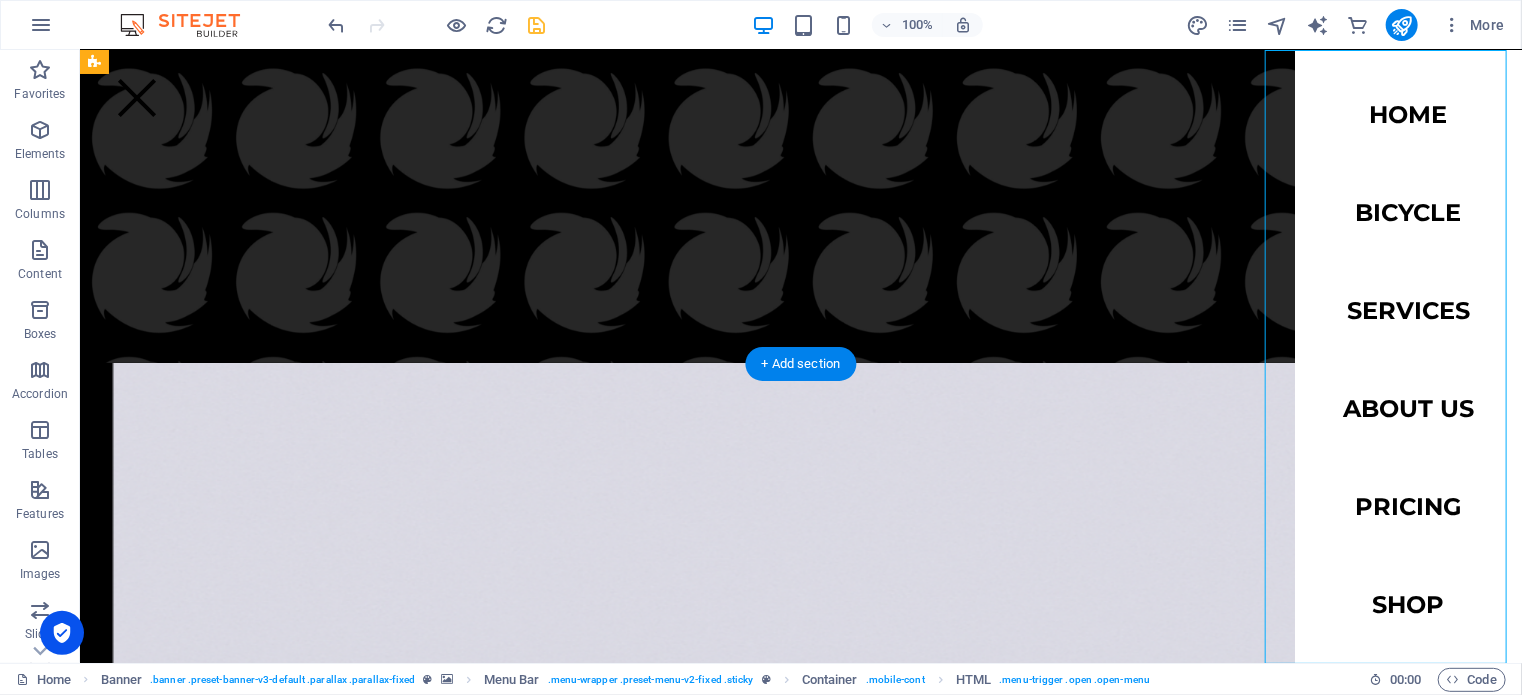 select 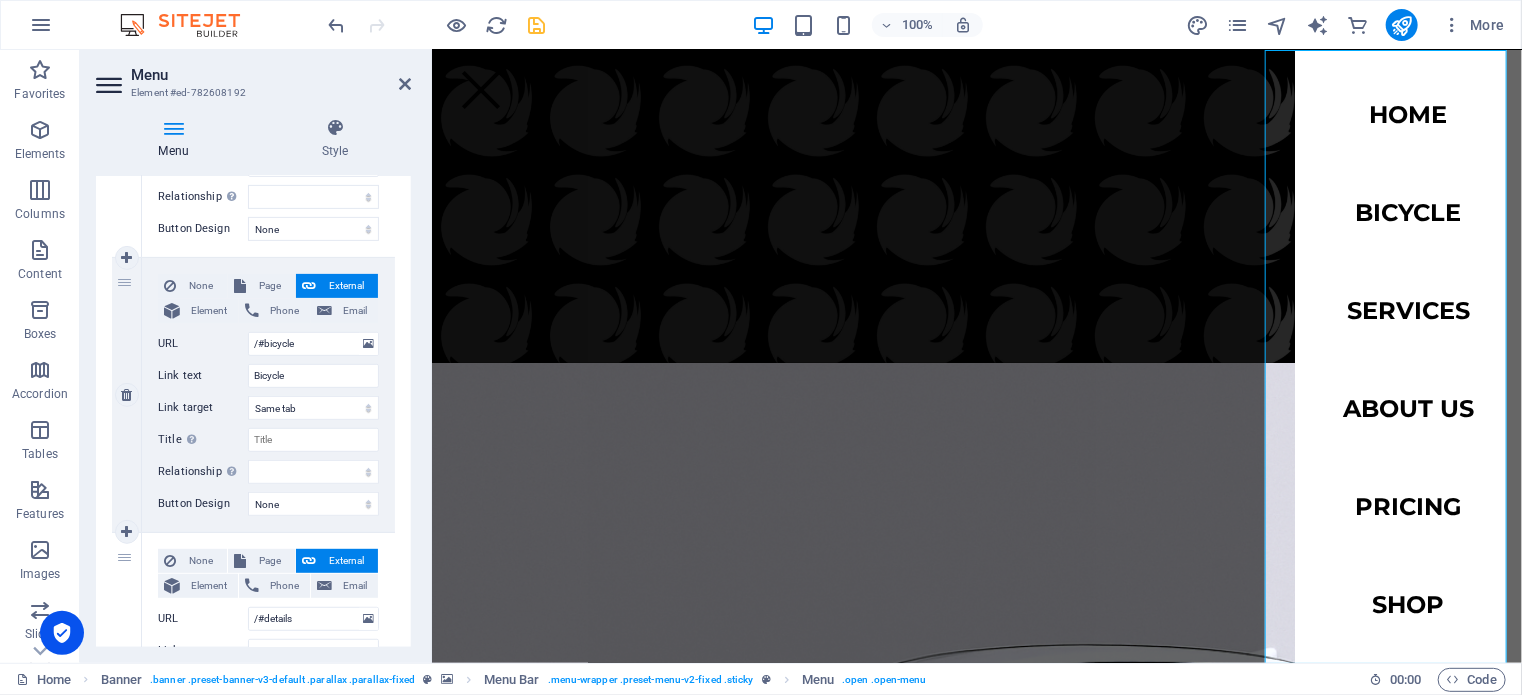 scroll, scrollTop: 400, scrollLeft: 0, axis: vertical 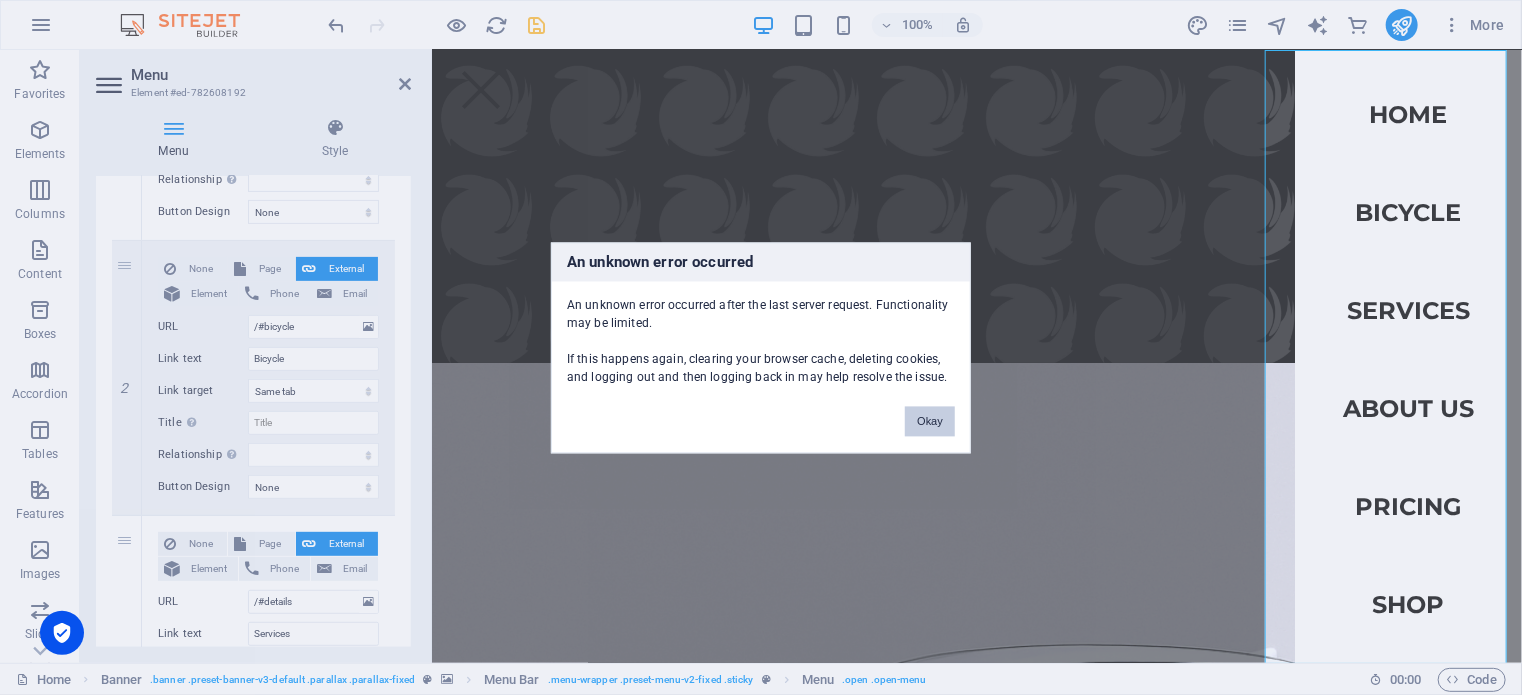 click on "Okay" at bounding box center (930, 421) 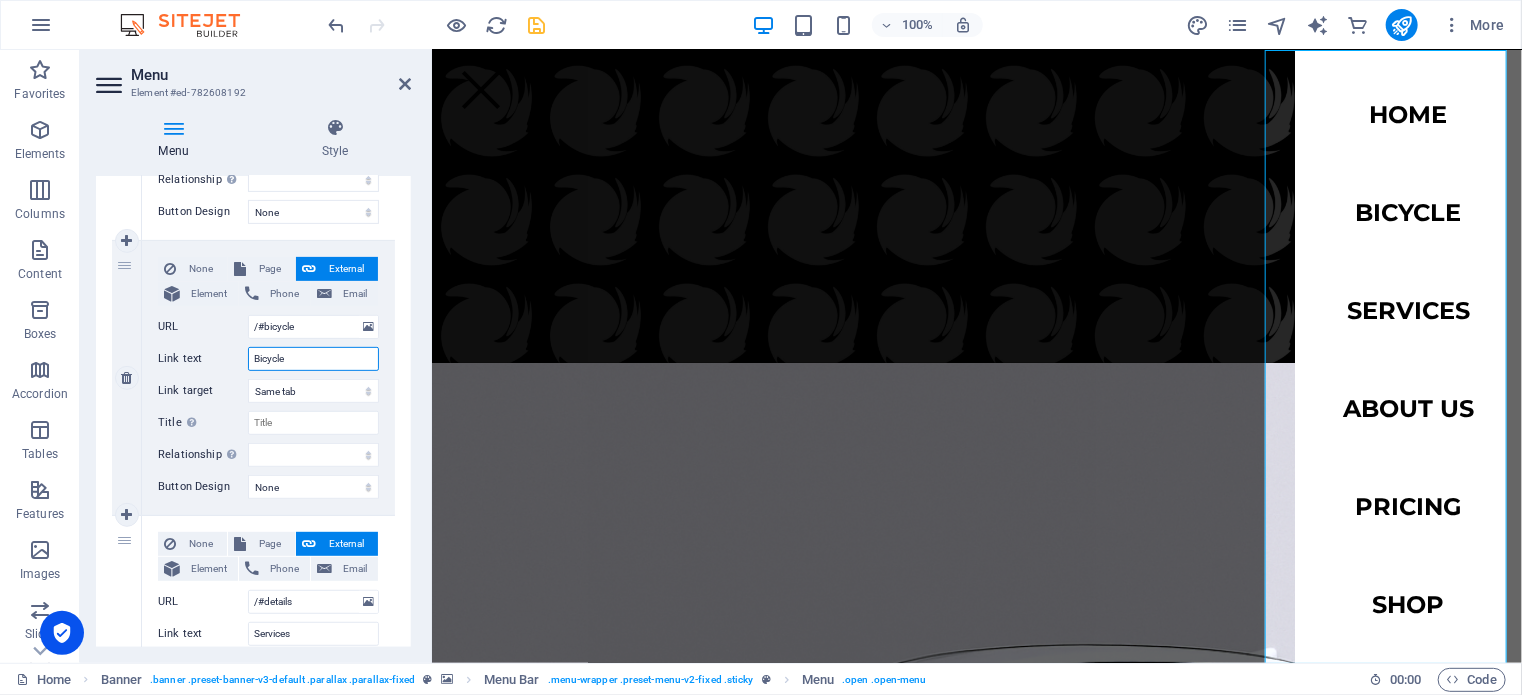 click on "Bicycle" at bounding box center (313, 359) 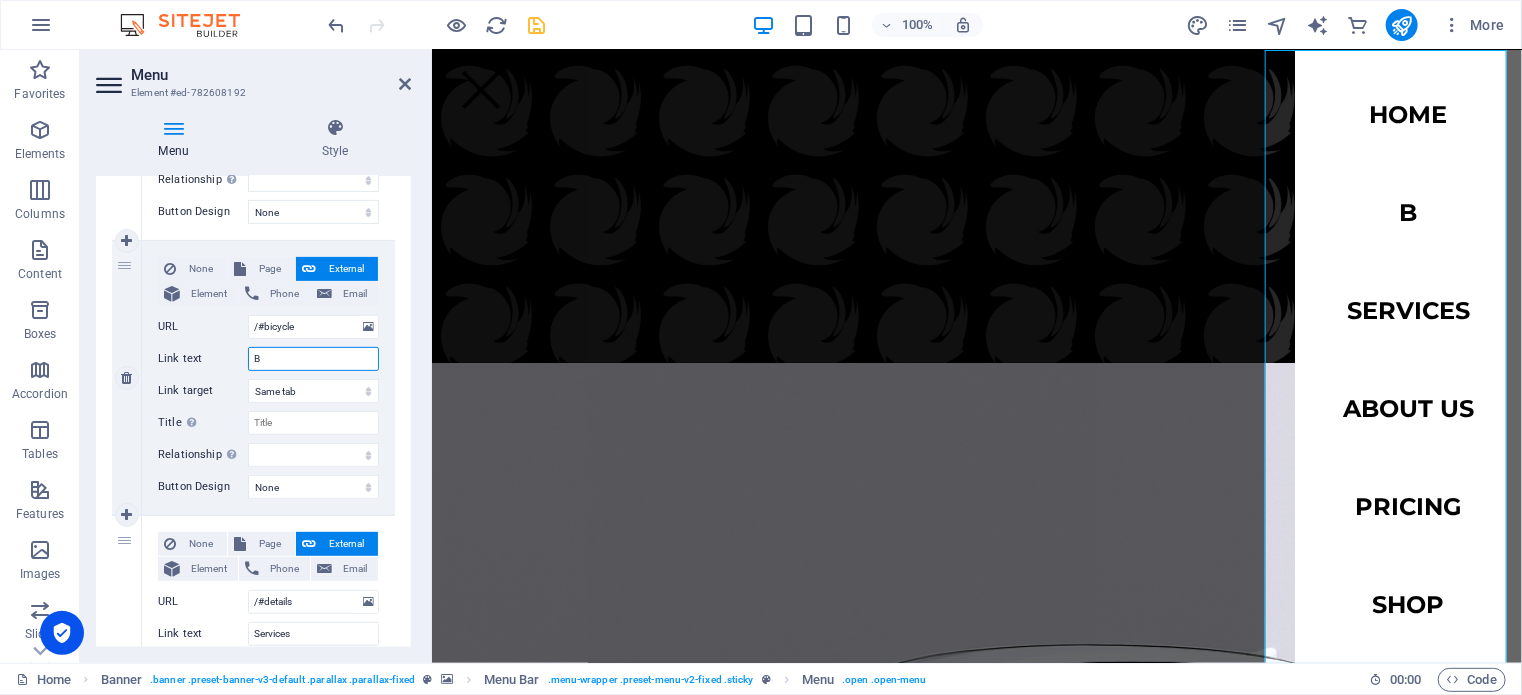 select 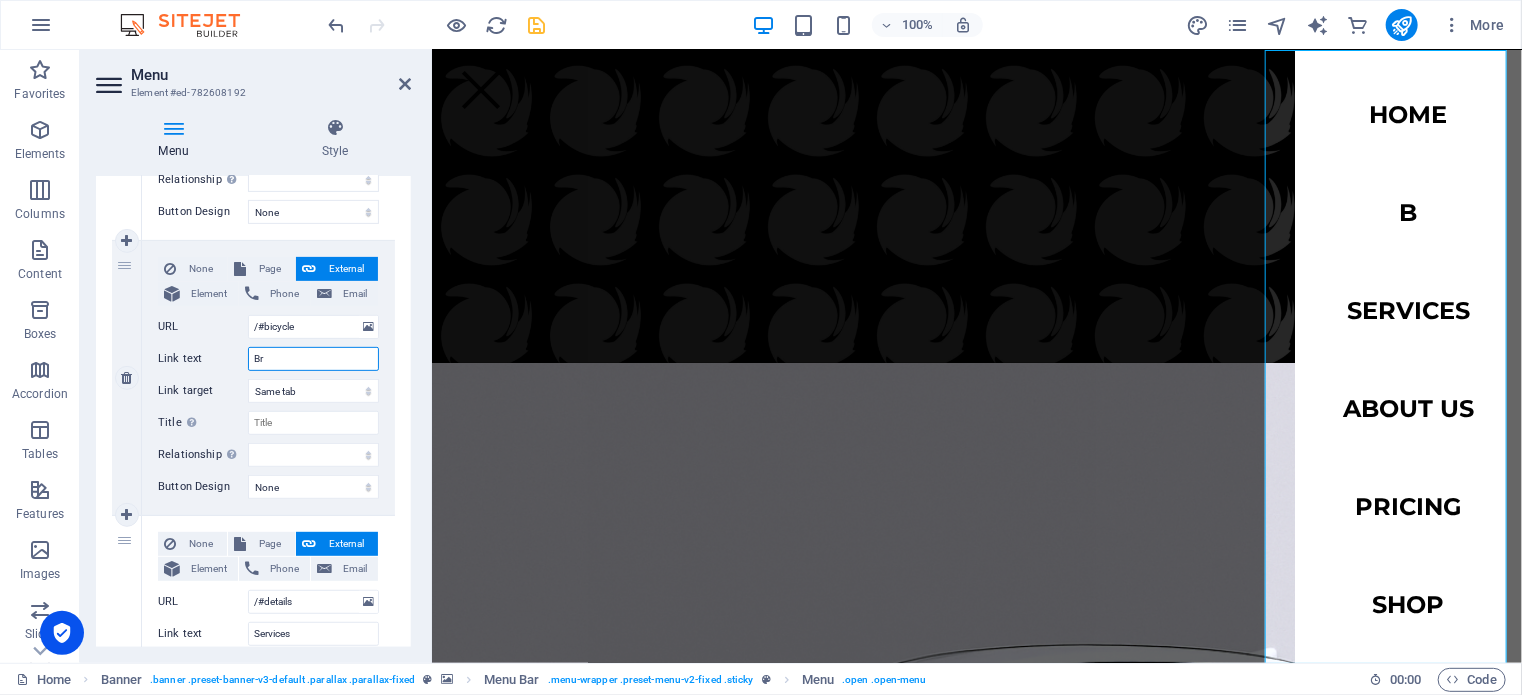 type on "Bra" 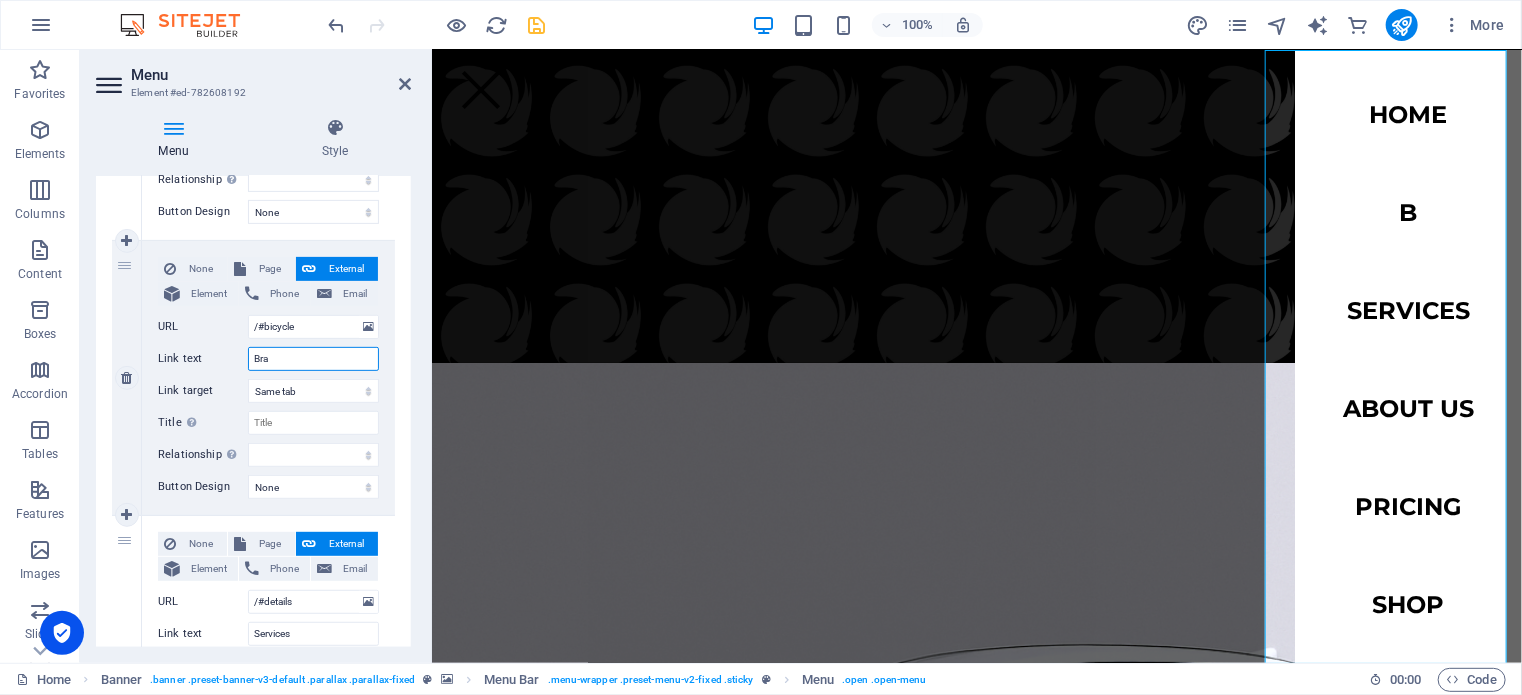 select 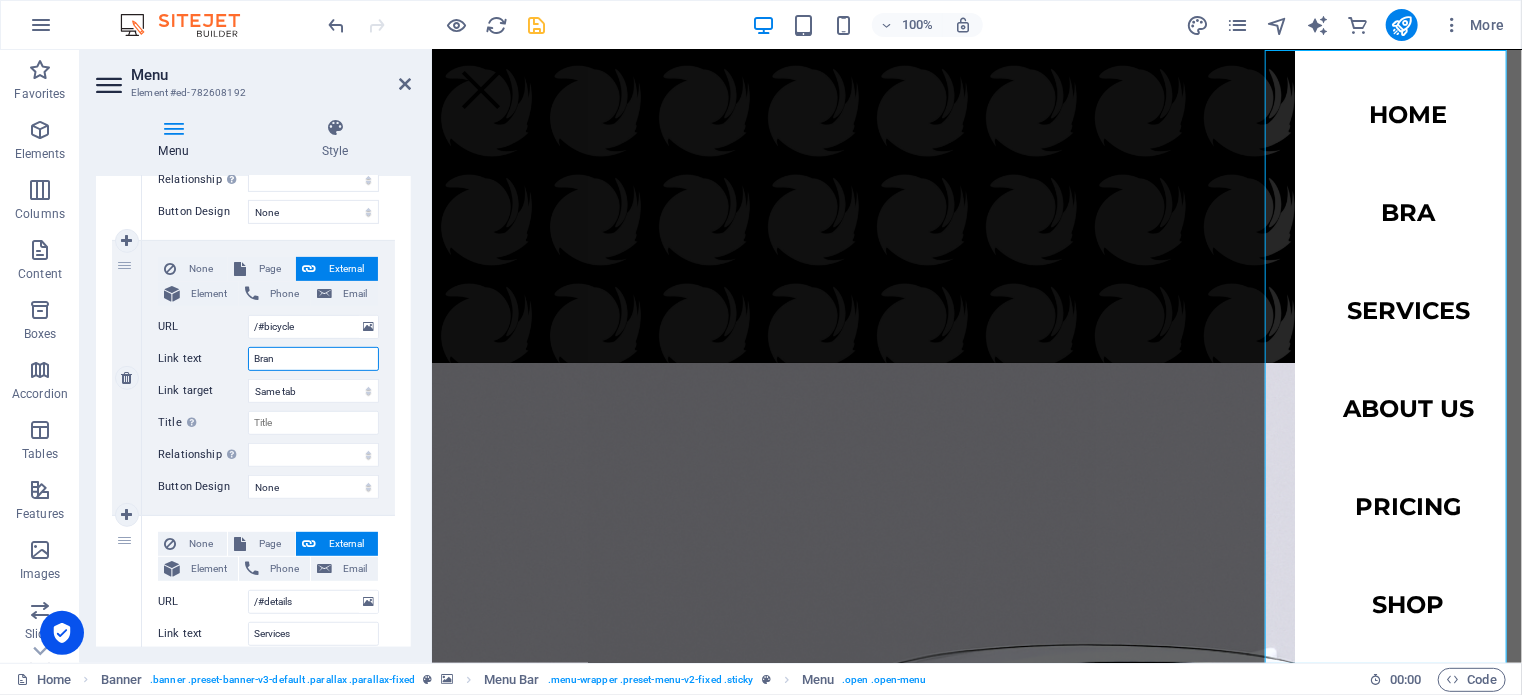 type on "Brand" 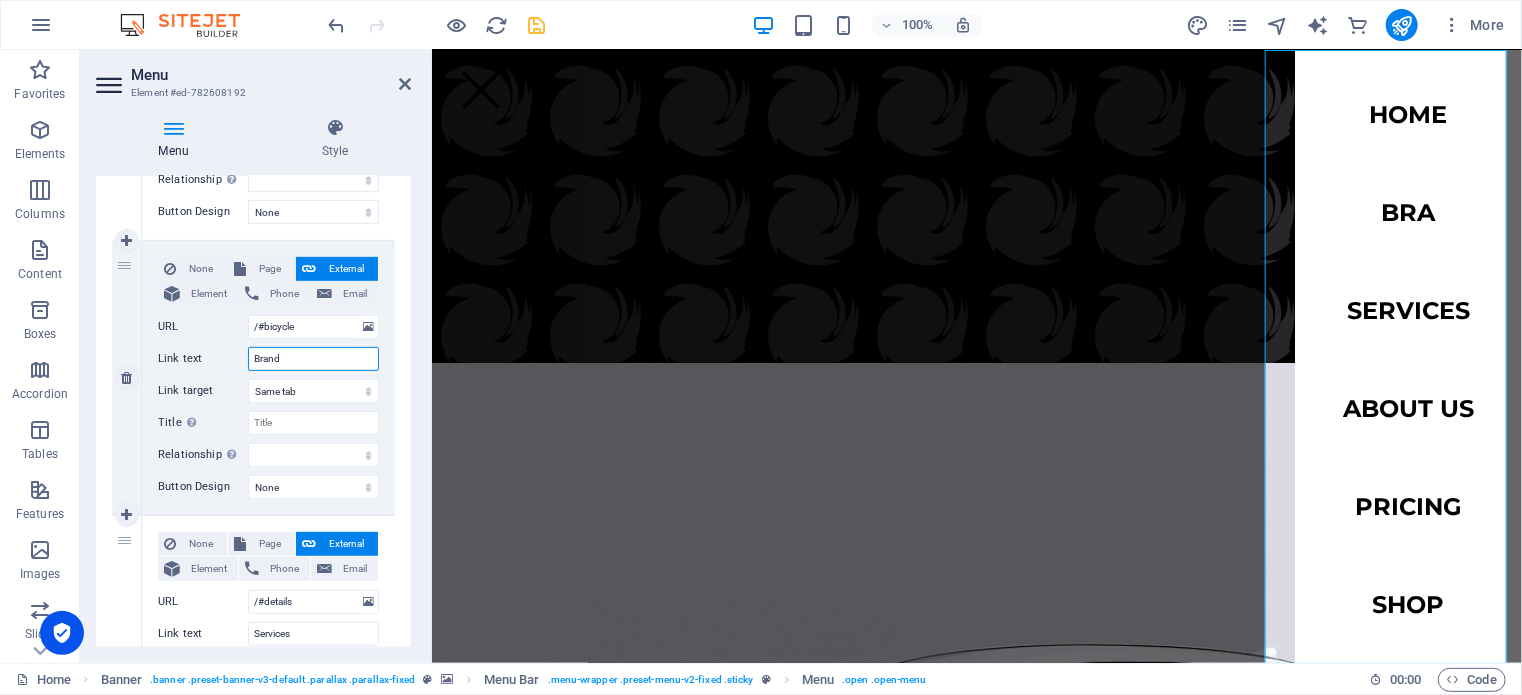 select 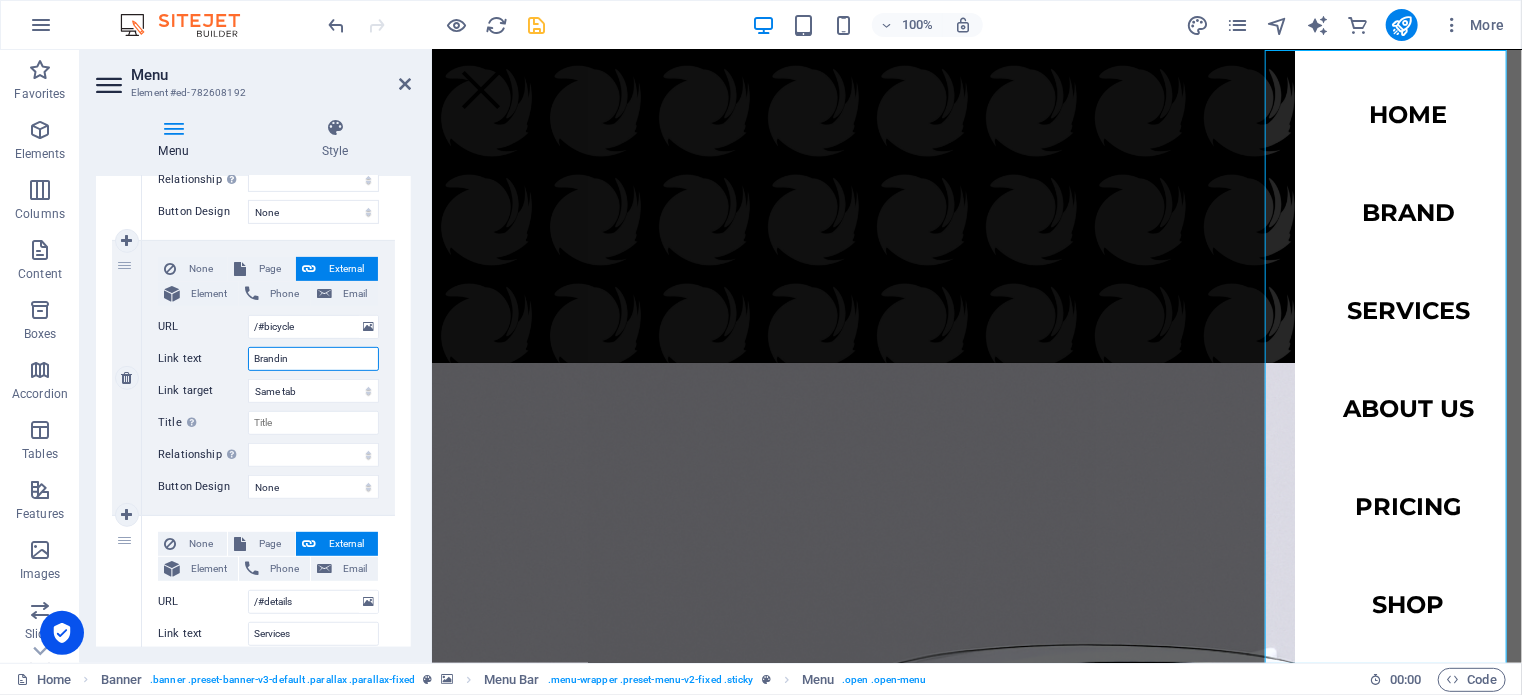 type on "Branding" 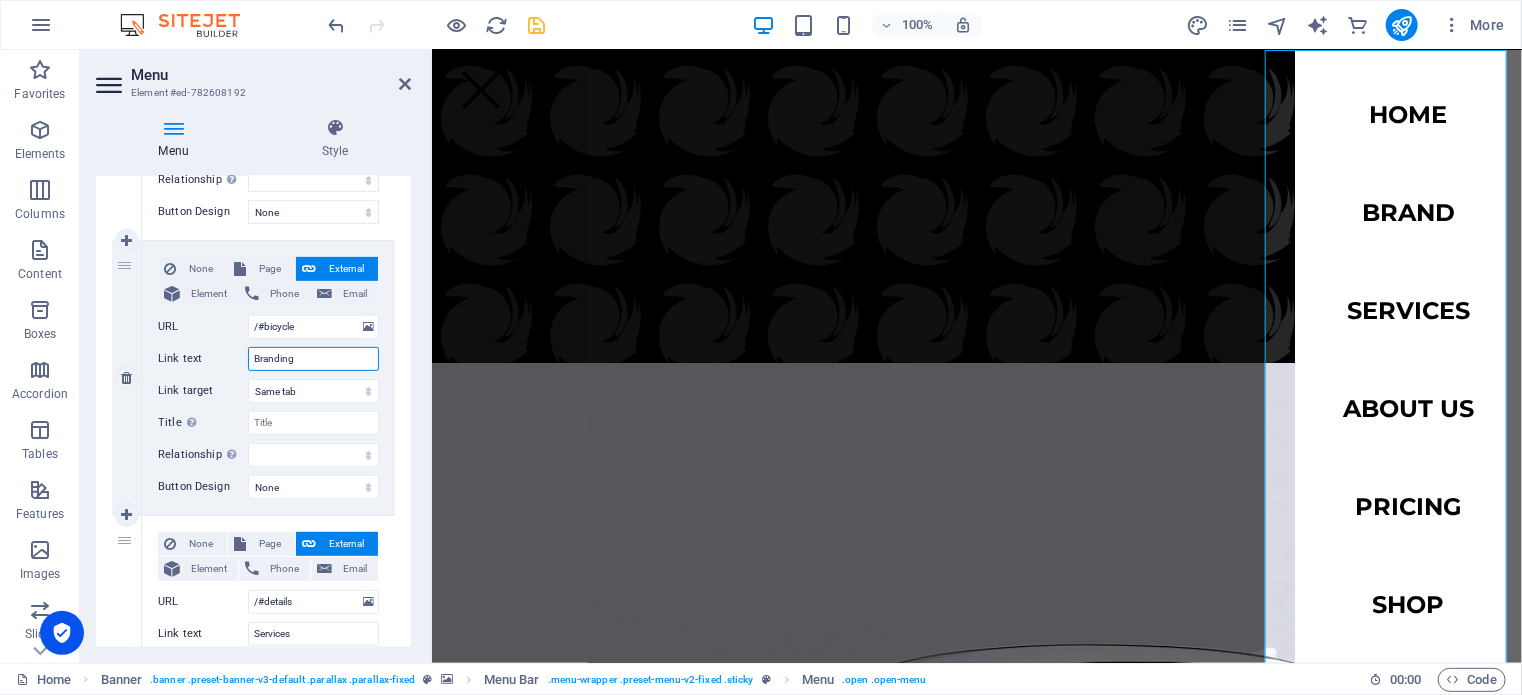 select 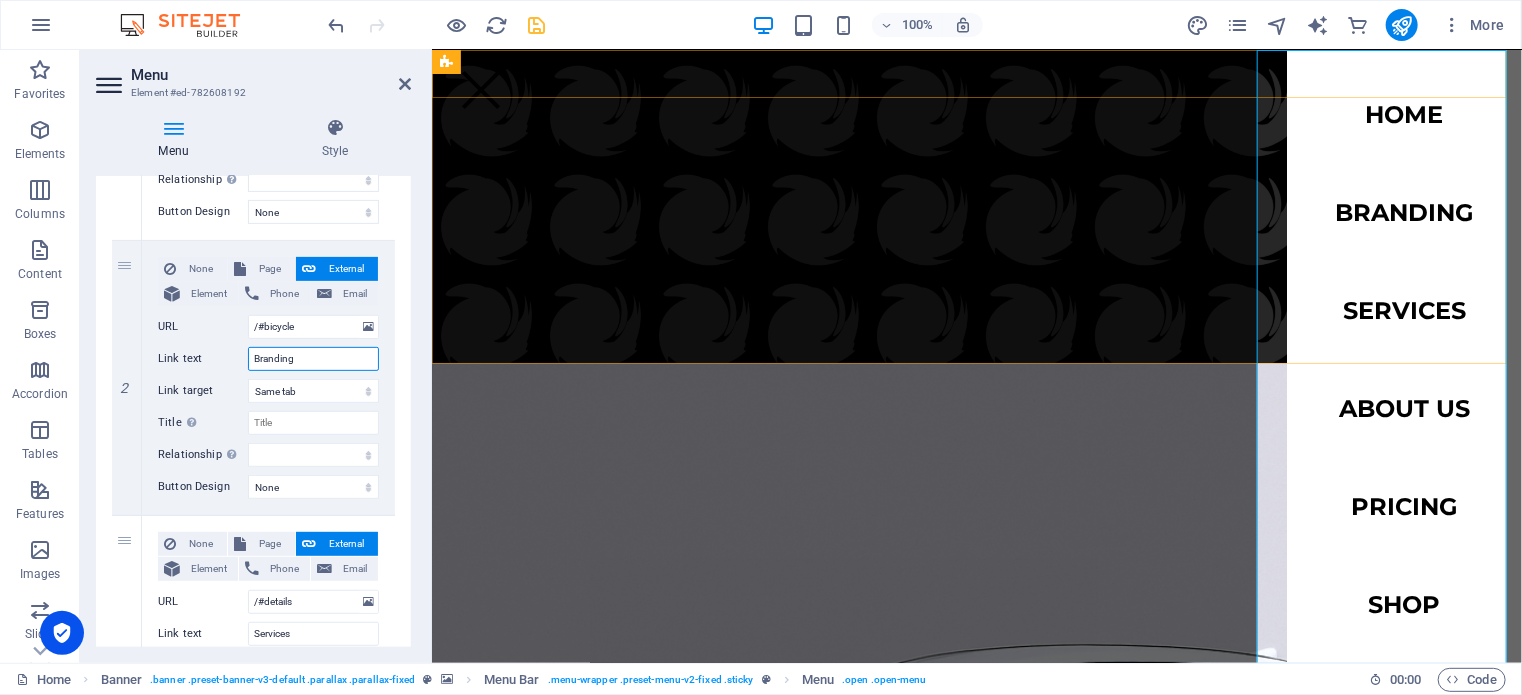 type on "Branding" 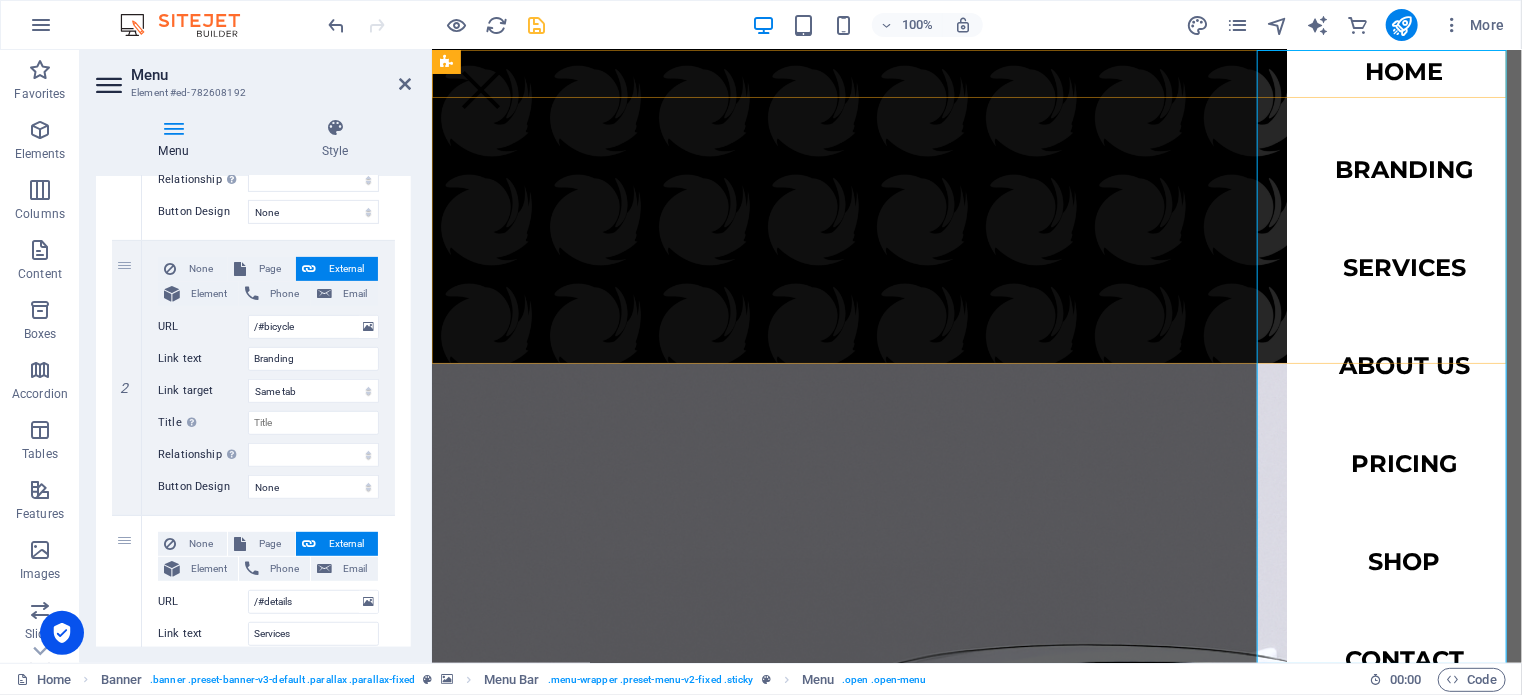 scroll, scrollTop: 72, scrollLeft: 0, axis: vertical 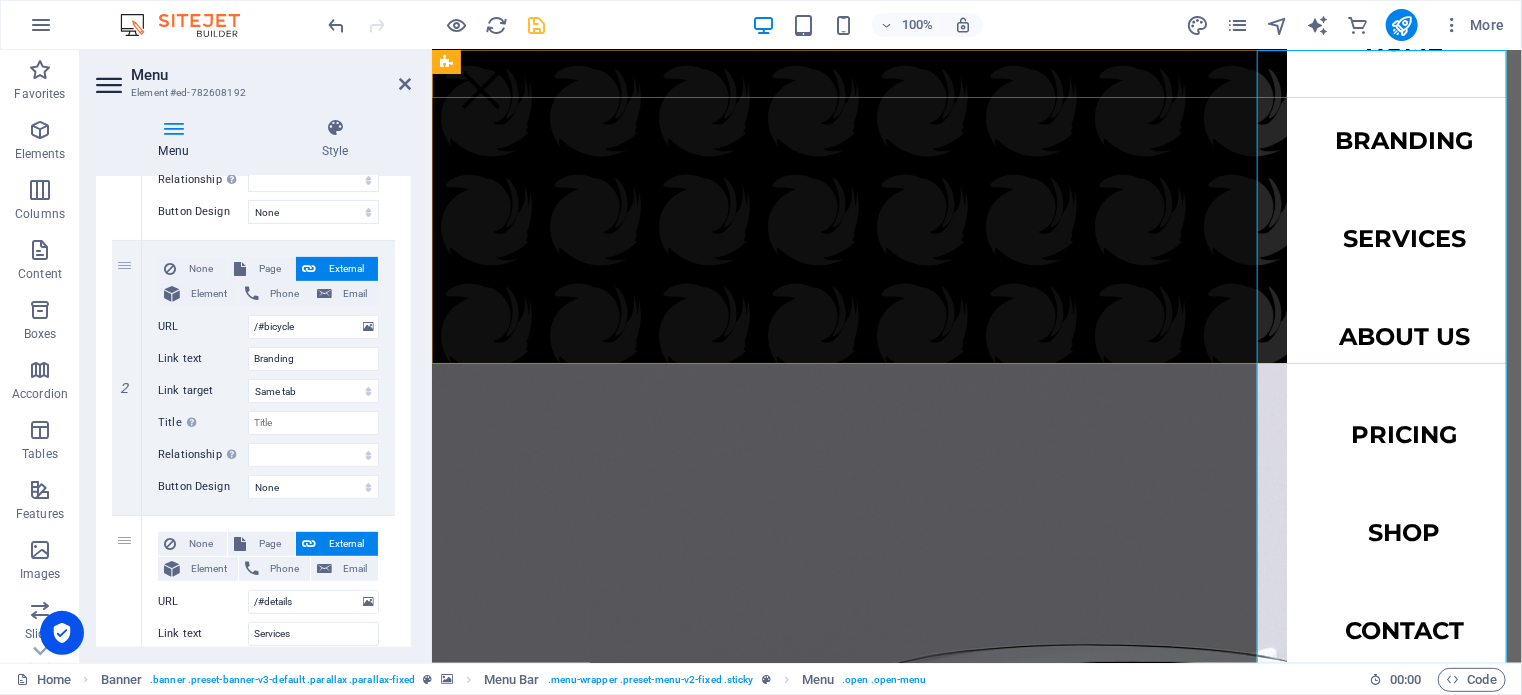 click on "Home Branding Services About us Pricing Shop Contact" at bounding box center (1403, 355) 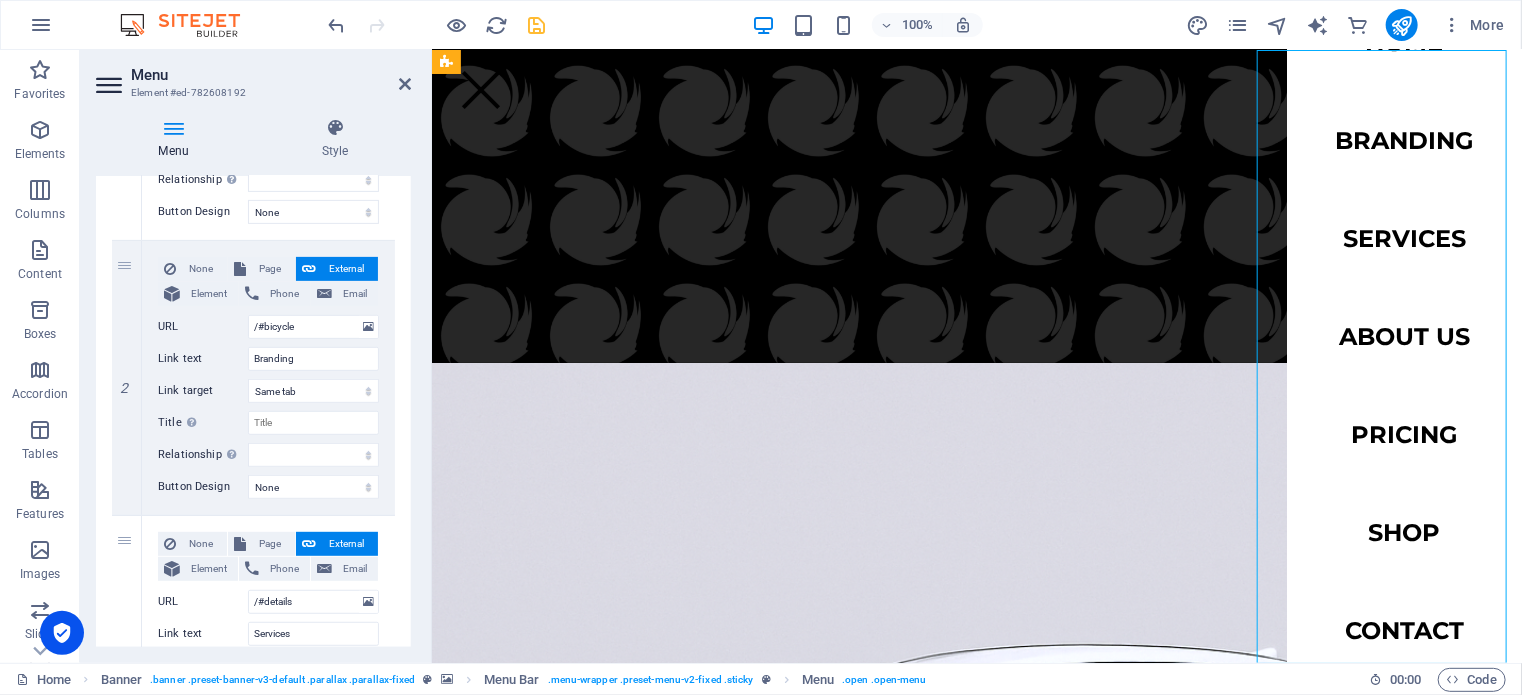 click on "Home Branding Services About us Pricing Shop Contact" at bounding box center [1403, 355] 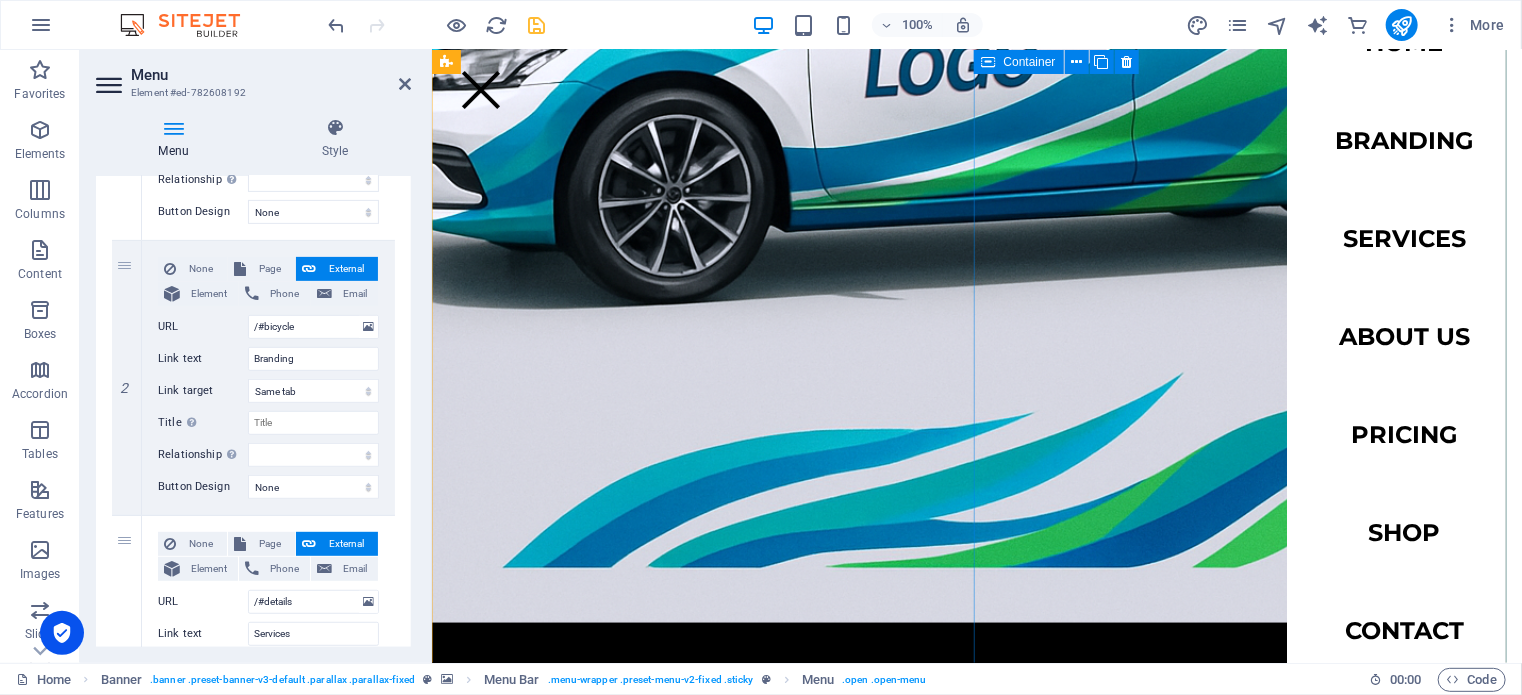scroll, scrollTop: 1300, scrollLeft: 0, axis: vertical 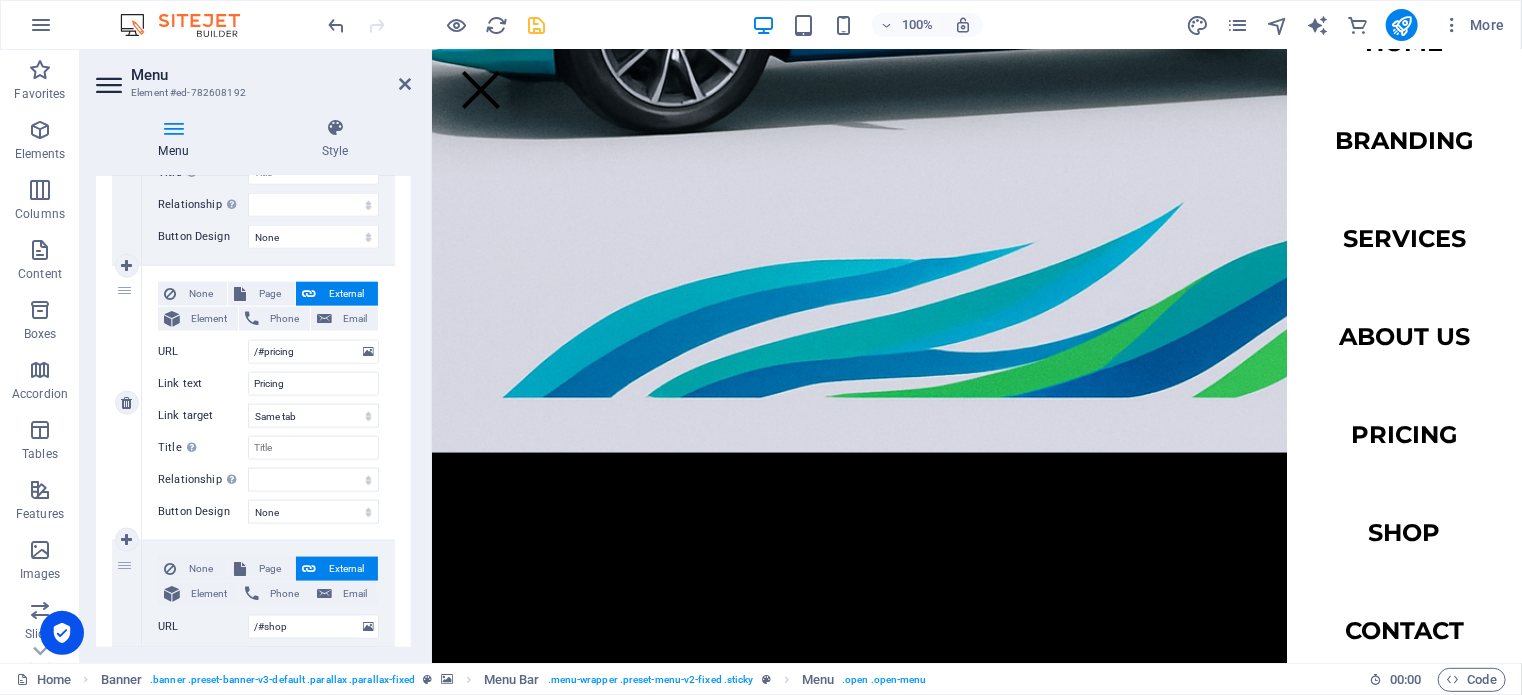 click on "5" at bounding box center (127, 403) 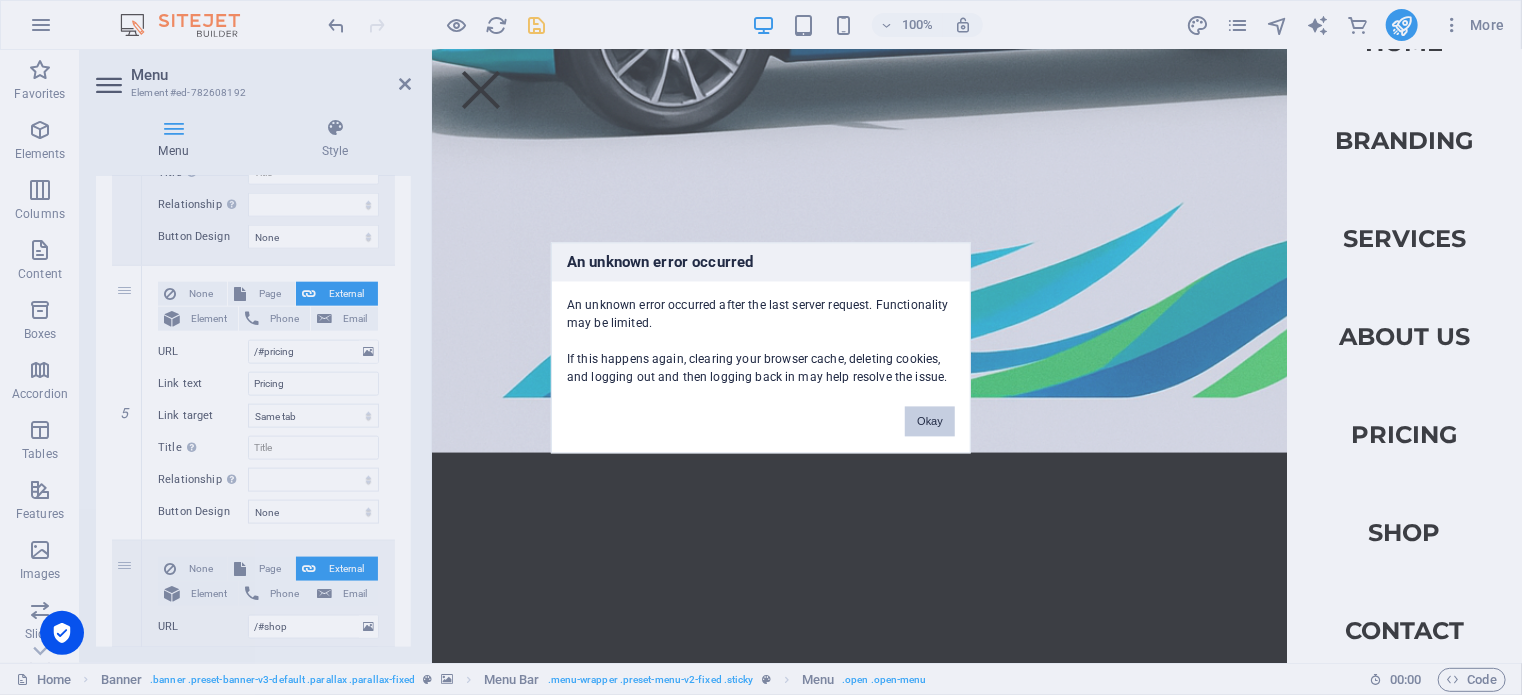 click on "Okay" at bounding box center [930, 421] 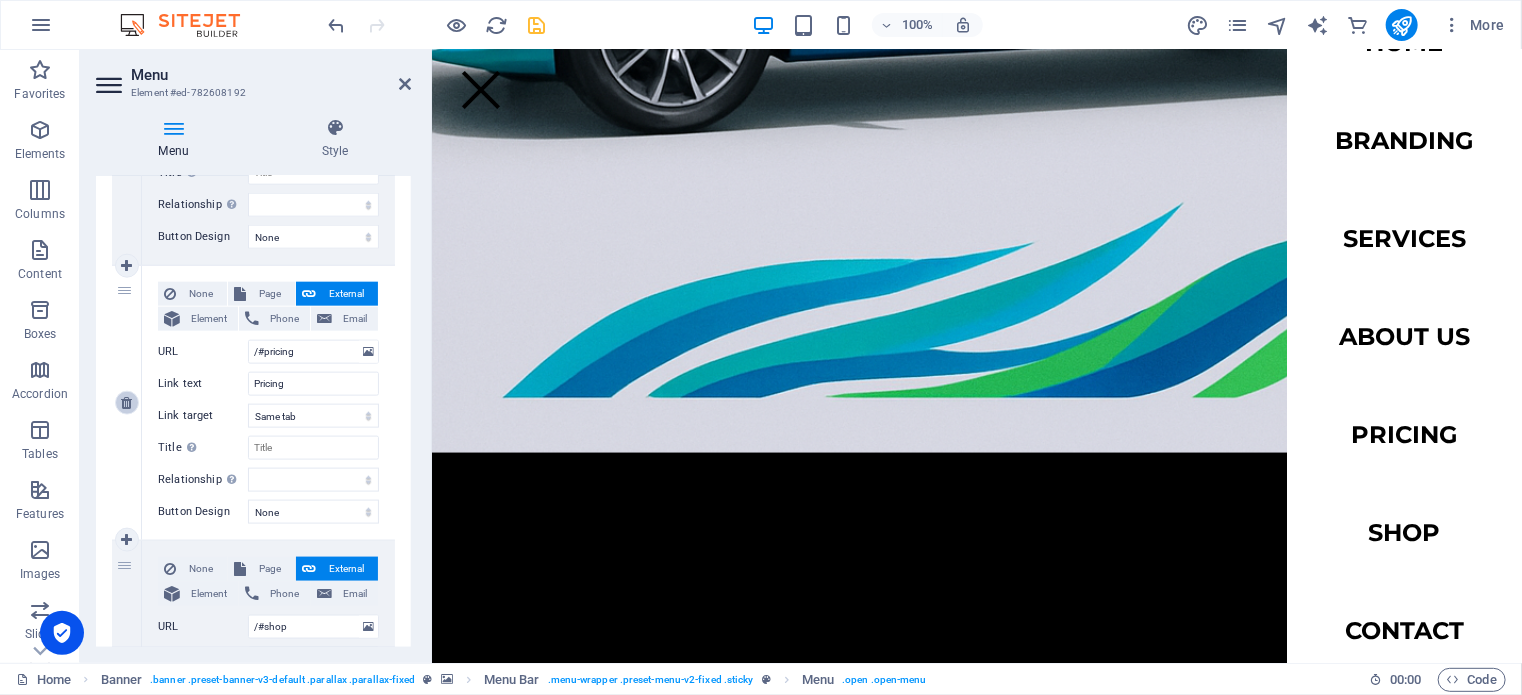 click at bounding box center (126, 403) 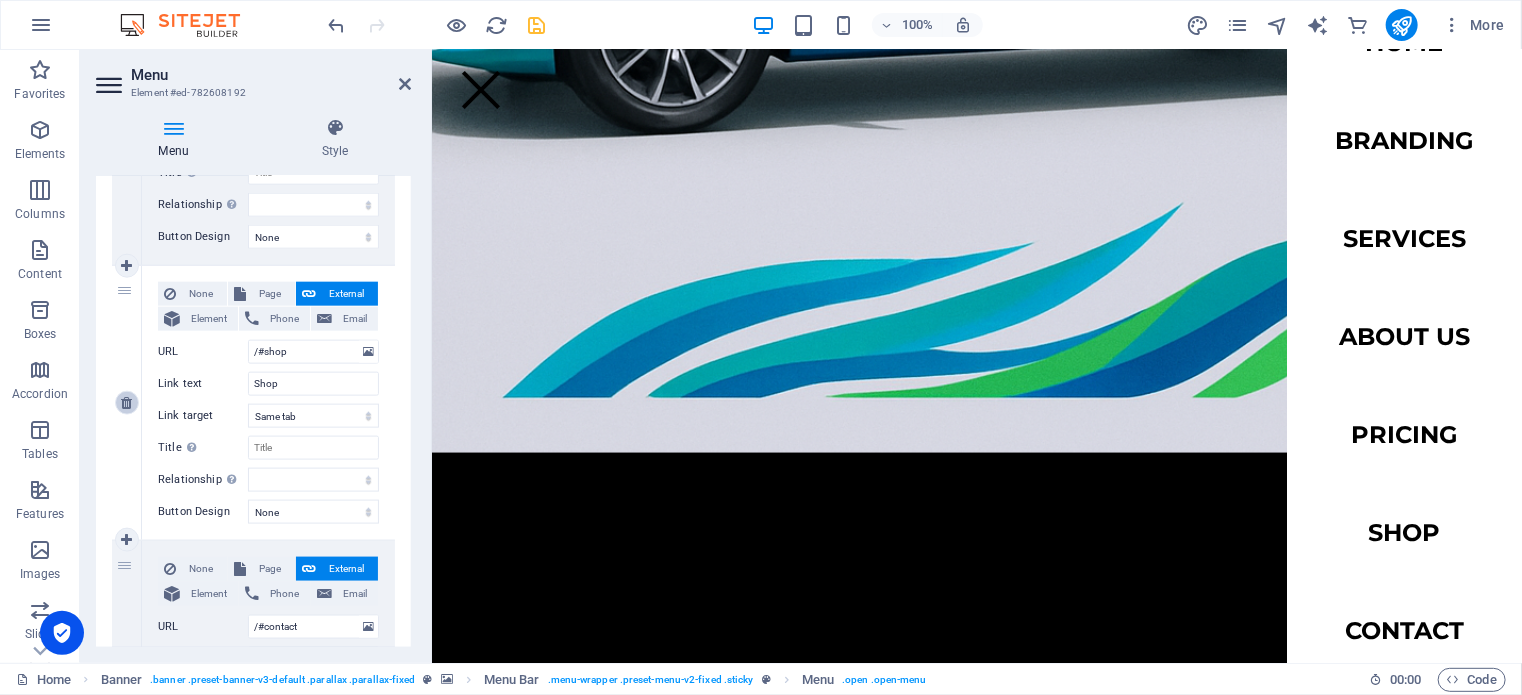 scroll, scrollTop: 0, scrollLeft: 0, axis: both 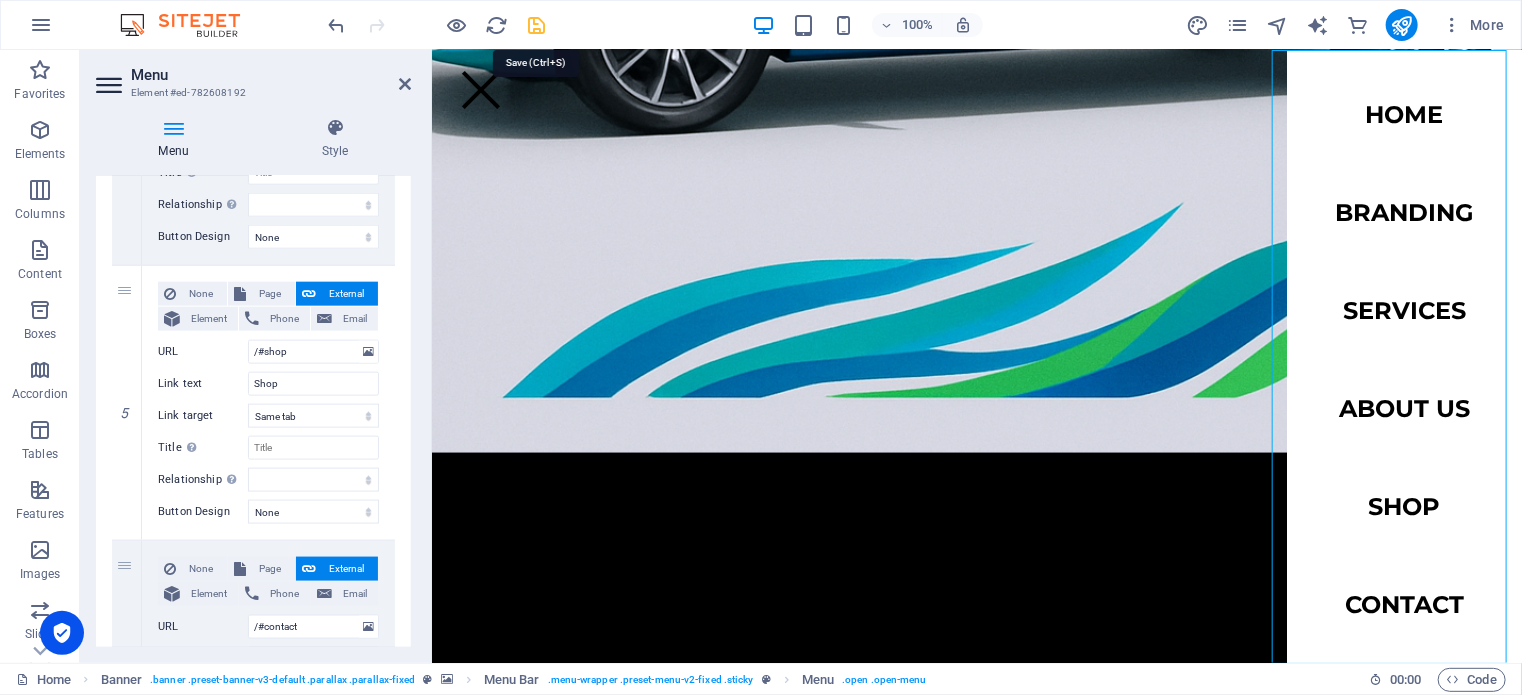 click at bounding box center [537, 25] 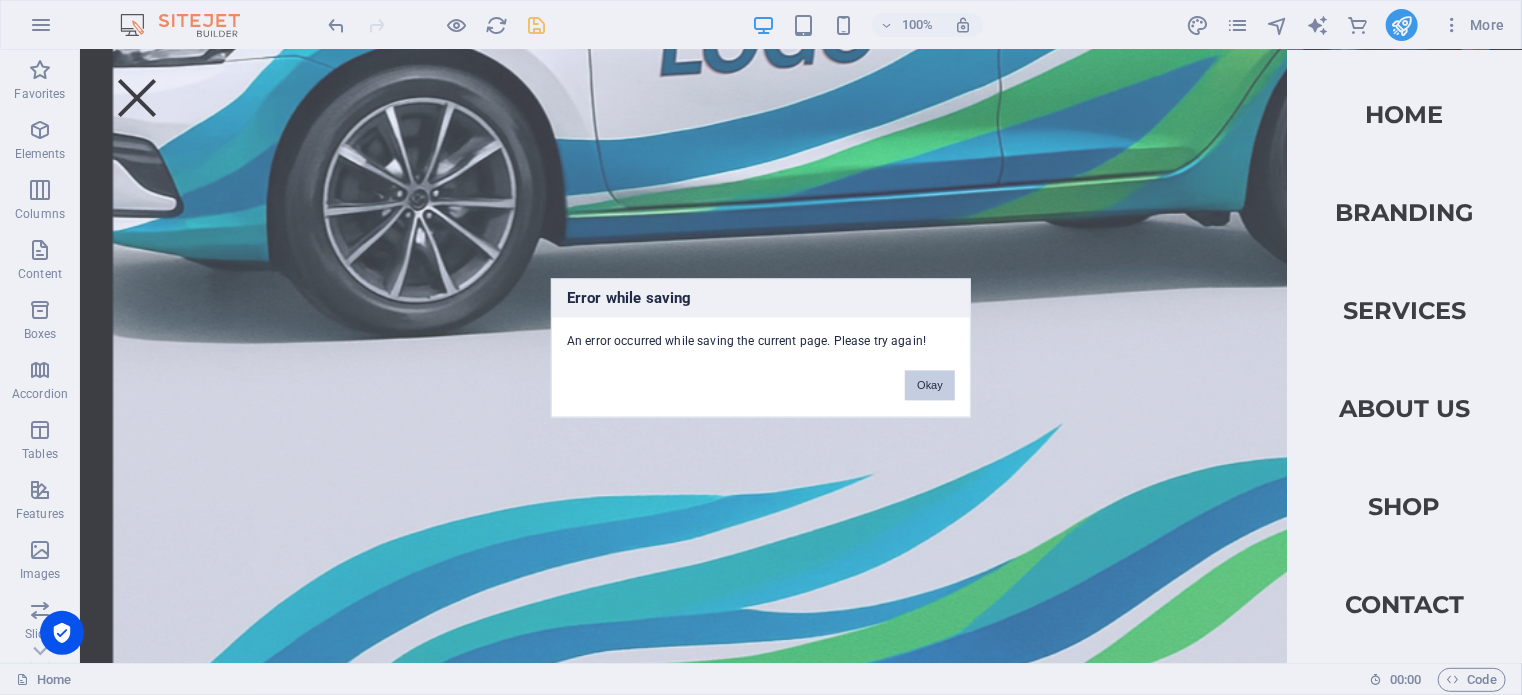 drag, startPoint x: 850, startPoint y: 317, endPoint x: 920, endPoint y: 355, distance: 79.64923 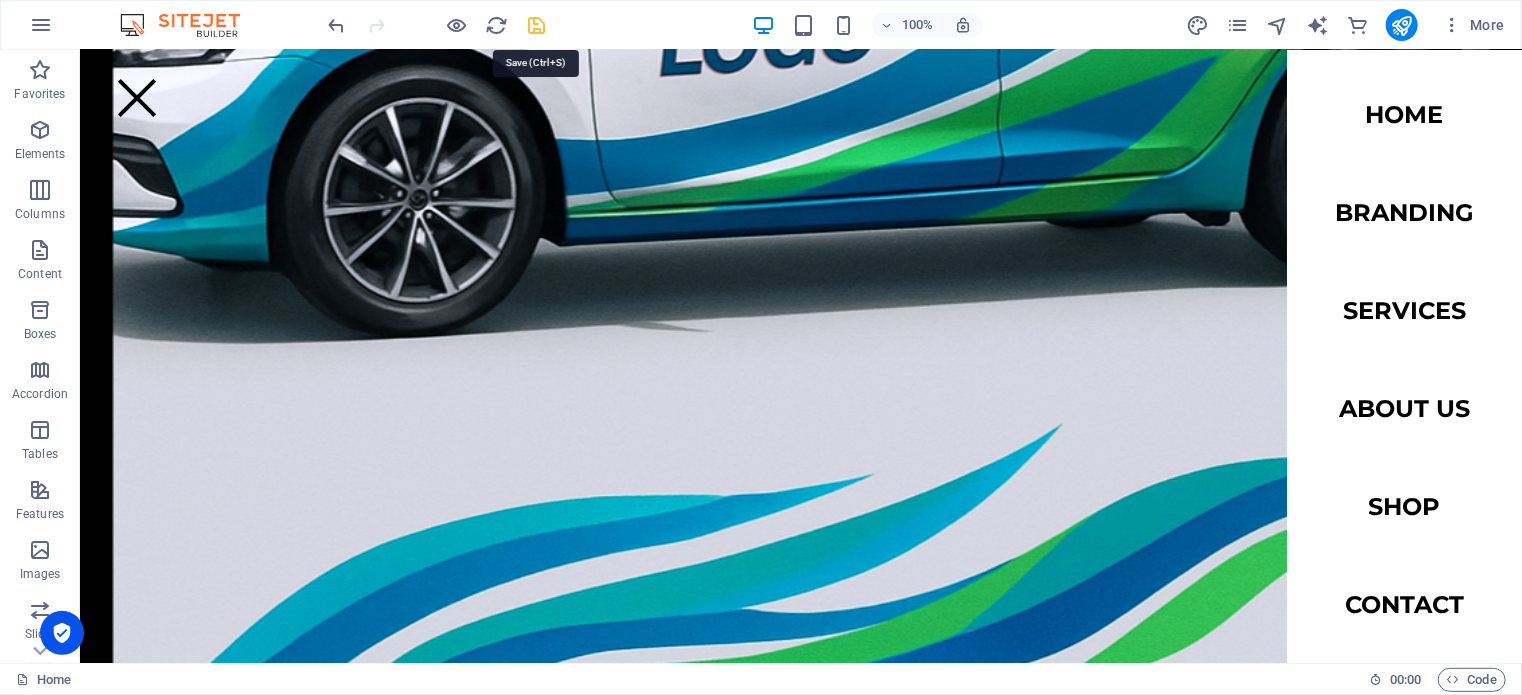 click at bounding box center [537, 25] 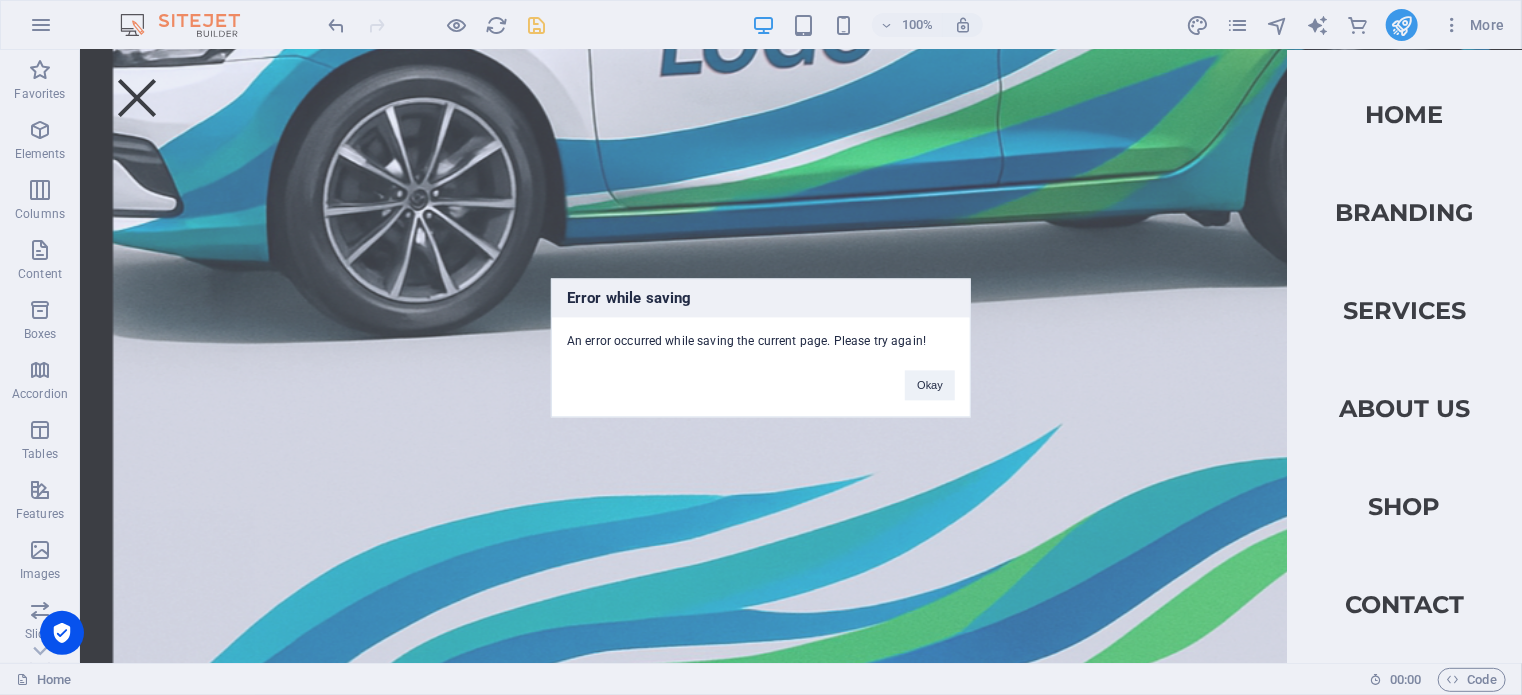 drag, startPoint x: 936, startPoint y: 384, endPoint x: 937, endPoint y: 346, distance: 38.013157 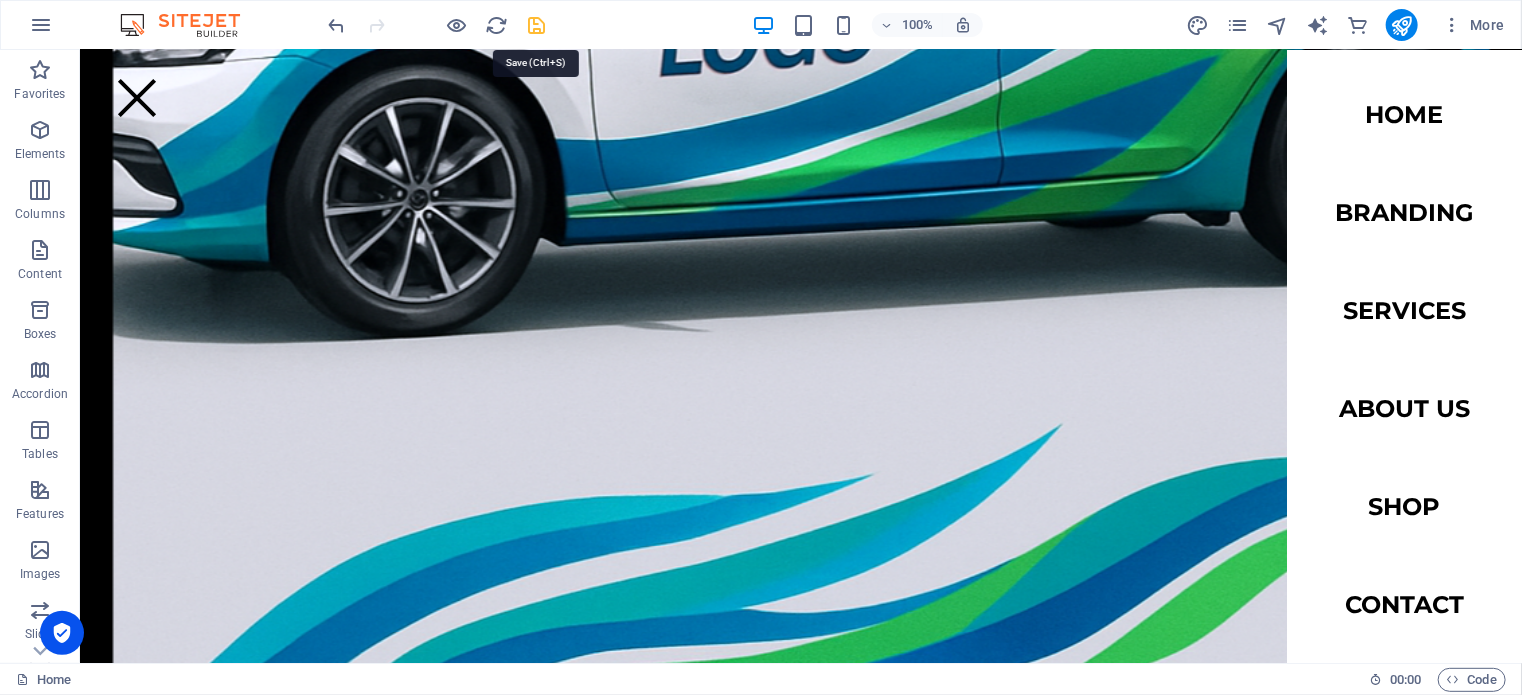 click at bounding box center [537, 25] 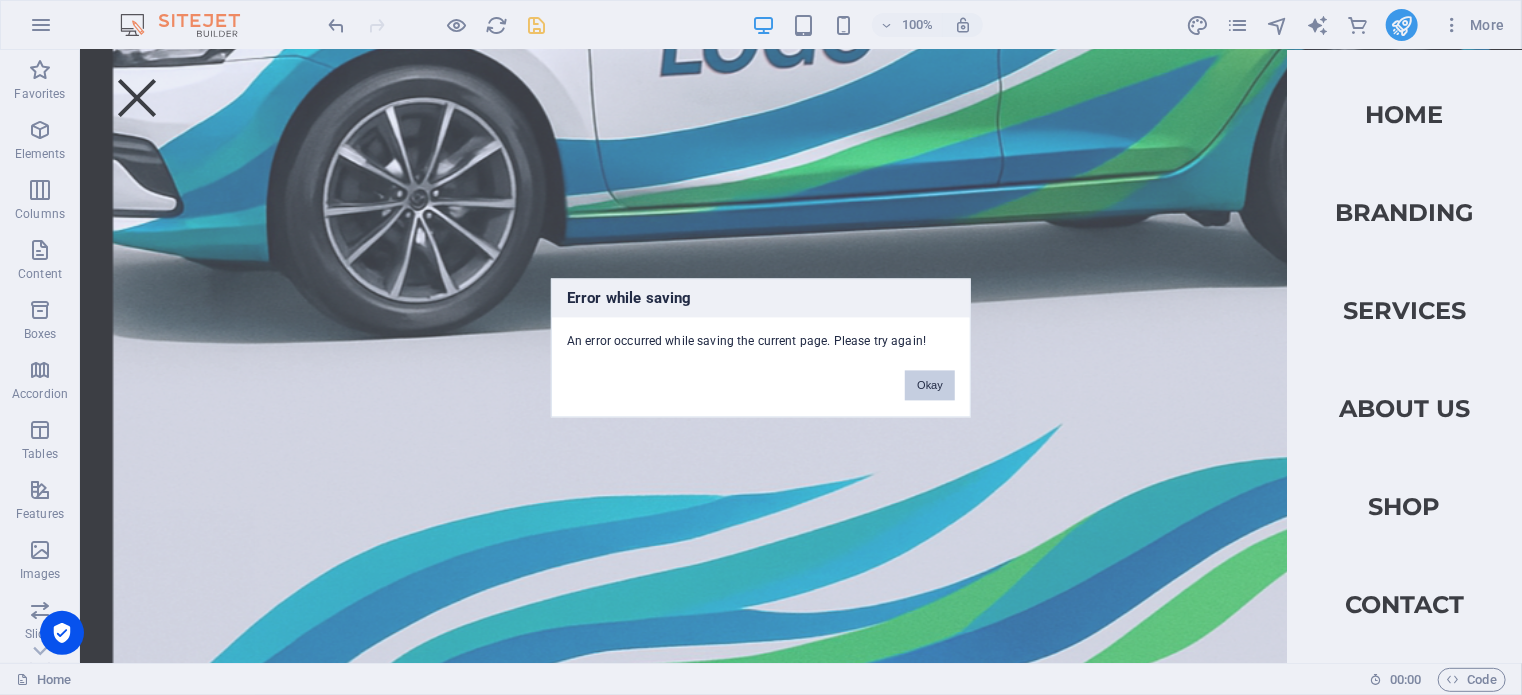 drag, startPoint x: 935, startPoint y: 394, endPoint x: 850, endPoint y: 341, distance: 100.16985 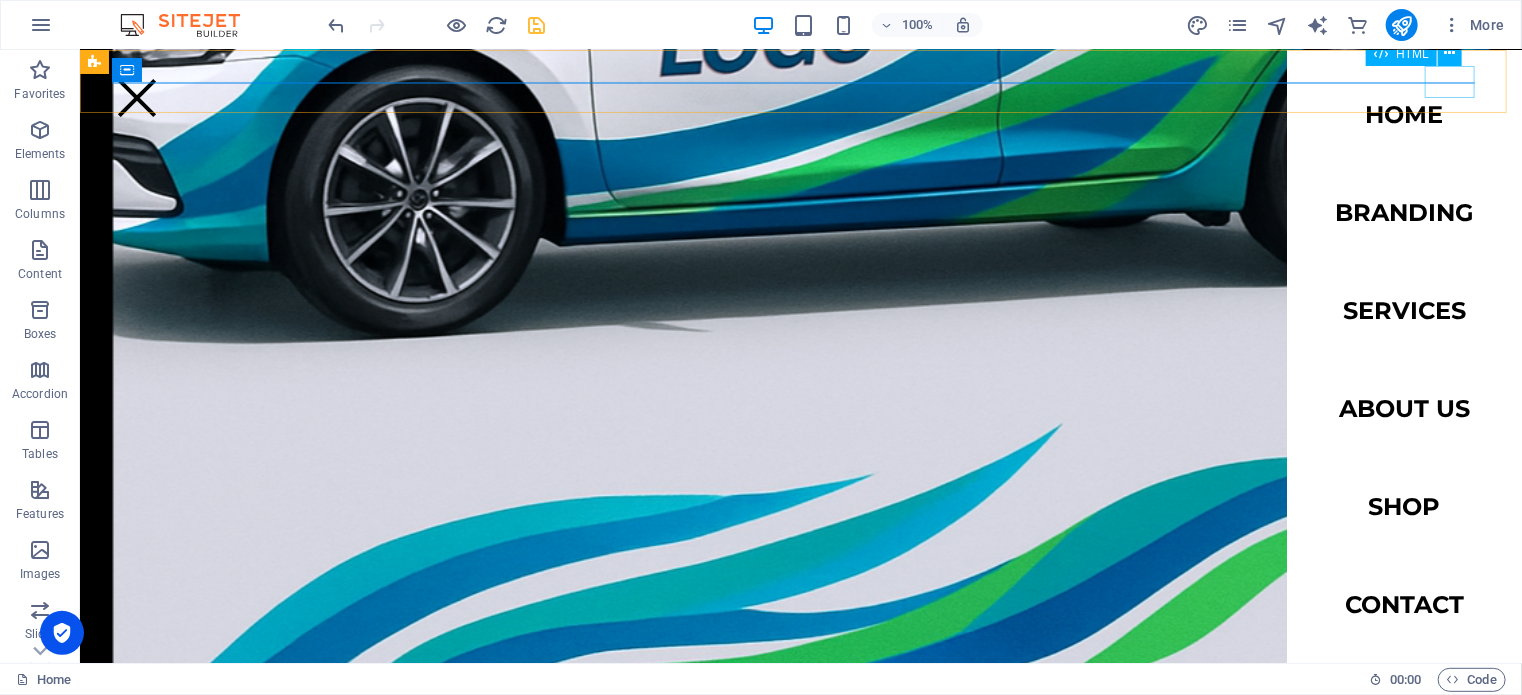 click at bounding box center [136, 97] 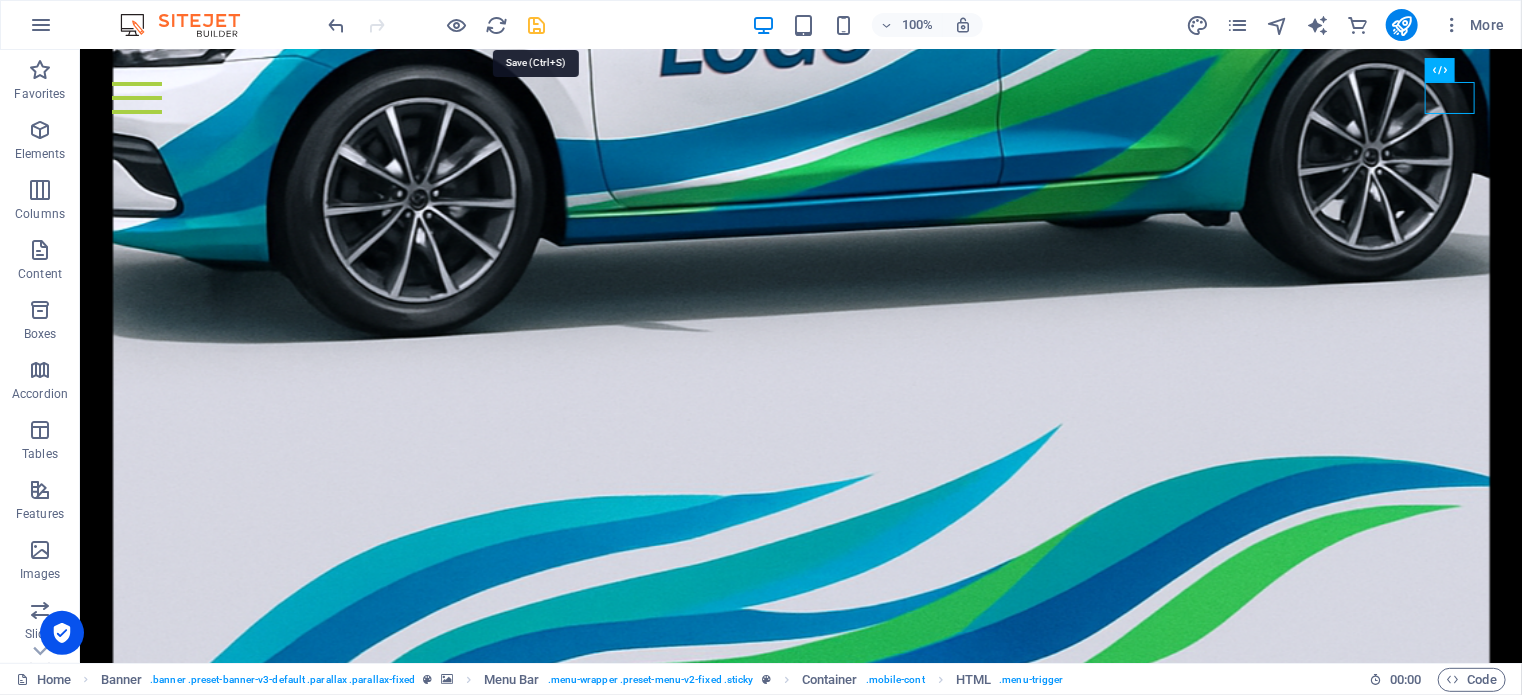 click at bounding box center [537, 25] 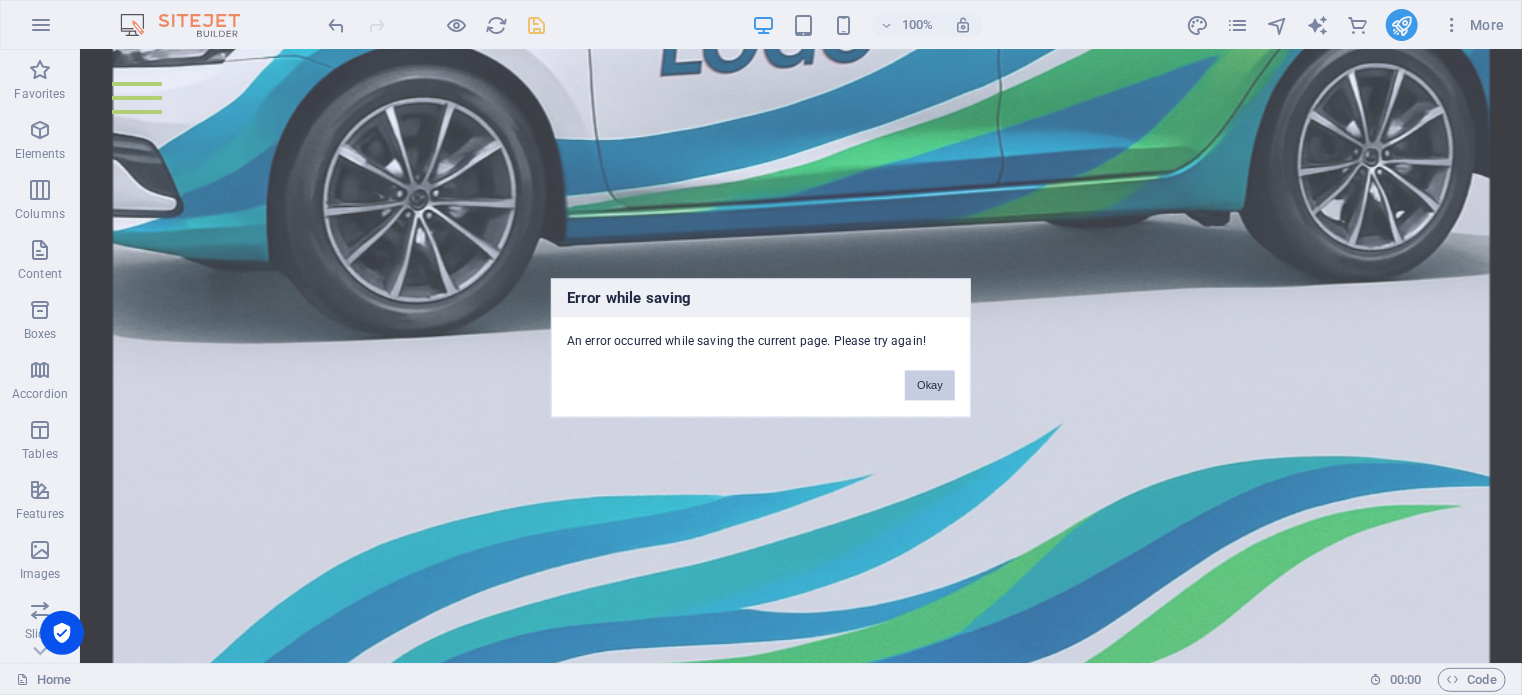 click on "Okay" at bounding box center (930, 385) 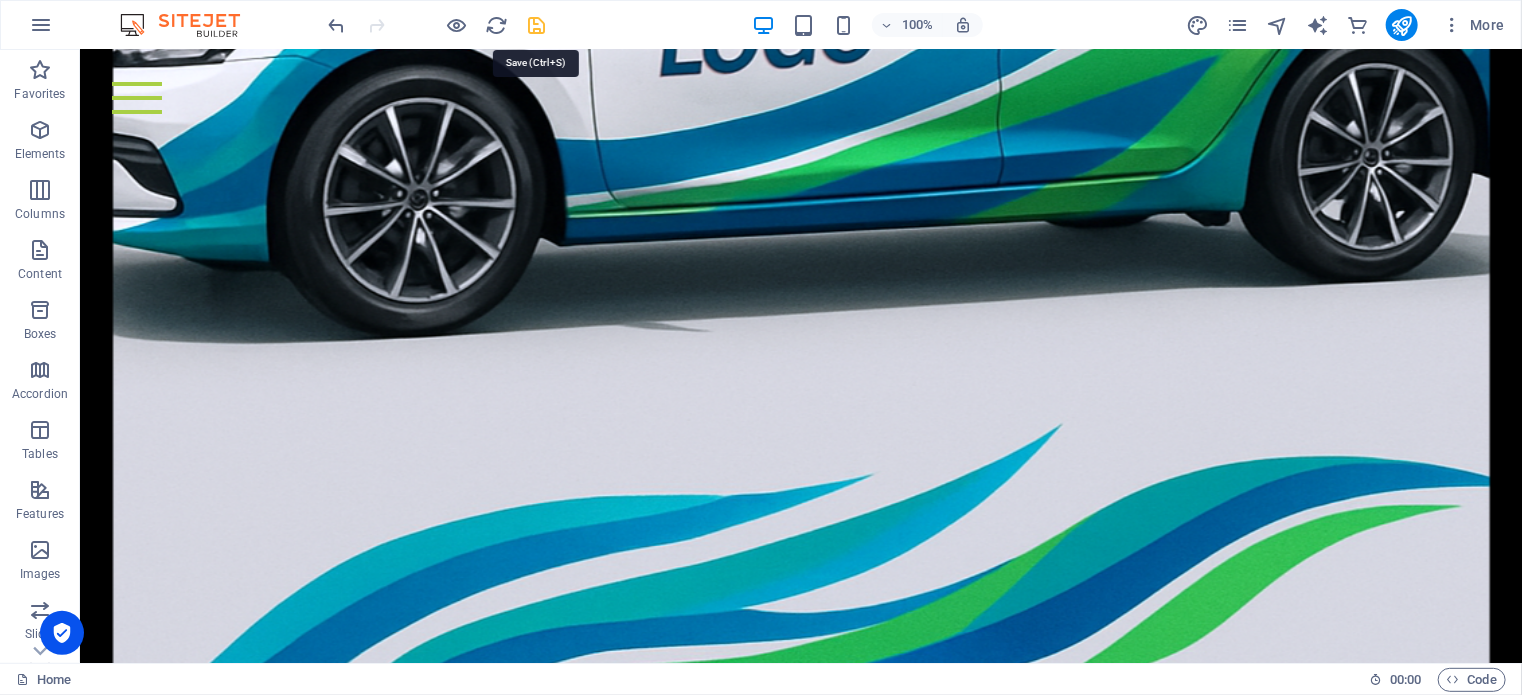 click at bounding box center [537, 25] 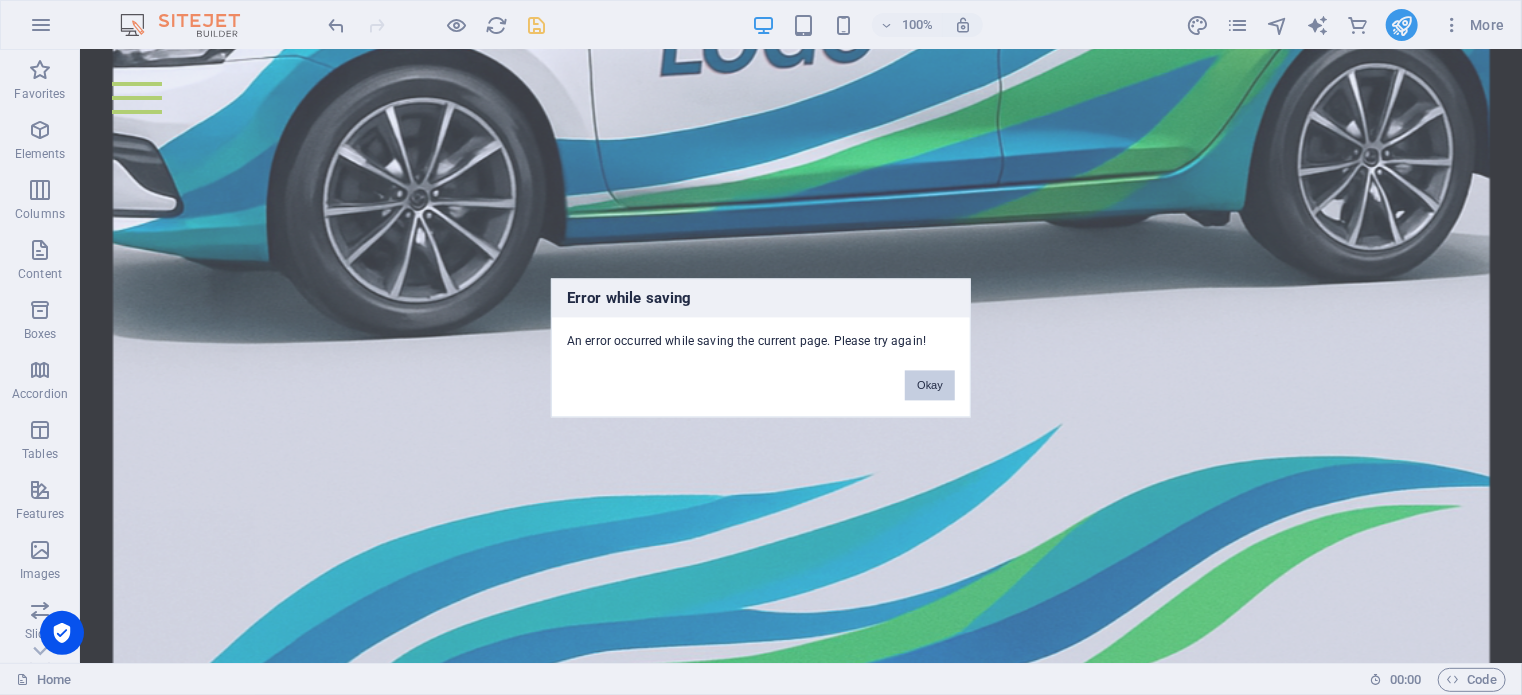 click on "Okay" at bounding box center (930, 385) 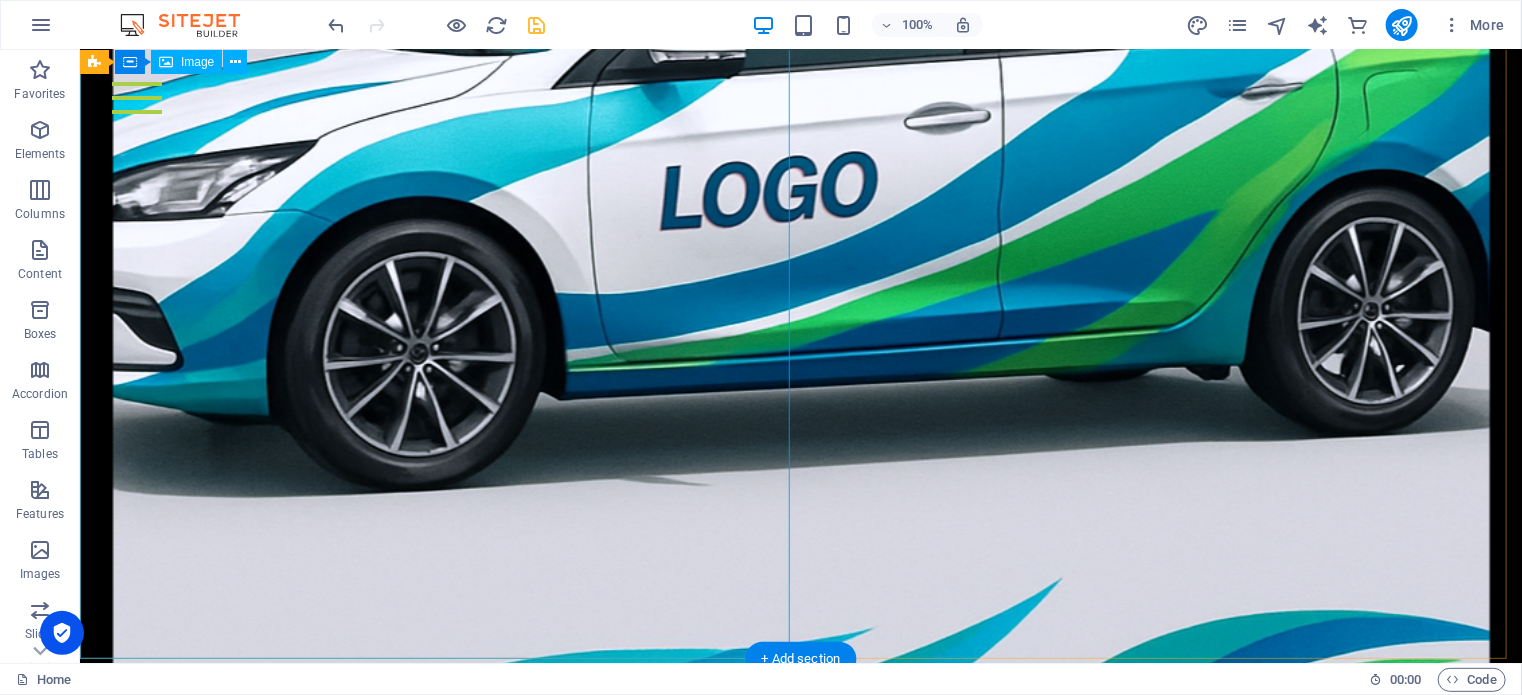 scroll, scrollTop: 1000, scrollLeft: 0, axis: vertical 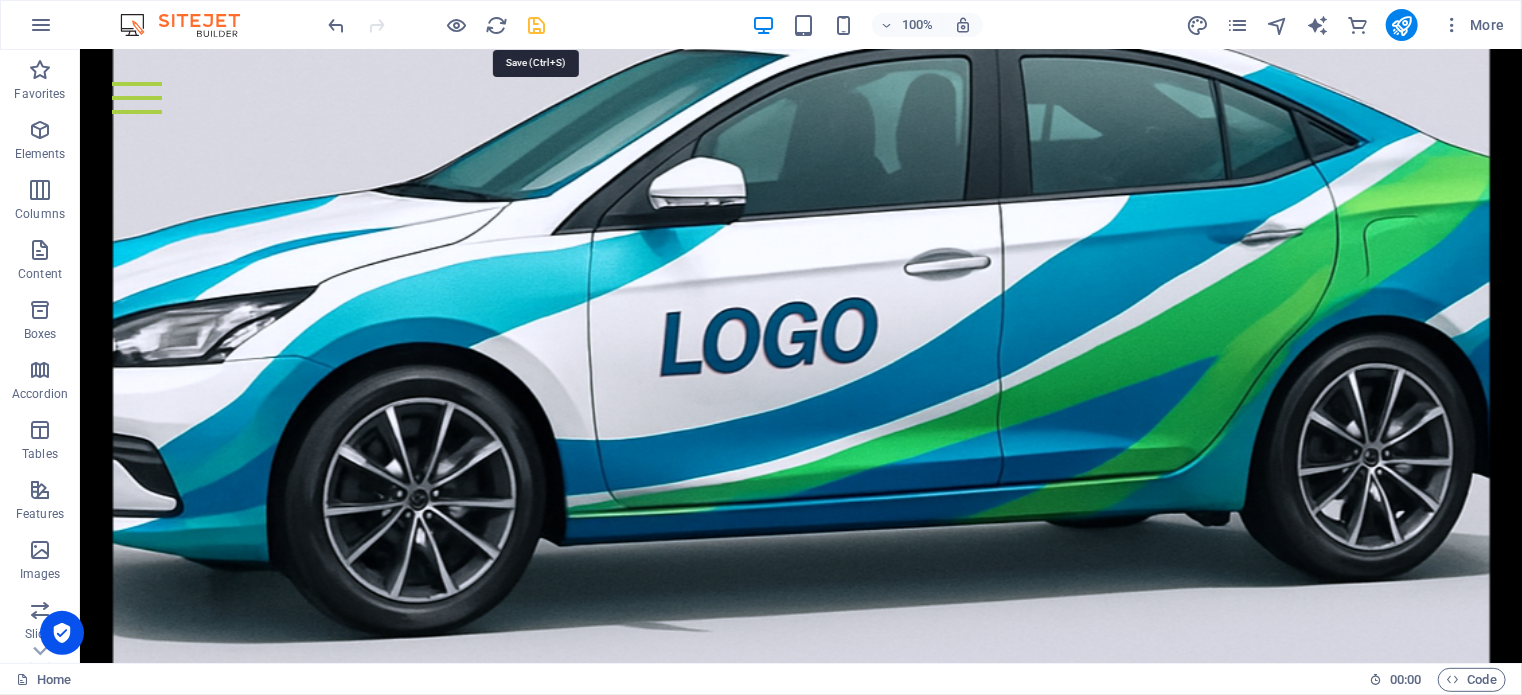 click at bounding box center (537, 25) 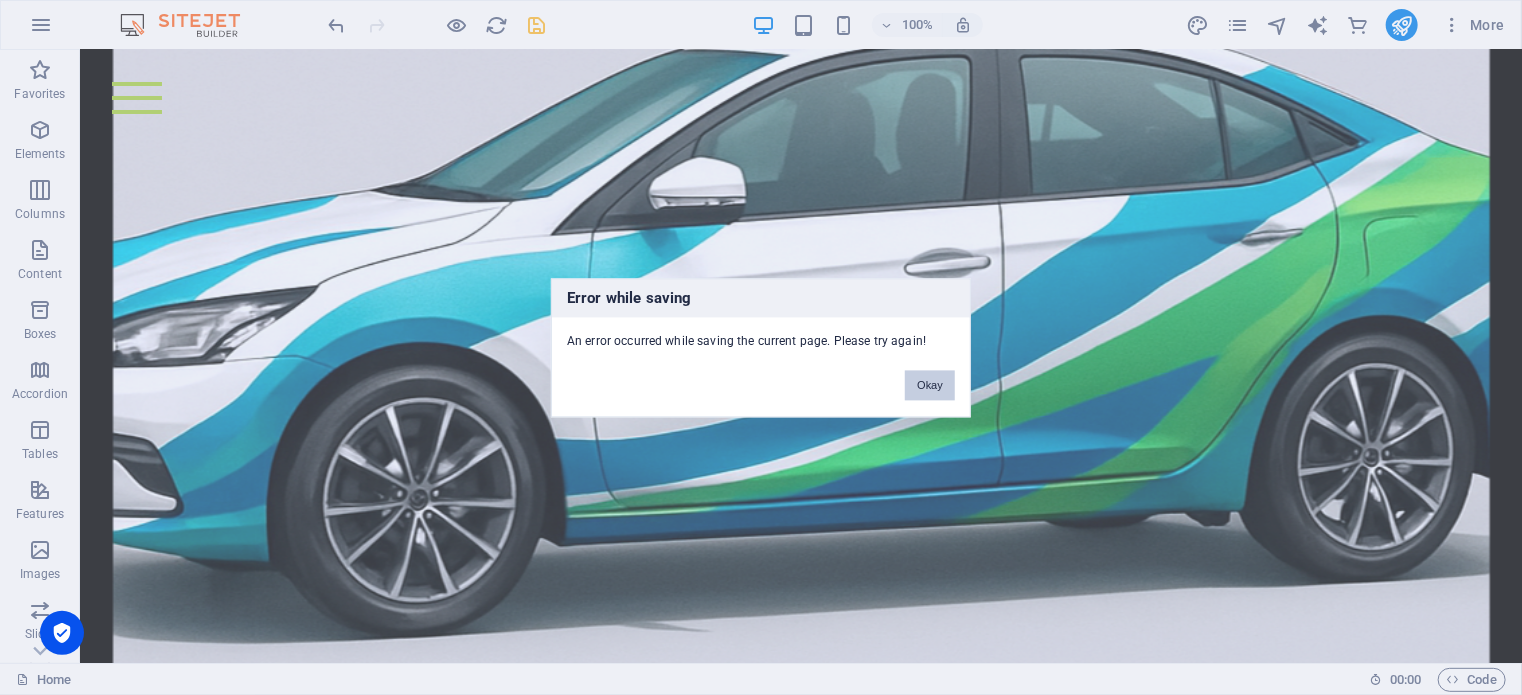 drag, startPoint x: 933, startPoint y: 383, endPoint x: 852, endPoint y: 333, distance: 95.189285 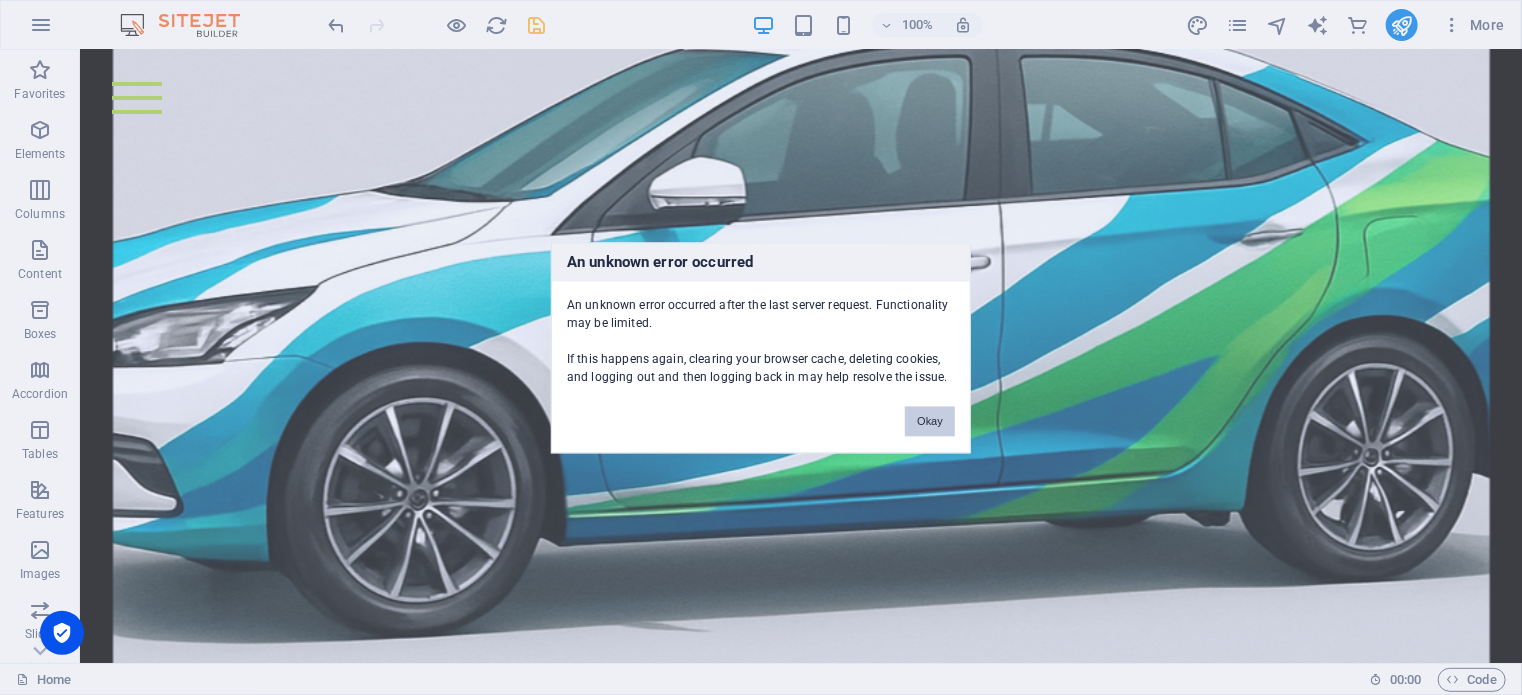 drag, startPoint x: 933, startPoint y: 419, endPoint x: 852, endPoint y: 357, distance: 102.0049 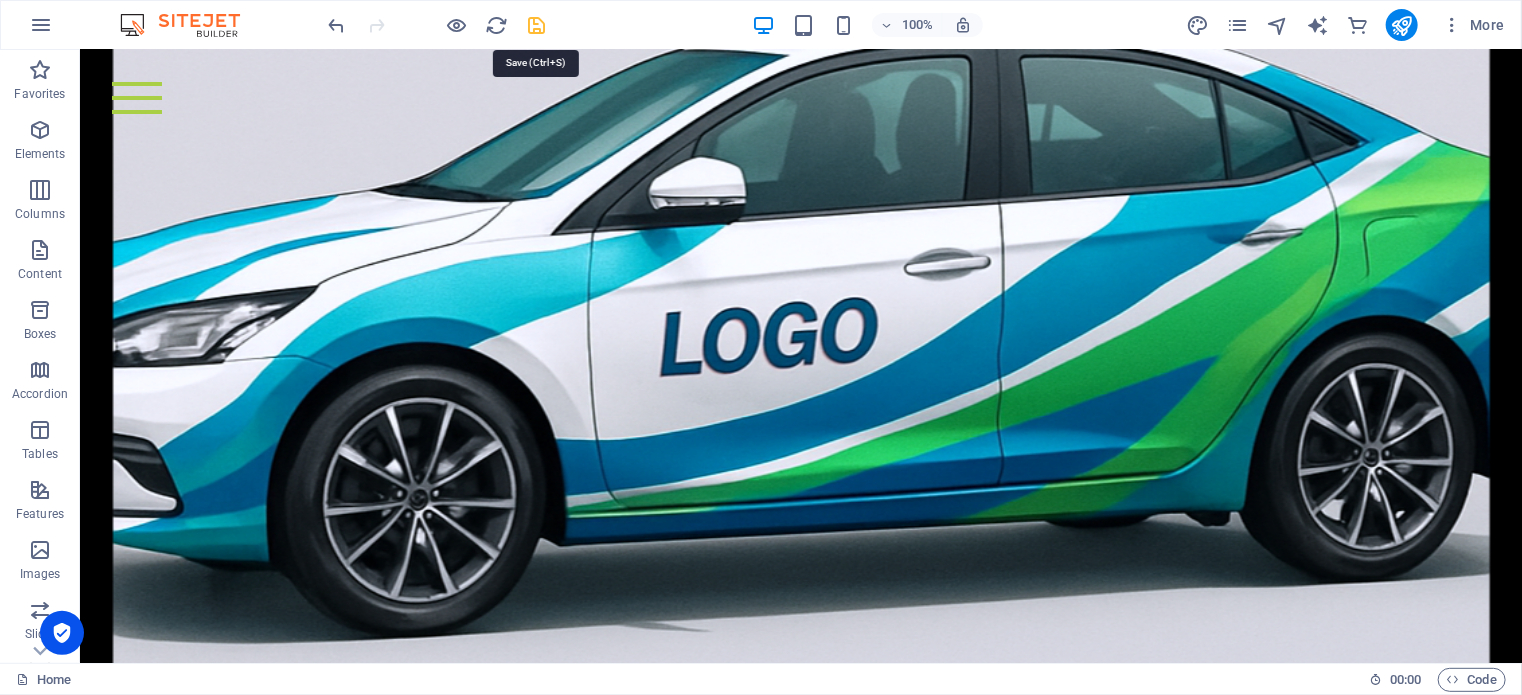 click at bounding box center [537, 25] 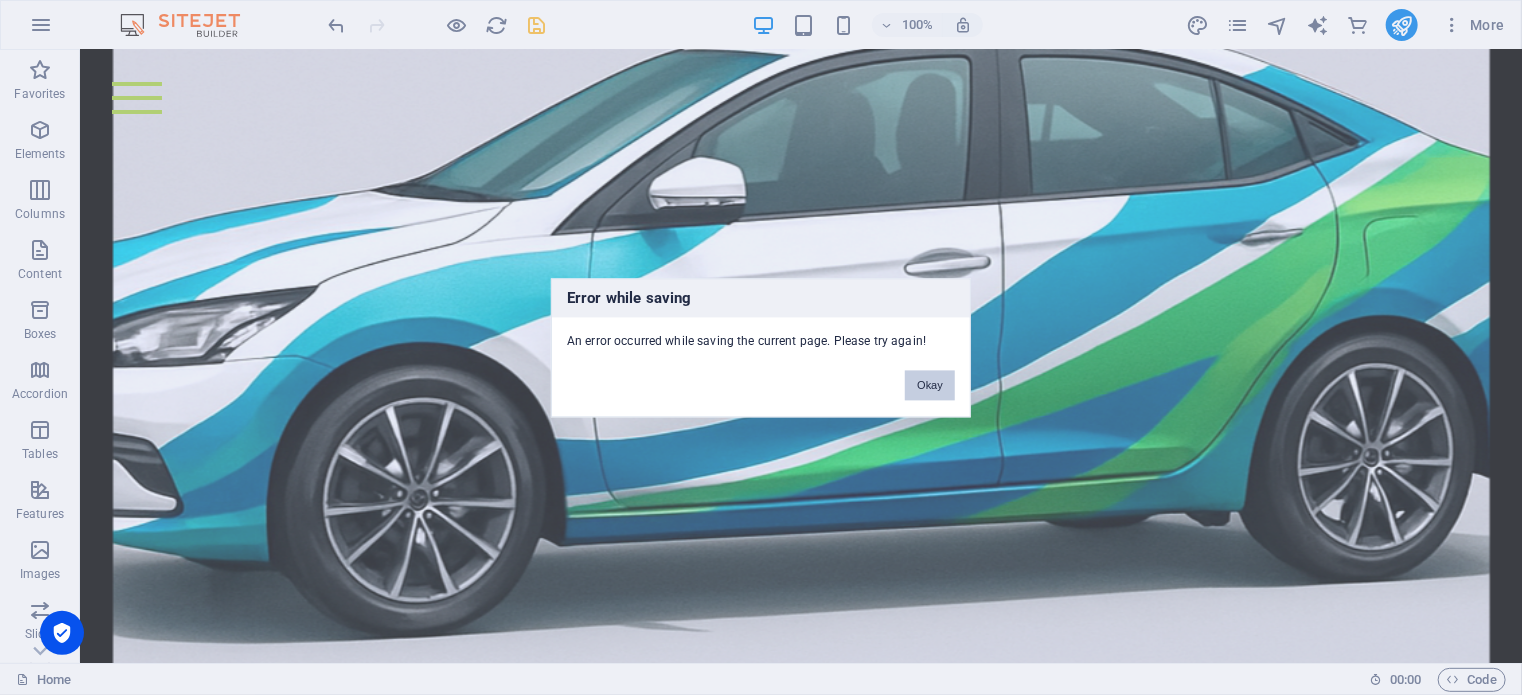 click on "Okay" at bounding box center (930, 385) 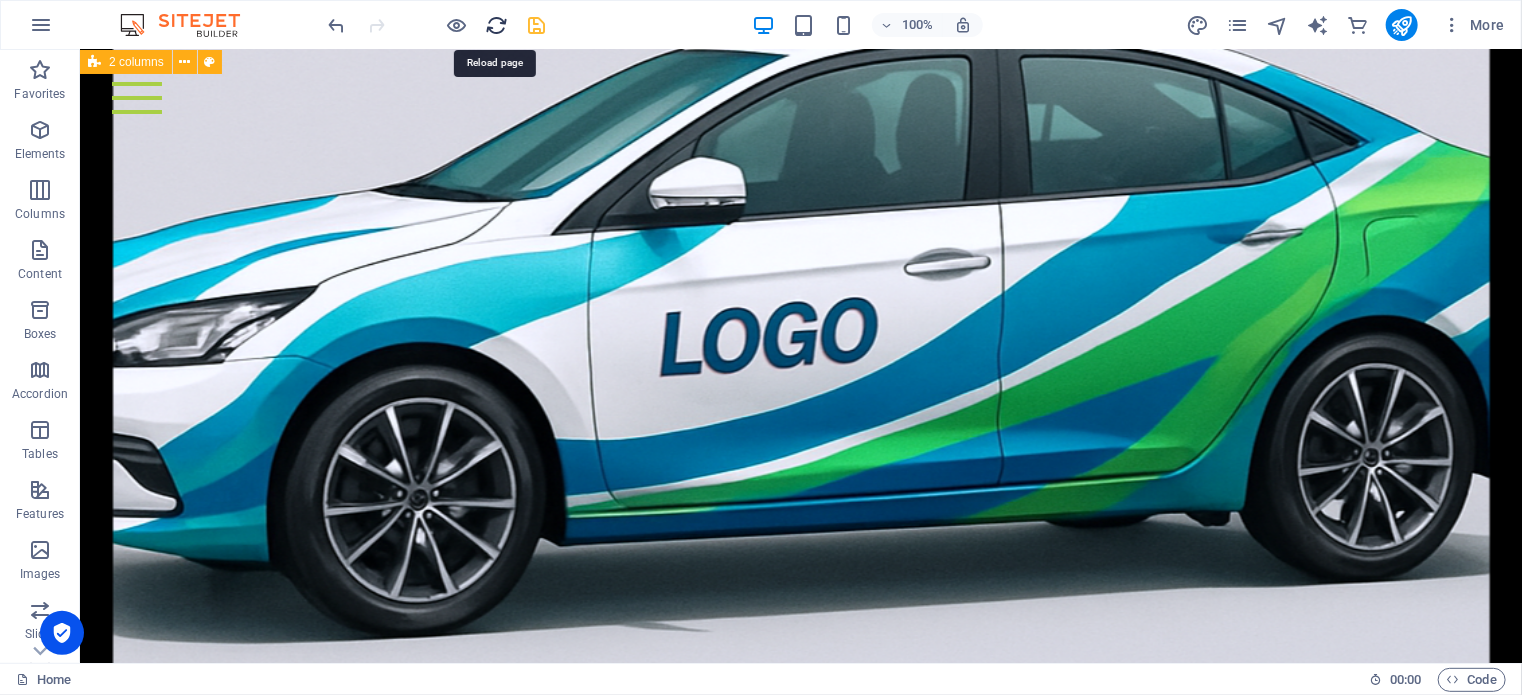 click at bounding box center [497, 25] 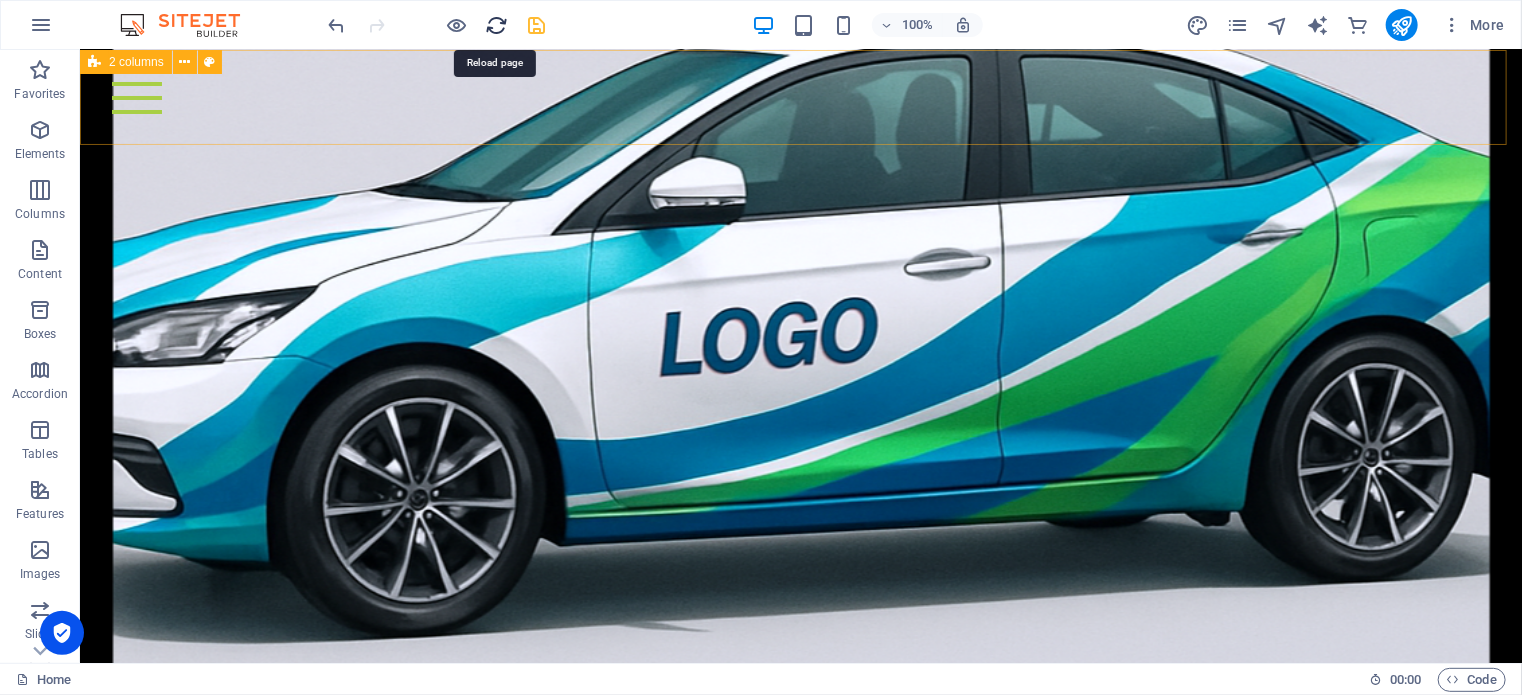 click at bounding box center (497, 25) 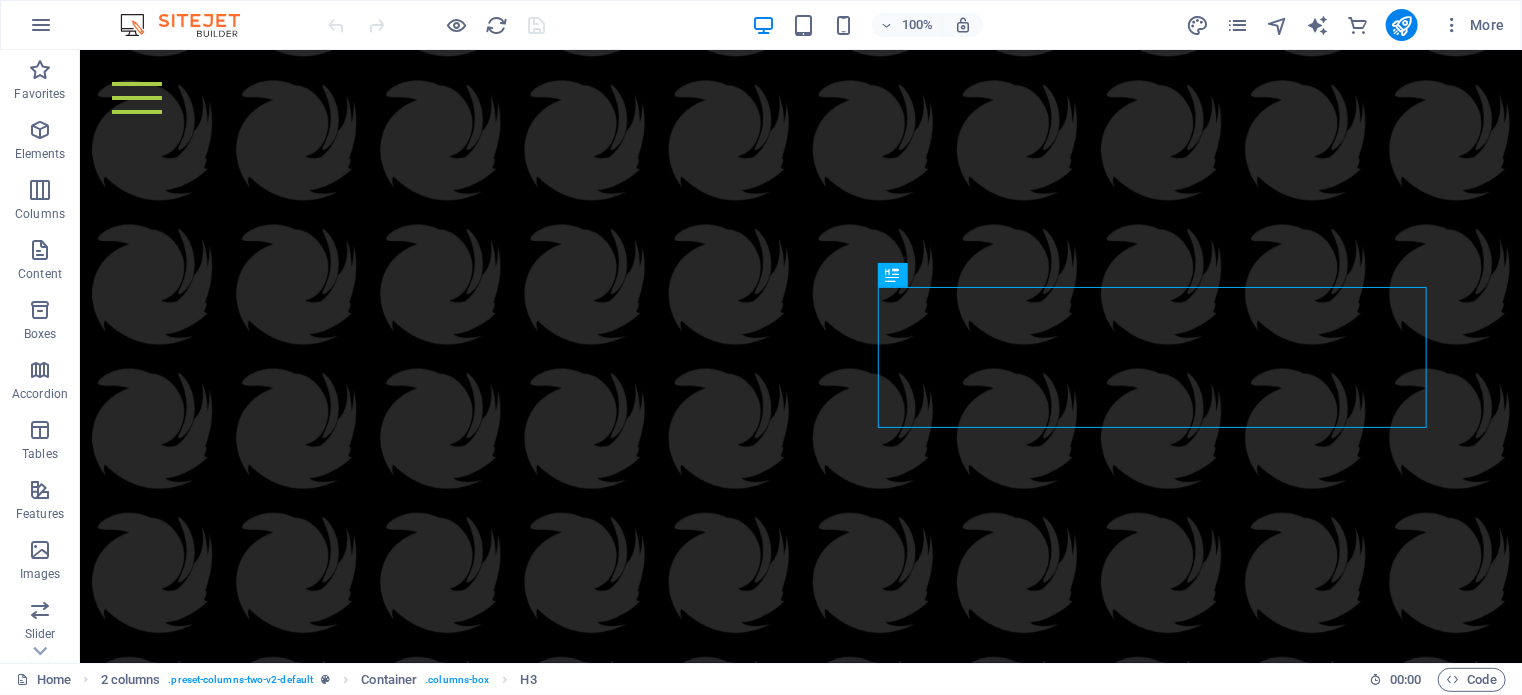 scroll, scrollTop: 456, scrollLeft: 0, axis: vertical 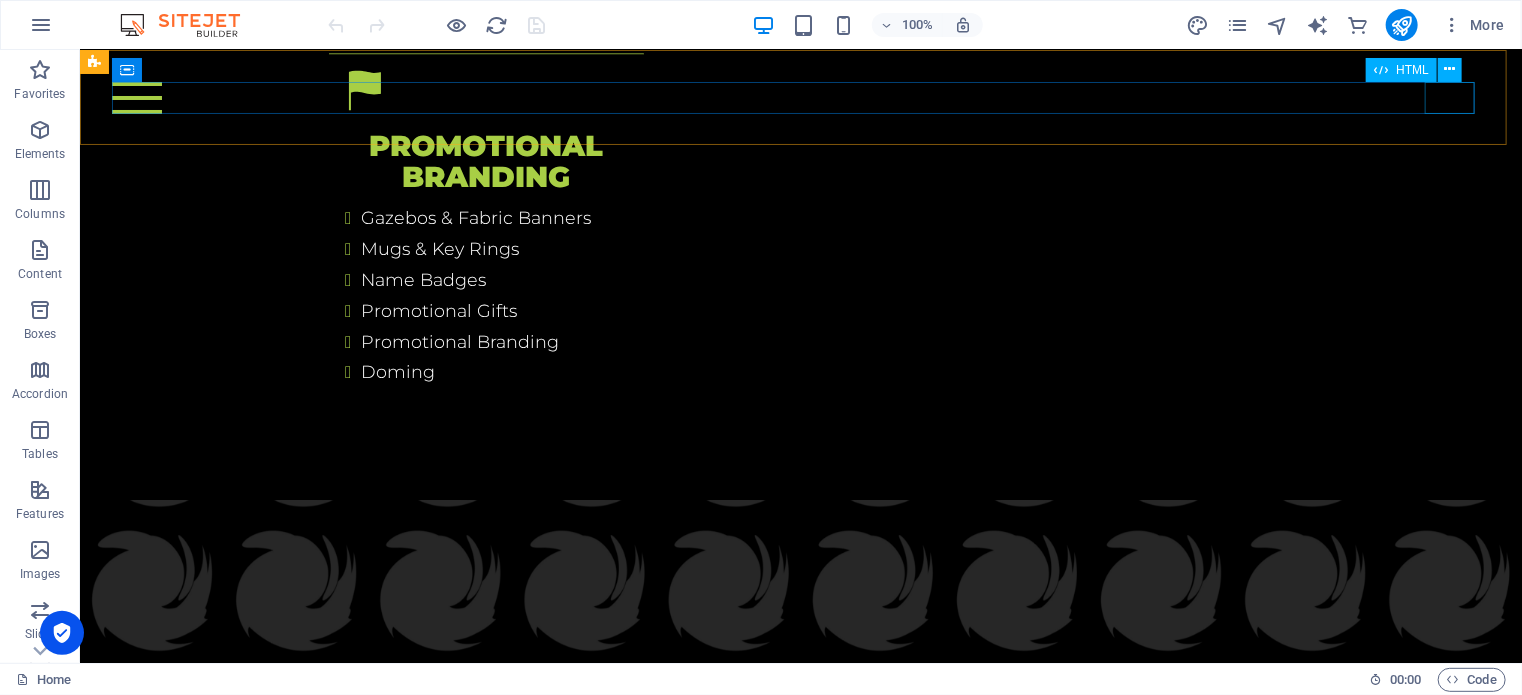 click at bounding box center (800, 97) 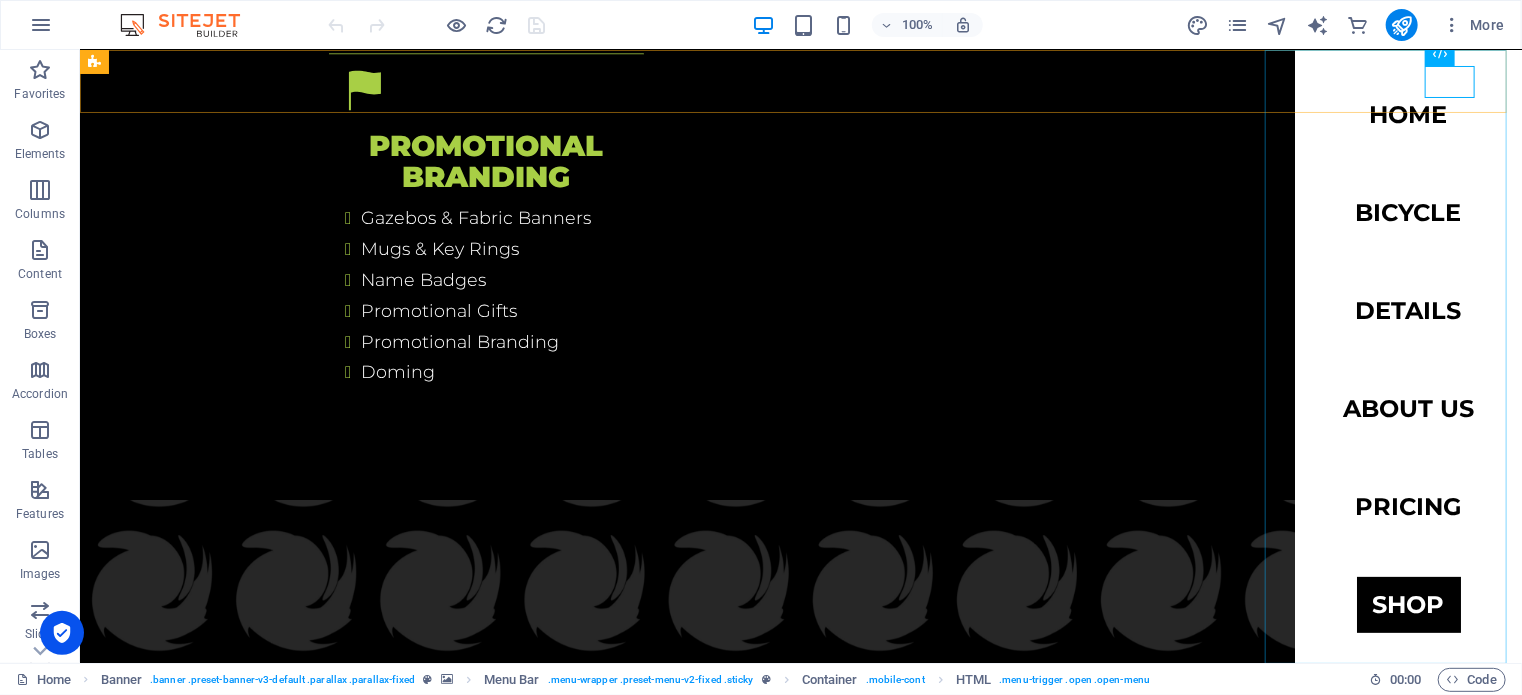 click on "Home Bicycle Details About us Pricing Shop Contact" at bounding box center [1407, 355] 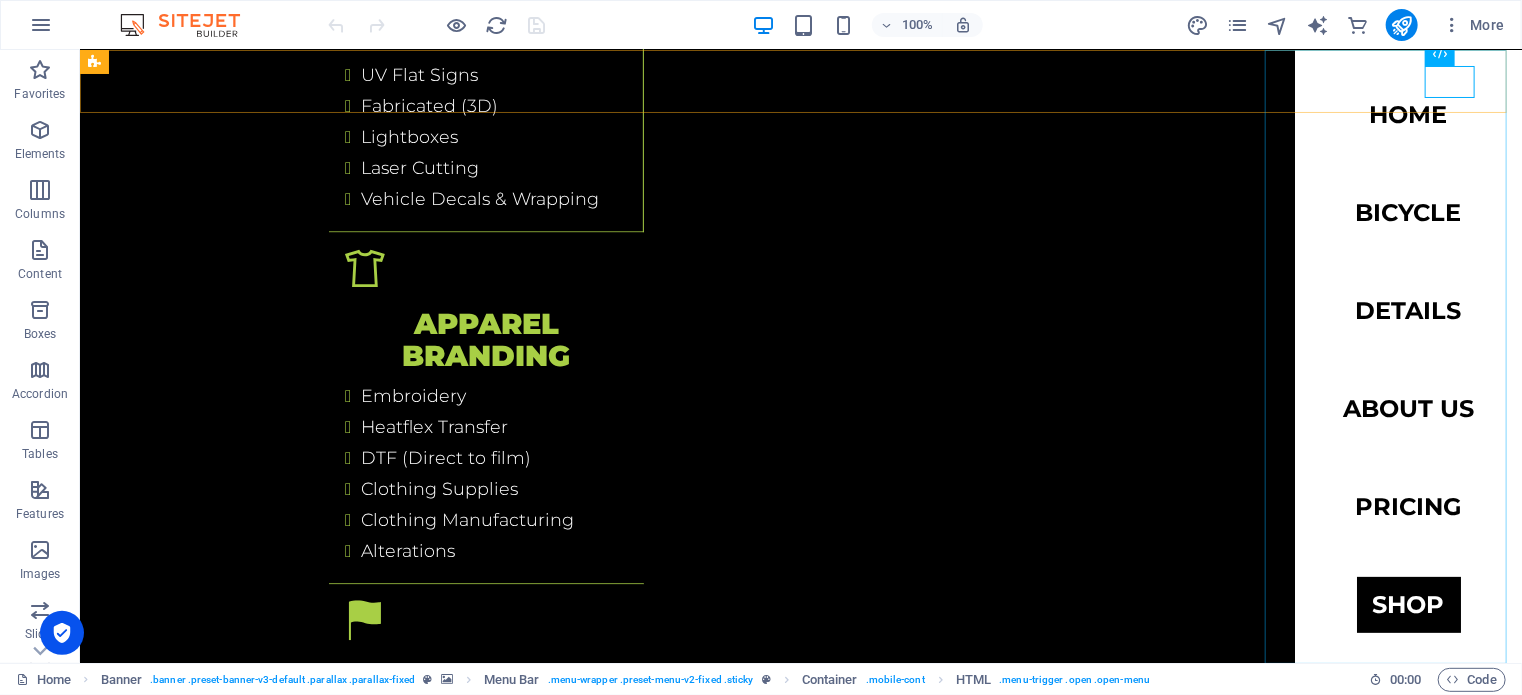 select 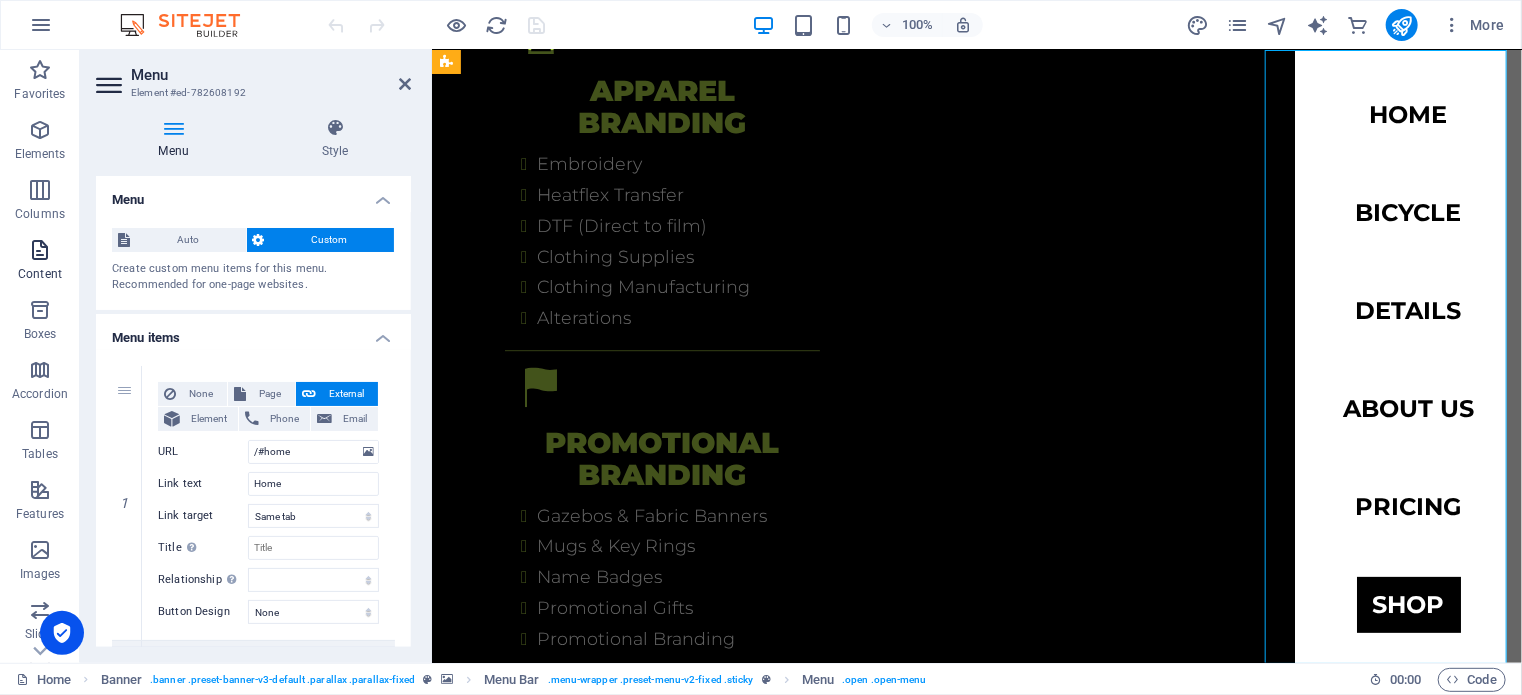 scroll, scrollTop: 6692, scrollLeft: 0, axis: vertical 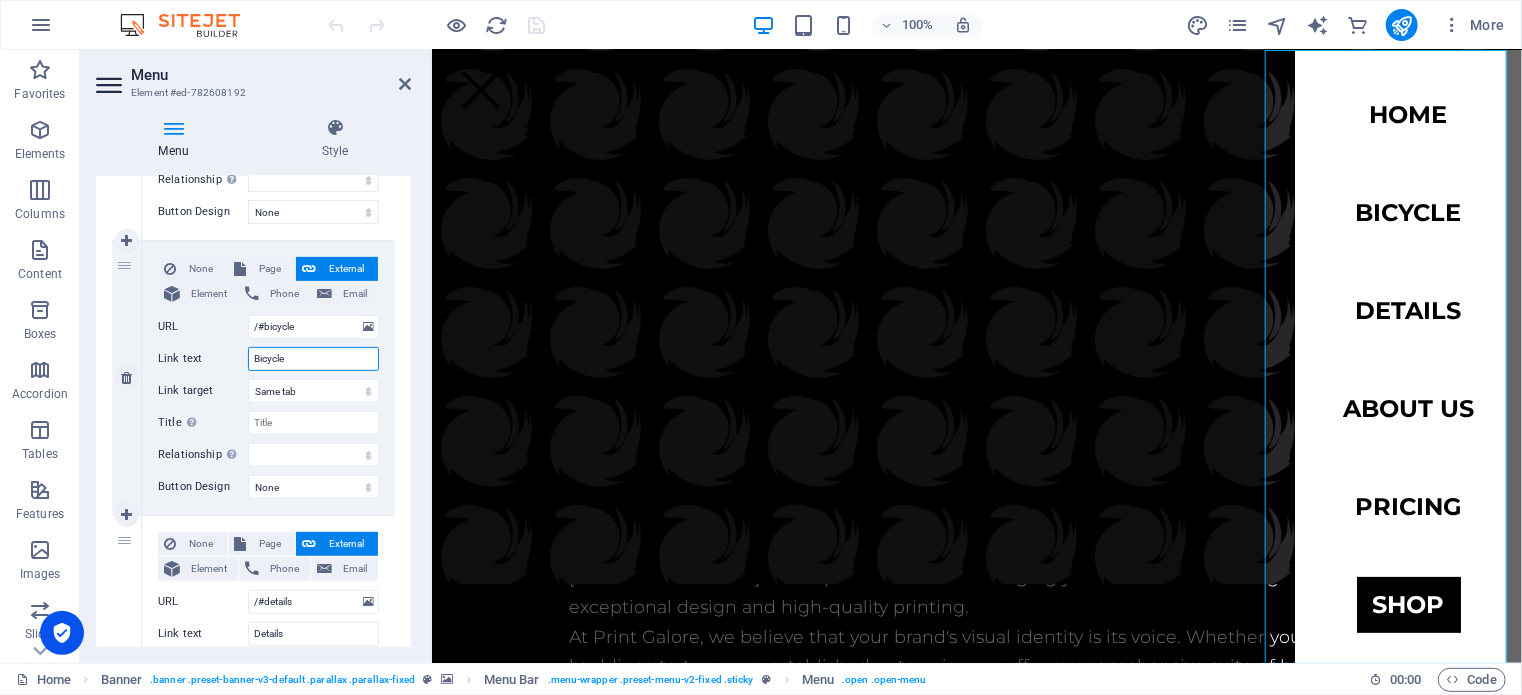 click on "Bicycle" at bounding box center [313, 359] 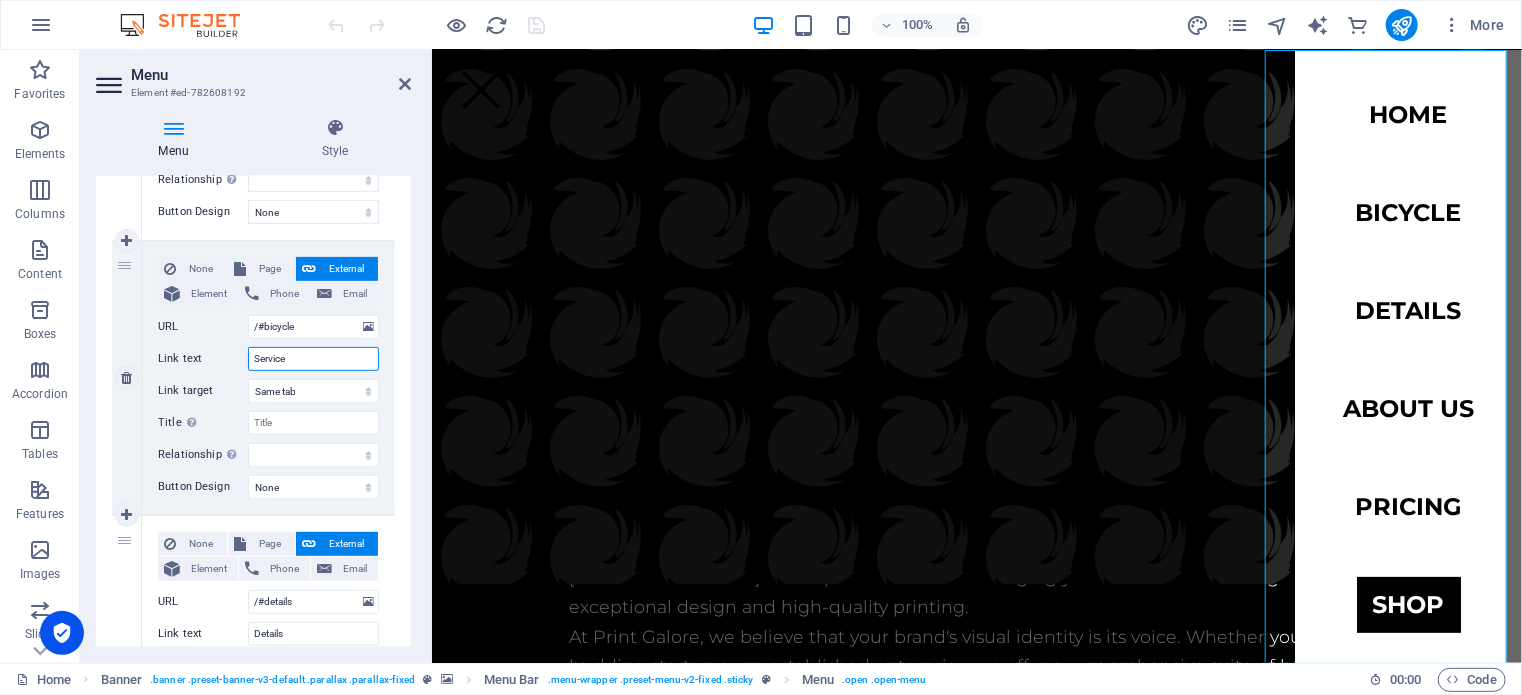 type on "Services" 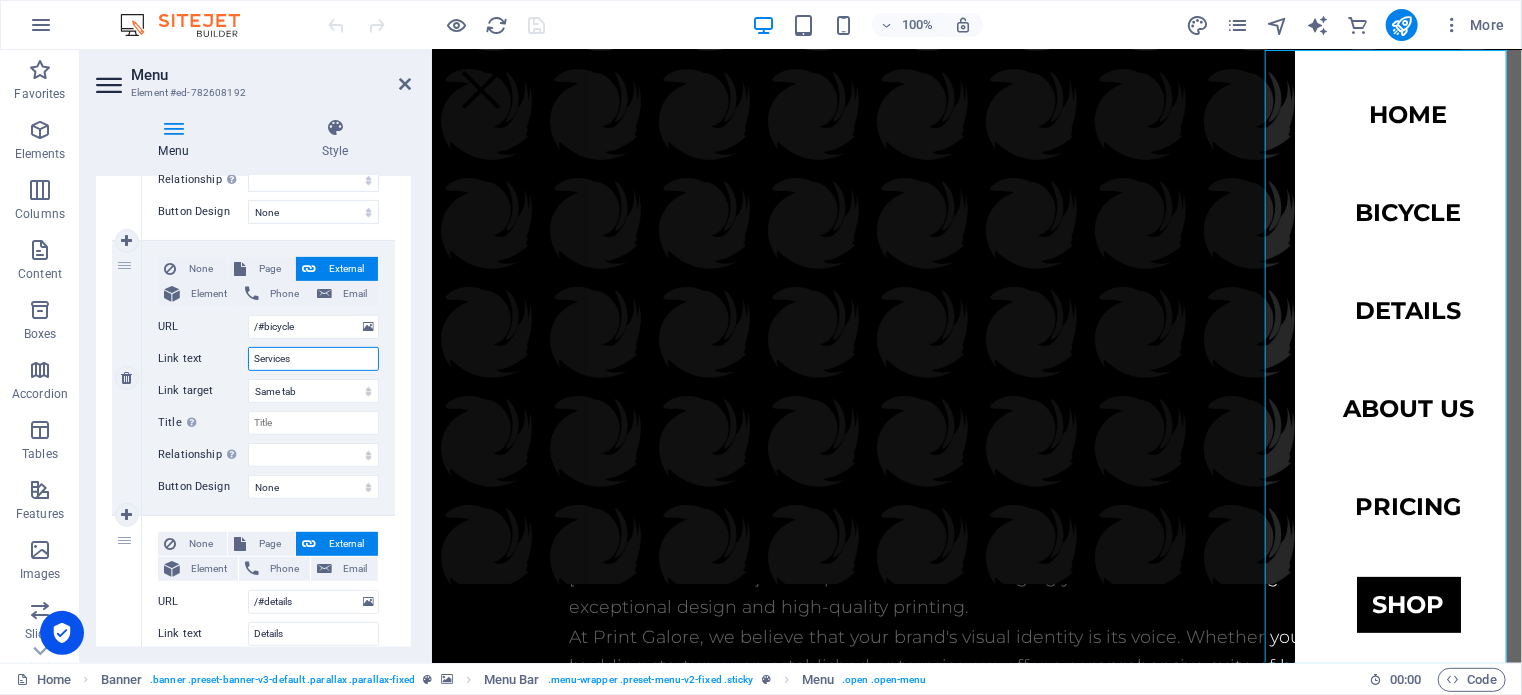 select 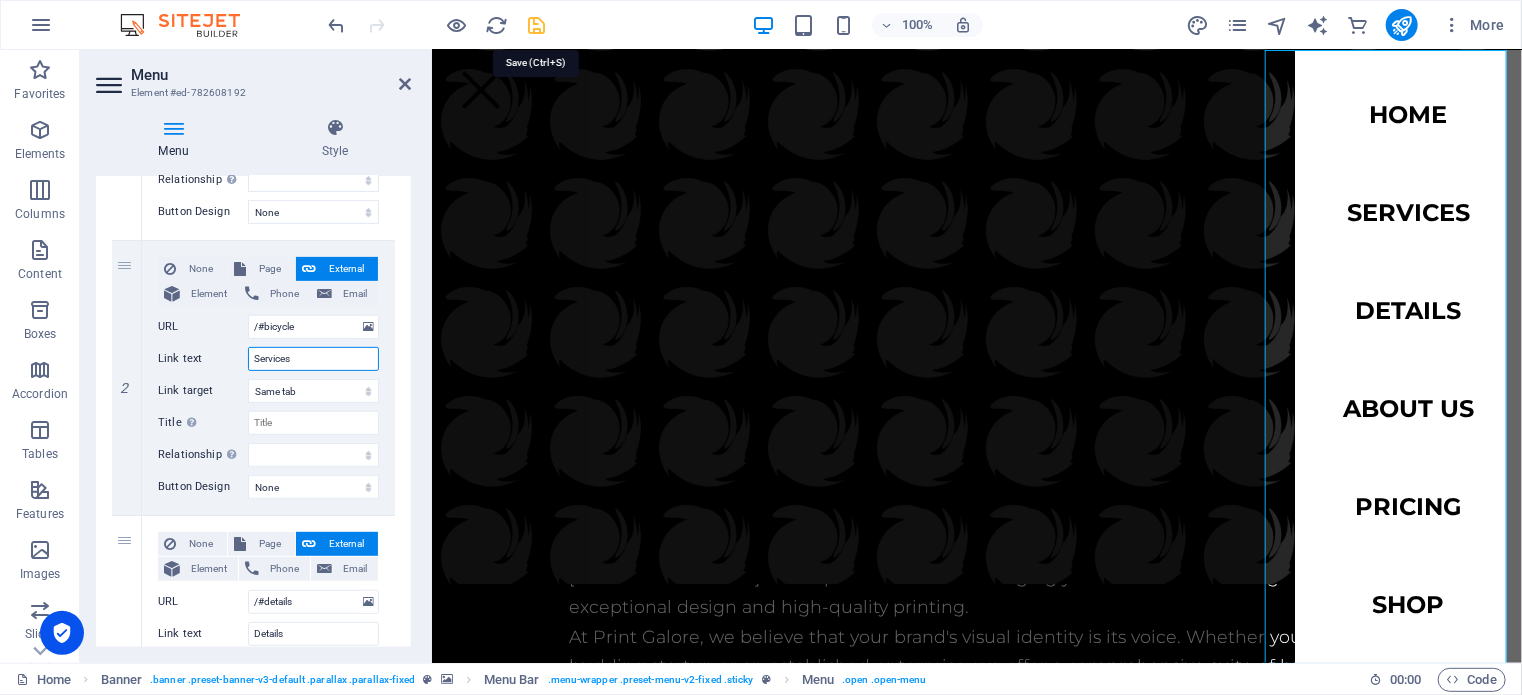 type on "Services" 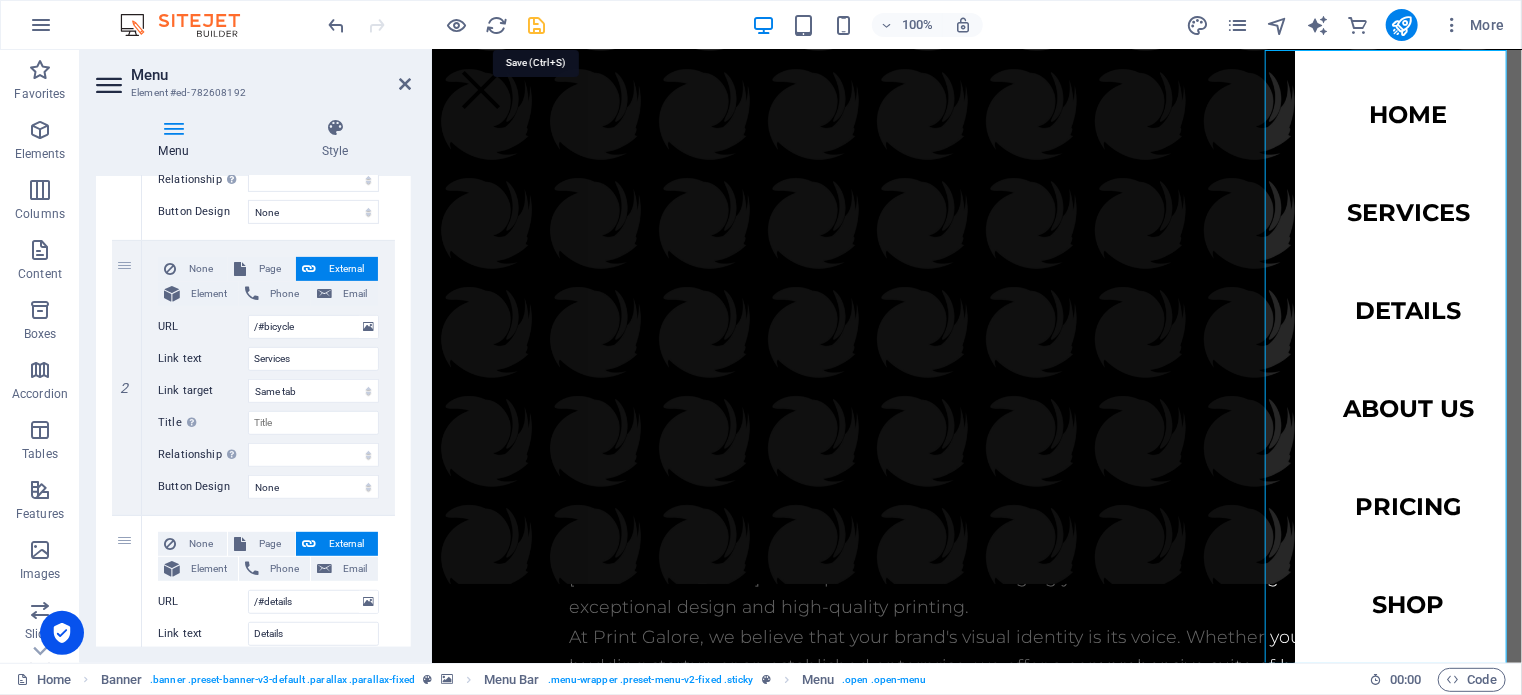 click at bounding box center [537, 25] 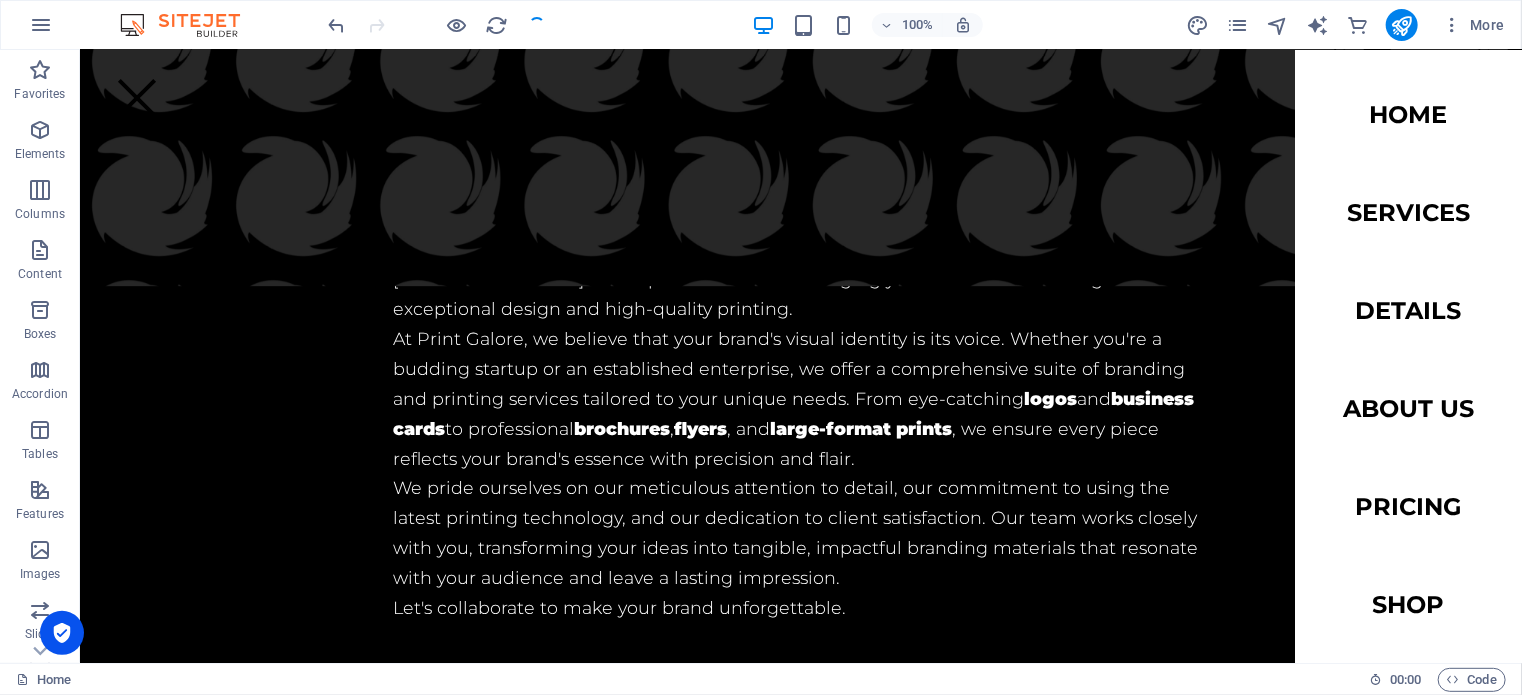 scroll, scrollTop: 5865, scrollLeft: 0, axis: vertical 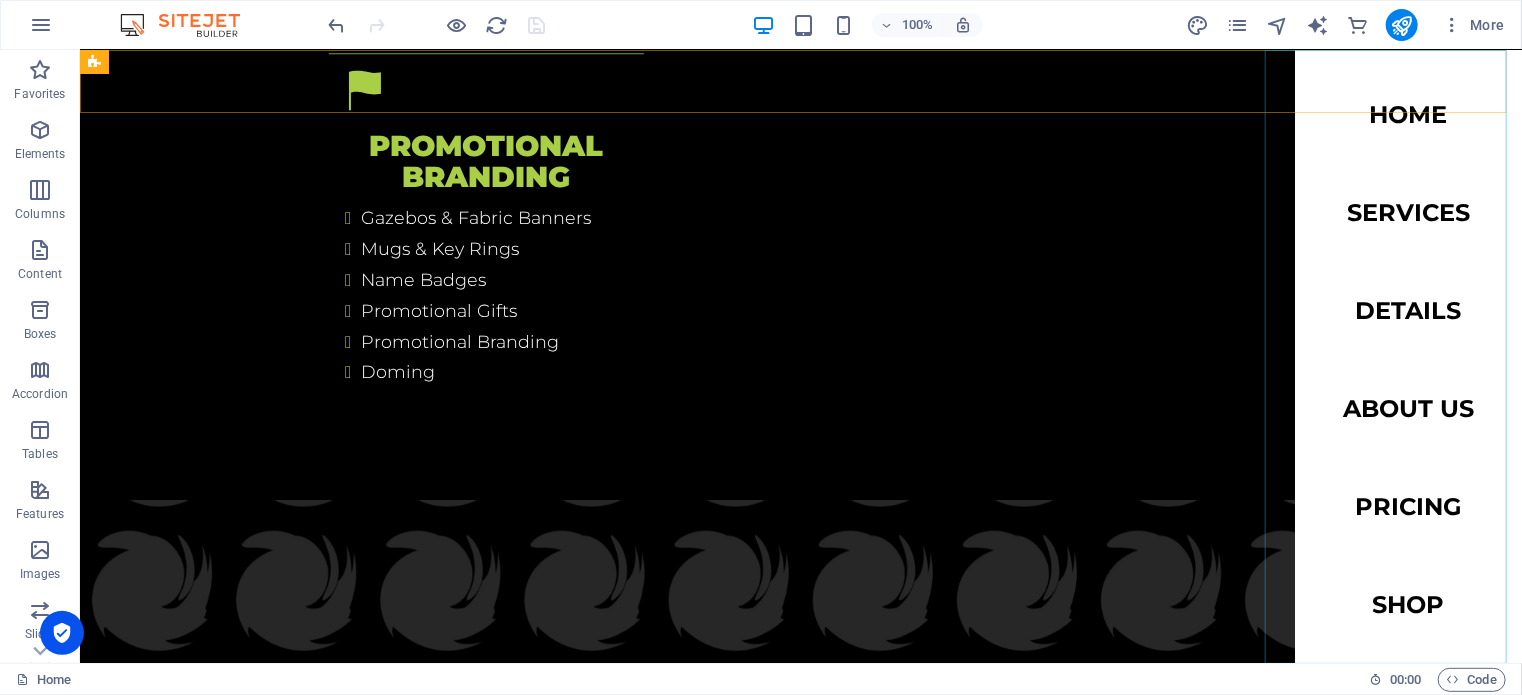 click on "Home Services Details About us Pricing Shop Contact" at bounding box center [1407, 355] 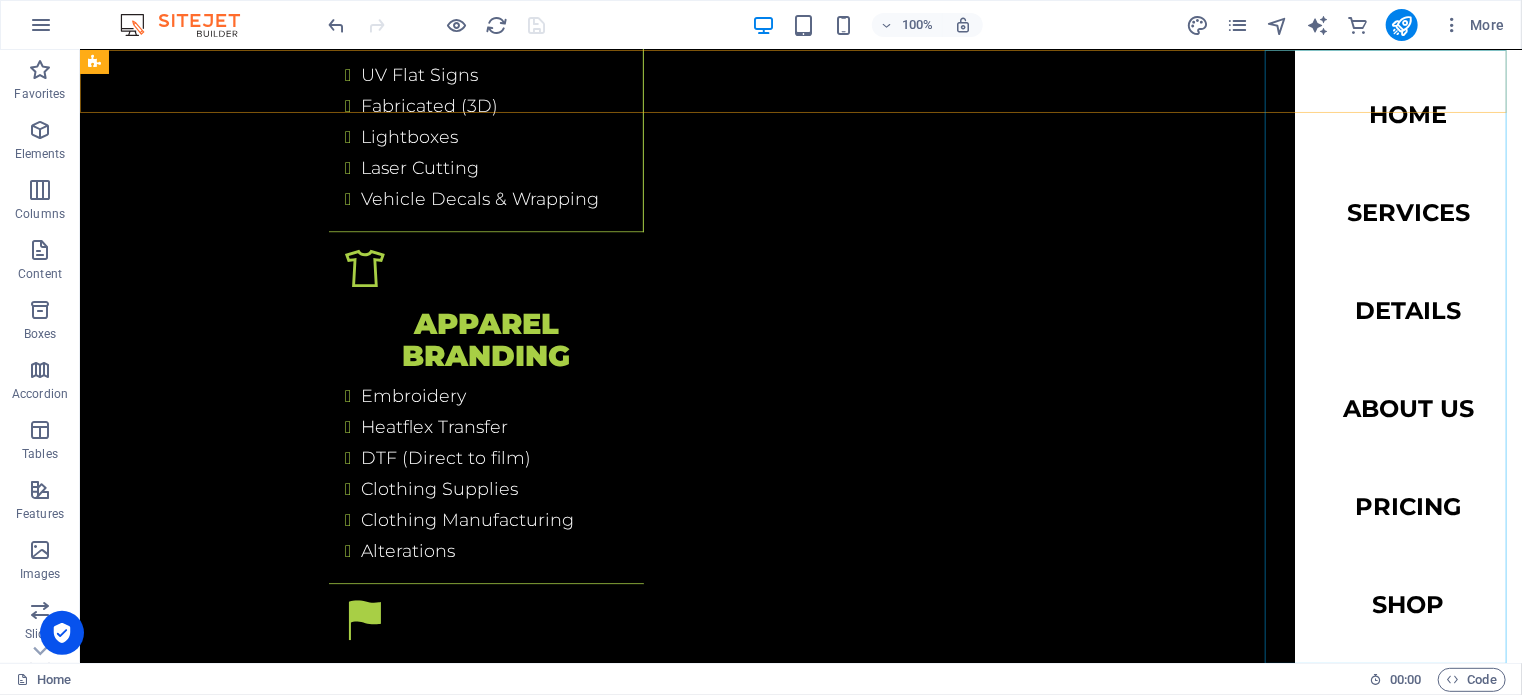 select 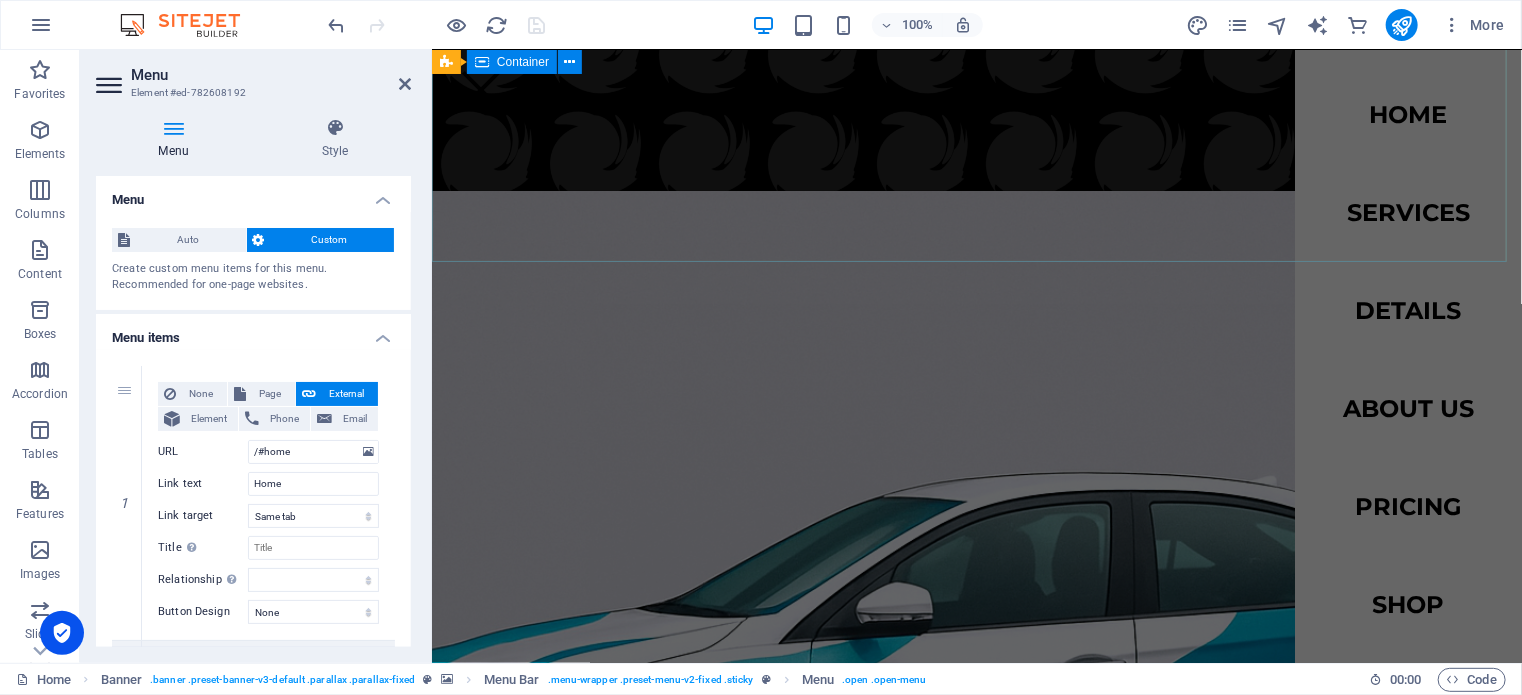 scroll, scrollTop: 500, scrollLeft: 0, axis: vertical 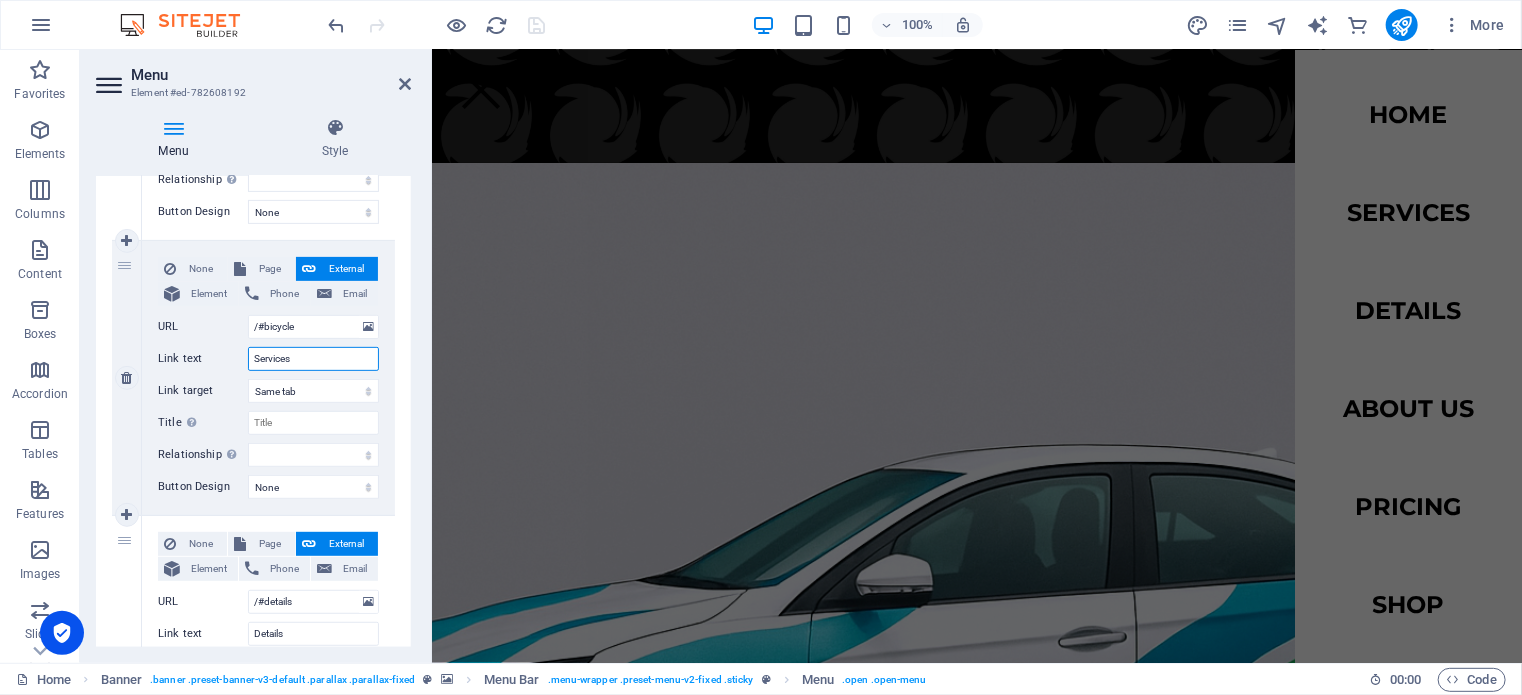 click on "Services" at bounding box center [313, 359] 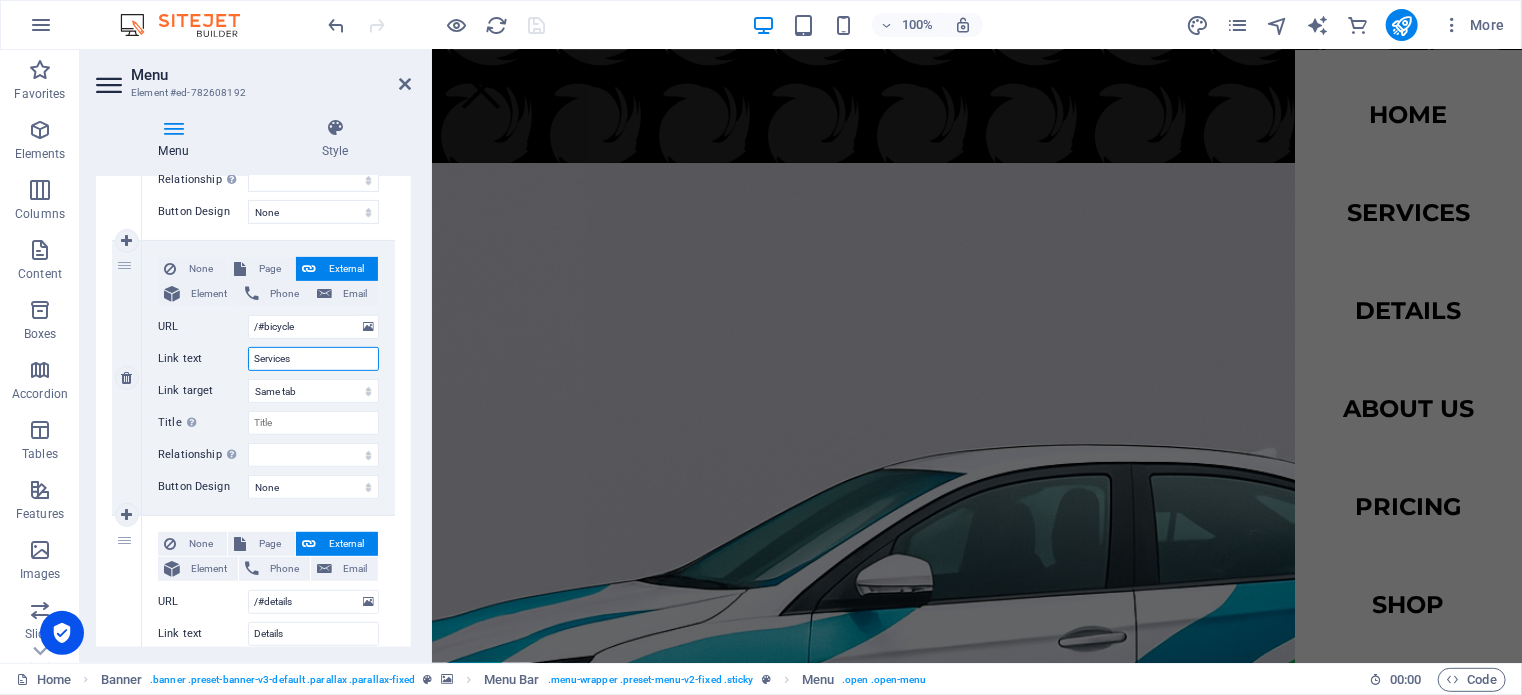 drag, startPoint x: 301, startPoint y: 355, endPoint x: 209, endPoint y: 354, distance: 92.00543 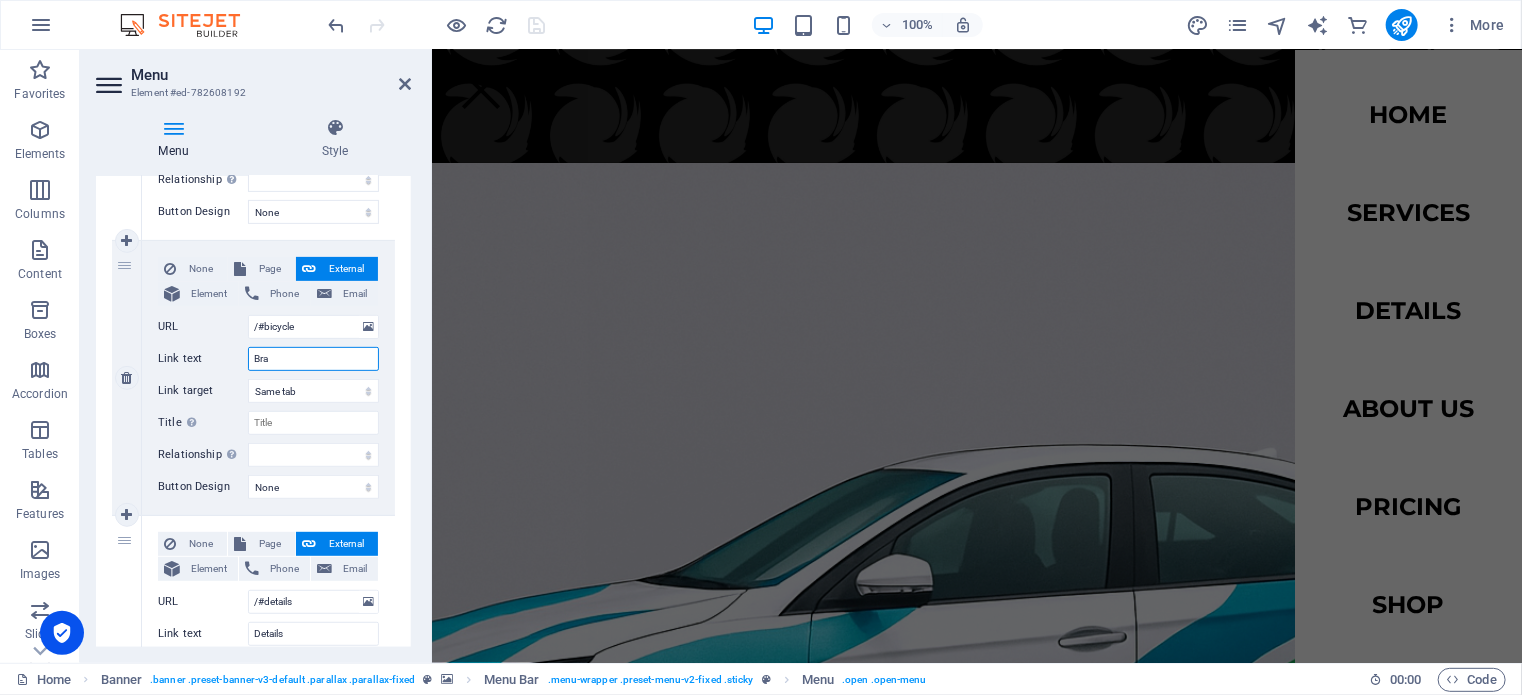 type on "Bran" 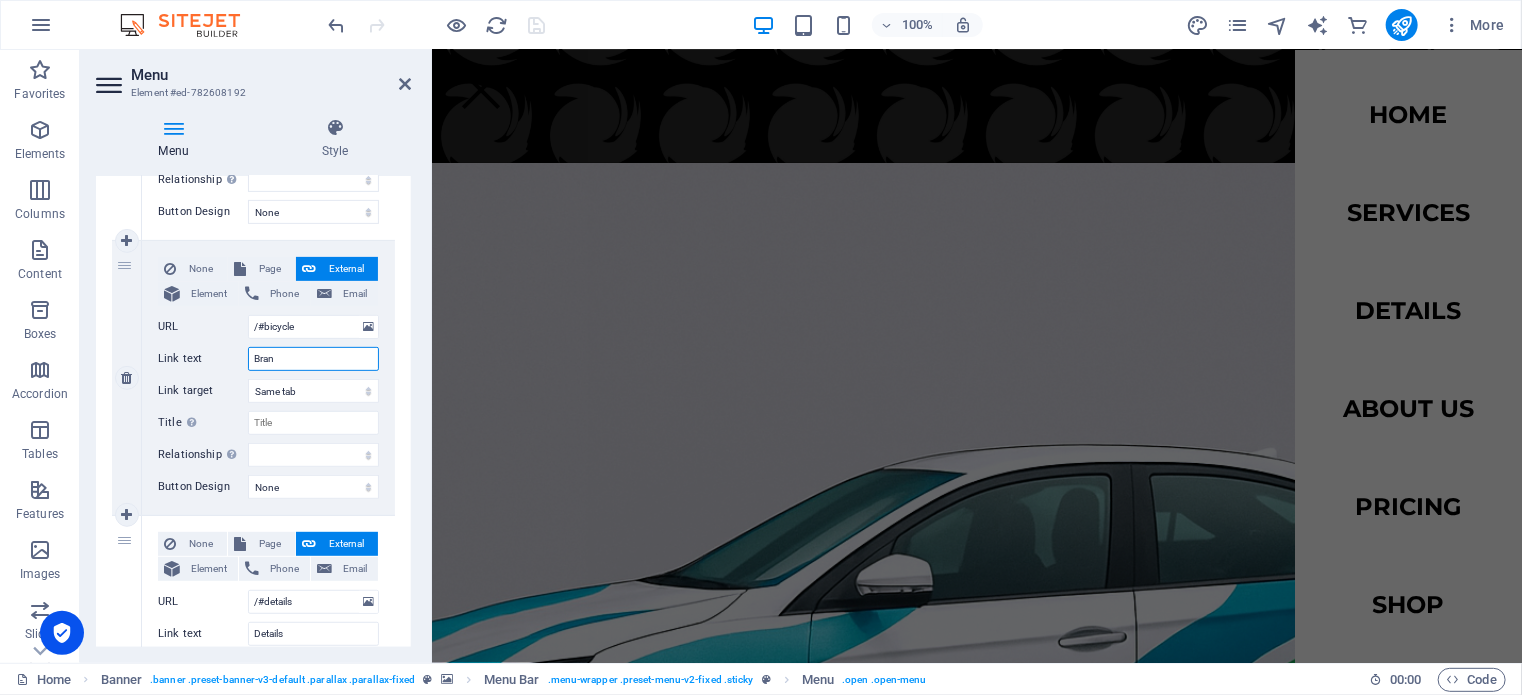 select 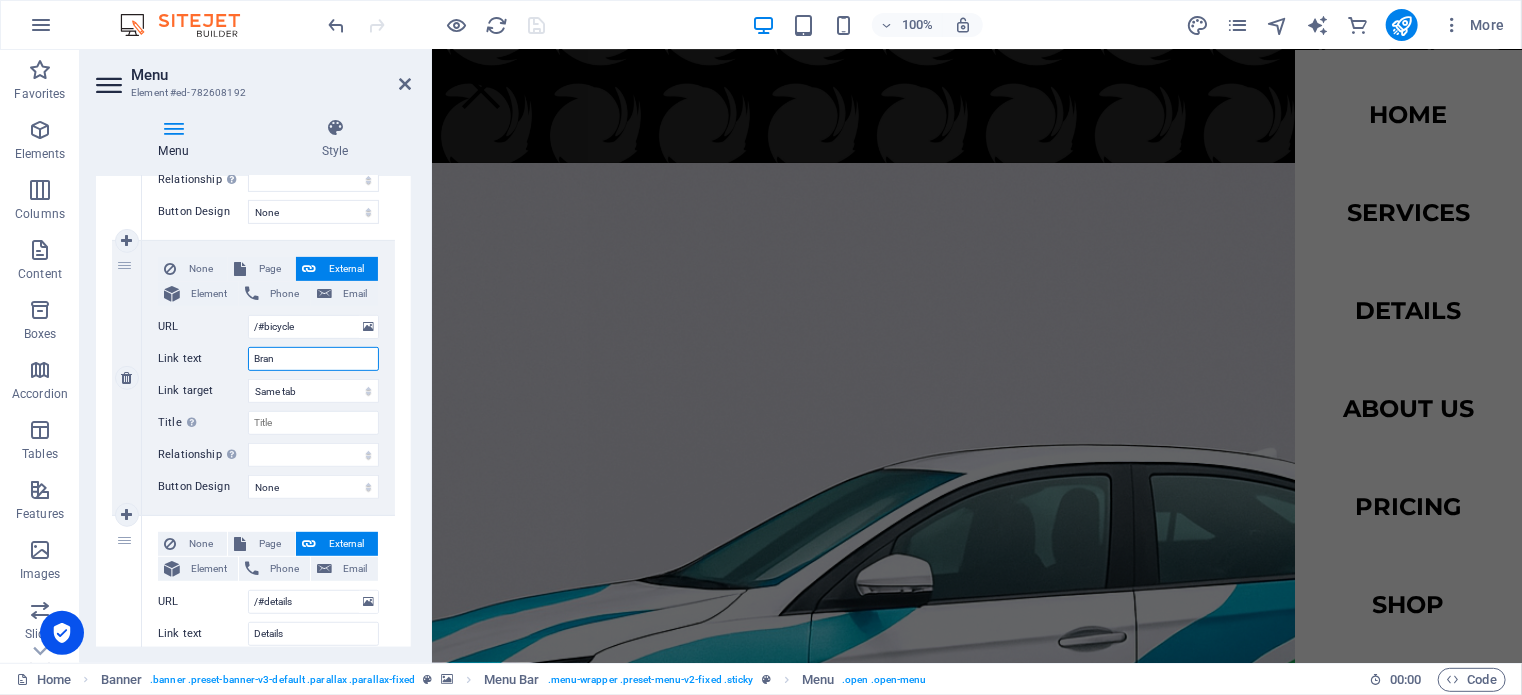 select 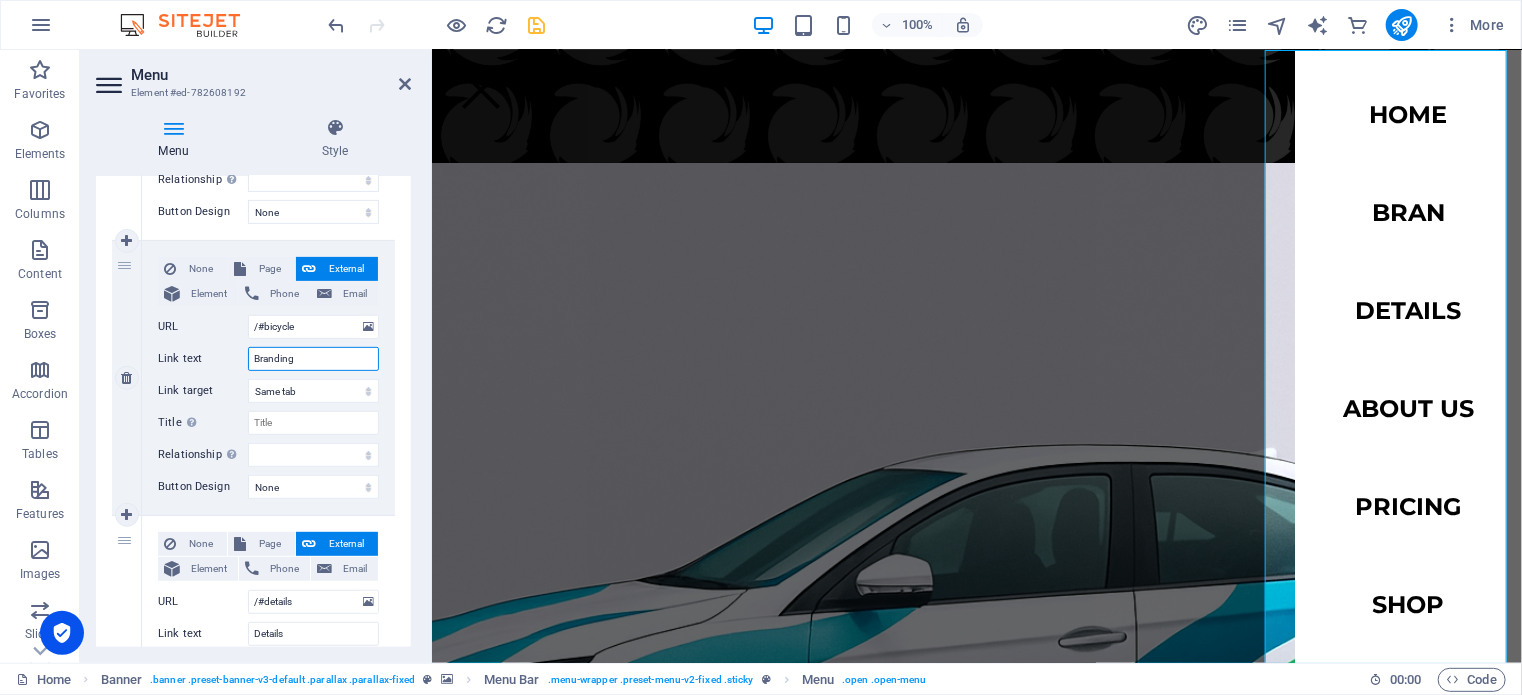 type on "Branding" 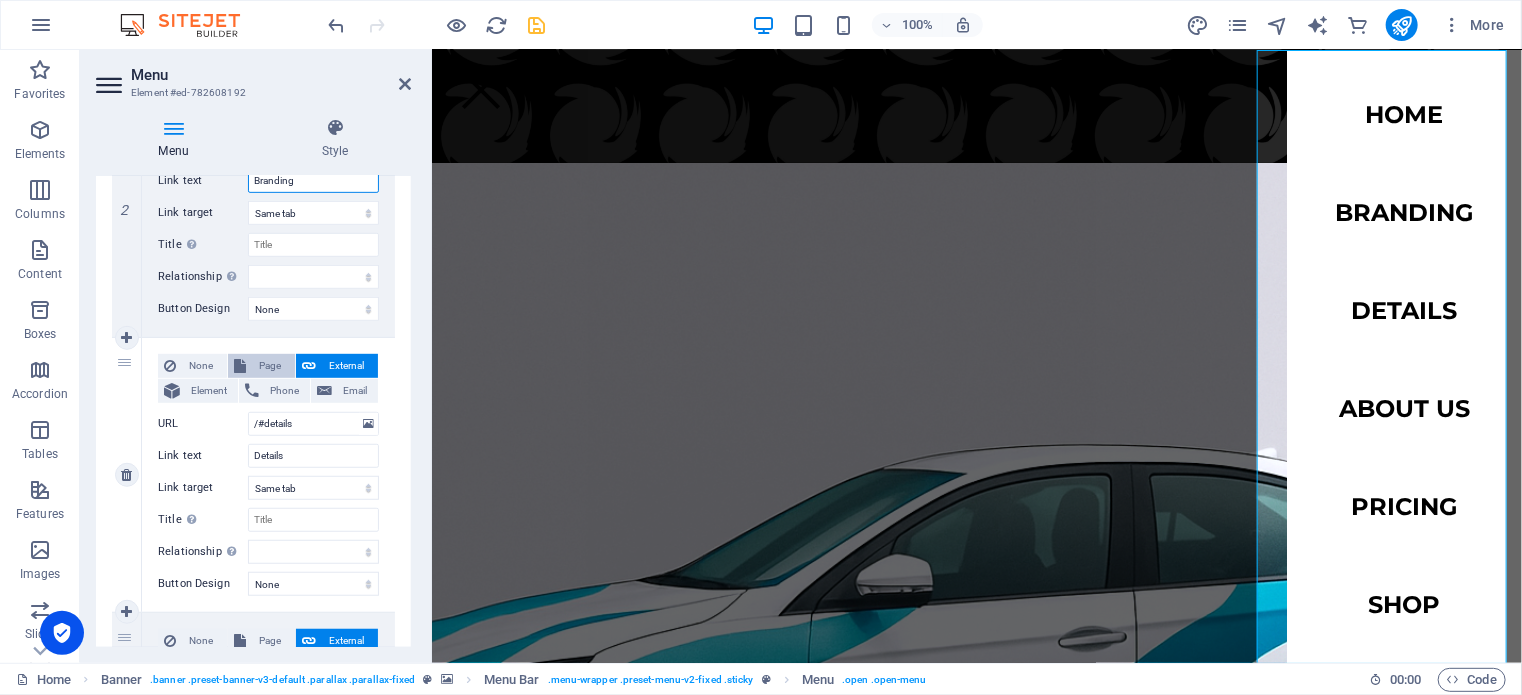 scroll, scrollTop: 600, scrollLeft: 0, axis: vertical 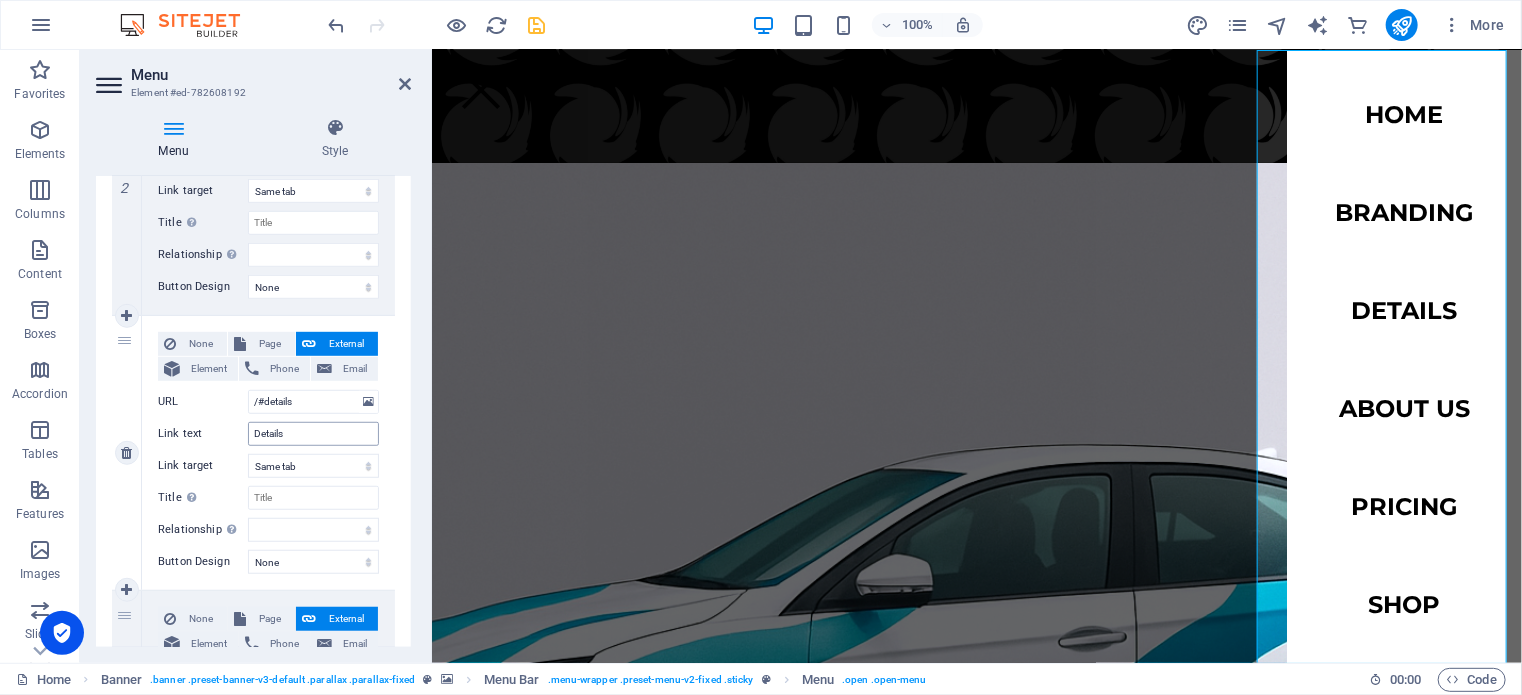 type on "Branding" 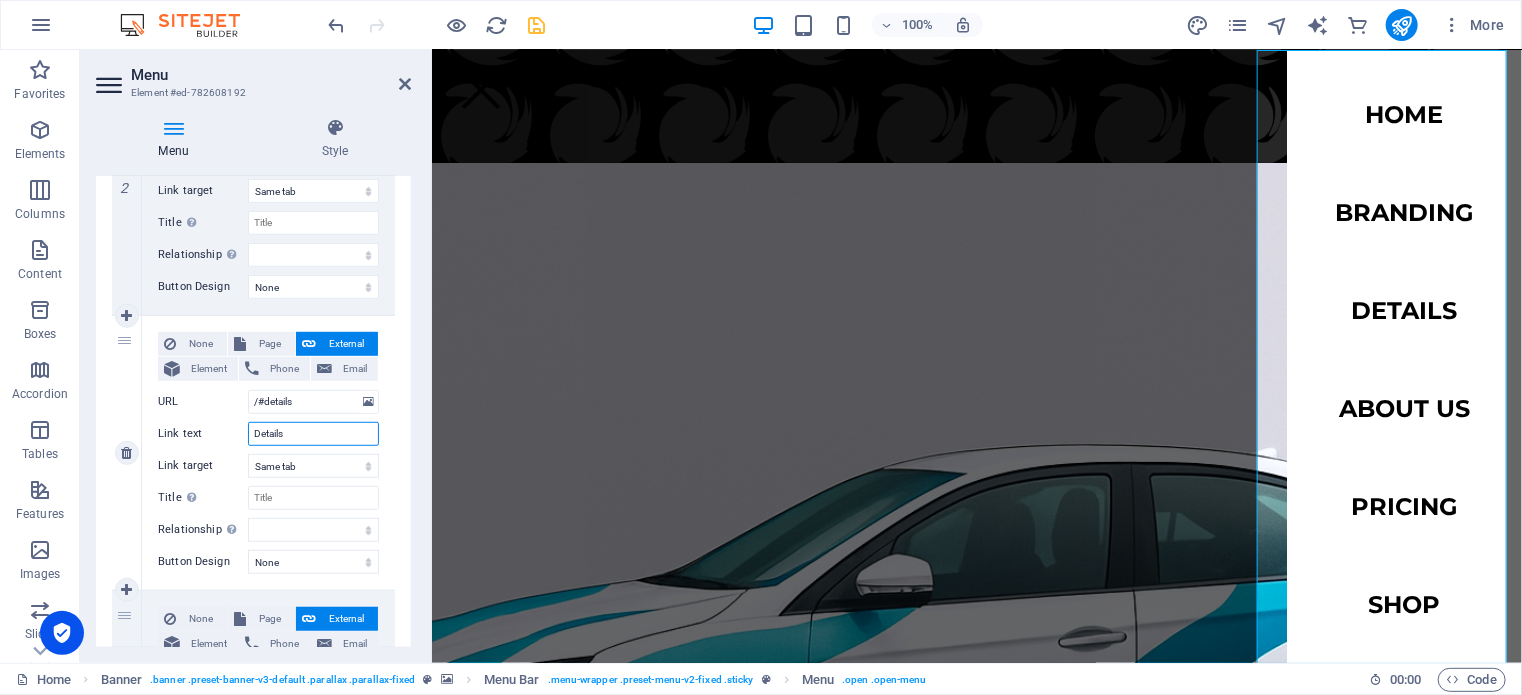drag, startPoint x: 296, startPoint y: 435, endPoint x: 206, endPoint y: 432, distance: 90.04999 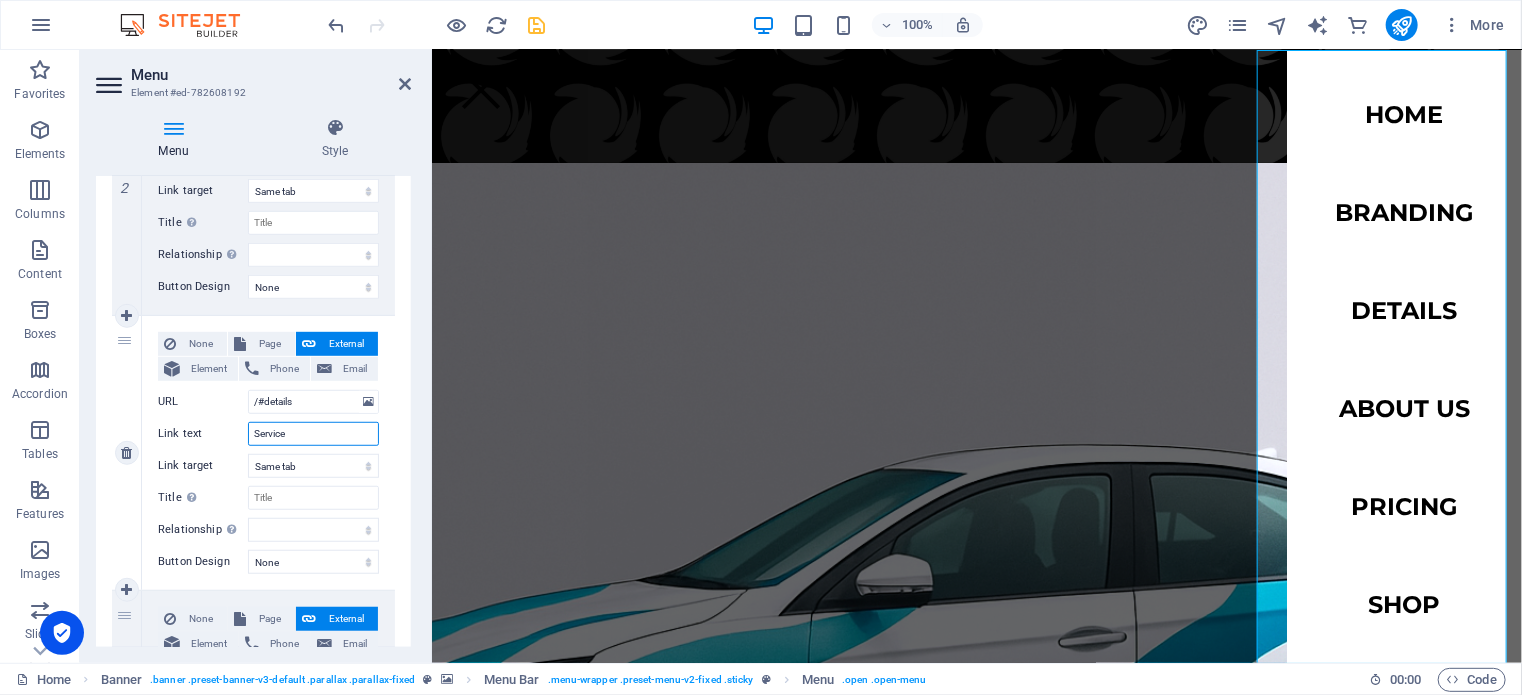 type on "Services" 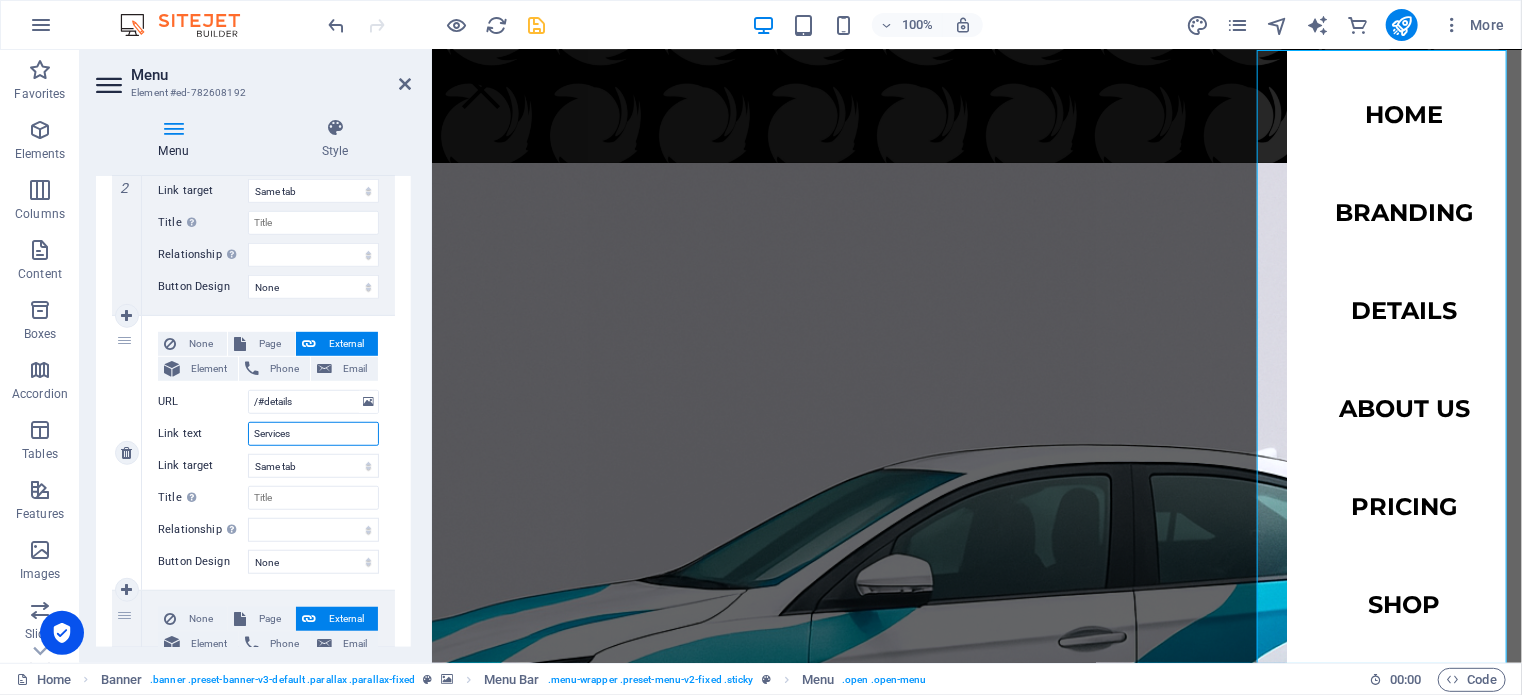 select 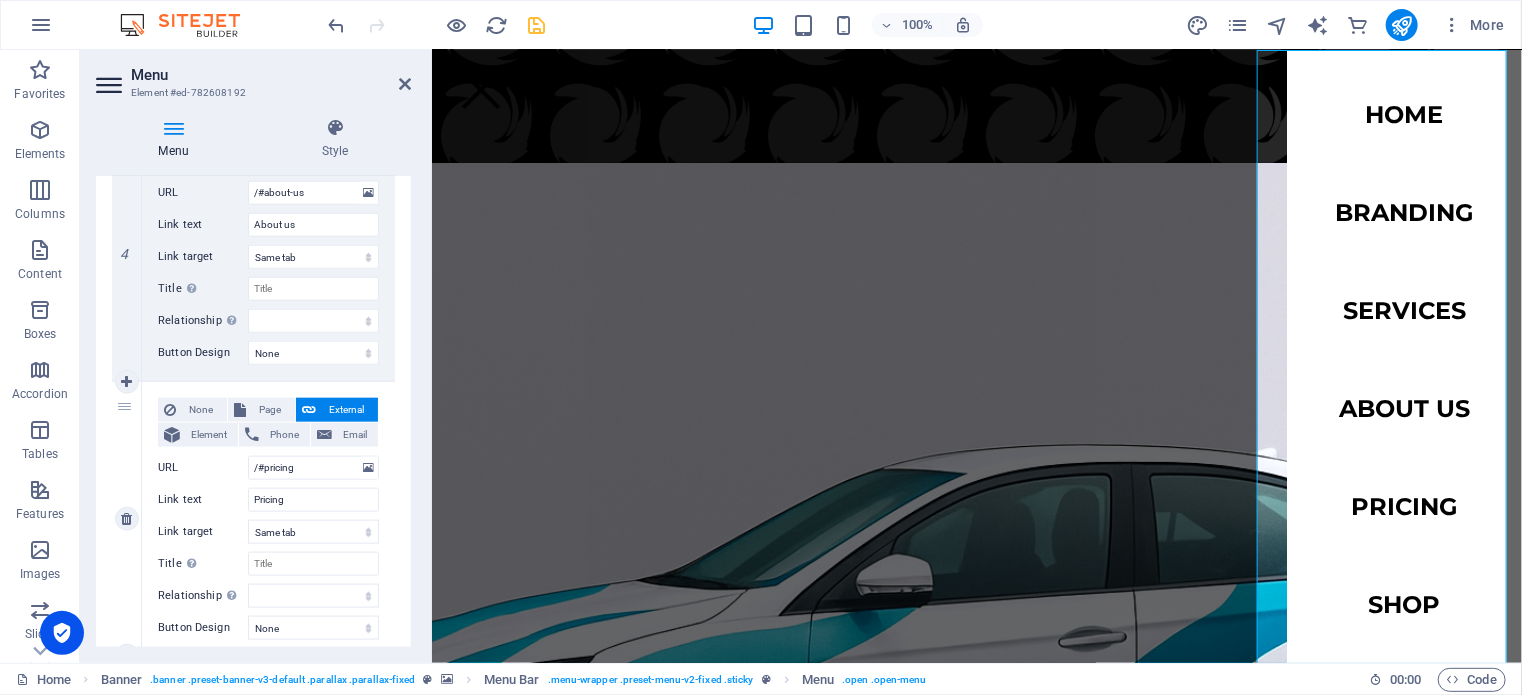 scroll, scrollTop: 1100, scrollLeft: 0, axis: vertical 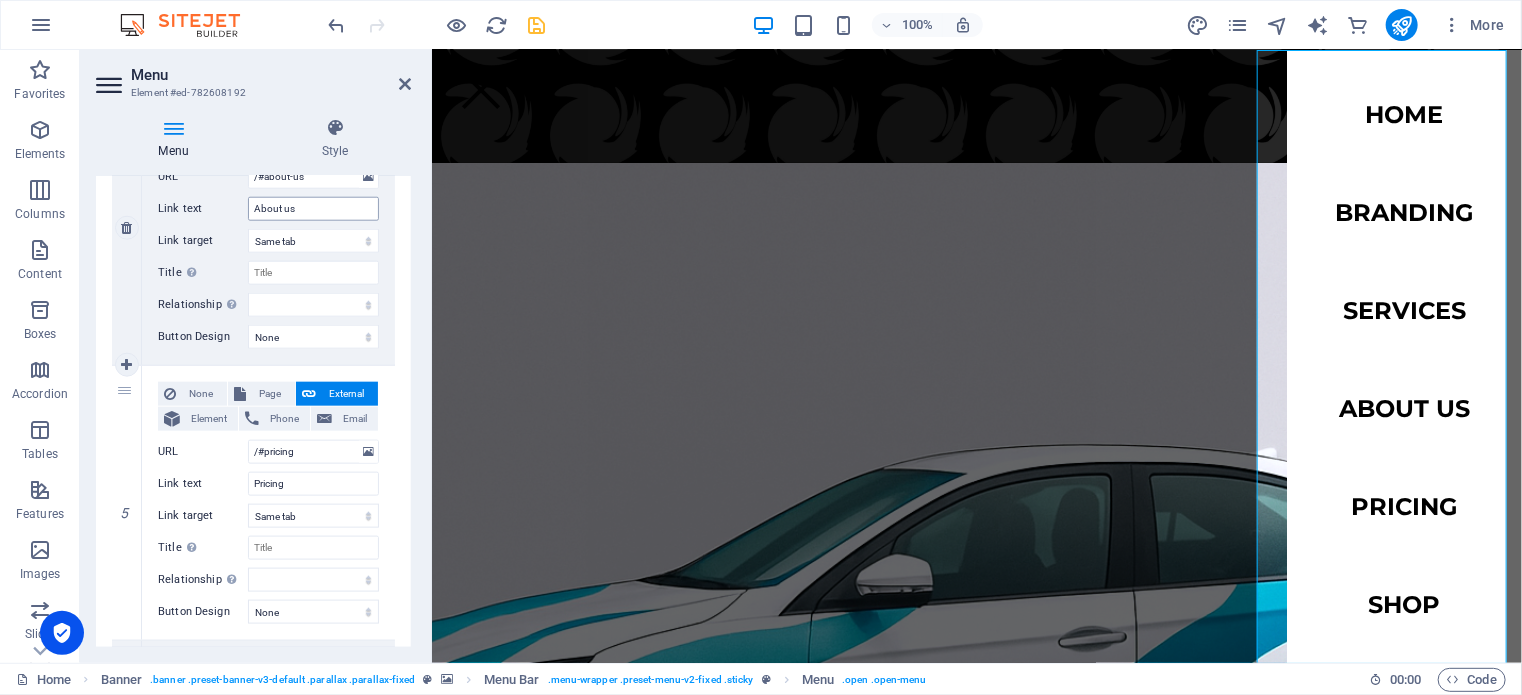 type on "Services" 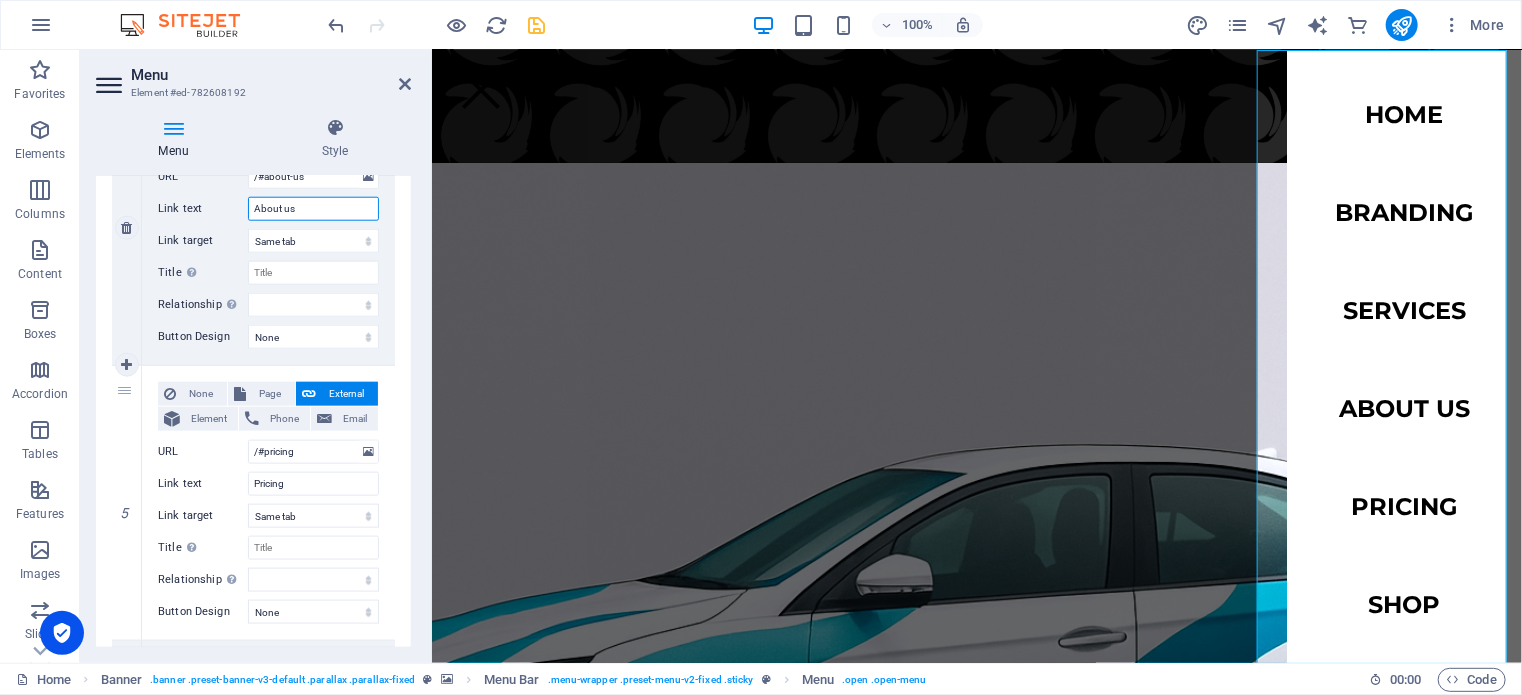 click on "About us" at bounding box center (313, 209) 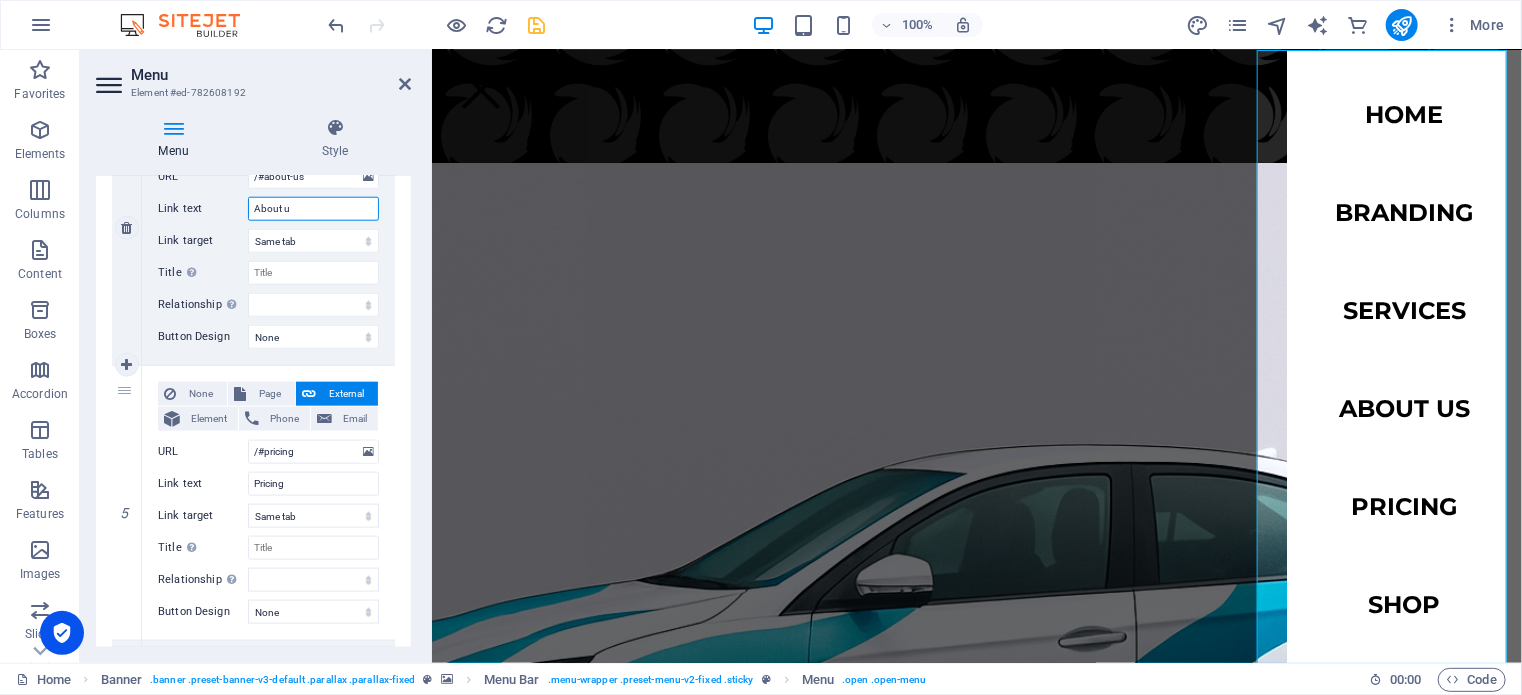 type on "About" 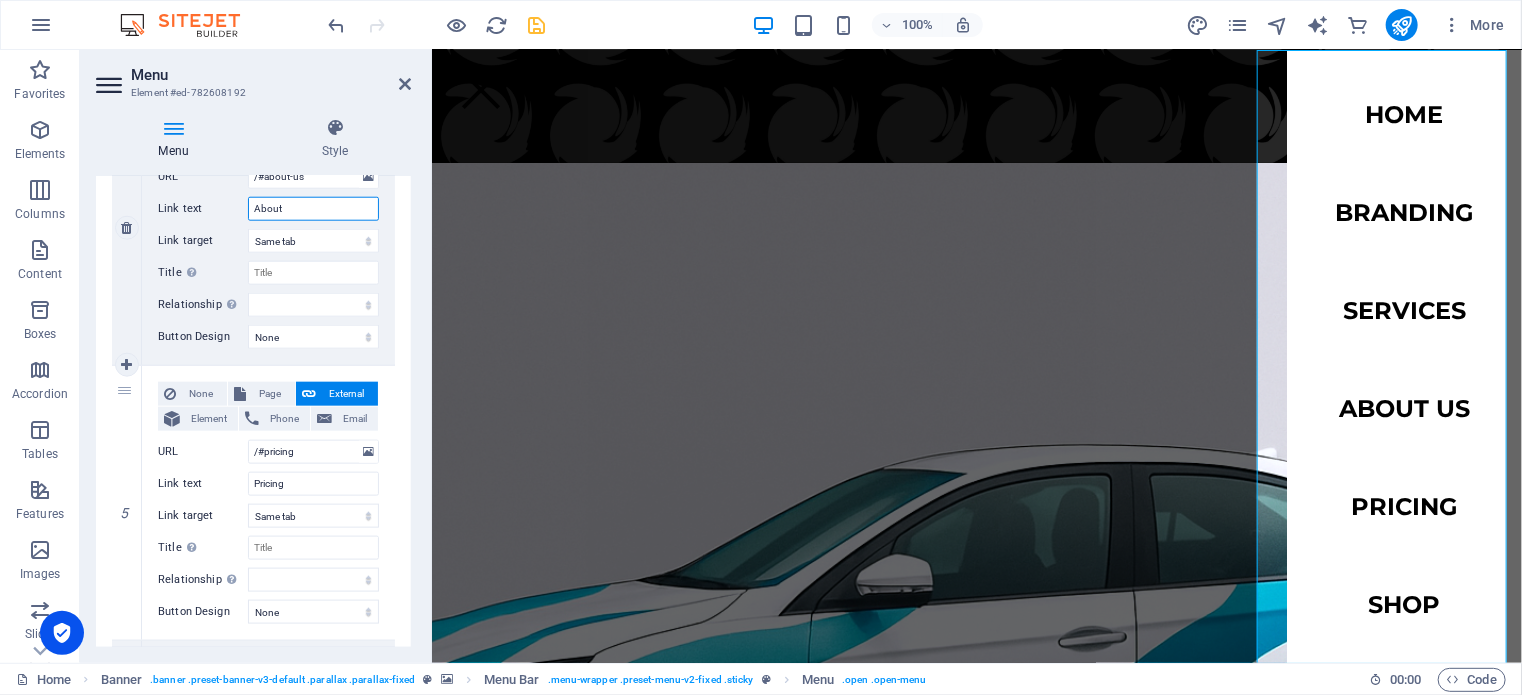 select 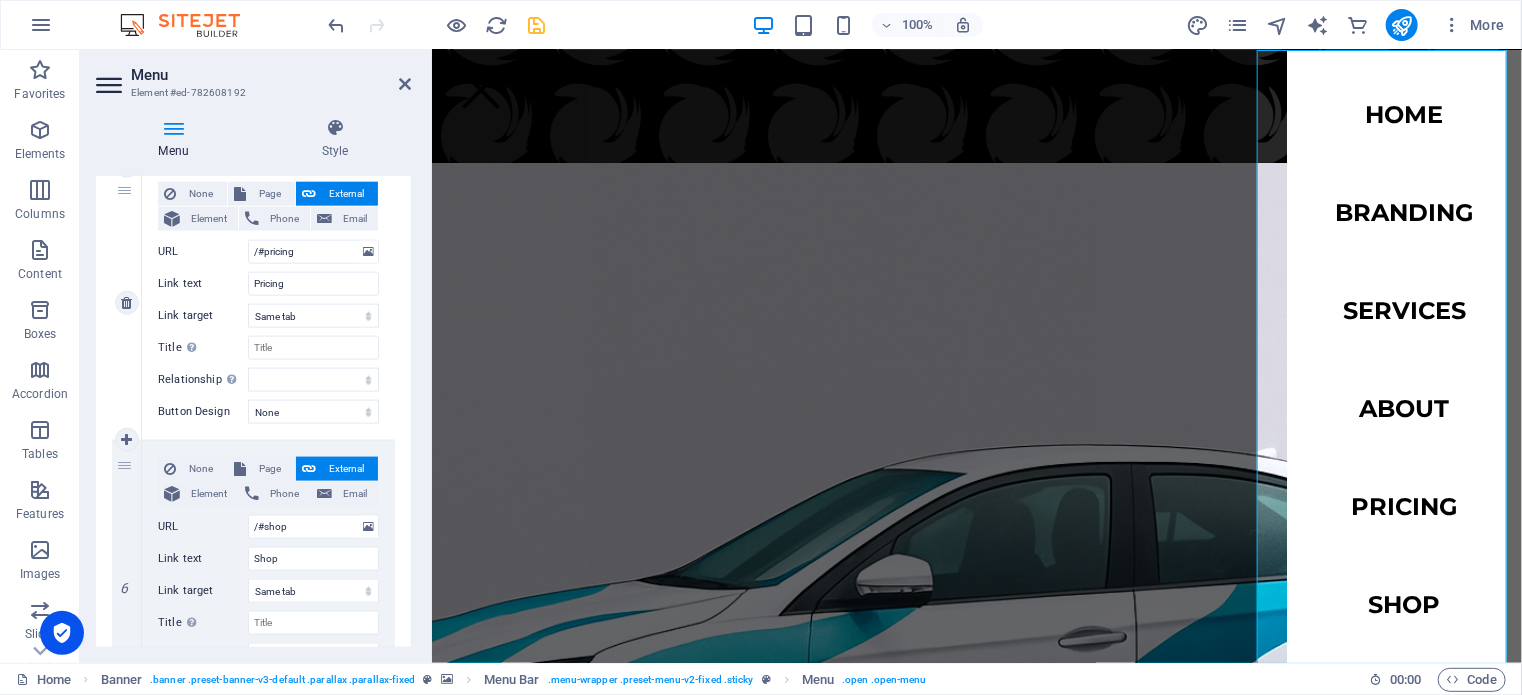 scroll, scrollTop: 1200, scrollLeft: 0, axis: vertical 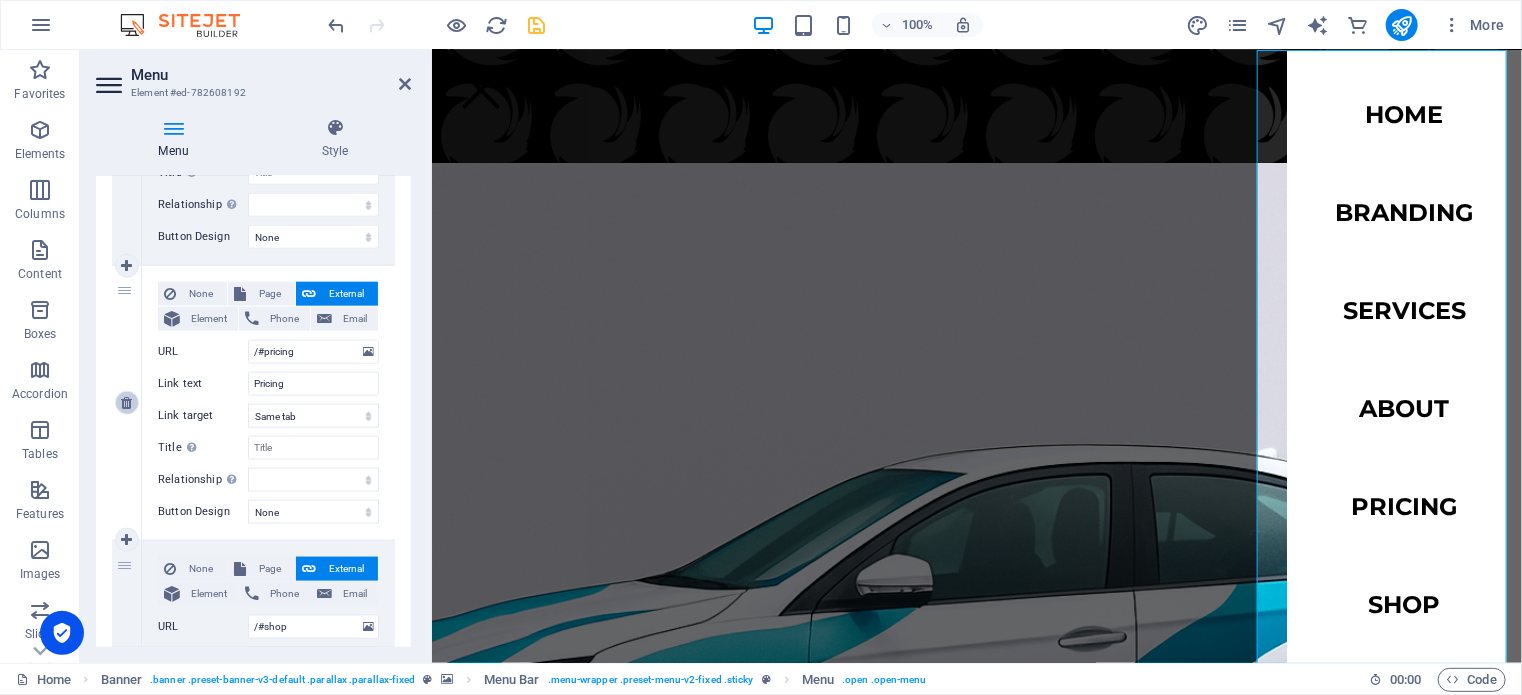 type on "About" 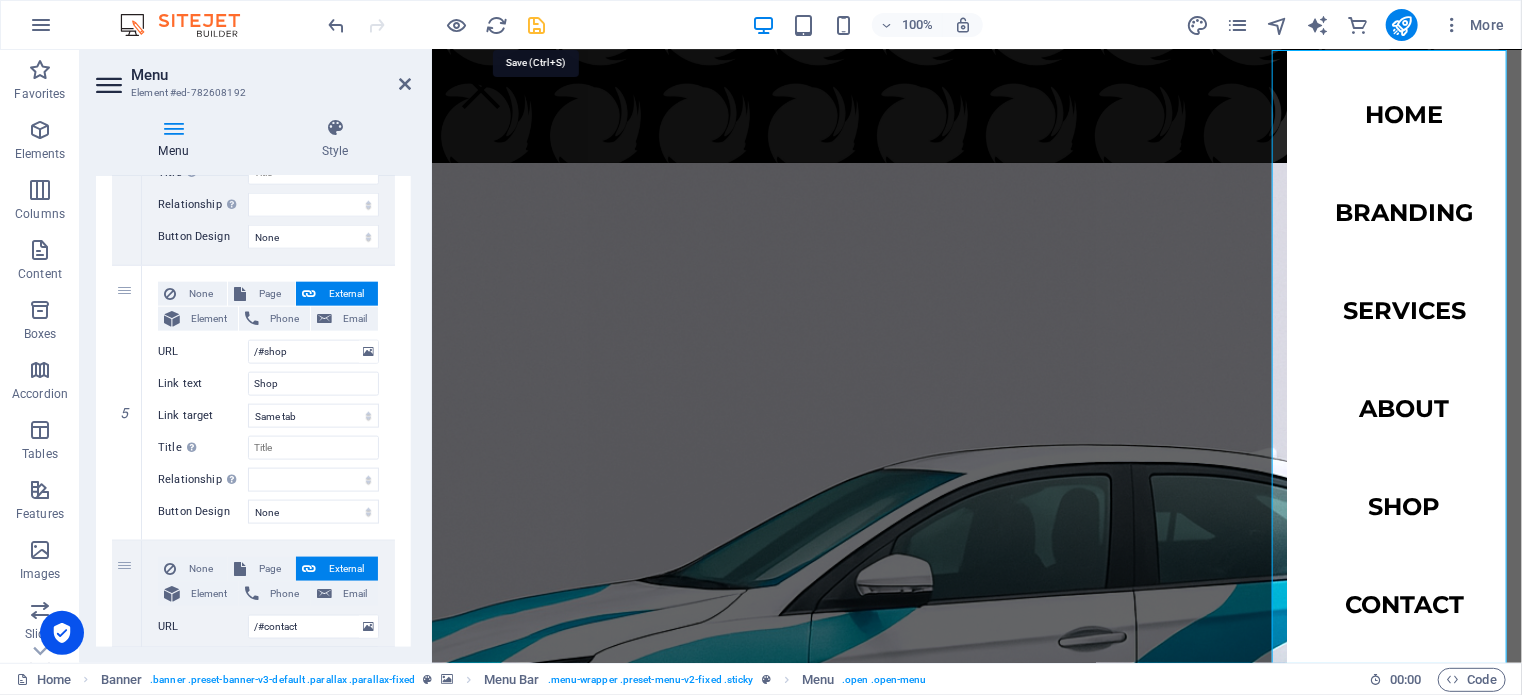 click at bounding box center (537, 25) 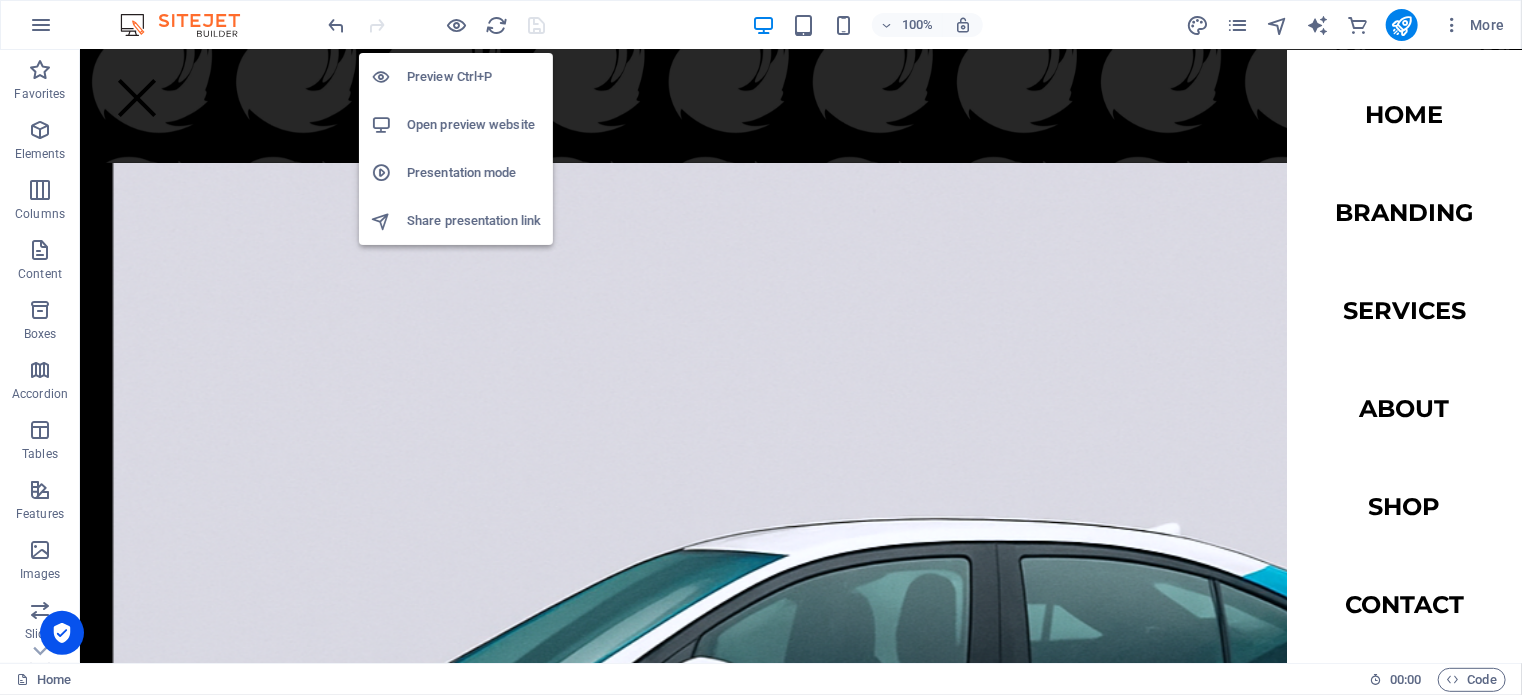 click on "Open preview website" at bounding box center (474, 125) 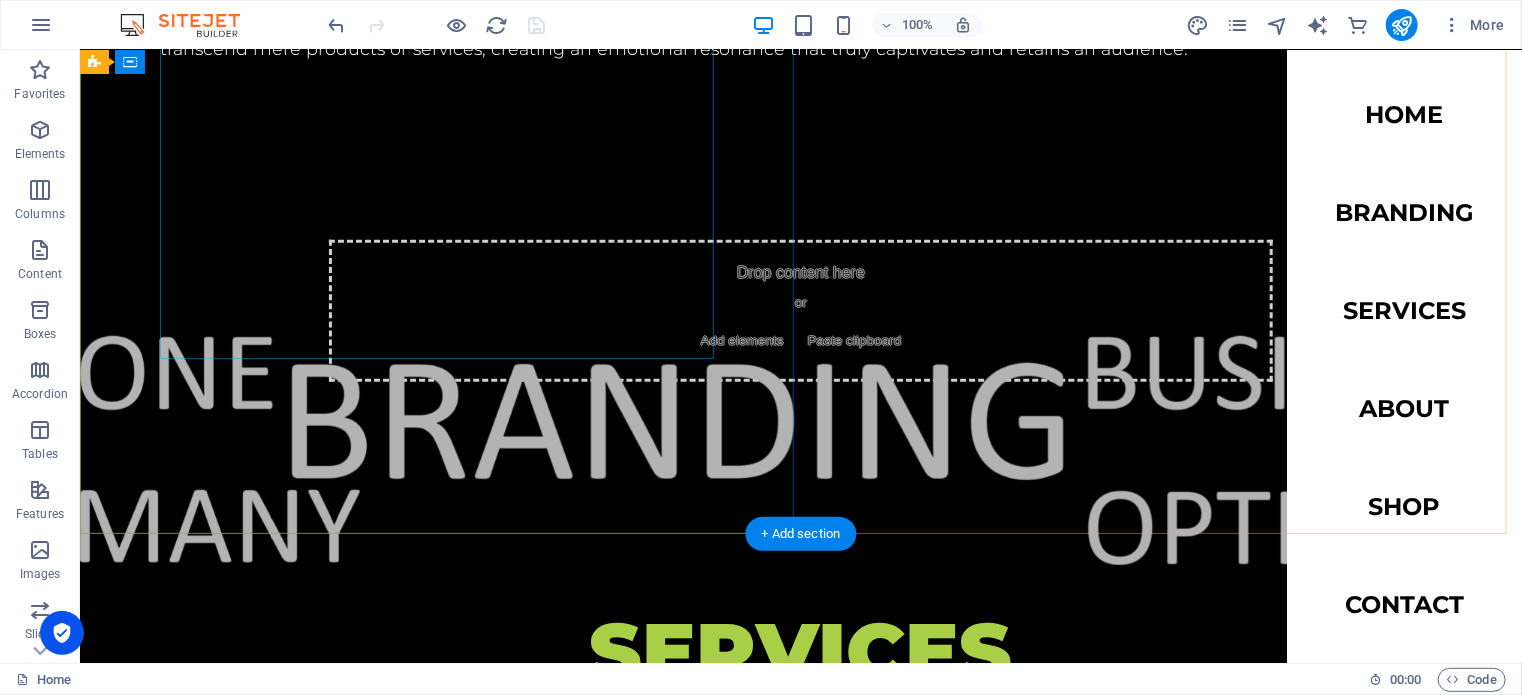 scroll, scrollTop: 4500, scrollLeft: 0, axis: vertical 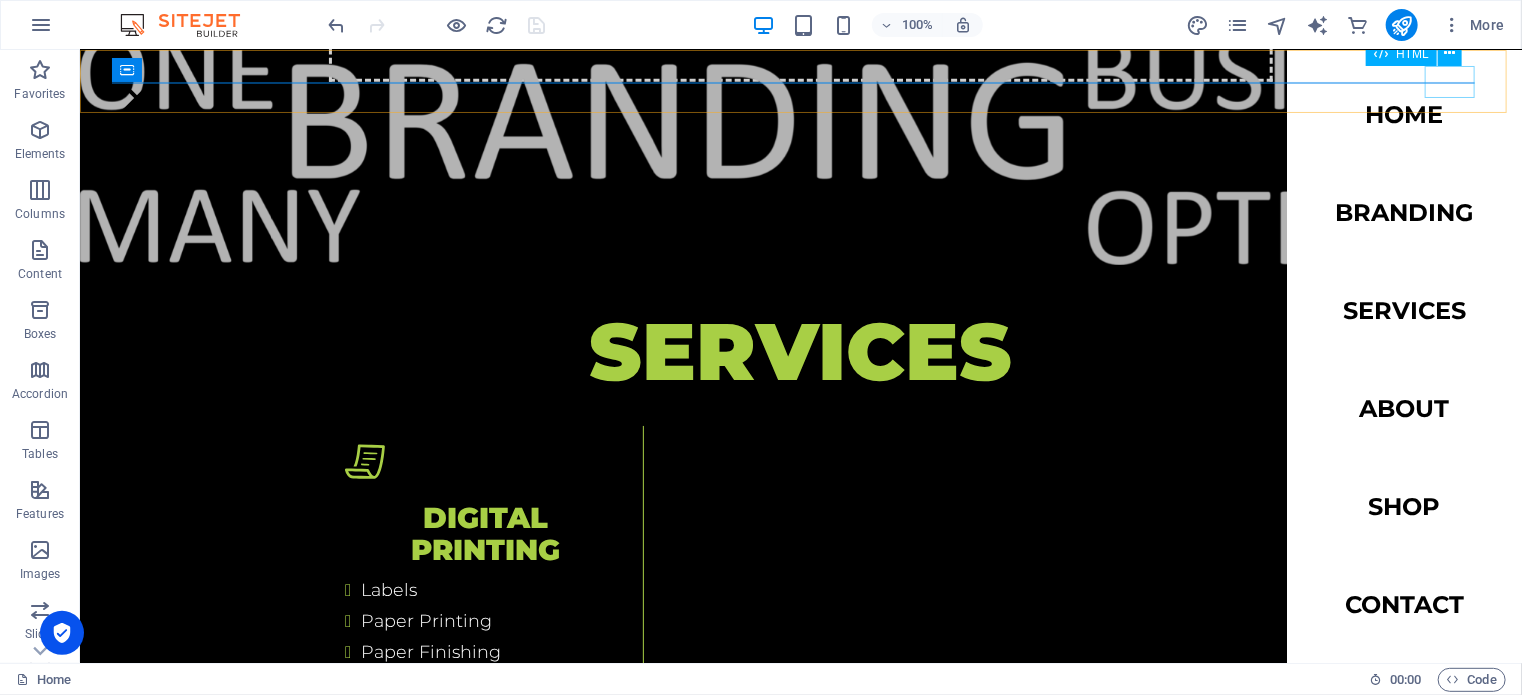 click at bounding box center [136, 97] 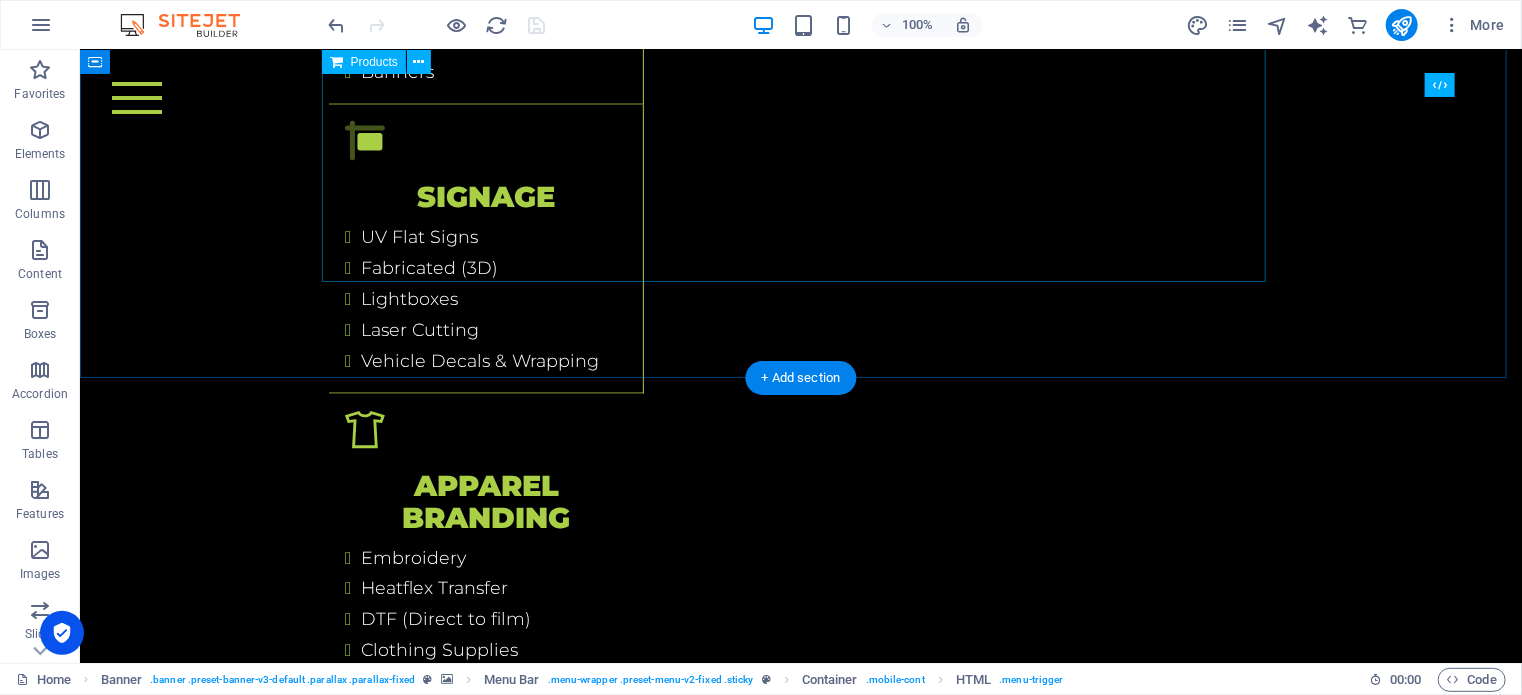 scroll, scrollTop: 5000, scrollLeft: 0, axis: vertical 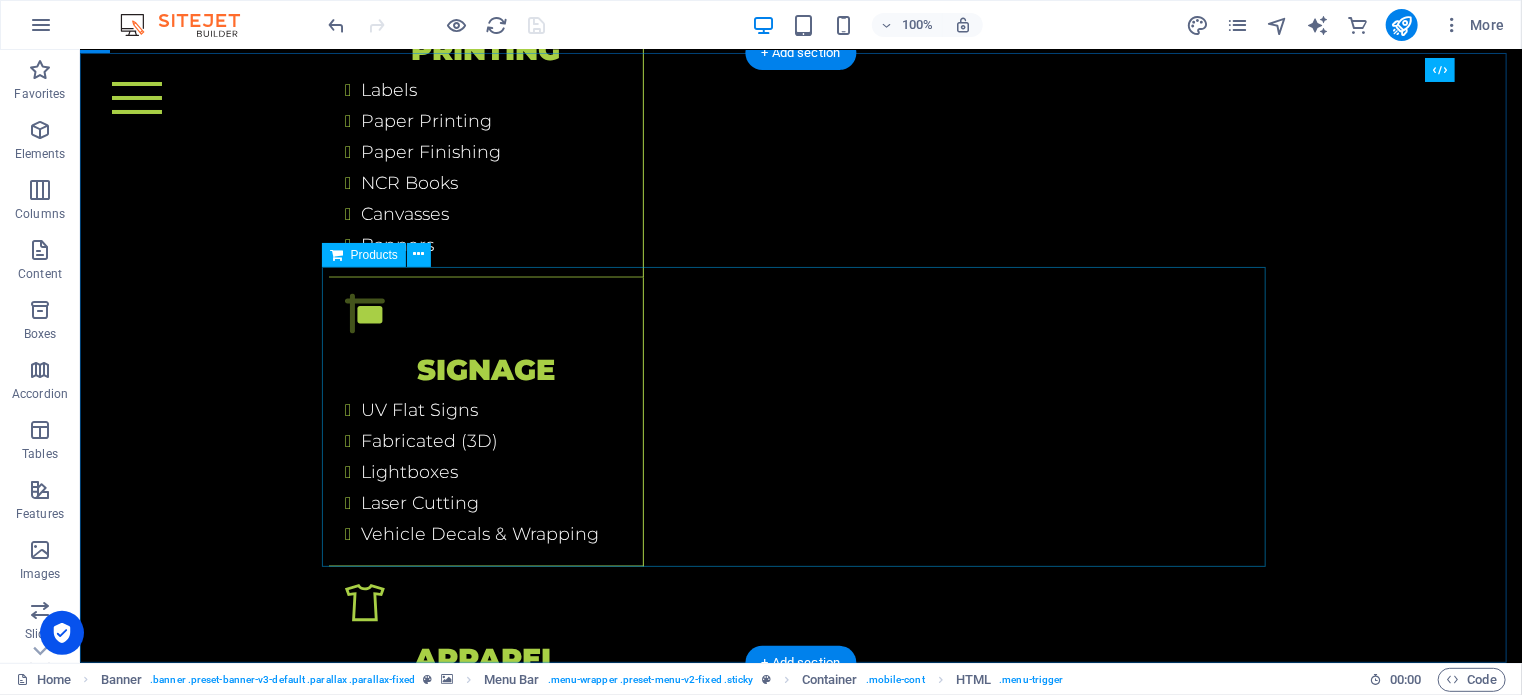 click at bounding box center [800, 4270] 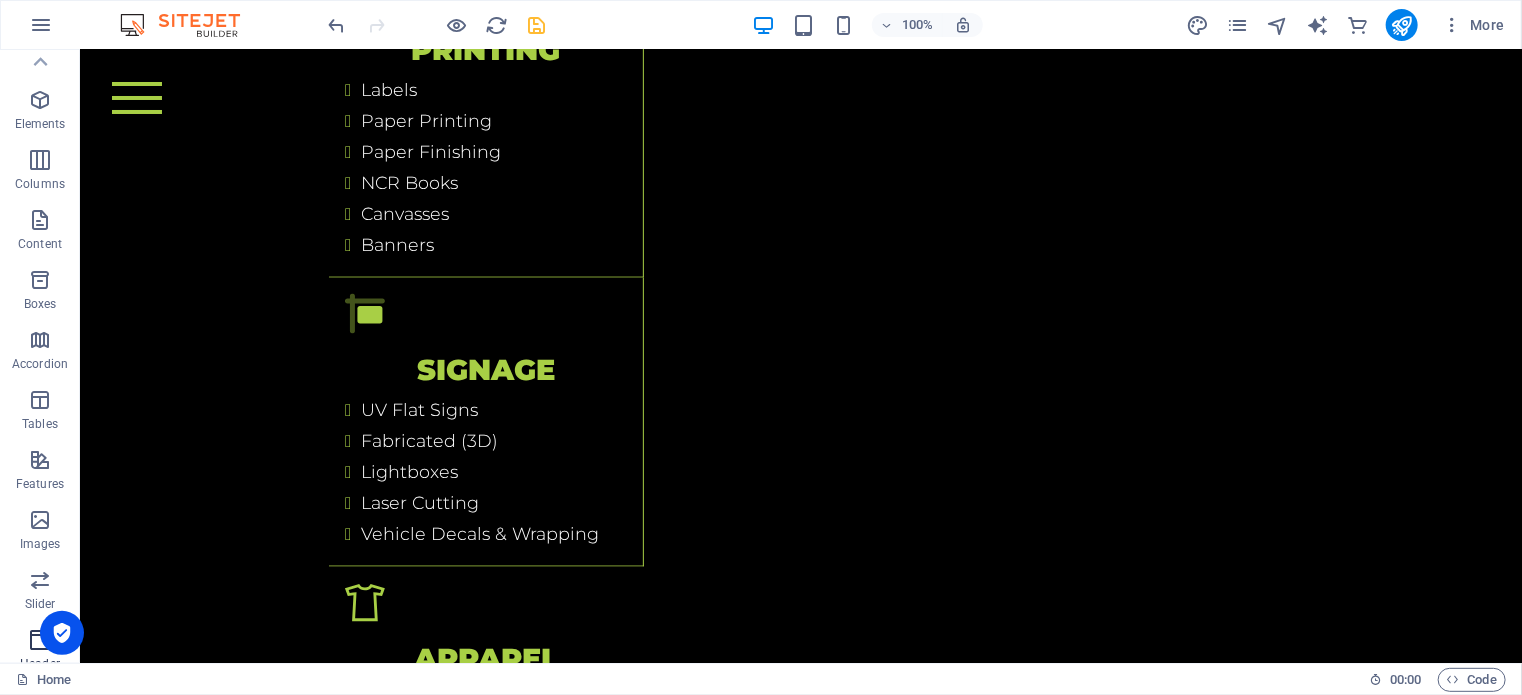 scroll, scrollTop: 0, scrollLeft: 0, axis: both 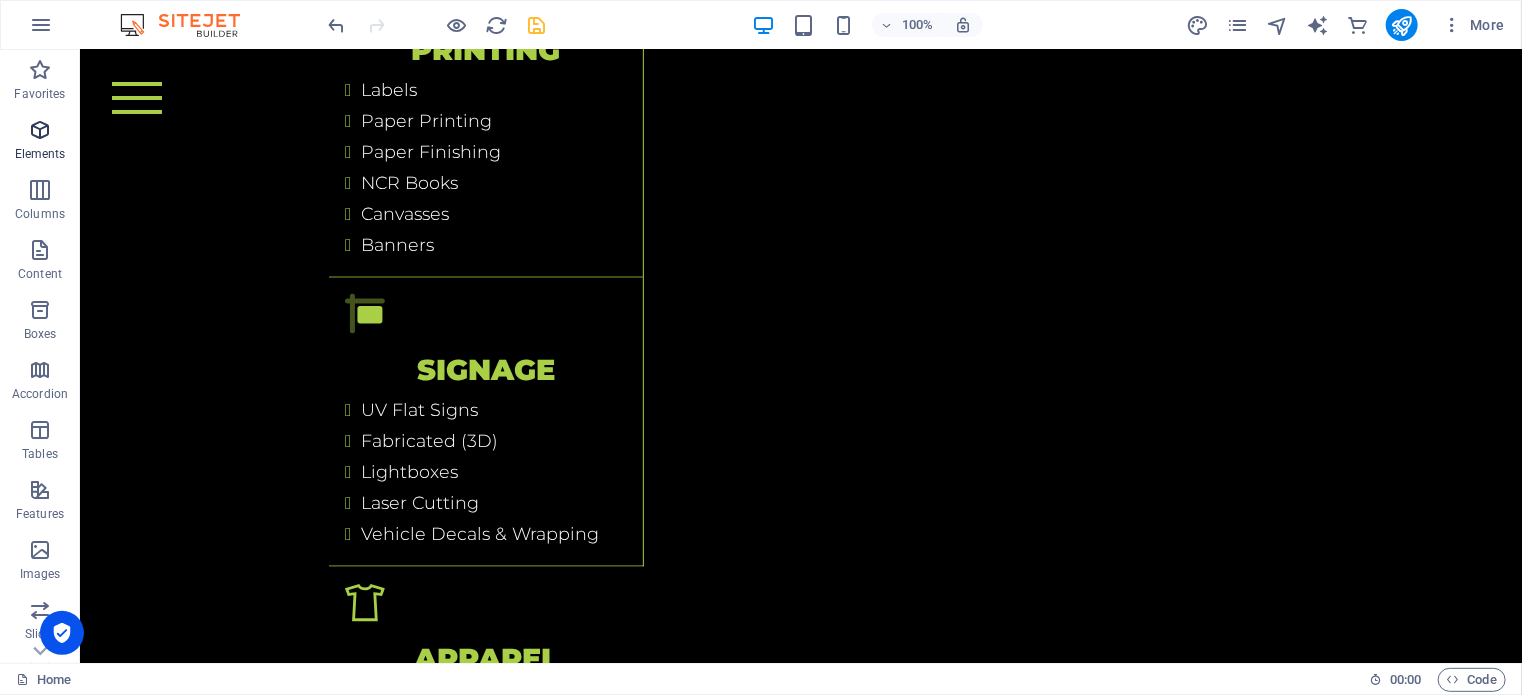 click at bounding box center (40, 130) 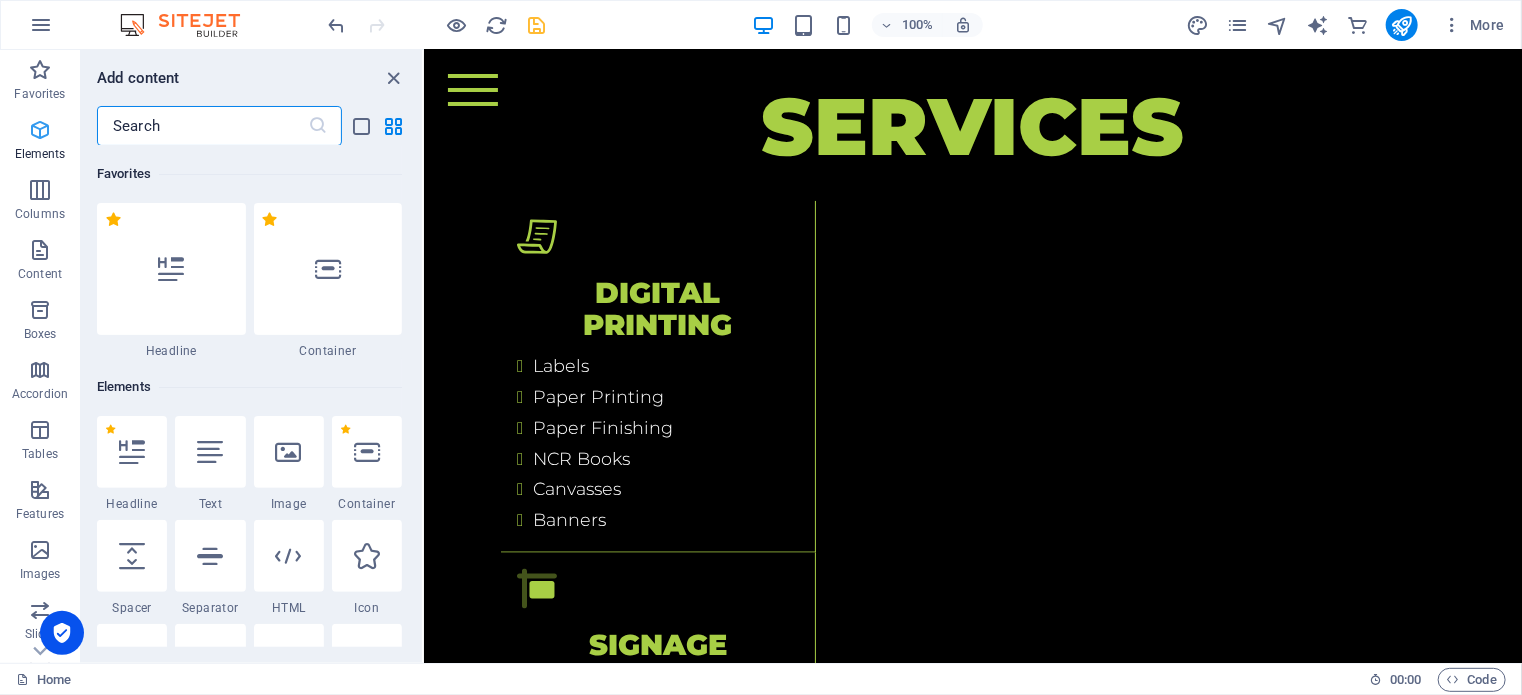 scroll, scrollTop: 5796, scrollLeft: 0, axis: vertical 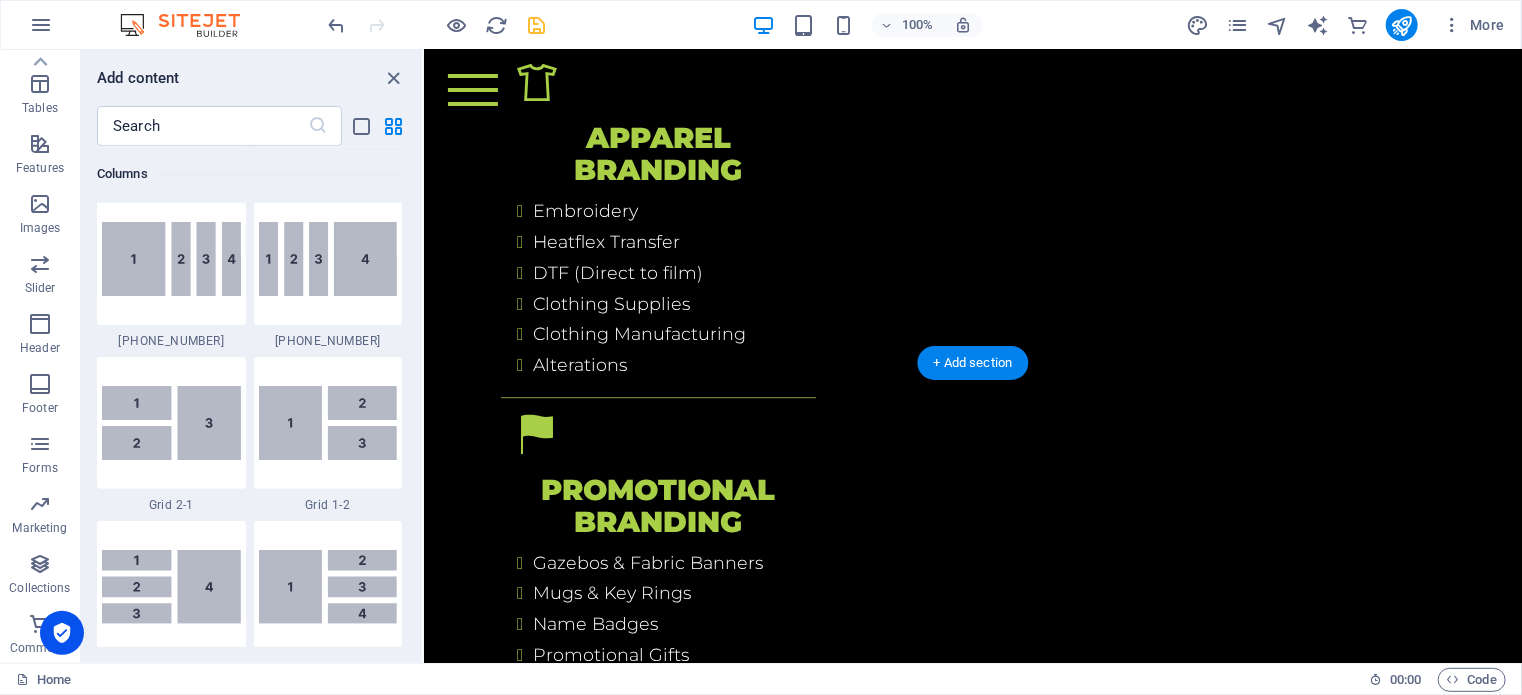 drag, startPoint x: 467, startPoint y: 671, endPoint x: 627, endPoint y: 472, distance: 255.34486 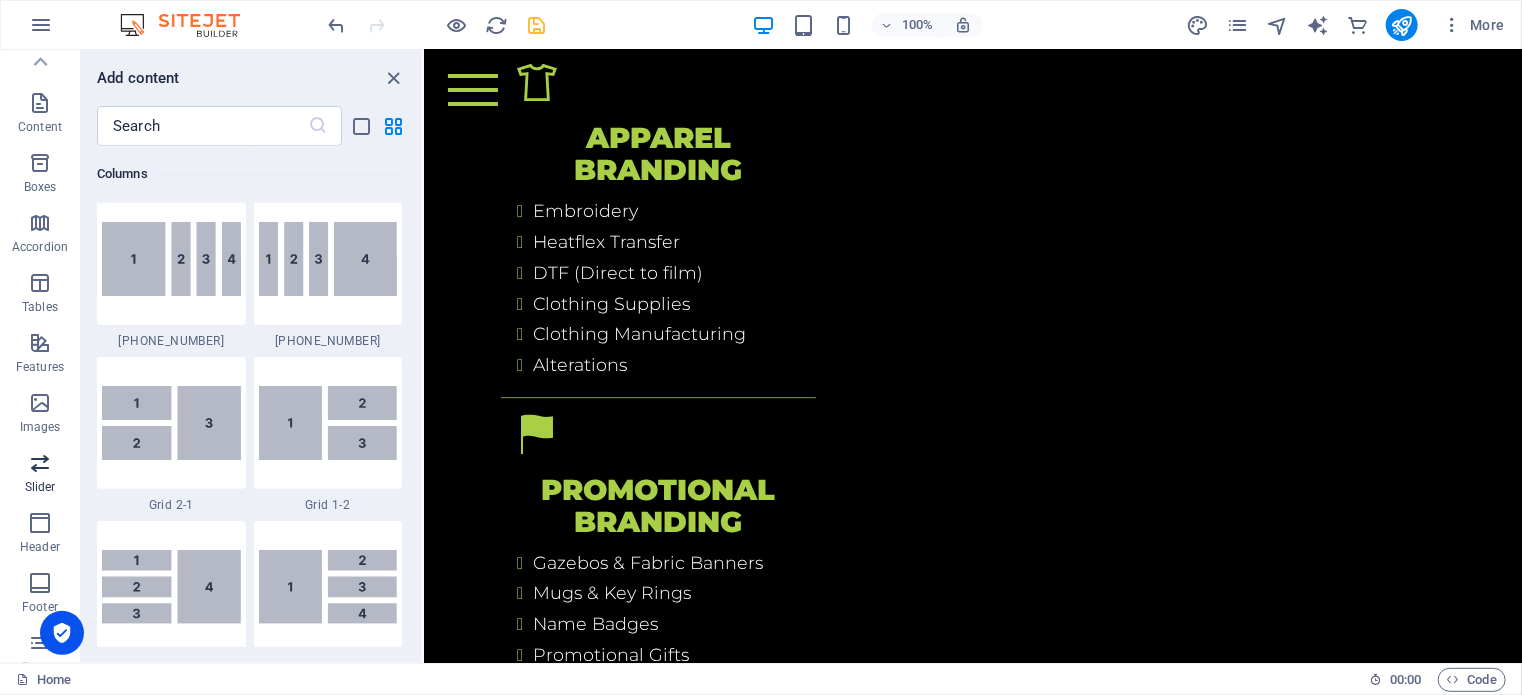 scroll, scrollTop: 0, scrollLeft: 0, axis: both 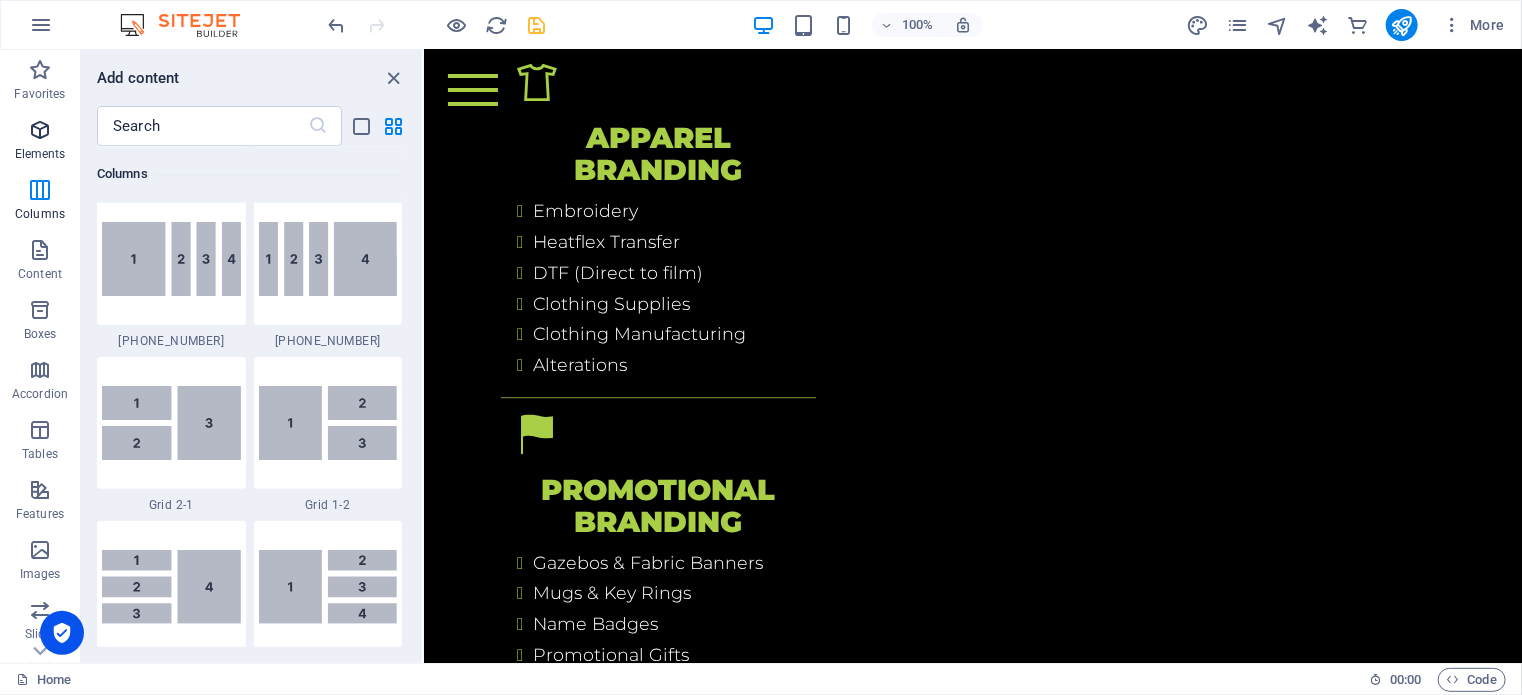 click at bounding box center (40, 130) 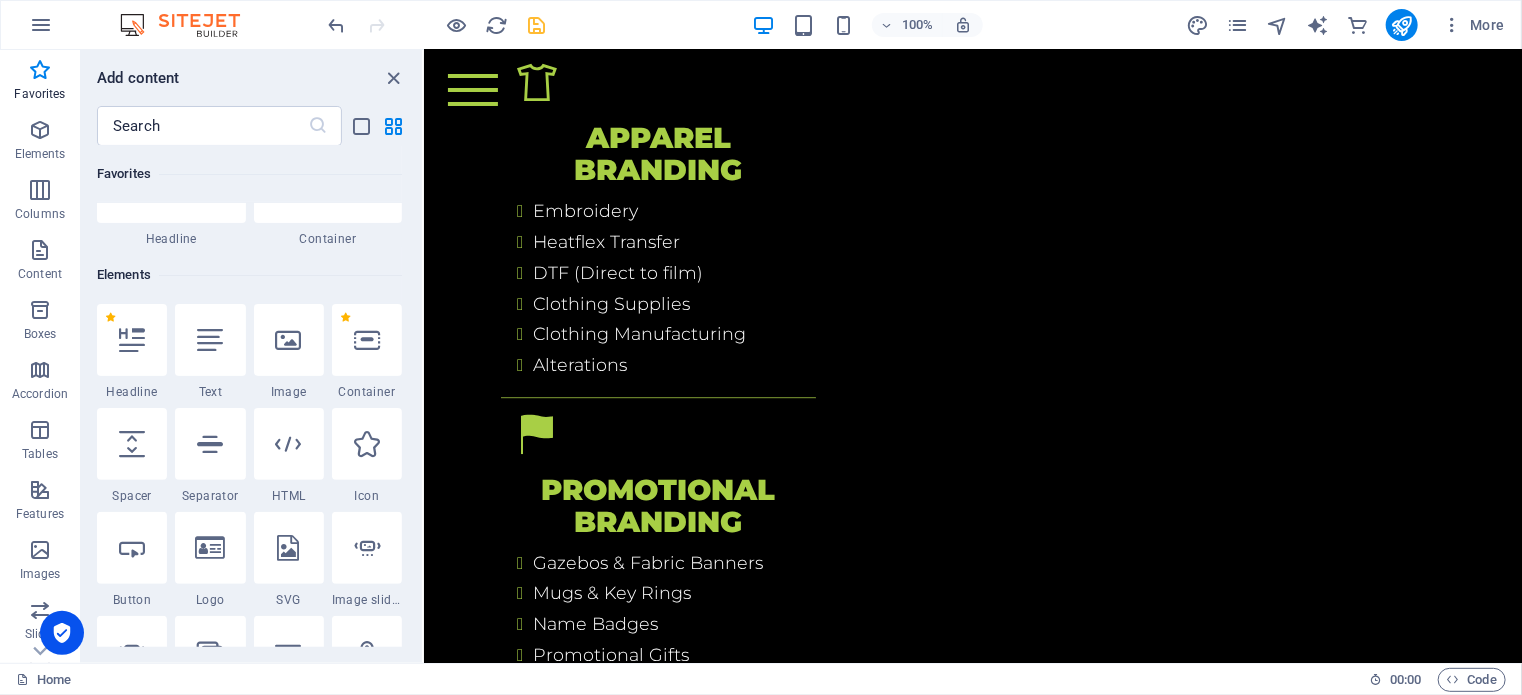 scroll, scrollTop: 0, scrollLeft: 0, axis: both 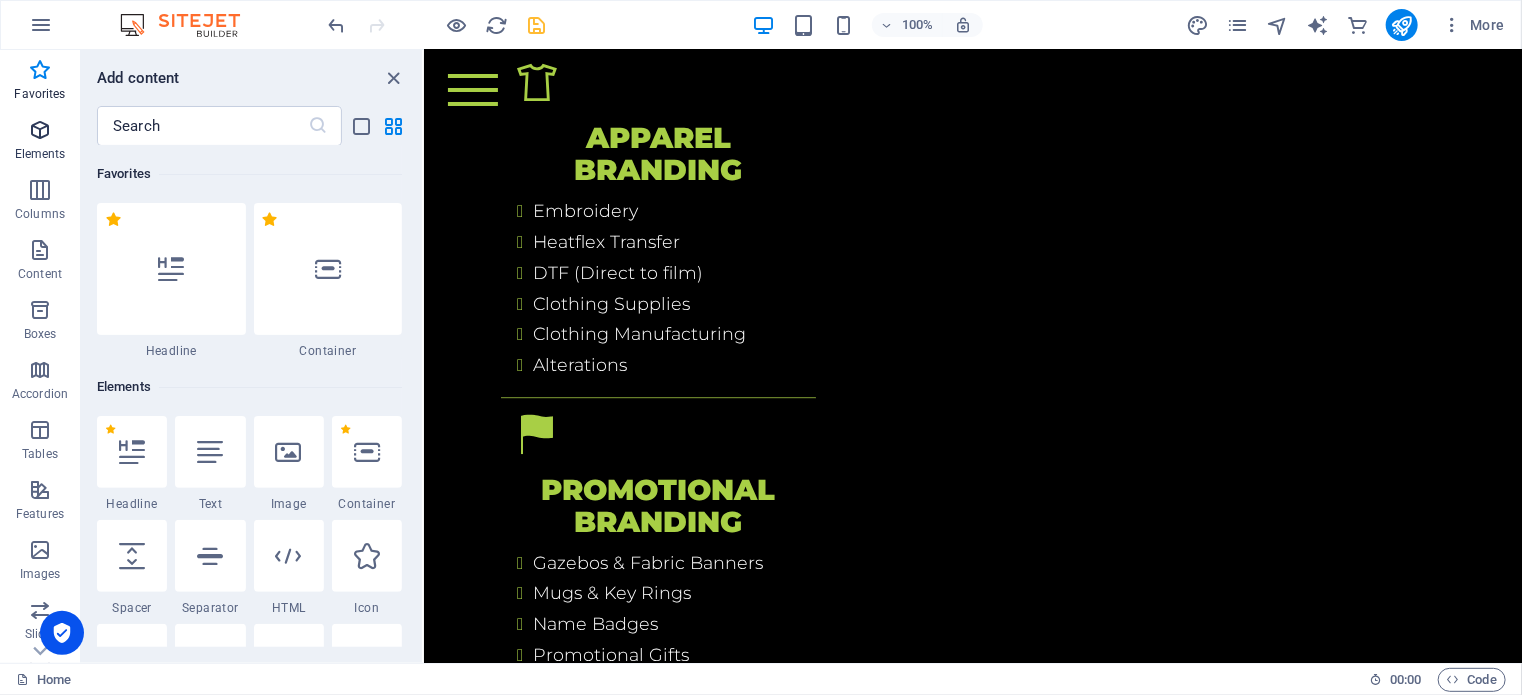 click at bounding box center [40, 130] 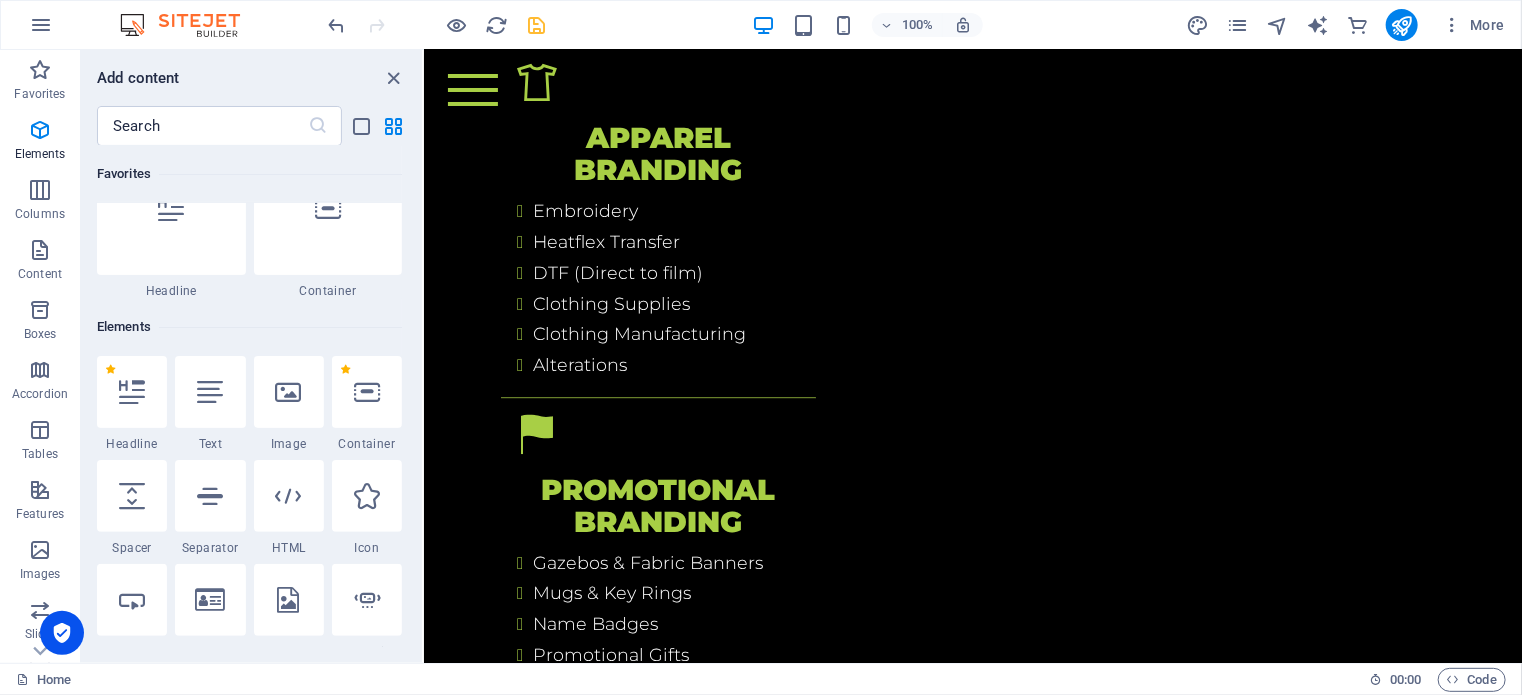 scroll, scrollTop: 12, scrollLeft: 0, axis: vertical 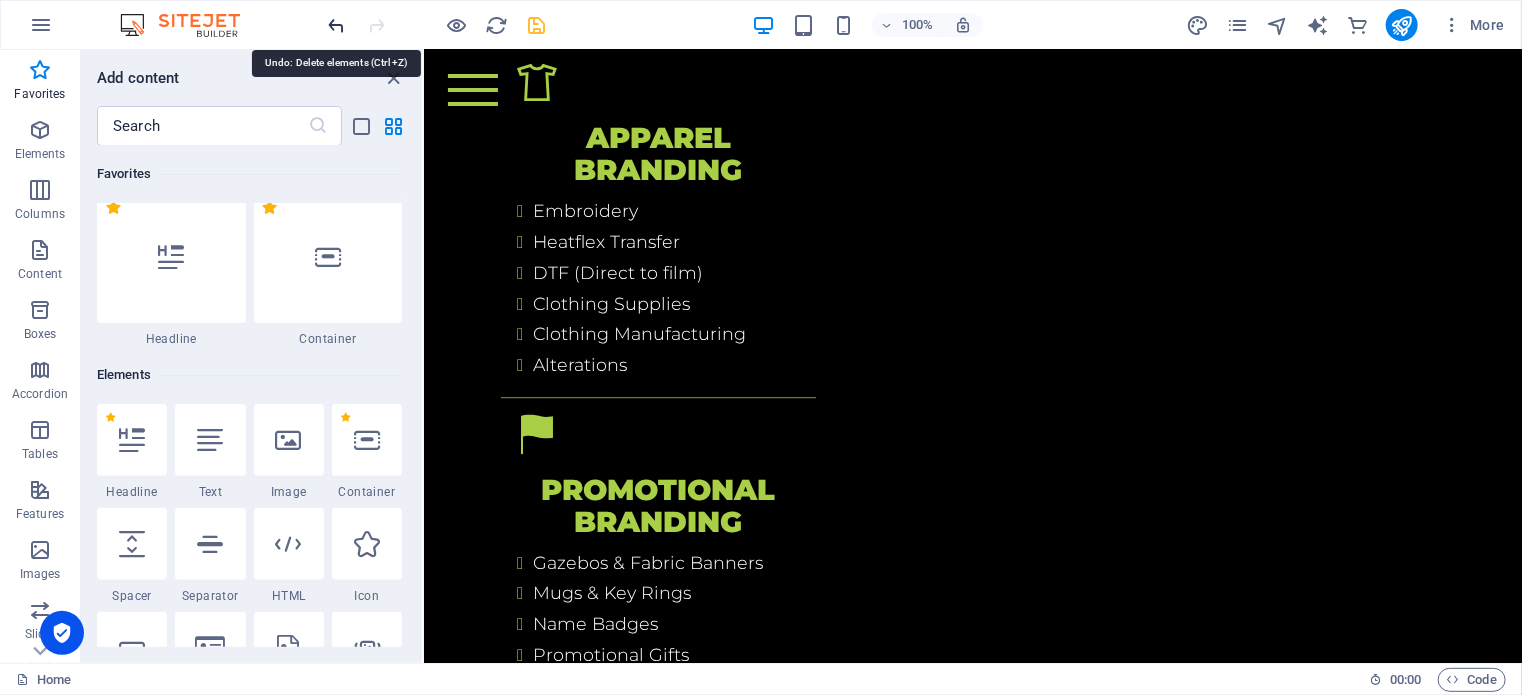 click at bounding box center (337, 25) 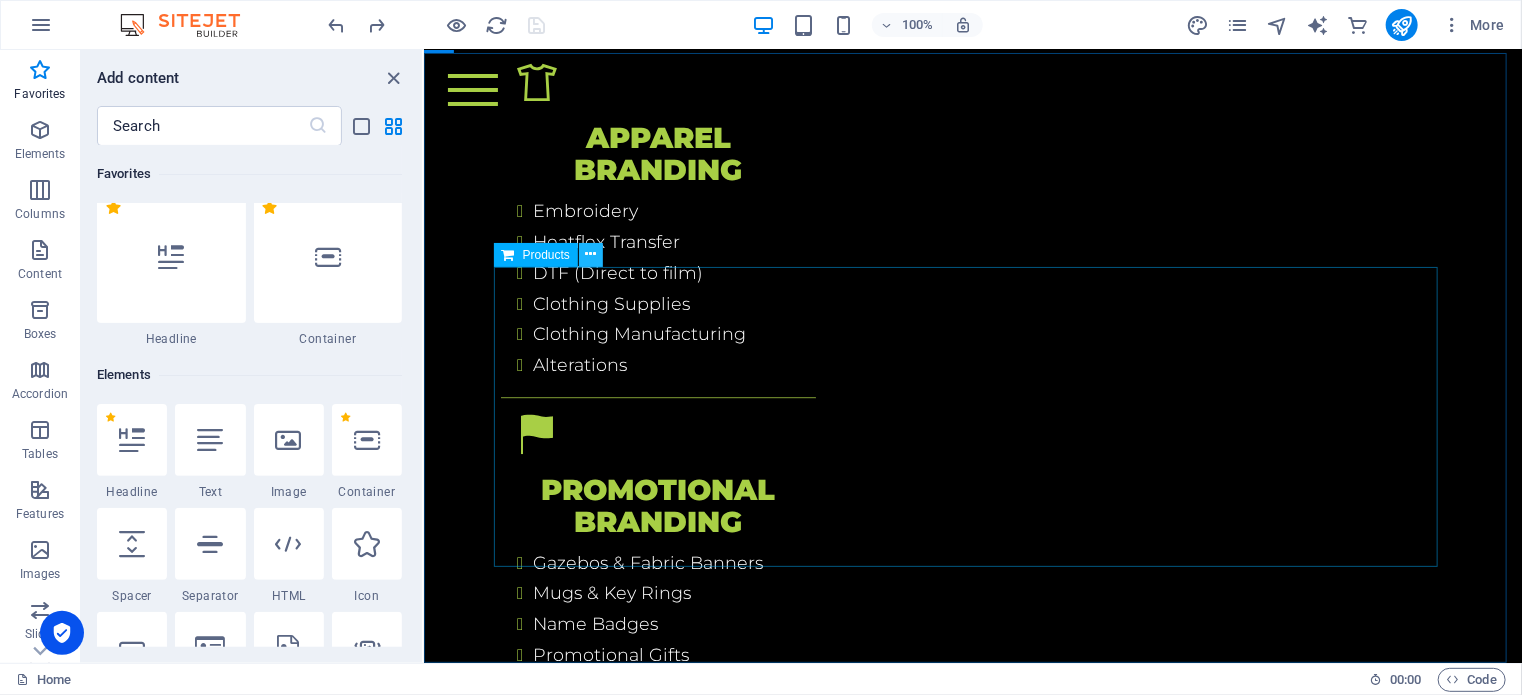 click at bounding box center [590, 254] 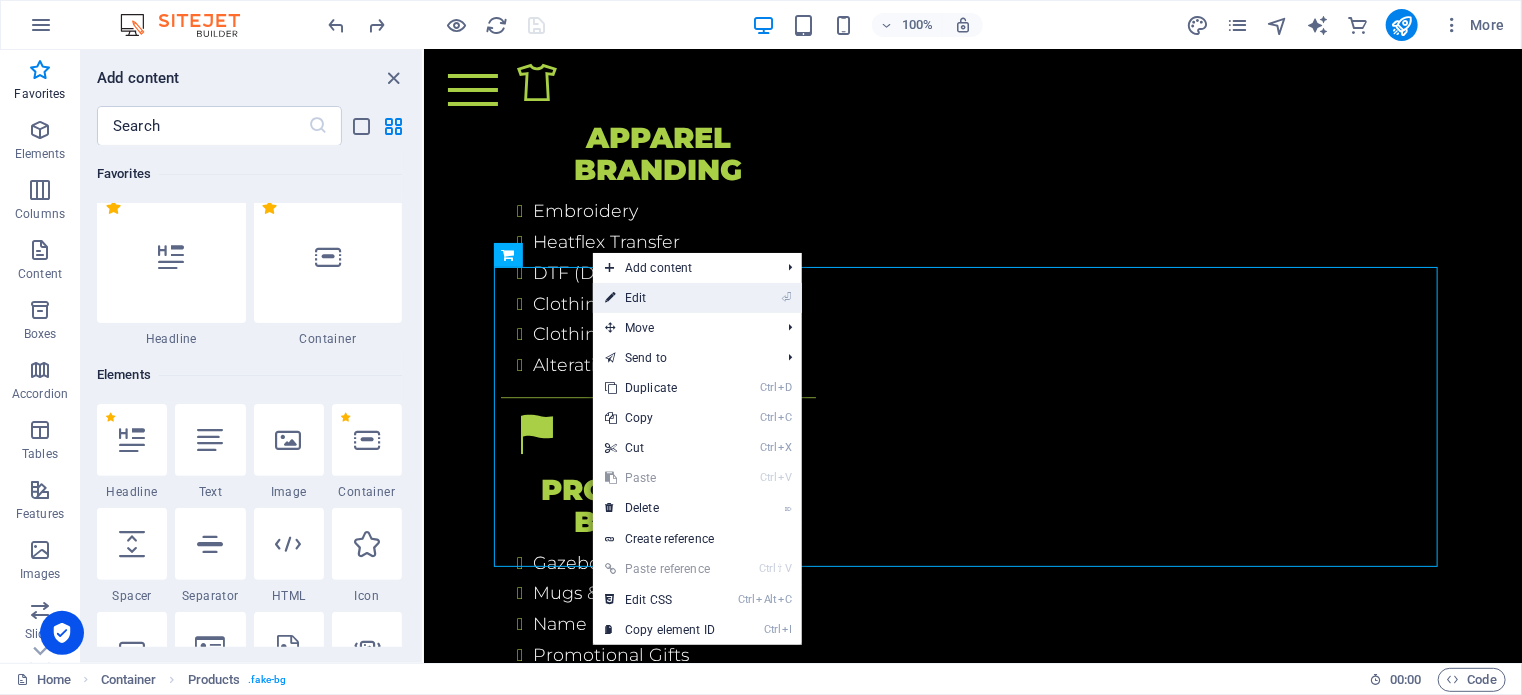 click on "⏎  Edit" at bounding box center (660, 298) 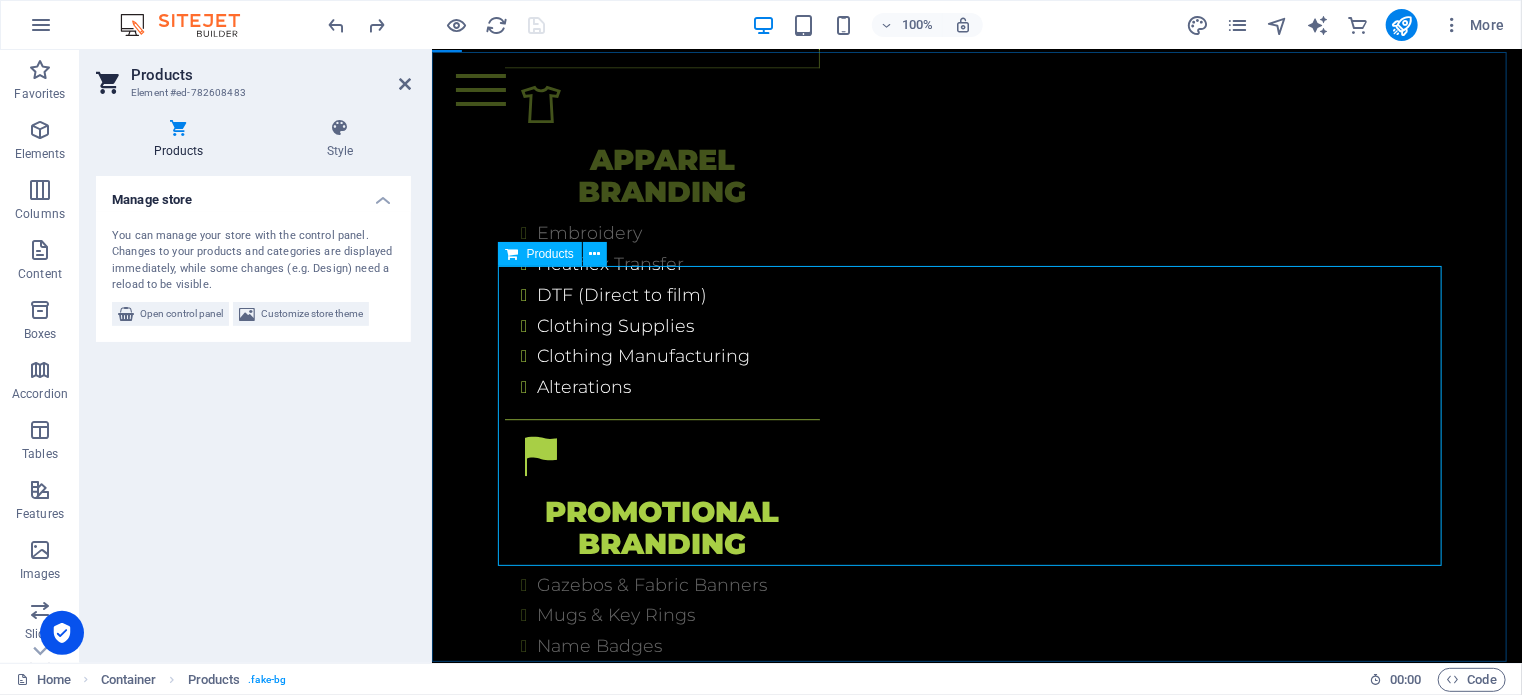 scroll, scrollTop: 5827, scrollLeft: 0, axis: vertical 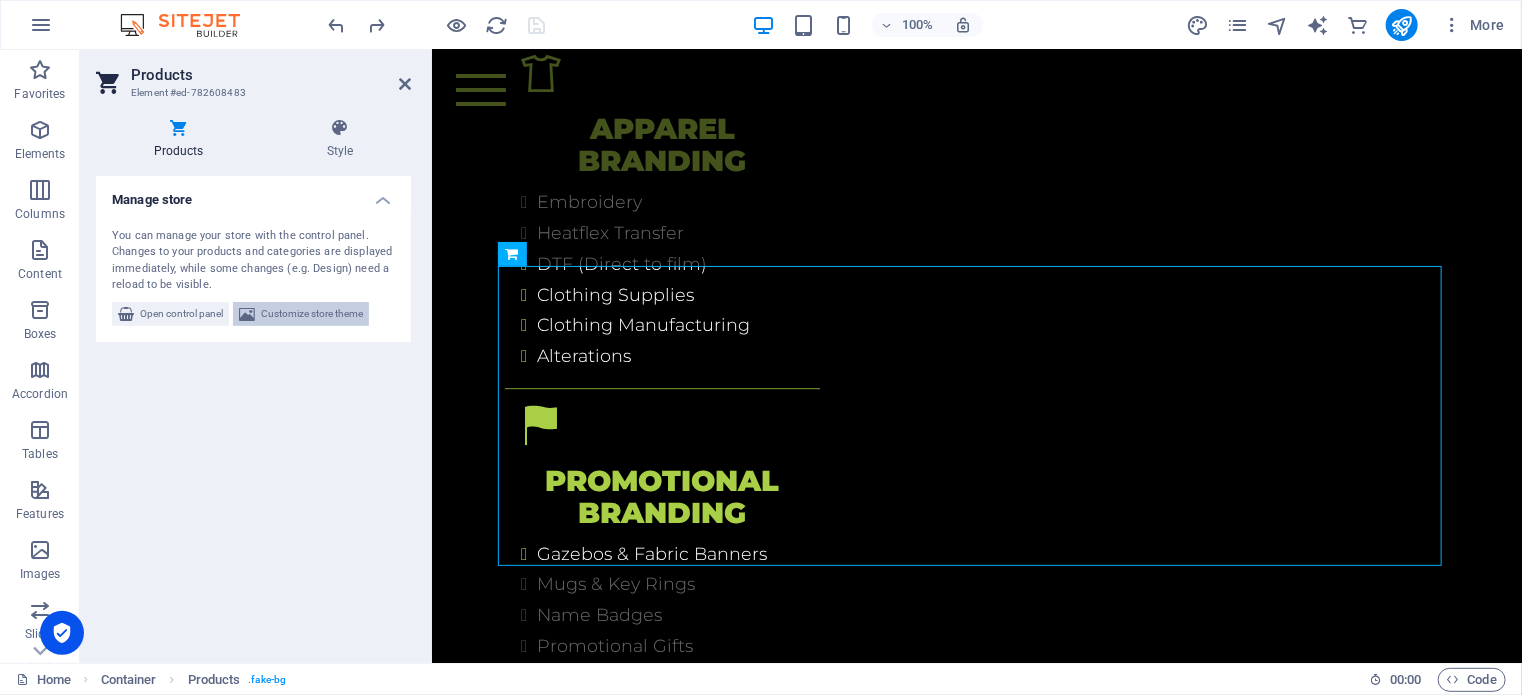 click on "Customize store theme" at bounding box center [312, 314] 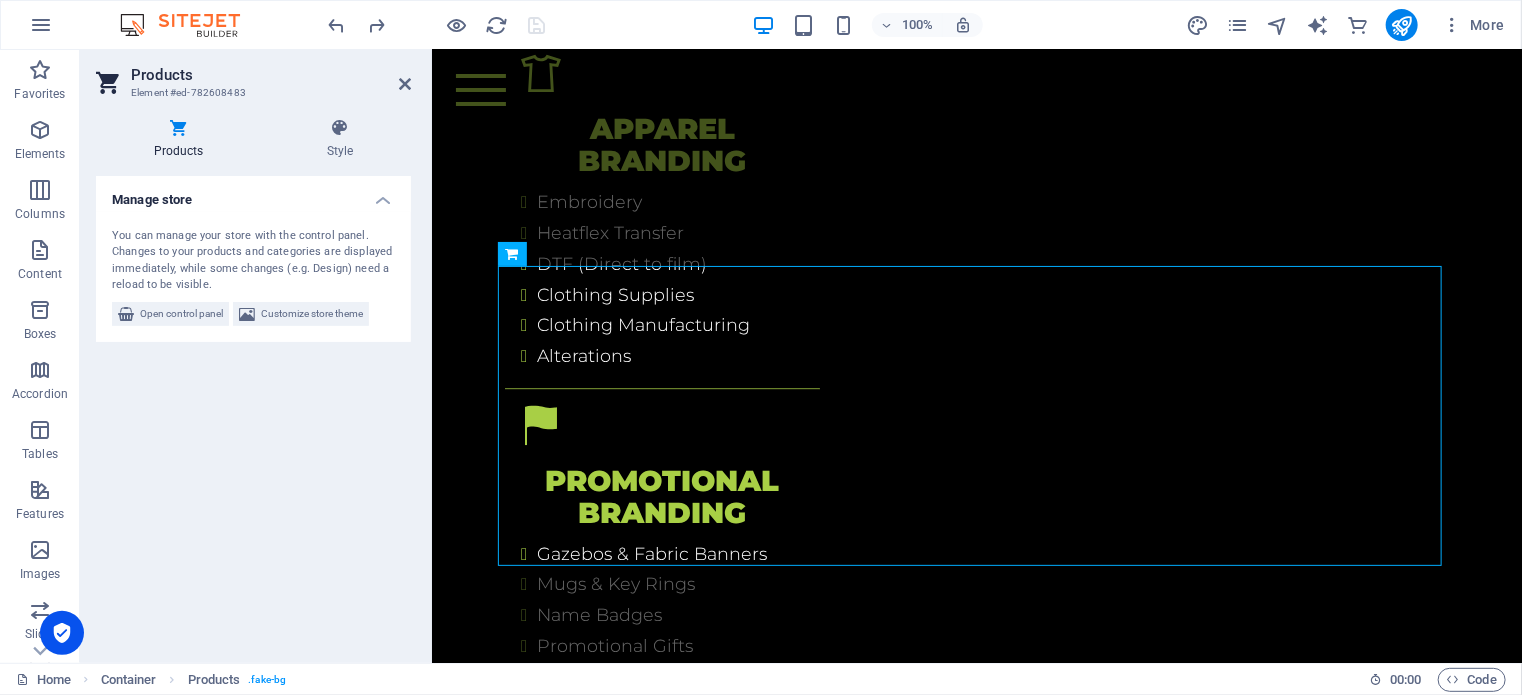 scroll, scrollTop: 7126, scrollLeft: 0, axis: vertical 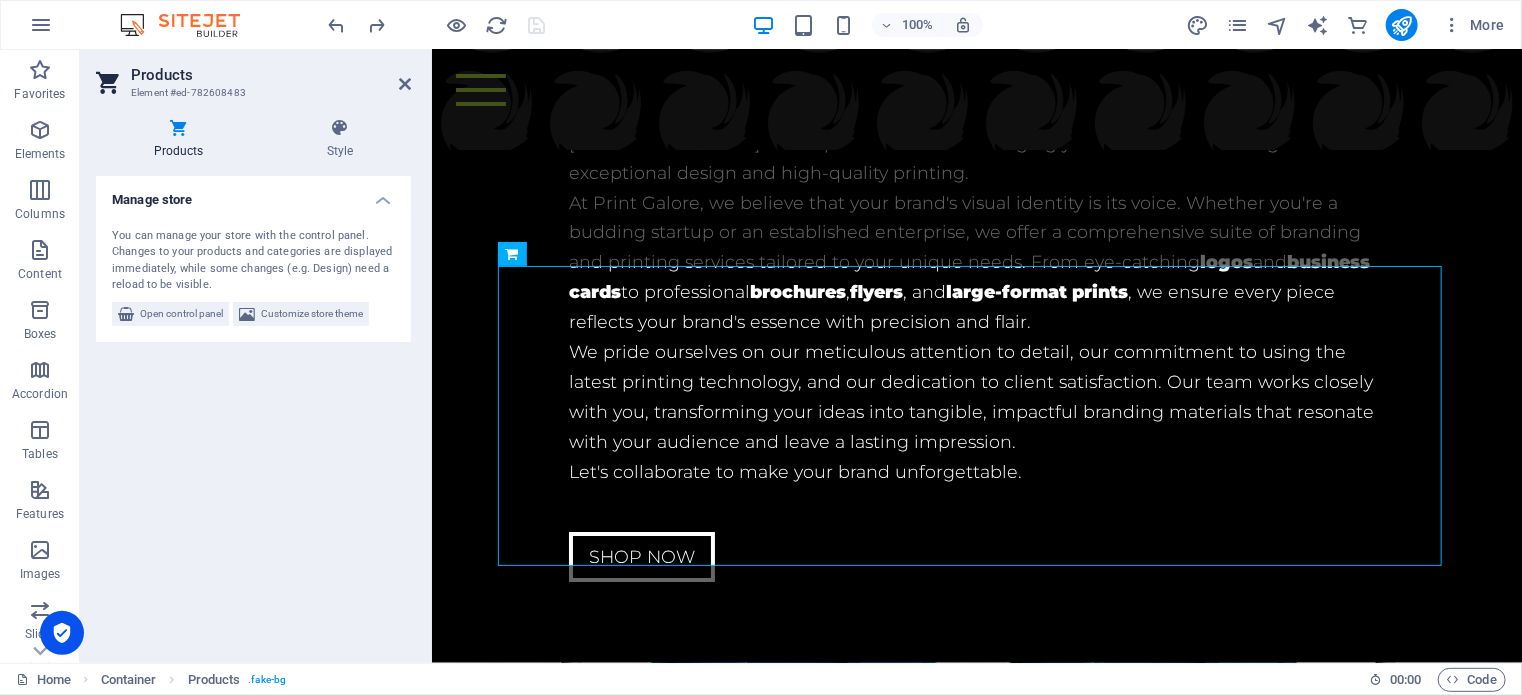 select on "rem" 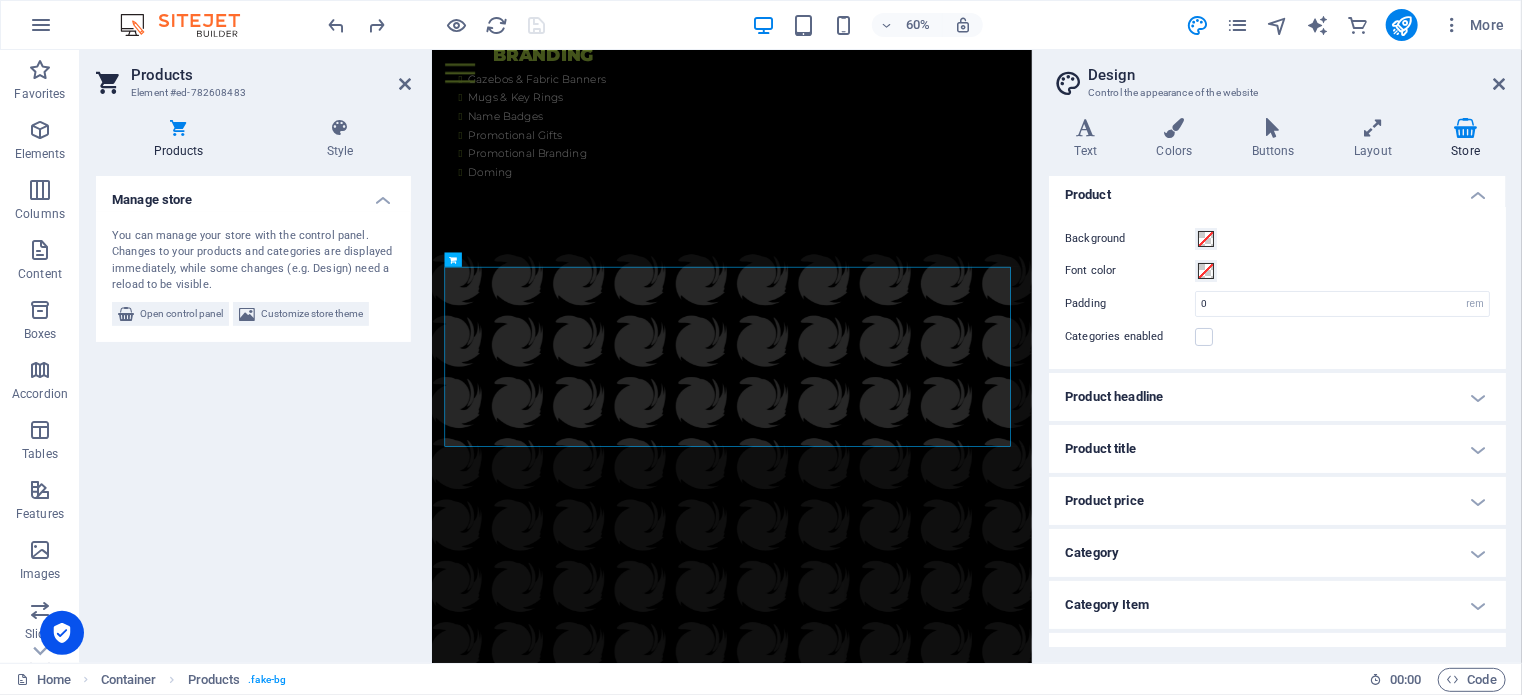 scroll, scrollTop: 0, scrollLeft: 0, axis: both 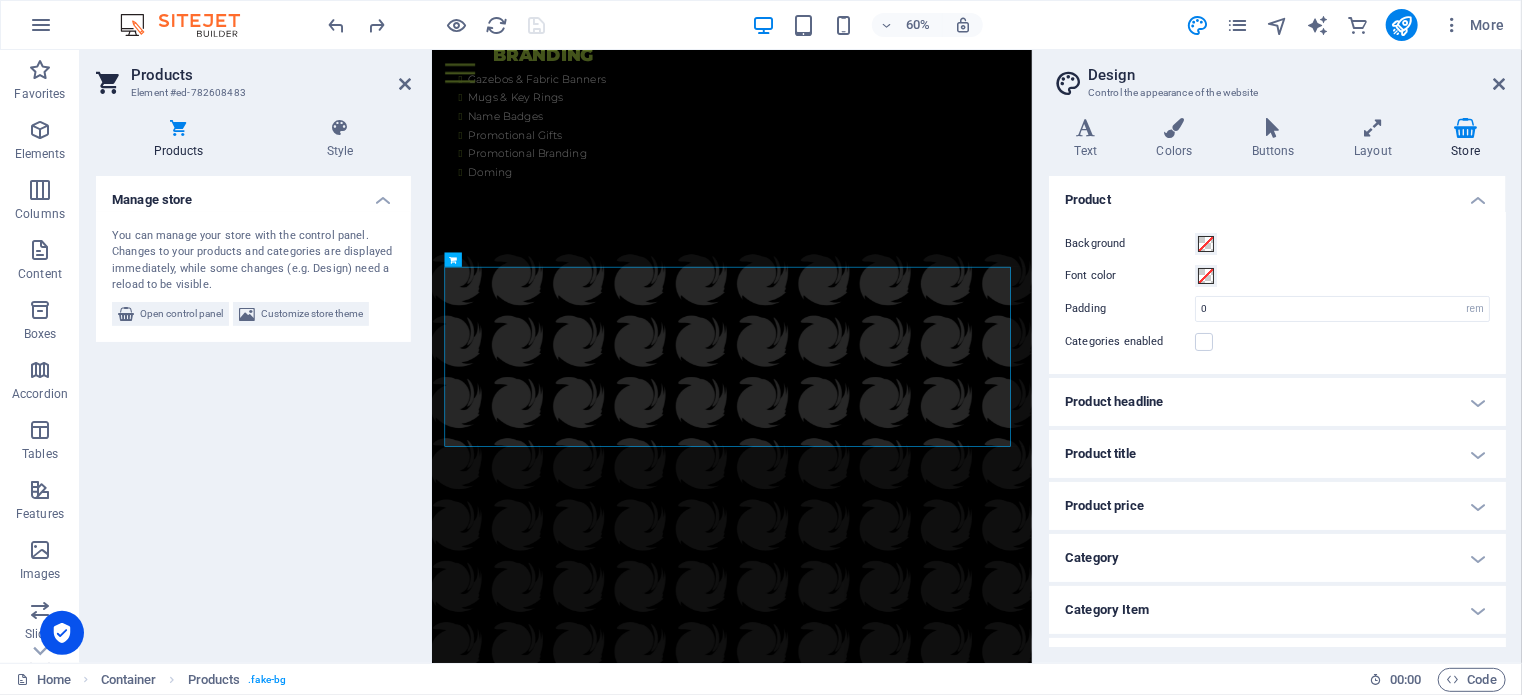 click on "Product headline" at bounding box center (1277, 402) 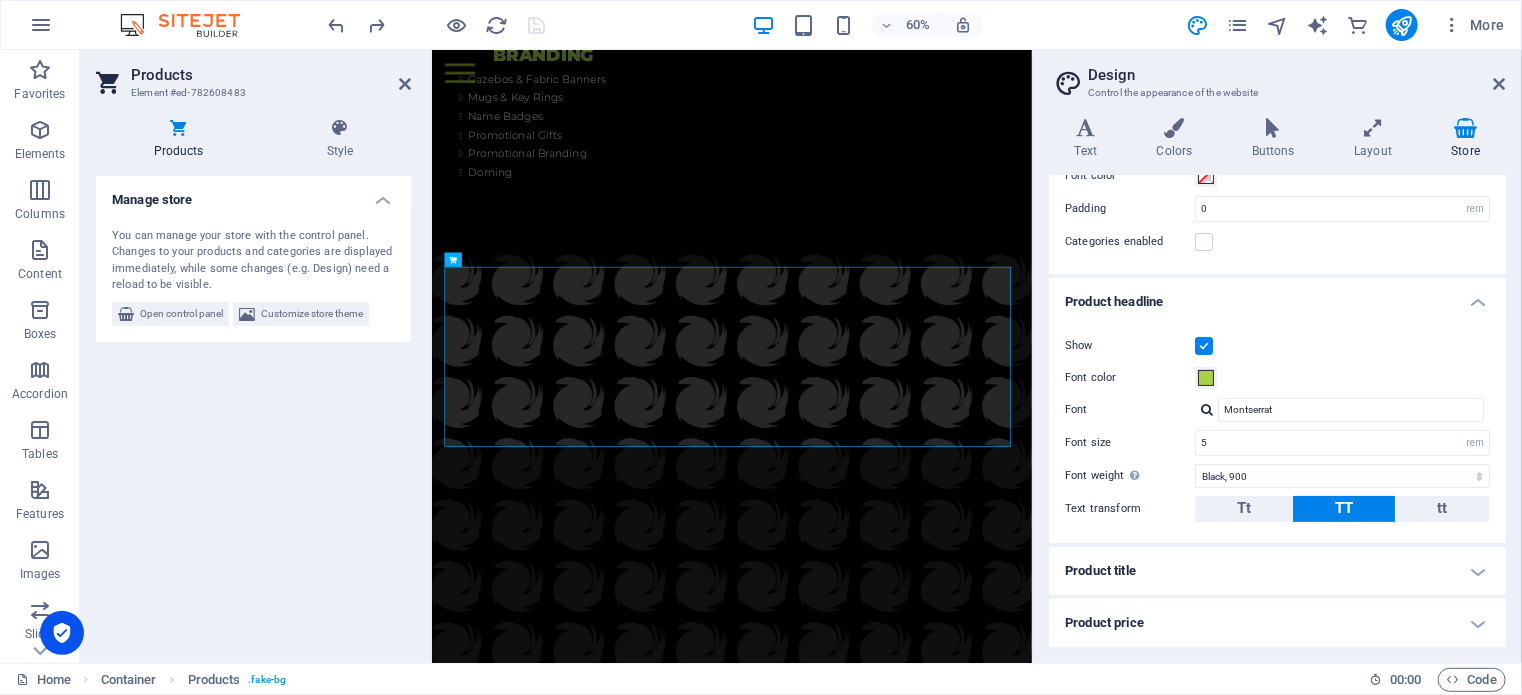 scroll, scrollTop: 357, scrollLeft: 0, axis: vertical 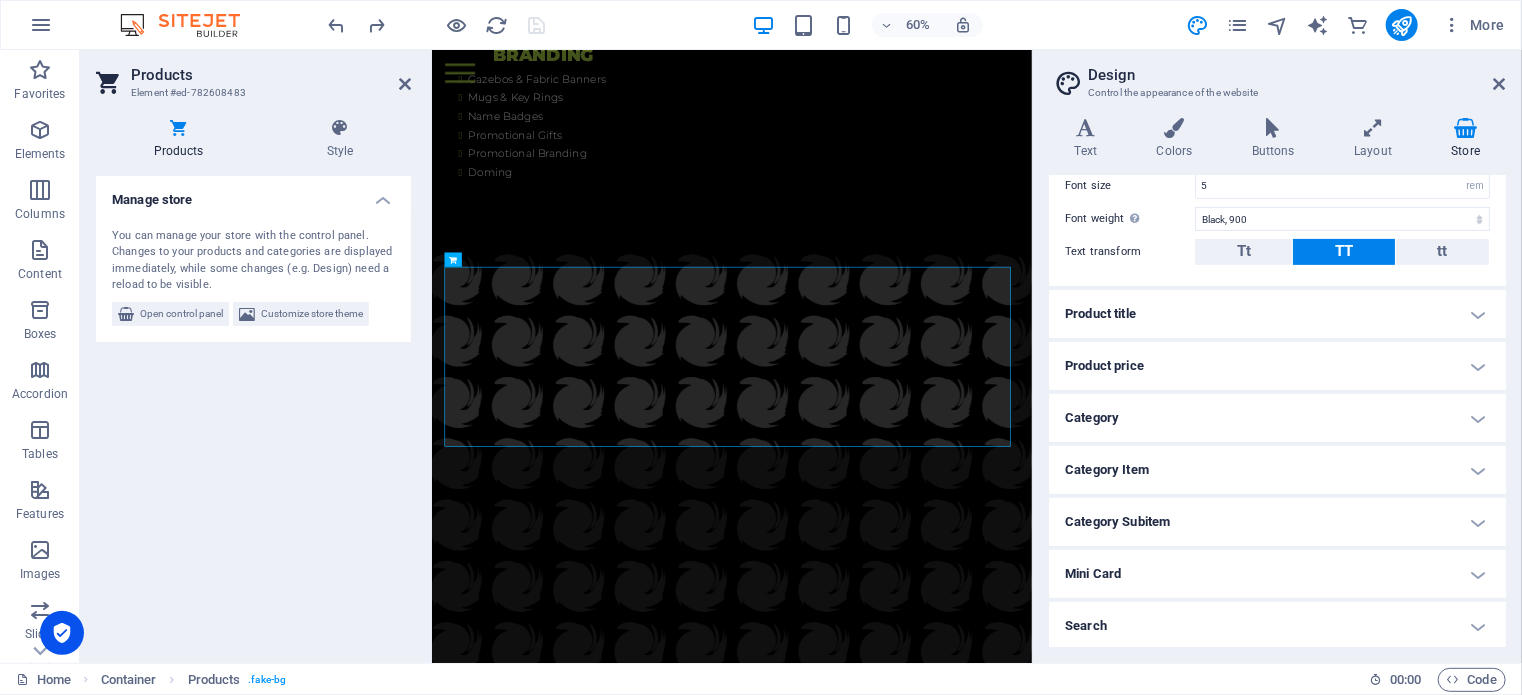 click on "Product title" at bounding box center [1277, 314] 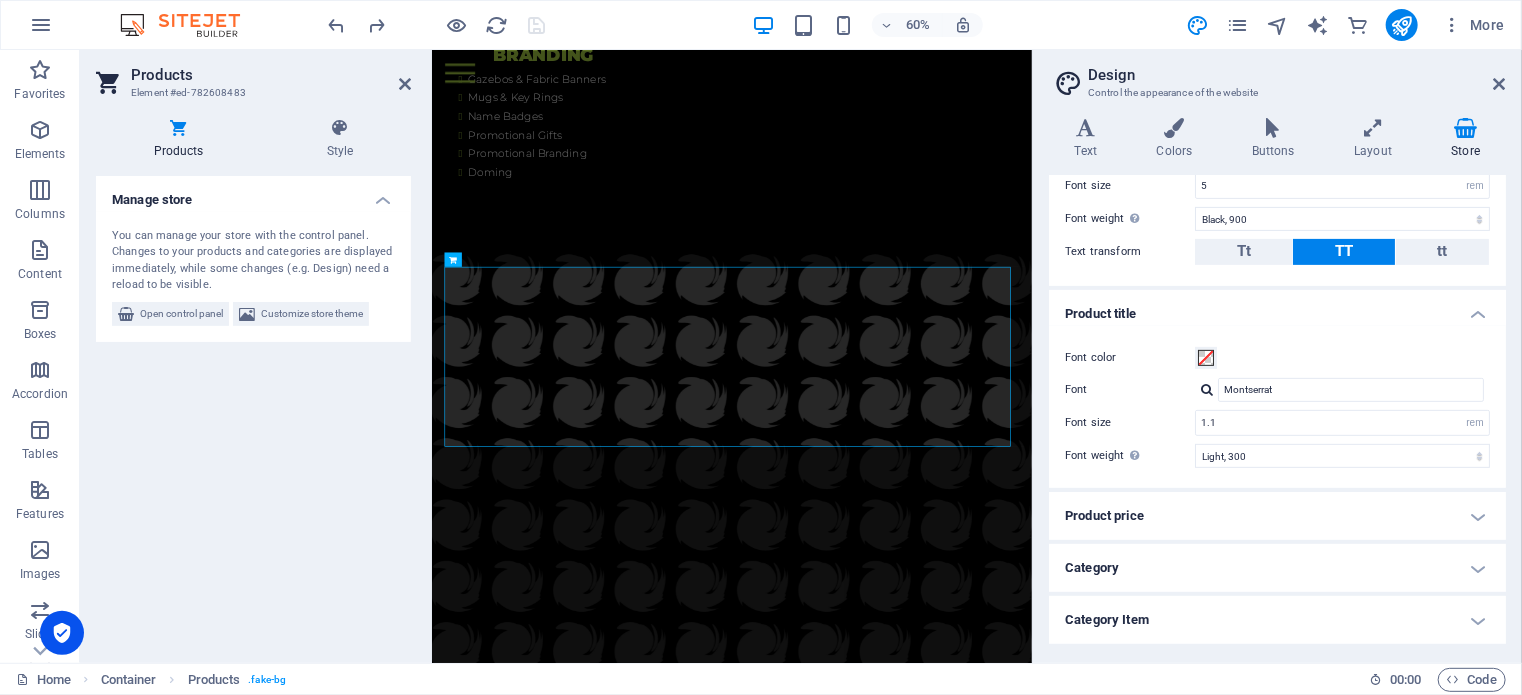 click on "Product price" at bounding box center [1277, 516] 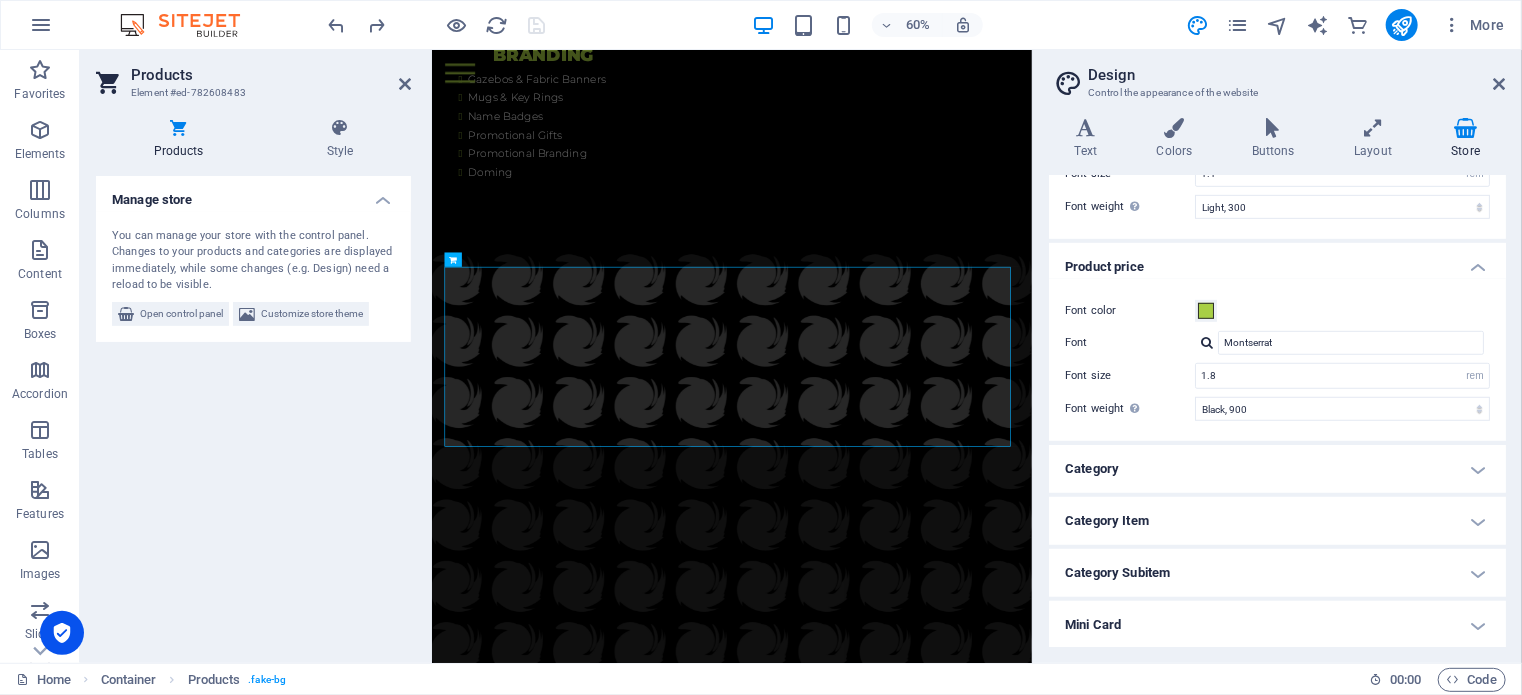 scroll, scrollTop: 656, scrollLeft: 0, axis: vertical 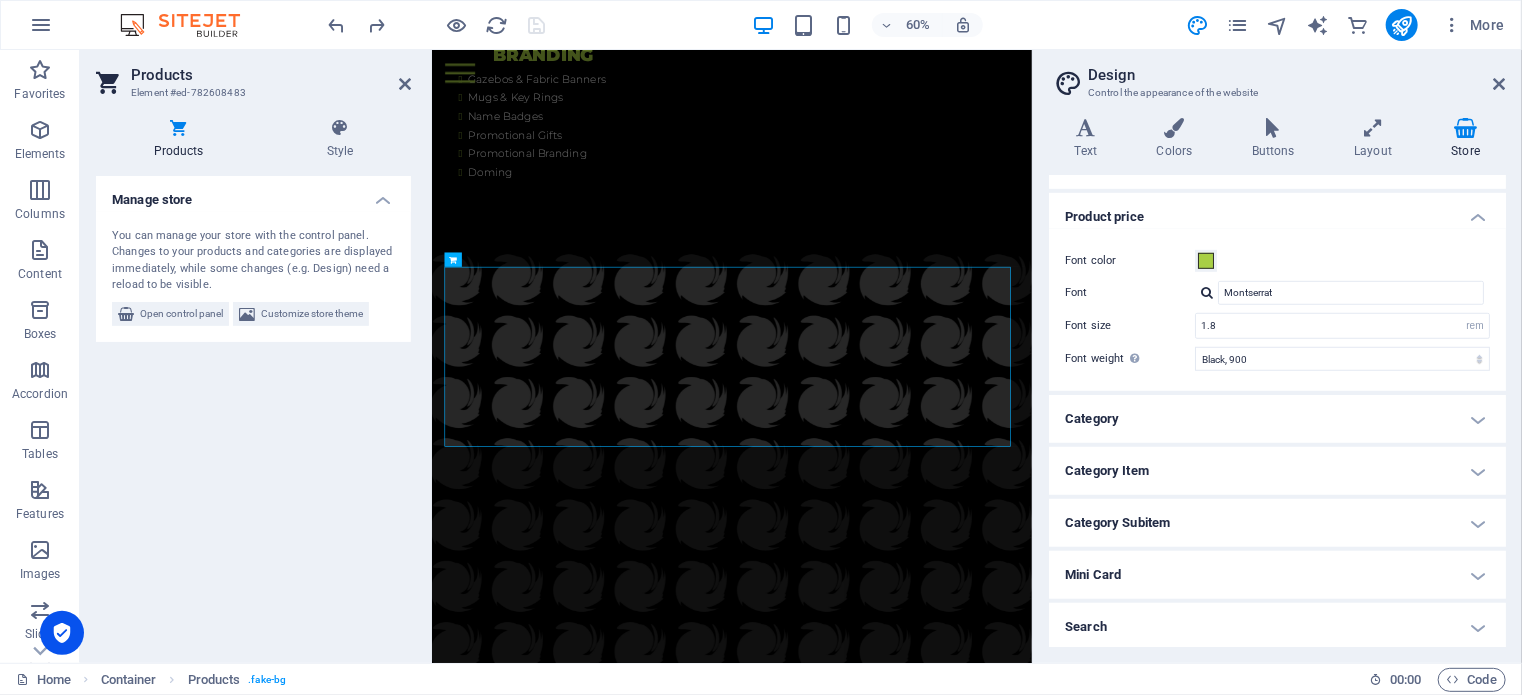 click on "Category" at bounding box center [1277, 419] 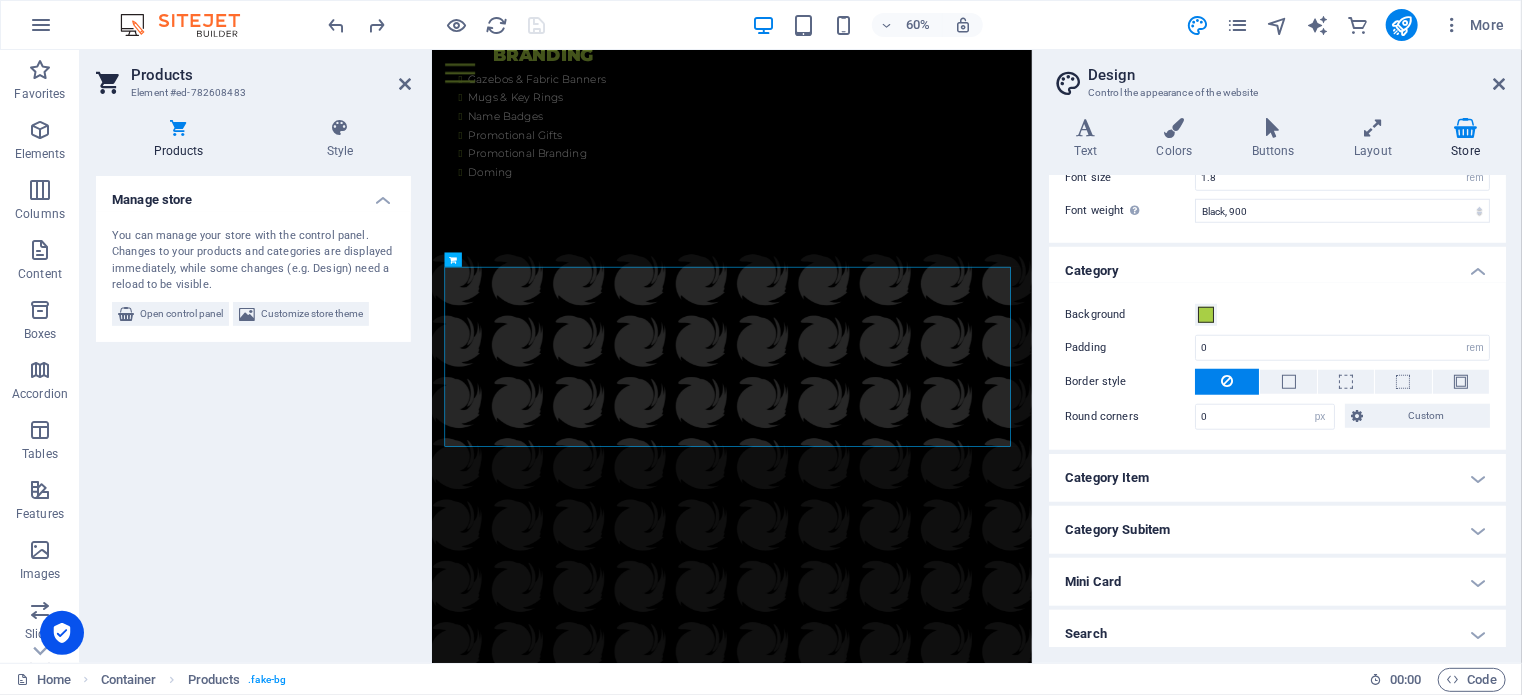 scroll, scrollTop: 811, scrollLeft: 0, axis: vertical 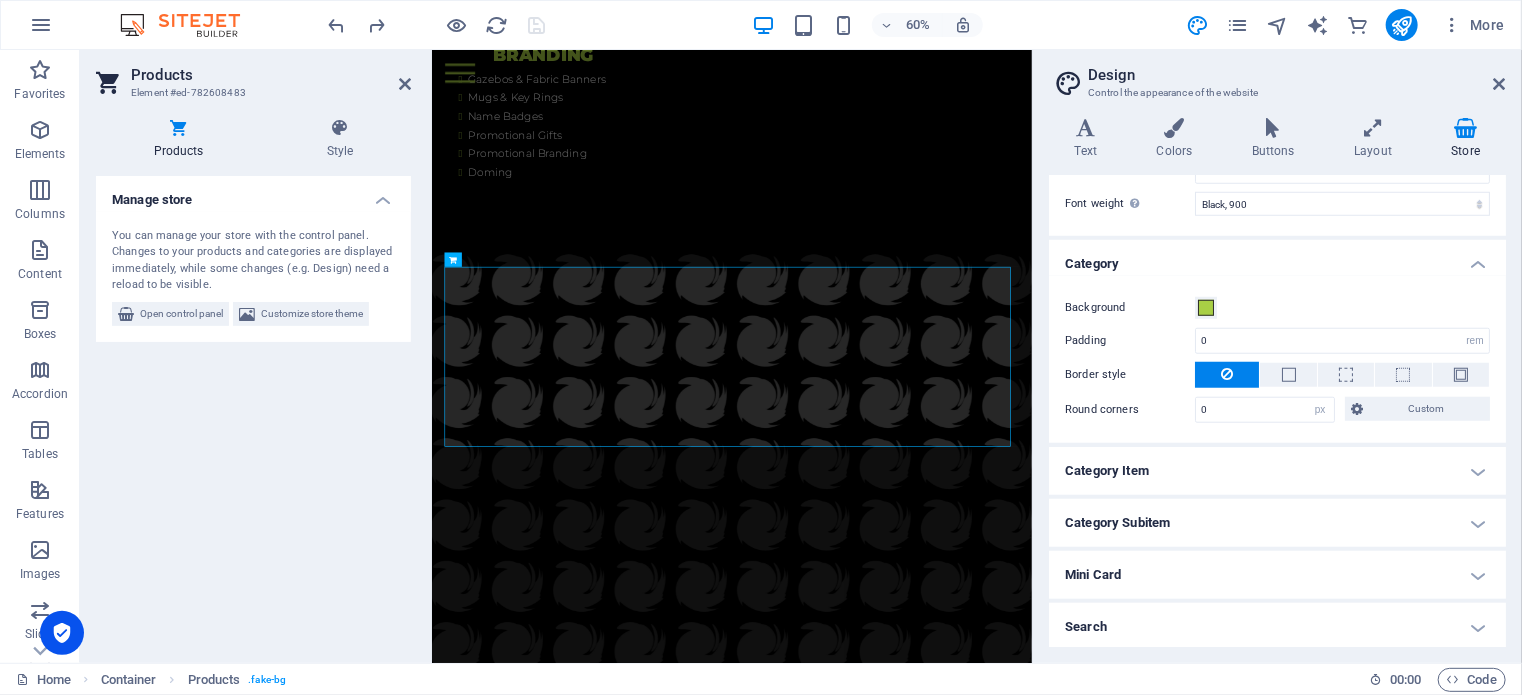 click on "Category Item" at bounding box center [1277, 471] 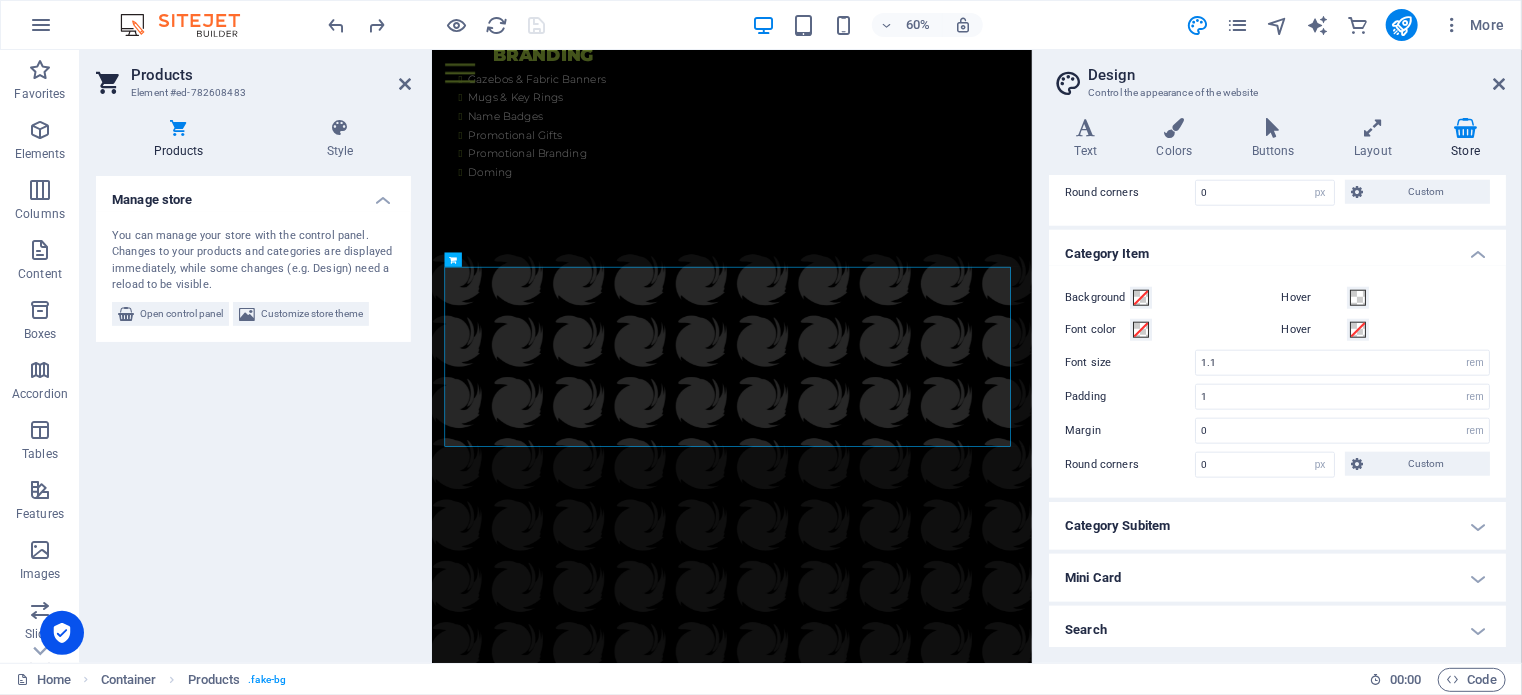 scroll, scrollTop: 1029, scrollLeft: 0, axis: vertical 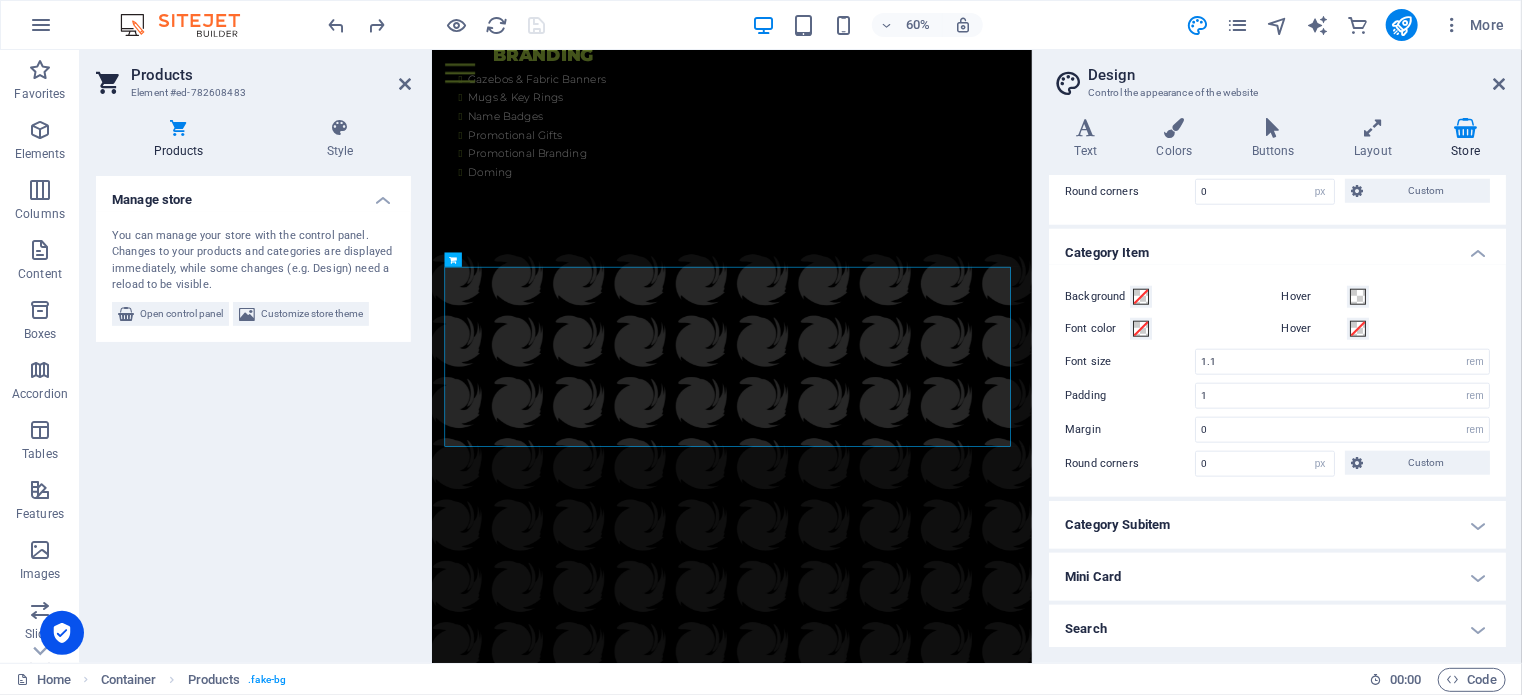 click on "Category Subitem" at bounding box center (1277, 525) 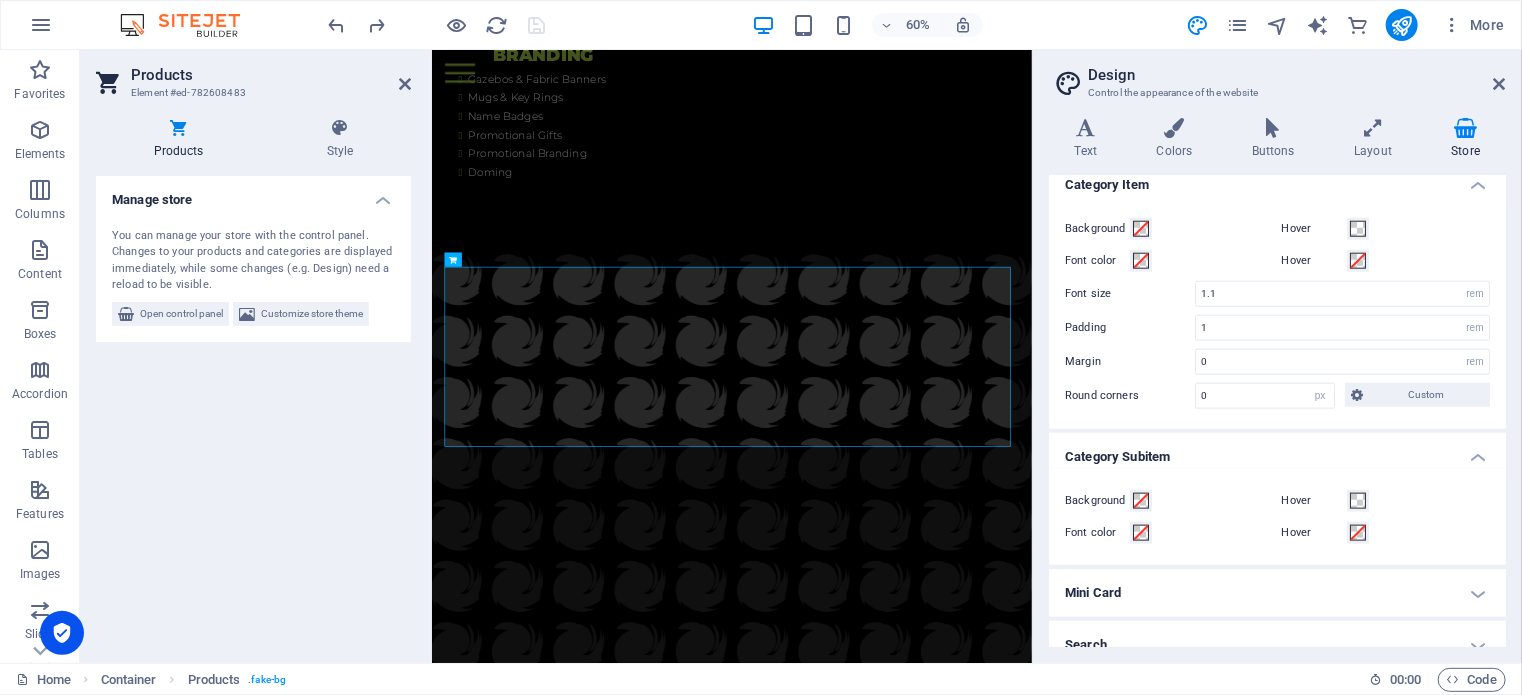 scroll, scrollTop: 1113, scrollLeft: 0, axis: vertical 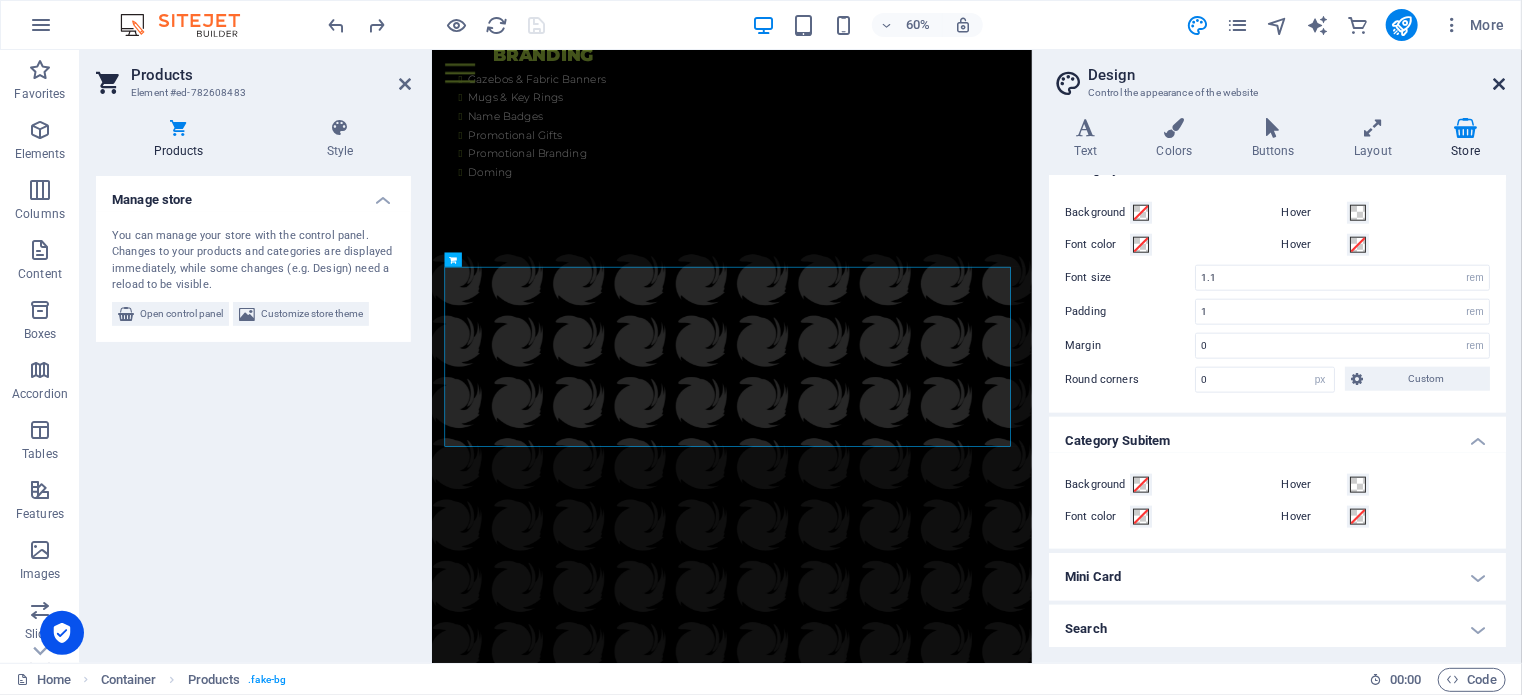 click at bounding box center [1500, 84] 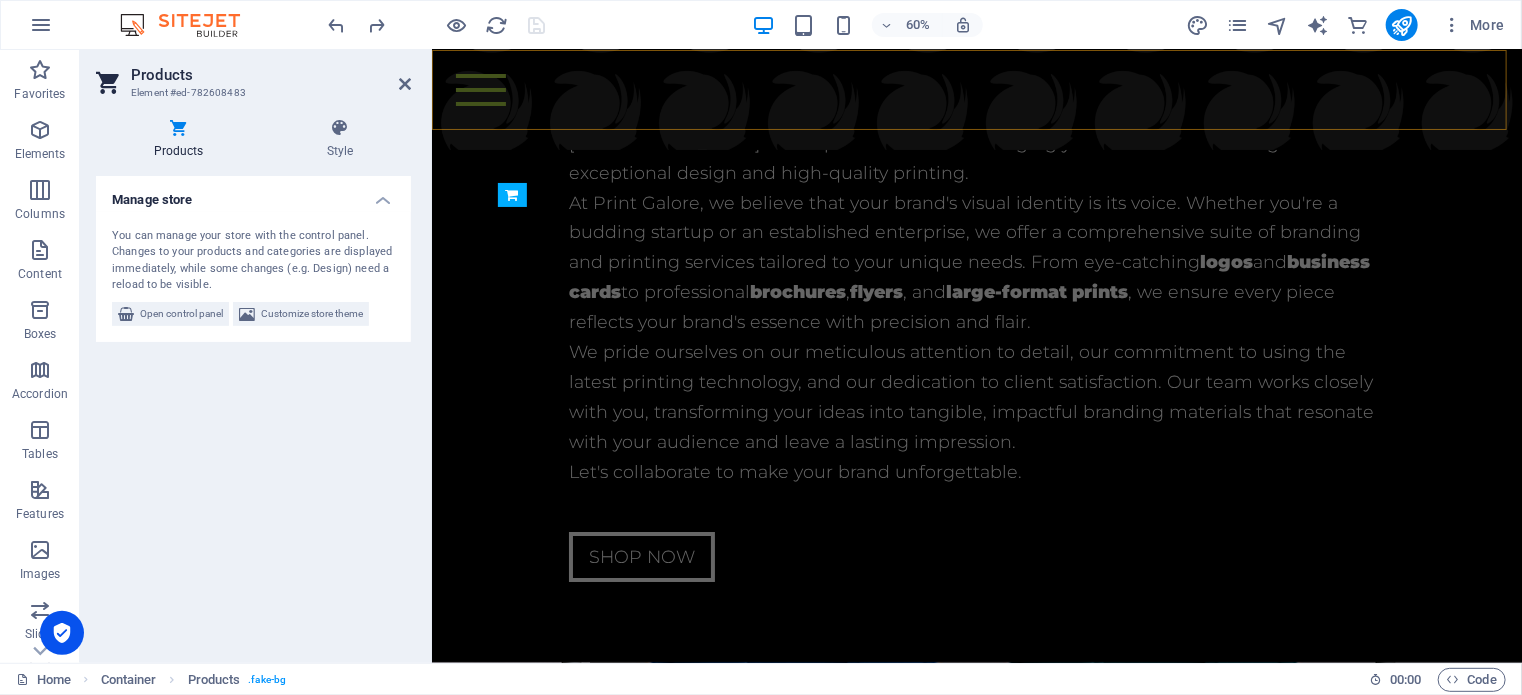 scroll, scrollTop: 5886, scrollLeft: 0, axis: vertical 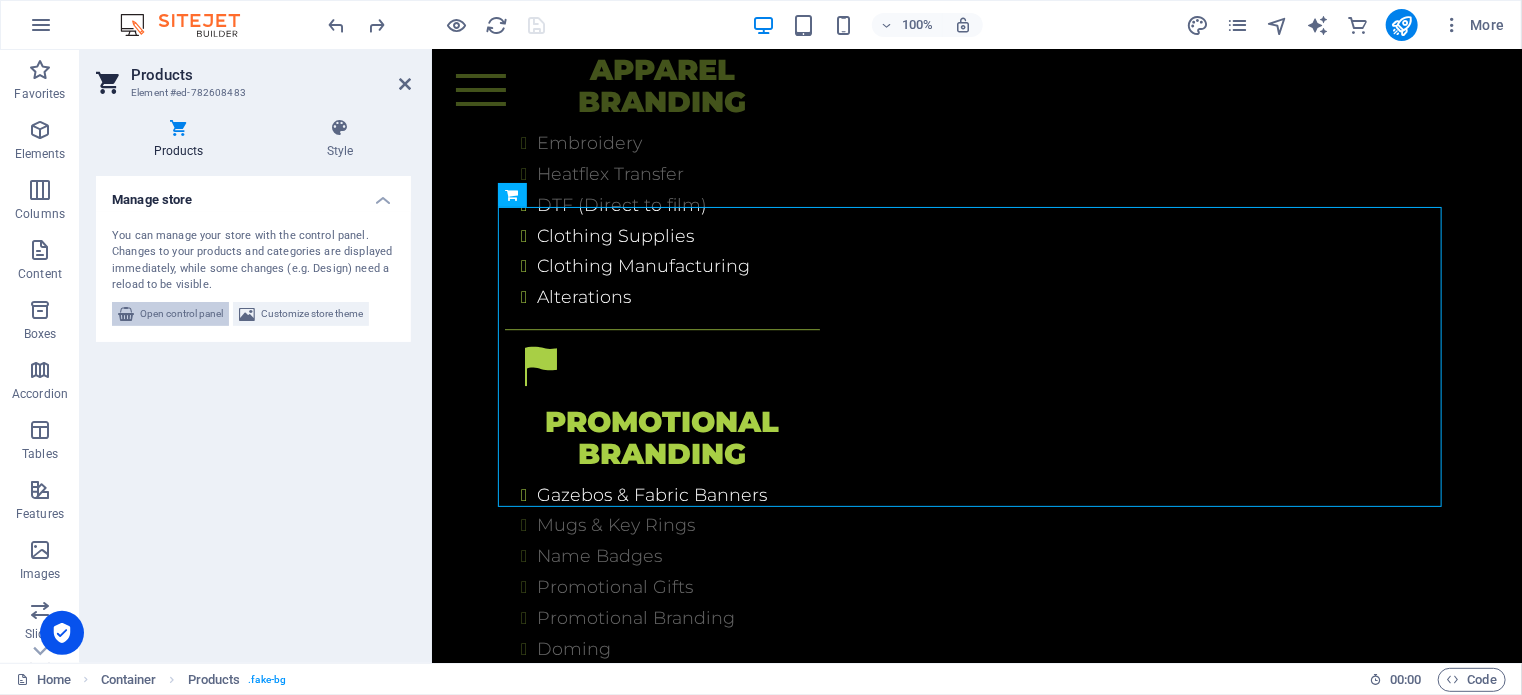 click on "Open control panel" at bounding box center [181, 314] 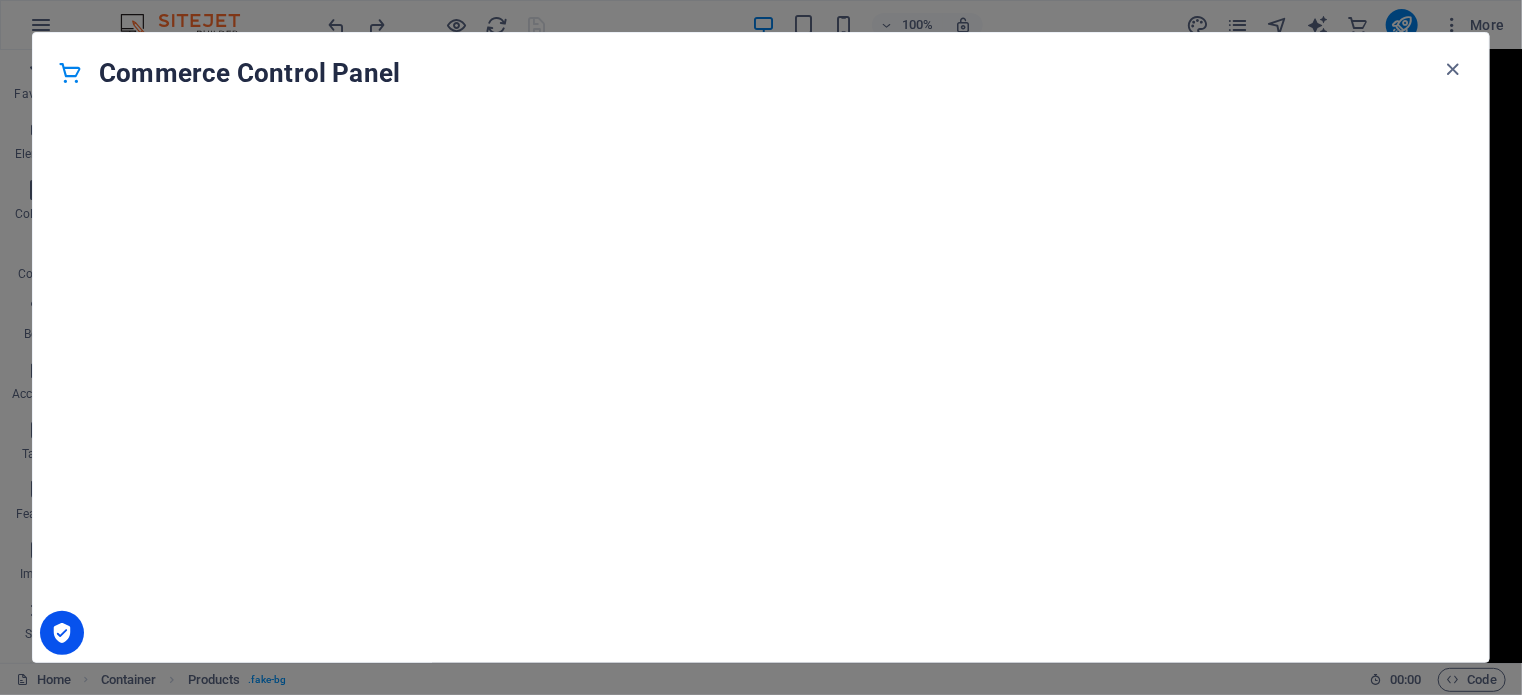 drag, startPoint x: 884, startPoint y: 67, endPoint x: 868, endPoint y: 22, distance: 47.759815 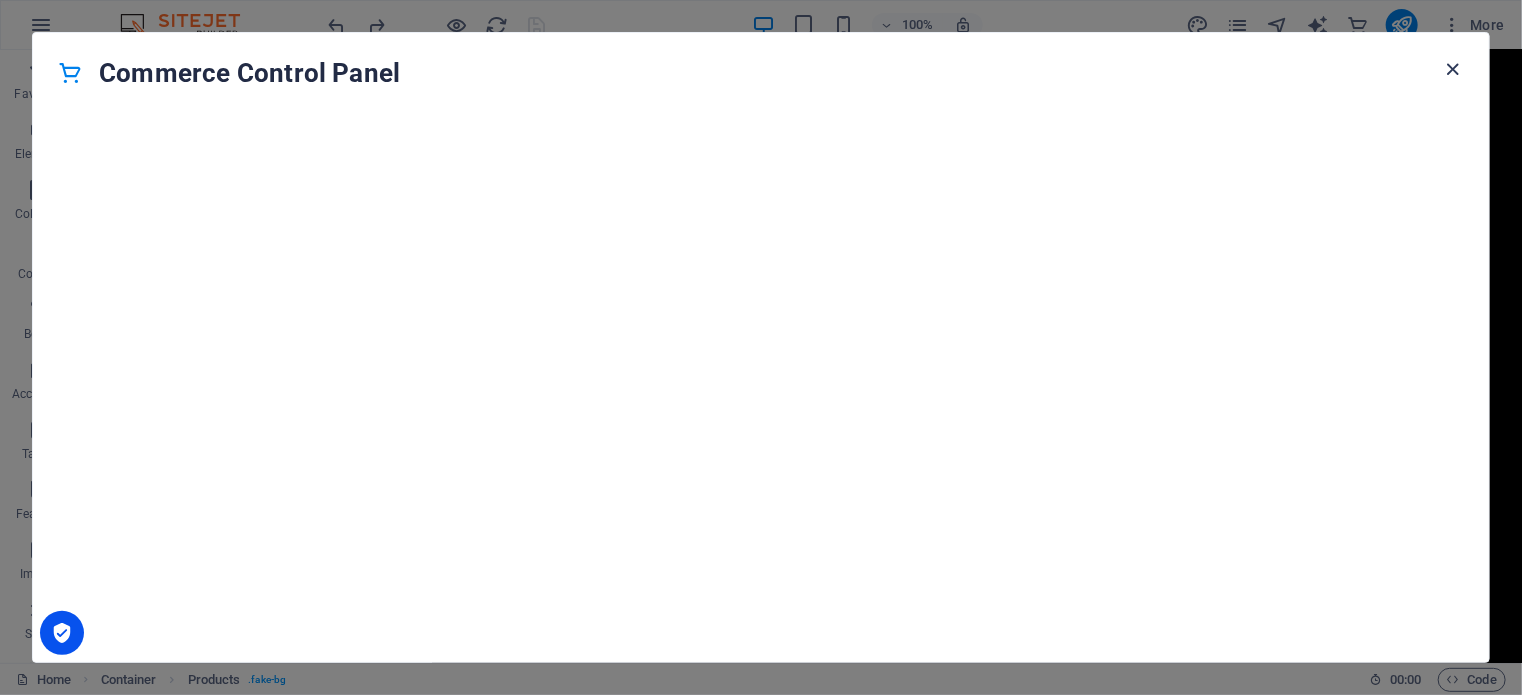 click at bounding box center (1453, 69) 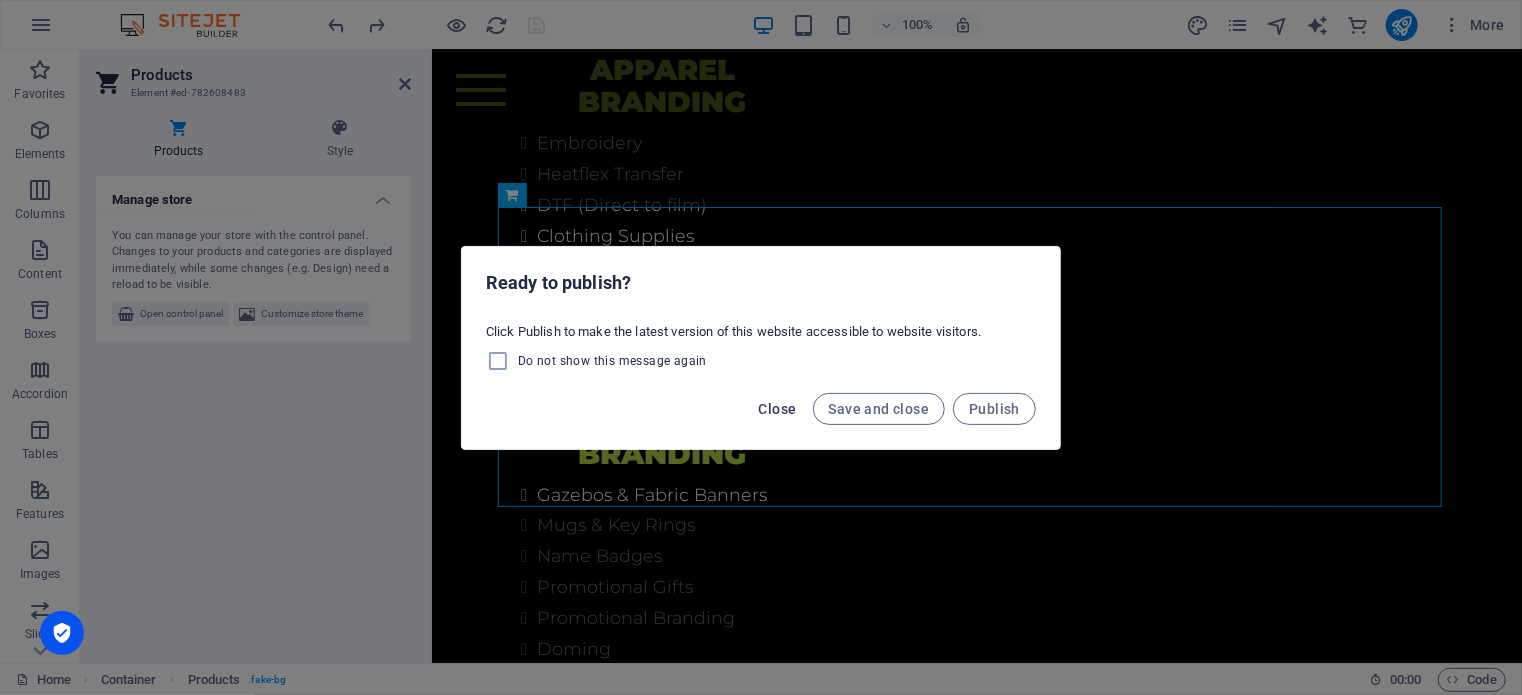 click on "Close" at bounding box center (778, 409) 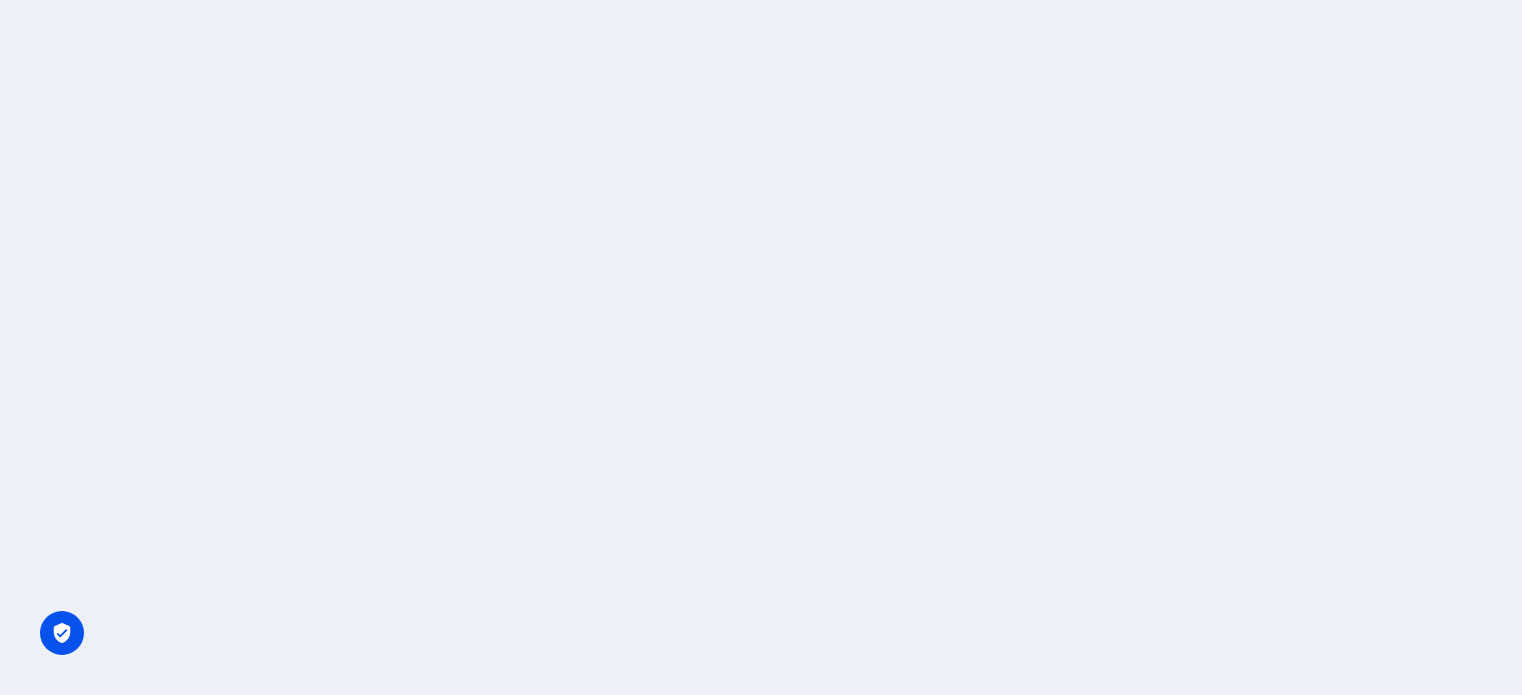 scroll, scrollTop: 0, scrollLeft: 0, axis: both 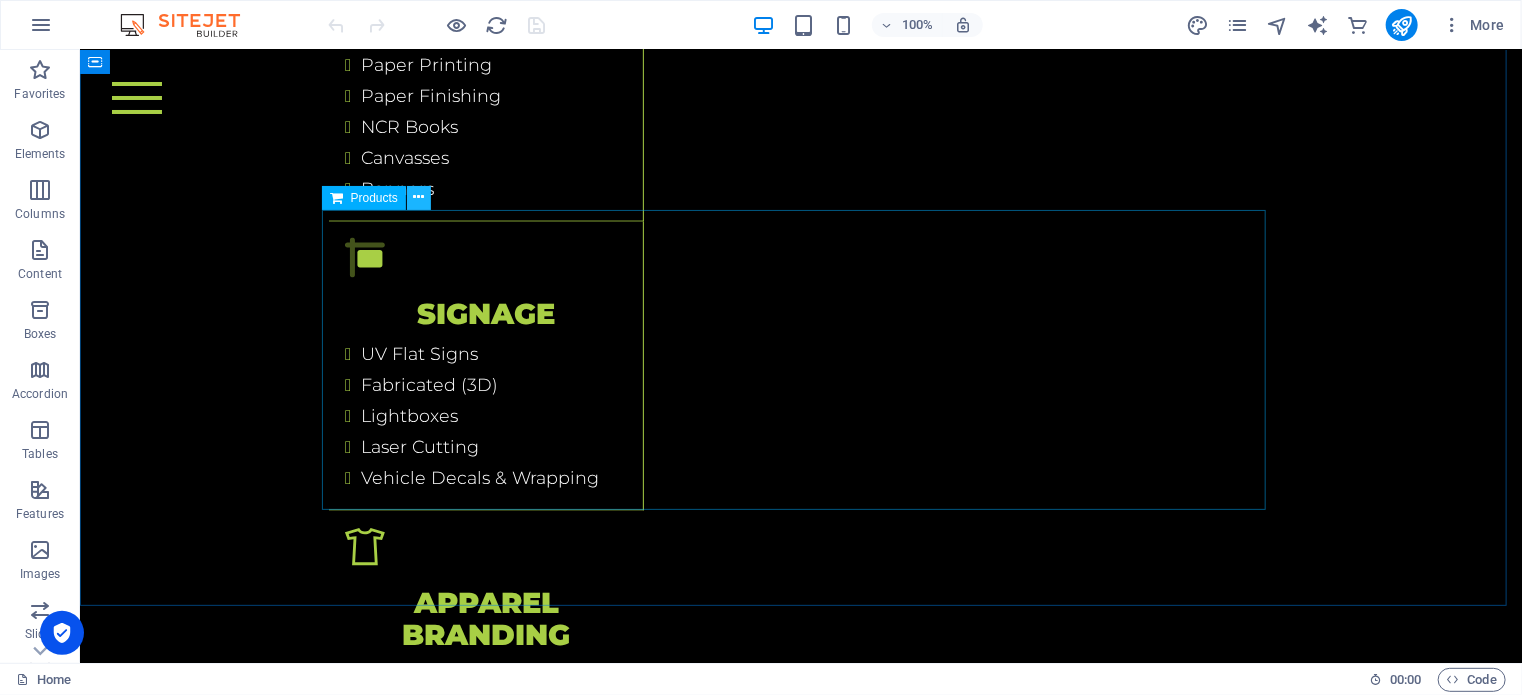 click at bounding box center [418, 197] 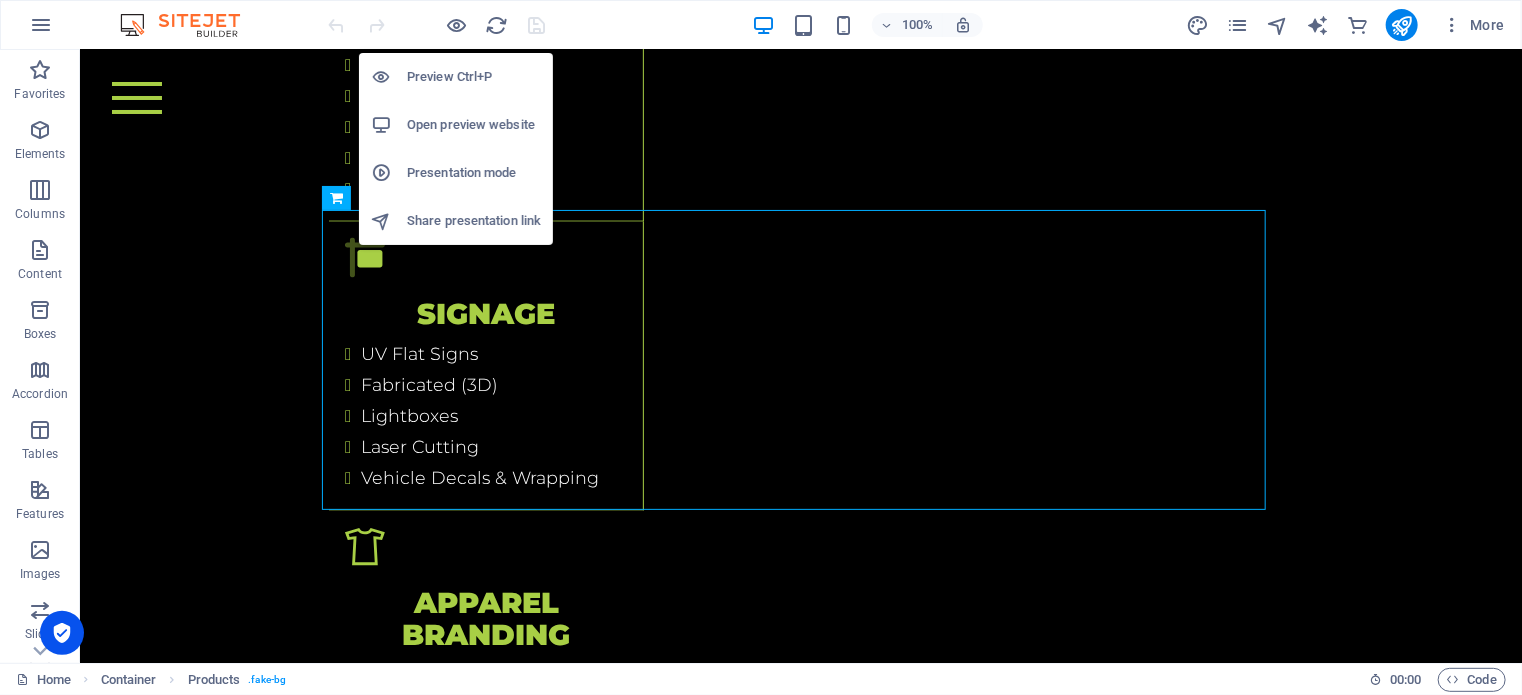 click on "Open preview website" at bounding box center [474, 125] 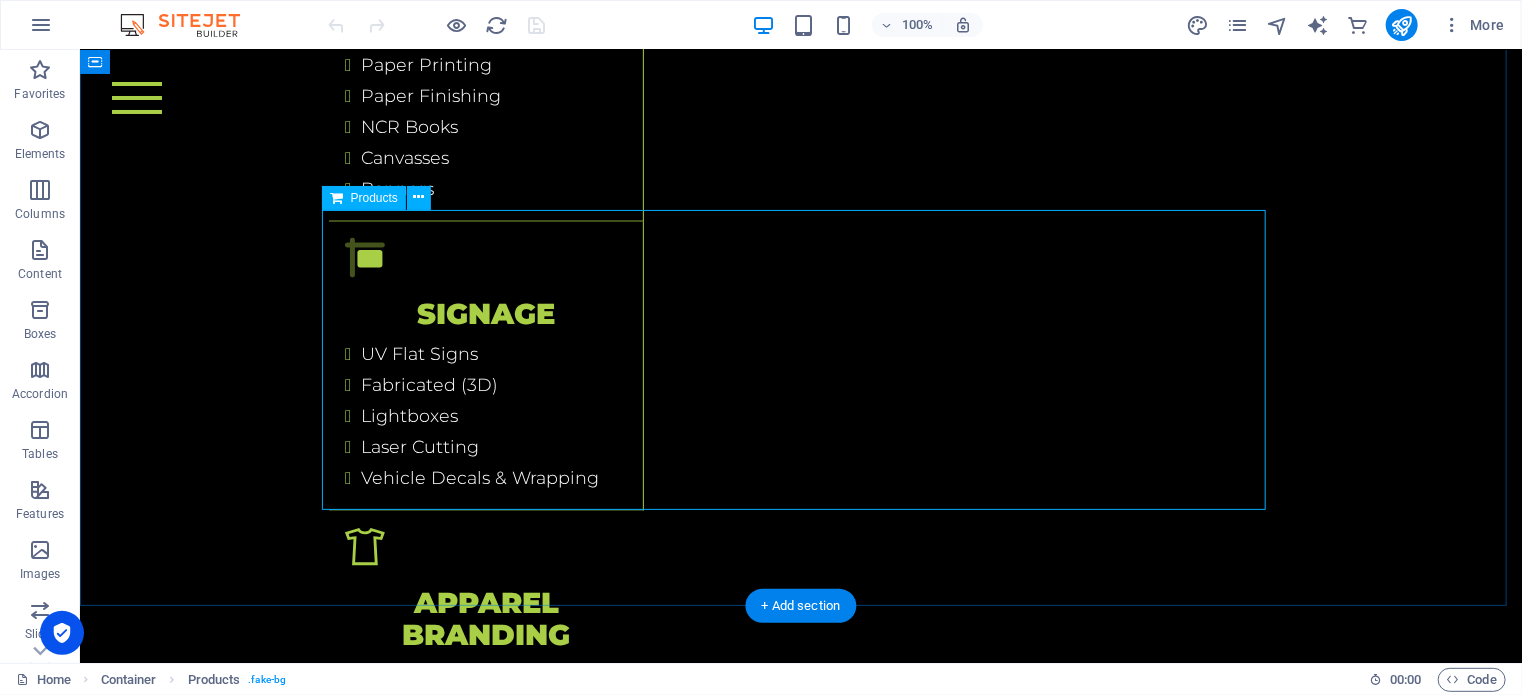 click at bounding box center [800, 4214] 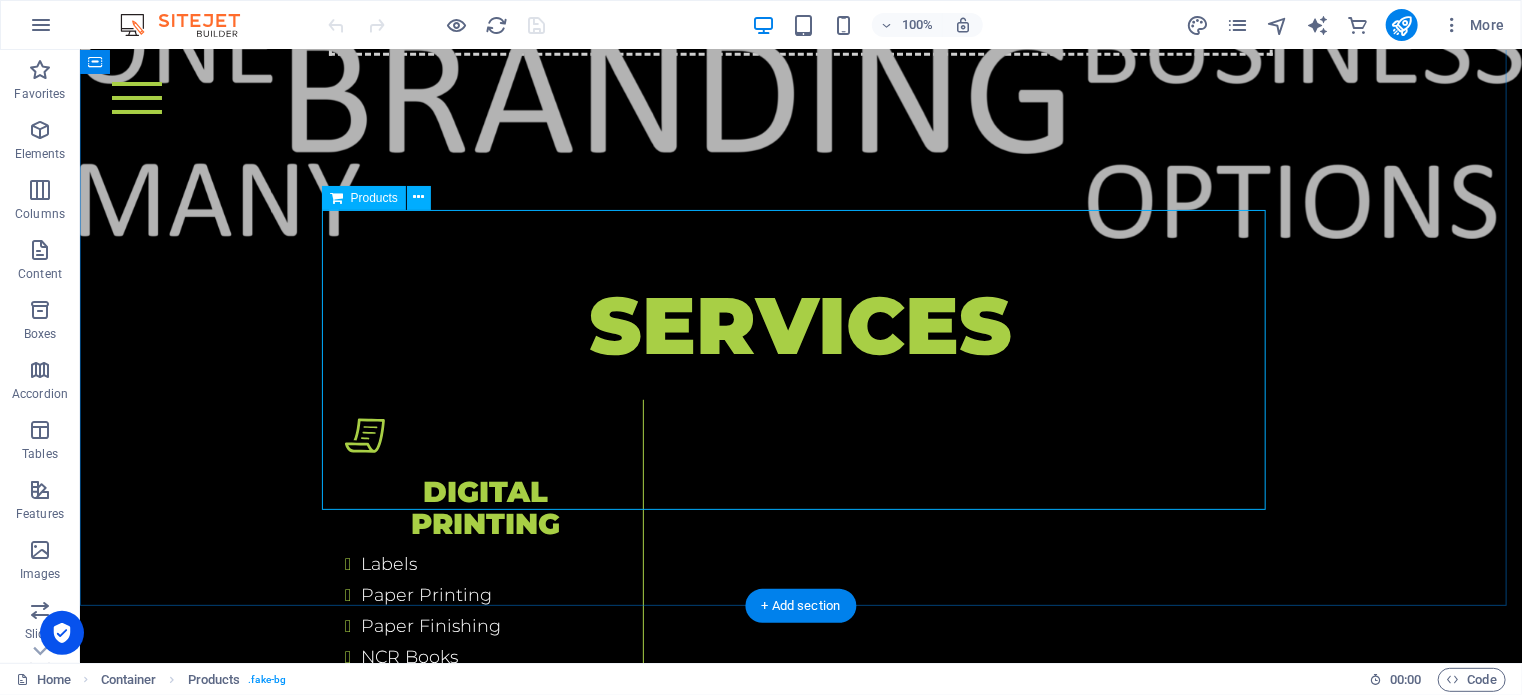 scroll, scrollTop: 5884, scrollLeft: 0, axis: vertical 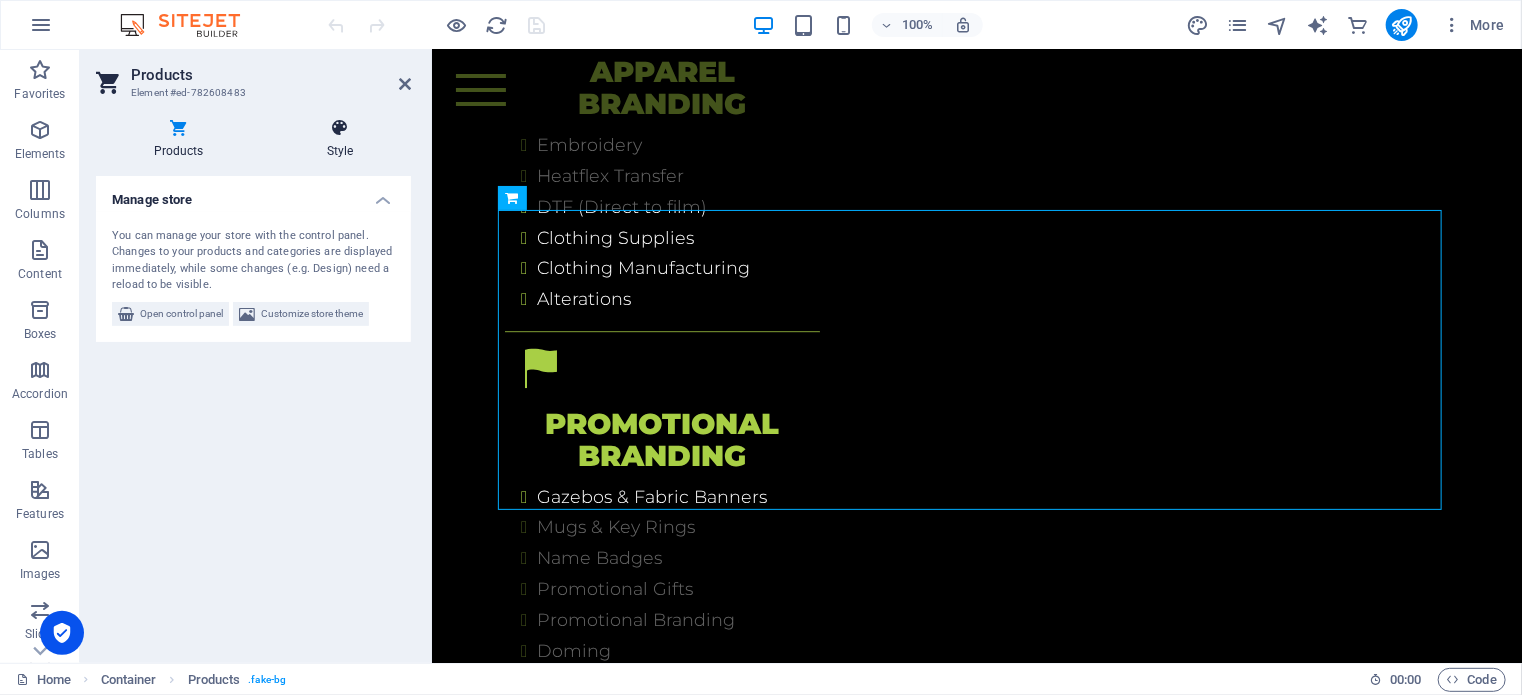 click at bounding box center (340, 128) 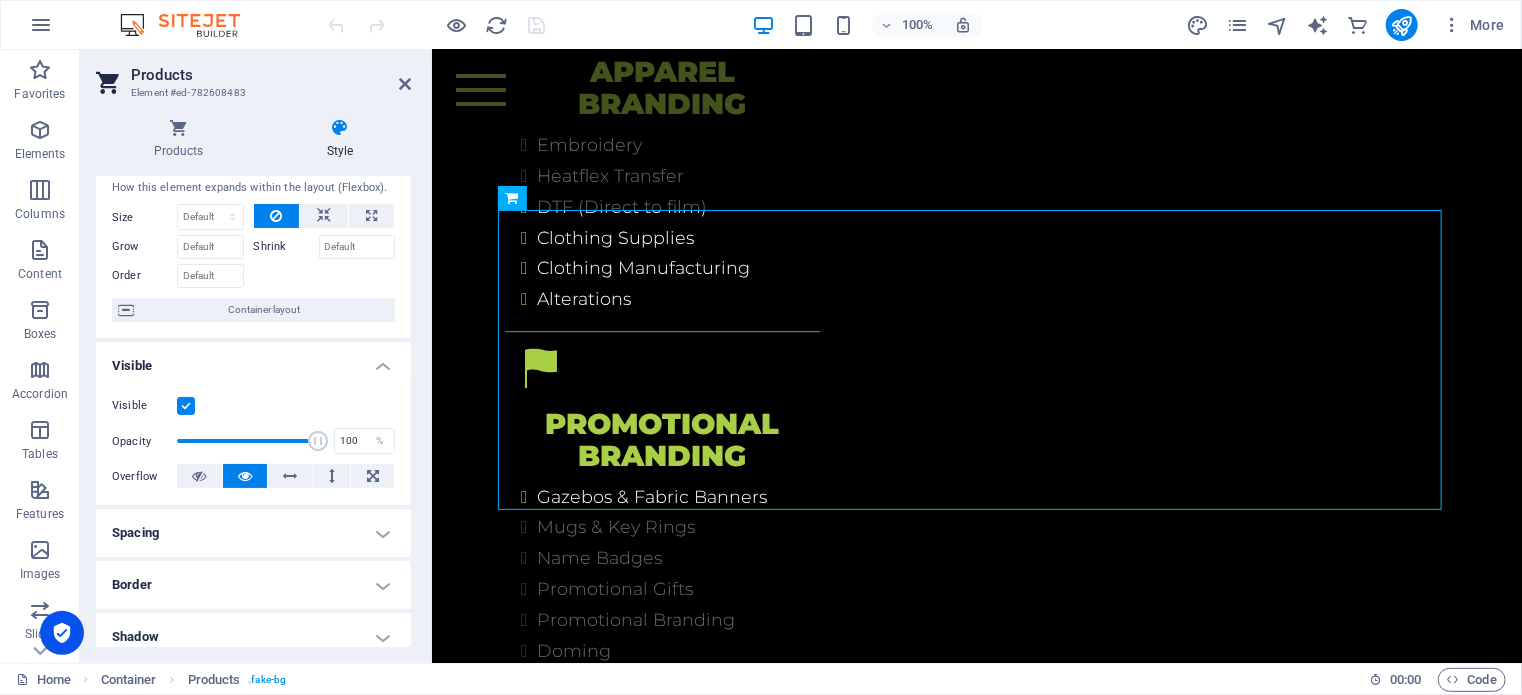 scroll, scrollTop: 0, scrollLeft: 0, axis: both 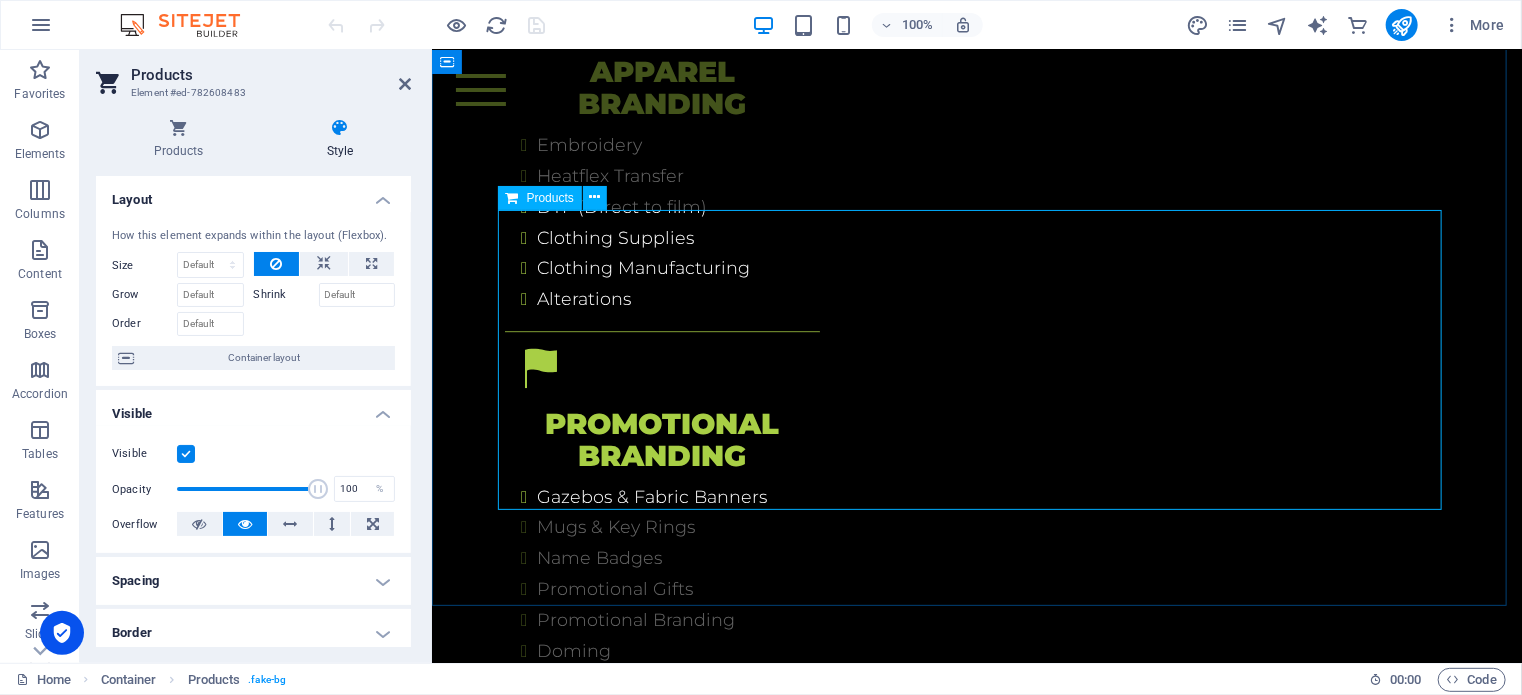 click at bounding box center (976, 3981) 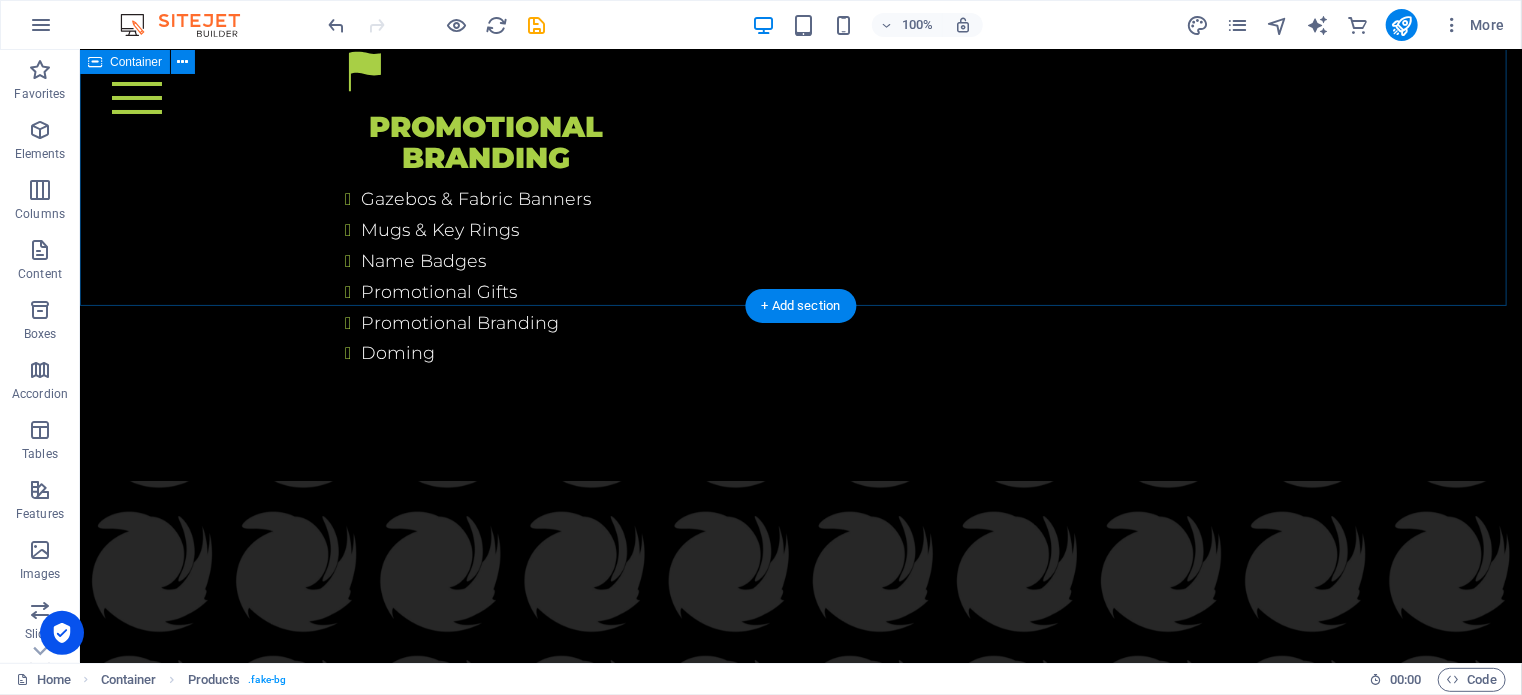 scroll, scrollTop: 5056, scrollLeft: 0, axis: vertical 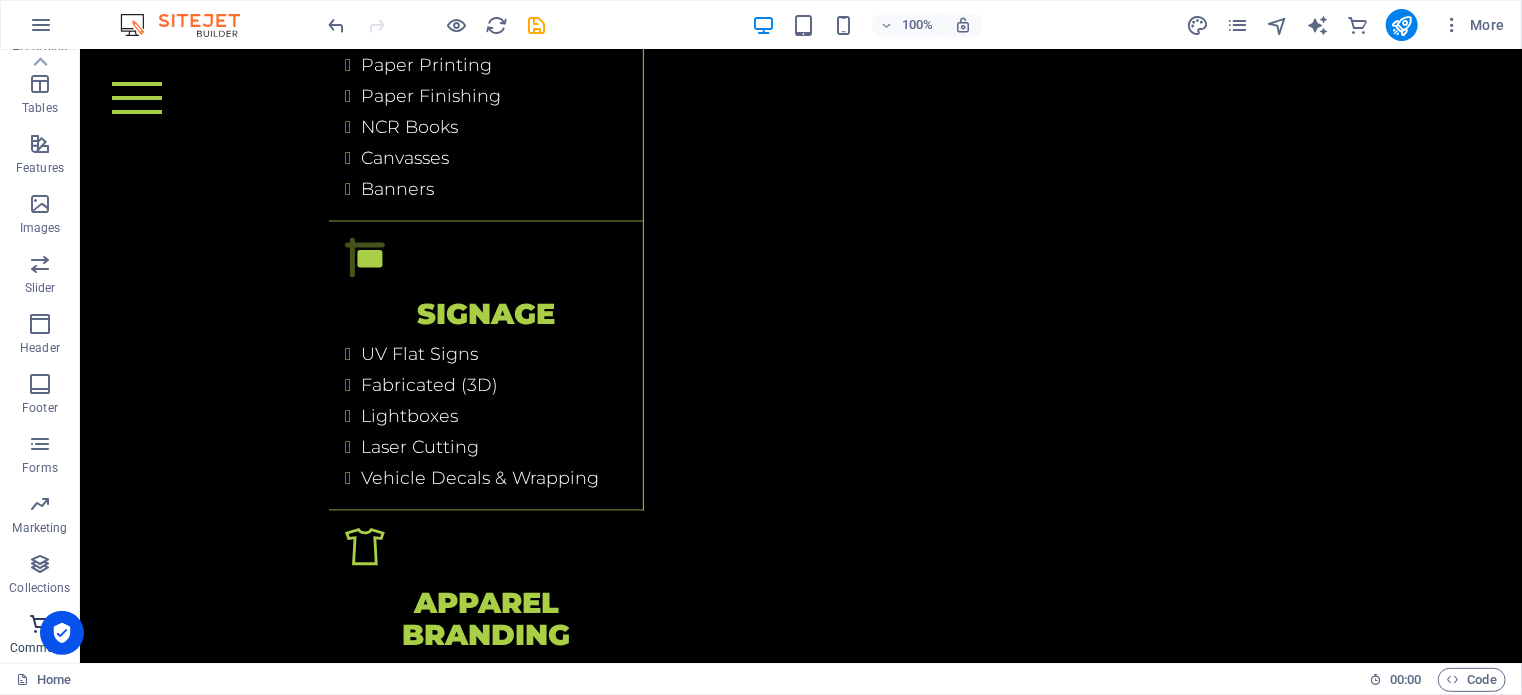 click on "Commerce" at bounding box center [40, 636] 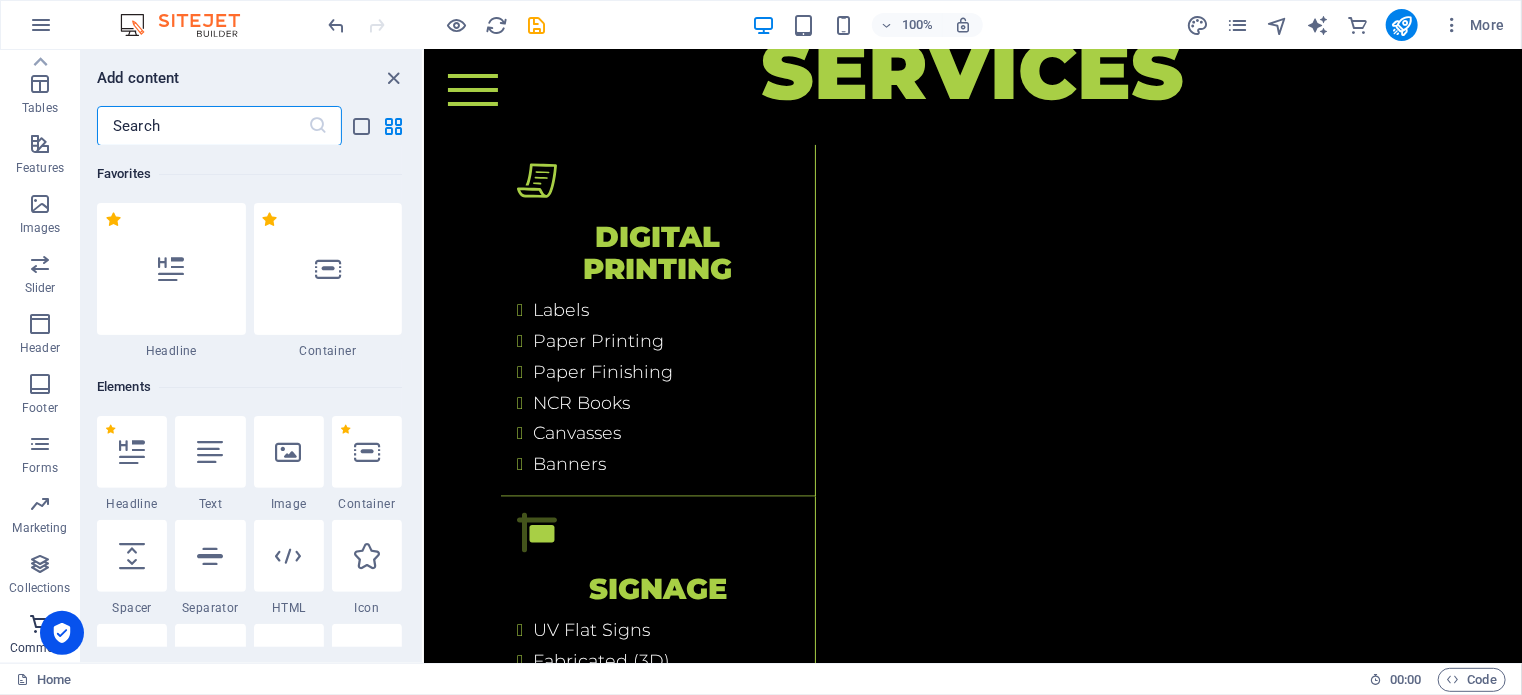 scroll, scrollTop: 5854, scrollLeft: 0, axis: vertical 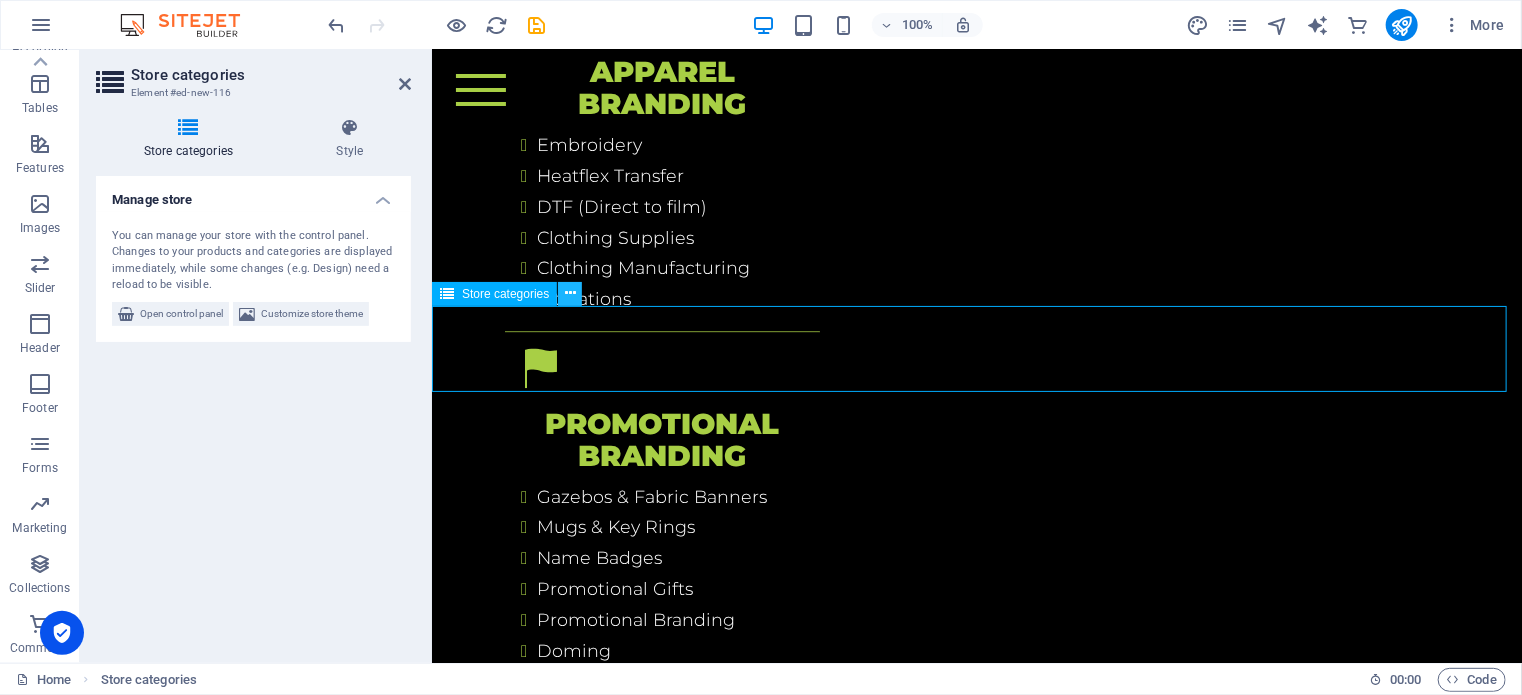 click at bounding box center [570, 294] 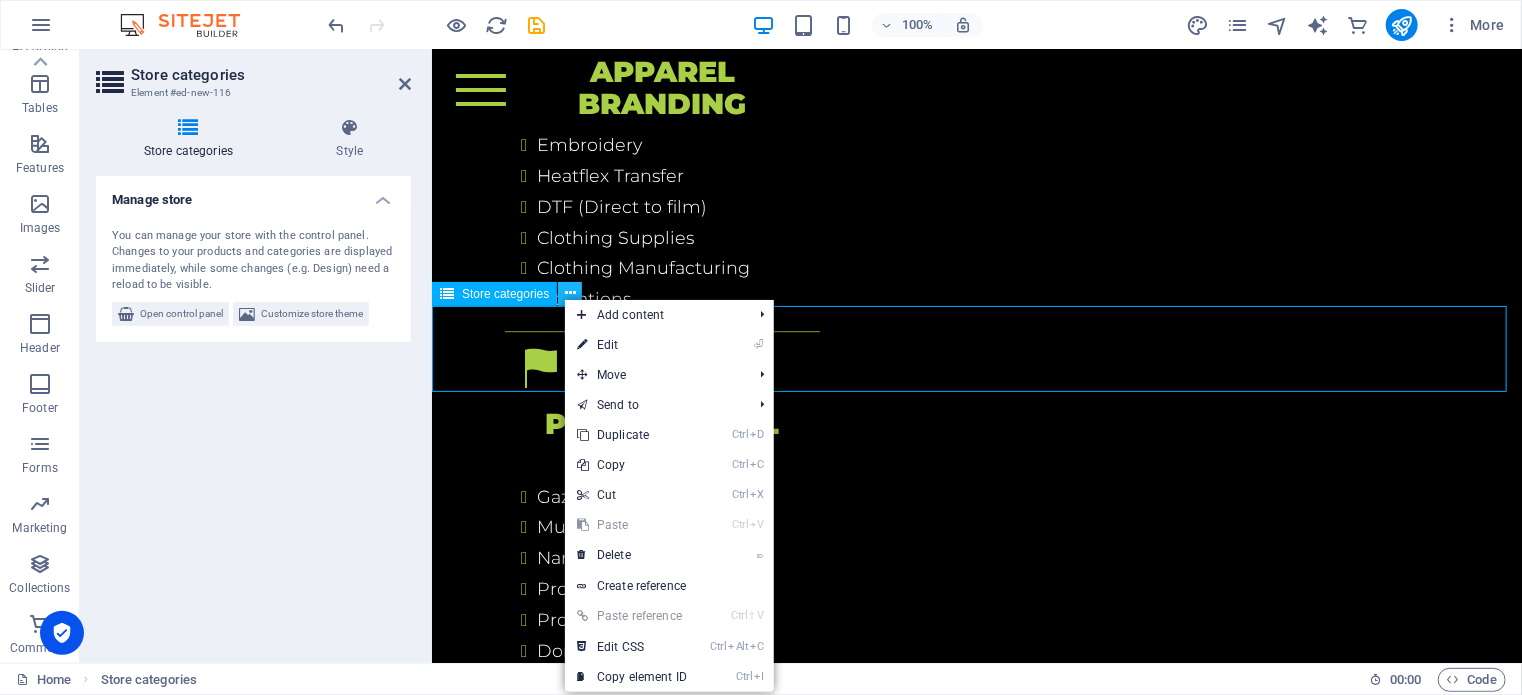 click at bounding box center (570, 293) 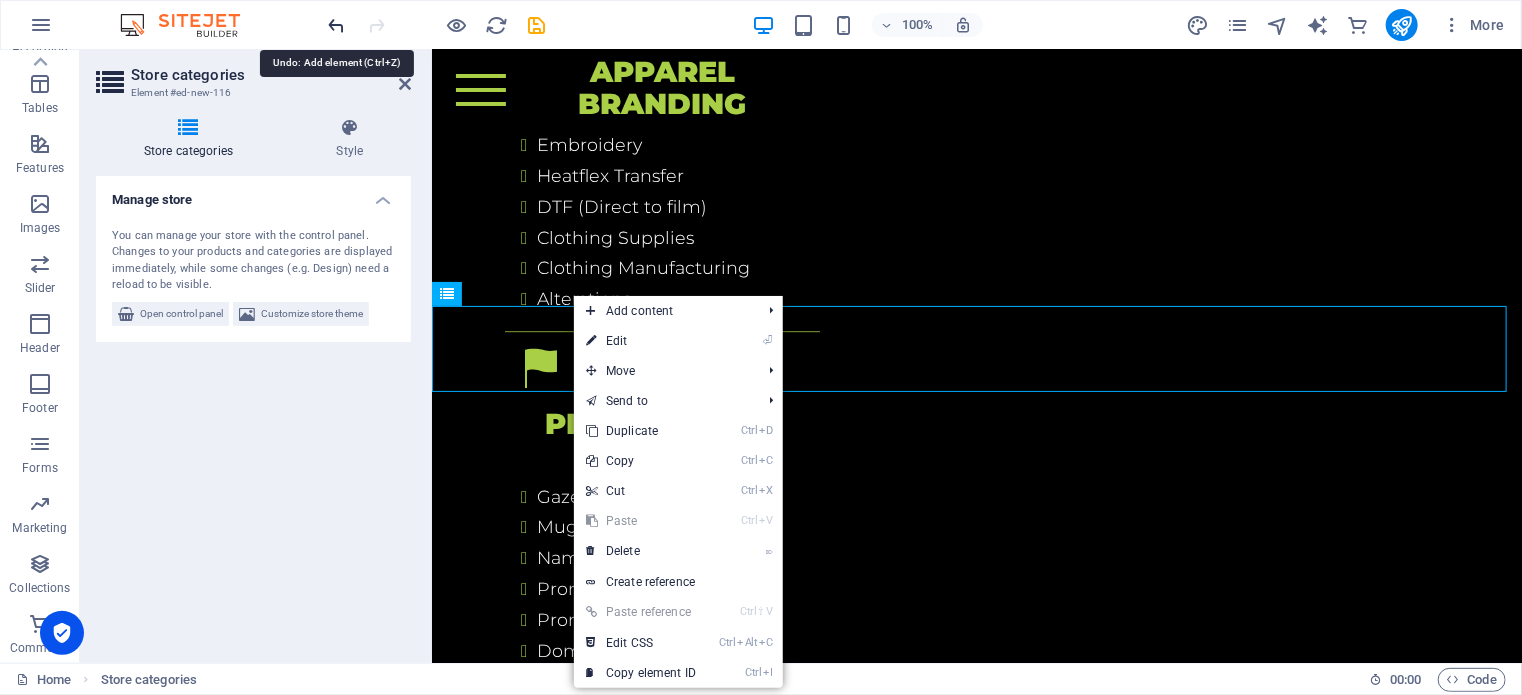 click at bounding box center [337, 25] 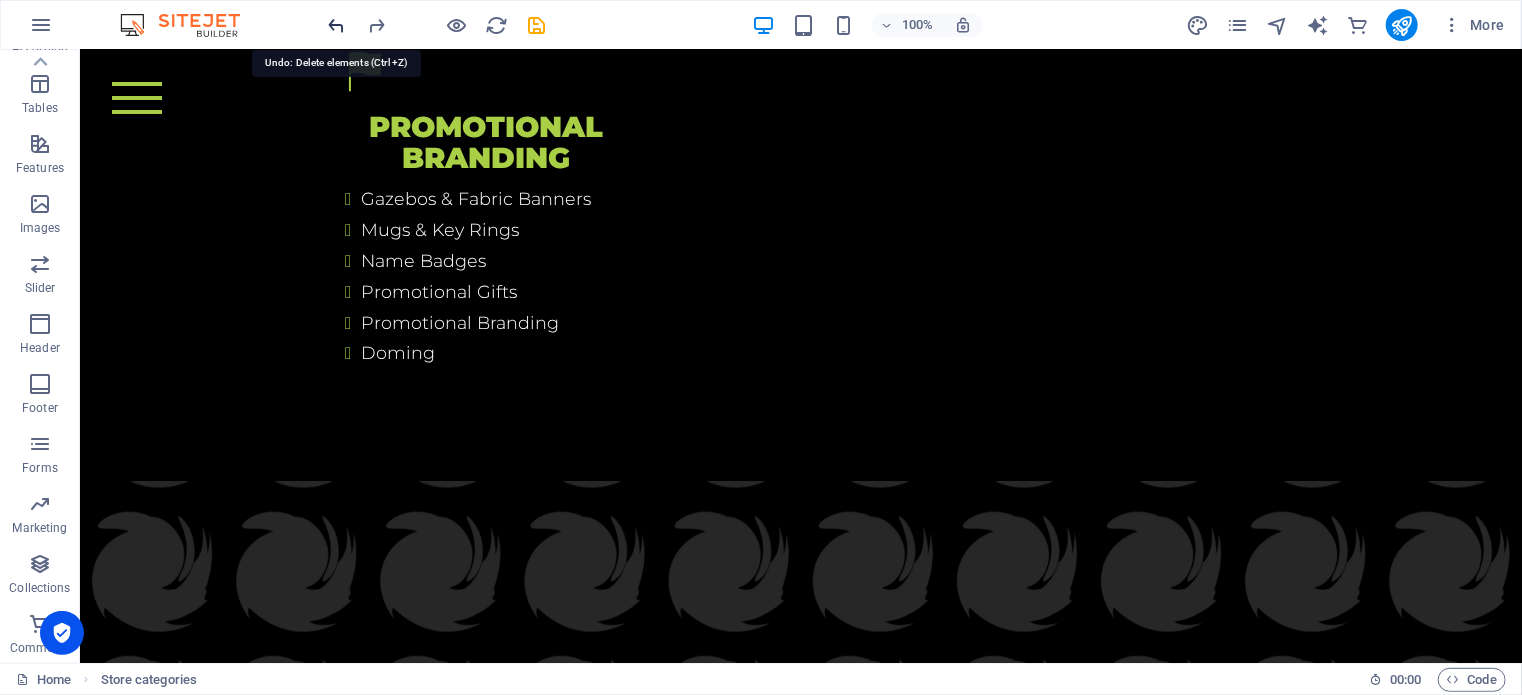scroll, scrollTop: 5056, scrollLeft: 0, axis: vertical 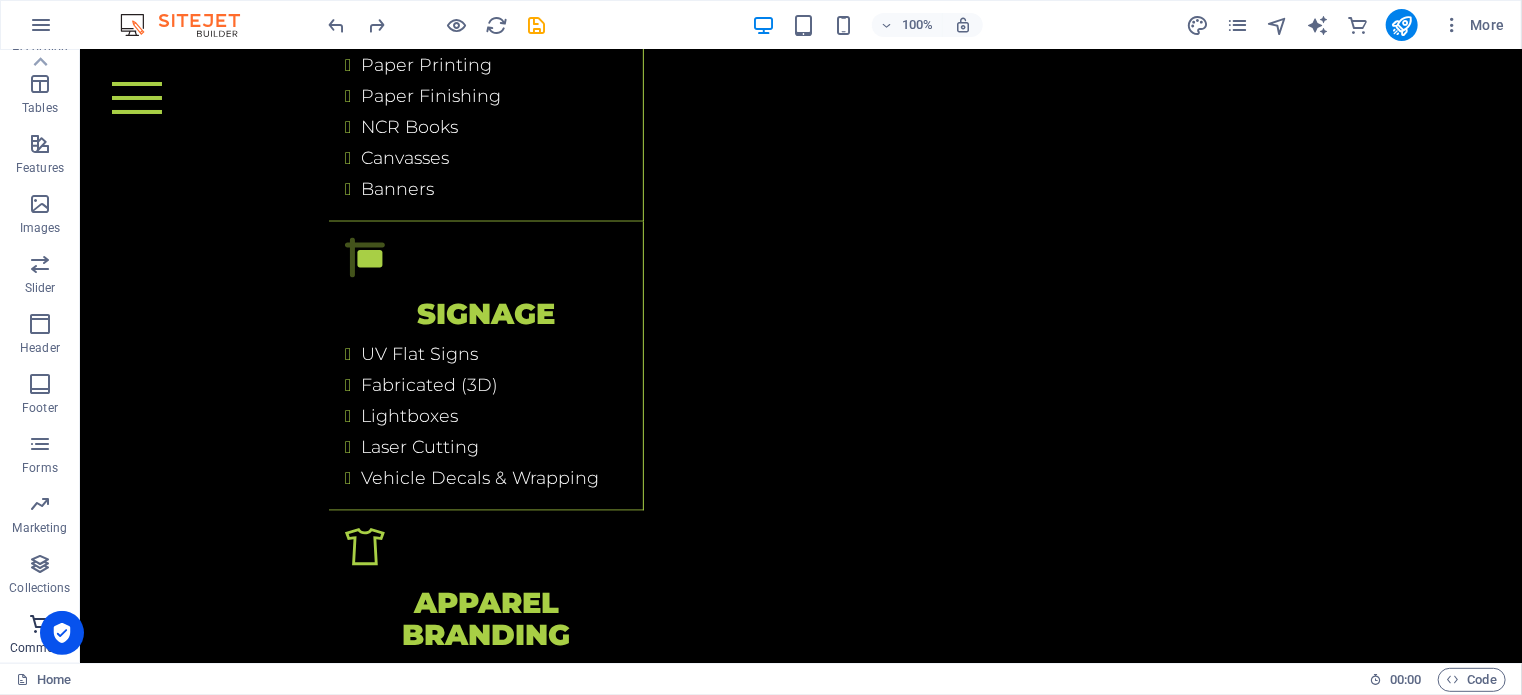 click on "Commerce" at bounding box center [40, 648] 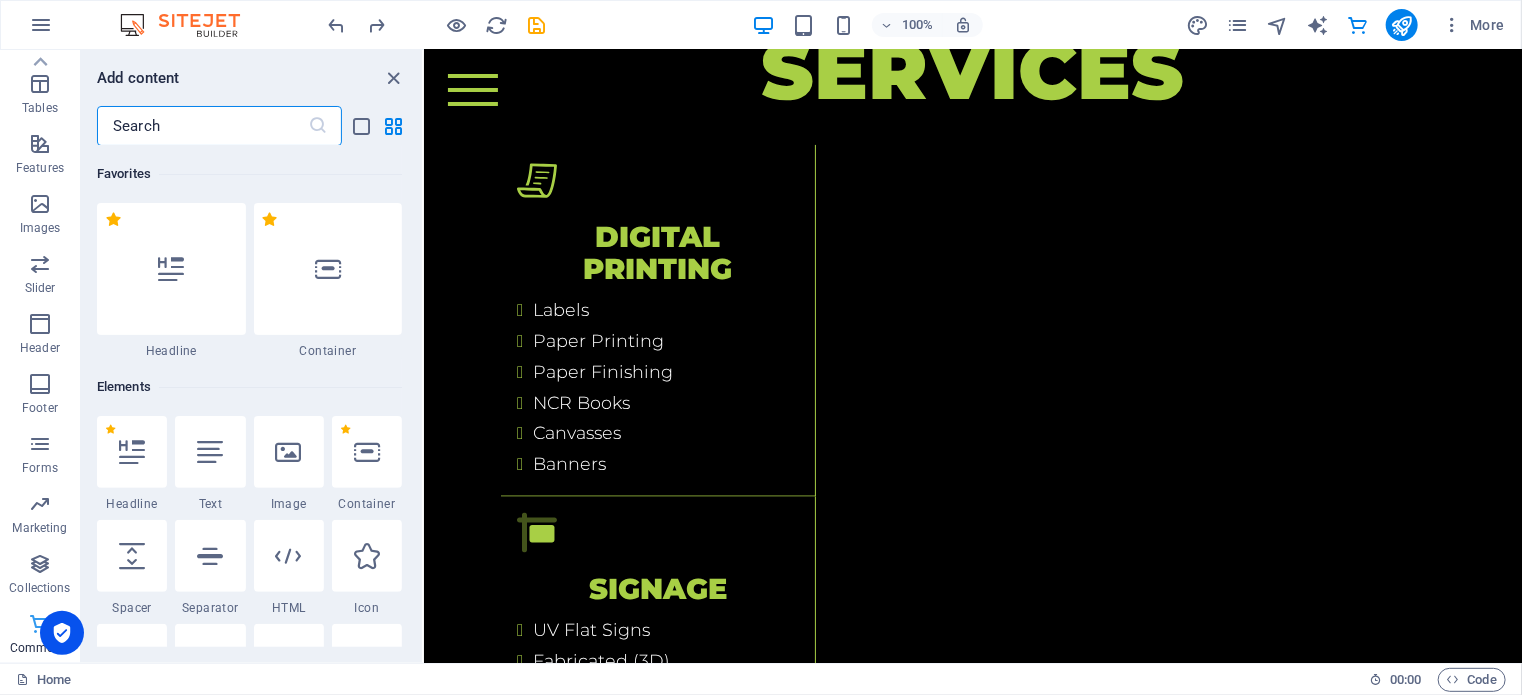 scroll, scrollTop: 5854, scrollLeft: 0, axis: vertical 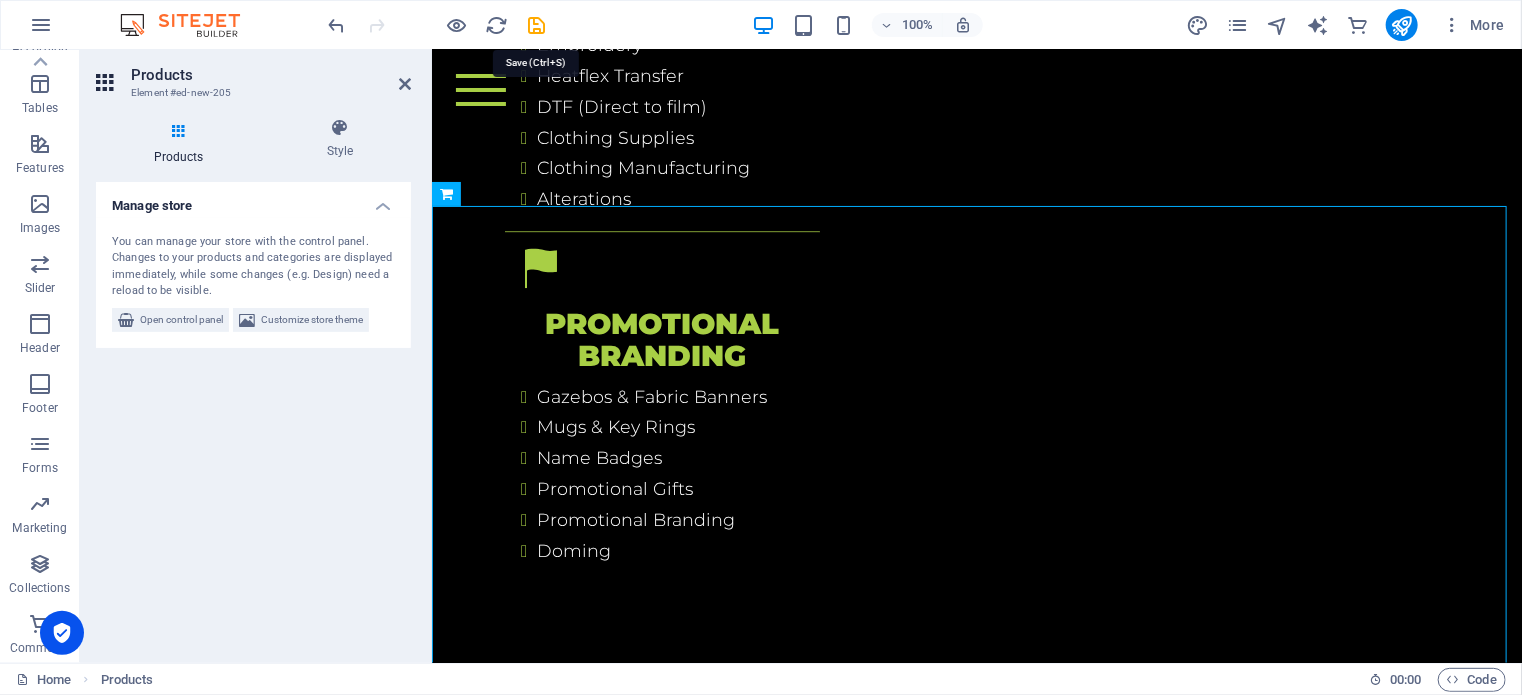 click at bounding box center [537, 25] 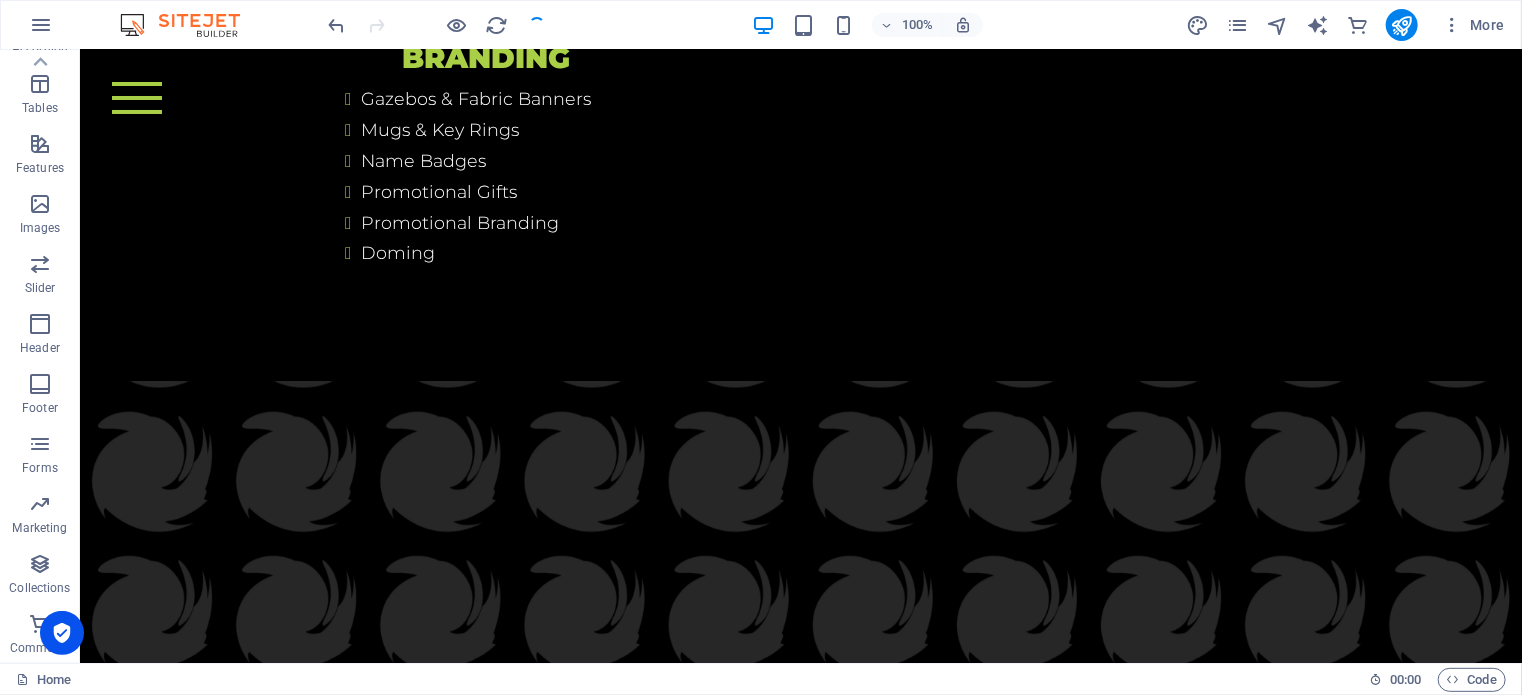 scroll, scrollTop: 5156, scrollLeft: 0, axis: vertical 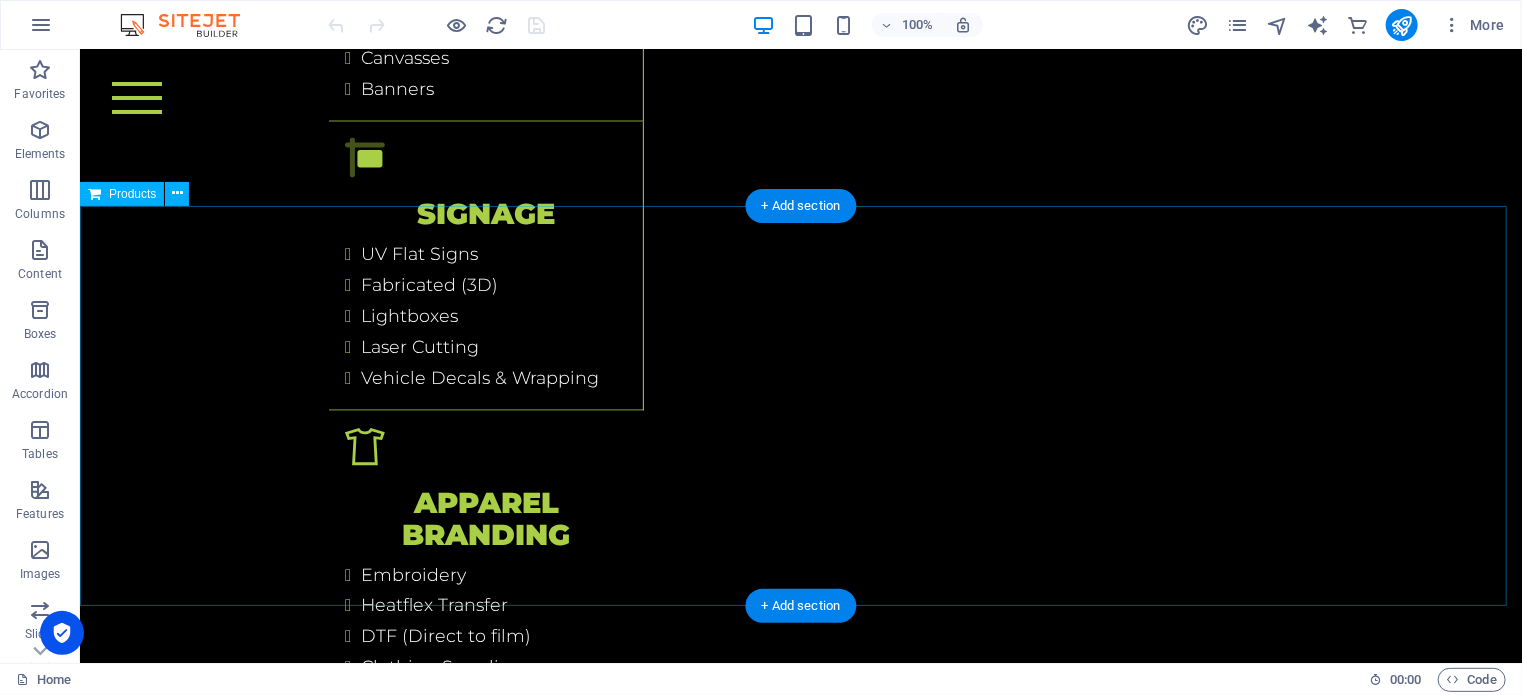 click on "Digital Printing Digital Printing Signage Signage Apparal Branding Apparal Branding Promotional Branding Promotional Branding  My Account   Track Orders   Favorites   Shopping Bag  Display prices in: USD" at bounding box center [800, 4260] 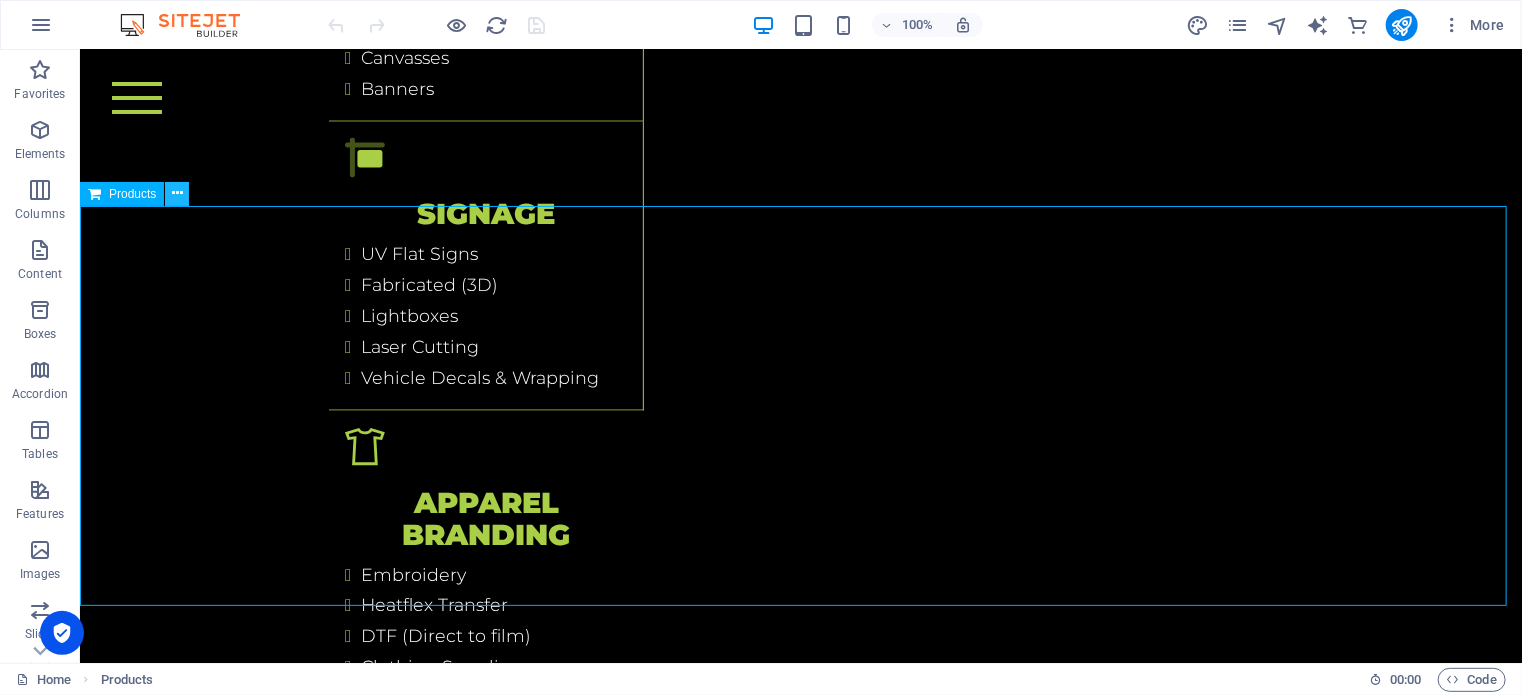 click at bounding box center [177, 193] 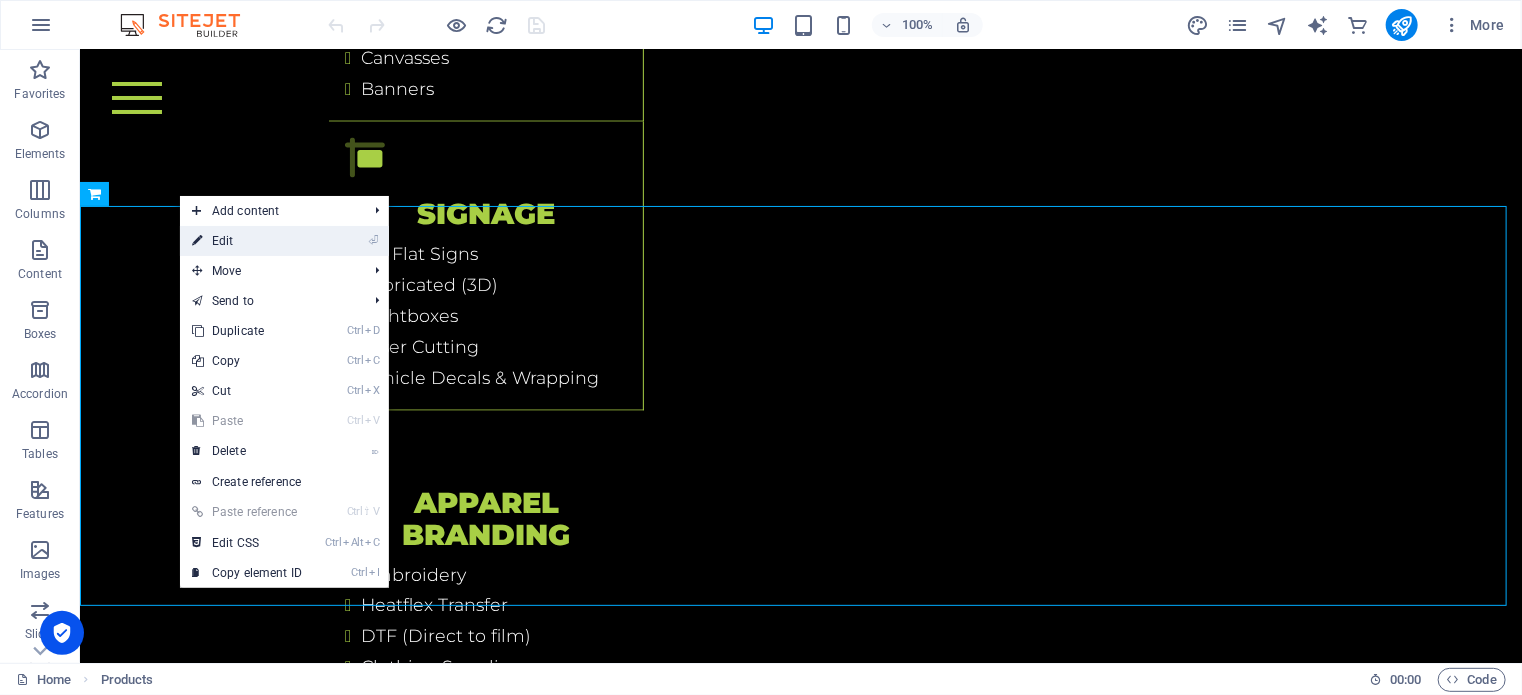 click on "⏎  Edit" at bounding box center (247, 241) 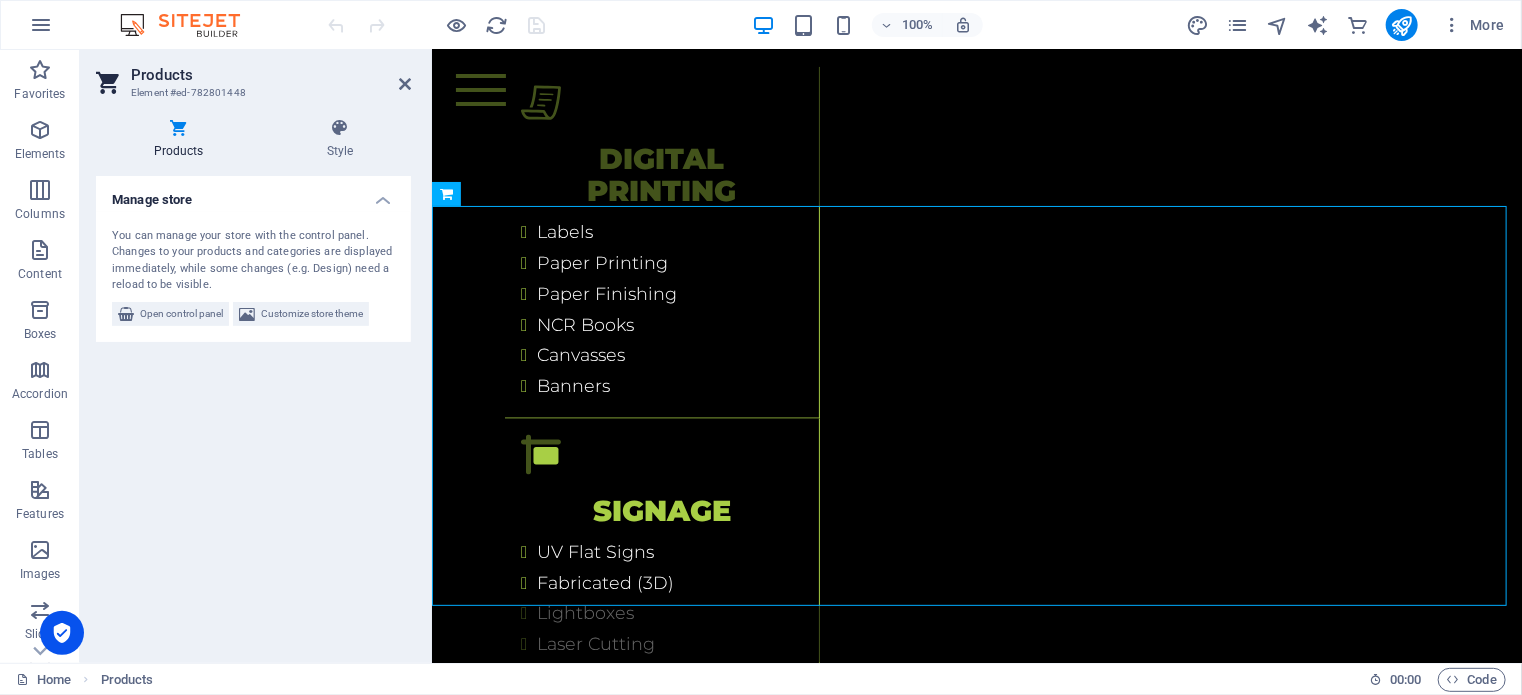 scroll, scrollTop: 5984, scrollLeft: 0, axis: vertical 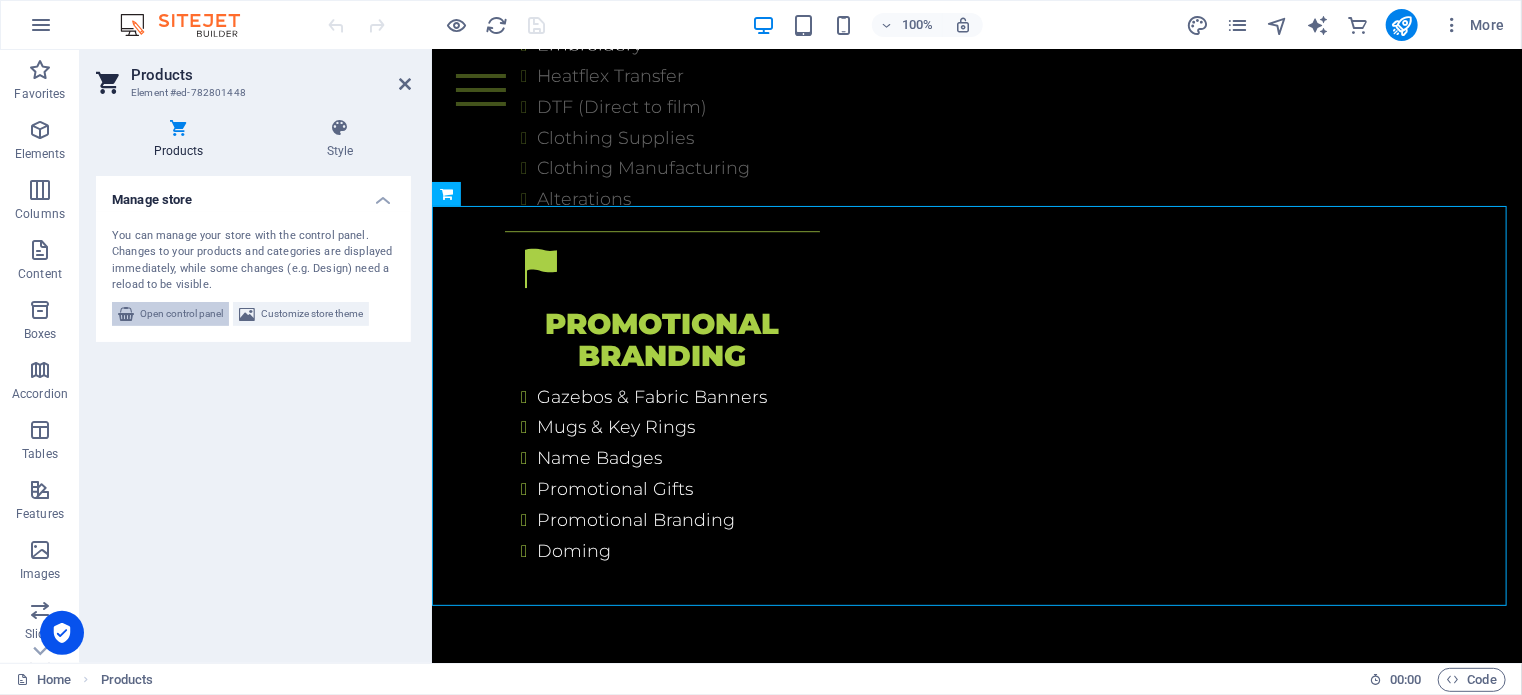 click on "Open control panel" at bounding box center (181, 314) 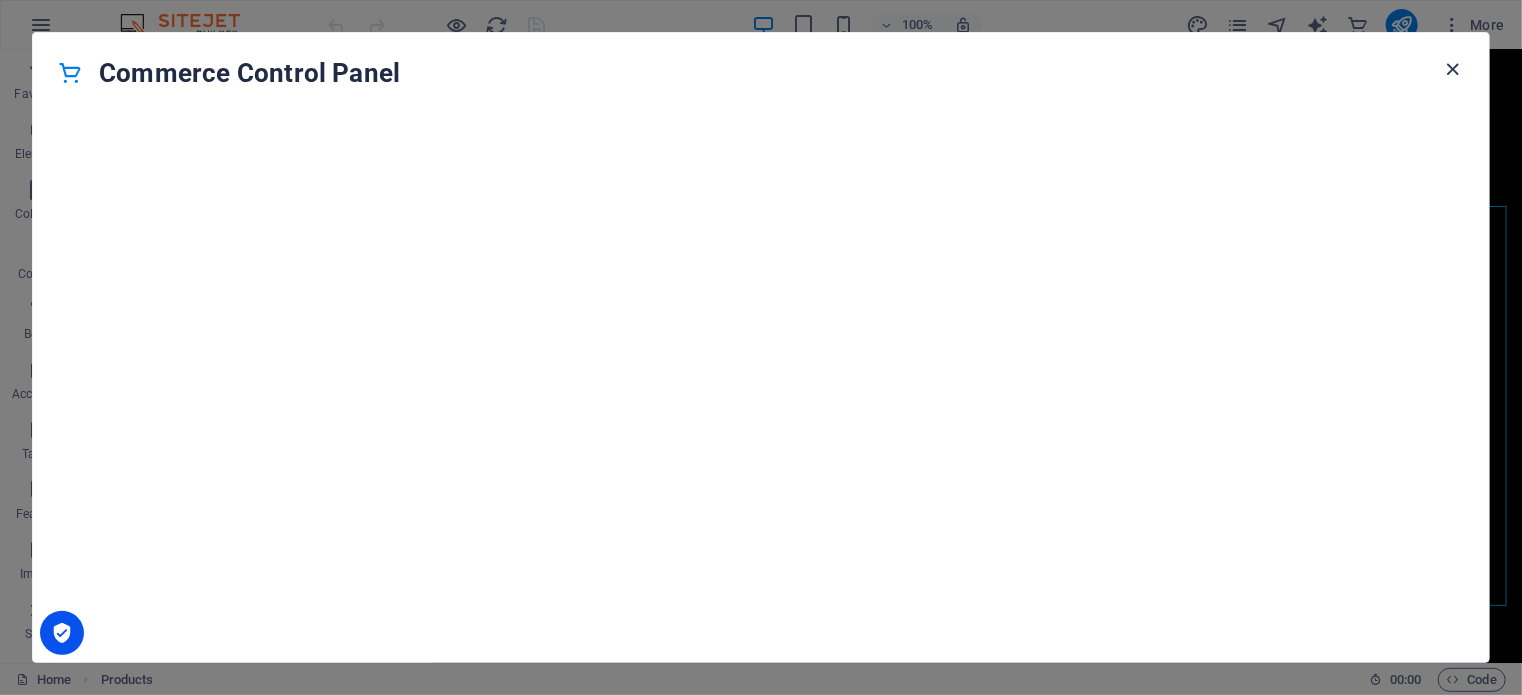 click at bounding box center (1453, 69) 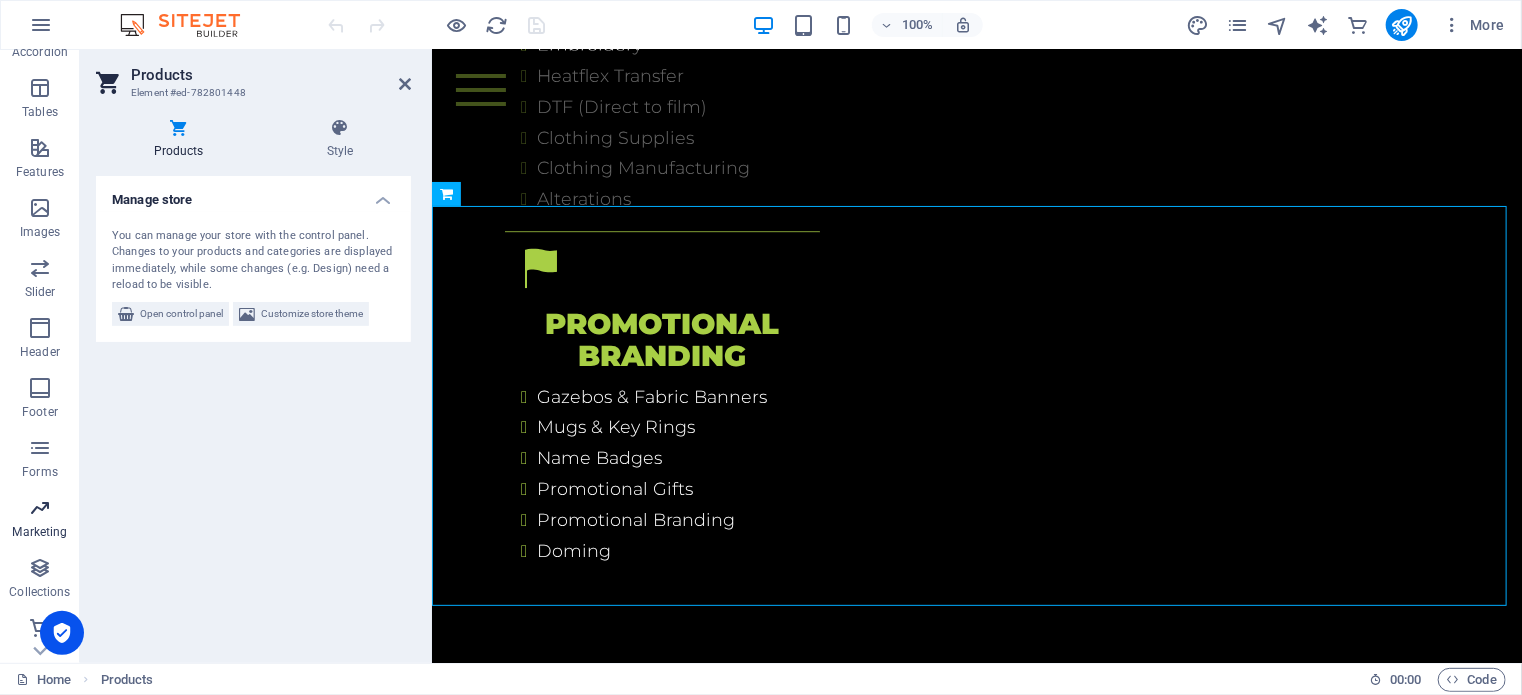 scroll, scrollTop: 346, scrollLeft: 0, axis: vertical 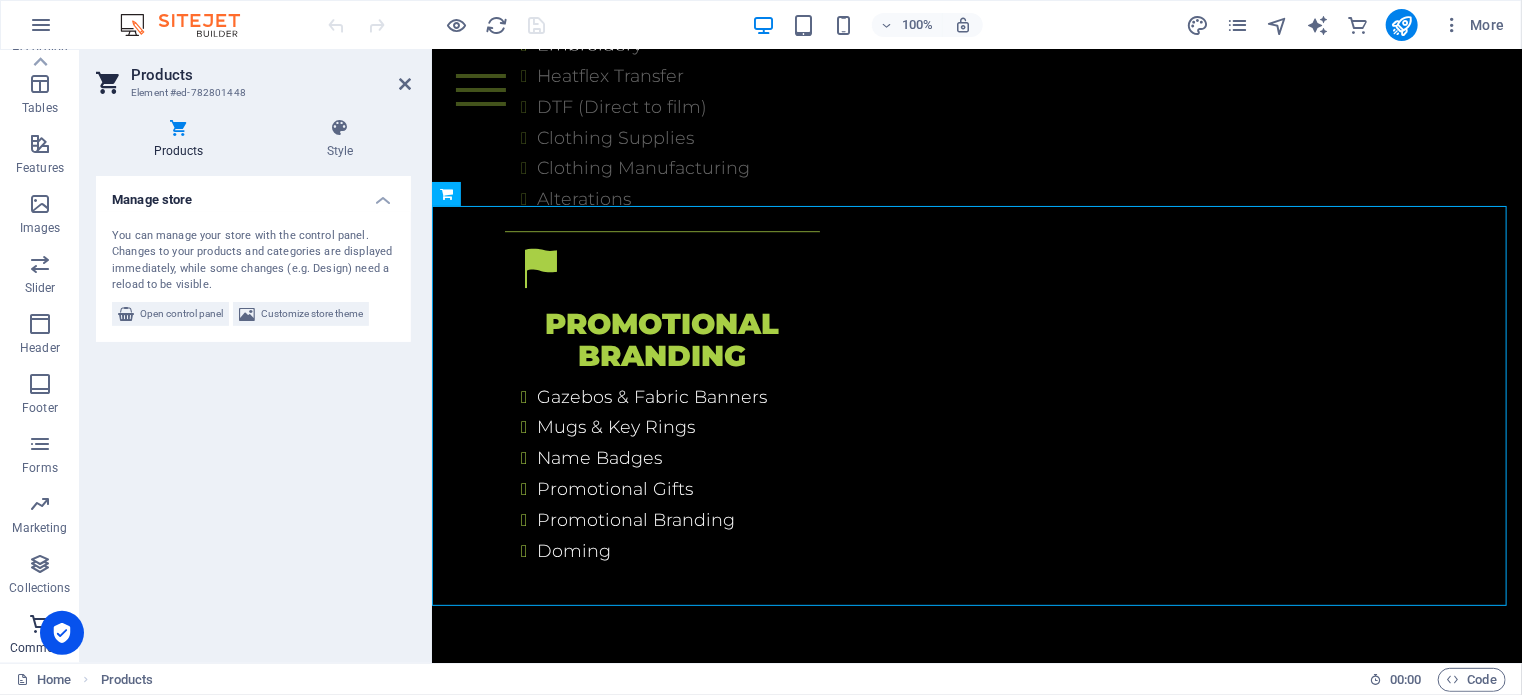 click at bounding box center (40, 624) 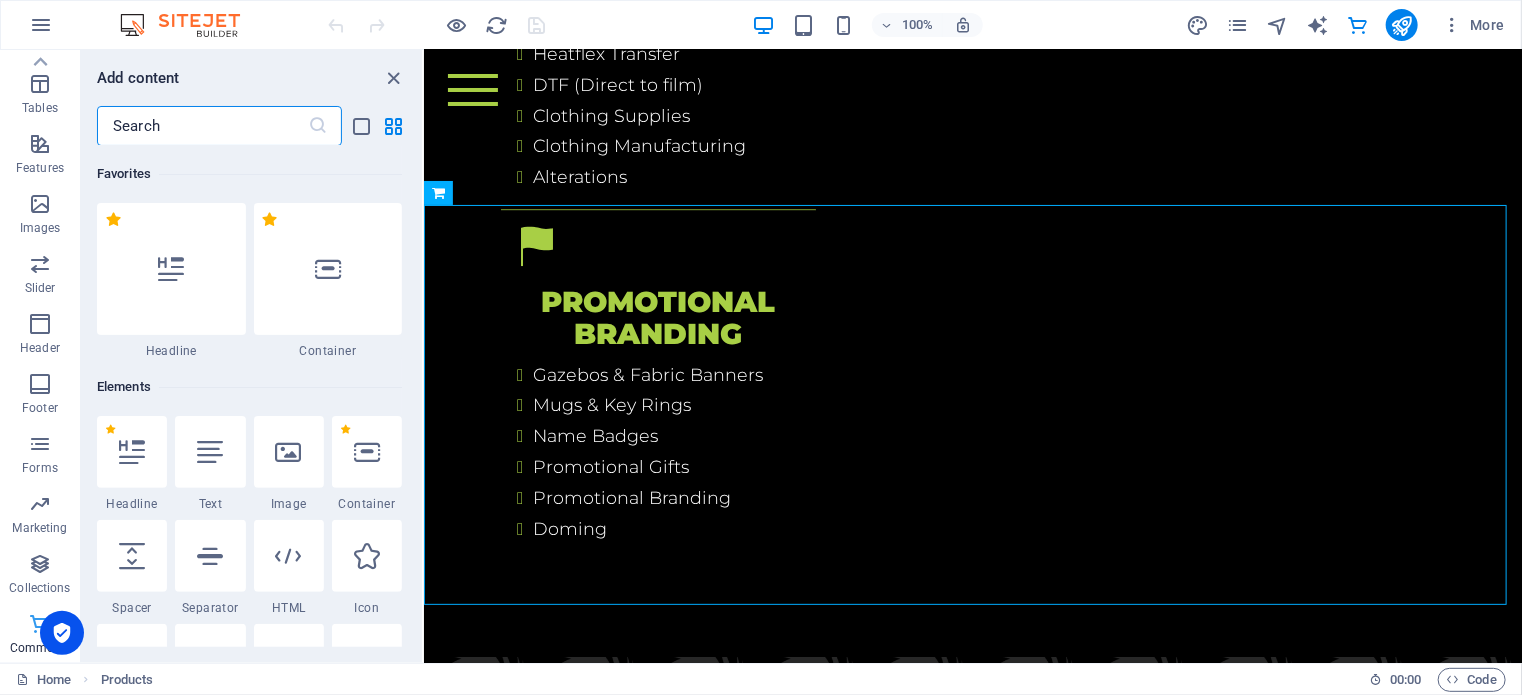scroll, scrollTop: 5954, scrollLeft: 0, axis: vertical 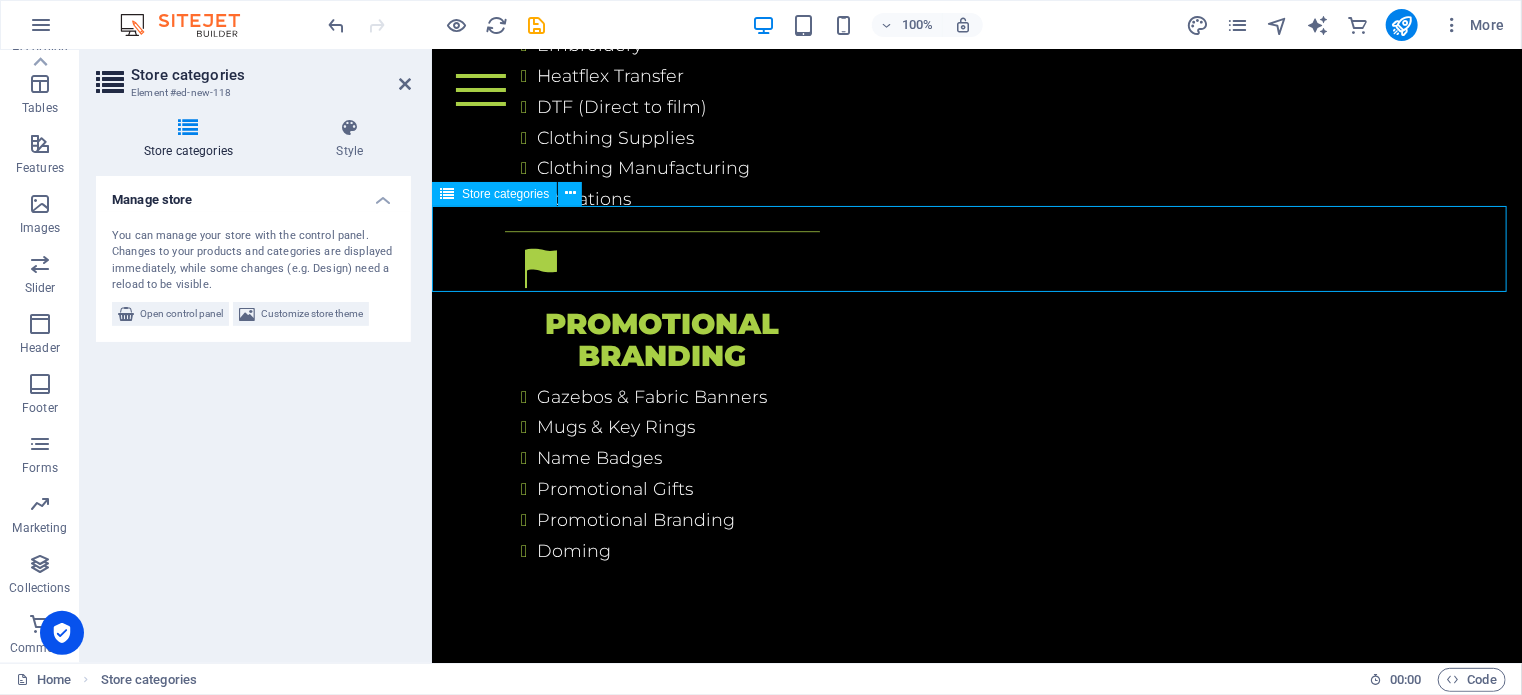 click on "Category 1 This is an example element without functionality (please save and refresh to see the final widget)" at bounding box center [976, 3870] 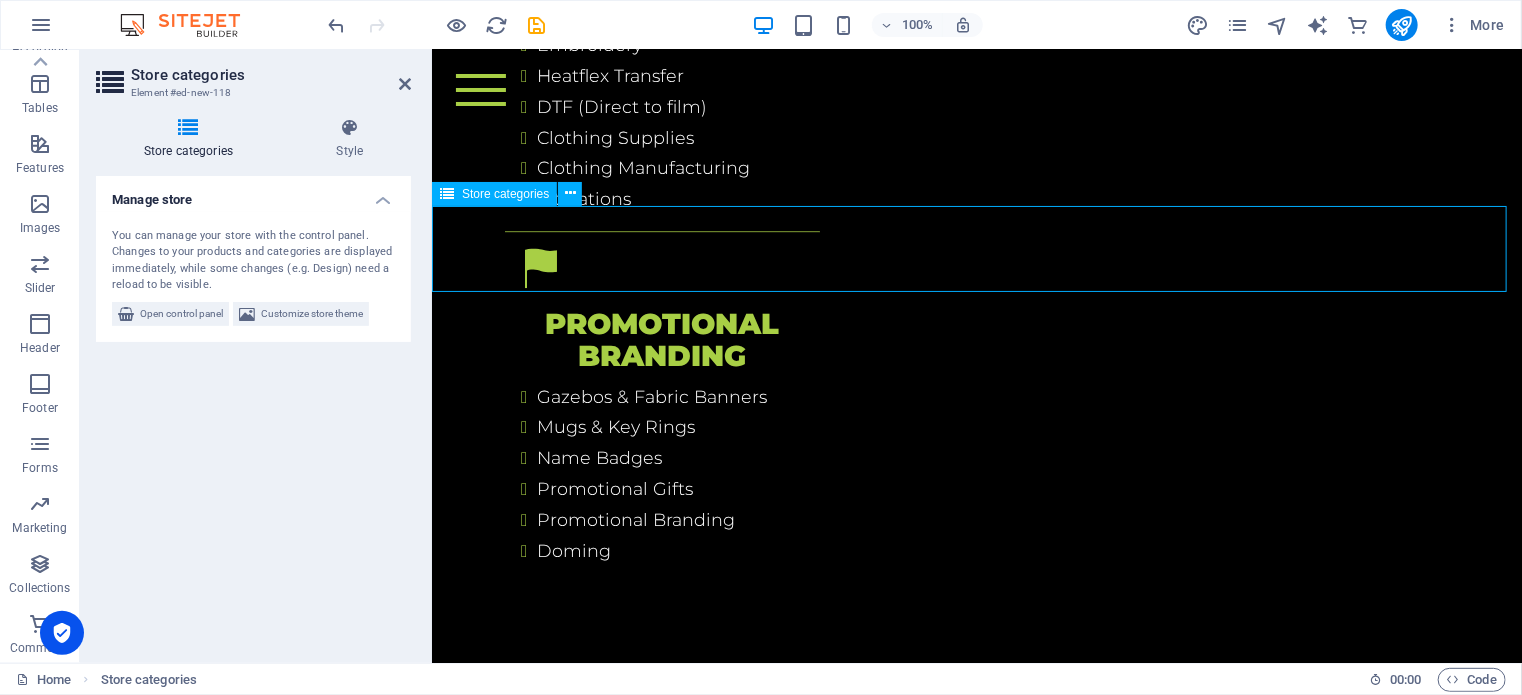 click on "Category 1 This is an example element without functionality (please save and refresh to see the final widget)" at bounding box center (976, 3870) 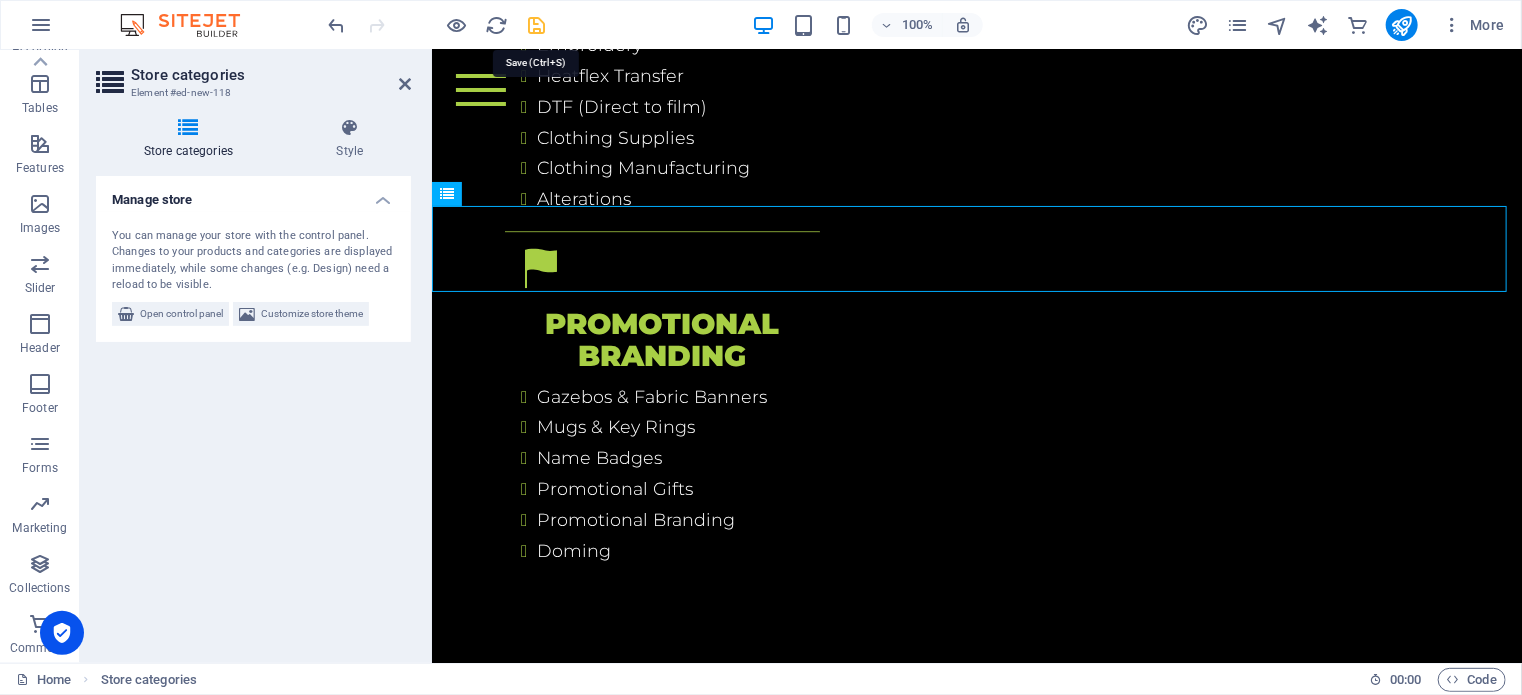 click at bounding box center [537, 25] 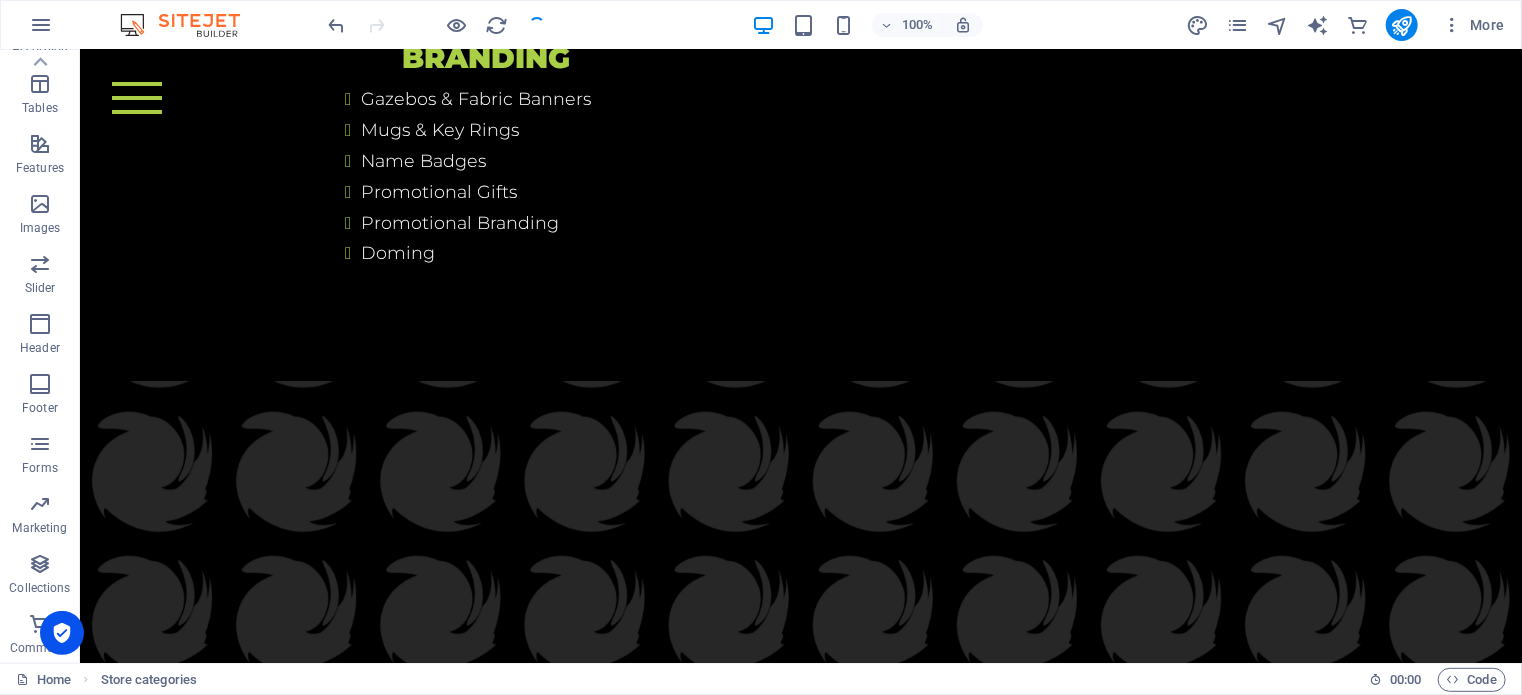 scroll, scrollTop: 5156, scrollLeft: 0, axis: vertical 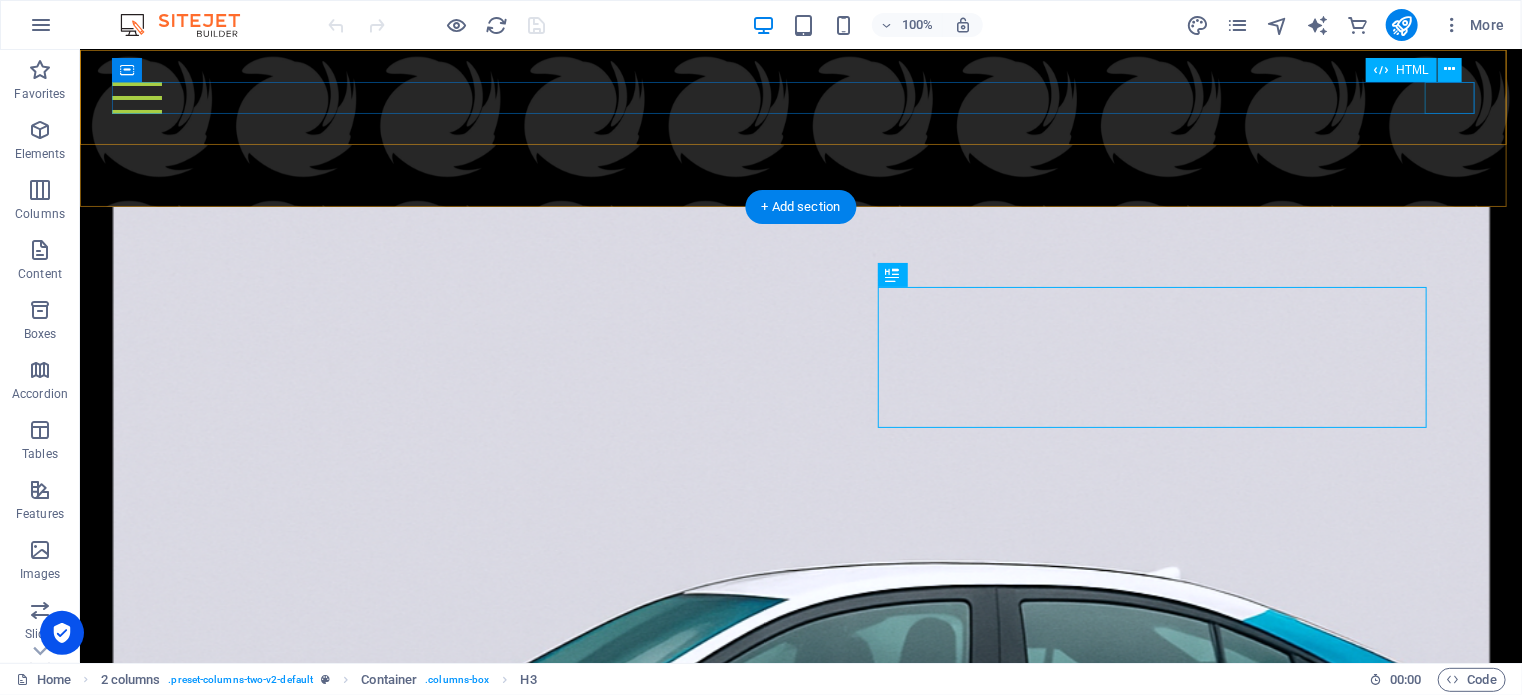 click at bounding box center [800, 97] 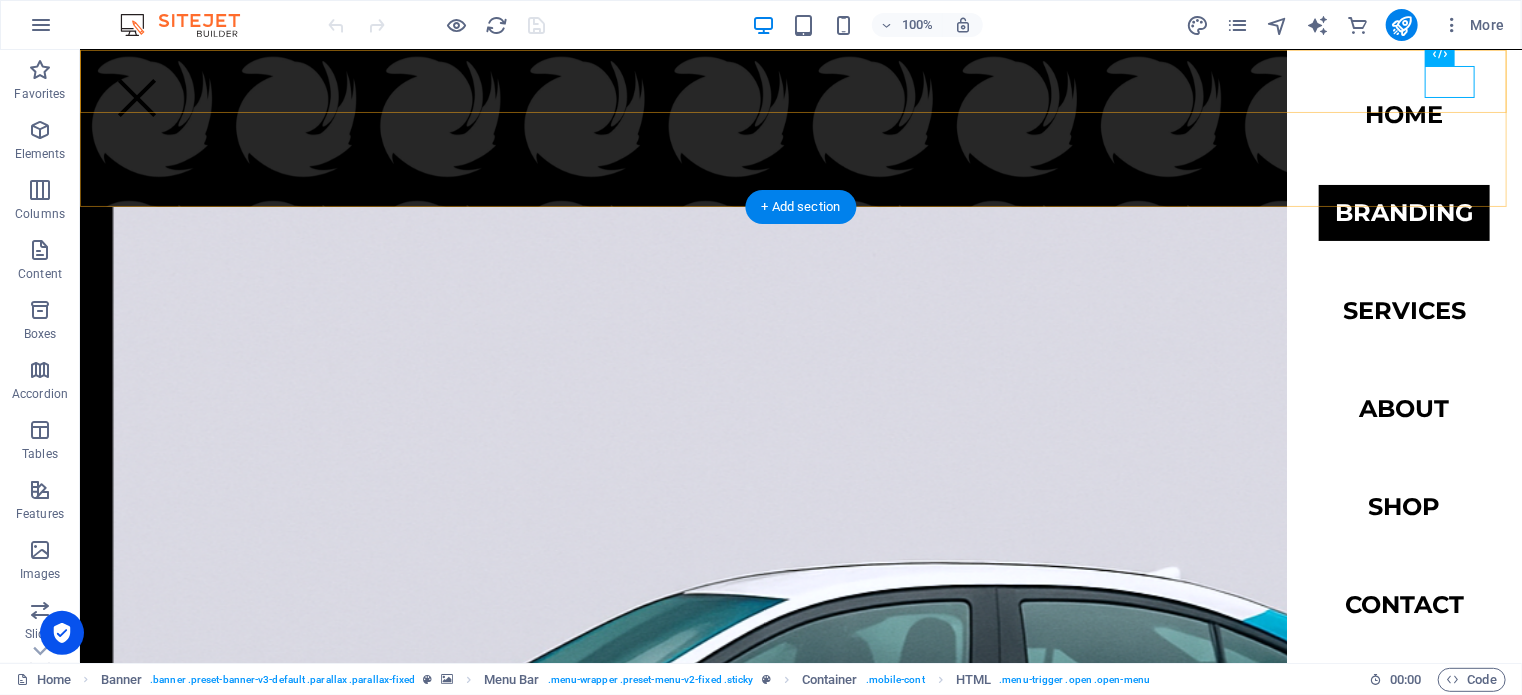 click on "Home Branding  Services About  Shop Contact" at bounding box center [800, 80] 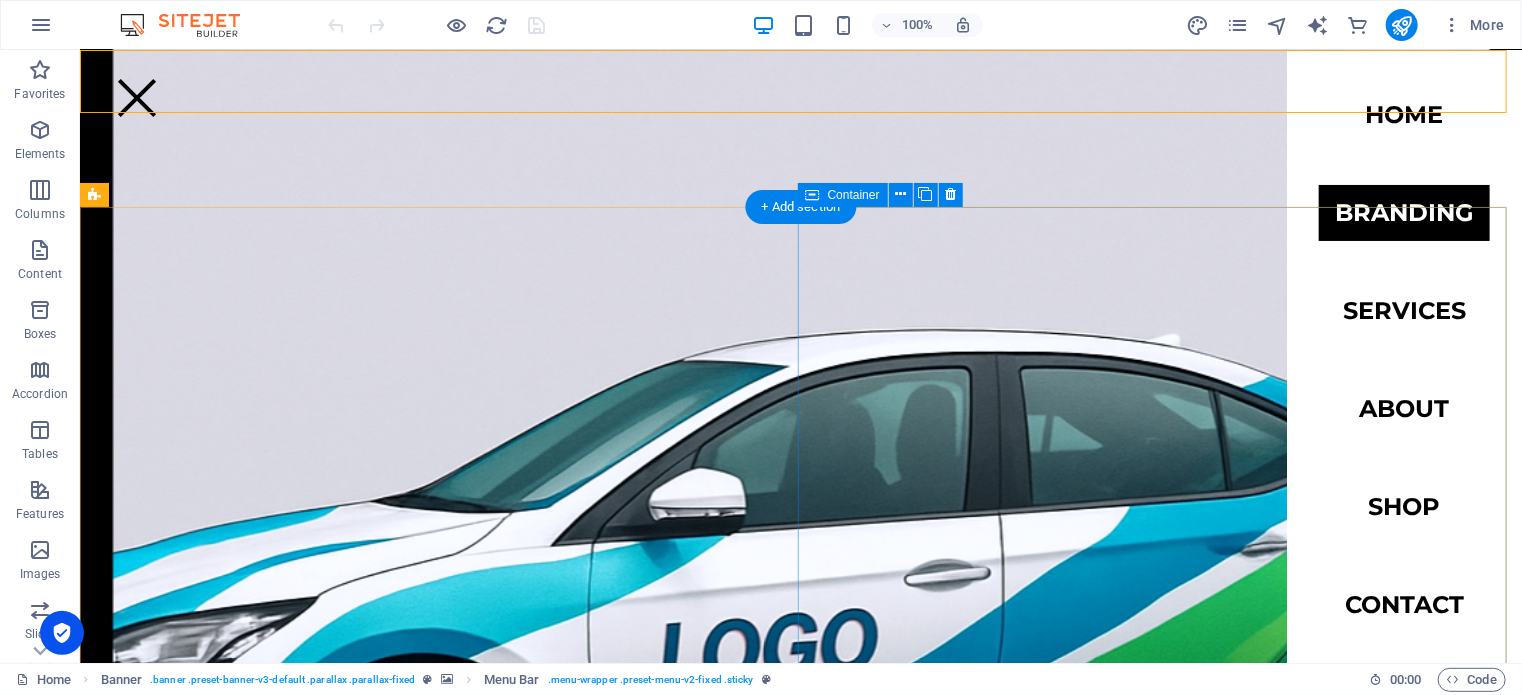 scroll, scrollTop: 1056, scrollLeft: 0, axis: vertical 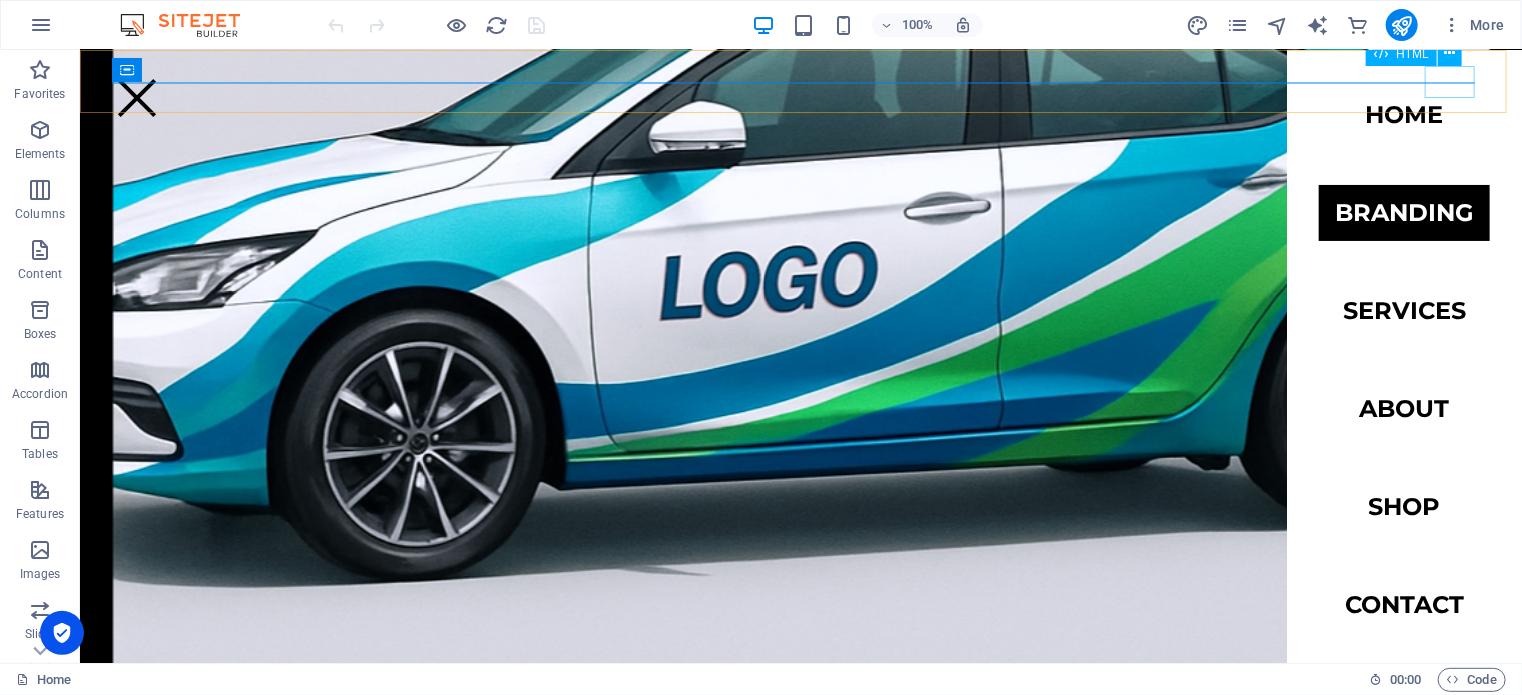 click at bounding box center [136, 97] 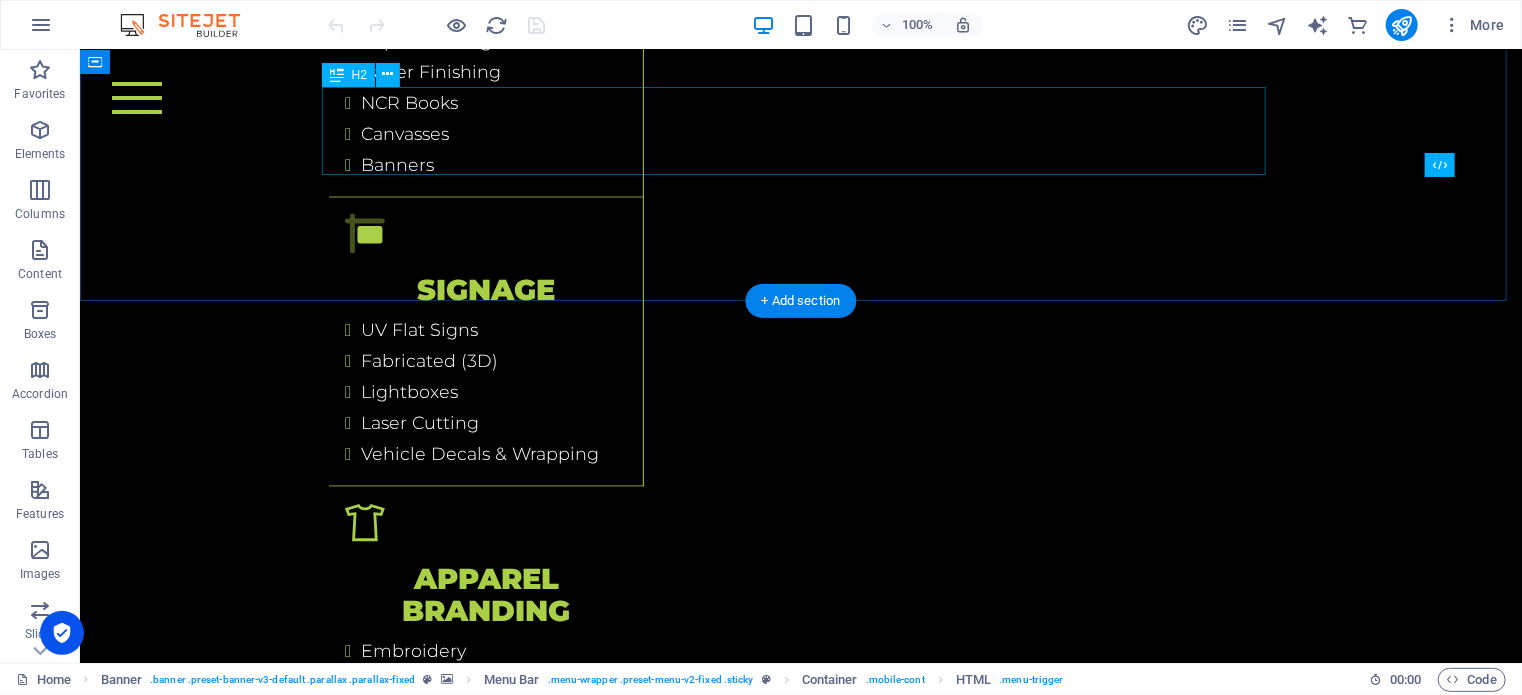 scroll, scrollTop: 5056, scrollLeft: 0, axis: vertical 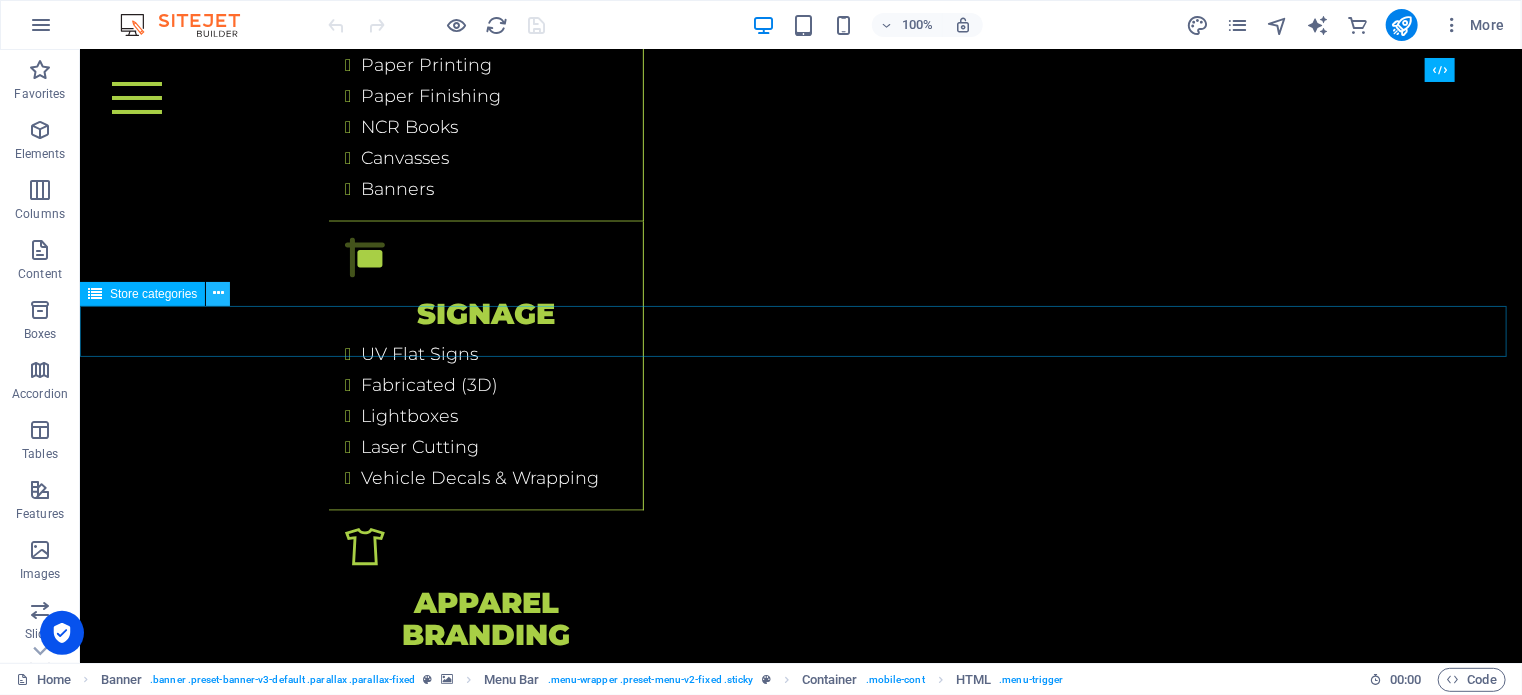 click at bounding box center [218, 293] 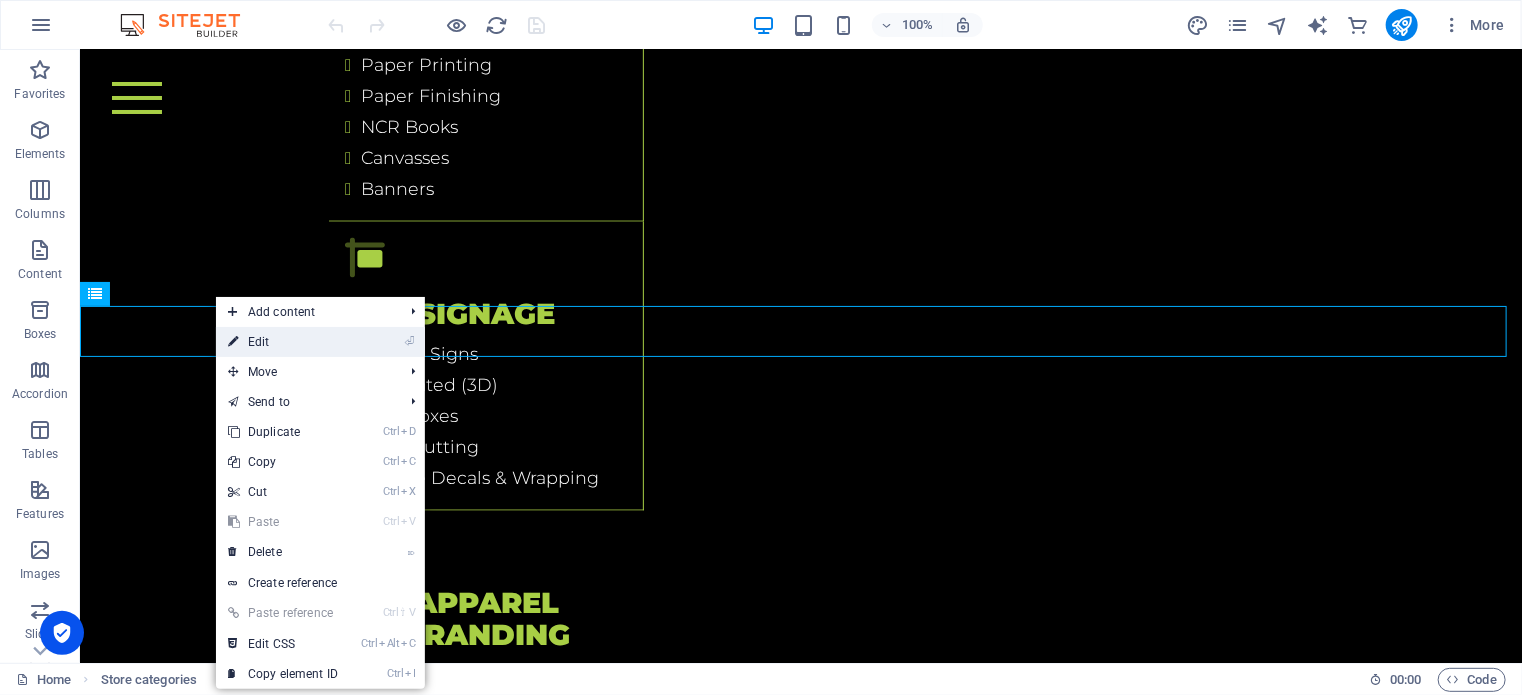 click on "⏎  Edit" at bounding box center (283, 342) 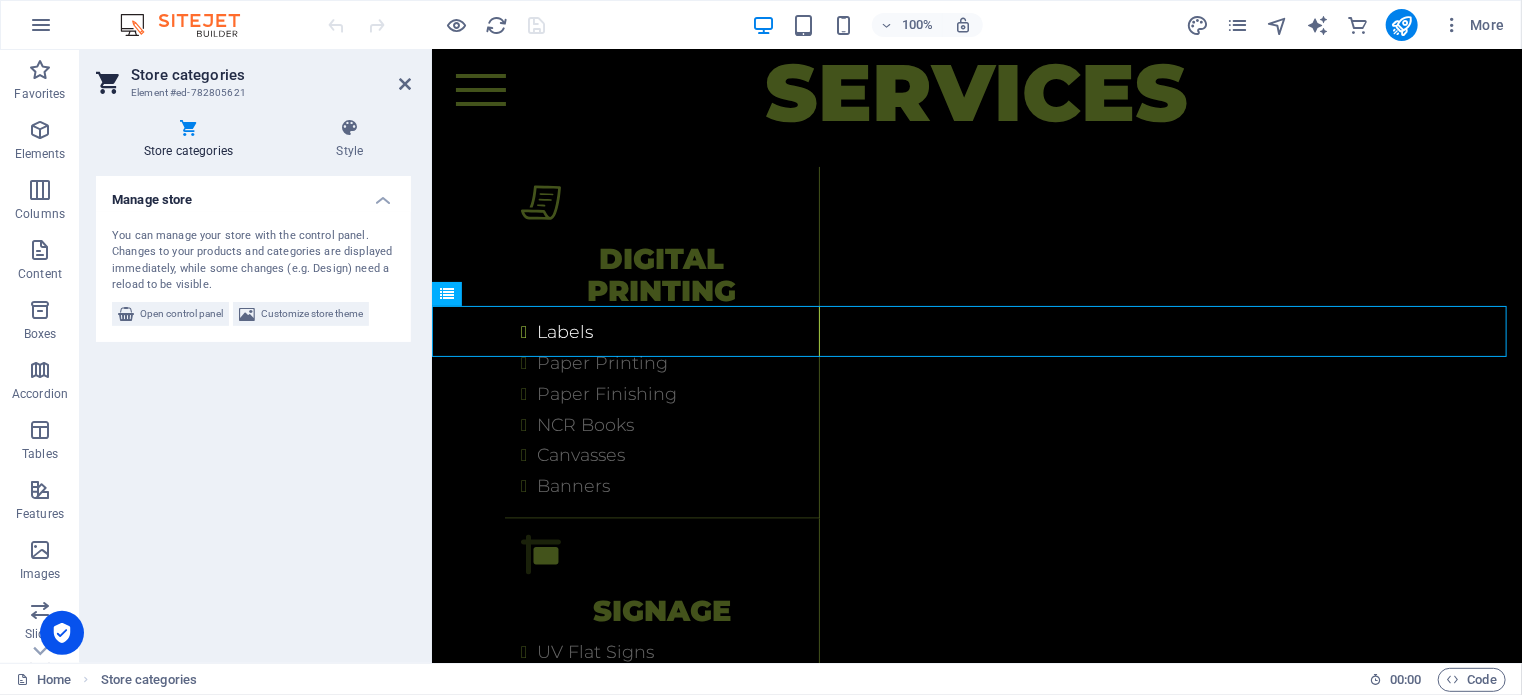 scroll, scrollTop: 5884, scrollLeft: 0, axis: vertical 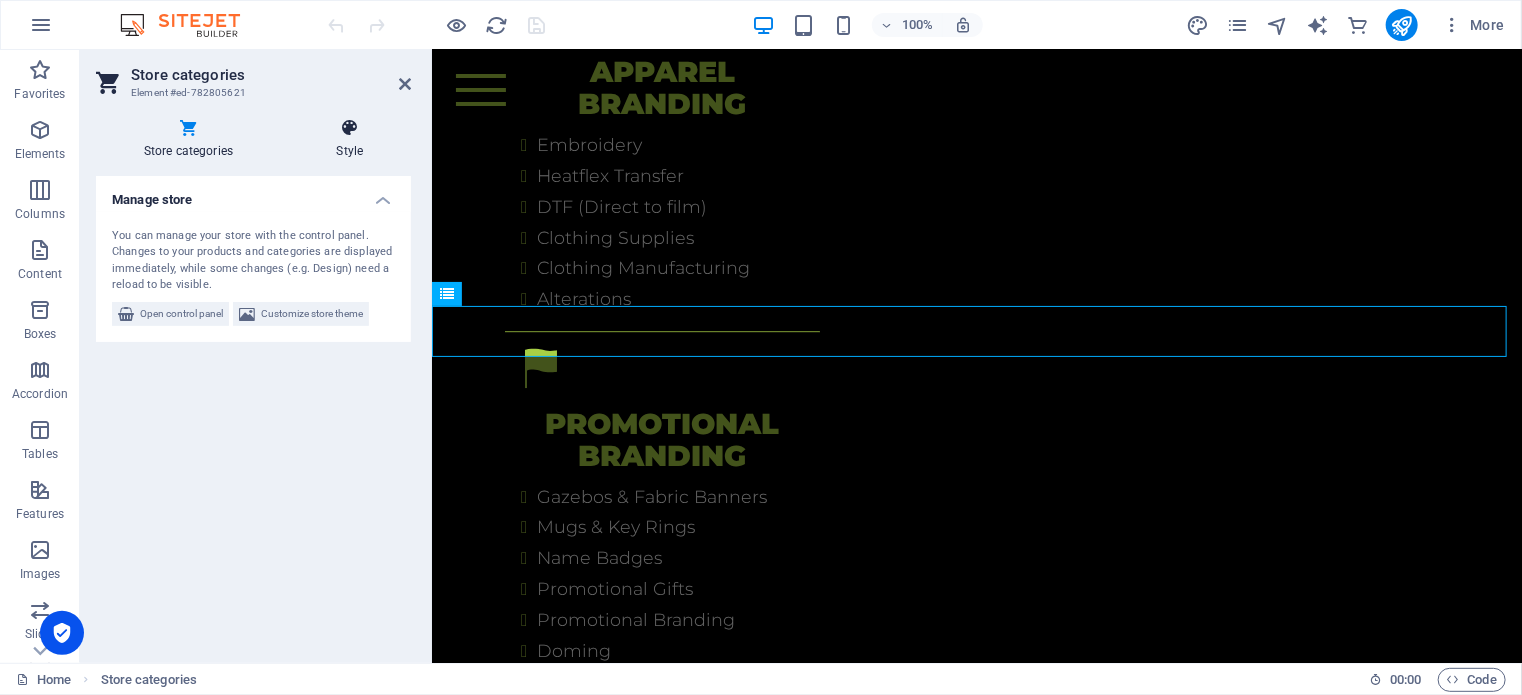 click on "Style" at bounding box center (350, 139) 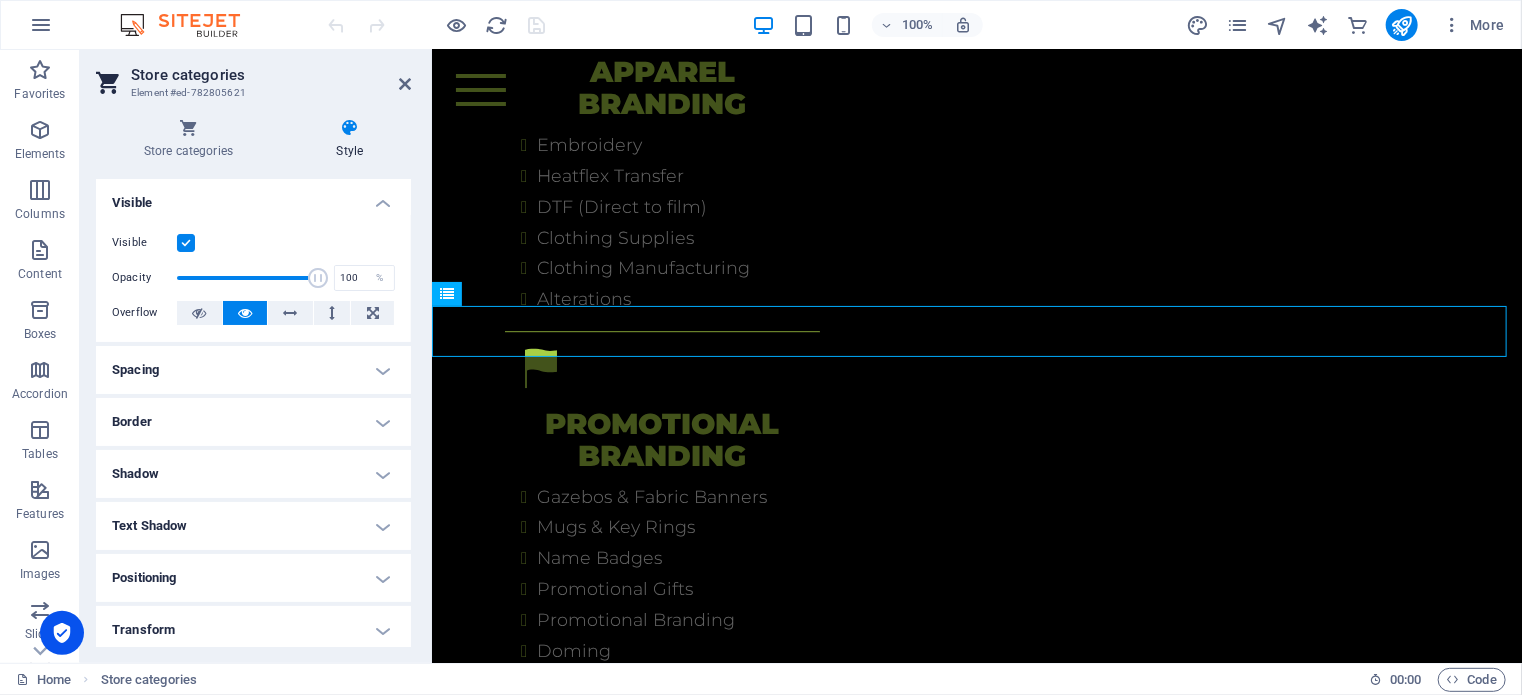scroll, scrollTop: 0, scrollLeft: 0, axis: both 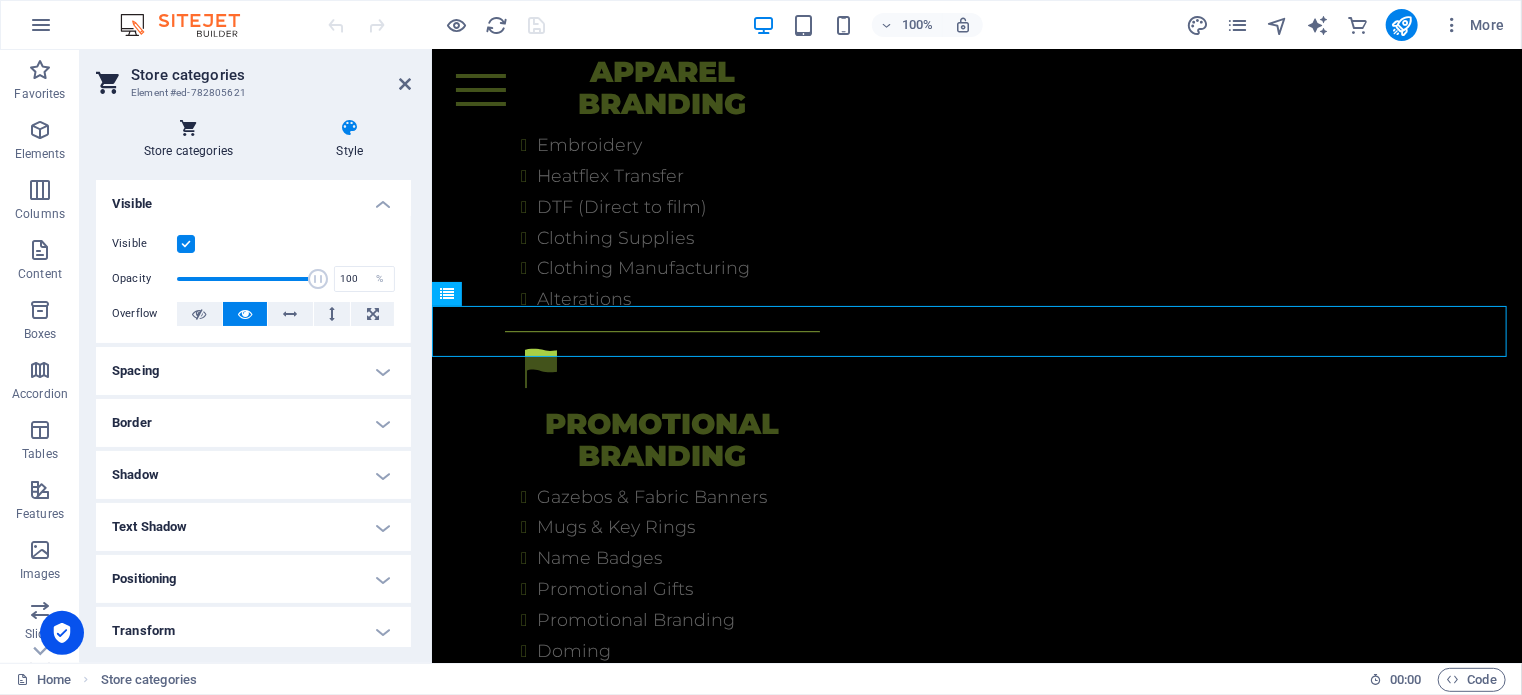 click at bounding box center [188, 128] 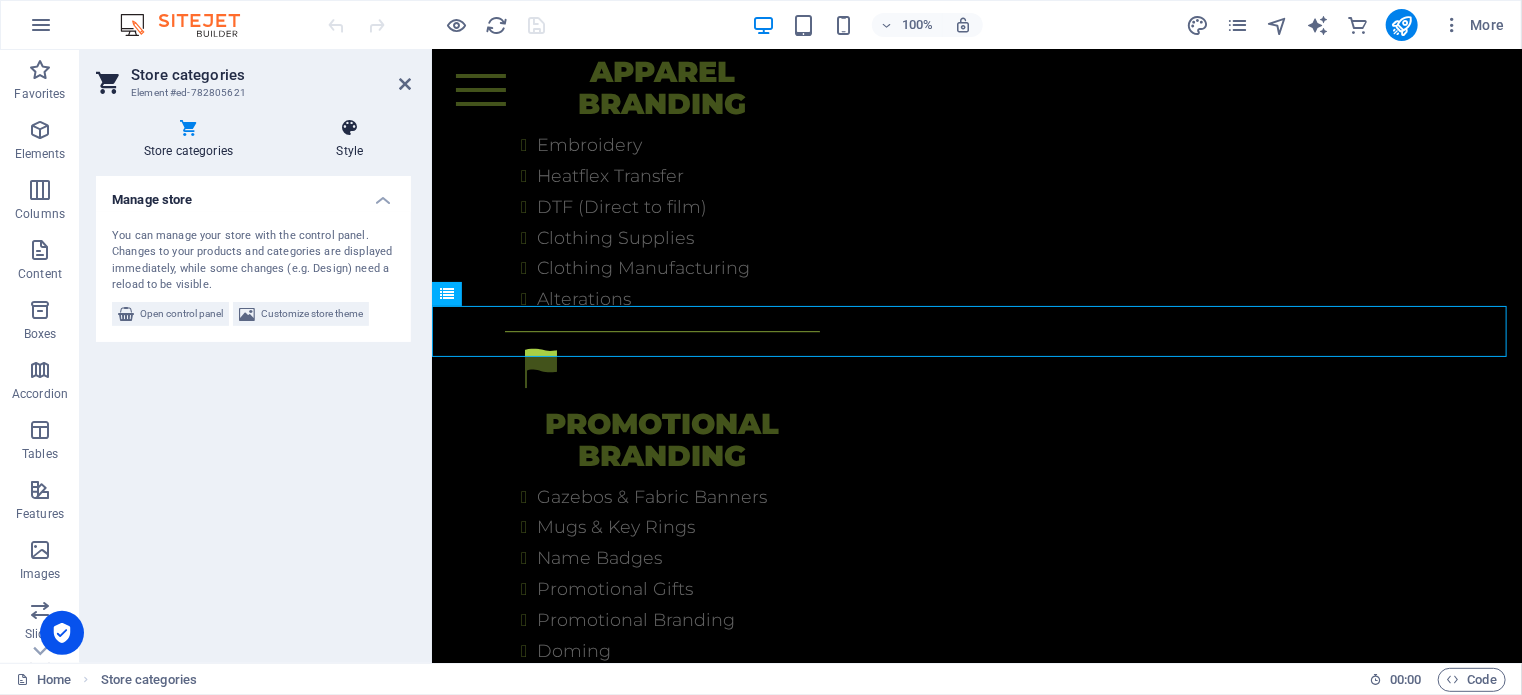 click at bounding box center [350, 128] 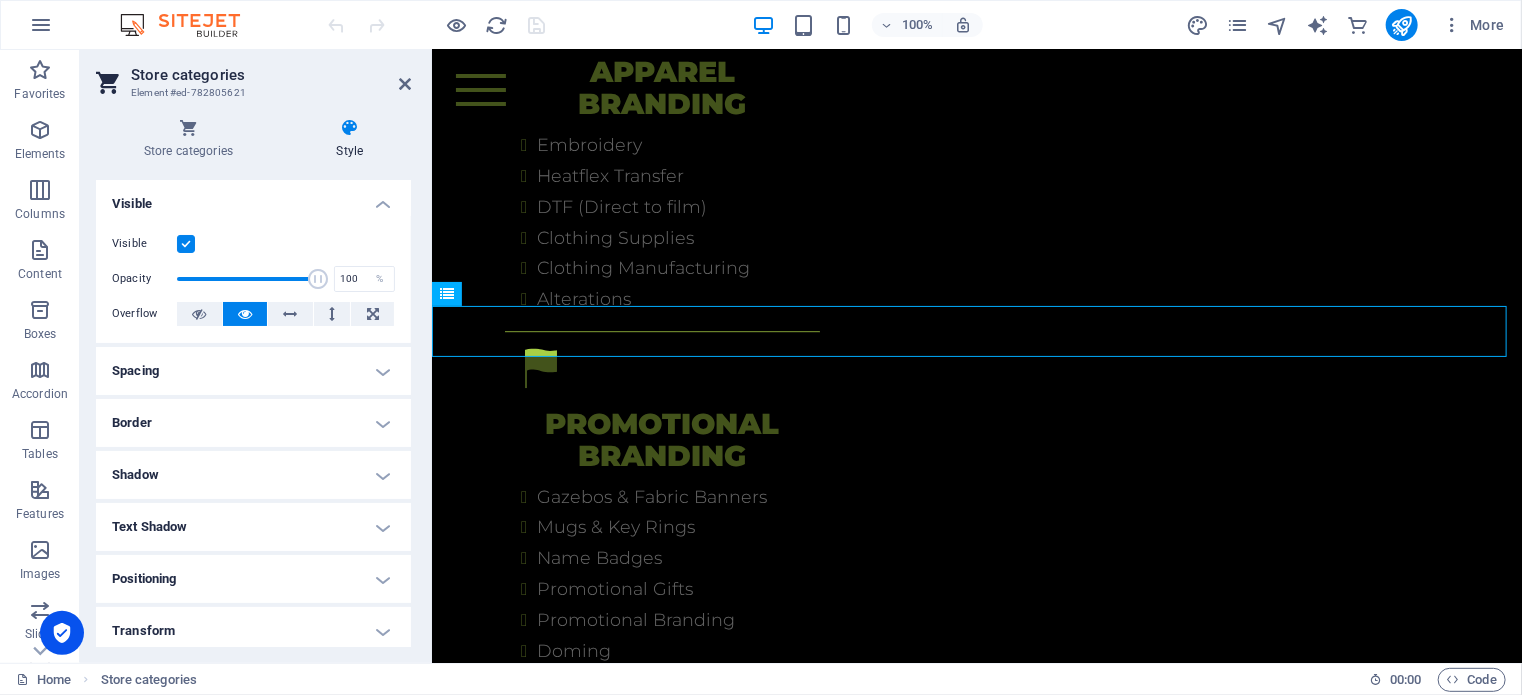 click on "Spacing" at bounding box center [253, 371] 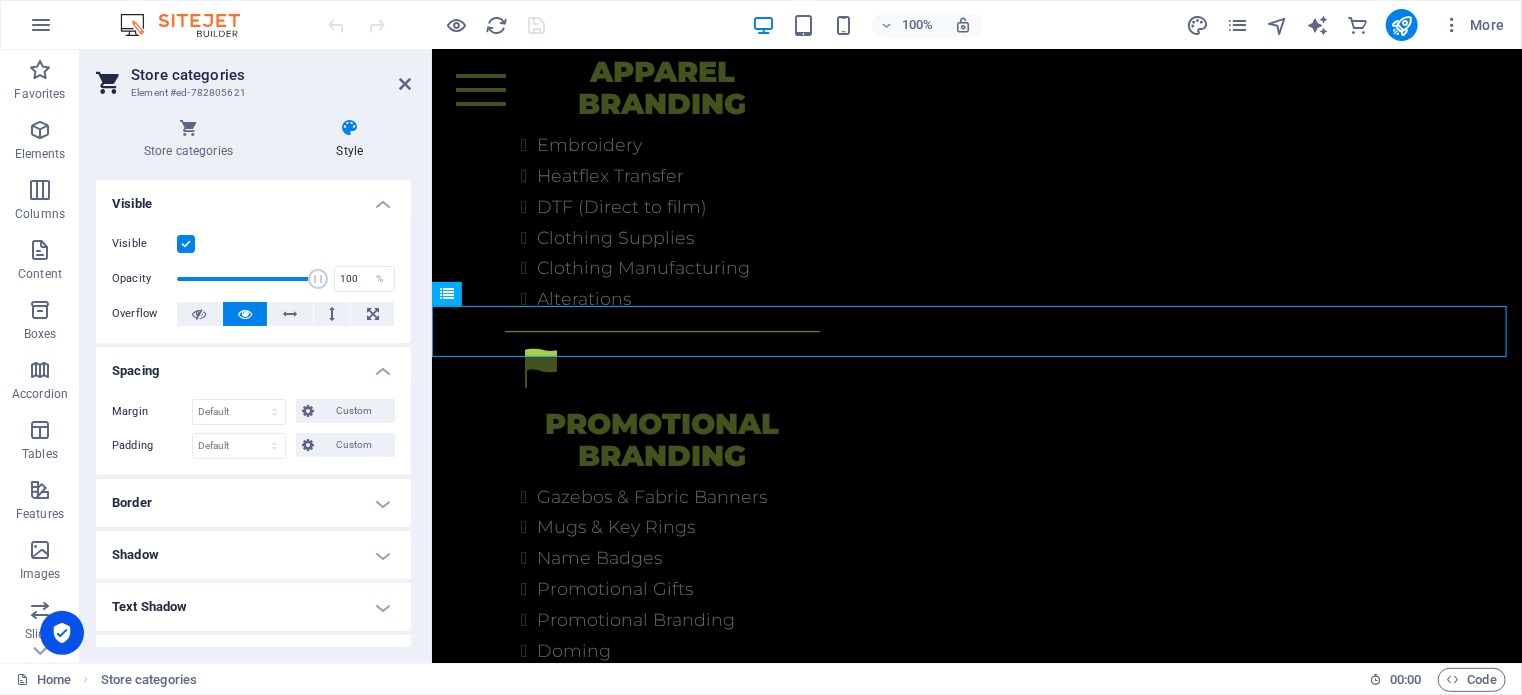 click on "Spacing" at bounding box center [253, 365] 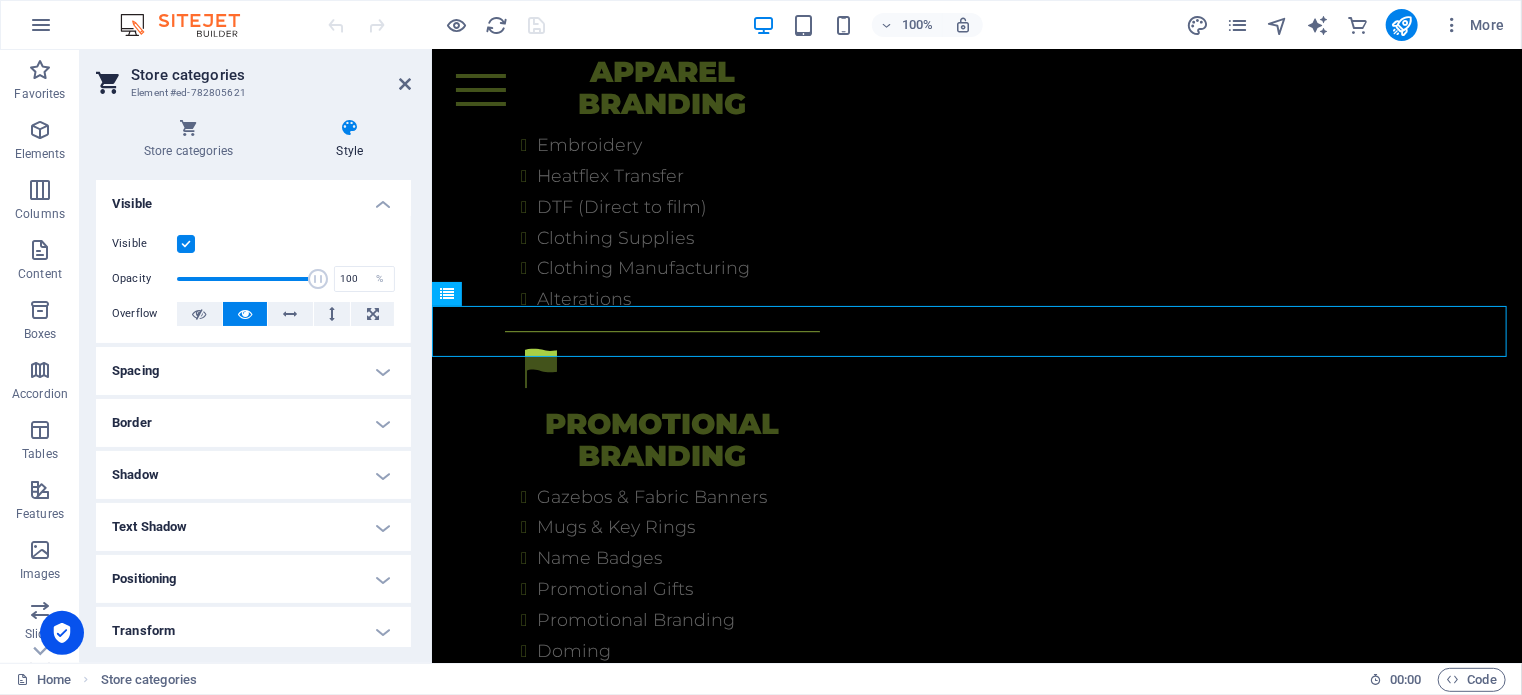 click on "Border" at bounding box center (253, 423) 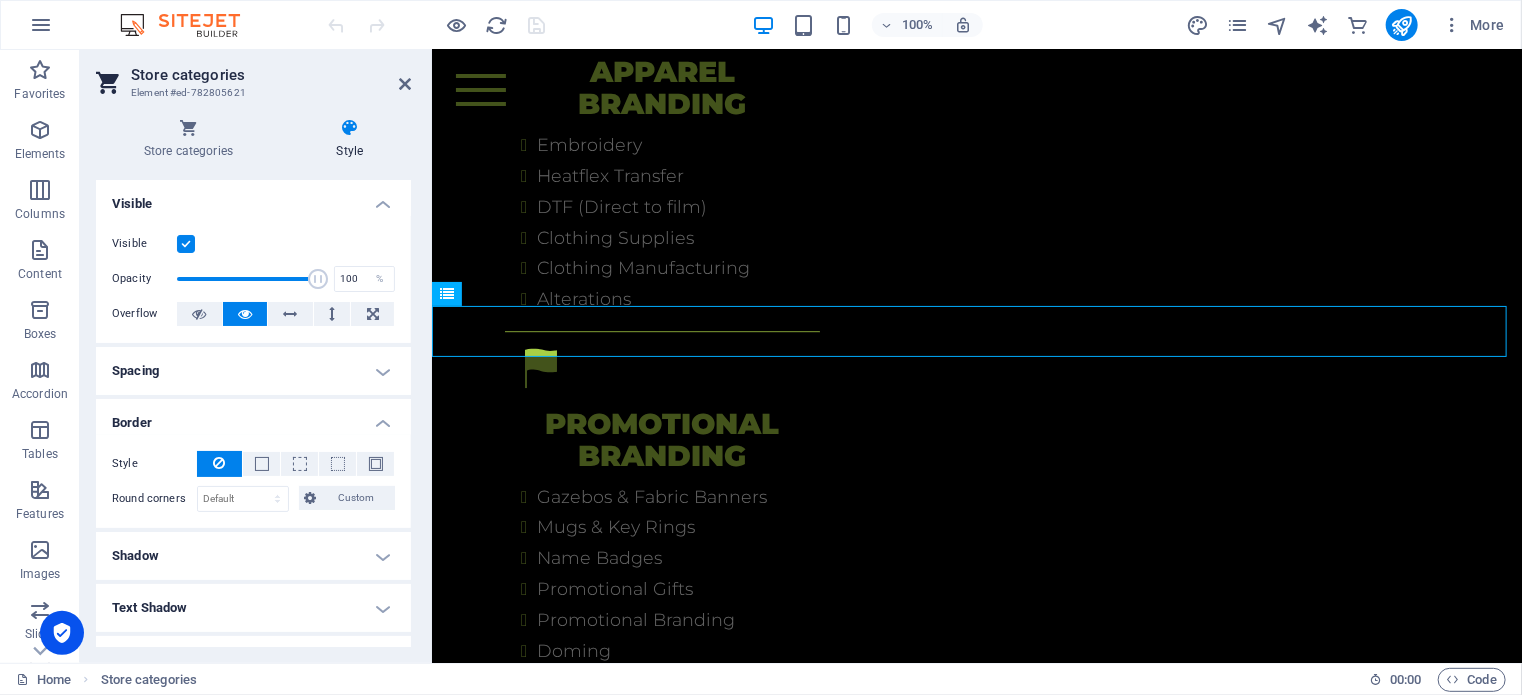 click on "Border" at bounding box center [253, 417] 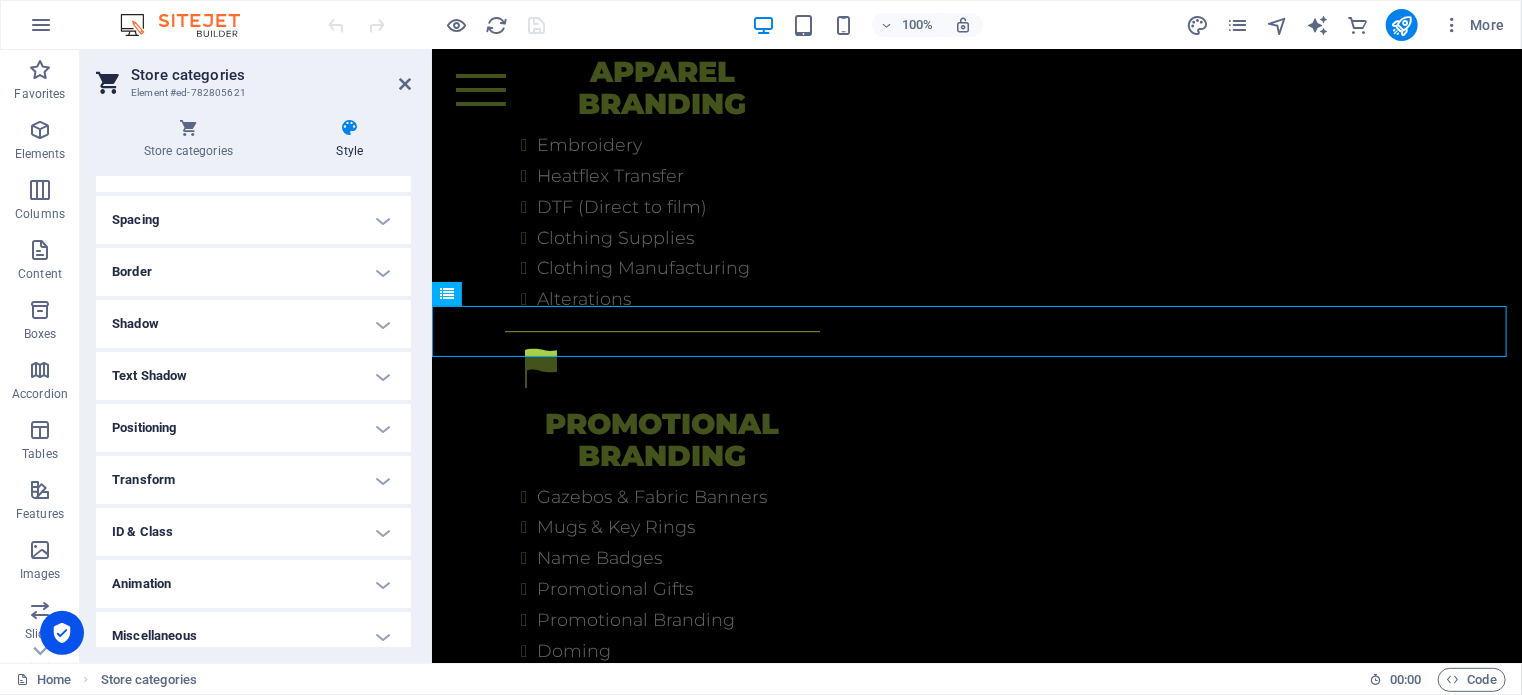 scroll, scrollTop: 163, scrollLeft: 0, axis: vertical 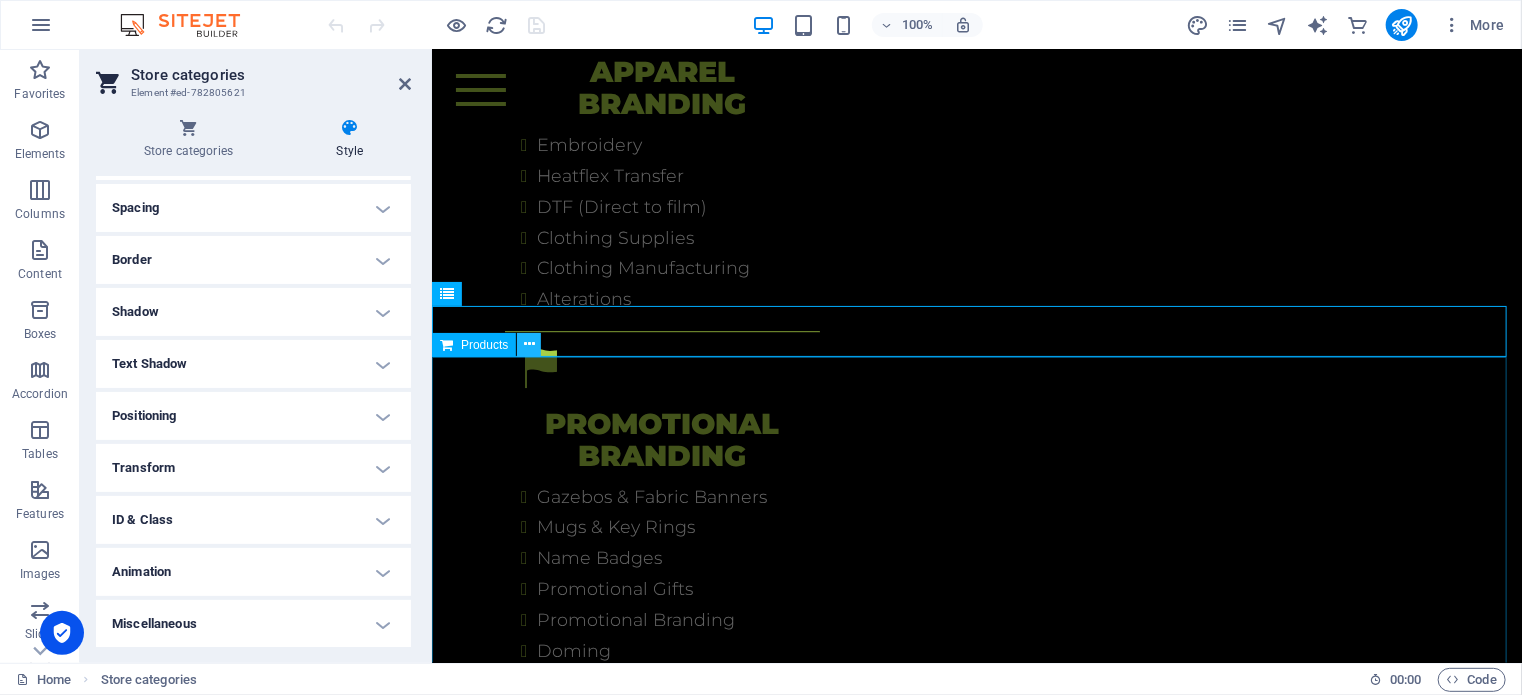 click at bounding box center [529, 344] 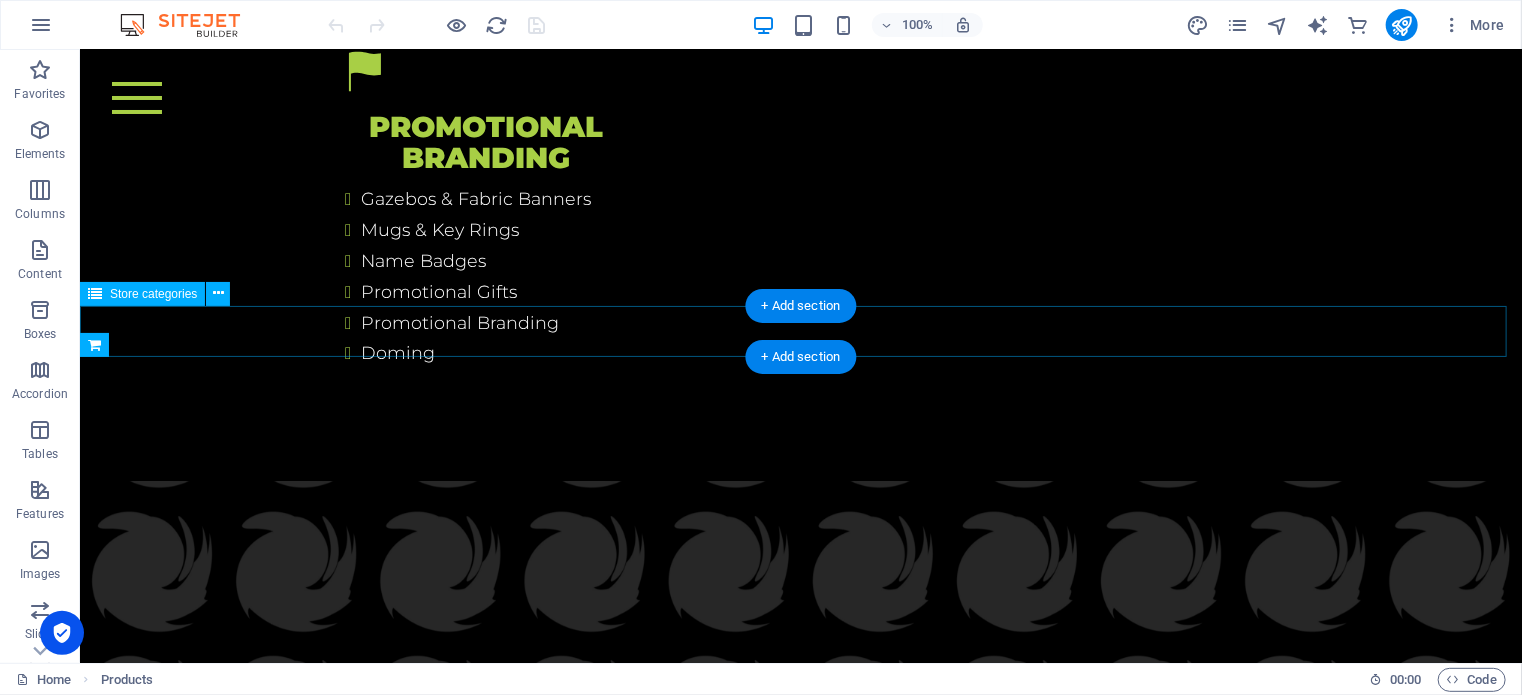 scroll, scrollTop: 5056, scrollLeft: 0, axis: vertical 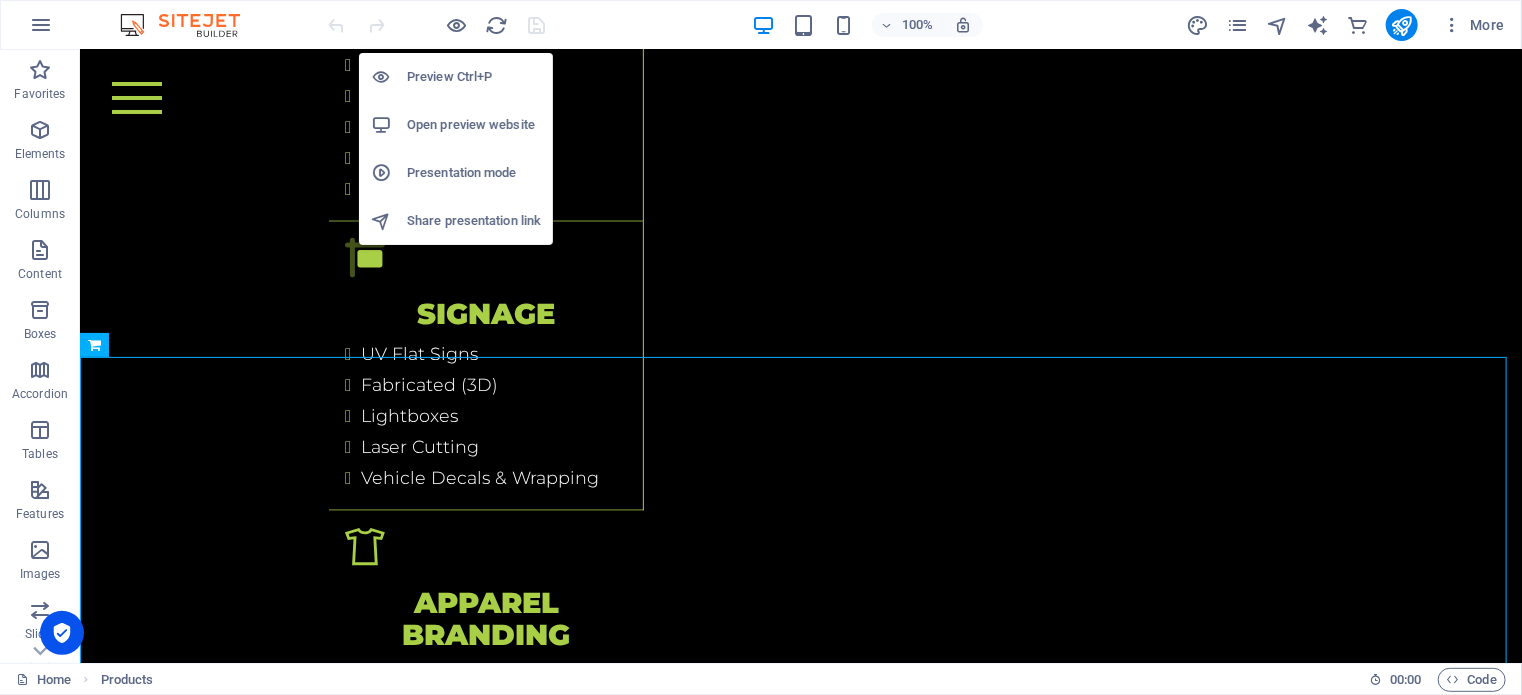 click on "Open preview website" at bounding box center (474, 125) 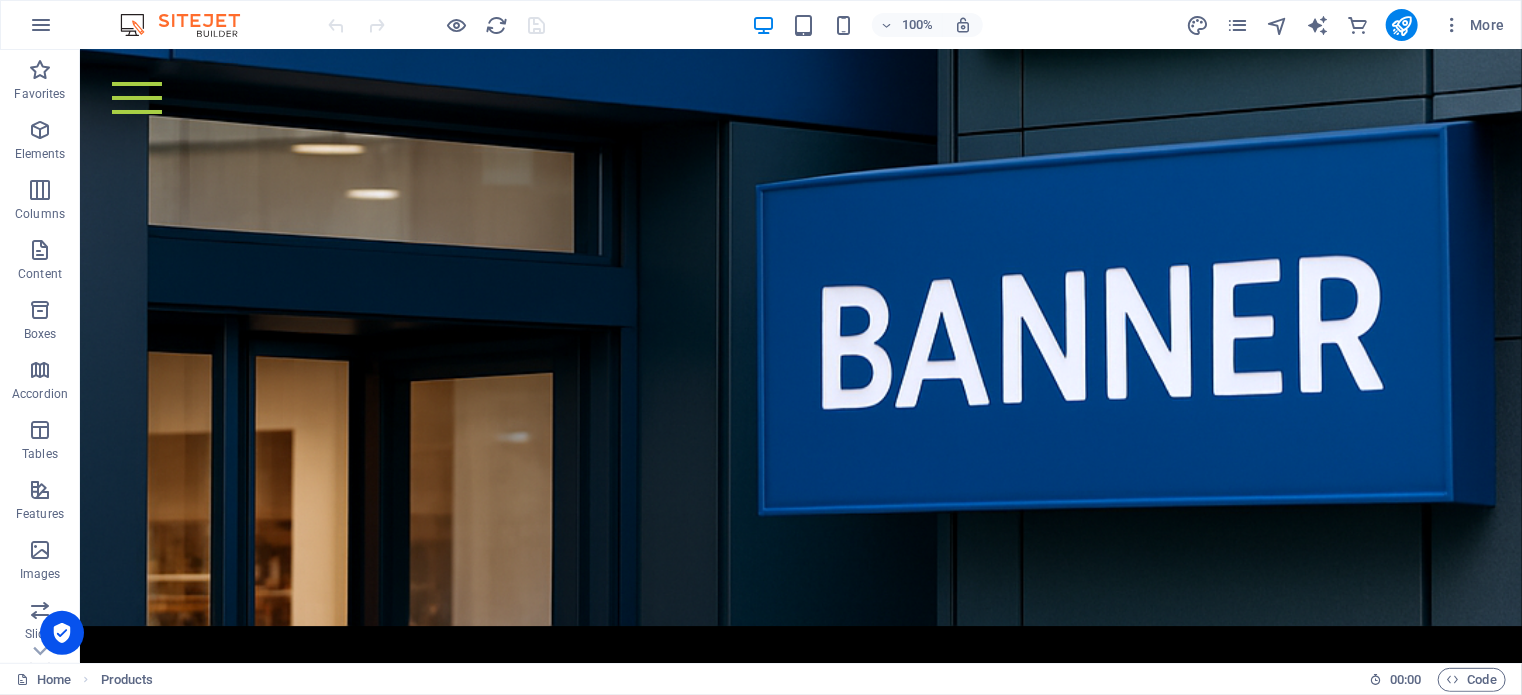 scroll, scrollTop: 2256, scrollLeft: 0, axis: vertical 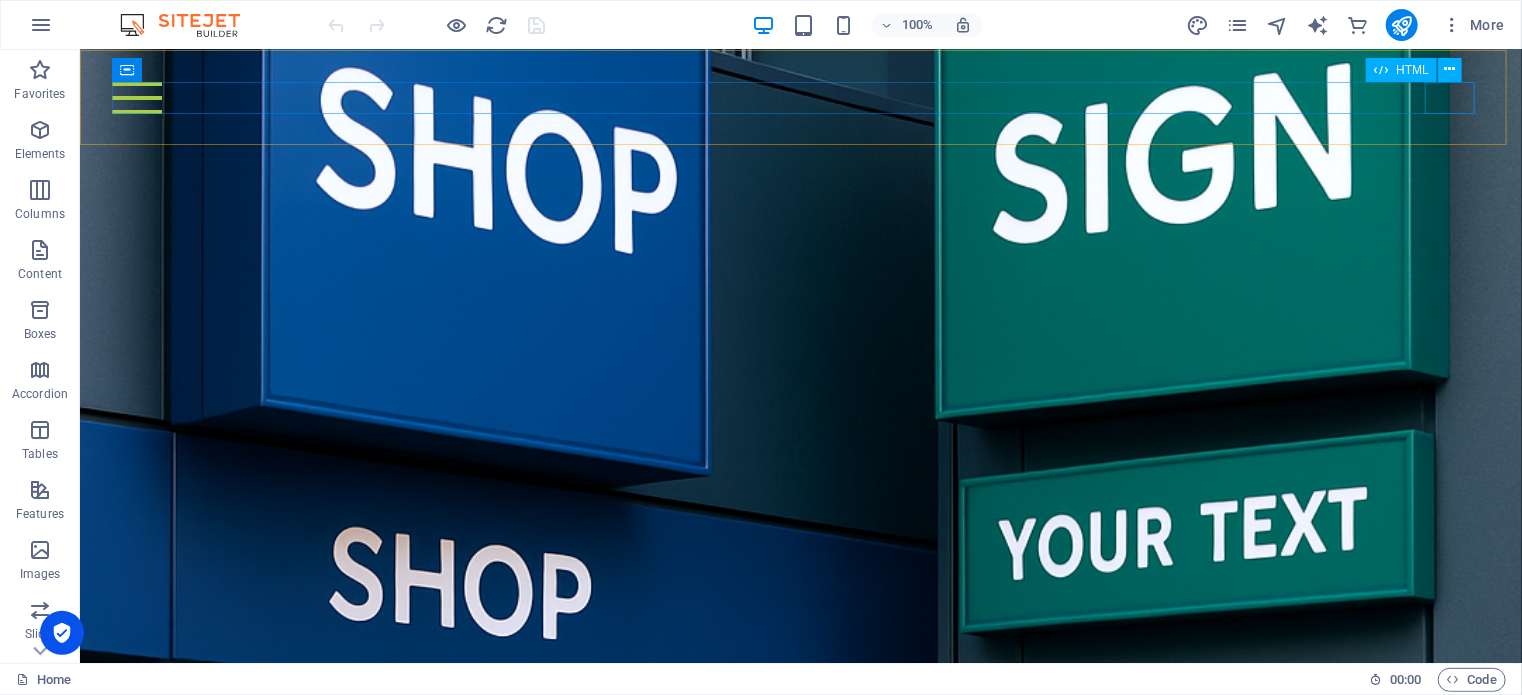 click at bounding box center (800, 97) 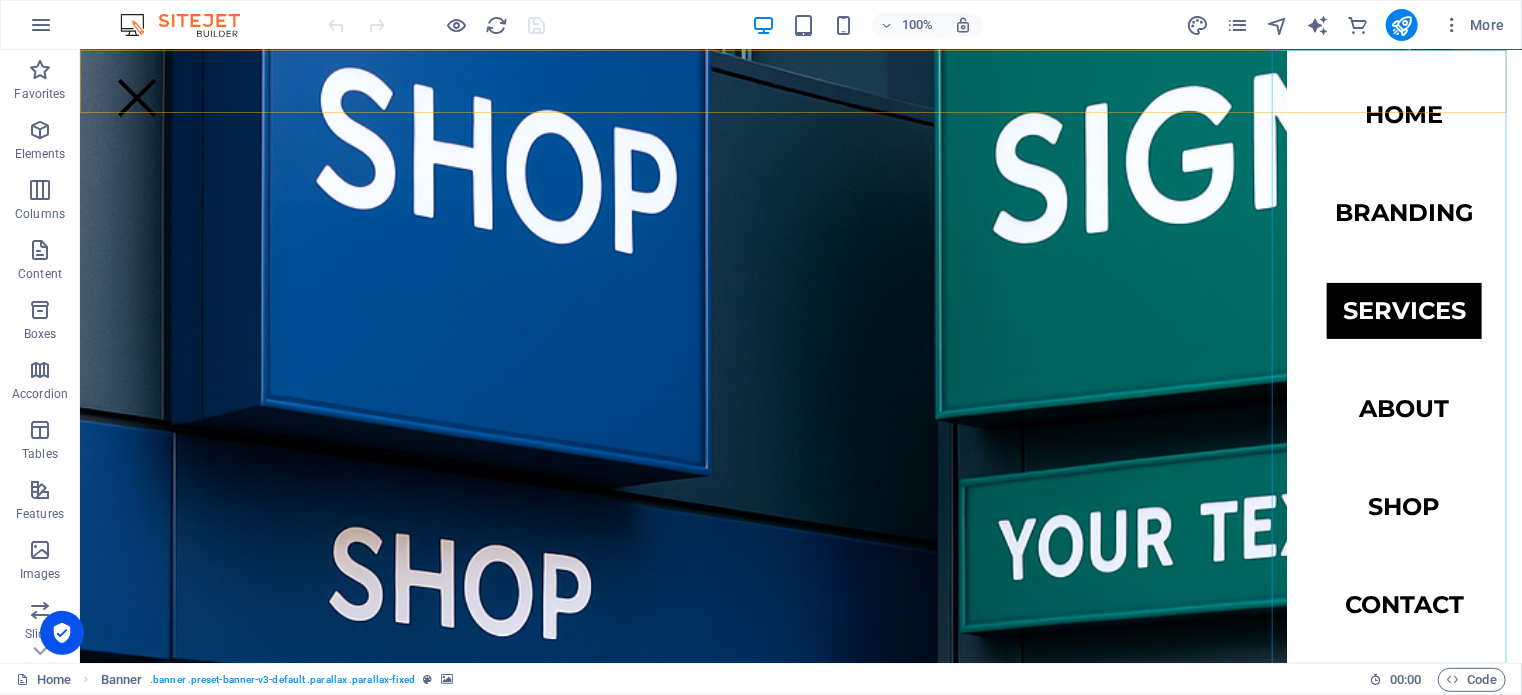 click on "Home Branding  Services About  Shop Contact" at bounding box center [1403, 355] 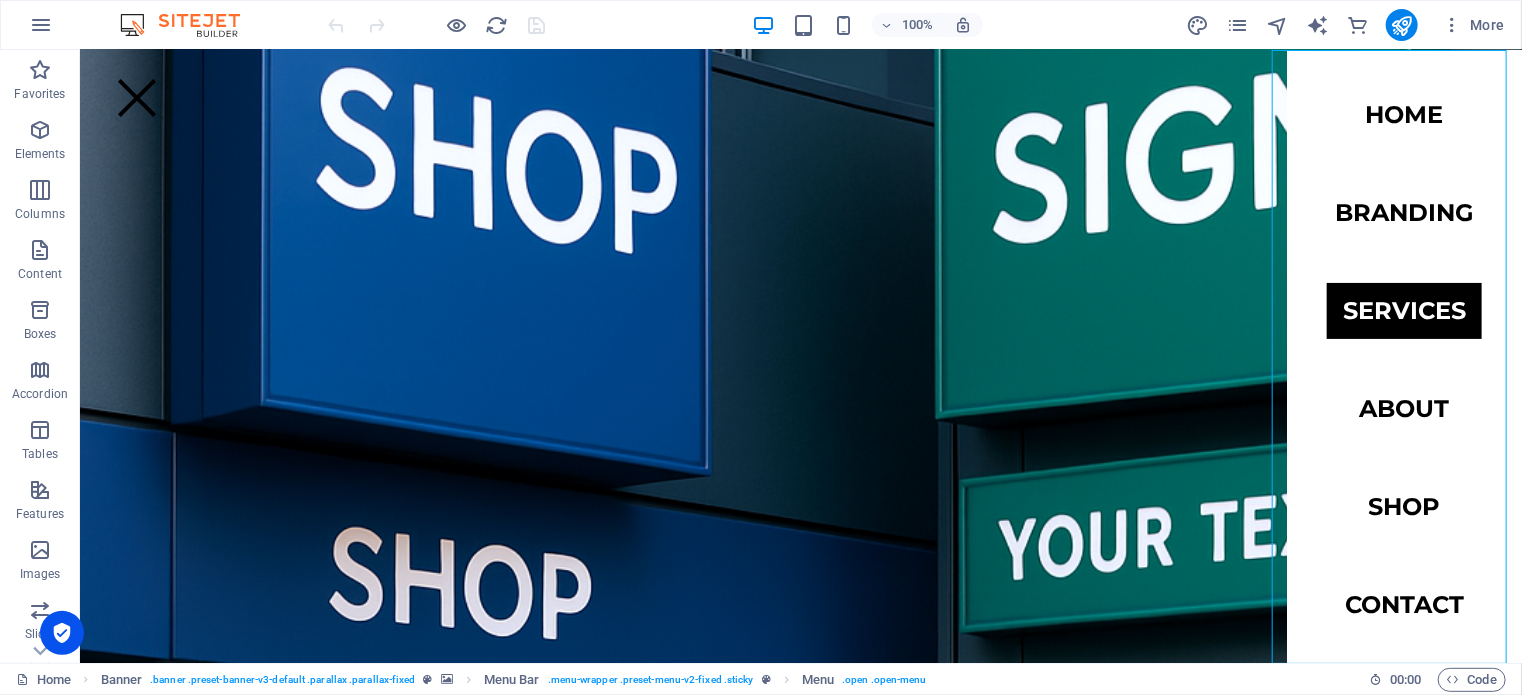 click on "Home Branding  Services About  Shop Contact" at bounding box center [1403, 355] 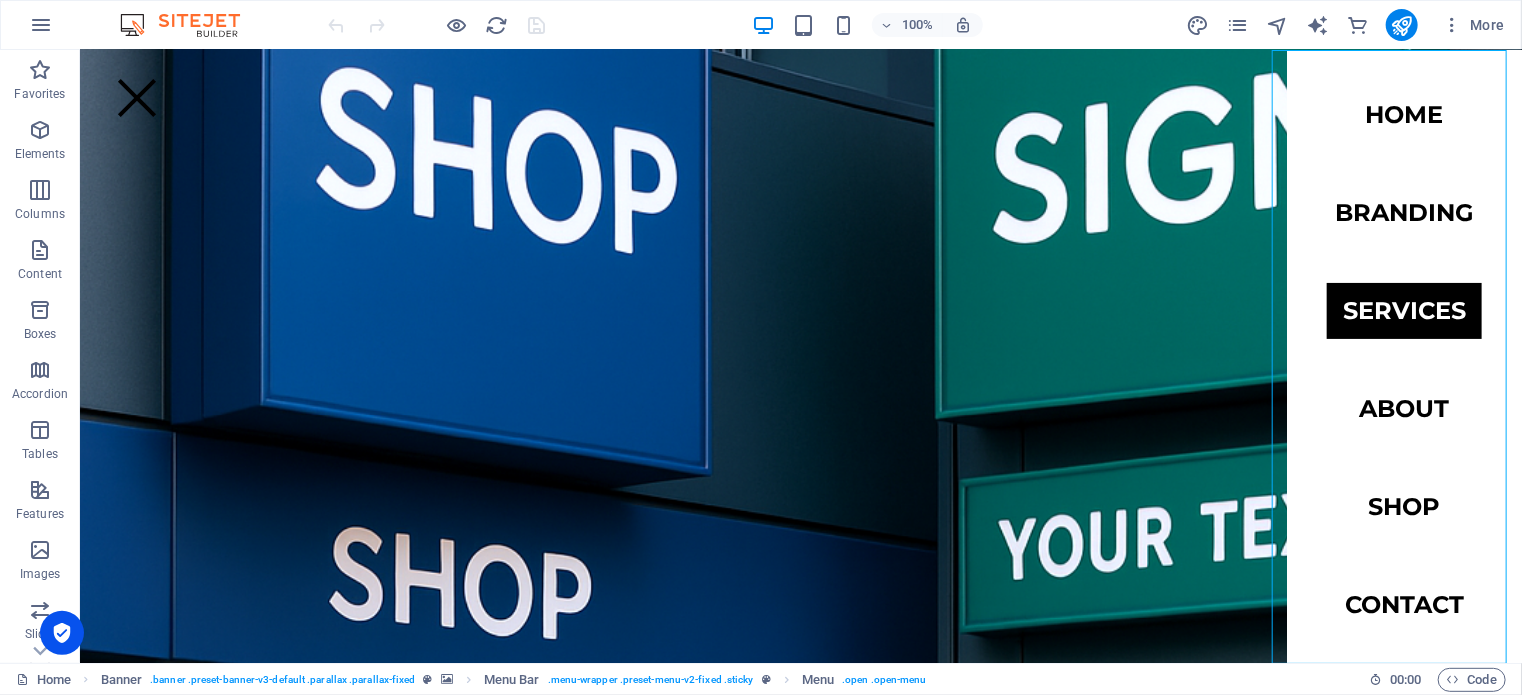select 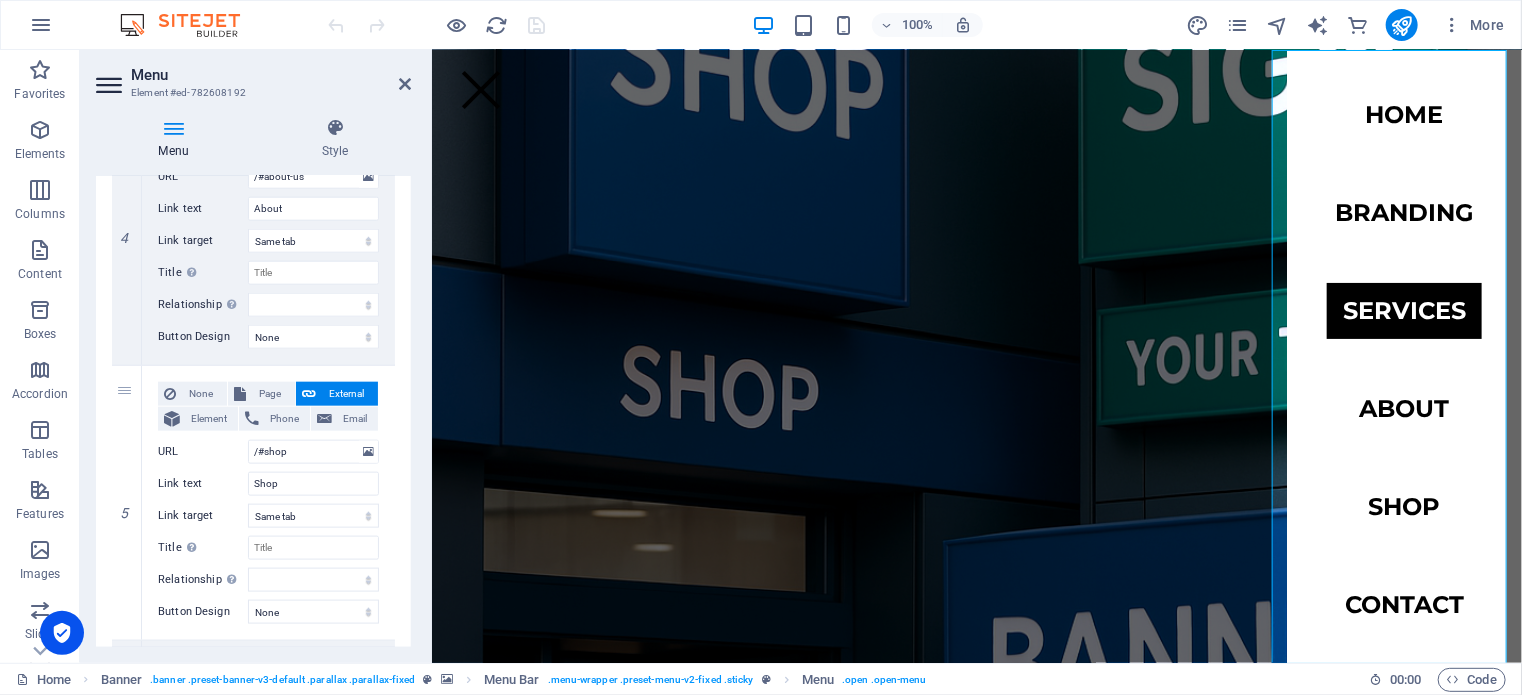 scroll, scrollTop: 1200, scrollLeft: 0, axis: vertical 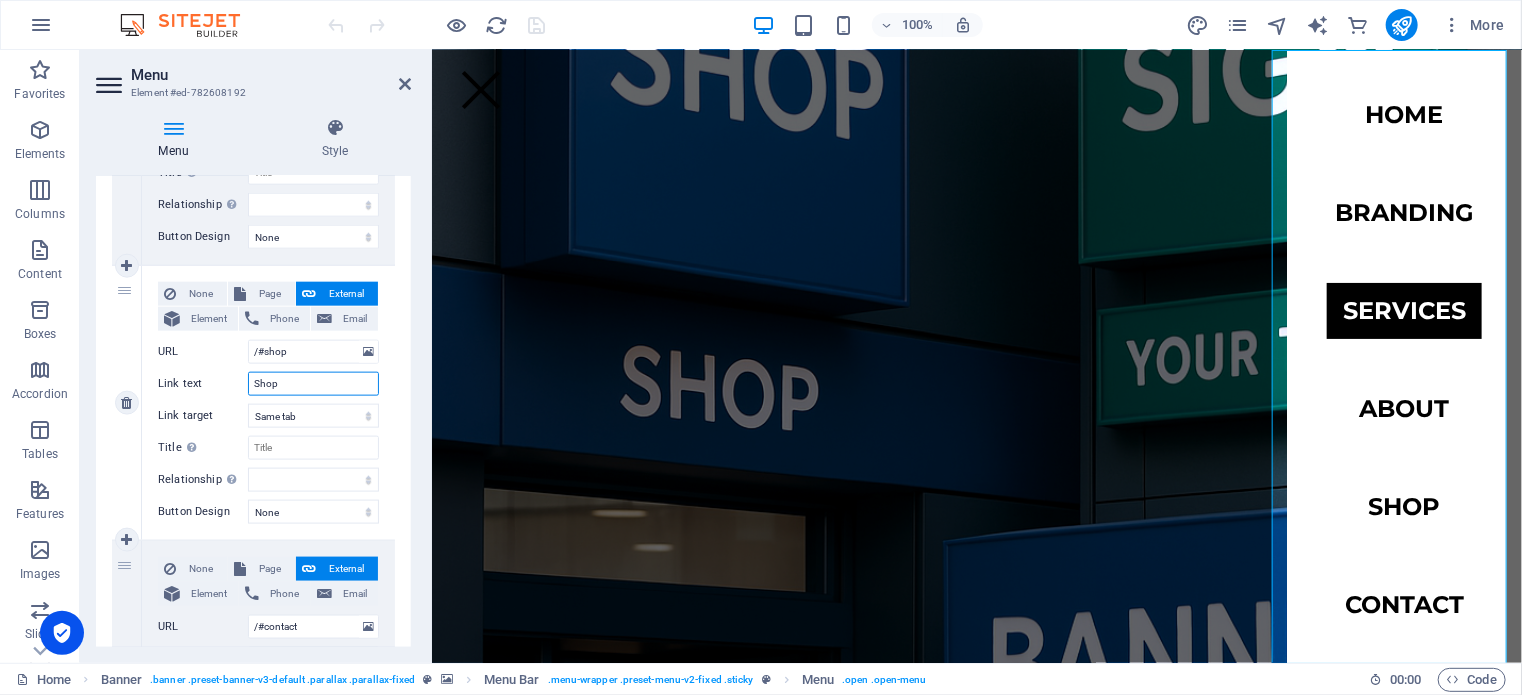 drag, startPoint x: 282, startPoint y: 383, endPoint x: 260, endPoint y: 379, distance: 22.36068 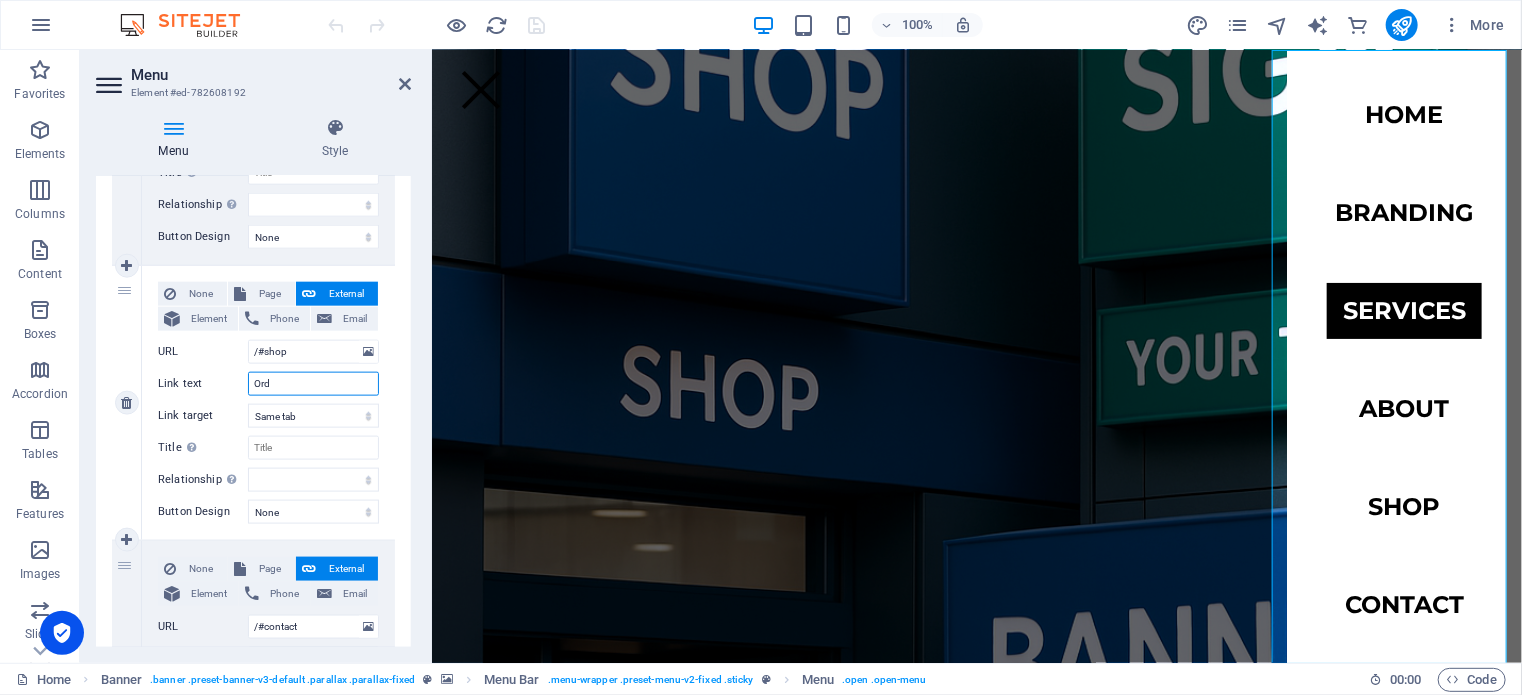 type on "Orde" 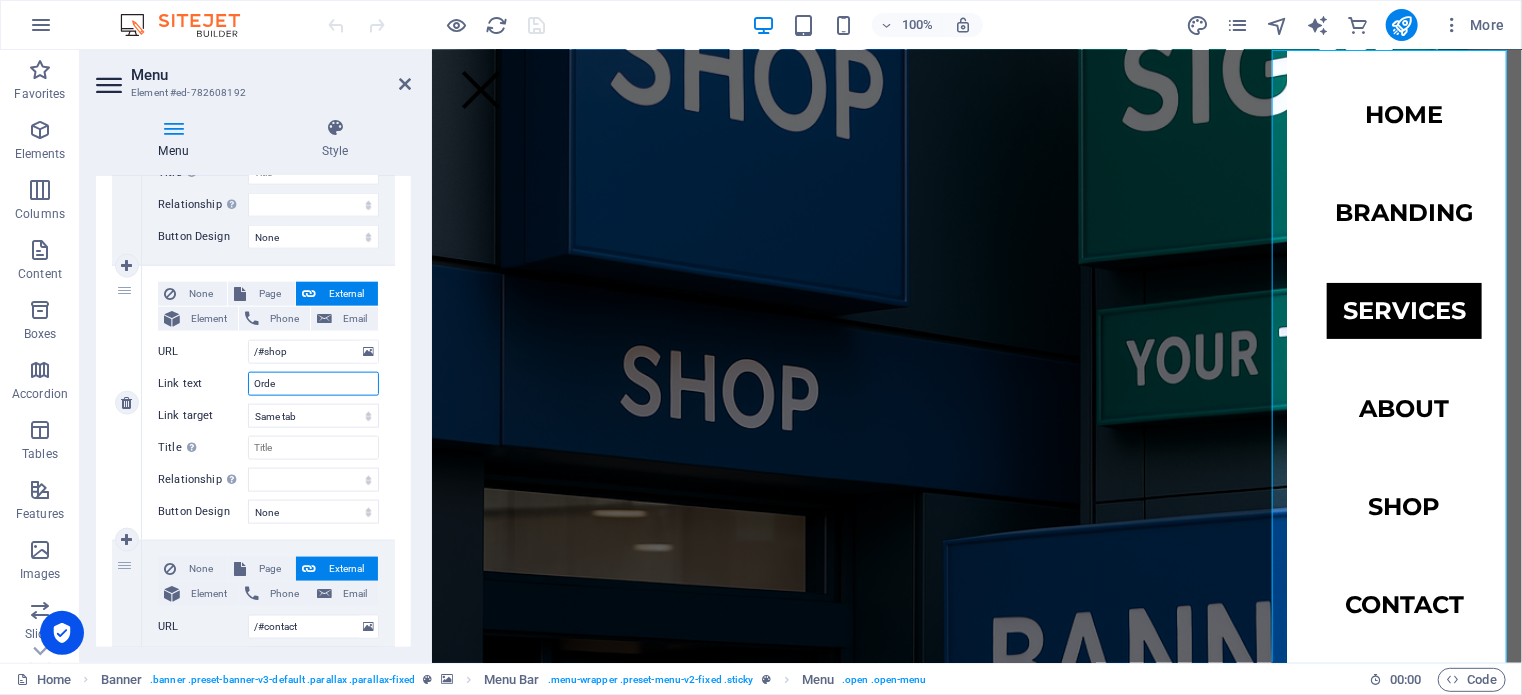 select 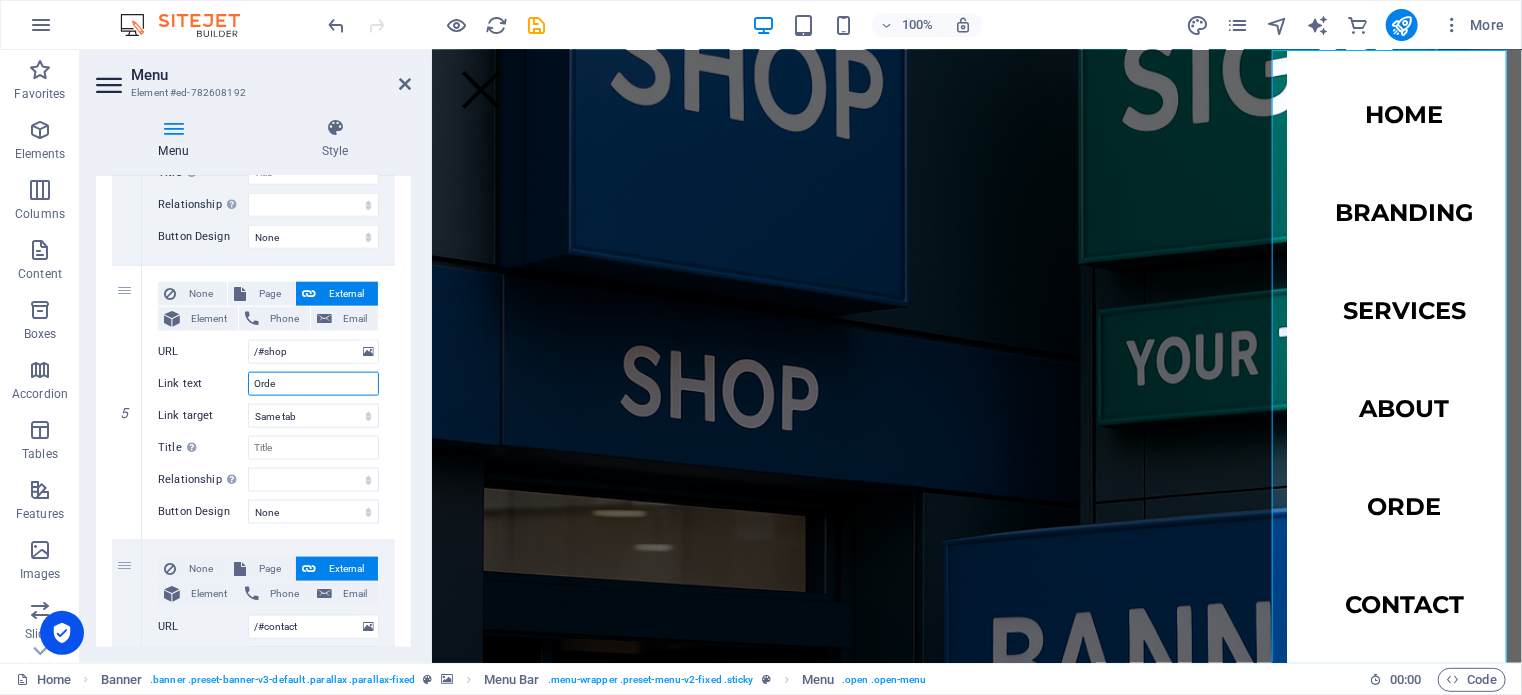 type on "Order" 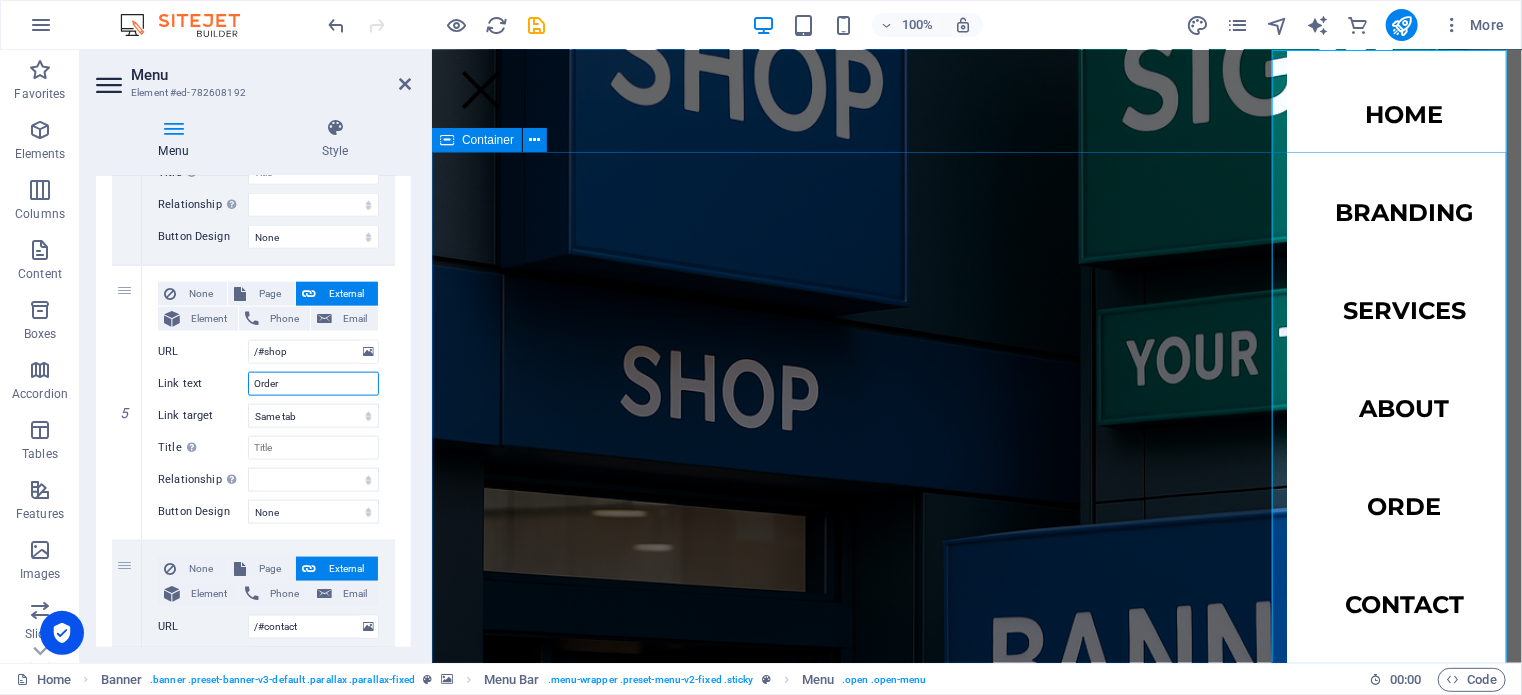 select 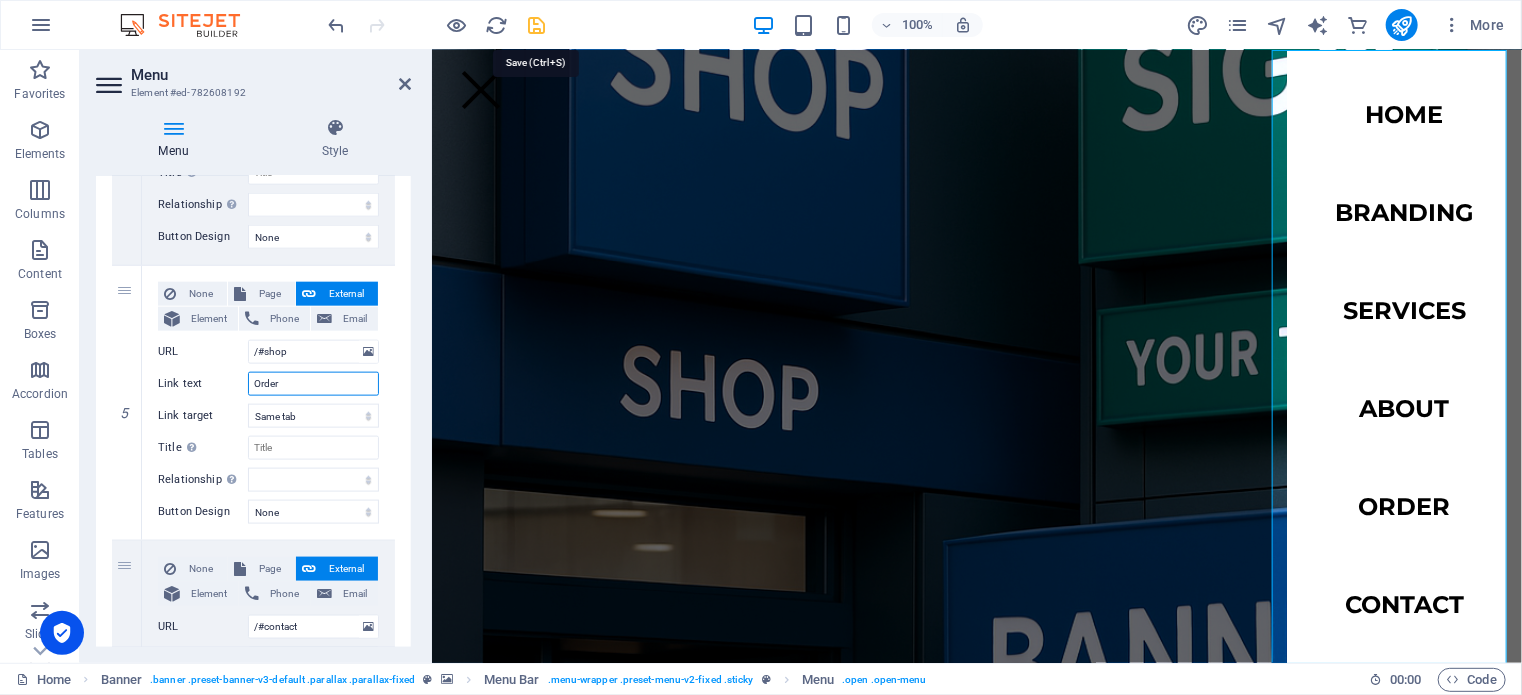 type on "Order" 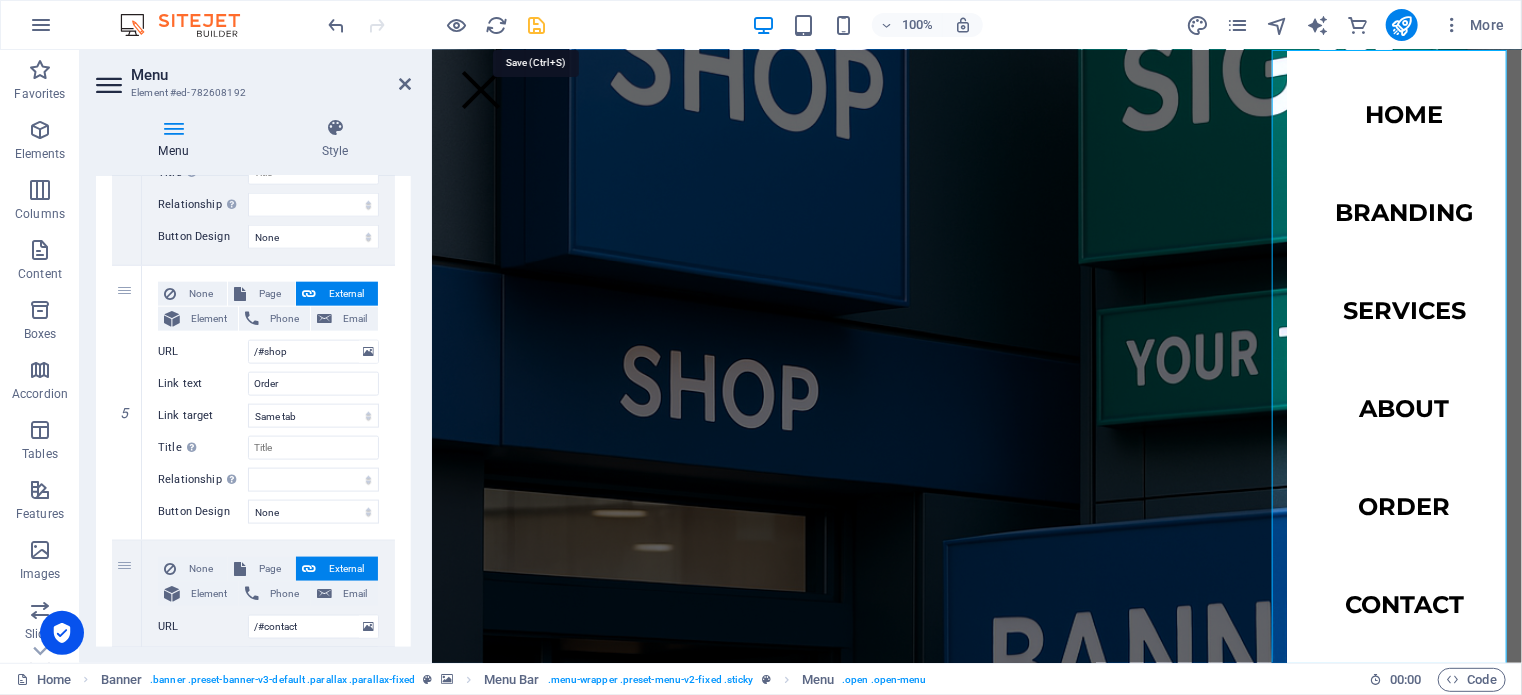 click at bounding box center [537, 25] 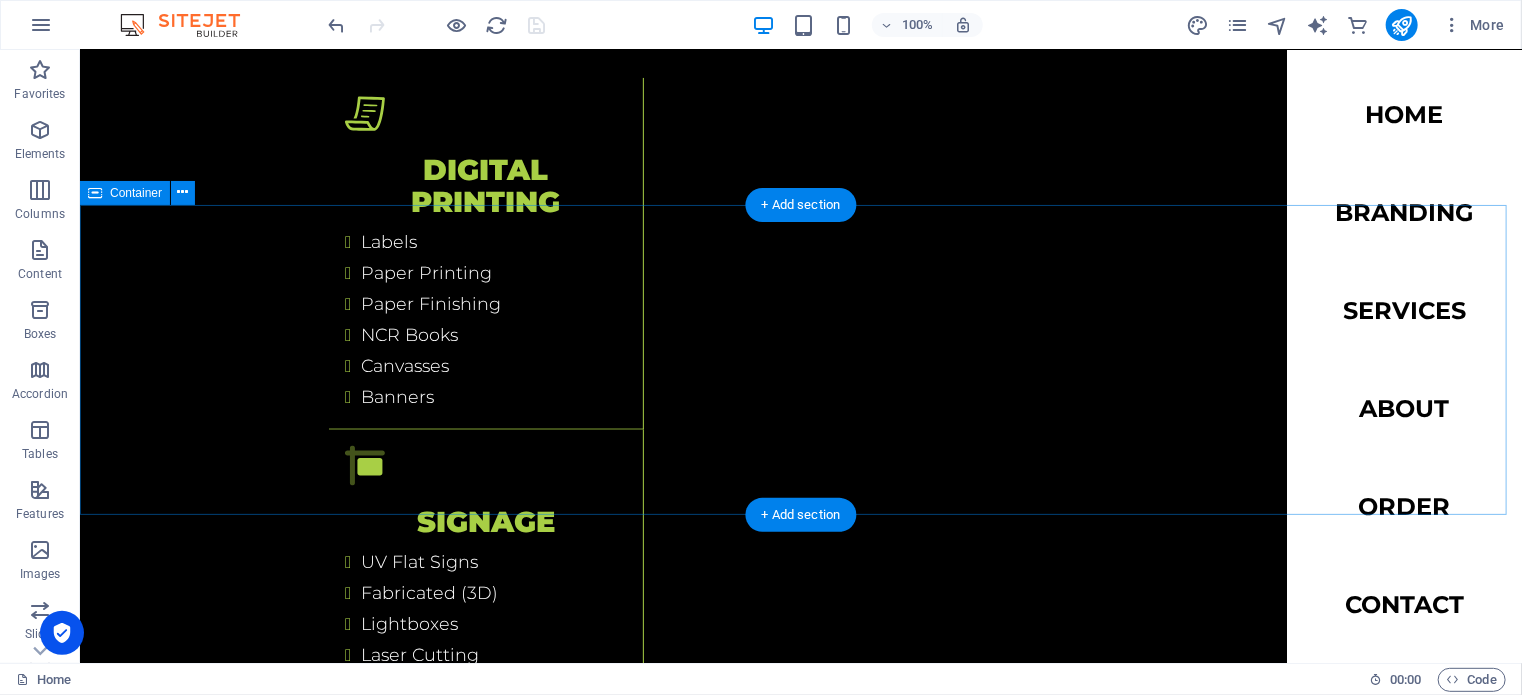 scroll, scrollTop: 5056, scrollLeft: 0, axis: vertical 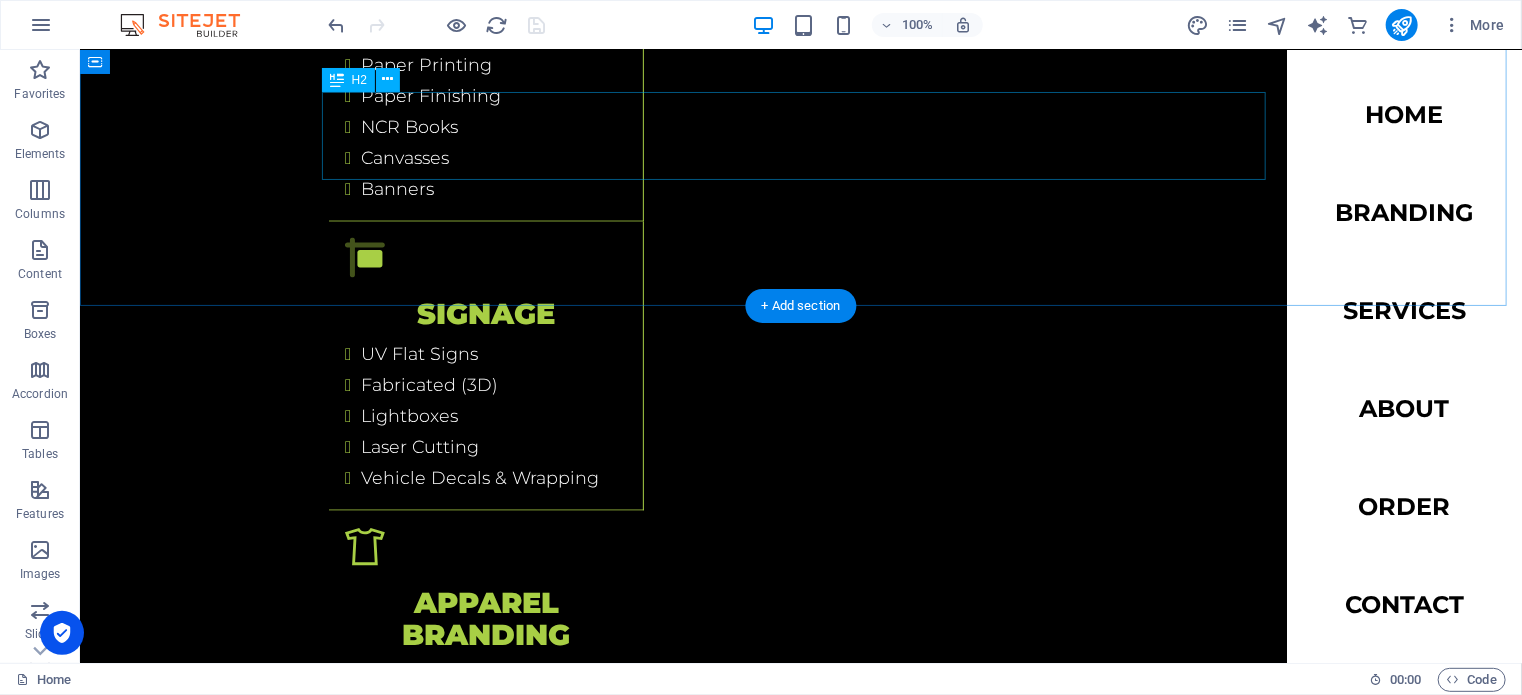 click on "Shop" at bounding box center [800, 3990] 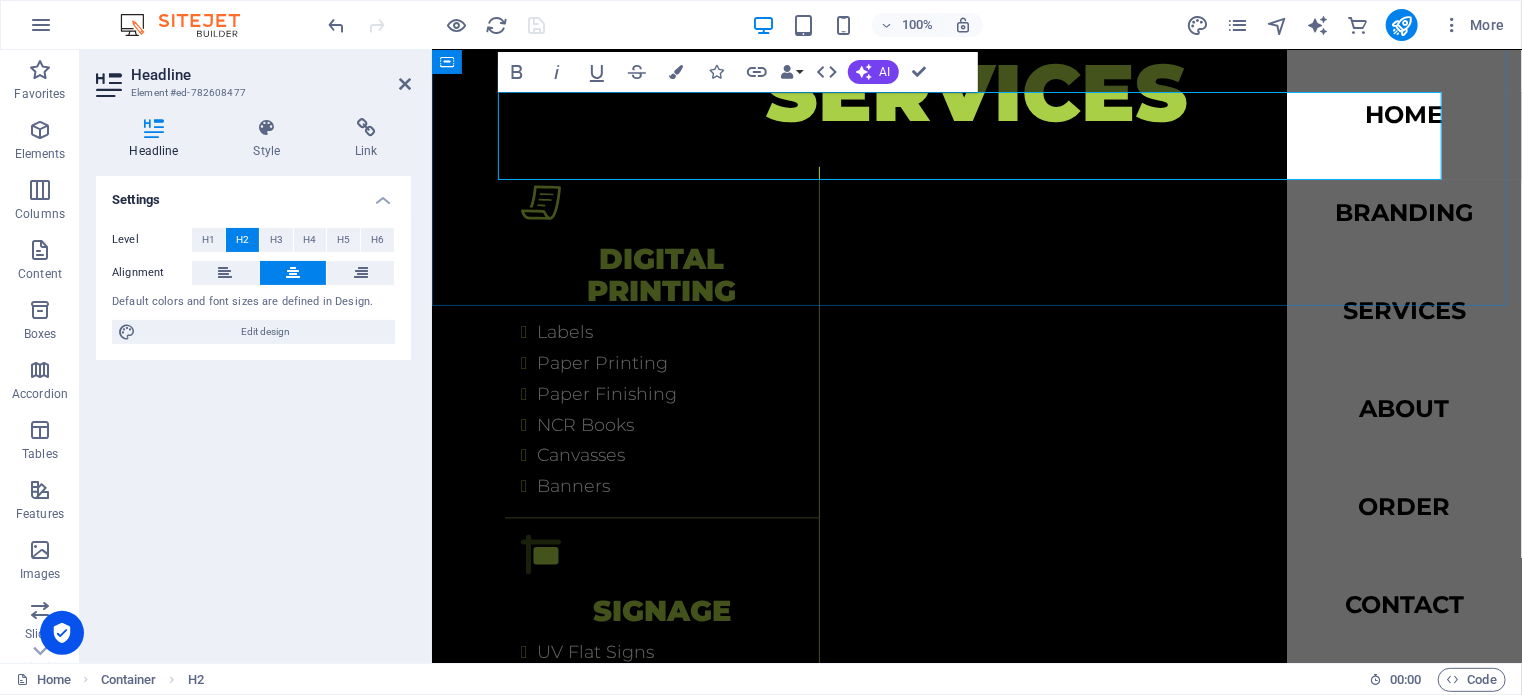 scroll, scrollTop: 5884, scrollLeft: 0, axis: vertical 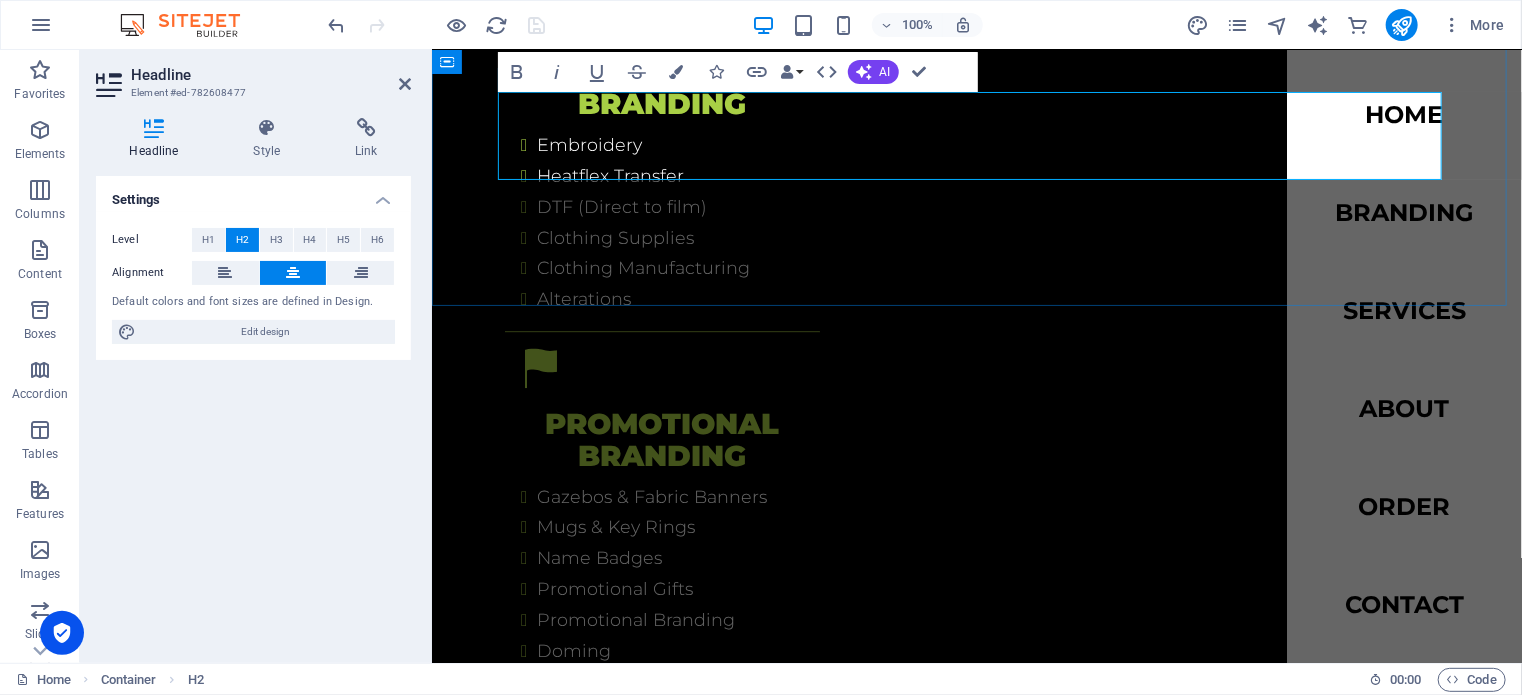 type 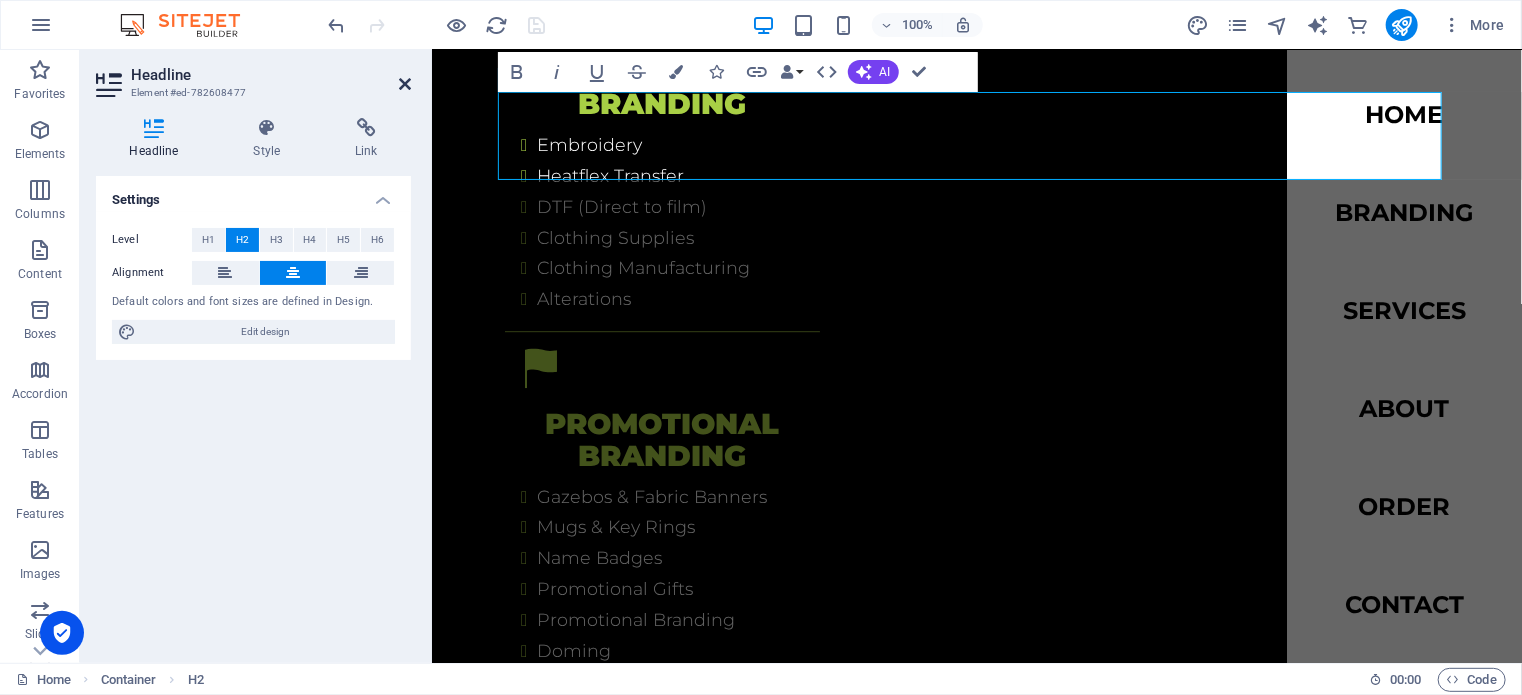click at bounding box center (405, 84) 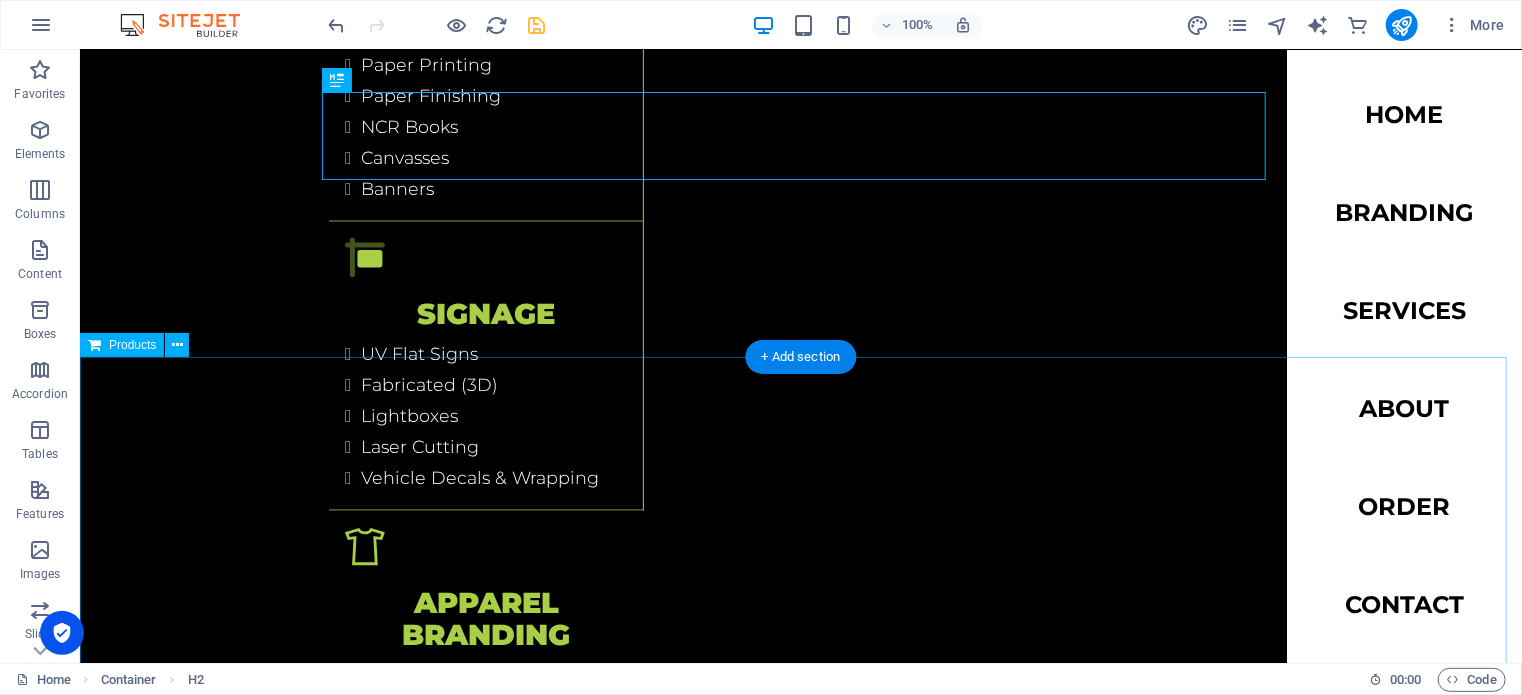 click on "Digital Printing Digital Printing Signage Signage Apparal Branding Apparal Branding Promotional Branding Promotional Branding  My Account   Track Orders   Favorites   Shopping Bag  Display prices in: USD" at bounding box center [800, 4412] 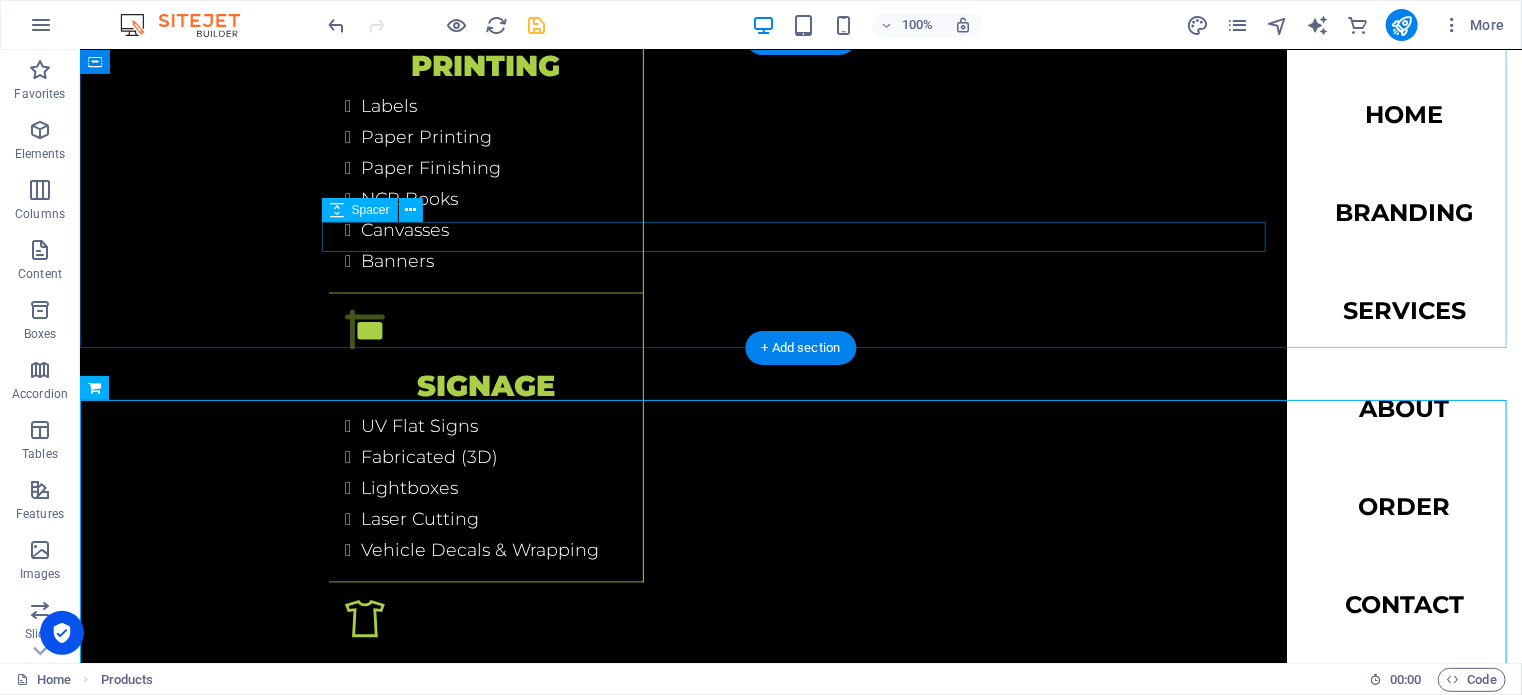 scroll, scrollTop: 4956, scrollLeft: 0, axis: vertical 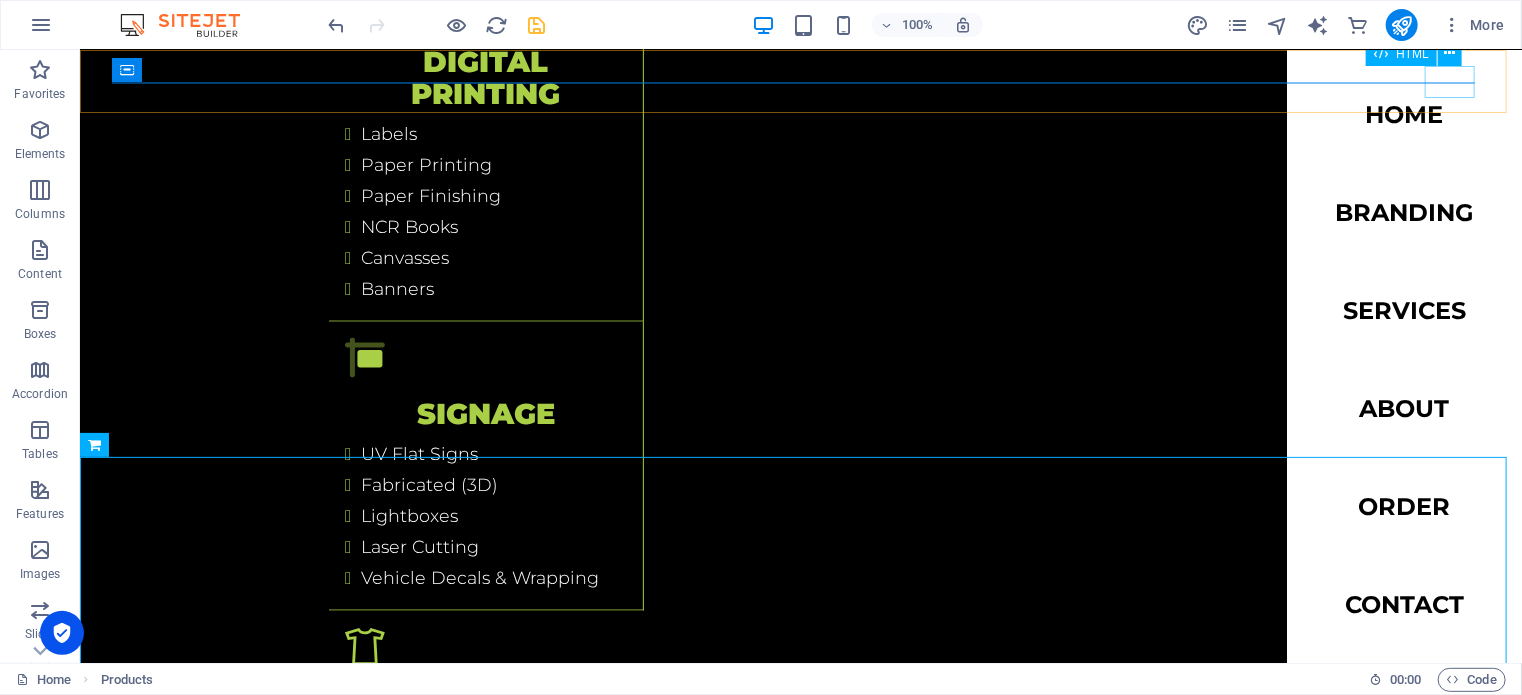 click at bounding box center (136, 97) 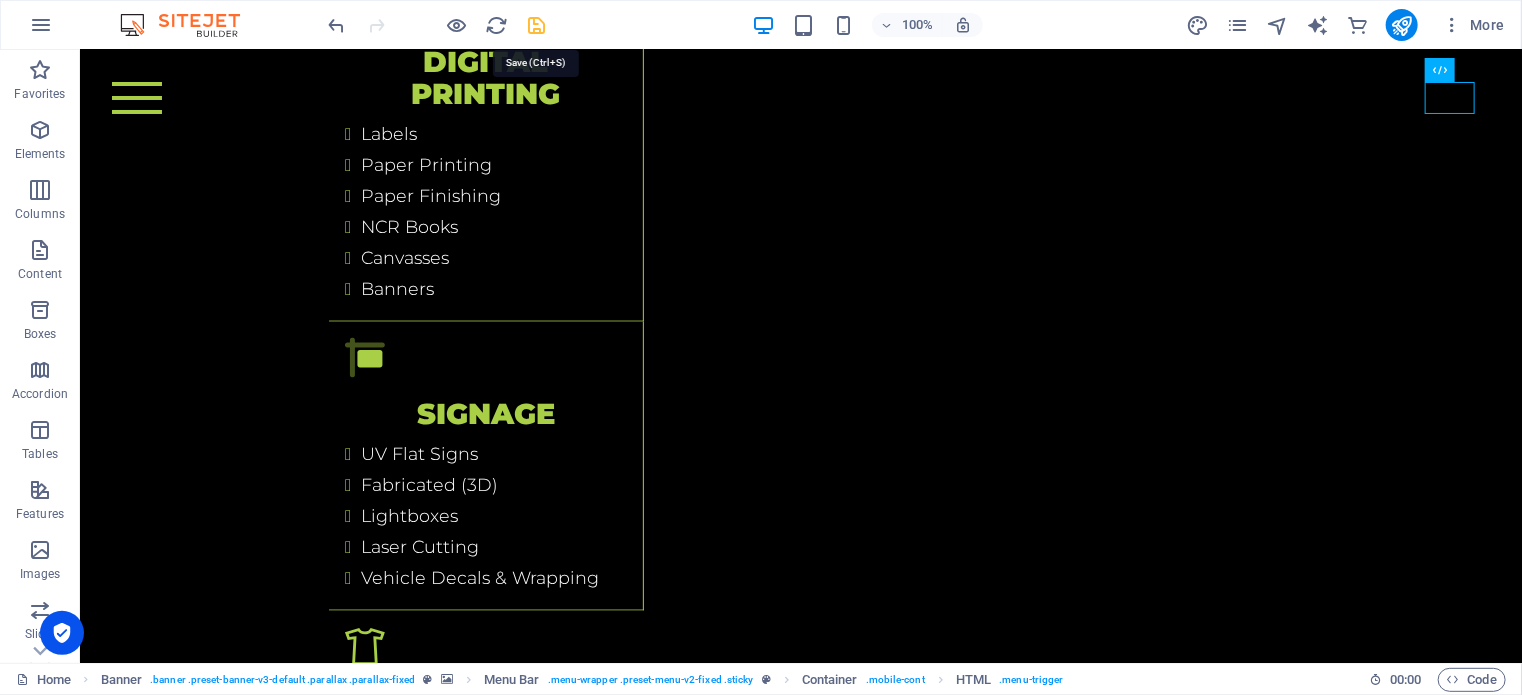 click at bounding box center (537, 25) 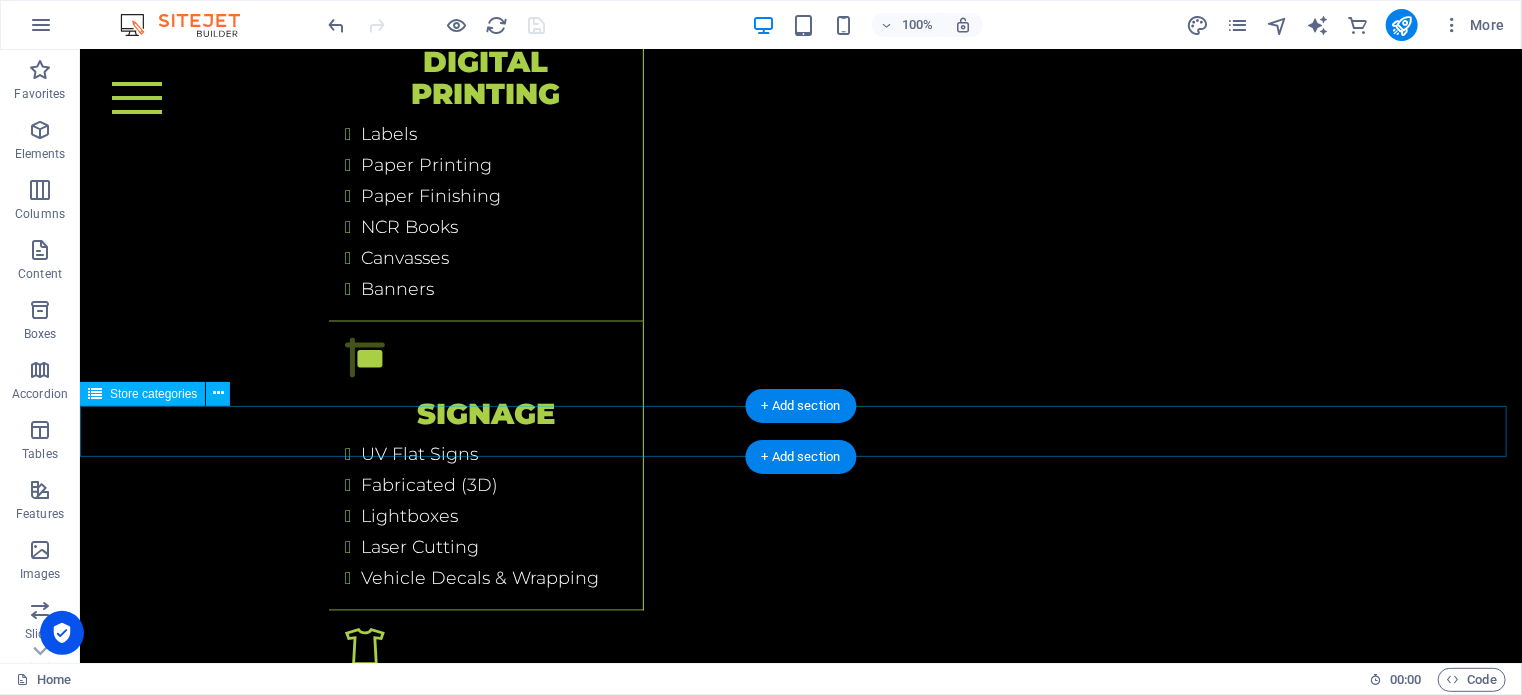 click on "Digital Printing Signage Apparal Branding Promotional Branding 0 more" at bounding box center (800, 4285) 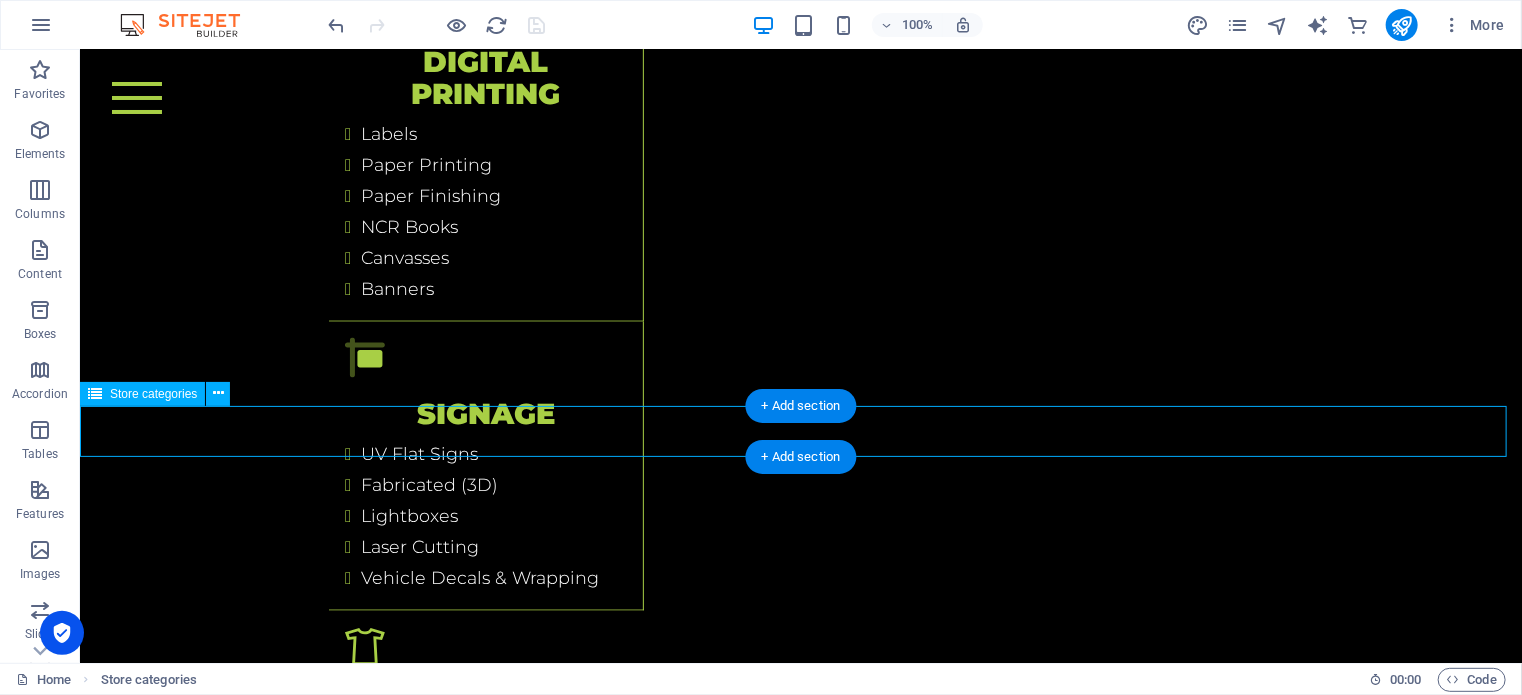 click on "Digital Printing Signage Apparal Branding Promotional Branding 0 more" at bounding box center (800, 4285) 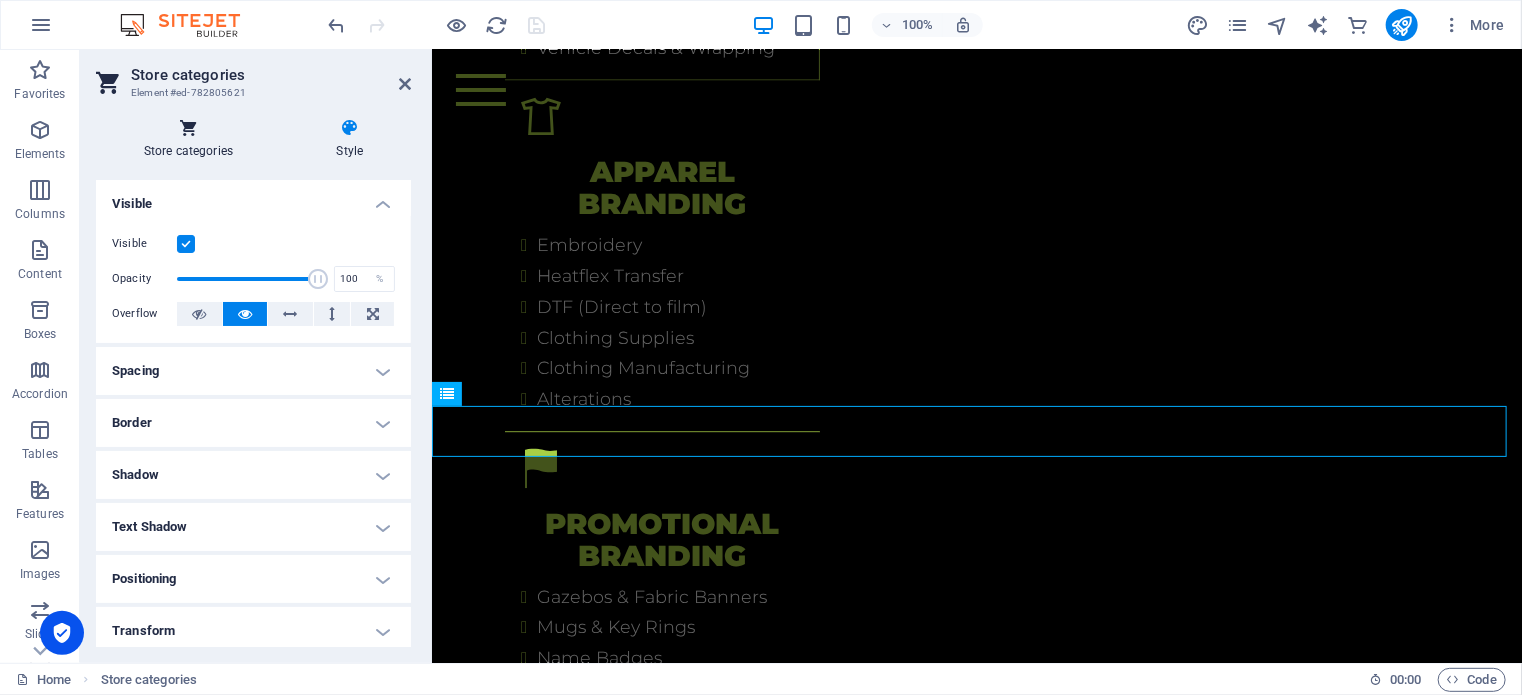 click at bounding box center (188, 128) 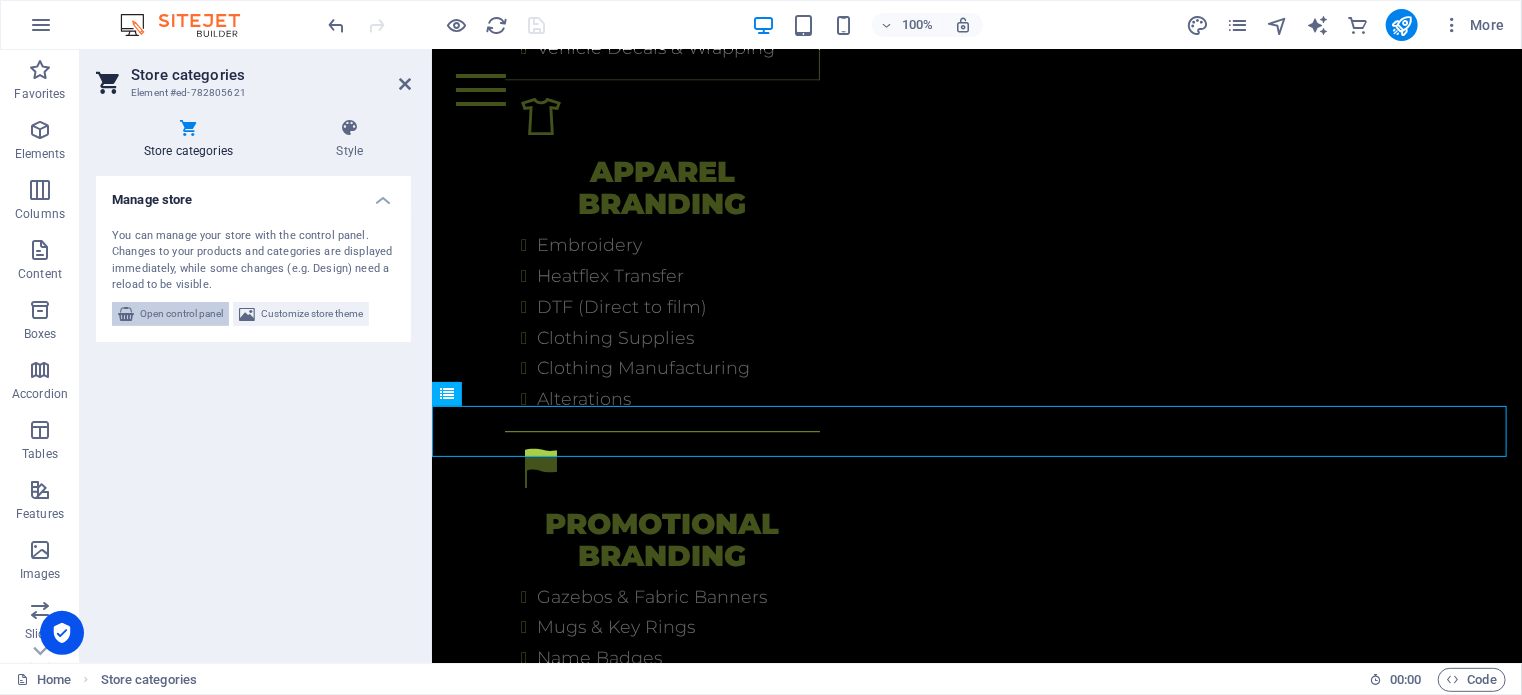 click on "Open control panel" at bounding box center (181, 314) 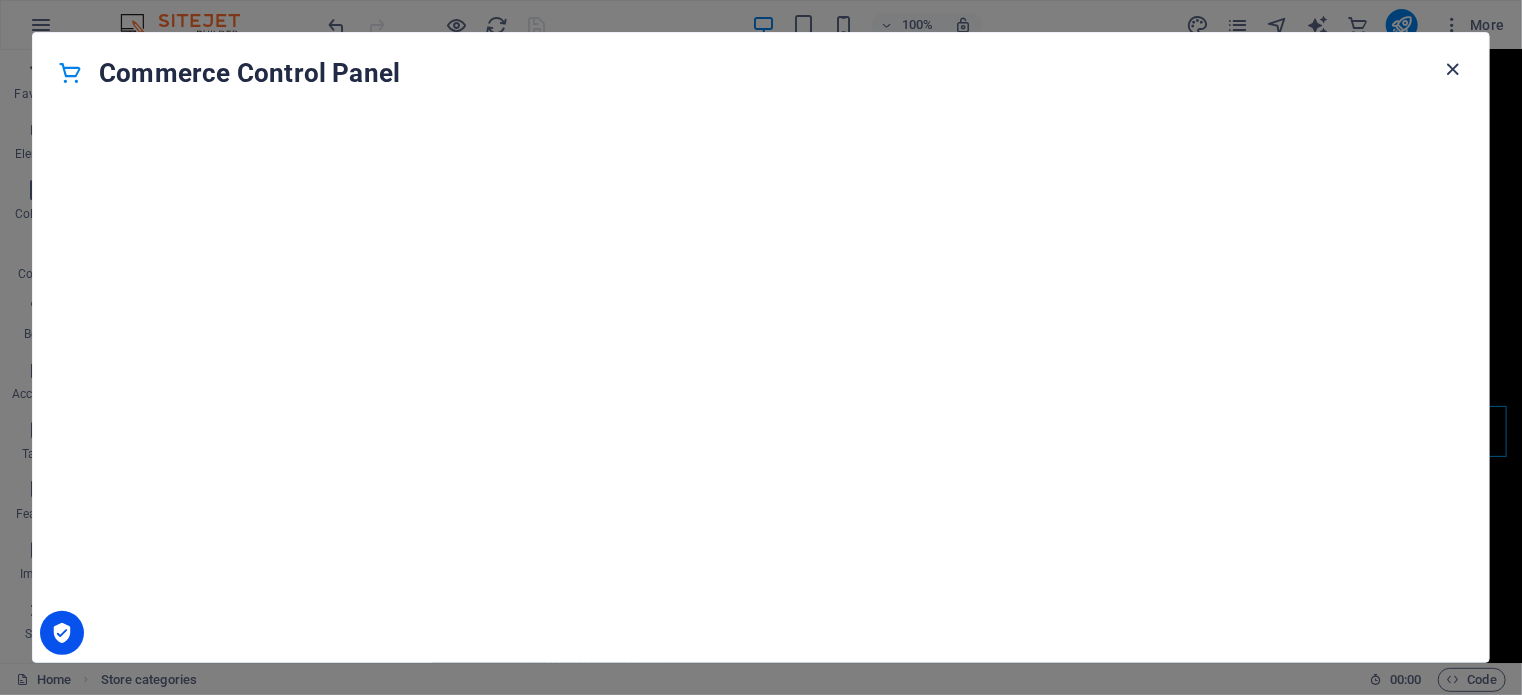 click at bounding box center [1453, 69] 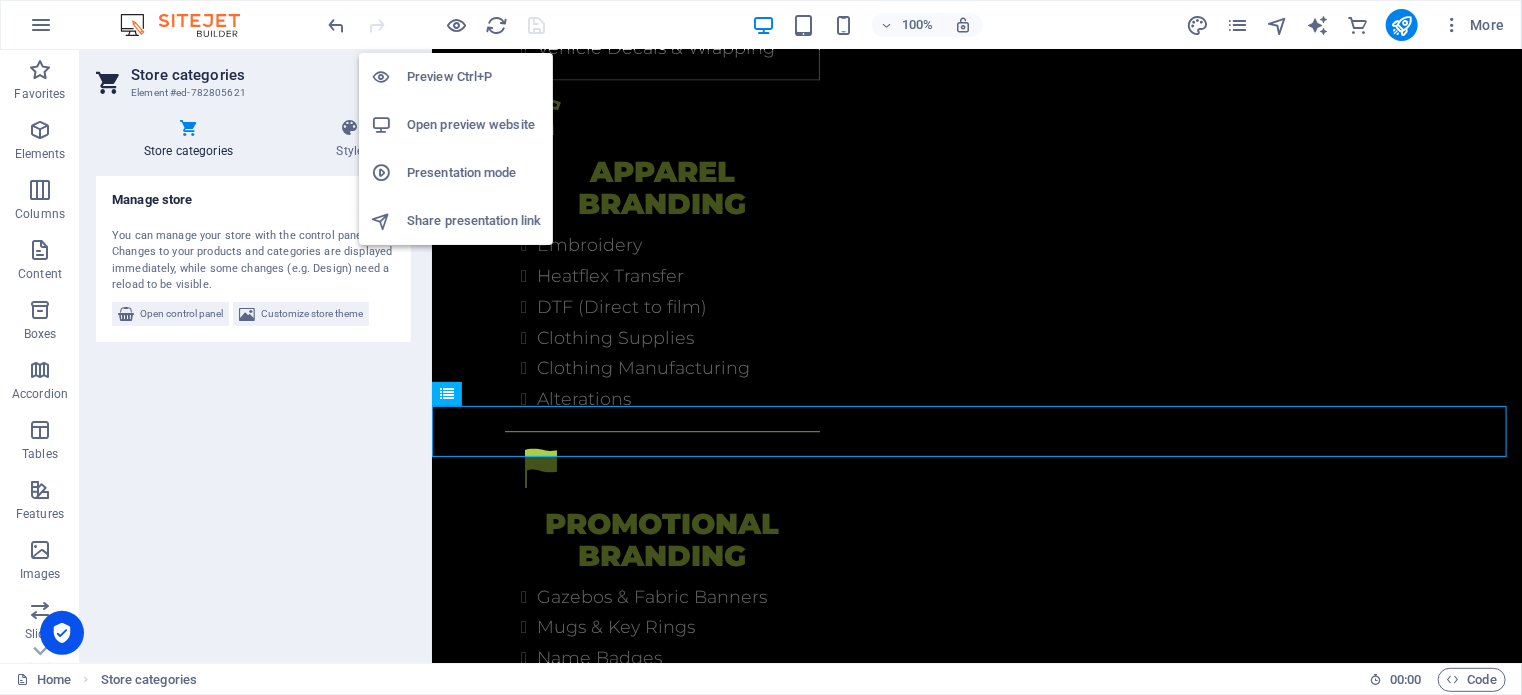 click on "Open preview website" at bounding box center [474, 125] 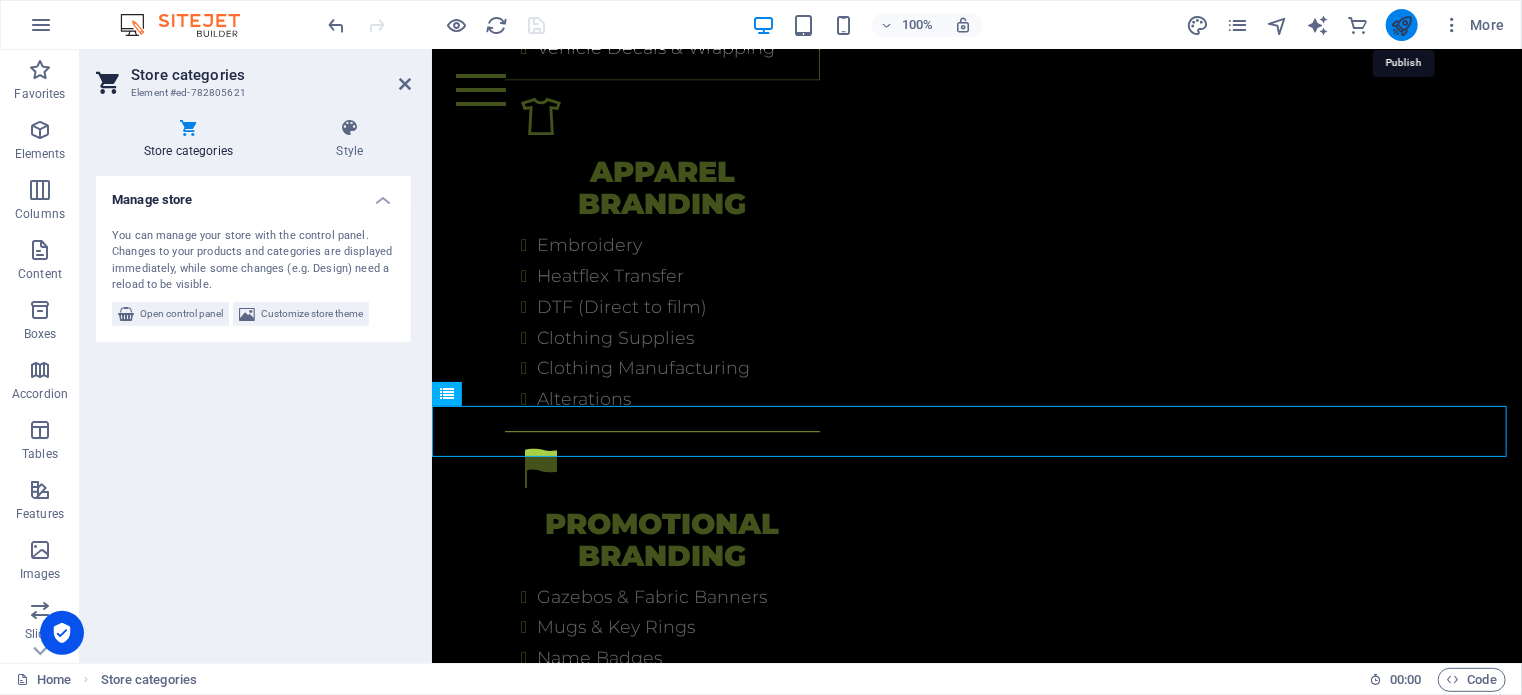 click at bounding box center (1401, 25) 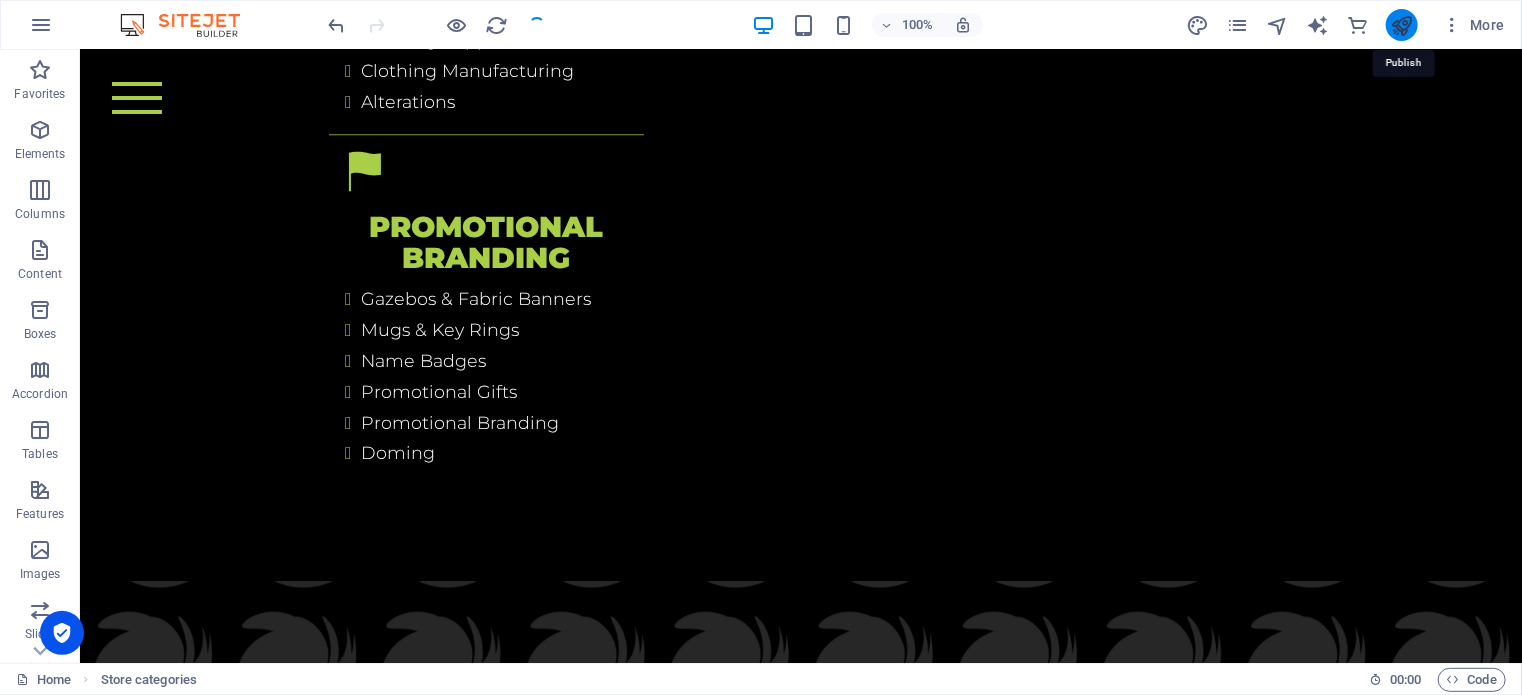 scroll, scrollTop: 4956, scrollLeft: 0, axis: vertical 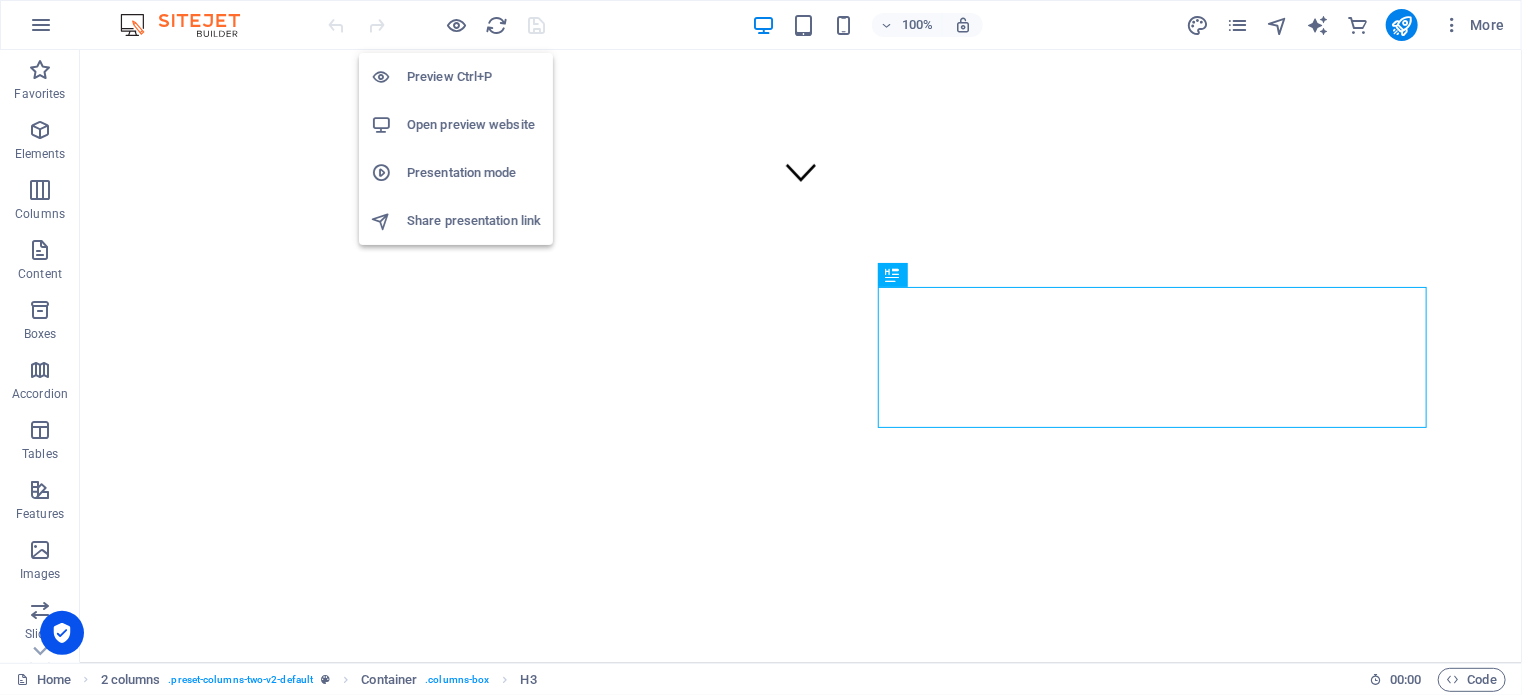 click on "Open preview website" at bounding box center (474, 125) 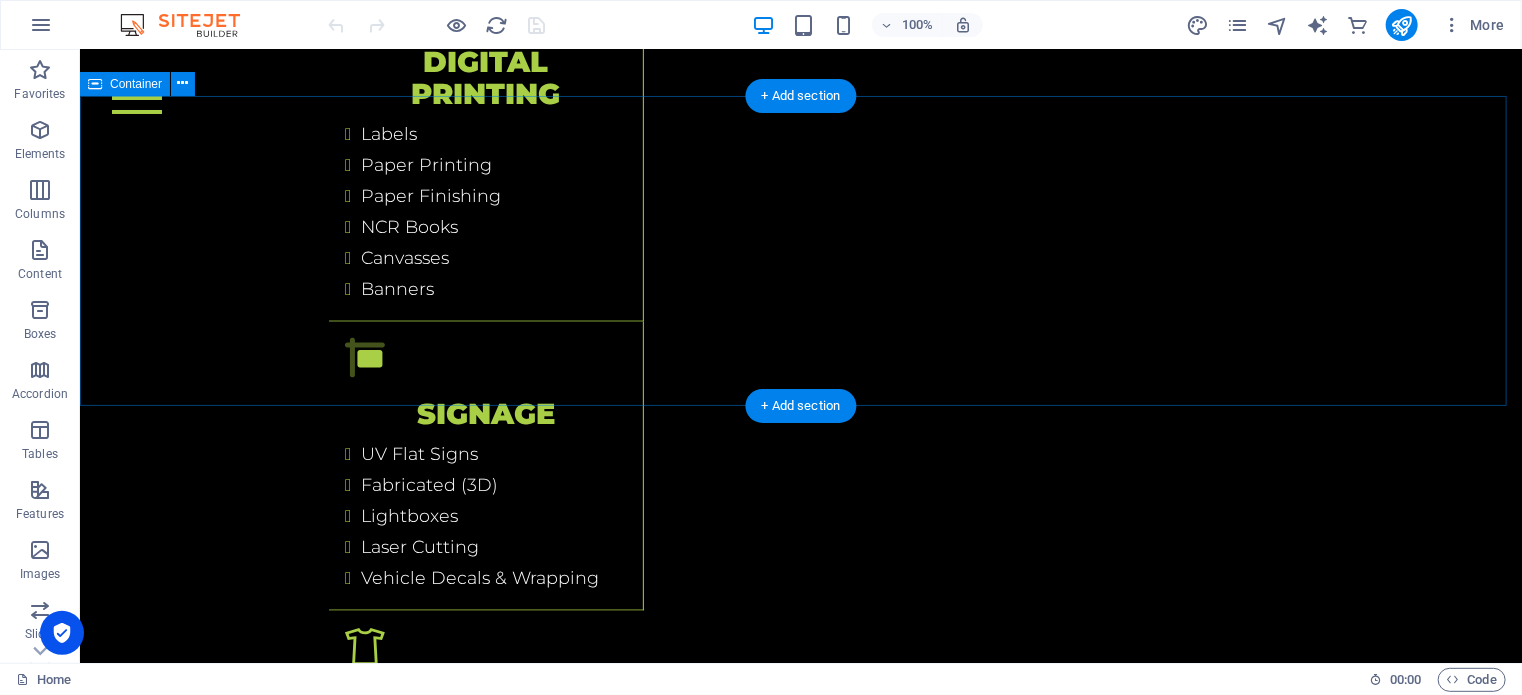 scroll, scrollTop: 5056, scrollLeft: 0, axis: vertical 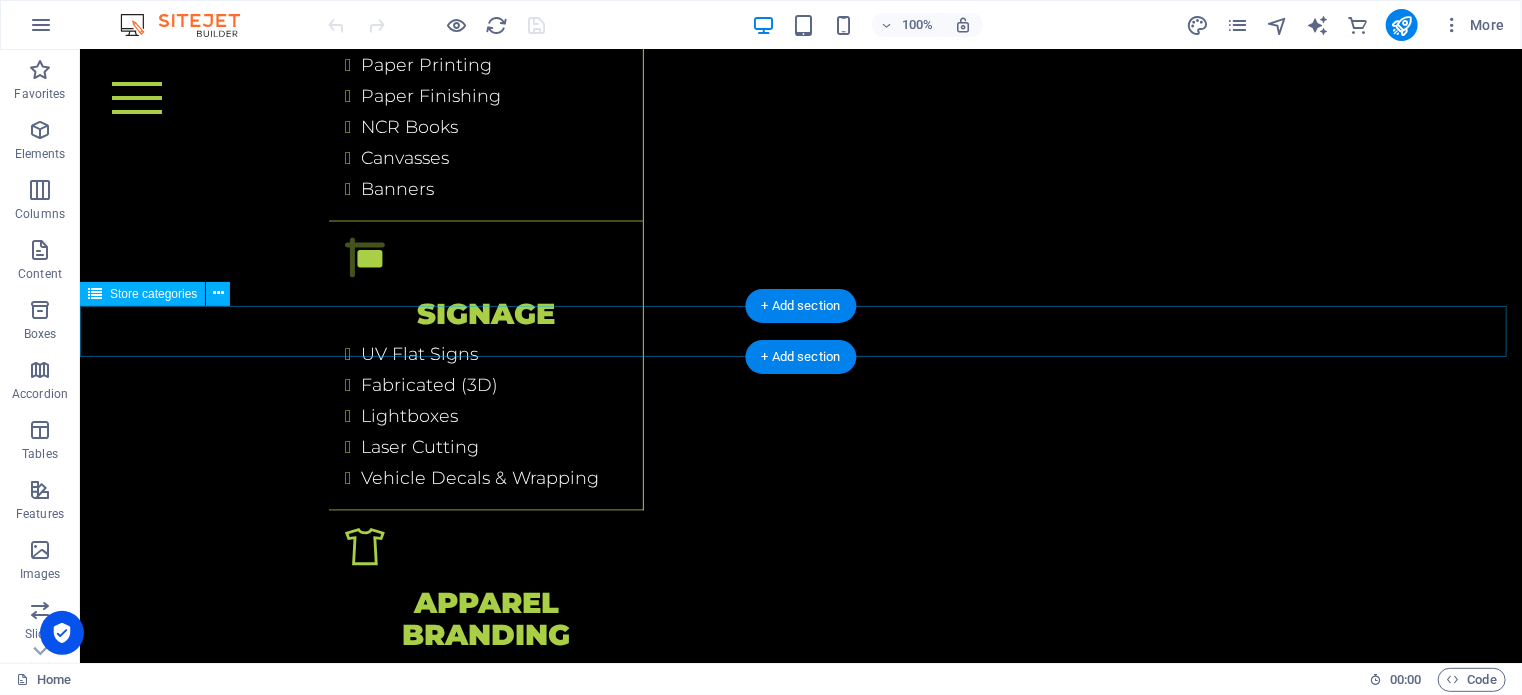 click on "Digital Printing Signage Apparal Branding Promotional Branding 0 more" at bounding box center [800, 4185] 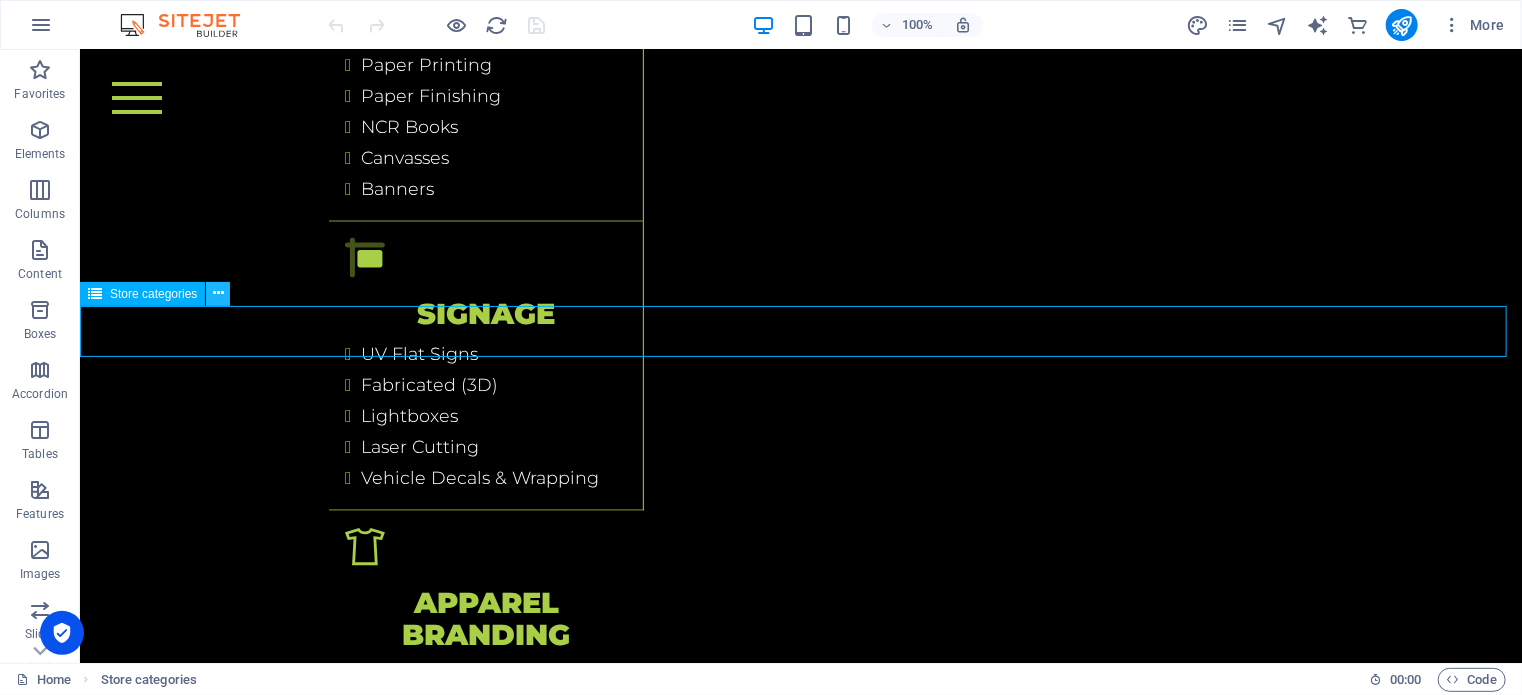 click at bounding box center (218, 293) 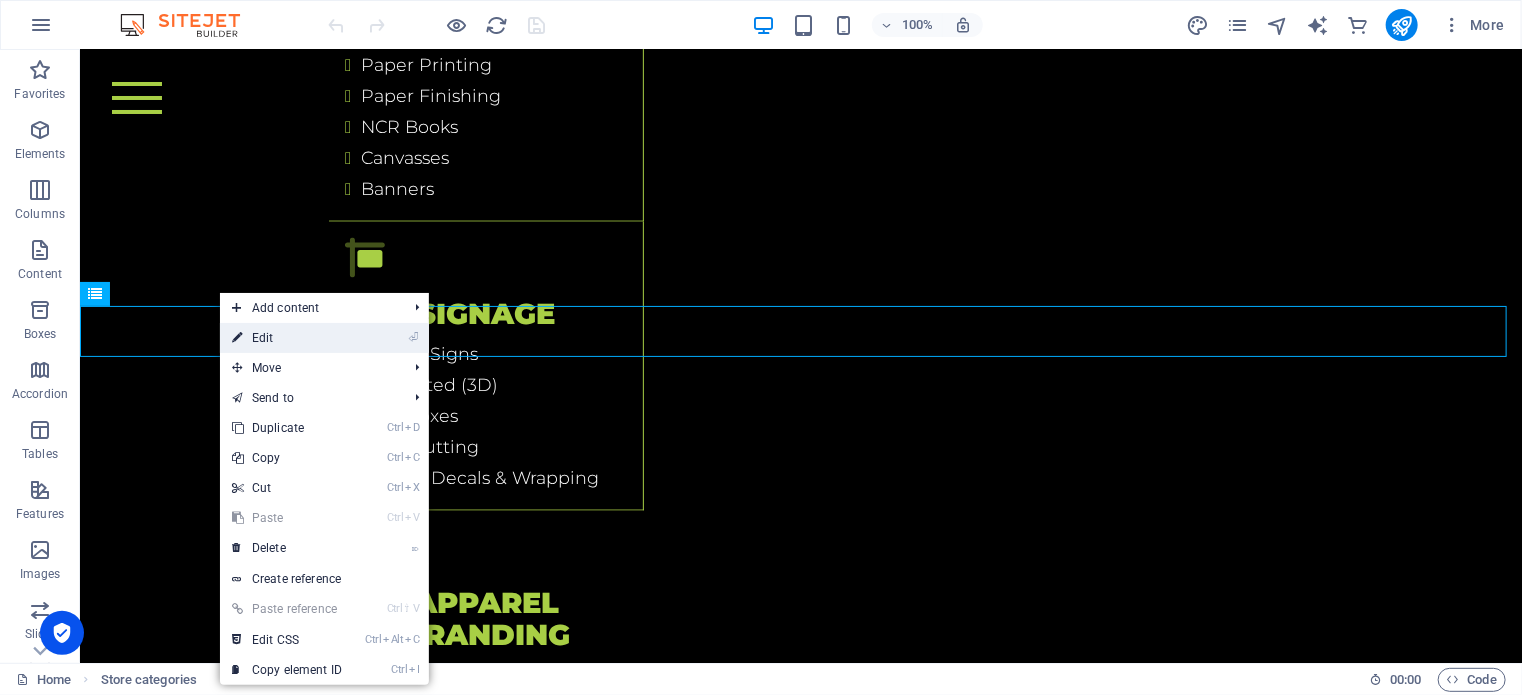 click on "⏎  Edit" at bounding box center (287, 338) 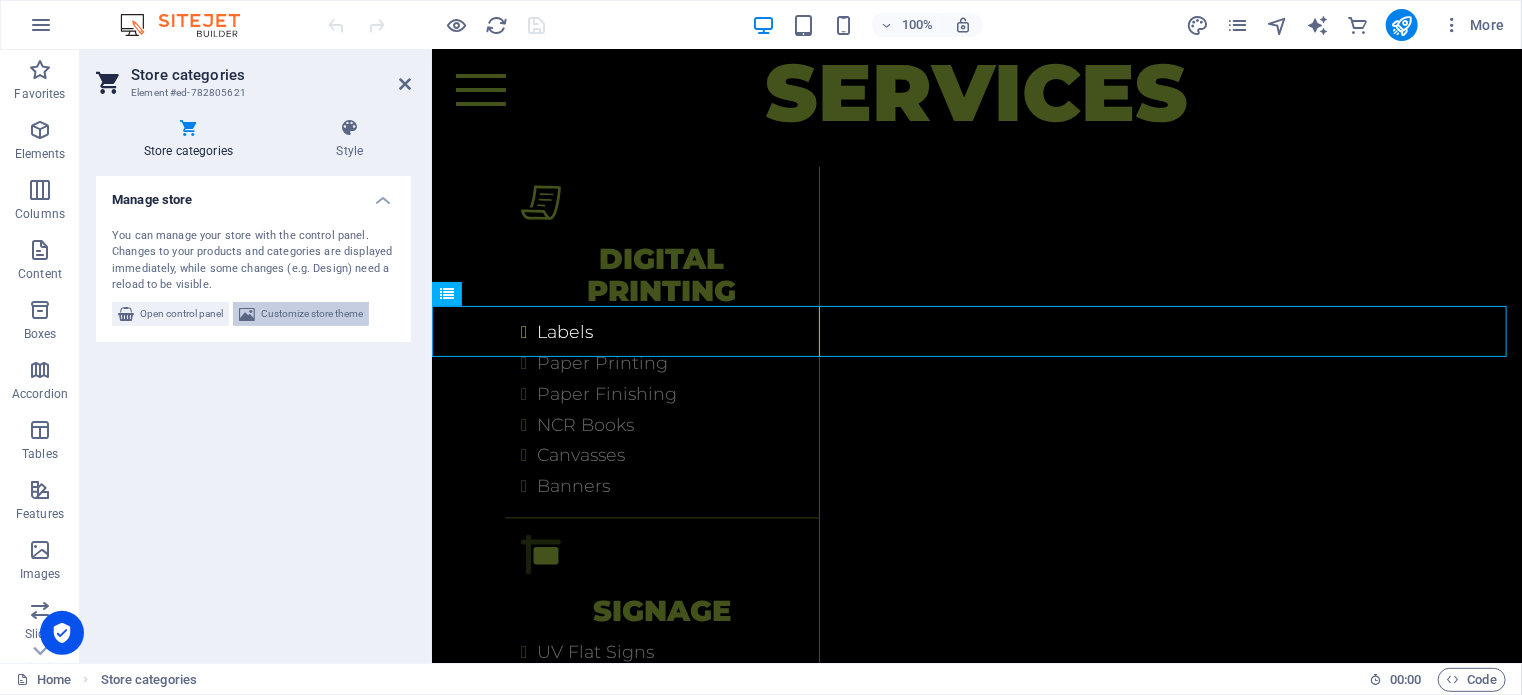 scroll, scrollTop: 5884, scrollLeft: 0, axis: vertical 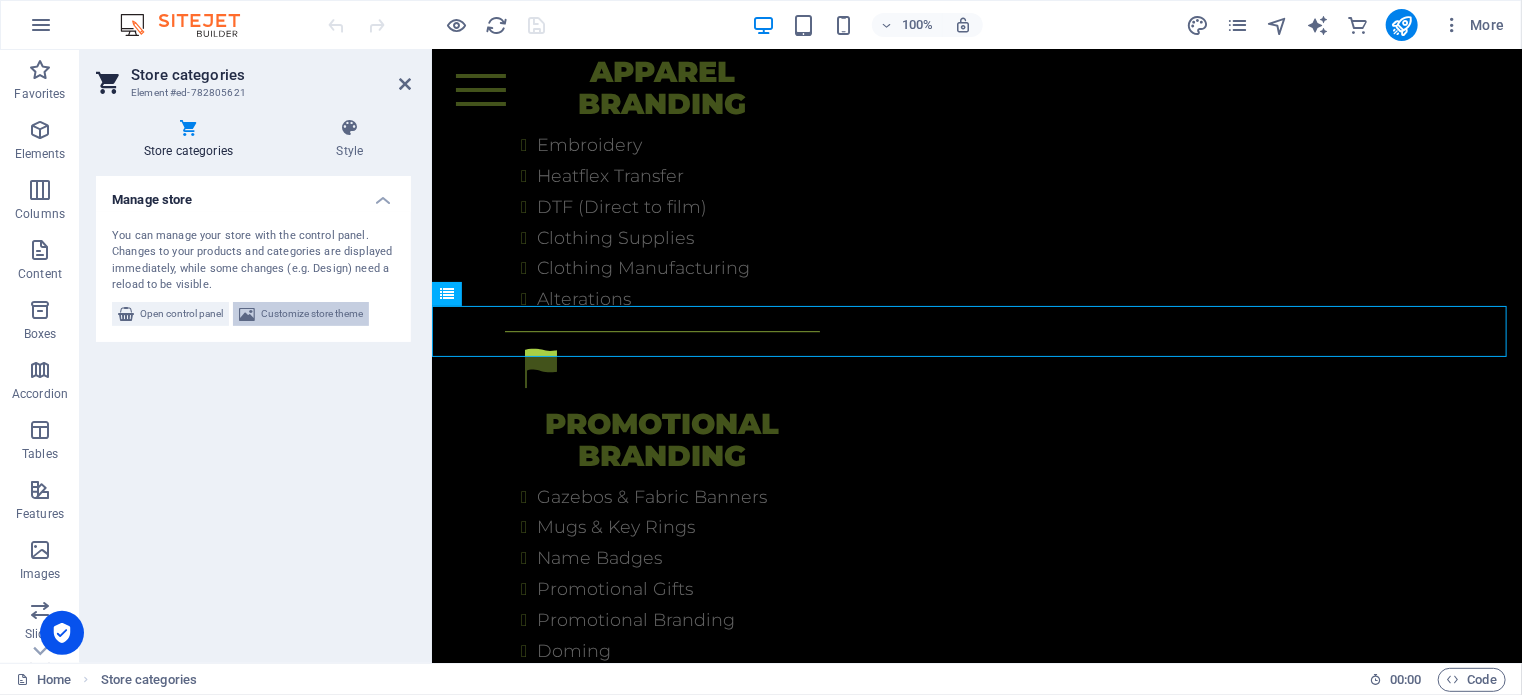 click on "Customize store theme" at bounding box center [312, 314] 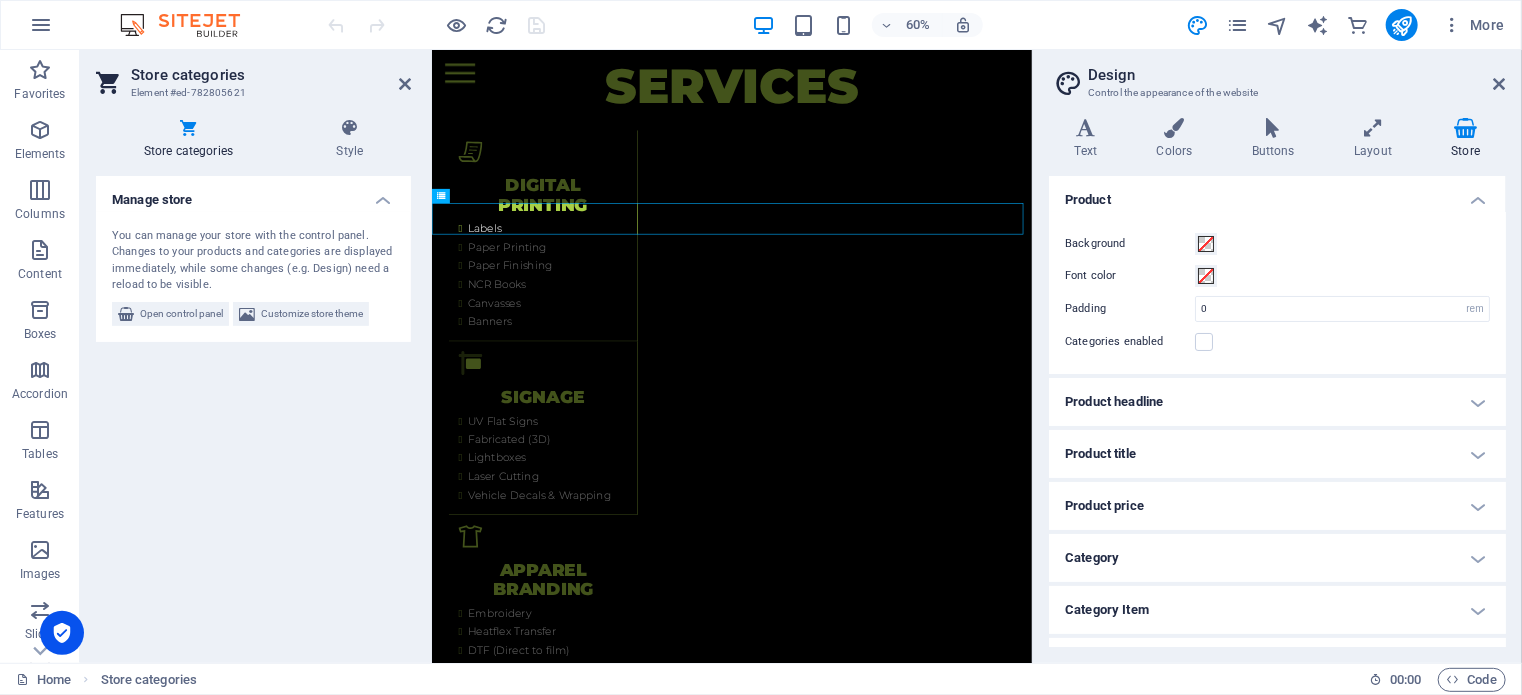 scroll, scrollTop: 7328, scrollLeft: 0, axis: vertical 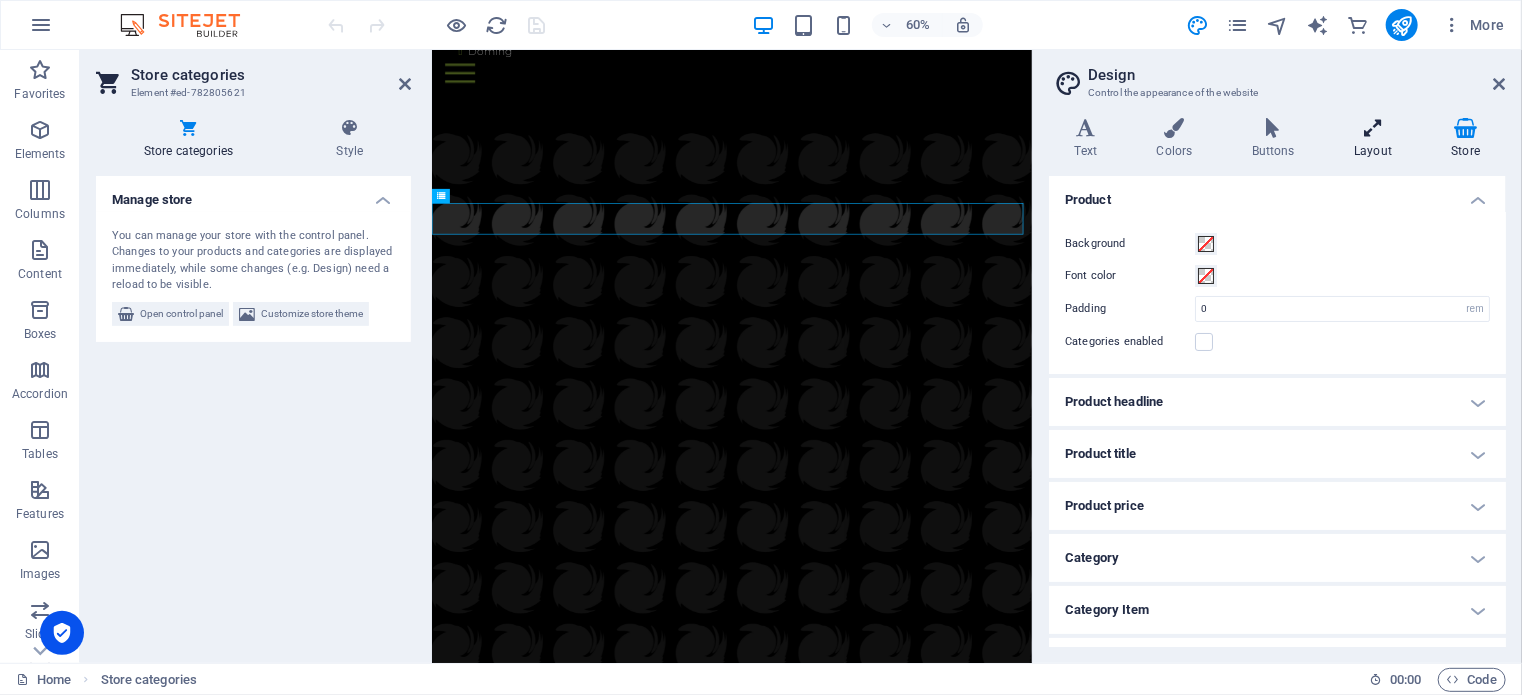 click at bounding box center (1373, 128) 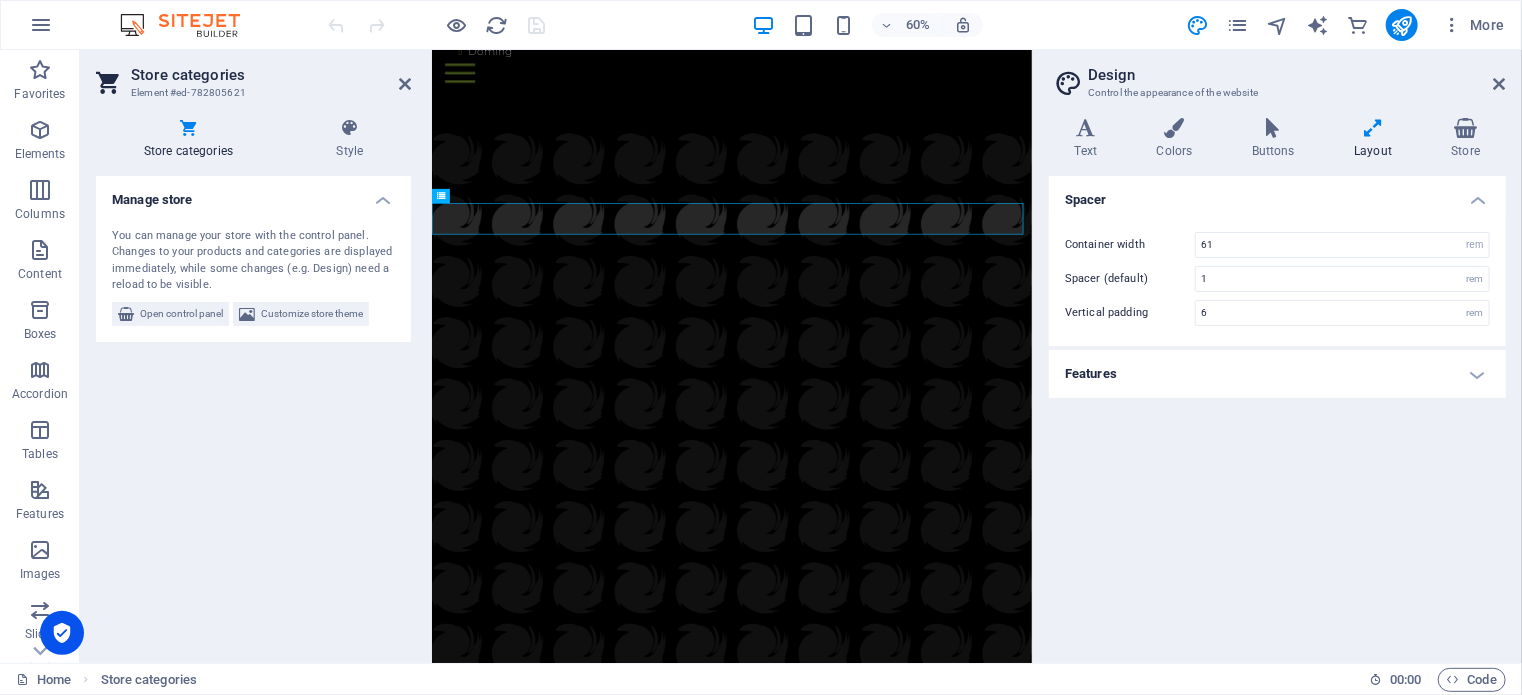 click on "Features" at bounding box center (1277, 374) 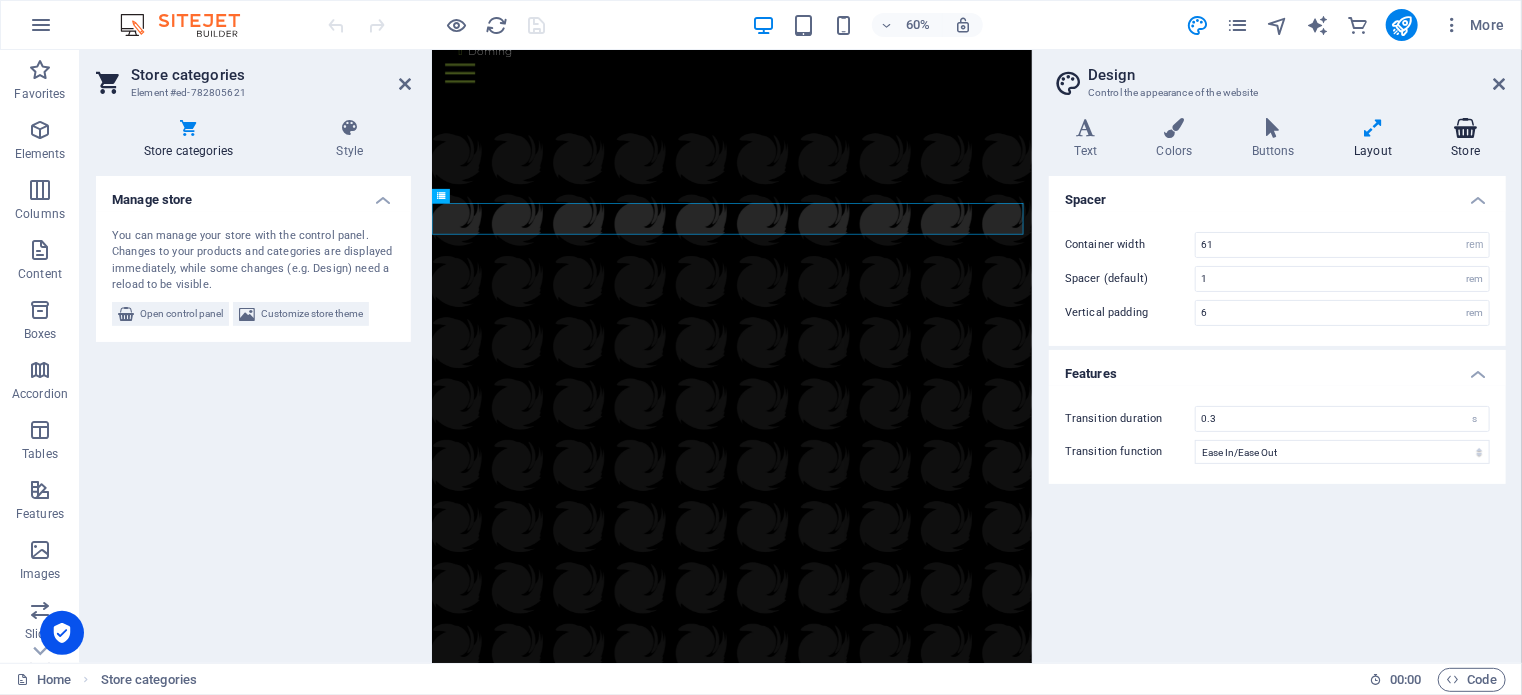 click on "Store" at bounding box center [1466, 139] 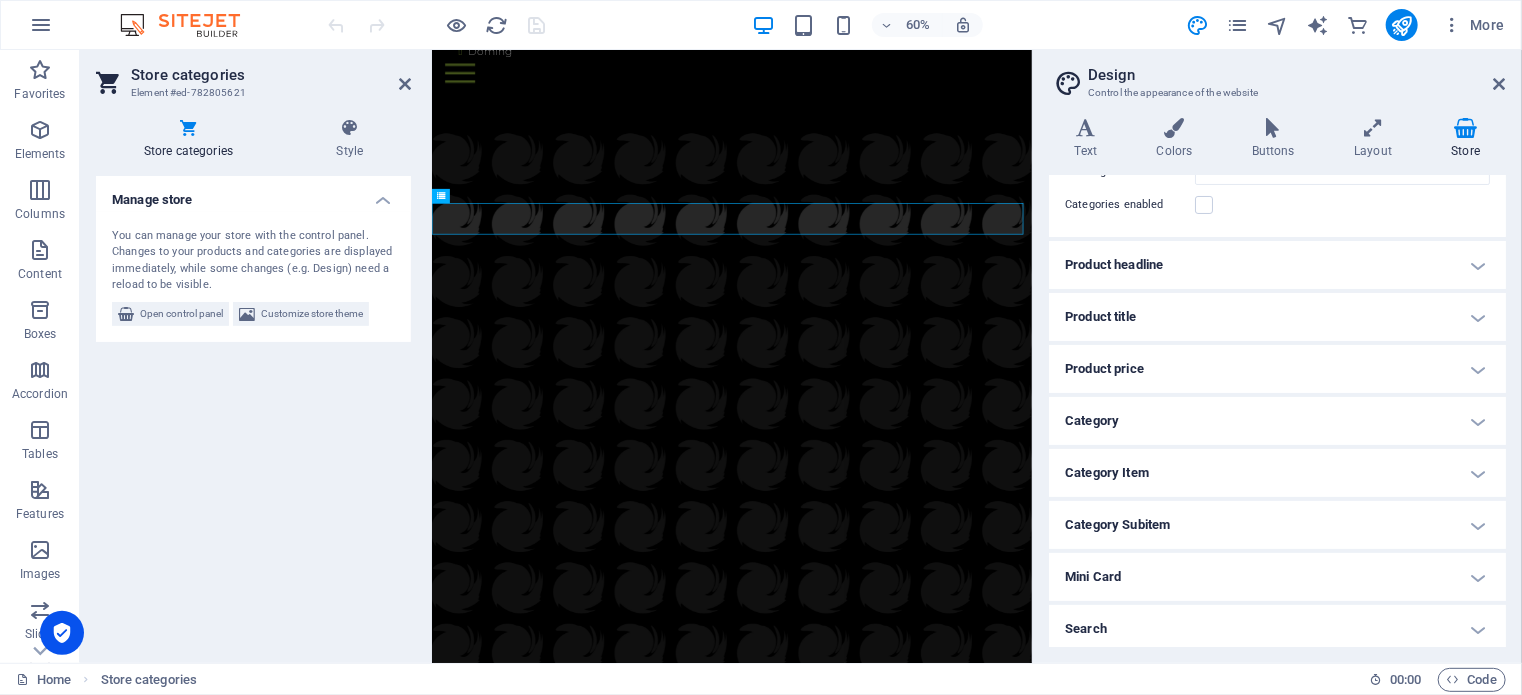 scroll, scrollTop: 141, scrollLeft: 0, axis: vertical 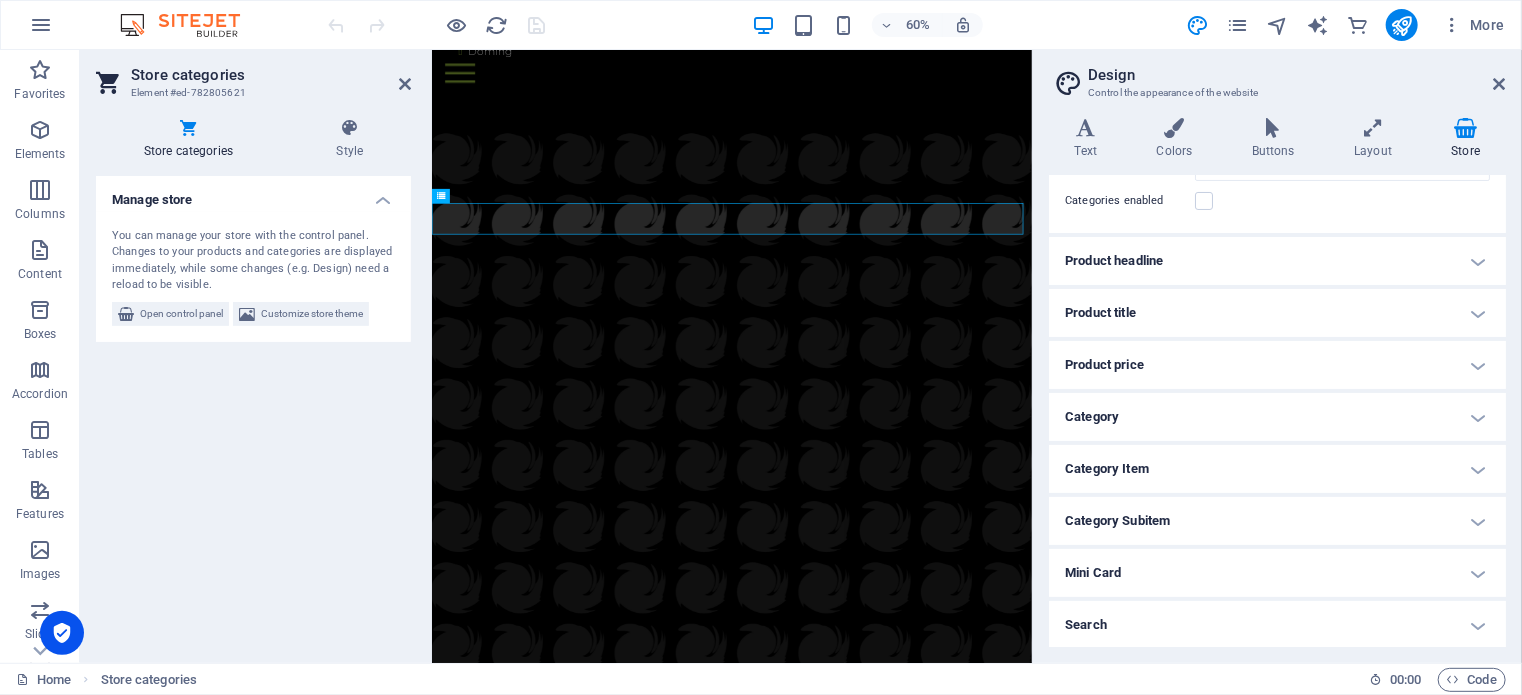 click on "Product headline" at bounding box center (1277, 261) 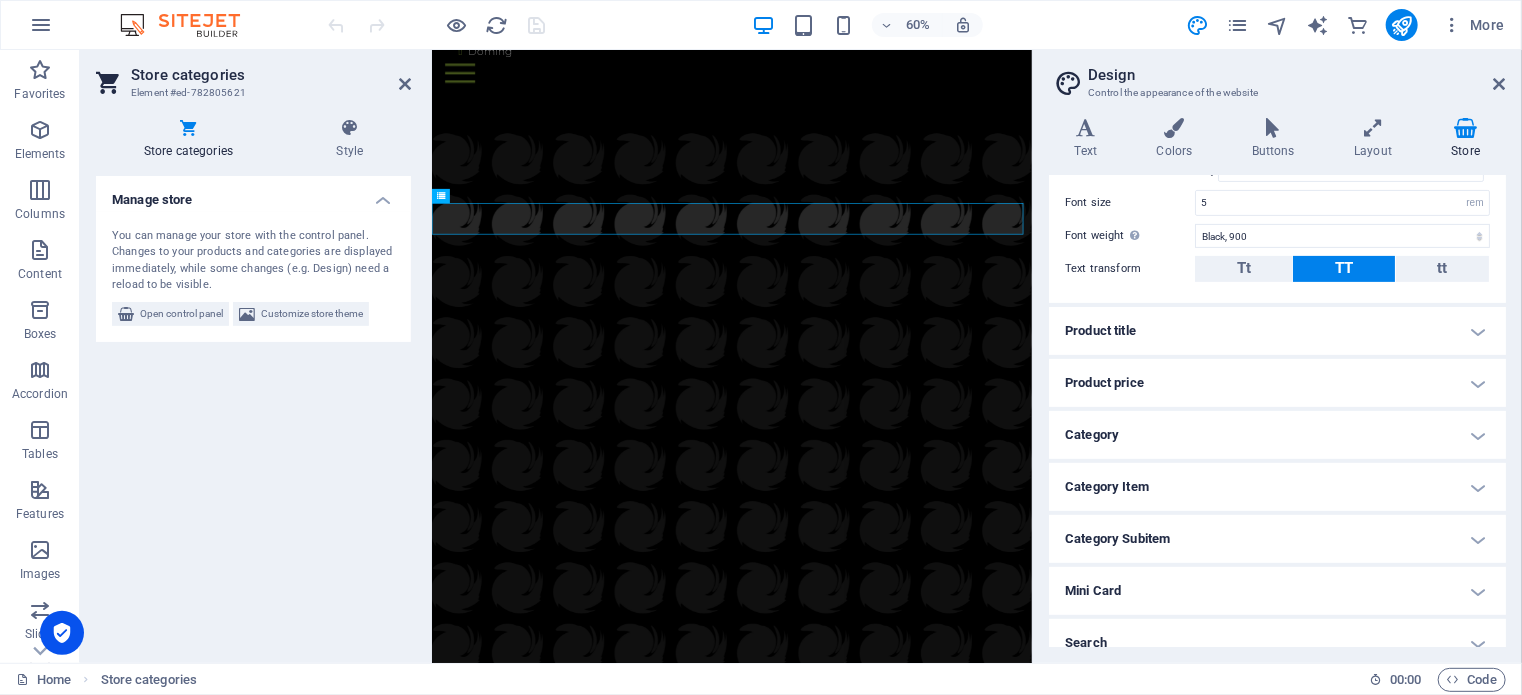 scroll, scrollTop: 357, scrollLeft: 0, axis: vertical 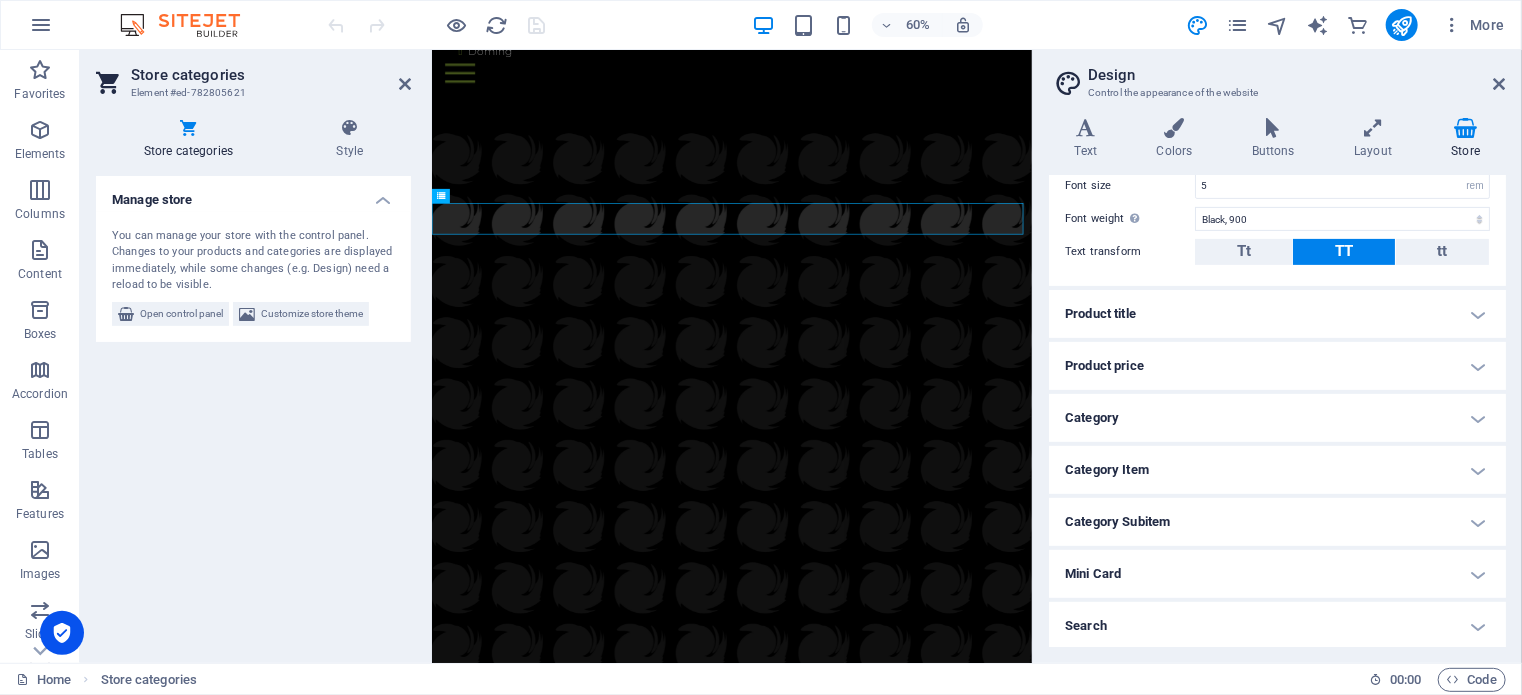 click on "Product title" at bounding box center (1277, 314) 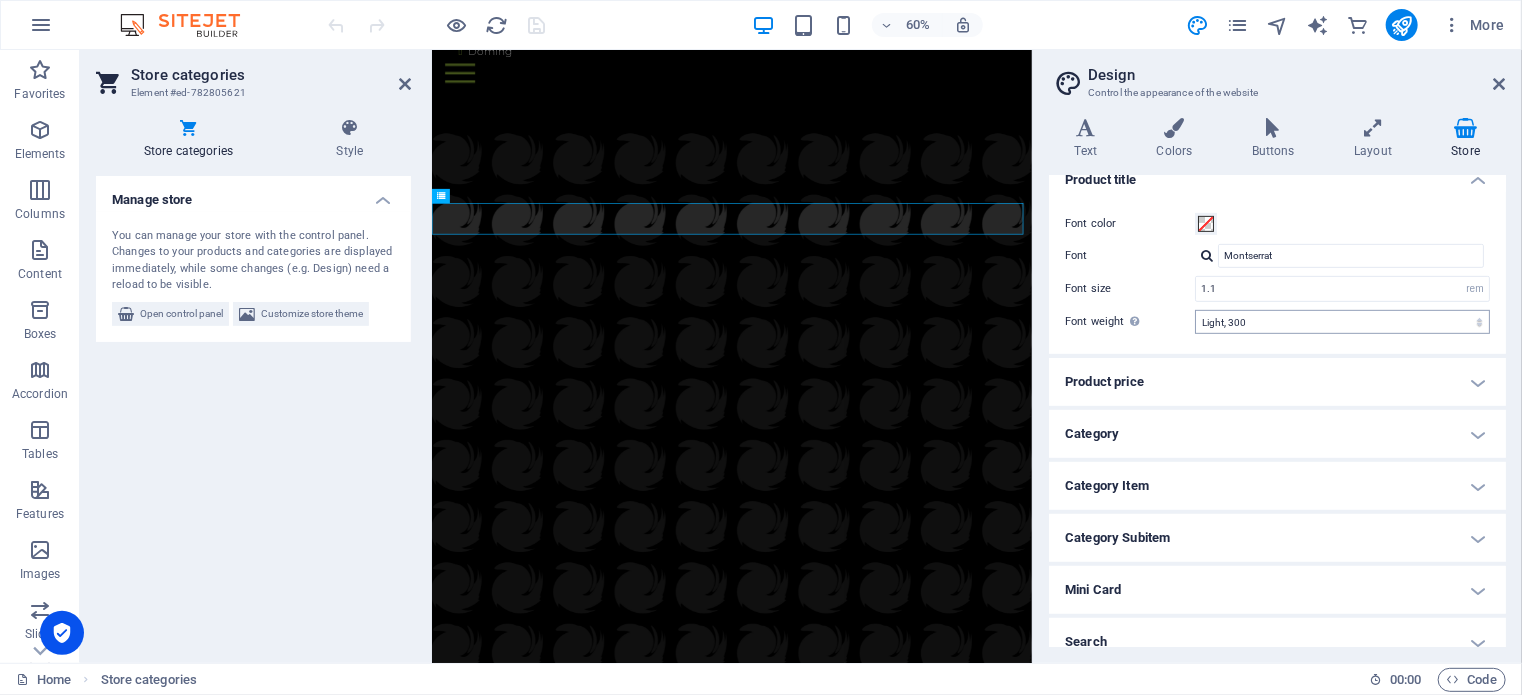 scroll, scrollTop: 507, scrollLeft: 0, axis: vertical 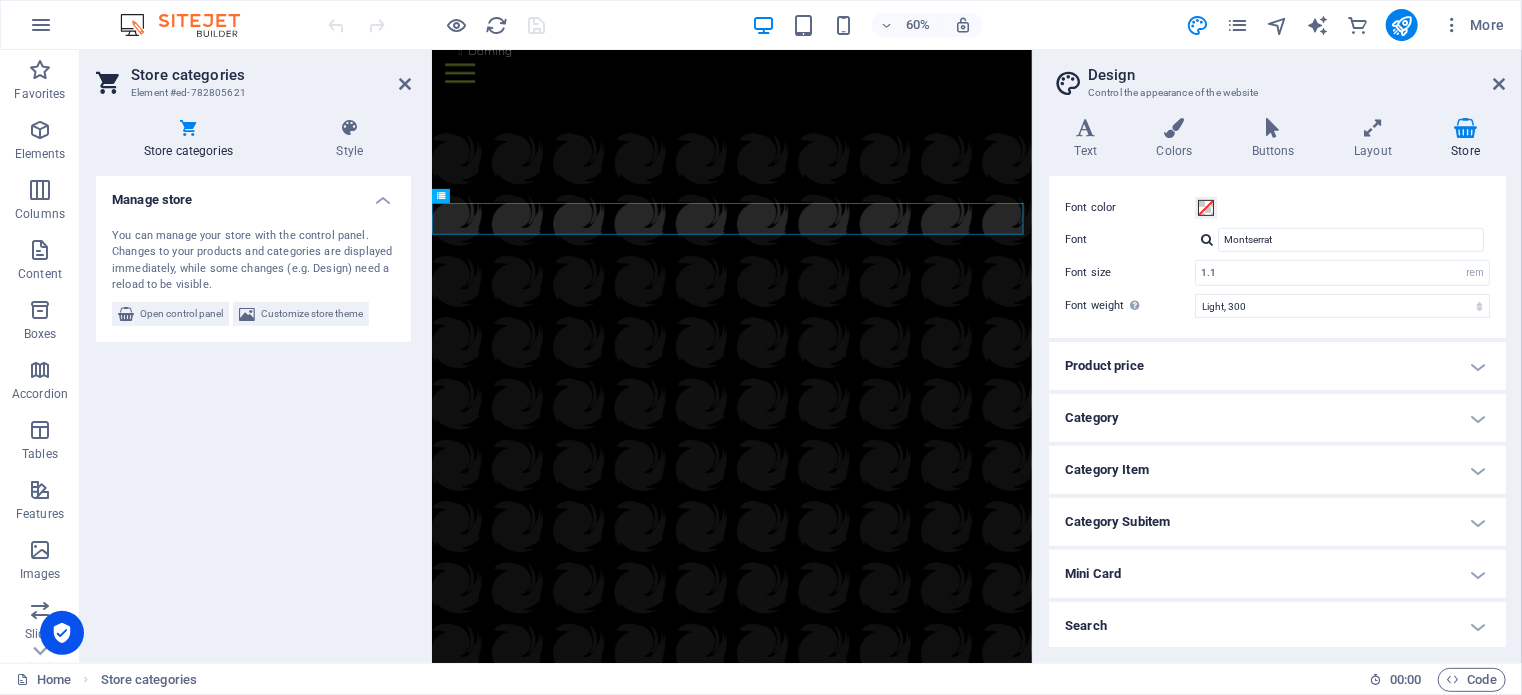 click on "Product price" at bounding box center [1277, 366] 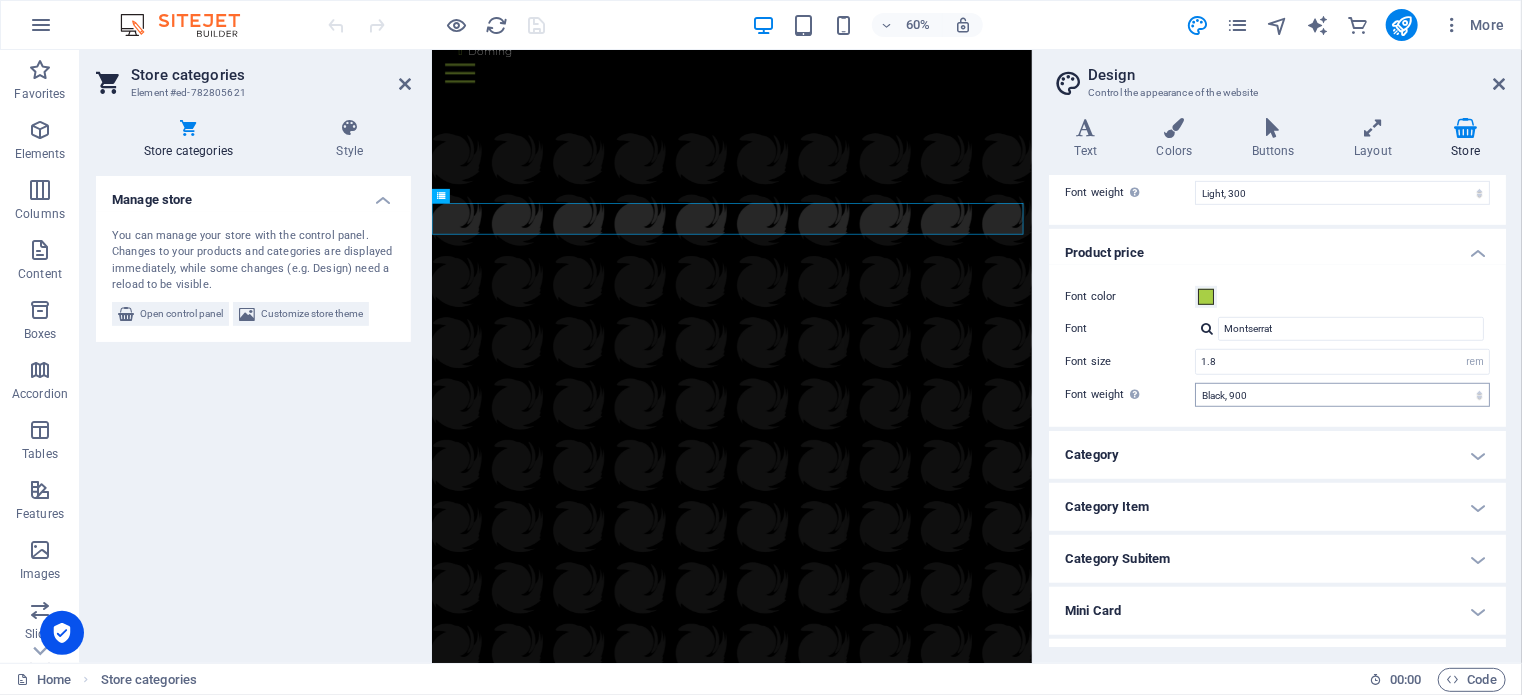 scroll, scrollTop: 656, scrollLeft: 0, axis: vertical 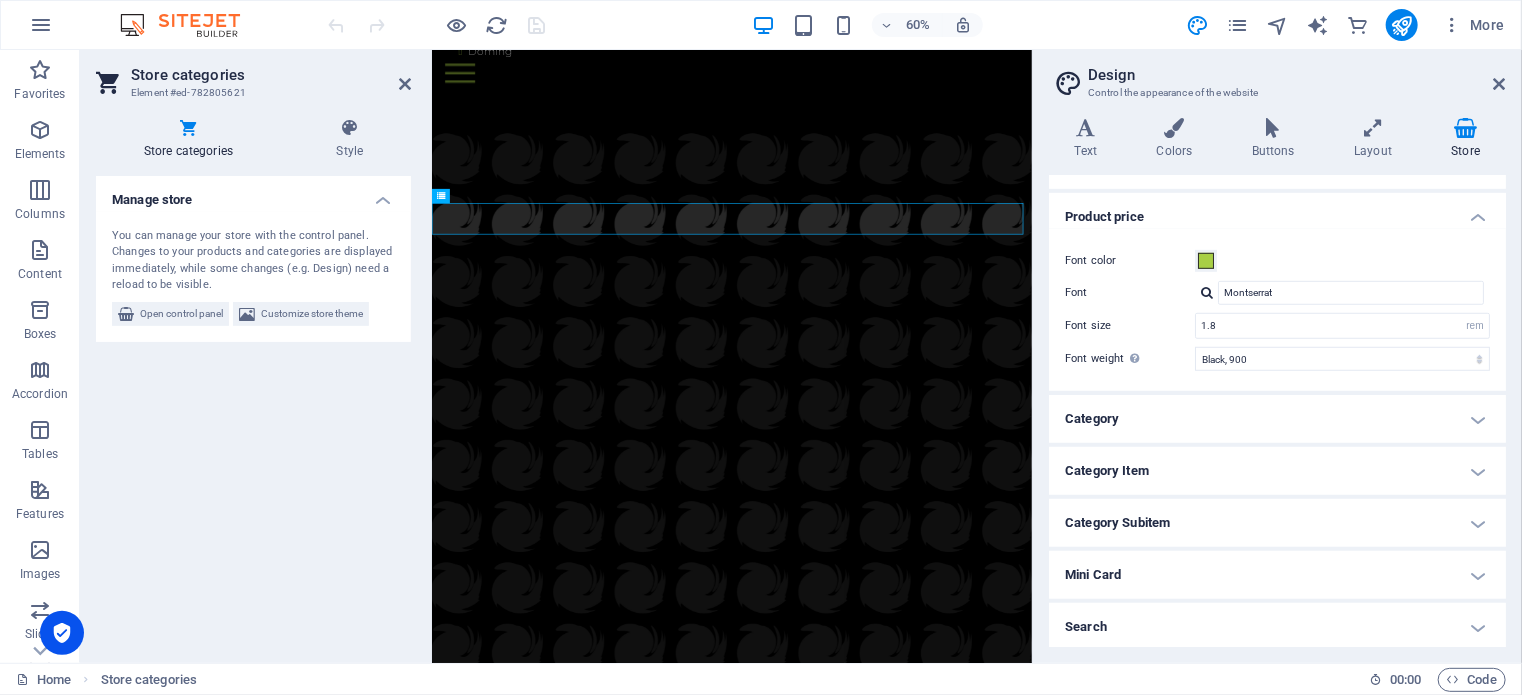 click on "Category" at bounding box center [1277, 419] 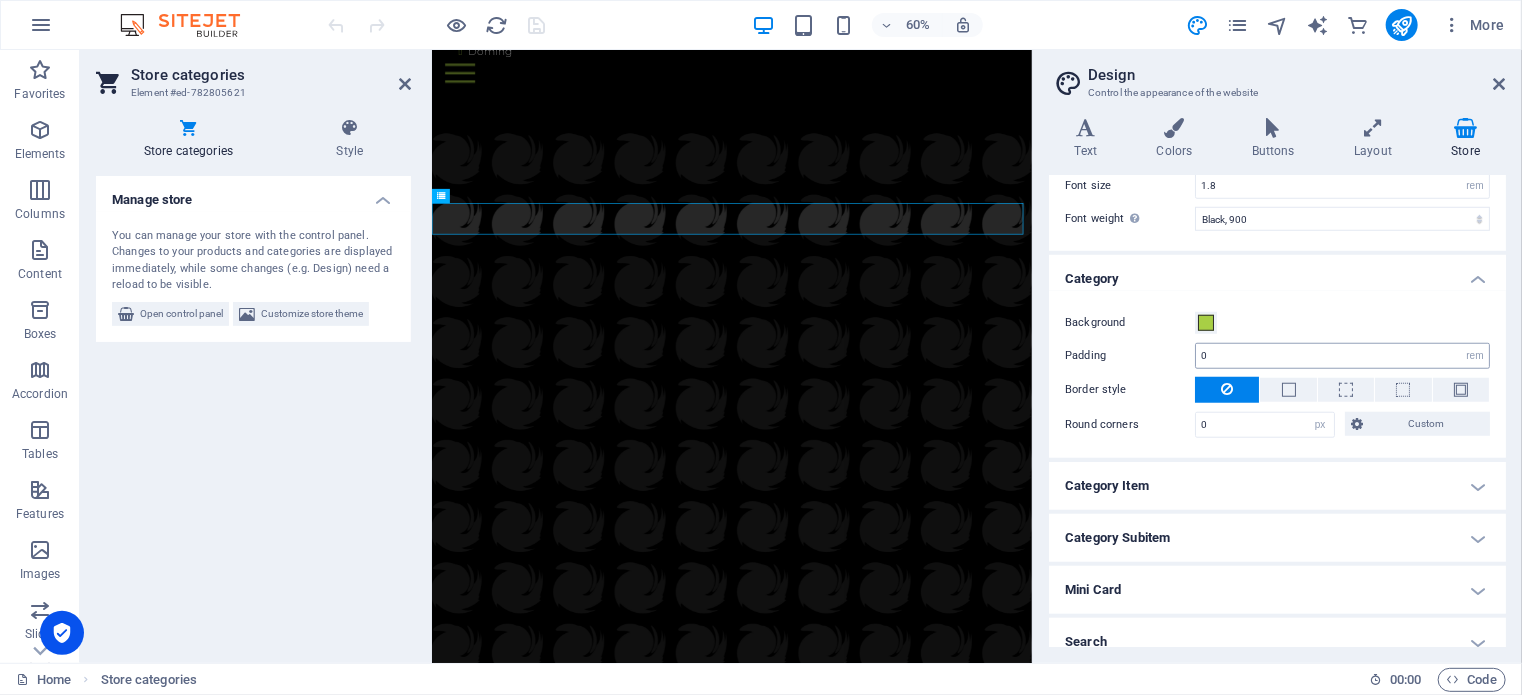 scroll, scrollTop: 811, scrollLeft: 0, axis: vertical 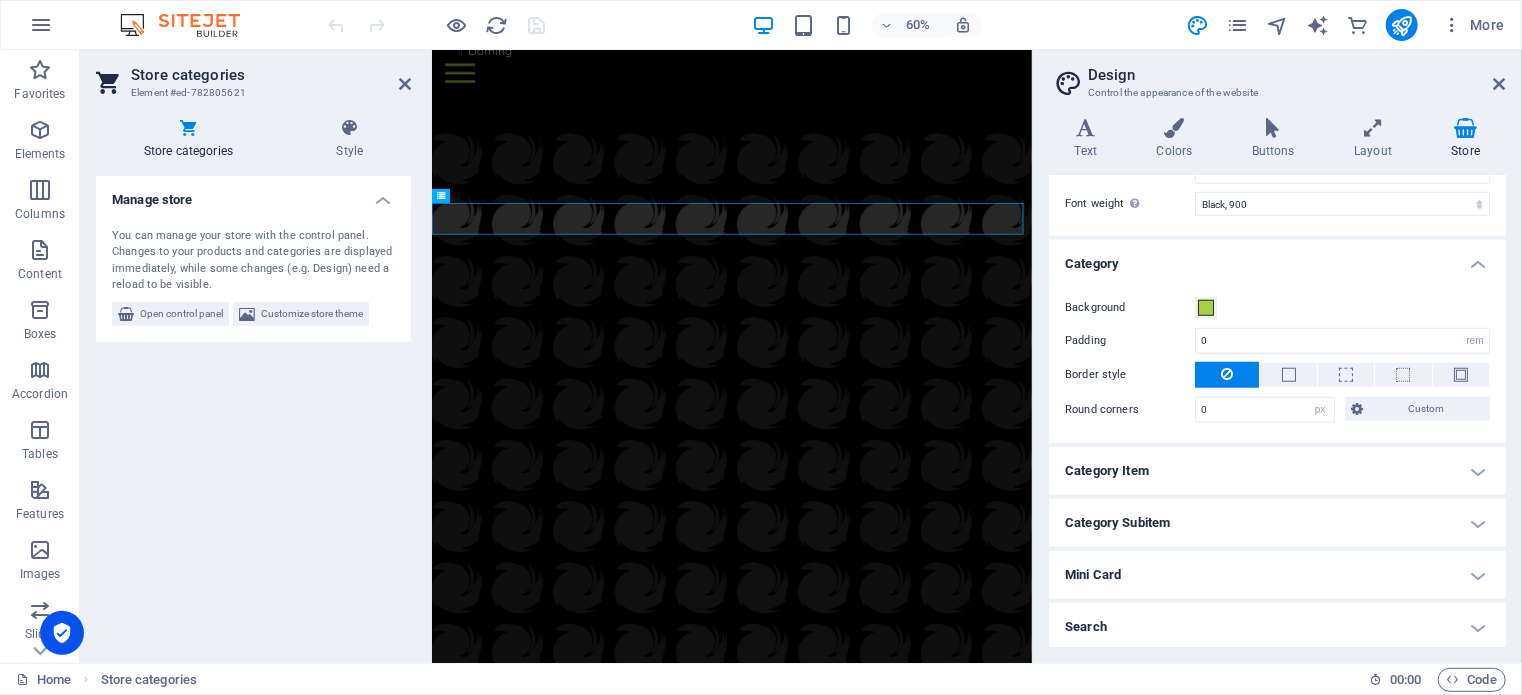 click on "Category Item" at bounding box center (1277, 471) 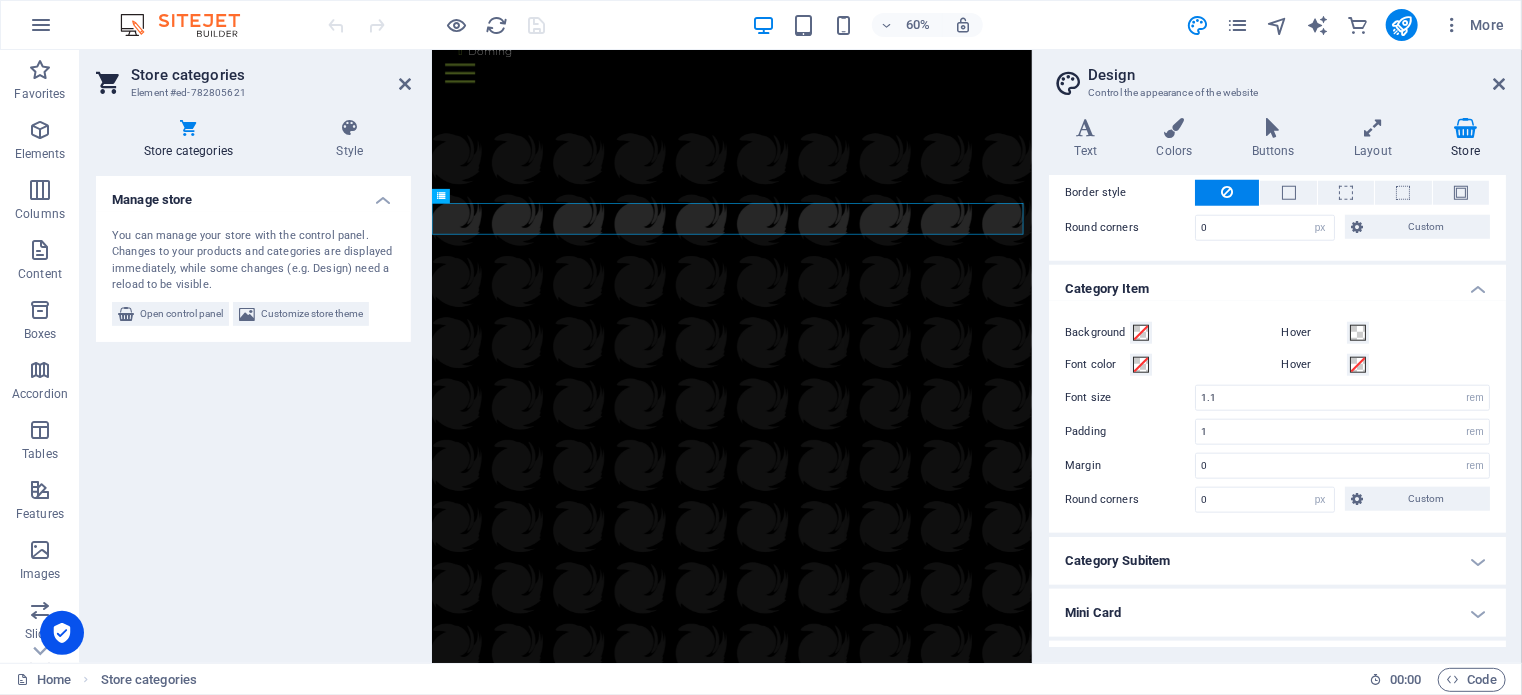 scroll, scrollTop: 1011, scrollLeft: 0, axis: vertical 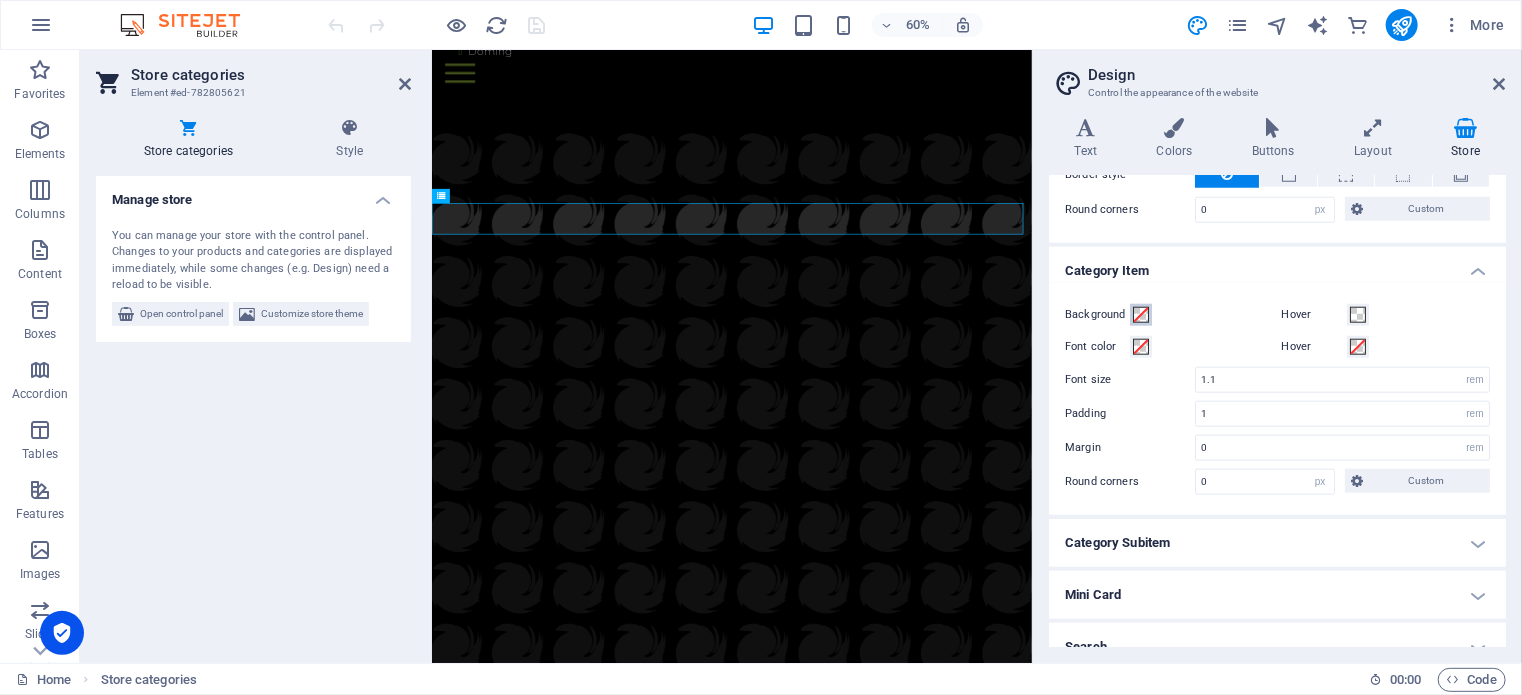 click at bounding box center [1141, 315] 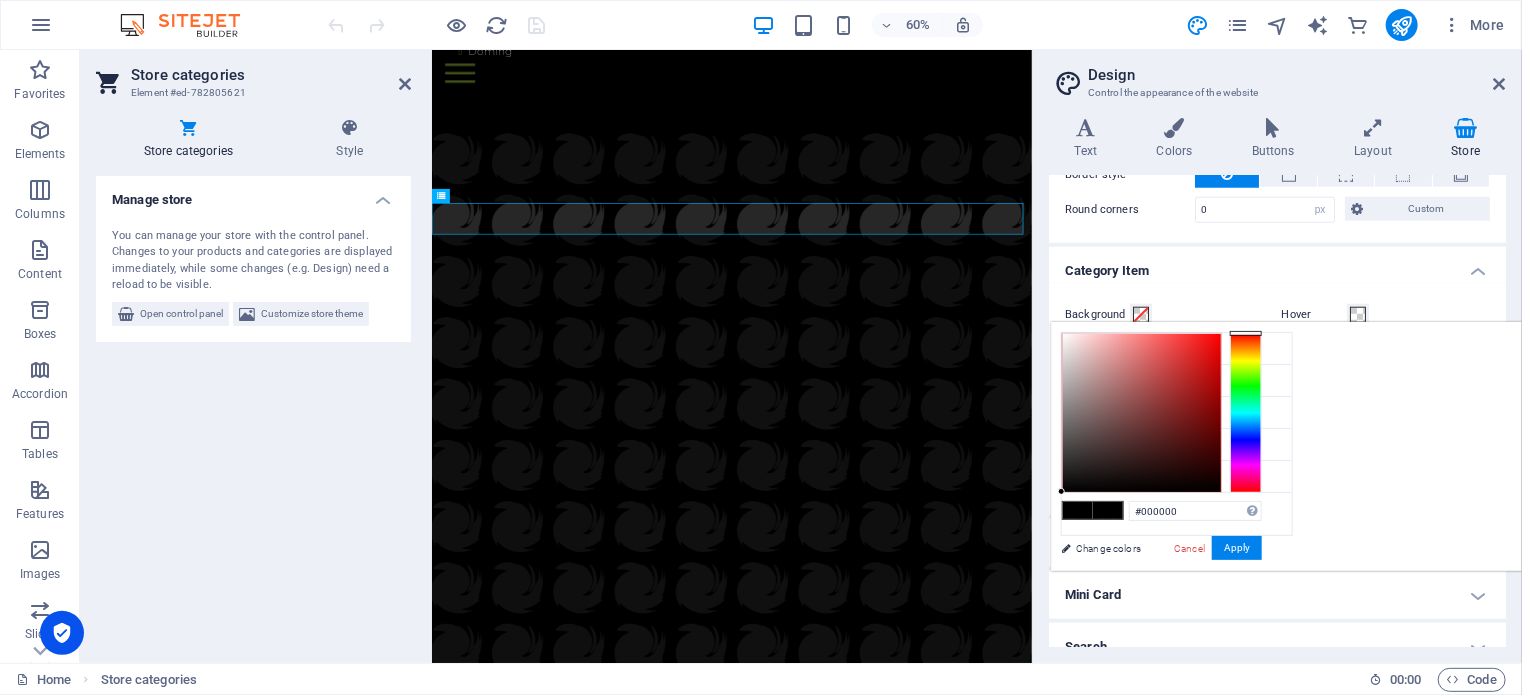 click at bounding box center [1141, 315] 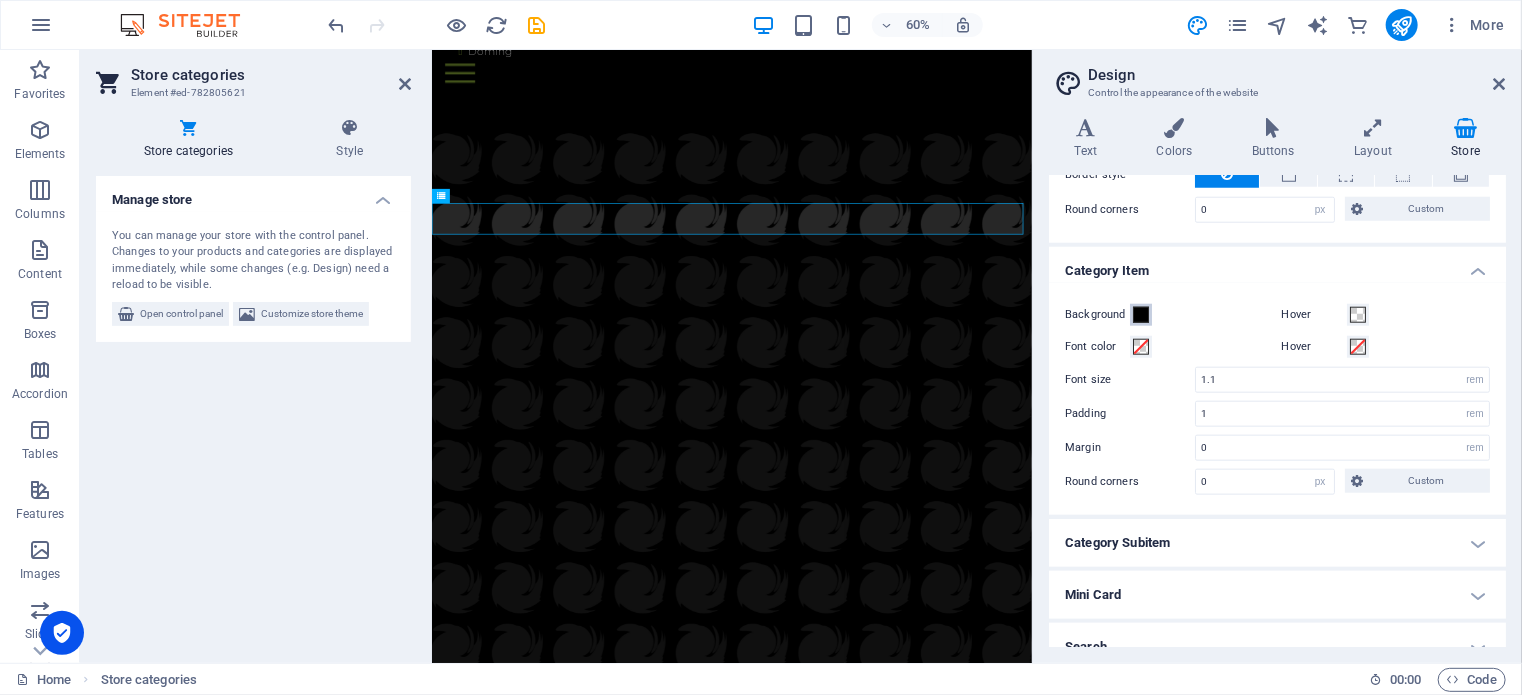 click at bounding box center [1141, 315] 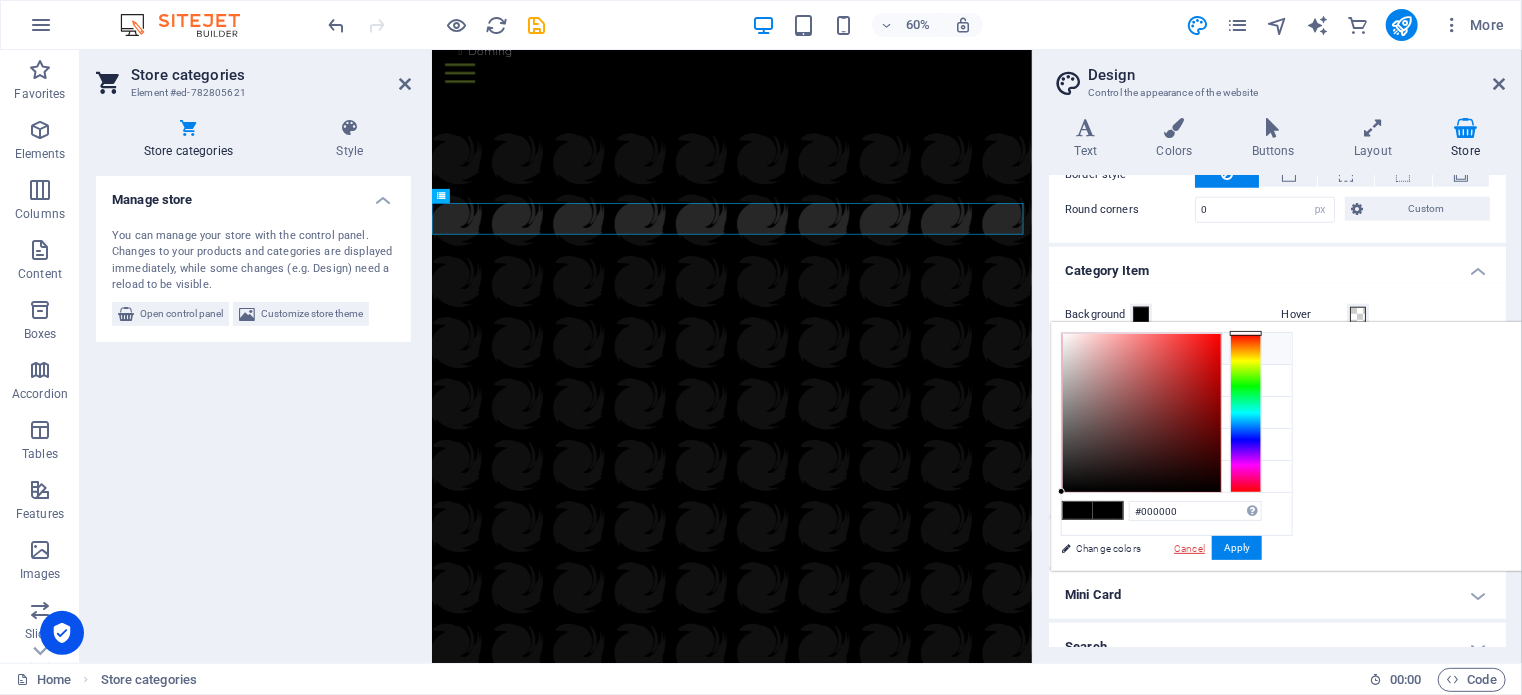 click on "Cancel" at bounding box center (1189, 548) 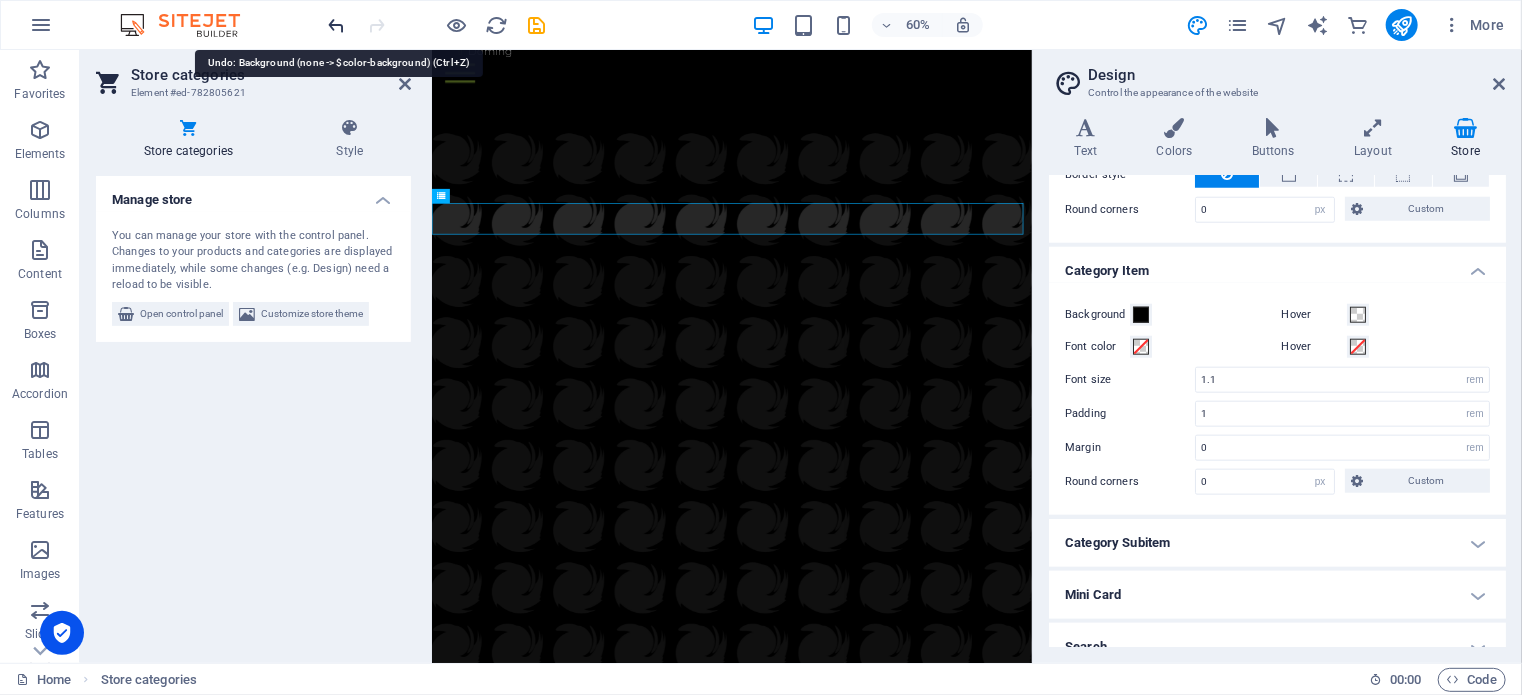 click at bounding box center (337, 25) 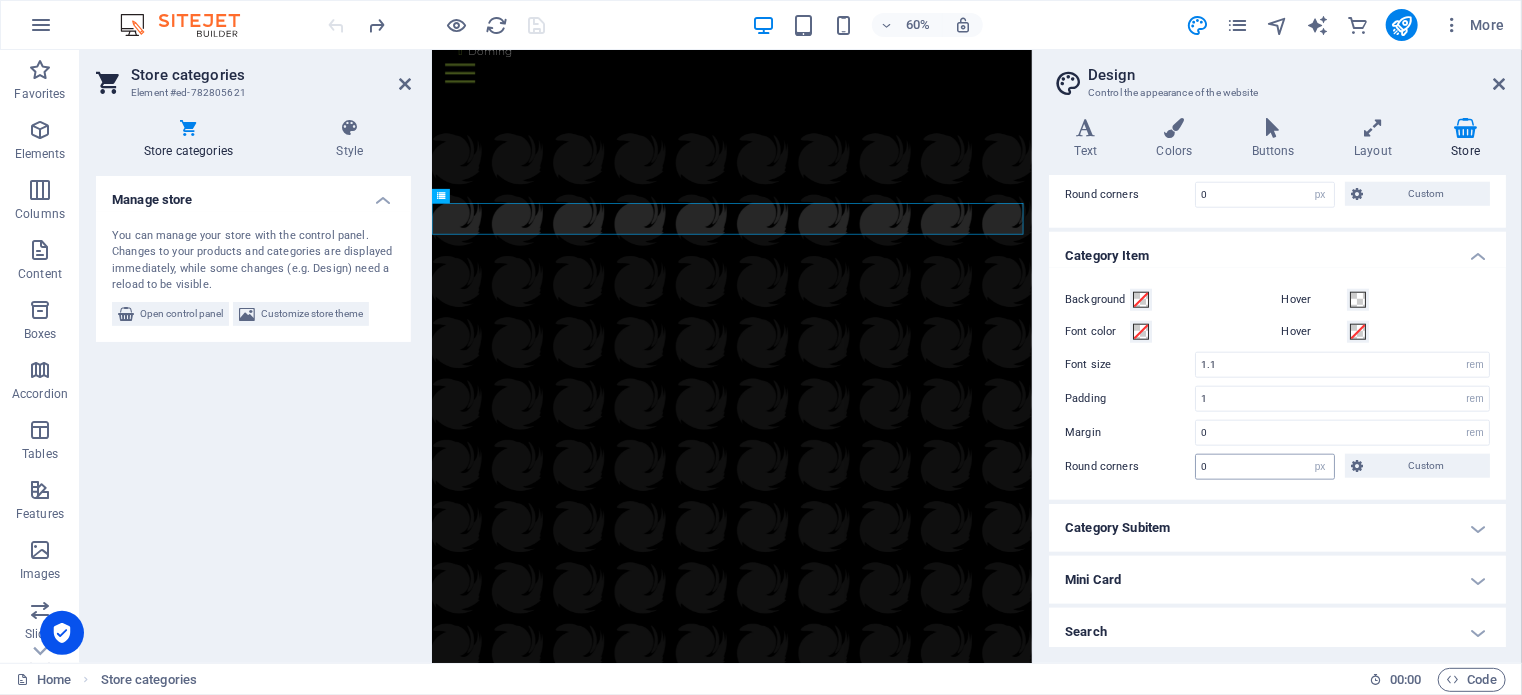 scroll, scrollTop: 1029, scrollLeft: 0, axis: vertical 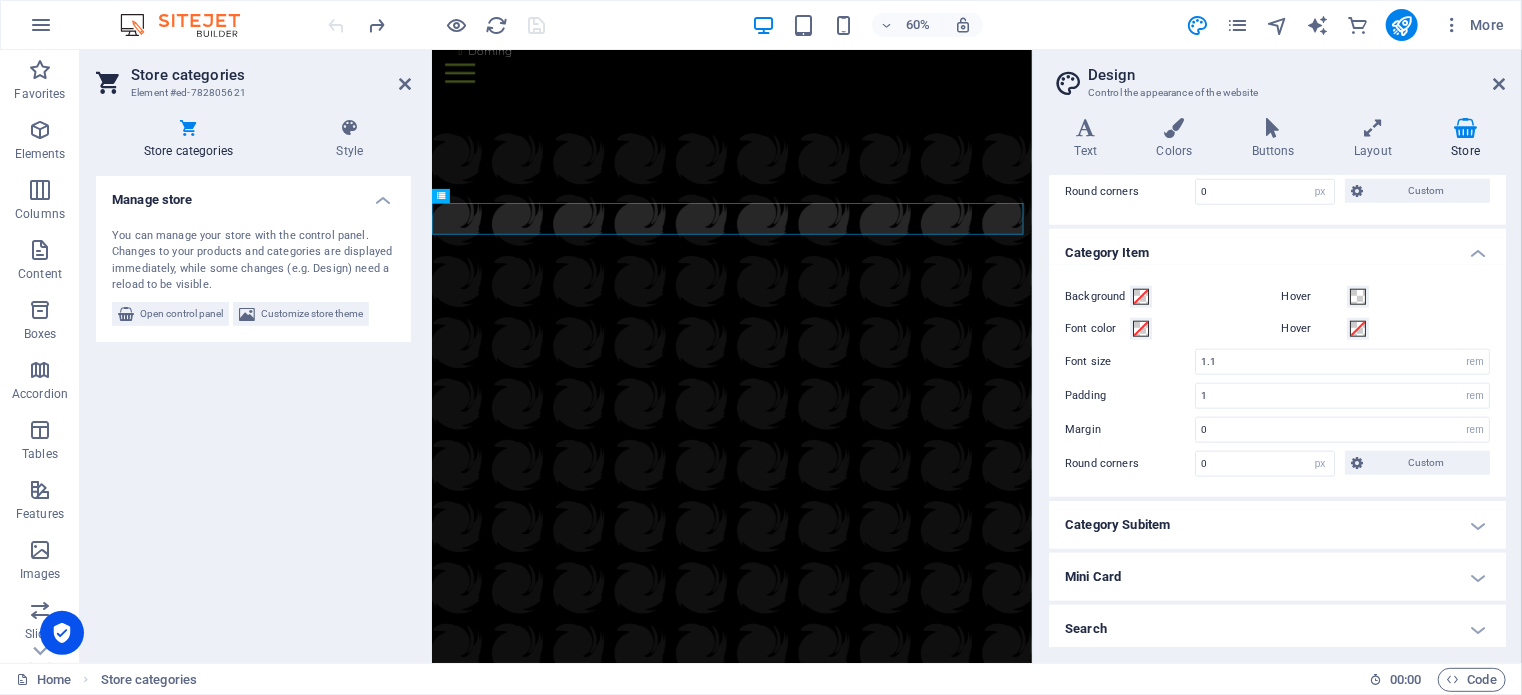 click on "Category Subitem" at bounding box center (1277, 525) 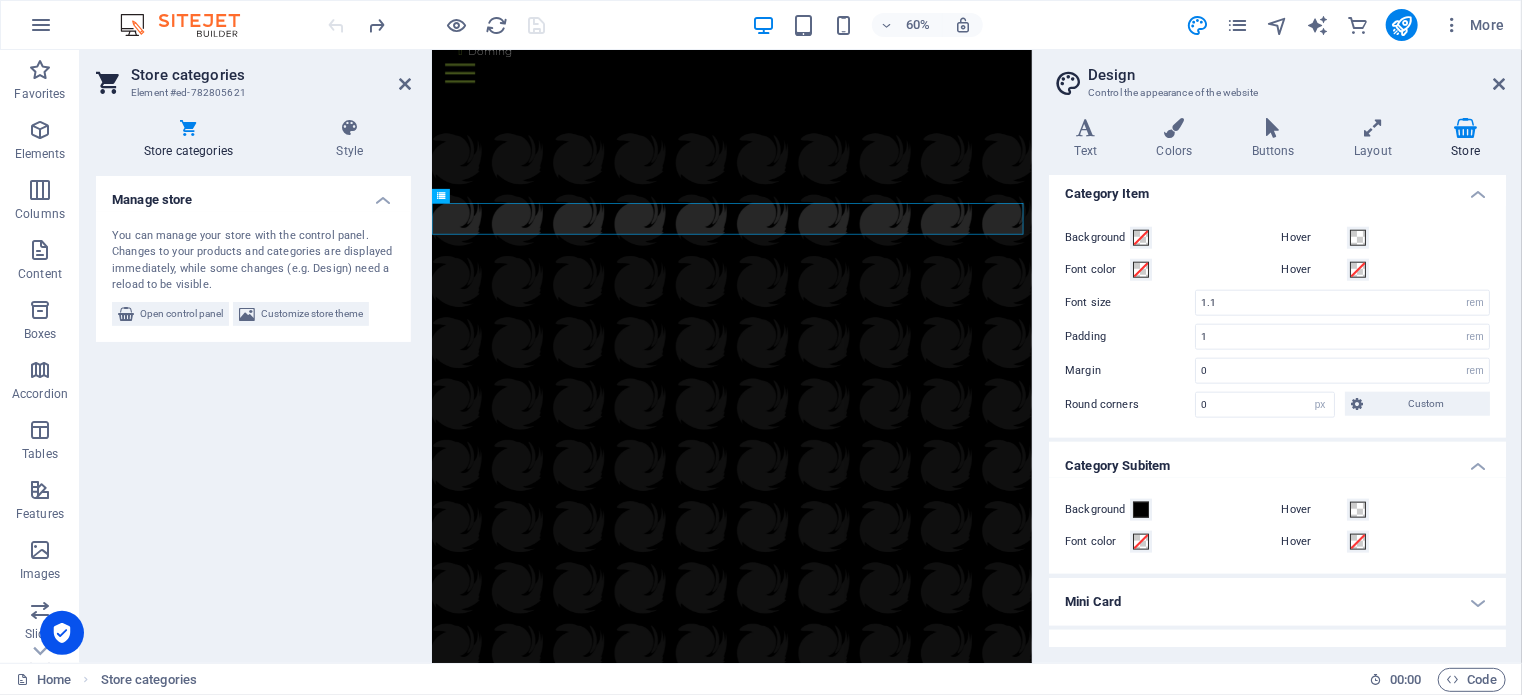 scroll, scrollTop: 1113, scrollLeft: 0, axis: vertical 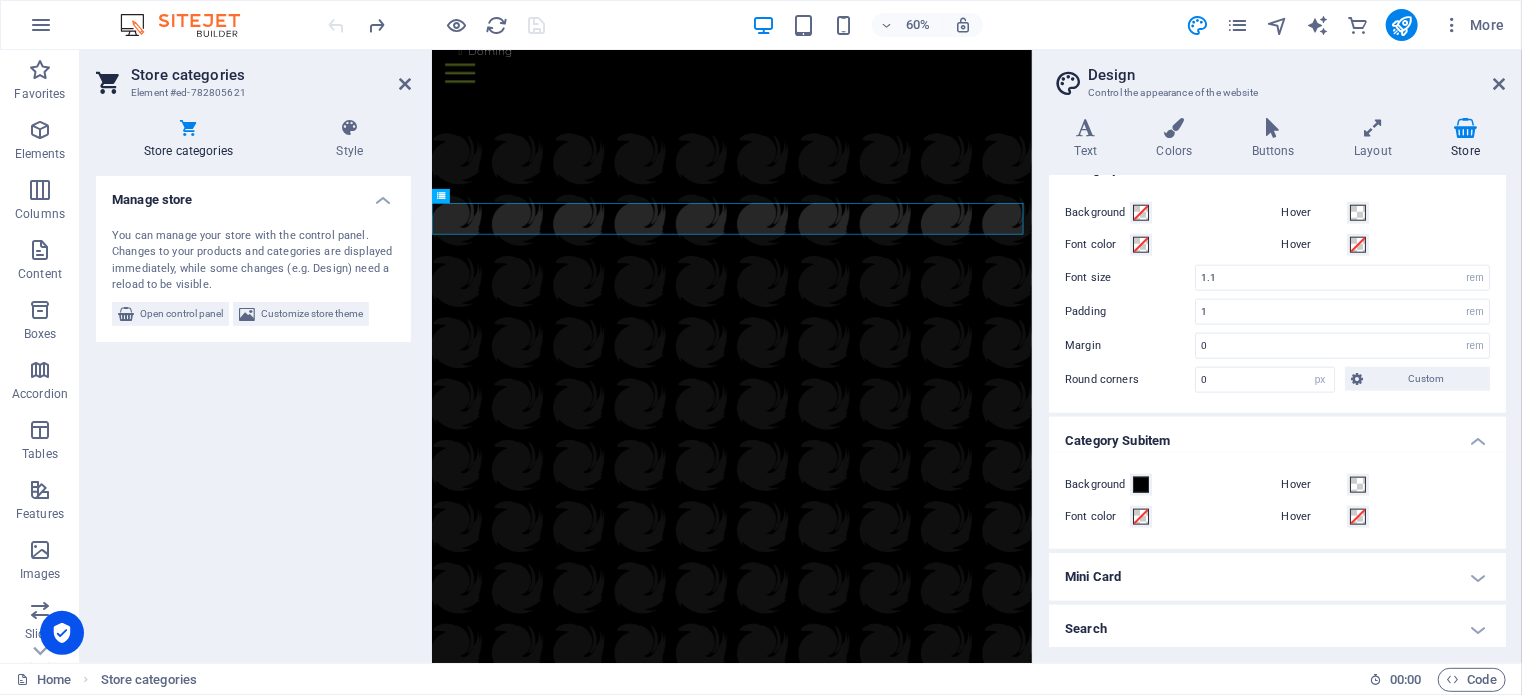 click on "Mini Card" at bounding box center (1277, 577) 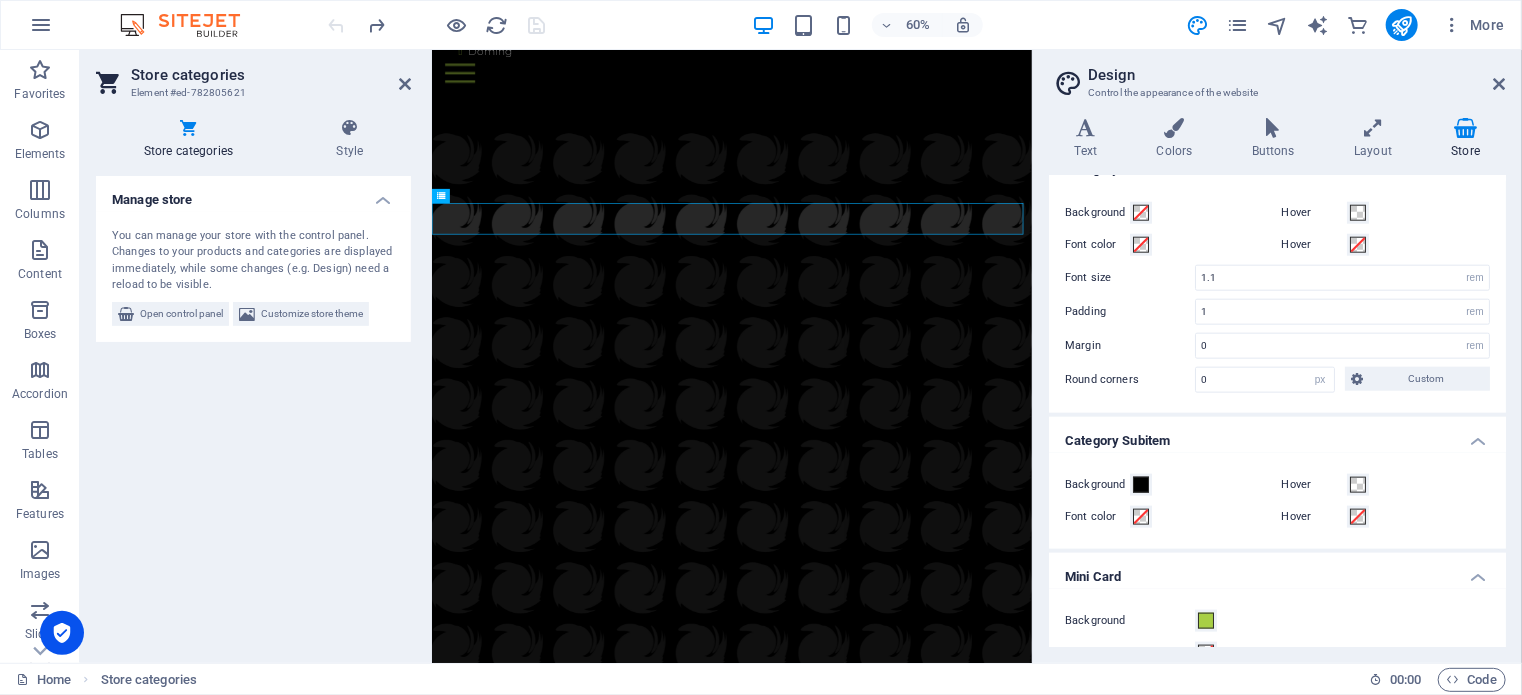scroll, scrollTop: 1197, scrollLeft: 0, axis: vertical 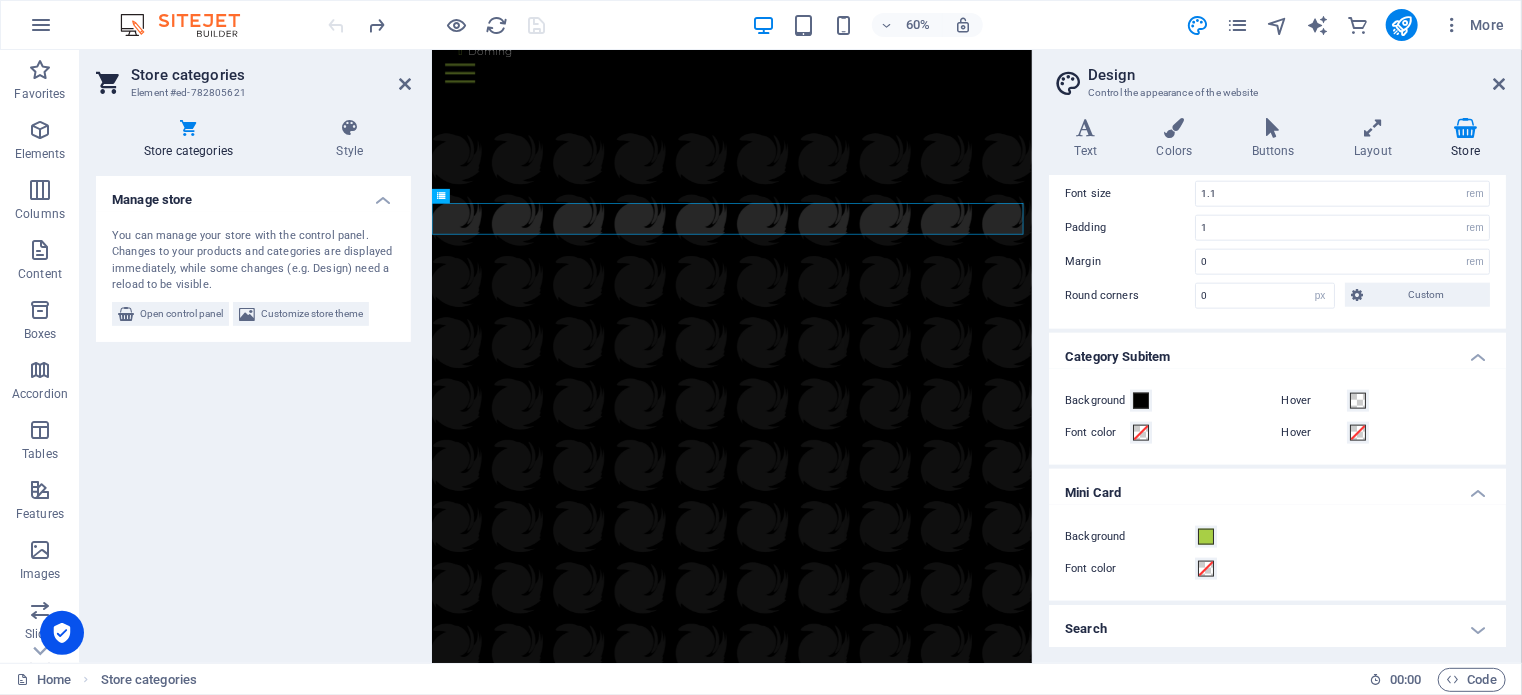 click on "Search" at bounding box center [1277, 629] 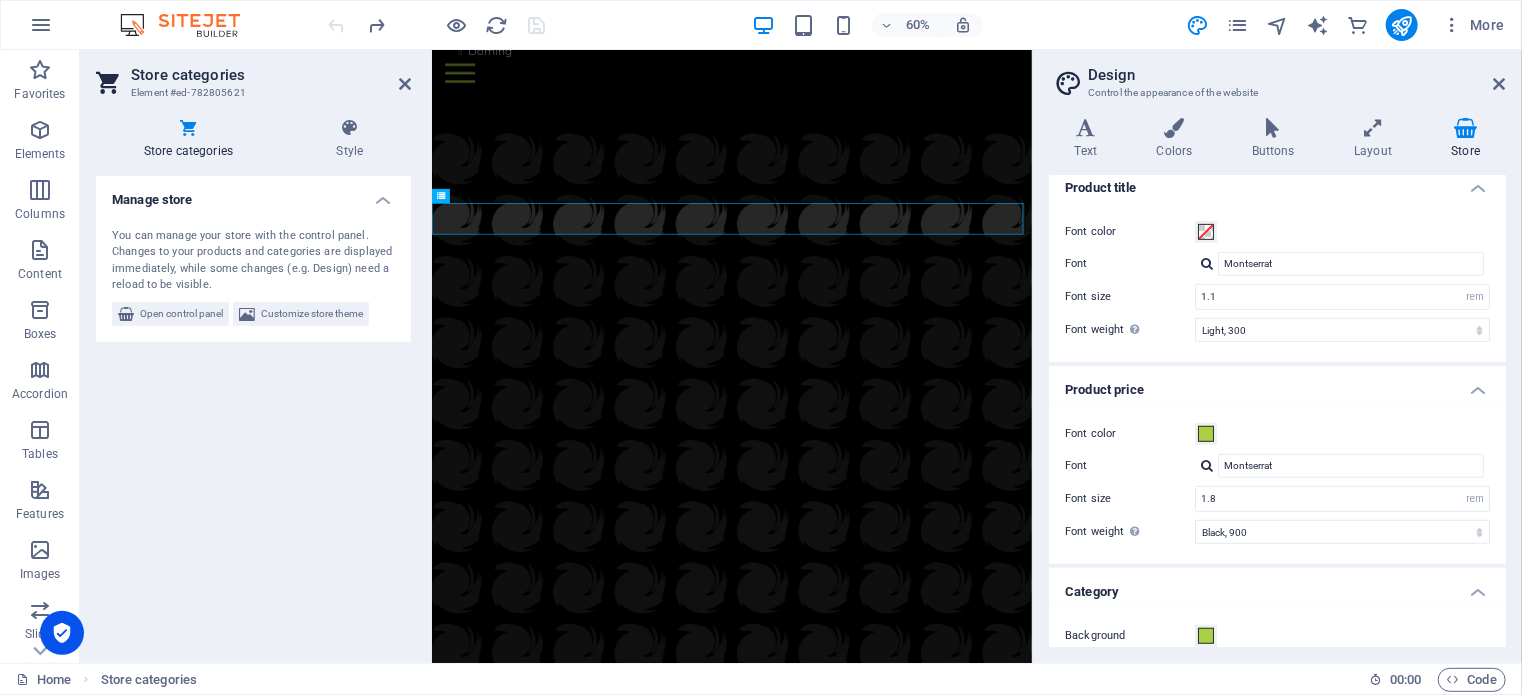 scroll, scrollTop: 283, scrollLeft: 0, axis: vertical 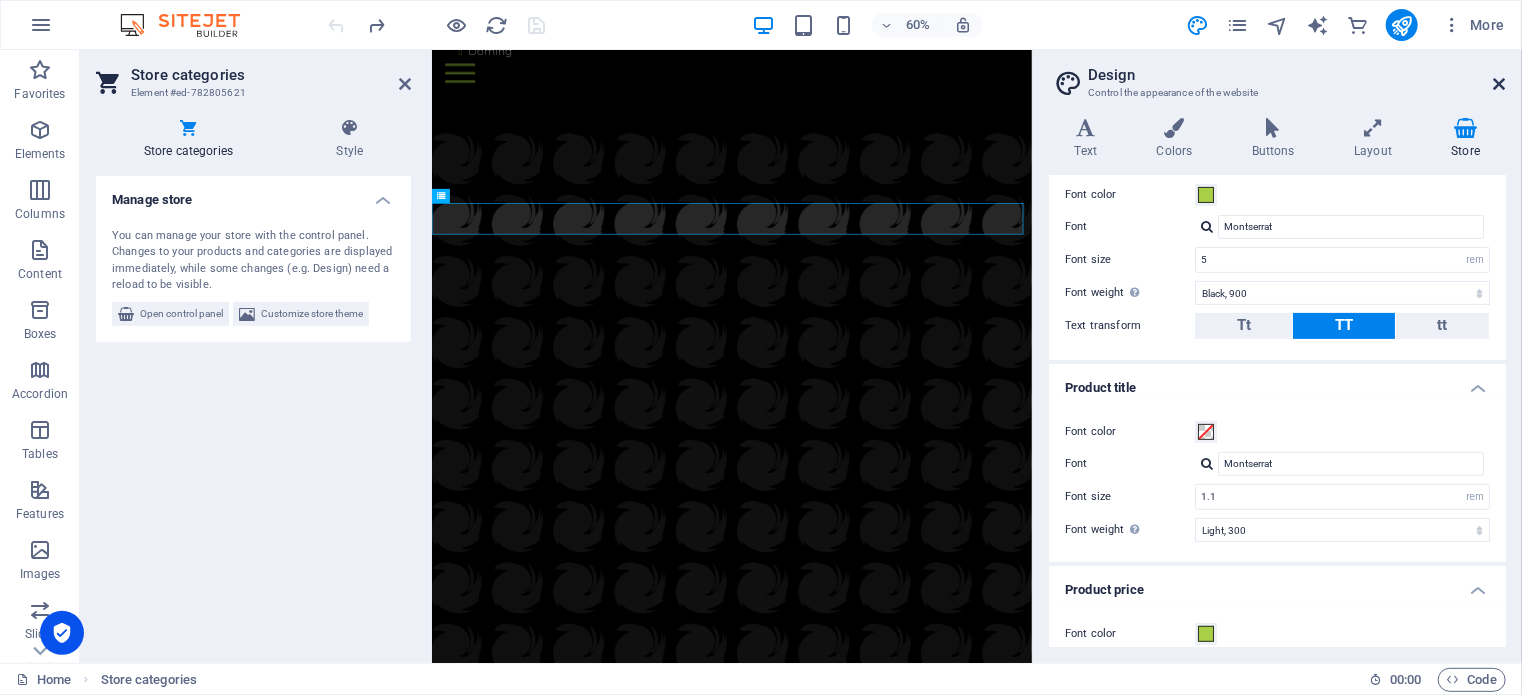 click at bounding box center [1500, 84] 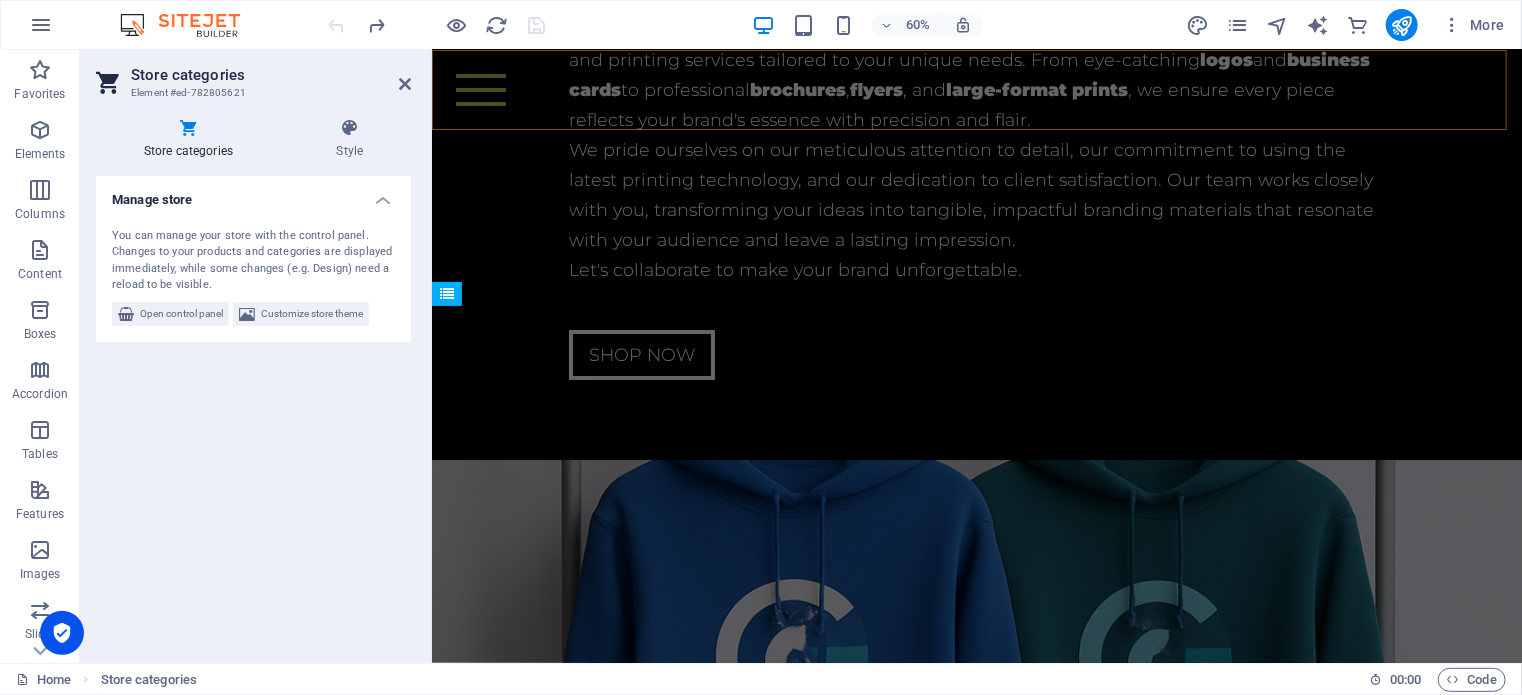 scroll, scrollTop: 5884, scrollLeft: 0, axis: vertical 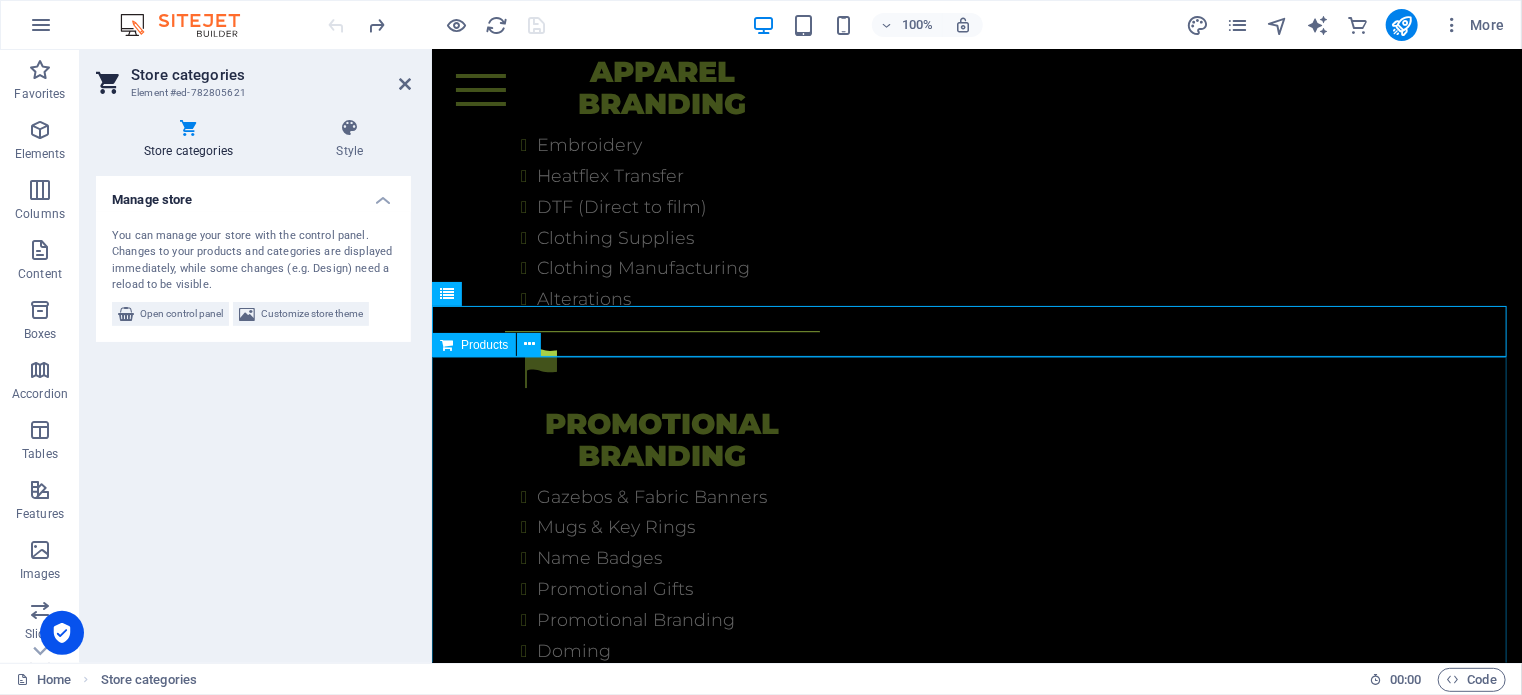 click on "Digital Printing Digital Printing Signage Signage Apparal Branding Apparal Branding Promotional Branding Promotional Branding  My Account   Track Orders   Favorites   Shopping Bag  Display prices in: USD" at bounding box center (976, 4178) 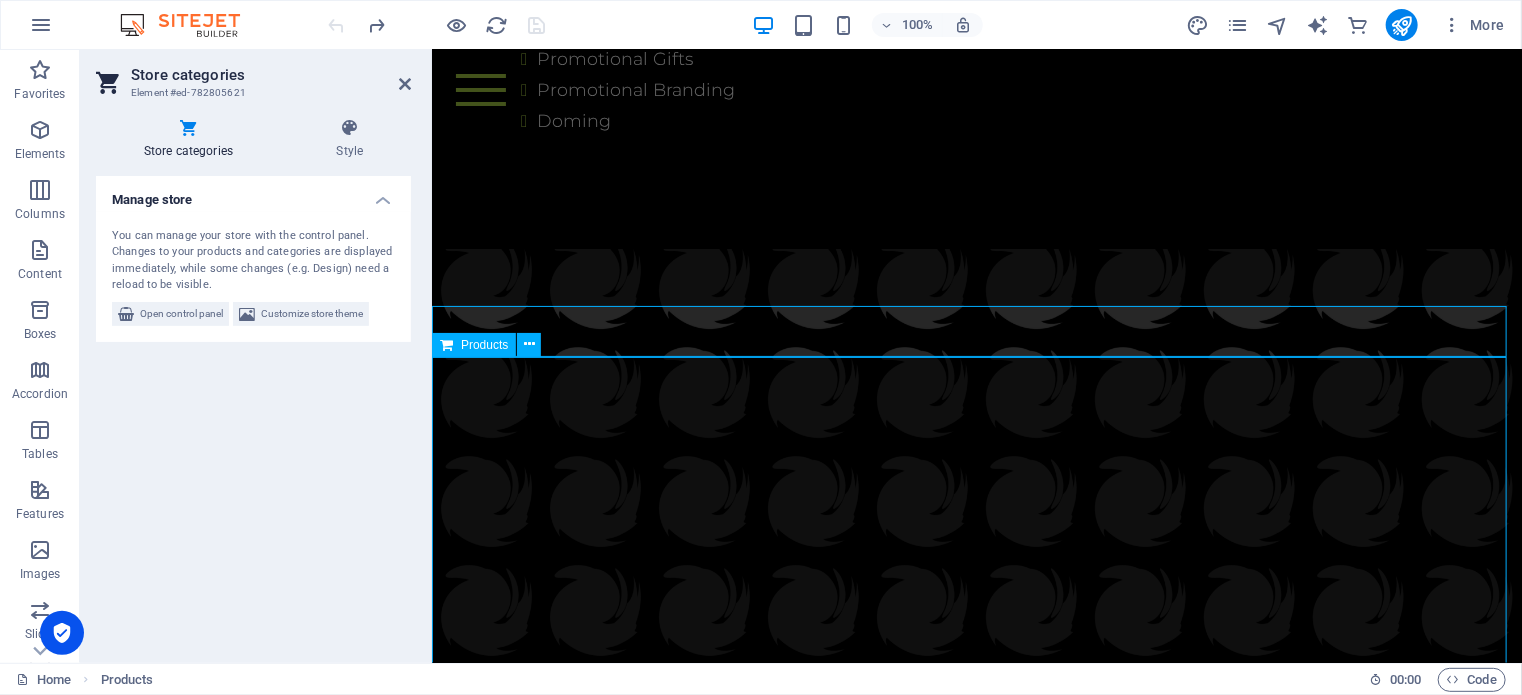 scroll, scrollTop: 5056, scrollLeft: 0, axis: vertical 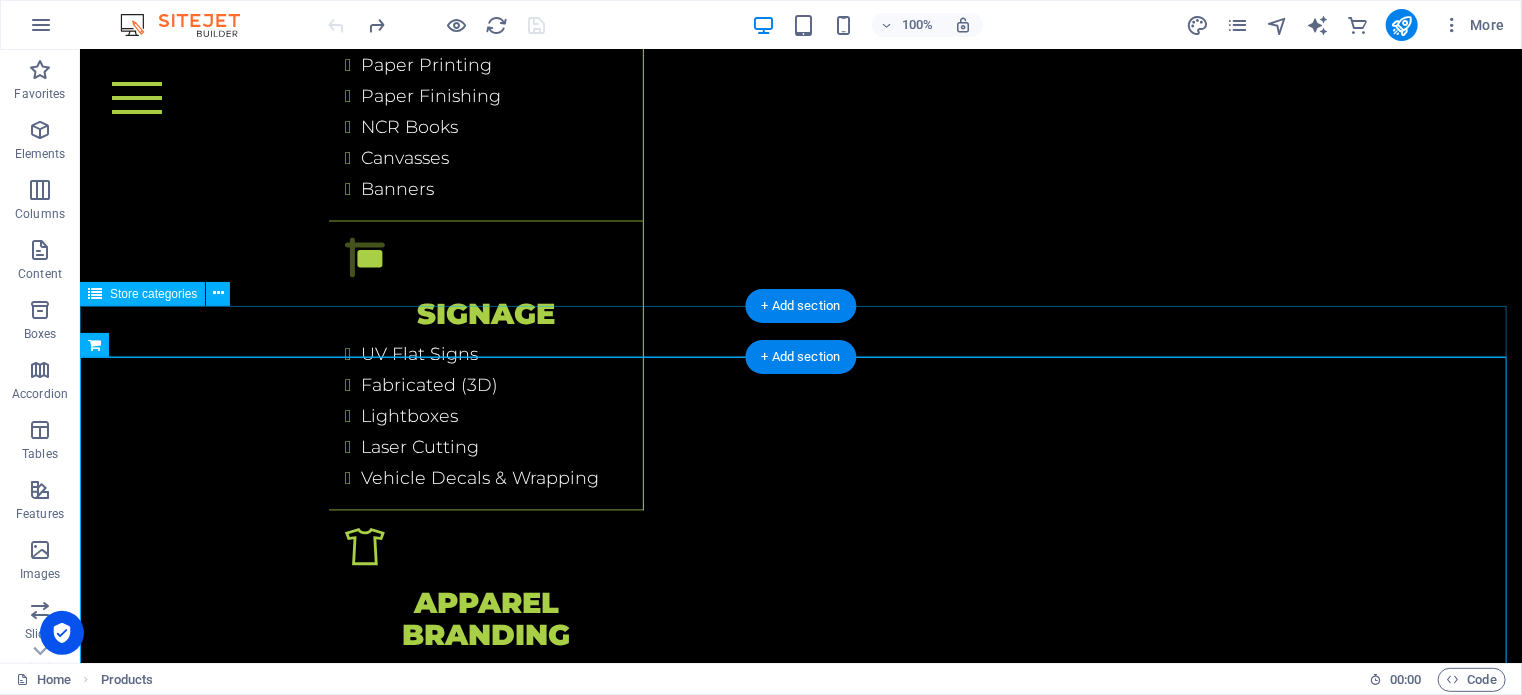 click on "Digital Printing Signage Apparal Branding Promotional Branding 0 more" at bounding box center [800, 4185] 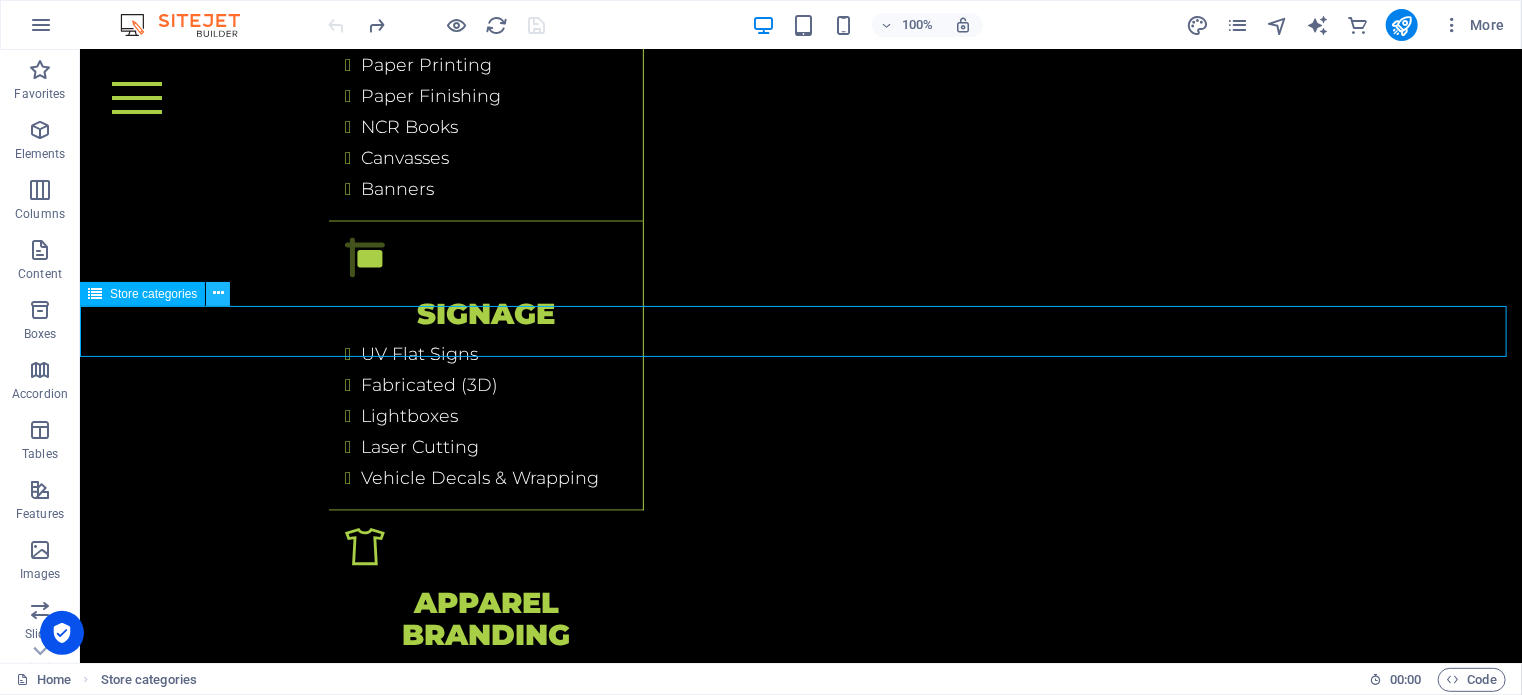 click at bounding box center [218, 293] 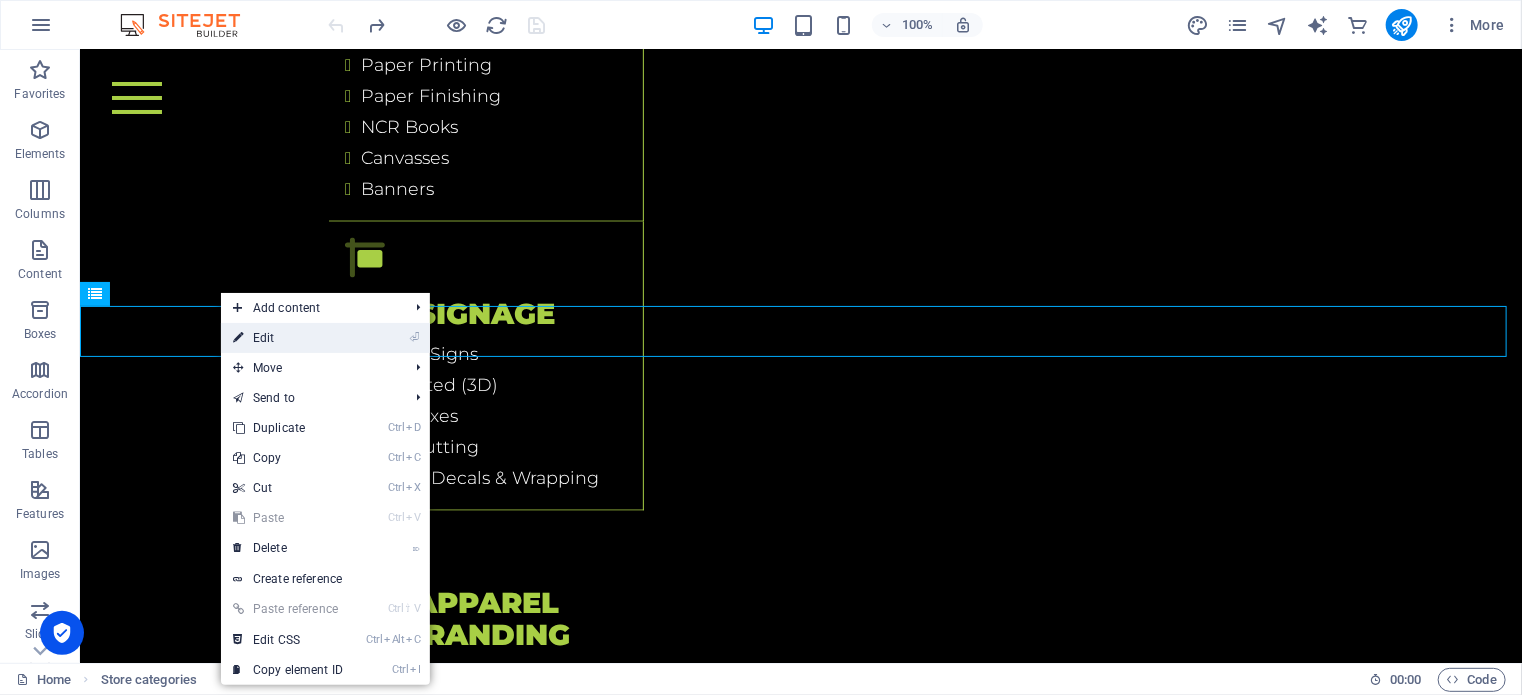 click on "⏎  Edit" at bounding box center [288, 338] 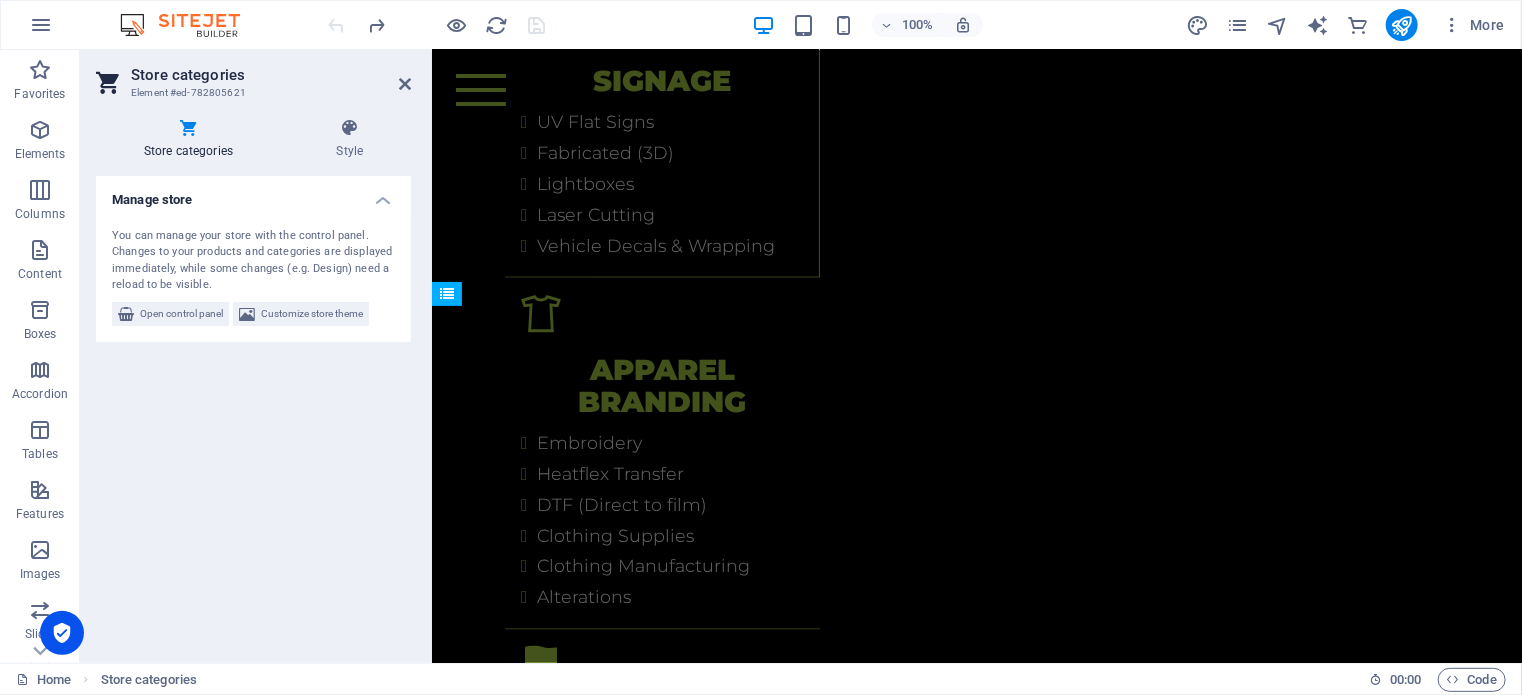 scroll, scrollTop: 5884, scrollLeft: 0, axis: vertical 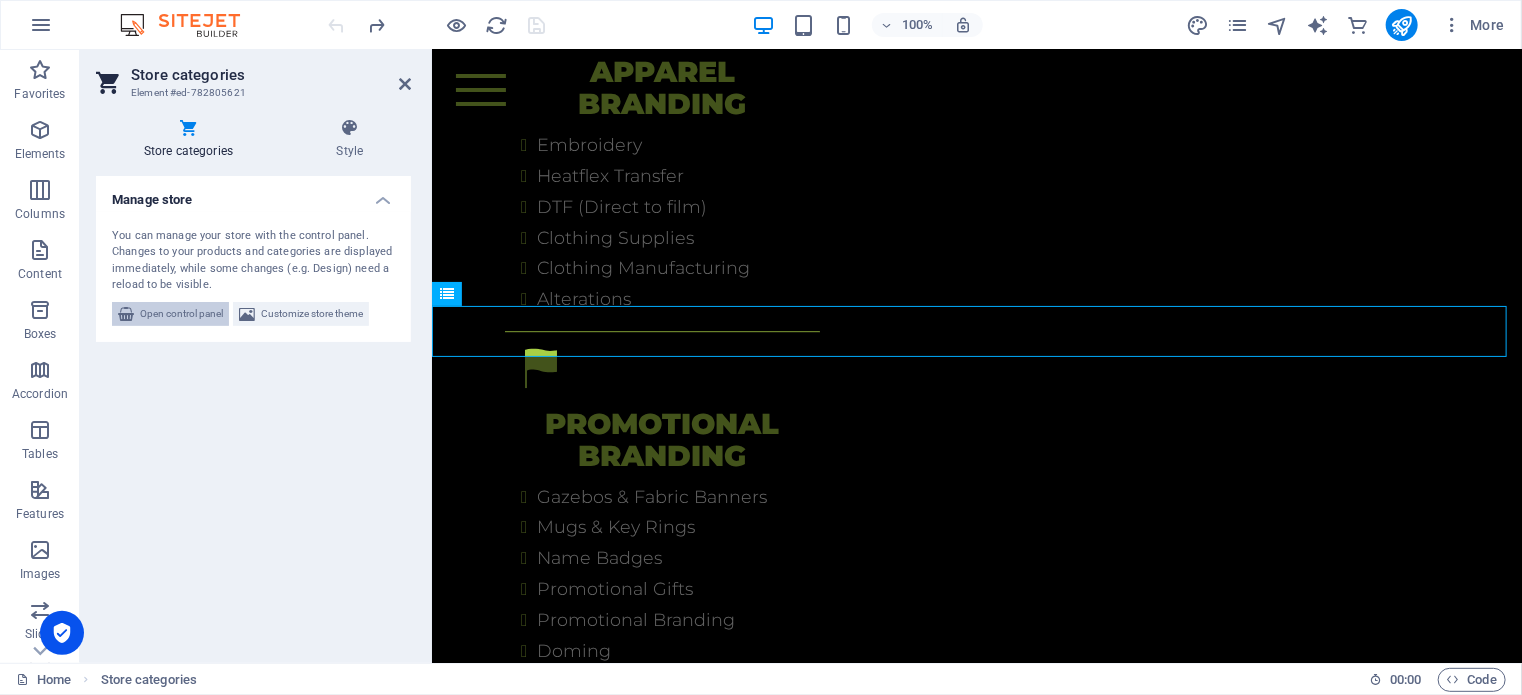 click on "Open control panel" at bounding box center [181, 314] 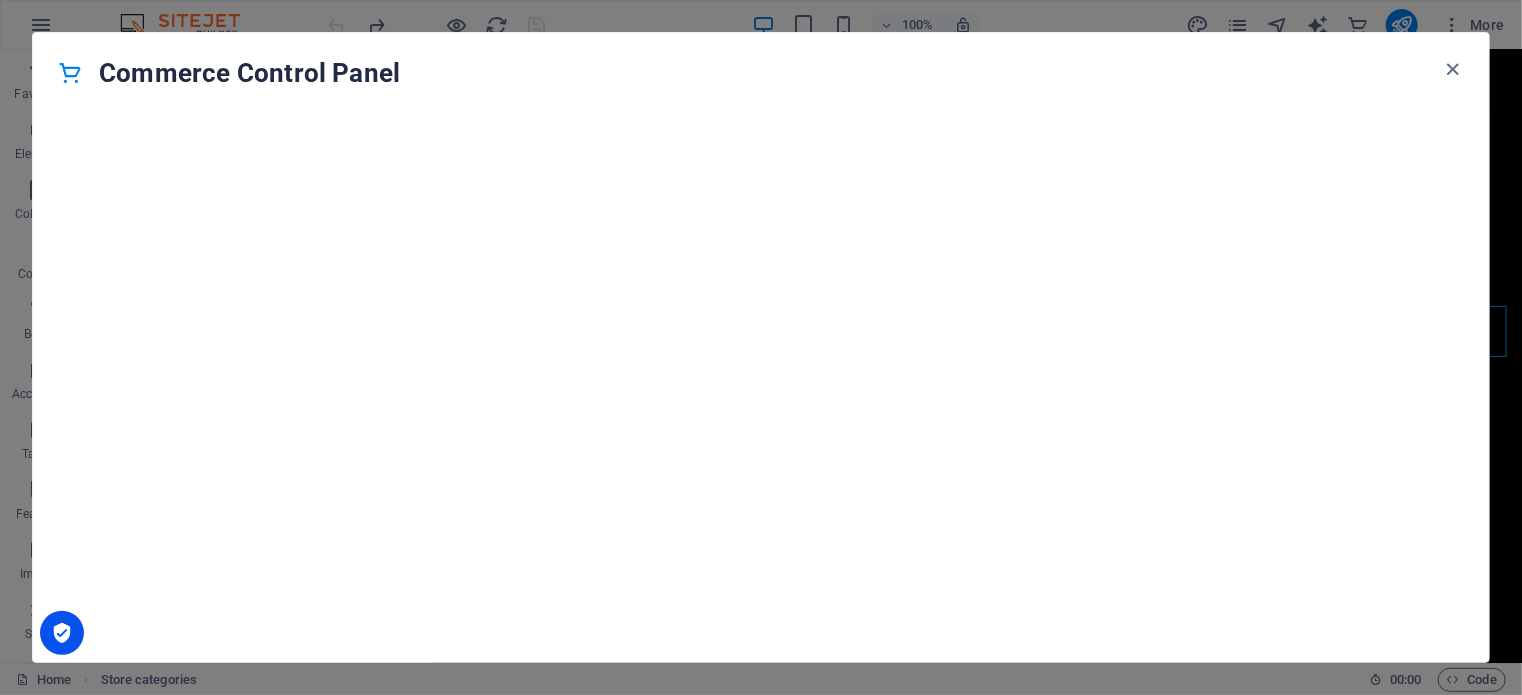 click on "Commerce Control Panel" at bounding box center [761, 73] 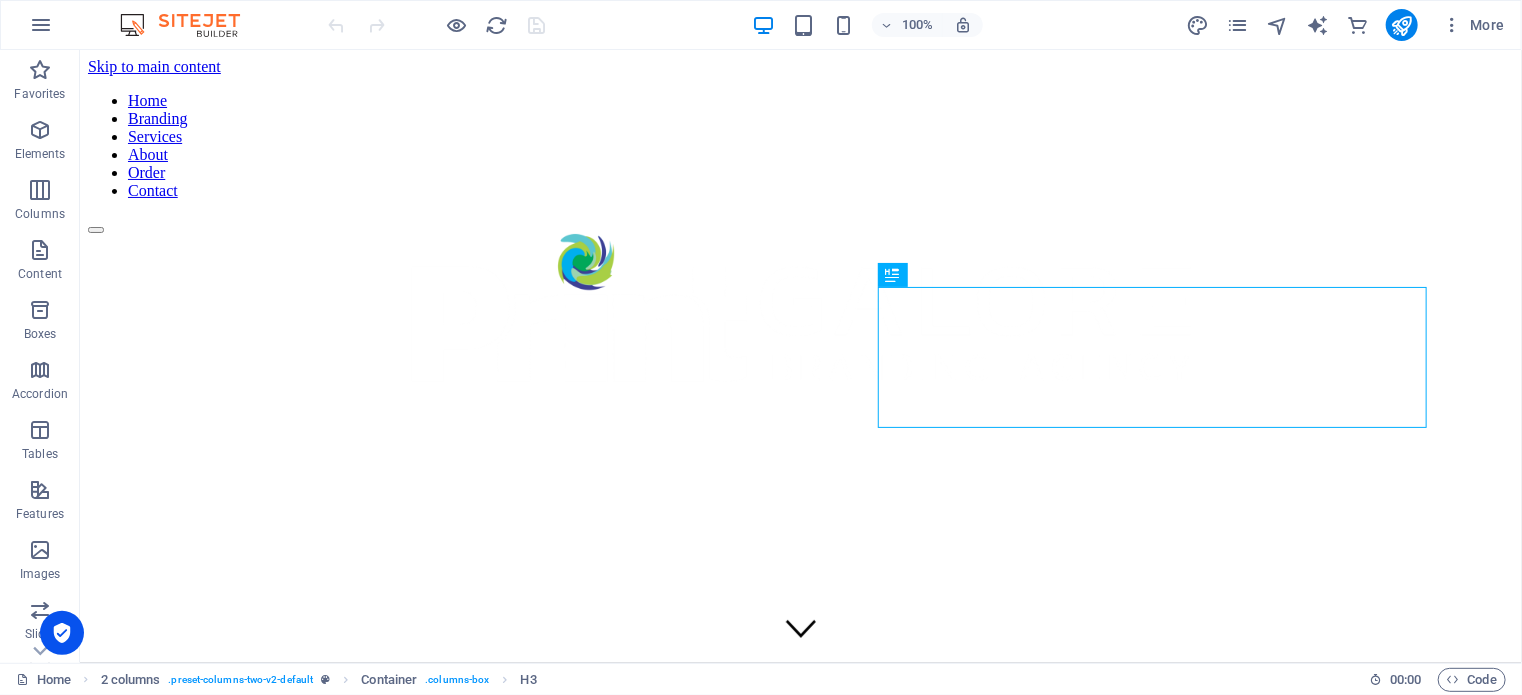 scroll, scrollTop: 456, scrollLeft: 0, axis: vertical 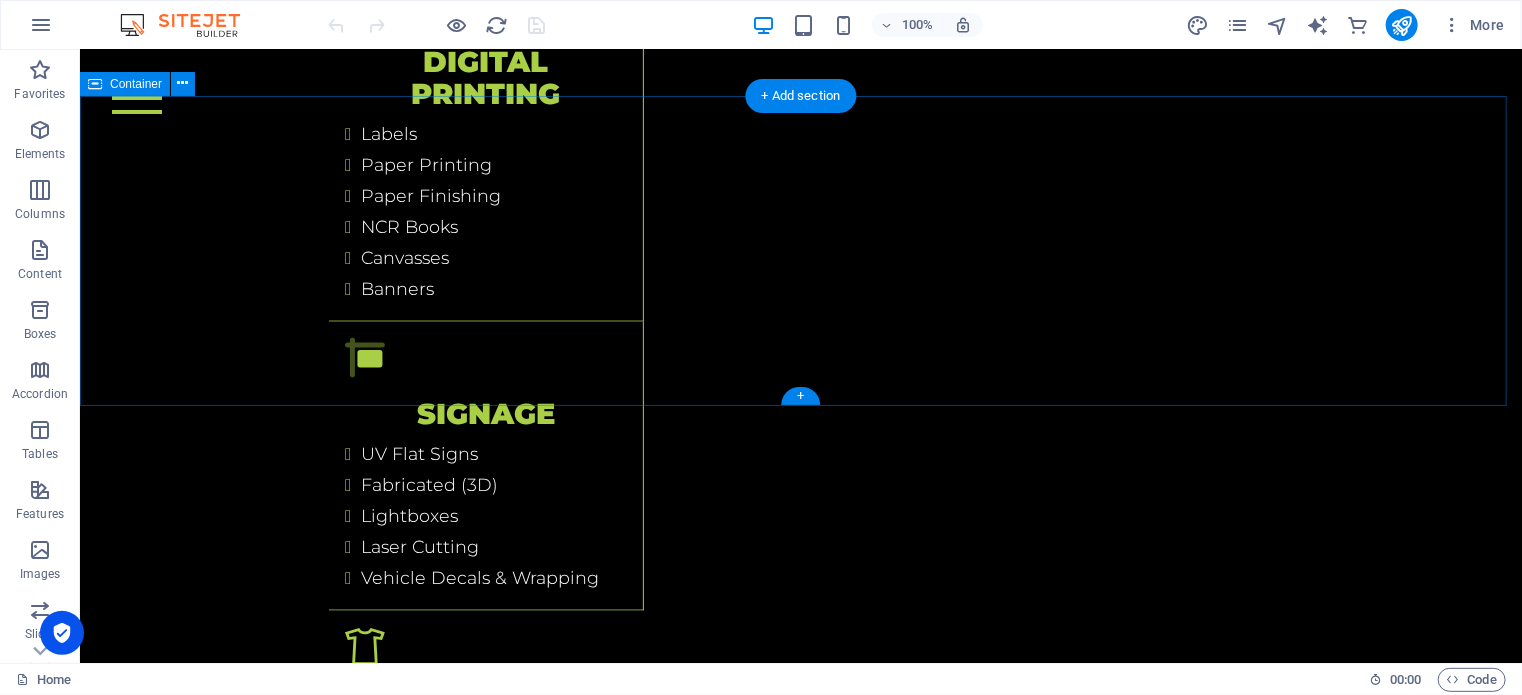 click on "ORDER" at bounding box center (800, 4105) 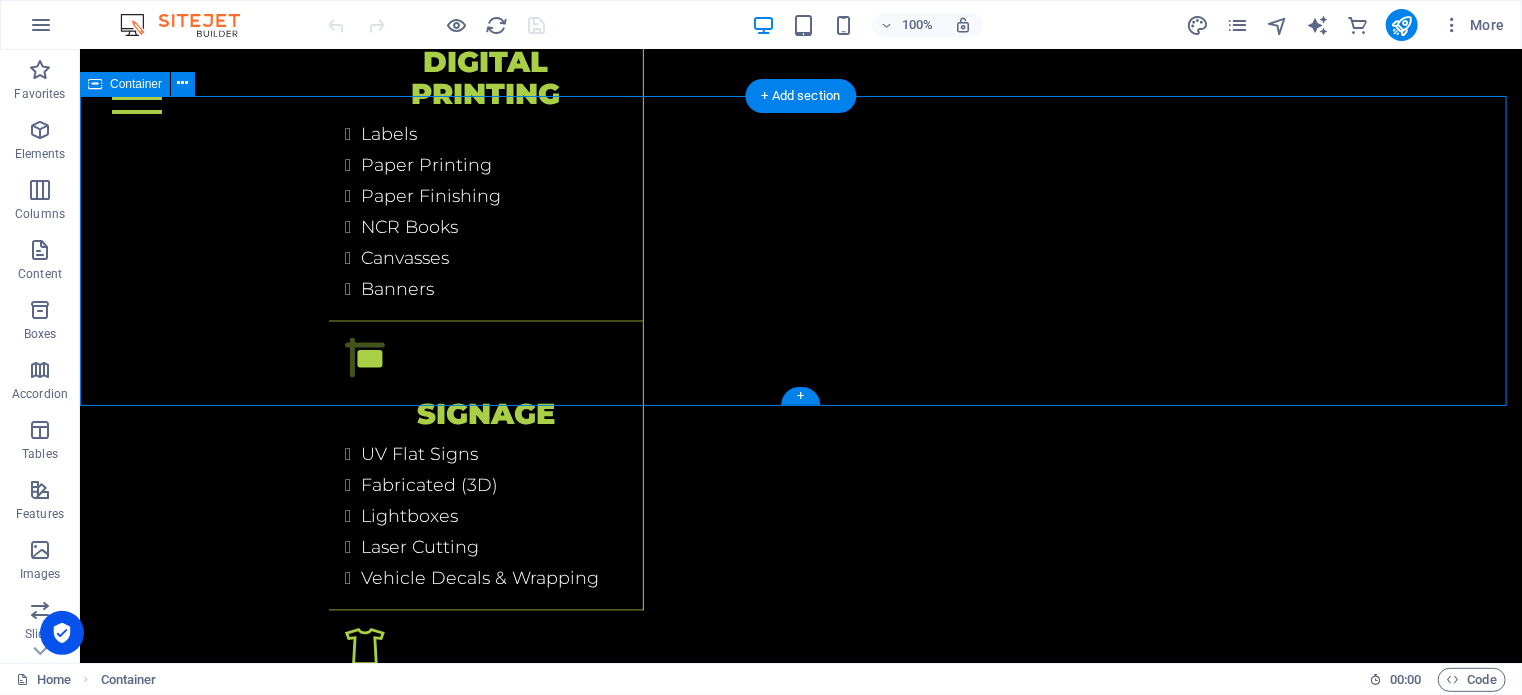 click on "ORDER" at bounding box center [800, 4105] 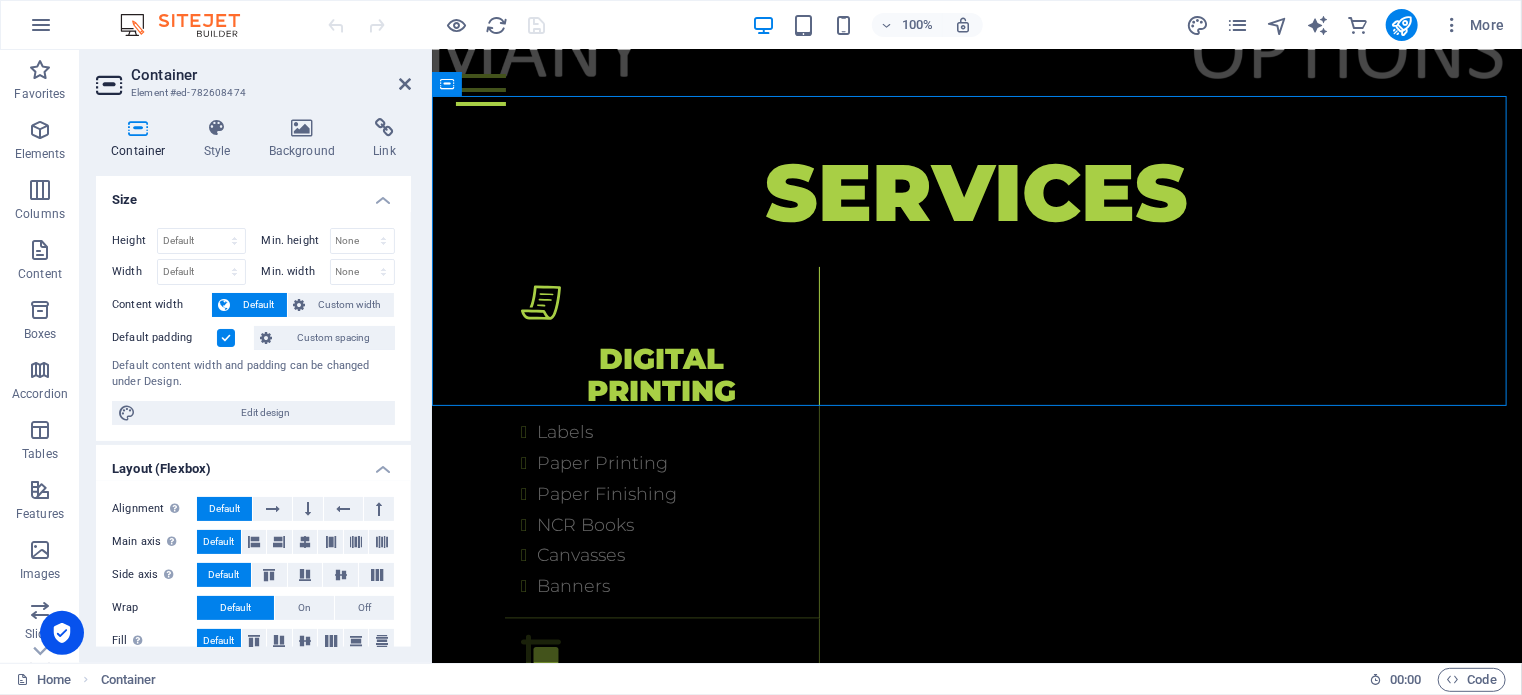 scroll, scrollTop: 5784, scrollLeft: 0, axis: vertical 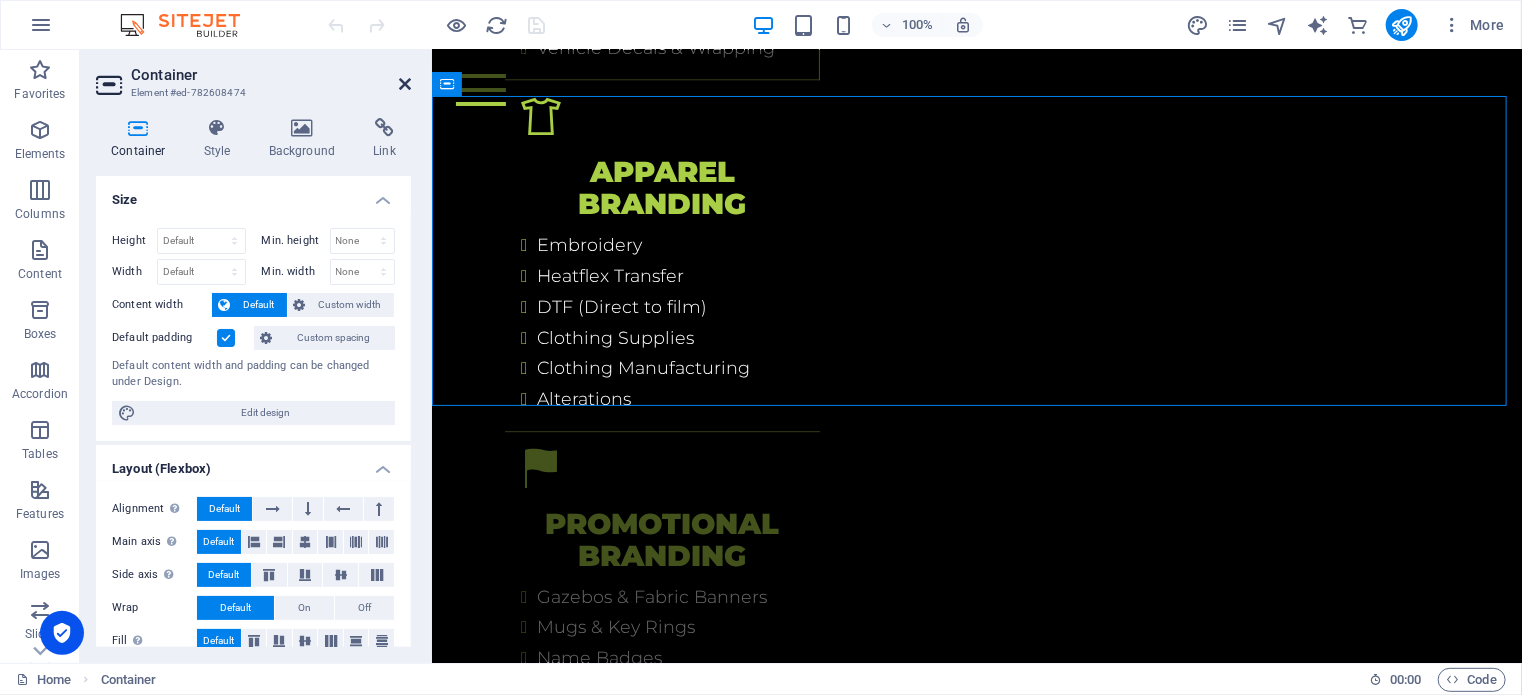 click at bounding box center (405, 84) 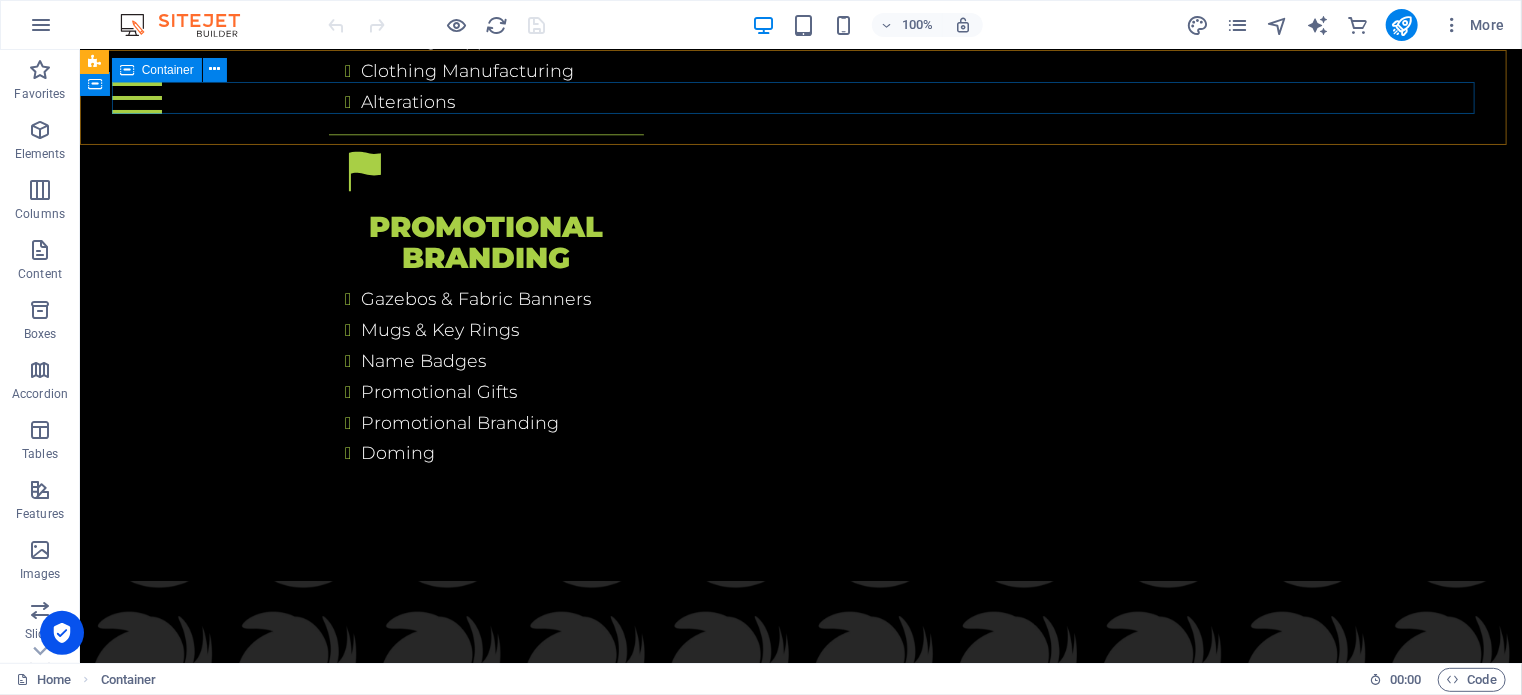 scroll, scrollTop: 4956, scrollLeft: 0, axis: vertical 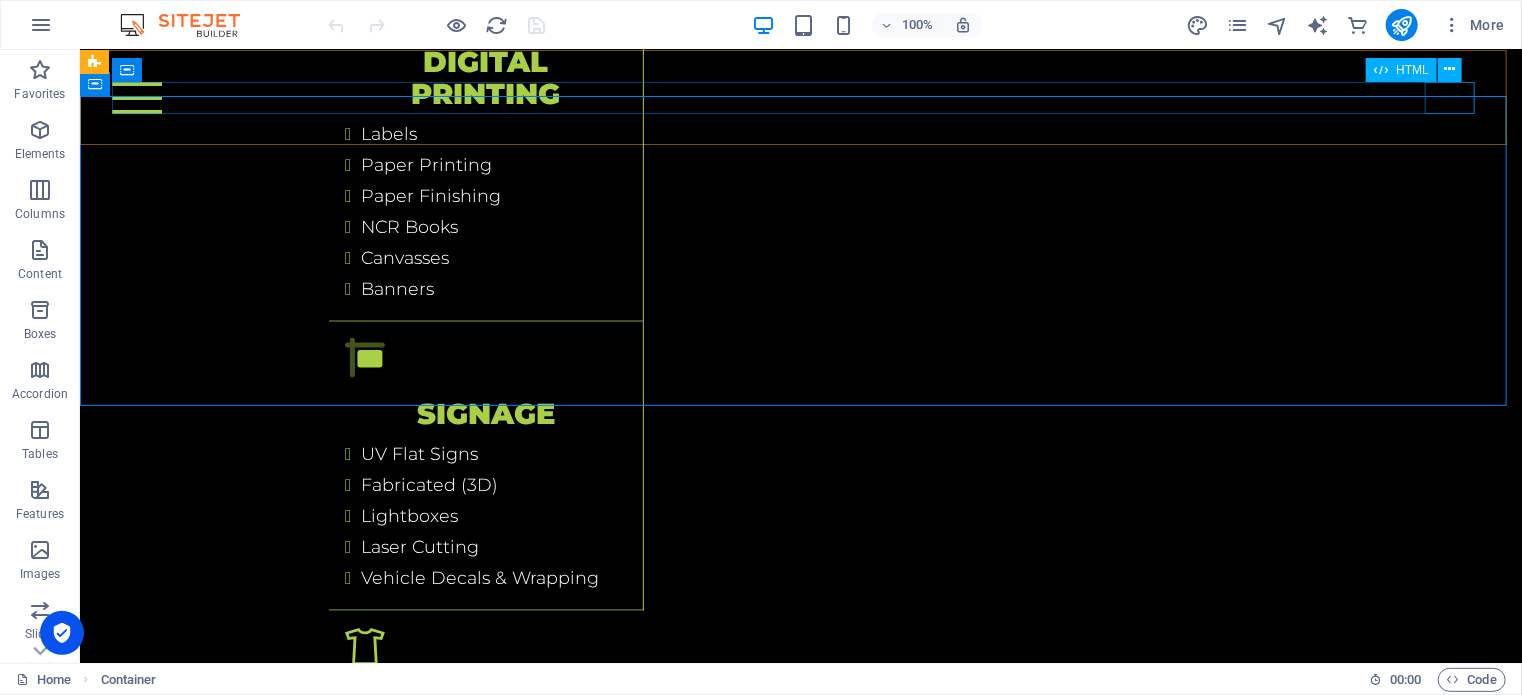 click at bounding box center (800, 97) 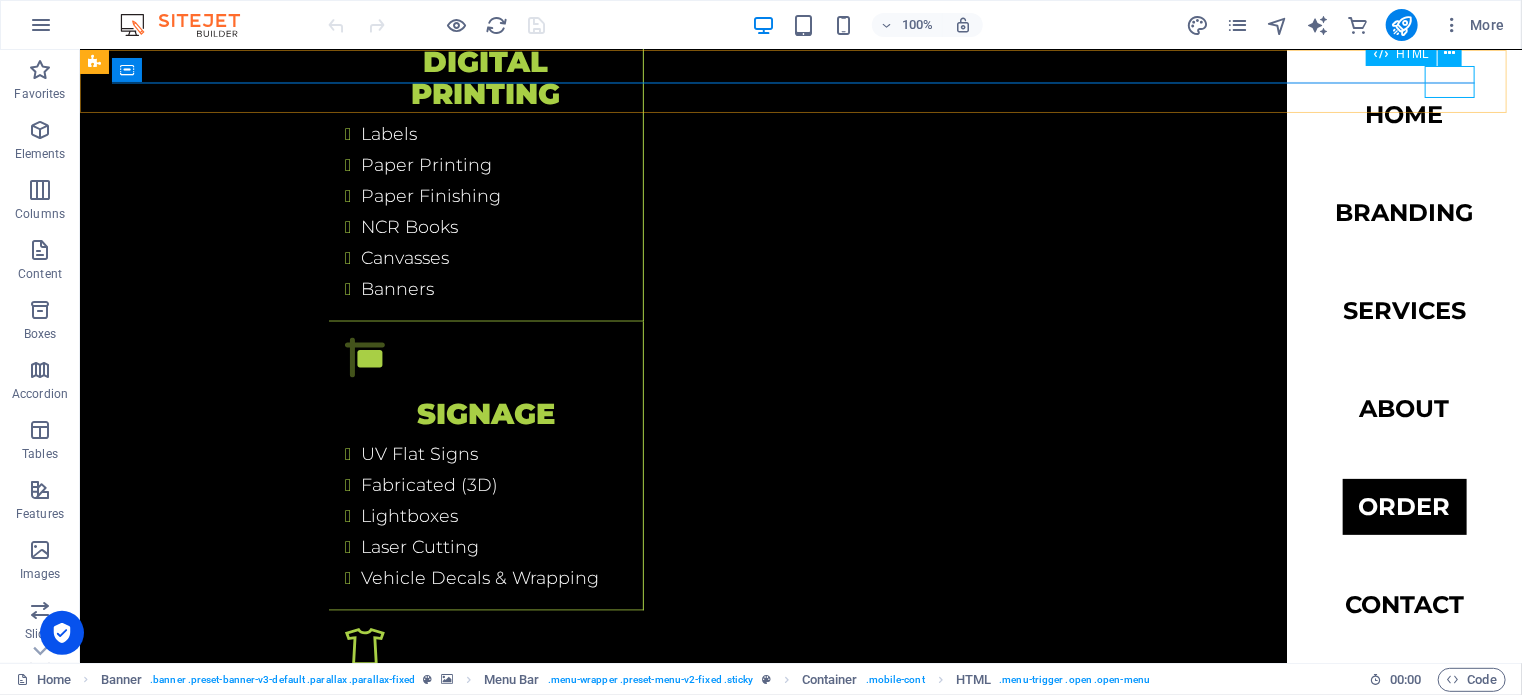 click at bounding box center [136, 97] 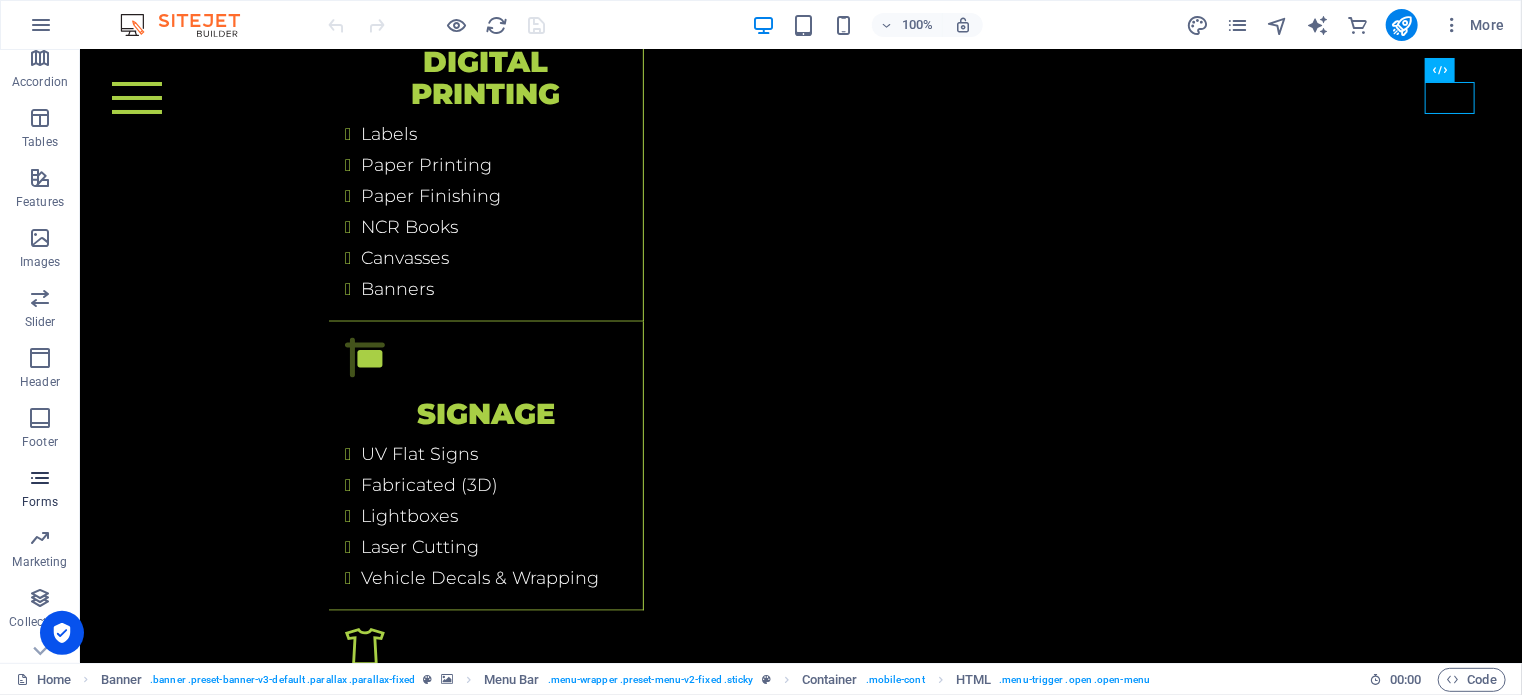 scroll, scrollTop: 346, scrollLeft: 0, axis: vertical 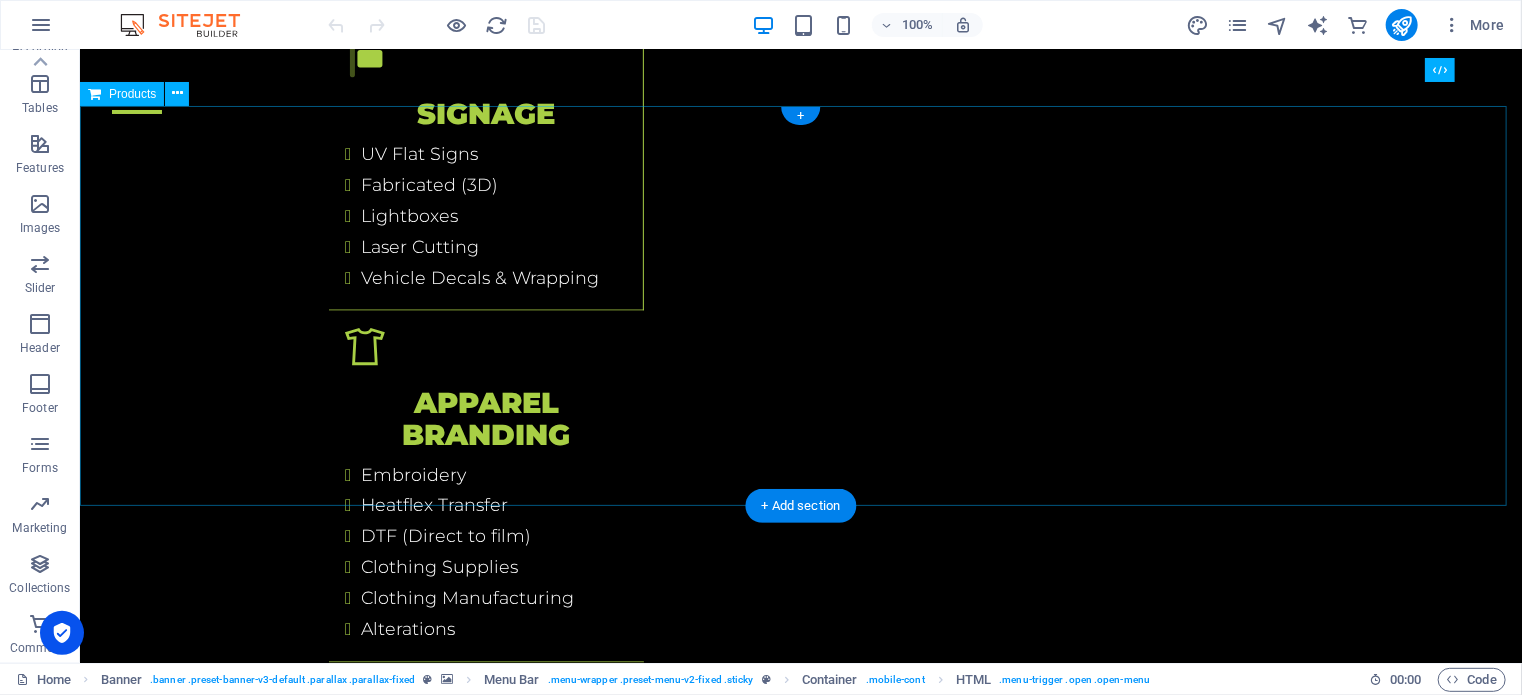 click on "The store is closed for maintenance" at bounding box center (800, 4160) 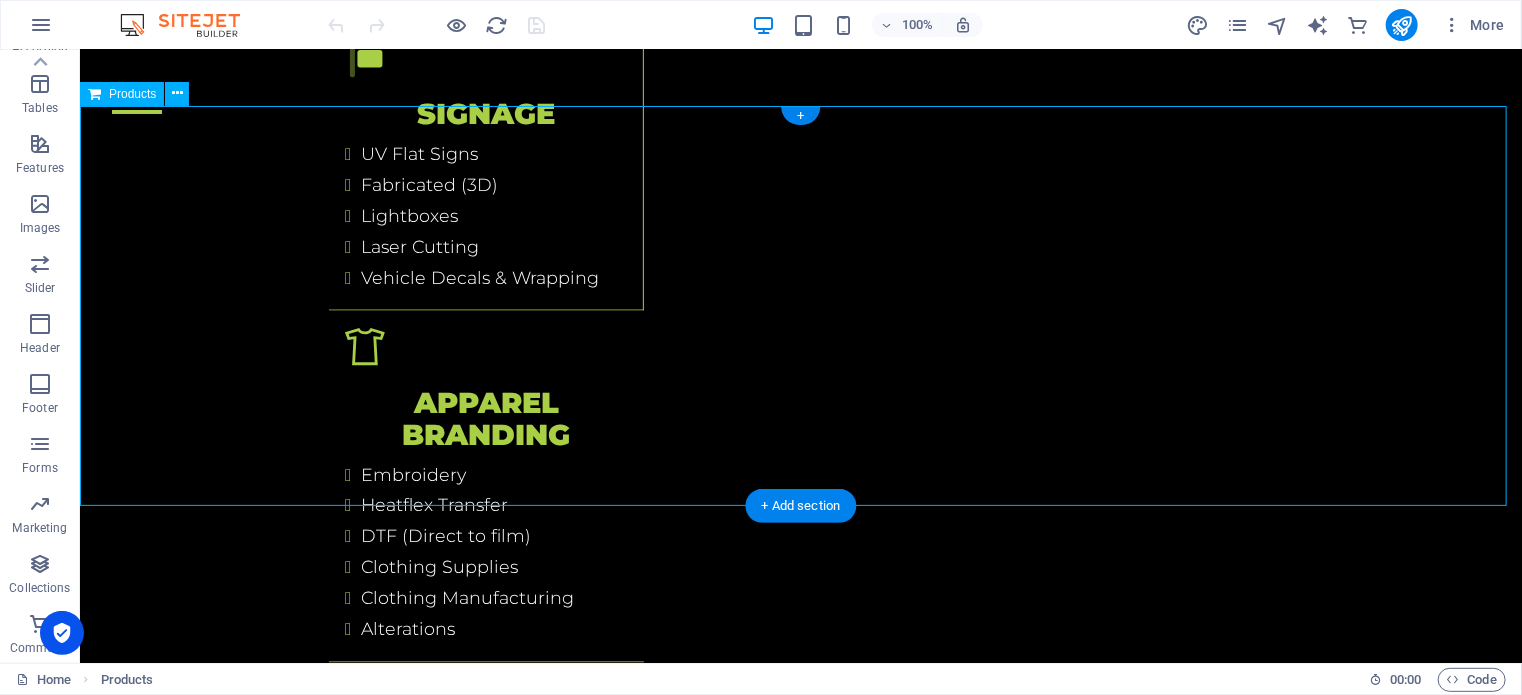 click on "The store is closed for maintenance" at bounding box center (800, 4160) 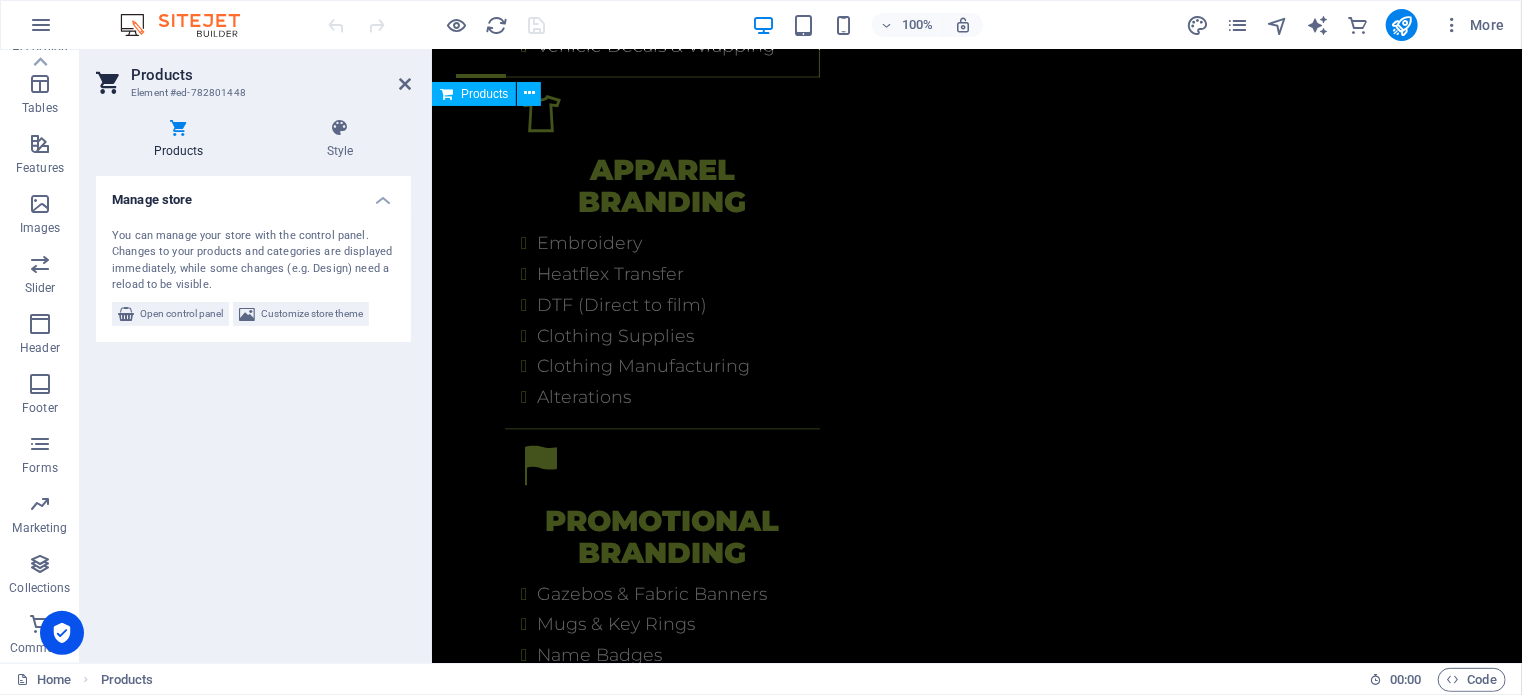 scroll, scrollTop: 6084, scrollLeft: 0, axis: vertical 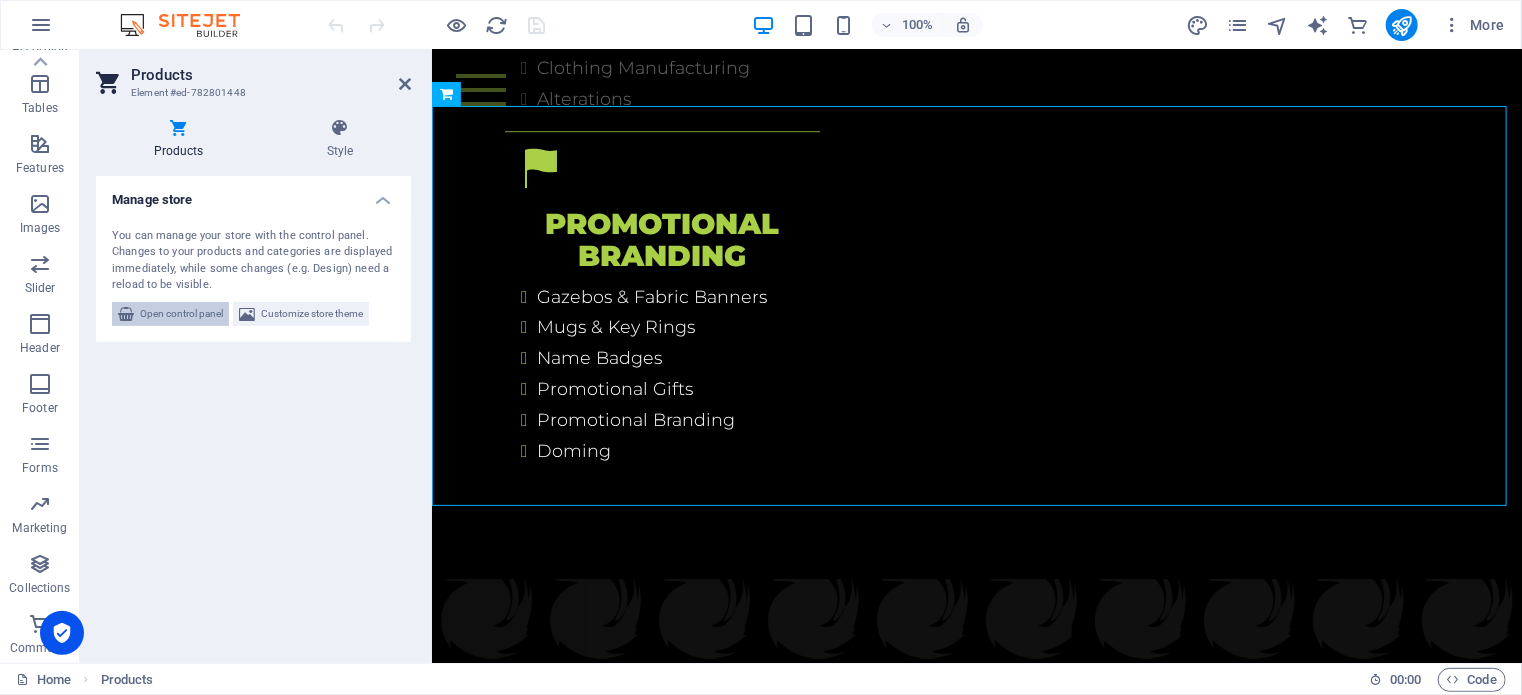 click on "Open control panel" at bounding box center (181, 314) 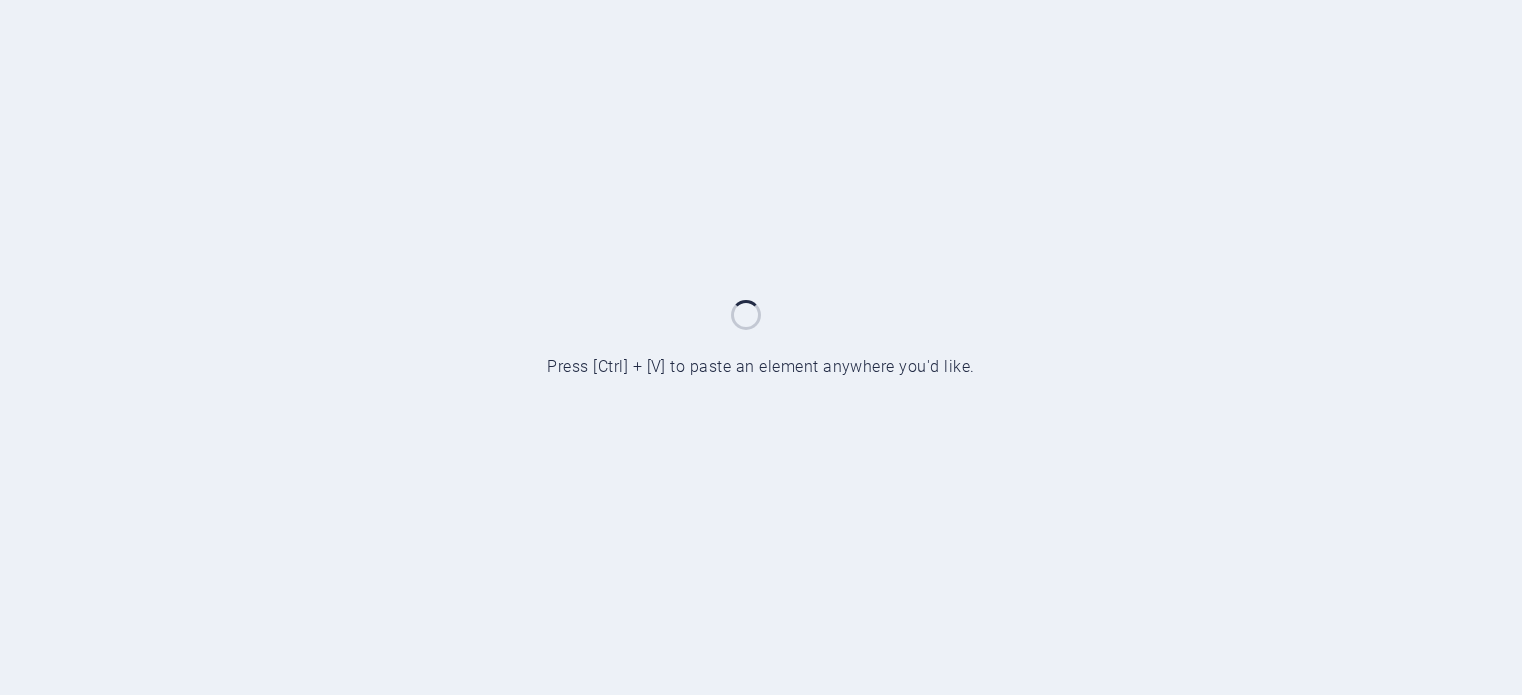 scroll, scrollTop: 0, scrollLeft: 0, axis: both 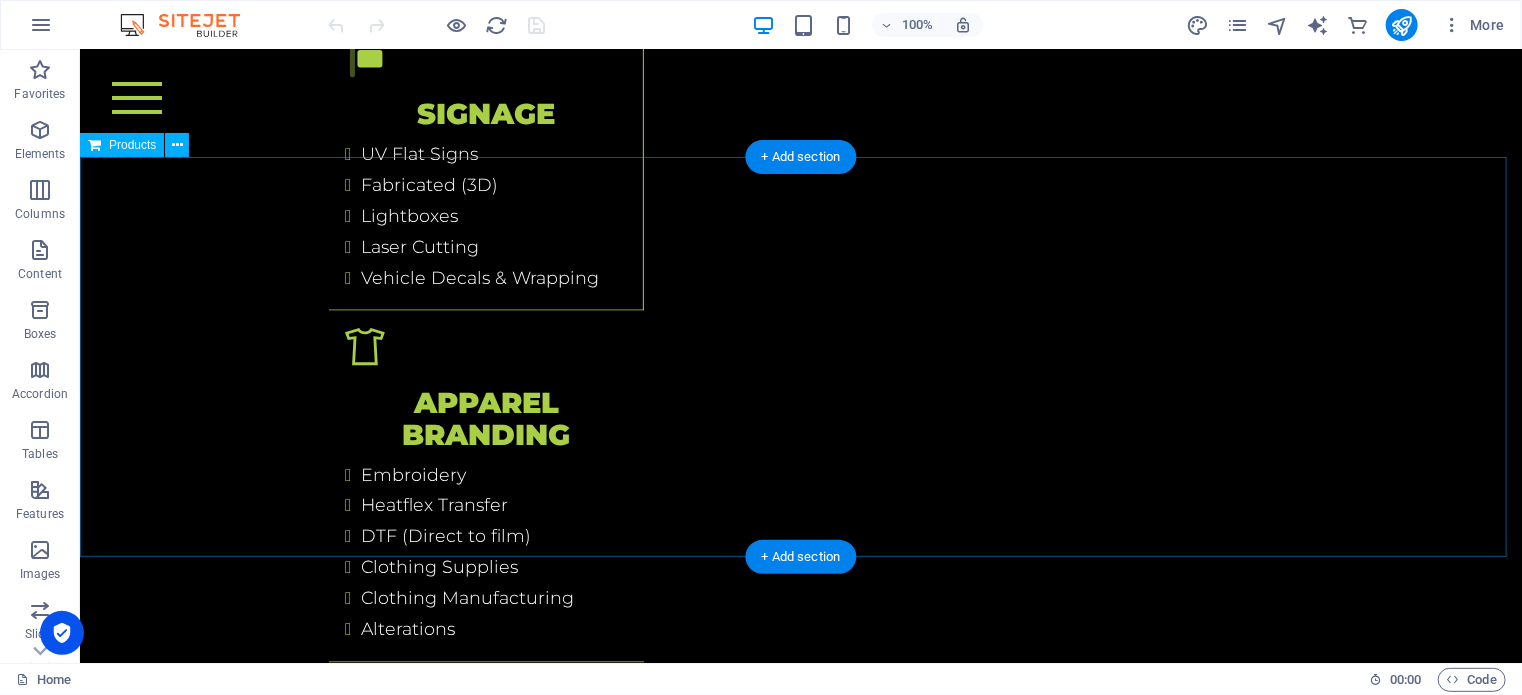 click on "Digital Printing Digital Printing Signage Signage Apparal Branding Apparal Branding Promotional Branding Promotional Branding  My Account   Track Orders   Favorites   Shopping Bag  Display prices in: ZAR" at bounding box center [800, 4212] 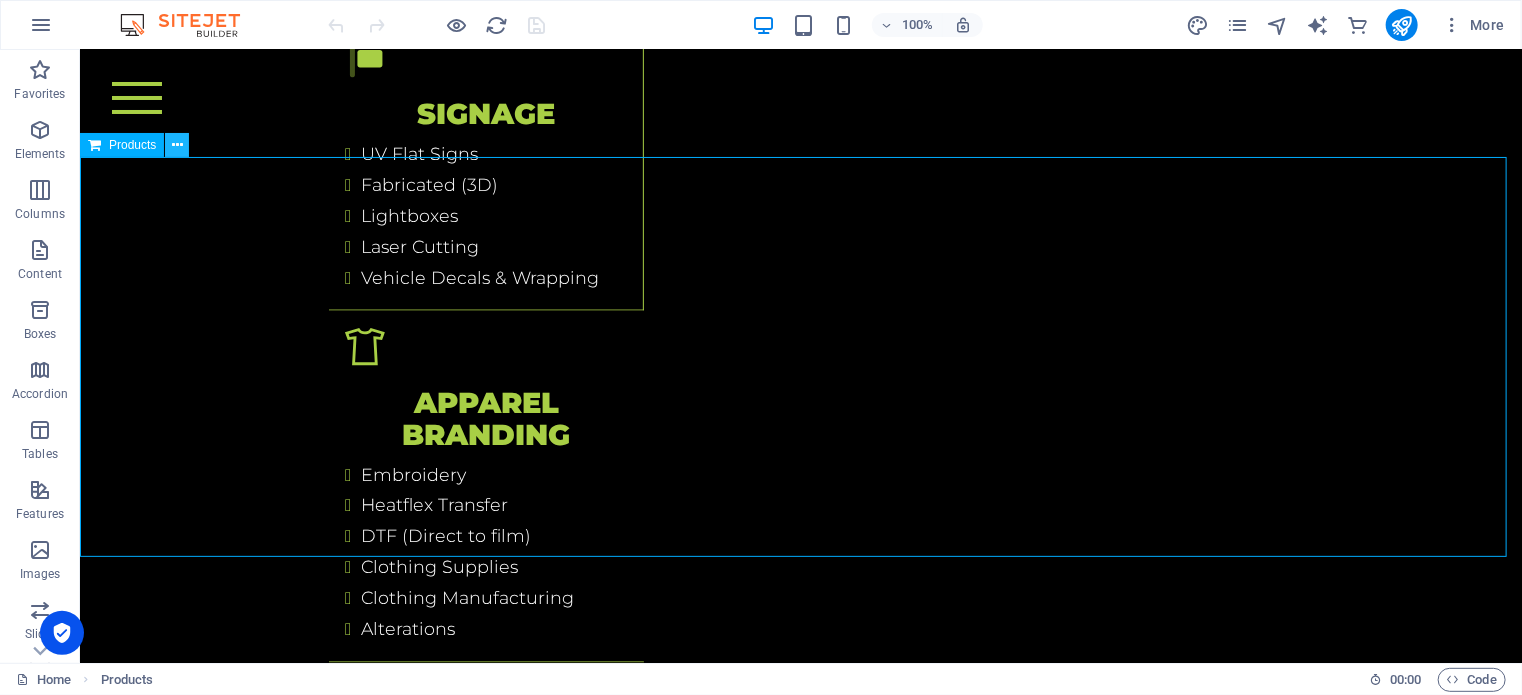 click at bounding box center [177, 145] 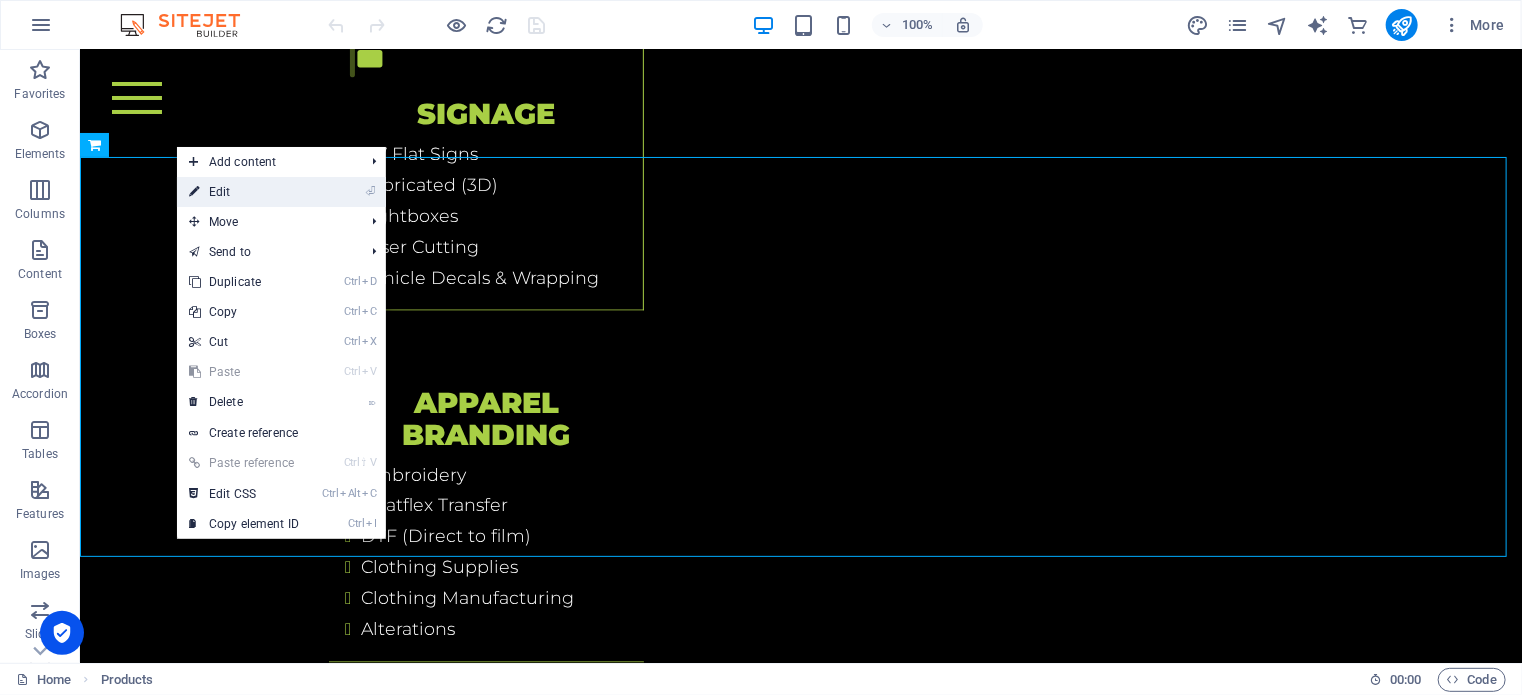click on "⏎  Edit" at bounding box center (244, 192) 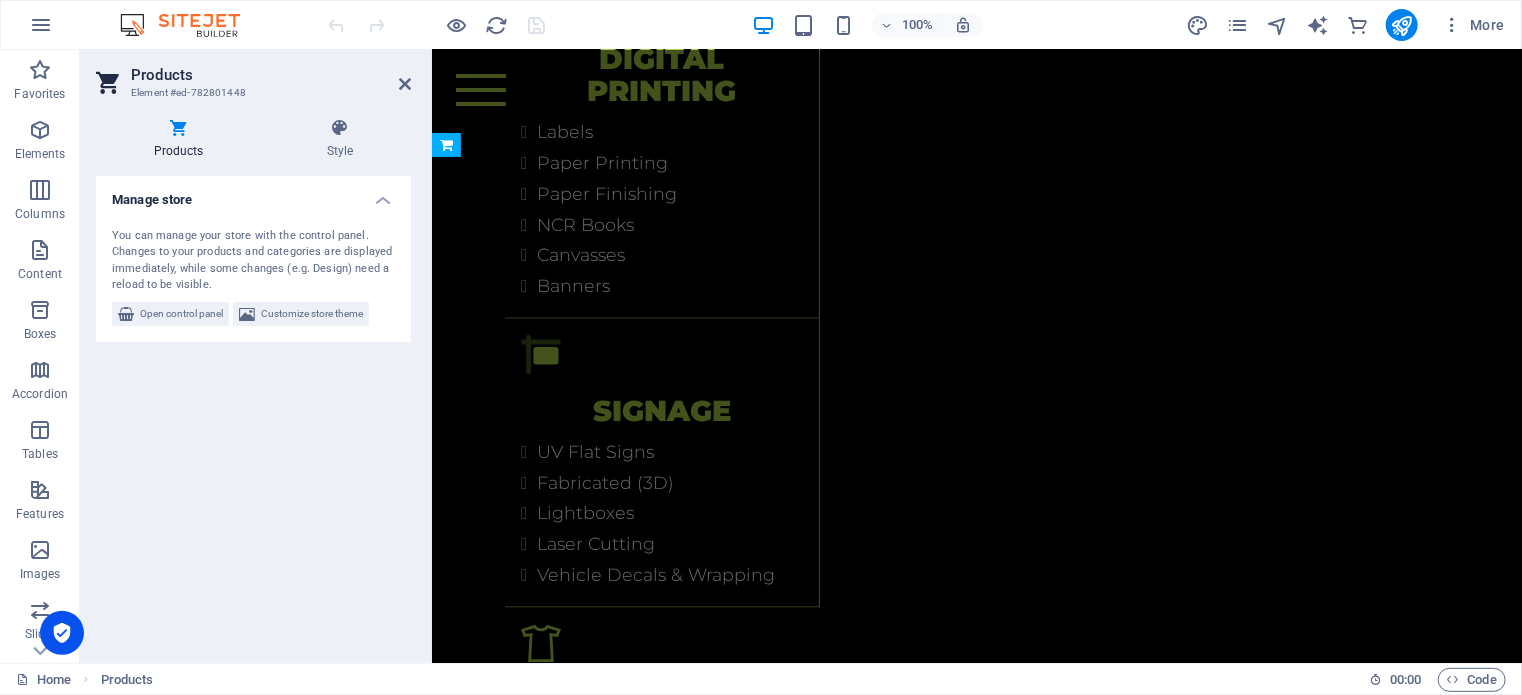 scroll, scrollTop: 6084, scrollLeft: 0, axis: vertical 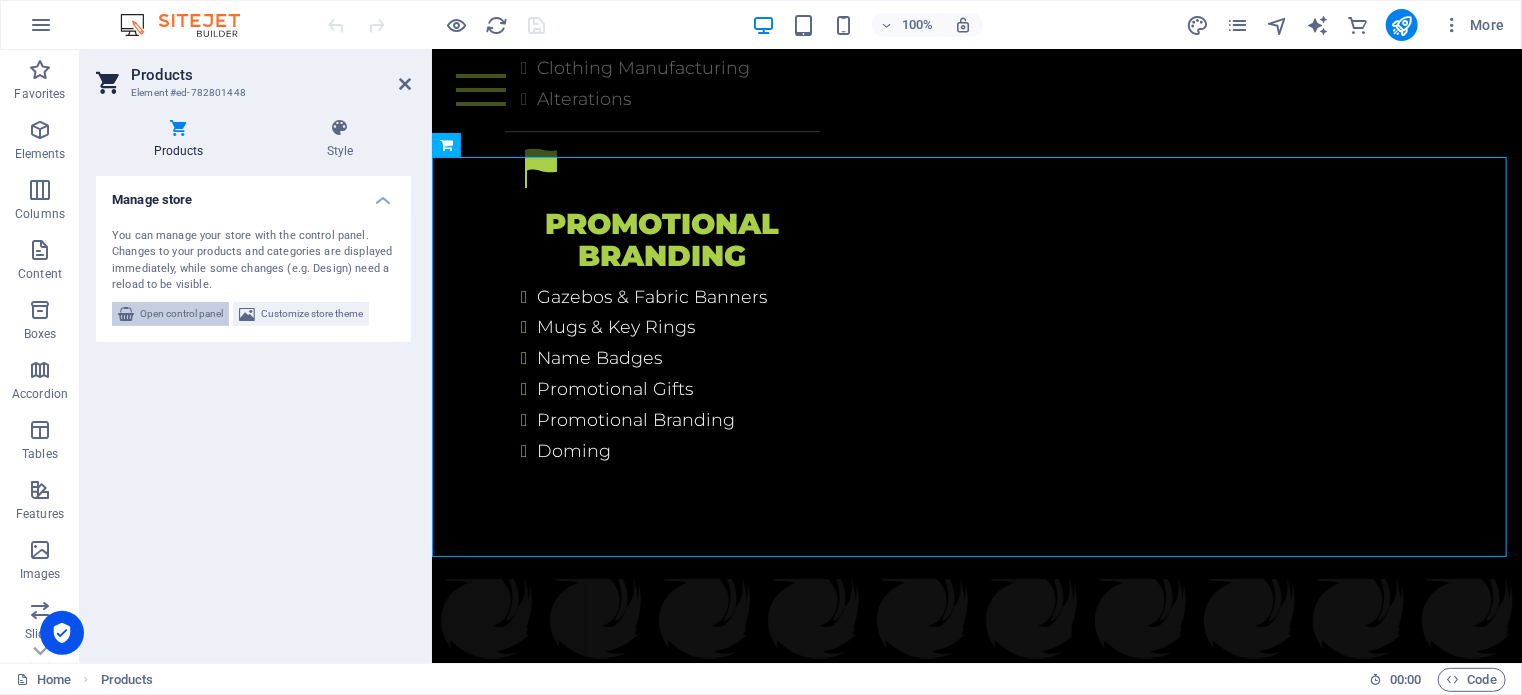 click on "Open control panel" at bounding box center [181, 314] 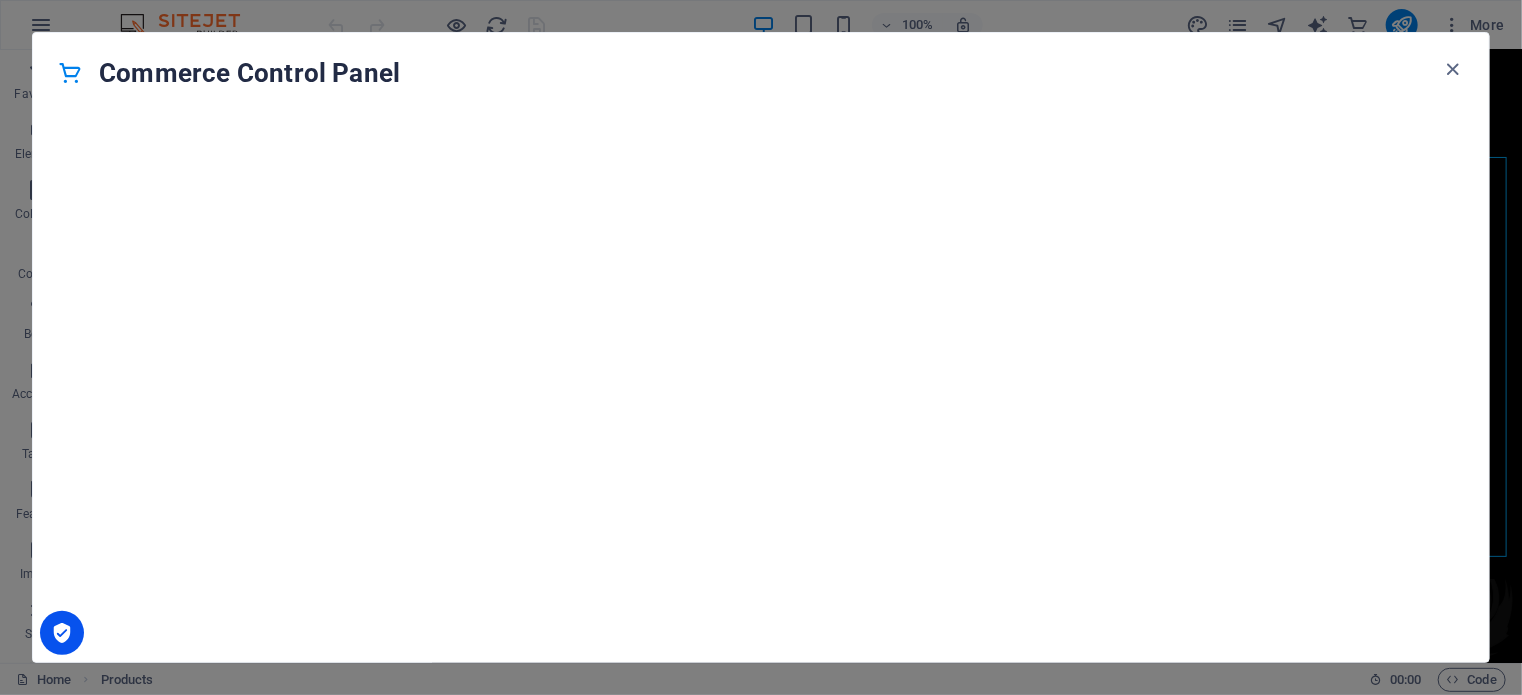 click on "Commerce Control Panel" at bounding box center (761, 73) 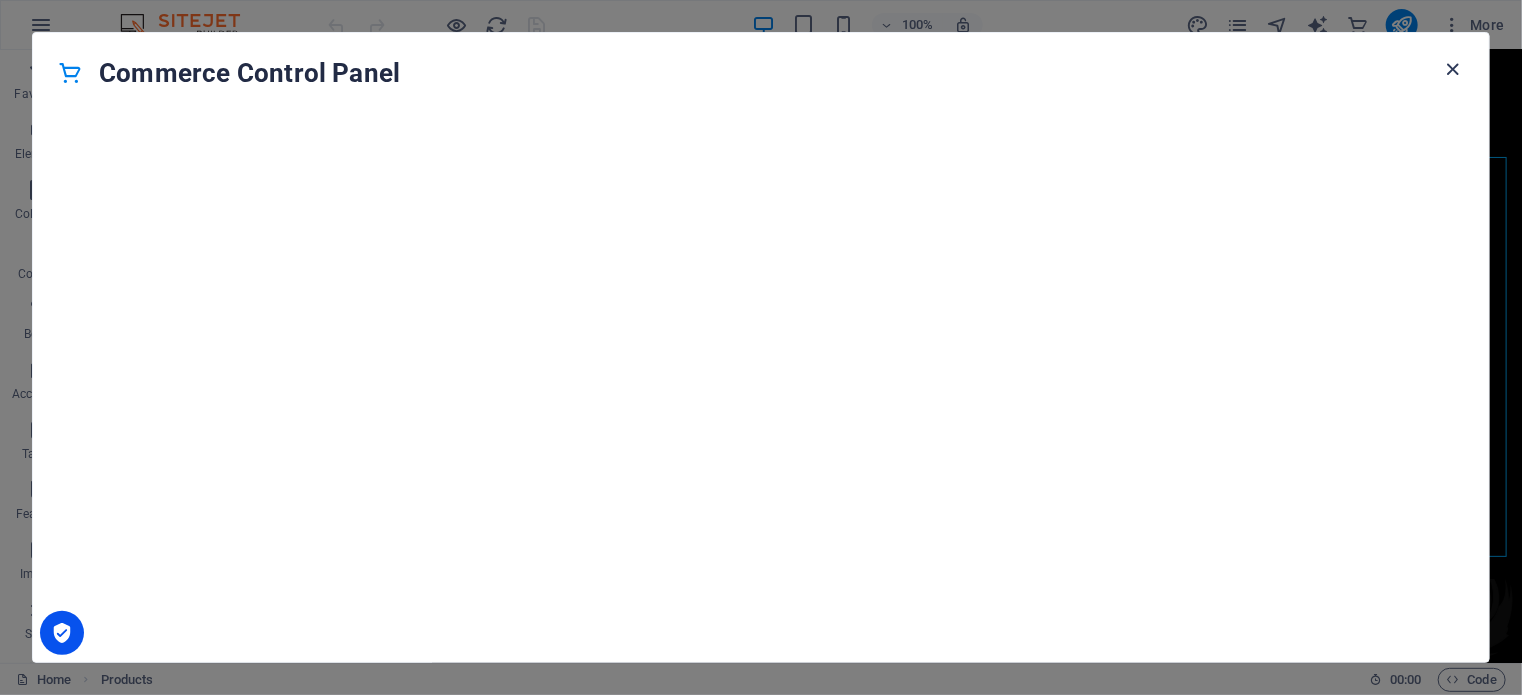 click at bounding box center [1453, 69] 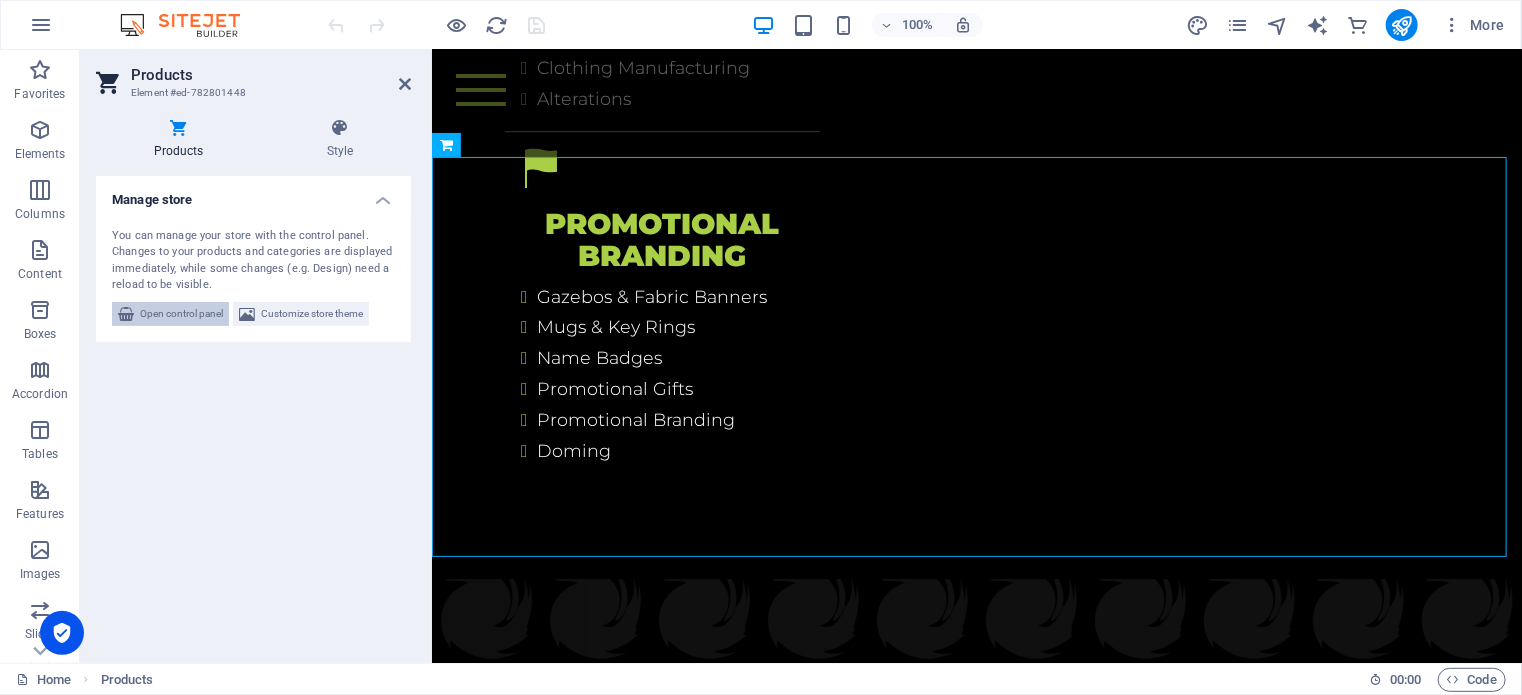 click on "Open control panel" at bounding box center [181, 314] 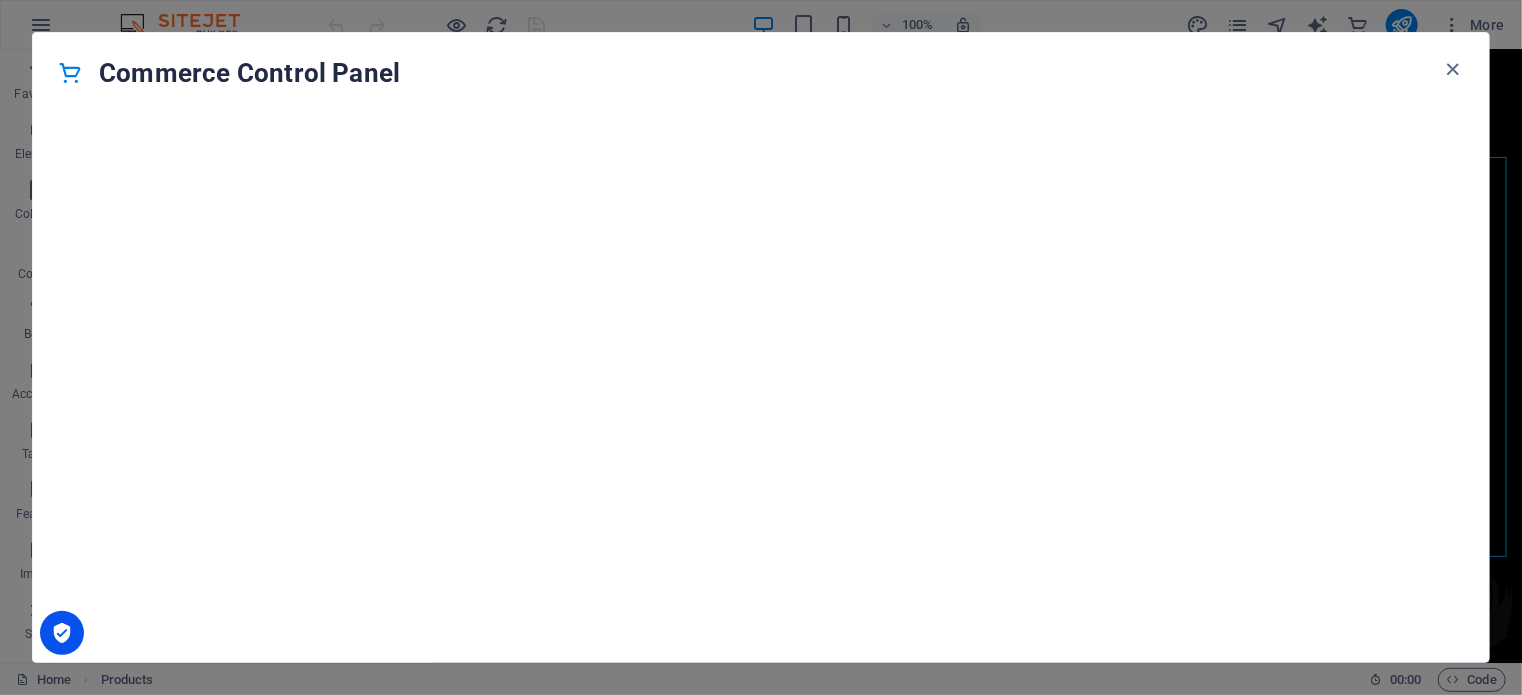 click at bounding box center [70, 73] 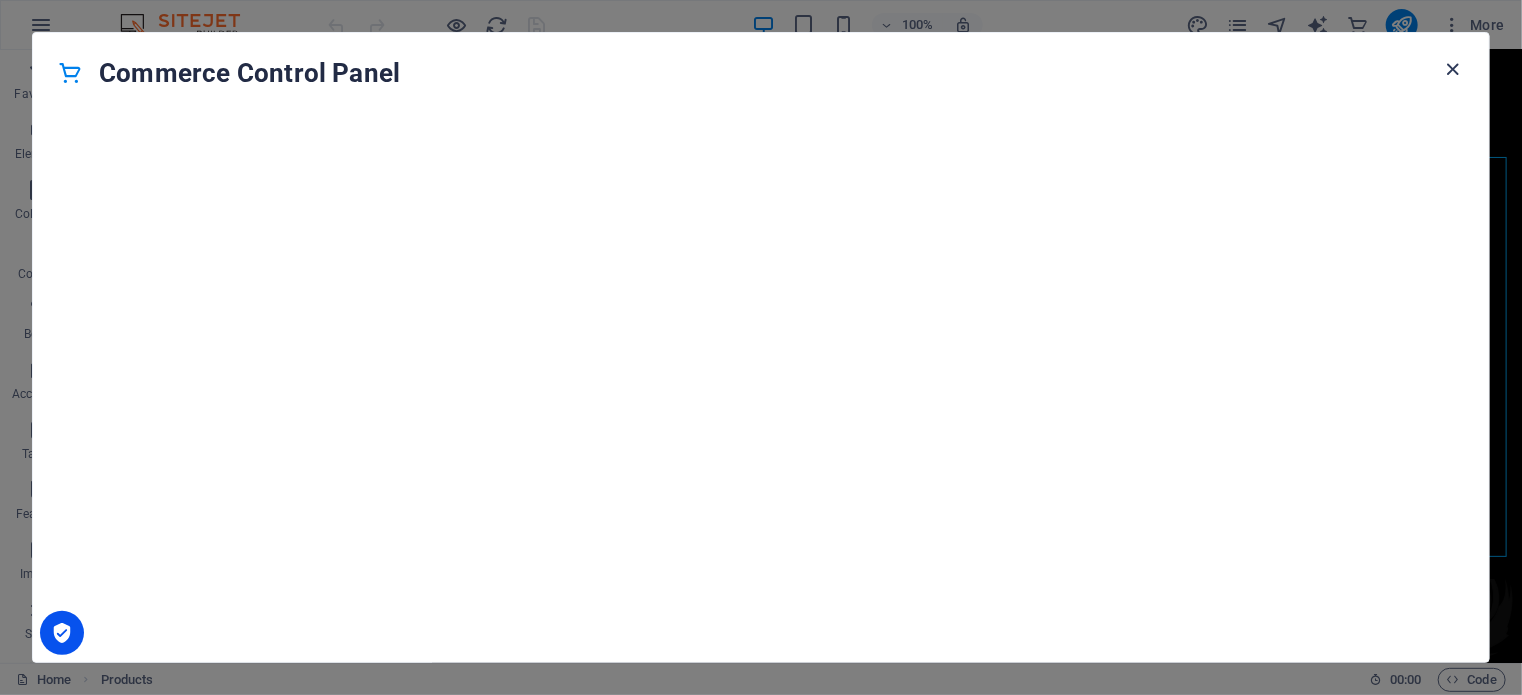 click at bounding box center [1453, 69] 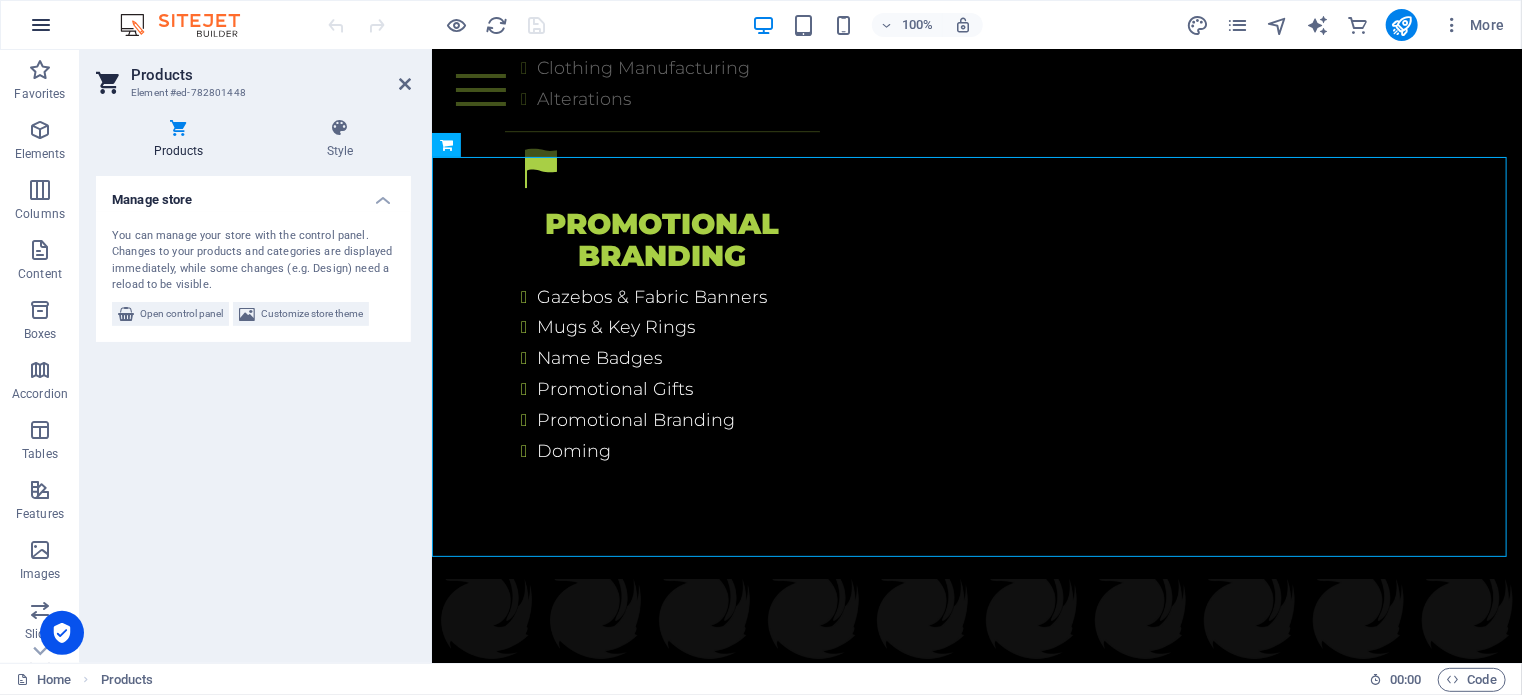 click at bounding box center [41, 25] 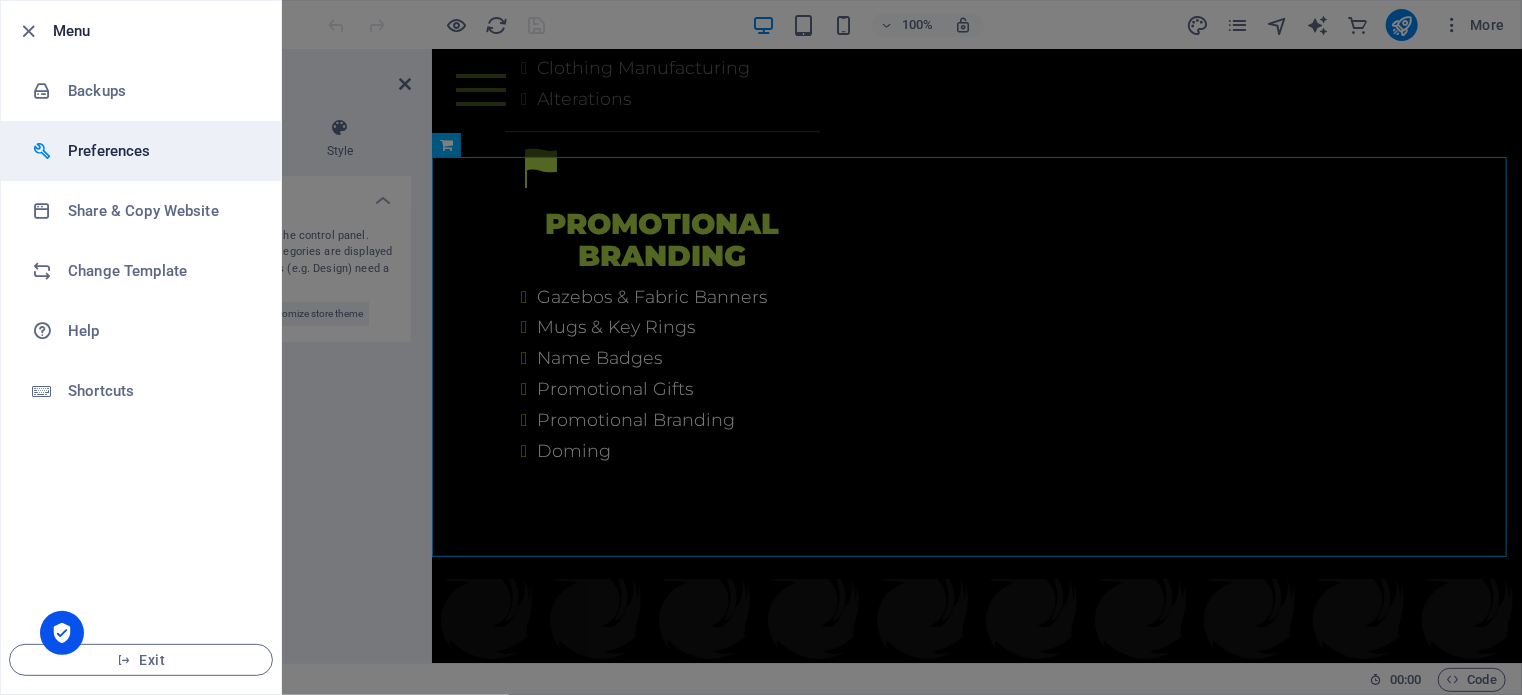 click on "Preferences" at bounding box center (160, 151) 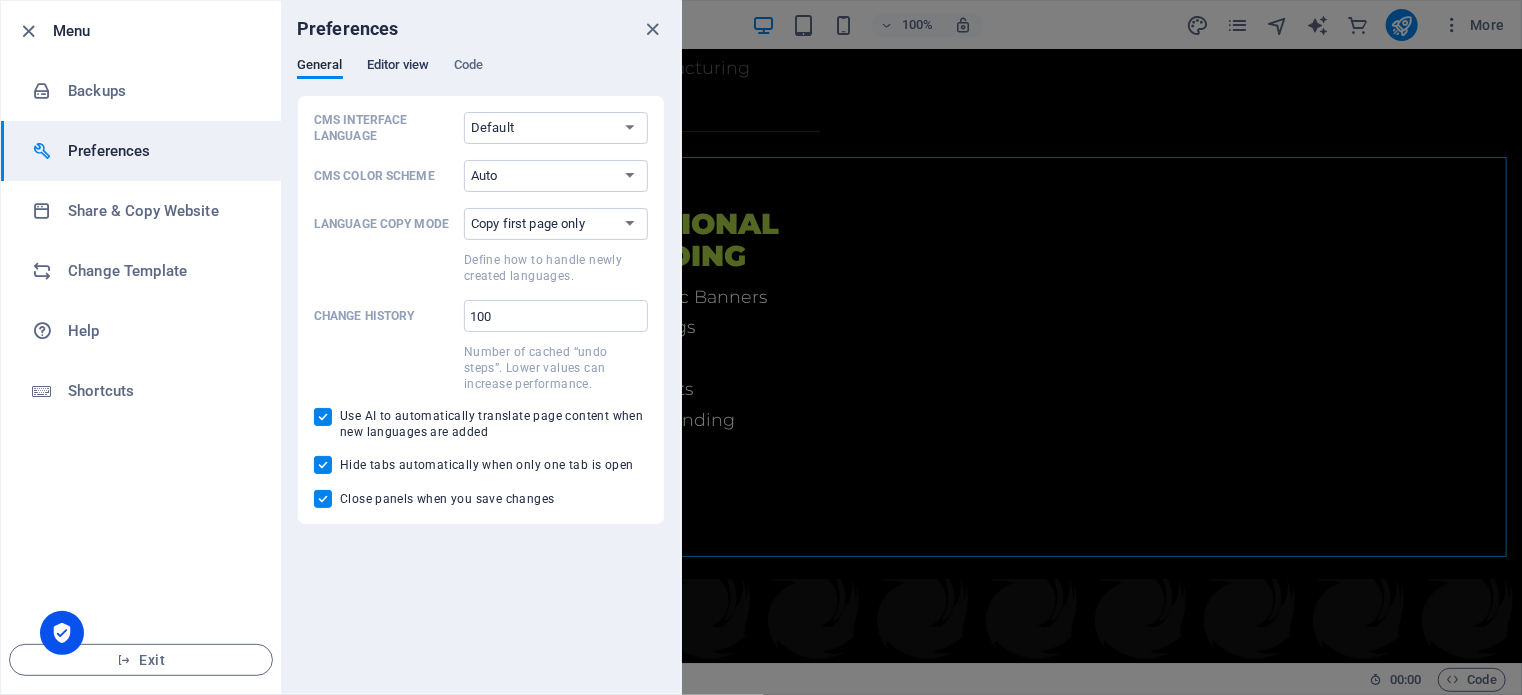 drag, startPoint x: 373, startPoint y: 69, endPoint x: 390, endPoint y: 61, distance: 18.788294 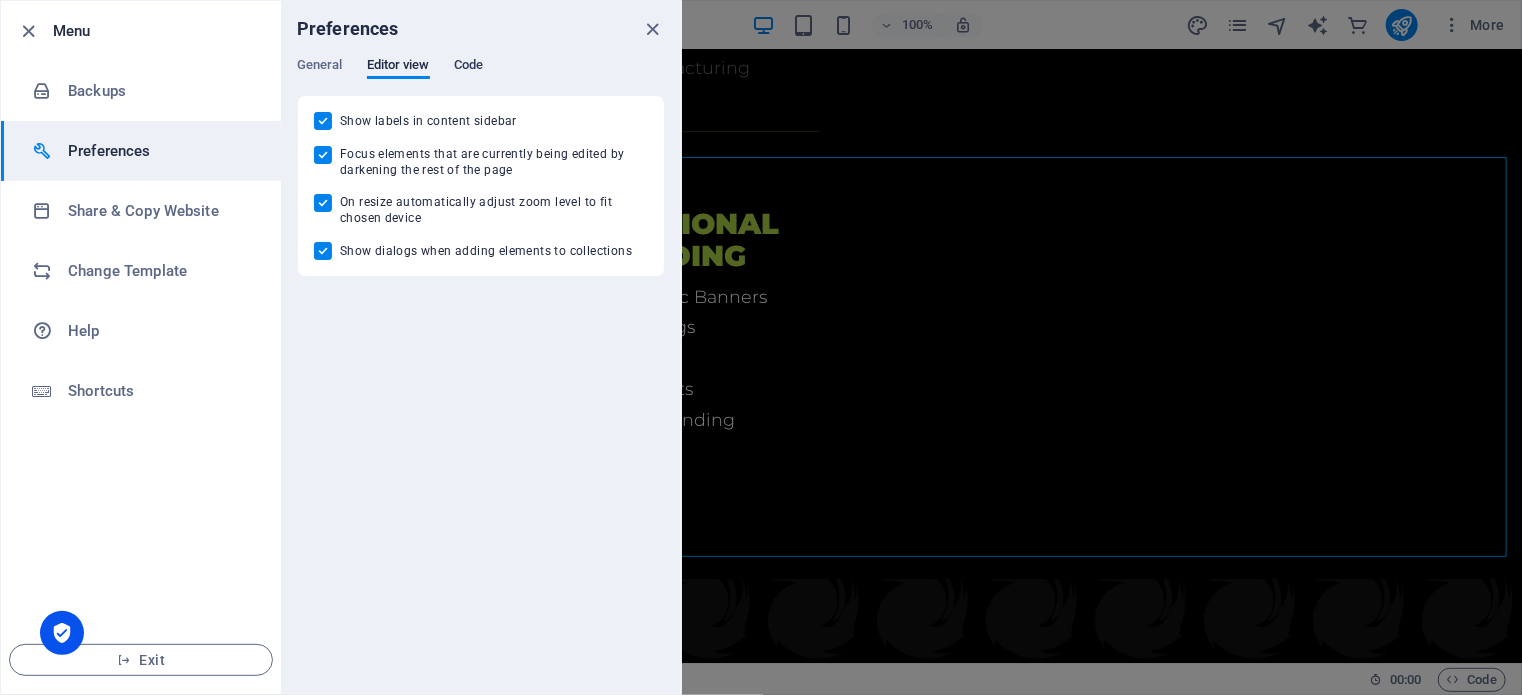 click on "Code" at bounding box center (468, 67) 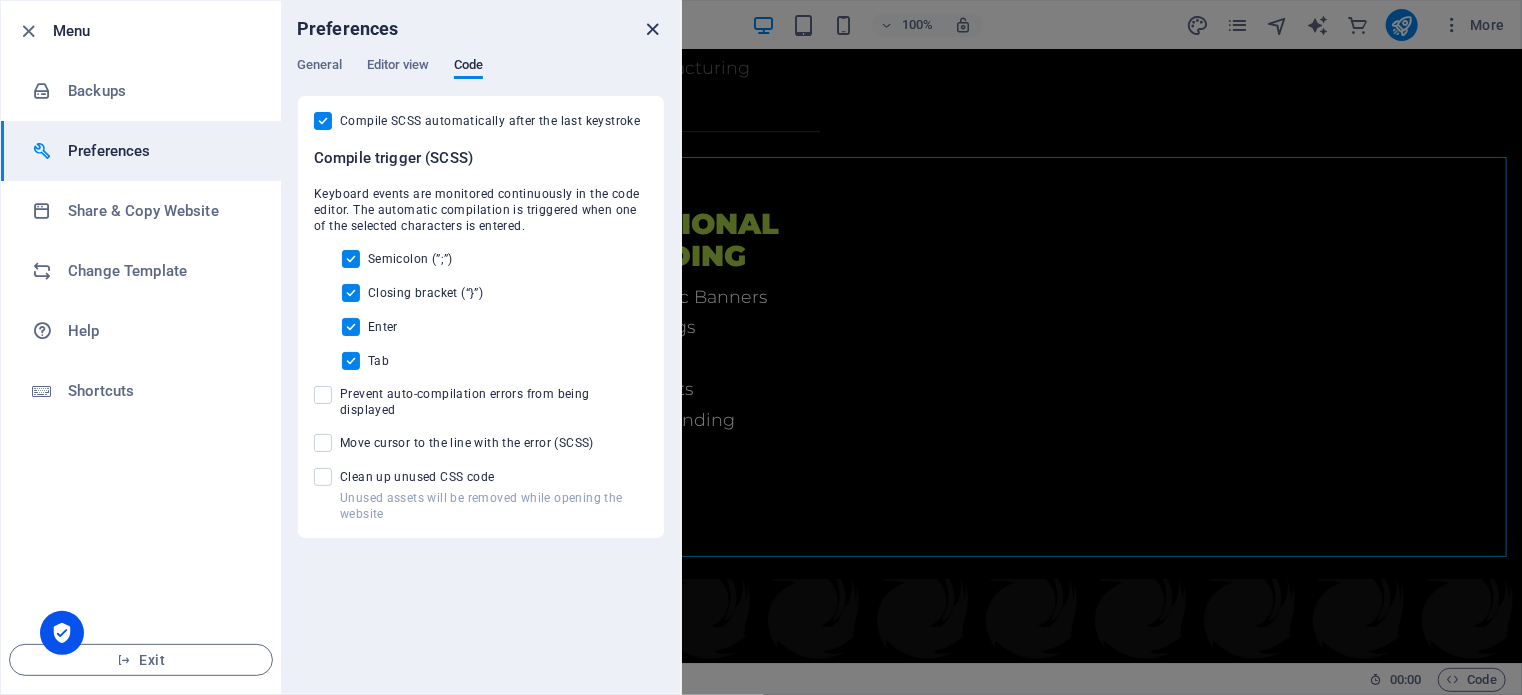 click at bounding box center [653, 29] 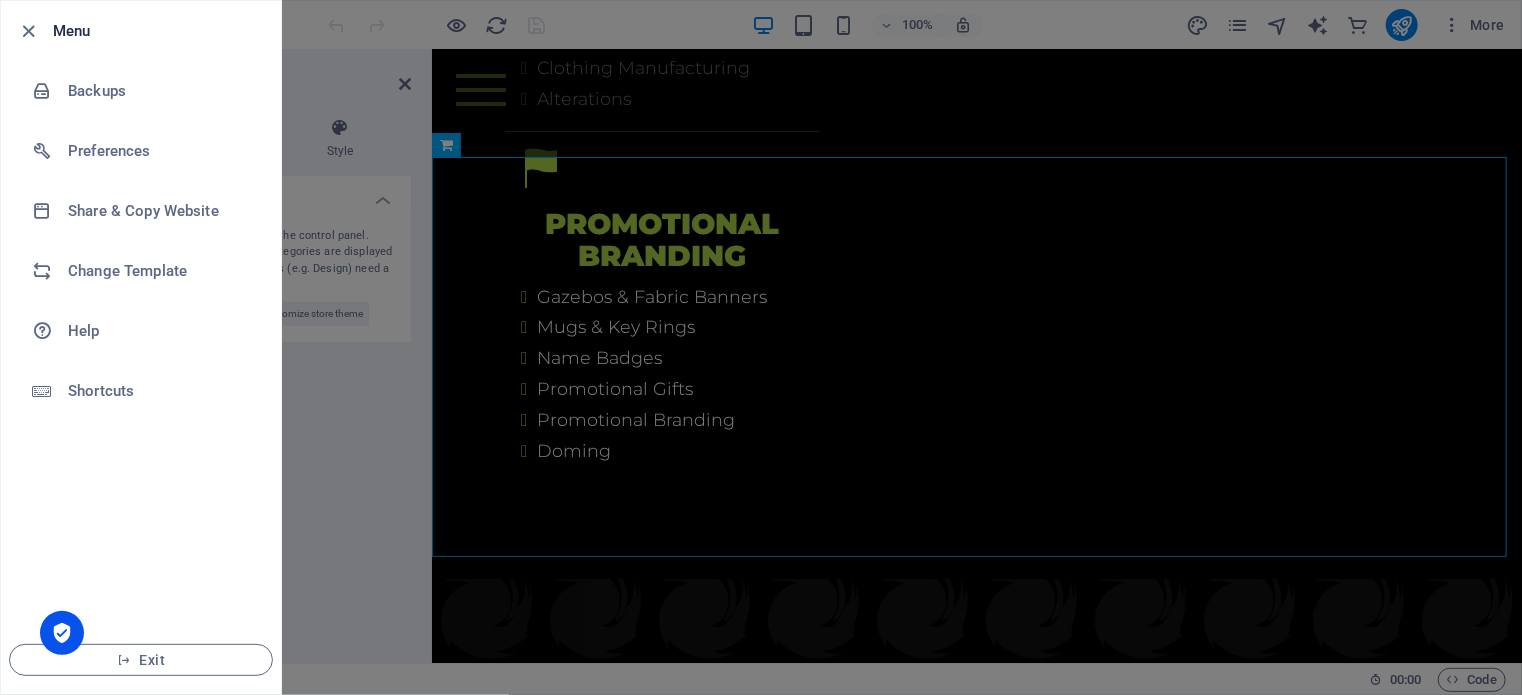 click at bounding box center [761, 347] 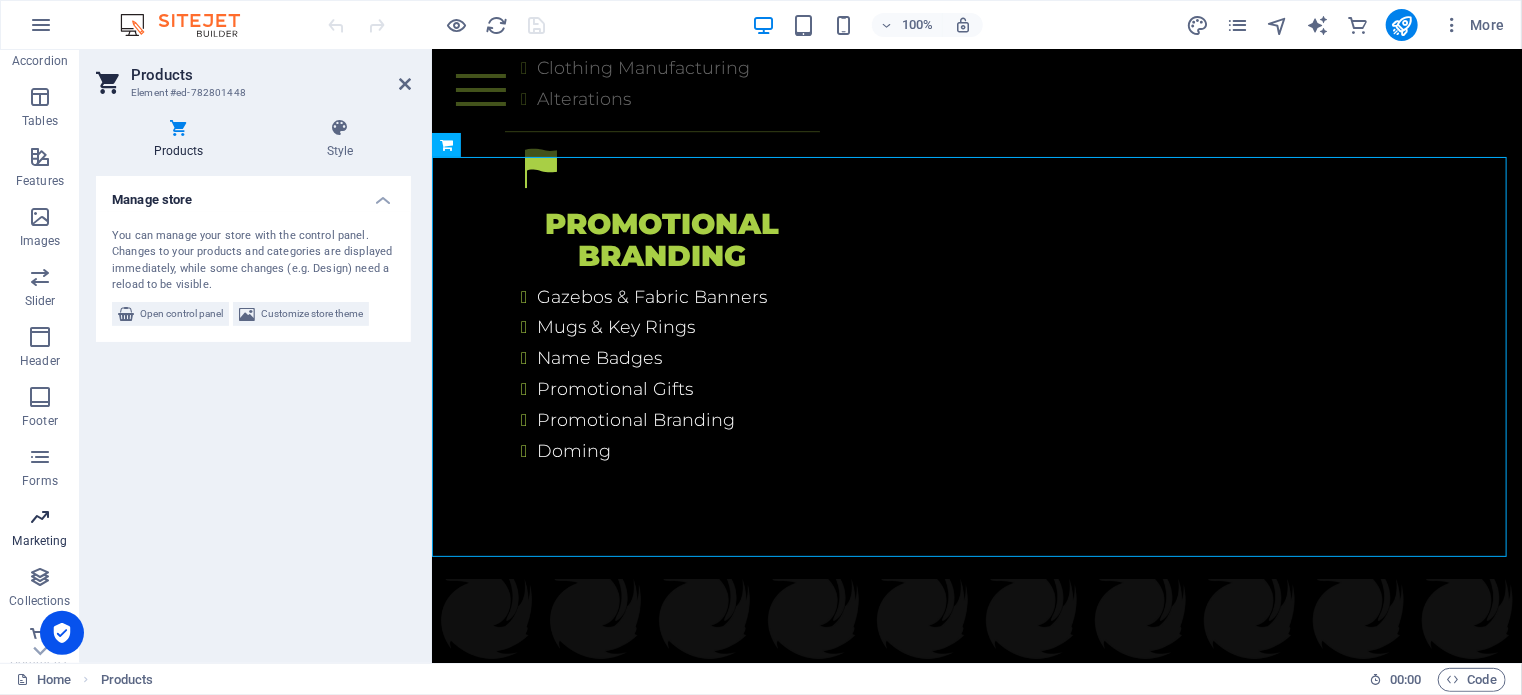 scroll, scrollTop: 346, scrollLeft: 0, axis: vertical 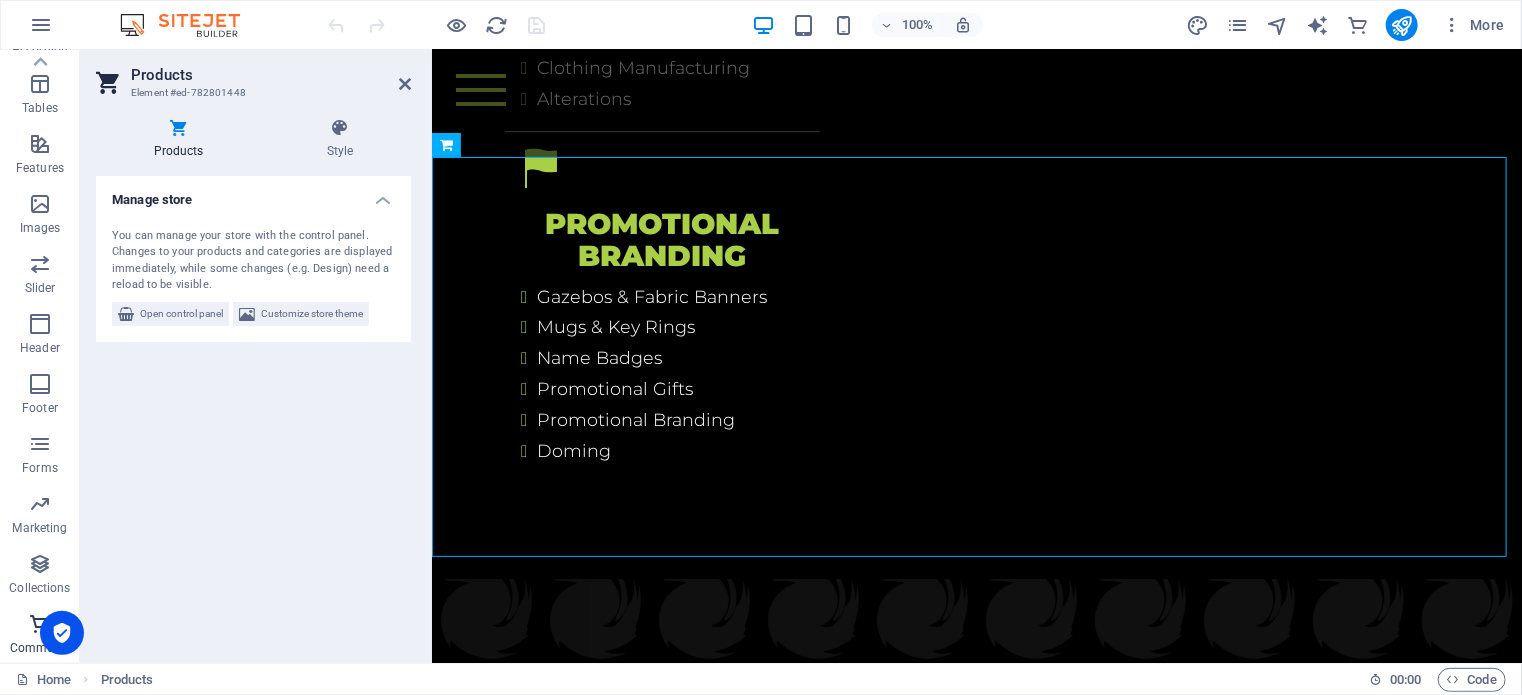 click at bounding box center [40, 624] 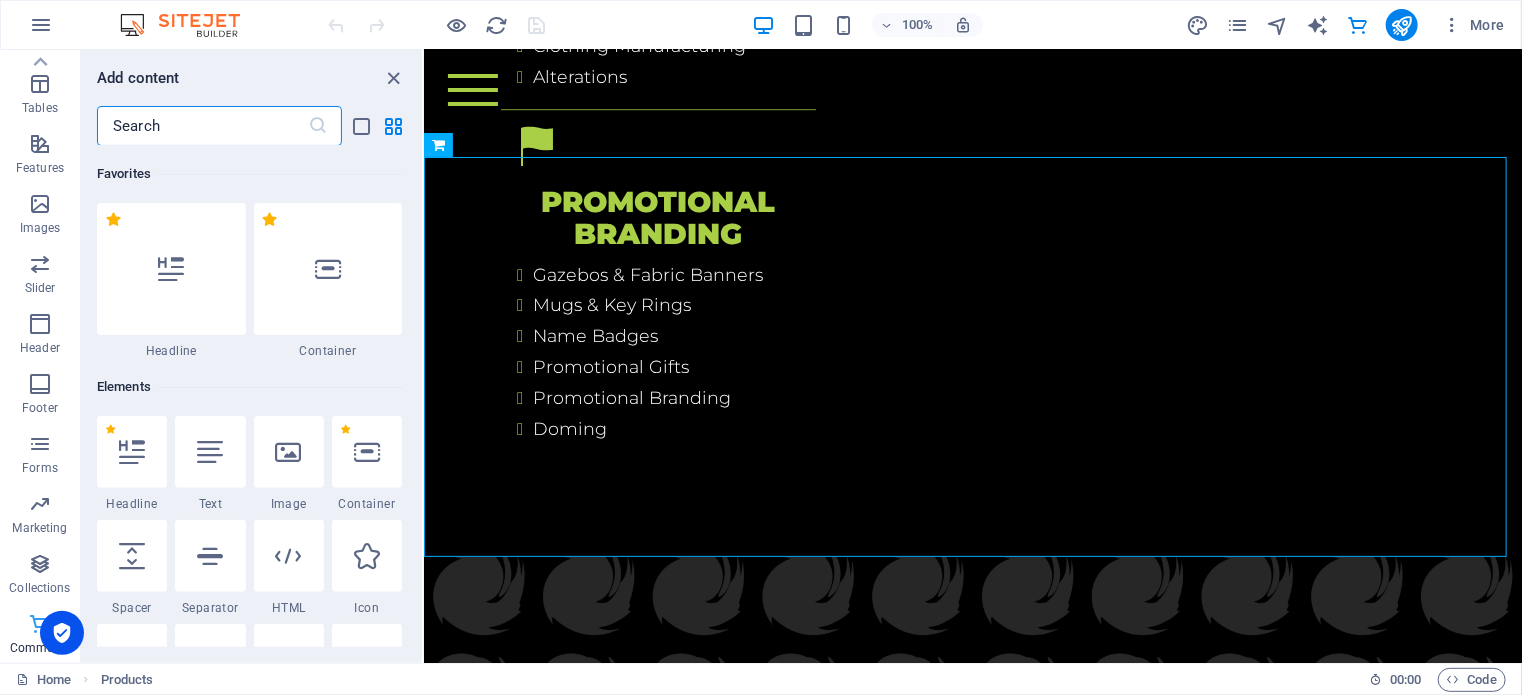 scroll, scrollTop: 6054, scrollLeft: 0, axis: vertical 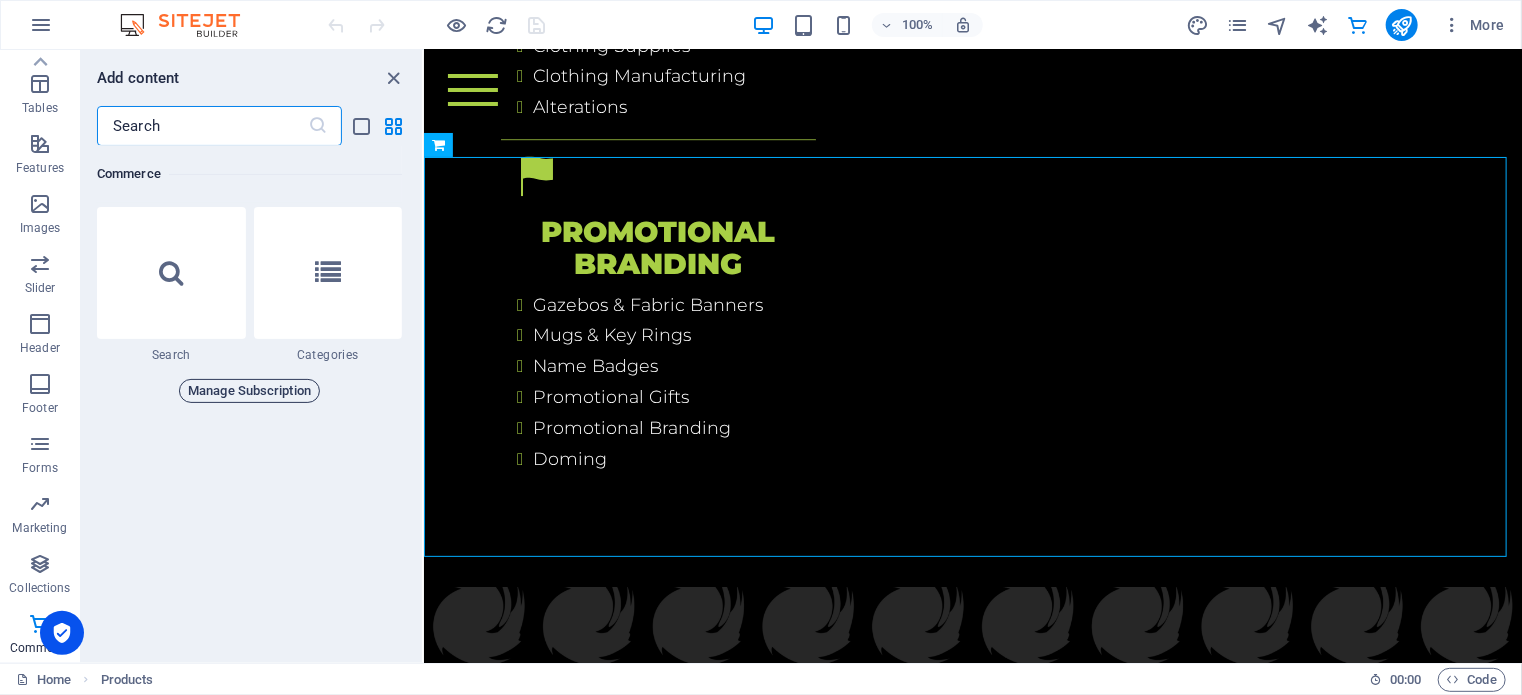 click on "Manage Subscription" at bounding box center (249, 391) 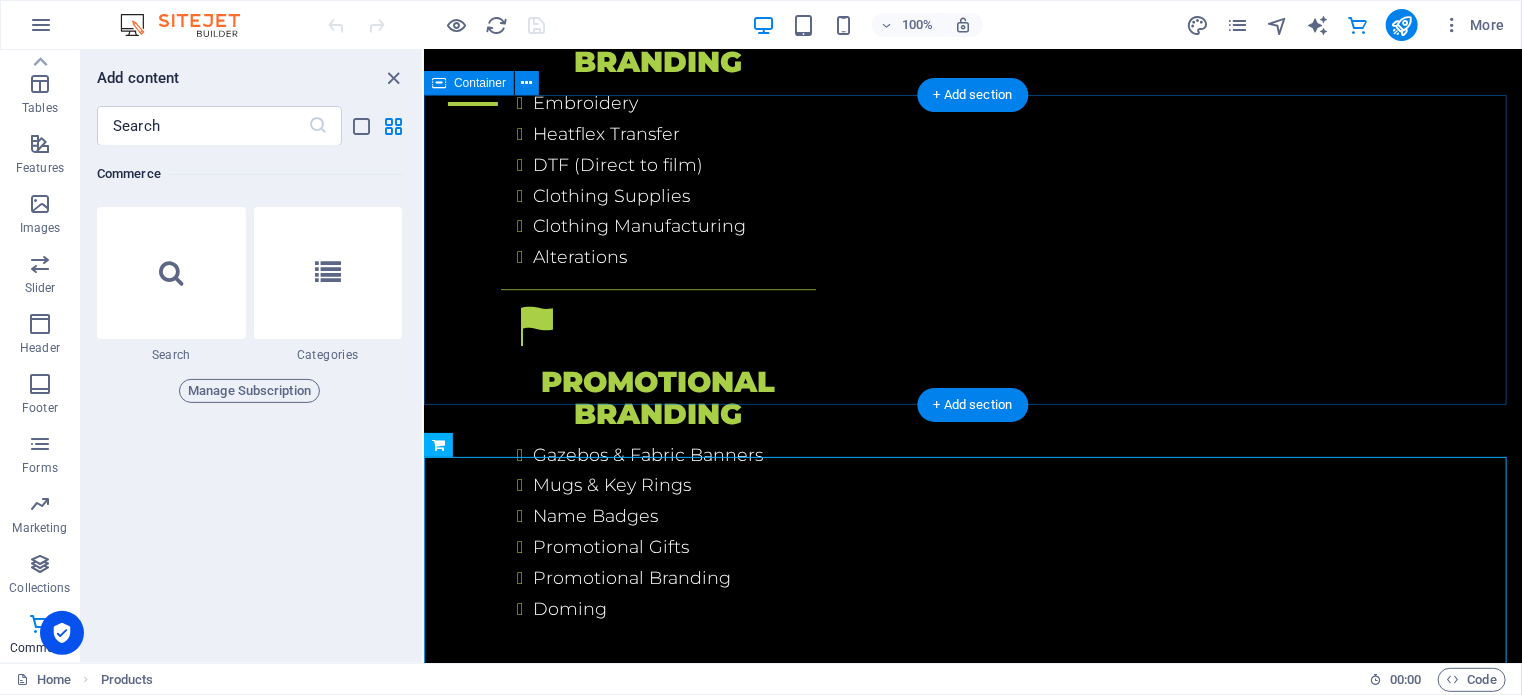 scroll, scrollTop: 5754, scrollLeft: 0, axis: vertical 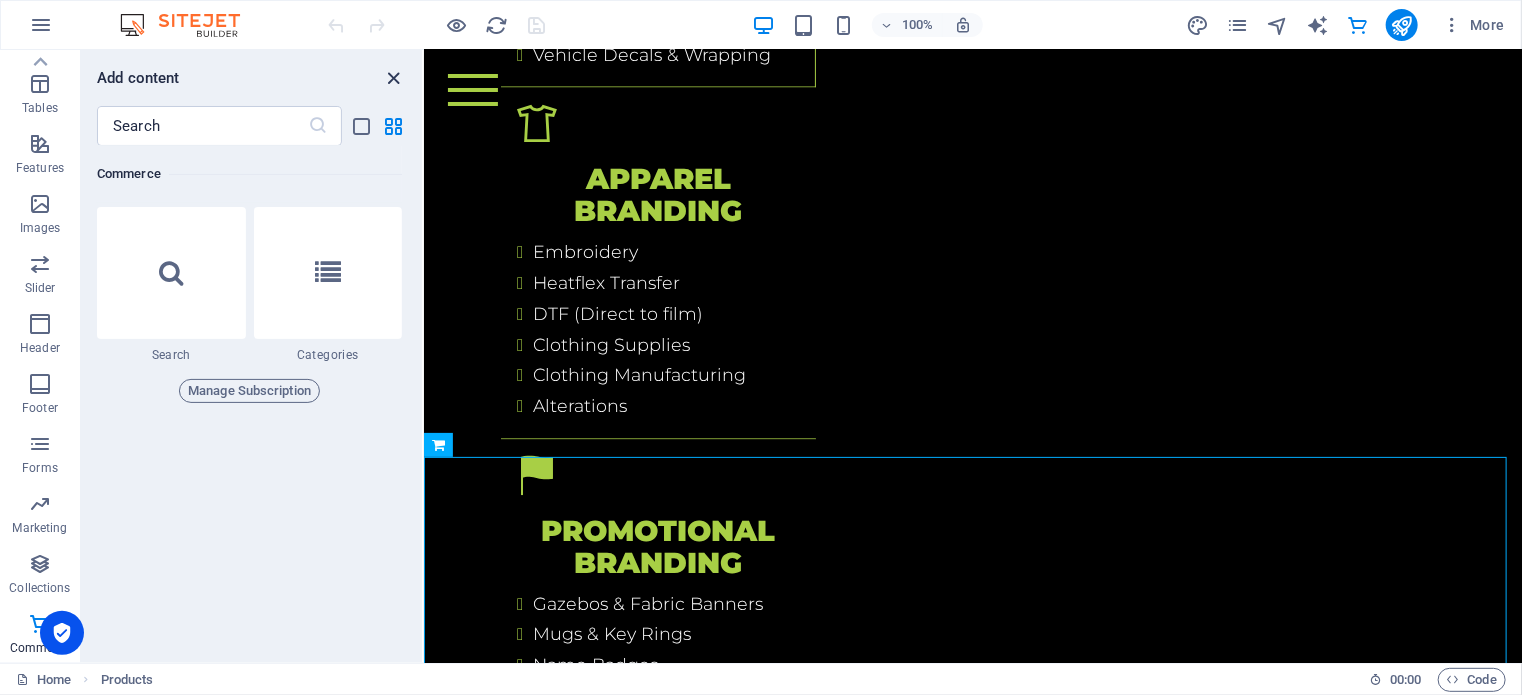 click at bounding box center [394, 78] 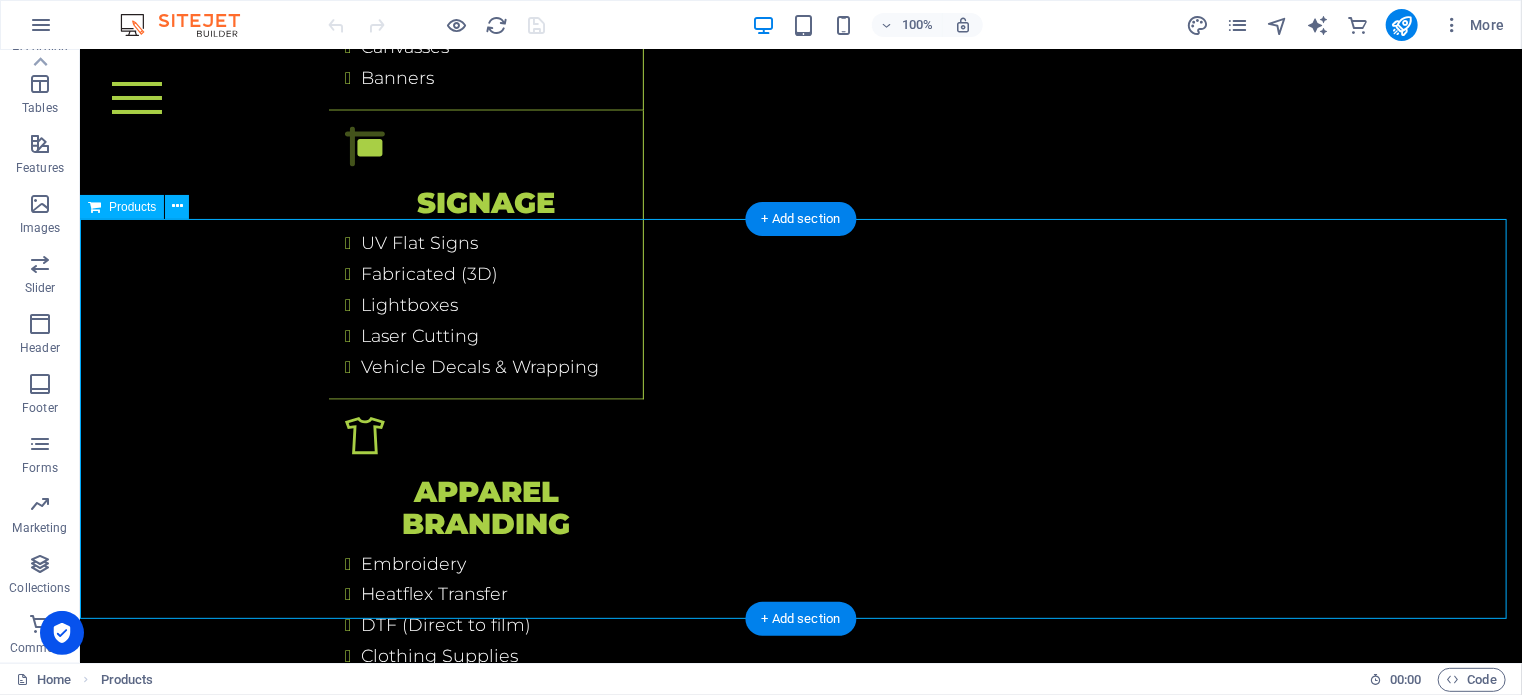 scroll, scrollTop: 5157, scrollLeft: 0, axis: vertical 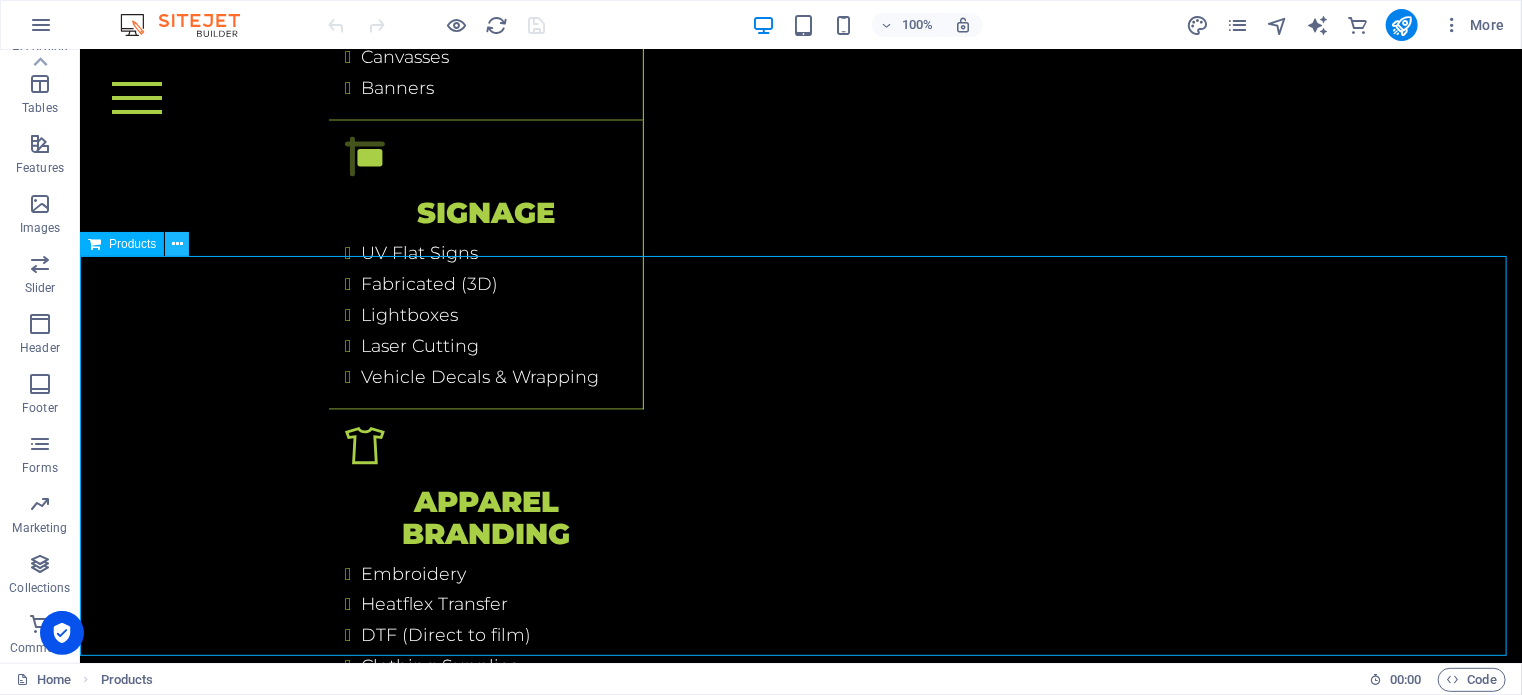 click at bounding box center [177, 244] 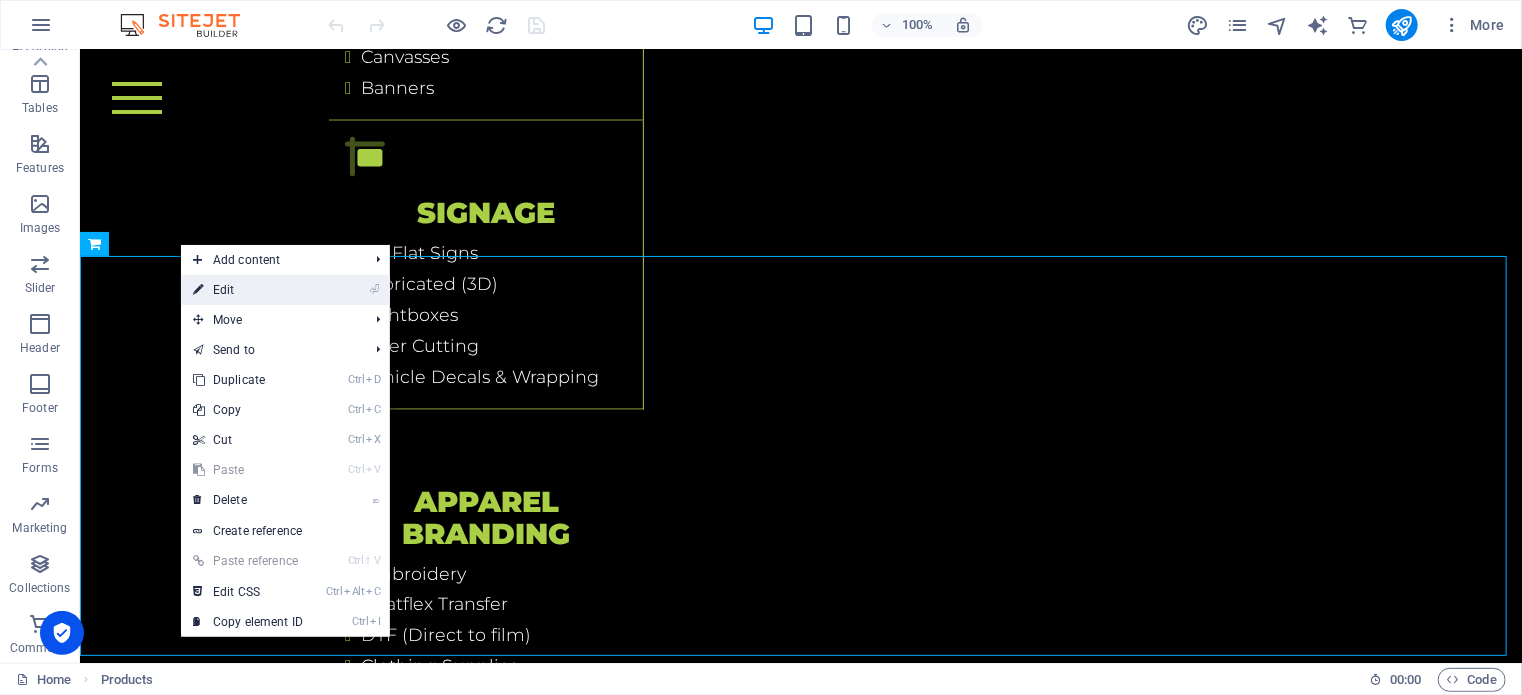 click on "⏎  Edit" at bounding box center (248, 290) 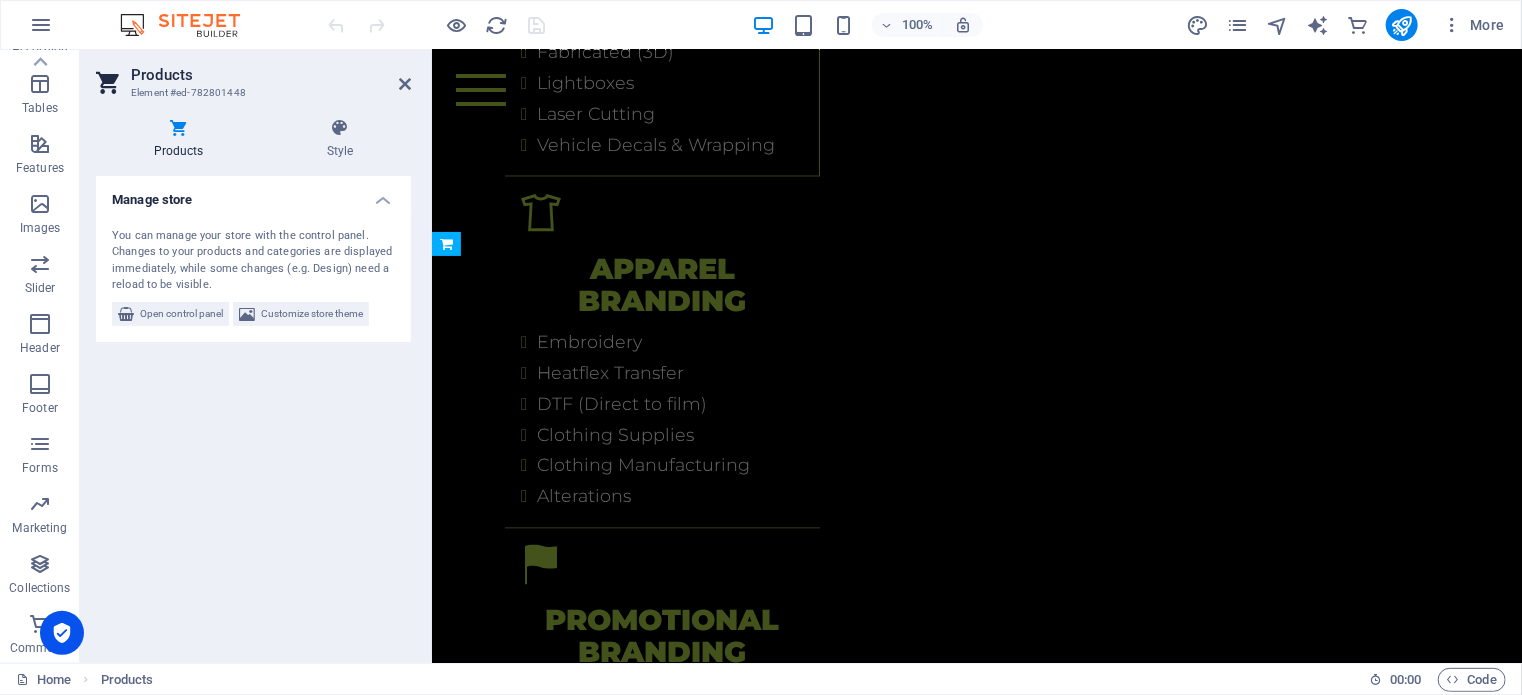 scroll, scrollTop: 5984, scrollLeft: 0, axis: vertical 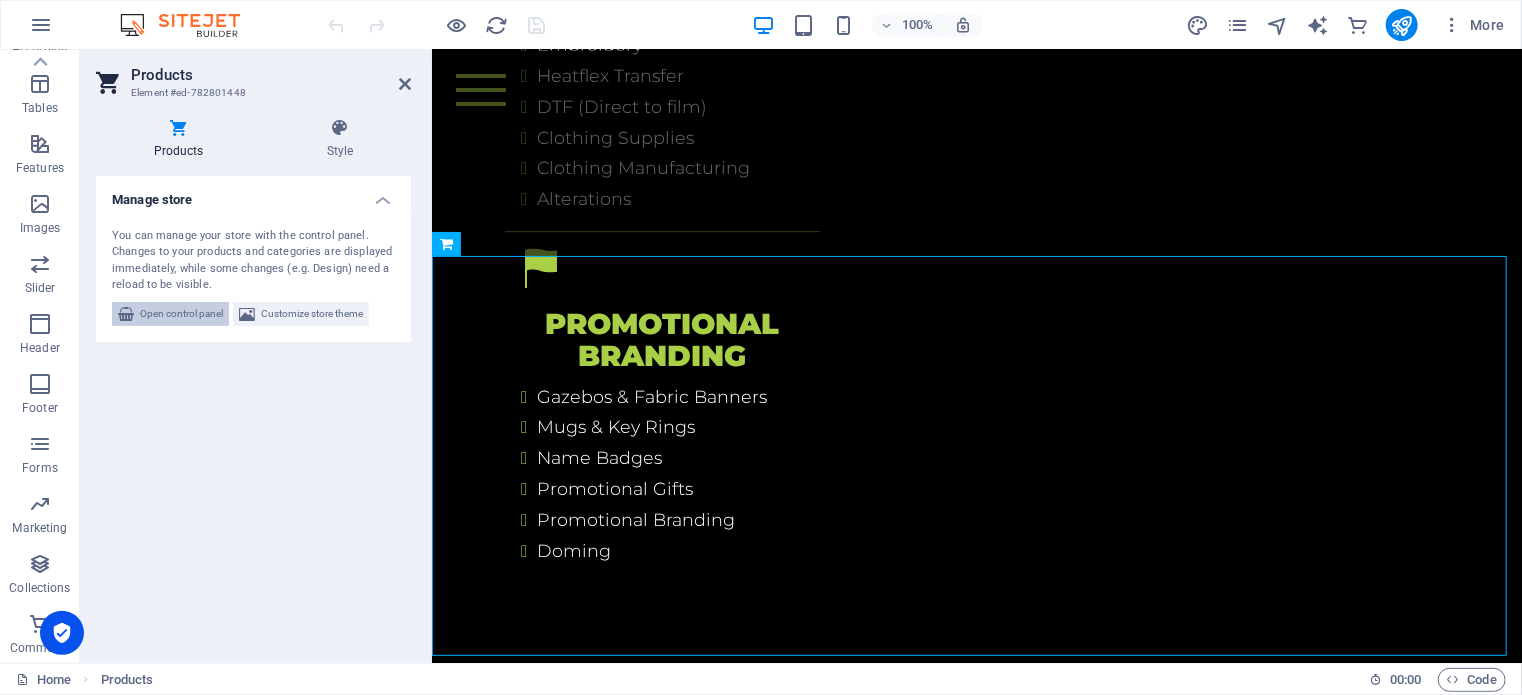 click on "Open control panel" at bounding box center (181, 314) 